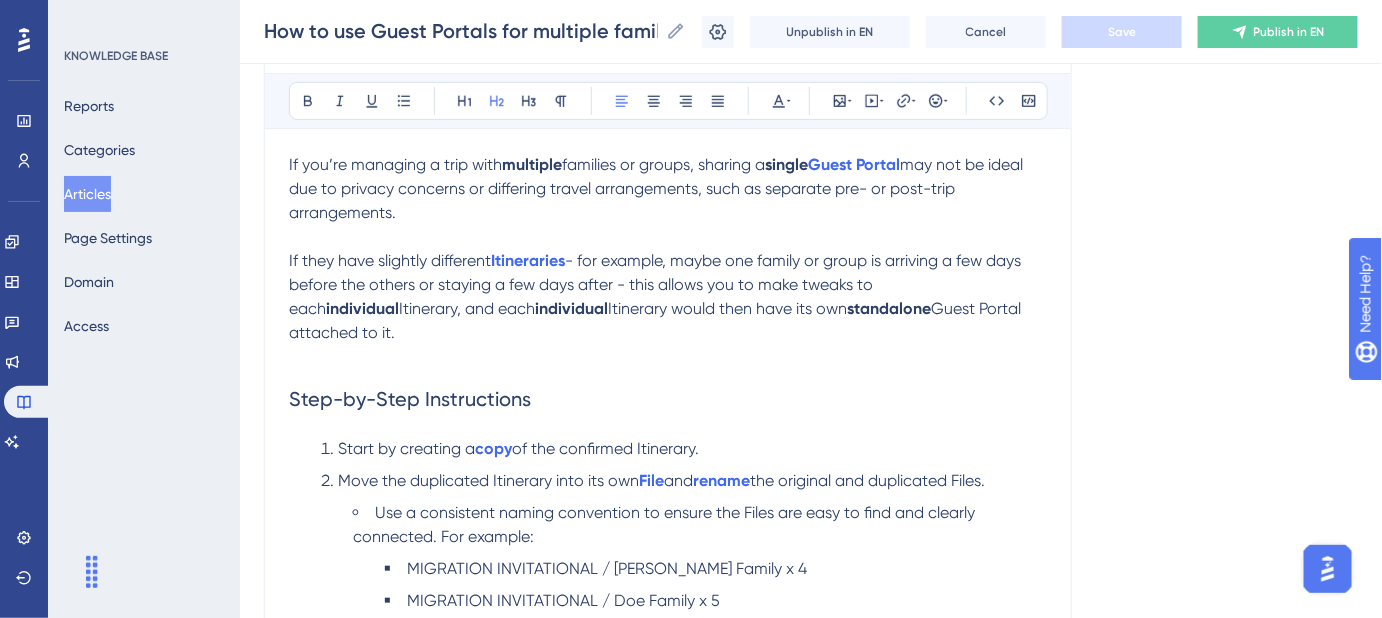 scroll, scrollTop: 0, scrollLeft: 0, axis: both 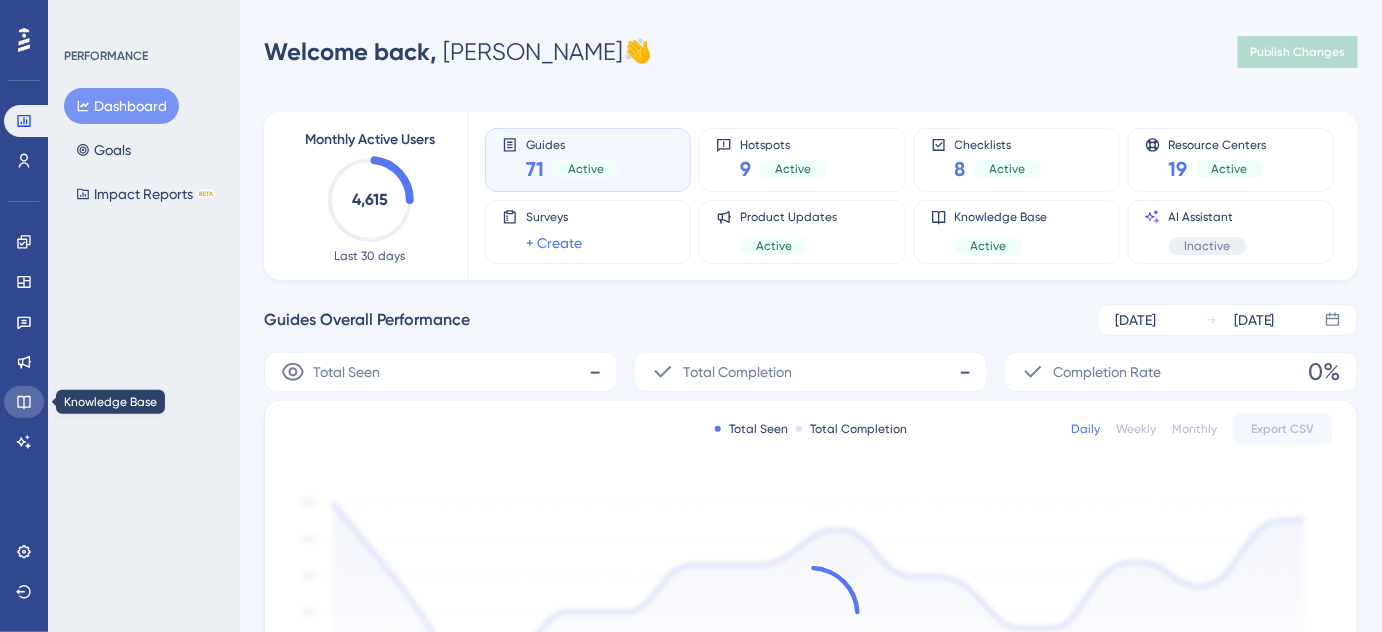 click 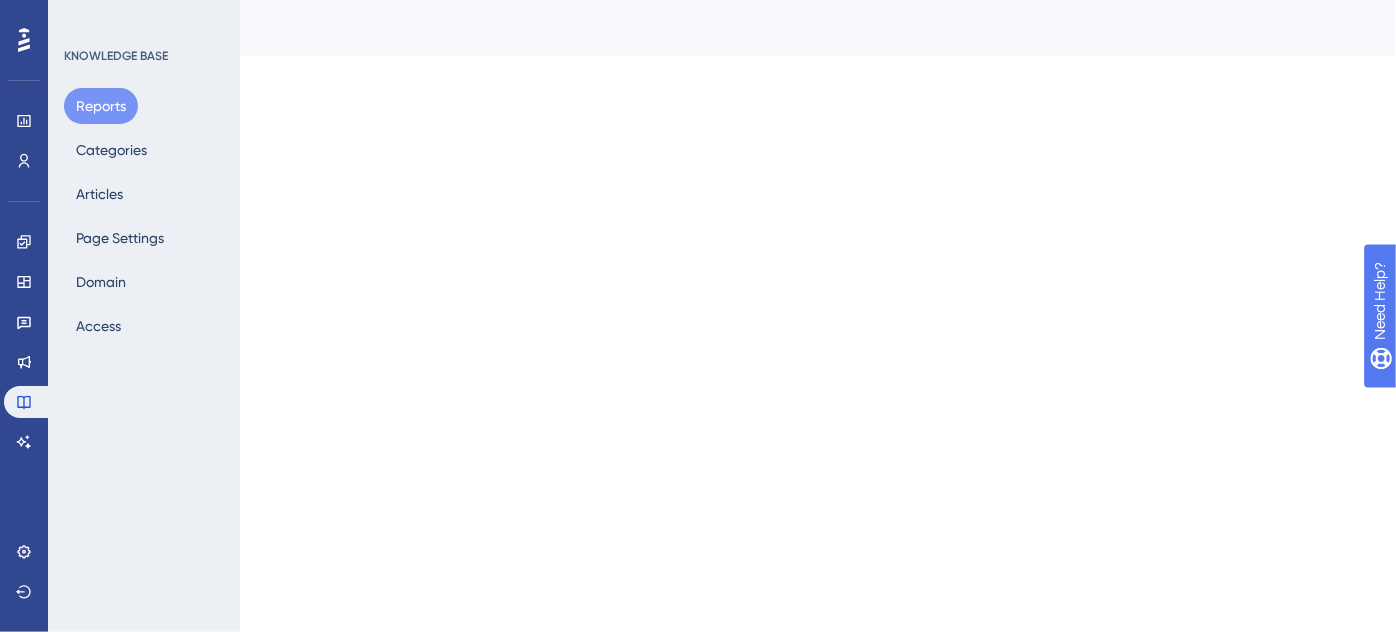 scroll, scrollTop: 0, scrollLeft: 0, axis: both 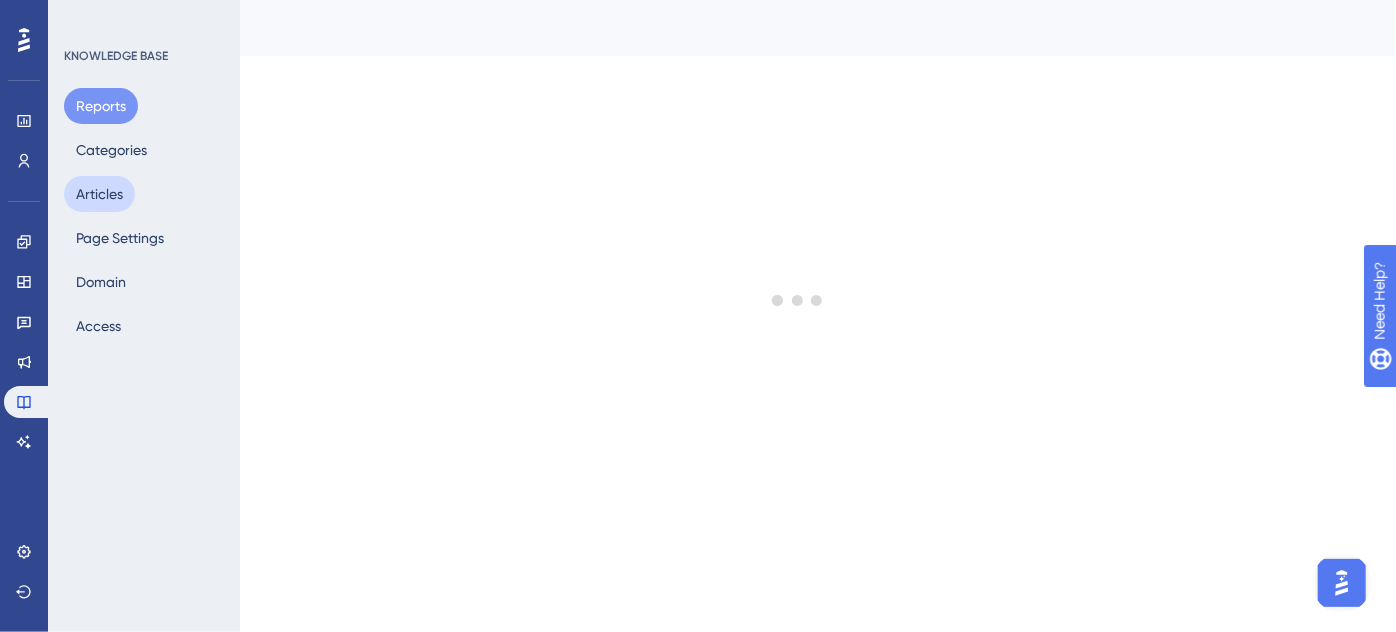 click on "Articles" at bounding box center (99, 194) 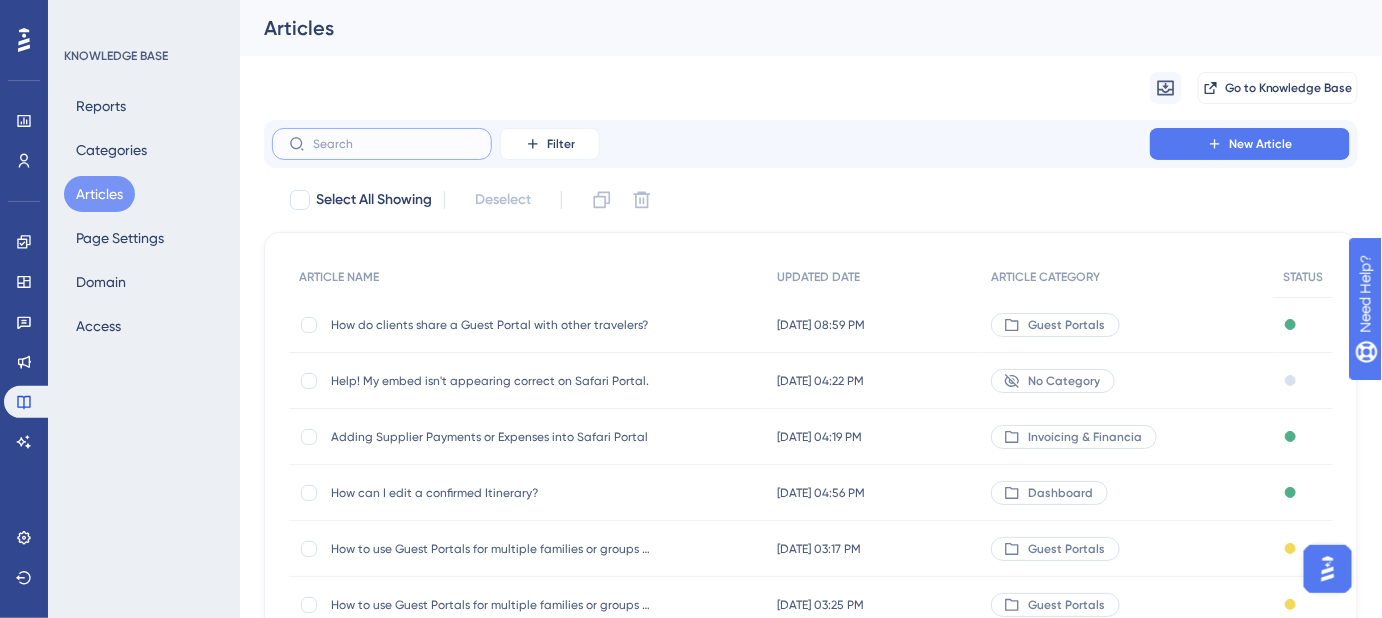 click at bounding box center (394, 144) 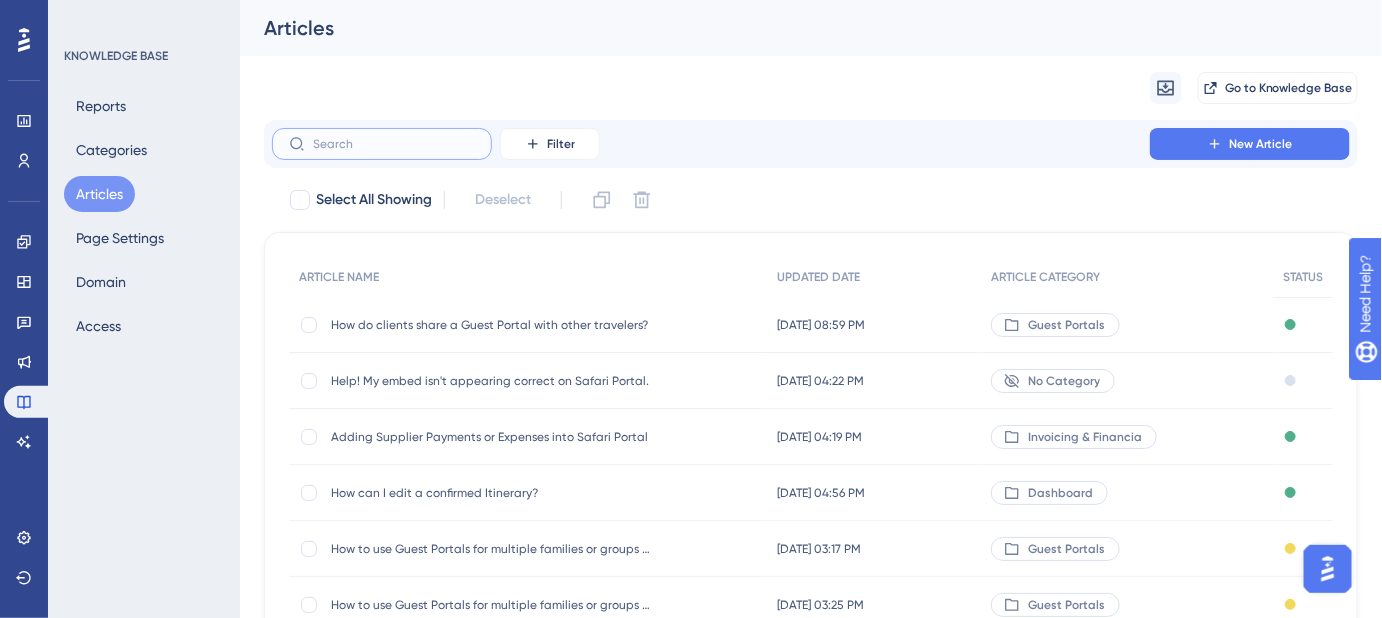 paste on "How to use Guest Portals for multiple families or groups on the SAME trip?" 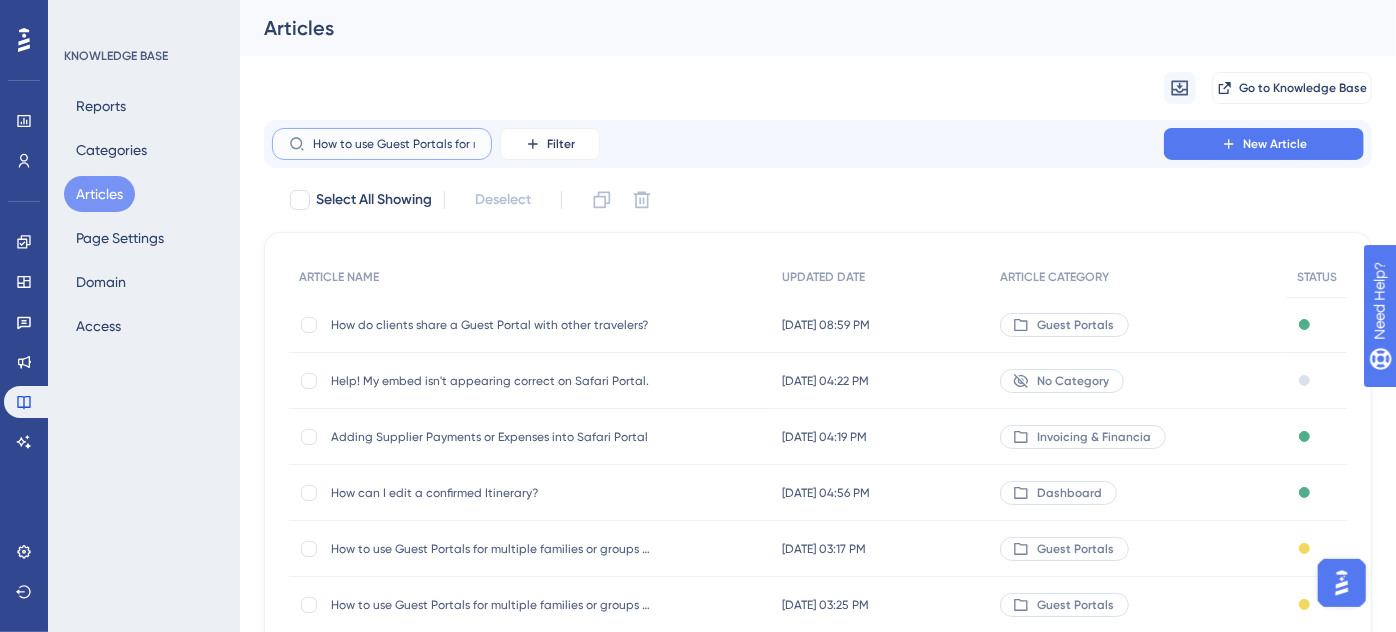 scroll, scrollTop: 0, scrollLeft: 238, axis: horizontal 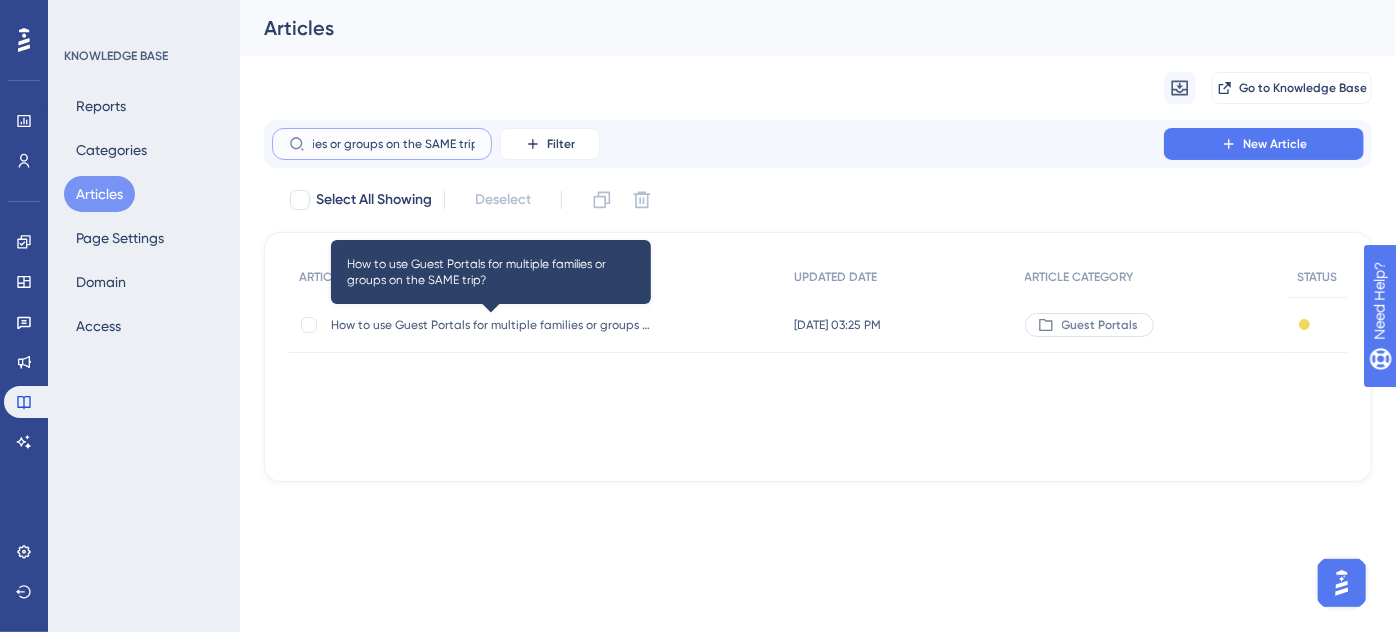 type on "How to use Guest Portals for multiple families or groups on the SAME trip?" 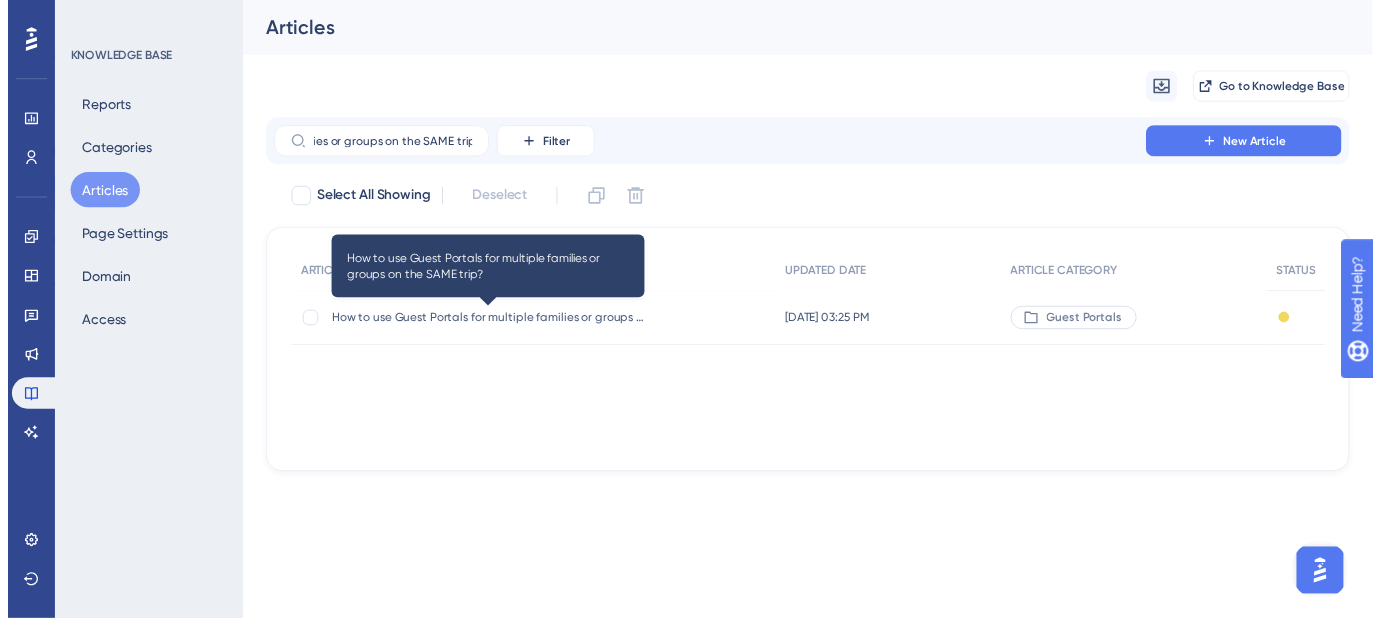 scroll, scrollTop: 0, scrollLeft: 0, axis: both 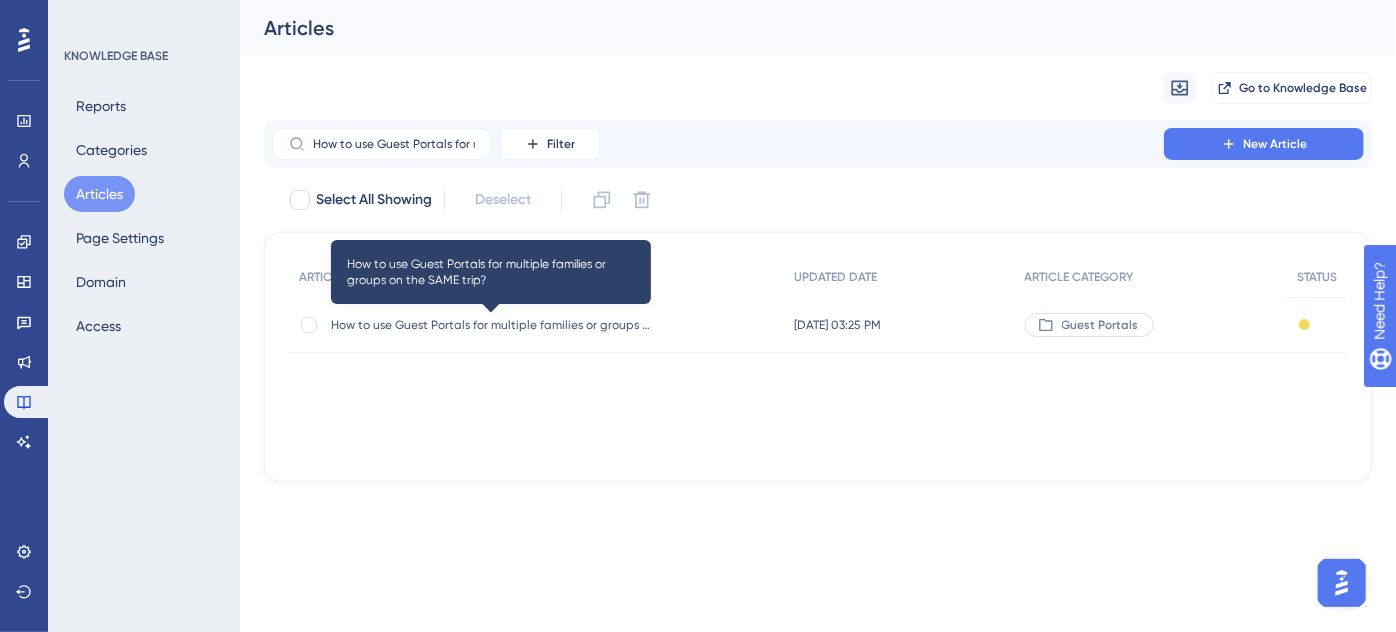 click on "How to use Guest Portals for multiple families or groups on the SAME trip?" at bounding box center (491, 325) 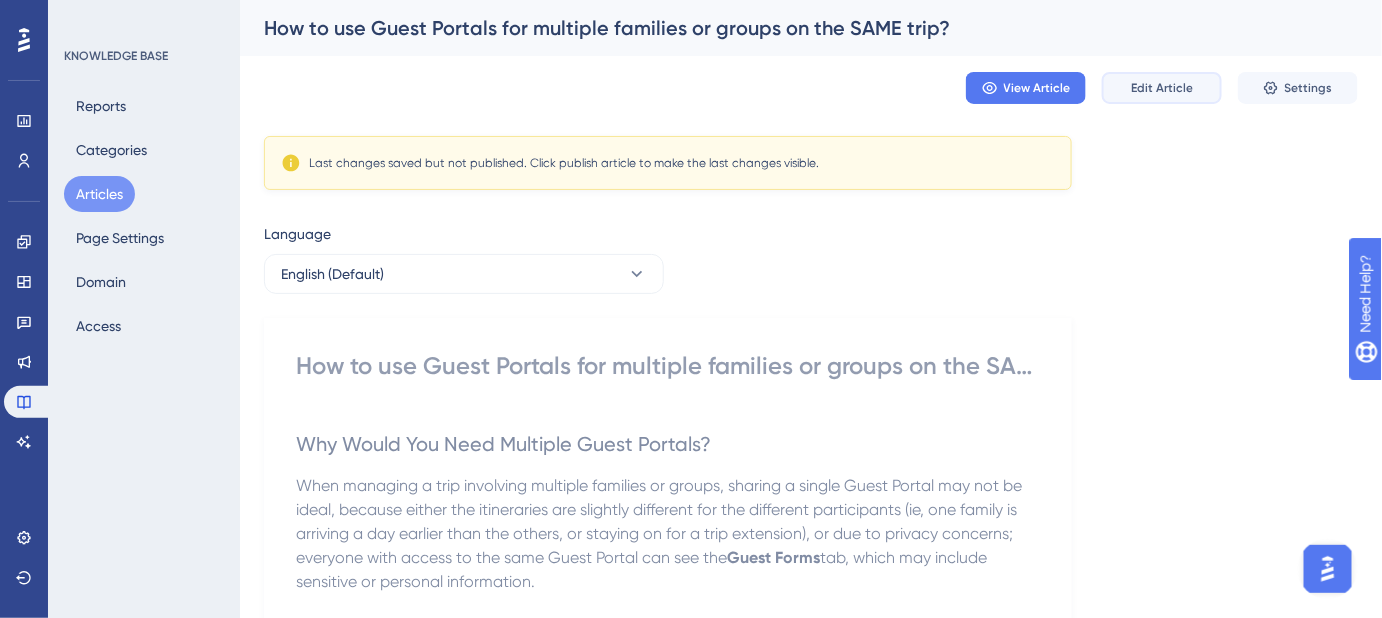 click on "Edit Article" at bounding box center [1162, 88] 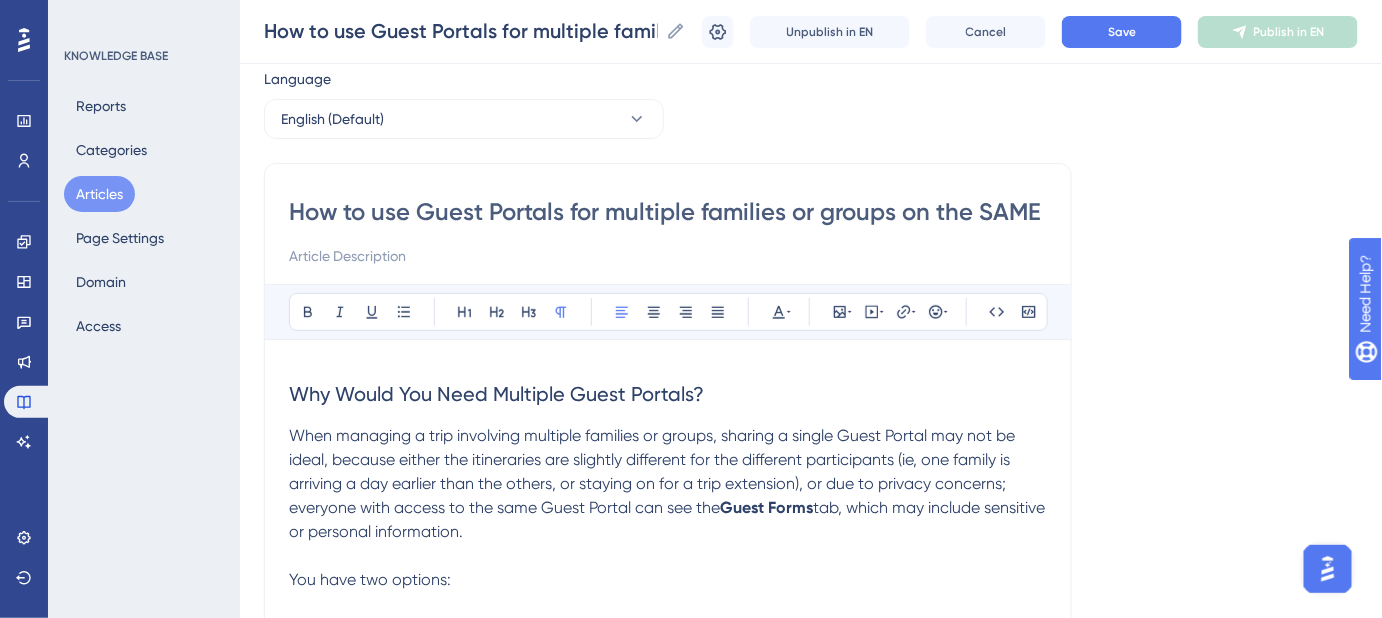 scroll, scrollTop: 0, scrollLeft: 0, axis: both 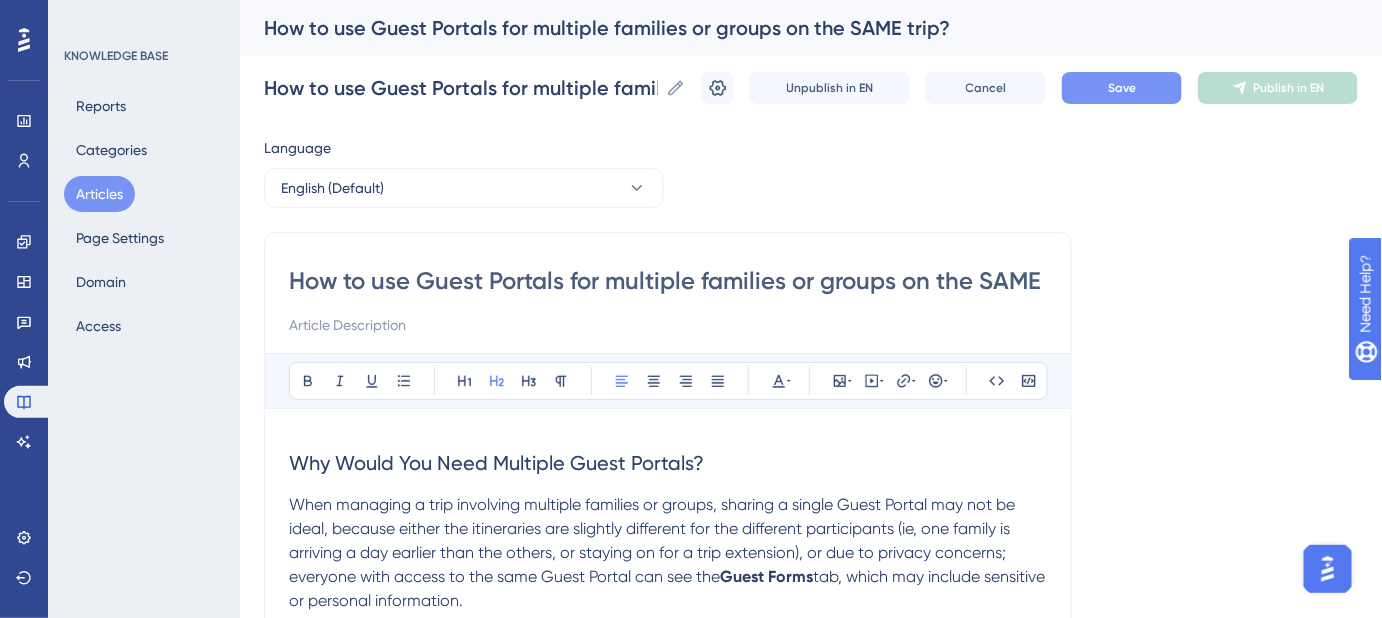 click on "Save" at bounding box center (1122, 88) 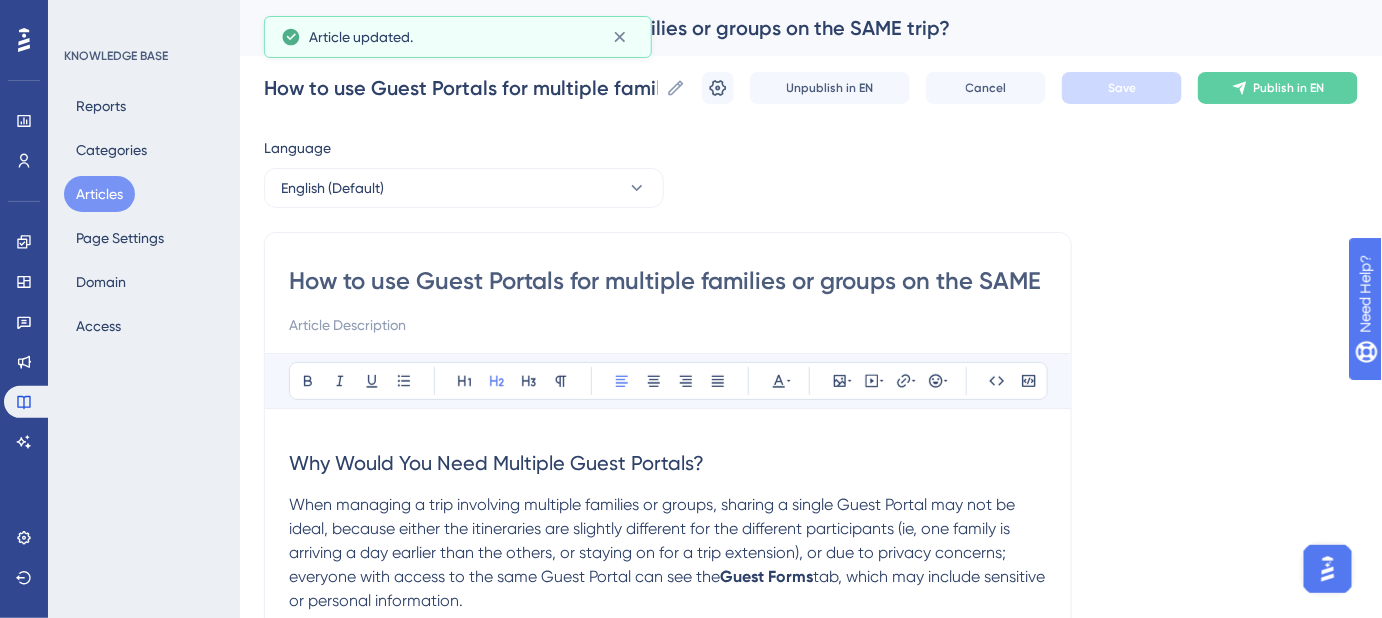 scroll, scrollTop: 0, scrollLeft: 49, axis: horizontal 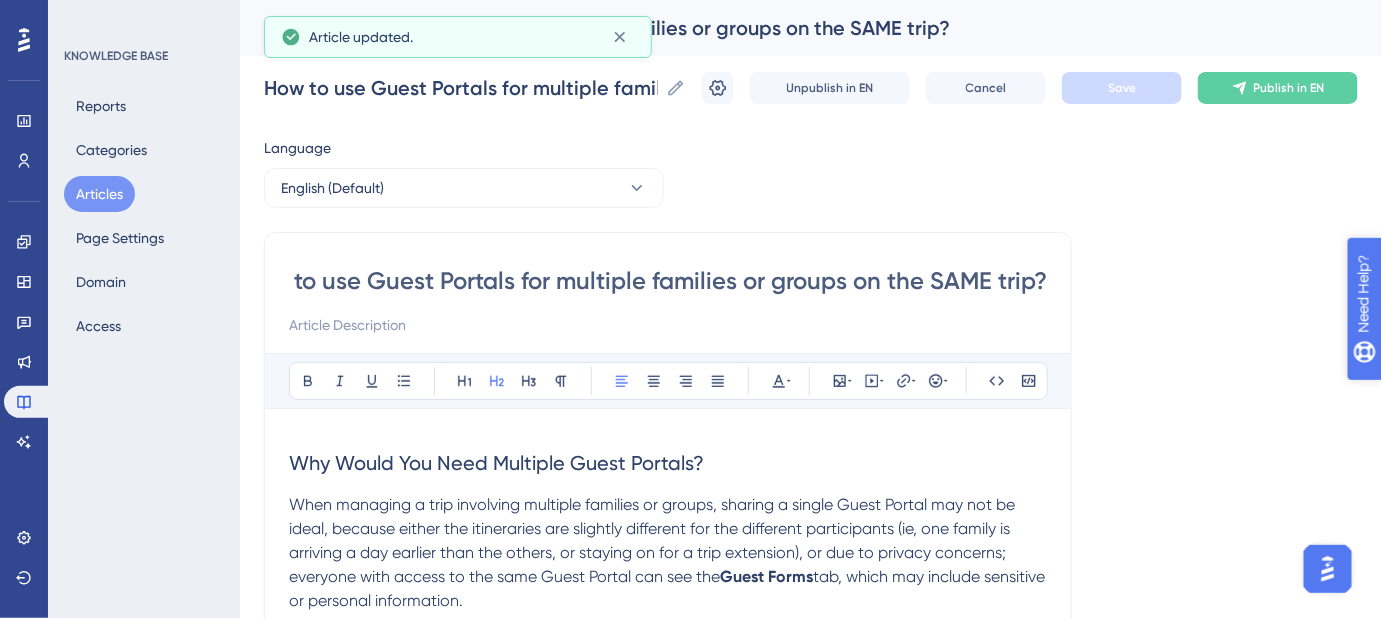drag, startPoint x: 2087, startPoint y: 658, endPoint x: 1436, endPoint y: 396, distance: 701.74426 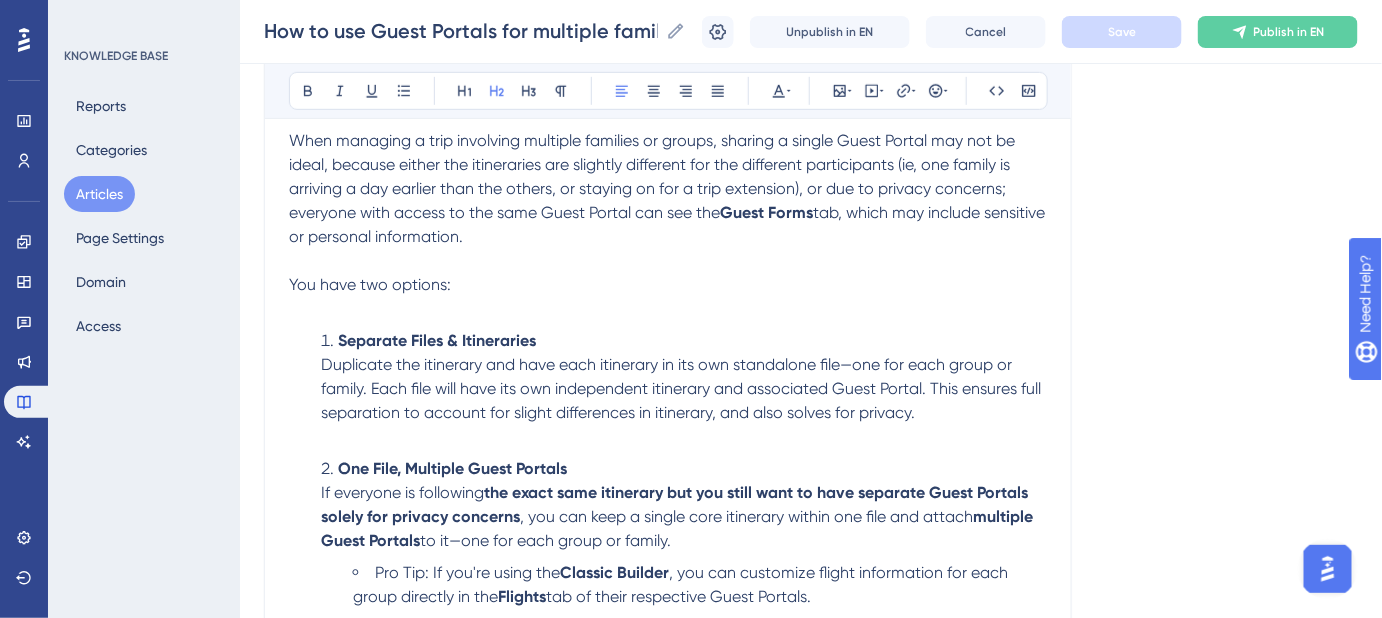 scroll, scrollTop: 258, scrollLeft: 0, axis: vertical 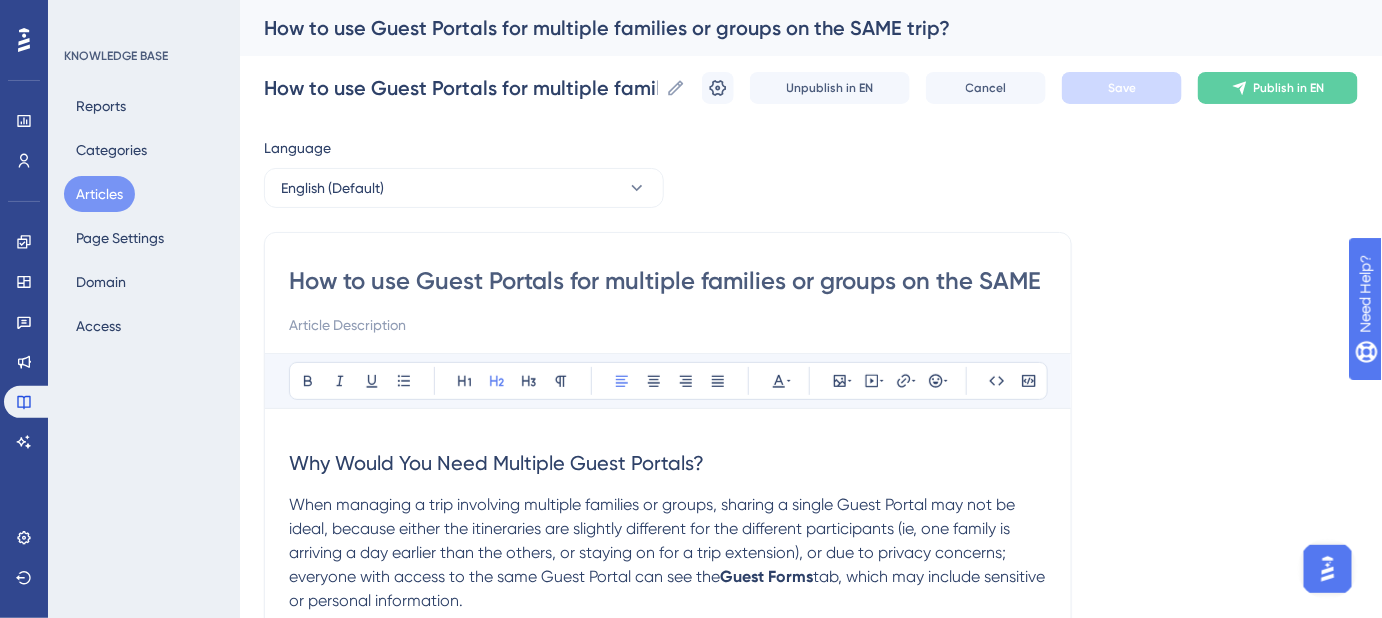 drag, startPoint x: 1219, startPoint y: 351, endPoint x: 920, endPoint y: 338, distance: 299.28247 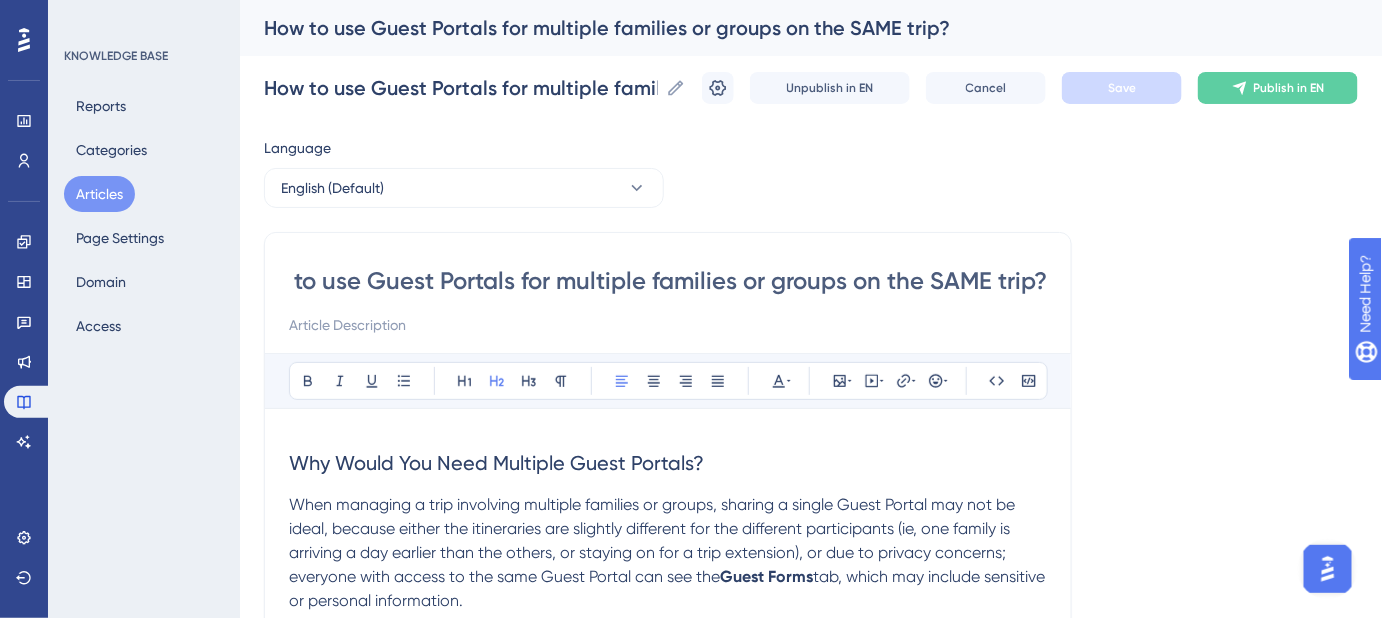 drag, startPoint x: 630, startPoint y: 281, endPoint x: 1063, endPoint y: 310, distance: 433.97003 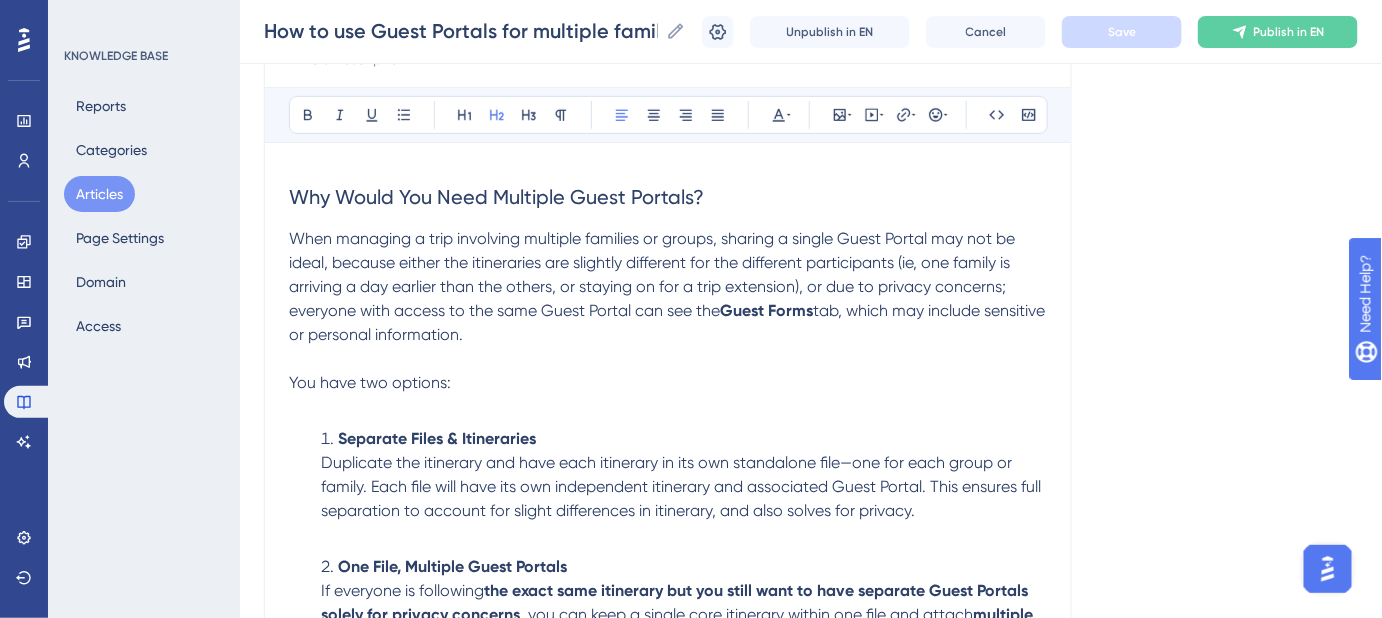 scroll, scrollTop: 0, scrollLeft: 0, axis: both 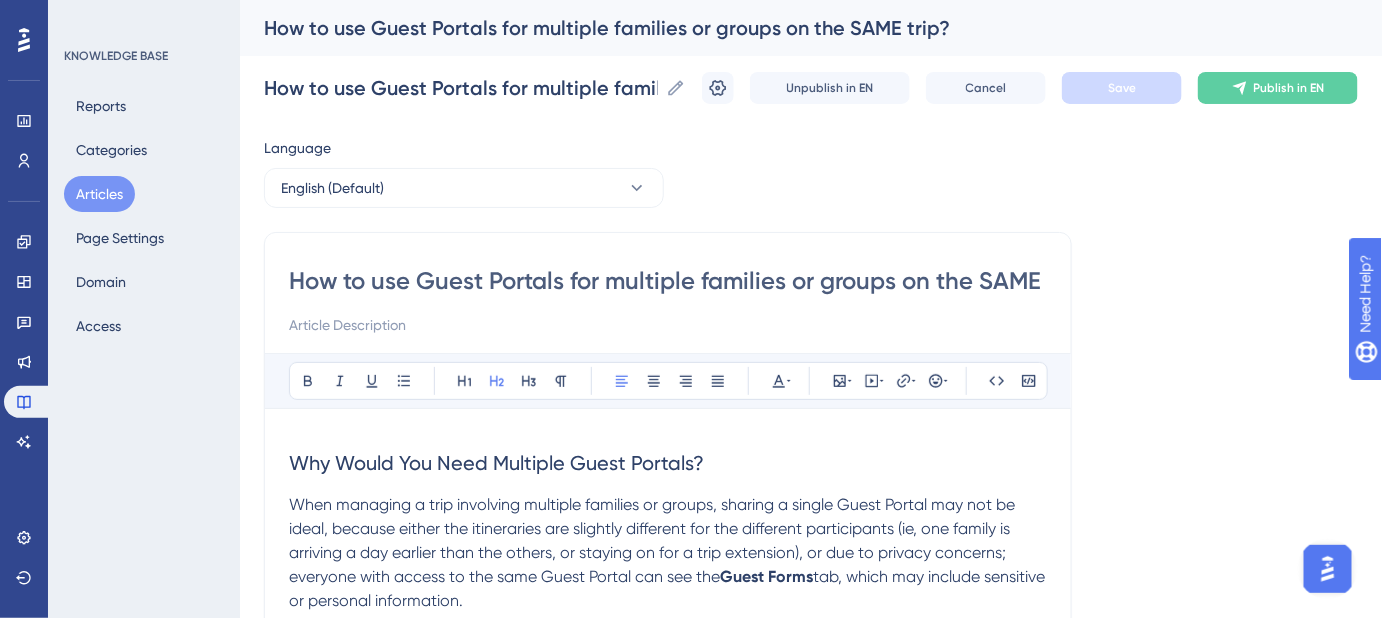 drag, startPoint x: 1176, startPoint y: 381, endPoint x: 1126, endPoint y: 391, distance: 50.990196 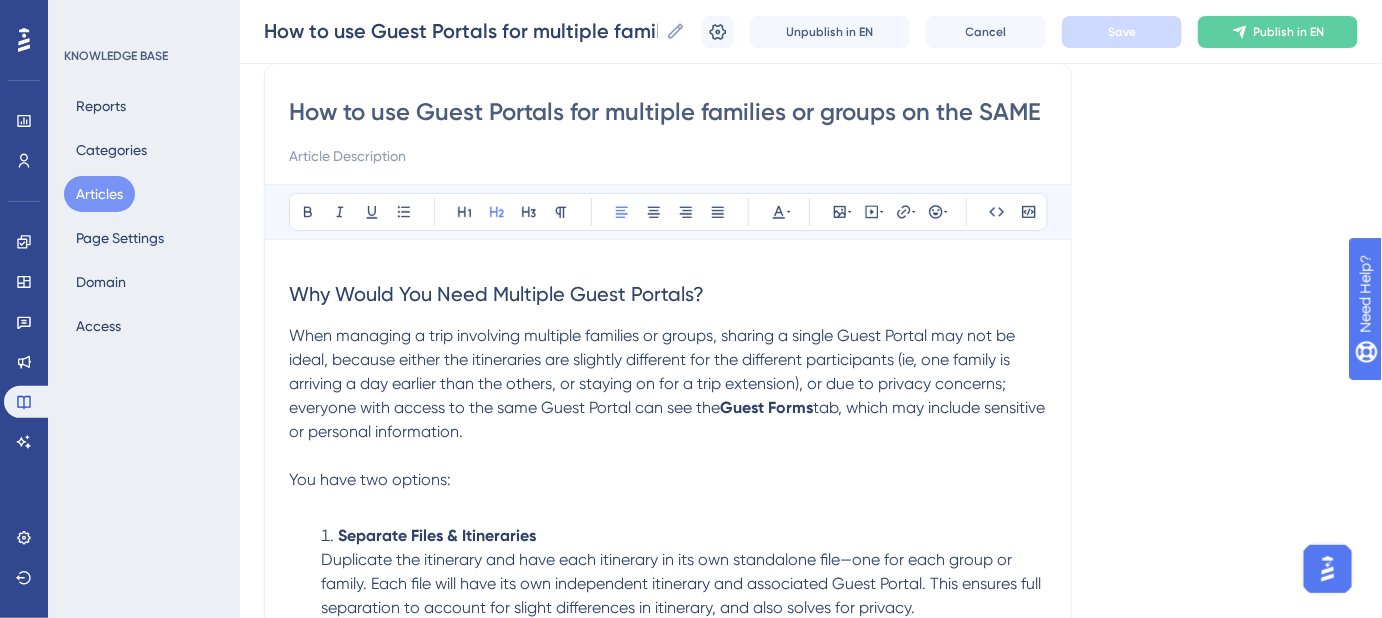 scroll, scrollTop: 181, scrollLeft: 0, axis: vertical 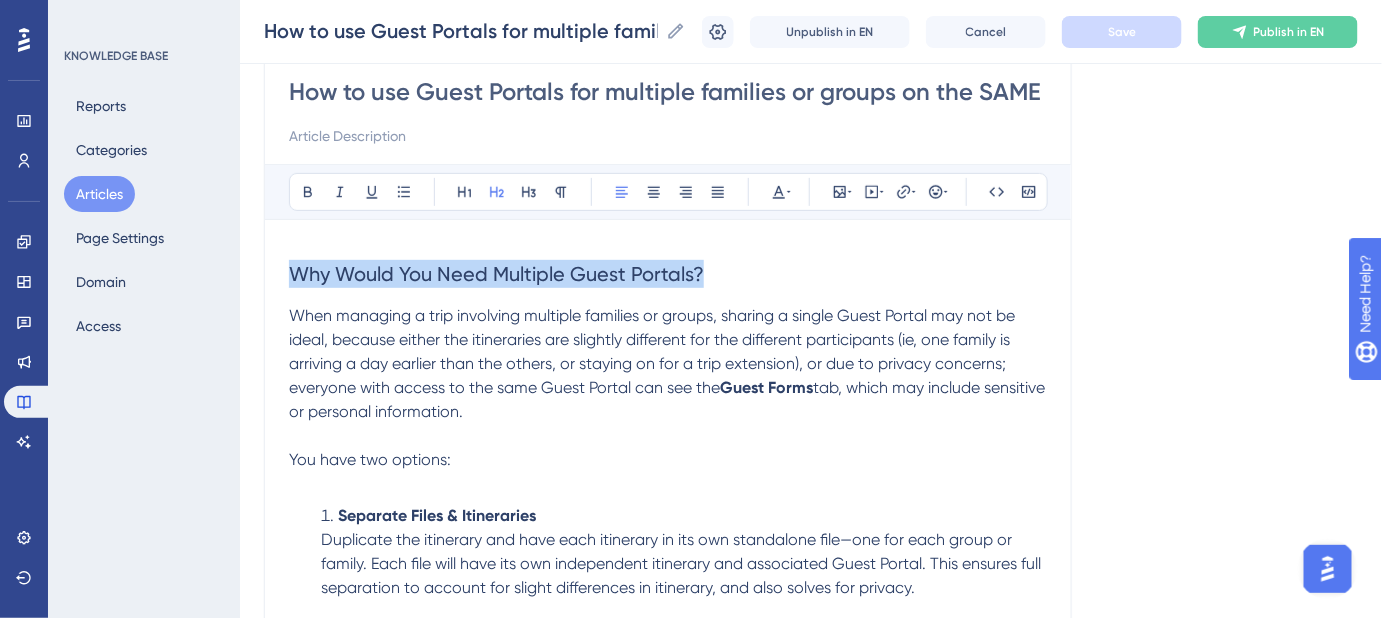 drag, startPoint x: 728, startPoint y: 268, endPoint x: 232, endPoint y: 274, distance: 496.0363 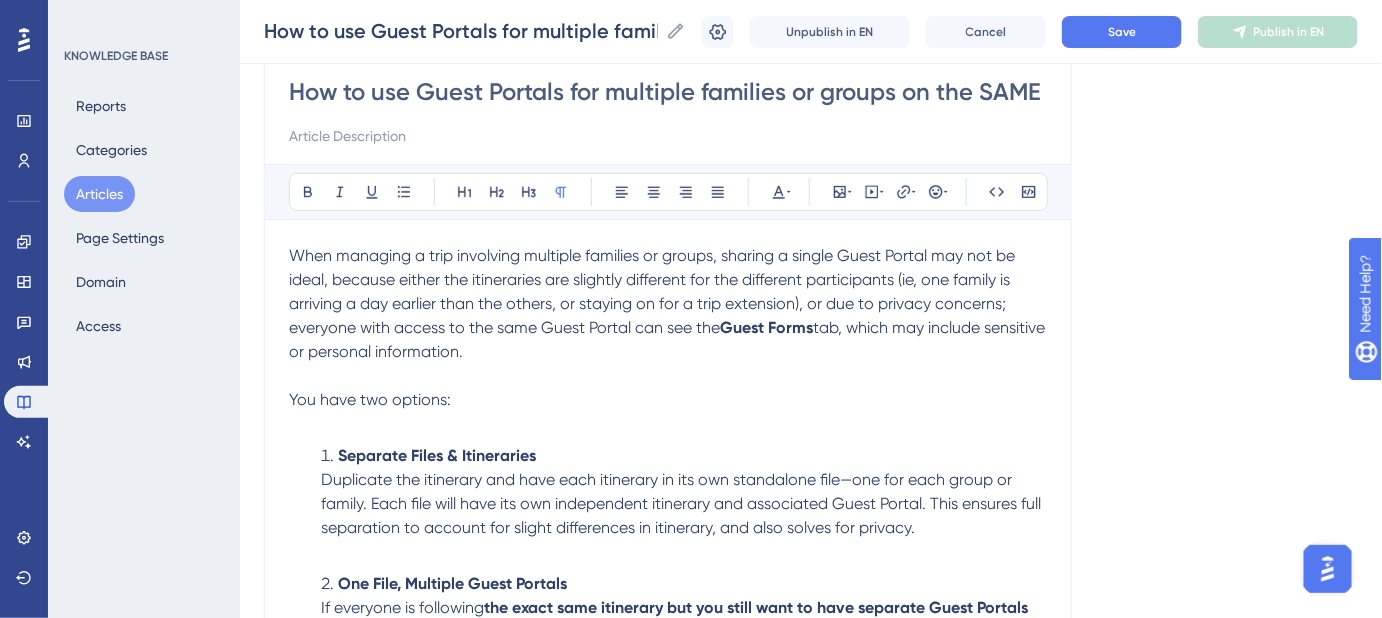 click on "When managing a trip involving multiple families or groups, sharing a single Guest Portal may not be ideal, because either the itineraries are slightly different for the different participants (ie, one family is arriving a day earlier than the others, or staying on for a trip extension), or due to privacy concerns; everyone with access to the same Guest Portal can see the" at bounding box center [654, 291] 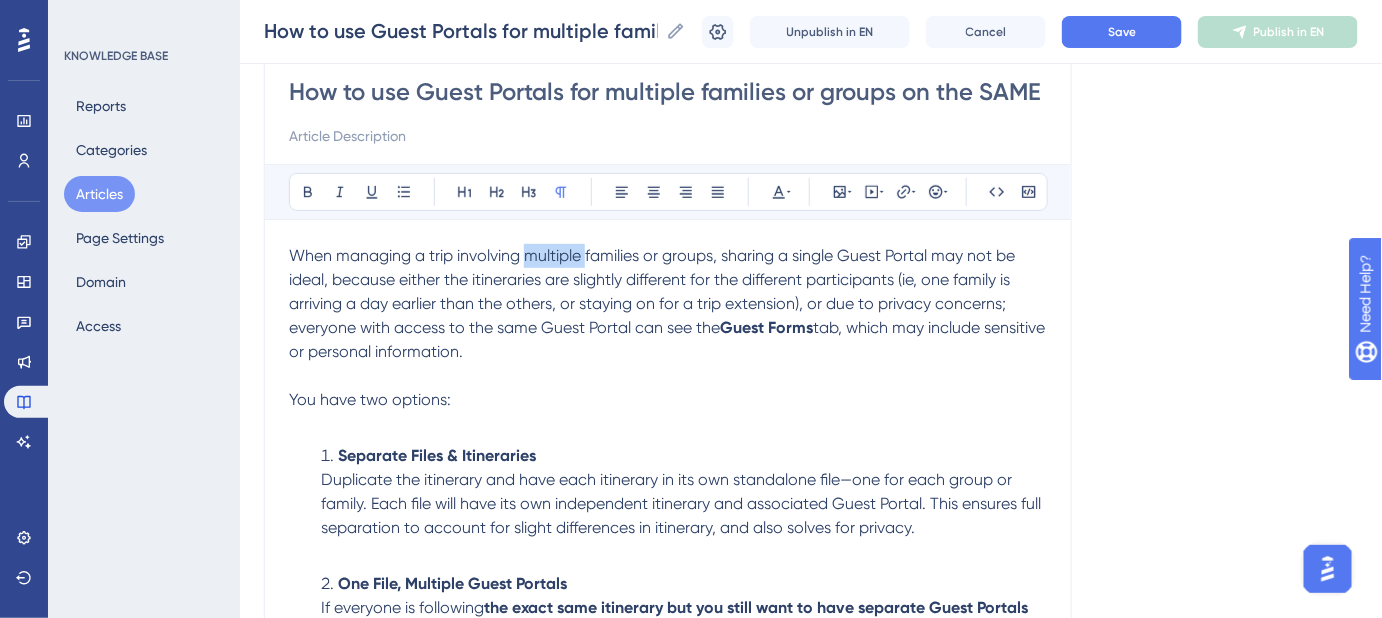 click on "When managing a trip involving multiple families or groups, sharing a single Guest Portal may not be ideal, because either the itineraries are slightly different for the different participants (ie, one family is arriving a day earlier than the others, or staying on for a trip extension), or due to privacy concerns; everyone with access to the same Guest Portal can see the" at bounding box center (654, 291) 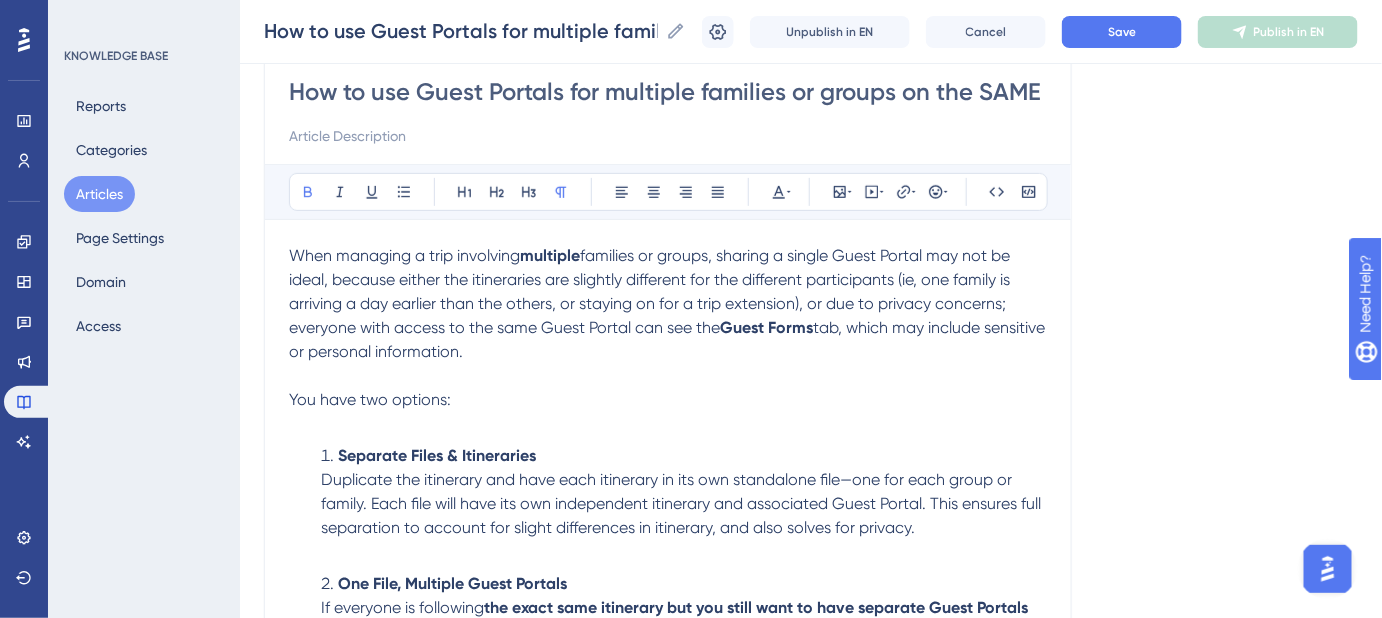 click on "families or groups, sharing a single Guest Portal may not be ideal, because either the itineraries are slightly different for the different participants (ie, one family is arriving a day earlier than the others, or staying on for a trip extension), or due to privacy concerns; everyone with access to the same Guest Portal can see the" at bounding box center (651, 291) 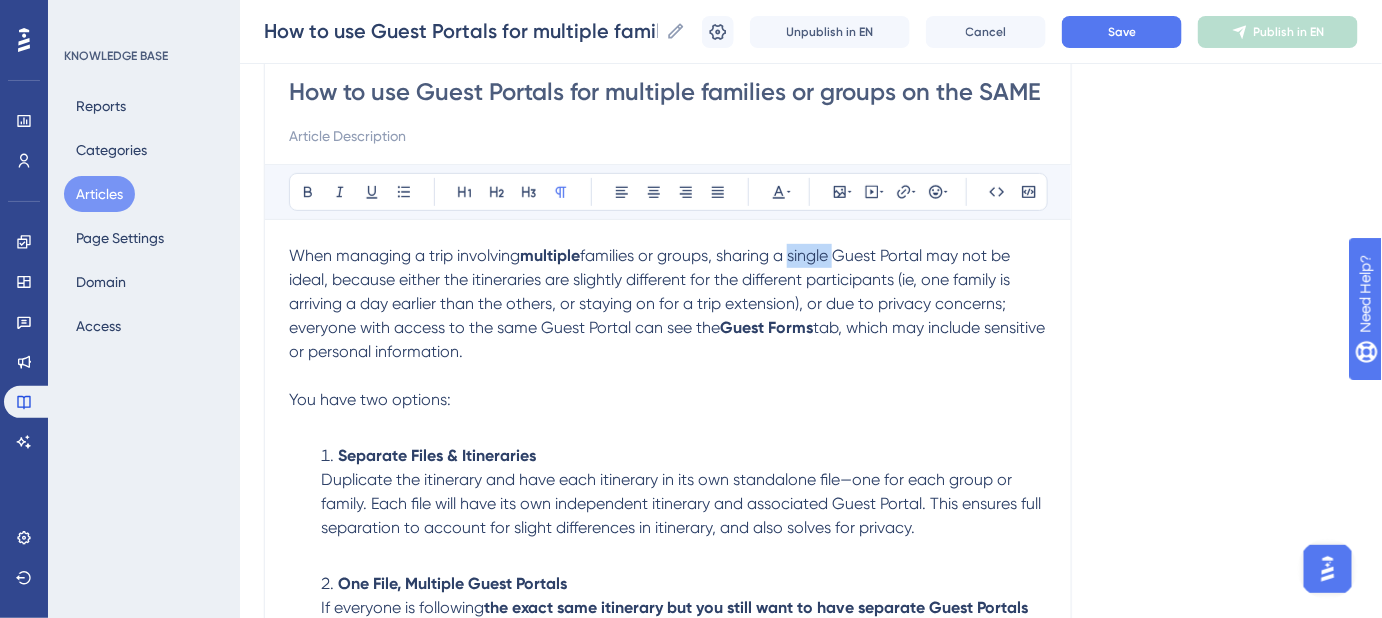 click on "families or groups, sharing a single Guest Portal may not be ideal, because either the itineraries are slightly different for the different participants (ie, one family is arriving a day earlier than the others, or staying on for a trip extension), or due to privacy concerns; everyone with access to the same Guest Portal can see the" at bounding box center [651, 291] 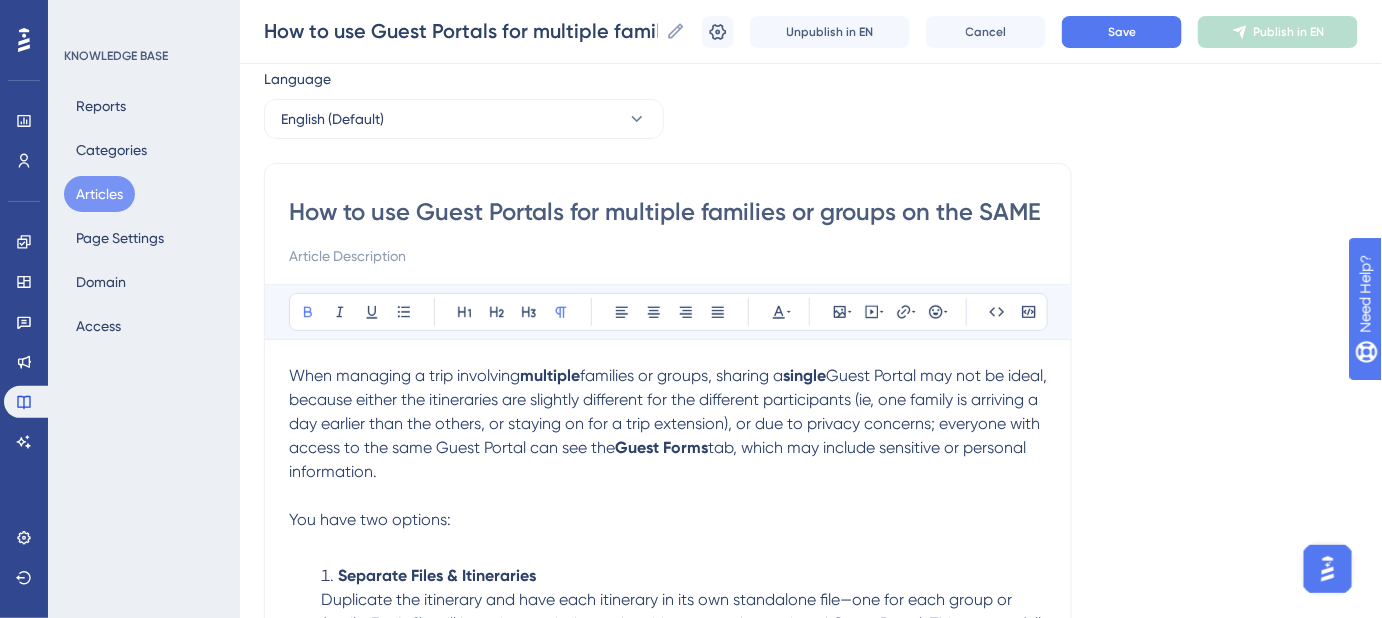 scroll, scrollTop: 0, scrollLeft: 0, axis: both 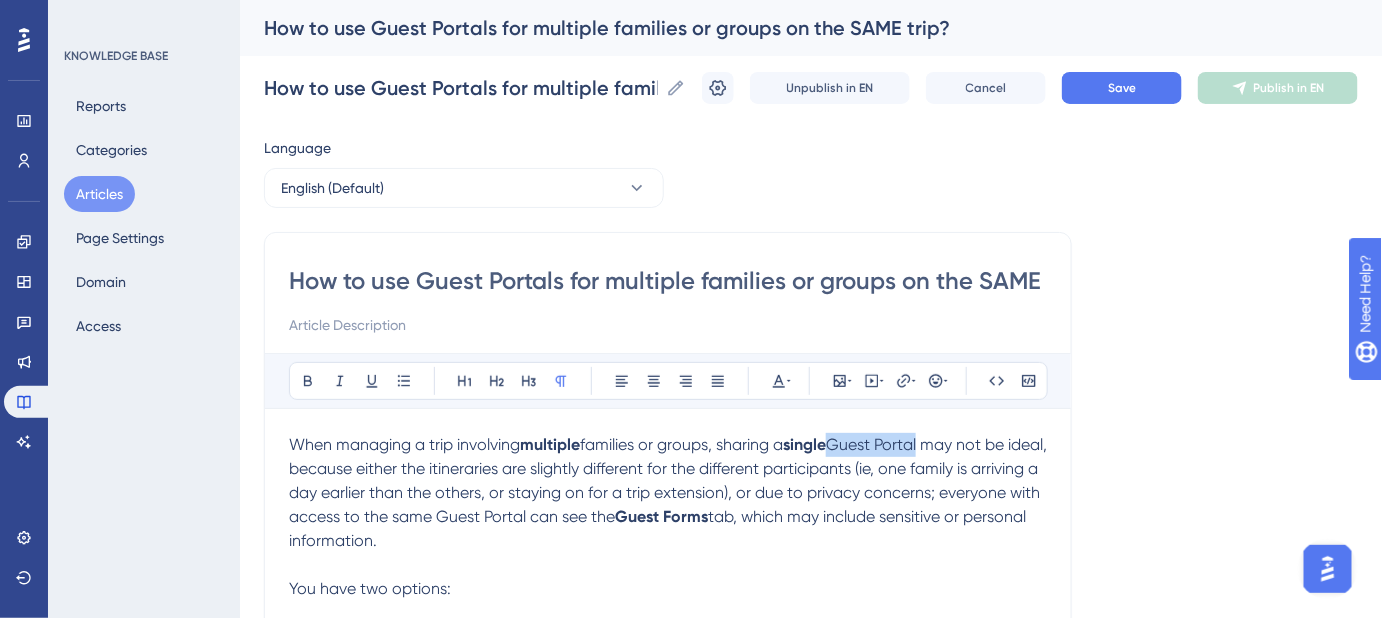 drag, startPoint x: 934, startPoint y: 444, endPoint x: 843, endPoint y: 442, distance: 91.02197 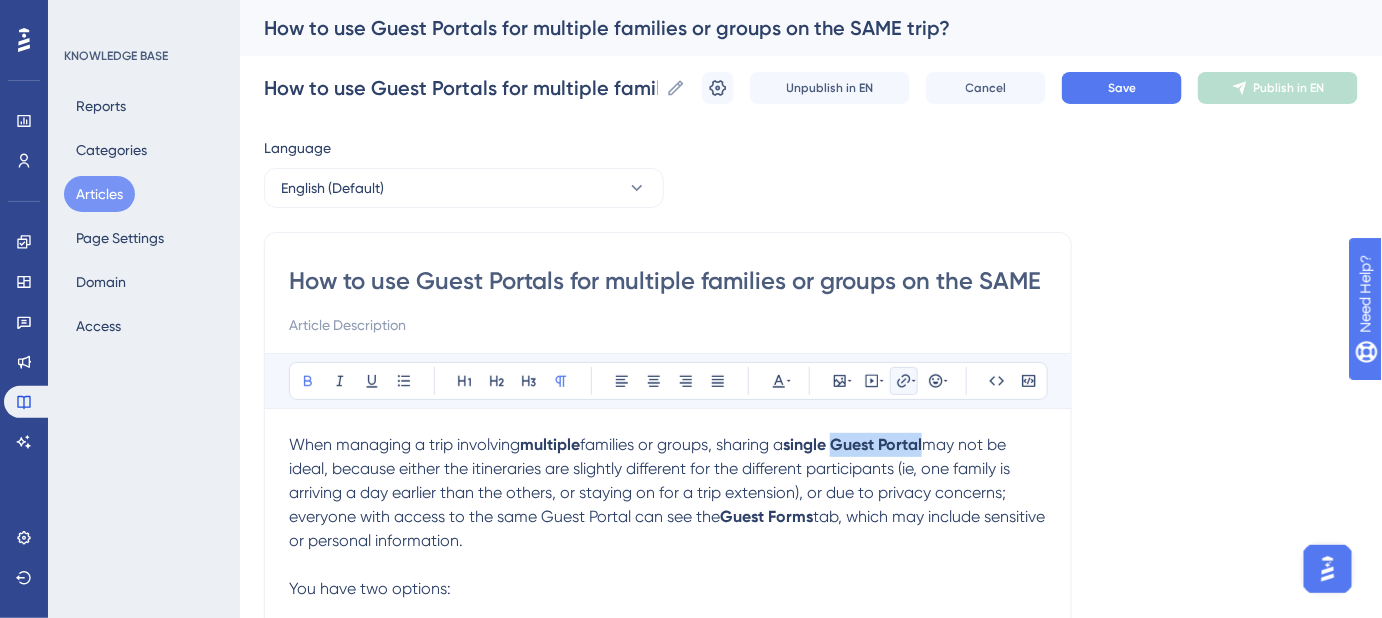 click 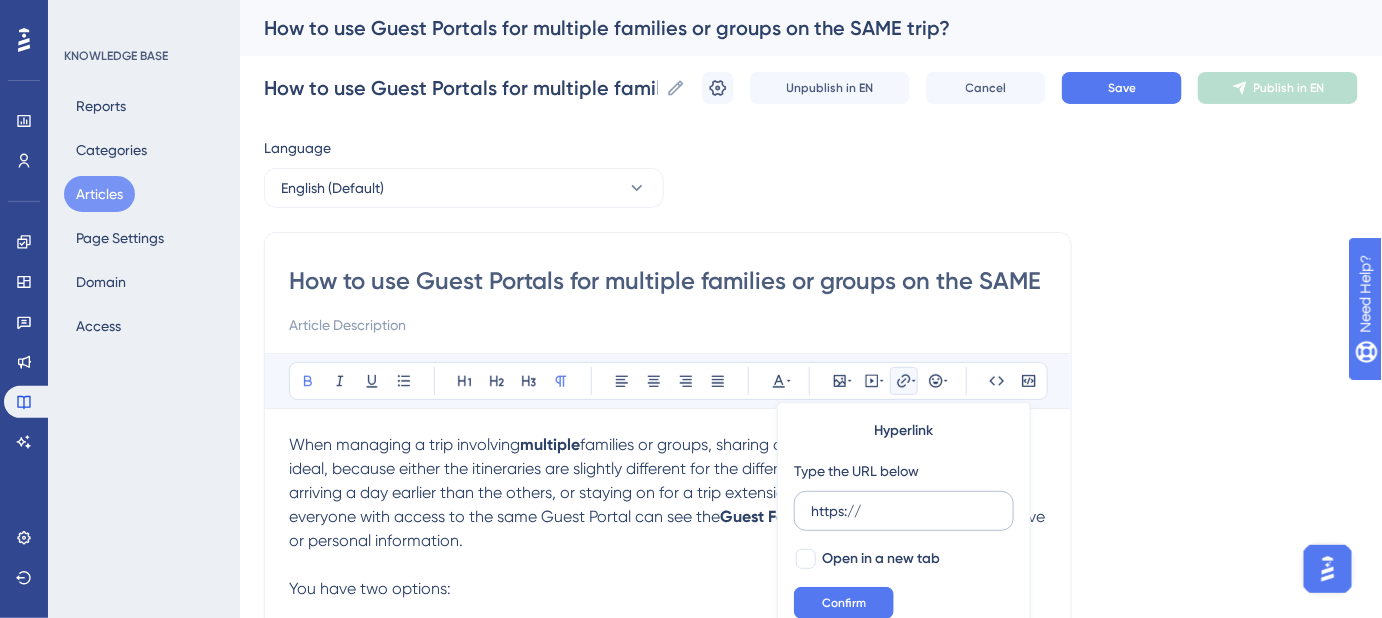 scroll, scrollTop: 35, scrollLeft: 0, axis: vertical 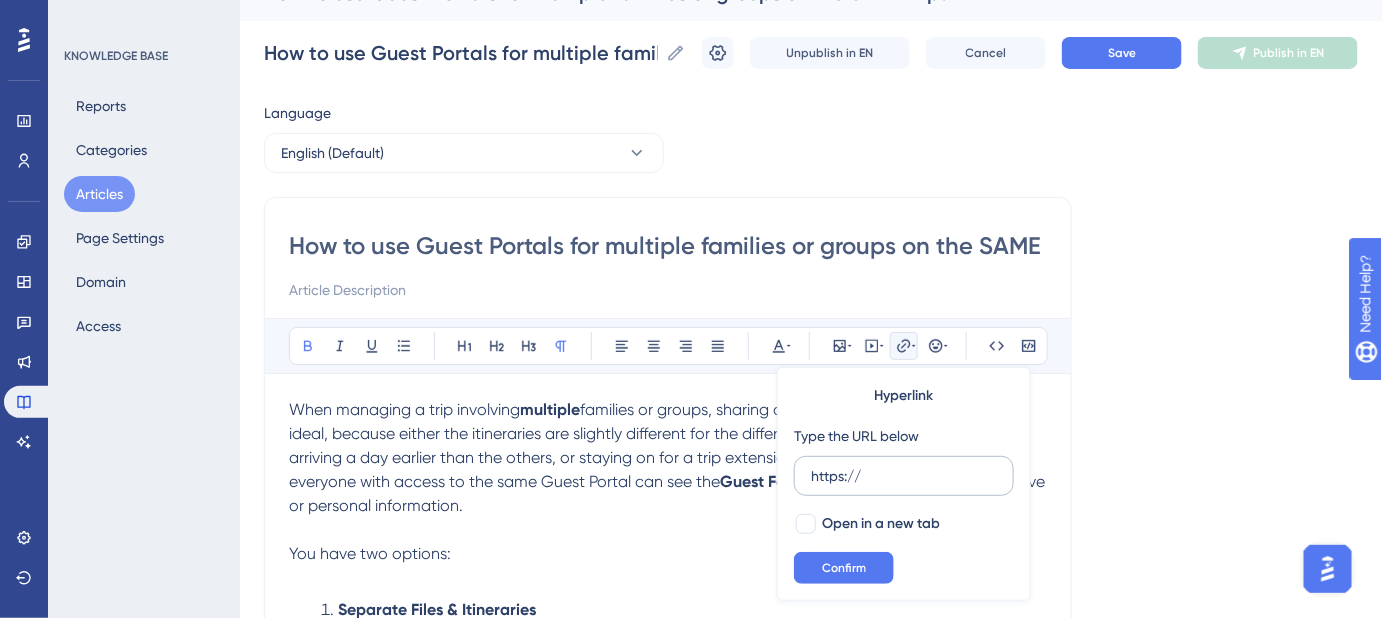 drag, startPoint x: 900, startPoint y: 474, endPoint x: 801, endPoint y: 475, distance: 99.00505 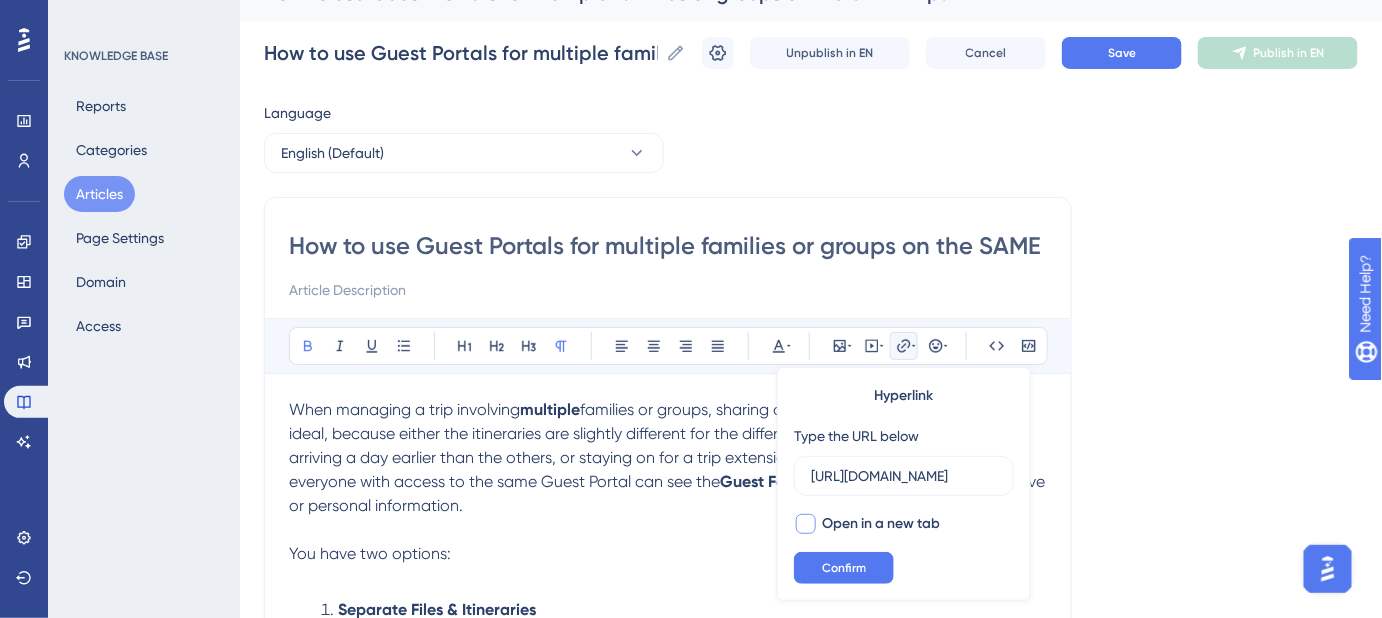 scroll, scrollTop: 0, scrollLeft: 295, axis: horizontal 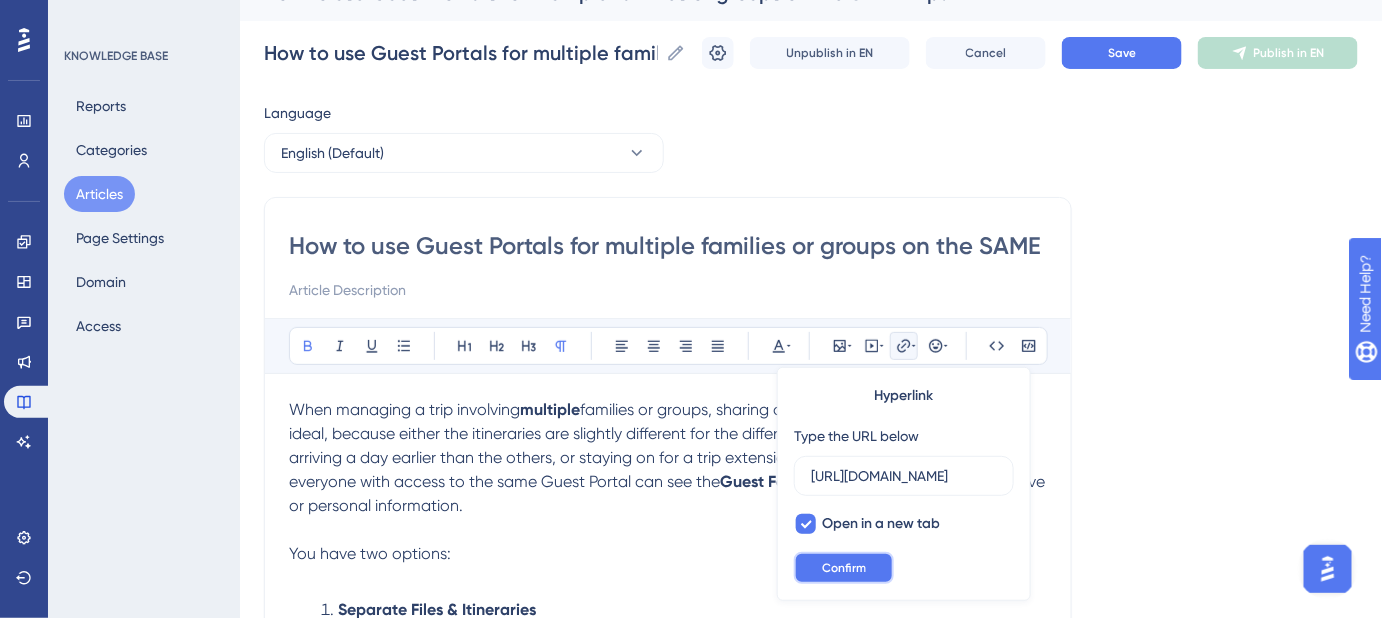 click on "Confirm" at bounding box center [844, 568] 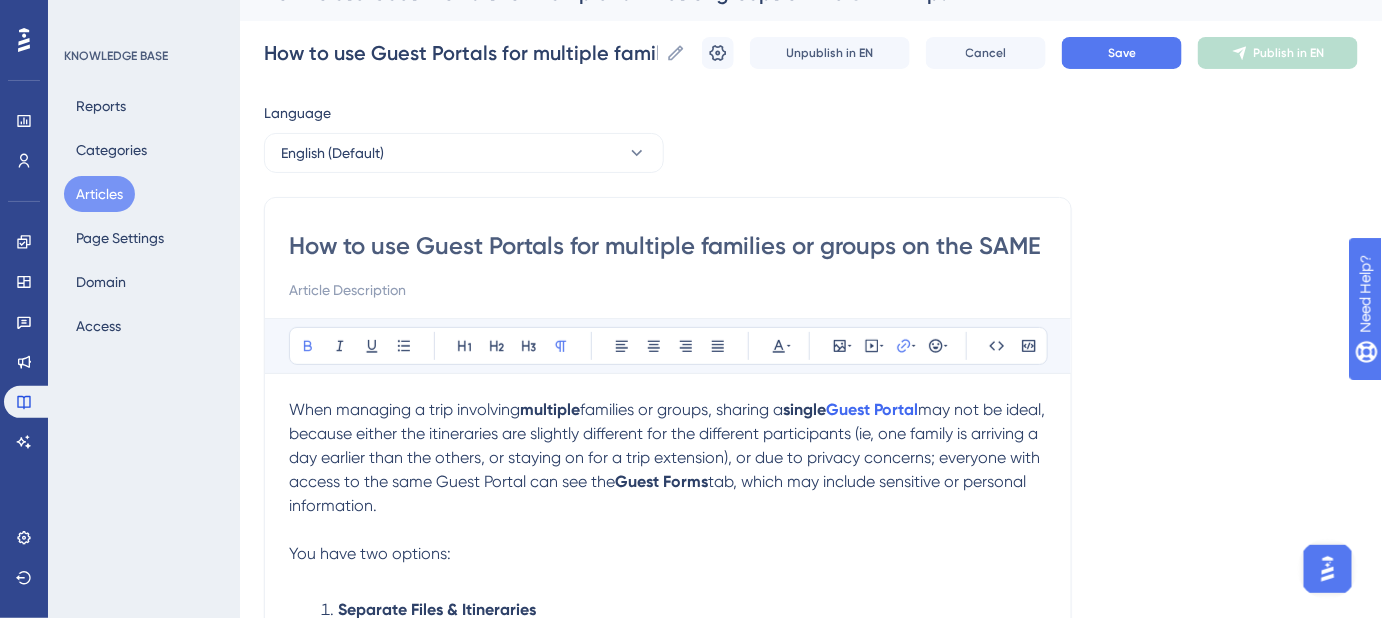 click at bounding box center [668, 530] 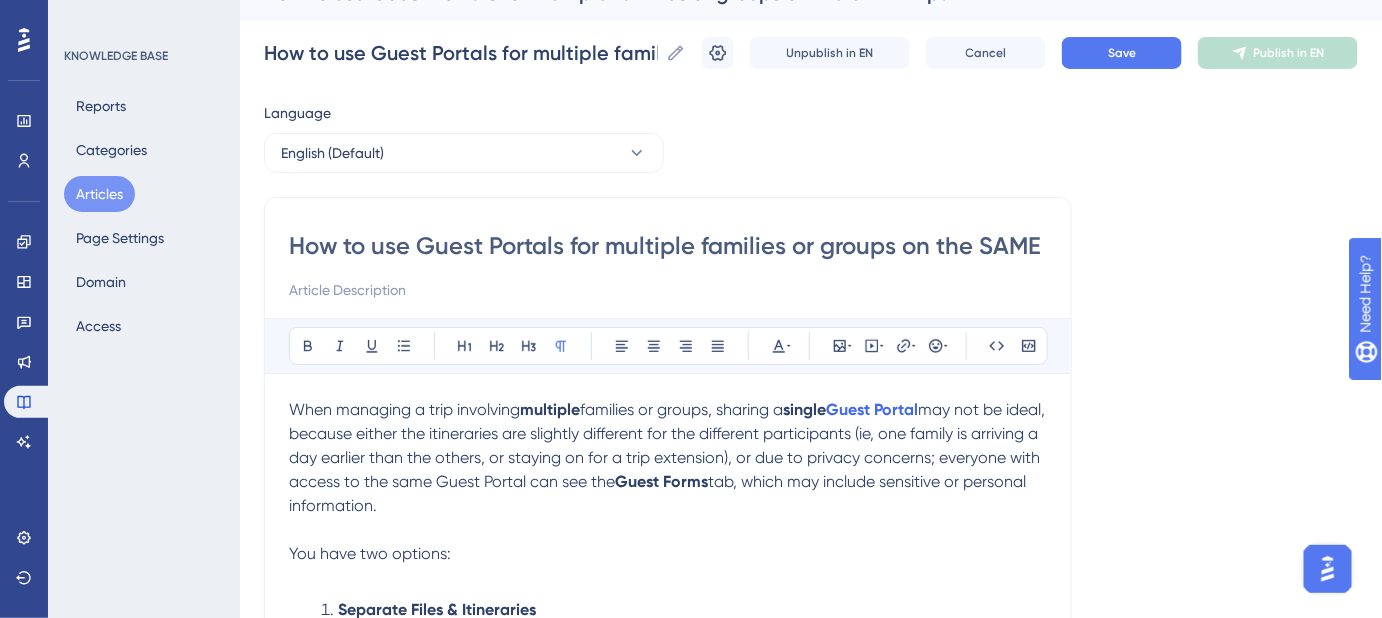 click on "may not be ideal, because either the itineraries are slightly different for the different participants (ie, one family is arriving a day earlier than the others, or staying on for a trip extension), or due to privacy concerns; everyone with access to the same Guest Portal can see the" at bounding box center [669, 445] 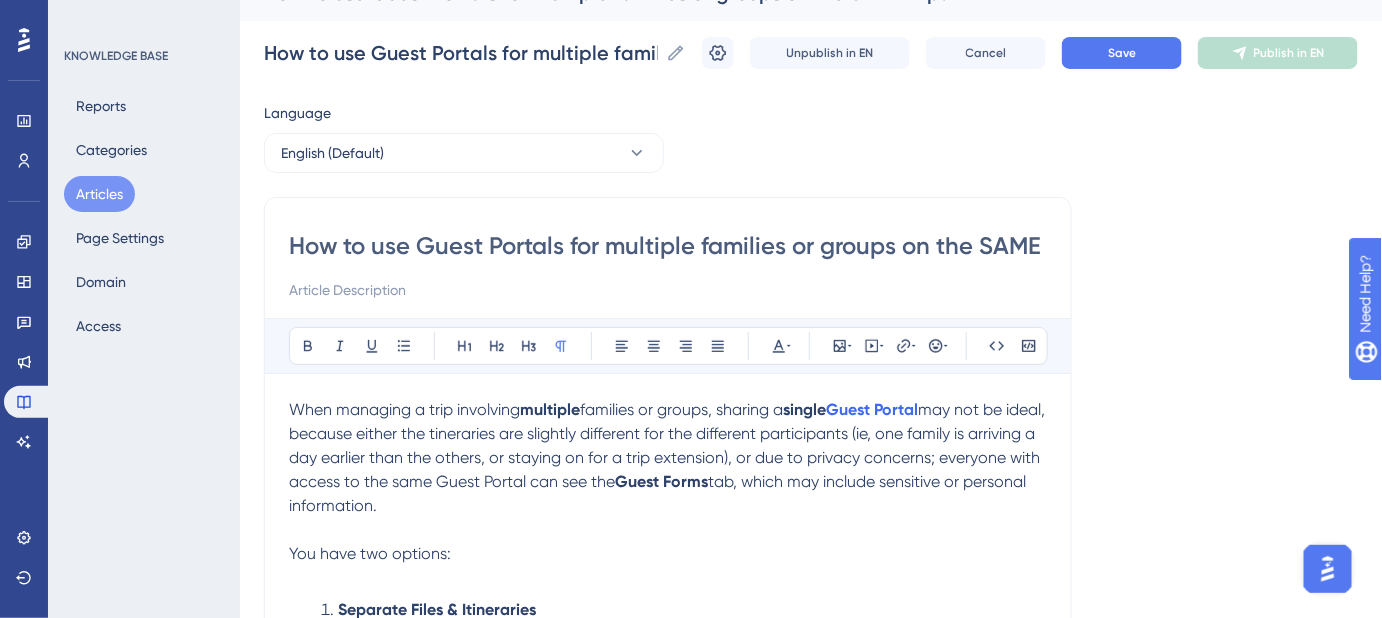 type 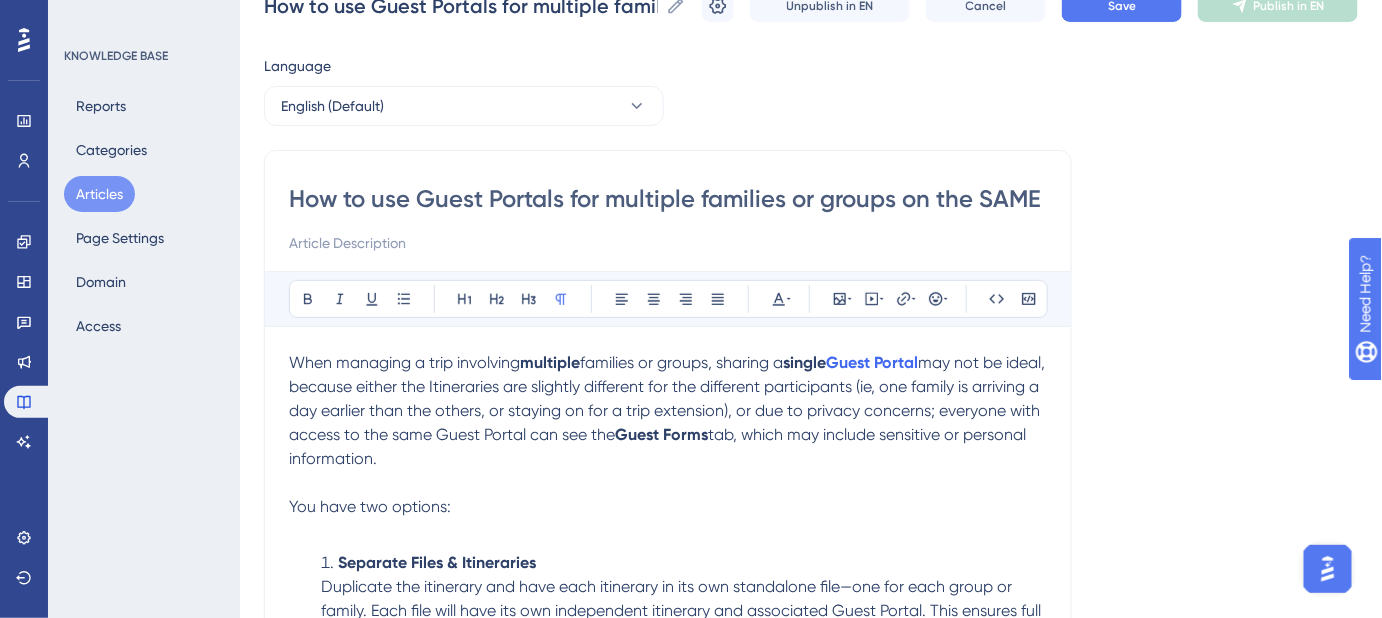 scroll, scrollTop: 126, scrollLeft: 0, axis: vertical 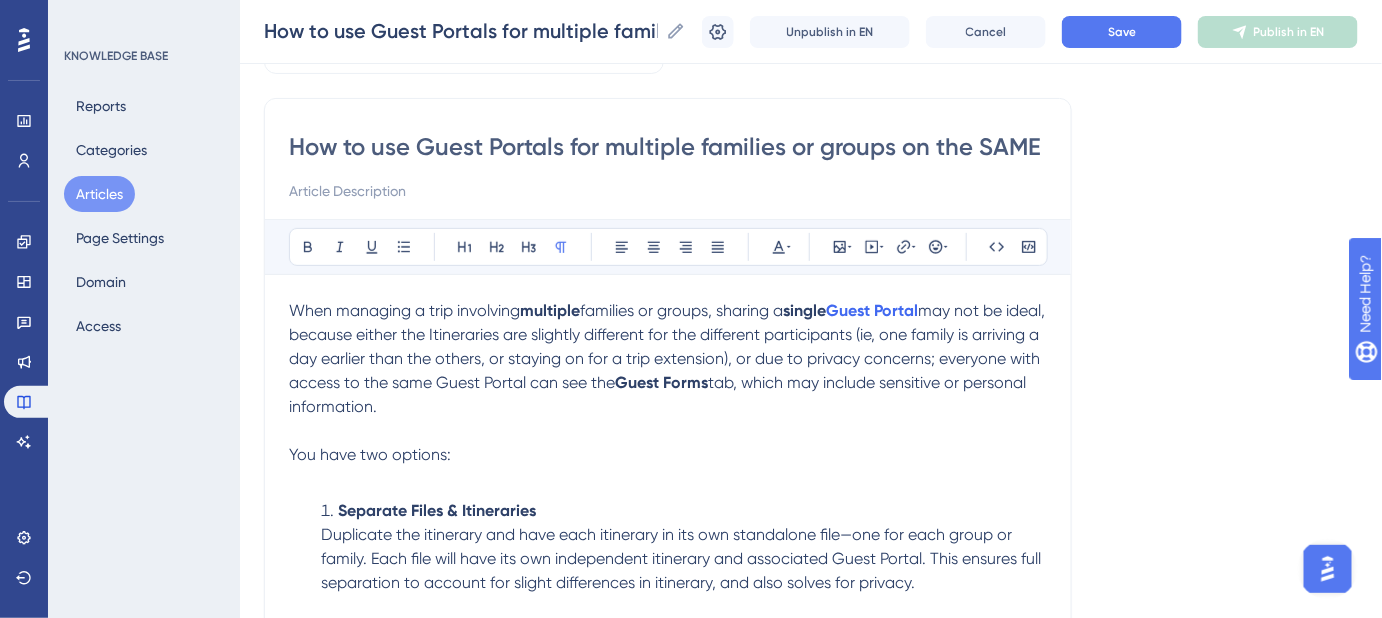 click on "may not be ideal, because either the Itineraries are slightly different for the different participants (ie, one family is arriving a day earlier than the others, or staying on for a trip extension), or due to privacy concerns; everyone with access to the same Guest Portal can see the" at bounding box center (669, 346) 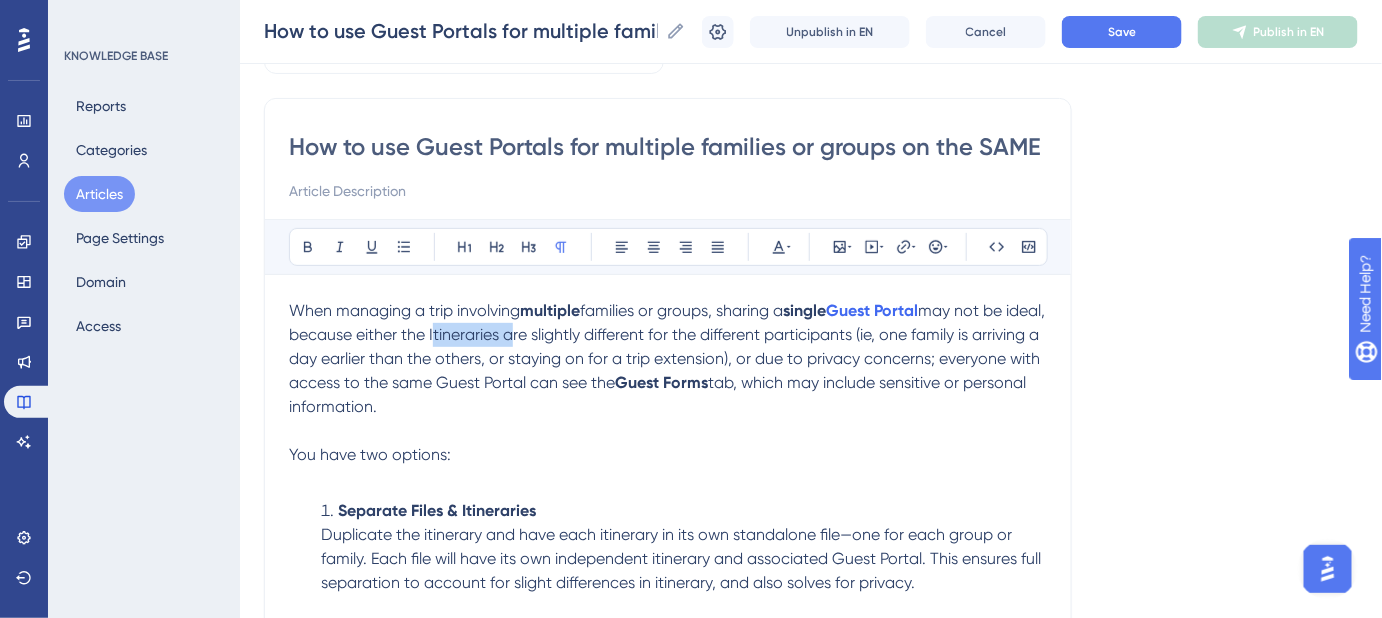 click on "may not be ideal, because either the Itineraries are slightly different for the different participants (ie, one family is arriving a day earlier than the others, or staying on for a trip extension), or due to privacy concerns; everyone with access to the same Guest Portal can see the" at bounding box center [669, 346] 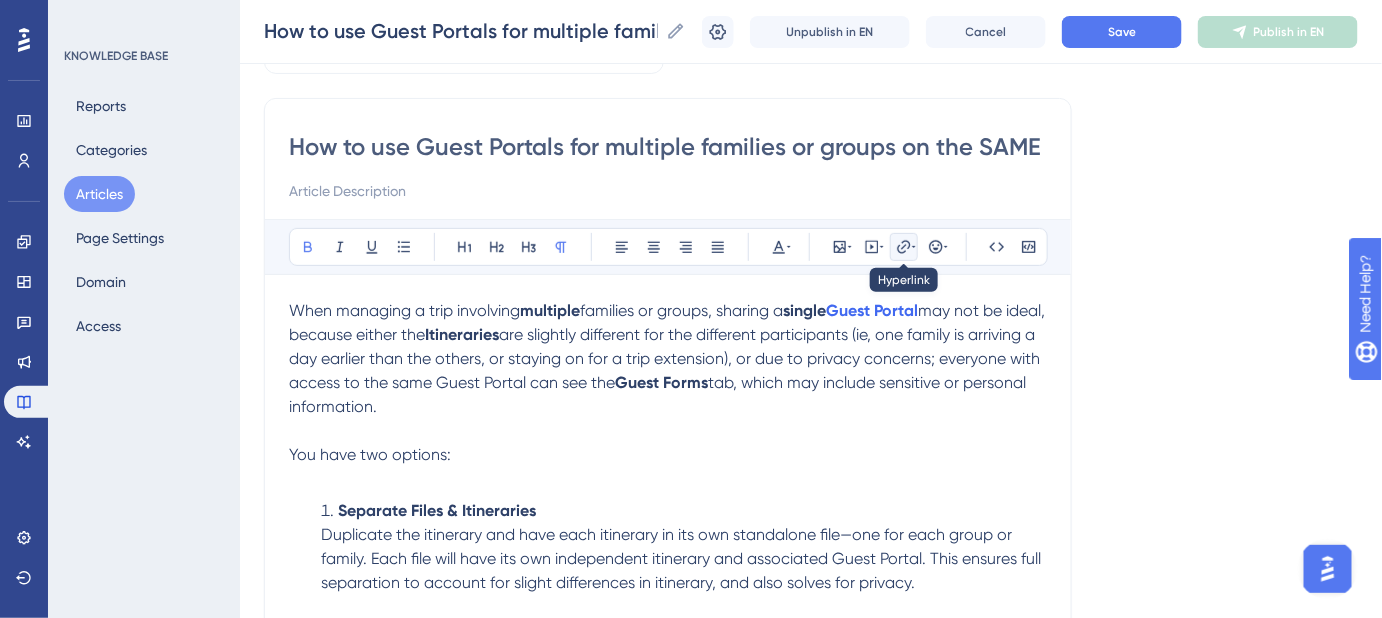 click 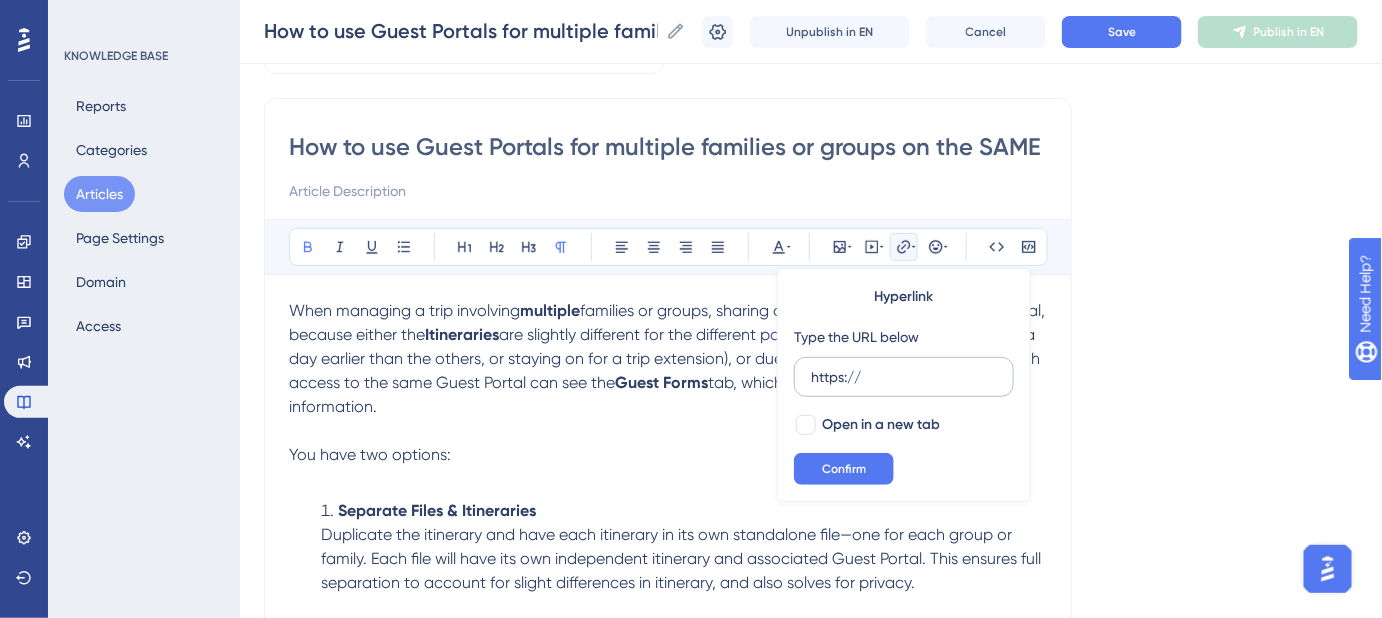 drag, startPoint x: 866, startPoint y: 373, endPoint x: 798, endPoint y: 373, distance: 68 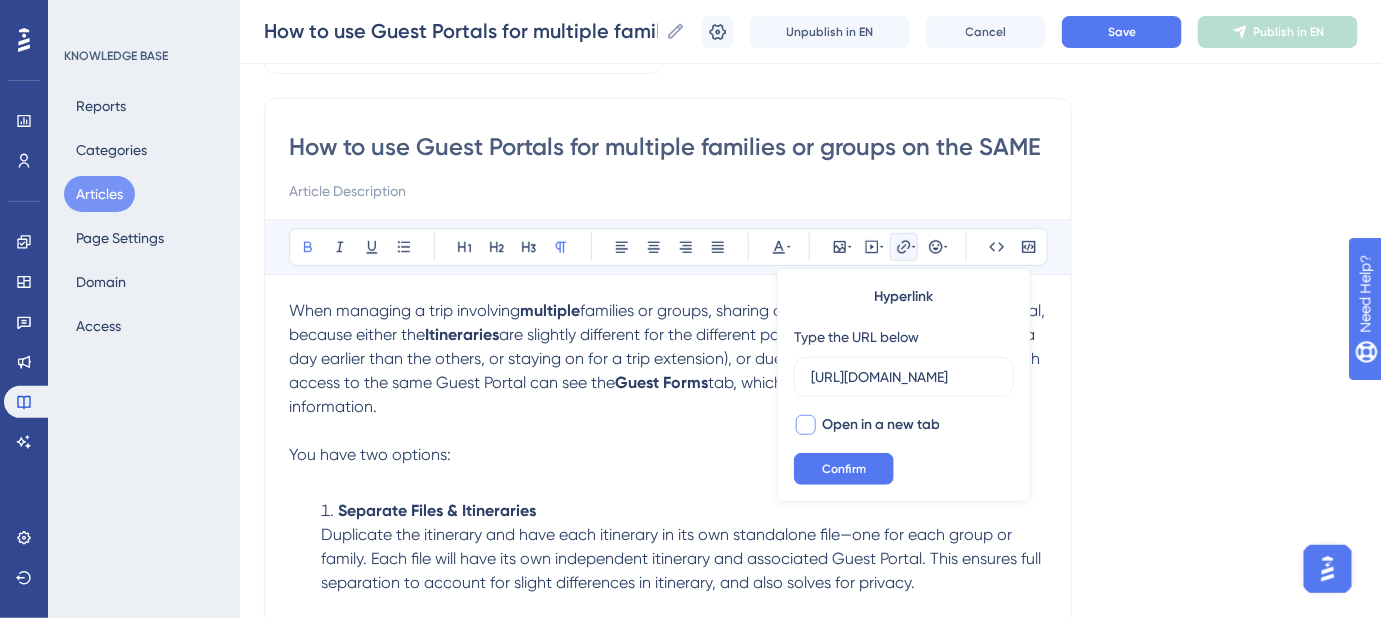 scroll, scrollTop: 0, scrollLeft: 270, axis: horizontal 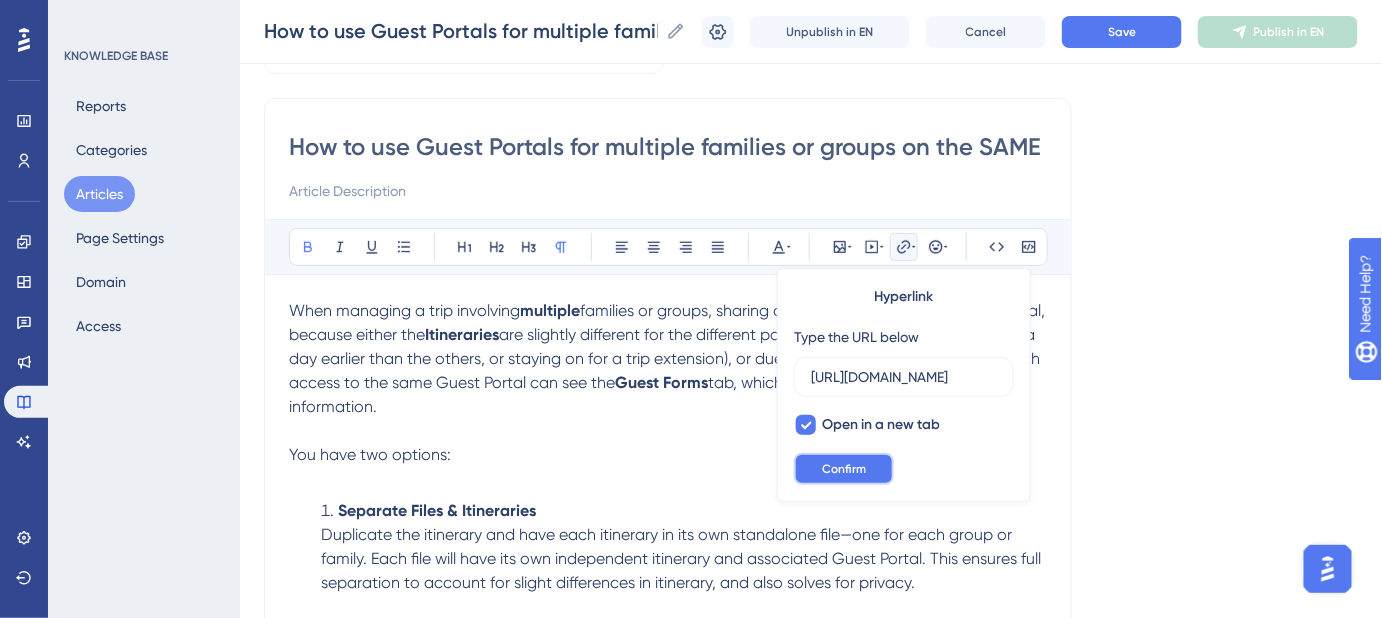 click on "Confirm" at bounding box center (844, 469) 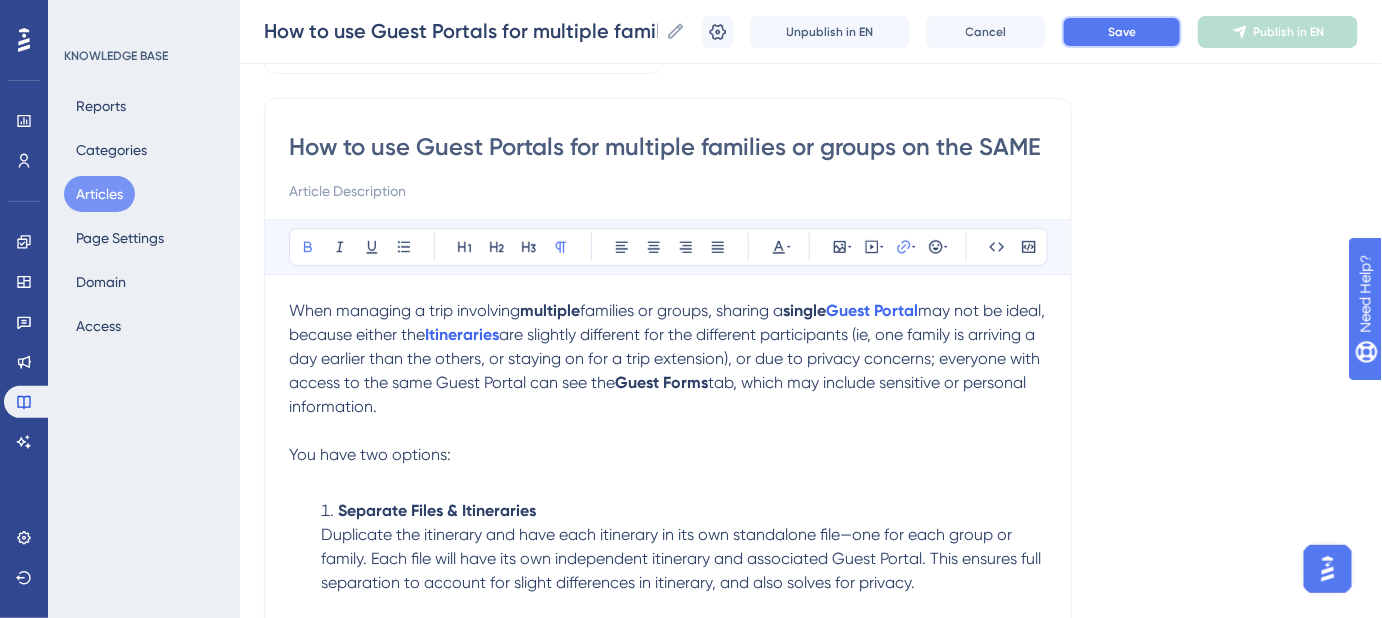click on "Save" at bounding box center (1122, 32) 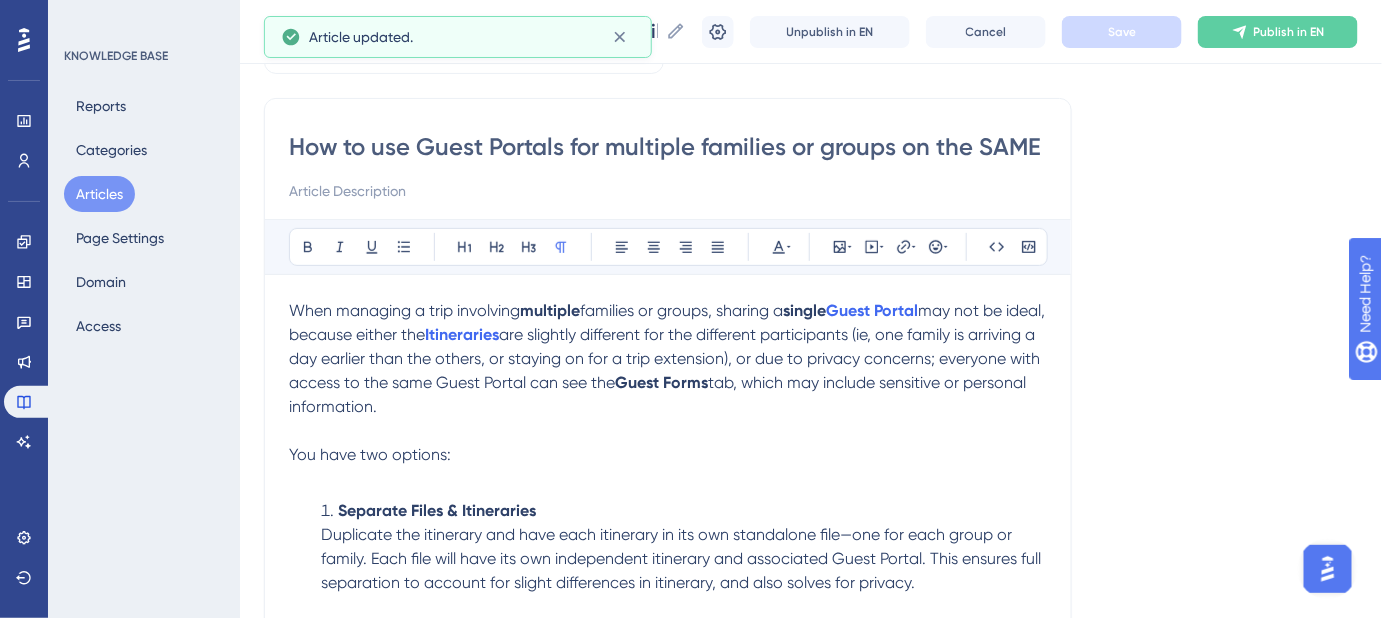click on "You have two options:" at bounding box center (668, 467) 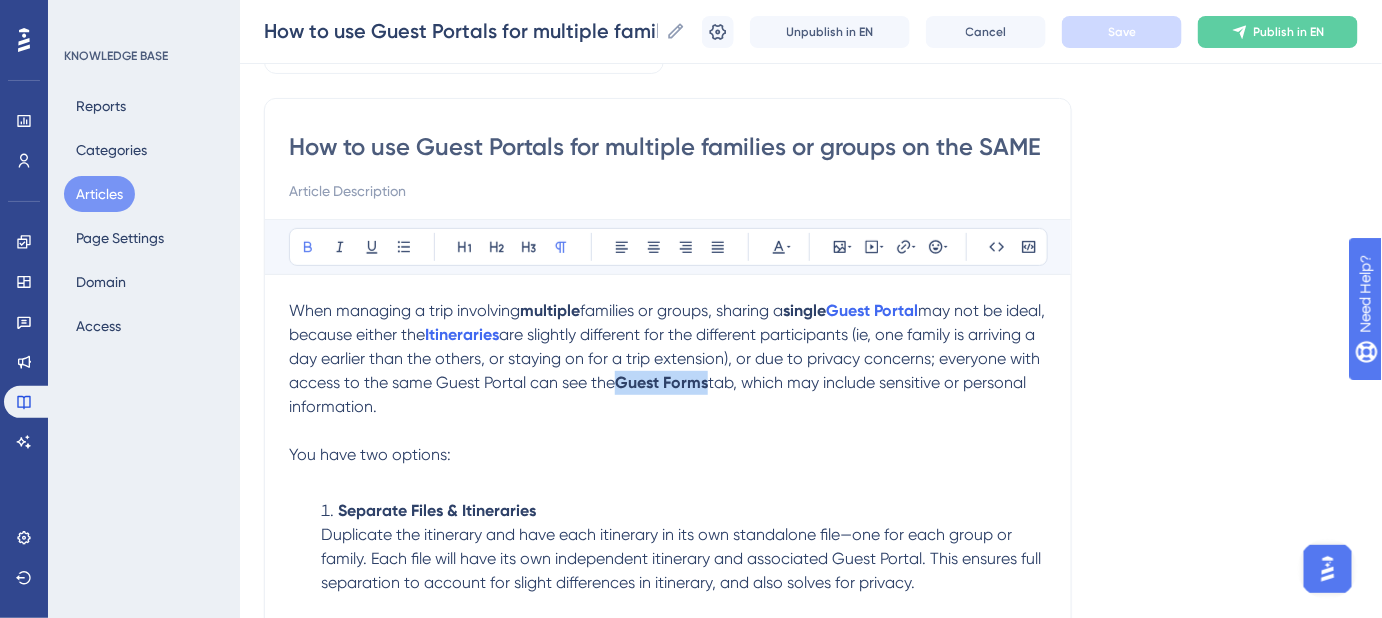drag, startPoint x: 814, startPoint y: 384, endPoint x: 728, endPoint y: 380, distance: 86.09297 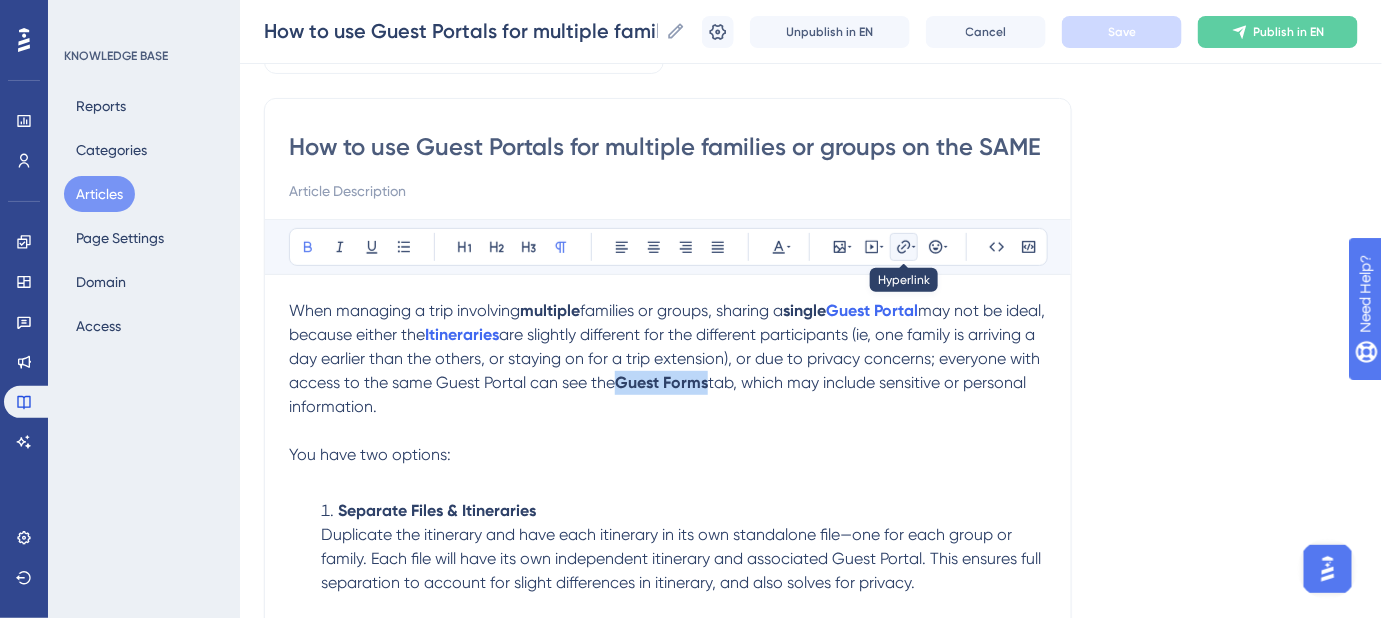 click at bounding box center (904, 247) 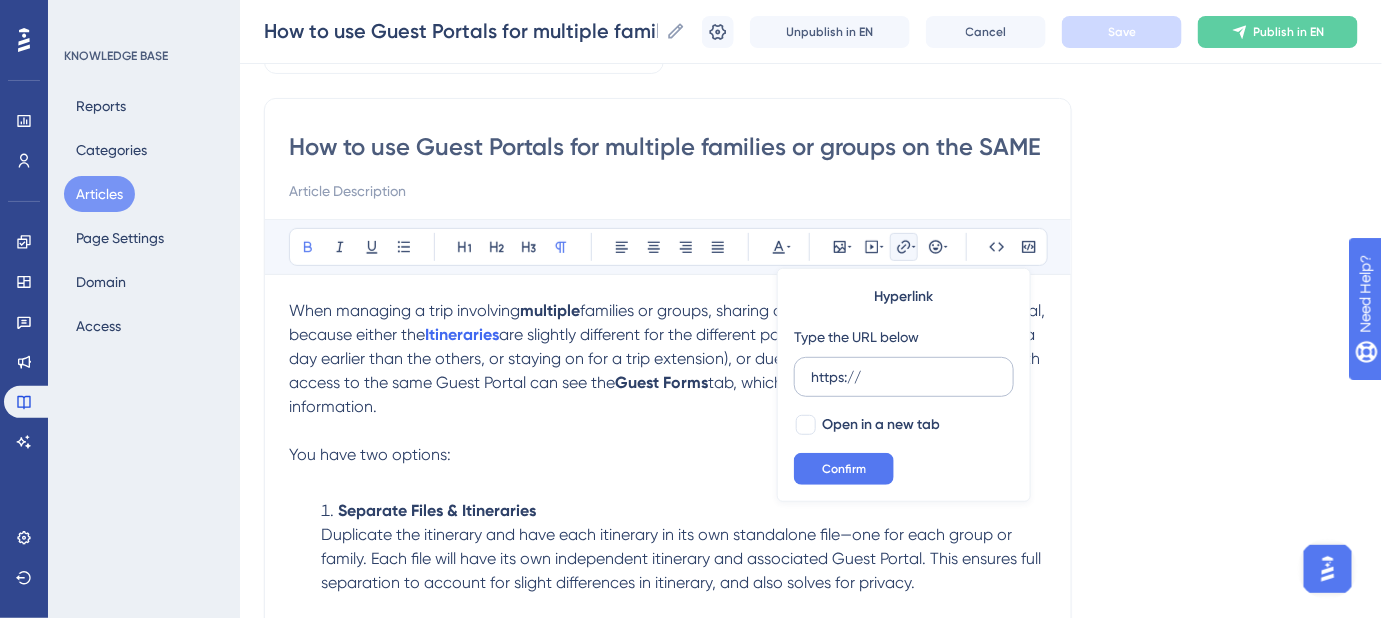 drag, startPoint x: 874, startPoint y: 378, endPoint x: 795, endPoint y: 376, distance: 79.025314 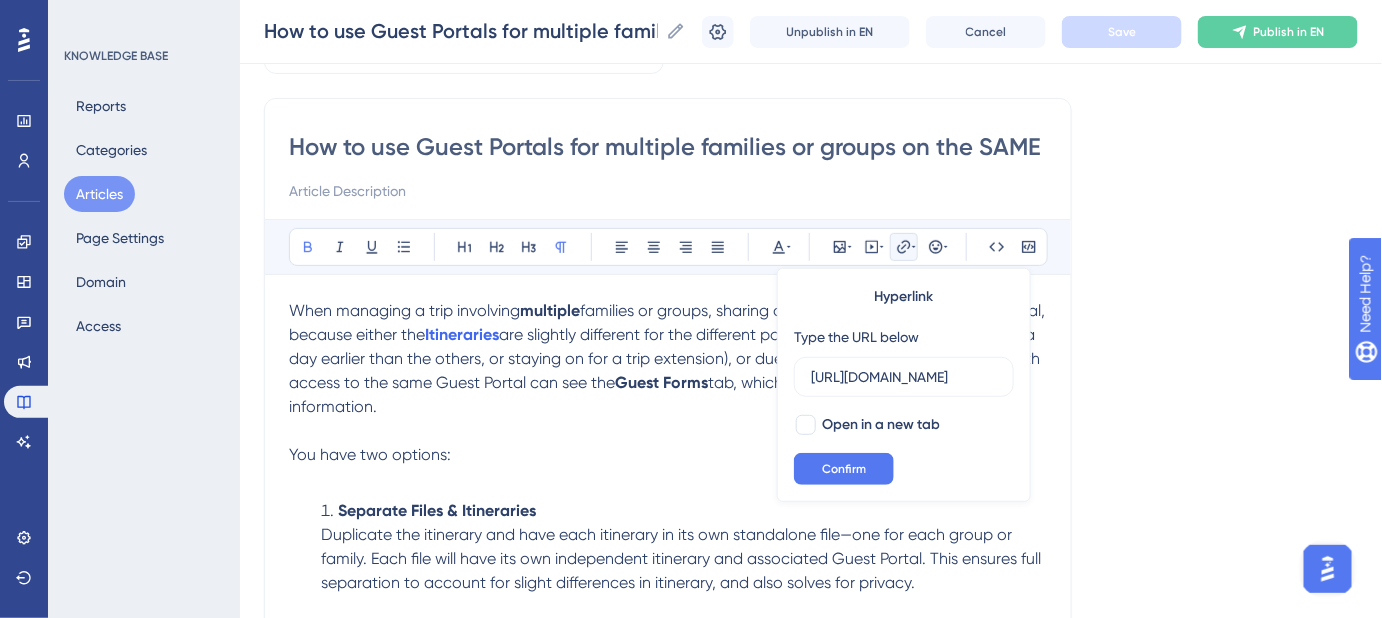 scroll, scrollTop: 0, scrollLeft: 400, axis: horizontal 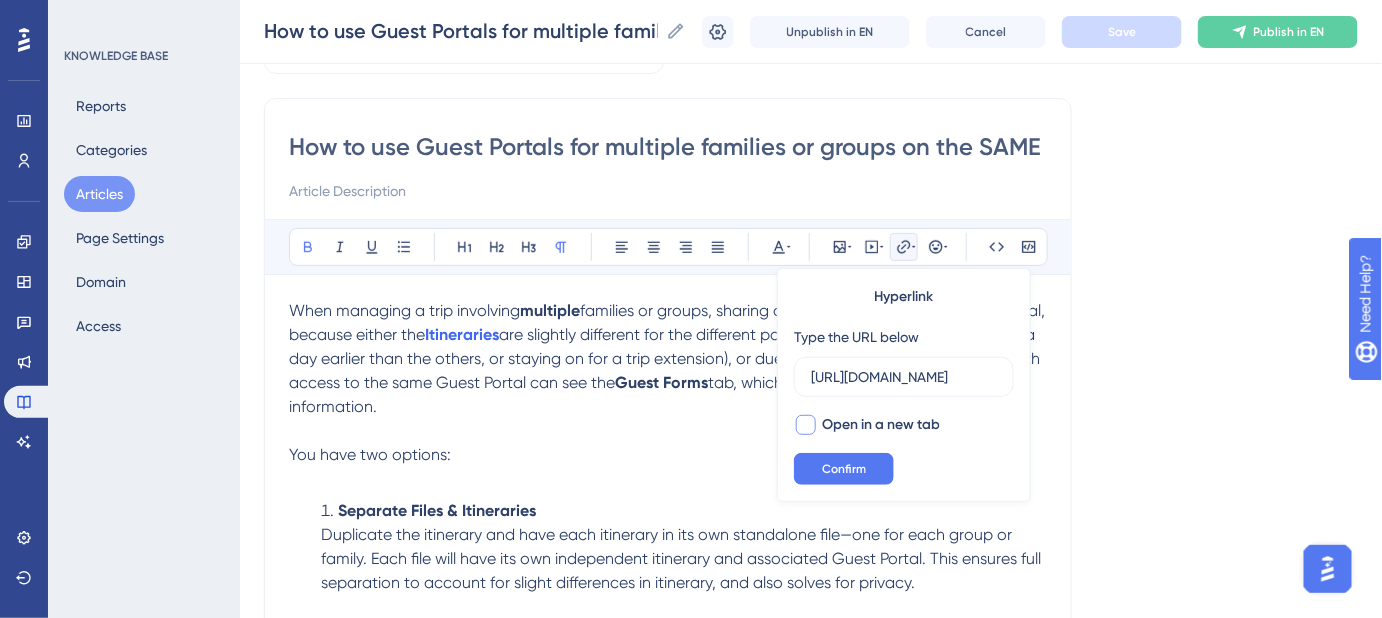 type on "https://safariportal.help.userguiding.com/en/articles/7687-how-should-i-use-guest-forms" 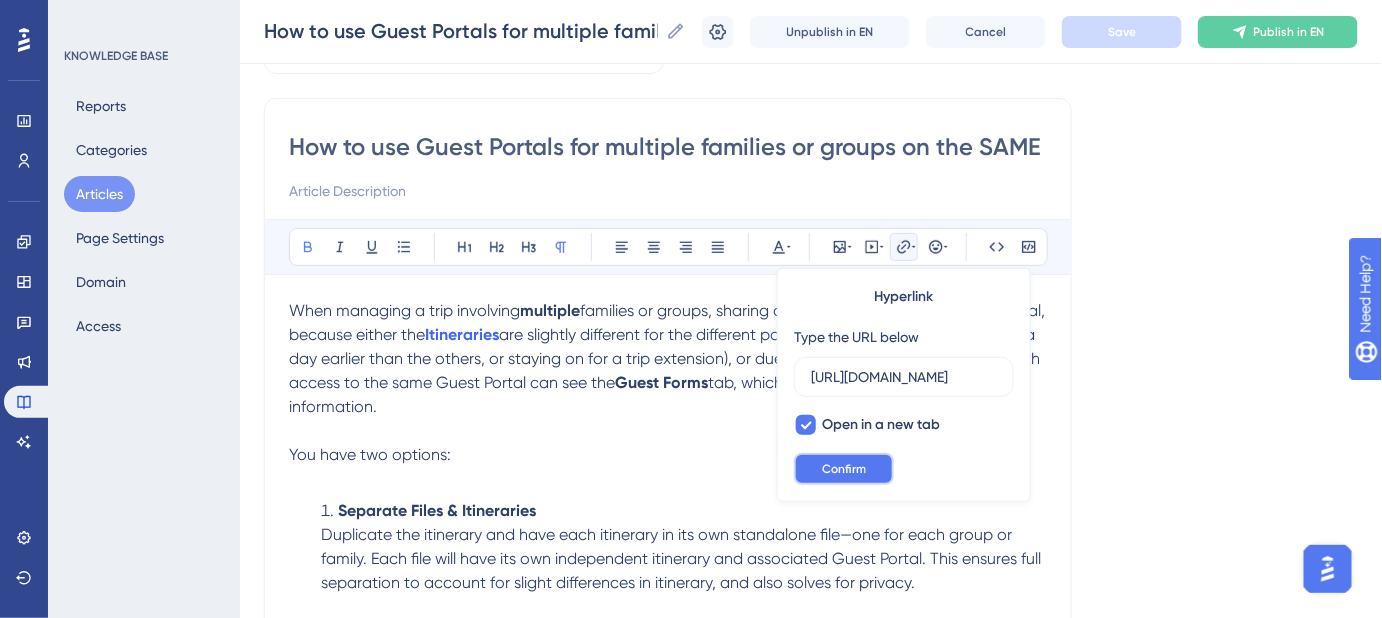 click on "Confirm" at bounding box center [844, 469] 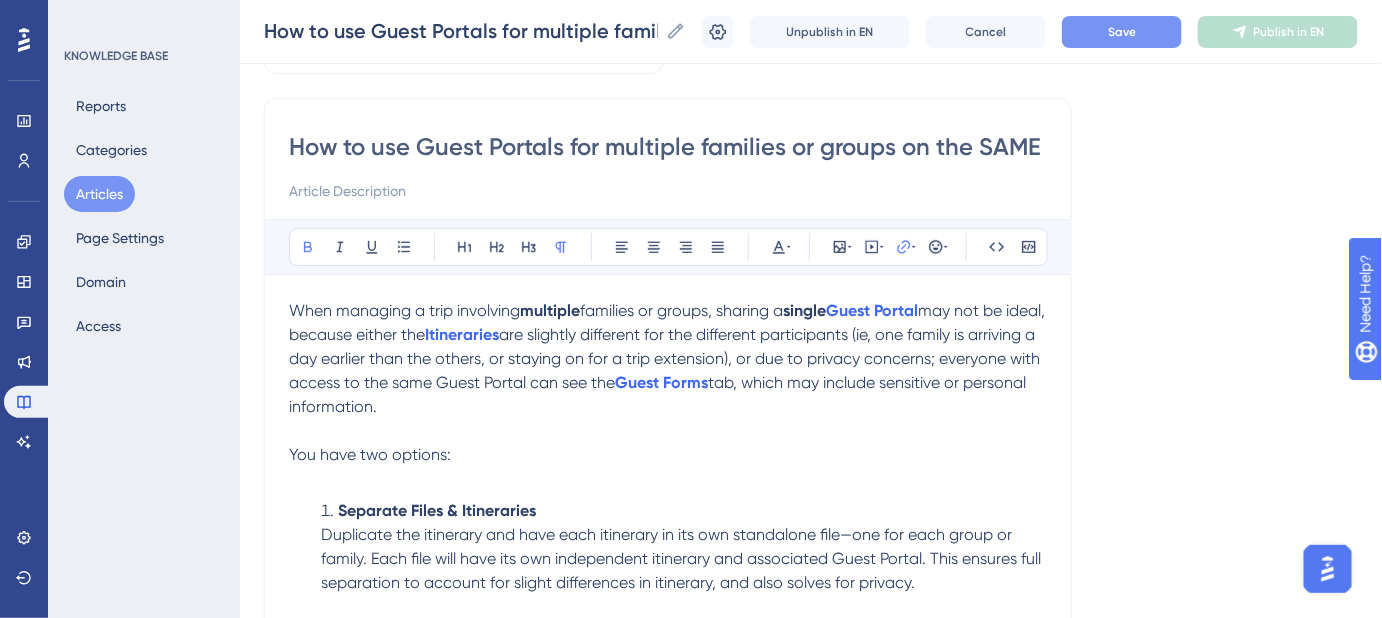 click on "Save" at bounding box center [1122, 32] 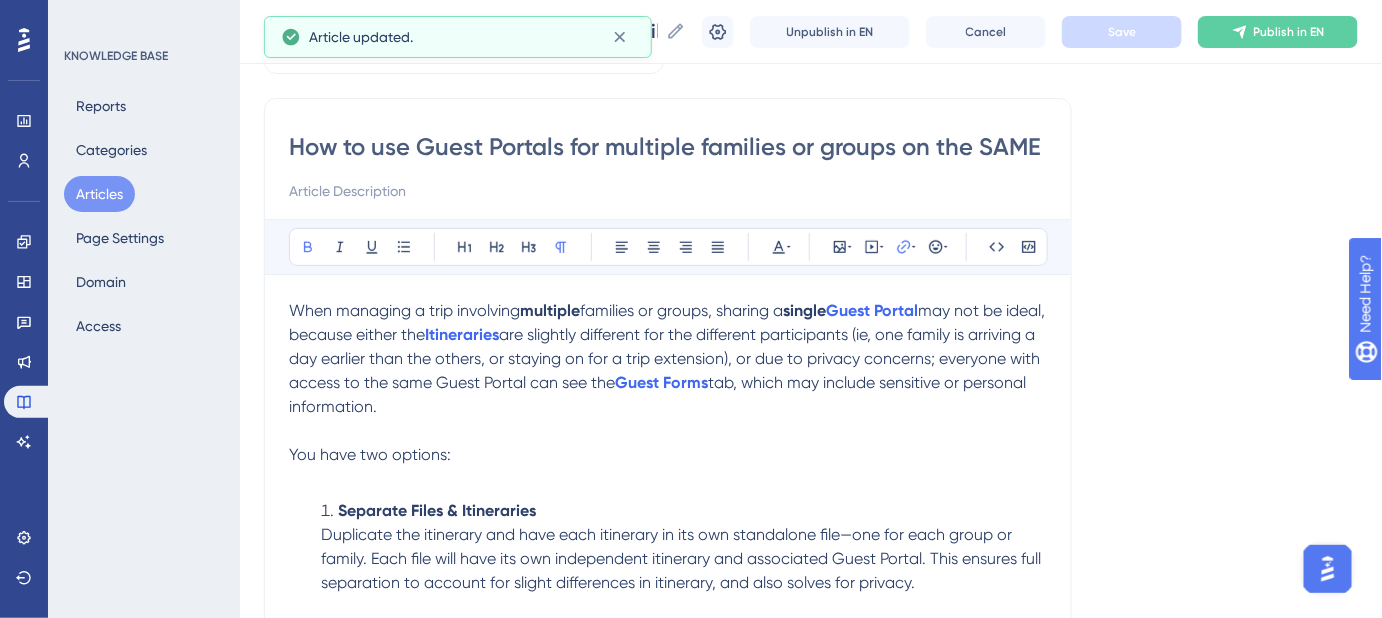 click on "You have two options:" at bounding box center (668, 467) 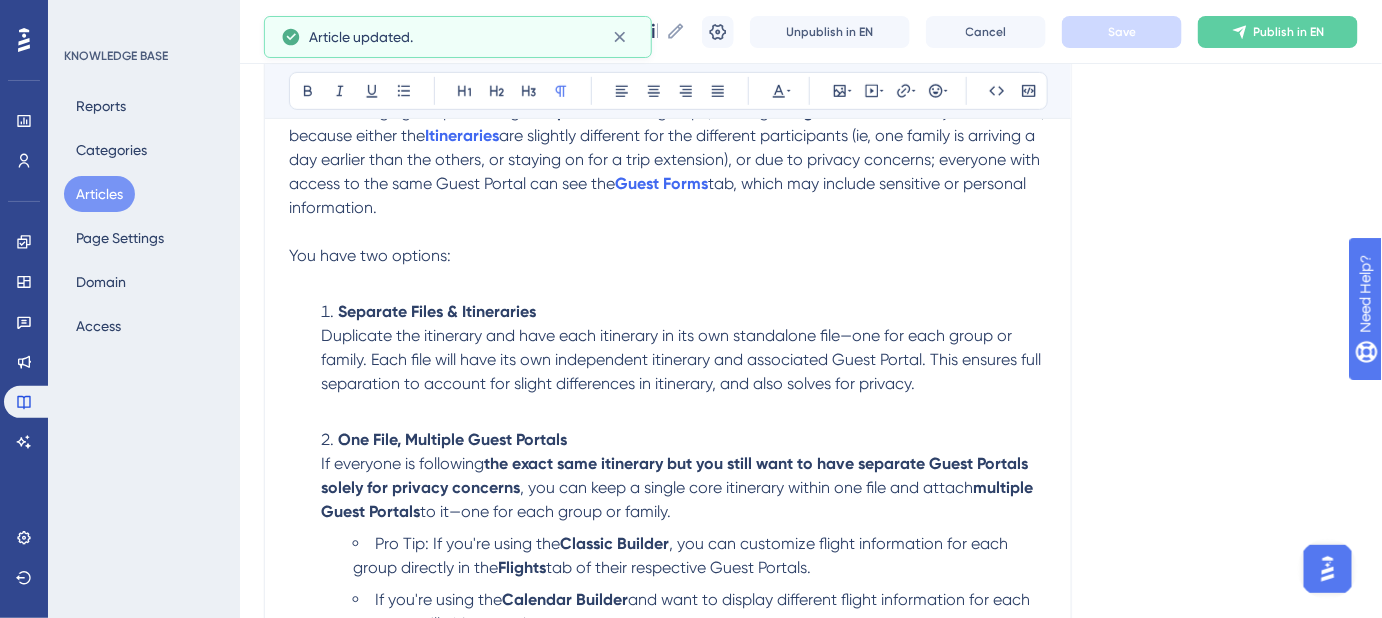 scroll, scrollTop: 399, scrollLeft: 0, axis: vertical 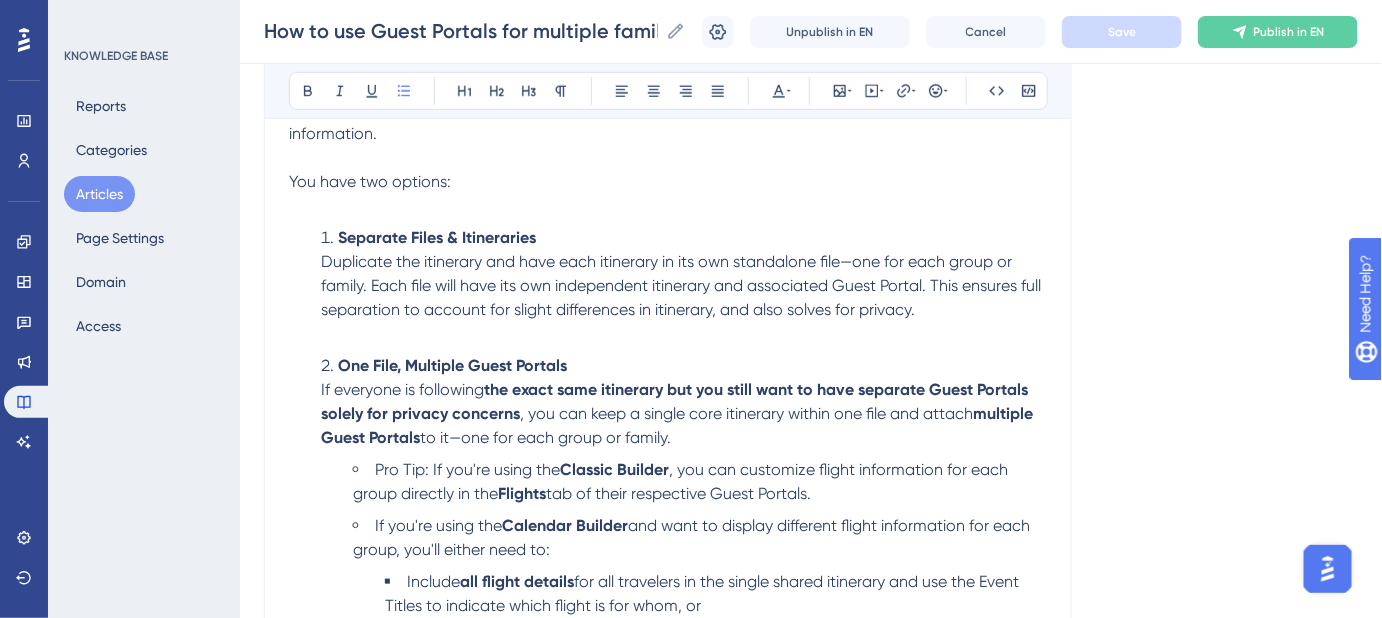 click on "Duplicate the itinerary and have each itinerary in its own standalone file—one for each group or family. Each file will have its own independent itinerary and associated Guest Portal. This ensures full separation to account for slight differences in itinerary, and also solves for privacy." at bounding box center [683, 285] 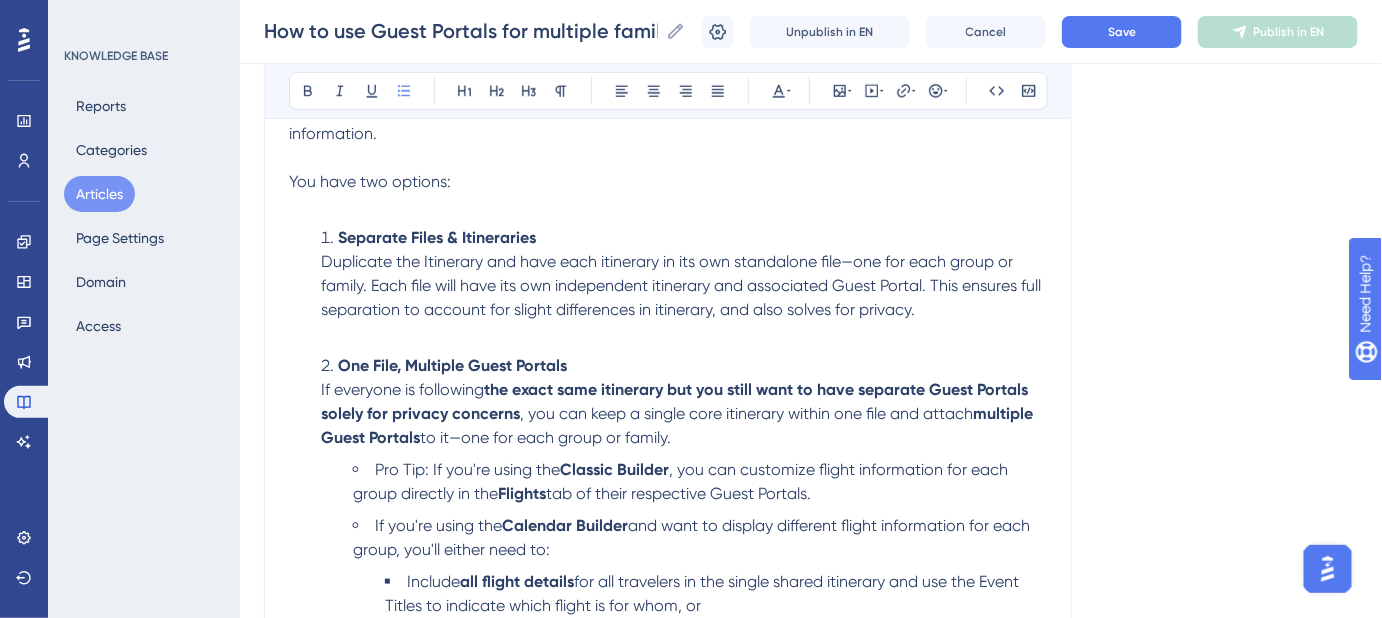 click on "Duplicate the Itinerary and have each itinerary in its own standalone file—one for each group or family. Each file will have its own independent itinerary and associated Guest Portal. This ensures full separation to account for slight differences in itinerary, and also solves for privacy." at bounding box center [683, 285] 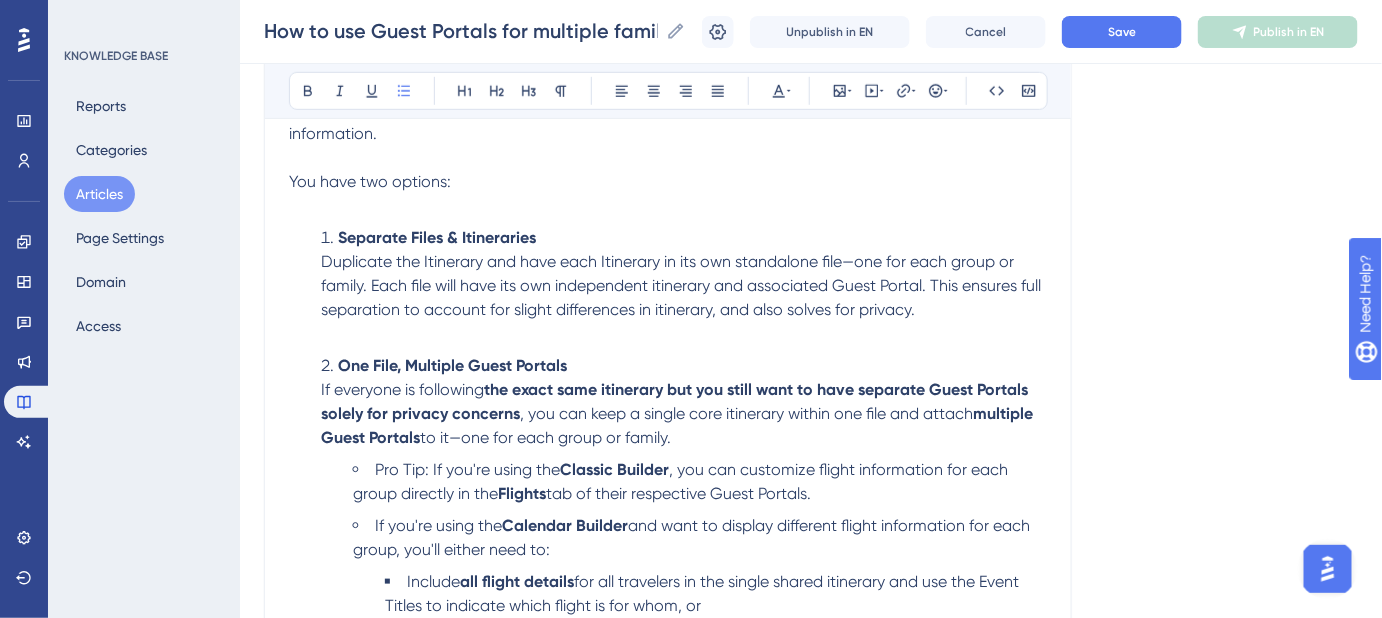 click on "Duplicate the Itinerary and have each Itinerary in its own standalone file—one for each group or family. Each file will have its own independent itinerary and associated Guest Portal. This ensures full separation to account for slight differences in itinerary, and also solves for privacy." at bounding box center (683, 285) 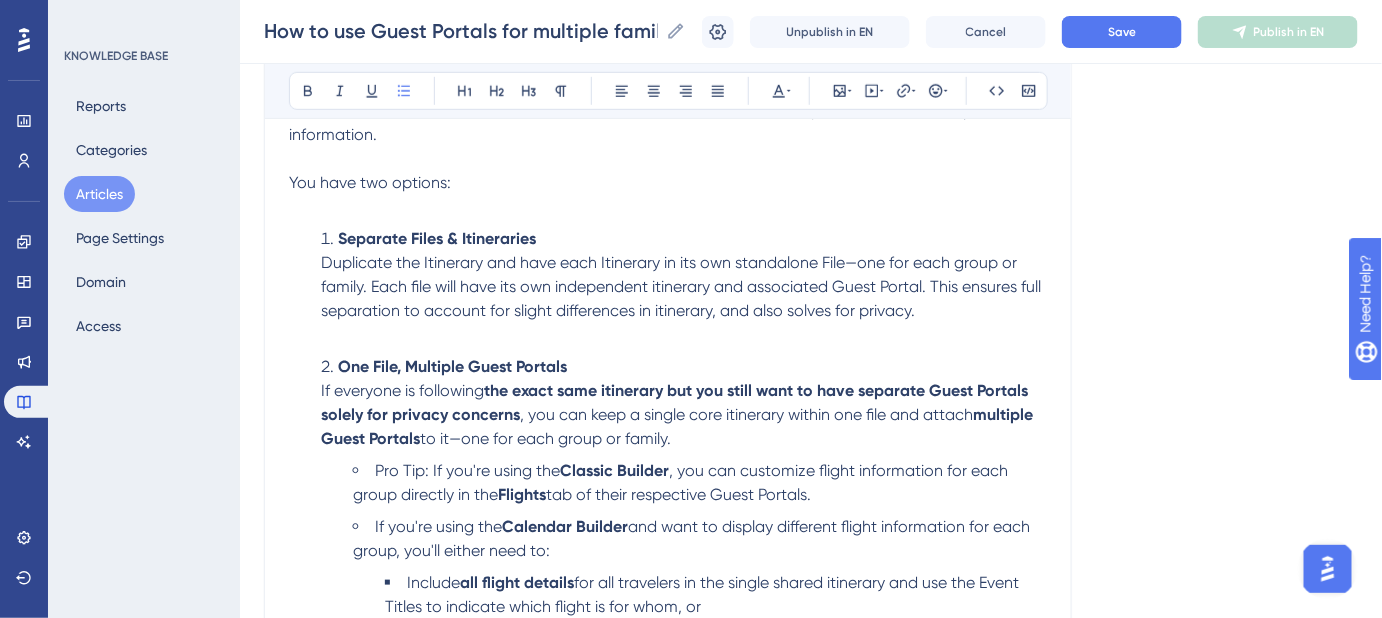 scroll, scrollTop: 399, scrollLeft: 0, axis: vertical 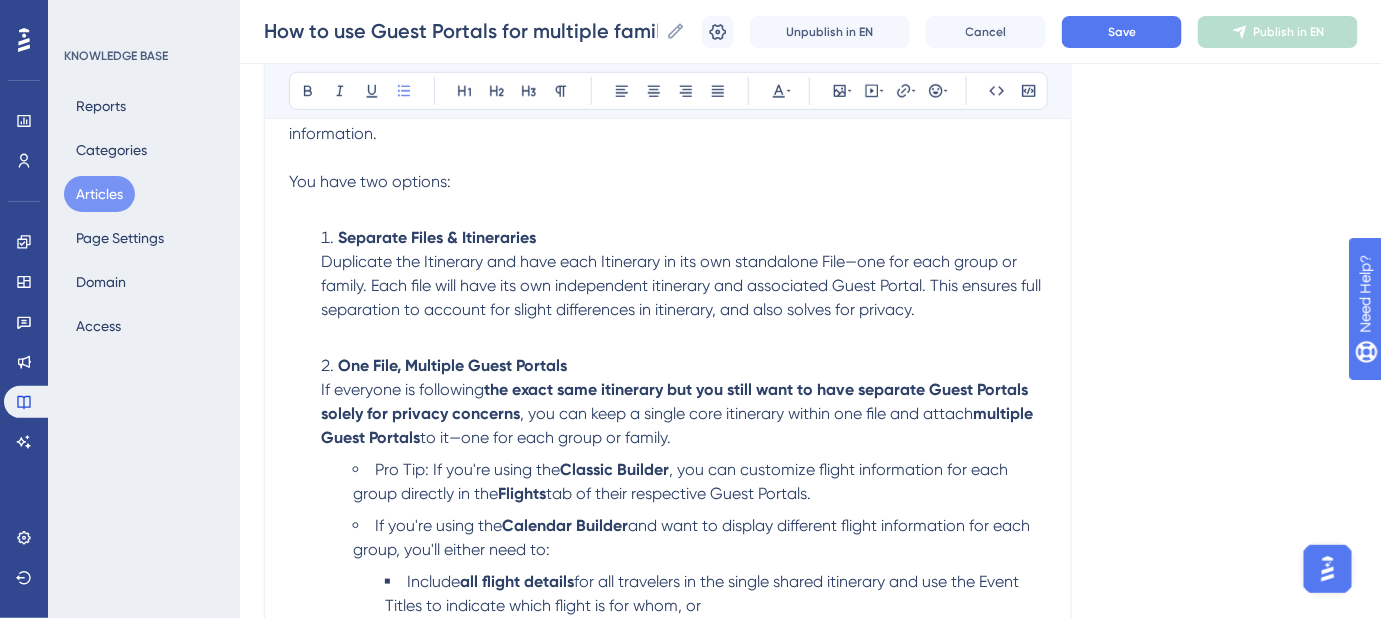click on "Duplicate the Itinerary and have each Itinerary in its own standalone File—one for each group or family. Each file will have its own independent itinerary and associated Guest Portal. This ensures full separation to account for slight differences in itinerary, and also solves for privacy." at bounding box center [683, 285] 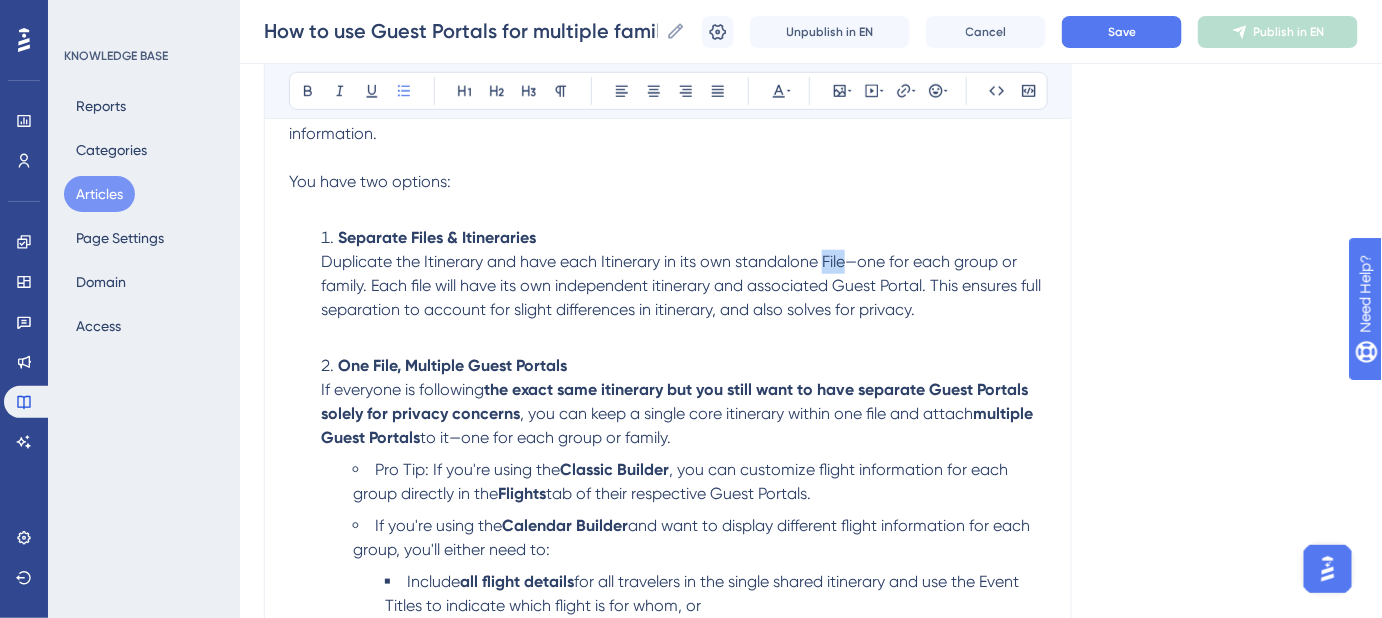 click on "Duplicate the Itinerary and have each Itinerary in its own standalone File—one for each group or family. Each file will have its own independent itinerary and associated Guest Portal. This ensures full separation to account for slight differences in itinerary, and also solves for privacy." at bounding box center (683, 285) 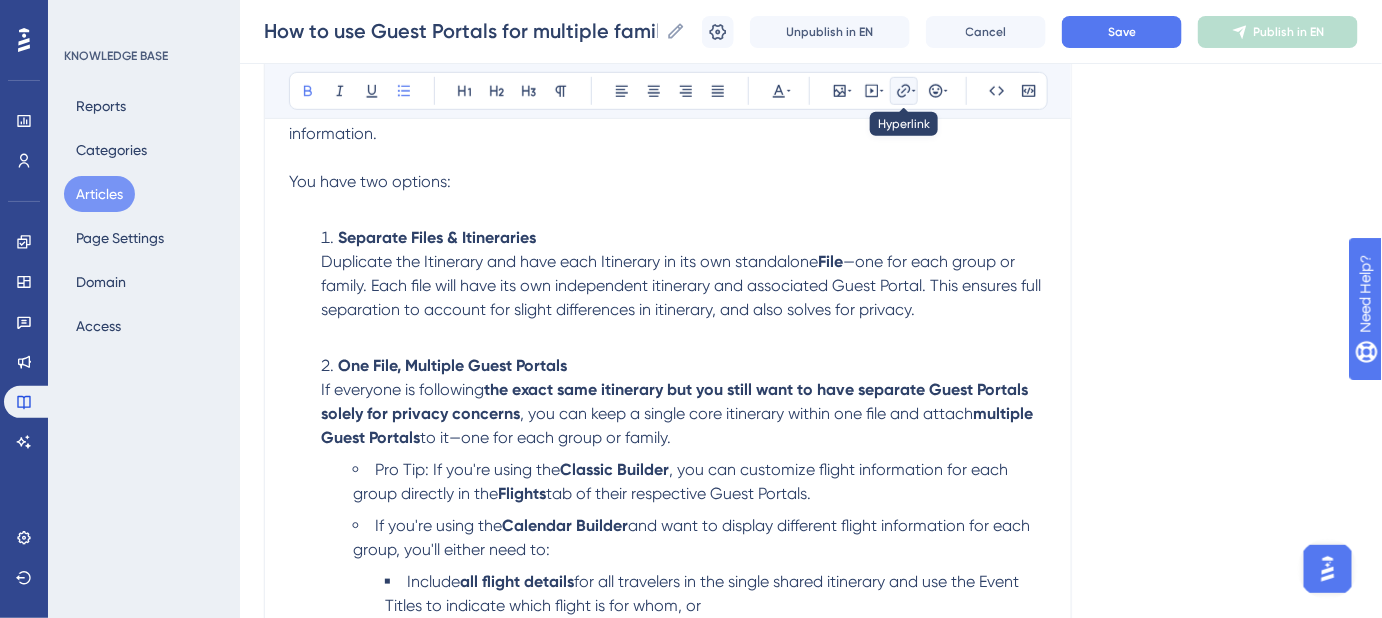 click 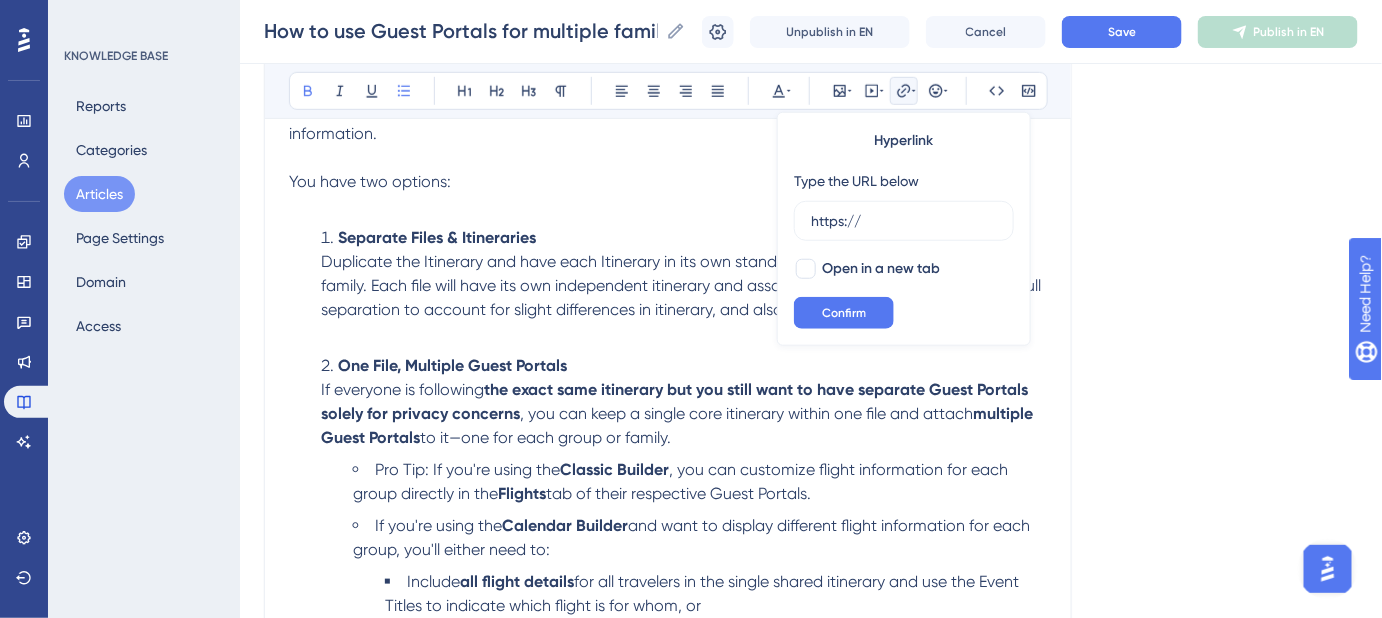 drag, startPoint x: 890, startPoint y: 215, endPoint x: 788, endPoint y: 215, distance: 102 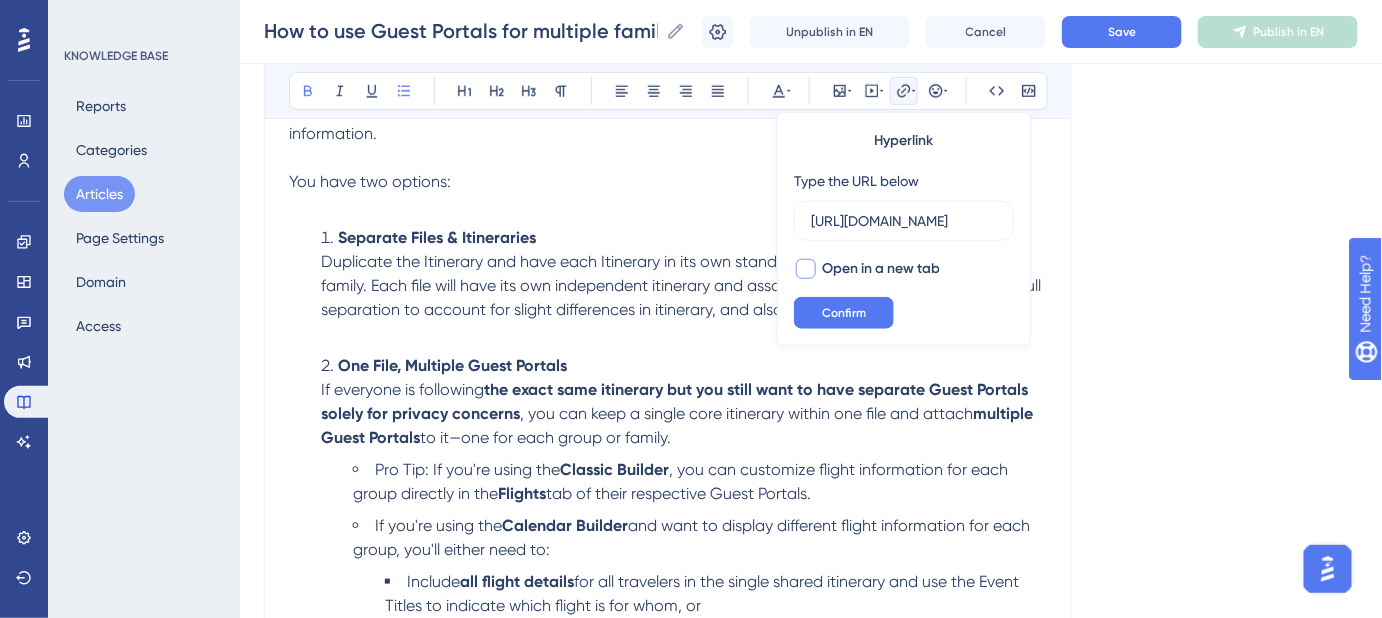 scroll, scrollTop: 0, scrollLeft: 293, axis: horizontal 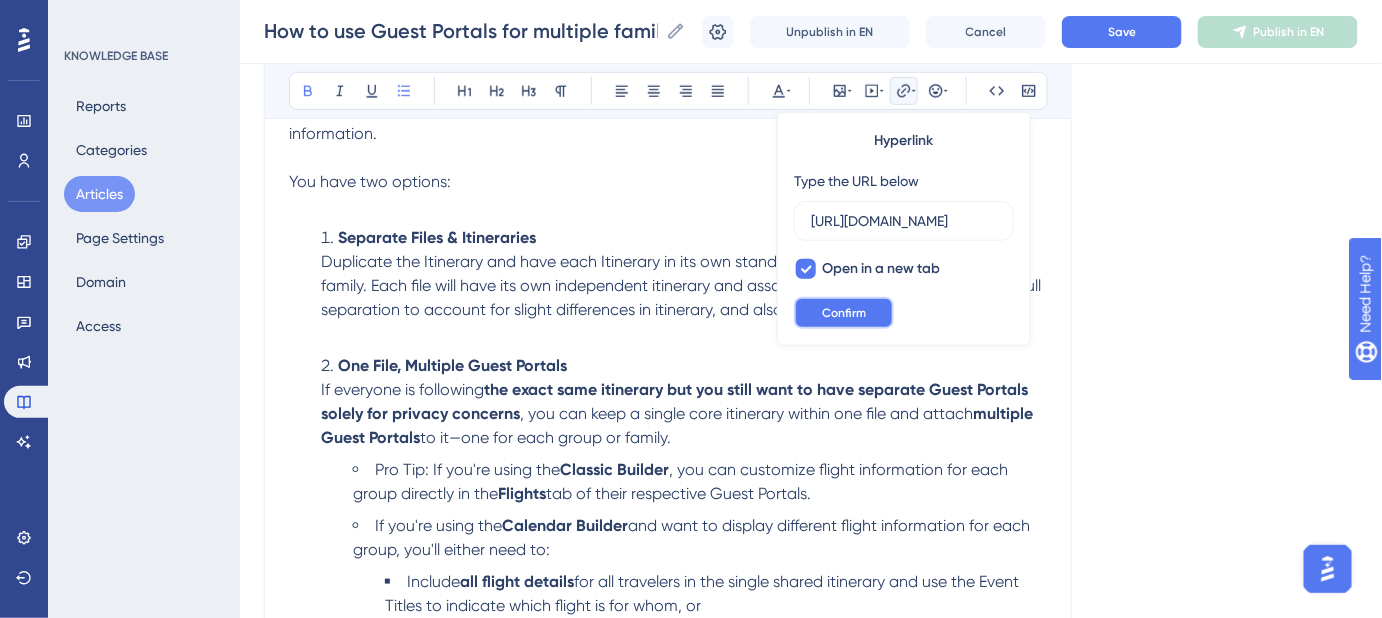 click on "Confirm" at bounding box center (844, 313) 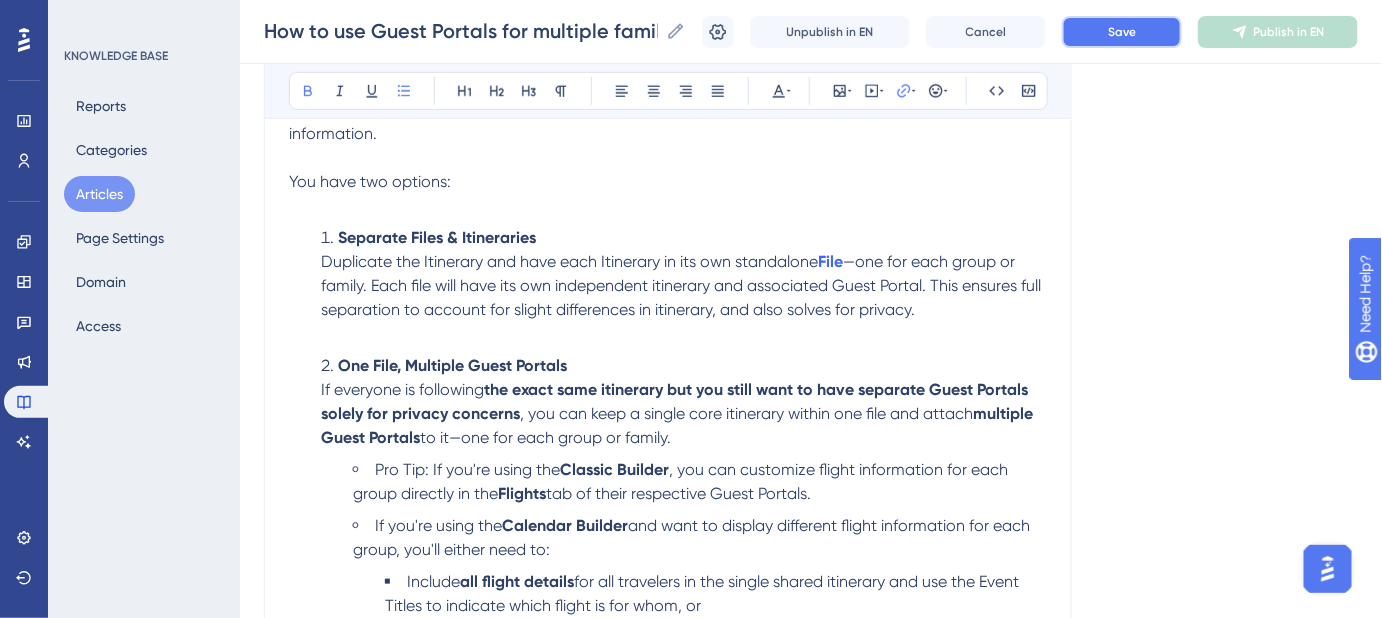 click on "Save" at bounding box center (1122, 32) 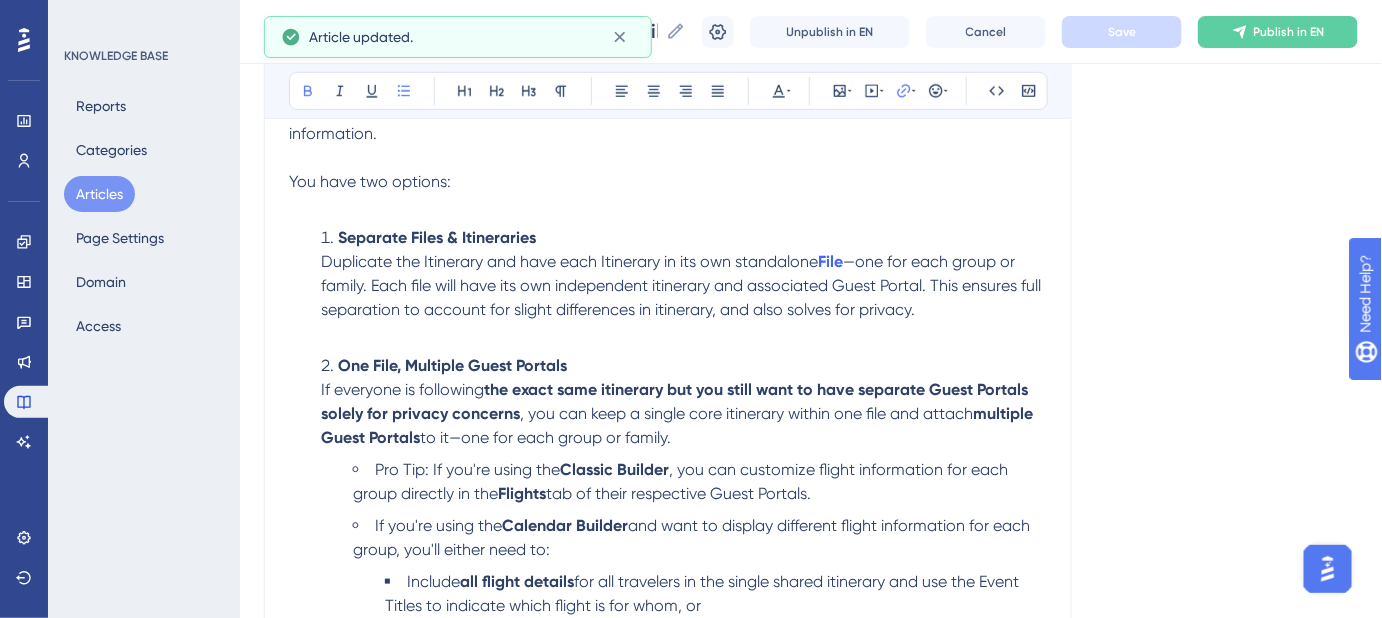 click on "Separate Files & Itineraries Duplicate the Itinerary and have each Itinerary in its own standalone  File —one for each group or family. Each file will have its own independent itinerary and associated Guest Portal. This ensures full separation to account for slight differences in itinerary, and also solves for privacy." at bounding box center [684, 286] 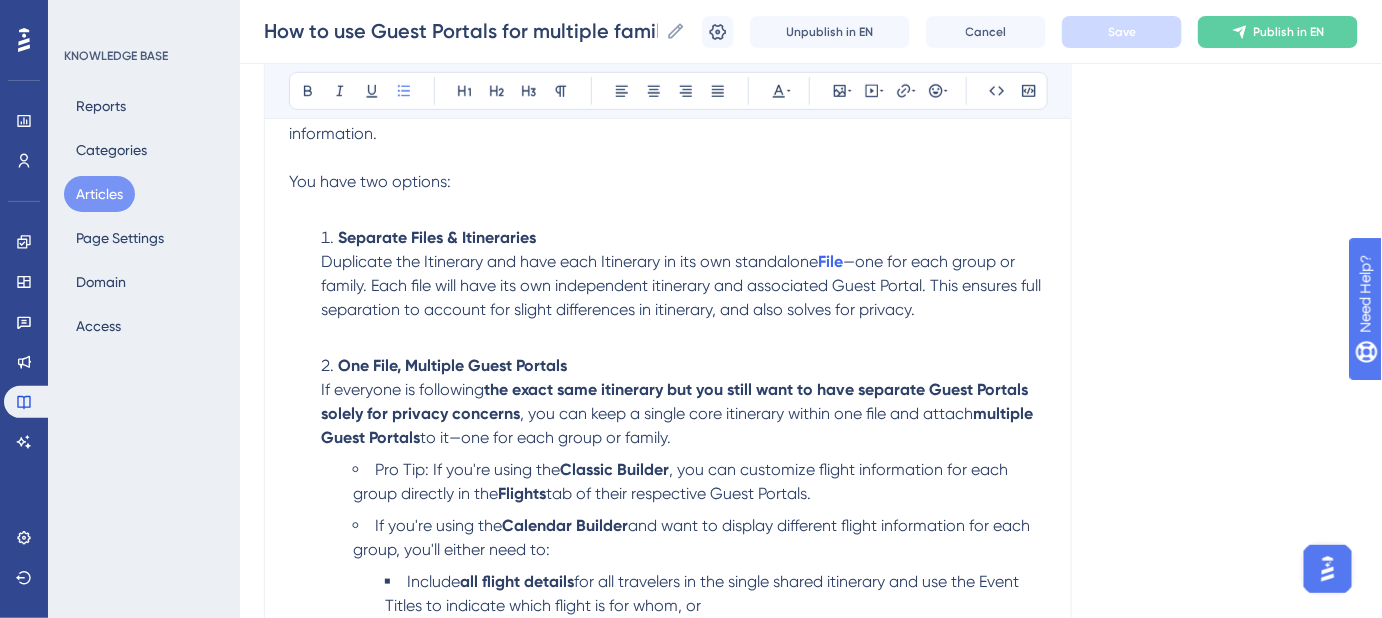 click on "—one for each group or family. Each file will have its own independent itinerary and associated Guest Portal. This ensures full separation to account for slight differences in itinerary, and also solves for privacy." at bounding box center [683, 285] 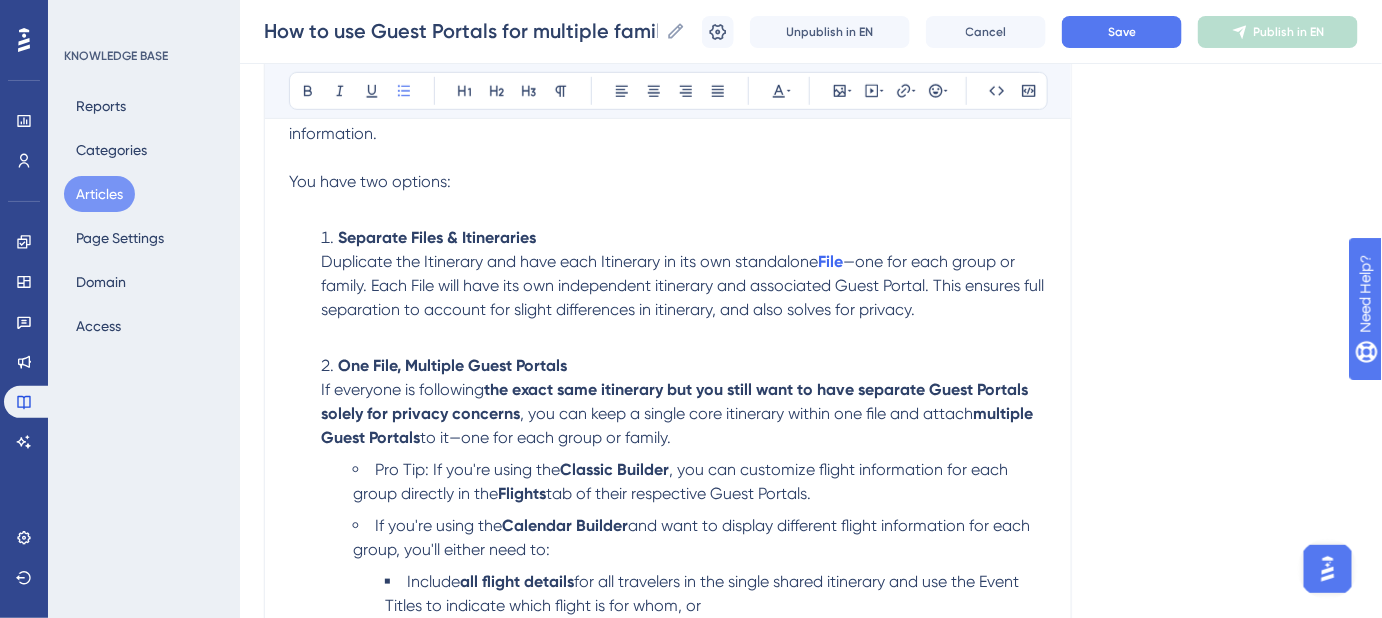 click on "—one for each group or family. Each File will have its own independent itinerary and associated Guest Portal. This ensures full separation to account for slight differences in itinerary, and also solves for privacy." at bounding box center (684, 285) 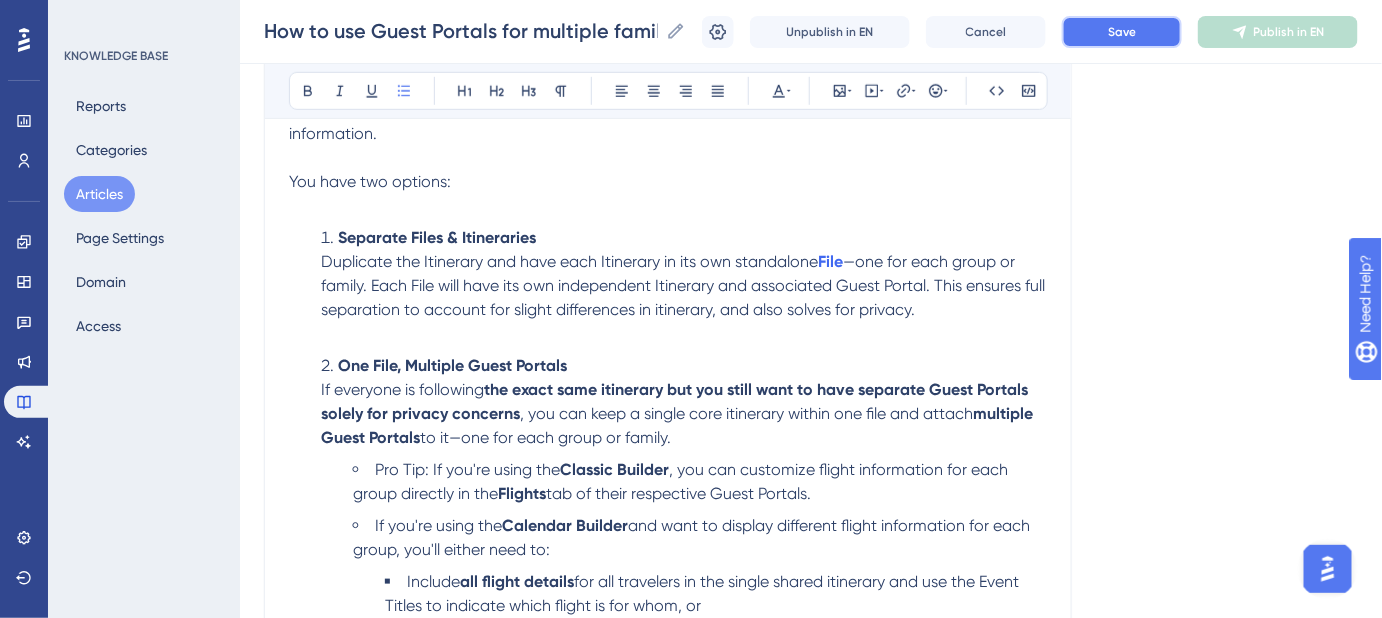 click on "Save" at bounding box center [1122, 32] 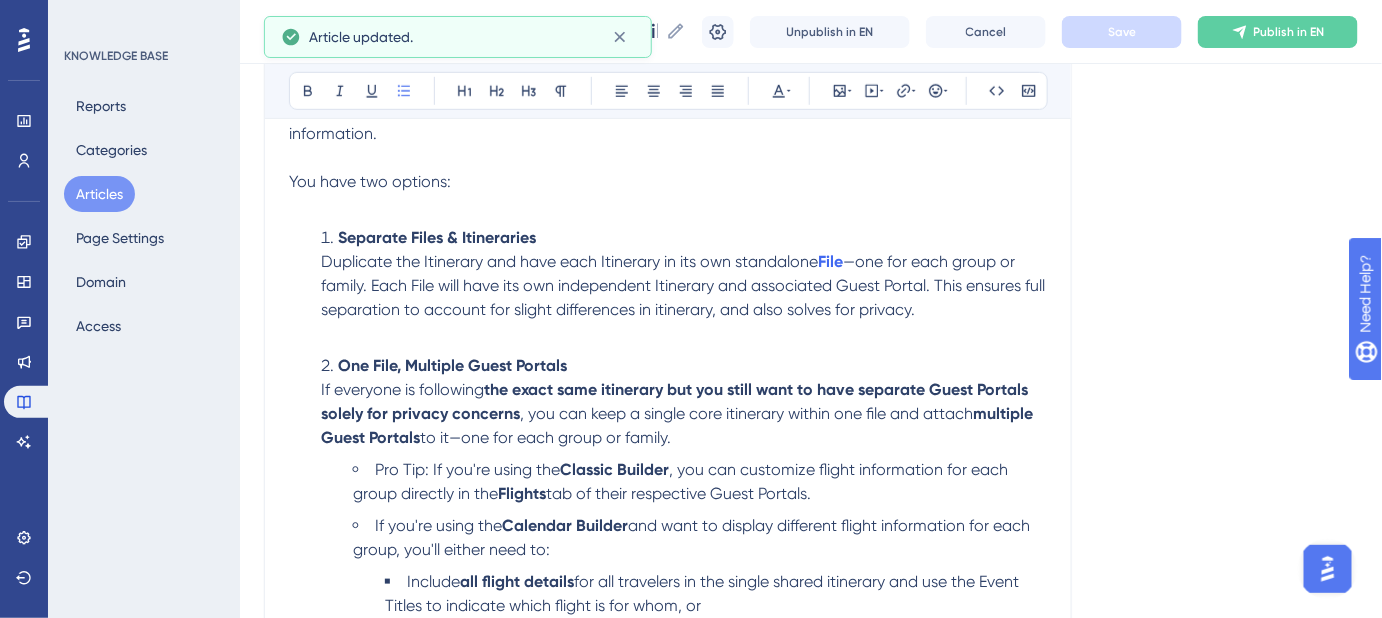 click on "—one for each group or family. Each File will have its own independent Itinerary and associated Guest Portal. This ensures full separation to account for slight differences in itinerary, and also solves for privacy." at bounding box center [685, 285] 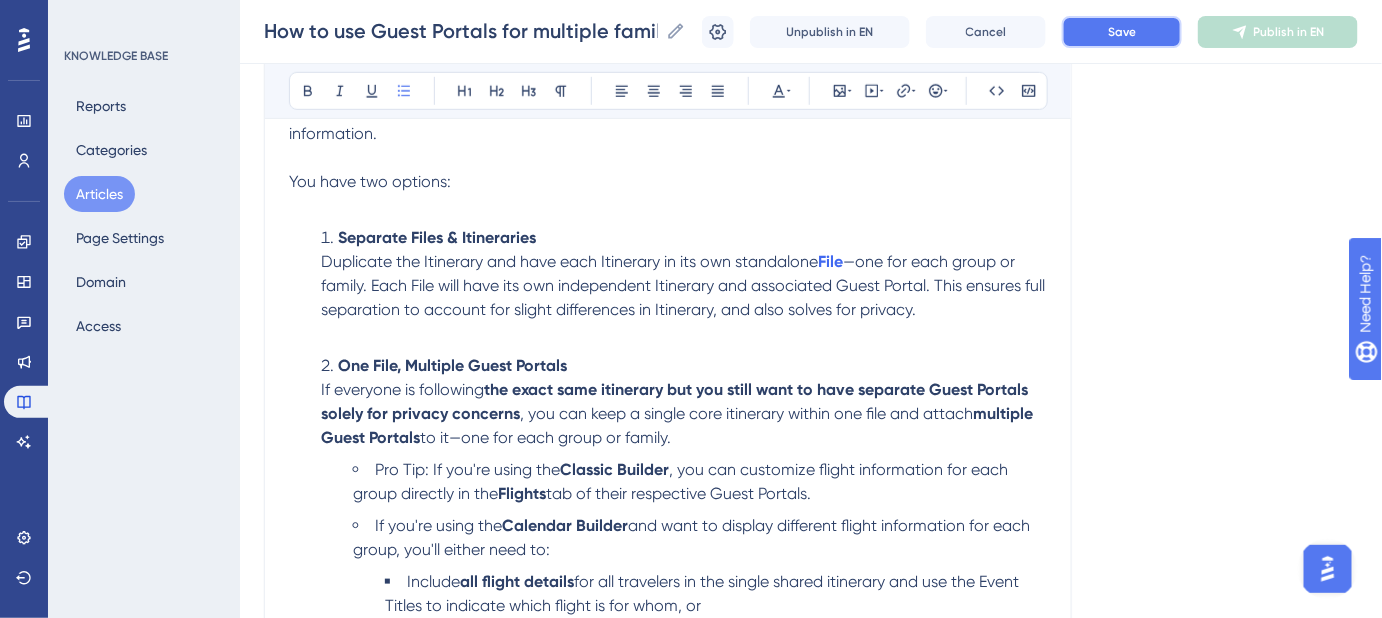 click on "Save" at bounding box center [1122, 32] 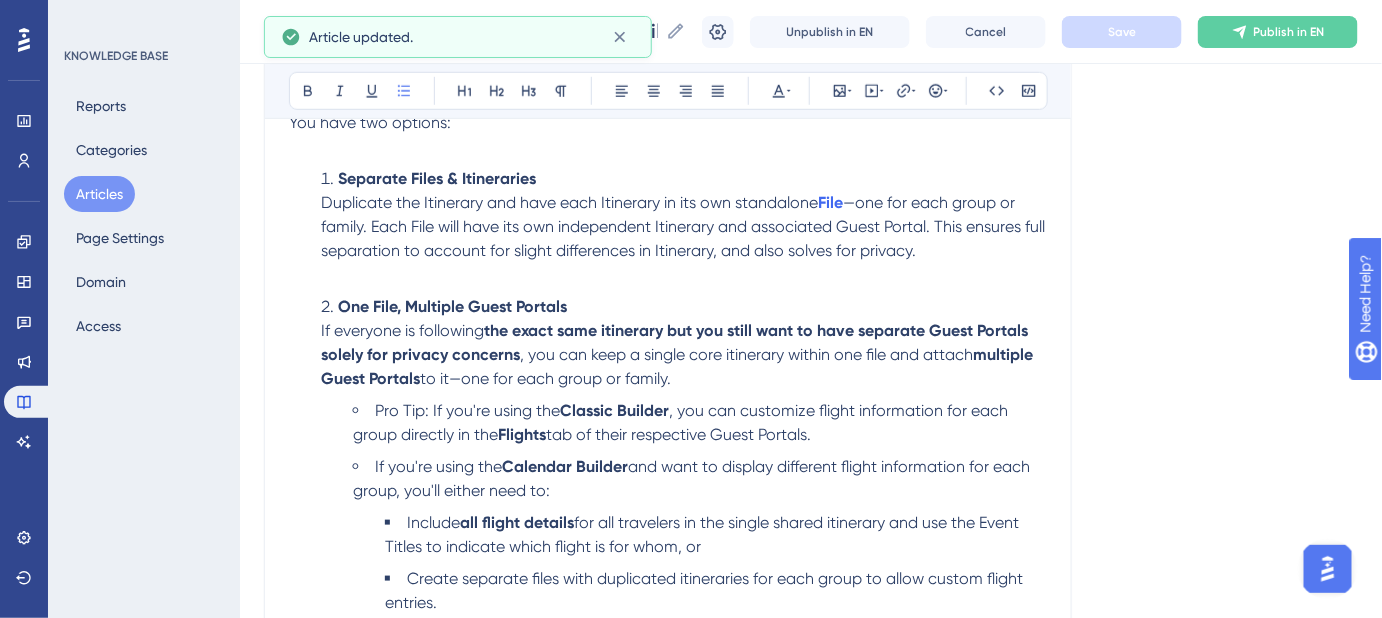 scroll, scrollTop: 490, scrollLeft: 0, axis: vertical 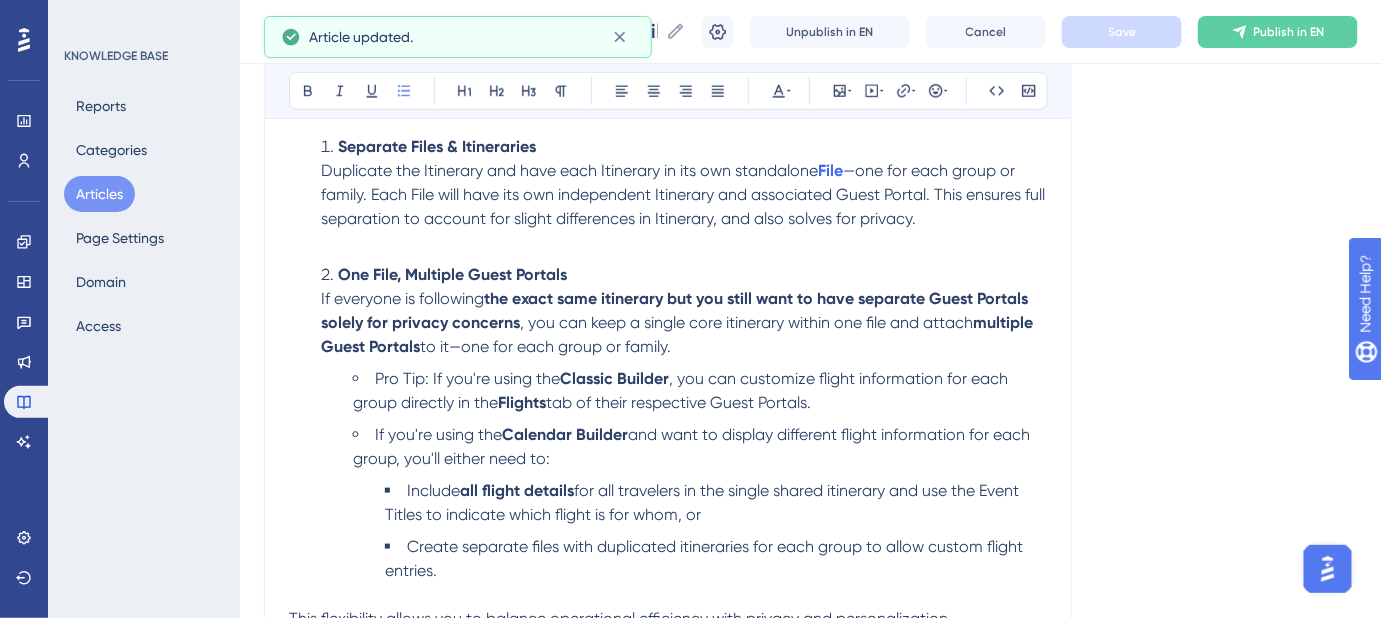 click on "Duplicate the Itinerary and have each Itinerary in its own standalone" at bounding box center (569, 170) 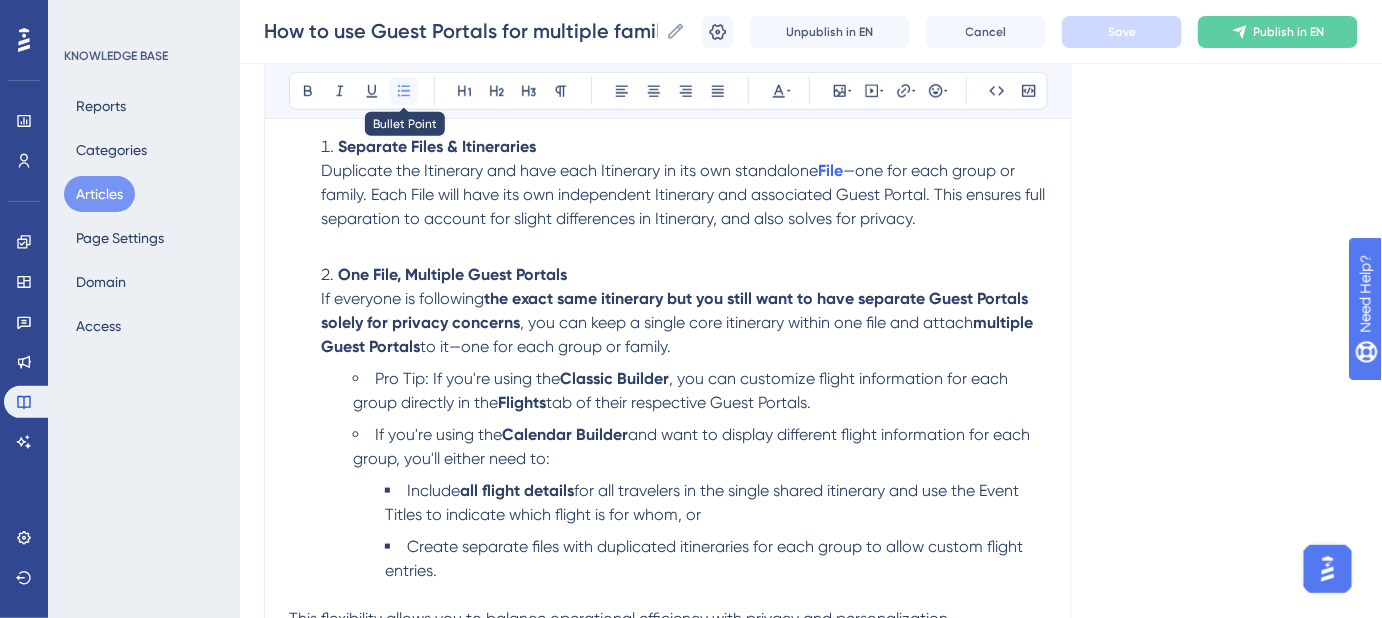 click at bounding box center [404, 91] 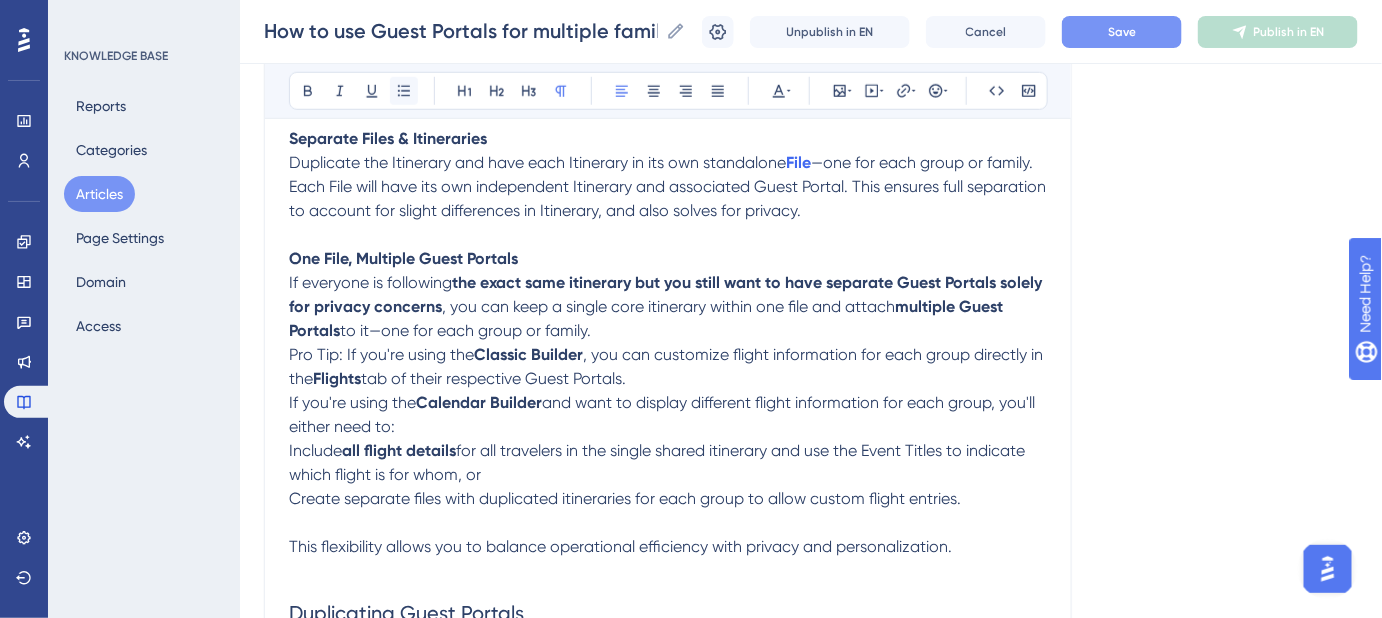 click at bounding box center (404, 91) 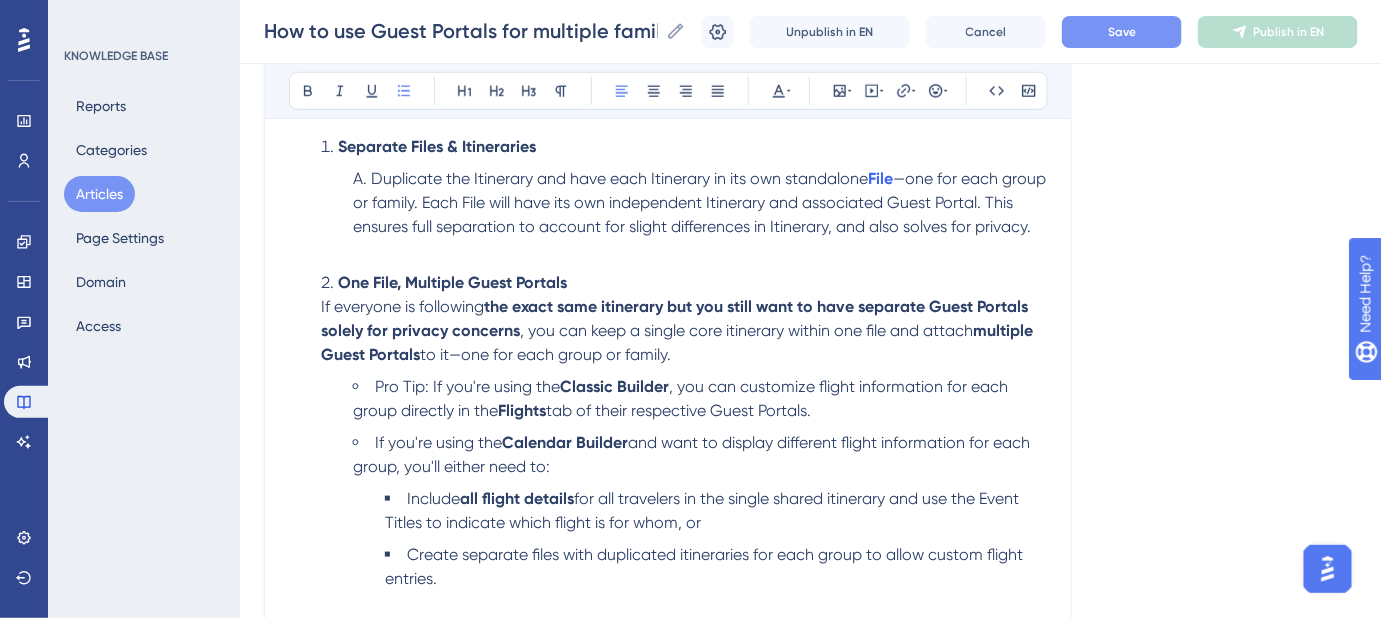 click on "Separate Files & Itineraries Duplicate the Itinerary and have each Itinerary in its own standalone  File —one for each group or family. Each File will have its own independent Itinerary and associated Guest Portal. This ensures full separation to account for slight differences in Itinerary, and also solves for privacy. One File, Multiple Guest Portals If everyone is following  the exact same itinerary but you still want to have separate Guest Portals solely for privacy concerns , you can keep a single core itinerary within one file and attach  multiple Guest Portals  to it—one for each group or family. Pro Tip: If you're using the  Classic Builder , you can customize flight information for each group directly in the  Flights  tab of their respective Guest Portals. If you're using the  Calendar Builder  and want to display different flight information for each group, you'll either need to: Include  all flight details" at bounding box center [668, 375] 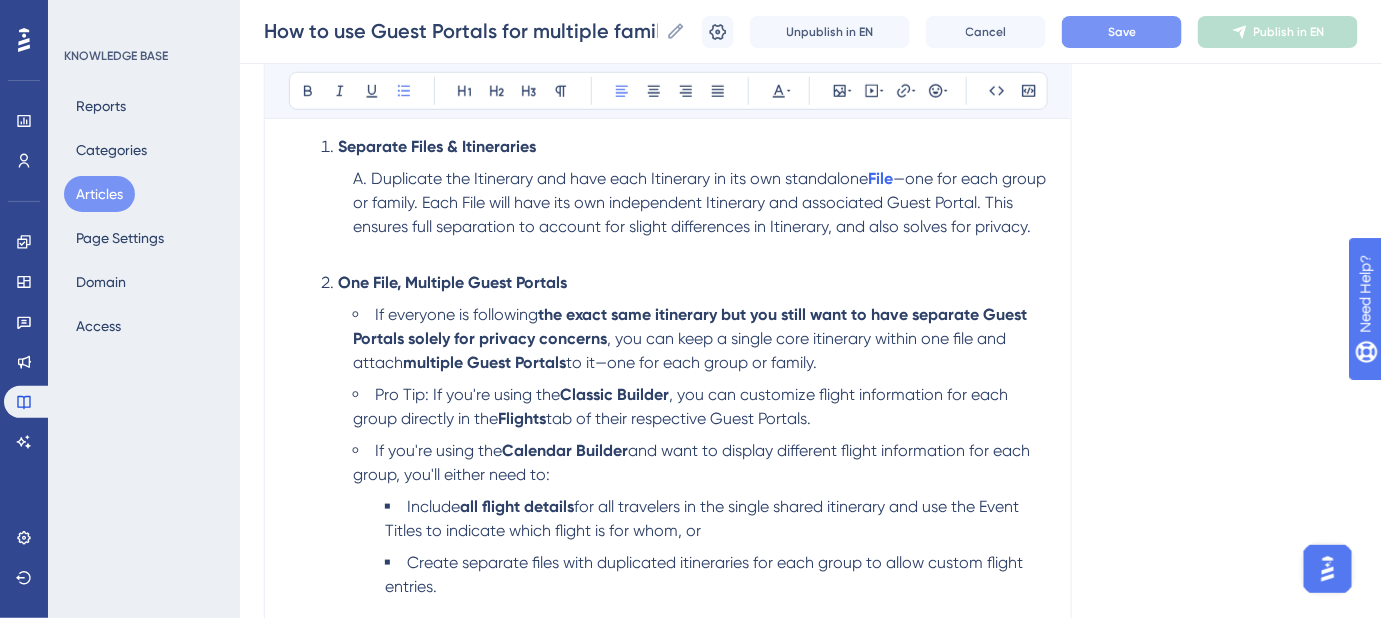 click on "Save" at bounding box center [1122, 32] 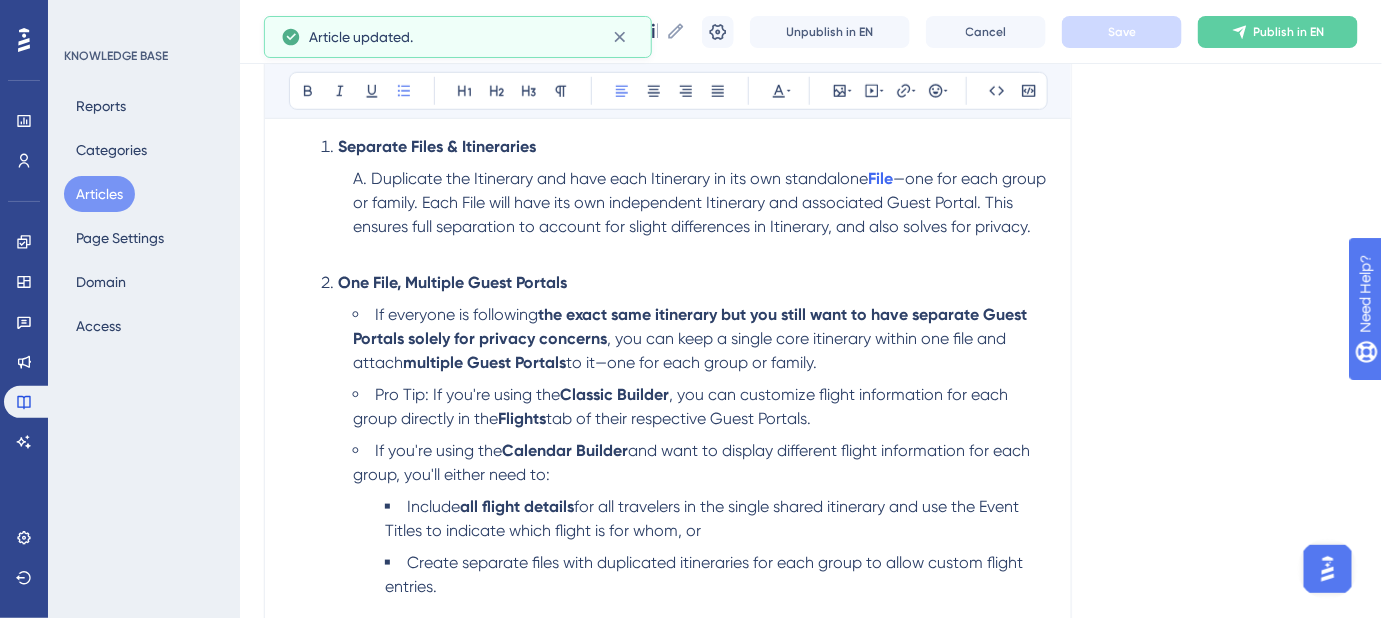 click on "Duplicate the Itinerary and have each Itinerary in its own standalone" at bounding box center [619, 178] 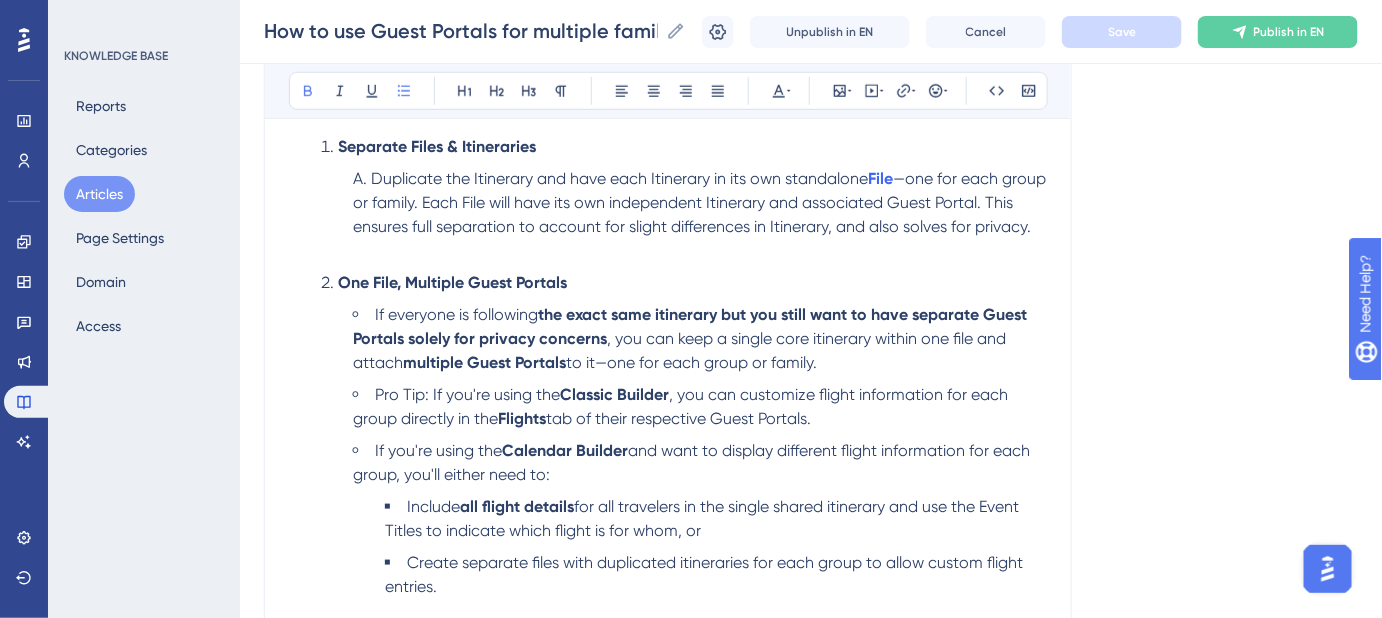 click on "Separate Files & Itineraries" at bounding box center [437, 146] 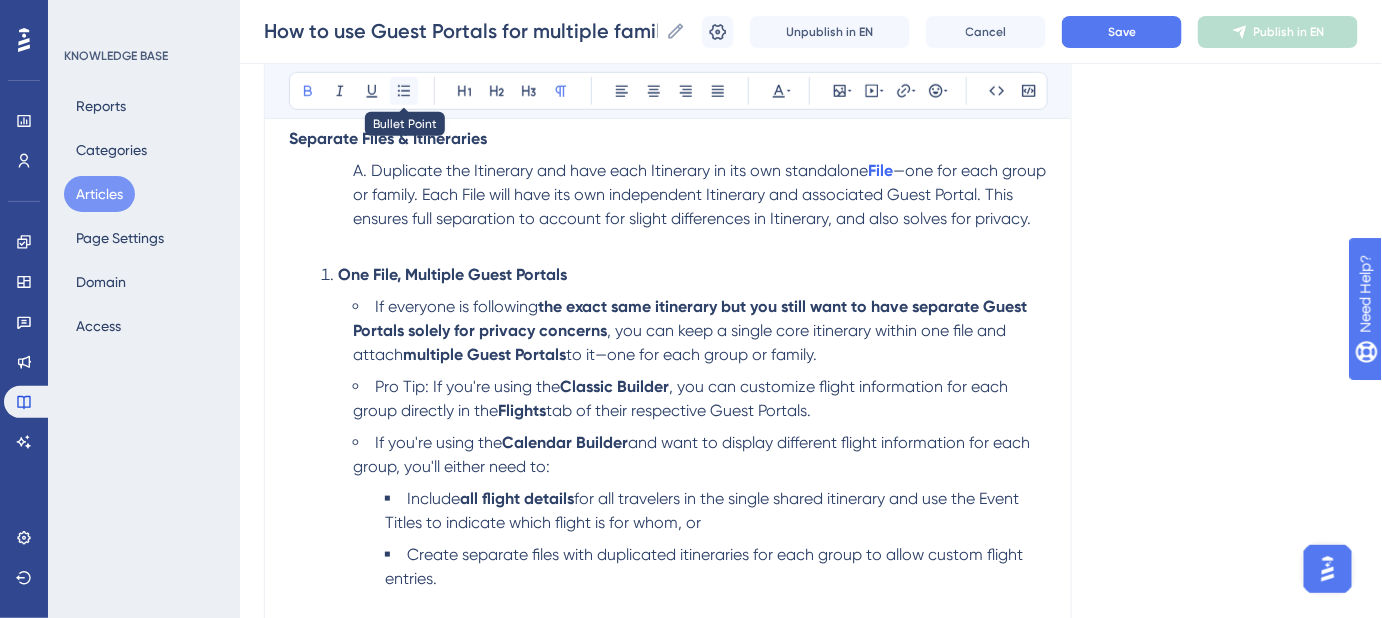 click 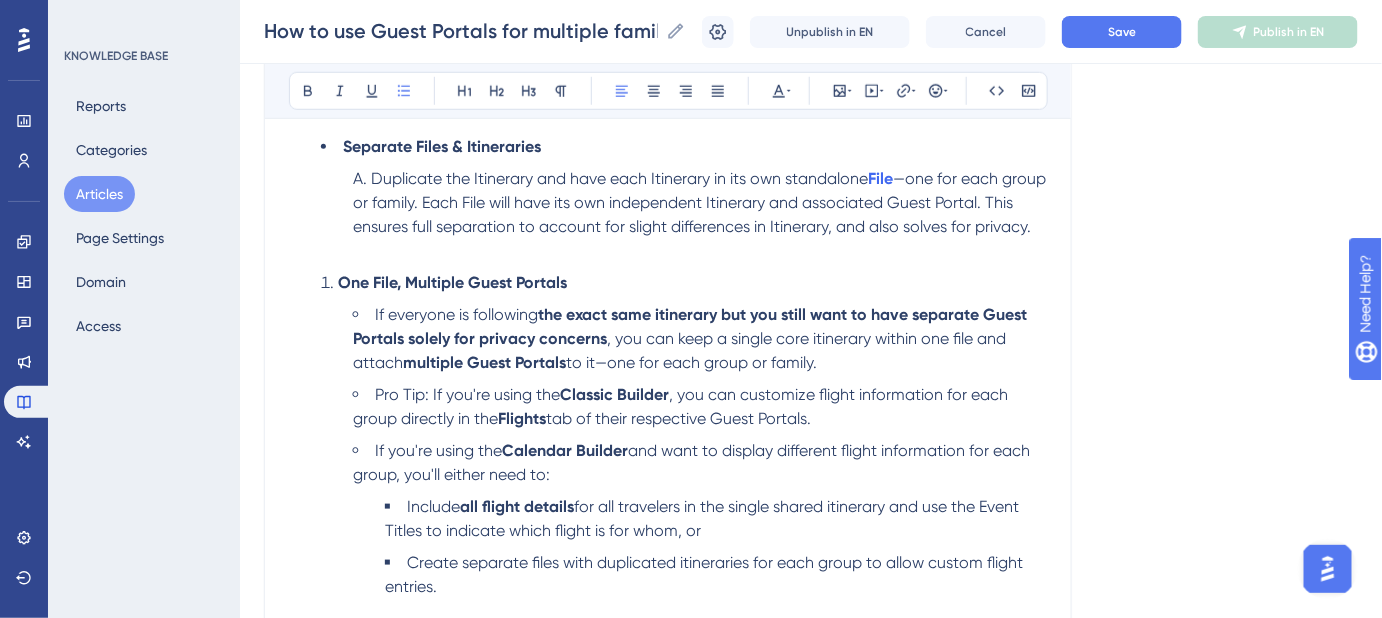 click on "Duplicate the Itinerary and have each Itinerary in its own standalone" at bounding box center (619, 178) 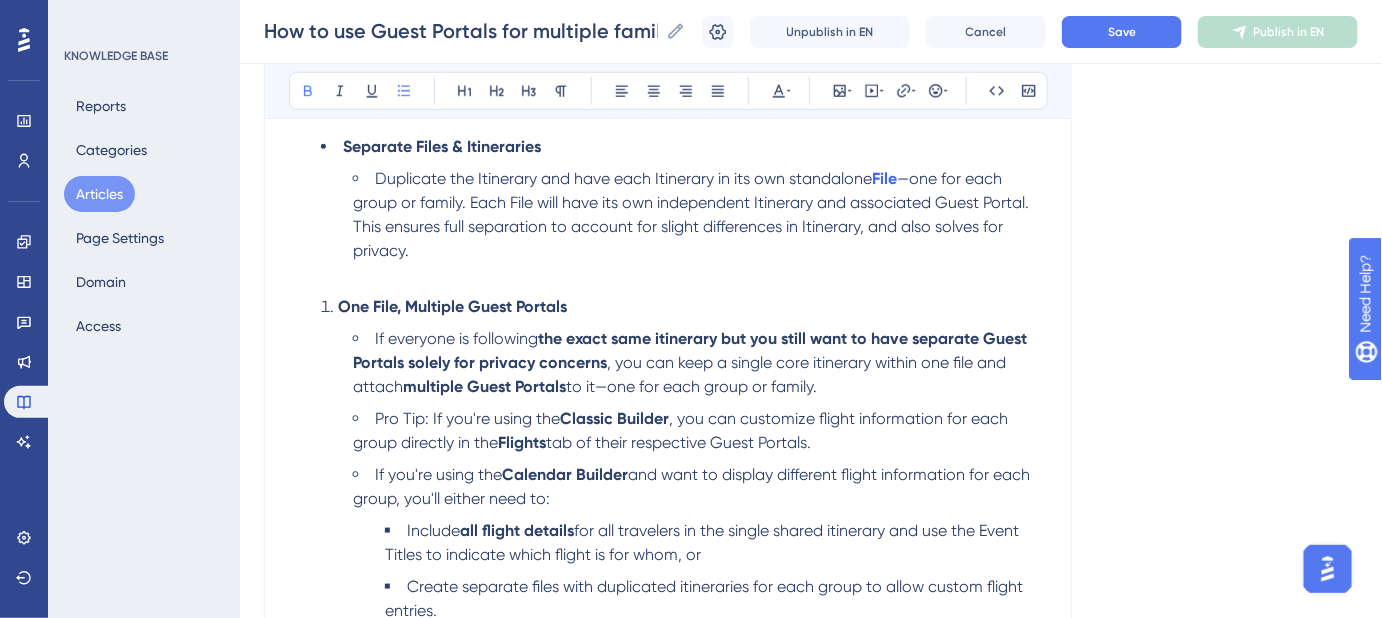 click on "One File, Multiple Guest Portals" at bounding box center (452, 306) 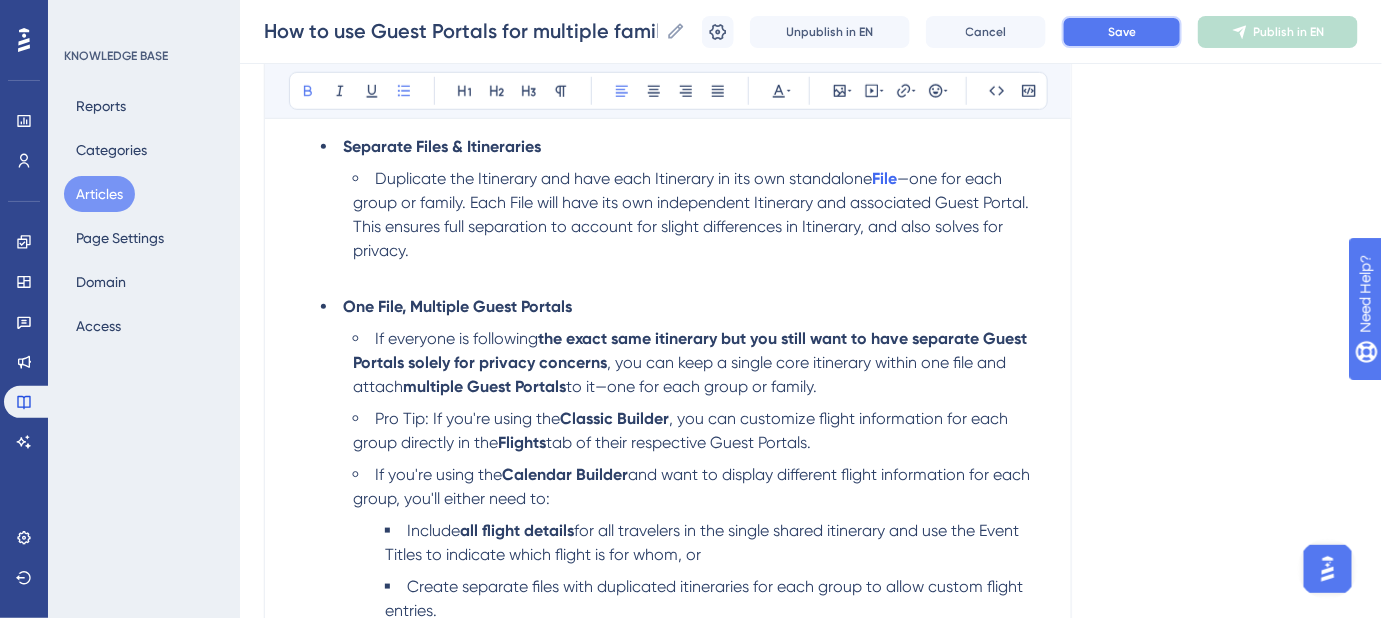 click on "Save" at bounding box center (1122, 32) 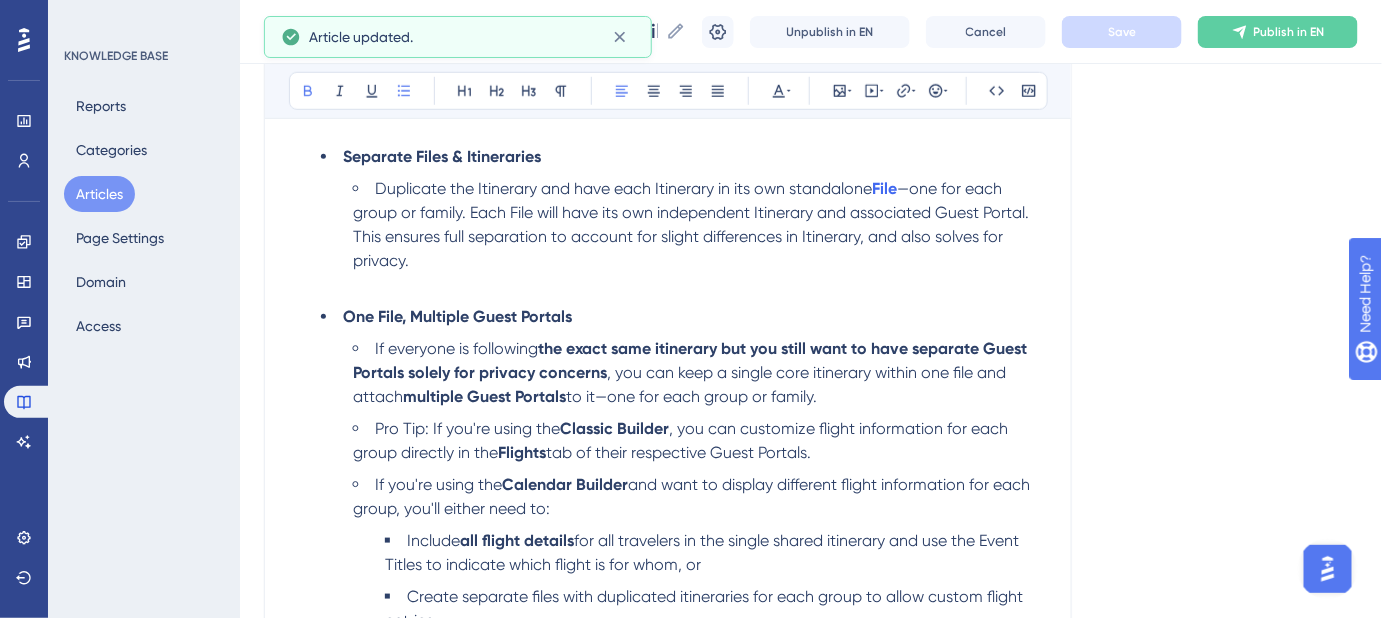 scroll, scrollTop: 490, scrollLeft: 0, axis: vertical 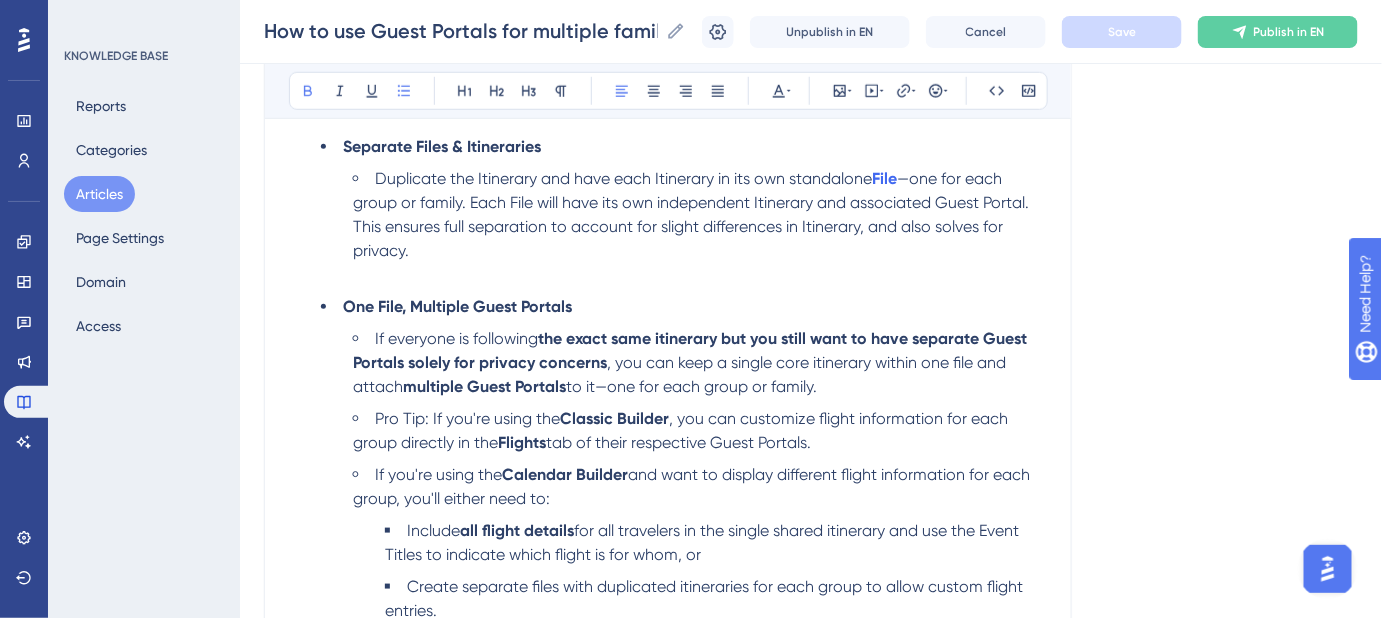 click on "the exact same itinerary but you still want to have separate Guest Portals solely for privacy concerns" at bounding box center [692, 350] 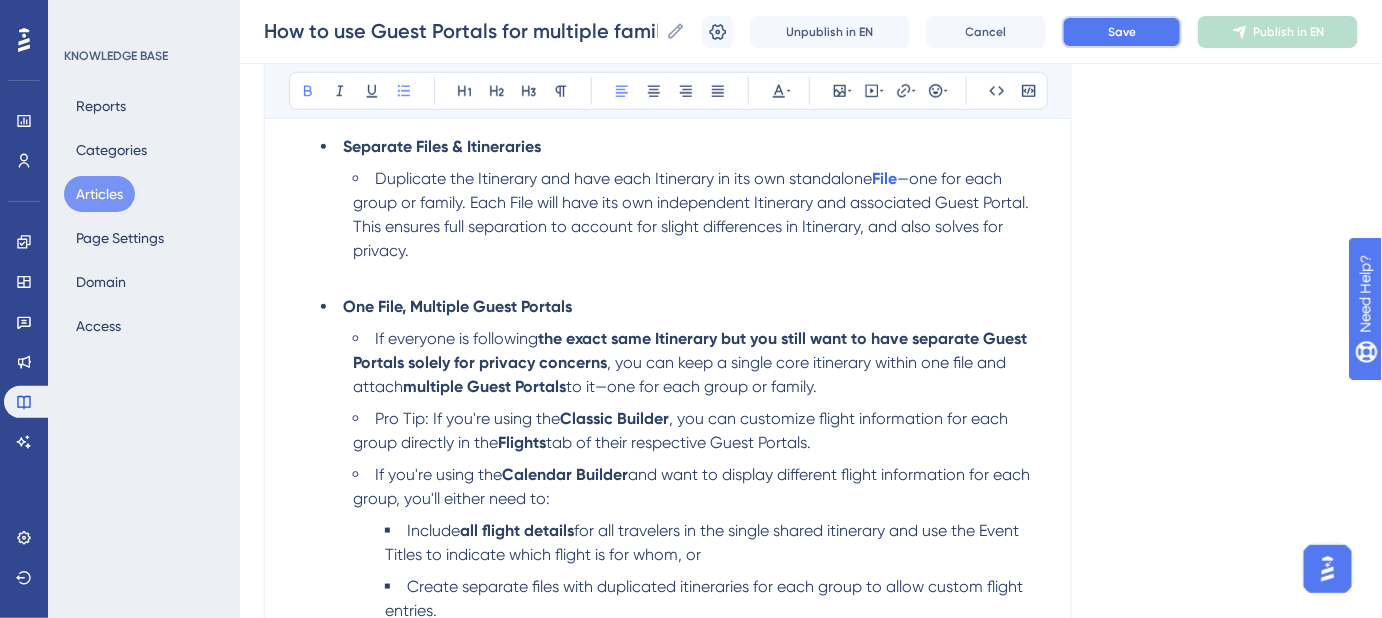 click on "Save" at bounding box center (1122, 32) 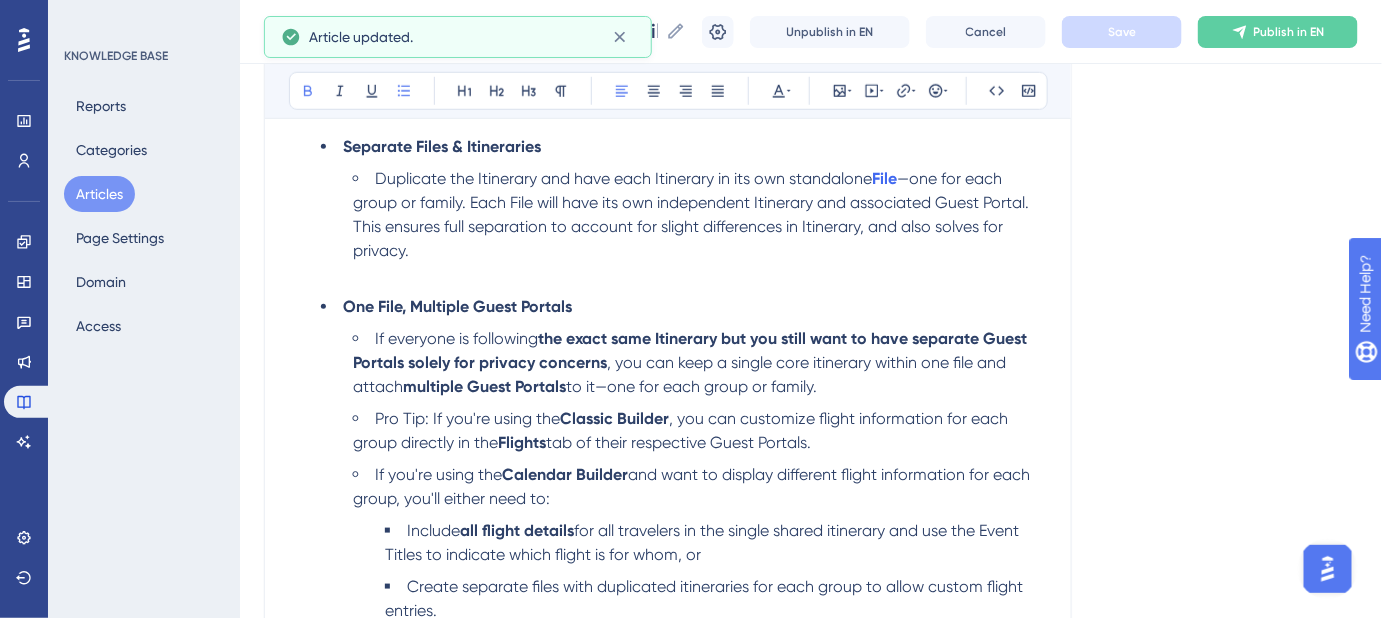 click on ", you can keep a single core itinerary within one file and attach" at bounding box center [681, 374] 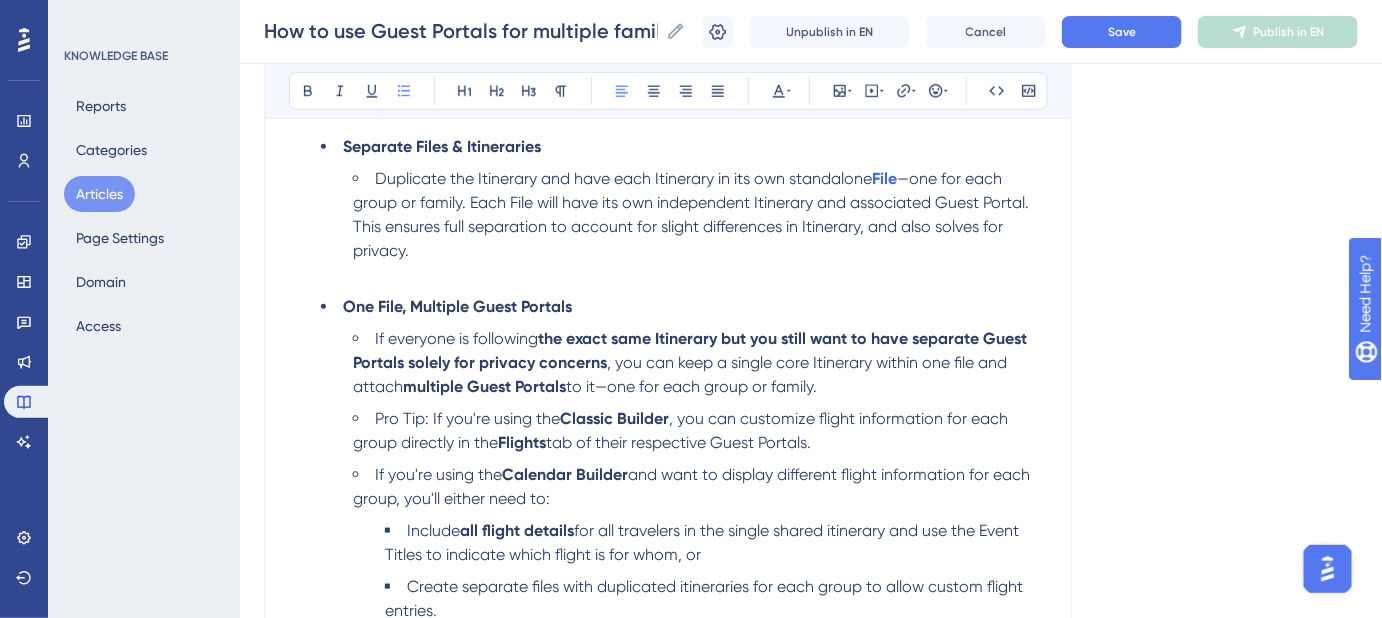 click on ", you can keep a single core Itinerary within one file and attach" at bounding box center [682, 374] 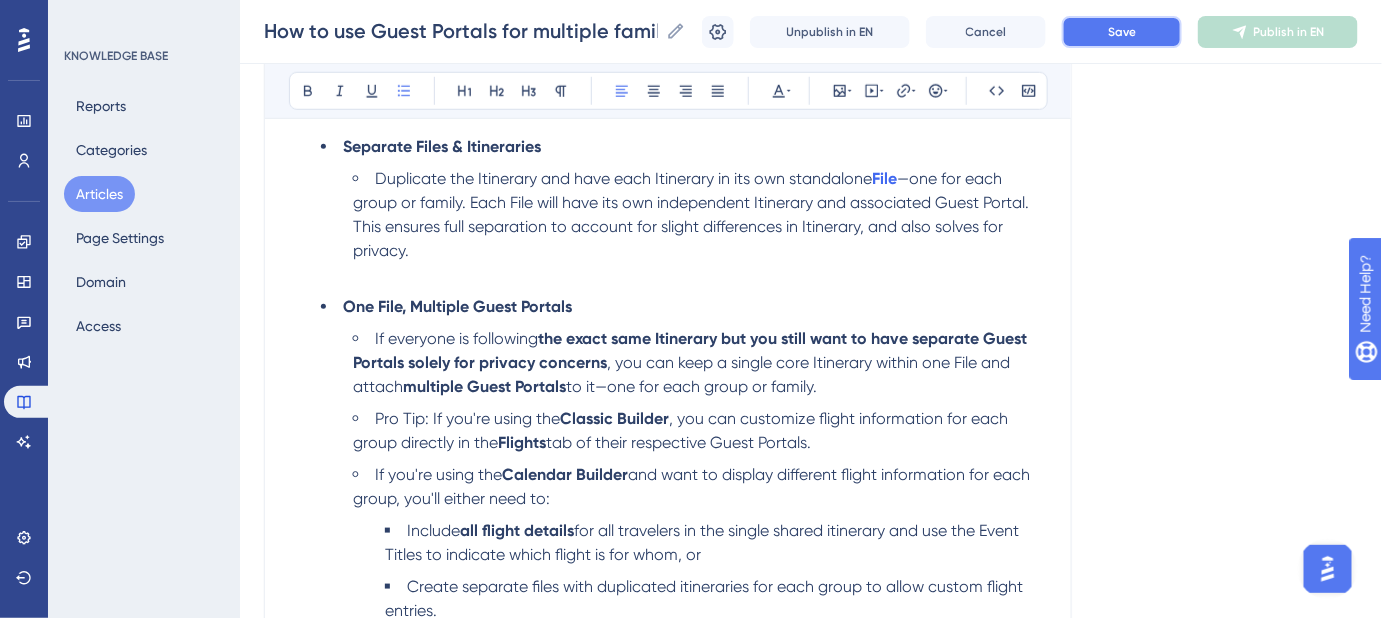 click on "Save" at bounding box center [1122, 32] 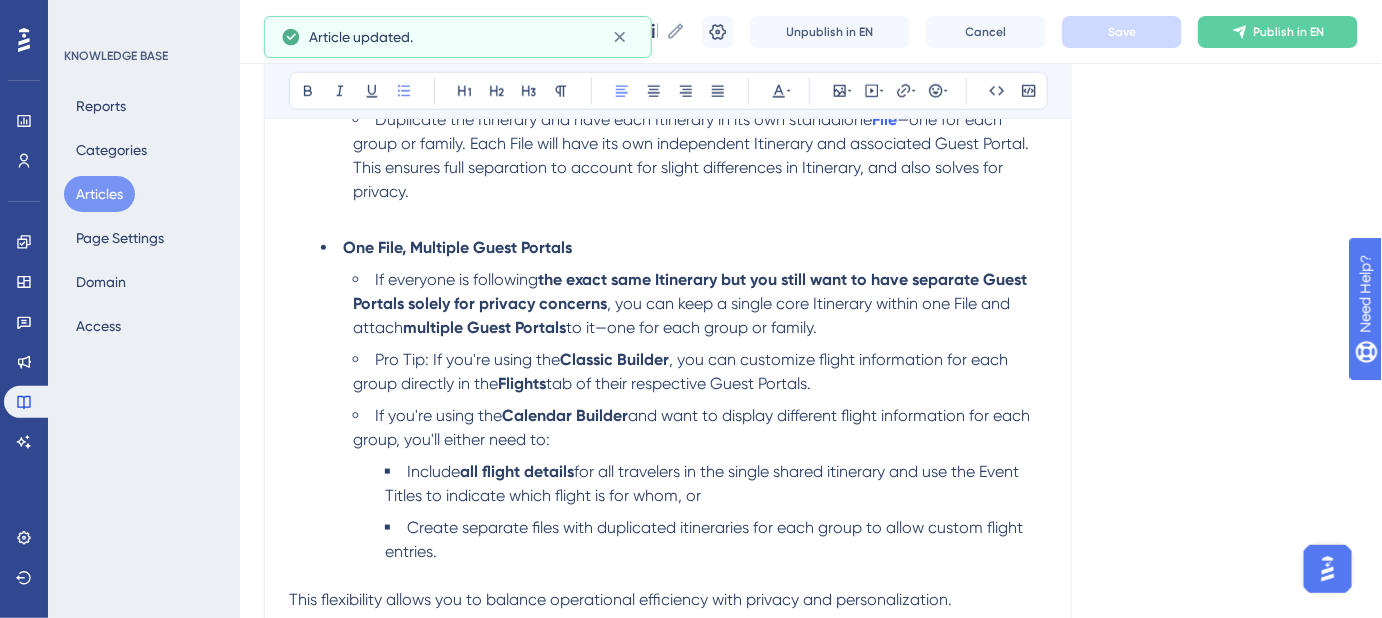 scroll, scrollTop: 581, scrollLeft: 0, axis: vertical 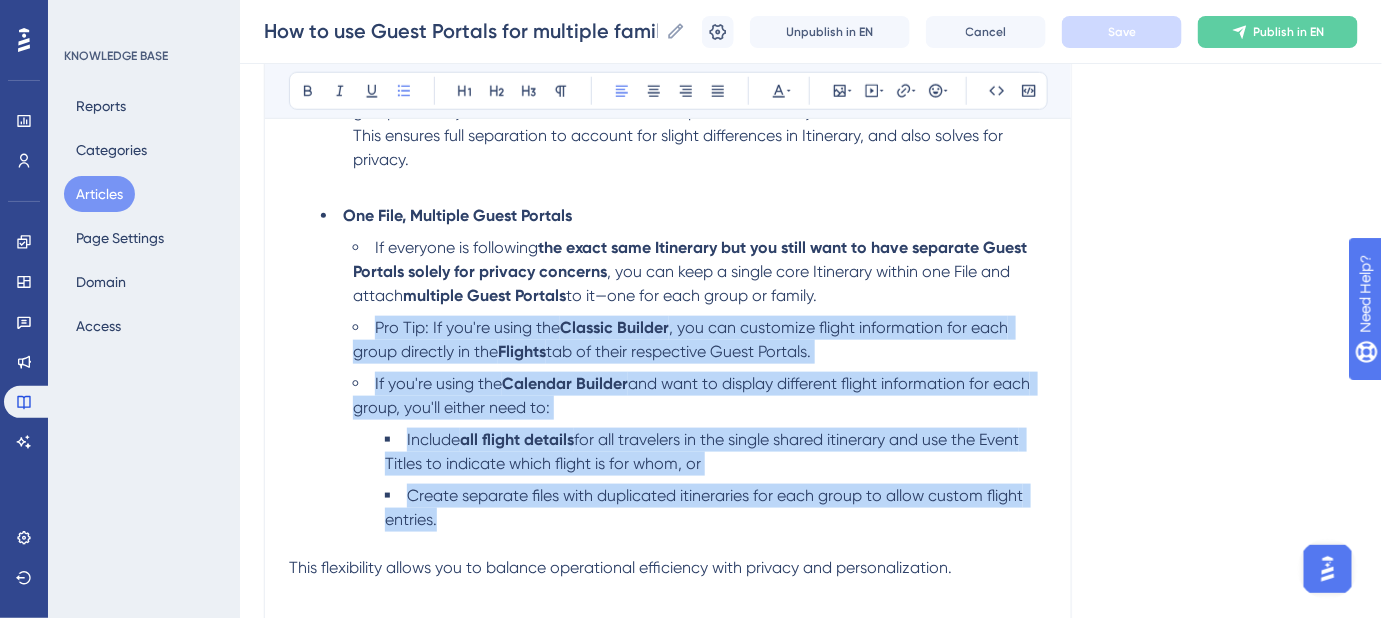 drag, startPoint x: 474, startPoint y: 514, endPoint x: 341, endPoint y: 337, distance: 221.40009 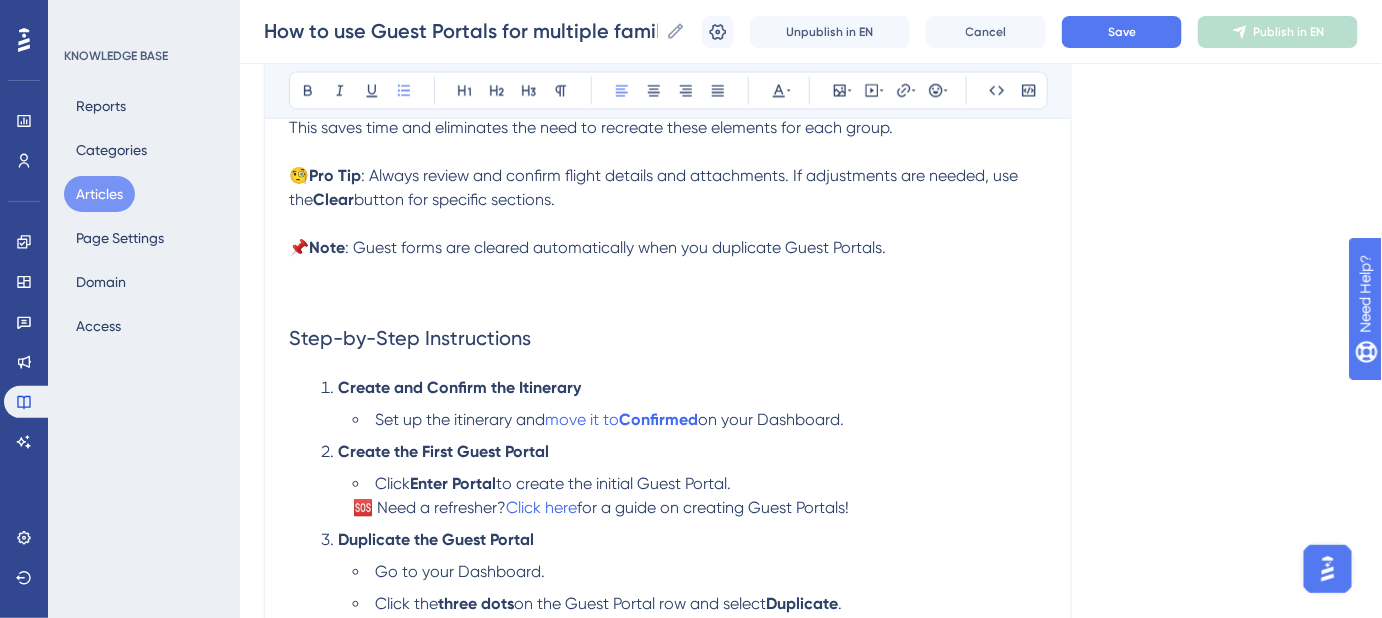 scroll, scrollTop: 1650, scrollLeft: 0, axis: vertical 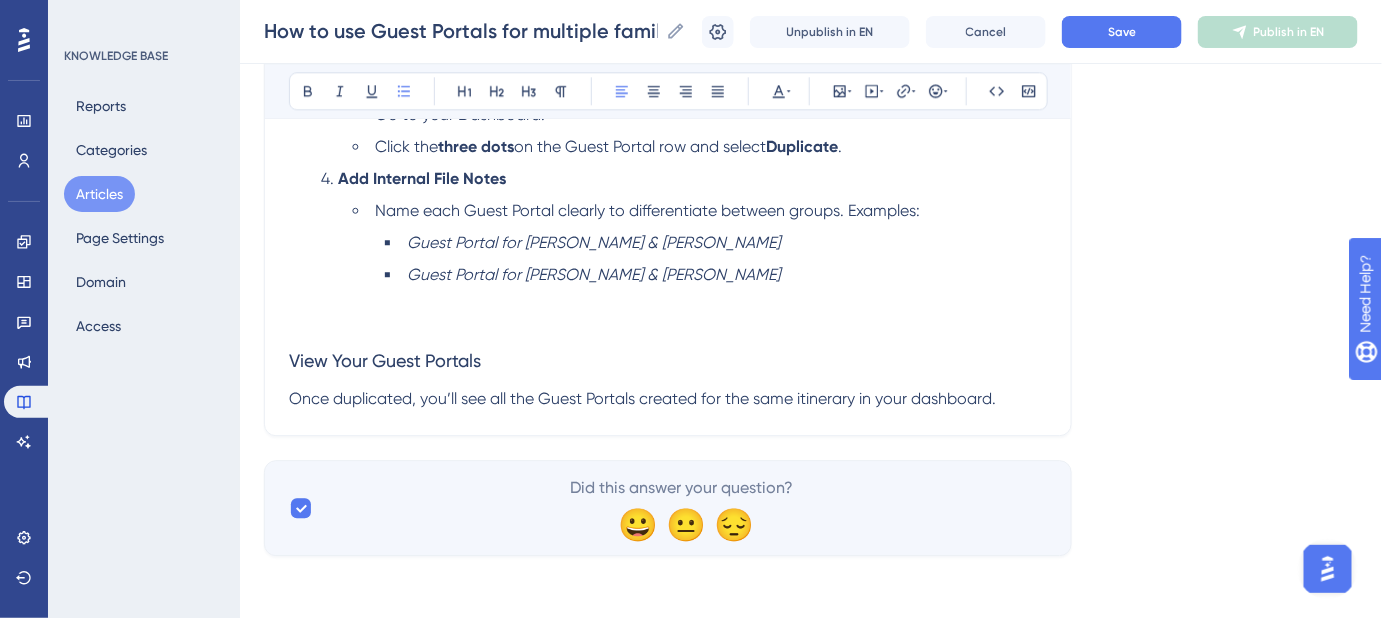 click at bounding box center (668, 323) 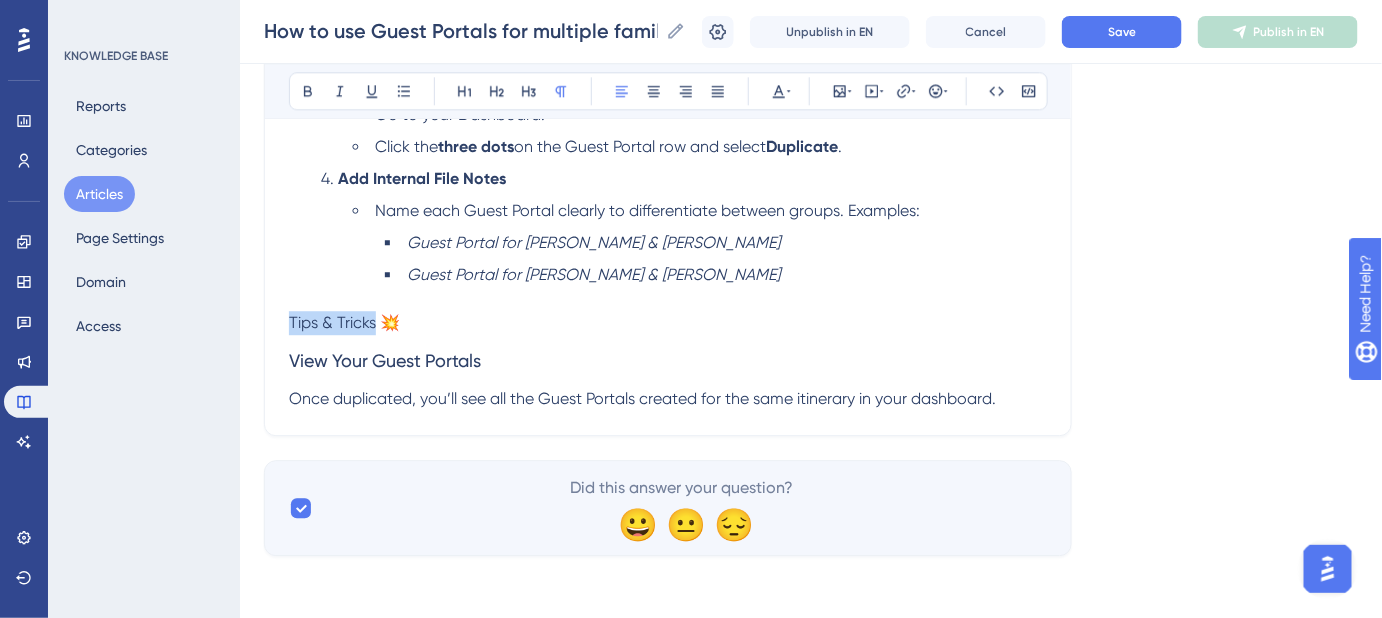 drag, startPoint x: 349, startPoint y: 316, endPoint x: 285, endPoint y: 319, distance: 64.070274 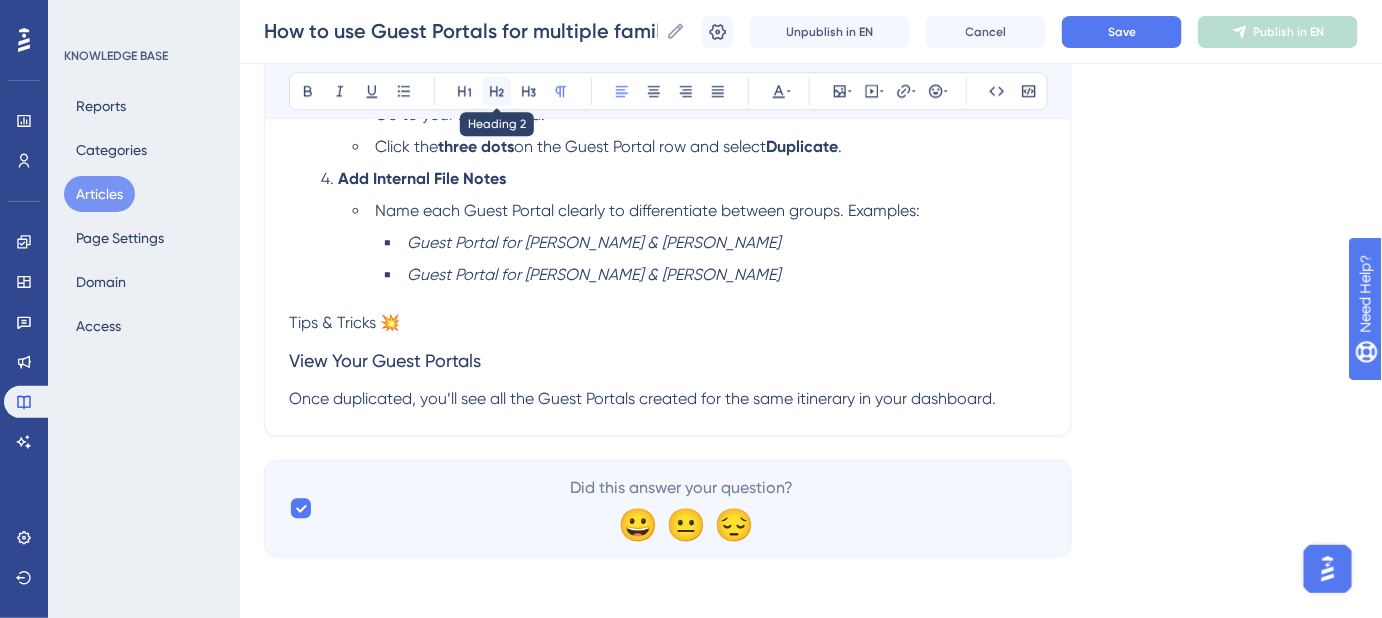 click 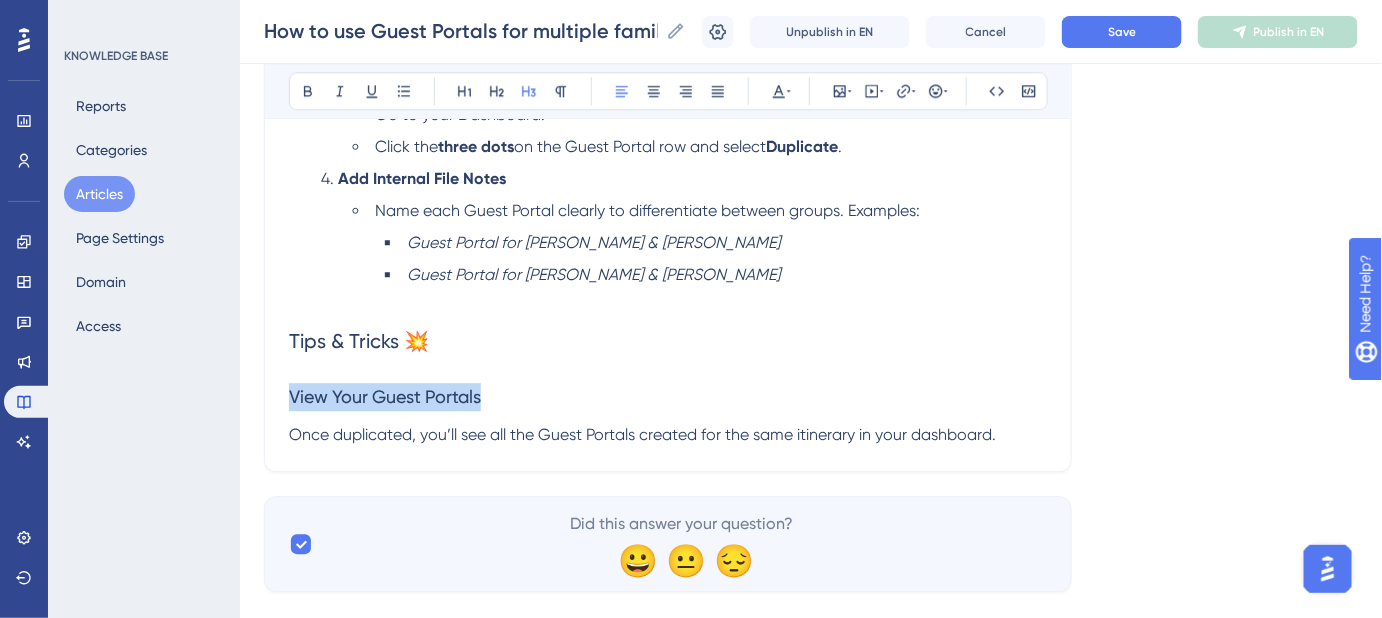 drag, startPoint x: 360, startPoint y: 396, endPoint x: 255, endPoint y: 394, distance: 105.01904 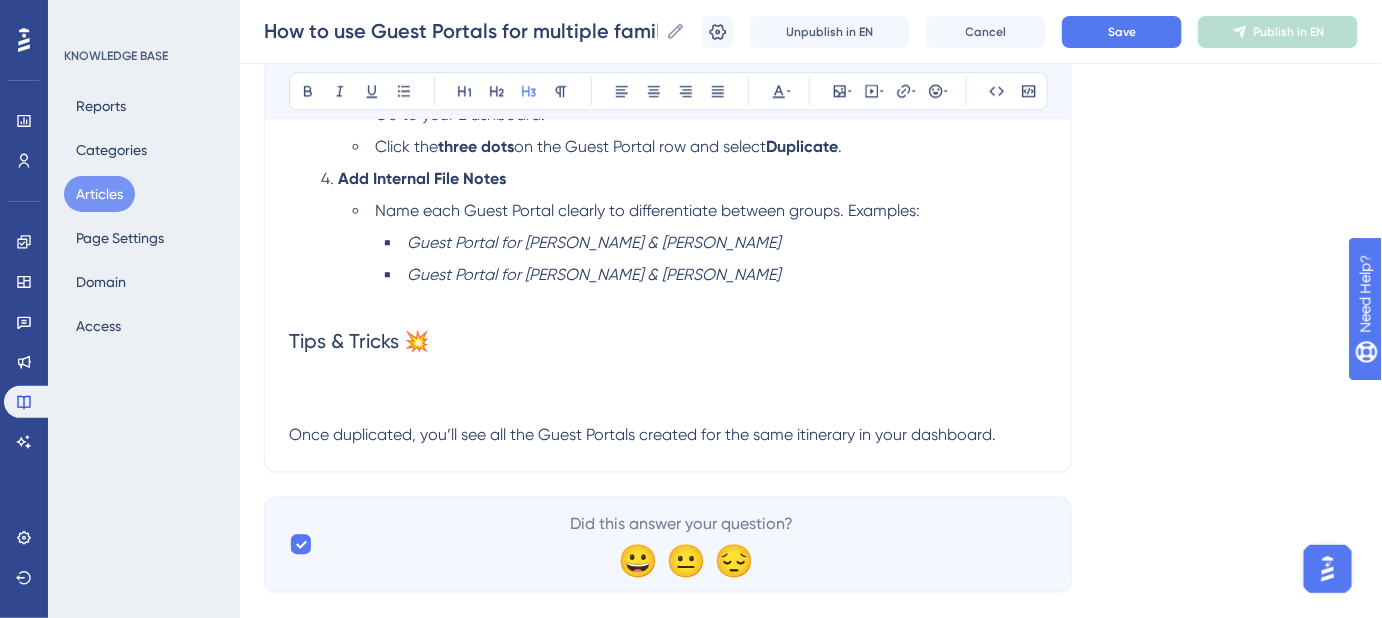 scroll, scrollTop: 1634, scrollLeft: 0, axis: vertical 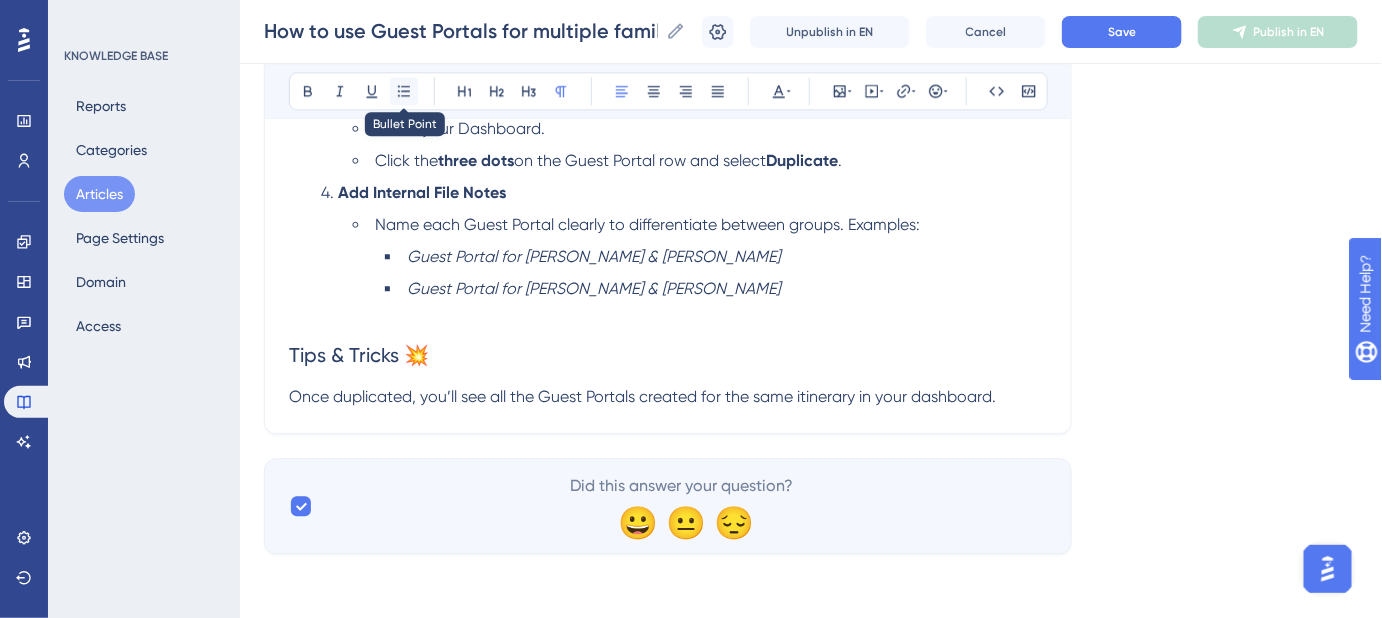 click at bounding box center (404, 91) 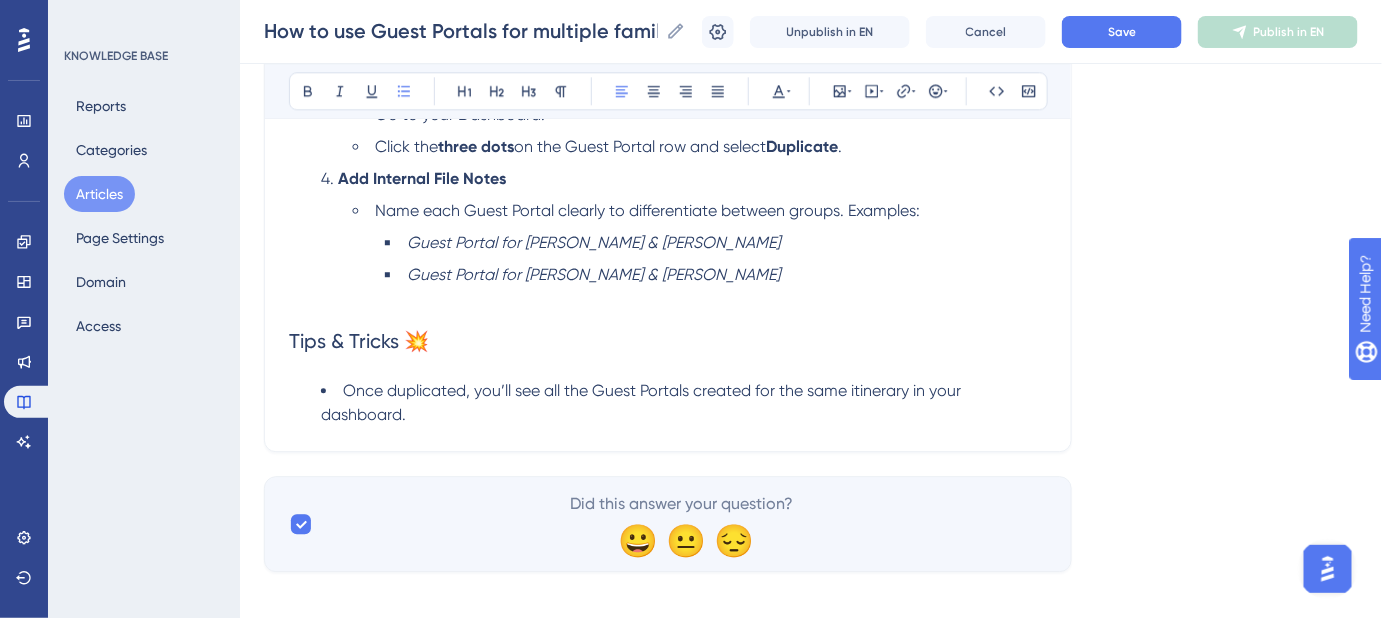 click on "Once duplicated, you’ll see all the Guest Portals created for the same itinerary in your dashboard." at bounding box center (684, 403) 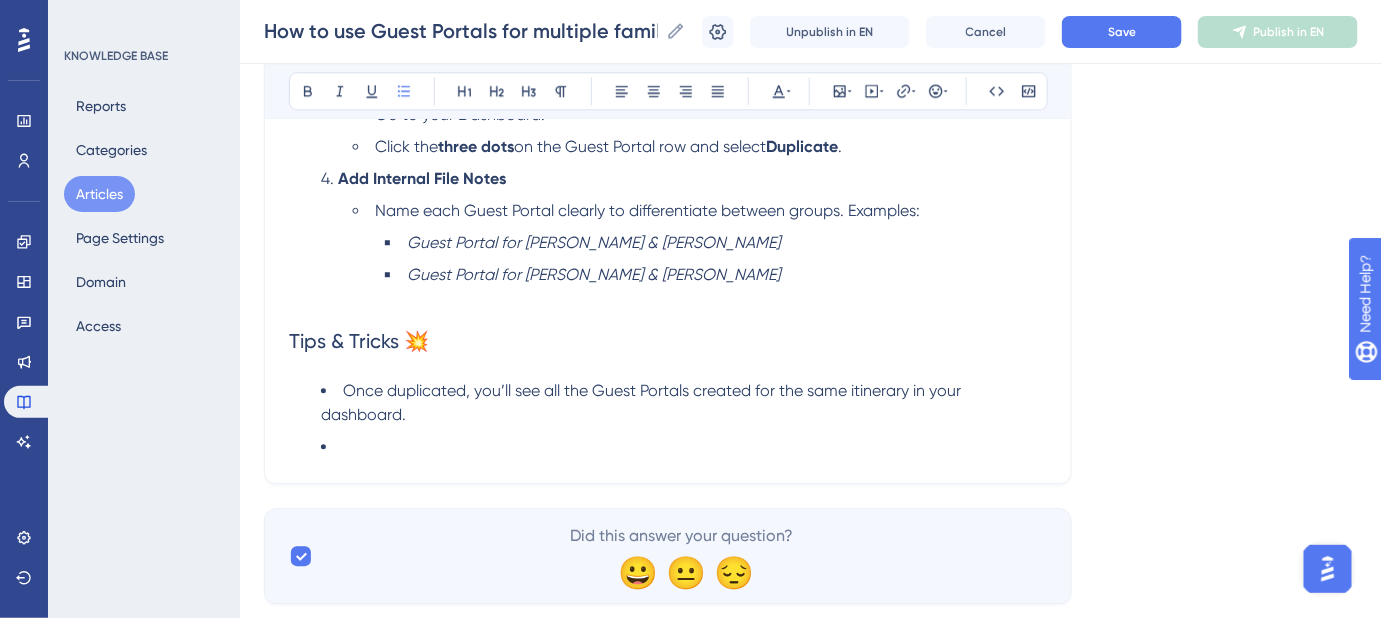 scroll, scrollTop: 1664, scrollLeft: 0, axis: vertical 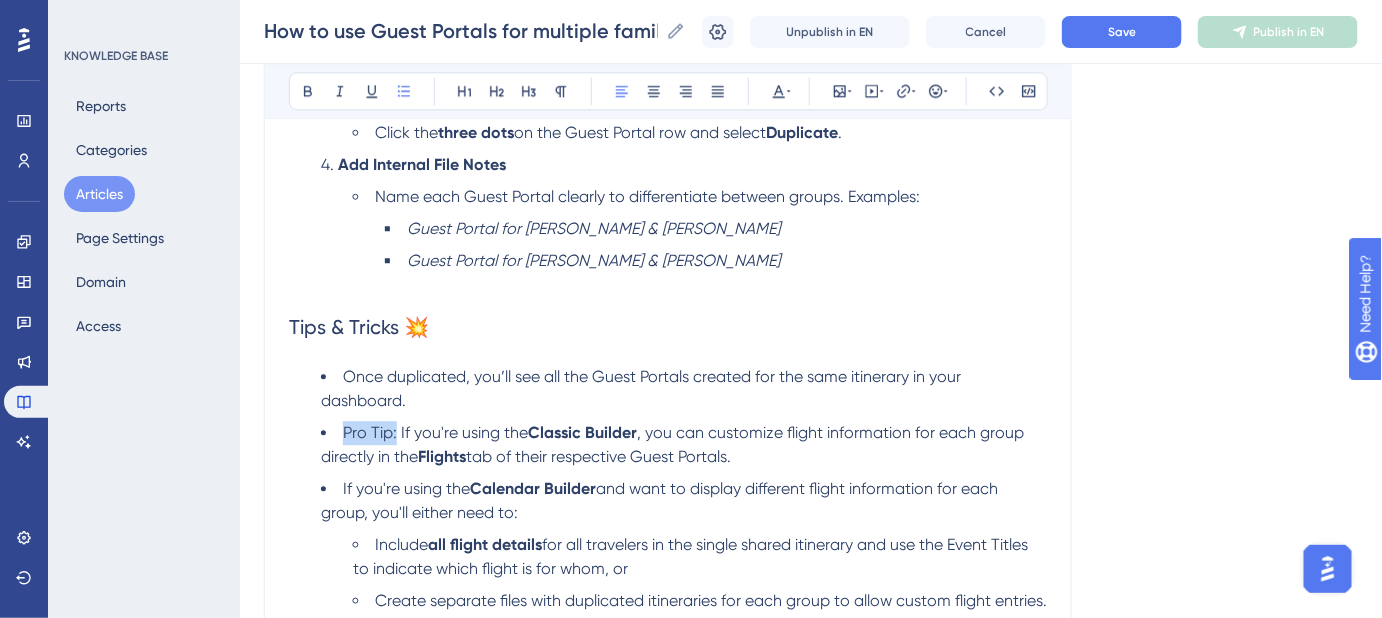 drag, startPoint x: 397, startPoint y: 431, endPoint x: 344, endPoint y: 429, distance: 53.037724 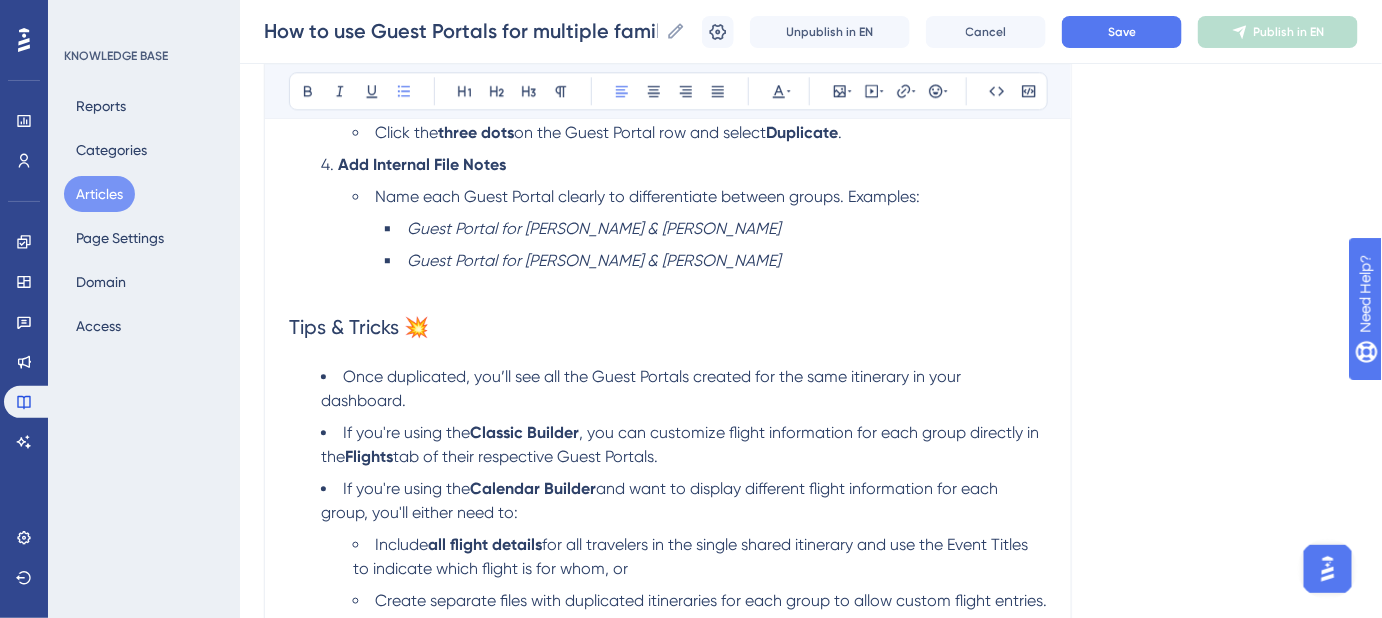 click on "Once duplicated, you’ll see all the Guest Portals created for the same itinerary in your dashboard." at bounding box center [643, 388] 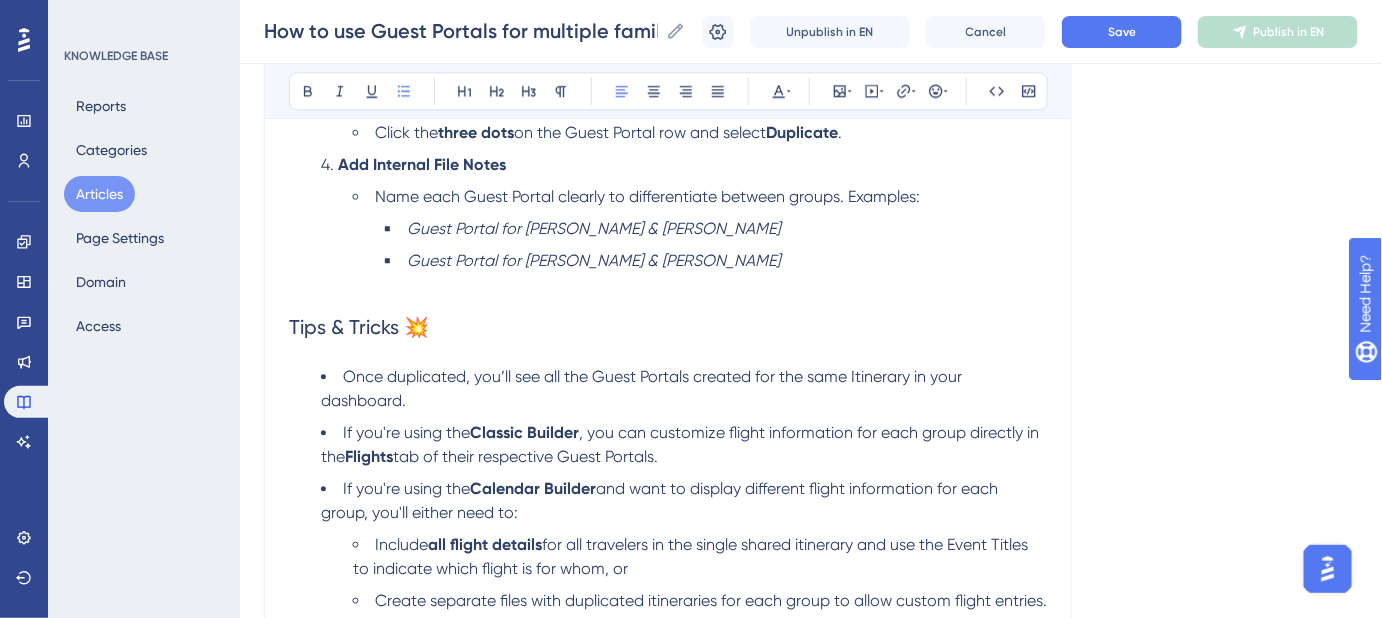 click on "Once duplicated, you’ll see all the Guest Portals created for the same Itinerary in your dashboard." at bounding box center [643, 388] 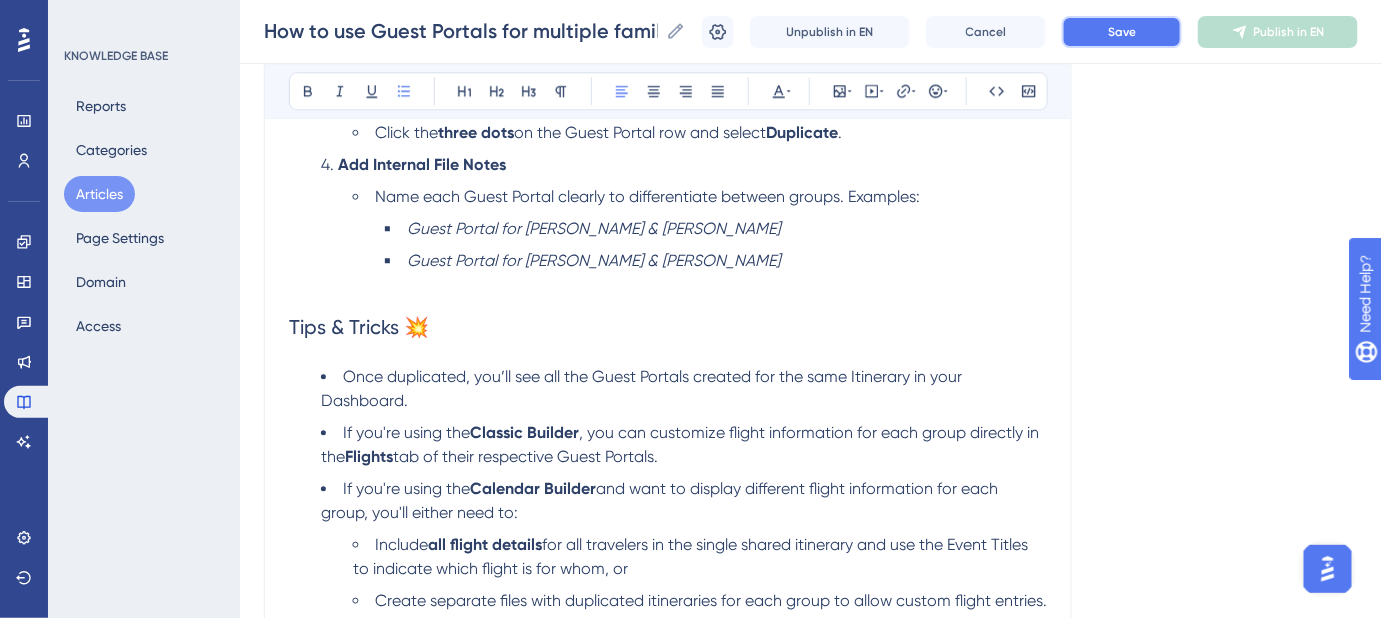 click on "Save" at bounding box center (1122, 32) 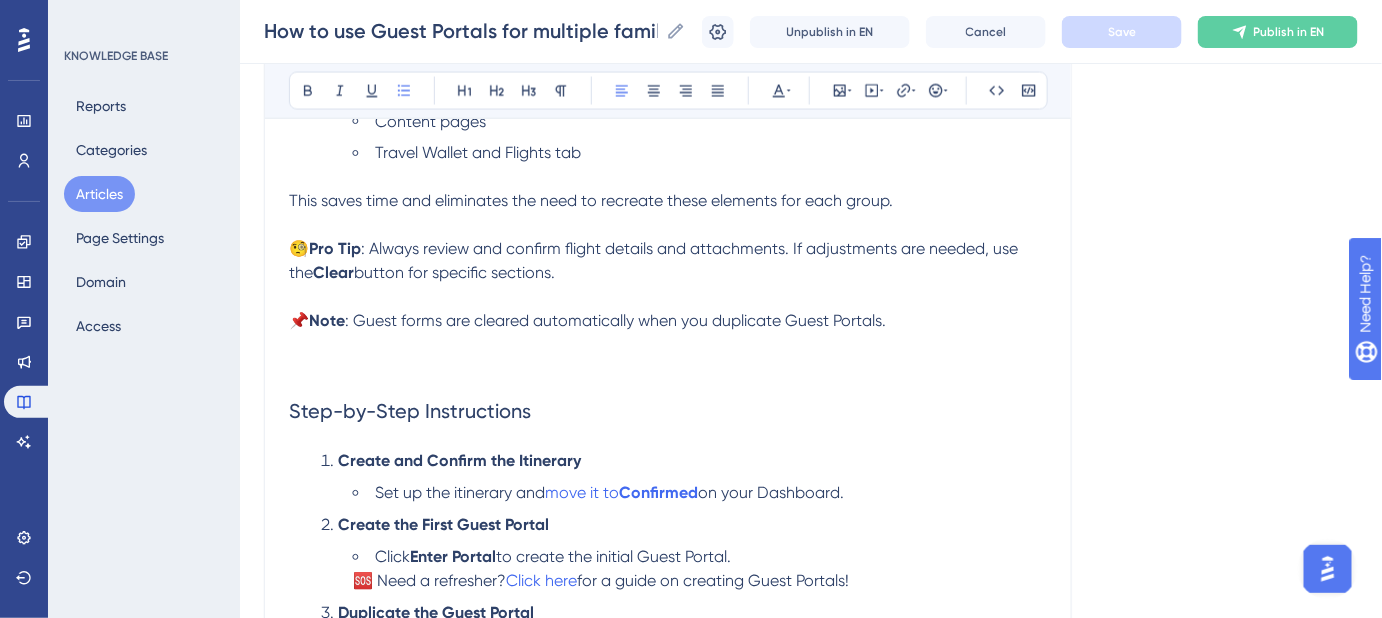 scroll, scrollTop: 1028, scrollLeft: 0, axis: vertical 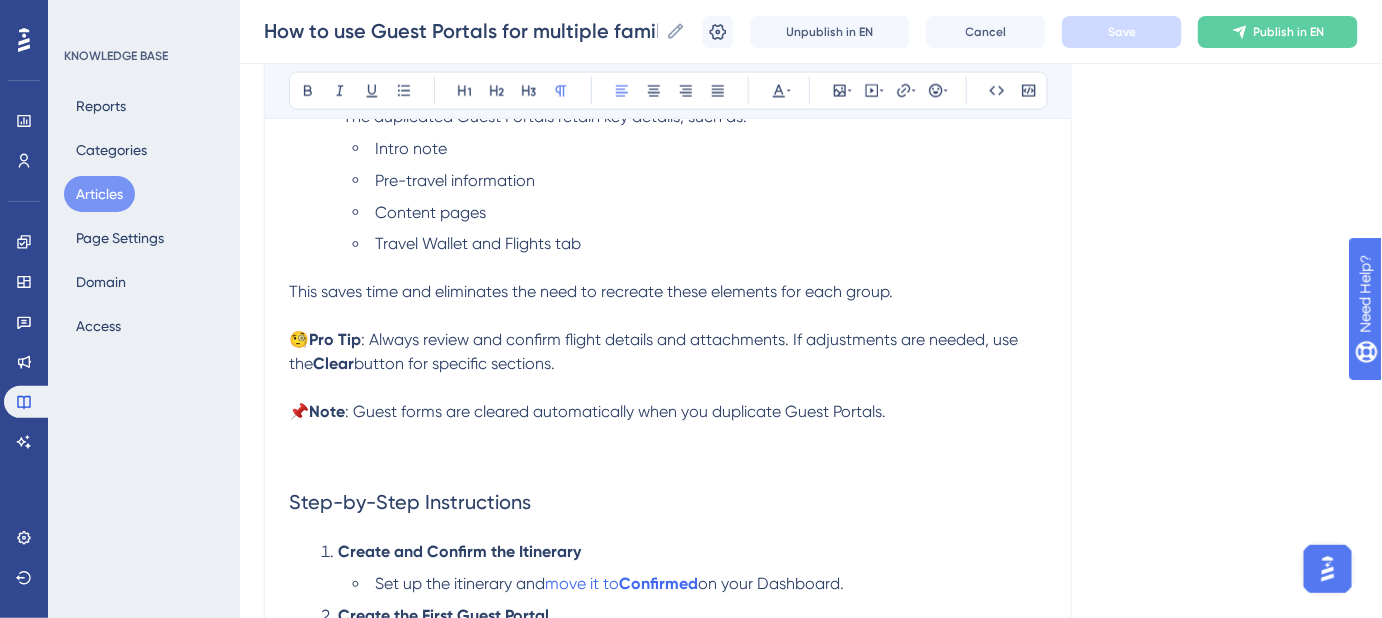 drag, startPoint x: 577, startPoint y: 362, endPoint x: 348, endPoint y: 340, distance: 230.05434 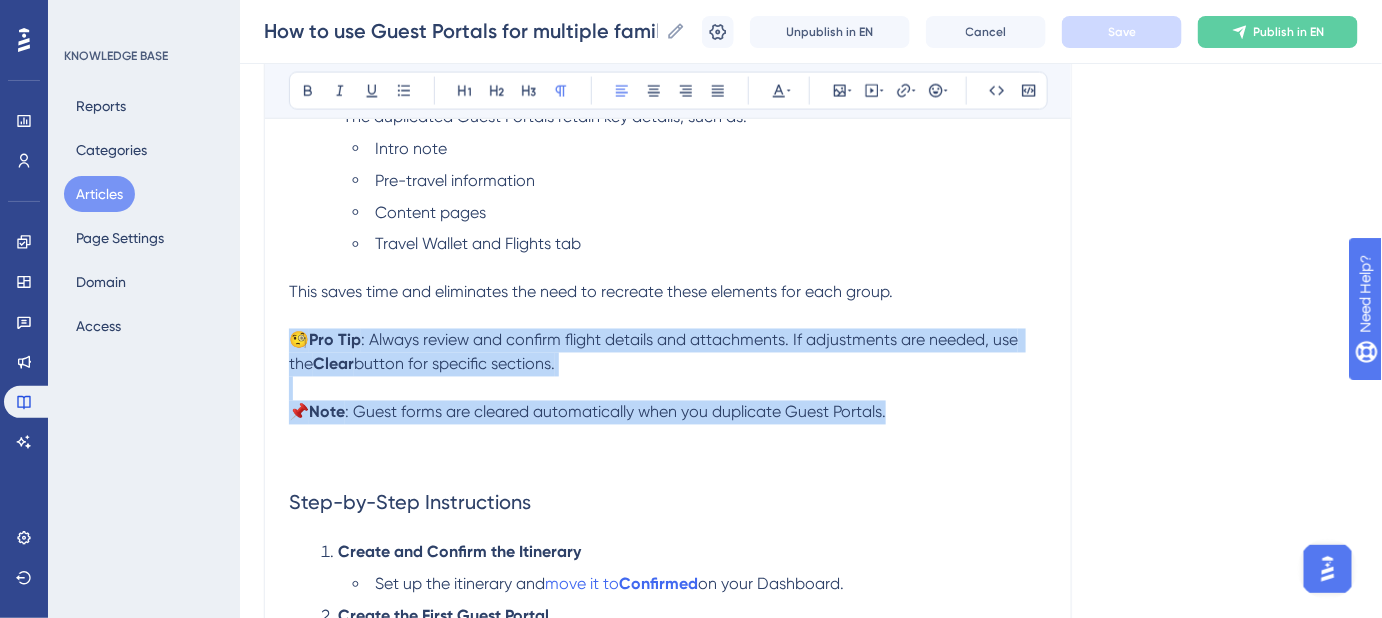 drag, startPoint x: 898, startPoint y: 416, endPoint x: 270, endPoint y: 345, distance: 632.0008 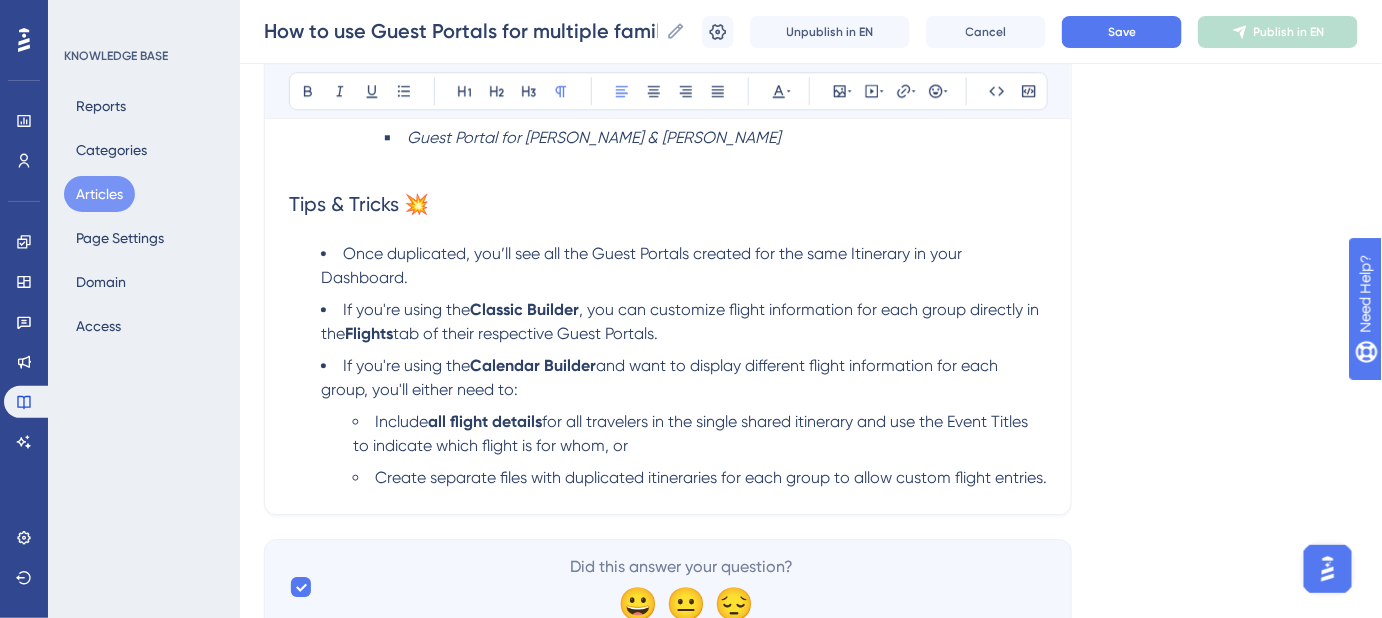 scroll, scrollTop: 1770, scrollLeft: 0, axis: vertical 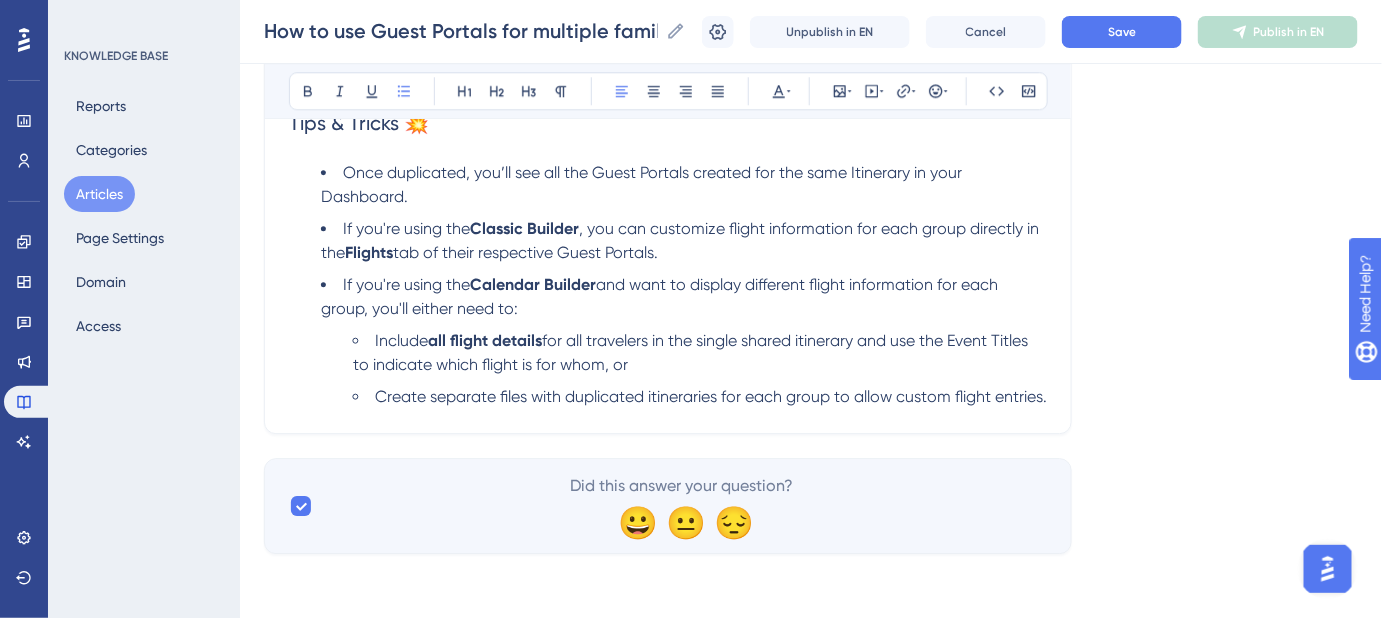 click on "Create separate files with duplicated itineraries for each group to allow custom flight entries." at bounding box center (700, 397) 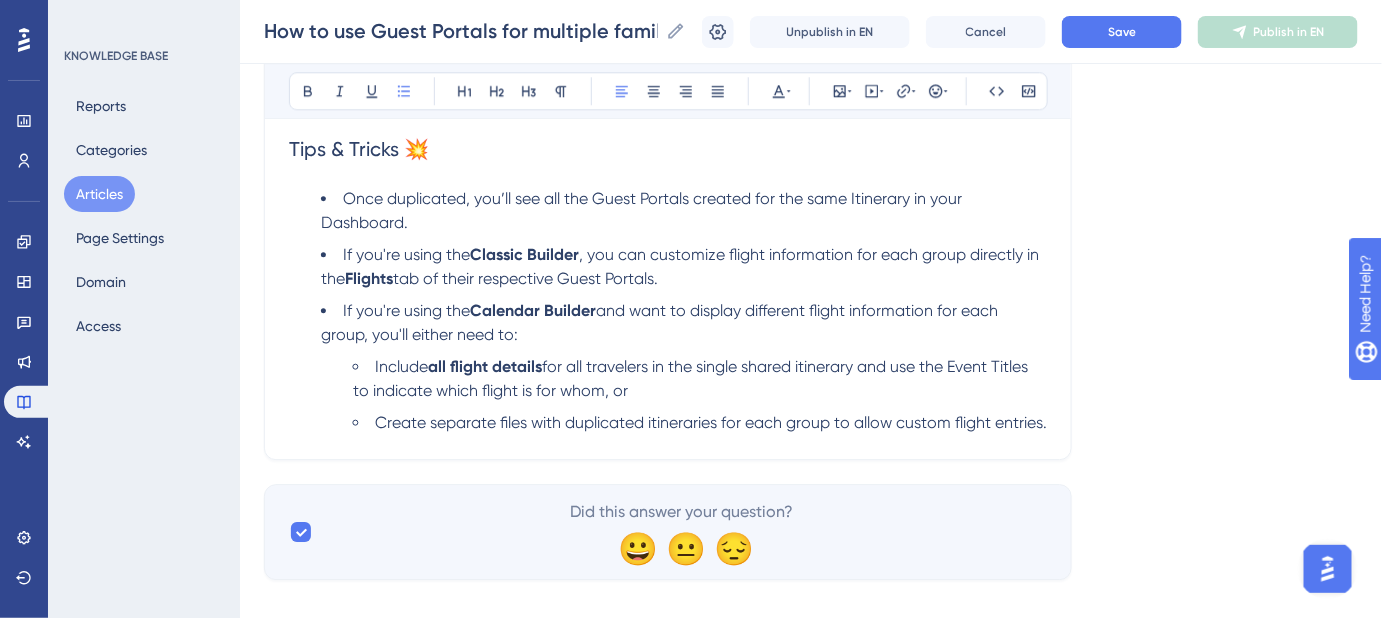 scroll, scrollTop: 1679, scrollLeft: 0, axis: vertical 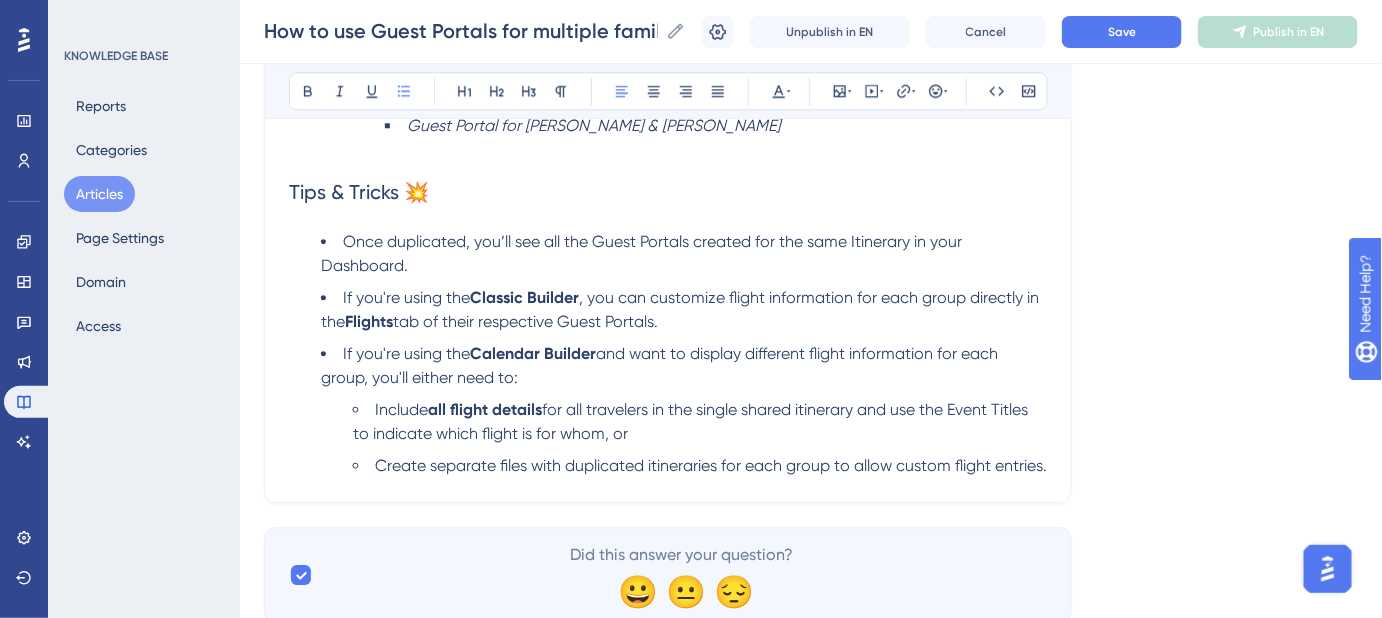 click on "Once duplicated, you’ll see all the Guest Portals created for the same Itinerary in your Dashboard." at bounding box center [684, 254] 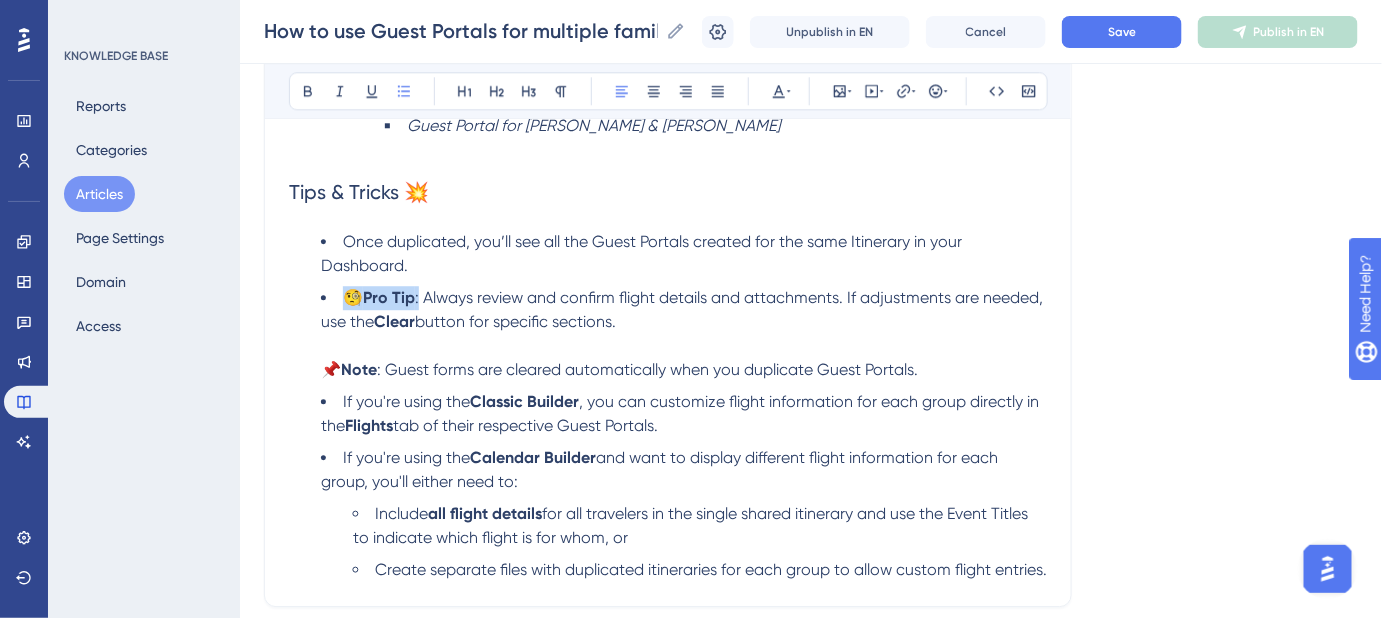drag, startPoint x: 424, startPoint y: 296, endPoint x: 339, endPoint y: 296, distance: 85 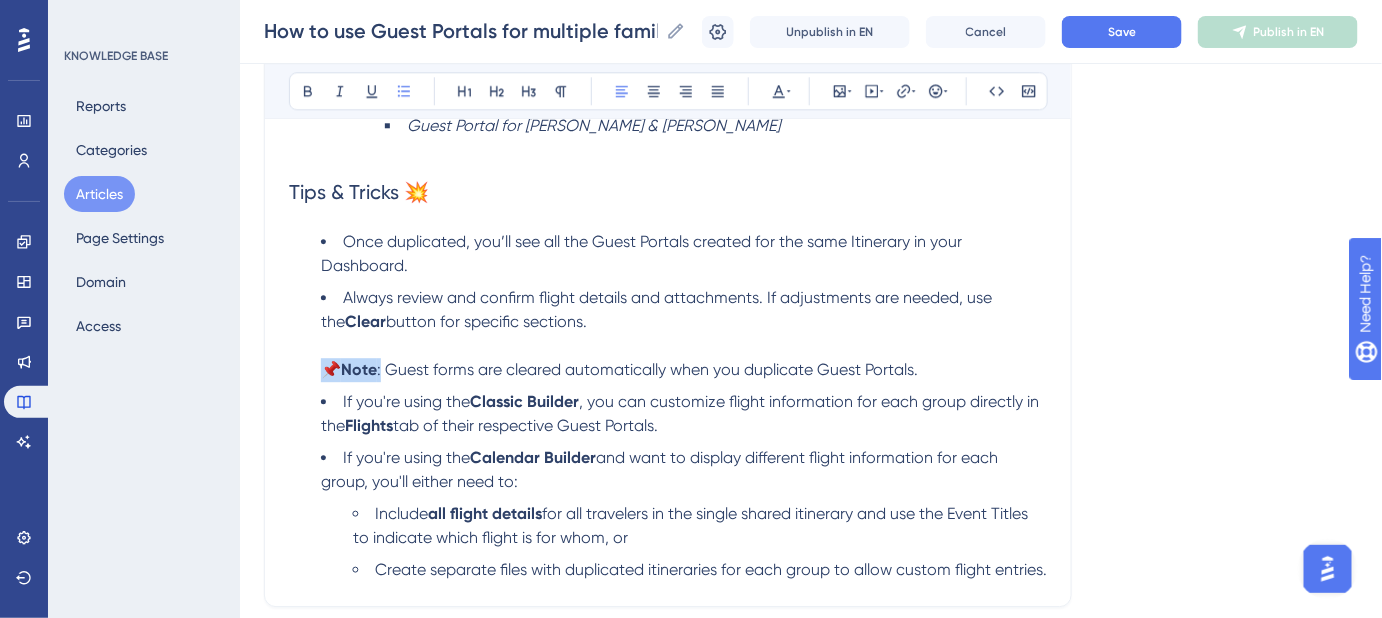 drag, startPoint x: 386, startPoint y: 366, endPoint x: 308, endPoint y: 364, distance: 78.025635 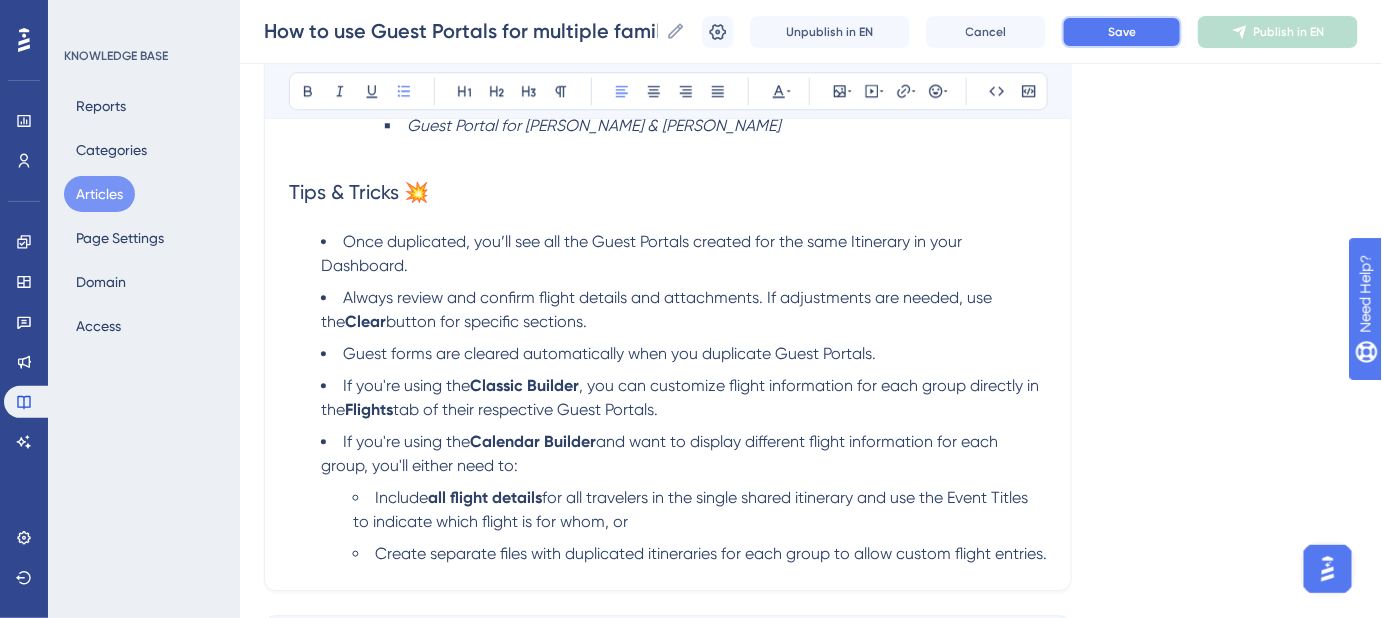 click on "Save" at bounding box center [1122, 32] 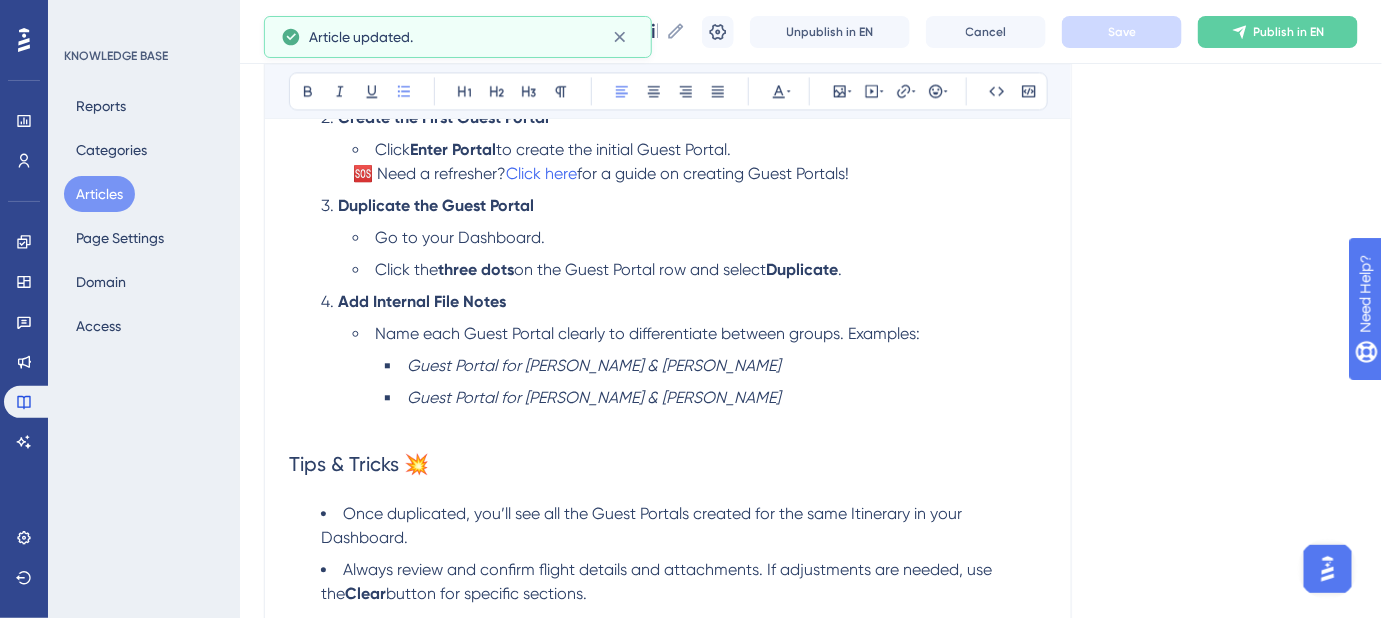 scroll, scrollTop: 1406, scrollLeft: 0, axis: vertical 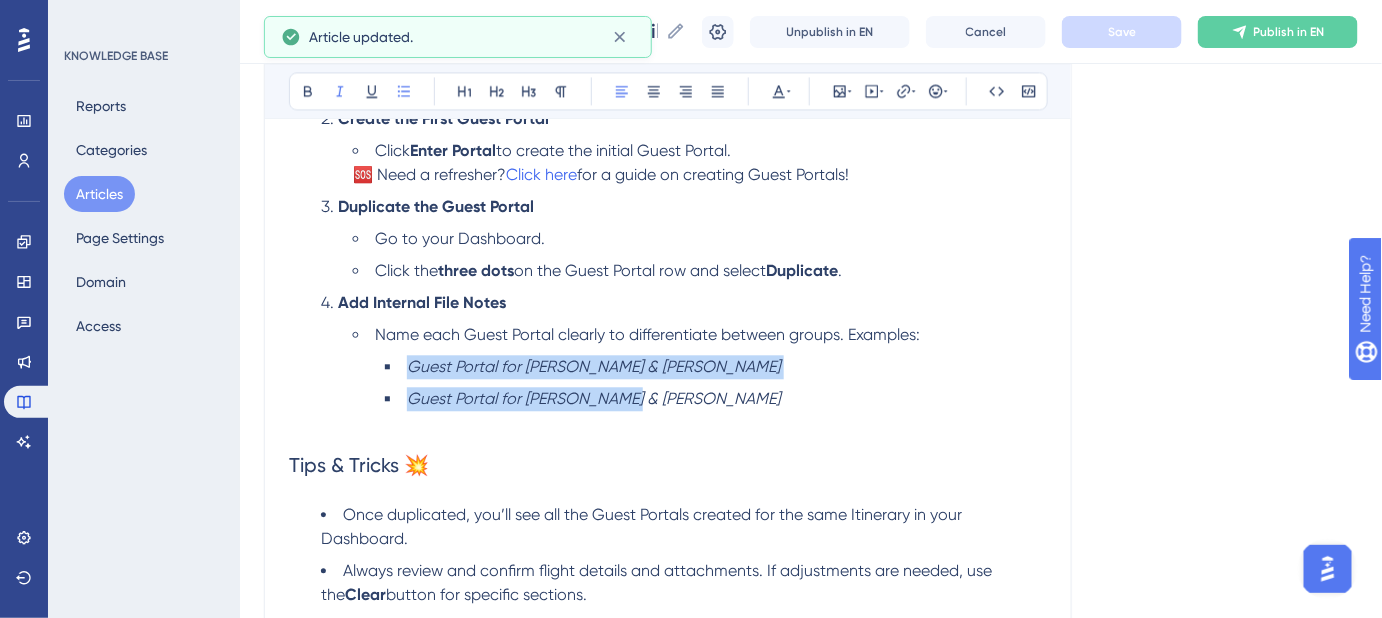 drag, startPoint x: 658, startPoint y: 402, endPoint x: 409, endPoint y: 371, distance: 250.9223 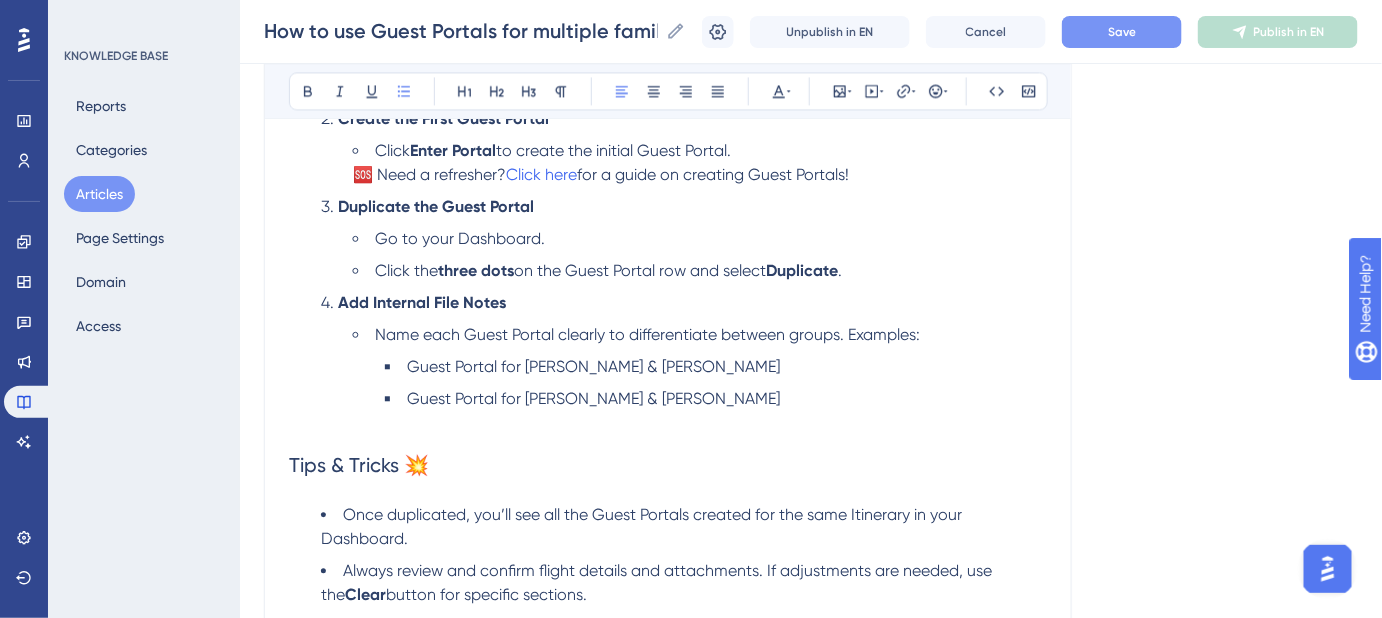click at bounding box center (668, 423) 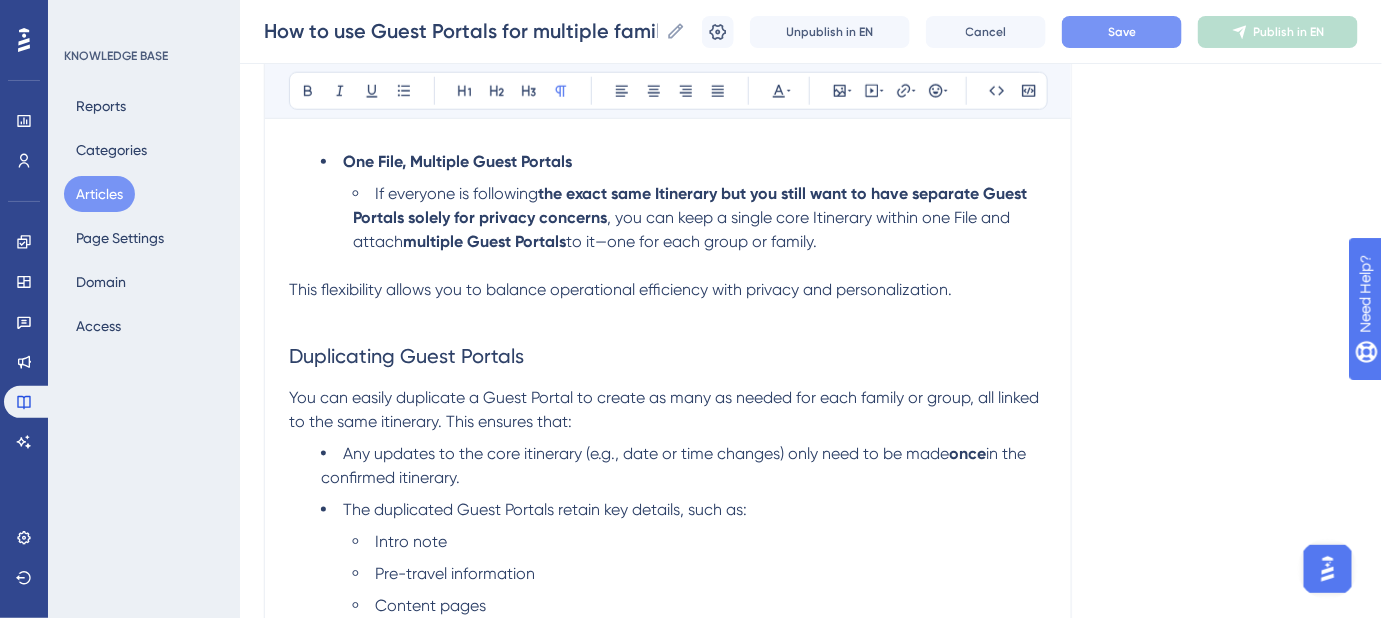 scroll, scrollTop: 679, scrollLeft: 0, axis: vertical 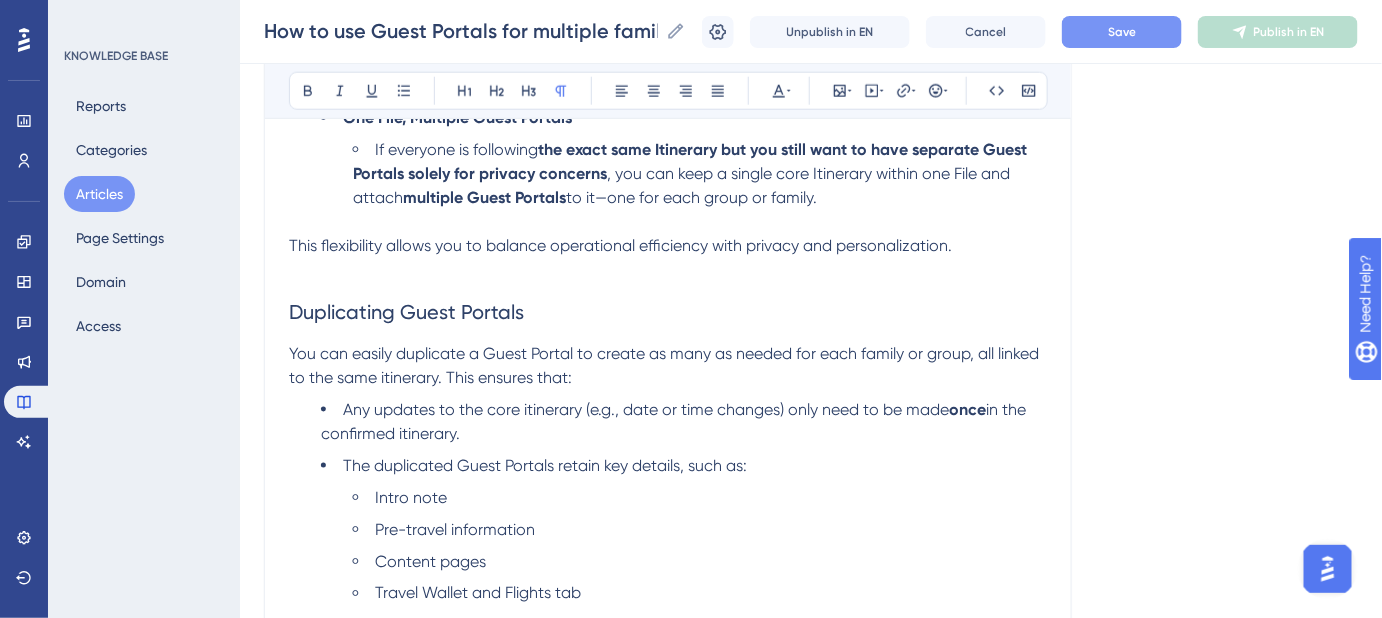 click on "You can easily duplicate a Guest Portal to create as many as needed for each family or group, all linked to the same itinerary. This ensures that:" at bounding box center (666, 365) 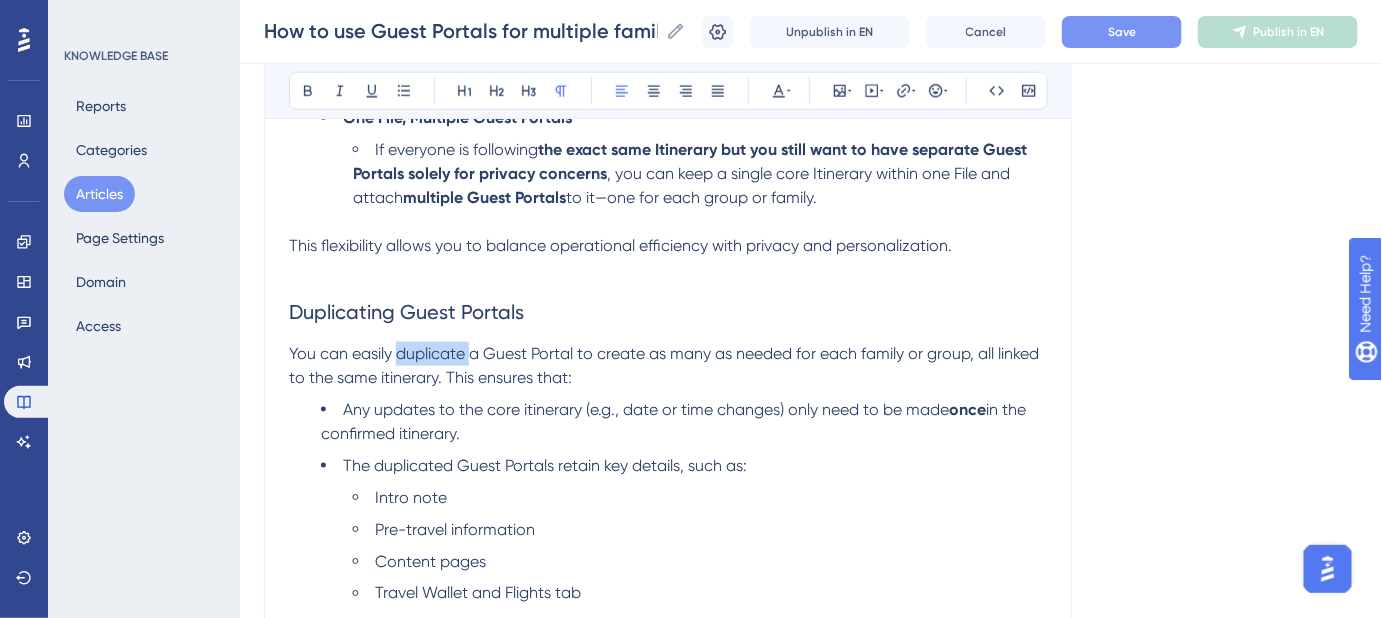 click on "You can easily duplicate a Guest Portal to create as many as needed for each family or group, all linked to the same itinerary. This ensures that:" at bounding box center (666, 365) 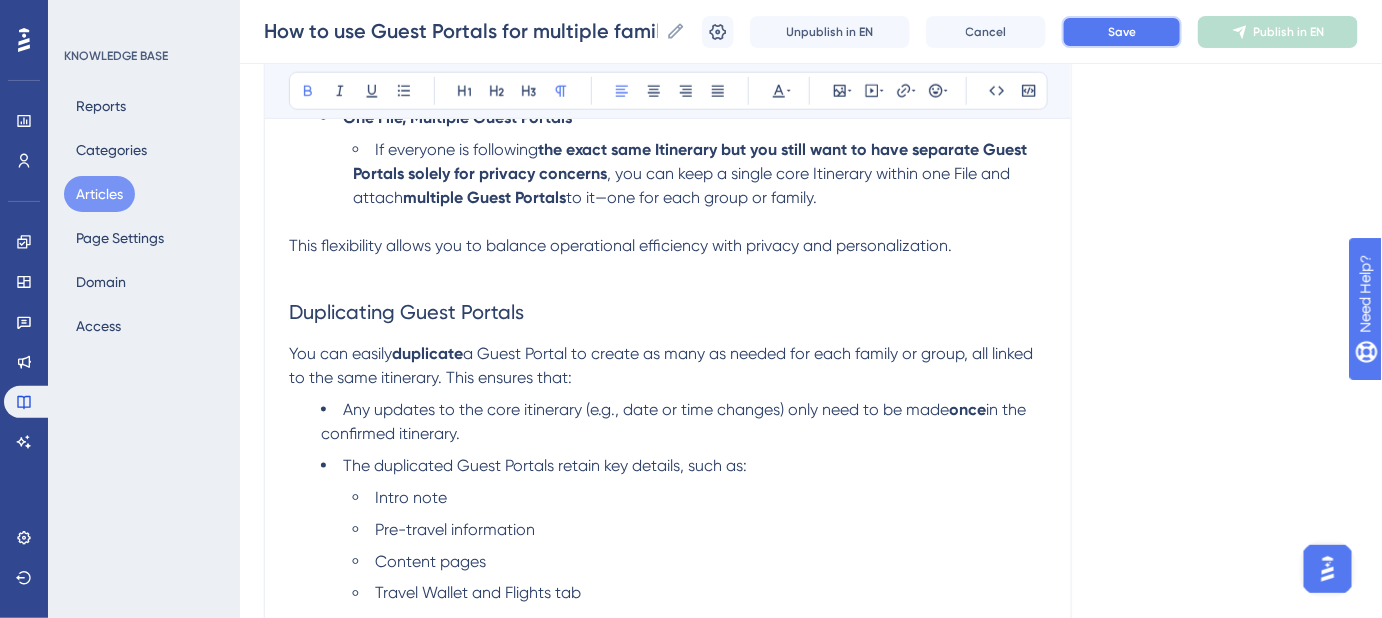 click on "Save" at bounding box center (1122, 32) 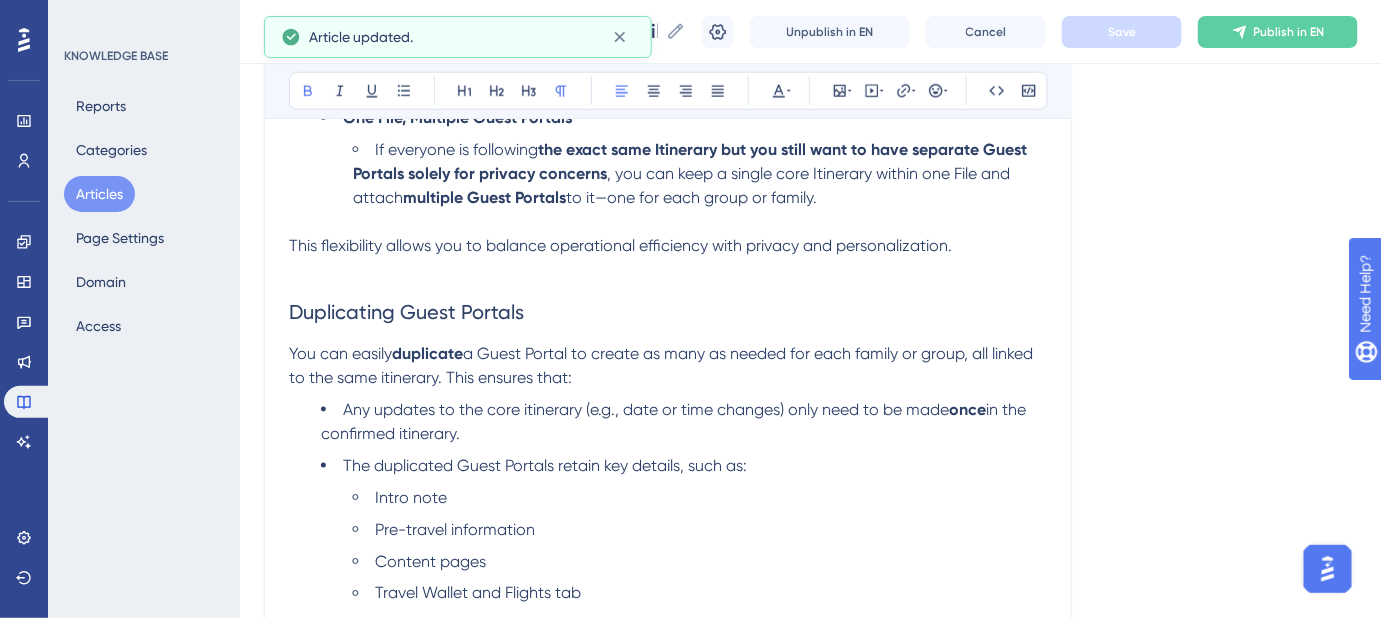 click on "a Guest Portal to create as many as needed for each family or group, all linked to the same itinerary. This ensures that:" at bounding box center [663, 365] 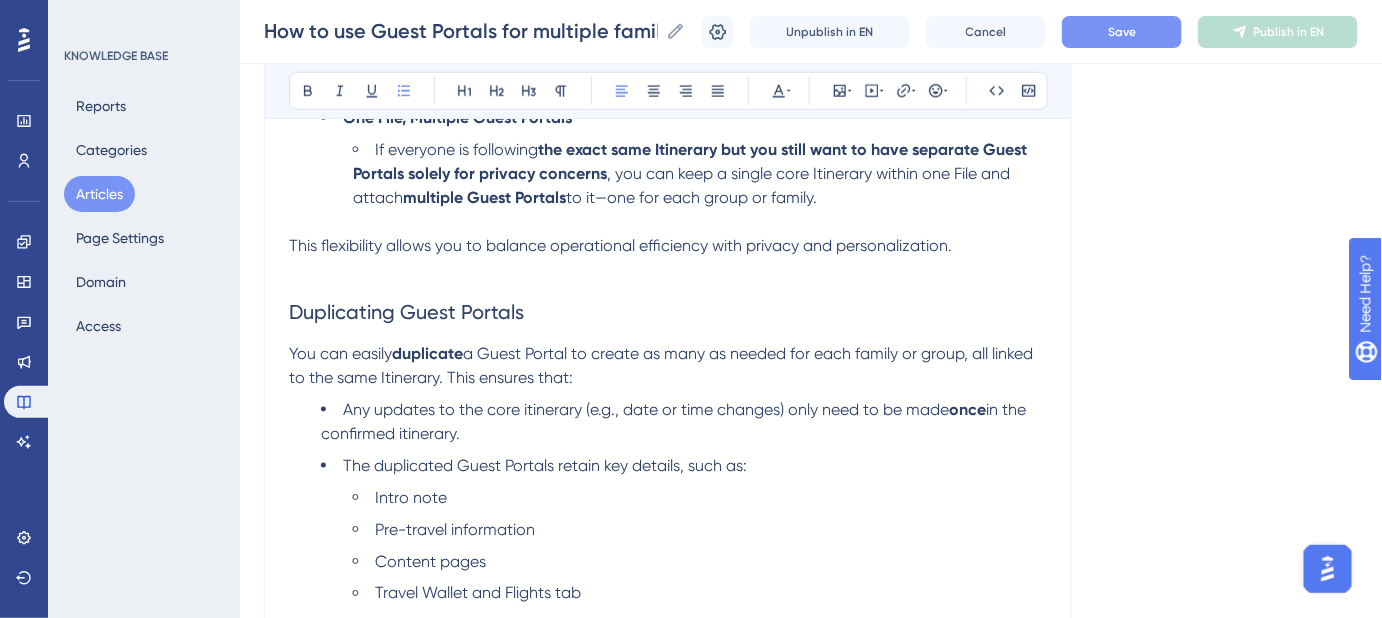 click on "Any updates to the core itinerary (e.g., date or time changes) only need to be made" at bounding box center (646, 409) 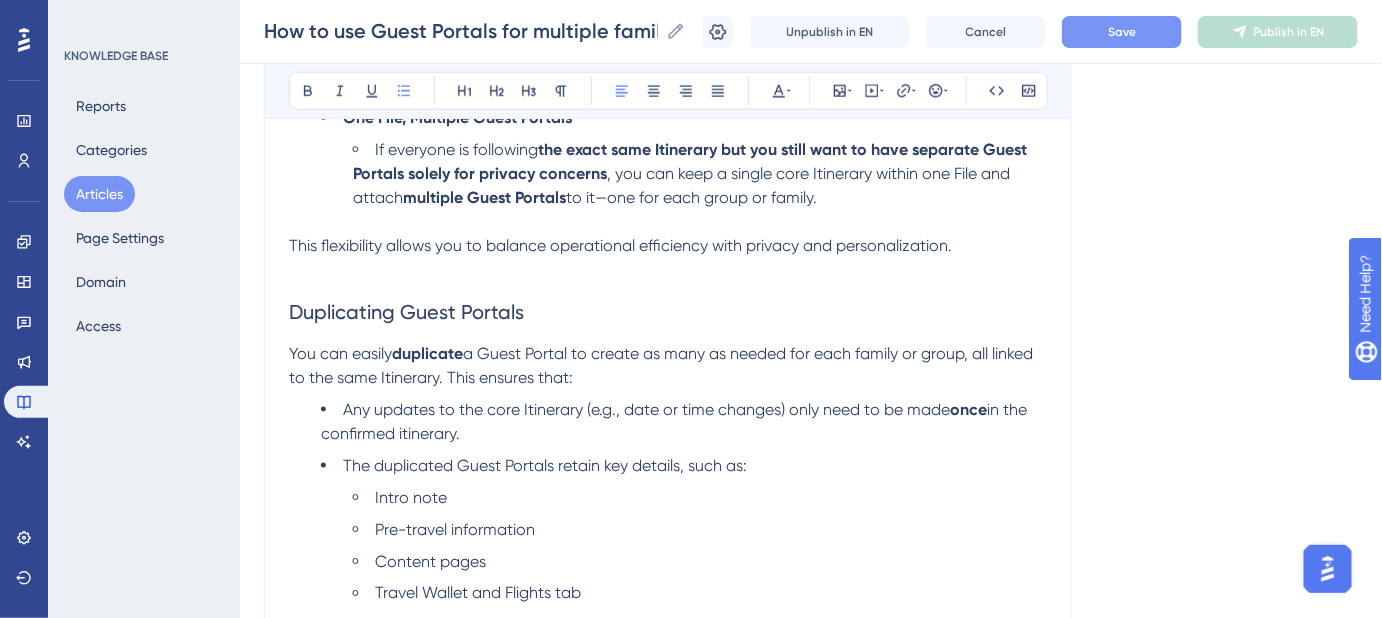 click on "in the confirmed itinerary." at bounding box center (676, 421) 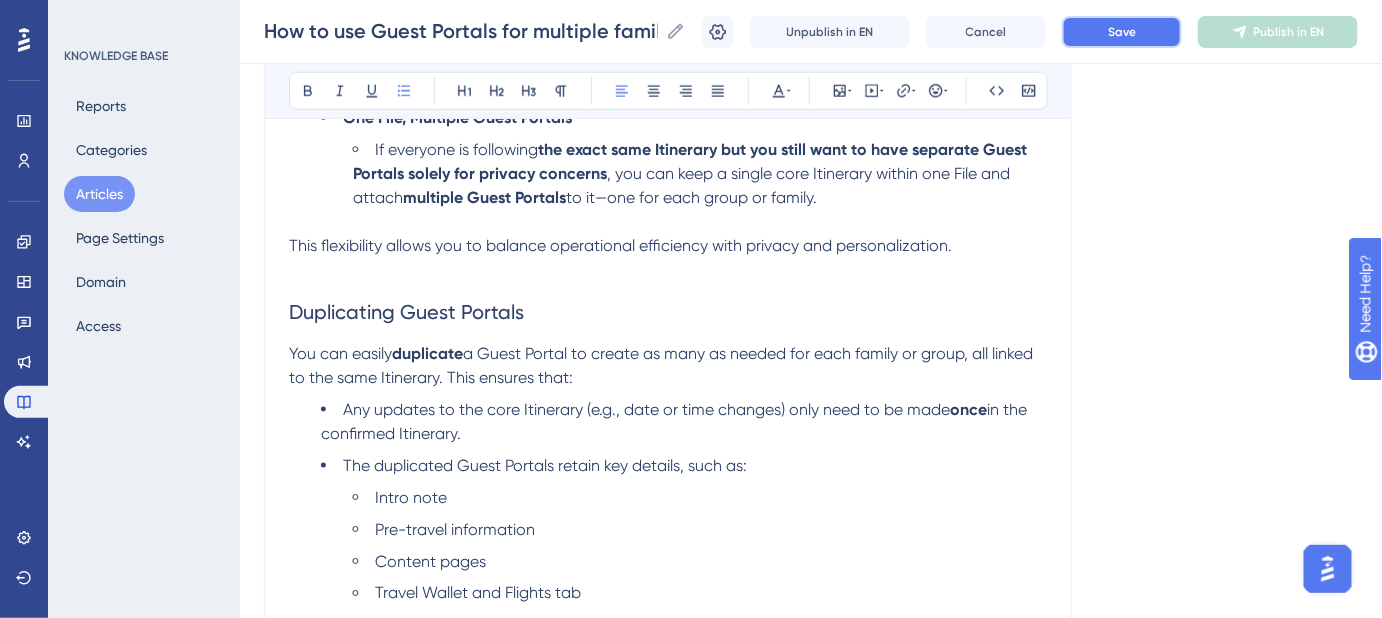 click on "Save" at bounding box center (1122, 32) 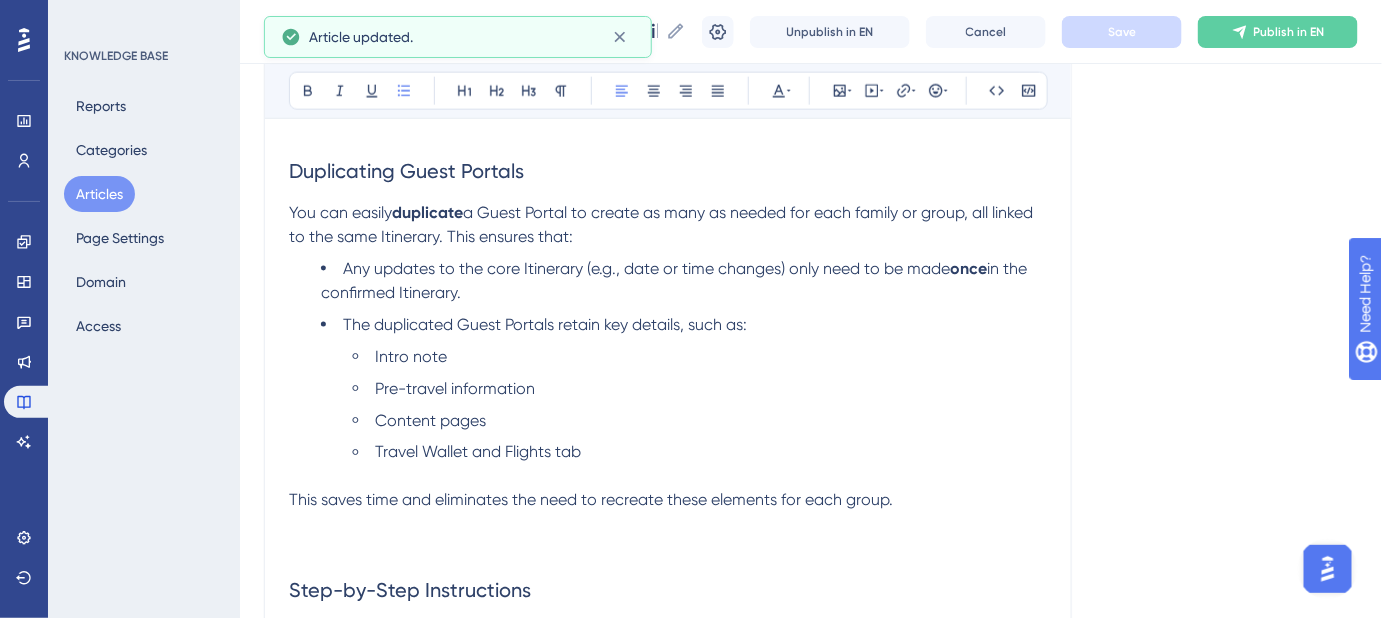 scroll, scrollTop: 861, scrollLeft: 0, axis: vertical 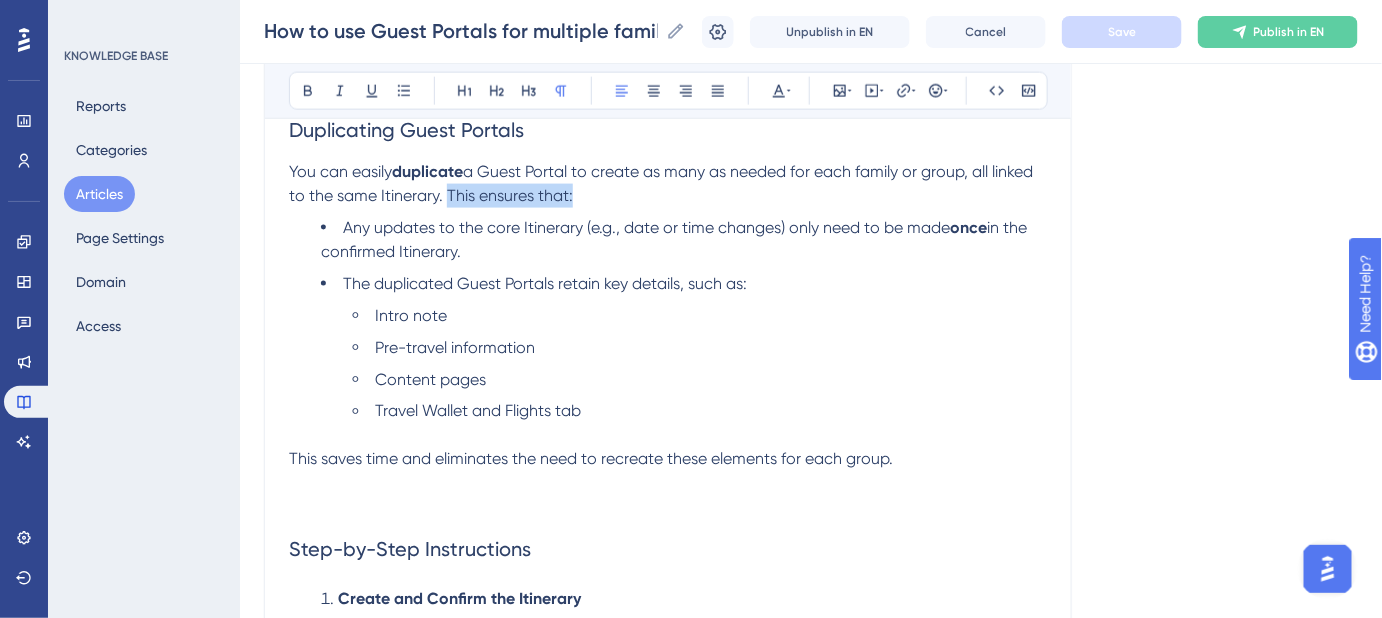 drag, startPoint x: 553, startPoint y: 196, endPoint x: 447, endPoint y: 196, distance: 106 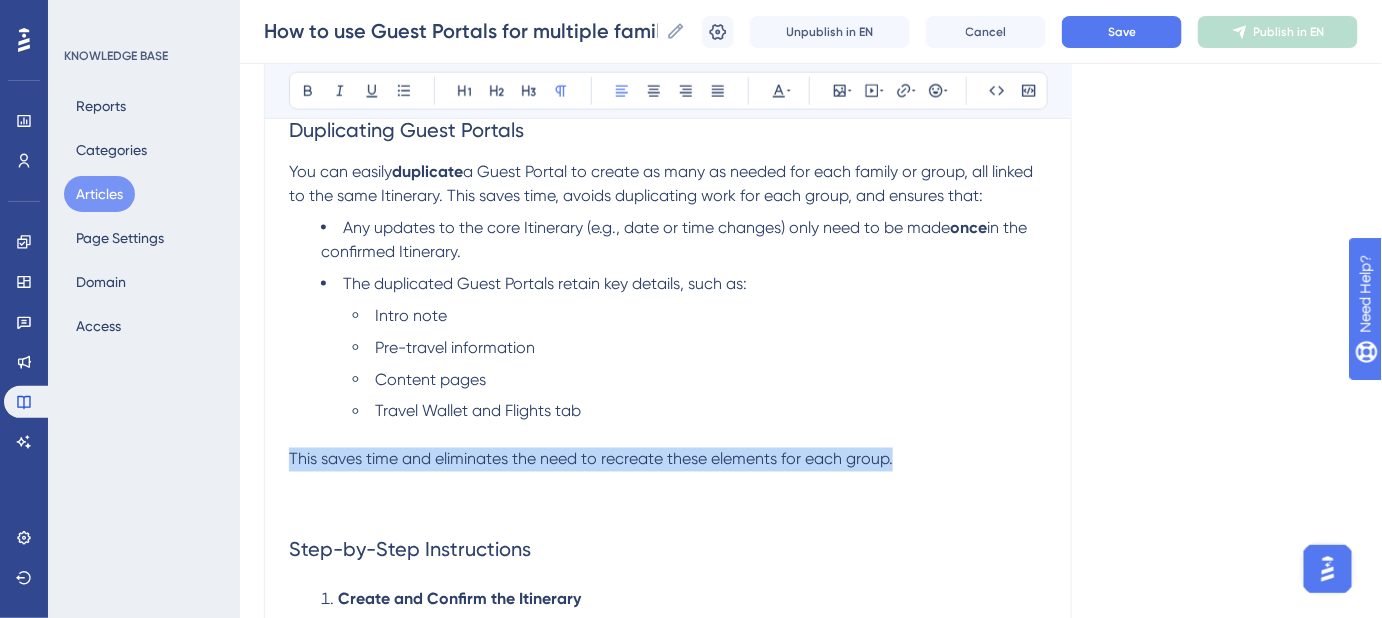 drag, startPoint x: 911, startPoint y: 454, endPoint x: 263, endPoint y: 457, distance: 648.00696 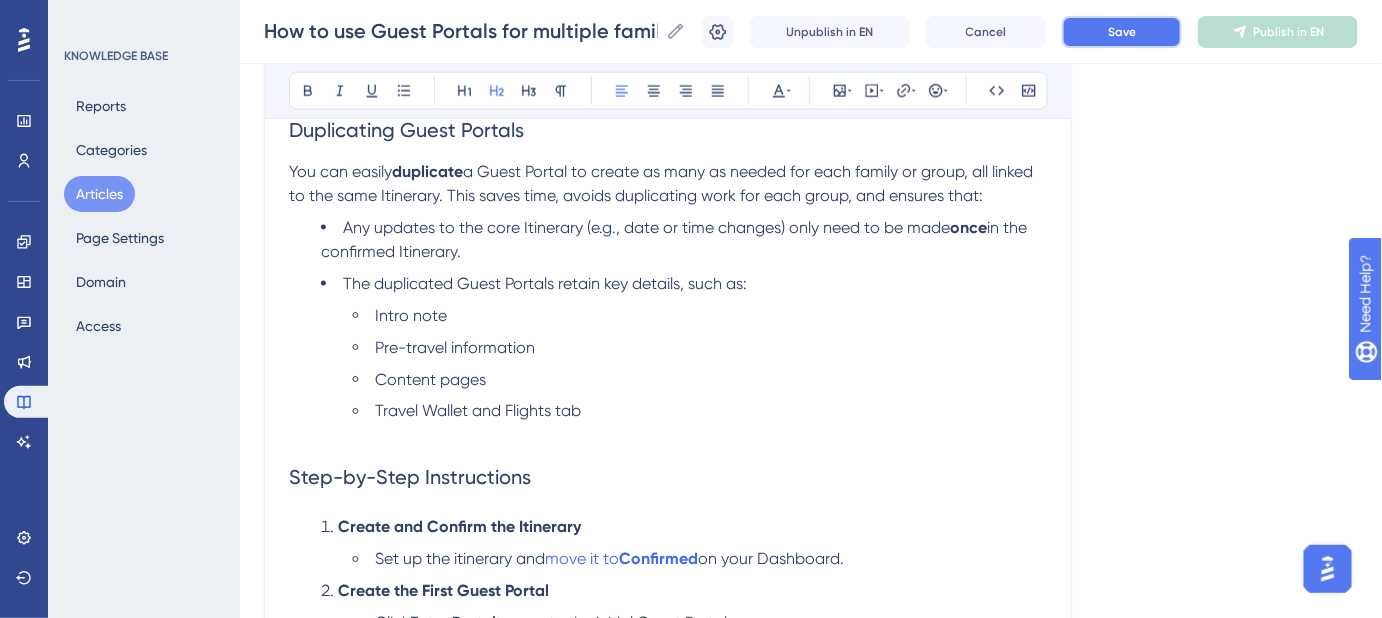 click on "Save" at bounding box center [1122, 32] 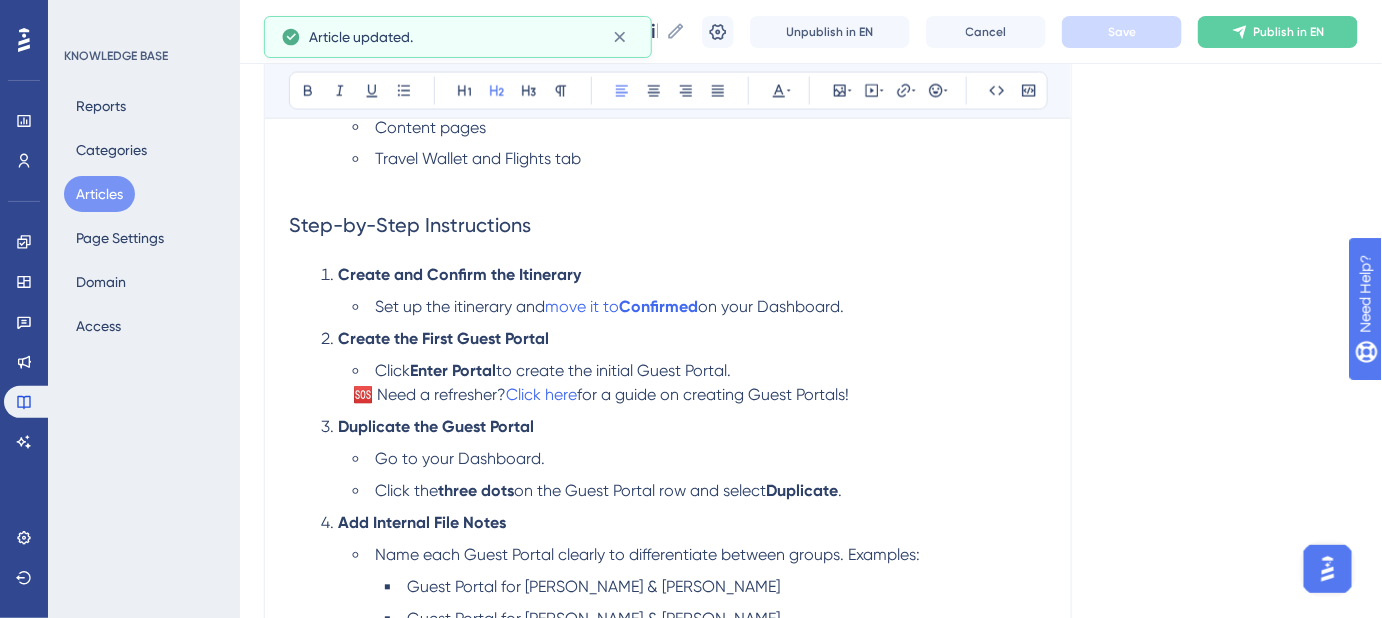 scroll, scrollTop: 1133, scrollLeft: 0, axis: vertical 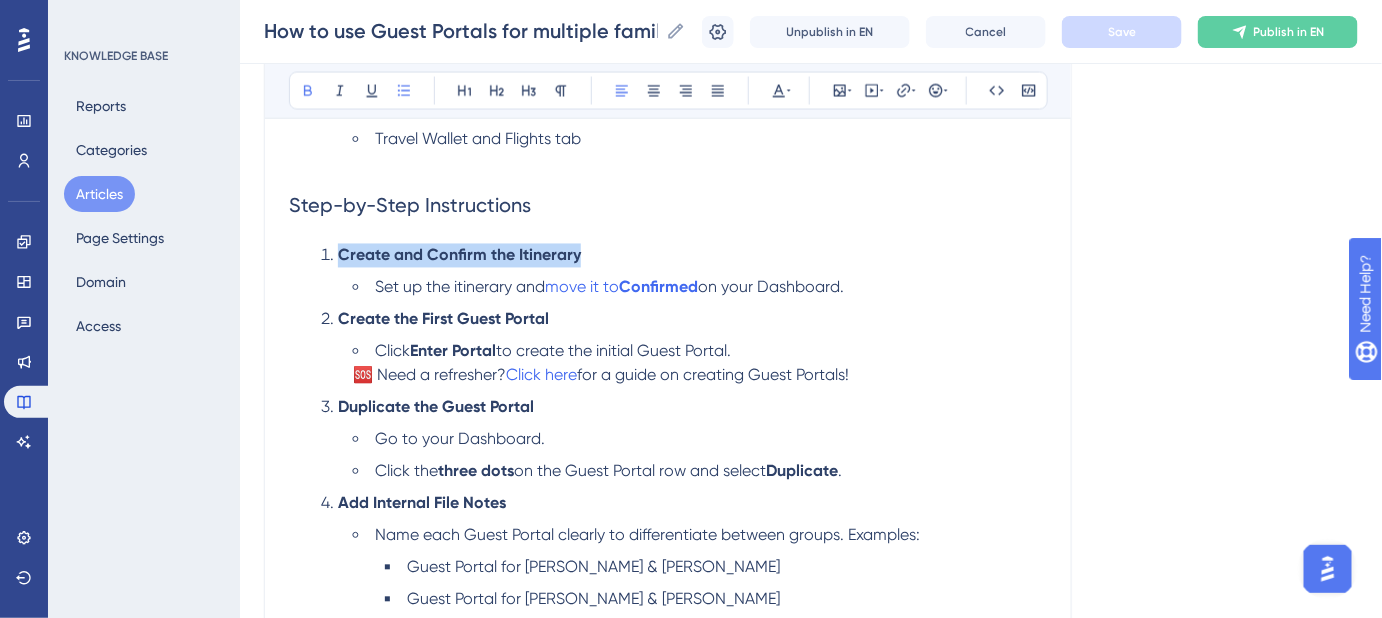 drag, startPoint x: 374, startPoint y: 286, endPoint x: 338, endPoint y: 258, distance: 45.607018 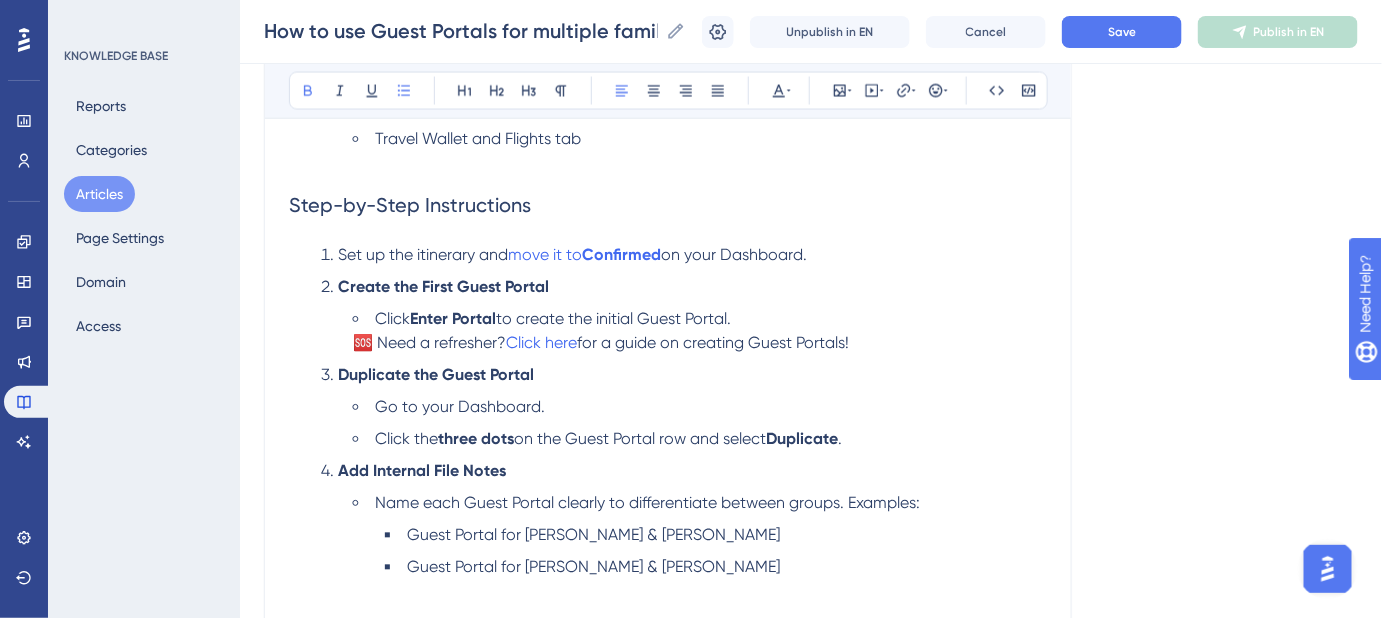click on "Set up the itinerary and" at bounding box center [423, 255] 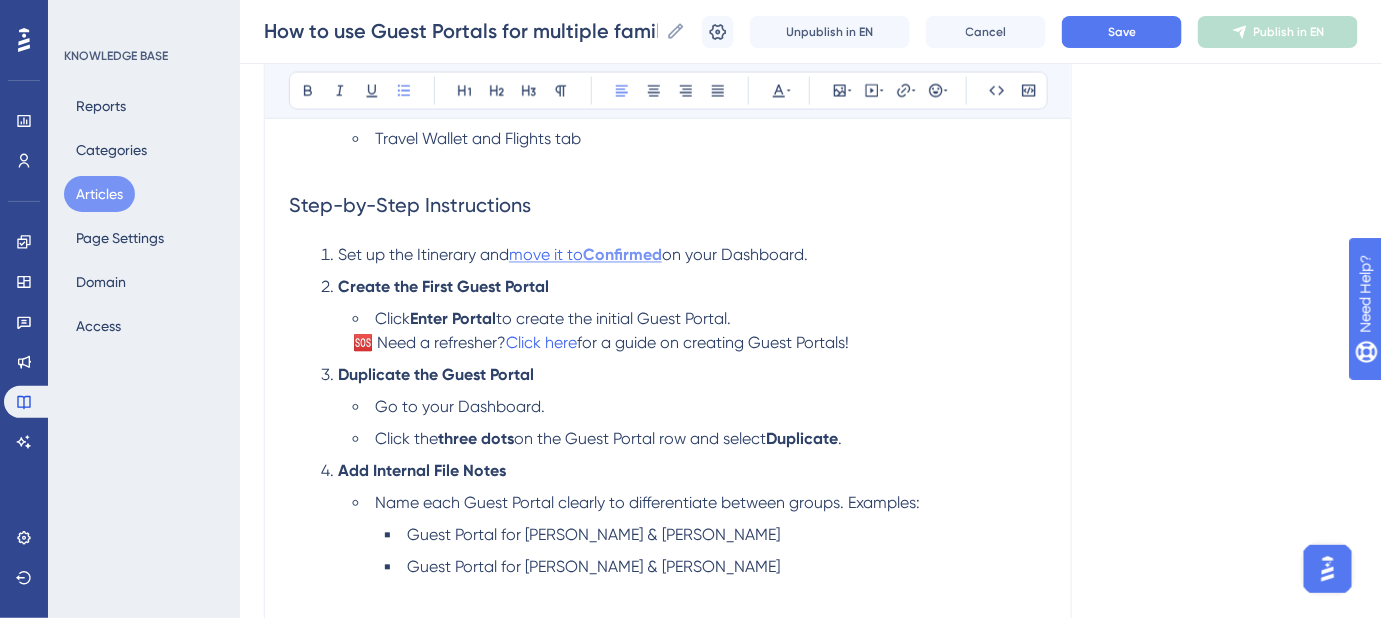 click on "Confirmed" at bounding box center [622, 255] 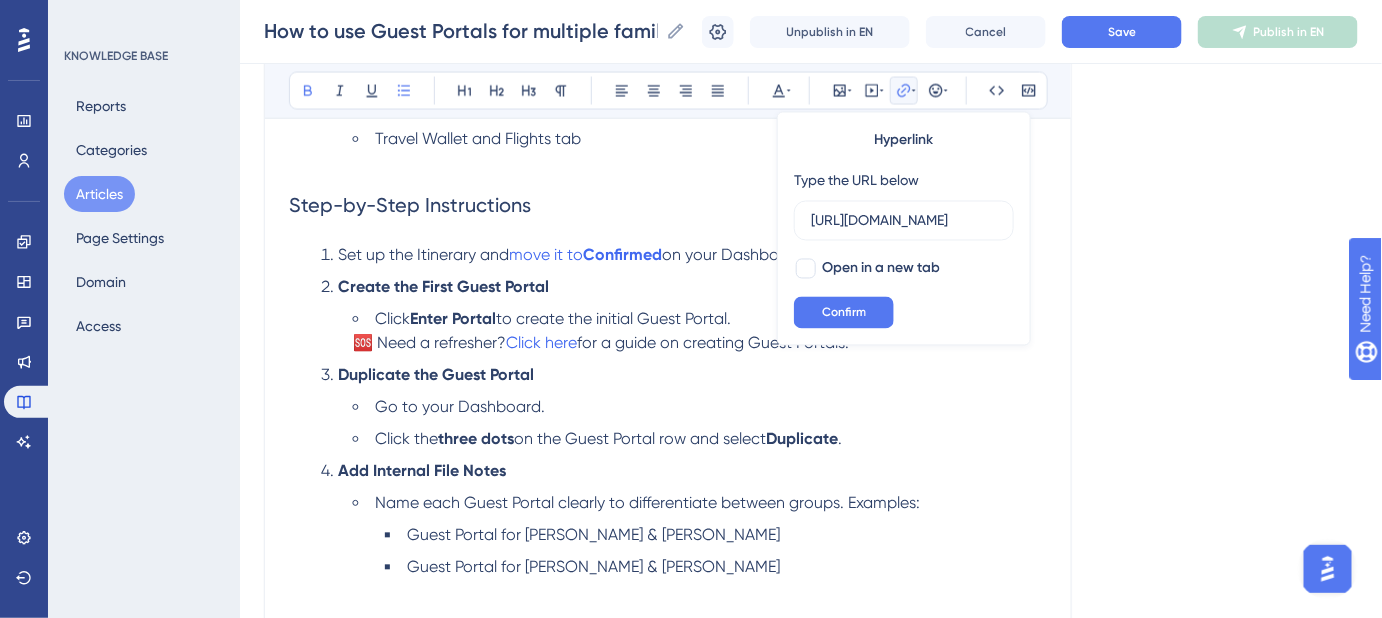 scroll, scrollTop: 0, scrollLeft: 493, axis: horizontal 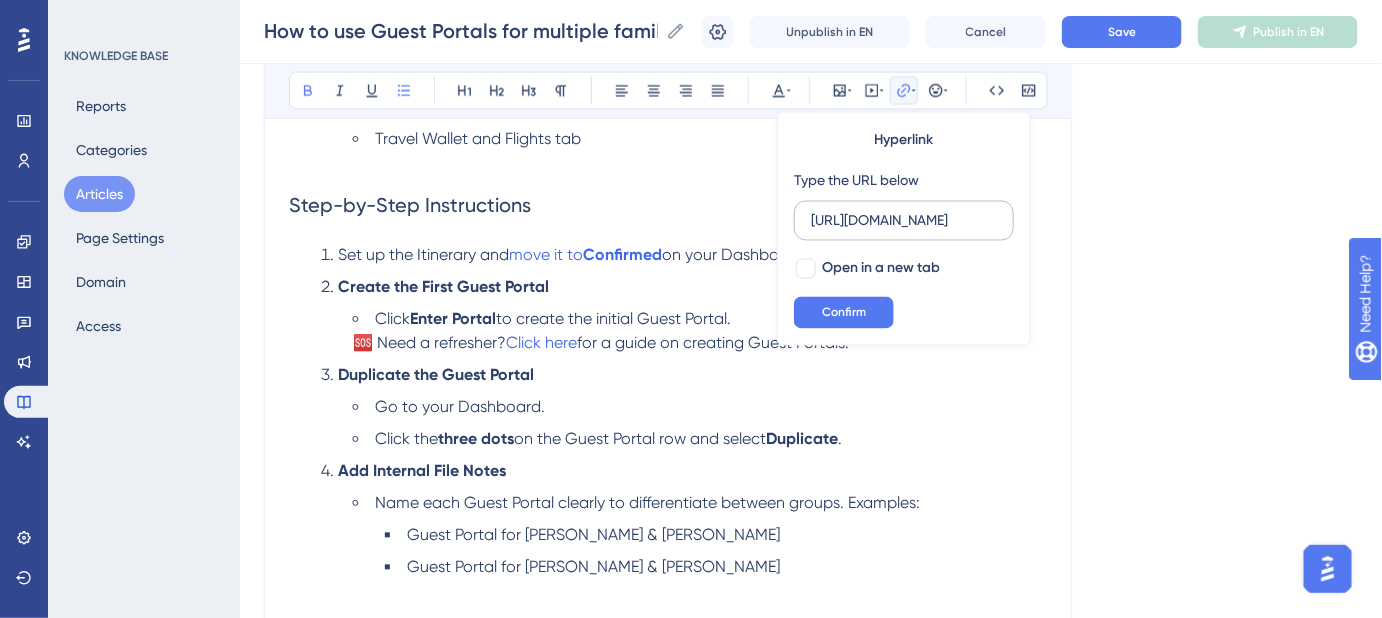 click on "https://safariportal.help.userguiding.com/en/articles/6056-what-are-the-different-phases-tabs-on-the" at bounding box center [904, 221] 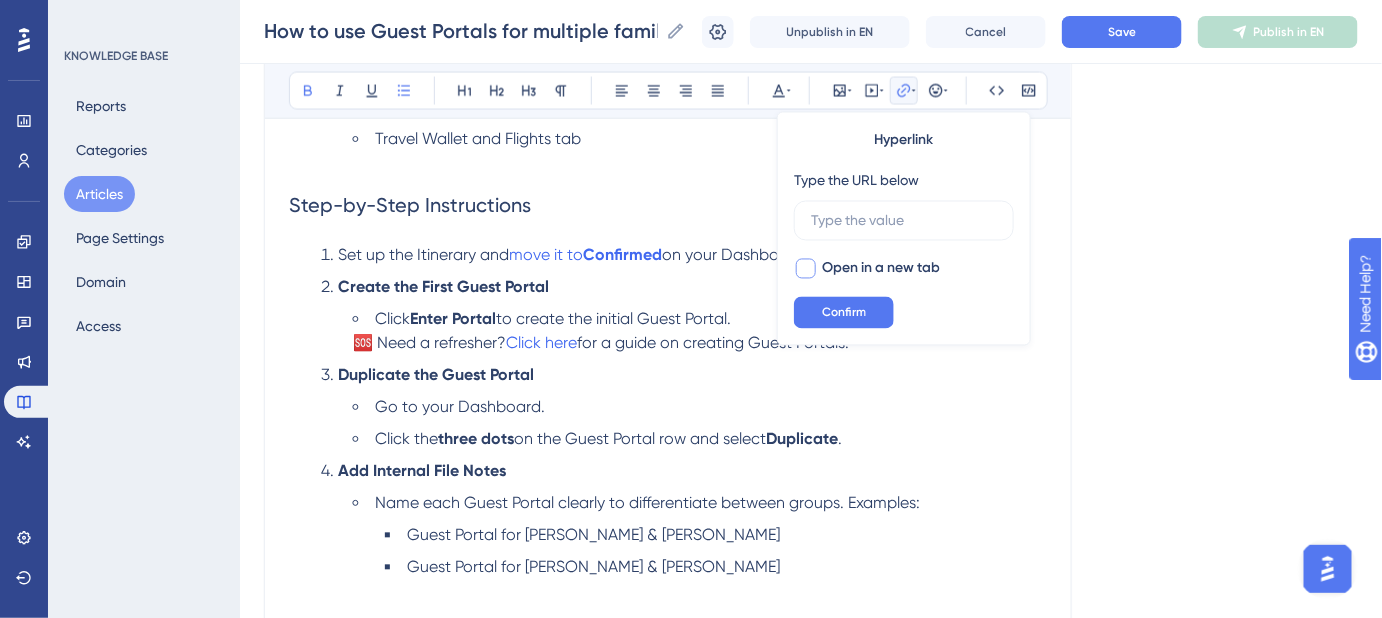 scroll, scrollTop: 0, scrollLeft: 0, axis: both 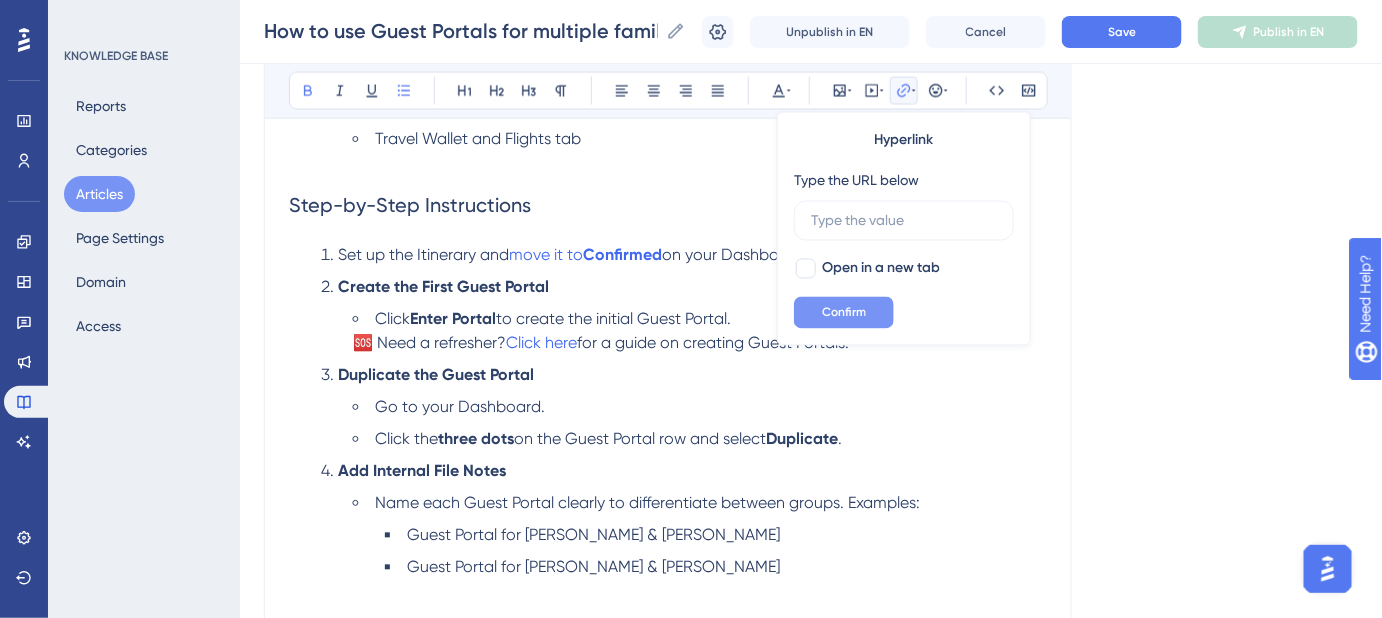type 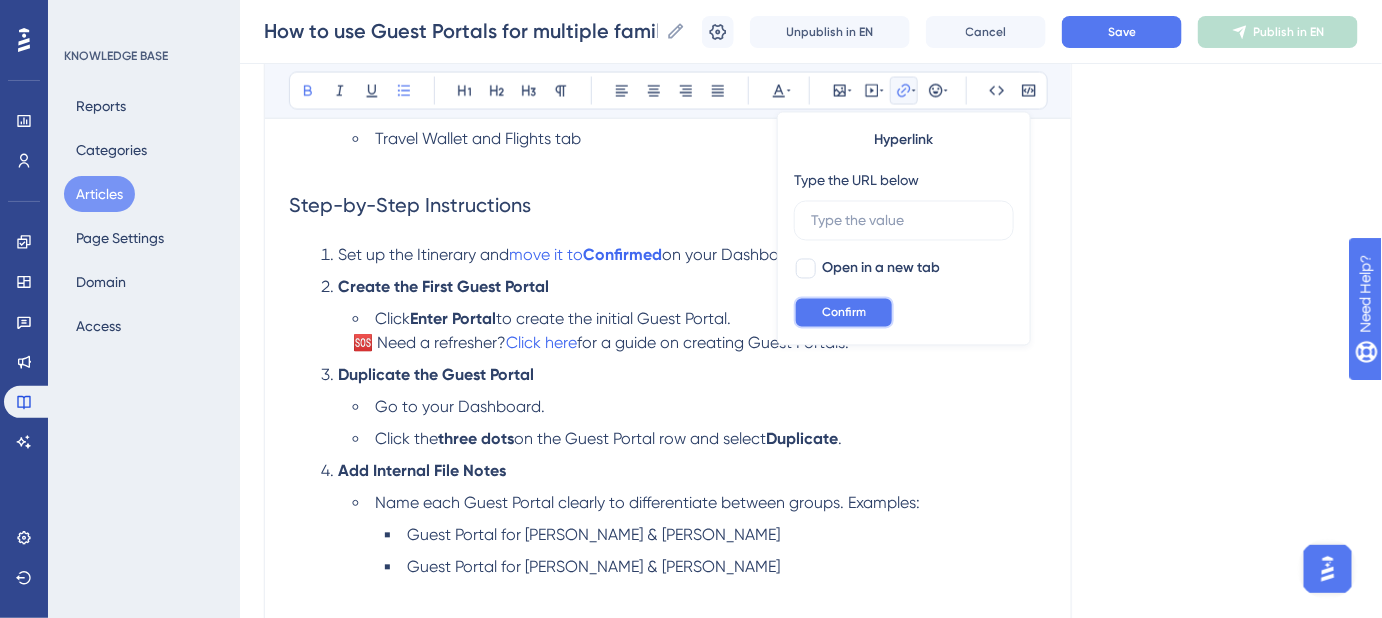 click on "Confirm" at bounding box center [844, 313] 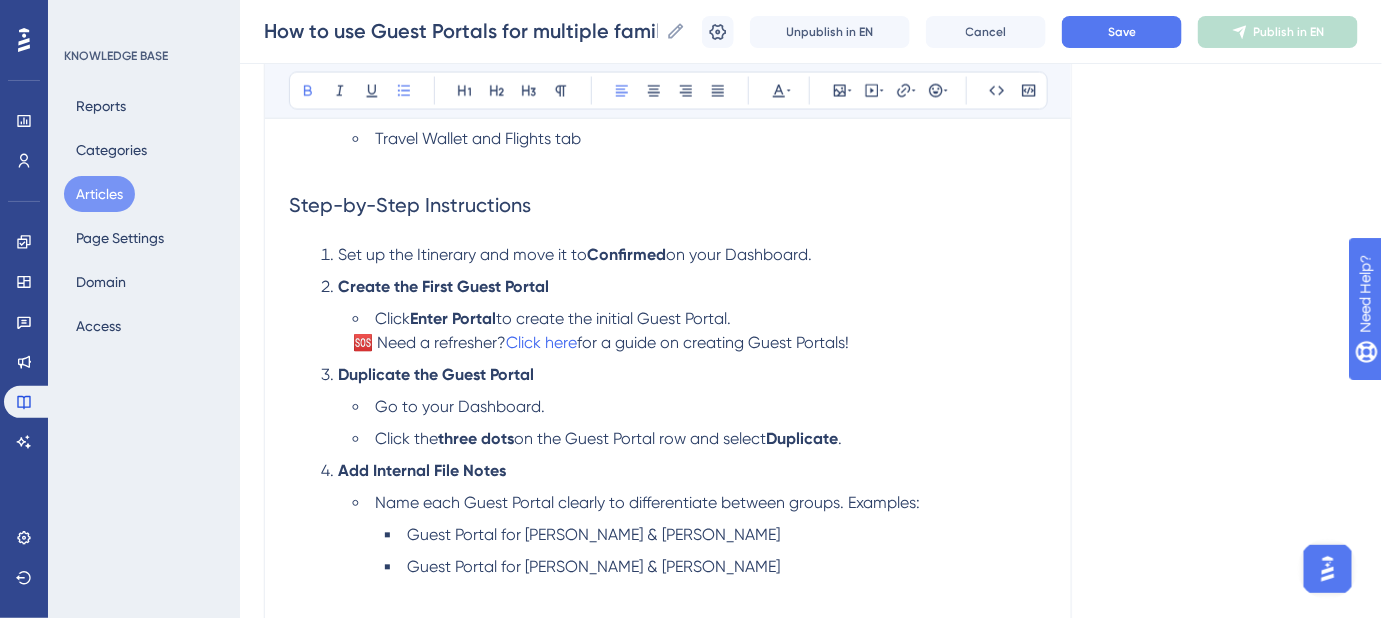 click on "Confirmed" at bounding box center [626, 255] 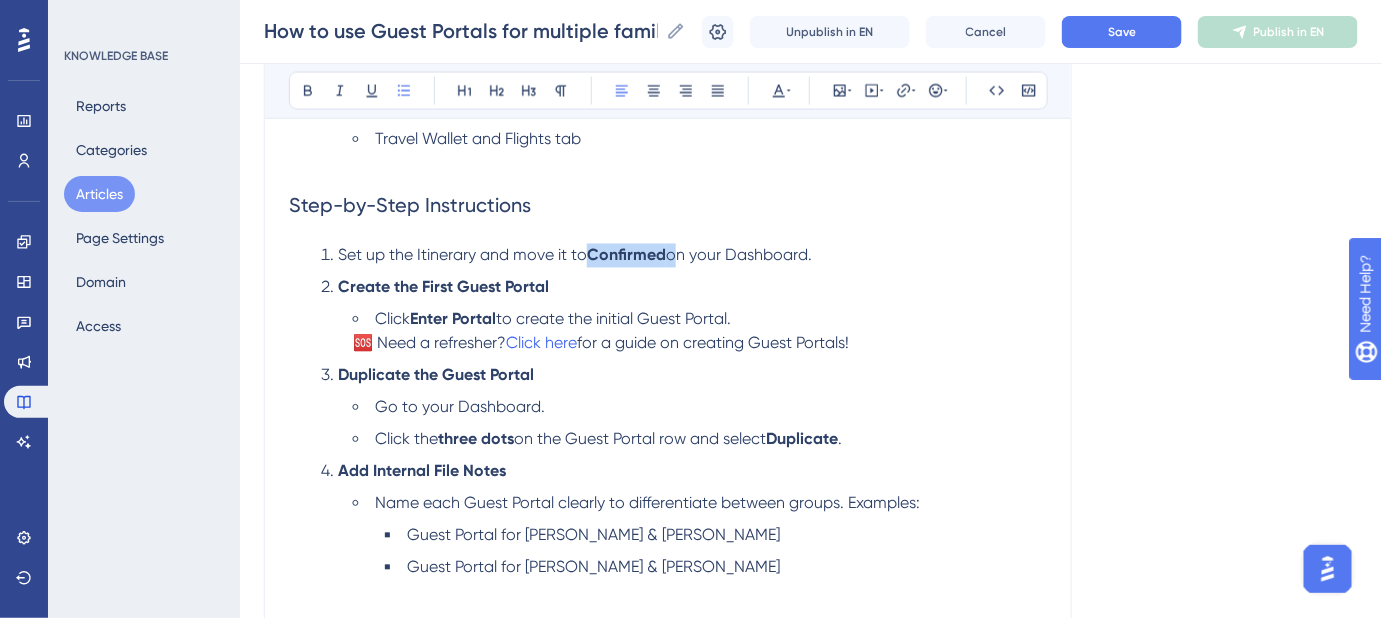 click on "Confirmed" at bounding box center [626, 255] 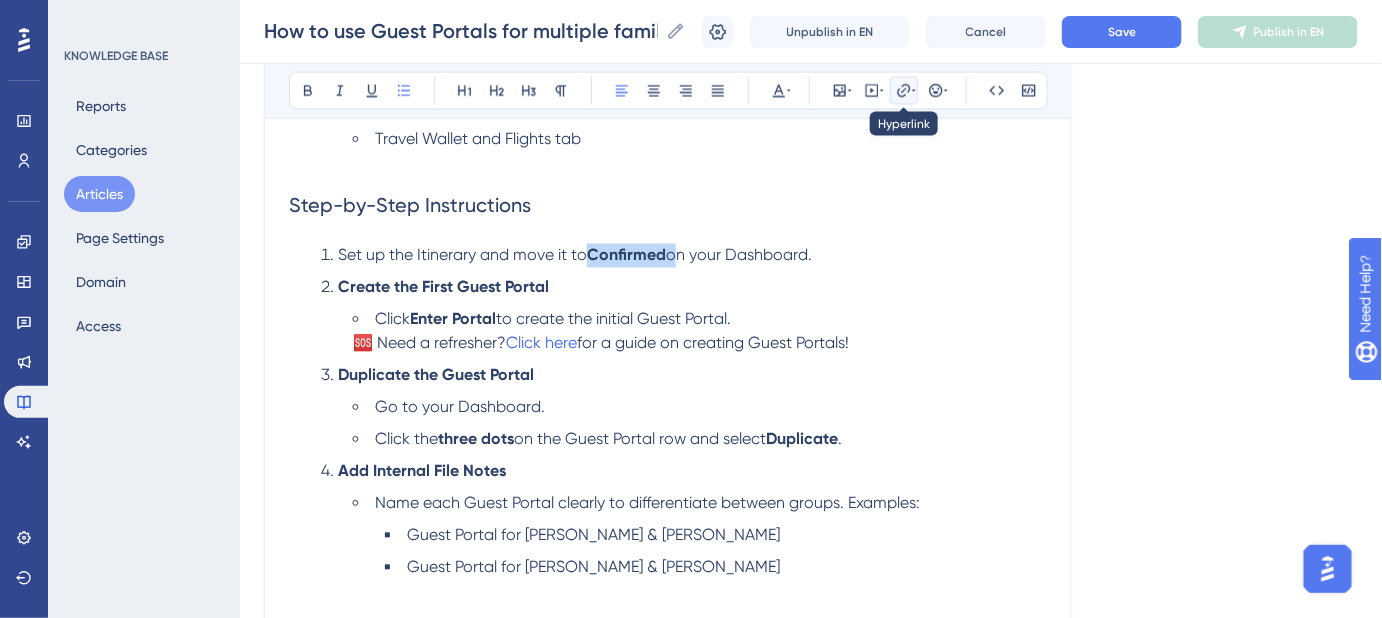 click 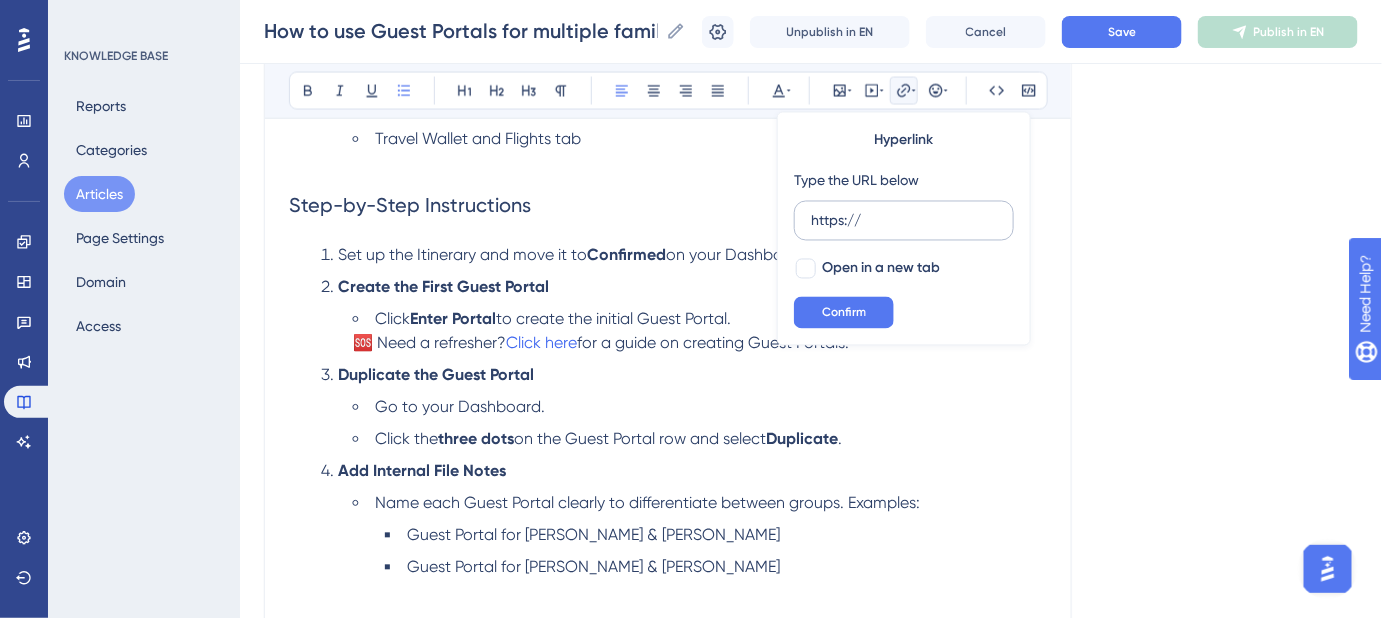 drag, startPoint x: 896, startPoint y: 218, endPoint x: 795, endPoint y: 223, distance: 101.12369 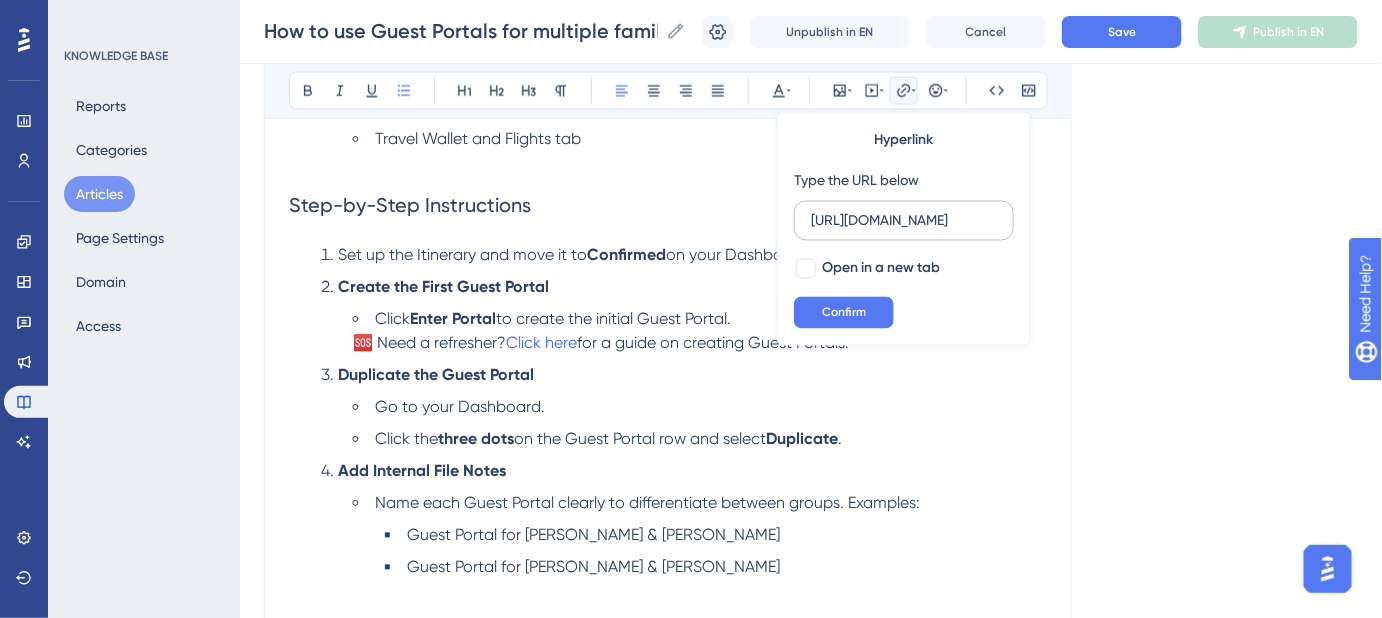 scroll, scrollTop: 0, scrollLeft: 493, axis: horizontal 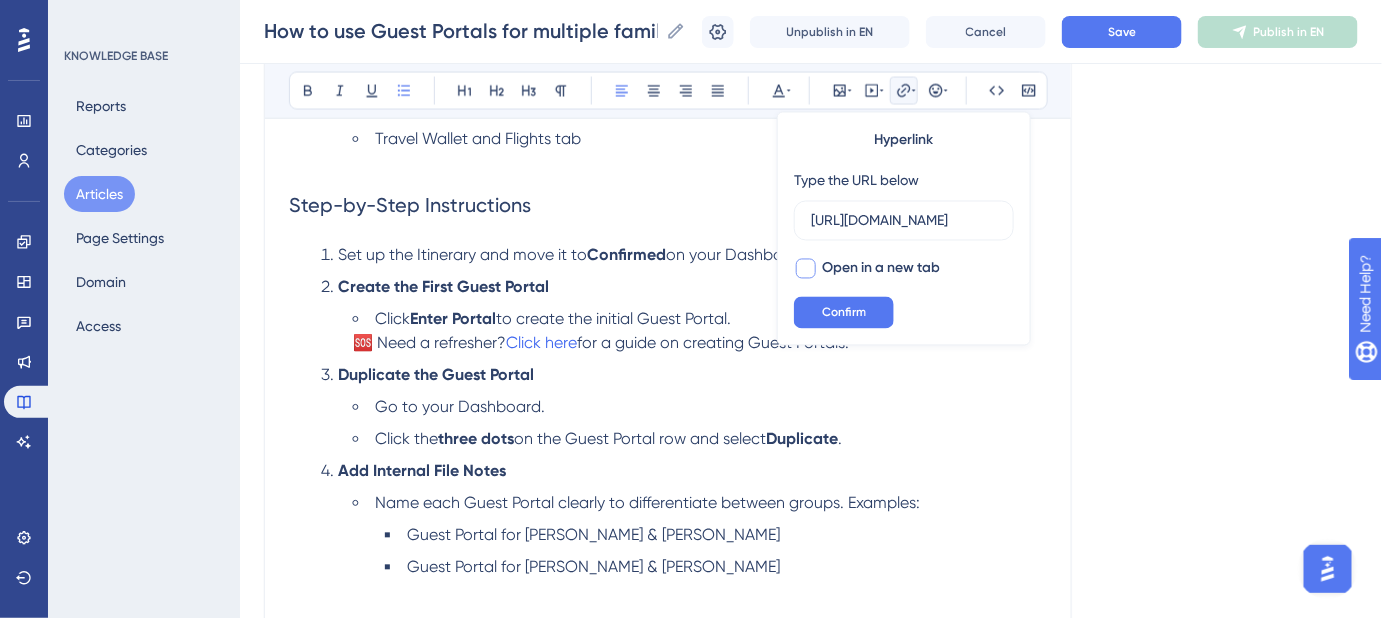 type on "https://safariportal.help.userguiding.com/en/articles/6056-what-are-the-different-phases-tabs-on-the" 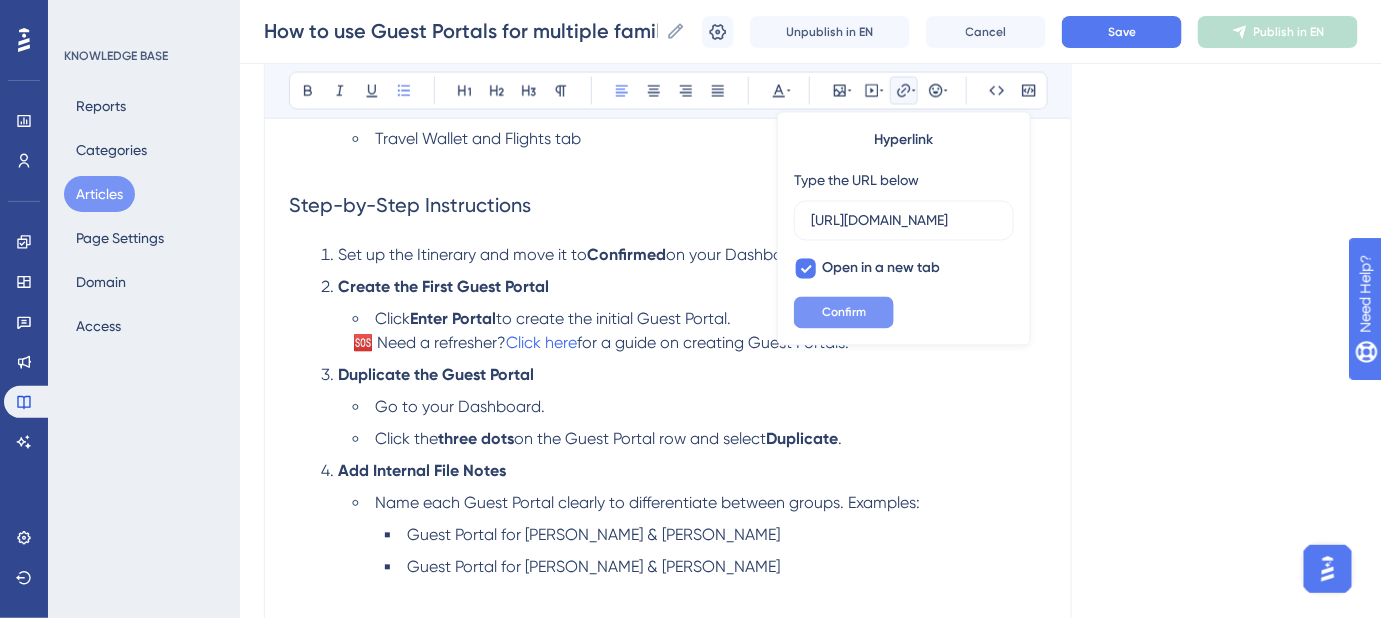 click on "Confirm" at bounding box center (844, 313) 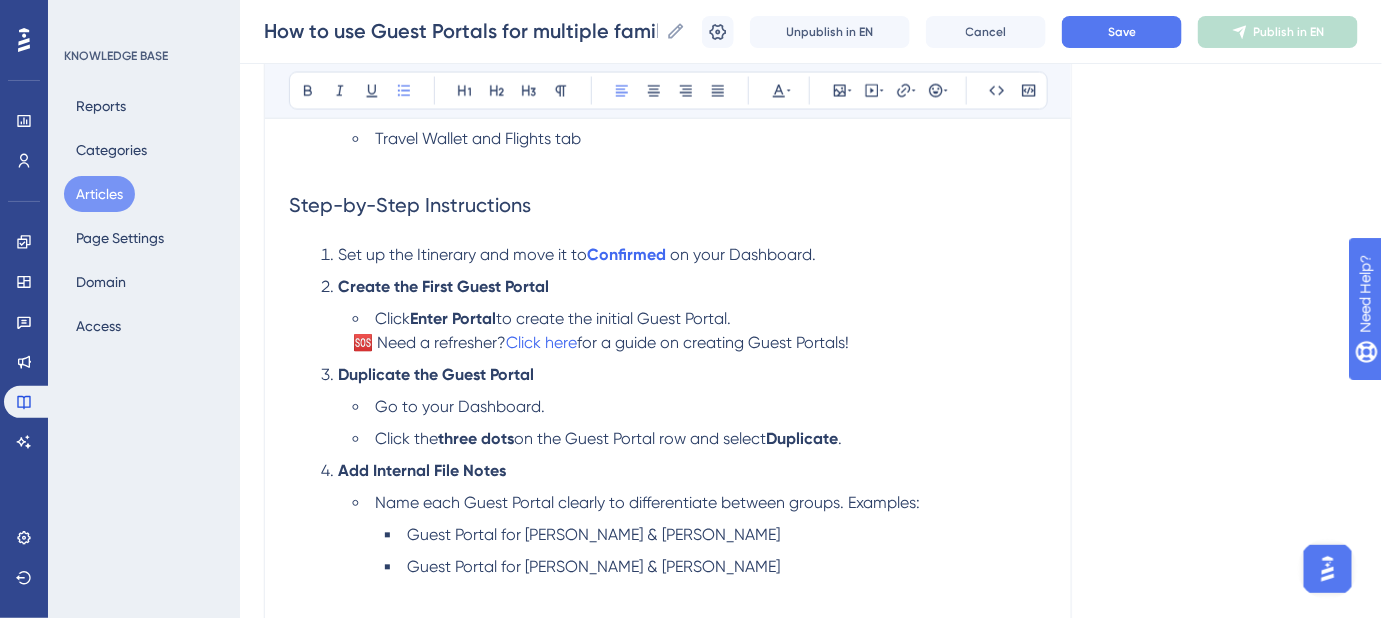 click on "Set up the Itinerary and move it to  Confirmed   on your Dashboard. Create the First Guest Portal Click  Enter Portal  to create the initial Guest Portal. 🆘 Need a refresher?  Click here  for a guide on creating Guest Portals! Duplicate the Guest Portal Go to your Dashboard. Click the  three dots  on the Guest Portal row and select  Duplicate . Add Internal File Notes Name each Guest Portal clearly to differentiate between groups. Examples: Guest Portal for Richard & Rachel Guest Portal for Sarah & James" at bounding box center [668, 412] 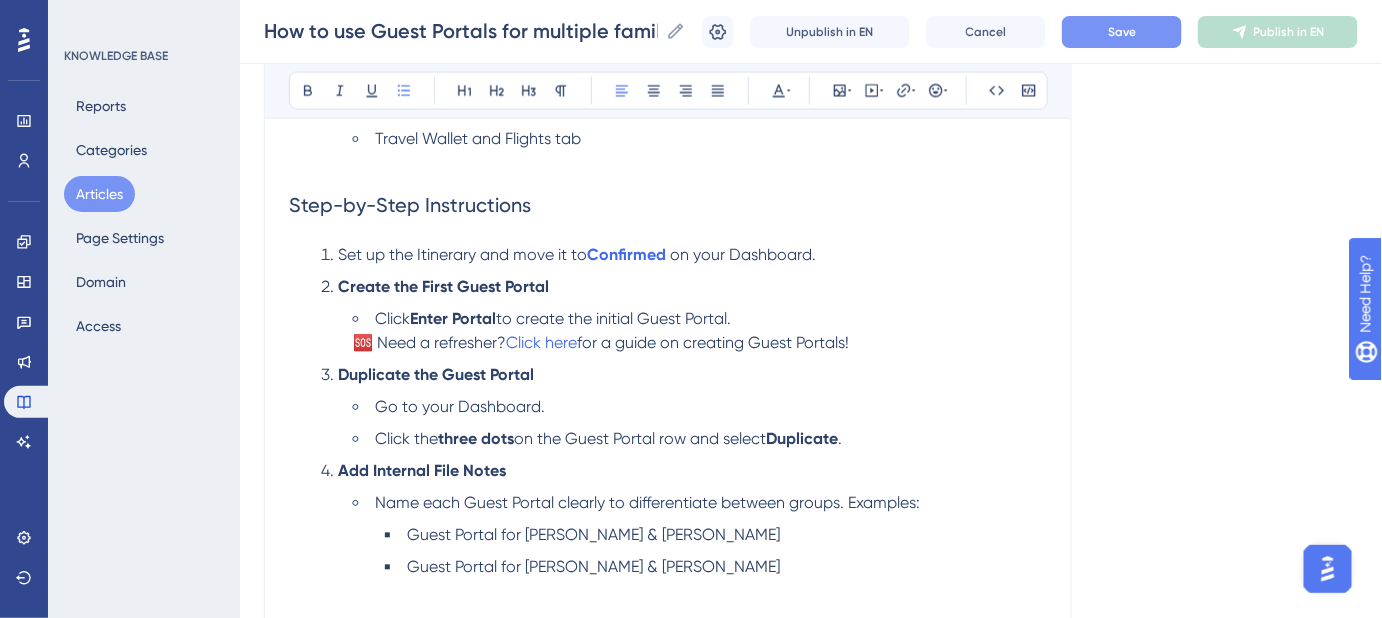 click on "Save" at bounding box center [1122, 32] 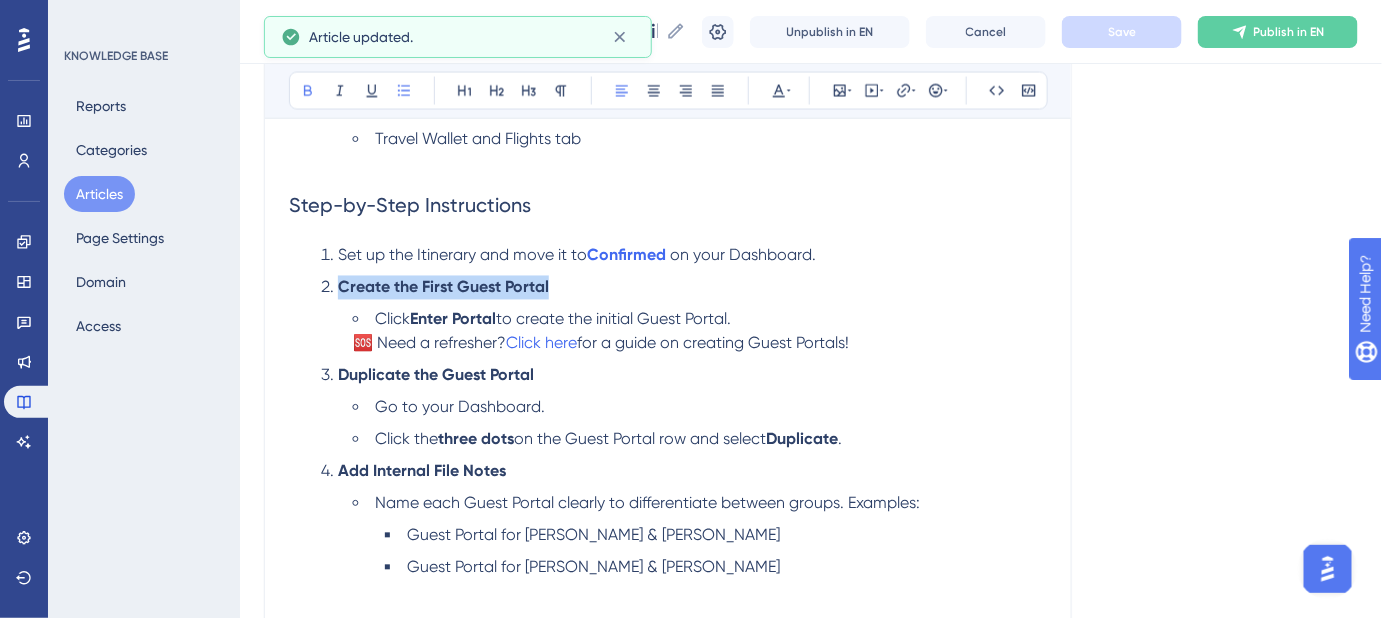 drag, startPoint x: 373, startPoint y: 316, endPoint x: 340, endPoint y: 292, distance: 40.804413 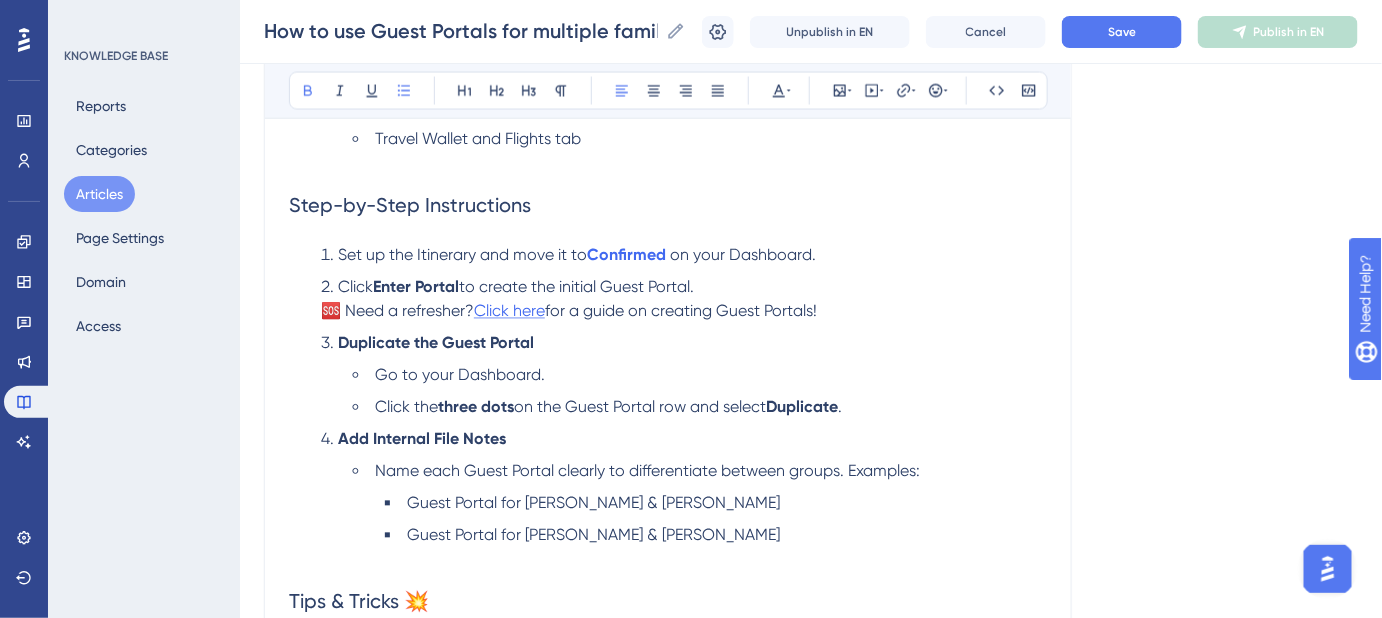 click on "Click here" at bounding box center (509, 311) 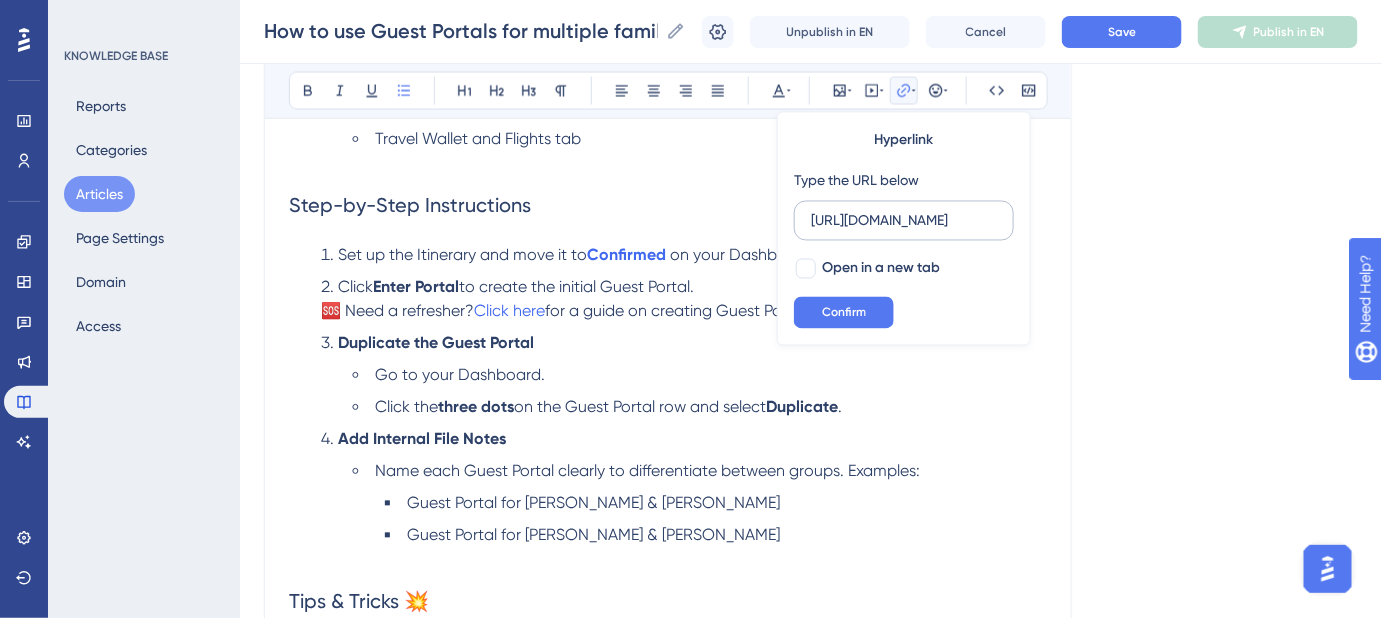 scroll, scrollTop: 0, scrollLeft: 476, axis: horizontal 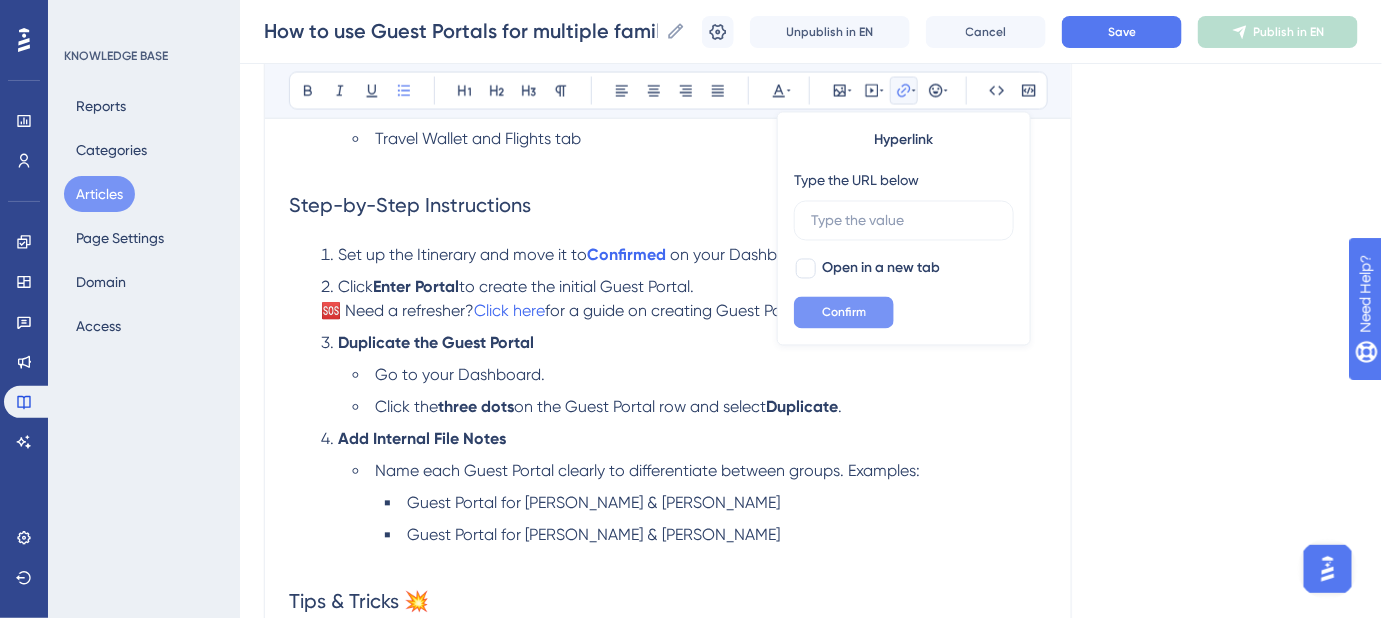 type 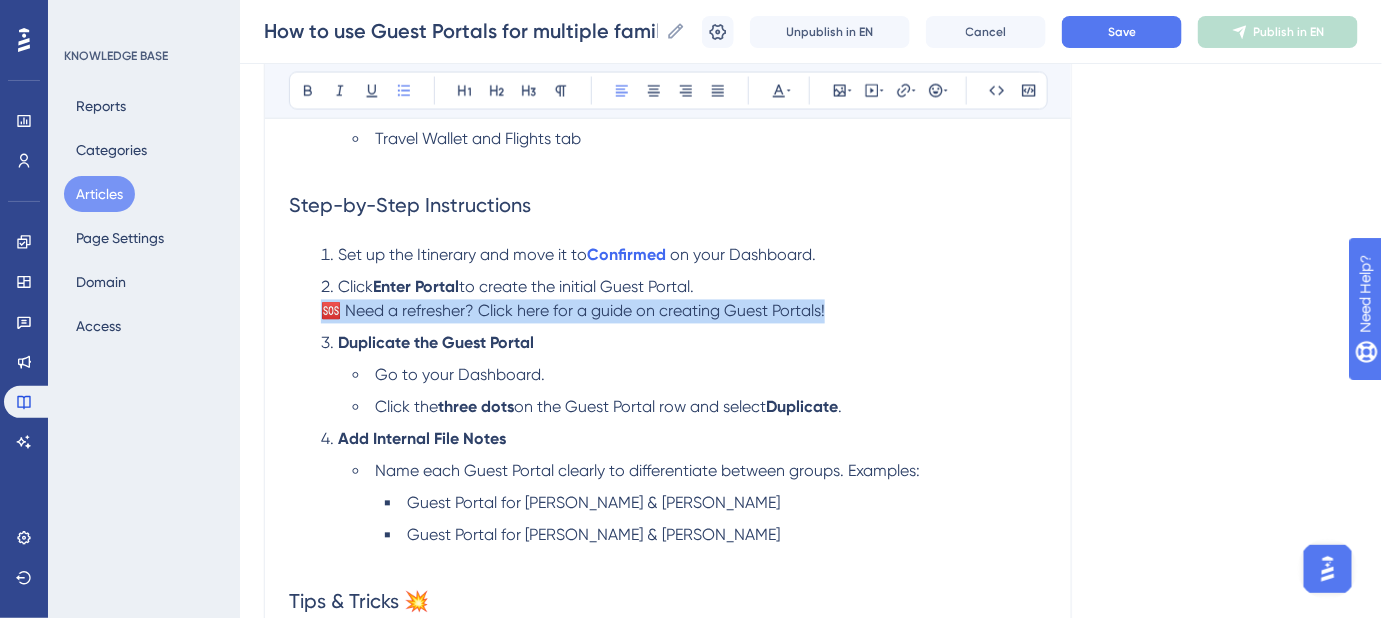 drag, startPoint x: 840, startPoint y: 309, endPoint x: 310, endPoint y: 300, distance: 530.0764 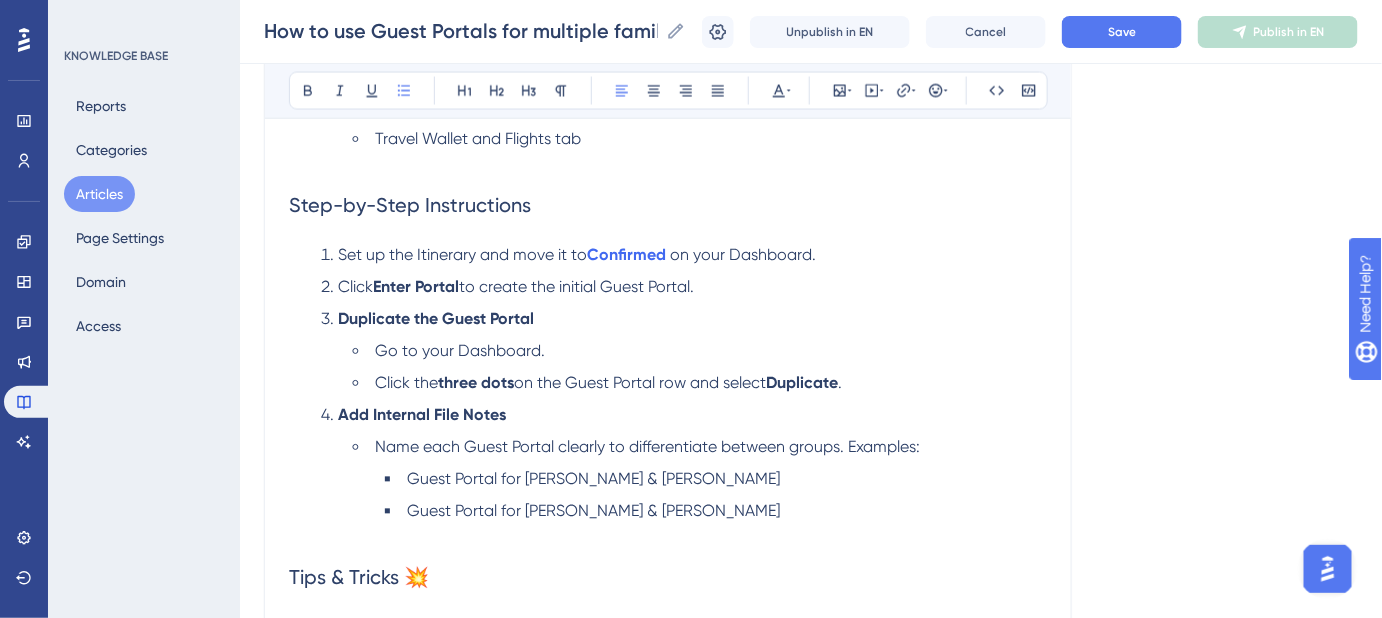 click on "to create the initial Guest Portal." at bounding box center [576, 287] 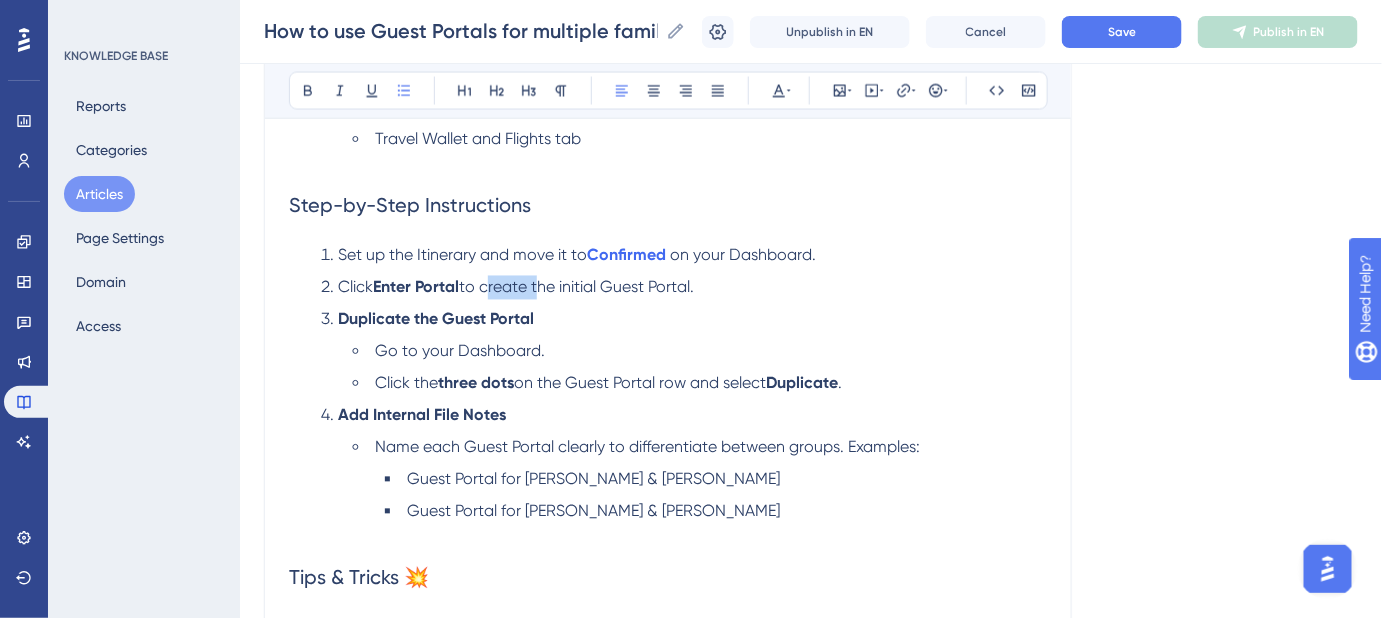 click on "to create the initial Guest Portal." at bounding box center [576, 287] 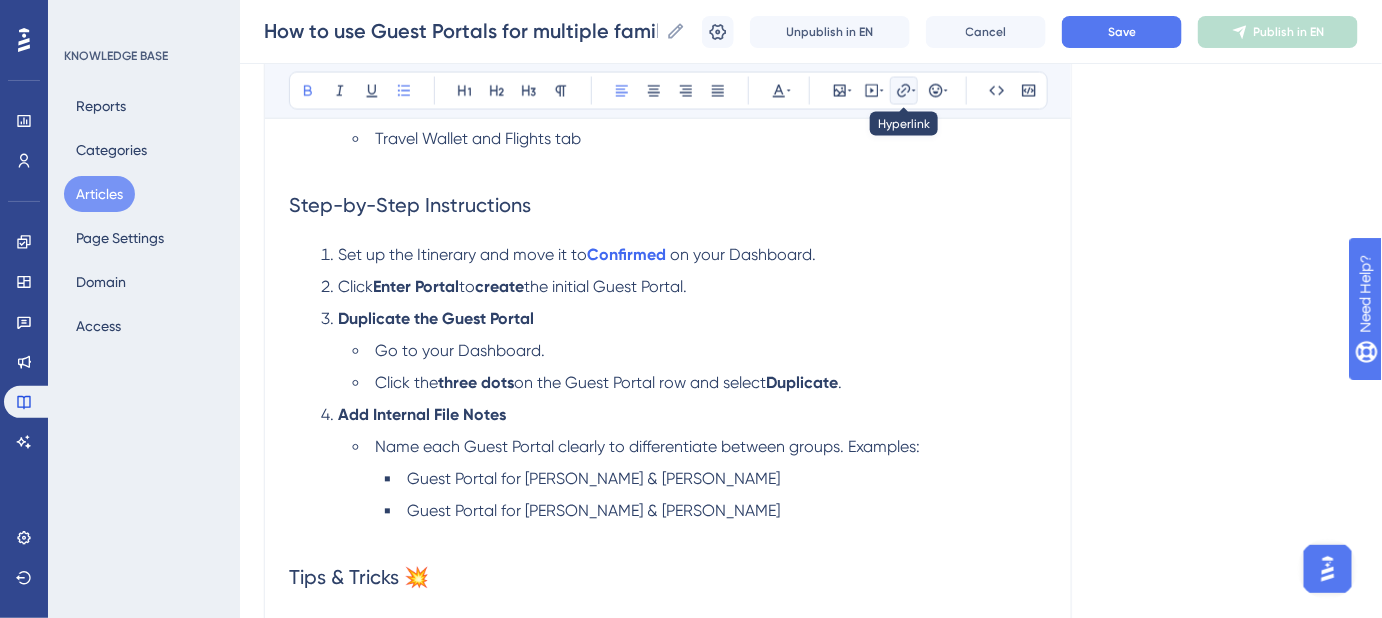 click 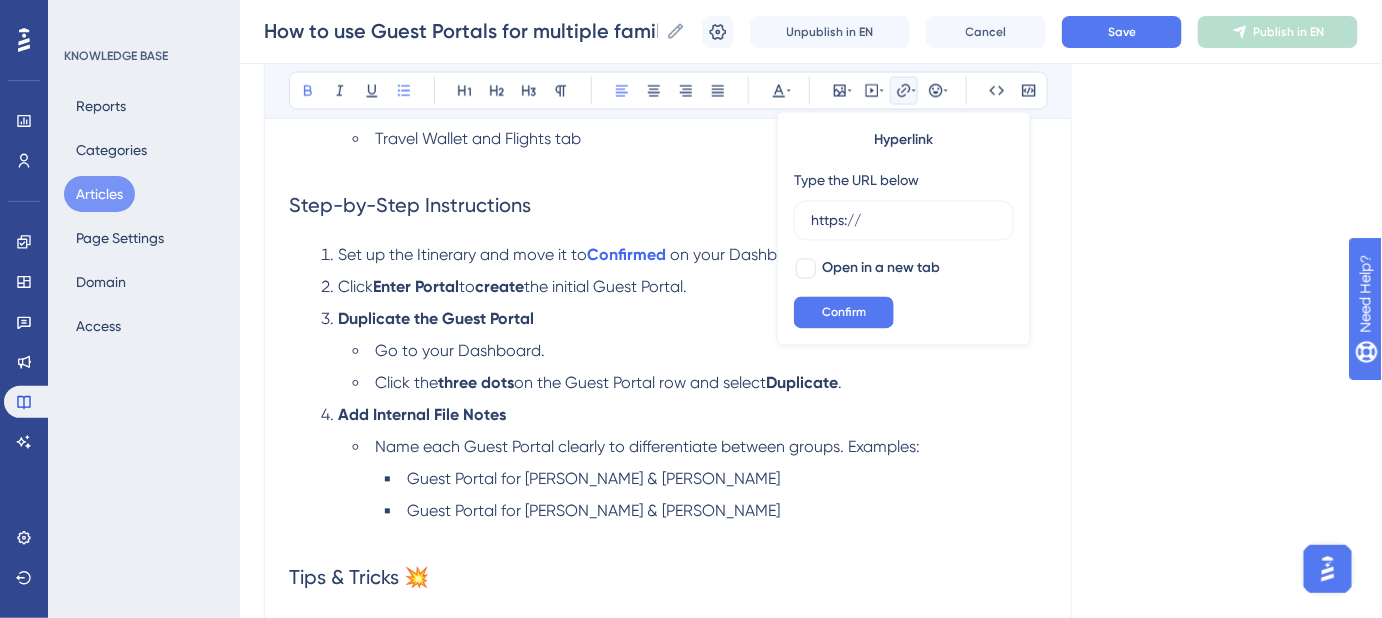 drag, startPoint x: 881, startPoint y: 208, endPoint x: 786, endPoint y: 231, distance: 97.74457 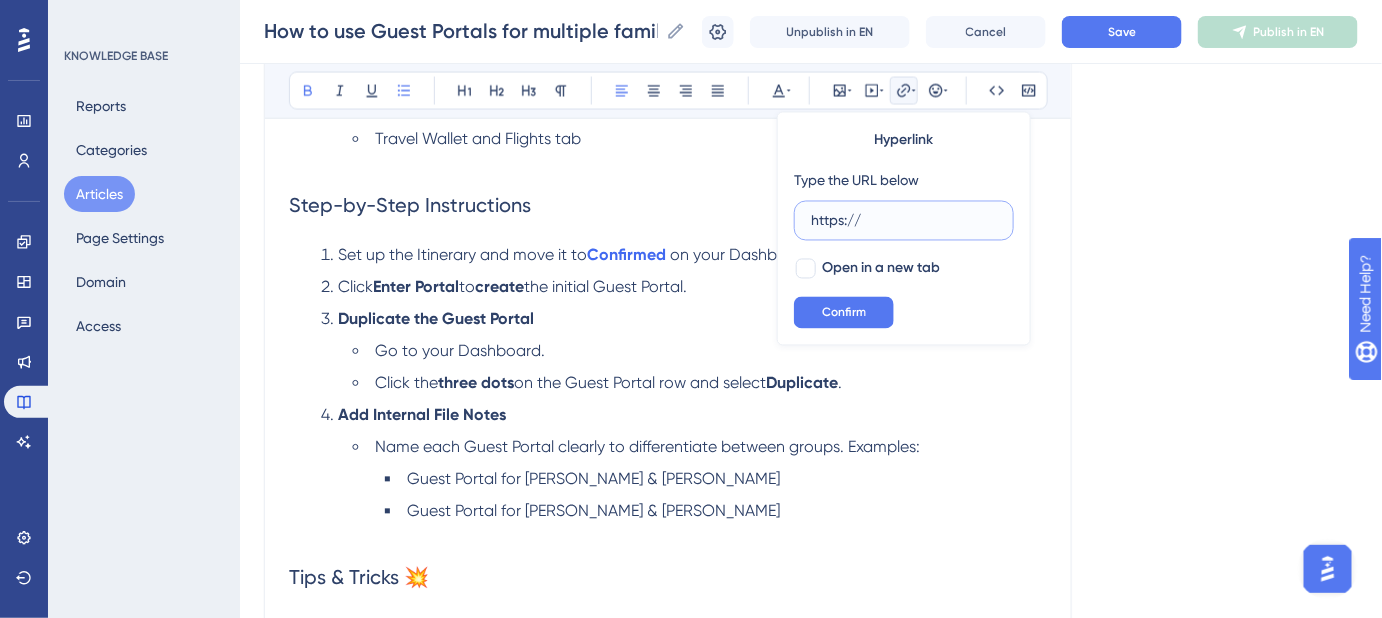 drag, startPoint x: 882, startPoint y: 220, endPoint x: 803, endPoint y: 219, distance: 79.00633 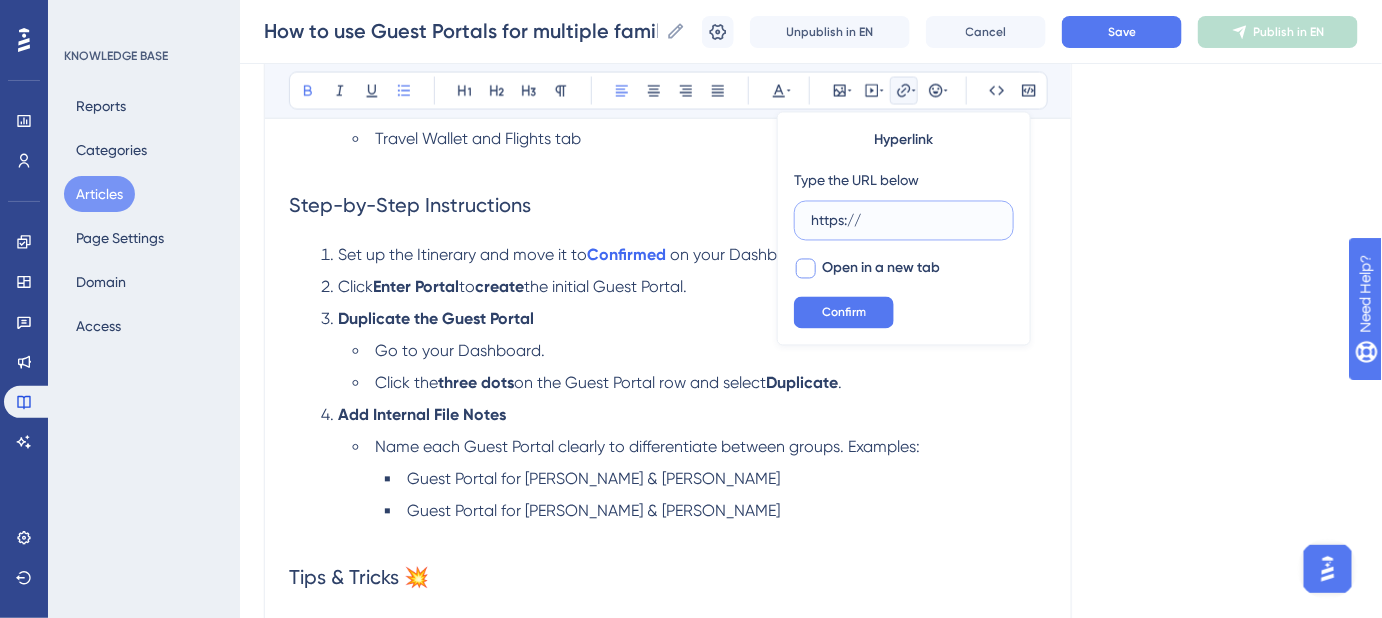 paste on "safariportal.help.userguiding.com/en/articles/5621-how-do-i-create-and-use-a-guest-portal" 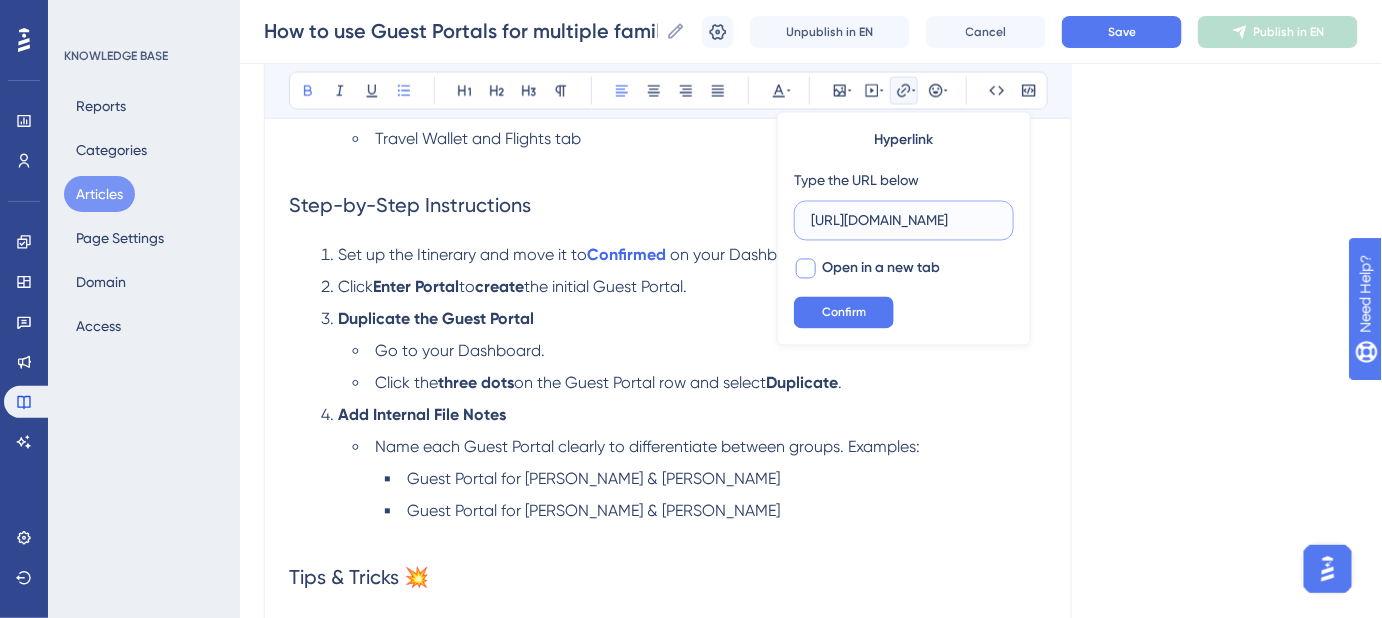scroll, scrollTop: 0, scrollLeft: 476, axis: horizontal 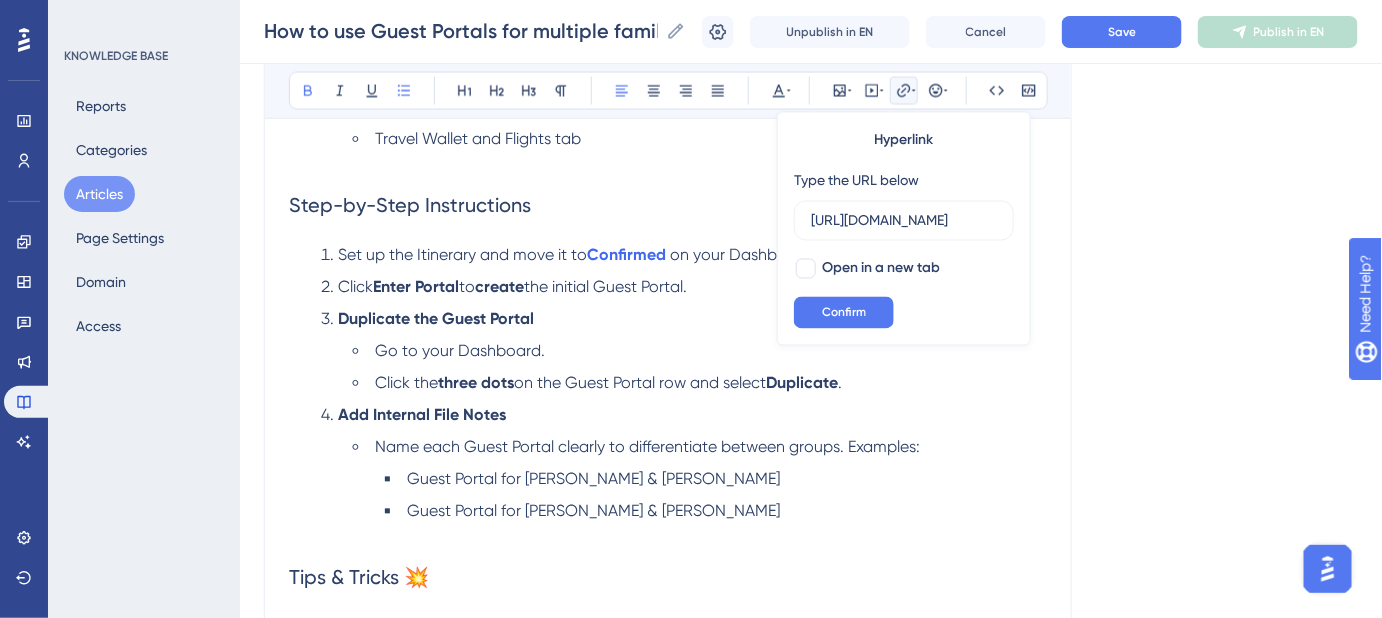 drag, startPoint x: 802, startPoint y: 270, endPoint x: 813, endPoint y: 281, distance: 15.556349 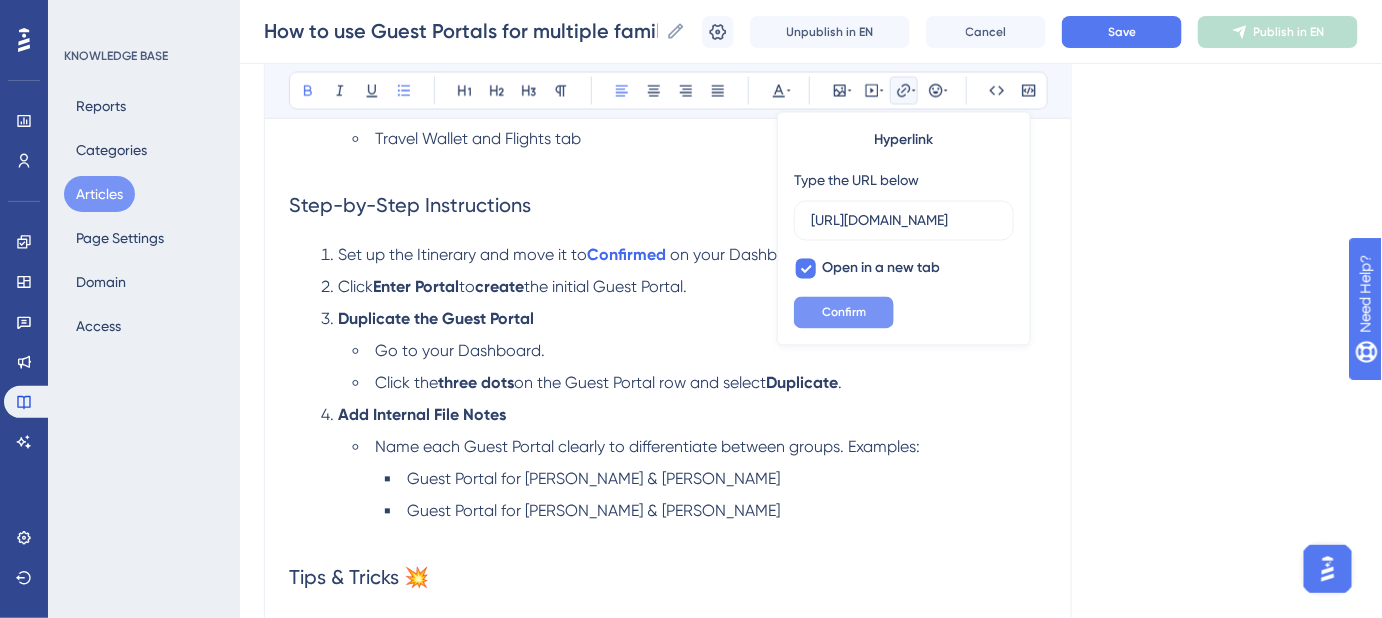 click on "Confirm" at bounding box center (844, 313) 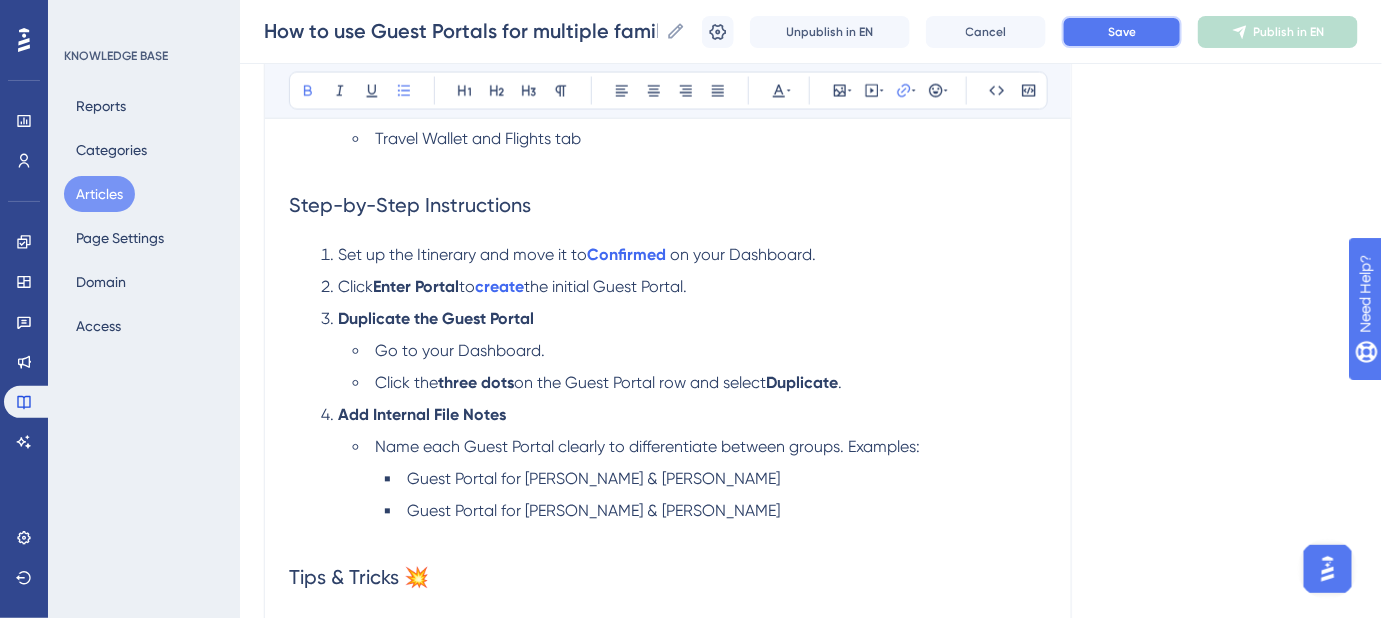 click on "Save" at bounding box center (1122, 32) 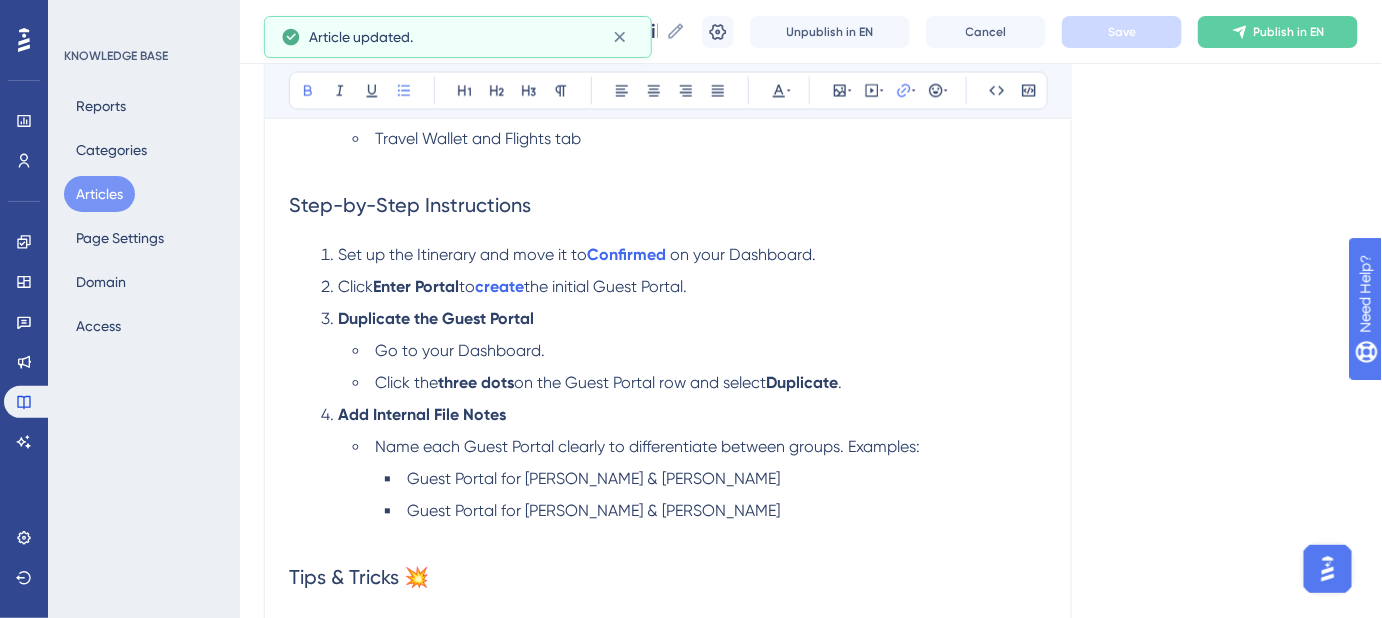 click on "Duplicate the Guest Portal" at bounding box center (684, 320) 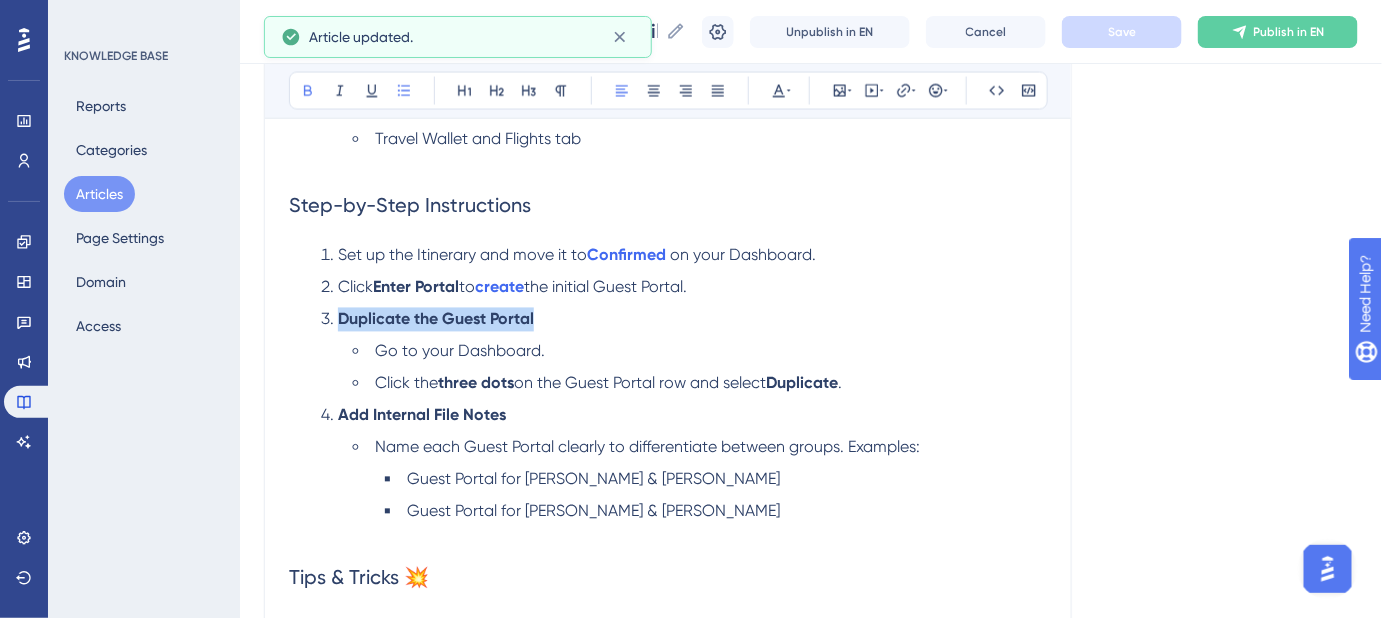 drag, startPoint x: 542, startPoint y: 316, endPoint x: 341, endPoint y: 316, distance: 201 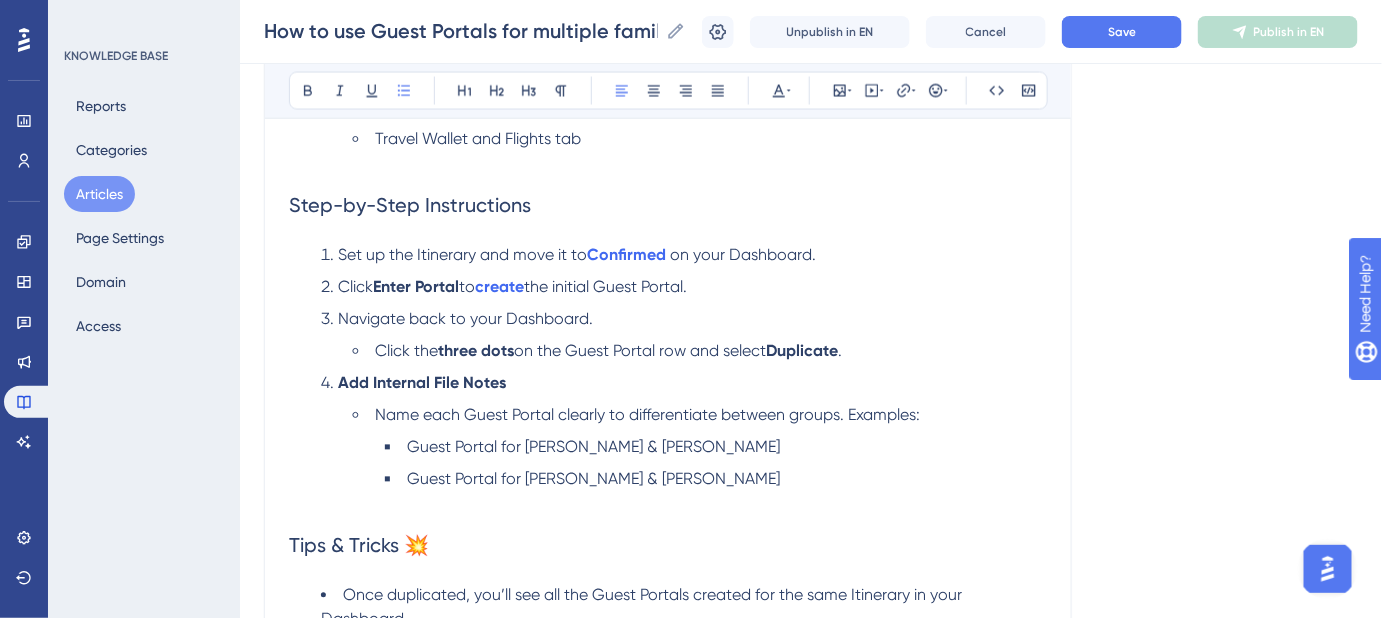 click on "Click  Enter Portal  to  create  the initial Guest Portal." at bounding box center (684, 288) 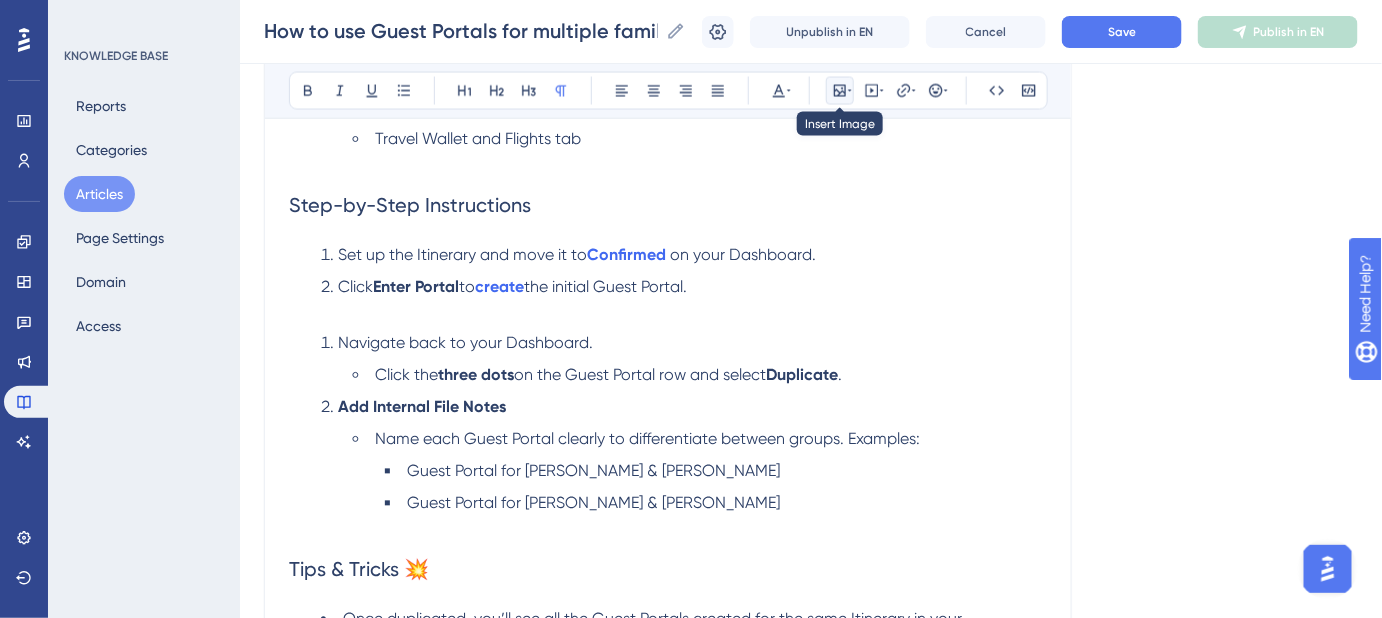 click 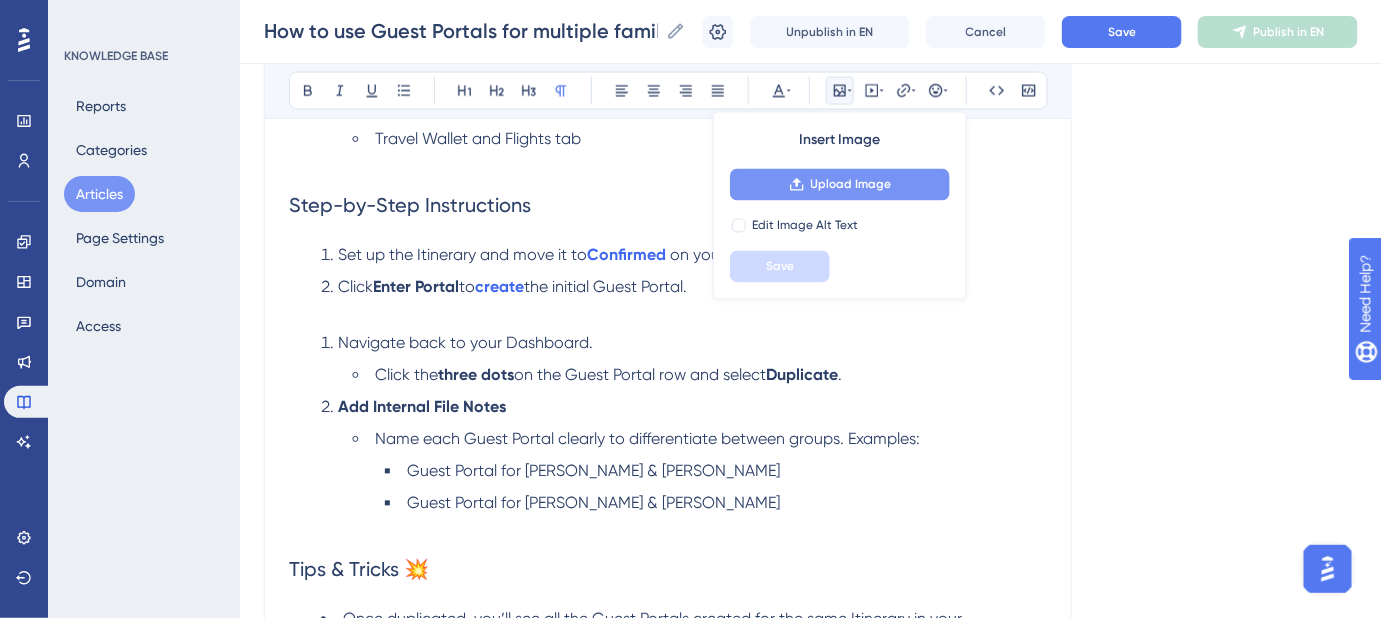 click on "Upload Image" at bounding box center (851, 185) 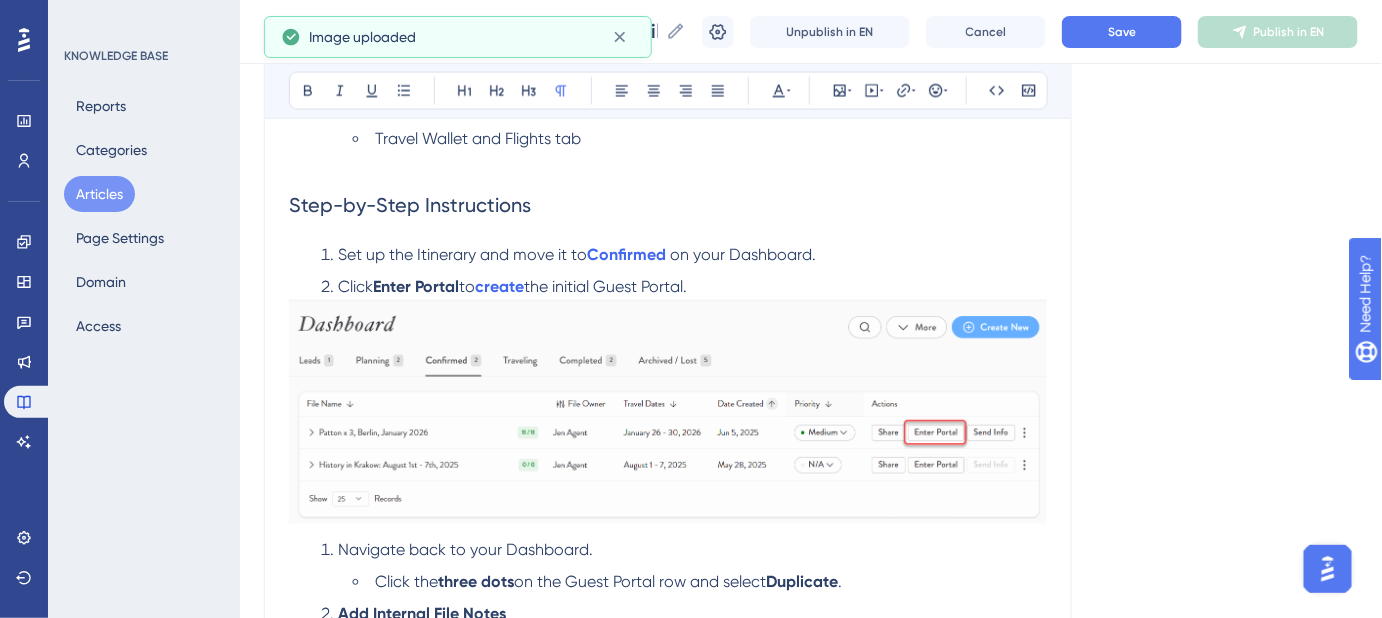 click at bounding box center [668, 412] 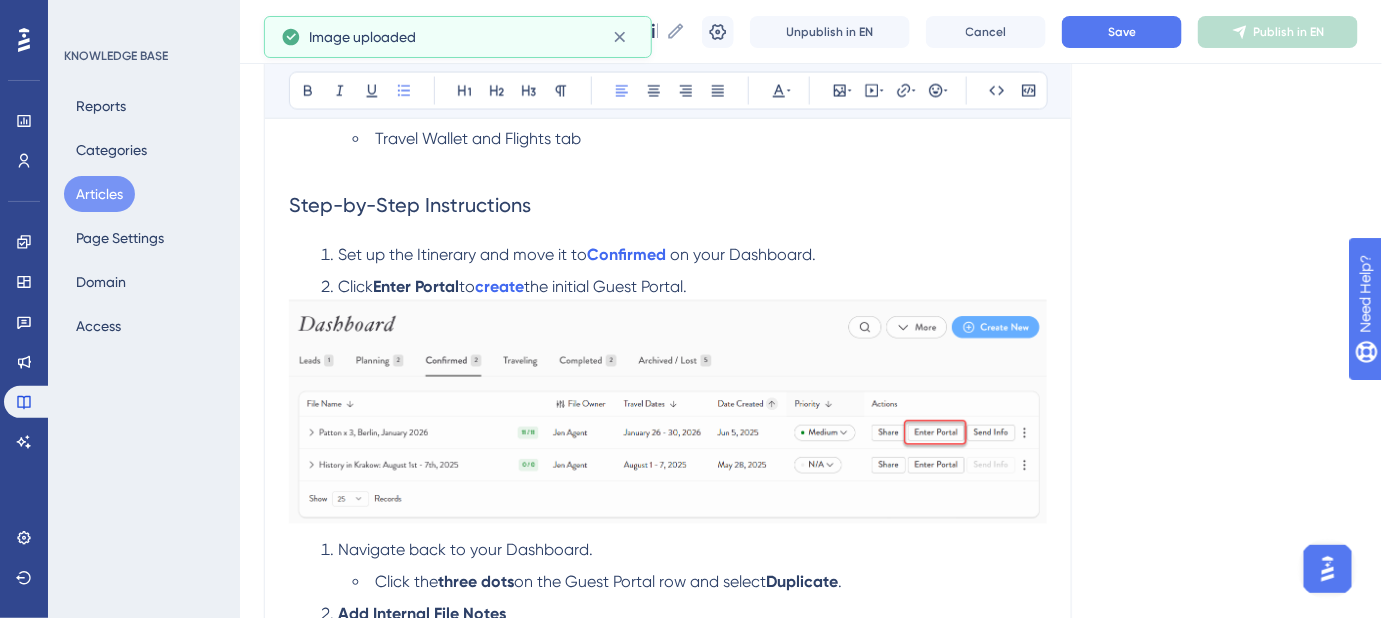 click on "Click  Enter Portal  to  create  the initial Guest Portal." at bounding box center [684, 288] 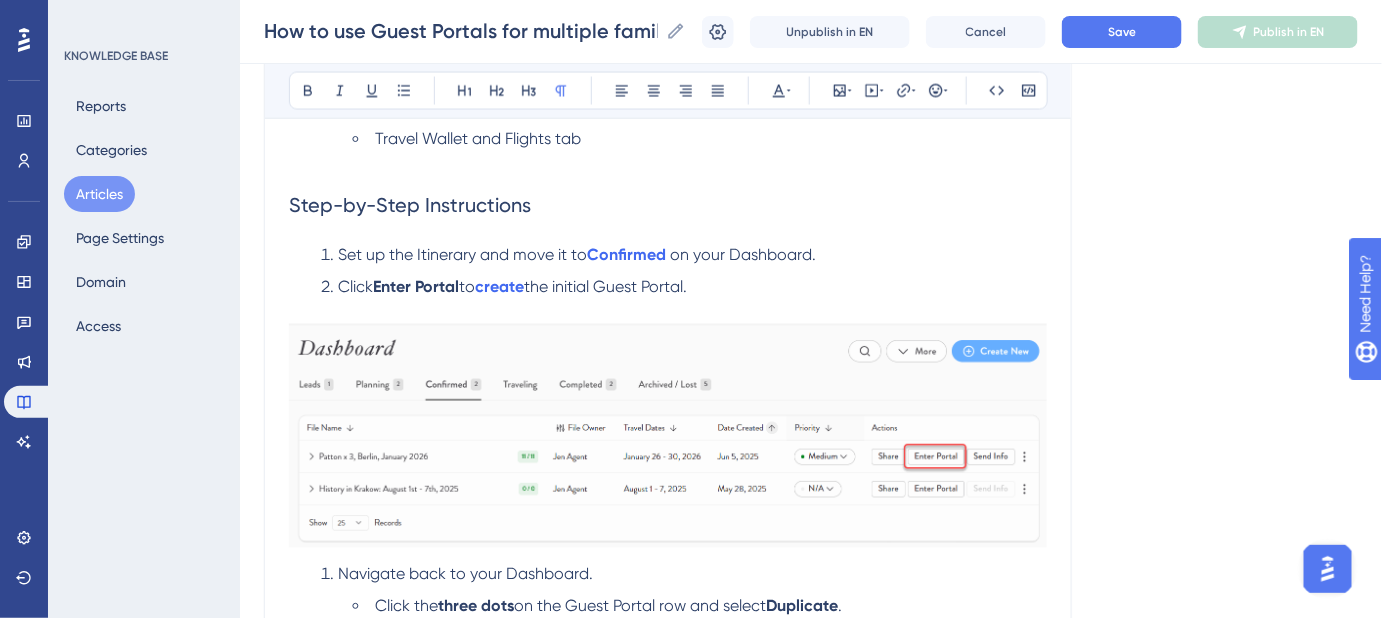click at bounding box center [668, 436] 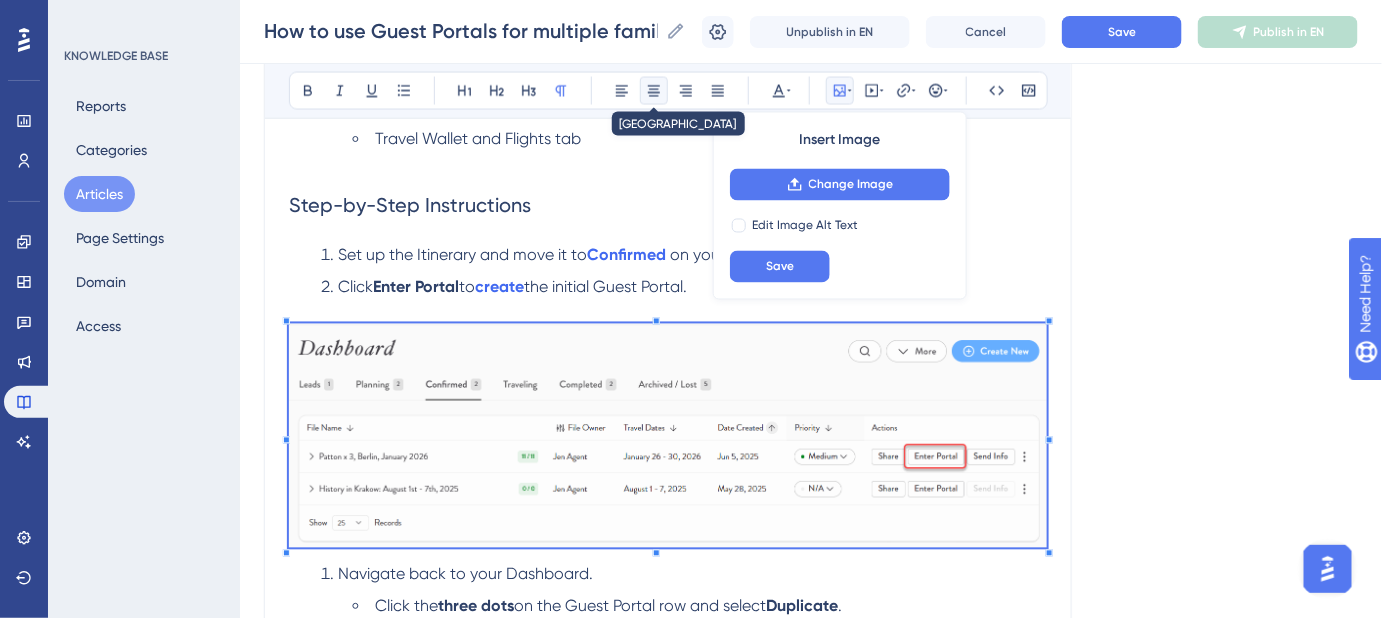 click 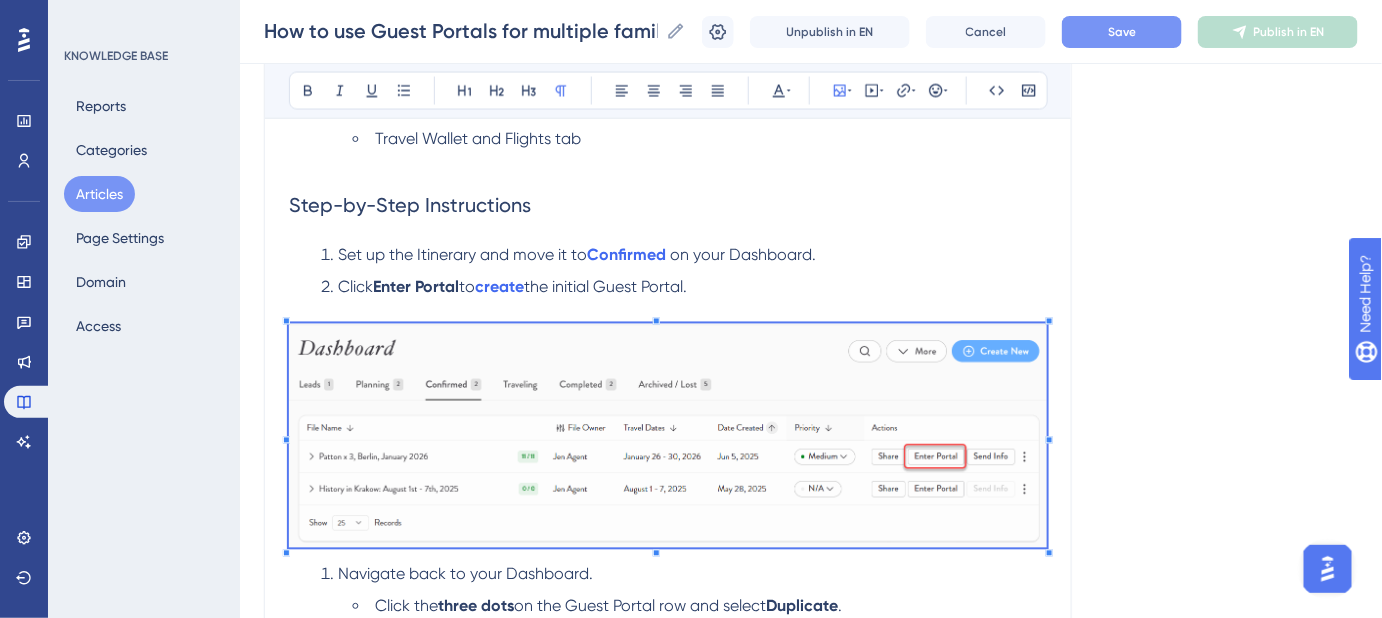 click on "Save" at bounding box center (1122, 32) 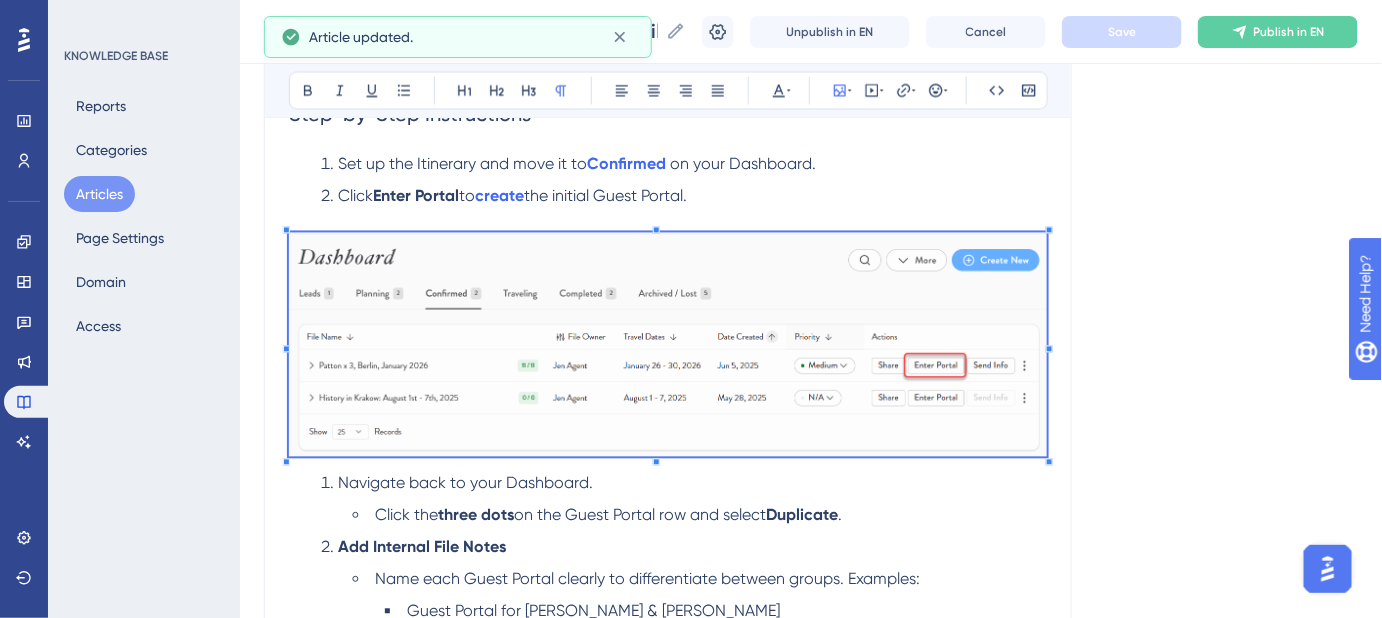 scroll, scrollTop: 1315, scrollLeft: 0, axis: vertical 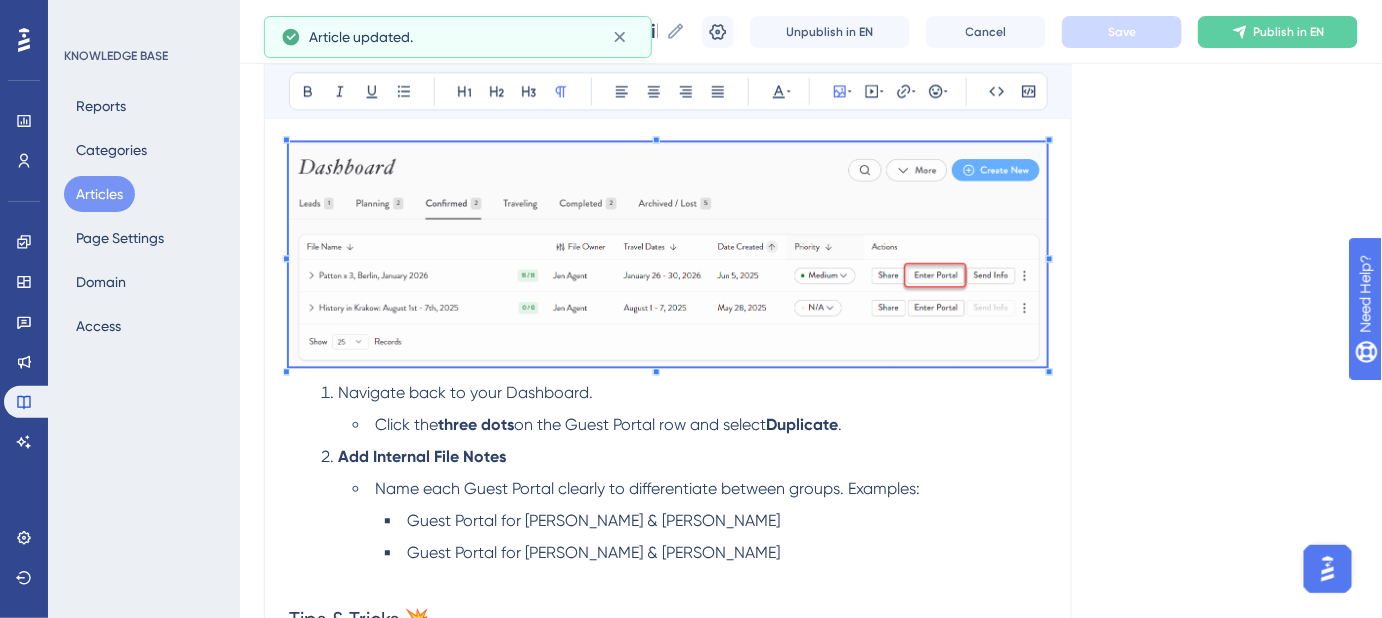 click on "Click the" at bounding box center [406, 424] 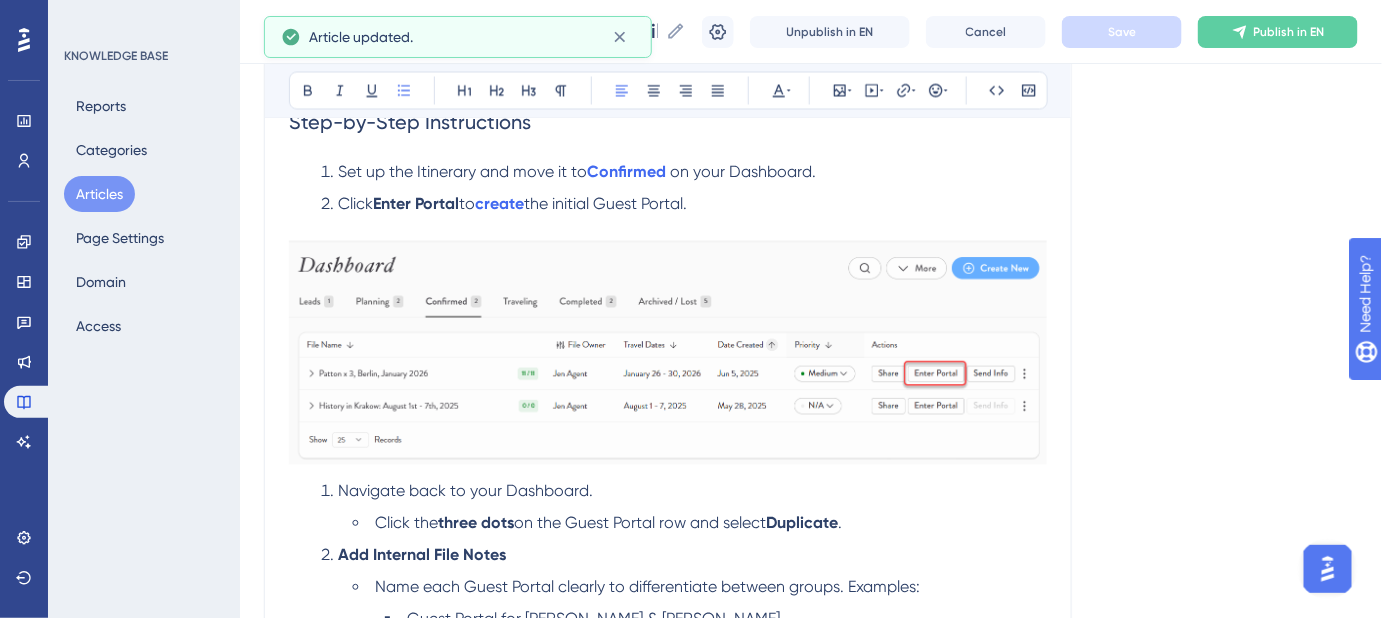 scroll, scrollTop: 1315, scrollLeft: 0, axis: vertical 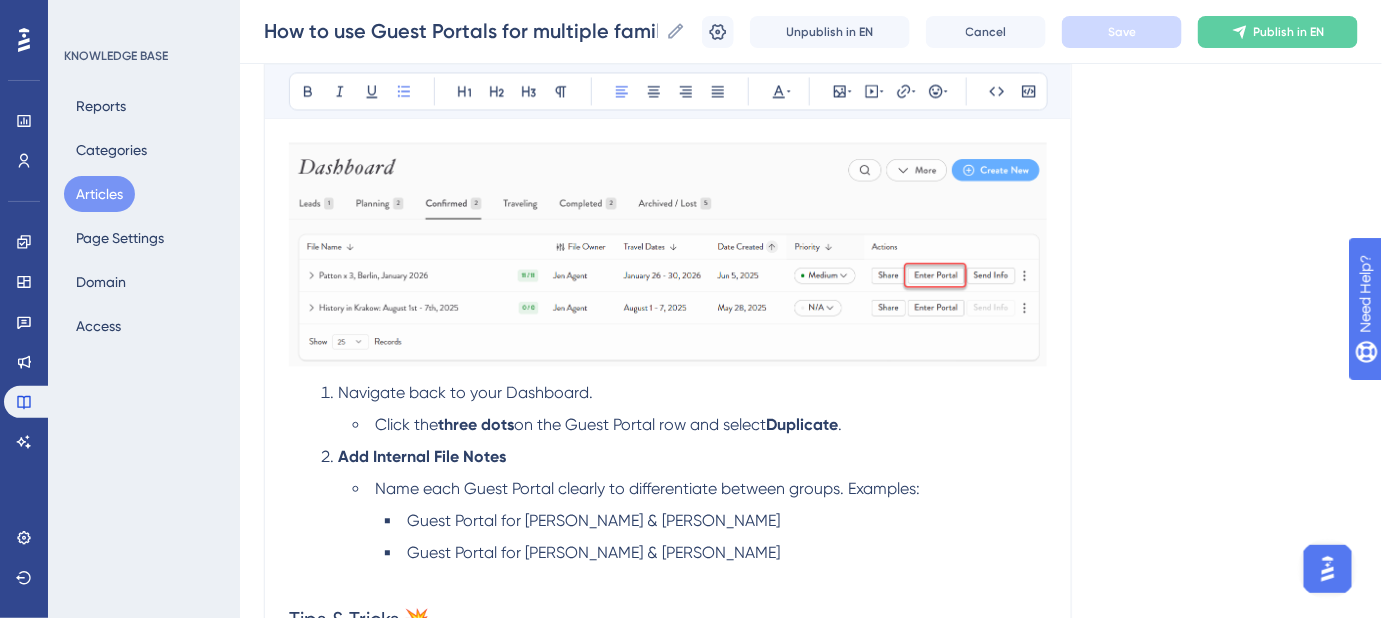 click on "Navigate back to your Dashboard." at bounding box center (684, 393) 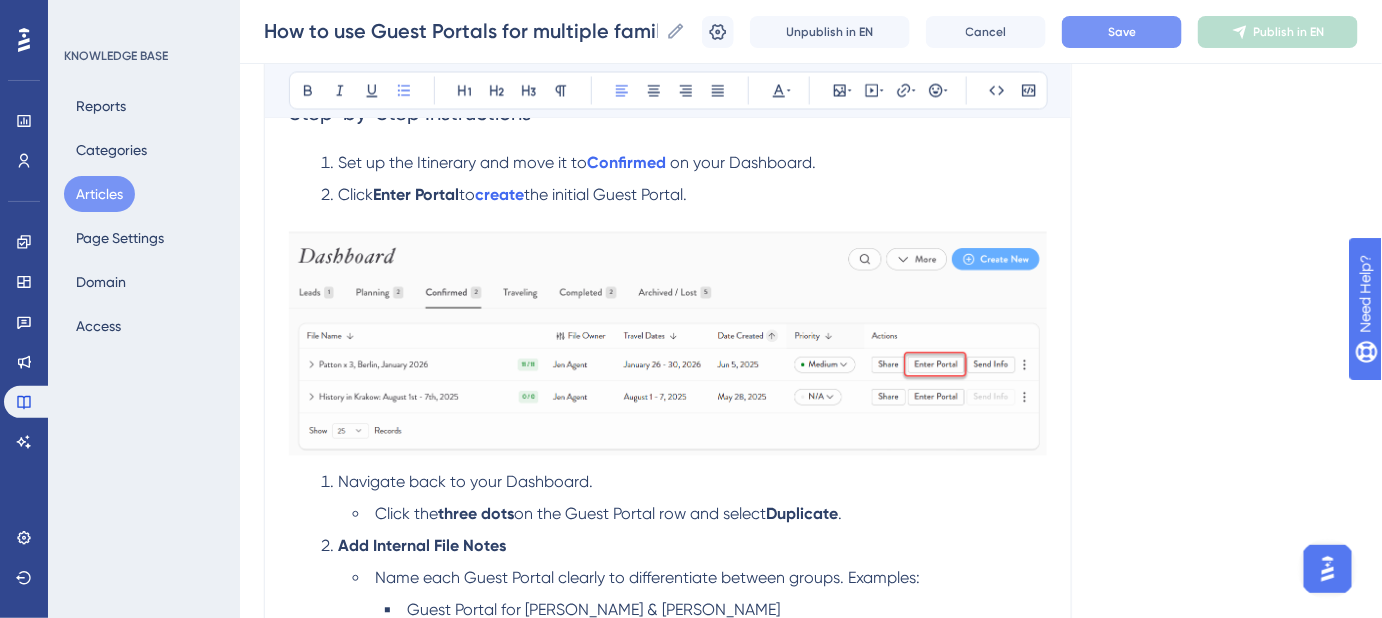 scroll, scrollTop: 1224, scrollLeft: 0, axis: vertical 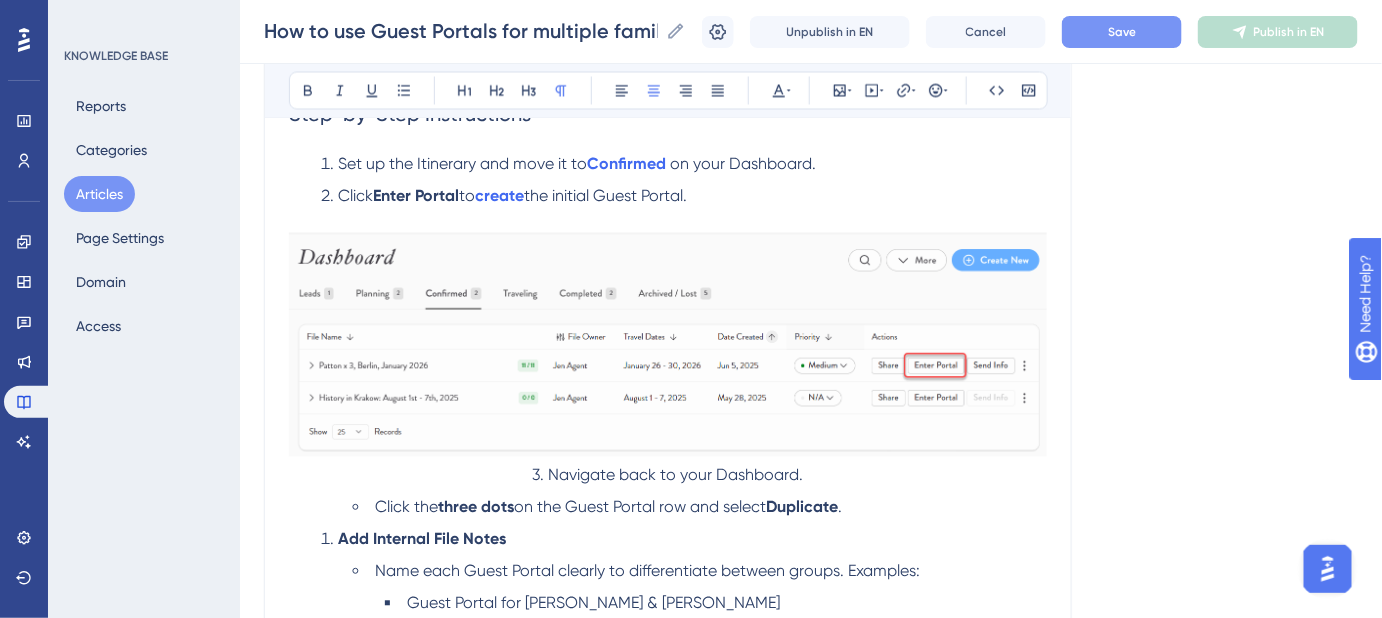 click on "3. Navigate back to your Dashboard." at bounding box center (668, 475) 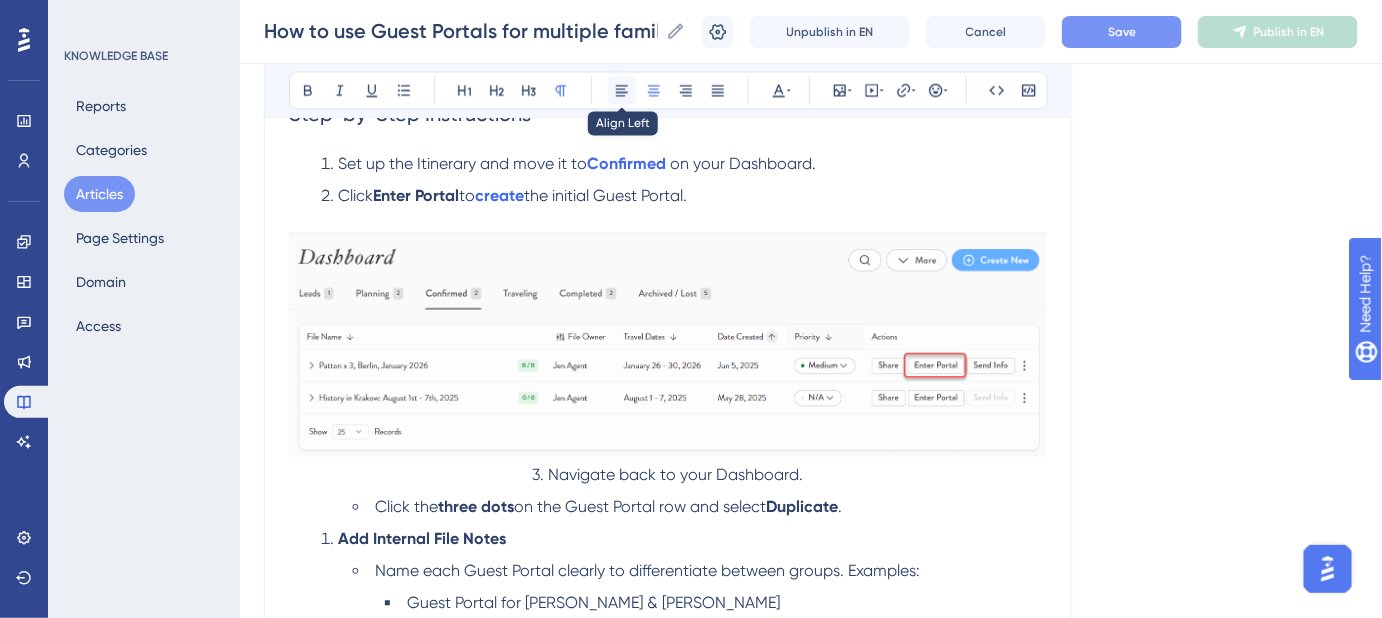 click 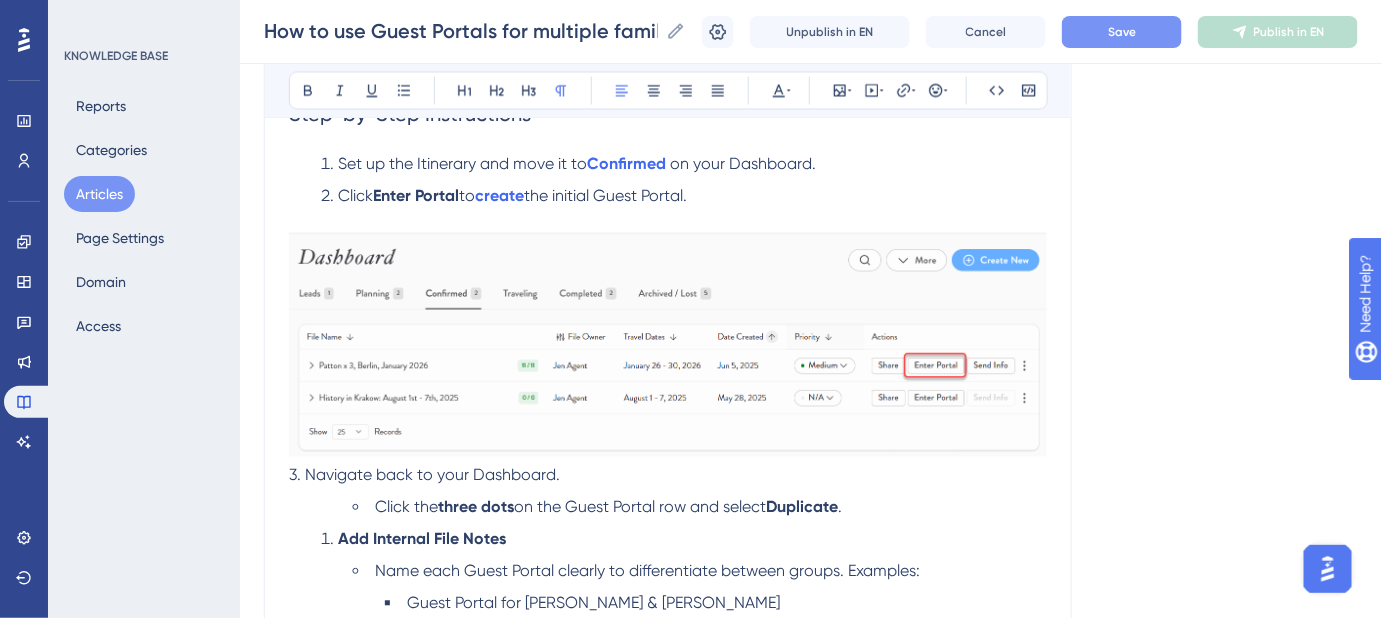 click on "Click the" at bounding box center [406, 507] 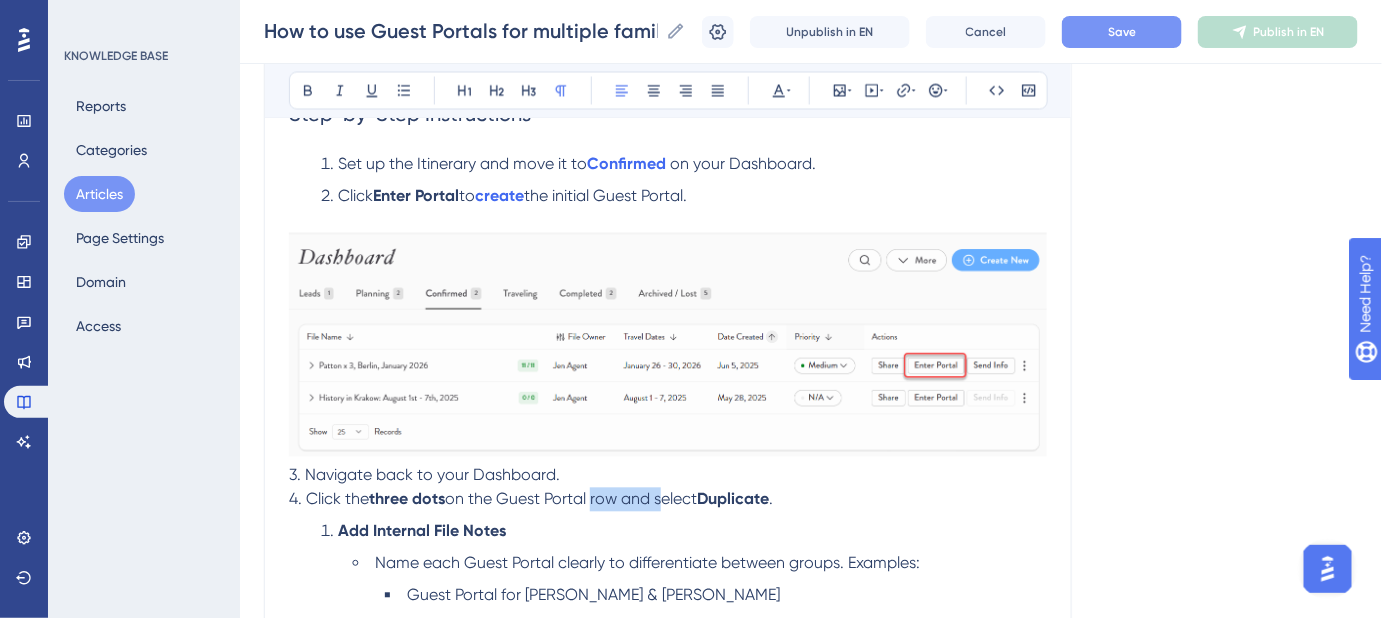 drag, startPoint x: 660, startPoint y: 497, endPoint x: 594, endPoint y: 498, distance: 66.007576 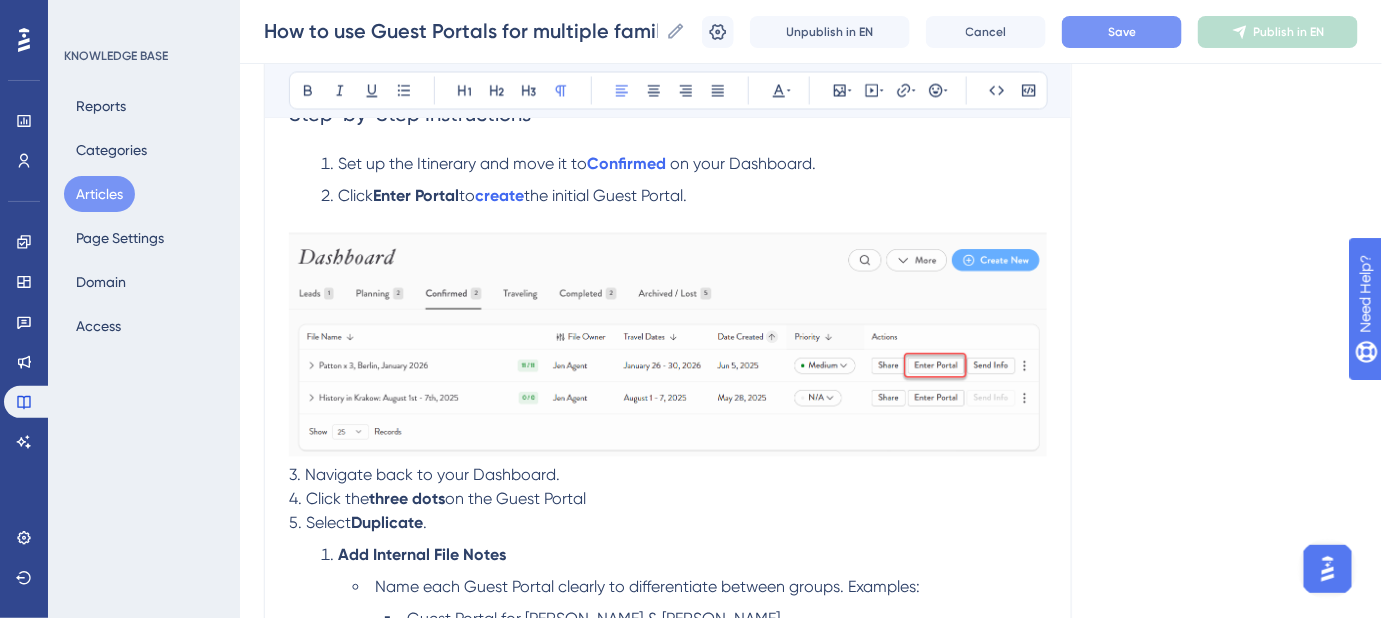 click on "Add Internal File Notes" at bounding box center [684, 556] 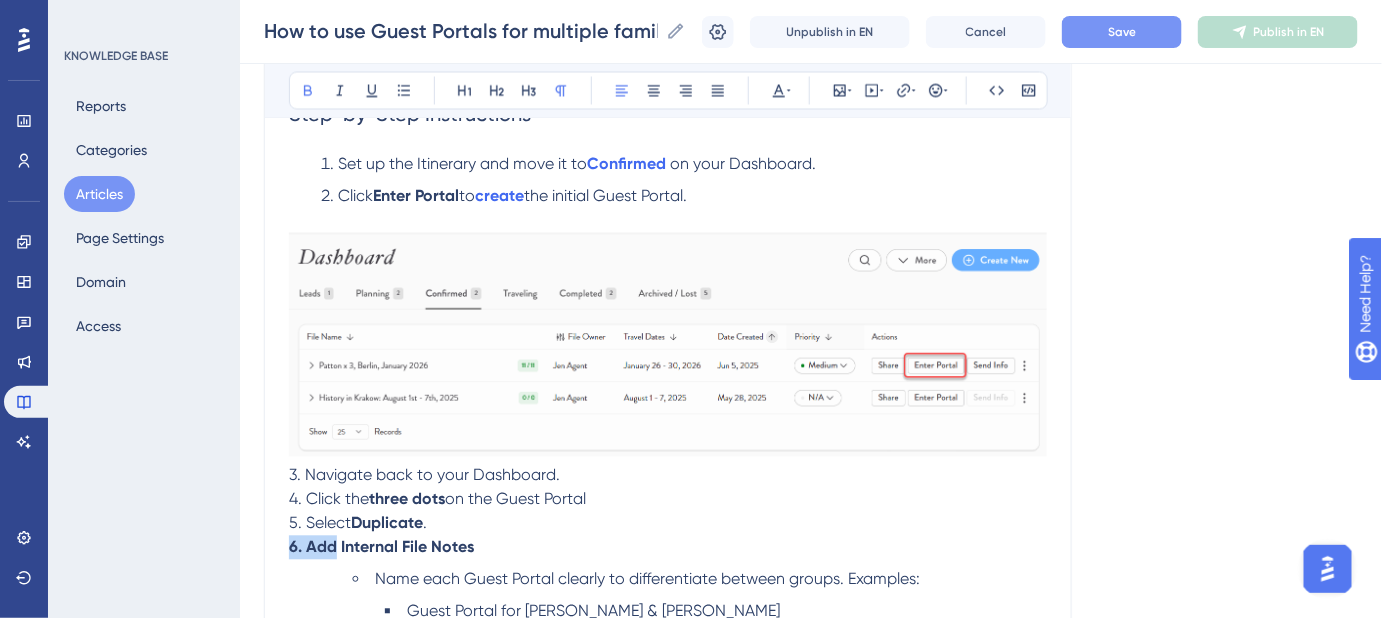 drag, startPoint x: 337, startPoint y: 542, endPoint x: 285, endPoint y: 554, distance: 53.366657 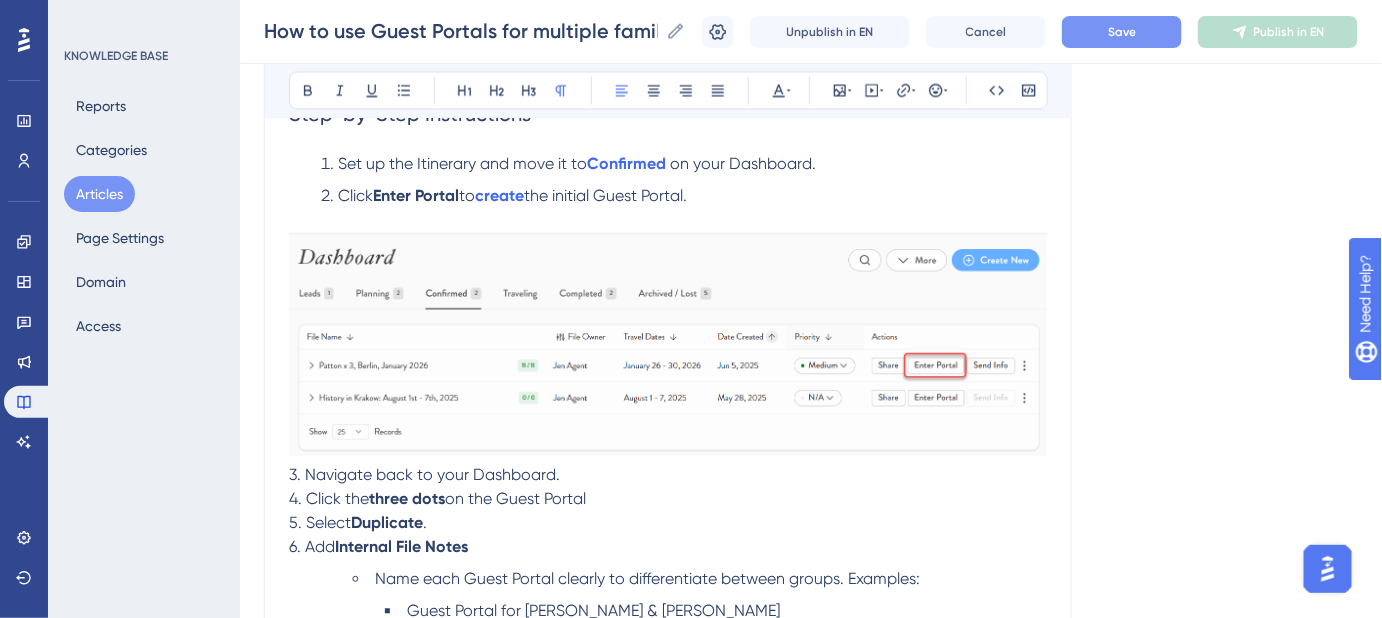 click on "3. Navigate back to your Dashboard." at bounding box center [424, 475] 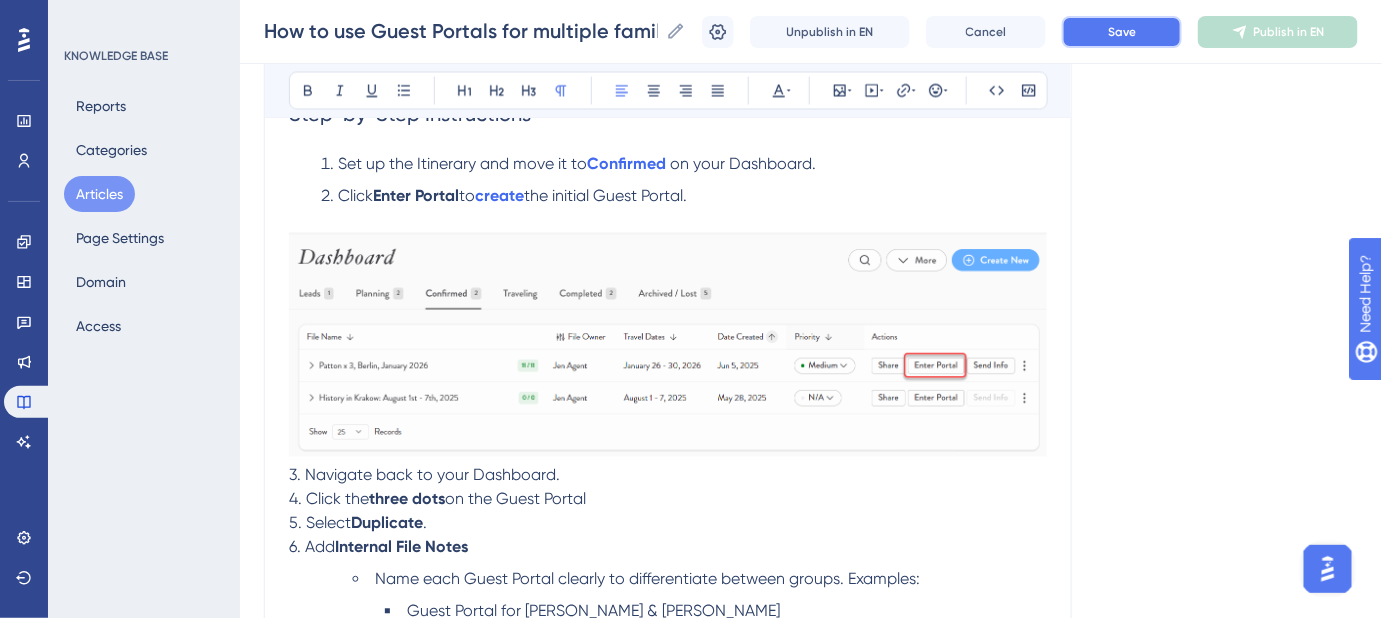 click on "Save" at bounding box center (1122, 32) 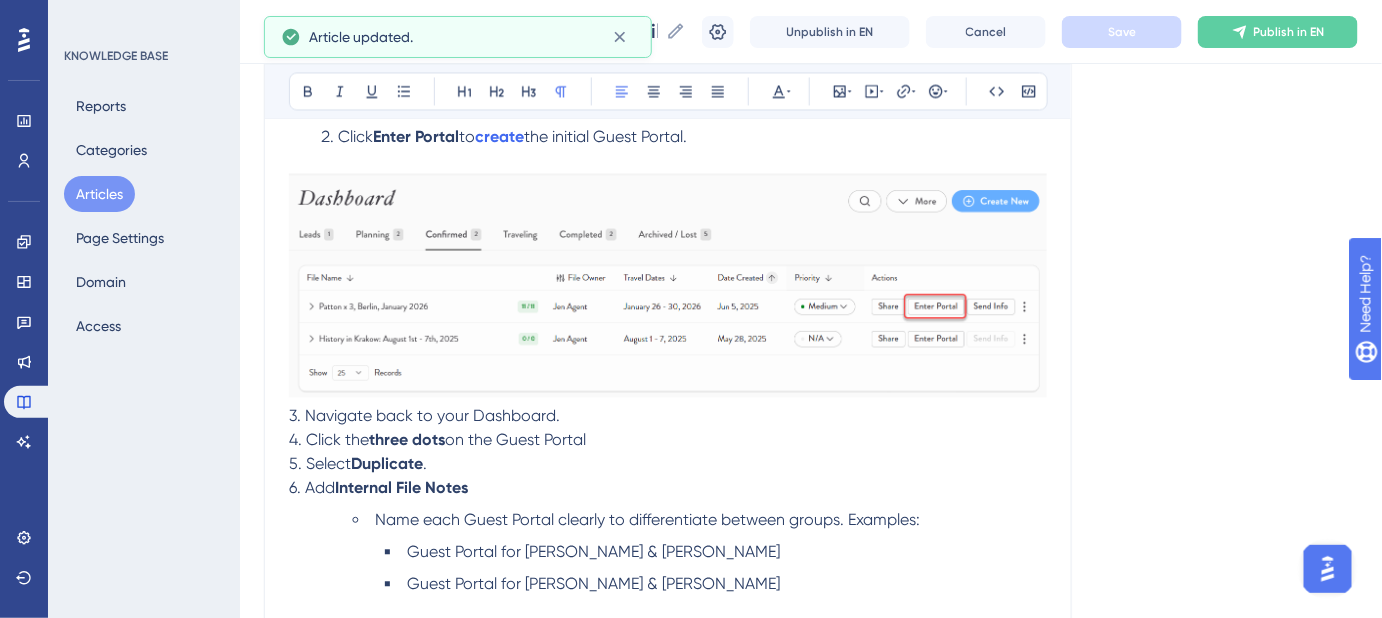 scroll, scrollTop: 1315, scrollLeft: 0, axis: vertical 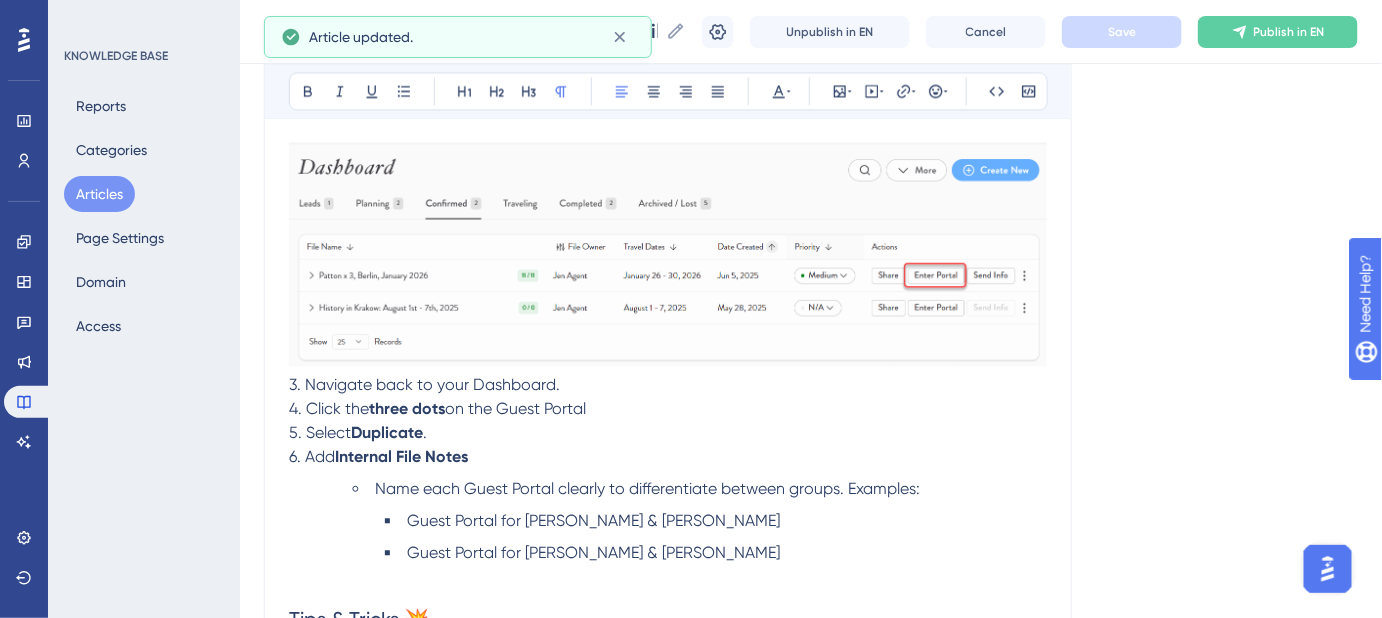 click on "3. Navigate back to your Dashboard." at bounding box center [424, 384] 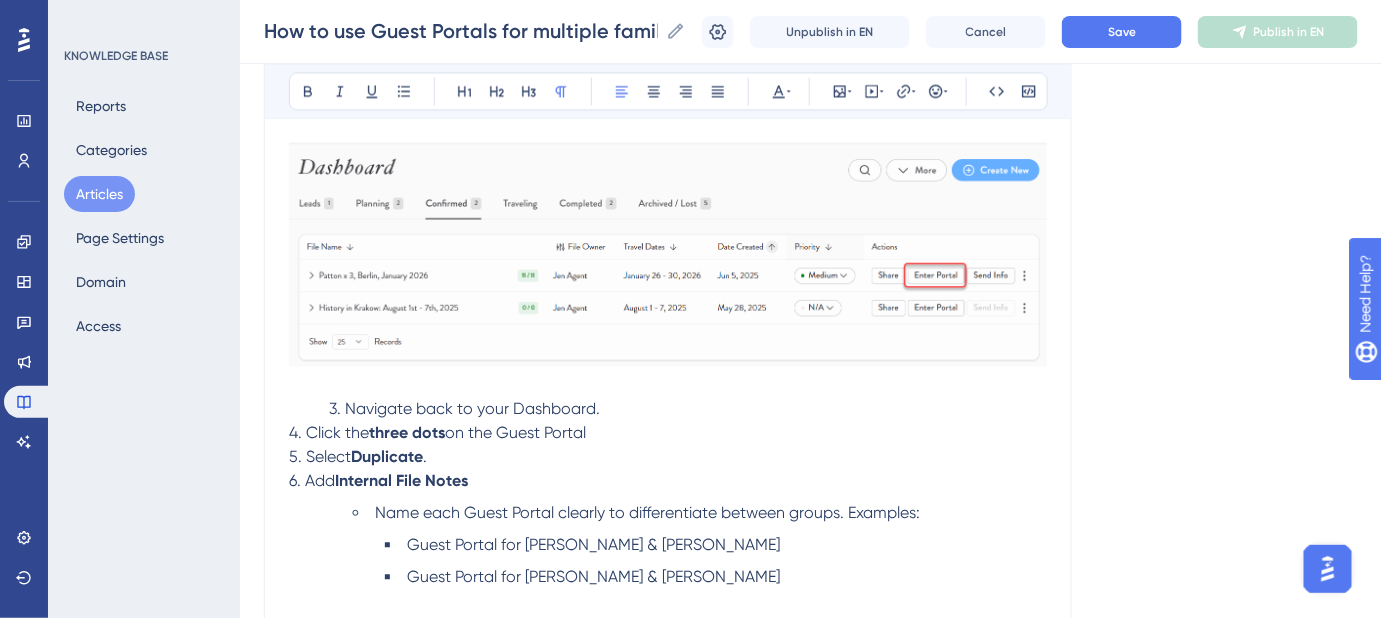 scroll, scrollTop: 1224, scrollLeft: 0, axis: vertical 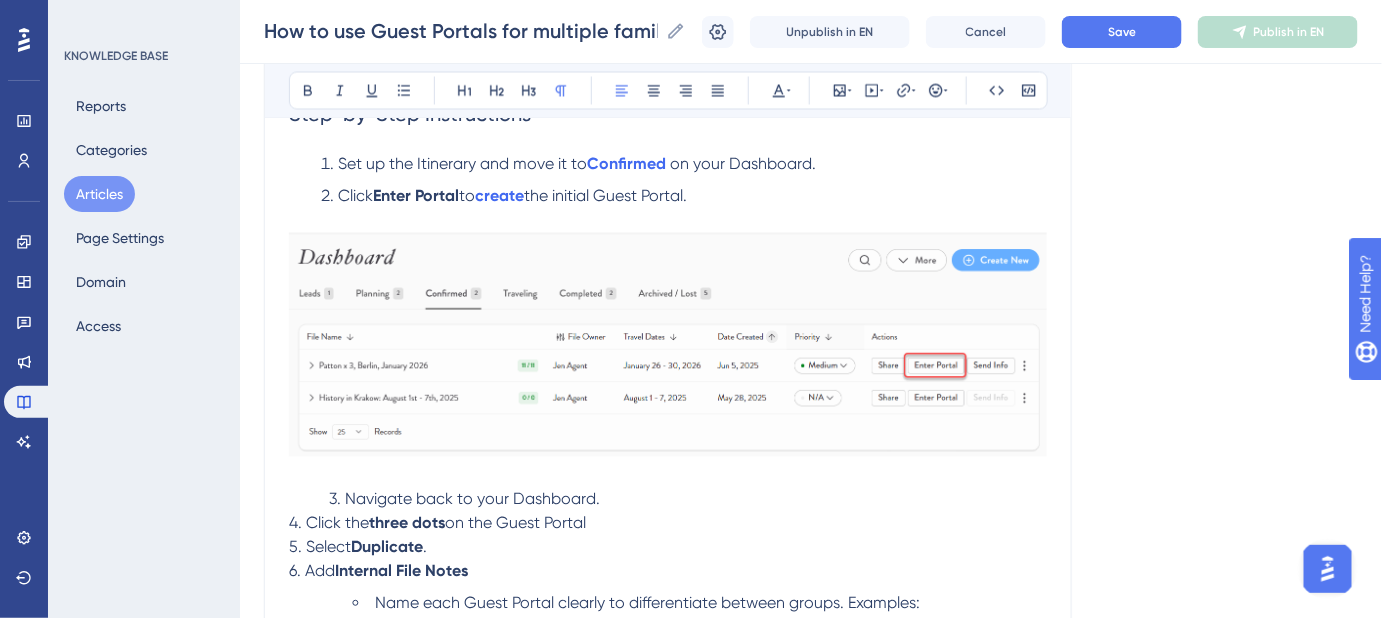 click on "4. Click the" at bounding box center (329, 523) 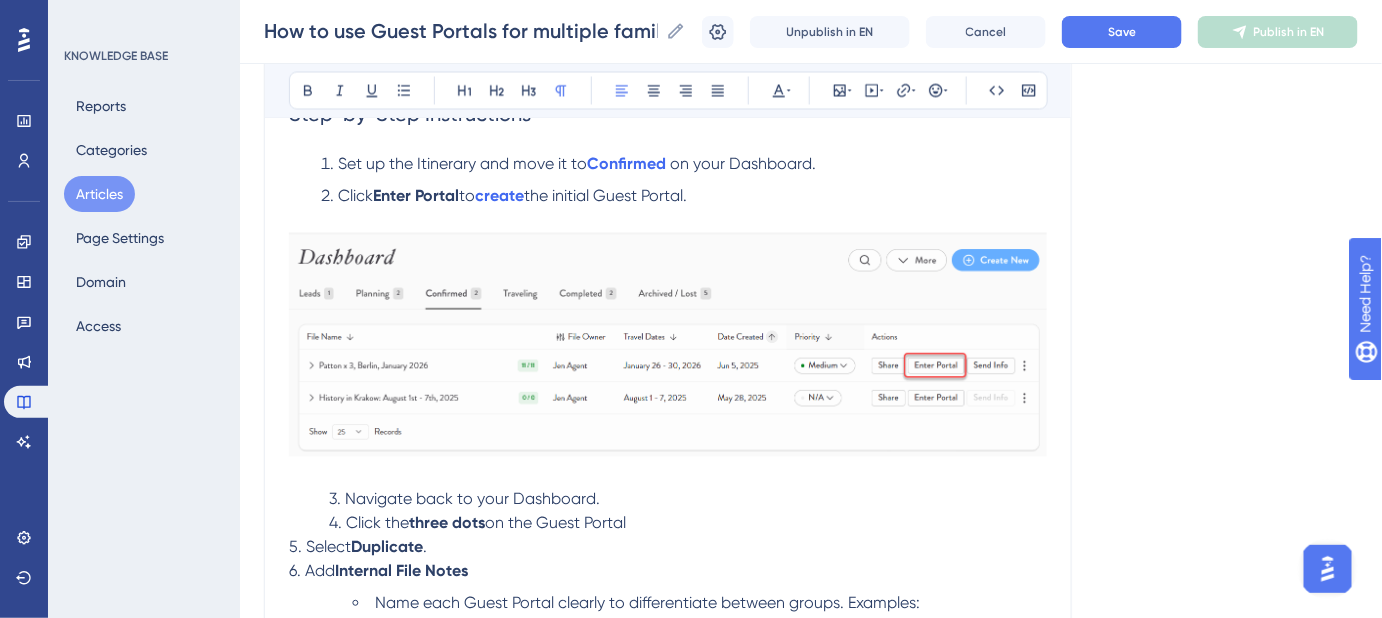click on "How to use Guest Portals for multiple families or groups on the SAME trip? Bold Italic Underline Bullet Point Heading 1 Heading 2 Heading 3 Normal Align Left Align Center Align Right Align Justify Text Color Insert Image Embed Video Hyperlink Emojis Code Code Block When managing a trip involving  multiple  families or groups, sharing a  single  Guest Portal  may not be ideal, because either the  Itineraries  are slightly different for the different participants (ie, one family is arriving a day earlier than the others, or staying on for a trip extension), or due to privacy concerns; everyone with access to the same Guest Portal can see the  Guest Forms  tab, which may include sensitive or personal information. You have two options: Separate Files & Itineraries Duplicate the Itinerary and have each Itinerary in its own standalone  File One File, Multiple Guest Portals If everyone is following  the exact same Itinerary but you still want to have separate Guest Portals solely for privacy concerns duplicate" at bounding box center (668, 66) 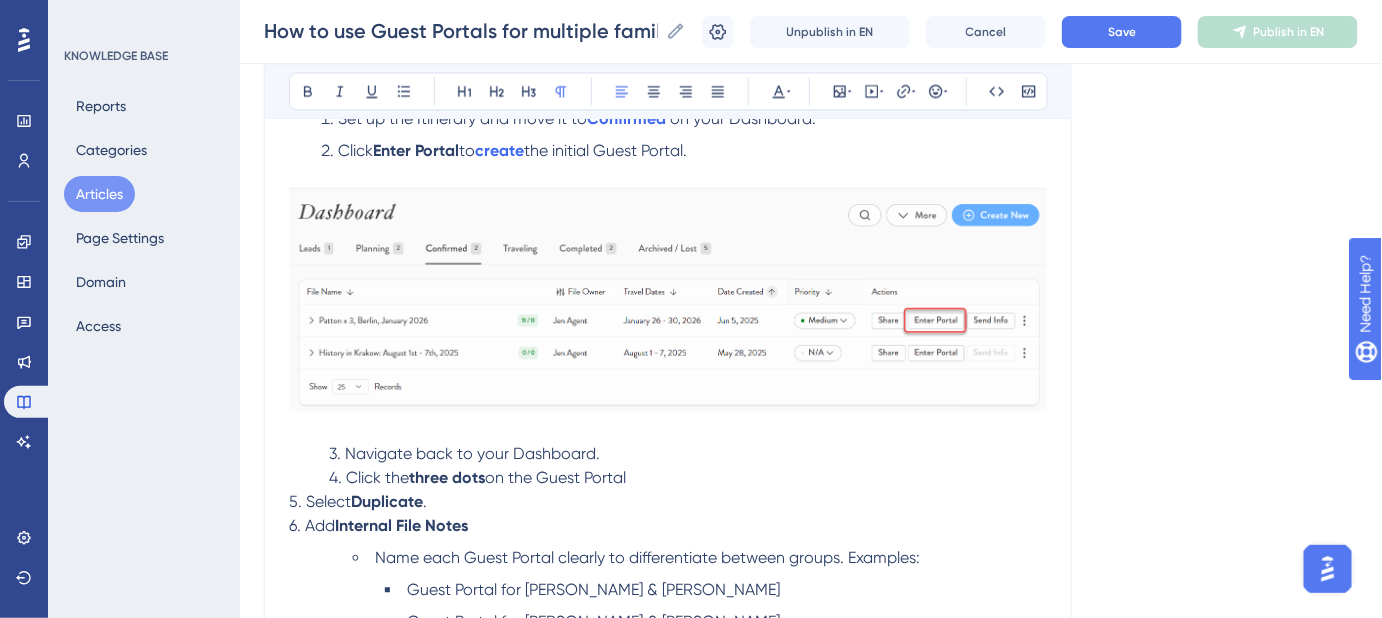 scroll, scrollTop: 1272, scrollLeft: 0, axis: vertical 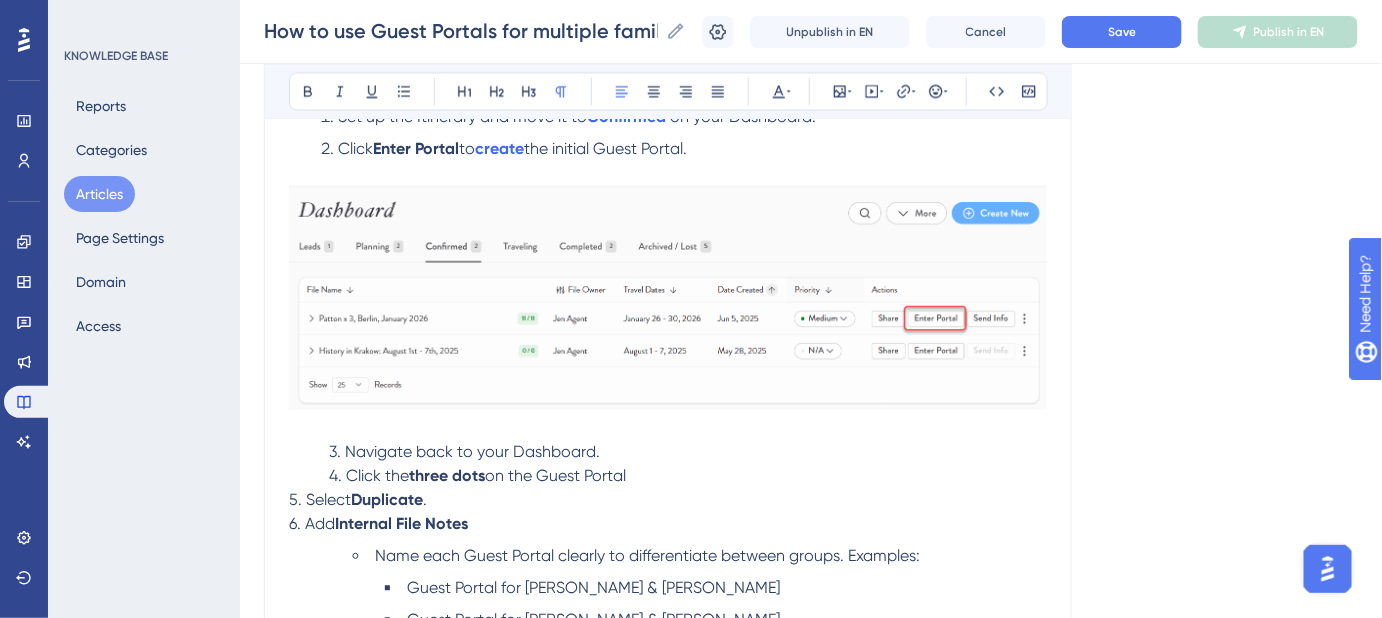 click on "5. Select" at bounding box center (320, 499) 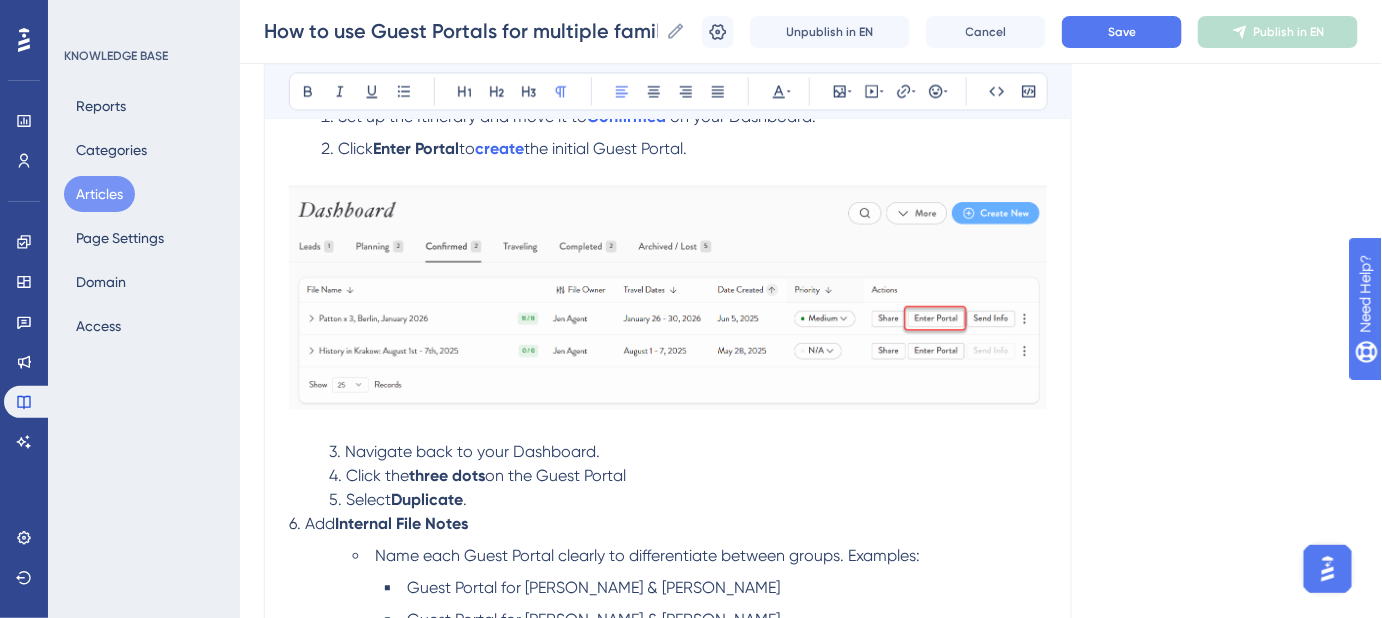 click on "6. Add" at bounding box center (312, 523) 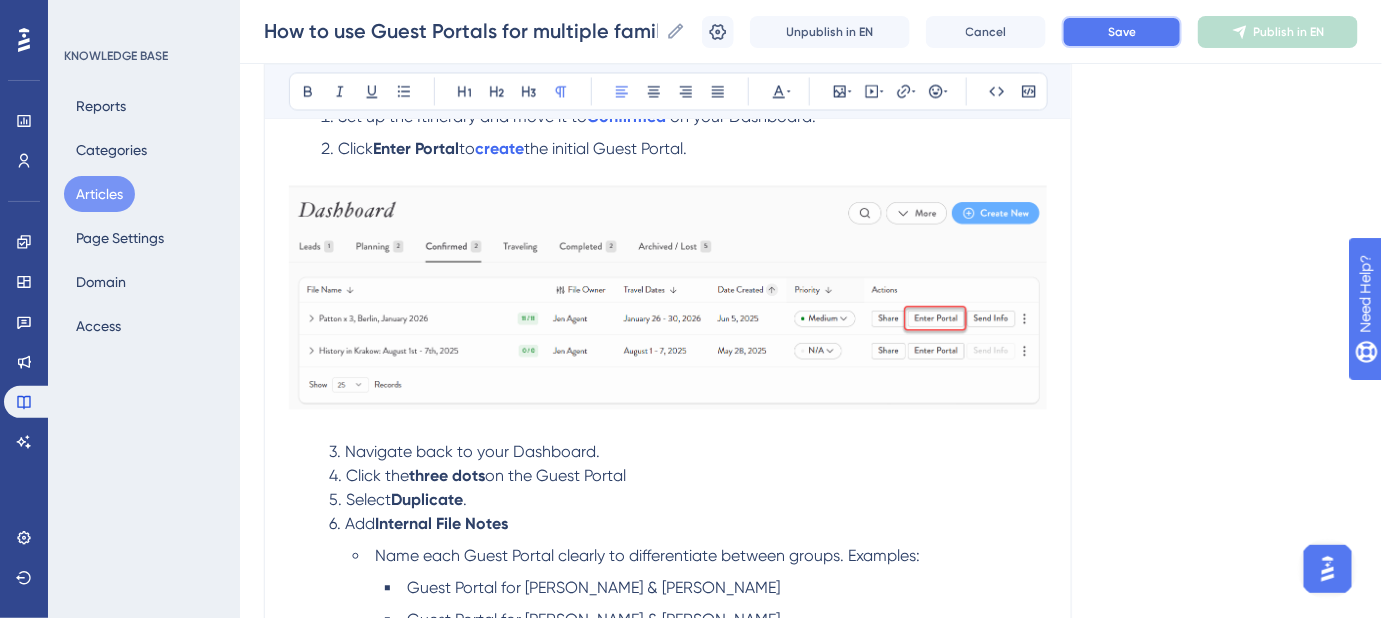 click on "Save" at bounding box center (1122, 32) 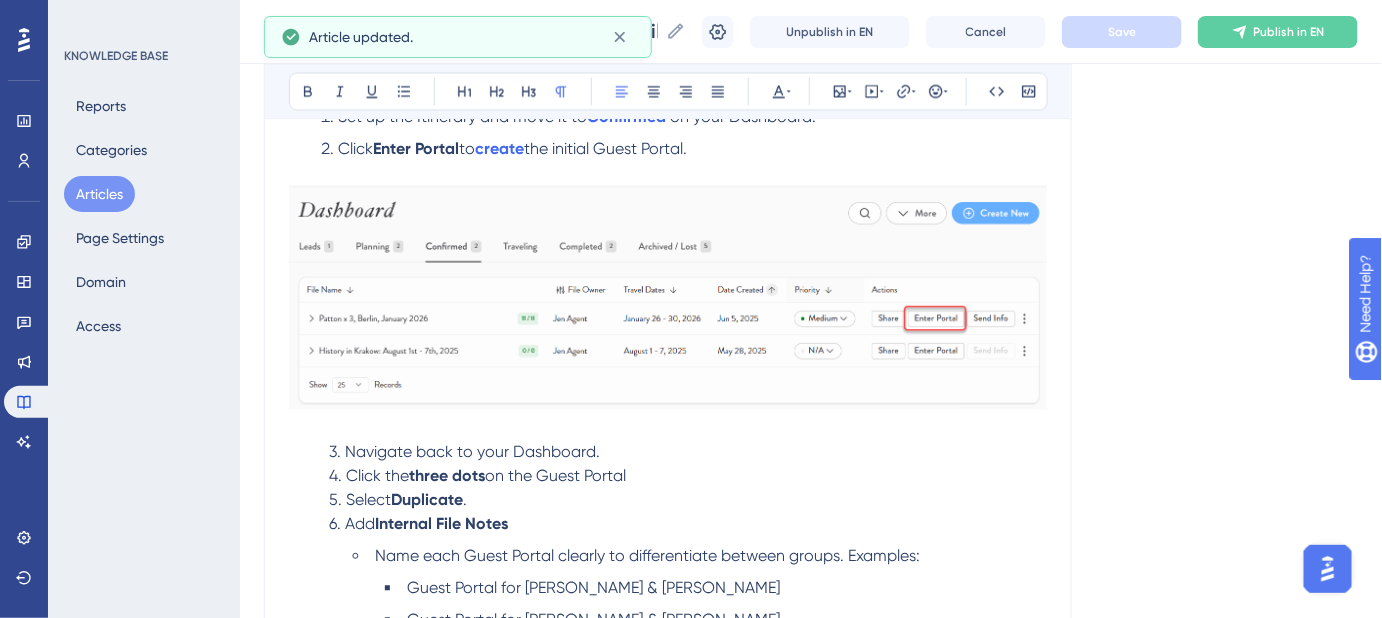 click on "3. Navigate back to your Dashboard." at bounding box center (464, 451) 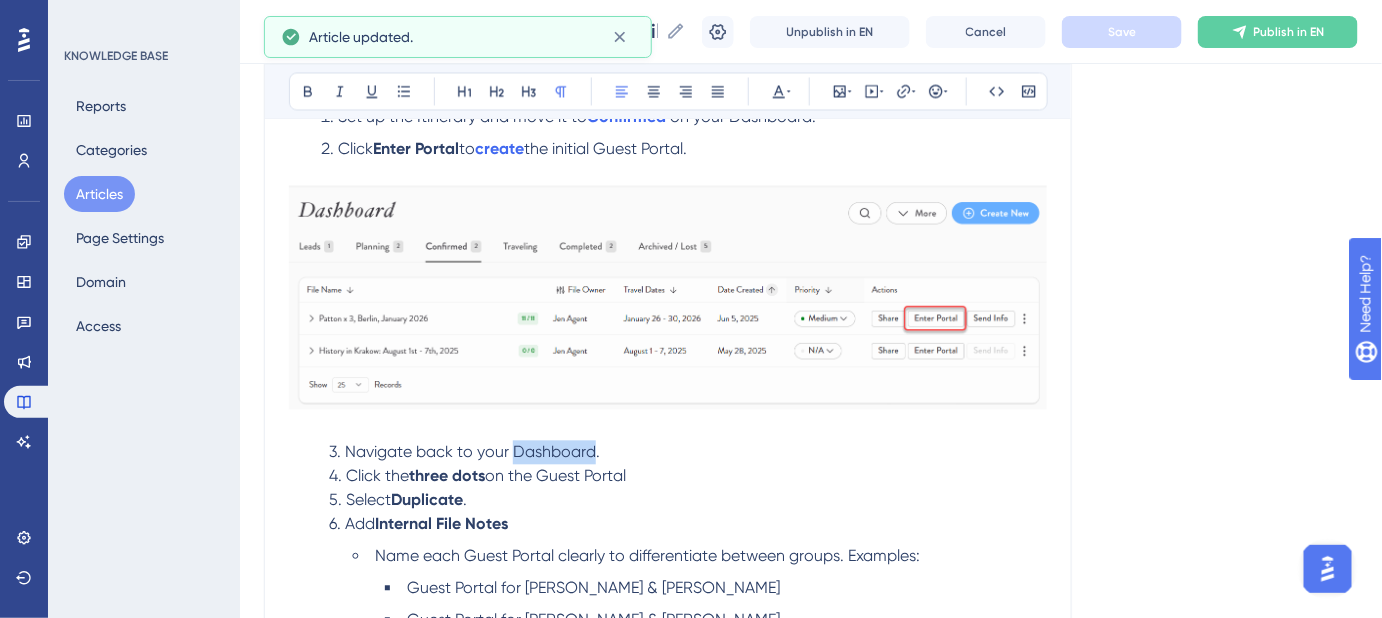 click on "3. Navigate back to your Dashboard." at bounding box center [464, 451] 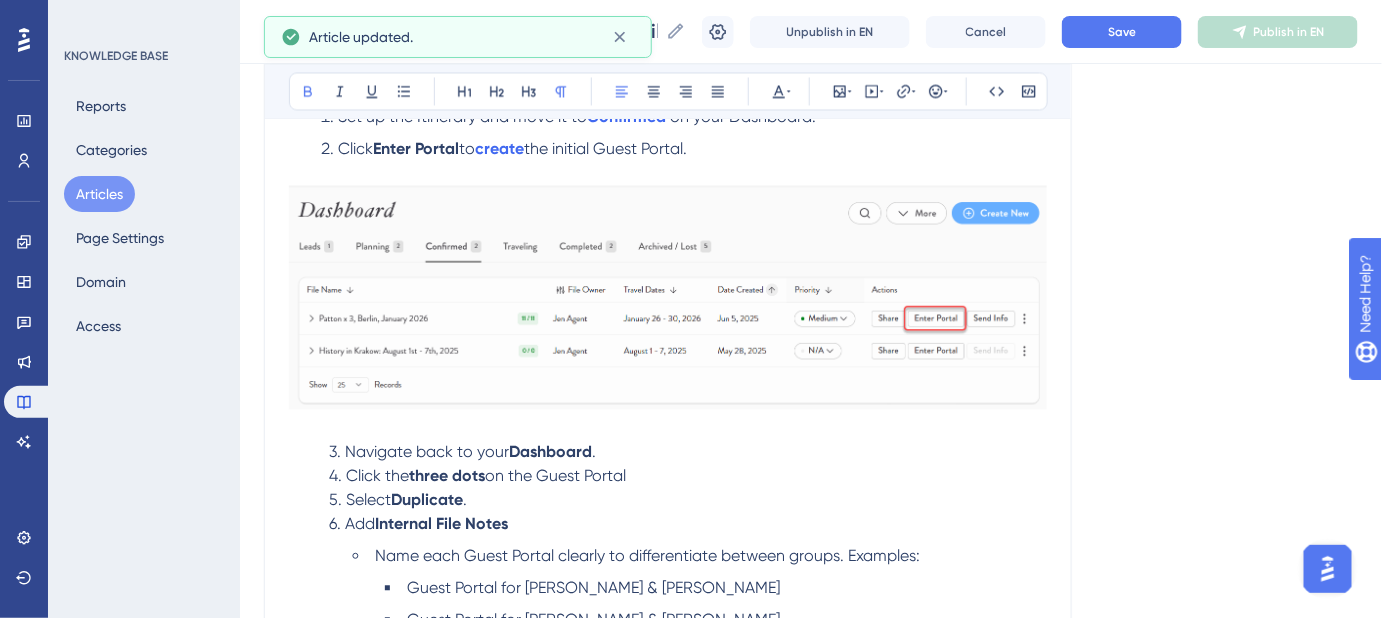 click on "5. Select  Duplicate ." at bounding box center [668, 500] 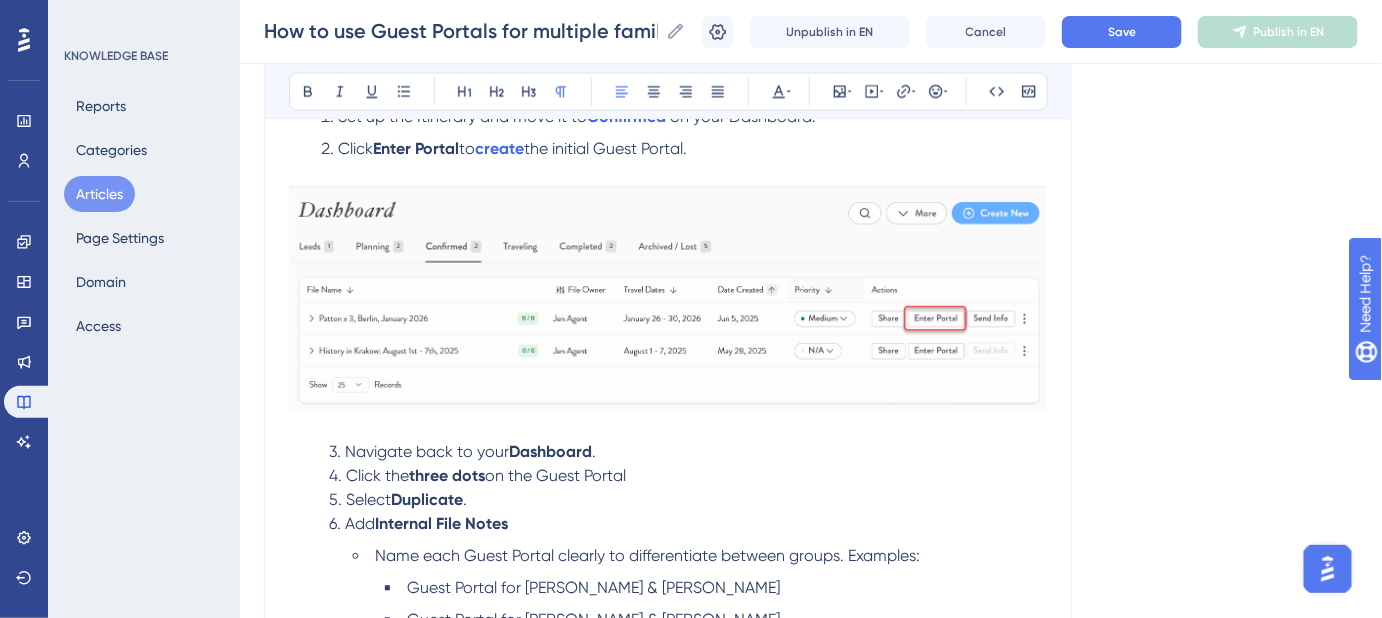 click on "on the Guest Portal" at bounding box center [555, 475] 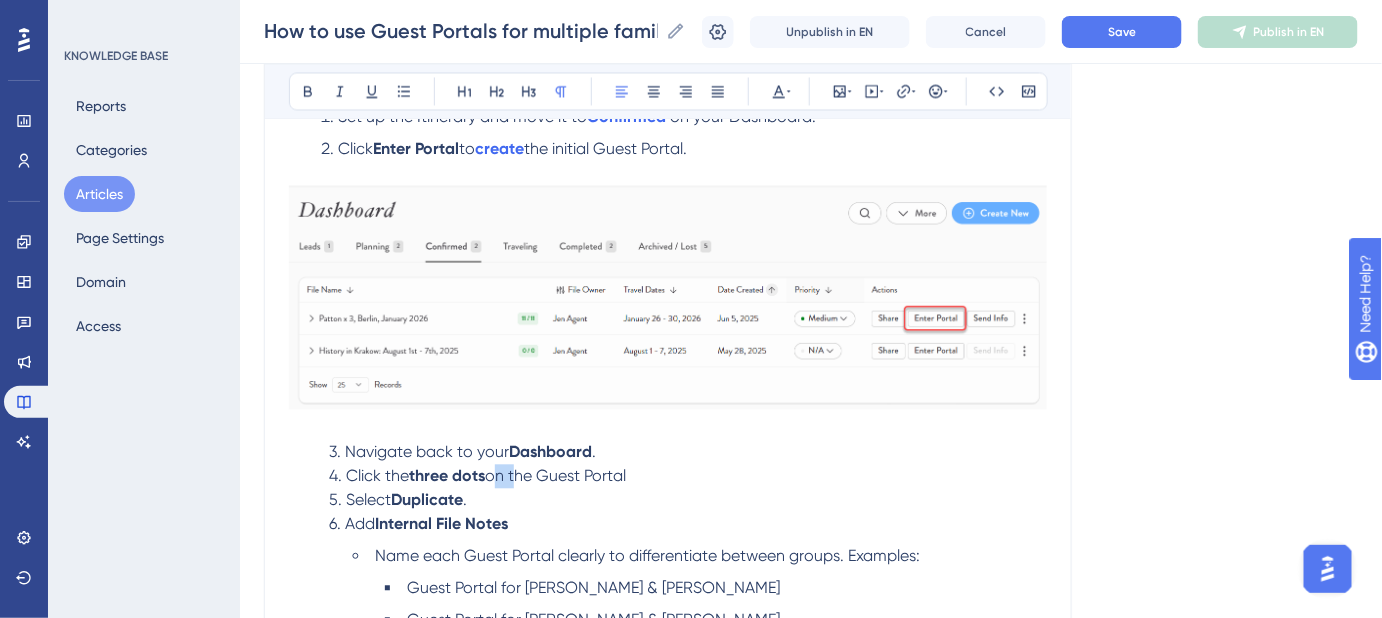 click on "on the Guest Portal" at bounding box center [555, 475] 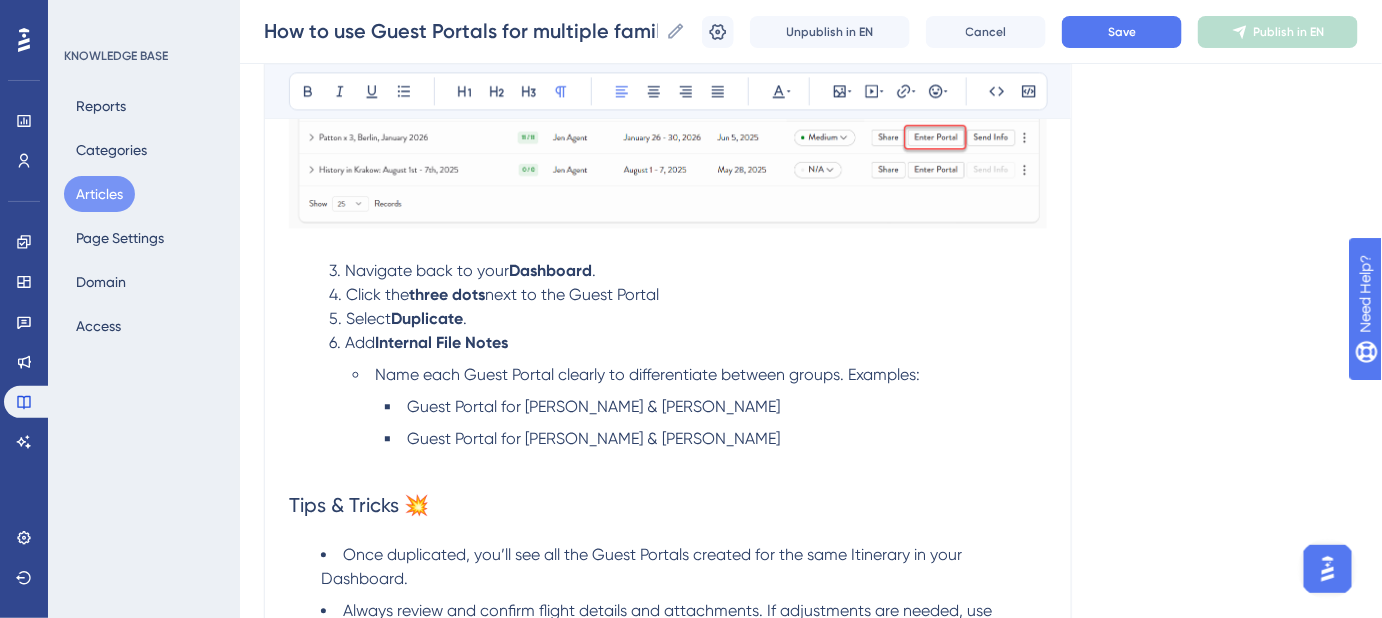 scroll, scrollTop: 1454, scrollLeft: 0, axis: vertical 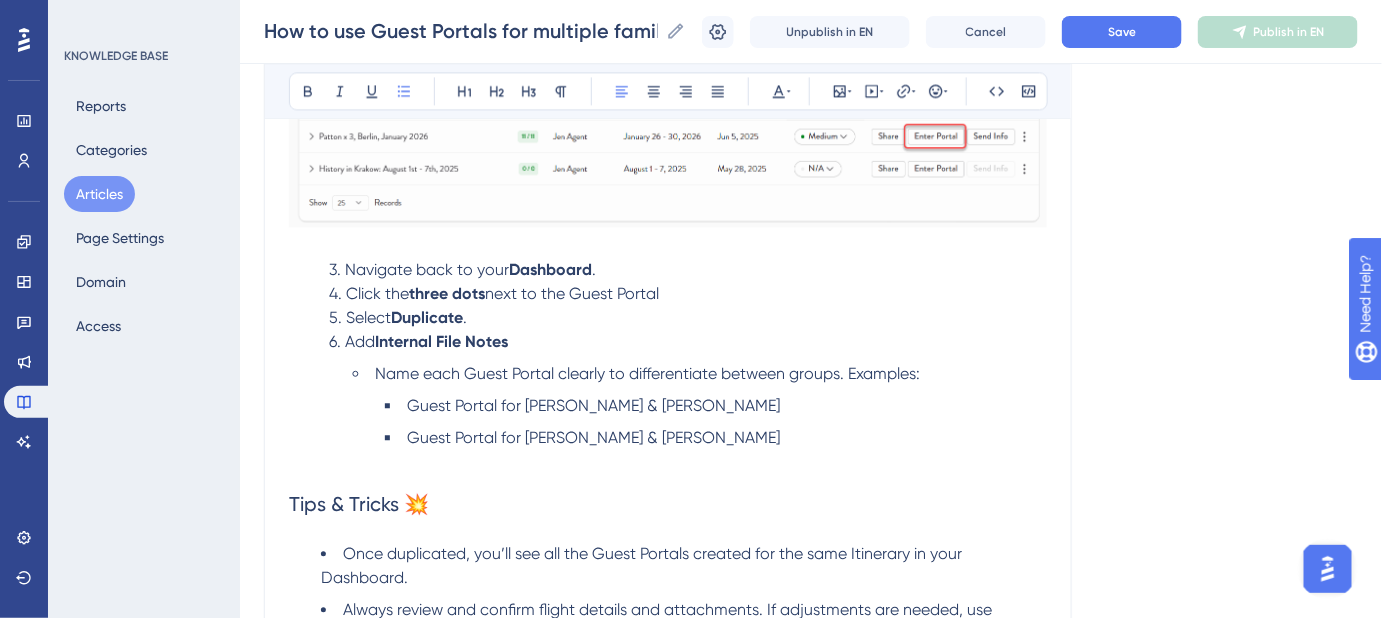 click on "Name each Guest Portal clearly to differentiate between groups. Examples:" at bounding box center [647, 373] 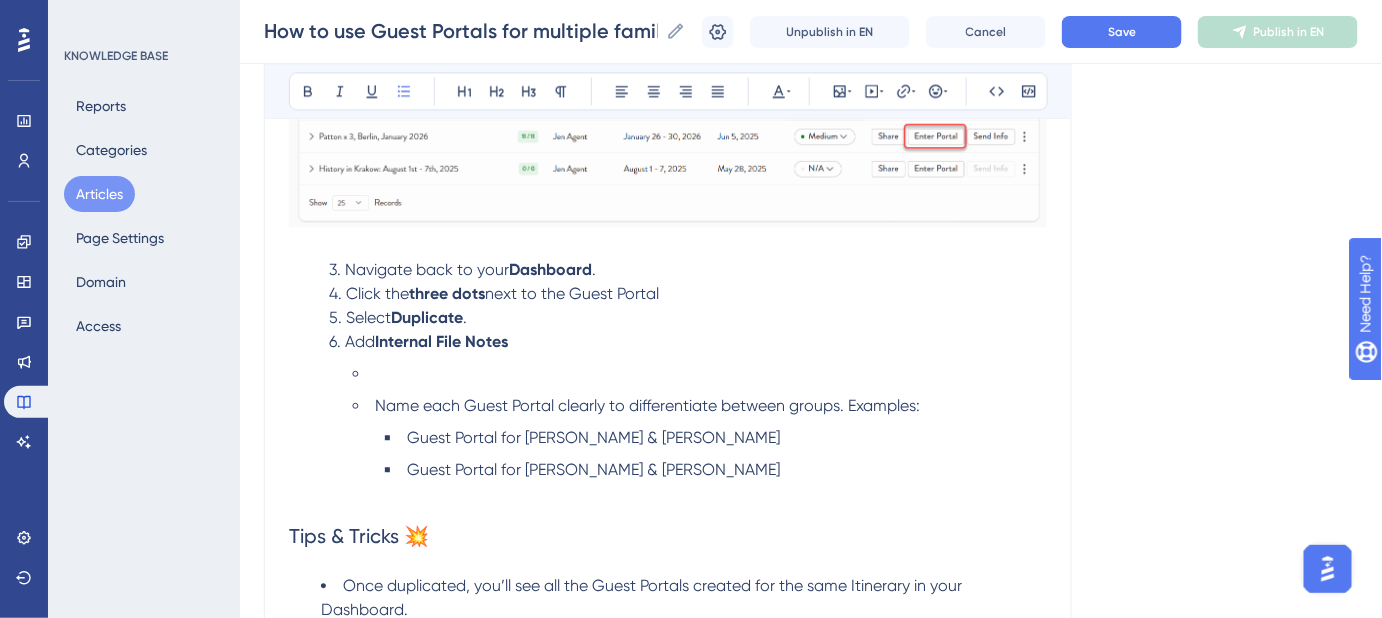 click at bounding box center (700, 374) 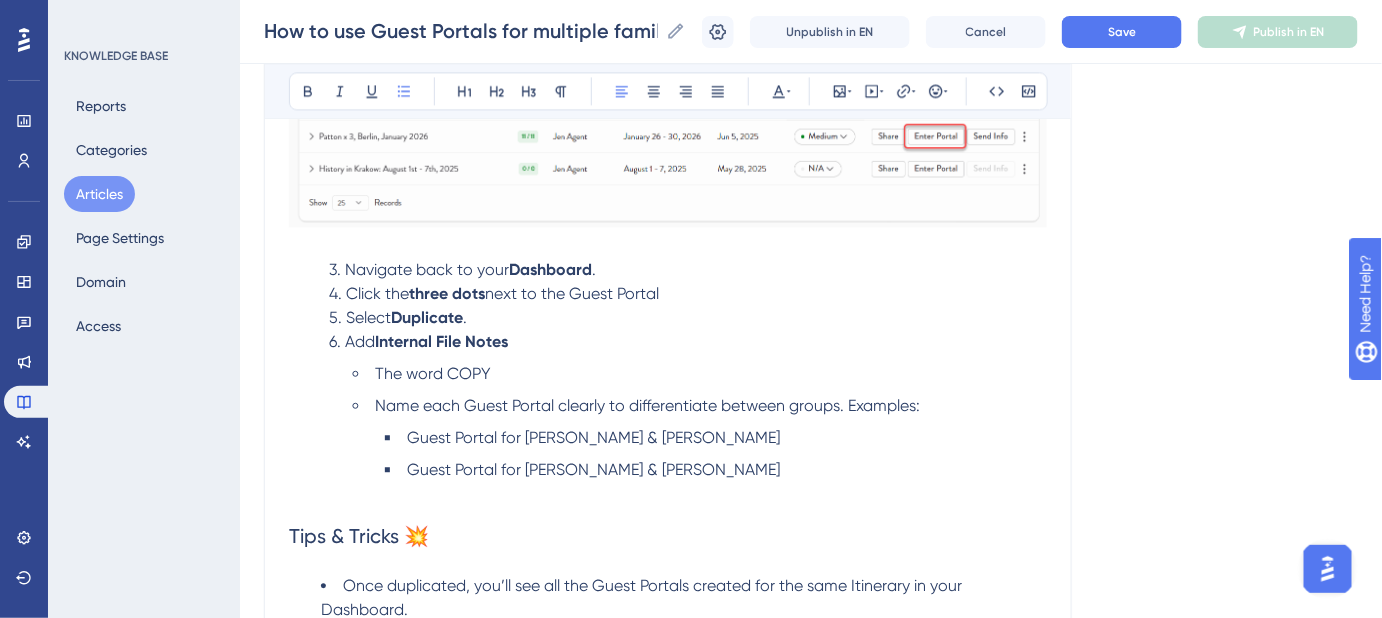 click on "The word COPY" at bounding box center (433, 373) 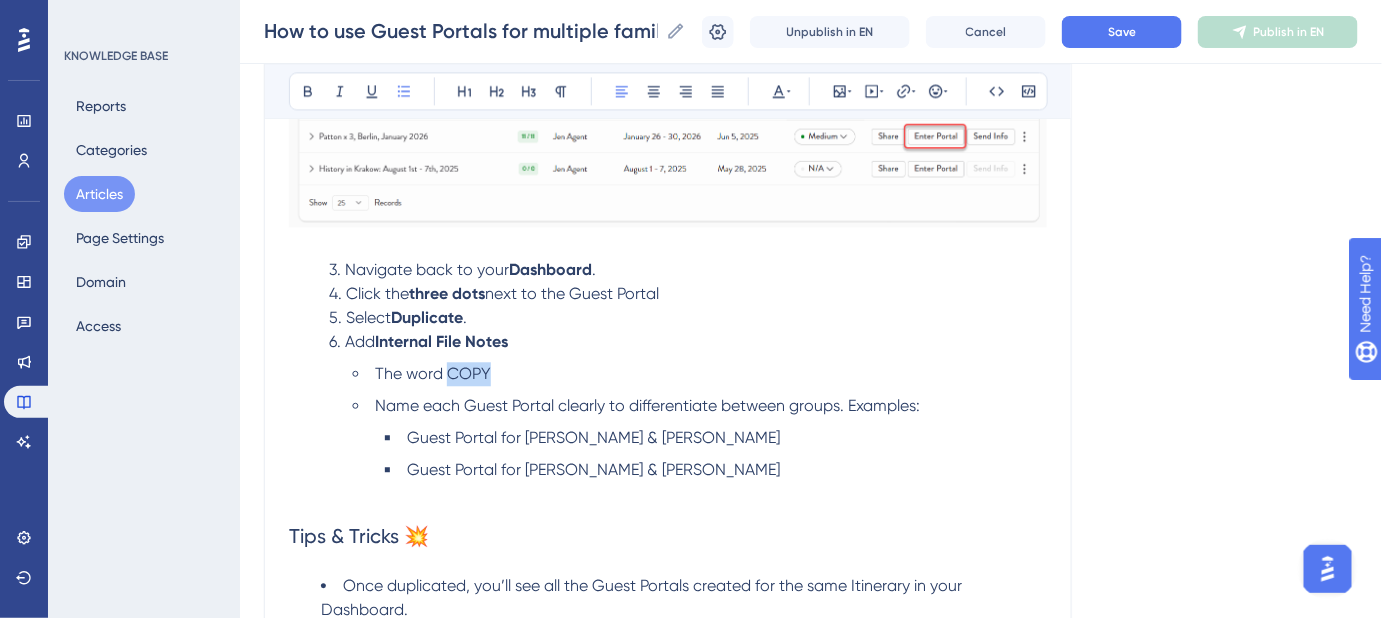 click on "The word COPY" at bounding box center [433, 373] 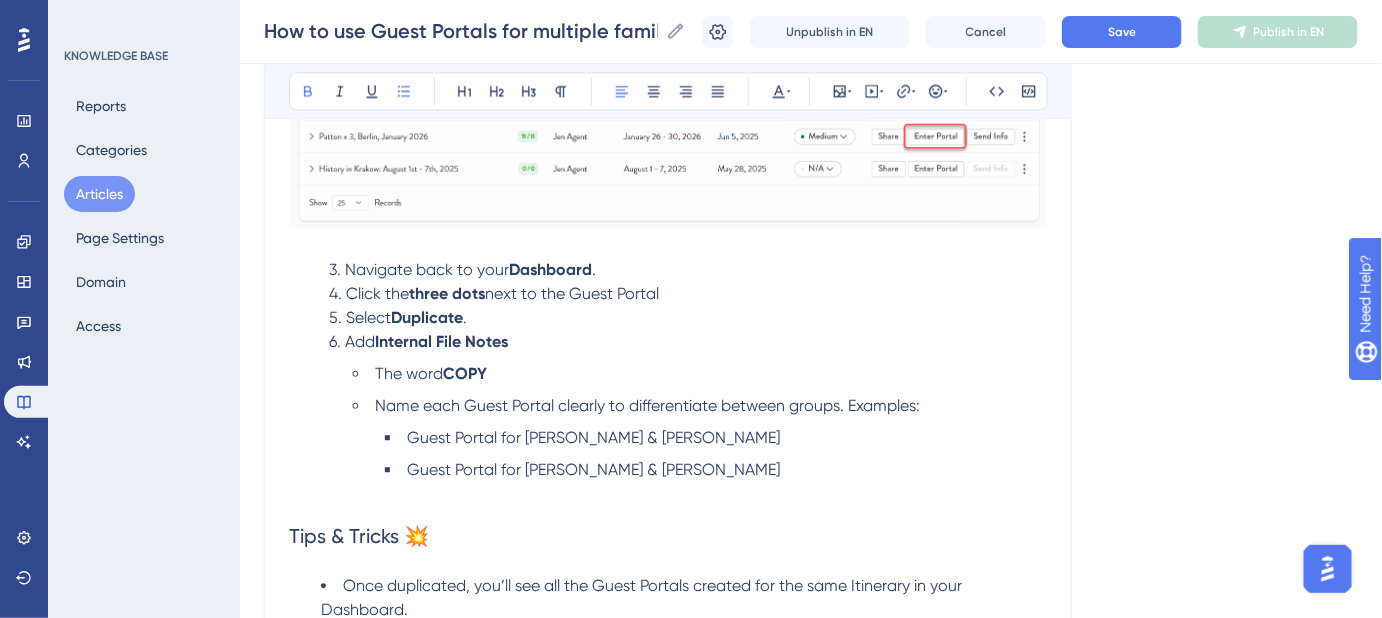 click on "The word  COPY" at bounding box center (700, 374) 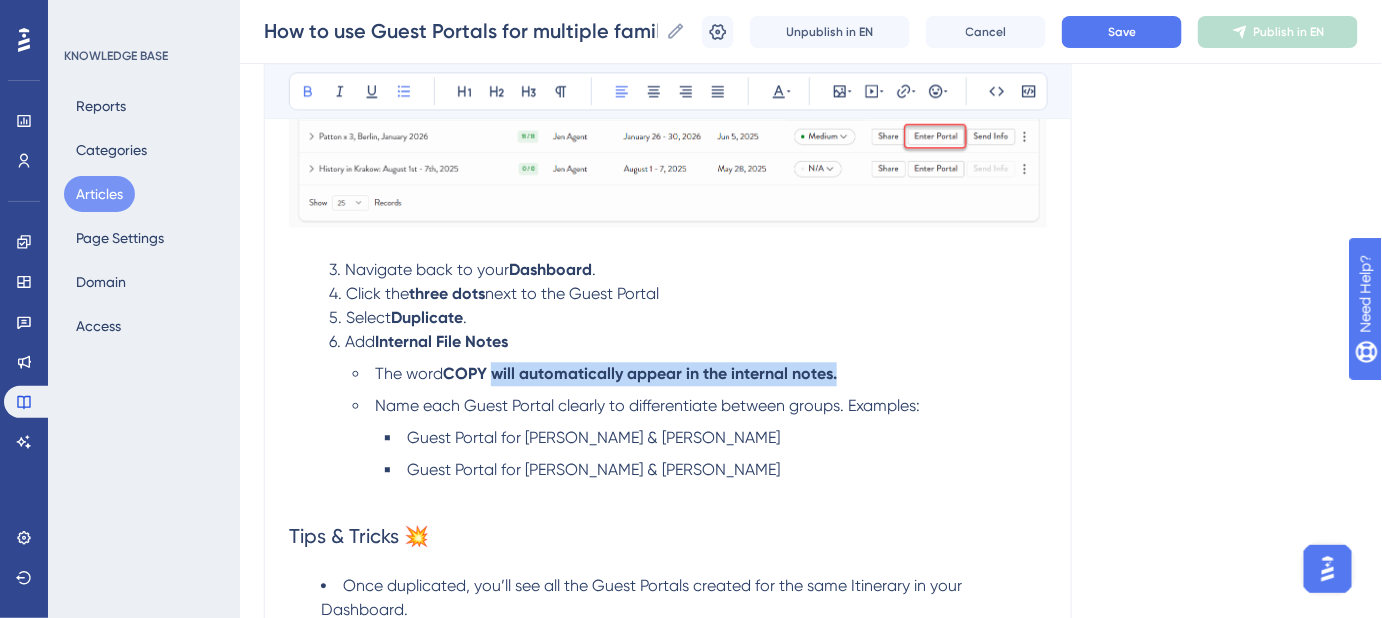 drag, startPoint x: 848, startPoint y: 378, endPoint x: 496, endPoint y: 372, distance: 352.05115 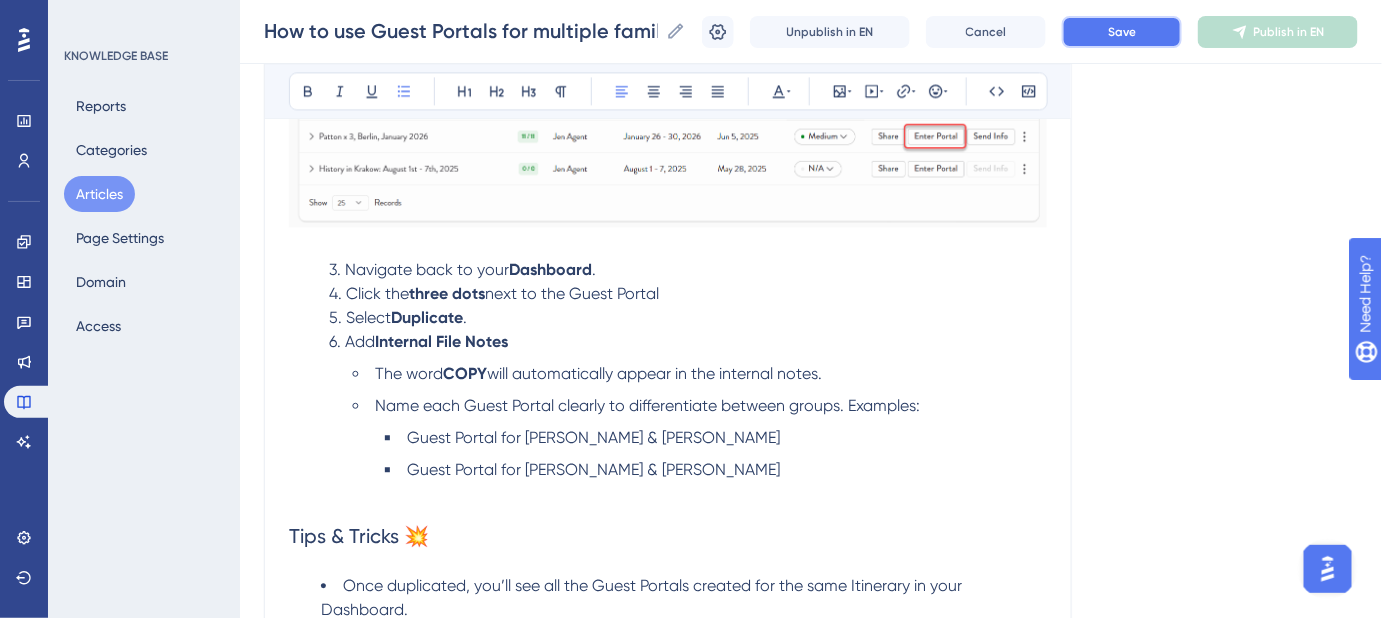 click on "Save" at bounding box center (1122, 32) 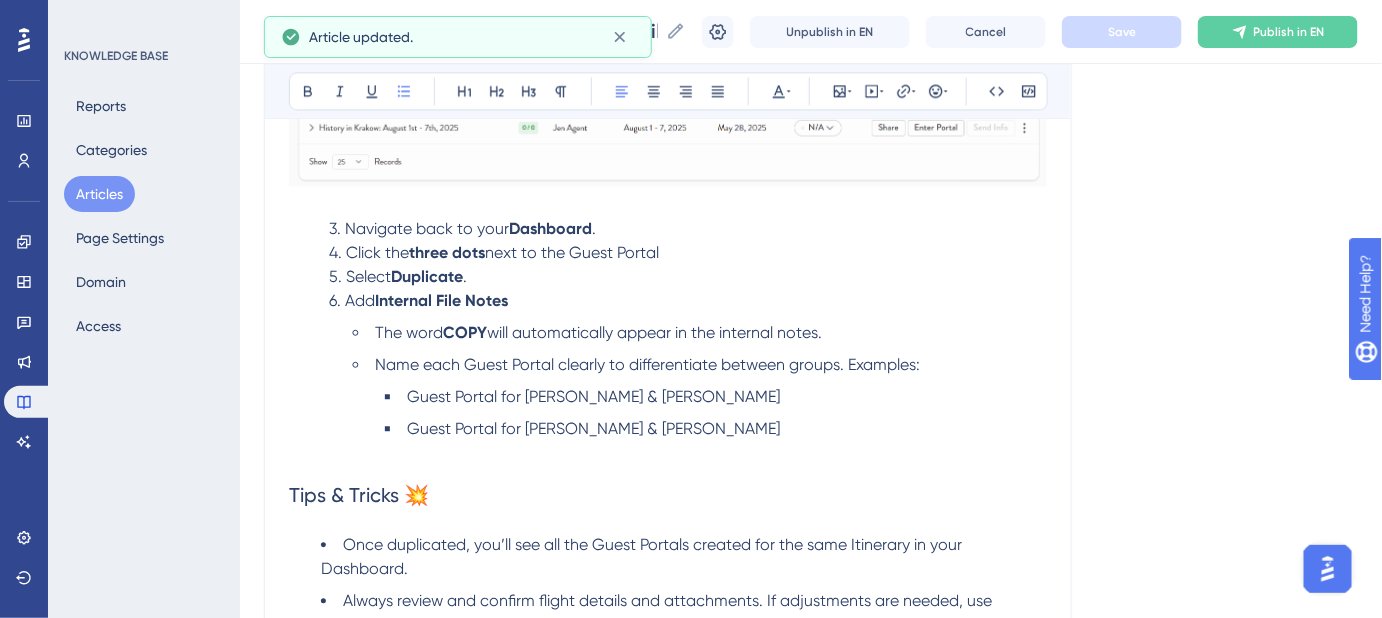 scroll, scrollTop: 1545, scrollLeft: 0, axis: vertical 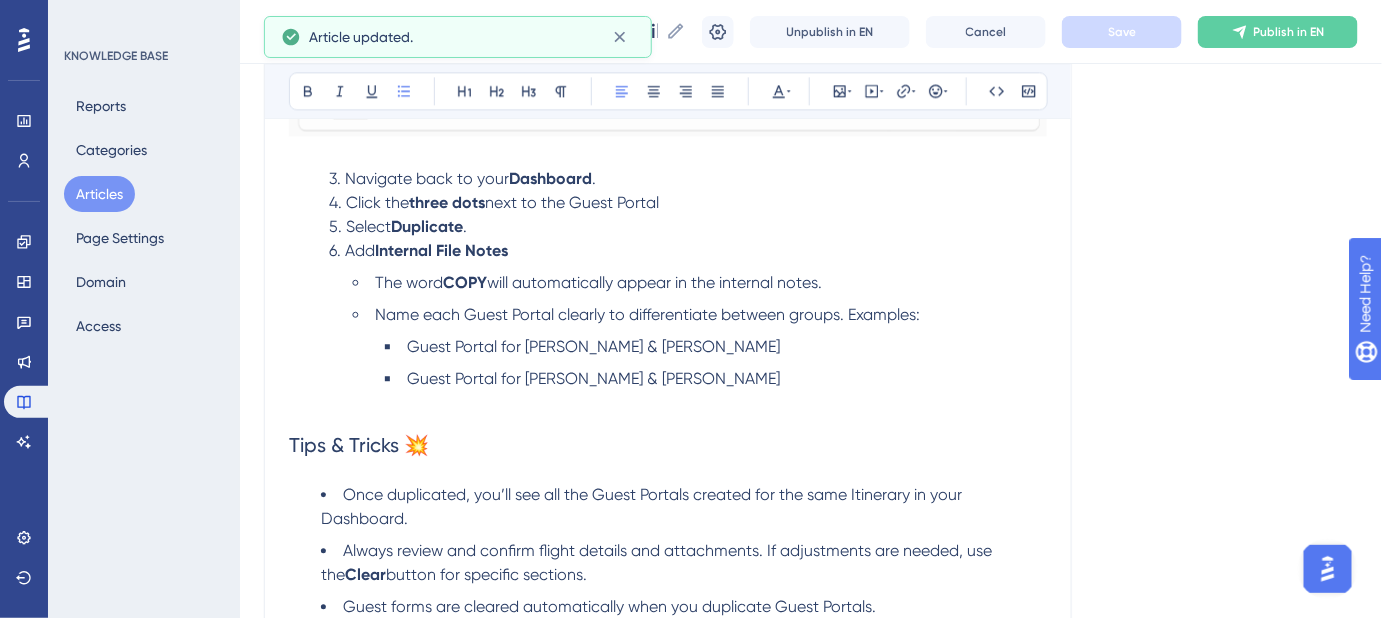 click on "Guest Portal for Sarah & James" at bounding box center [716, 379] 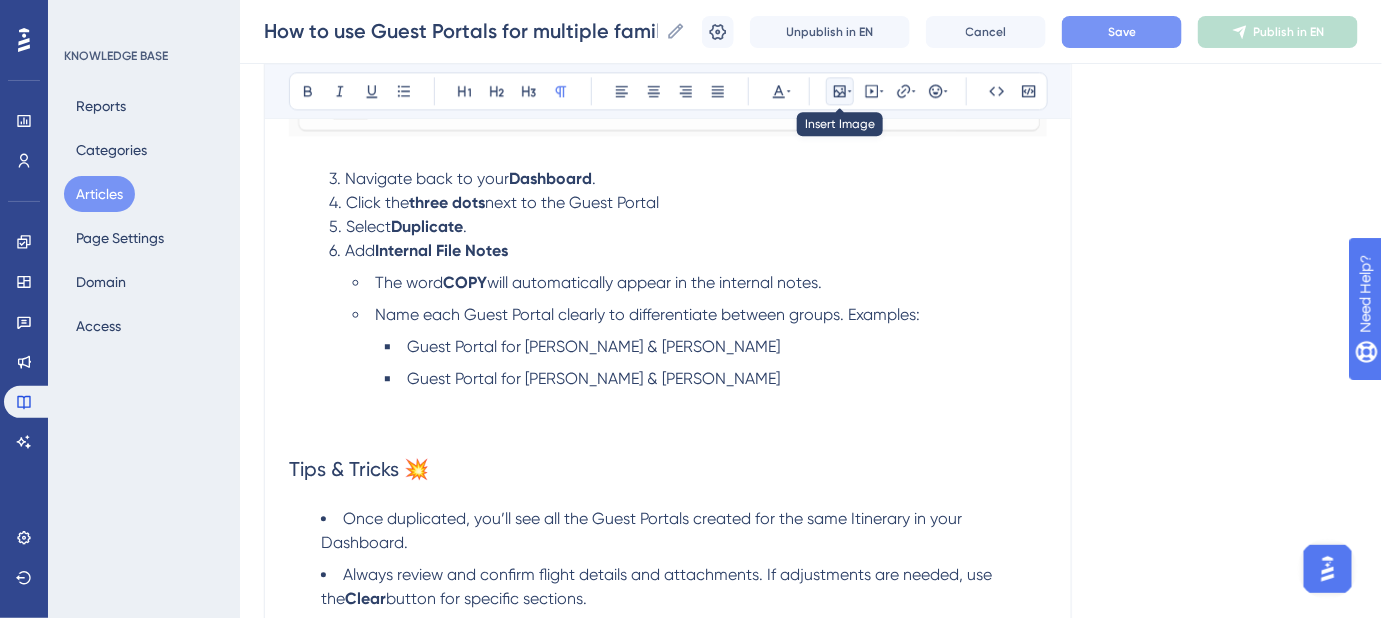 click 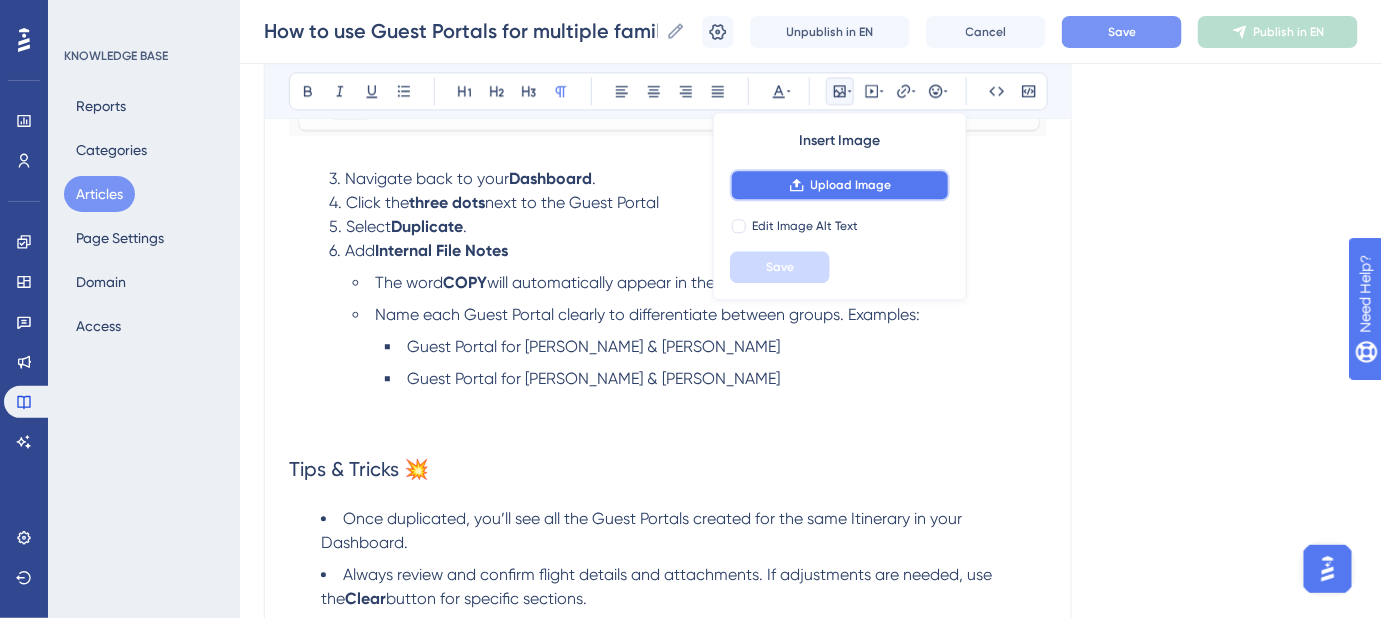 click on "Upload Image" at bounding box center (851, 185) 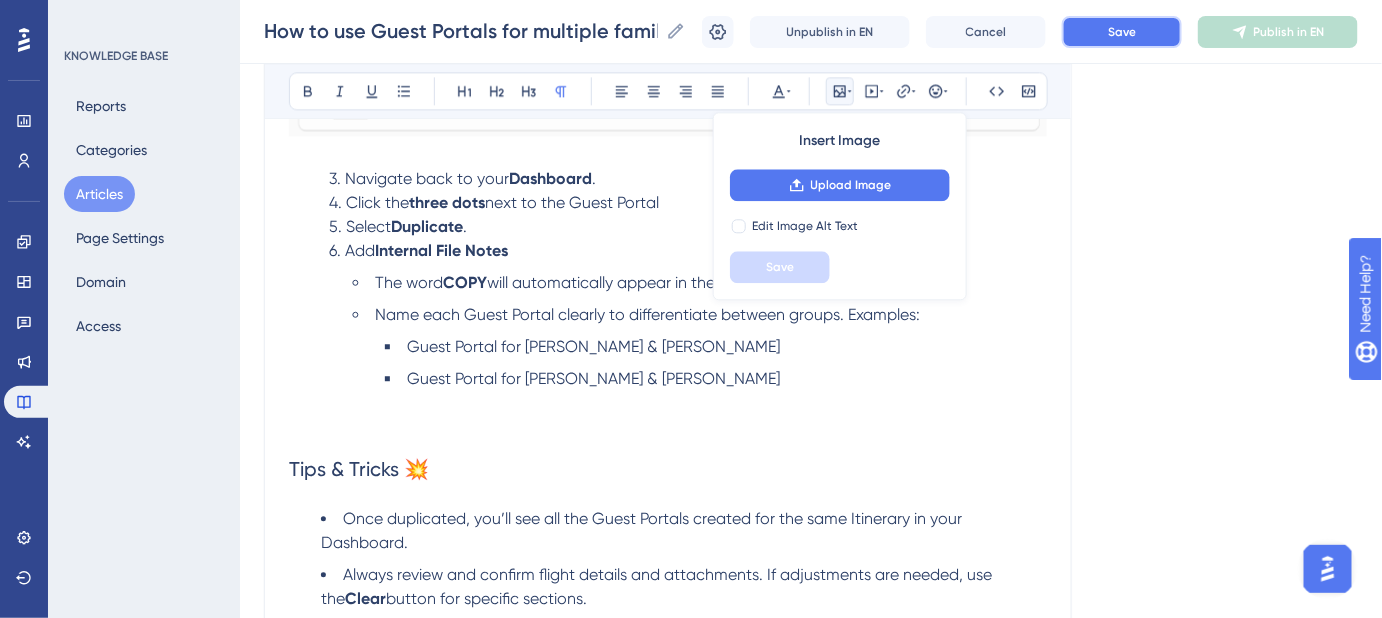 click on "Save" at bounding box center [1122, 32] 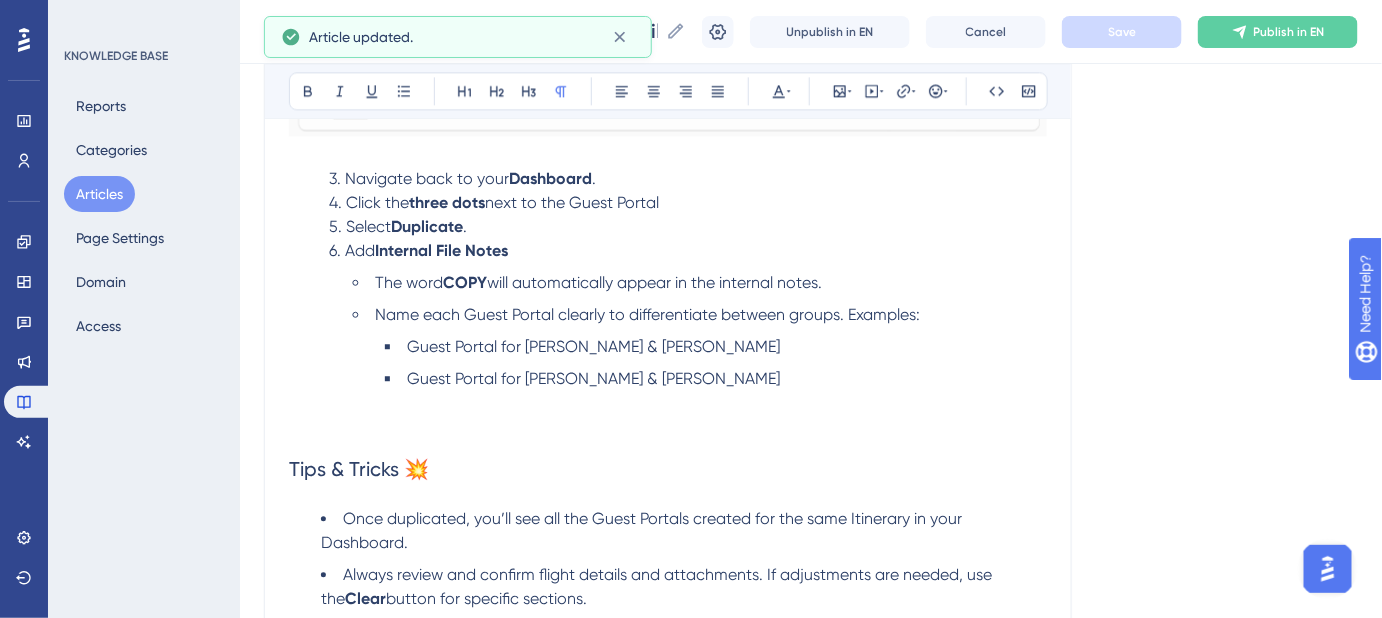 click at bounding box center [668, 427] 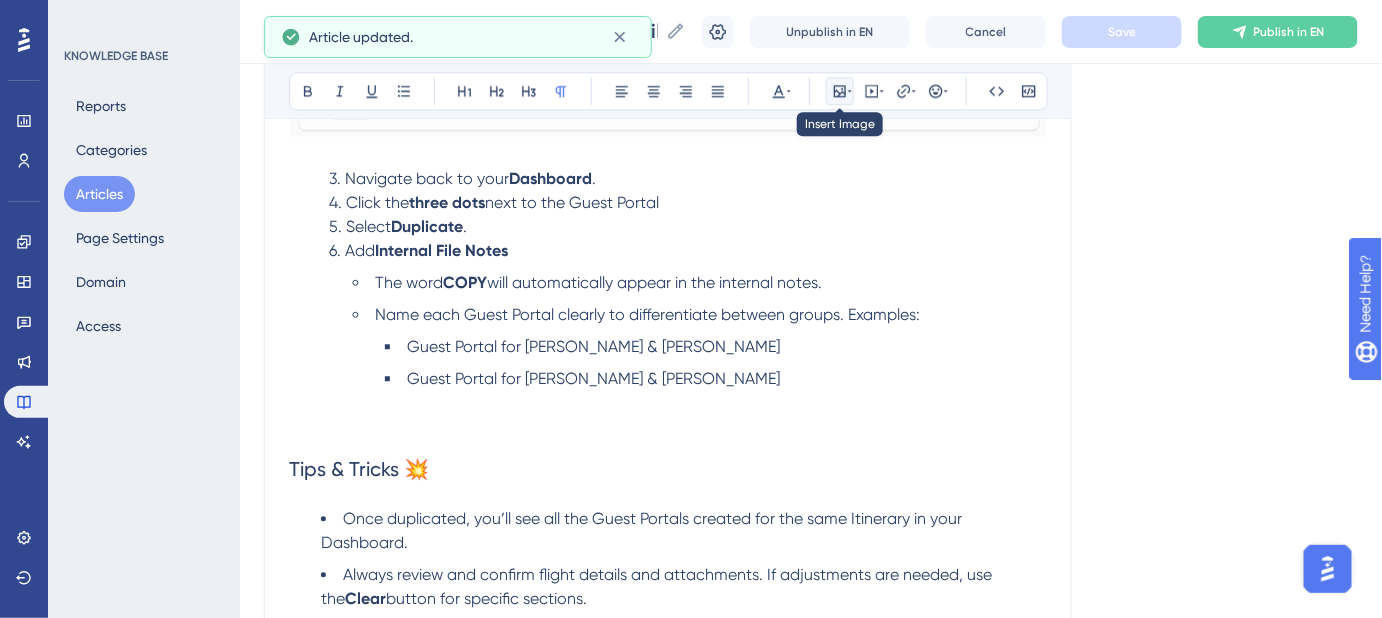 click 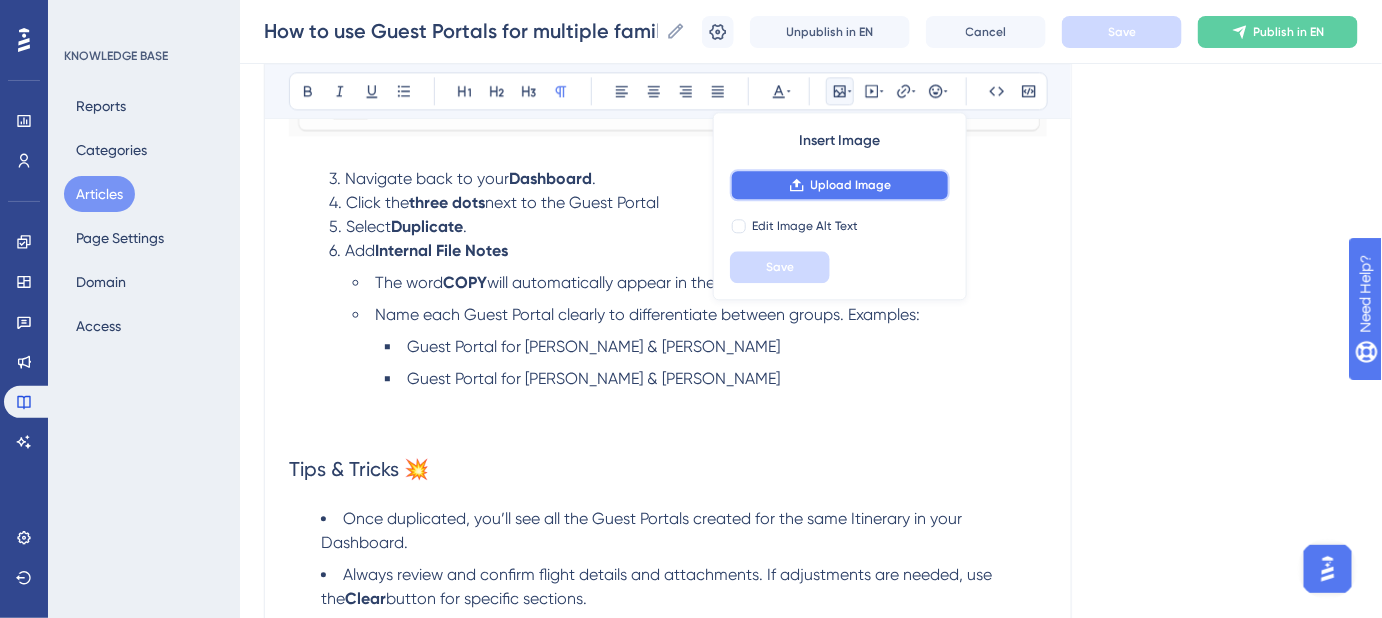 click on "Upload Image" at bounding box center [851, 185] 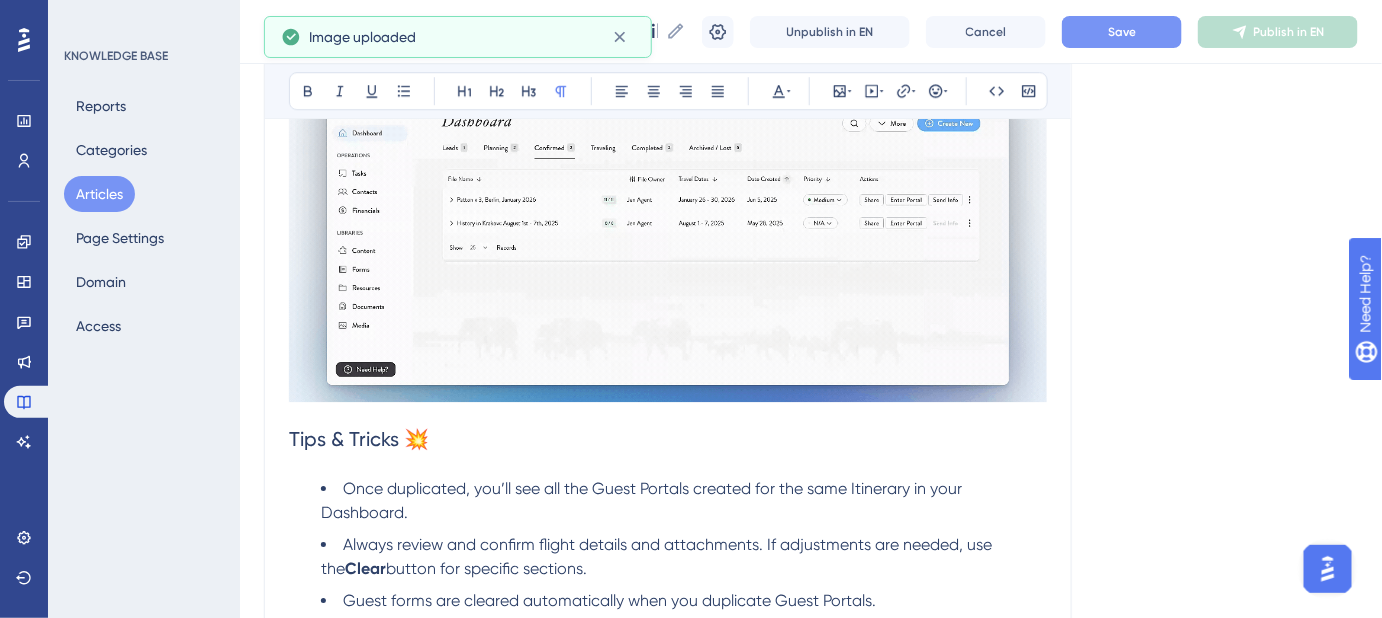 scroll, scrollTop: 2000, scrollLeft: 0, axis: vertical 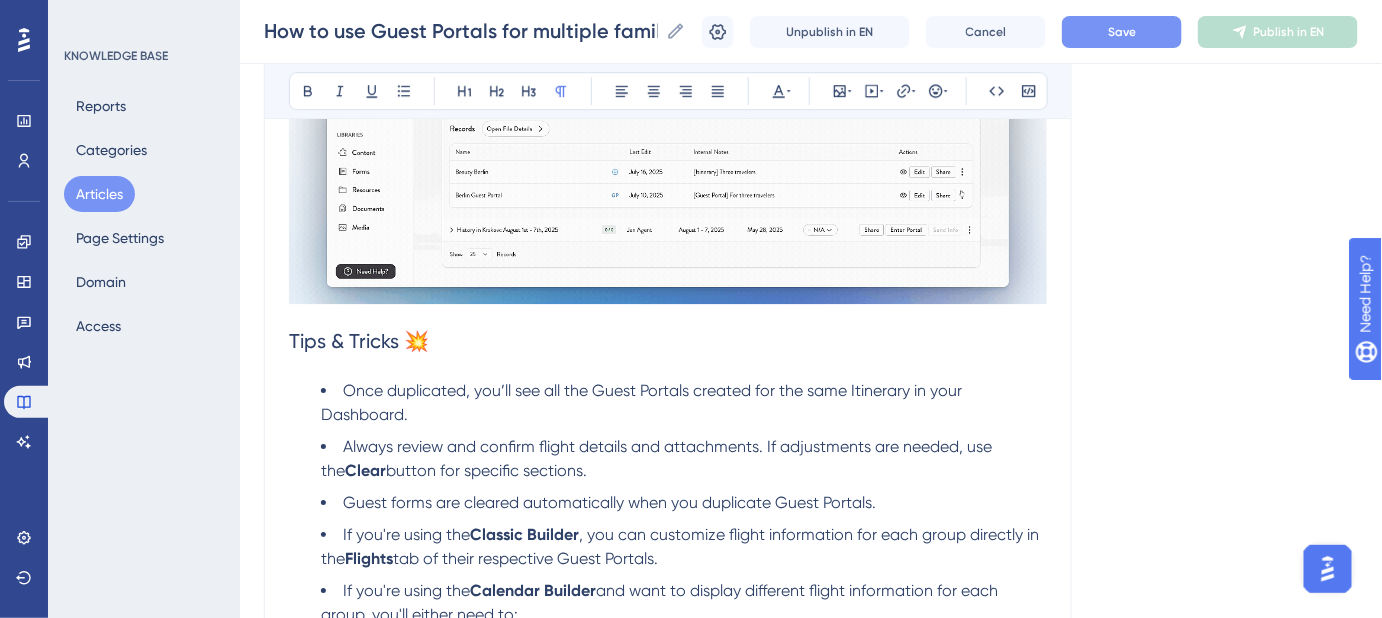 click on "Once duplicated, you’ll see all the Guest Portals created for the same Itinerary in your Dashboard." at bounding box center (643, 402) 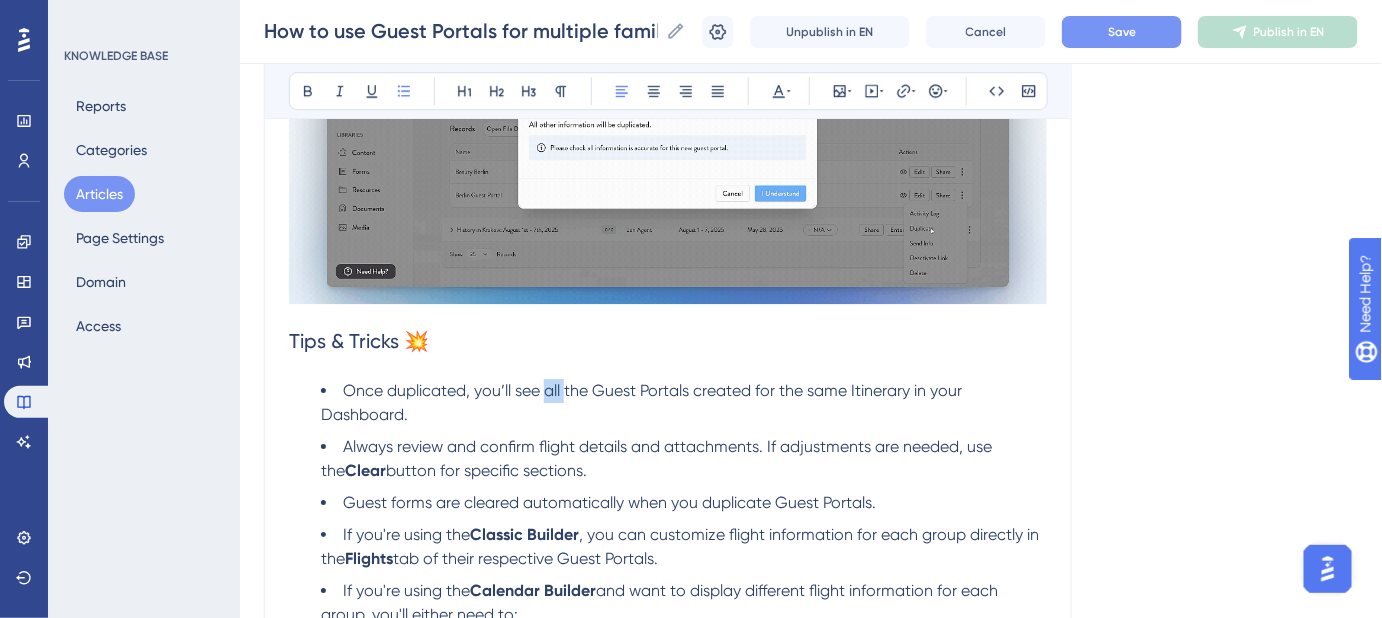 click on "Once duplicated, you’ll see all the Guest Portals created for the same Itinerary in your Dashboard." at bounding box center [643, 402] 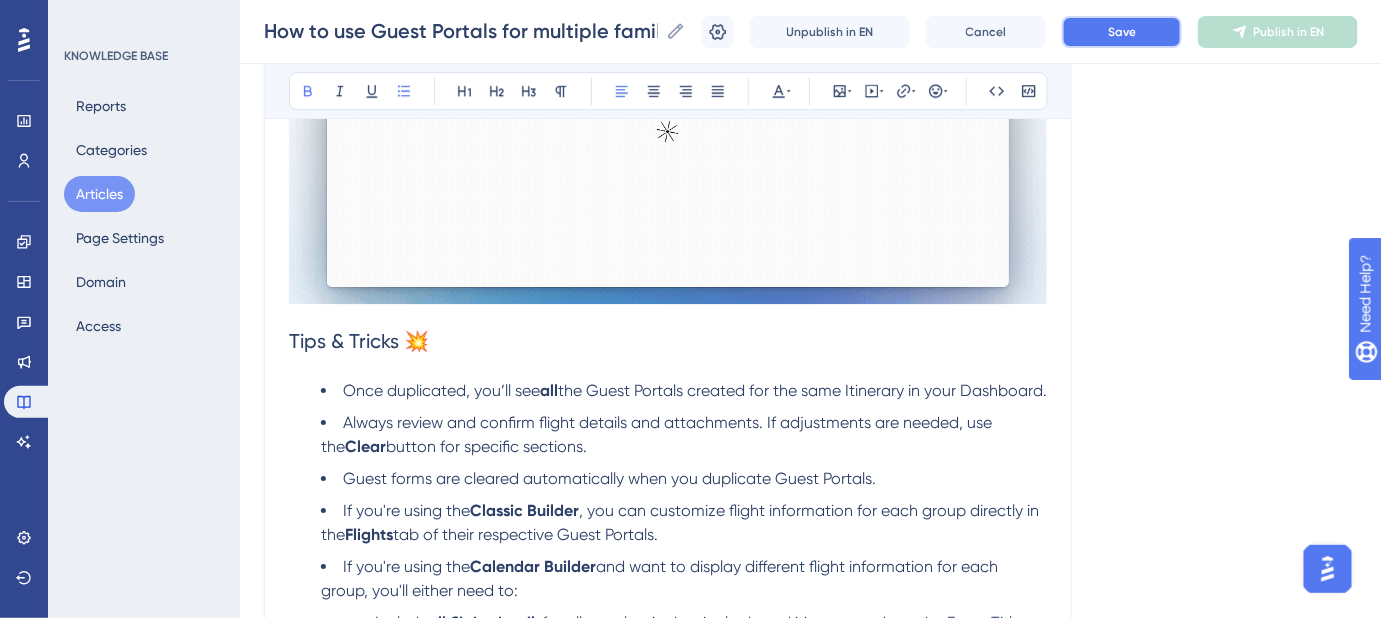 click on "Save" at bounding box center [1122, 32] 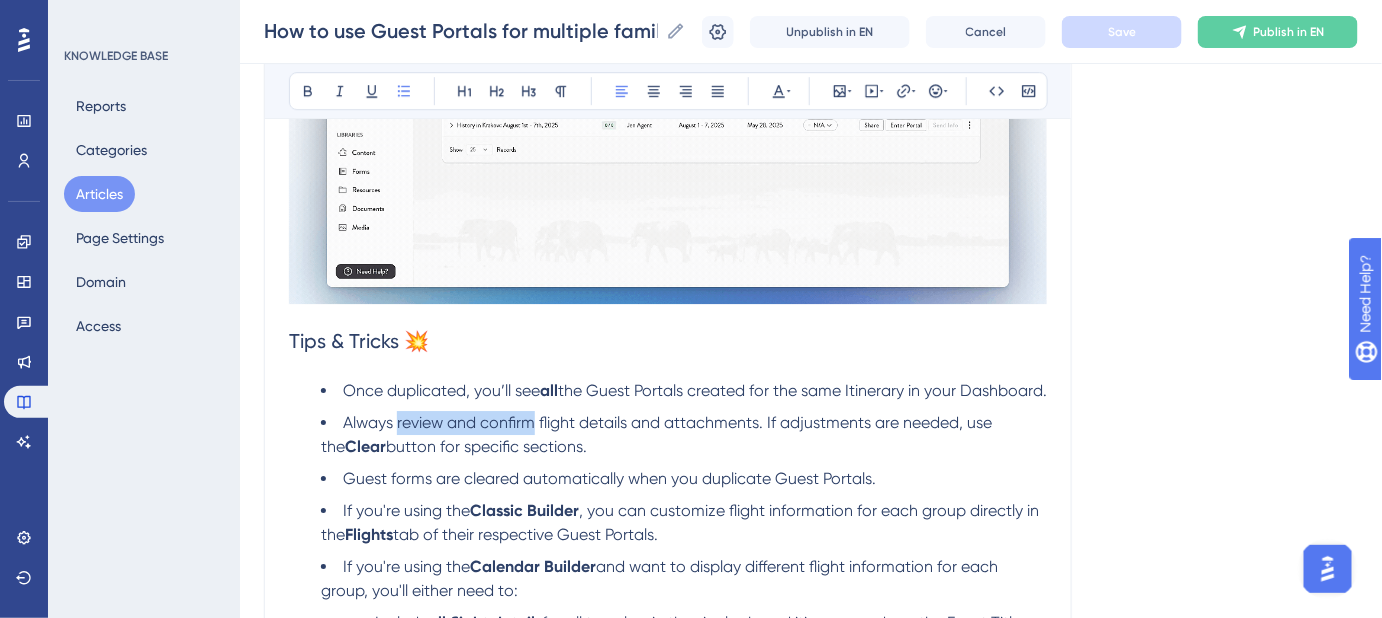 drag, startPoint x: 536, startPoint y: 444, endPoint x: 397, endPoint y: 444, distance: 139 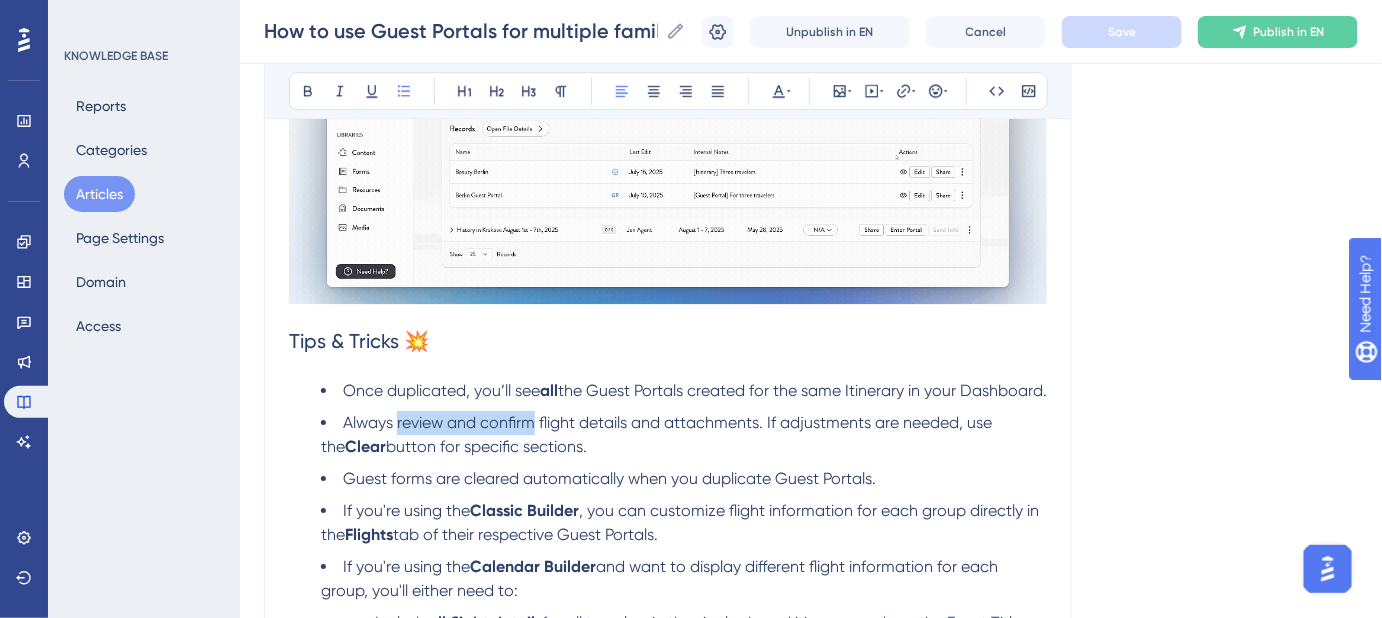 click on "Always review and confirm flight details and attachments. If adjustments are needed, use the" at bounding box center (658, 434) 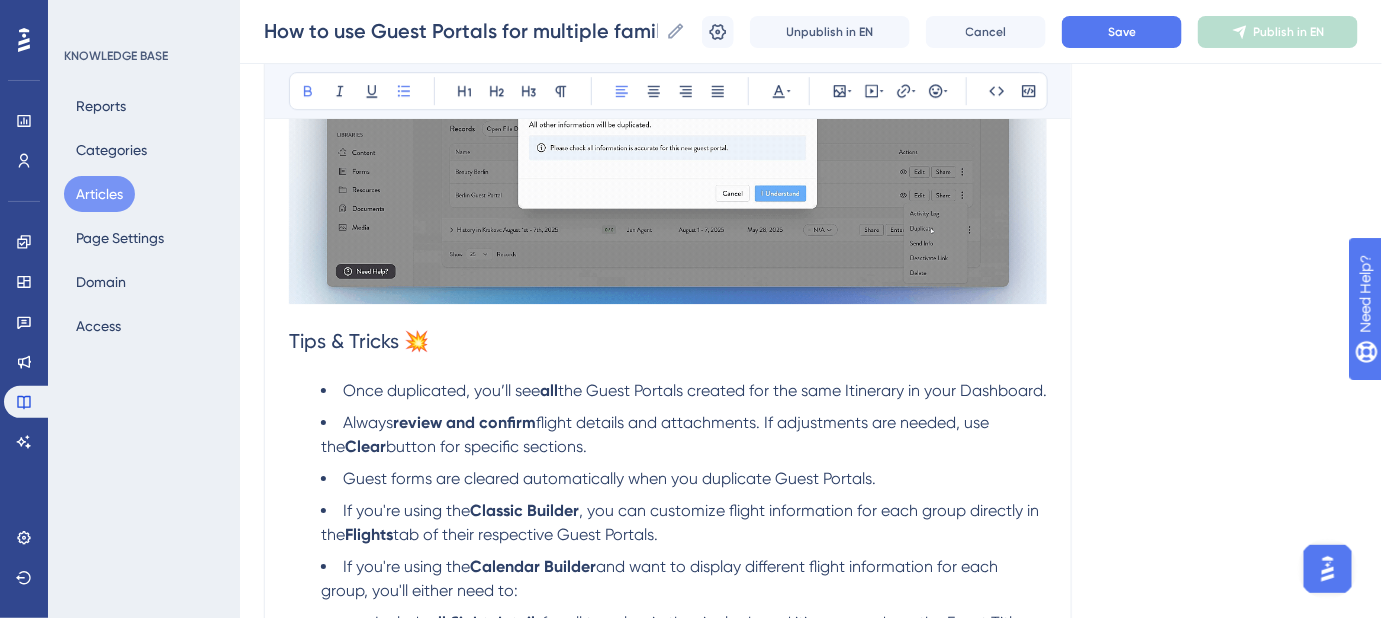 click on "Guest forms are cleared automatically when you duplicate Guest Portals." at bounding box center [609, 478] 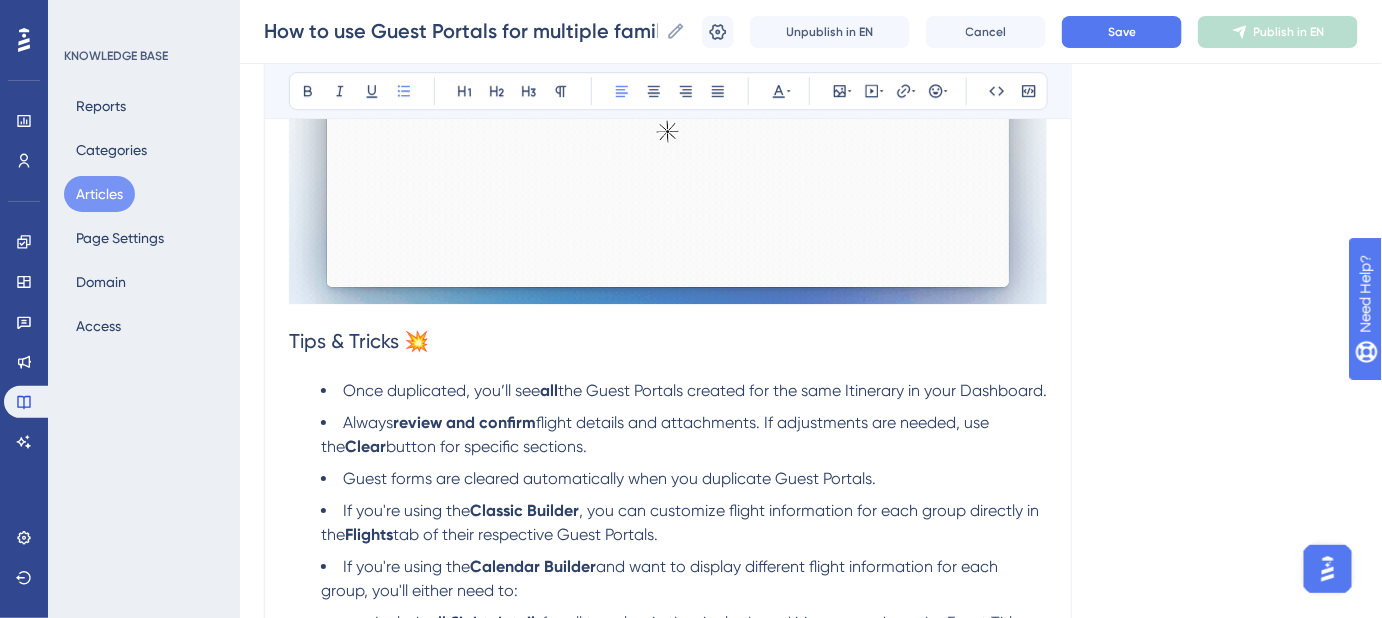 drag, startPoint x: 564, startPoint y: 468, endPoint x: 768, endPoint y: 443, distance: 205.52615 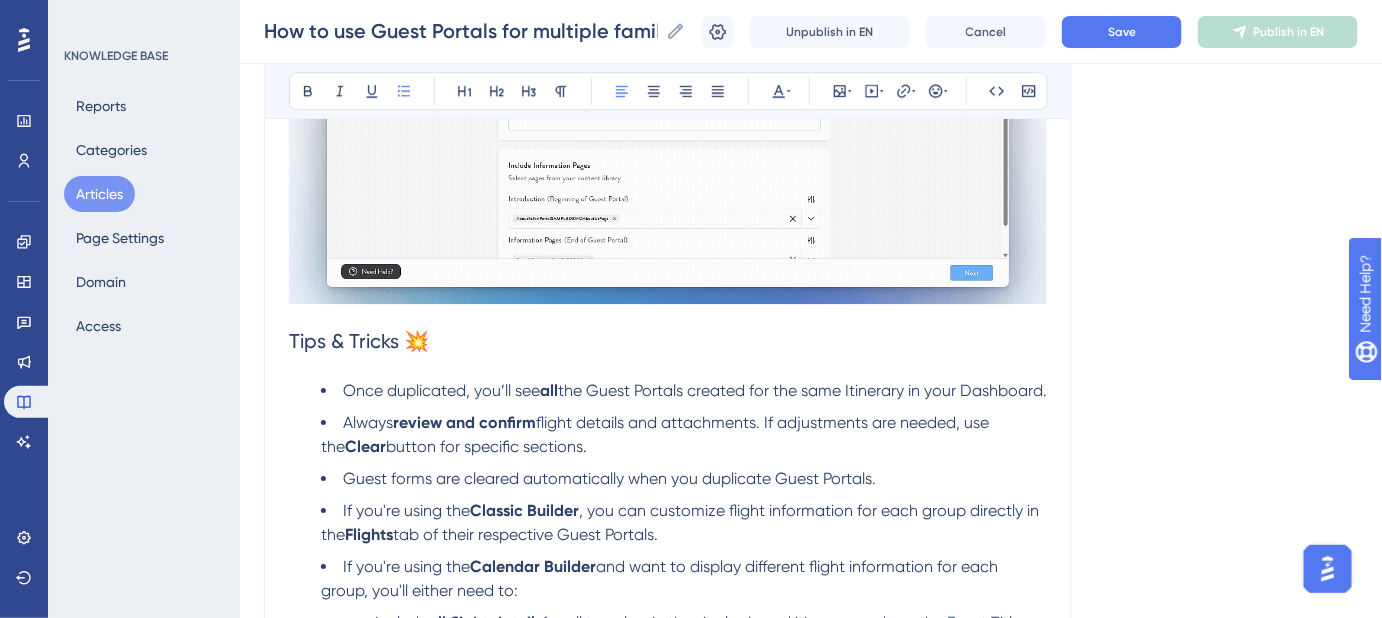 click on "Always  review and confirm  flight details and attachments. If adjustments are needed, use the  Clear  button for specific sections." at bounding box center (684, 435) 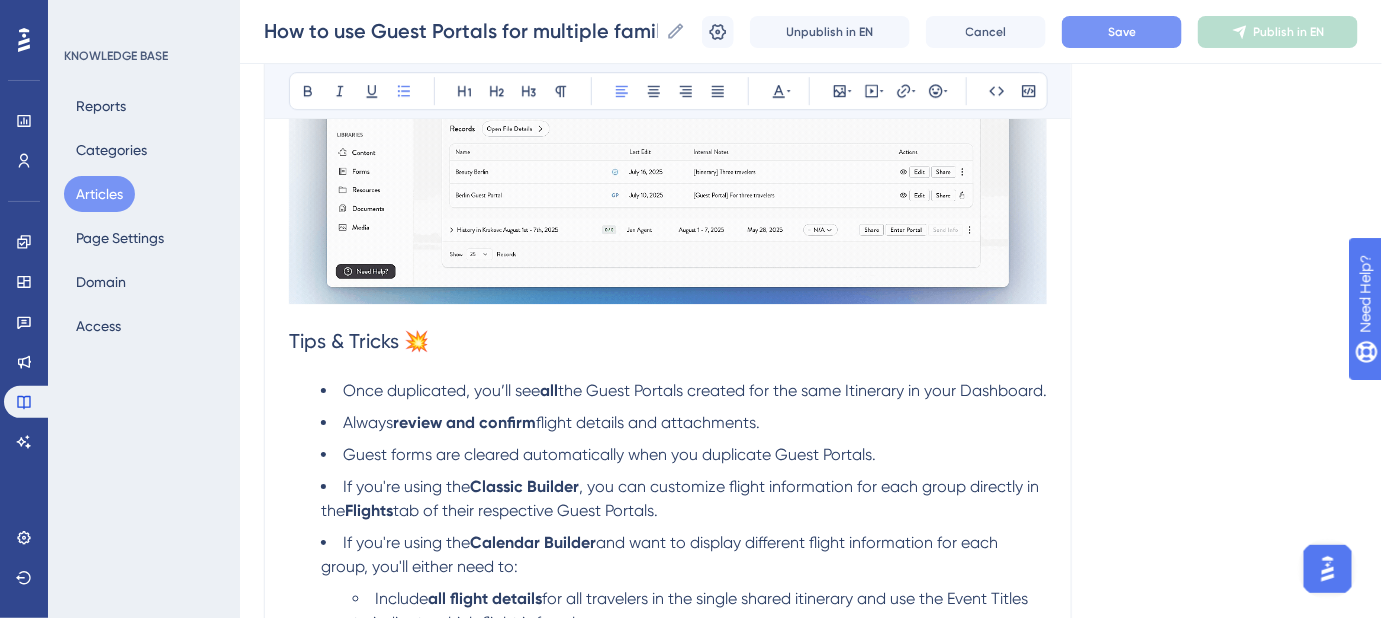 click on "Save" at bounding box center [1122, 32] 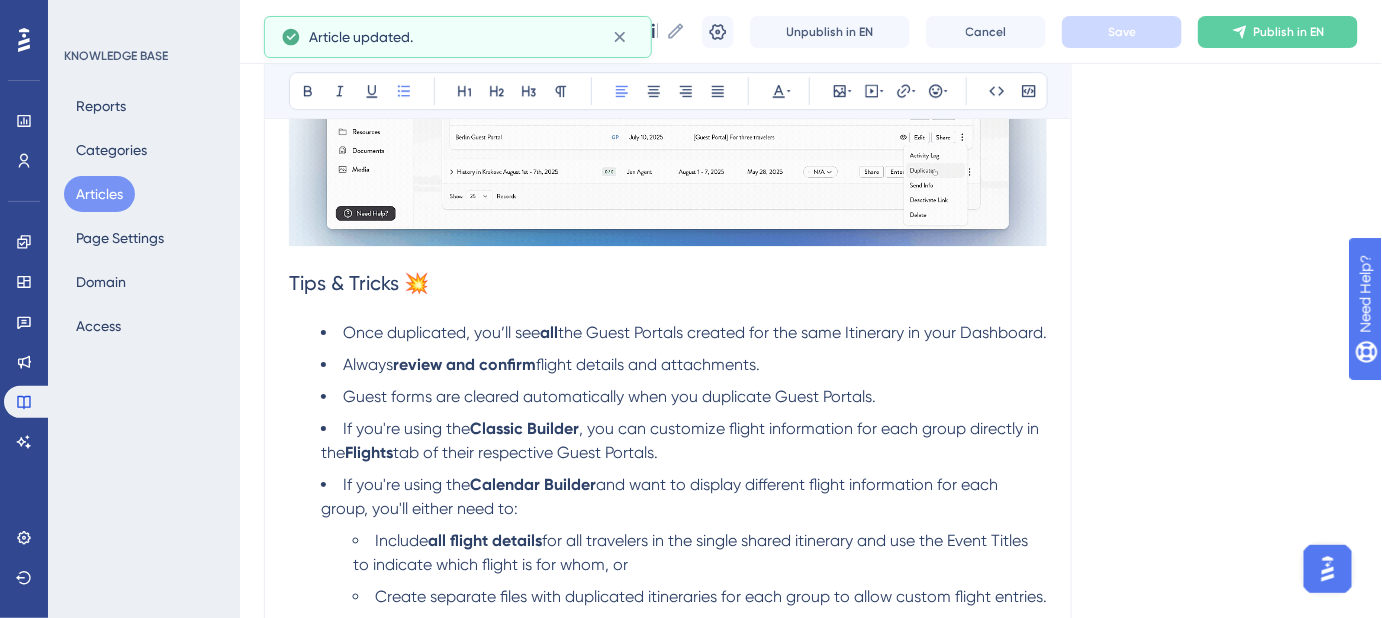 scroll, scrollTop: 2090, scrollLeft: 0, axis: vertical 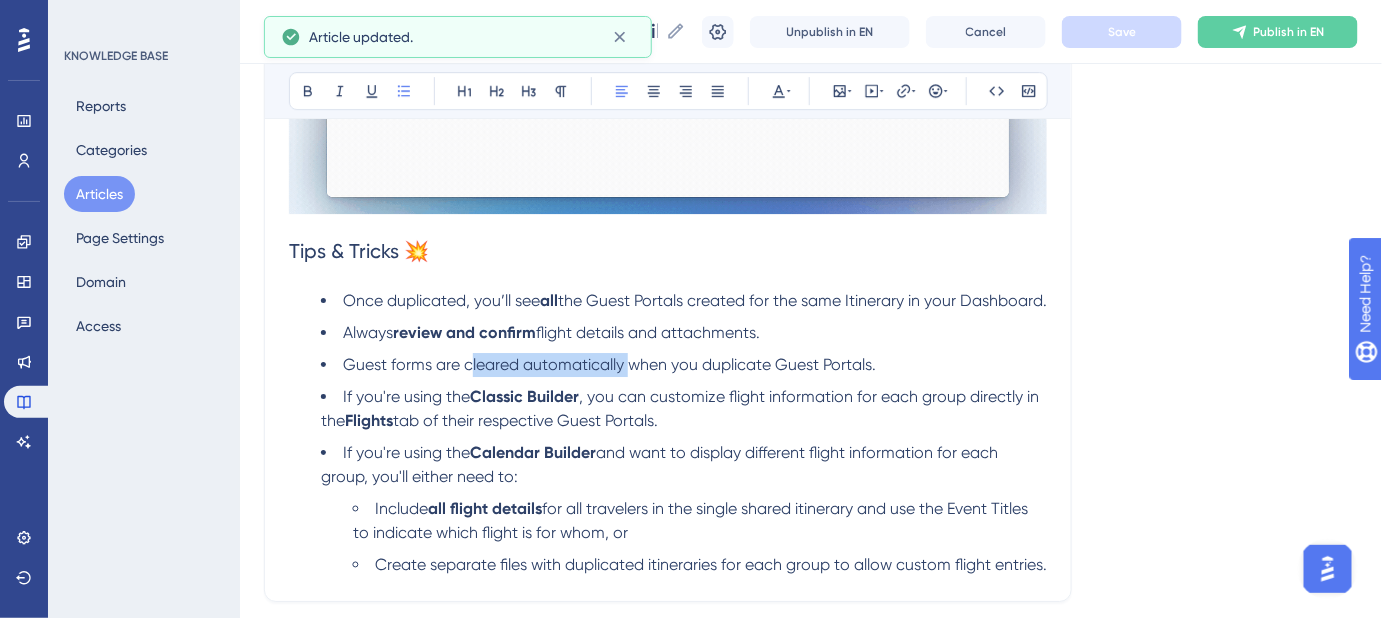 drag, startPoint x: 469, startPoint y: 385, endPoint x: 625, endPoint y: 388, distance: 156.02884 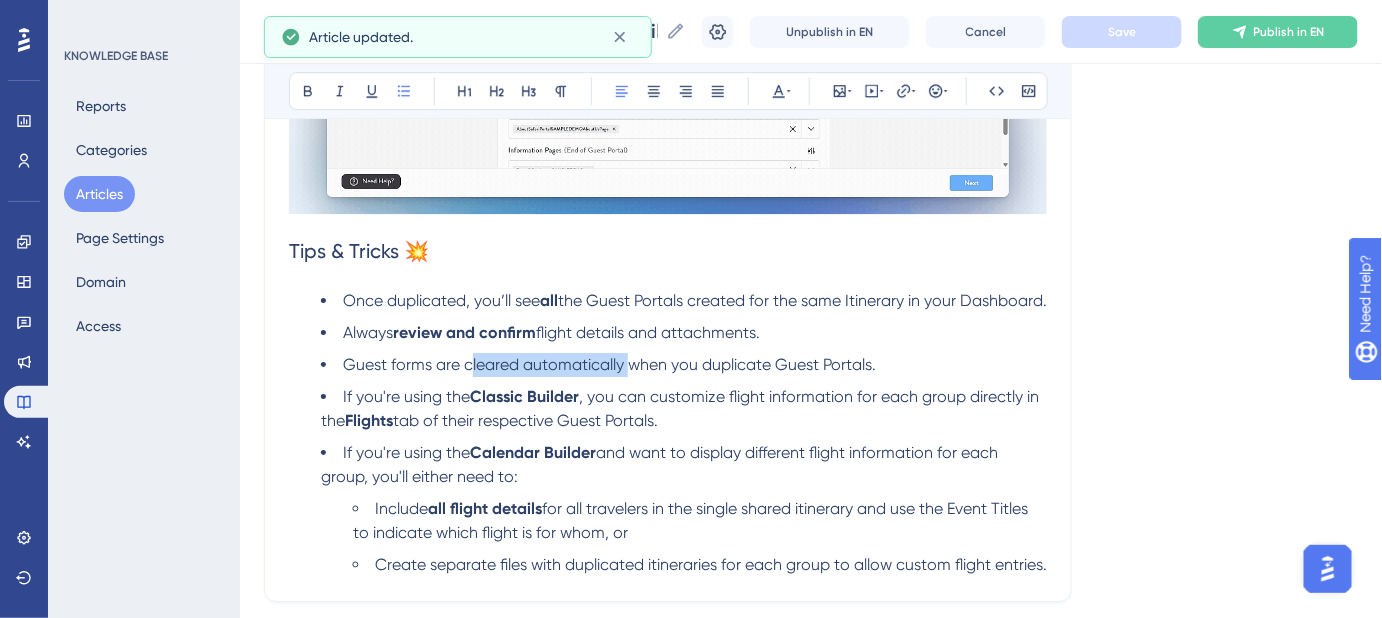 click on "Guest forms are cleared automatically when you duplicate Guest Portals." at bounding box center [609, 364] 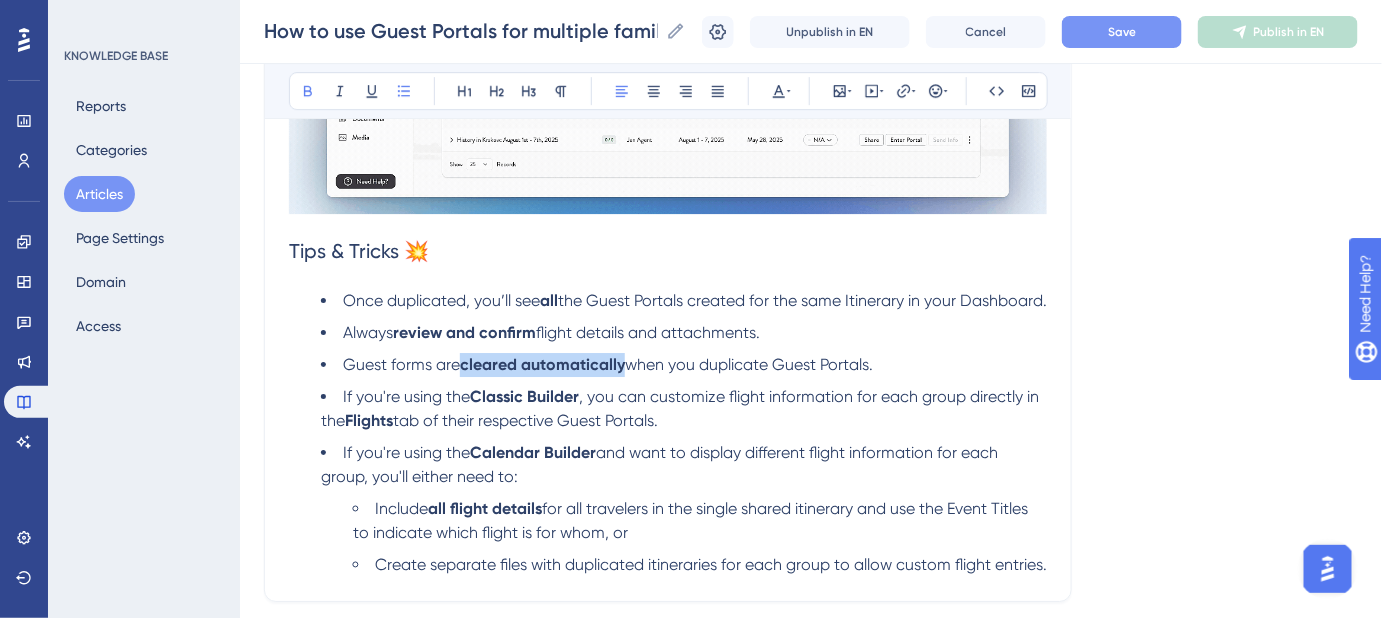 click on "Save" at bounding box center [1122, 32] 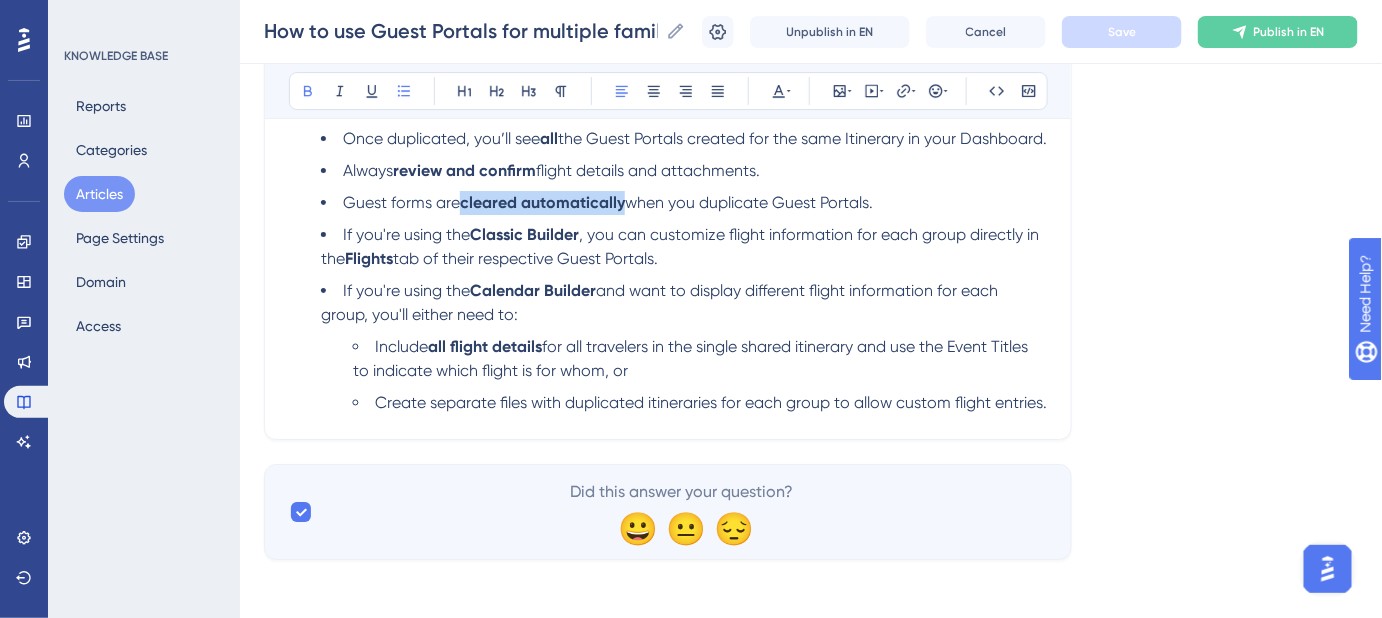 scroll, scrollTop: 2272, scrollLeft: 0, axis: vertical 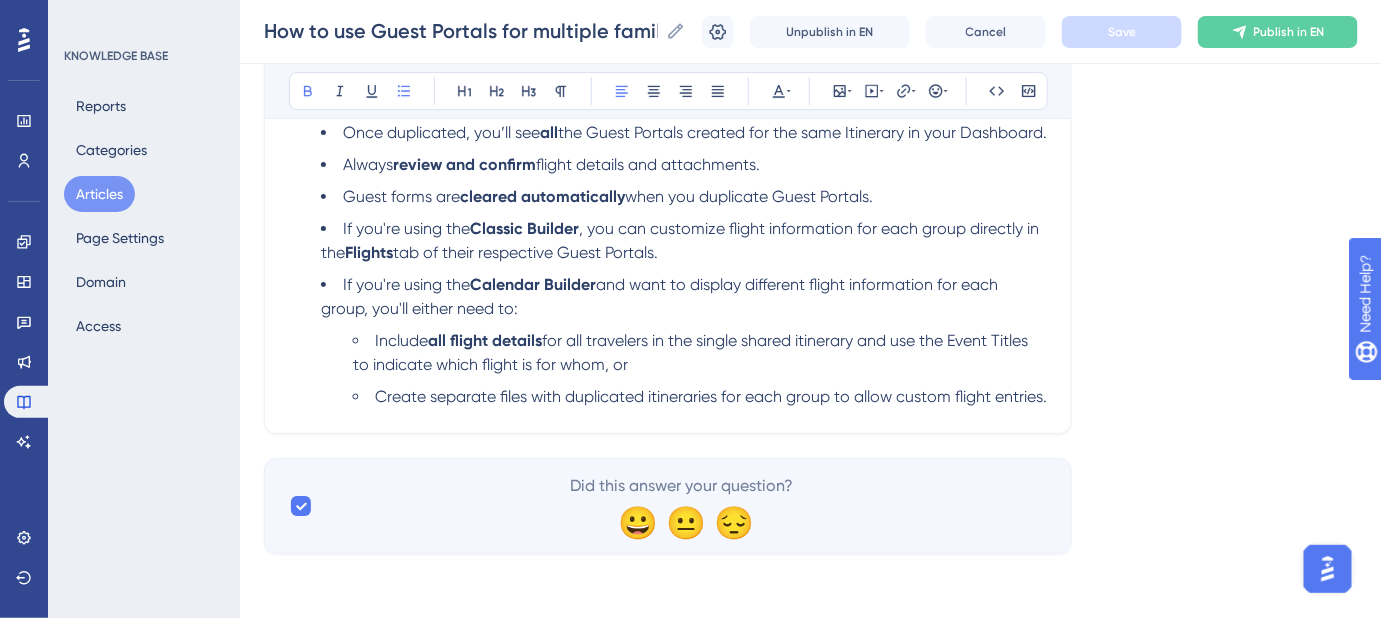 click on "How to use Guest Portals for multiple families or groups on the SAME trip? Bold Italic Underline Bullet Point Heading 1 Heading 2 Heading 3 Normal Align Left Align Center Align Right Align Justify Text Color Insert Image Embed Video Hyperlink Emojis Code Code Block When managing a trip involving  multiple  families or groups, sharing a  single  Guest Portal  may not be ideal, because either the  Itineraries  are slightly different for the different participants (ie, one family is arriving a day earlier than the others, or staying on for a trip extension), or due to privacy concerns; everyone with access to the same Guest Portal can see the  Guest Forms  tab, which may include sensitive or personal information. You have two options: Separate Files & Itineraries Duplicate the Itinerary and have each Itinerary in its own standalone  File One File, Multiple Guest Portals If everyone is following  the exact same Itinerary but you still want to have separate Guest Portals solely for privacy concerns duplicate" at bounding box center (668, -800) 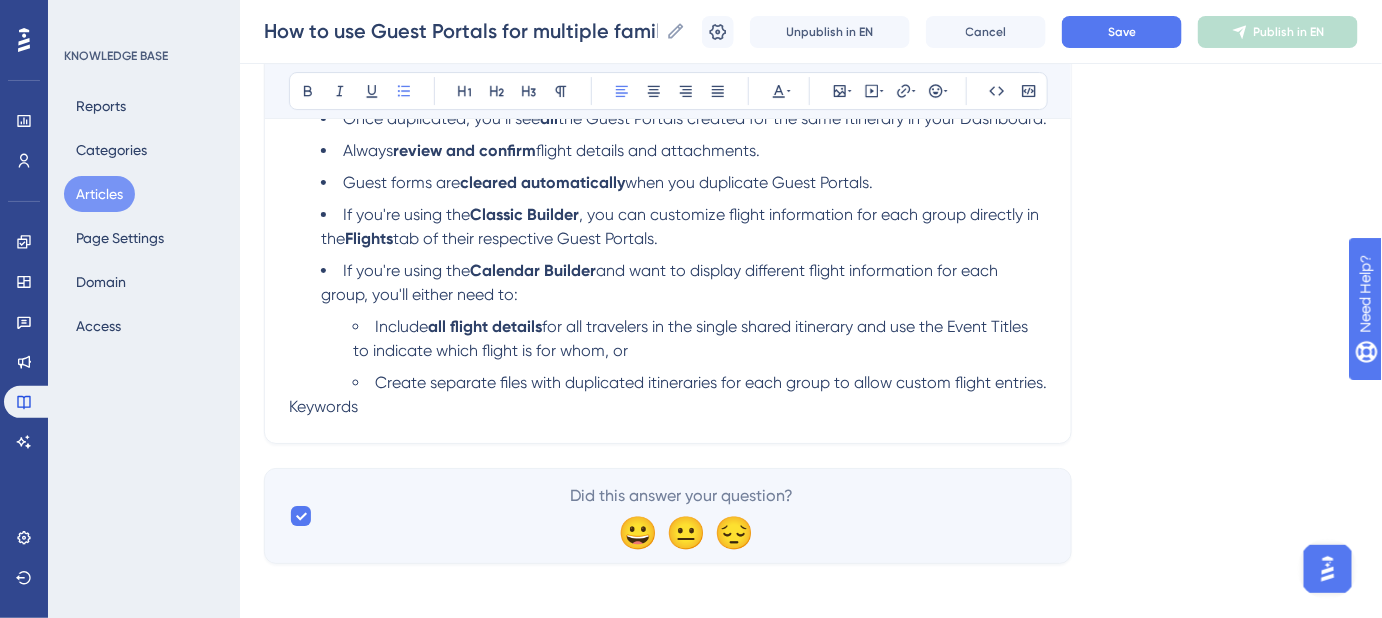 click on "Create separate files with duplicated itineraries for each group to allow custom flight entries." at bounding box center (700, 383) 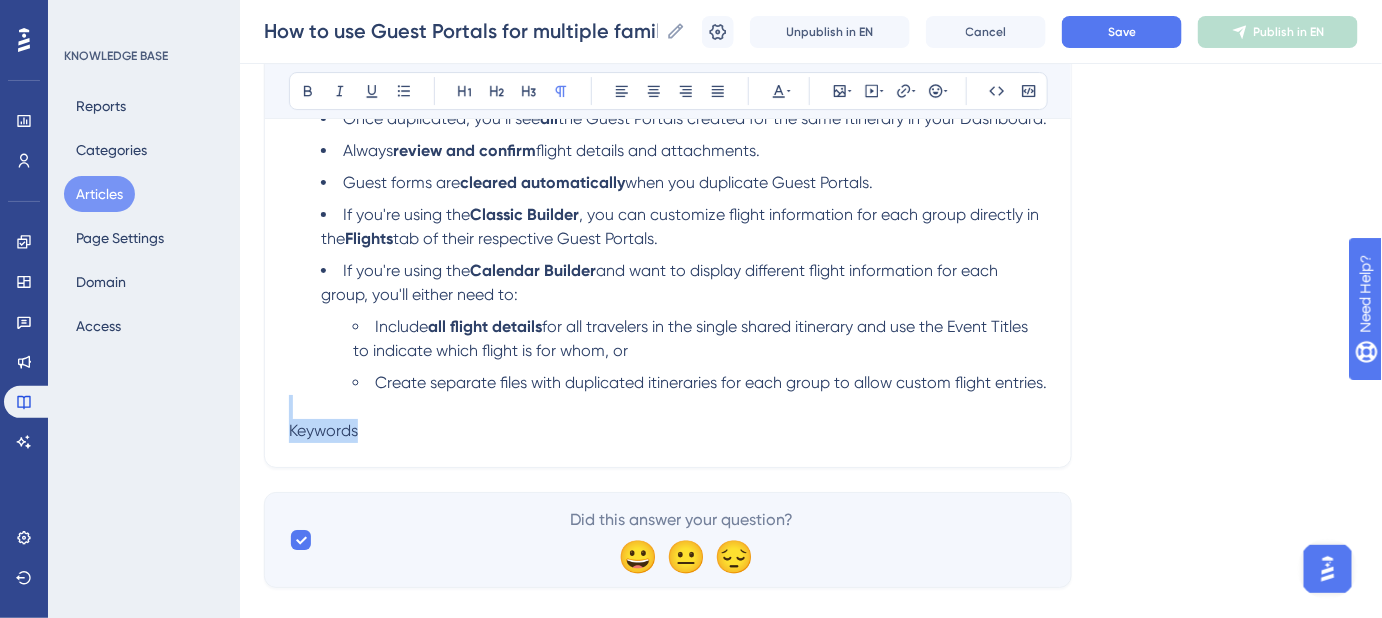 drag, startPoint x: 439, startPoint y: 456, endPoint x: 424, endPoint y: 468, distance: 19.209373 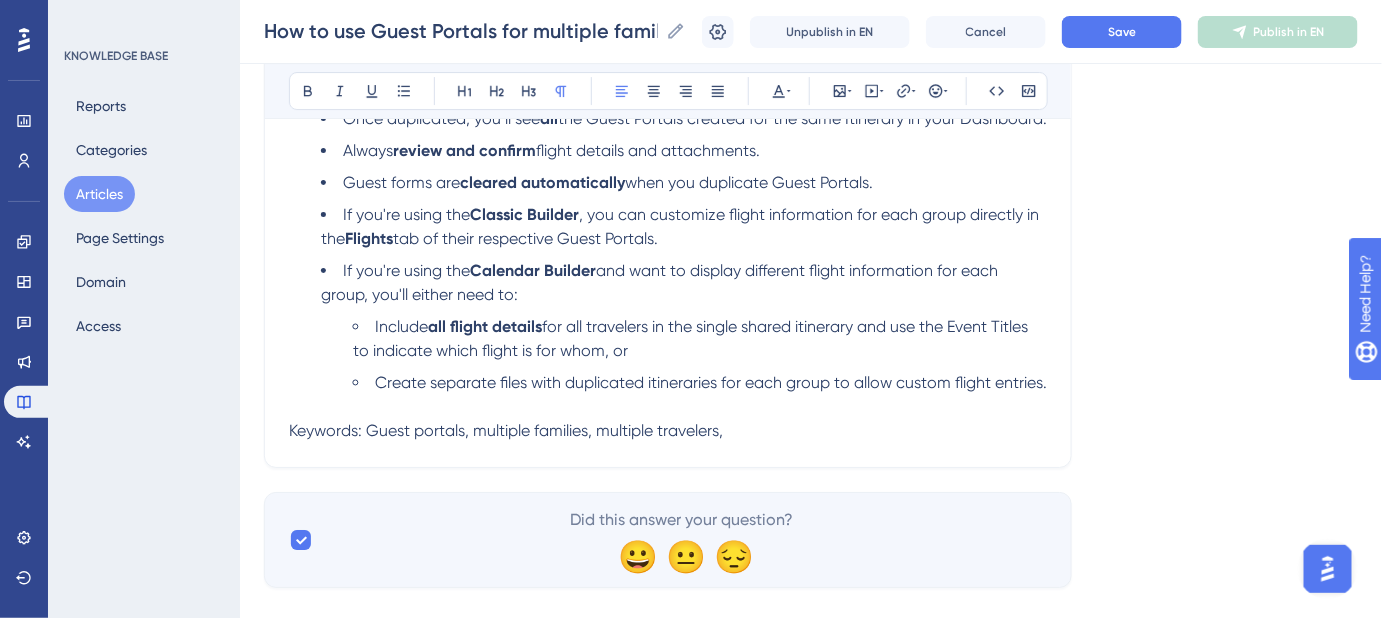 click on "Keywords: Guest portals, multiple families, multiple travelers," at bounding box center (668, 431) 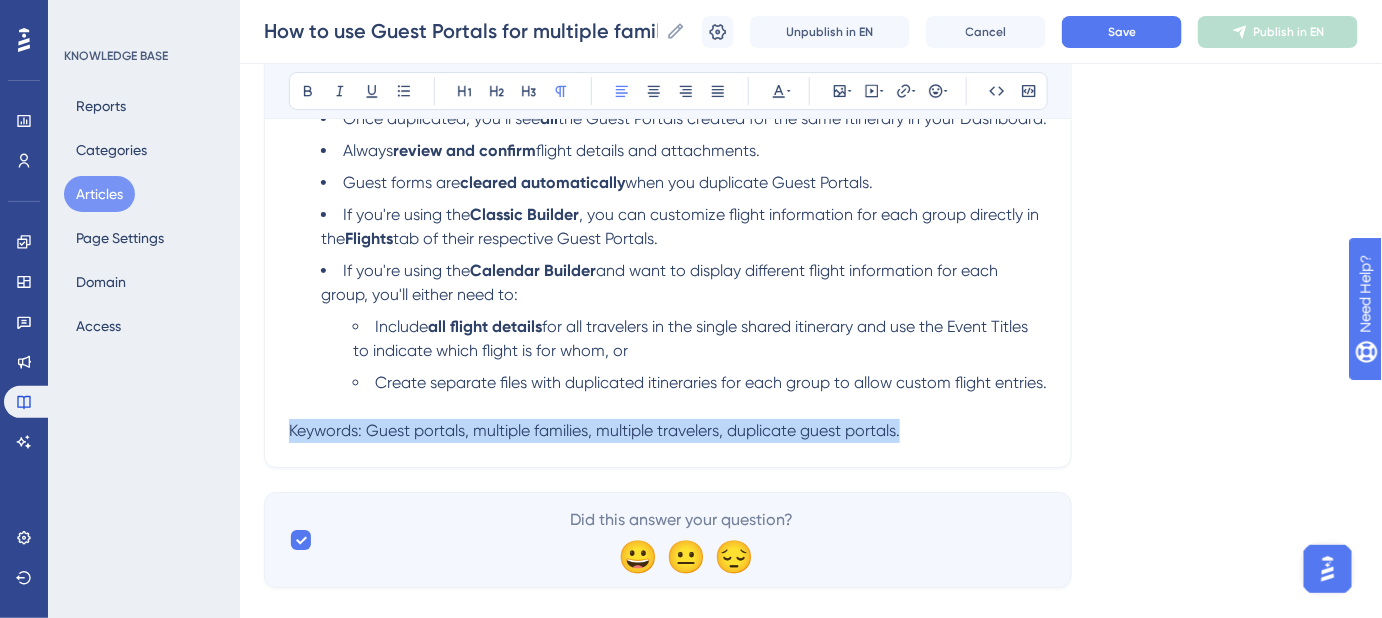 drag, startPoint x: 913, startPoint y: 474, endPoint x: 600, endPoint y: 370, distance: 329.8257 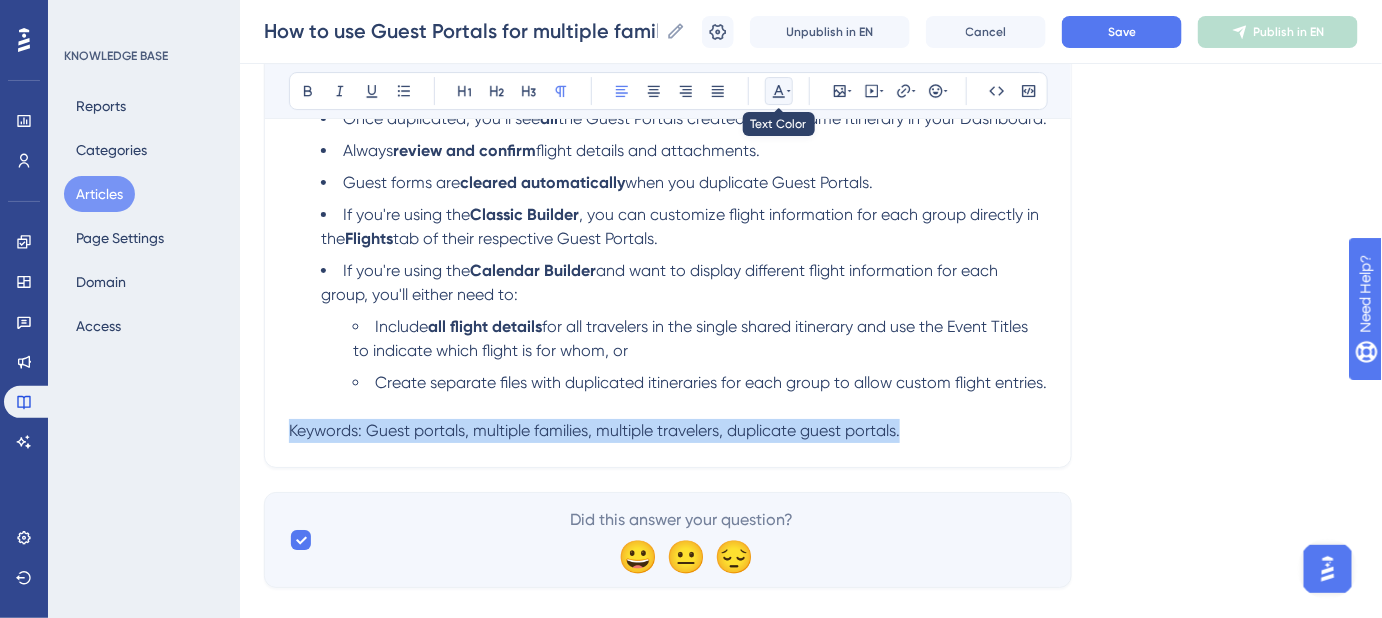 click at bounding box center [779, 91] 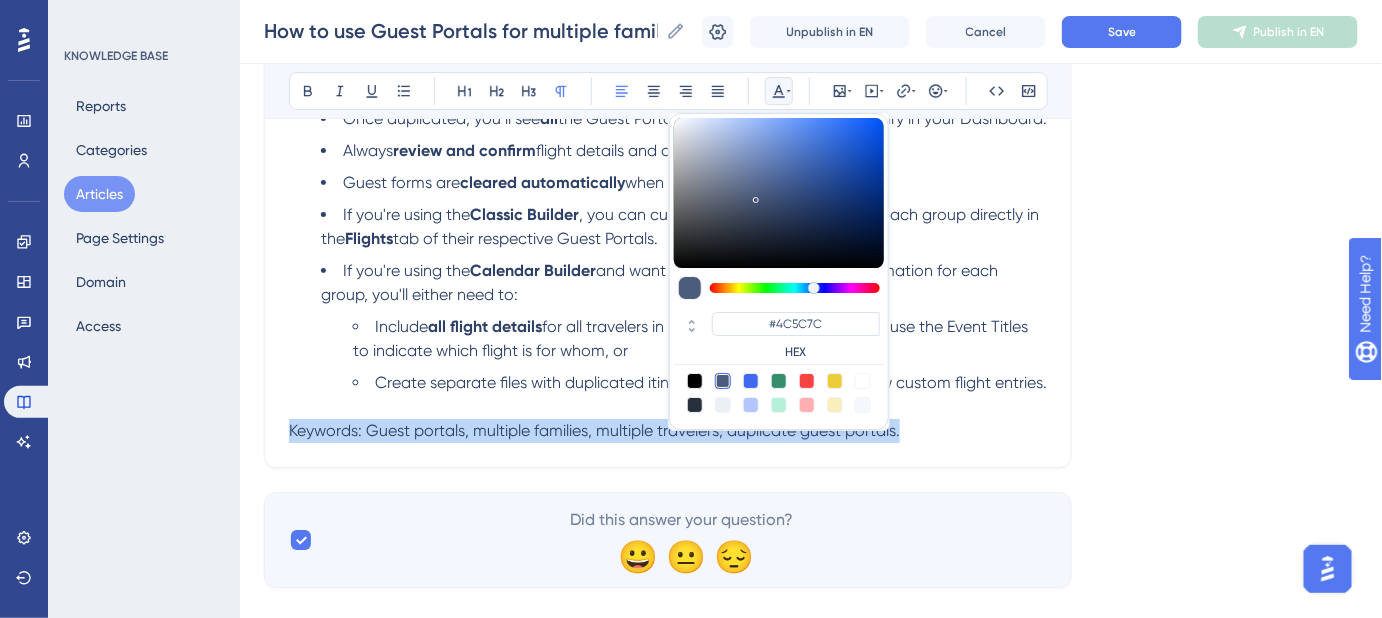 click at bounding box center (723, 405) 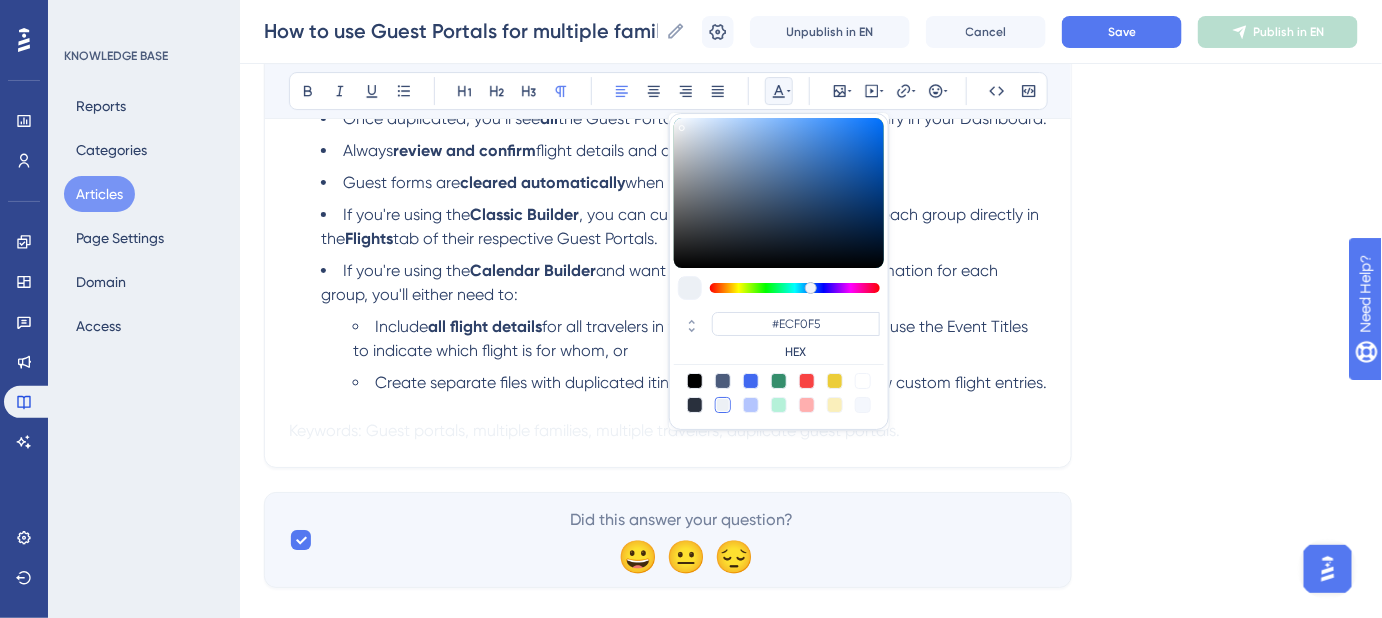 drag, startPoint x: 1096, startPoint y: 391, endPoint x: 1107, endPoint y: 98, distance: 293.20642 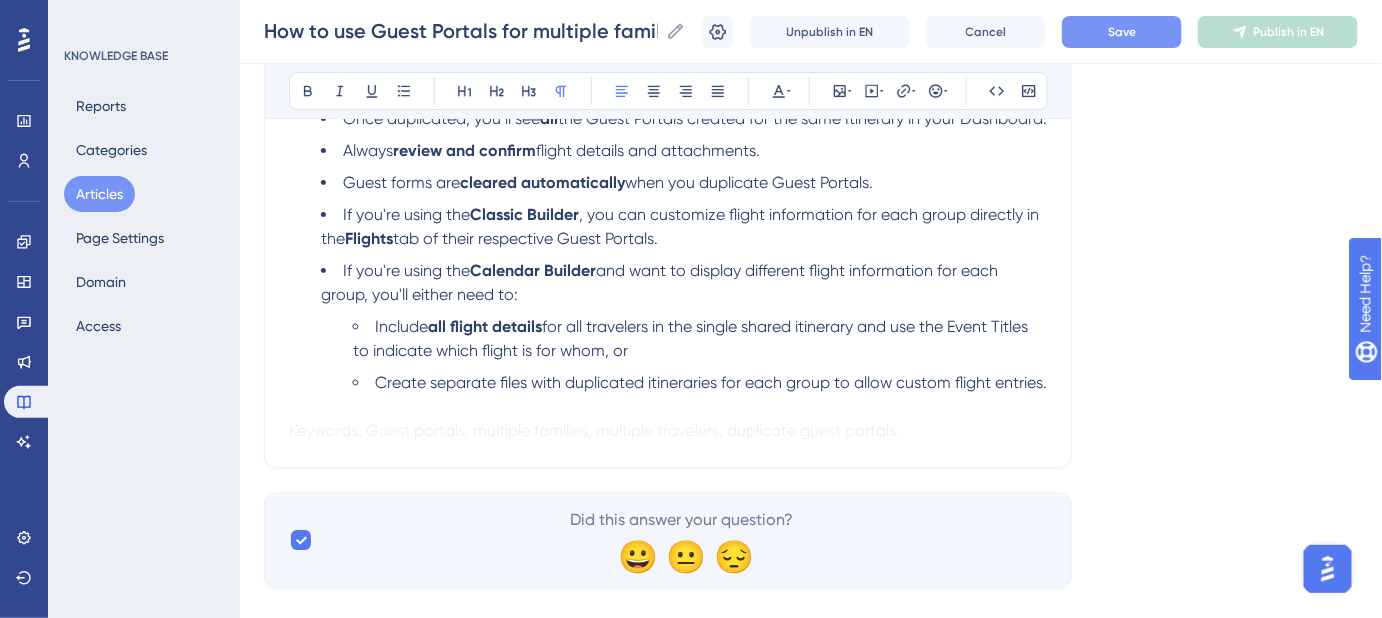 click on "Save" at bounding box center [1122, 32] 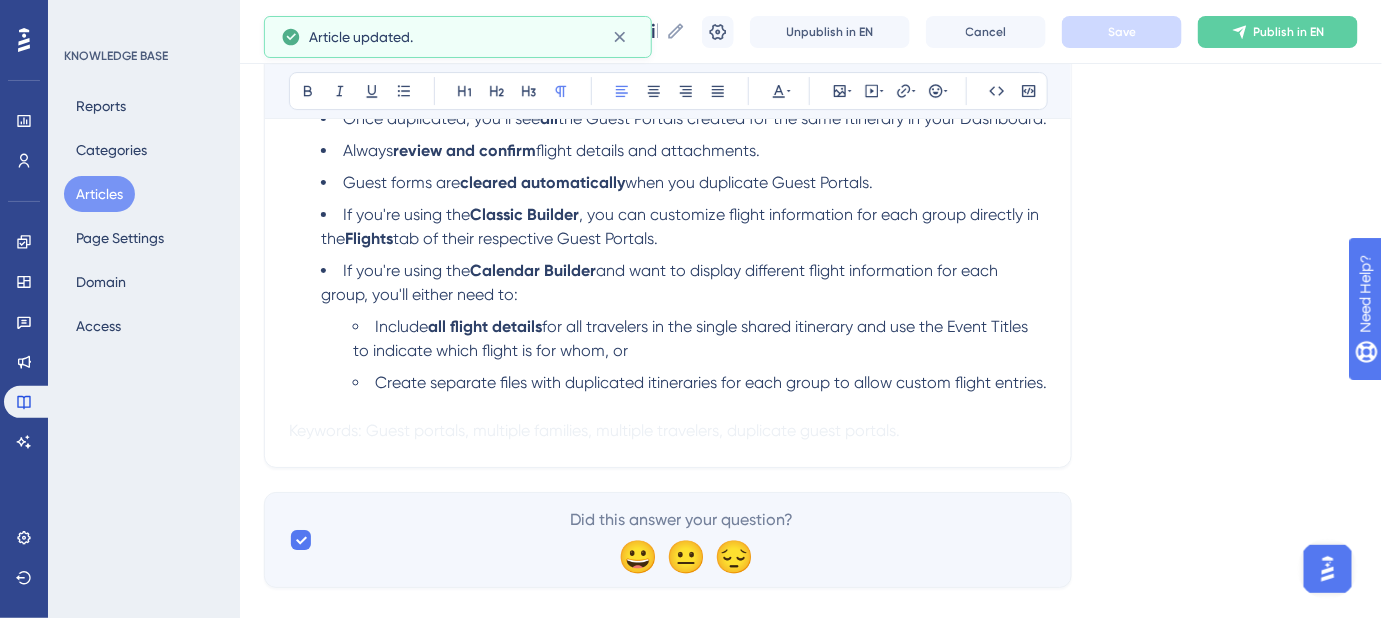 click on "for all travelers in the single shared itinerary and use the Event Titles to indicate which flight is for whom, or" at bounding box center (692, 338) 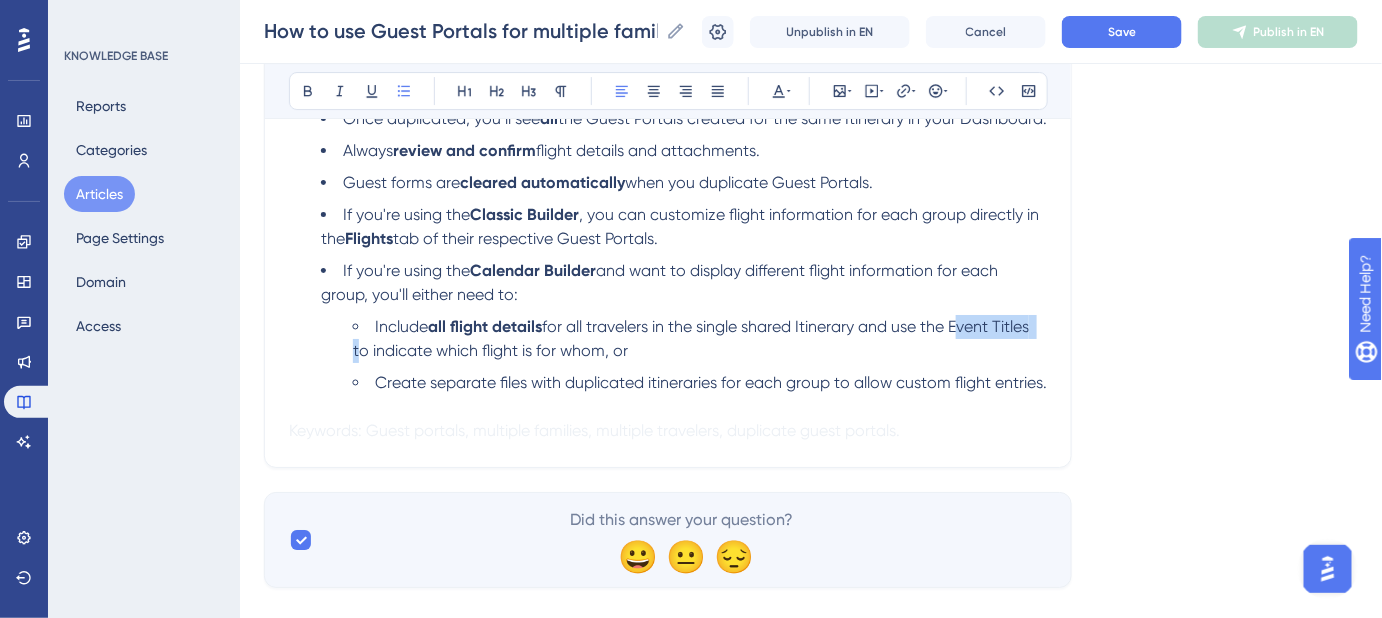 drag, startPoint x: 1045, startPoint y: 346, endPoint x: 959, endPoint y: 346, distance: 86 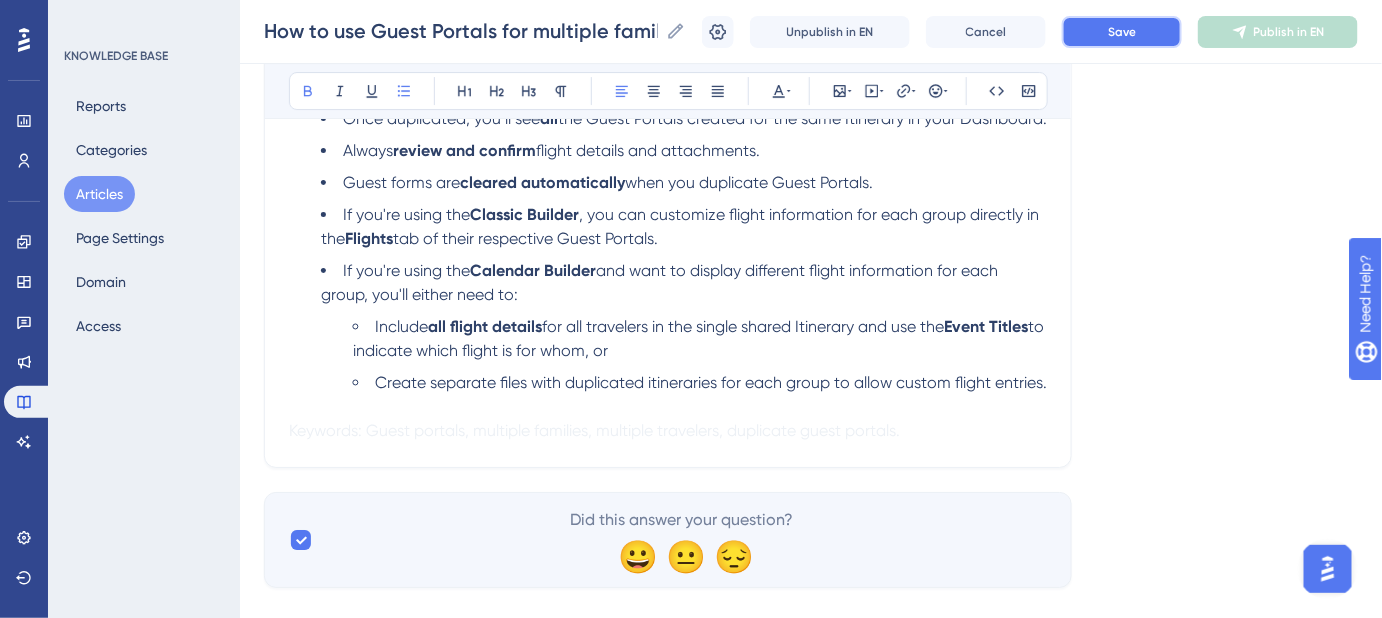 click on "Save" at bounding box center [1122, 32] 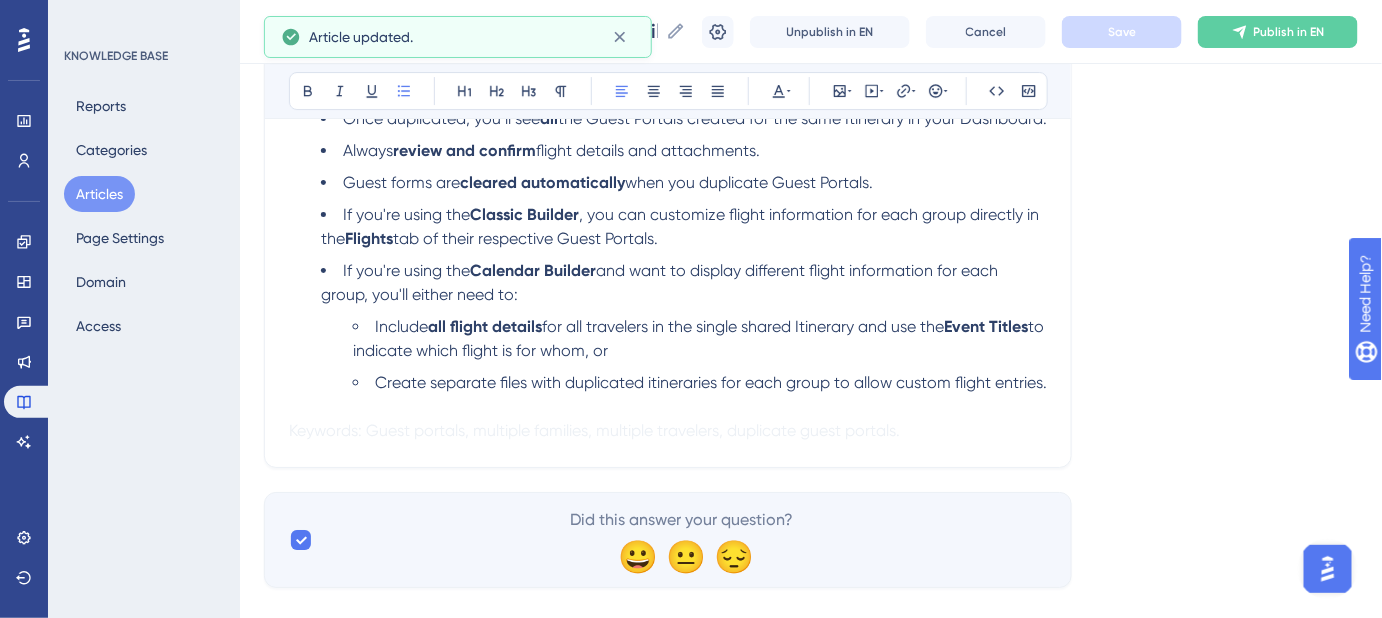 click on "Create separate files with duplicated itineraries for each group to allow custom flight entries." at bounding box center [711, 382] 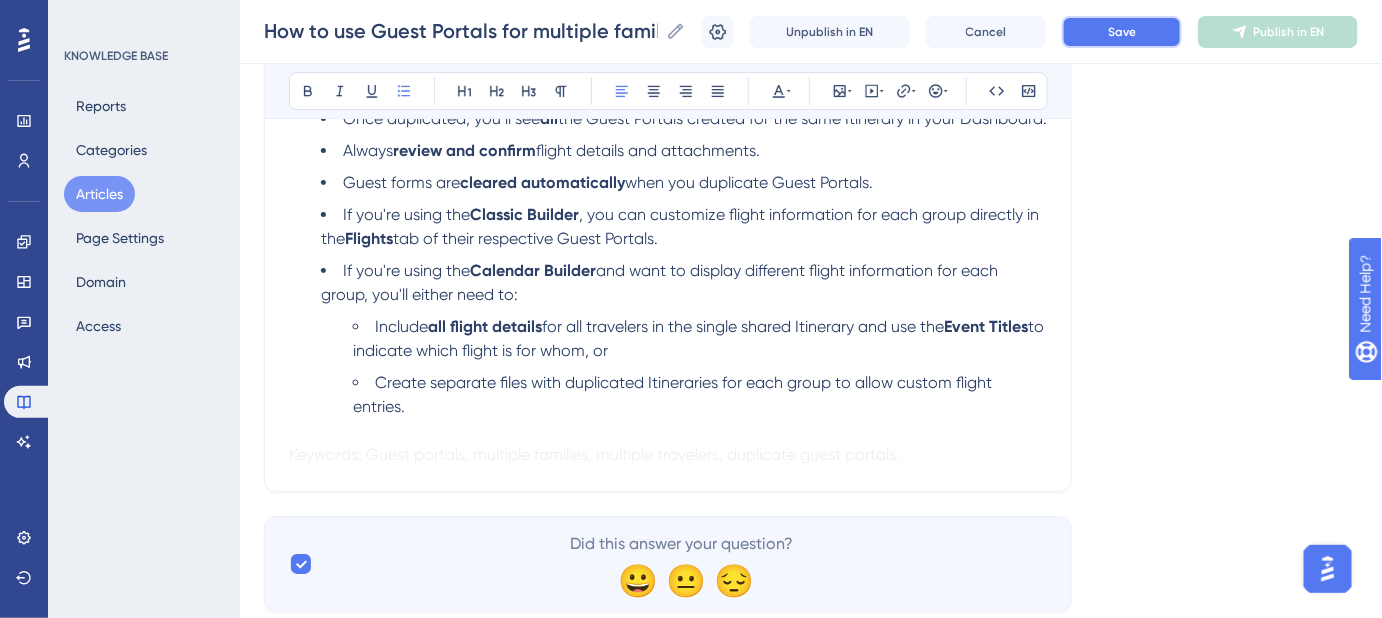 click on "Save" at bounding box center (1122, 32) 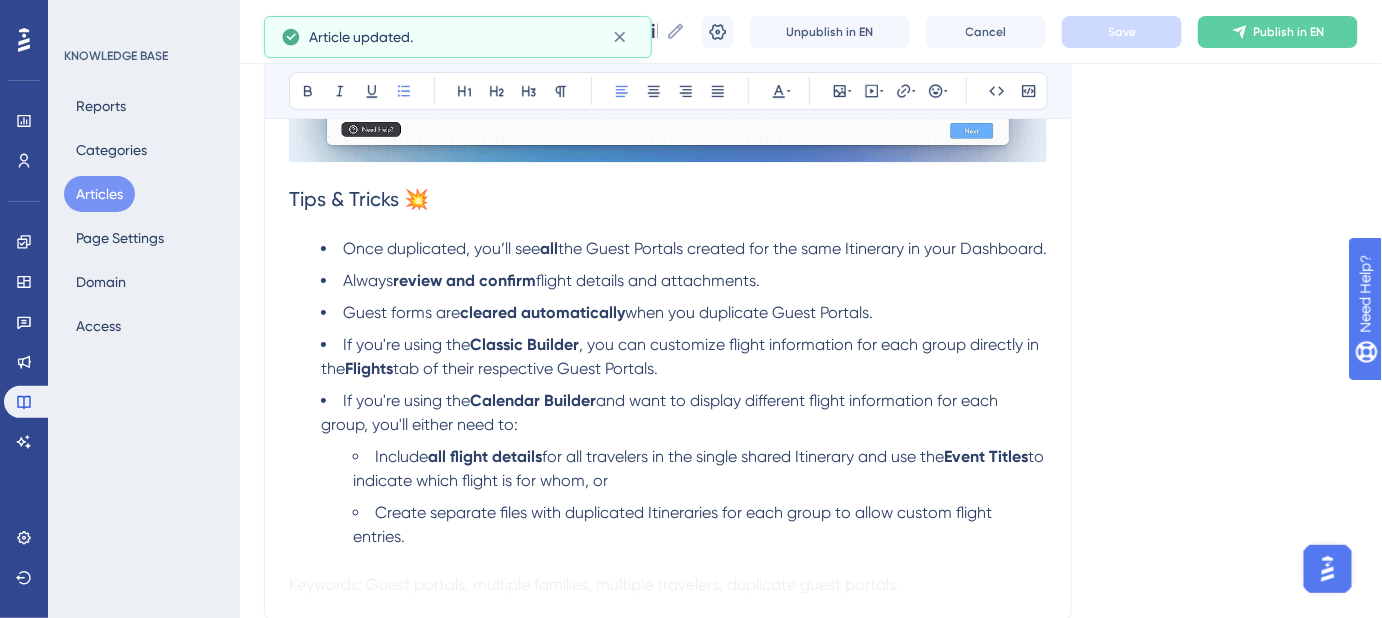 scroll, scrollTop: 2090, scrollLeft: 0, axis: vertical 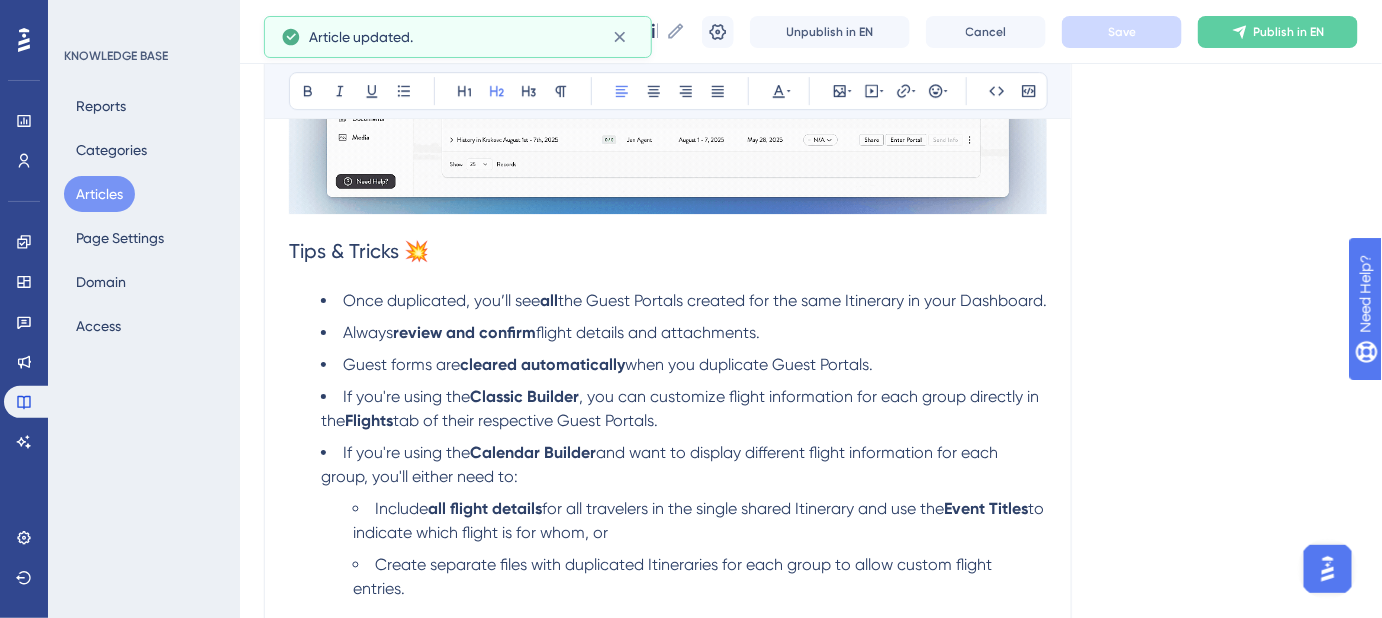 click on "Tips & Tricks 💥" at bounding box center [359, 251] 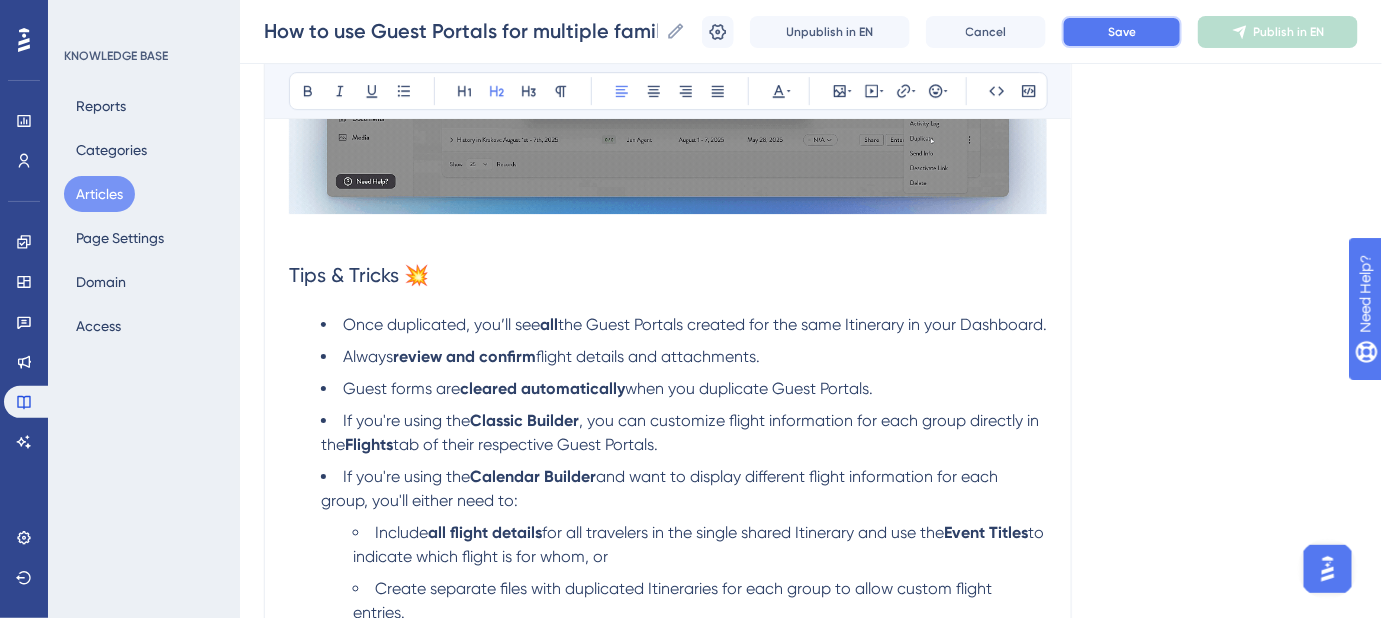 click on "Save" at bounding box center (1122, 32) 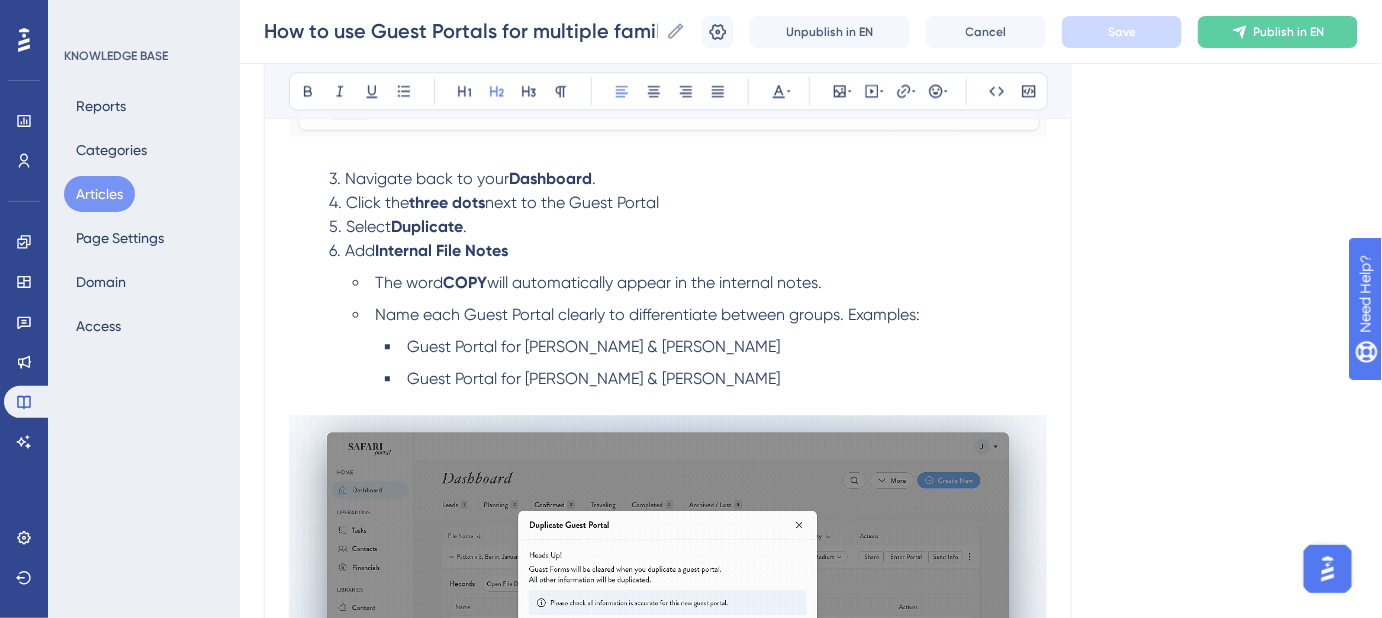 scroll, scrollTop: 1636, scrollLeft: 0, axis: vertical 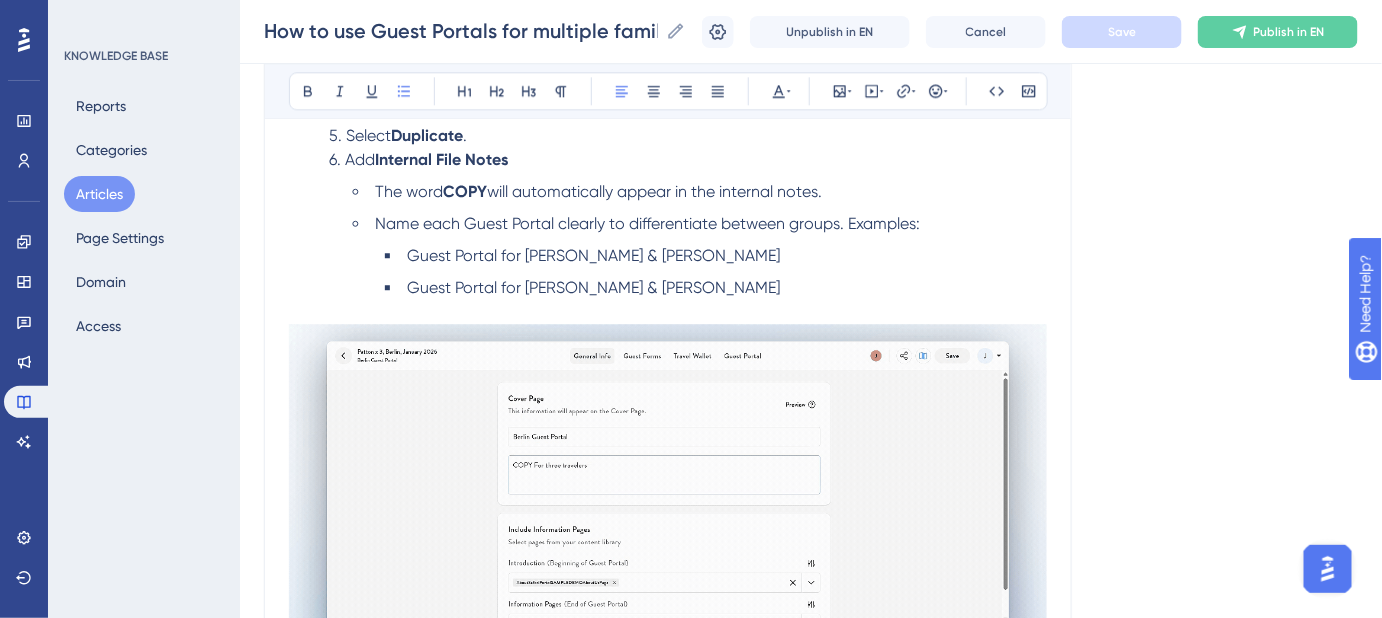 click on "will automatically appear in the internal notes." at bounding box center (654, 191) 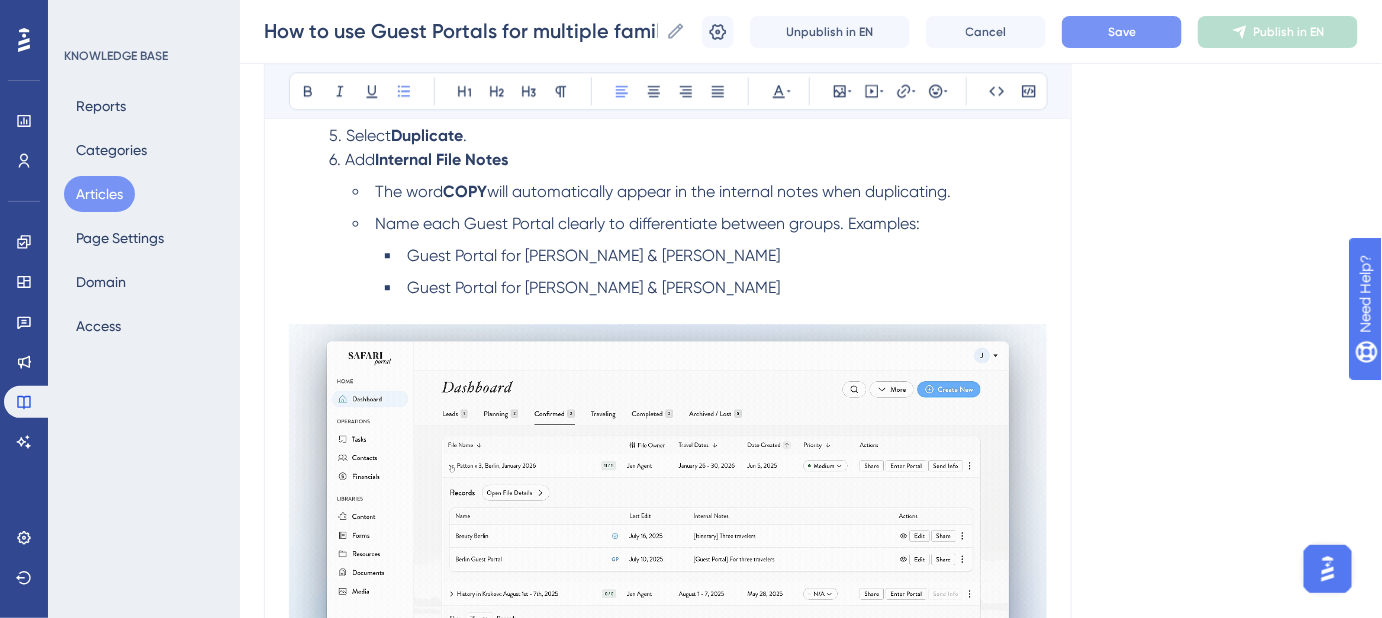 click on "Save" at bounding box center [1122, 32] 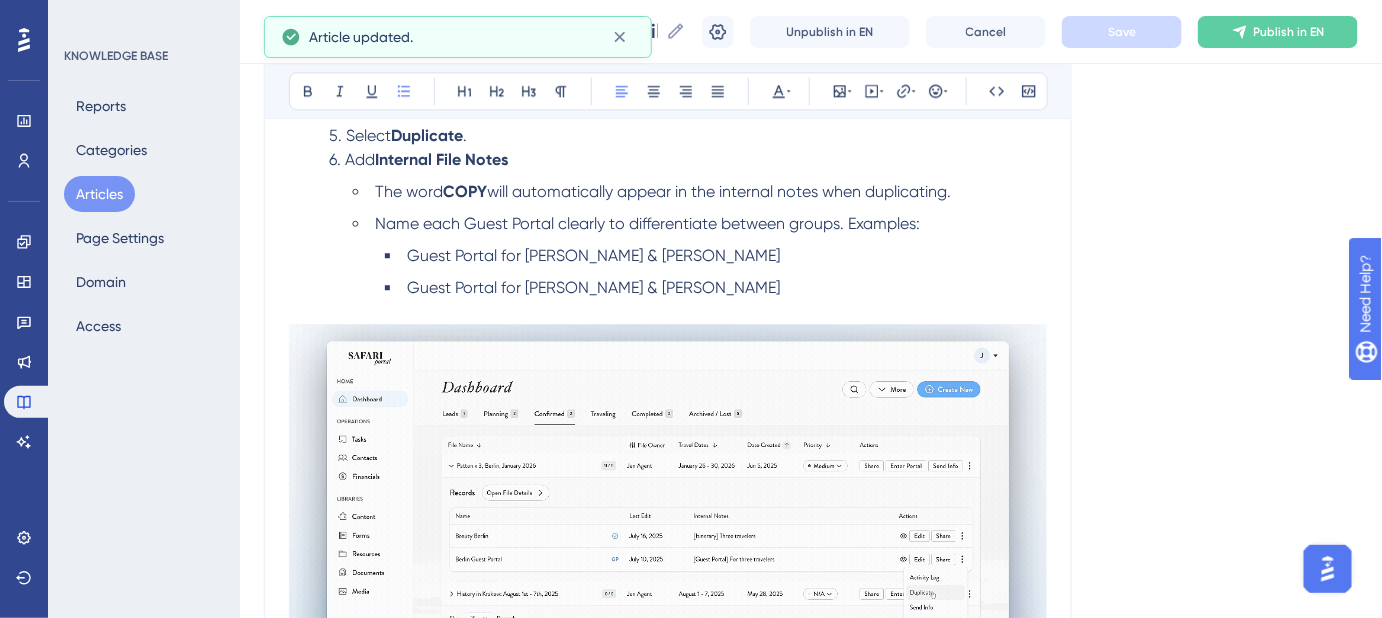 click on "Name each Guest Portal clearly to differentiate between groups. Examples:" at bounding box center (647, 223) 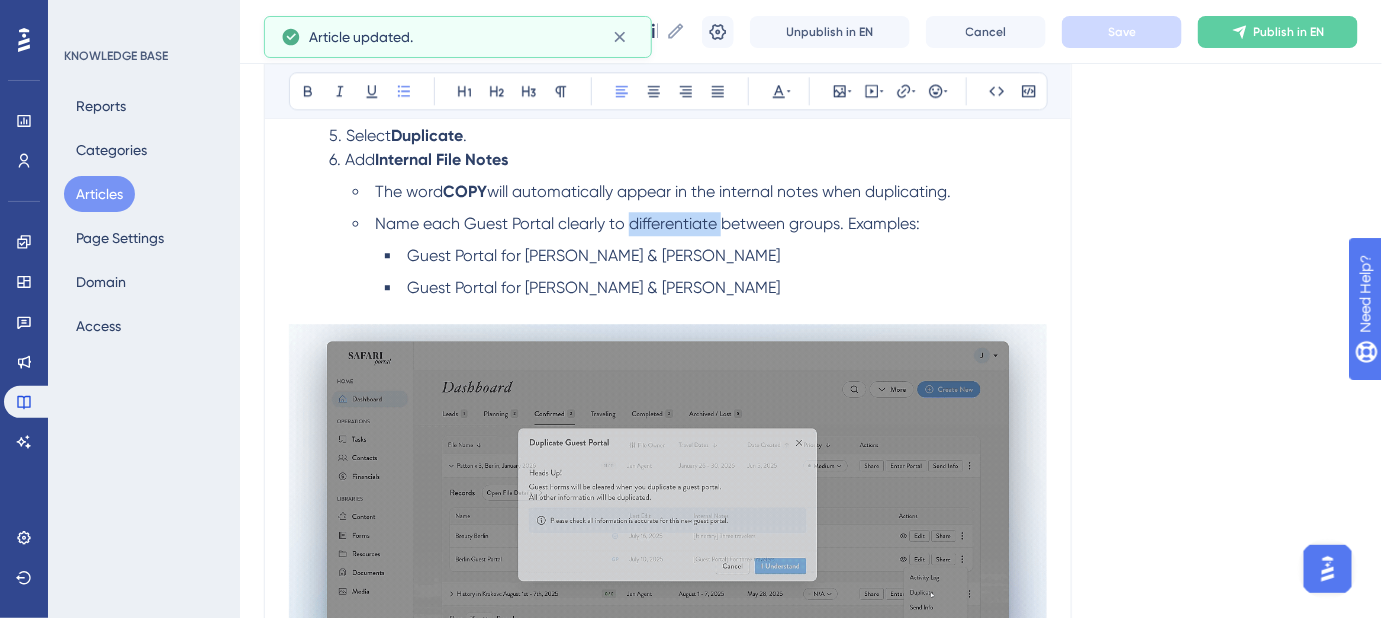 click on "Name each Guest Portal clearly to differentiate between groups. Examples:" at bounding box center (647, 223) 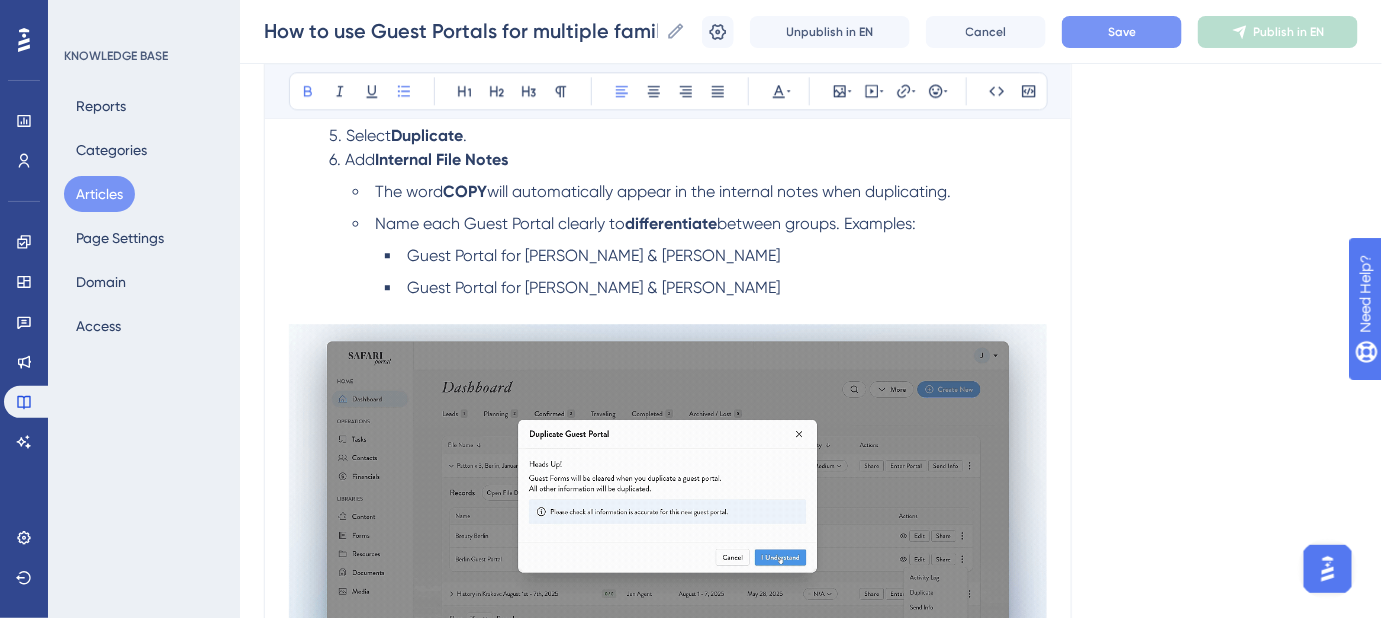click on "Language English (Default) How to use Guest Portals for multiple families or groups on the SAME trip? Bold Italic Underline Bullet Point Heading 1 Heading 2 Heading 3 Normal Align Left Align Center Align Right Align Justify Text Color Insert Image Embed Video Hyperlink Emojis Code Code Block When managing a trip involving  multiple  families or groups, sharing a  single  Guest Portal  may not be ideal, because either the  Itineraries  are slightly different for the different participants (ie, one family is arriving a day earlier than the others, or staying on for a trip extension), or due to privacy concerns; everyone with access to the same Guest Portal can see the  Guest Forms  tab, which may include sensitive or personal information. You have two options: Separate Files & Itineraries Duplicate the Itinerary and have each Itinerary in its own standalone  File One File, Multiple Guest Portals If everyone is following  , you can keep a single core Itinerary within one File and attach  You can easily  once" at bounding box center [811, -118] 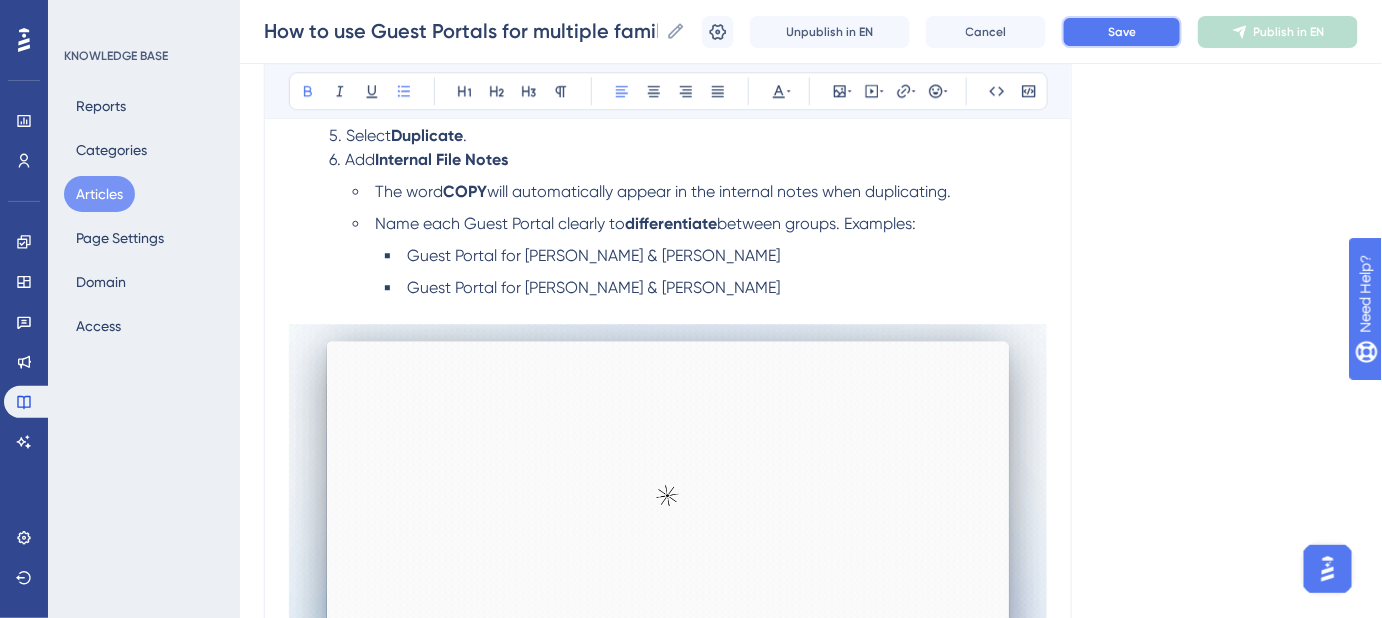 click on "Save" at bounding box center (1122, 32) 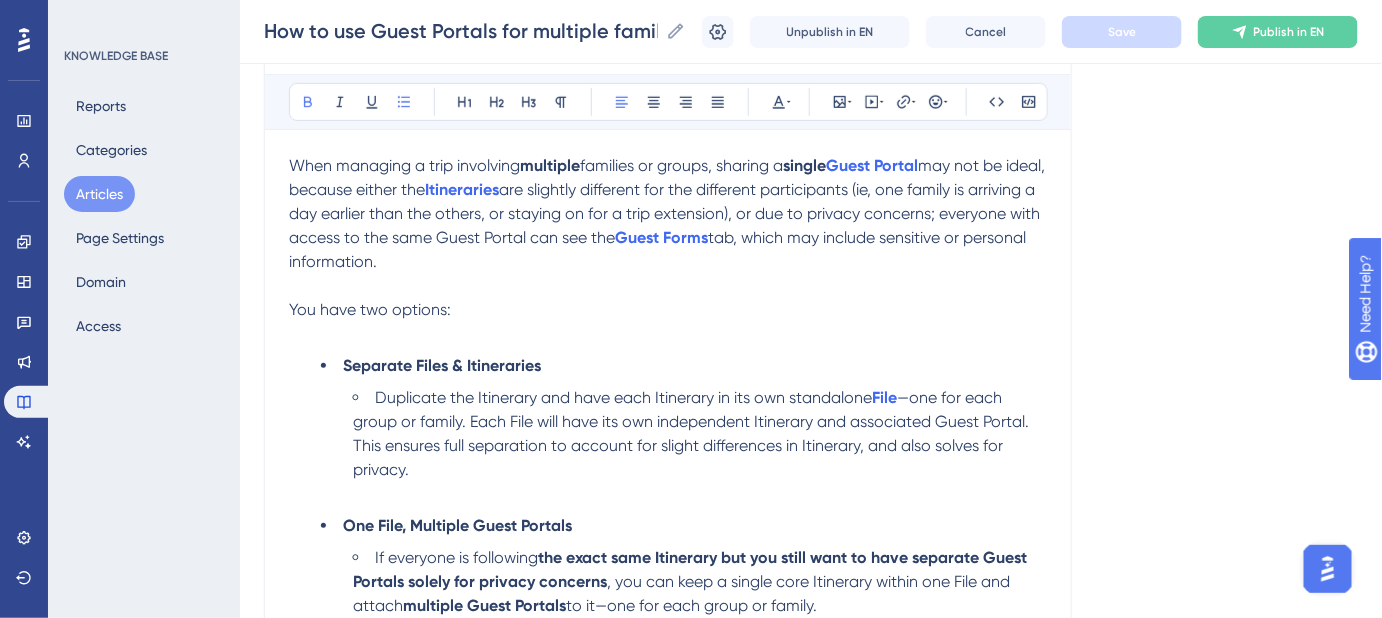 scroll, scrollTop: 90, scrollLeft: 0, axis: vertical 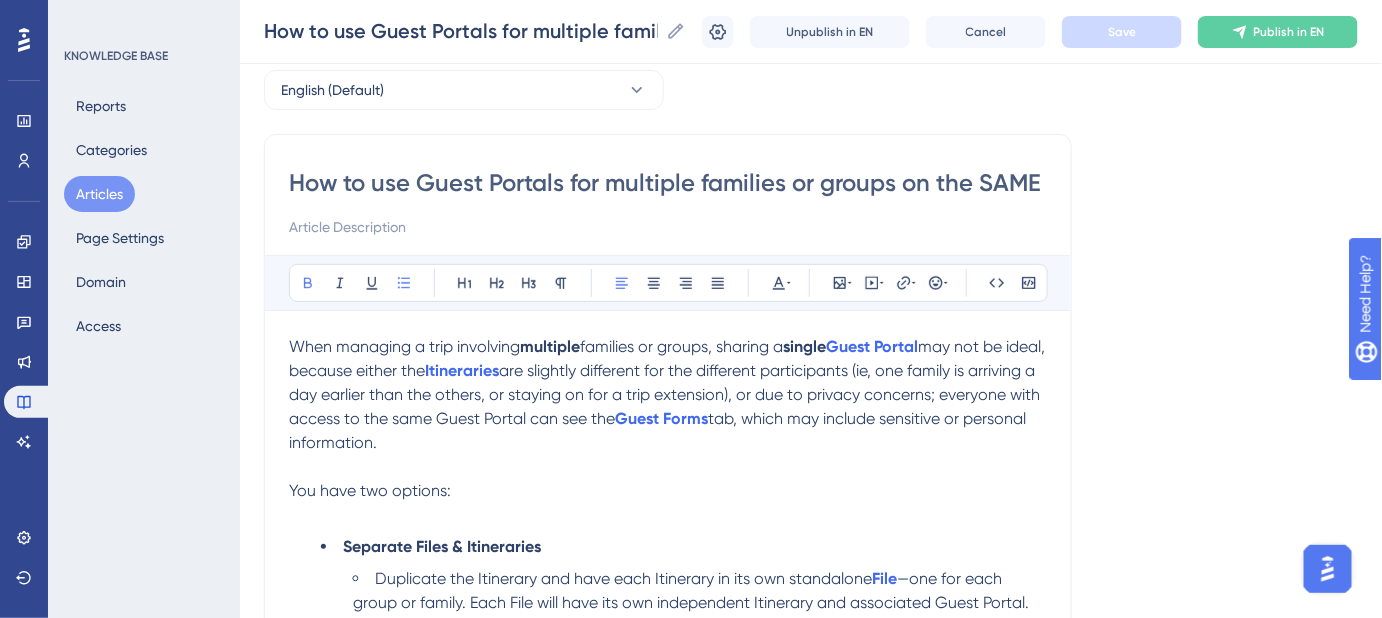click at bounding box center (668, 227) 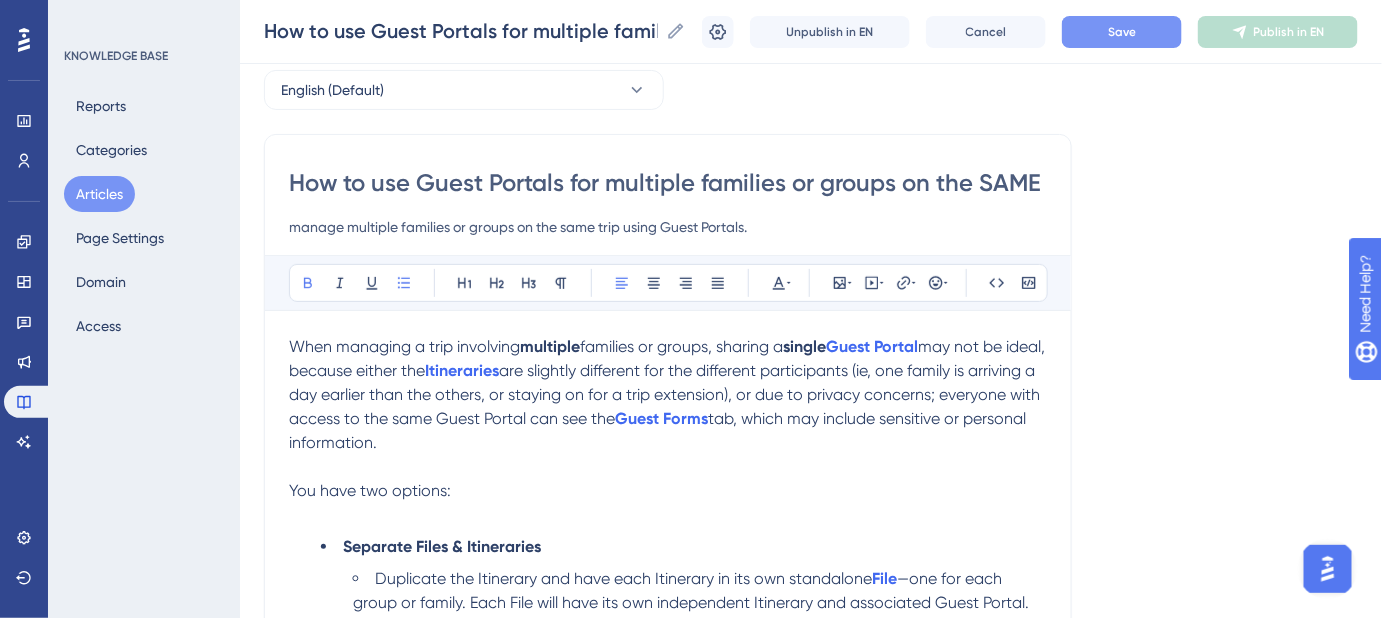 click on "manage multiple families or groups on the same trip using Guest Portals." at bounding box center (668, 227) 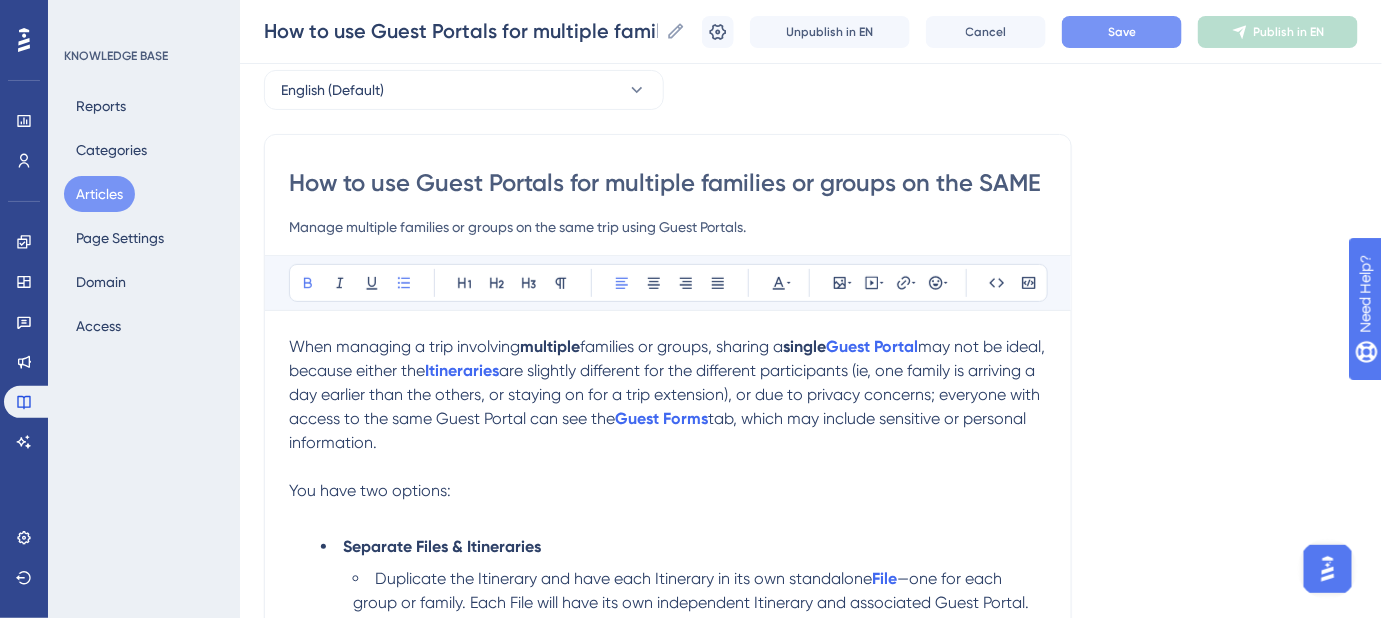 type on "Manage multiple families or groups on the same trip using Guest Portals." 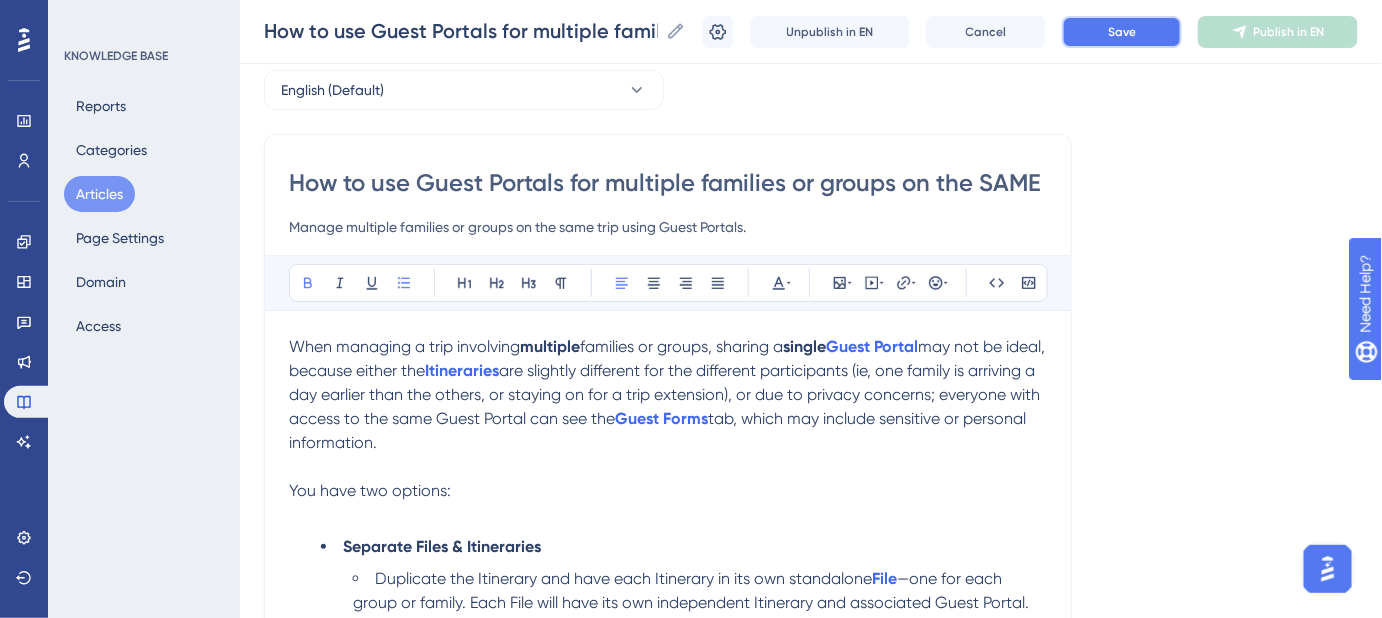 click on "Save" at bounding box center [1122, 32] 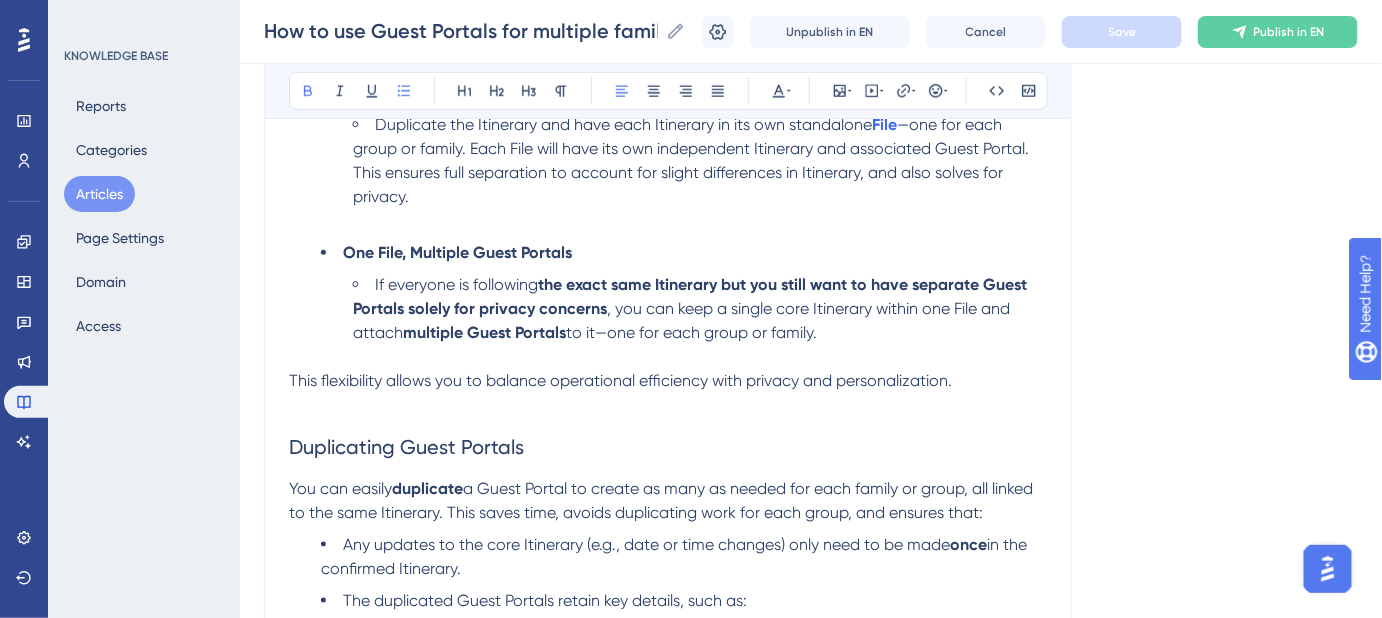scroll, scrollTop: 545, scrollLeft: 0, axis: vertical 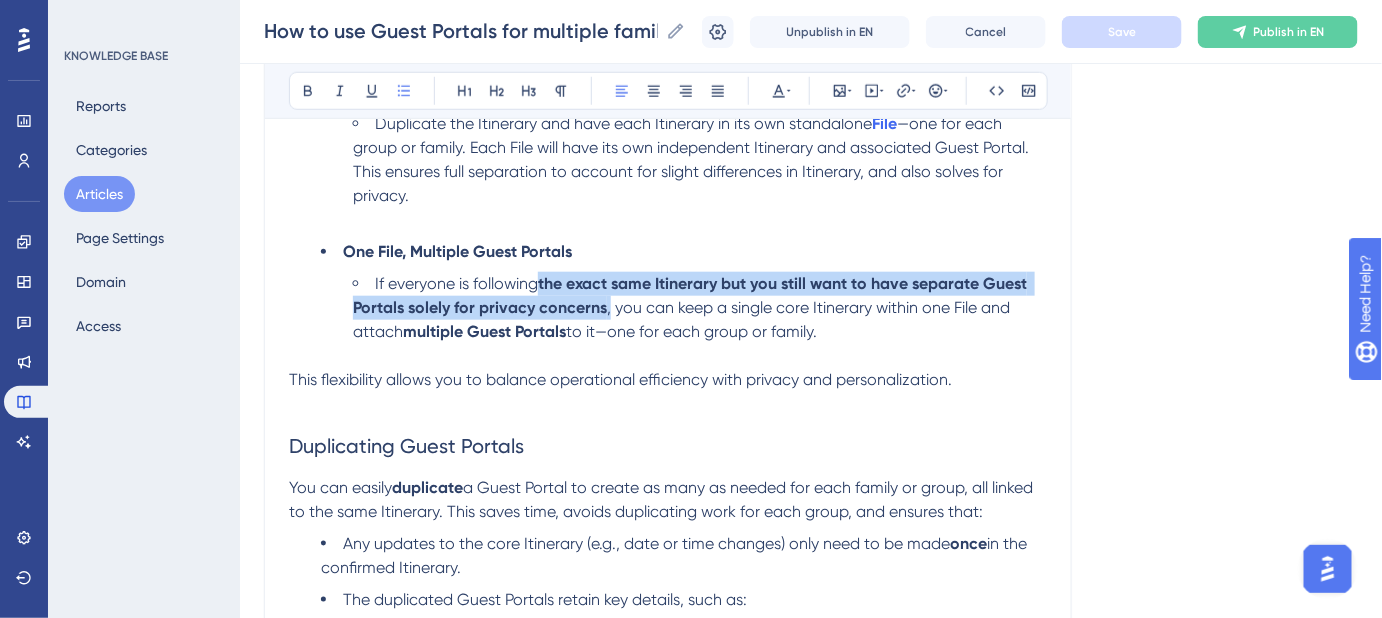 drag, startPoint x: 609, startPoint y: 305, endPoint x: 544, endPoint y: 282, distance: 68.94926 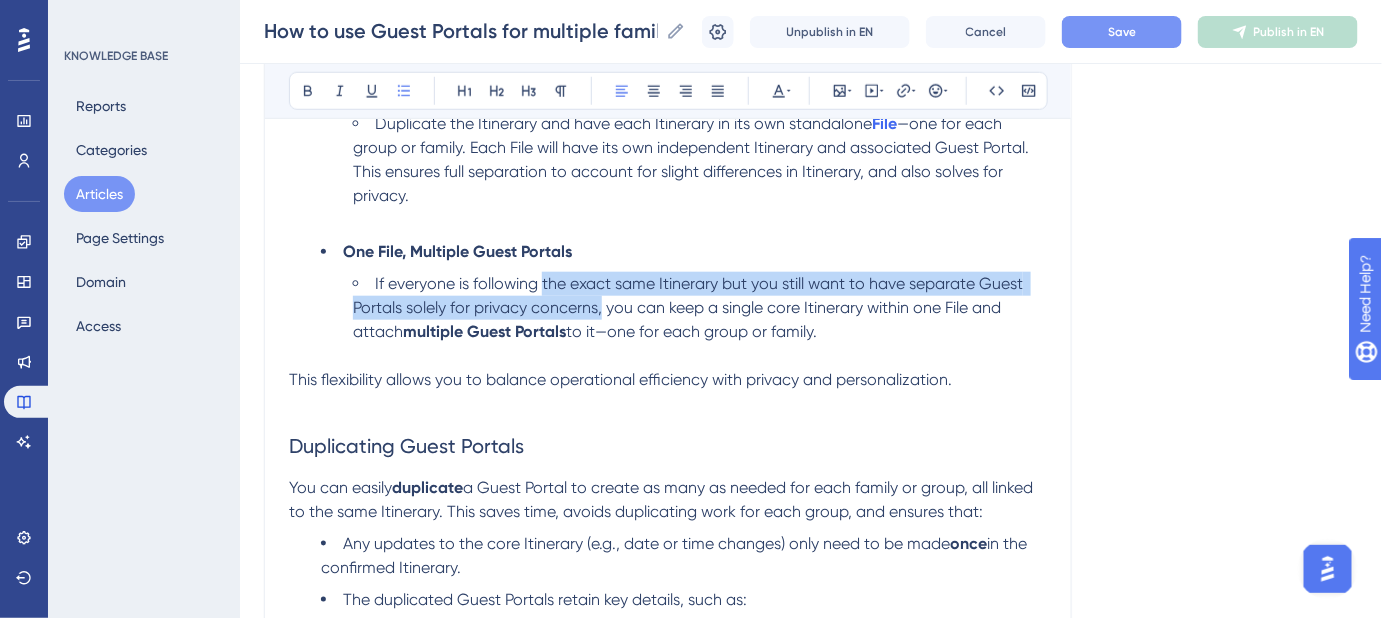 click on "If everyone is following the exact same Itinerary but you still want to have separate Guest Portals solely for privacy concerns, you can keep a single core Itinerary within one File and attach" at bounding box center (690, 307) 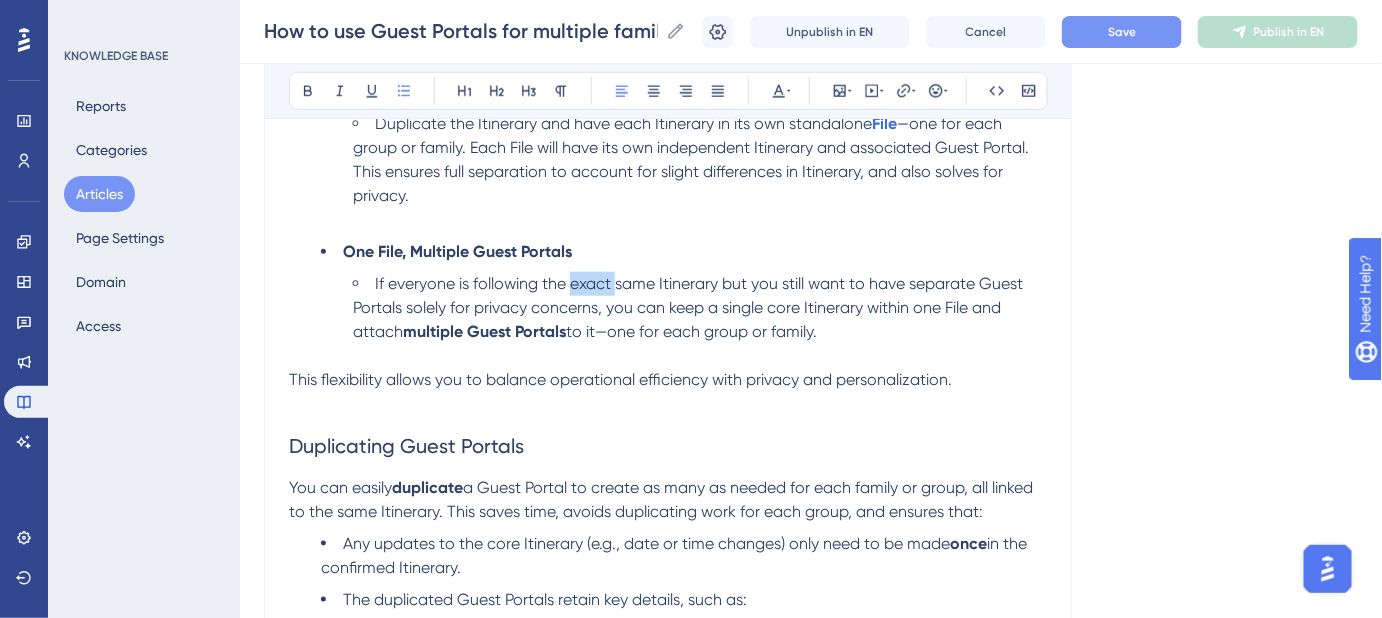 click on "If everyone is following the exact same Itinerary but you still want to have separate Guest Portals solely for privacy concerns, you can keep a single core Itinerary within one File and attach" at bounding box center [690, 307] 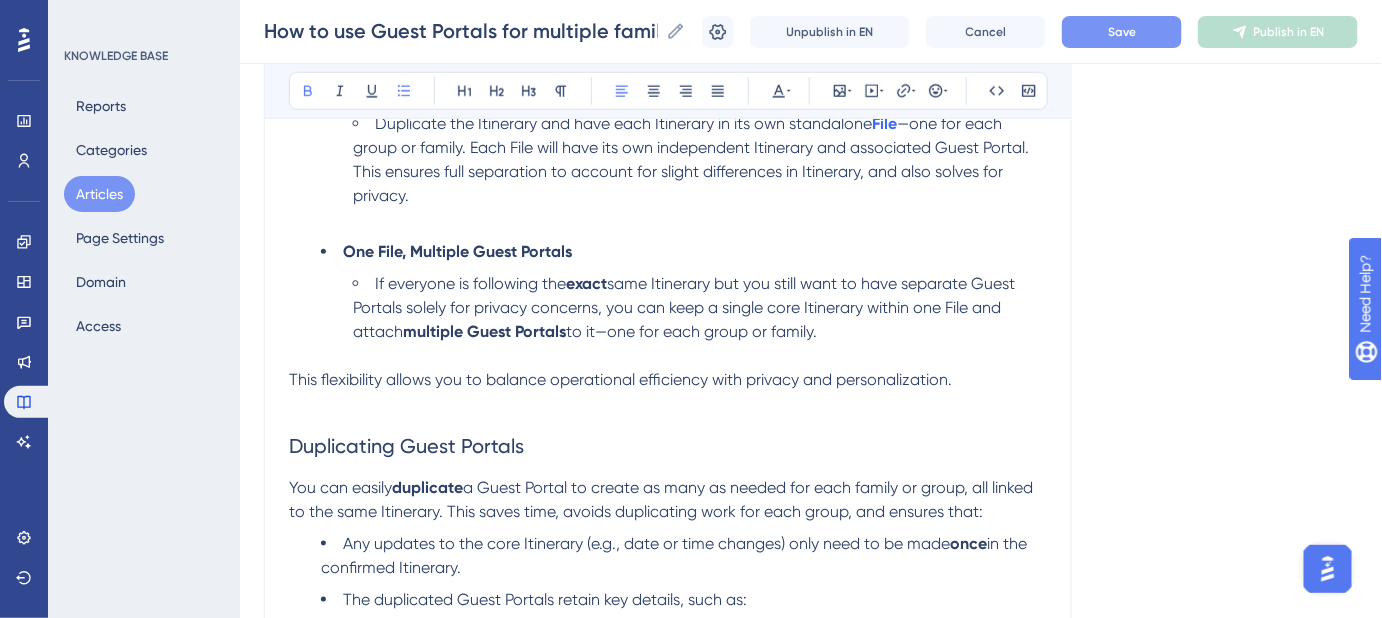 click on "Language English (Default) How to use Guest Portals for multiple families or groups on the SAME trip? Manage multiple families or groups on the same trip using Guest Portals. Bold Italic Underline Bullet Point Heading 1 Heading 2 Heading 3 Normal Align Left Align Center Align Right Align Justify Text Color Insert Image Embed Video Hyperlink Emojis Code Code Block When managing a trip involving  multiple  families or groups, sharing a  single  Guest Portal  may not be ideal, because either the  Itineraries  are slightly different for the different participants (ie, one family is arriving a day earlier than the others, or staying on for a trip extension), or due to privacy concerns; everyone with access to the same Guest Portal can see the  Guest Forms  tab, which may include sensitive or personal information. You have two options: Separate Files & Itineraries Duplicate the Itinerary and have each Itinerary in its own standalone  File One File, Multiple Guest Portals If everyone is following the  exact  once" at bounding box center [811, 973] 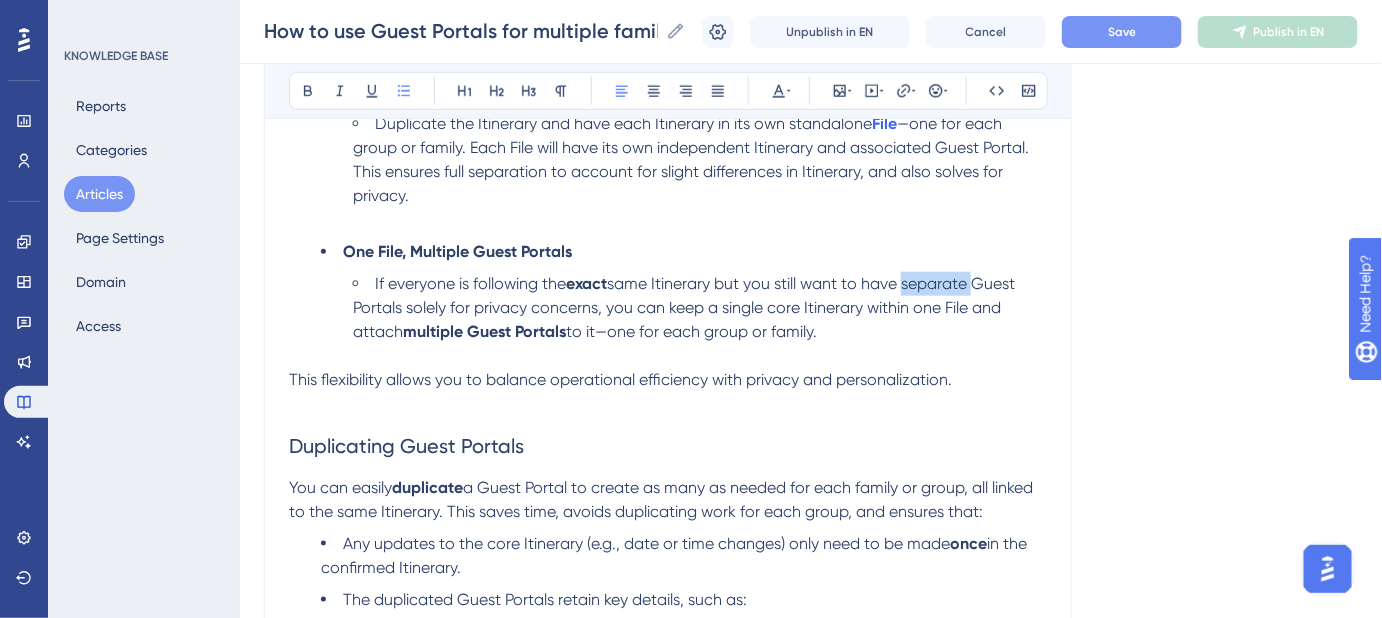 click on "same Itinerary but you still want to have separate Guest Portals solely for privacy concerns, you can keep a single core Itinerary within one File and attach" at bounding box center [686, 307] 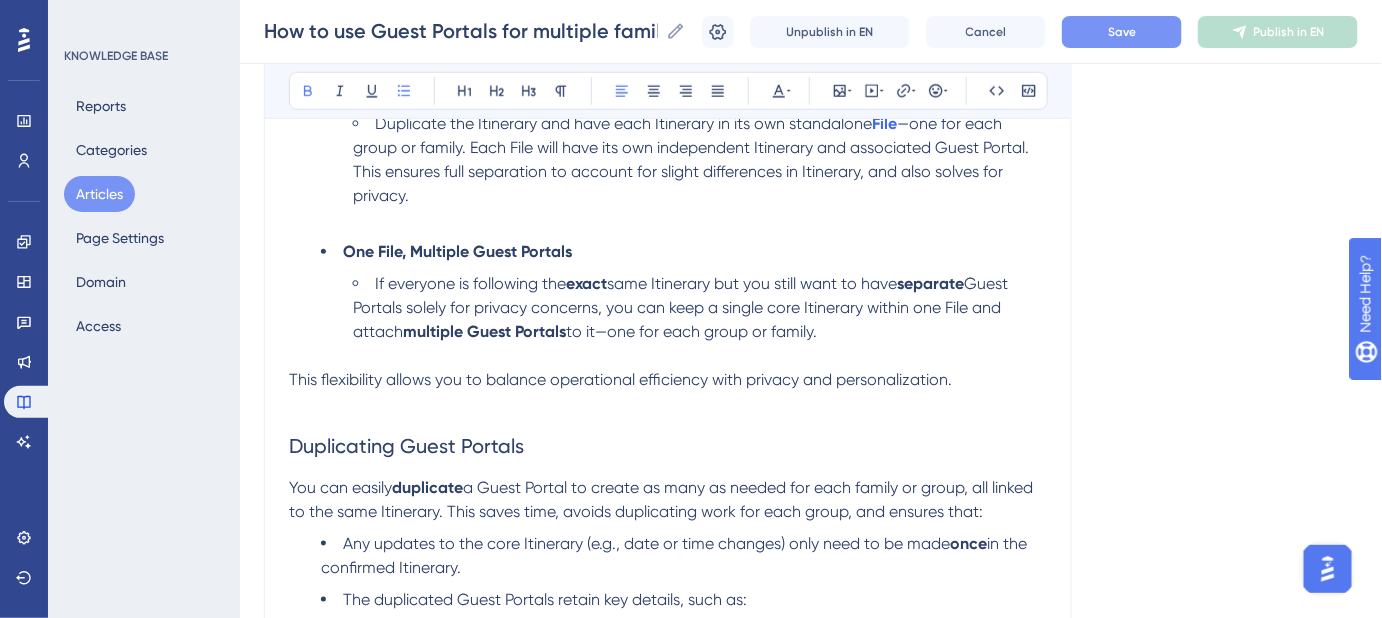 click on "If everyone is following the  exact  same Itinerary but you still want to have  separate  Guest Portals solely for privacy concerns, you can keep a single core Itinerary within one File and attach  multiple Guest Portals  to it—one for each group or family." at bounding box center (700, 320) 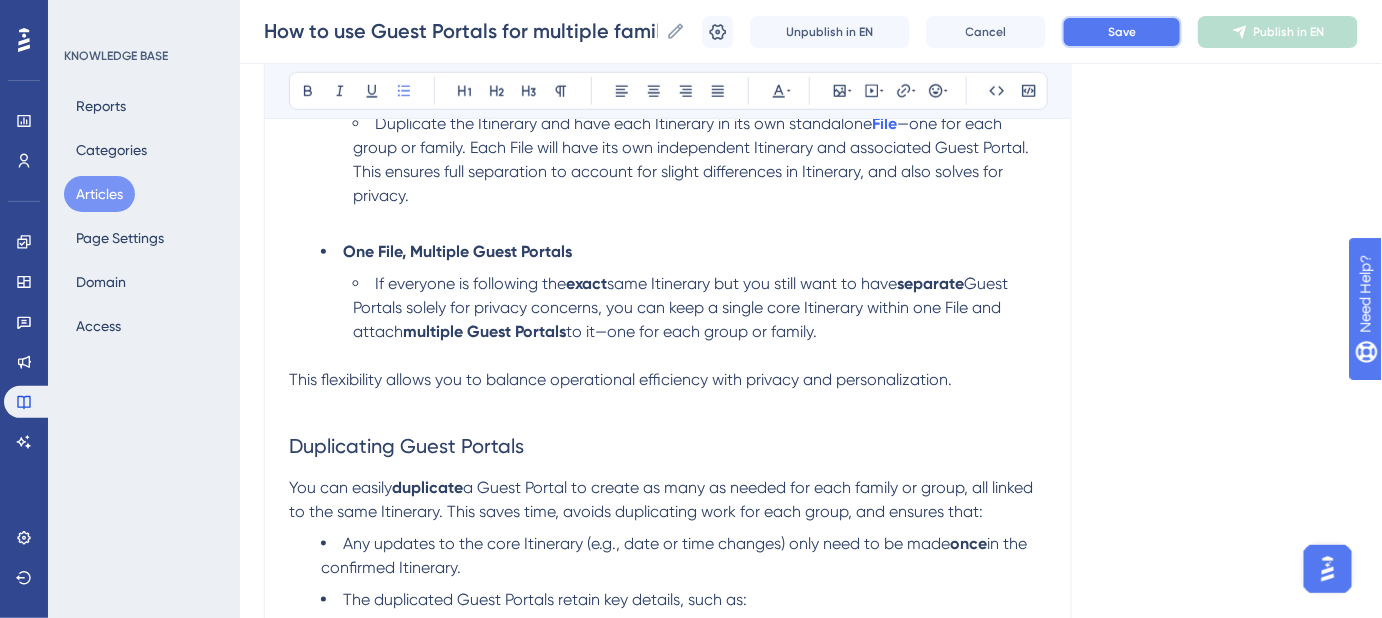 click on "Save" at bounding box center [1122, 32] 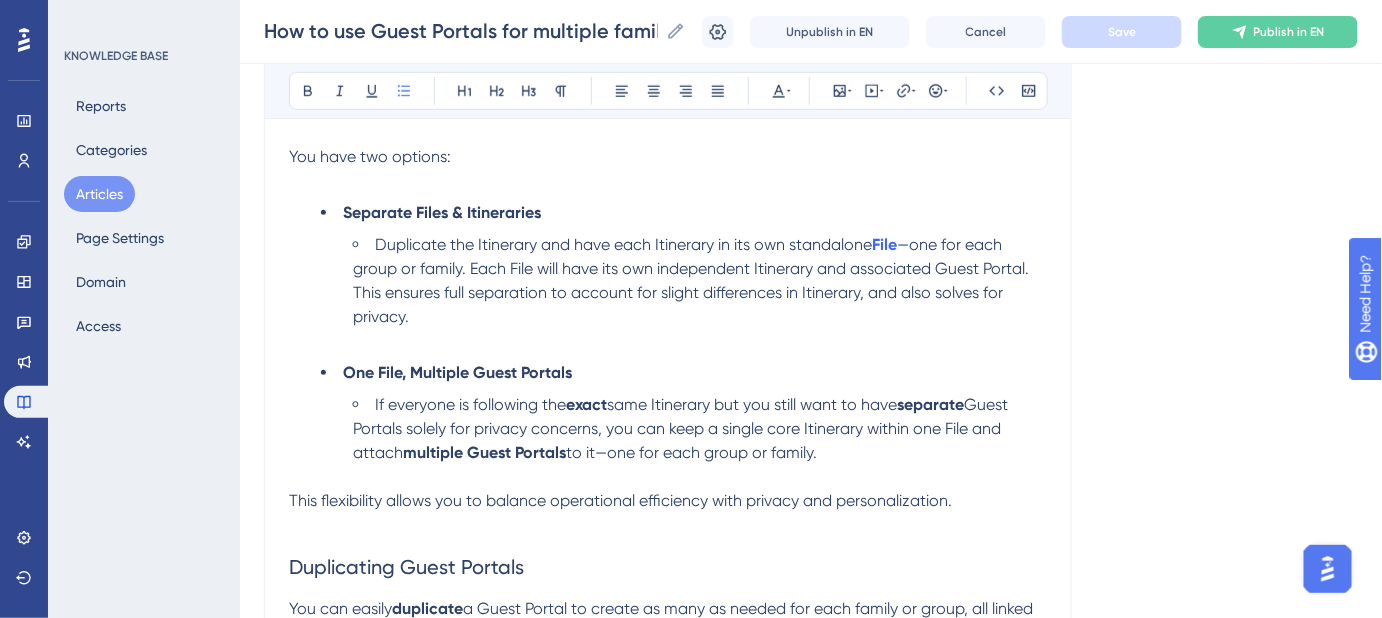 scroll, scrollTop: 454, scrollLeft: 0, axis: vertical 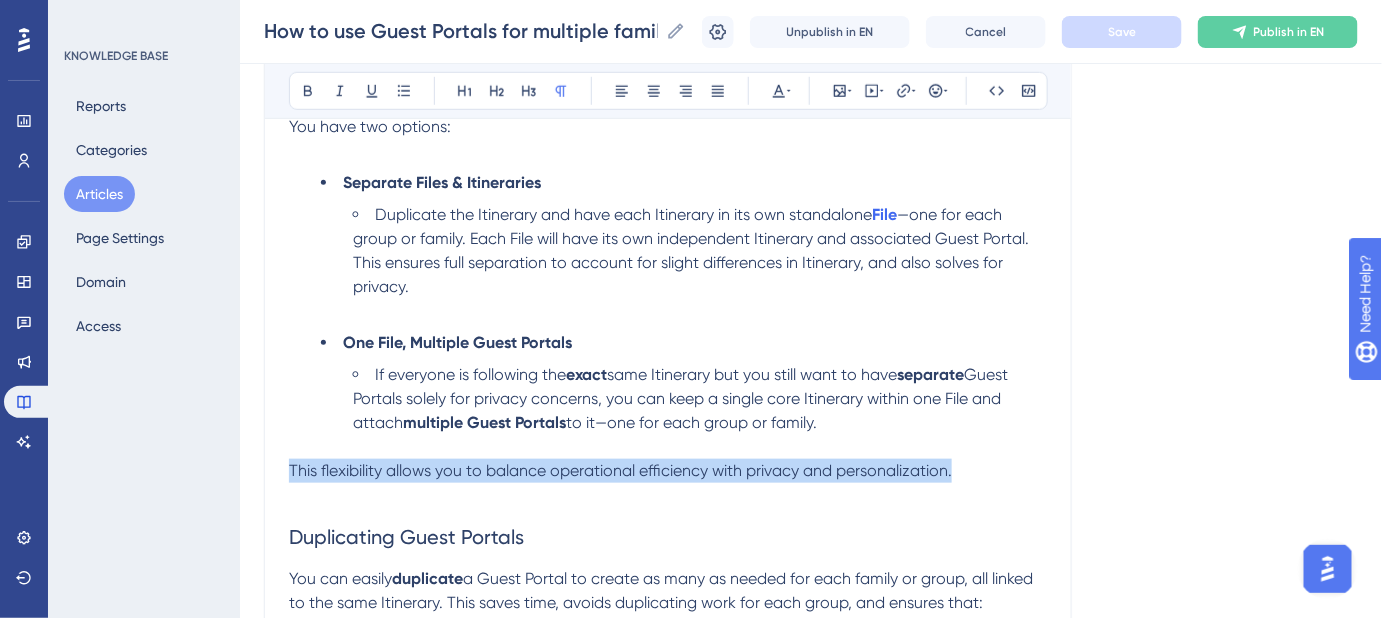 drag, startPoint x: 965, startPoint y: 468, endPoint x: 283, endPoint y: 476, distance: 682.04694 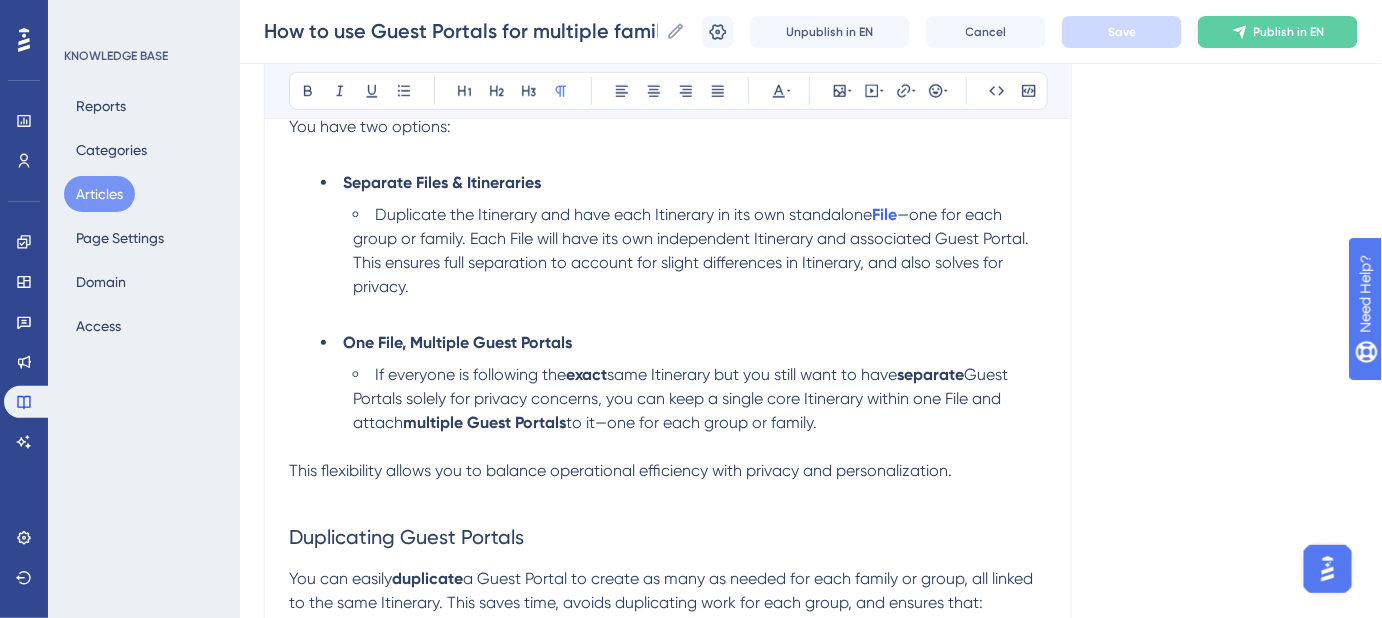 click on "You have two options:" at bounding box center [668, 139] 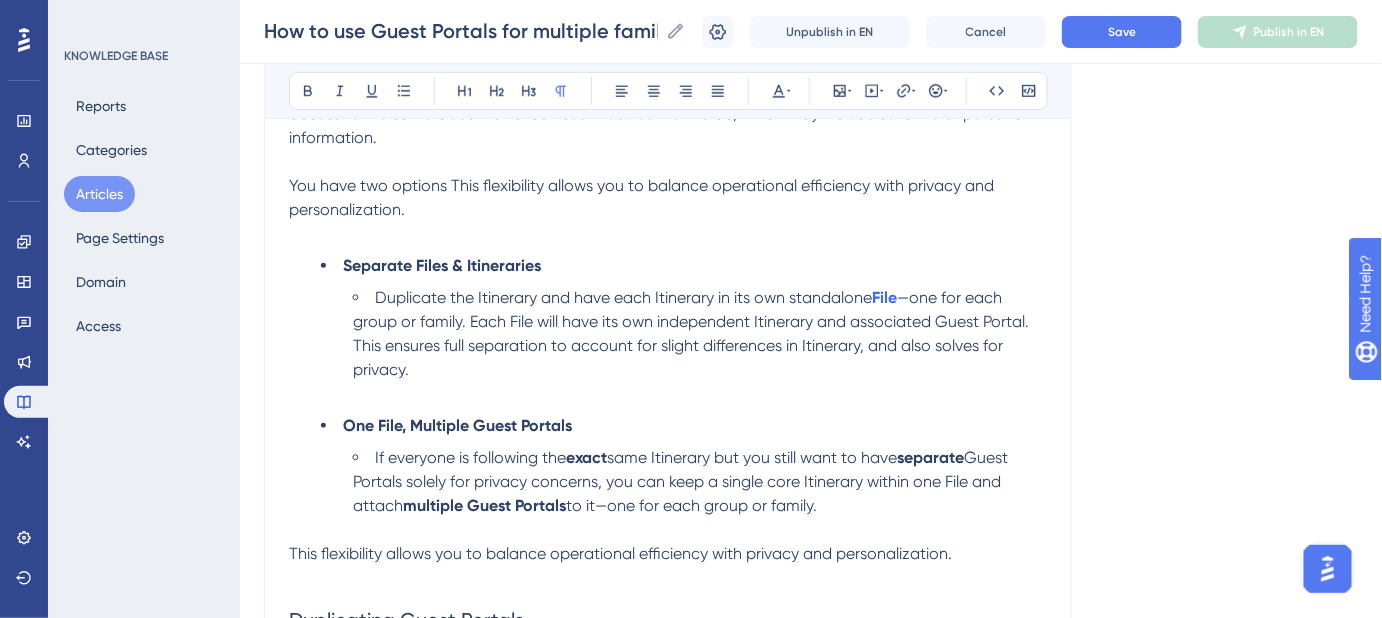 scroll, scrollTop: 363, scrollLeft: 0, axis: vertical 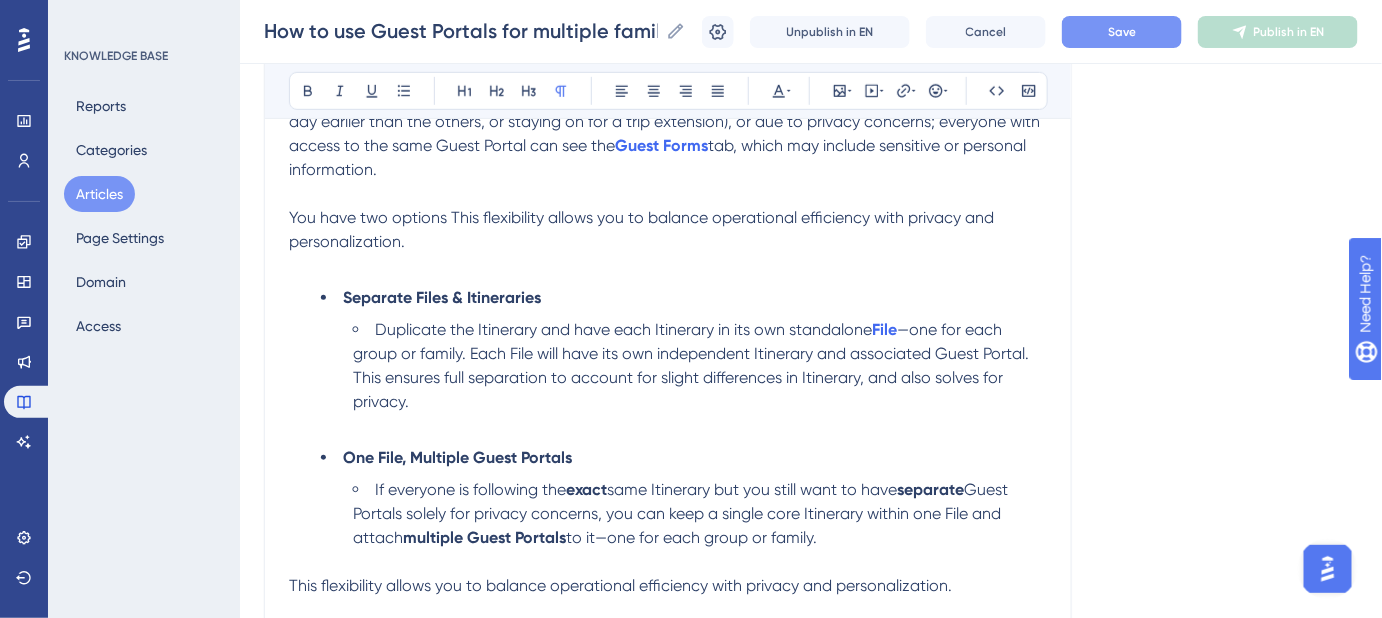click on "Save" at bounding box center (1122, 32) 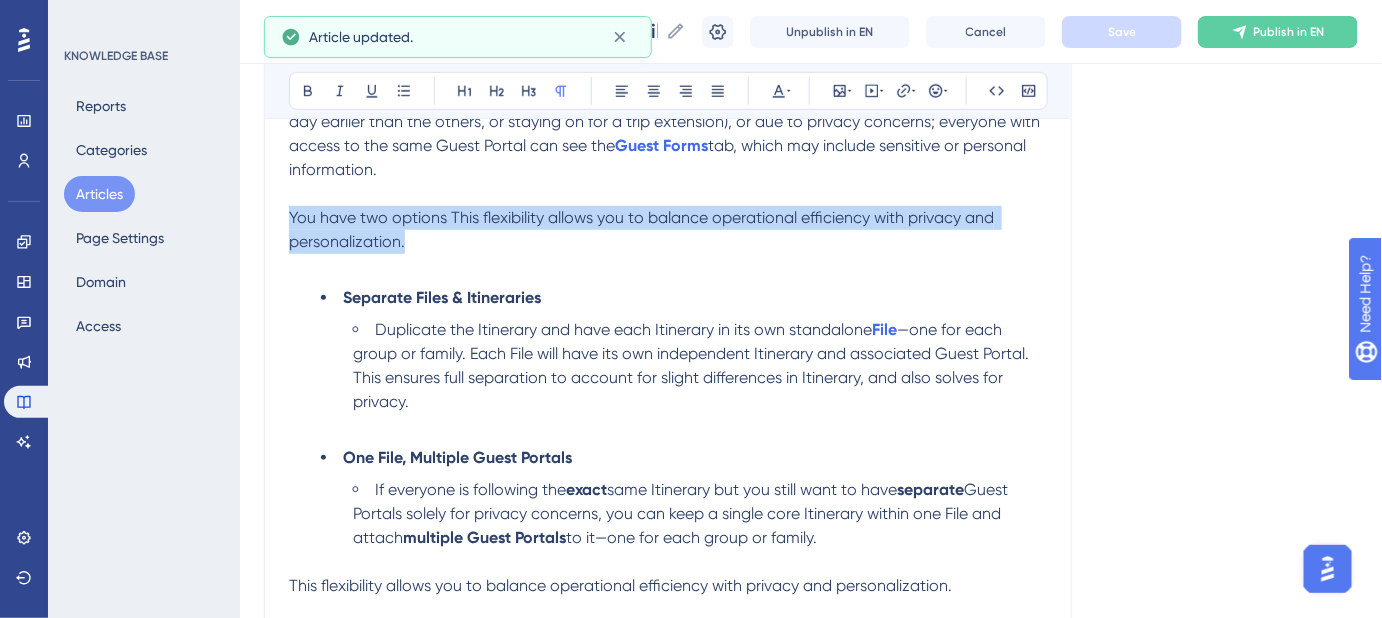 drag, startPoint x: 442, startPoint y: 242, endPoint x: 289, endPoint y: 216, distance: 155.19342 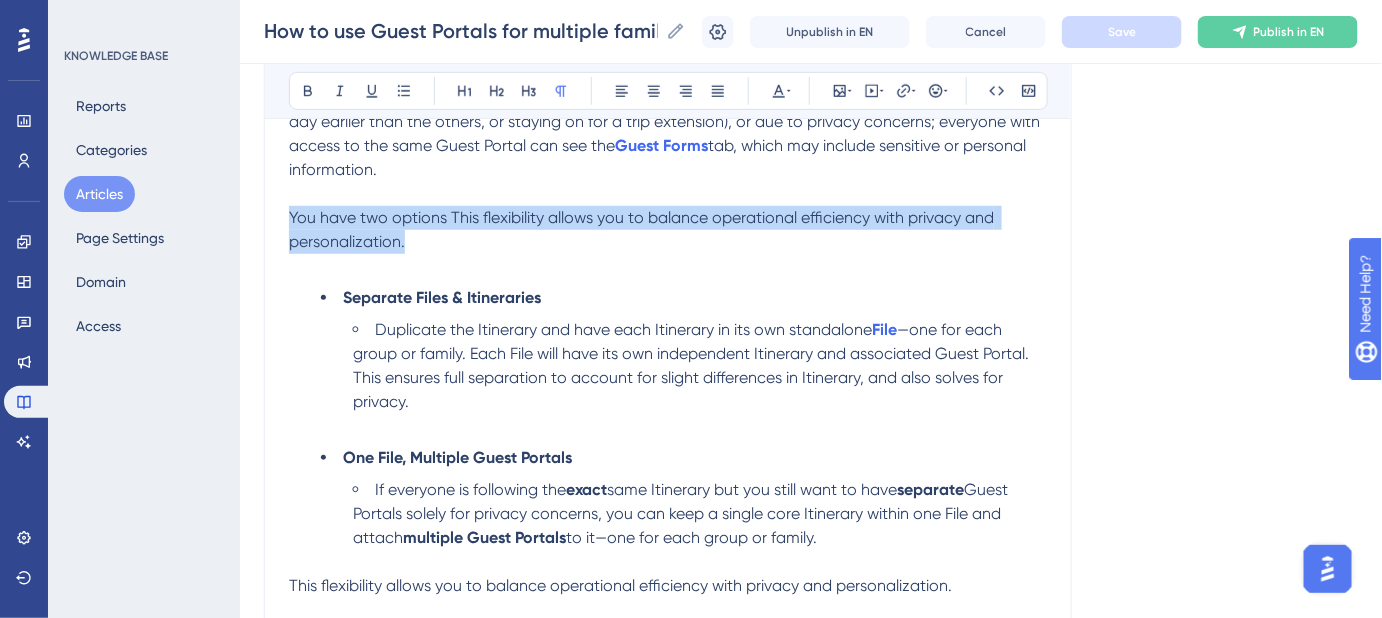 click on "You have two options This flexibility allows you to balance operational efficiency with privacy and personalization." at bounding box center [668, 242] 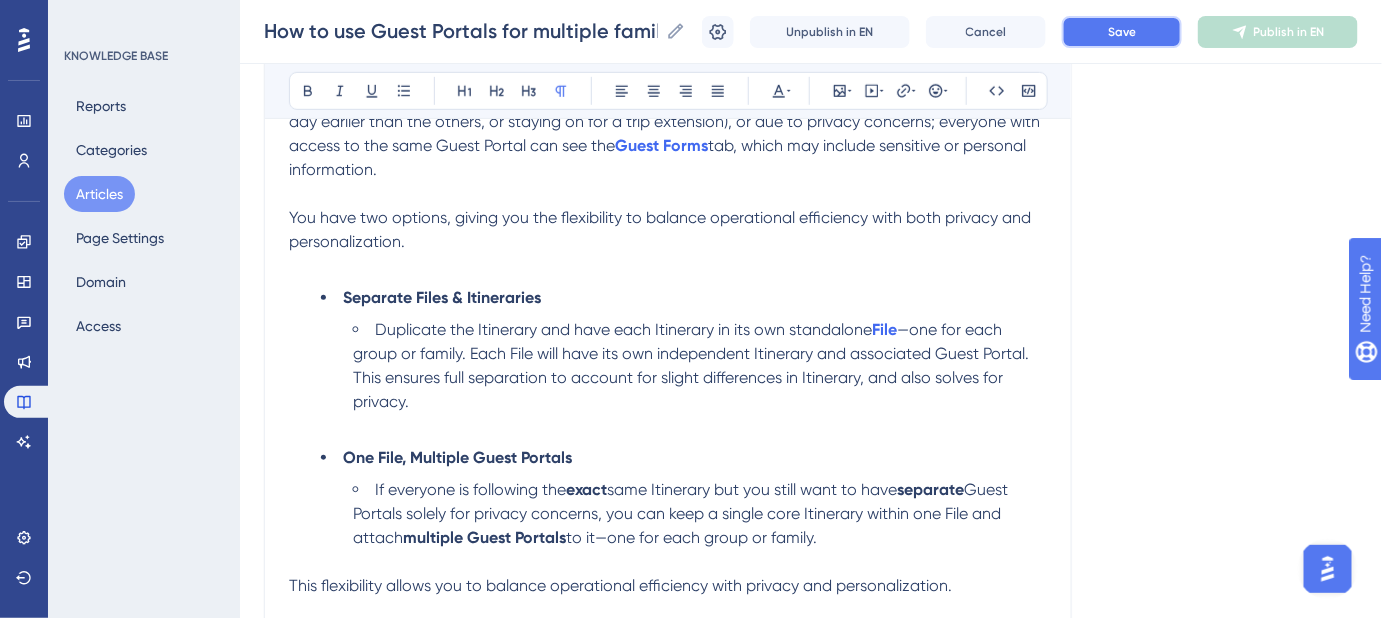 click on "Save" at bounding box center (1122, 32) 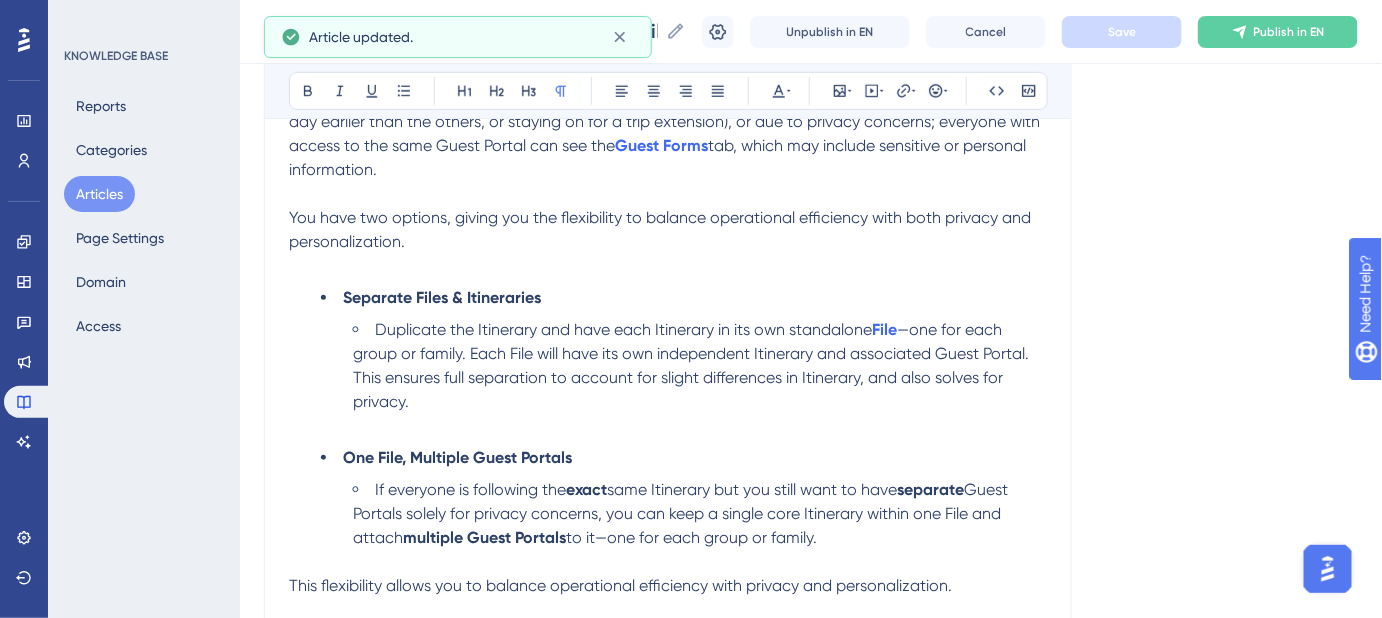 scroll, scrollTop: 454, scrollLeft: 0, axis: vertical 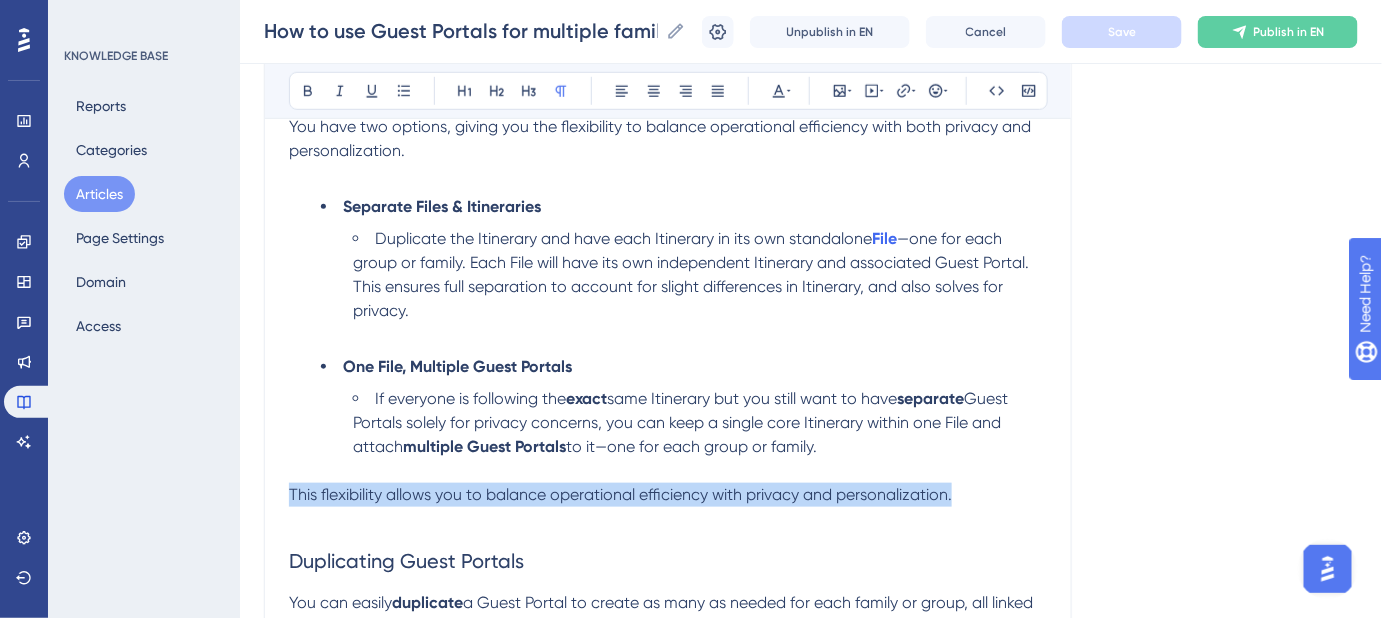 drag, startPoint x: 964, startPoint y: 498, endPoint x: 280, endPoint y: 493, distance: 684.01825 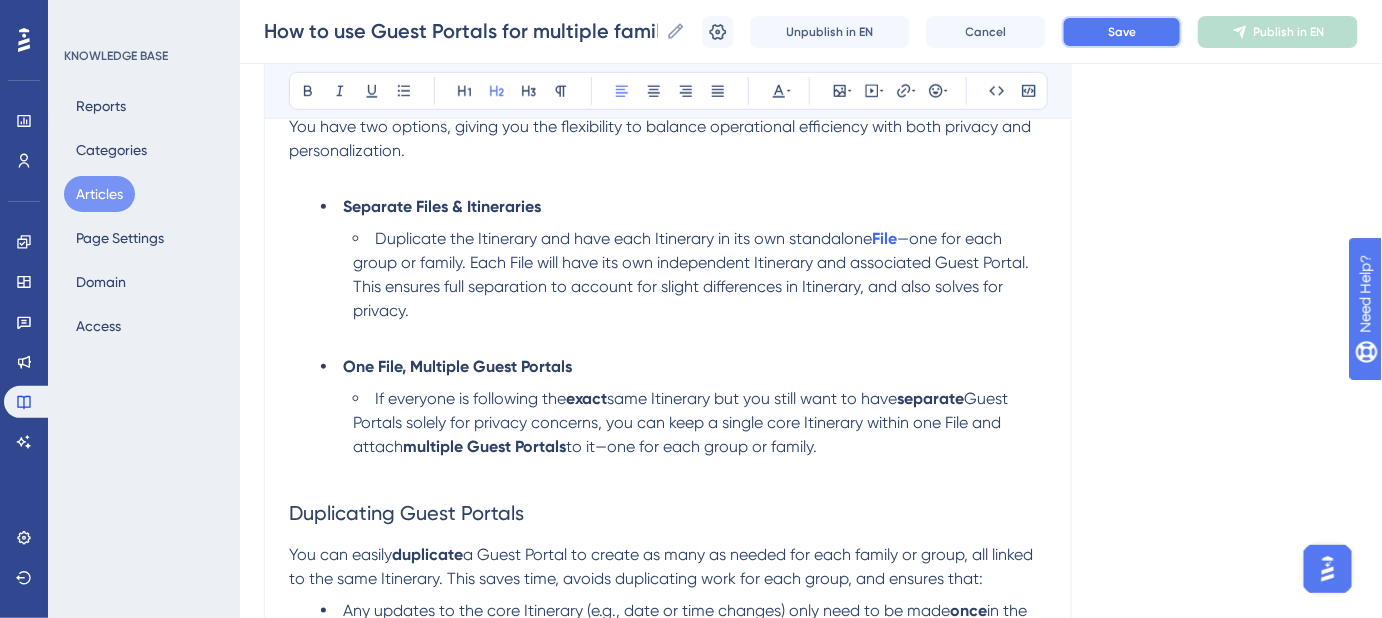 click on "Save" at bounding box center [1122, 32] 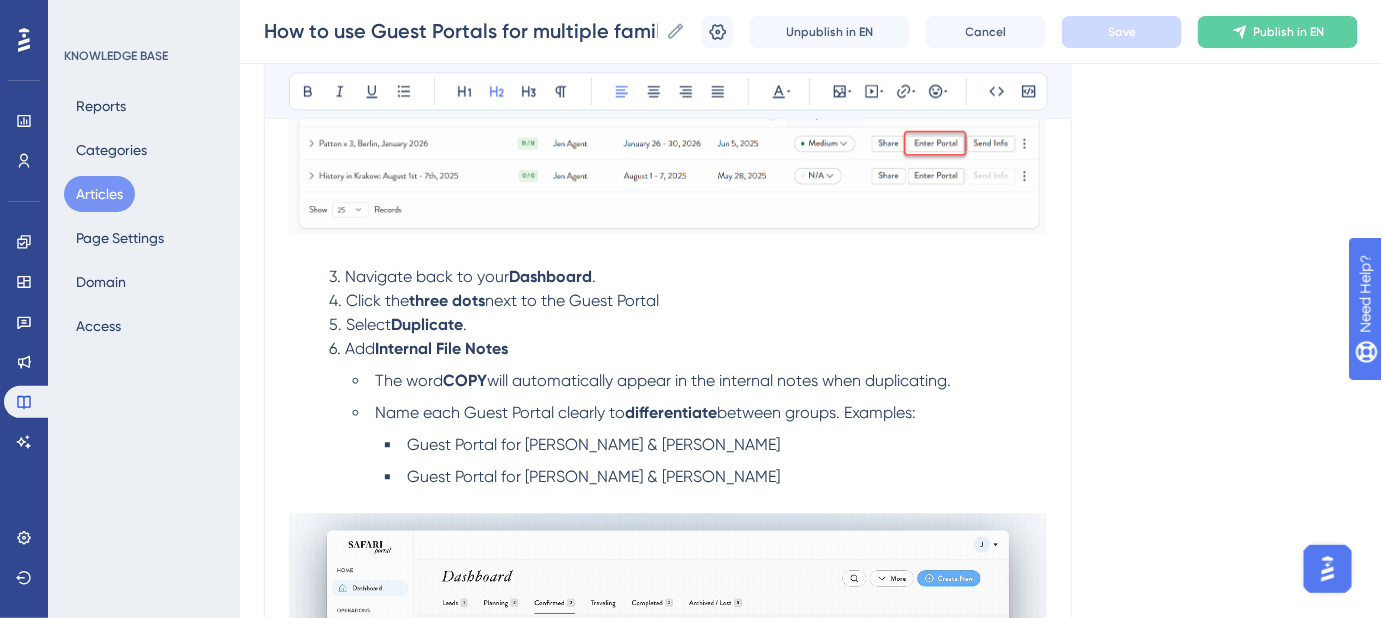 scroll, scrollTop: 1454, scrollLeft: 0, axis: vertical 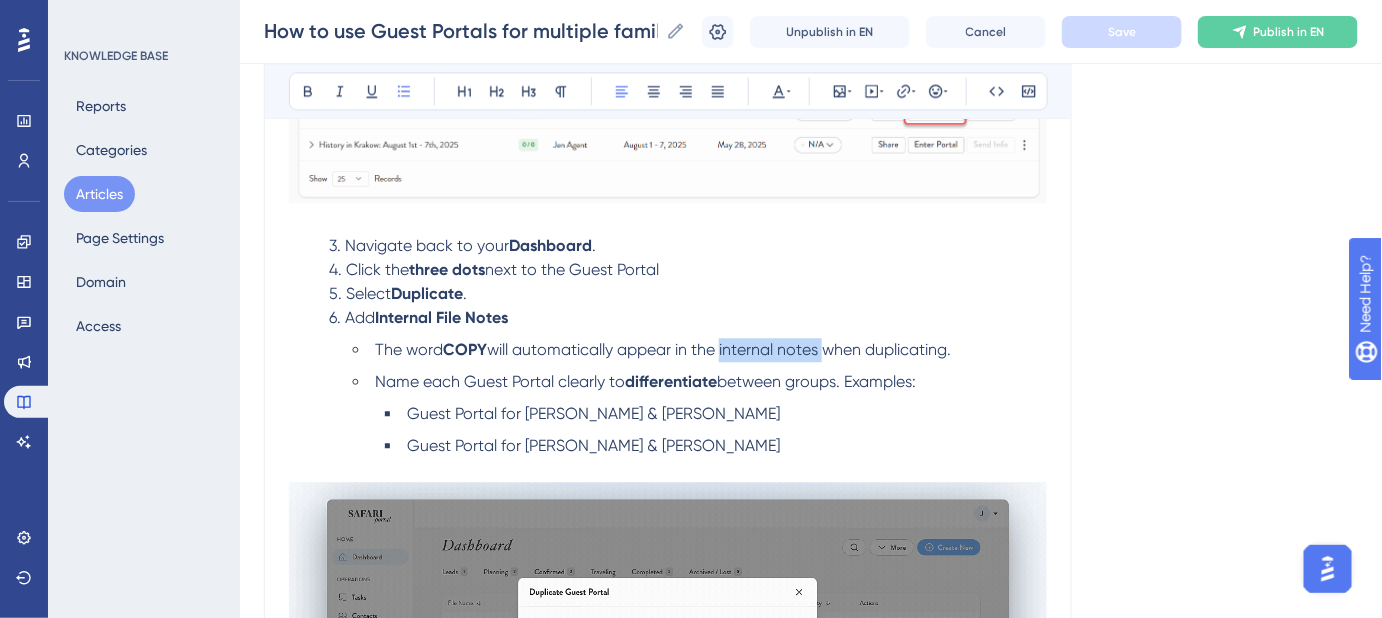 drag, startPoint x: 808, startPoint y: 348, endPoint x: 727, endPoint y: 351, distance: 81.055534 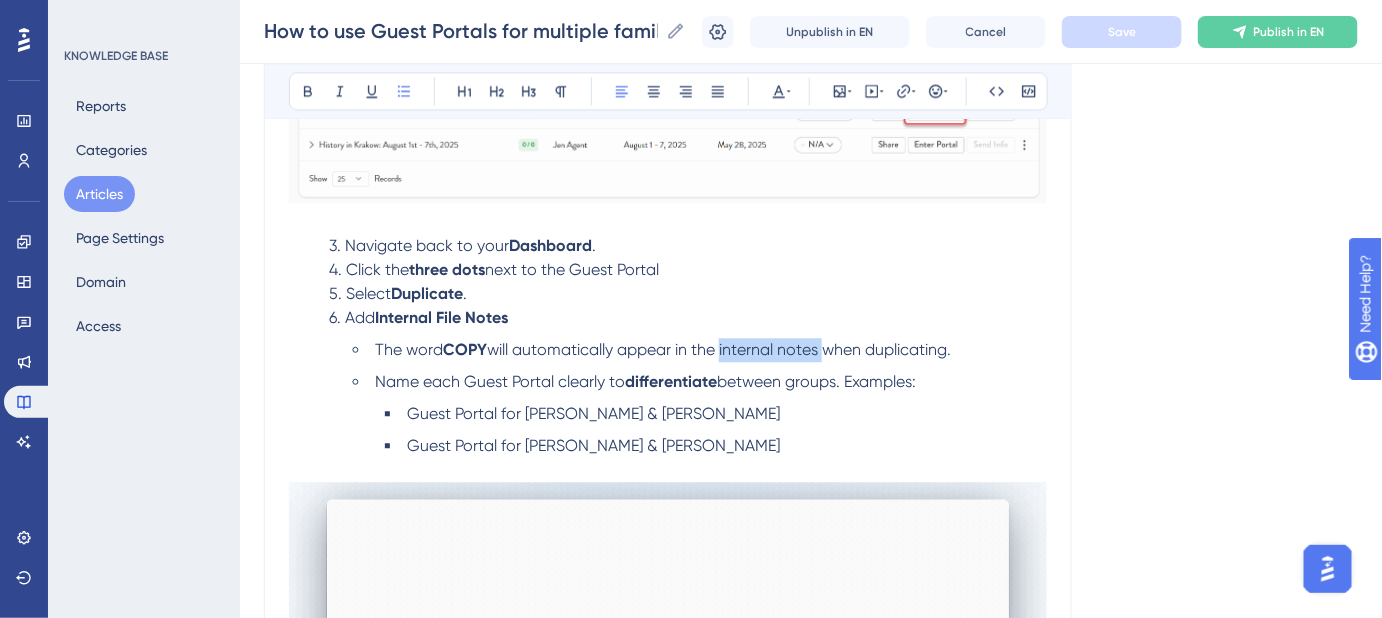 click on "will automatically appear in the internal notes when duplicating." at bounding box center [719, 349] 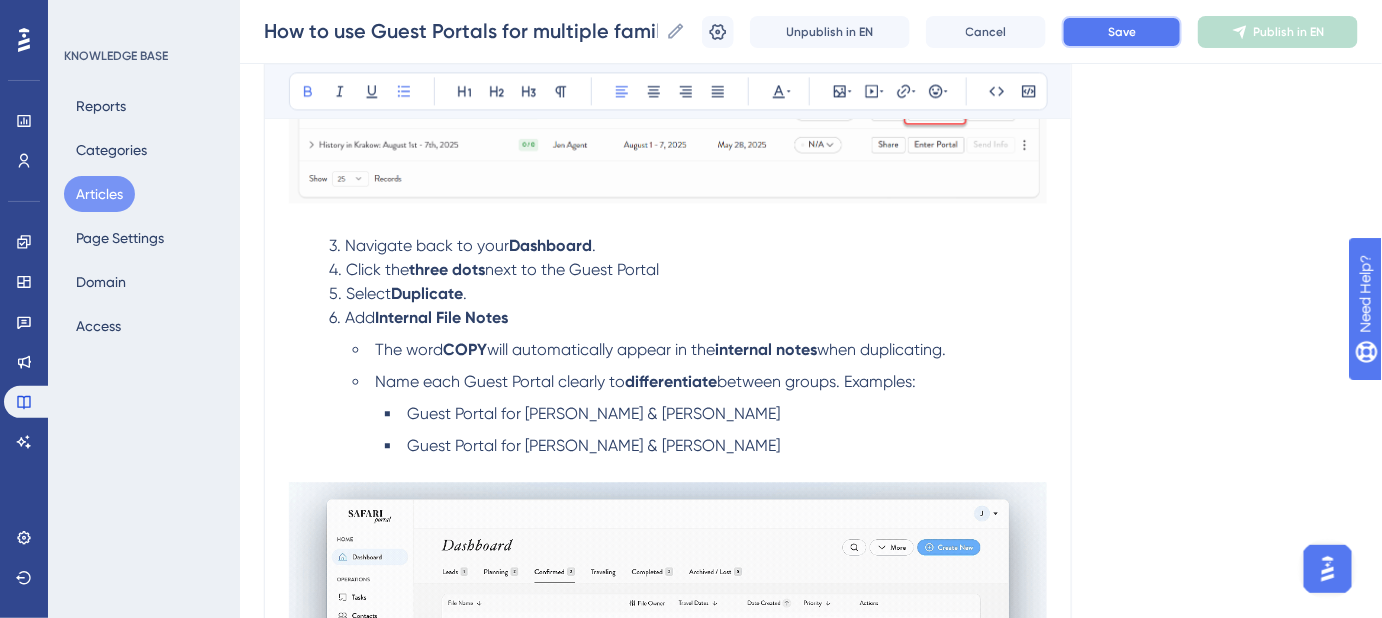 click on "Save" at bounding box center [1122, 32] 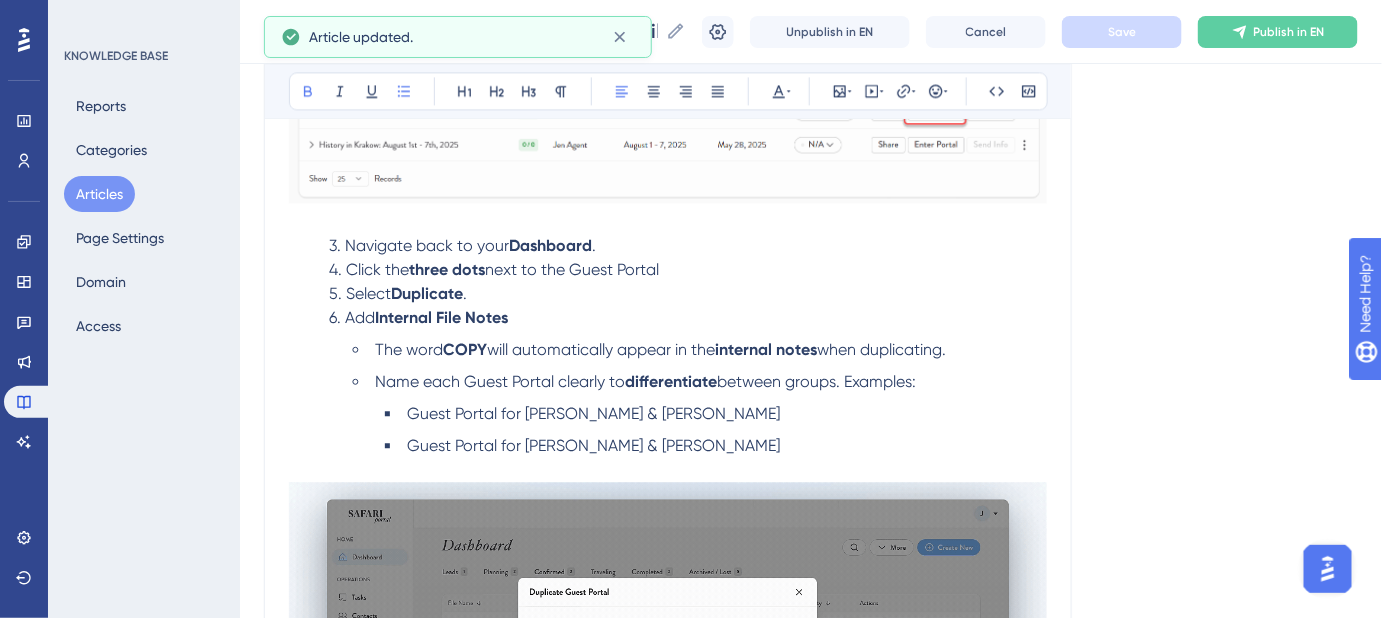 click on "Language English (Default) How to use Guest Portals for multiple families or groups on the SAME trip? Manage multiple families or groups on the same trip using Guest Portals. Bold Italic Underline Bullet Point Heading 1 Heading 2 Heading 3 Normal Align Left Align Center Align Right Align Justify Text Color Insert Image Embed Video Hyperlink Emojis Code Code Block When managing a trip involving  multiple  families or groups, sharing a  single  Guest Portal  may not be ideal, because either the  Itineraries  are slightly different for the different participants (ie, one family is arriving a day earlier than the others, or staying on for a trip extension), or due to privacy concerns; everyone with access to the same Guest Portal can see the  Guest Forms  tab, which may include sensitive or personal information. You have two options, giving you the flexibility to balance operational efficiency with both privacy and personalization. Separate Files & Itineraries File One File, Multiple Guest Portals exact  once" at bounding box center (811, 52) 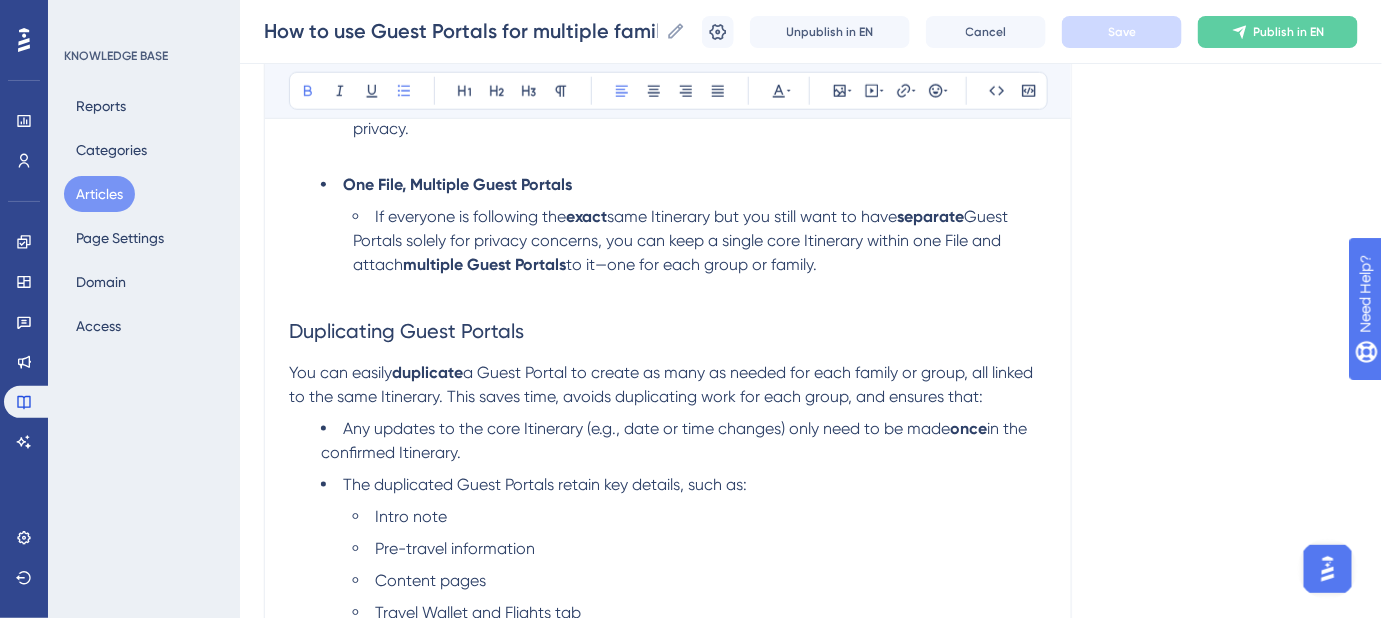 scroll, scrollTop: 181, scrollLeft: 0, axis: vertical 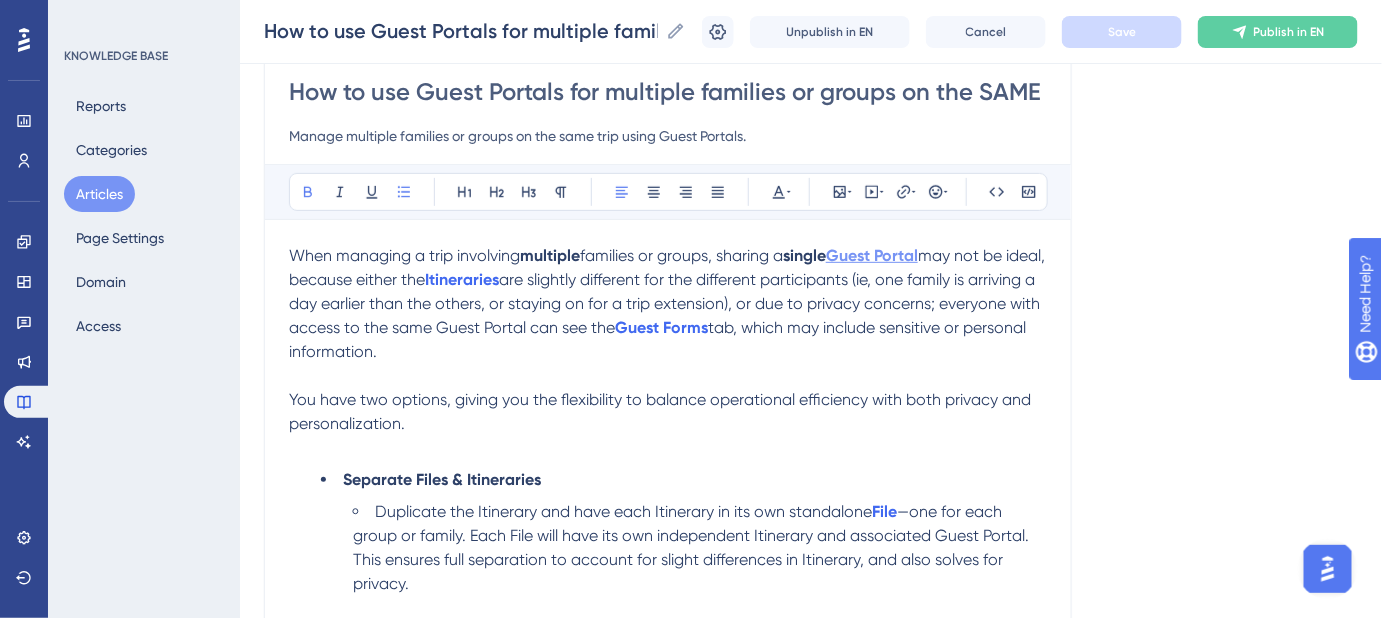 click on "Guest Portal" at bounding box center [872, 255] 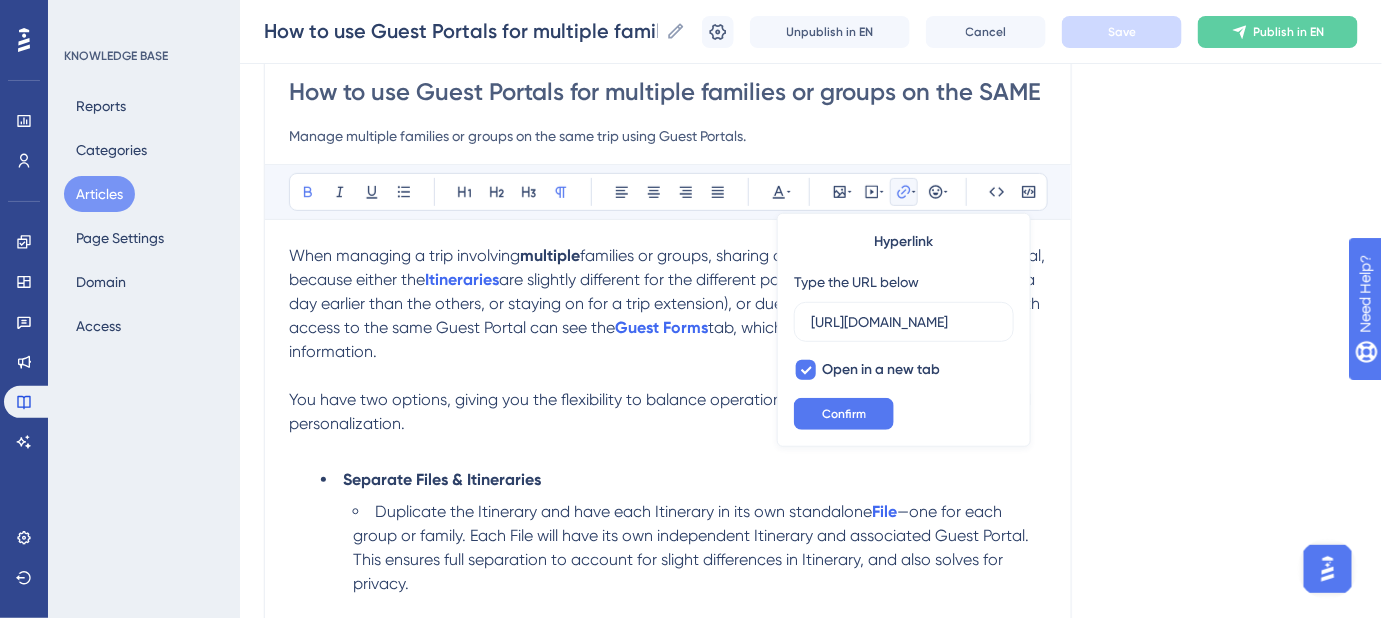 scroll, scrollTop: 0, scrollLeft: 295, axis: horizontal 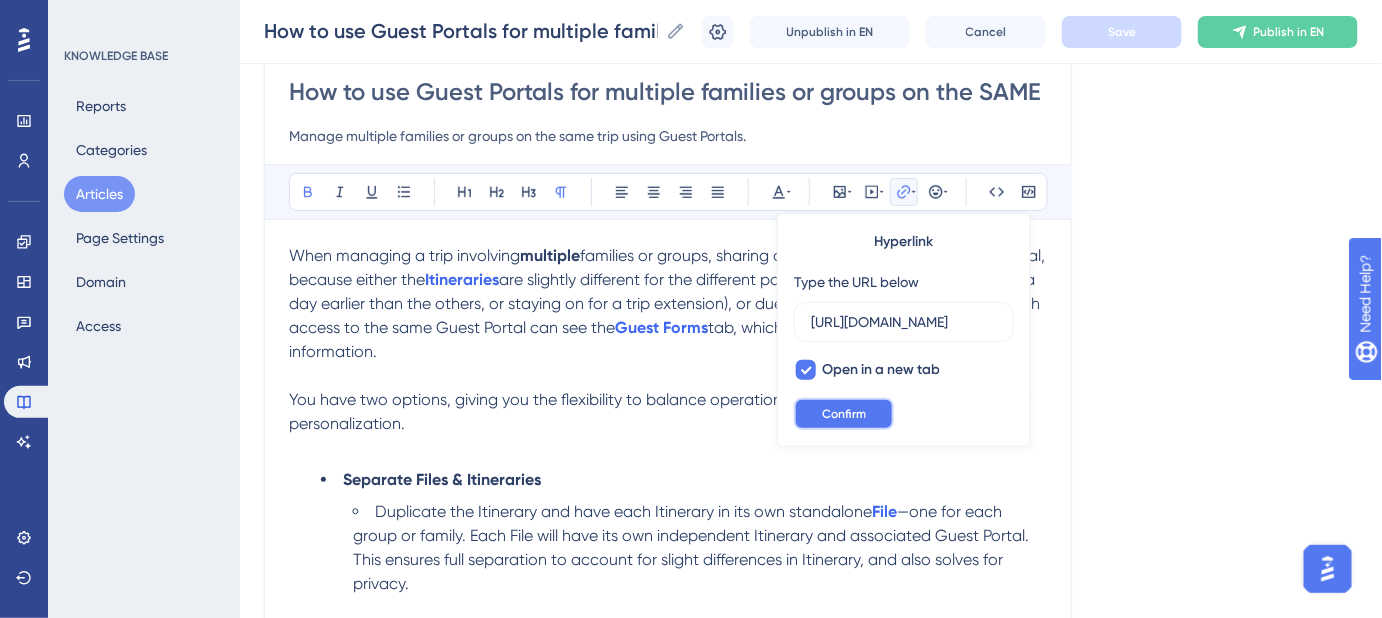 click on "Confirm" at bounding box center (844, 414) 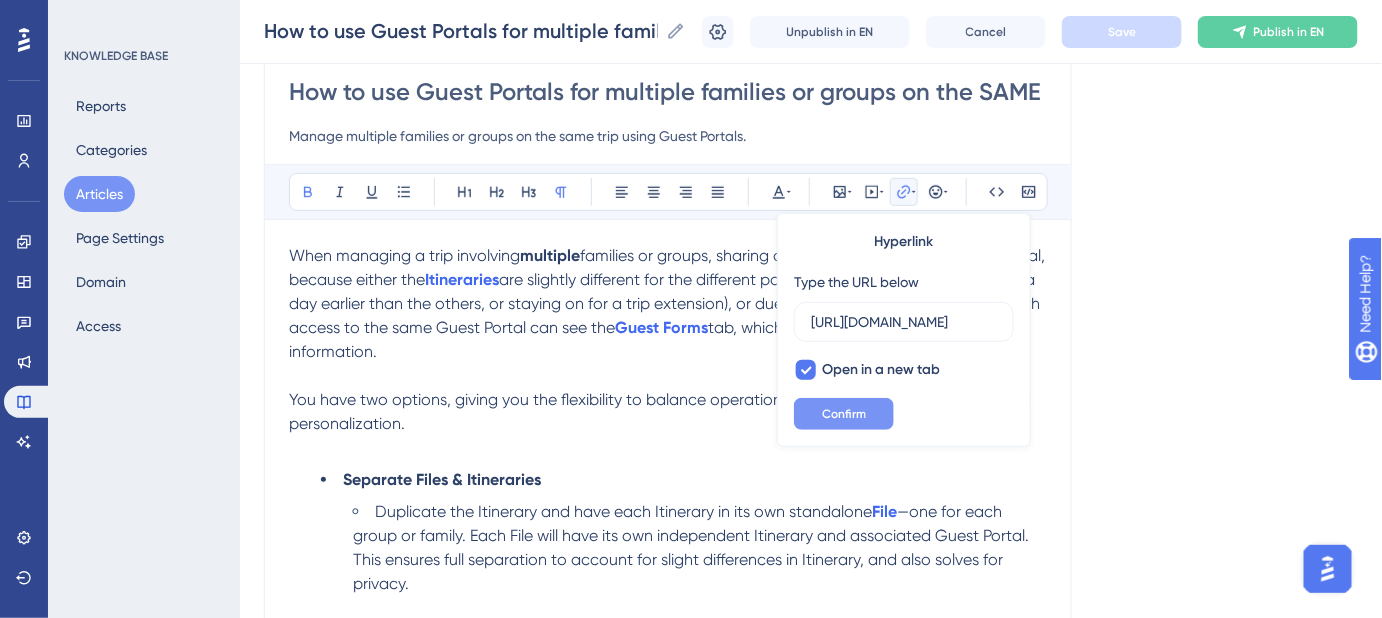 scroll, scrollTop: 0, scrollLeft: 0, axis: both 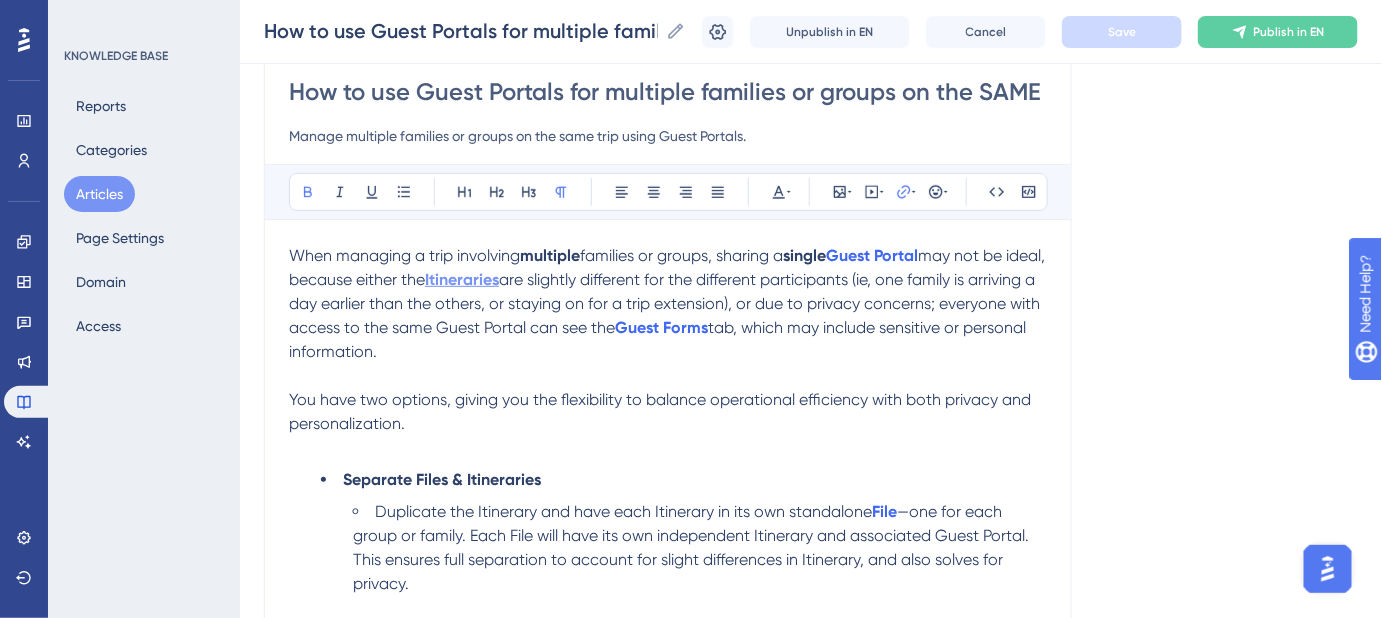 click on "Itineraries" at bounding box center (462, 279) 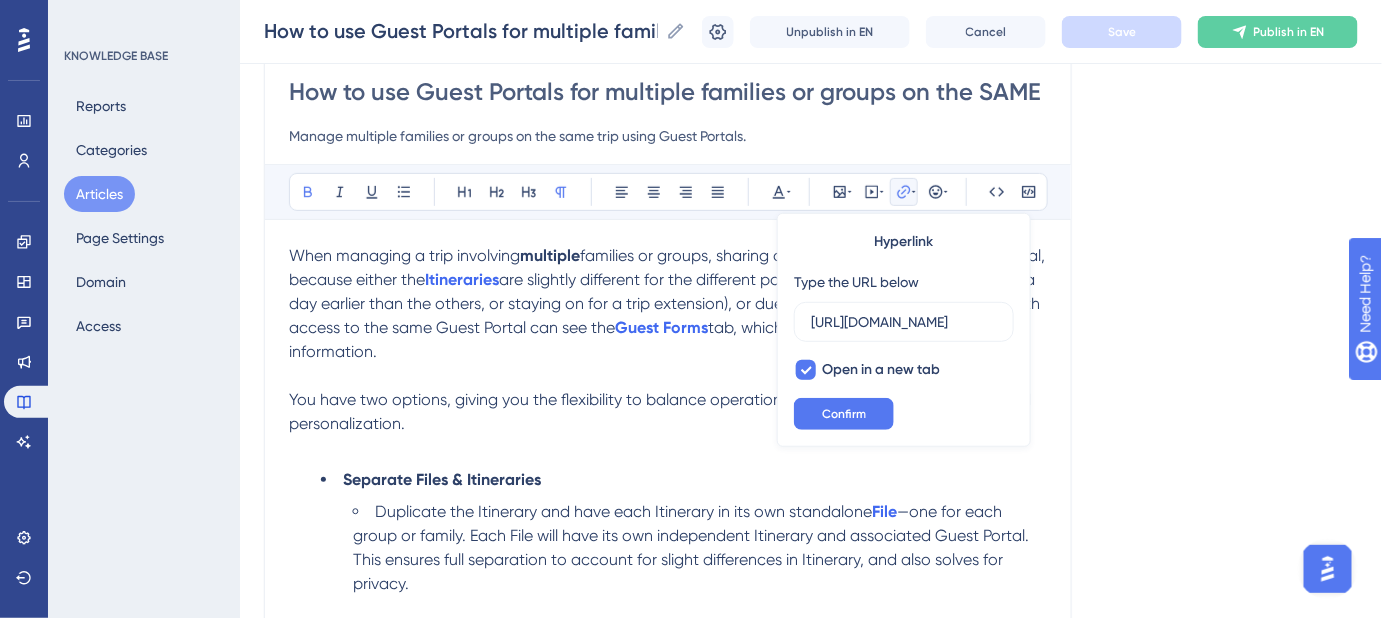 scroll, scrollTop: 0, scrollLeft: 270, axis: horizontal 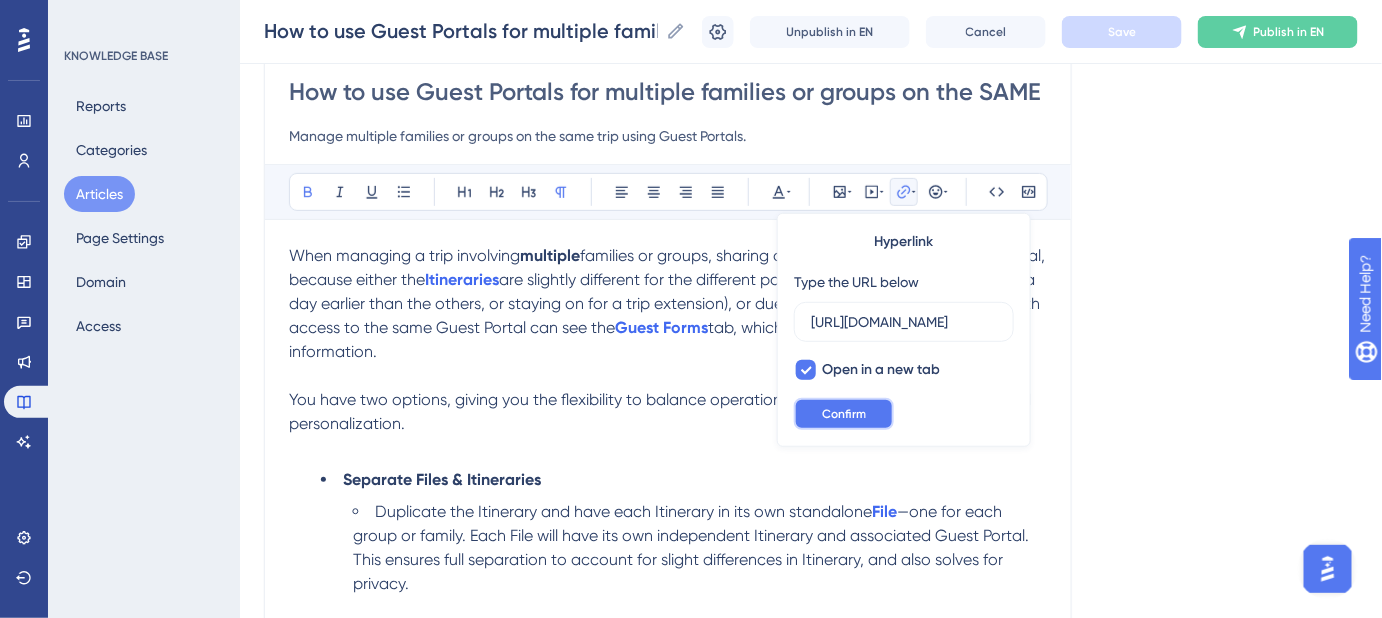 click on "Confirm" at bounding box center [844, 414] 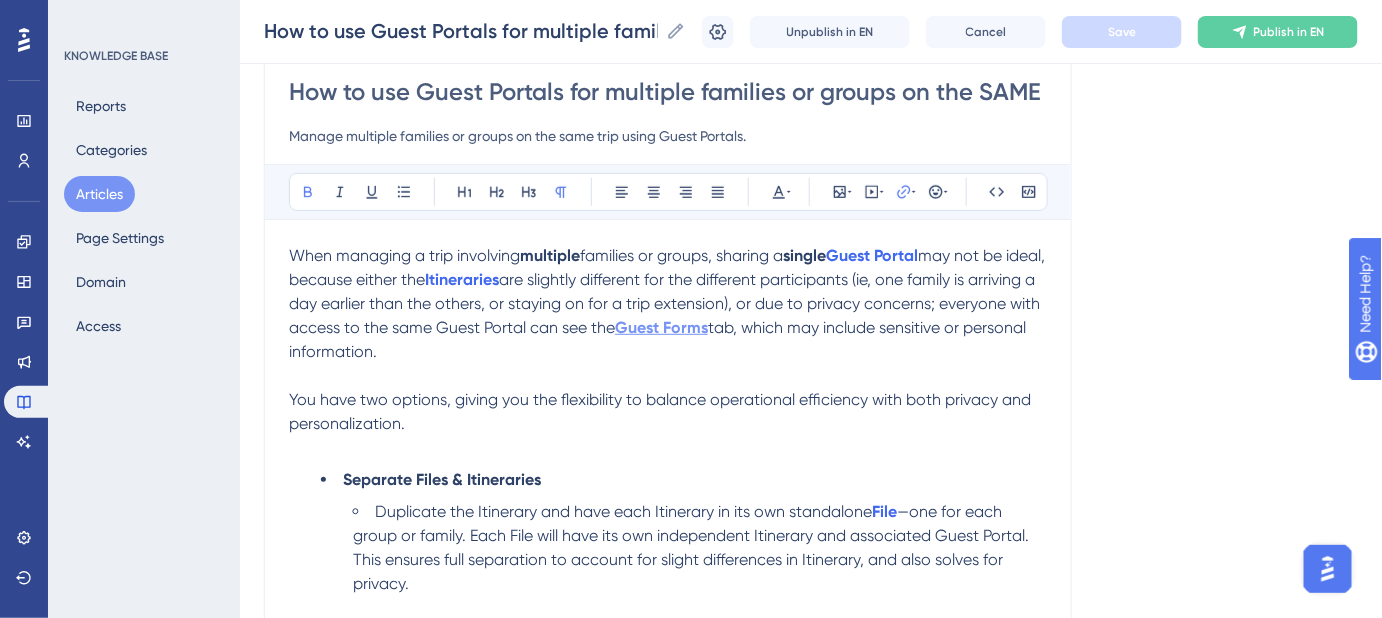 click on "Guest Forms" at bounding box center [661, 327] 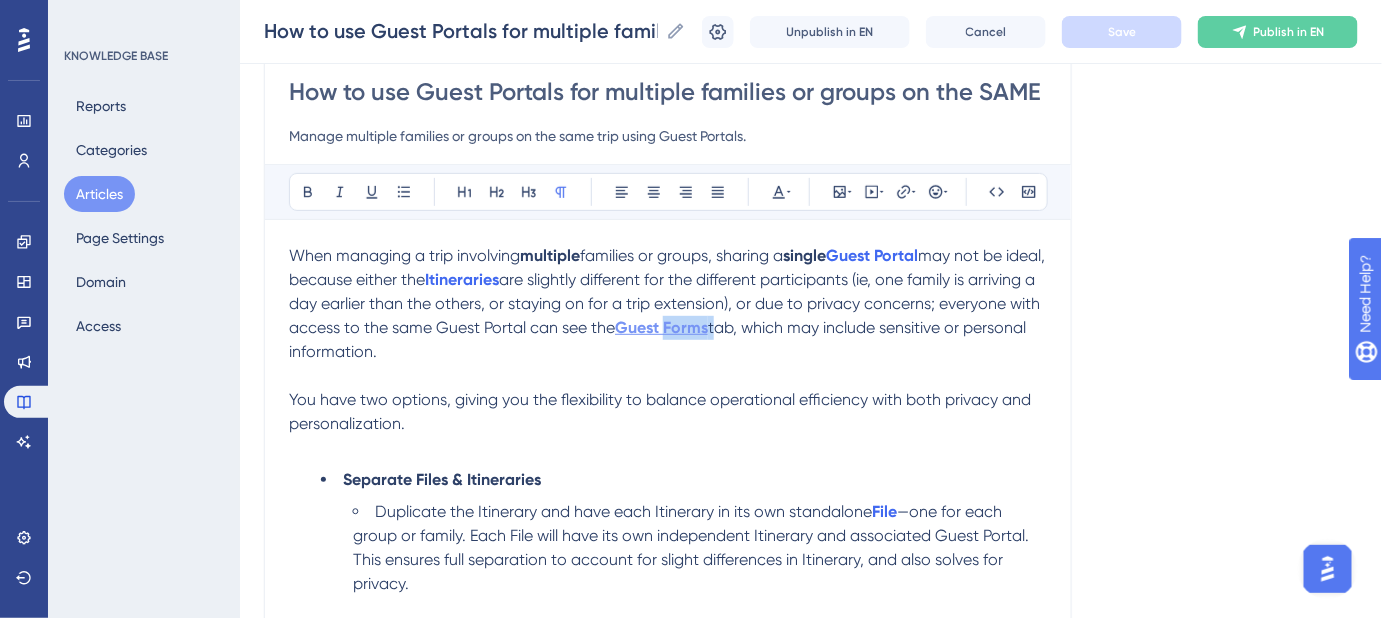 click on "Guest Forms" at bounding box center [661, 327] 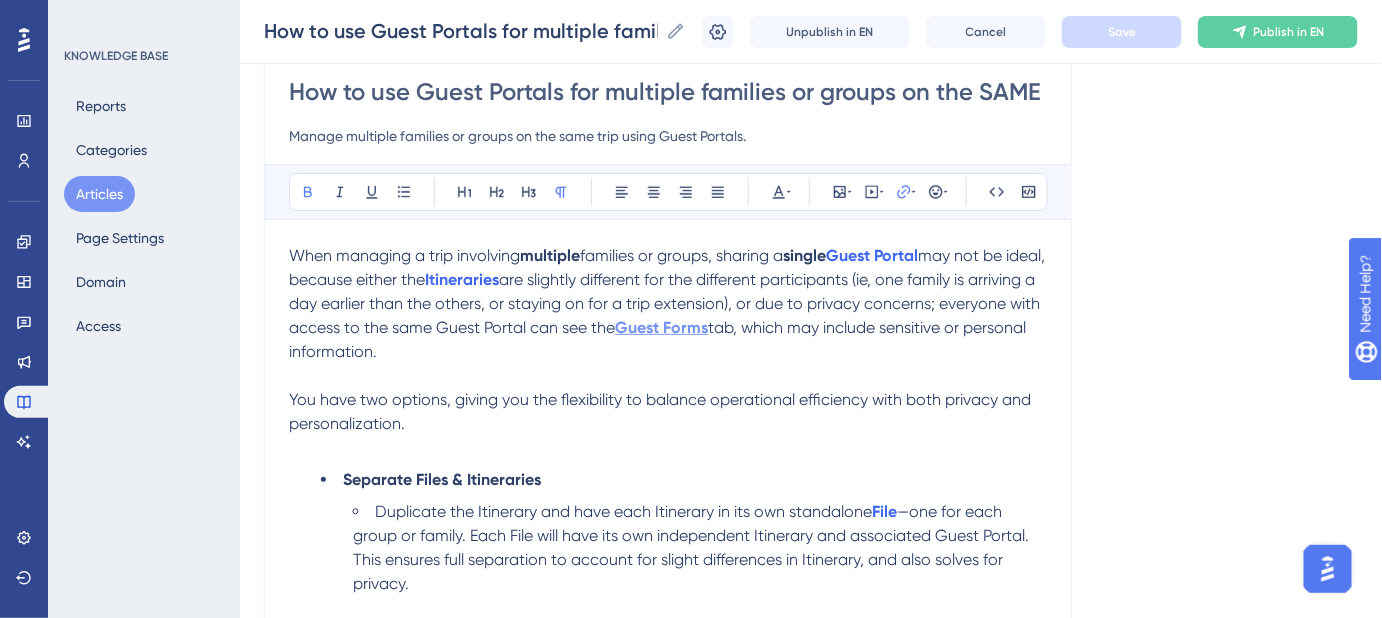 click on "Guest Forms" at bounding box center [661, 327] 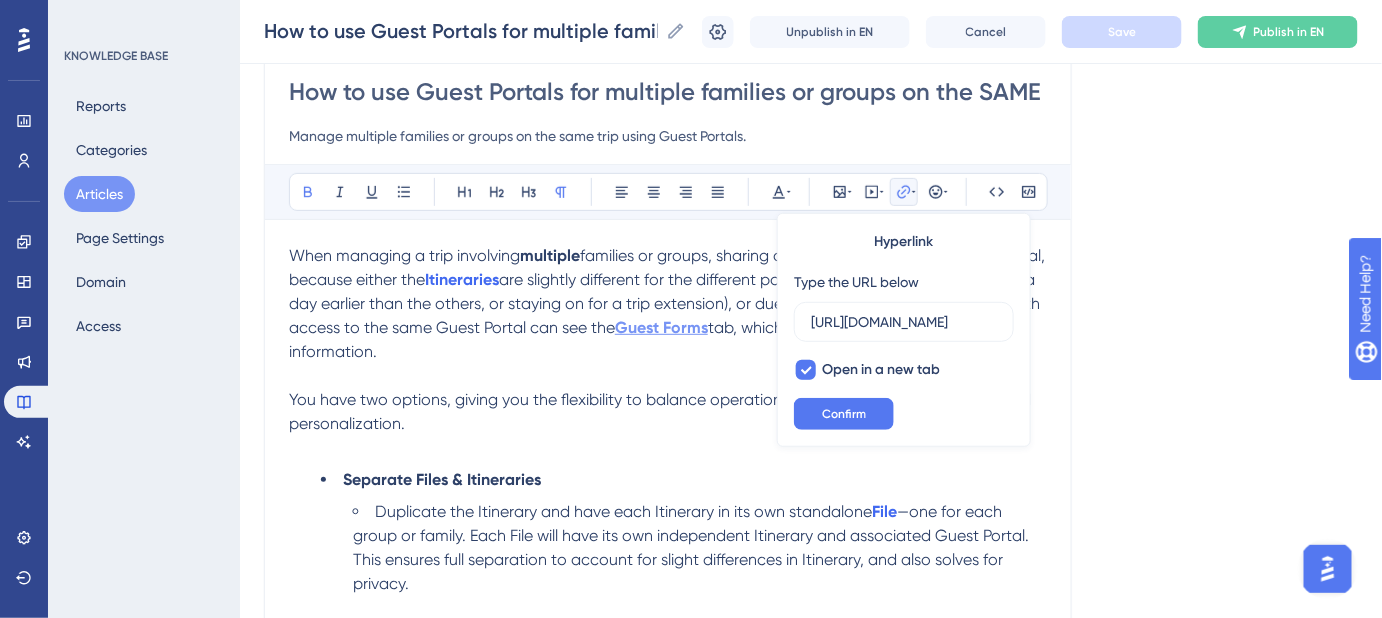 scroll, scrollTop: 0, scrollLeft: 400, axis: horizontal 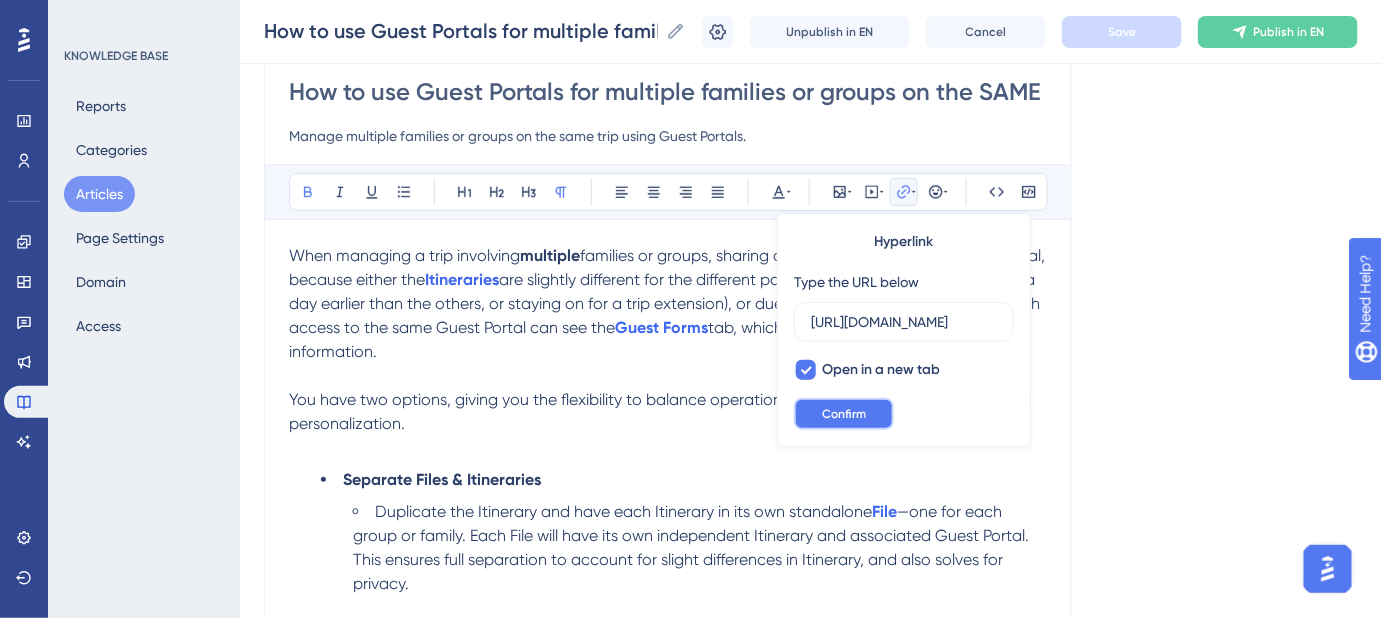 click on "Confirm" at bounding box center [844, 414] 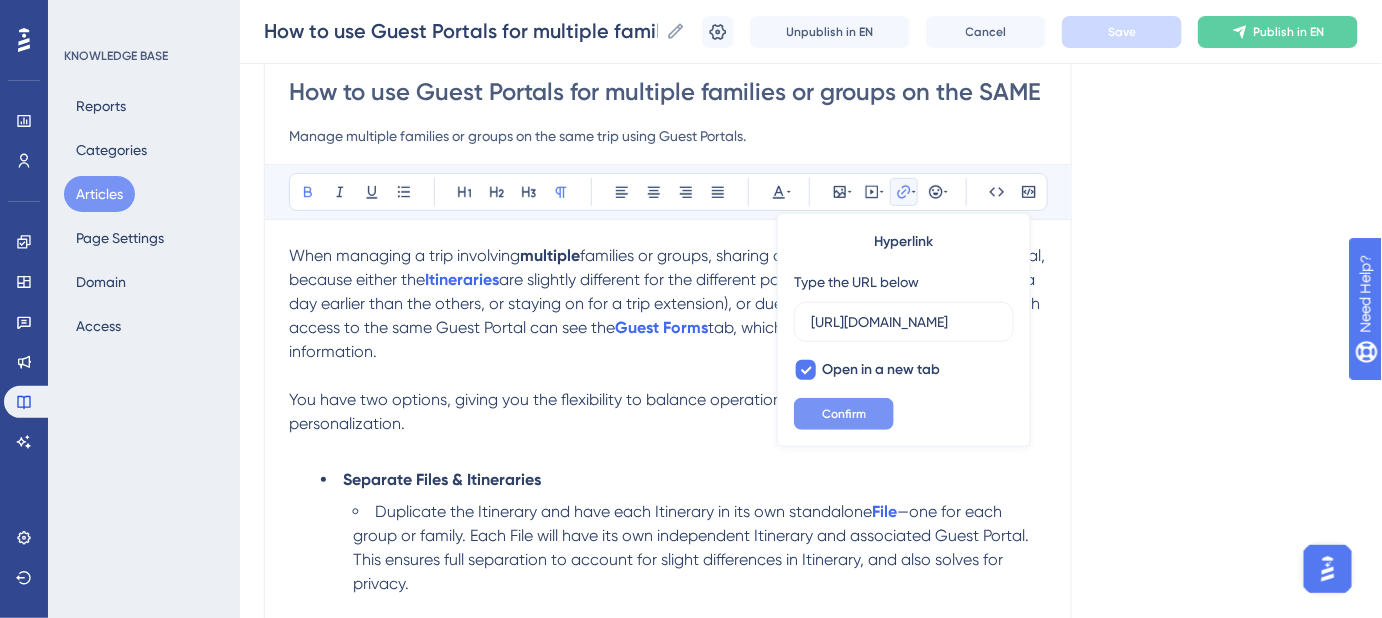 scroll, scrollTop: 0, scrollLeft: 0, axis: both 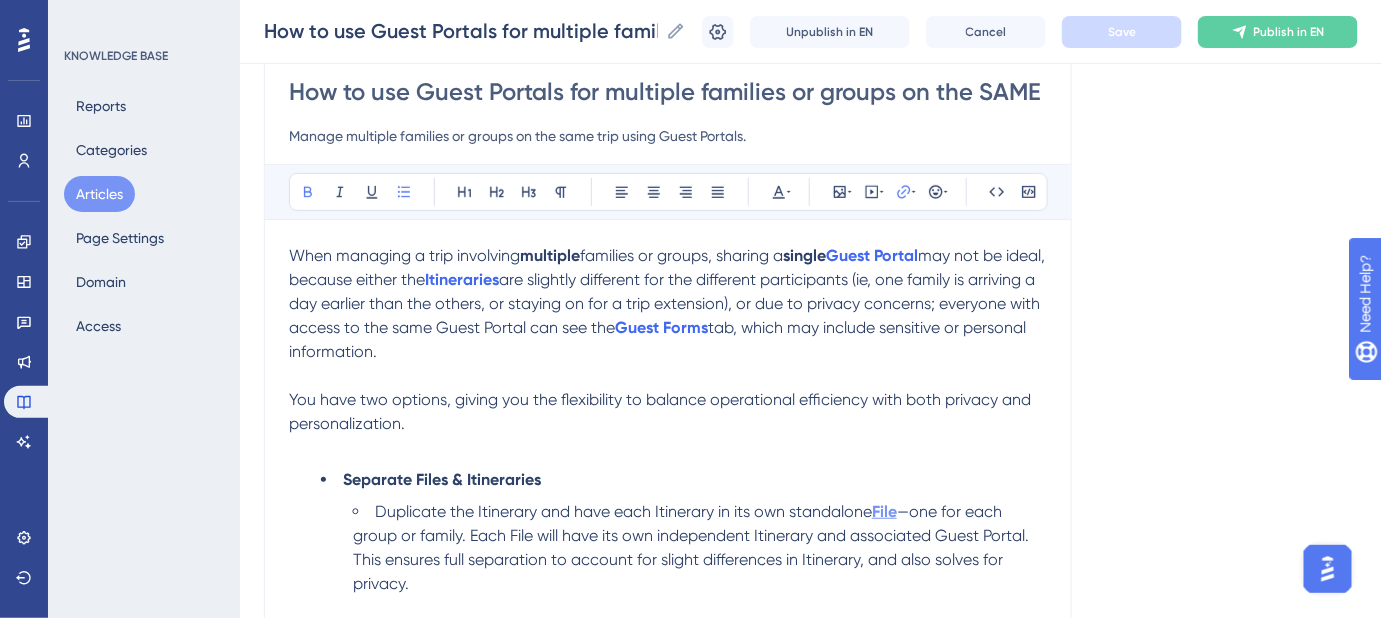 click on "File" at bounding box center [884, 511] 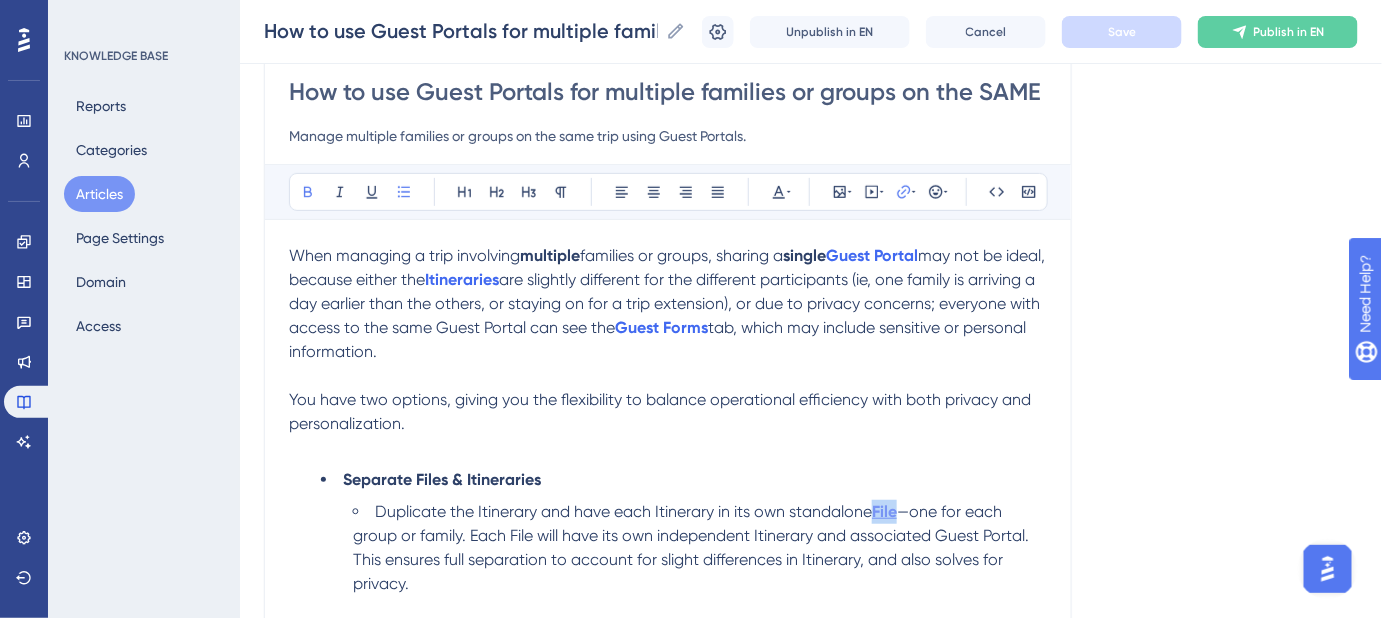 click on "File" at bounding box center [884, 511] 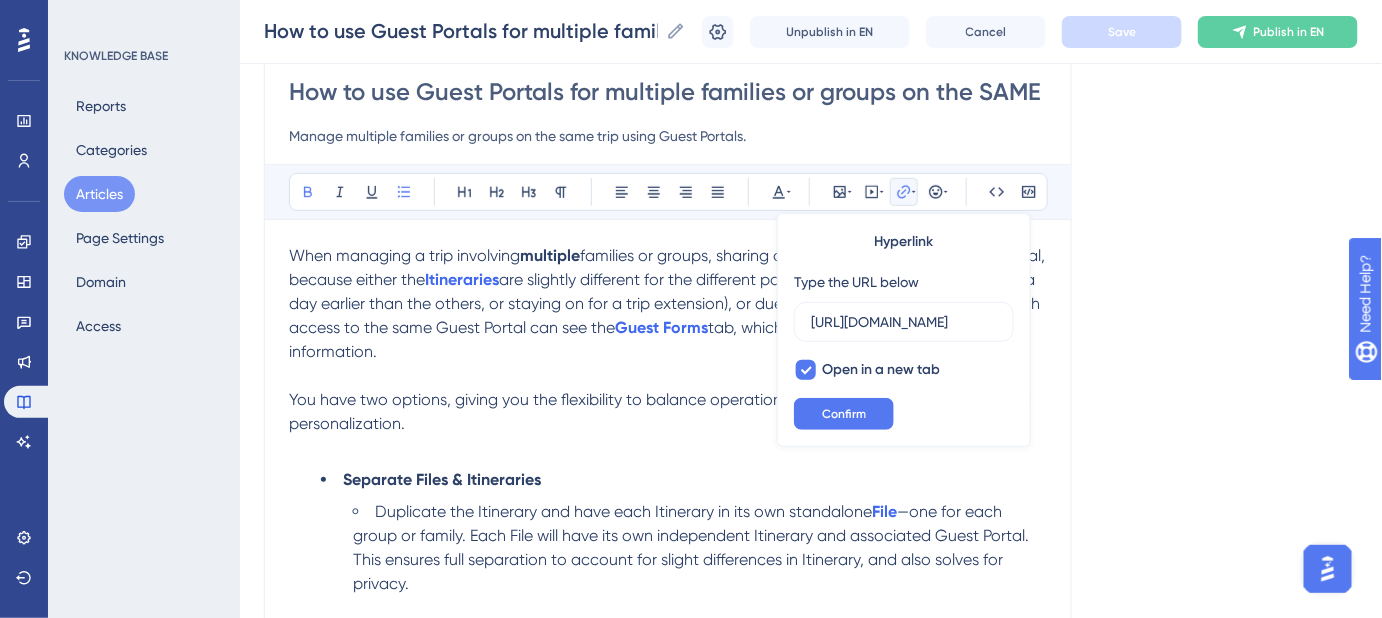 scroll, scrollTop: 0, scrollLeft: 293, axis: horizontal 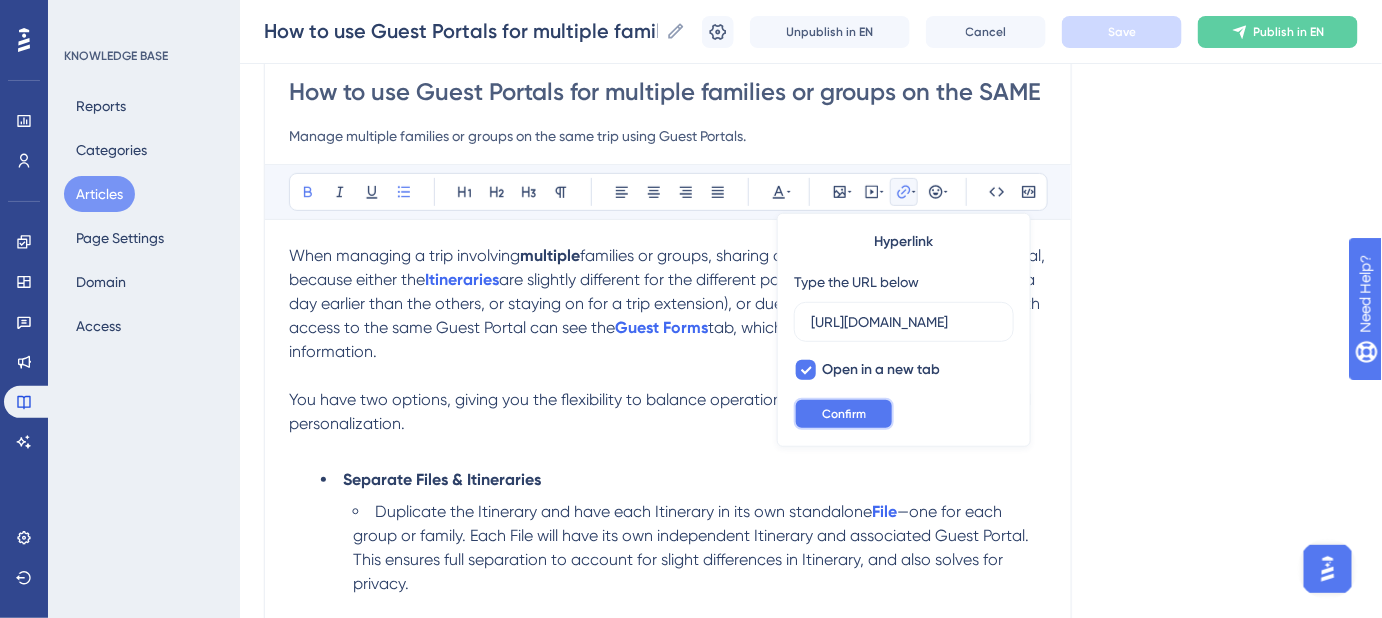 click on "Confirm" at bounding box center (844, 414) 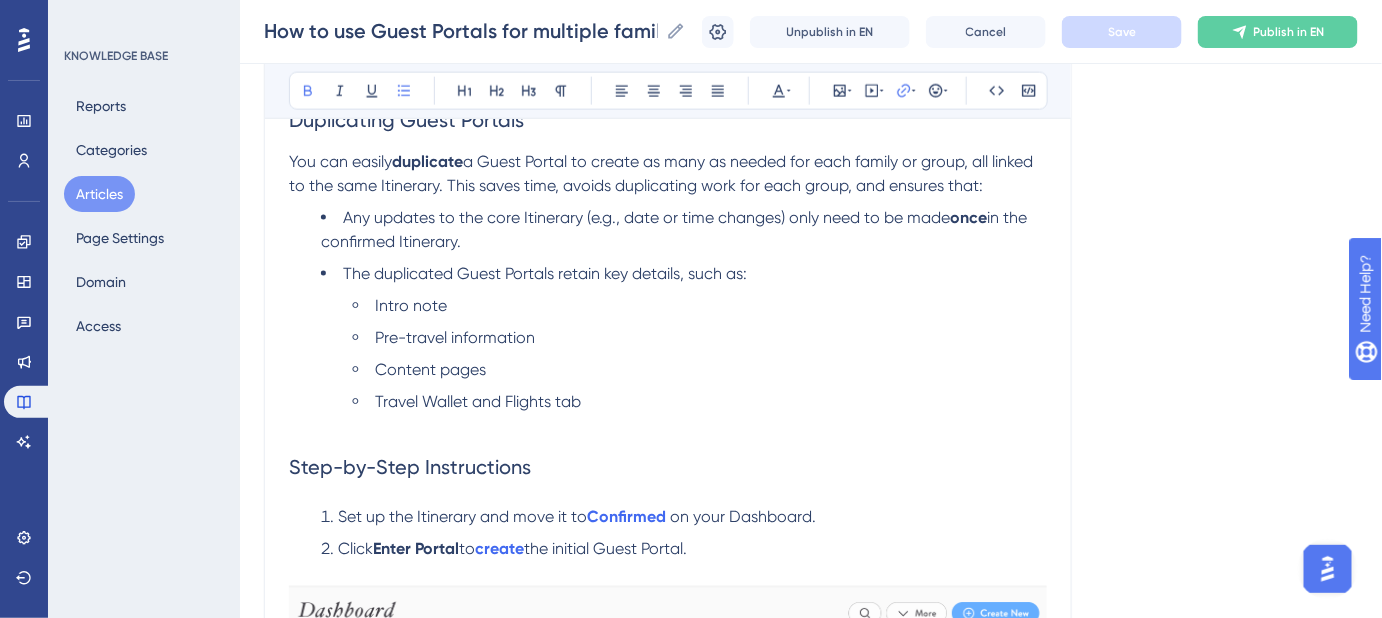 scroll, scrollTop: 909, scrollLeft: 0, axis: vertical 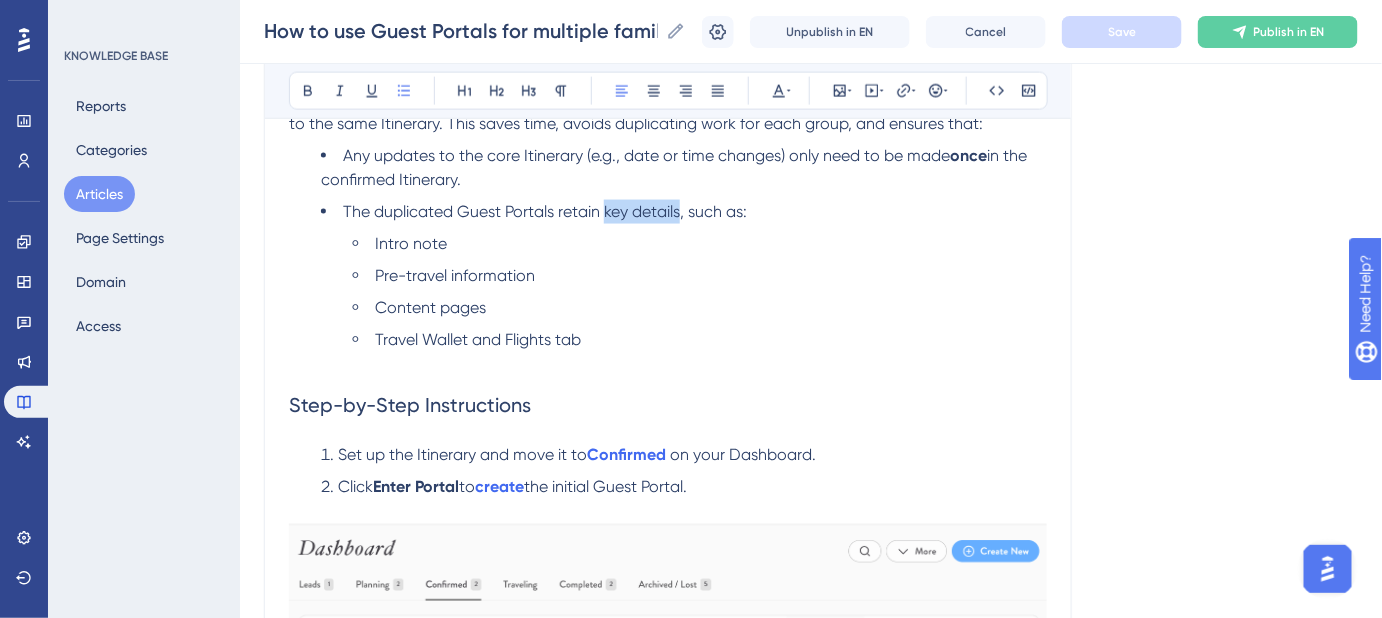 drag, startPoint x: 680, startPoint y: 212, endPoint x: 604, endPoint y: 216, distance: 76.105194 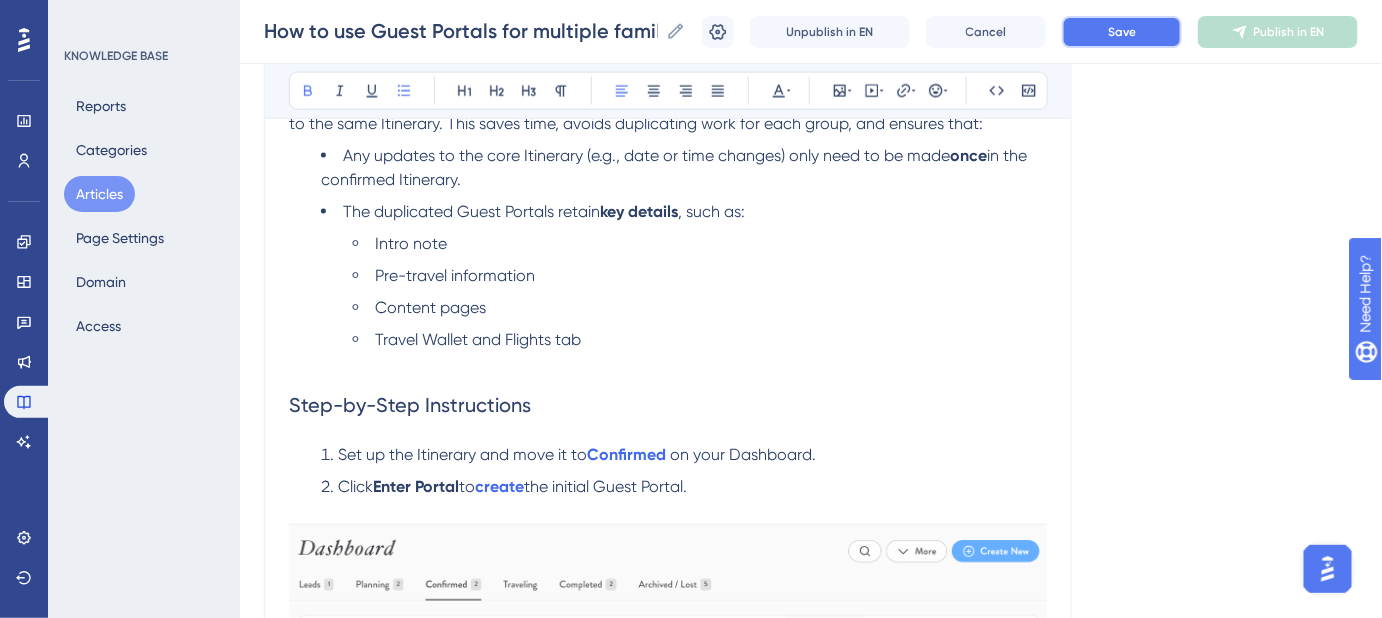 click on "Save" at bounding box center (1122, 32) 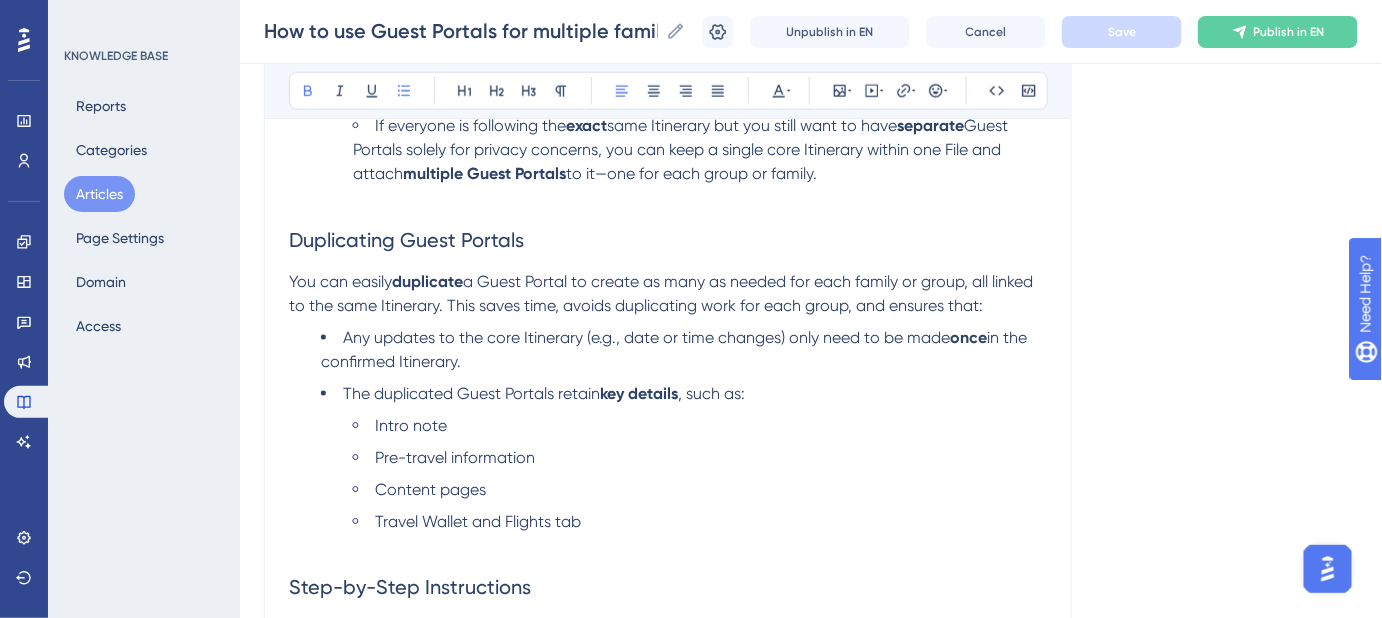 scroll, scrollTop: 818, scrollLeft: 0, axis: vertical 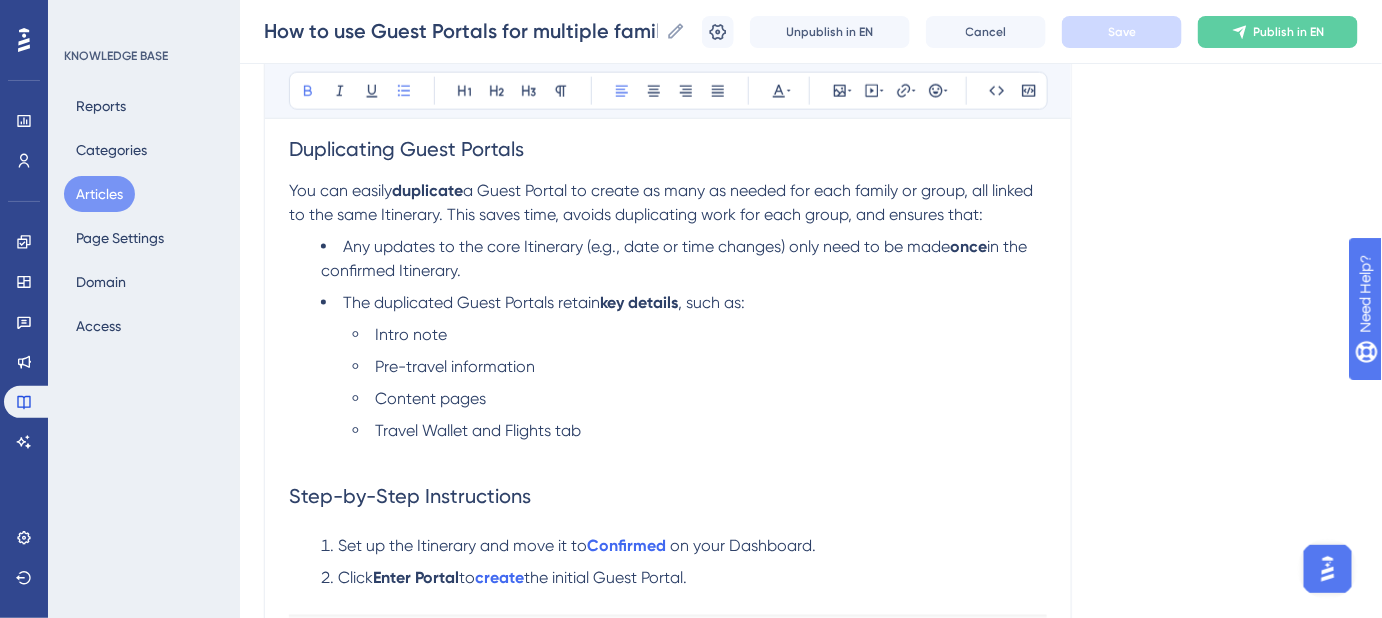 click on "Intro note Pre-travel information Content pages Travel Wallet and Flights tab" at bounding box center [684, 395] 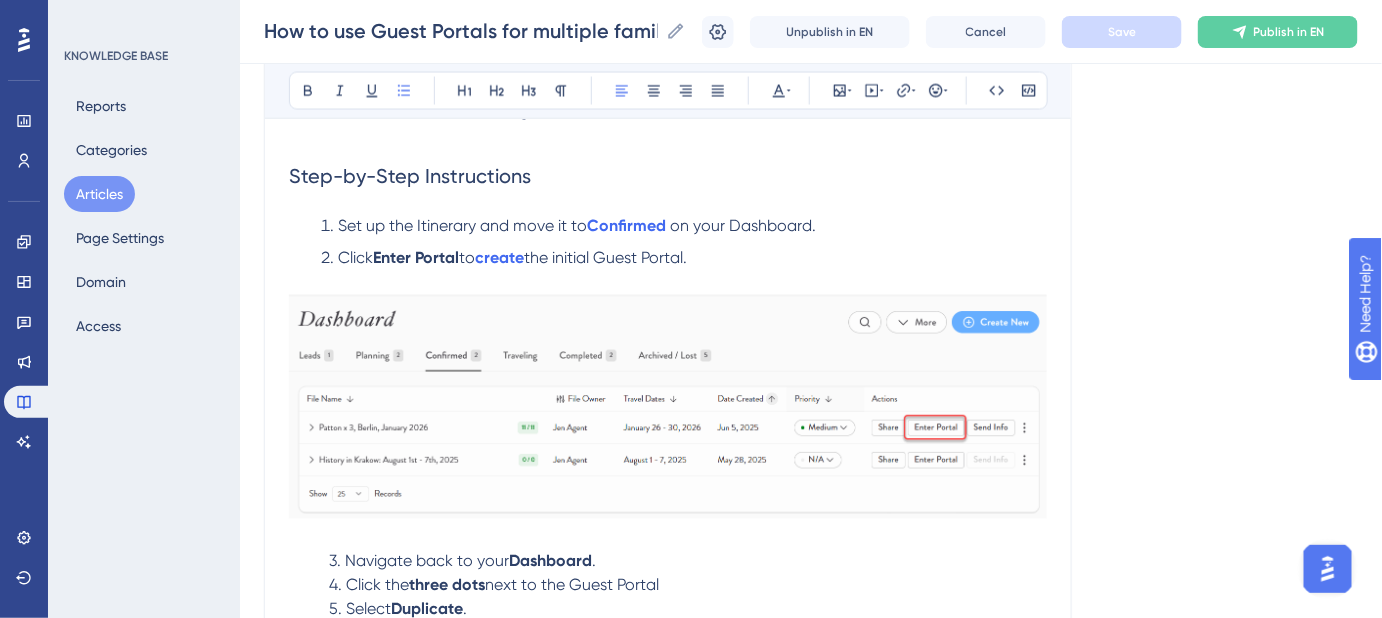 scroll, scrollTop: 1181, scrollLeft: 0, axis: vertical 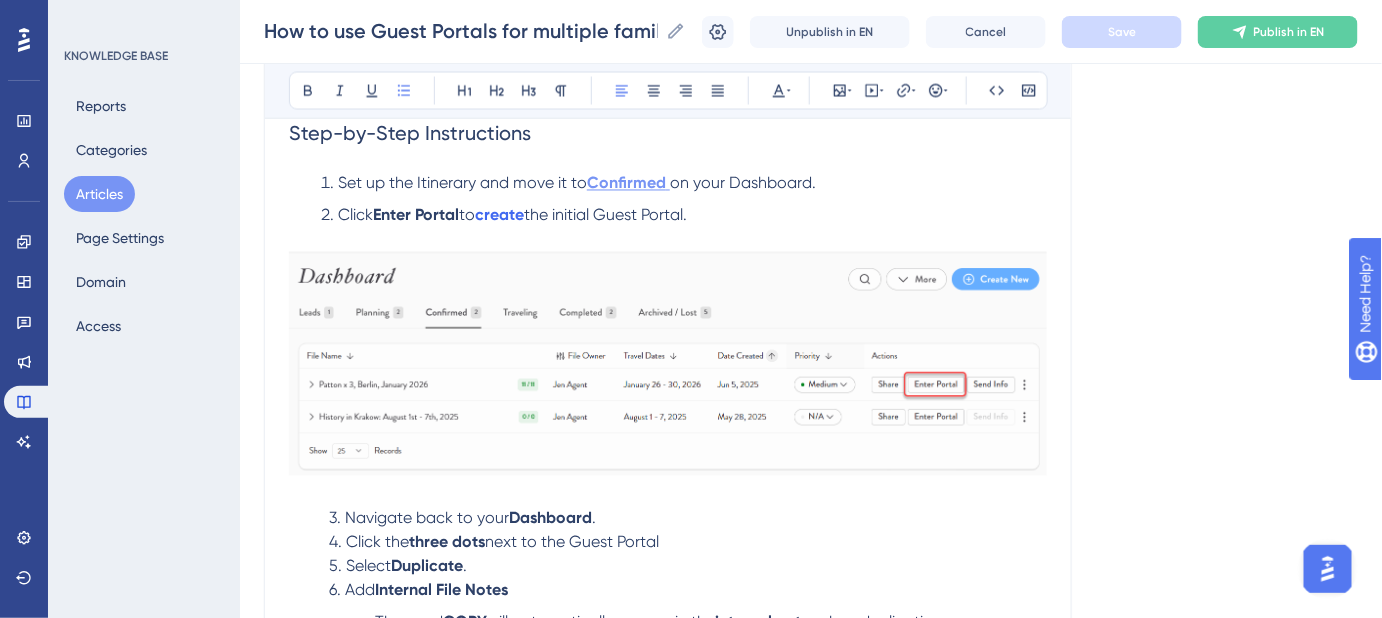 click on "Confirmed" at bounding box center [626, 183] 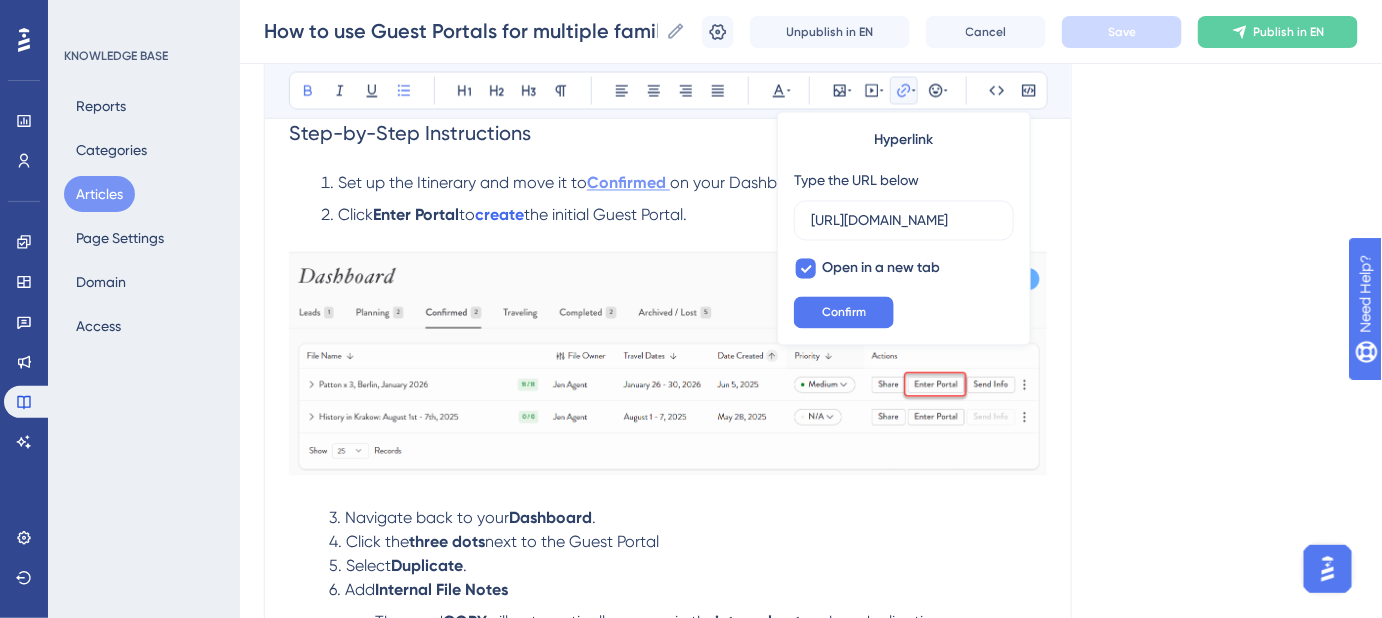 scroll, scrollTop: 0, scrollLeft: 493, axis: horizontal 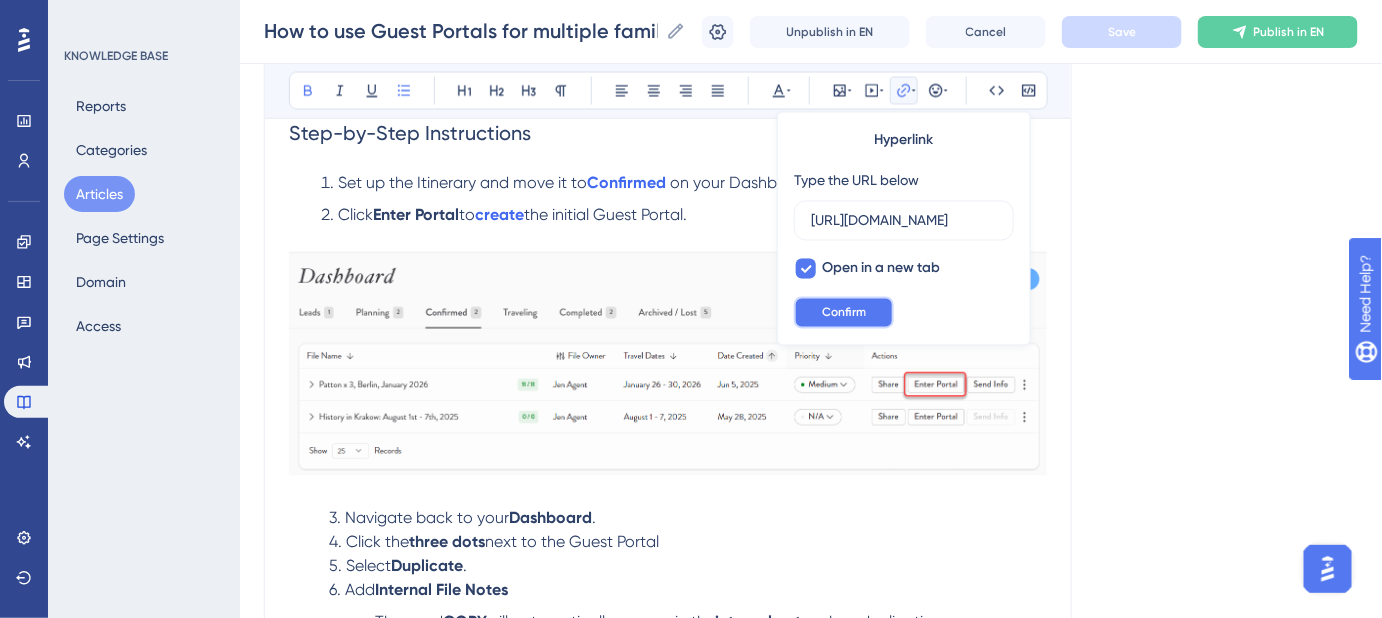 click on "Confirm" at bounding box center [844, 313] 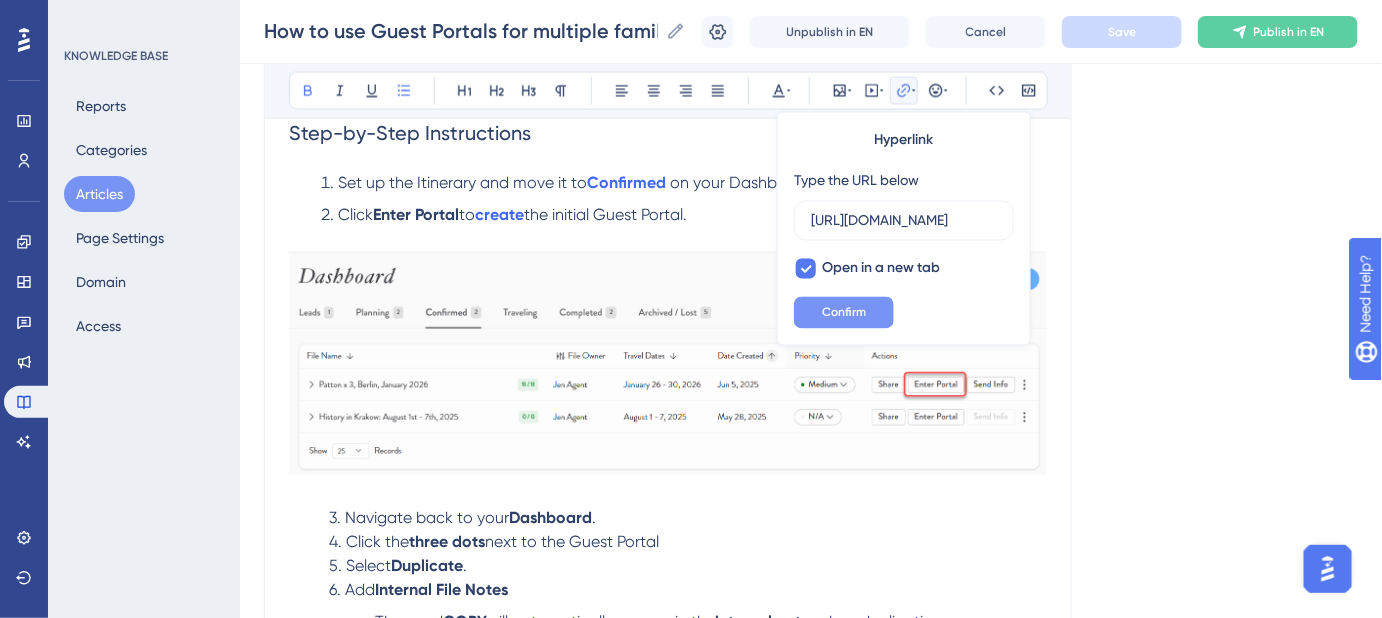 scroll, scrollTop: 0, scrollLeft: 0, axis: both 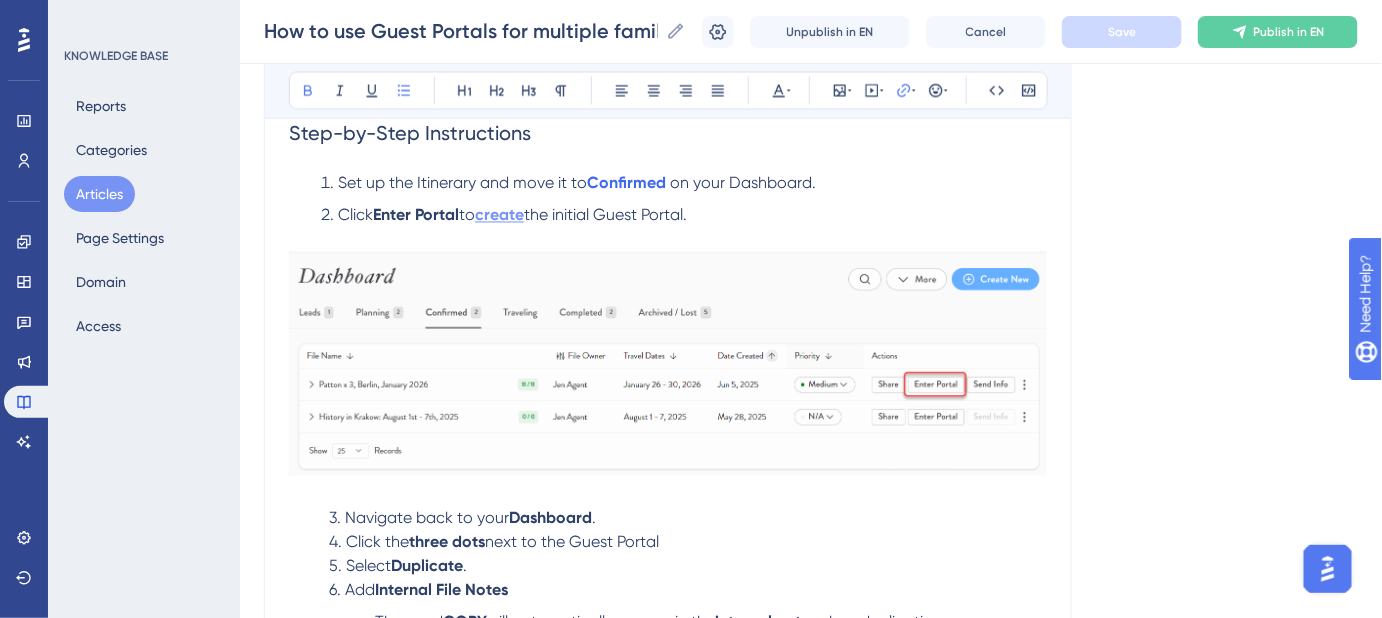 click on "create" at bounding box center [499, 215] 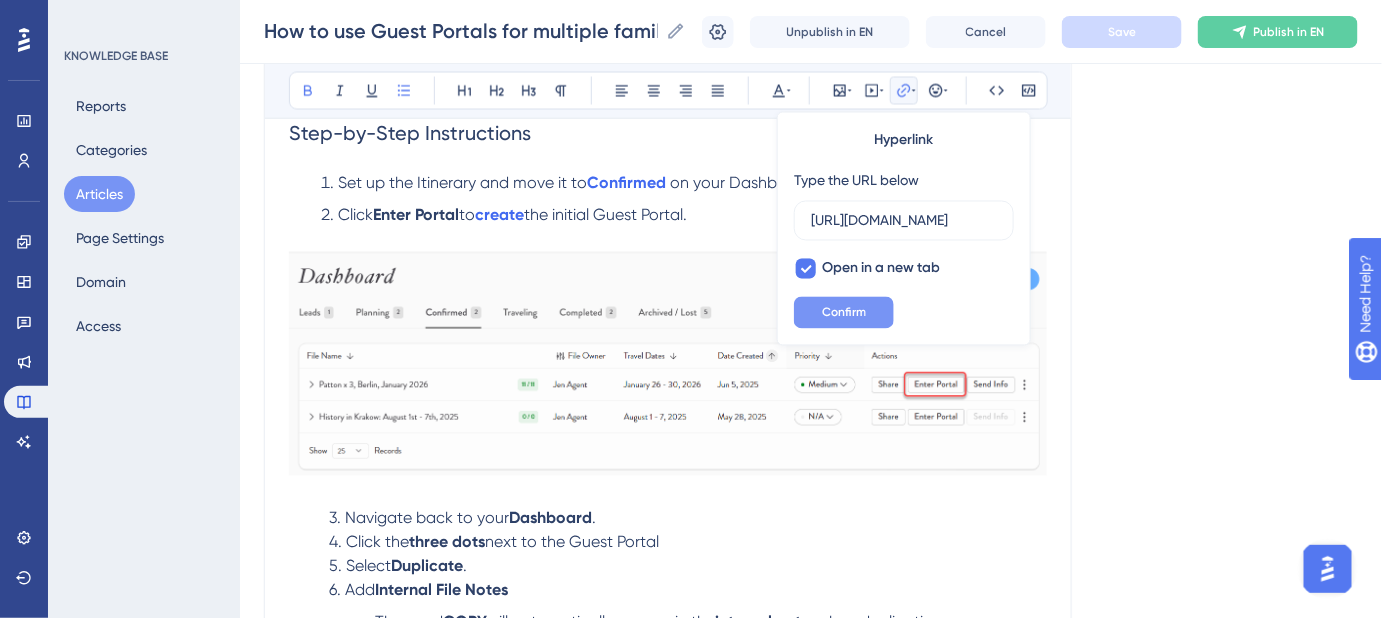 scroll, scrollTop: 0, scrollLeft: 476, axis: horizontal 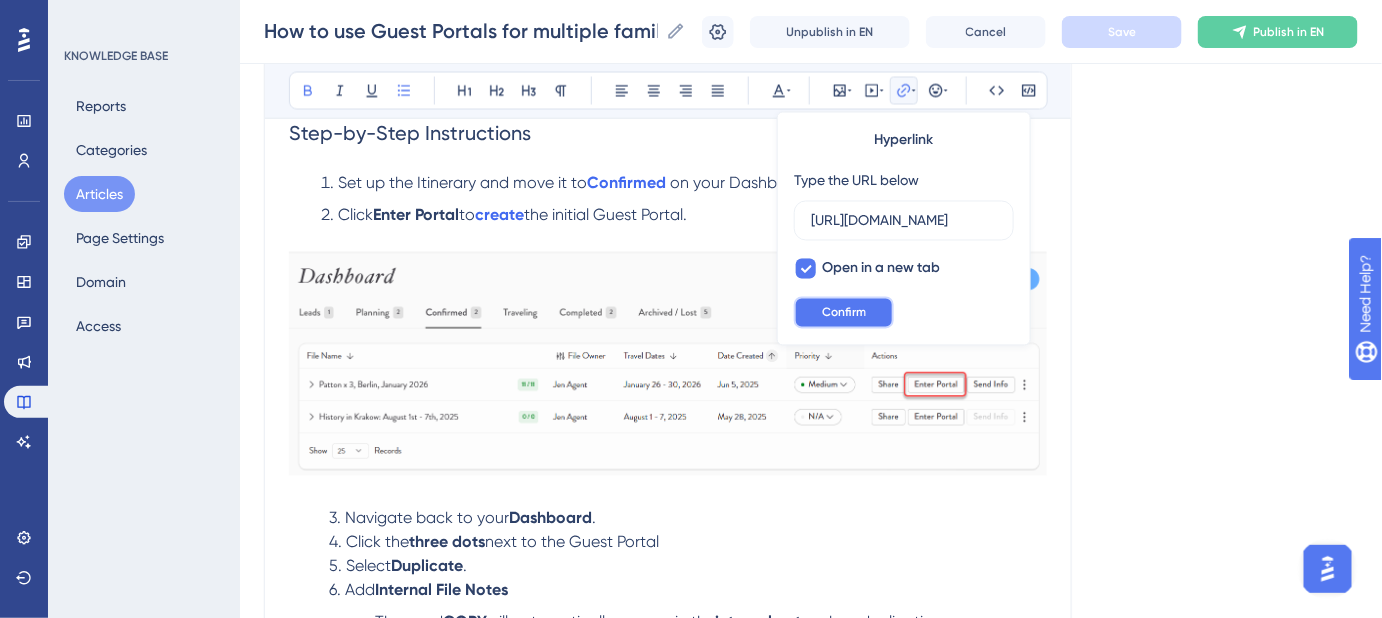 click on "Confirm" at bounding box center (844, 313) 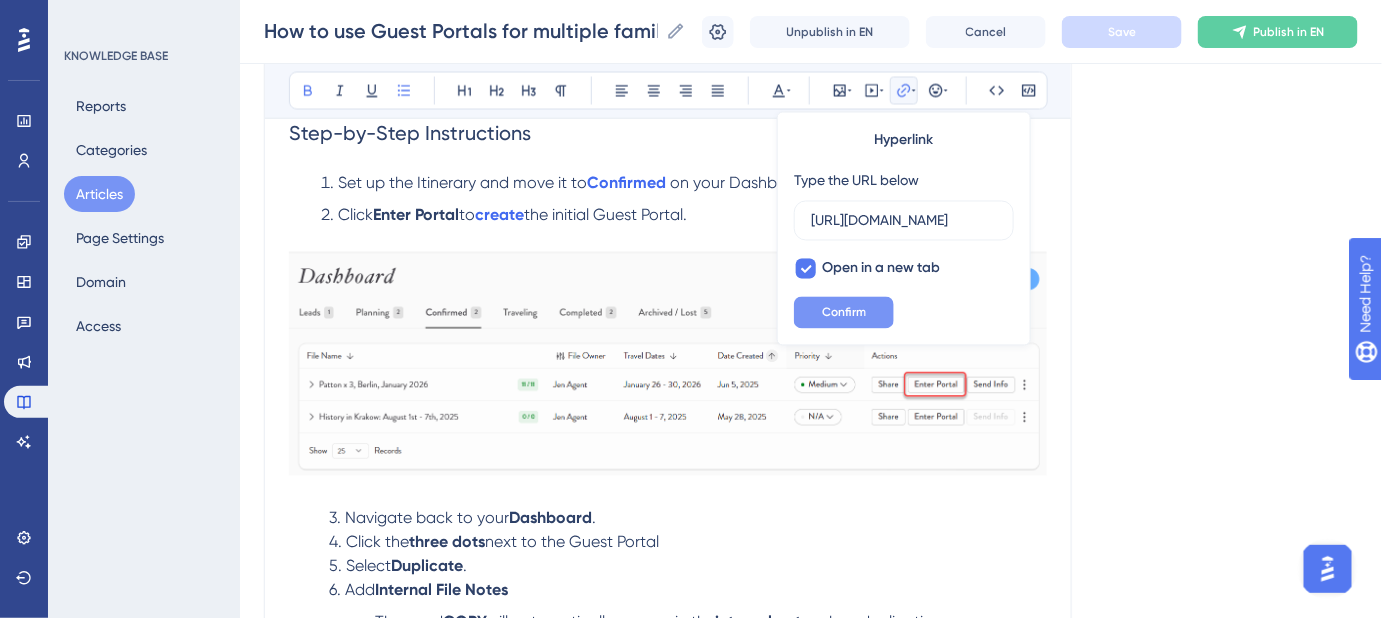scroll, scrollTop: 0, scrollLeft: 0, axis: both 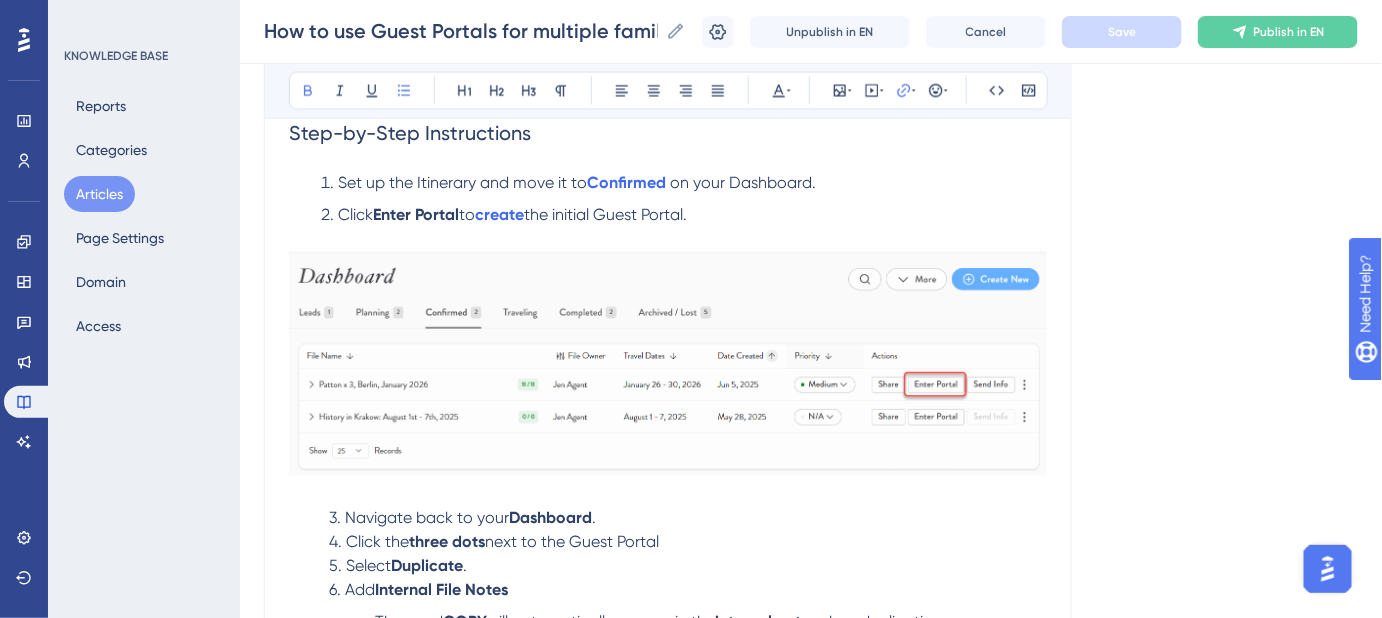 click on "3. Navigate back to your  Dashboard ." at bounding box center (668, 519) 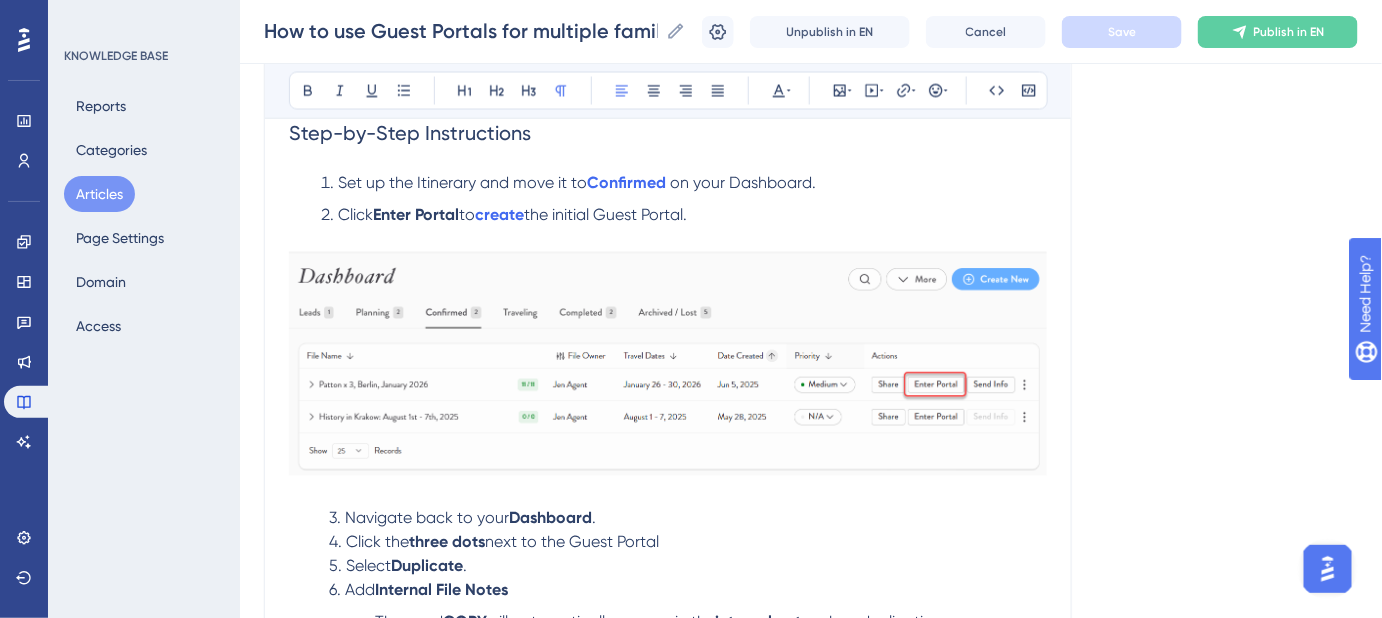 click on "Set up the Itinerary and move it to  Confirmed   on your Dashboard." at bounding box center [684, 184] 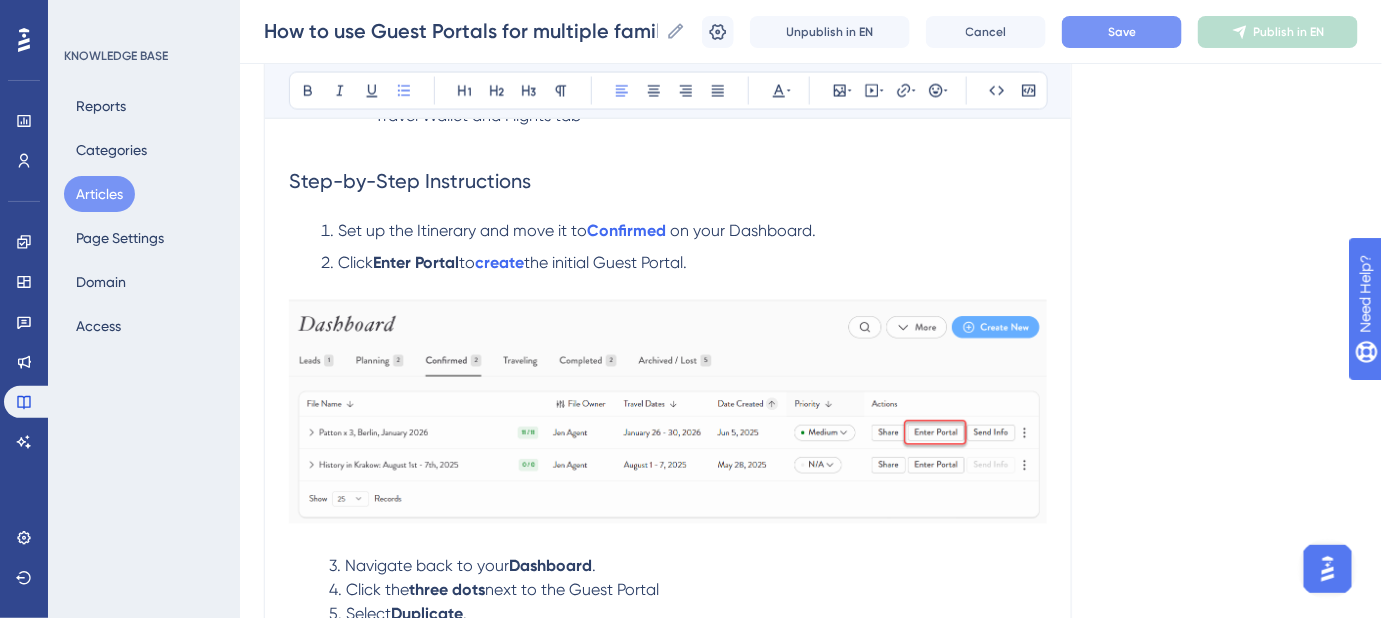 scroll, scrollTop: 1090, scrollLeft: 0, axis: vertical 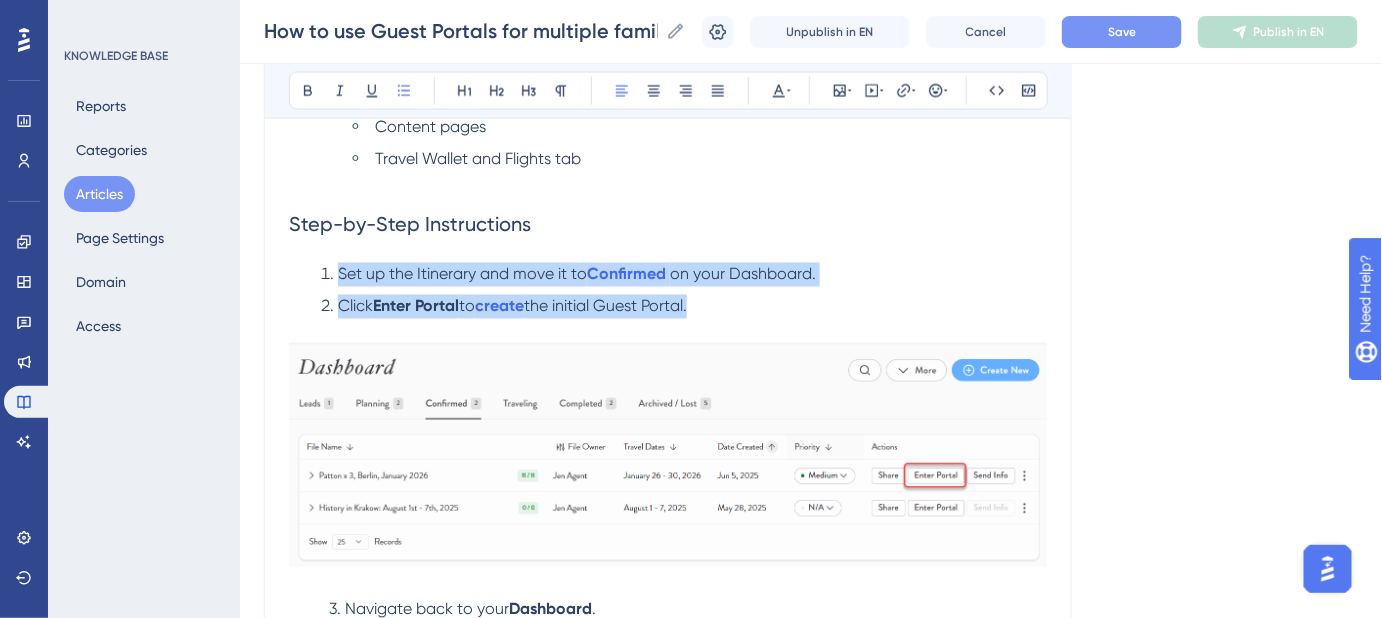 drag, startPoint x: 704, startPoint y: 296, endPoint x: 302, endPoint y: 256, distance: 403.98514 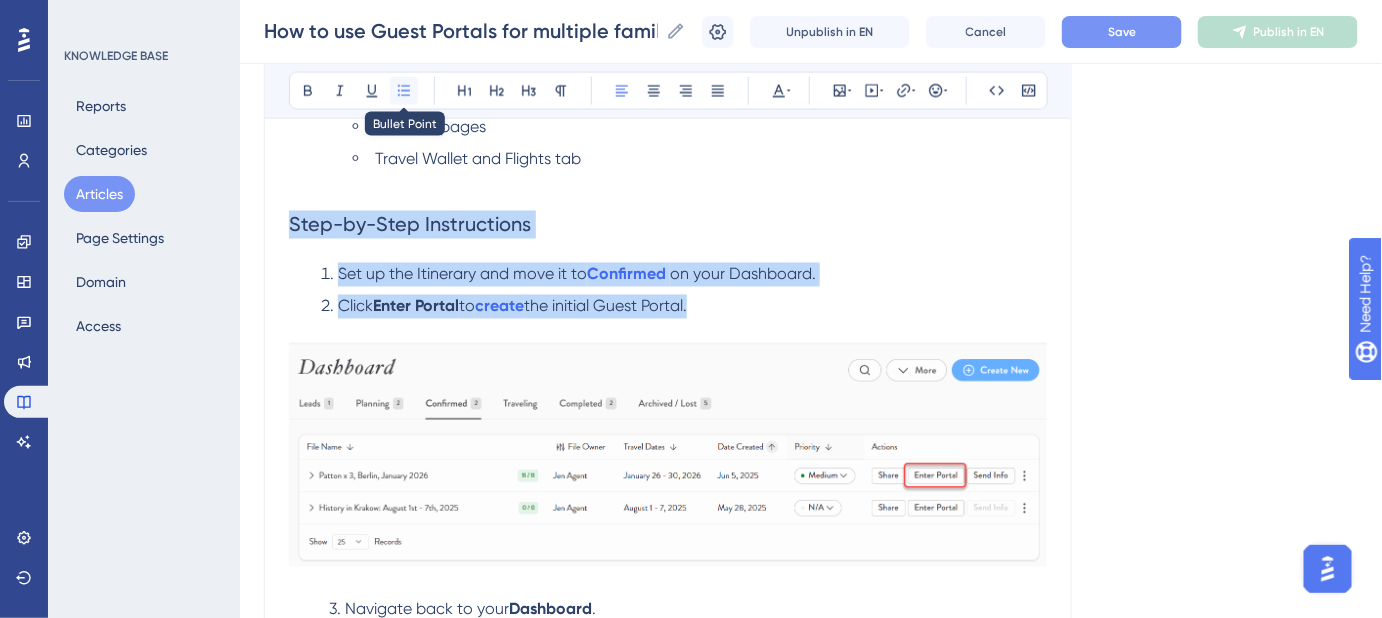 click 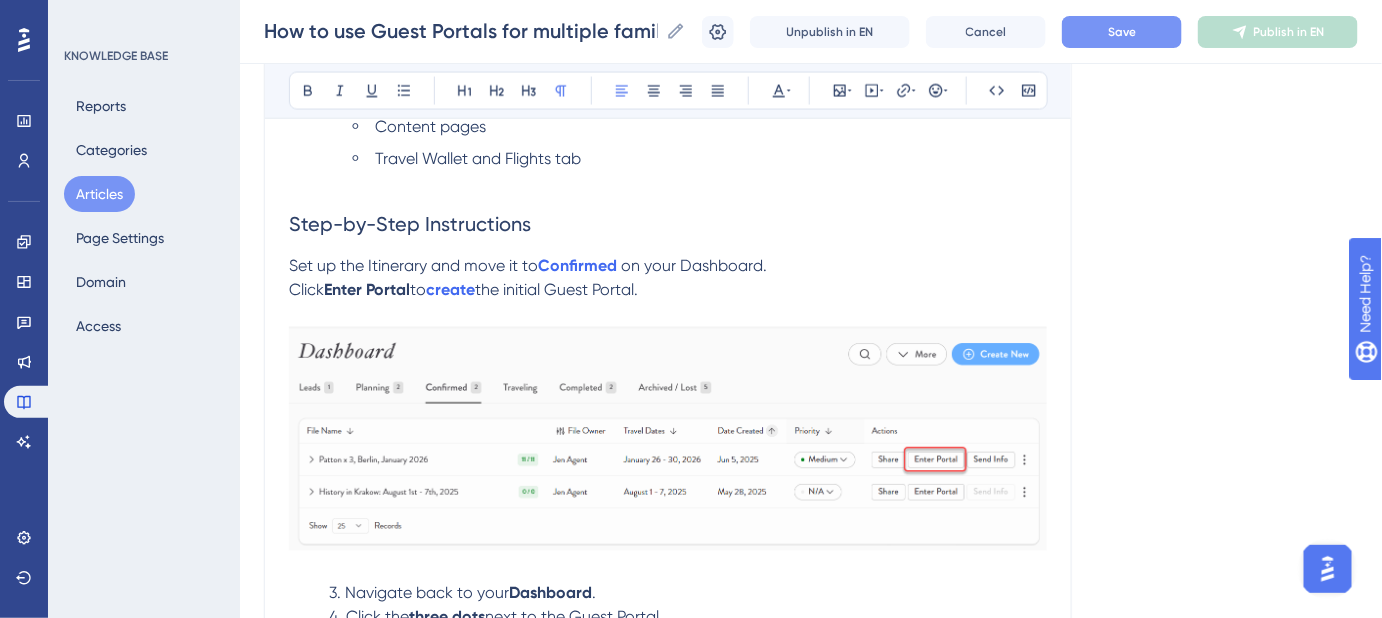 click on "How to use Guest Portals for multiple families or groups on the SAME trip? Manage multiple families or groups on the same trip using Guest Portals. Bold Italic Underline Bullet Point Heading 1 Heading 2 Heading 3 Normal Align Left Align Center Align Right Align Justify Text Color Insert Image Embed Video Hyperlink Emojis Code Code Block When managing a trip involving  multiple  families or groups, sharing a  single  Guest Portal  may not be ideal, because either the  Itineraries  are slightly different for the different participants (ie, one family is arriving a day earlier than the others, or staying on for a trip extension), or due to privacy concerns; everyone with access to the same Guest Portal can see the  Guest Forms  tab, which may include sensitive or personal information. You have two options, giving you the flexibility to balance operational efficiency with both privacy and personalization. Separate Files & Itineraries Duplicate the Itinerary and have each Itinerary in its own standalone  File" at bounding box center [668, 396] 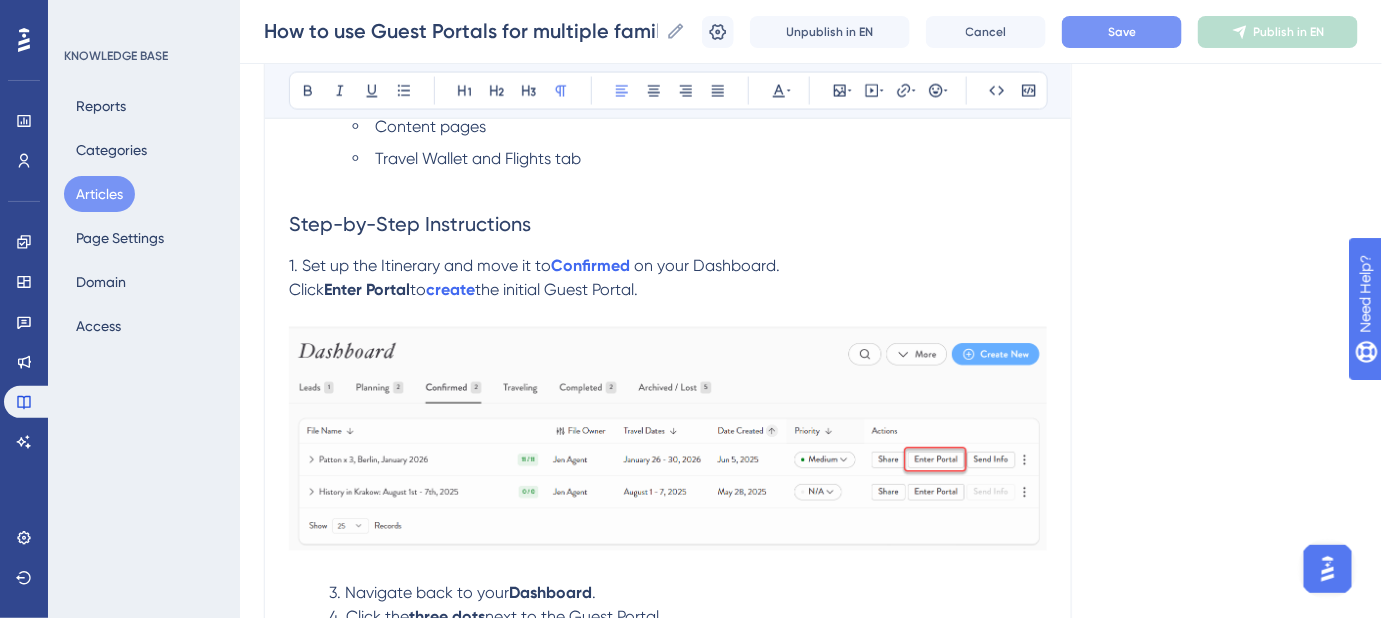 click on "Click" at bounding box center [306, 290] 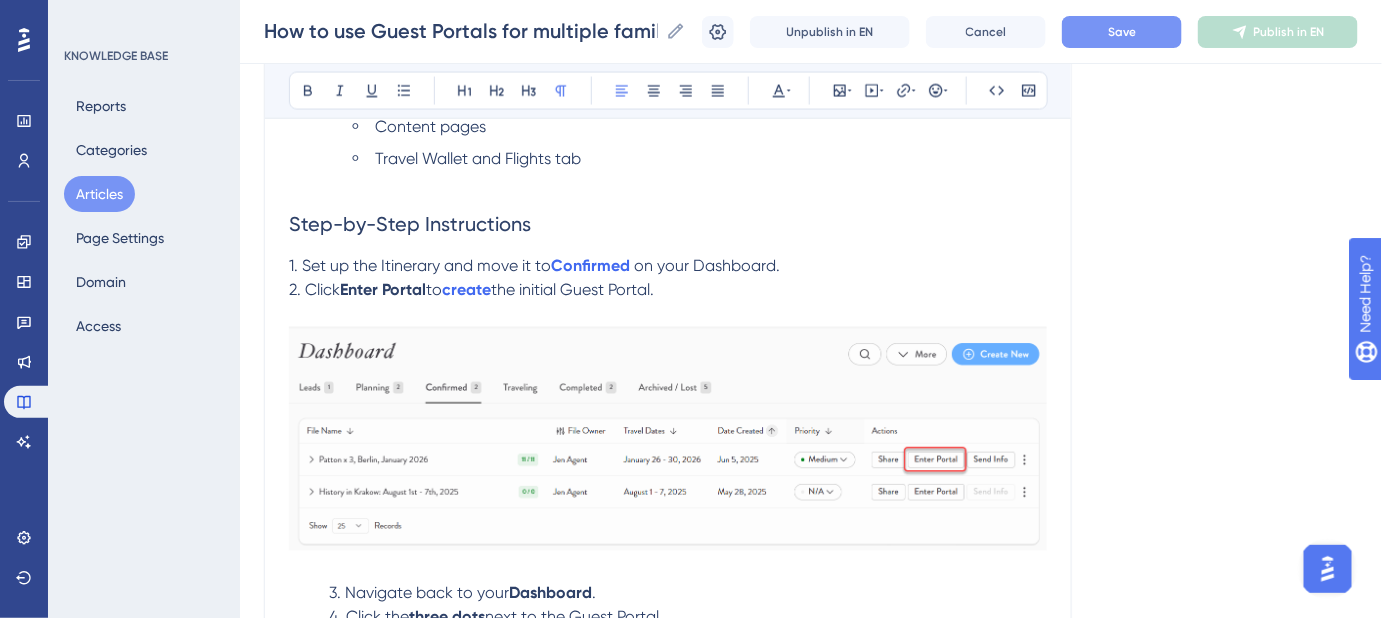 click on "1. Set up the Itinerary and move it to" at bounding box center [420, 266] 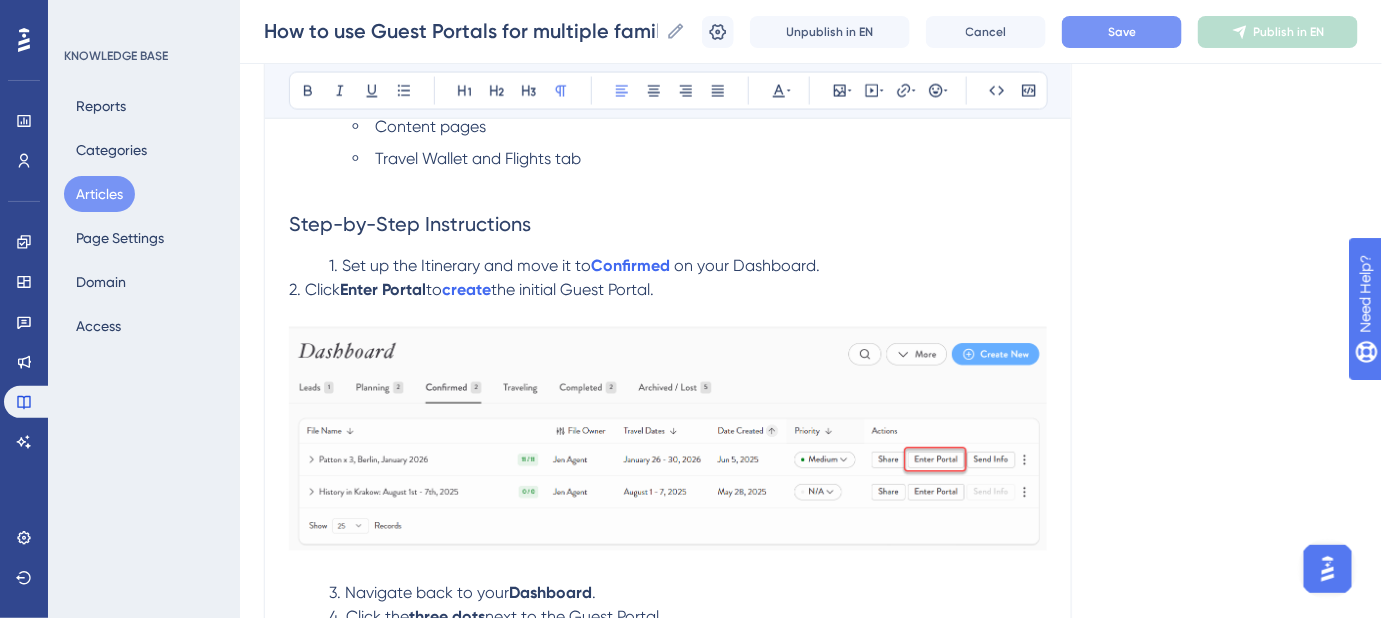 click on "How to use Guest Portals for multiple families or groups on the SAME trip? Manage multiple families or groups on the same trip using Guest Portals. Bold Italic Underline Bullet Point Heading 1 Heading 2 Heading 3 Normal Align Left Align Center Align Right Align Justify Text Color Insert Image Embed Video Hyperlink Emojis Code Code Block When managing a trip involving  multiple  families or groups, sharing a  single  Guest Portal  may not be ideal, because either the  Itineraries  are slightly different for the different participants (ie, one family is arriving a day earlier than the others, or staying on for a trip extension), or due to privacy concerns; everyone with access to the same Guest Portal can see the  Guest Forms  tab, which may include sensitive or personal information. You have two options, giving you the flexibility to balance operational efficiency with both privacy and personalization. Separate Files & Itineraries Duplicate the Itinerary and have each Itinerary in its own standalone  File" at bounding box center (668, 396) 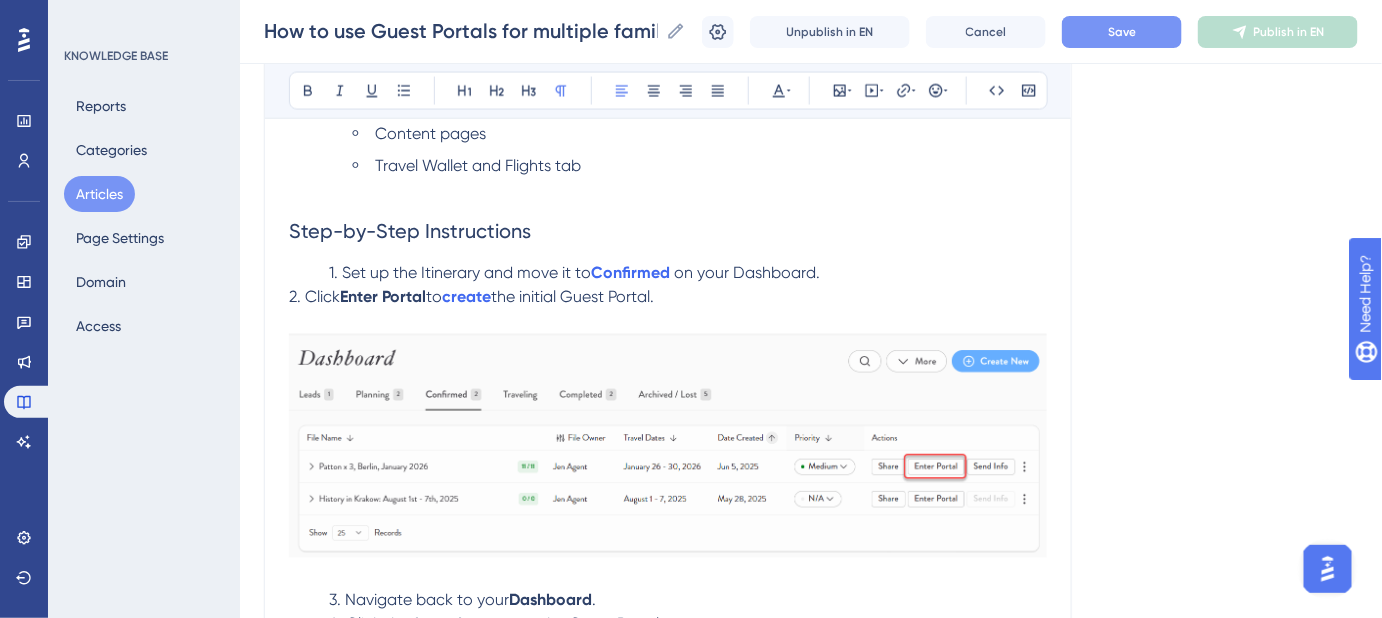scroll, scrollTop: 1090, scrollLeft: 0, axis: vertical 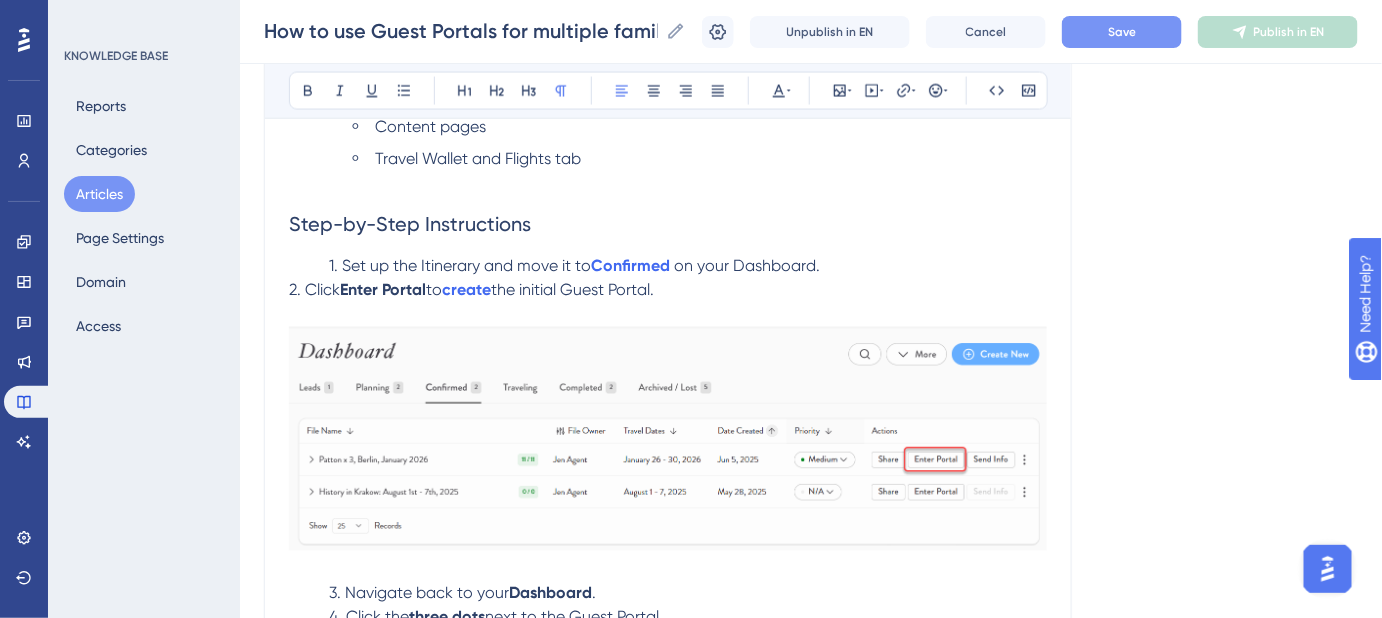 click on "2. Click" at bounding box center [314, 290] 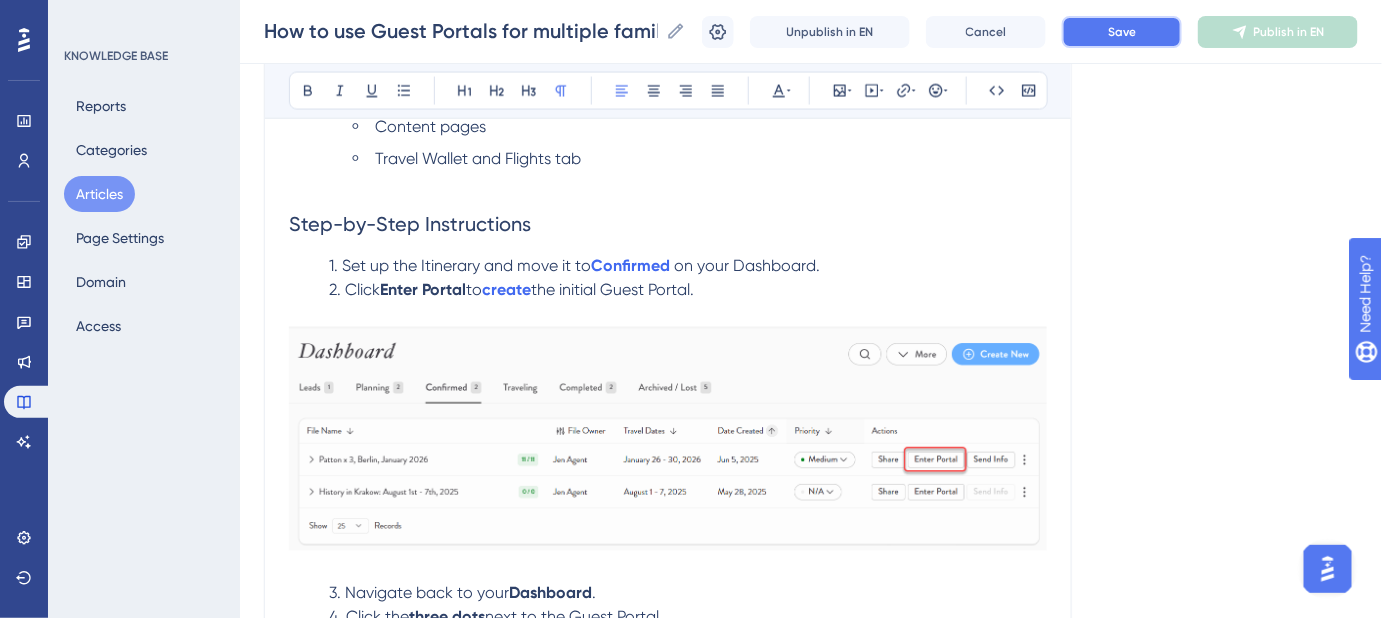 click on "Save" at bounding box center [1122, 32] 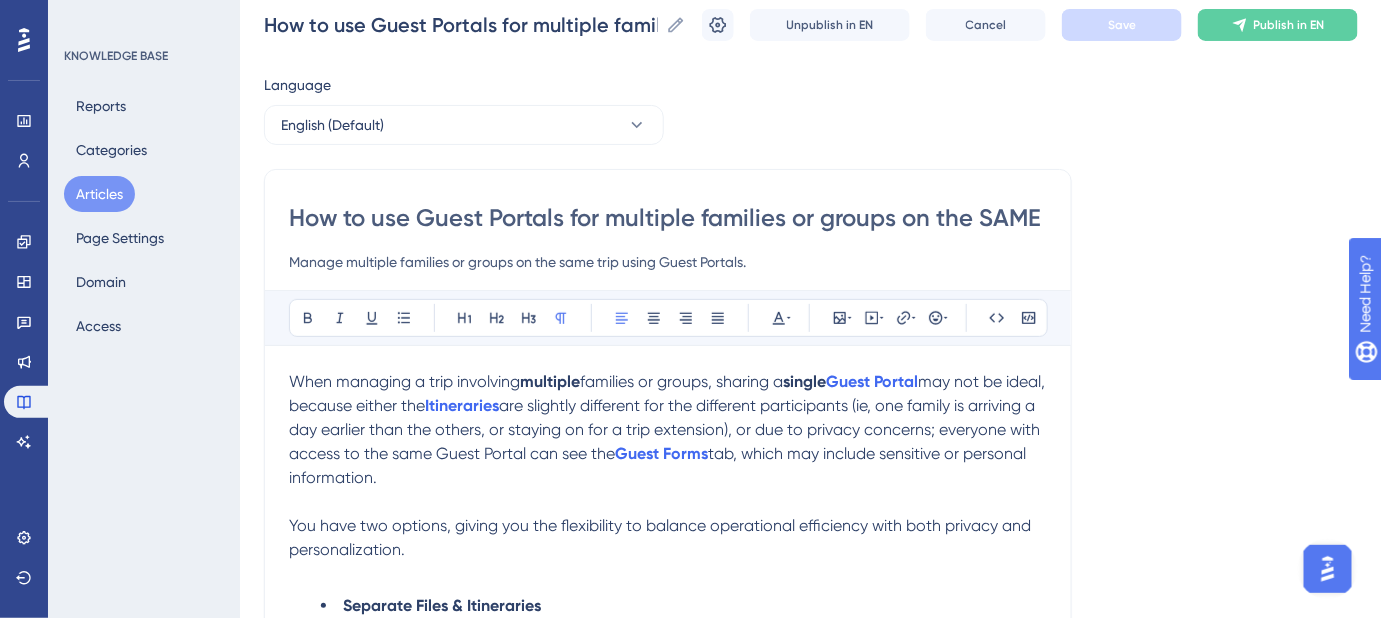 scroll, scrollTop: 0, scrollLeft: 0, axis: both 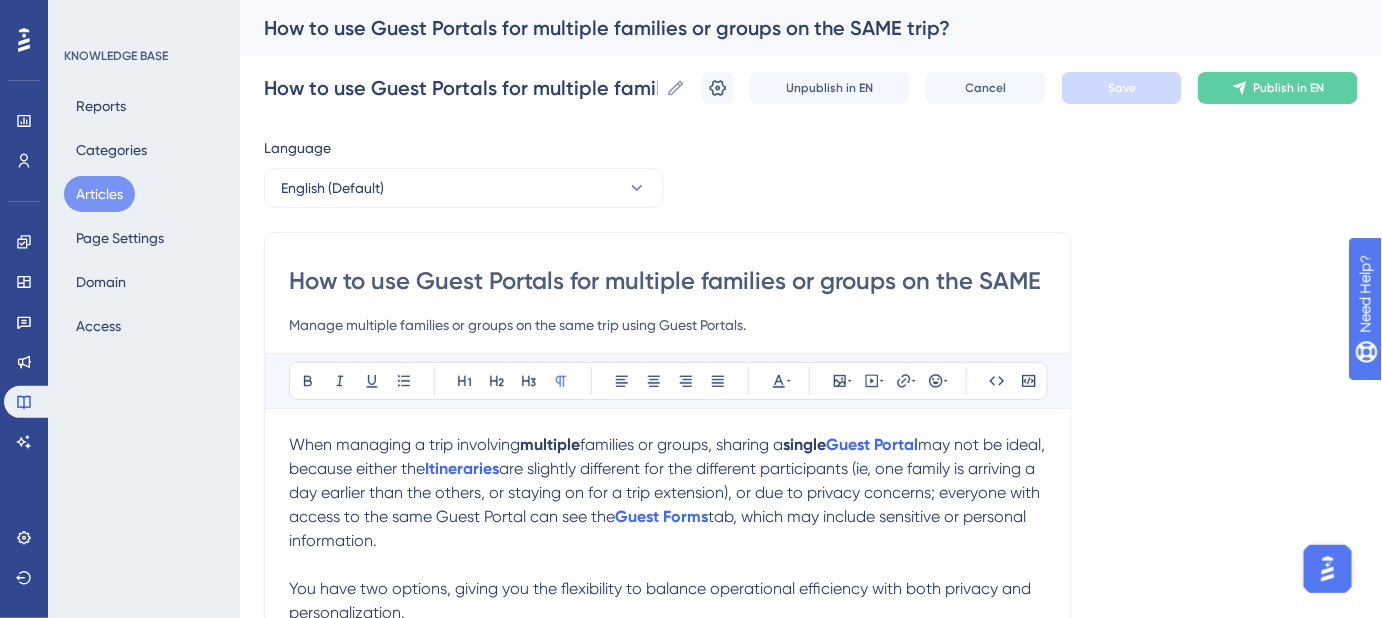 drag, startPoint x: 828, startPoint y: 490, endPoint x: 869, endPoint y: 536, distance: 61.6198 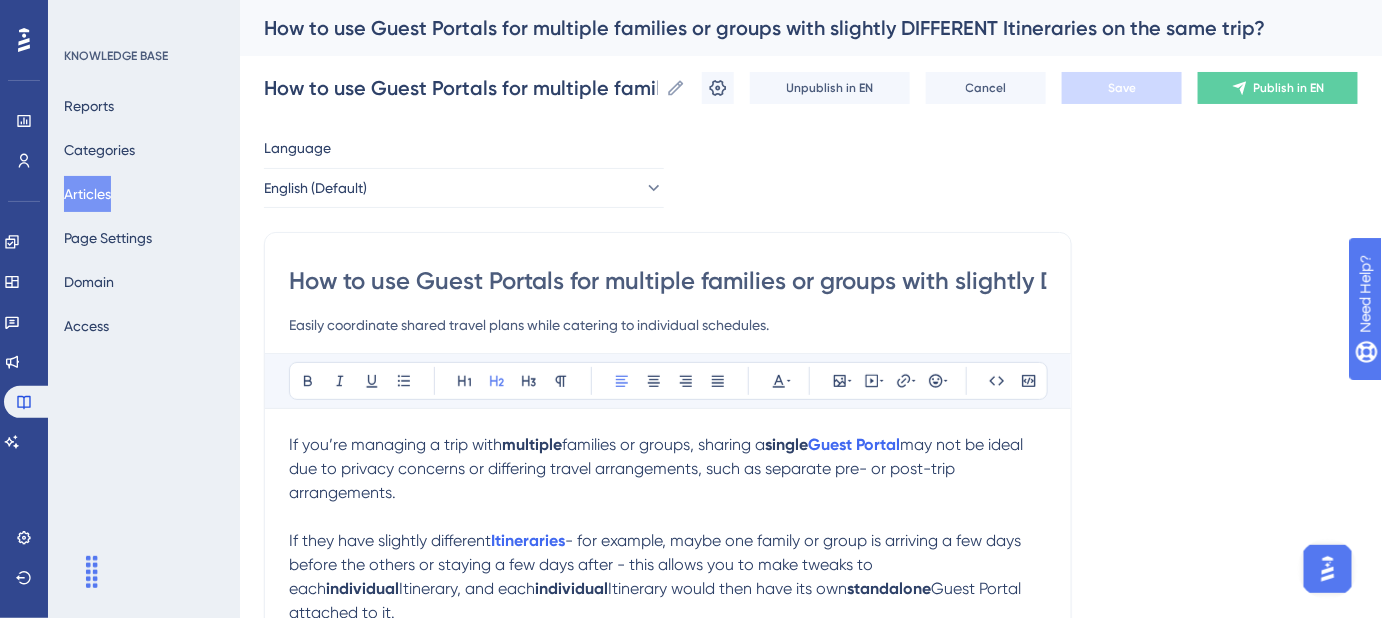 scroll, scrollTop: 0, scrollLeft: 0, axis: both 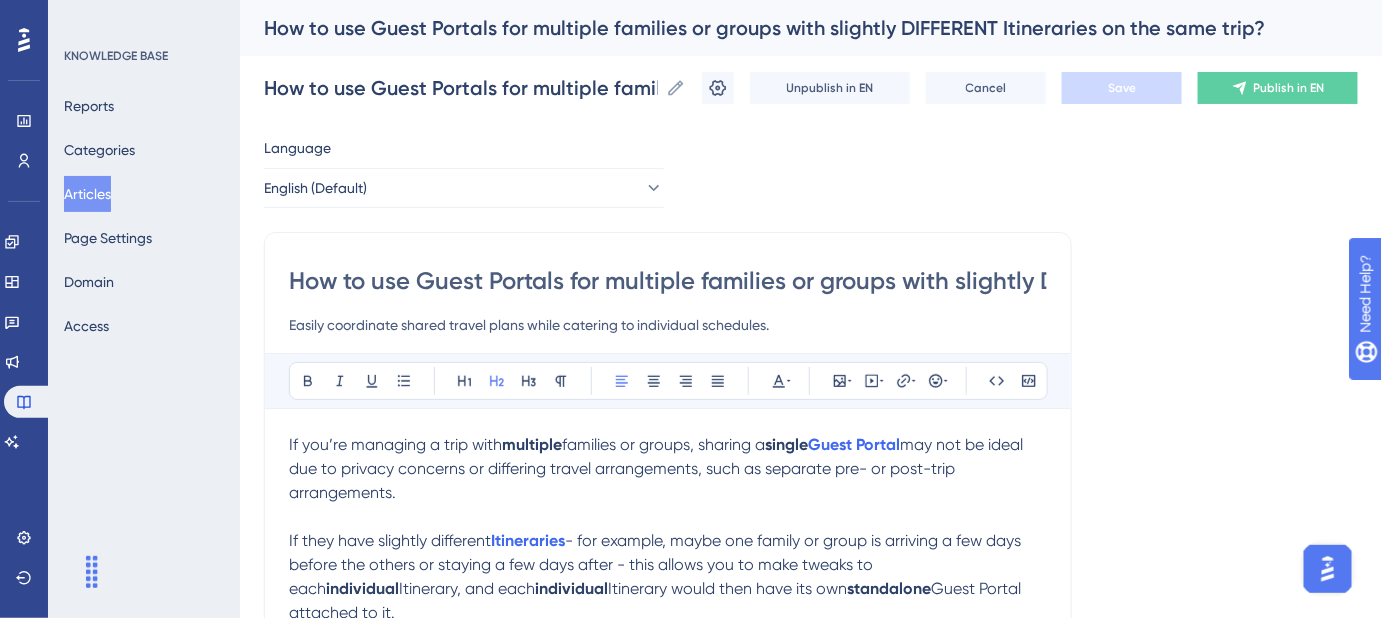 click on "How to use Guest Portals for multiple families or groups with slightly DIFFERENT Itineraries on the same trip?" at bounding box center [668, 281] 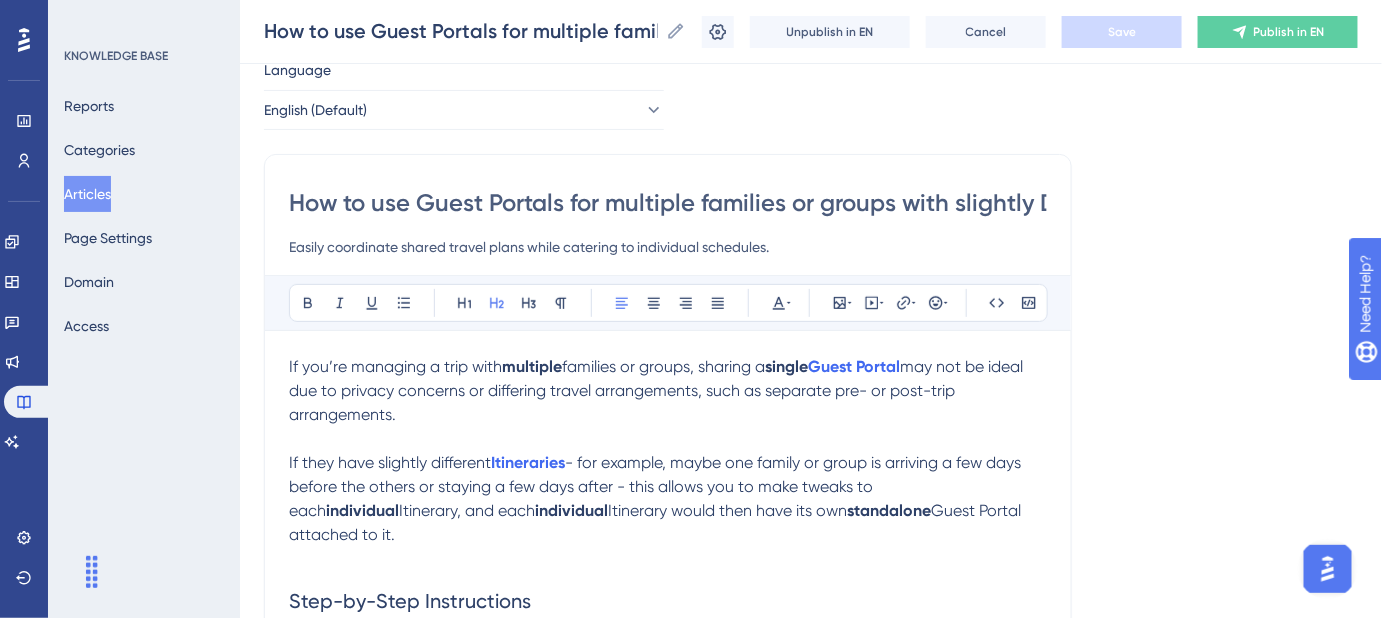 scroll, scrollTop: 90, scrollLeft: 0, axis: vertical 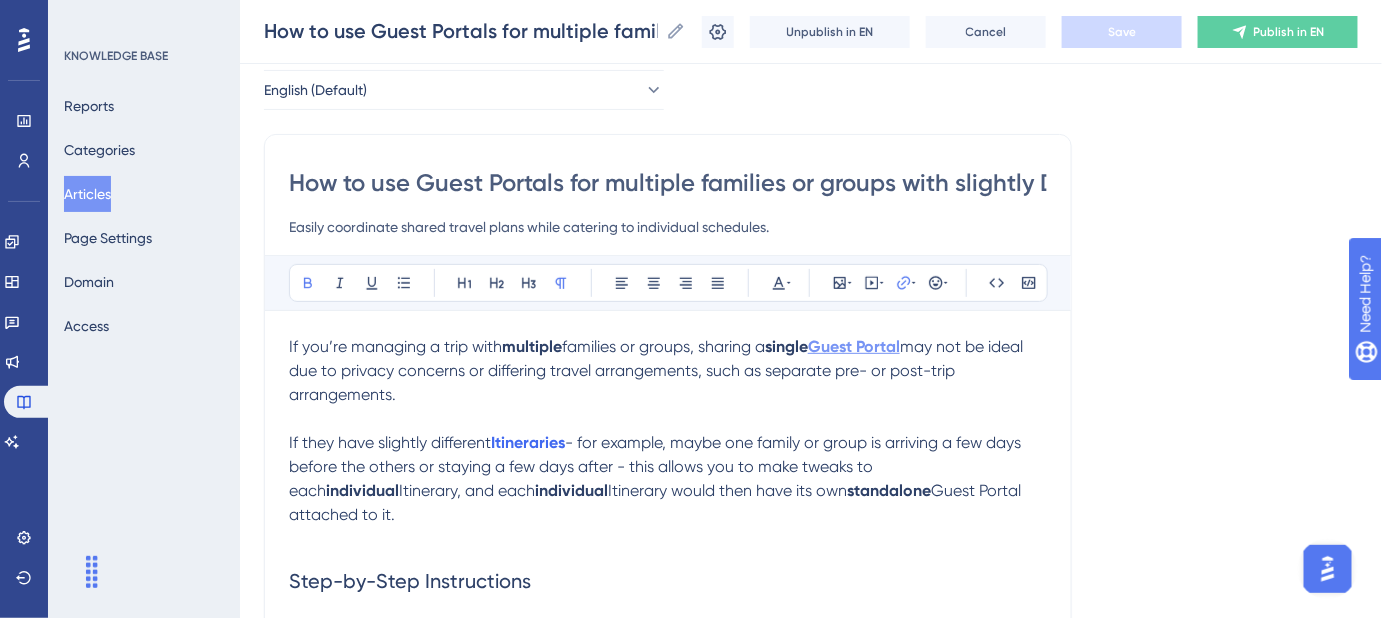 click on "Guest Portal" at bounding box center [854, 346] 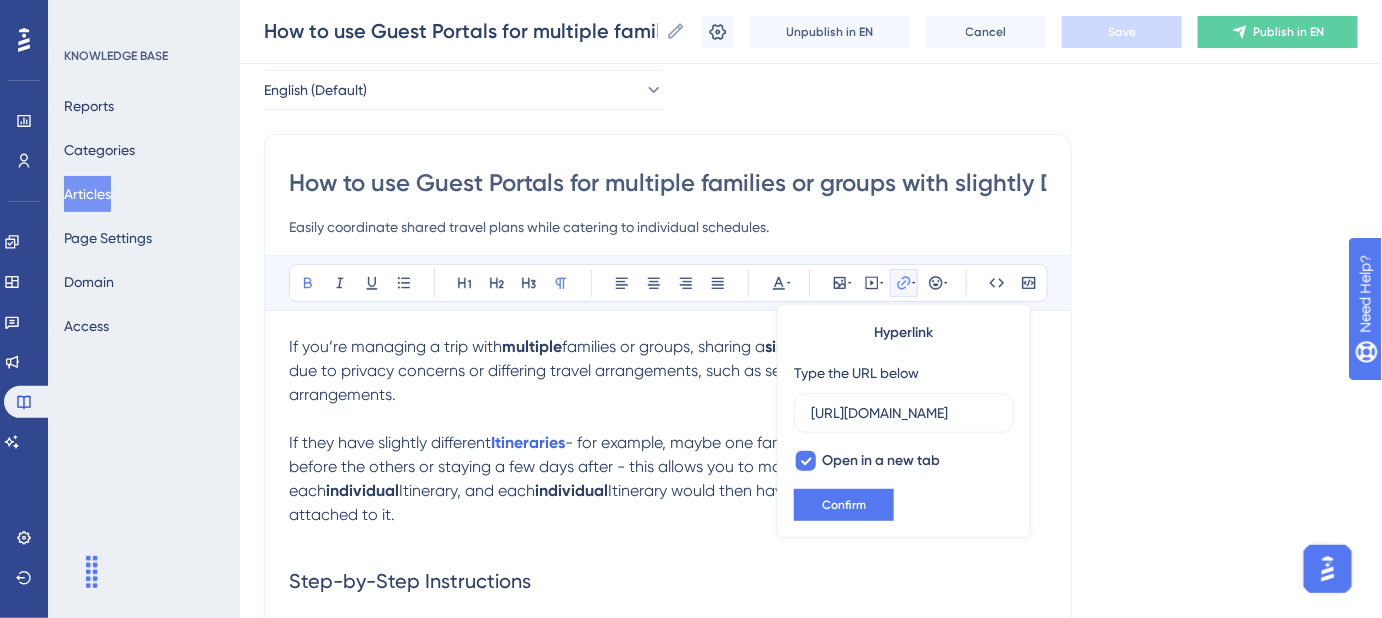 scroll, scrollTop: 0, scrollLeft: 295, axis: horizontal 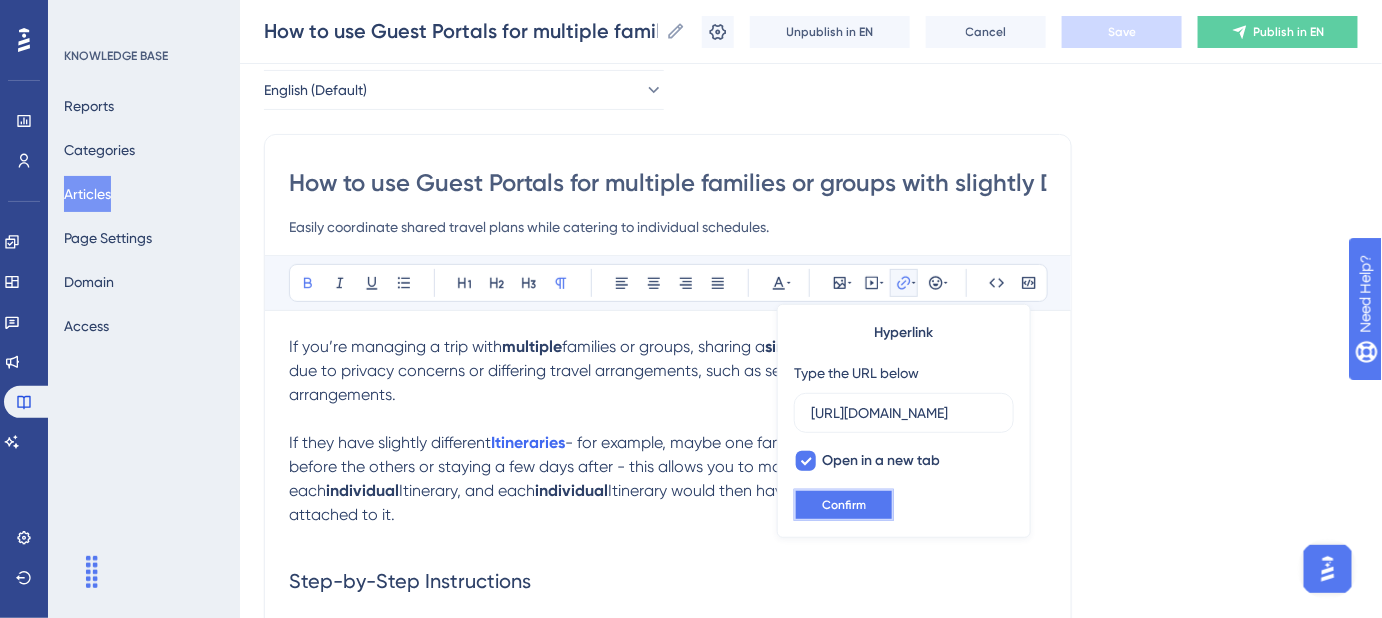 click on "Confirm" at bounding box center (844, 505) 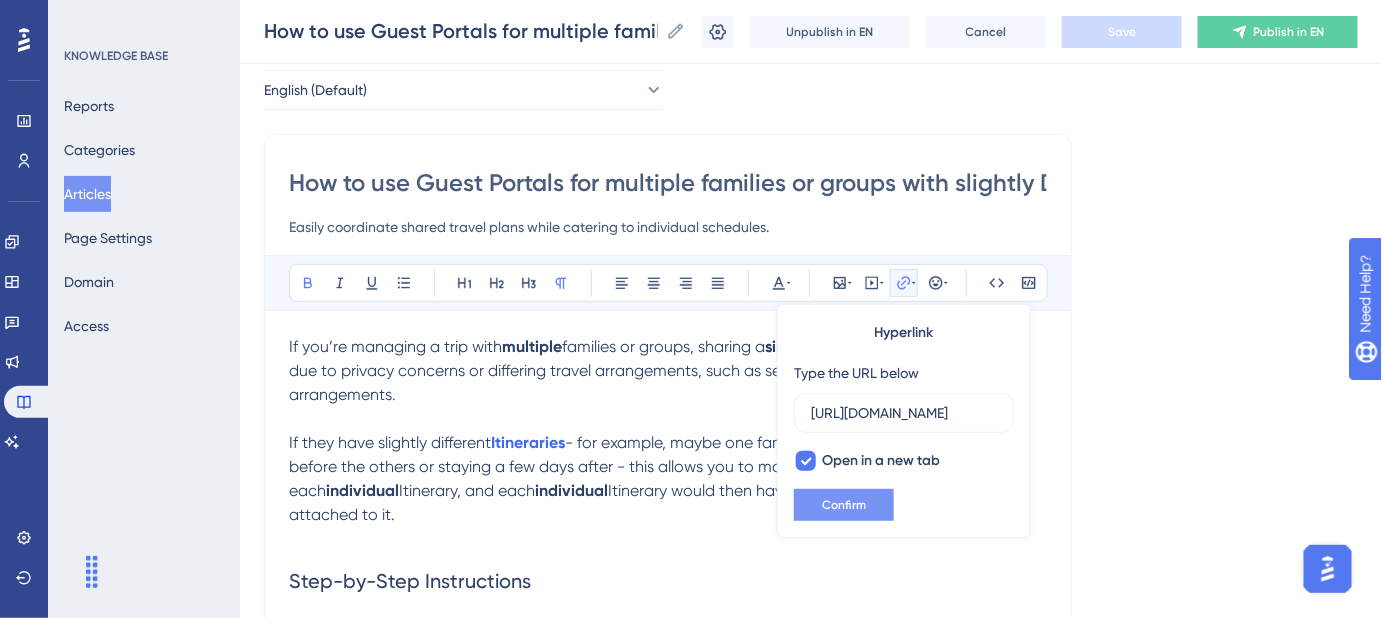 scroll, scrollTop: 0, scrollLeft: 0, axis: both 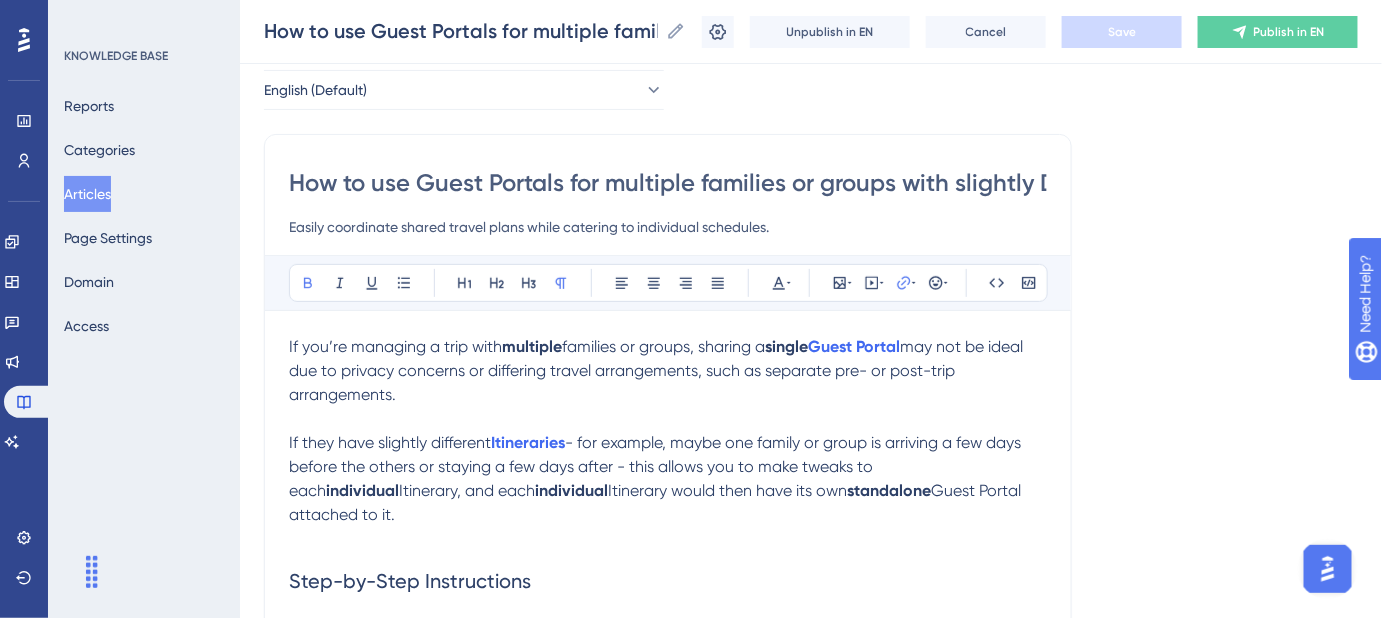 click on "If you’re managing a trip with  multiple  families or groups, sharing a  single  Guest Portal  may not be ideal due to privacy concerns or differing travel arrangements, such as separate pre- or post-trip arrangements." at bounding box center (668, 371) 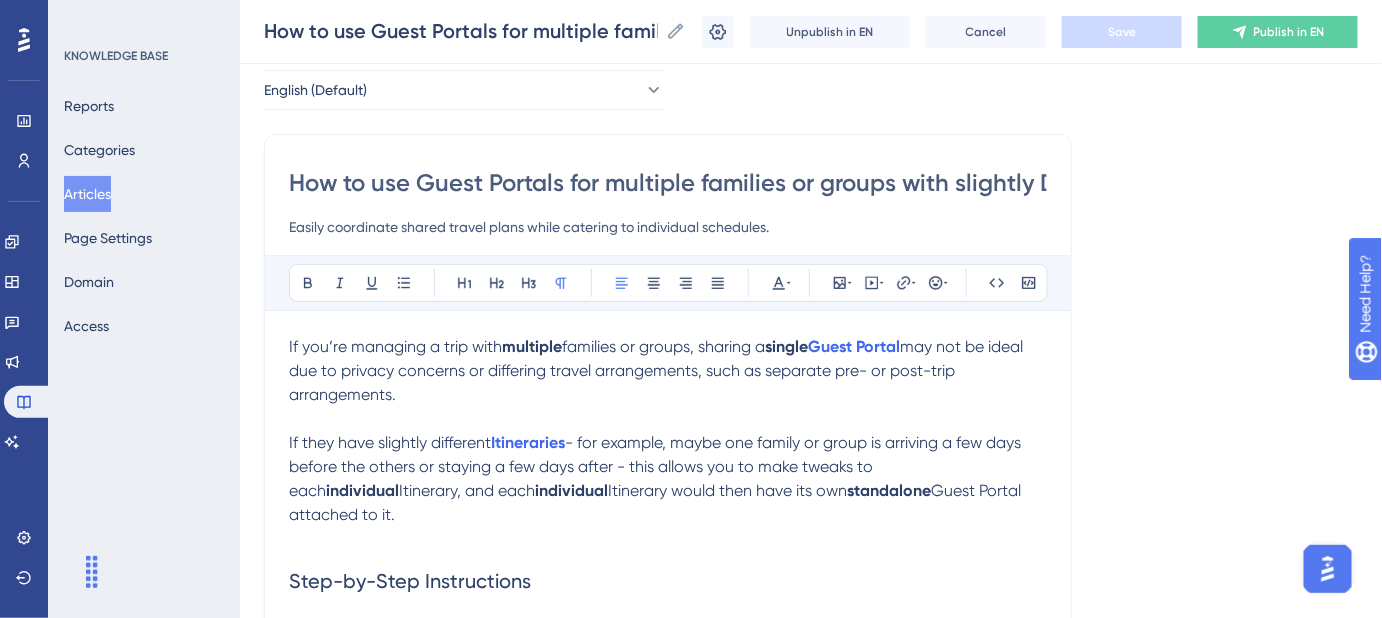 click on "may not be ideal due to privacy concerns or differing travel arrangements, such as separate pre- or post-trip arrangements." at bounding box center [658, 370] 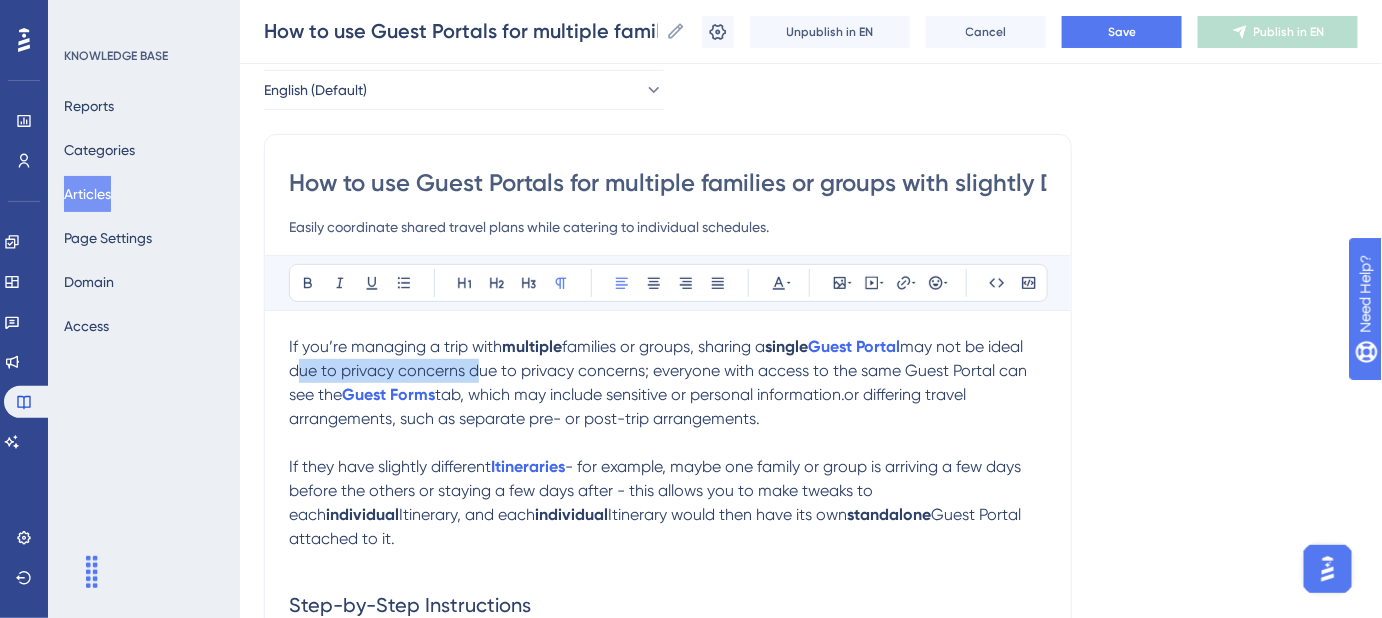 drag, startPoint x: 472, startPoint y: 371, endPoint x: 290, endPoint y: 370, distance: 182.00275 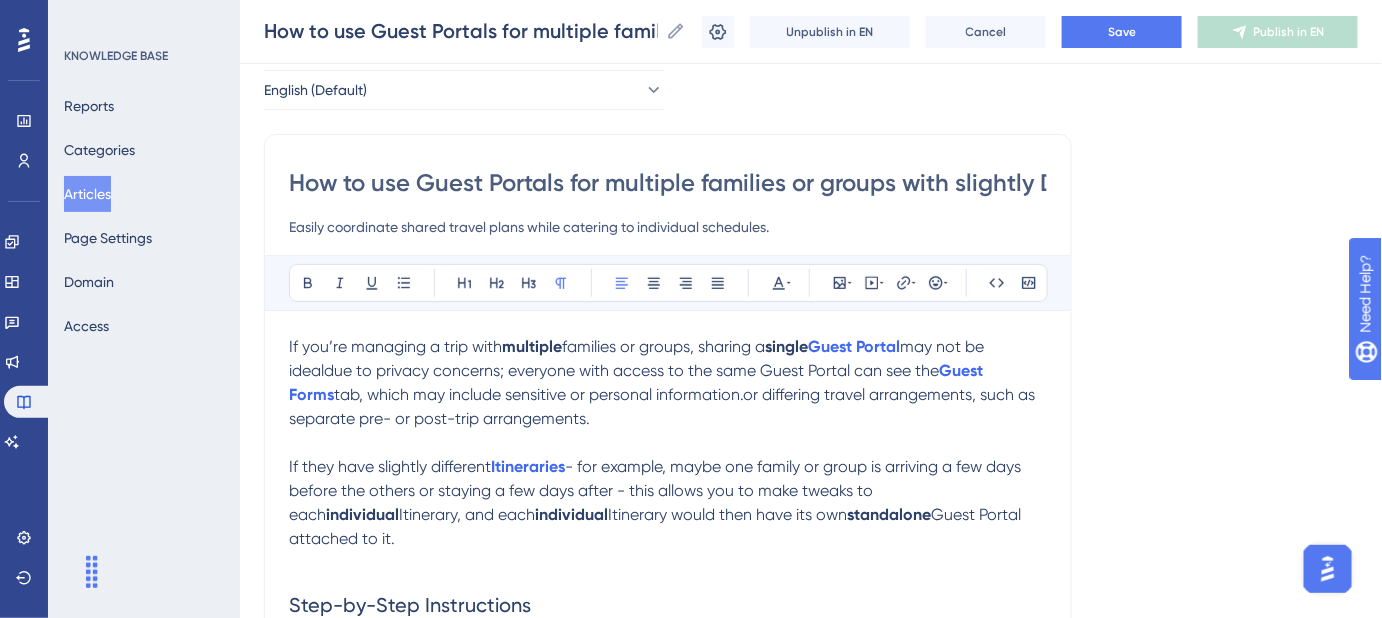 type 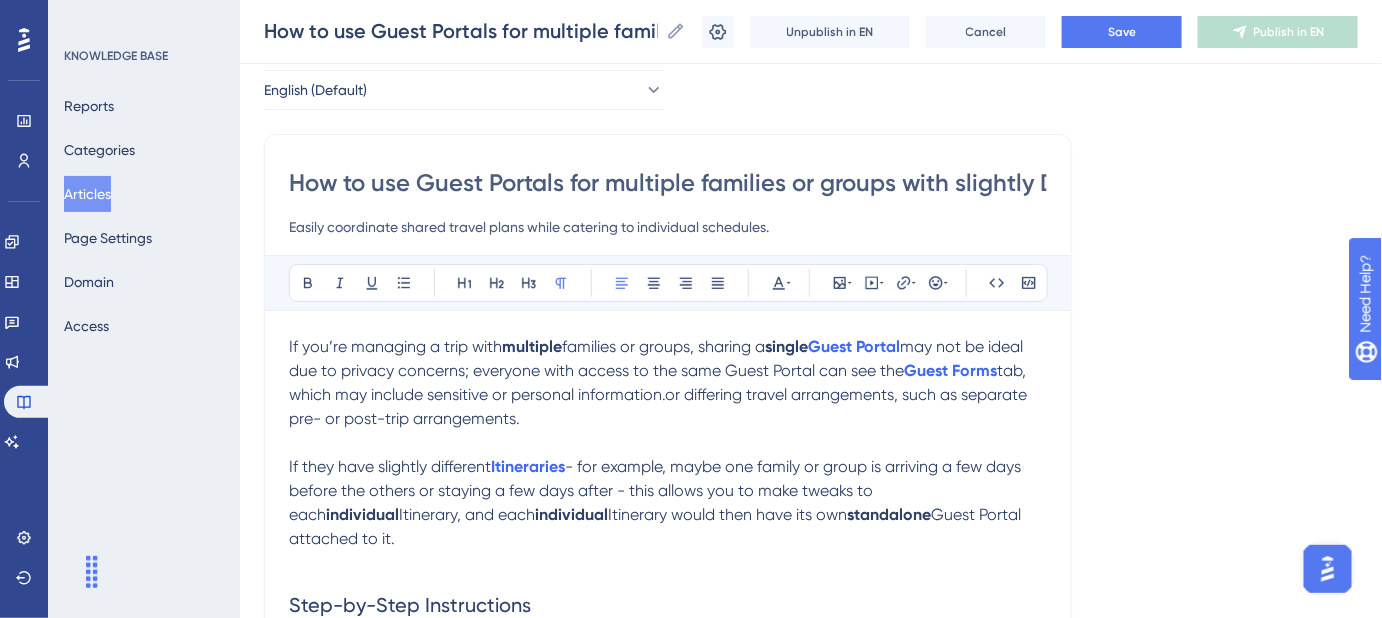 click on "tab, which may include sensitive or personal information.or differing travel arrangements, such as separate pre- or post-trip arrangements." at bounding box center [660, 394] 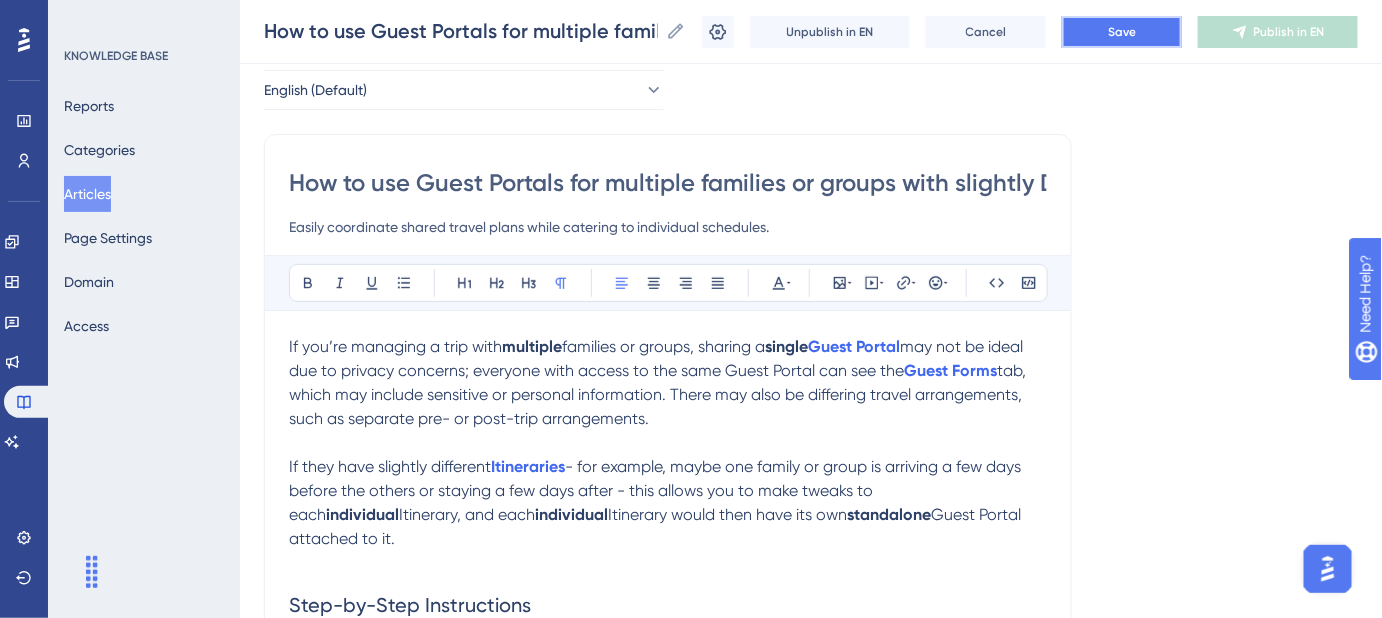 click on "Save" at bounding box center [1122, 32] 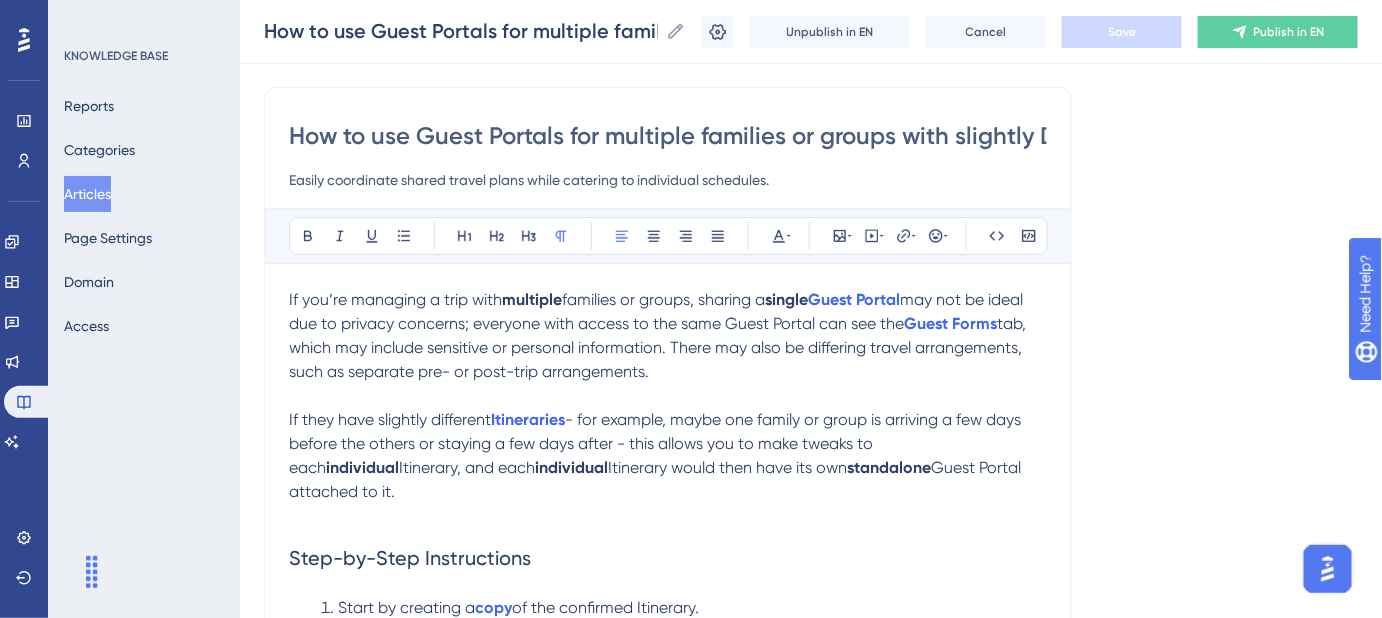 scroll, scrollTop: 181, scrollLeft: 0, axis: vertical 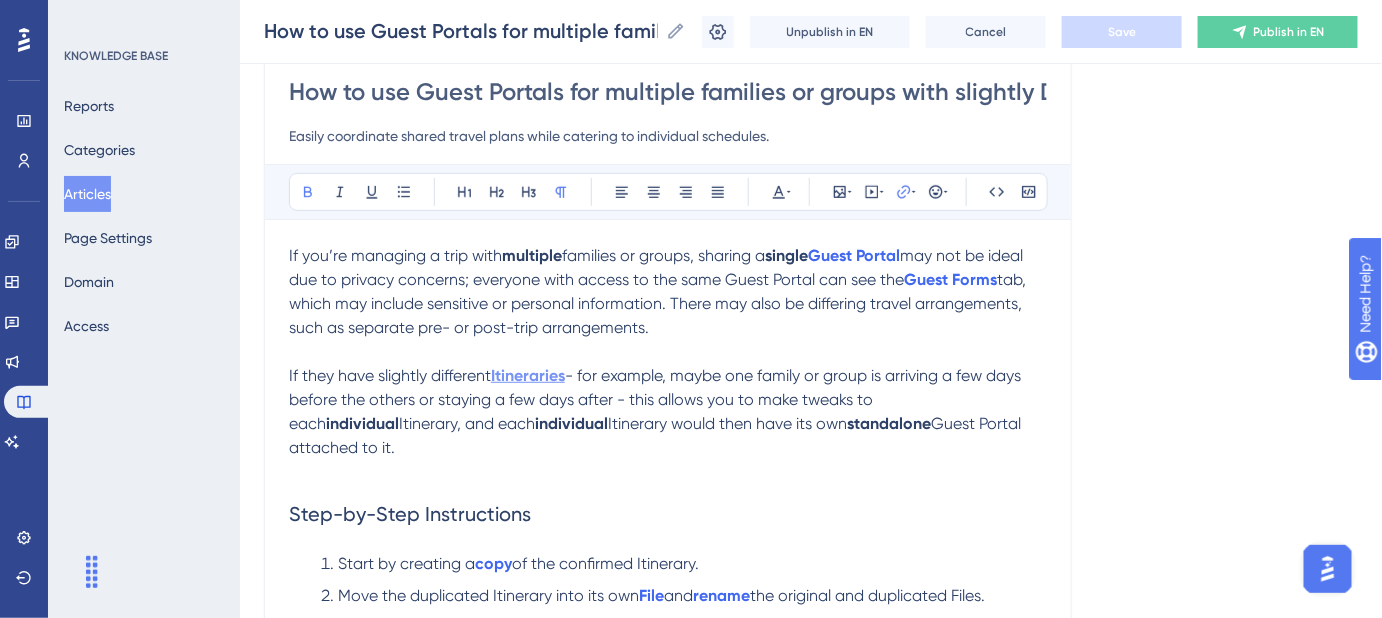 click on "Itineraries" at bounding box center (528, 375) 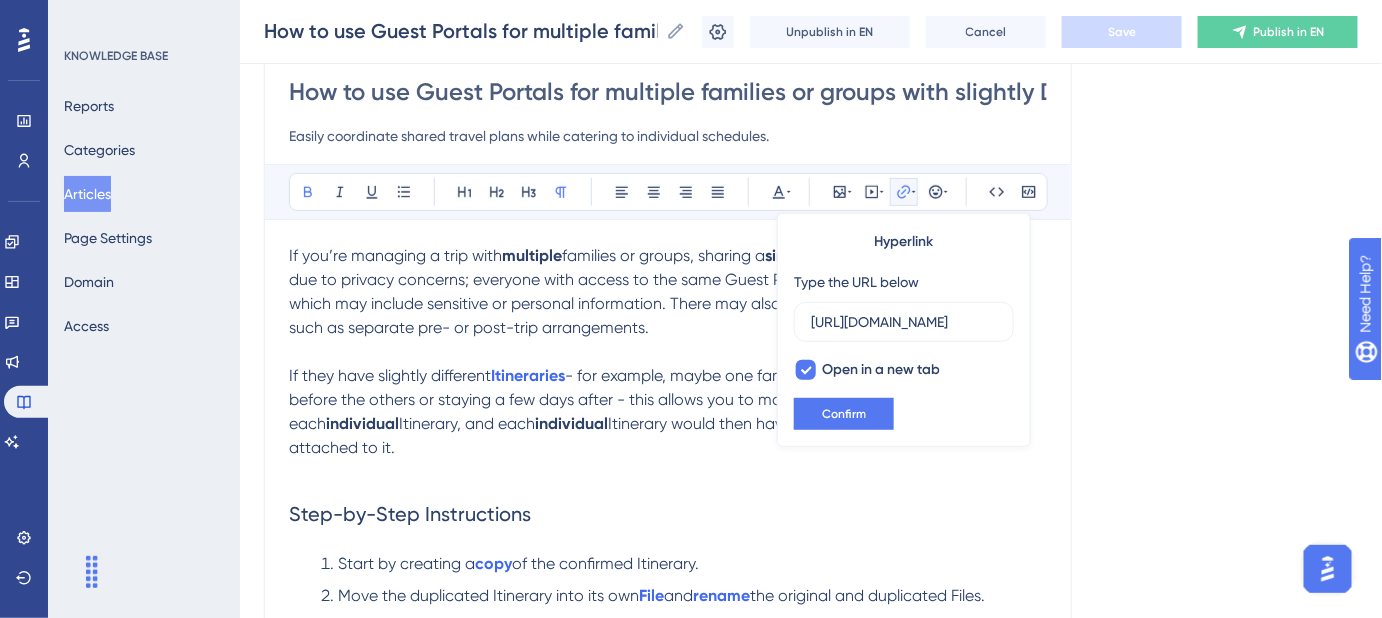 scroll, scrollTop: 0, scrollLeft: 270, axis: horizontal 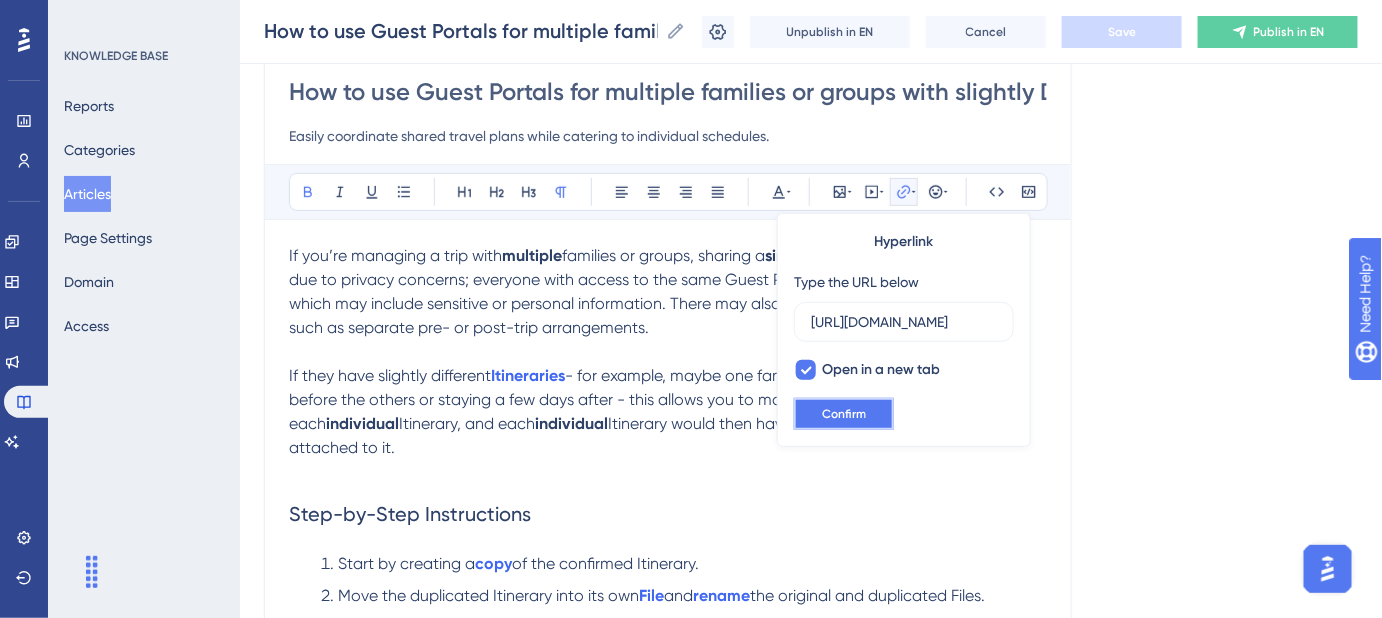 click on "Confirm" at bounding box center (844, 414) 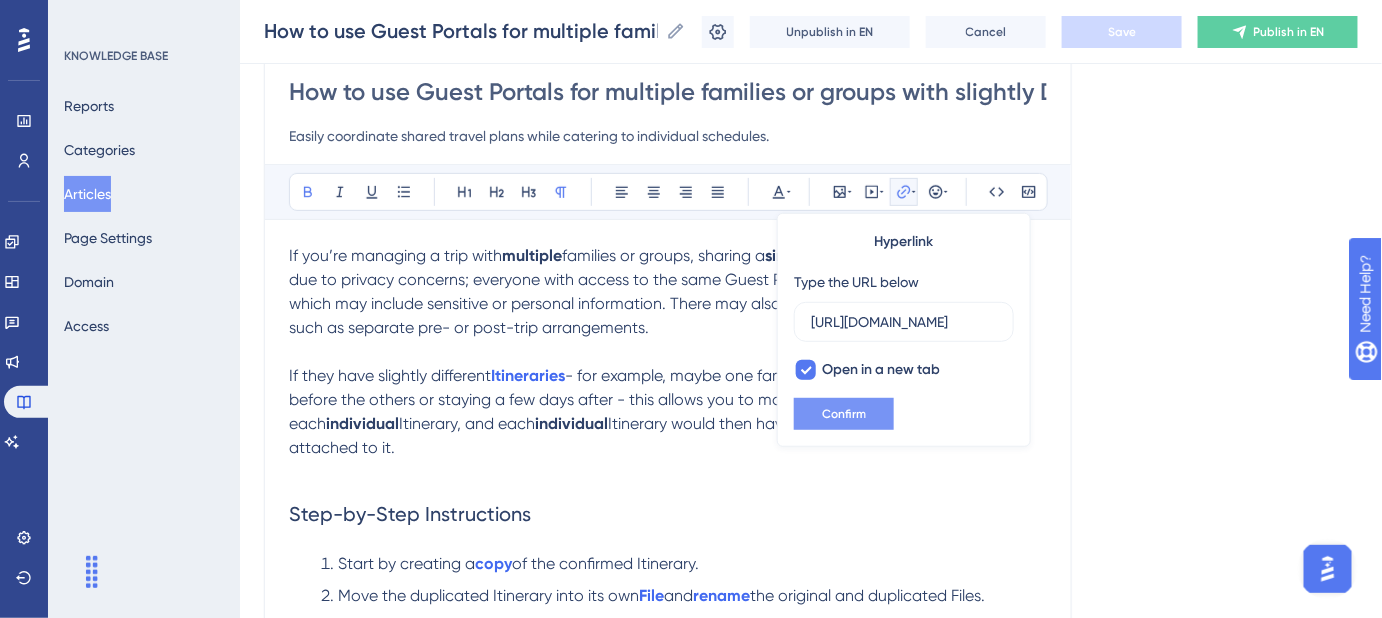 scroll, scrollTop: 0, scrollLeft: 0, axis: both 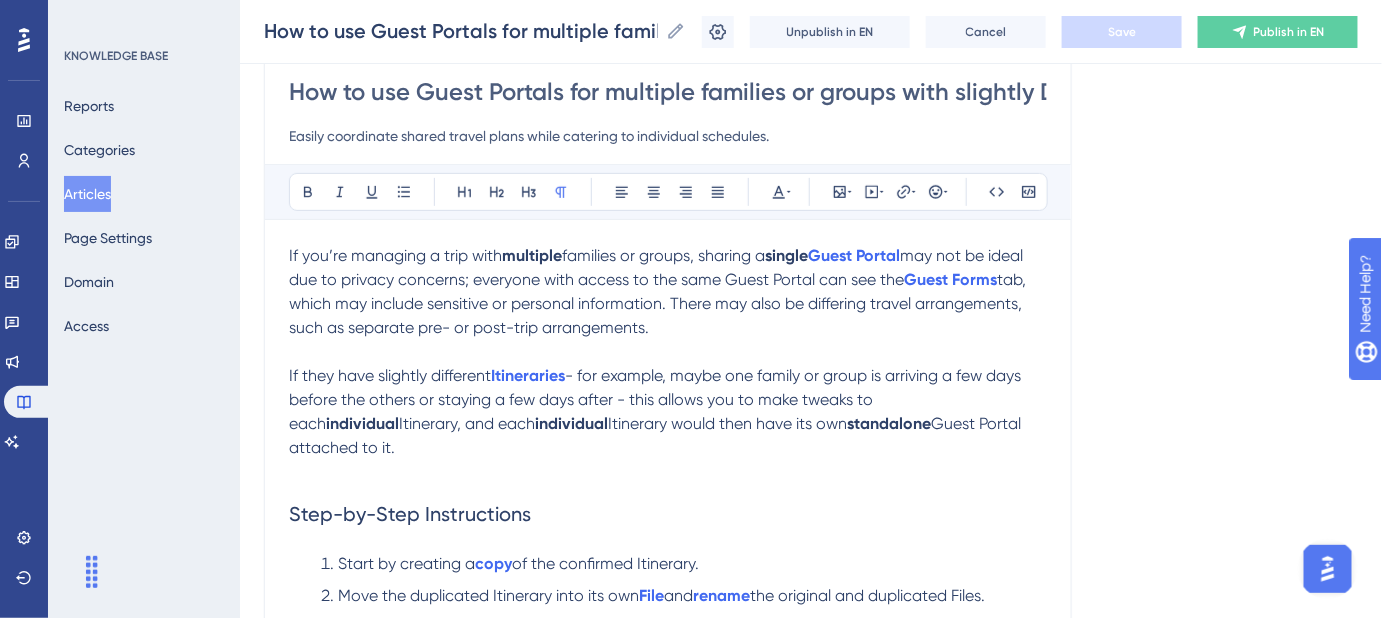 click at bounding box center (668, 352) 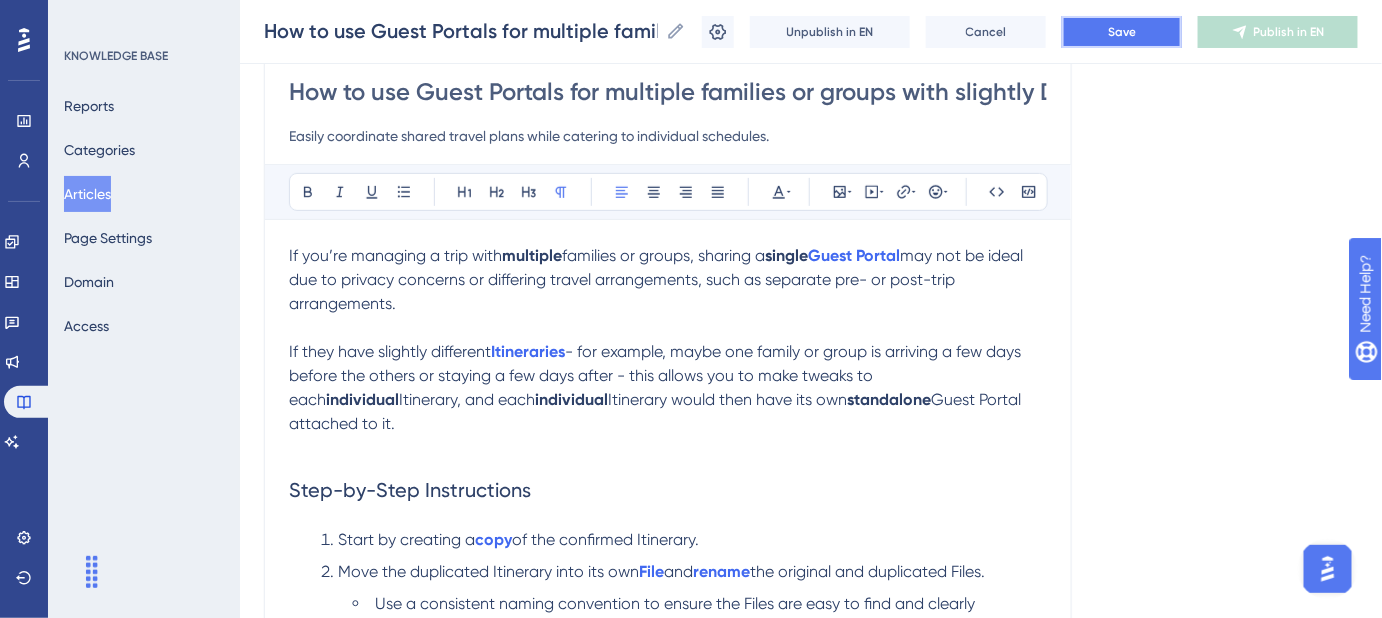 click on "Save" at bounding box center [1122, 32] 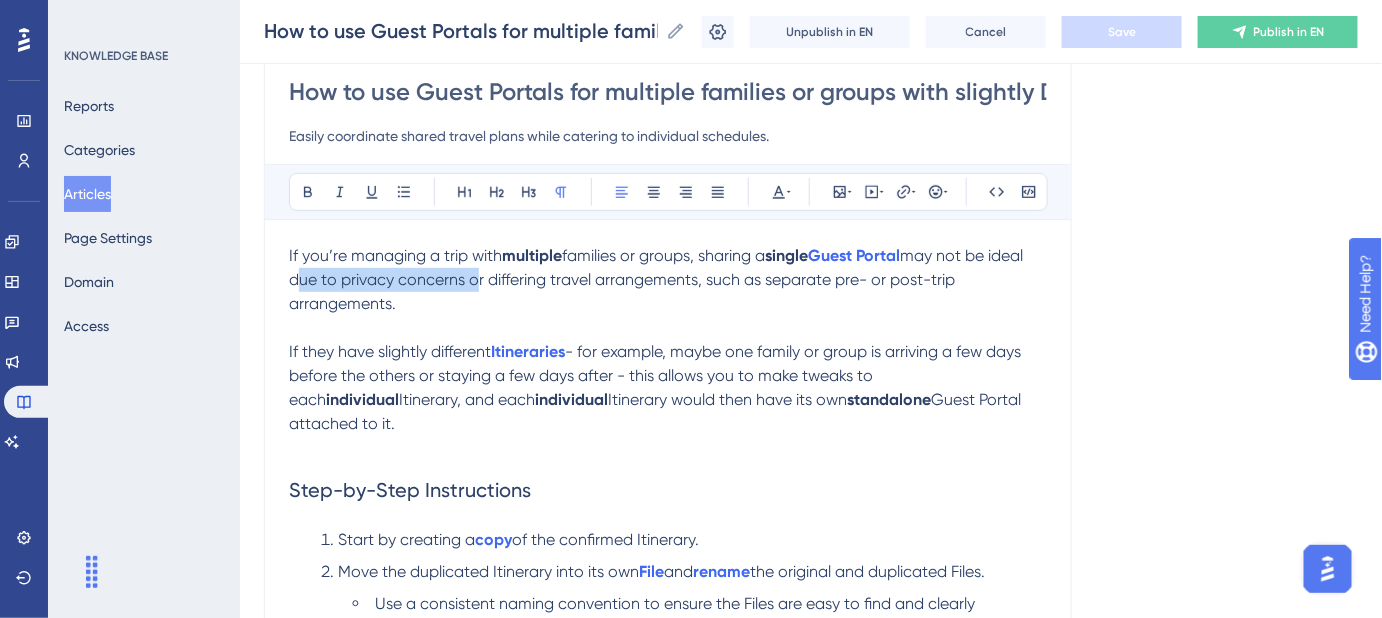 drag, startPoint x: 468, startPoint y: 279, endPoint x: 285, endPoint y: 287, distance: 183.17477 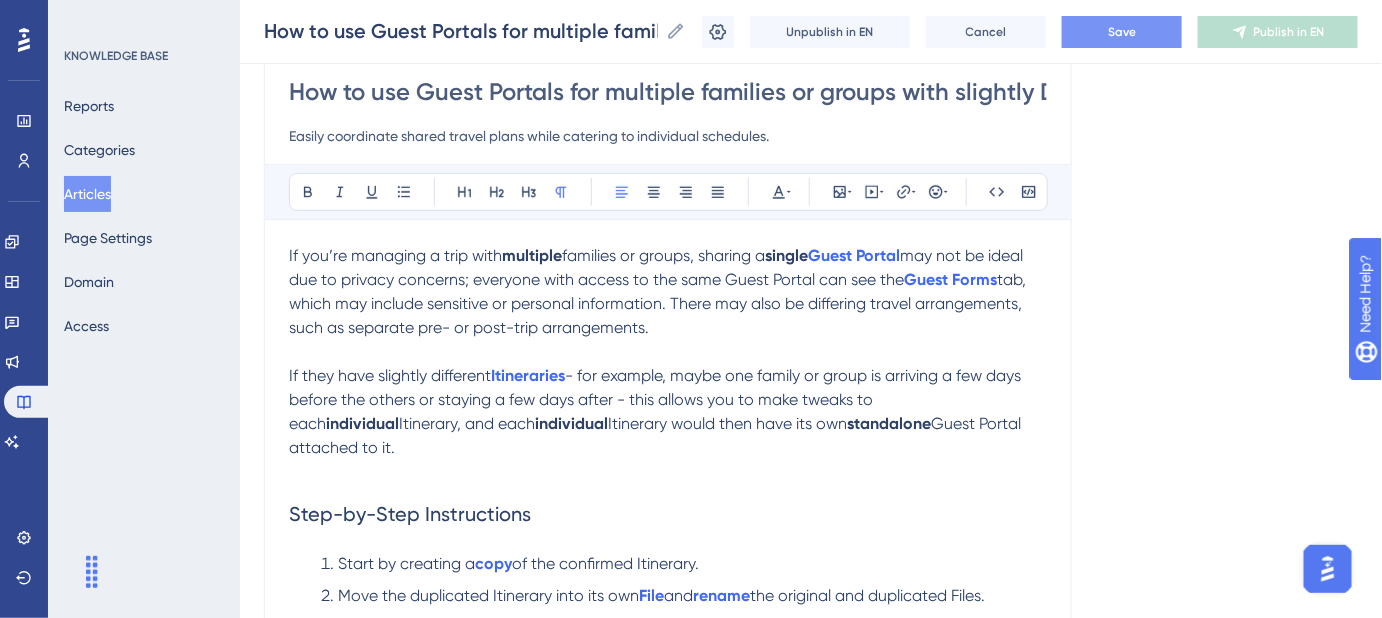 click on "Save" at bounding box center [1122, 32] 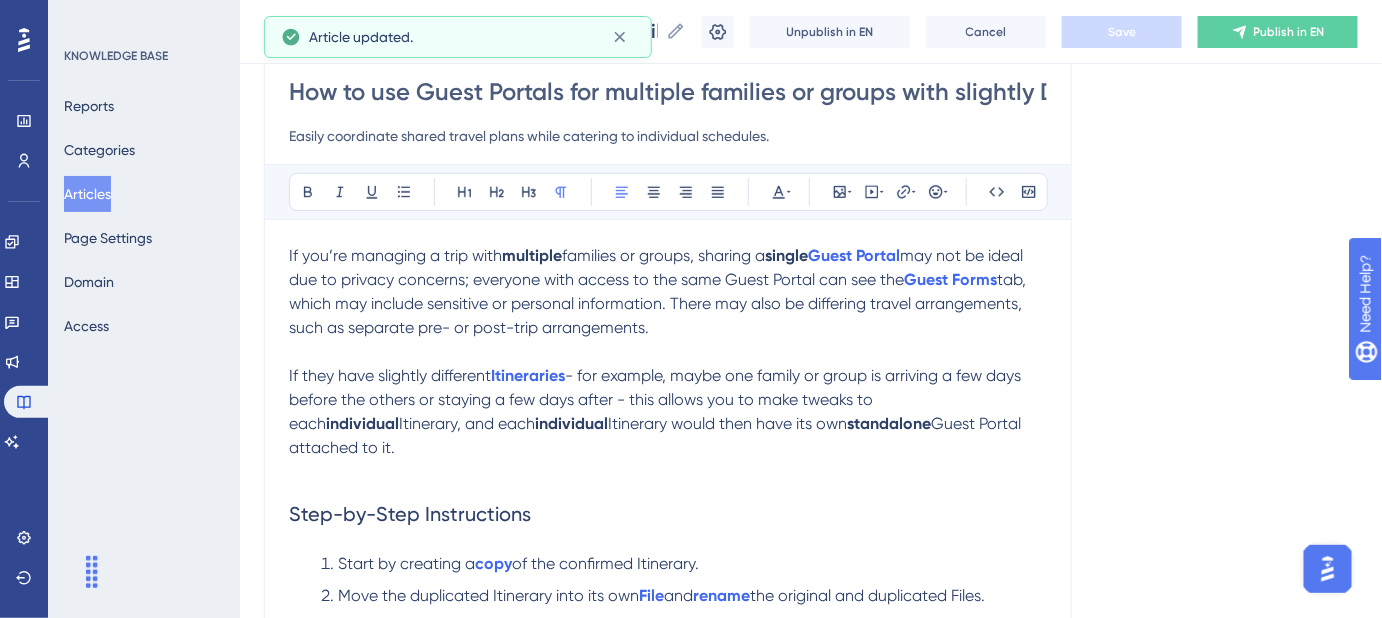 scroll, scrollTop: 272, scrollLeft: 0, axis: vertical 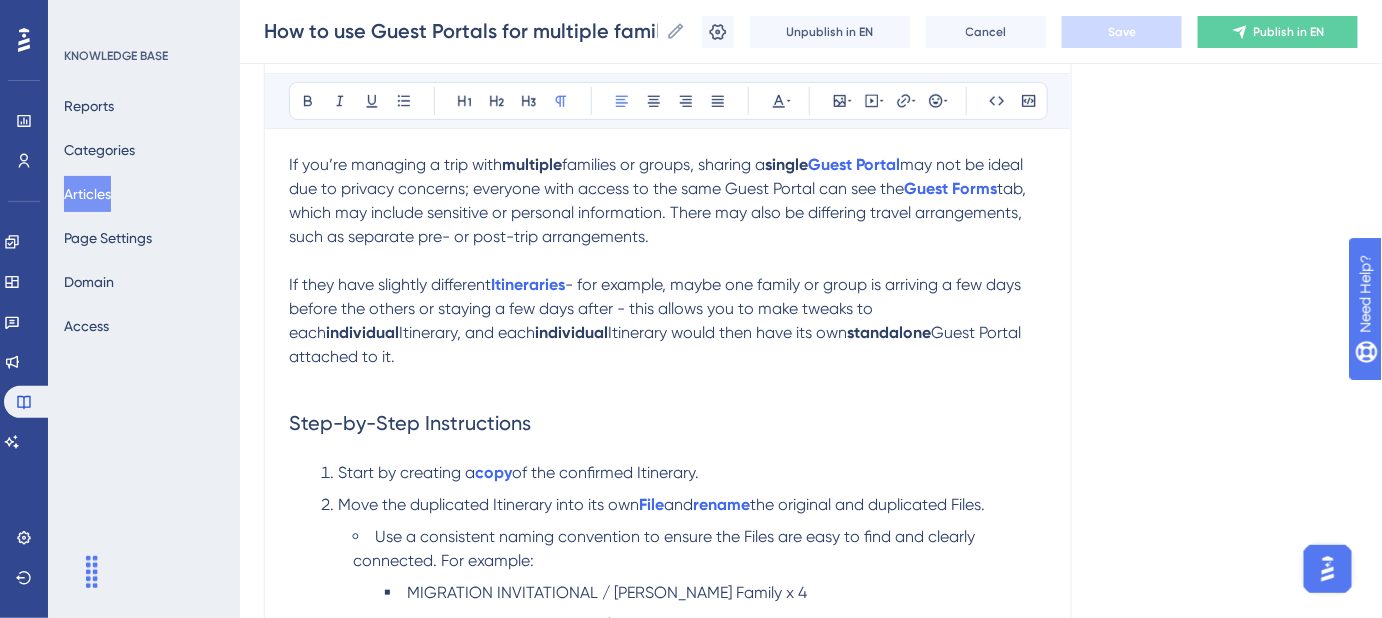 drag, startPoint x: 653, startPoint y: 237, endPoint x: 669, endPoint y: 220, distance: 23.345236 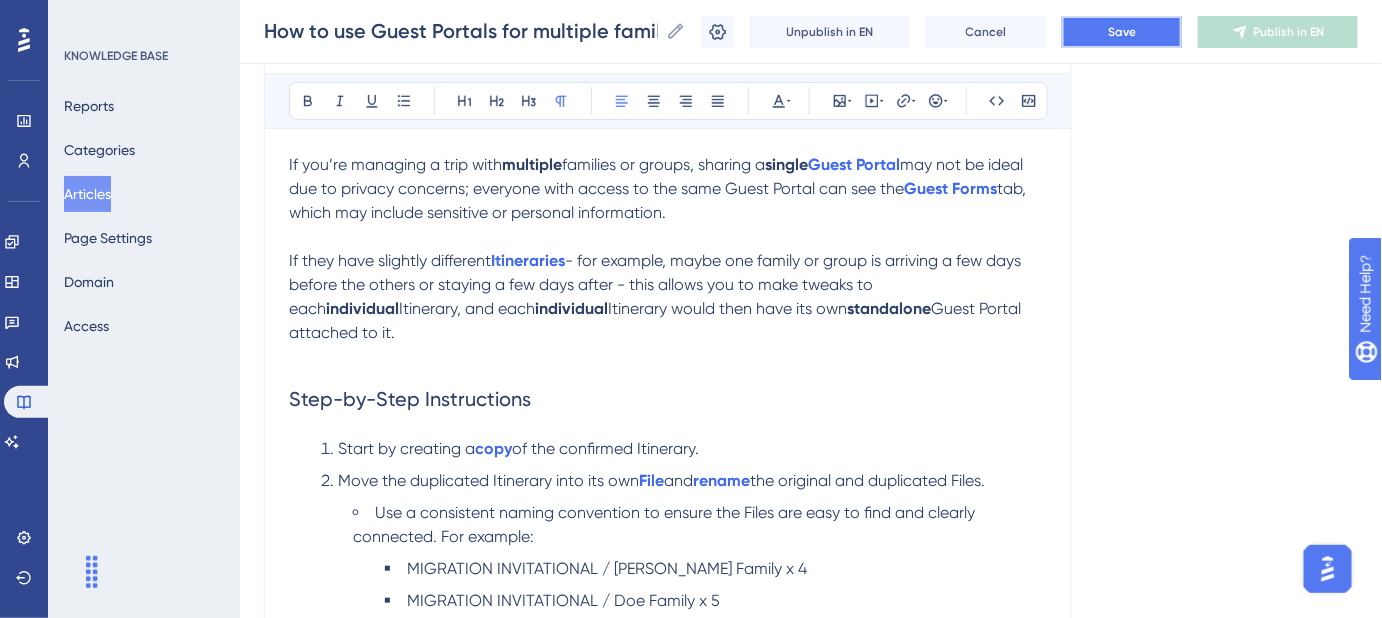 click on "Save" at bounding box center [1122, 32] 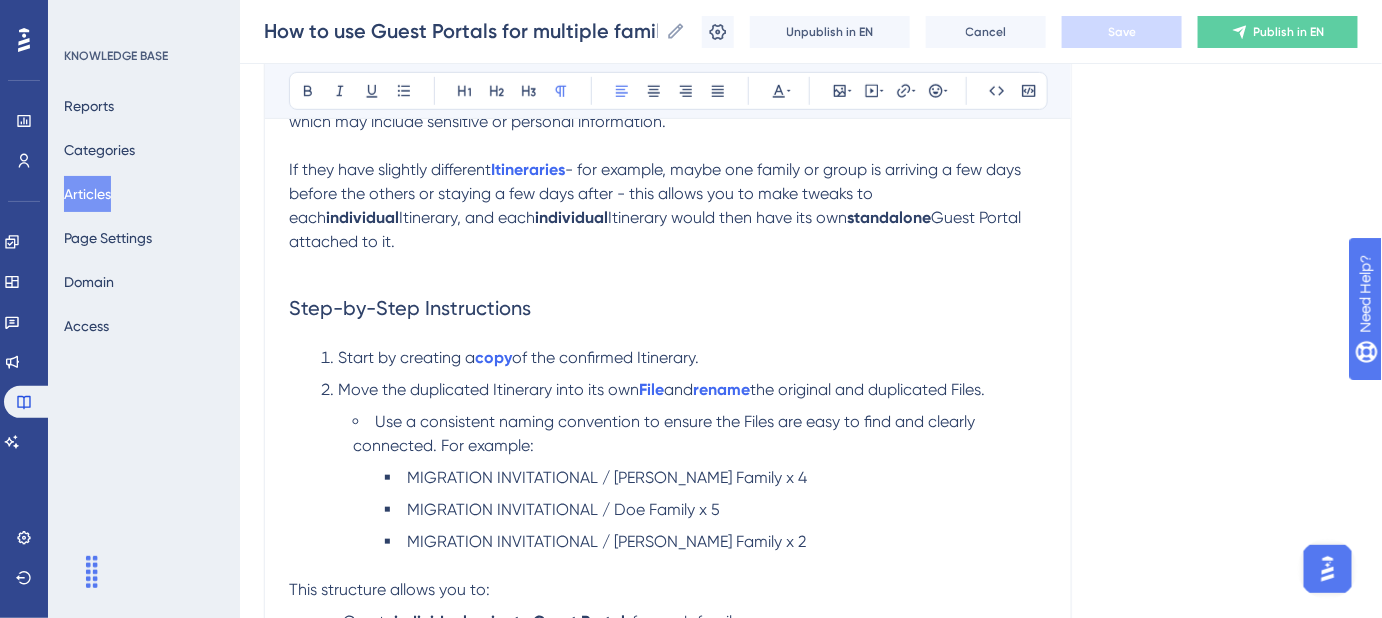 scroll, scrollTop: 454, scrollLeft: 0, axis: vertical 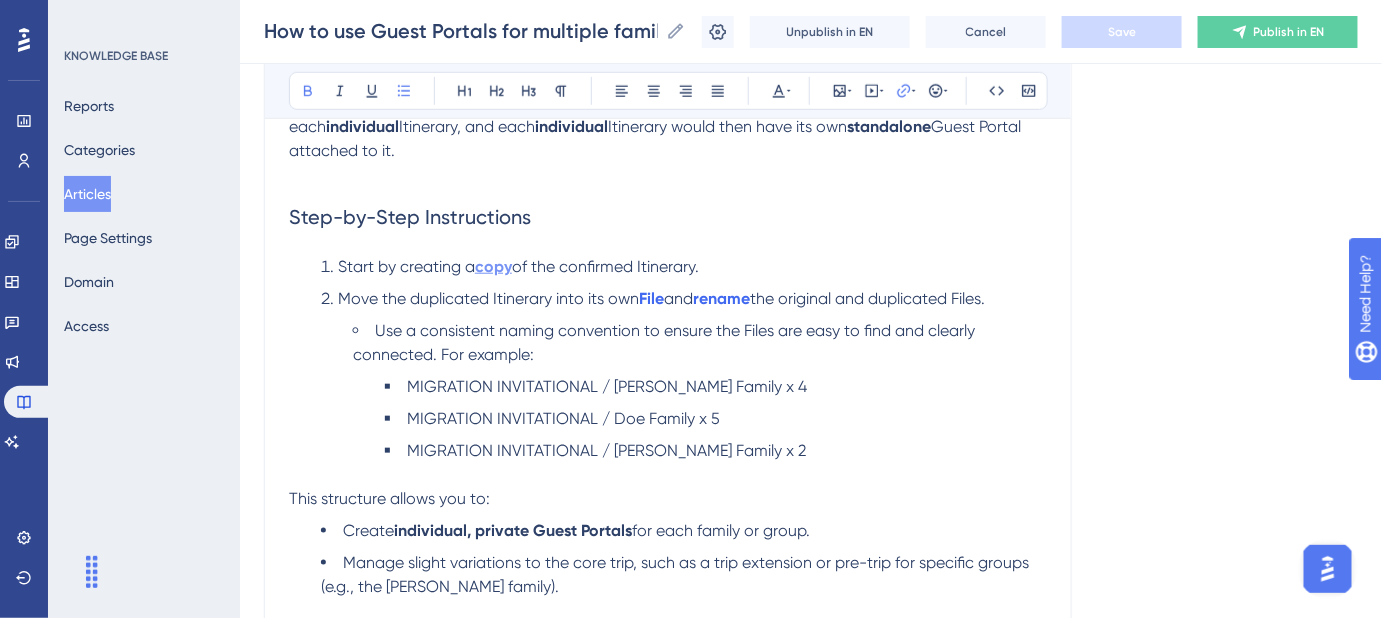 click on "copy" at bounding box center [493, 266] 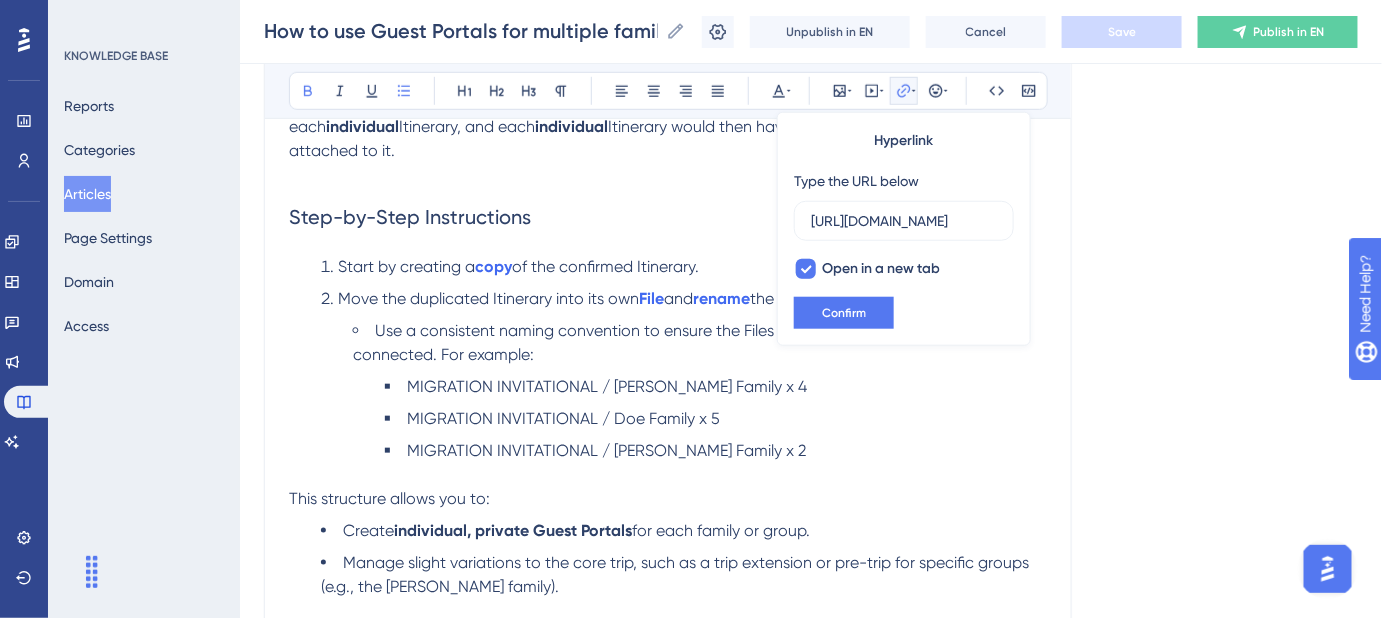 scroll, scrollTop: 0, scrollLeft: 506, axis: horizontal 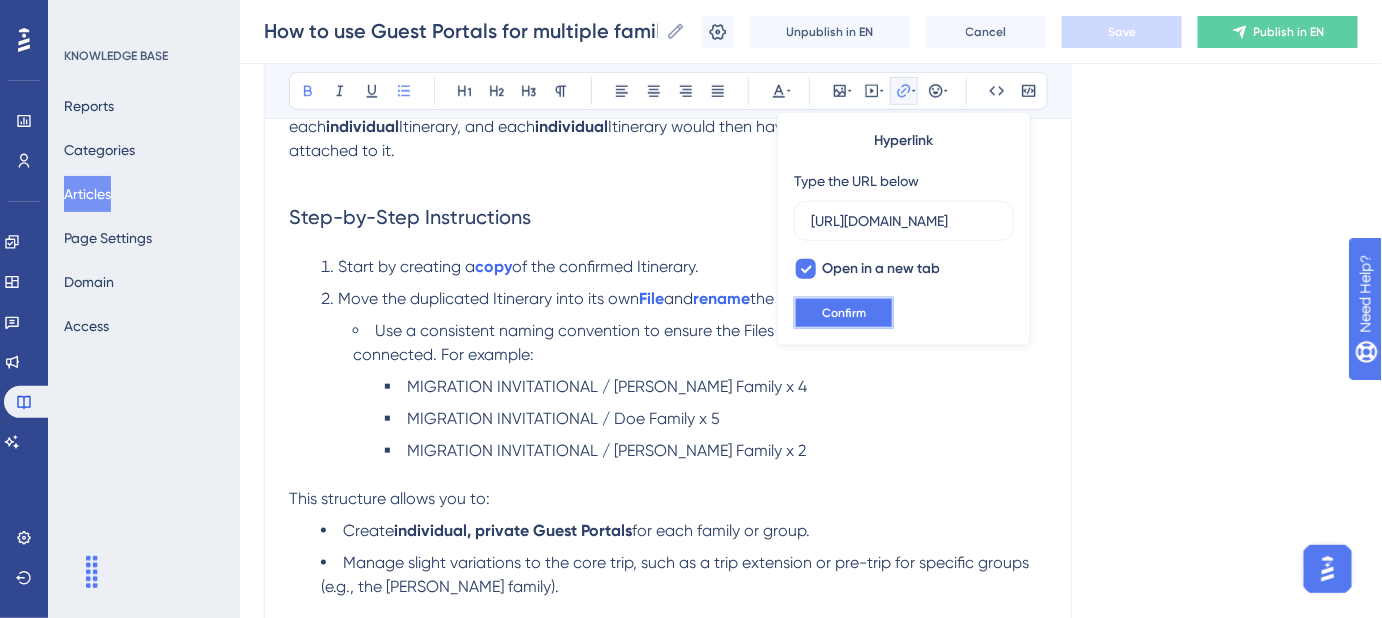 click on "Confirm" at bounding box center [844, 313] 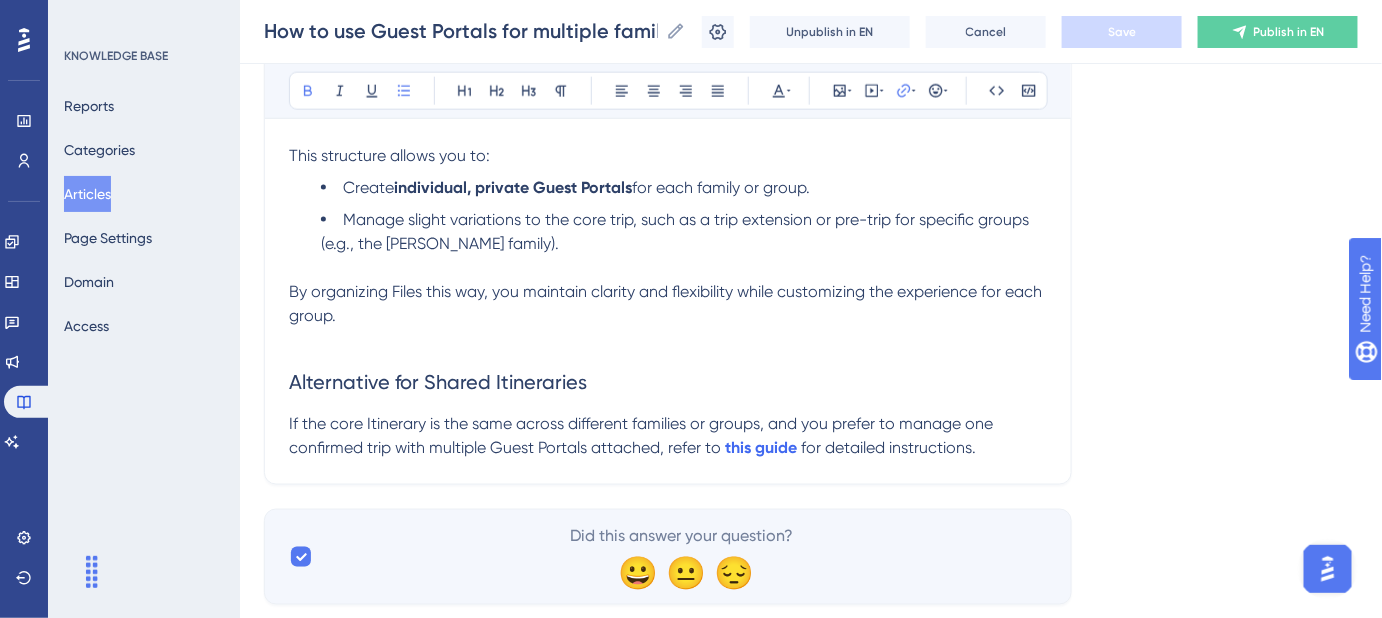 scroll, scrollTop: 818, scrollLeft: 0, axis: vertical 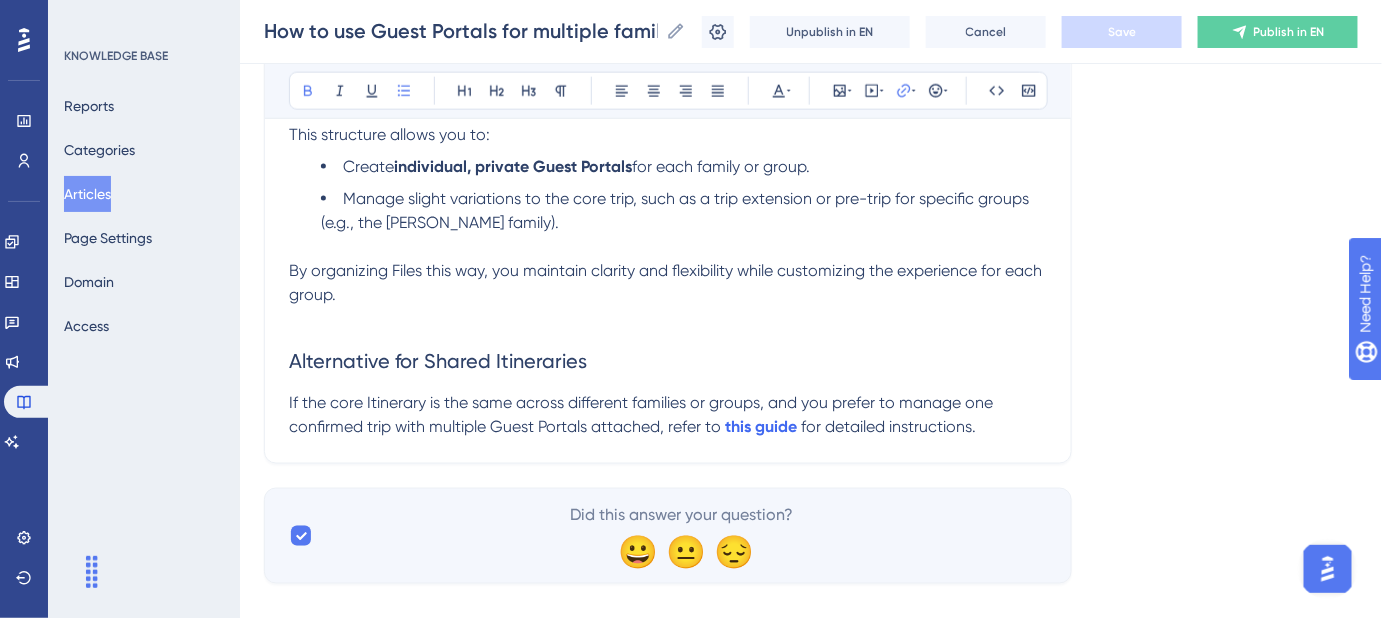 click on "If the core Itinerary is the same across different families or groups, and you prefer to manage one confirmed trip with multiple Guest Portals attached, refer to   this guide   for detailed instructions." at bounding box center [668, 415] 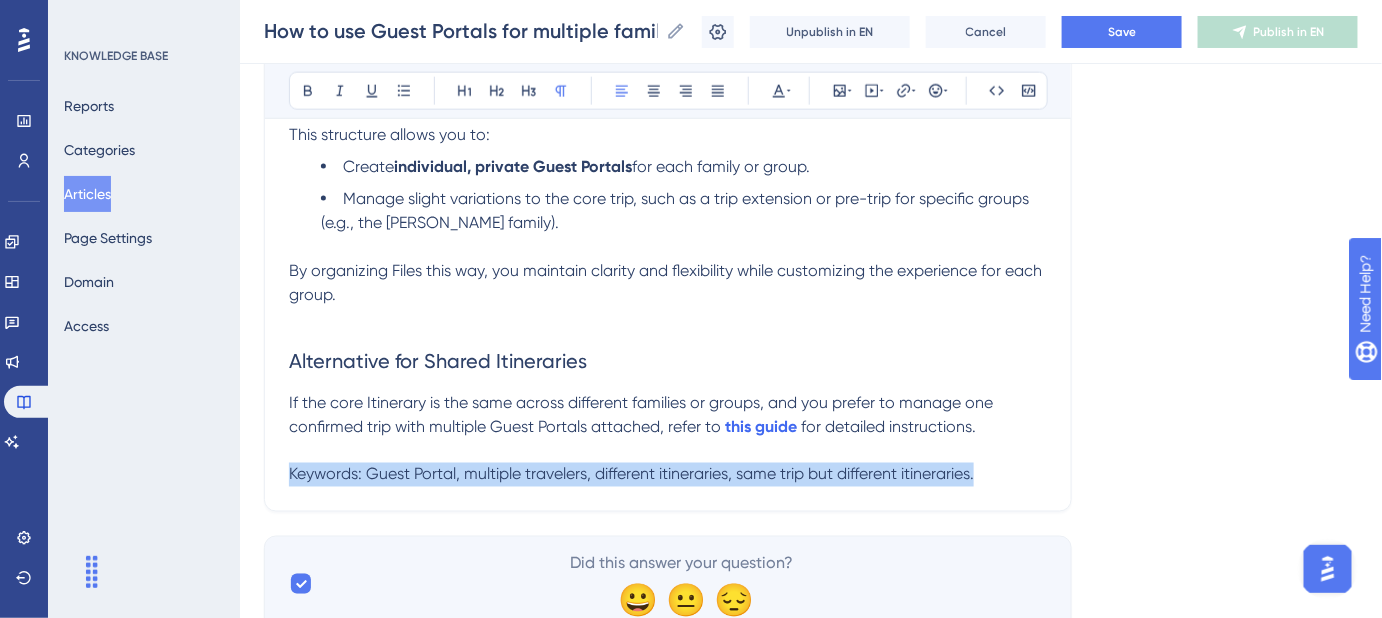 drag, startPoint x: 986, startPoint y: 455, endPoint x: 272, endPoint y: 447, distance: 714.0448 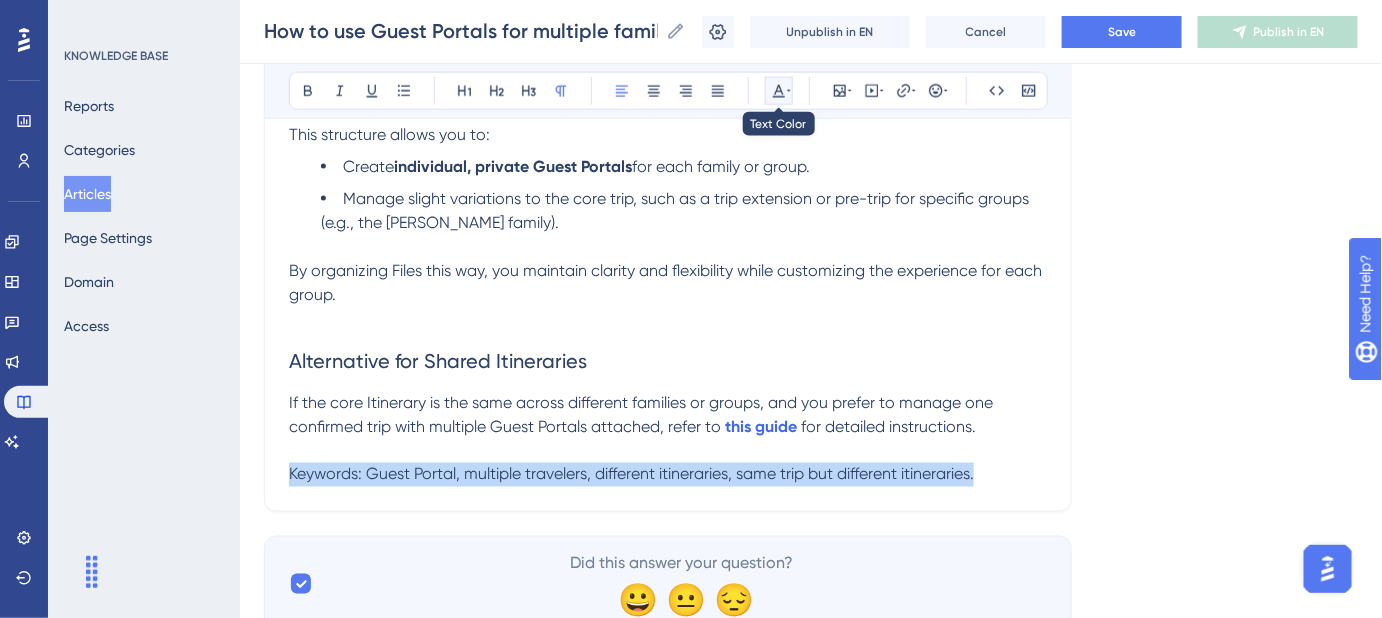 click 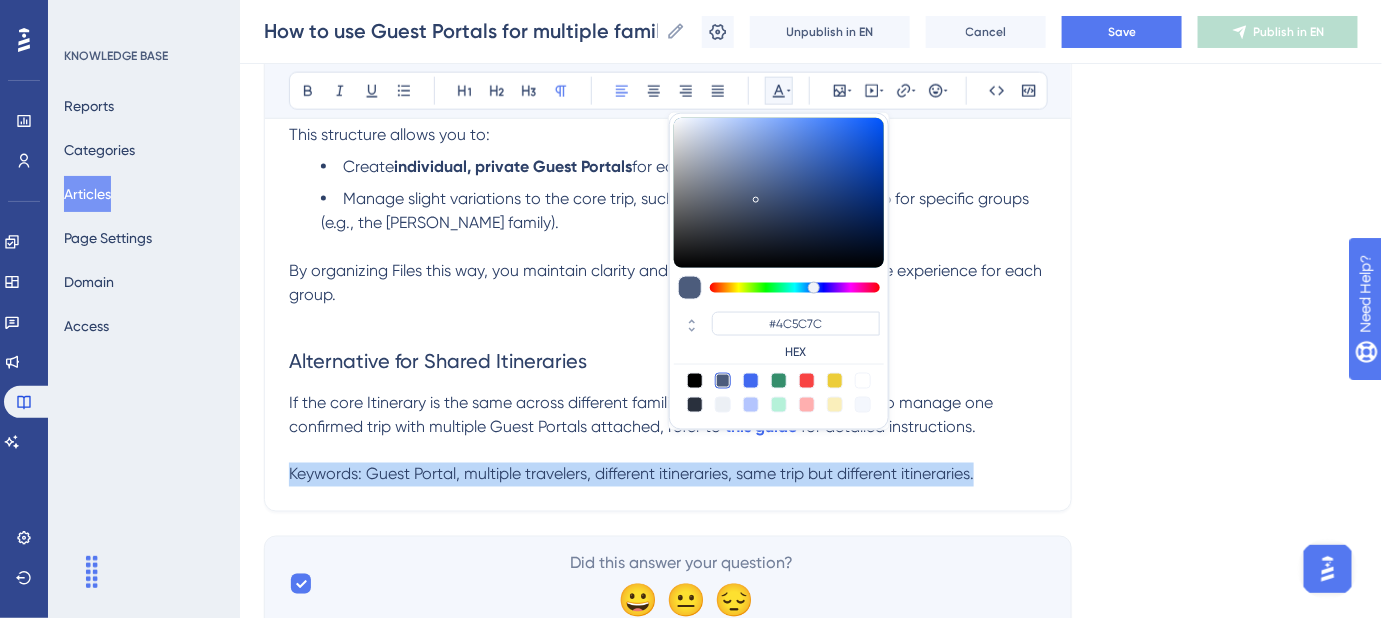 click at bounding box center [723, 405] 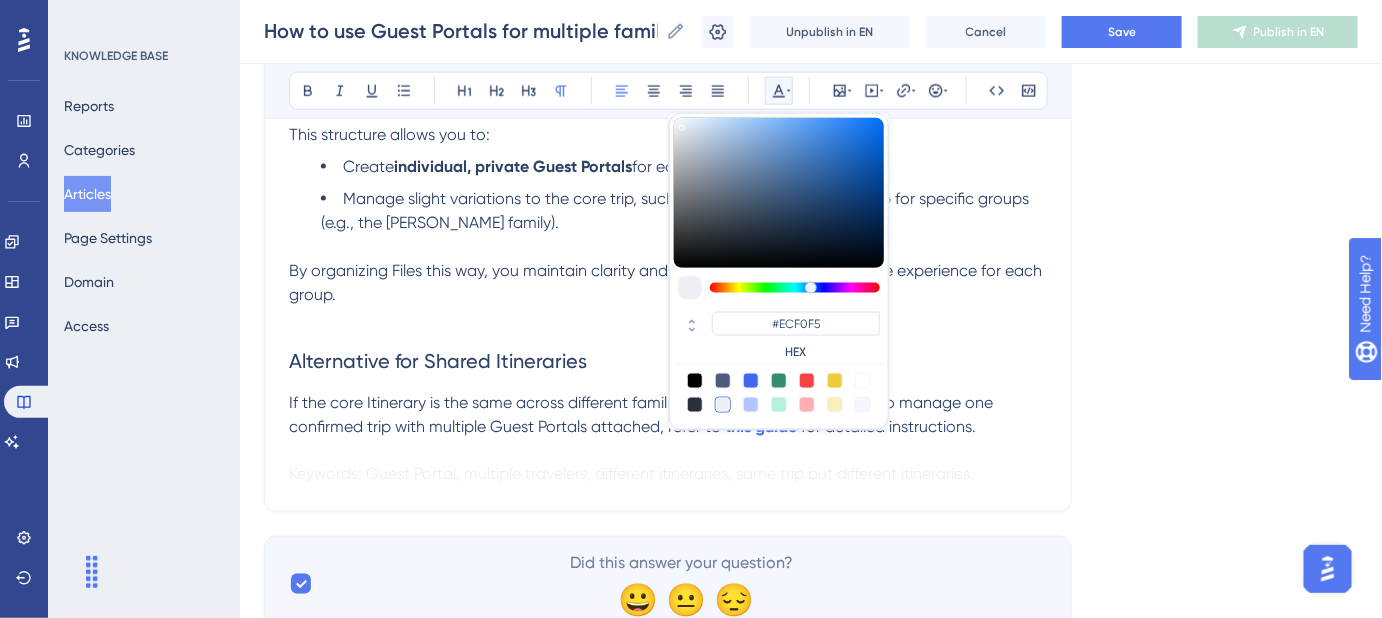 click on "How to use Guest Portals for multiple families or groups with slightly DIFFERENT Itineraries on the same trip? Easily coordinate shared travel plans while catering to individual schedules. Bold Italic Underline Bullet Point Heading 1 Heading 2 Heading 3 Normal Align Left Align Center Align Right Align Justify #ECF0F5 HEX Insert Image Embed Video Hyperlink Emojis Code Code Block If you’re managing a trip with  multiple  families or groups, sharing a  single  Guest Portal  may not be ideal due to privacy concerns; everyone with access to the same Guest Portal can see the  Guest Forms  tab, which may include sensitive or personal information. If they have slightly different  Itineraries  - for example, maybe one family or group is arriving a few days before the others or staying a few days after - this allows you to make tweaks to each  individual  Itinerary, and each  individual  Itinerary would then have its own  standalone  Guest Portal attached to it. Step-by-Step Instructions Start by creating a  copy" at bounding box center (668, -41) 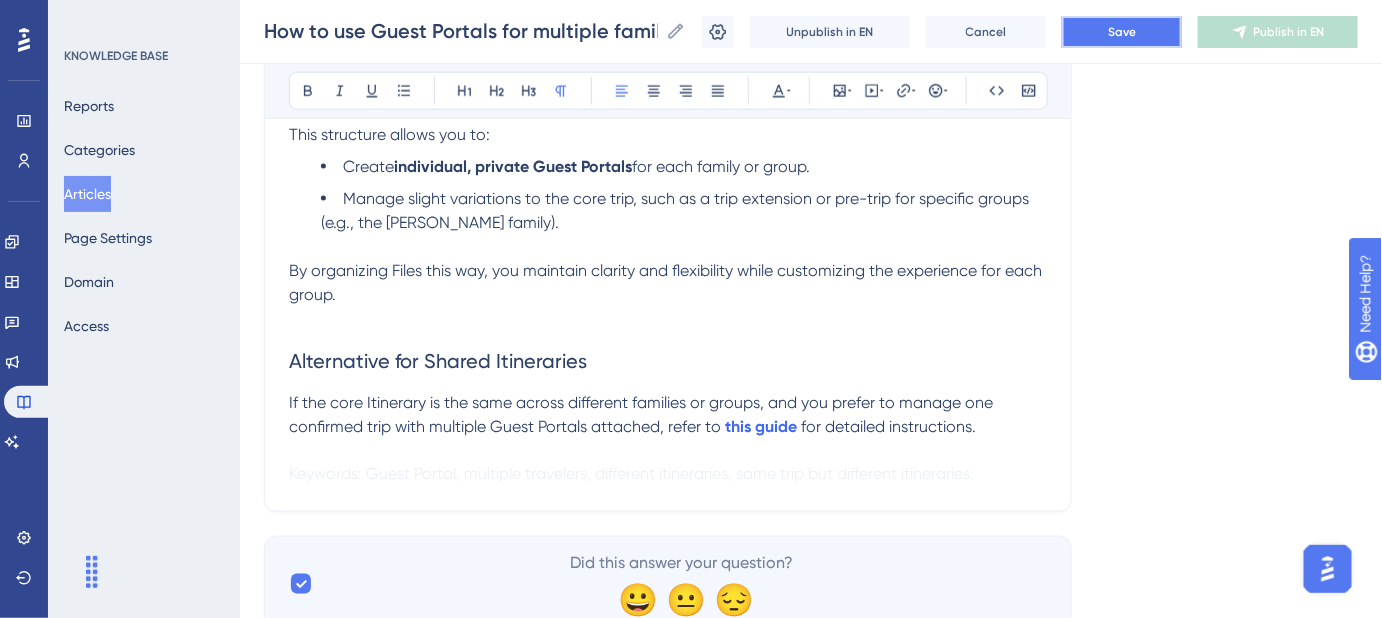 click on "Save" at bounding box center [1122, 32] 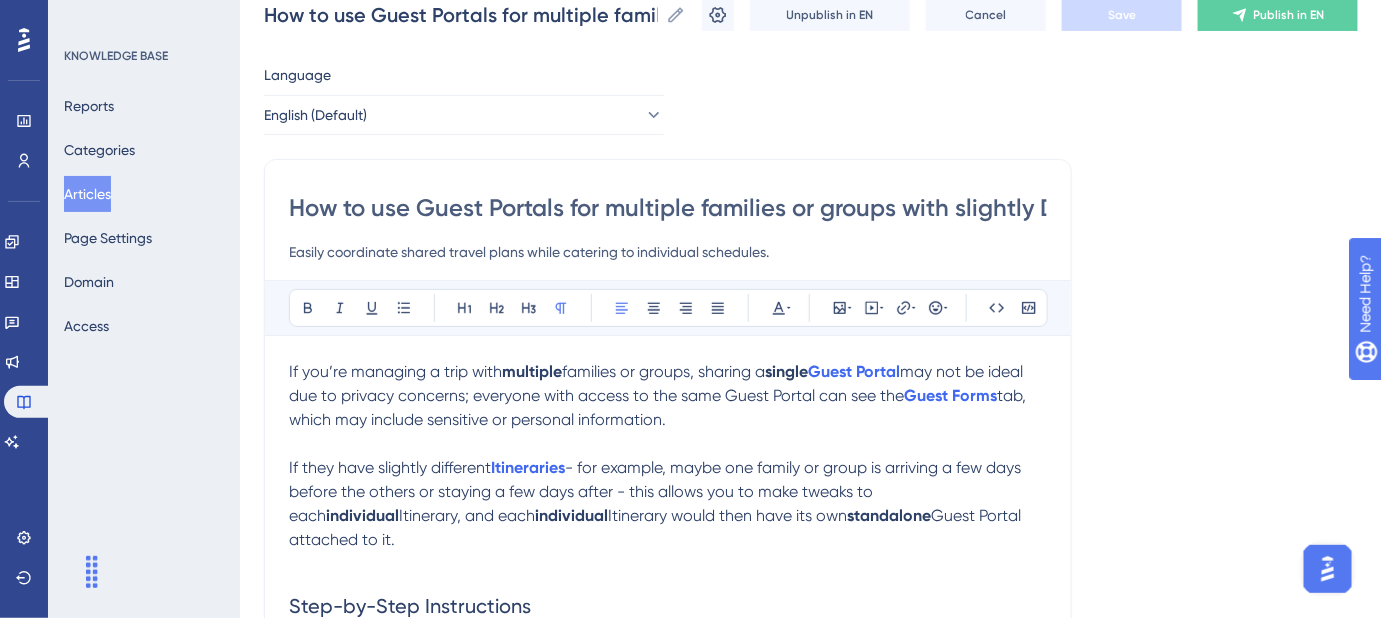 scroll, scrollTop: 0, scrollLeft: 0, axis: both 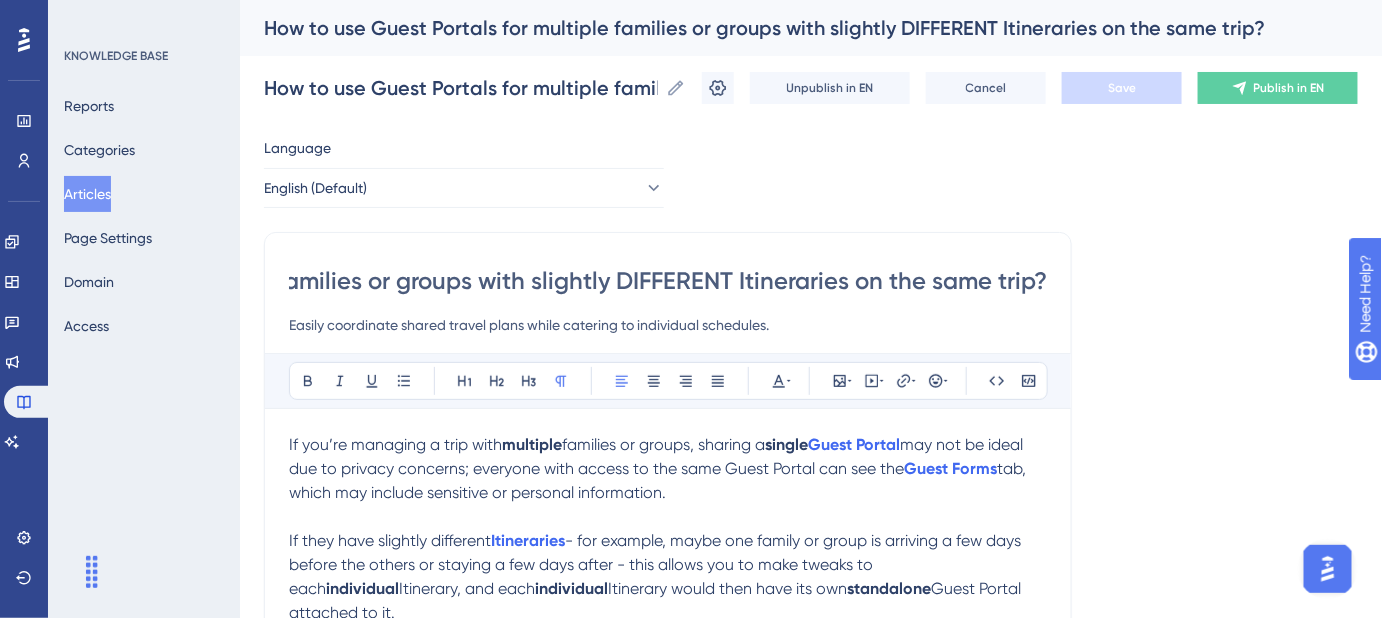 drag, startPoint x: 776, startPoint y: 276, endPoint x: 1129, endPoint y: 287, distance: 353.17136 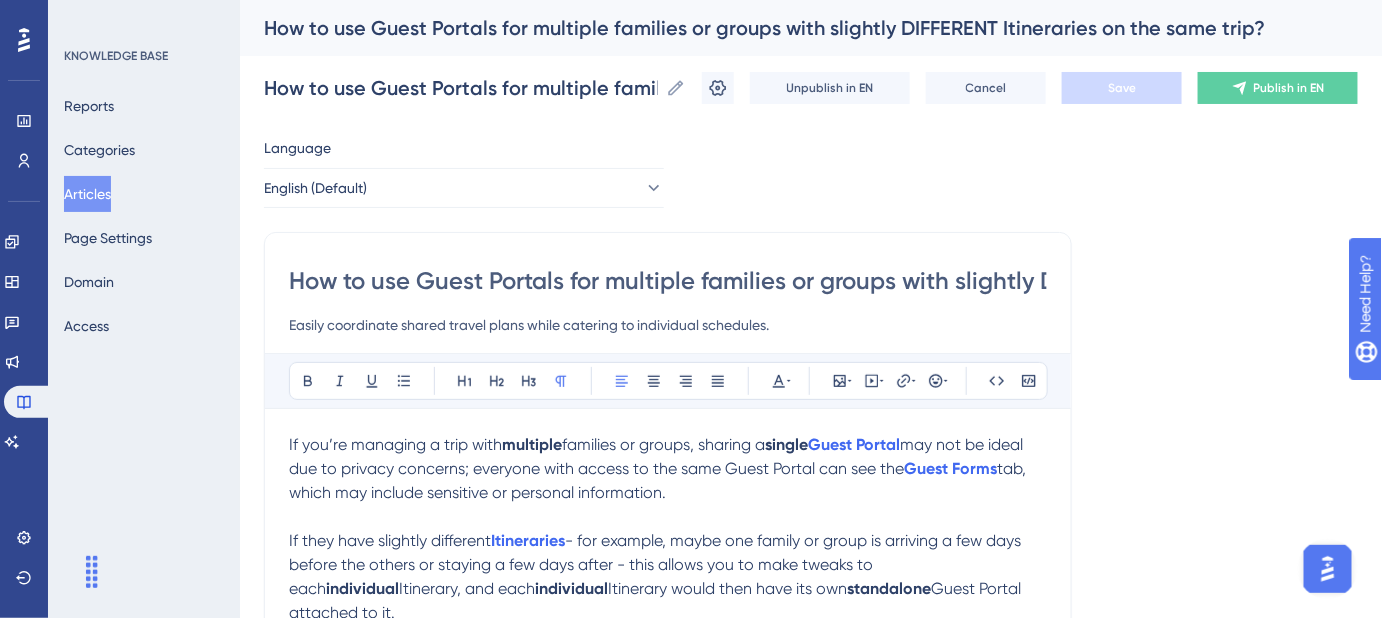 click on "Language English (Default) How to use Guest Portals for multiple families or groups with slightly DIFFERENT Itineraries on the same trip? Easily coordinate shared travel plans while catering to individual schedules. Bold Italic Underline Bullet Point Heading 1 Heading 2 Heading 3 Normal Align Left Align Center Align Right Align Justify Text Color Insert Image Embed Video Hyperlink Emojis Code Code Block If you’re managing a trip with  multiple  families or groups, sharing a  single  Guest Portal  may not be ideal due to privacy concerns; everyone with access to the same Guest Portal can see the  Guest Forms  tab, which may include sensitive or personal information. If they have slightly different  Itineraries  - for example, maybe one family or group is arriving a few days before the others or staying a few days after - this allows you to make tweaks to each  individual  Itinerary, and each  individual  Itinerary would then have its own  standalone  Guest Portal attached to it. Step-by-Step Instructions" at bounding box center (811, 797) 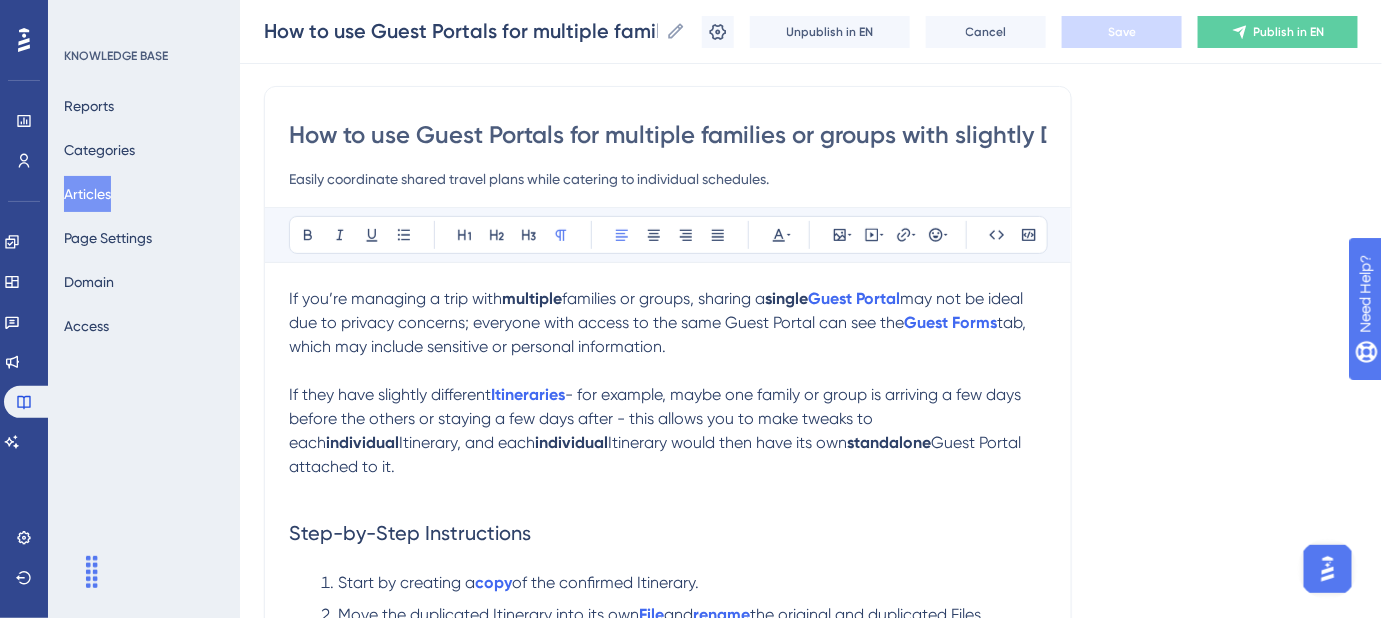 scroll, scrollTop: 181, scrollLeft: 0, axis: vertical 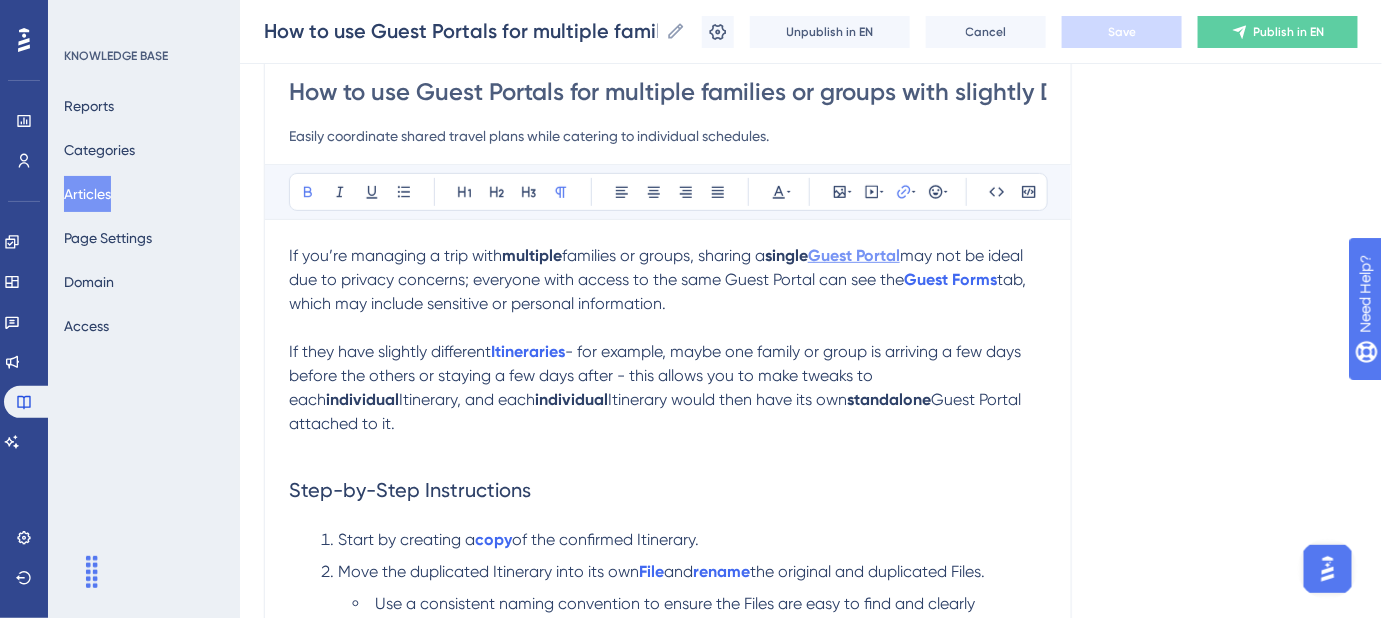click on "Guest Portal" at bounding box center [854, 255] 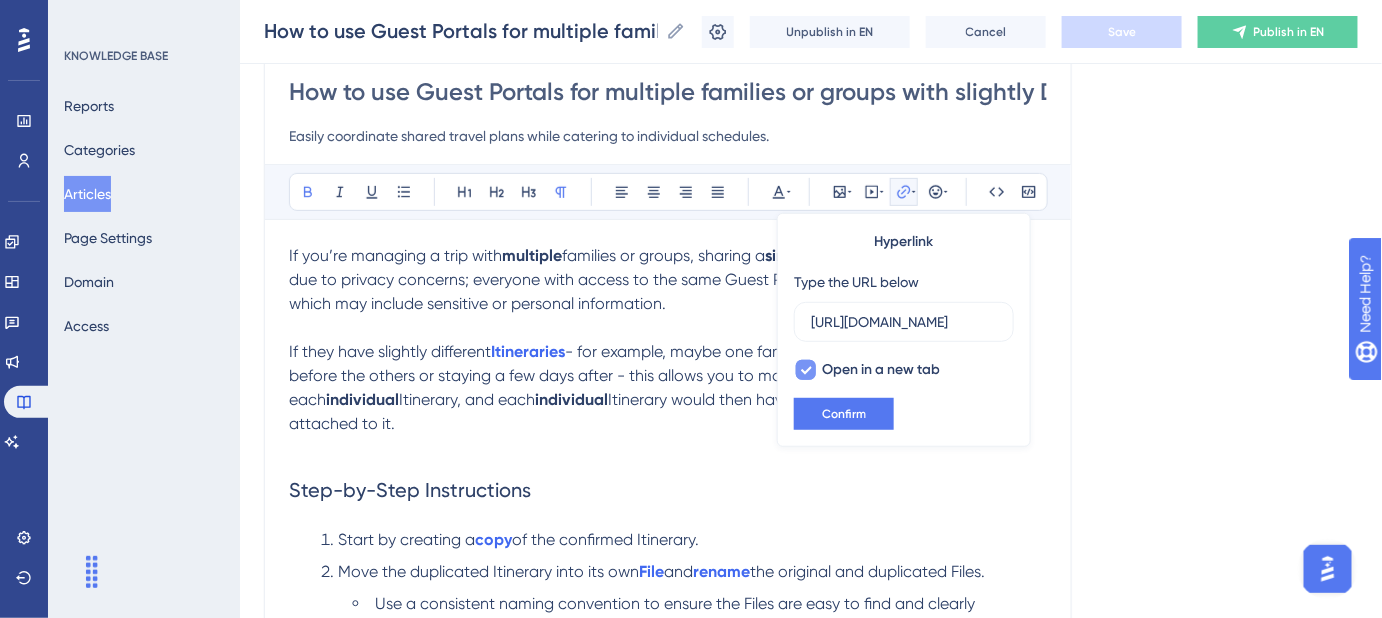 scroll, scrollTop: 0, scrollLeft: 295, axis: horizontal 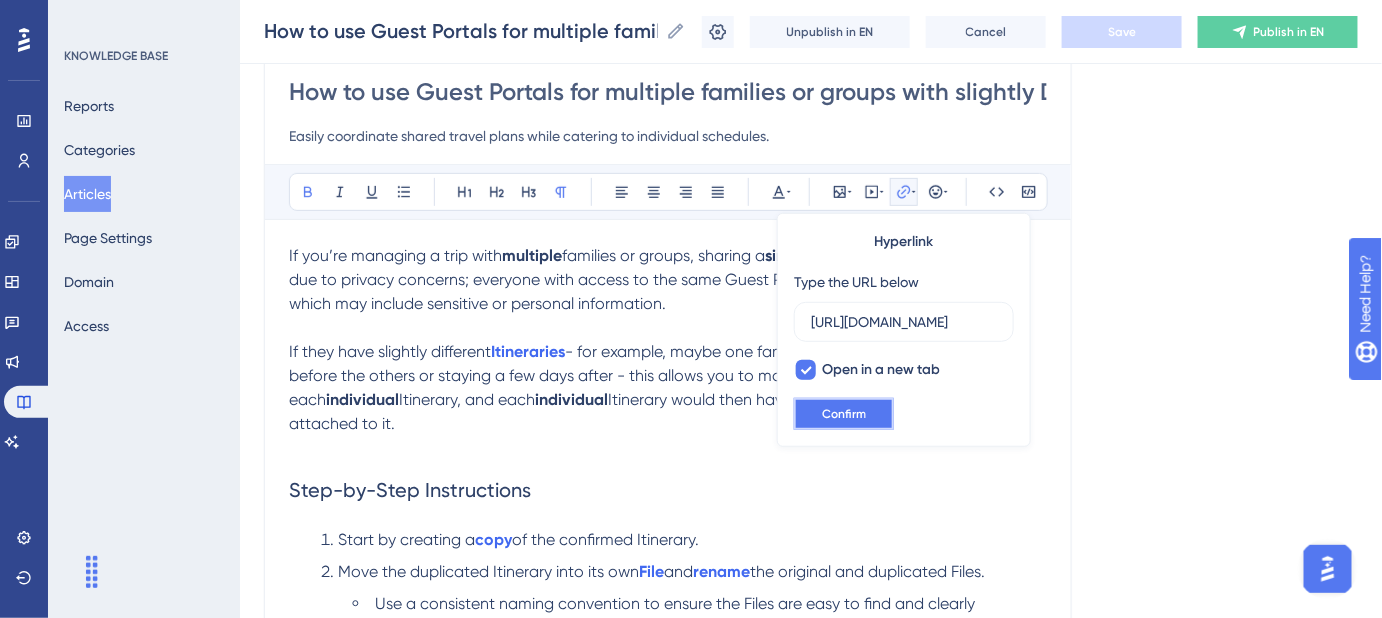 click on "Confirm" at bounding box center [844, 414] 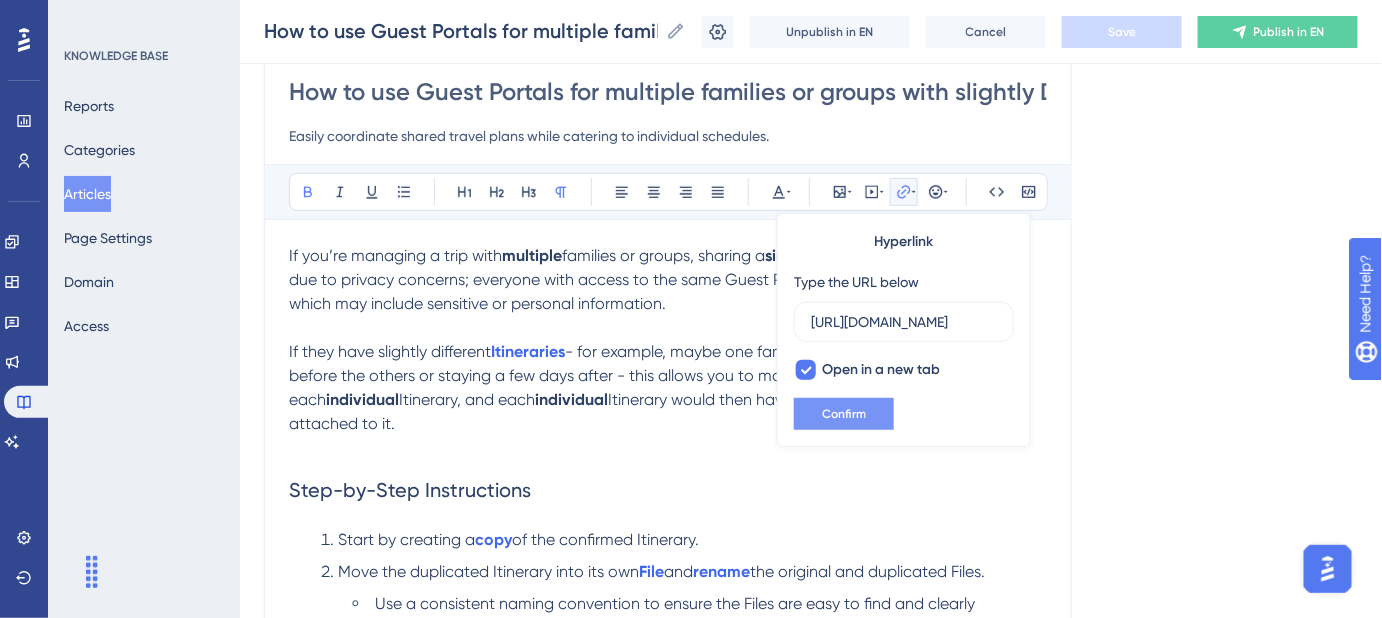 scroll, scrollTop: 0, scrollLeft: 0, axis: both 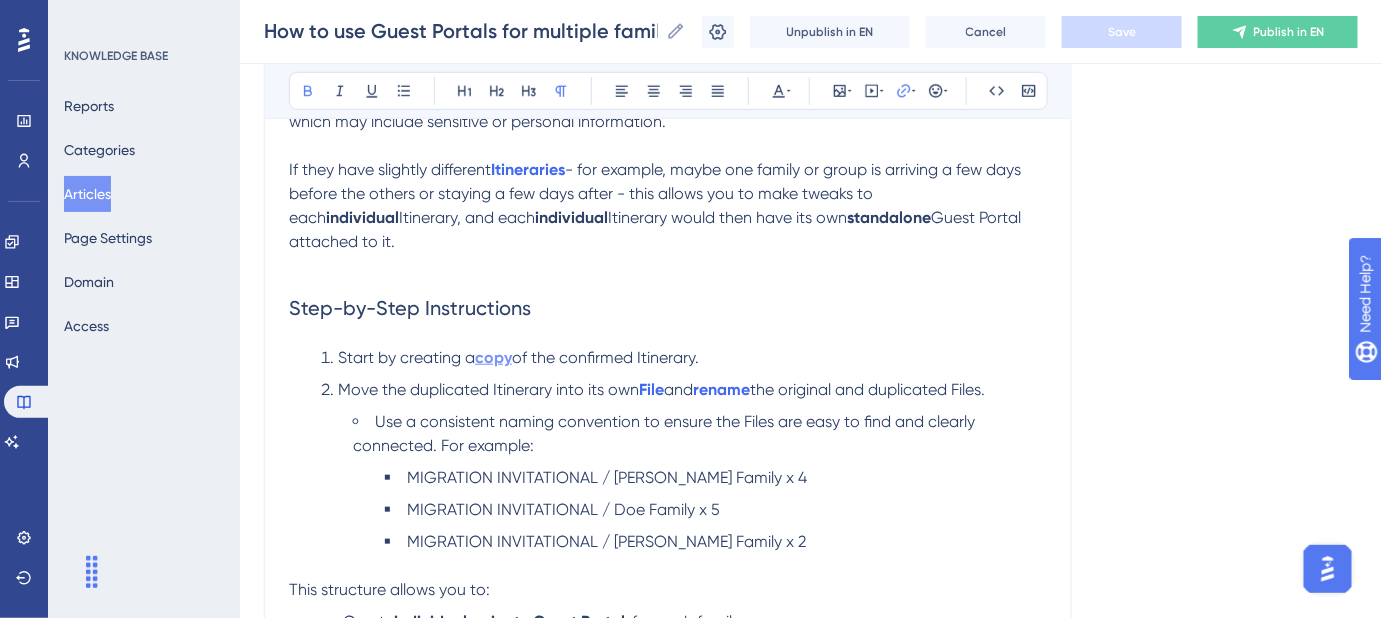 click on "copy" at bounding box center [493, 357] 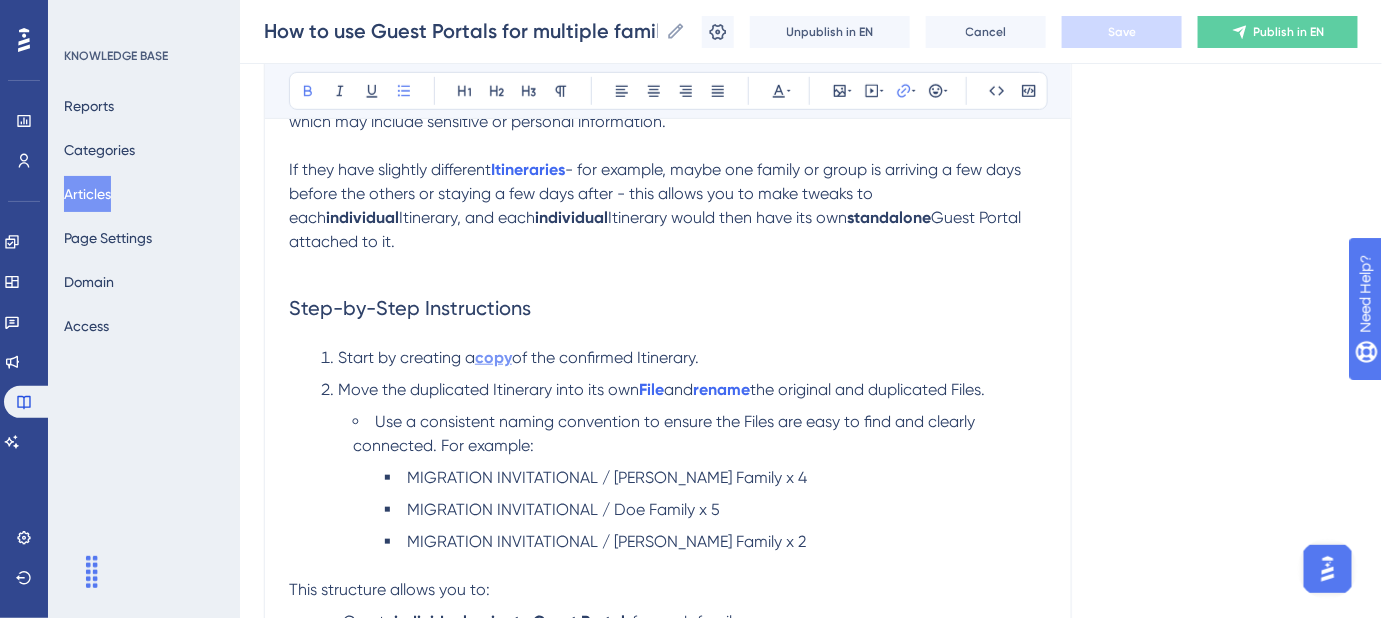 click on "copy" at bounding box center [493, 357] 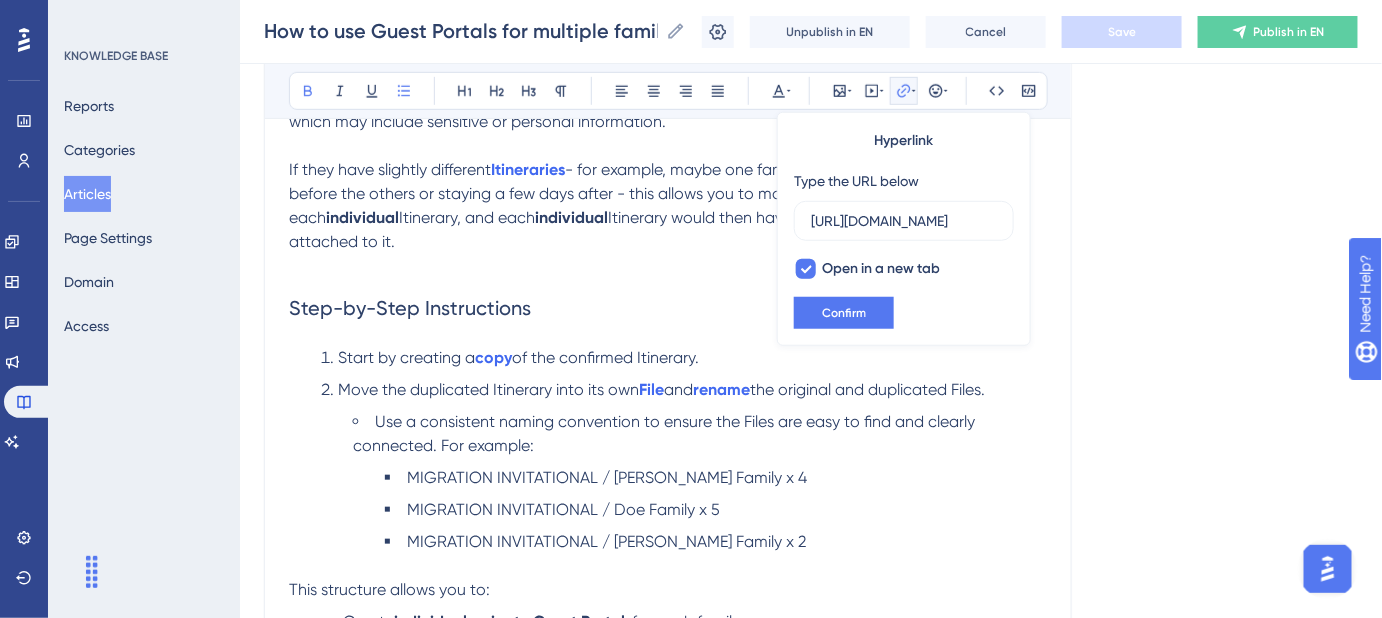 scroll, scrollTop: 0, scrollLeft: 506, axis: horizontal 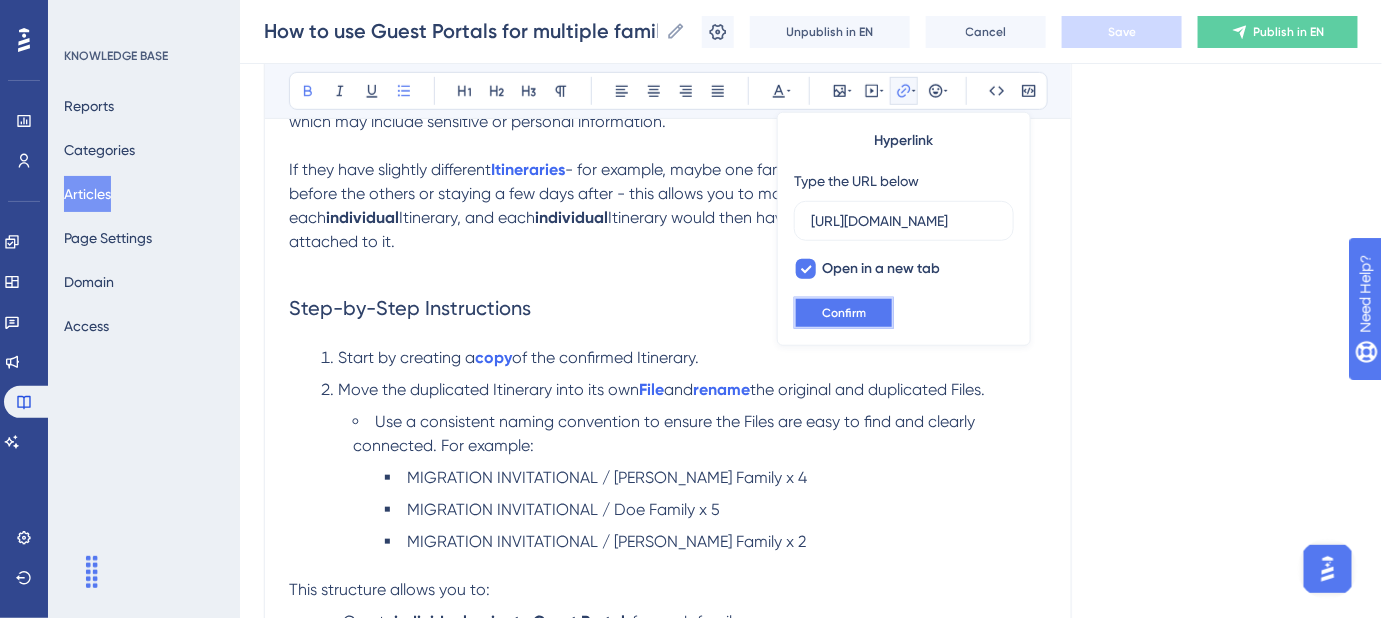 click on "Confirm" at bounding box center [844, 313] 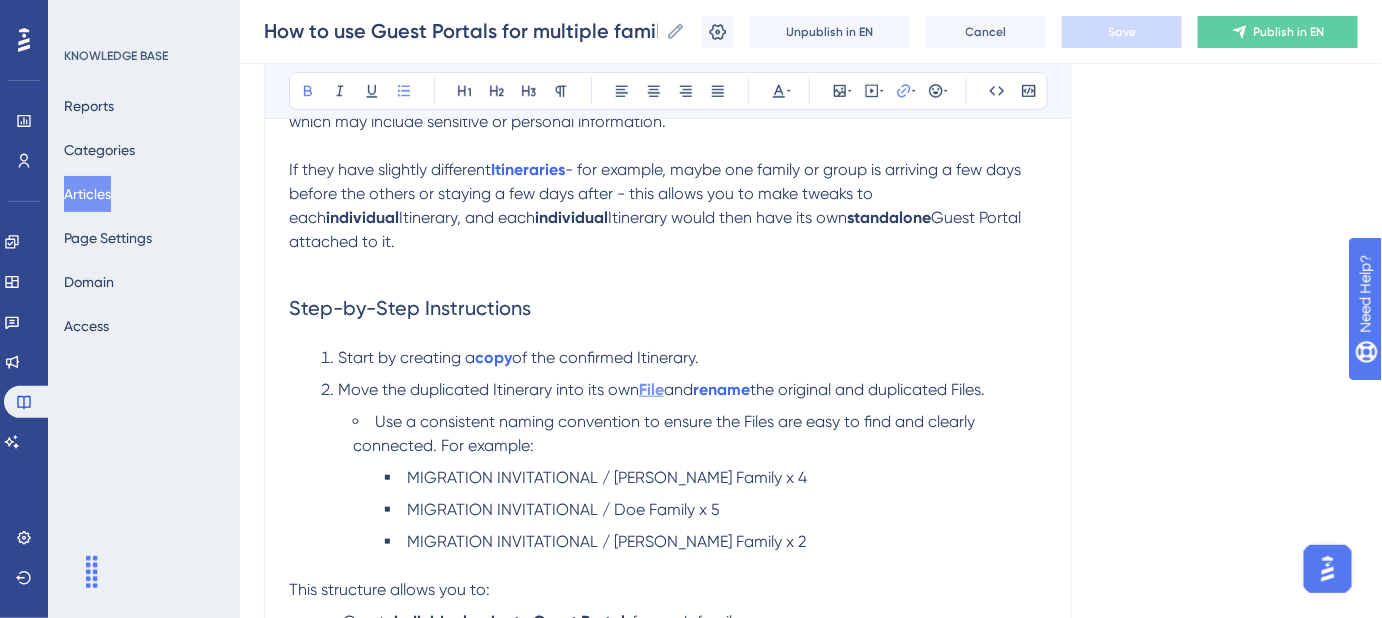 click on "File" at bounding box center (651, 389) 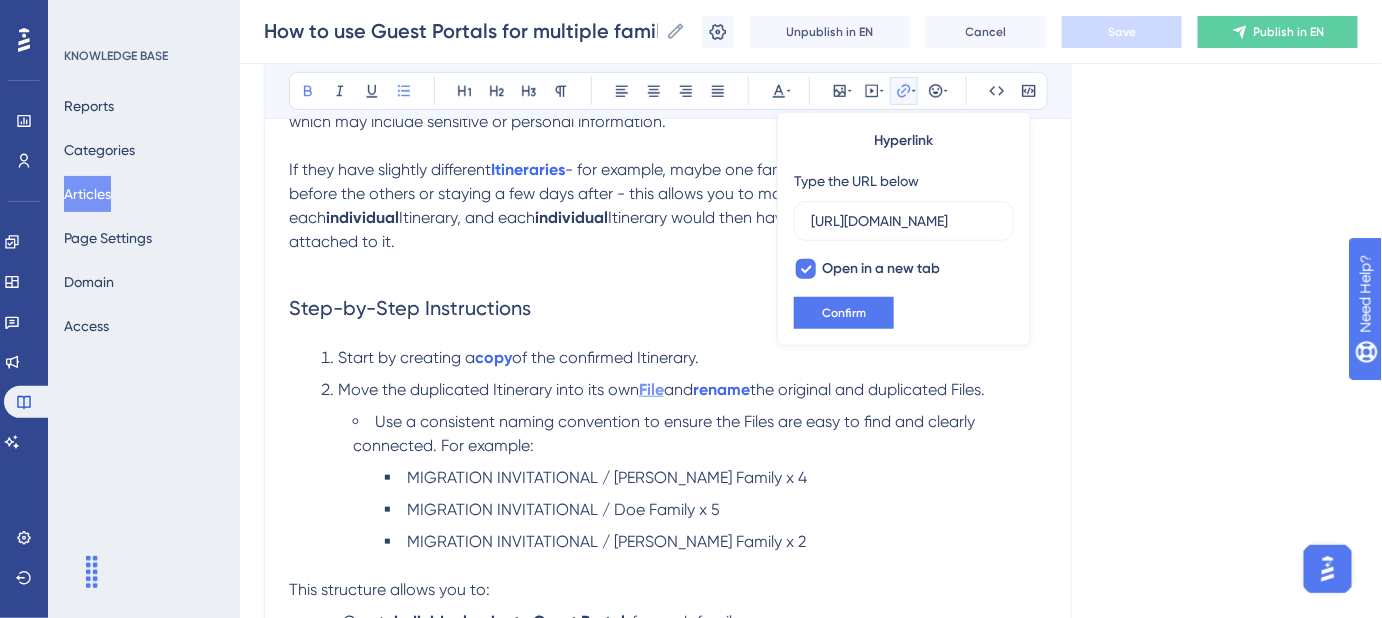 scroll, scrollTop: 0, scrollLeft: 530, axis: horizontal 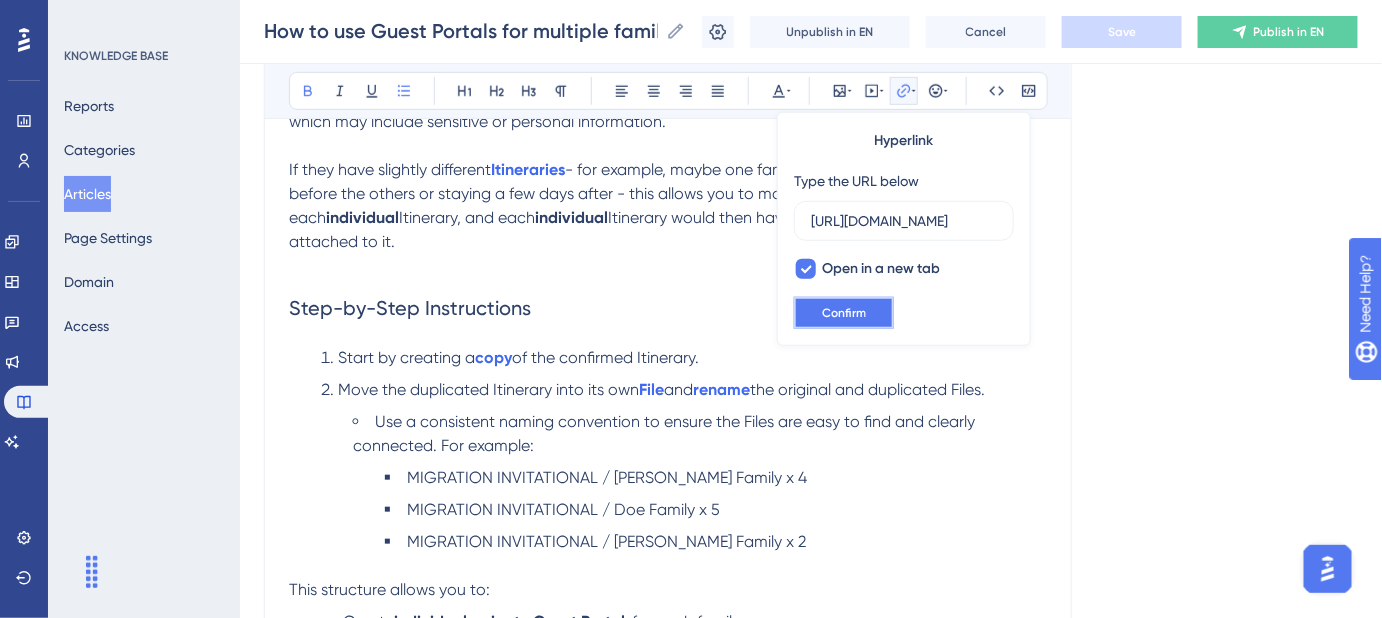click on "Confirm" at bounding box center (844, 313) 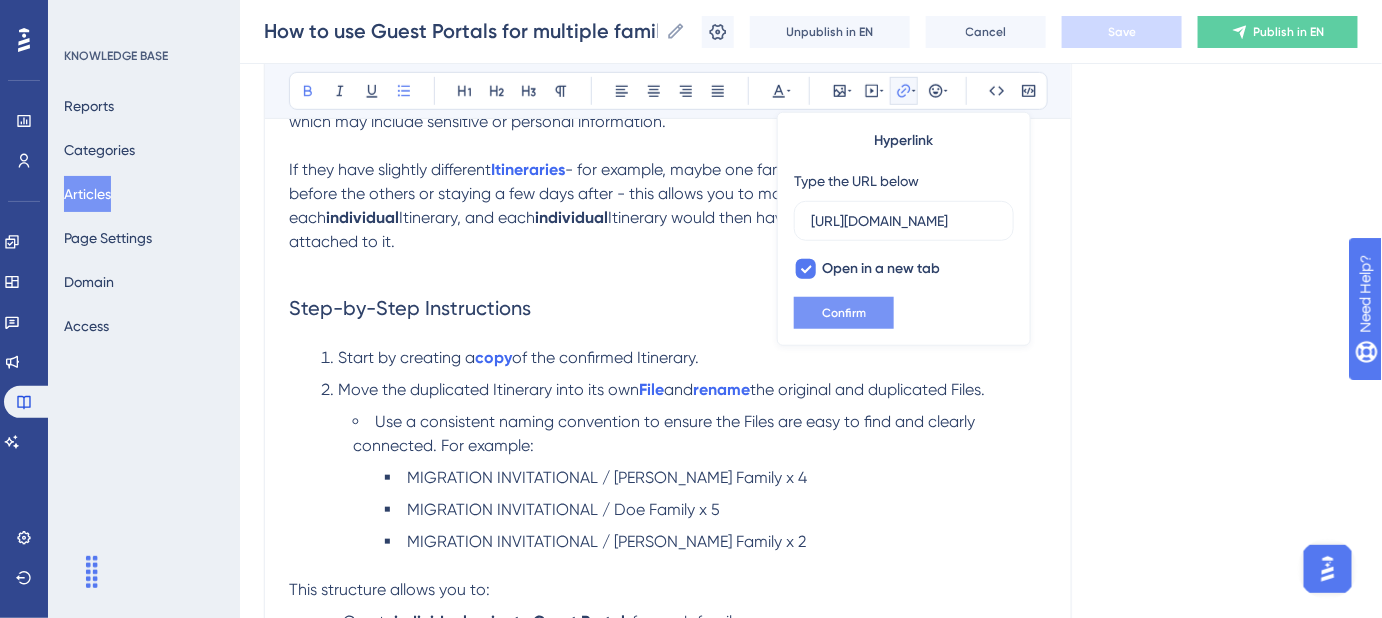 scroll, scrollTop: 0, scrollLeft: 0, axis: both 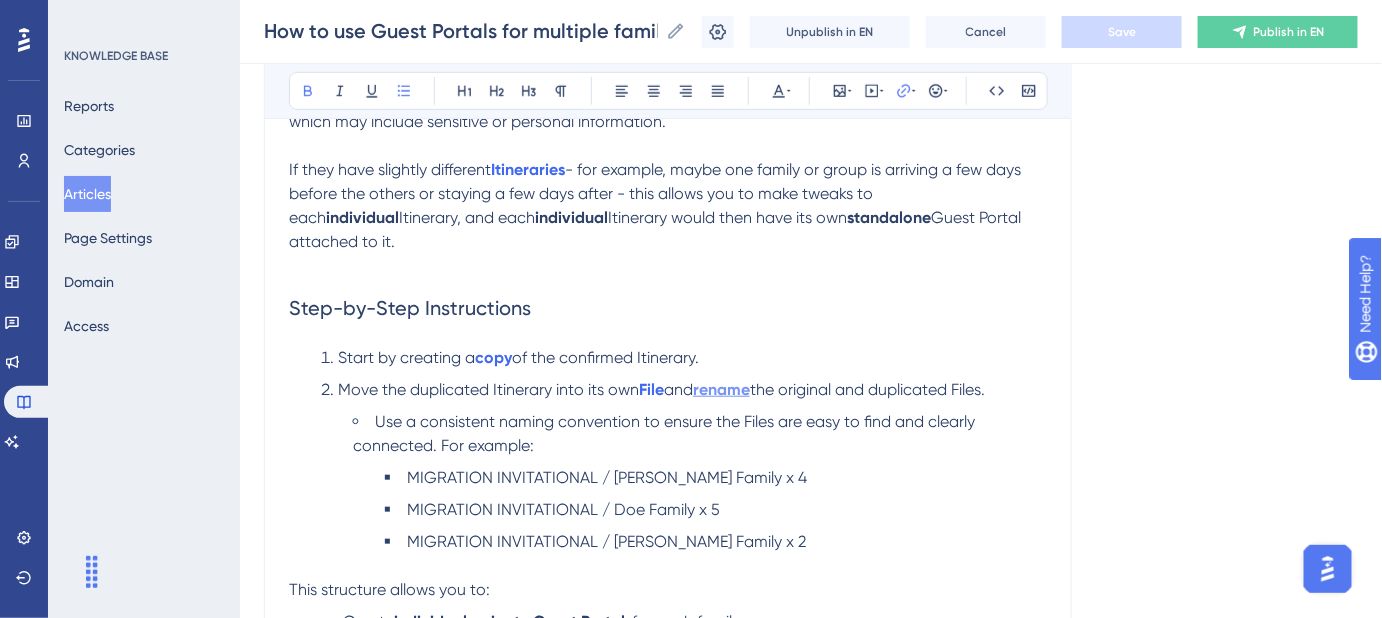 click on "rename" at bounding box center [721, 389] 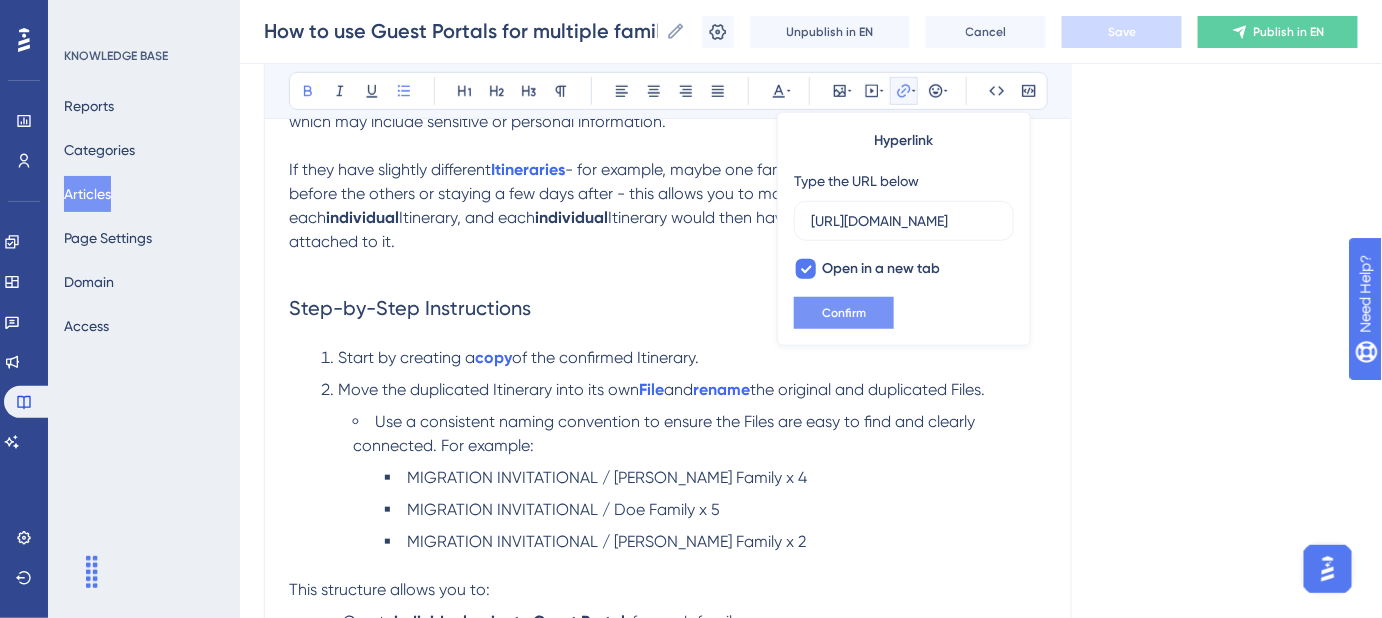 scroll, scrollTop: 0, scrollLeft: 360, axis: horizontal 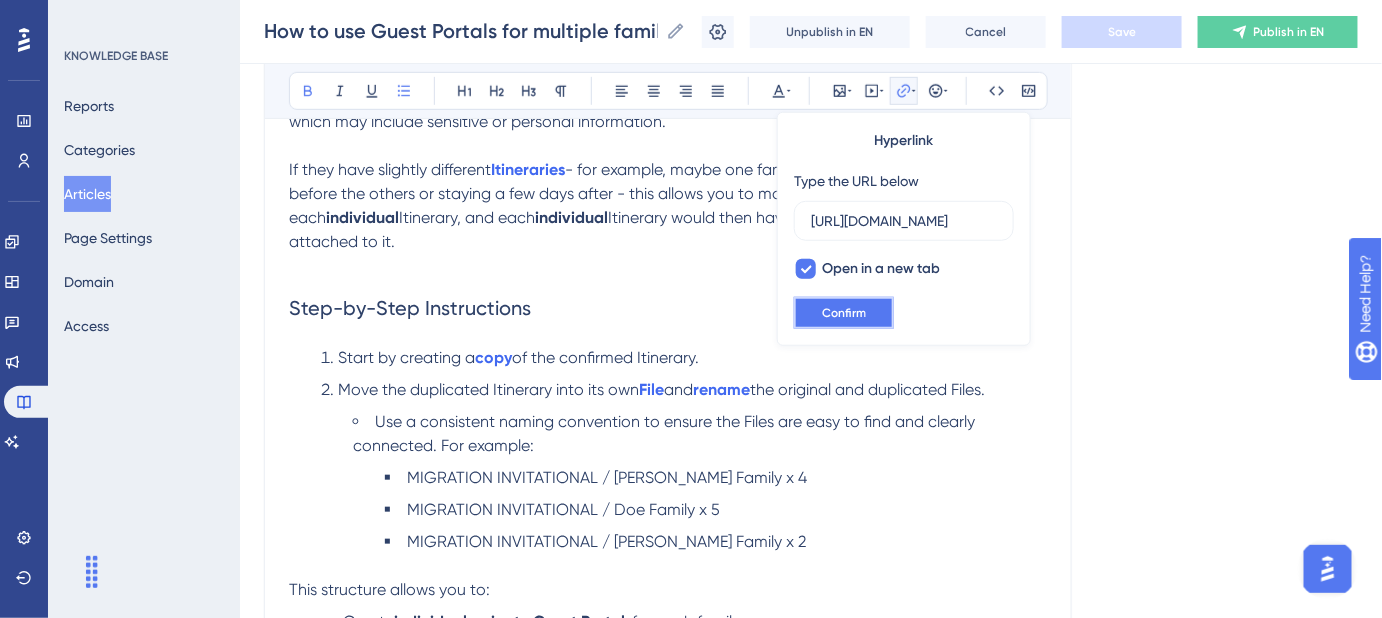 click on "Confirm" at bounding box center (844, 313) 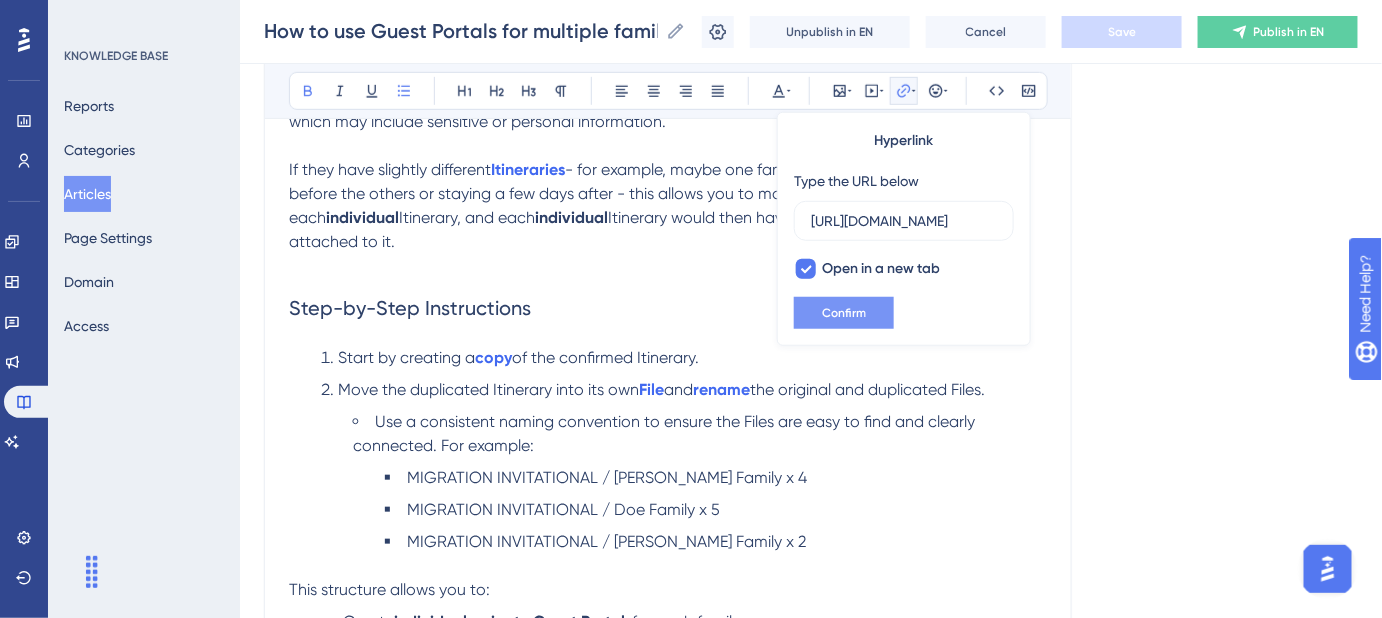 scroll, scrollTop: 0, scrollLeft: 0, axis: both 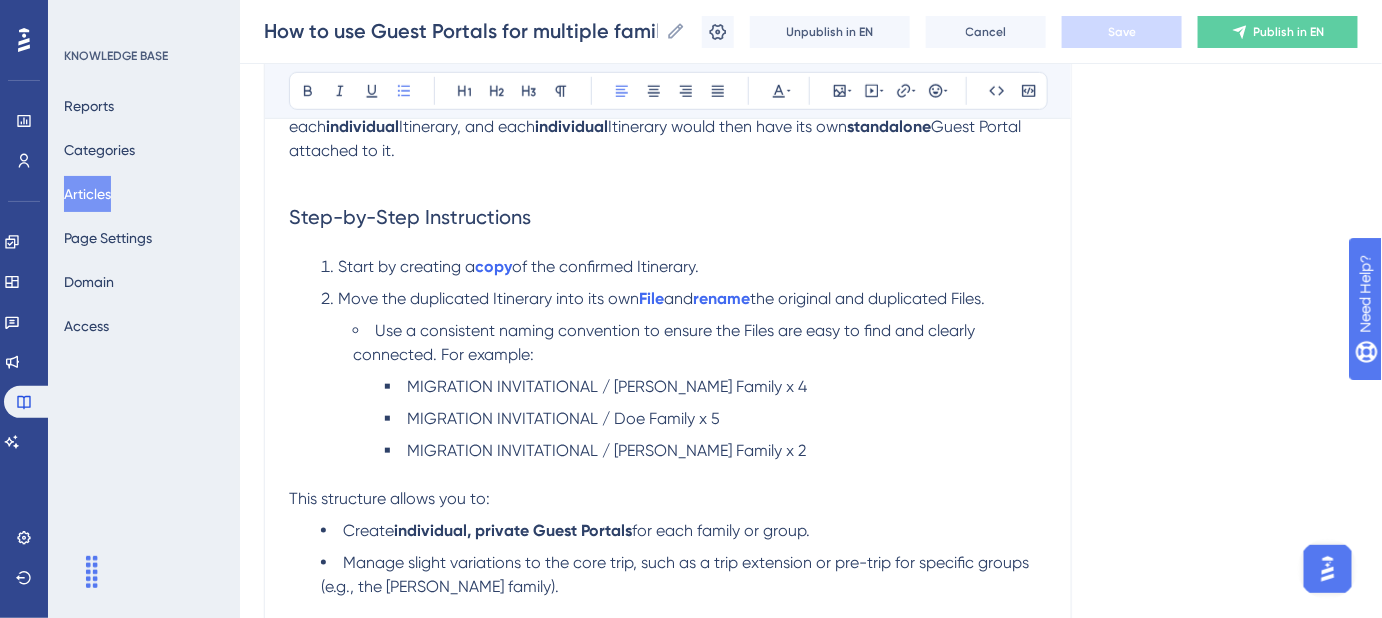 click on "MIGRATION INVITATIONAL / Jones Family x 2" at bounding box center [716, 451] 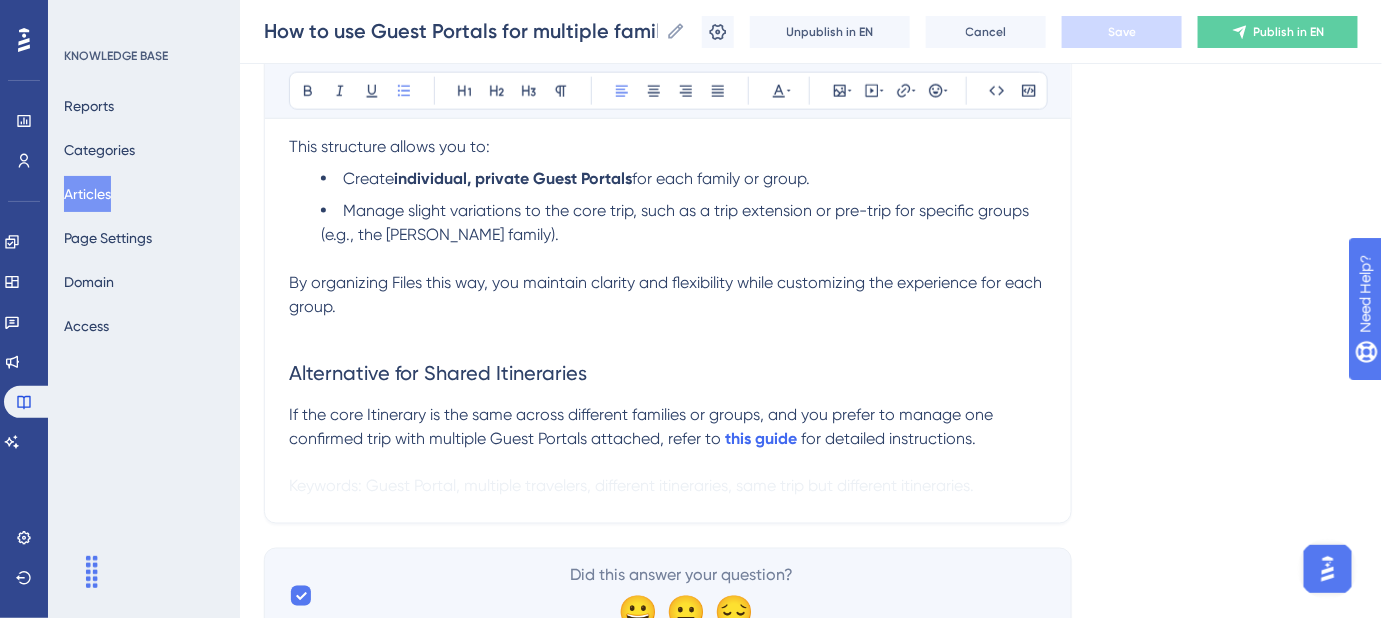 scroll, scrollTop: 818, scrollLeft: 0, axis: vertical 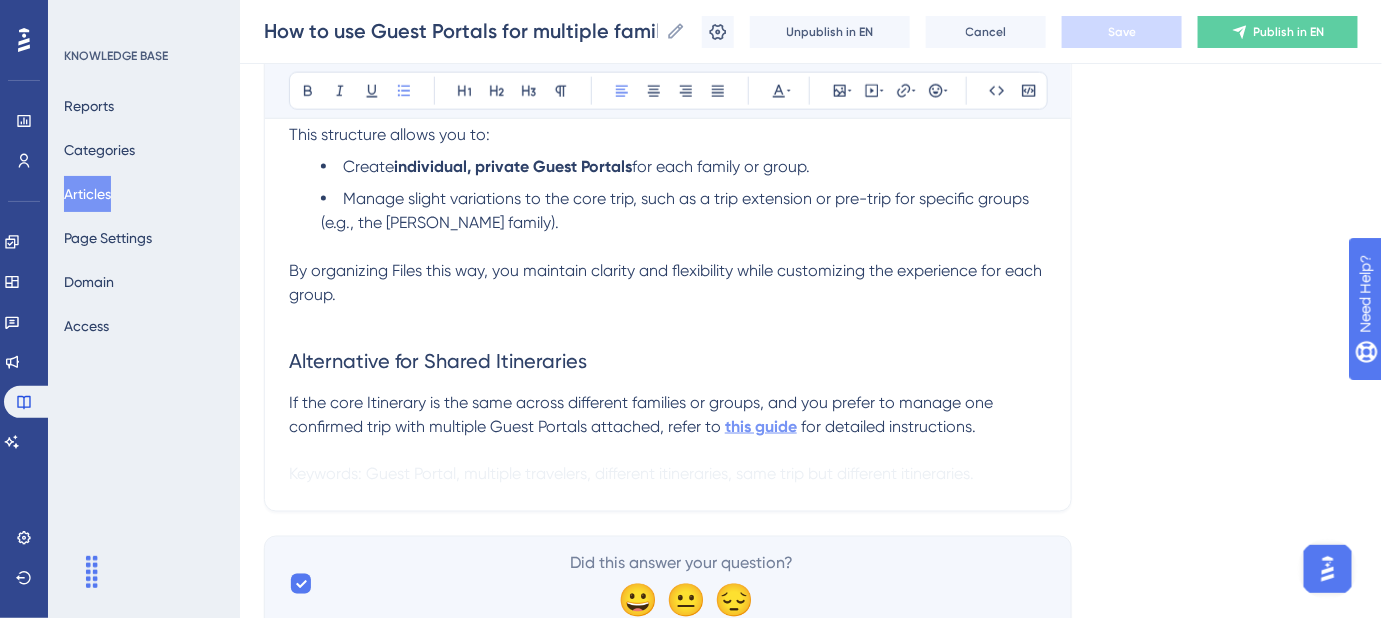click on "this guide" at bounding box center [761, 426] 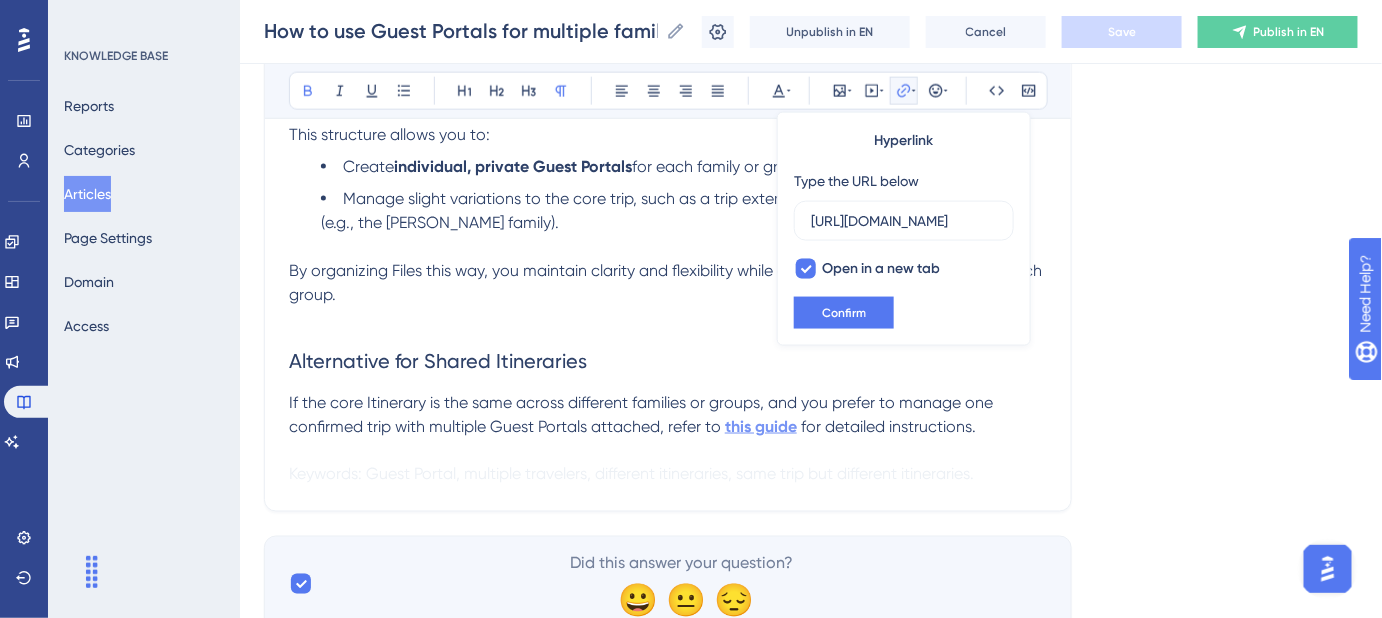 scroll, scrollTop: 0, scrollLeft: 530, axis: horizontal 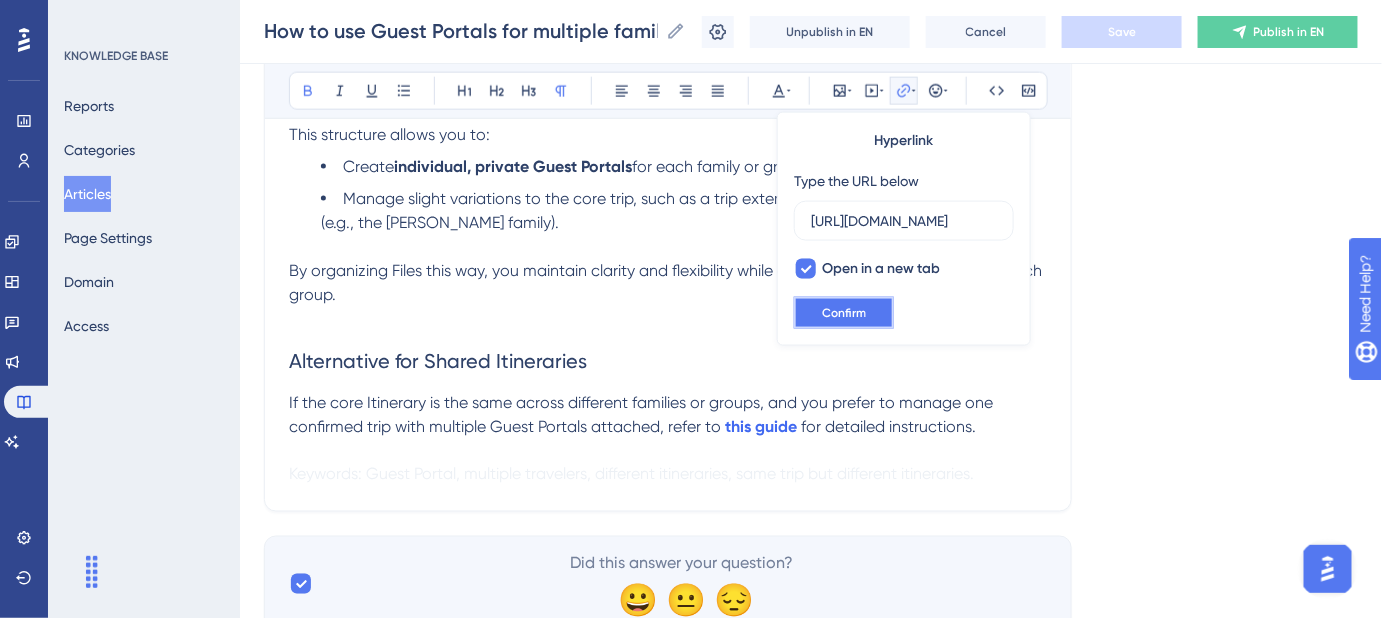 click on "Confirm" at bounding box center (844, 313) 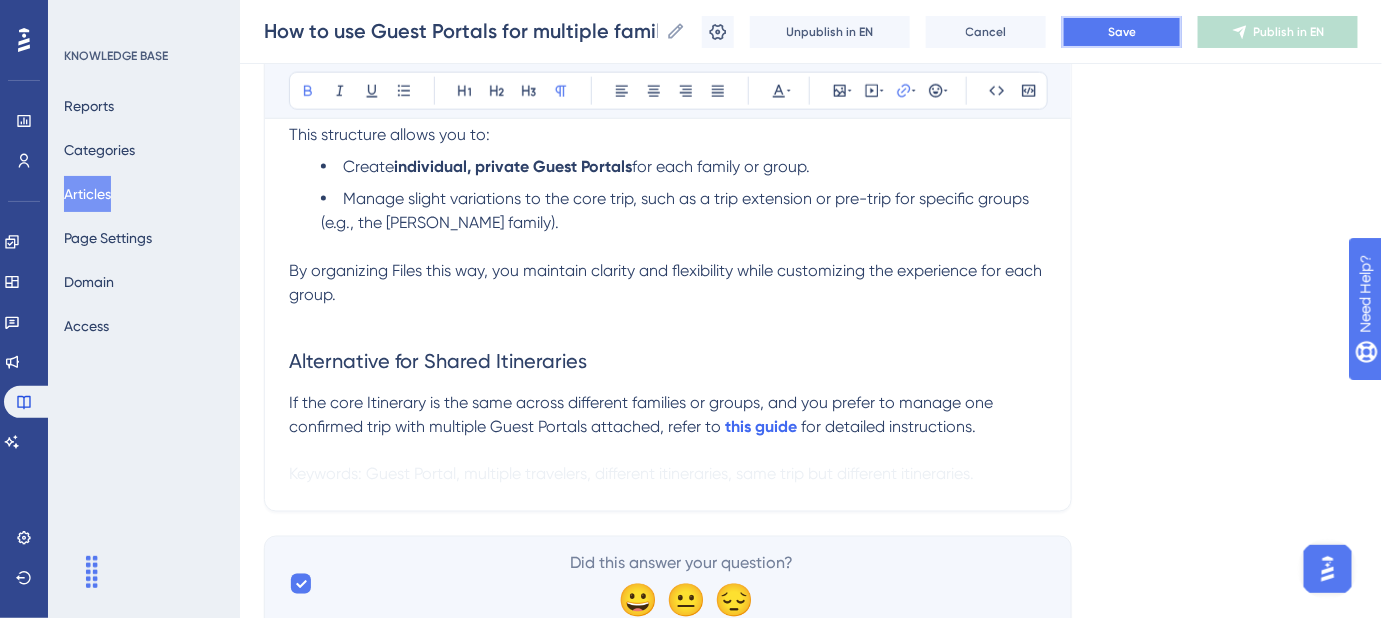 click on "Save" at bounding box center [1122, 32] 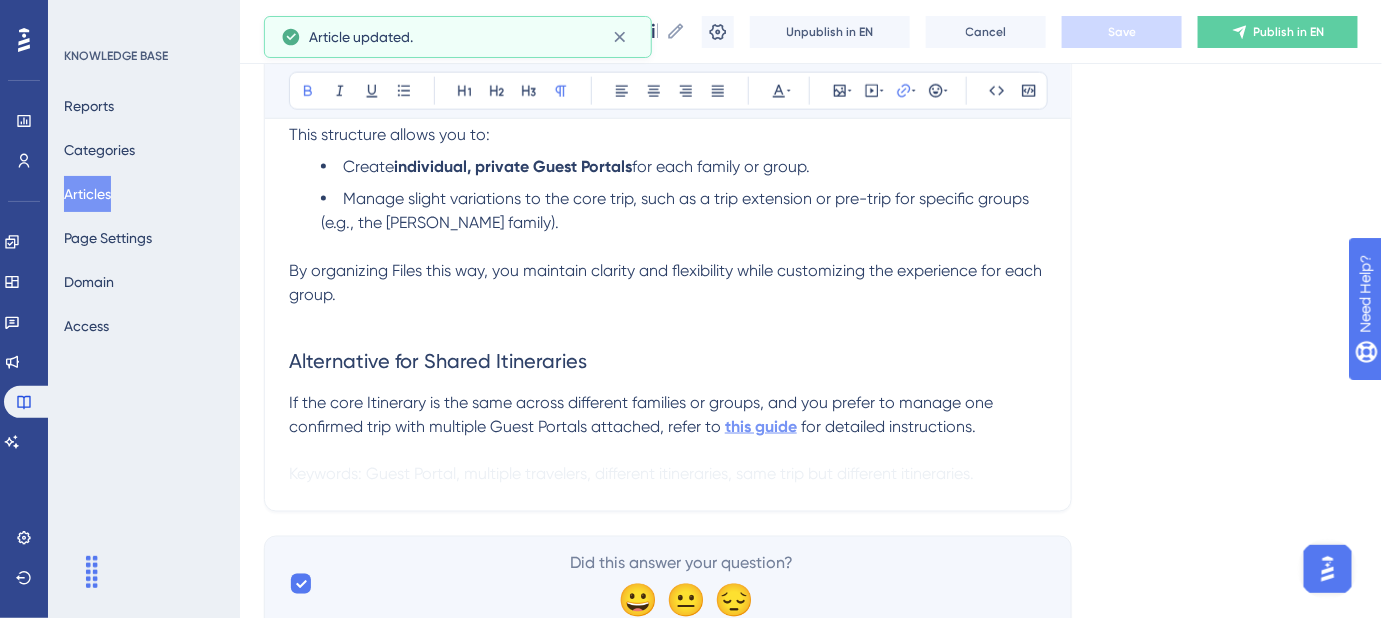 click on "this guide" at bounding box center [761, 426] 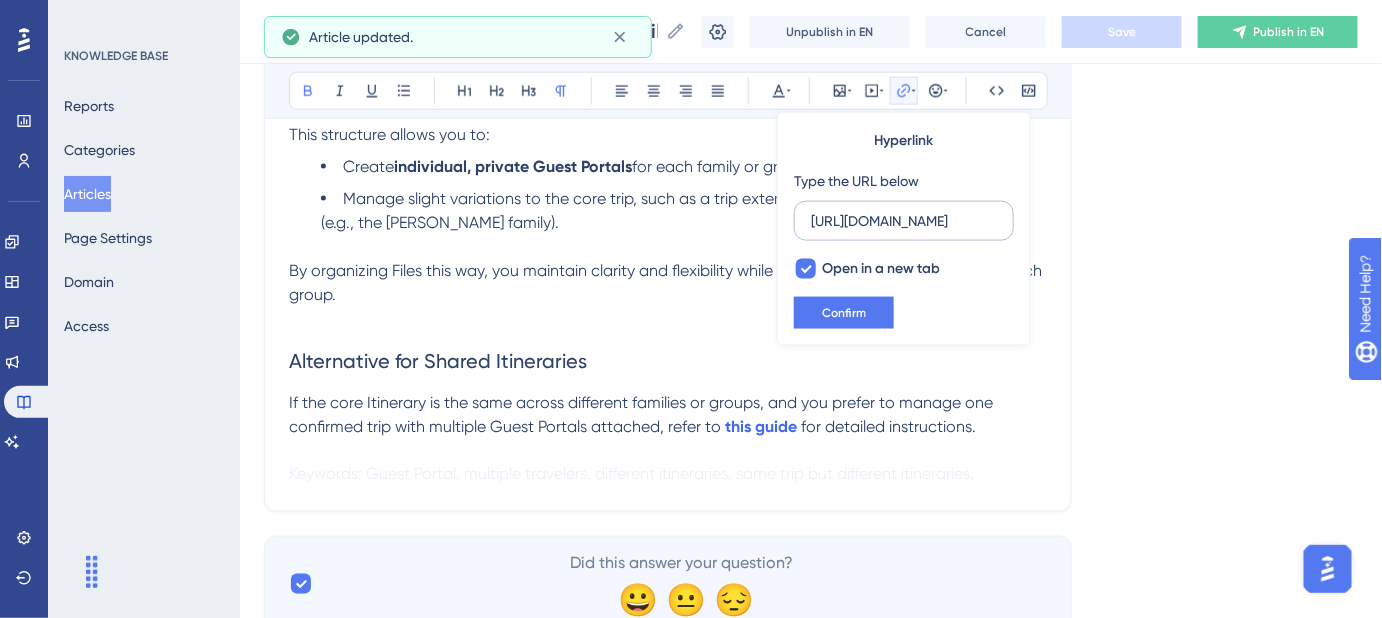 scroll, scrollTop: 0, scrollLeft: 530, axis: horizontal 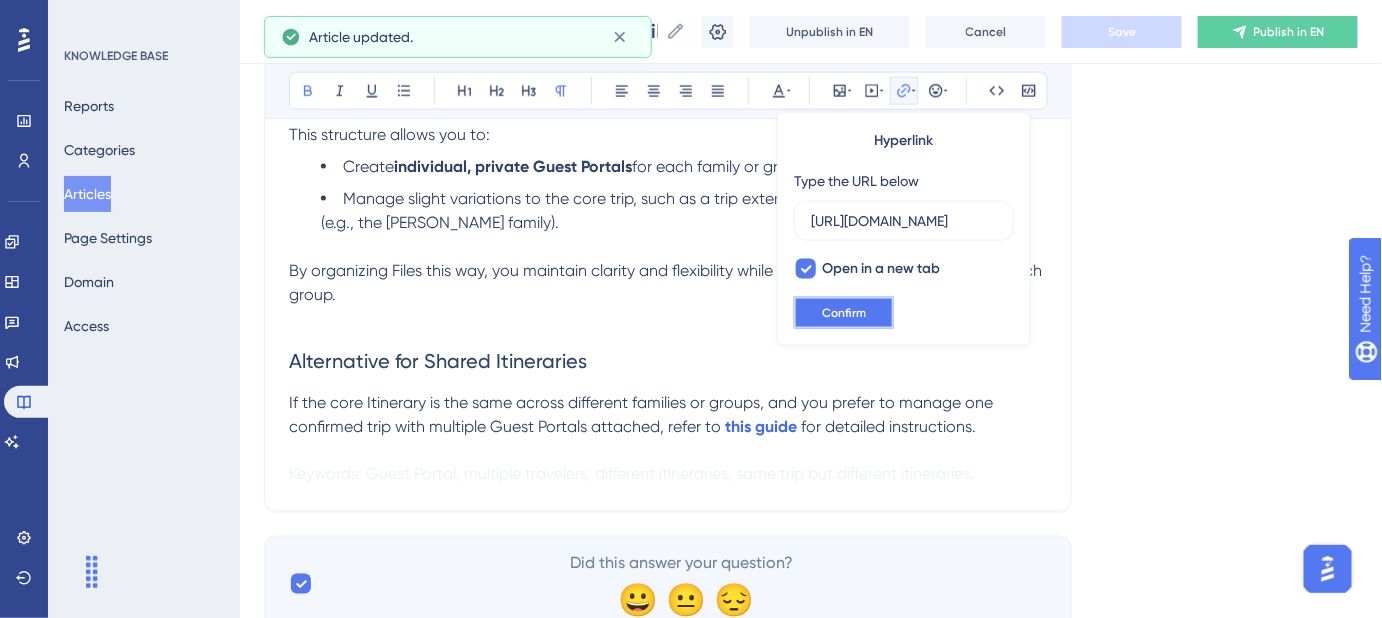 click on "Confirm" at bounding box center (844, 313) 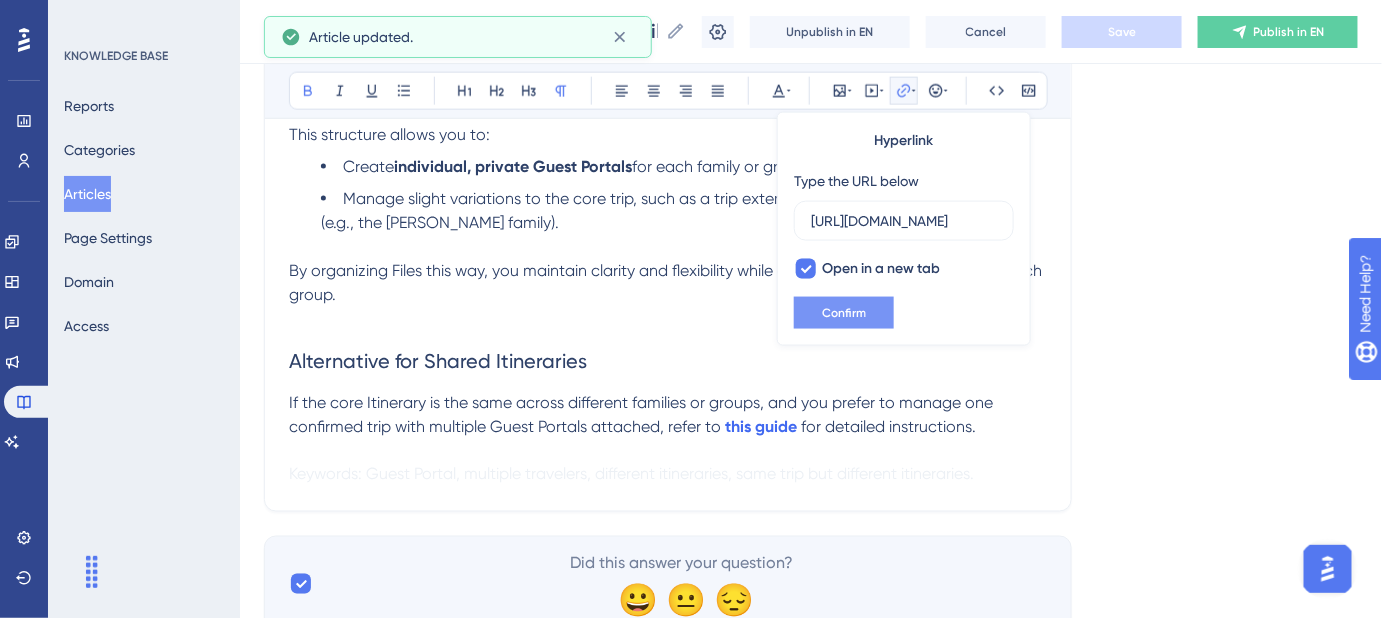 scroll, scrollTop: 0, scrollLeft: 0, axis: both 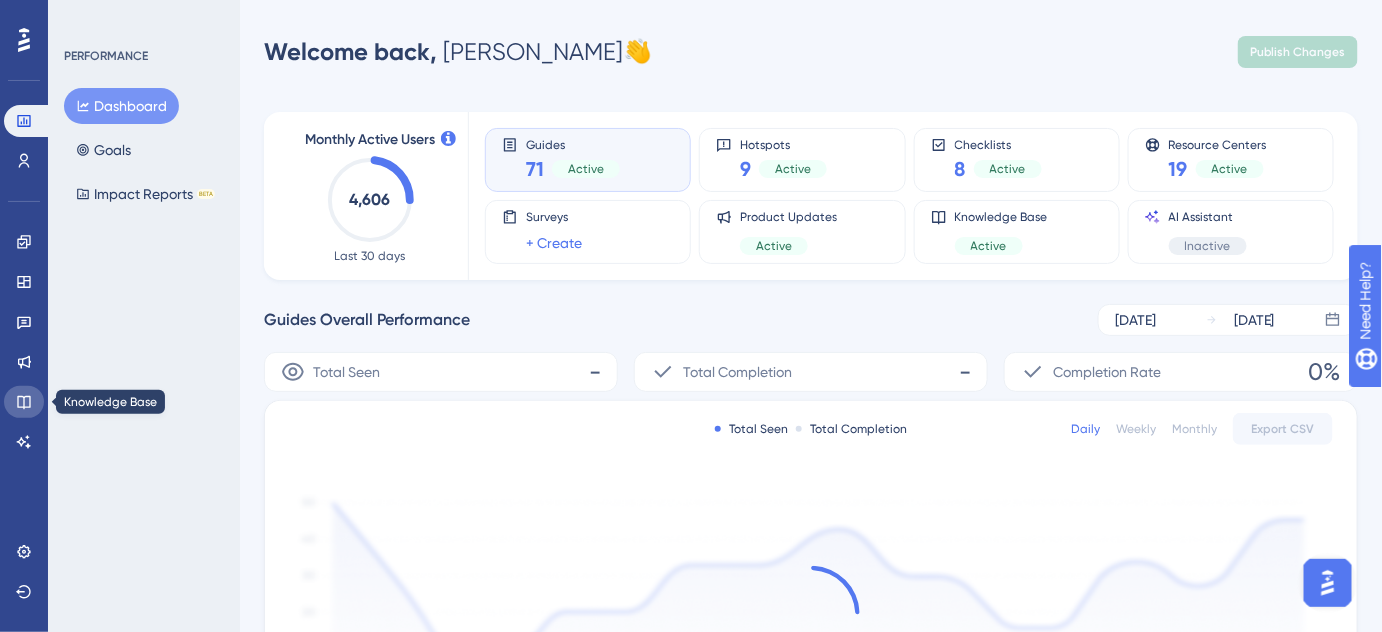 click 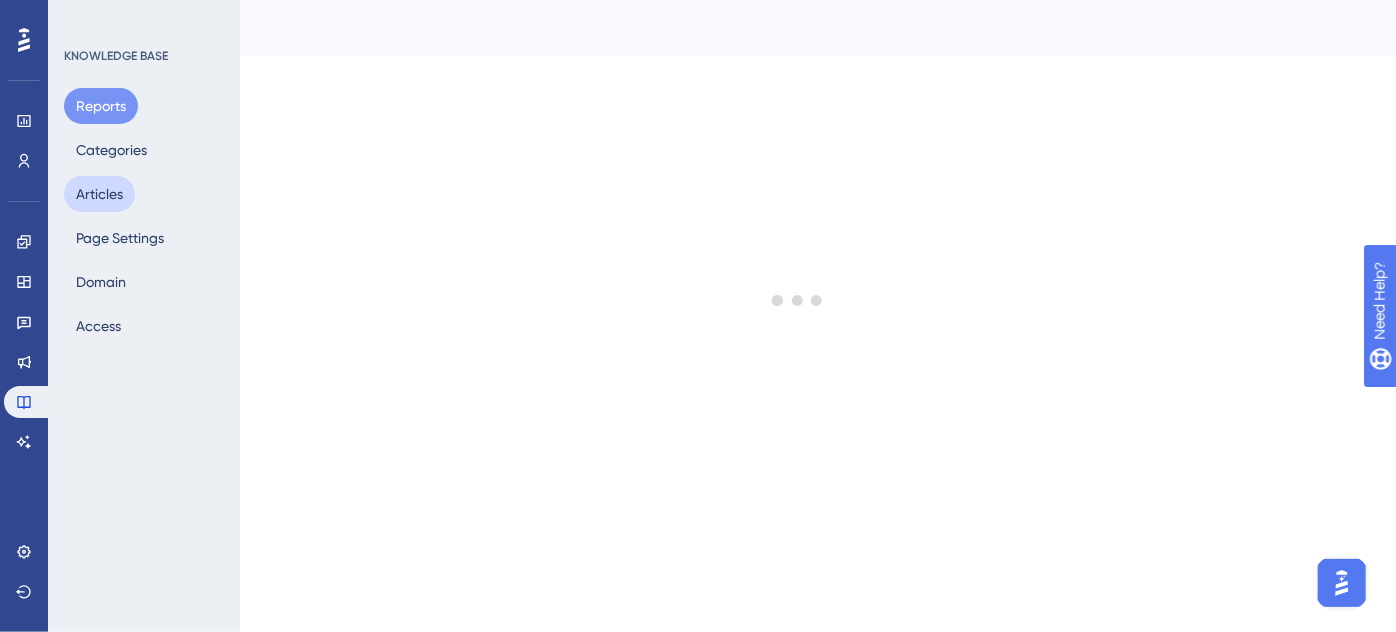 click on "Articles" at bounding box center (99, 194) 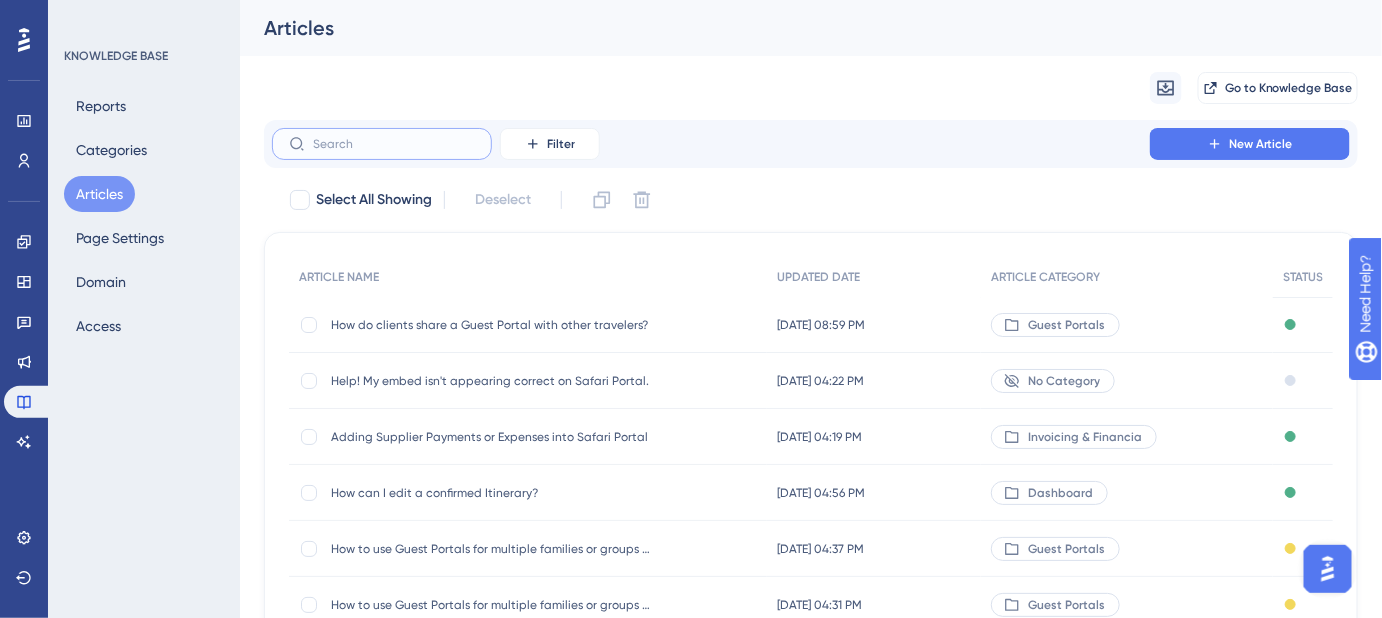 click at bounding box center (394, 144) 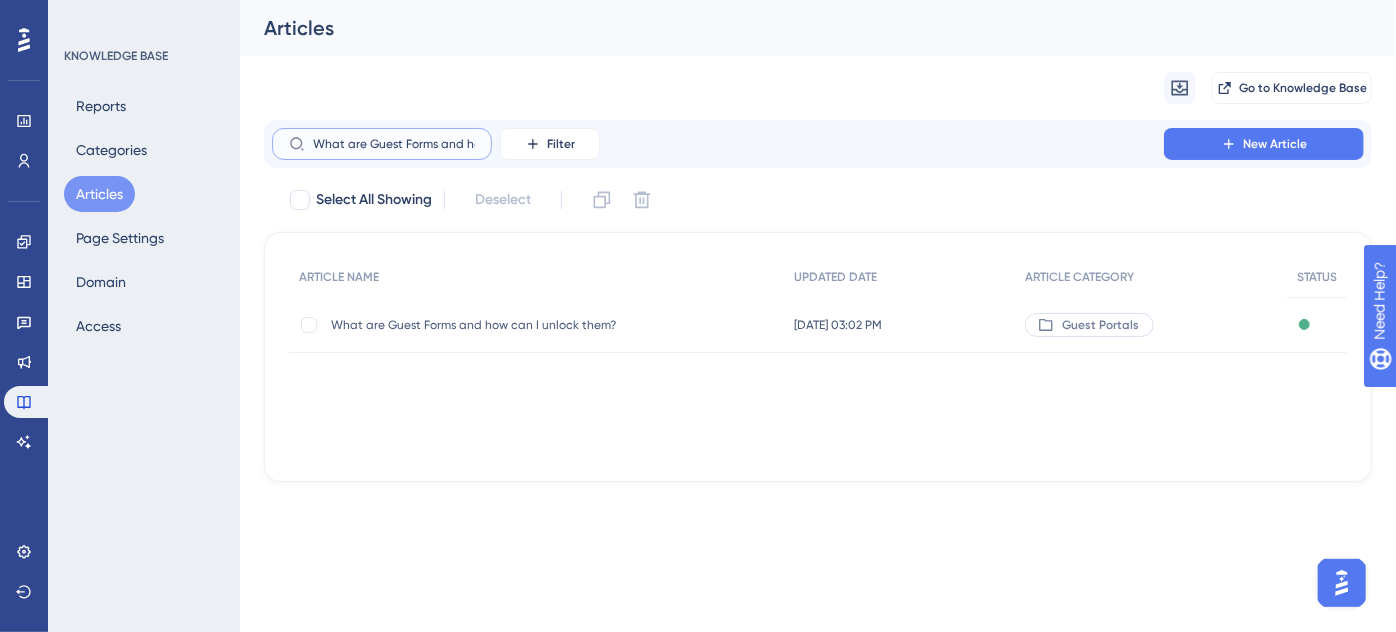 scroll, scrollTop: 0, scrollLeft: 117, axis: horizontal 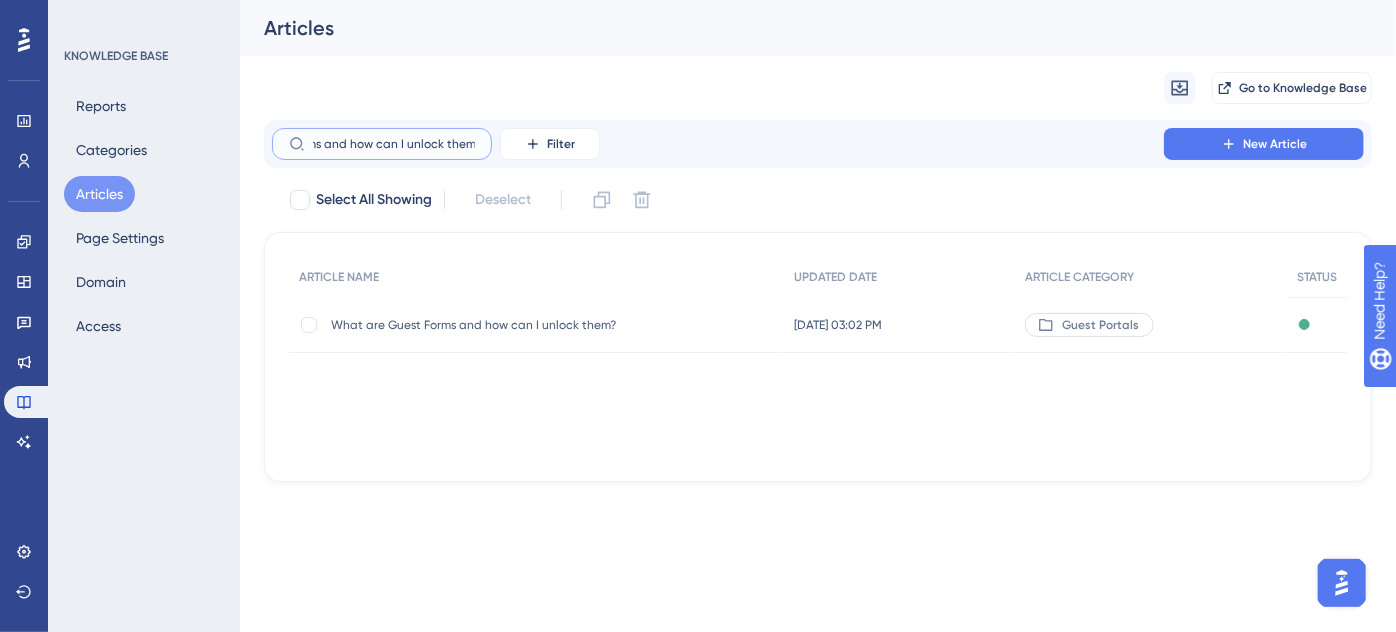 type on "What are Guest Forms and how can I unlock them?" 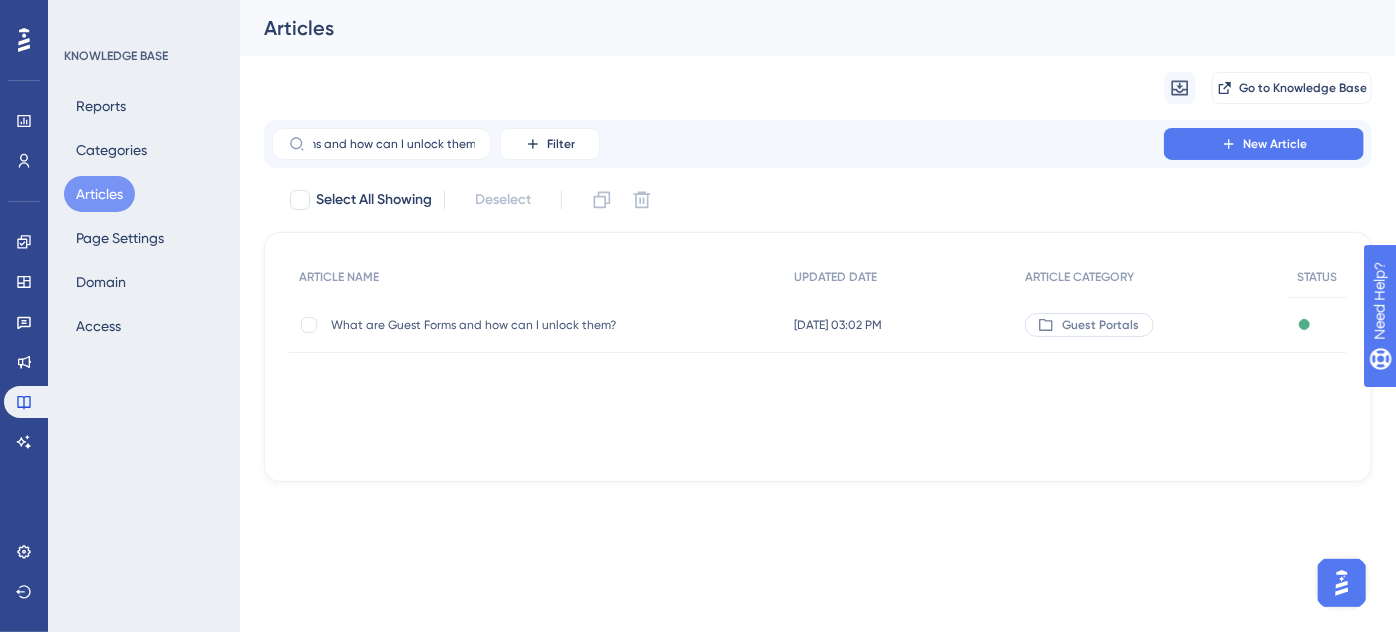 click on "What are Guest Forms and how can I unlock them?" at bounding box center (491, 325) 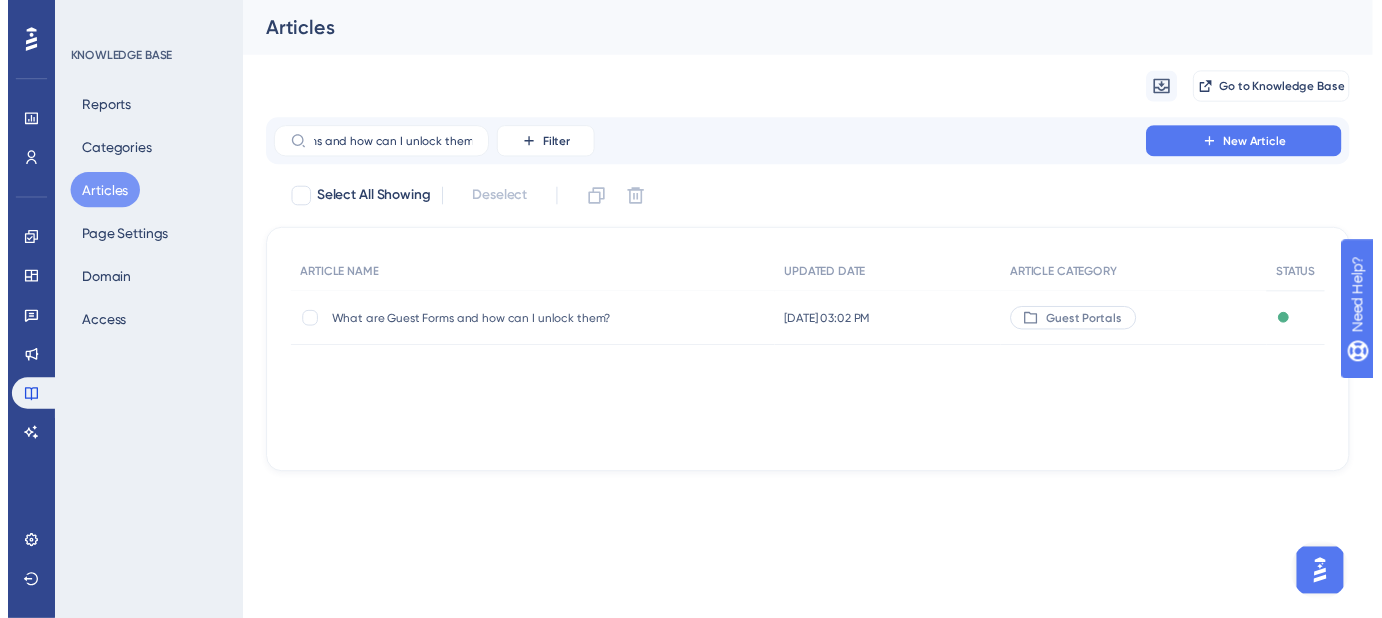 scroll, scrollTop: 0, scrollLeft: 0, axis: both 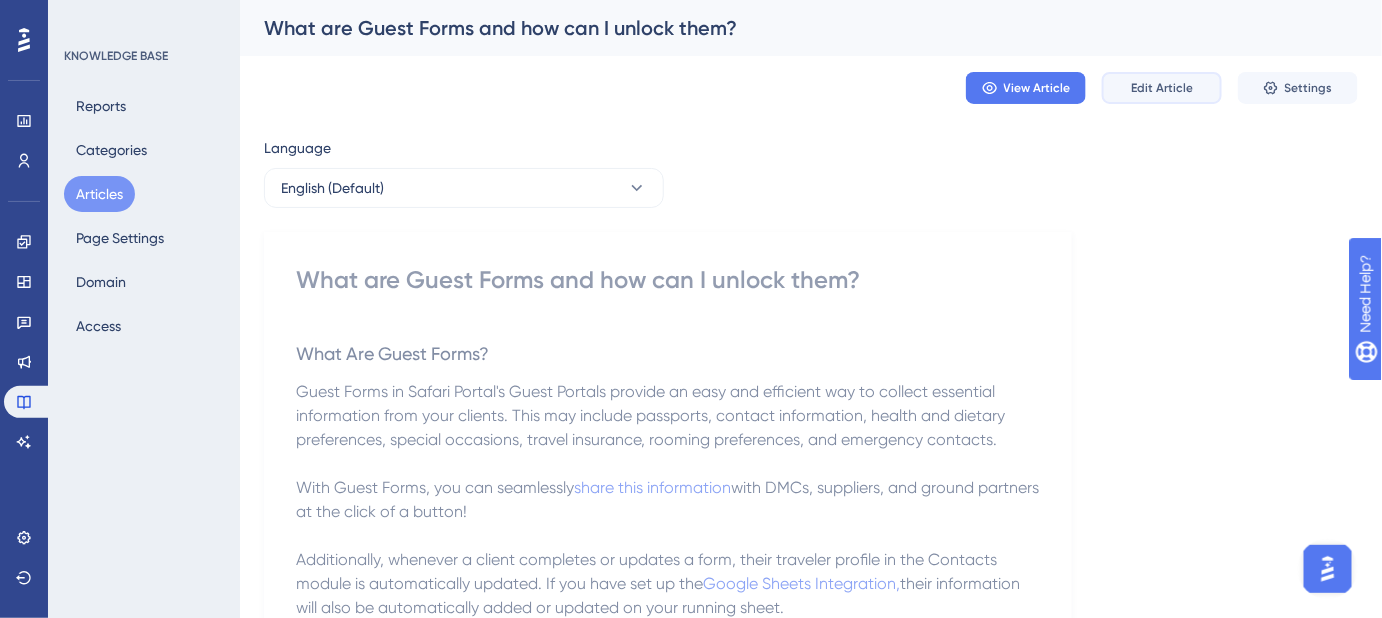 click on "Edit Article" at bounding box center [1162, 88] 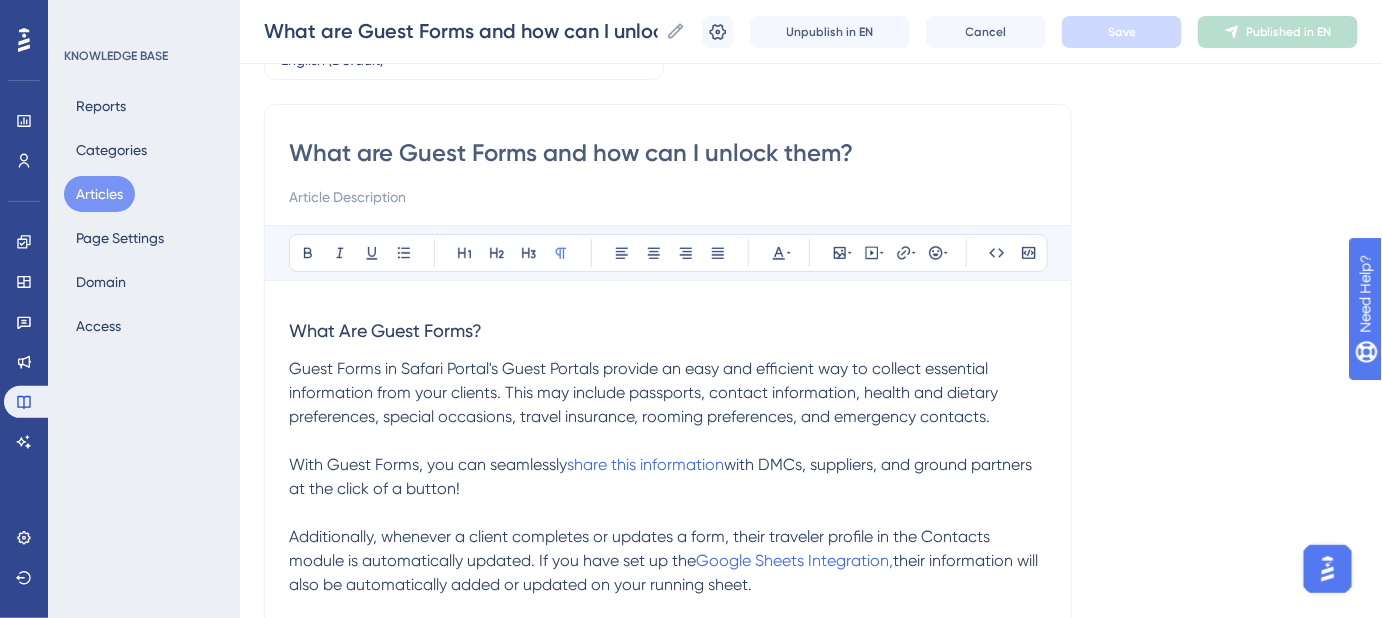 scroll, scrollTop: 181, scrollLeft: 0, axis: vertical 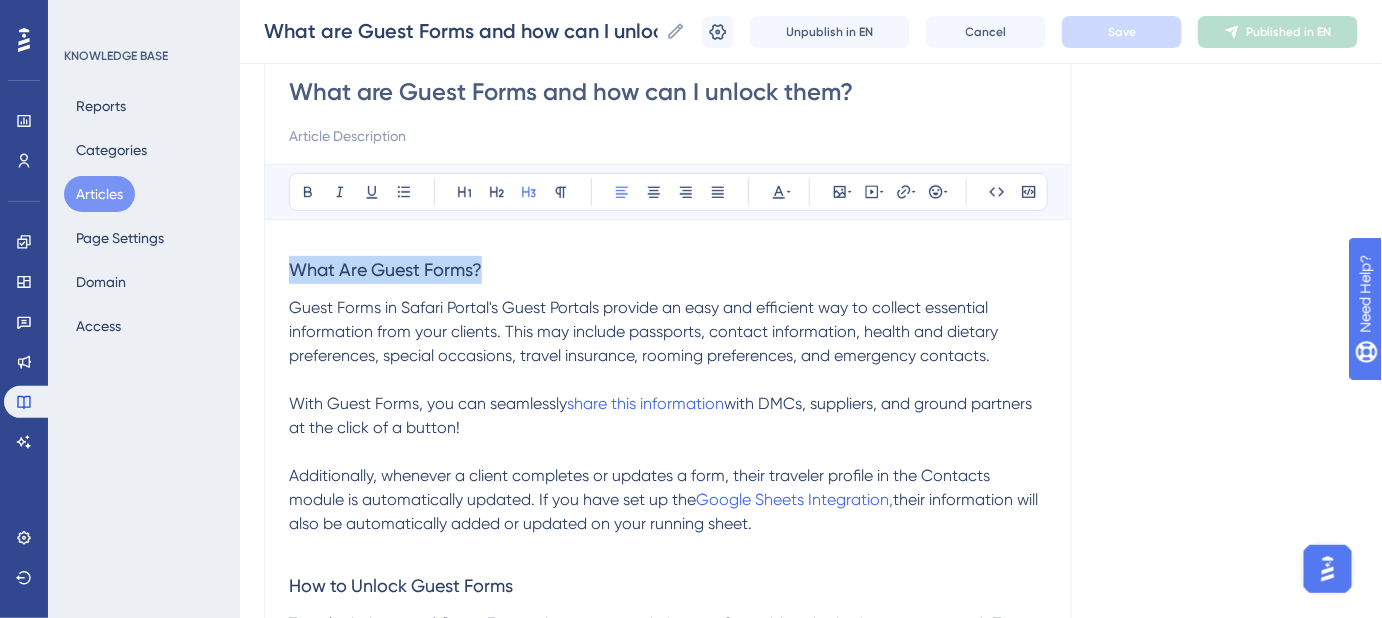 drag, startPoint x: 533, startPoint y: 275, endPoint x: 224, endPoint y: 274, distance: 309.00162 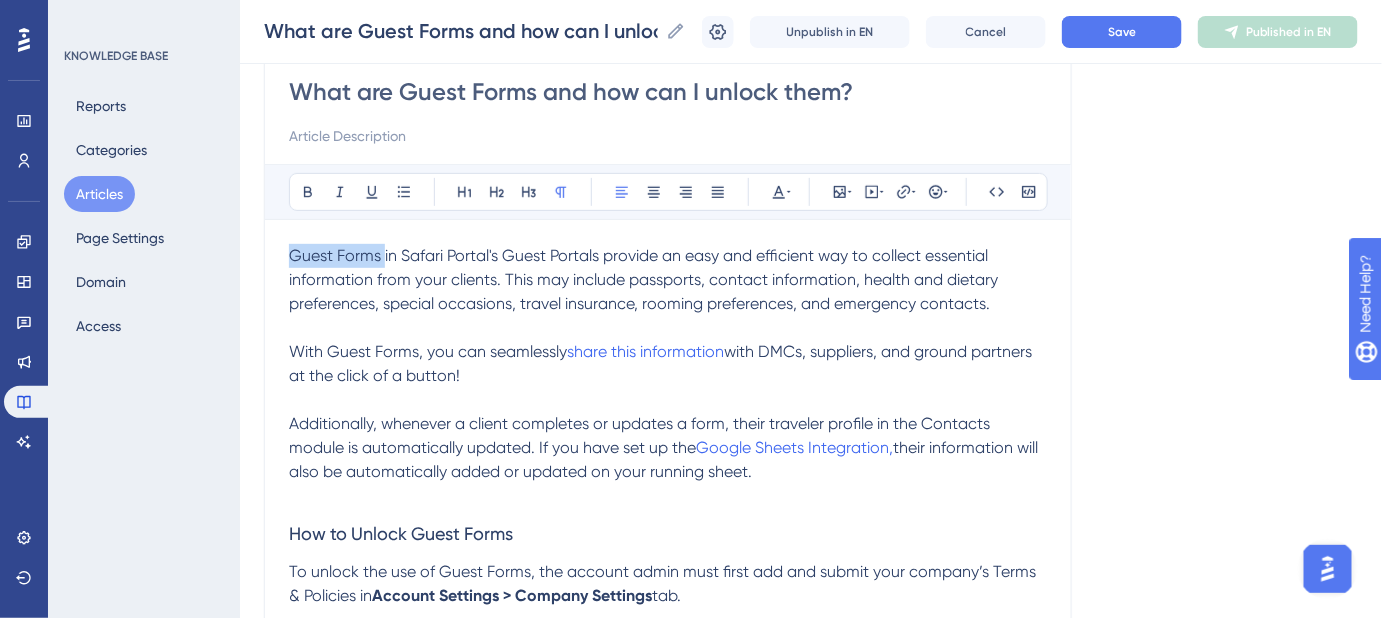drag, startPoint x: 383, startPoint y: 248, endPoint x: 290, endPoint y: 256, distance: 93.34345 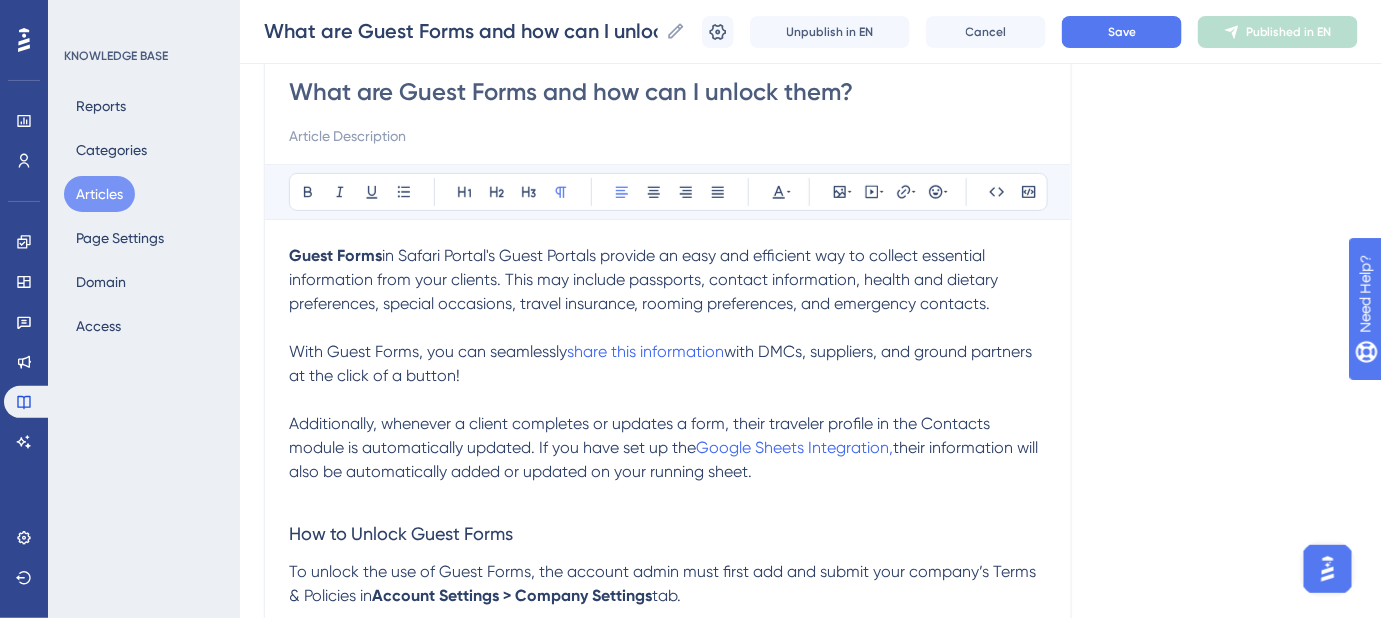 click on "in Safari Portal's Guest Portals provide an easy and efficient way to collect essential information from your clients. This may include passports, contact information, health and dietary preferences, special occasions, travel insurance, rooming preferences, and emergency contacts." at bounding box center [645, 279] 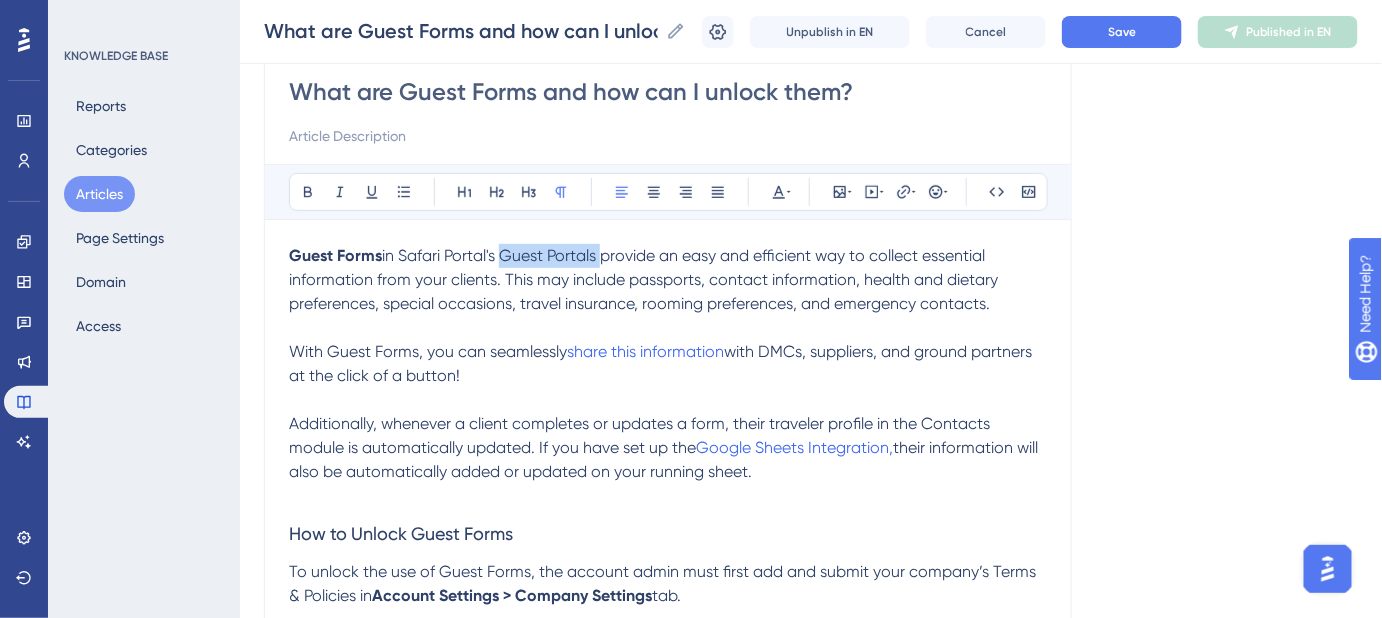 drag, startPoint x: 610, startPoint y: 251, endPoint x: 509, endPoint y: 252, distance: 101.00495 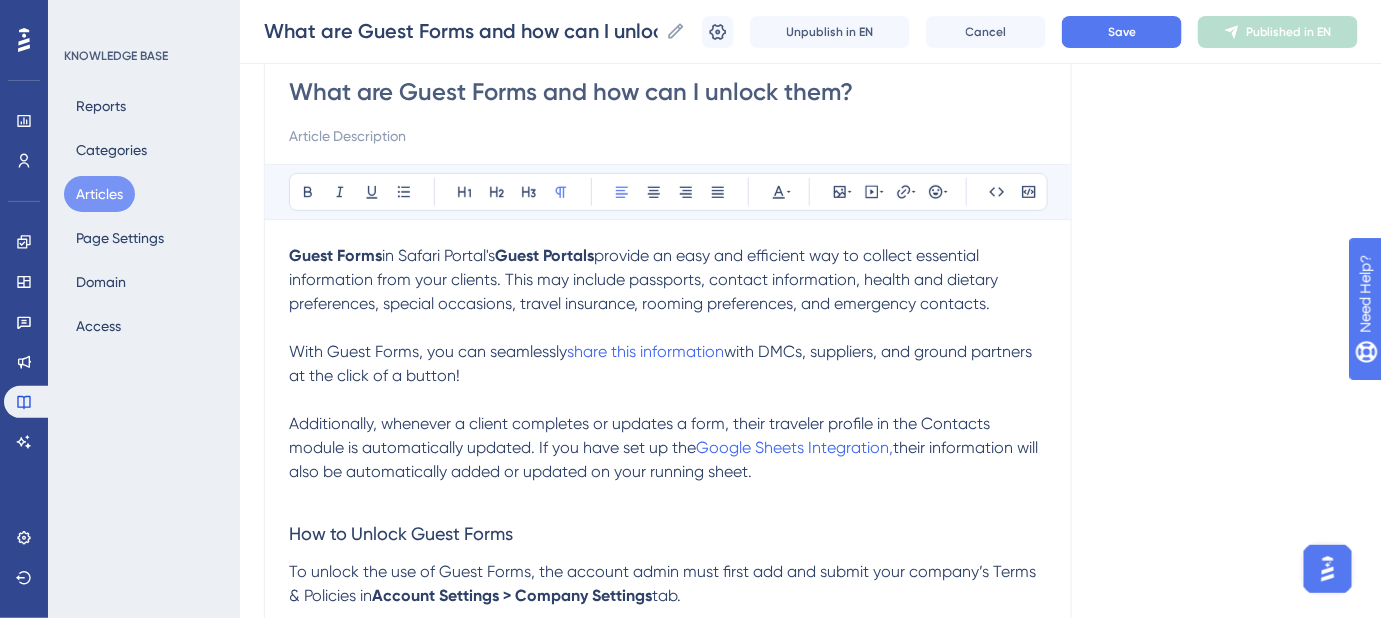 click on "provide an easy and efficient way to collect essential information from your clients. This may include passports, contact information, health and dietary preferences, special occasions, travel insurance, rooming preferences, and emergency contacts." at bounding box center (645, 279) 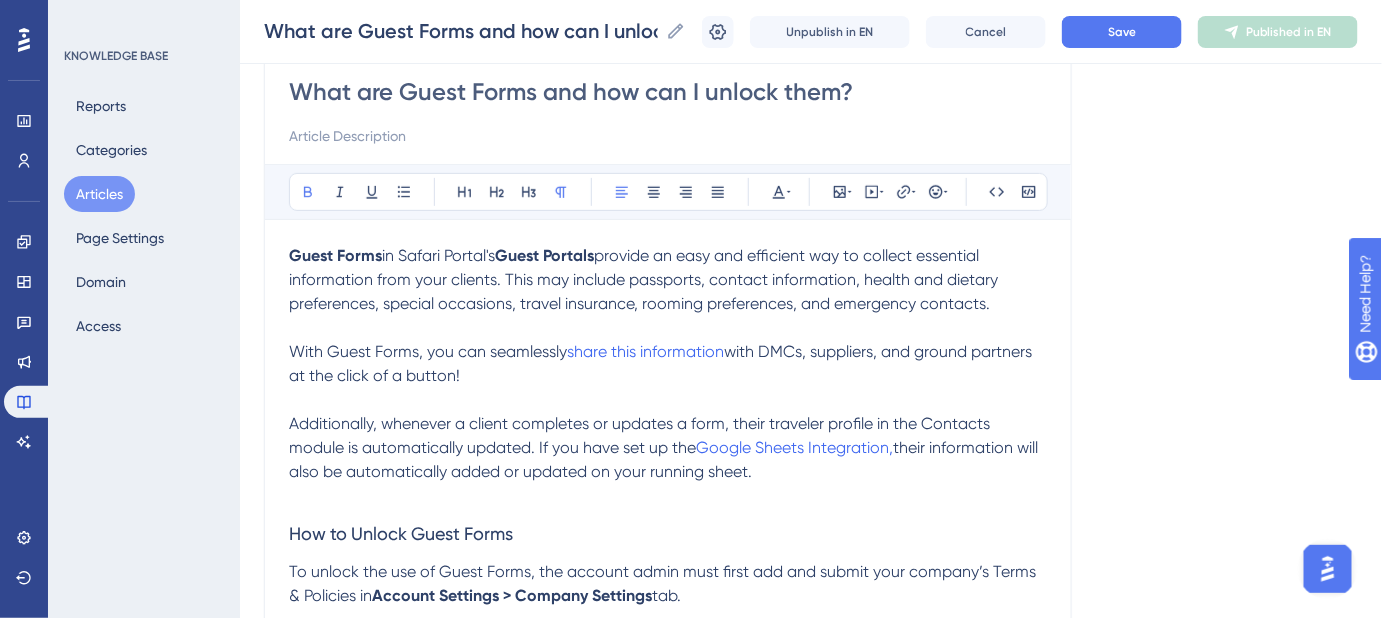 drag, startPoint x: 384, startPoint y: 255, endPoint x: 287, endPoint y: 259, distance: 97.082436 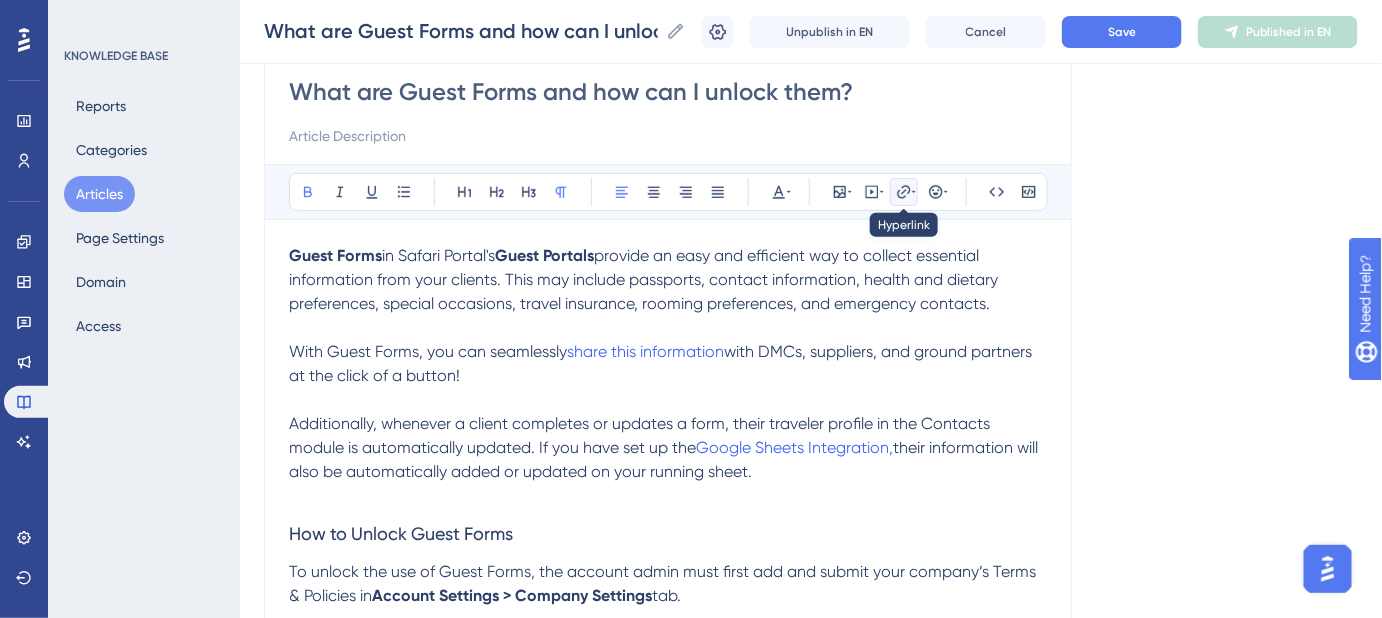 click 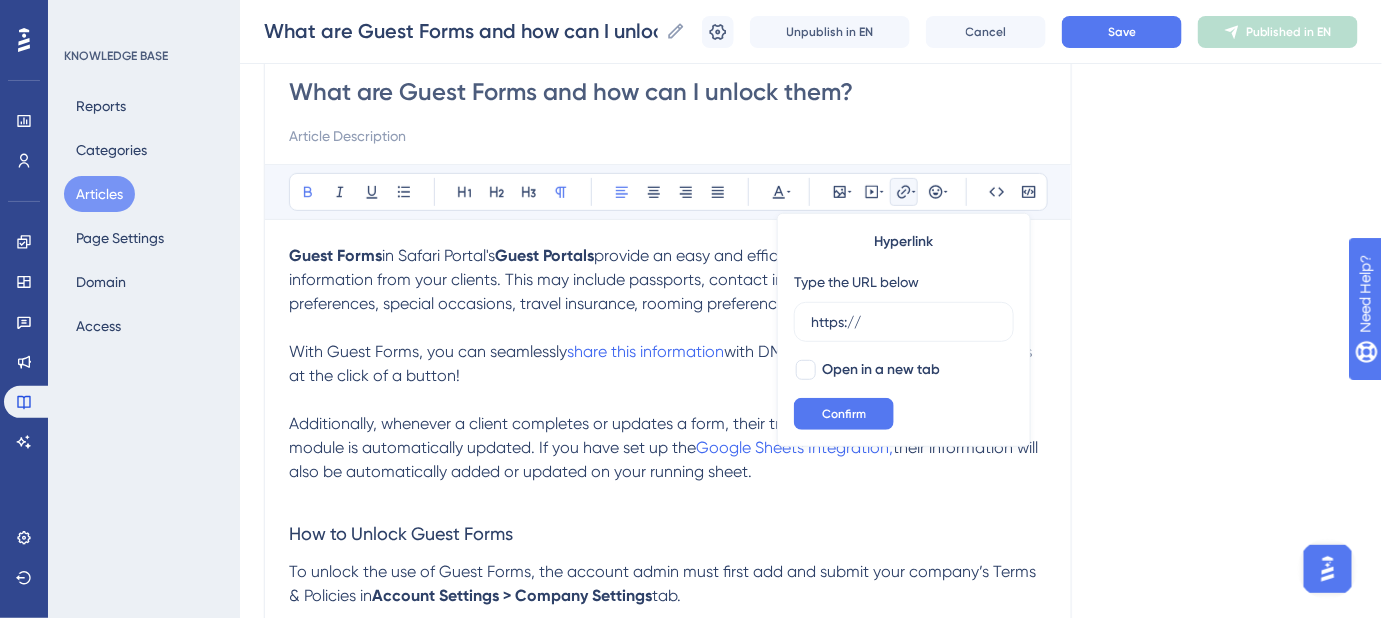 drag, startPoint x: 881, startPoint y: 323, endPoint x: 785, endPoint y: 324, distance: 96.00521 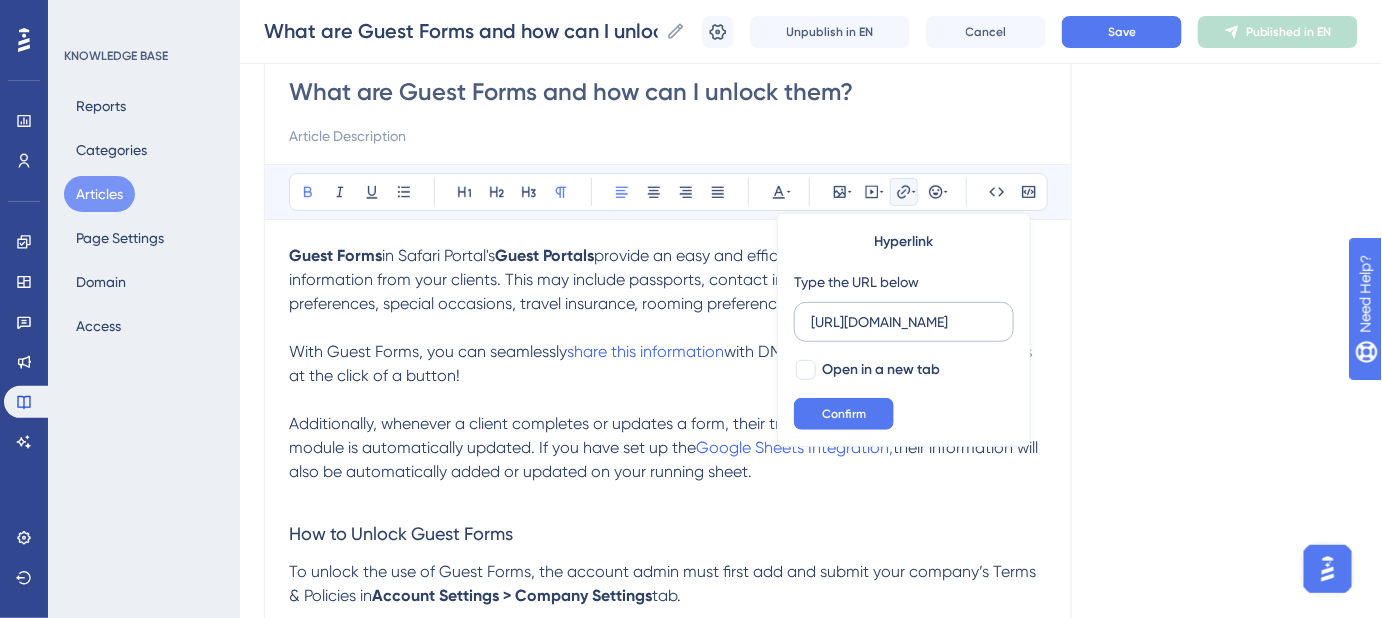scroll, scrollTop: 0, scrollLeft: 400, axis: horizontal 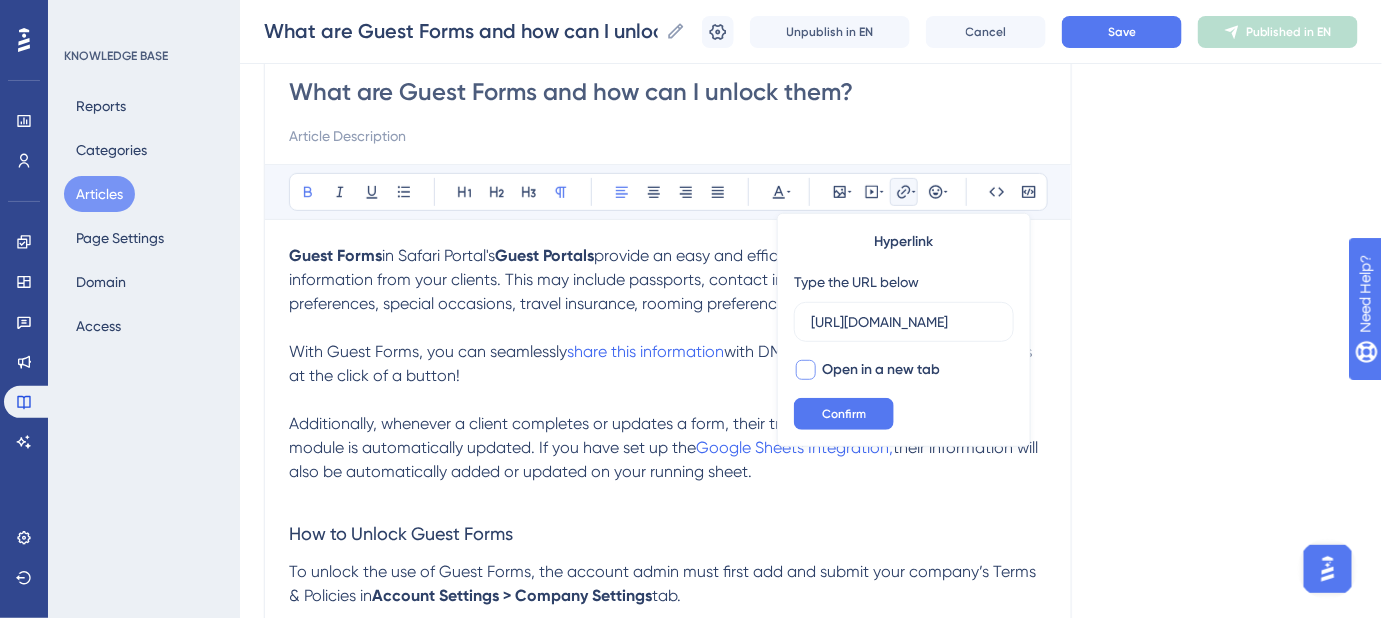 type on "https://safariportal.help.userguiding.com/en/articles/7687-how-should-i-use-guest-forms" 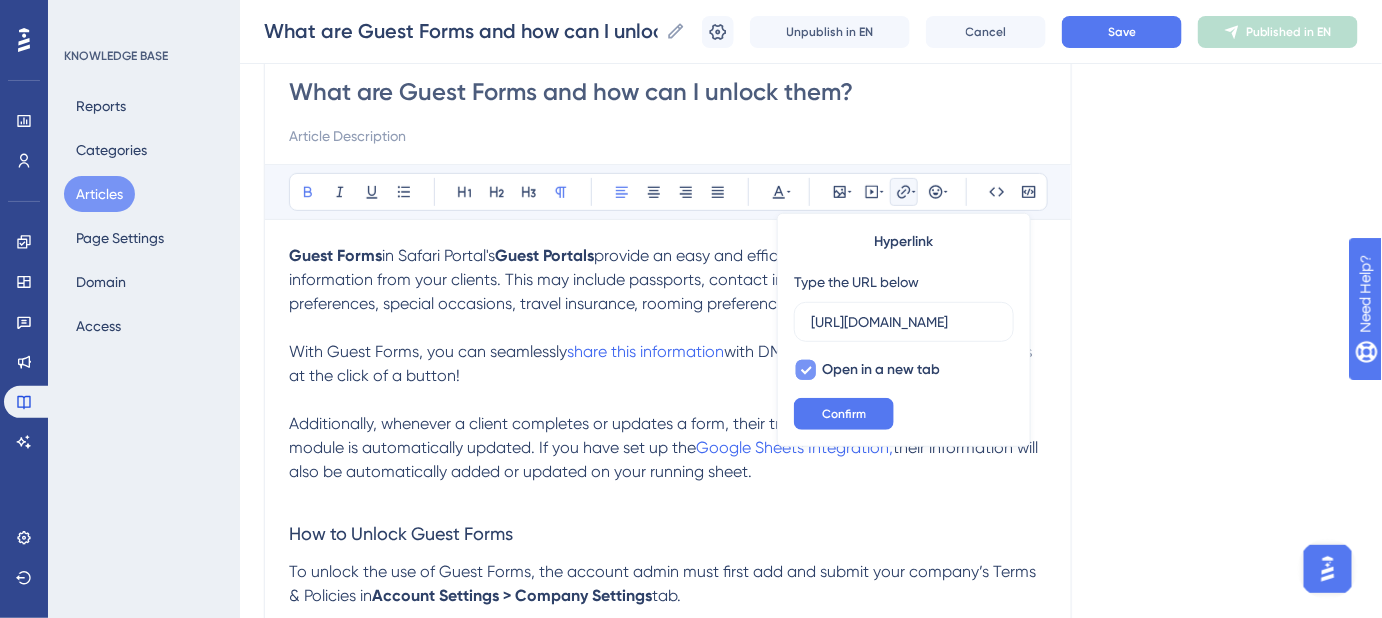 scroll, scrollTop: 0, scrollLeft: 0, axis: both 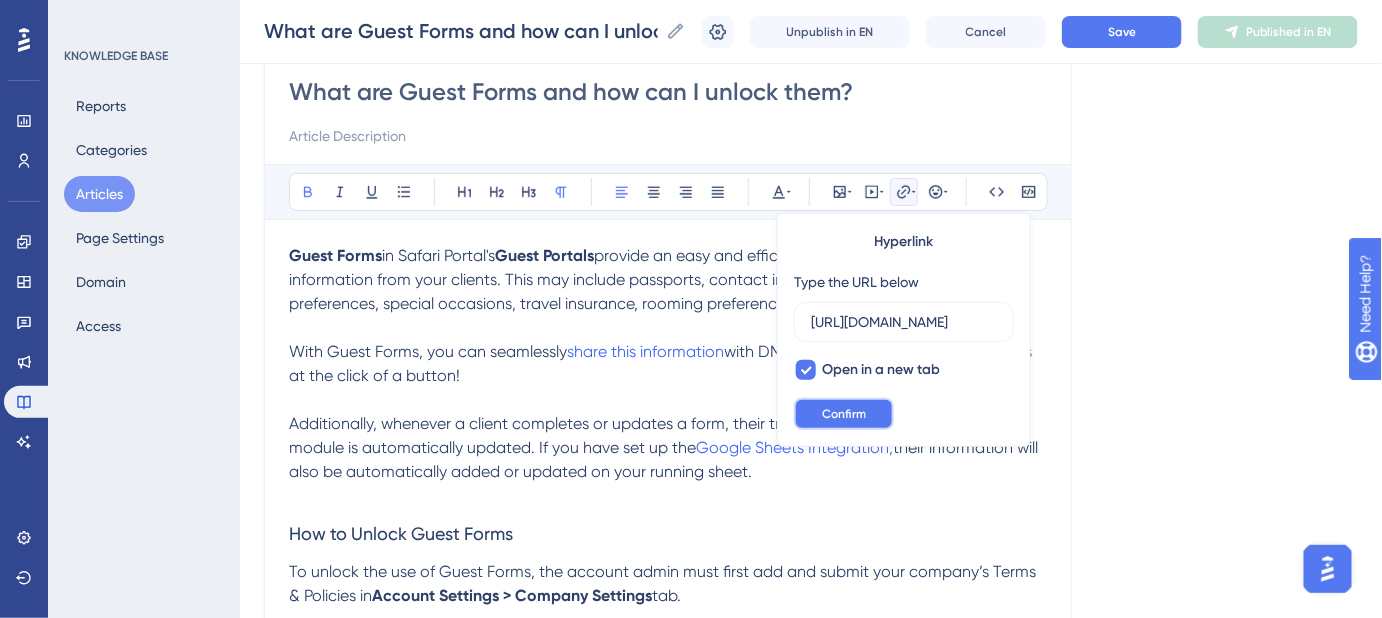 click on "Confirm" at bounding box center (844, 414) 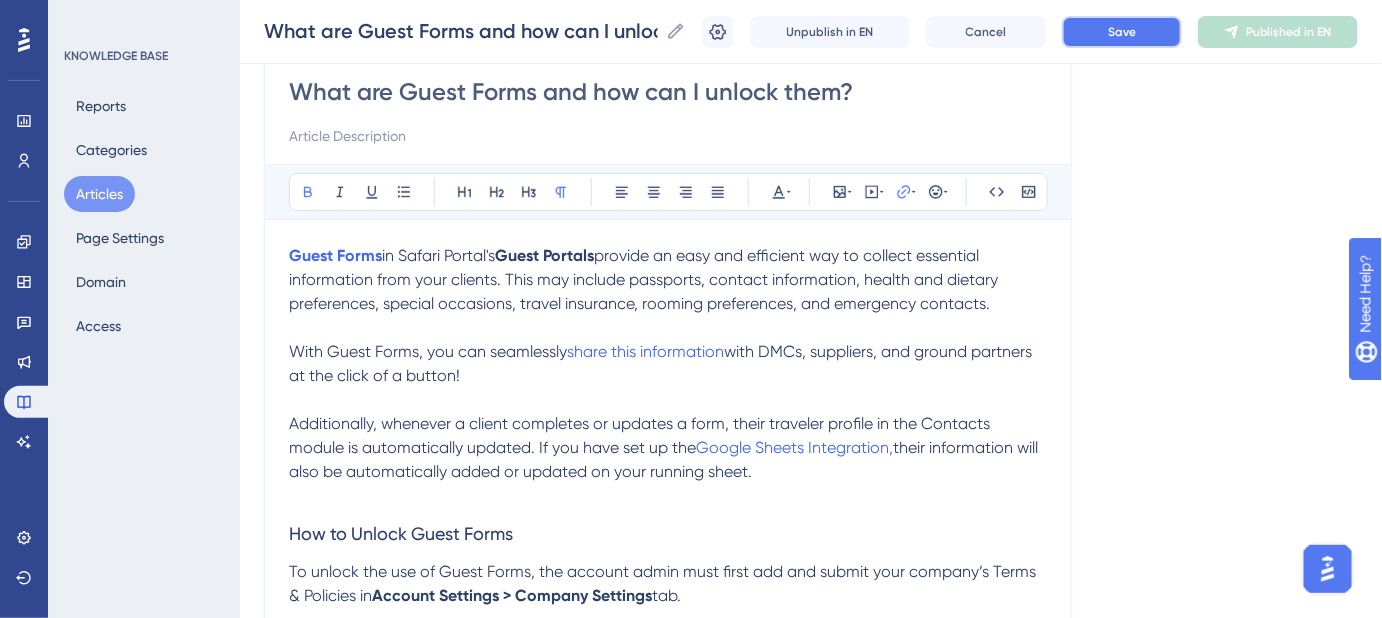 click on "Save" at bounding box center [1122, 32] 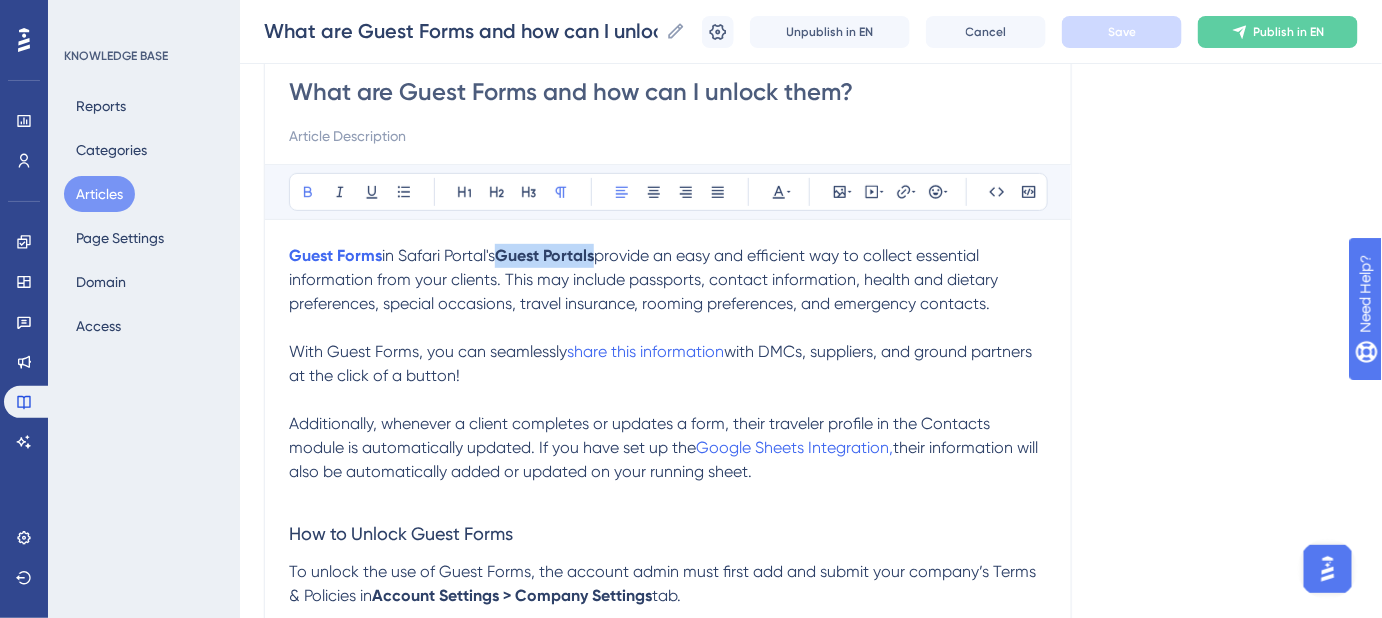 drag, startPoint x: 604, startPoint y: 252, endPoint x: 506, endPoint y: 252, distance: 98 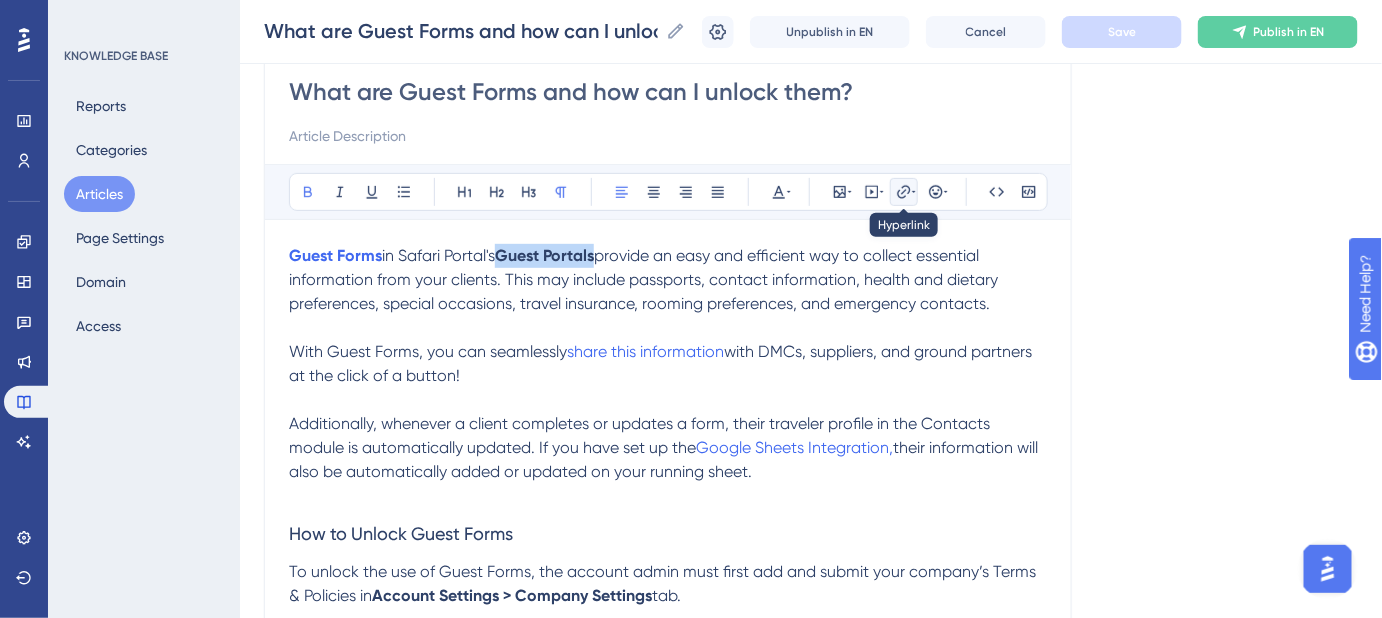 click 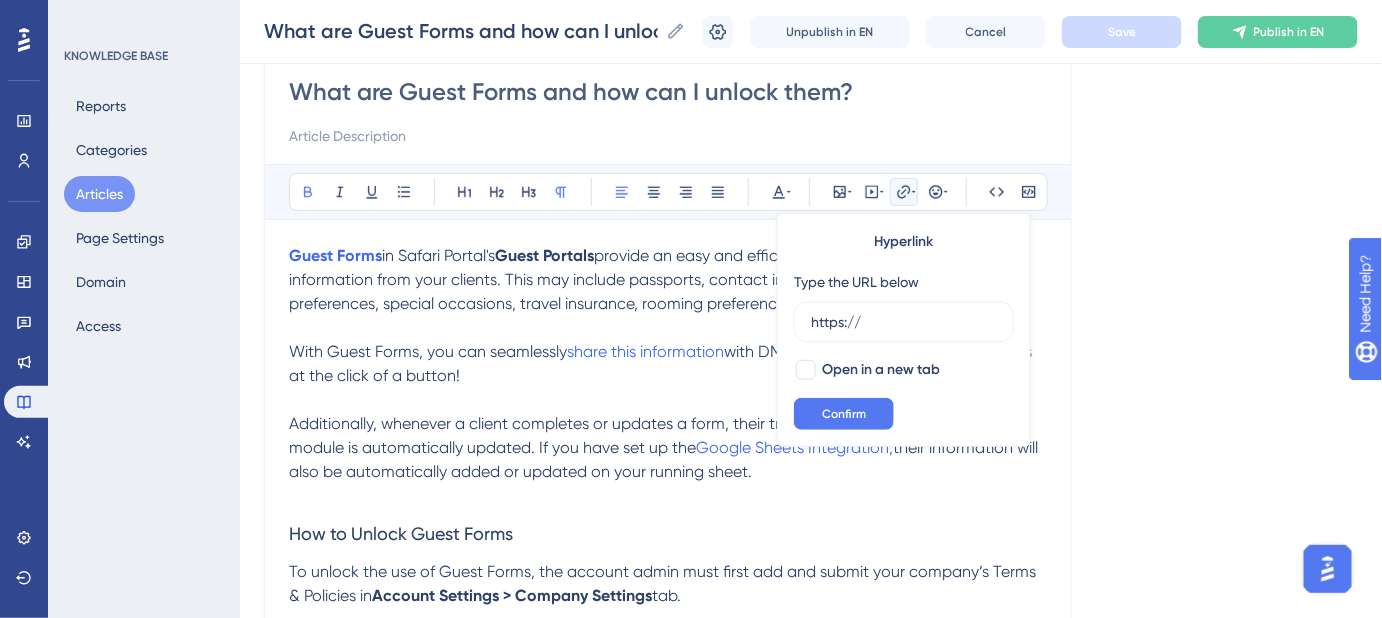 drag, startPoint x: 881, startPoint y: 318, endPoint x: 759, endPoint y: 324, distance: 122.14745 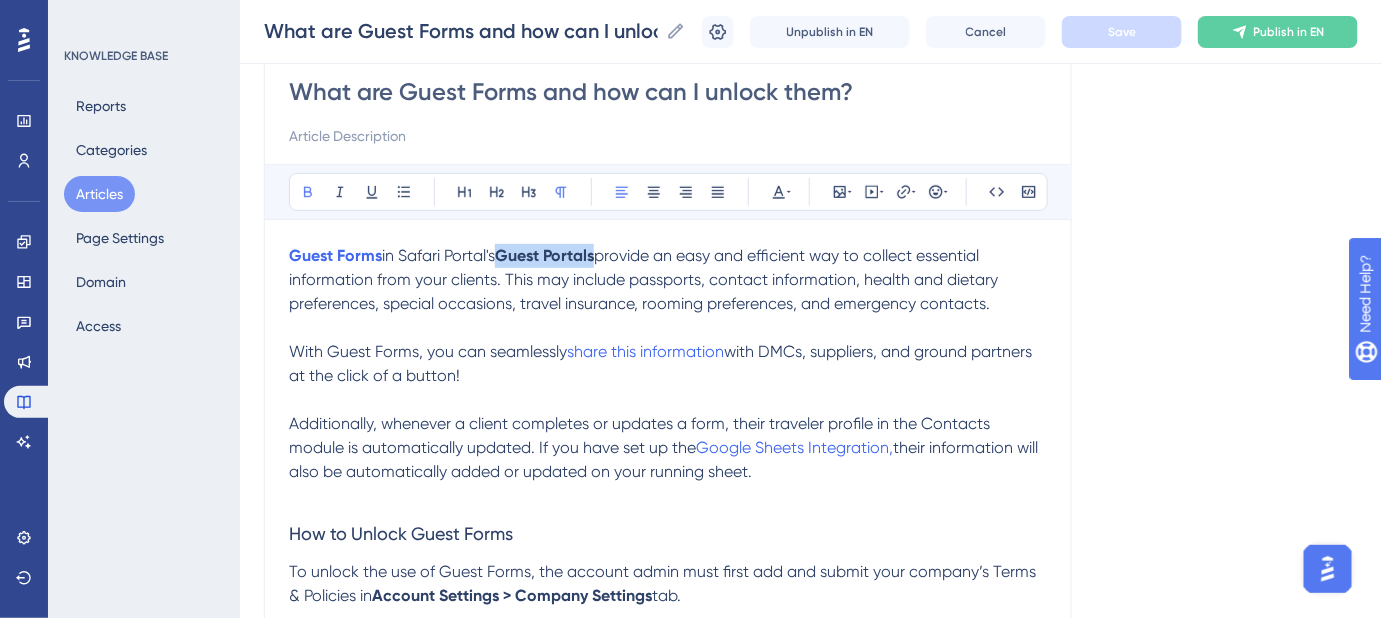 drag, startPoint x: 599, startPoint y: 253, endPoint x: 508, endPoint y: 257, distance: 91.08787 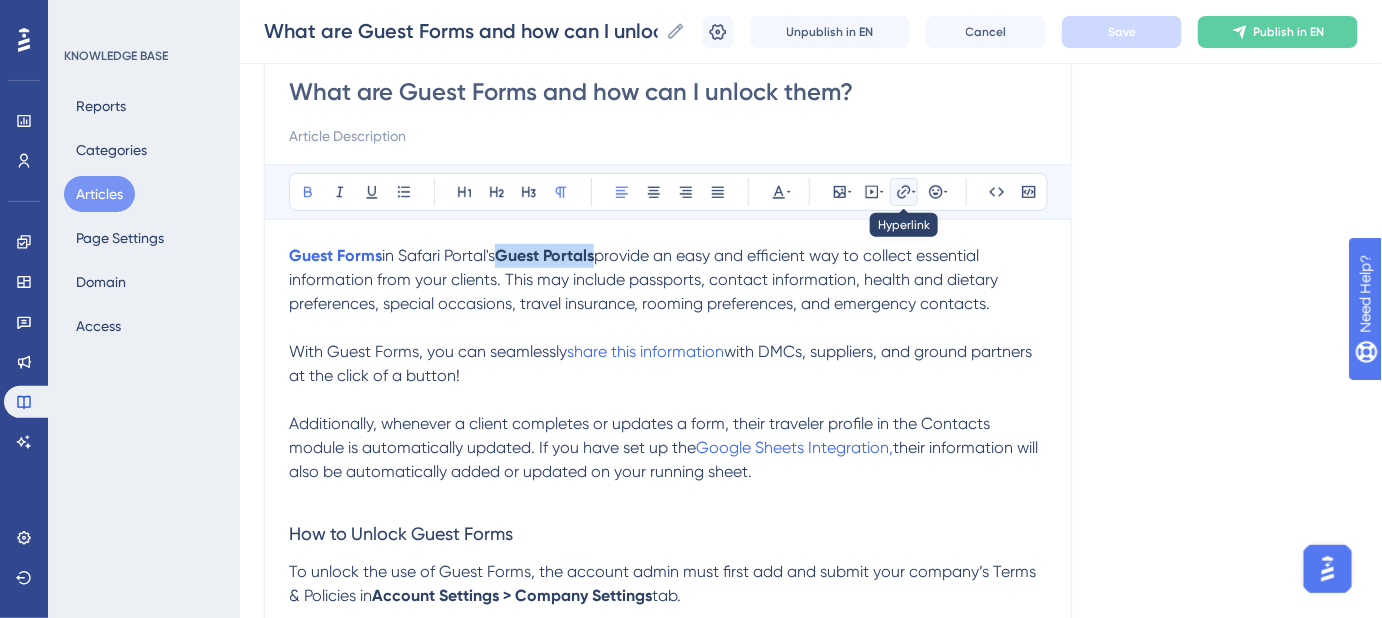 click 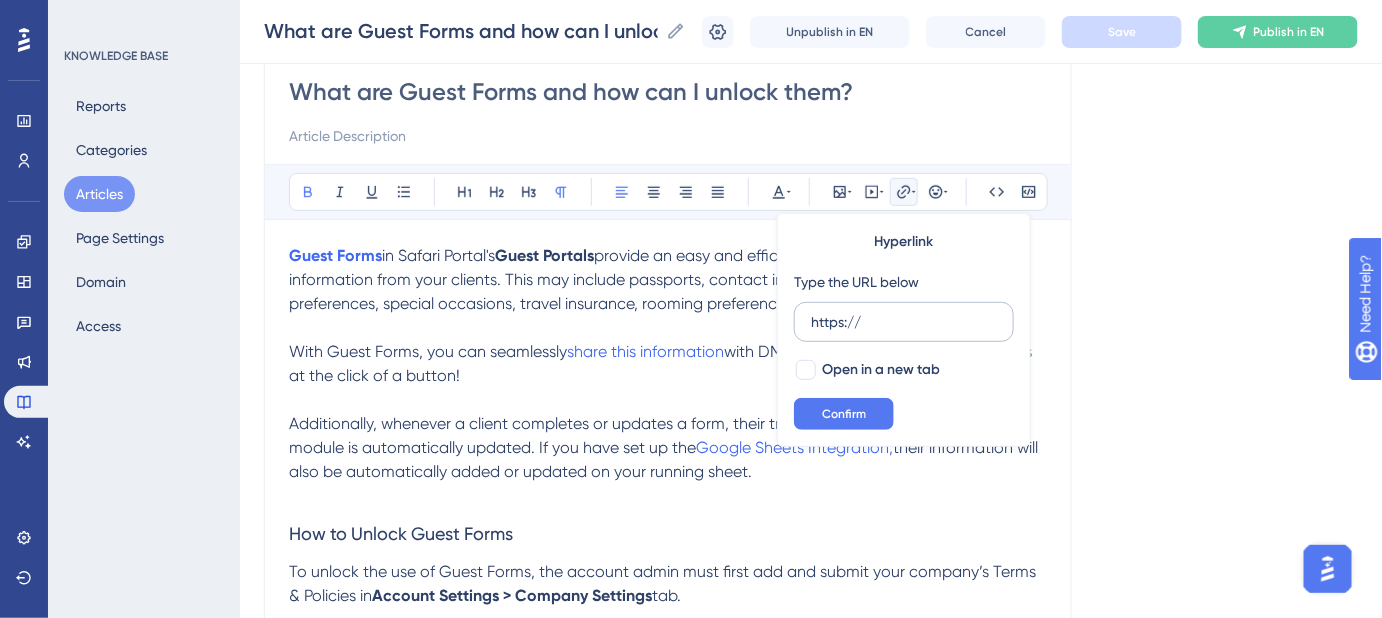 drag, startPoint x: 877, startPoint y: 313, endPoint x: 810, endPoint y: 313, distance: 67 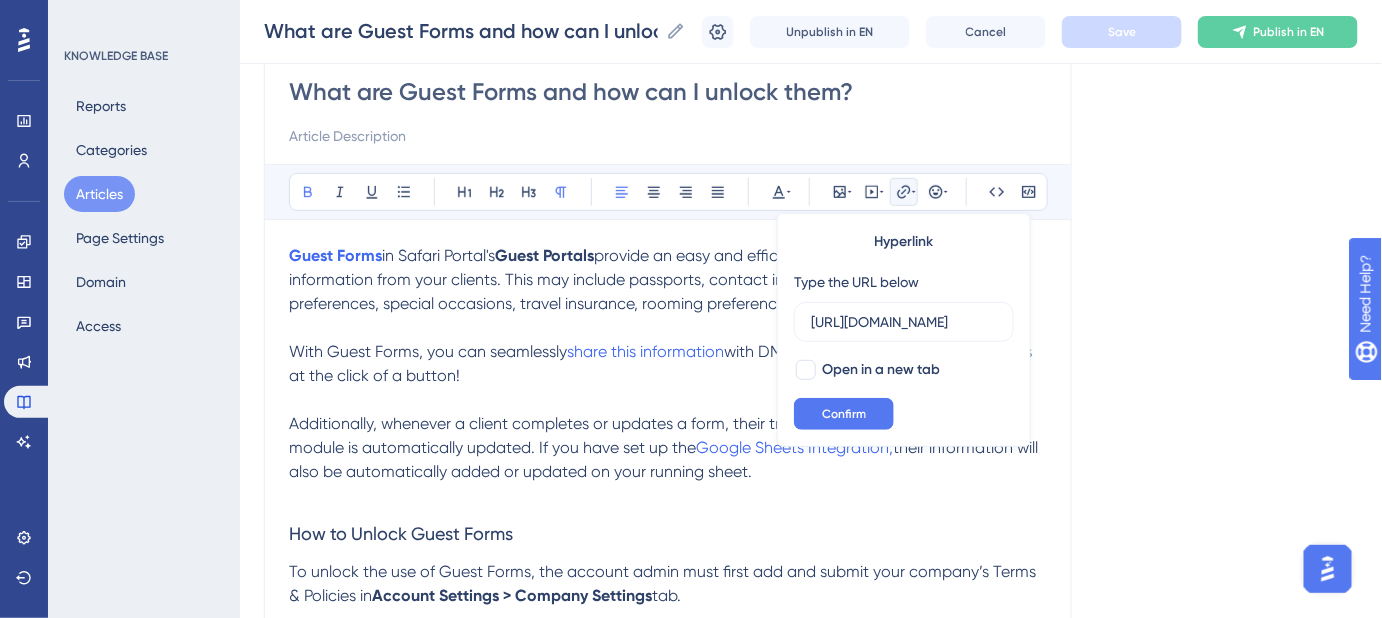 scroll, scrollTop: 0, scrollLeft: 295, axis: horizontal 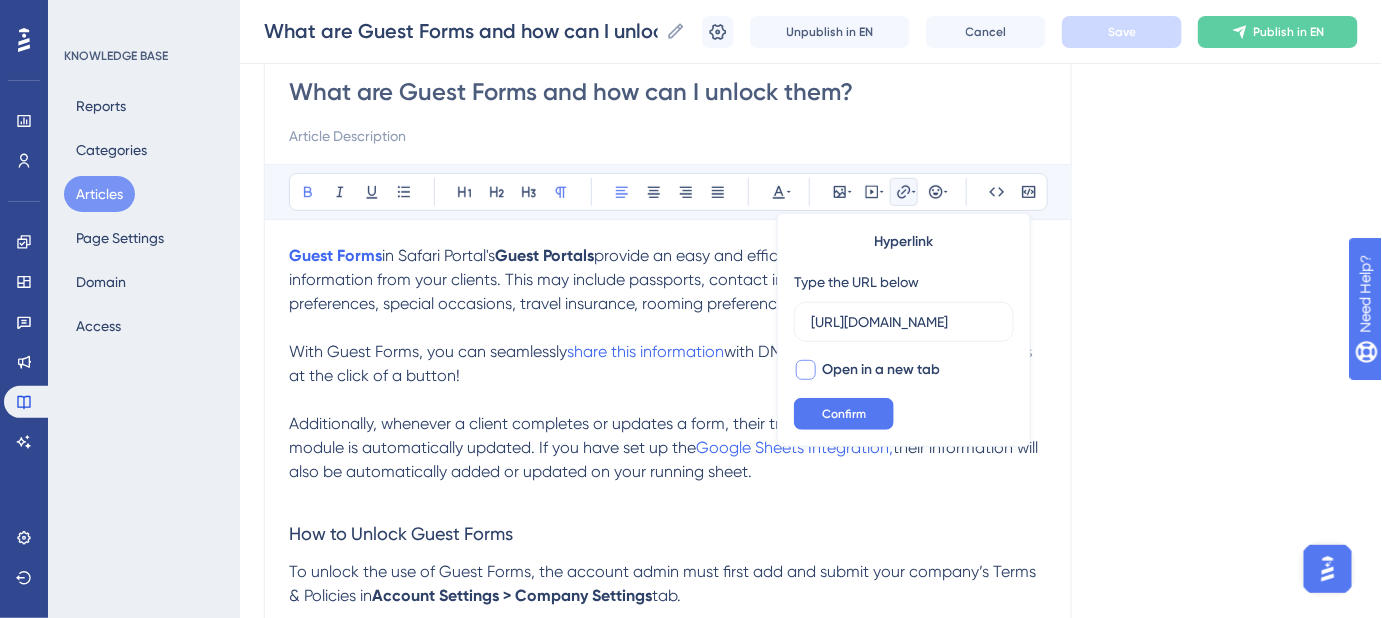 type on "https://safariportal.help.userguiding.com/en/articles/5677--guest-portals" 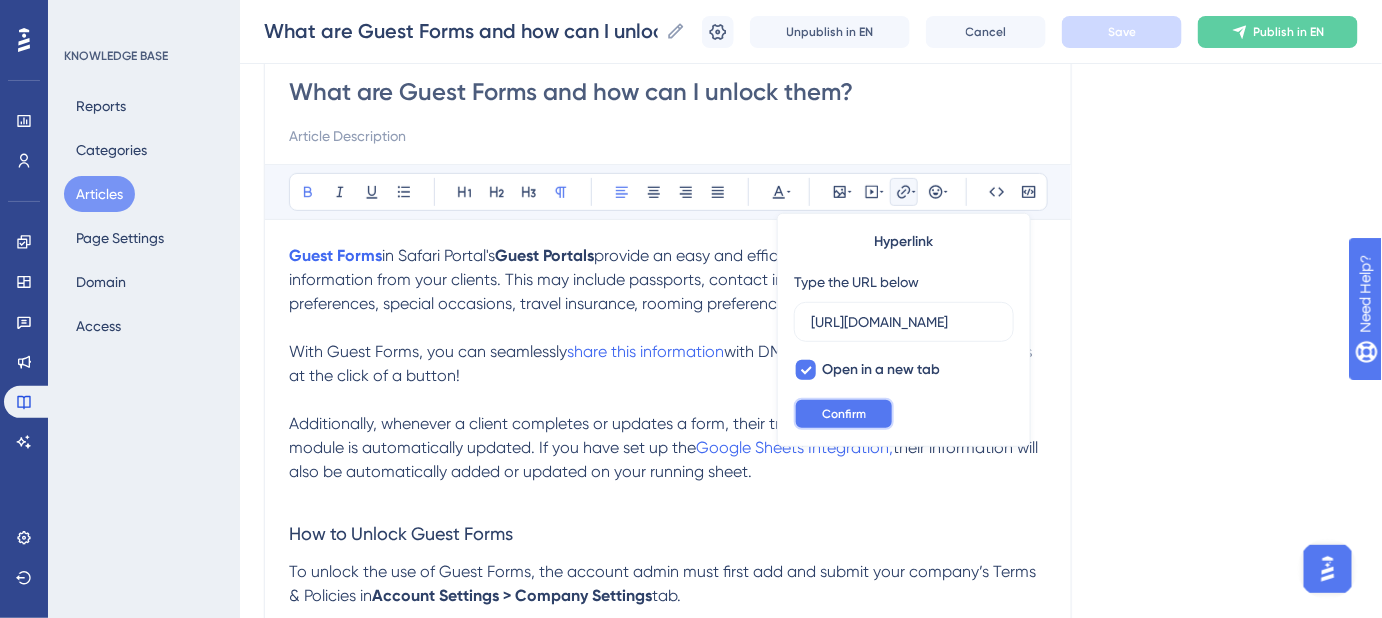 click on "Confirm" at bounding box center [844, 414] 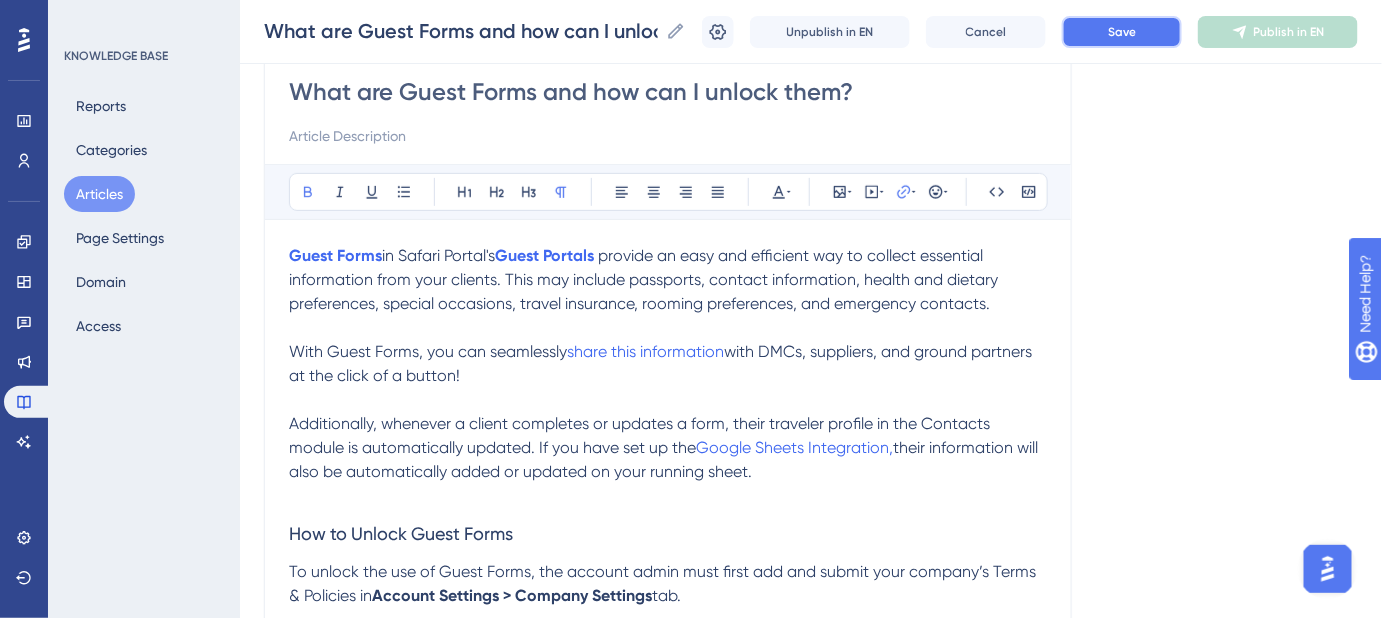 click on "Save" at bounding box center (1122, 32) 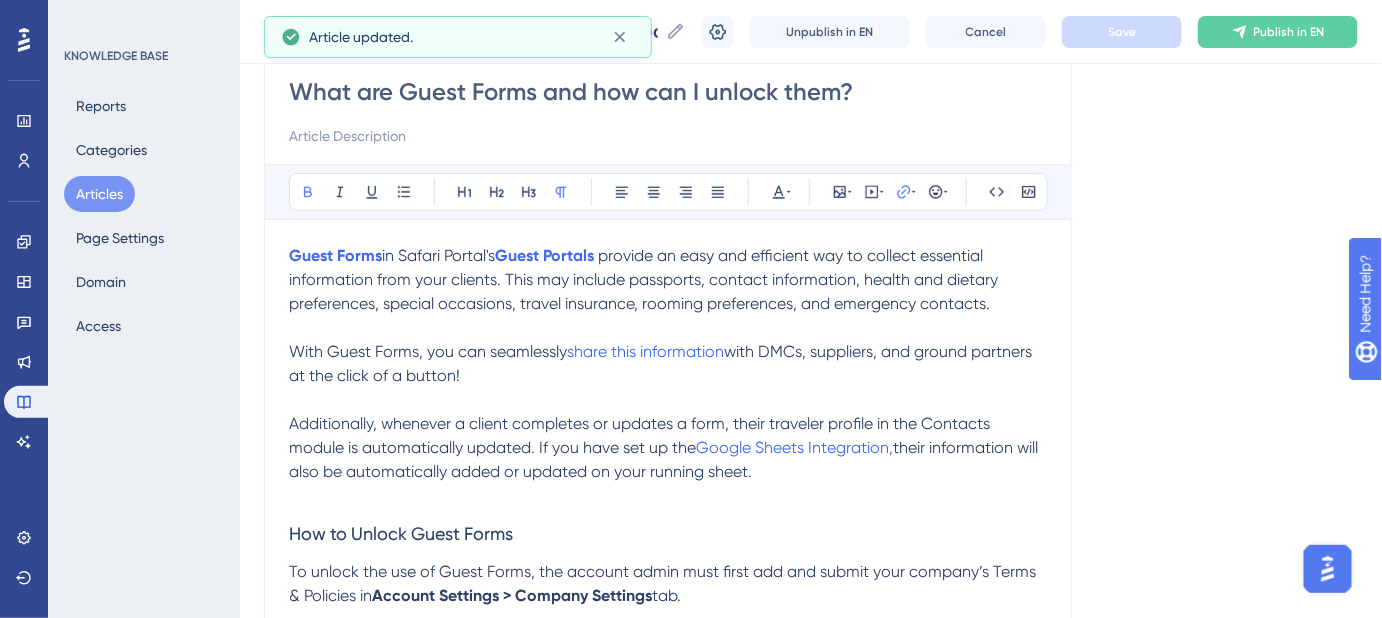 click on "Guest Forms  in Safari Portal's  Guest Portals   provide an easy and efficient way to collect essential information from your clients. This may include passports, contact information, health and dietary preferences, special occasions, travel insurance, rooming preferences, and emergency contacts." at bounding box center (668, 280) 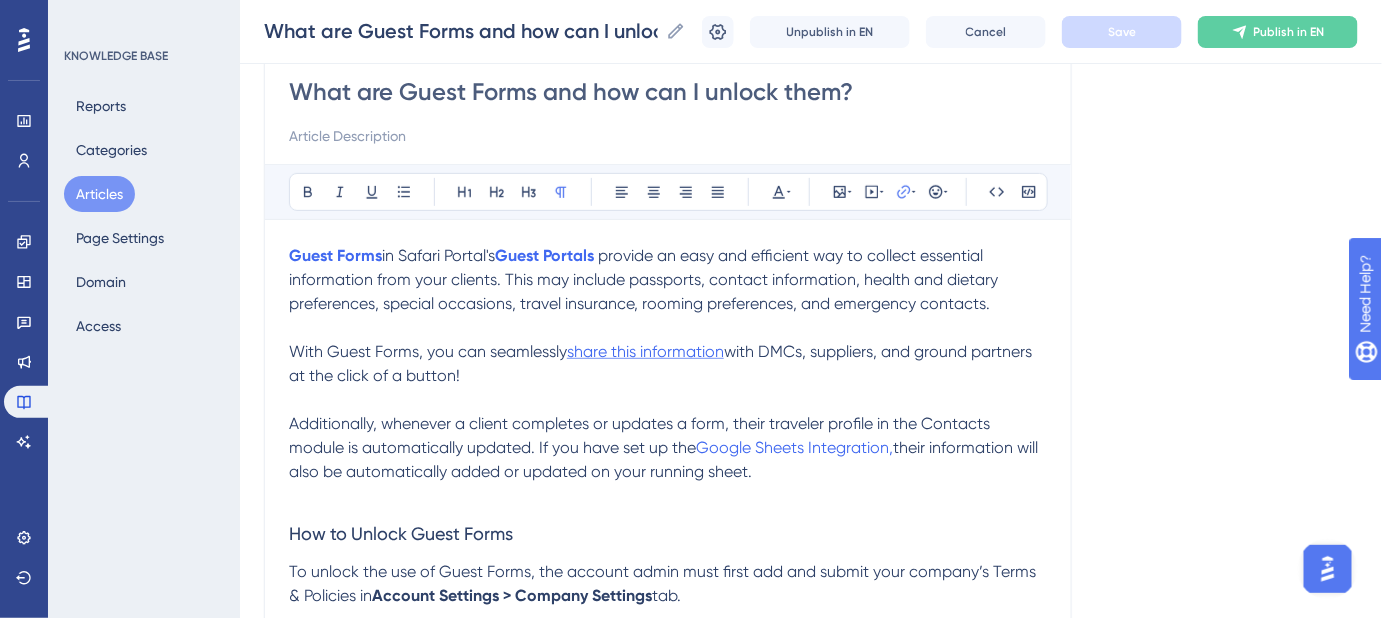 click on "share this information" at bounding box center (645, 351) 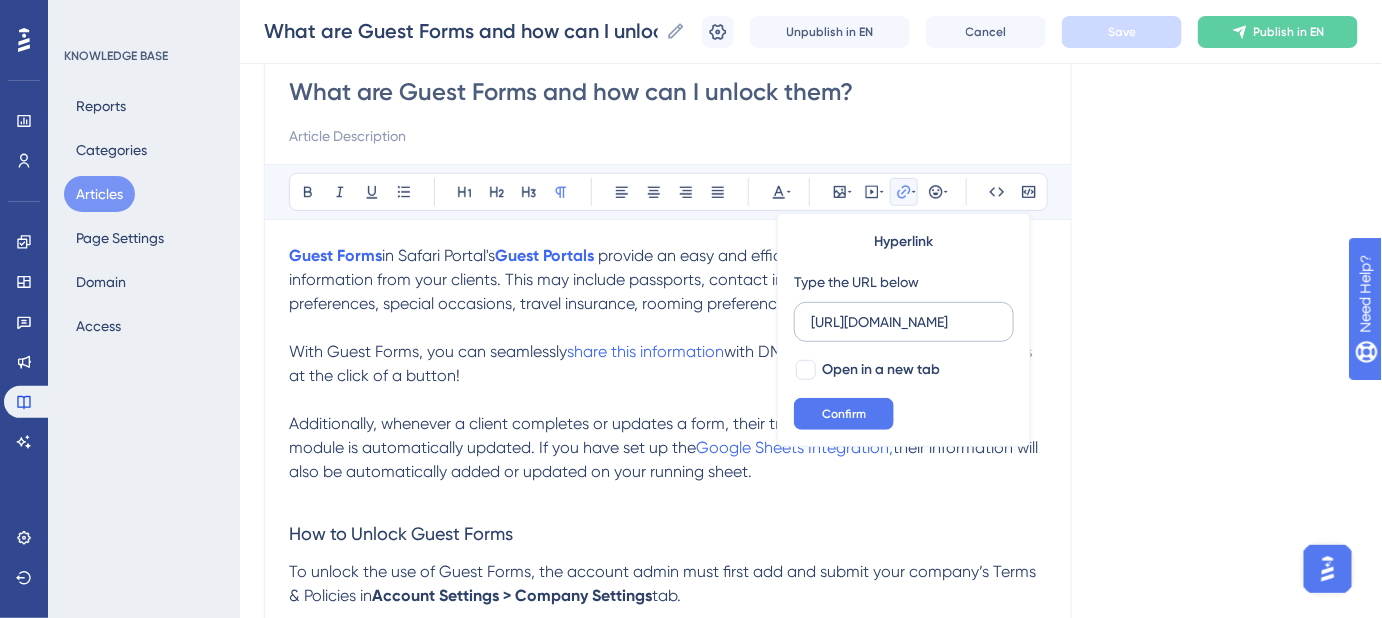 scroll, scrollTop: 0, scrollLeft: 544, axis: horizontal 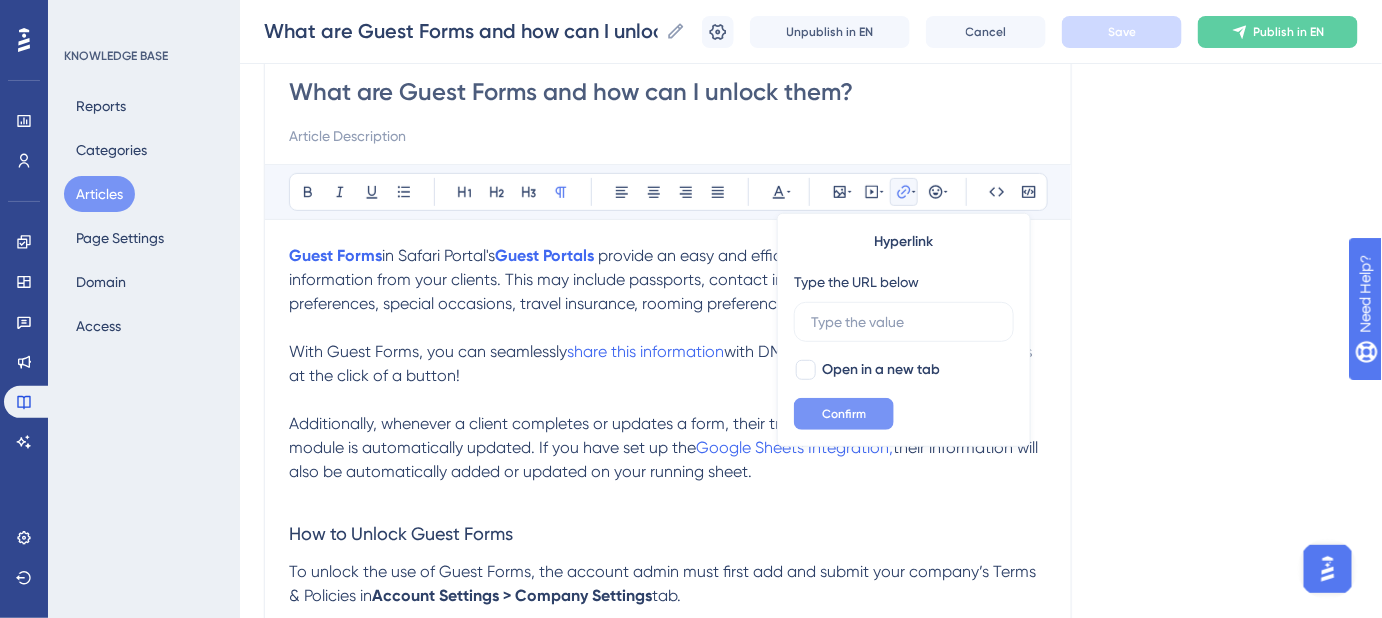 type 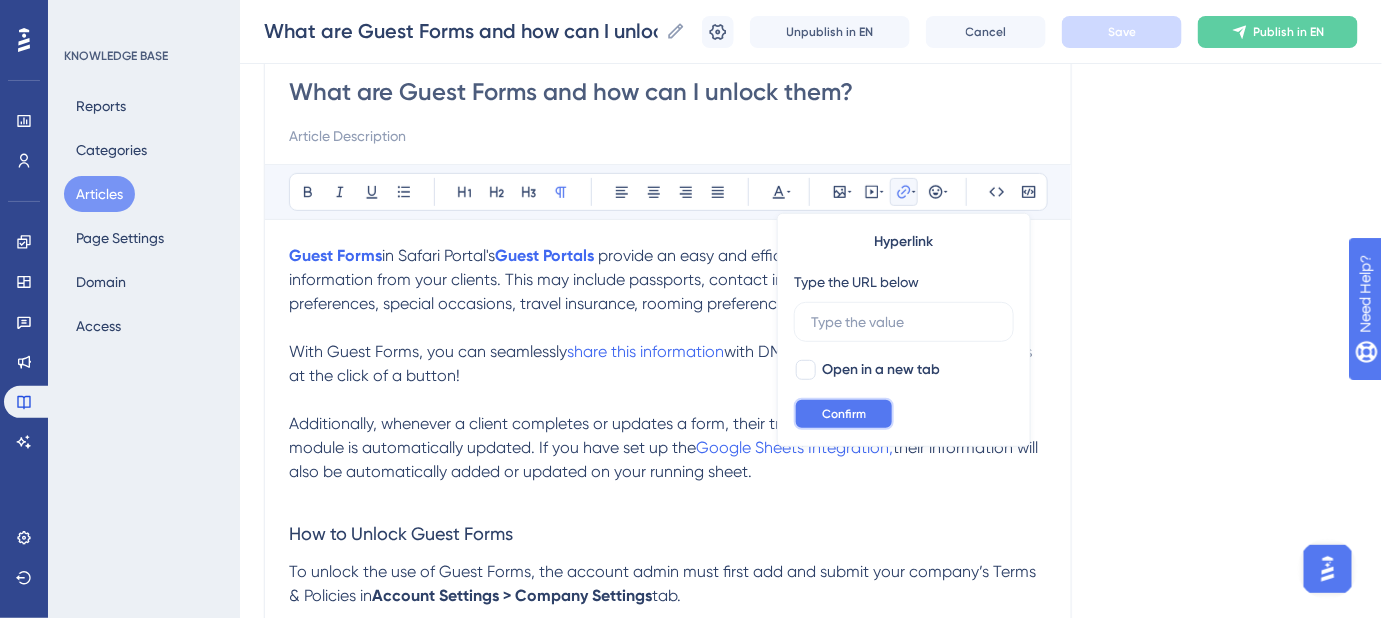 click on "Confirm" at bounding box center [844, 414] 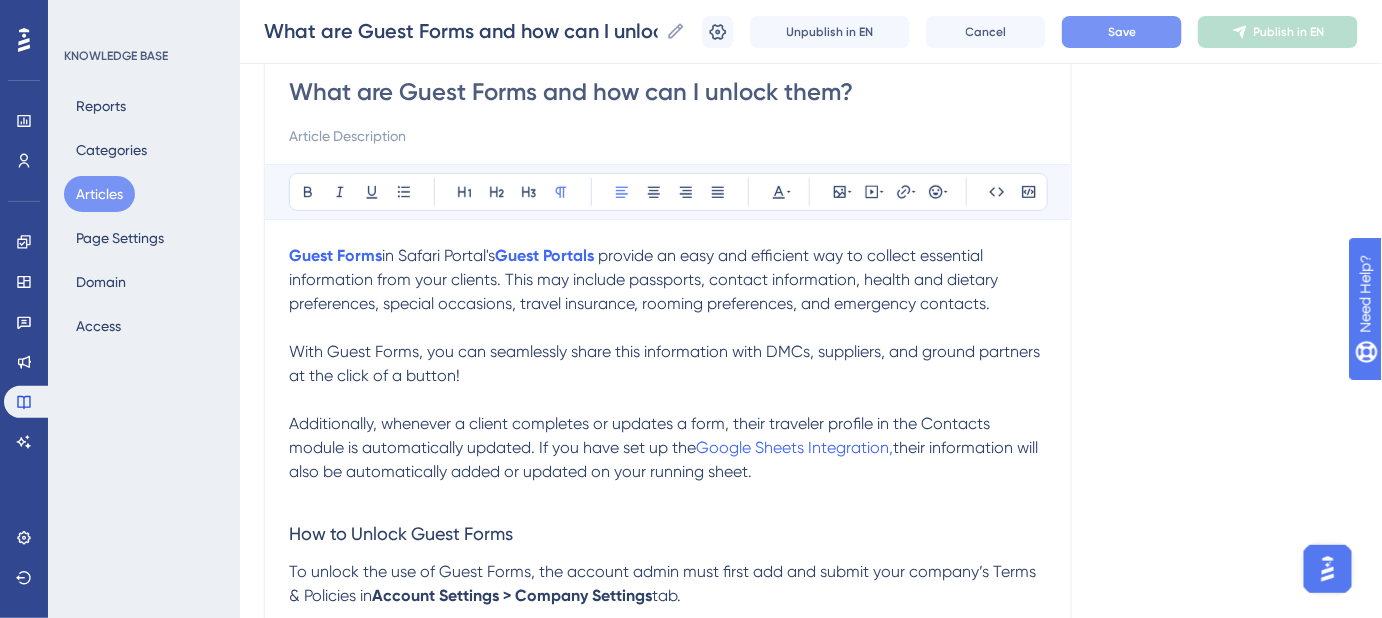 click on "With Guest Forms, you can seamlessly share this information with DMCs, suppliers, and ground partners at the click of a button!" at bounding box center [666, 363] 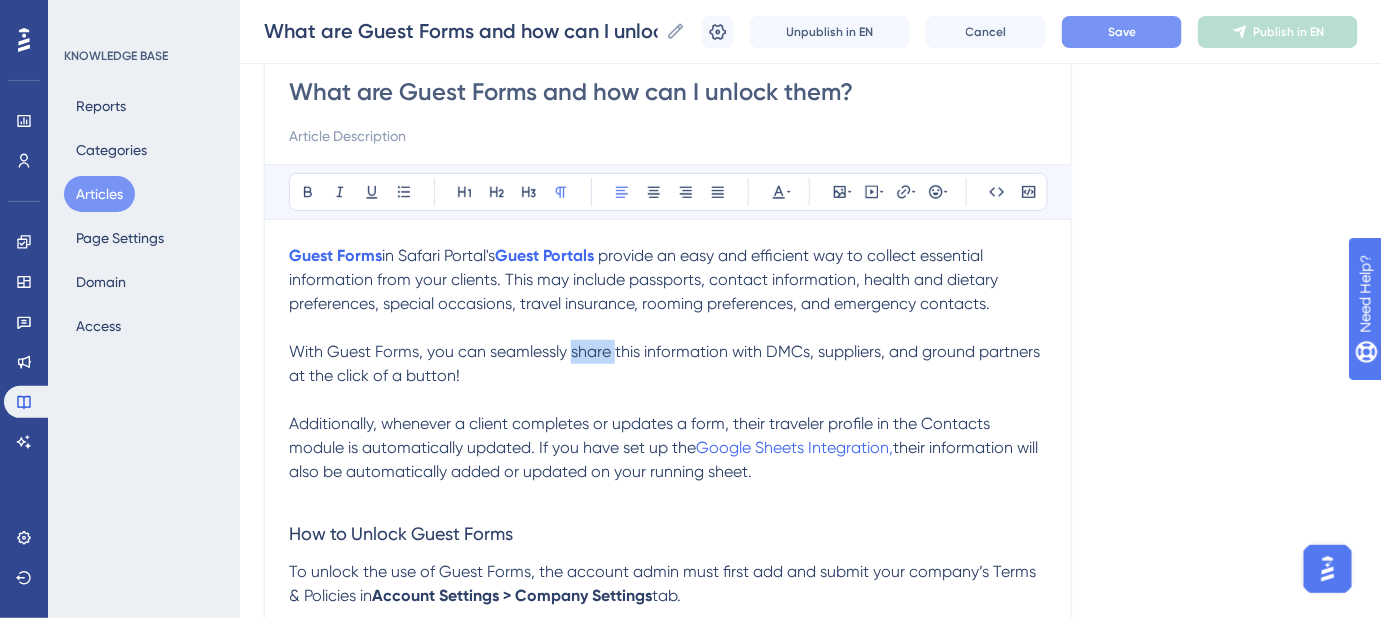 click on "With Guest Forms, you can seamlessly share this information with DMCs, suppliers, and ground partners at the click of a button!" at bounding box center (666, 363) 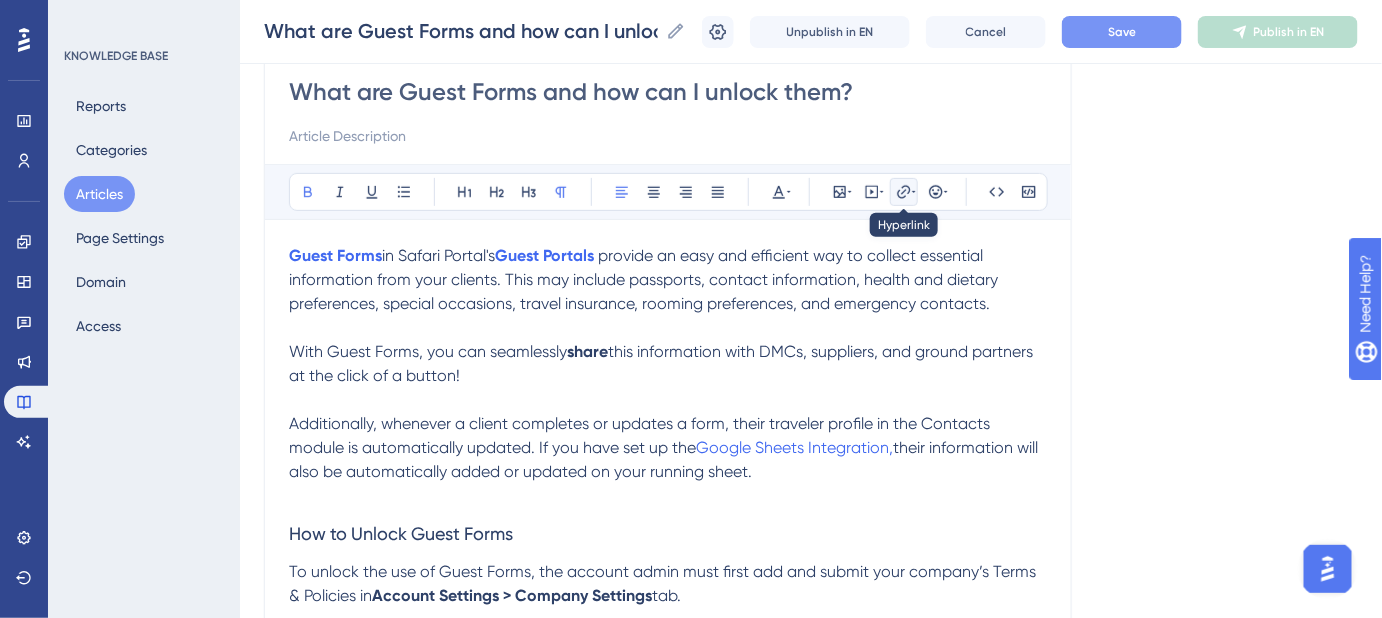 click 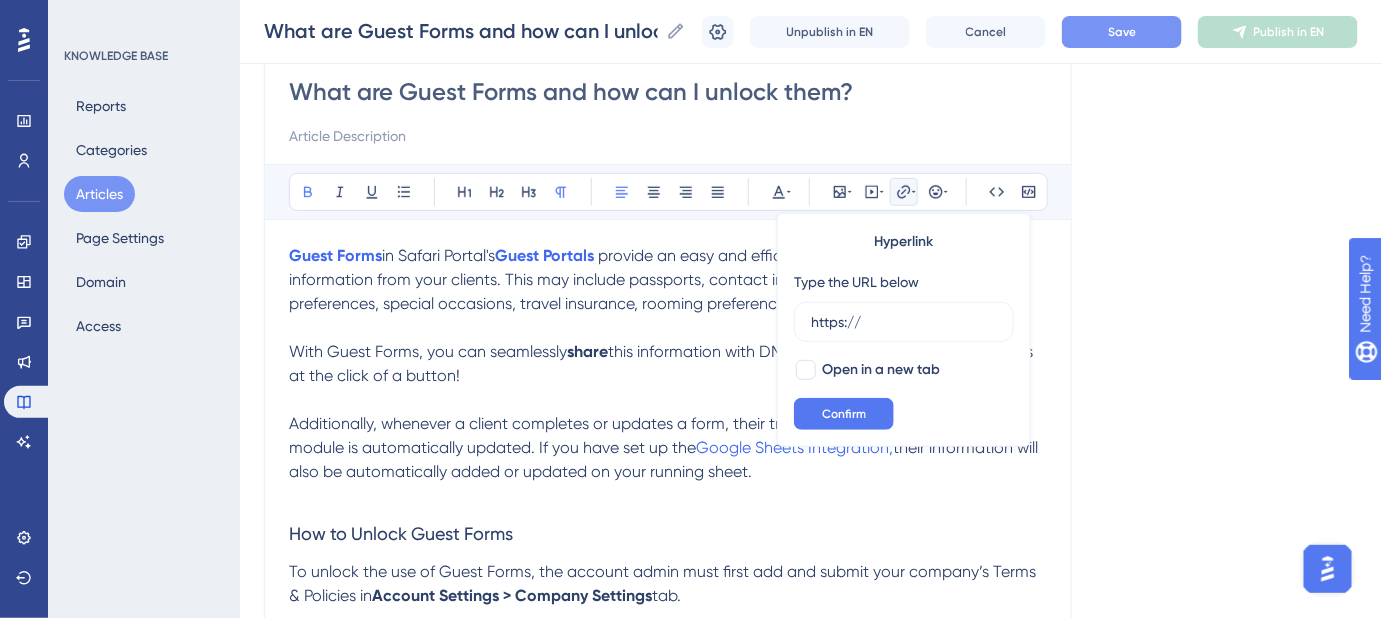 drag, startPoint x: 884, startPoint y: 318, endPoint x: 784, endPoint y: 324, distance: 100.17984 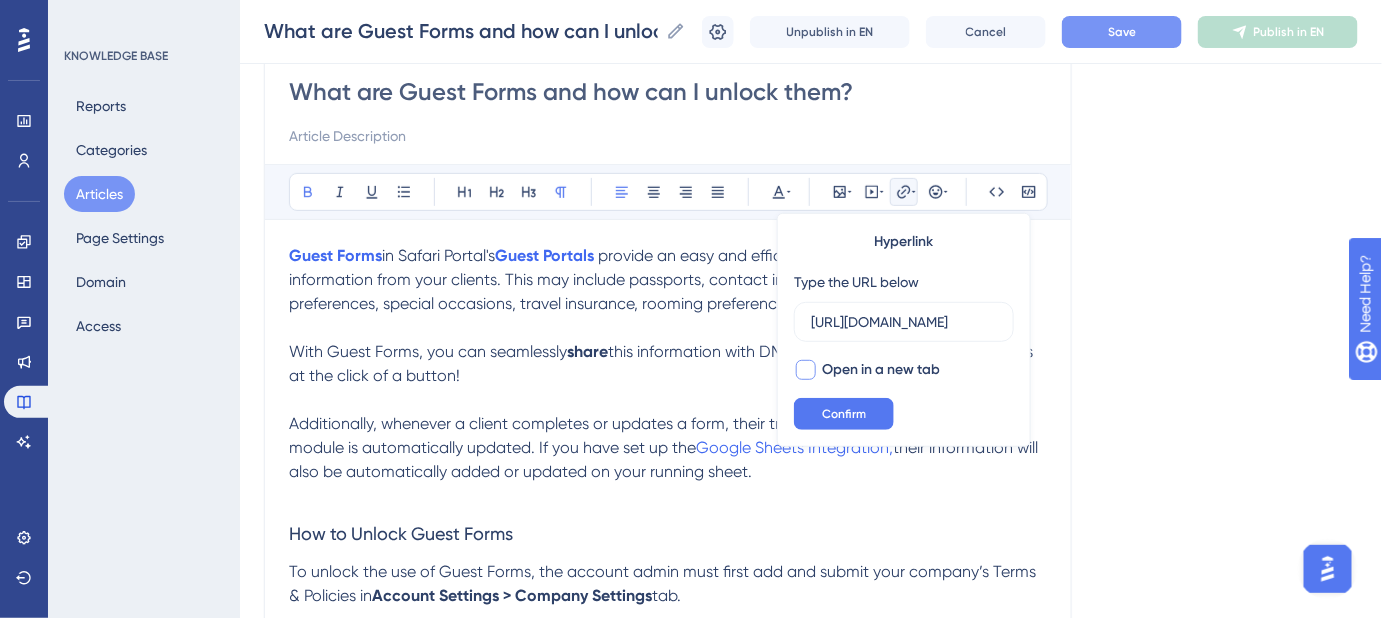 scroll, scrollTop: 0, scrollLeft: 544, axis: horizontal 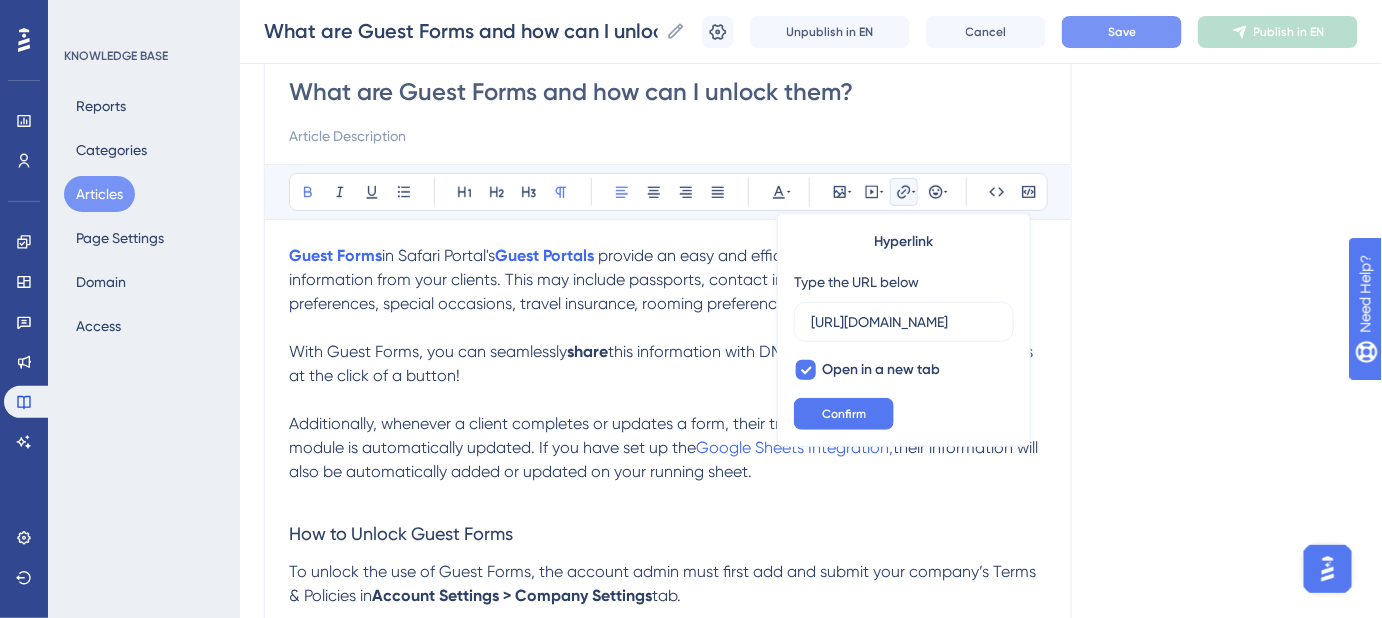 click on "Hyperlink Type the URL below https://safariportal.help.userguiding.com/en/articles/5681-how-do-i-share-the-guest-information-once-guests Open in a new tab Confirm" at bounding box center (904, 330) 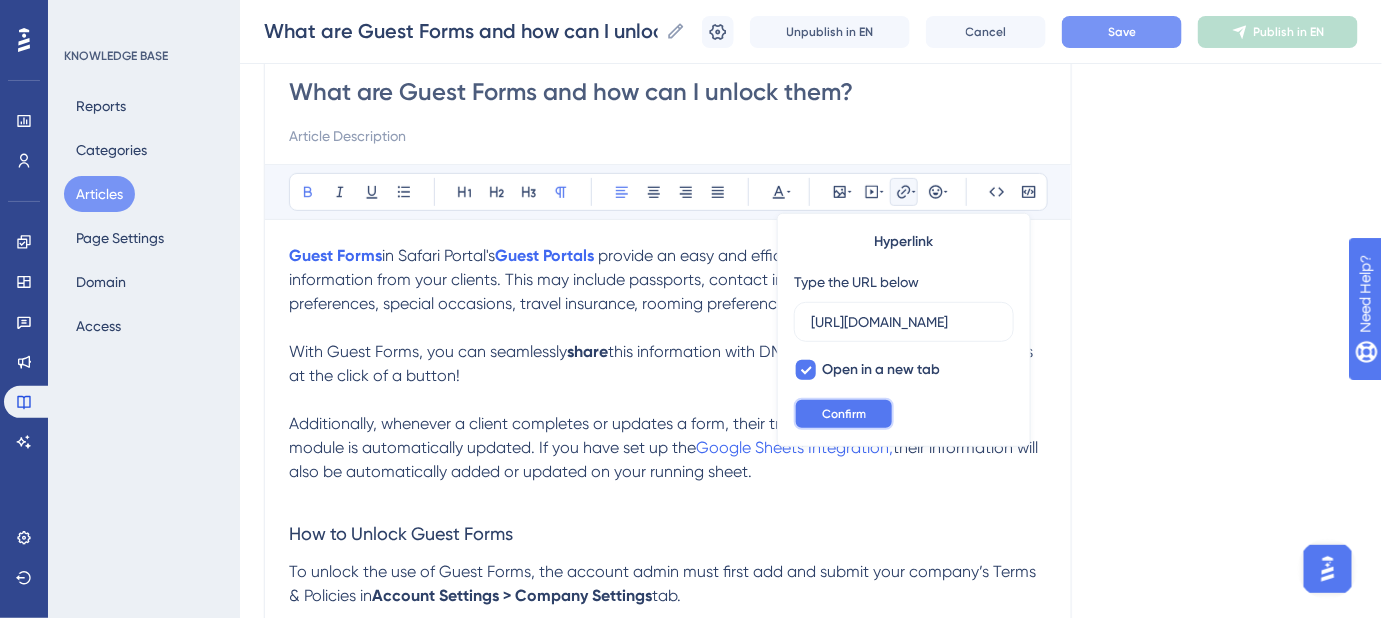 click on "Confirm" at bounding box center [844, 414] 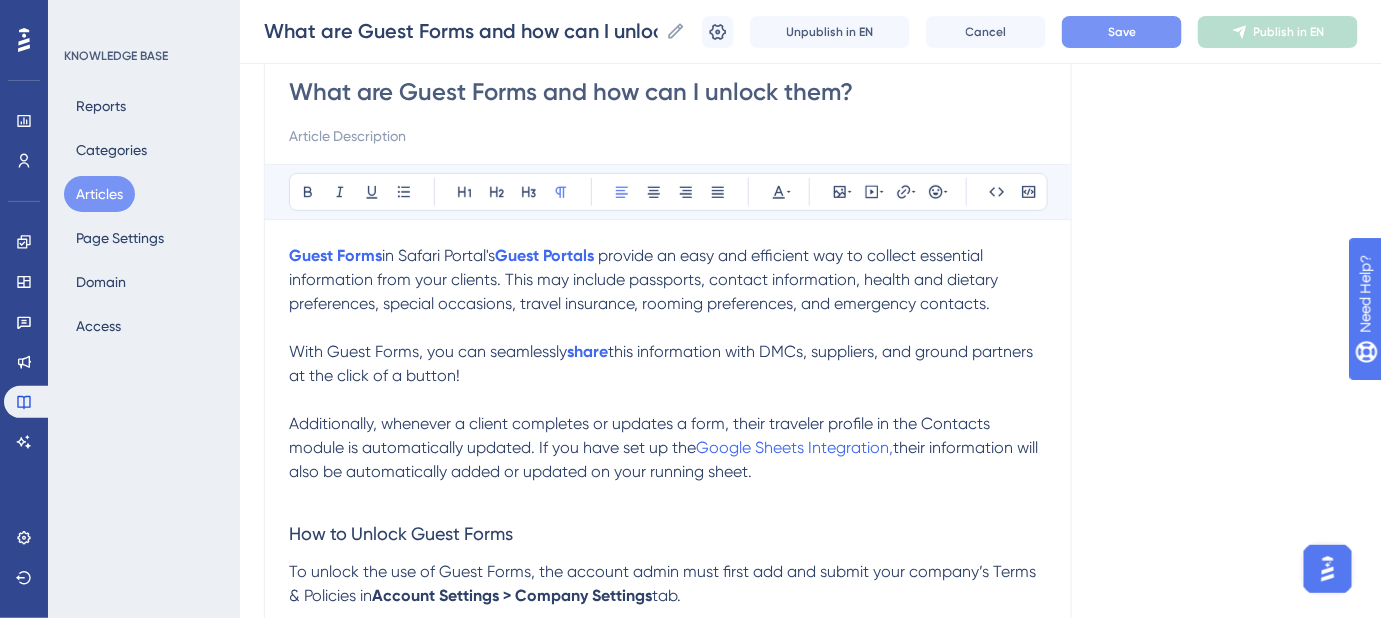 click on "With Guest Forms, you can seamlessly  share  this information with DMCs, suppliers, and ground partners at the click of a button!" at bounding box center (668, 364) 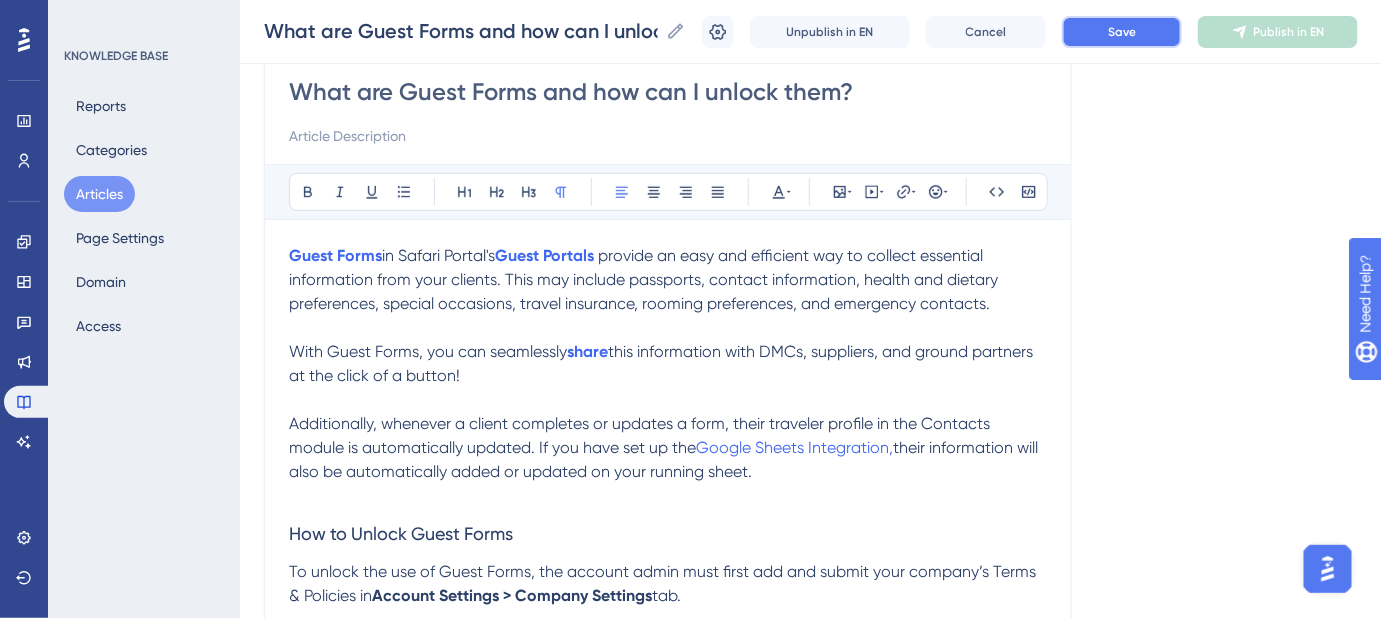 click on "Save" at bounding box center [1122, 32] 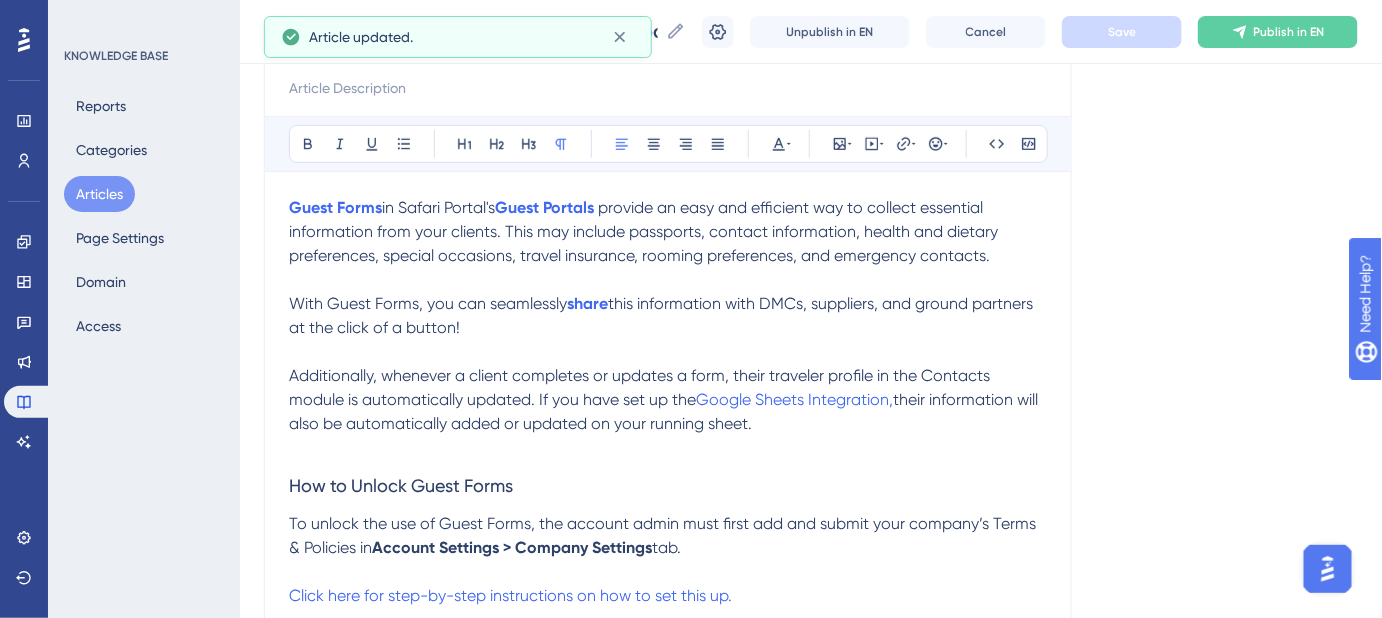 scroll, scrollTop: 272, scrollLeft: 0, axis: vertical 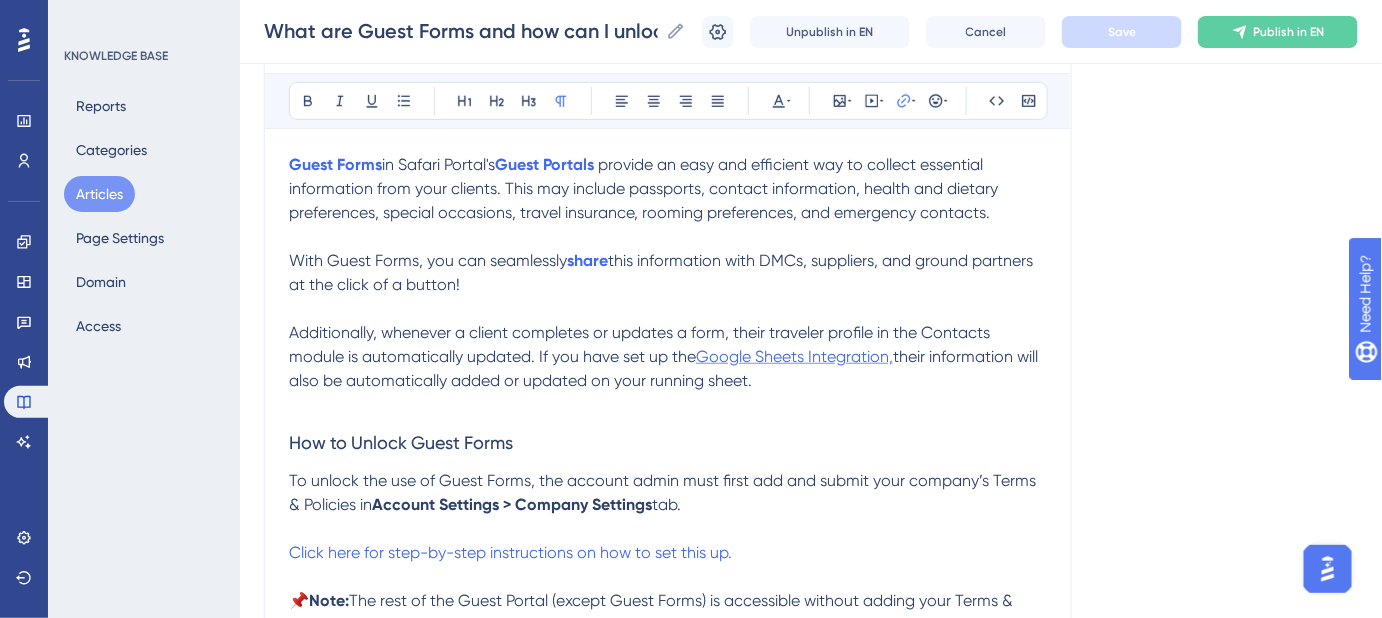 click on "Google Sheets Integration," at bounding box center (794, 356) 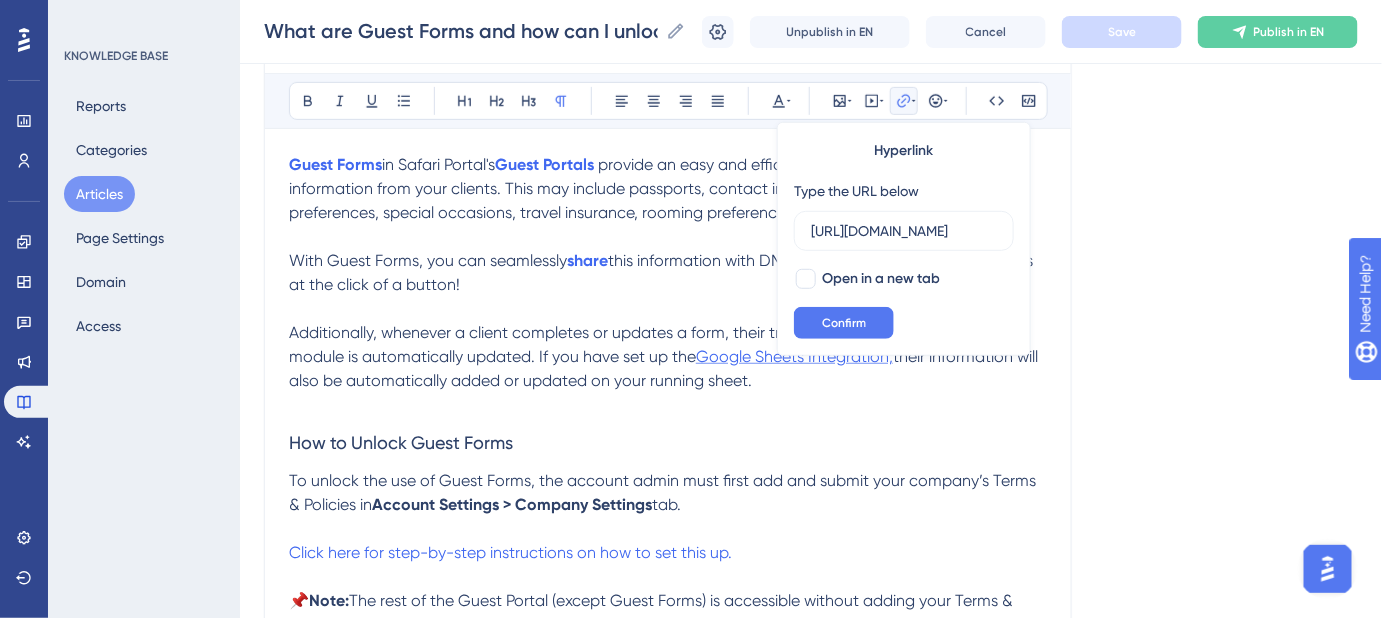 scroll, scrollTop: 0, scrollLeft: 552, axis: horizontal 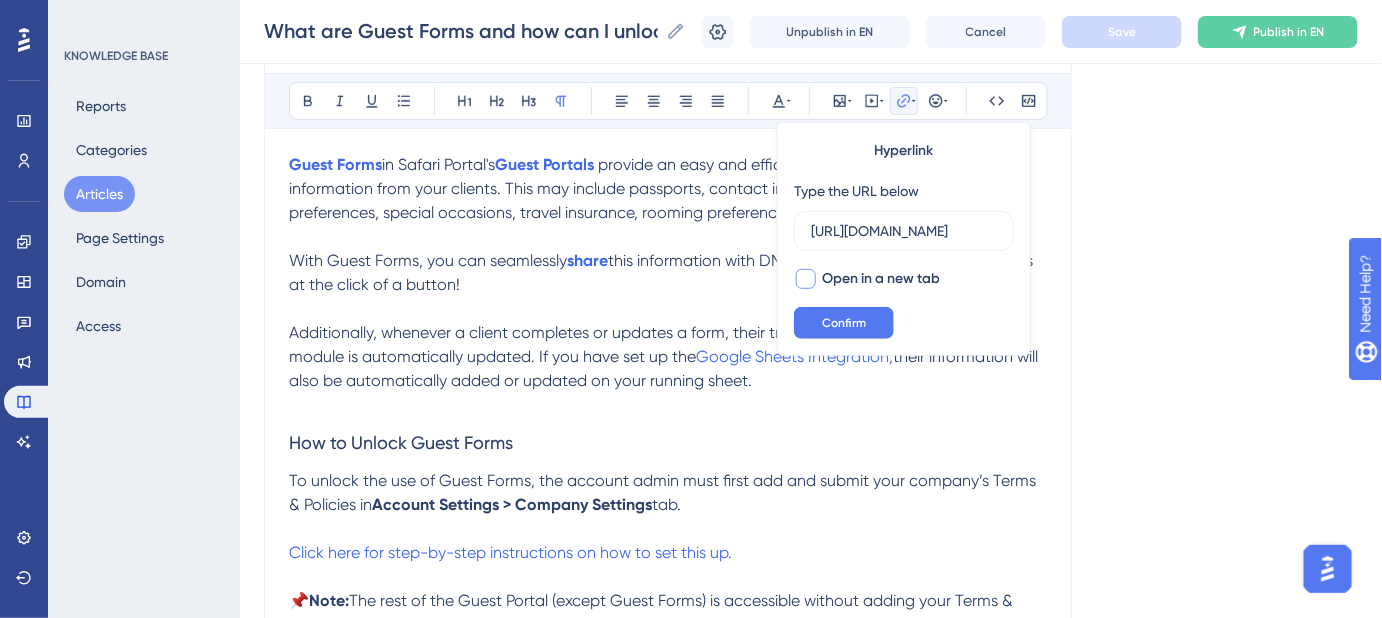 click at bounding box center (806, 279) 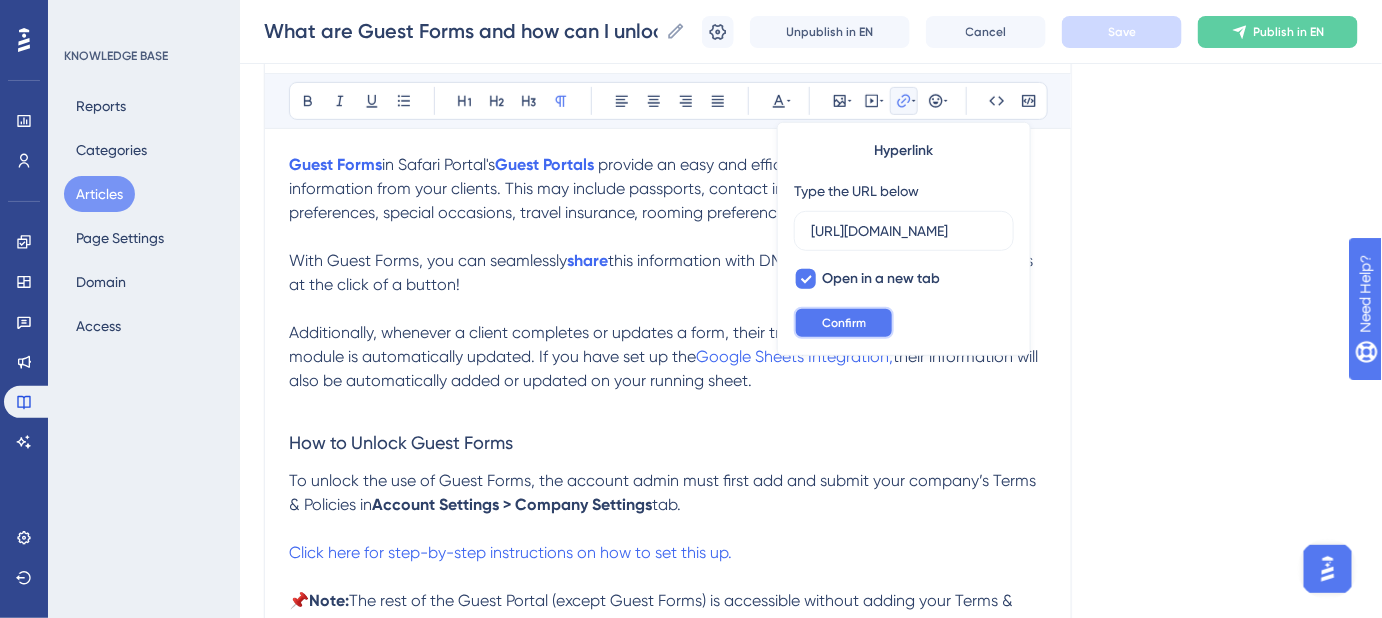 click on "Confirm" at bounding box center [844, 323] 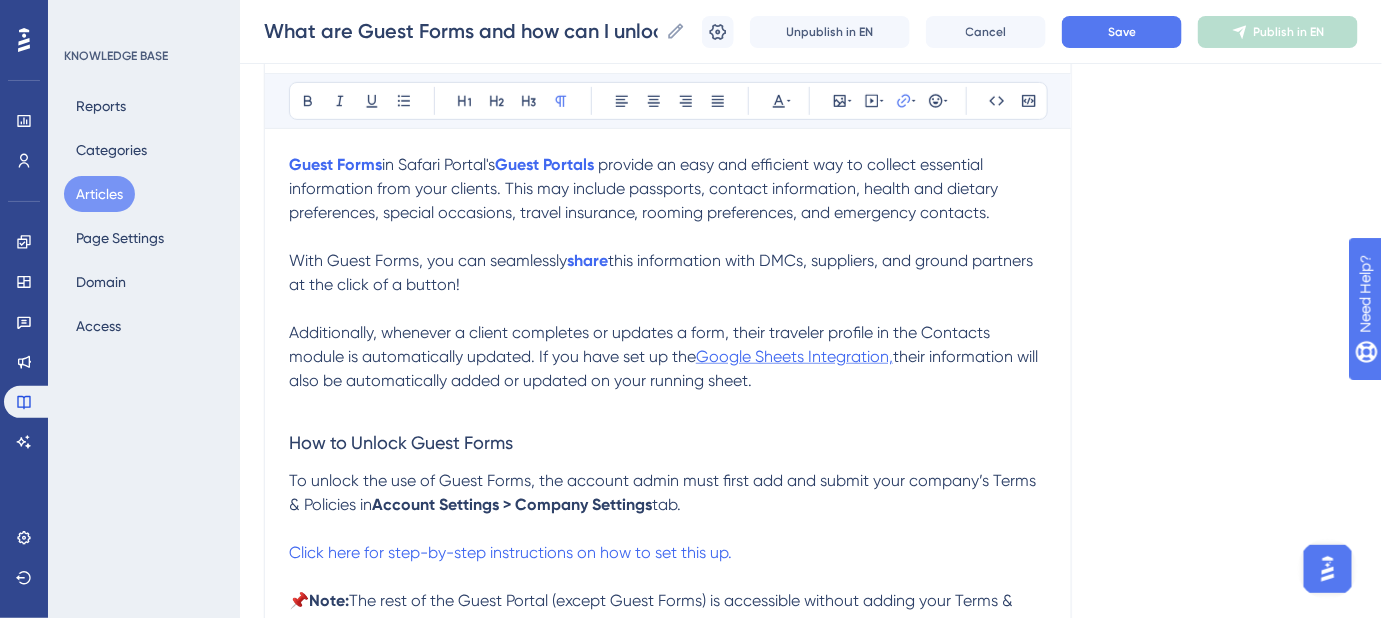 drag, startPoint x: 898, startPoint y: 354, endPoint x: 705, endPoint y: 362, distance: 193.16573 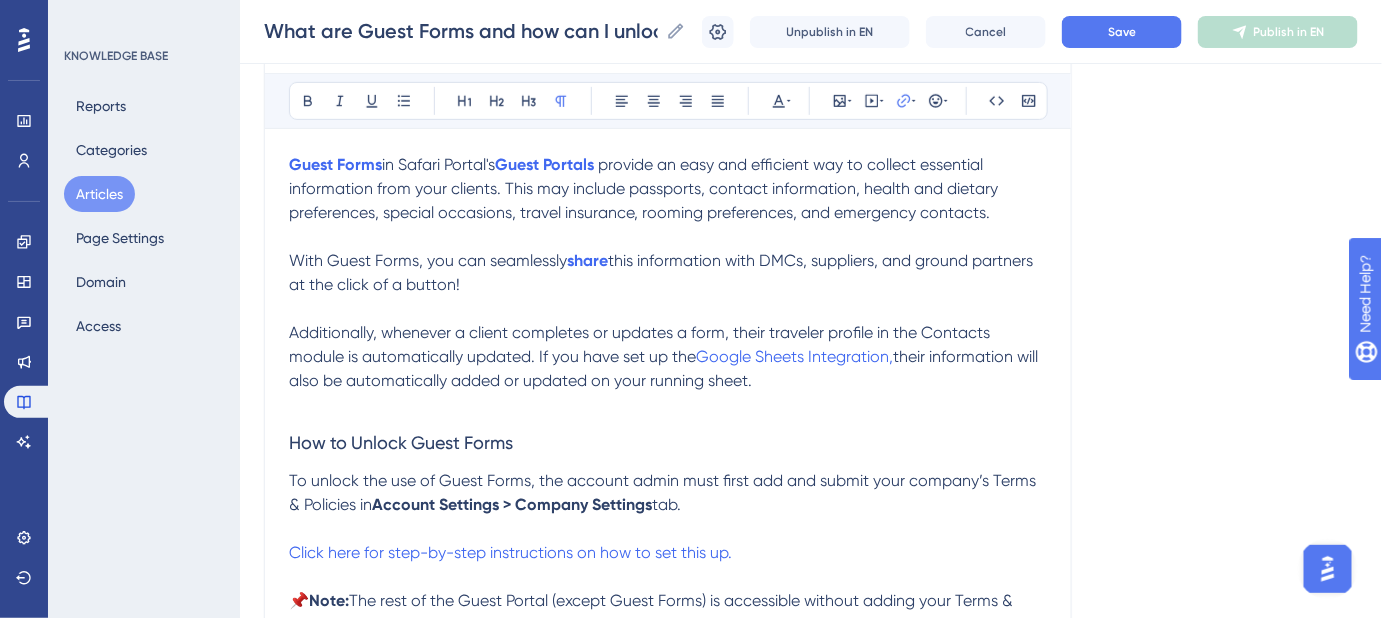 drag, startPoint x: 697, startPoint y: 353, endPoint x: 898, endPoint y: 360, distance: 201.12186 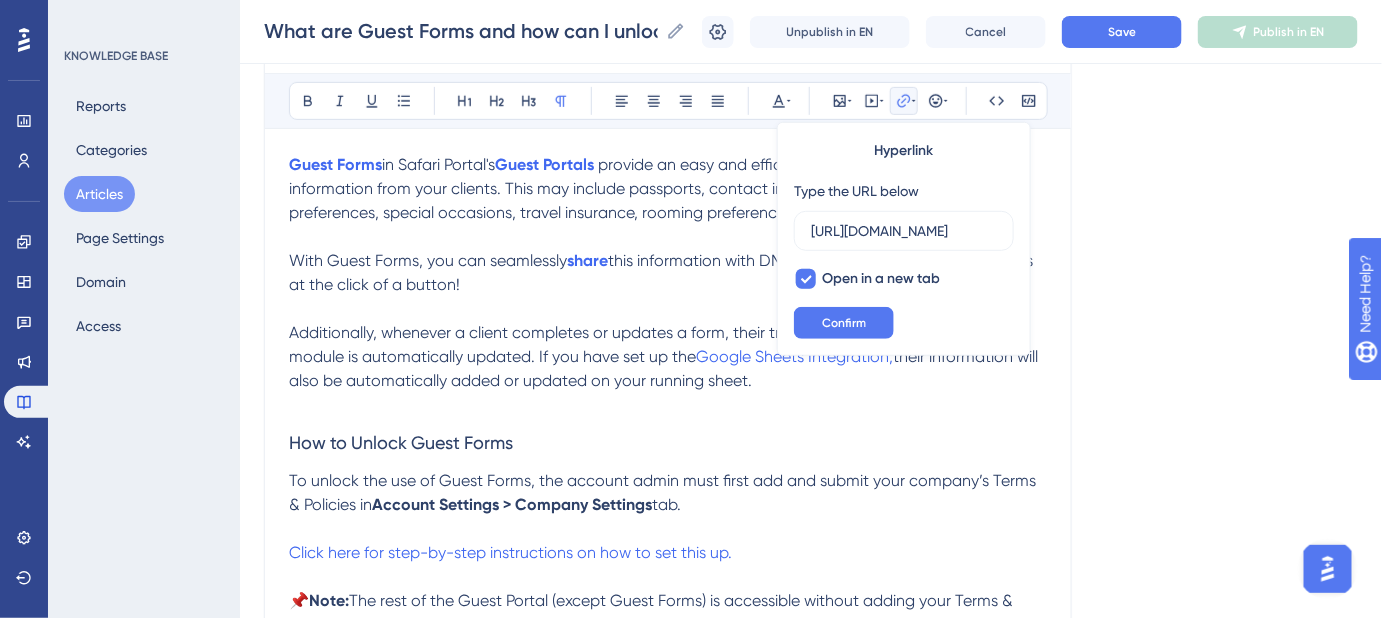 scroll, scrollTop: 0, scrollLeft: 552, axis: horizontal 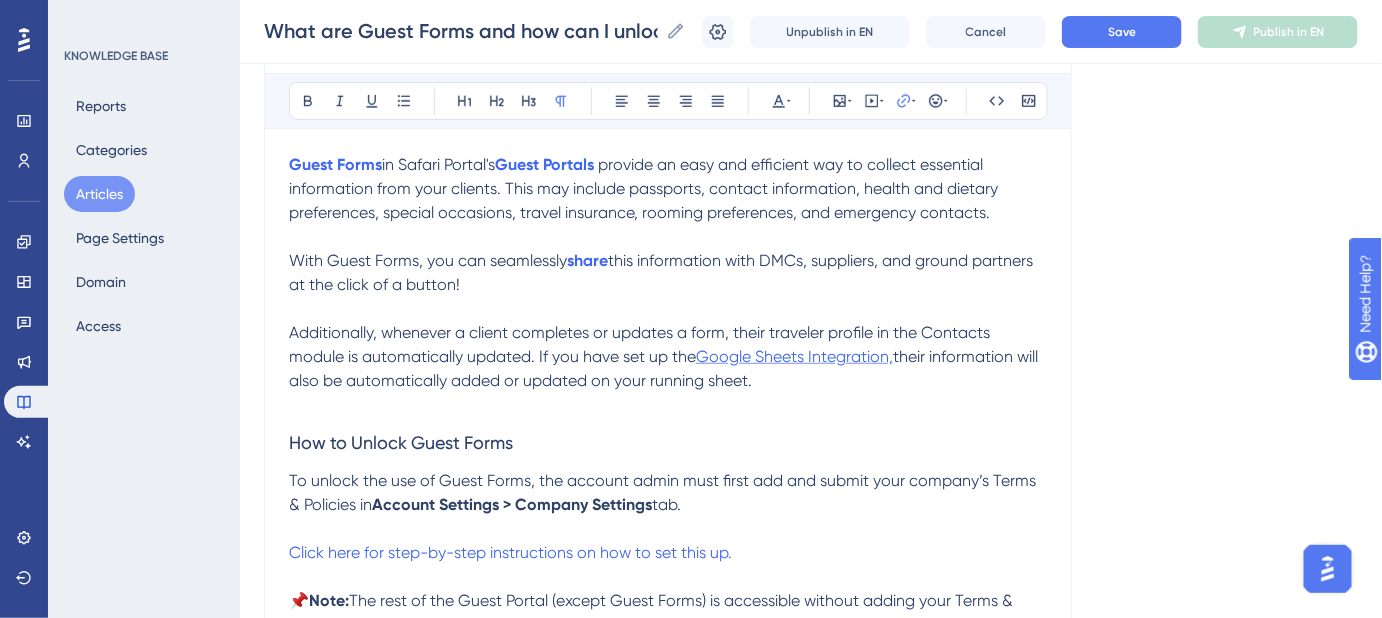 drag, startPoint x: 896, startPoint y: 355, endPoint x: 698, endPoint y: 359, distance: 198.0404 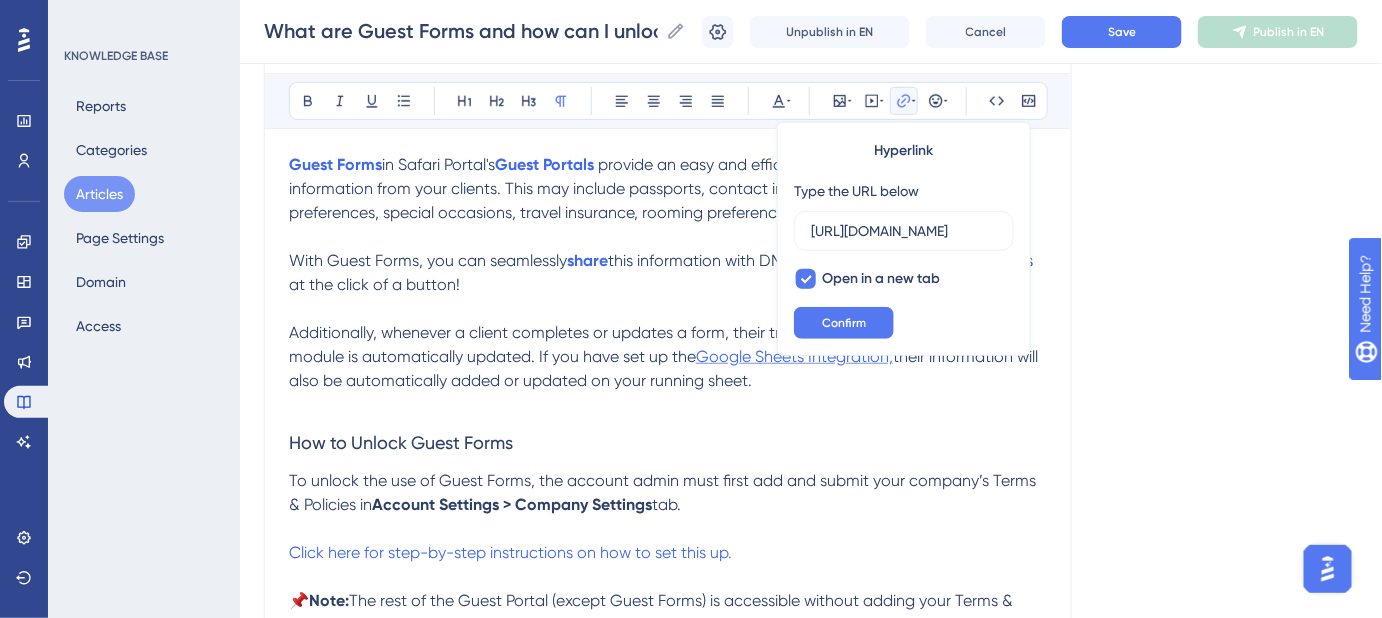 scroll, scrollTop: 0, scrollLeft: 552, axis: horizontal 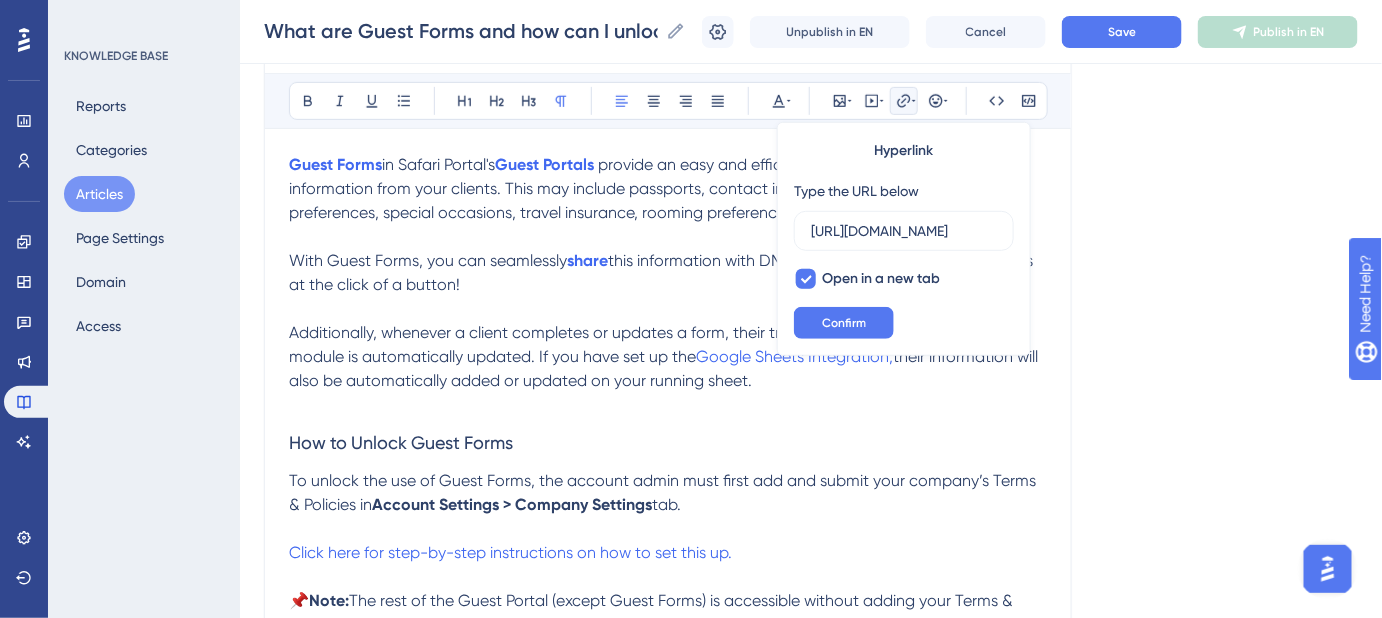 drag, startPoint x: 848, startPoint y: 407, endPoint x: 898, endPoint y: 372, distance: 61.03278 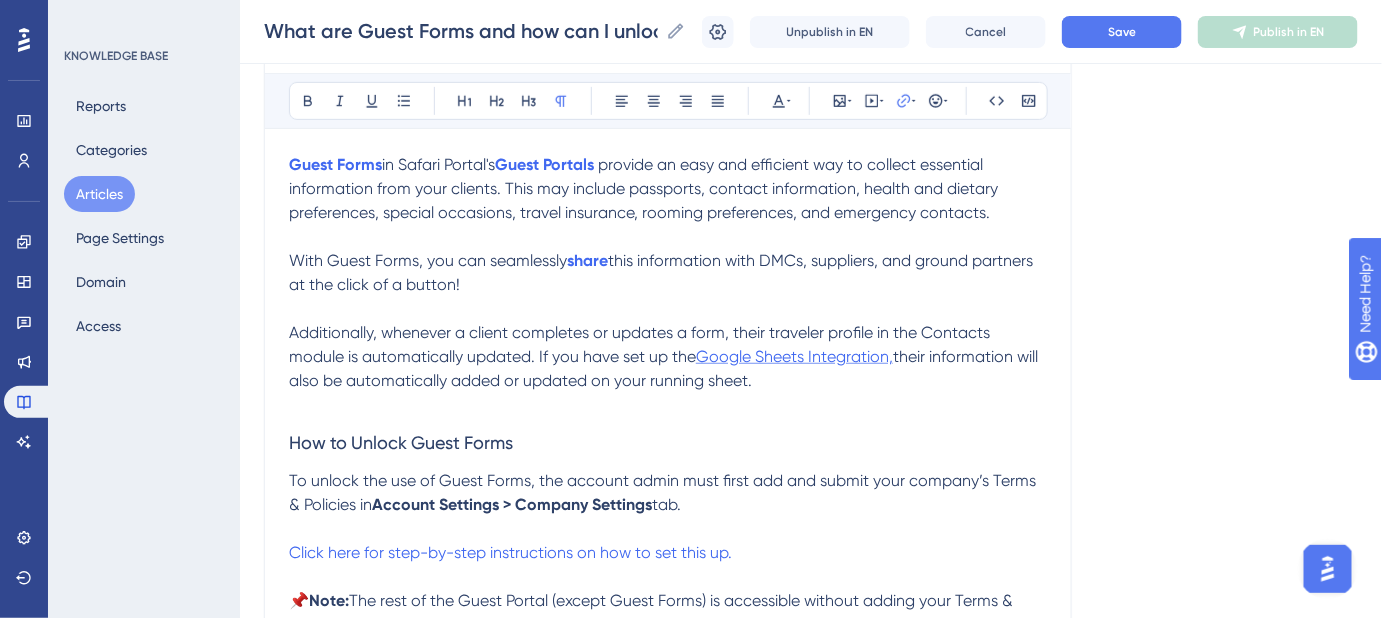 drag, startPoint x: 898, startPoint y: 356, endPoint x: 700, endPoint y: 357, distance: 198.00252 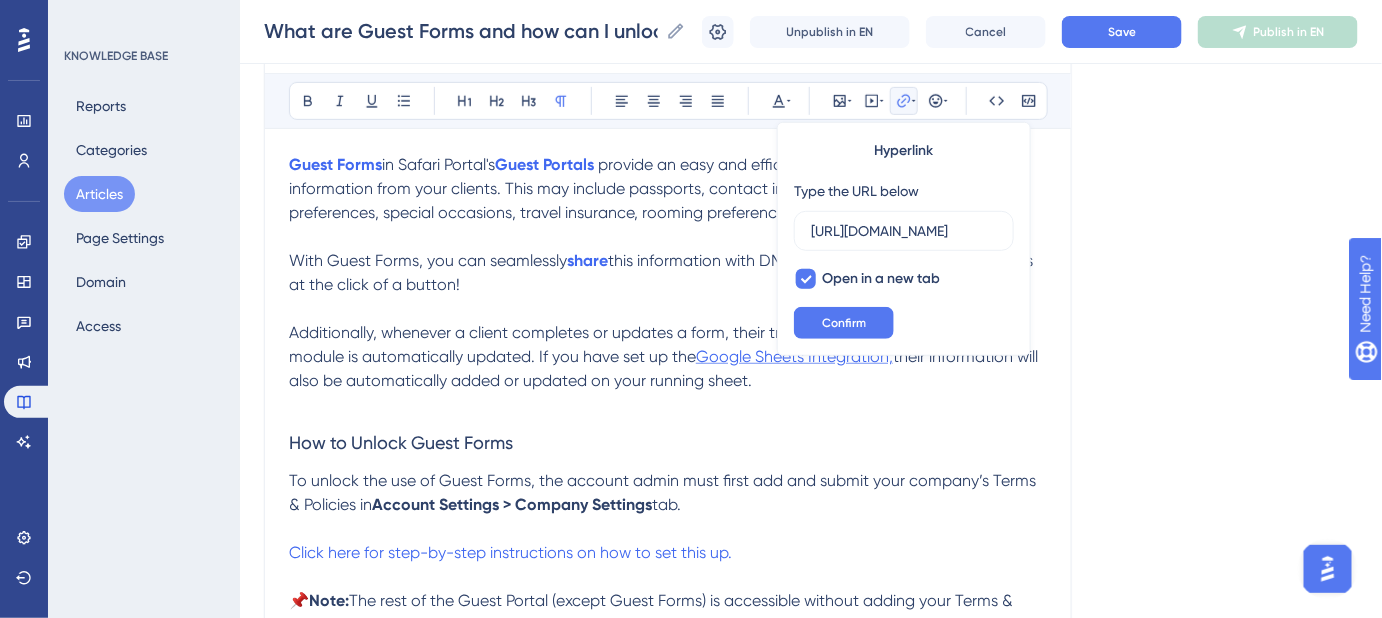 scroll, scrollTop: 0, scrollLeft: 552, axis: horizontal 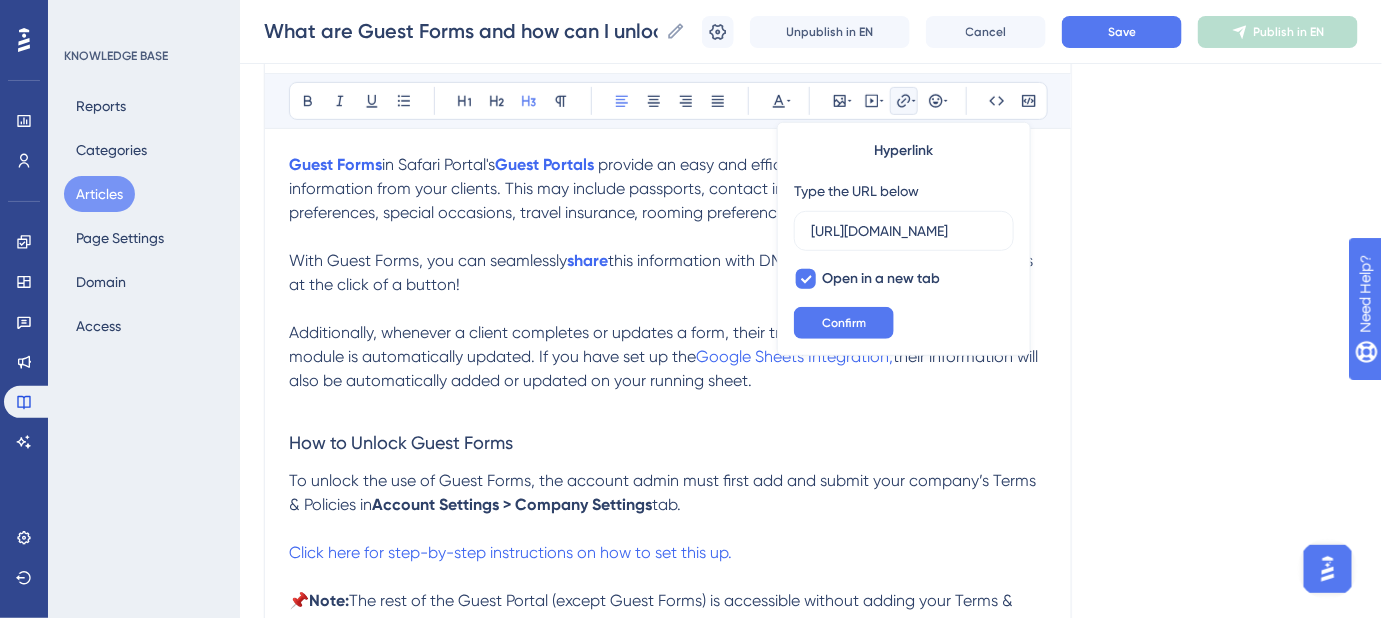 drag, startPoint x: 833, startPoint y: 443, endPoint x: 781, endPoint y: 393, distance: 72.138756 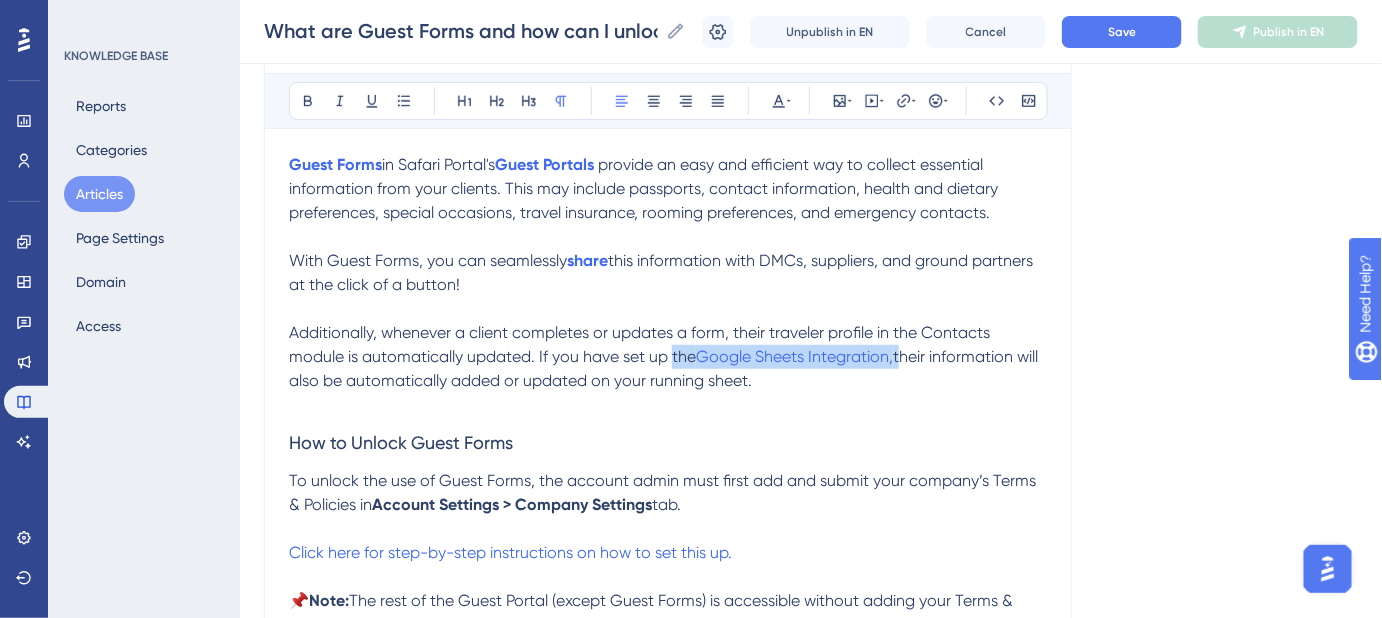 drag, startPoint x: 674, startPoint y: 351, endPoint x: 899, endPoint y: 360, distance: 225.17993 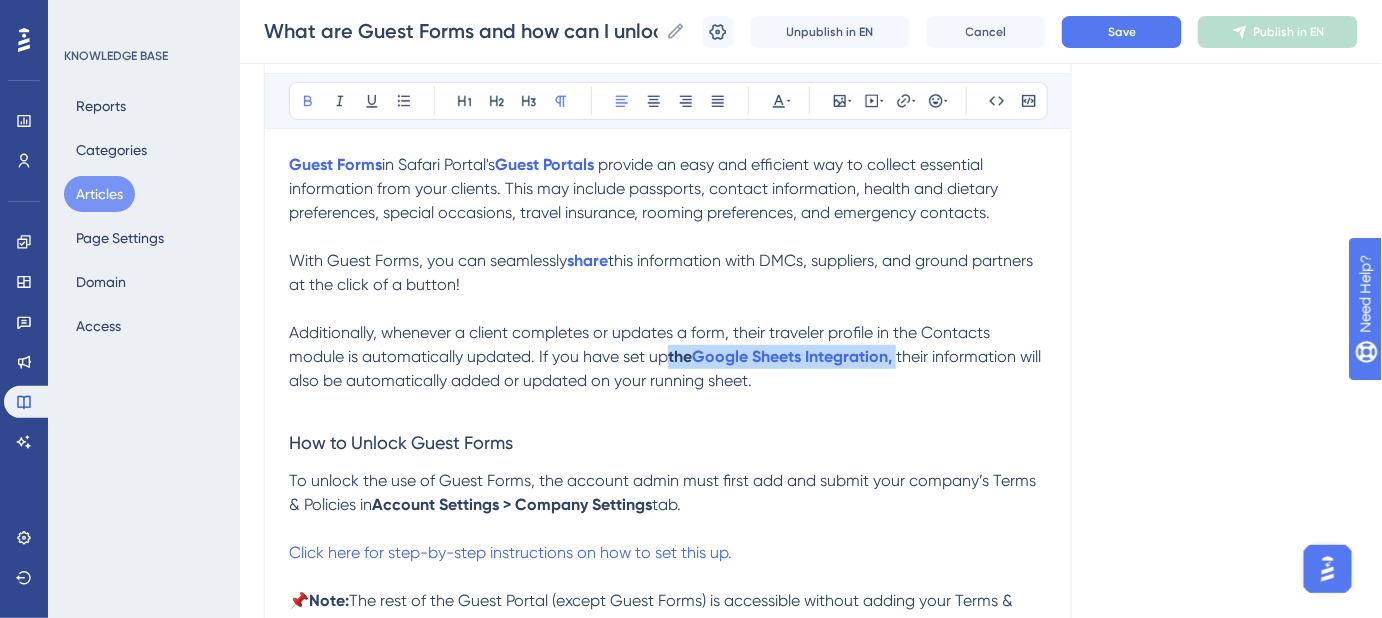 click on "the" at bounding box center (680, 356) 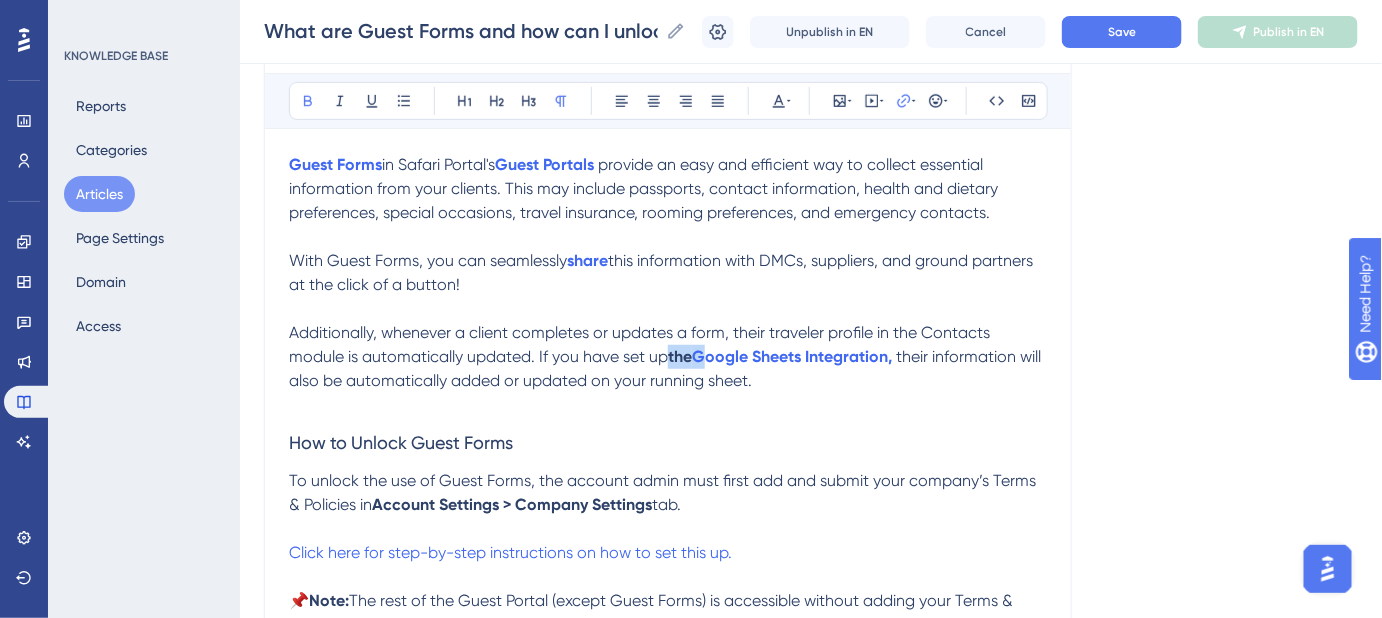 click on "the" at bounding box center (680, 356) 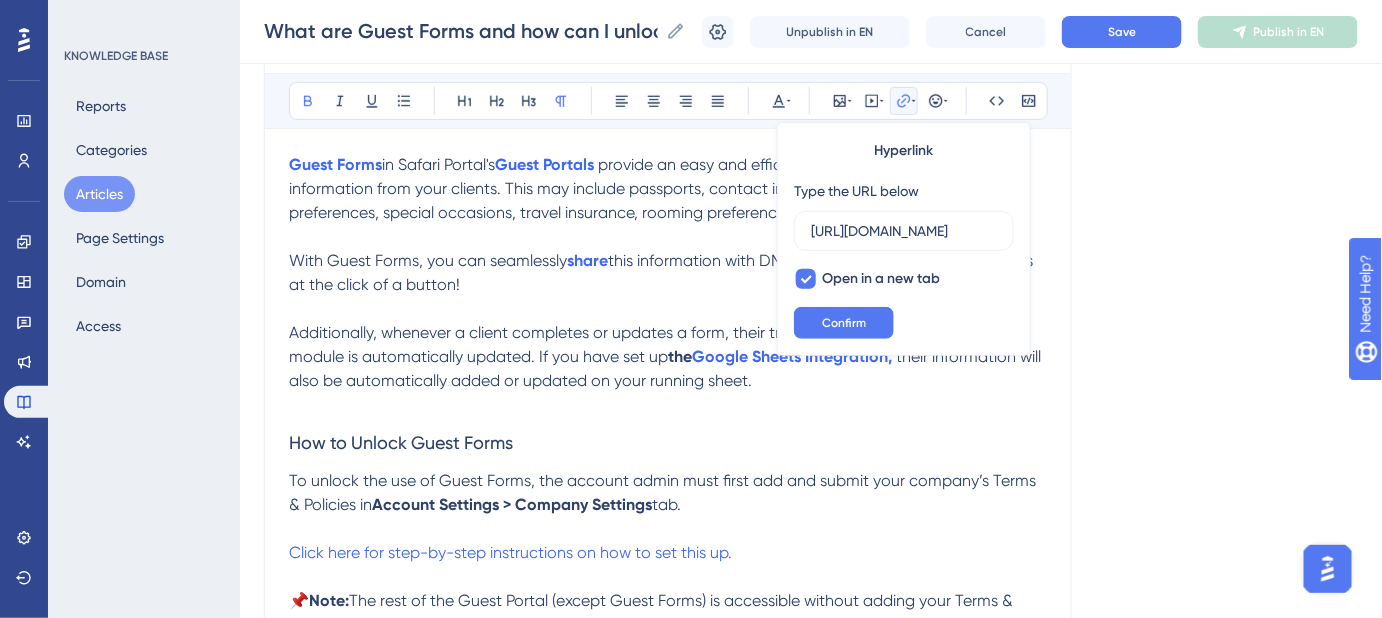 scroll, scrollTop: 0, scrollLeft: 552, axis: horizontal 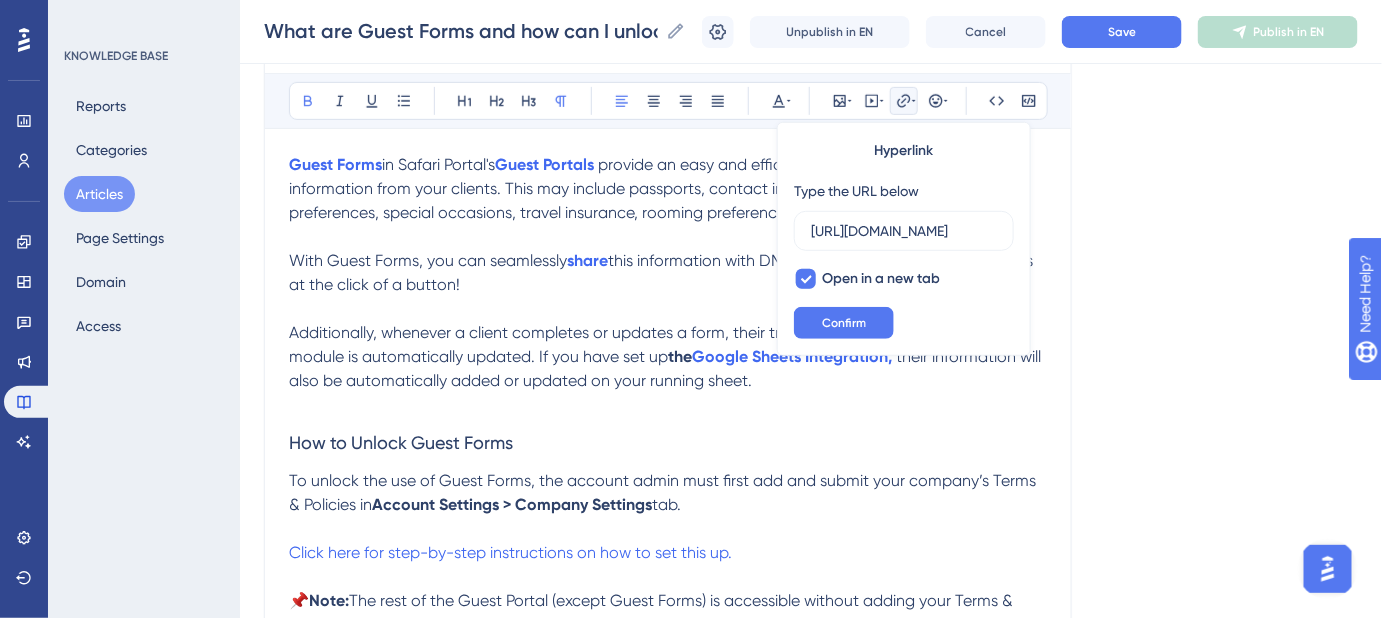 click on "the" at bounding box center [680, 356] 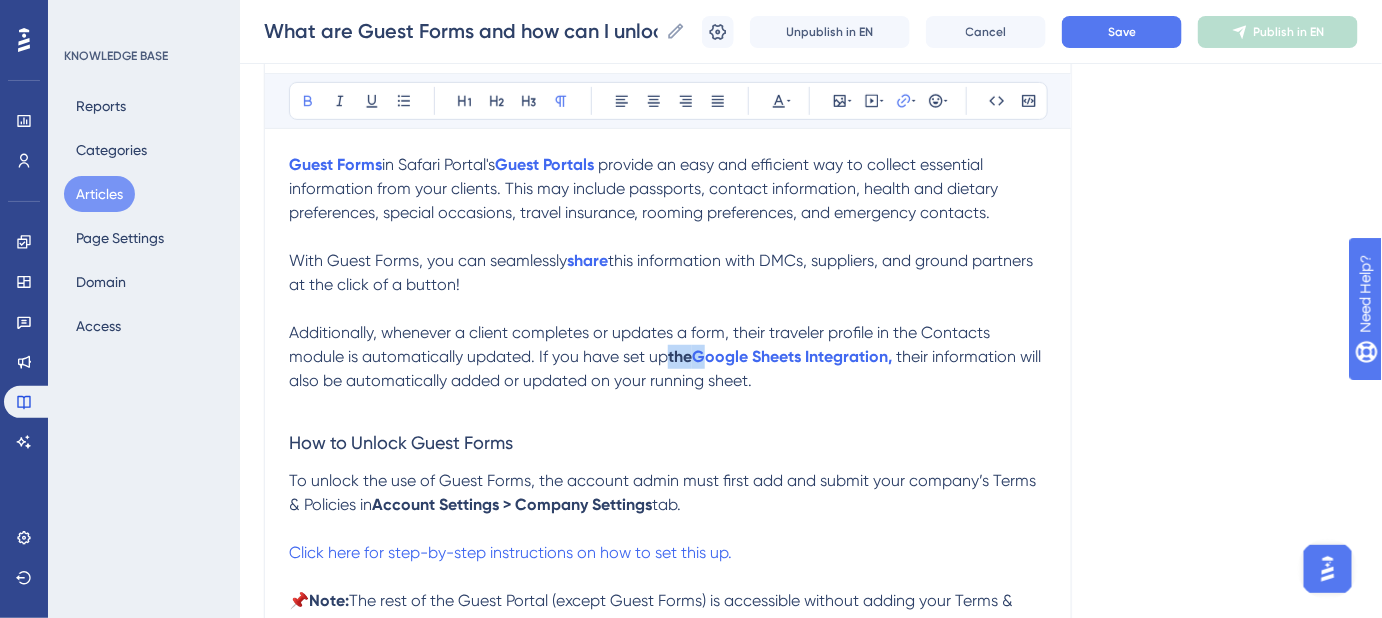click on "the" at bounding box center [680, 356] 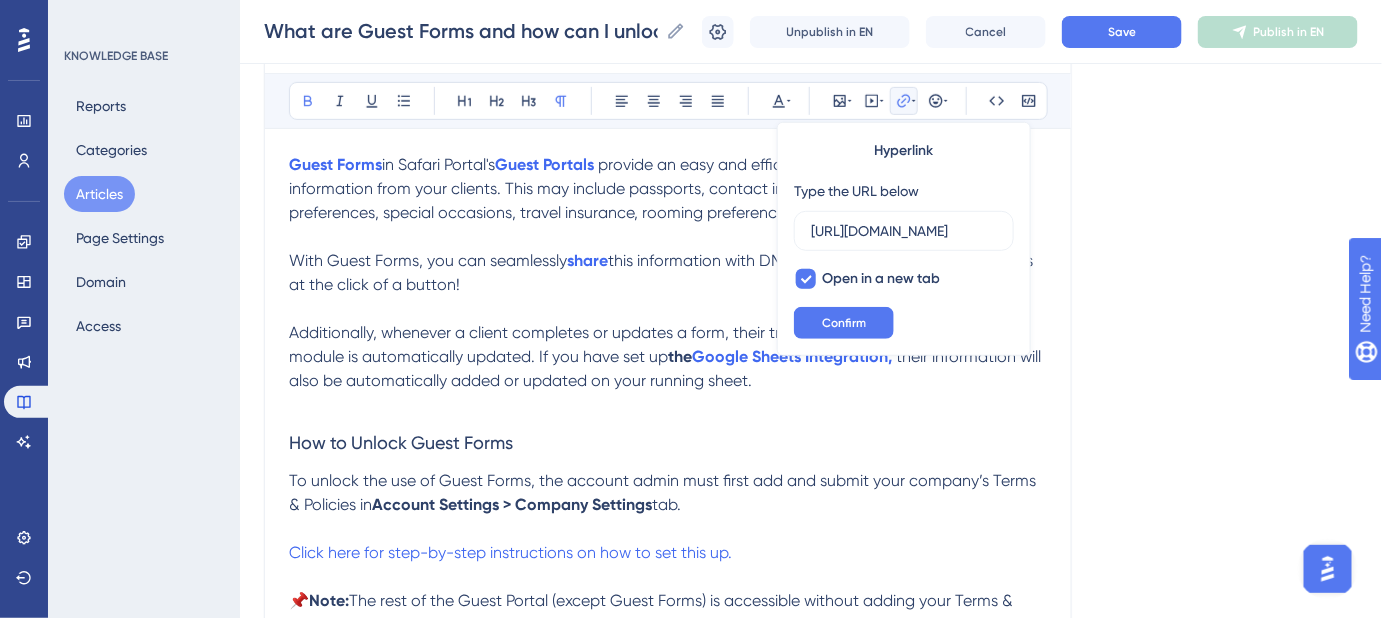 scroll, scrollTop: 0, scrollLeft: 552, axis: horizontal 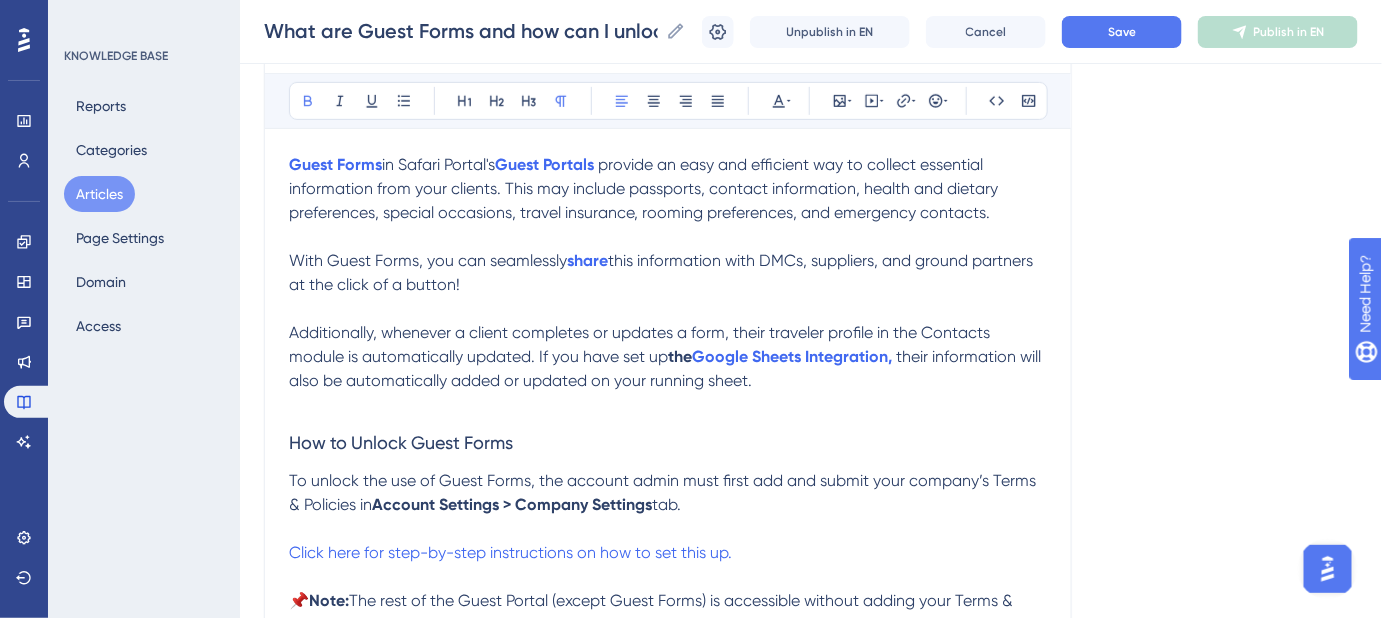 click on "the" at bounding box center (680, 356) 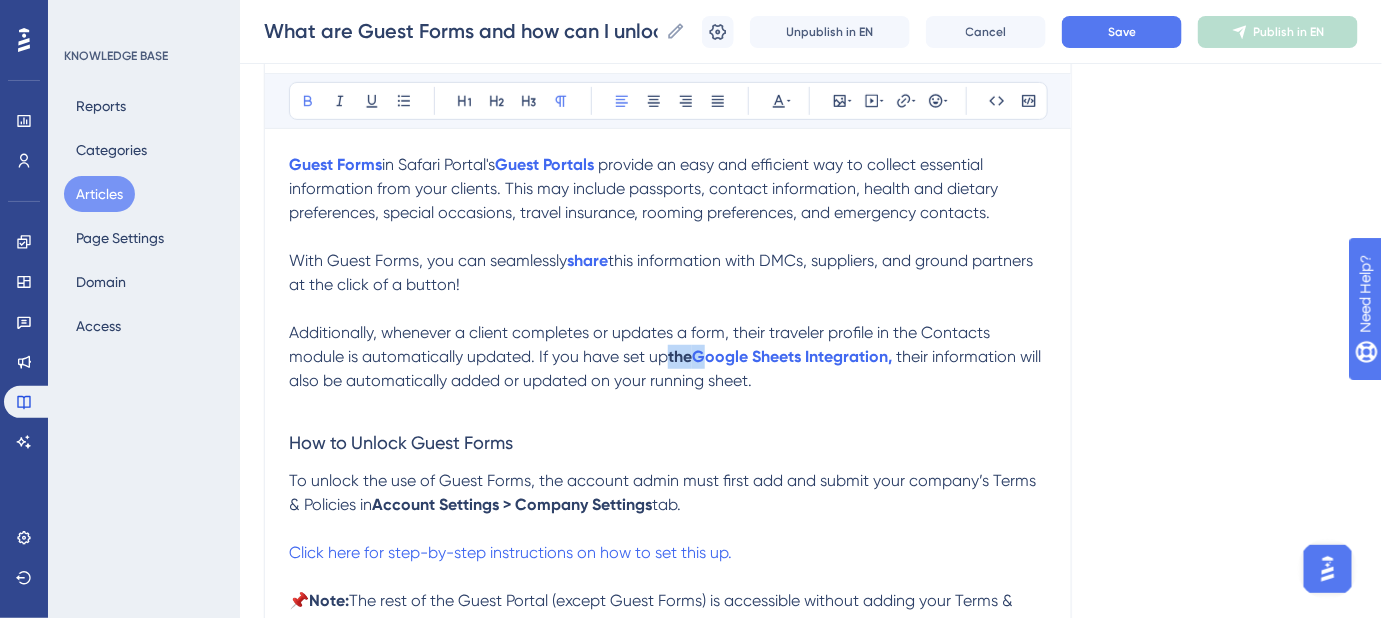 click on "the" at bounding box center [680, 356] 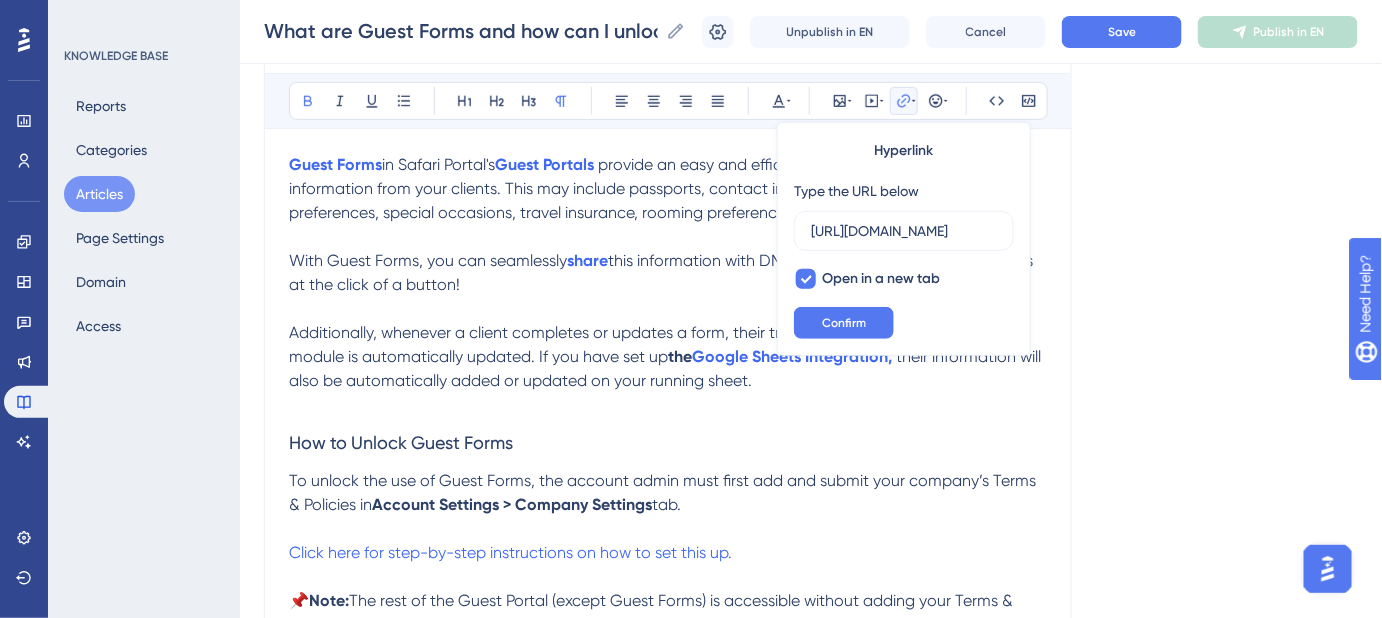 scroll, scrollTop: 0, scrollLeft: 552, axis: horizontal 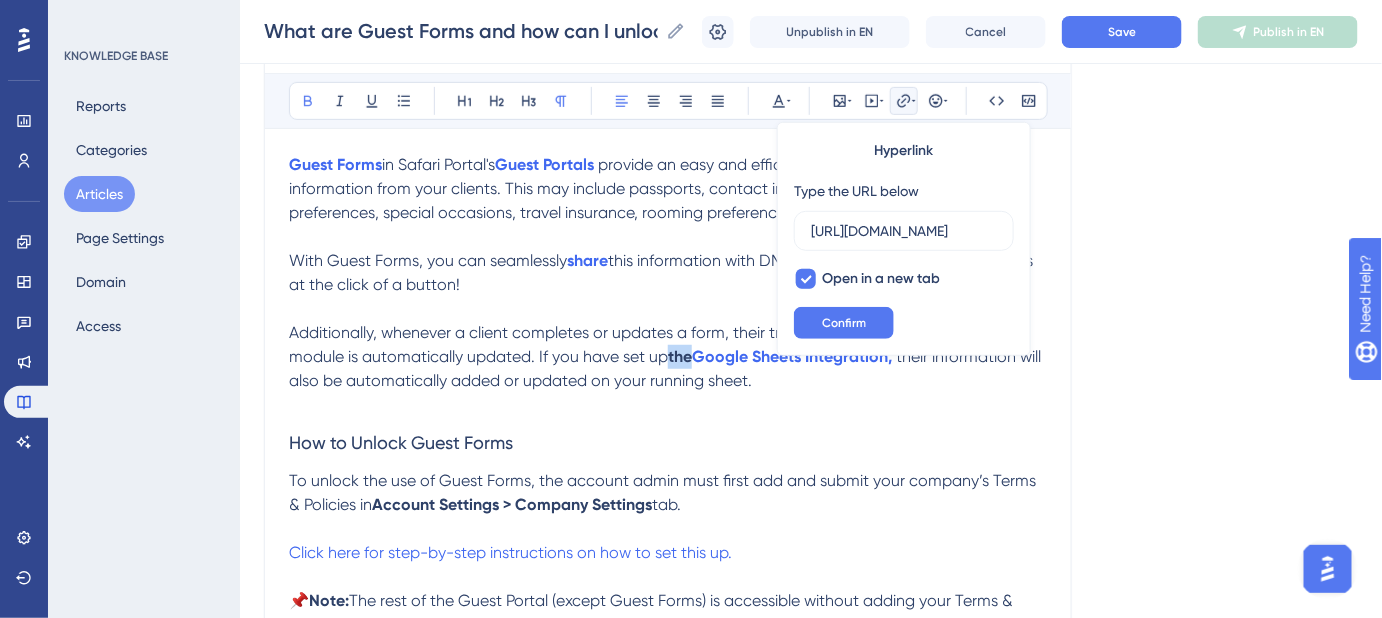 drag, startPoint x: 694, startPoint y: 352, endPoint x: 673, endPoint y: 352, distance: 21 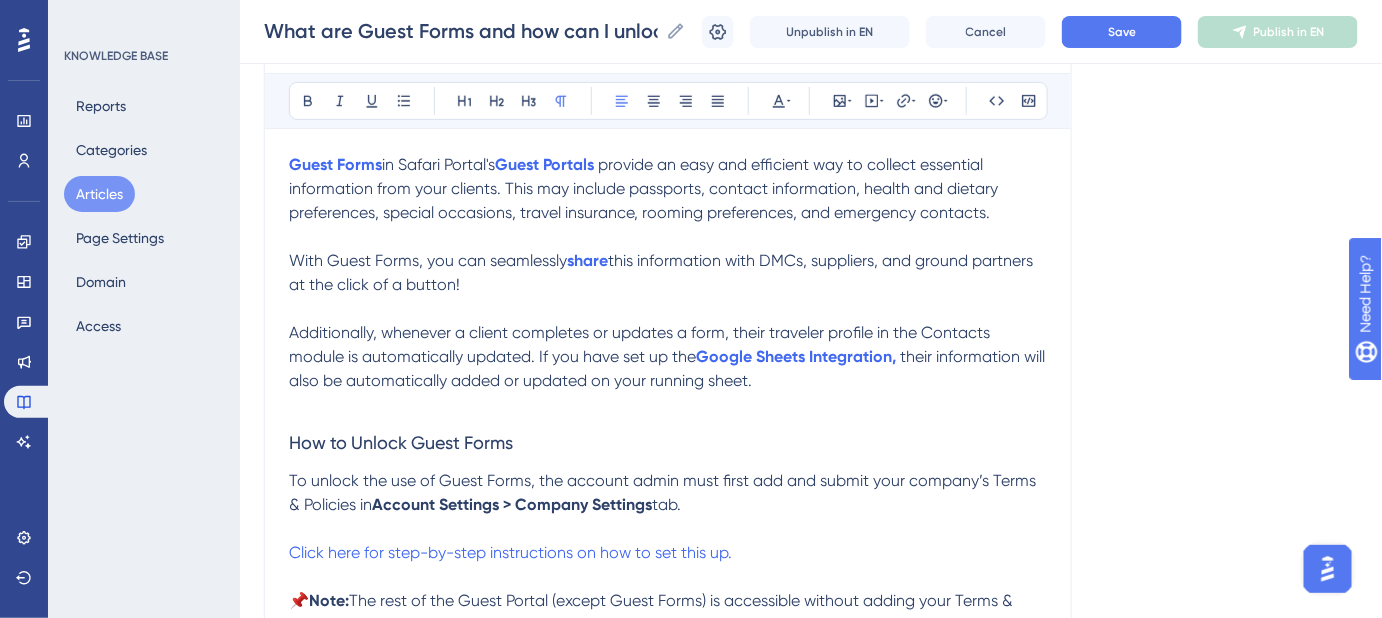 click on "Language English (Default) What are Guest Forms and how can I unlock them? Bold Italic Underline Bullet Point Heading 1 Heading 2 Heading 3 Normal Align Left Align Center Align Right Align Justify Text Color Insert Image Embed Video Hyperlink Emojis Code Code Block Guest Forms  in Safari Portal's  Guest Portals   provide an easy and efficient way to collect essential information from your clients. This may include passports, contact information, health and dietary preferences, special occasions, travel insurance, rooming preferences, and emergency contacts. With Guest Forms, you can seamlessly  share  this information with DMCs, suppliers, and ground partners at the click of a button! Additionally, whenever a client completes or updates a form, their traveler profile in the Contacts module is automatically updated. If you have set up the  Google Sheets Integration,   their information will also be automatically added or updated on your running sheet.   How to Unlock Guest Forms  tab. 📌  Note: 😀 😐" at bounding box center (811, 524) 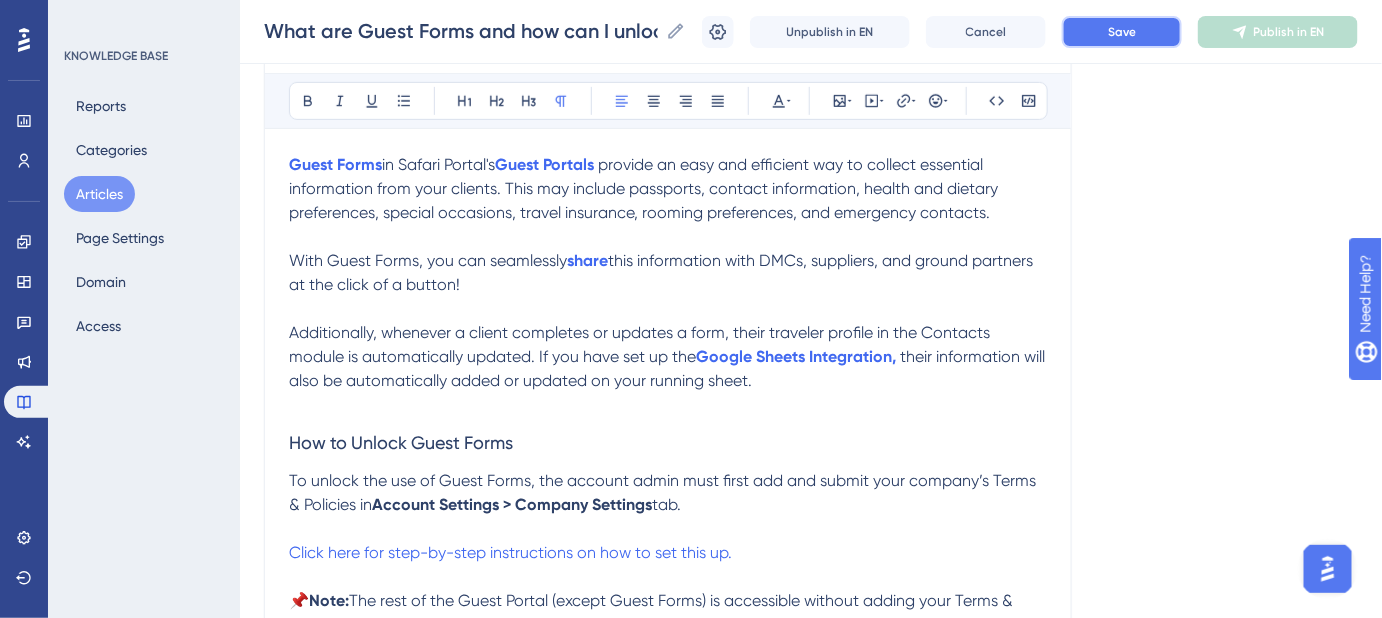 click on "Save" at bounding box center [1122, 32] 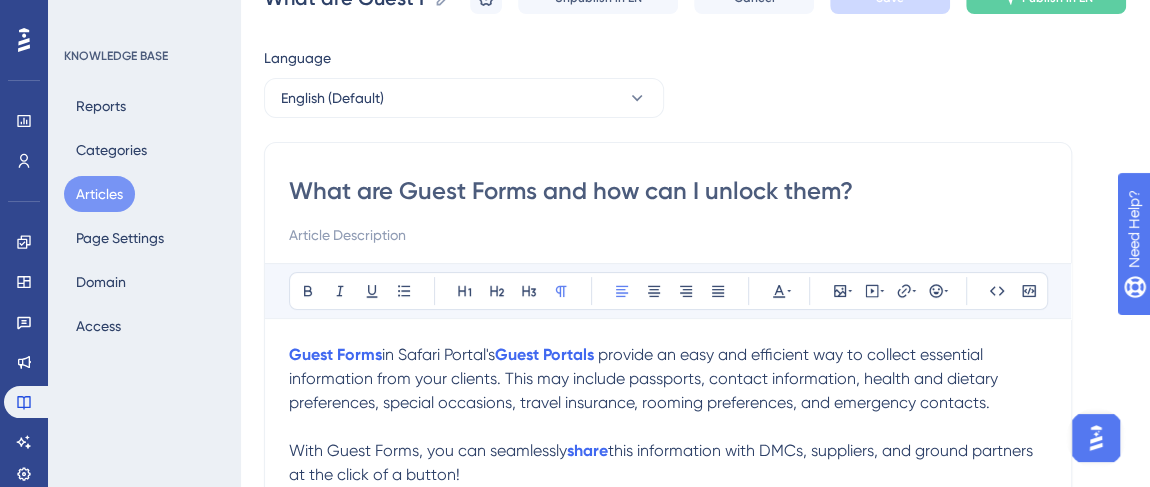 scroll, scrollTop: 0, scrollLeft: 0, axis: both 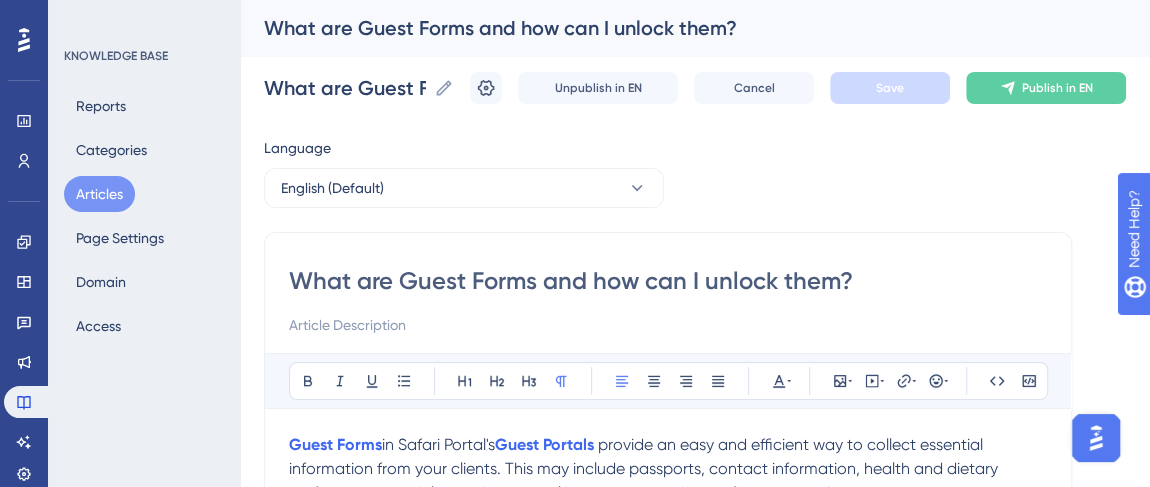 drag, startPoint x: 858, startPoint y: 285, endPoint x: 297, endPoint y: 282, distance: 561.008 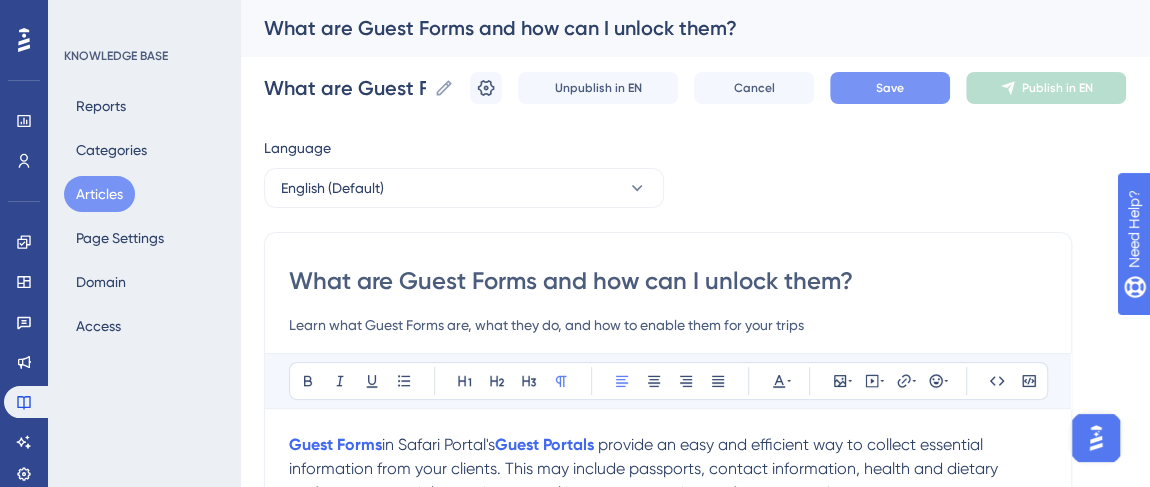 type on "Learn what Guest Forms are, what they do, and how to enable them for your trips" 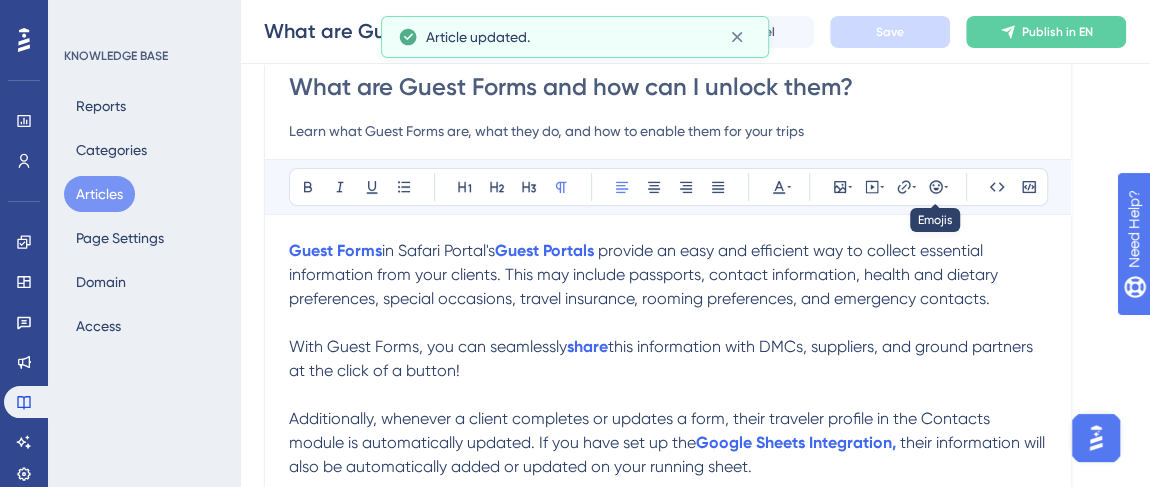 scroll, scrollTop: 272, scrollLeft: 0, axis: vertical 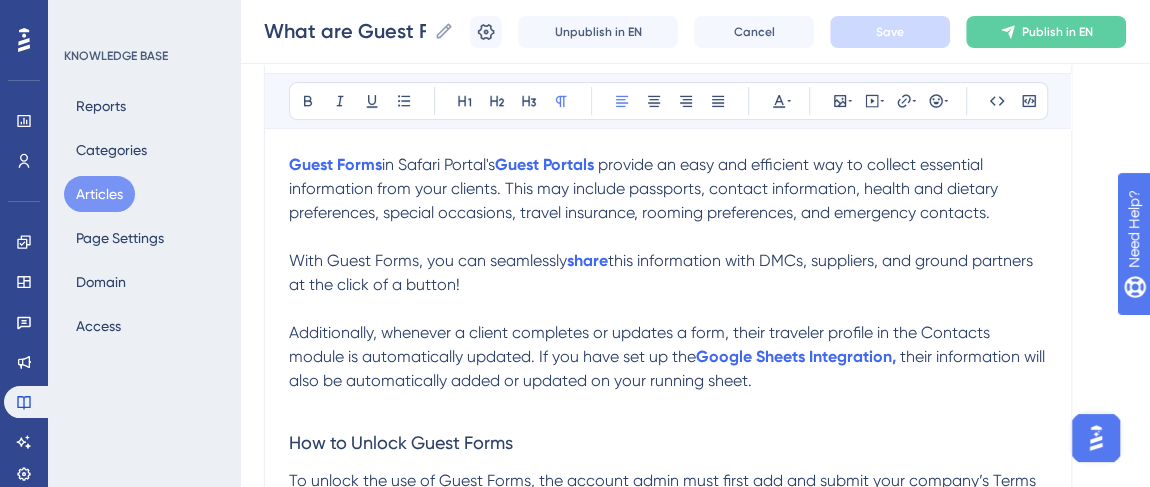 click on "With Guest Forms, you can seamlessly  share  this information with DMCs, suppliers, and ground partners at the click of a button!" at bounding box center [668, 273] 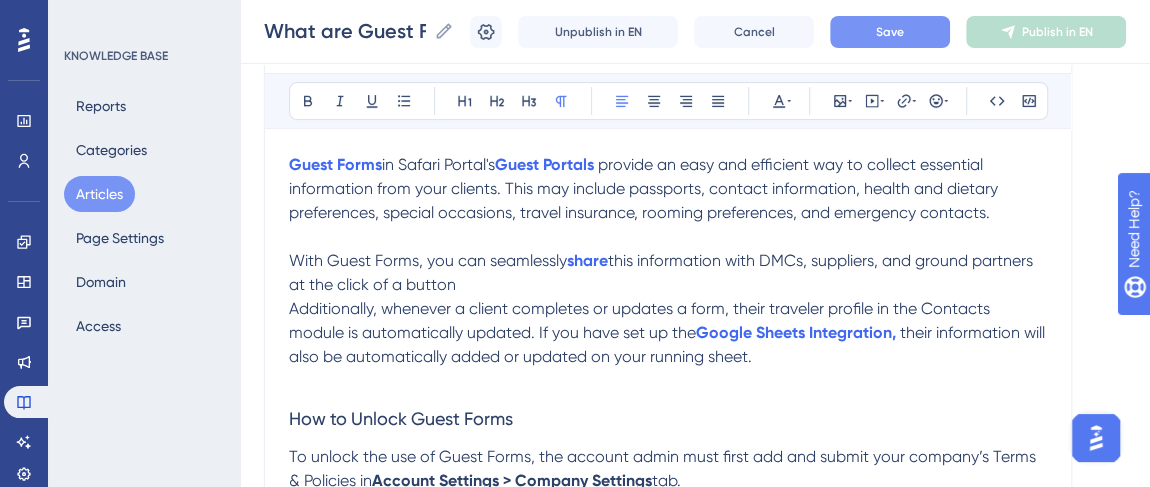 type 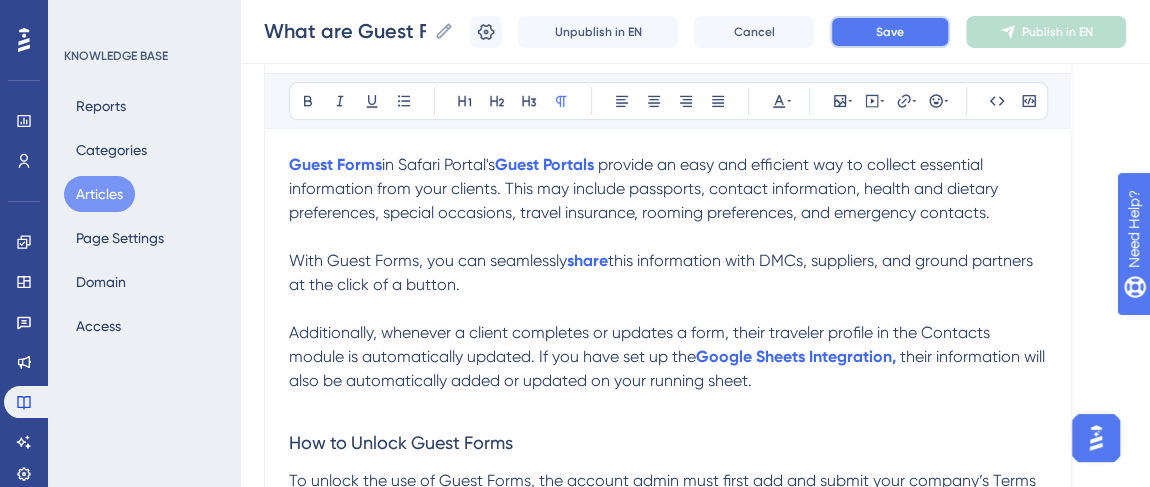 click on "Save" at bounding box center [890, 32] 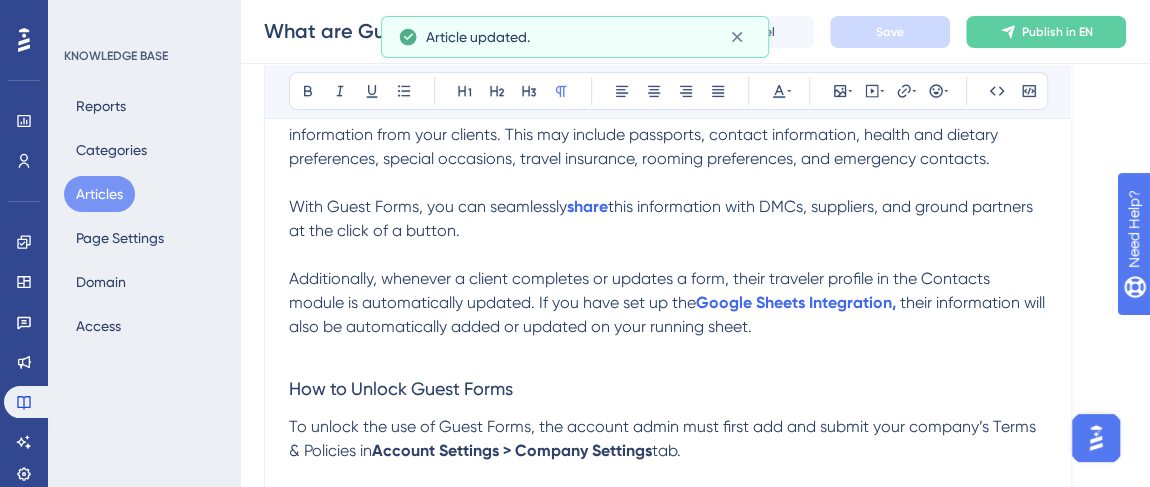 scroll, scrollTop: 363, scrollLeft: 0, axis: vertical 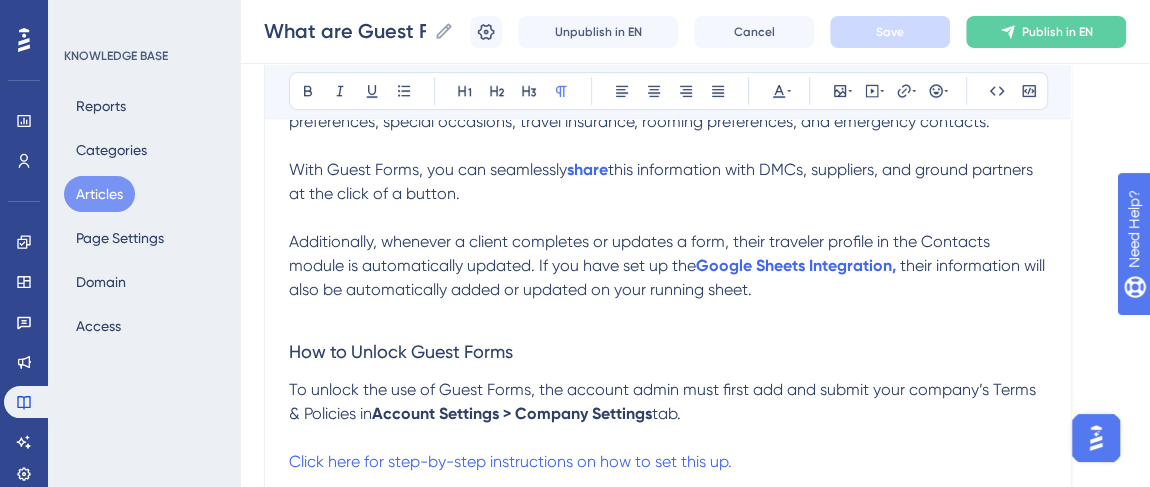 click on "Additionally, whenever a client completes or updates a form, their traveler profile in the Contacts module is automatically updated. If you have set up the" at bounding box center [641, 253] 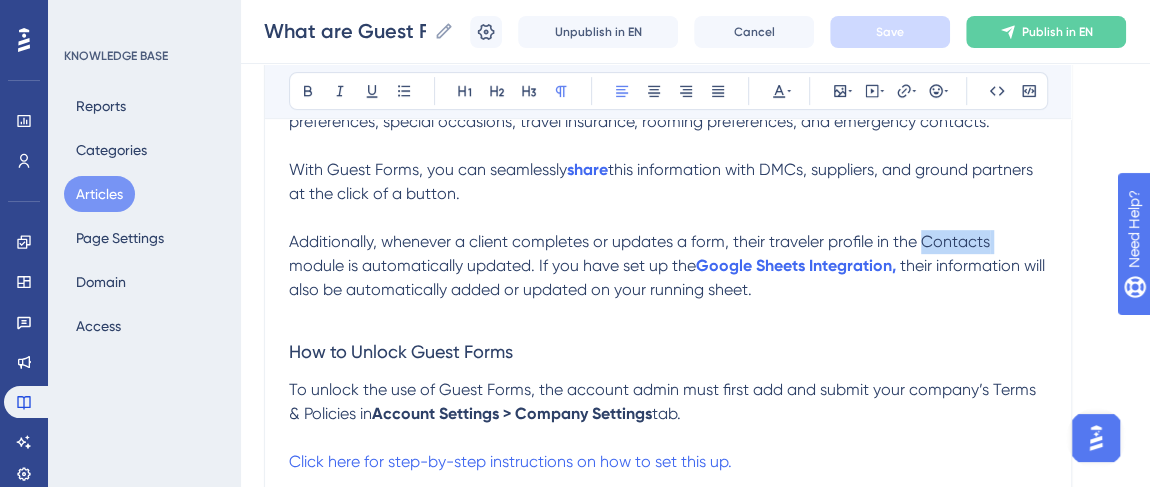 click on "Additionally, whenever a client completes or updates a form, their traveler profile in the Contacts module is automatically updated. If you have set up the" at bounding box center (641, 253) 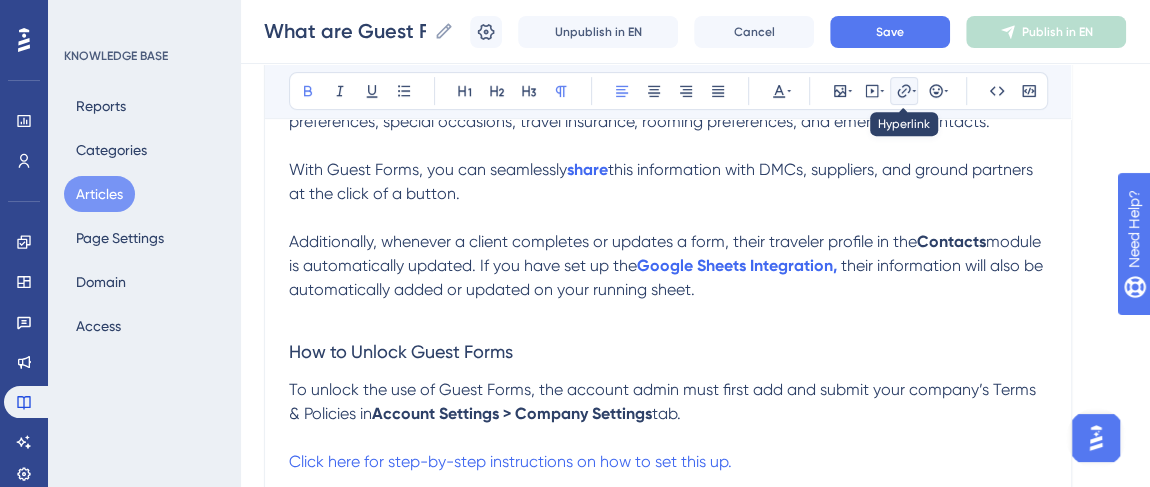 click 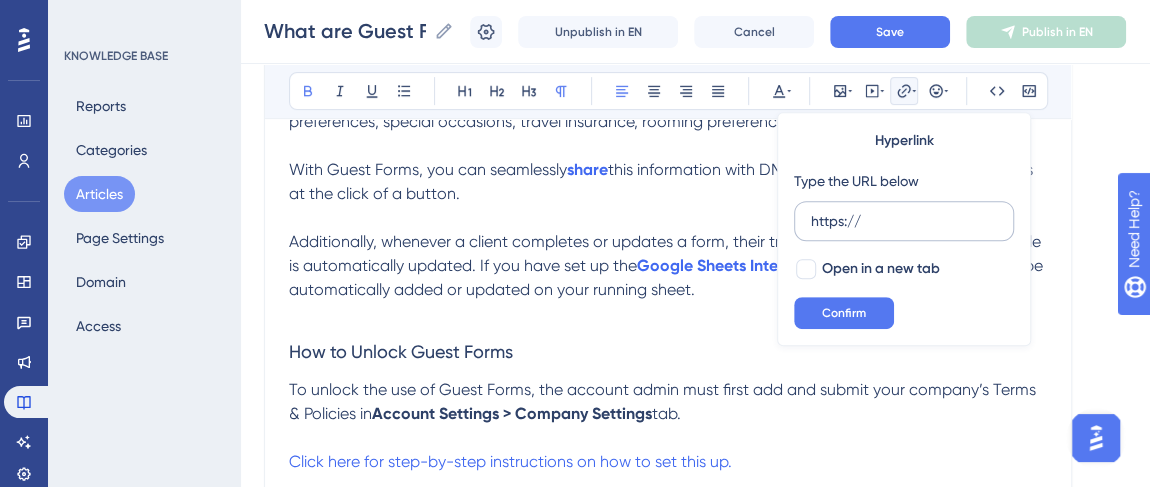 drag, startPoint x: 868, startPoint y: 217, endPoint x: 798, endPoint y: 229, distance: 71.021126 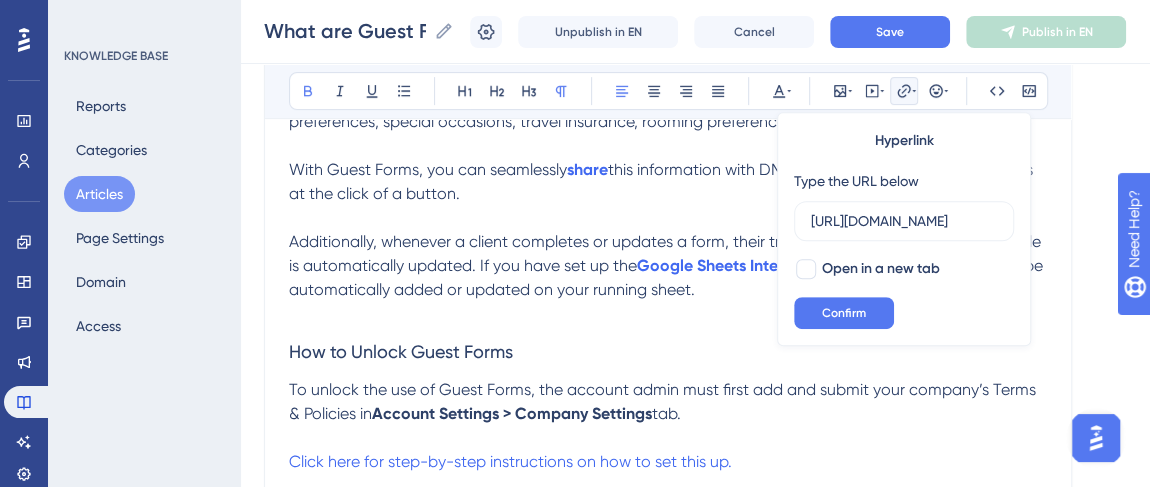 scroll, scrollTop: 0, scrollLeft: 355, axis: horizontal 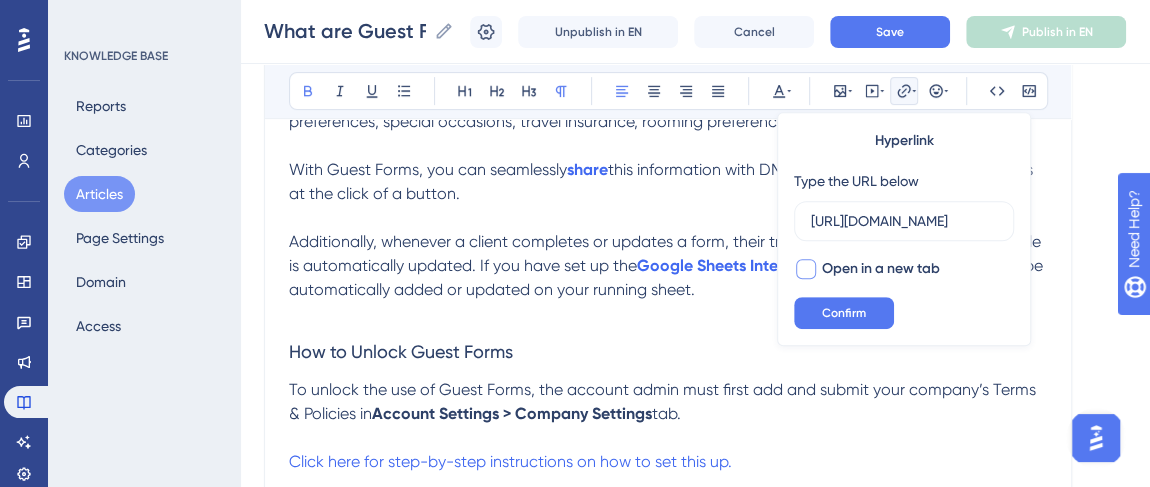 type on "https://safariportal.help.userguiding.com/en/articles/6062--contact-management" 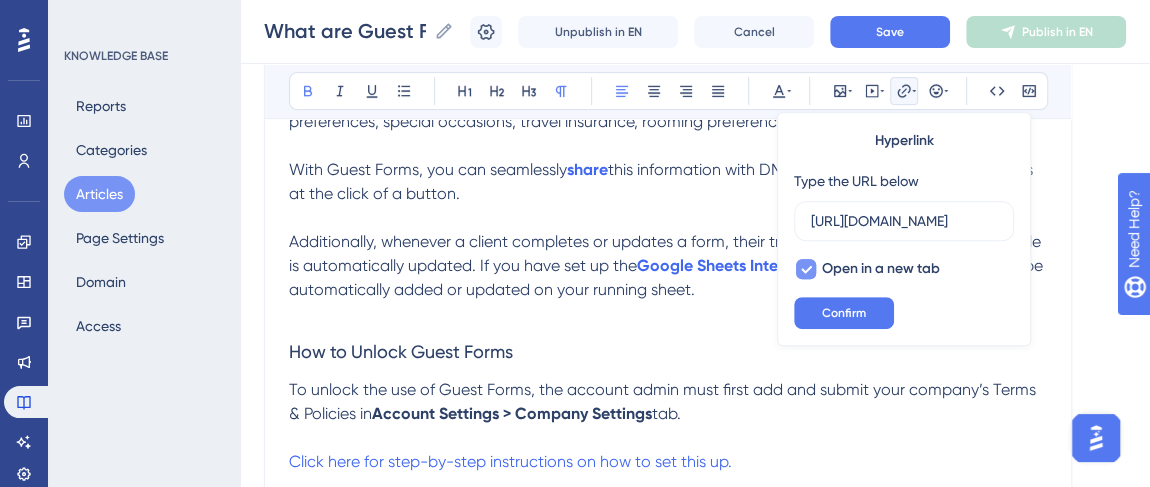 scroll, scrollTop: 0, scrollLeft: 0, axis: both 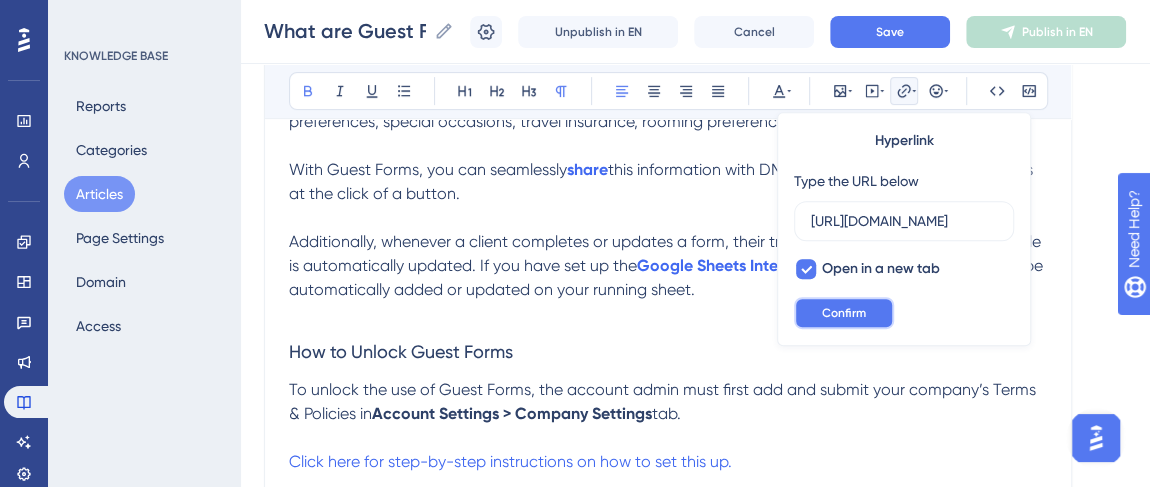 click on "Confirm" at bounding box center (844, 313) 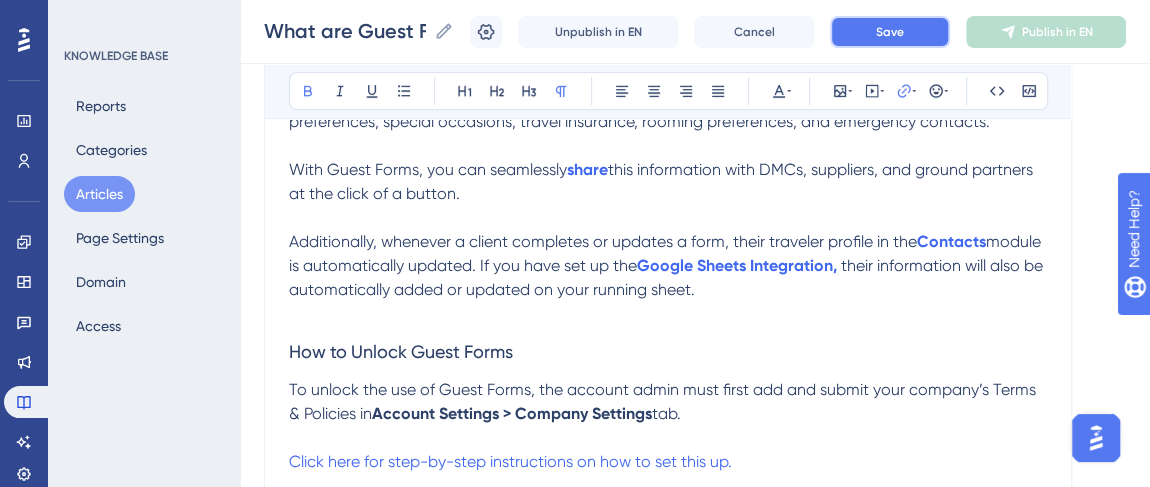 click on "Save" at bounding box center [890, 32] 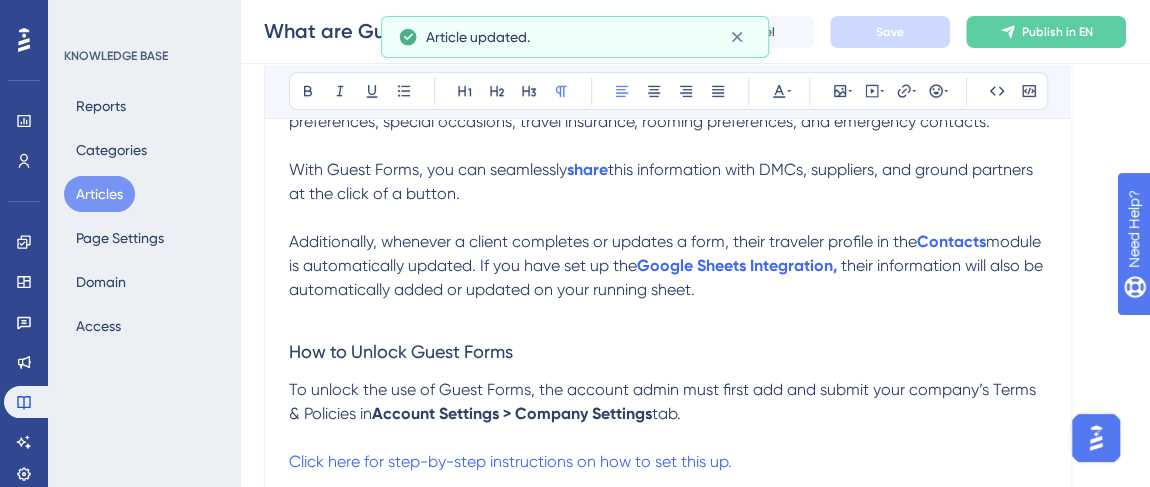 click on "Additionally, whenever a client completes or updates a form, their traveler profile in the  Contacts  module is automatically updated. If you have set up the  Google Sheets Integration,   their information will also be automatically added or updated on your running sheet." at bounding box center [668, 266] 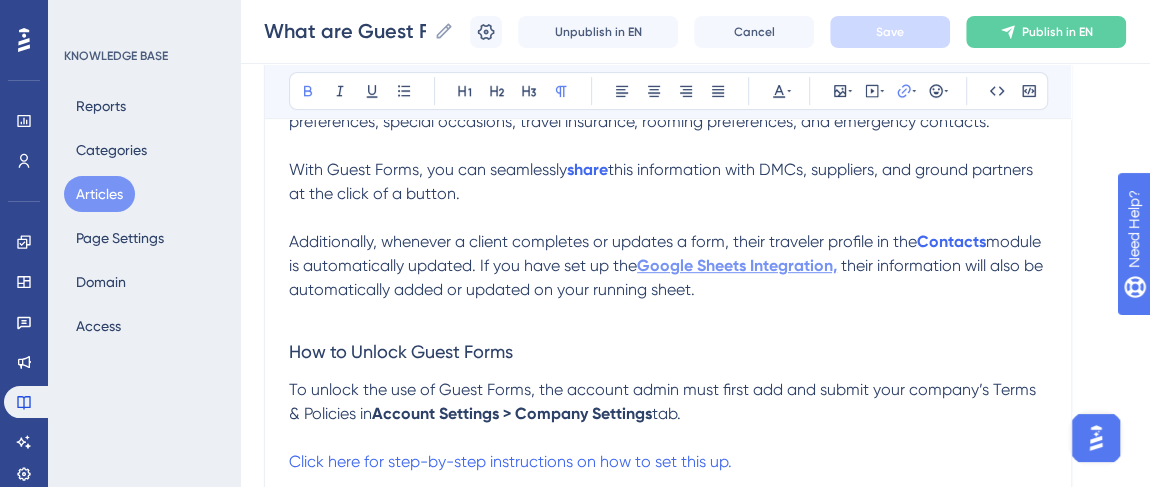 click on "Google Sheets Integration," at bounding box center [737, 265] 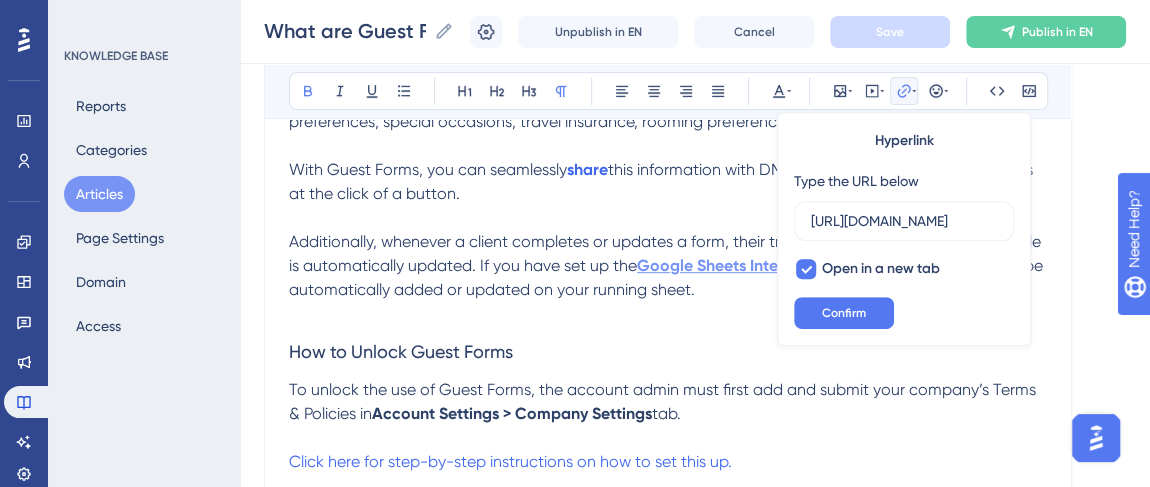 scroll, scrollTop: 0, scrollLeft: 552, axis: horizontal 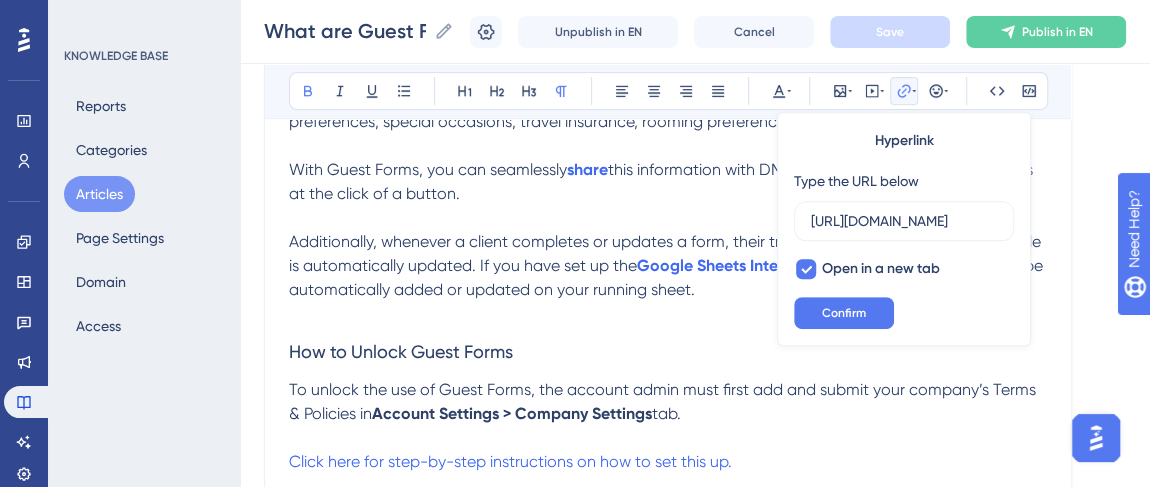 click on "How to Unlock Guest Forms" at bounding box center (668, 352) 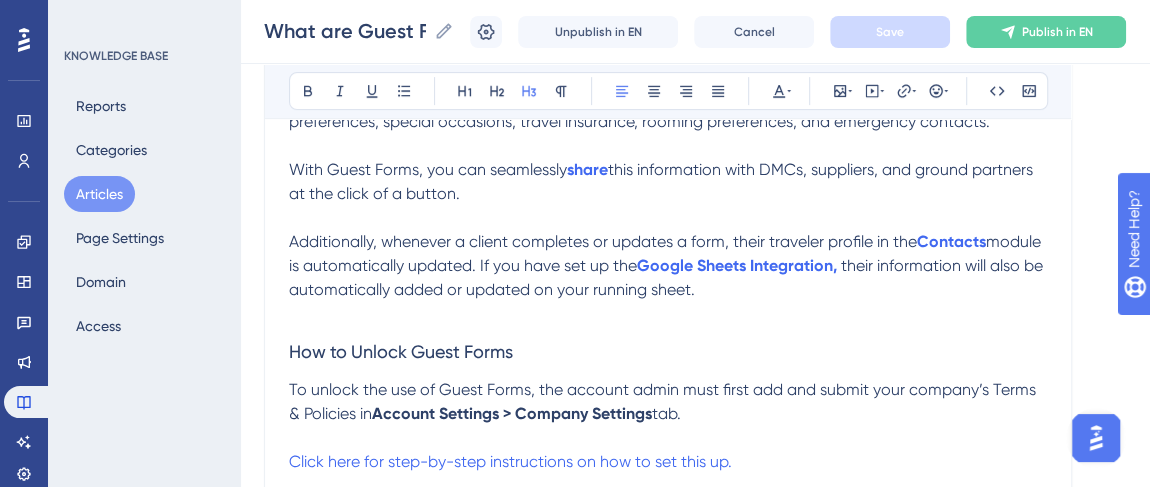scroll, scrollTop: 454, scrollLeft: 0, axis: vertical 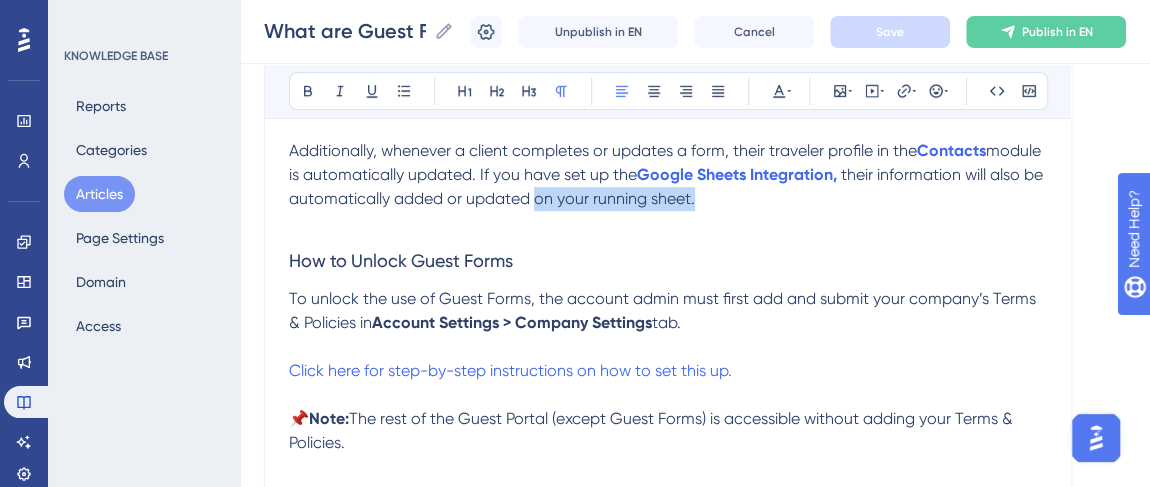 drag, startPoint x: 777, startPoint y: 199, endPoint x: 622, endPoint y: 202, distance: 155.02902 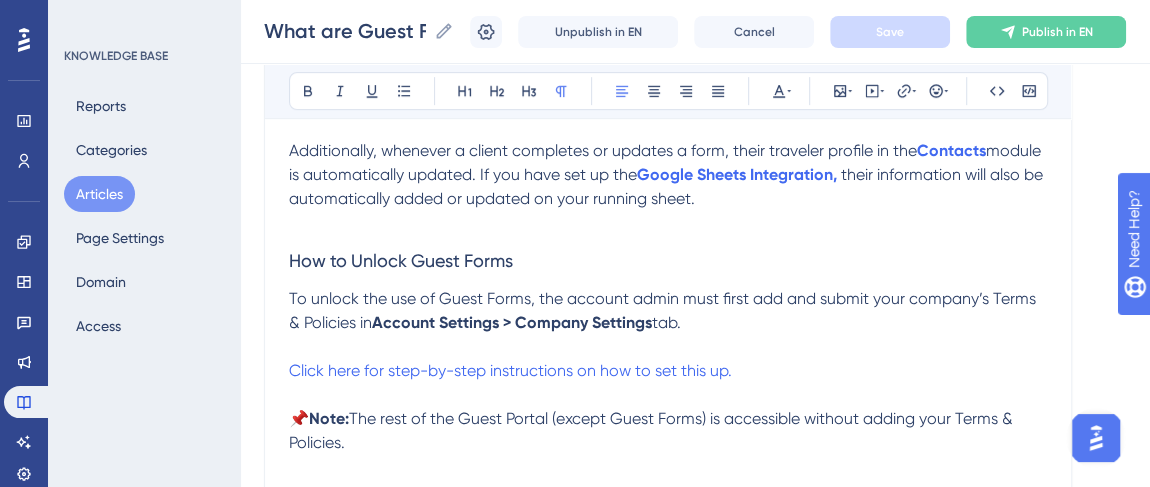click on "How to Unlock Guest Forms" at bounding box center [668, 261] 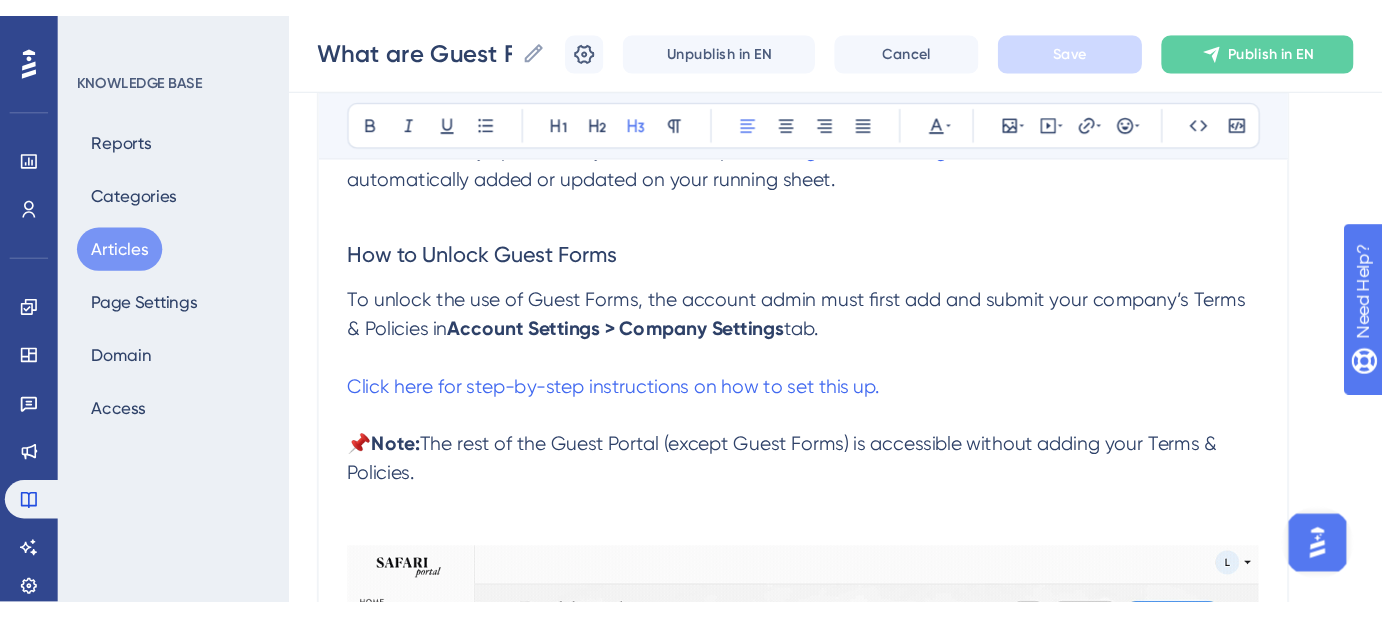 scroll, scrollTop: 545, scrollLeft: 0, axis: vertical 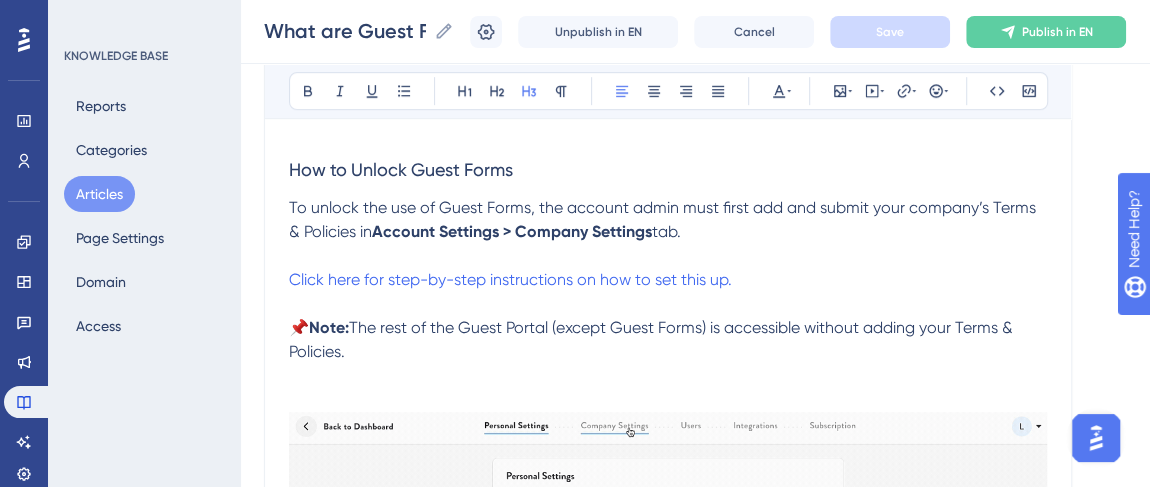 click on "To unlock the use of Guest Forms, the account admin must first add and submit your company’s Terms & Policies in" at bounding box center (664, 219) 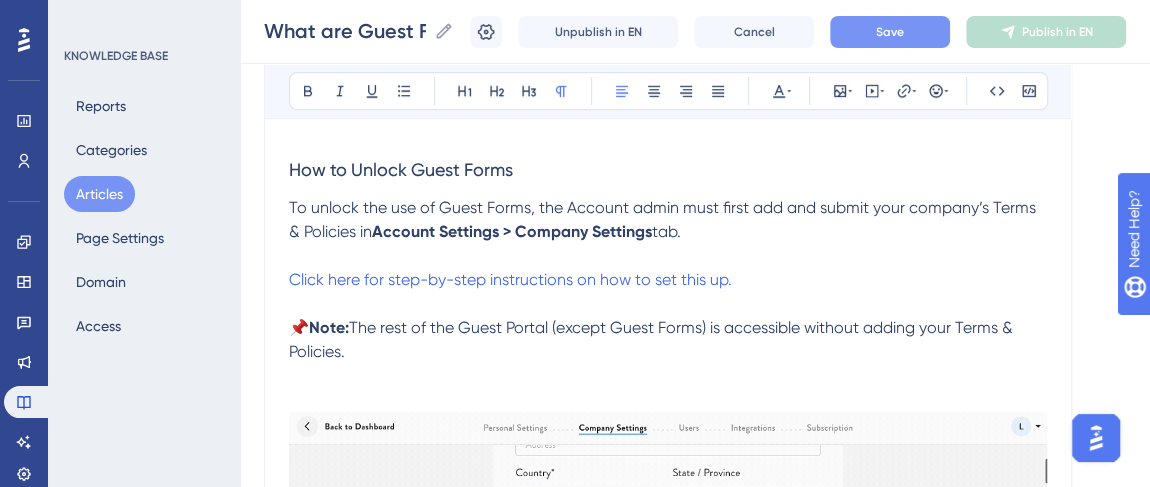 click on "To unlock the use of Guest Forms, the Account admin must first add and submit your company’s Terms & Policies in" at bounding box center (664, 219) 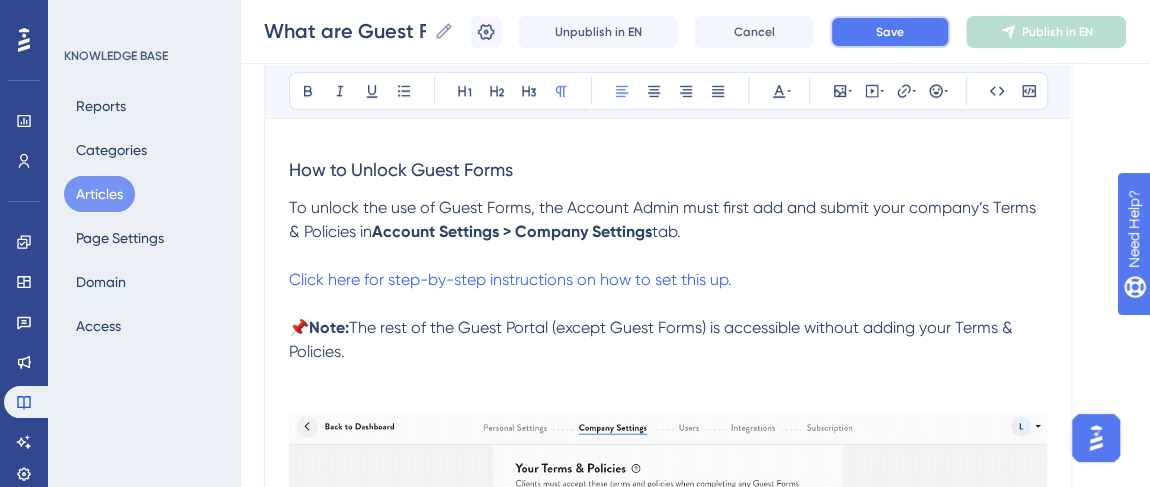 click on "Save" at bounding box center (890, 32) 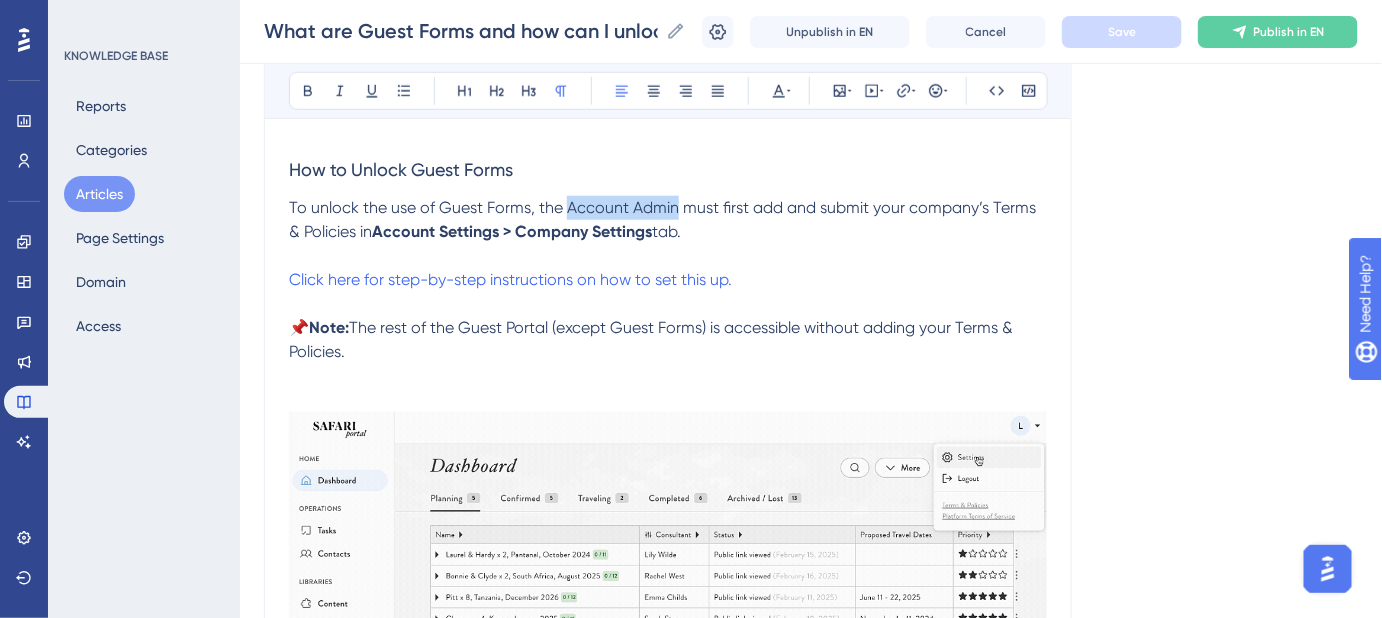 drag, startPoint x: 674, startPoint y: 205, endPoint x: 568, endPoint y: 202, distance: 106.04244 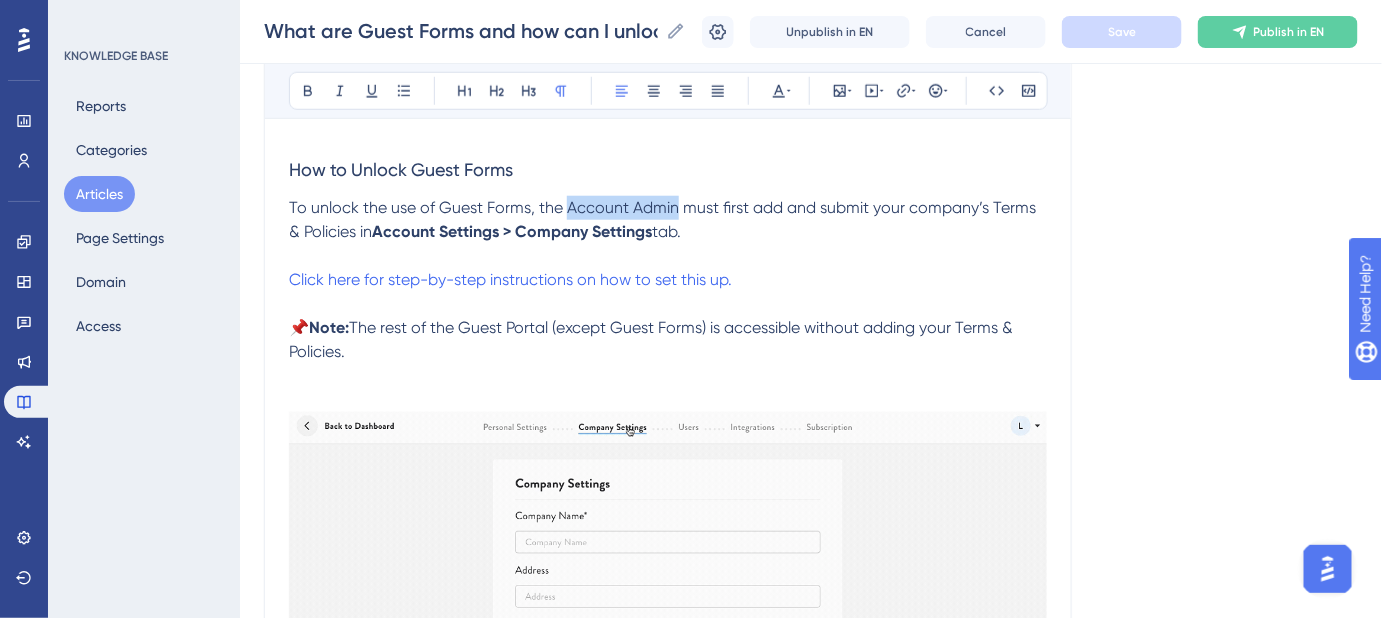 click on "To unlock the use of Guest Forms, the Account Admin must first add and submit your company’s Terms & Policies in" at bounding box center [664, 219] 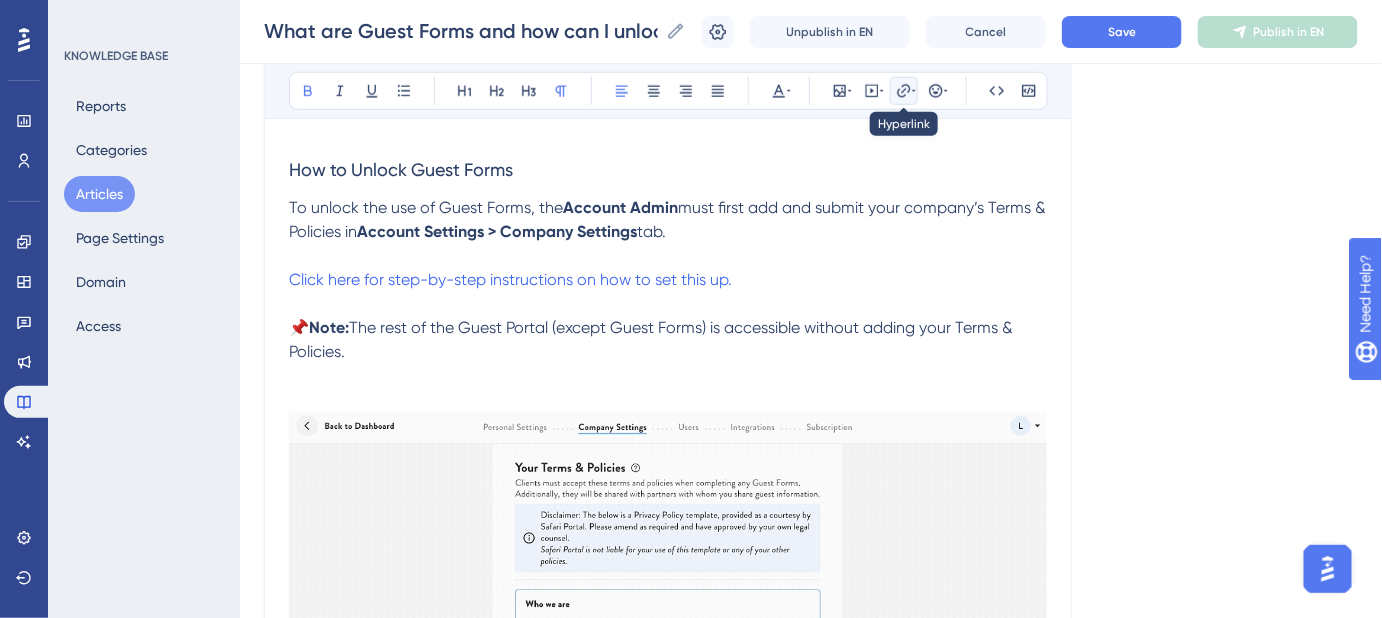 click 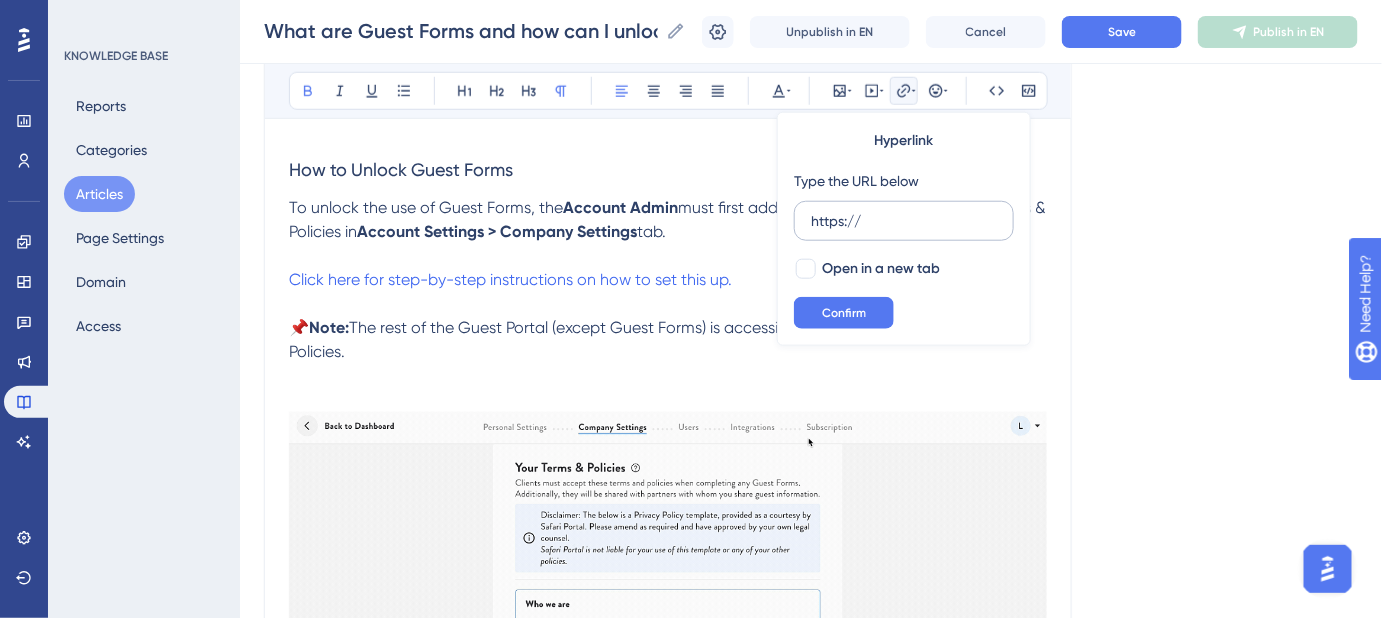 drag, startPoint x: 845, startPoint y: 221, endPoint x: 796, endPoint y: 221, distance: 49 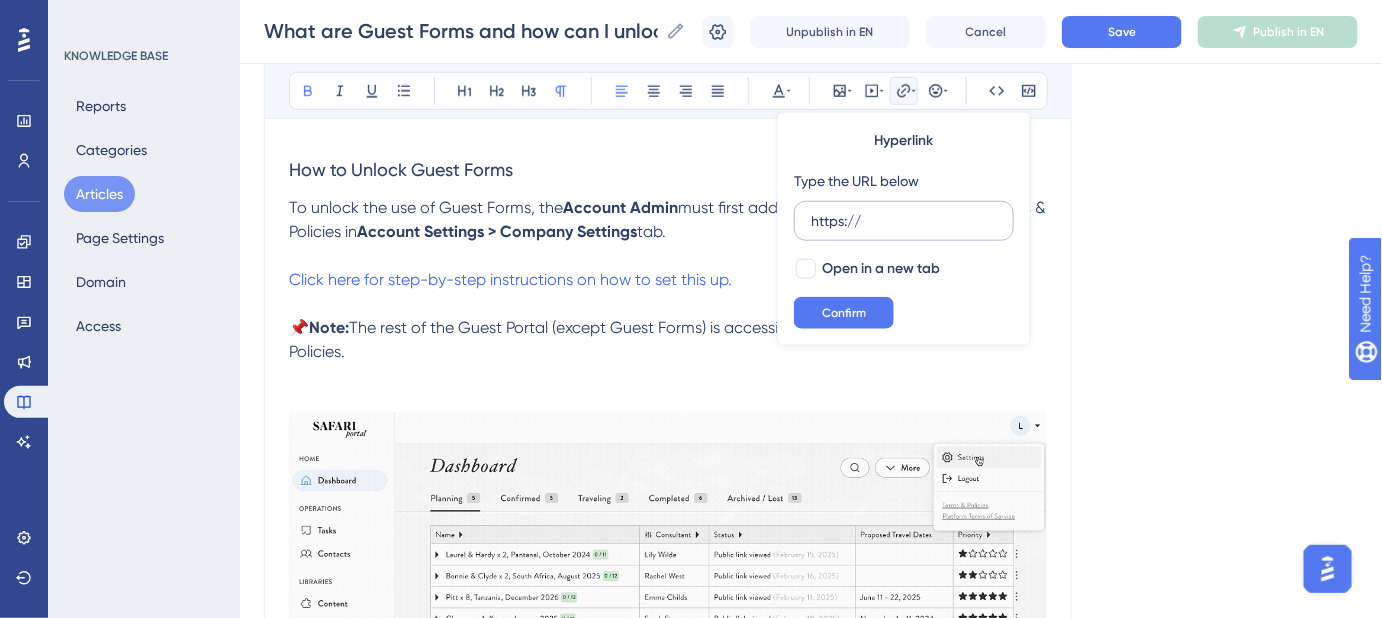 click on "https://" at bounding box center [904, 221] 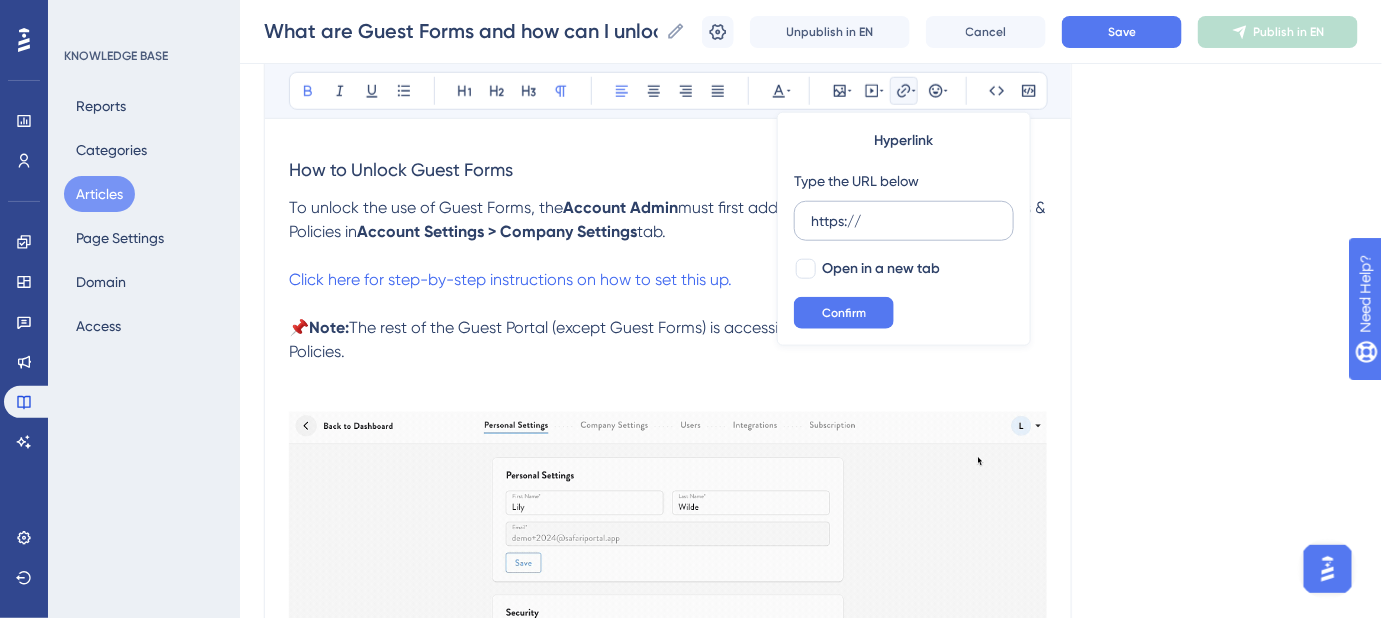 click on "https://" at bounding box center [904, 221] 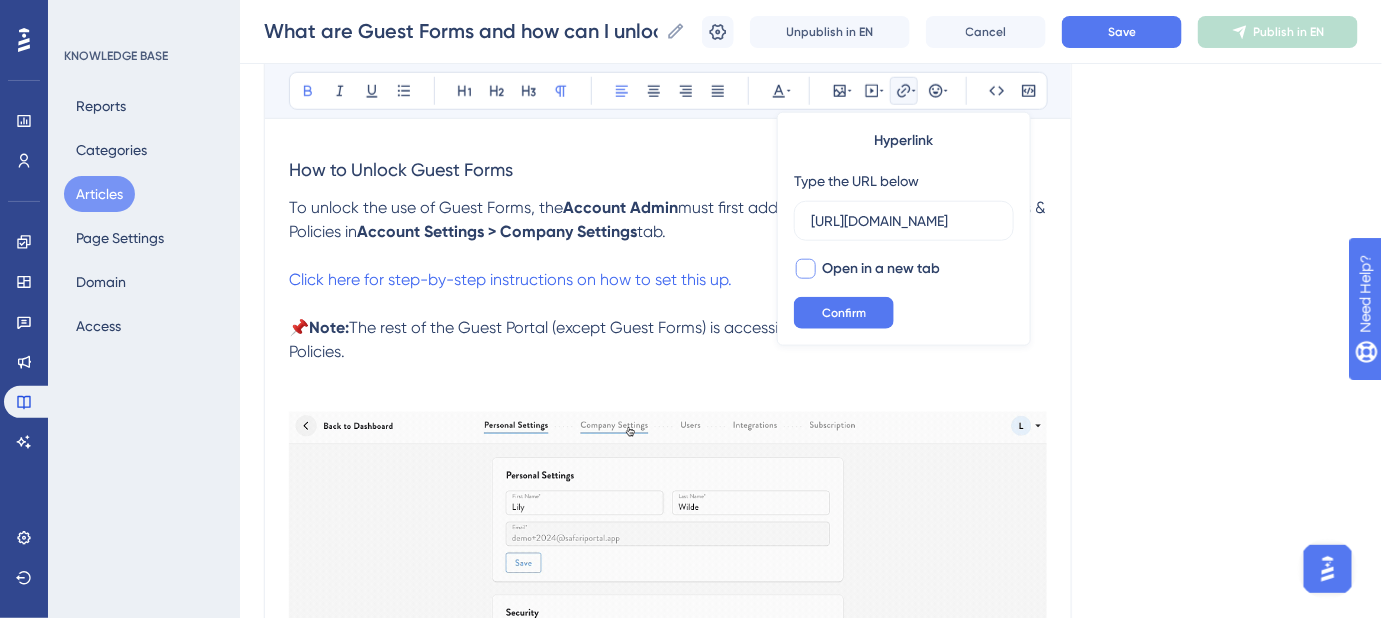 scroll, scrollTop: 0, scrollLeft: 562, axis: horizontal 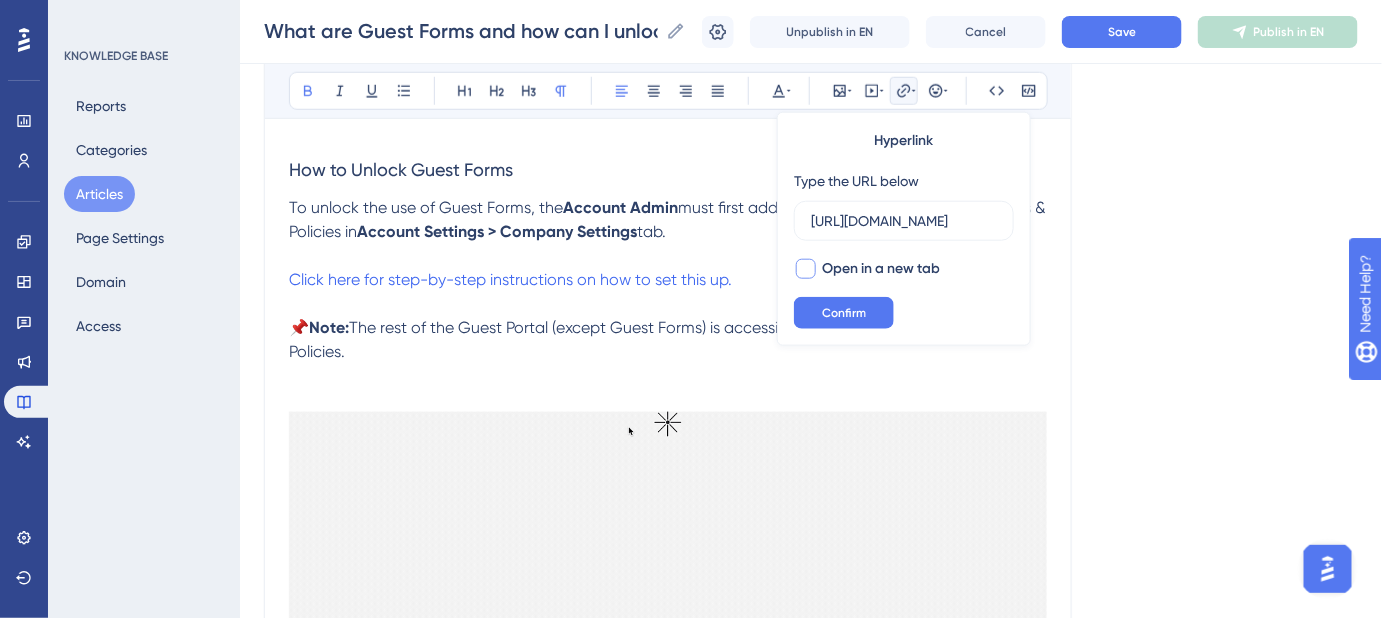 type on "https://safariportal.help.userguiding.com/en/articles/5752-how-do-i-set-up-my-account-settings-as-an-account" 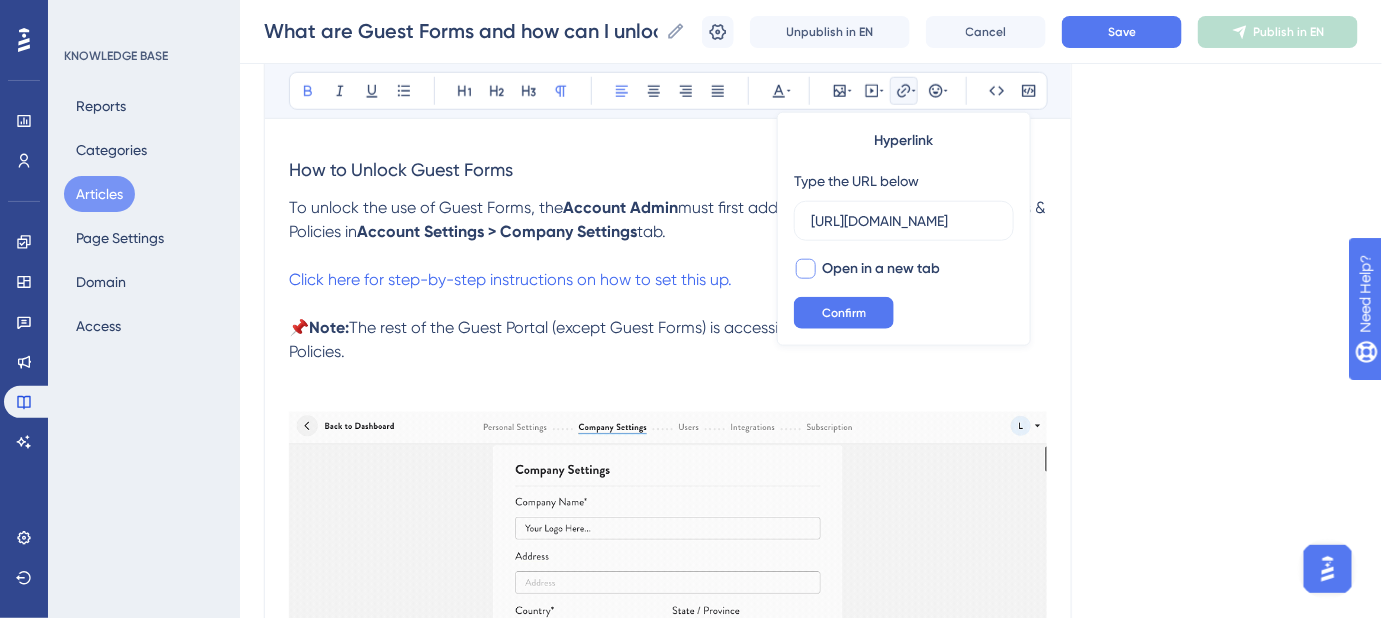 click at bounding box center [806, 269] 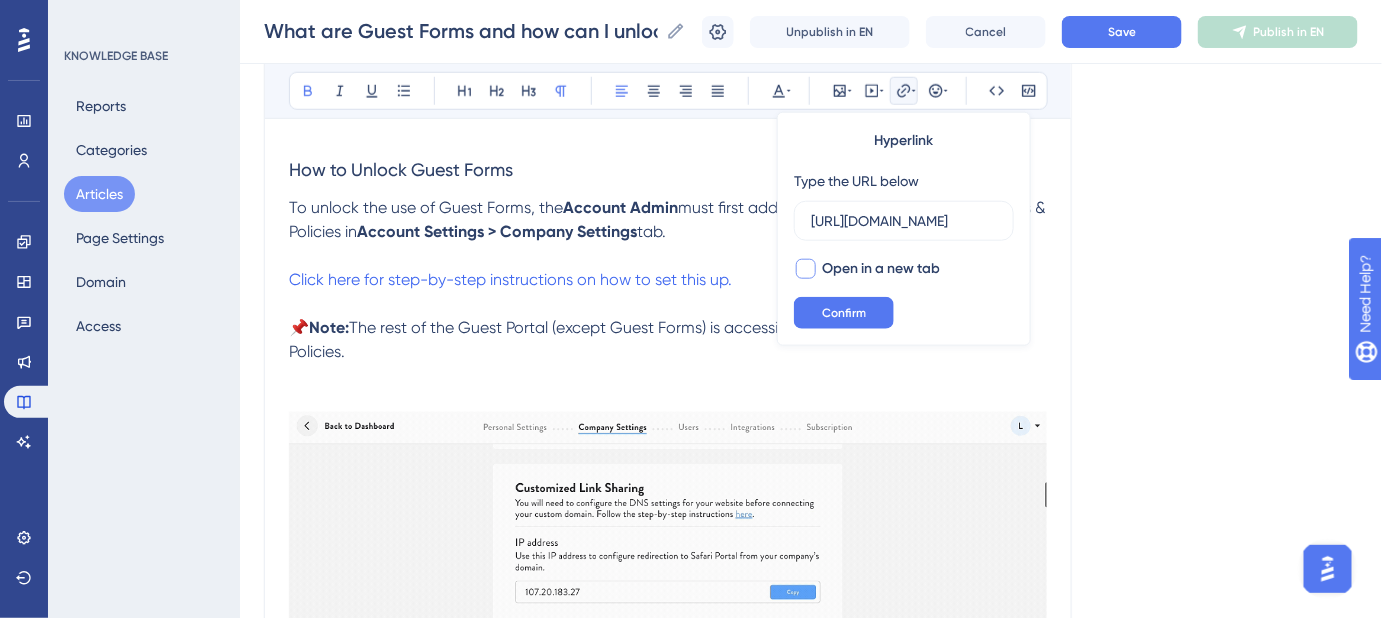 checkbox on "true" 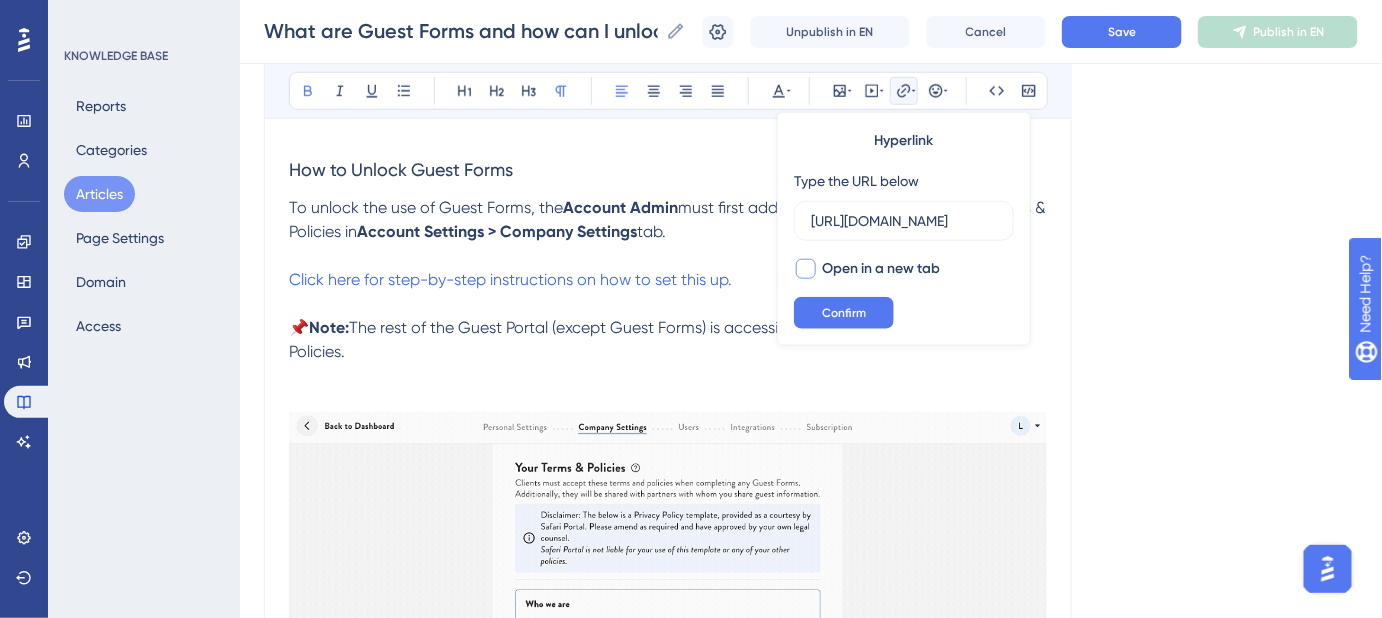 scroll, scrollTop: 0, scrollLeft: 0, axis: both 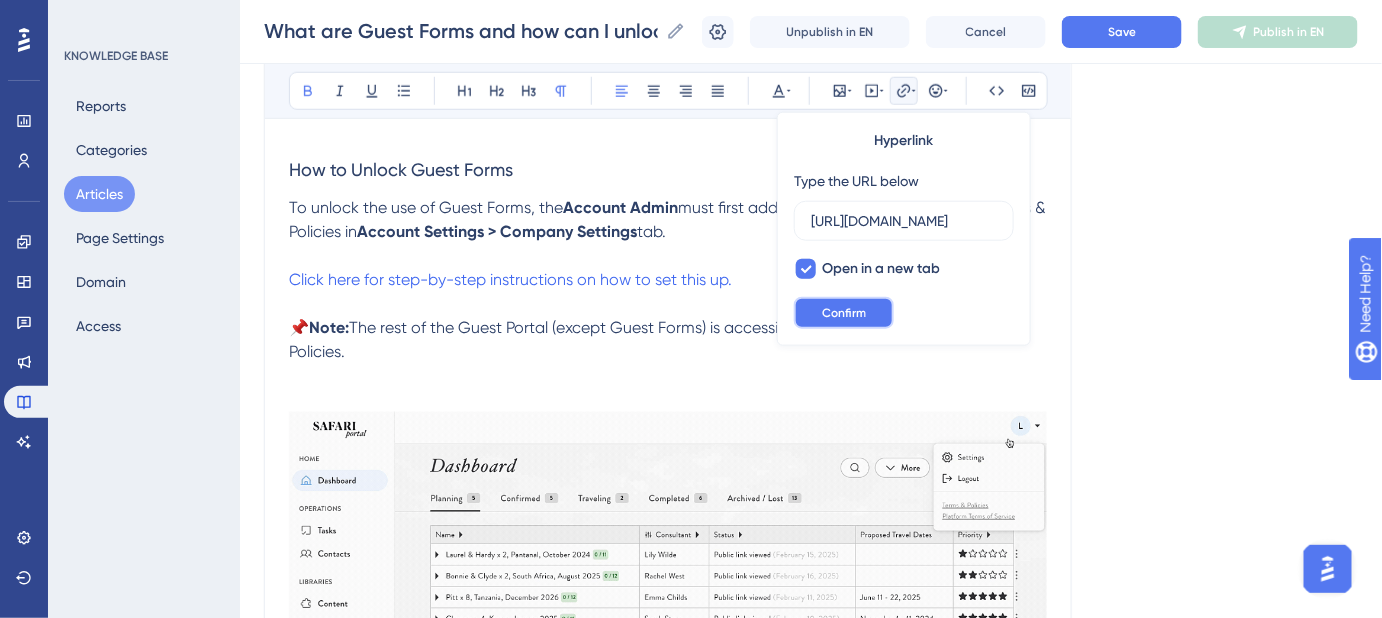 click on "Confirm" at bounding box center (844, 313) 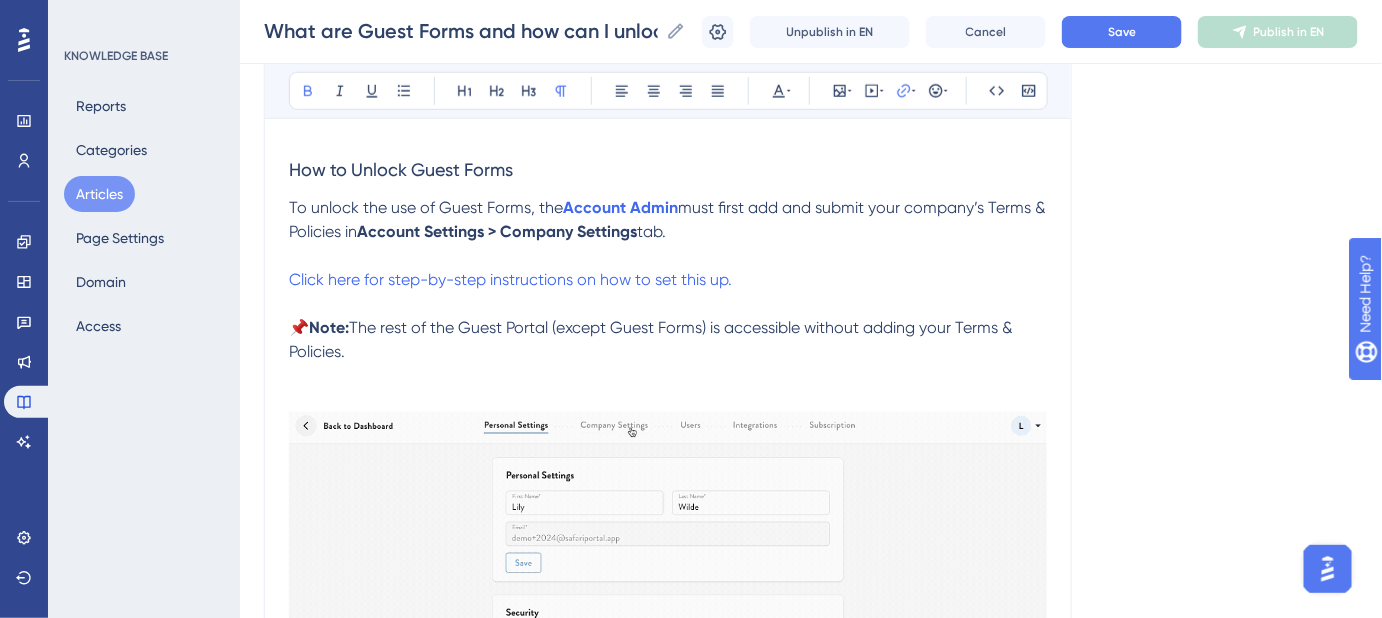 click at bounding box center (668, 256) 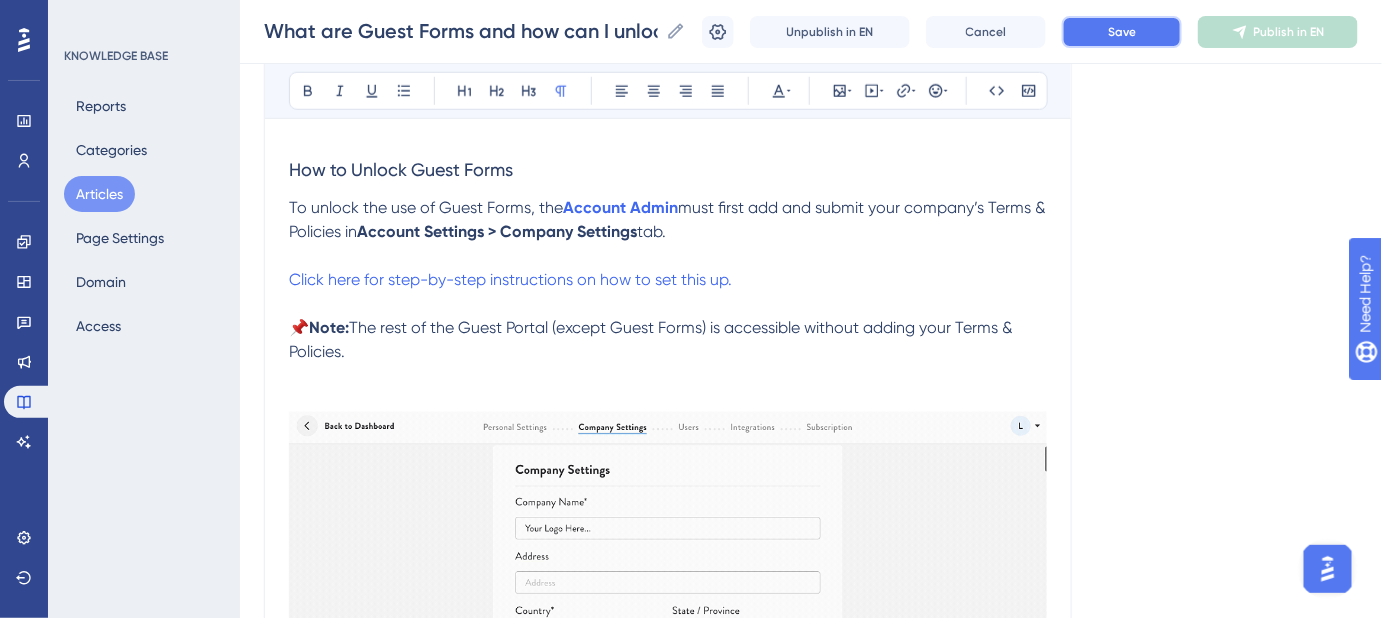 click on "Save" at bounding box center [1122, 32] 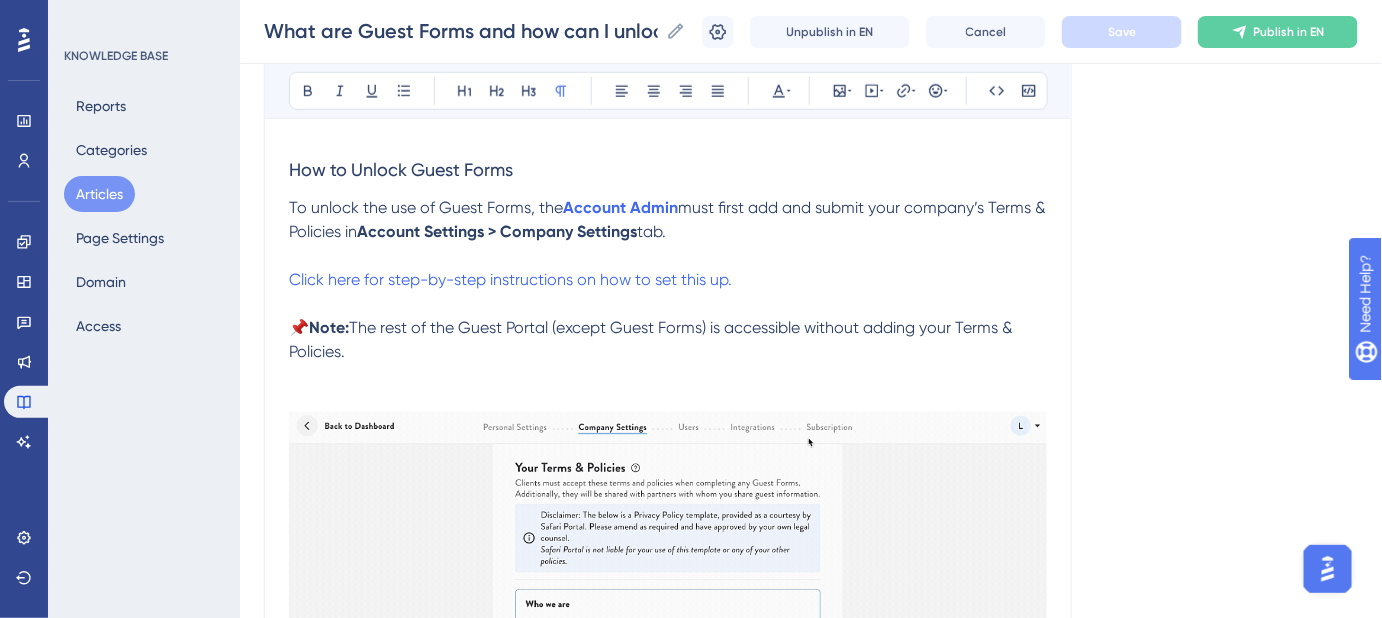 click on "must first add and submit your company’s Terms & Policies in" at bounding box center [669, 219] 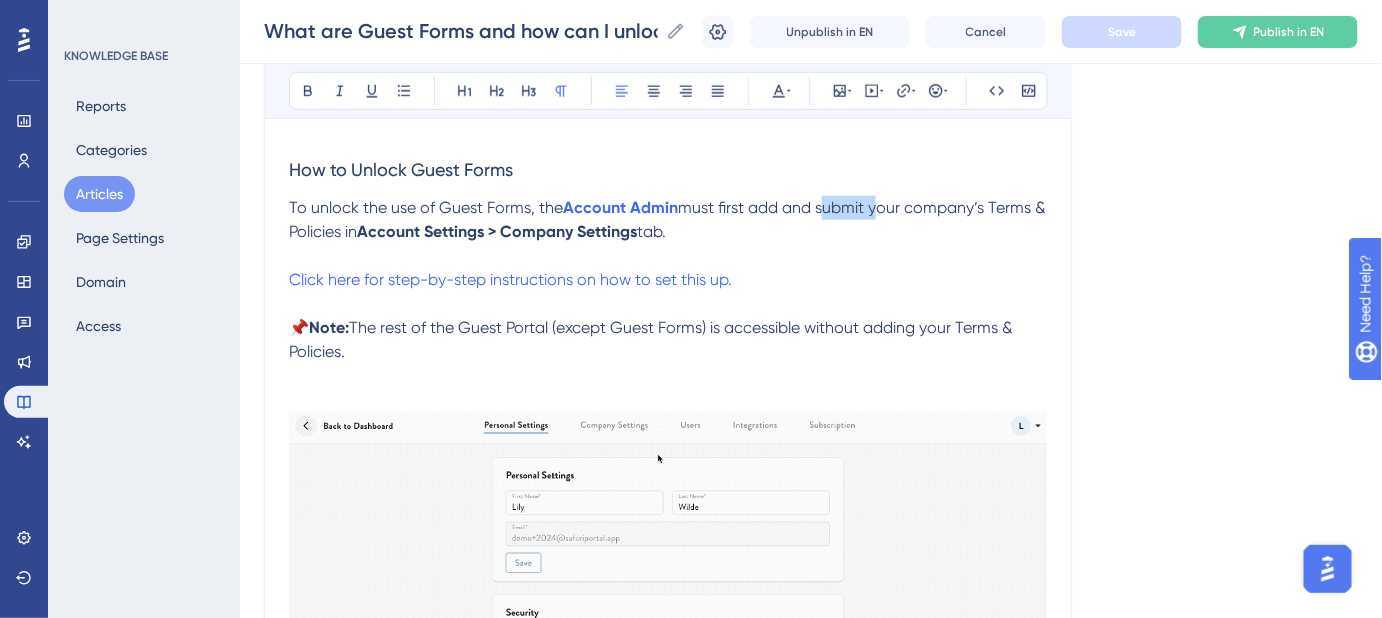 click on "must first add and submit your company’s Terms & Policies in" at bounding box center [669, 219] 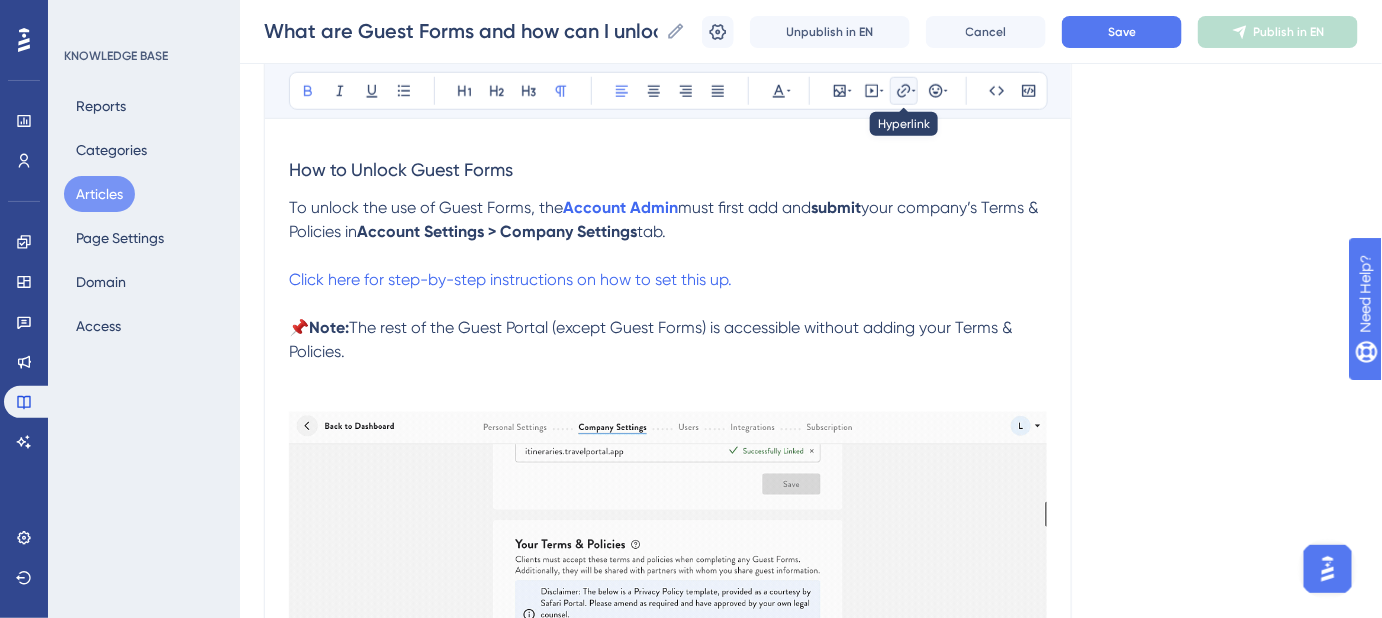 click 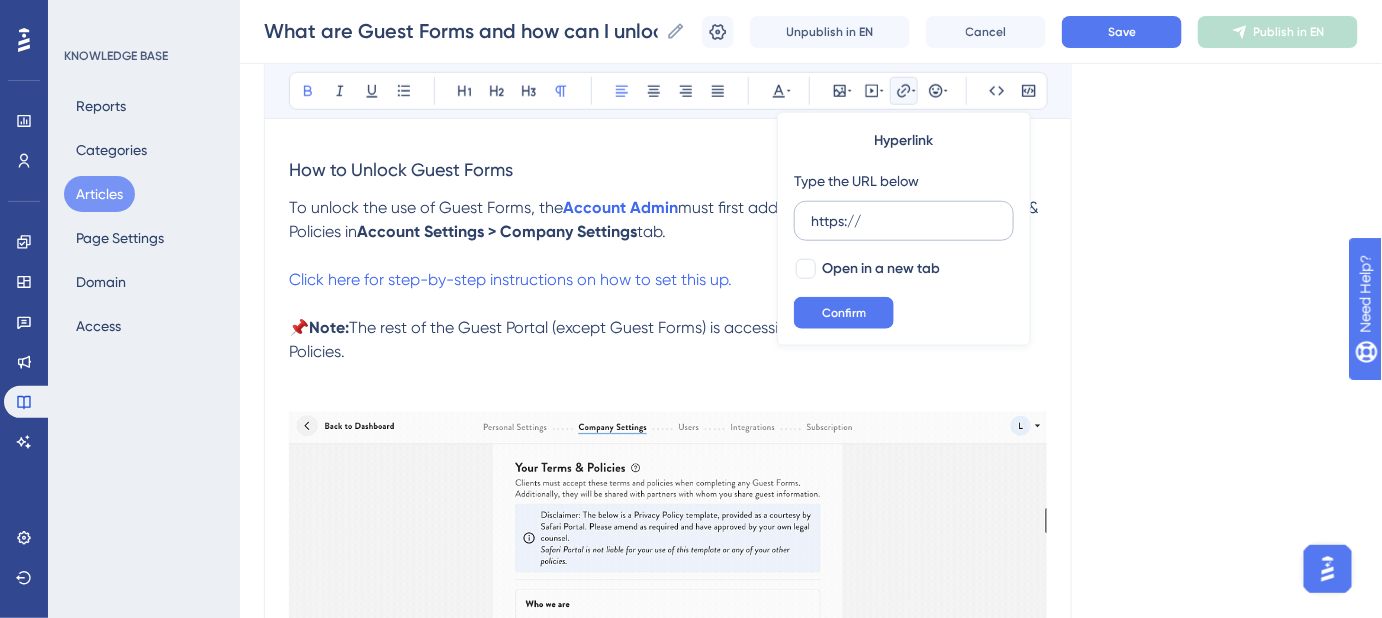 drag, startPoint x: 893, startPoint y: 214, endPoint x: 806, endPoint y: 219, distance: 87.14356 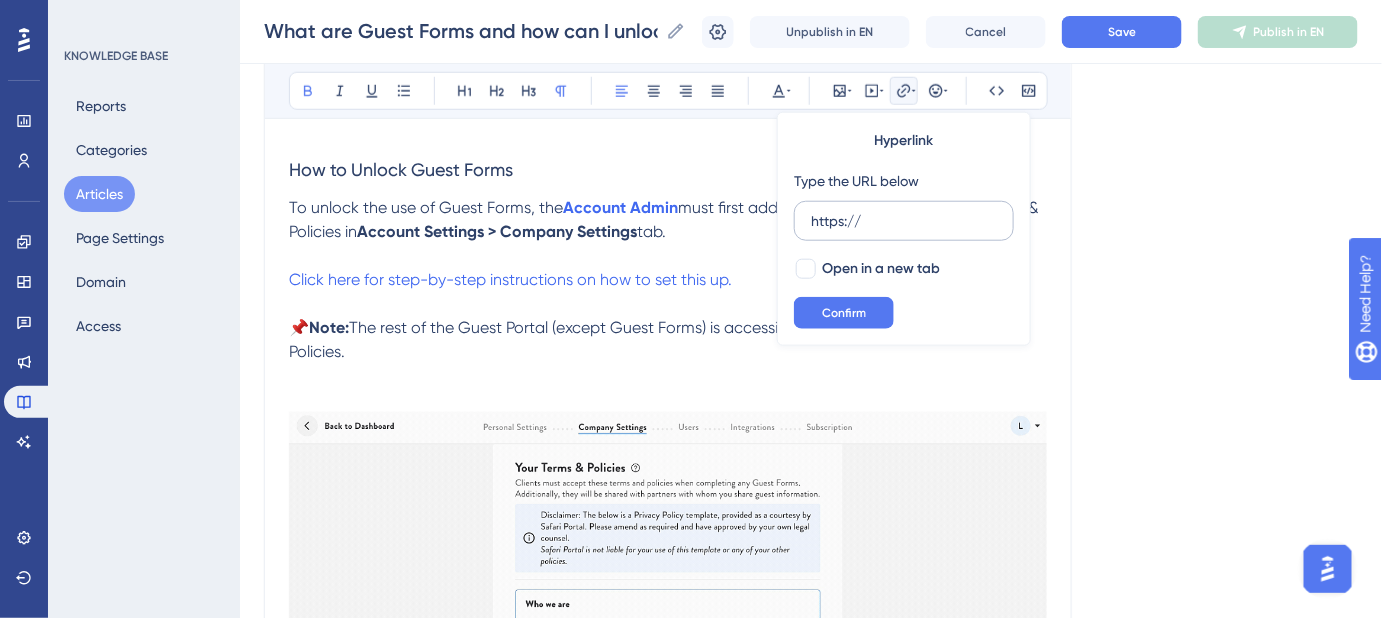 click on "https://" at bounding box center [904, 221] 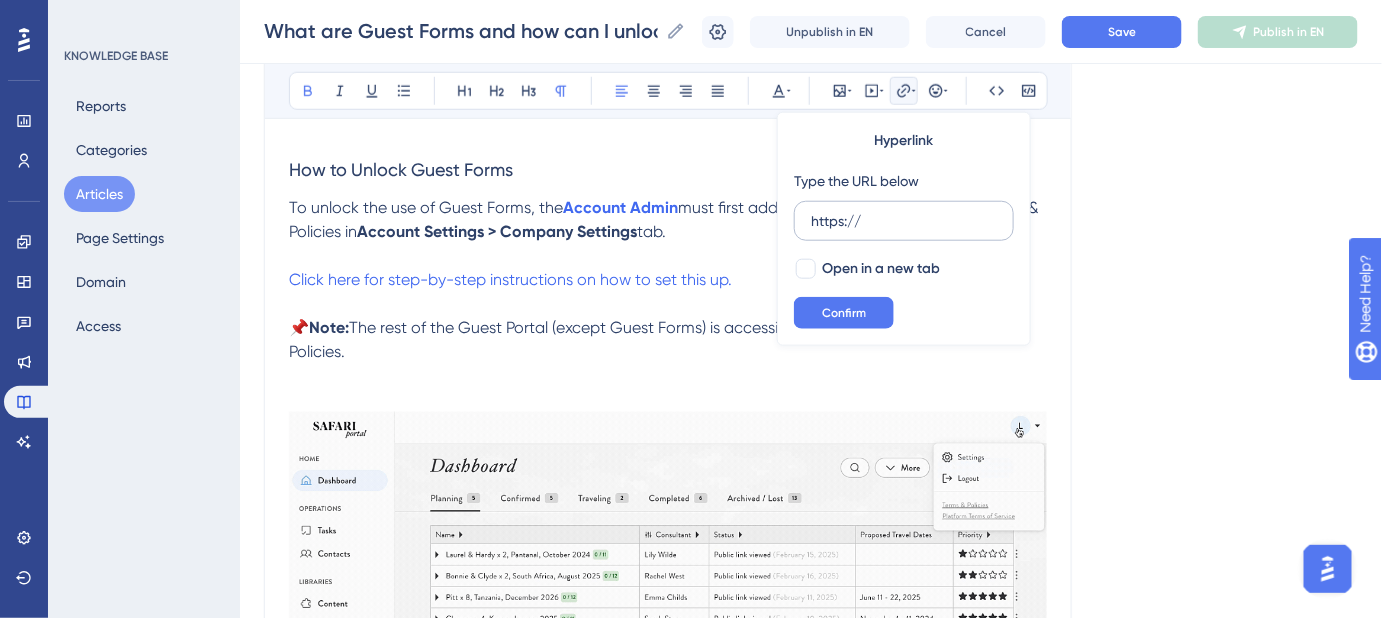 click on "https://" at bounding box center [904, 221] 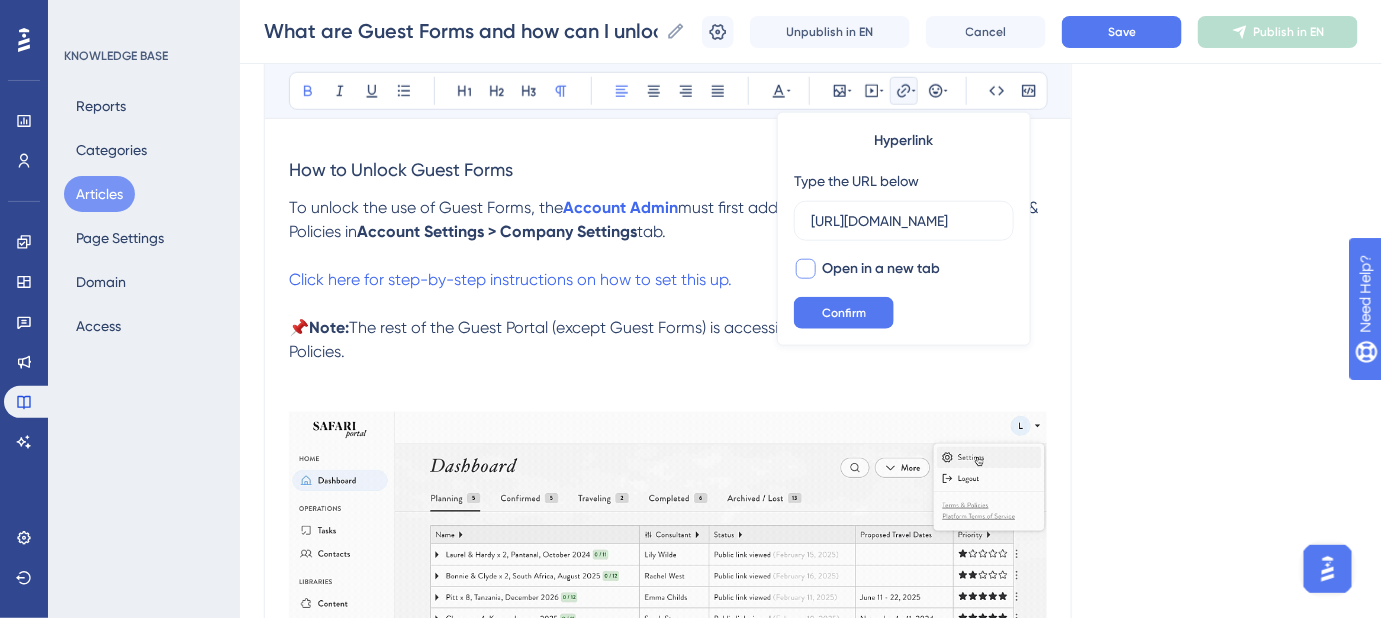scroll, scrollTop: 0, scrollLeft: 538, axis: horizontal 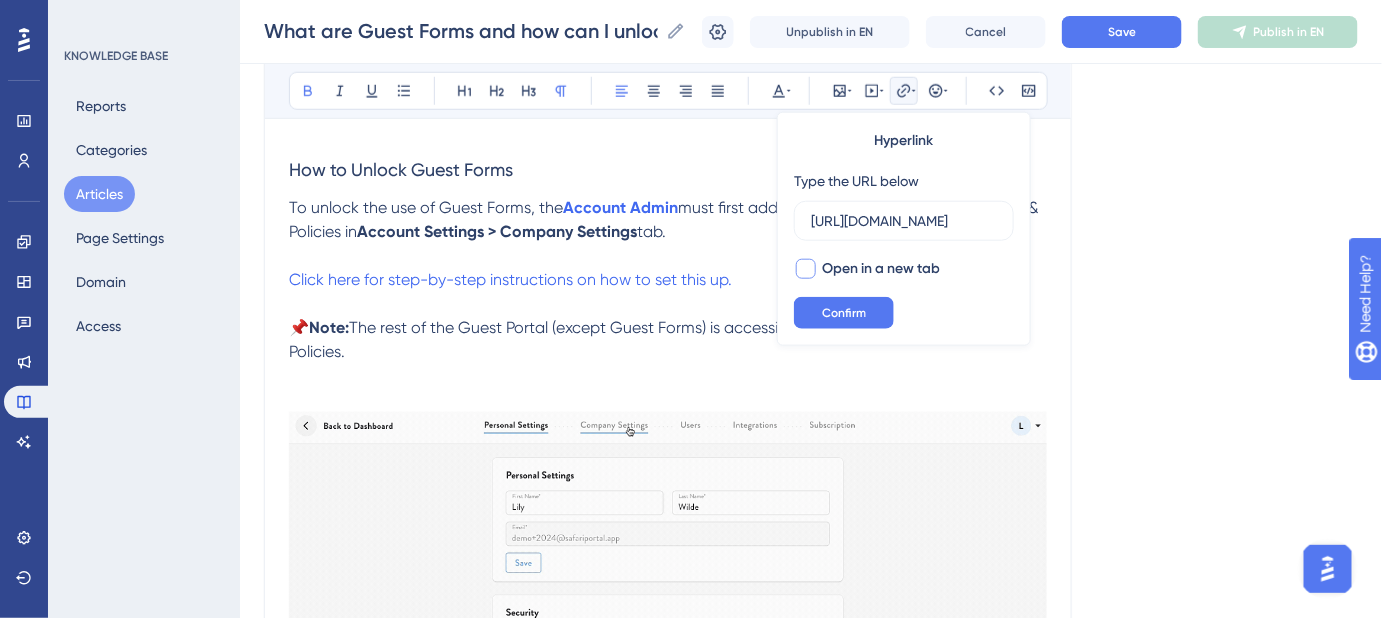 type on "https://safariportal.help.userguiding.com/en/articles/5678-why-do-i-need-to-add-my-terms-policies-in-order" 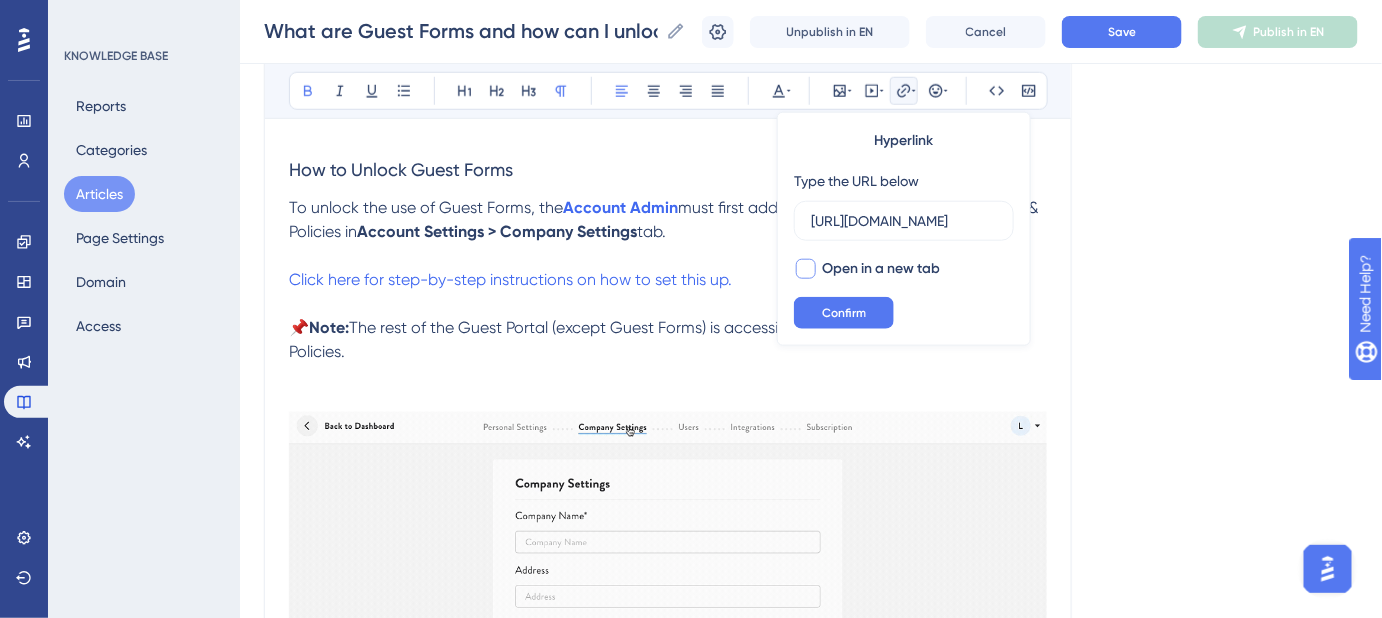 click at bounding box center (806, 269) 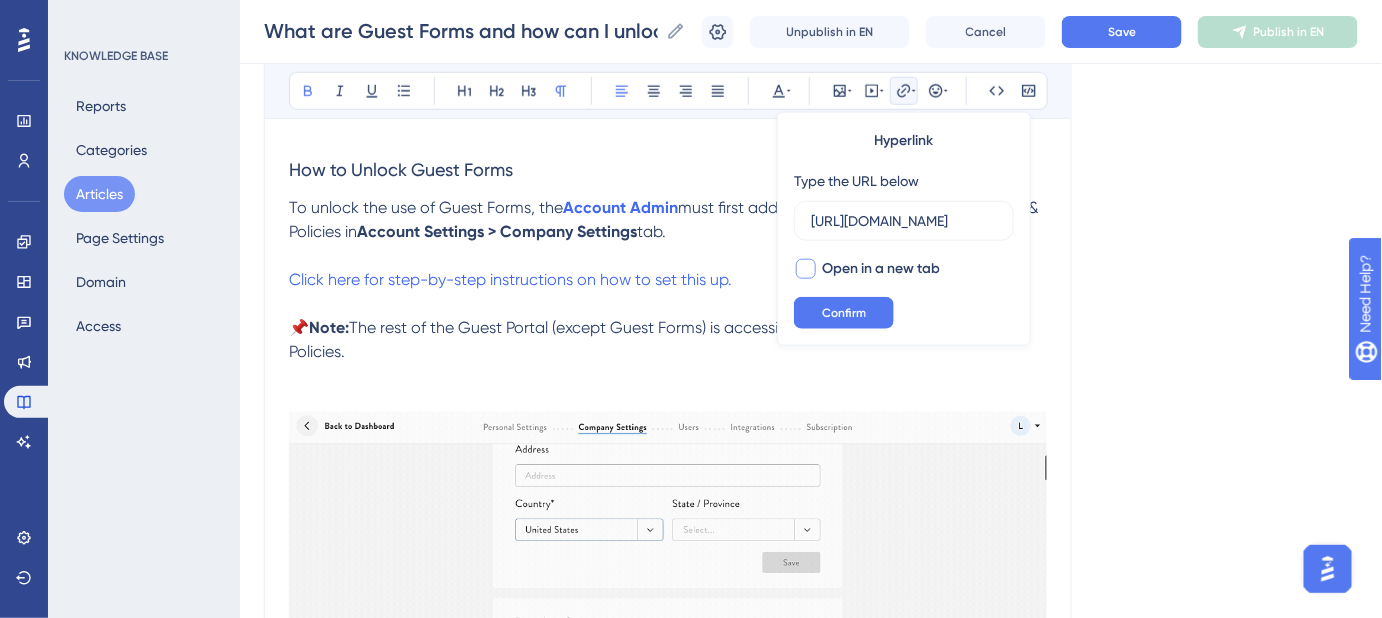 checkbox on "true" 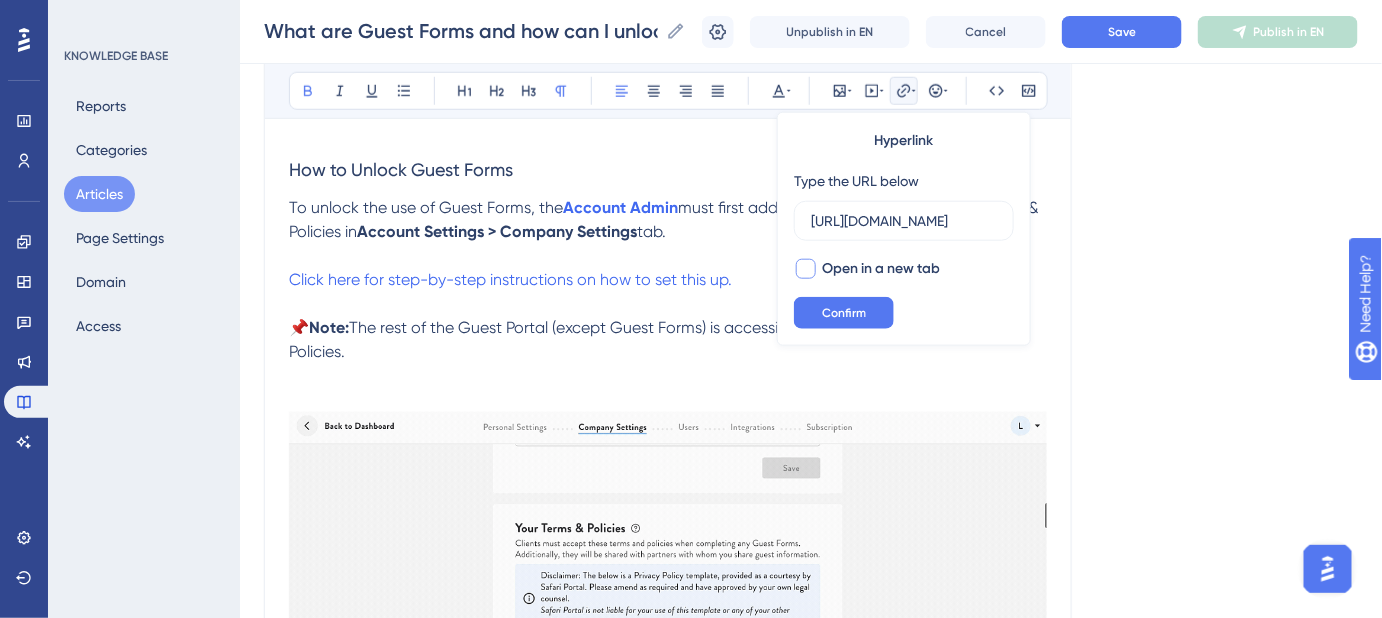 scroll, scrollTop: 0, scrollLeft: 0, axis: both 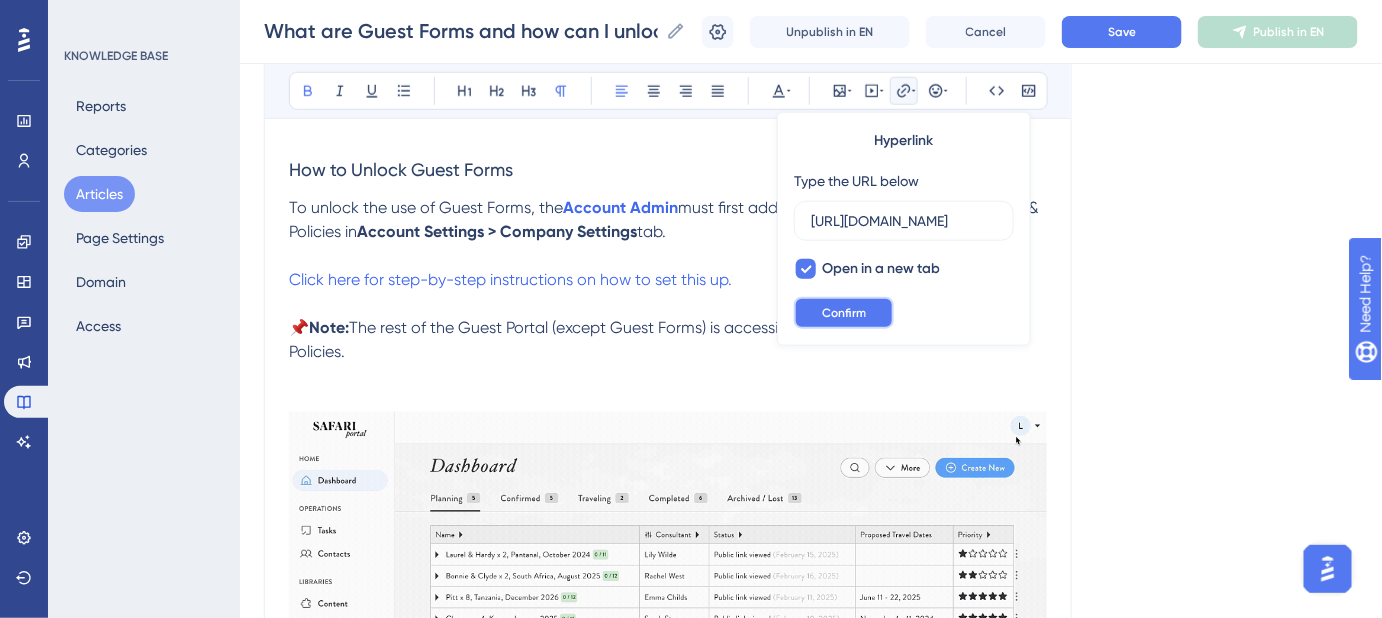 click on "Confirm" at bounding box center [844, 313] 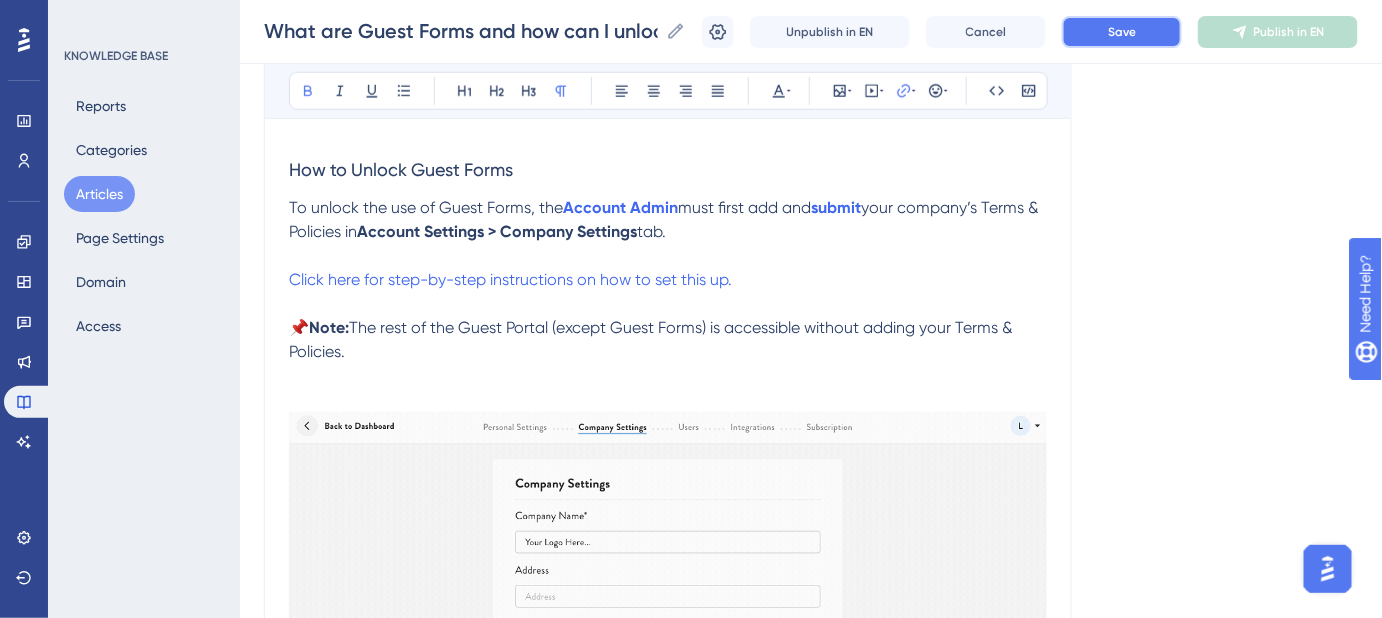 click on "Save" at bounding box center [1122, 32] 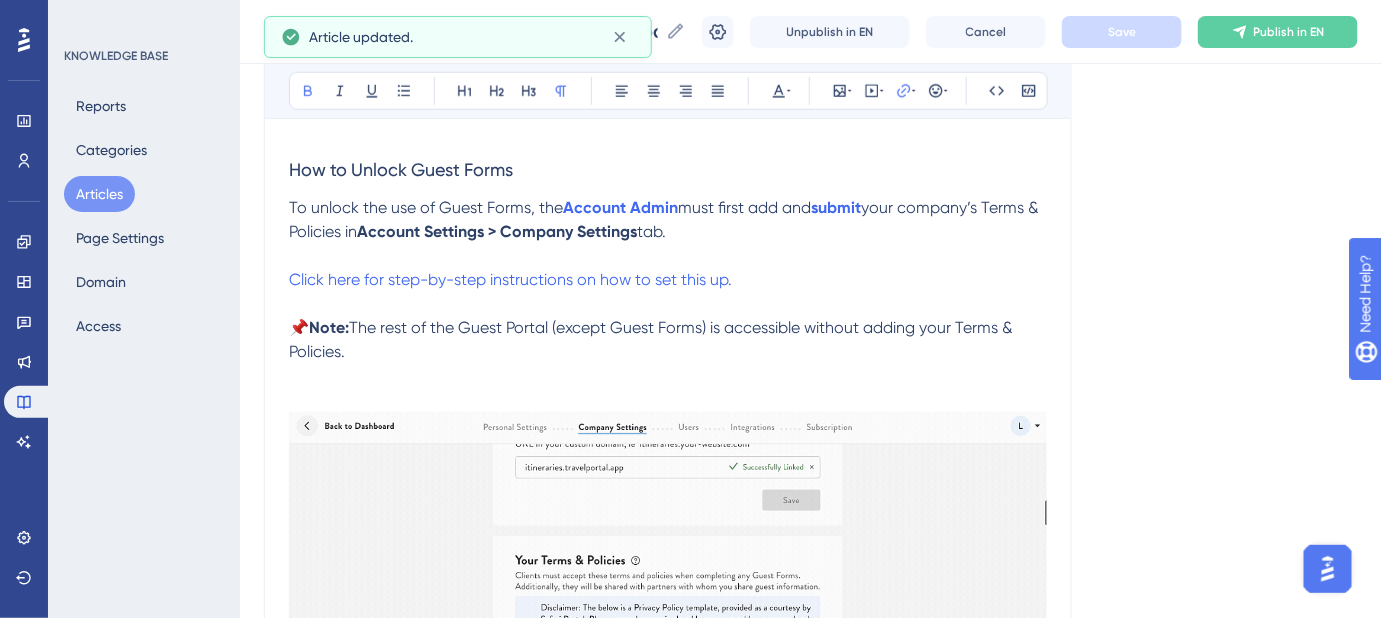 click on "To unlock the use of Guest Forms, the  Account Admin  must first add and  submit  your company’s Terms & Policies in  Account Settings > Company Settings  tab." at bounding box center (668, 220) 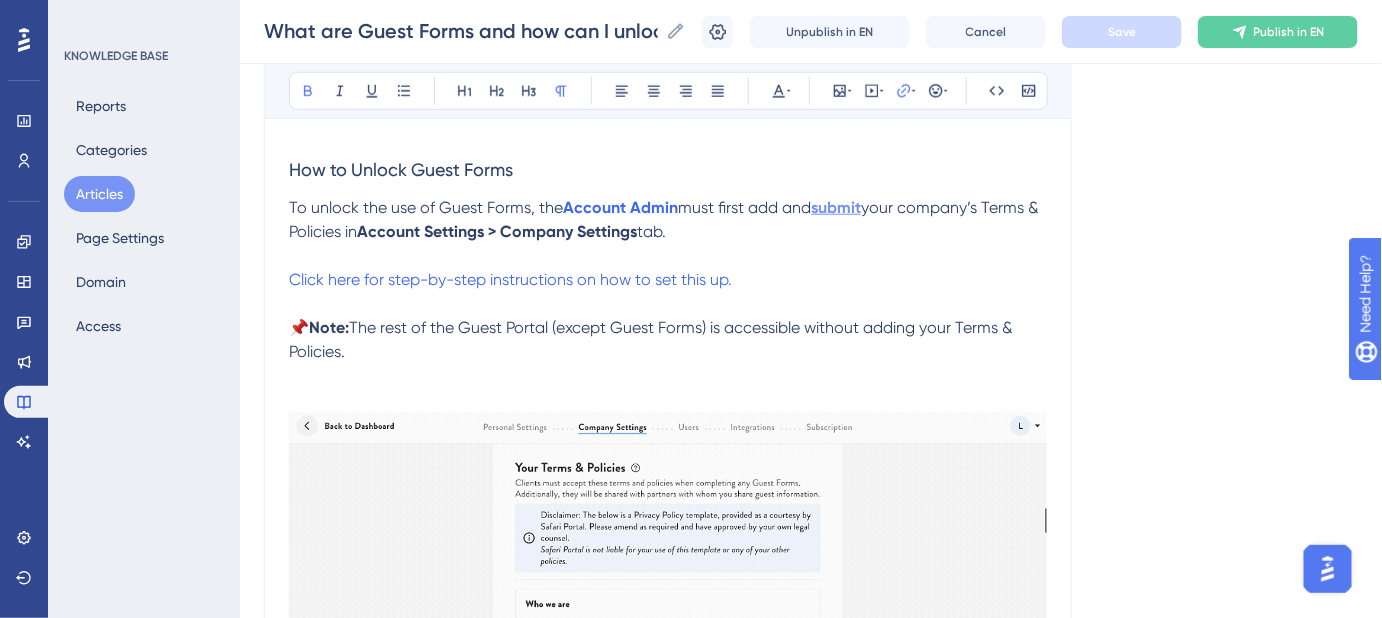 click on "submit" at bounding box center (836, 207) 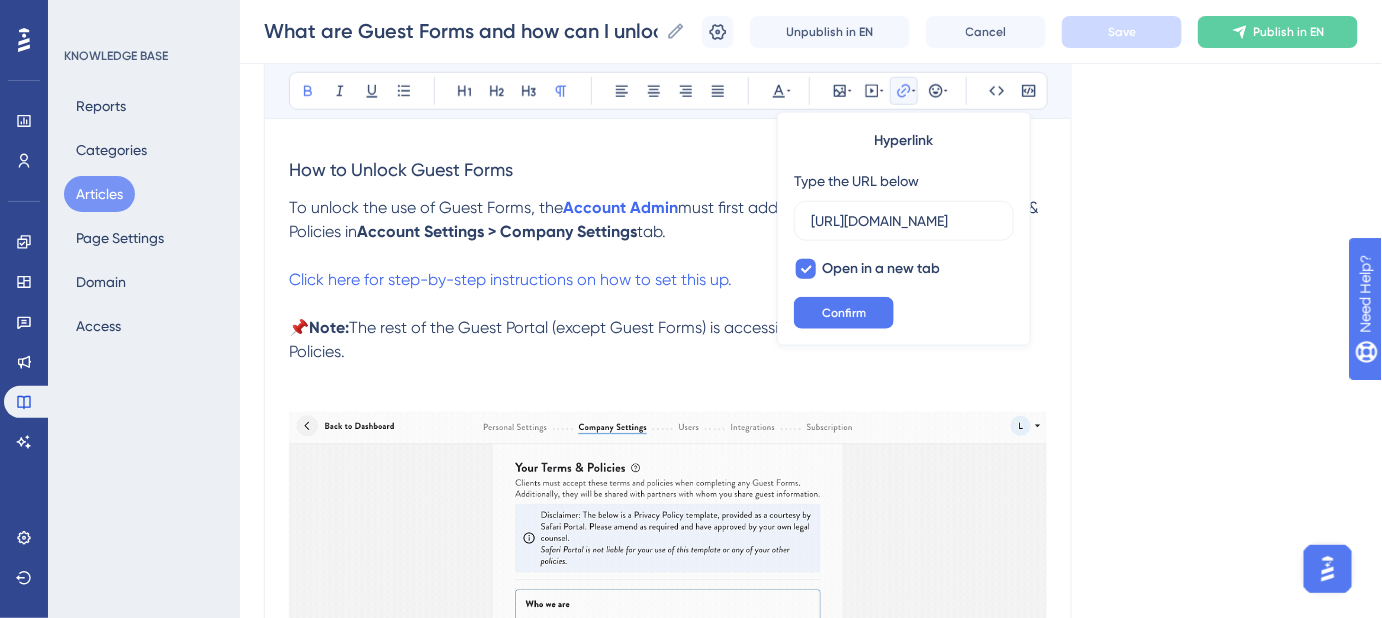 scroll, scrollTop: 0, scrollLeft: 538, axis: horizontal 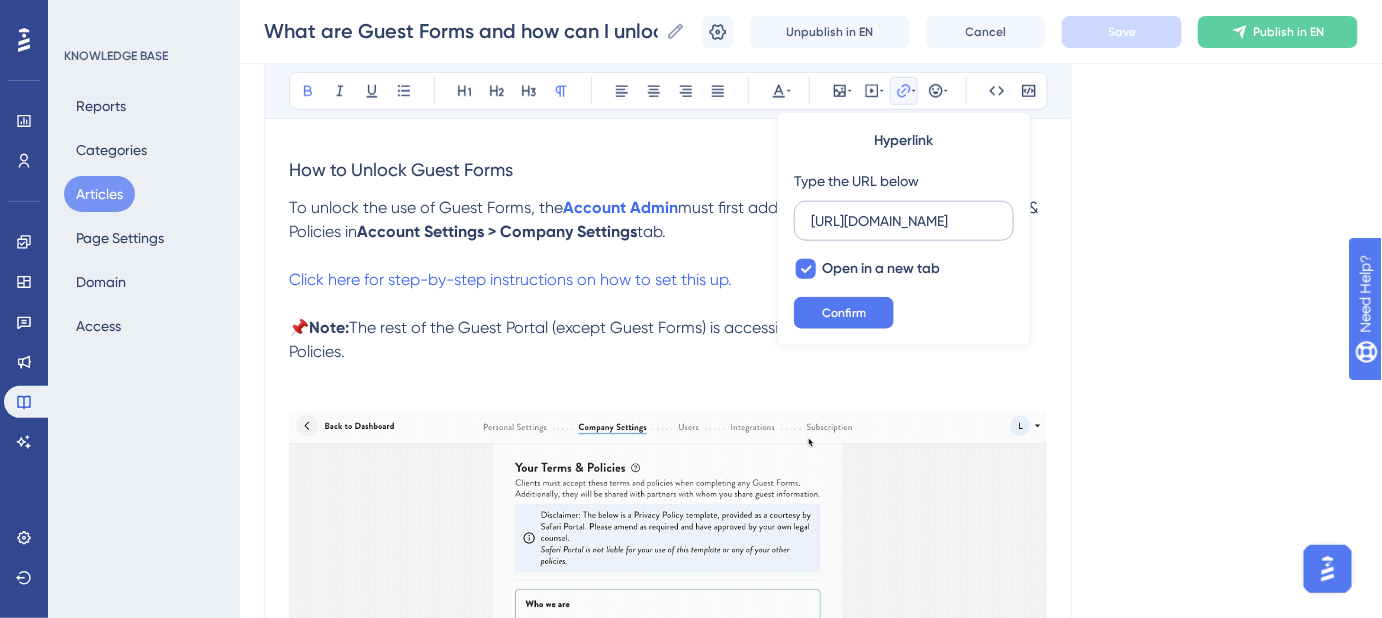click on "https://safariportal.help.userguiding.com/en/articles/5678-why-do-i-need-to-add-my-terms-policies-in-order" at bounding box center [904, 221] 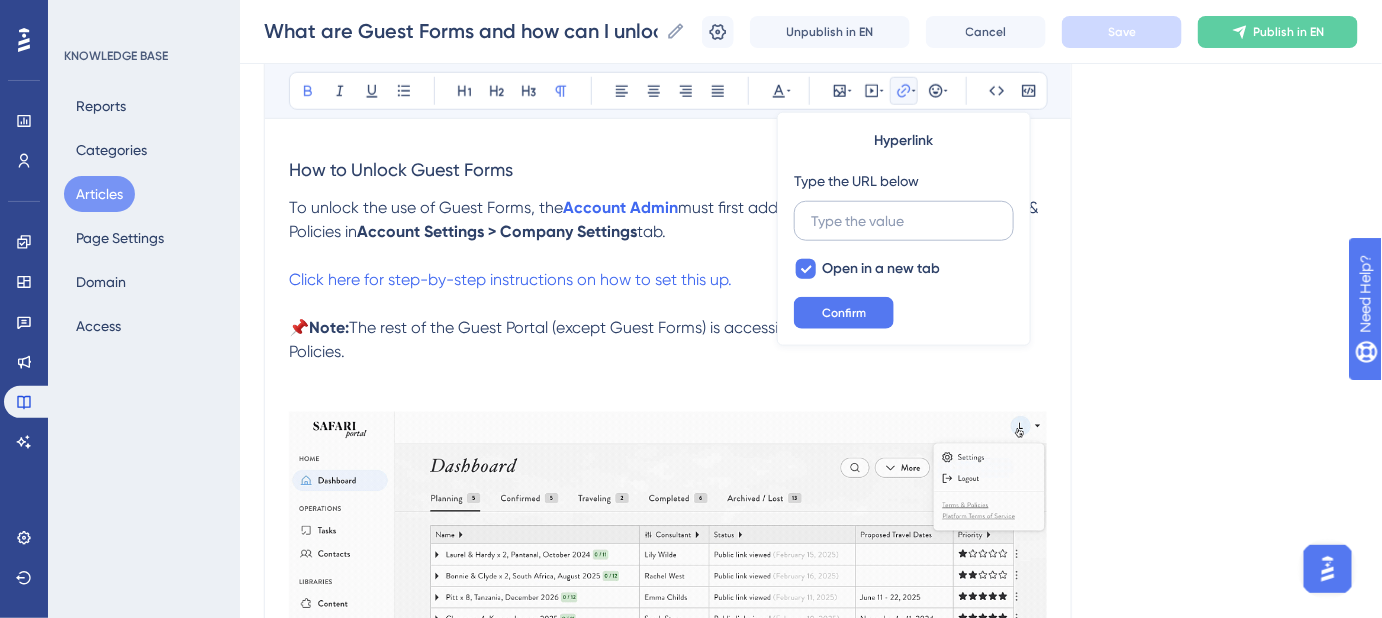 scroll, scrollTop: 0, scrollLeft: 0, axis: both 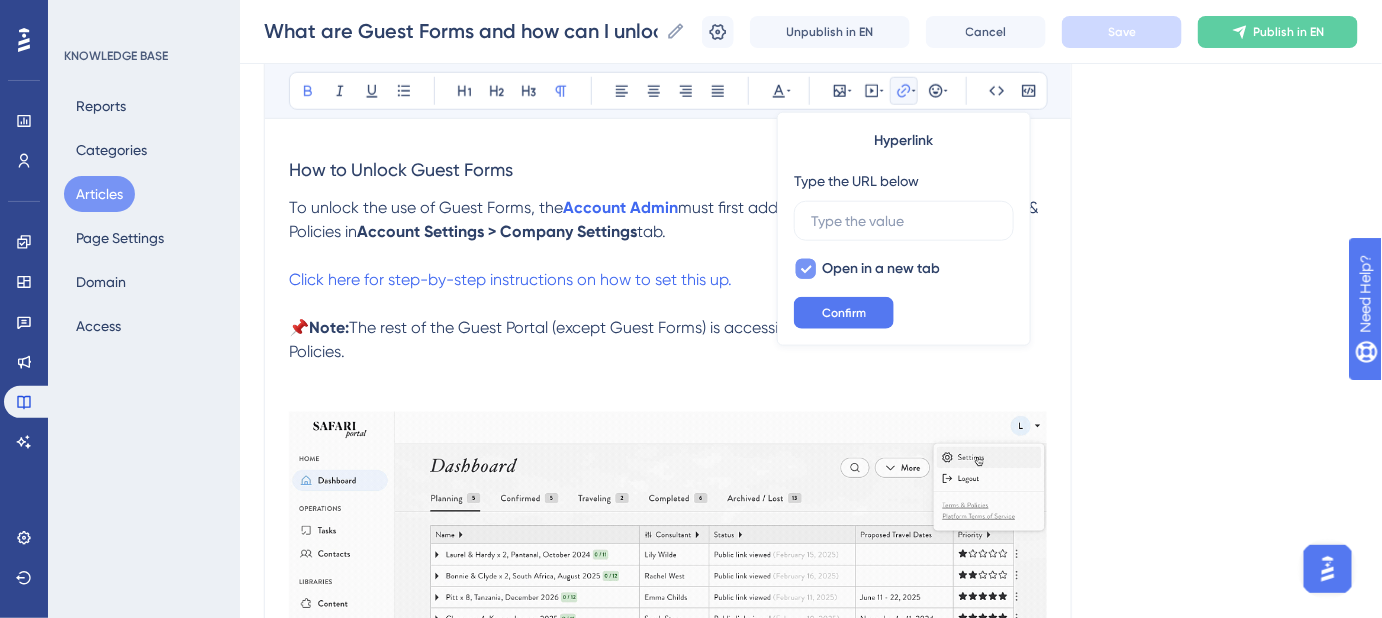 type 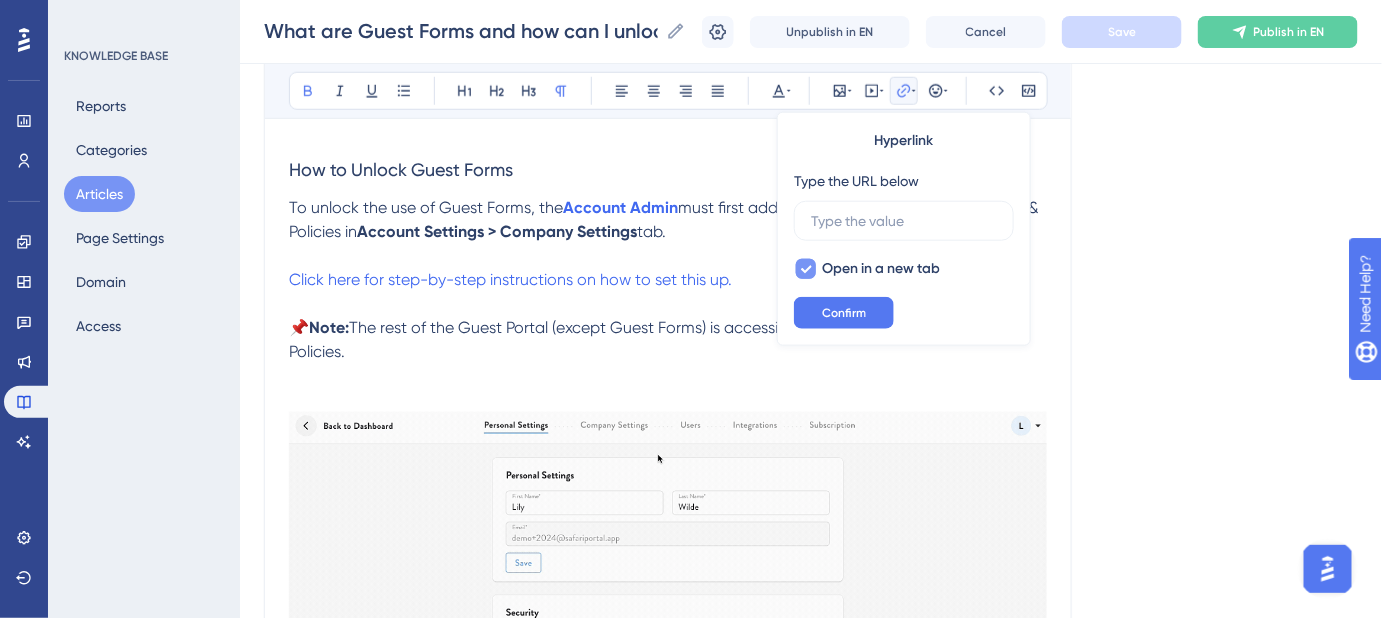 click 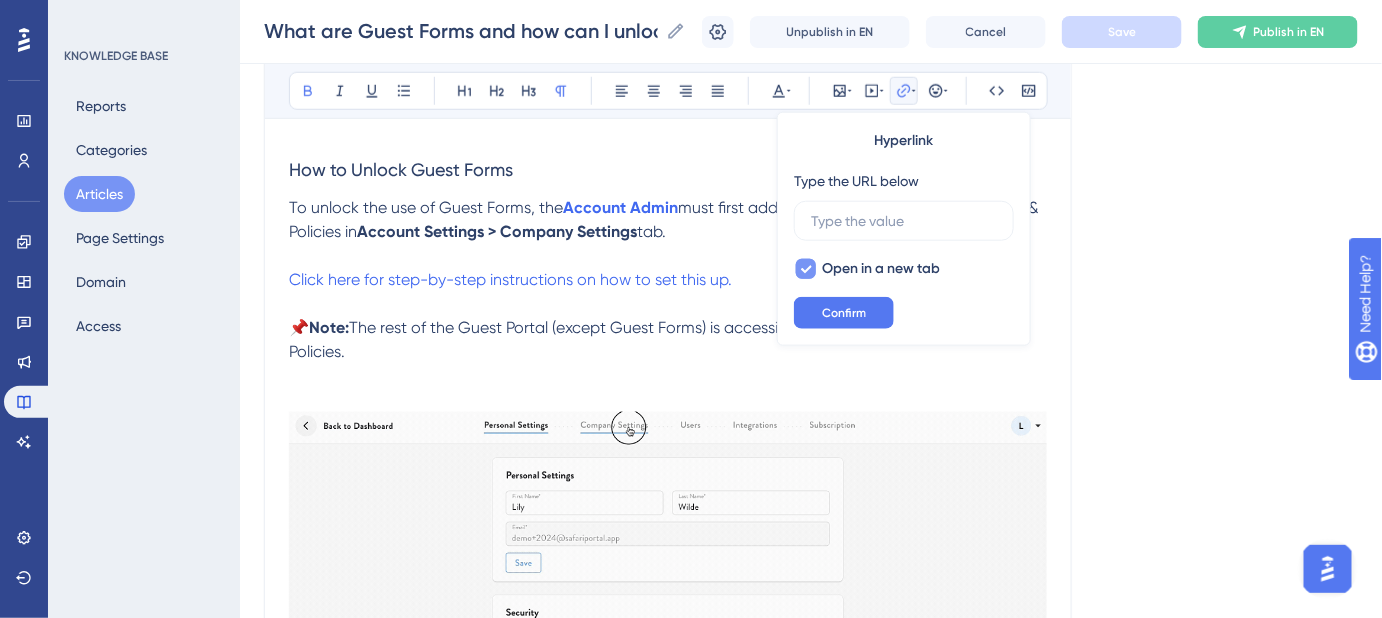 checkbox on "false" 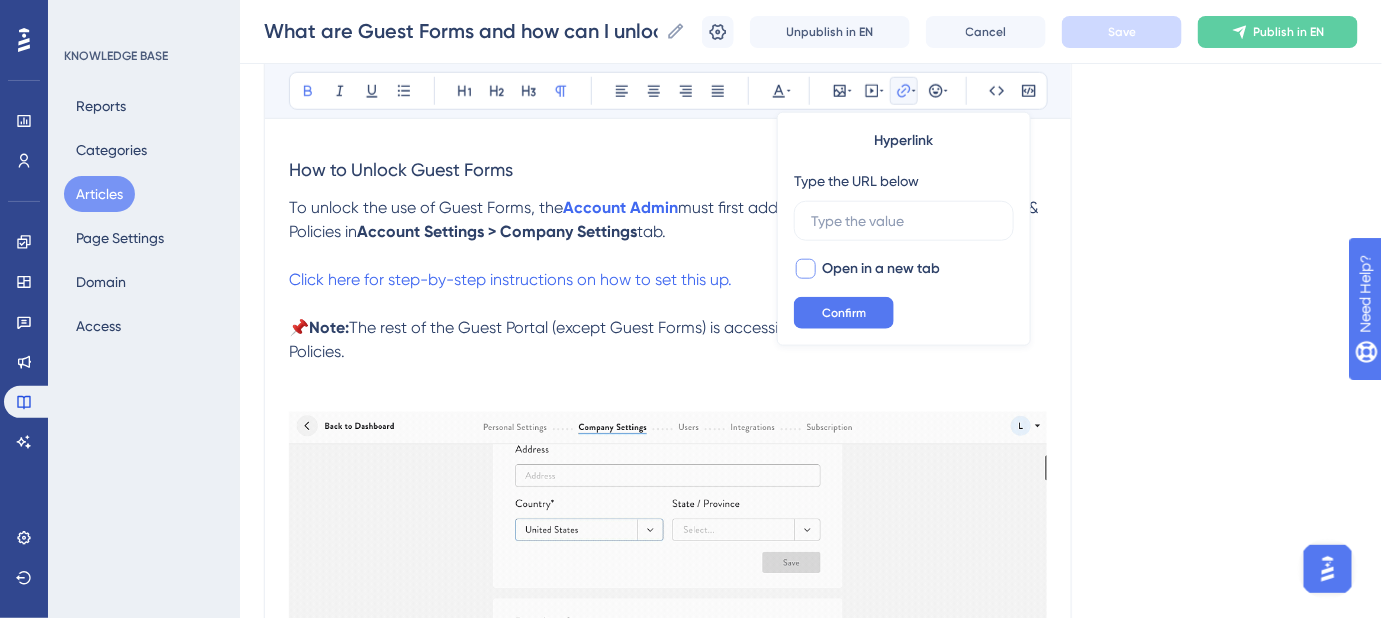 click on "Hyperlink Type the URL below Open in a new tab Confirm" at bounding box center (904, 229) 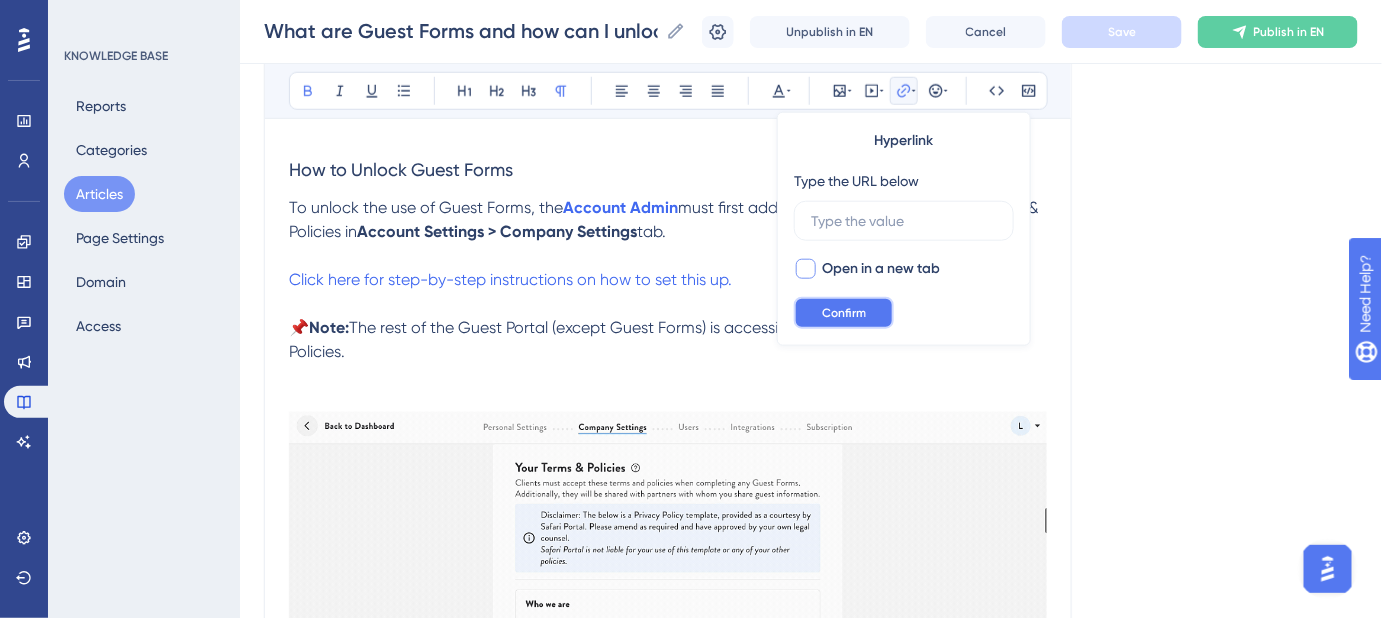 click on "Confirm" at bounding box center (844, 313) 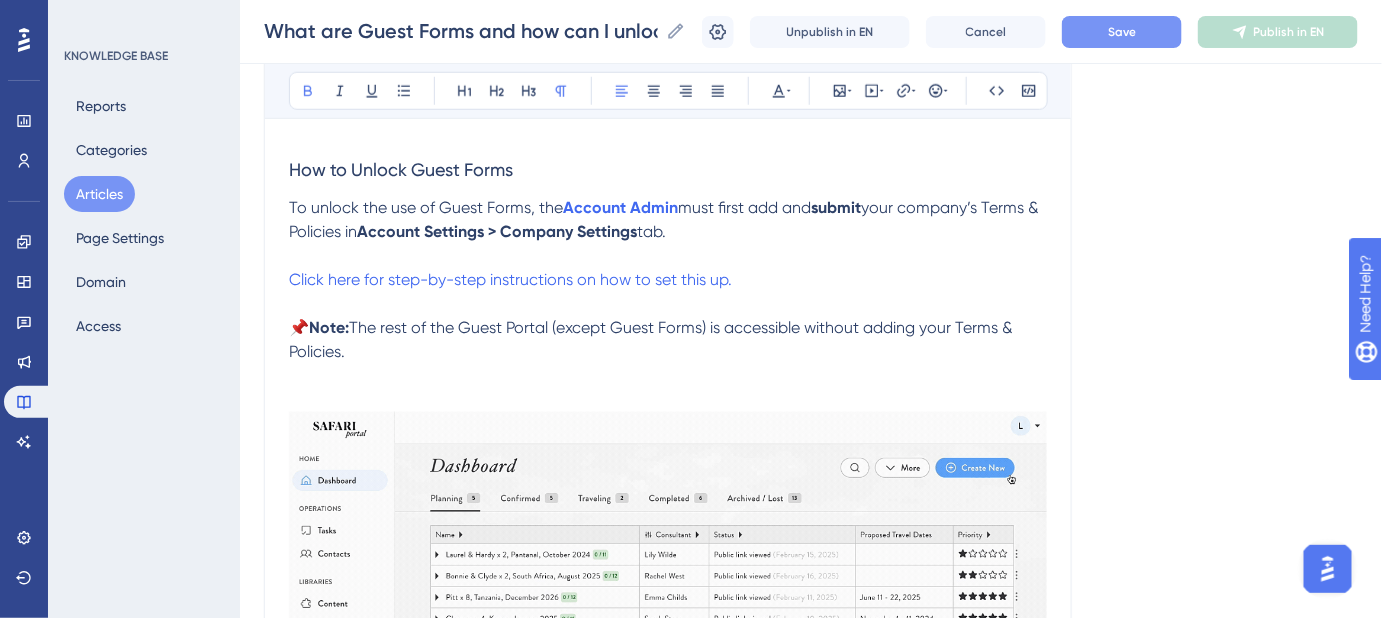 click on "submit" at bounding box center (836, 207) 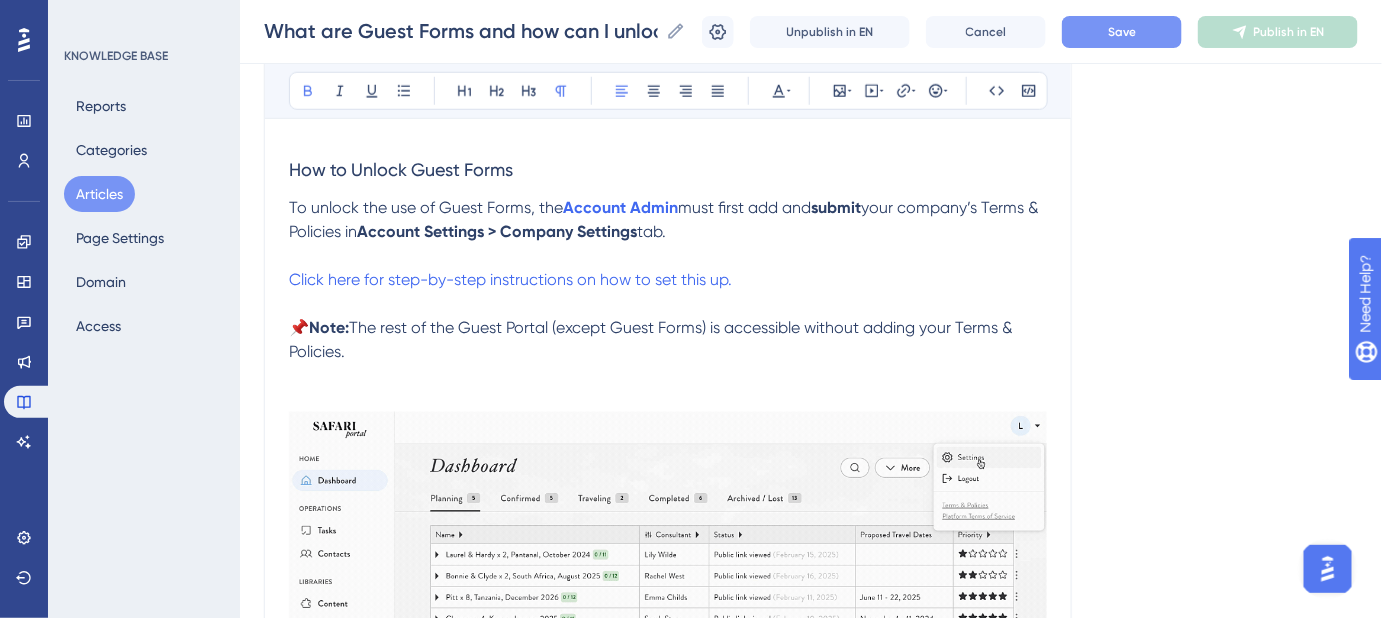 click on "submit" at bounding box center [836, 207] 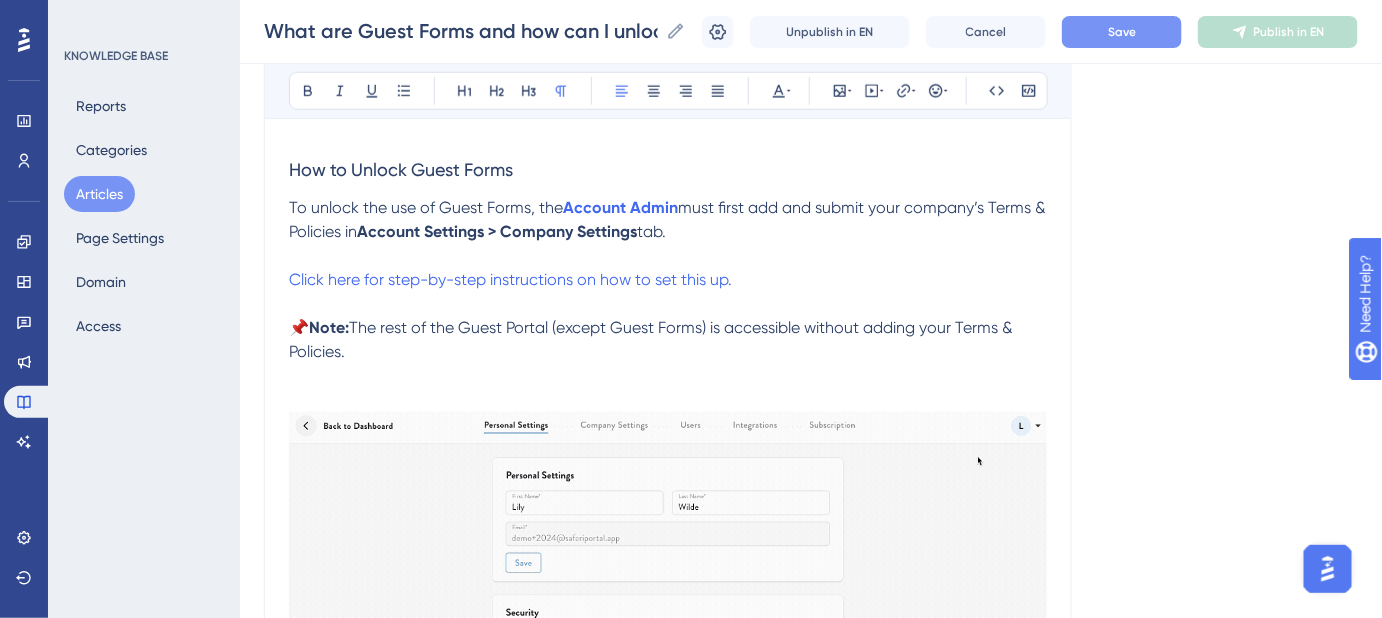 click on "must first add and submit your company’s Terms & Policies in" at bounding box center [669, 219] 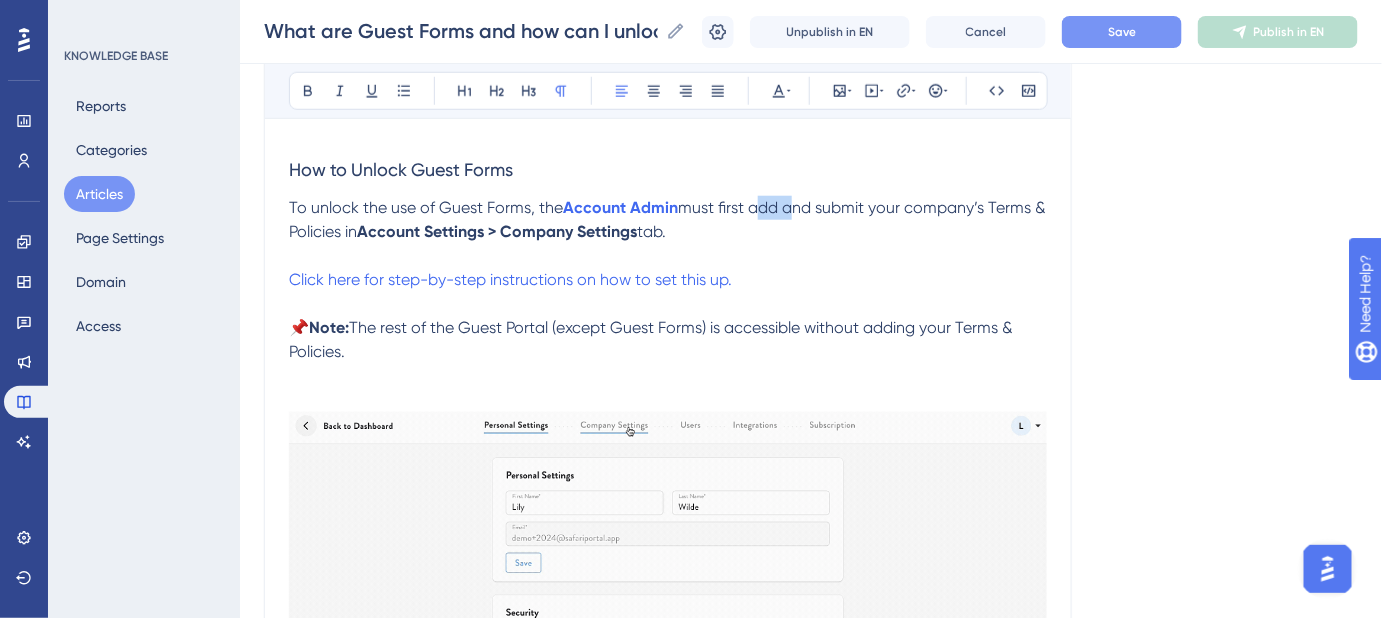click on "must first add and submit your company’s Terms & Policies in" at bounding box center (669, 219) 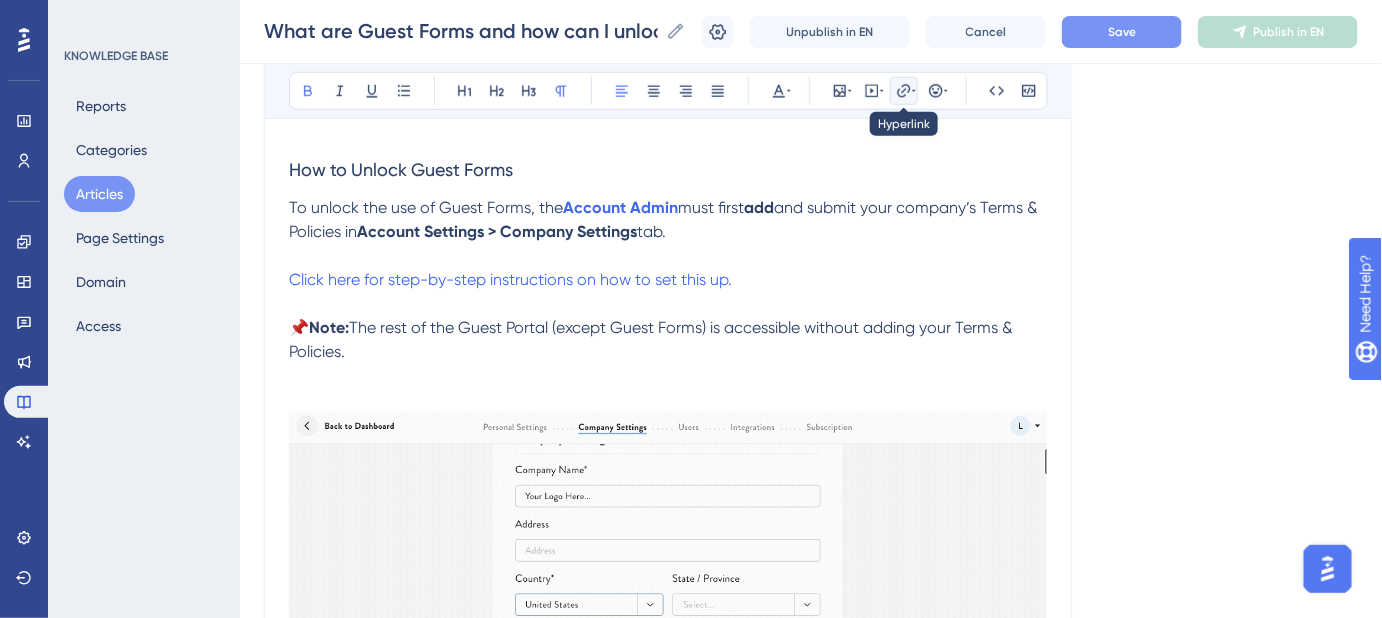 click 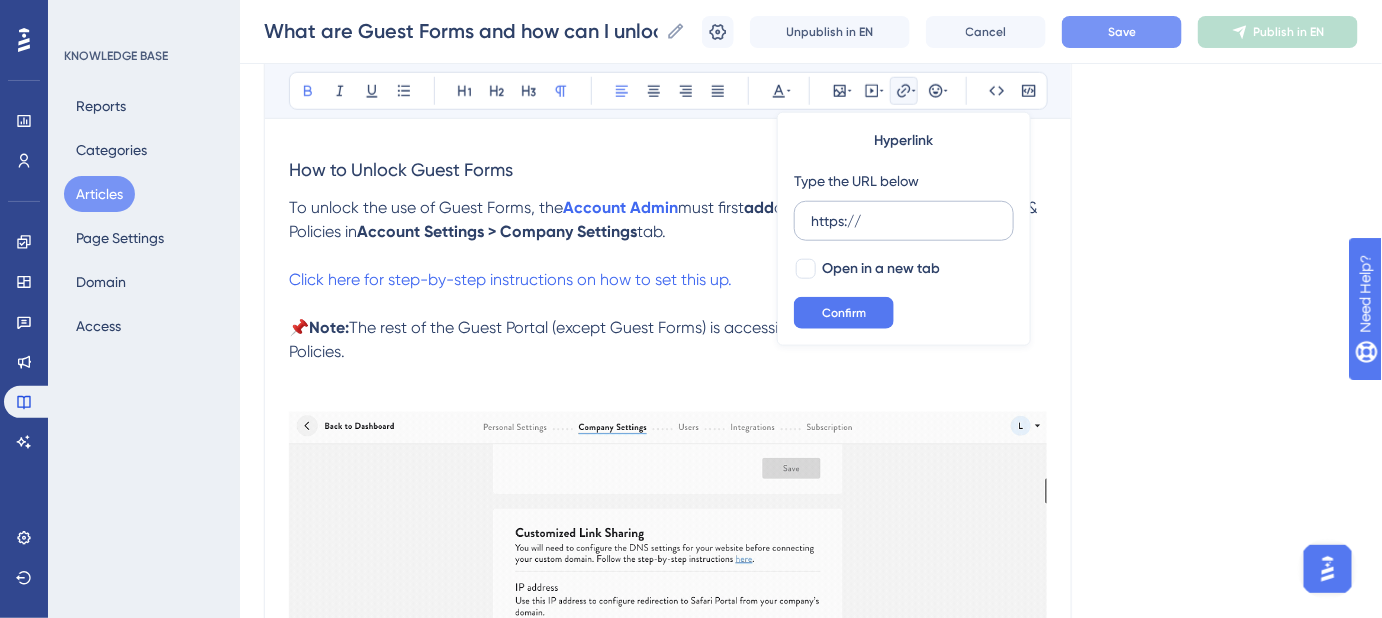 drag, startPoint x: 879, startPoint y: 217, endPoint x: 798, endPoint y: 217, distance: 81 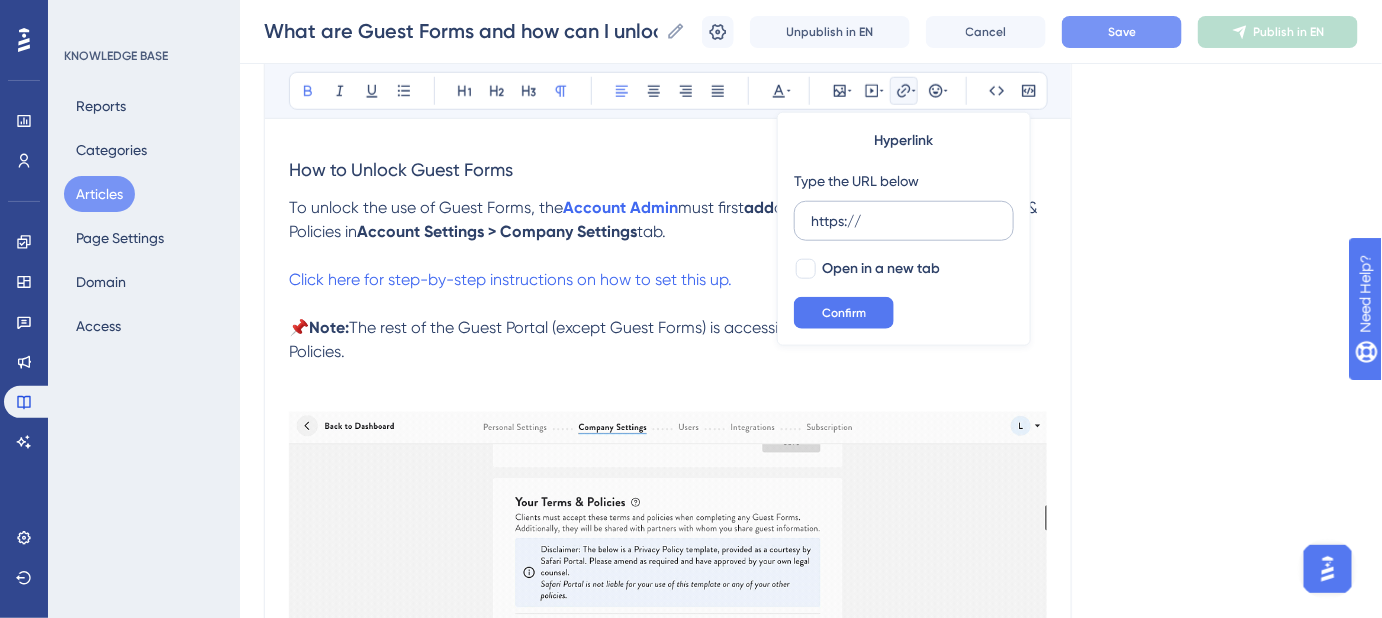 click on "https://" at bounding box center (904, 221) 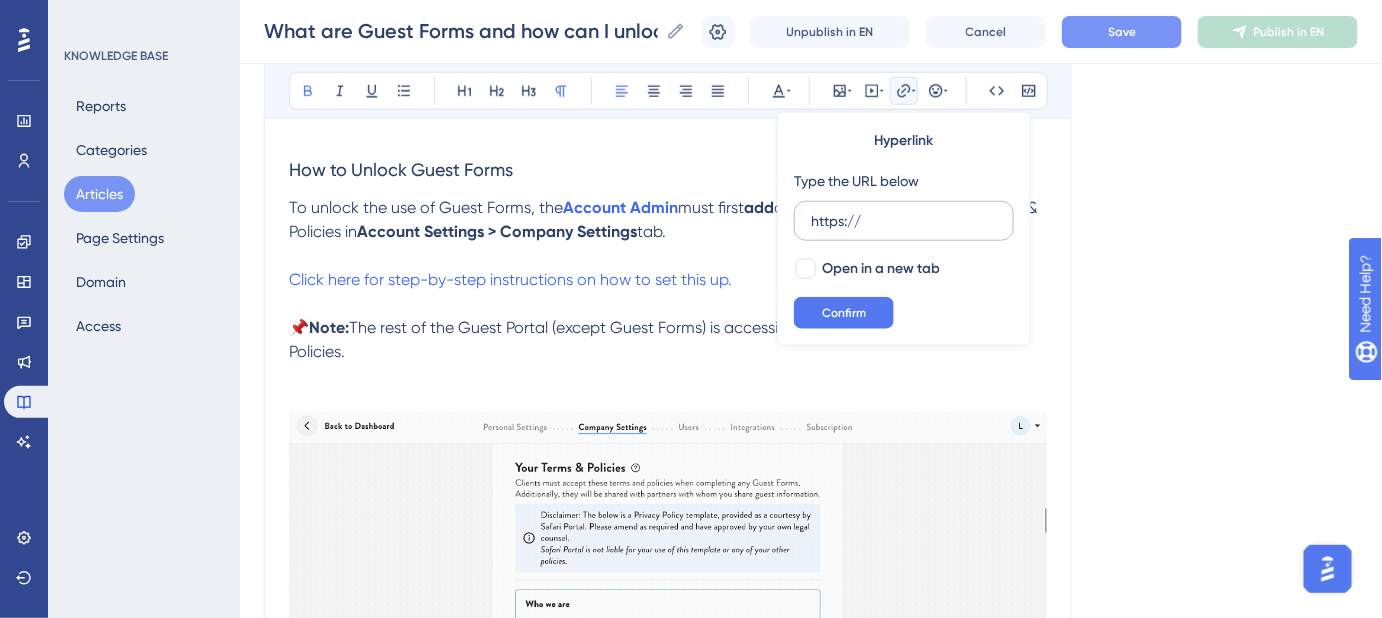 click on "https://" at bounding box center [904, 221] 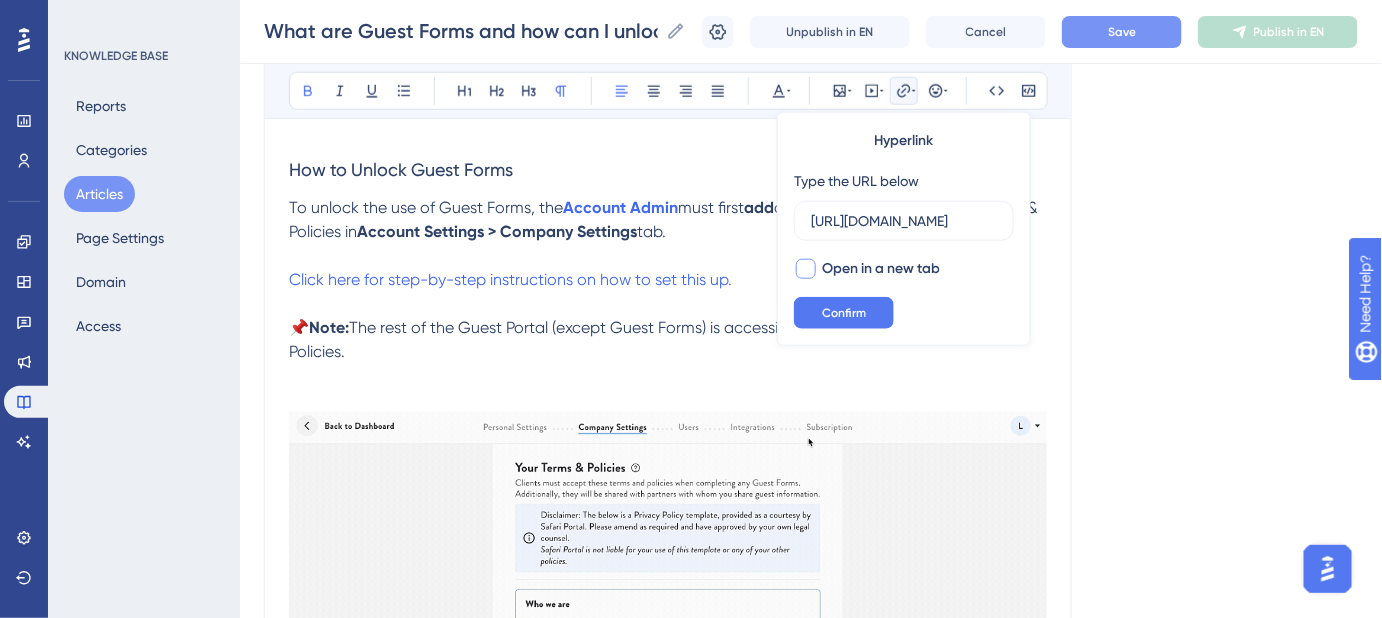 scroll, scrollTop: 0, scrollLeft: 538, axis: horizontal 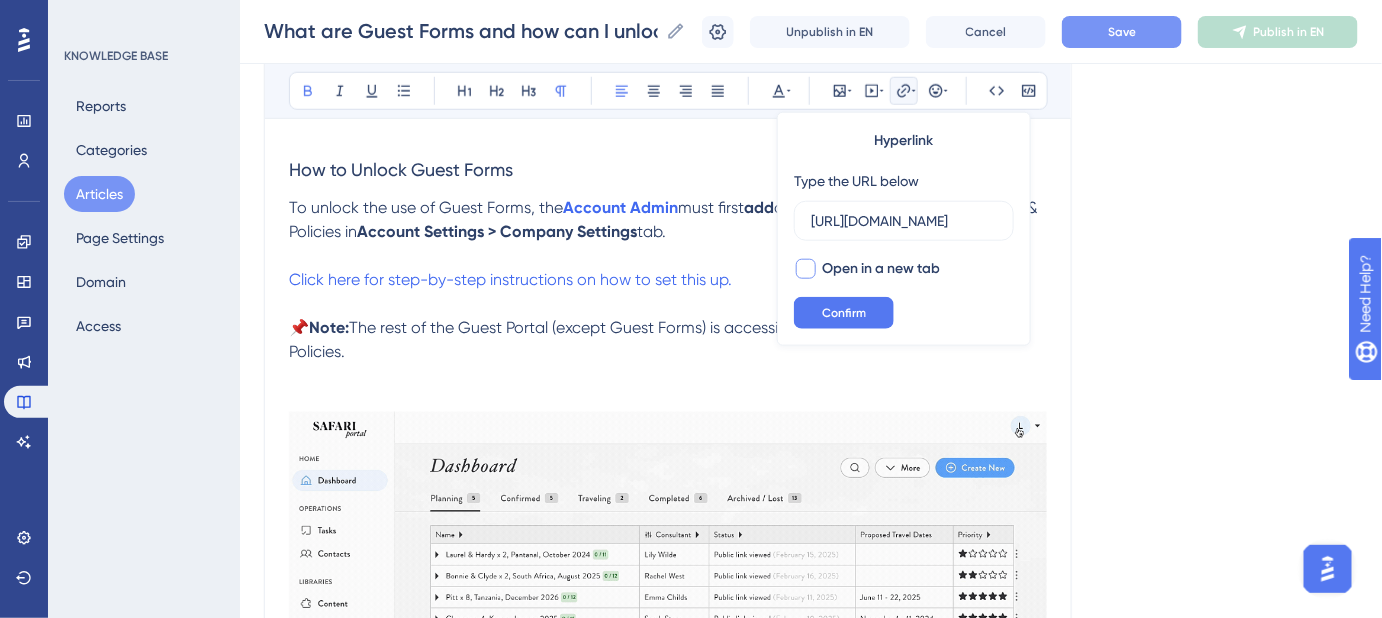type on "https://safariportal.help.userguiding.com/en/articles/5678-why-do-i-need-to-add-my-terms-policies-in-order" 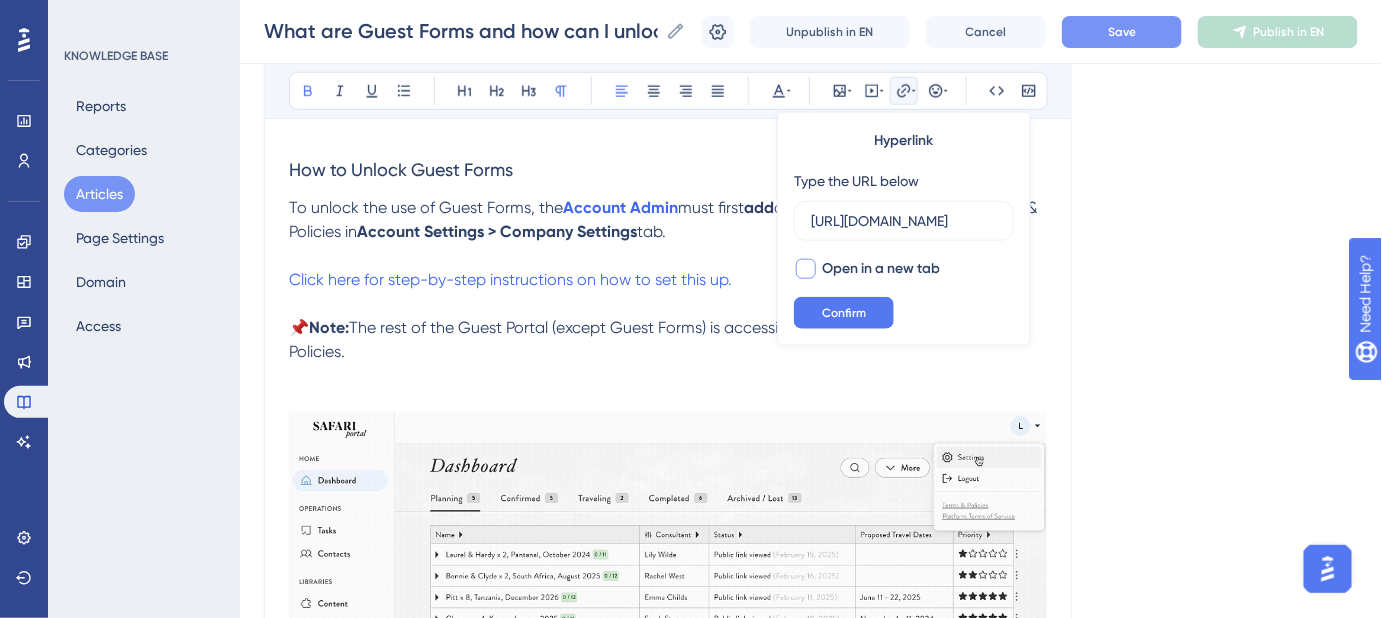 click at bounding box center [806, 269] 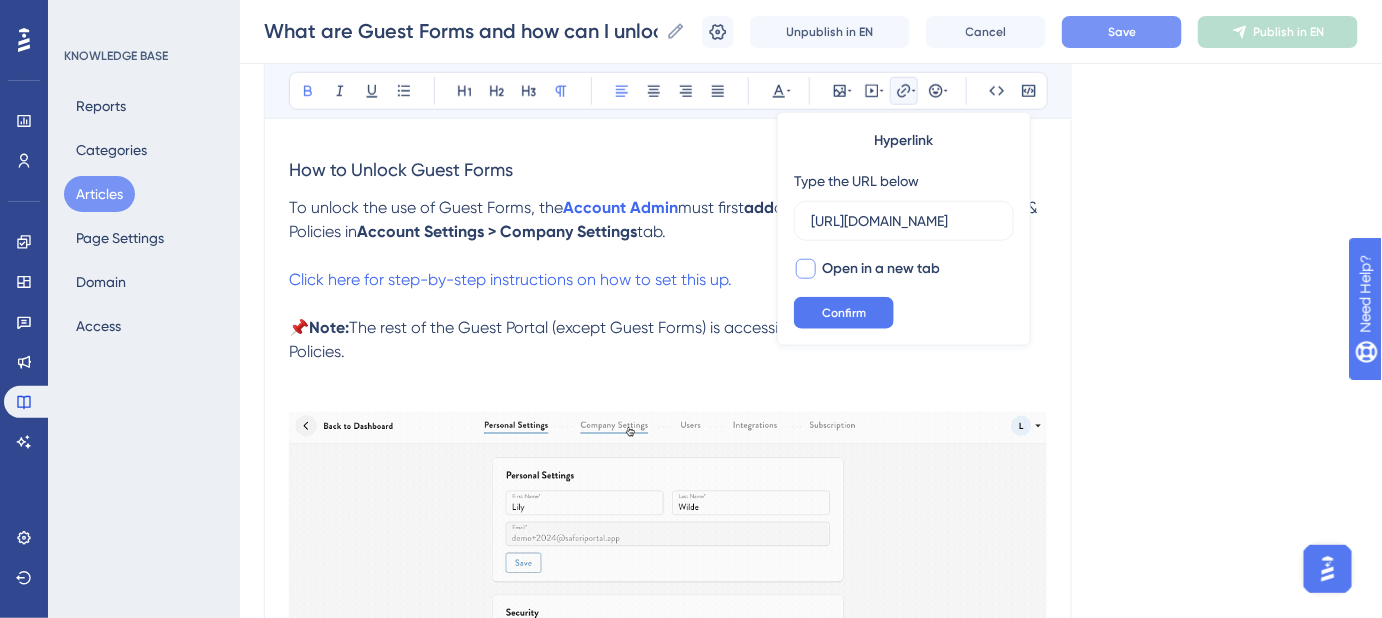 checkbox on "true" 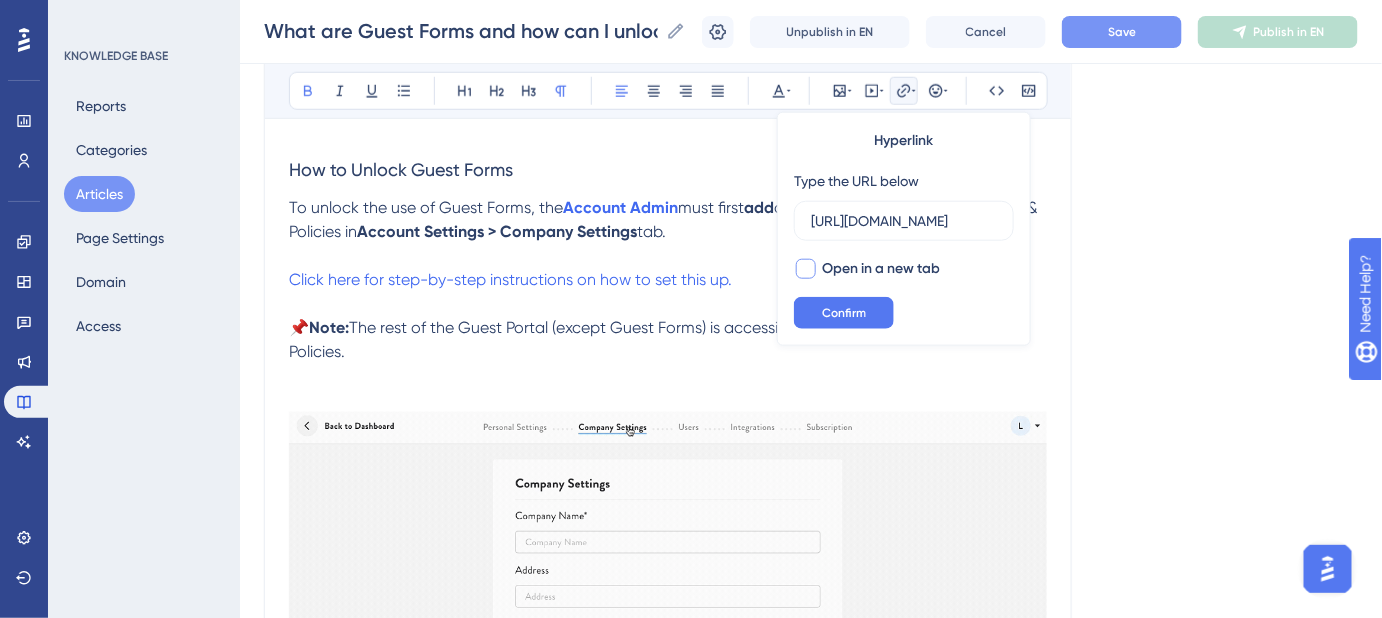 scroll, scrollTop: 0, scrollLeft: 0, axis: both 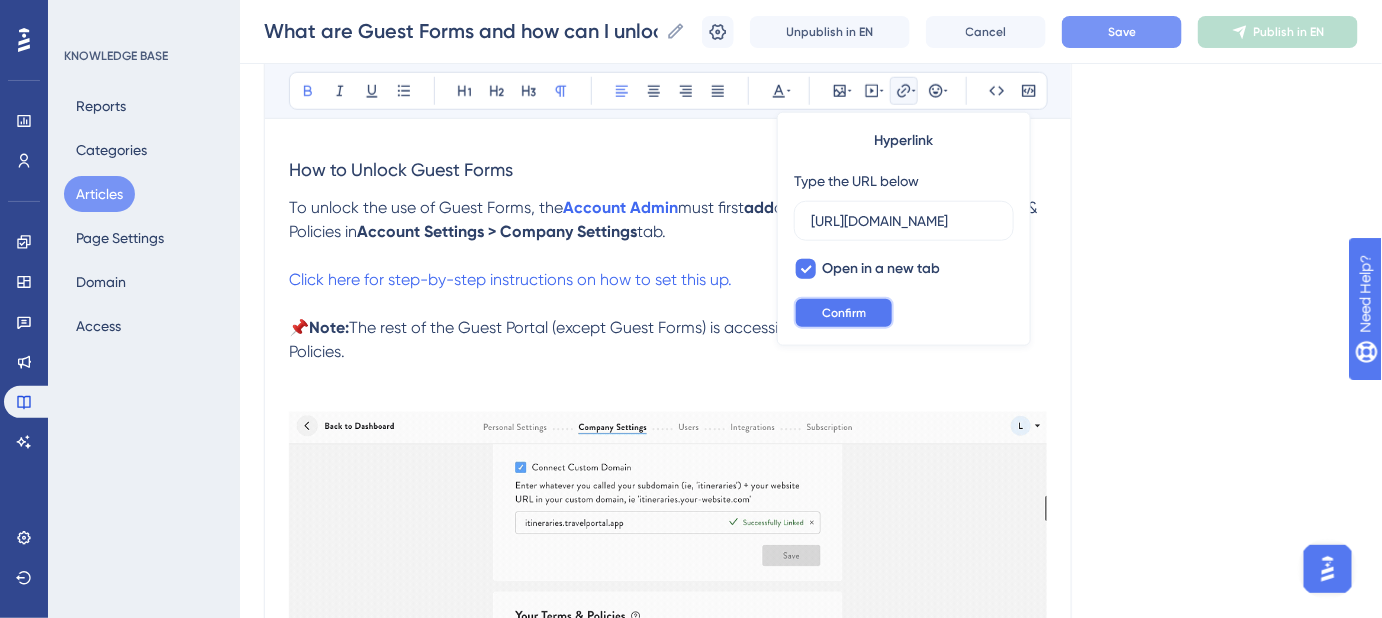 click on "Confirm" at bounding box center [844, 313] 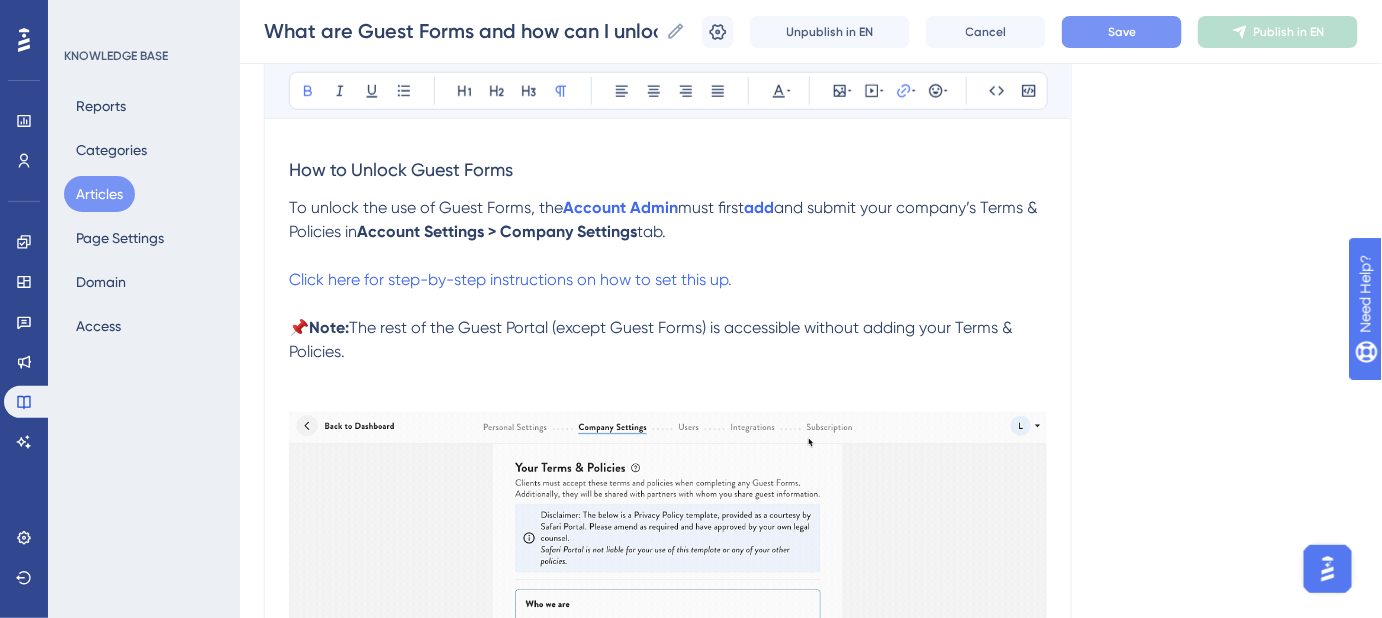 click on "Language English (Default) What are Guest Forms and how can I unlock them? Learn what Guest Forms are, what they do, and how to enable them for your trips Bold Italic Underline Bullet Point Heading 1 Heading 2 Heading 3 Normal Align Left Align Center Align Right Align Justify Text Color Insert Image Embed Video Hyperlink Emojis Code Code Block Guest Forms  in Safari Portal's  Guest Portals   provide an easy and efficient way to collect essential information from your clients. This may include passports, contact information, health and dietary preferences, special occasions, travel insurance, rooming preferences, and emergency contacts. With Guest Forms, you can seamlessly  share  this information with DMCs, suppliers, and ground partners at the click of a button. Additionally, whenever a client completes or updates a form, their traveler profile in the  Contacts  module is automatically updated. If you have set up the  Google Sheets Integration,     How to Unlock Guest Forms Account Admin  must first  add" at bounding box center [811, 251] 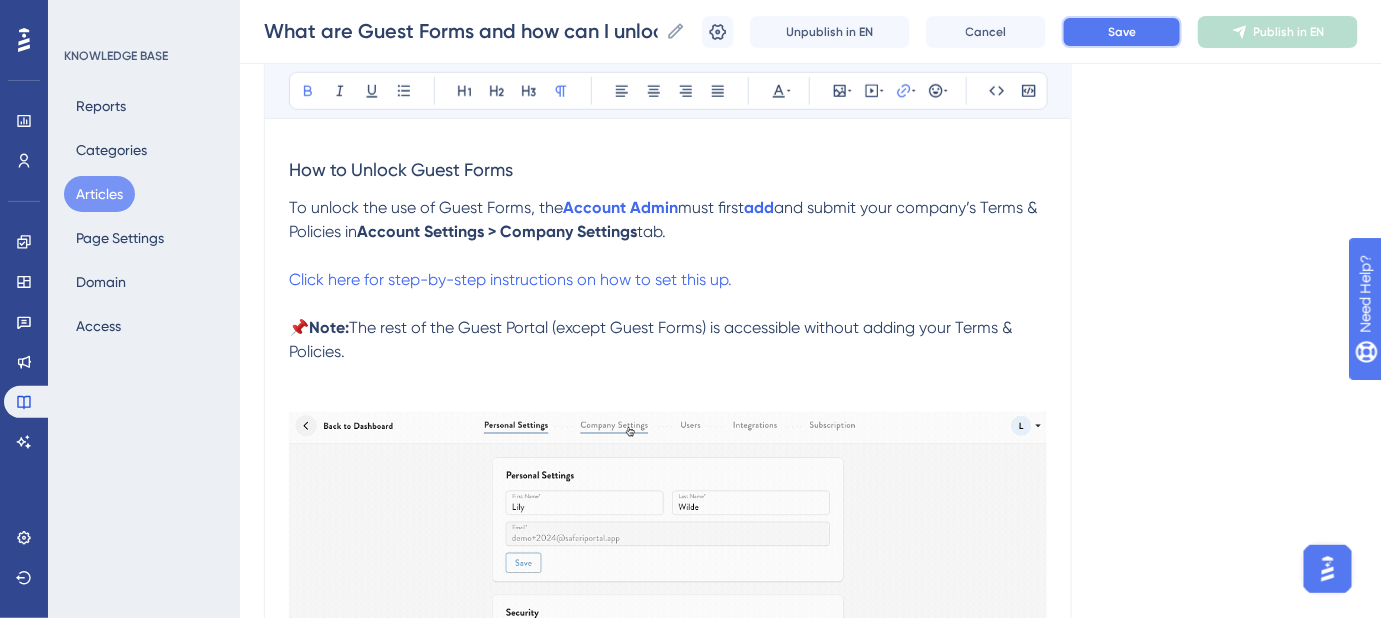 click on "Save" at bounding box center (1122, 32) 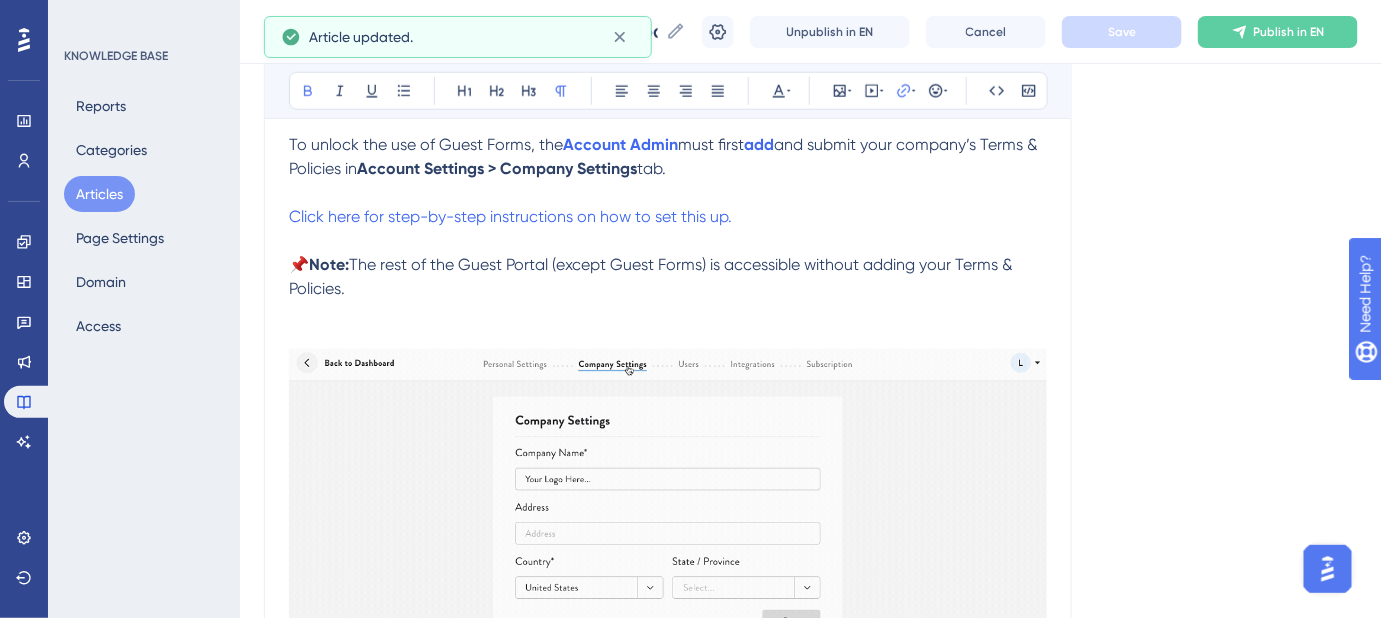 scroll, scrollTop: 636, scrollLeft: 0, axis: vertical 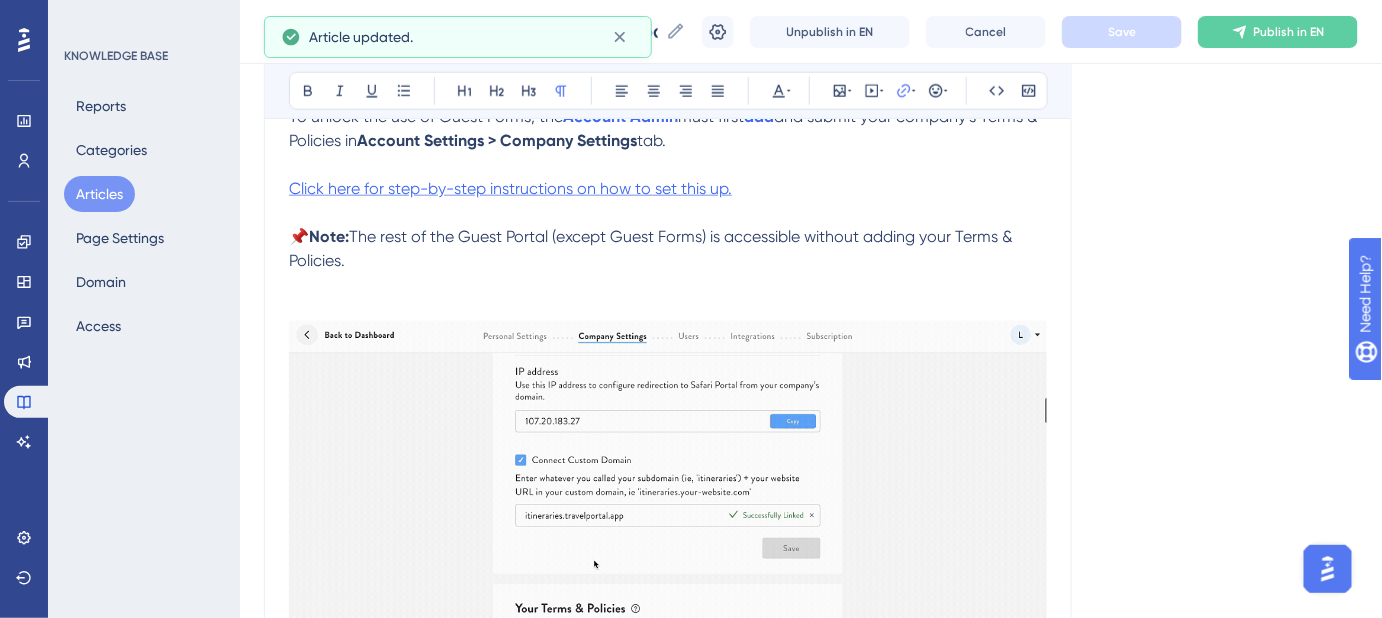 click on "Click here for step-by-step instructions on how to set this up." at bounding box center [510, 188] 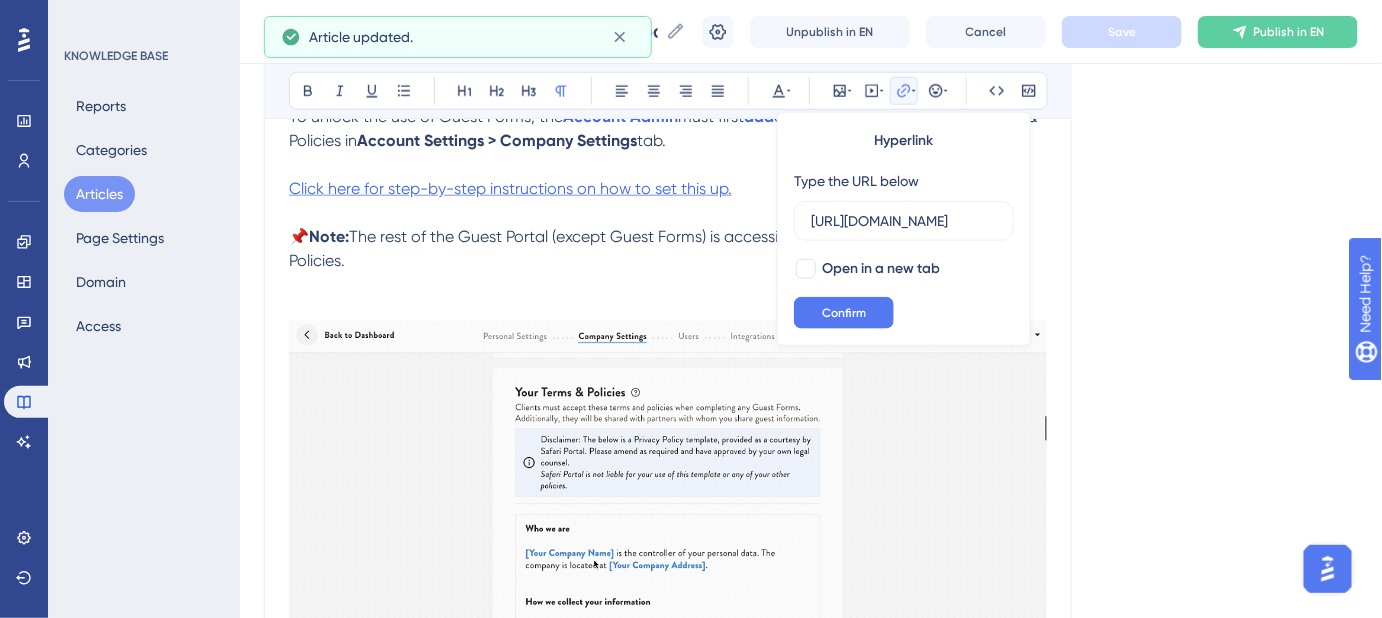 scroll, scrollTop: 0, scrollLeft: 458, axis: horizontal 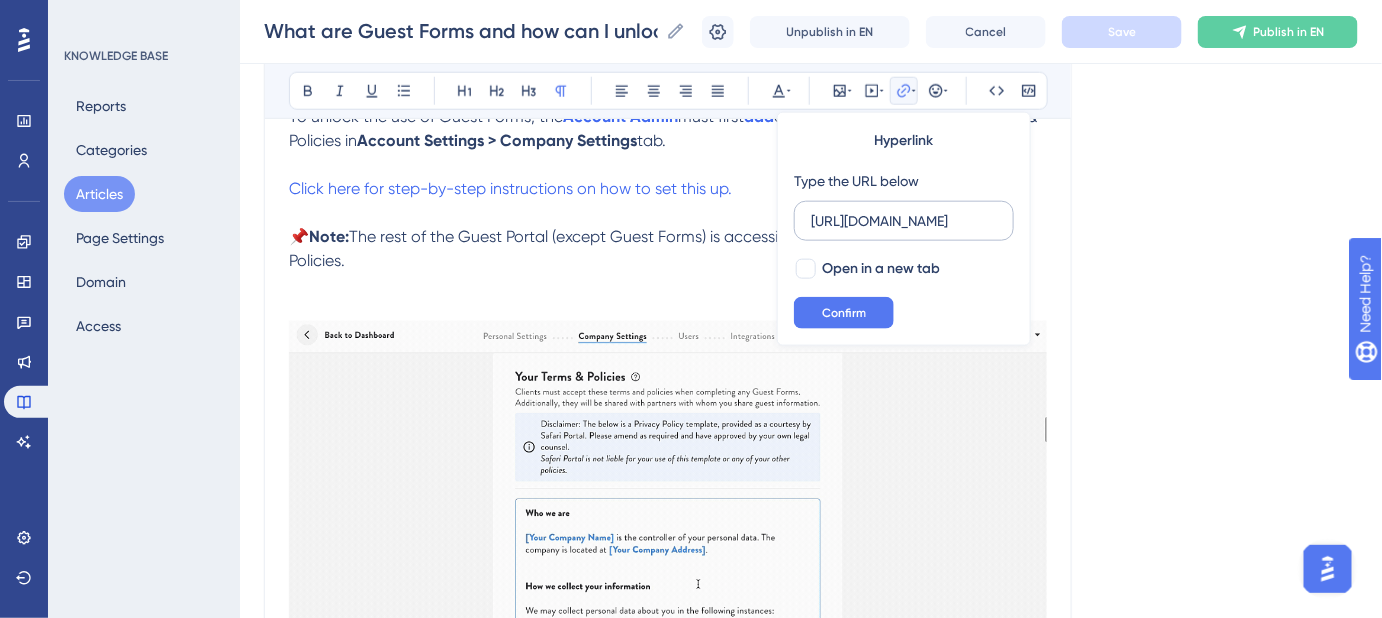 click on "https://help.safariportal.app/en/articles/5678-why-do-i-need-to-add-my-terms-policies-in-order" at bounding box center (904, 221) 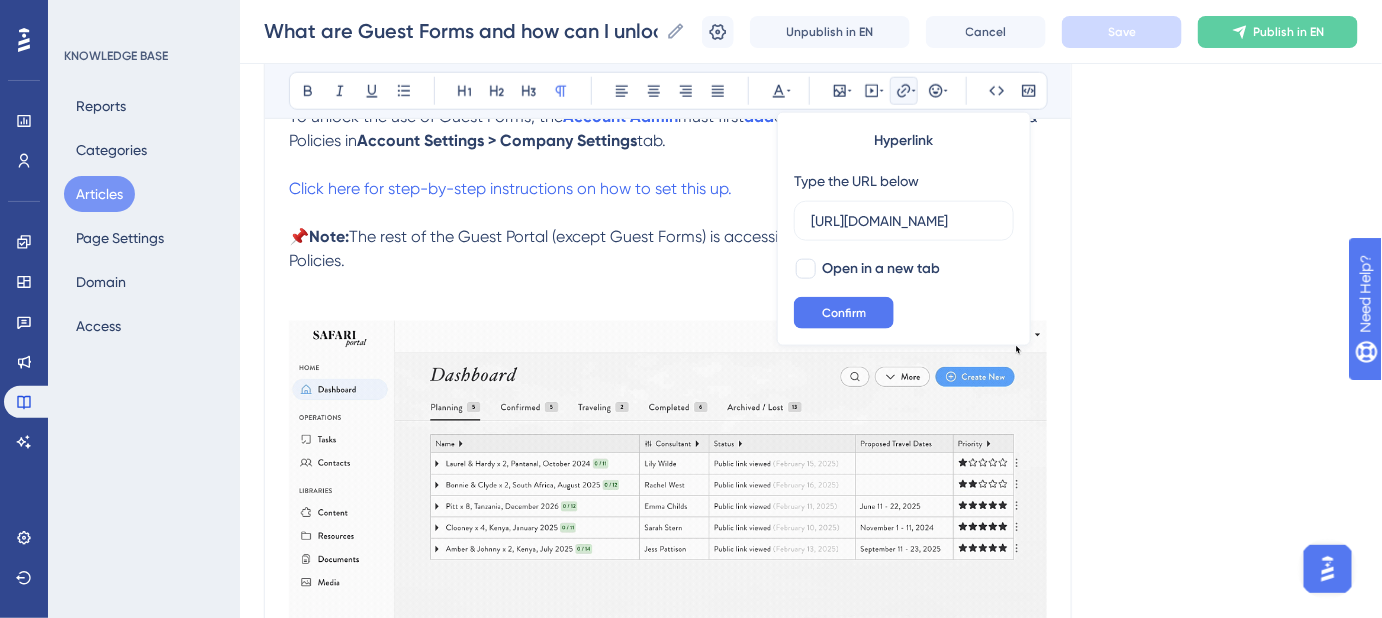 click at bounding box center [668, 213] 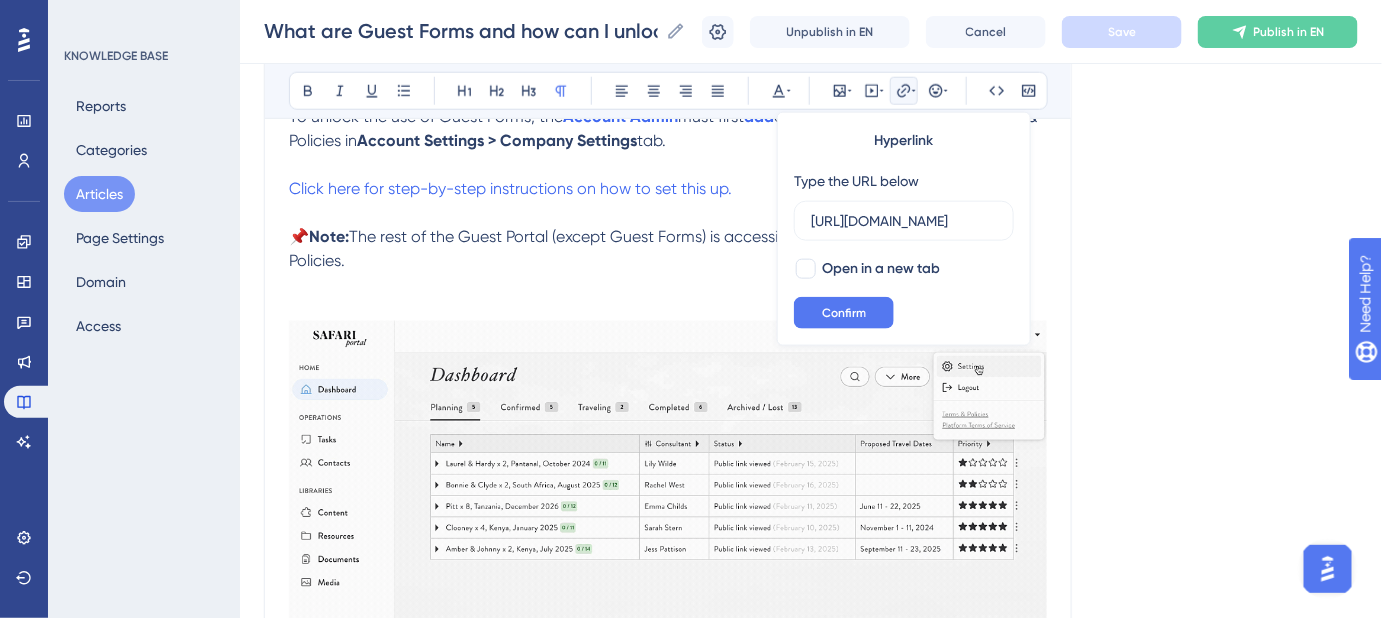 scroll, scrollTop: 0, scrollLeft: 0, axis: both 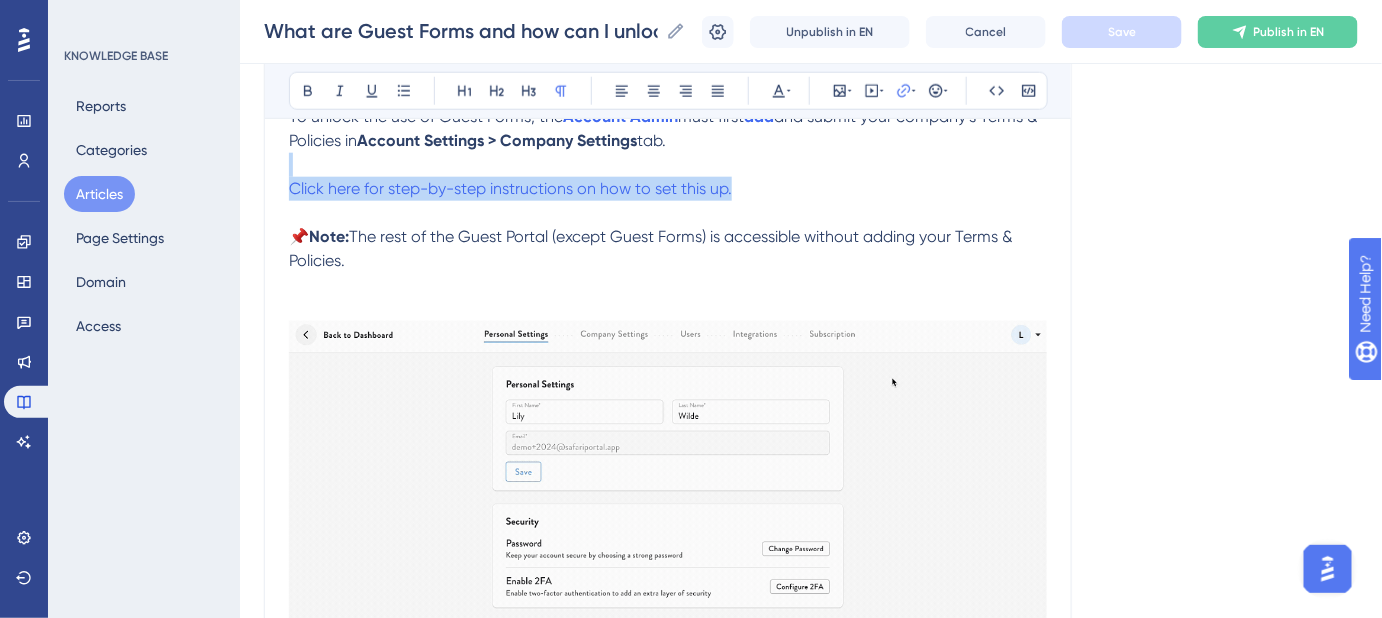 drag, startPoint x: 738, startPoint y: 188, endPoint x: 291, endPoint y: 174, distance: 447.21918 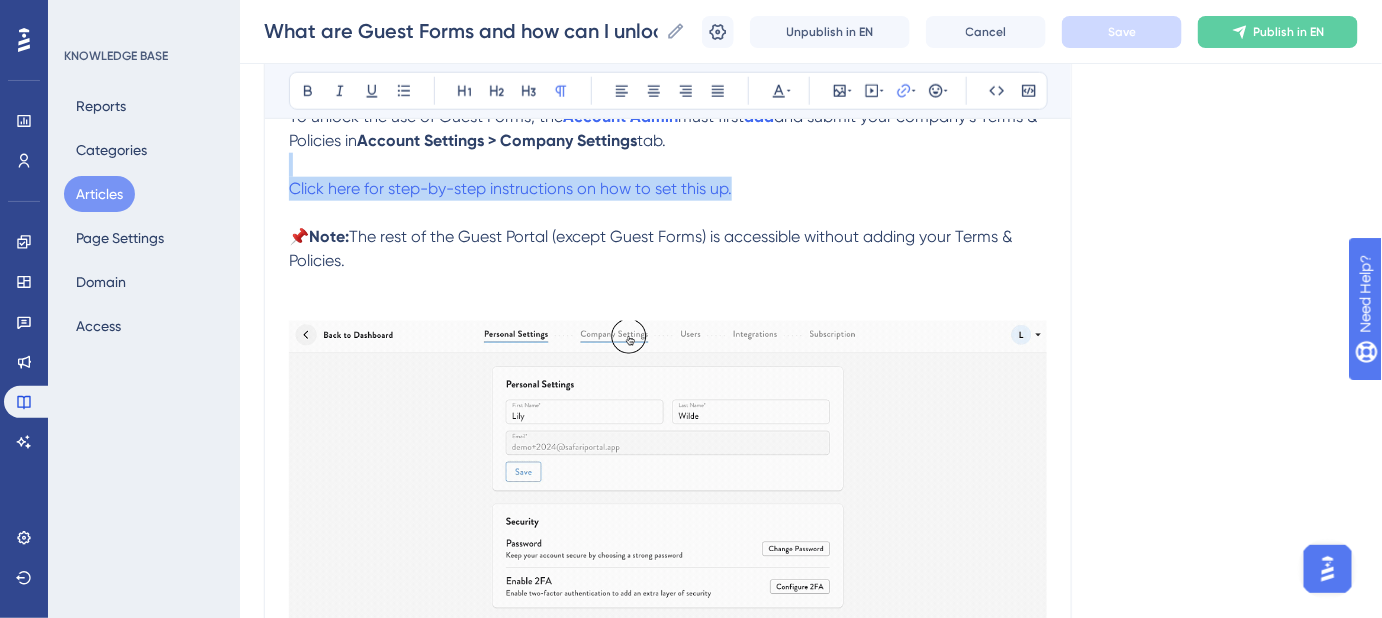 click on "Guest Forms  in Safari Portal's  Guest Portals   provide an easy and efficient way to collect essential information from your clients. This may include passports, contact information, health and dietary preferences, special occasions, travel insurance, rooming preferences, and emergency contacts. With Guest Forms, you can seamlessly  share  this information with DMCs, suppliers, and ground partners at the click of a button. Additionally, whenever a client completes or updates a form, their traveler profile in the  Contacts  module is automatically updated. If you have set up the  Google Sheets Integration,   their information will also be automatically added or updated on your running sheet.   How to Unlock Guest Forms To unlock the use of Guest Forms, the  Account Admin  must first  add  and submit your company’s Terms & Policies in  Account Settings > Company Settings  tab. Click here for step-by-step instructions on how to set this up. 📌  Note:" at bounding box center (668, 236) 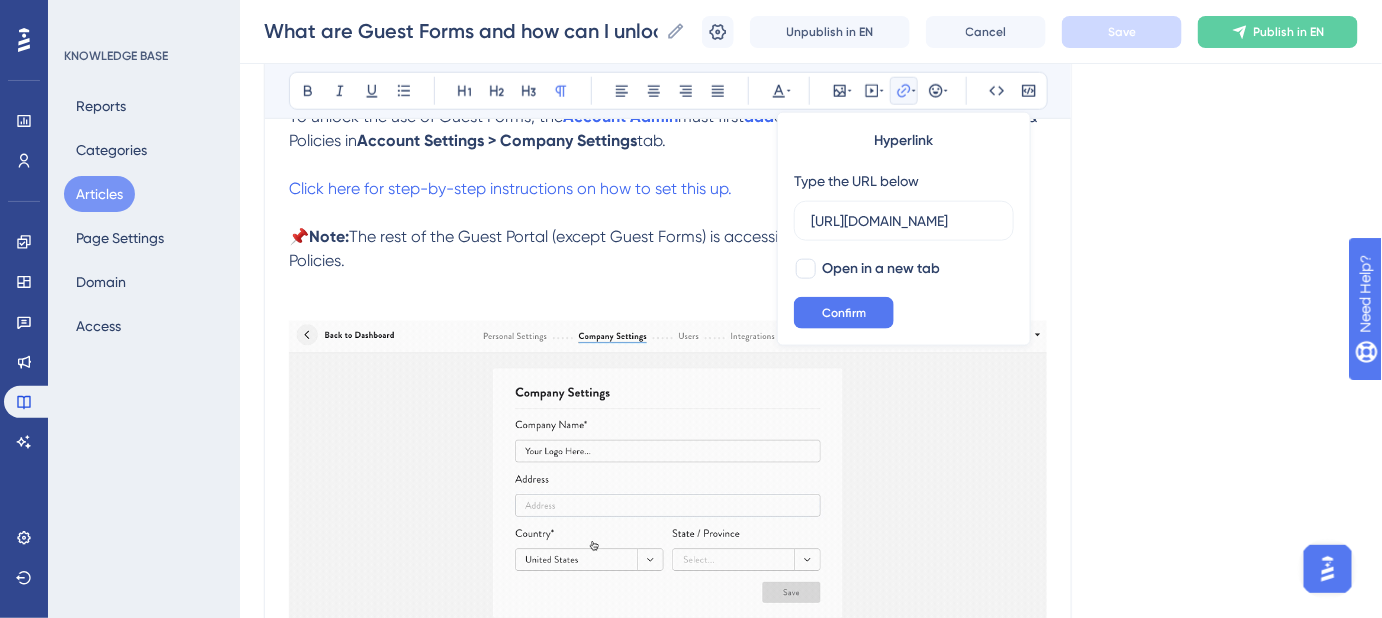 scroll, scrollTop: 0, scrollLeft: 458, axis: horizontal 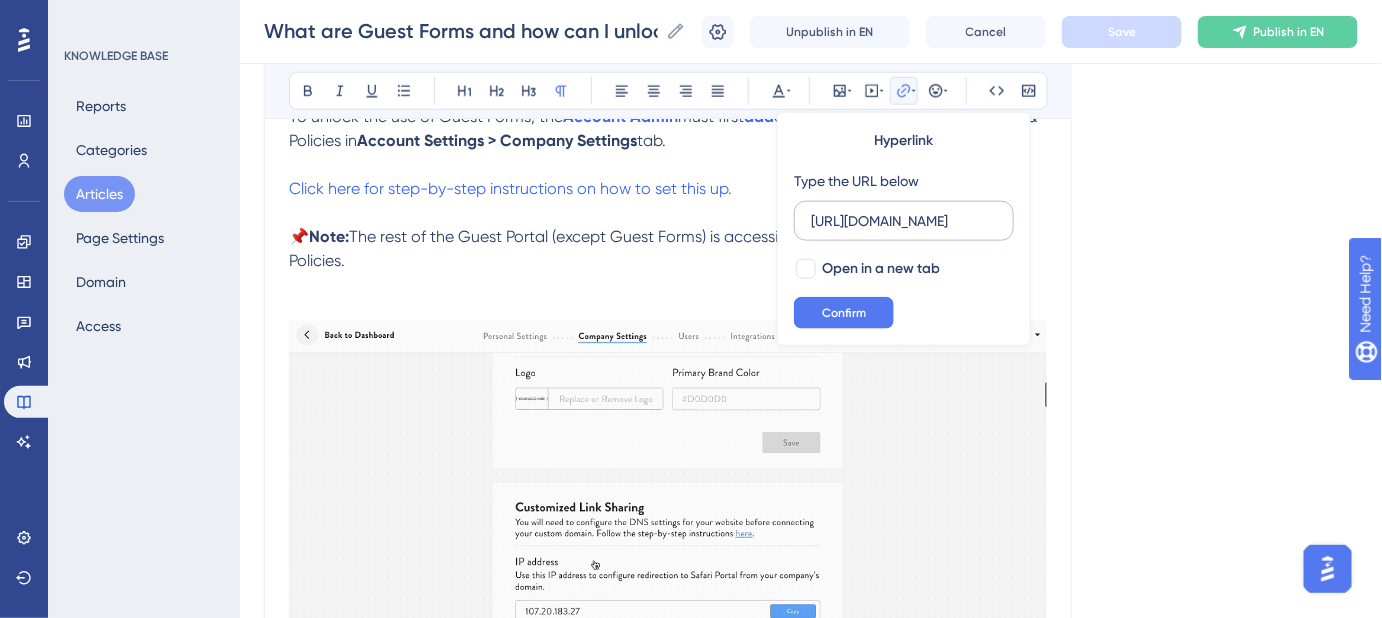 click on "https://help.safariportal.app/en/articles/5678-why-do-i-need-to-add-my-terms-policies-in-order" at bounding box center [904, 221] 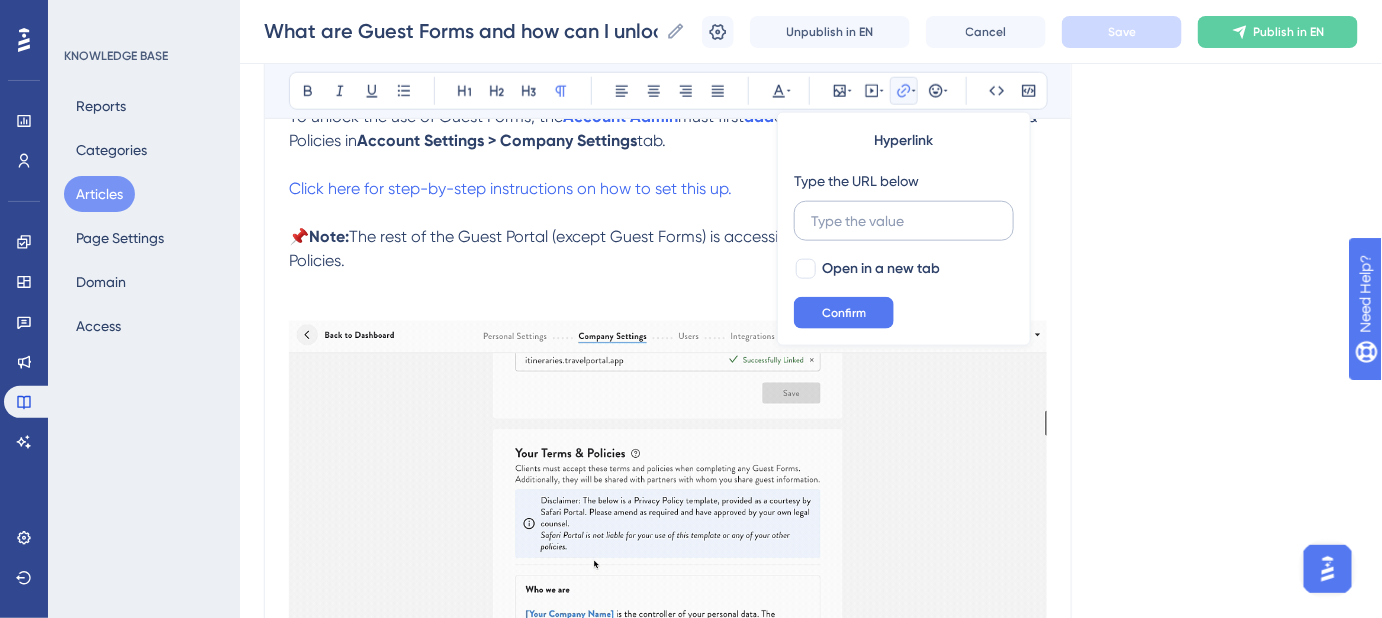 scroll, scrollTop: 0, scrollLeft: 0, axis: both 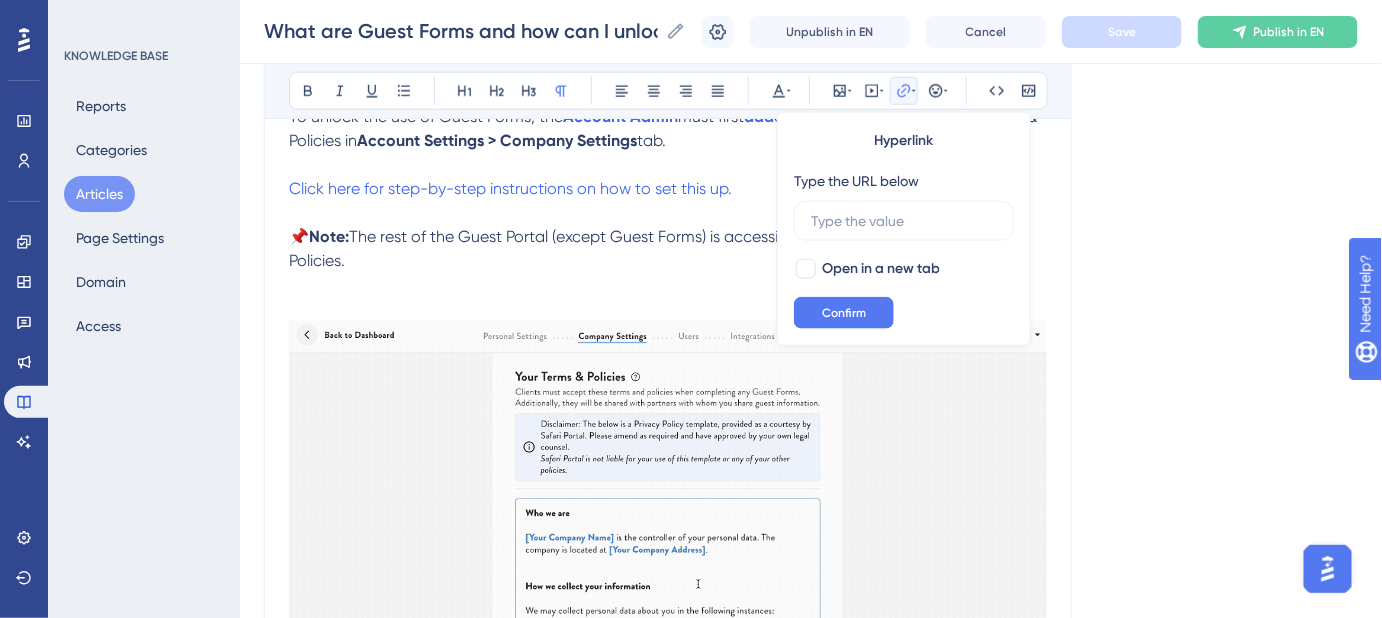 type 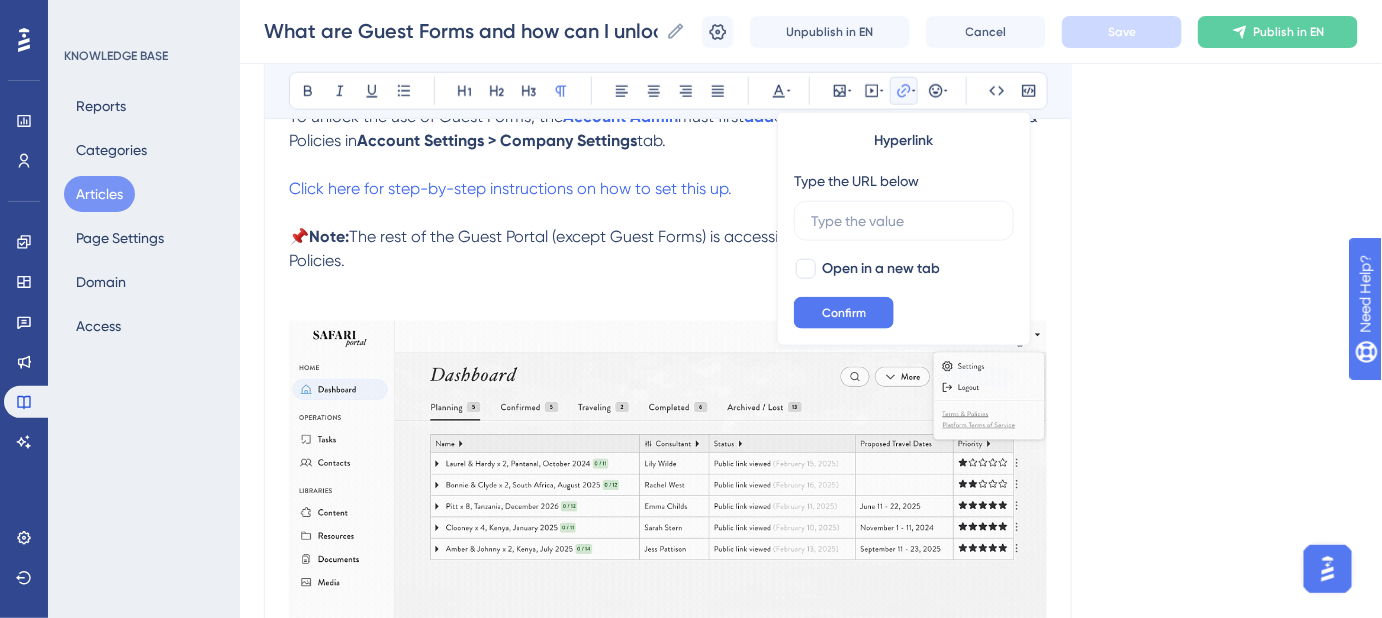click at bounding box center (668, 285) 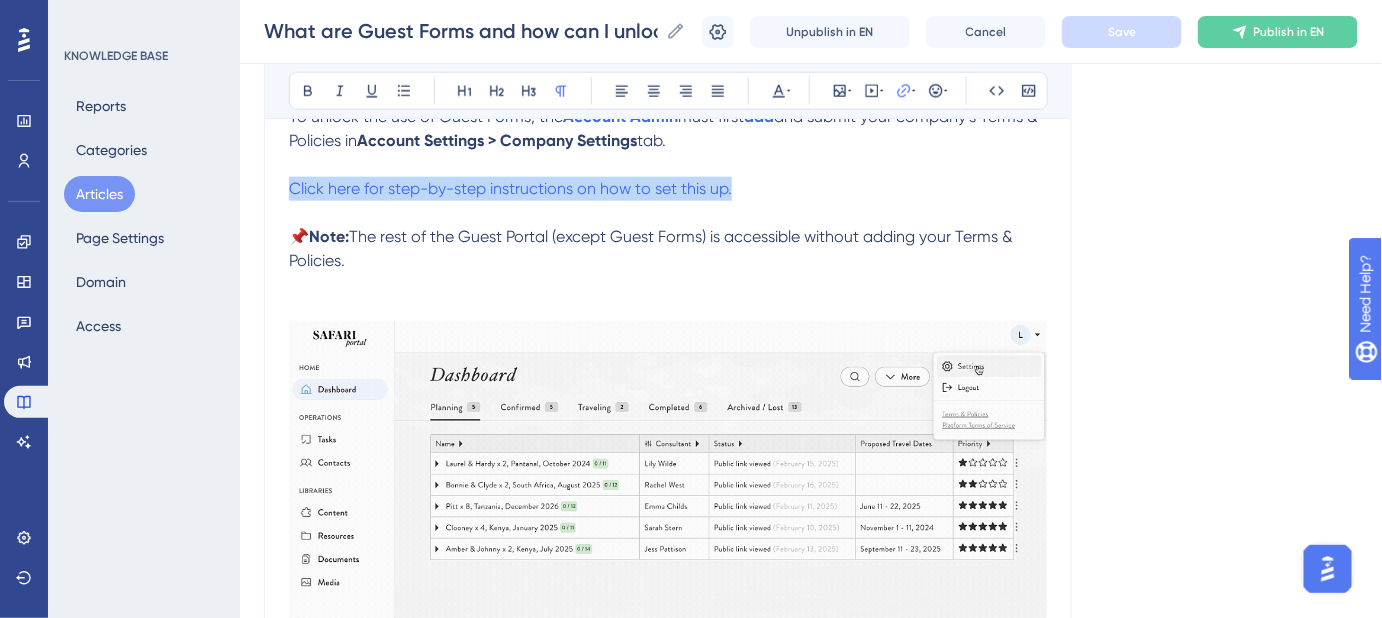 drag, startPoint x: 754, startPoint y: 186, endPoint x: 266, endPoint y: 194, distance: 488.06558 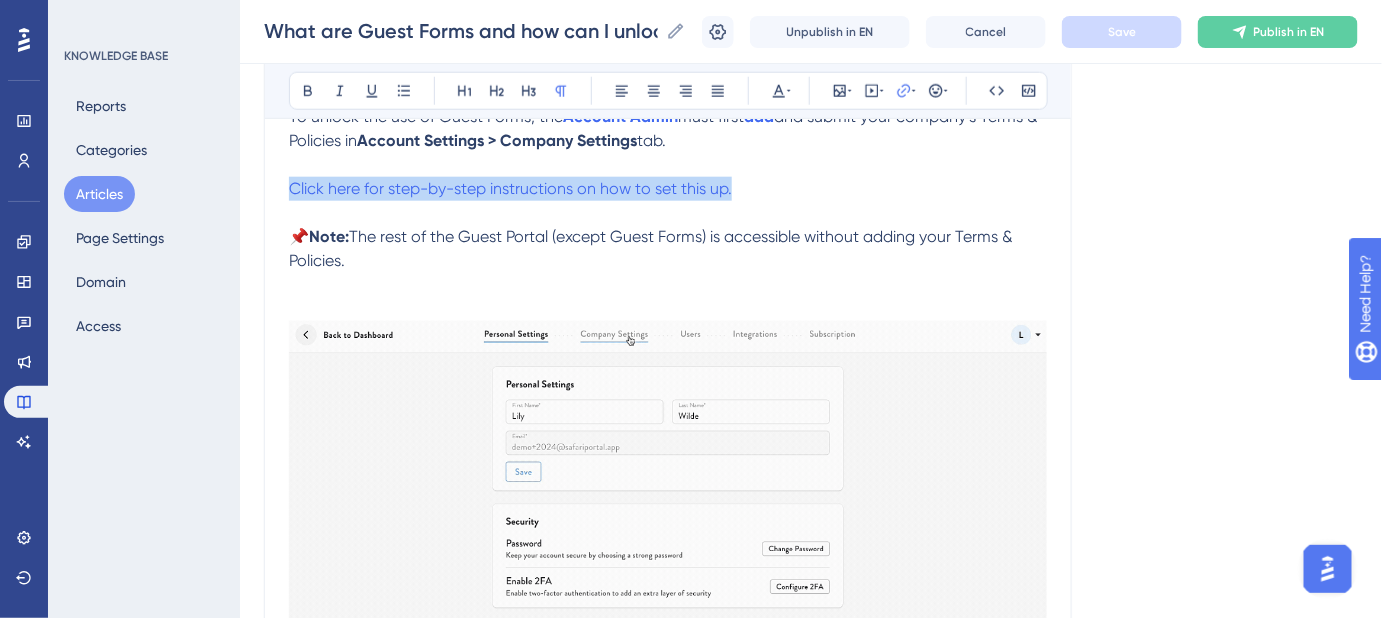 click on "What are Guest Forms and how can I unlock them? Learn what Guest Forms are, what they do, and how to enable them for your trips Bold Italic Underline Bullet Point Heading 1 Heading 2 Heading 3 Normal Align Left Align Center Align Right Align Justify Text Color Insert Image Embed Video Hyperlink Emojis Code Code Block Guest Forms  in Safari Portal's  Guest Portals   provide an easy and efficient way to collect essential information from your clients. This may include passports, contact information, health and dietary preferences, special occasions, travel insurance, rooming preferences, and emergency contacts. With Guest Forms, you can seamlessly  share  this information with DMCs, suppliers, and ground partners at the click of a button. Additionally, whenever a client completes or updates a form, their traveler profile in the  Contacts  module is automatically updated. If you have set up the  Google Sheets Integration,   their information will also be automatically added or updated on your running sheet." at bounding box center (668, 148) 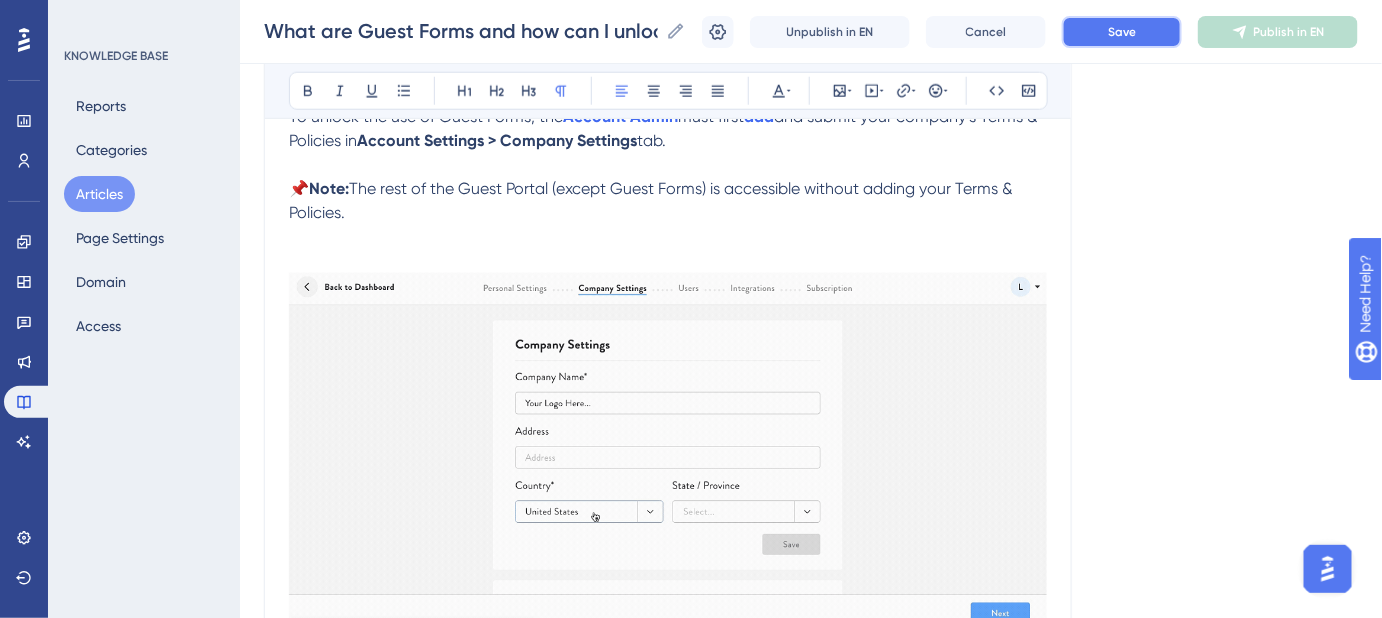 click on "Save" at bounding box center [1122, 32] 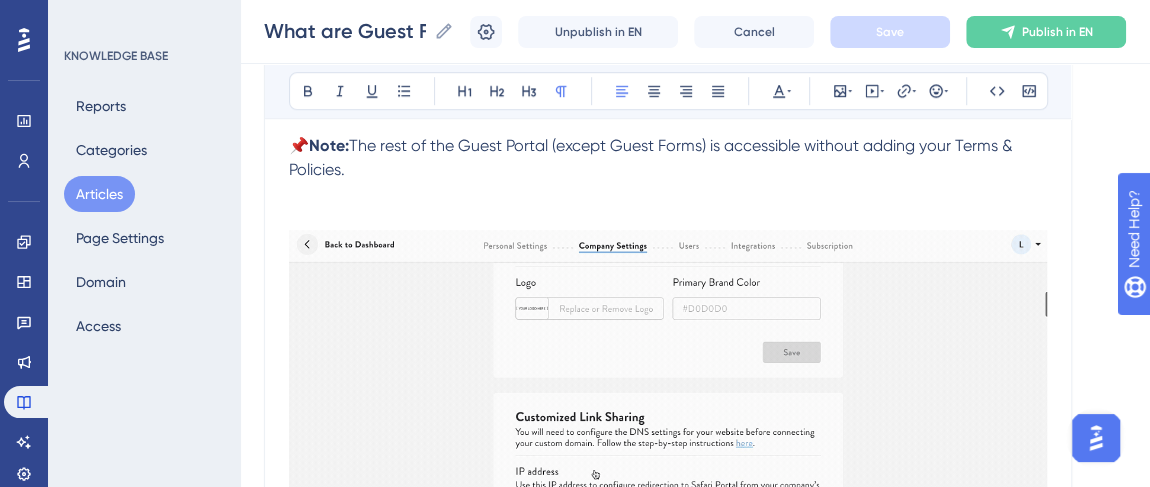 scroll, scrollTop: 770, scrollLeft: 0, axis: vertical 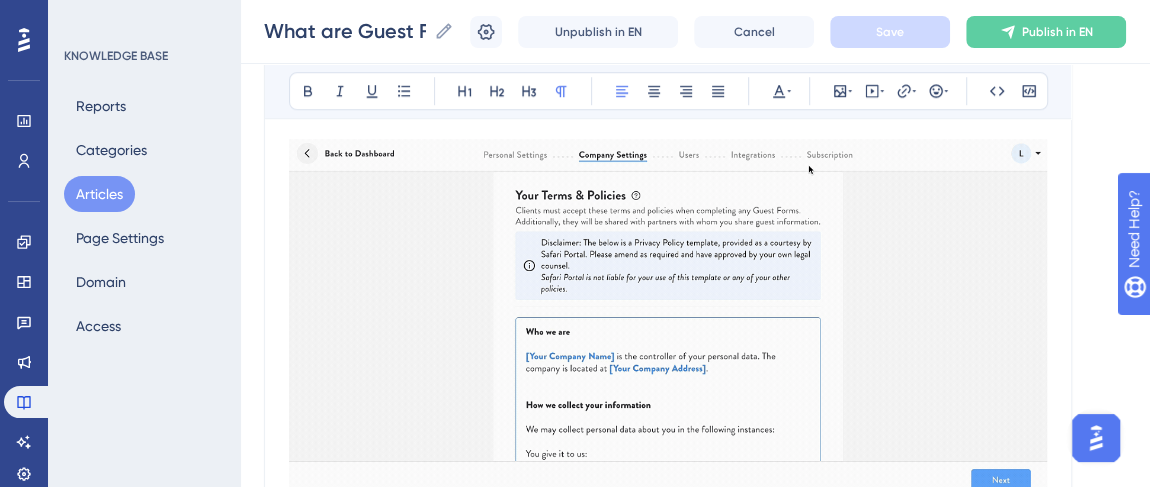 click at bounding box center [668, 317] 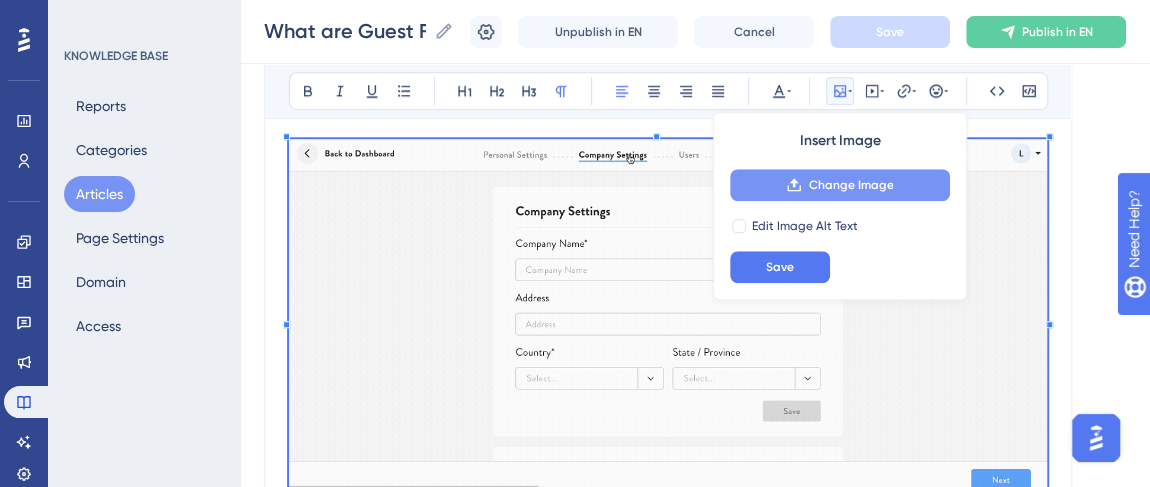 click on "Change Image" at bounding box center [840, 185] 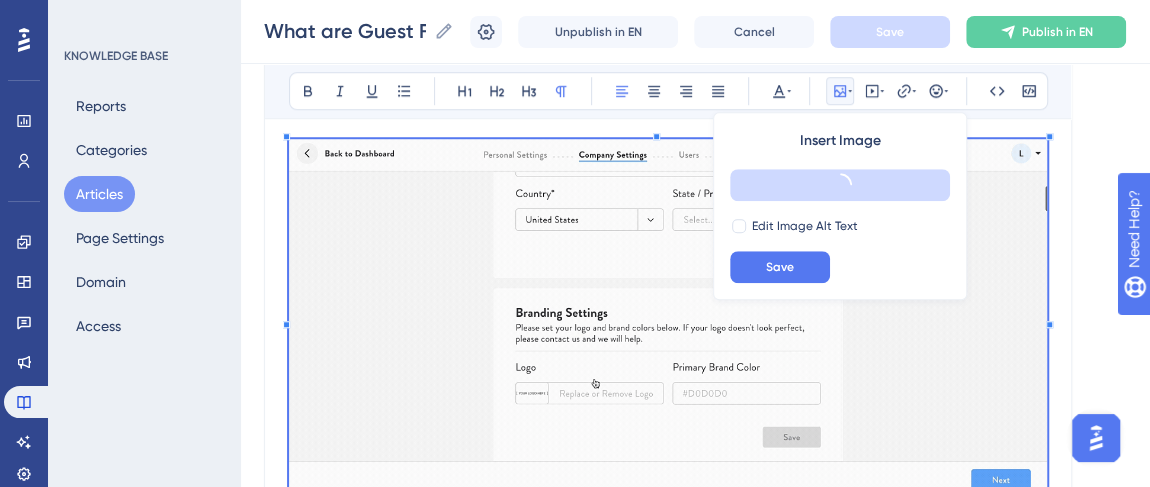 scroll, scrollTop: 652, scrollLeft: 0, axis: vertical 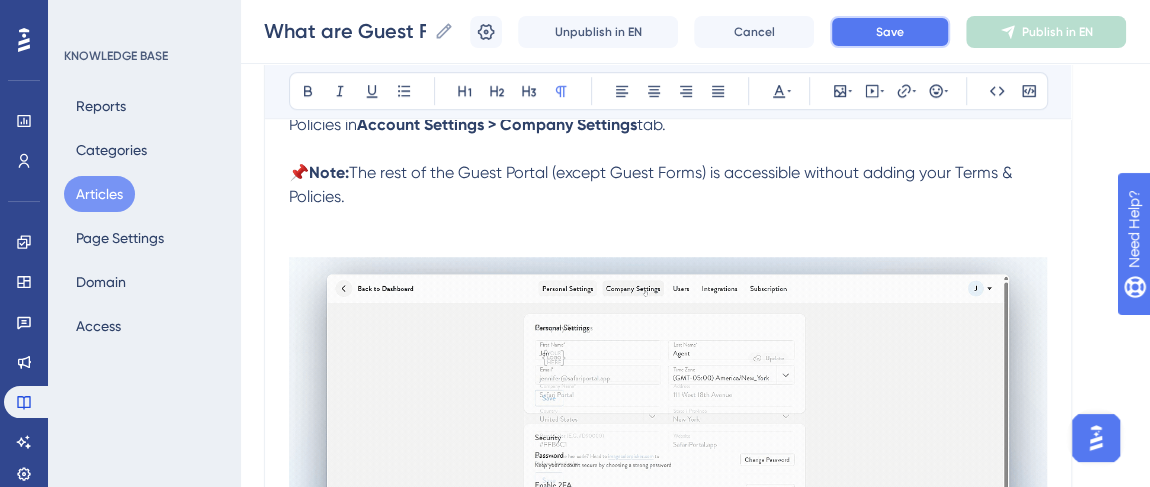 click on "Save" at bounding box center [890, 32] 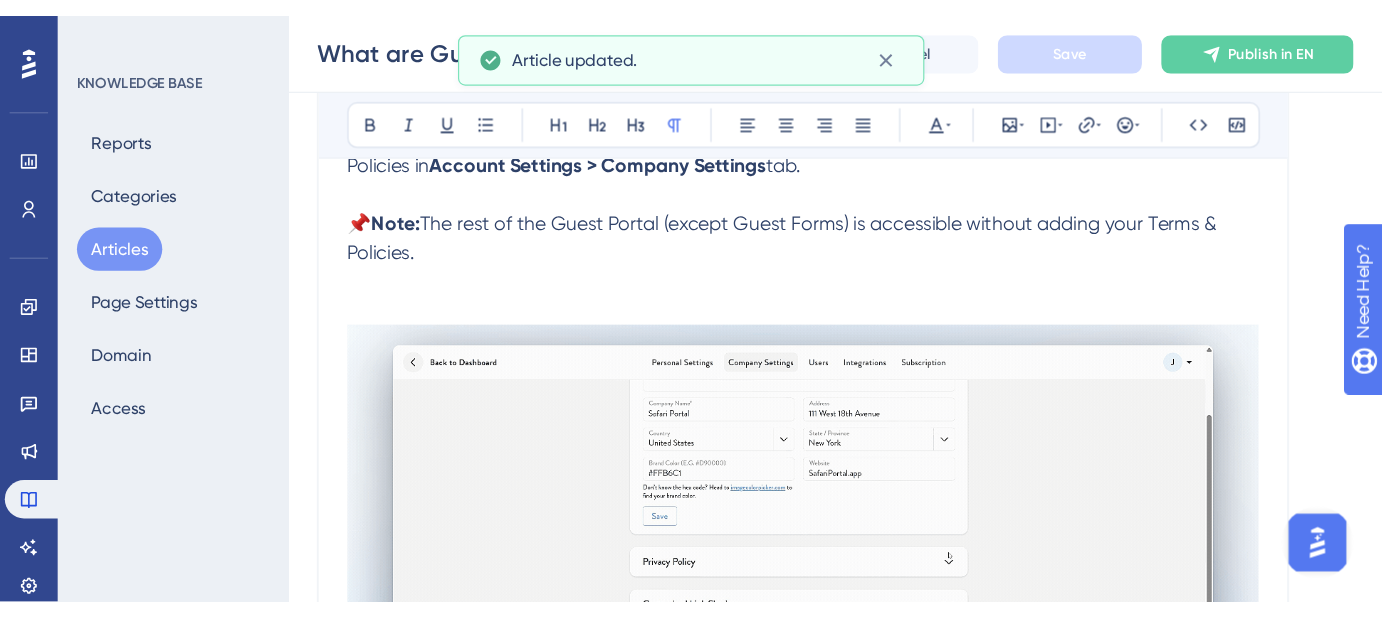 scroll, scrollTop: 652, scrollLeft: 0, axis: vertical 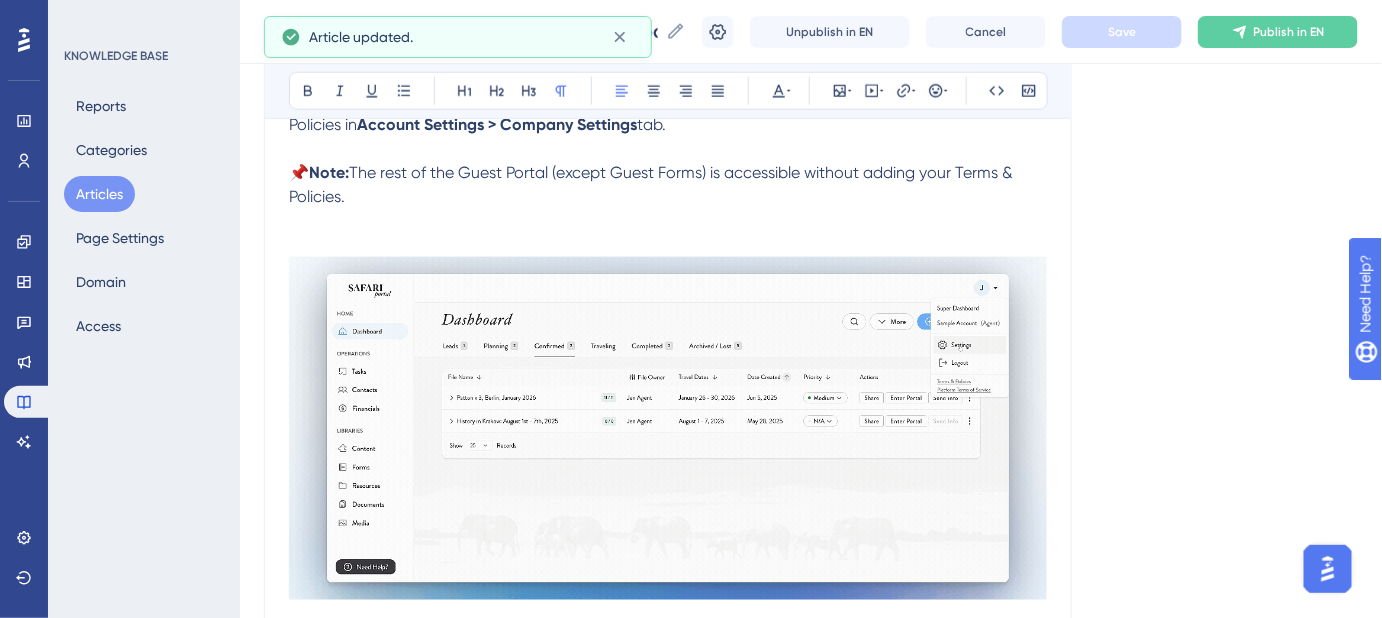 click on "📌  Note:  The rest of the Guest Portal (except Guest Forms) is accessible without adding your Terms & Policies." at bounding box center [668, 185] 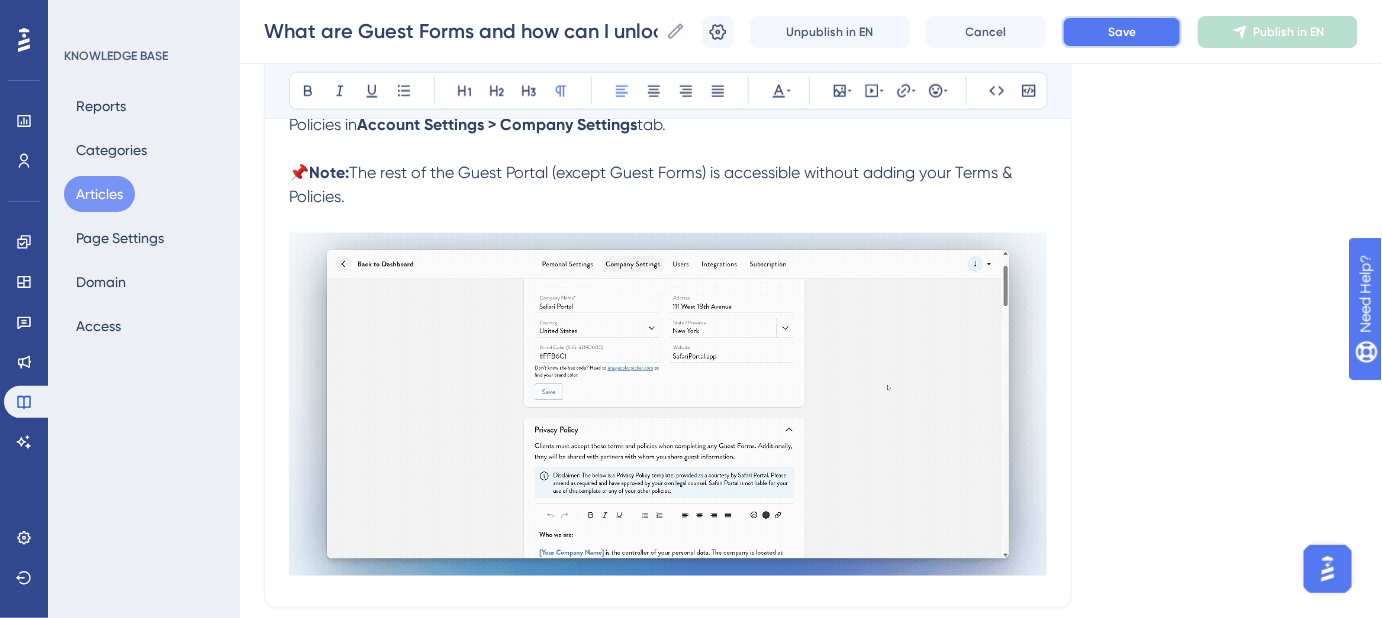 click on "Save" at bounding box center (1122, 32) 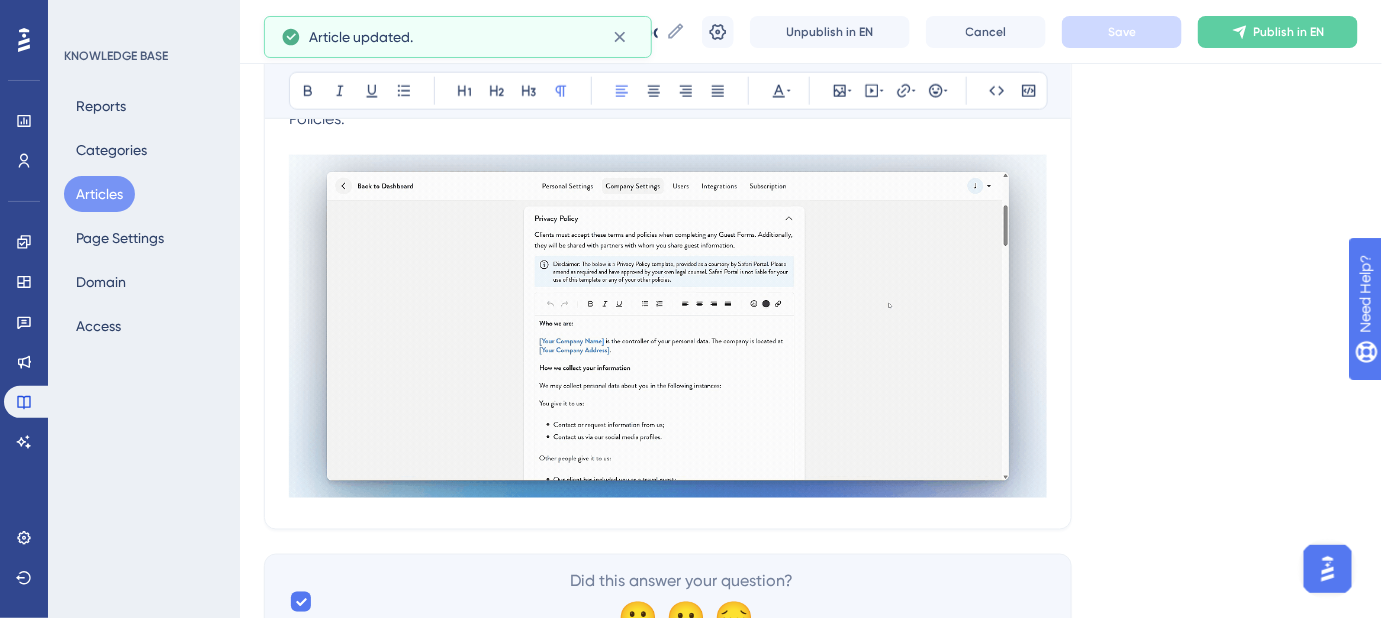 scroll, scrollTop: 824, scrollLeft: 0, axis: vertical 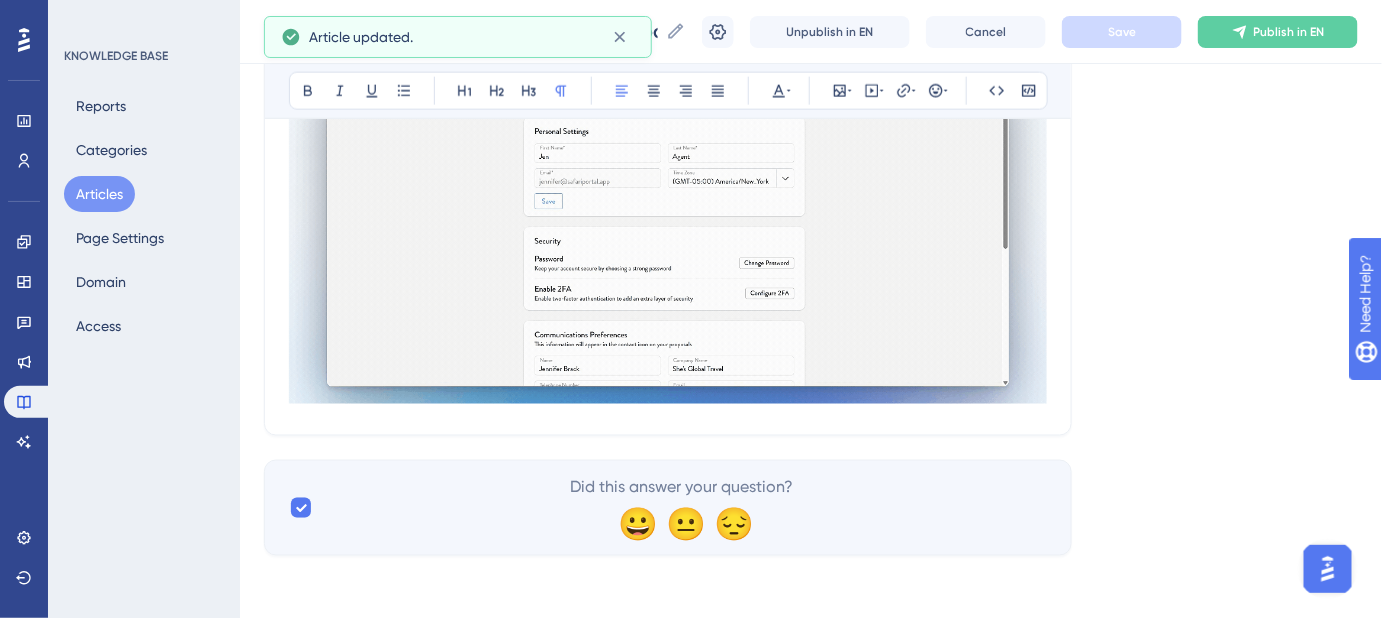 click on "What are Guest Forms and how can I unlock them? Learn what Guest Forms are, what they do, and how to enable them for your trips Bold Italic Underline Bullet Point Heading 1 Heading 2 Heading 3 Normal Align Left Align Center Align Right Align Justify Text Color Insert Image Embed Video Hyperlink Emojis Code Code Block Guest Forms  in Safari Portal's  Guest Portals   provide an easy and efficient way to collect essential information from your clients. This may include passports, contact information, health and dietary preferences, special occasions, travel insurance, rooming preferences, and emergency contacts. With Guest Forms, you can seamlessly  share  this information with DMCs, suppliers, and ground partners at the click of a button. Additionally, whenever a client completes or updates a form, their traveler profile in the  Contacts  module is automatically updated. If you have set up the  Google Sheets Integration,   their information will also be automatically added or updated on your running sheet." at bounding box center [668, -82] 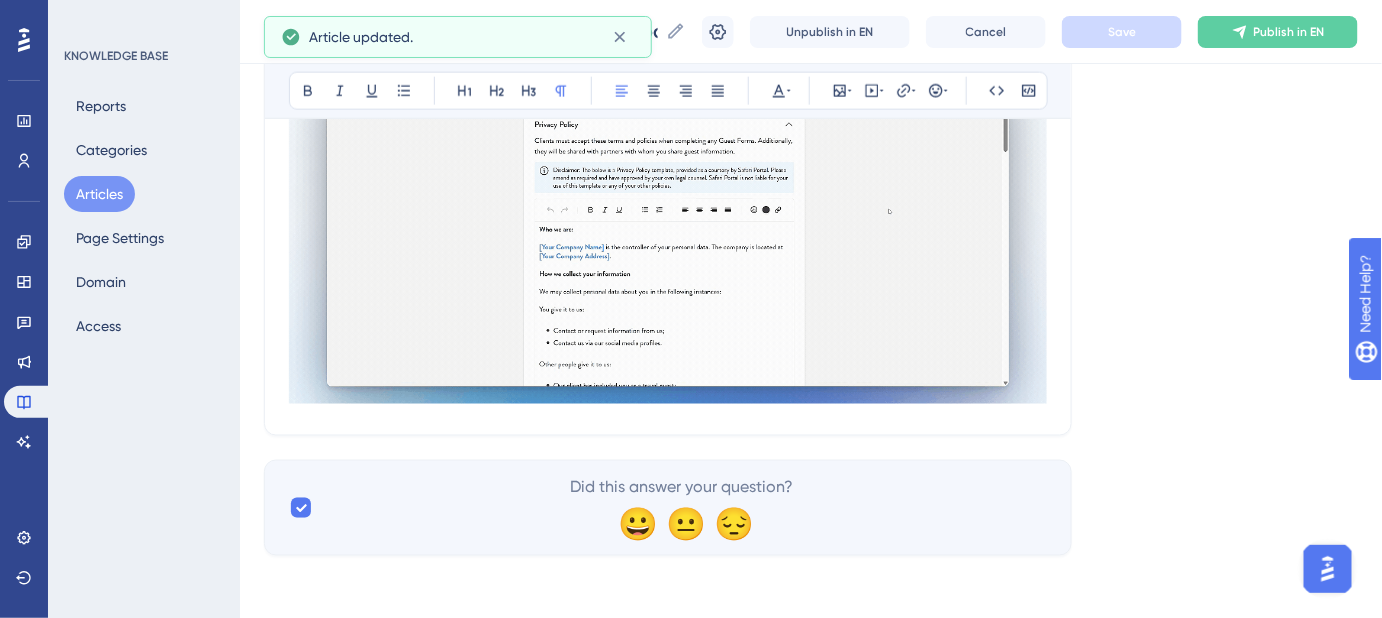 click on "What are Guest Forms and how can I unlock them? Learn what Guest Forms are, what they do, and how to enable them for your trips Bold Italic Underline Bullet Point Heading 1 Heading 2 Heading 3 Normal Align Left Align Center Align Right Align Justify Text Color Insert Image Embed Video Hyperlink Emojis Code Code Block Guest Forms  in Safari Portal's  Guest Portals   provide an easy and efficient way to collect essential information from your clients. This may include passports, contact information, health and dietary preferences, special occasions, travel insurance, rooming preferences, and emergency contacts. With Guest Forms, you can seamlessly  share  this information with DMCs, suppliers, and ground partners at the click of a button. Additionally, whenever a client completes or updates a form, their traveler profile in the  Contacts  module is automatically updated. If you have set up the  Google Sheets Integration,   their information will also be automatically added or updated on your running sheet." at bounding box center [668, -82] 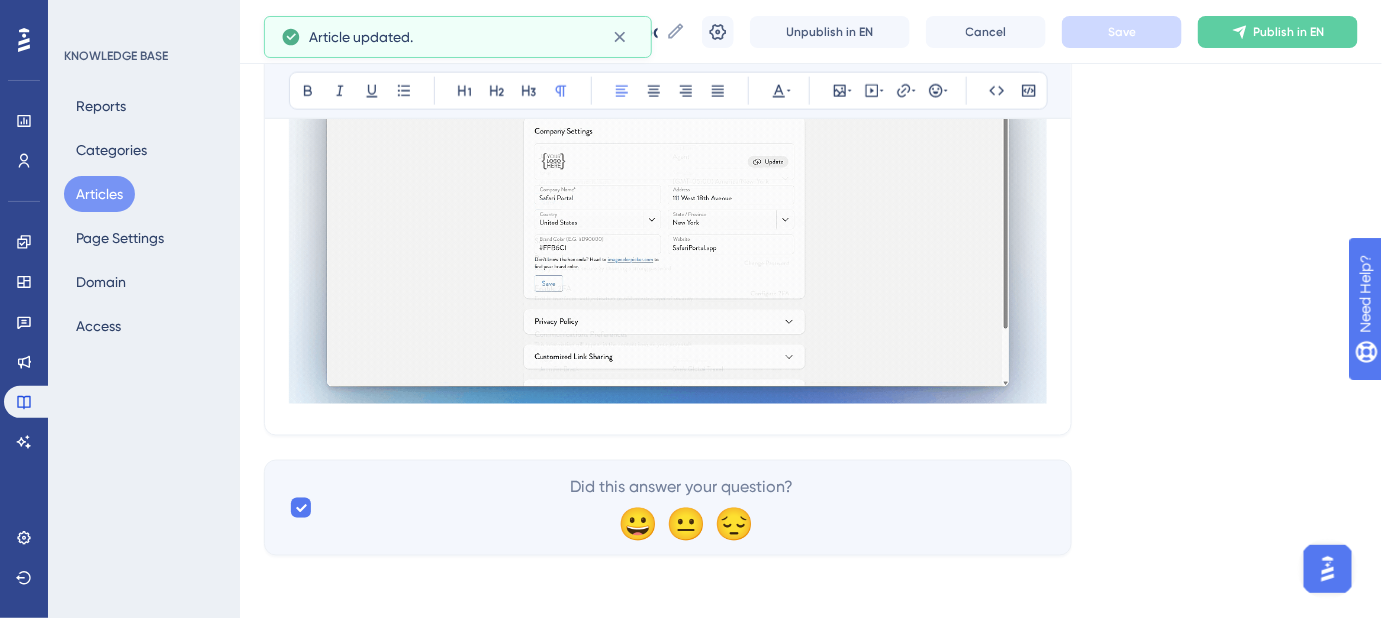 click at bounding box center (668, 232) 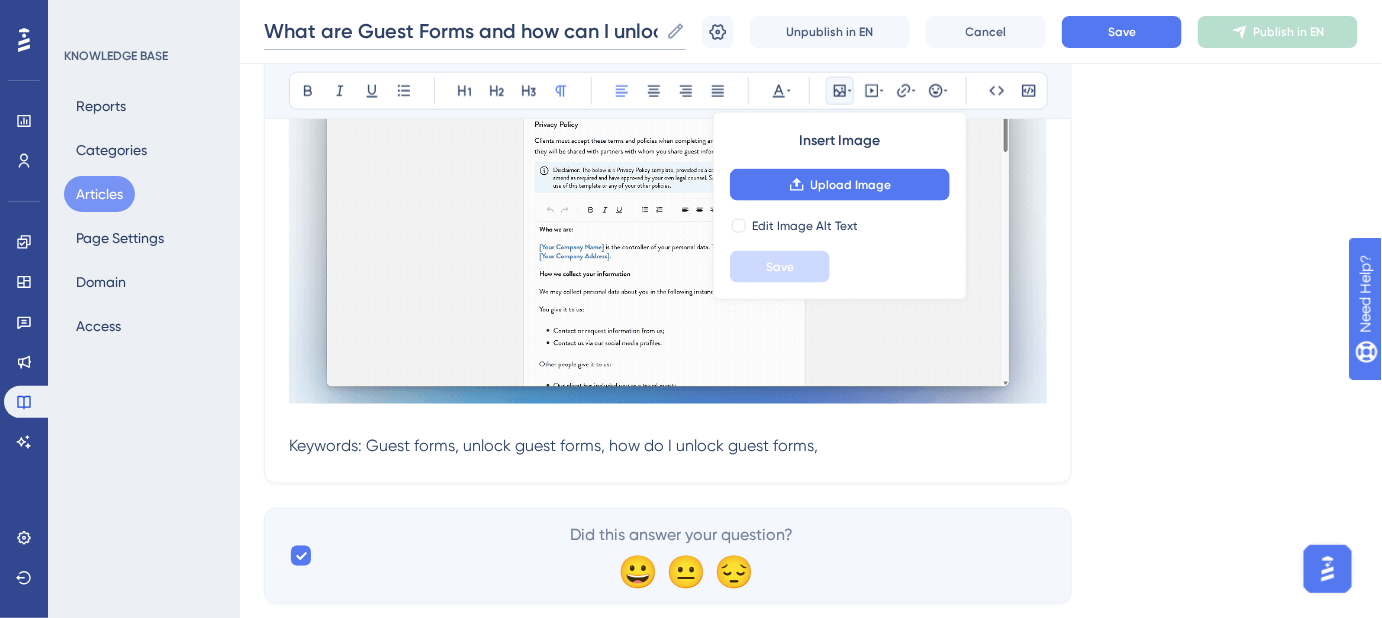 scroll, scrollTop: 0, scrollLeft: 61, axis: horizontal 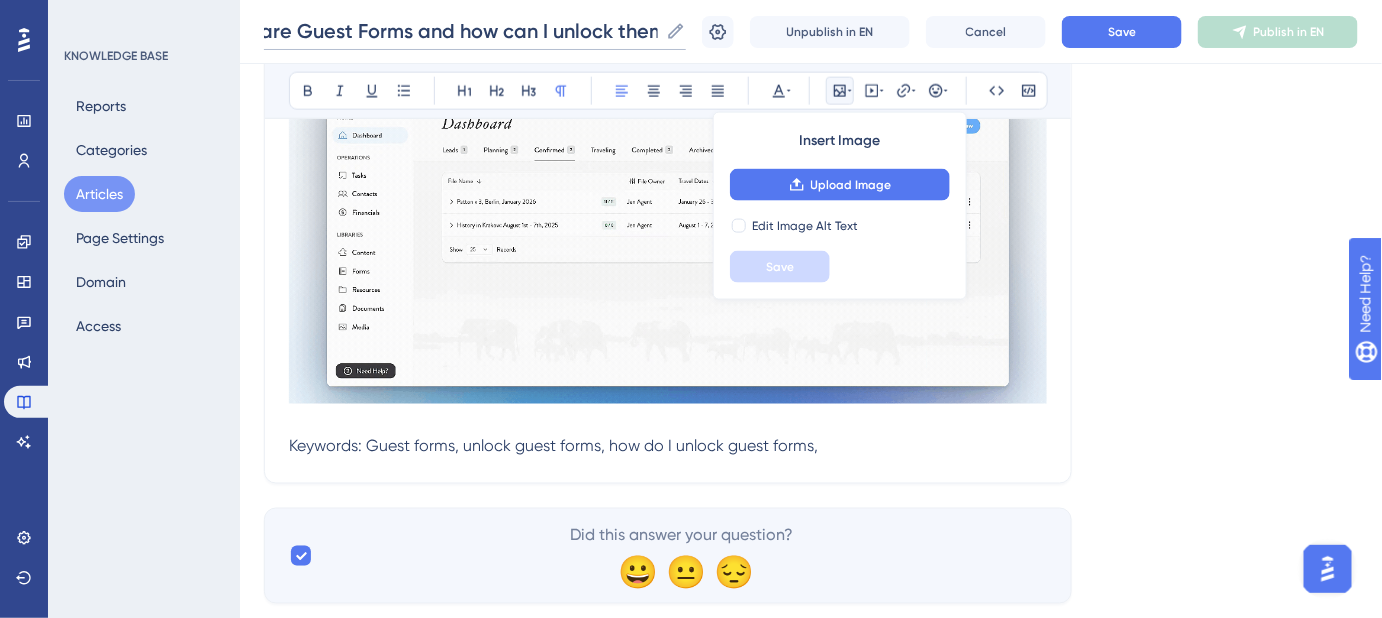 drag, startPoint x: 576, startPoint y: 39, endPoint x: 757, endPoint y: 58, distance: 181.9945 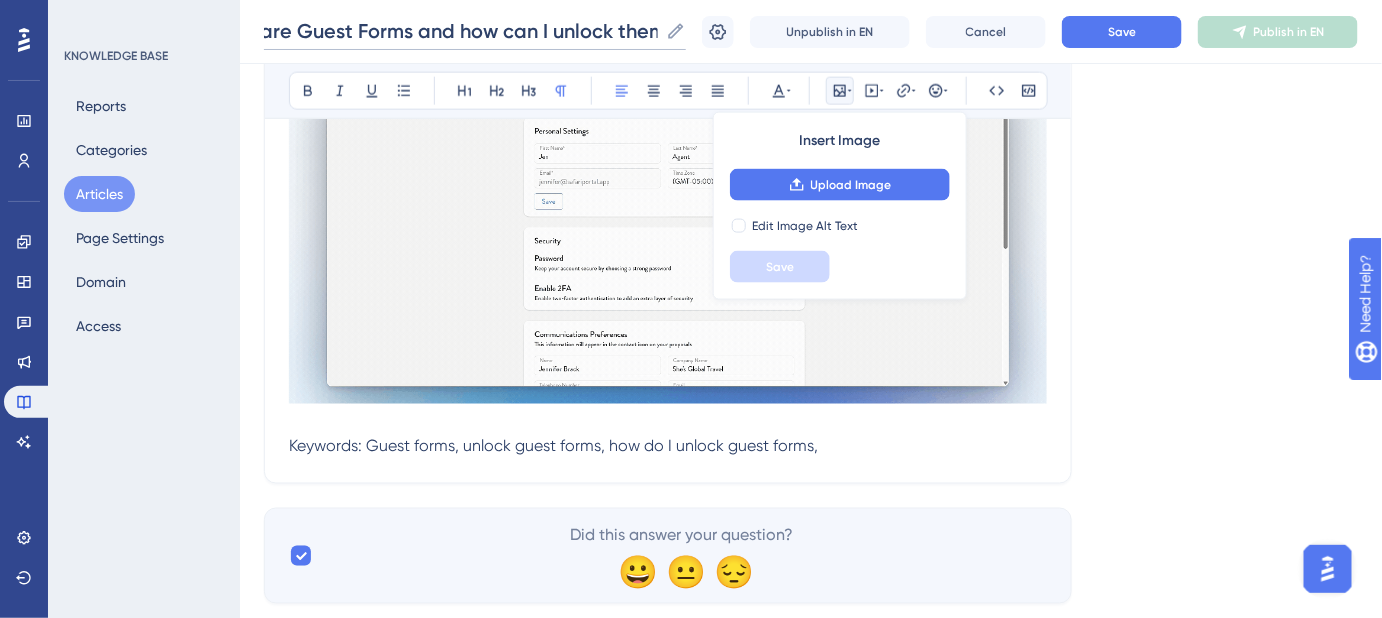 click on "What are Guest Forms and how can I unlock them? What are Guest Forms and how can I unlock them? Unpublish in EN Cancel Save Publish in EN" at bounding box center (811, 32) 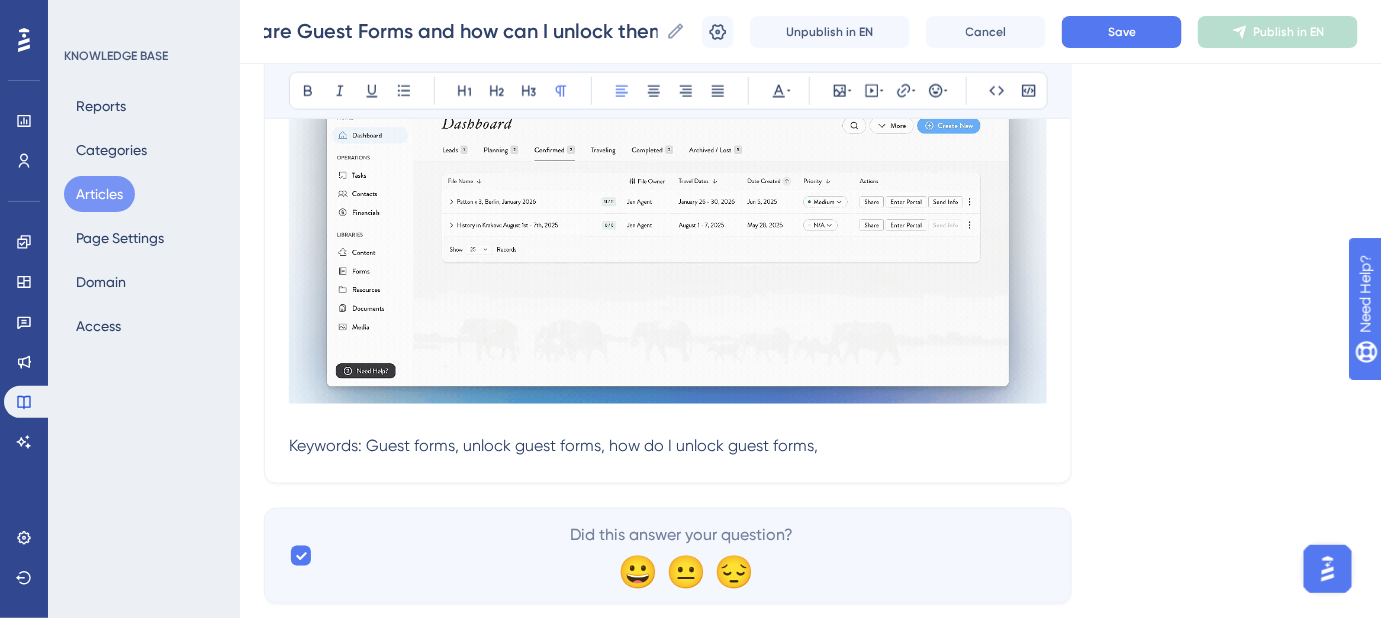 click on "Keywords: Guest forms, unlock guest forms, how do I unlock guest forms," at bounding box center (668, 447) 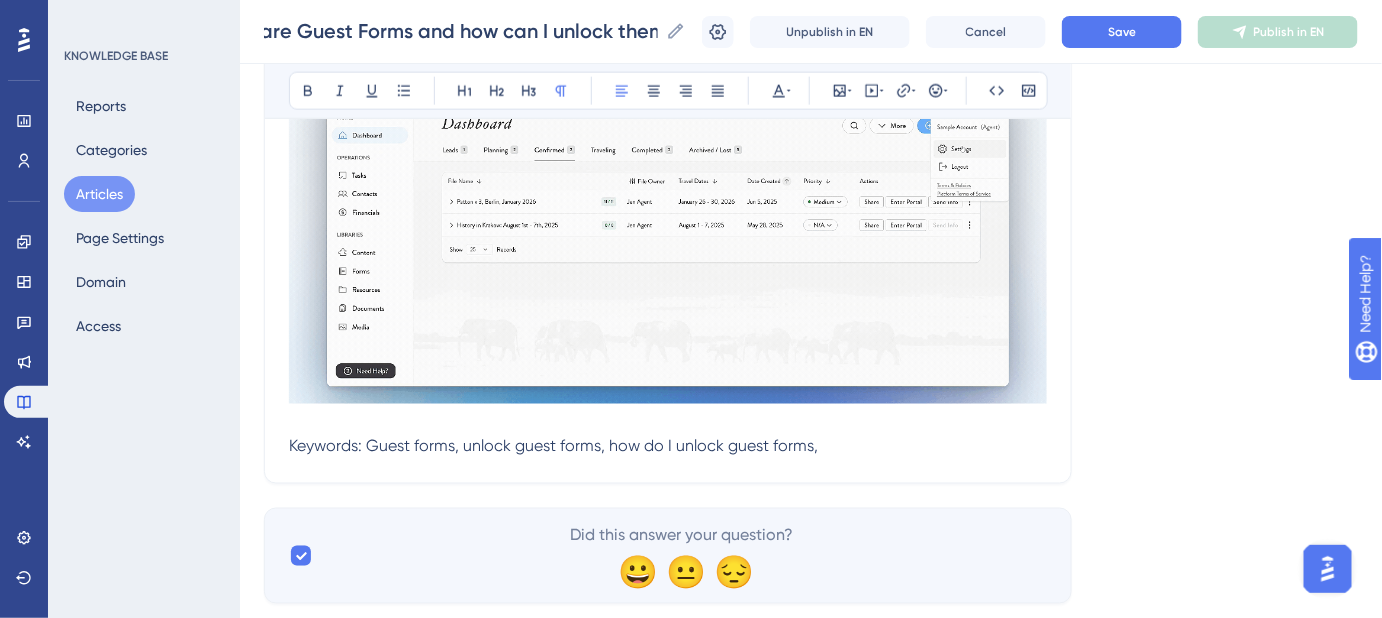 scroll, scrollTop: 0, scrollLeft: 0, axis: both 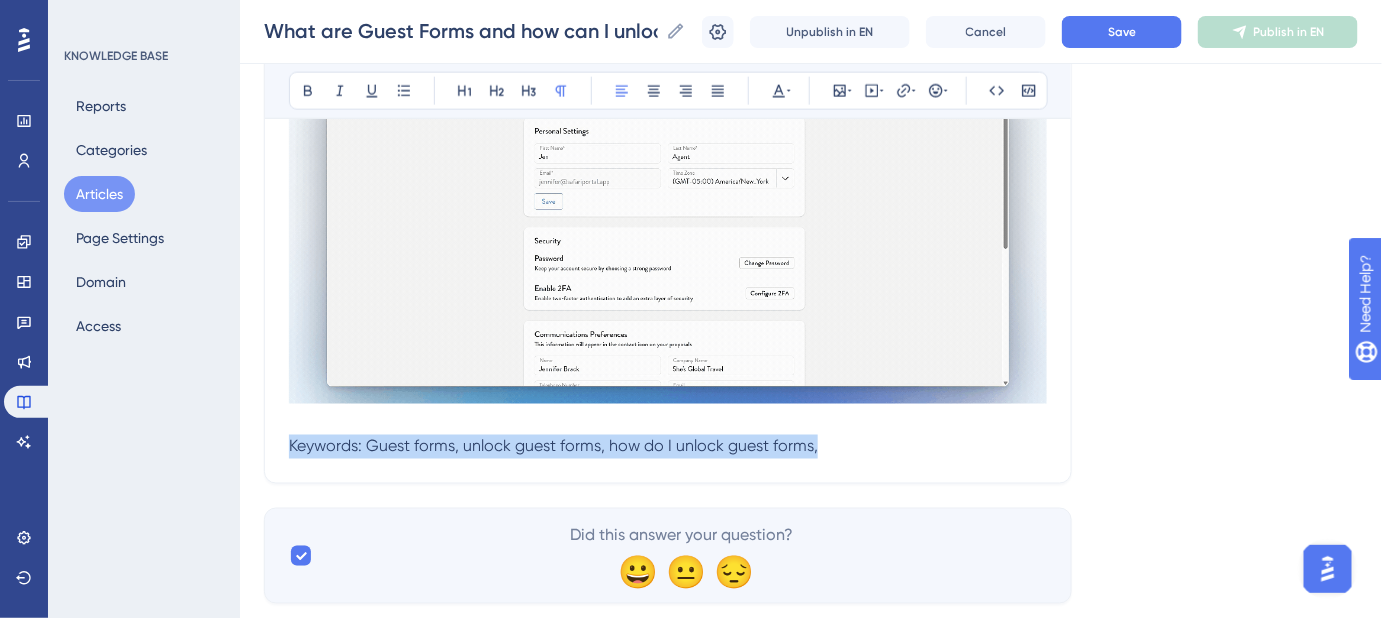 drag, startPoint x: 750, startPoint y: 447, endPoint x: 279, endPoint y: 445, distance: 471.00424 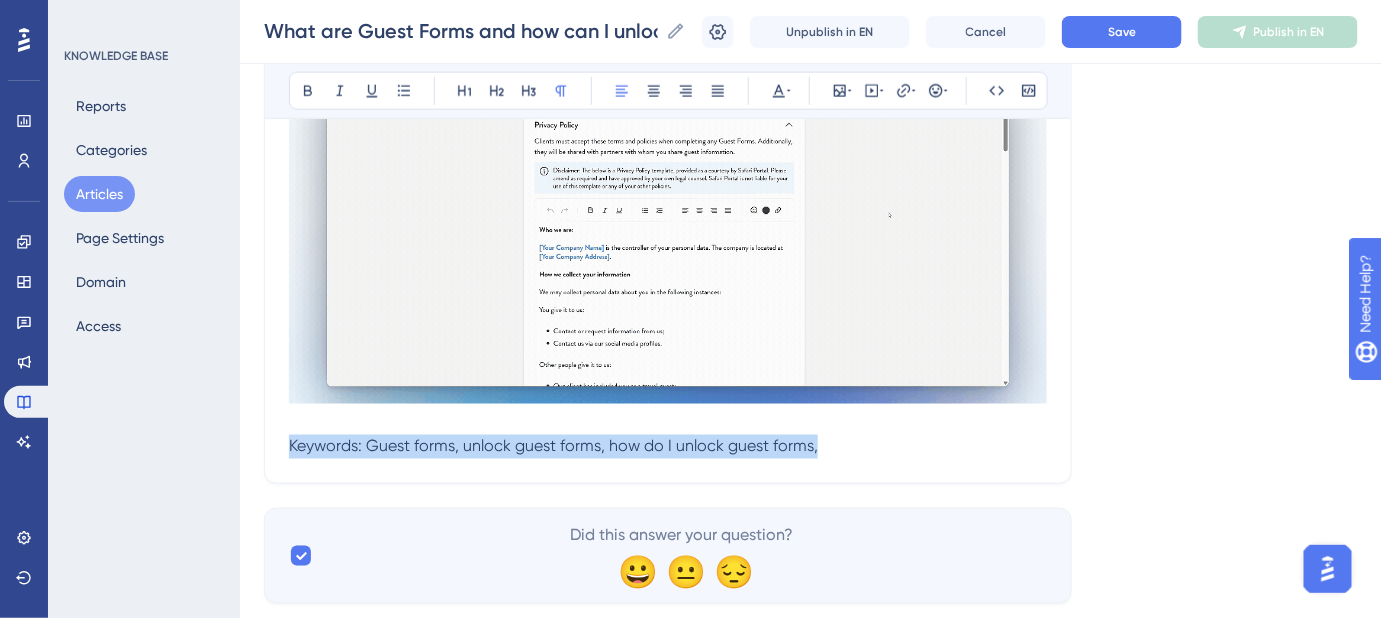 click on "What are Guest Forms and how can I unlock them? Learn what Guest Forms are, what they do, and how to enable them for your trips Bold Italic Underline Bullet Point Heading 1 Heading 2 Heading 3 Normal Align Left Align Center Align Right Align Justify Text Color Insert Image Embed Video Hyperlink Emojis Code Code Block Guest Forms  in Safari Portal's  Guest Portals   provide an easy and efficient way to collect essential information from your clients. This may include passports, contact information, health and dietary preferences, special occasions, travel insurance, rooming preferences, and emergency contacts. With Guest Forms, you can seamlessly  share  this information with DMCs, suppliers, and ground partners at the click of a button. Additionally, whenever a client completes or updates a form, their traveler profile in the  Contacts  module is automatically updated. If you have set up the  Google Sheets Integration,   their information will also be automatically added or updated on your running sheet." at bounding box center (668, -58) 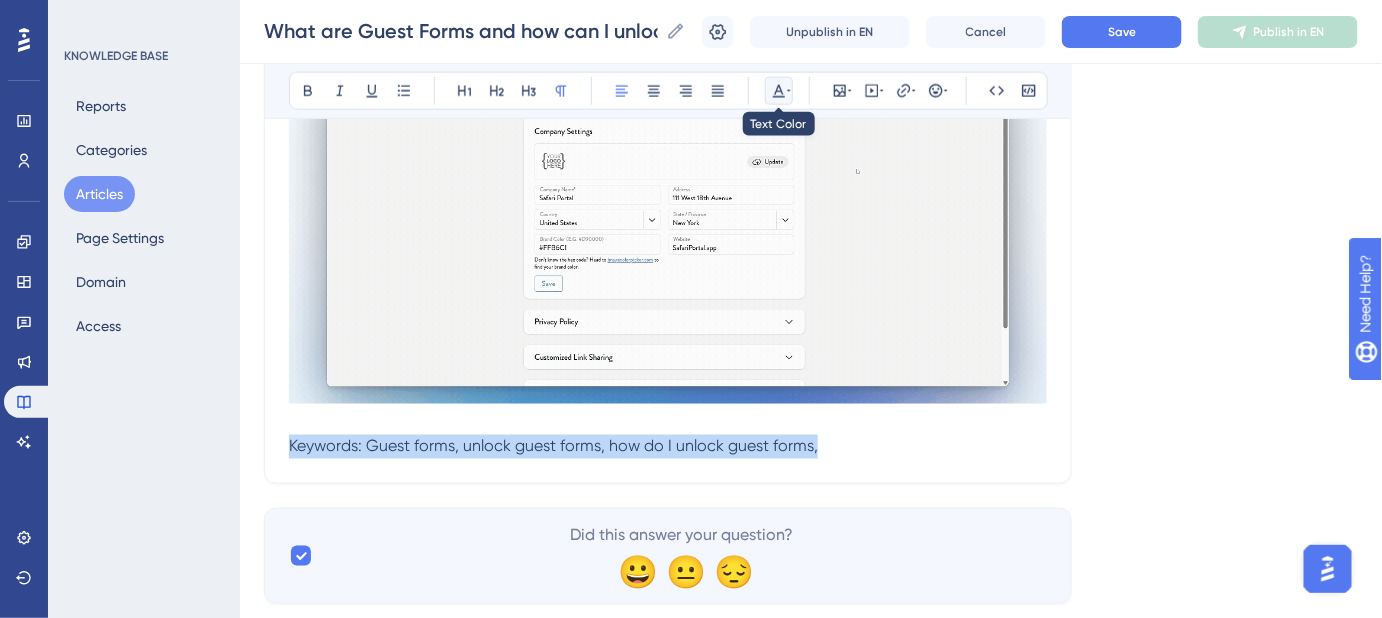 click 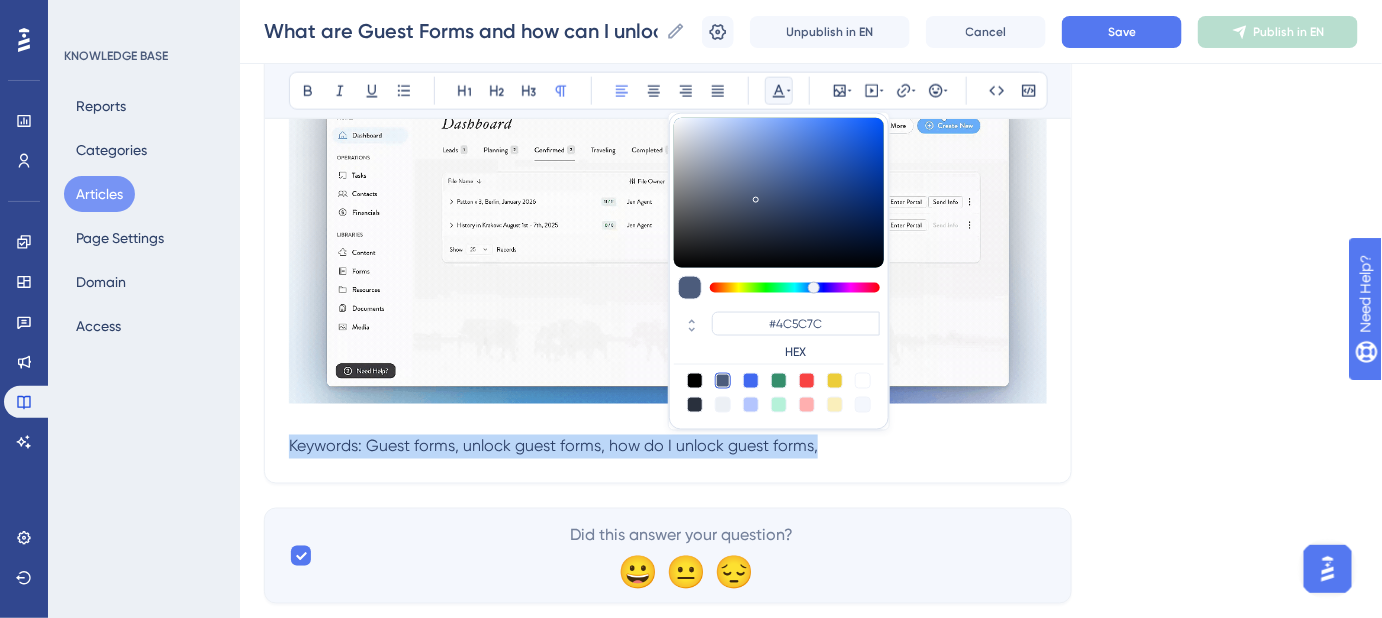 click at bounding box center (723, 405) 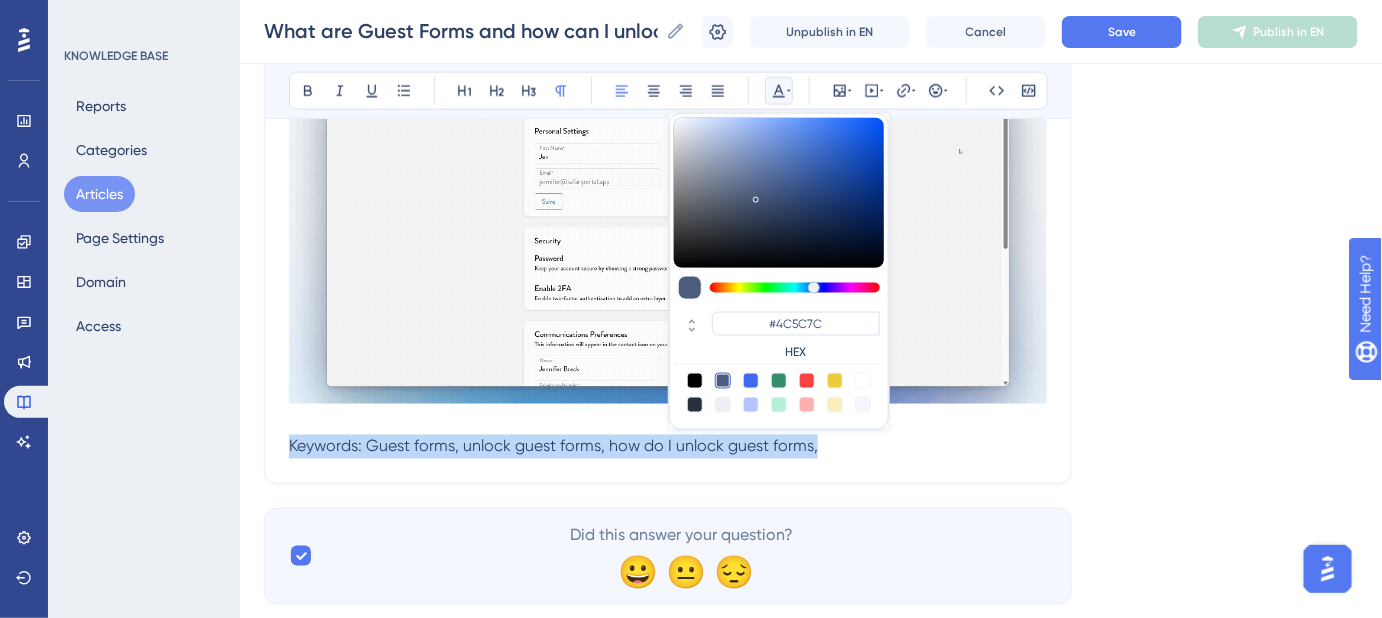 type on "#ECF0F5" 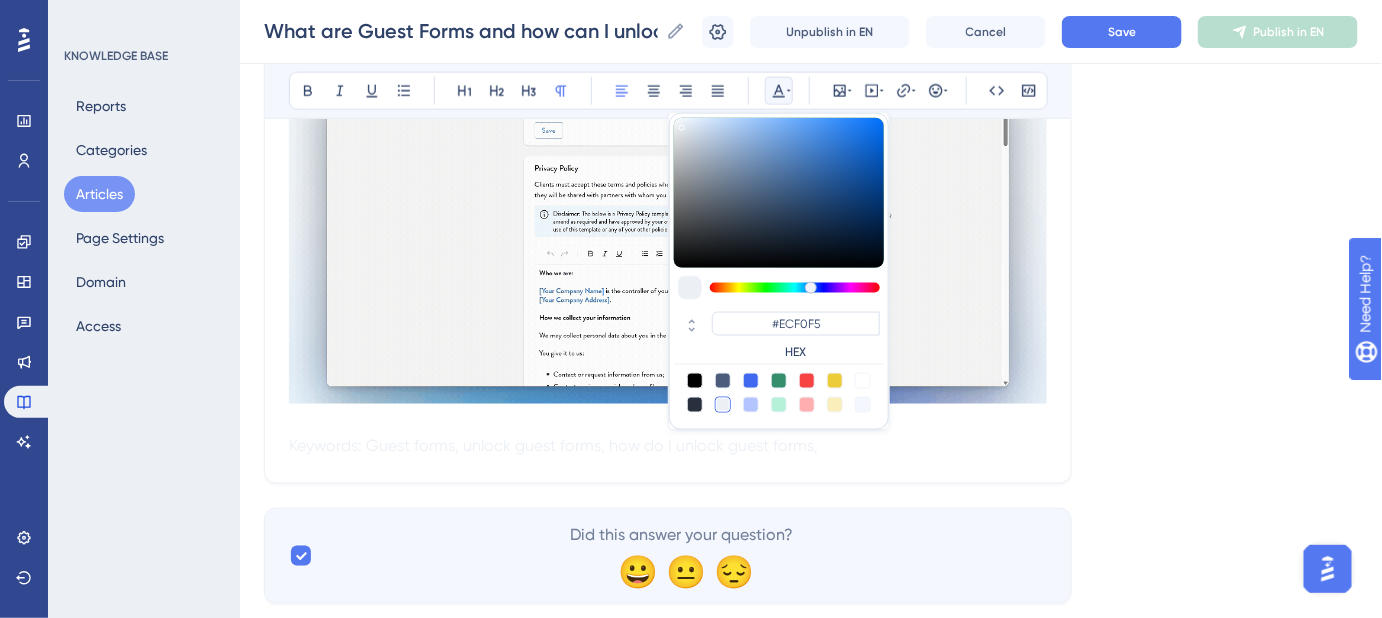 click on "Language English (Default) What are Guest Forms and how can I unlock them? Learn what Guest Forms are, what they do, and how to enable them for your trips Bold Italic Underline Bullet Point Heading 1 Heading 2 Heading 3 Normal Align Left Align Center Align Right Align Justify #ECF0F5 HEX Insert Image Embed Video Hyperlink Emojis Code Code Block Guest Forms  in Safari Portal's  Guest Portals   provide an easy and efficient way to collect essential information from your clients. This may include passports, contact information, health and dietary preferences, special occasions, travel insurance, rooming preferences, and emergency contacts. With Guest Forms, you can seamlessly  share  this information with DMCs, suppliers, and ground partners at the click of a button. Additionally, whenever a client completes or updates a form, their traveler profile in the  Contacts  module is automatically updated. If you have set up the  Google Sheets Integration,     How to Unlock Guest Forms Account Admin  must first  add" at bounding box center [811, -46] 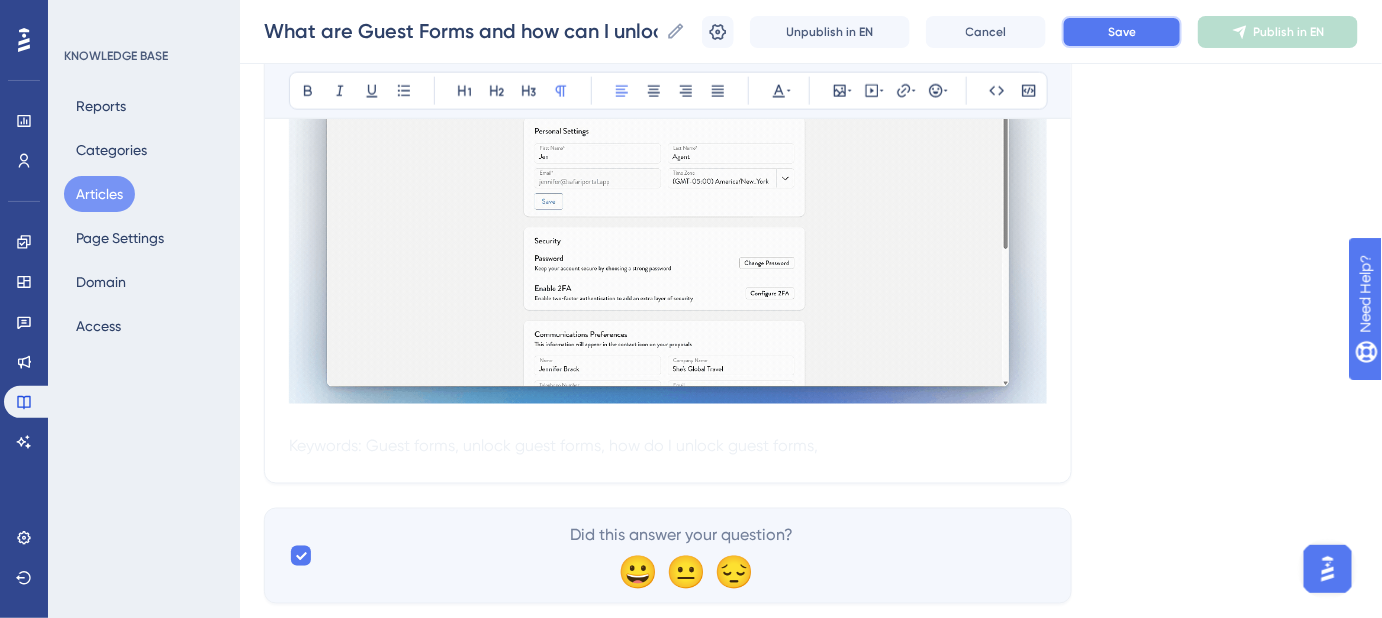 click on "Save" at bounding box center (1122, 32) 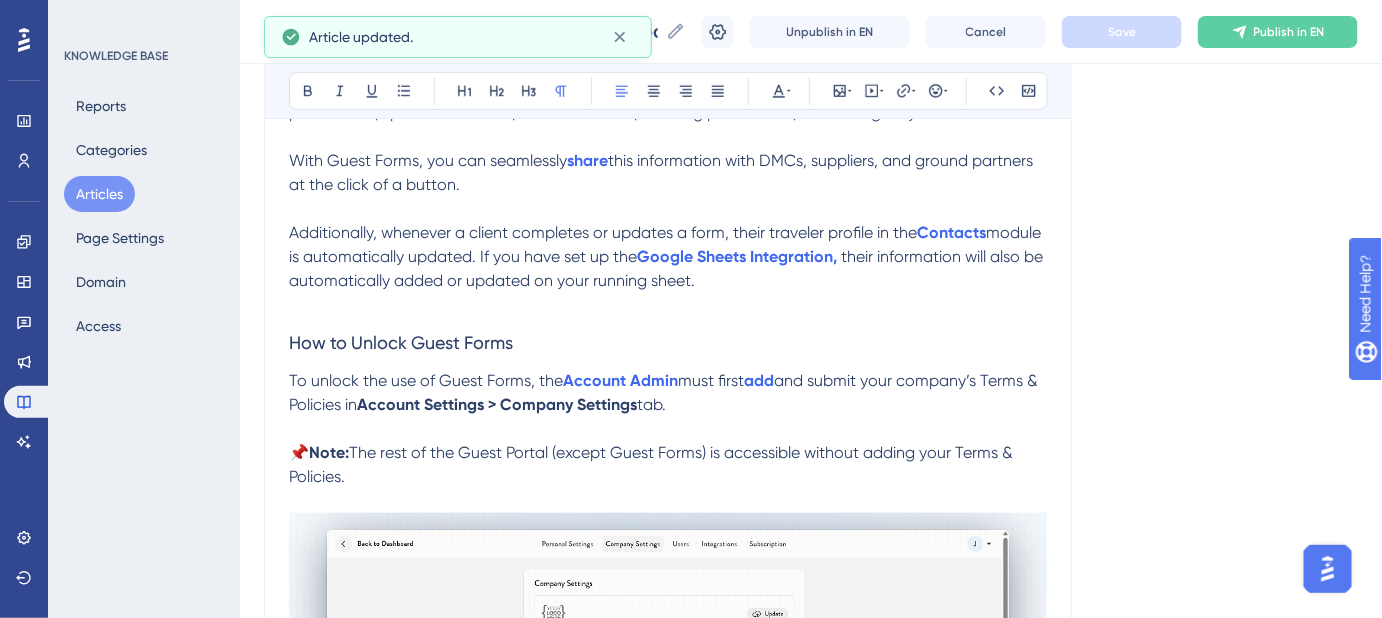 scroll, scrollTop: 369, scrollLeft: 0, axis: vertical 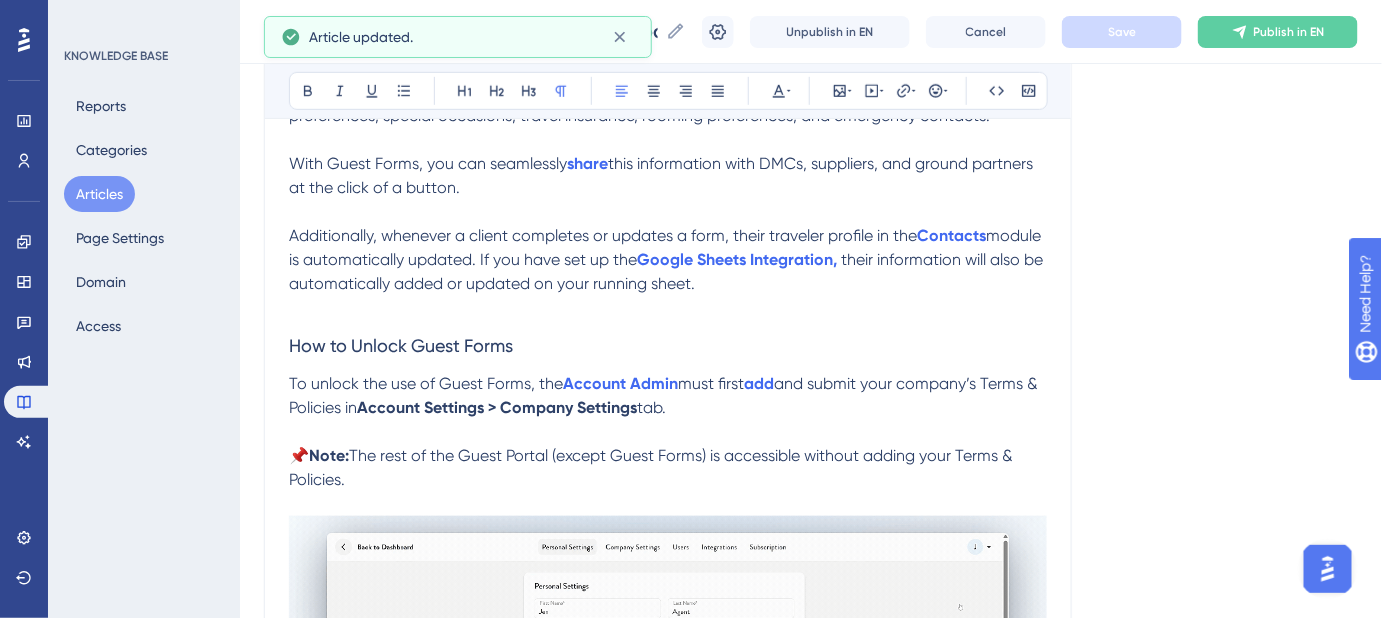 click on "Additionally, whenever a client completes or updates a form, their traveler profile in the  Contacts  module is automatically updated. If you have set up the  Google Sheets Integration,   their information will also be automatically added or updated on your running sheet." at bounding box center [668, 260] 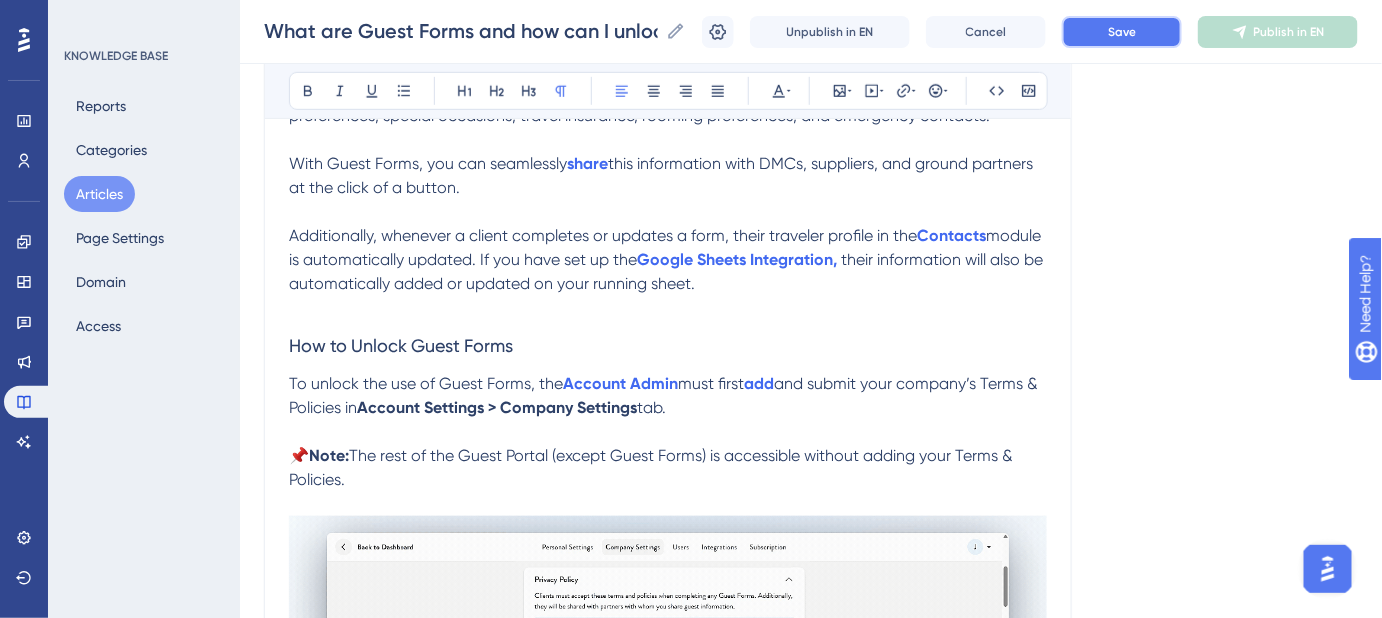 click on "Save" at bounding box center [1122, 32] 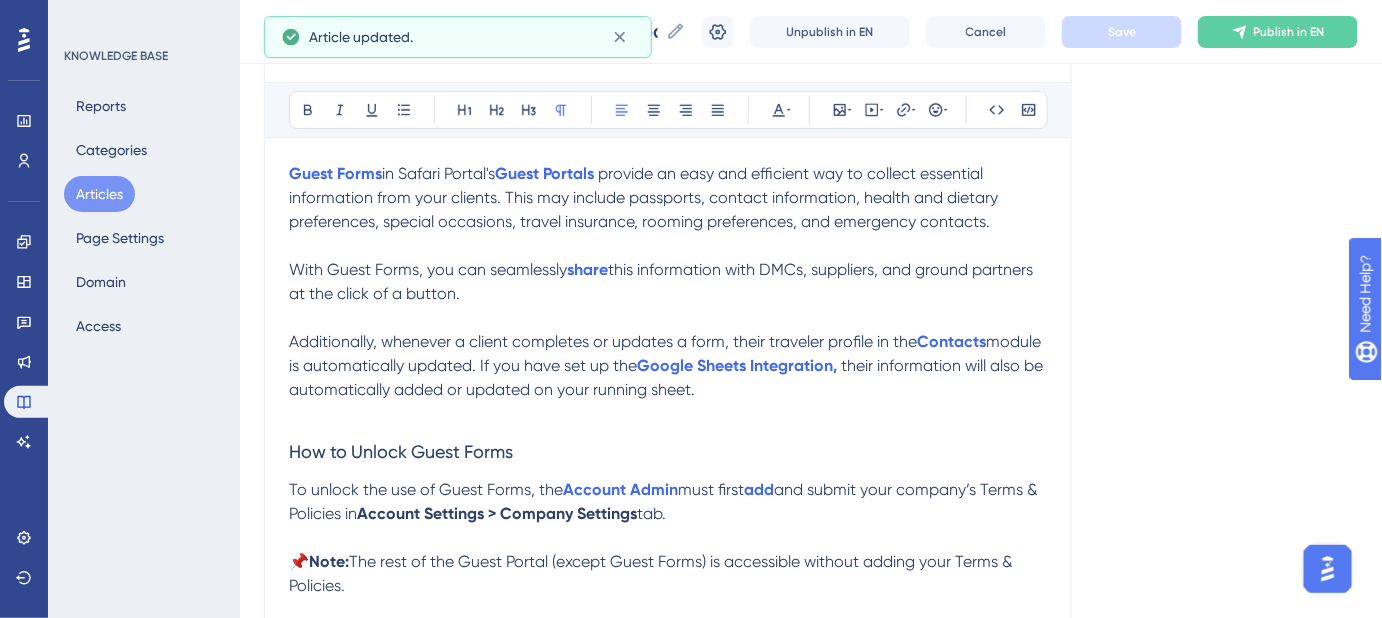 scroll, scrollTop: 96, scrollLeft: 0, axis: vertical 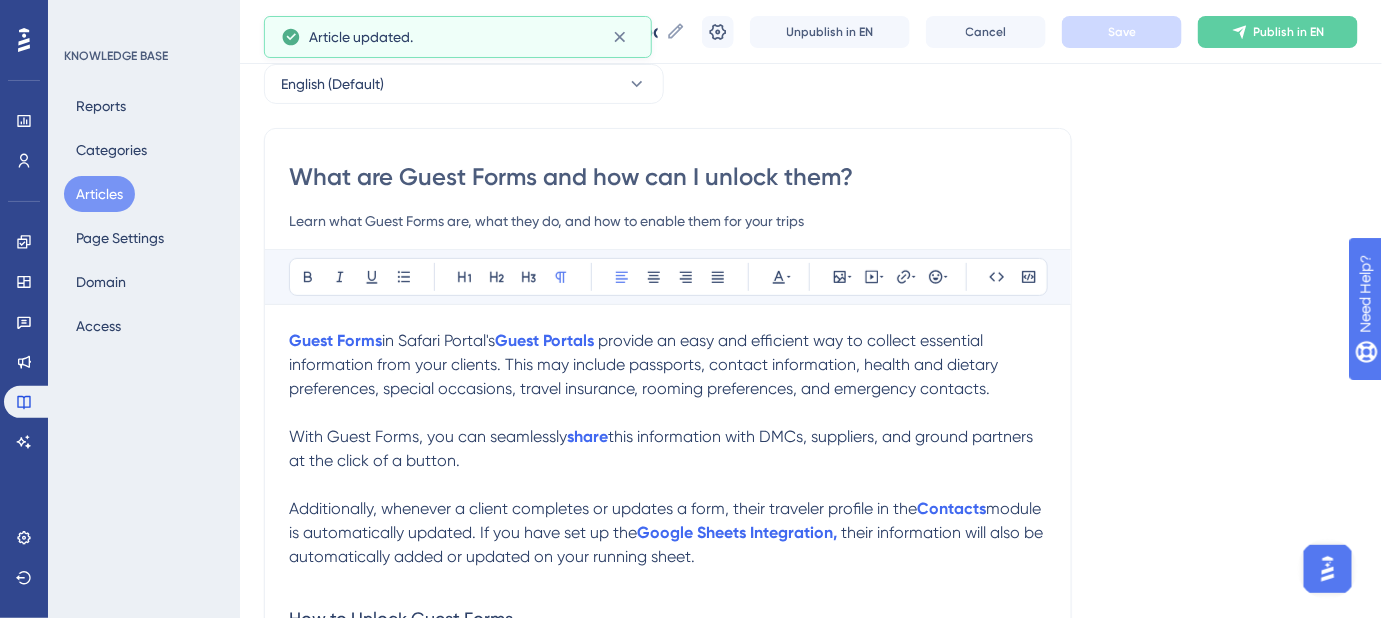 click on "Learn what Guest Forms are, what they do, and how to enable them for your trips" at bounding box center (668, 221) 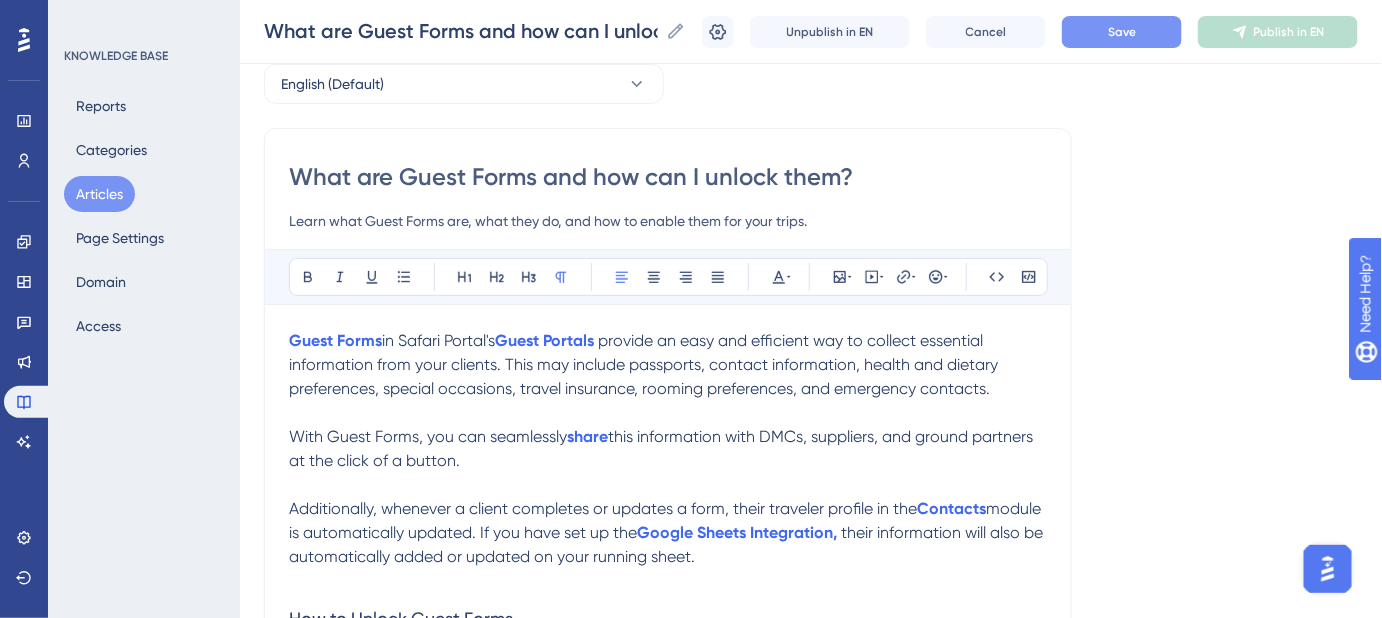type on "Learn what Guest Forms are, what they do, and how to enable them for your trips." 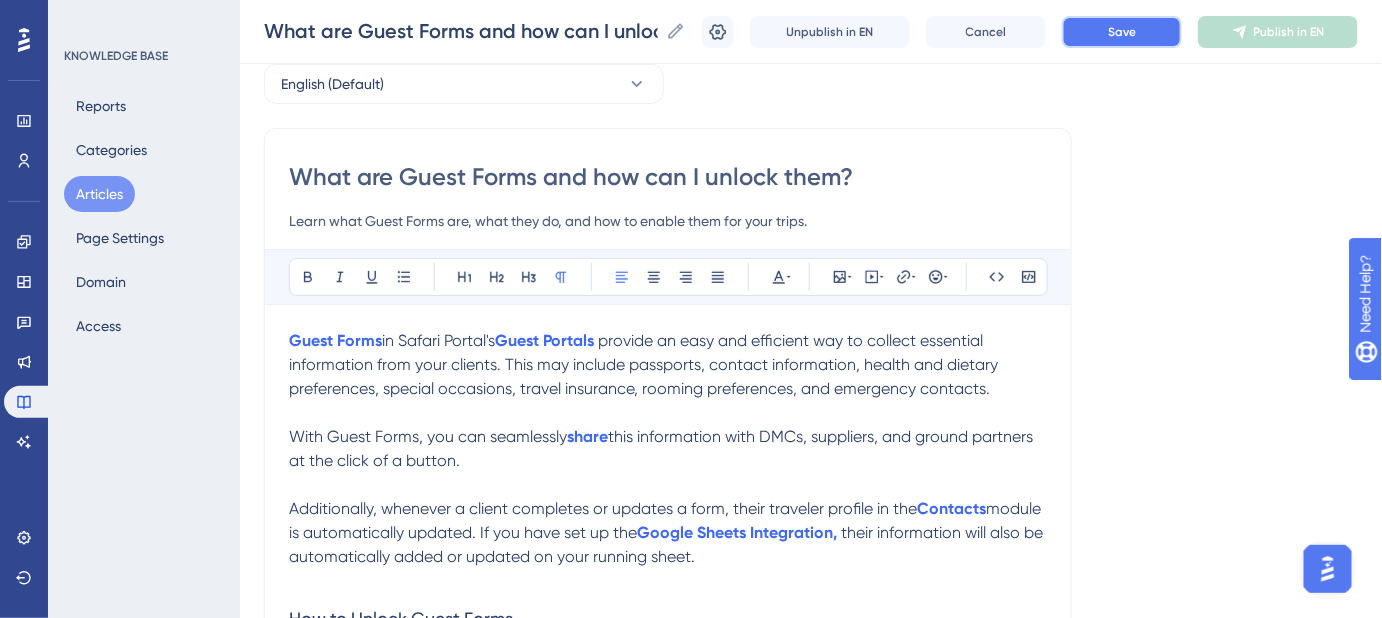 click on "Save" at bounding box center [1122, 32] 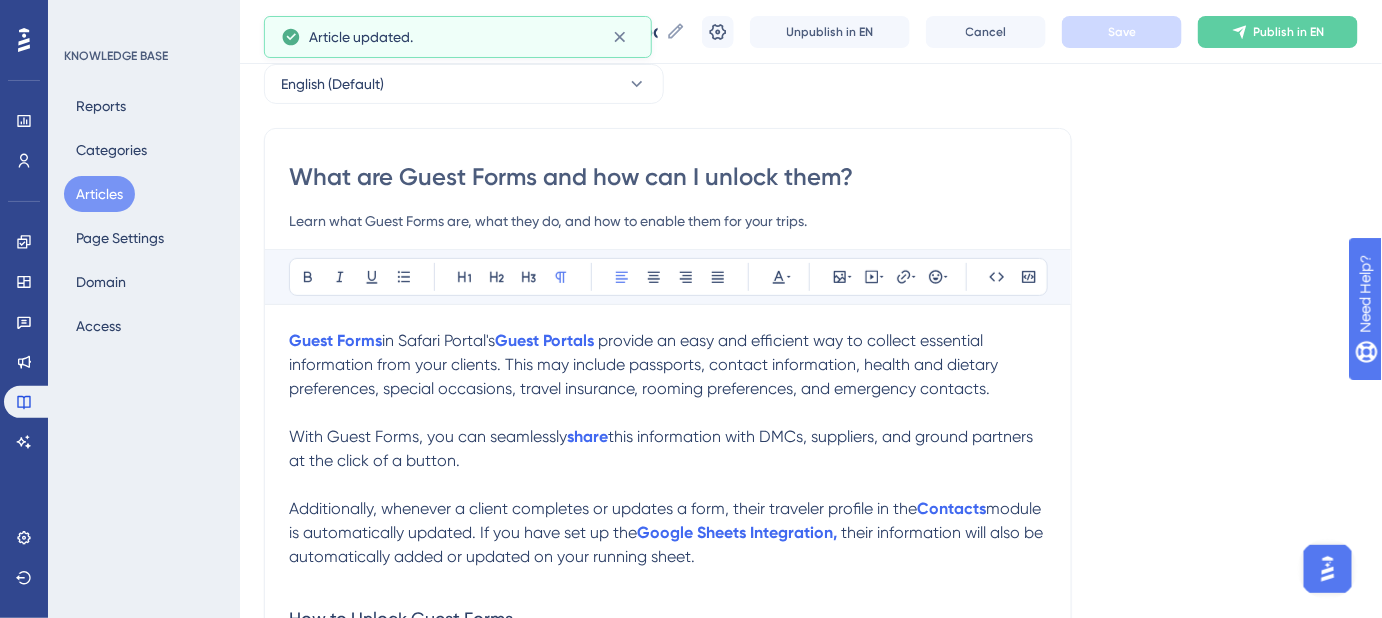 click on "Language English (Default) What are Guest Forms and how can I unlock them? Learn what Guest Forms are, what they do, and how to enable them for your trips. Bold Italic Underline Bullet Point Heading 1 Heading 2 Heading 3 Normal Align Left Align Center Align Right Align Justify Text Color Insert Image Embed Video Hyperlink Emojis Code Code Block Guest Forms  in Safari Portal's  Guest Portals   provide an easy and efficient way to collect essential information from your clients. This may include passports, contact information, health and dietary preferences, special occasions, travel insurance, rooming preferences, and emergency contacts. With Guest Forms, you can seamlessly  share  this information with DMCs, suppliers, and ground partners at the click of a button. Additionally, whenever a client completes or updates a form, their traveler profile in the  Contacts  module is automatically updated. If you have set up the  Google Sheets Integration,     How to Unlock Guest Forms Account Admin  must first  add" at bounding box center (811, 682) 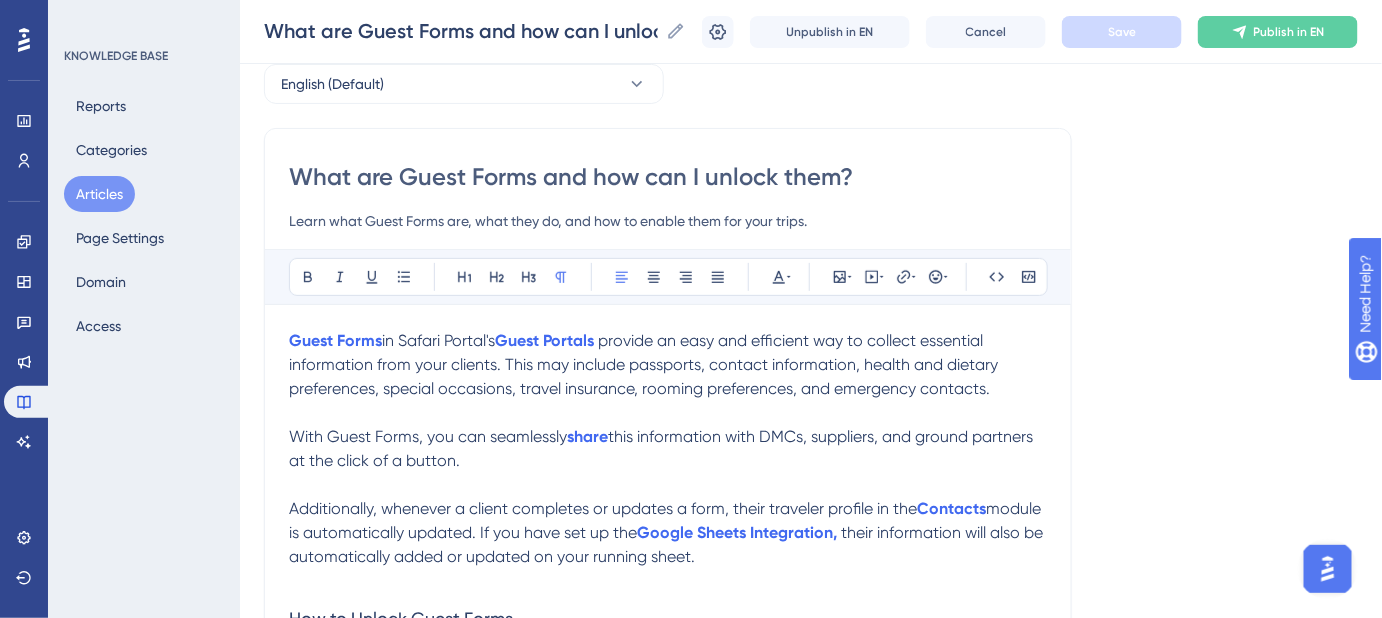 scroll, scrollTop: 187, scrollLeft: 0, axis: vertical 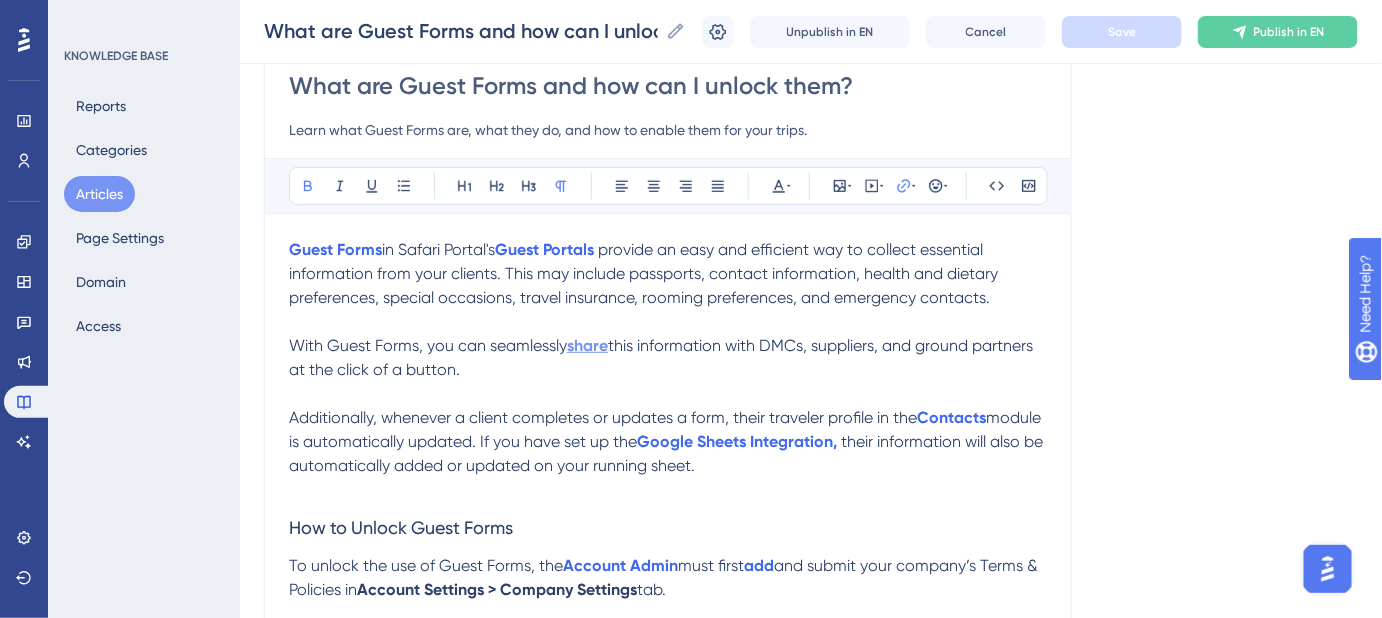 click on "share" at bounding box center [587, 345] 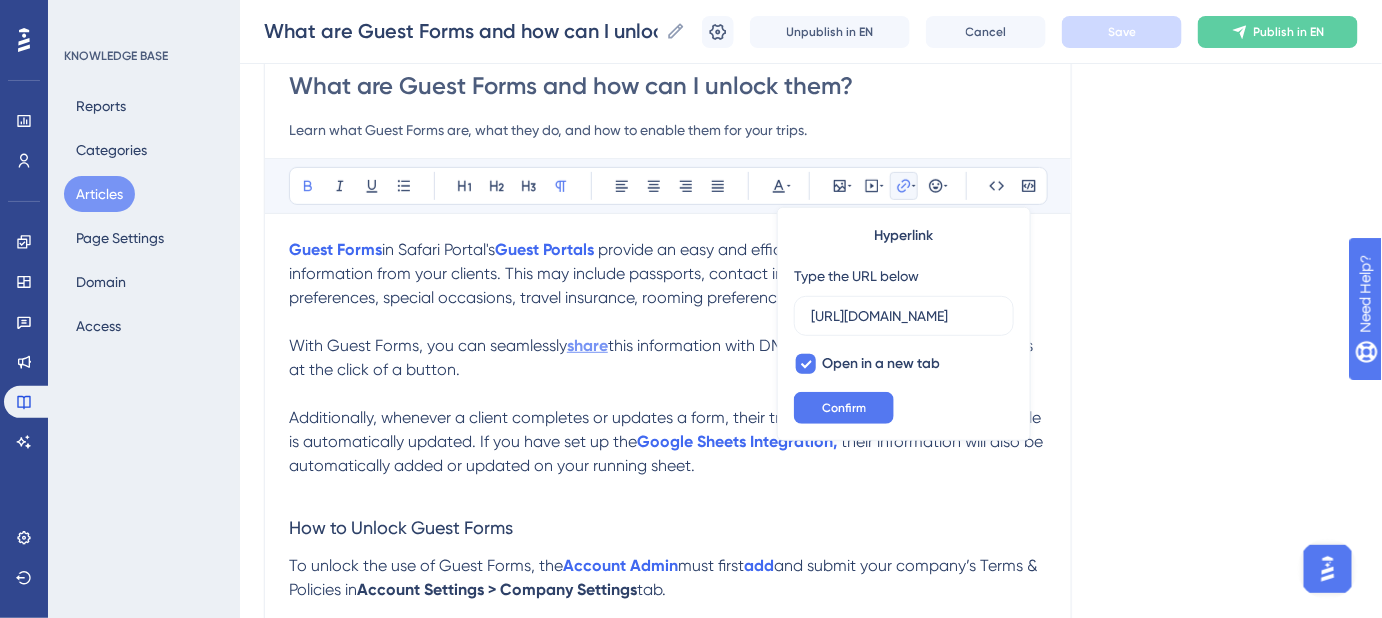scroll, scrollTop: 0, scrollLeft: 544, axis: horizontal 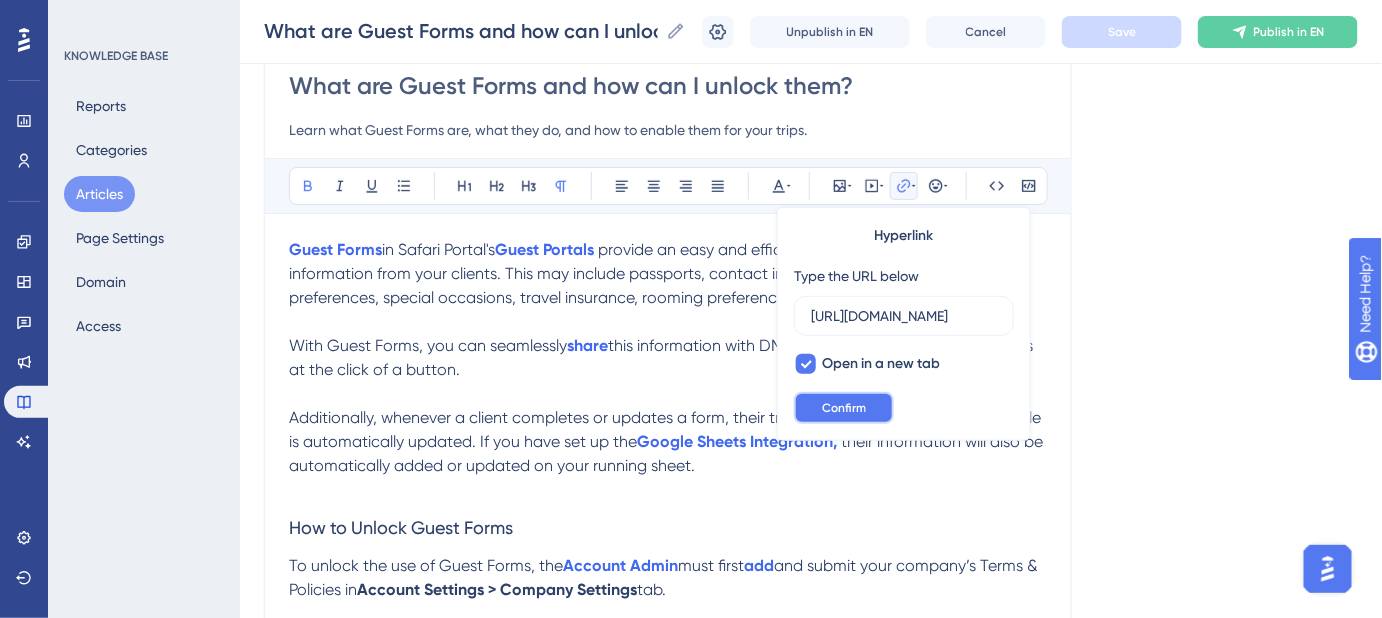 click on "Confirm" at bounding box center [844, 408] 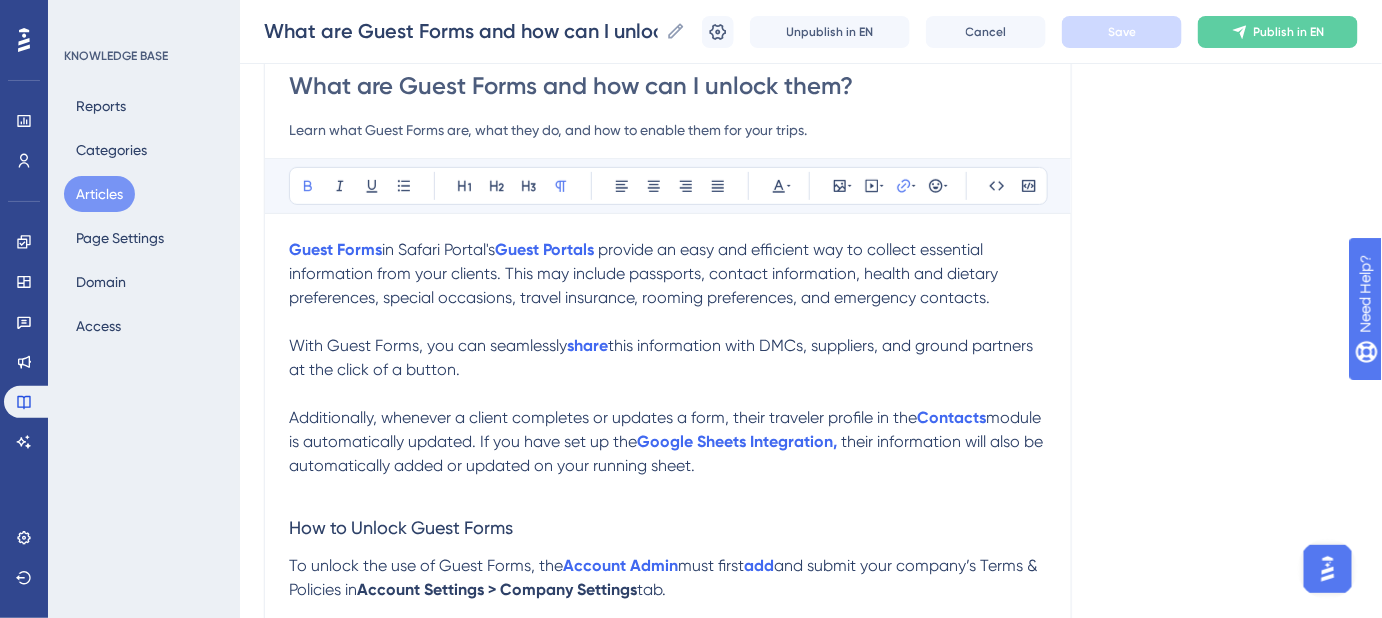 click on "this information with DMCs, suppliers, and ground partners at the click of a button." at bounding box center [663, 357] 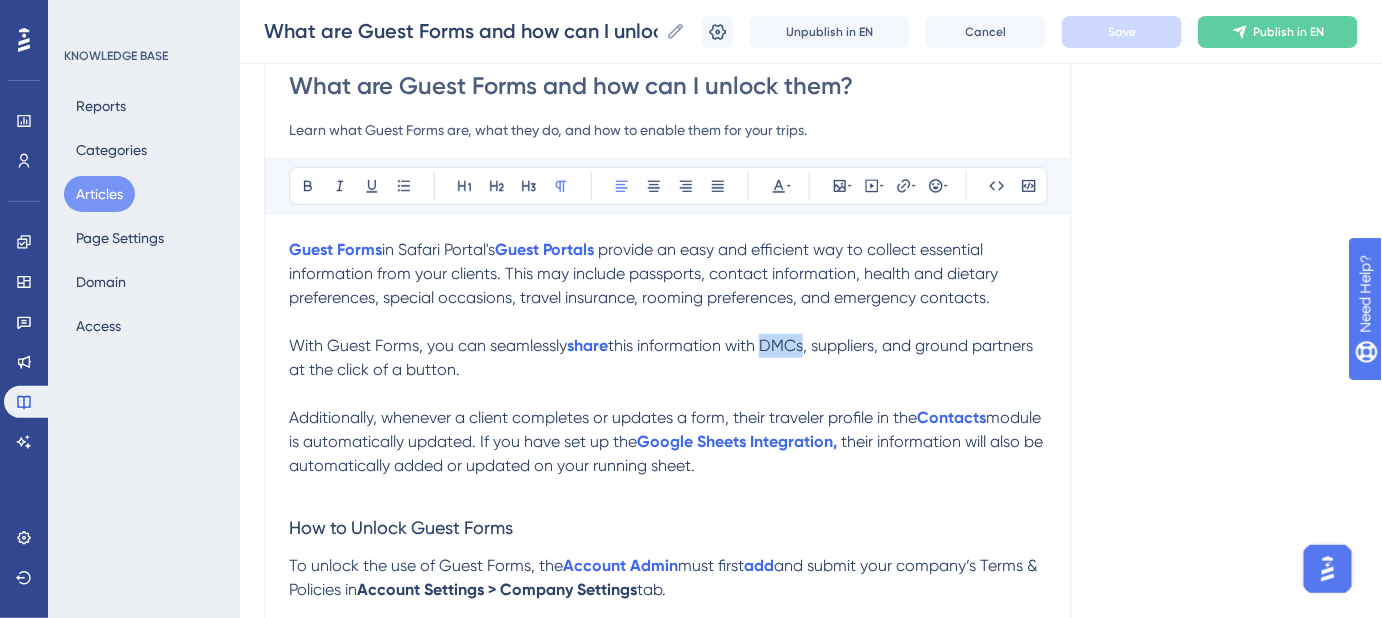 click on "this information with DMCs, suppliers, and ground partners at the click of a button." at bounding box center [663, 357] 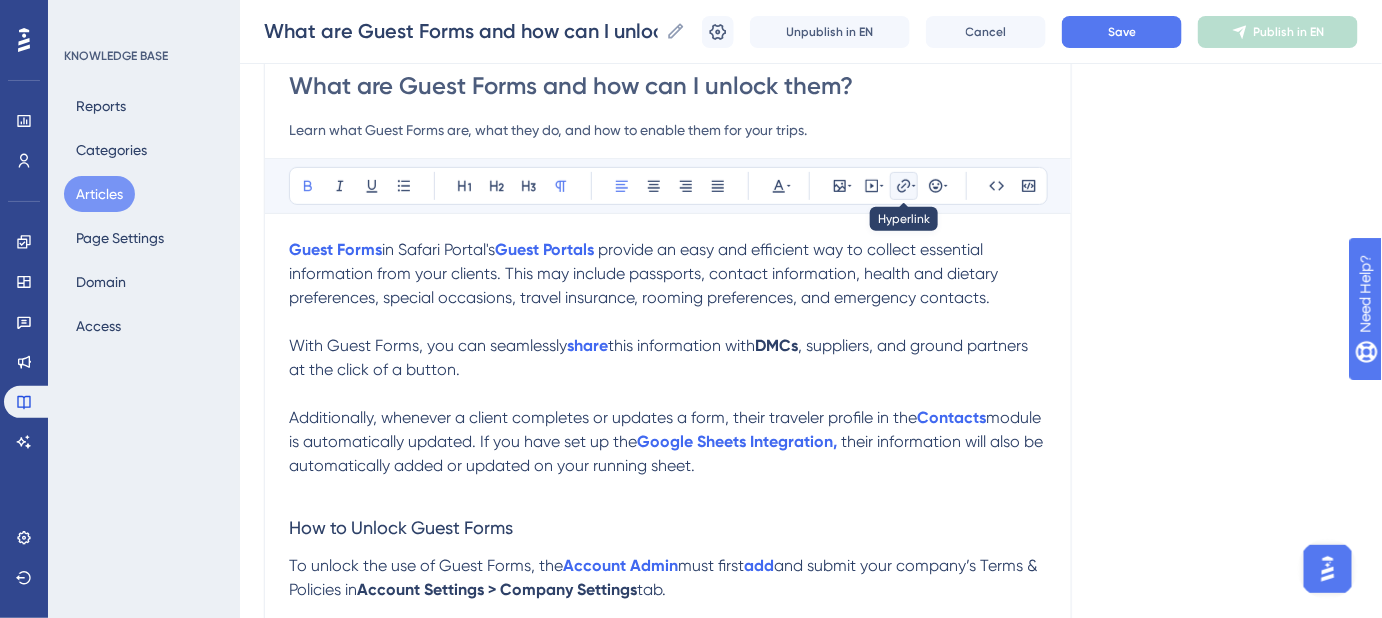 click 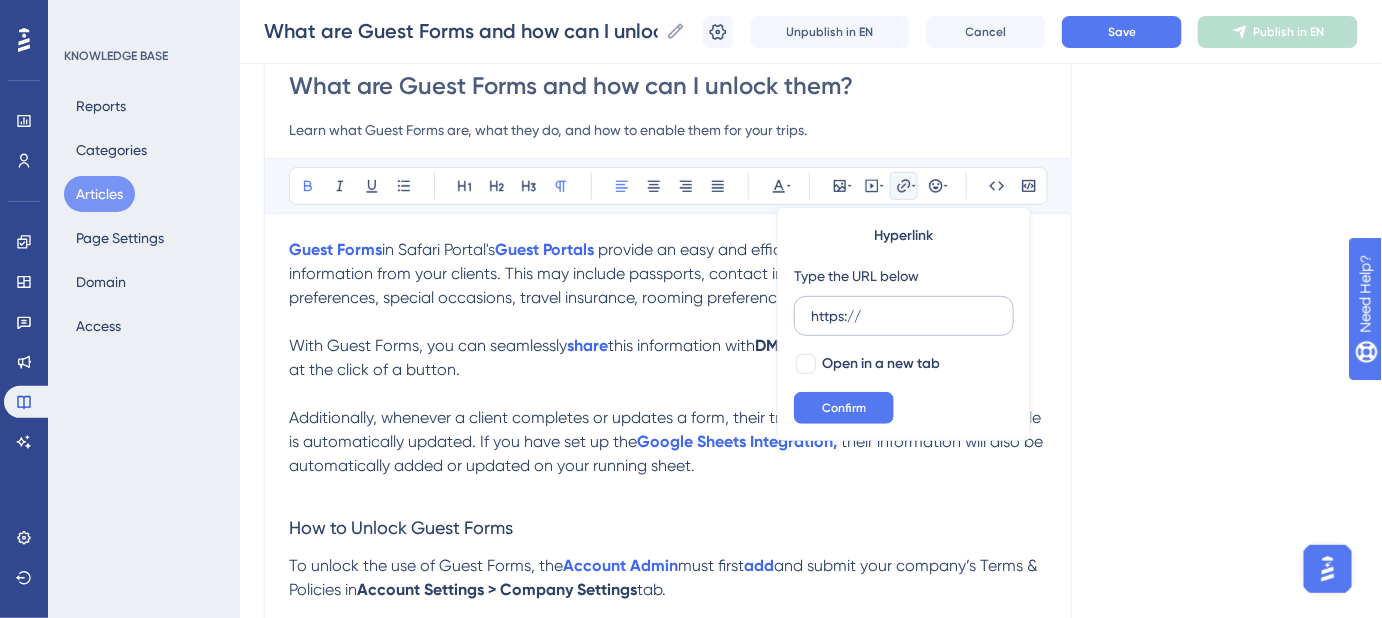 drag, startPoint x: 874, startPoint y: 318, endPoint x: 805, endPoint y: 314, distance: 69.115845 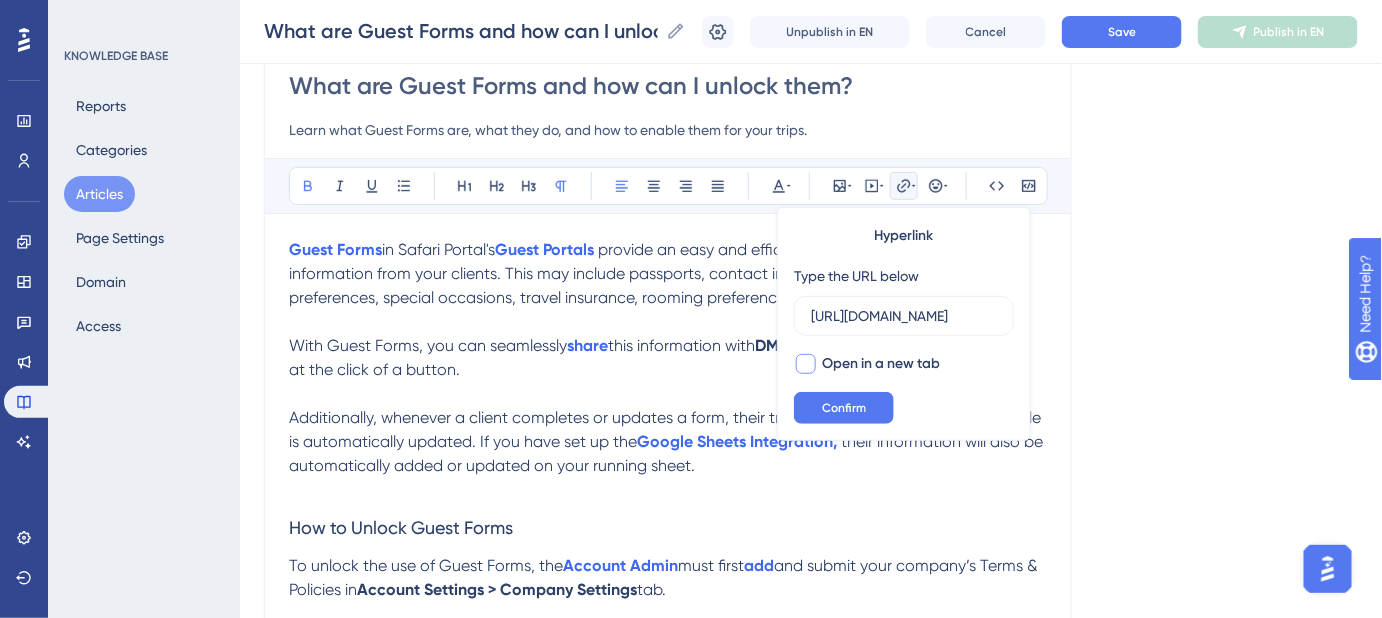 scroll, scrollTop: 0, scrollLeft: 434, axis: horizontal 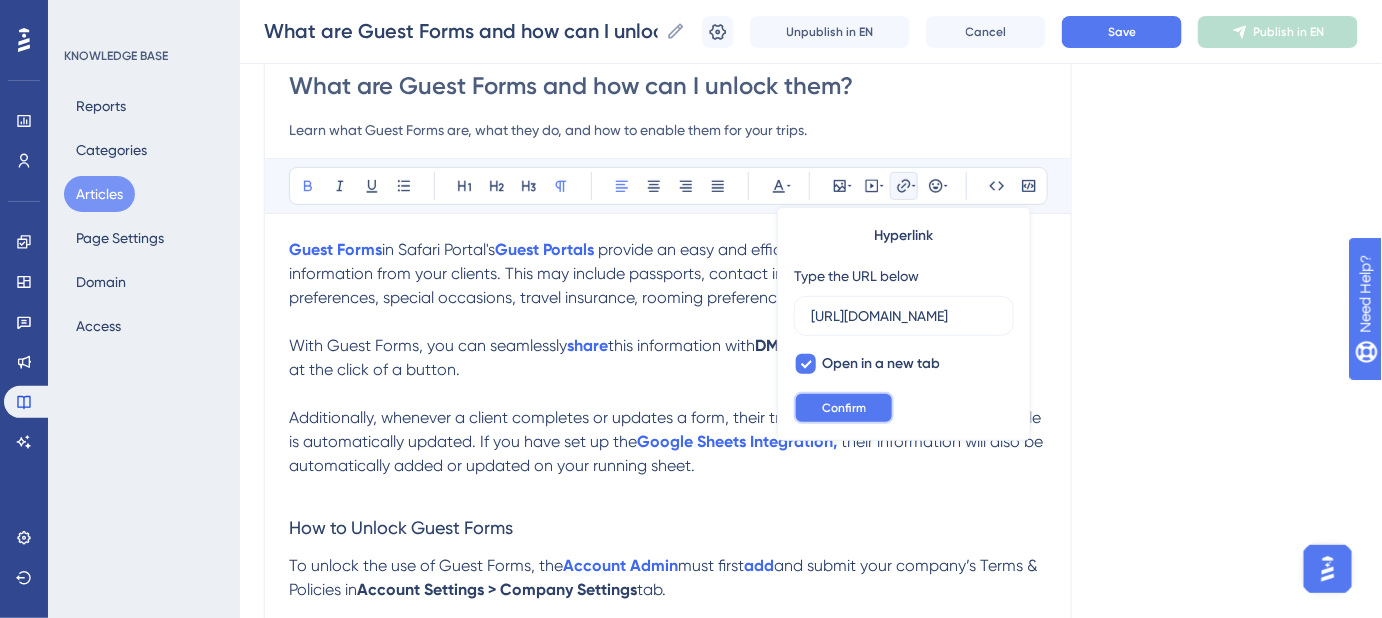 click on "Confirm" at bounding box center [844, 408] 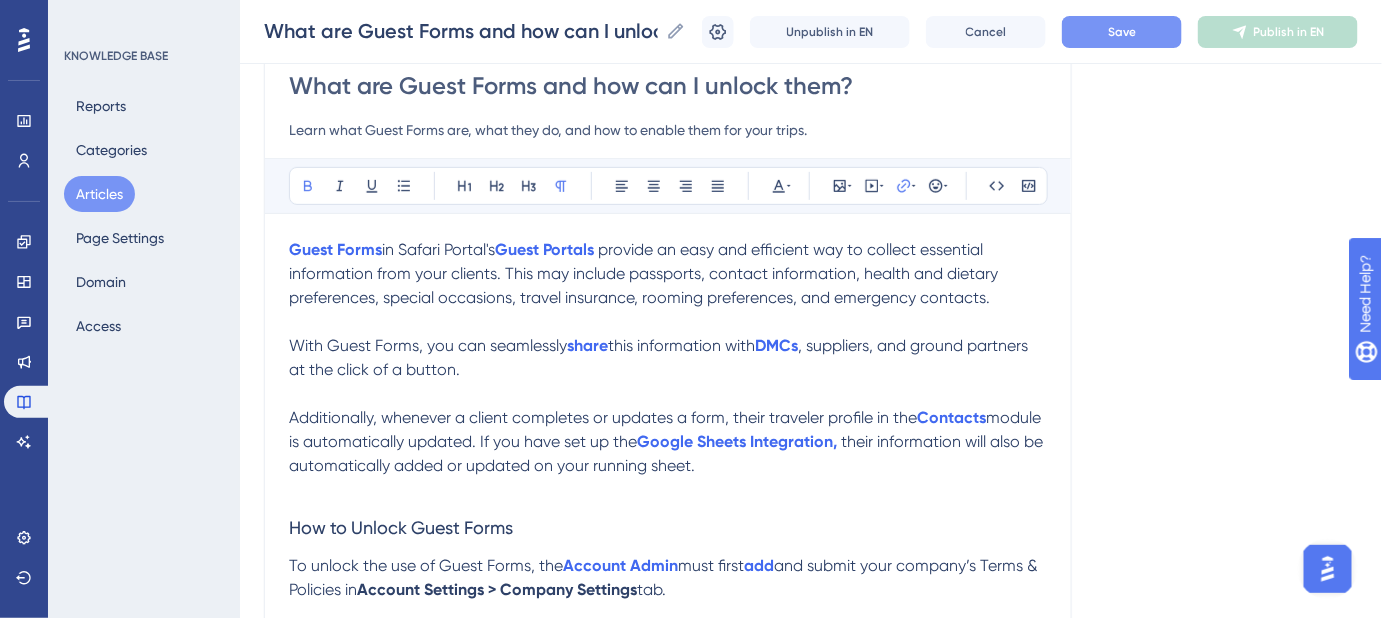 click on "Save" at bounding box center (1122, 32) 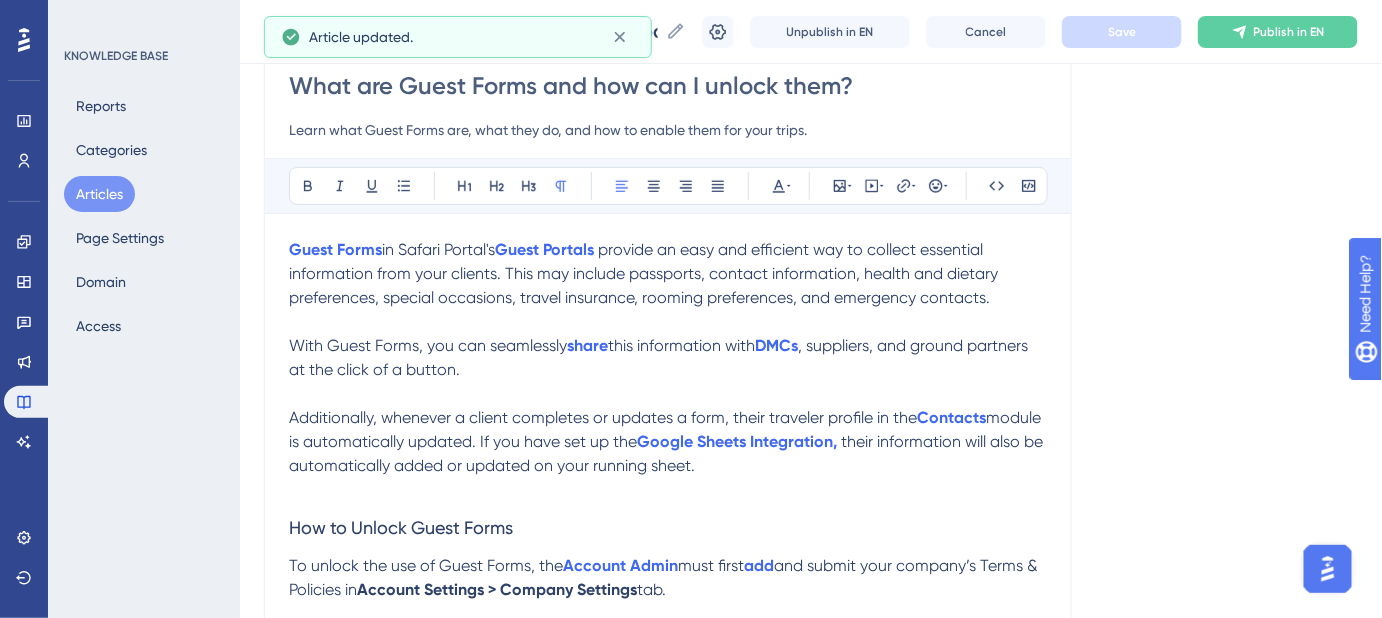 click on ", suppliers, and ground partners at the click of a button." at bounding box center [660, 357] 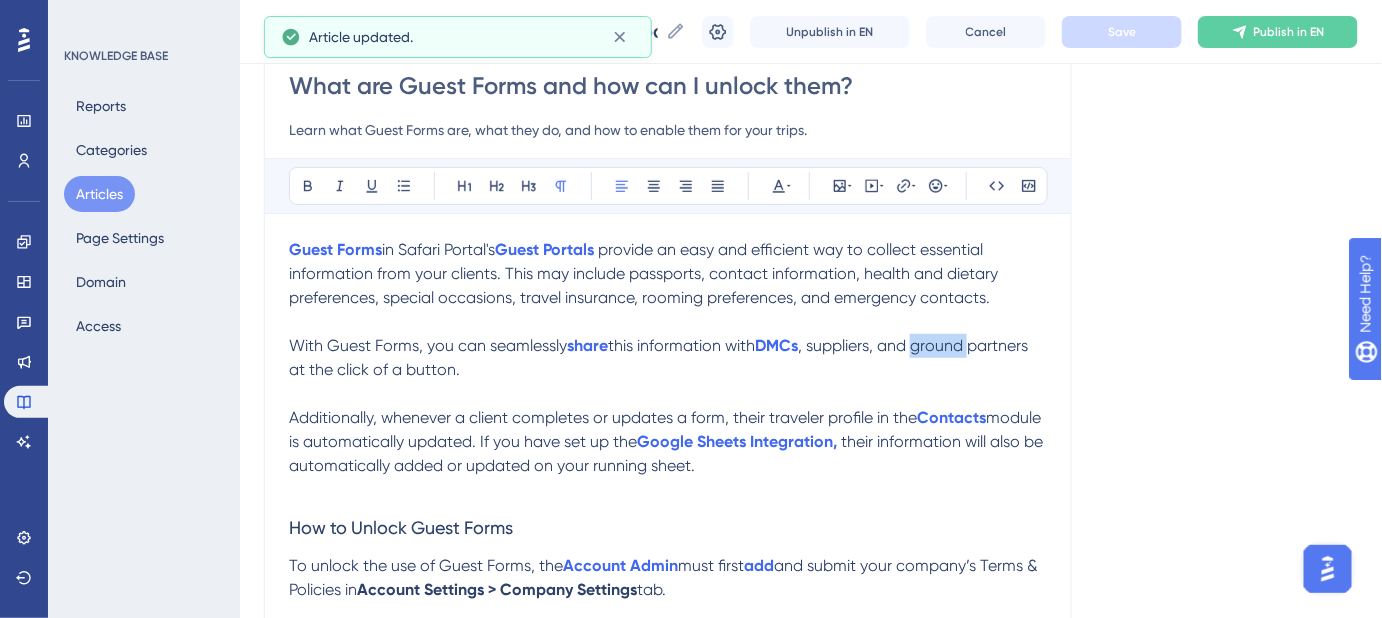 click on ", suppliers, and ground partners at the click of a button." at bounding box center (660, 357) 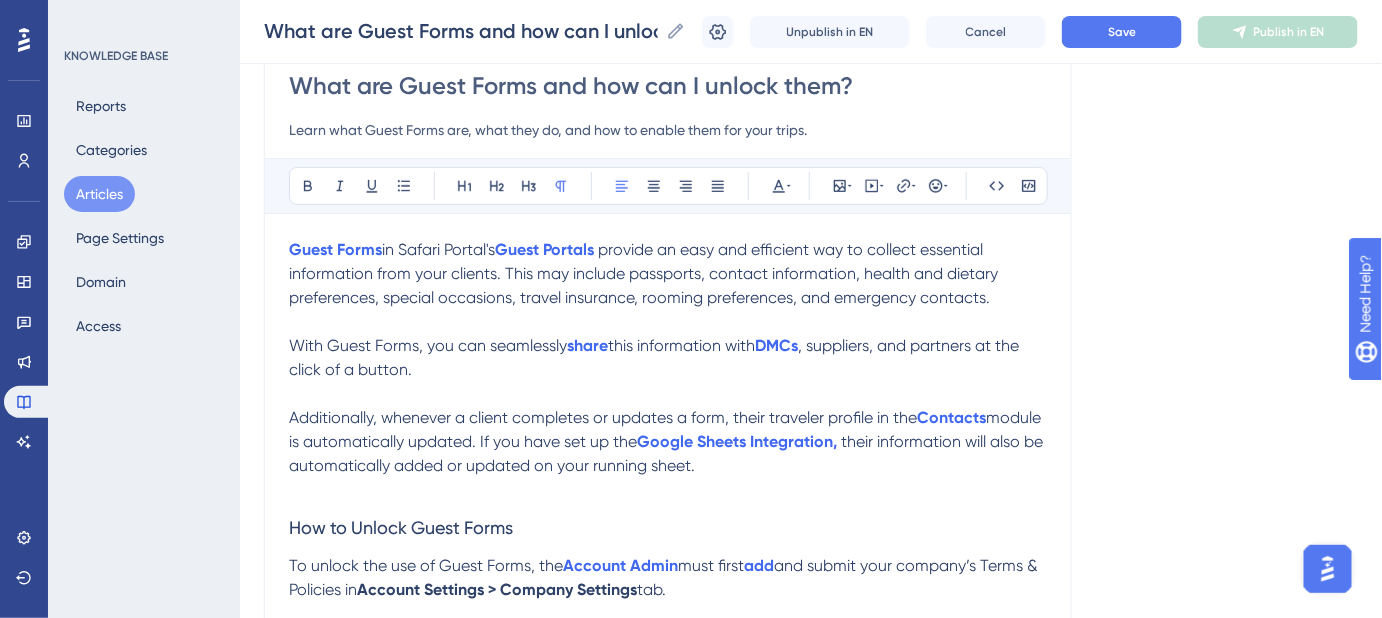 click on ", suppliers, and partners at the click of a button." at bounding box center [656, 357] 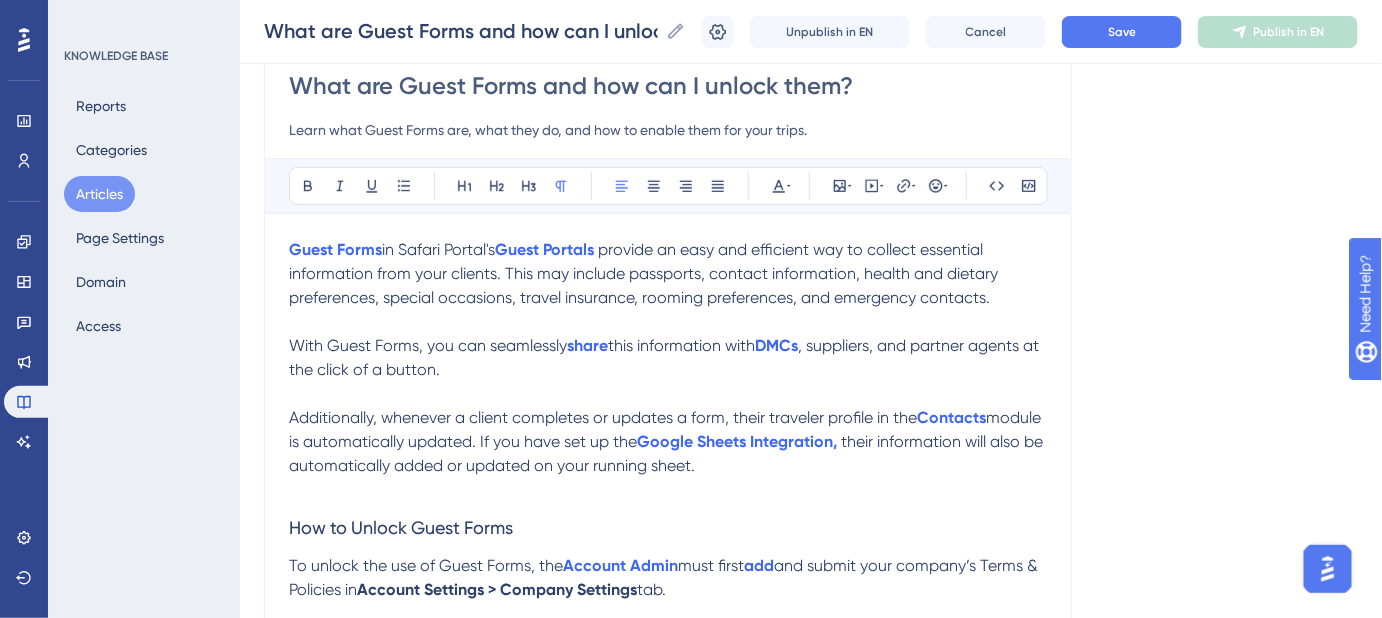 click on ", suppliers, and partner agents at the click of a button." at bounding box center (666, 357) 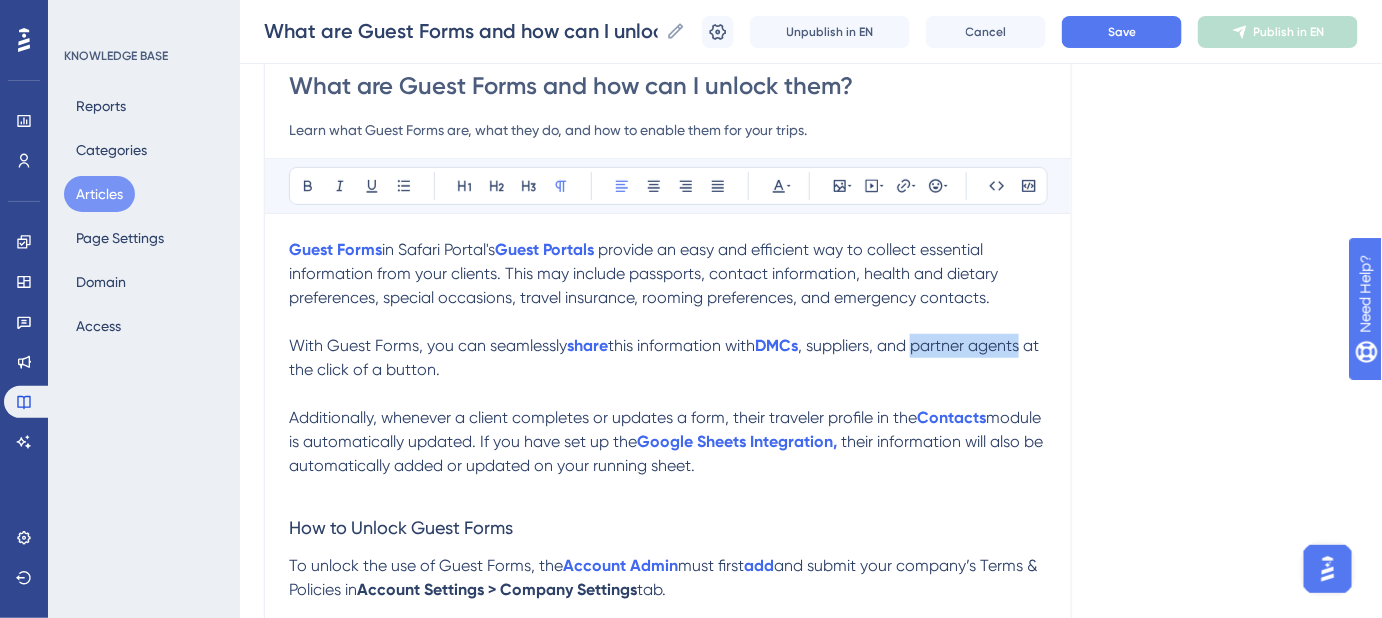drag, startPoint x: 924, startPoint y: 338, endPoint x: 1034, endPoint y: 354, distance: 111.15755 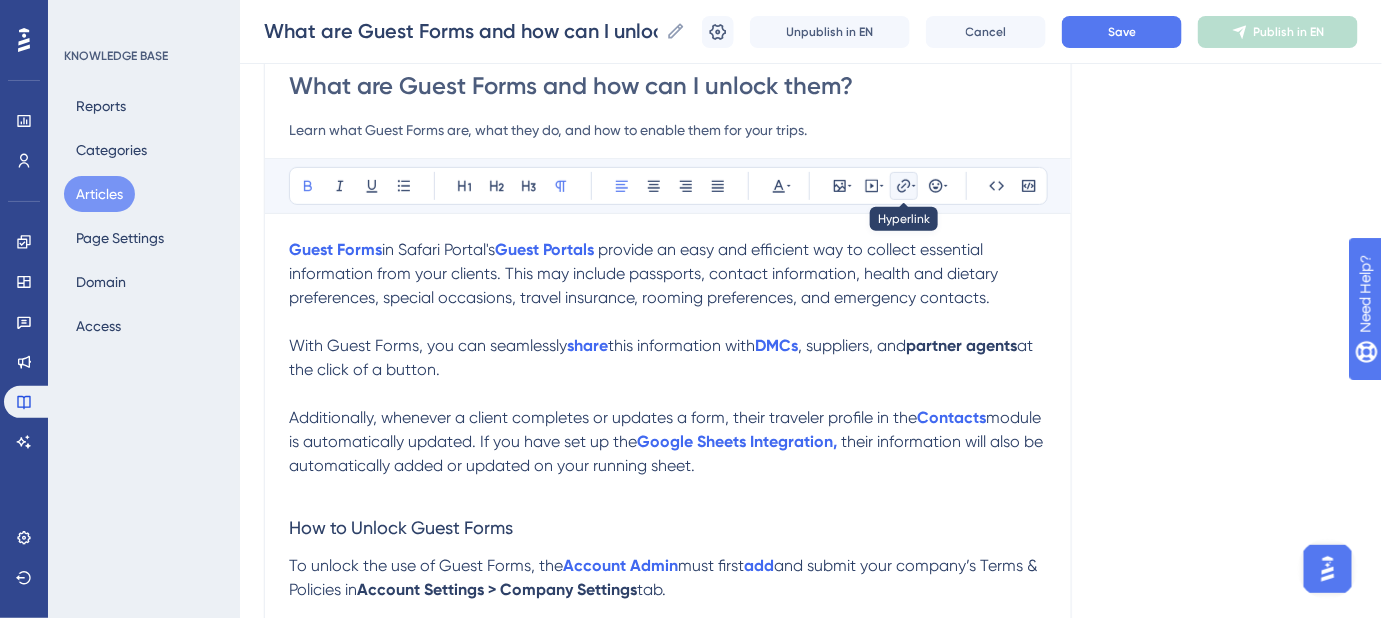 click 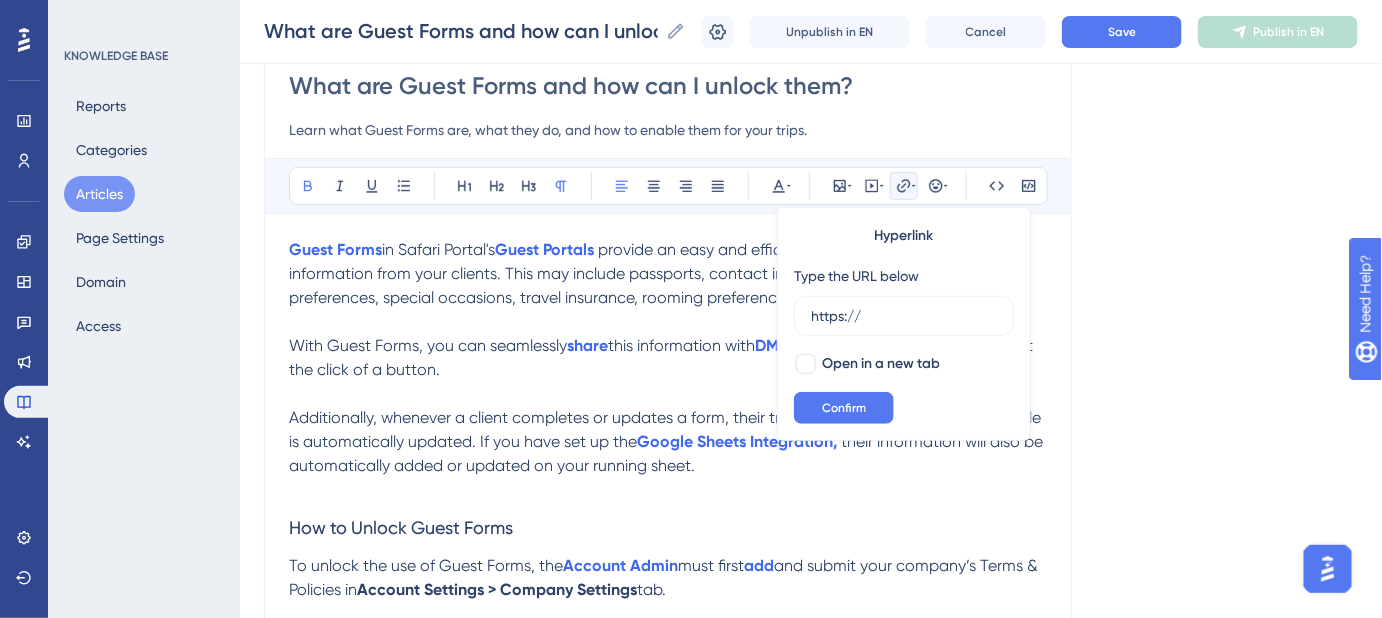 drag, startPoint x: 860, startPoint y: 314, endPoint x: 780, endPoint y: 314, distance: 80 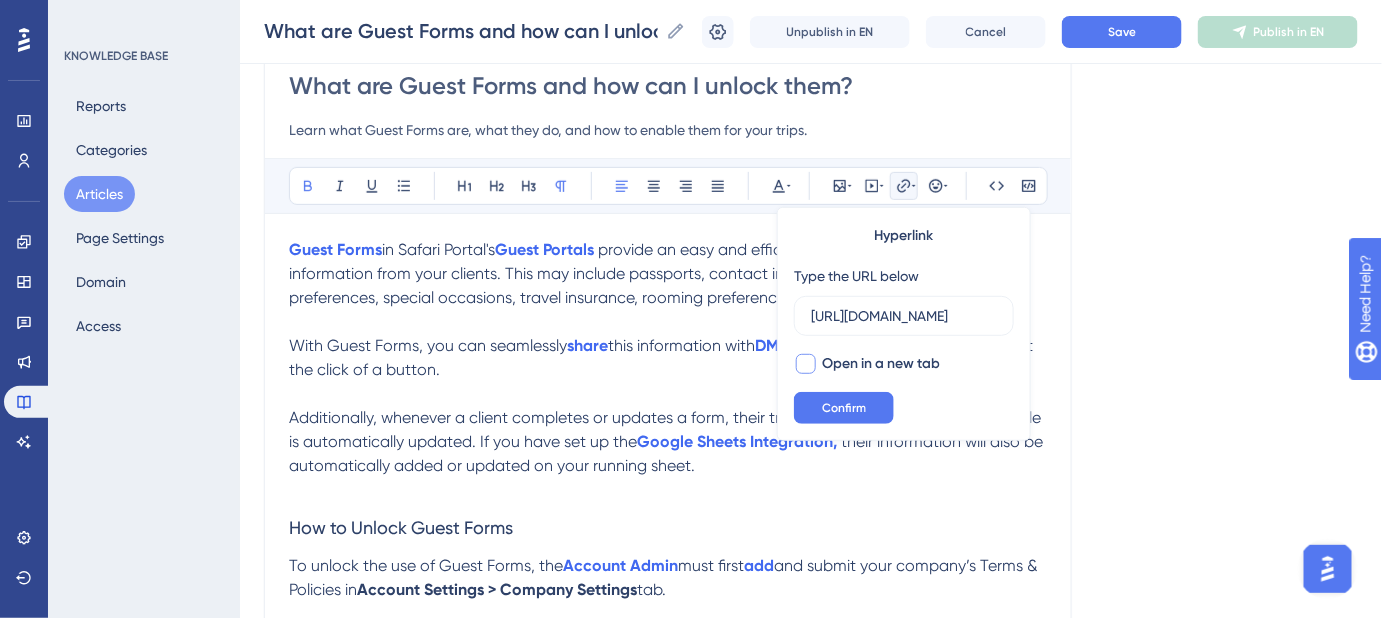 scroll, scrollTop: 0, scrollLeft: 368, axis: horizontal 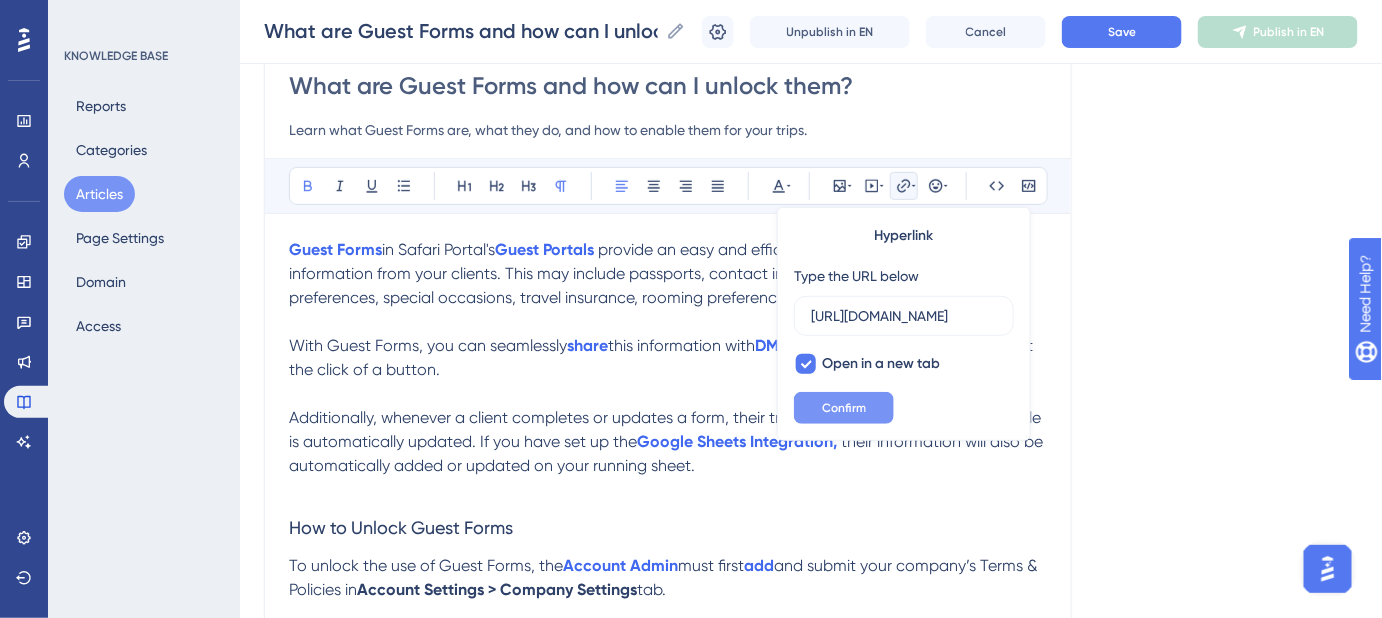 click on "Confirm" at bounding box center [844, 408] 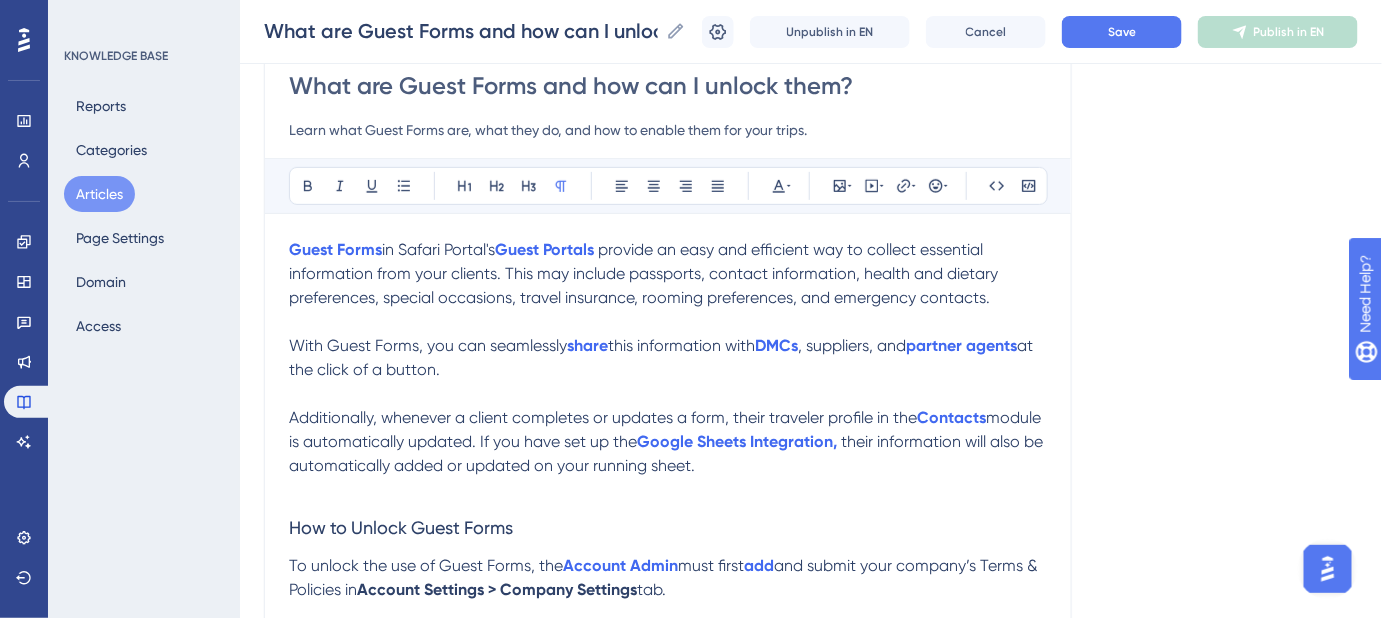 click at bounding box center (668, 394) 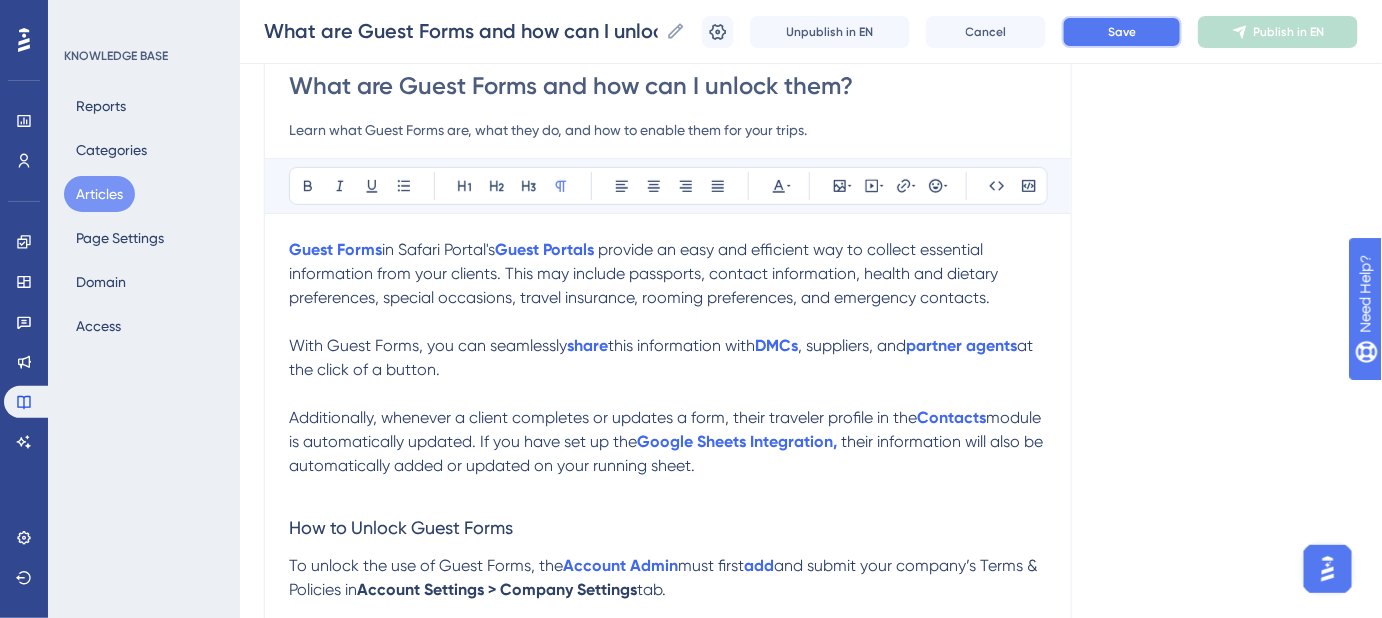 click on "Save" at bounding box center (1122, 32) 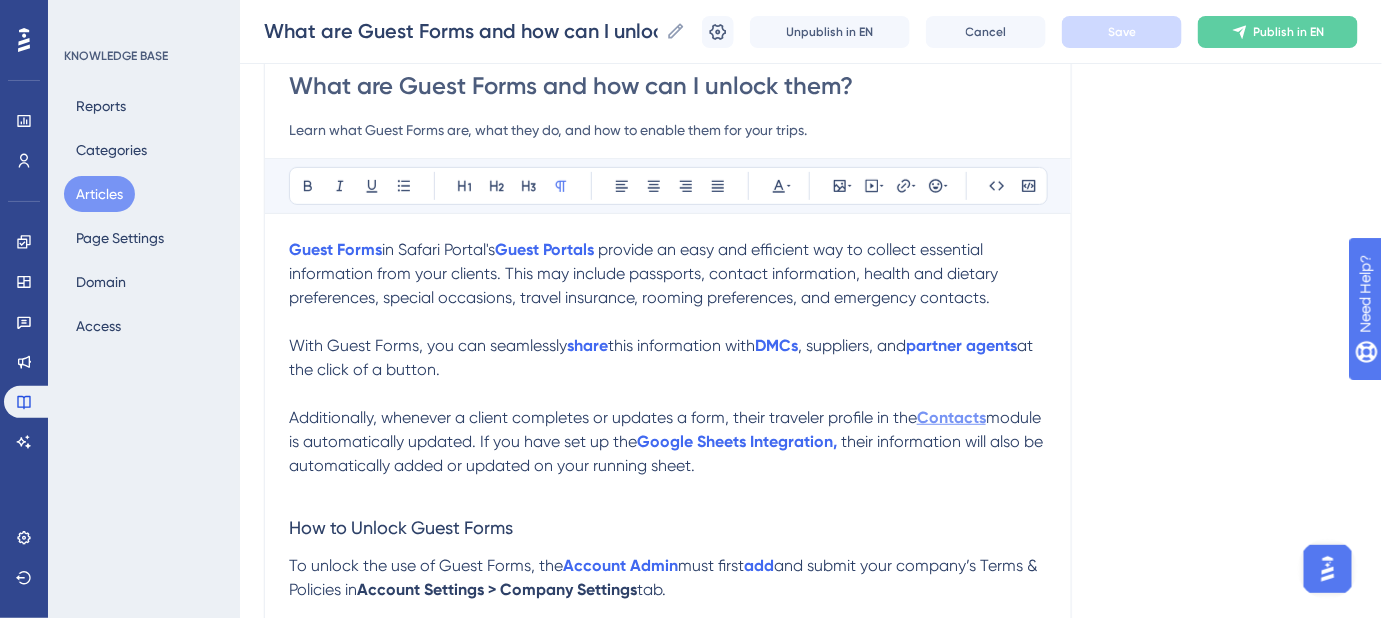 click on "Contacts" at bounding box center [951, 417] 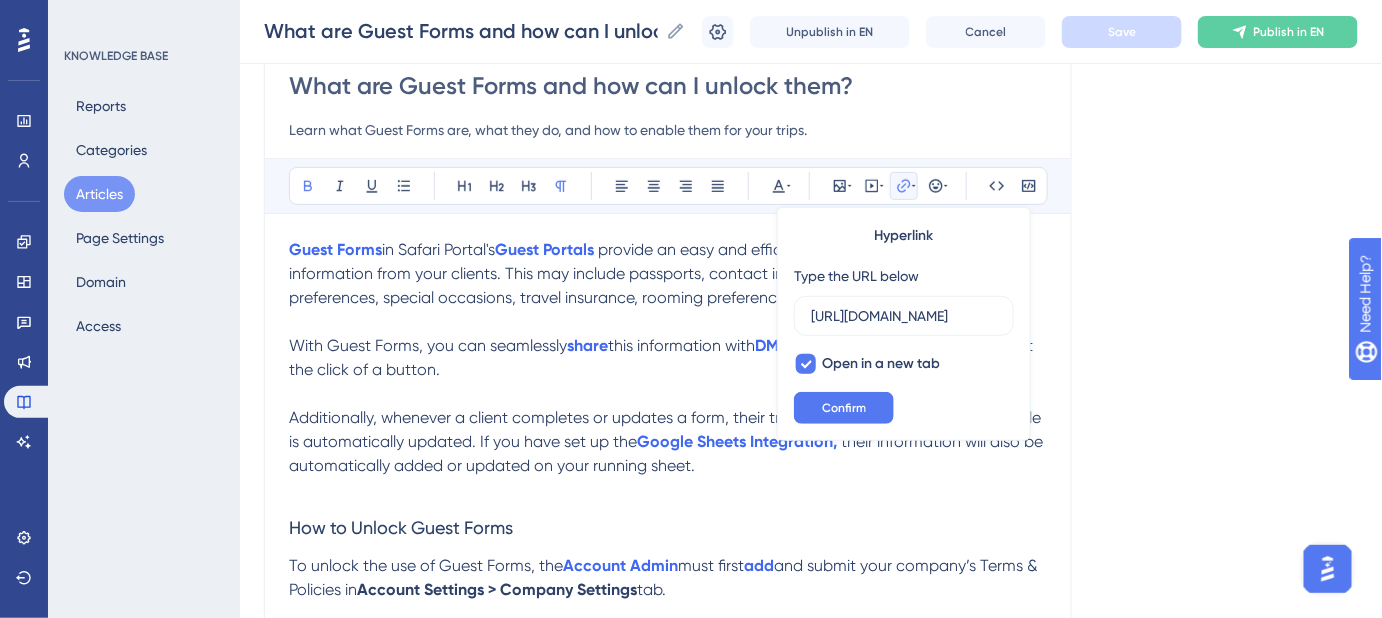 scroll, scrollTop: 0, scrollLeft: 354, axis: horizontal 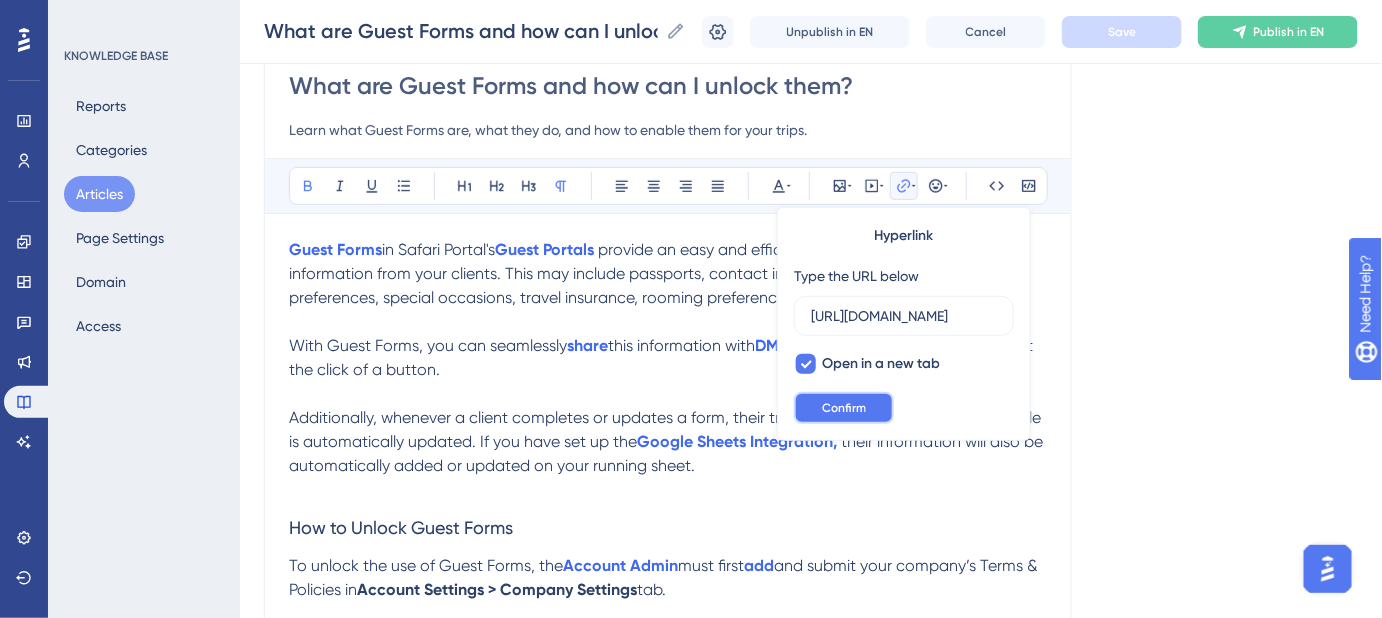 click on "Confirm" at bounding box center [844, 408] 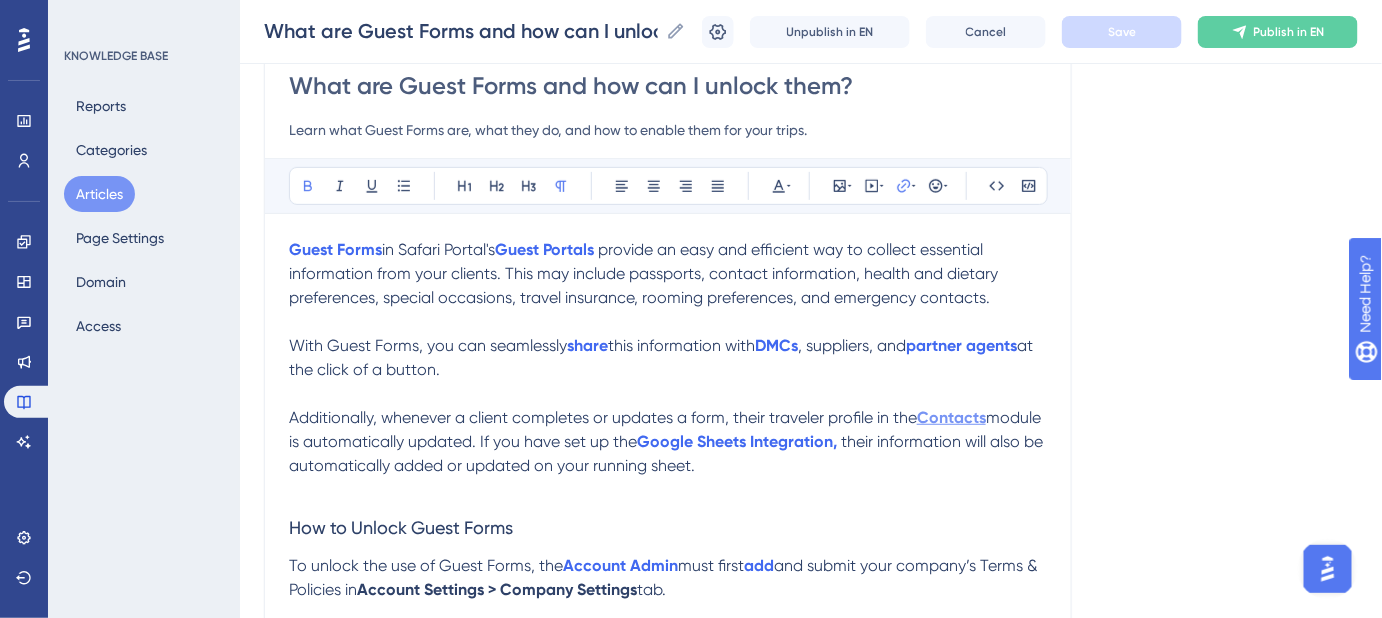 click on "Contacts" at bounding box center (951, 417) 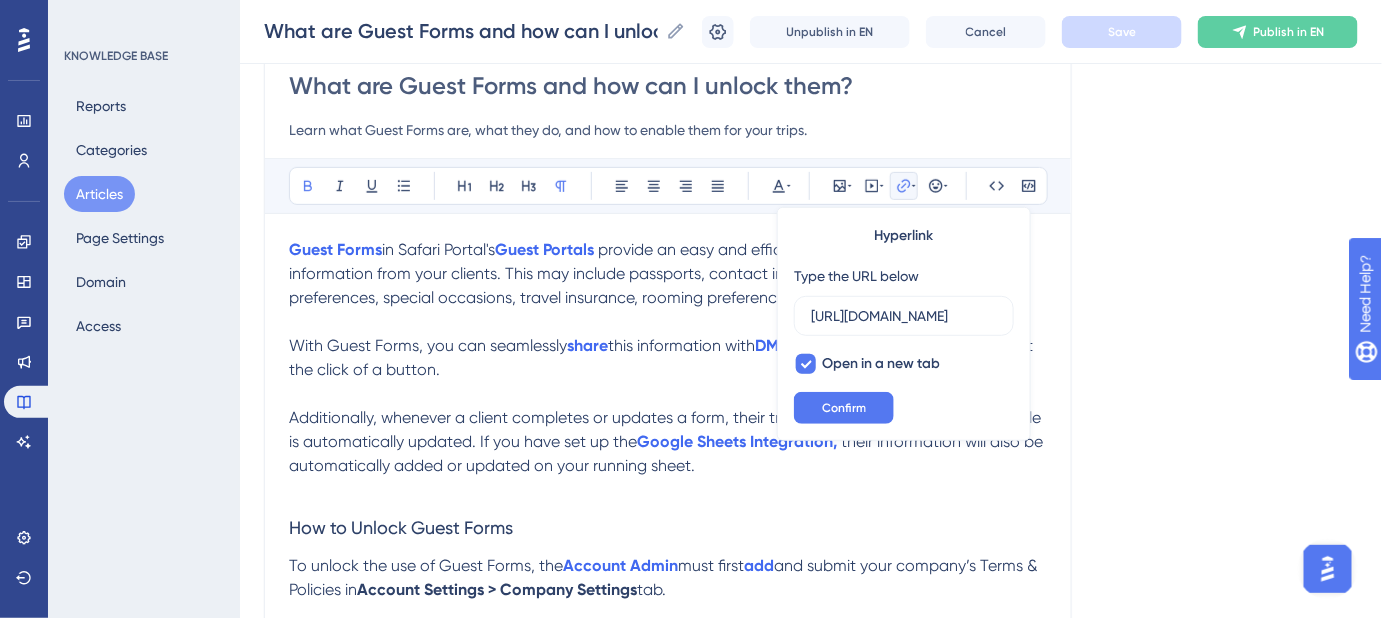 scroll, scrollTop: 0, scrollLeft: 354, axis: horizontal 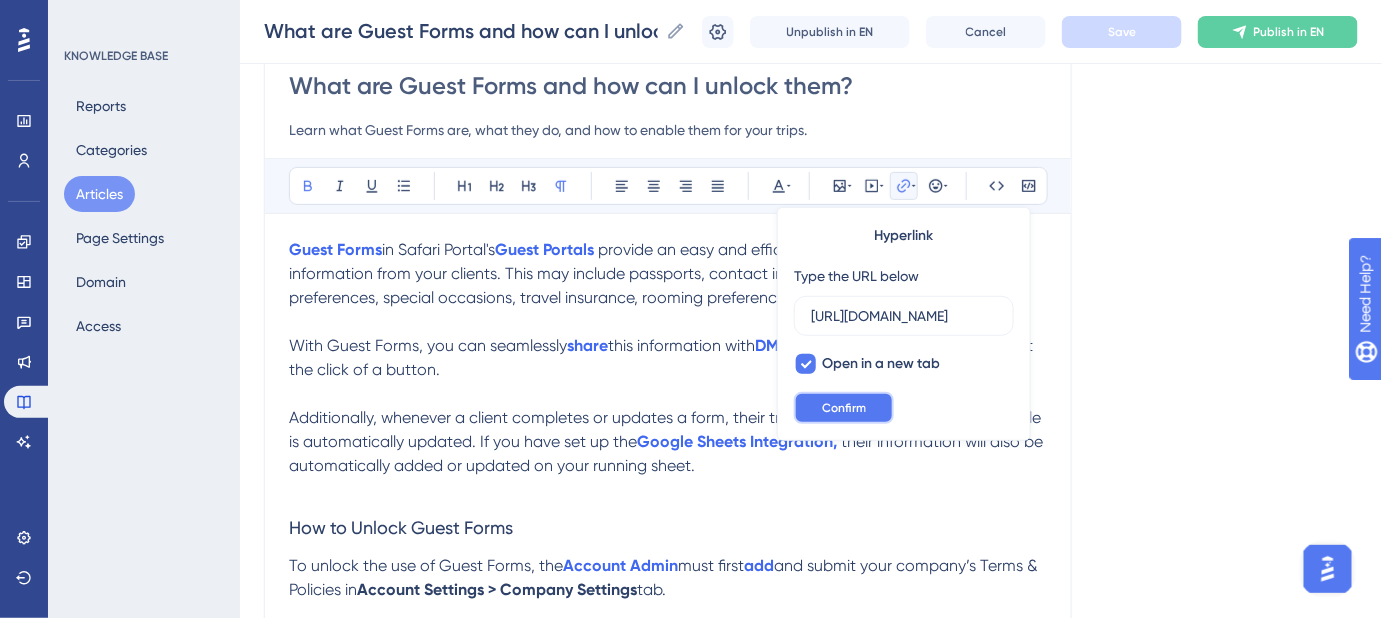 click on "Confirm" at bounding box center [844, 408] 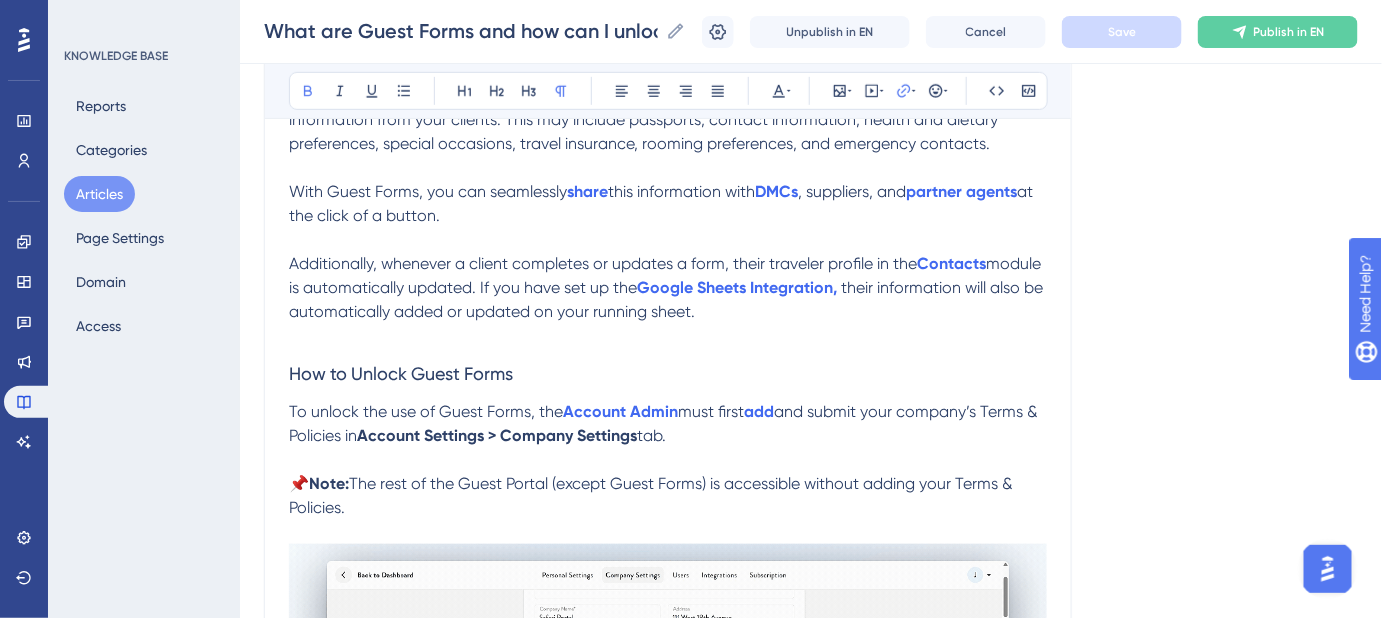 scroll, scrollTop: 369, scrollLeft: 0, axis: vertical 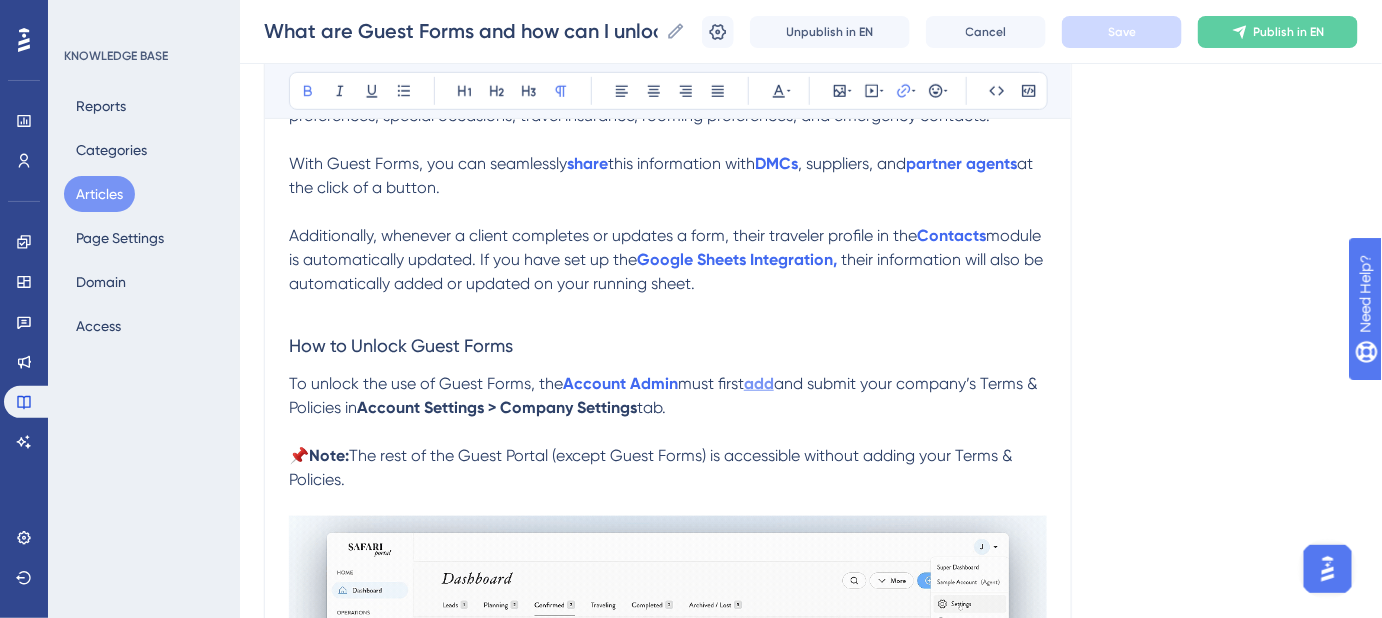 click on "add" at bounding box center [759, 383] 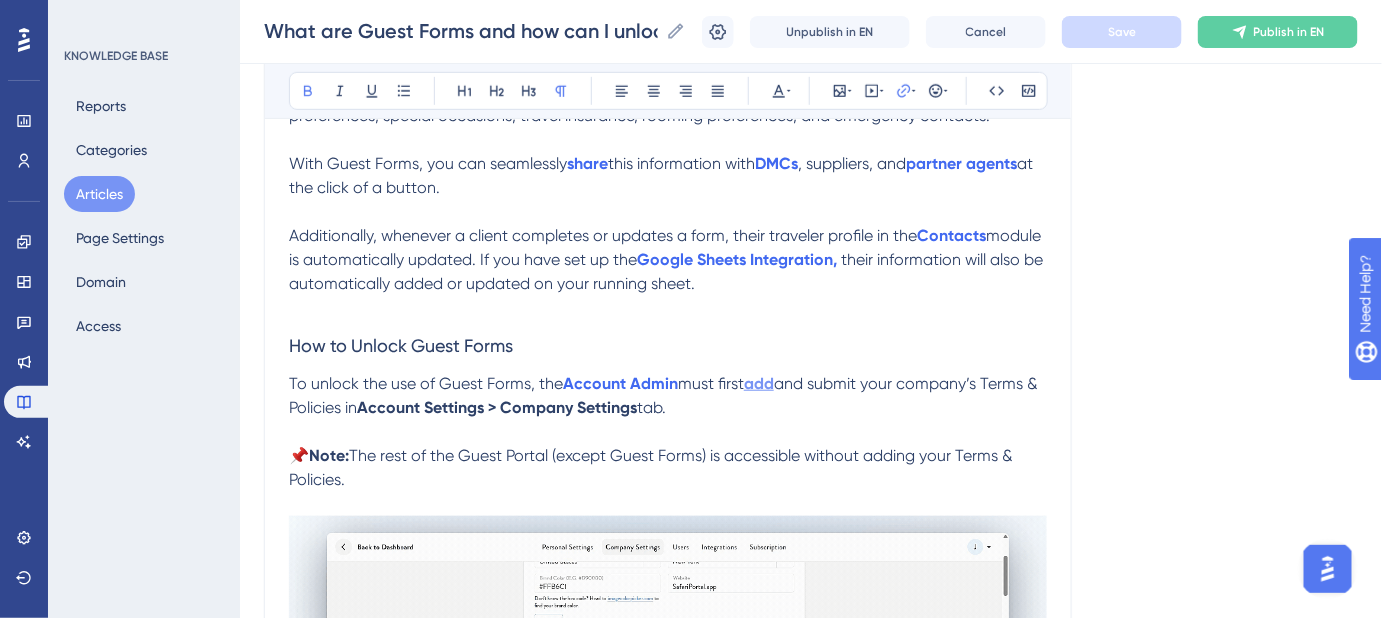 click on "add" at bounding box center [759, 383] 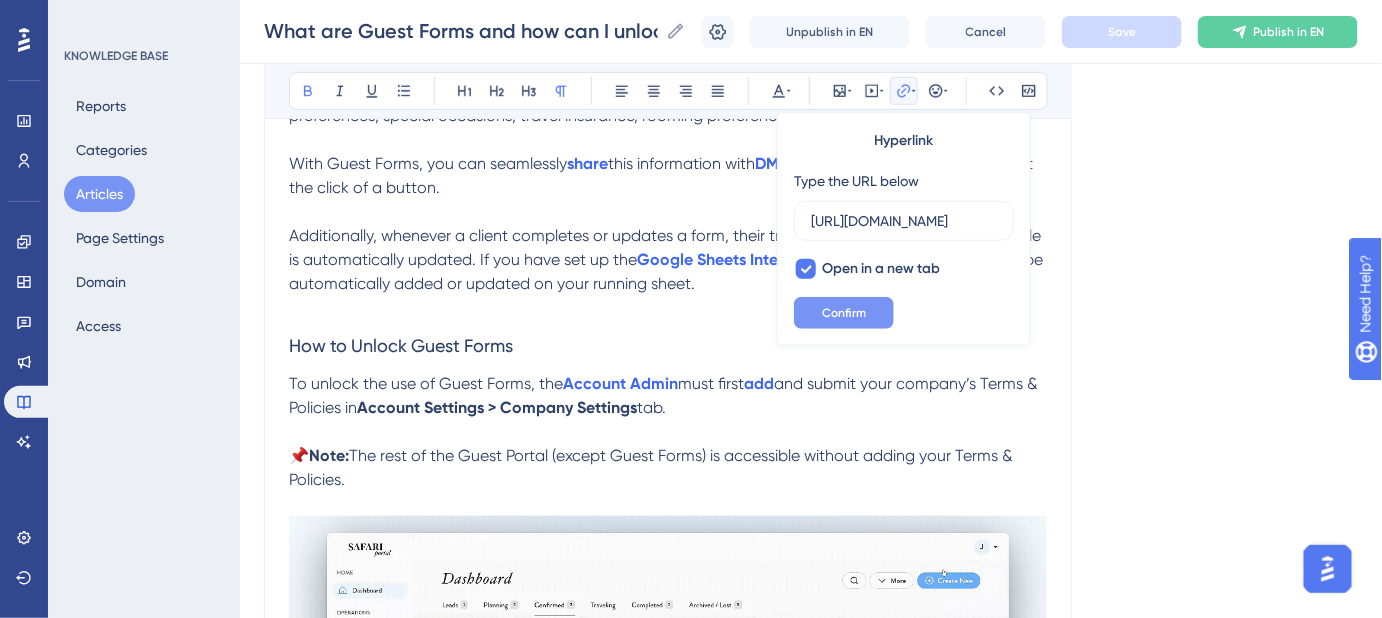 scroll, scrollTop: 0, scrollLeft: 538, axis: horizontal 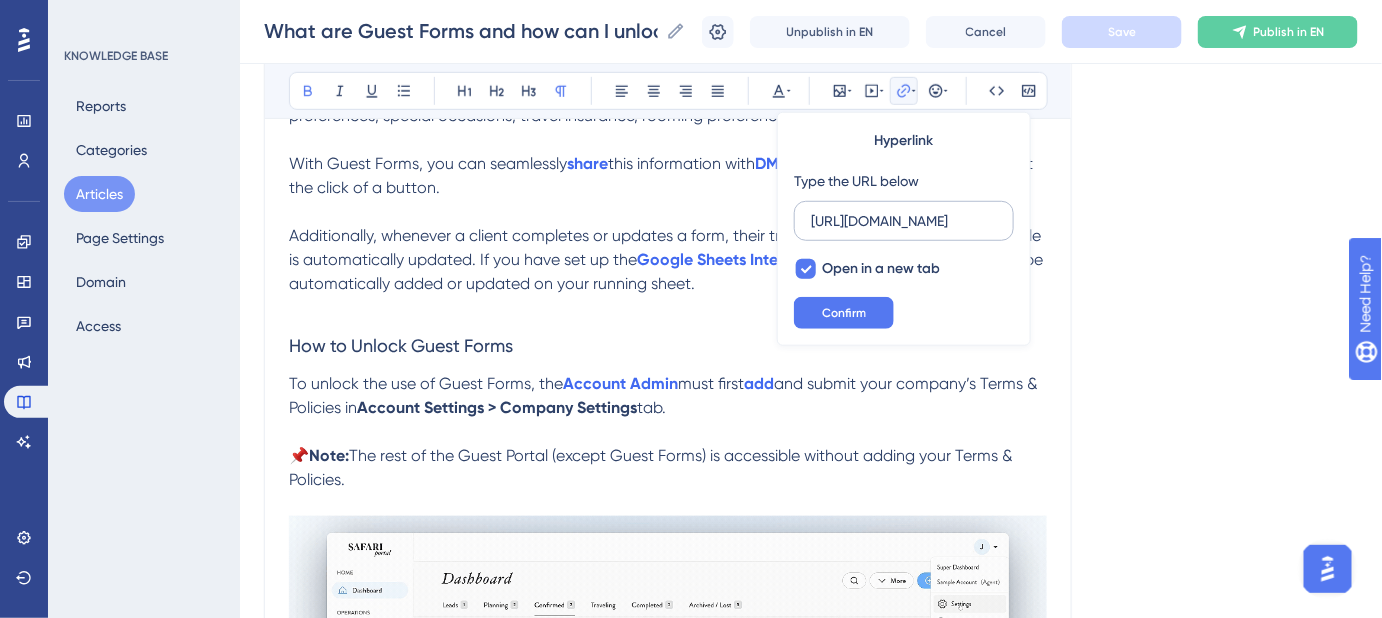 click on "https://safariportal.help.userguiding.com/en/articles/5678-why-do-i-need-to-add-my-terms-policies-in-order" at bounding box center (904, 221) 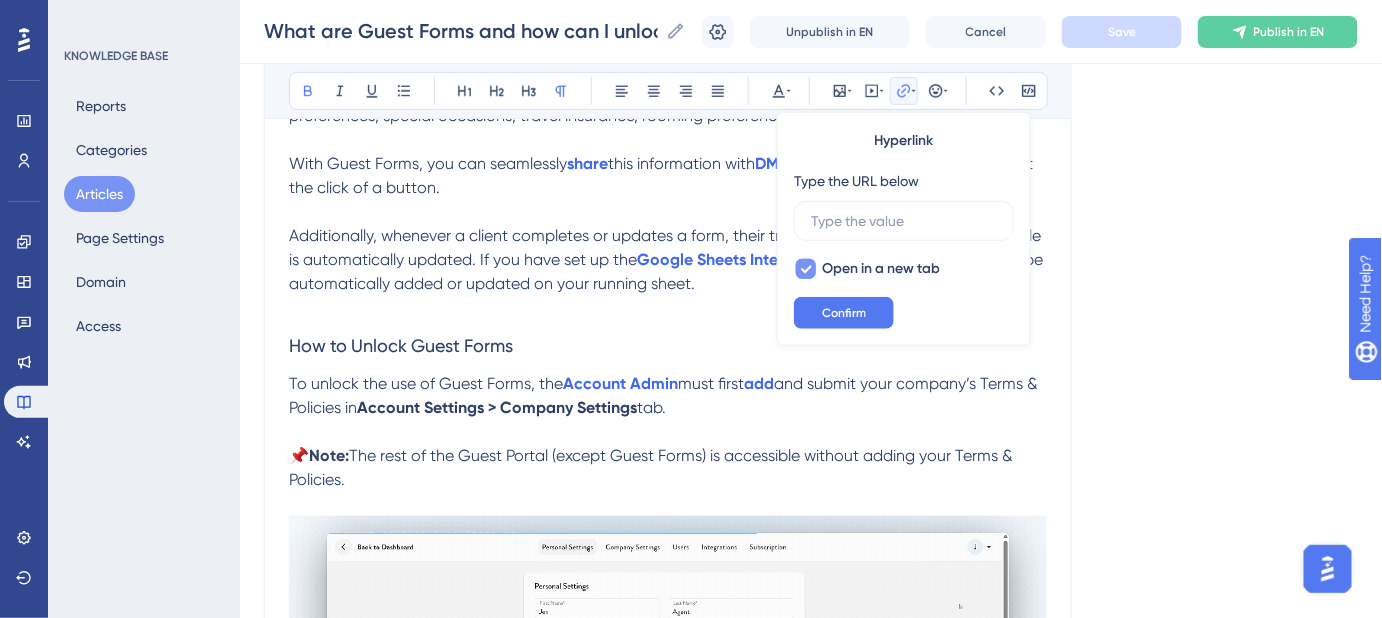 scroll, scrollTop: 0, scrollLeft: 0, axis: both 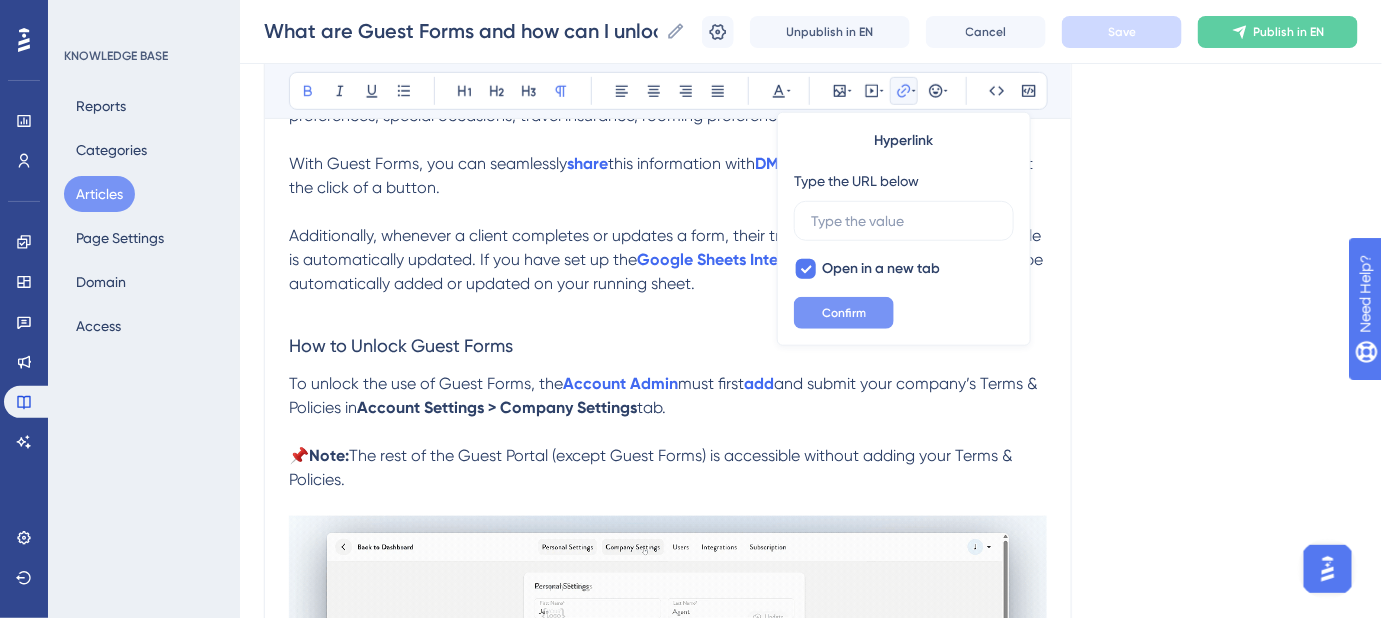 type 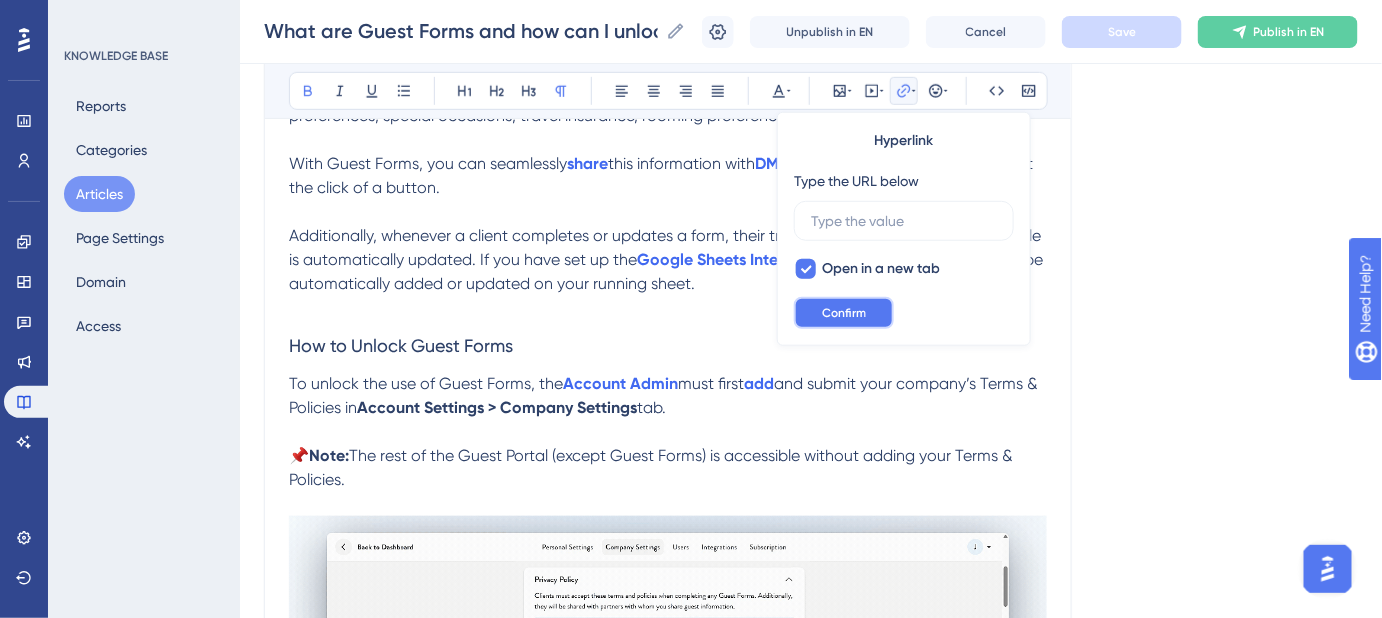 click on "Confirm" at bounding box center [844, 313] 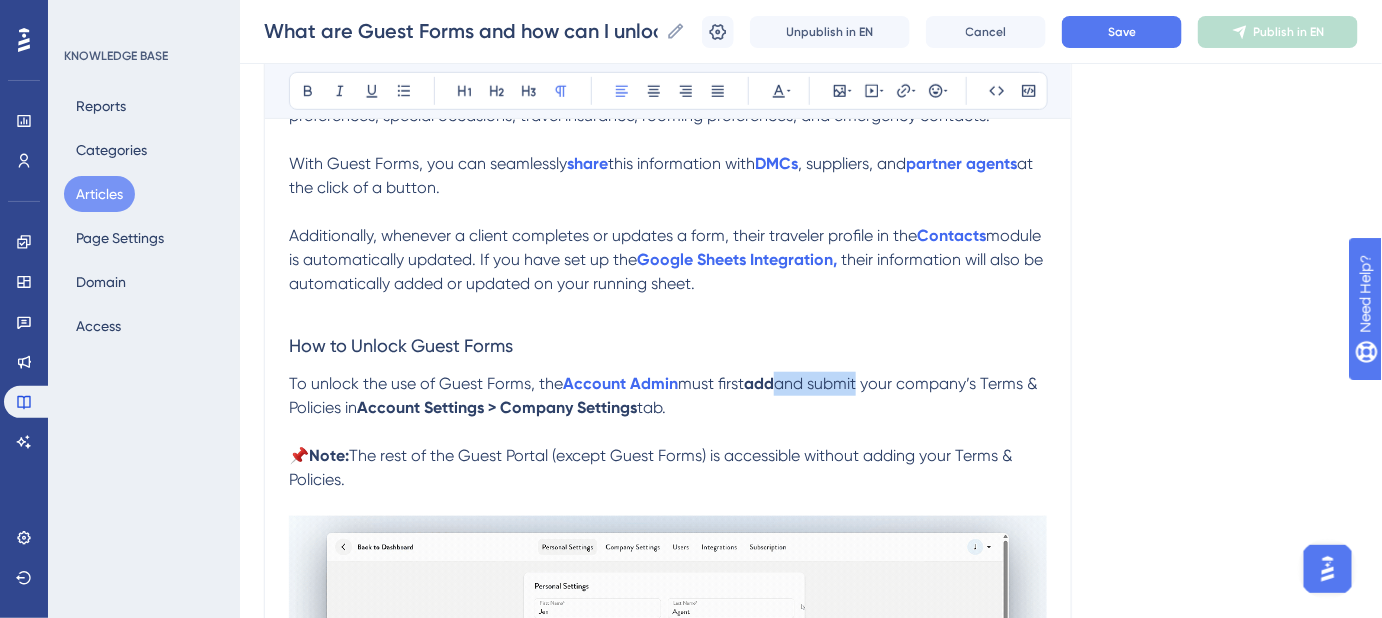 drag, startPoint x: 867, startPoint y: 379, endPoint x: 784, endPoint y: 384, distance: 83.15047 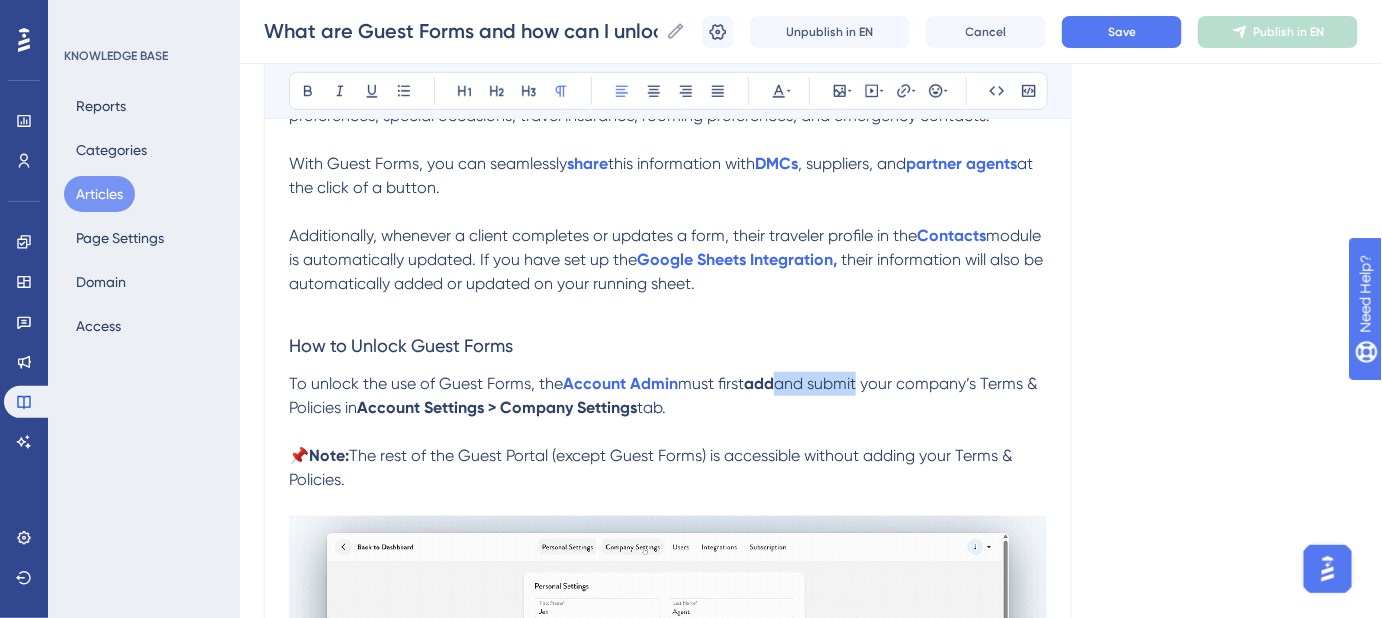 click on "and submit your company’s Terms & Policies in" at bounding box center (665, 395) 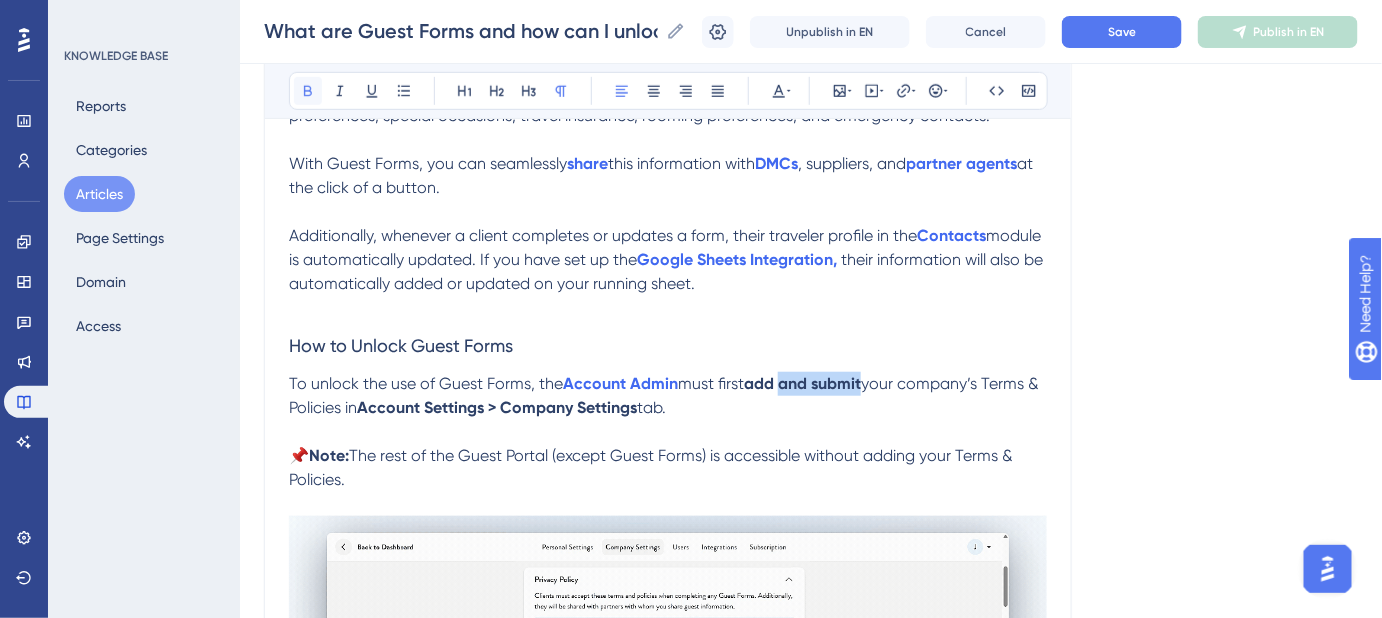click 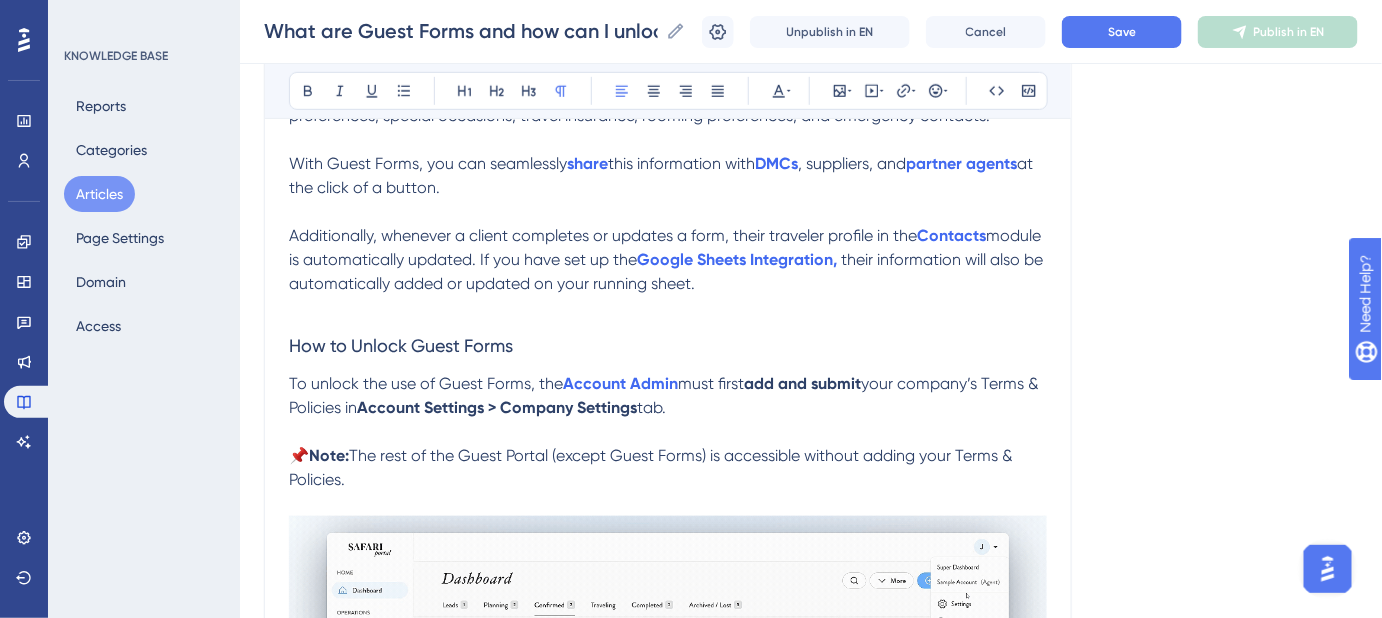 click on "To unlock the use of Guest Forms, the  Account Admin  must first  add and submit  your company’s Terms & Policies in  Account Settings > Company Settings  tab." at bounding box center [668, 396] 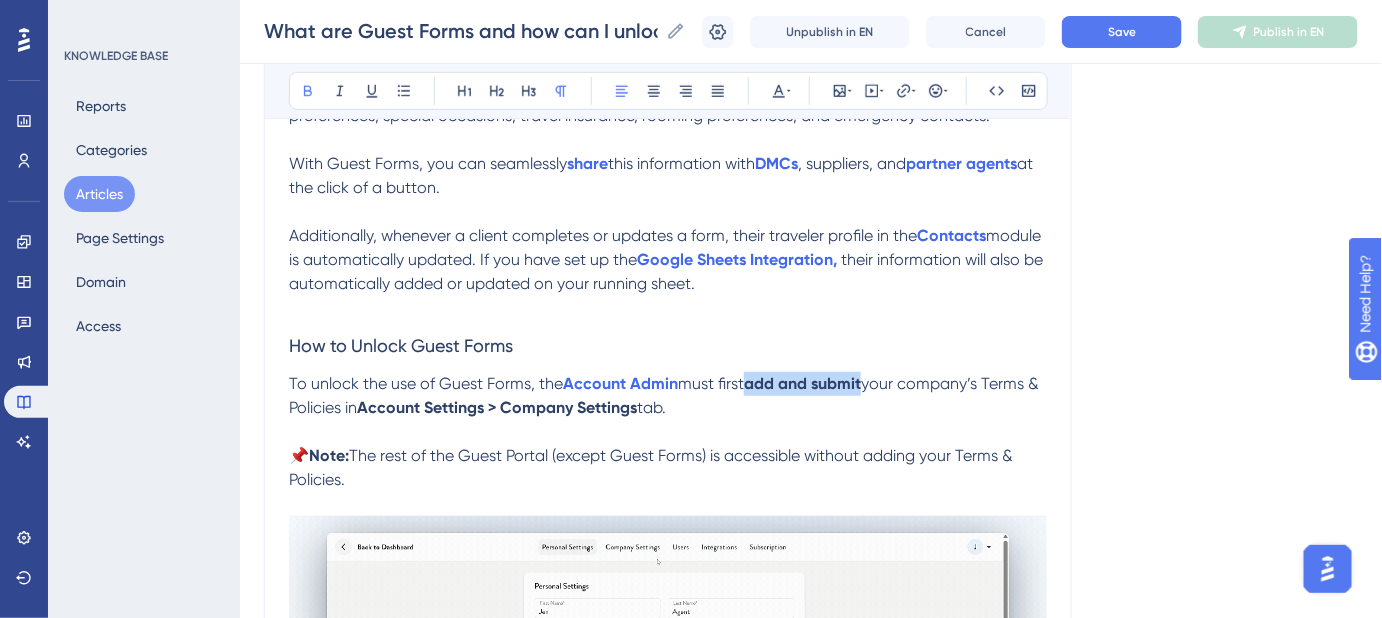 drag, startPoint x: 866, startPoint y: 380, endPoint x: 752, endPoint y: 380, distance: 114 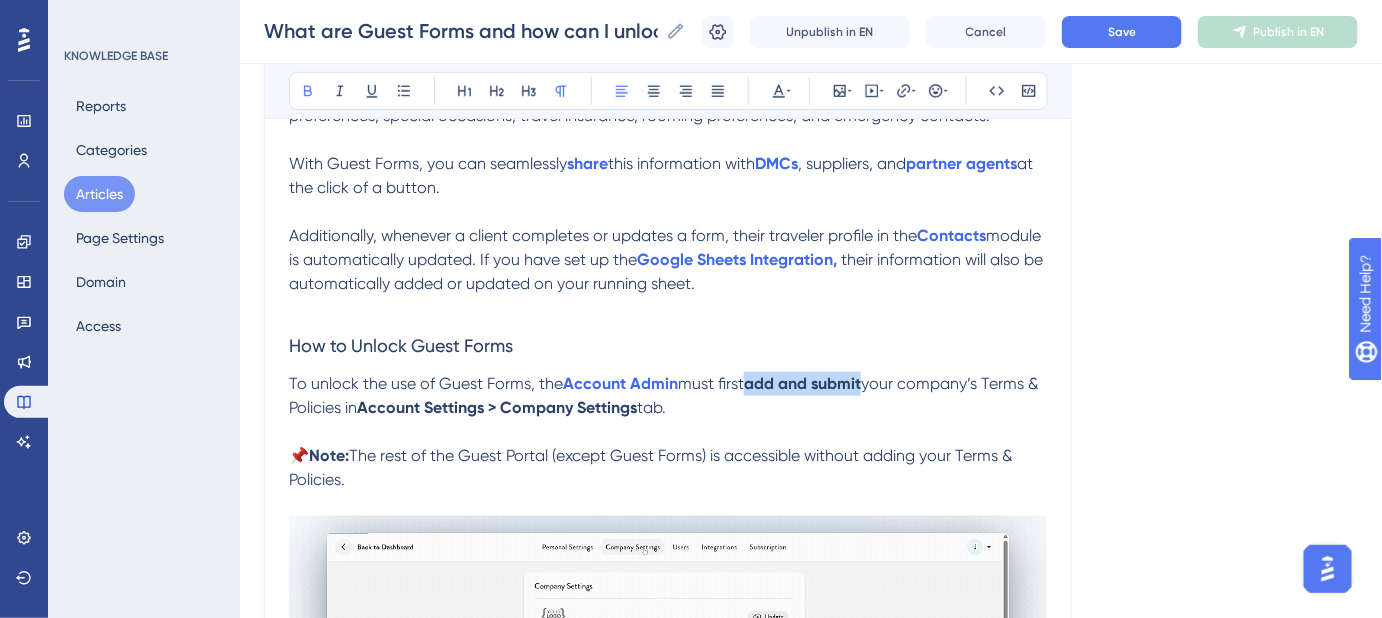 click on "add and submit" at bounding box center [802, 383] 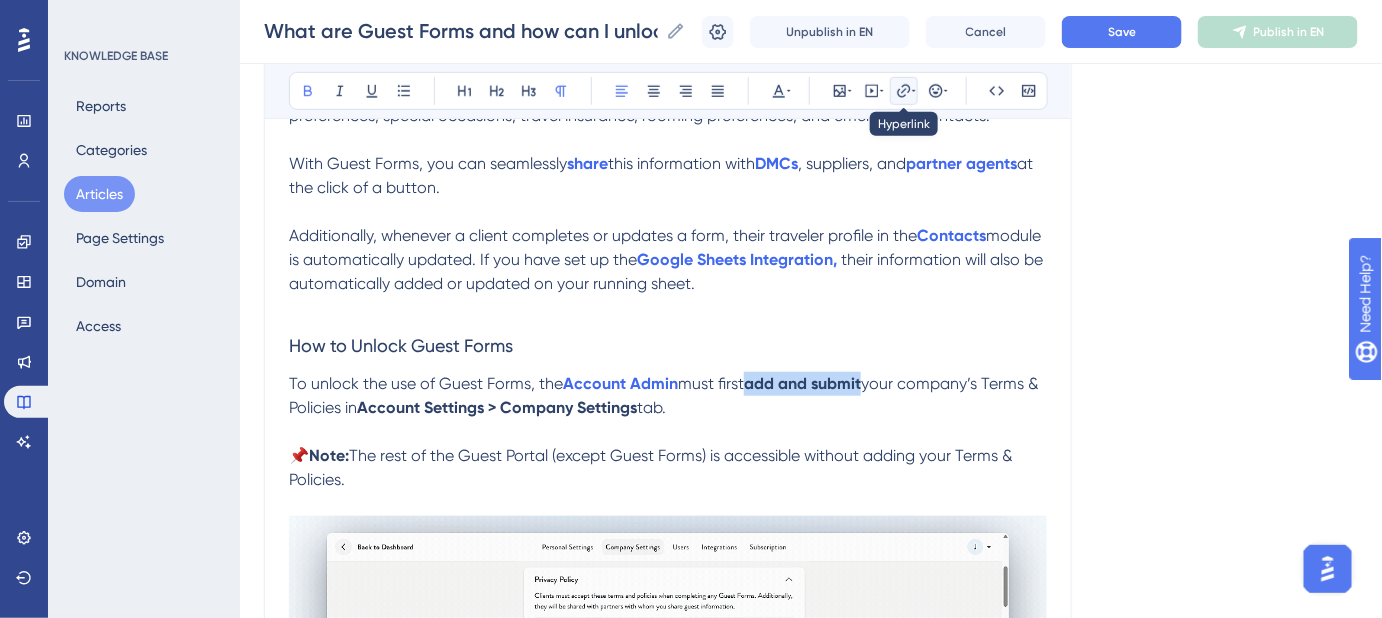 click 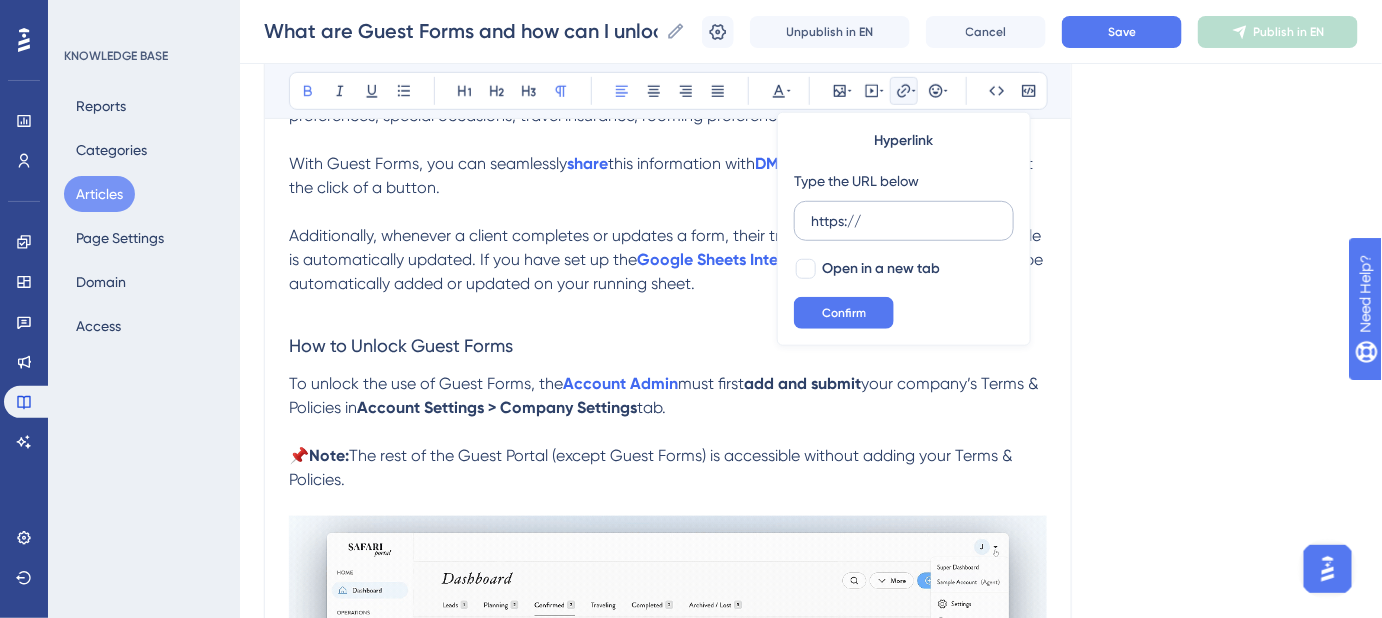 drag, startPoint x: 885, startPoint y: 221, endPoint x: 796, endPoint y: 227, distance: 89.20202 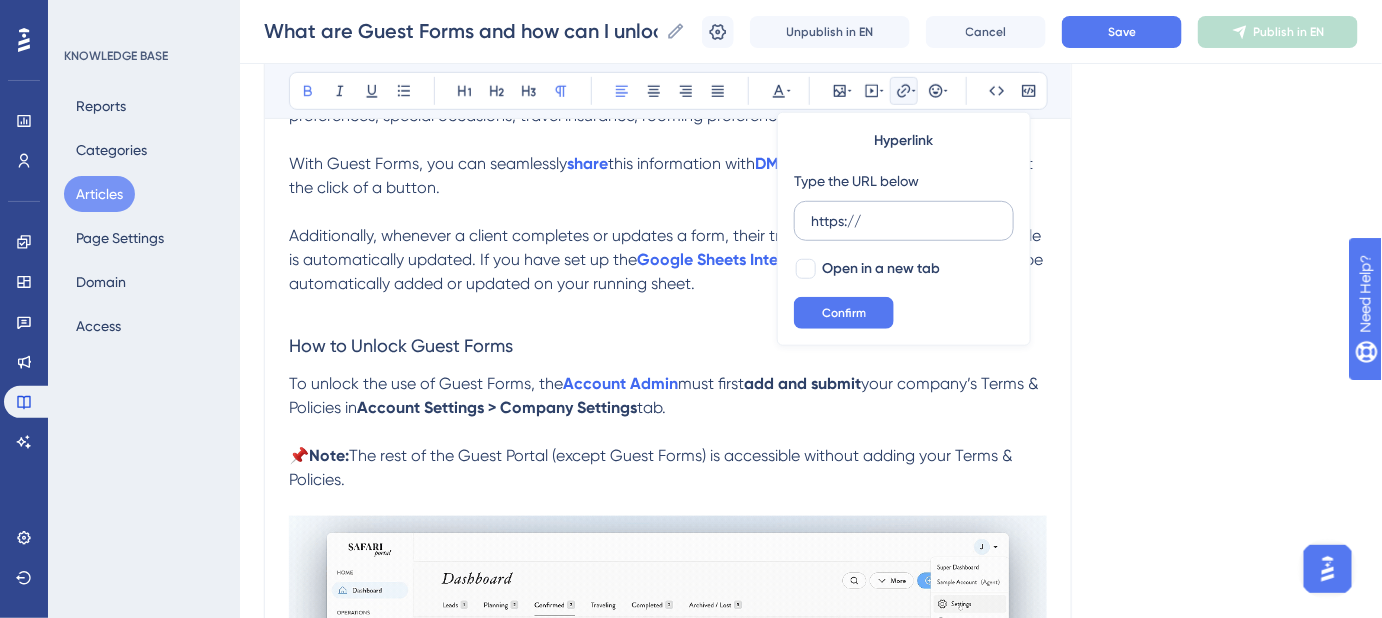 click on "https://" at bounding box center (904, 221) 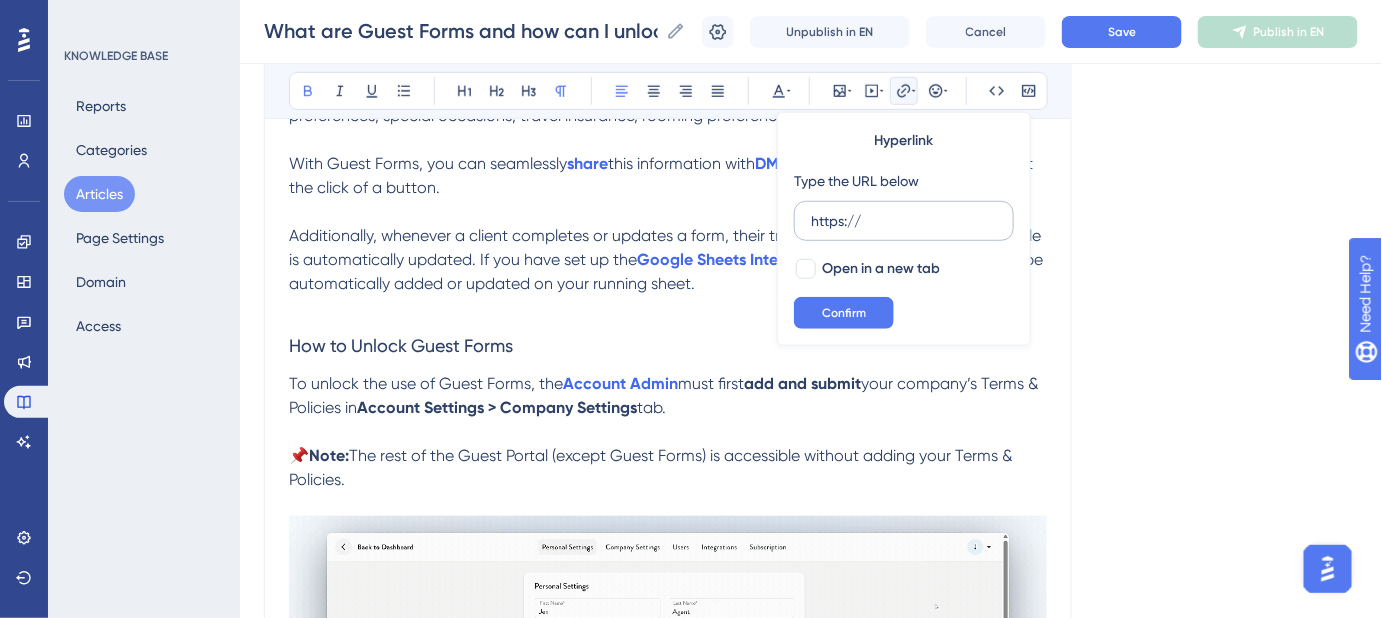 click on "https://" at bounding box center (904, 221) 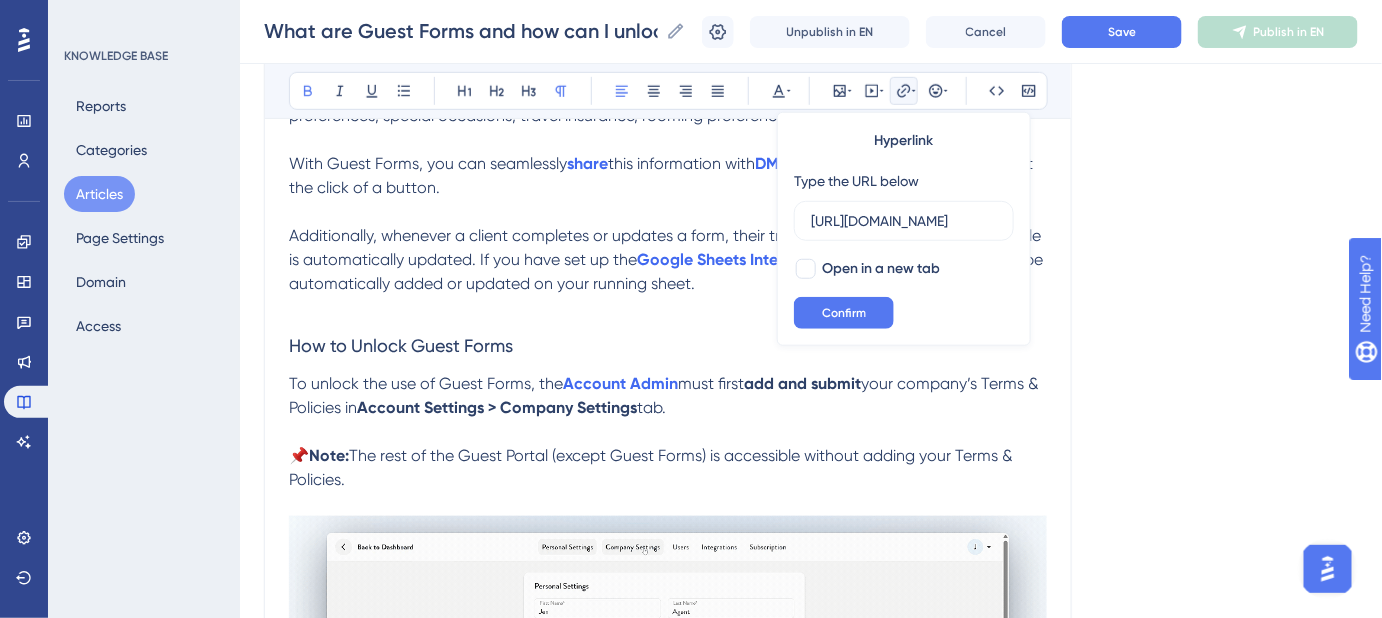 scroll, scrollTop: 0, scrollLeft: 538, axis: horizontal 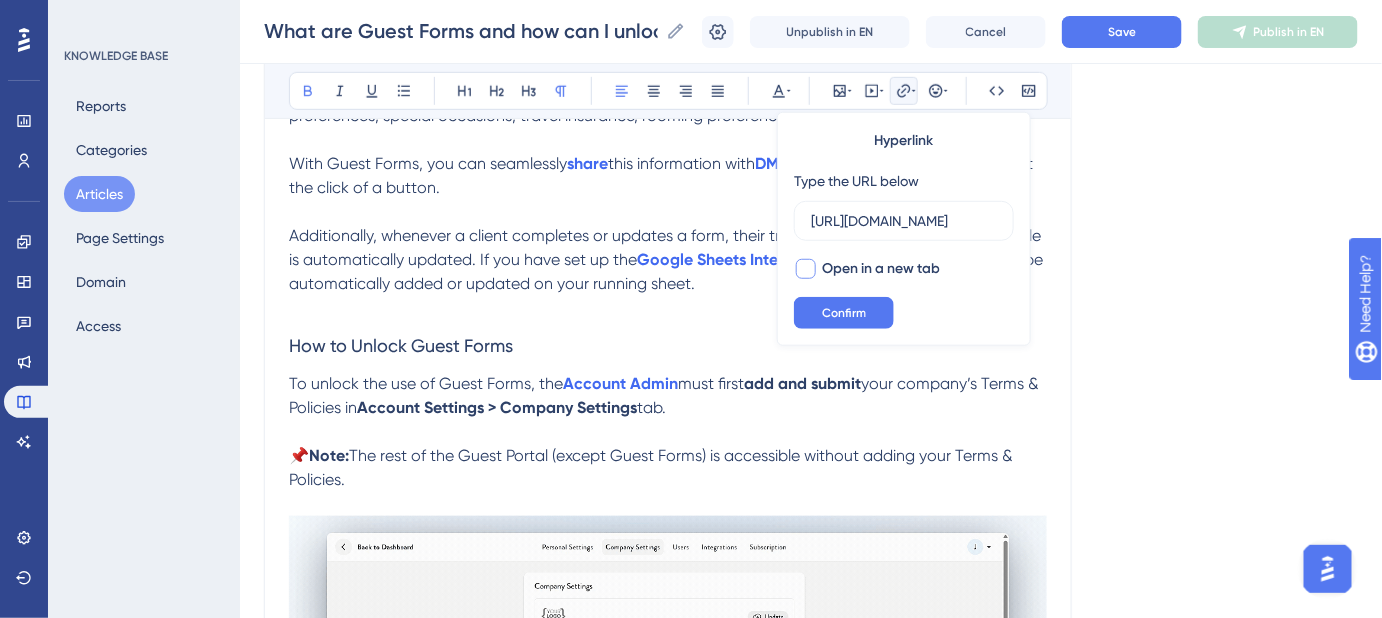 type on "https://safariportal.help.userguiding.com/en/articles/5678-why-do-i-need-to-add-my-terms-policies-in-order" 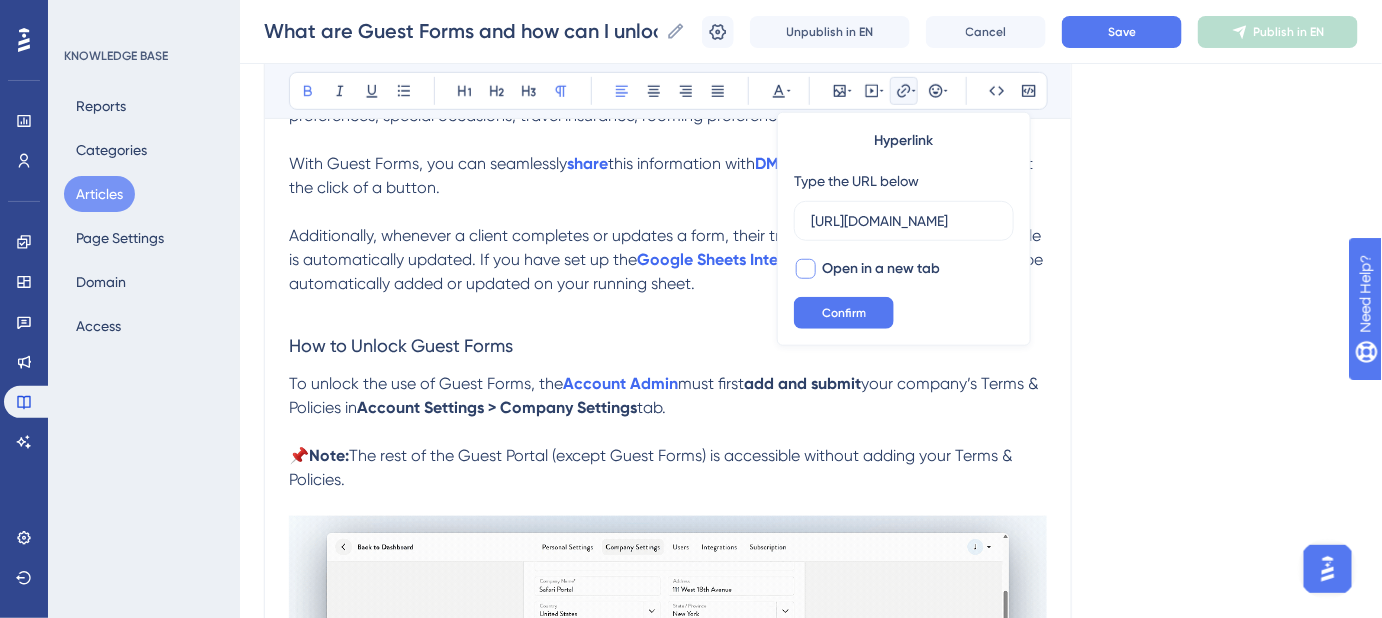 scroll, scrollTop: 0, scrollLeft: 0, axis: both 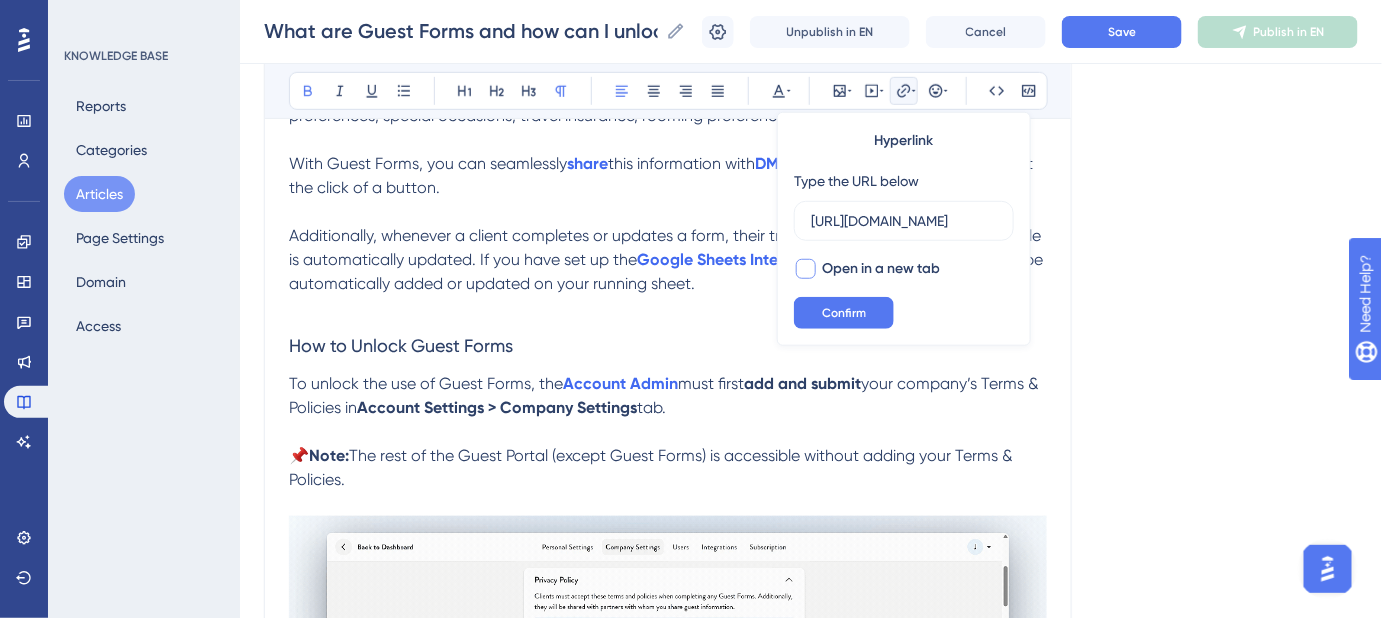 click at bounding box center (806, 269) 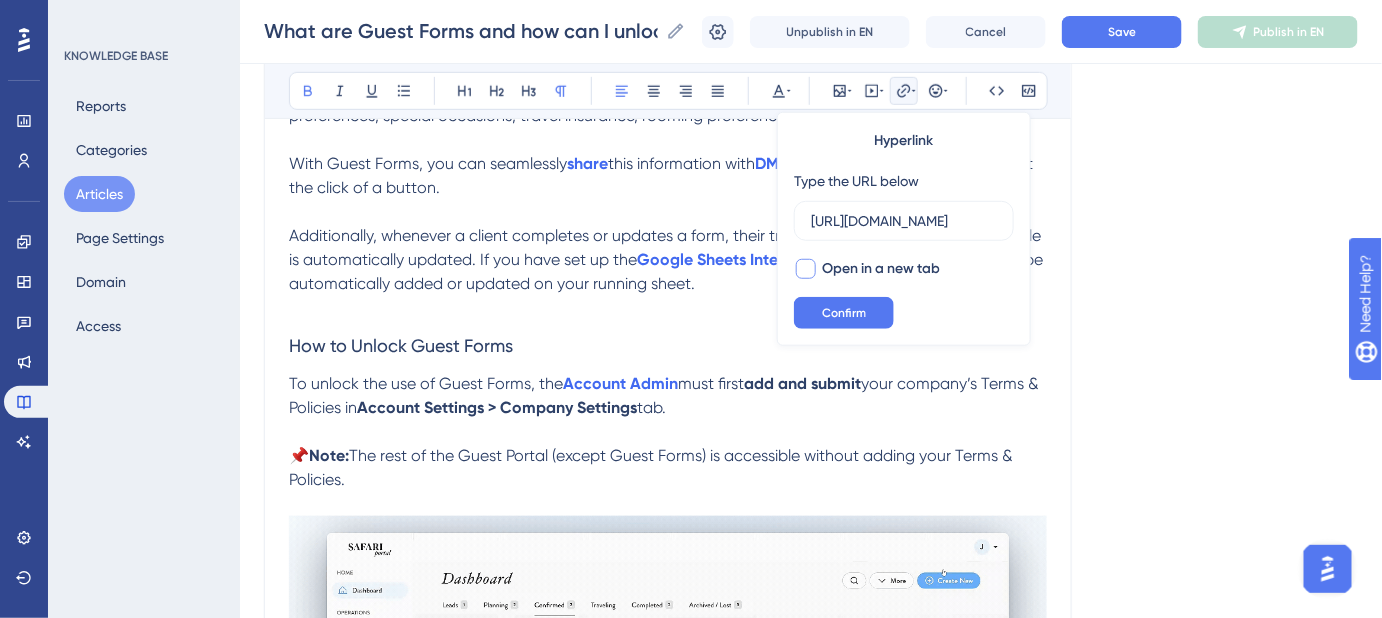 checkbox on "true" 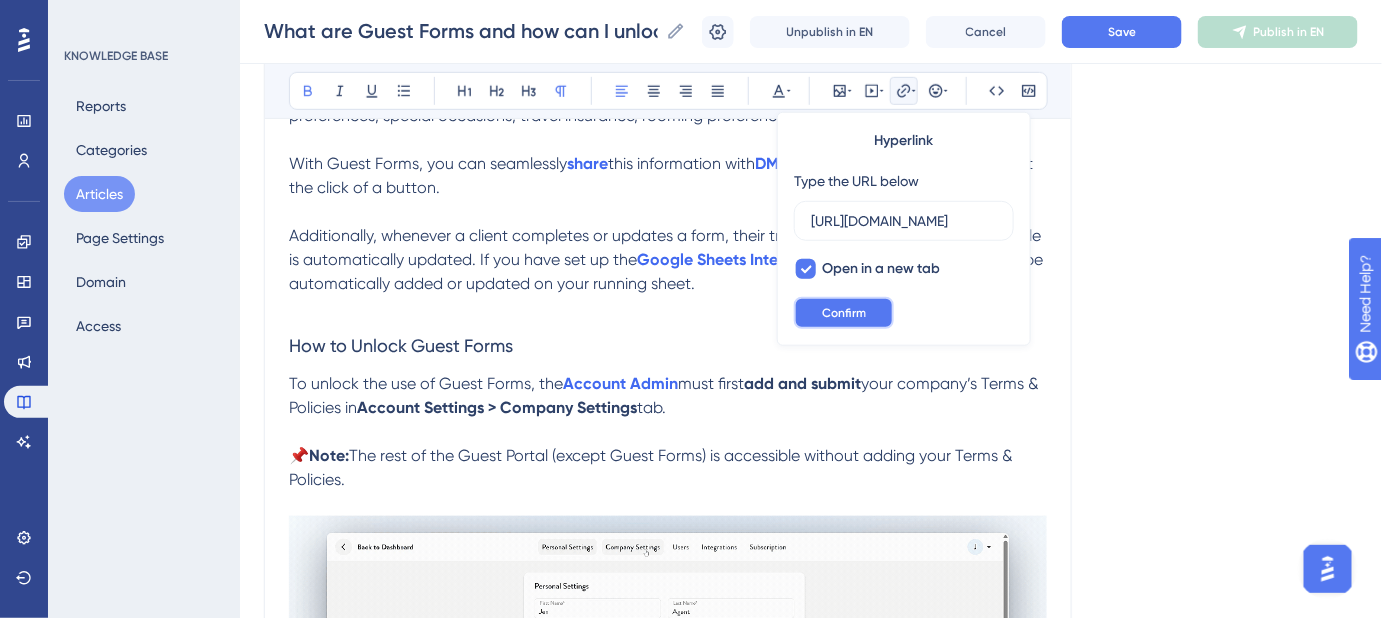 click on "Confirm" at bounding box center [844, 313] 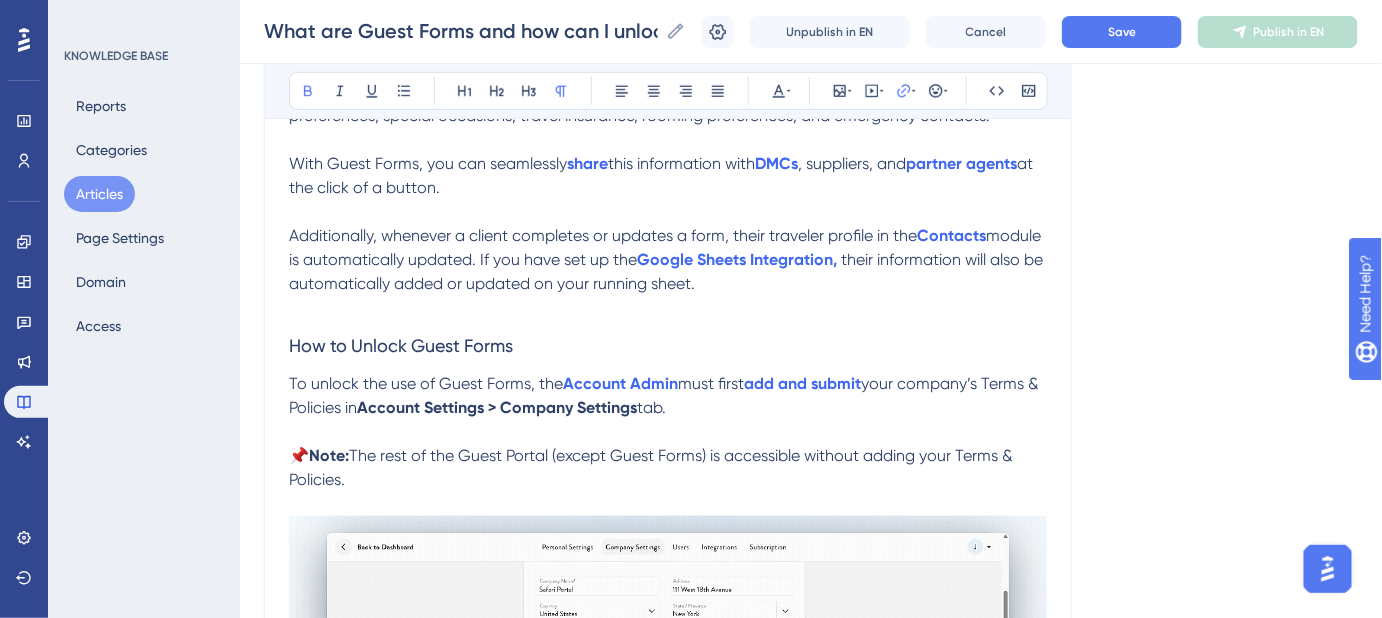 click on "Language English (Default) What are Guest Forms and how can I unlock them? Learn what Guest Forms are, what they do, and how to enable them for your trips. Bold Italic Underline Bullet Point Heading 1 Heading 2 Heading 3 Normal Align Left Align Center Align Right Align Justify Text Color Insert Image Embed Video Hyperlink Emojis Code Code Block Guest Forms  in Safari Portal's  Guest Portals   provide an easy and efficient way to collect essential information from your clients. This may include passports, contact information, health and dietary preferences, special occasions, travel insurance, rooming preferences, and emergency contacts. With Guest Forms, you can seamlessly  share  this information with  DMCs , suppliers, and  partner agents  at the click of a button. Additionally, whenever a client completes or updates a form, their traveler profile in the  Contacts  module is automatically updated. If you have set up the  Google Sheets Integration,     How to Unlock Guest Forms Account Admin  must first" at bounding box center [811, 409] 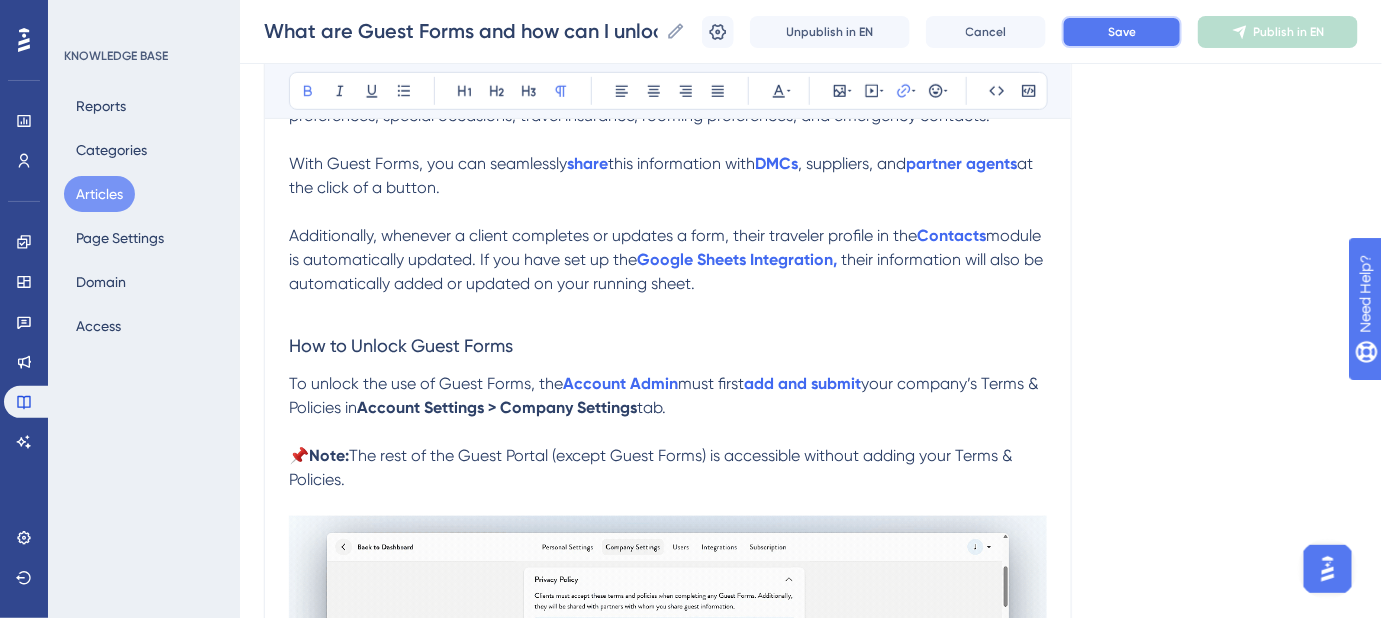 click on "Save" at bounding box center [1122, 32] 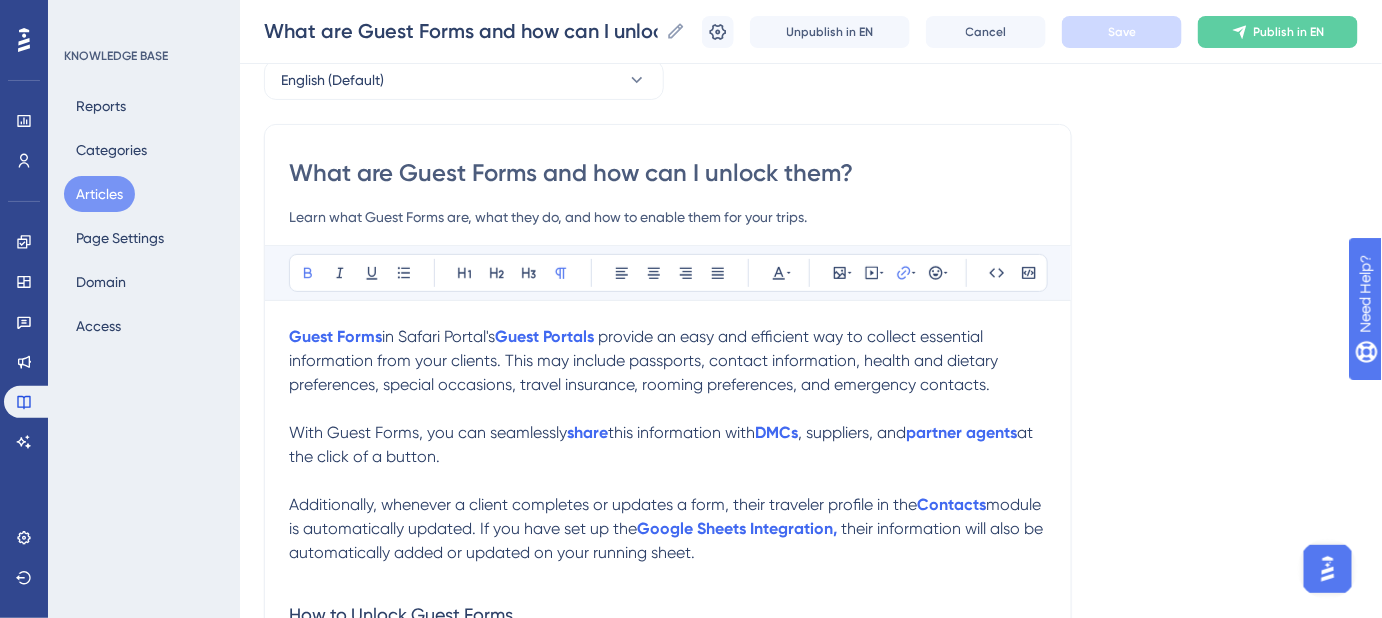 scroll, scrollTop: 90, scrollLeft: 0, axis: vertical 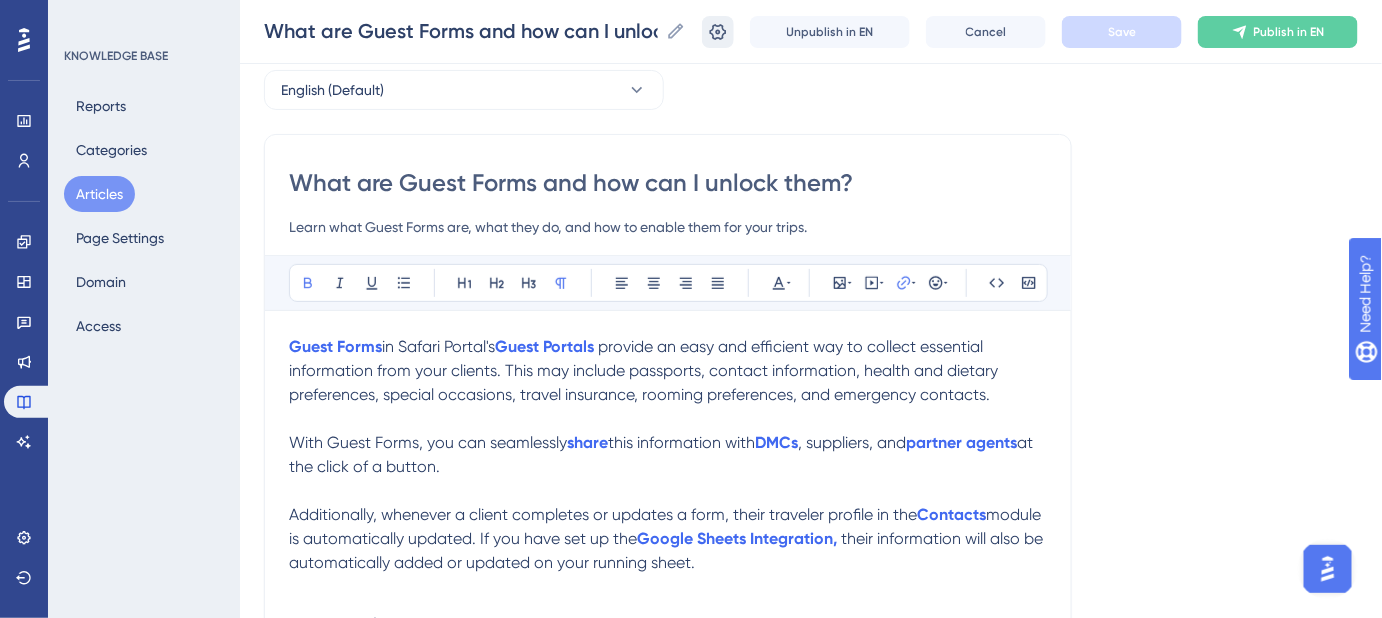 click 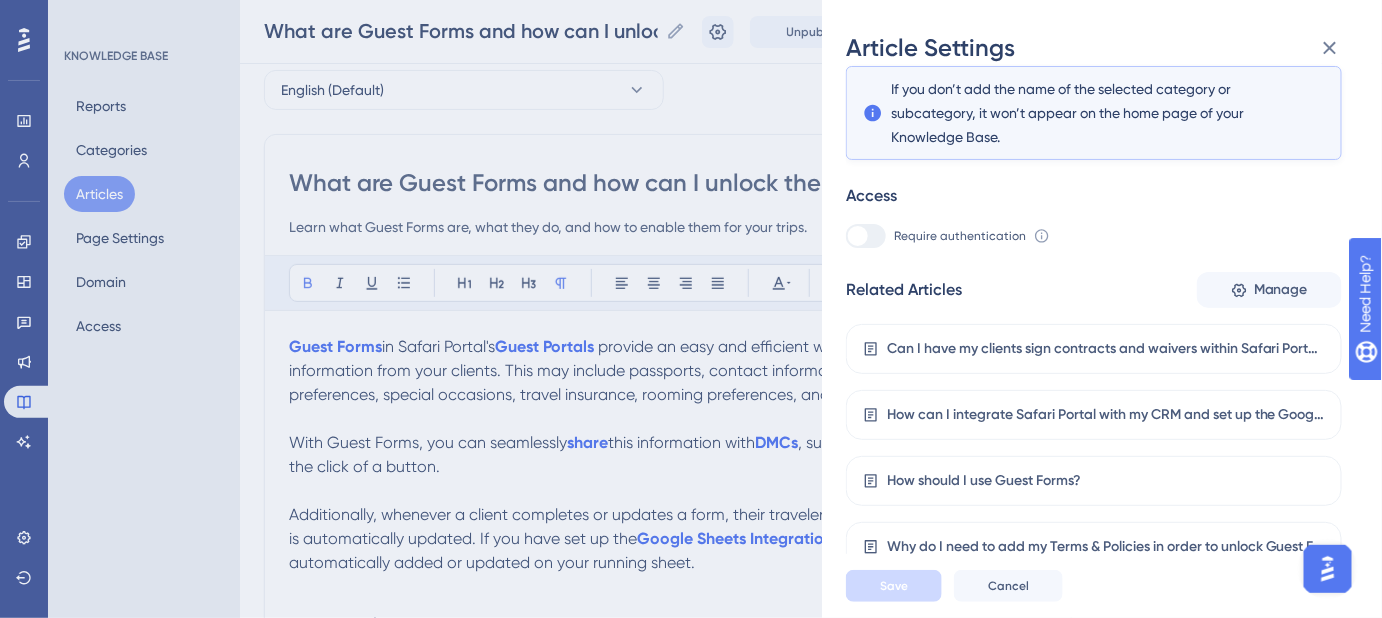 scroll, scrollTop: 359, scrollLeft: 0, axis: vertical 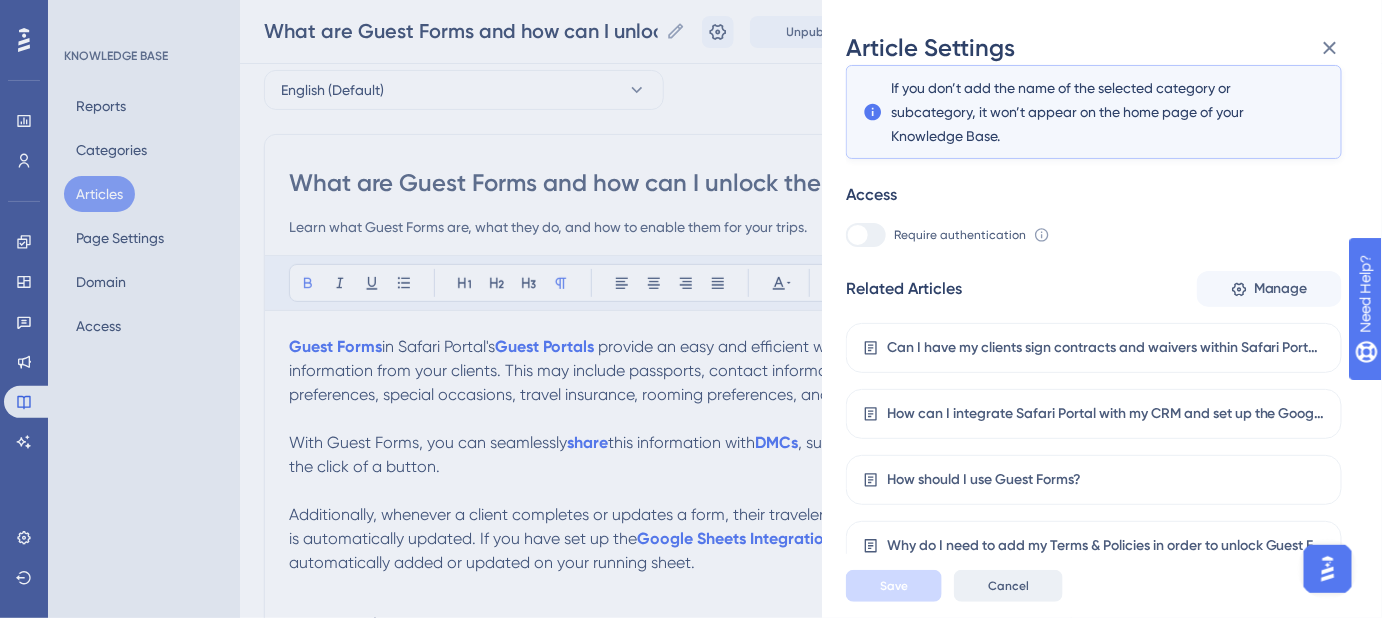 click on "Cancel" at bounding box center (1008, 586) 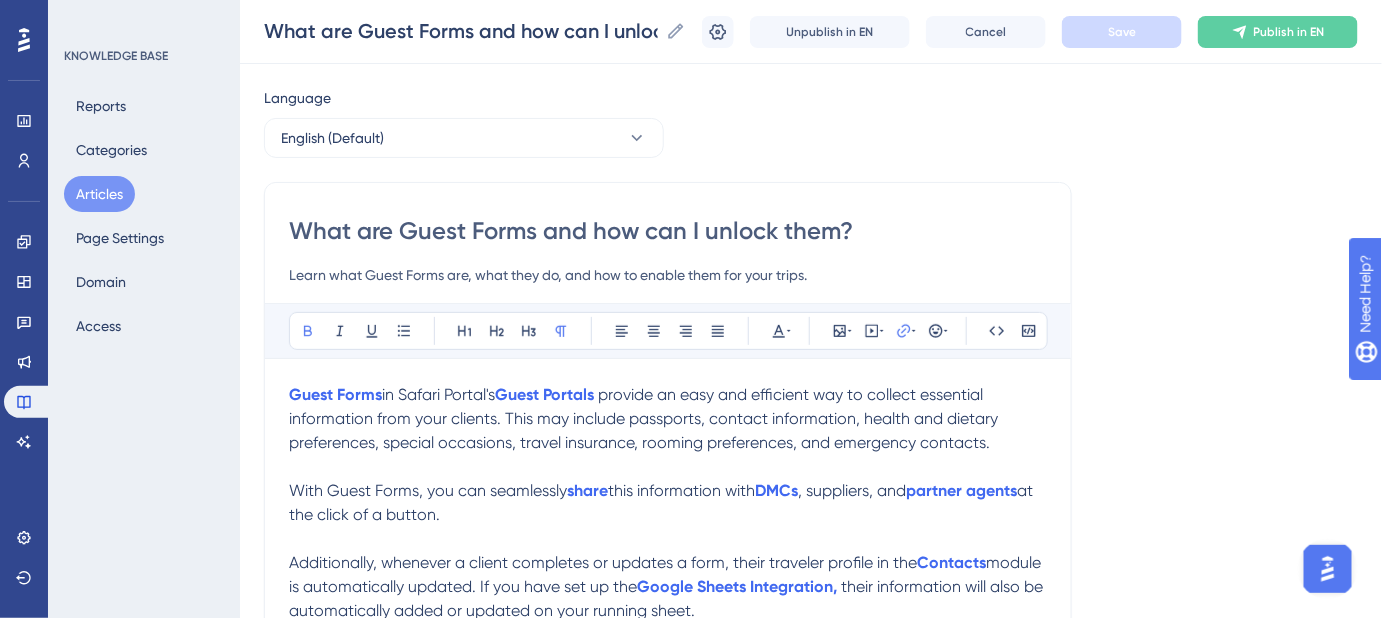scroll, scrollTop: 0, scrollLeft: 0, axis: both 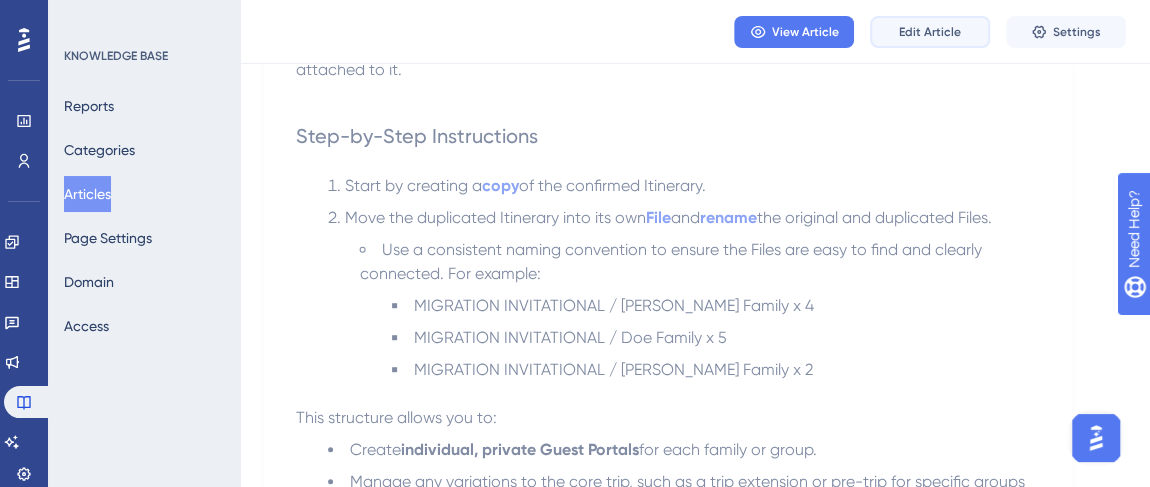 click on "Edit Article" at bounding box center (930, 32) 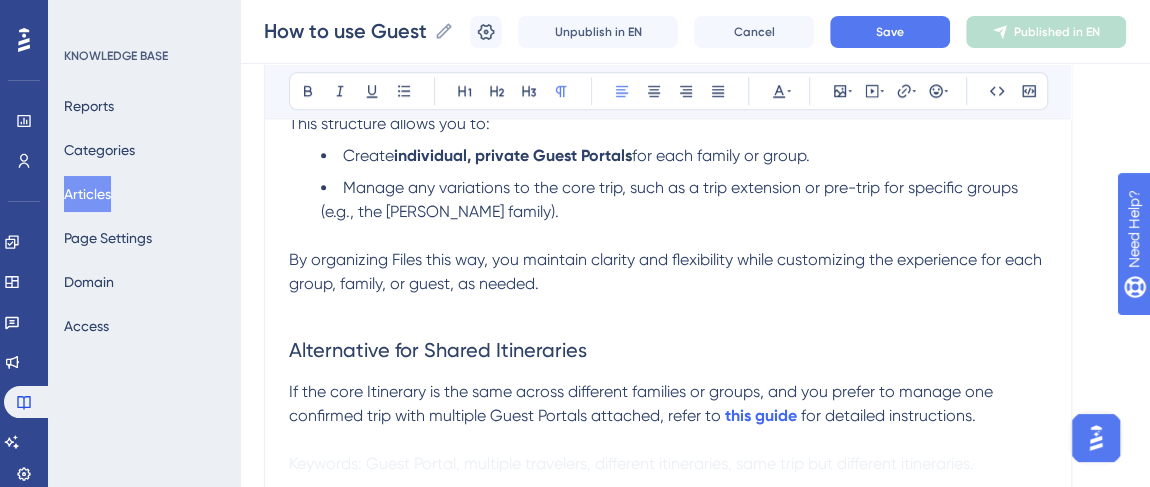 scroll, scrollTop: 999, scrollLeft: 0, axis: vertical 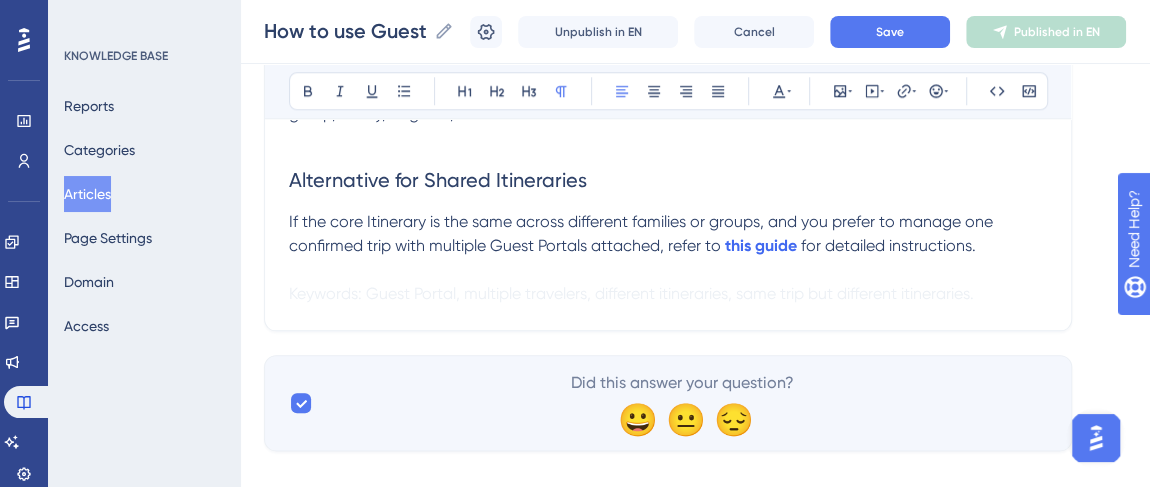 click on "Keywords: Guest Portal, multiple travelers, different itineraries, same trip but different itineraries." at bounding box center (668, 294) 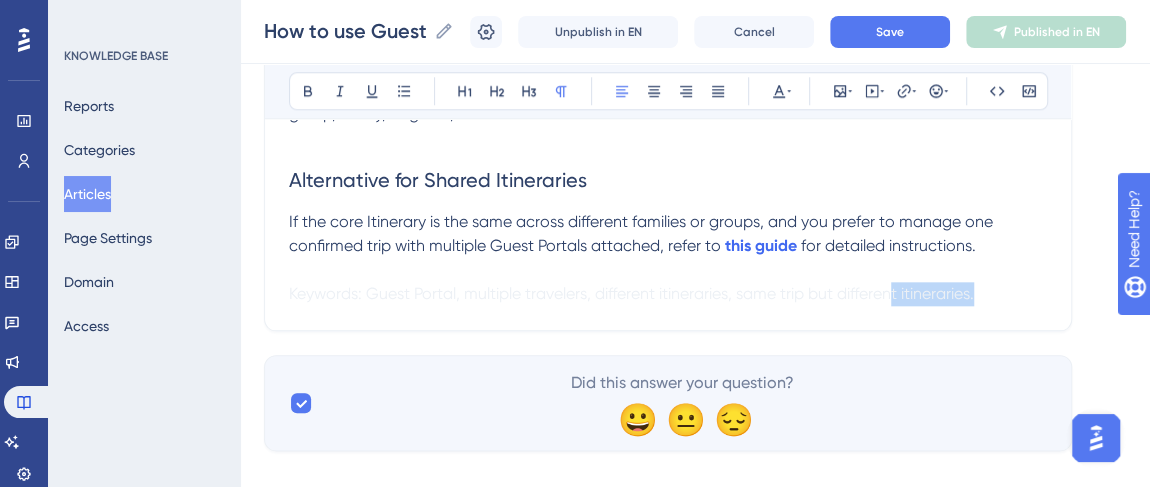 drag, startPoint x: 985, startPoint y: 263, endPoint x: 892, endPoint y: 274, distance: 93.64828 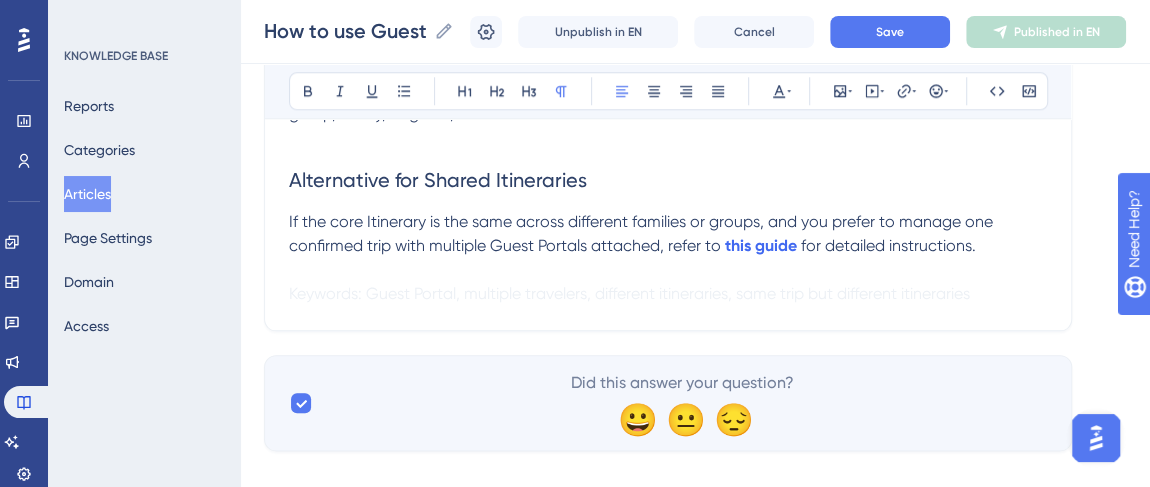 type 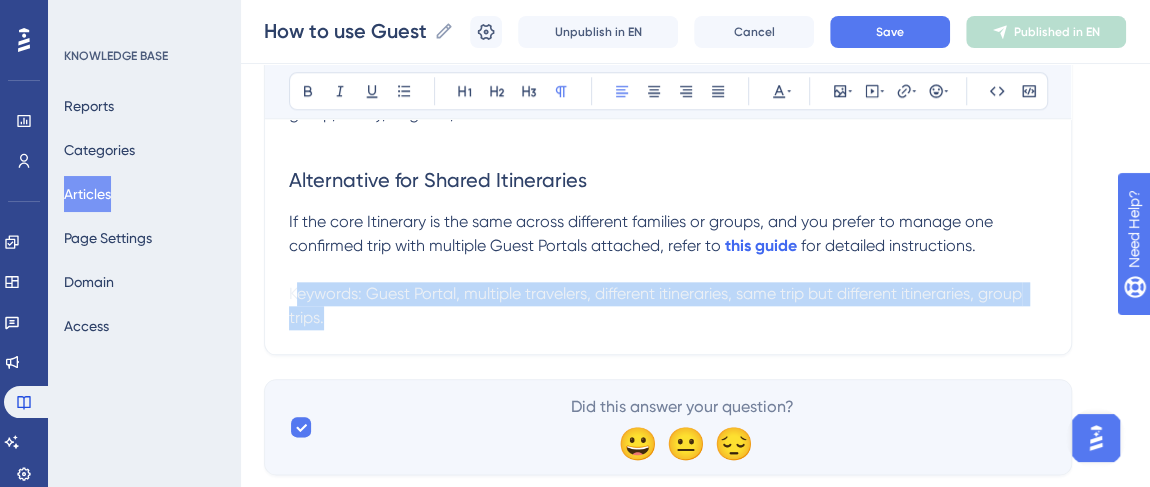 drag, startPoint x: 293, startPoint y: 270, endPoint x: 339, endPoint y: 300, distance: 54.91812 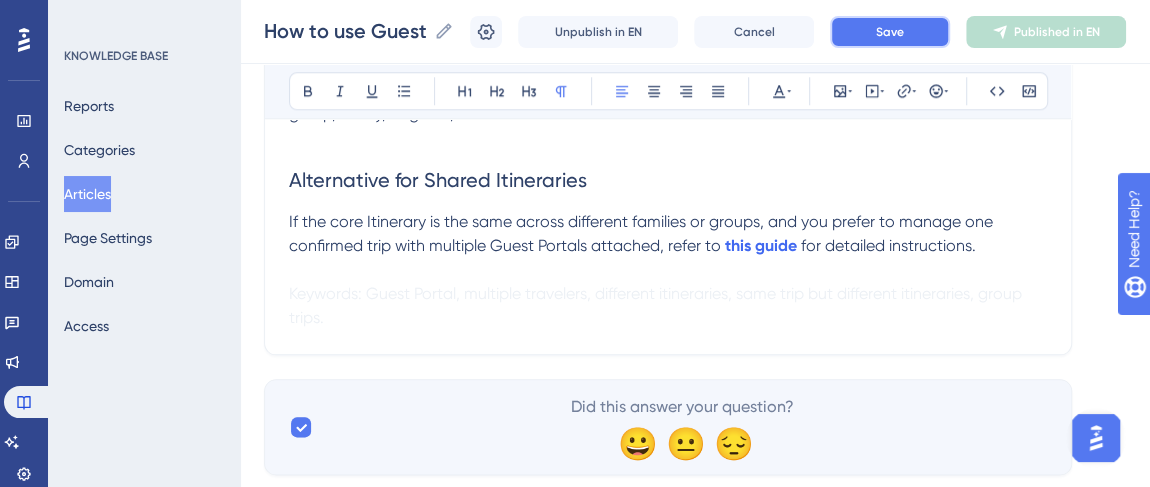 click on "Save" at bounding box center (890, 32) 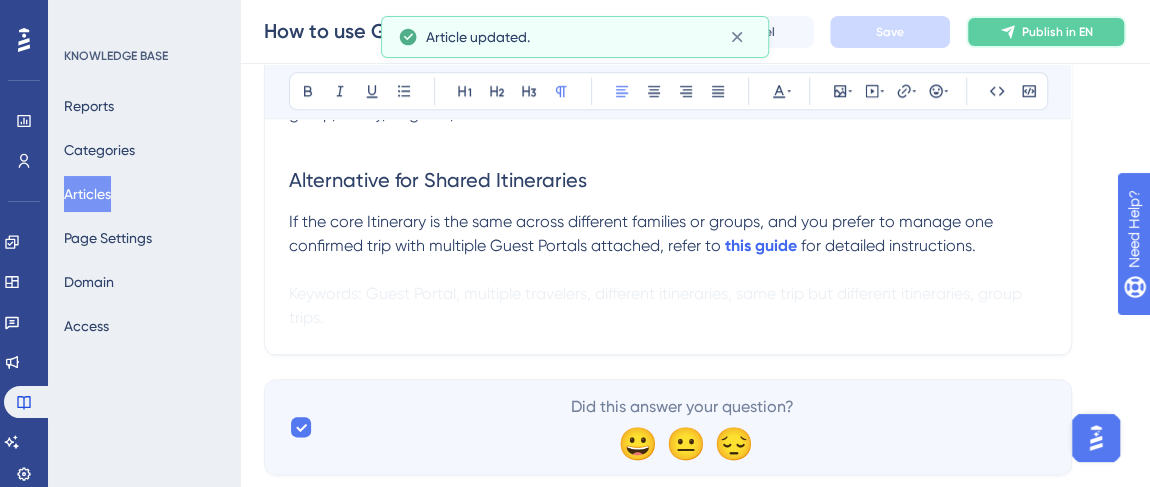 click on "Publish in EN" at bounding box center [1046, 32] 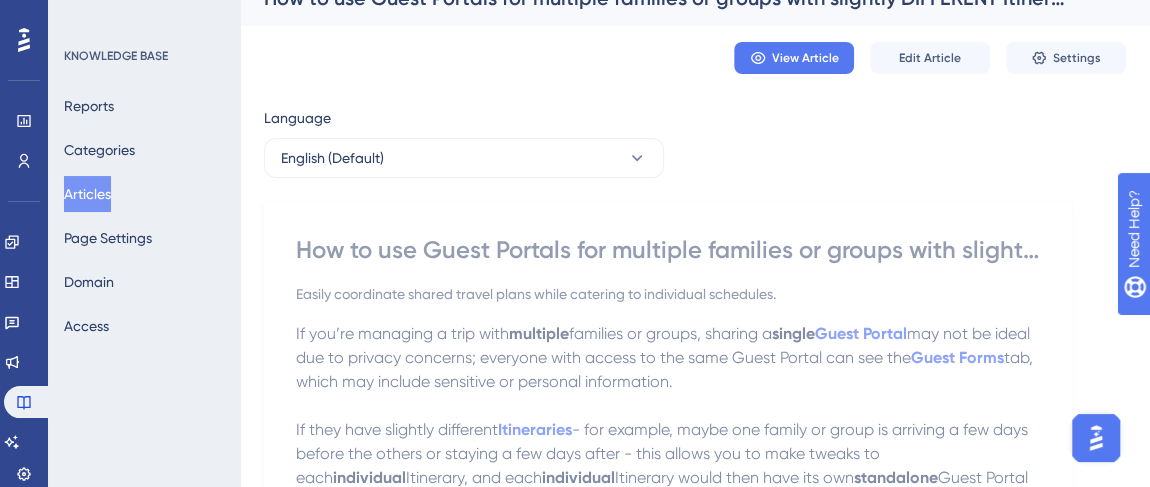 scroll, scrollTop: 0, scrollLeft: 0, axis: both 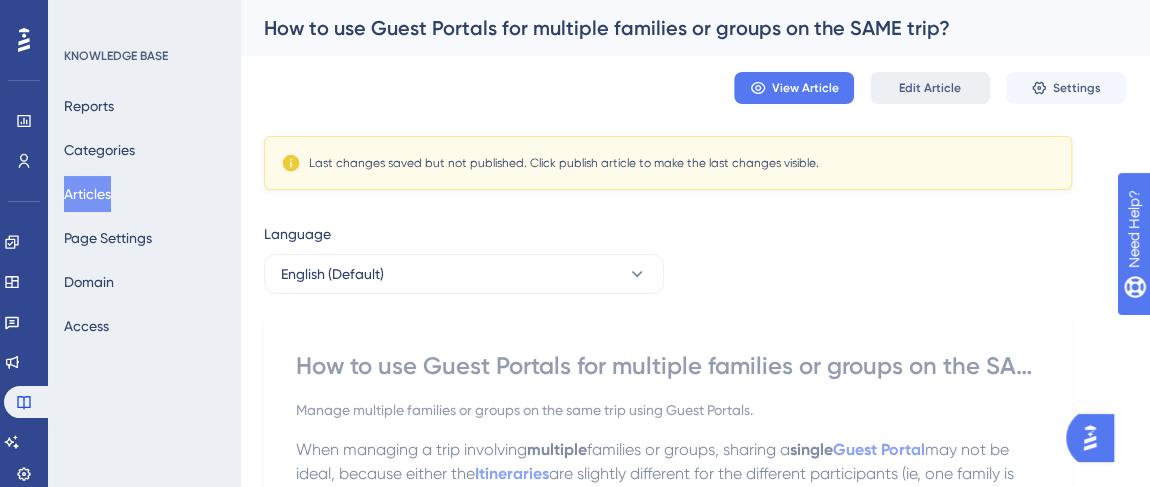 click on "Edit Article" at bounding box center (930, 88) 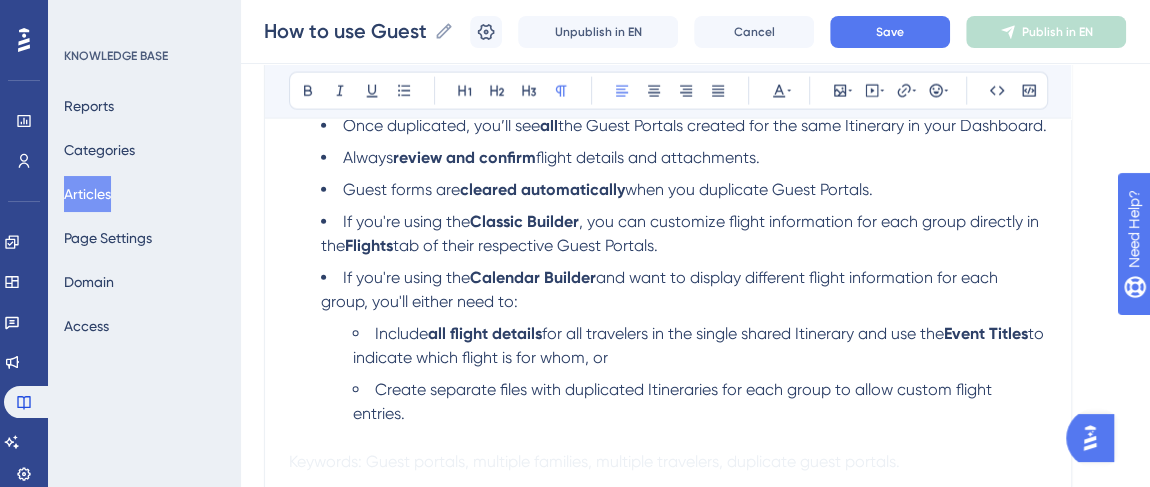 scroll, scrollTop: 2441, scrollLeft: 0, axis: vertical 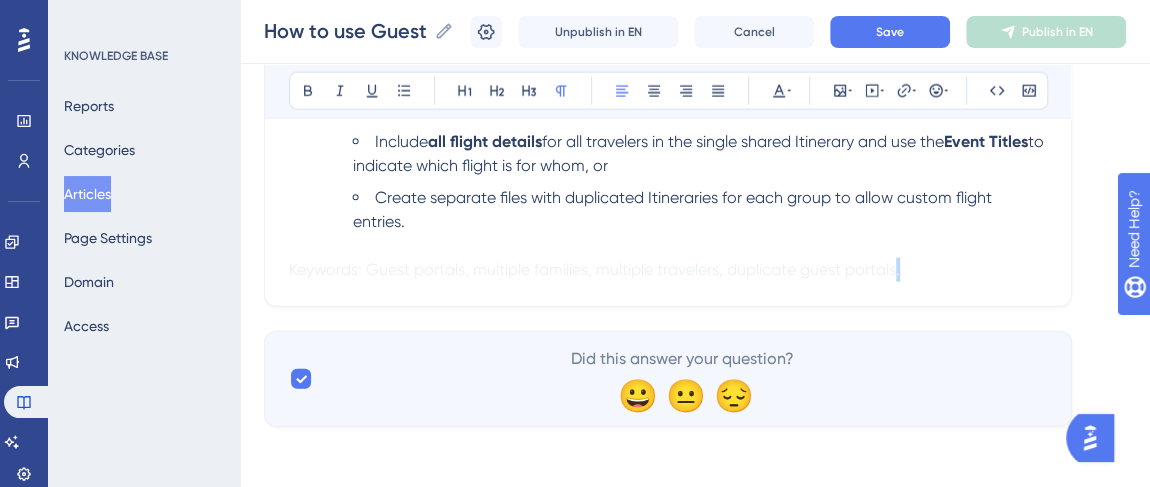 click on "Keywords: Guest portals, multiple families, multiple travelers, duplicate guest portals." at bounding box center [594, 269] 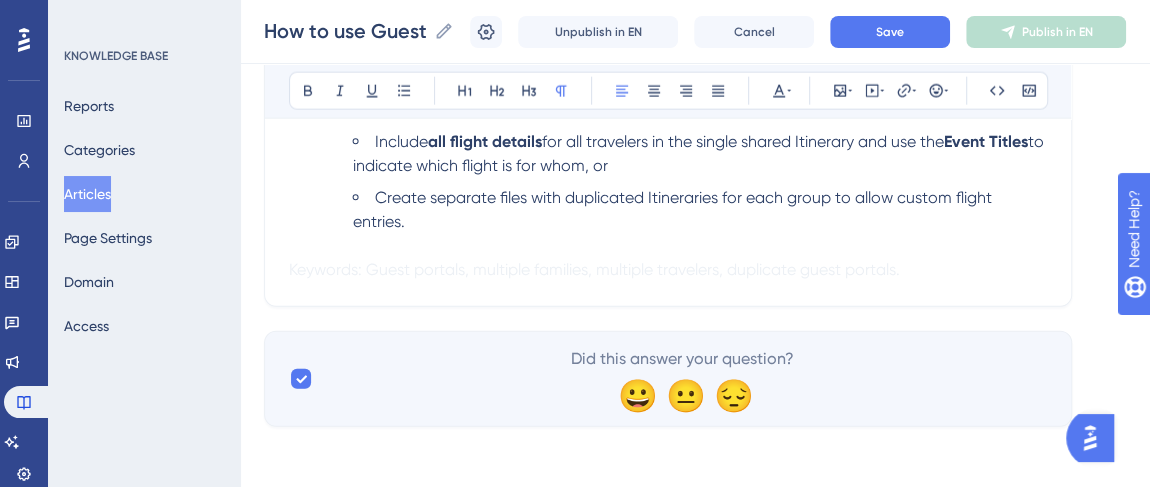 type 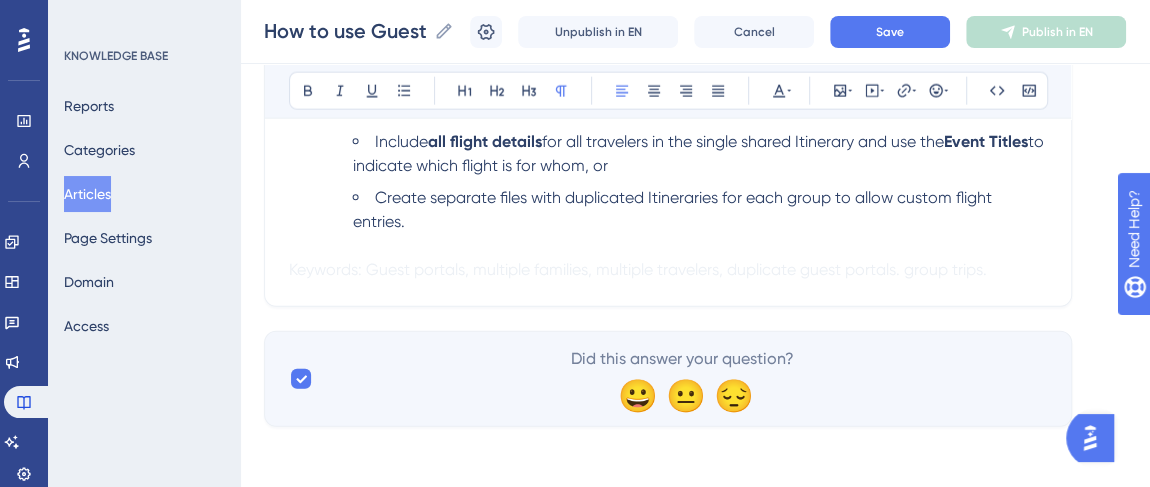 scroll, scrollTop: 2350, scrollLeft: 0, axis: vertical 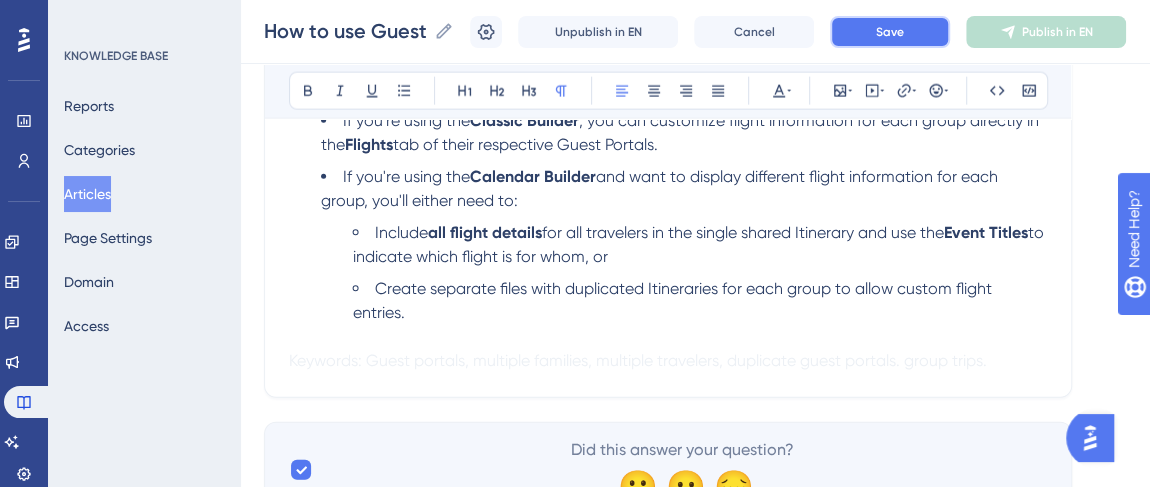 click on "Save" at bounding box center (890, 32) 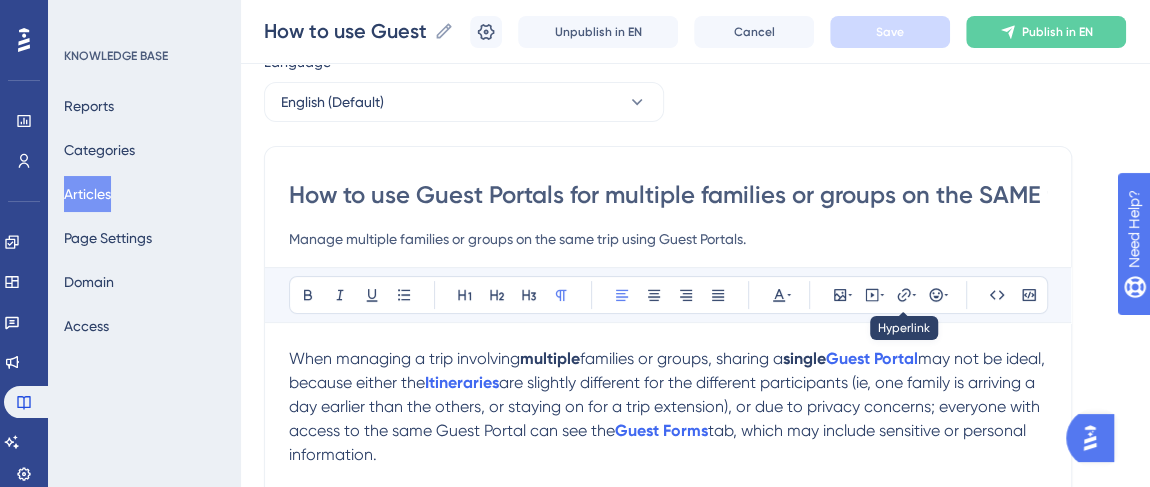 scroll, scrollTop: 0, scrollLeft: 0, axis: both 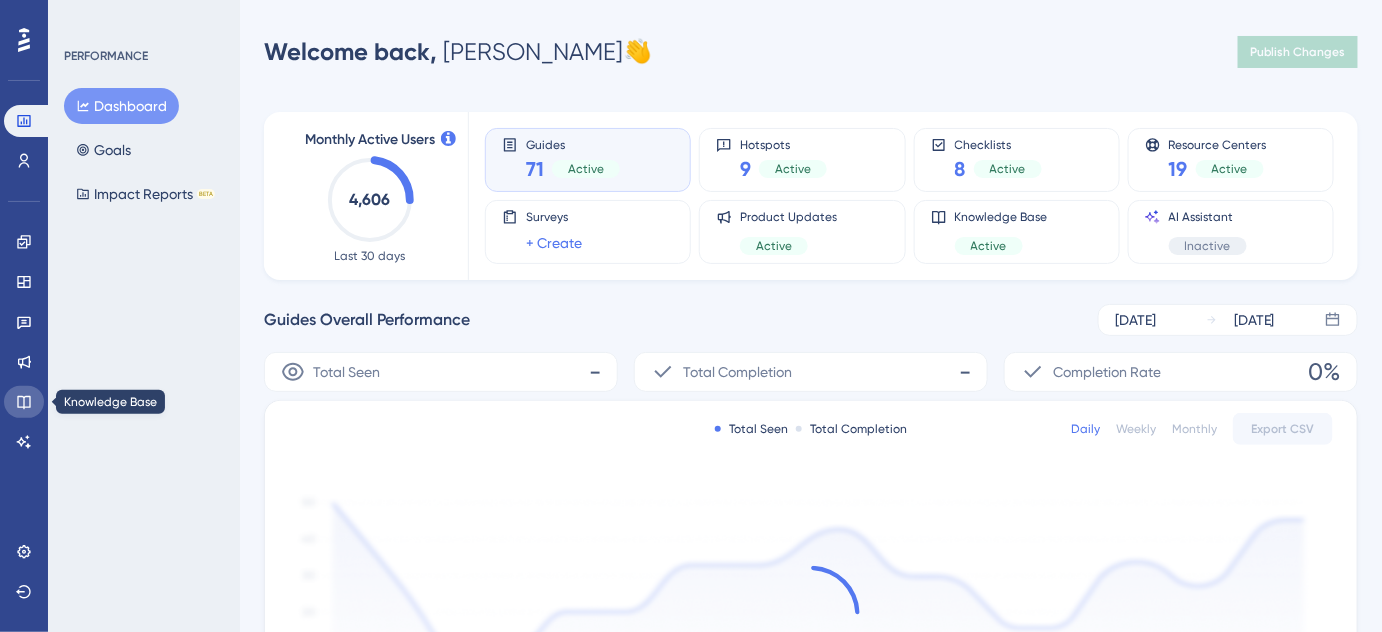 click 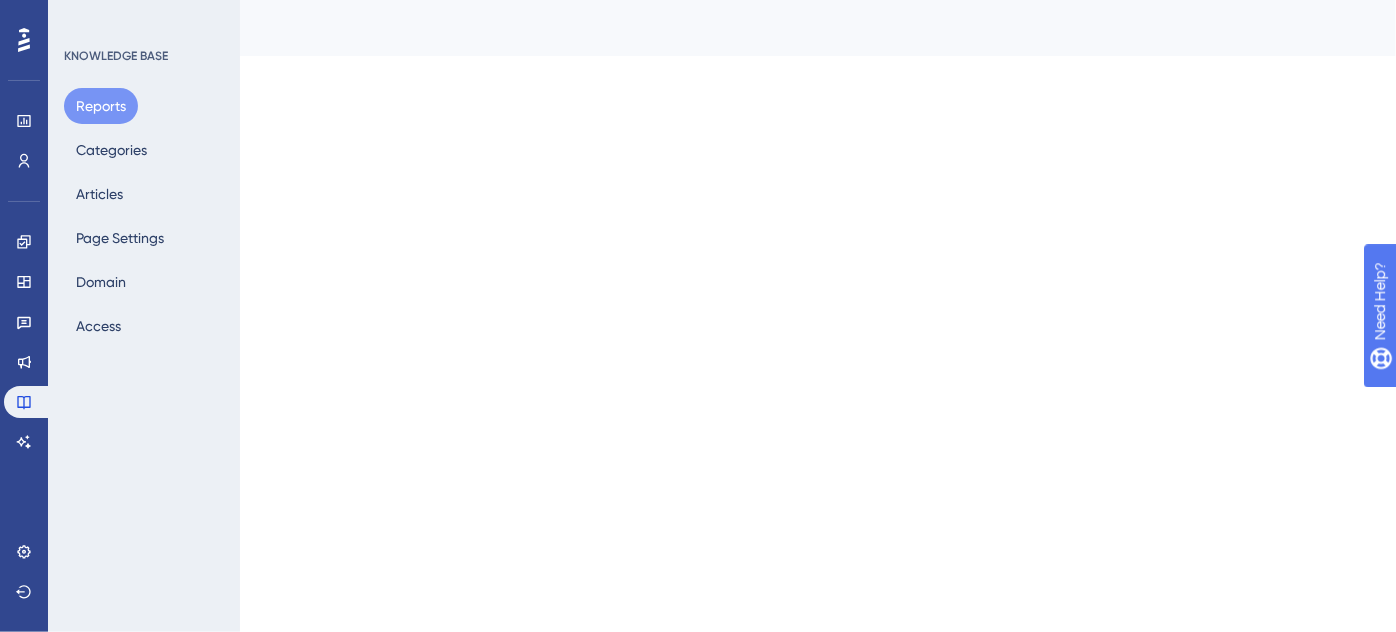 scroll, scrollTop: 0, scrollLeft: 0, axis: both 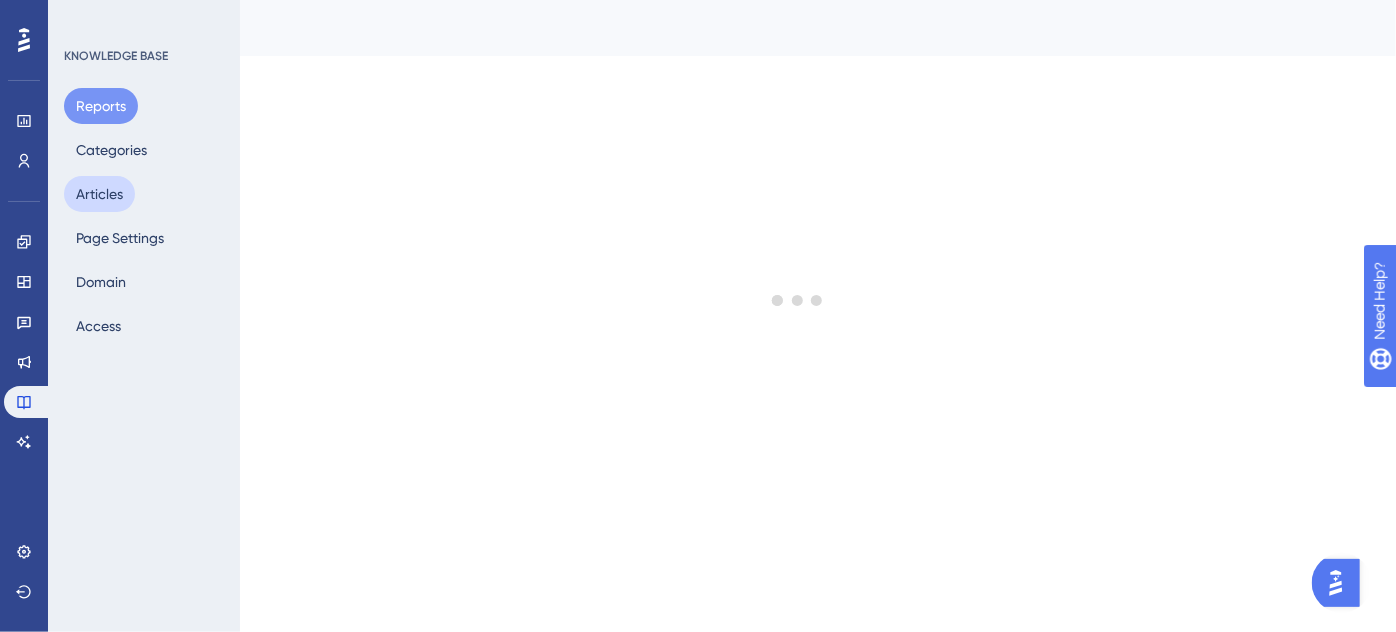 click on "Articles" at bounding box center [99, 194] 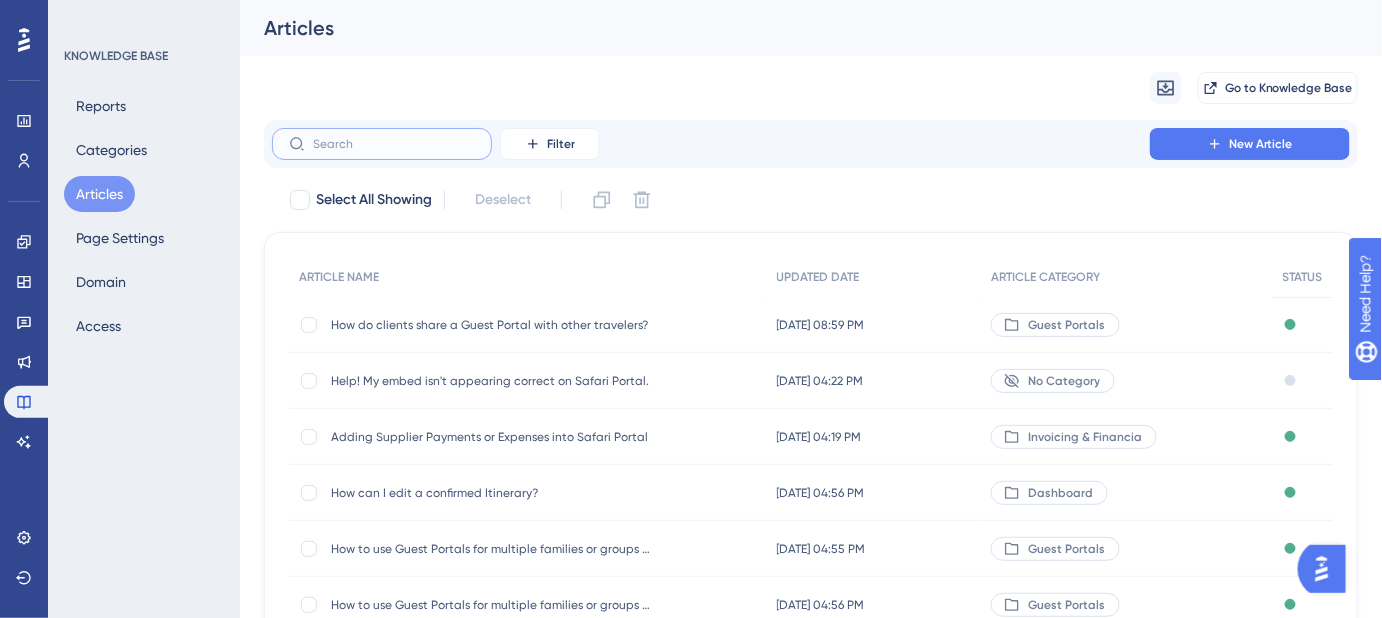 click at bounding box center (394, 144) 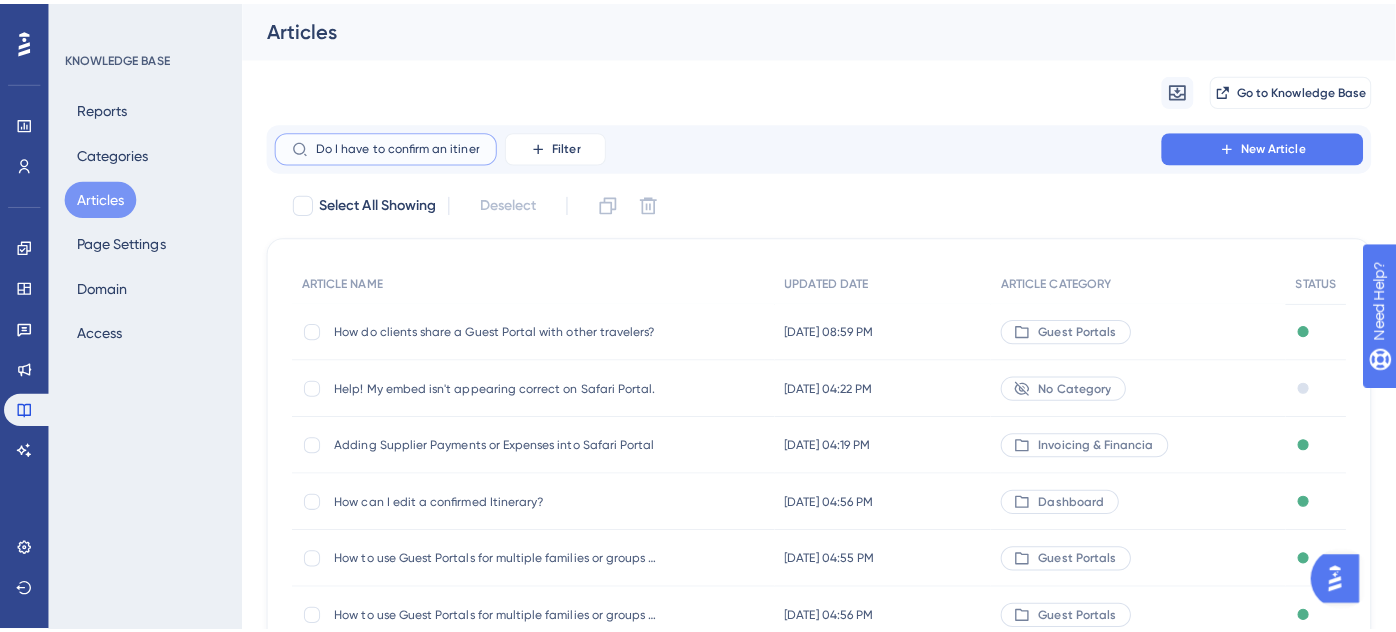 scroll, scrollTop: 0, scrollLeft: 208, axis: horizontal 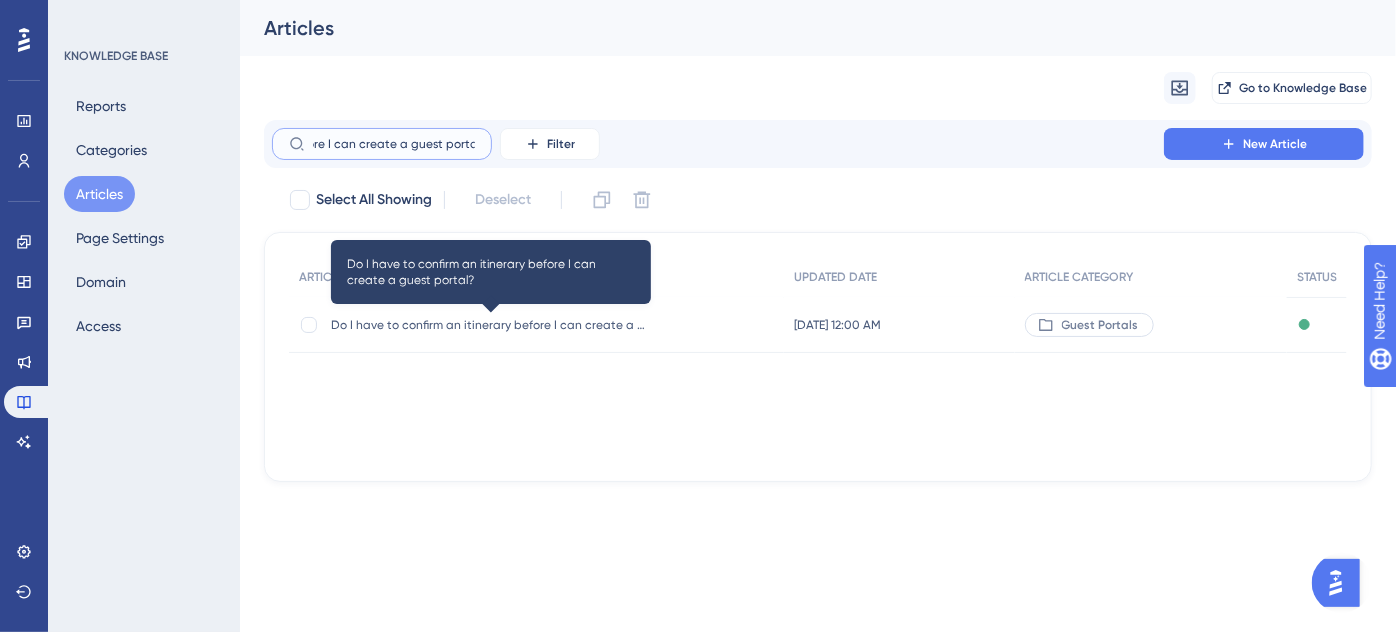 type on "Do I have to confirm an itinerary before I can create a guest portal?" 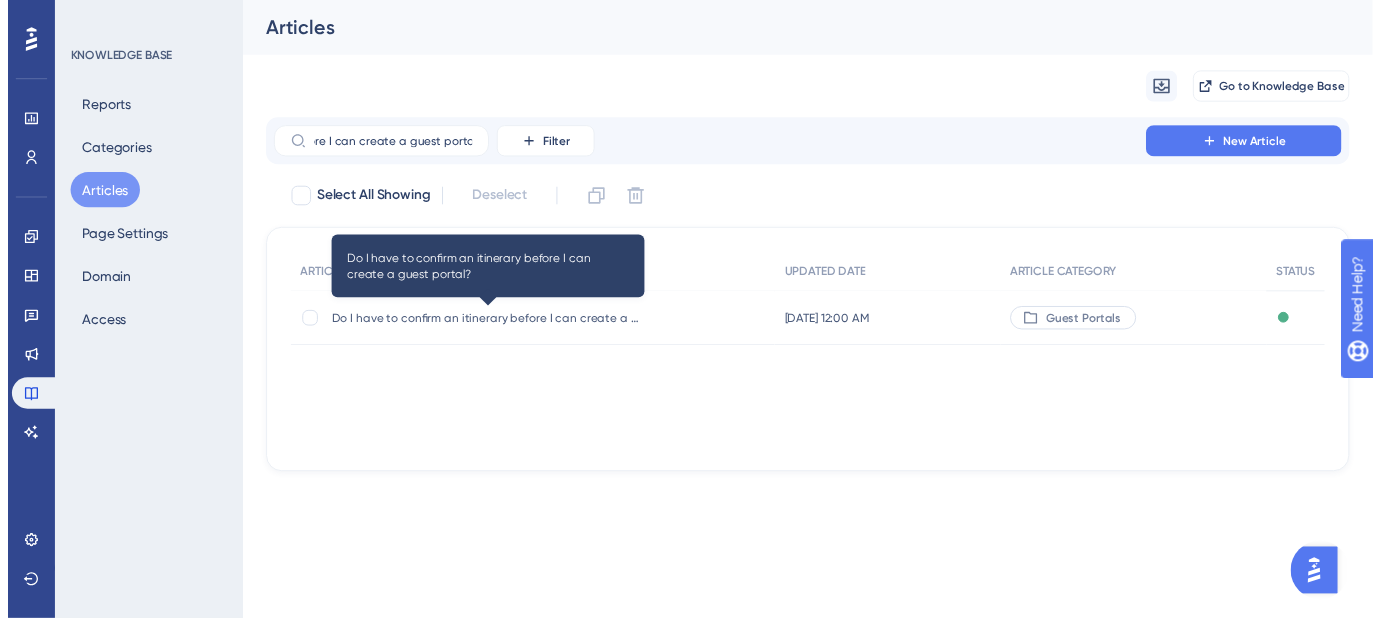 scroll, scrollTop: 0, scrollLeft: 0, axis: both 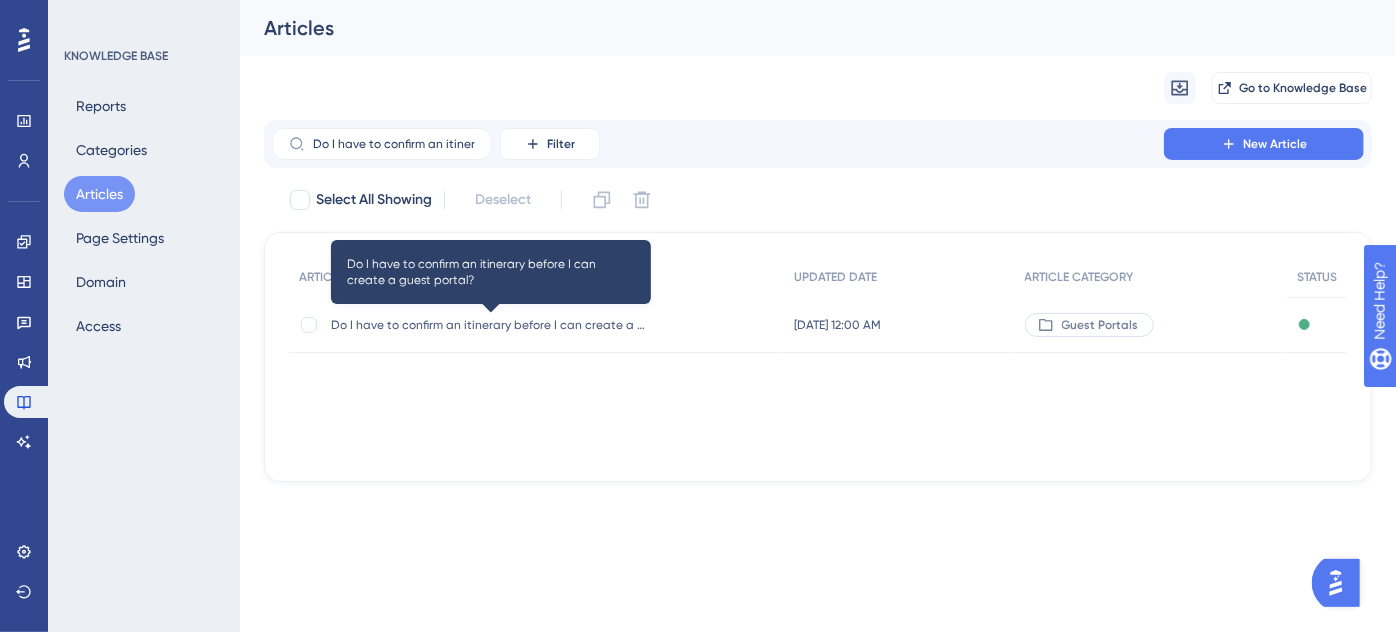 click on "Do I have to confirm an itinerary before I can create a guest portal?" at bounding box center (491, 325) 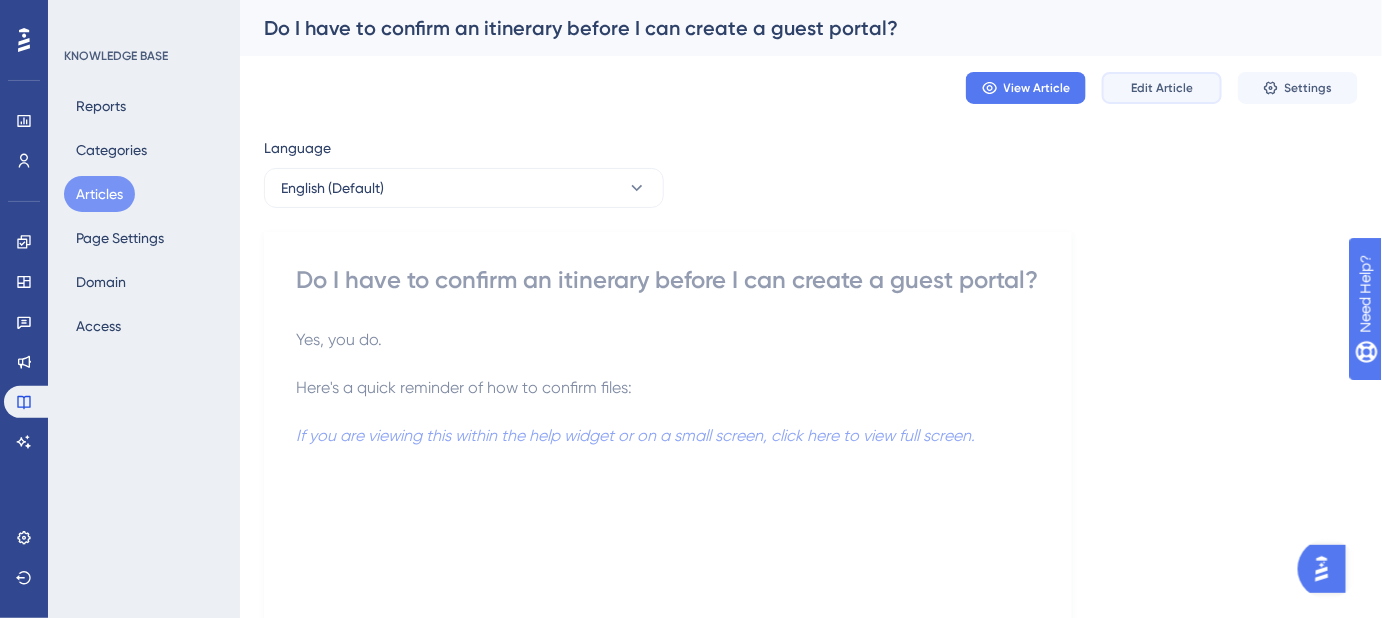 click on "Edit Article" at bounding box center (1162, 88) 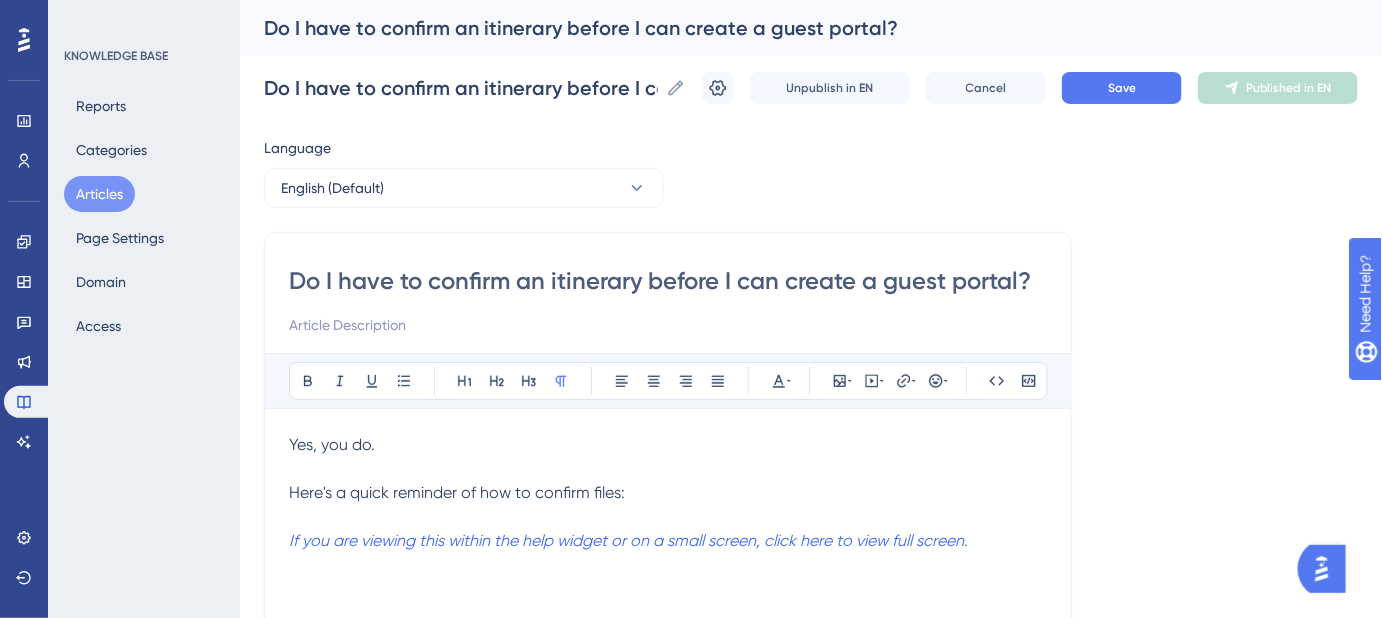 click on "Do I have to confirm an itinerary before I can create a guest portal?" at bounding box center [668, 281] 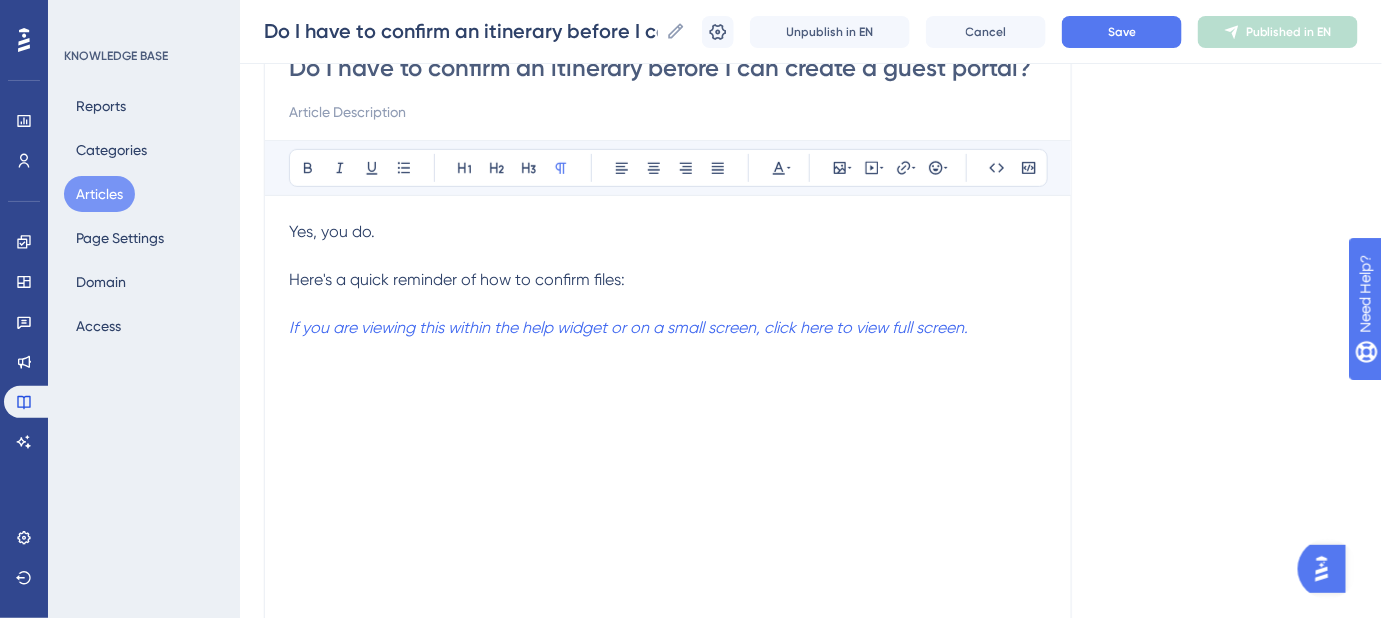 scroll, scrollTop: 181, scrollLeft: 0, axis: vertical 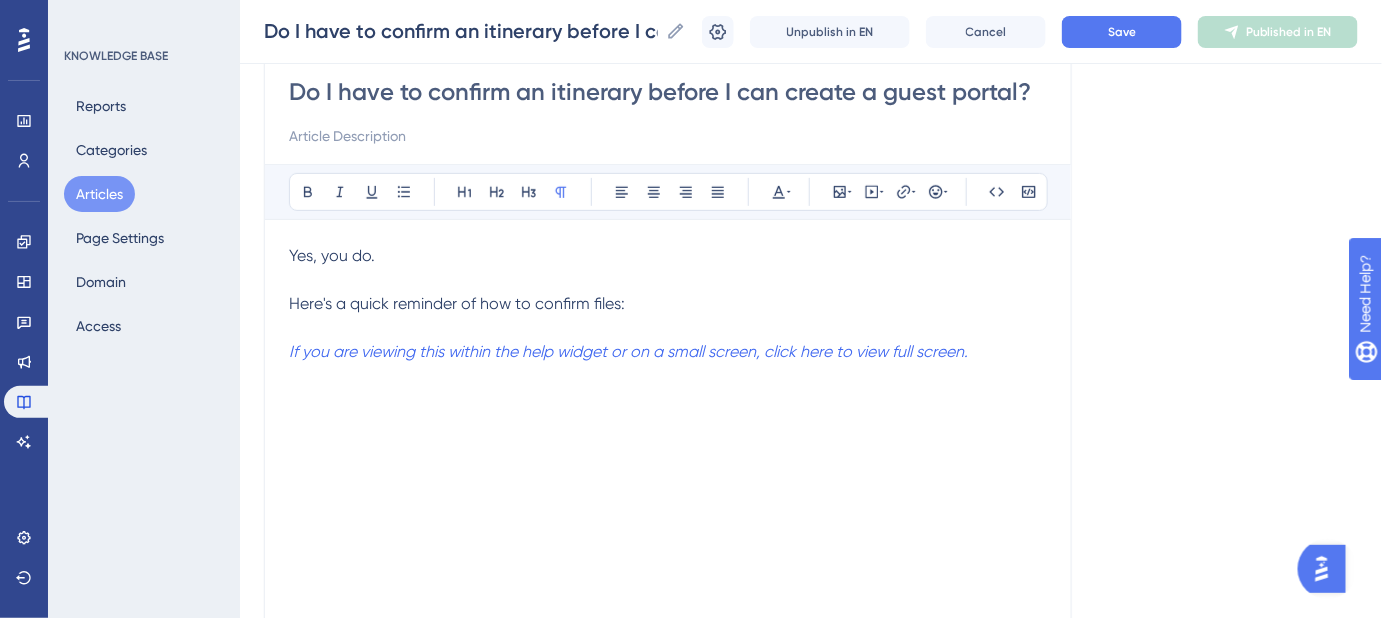 click on "Do I have to confirm an itinerary before I can create a guest portal?" at bounding box center (668, 92) 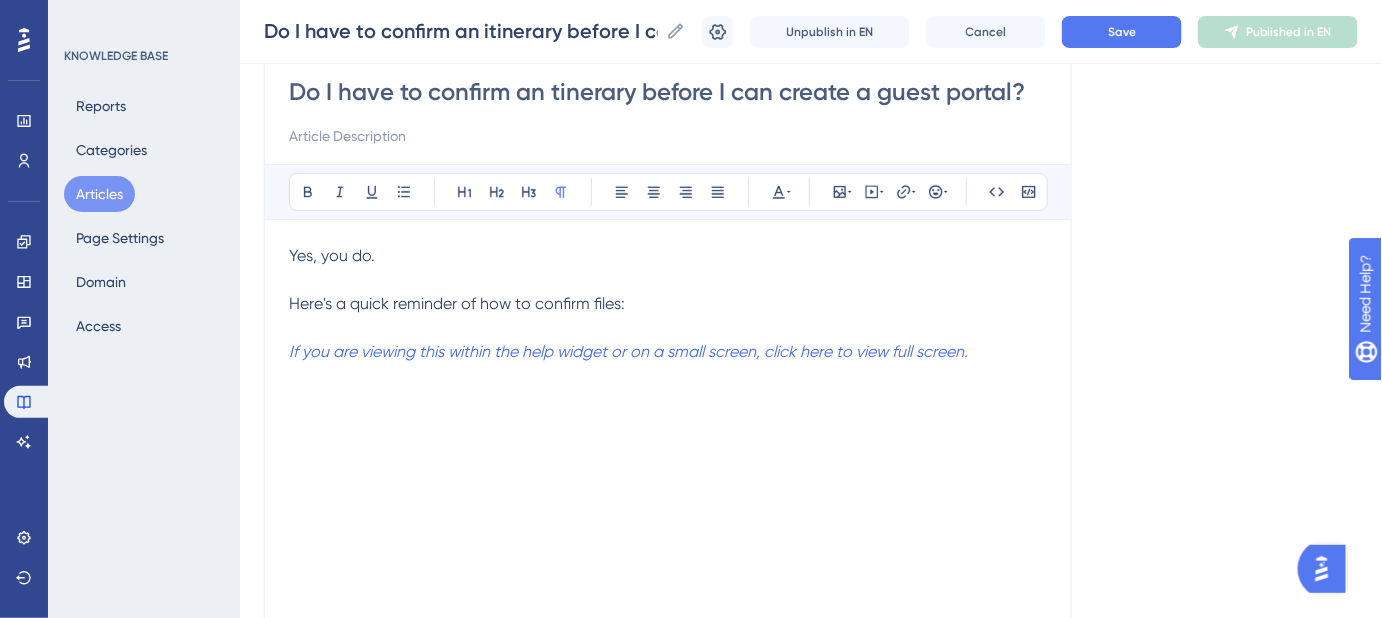 type on "Do I have to confirm an Itinerary before I can create a guest portal?" 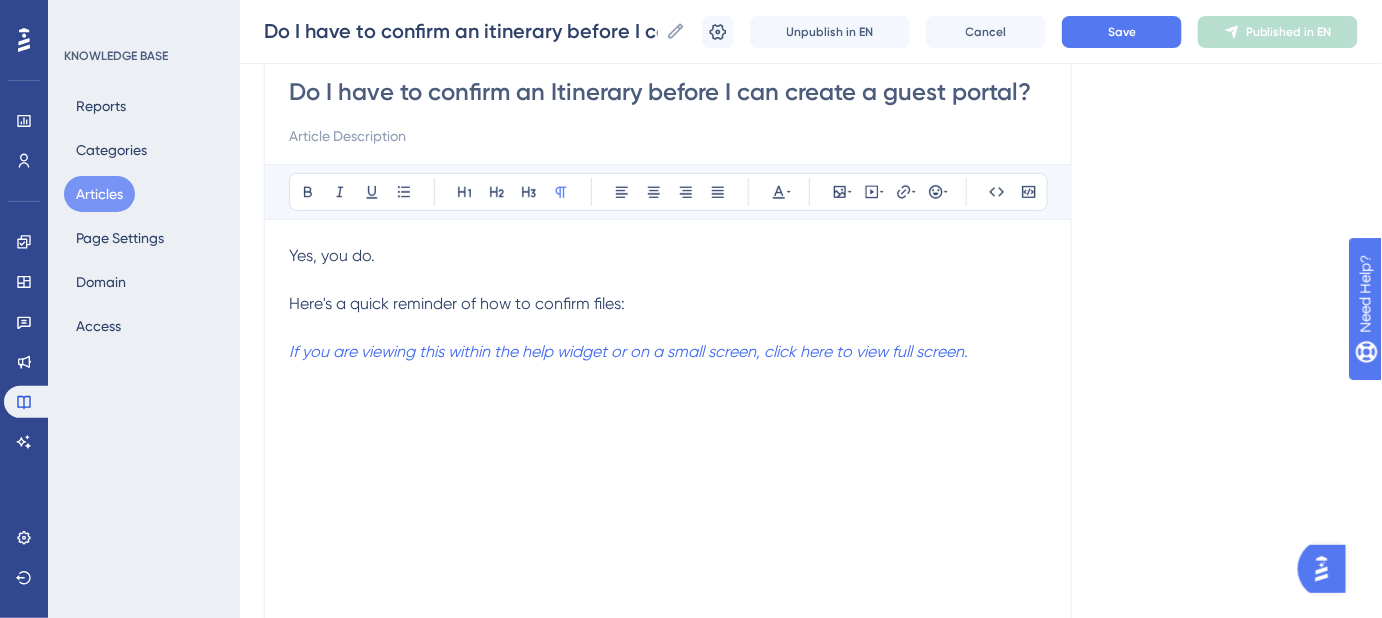 type on "Do I have to confirm an Itinerary before I can create a guest portal?" 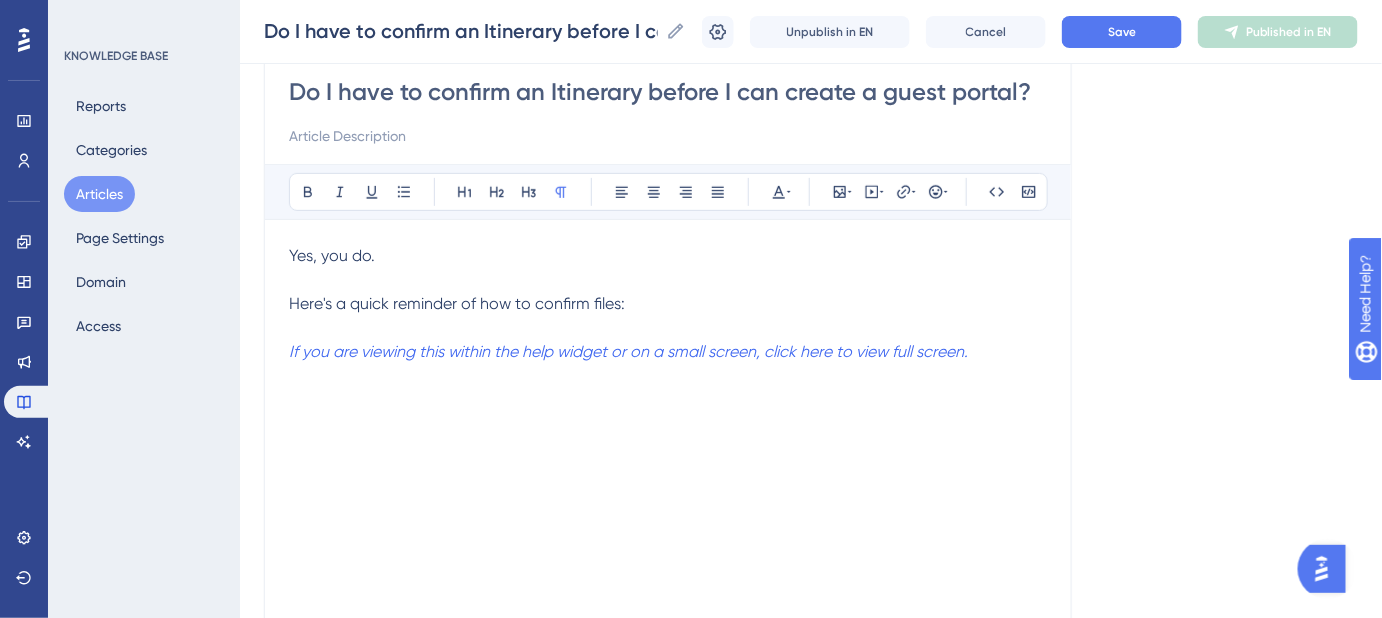 click on "Do I have to confirm an Itinerary before I can create a guest portal?" at bounding box center (668, 92) 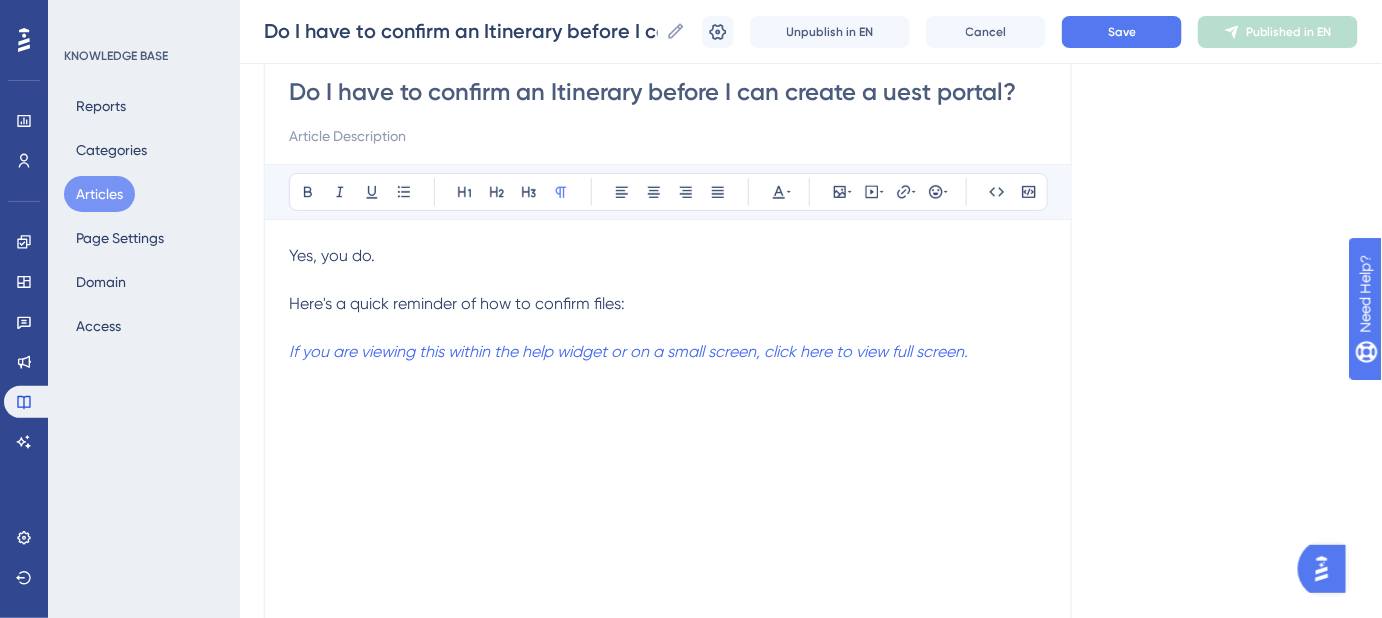 type on "Do I have to confirm an Itinerary before I can create a uest portal?" 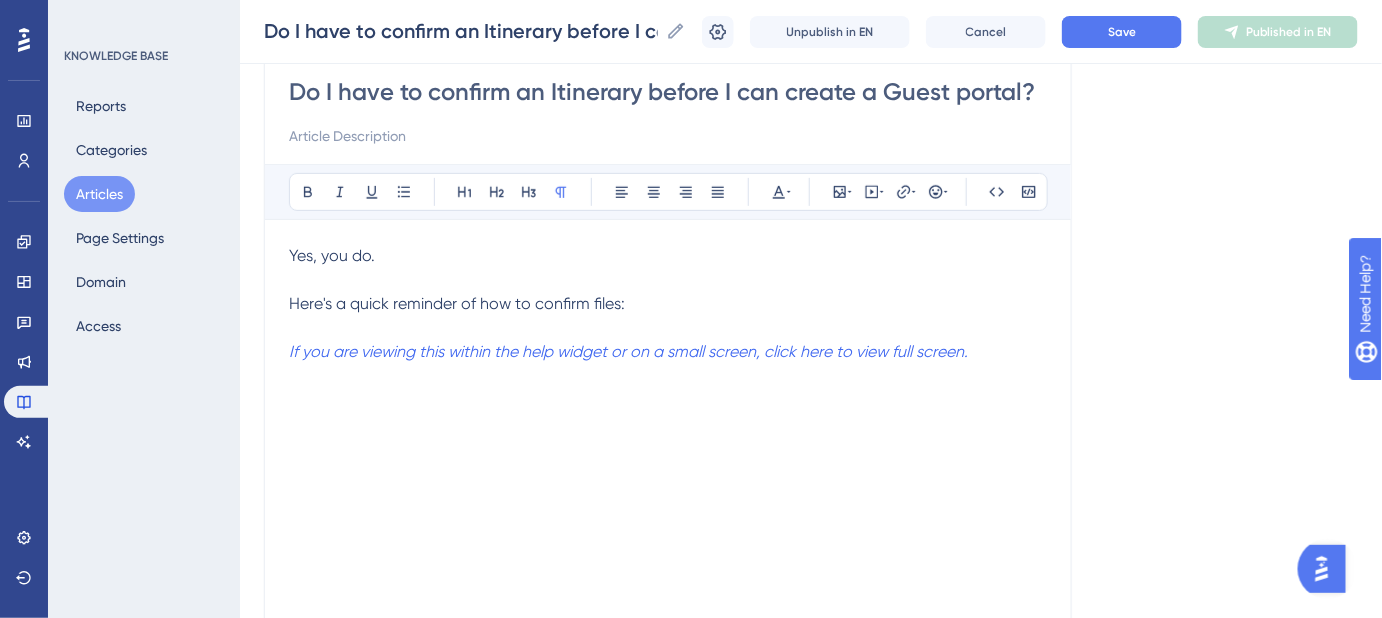type on "Do I have to confirm an Itinerary before I can create a Guest portal?" 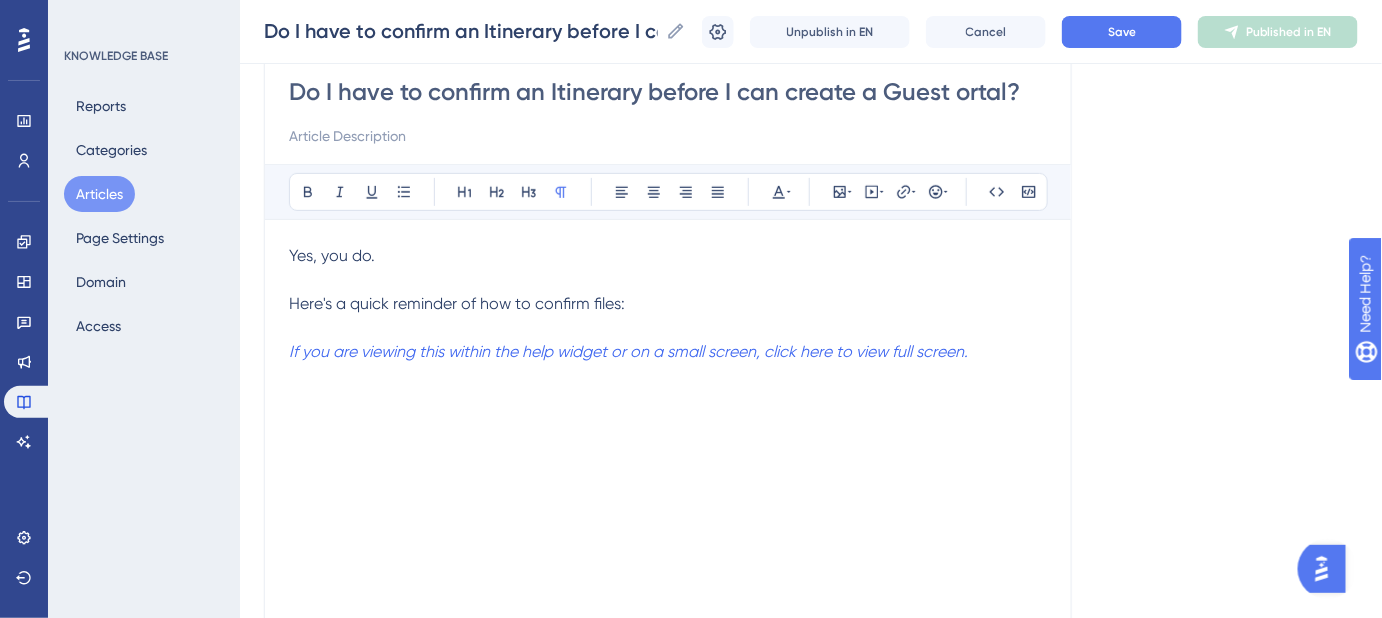 type on "Do I have to confirm an Itinerary before I can create a Guest Portal?" 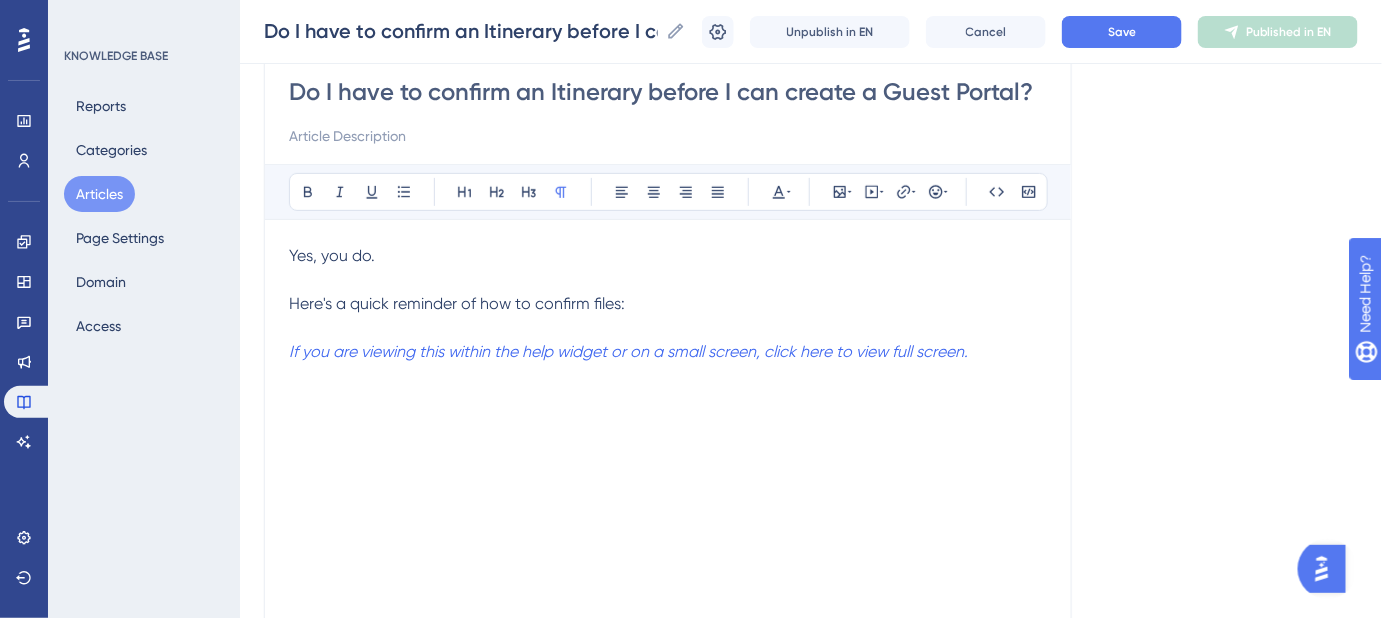type on "Do I have to confirm an Itinerary before I can create a Guest Portal?" 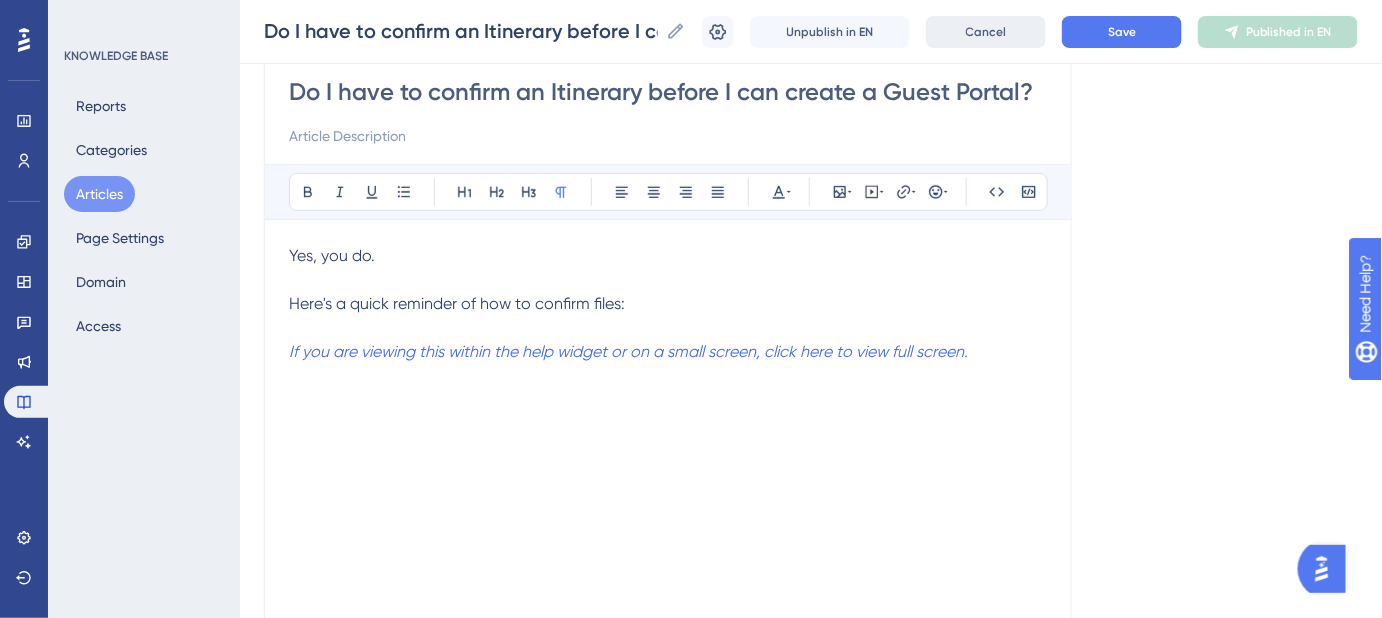 type on "Do I have to confirm an Itinerary before I can create a Guest Portal?" 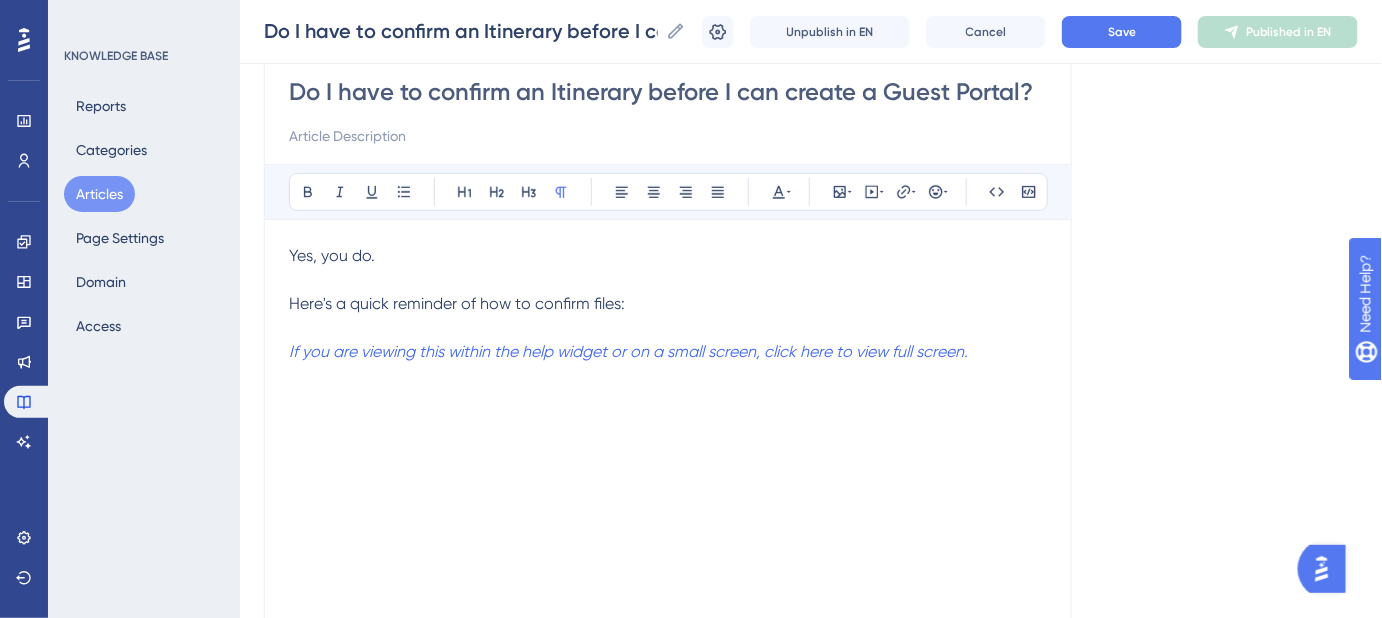 scroll, scrollTop: 90, scrollLeft: 0, axis: vertical 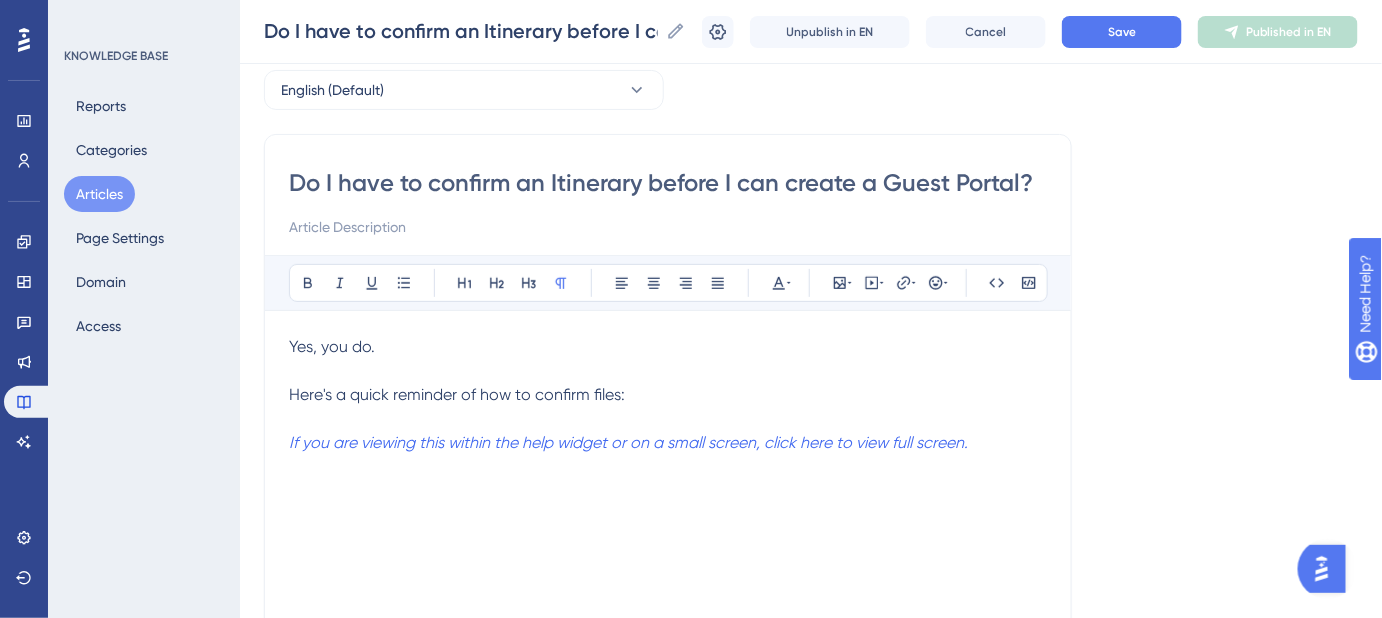 drag, startPoint x: 1045, startPoint y: 179, endPoint x: 291, endPoint y: 188, distance: 754.0537 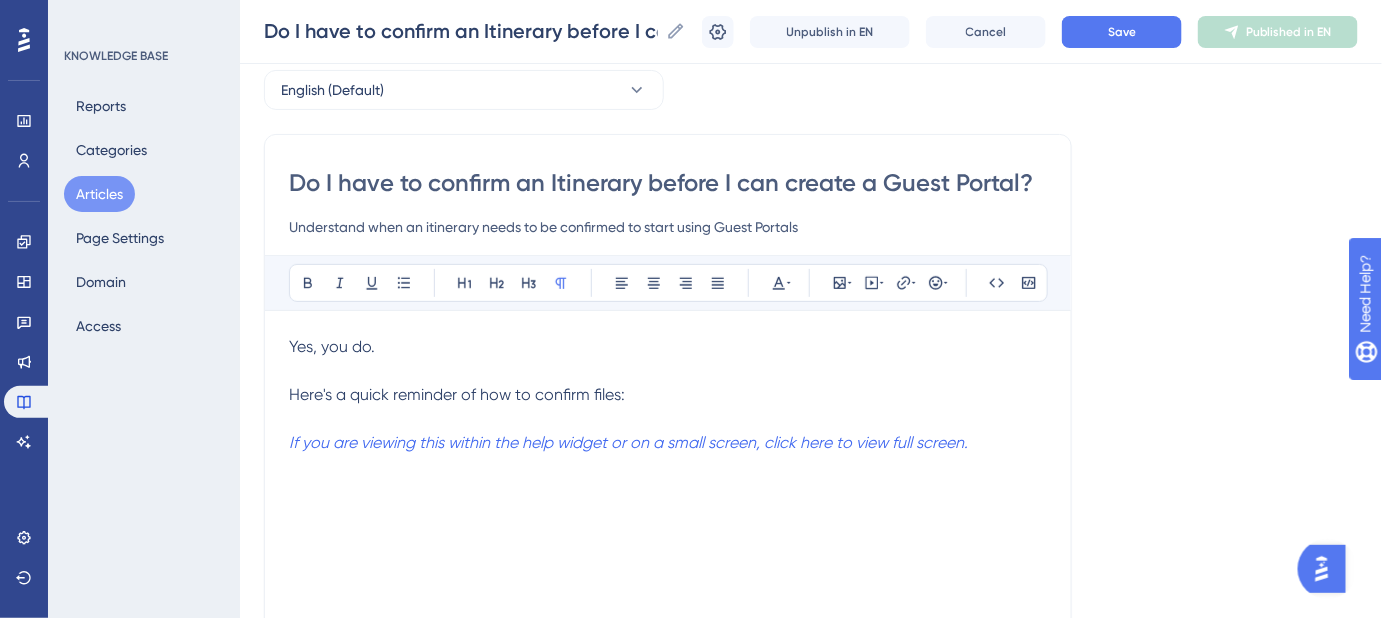 drag, startPoint x: 626, startPoint y: 228, endPoint x: 282, endPoint y: 220, distance: 344.09302 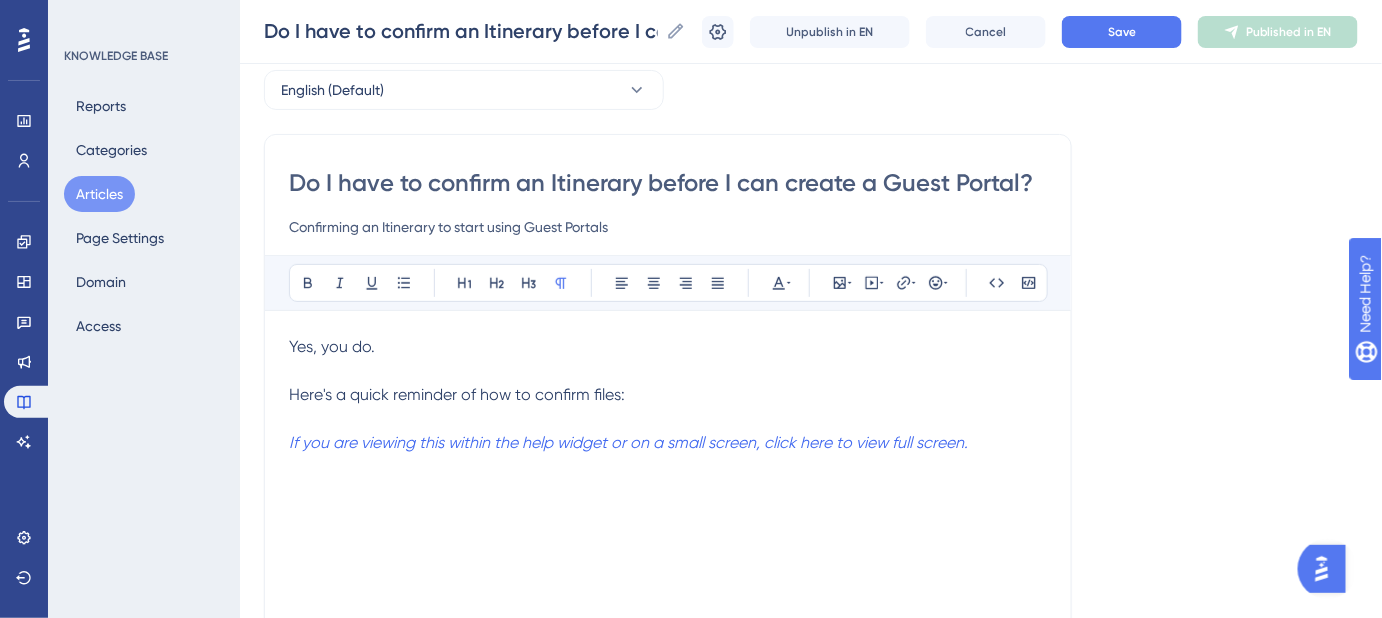 click on "Confirming an Itinerary to start using Guest Portals" at bounding box center (668, 227) 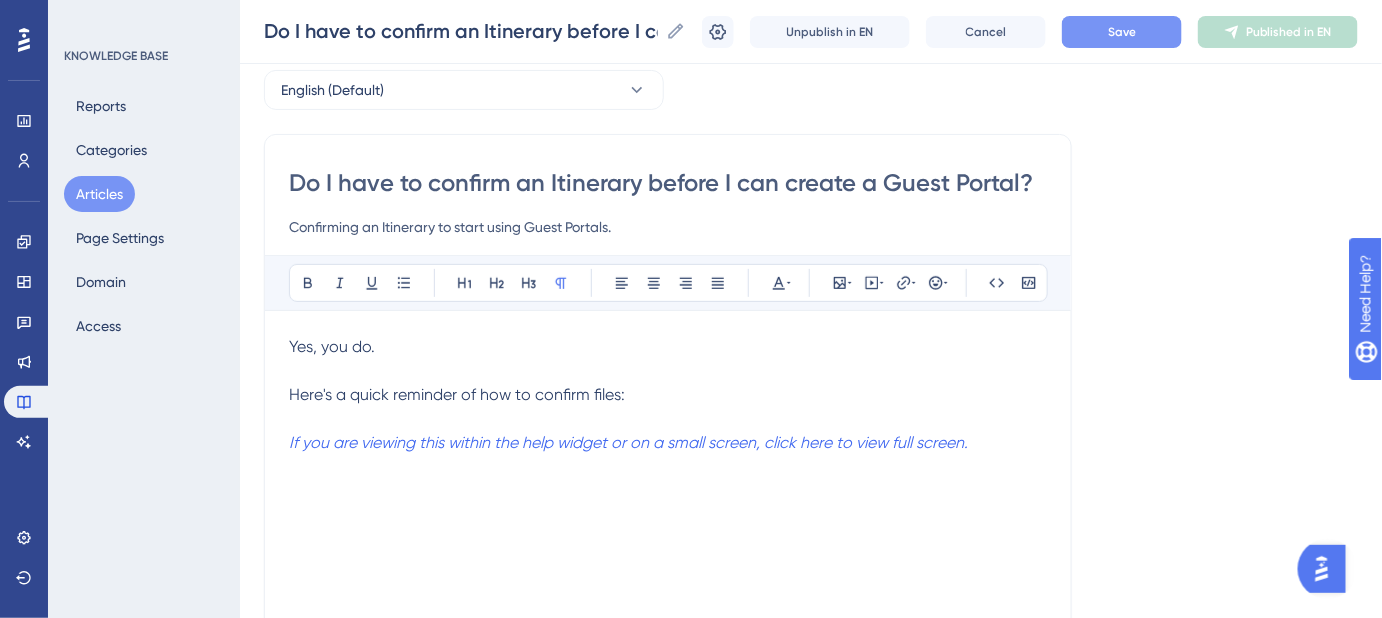 type on "Confirming an Itinerary to start using Guest Portals." 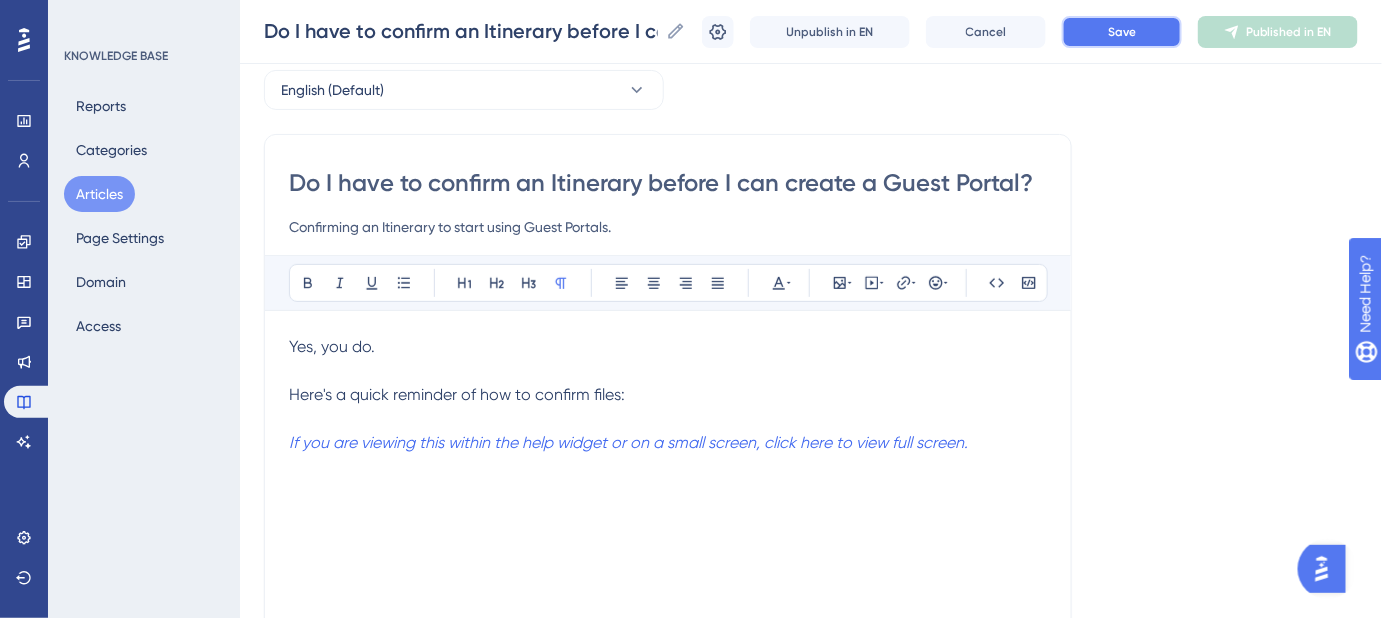 click on "Save" at bounding box center (1122, 32) 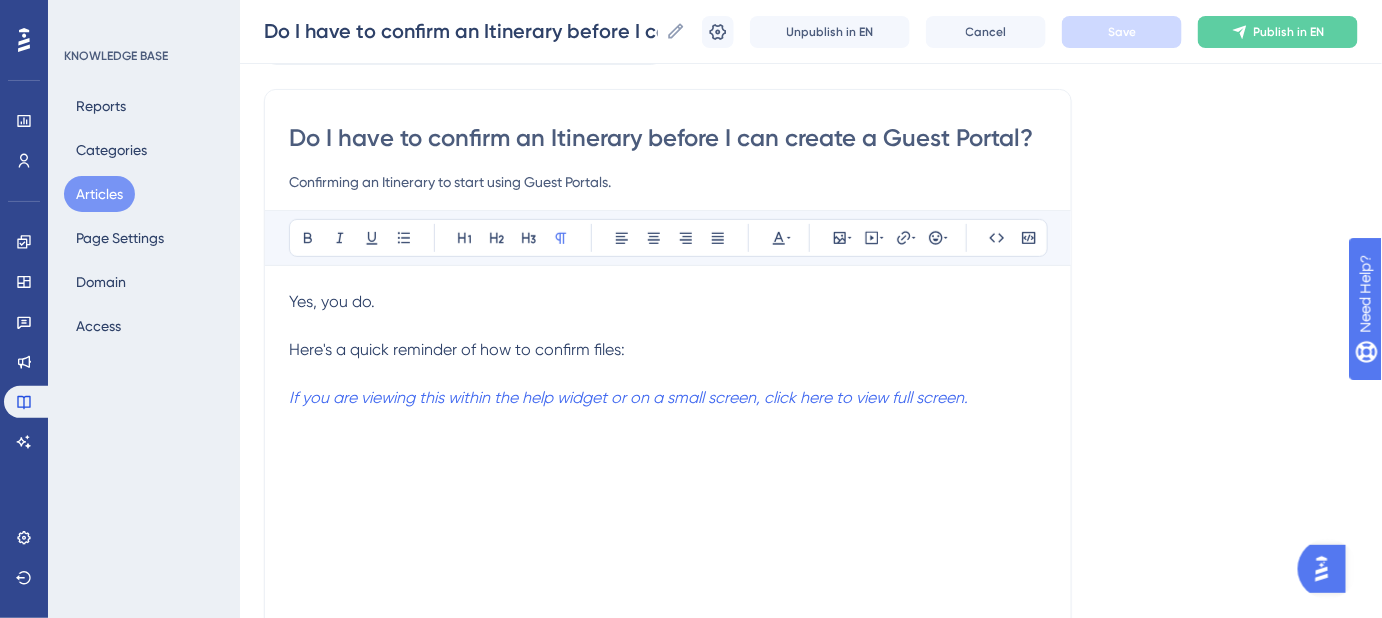 scroll, scrollTop: 90, scrollLeft: 0, axis: vertical 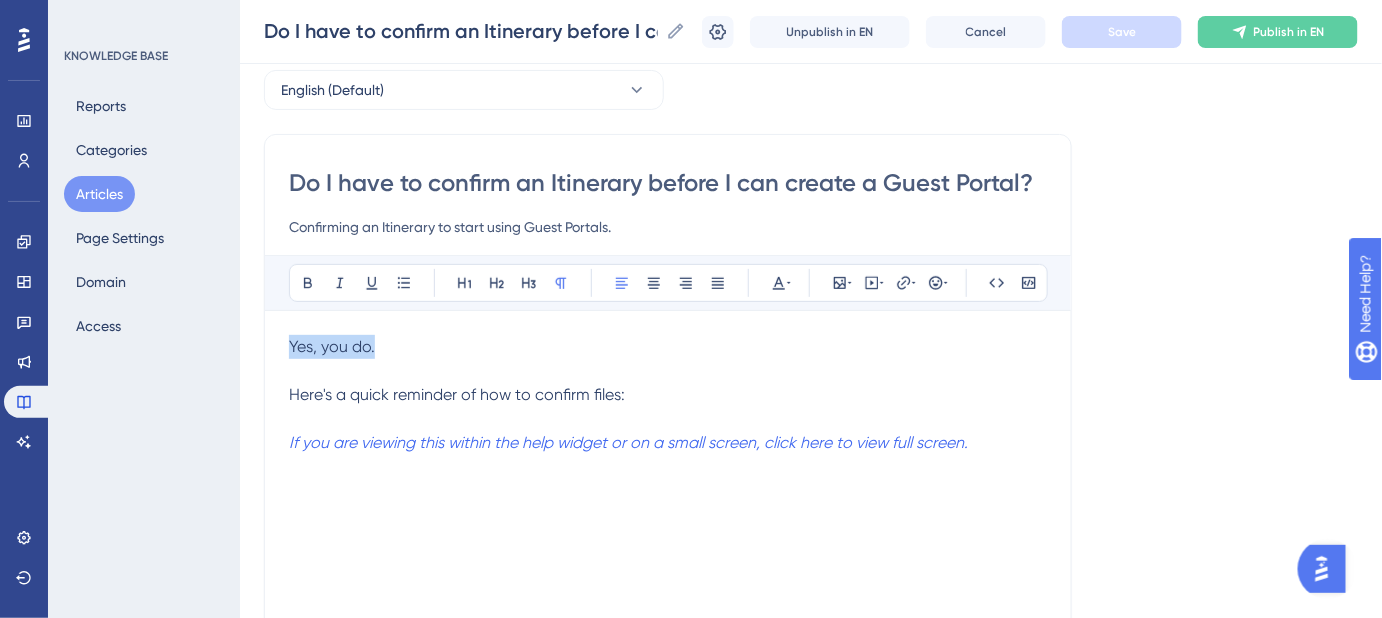 drag, startPoint x: 416, startPoint y: 343, endPoint x: 264, endPoint y: 343, distance: 152 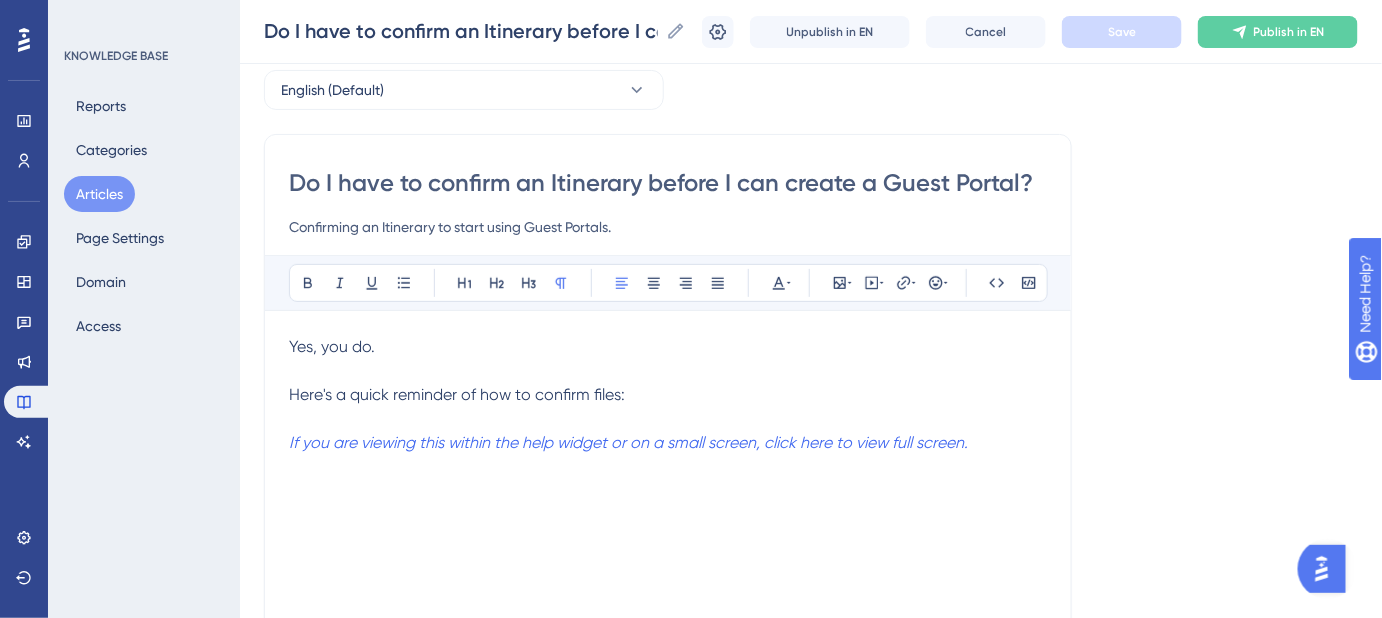 drag, startPoint x: 632, startPoint y: 385, endPoint x: 645, endPoint y: 383, distance: 13.152946 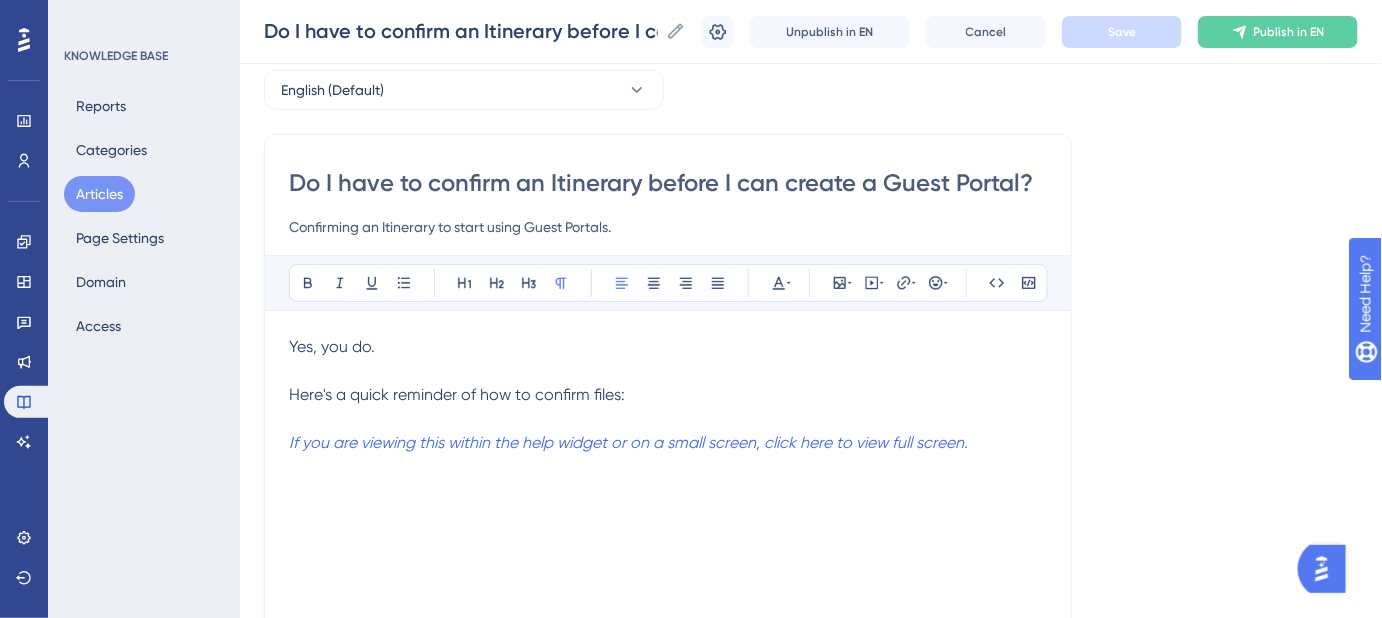 drag, startPoint x: 290, startPoint y: 182, endPoint x: 1172, endPoint y: 210, distance: 882.44434 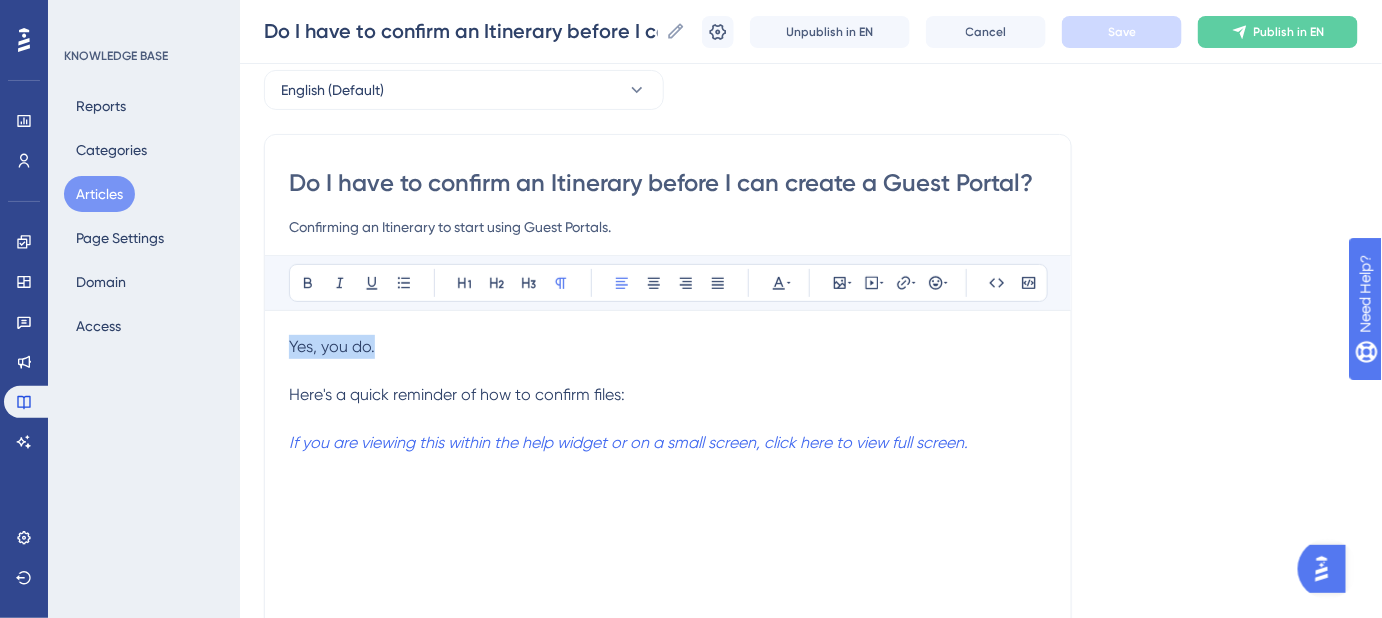 drag, startPoint x: 372, startPoint y: 351, endPoint x: 282, endPoint y: 351, distance: 90 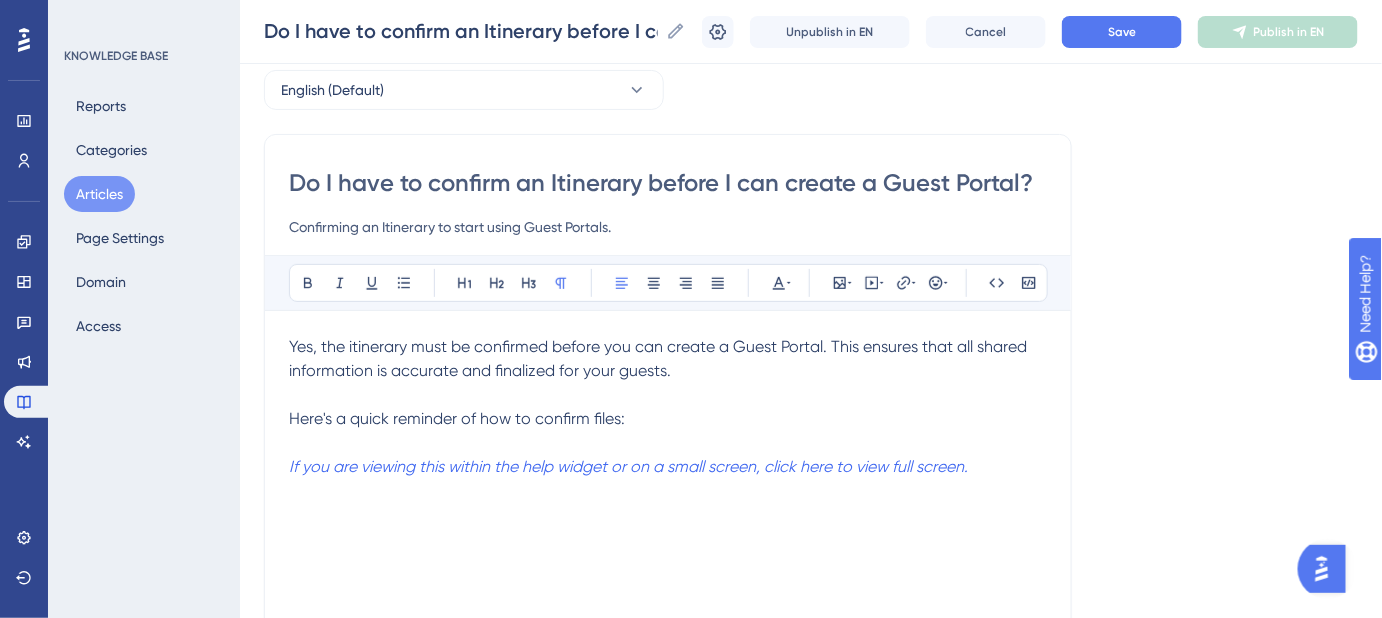 click on "Yes, the itinerary must be confirmed before you can create a Guest Portal. This ensures that all shared information is accurate and finalized for your guests." at bounding box center [660, 358] 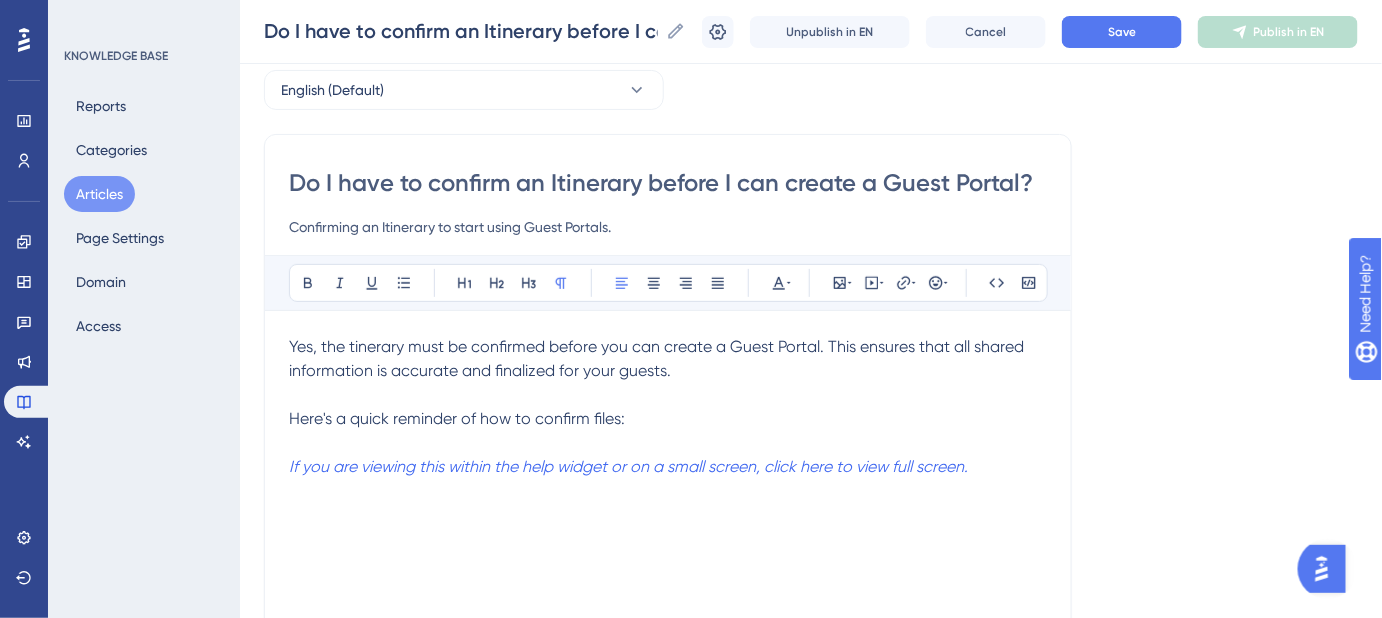 type 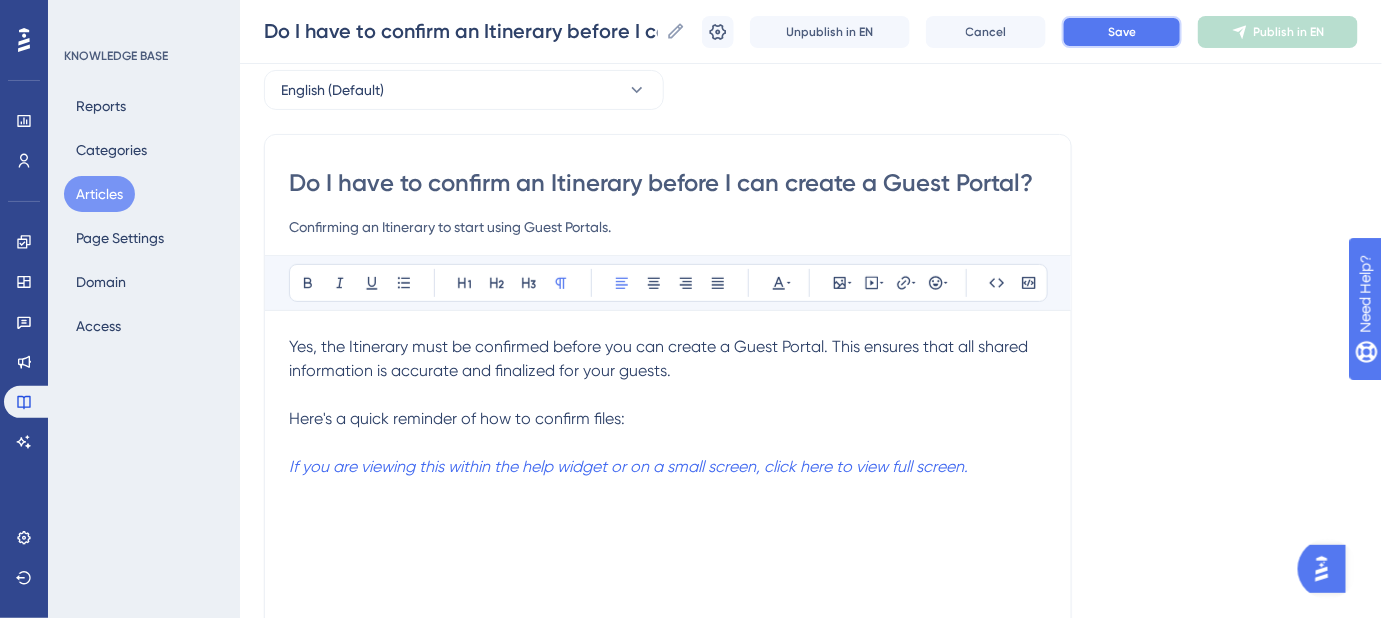 click on "Save" at bounding box center [1122, 32] 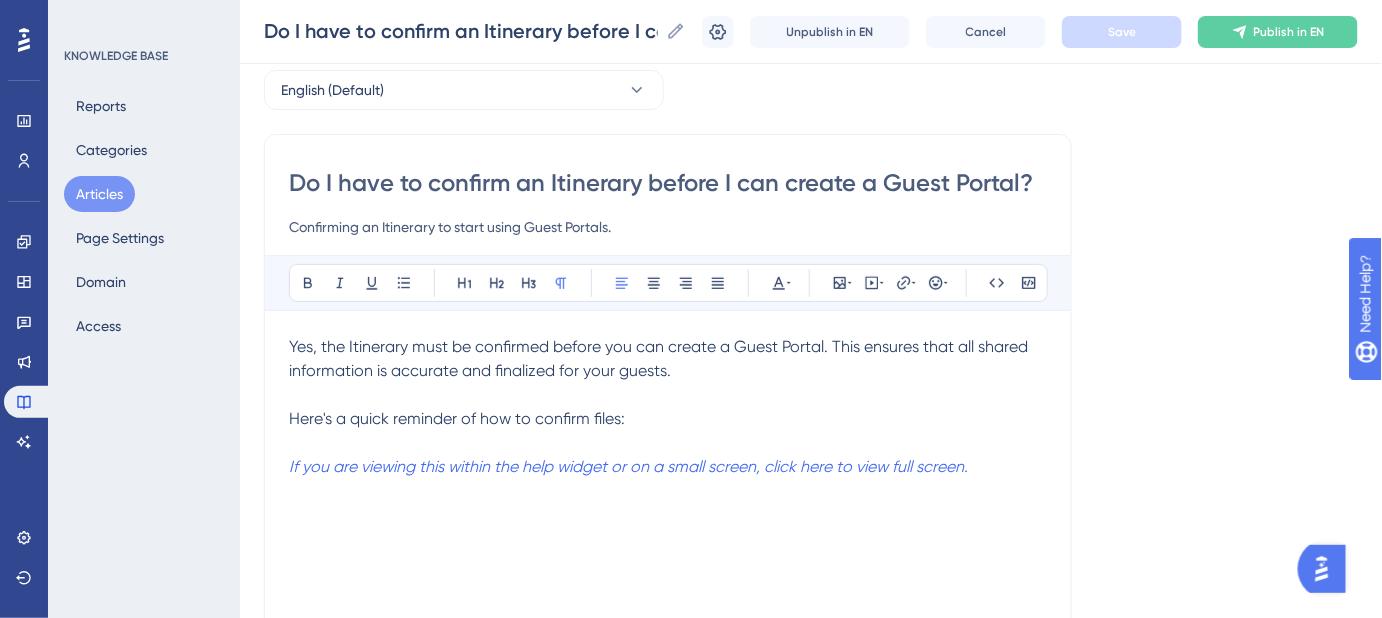 click on "Yes, the Itinerary must be confirmed before you can create a Guest Portal. This ensures that all shared information is accurate and finalized for your guests." at bounding box center (660, 358) 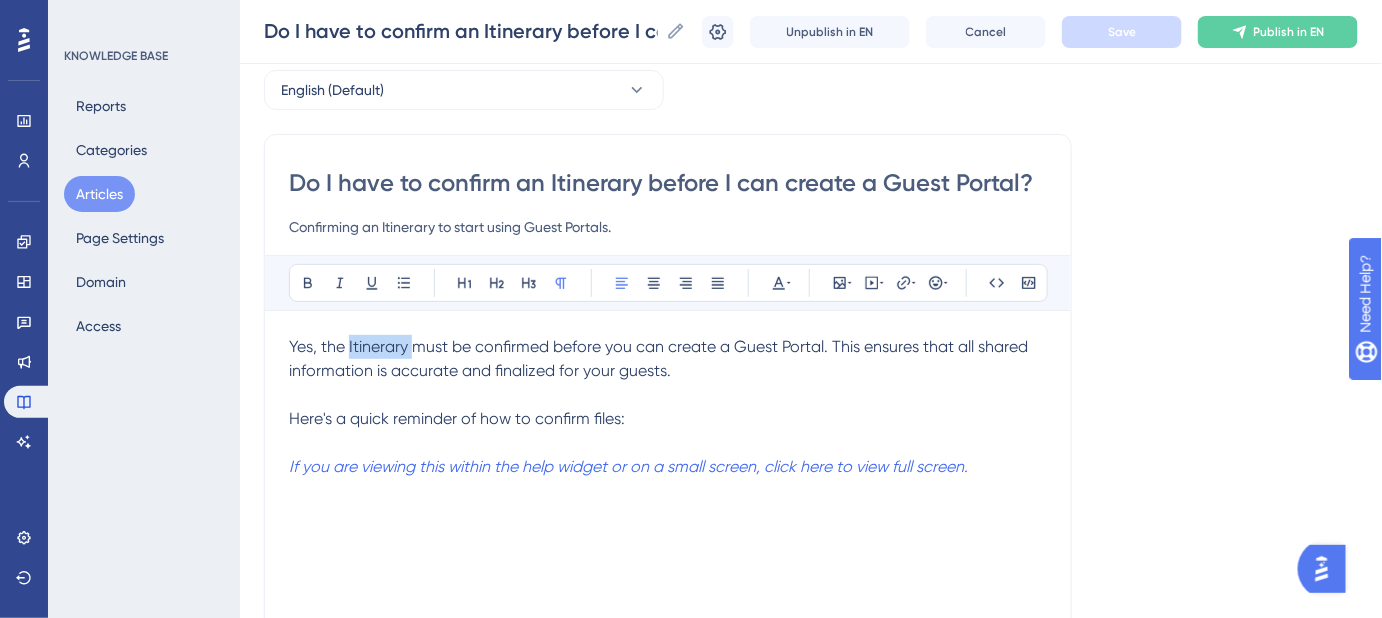 click on "Yes, the Itinerary must be confirmed before you can create a Guest Portal. This ensures that all shared information is accurate and finalized for your guests." at bounding box center (660, 358) 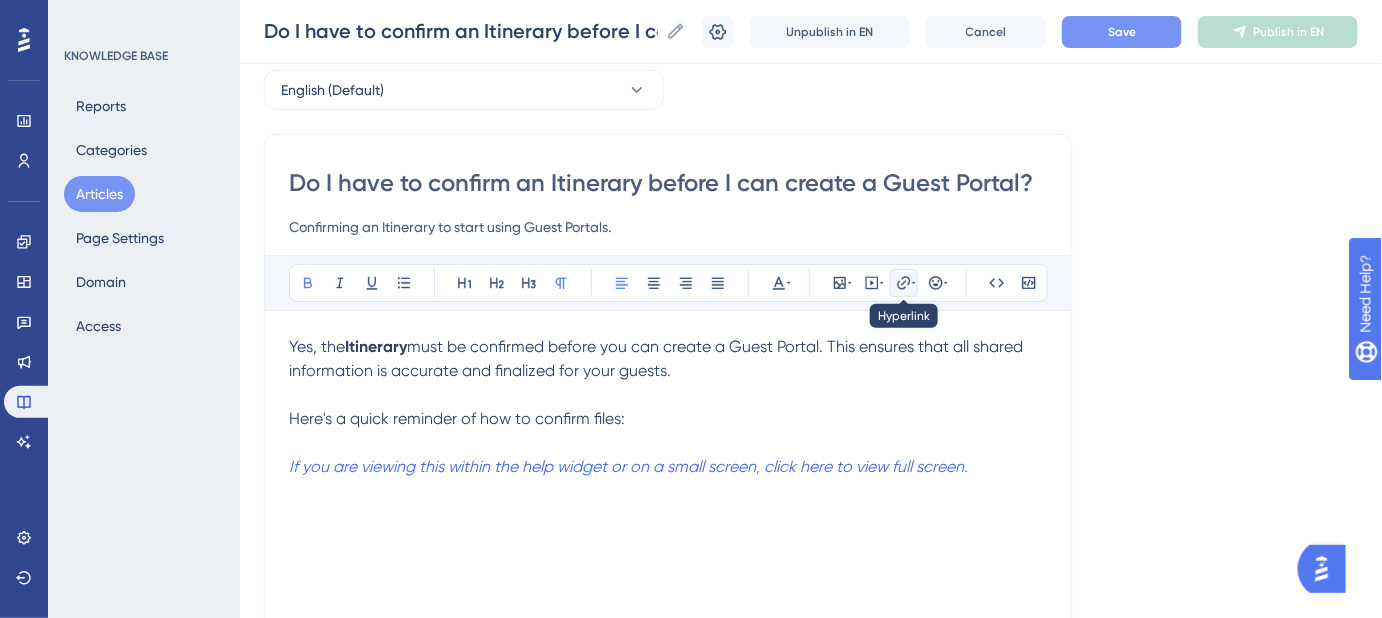 click 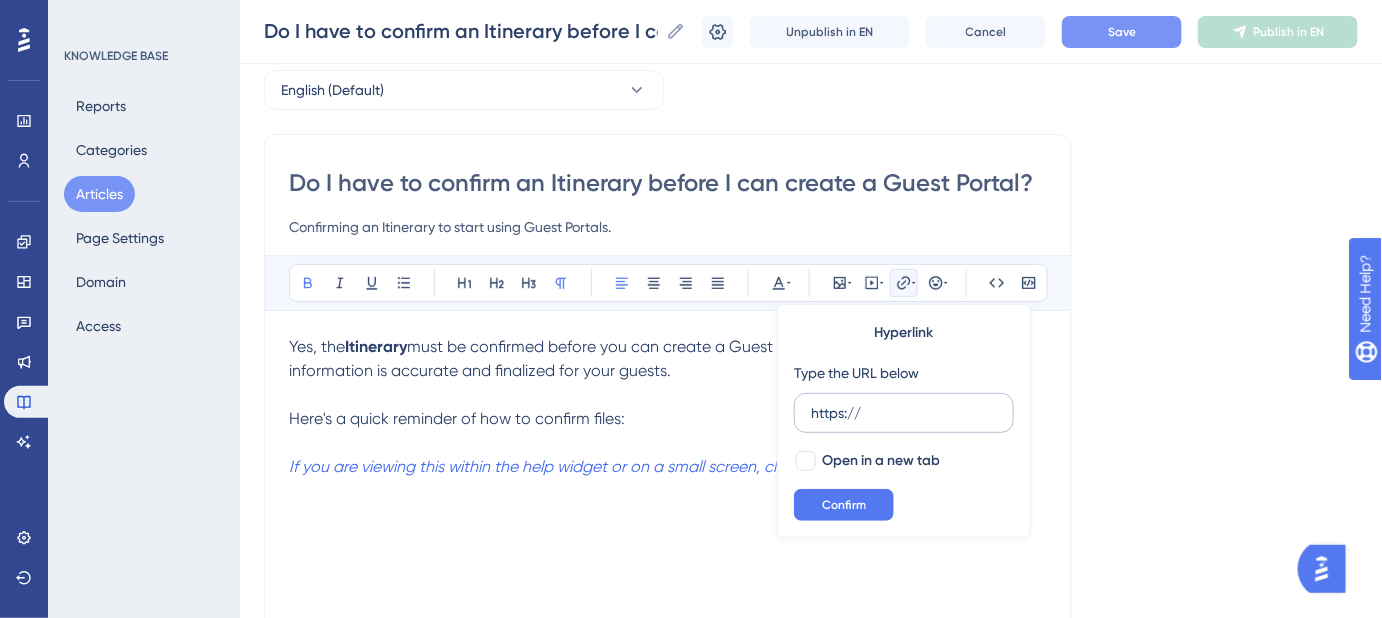 drag, startPoint x: 892, startPoint y: 395, endPoint x: 818, endPoint y: 413, distance: 76.15773 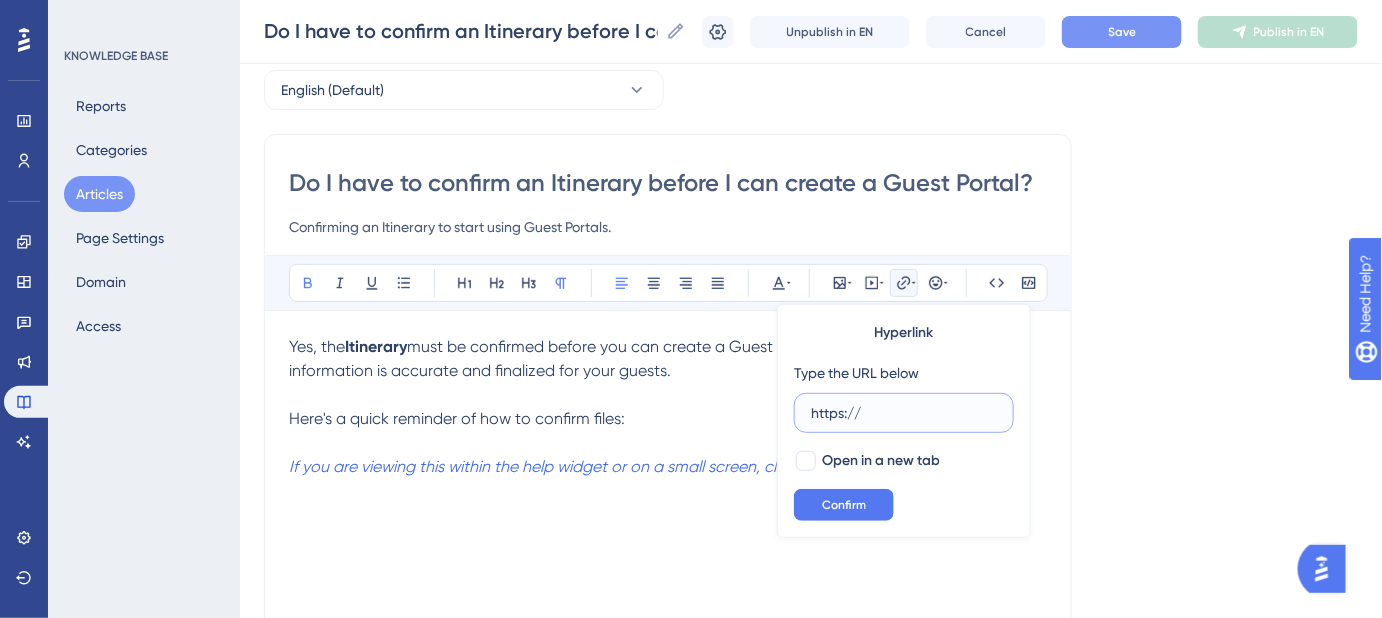 click on "https://" at bounding box center [904, 413] 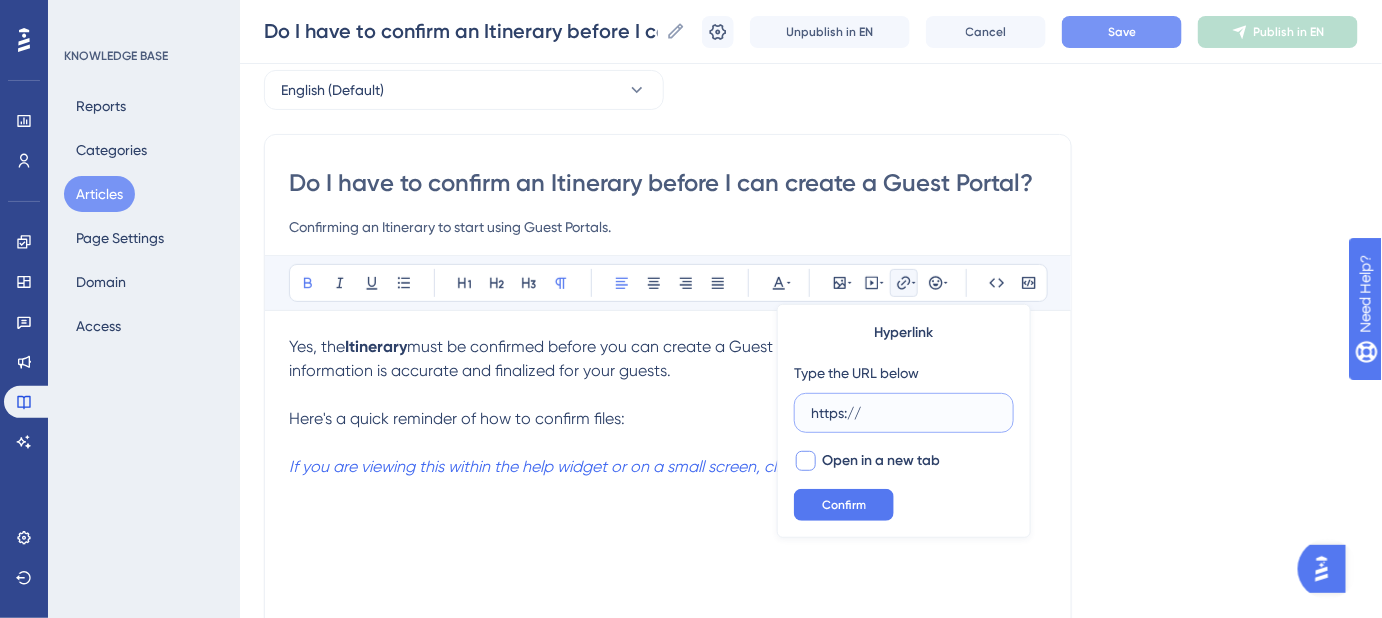 paste on "safariportal.help.userguiding.com/en/articles/5662--itineraries" 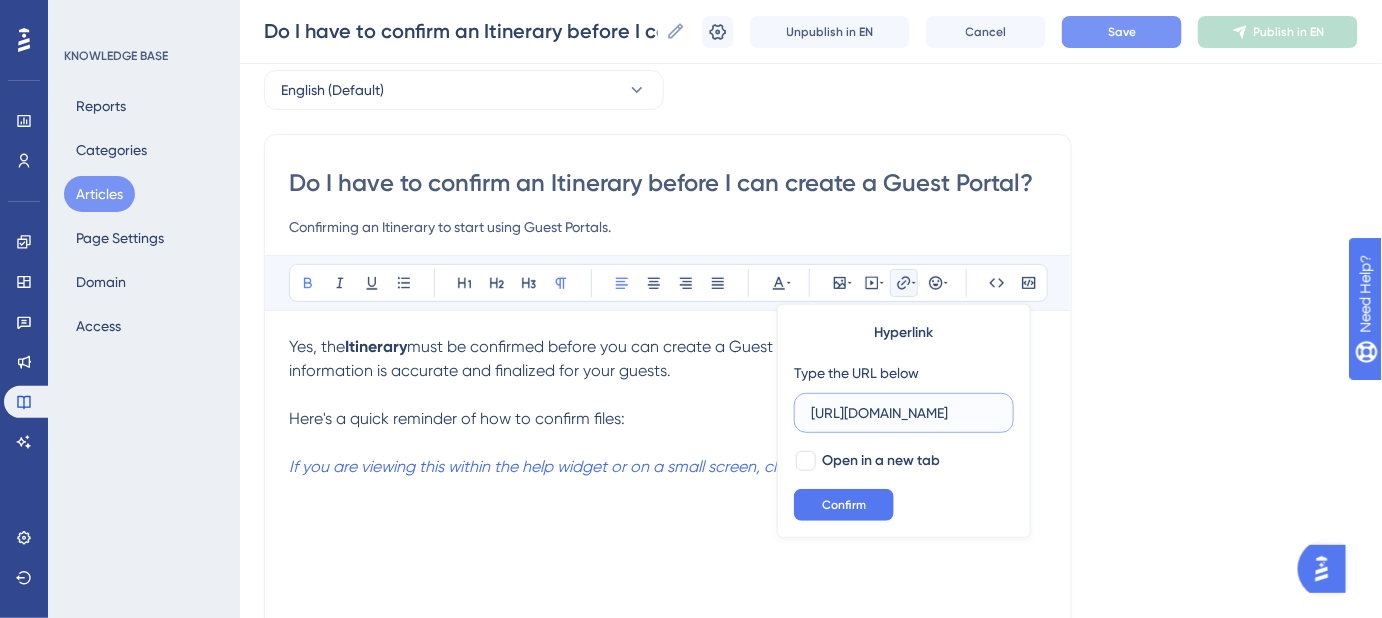 scroll, scrollTop: 0, scrollLeft: 270, axis: horizontal 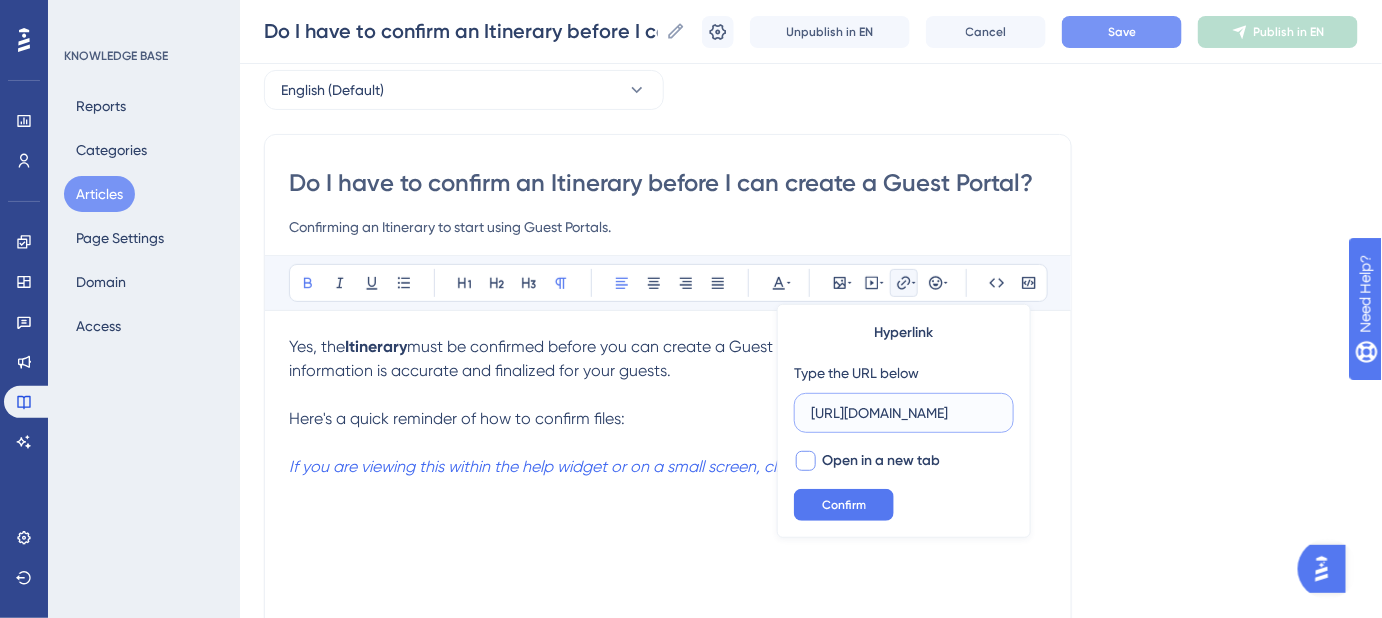 type on "https://safariportal.help.userguiding.com/en/articles/5662--itineraries" 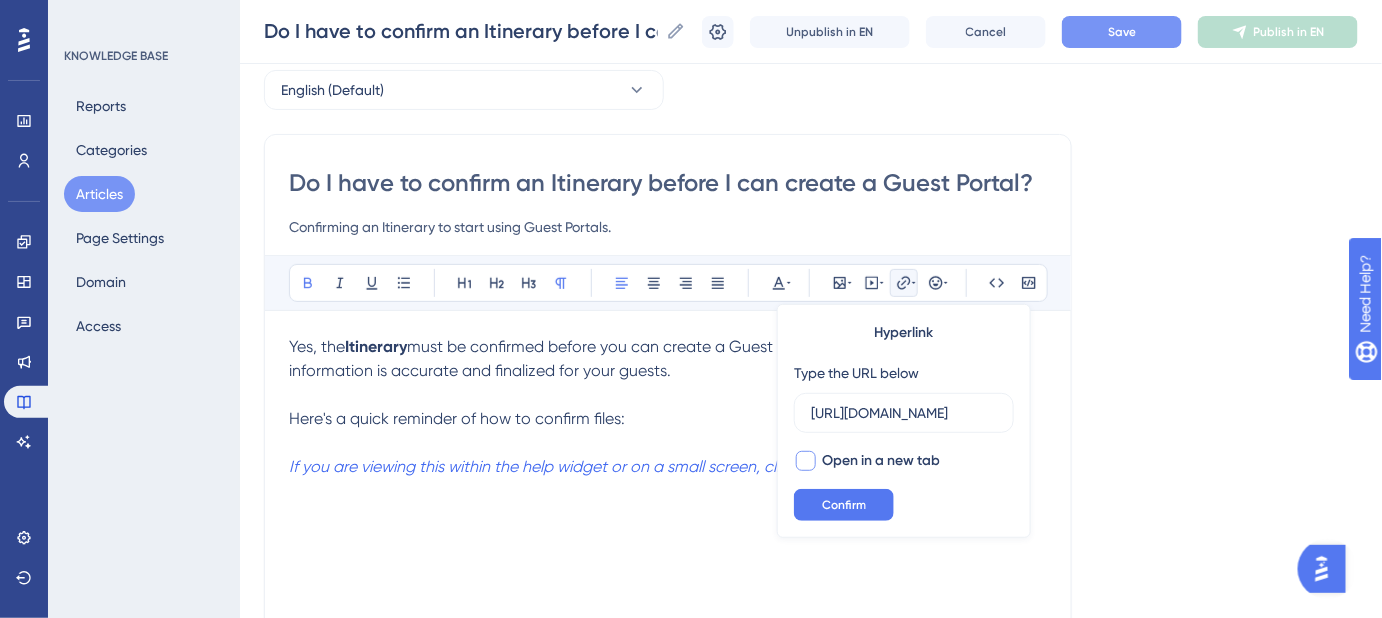 click at bounding box center (806, 461) 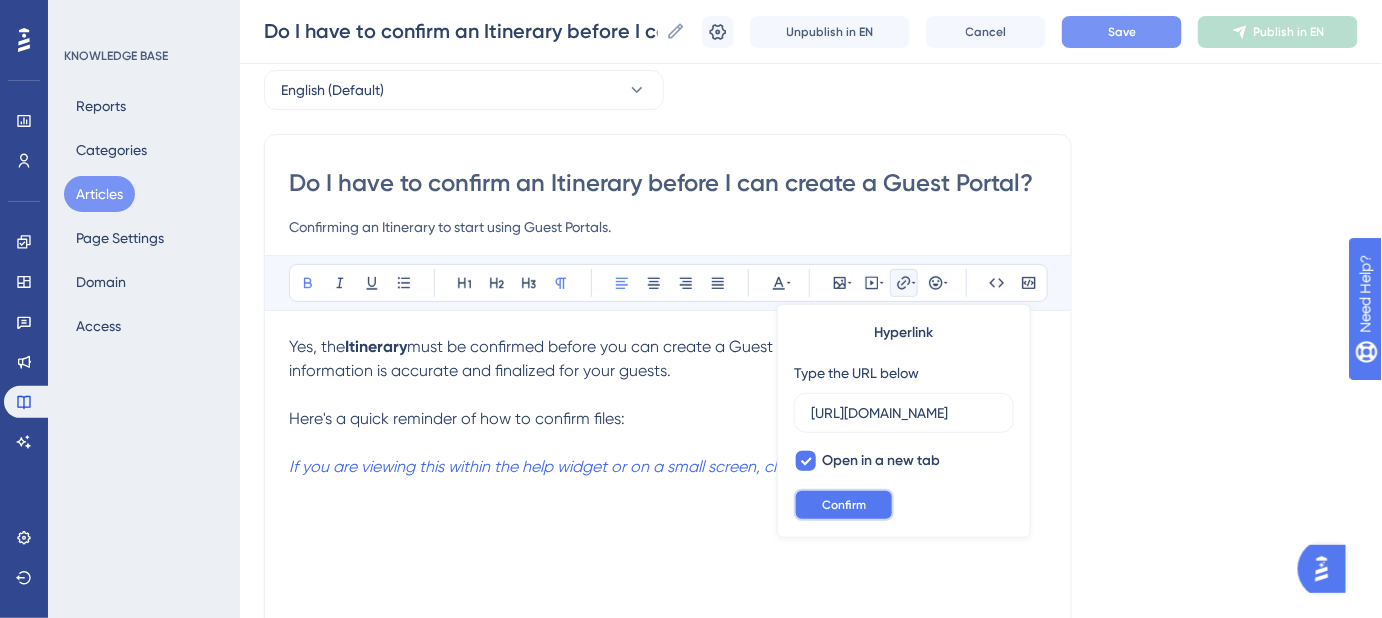 click on "Confirm" at bounding box center (844, 505) 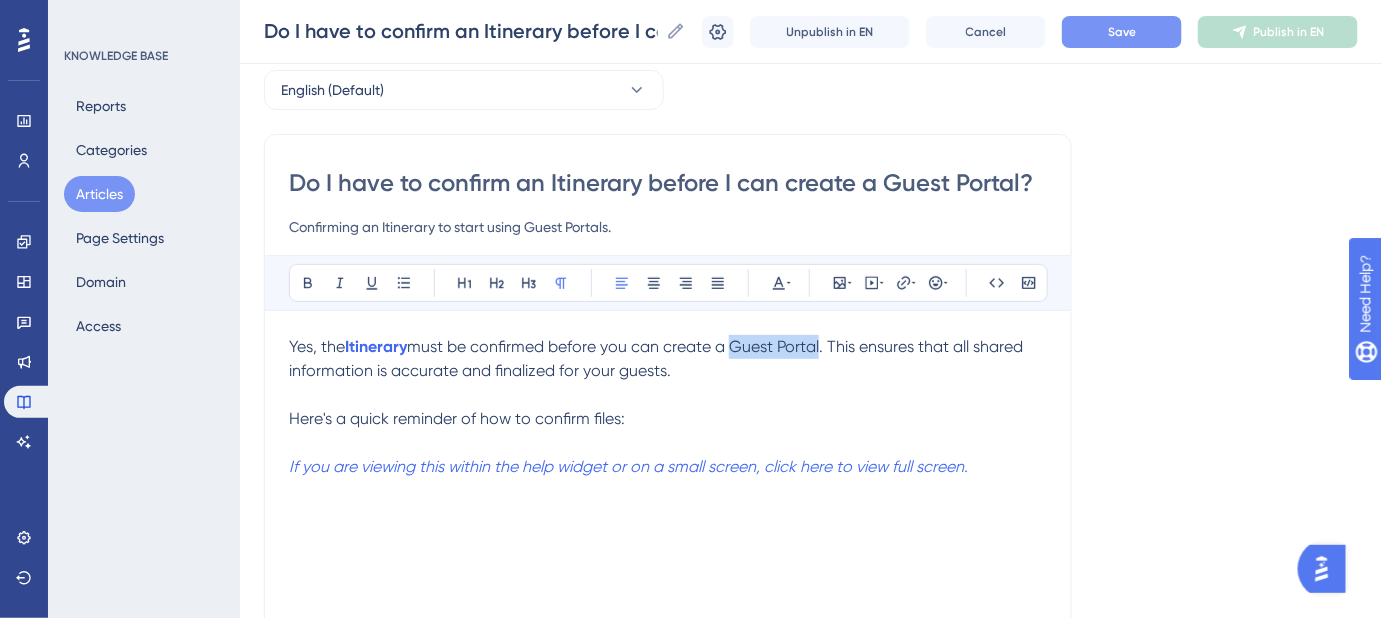 drag, startPoint x: 827, startPoint y: 339, endPoint x: 740, endPoint y: 346, distance: 87.28116 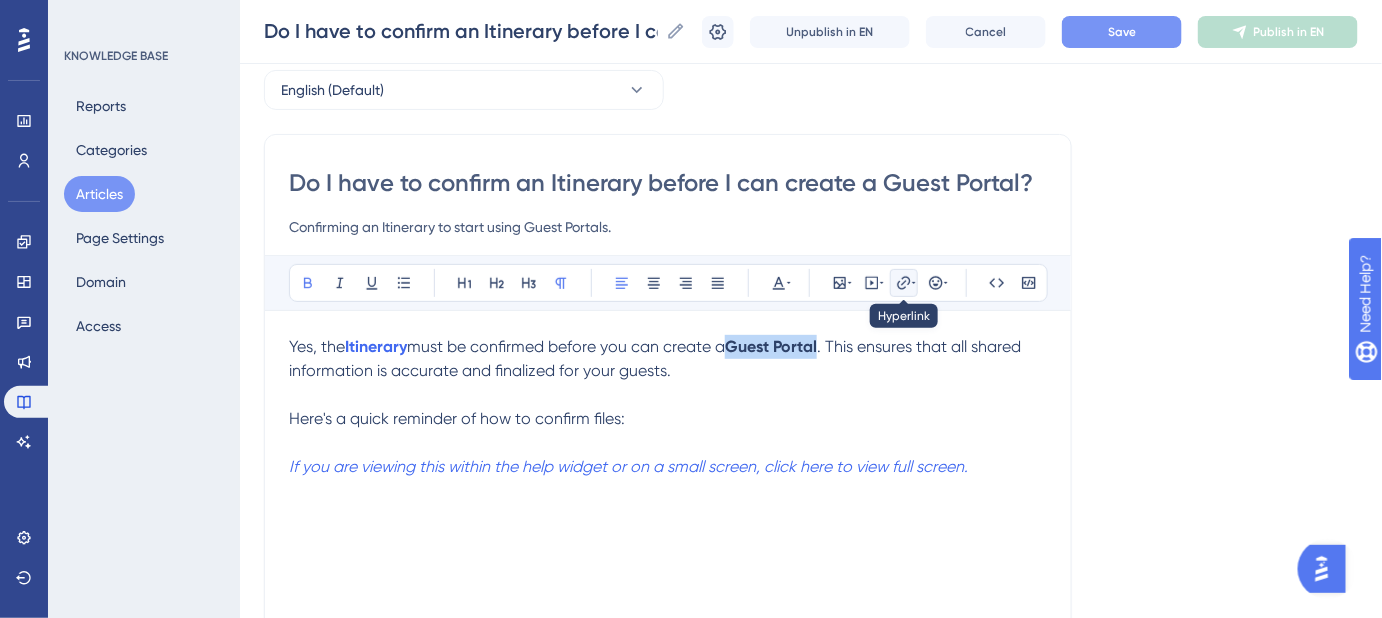 click 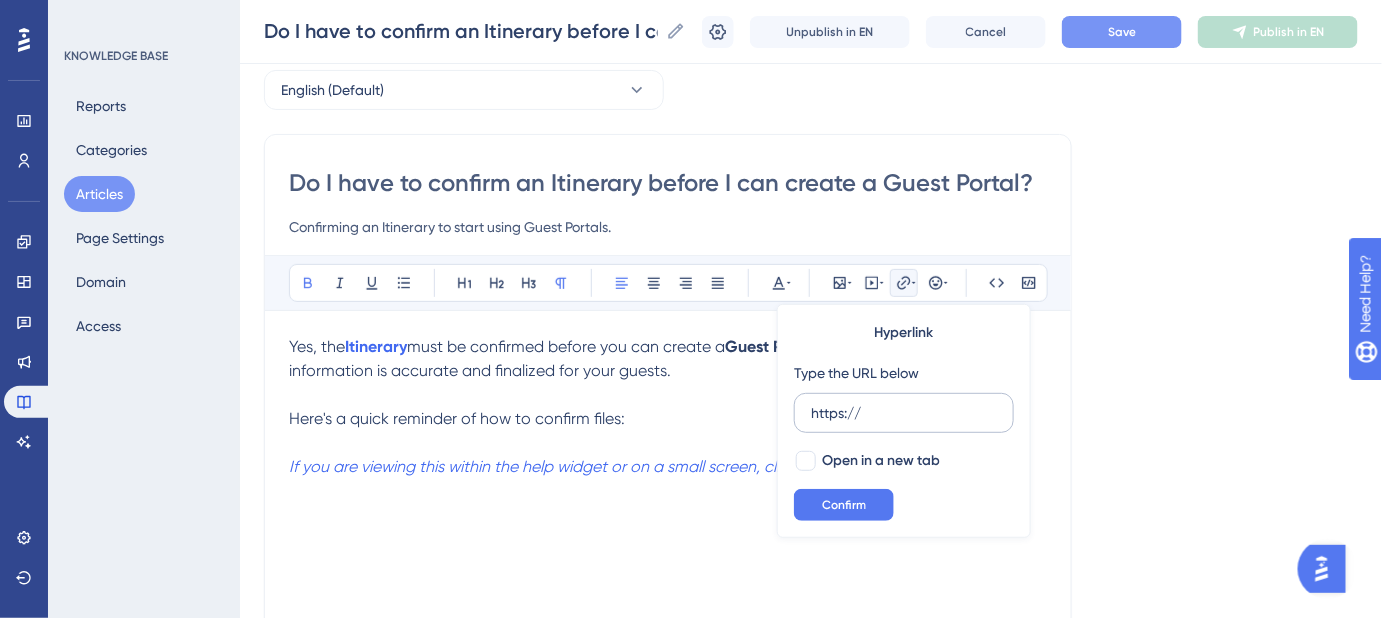drag, startPoint x: 880, startPoint y: 410, endPoint x: 802, endPoint y: 412, distance: 78.025635 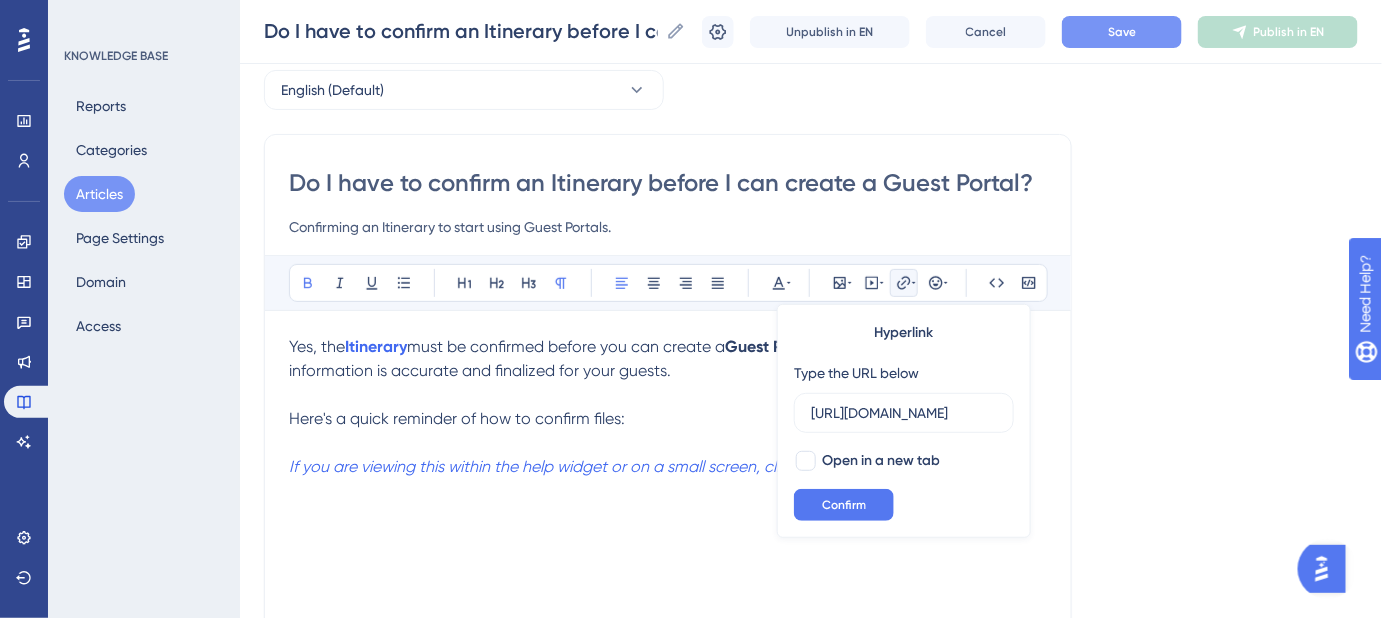 scroll, scrollTop: 0, scrollLeft: 295, axis: horizontal 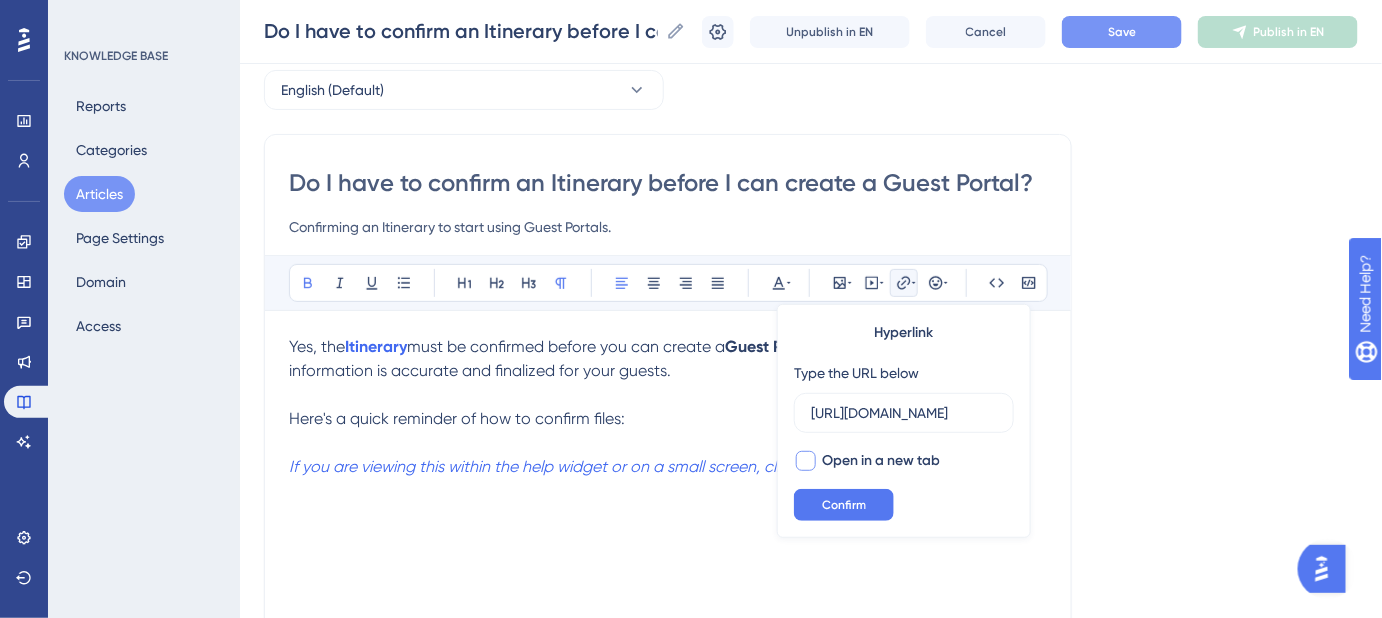 type on "https://safariportal.help.userguiding.com/en/articles/5677--guest-portals" 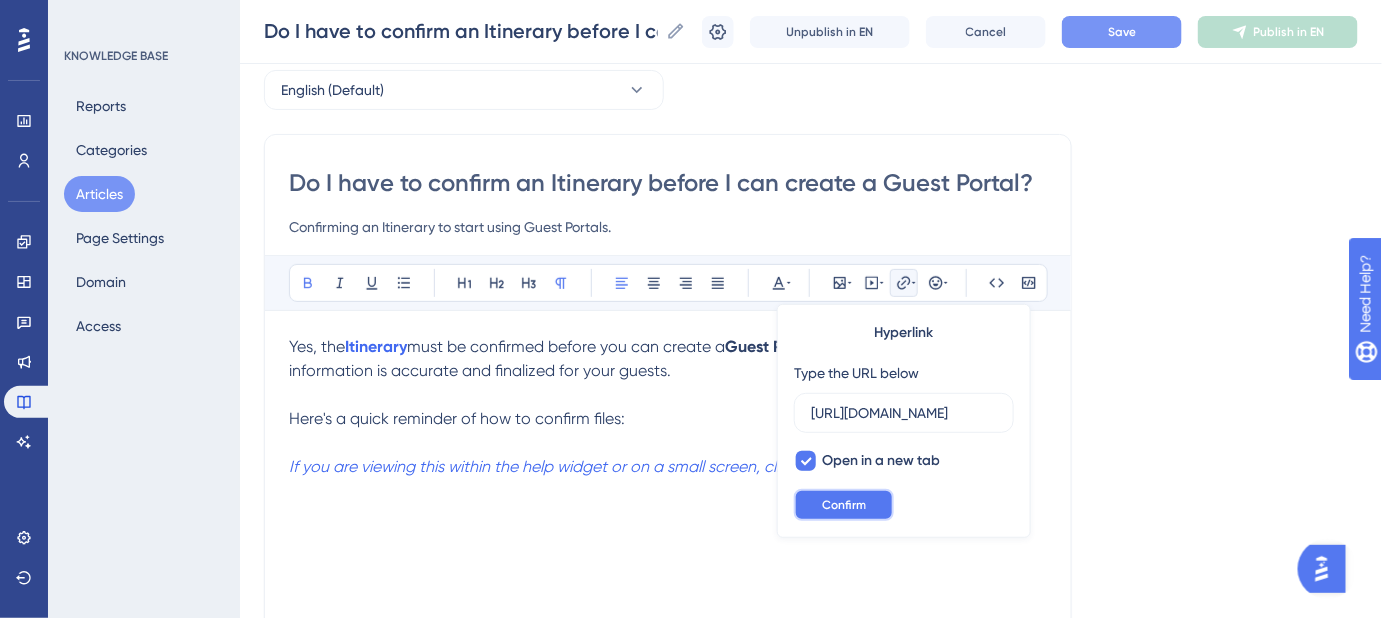 click on "Confirm" at bounding box center (844, 505) 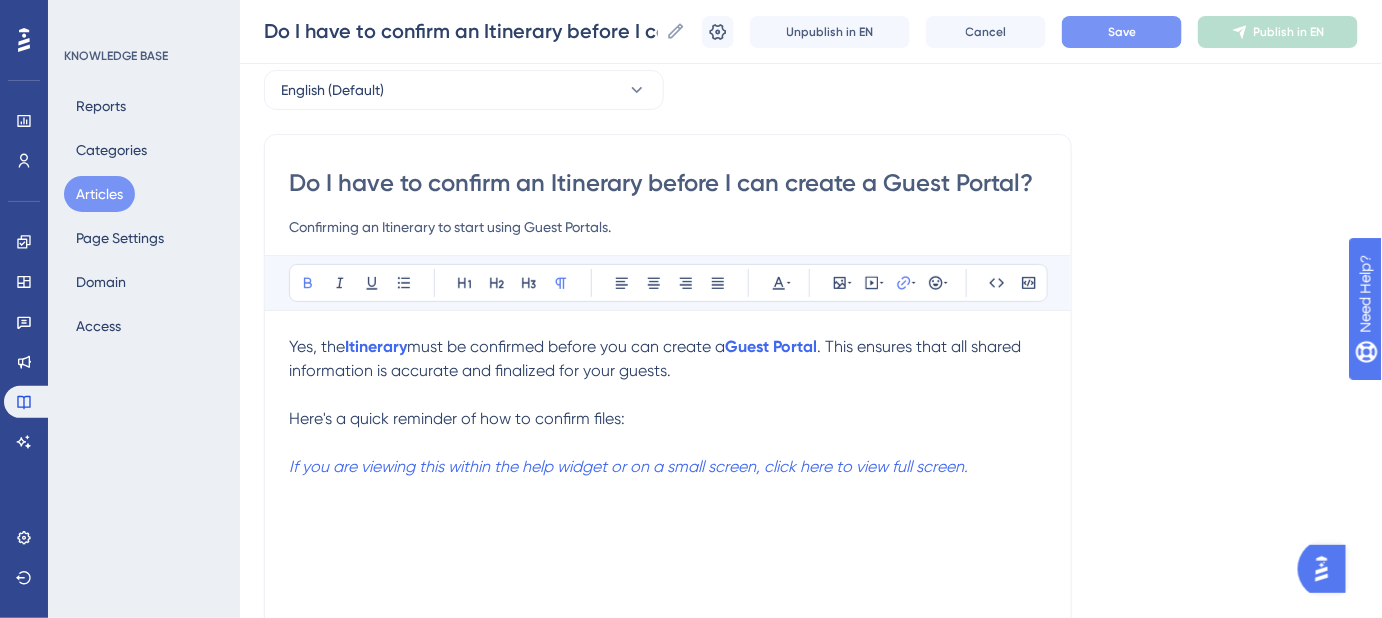 click at bounding box center [668, 395] 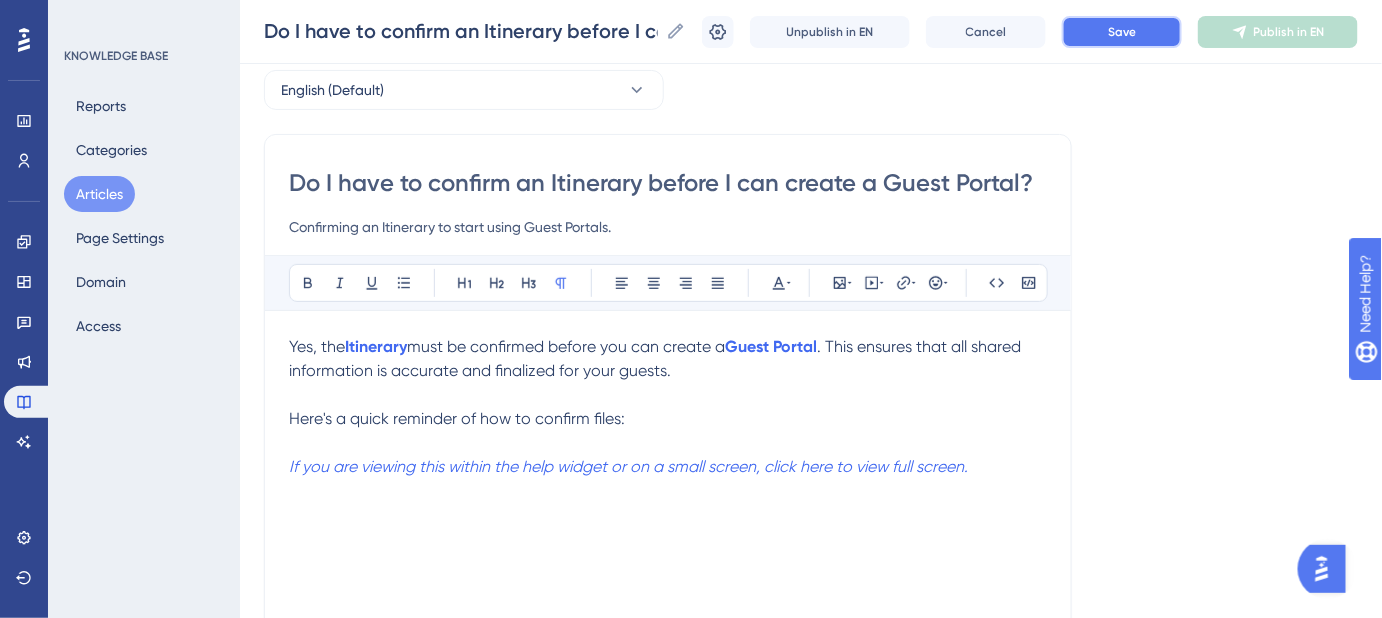 click on "Save" at bounding box center [1122, 32] 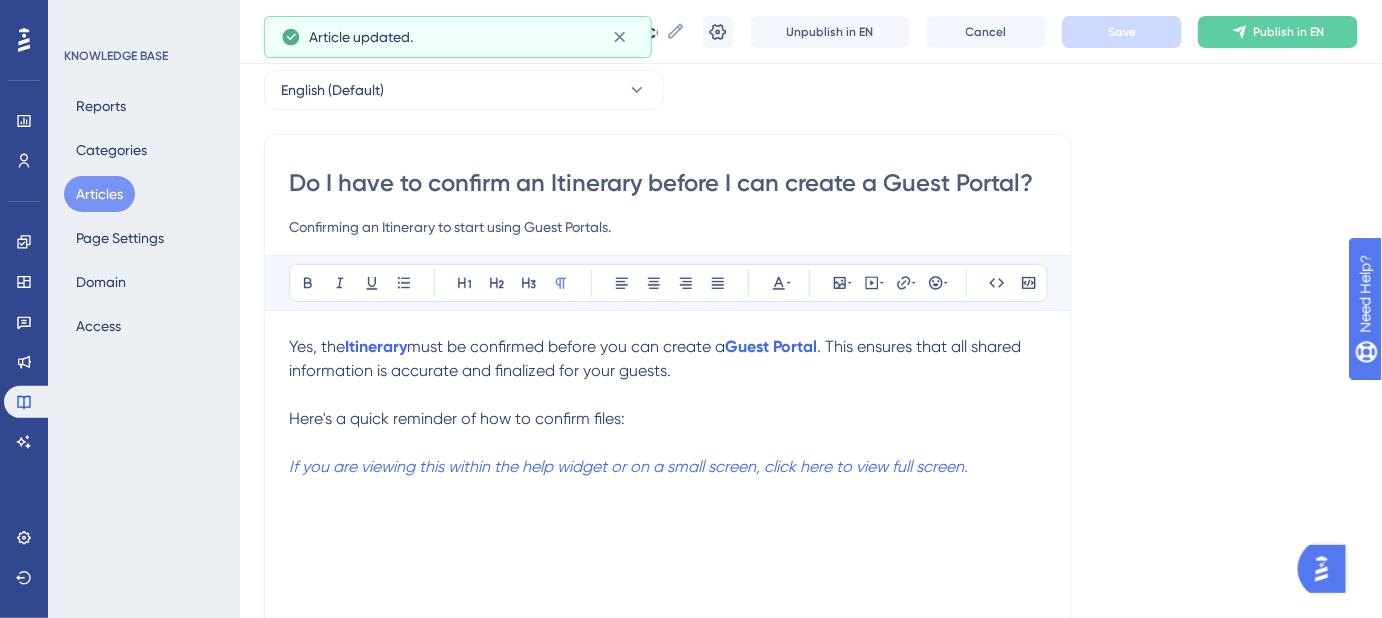 click on ". This ensures that all shared information is accurate and finalized for your guests." at bounding box center [657, 358] 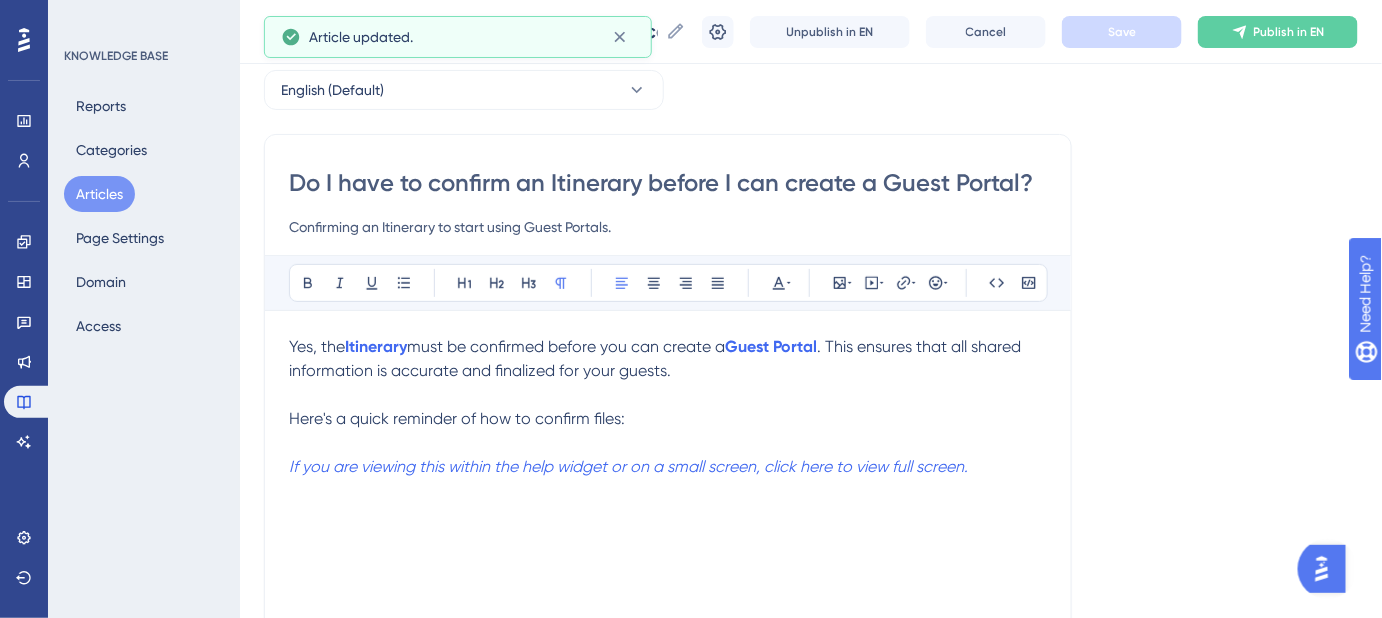 click on ". This ensures that all shared information is accurate and finalized for your guests." at bounding box center [657, 358] 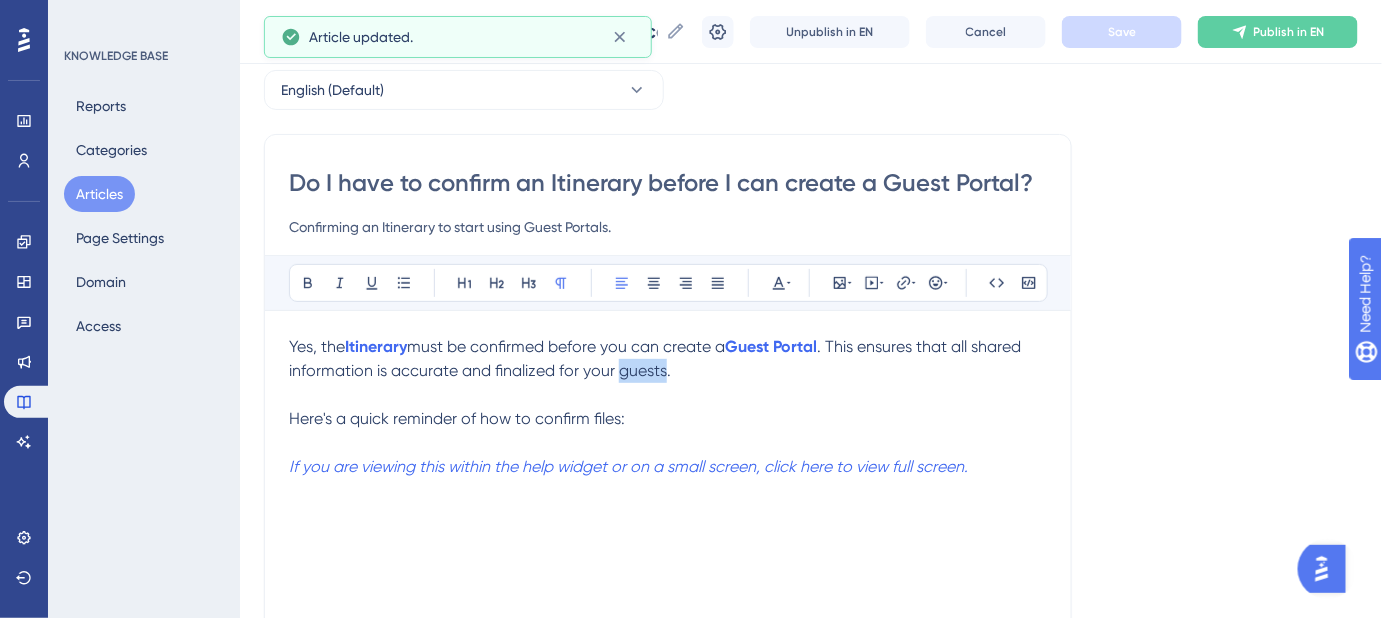 click on ". This ensures that all shared information is accurate and finalized for your guests." at bounding box center [657, 358] 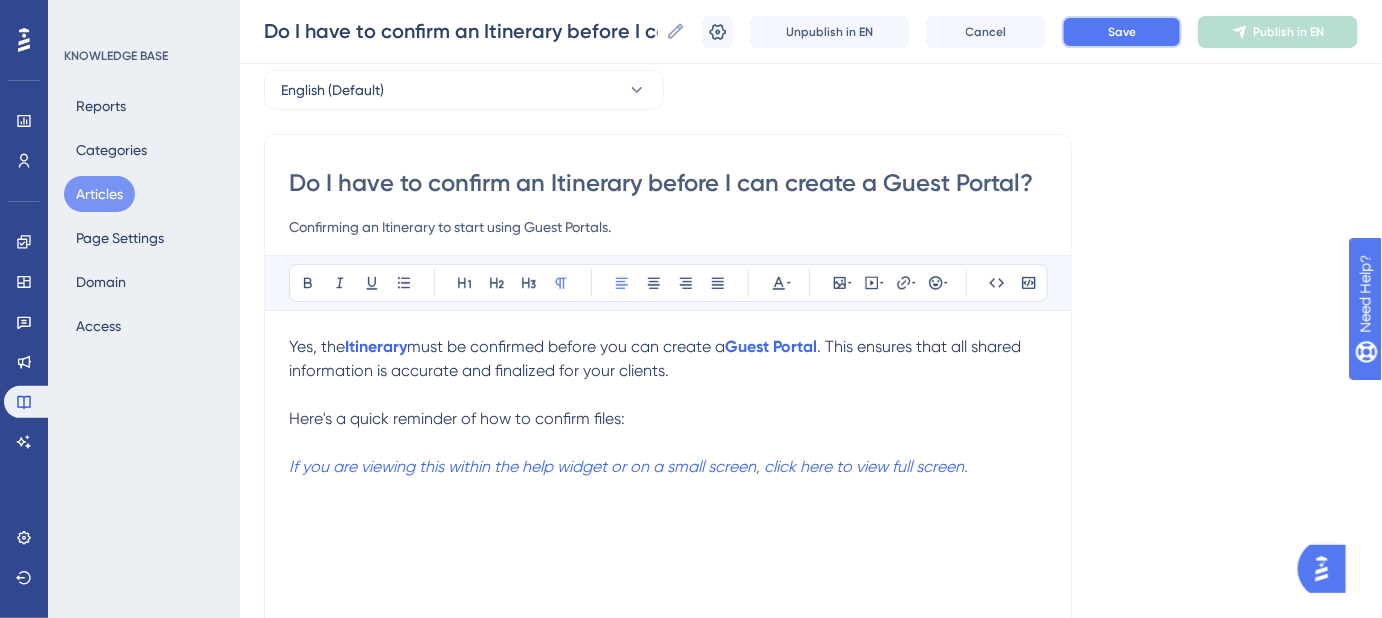 click on "Save" at bounding box center [1122, 32] 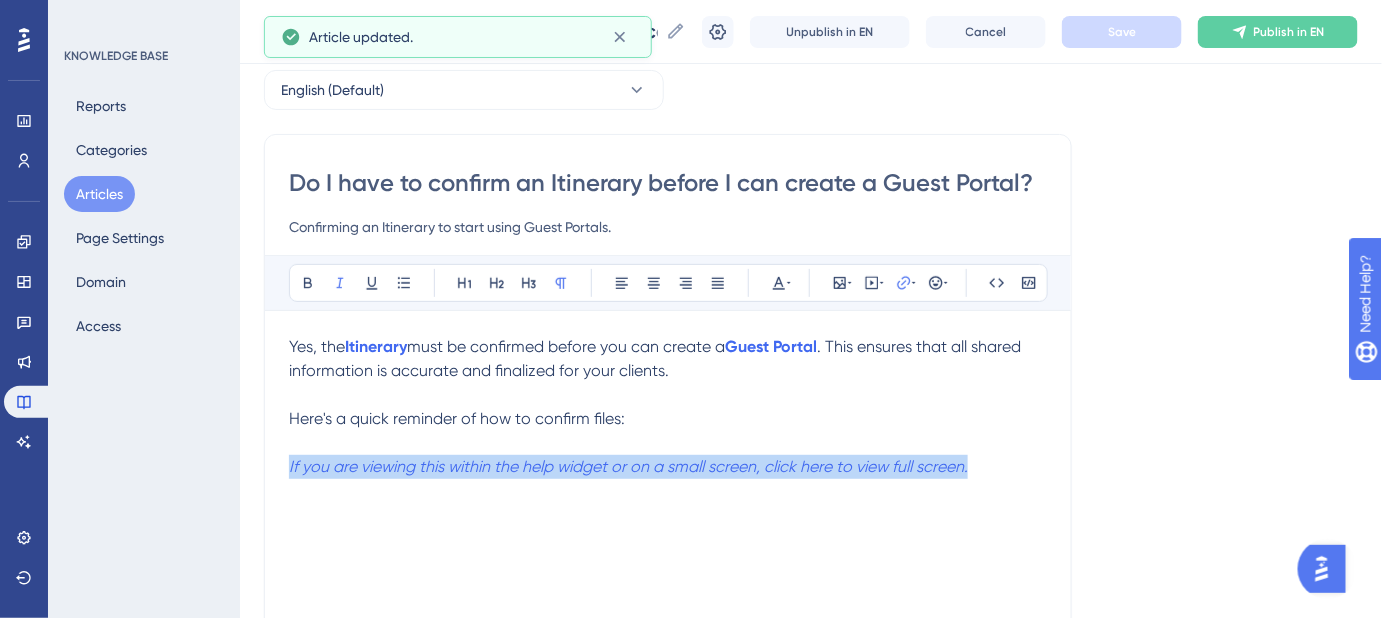 drag, startPoint x: 981, startPoint y: 470, endPoint x: 231, endPoint y: 469, distance: 750.0007 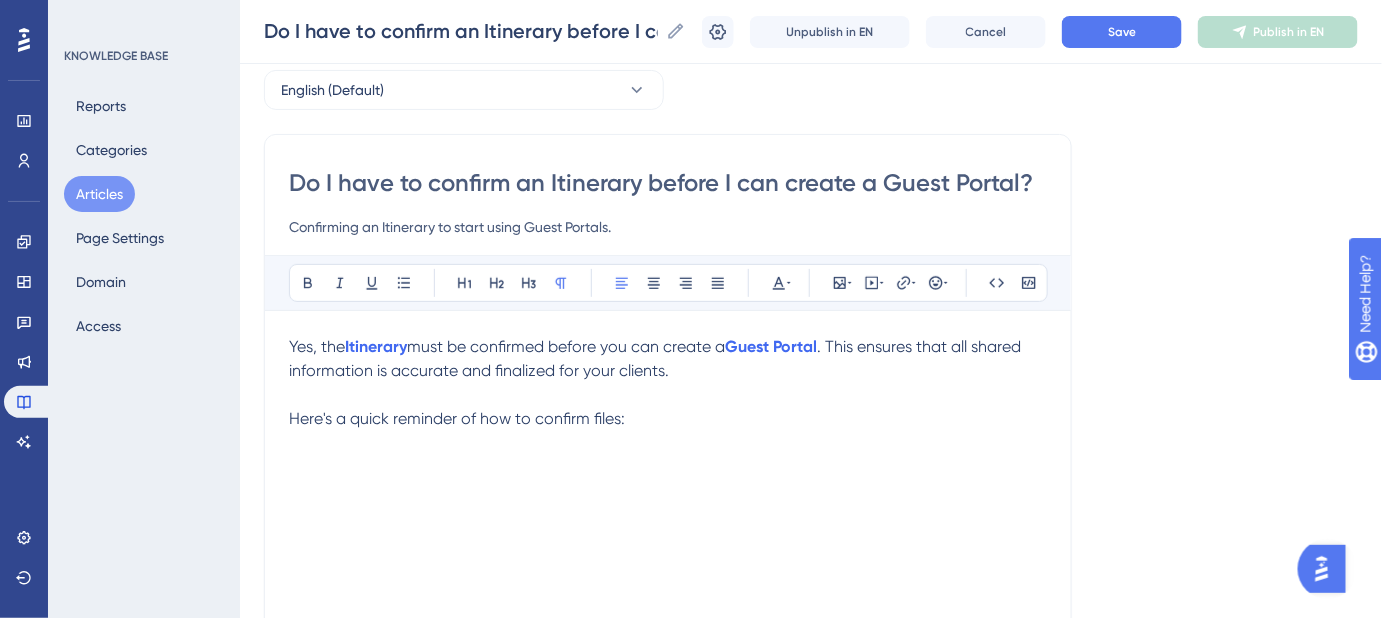 click on "Here's a quick reminder of how to confirm files:" at bounding box center (668, 419) 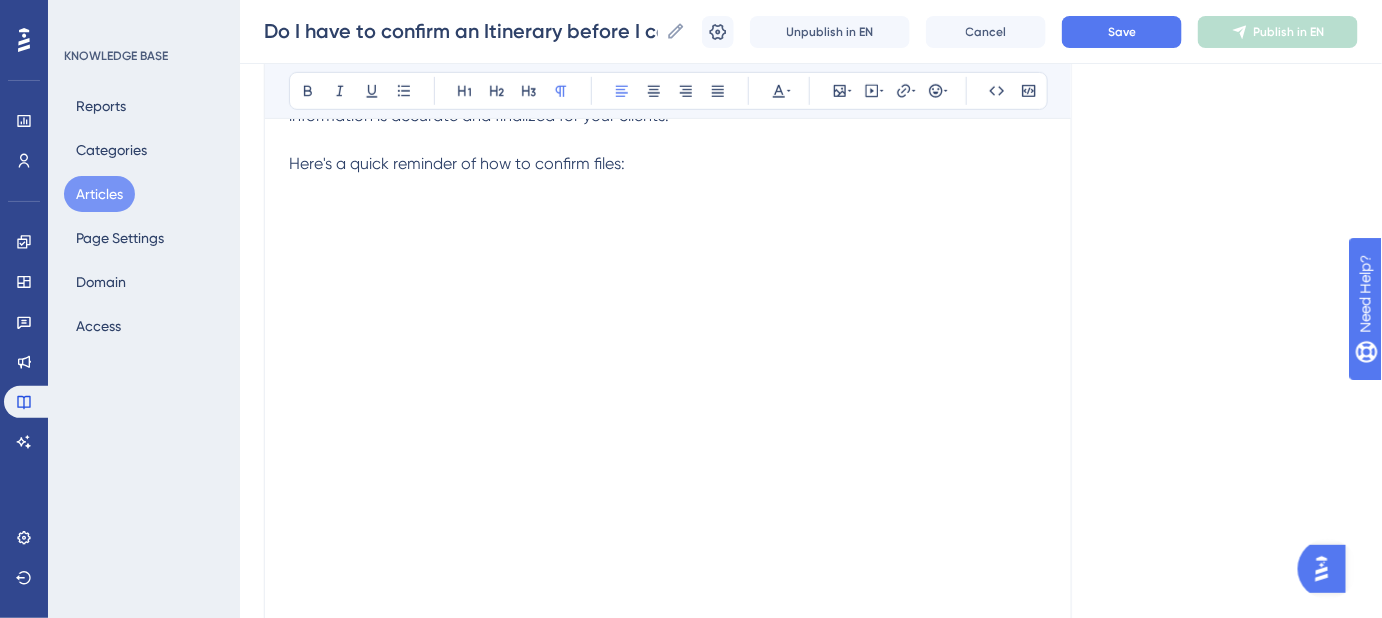 scroll, scrollTop: 545, scrollLeft: 0, axis: vertical 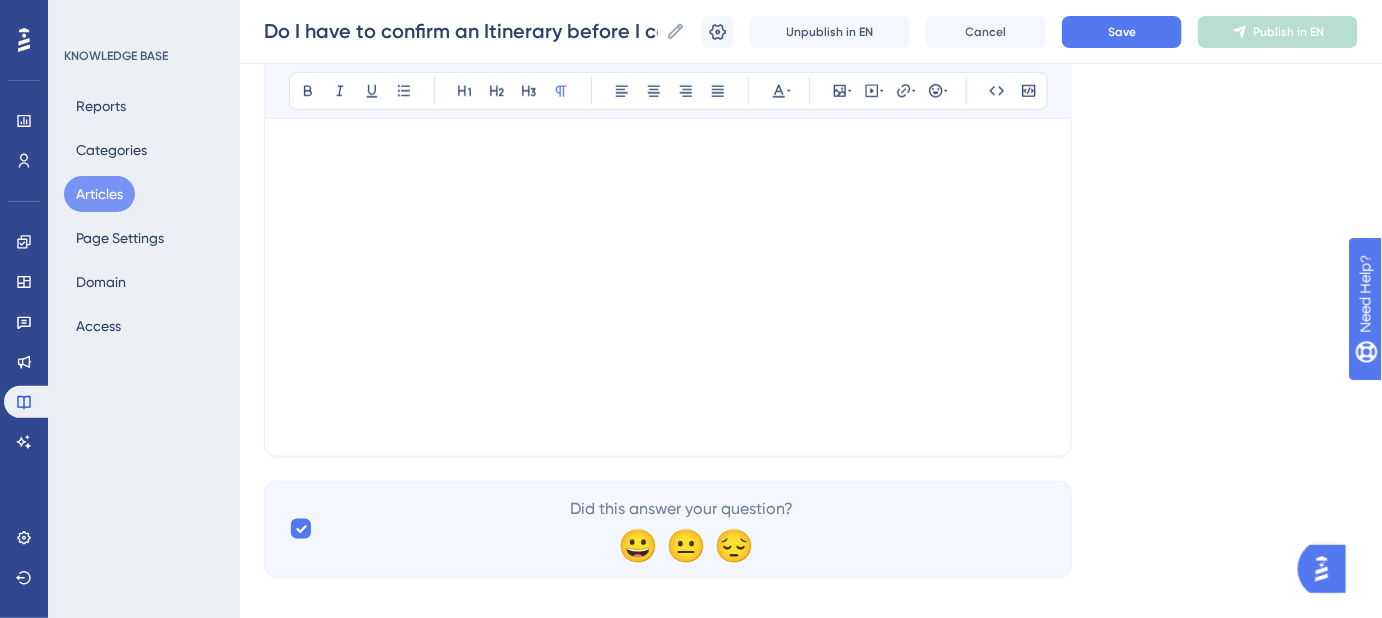 click at bounding box center (668, 420) 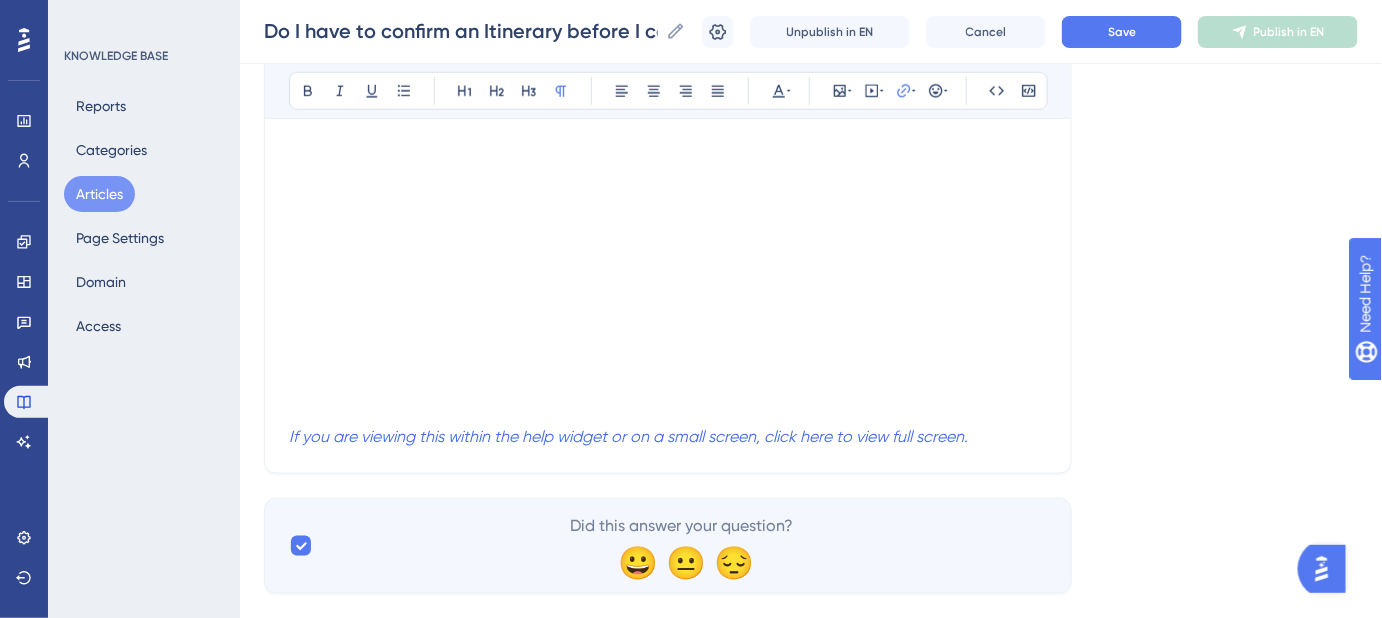 scroll, scrollTop: 181, scrollLeft: 0, axis: vertical 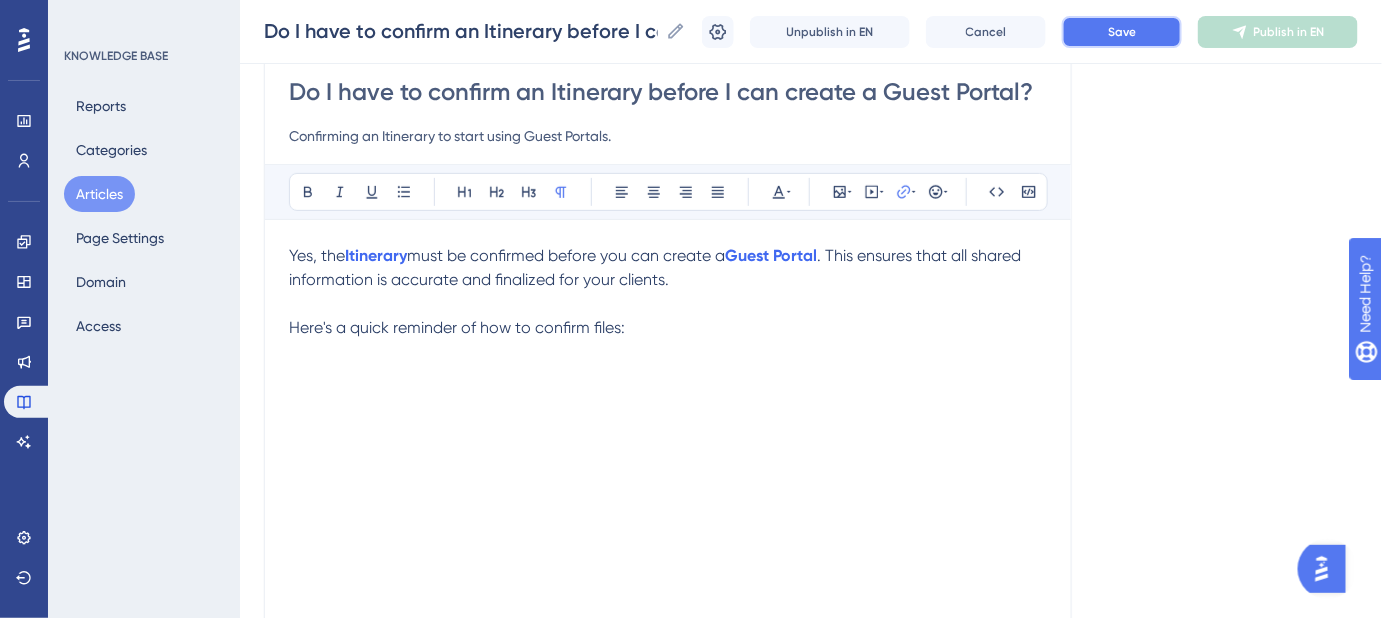 click on "Save" at bounding box center [1122, 32] 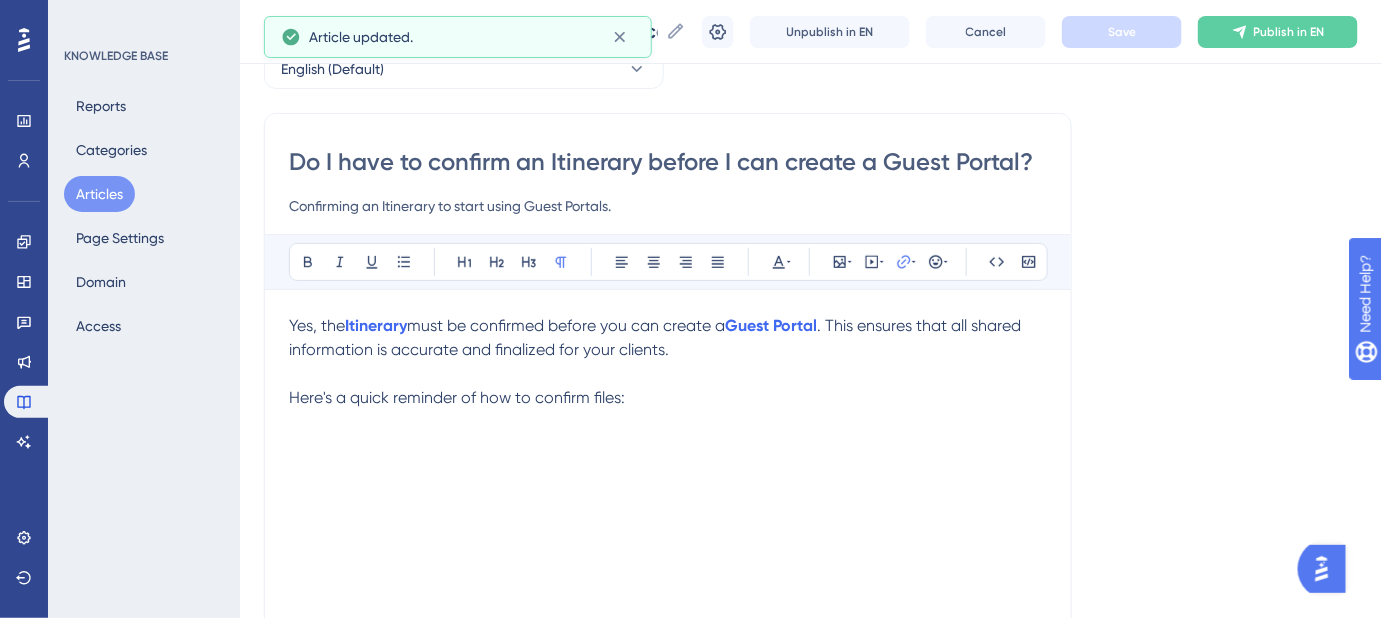 scroll, scrollTop: 90, scrollLeft: 0, axis: vertical 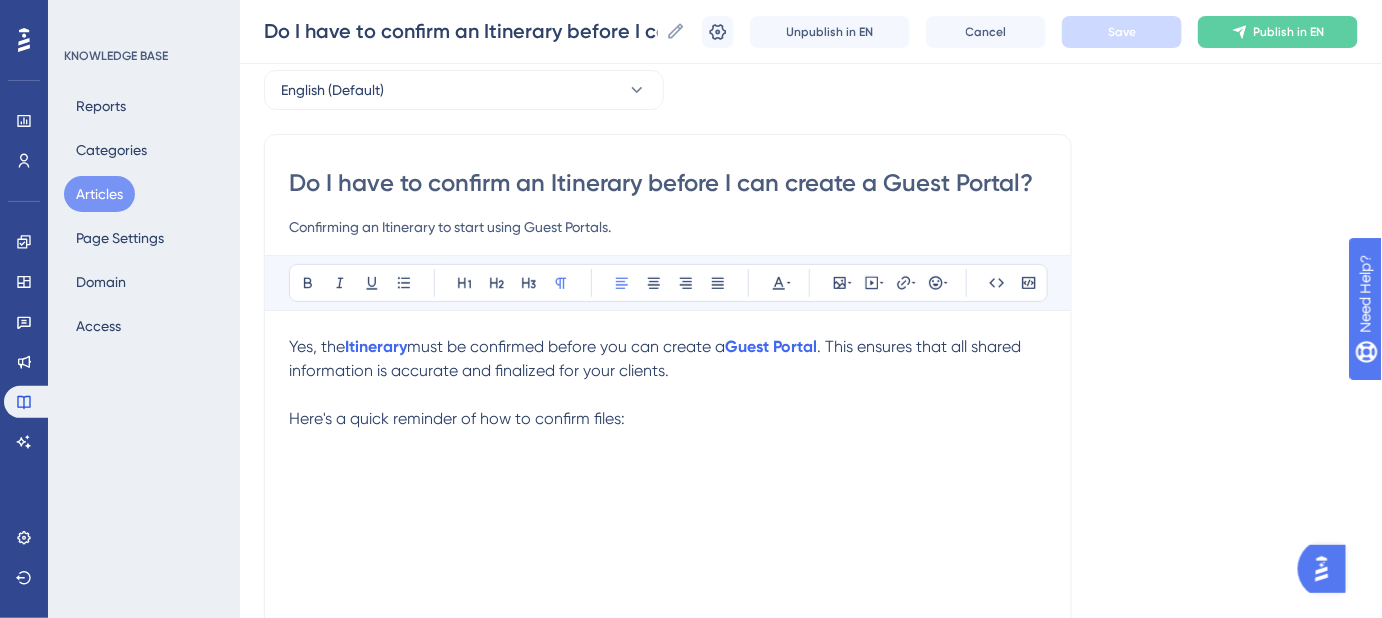 click on ". This ensures that all shared information is accurate and finalized for your clients." at bounding box center (657, 358) 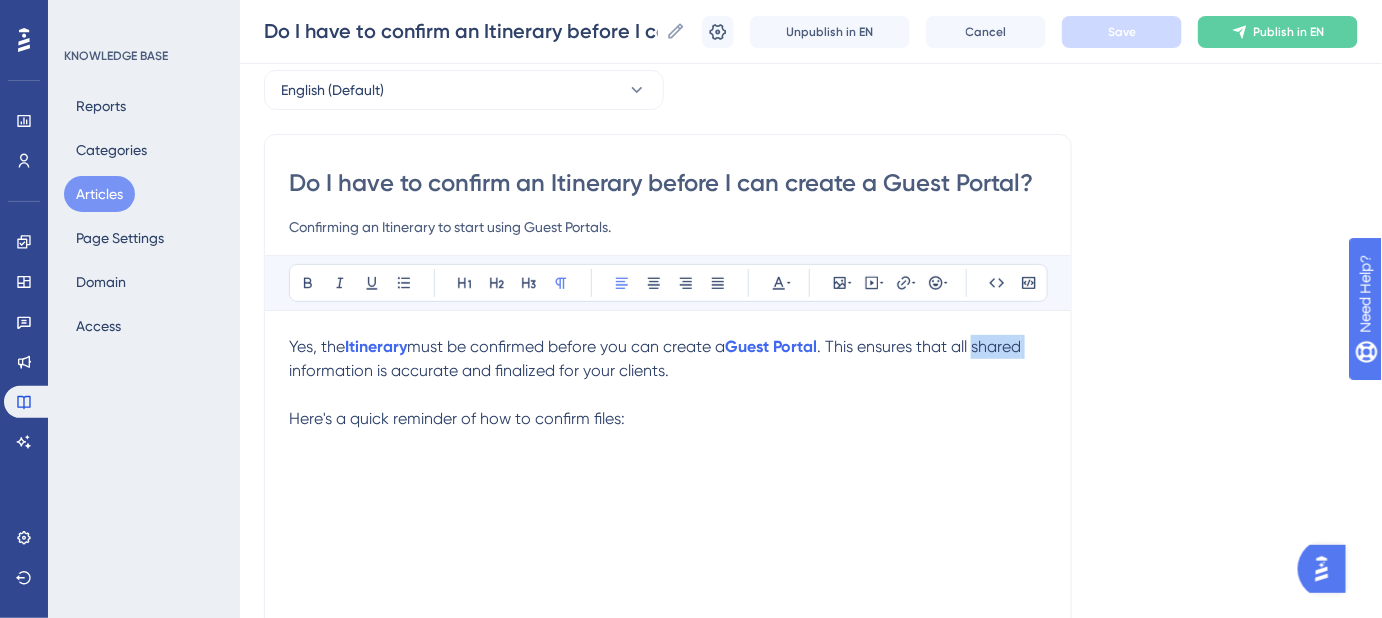 click on ". This ensures that all shared information is accurate and finalized for your clients." at bounding box center [657, 358] 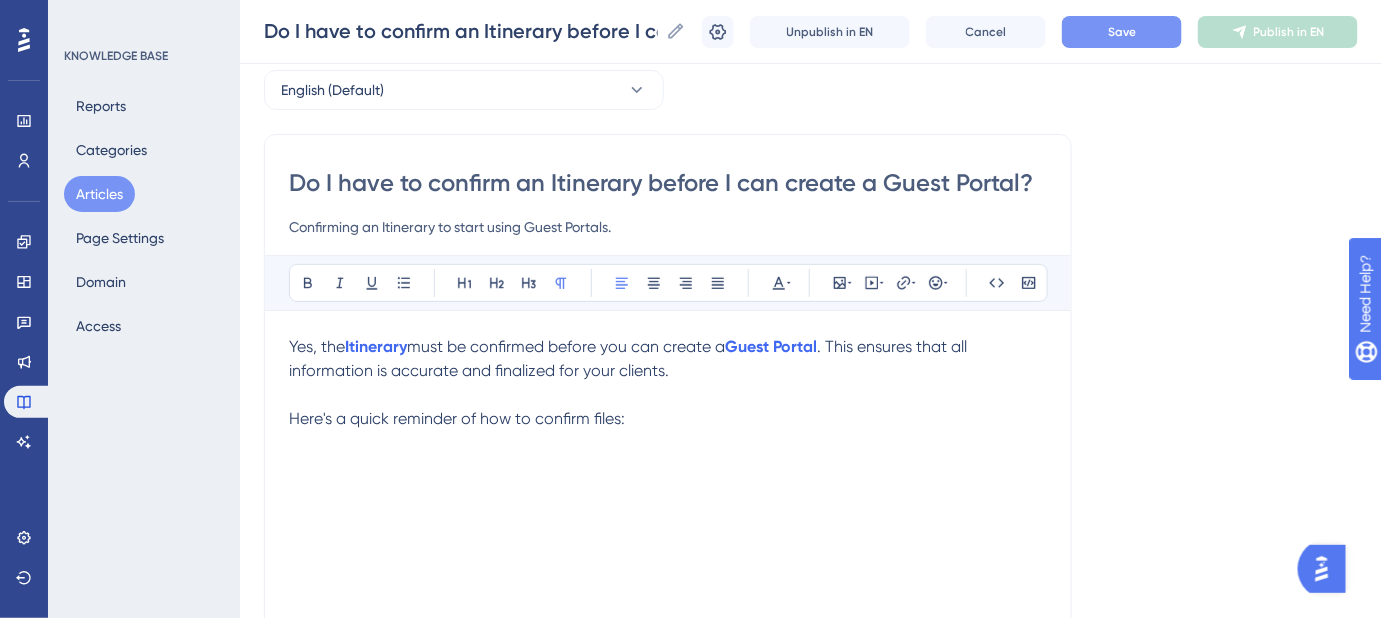click on ". This ensures that all information is accurate and finalized for your clients." at bounding box center [630, 358] 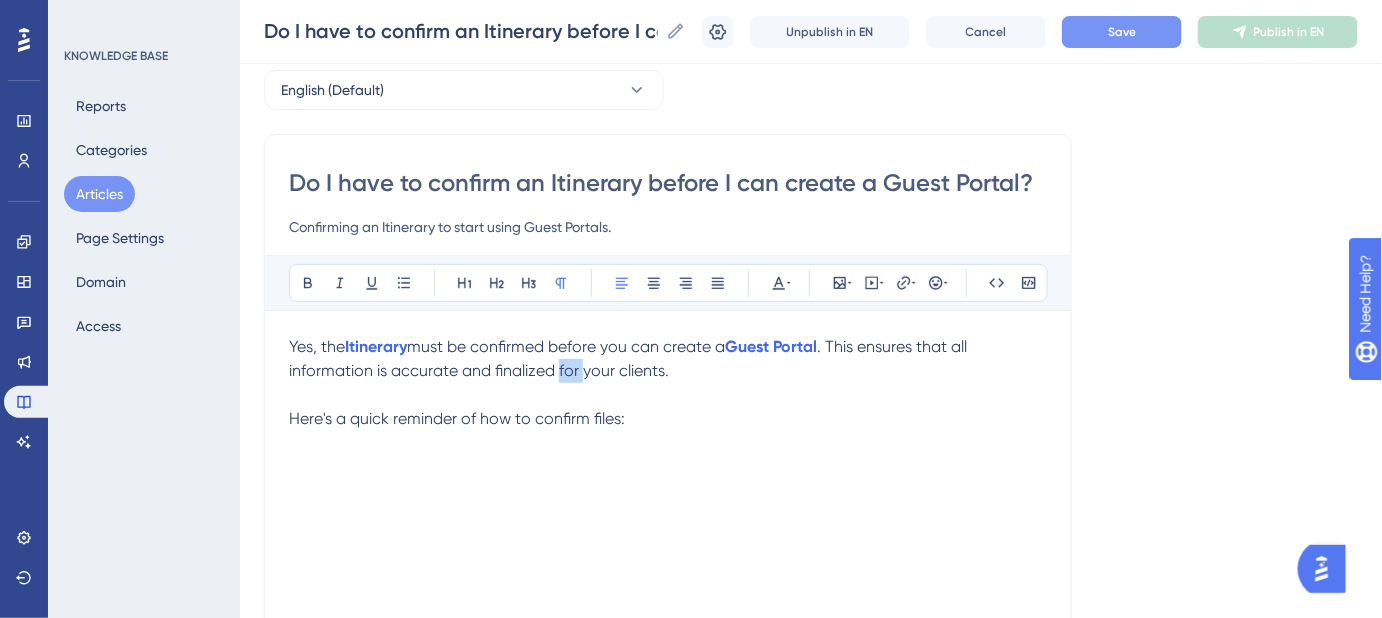 click on ". This ensures that all information is accurate and finalized for your clients." at bounding box center (630, 358) 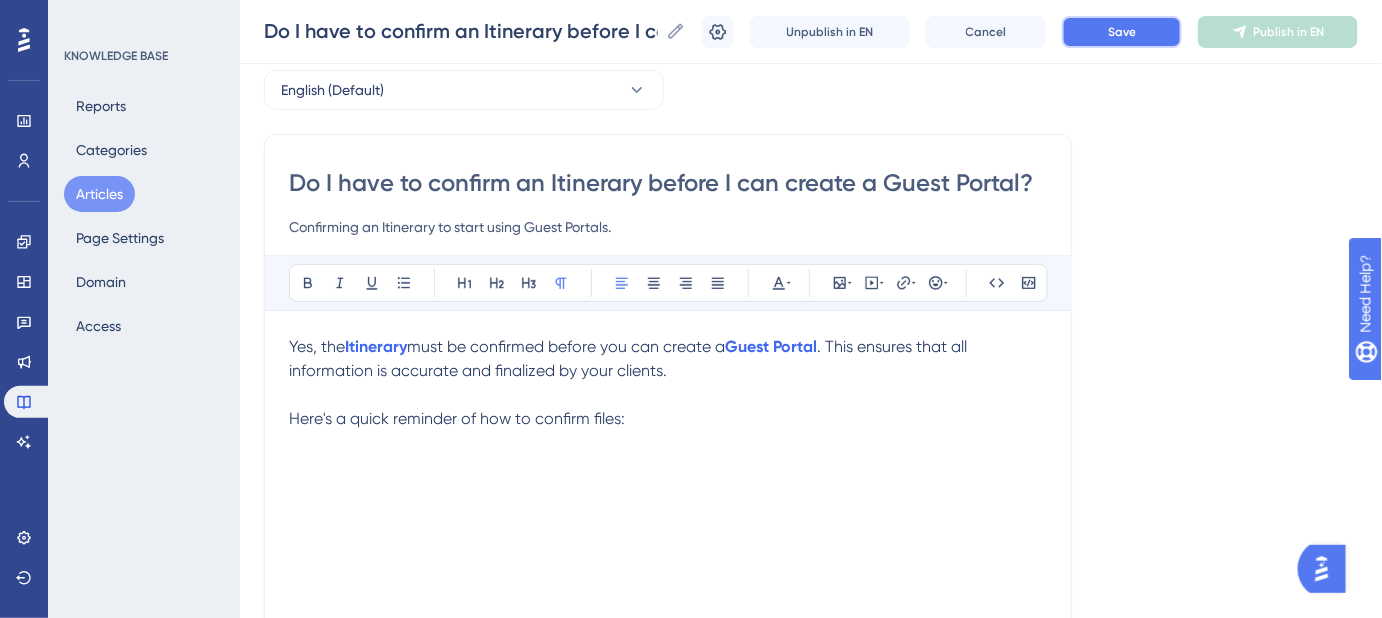 click on "Save" at bounding box center [1122, 32] 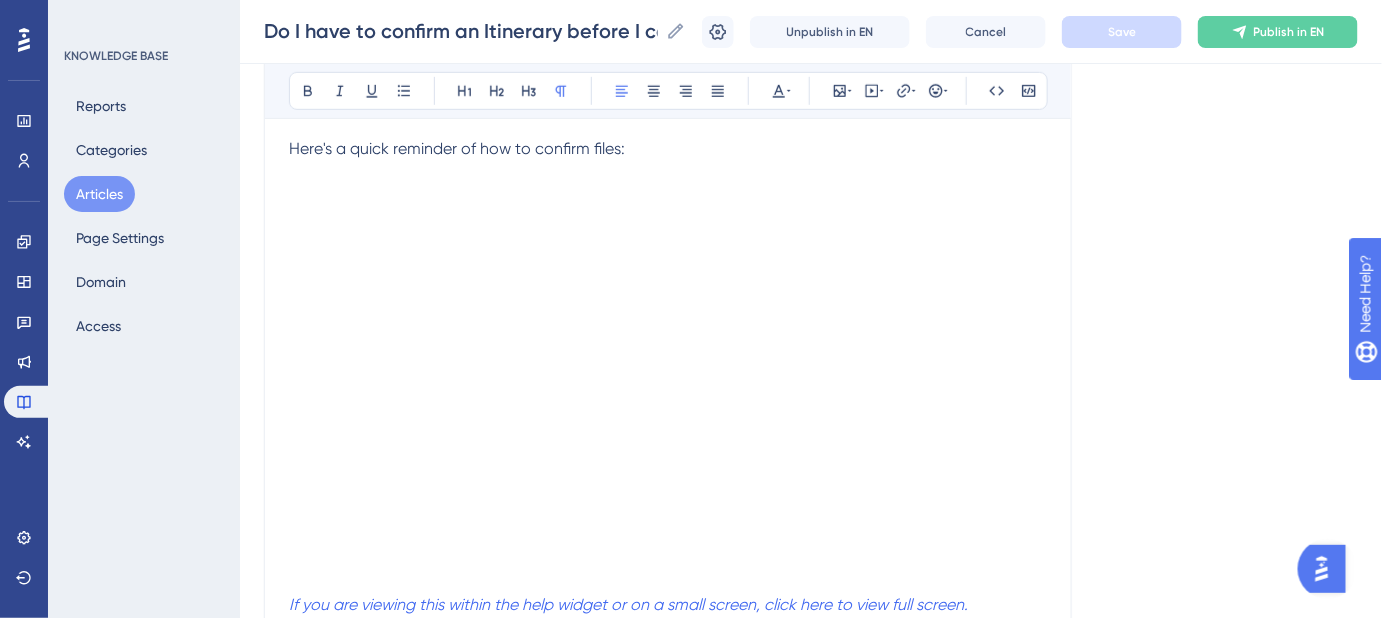 scroll, scrollTop: 363, scrollLeft: 0, axis: vertical 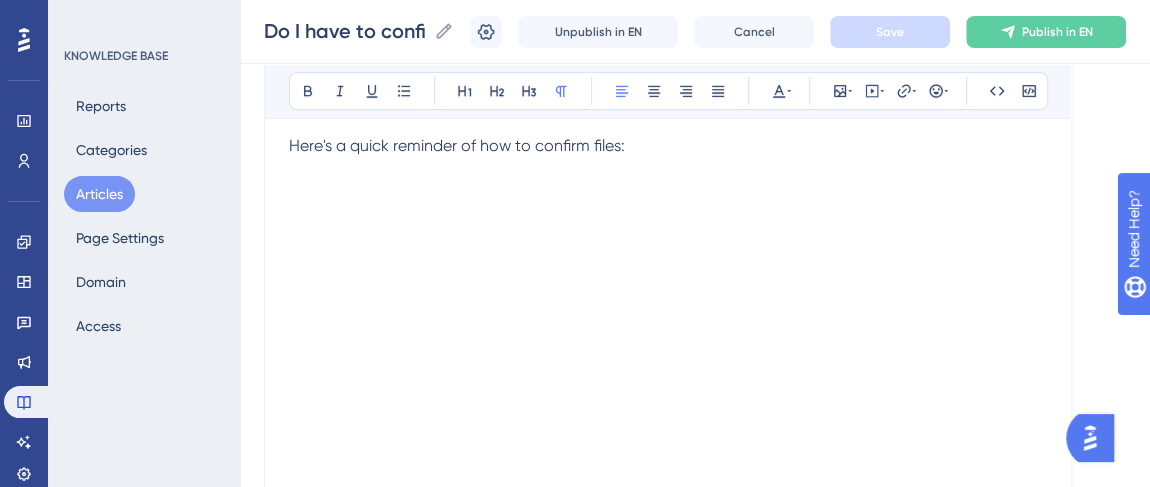 click on "Here's a quick reminder of how to confirm files:" at bounding box center [668, 146] 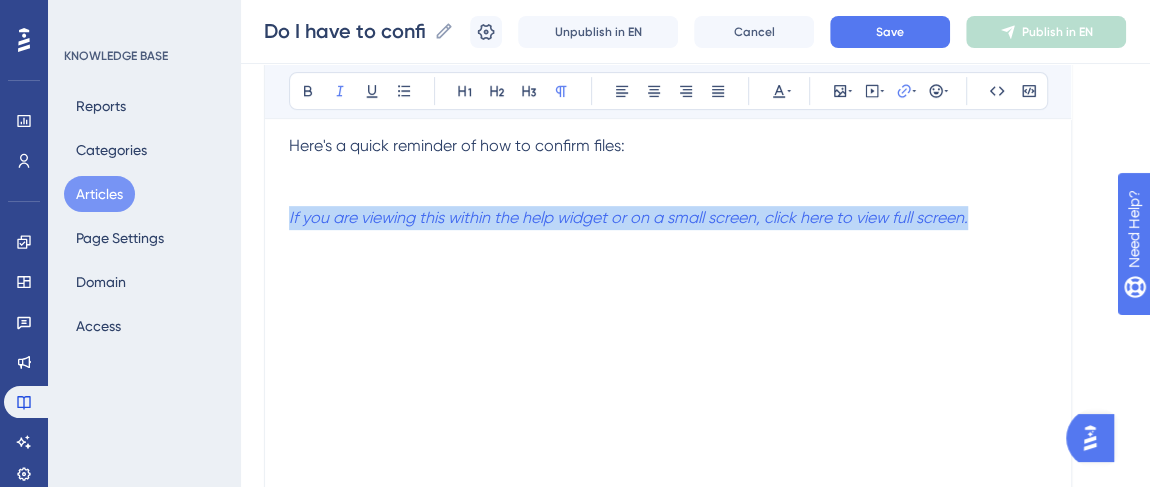 drag, startPoint x: 1017, startPoint y: 221, endPoint x: 227, endPoint y: 221, distance: 790 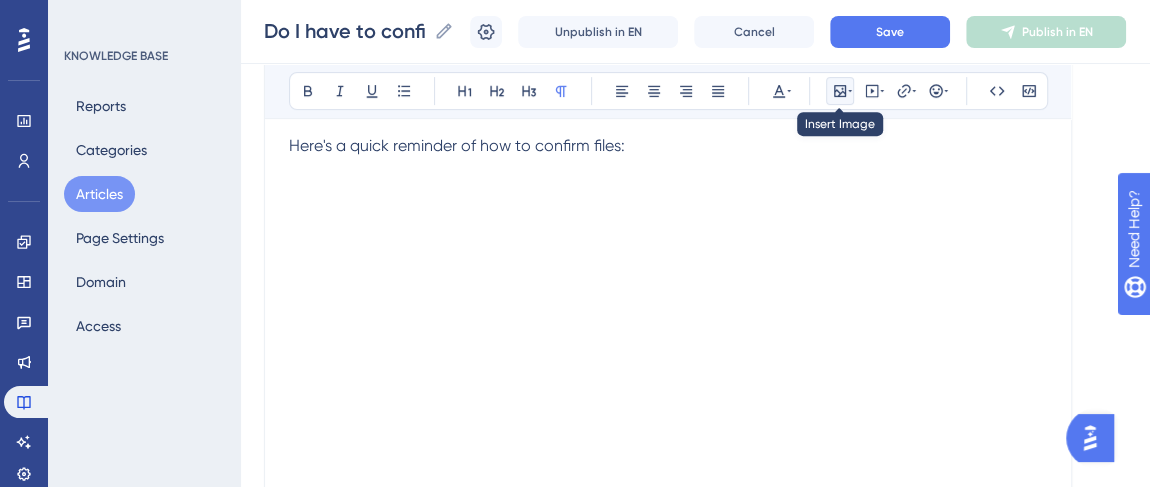 click 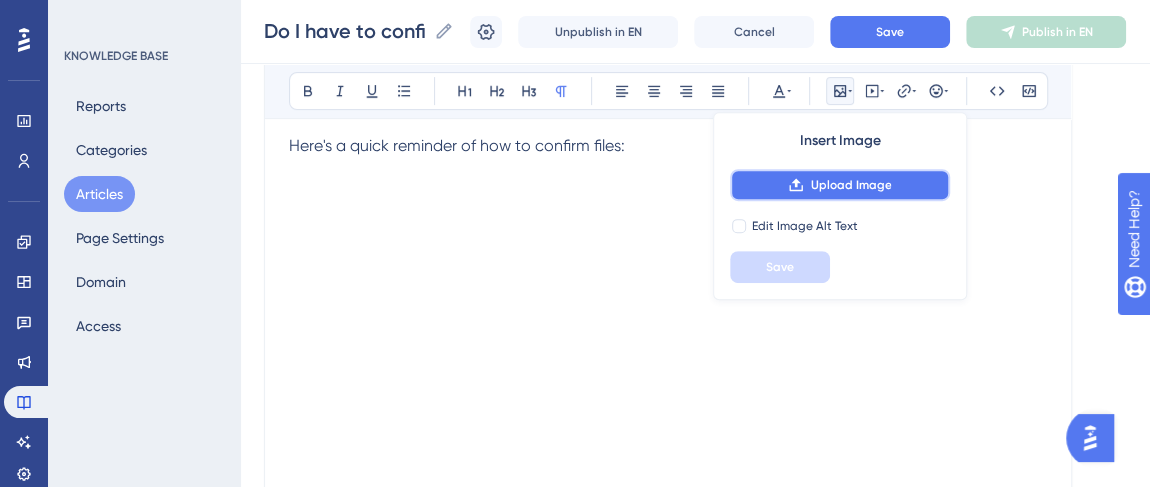 click on "Upload Image" at bounding box center [850, 185] 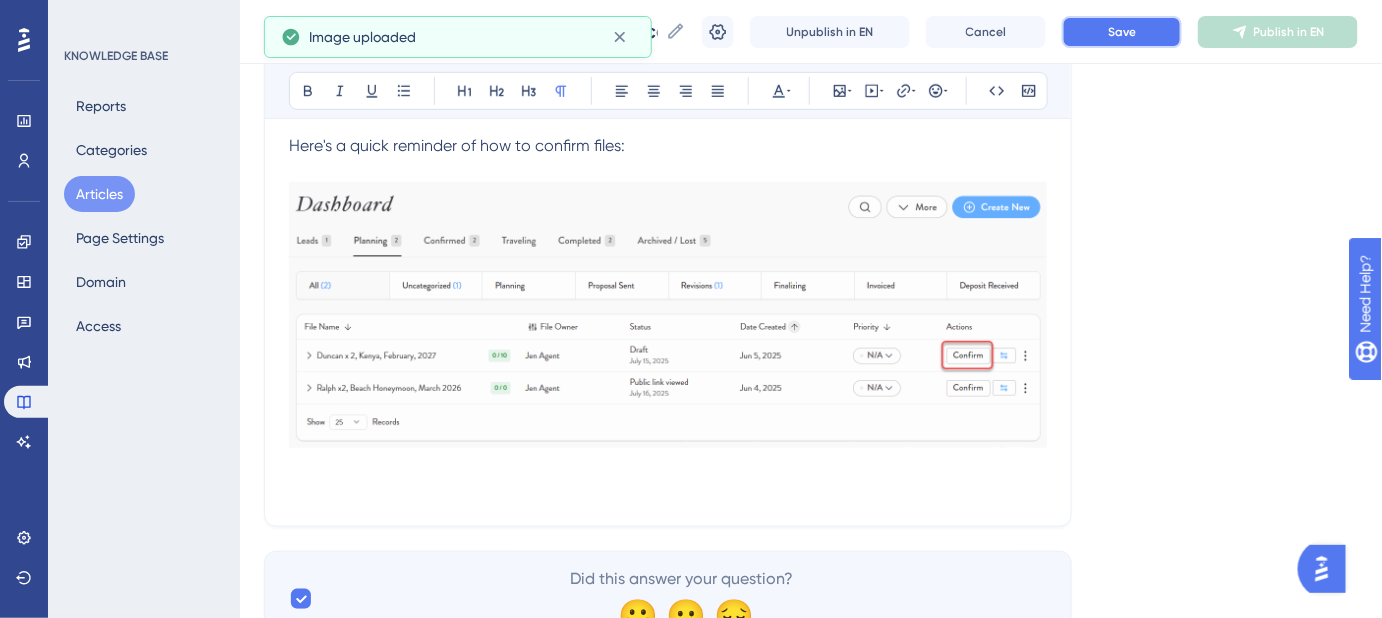 click on "Save" at bounding box center (1122, 32) 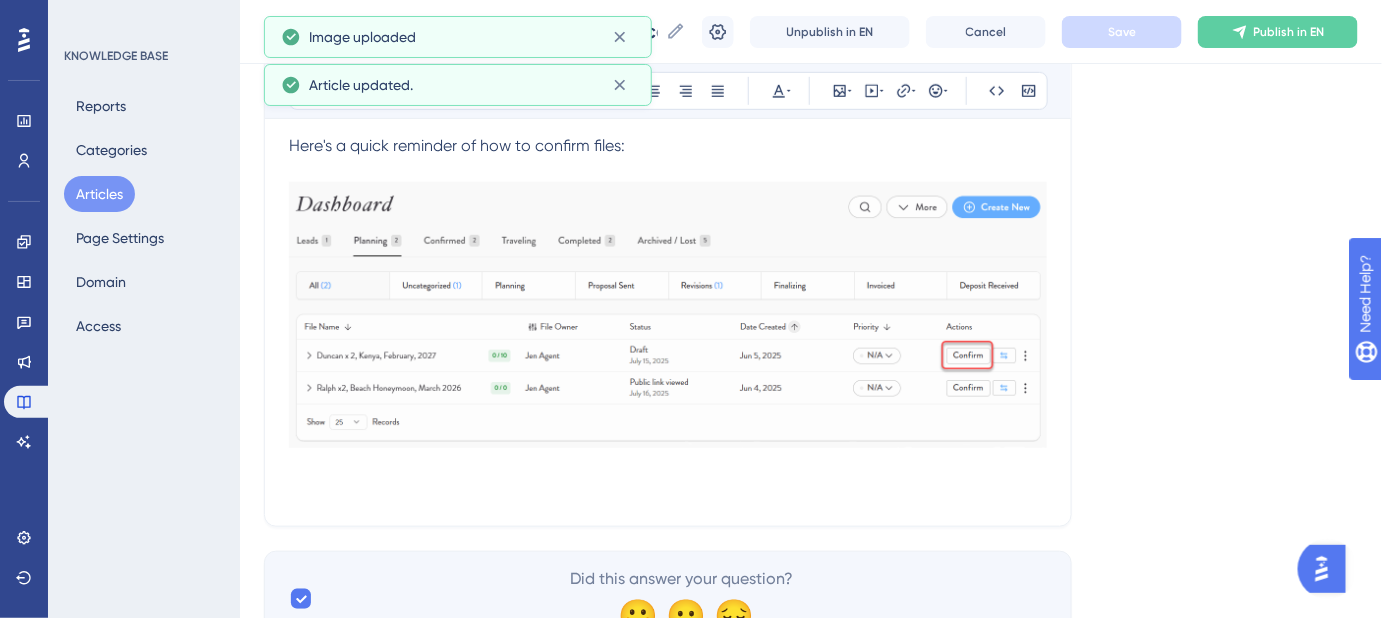 click on "Yes, the  Itinerary  must be confirmed before you can create a  Guest Portal . This ensures that all information is accurate and finalized by your clients. Here's a quick reminder of how to confirm files:" at bounding box center [668, 282] 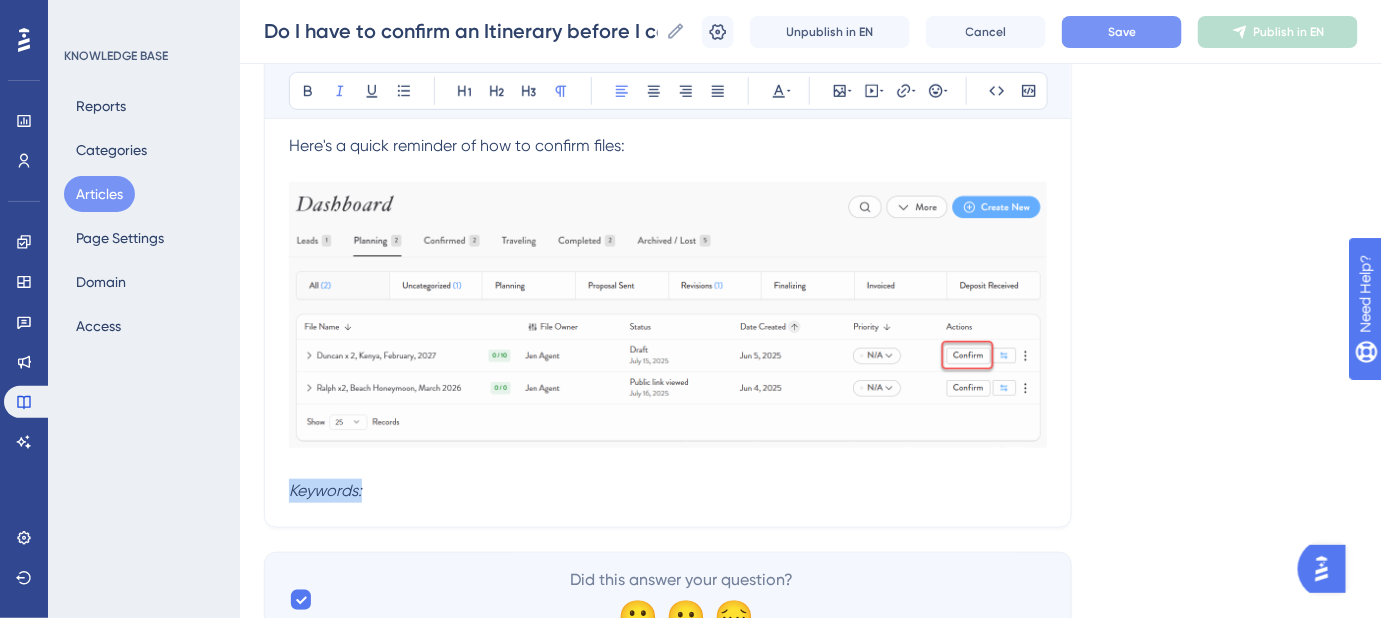 drag, startPoint x: 359, startPoint y: 488, endPoint x: 280, endPoint y: 495, distance: 79.30952 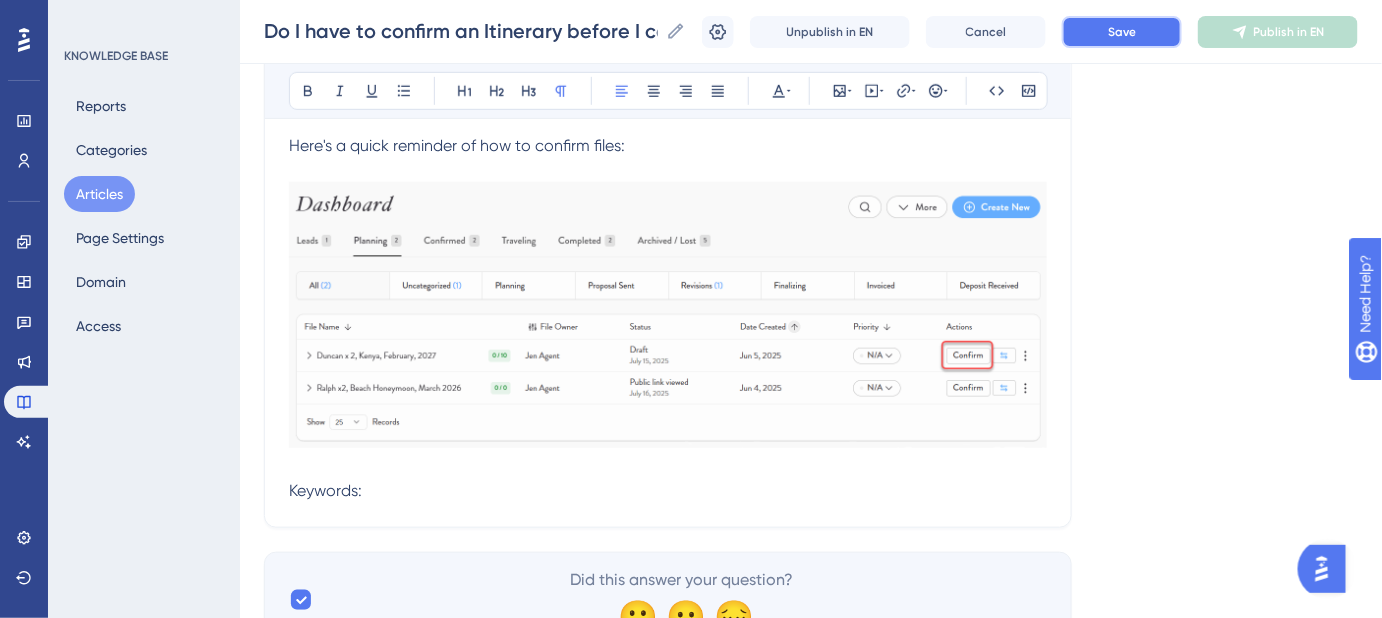 click on "Save" at bounding box center [1122, 32] 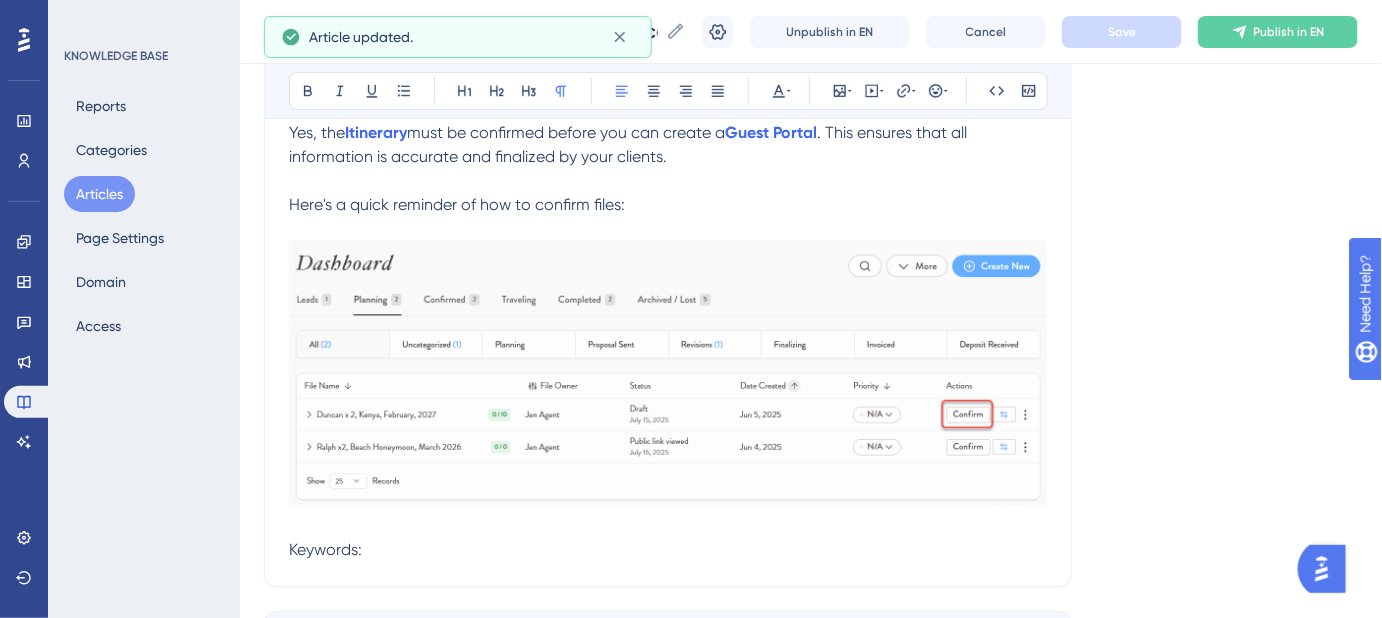 scroll, scrollTop: 272, scrollLeft: 0, axis: vertical 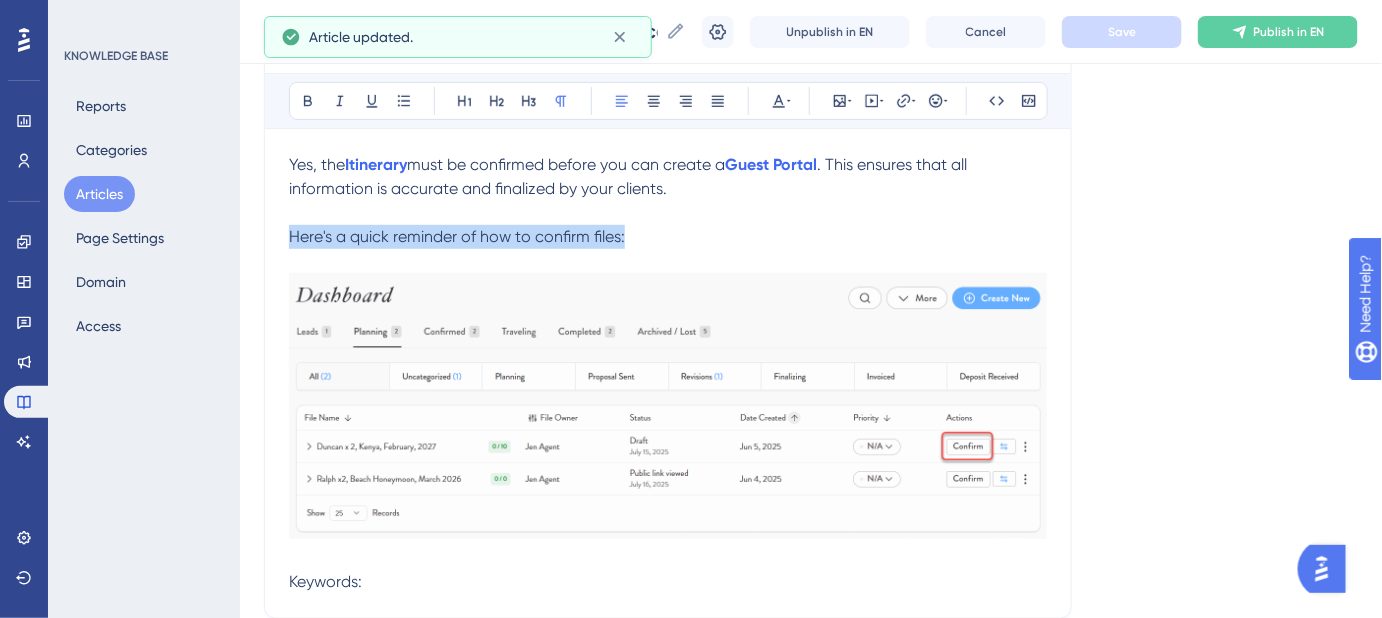 drag, startPoint x: 628, startPoint y: 240, endPoint x: 283, endPoint y: 242, distance: 345.0058 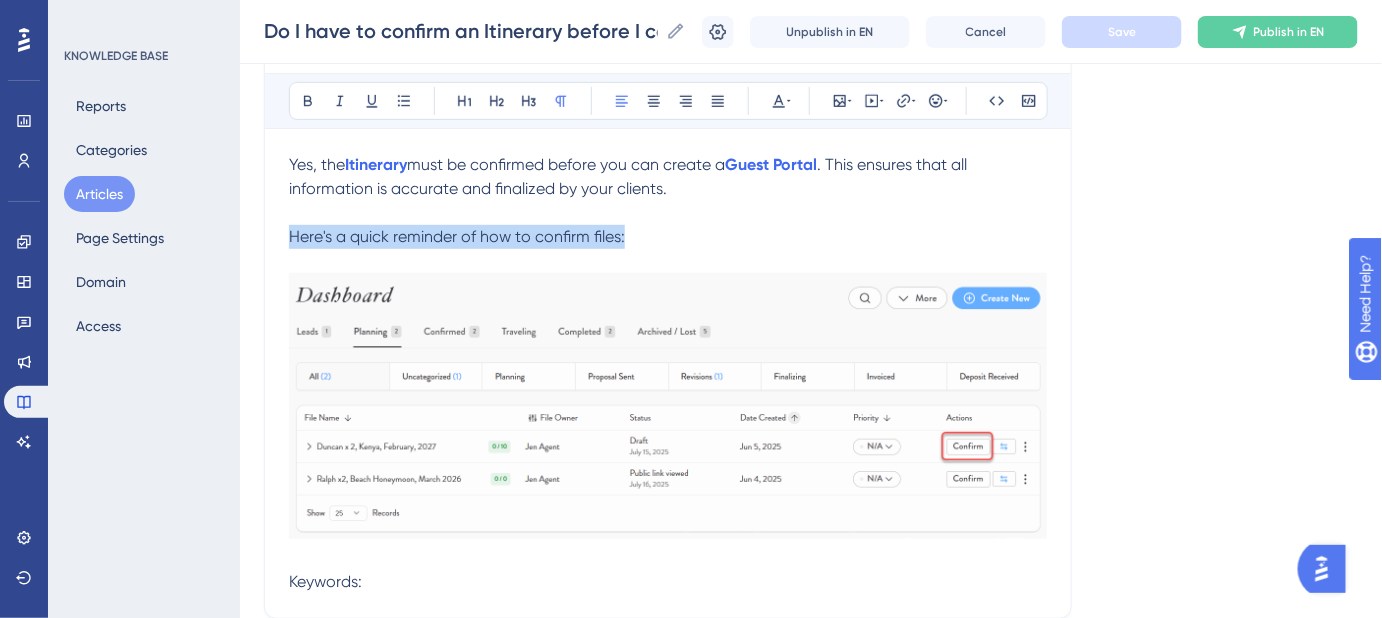 click on "Here's a quick reminder of how to confirm files:" at bounding box center (668, 237) 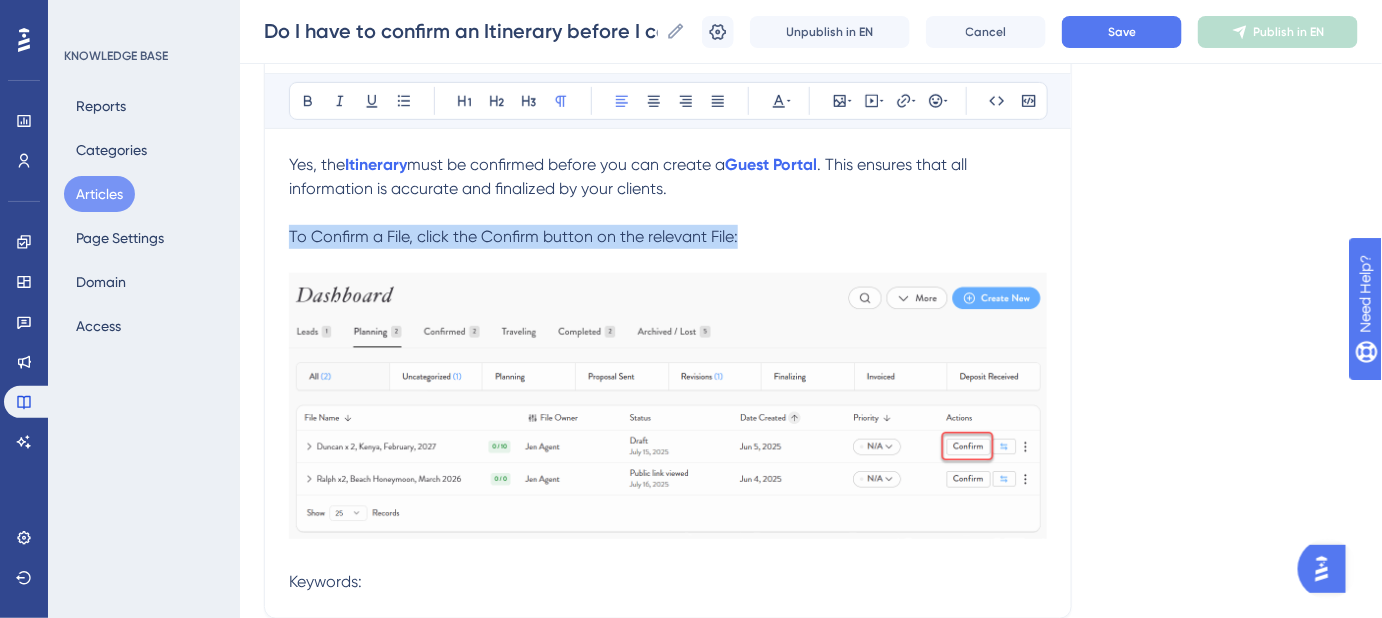 drag, startPoint x: 785, startPoint y: 238, endPoint x: 286, endPoint y: 230, distance: 499.06412 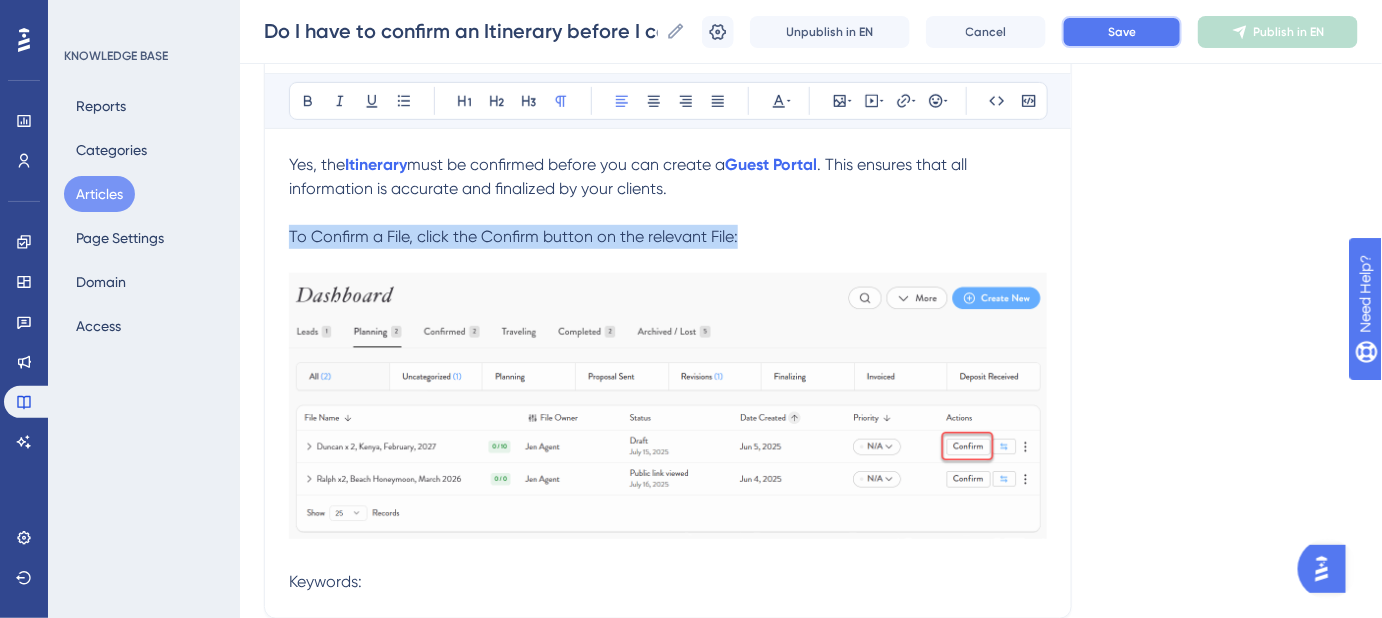 click on "Save" at bounding box center (1122, 32) 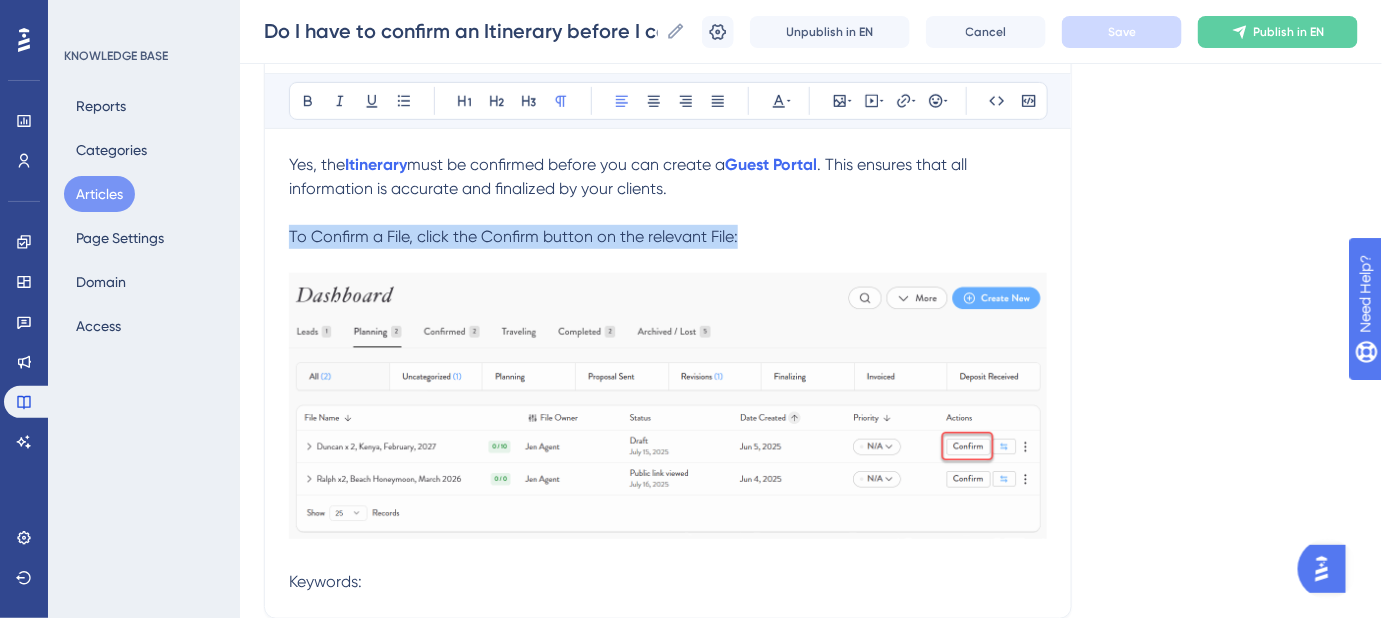 click on "To Confirm a File, click the Confirm button on the relevant File:" at bounding box center [668, 237] 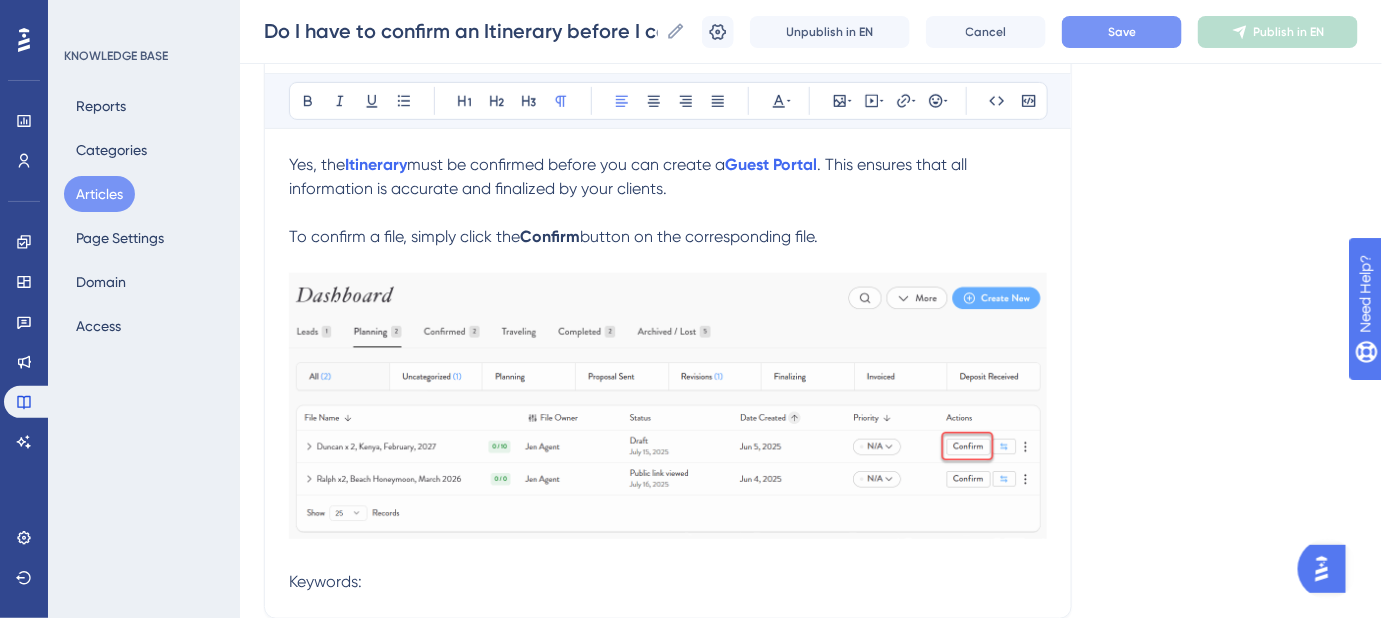 click on "To confirm a file, simply click the" at bounding box center (404, 236) 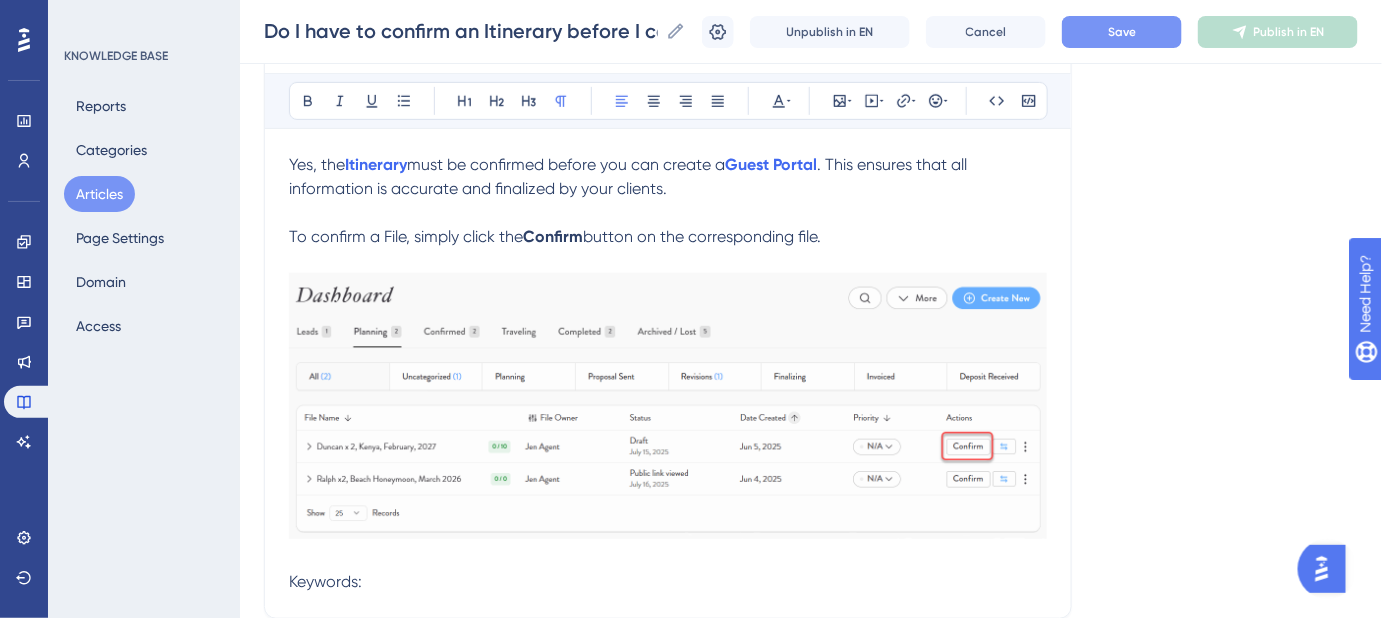 click on "button on the corresponding file." at bounding box center (702, 236) 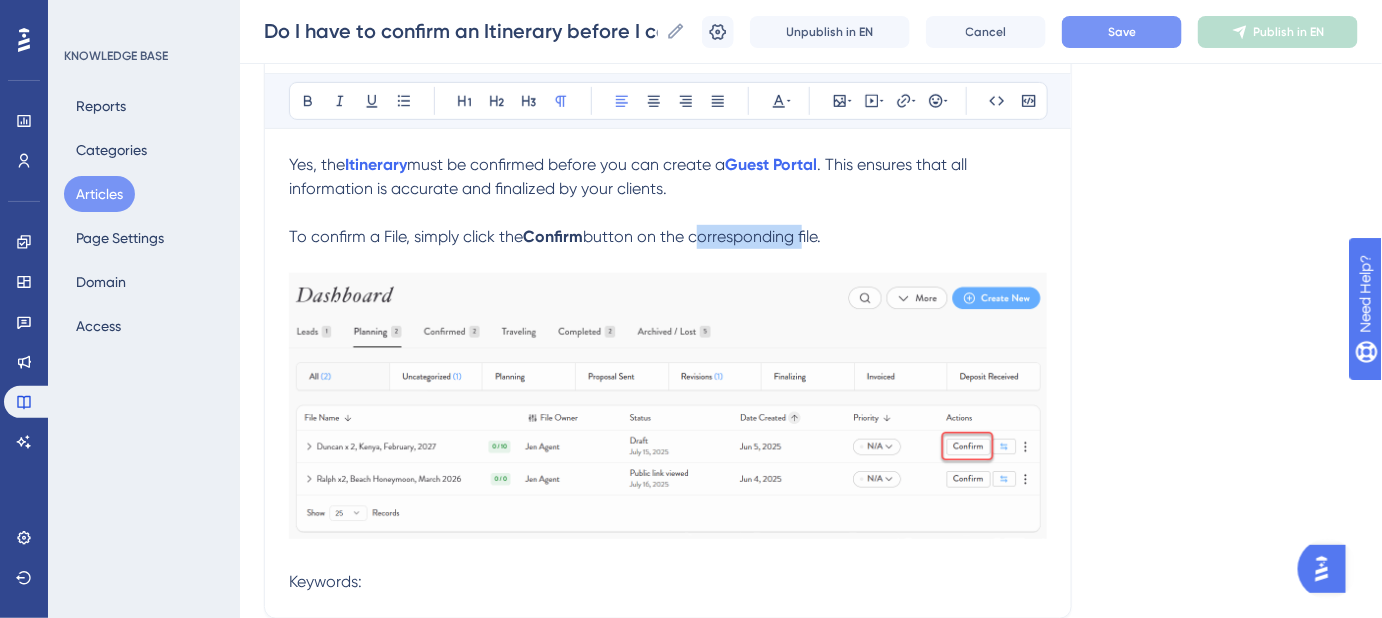 click on "button on the corresponding file." at bounding box center [702, 236] 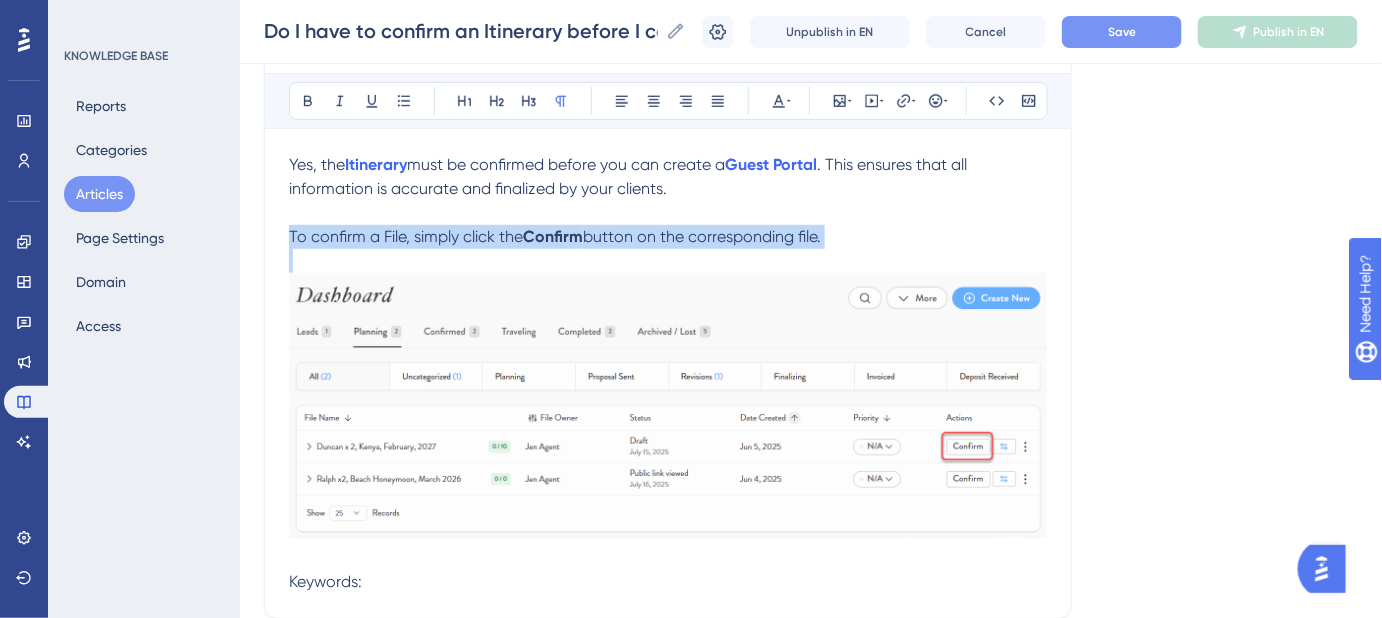 click on "button on the corresponding file." at bounding box center (702, 236) 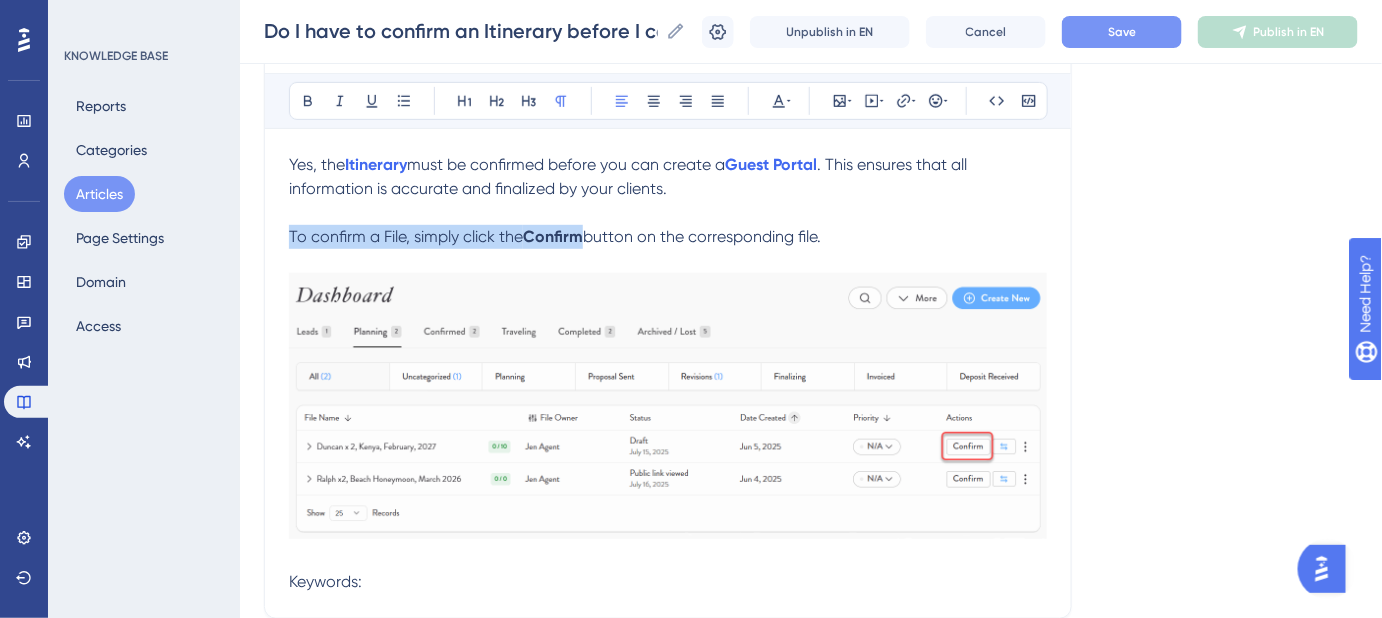 click on "button on the corresponding file." at bounding box center [702, 236] 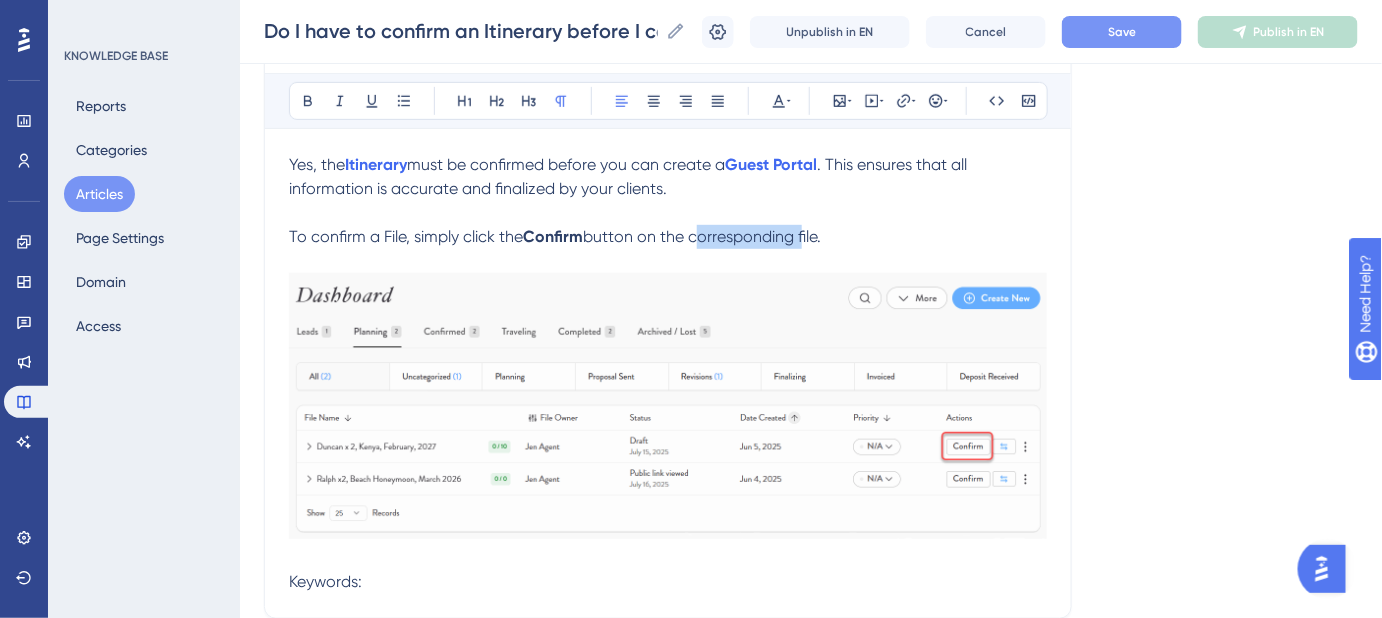 click on "button on the corresponding file." at bounding box center [702, 236] 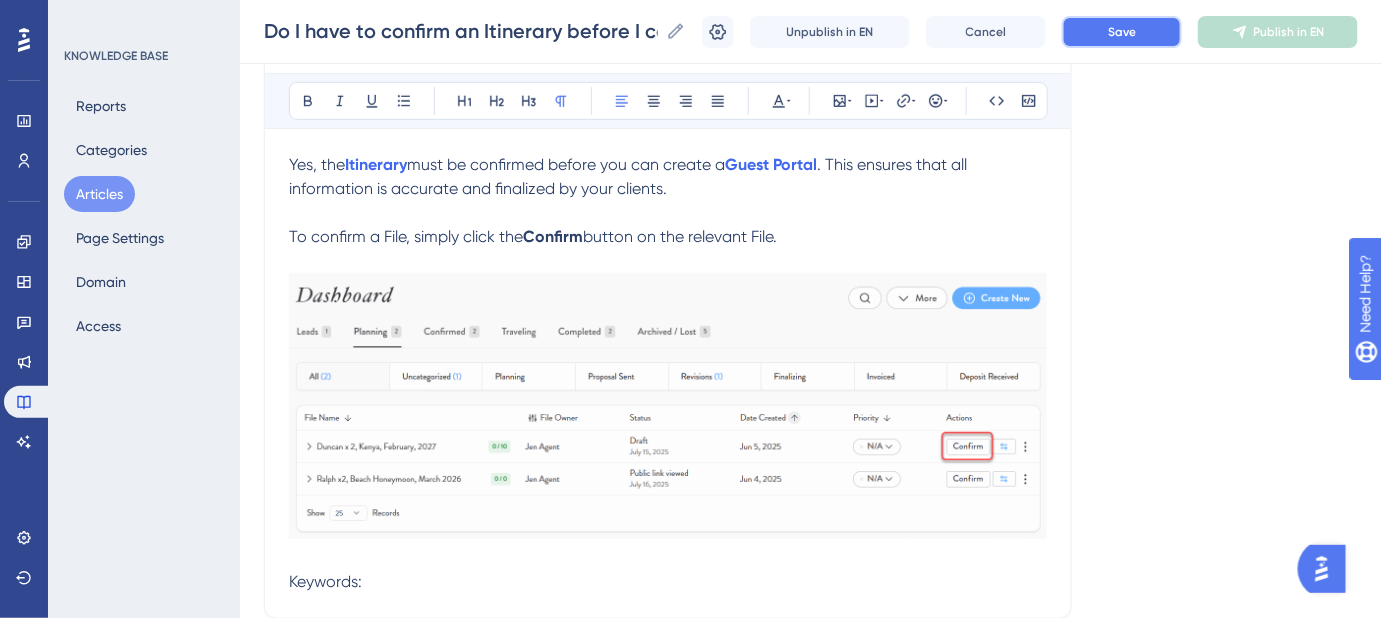 click on "Save" at bounding box center (1122, 32) 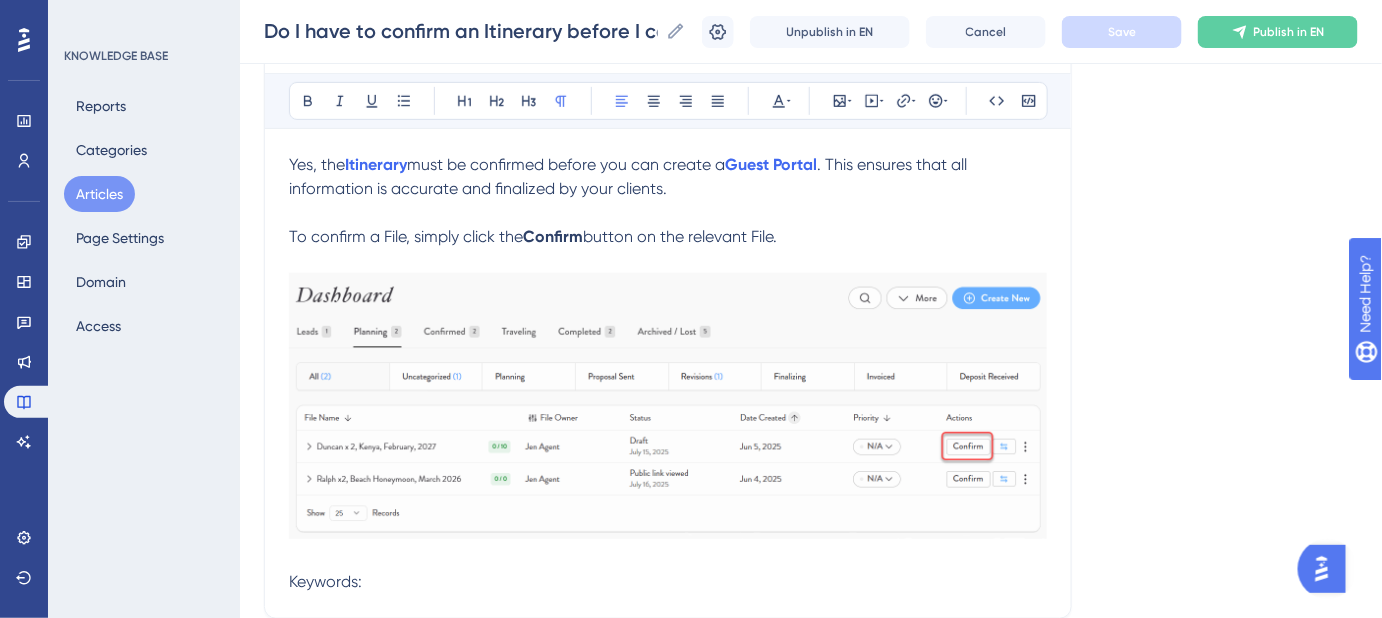 click on "To confirm a File, simply click the" at bounding box center [406, 236] 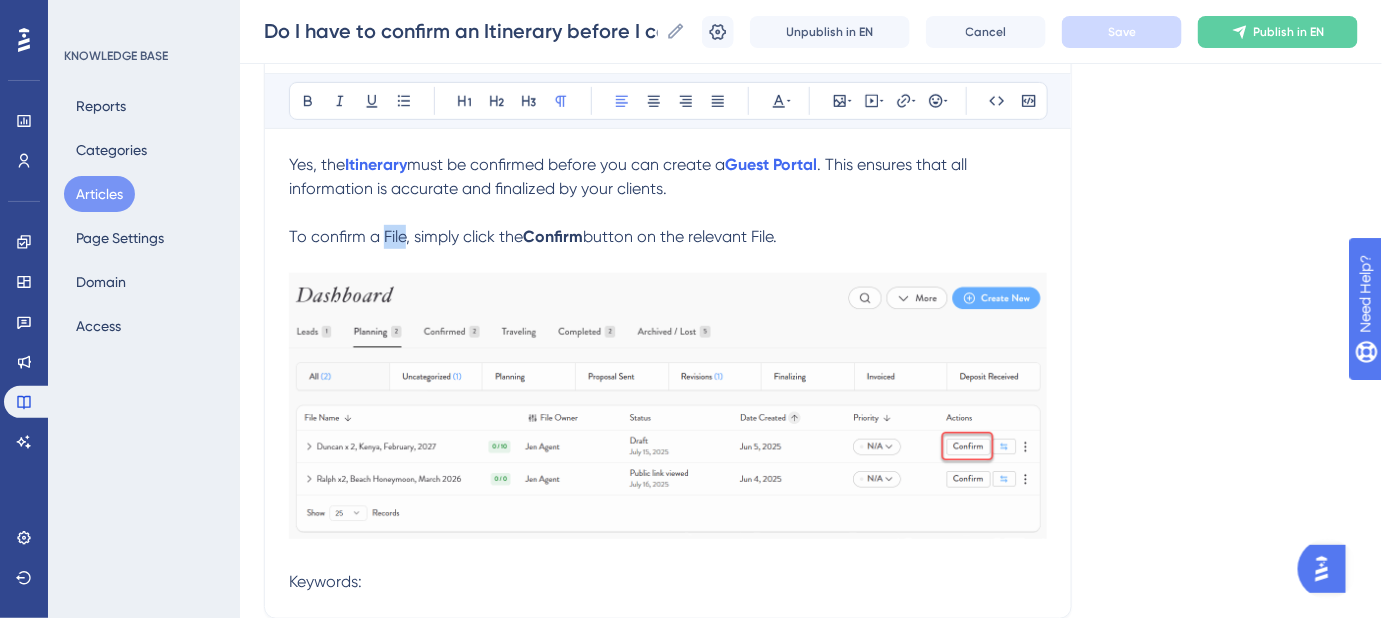 click on "To confirm a File, simply click the" at bounding box center (406, 236) 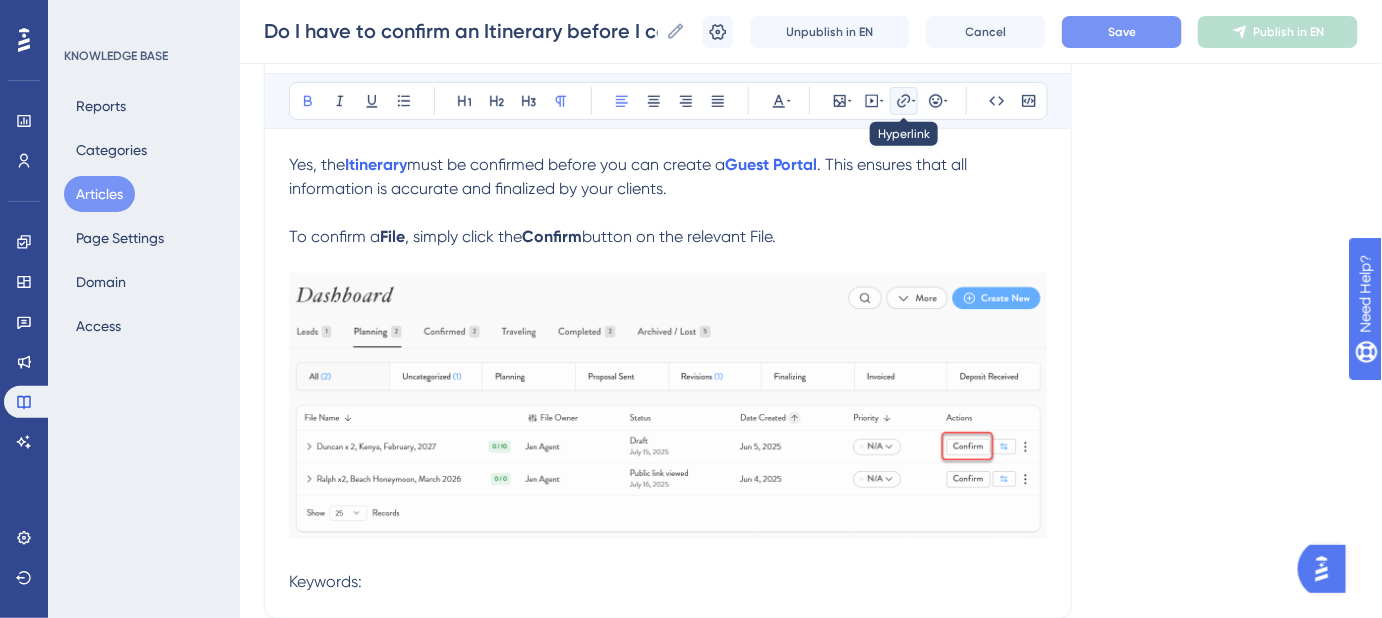 click 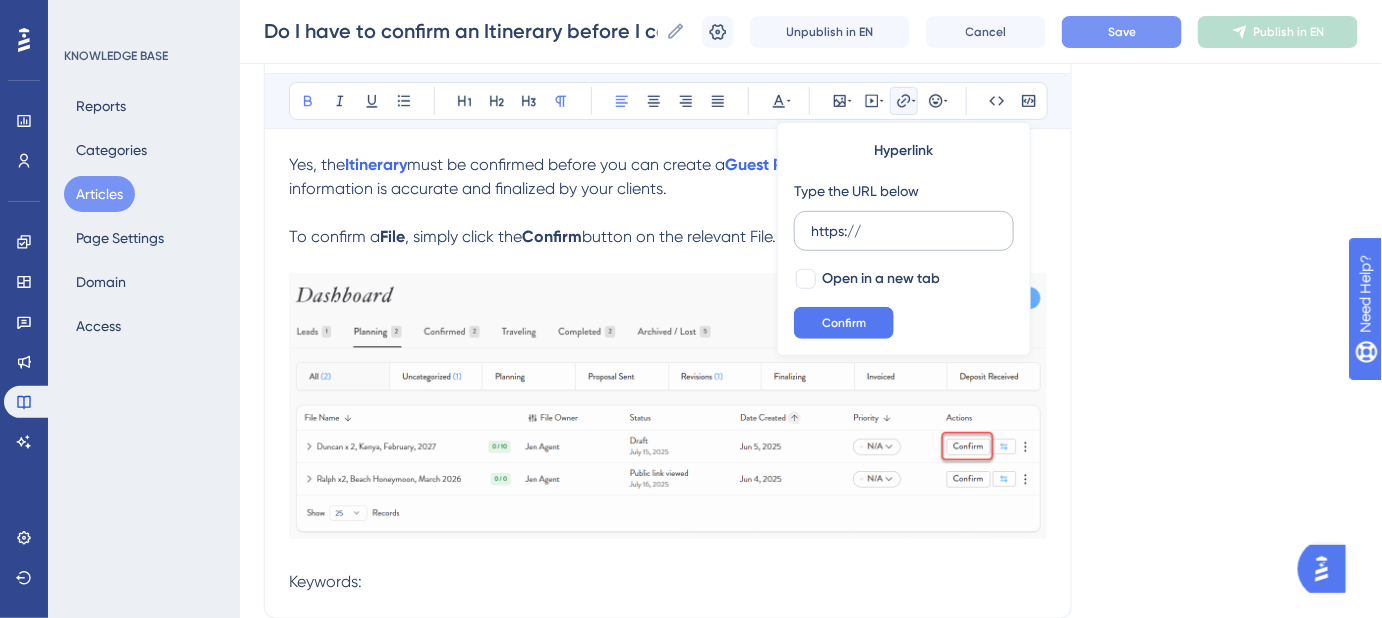 drag, startPoint x: 885, startPoint y: 236, endPoint x: 800, endPoint y: 236, distance: 85 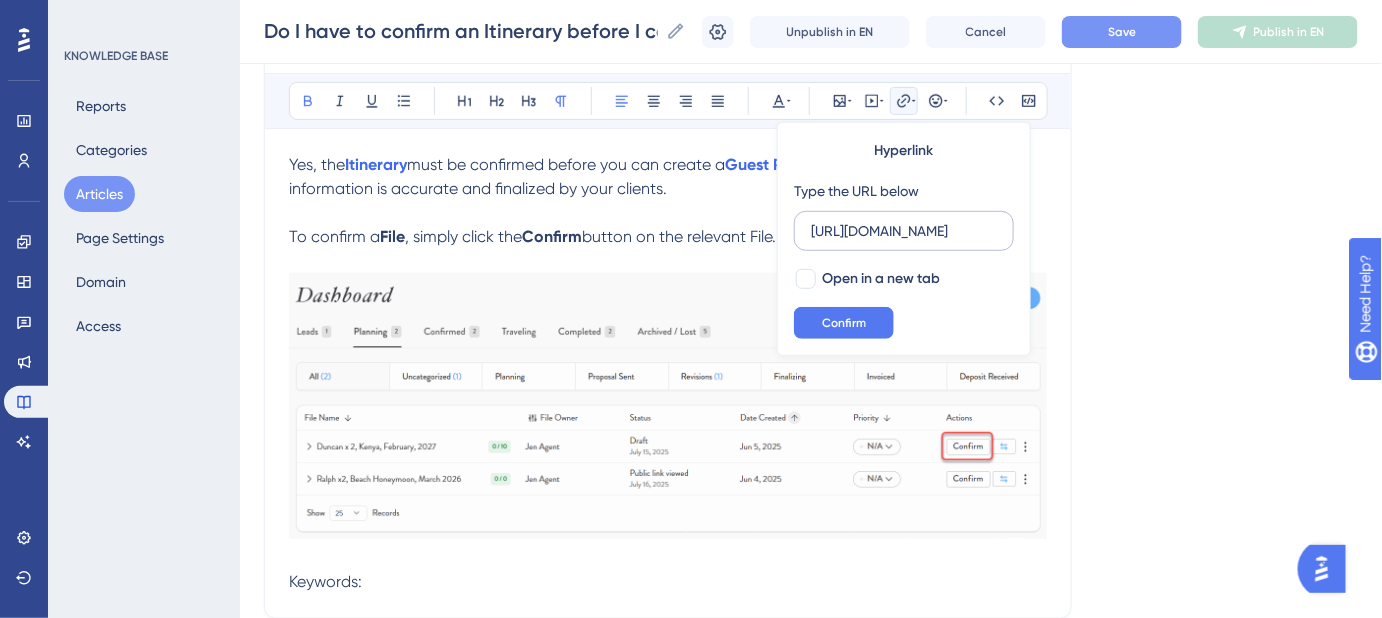 scroll, scrollTop: 0, scrollLeft: 293, axis: horizontal 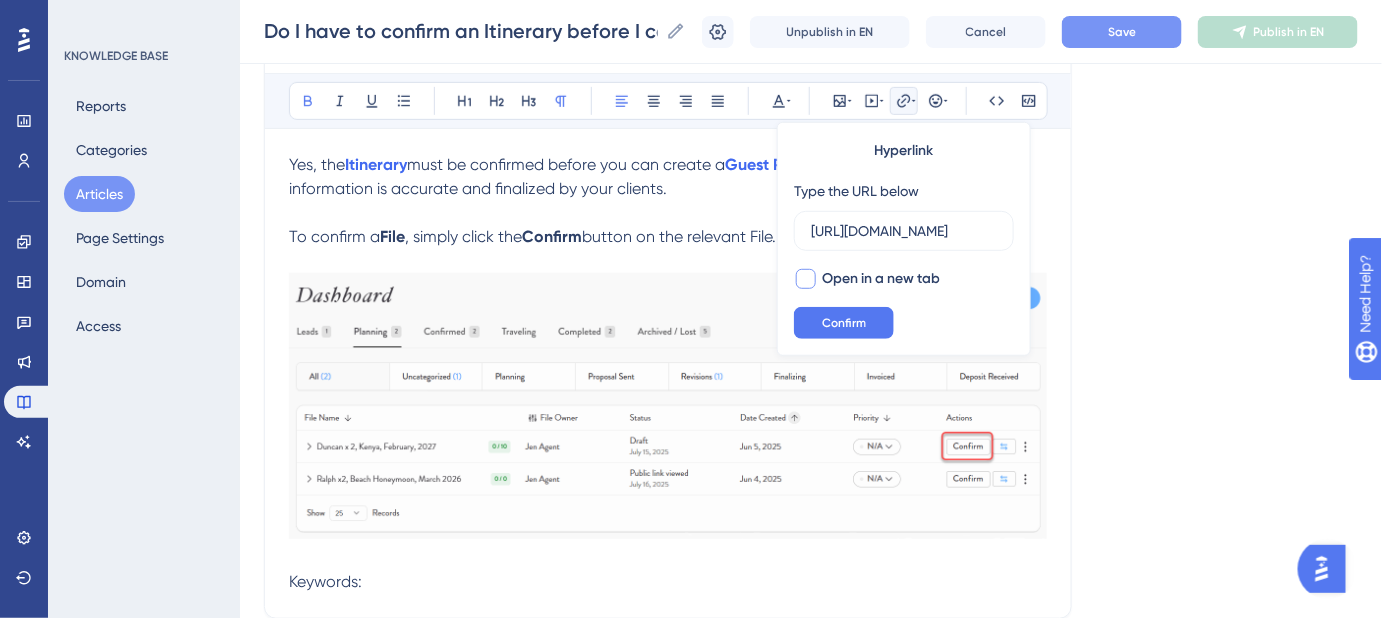 type on "[URL][DOMAIN_NAME]" 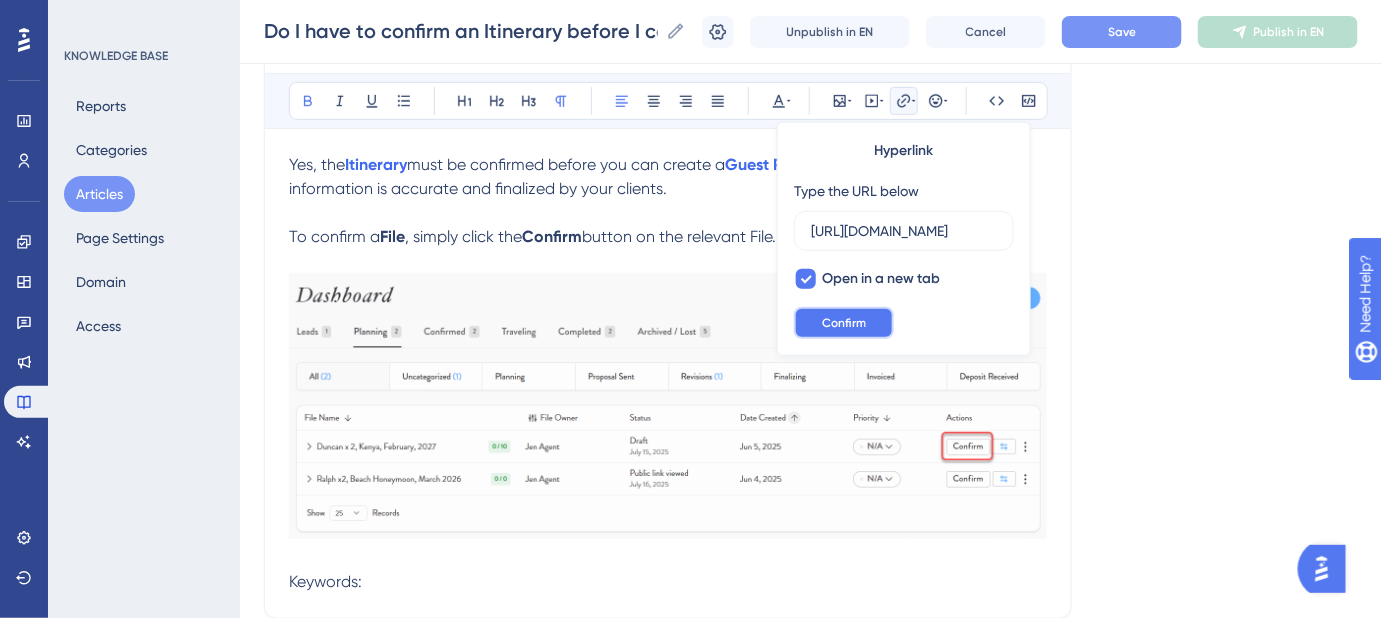 click on "Confirm" at bounding box center [844, 323] 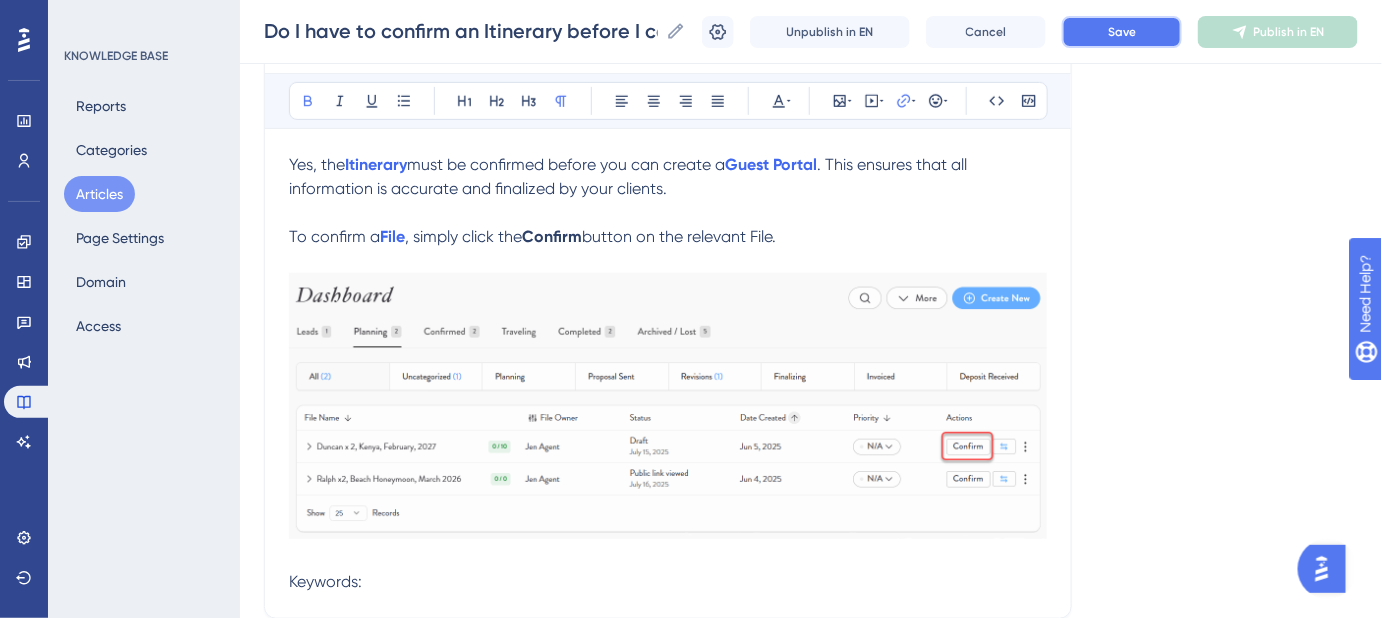 click on "Save" at bounding box center (1122, 32) 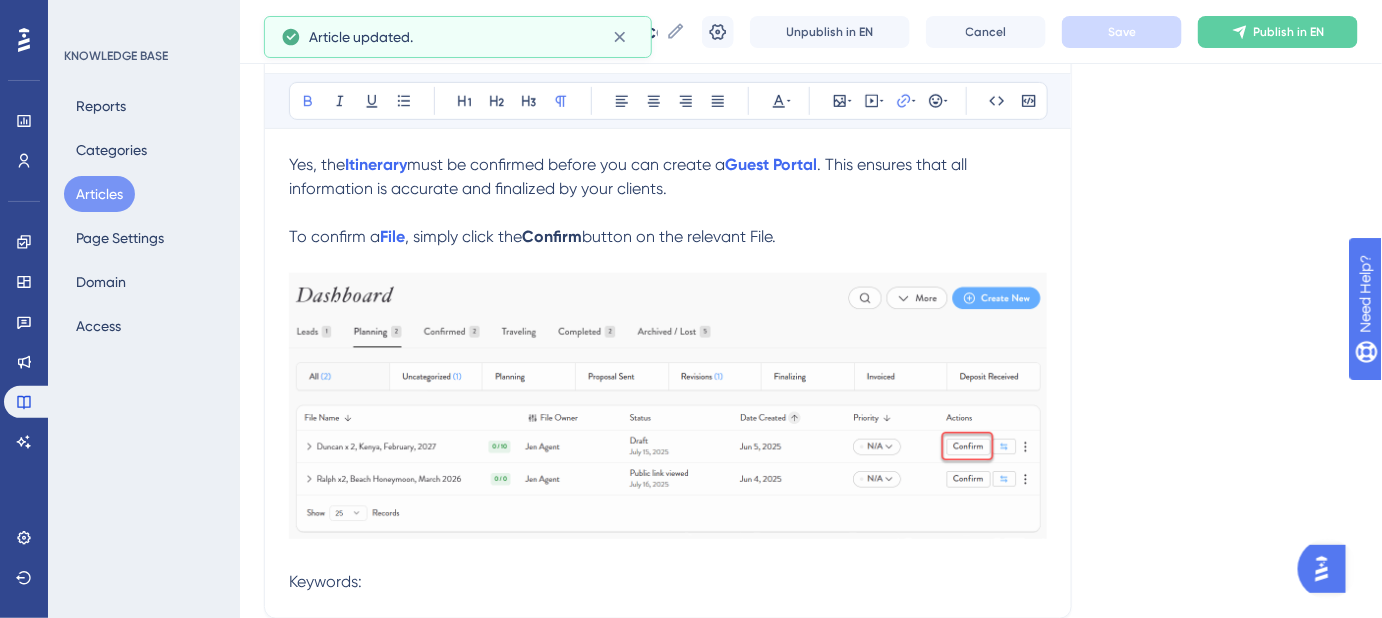 click on "To confirm a  File , simply click the  Confirm  button on the relevant File." at bounding box center [668, 237] 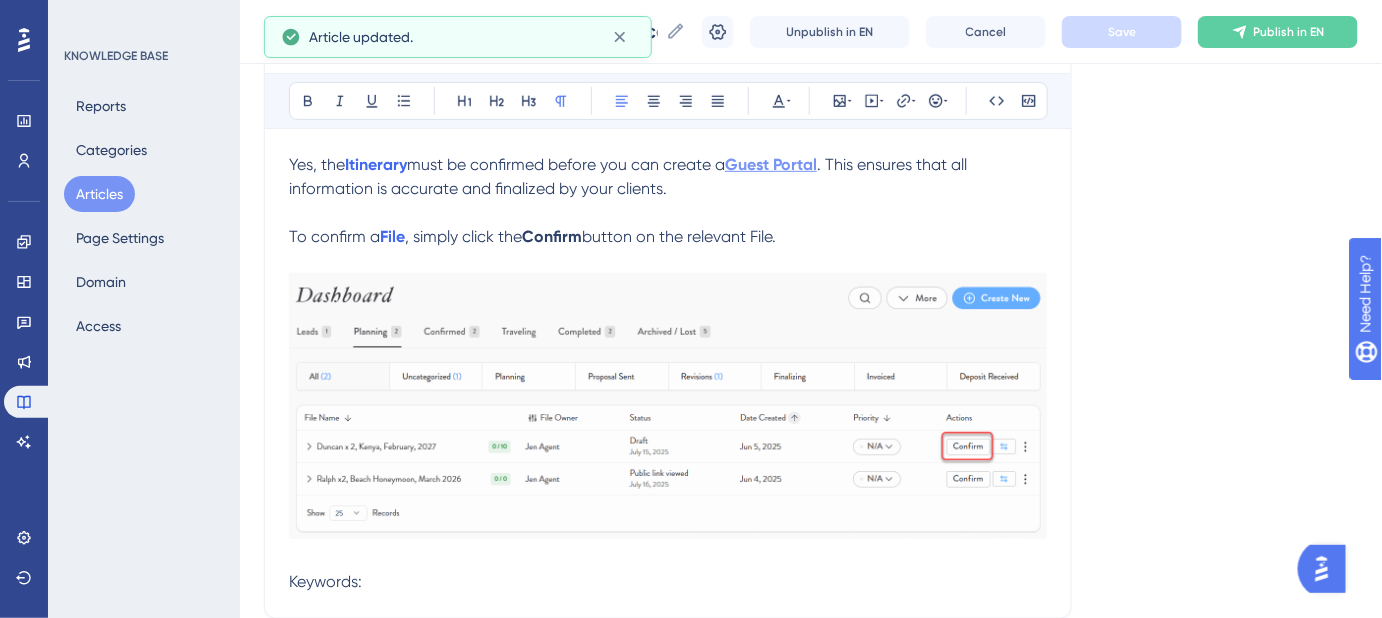 click on "Guest Portal" at bounding box center [771, 164] 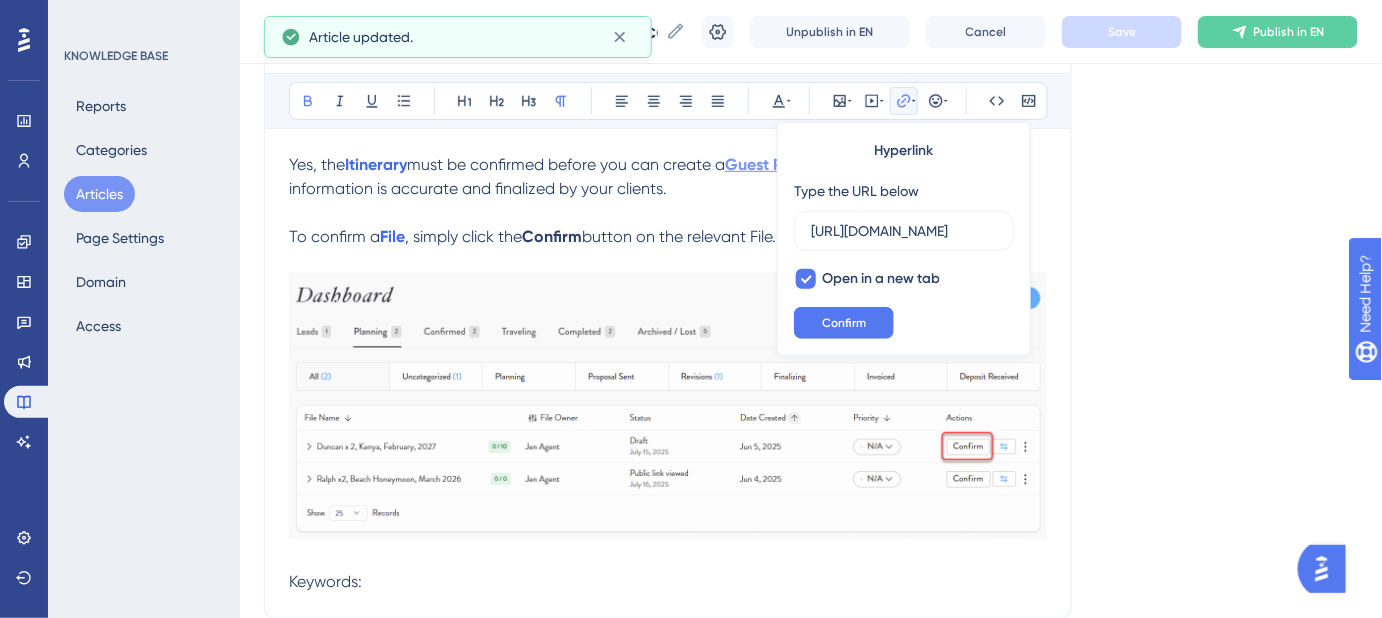 scroll, scrollTop: 0, scrollLeft: 295, axis: horizontal 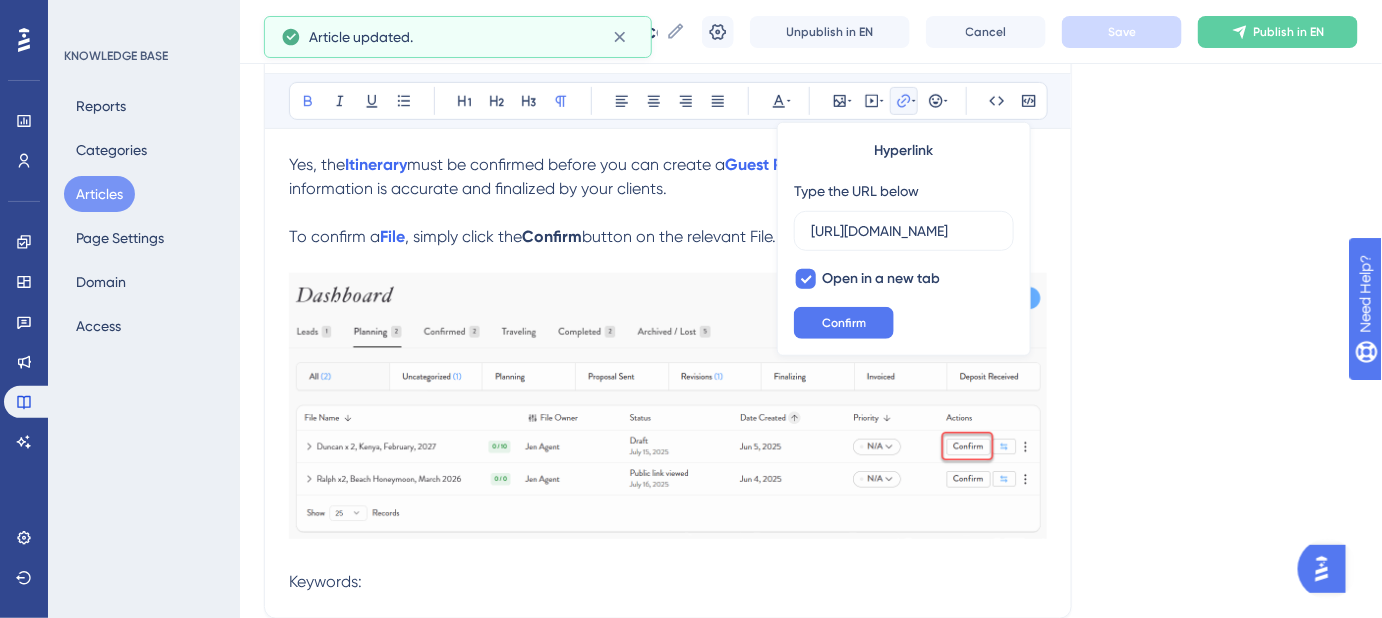 click at bounding box center [668, 213] 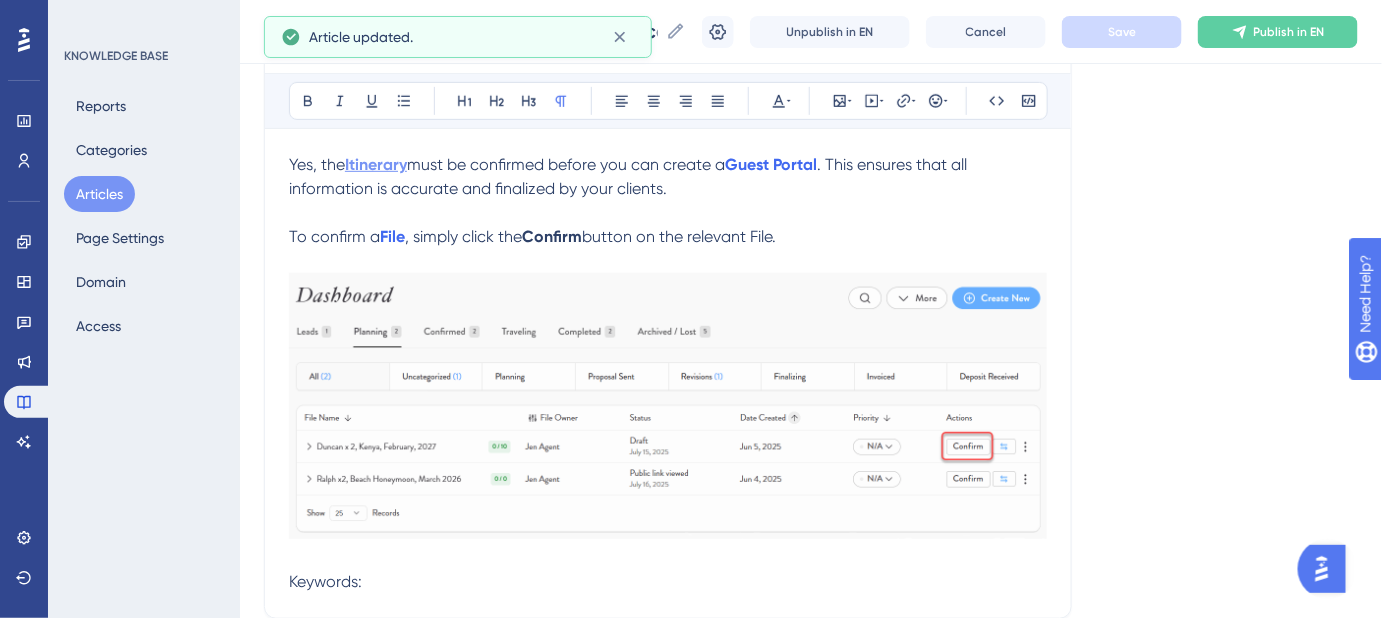 click on "Itinerary" at bounding box center [376, 164] 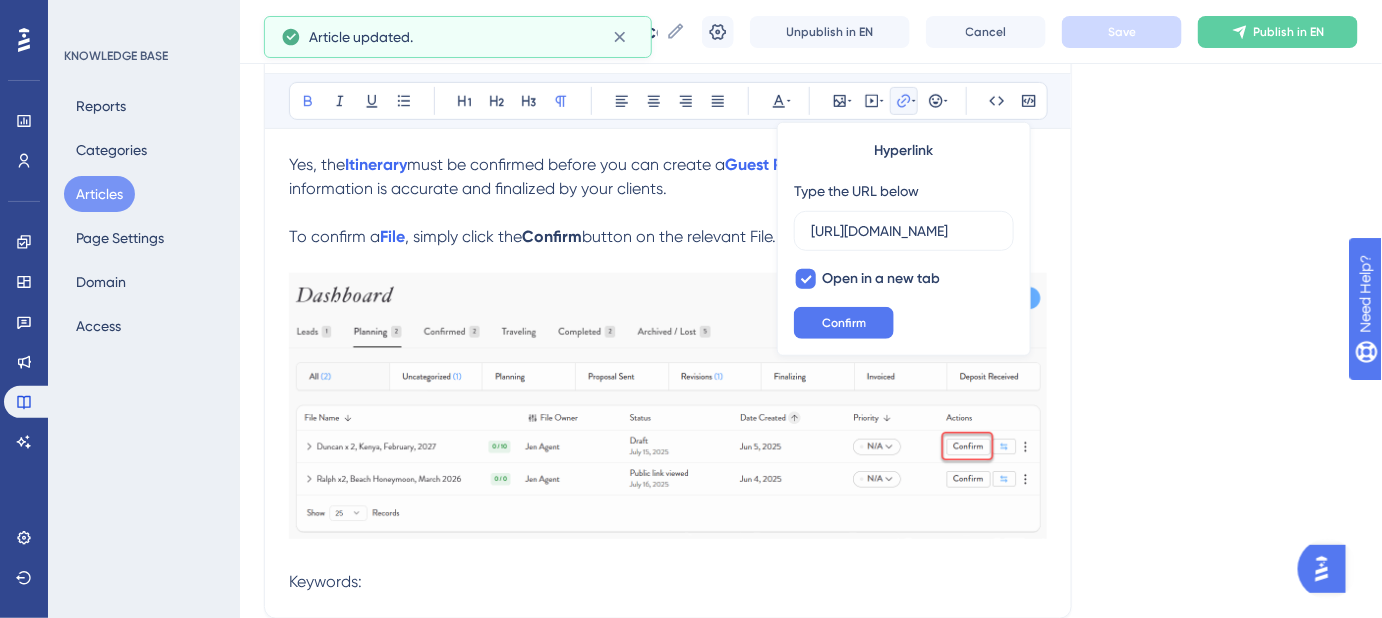 scroll, scrollTop: 0, scrollLeft: 270, axis: horizontal 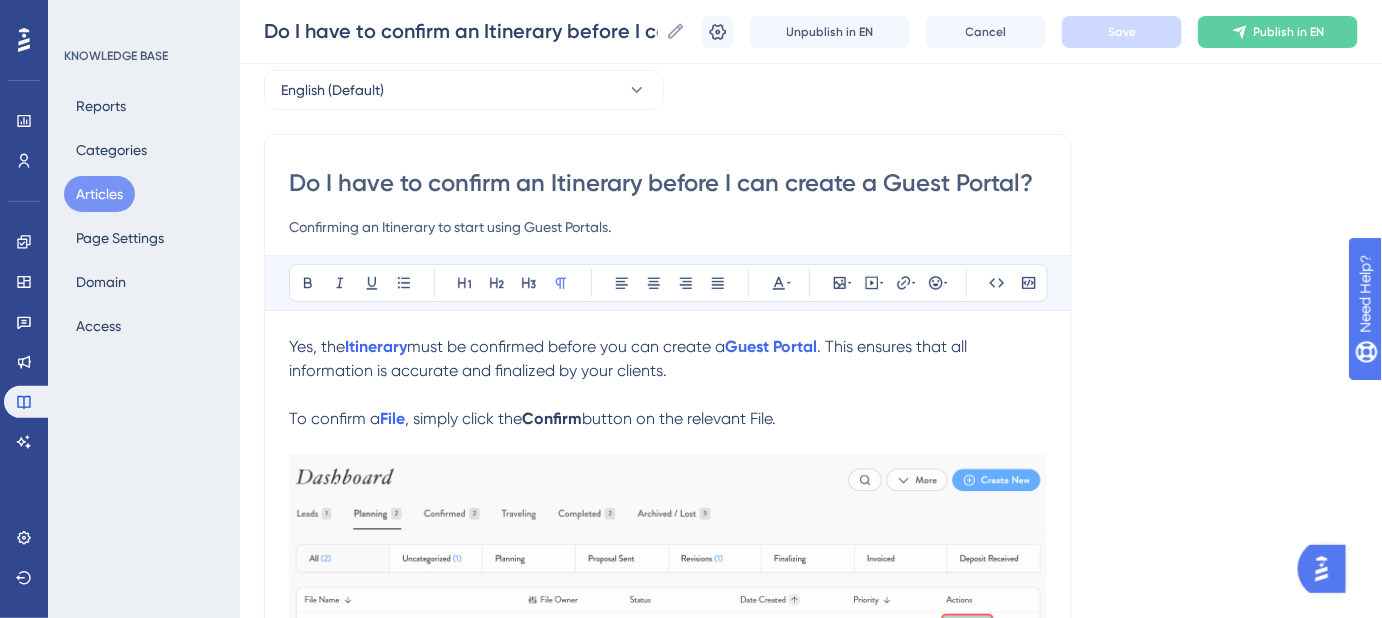 click on "Confirming an Itinerary to start using Guest Portals." at bounding box center [668, 227] 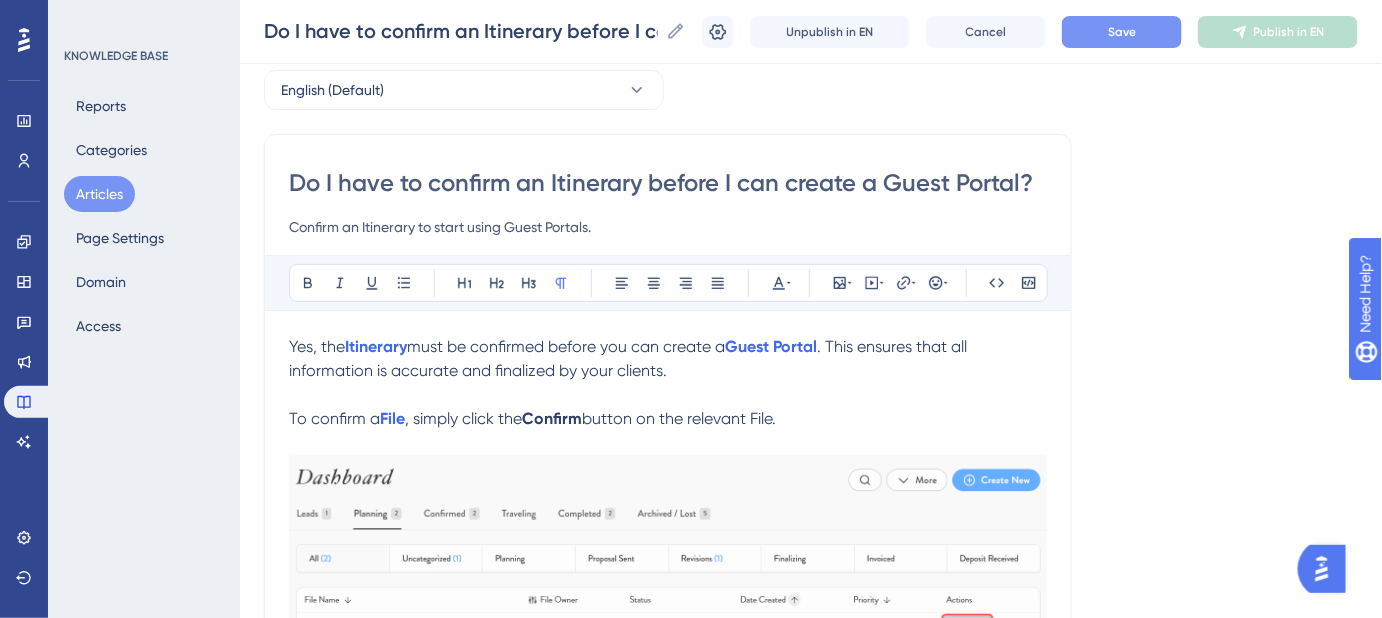 type on "Confirm an Itinerary to start using Guest Portals." 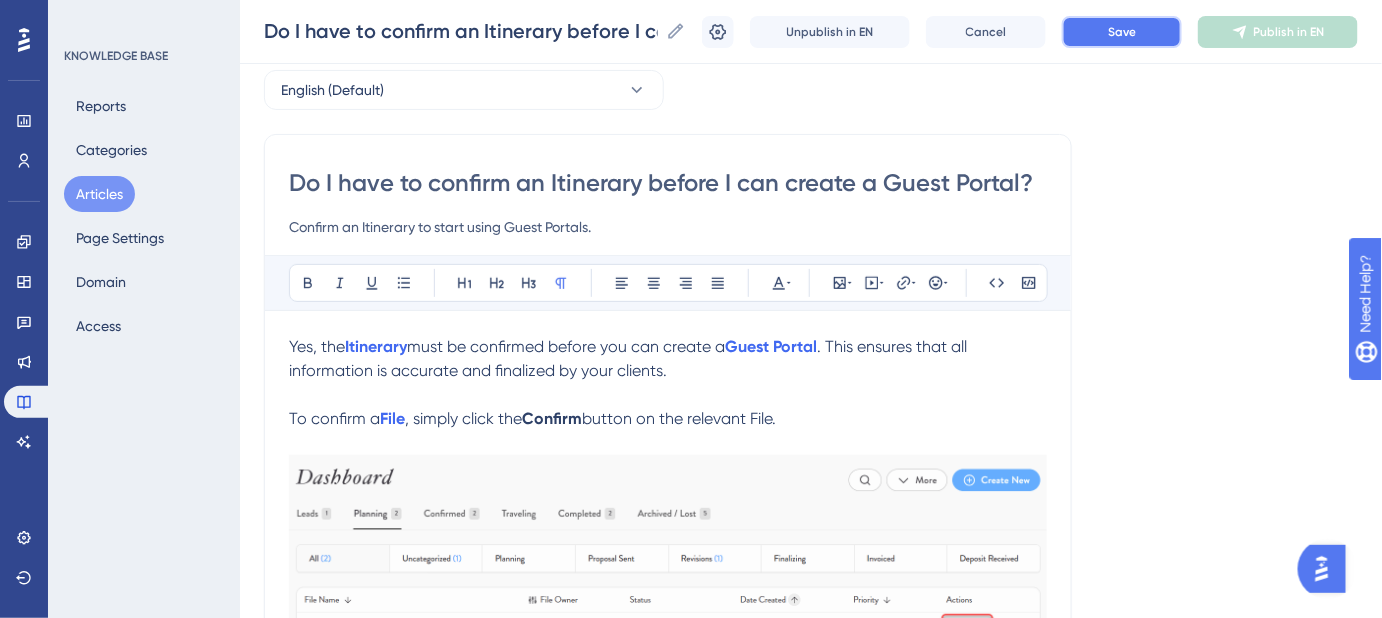 click on "Save" at bounding box center (1122, 32) 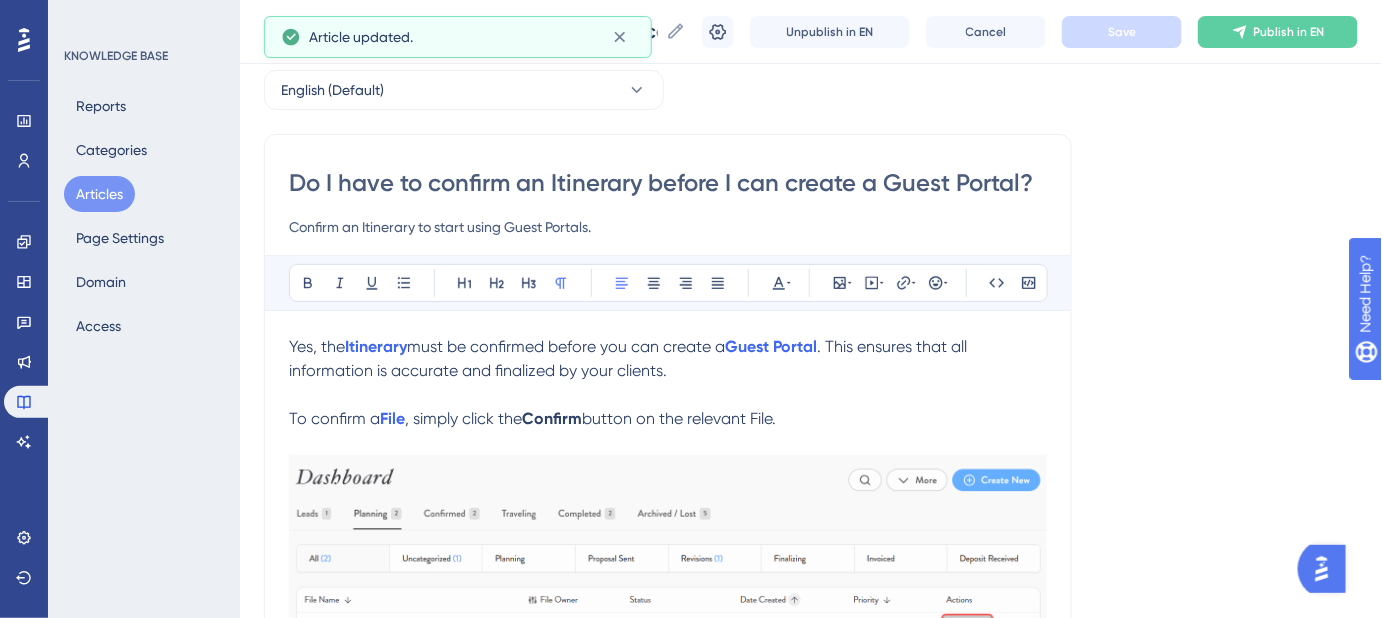 click on "Yes, the" at bounding box center (317, 346) 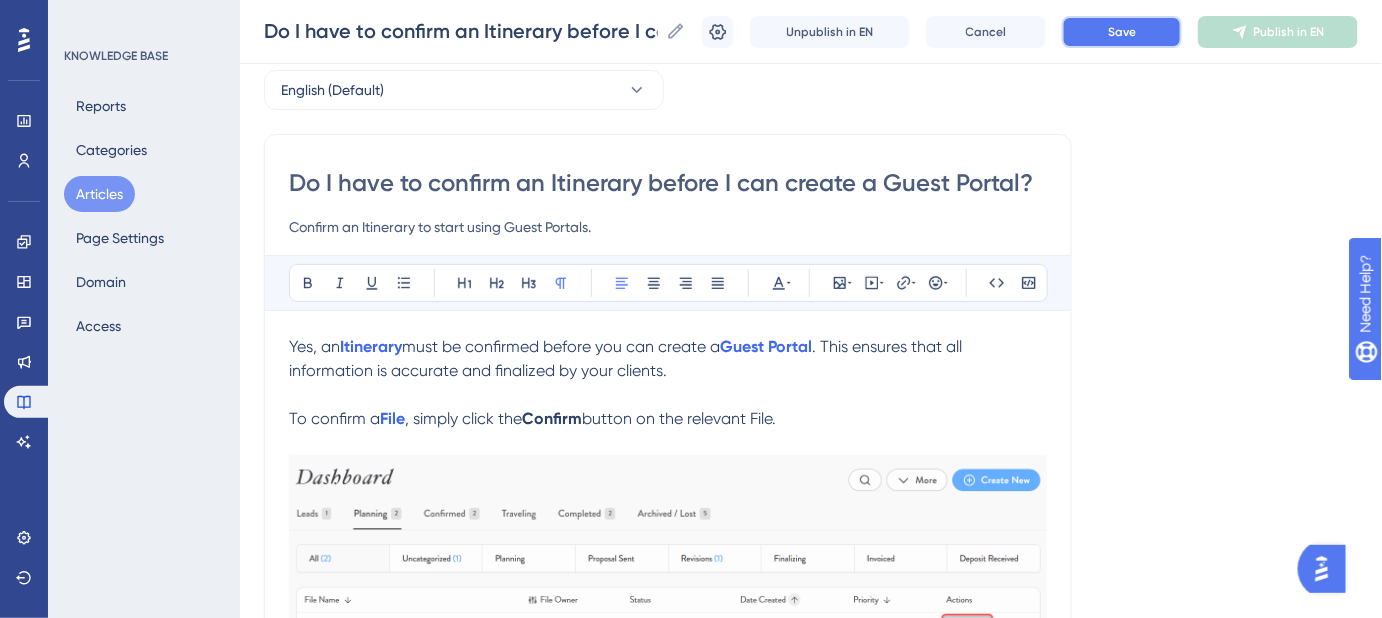 click on "Save" at bounding box center (1122, 32) 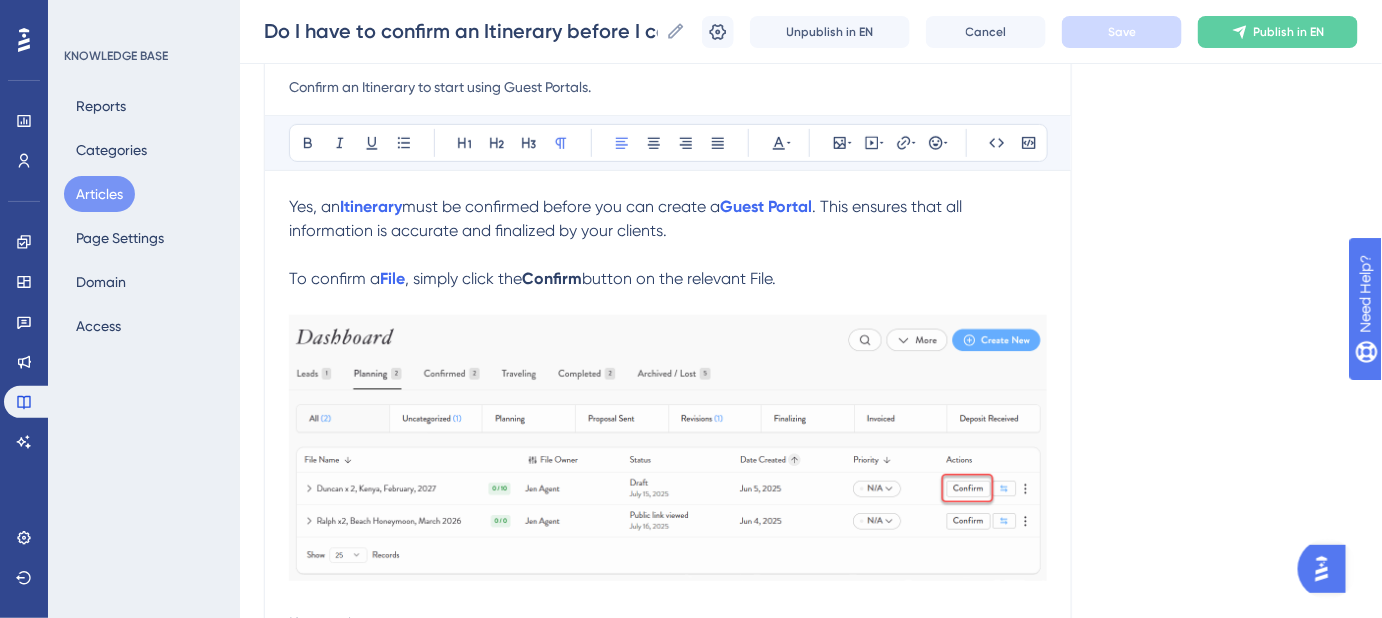 scroll, scrollTop: 272, scrollLeft: 0, axis: vertical 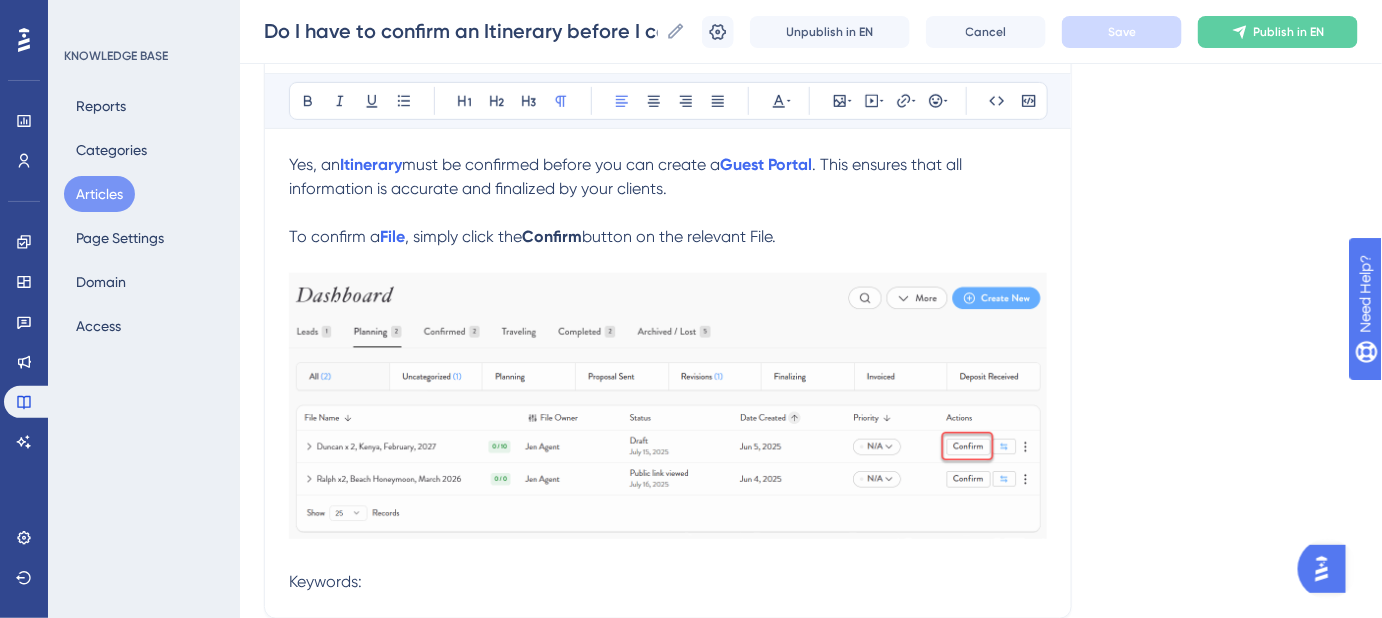 click on "button on the relevant File." at bounding box center [679, 236] 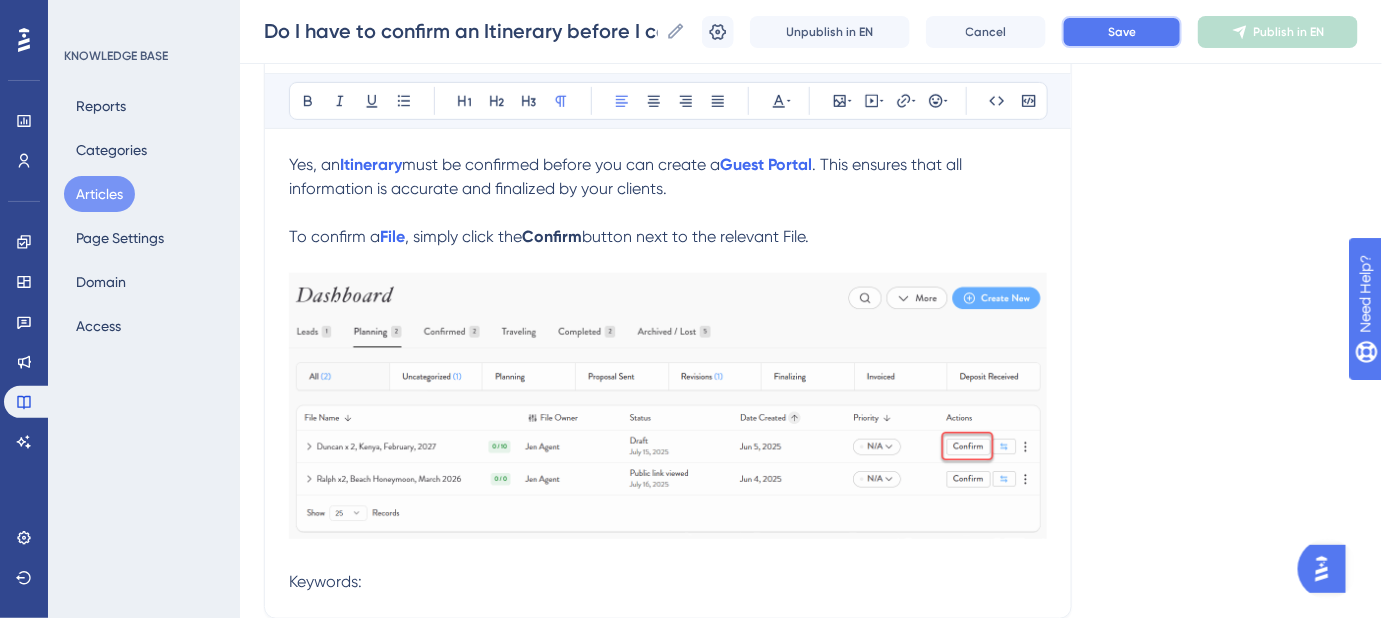 click on "Save" at bounding box center (1122, 32) 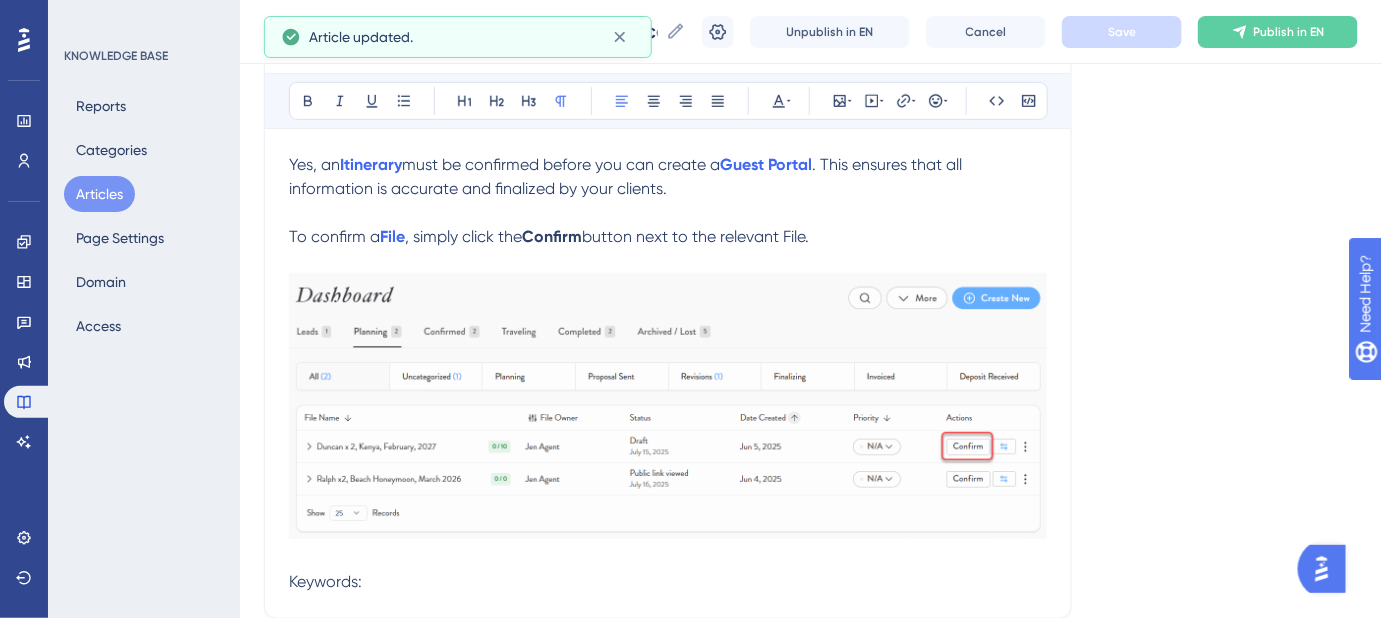 click on "Keywords:" at bounding box center [668, 582] 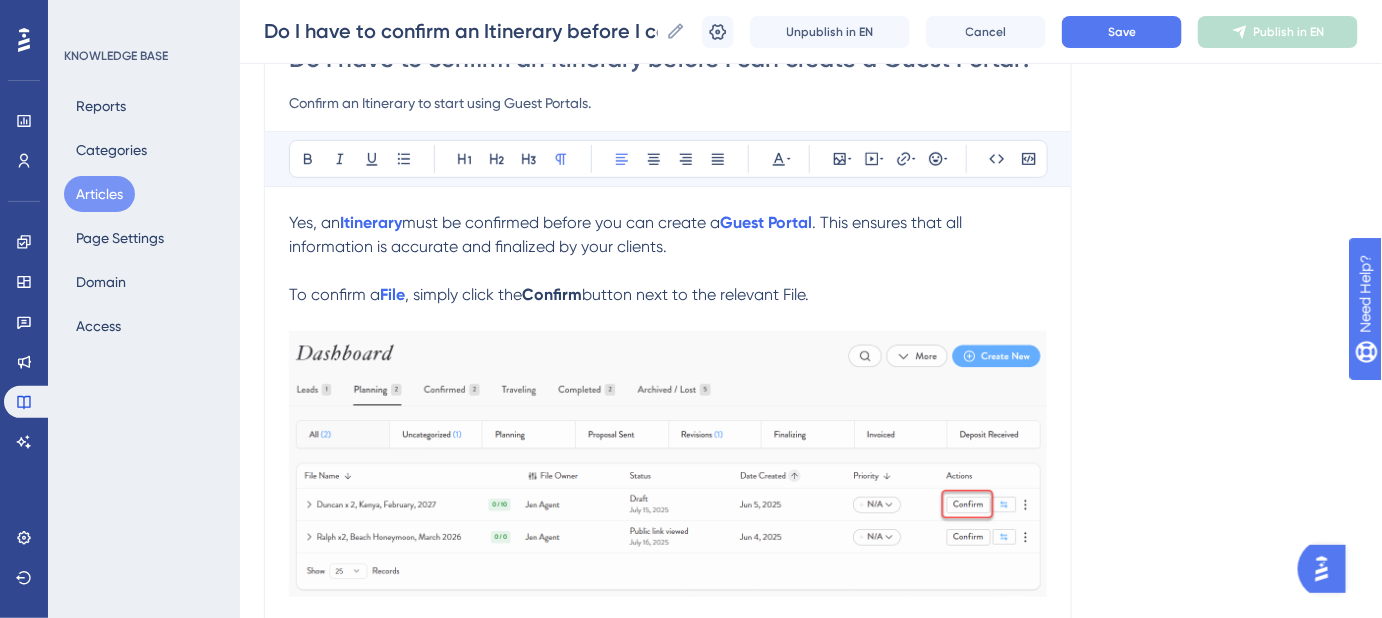 scroll, scrollTop: 182, scrollLeft: 0, axis: vertical 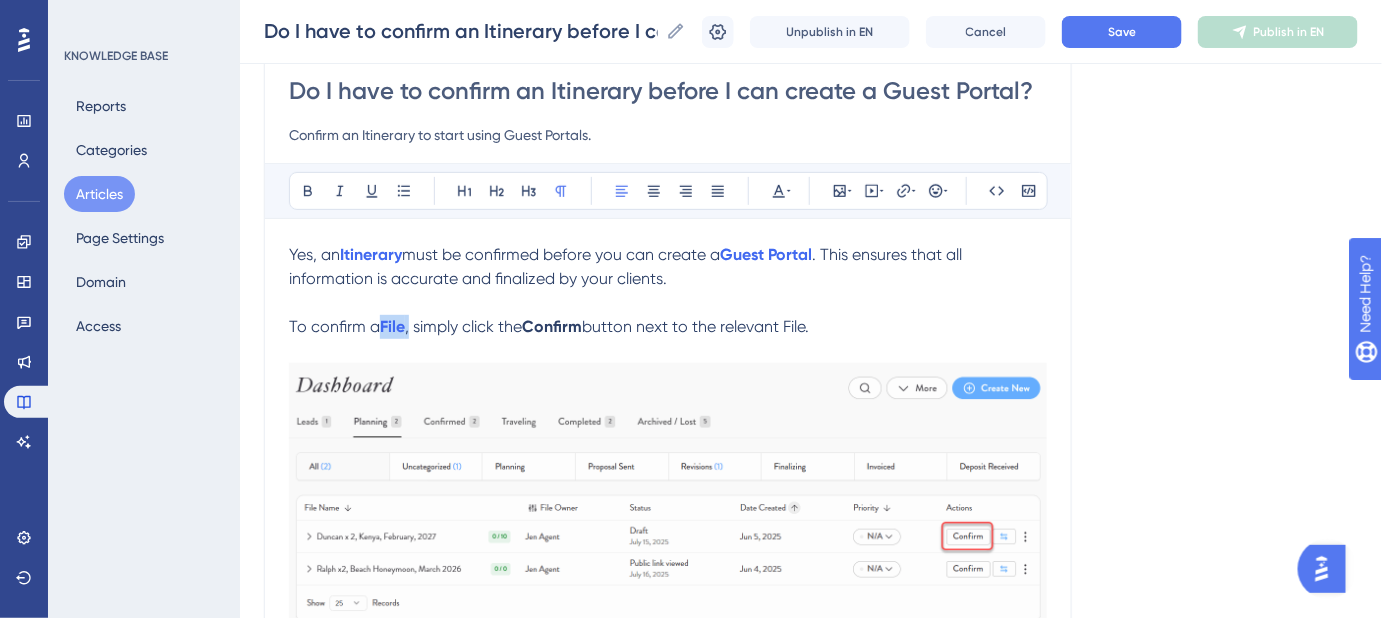 drag, startPoint x: 410, startPoint y: 324, endPoint x: 379, endPoint y: 324, distance: 31 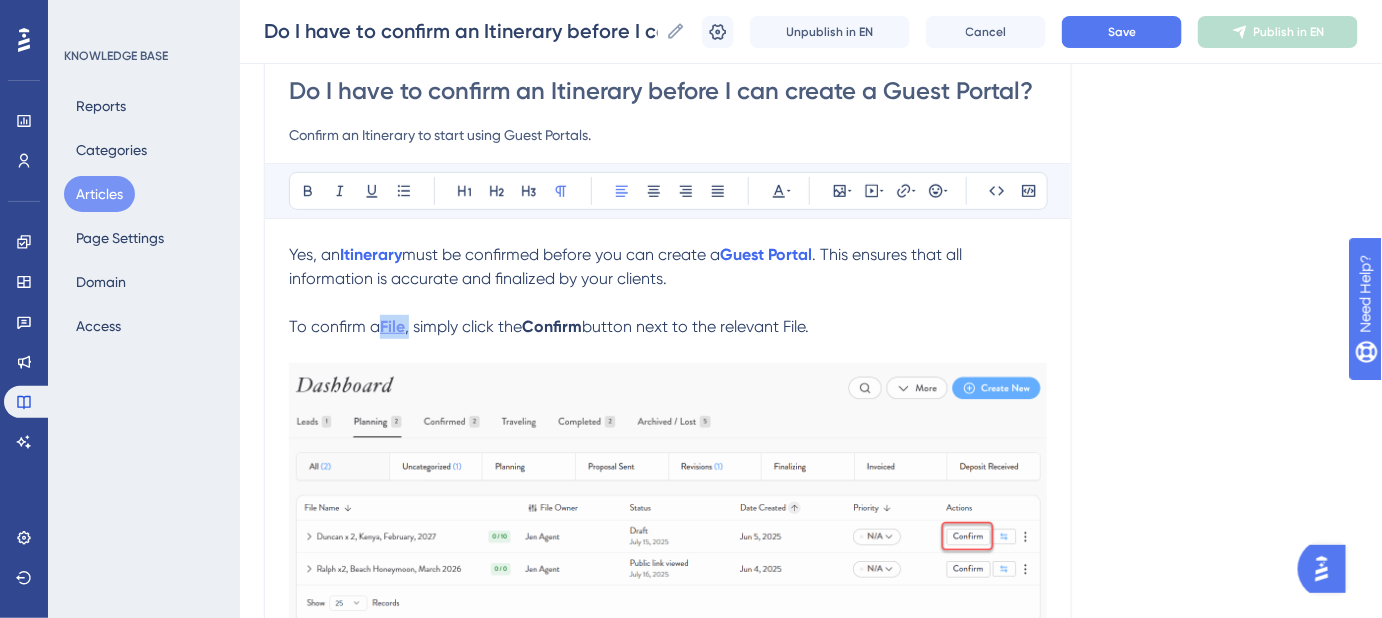 copy on "File ," 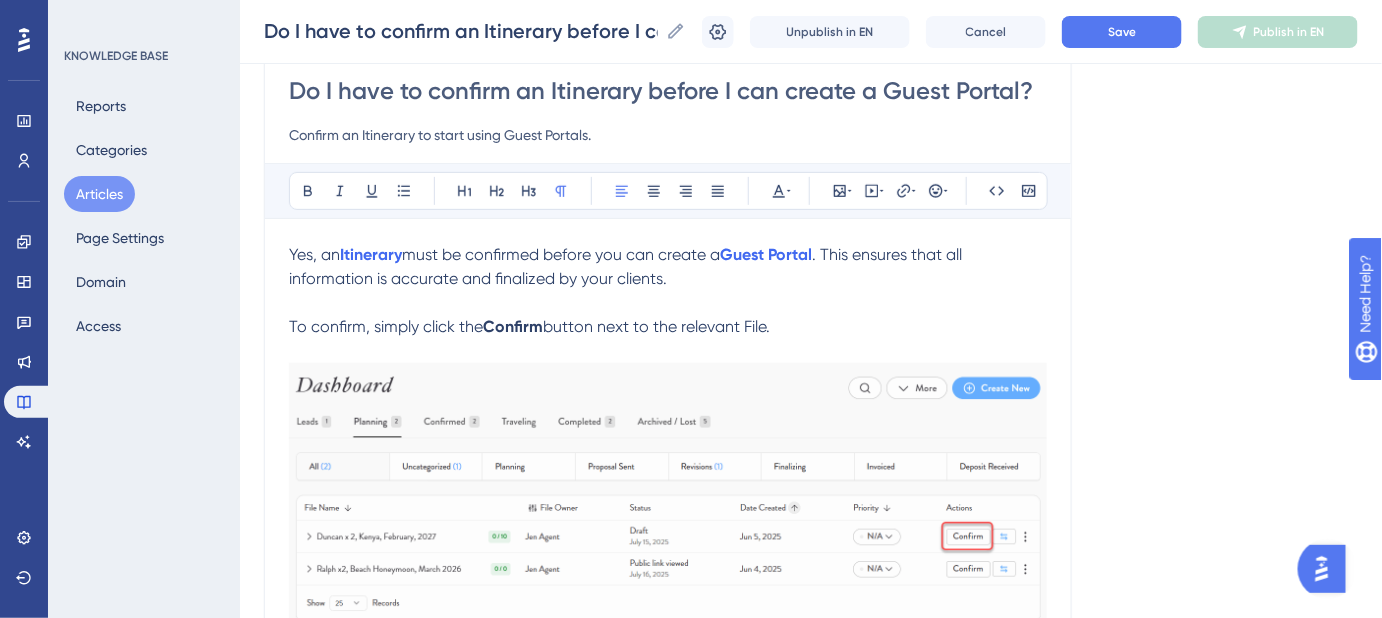 click on "button next to the relevant File." at bounding box center [656, 326] 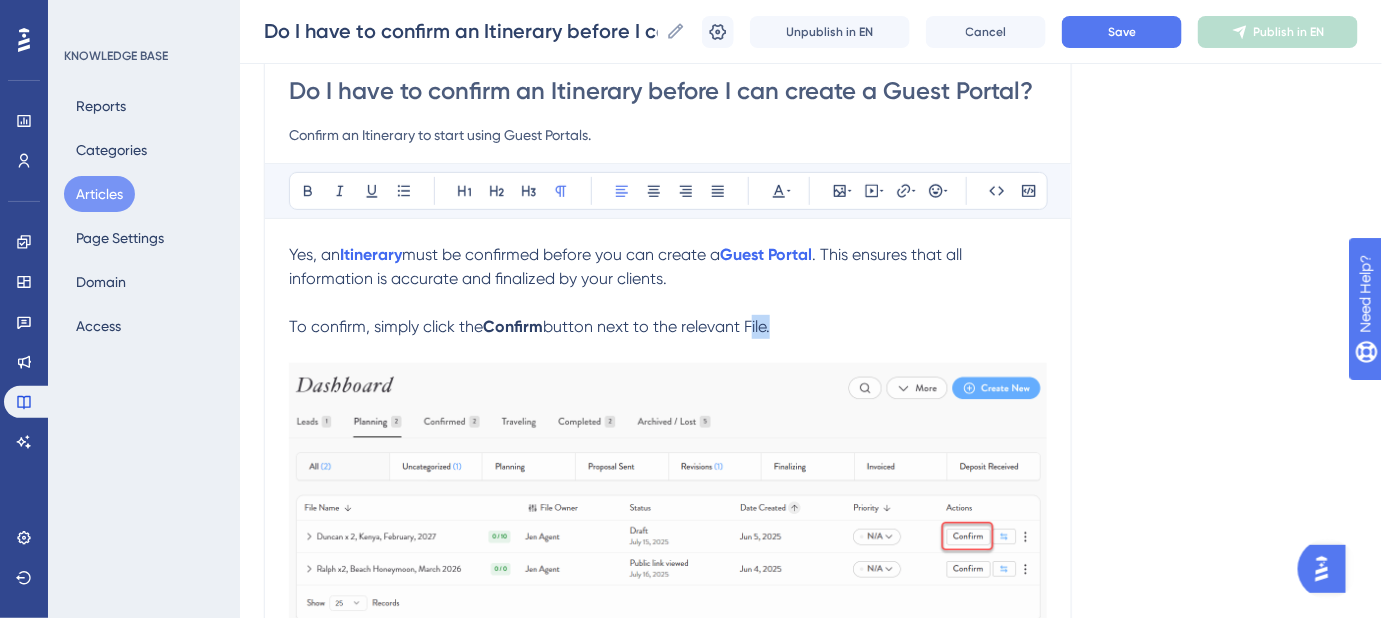 click on "button next to the relevant File." at bounding box center [656, 326] 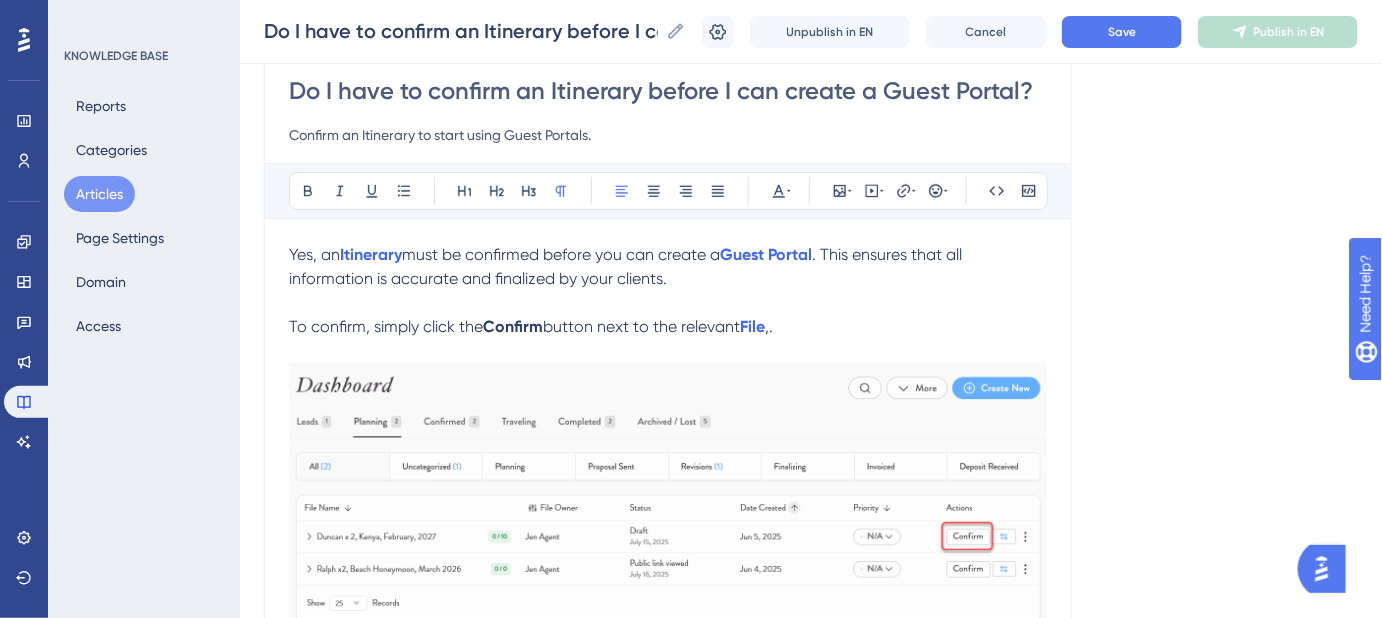 click on "button next to the relevant" at bounding box center (641, 326) 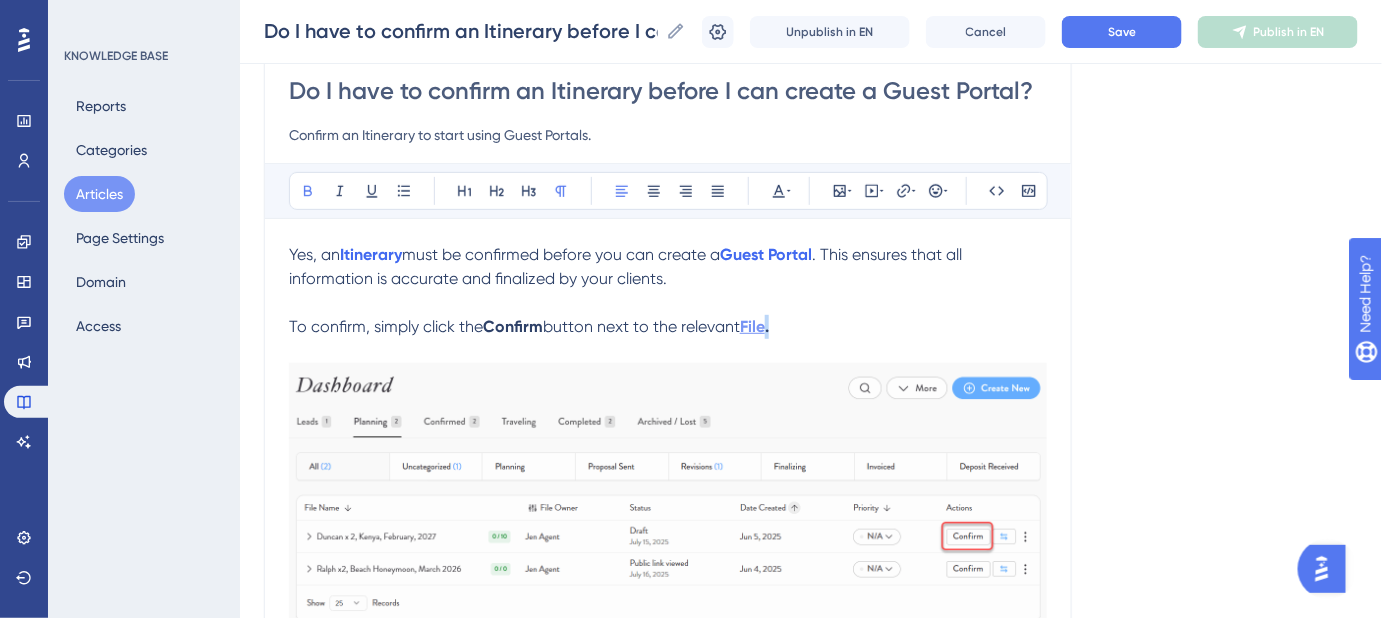 click on "To confirm, simply click the  Confirm  button next to the relevant  File ." at bounding box center [668, 327] 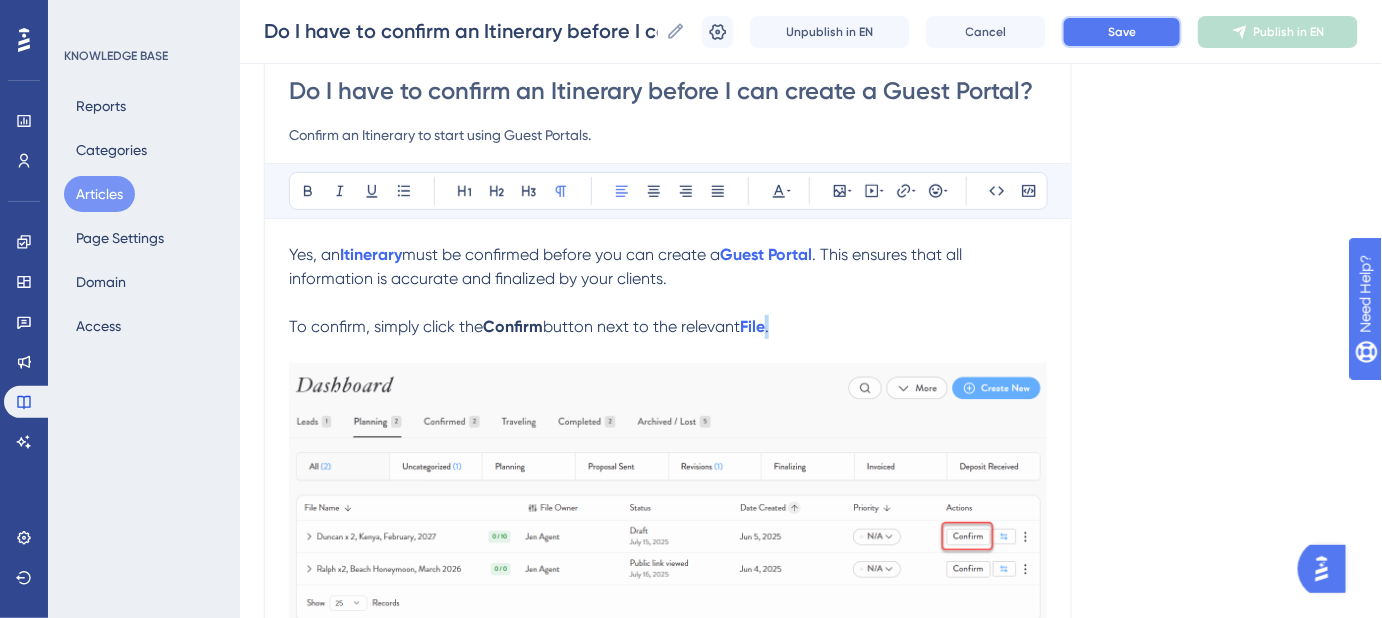 click on "Save" at bounding box center (1122, 32) 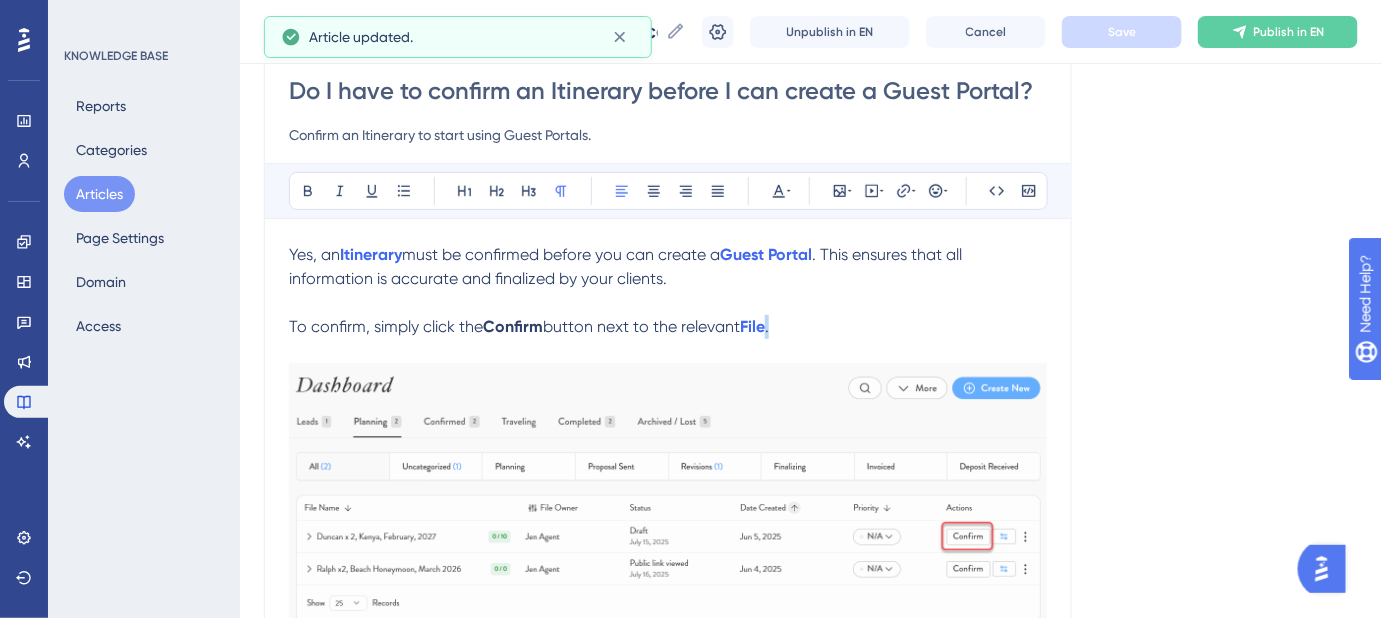 click on "Do I have to confirm an Itinerary before I can create a Guest Portal? Confirm an Itinerary to start using Guest Portals. Bold Italic Underline Bullet Point Heading 1 Heading 2 Heading 3 Normal Align Left Align Center Align Right Align Justify Text Color Insert Image Embed Video Hyperlink Emojis Code Code Block Yes, an  Itinerary  must be confirmed before you can create a  Guest Portal . This ensures that all information is accurate and finalized by your clients. To confirm, simply click the  Confirm  button next to the relevant  File . Keywords: Confirm a file, guest portal," at bounding box center [668, 375] 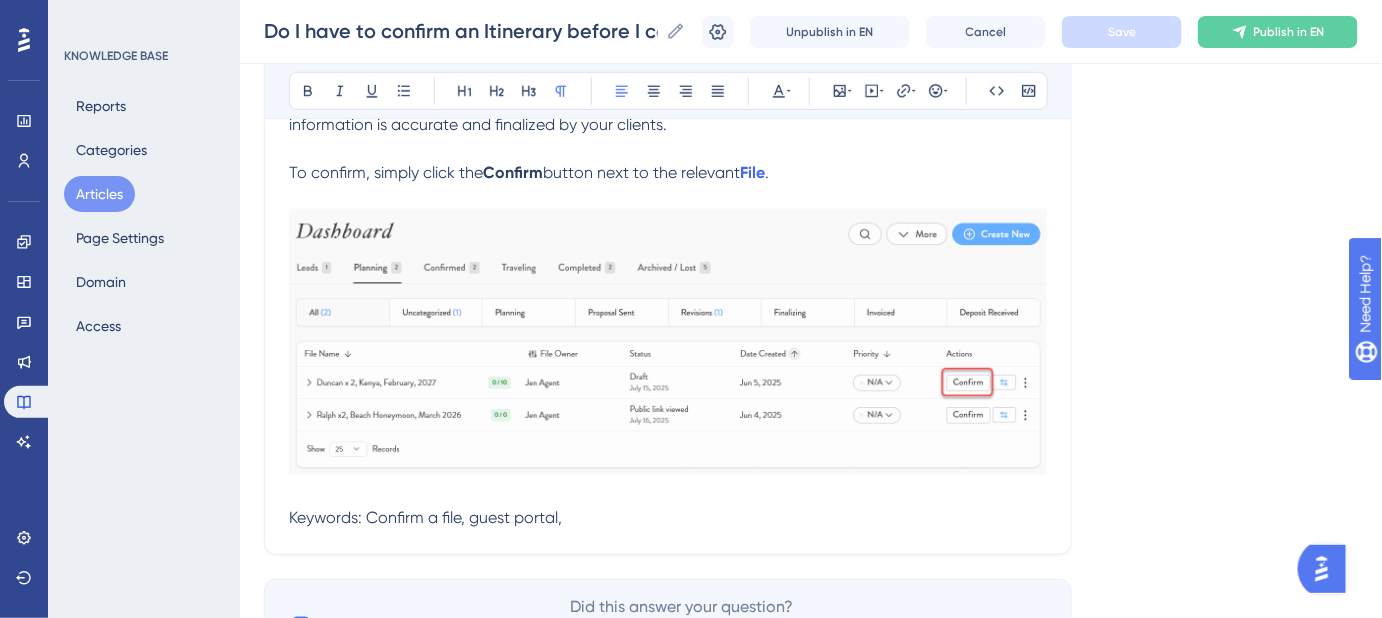 scroll, scrollTop: 364, scrollLeft: 0, axis: vertical 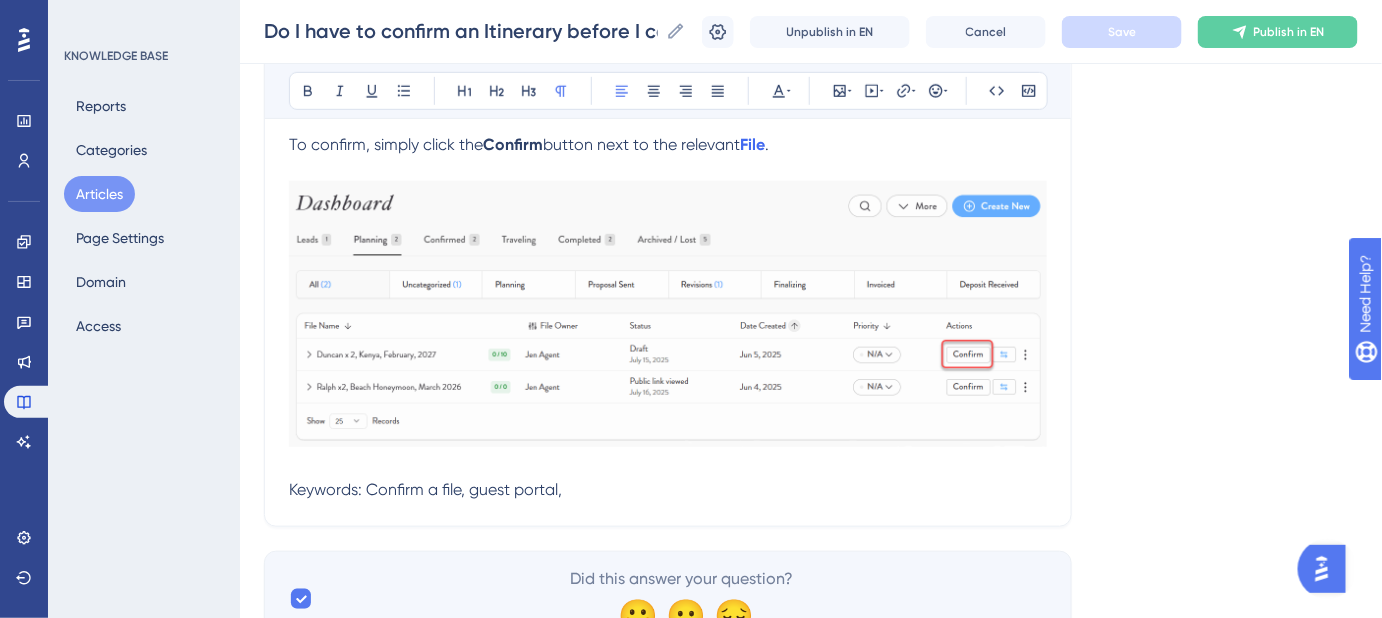 click on "Keywords: Confirm a file, guest portal," at bounding box center (668, 490) 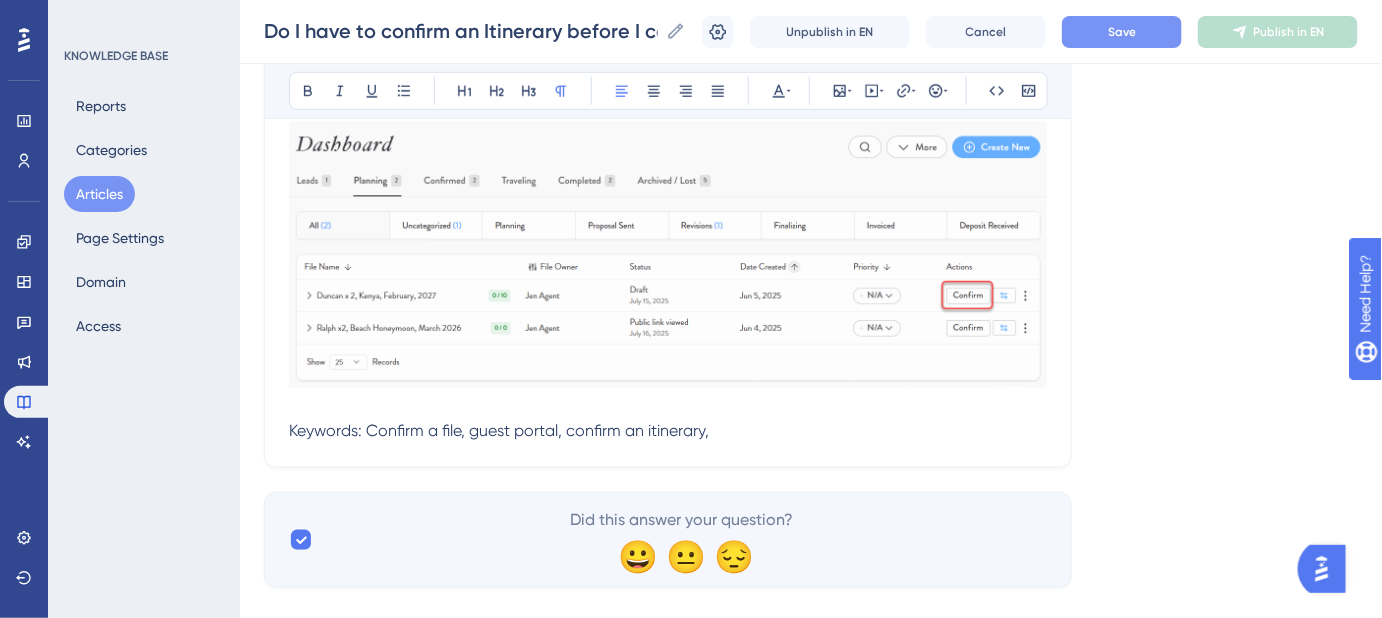 scroll, scrollTop: 455, scrollLeft: 0, axis: vertical 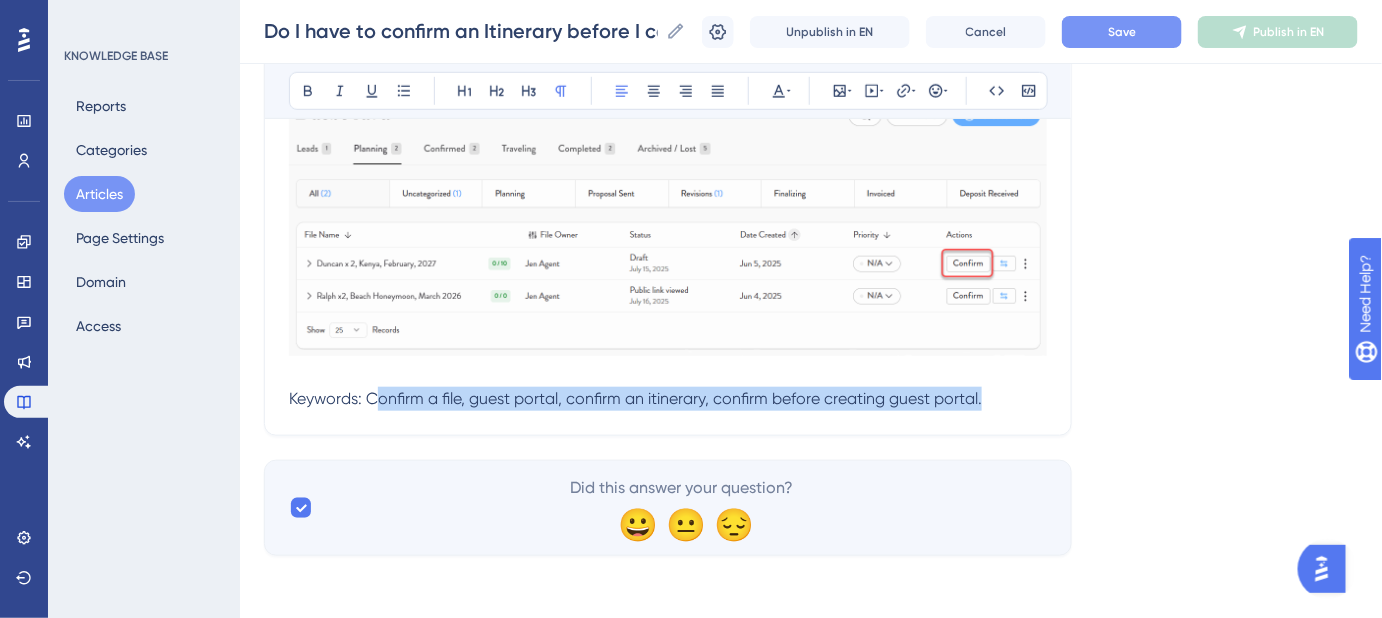 drag, startPoint x: 1000, startPoint y: 402, endPoint x: 379, endPoint y: 396, distance: 621.029 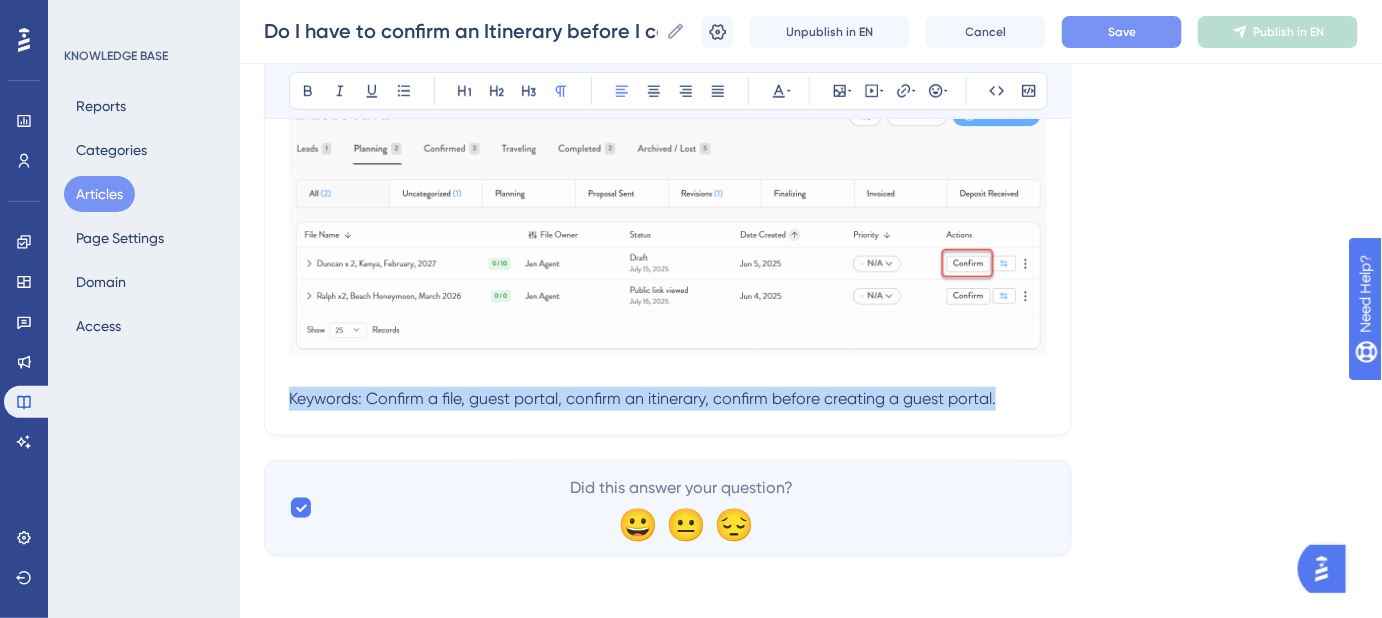 drag, startPoint x: 1008, startPoint y: 396, endPoint x: 277, endPoint y: 399, distance: 731.00616 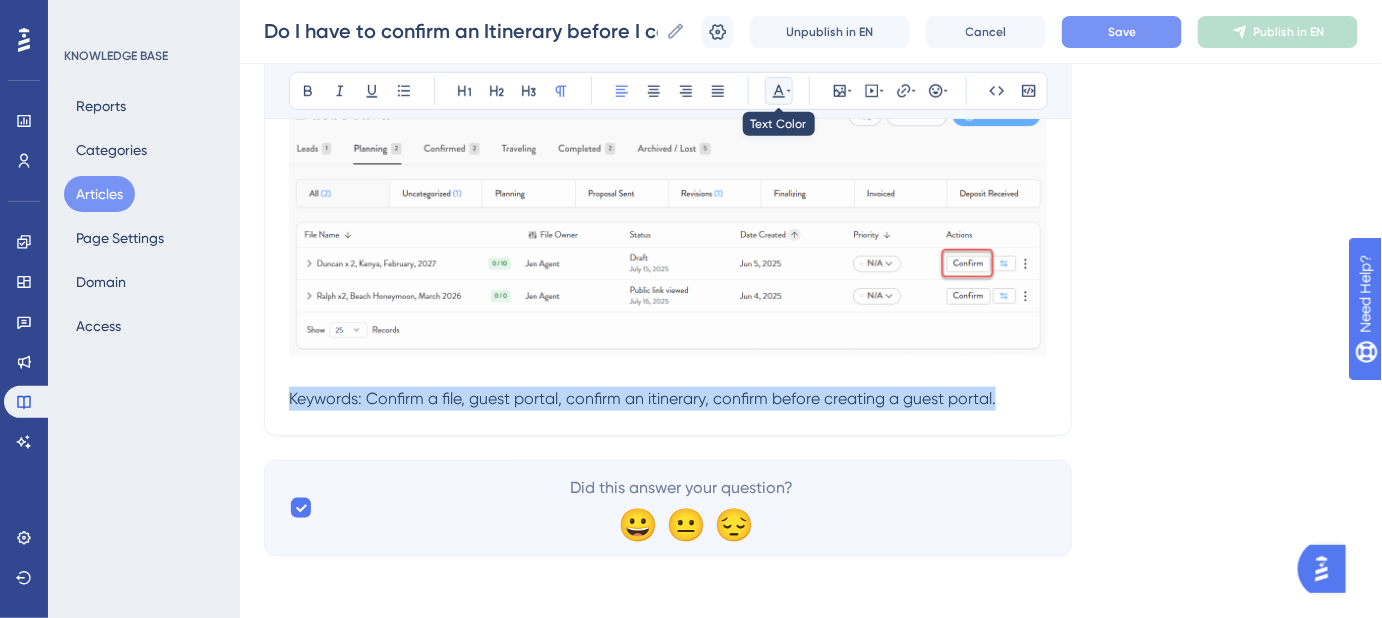 click 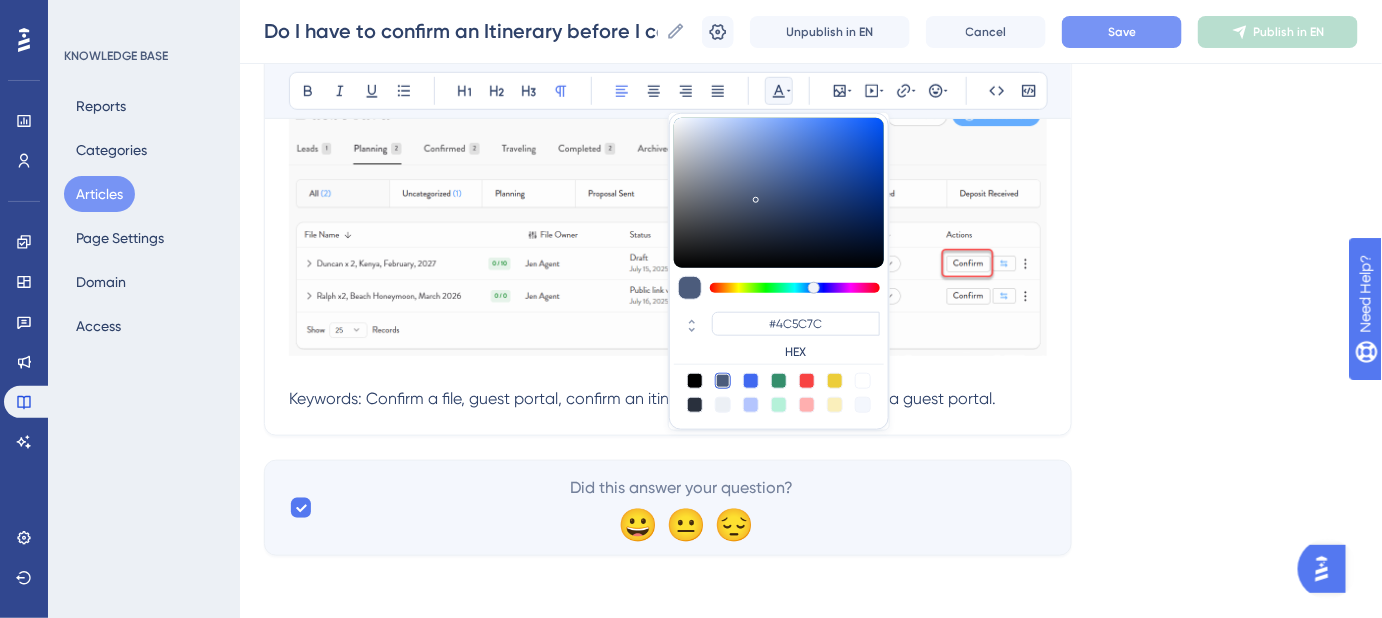 click on "Language English (Default) Do I have to confirm an Itinerary before I can create a Guest Portal? Confirm an Itinerary to start using Guest Portals. Bold Italic Underline Bullet Point Heading 1 Heading 2 Heading 3 Normal Align Left Align Center Align Right Align Justify #4C5C7C HEX Insert Image Embed Video Hyperlink Emojis Code Code Block Yes, an  Itinerary  must be confirmed before you can create a  Guest Portal . This ensures that all information is accurate and finalized by your clients. To confirm, simply click the  Confirm  button next to the relevant  File . Keywords: Confirm a file, guest portal, confirm an itinerary, confirm before creating a guest portal. Did this answer your question? 😀 😐 😔" at bounding box center [811, 114] 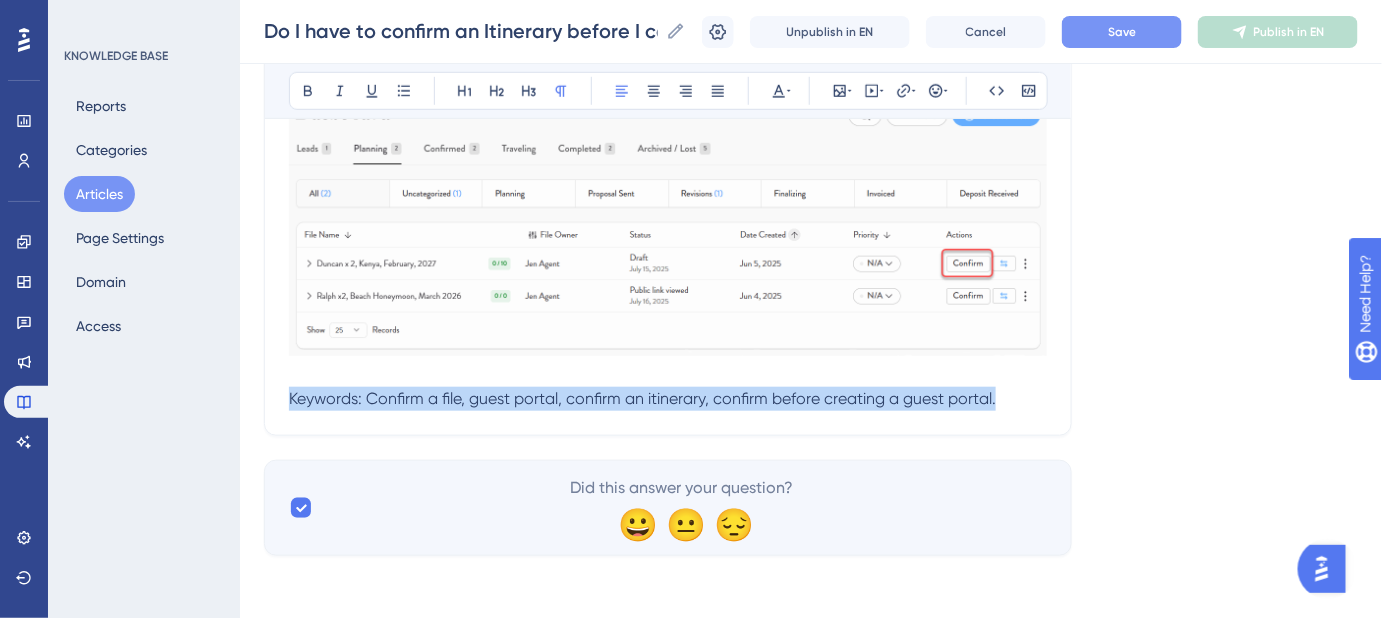 drag, startPoint x: 998, startPoint y: 394, endPoint x: 251, endPoint y: 399, distance: 747.0167 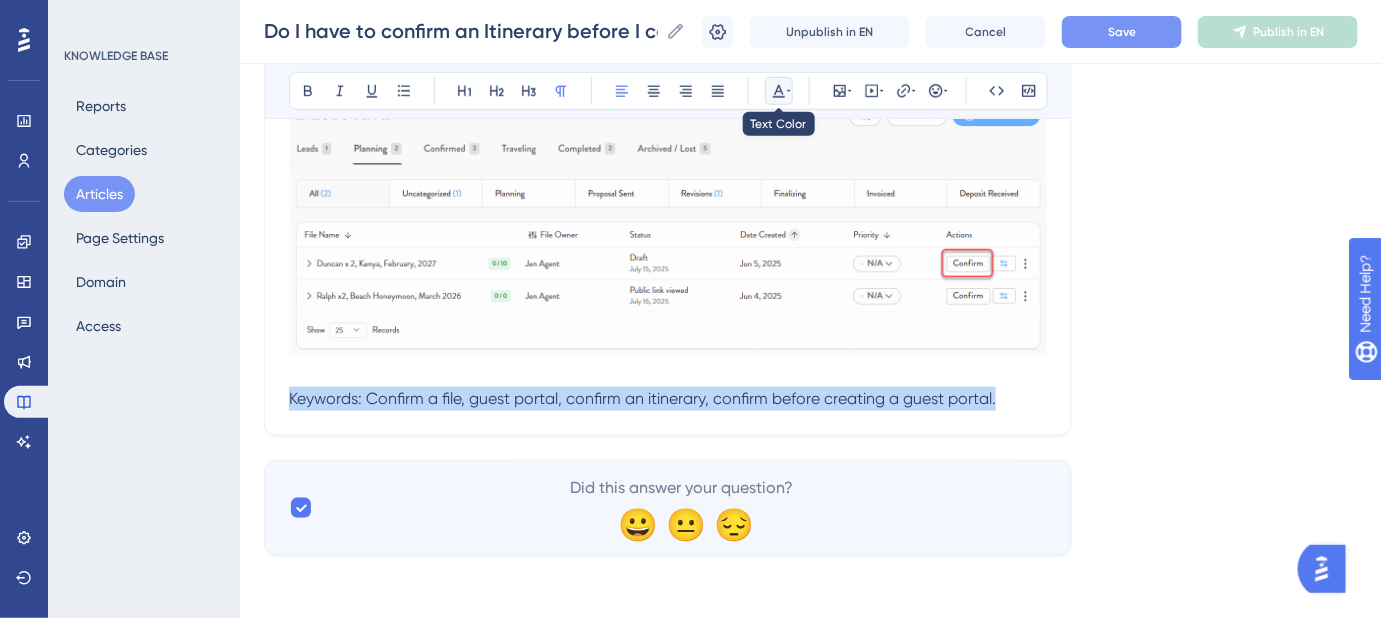 click 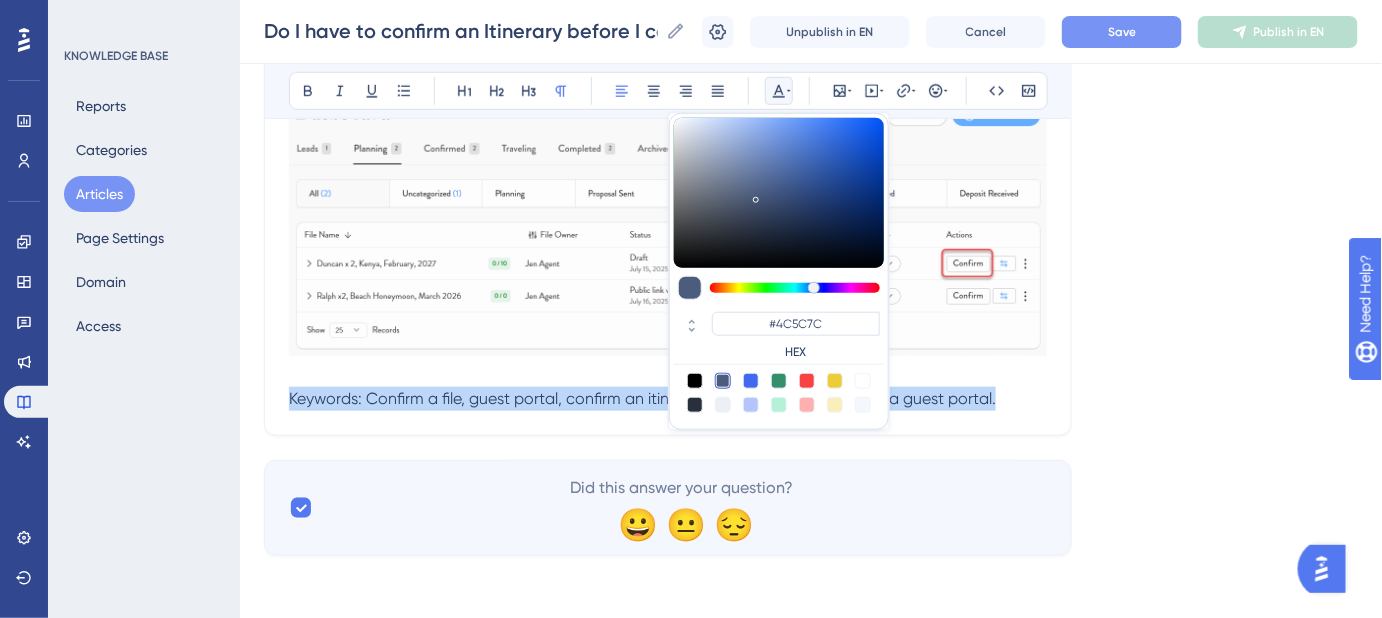 click at bounding box center (723, 405) 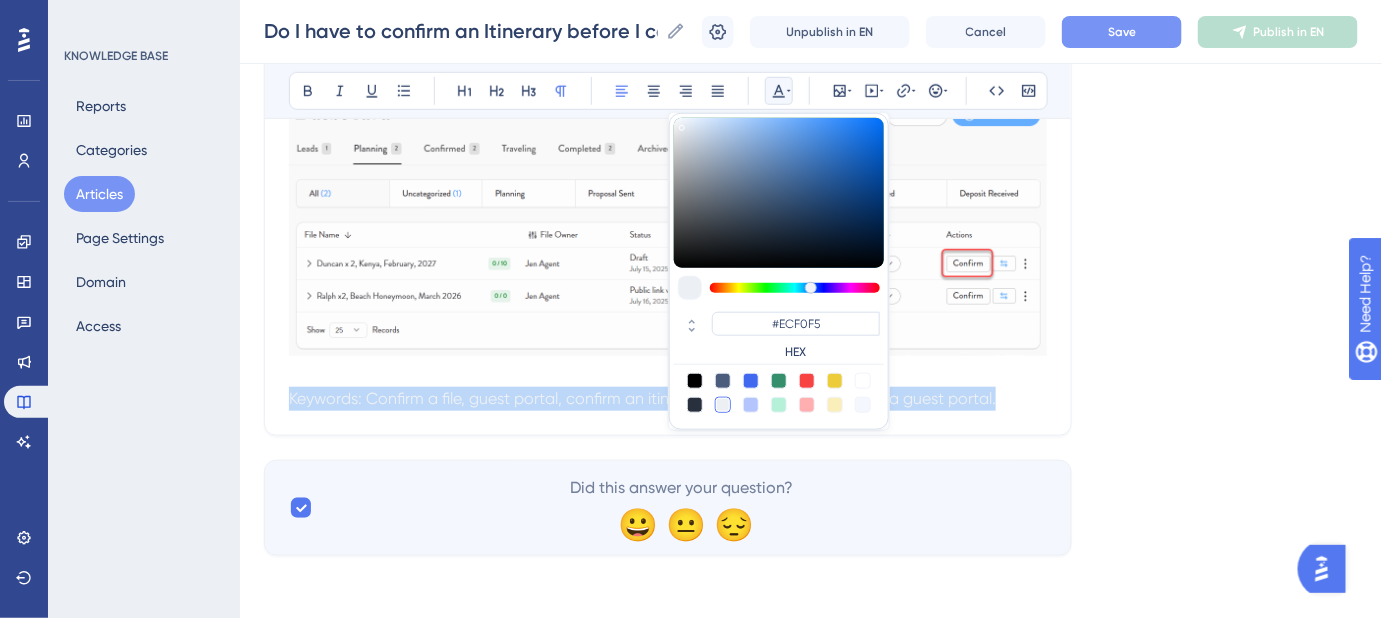 click on "Language English (Default) Do I have to confirm an Itinerary before I can create a Guest Portal? Confirm an Itinerary to start using Guest Portals. Bold Italic Underline Bullet Point Heading 1 Heading 2 Heading 3 Normal Align Left Align Center Align Right Align Justify #ECF0F5 HEX Insert Image Embed Video Hyperlink Emojis Code Code Block Yes, an  Itinerary  must be confirmed before you can create a  Guest Portal . This ensures that all information is accurate and finalized by your clients. To confirm, simply click the  Confirm  button next to the relevant  File . Keywords: Confirm a file, guest portal, confirm an itinerary, confirm before creating a guest portal. Did this answer your question? 😀 😐 😔" at bounding box center (811, 114) 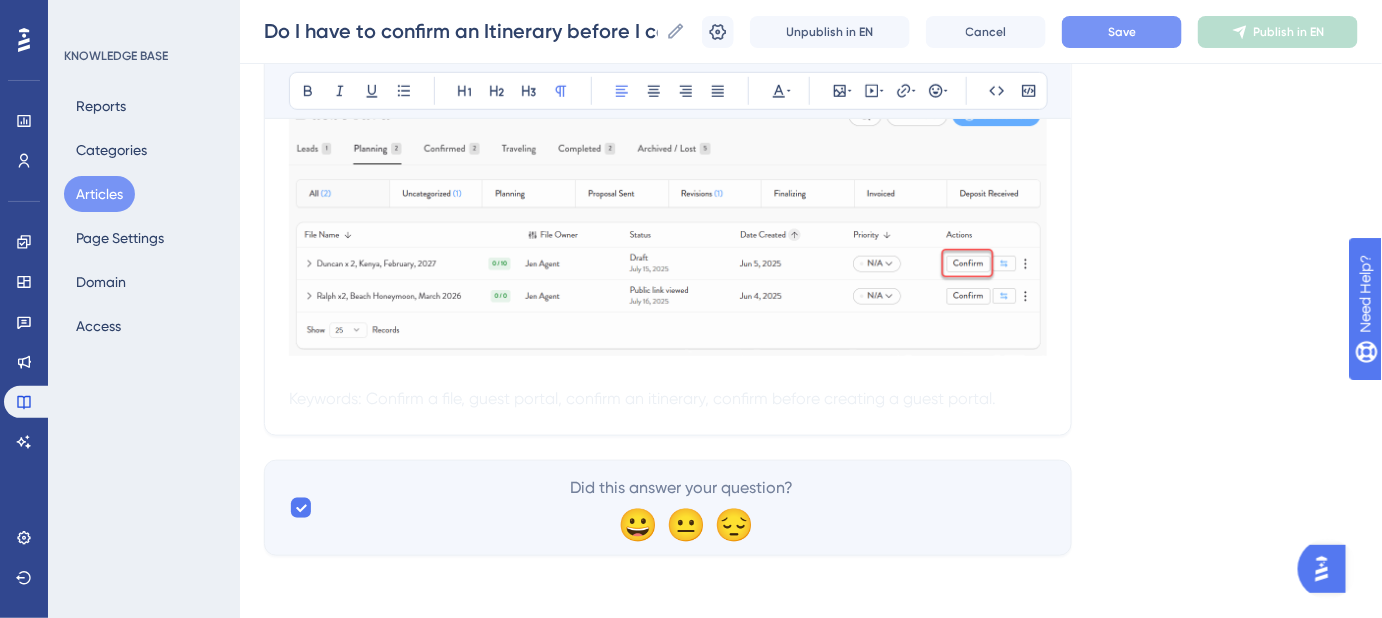 click on "Save" at bounding box center (1122, 32) 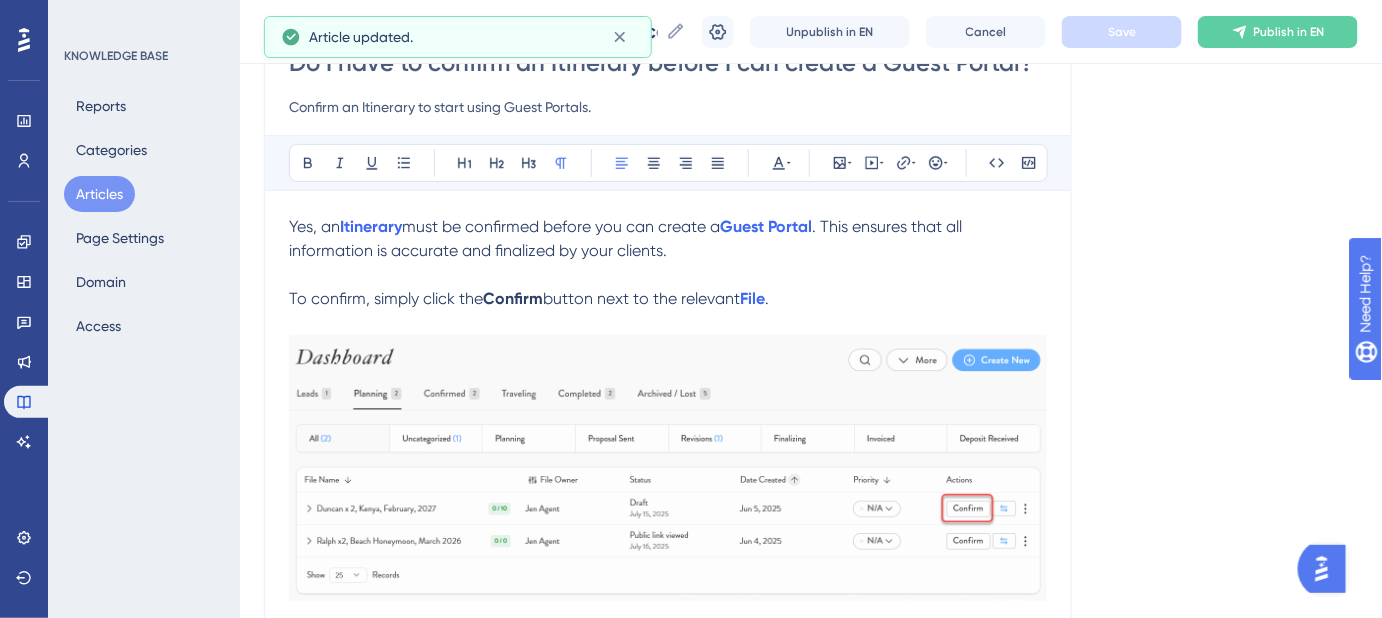 scroll, scrollTop: 91, scrollLeft: 0, axis: vertical 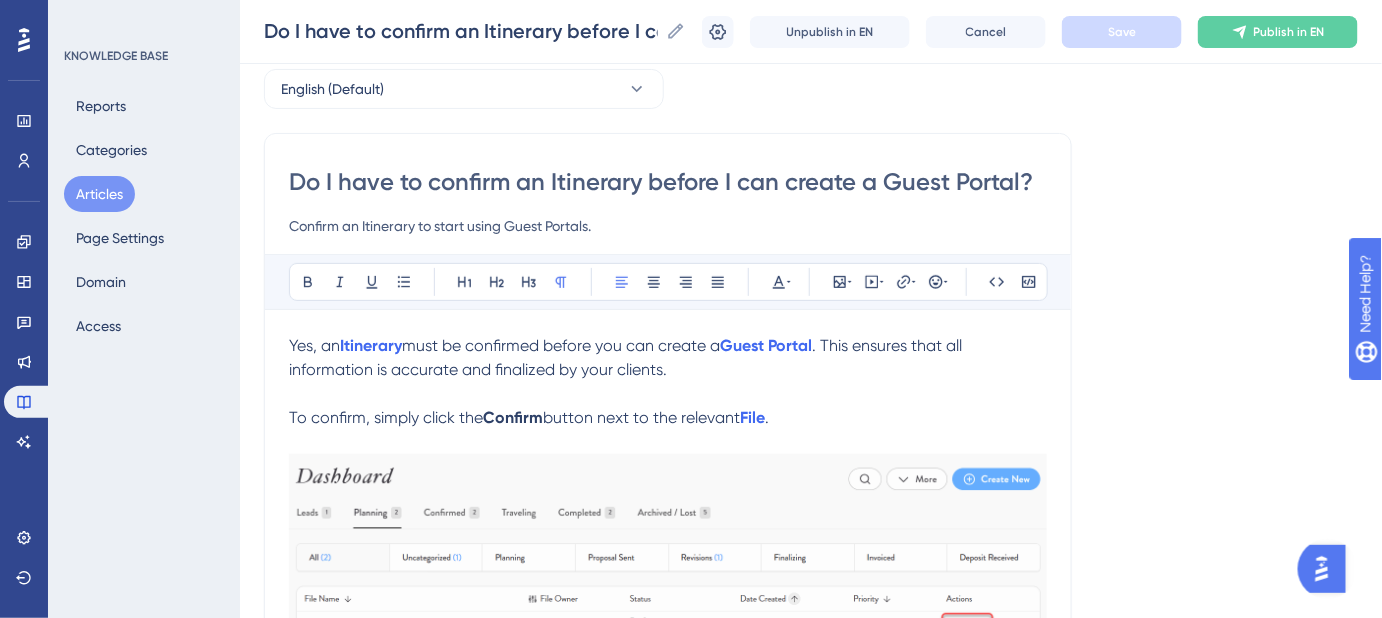 click on "Do I have to confirm an Itinerary before I can create a Guest Portal?" at bounding box center (668, 182) 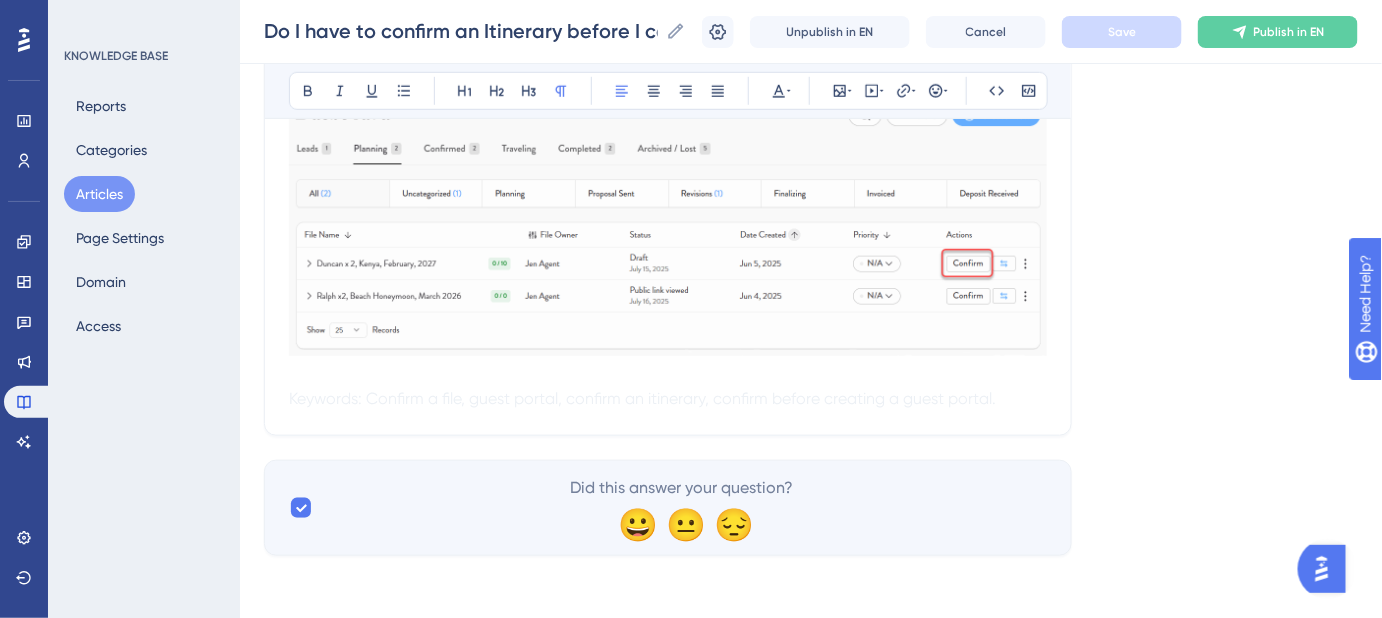 scroll, scrollTop: 0, scrollLeft: 0, axis: both 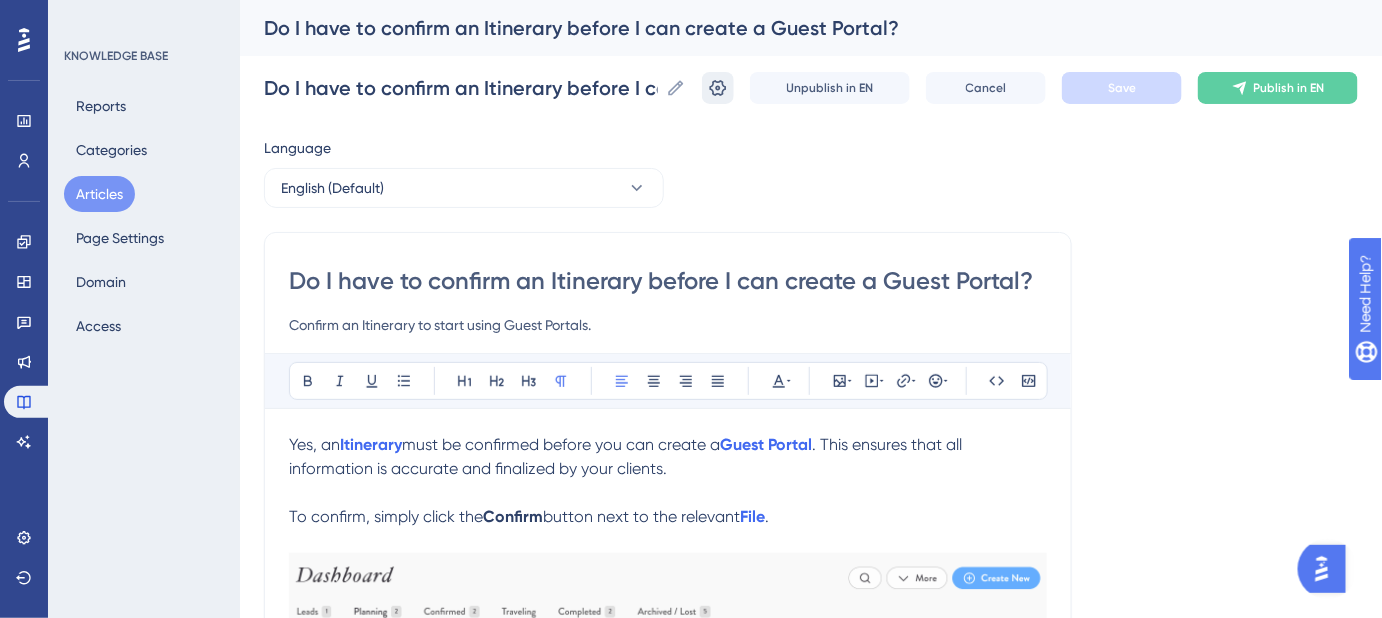 click at bounding box center [718, 88] 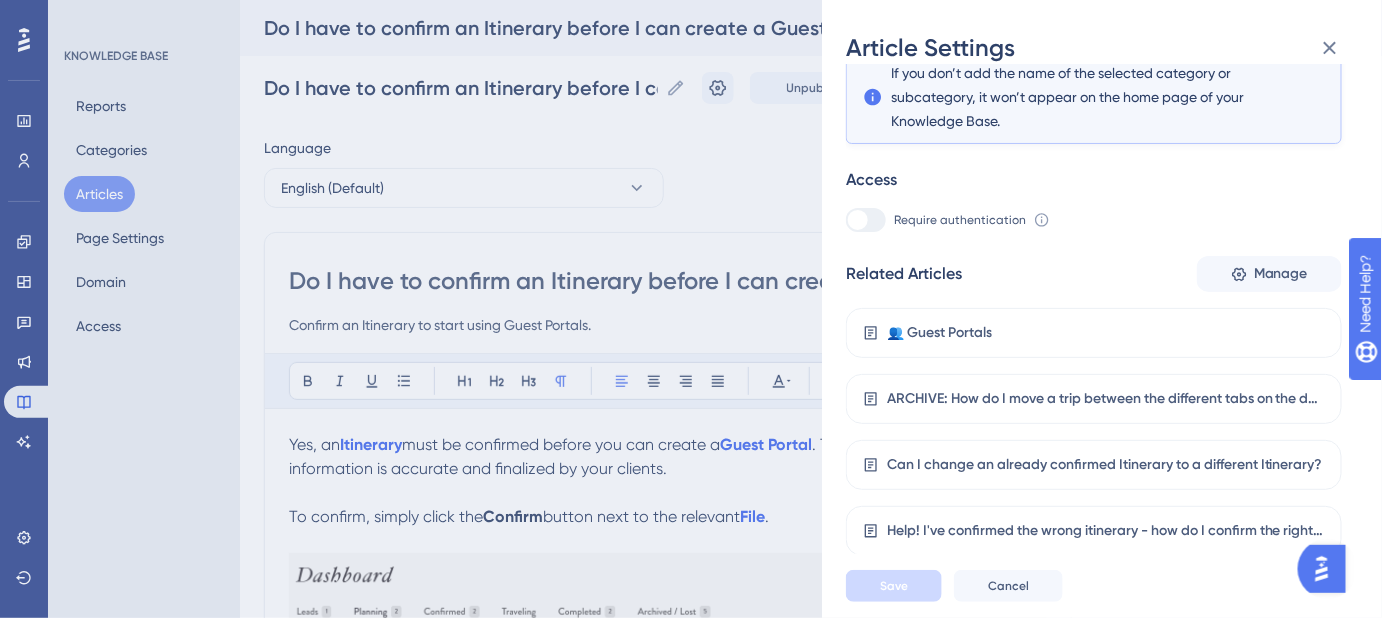 scroll, scrollTop: 373, scrollLeft: 0, axis: vertical 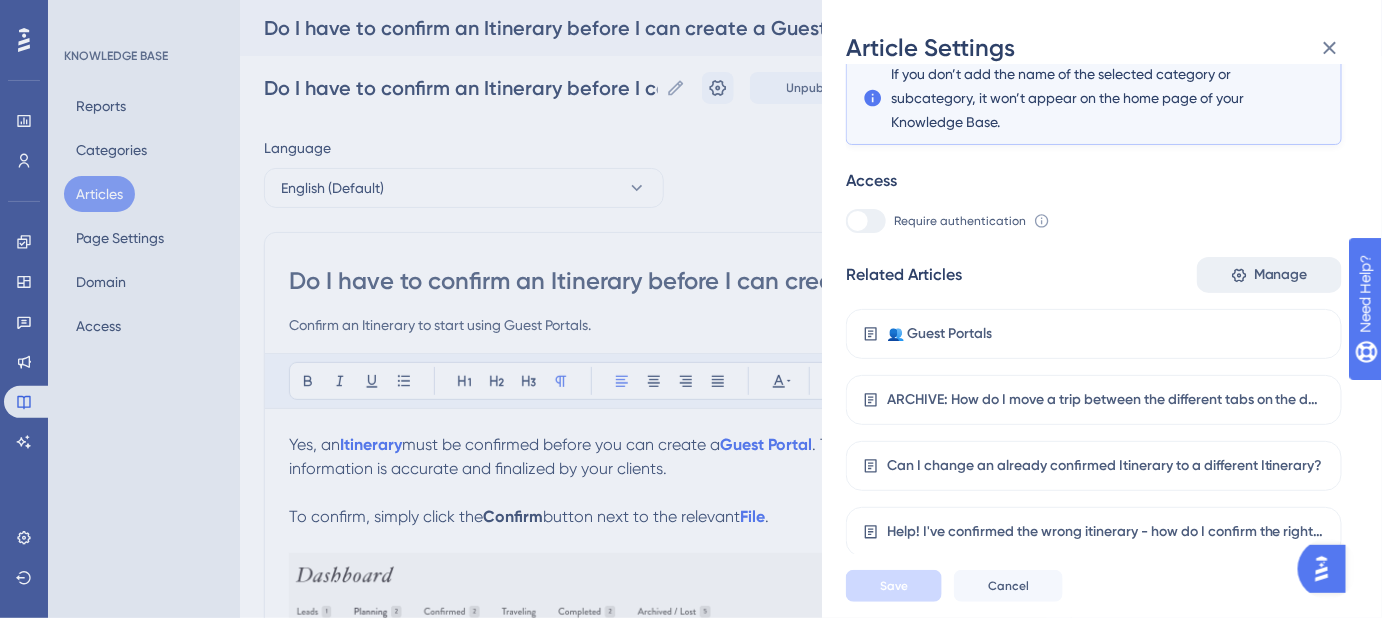 click on "Manage" at bounding box center (1281, 275) 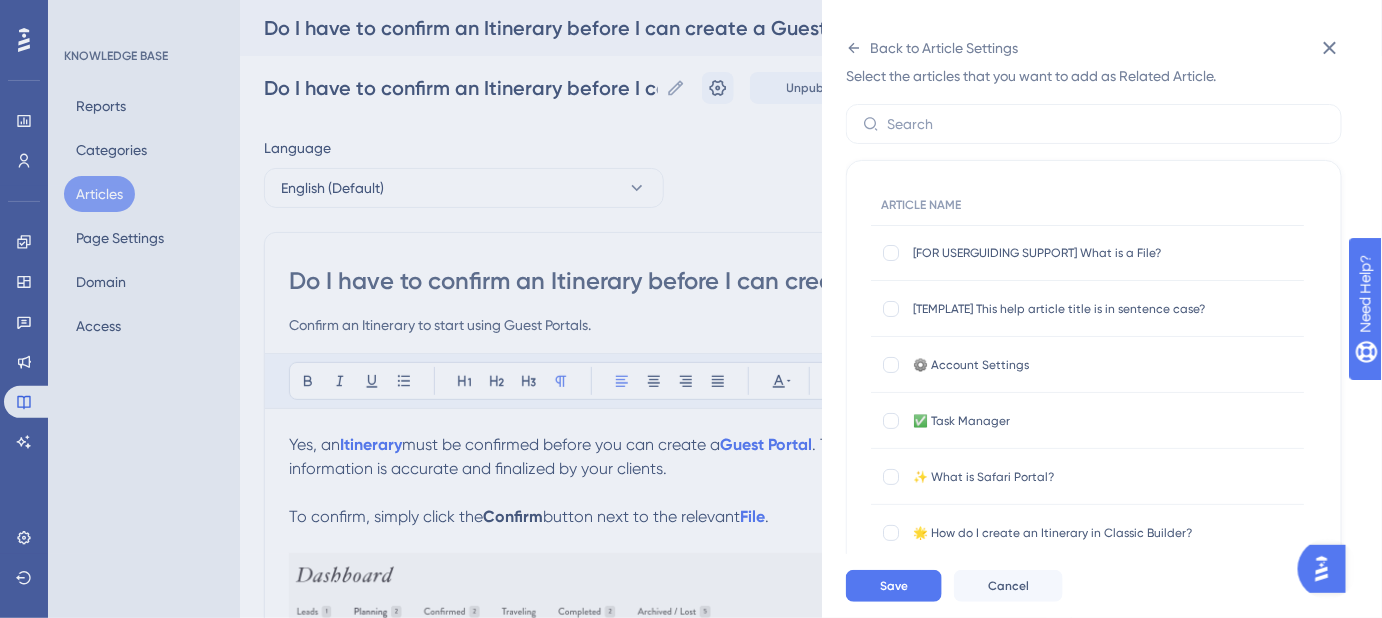 scroll, scrollTop: 0, scrollLeft: 0, axis: both 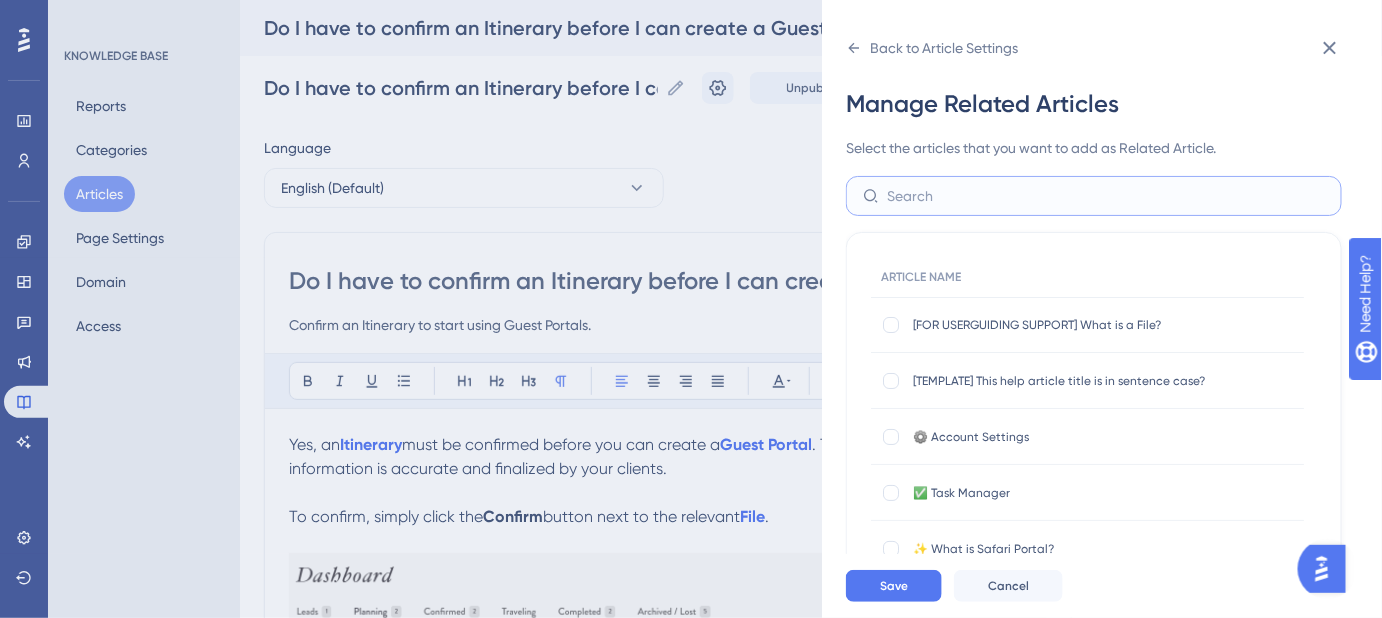 click at bounding box center [1106, 196] 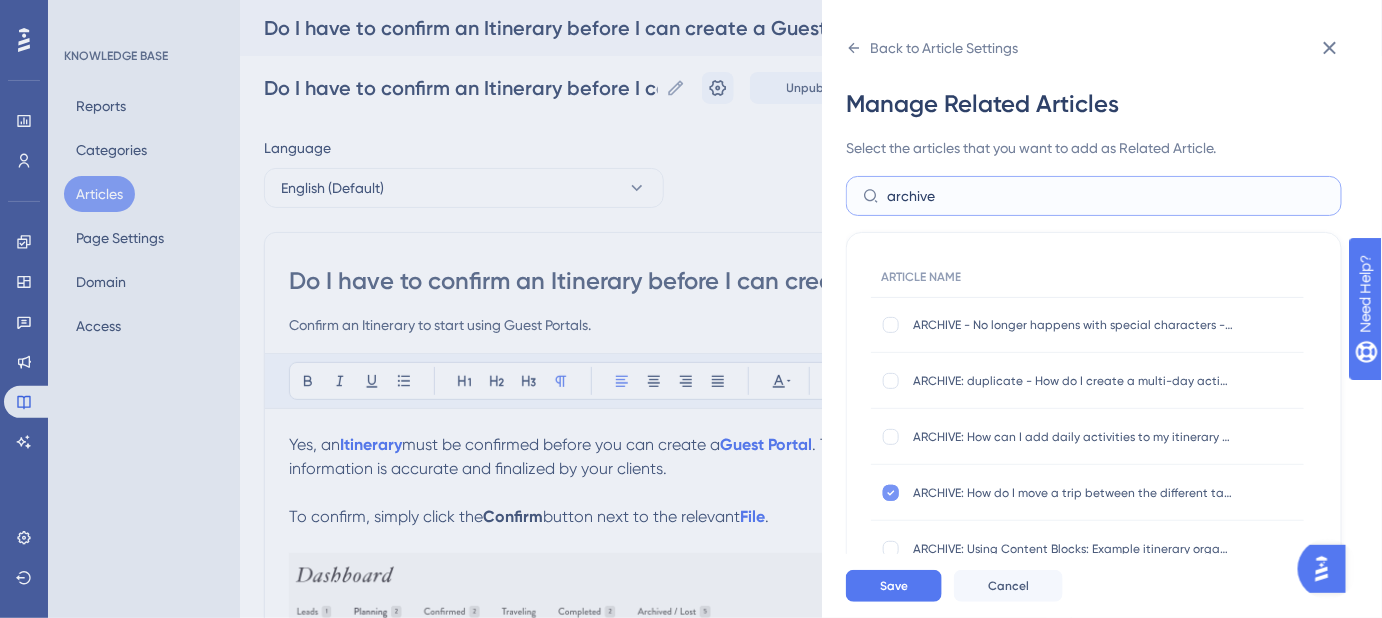 type on "archive" 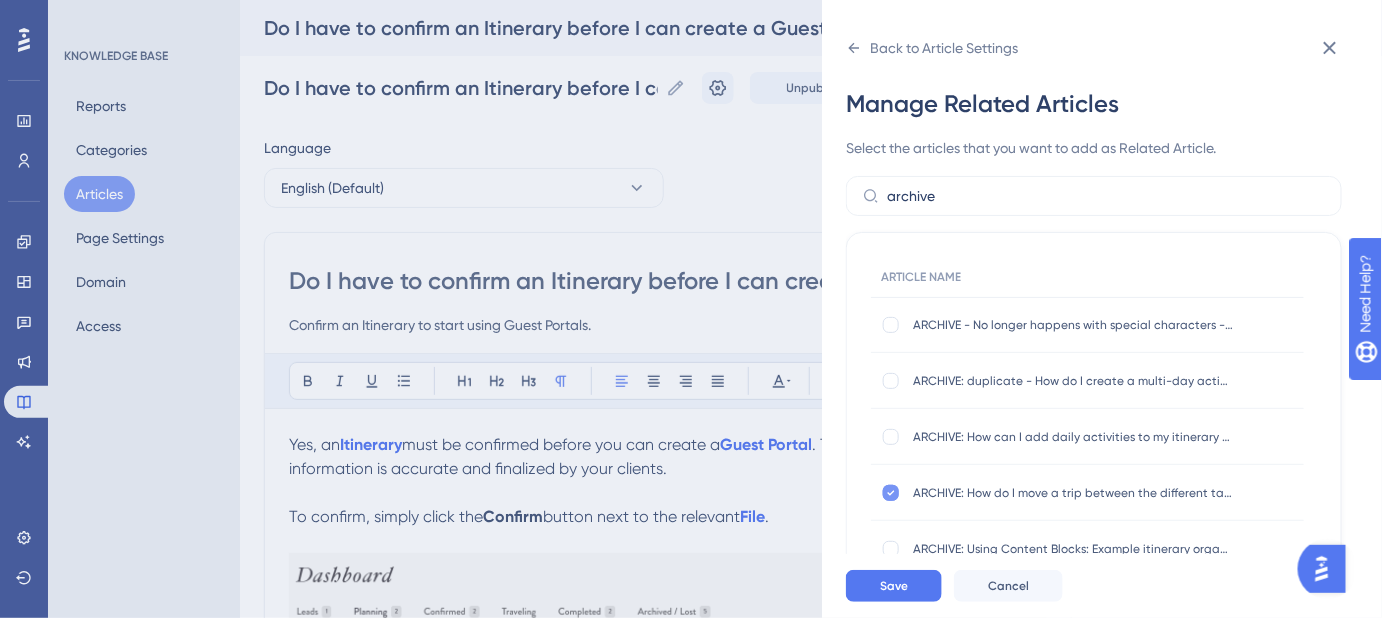 click 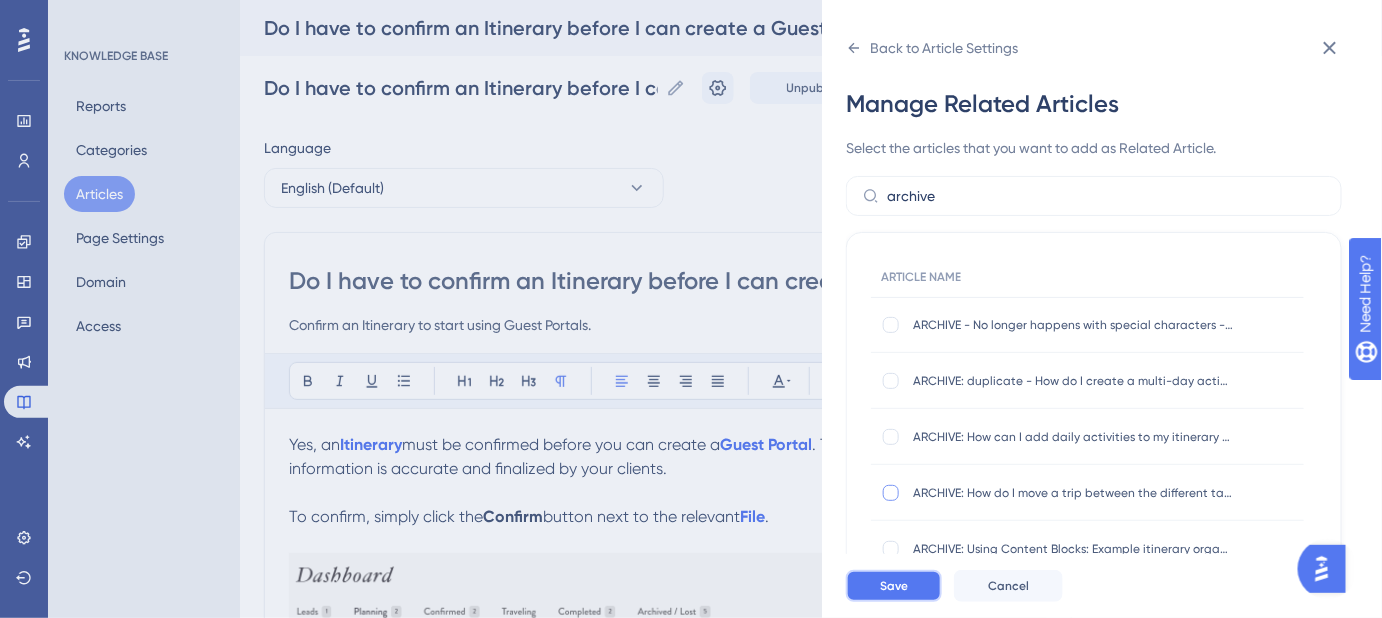 click on "Save" at bounding box center (894, 586) 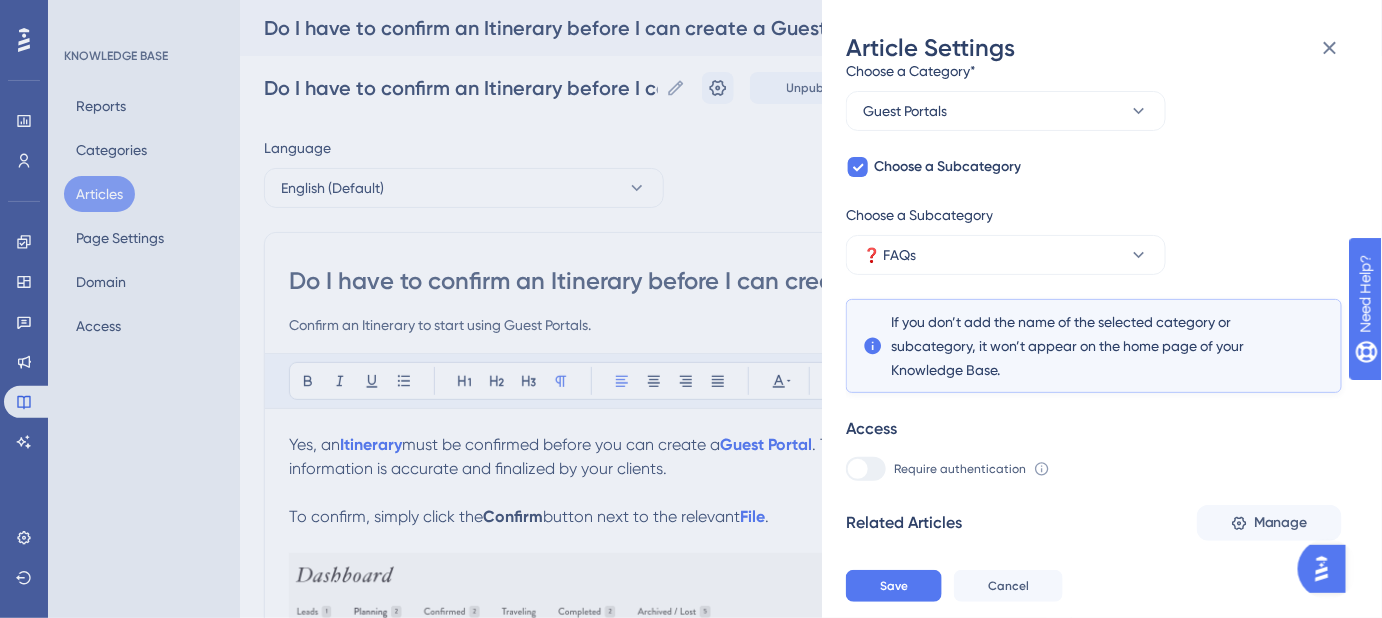 scroll, scrollTop: 272, scrollLeft: 0, axis: vertical 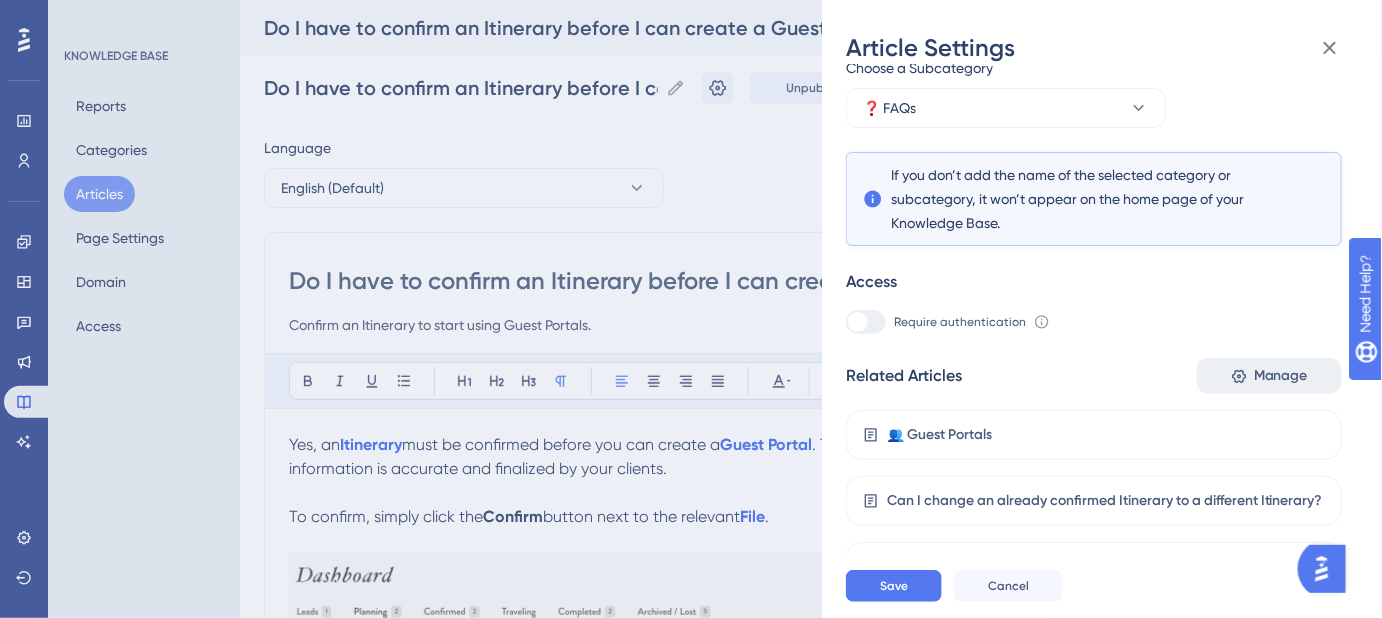 click on "Manage" at bounding box center [1281, 376] 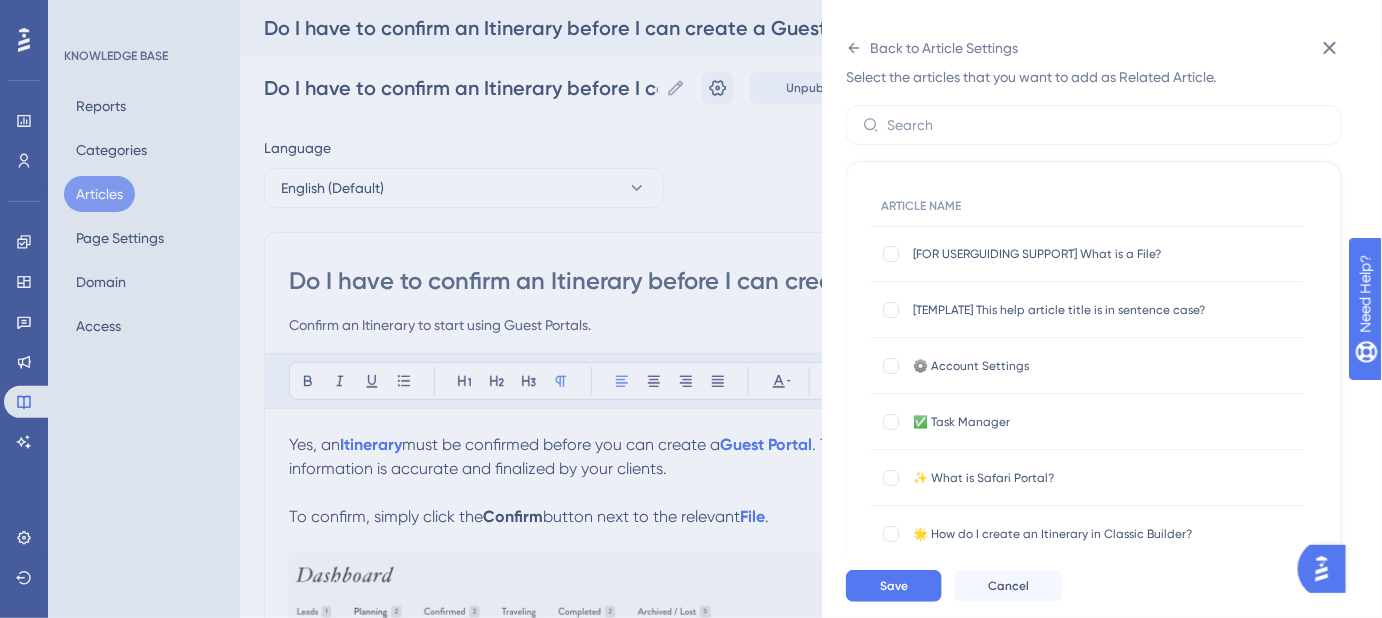 scroll, scrollTop: 0, scrollLeft: 0, axis: both 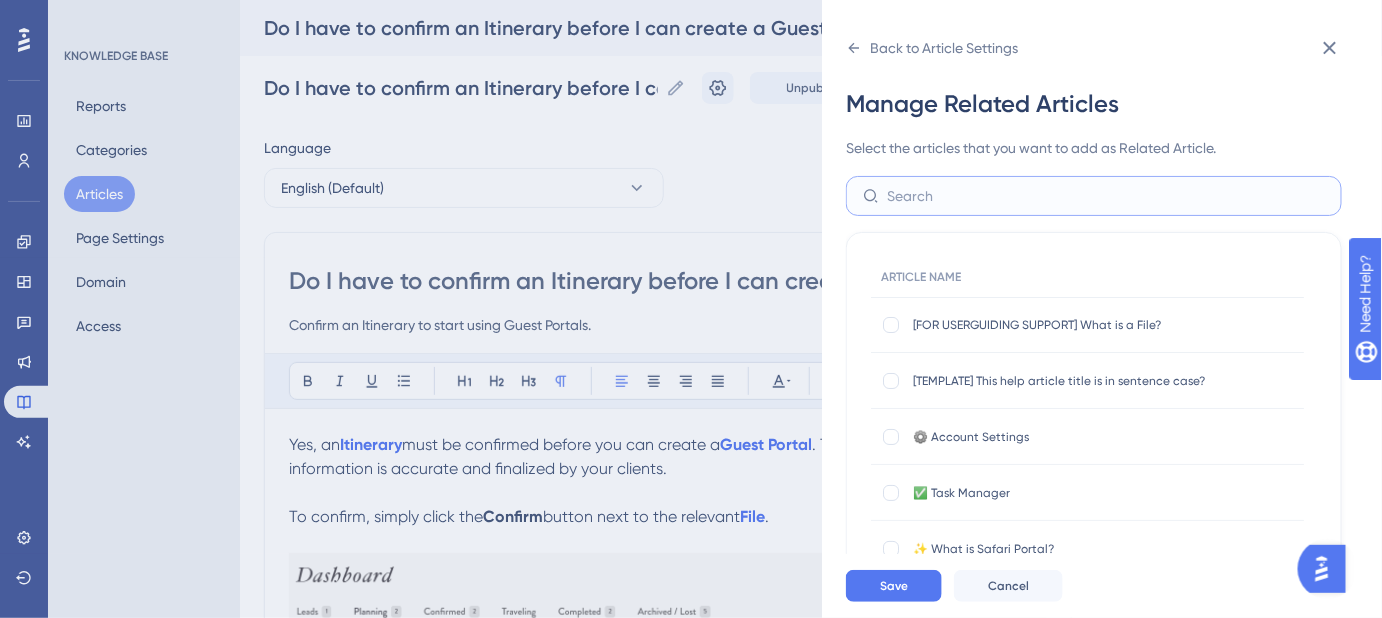 click at bounding box center [1106, 196] 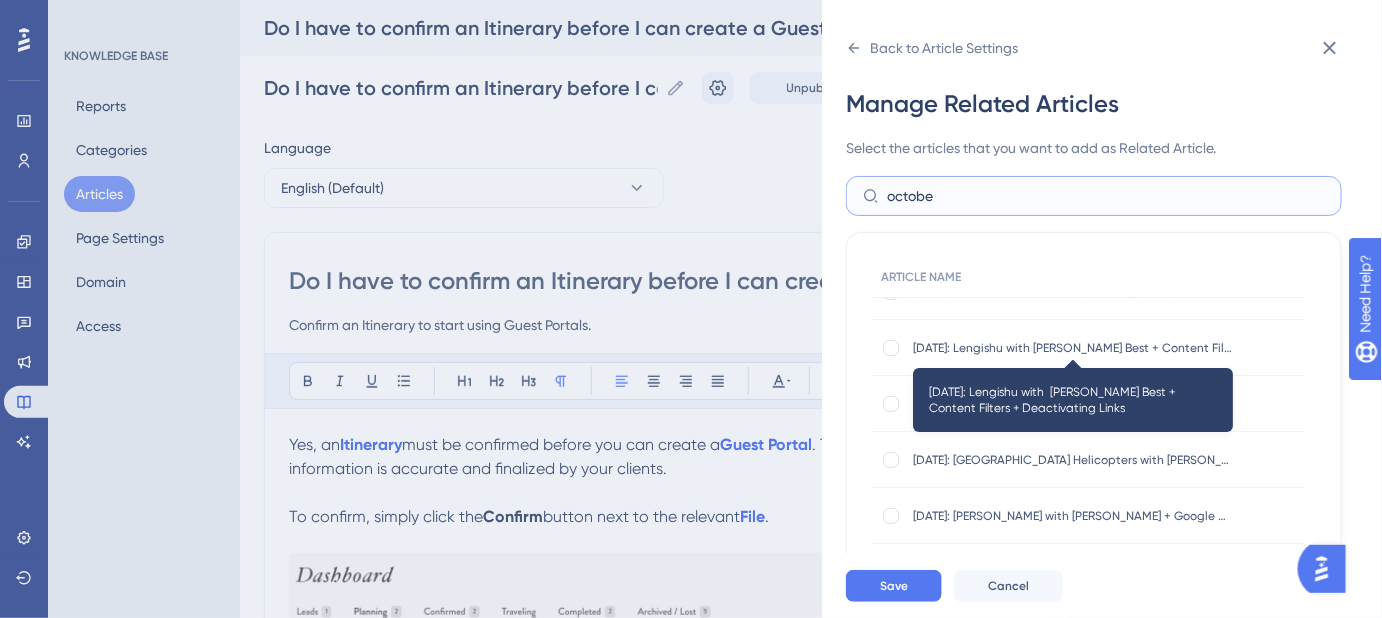 scroll, scrollTop: 129, scrollLeft: 0, axis: vertical 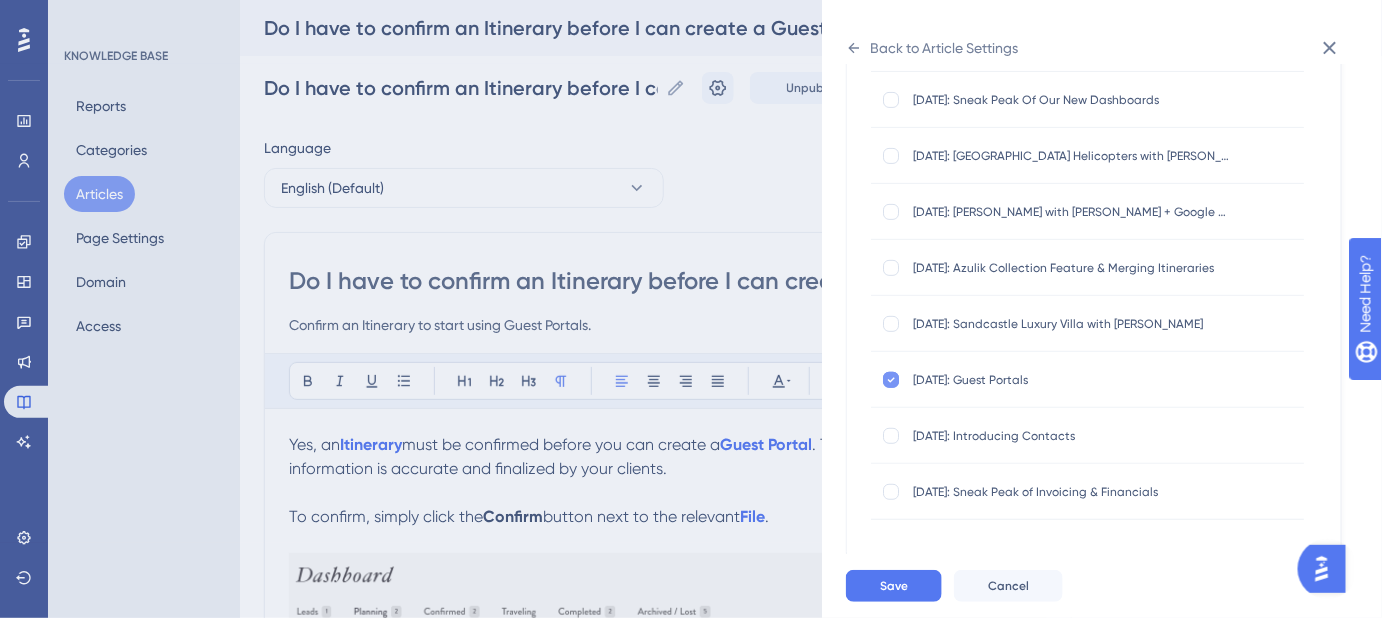 type on "octobe" 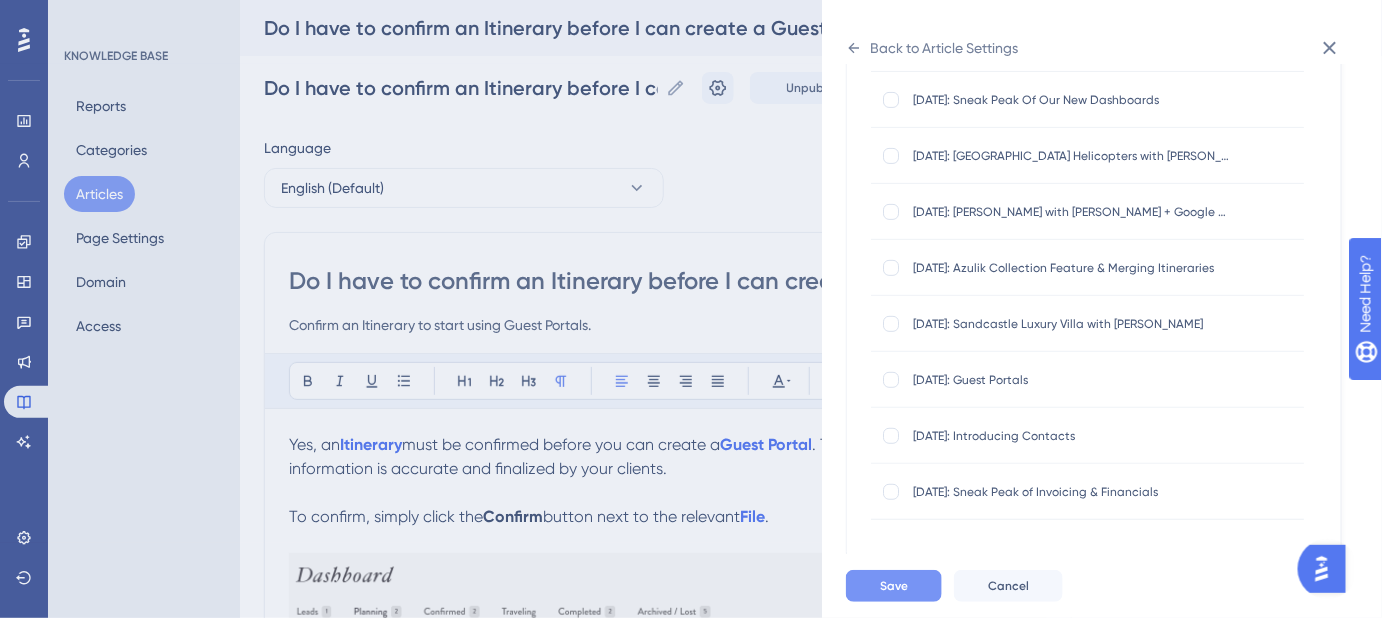 click on "Save" at bounding box center [894, 586] 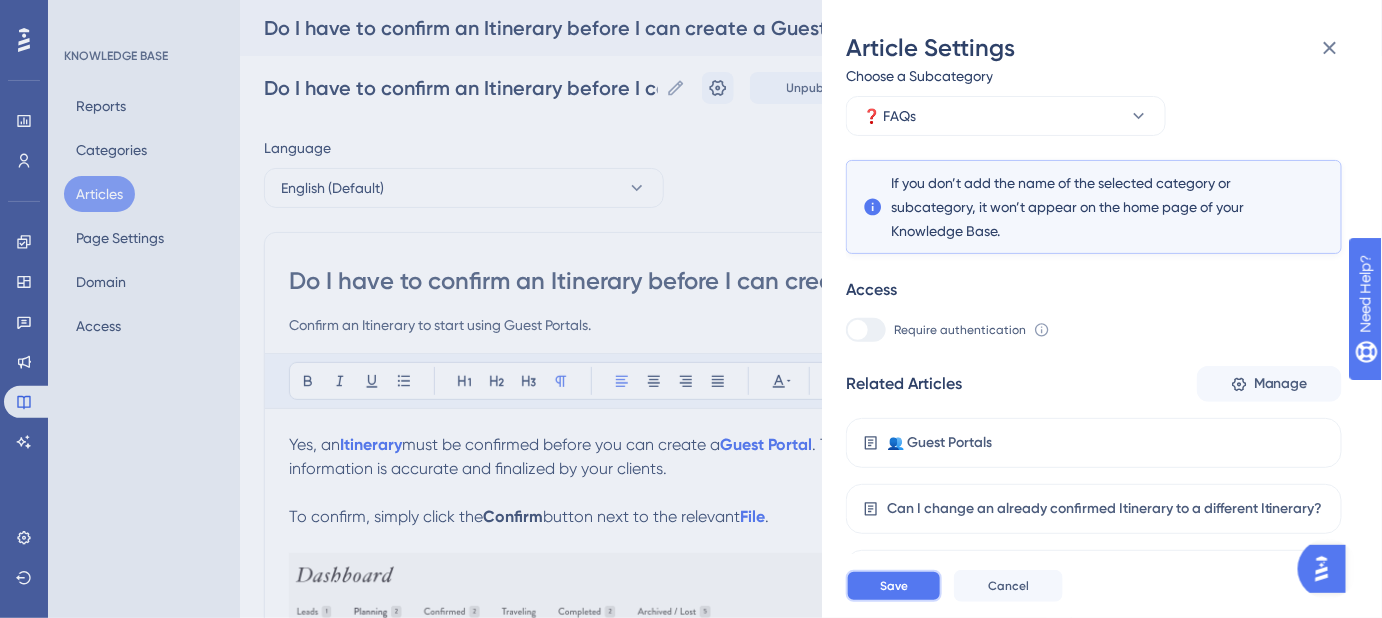 click on "Save" at bounding box center [894, 586] 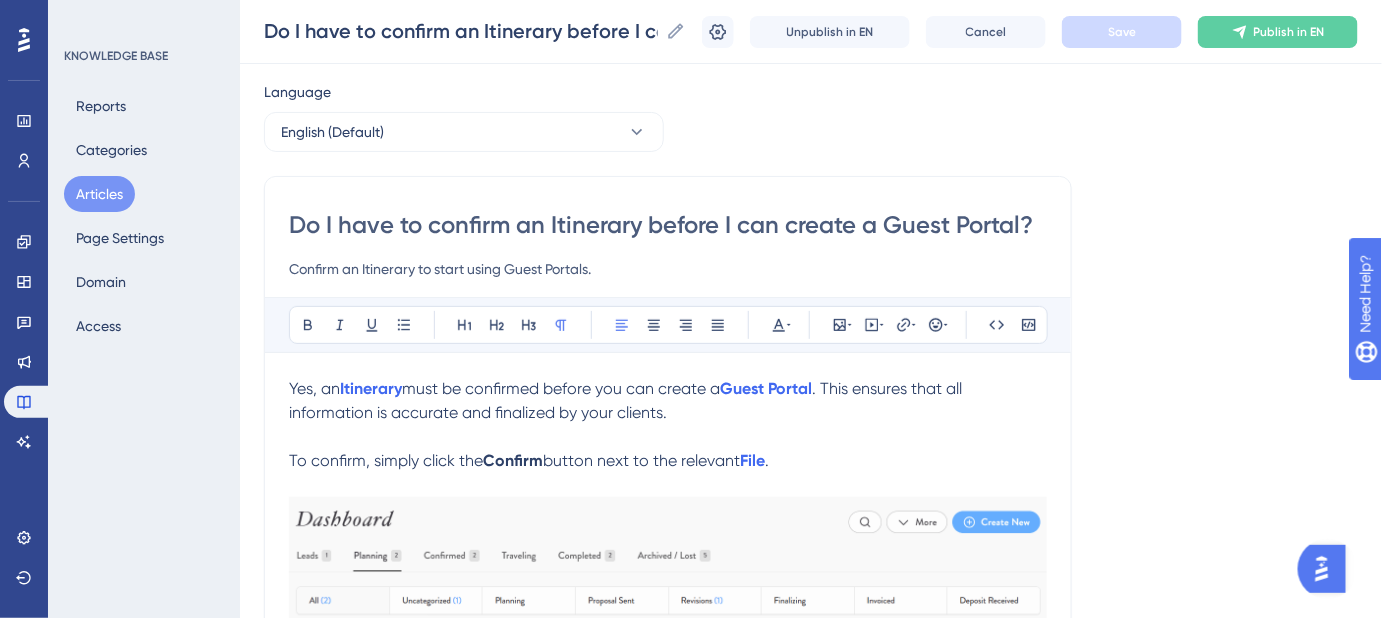 scroll, scrollTop: 90, scrollLeft: 0, axis: vertical 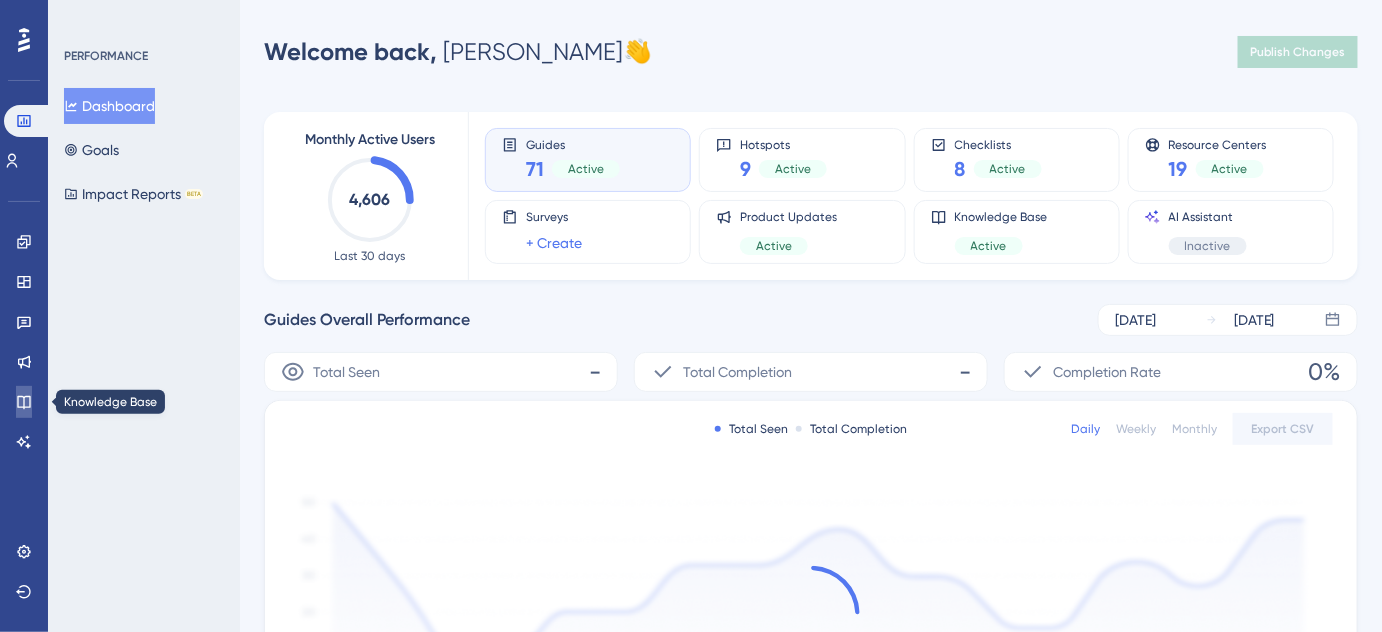click 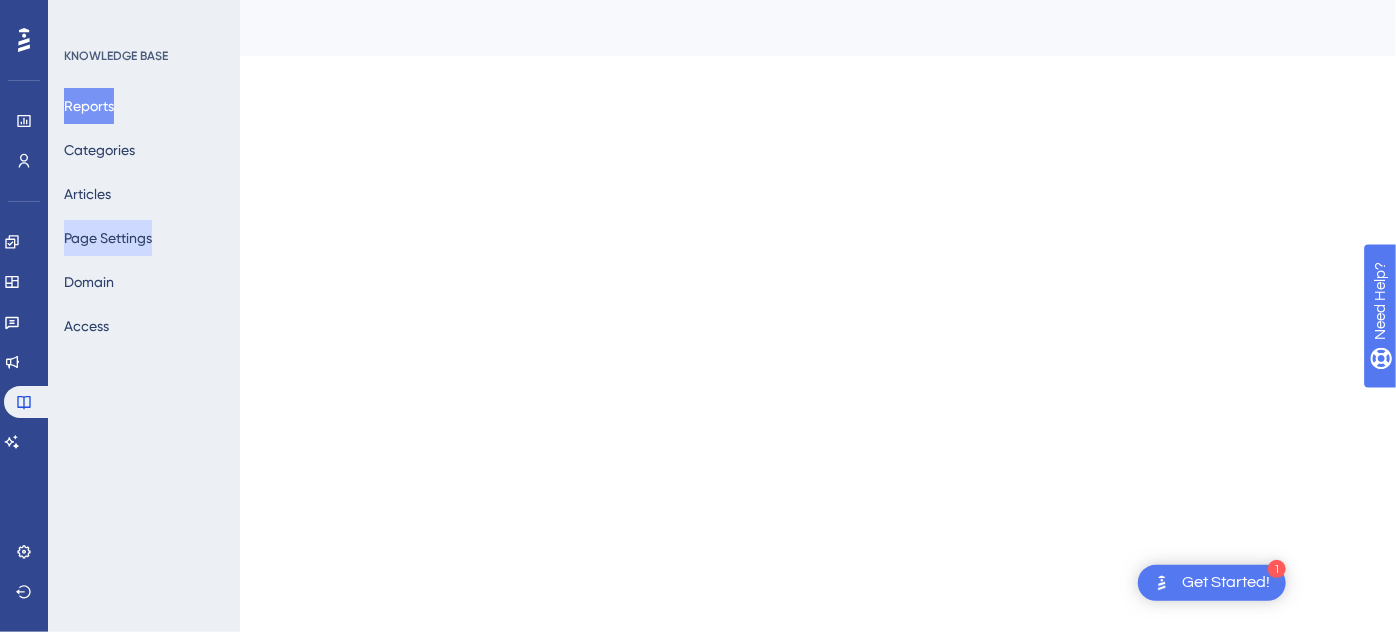 scroll, scrollTop: 0, scrollLeft: 0, axis: both 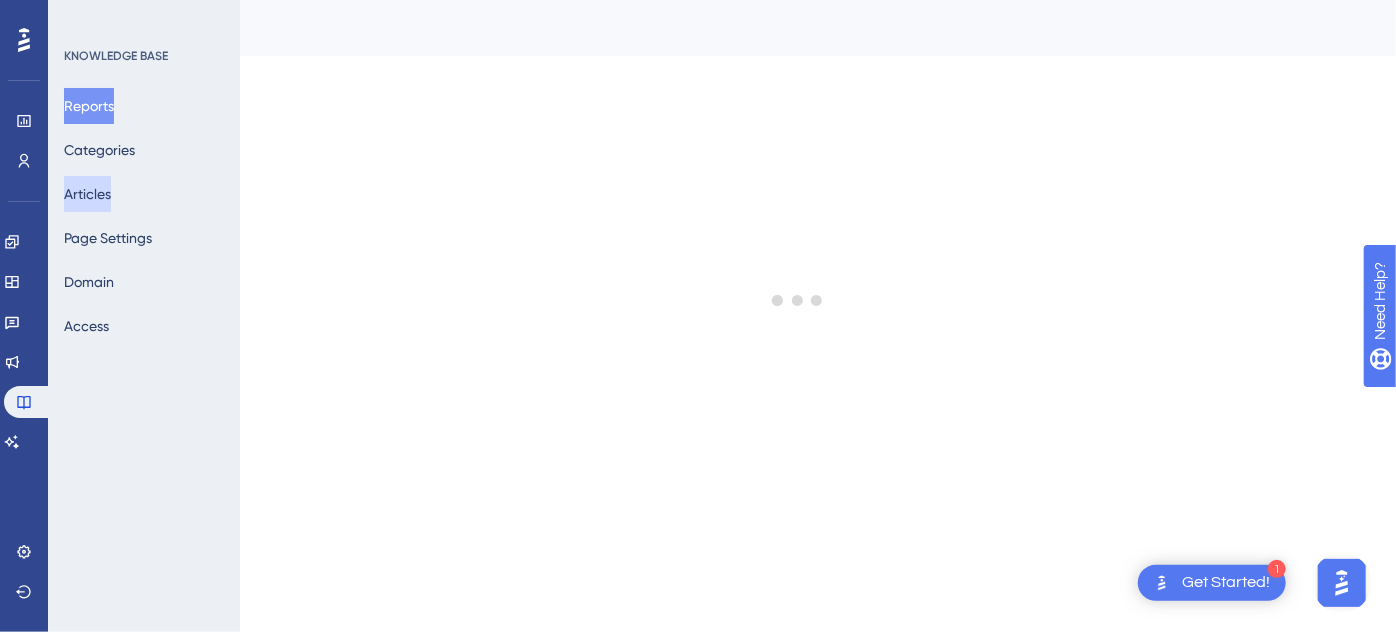 click on "Articles" at bounding box center (87, 194) 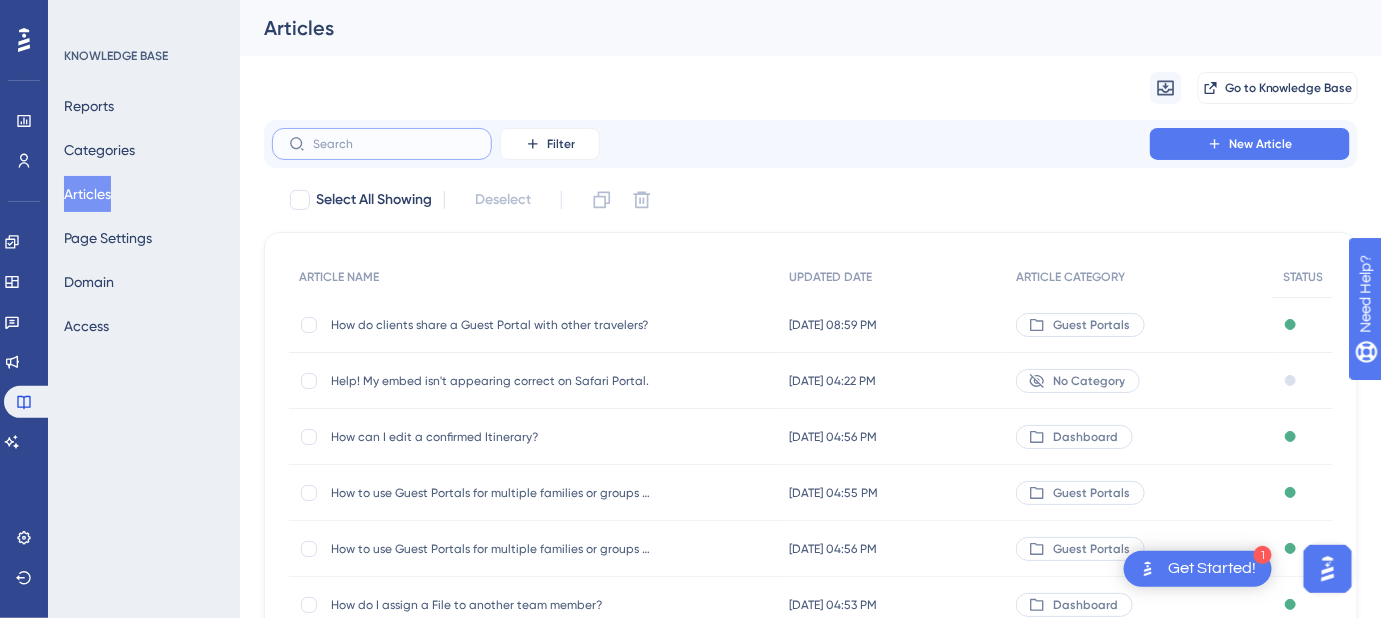 click at bounding box center [394, 144] 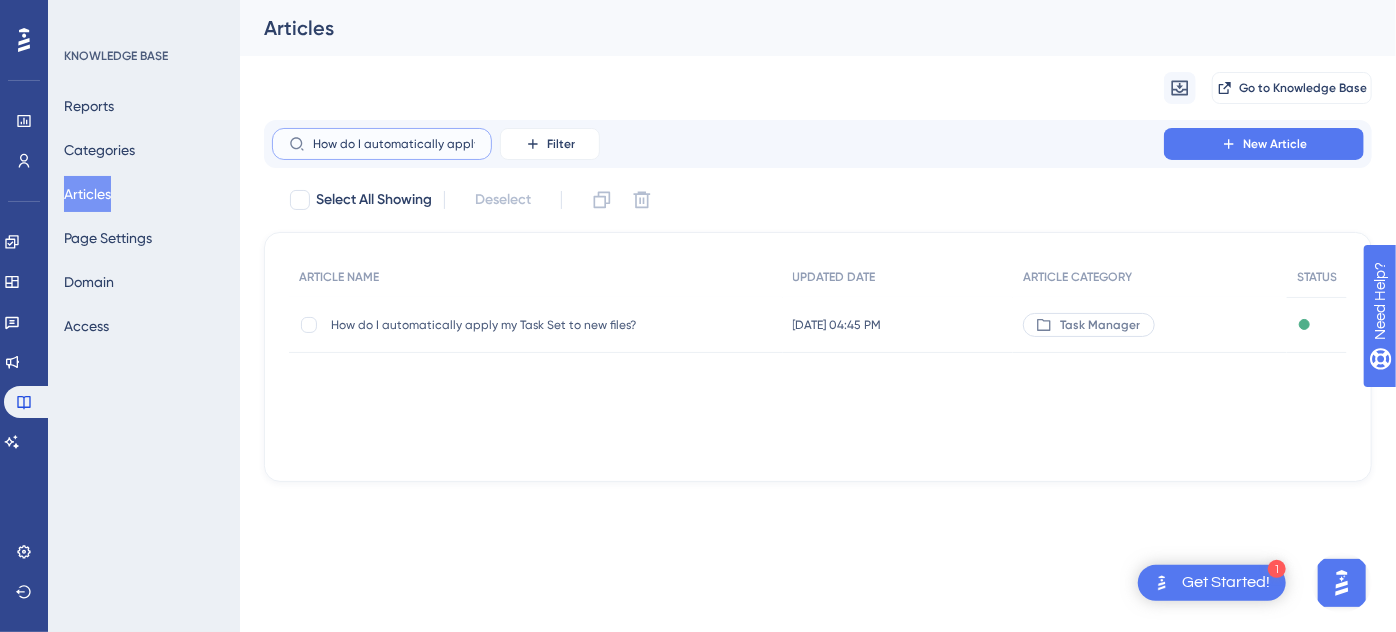 scroll, scrollTop: 0, scrollLeft: 137, axis: horizontal 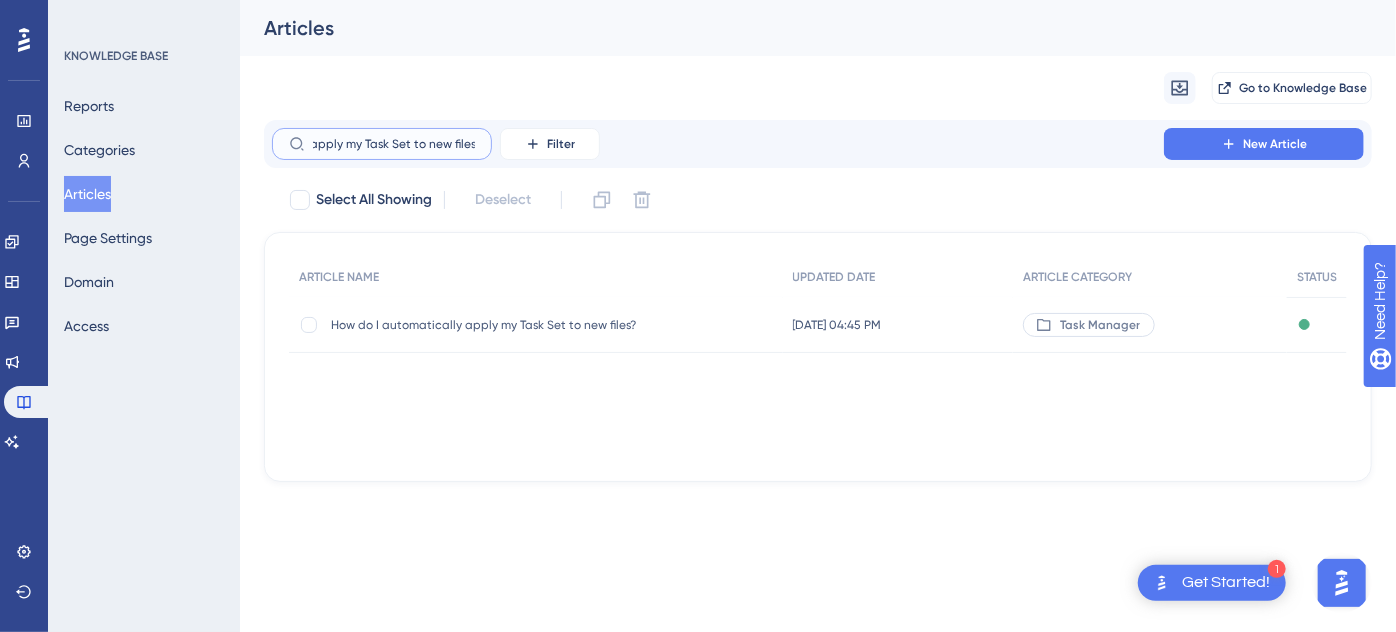 type on "How do I automatically apply my Task Set to new files?" 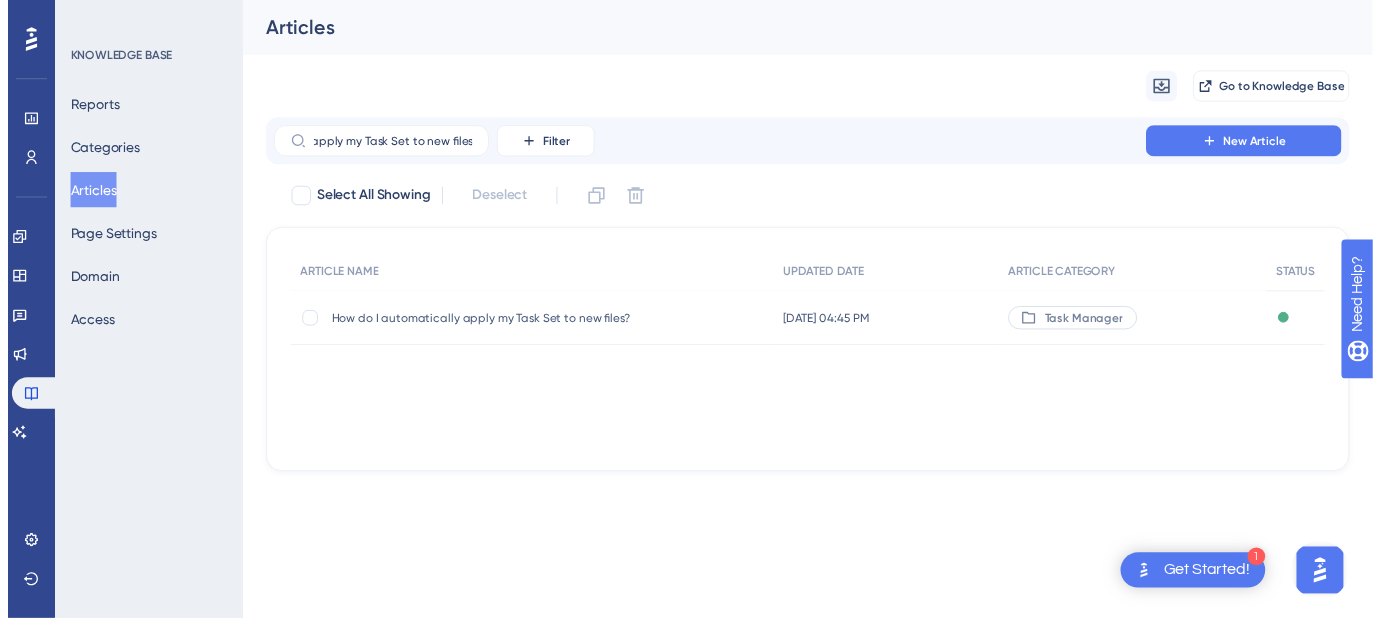 scroll, scrollTop: 0, scrollLeft: 0, axis: both 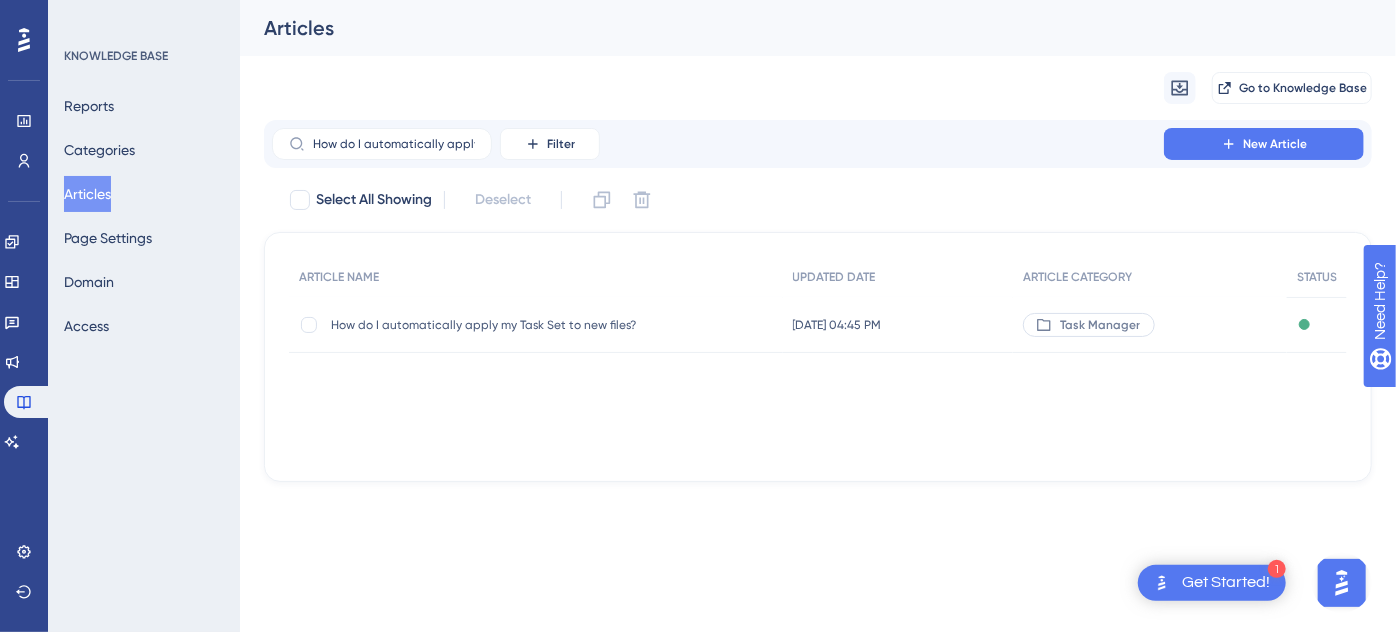 click on "How do I automatically apply my Task Set to new files?" at bounding box center [491, 325] 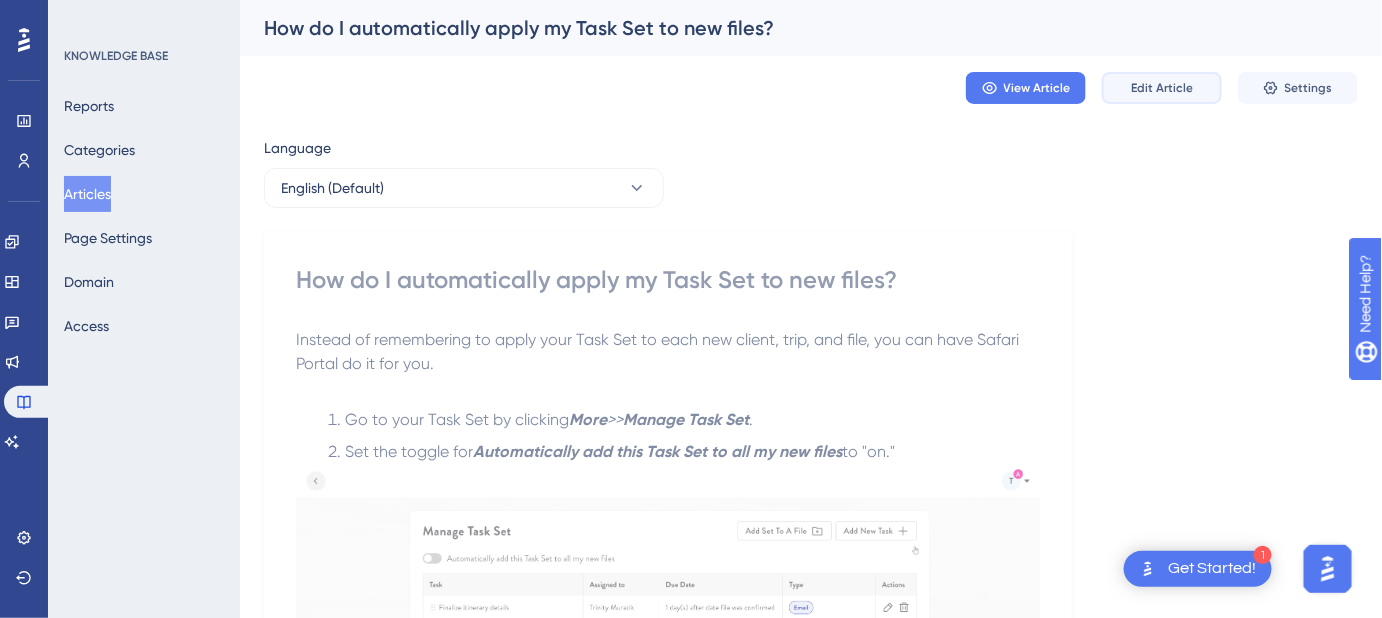 click on "Edit Article" at bounding box center (1162, 88) 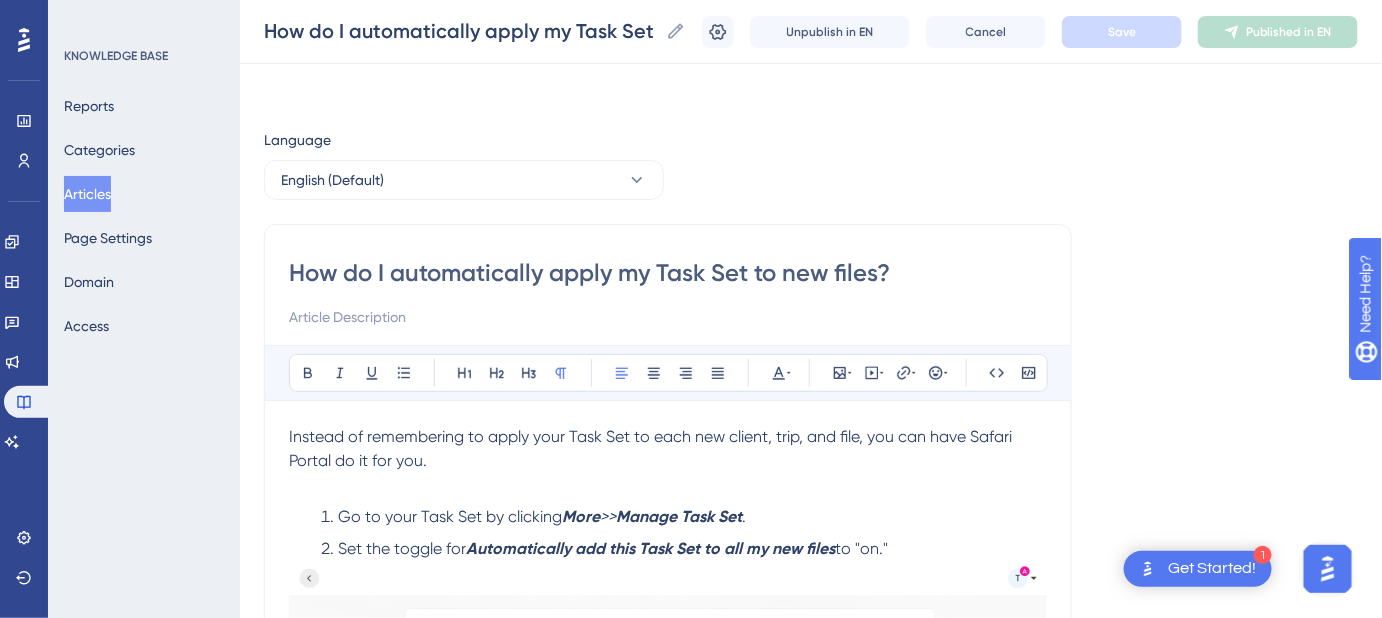 scroll, scrollTop: 173, scrollLeft: 0, axis: vertical 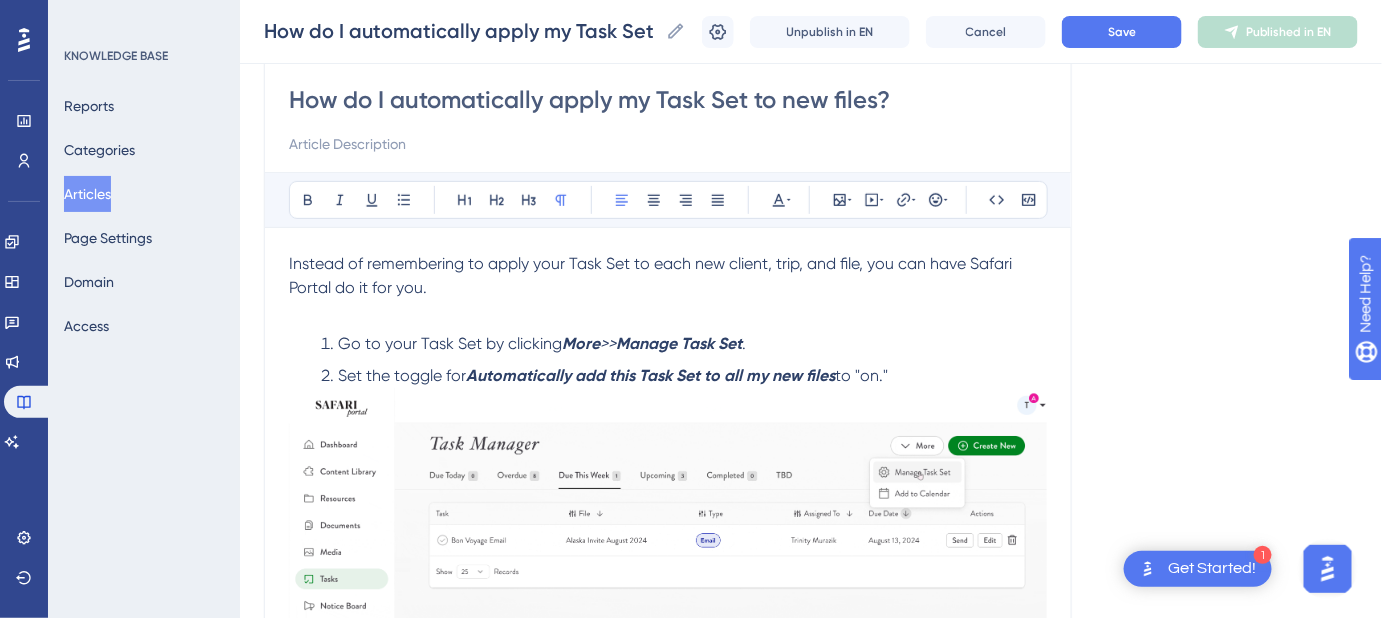 click on "How do I automatically apply my Task Set to new files?" at bounding box center (668, 100) 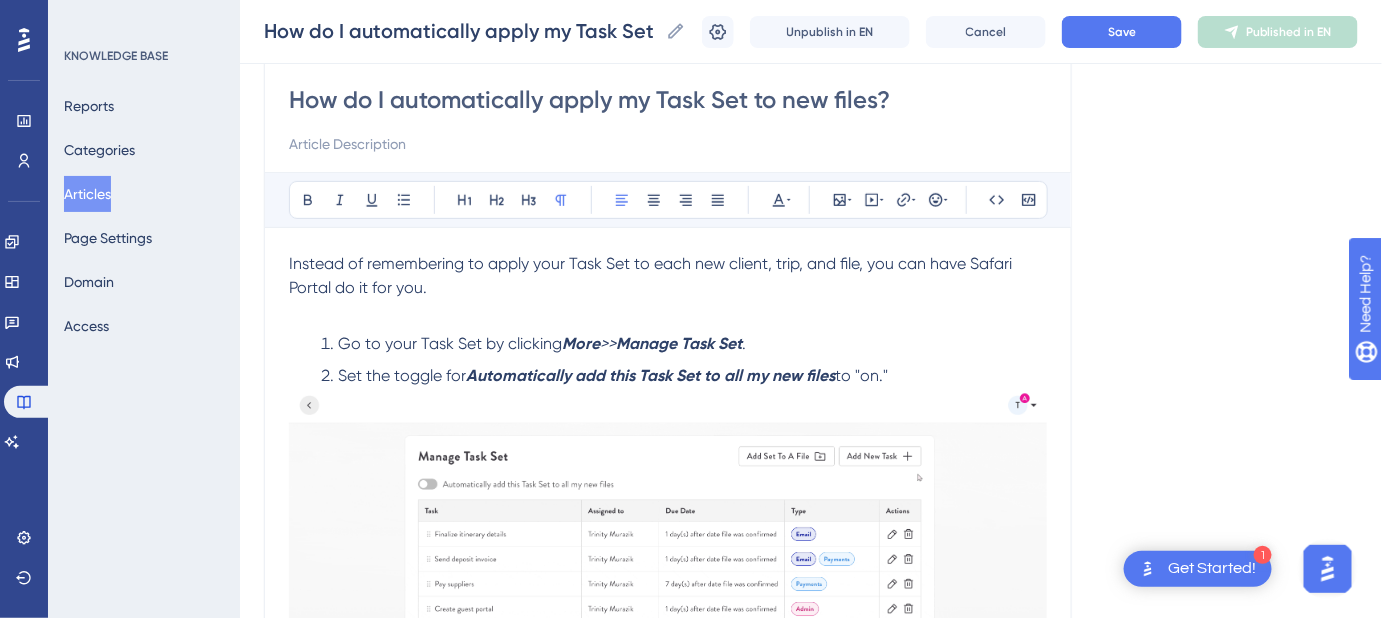 type on "How do I automatically apply my Task Set to new iles?" 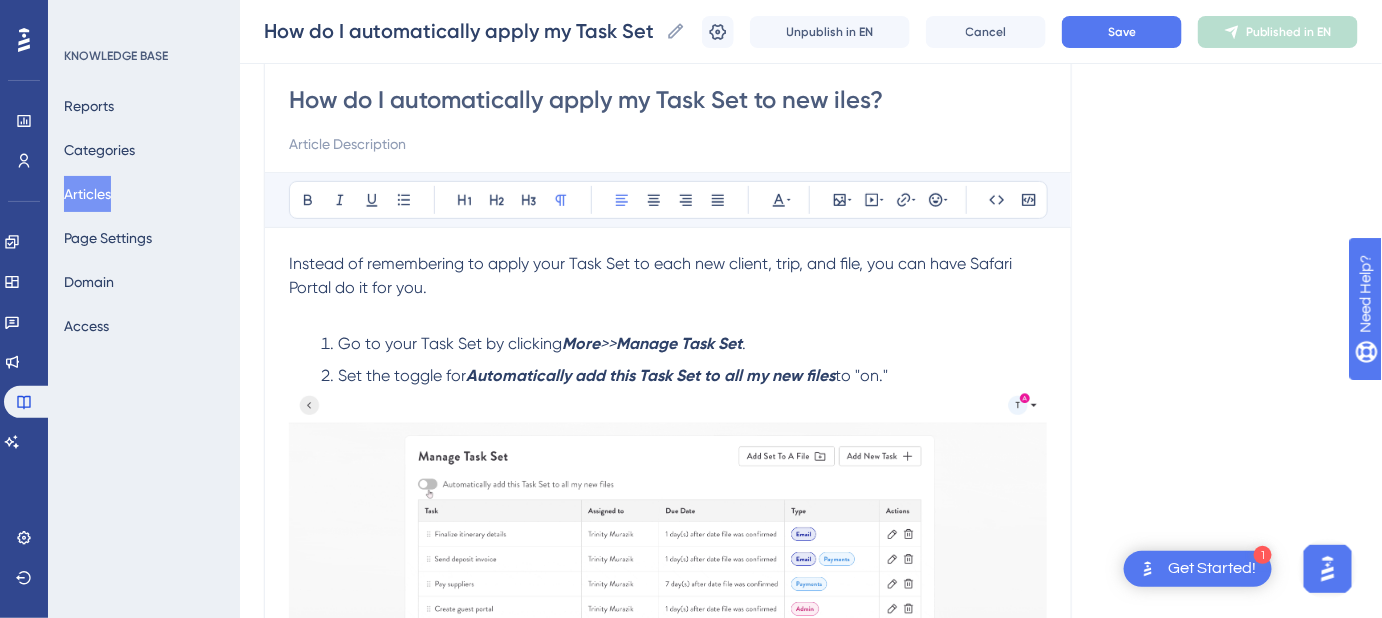 type on "How do I automatically apply my Task Set to new iles?" 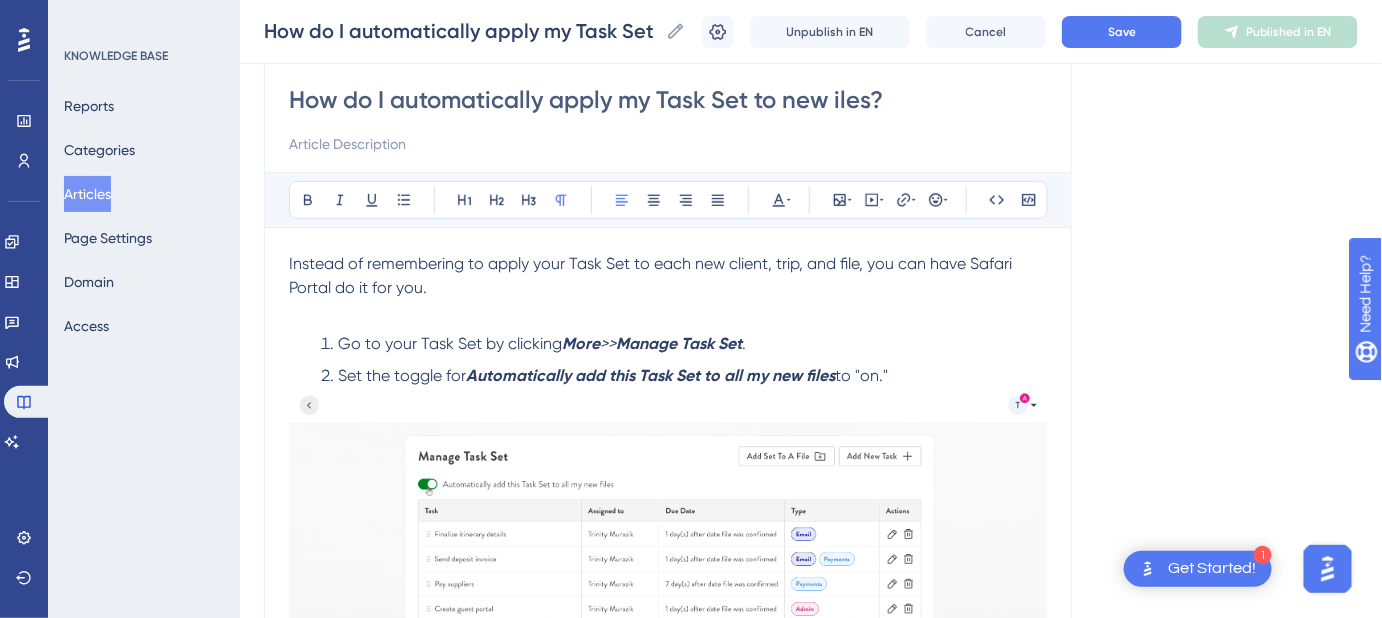 type on "How do I automatically apply my Task Set to new Files?" 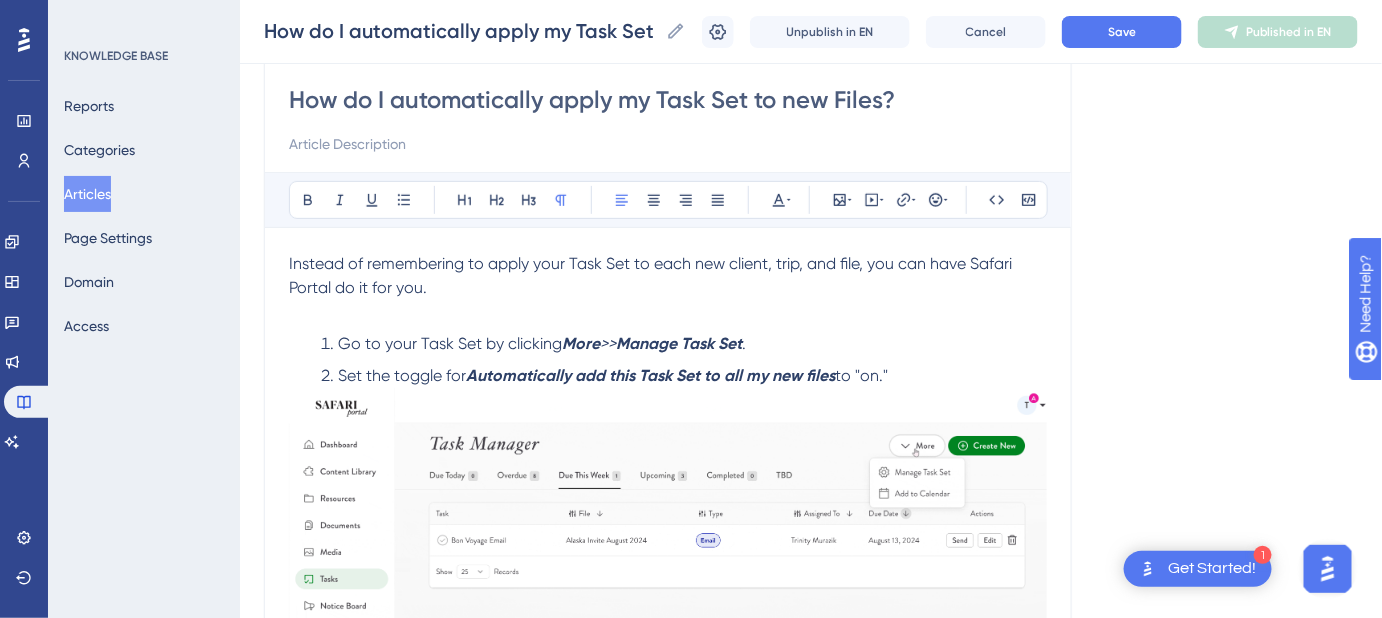 type on "How do I automatically apply my Task Set to new Files?" 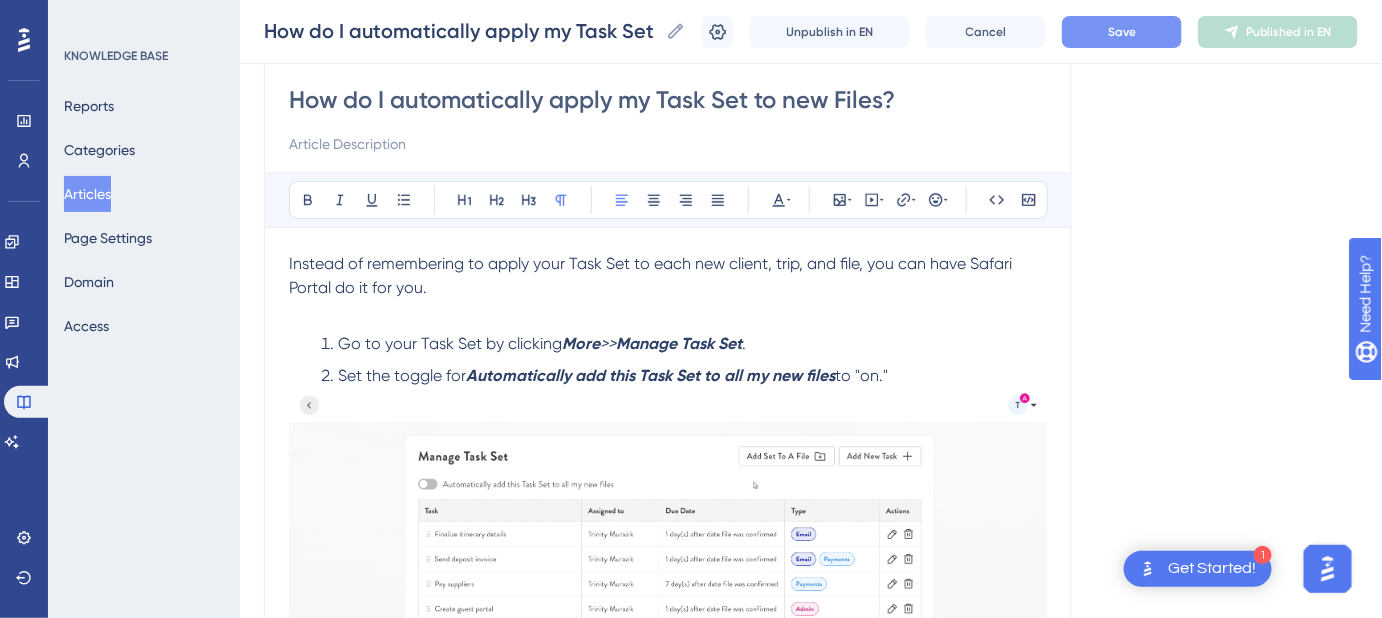 type on "How do I automatically apply my Task Set to new Files?" 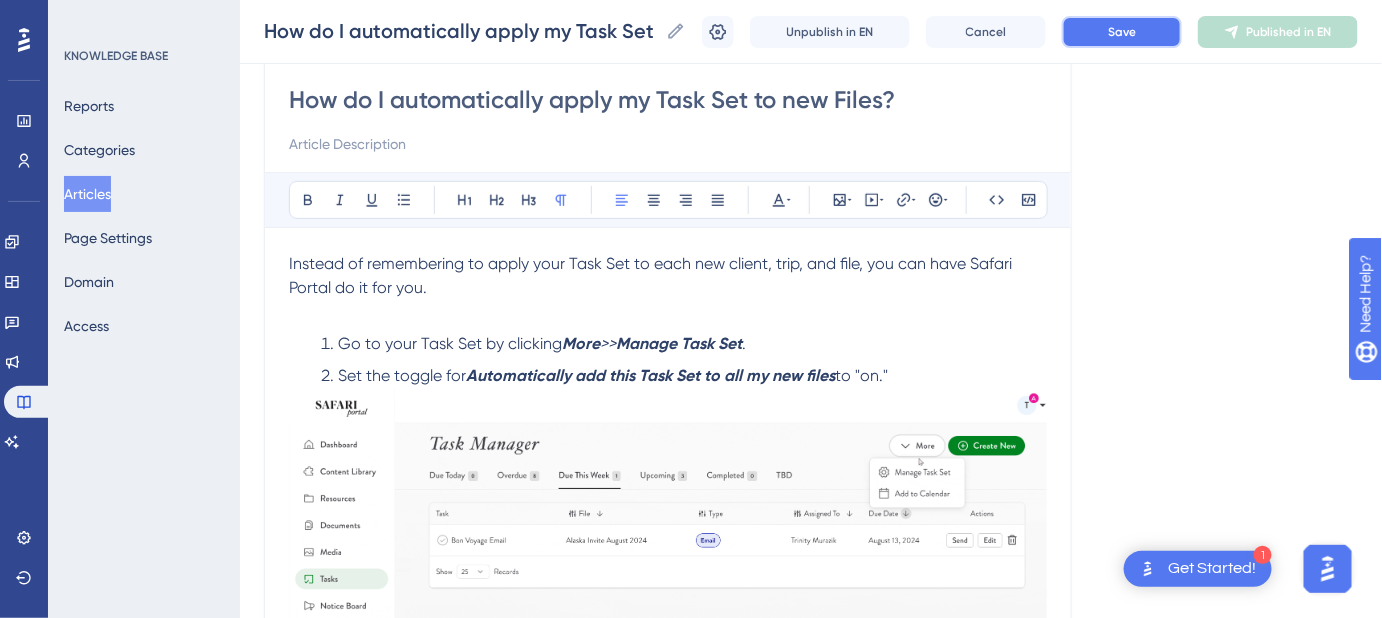 click on "Save" at bounding box center (1122, 32) 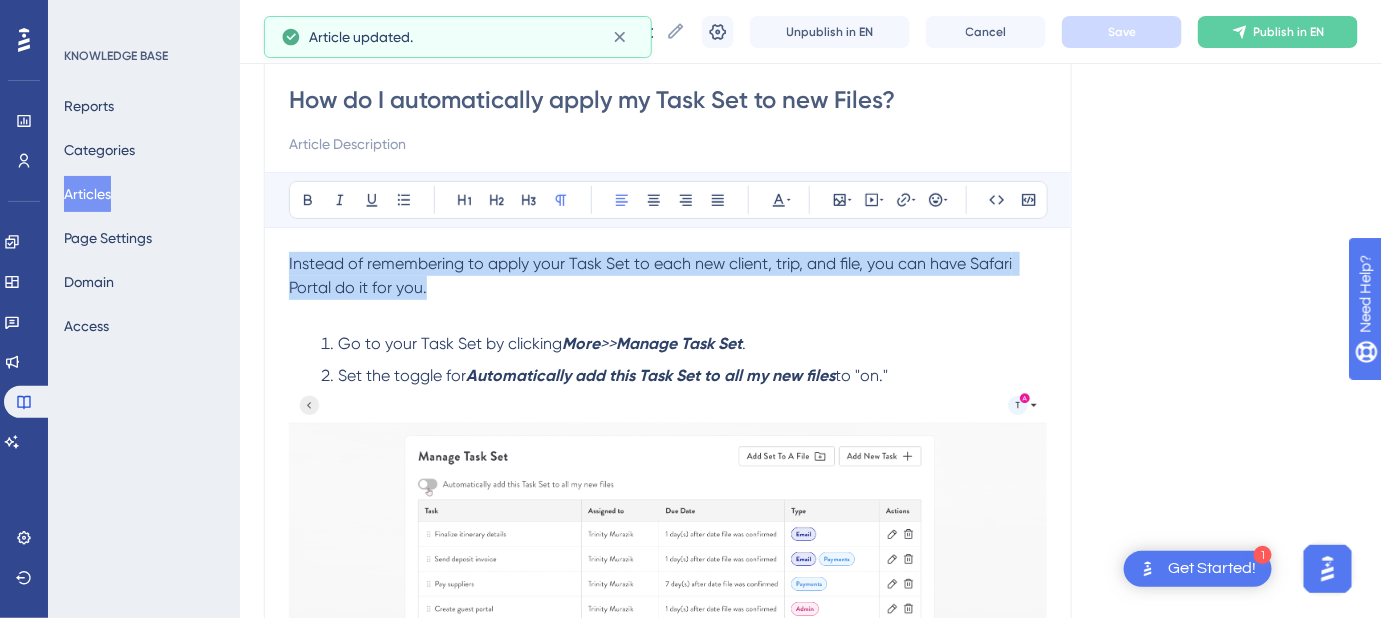 drag, startPoint x: 441, startPoint y: 289, endPoint x: 249, endPoint y: 274, distance: 192.58505 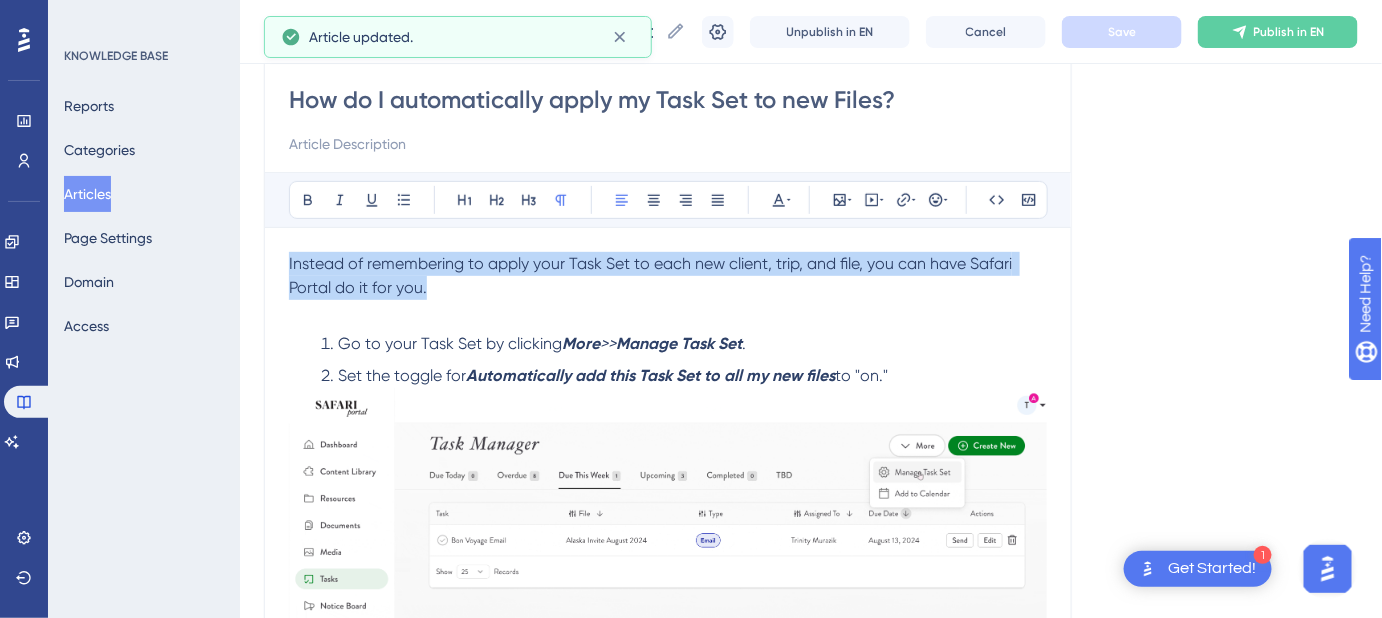 click on "Performance Users Engagement Widgets Feedback Product Updates Knowledge Base AI Assistant Settings Logout KNOWLEDGE BASE Reports Categories Articles Page Settings Domain Access How do I automatically apply my Task Set to new Files? How do I automatically apply my Task Set to new Files? How do I automatically apply my Task Set to new Files? Unpublish in EN Cancel Save Publish in EN Language English (Default) How do I automatically apply my Task Set to new Files? Bold Italic Underline Bullet Point Heading 1 Heading 2 Heading 3 Normal Align Left Align Center Align Right Align Justify Text Color Insert Image Embed Video Hyperlink Emojis Code Code Block Instead of remembering to apply your Task Set to each new client, trip, and file, you can have Safari Portal do it for you. Go to your Task Set by clicking  More  >>  Manage Task Set  . Set the toggle for  Automatically add this Task Set to all my new files  to "on." Until then, the tasks will live in the  TBD  Did this answer your question? 😀 😐 😔" at bounding box center (811, 468) 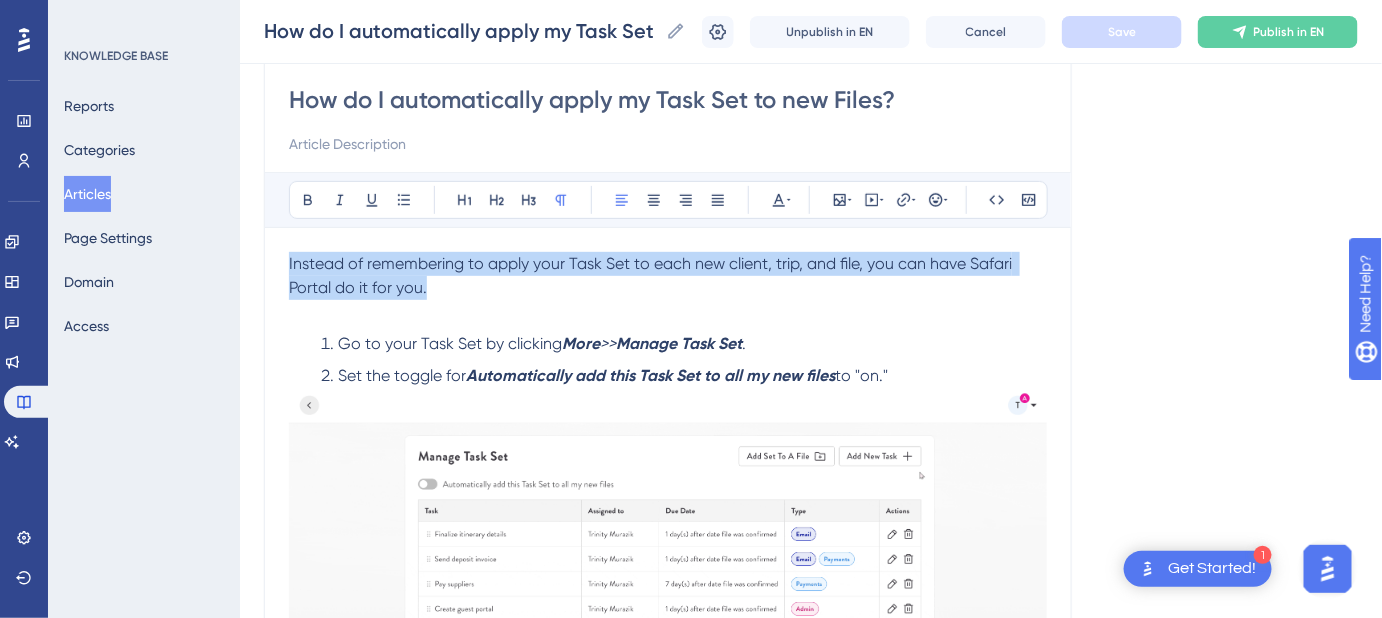 copy on "Instead of remembering to apply your Task Set to each new client, trip, and file, you can have Safari Portal do it for you." 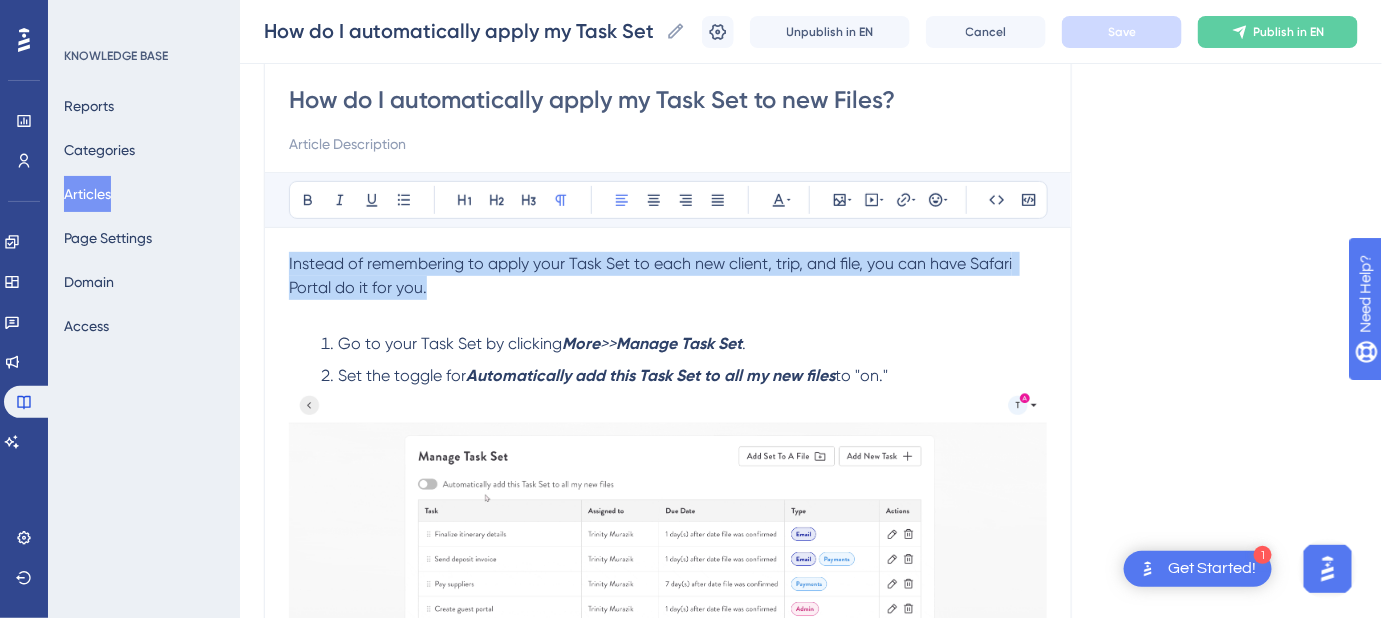 scroll, scrollTop: 264, scrollLeft: 0, axis: vertical 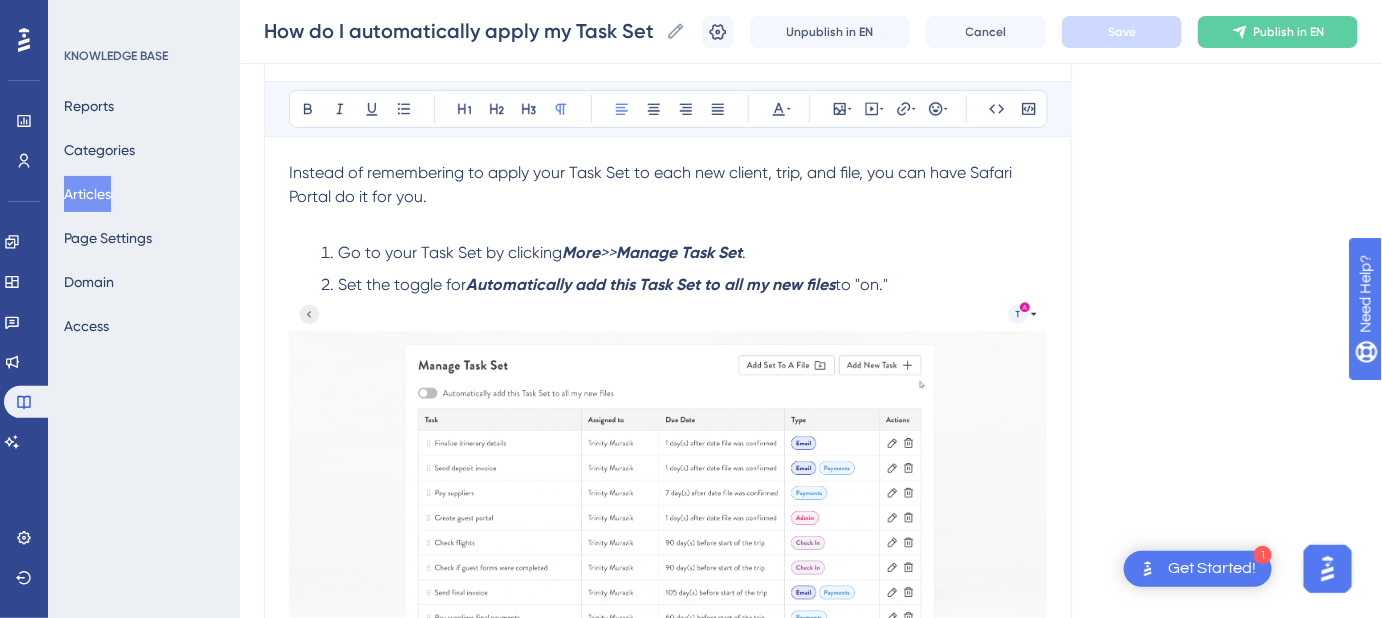 click at bounding box center (668, 221) 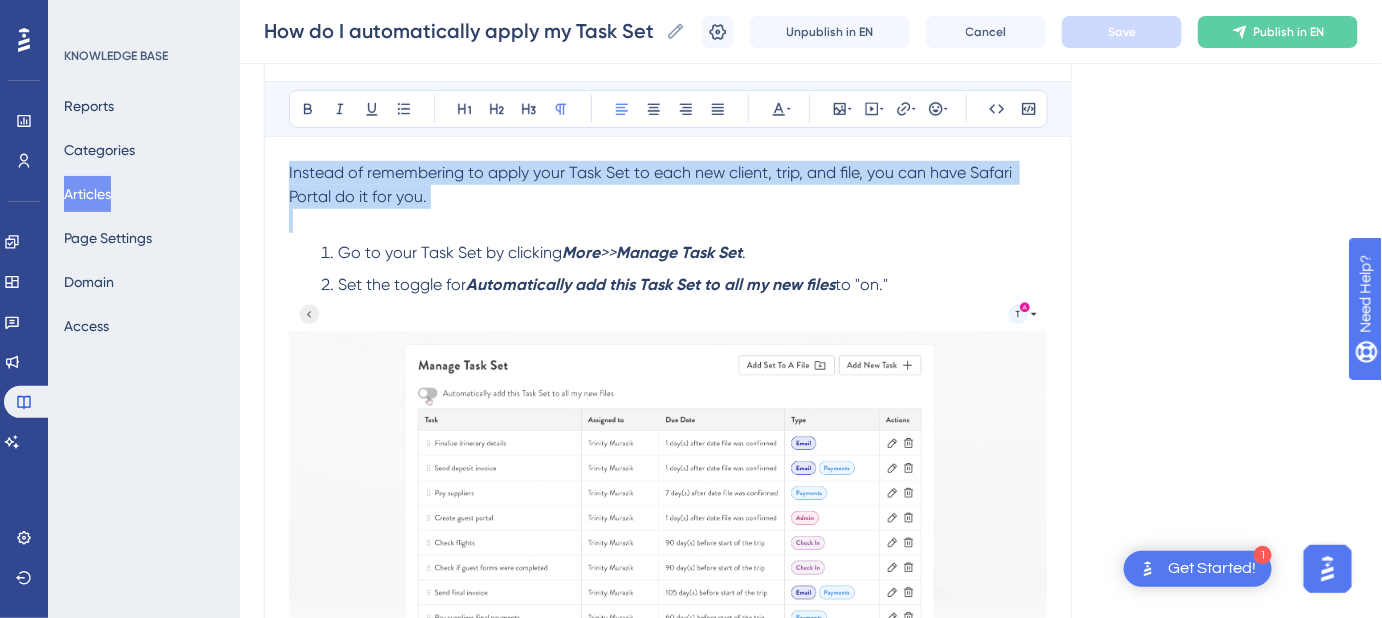 drag, startPoint x: 457, startPoint y: 212, endPoint x: 240, endPoint y: 157, distance: 223.86156 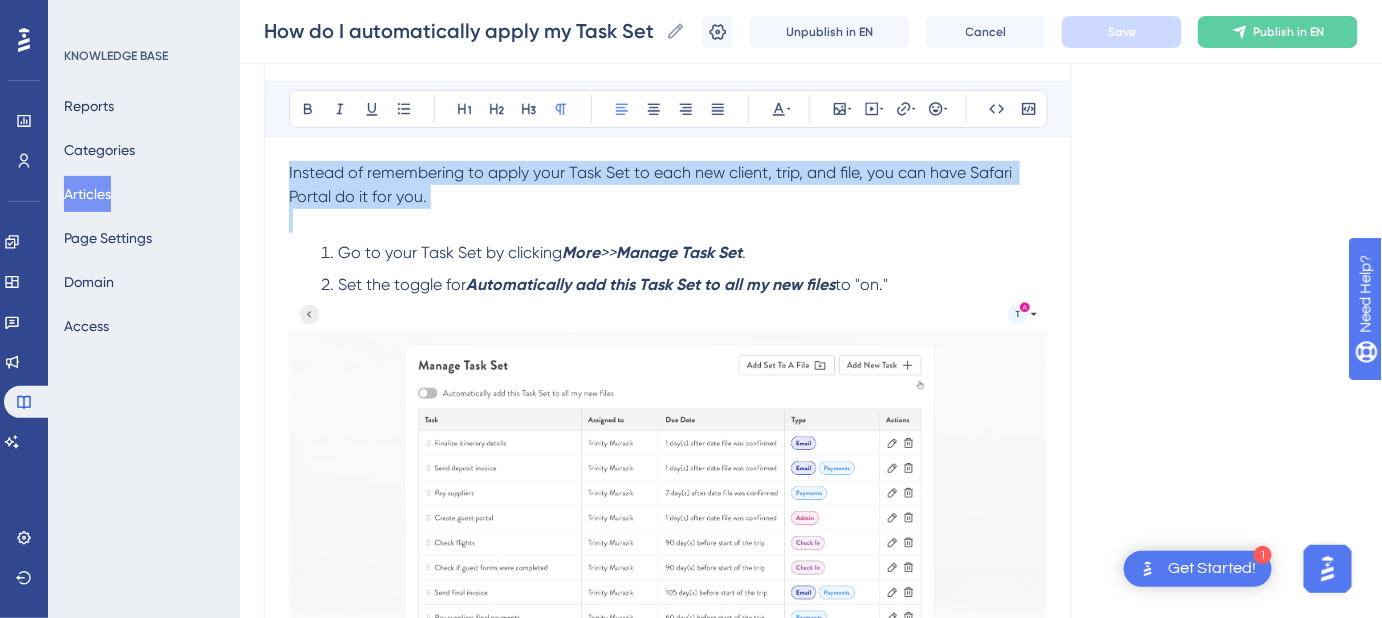 click on "Performance Users Engagement Widgets Feedback Product Updates Knowledge Base AI Assistant Settings Logout KNOWLEDGE BASE Reports Categories Articles Page Settings Domain Access How do I automatically apply my Task Set to new Files? How do I automatically apply my Task Set to new Files? How do I automatically apply my Task Set to new Files? Unpublish in EN Cancel Save Publish in EN Language English (Default) How do I automatically apply my Task Set to new Files? Bold Italic Underline Bullet Point Heading 1 Heading 2 Heading 3 Normal Align Left Align Center Align Right Align Justify Text Color Insert Image Embed Video Hyperlink Emojis Code Code Block Instead of remembering to apply your Task Set to each new client, trip, and file, you can have Safari Portal do it for you. Go to your Task Set by clicking  More  >>  Manage Task Set  . Set the toggle for  Automatically add this Task Set to all my new files  to "on." Until then, the tasks will live in the  TBD  Did this answer your question? 😀 😐 😔" at bounding box center [811, 377] 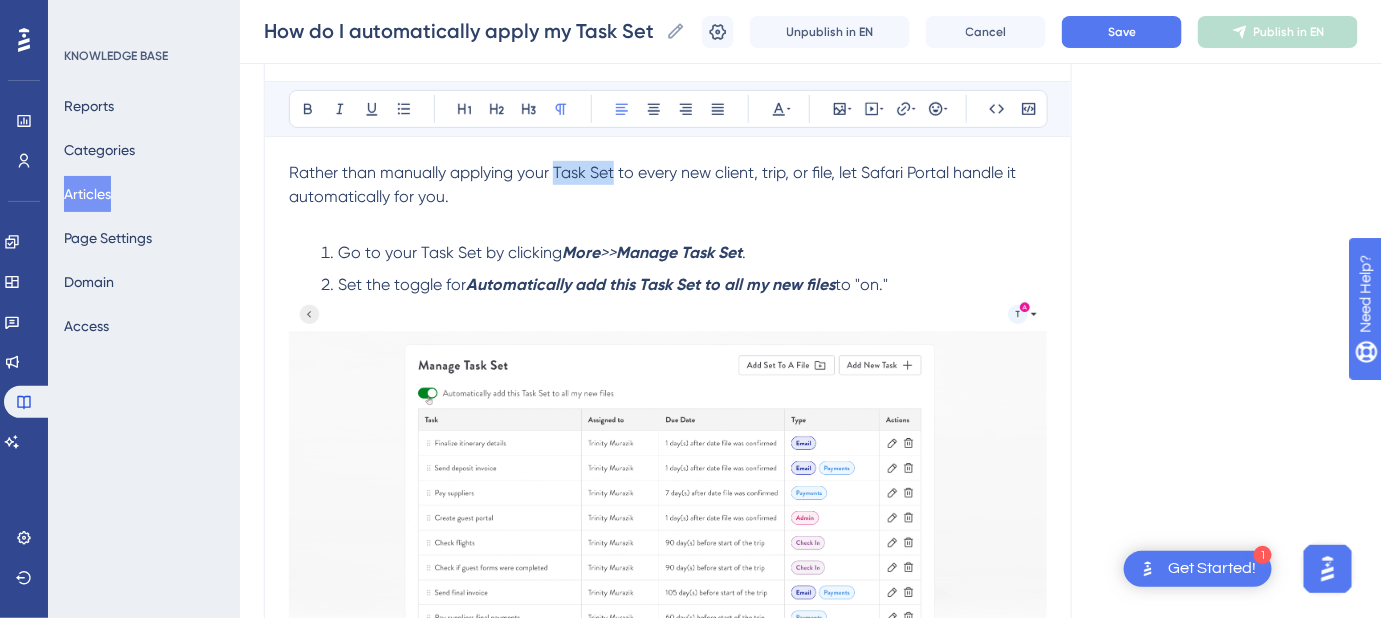drag, startPoint x: 612, startPoint y: 166, endPoint x: 554, endPoint y: 170, distance: 58.137768 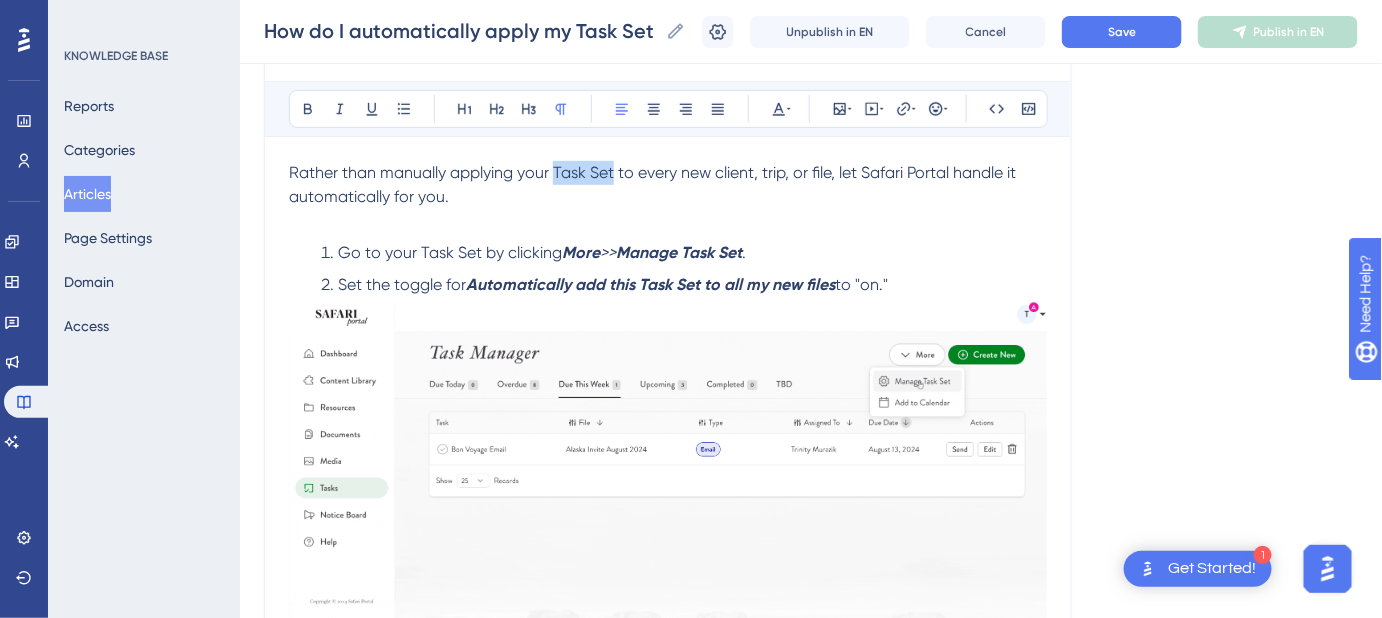 click on "Rather than manually applying your Task Set to every new client, trip, or file, let Safari Portal handle it automatically for you." at bounding box center (654, 184) 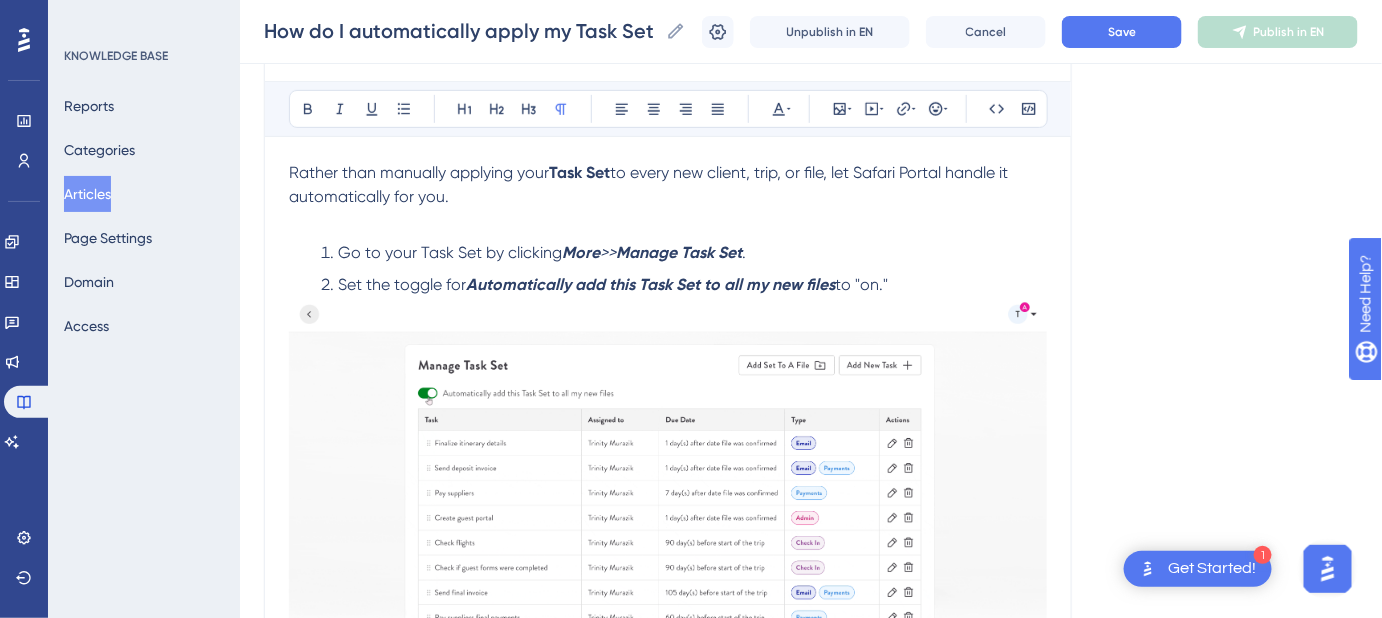click at bounding box center (668, 221) 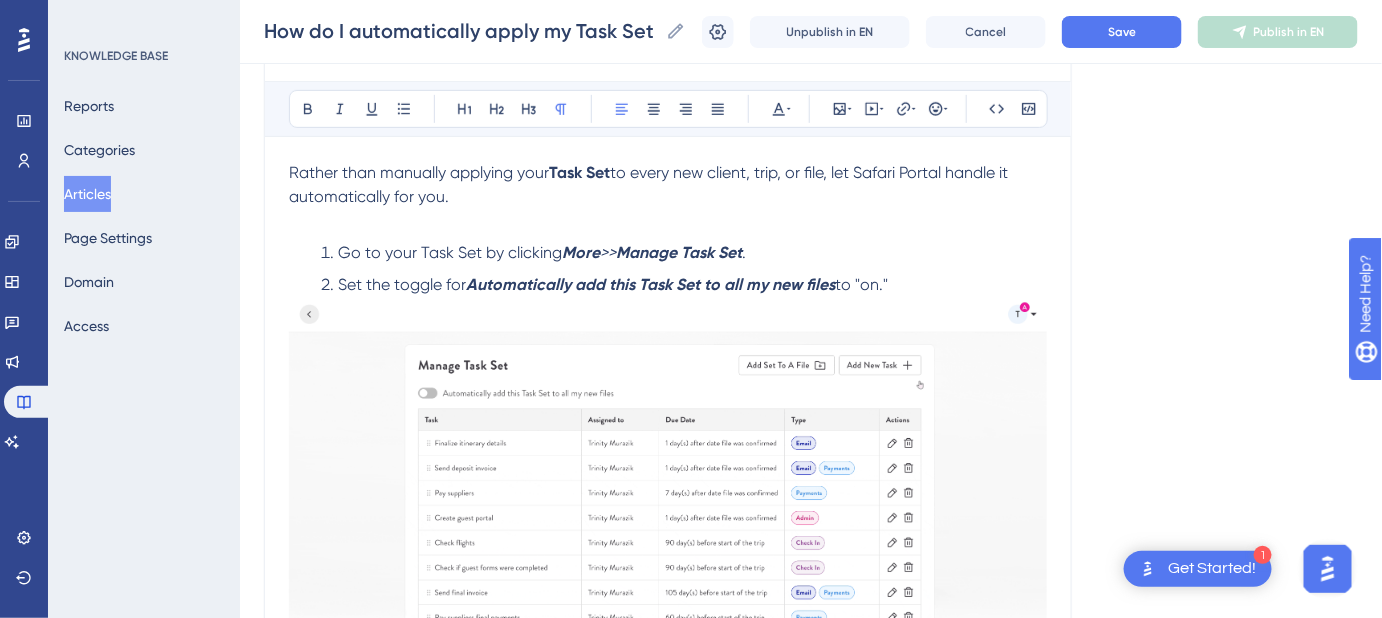 click on "to every new client, trip, or file, let Safari Portal handle it automatically for you." at bounding box center (650, 184) 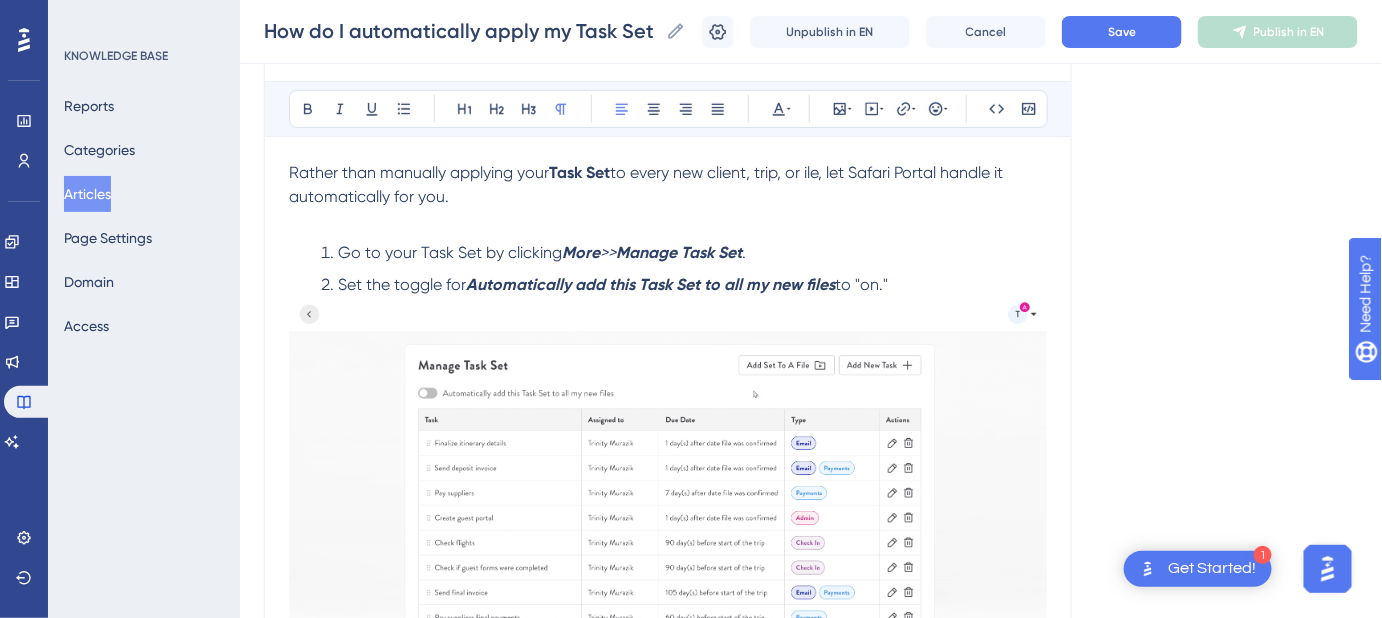 type 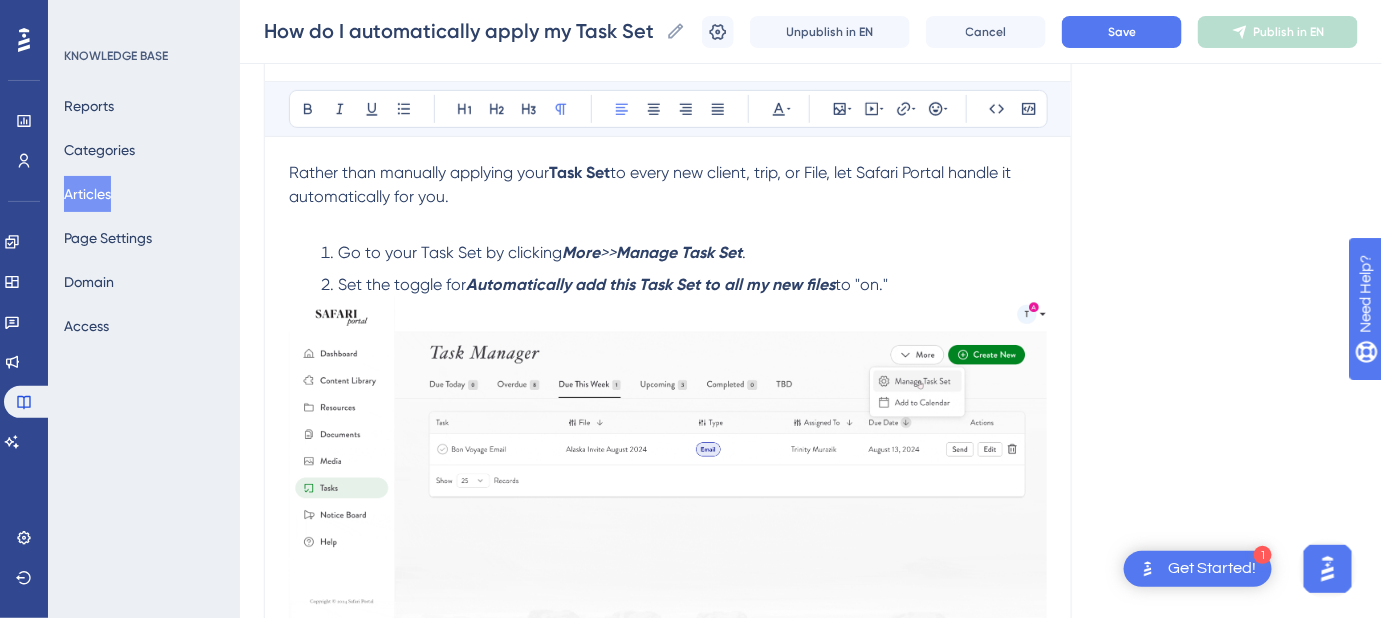 click on "Set the toggle for  Automatically add this Task Set to all my new files  to "on."" at bounding box center (684, 285) 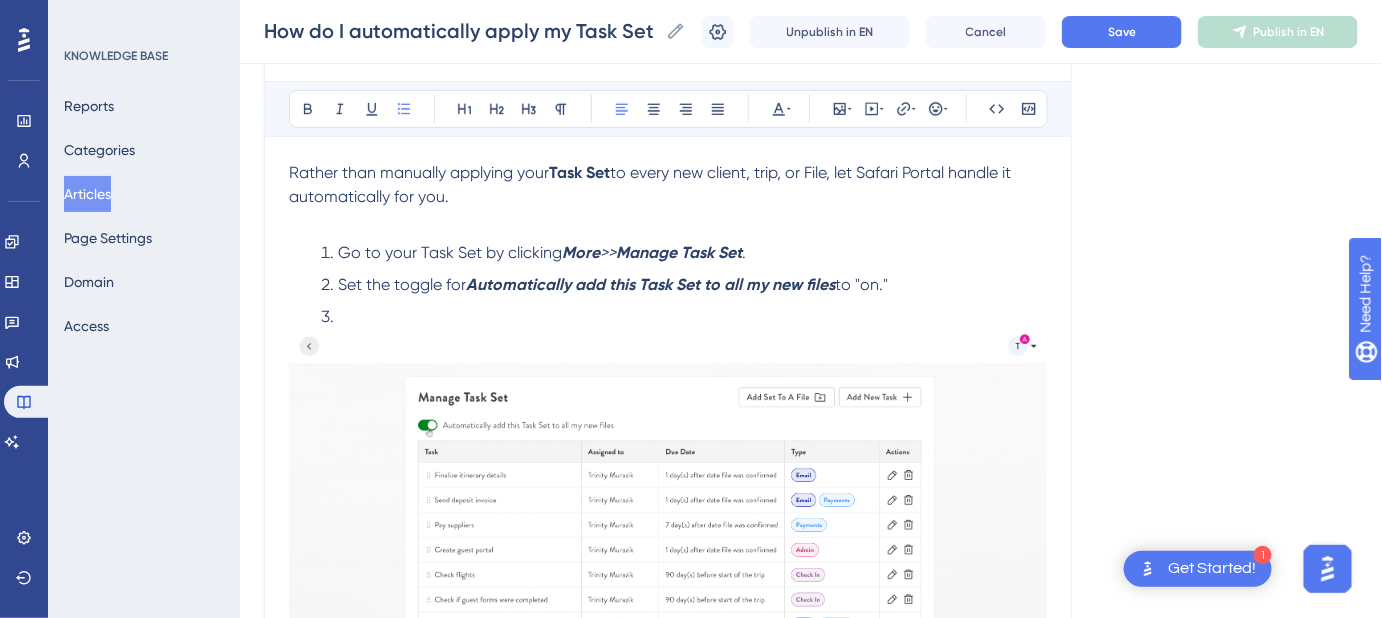 click on "Go to your Task Set by clicking" at bounding box center (450, 252) 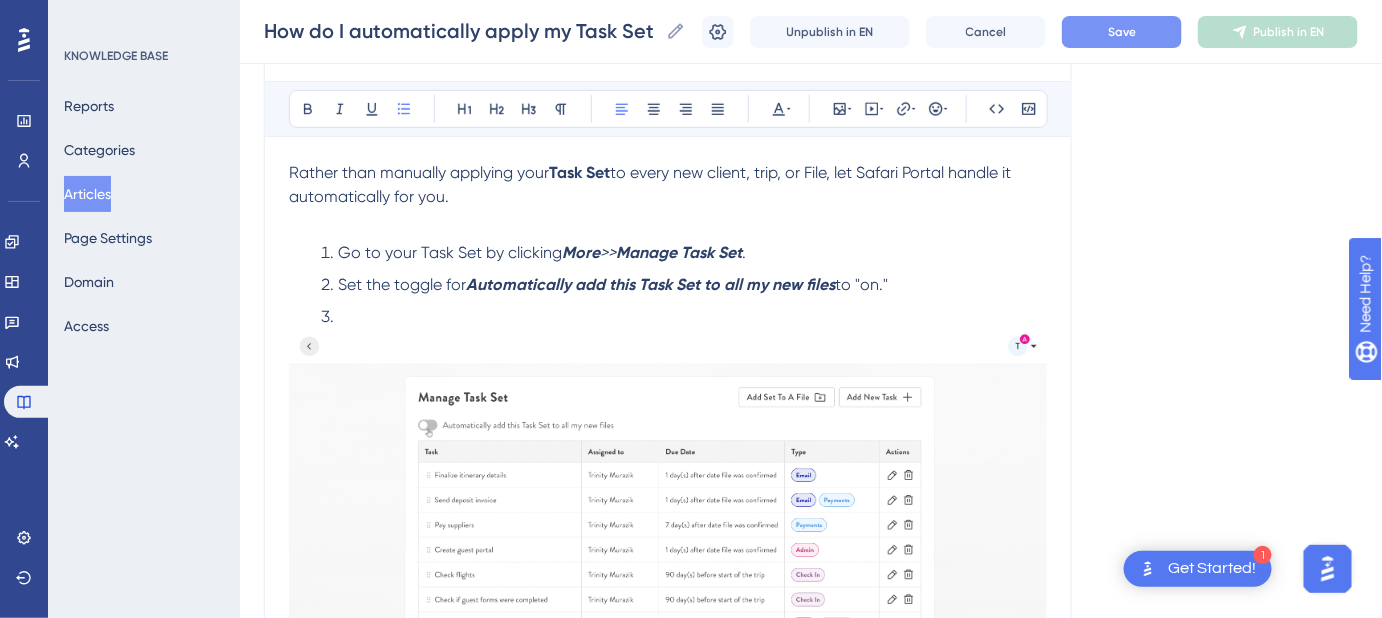 click on "Save" at bounding box center (1122, 32) 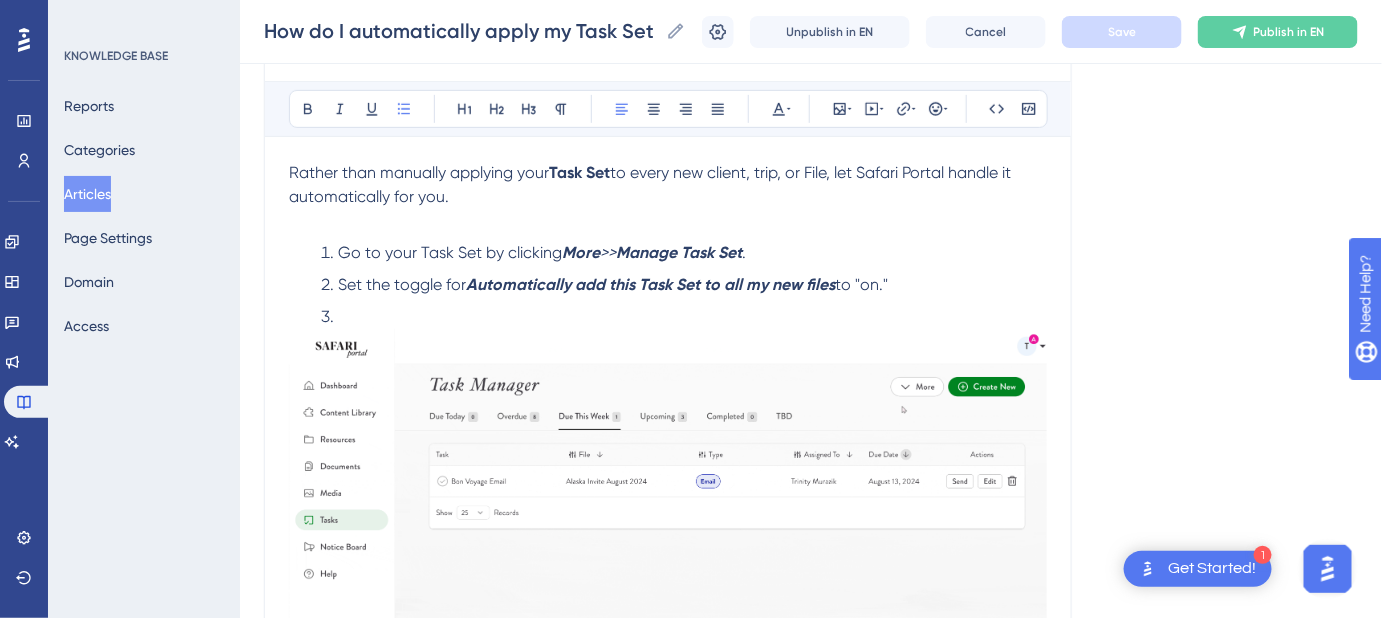scroll, scrollTop: 82, scrollLeft: 0, axis: vertical 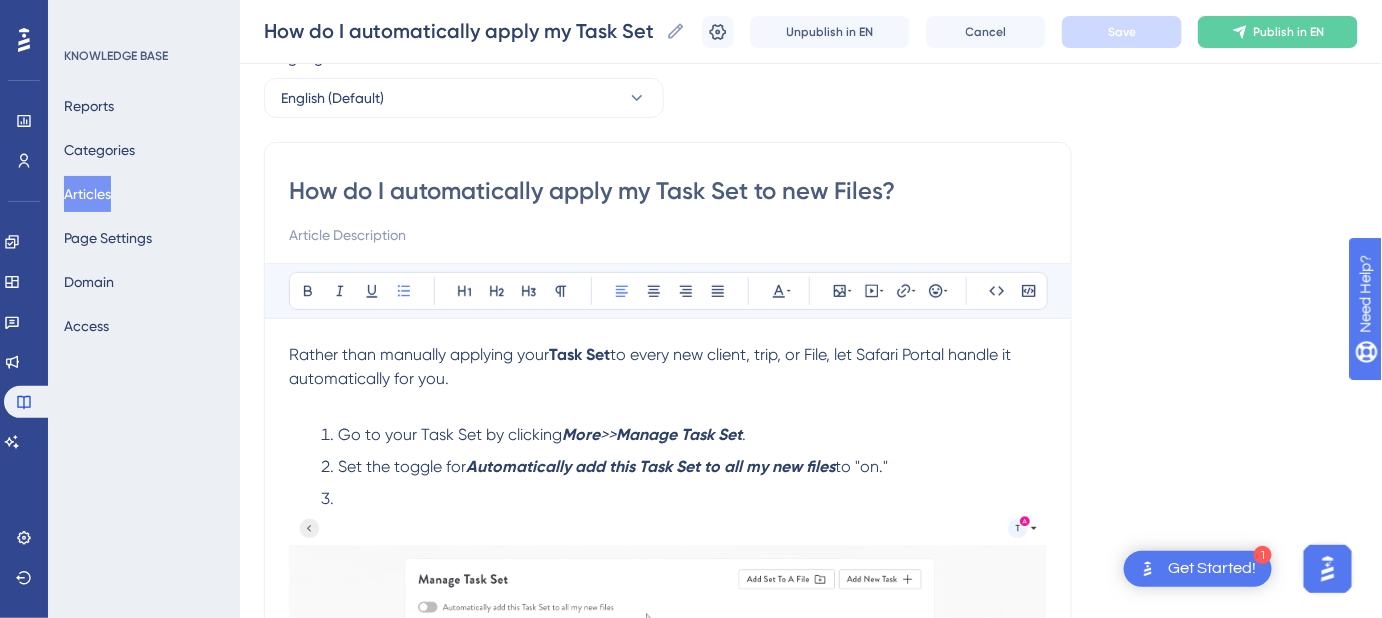 drag, startPoint x: 877, startPoint y: 191, endPoint x: 270, endPoint y: 192, distance: 607.0008 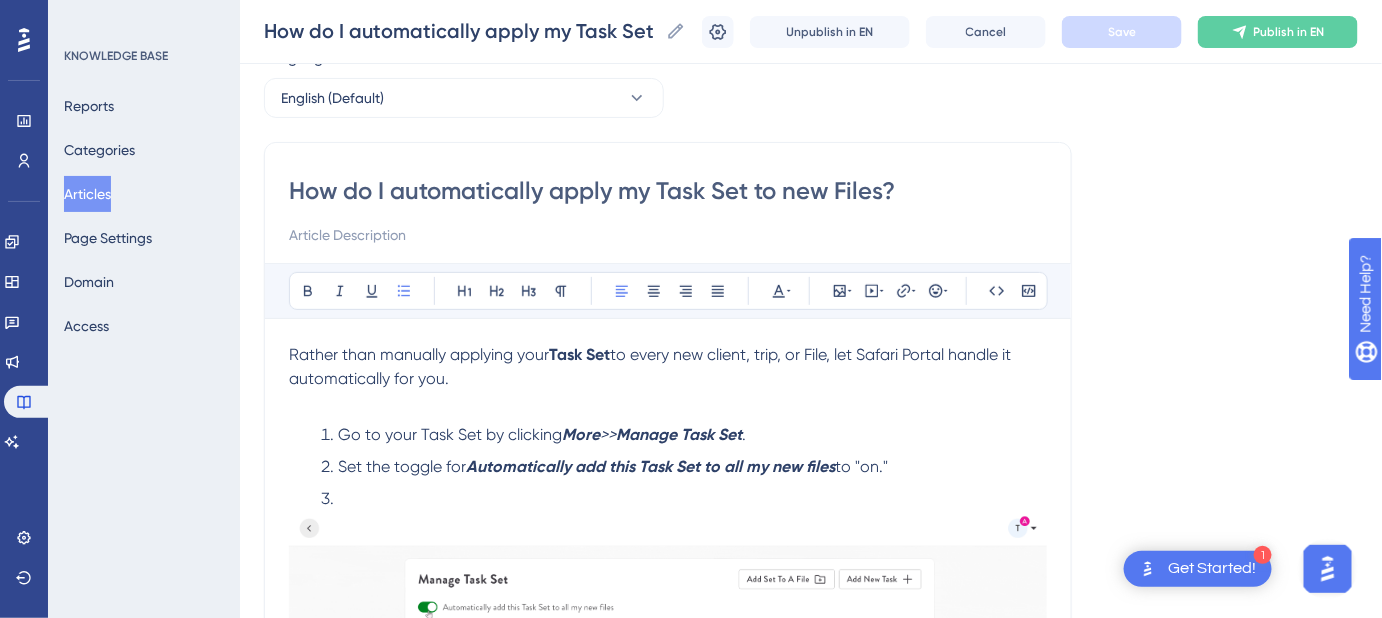 click on "How do I automatically apply my Task Set to new Files? Bold Italic Underline Bullet Point Heading 1 Heading 2 Heading 3 Normal Align Left Align Center Align Right Align Justify Text Color Insert Image Embed Video Hyperlink Emojis Code Code Block Rather than manually applying your  Task Set  to every new client, trip, or File, let Safari Portal handle it automatically for you. Go to your Task Set by clicking  More  >>  Manage Task Set  . Set the toggle for  Automatically add this Task Set to all my new files  to "on." Boom! 💥 Now, every time you create a new file, tasks will automatically be created, and due dates will be assigned once the triggering events happen. For example, let's say you have a task that is due one day after the file is confirmed. As soon as you move the file to confirmed, the due date will be added. Until then, the tasks will live in the  TBD  section of your Task Manager in case you'd like to manually assign any due dates." at bounding box center [668, 611] 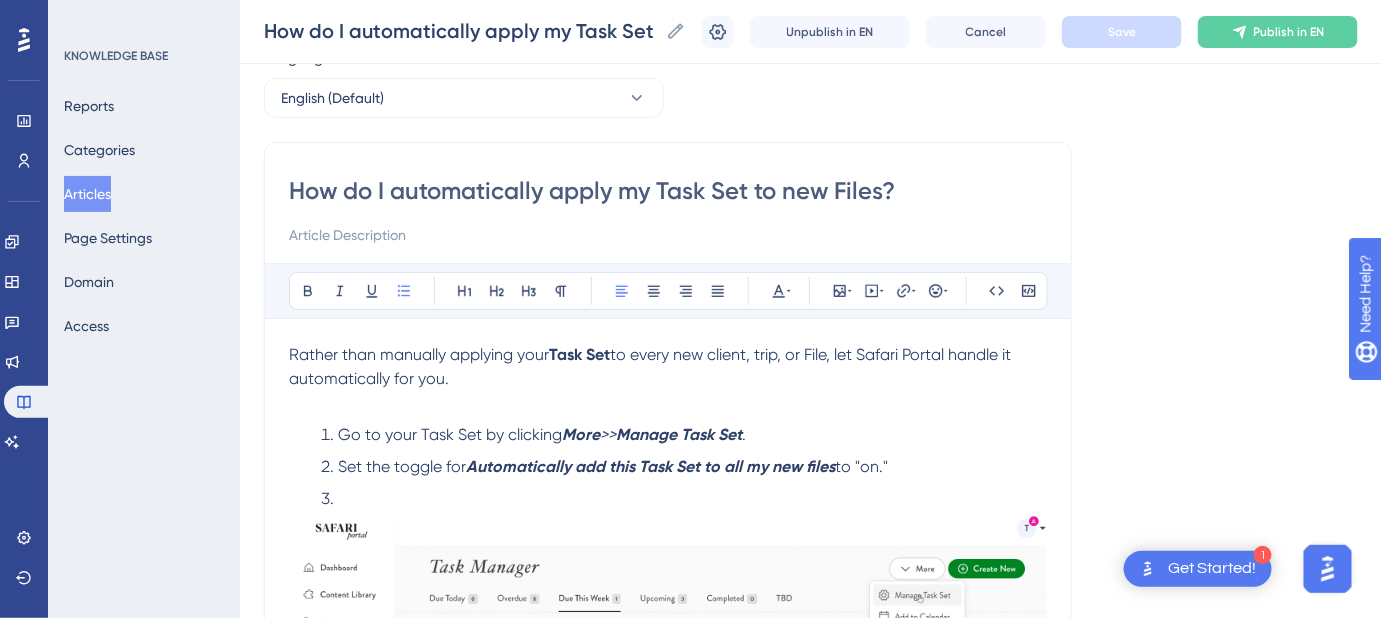click at bounding box center (668, 235) 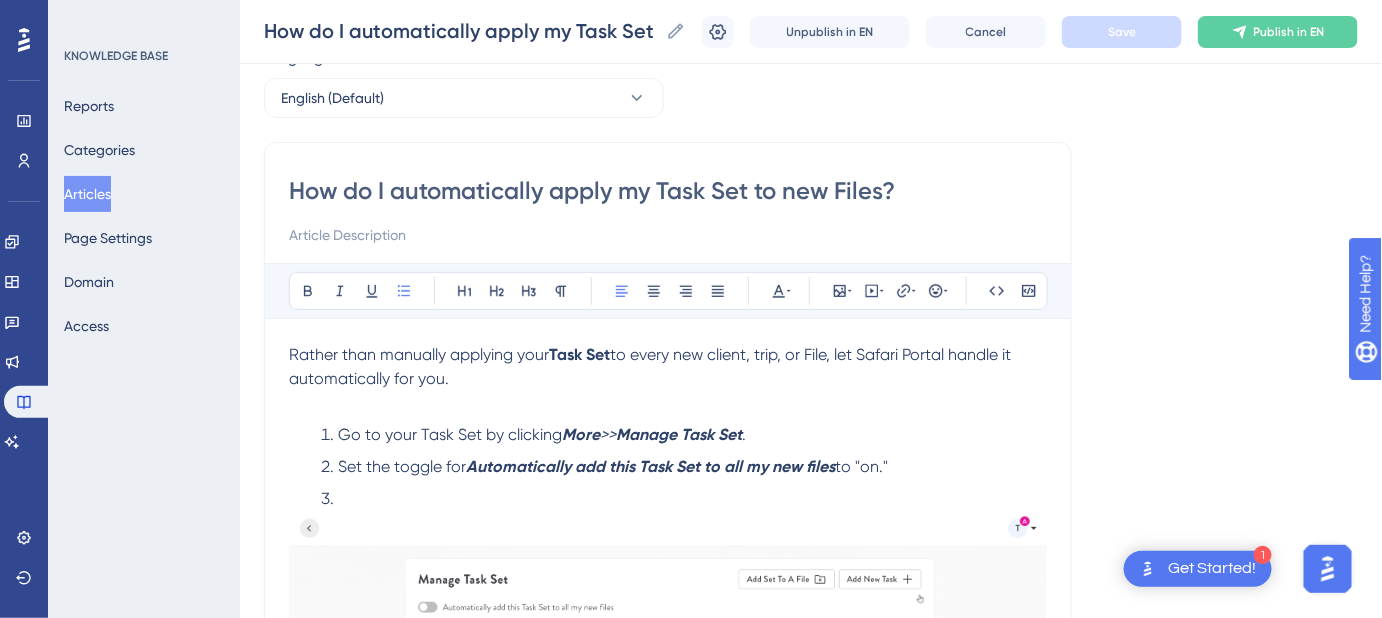 paste on "Set it and forget it: Automatically assign your Task Set to every new file created" 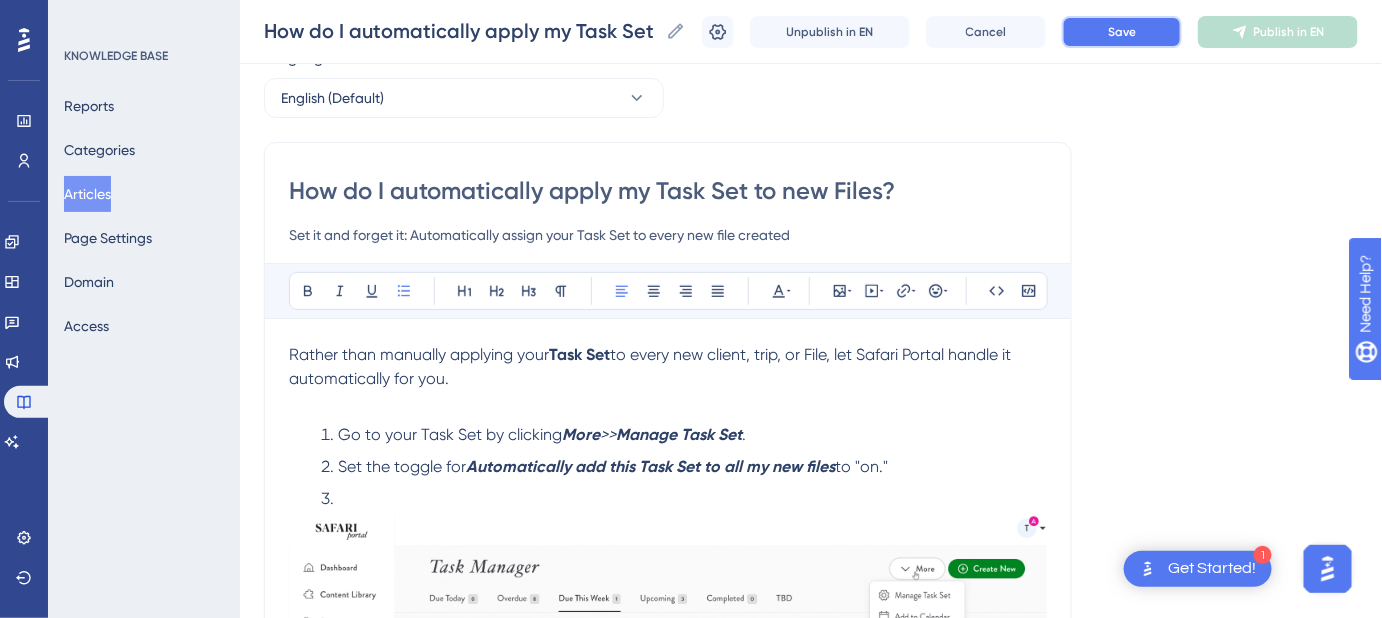click on "Save" at bounding box center [1122, 32] 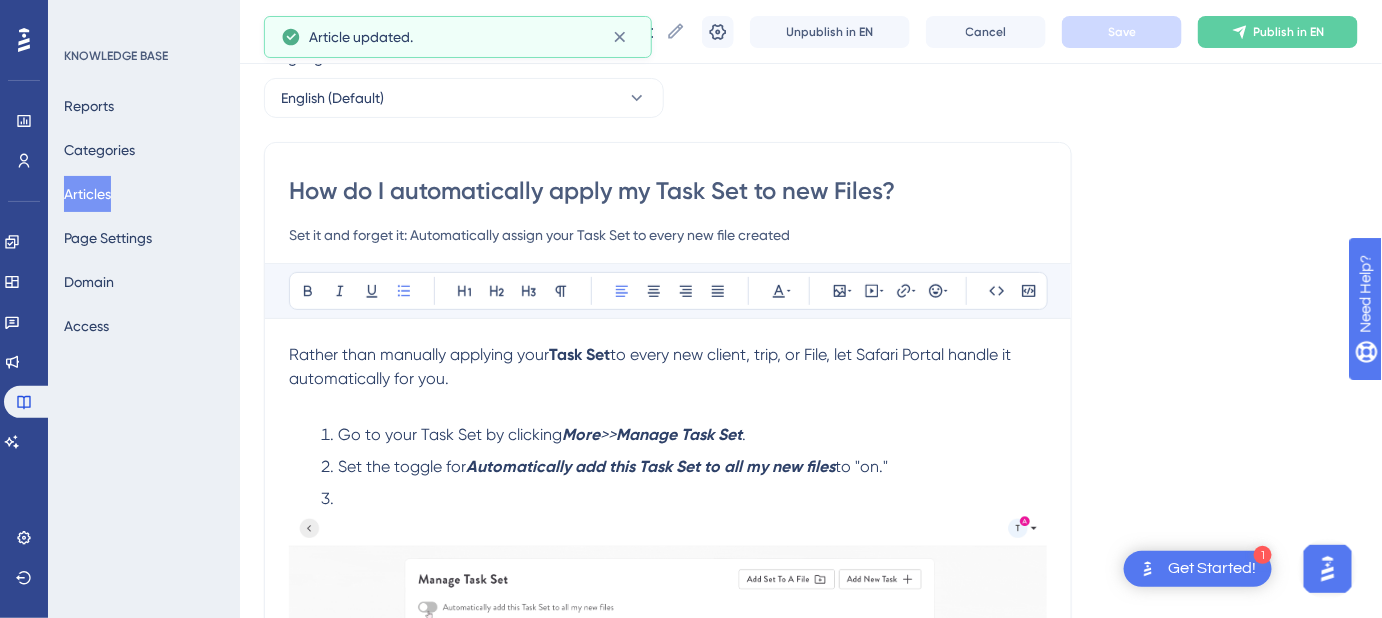 click on "Set it and forget it: Automatically assign your Task Set to every new file created" at bounding box center [668, 235] 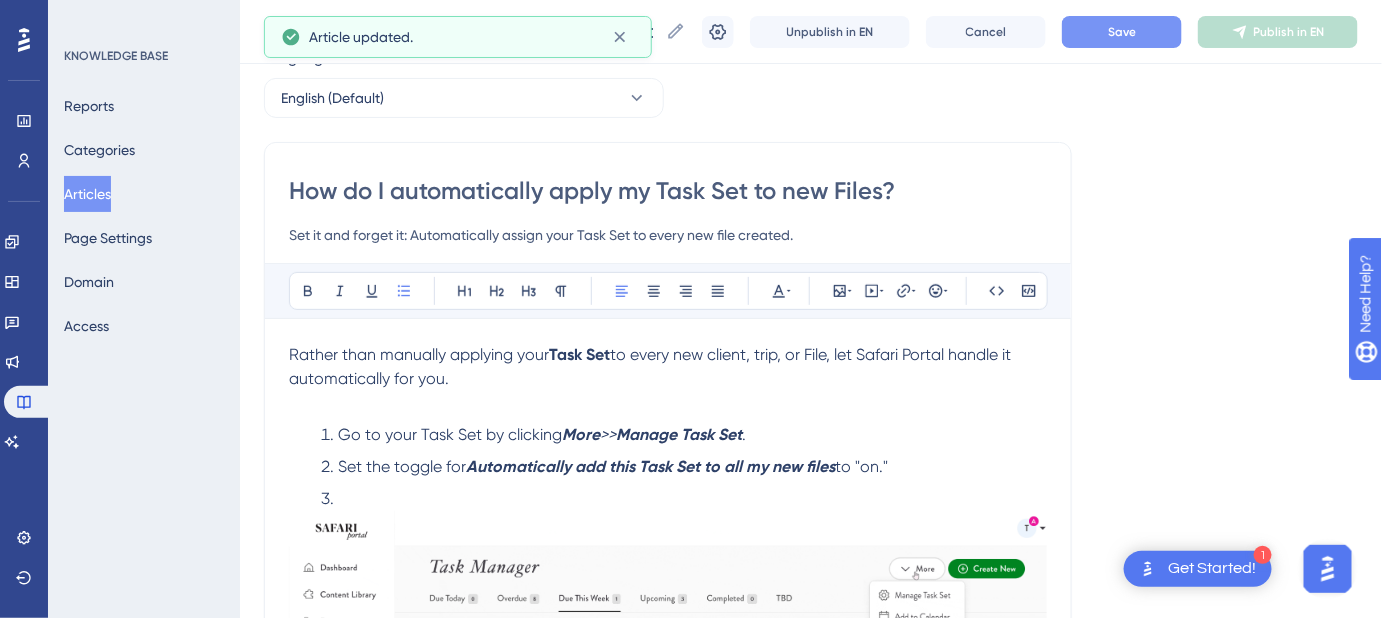 type on "Set it and forget it: Automatically assign your Task Set to every new file created." 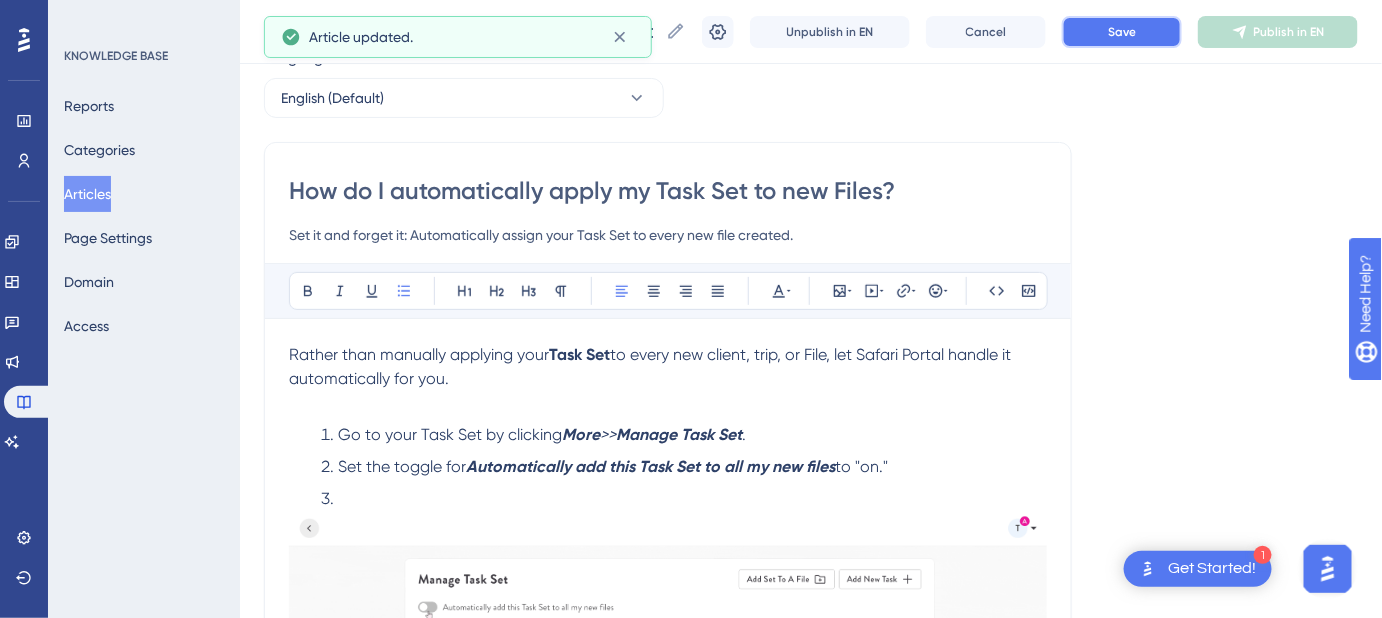 click on "Save" at bounding box center [1122, 32] 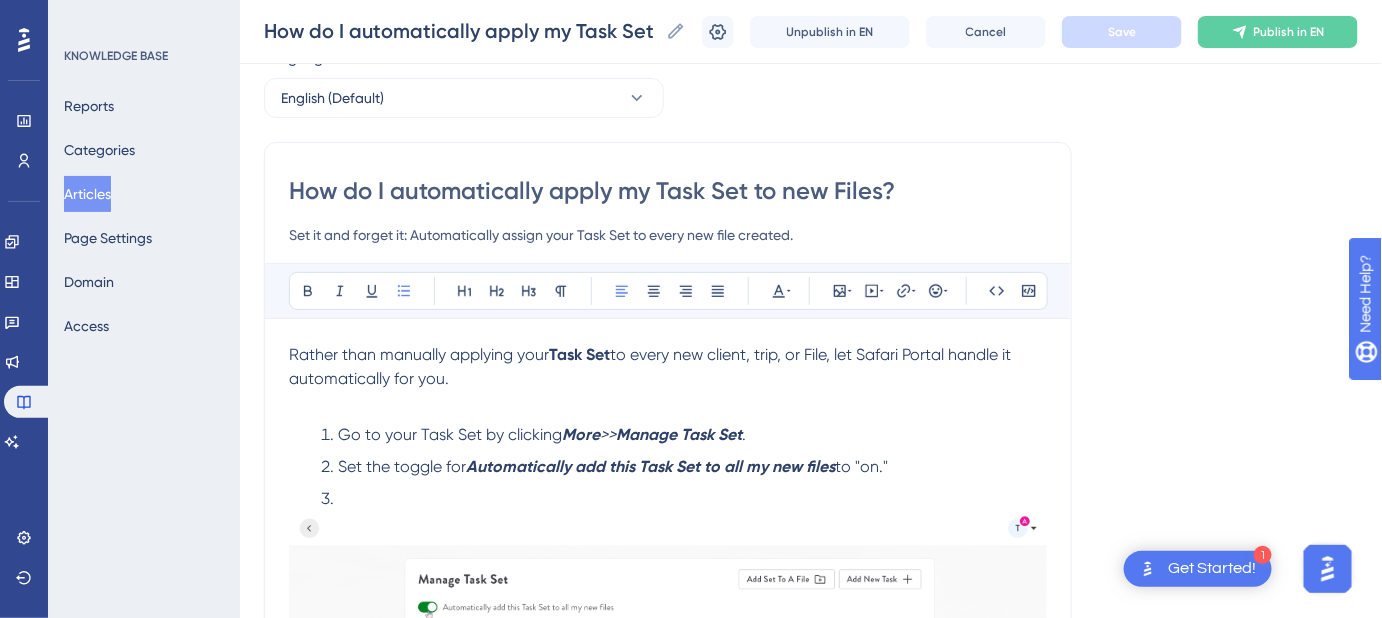 scroll, scrollTop: 173, scrollLeft: 0, axis: vertical 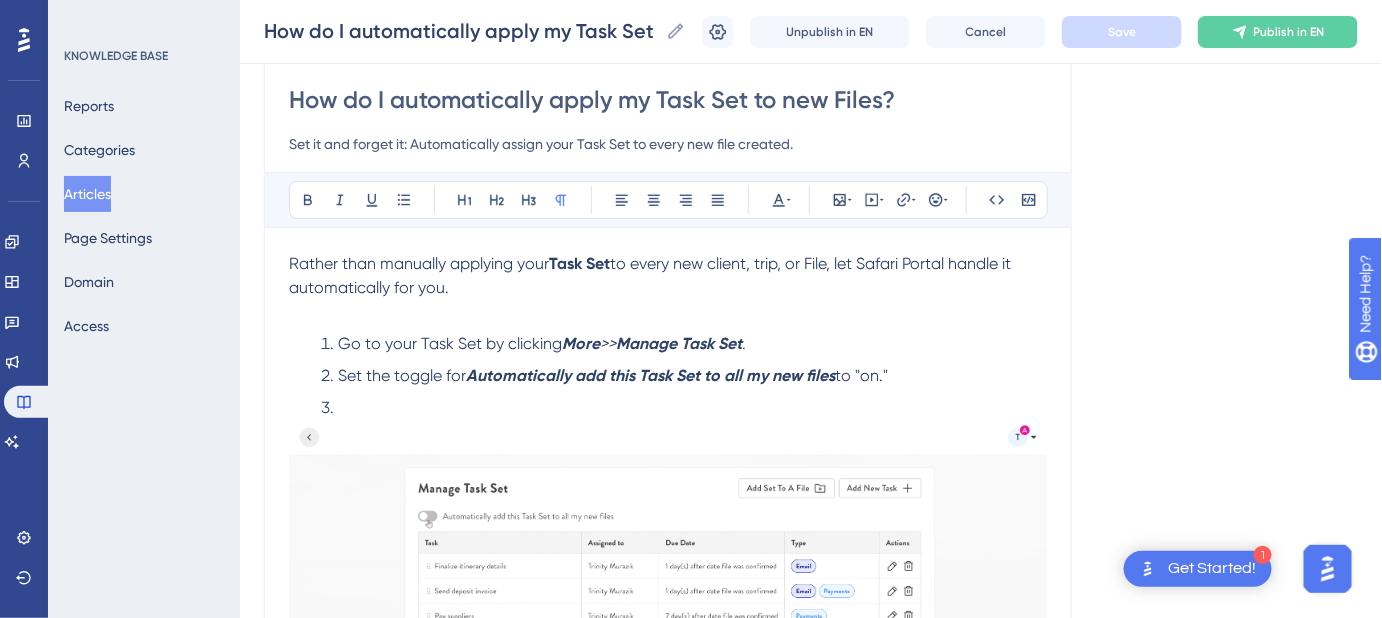click at bounding box center [668, 312] 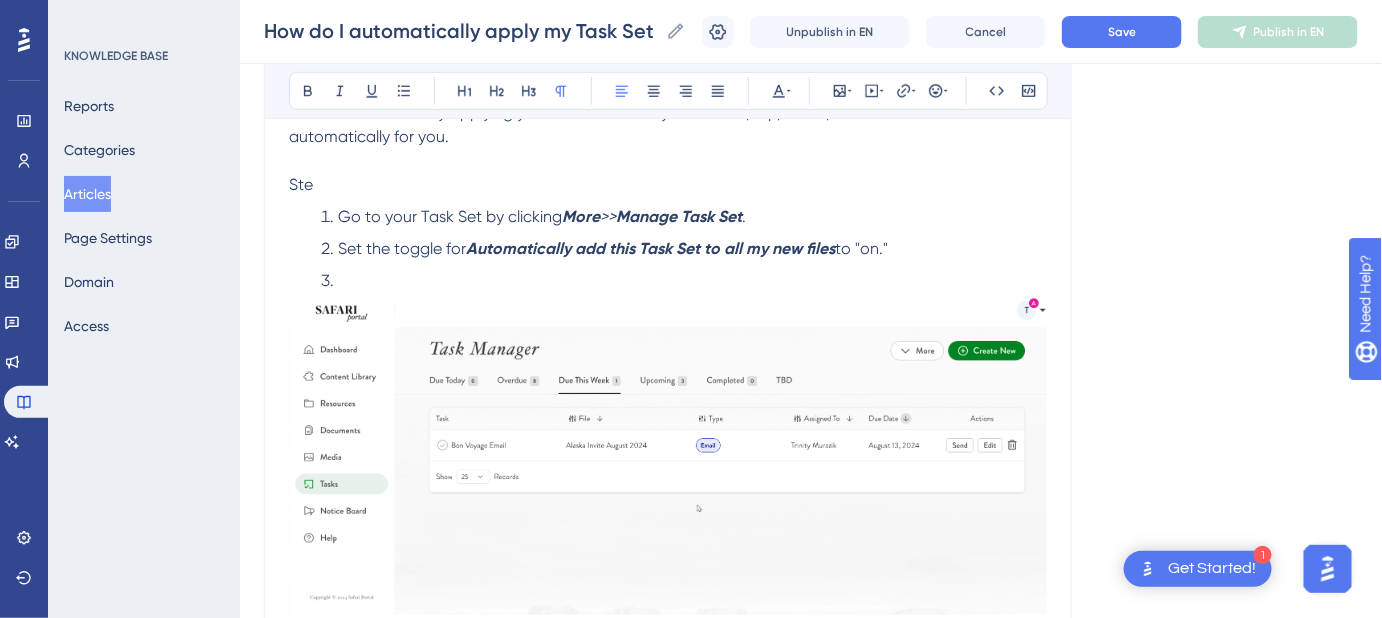 scroll, scrollTop: 354, scrollLeft: 0, axis: vertical 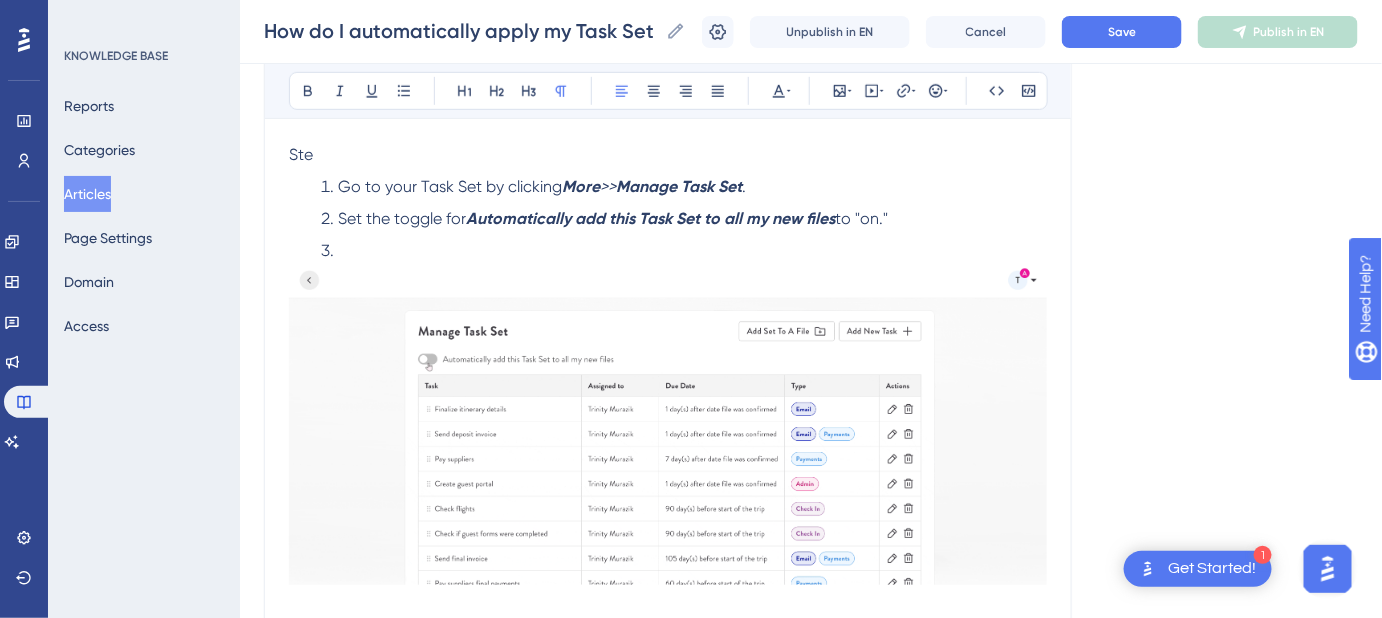 click on "Manage Task Set" at bounding box center (679, 186) 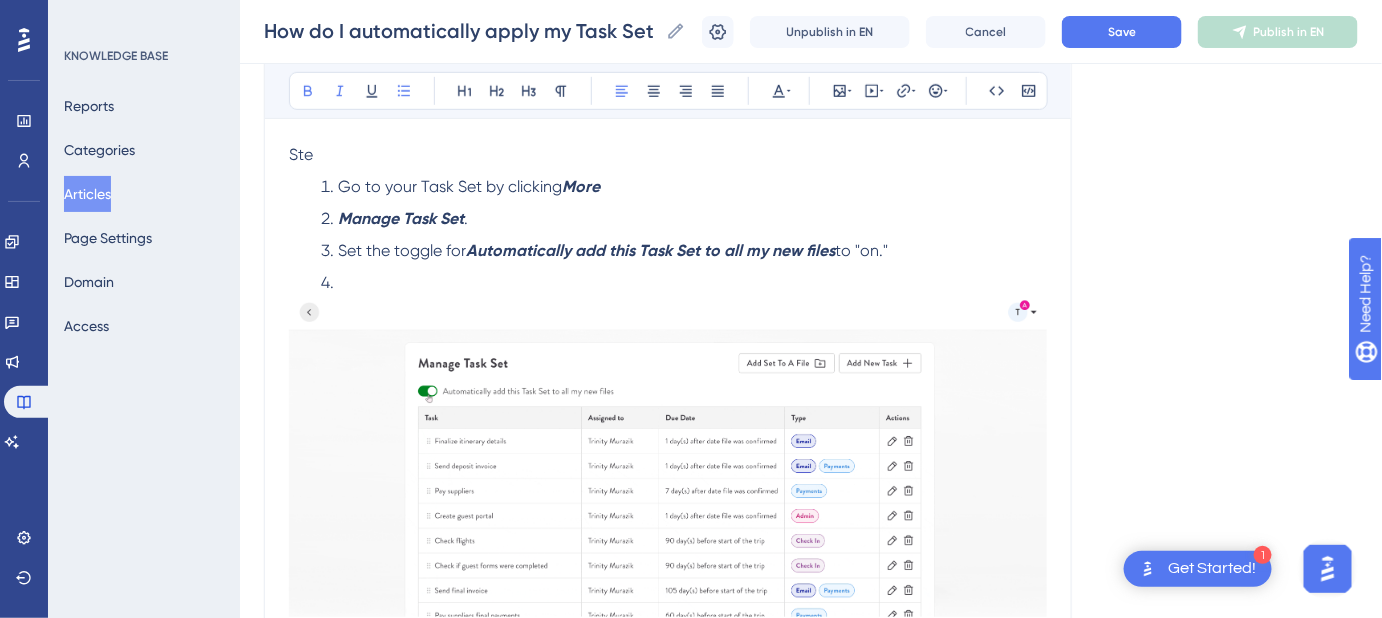scroll, scrollTop: 173, scrollLeft: 0, axis: vertical 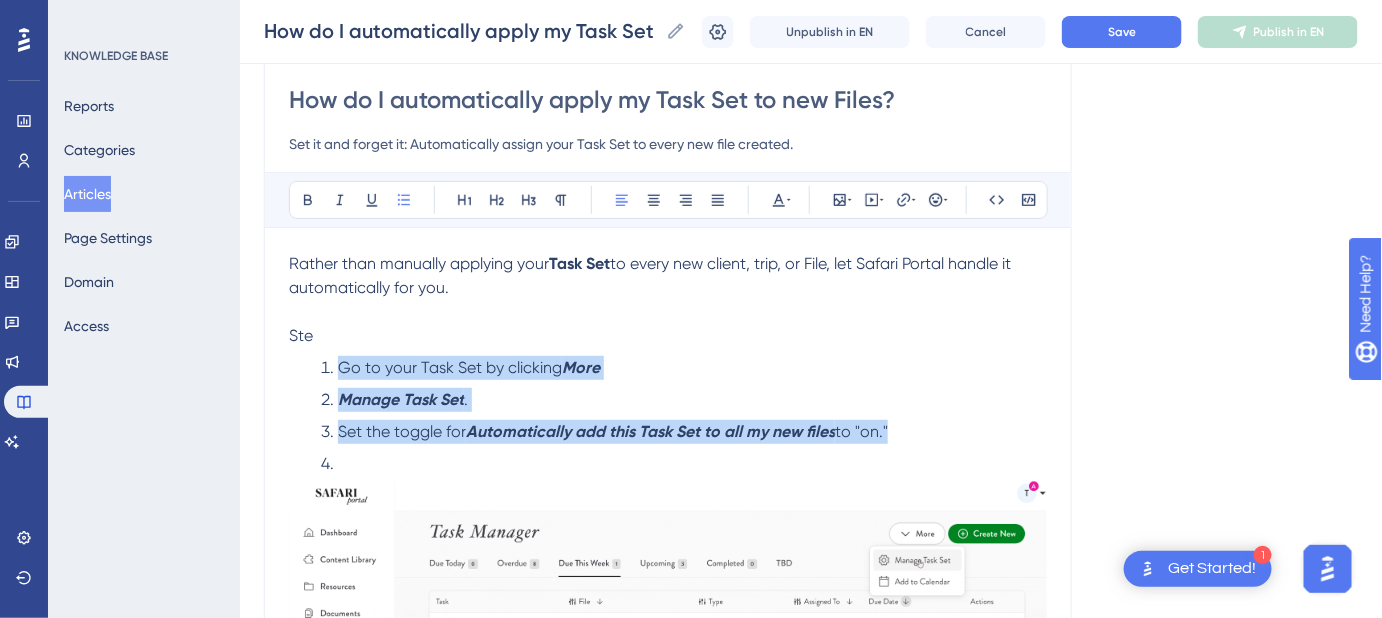 drag, startPoint x: 917, startPoint y: 436, endPoint x: 299, endPoint y: 363, distance: 622.2966 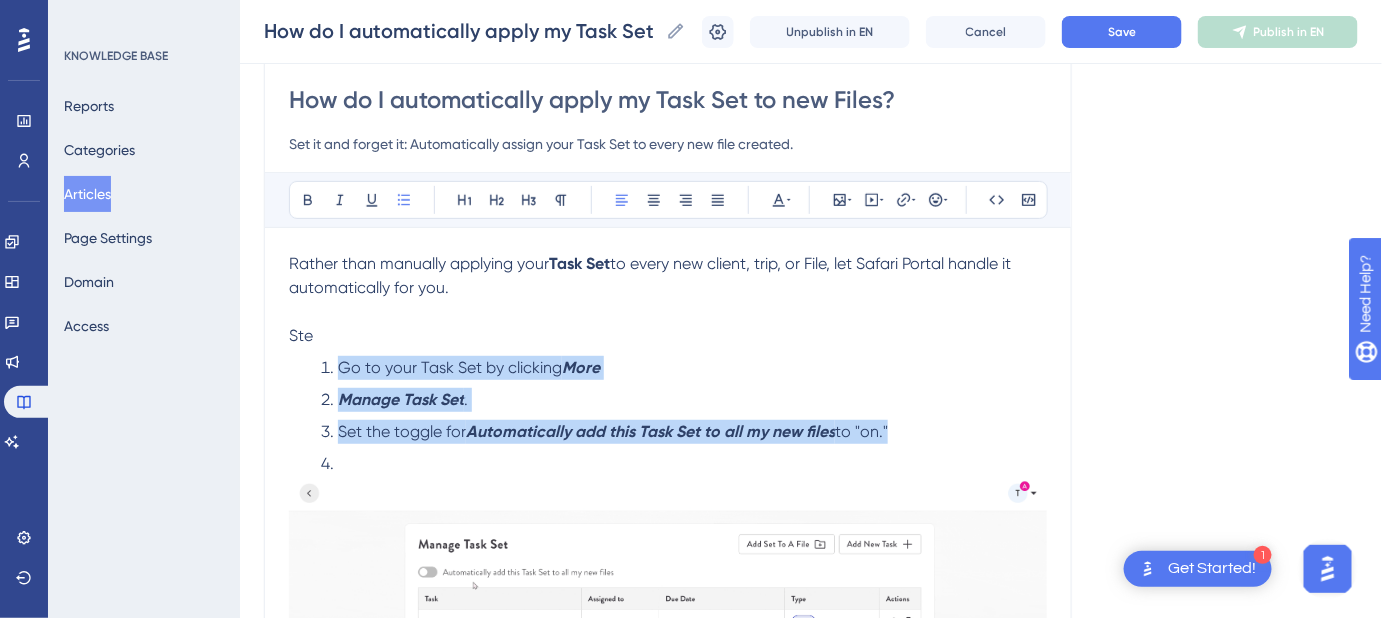 click on "Go to your Task Set by clicking  More Manage Task Set  . Set the toggle for  Automatically add this Task Set to all my new files  to "on."" at bounding box center [668, 416] 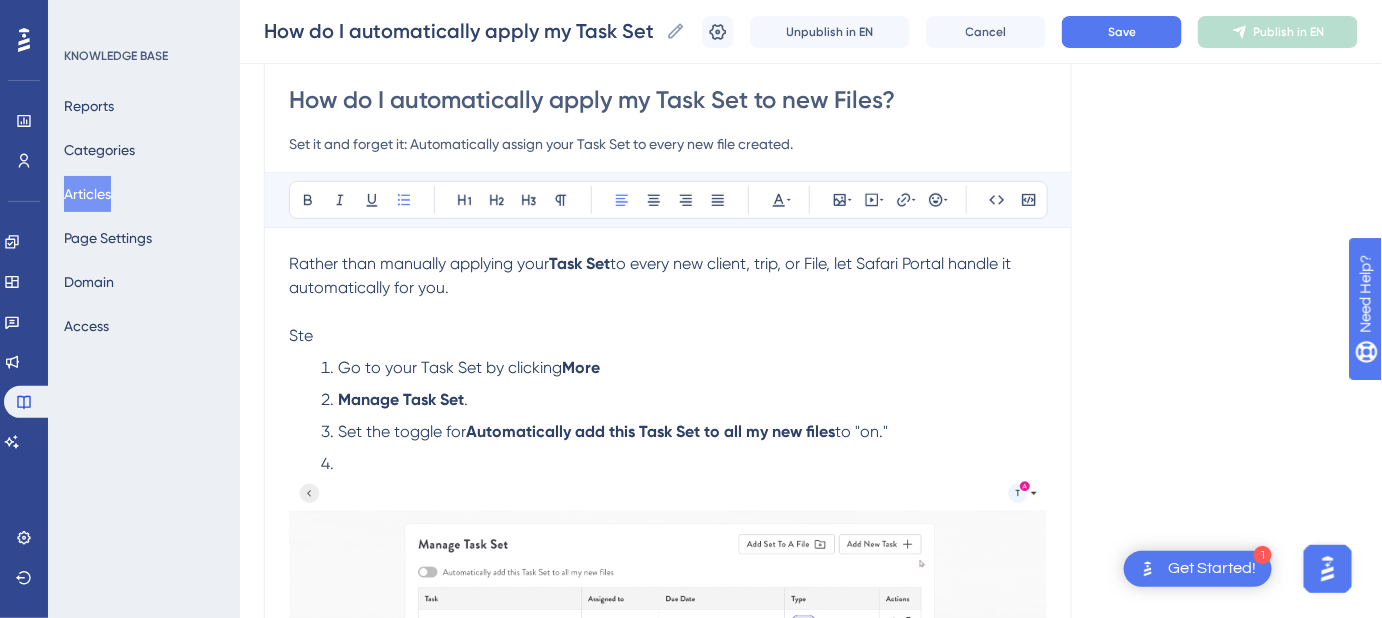 click on "Ste" at bounding box center [668, 336] 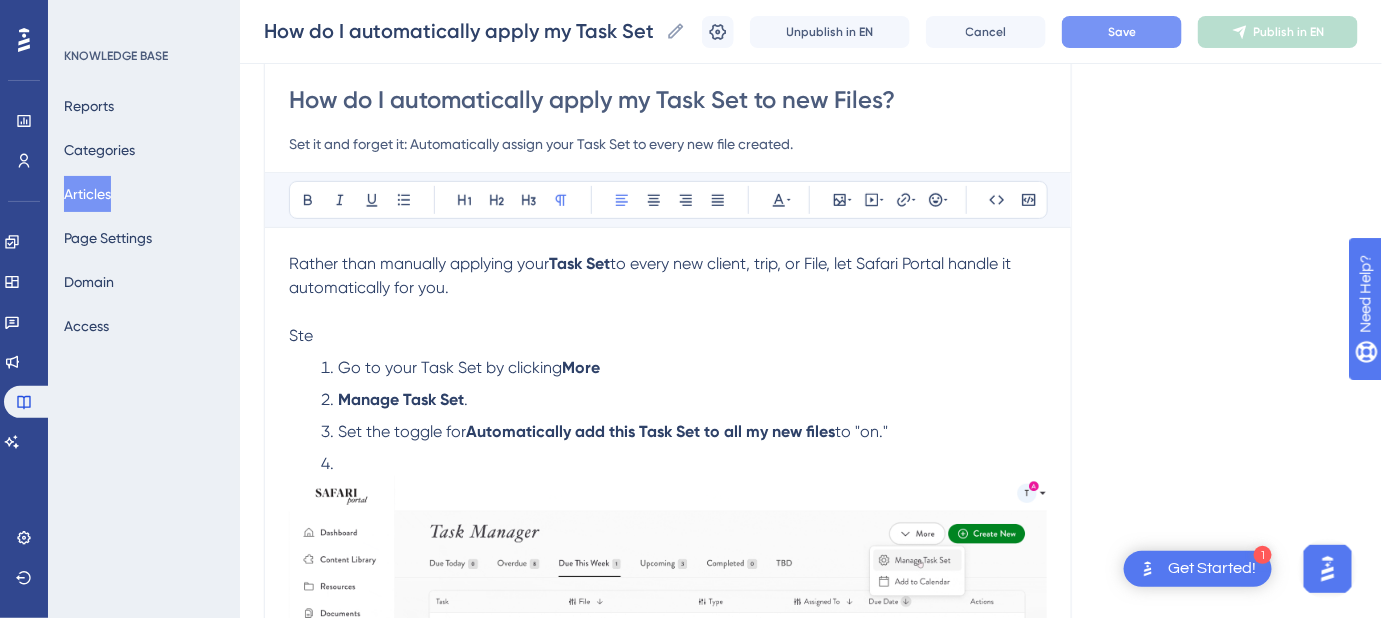 click on "Save" at bounding box center (1122, 32) 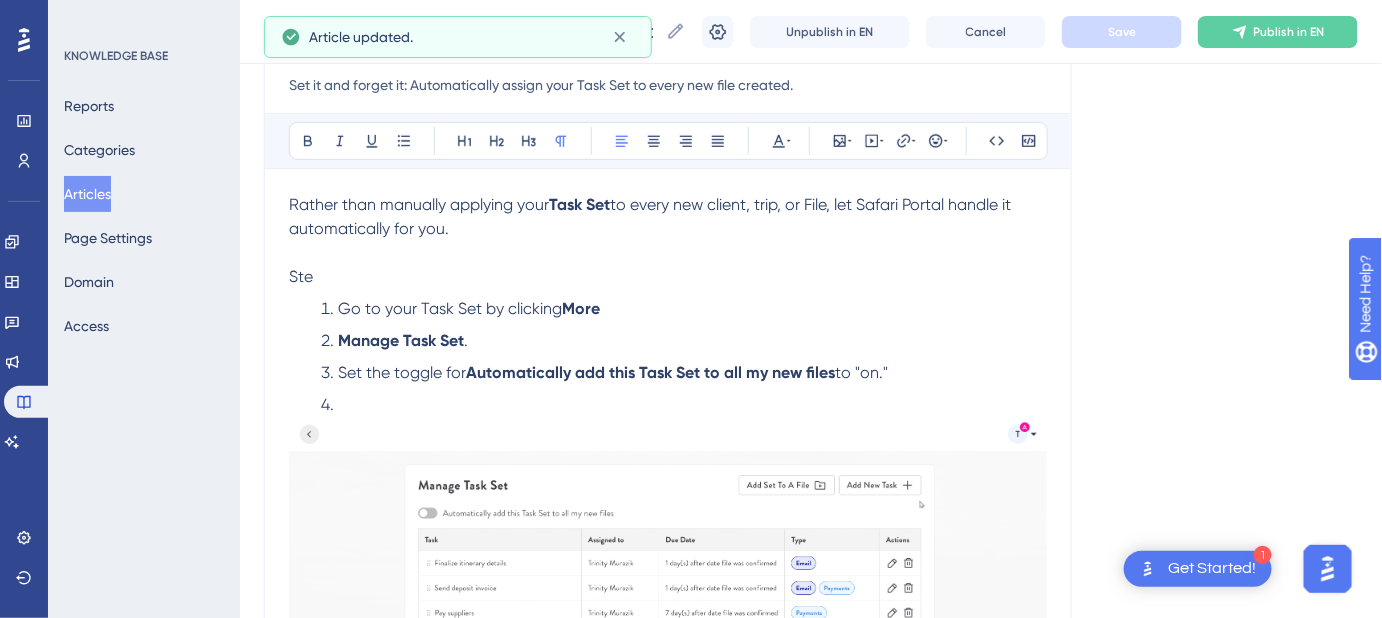 scroll, scrollTop: 264, scrollLeft: 0, axis: vertical 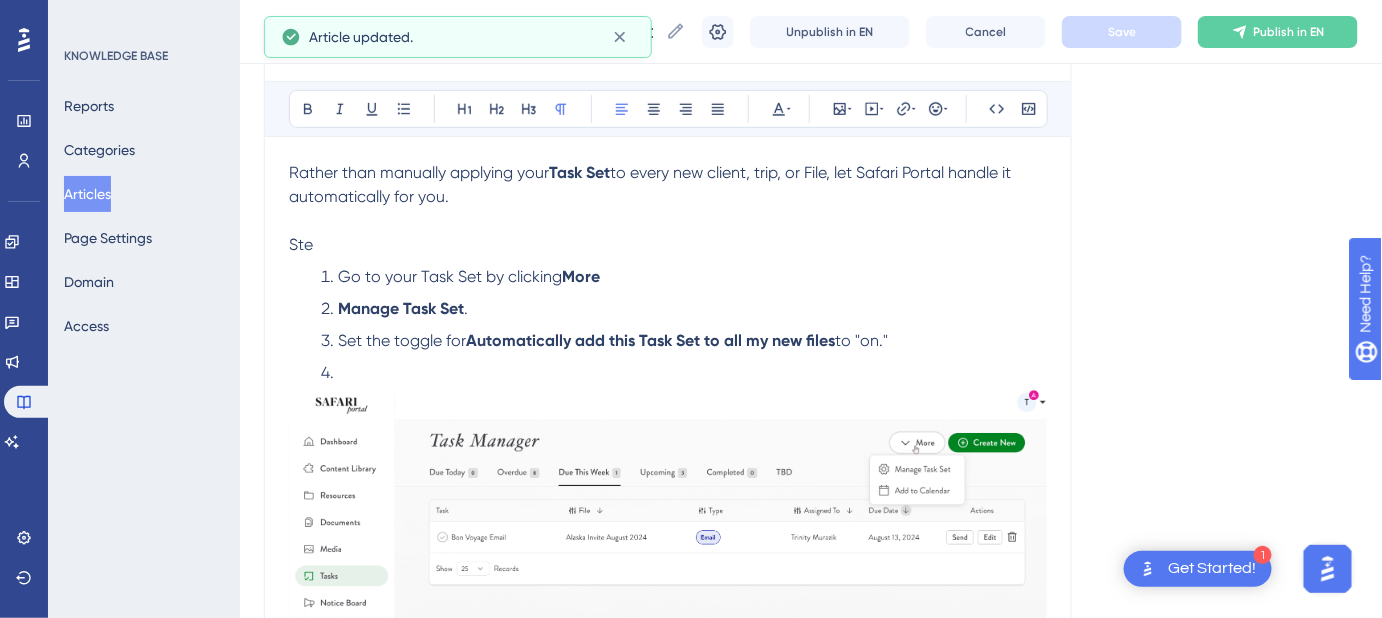 click on "Manage Task Set  ." at bounding box center (684, 309) 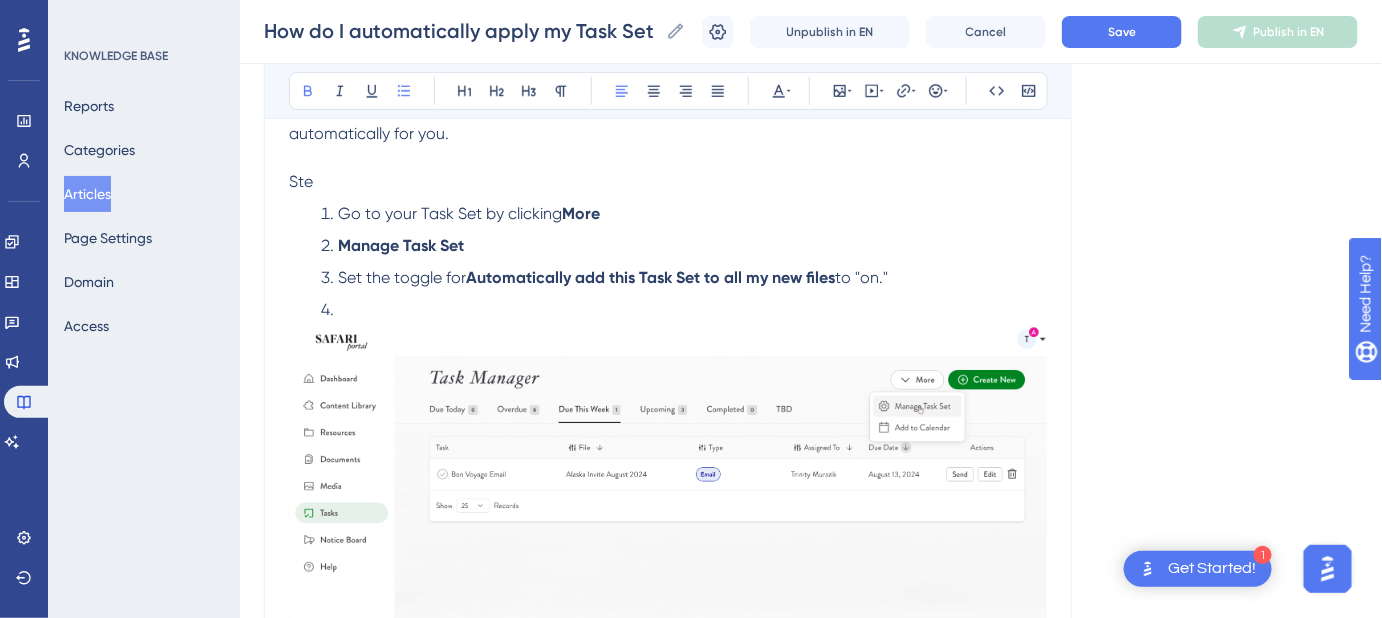 scroll, scrollTop: 354, scrollLeft: 0, axis: vertical 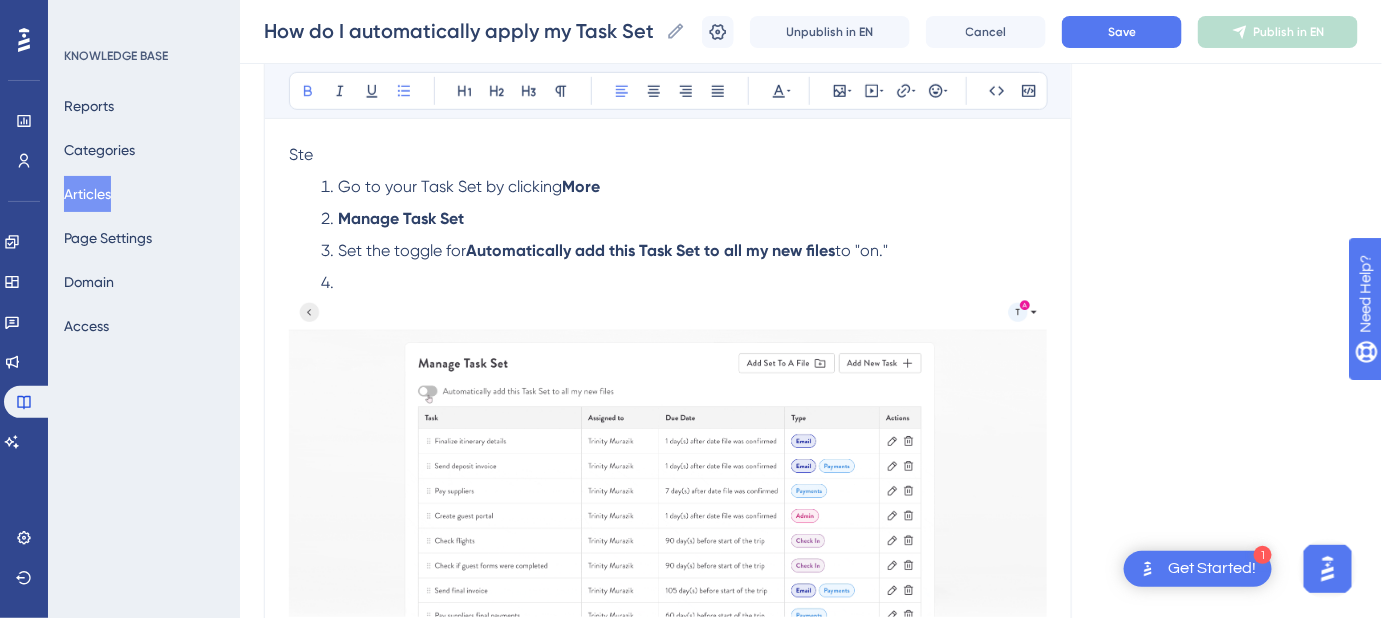 click on "Manage Task Set" at bounding box center [401, 218] 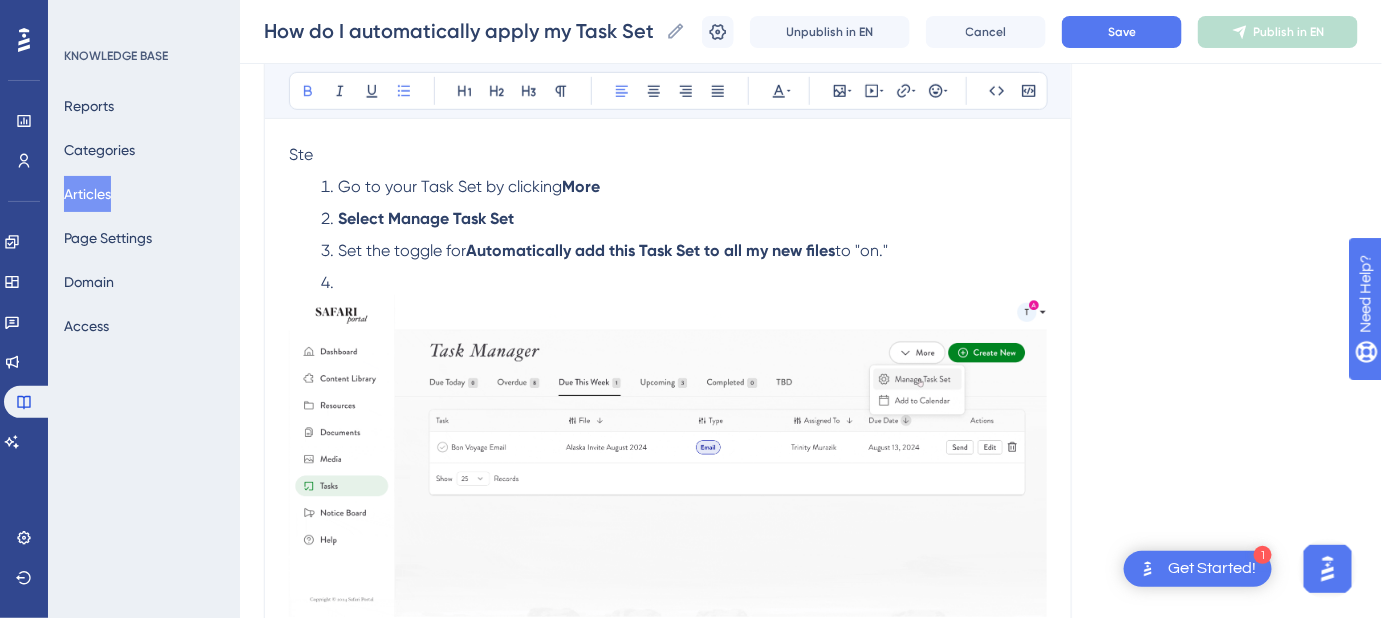 click on "Select Manage Task Set" at bounding box center [426, 218] 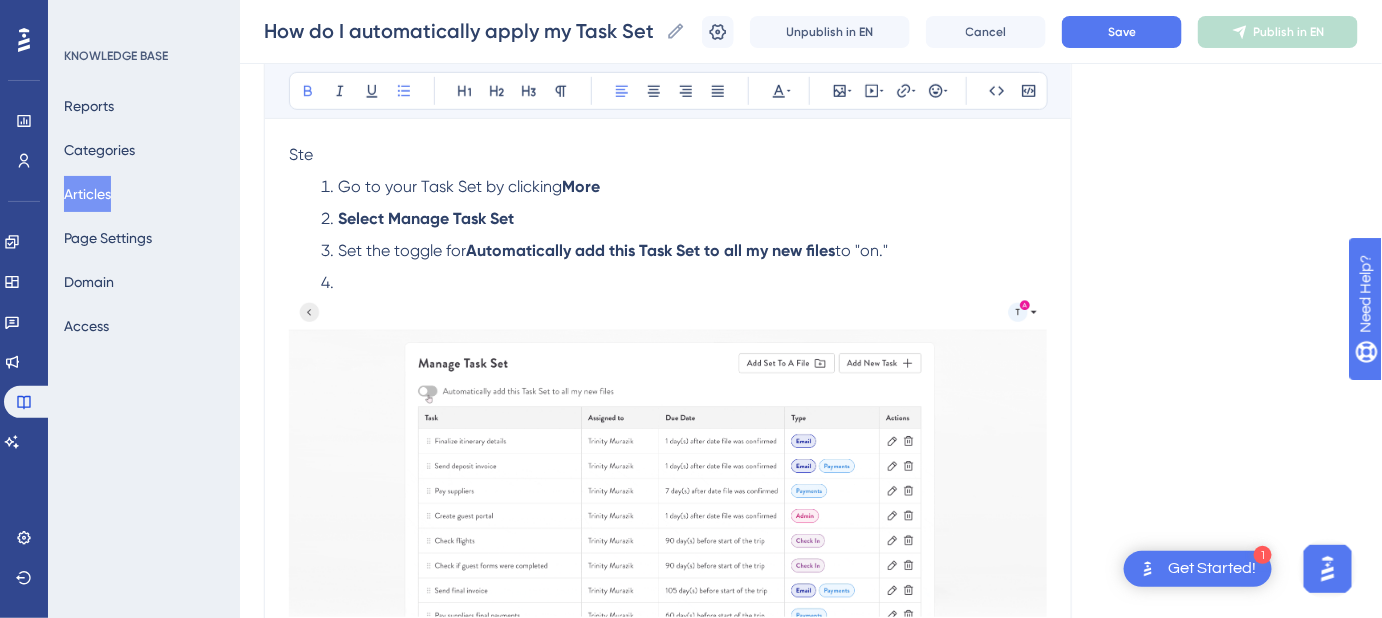 click on "Select Manage Task Set" at bounding box center [426, 218] 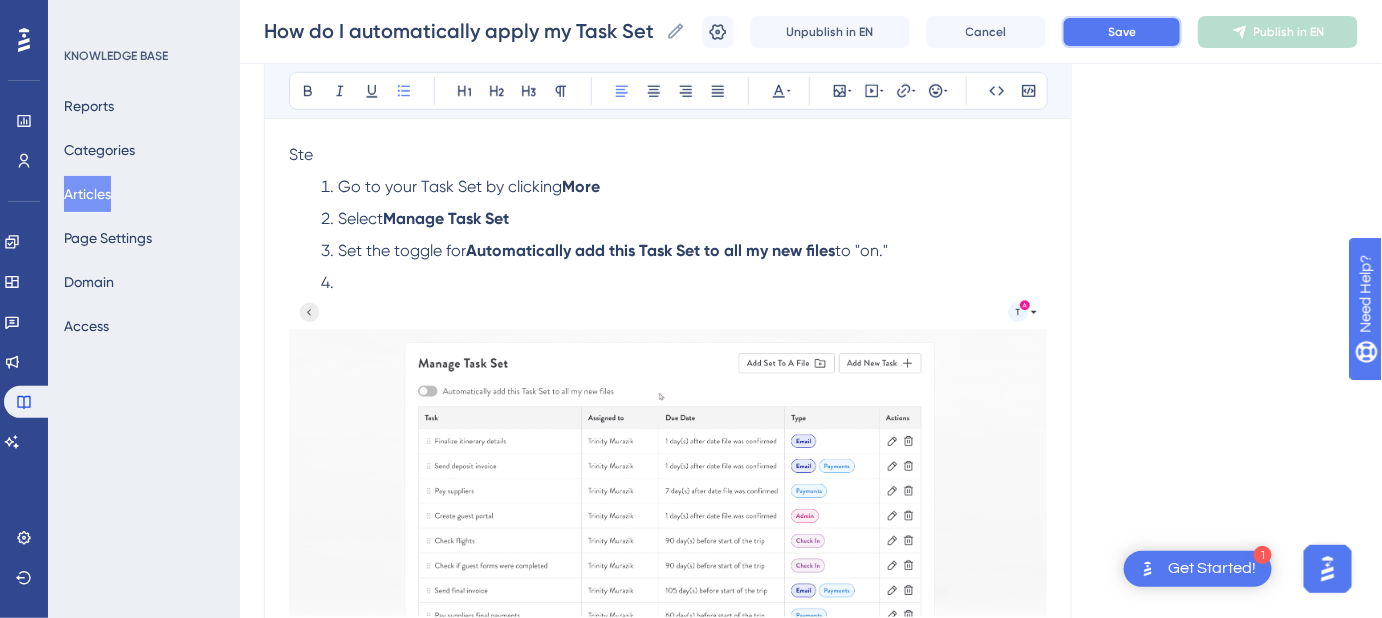click on "Save" at bounding box center [1122, 32] 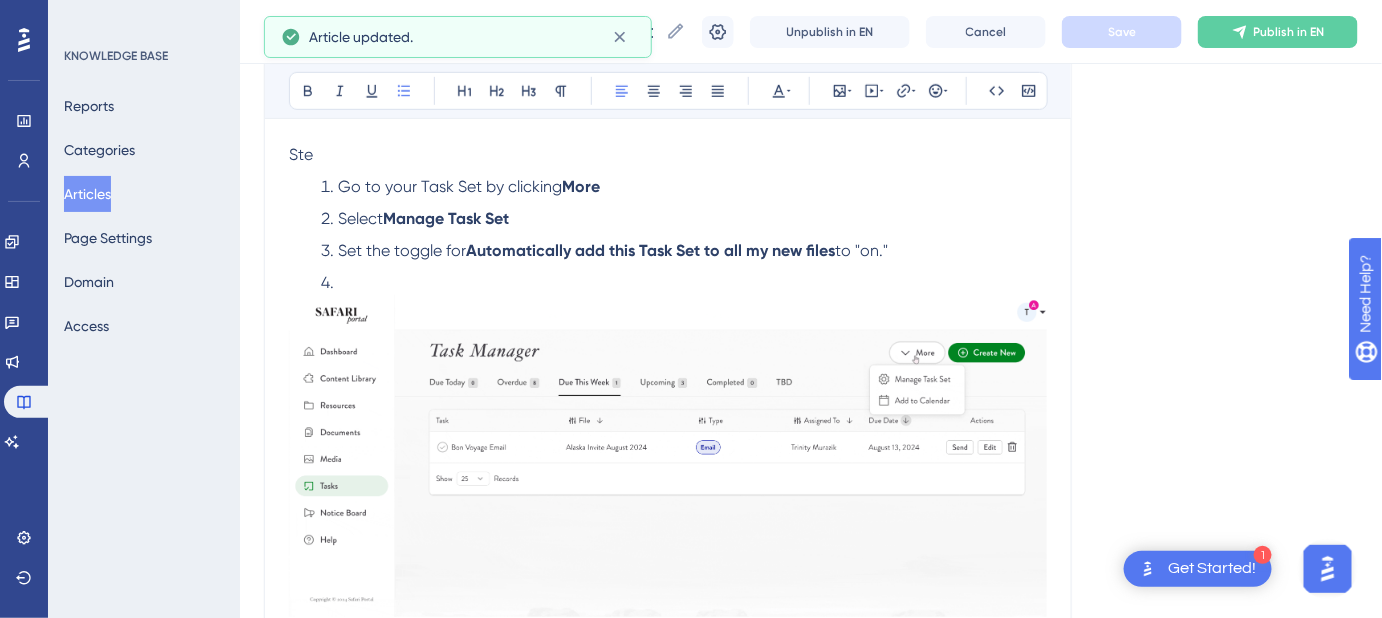 click on "Language English (Default) How do I automatically apply my Task Set to new Files? Set it and forget it: Automatically assign your Task Set to every new file created. Bold Italic Underline Bullet Point Heading 1 Heading 2 Heading 3 Normal Align Left Align Center Align Right Align Justify Text Color Insert Image Embed Video Hyperlink Emojis Code Code Block Rather than manually applying your  Task Set  to every new client, trip, or File, let Safari Portal handle it automatically for you. Ste Go to your Task Set by clicking  More Select  Manage Task Set Set the toggle for  Automatically add this Task Set to all my new files  to "on." Boom! 💥 Now, every time you create a new file, tasks will automatically be created, and due dates will be assigned once the triggering events happen. For example, let's say you have a task that is due one day after the file is confirmed. As soon as you move the file to confirmed, the due date will be added. Until then, the tasks will live in the  TBD  😀 😐 😔" at bounding box center (811, 379) 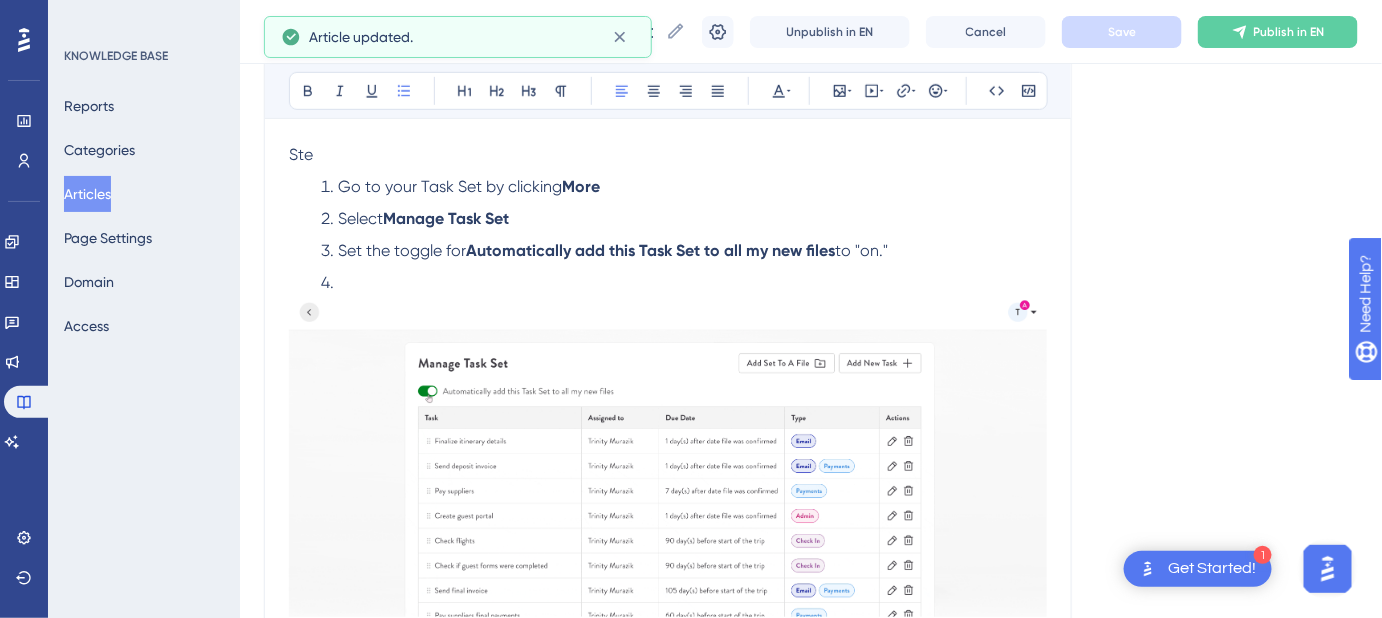 click at bounding box center (684, 283) 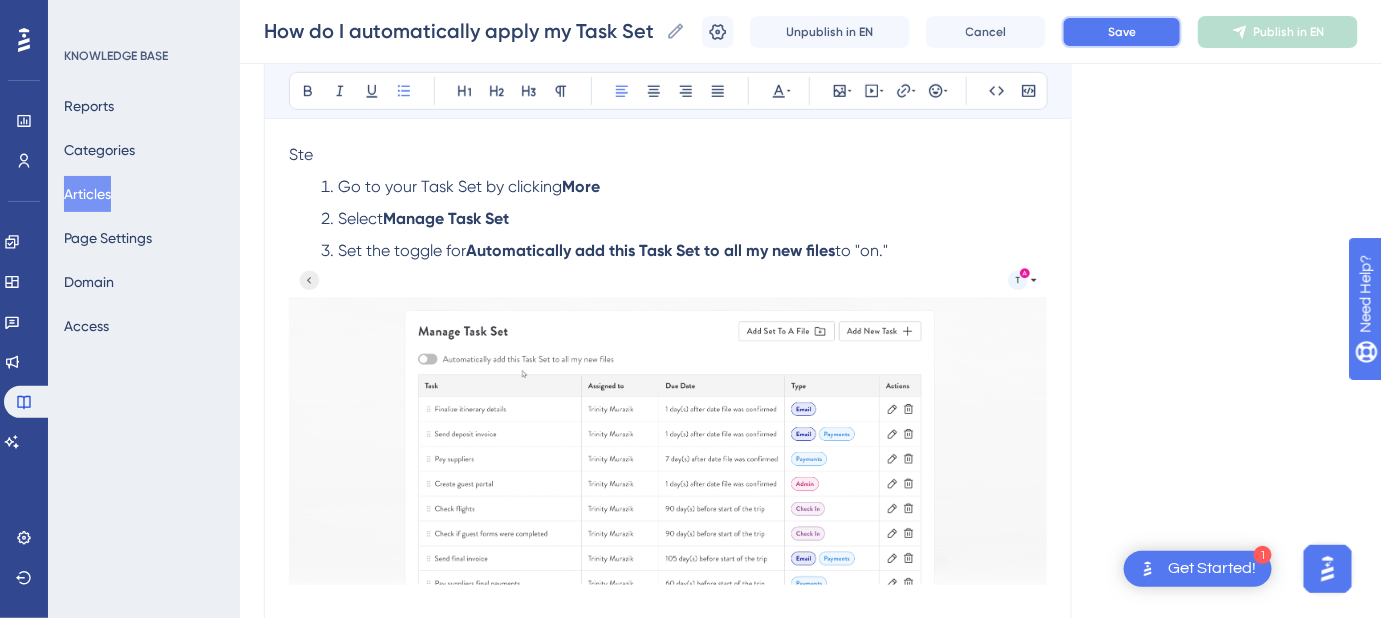 click on "Save" at bounding box center (1122, 32) 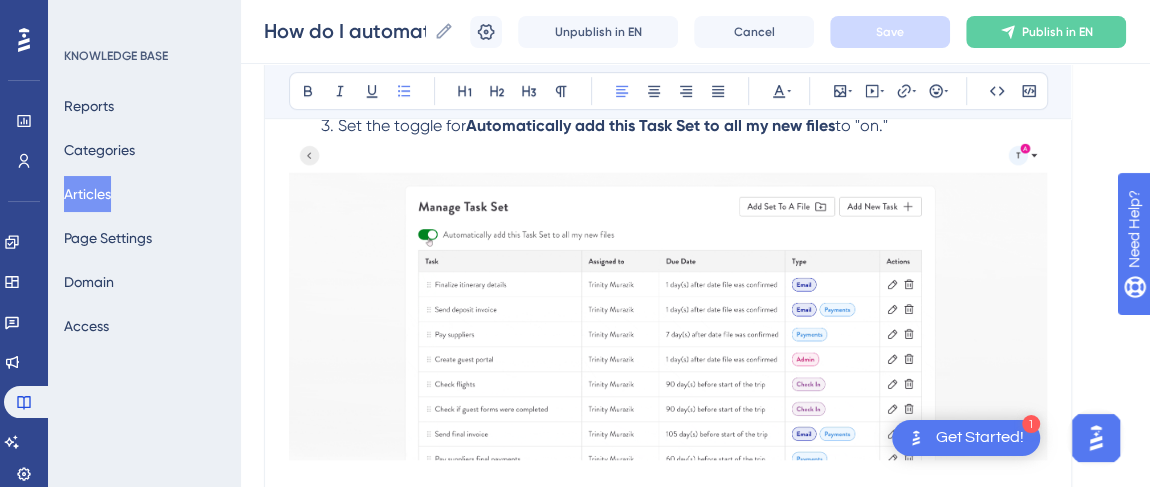scroll, scrollTop: 536, scrollLeft: 0, axis: vertical 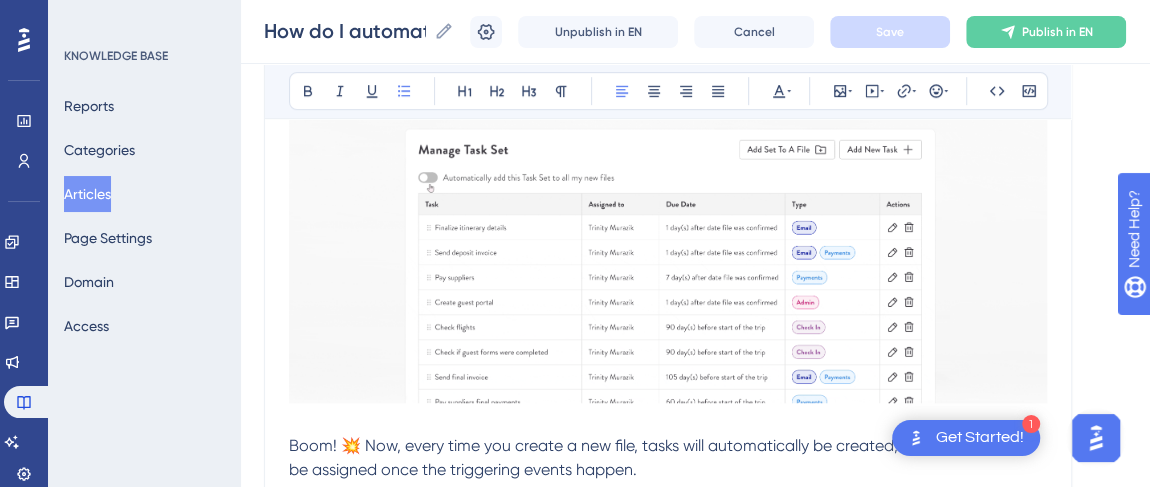 click at bounding box center (668, 242) 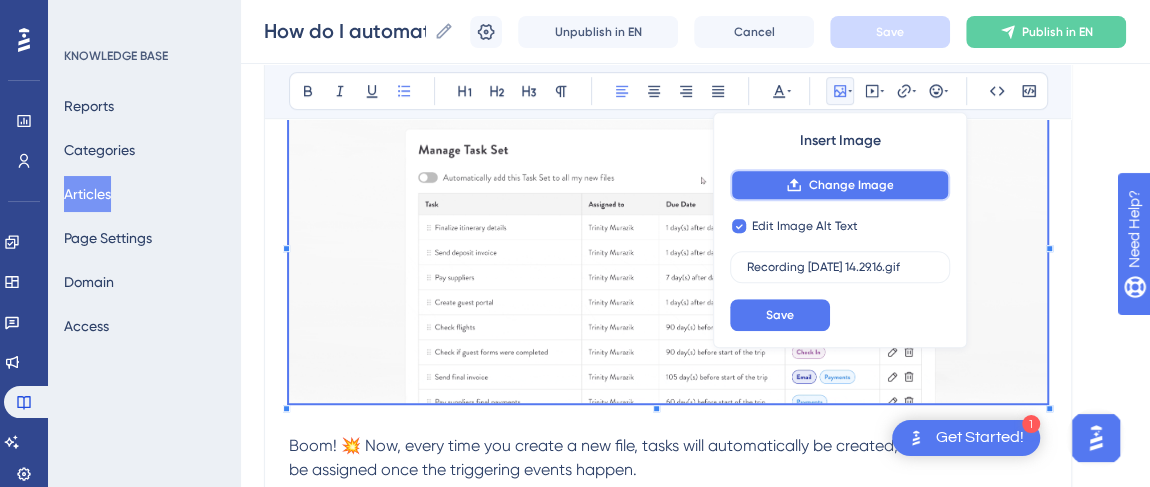 click on "Change Image" at bounding box center (840, 185) 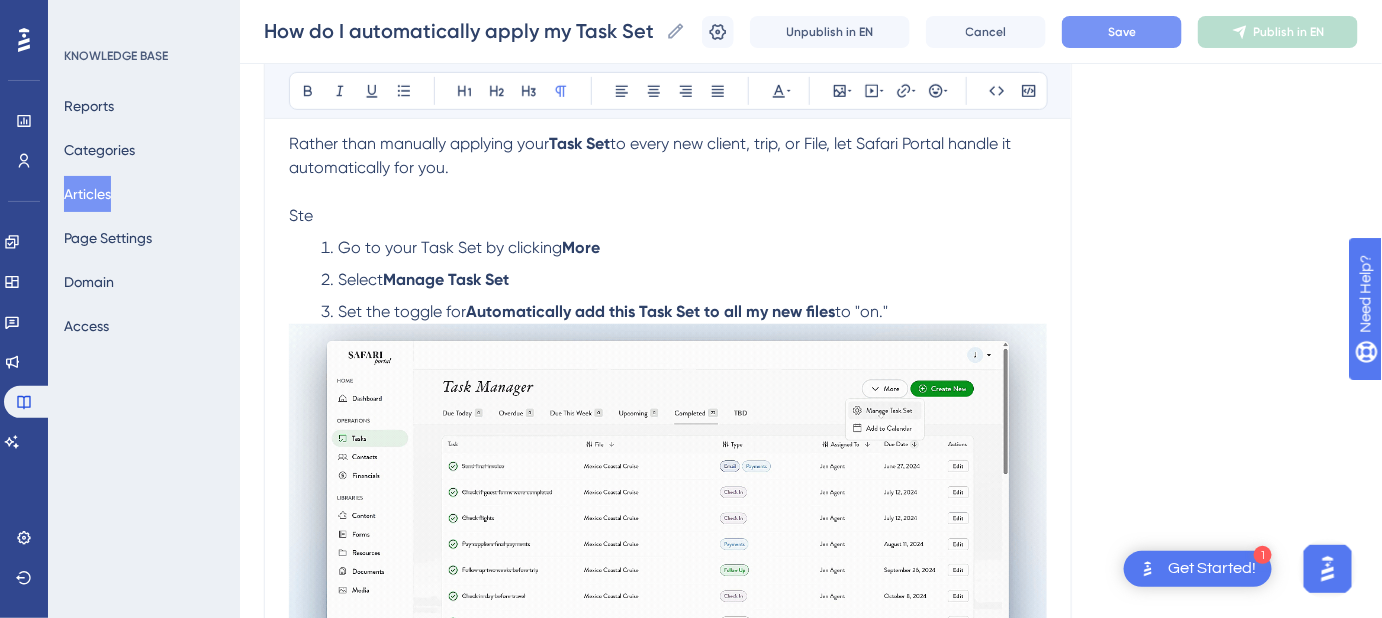 scroll, scrollTop: 264, scrollLeft: 0, axis: vertical 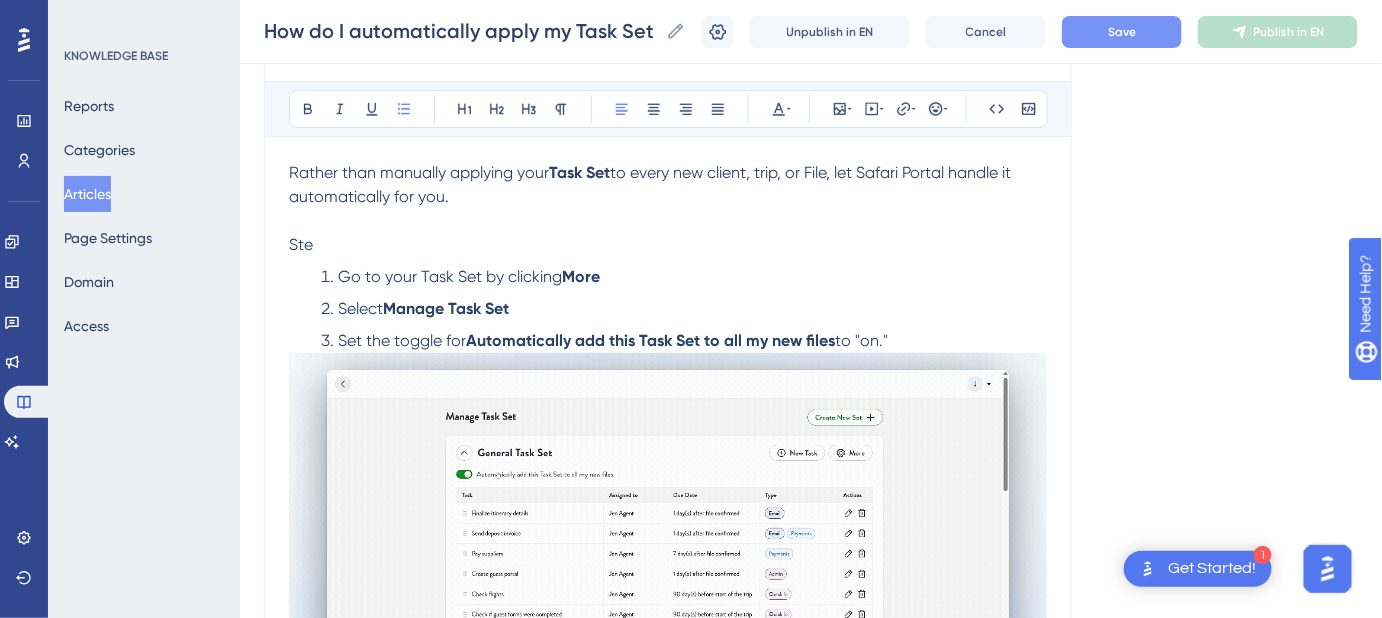 click on "Set the toggle for  Automatically add this Task Set to all my new files  to "on."" at bounding box center [684, 341] 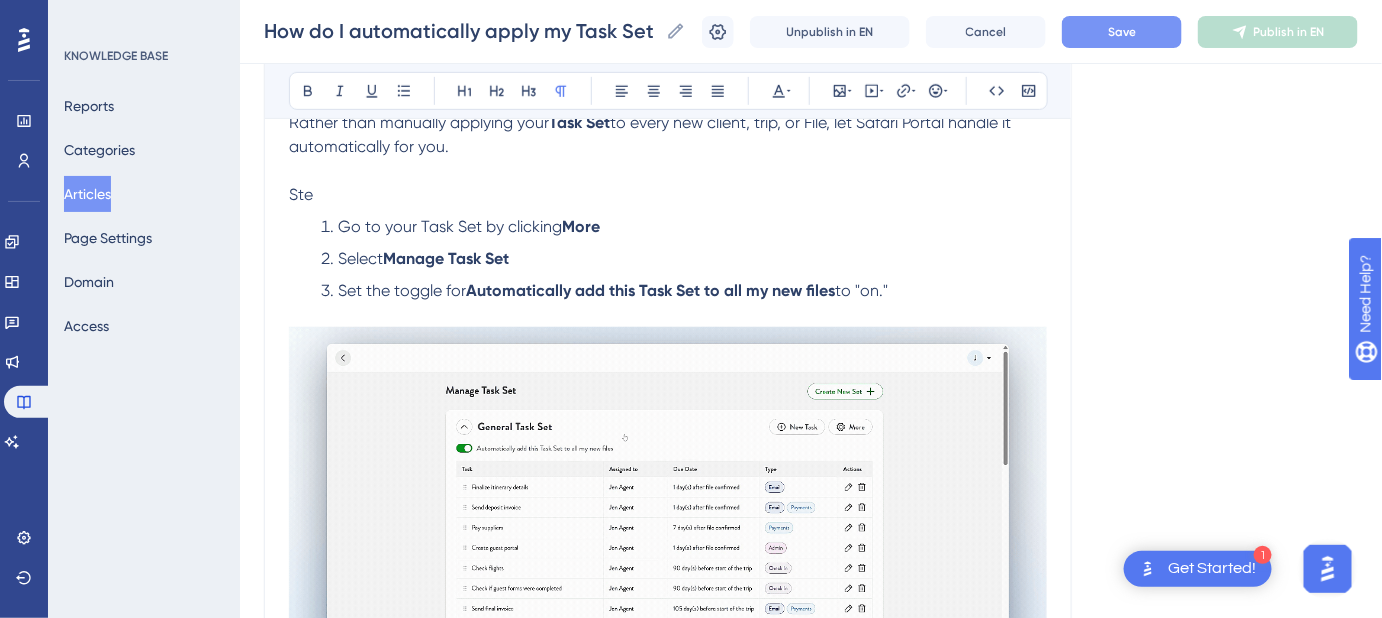 scroll, scrollTop: 354, scrollLeft: 0, axis: vertical 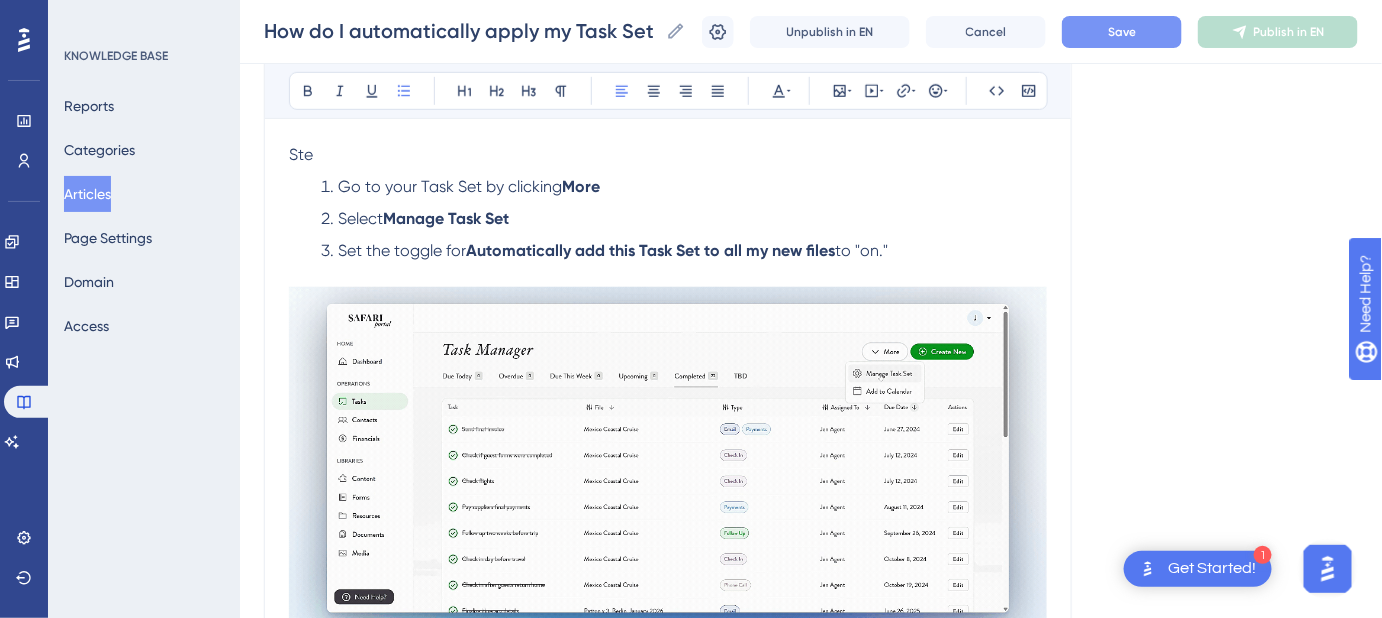 click on "Set the toggle for" at bounding box center [402, 250] 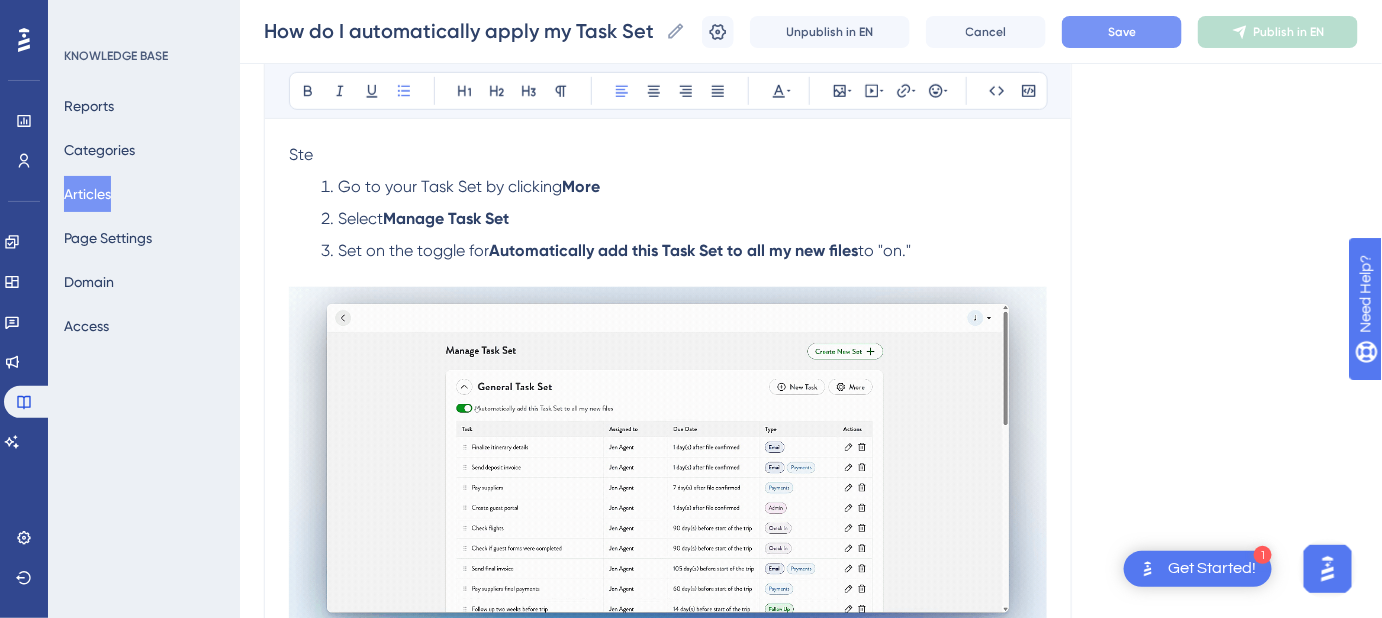 click on "Set on the toggle for" at bounding box center [413, 250] 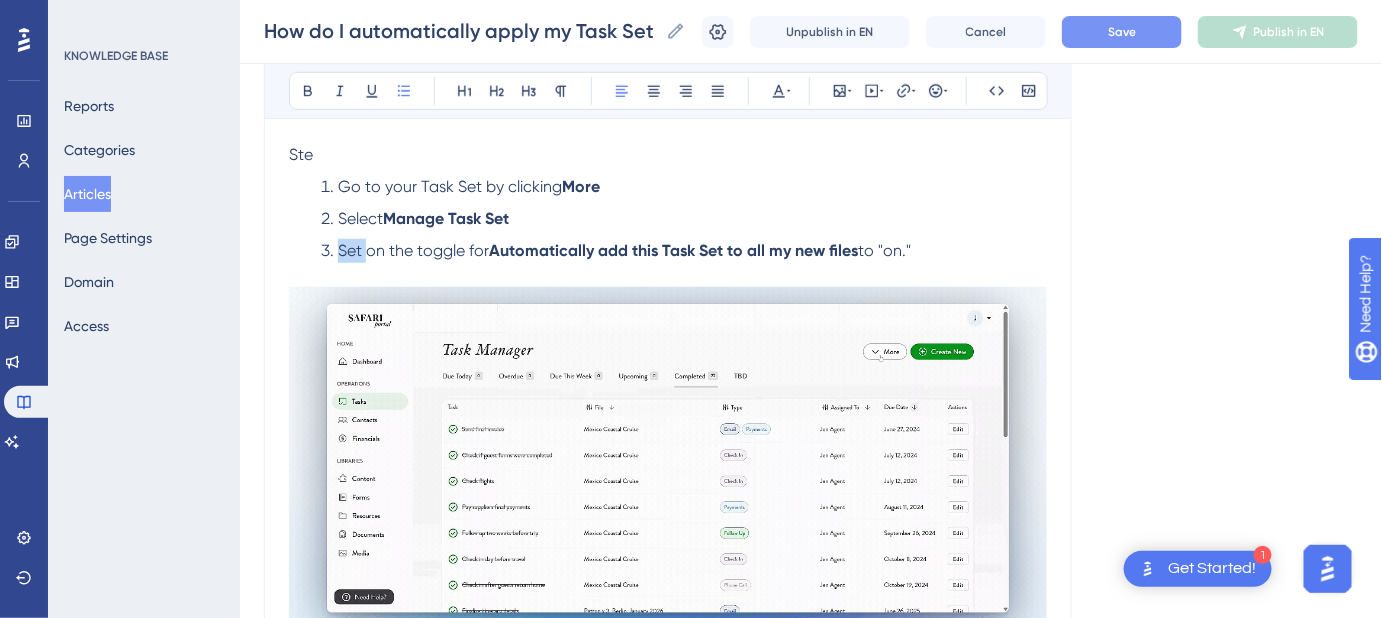 click on "Set on the toggle for" at bounding box center (413, 250) 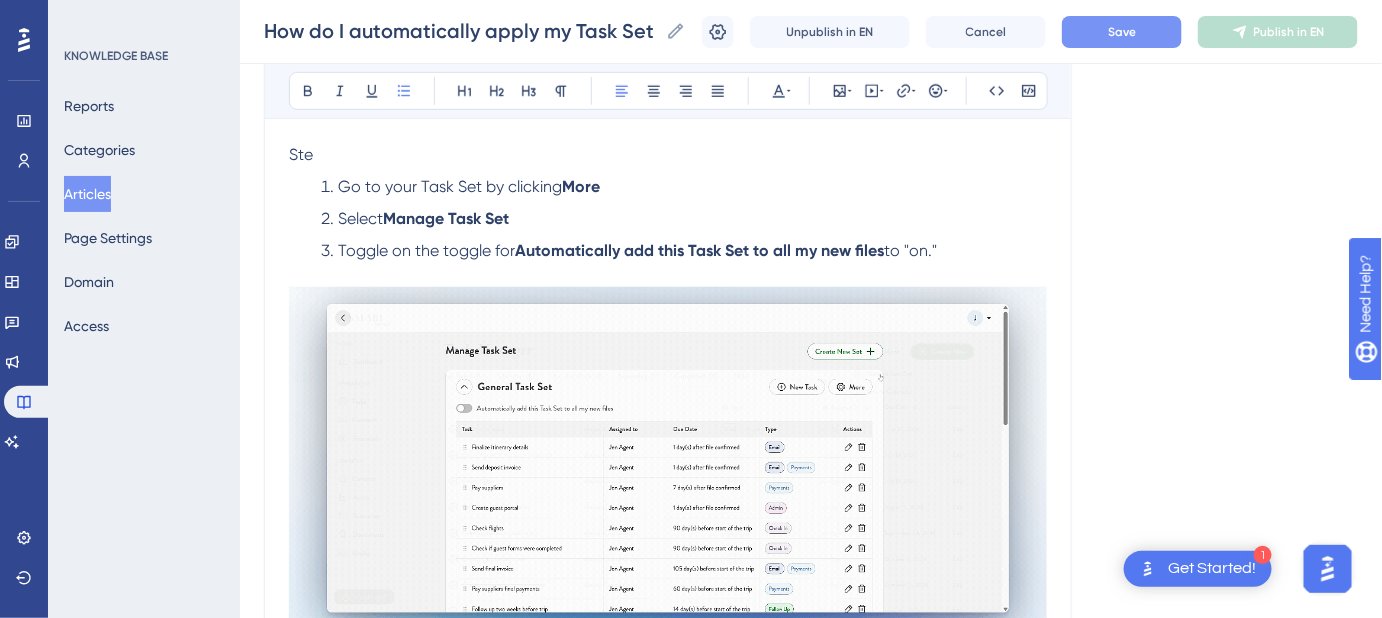 click on "Toggle on the toggle for" at bounding box center [426, 250] 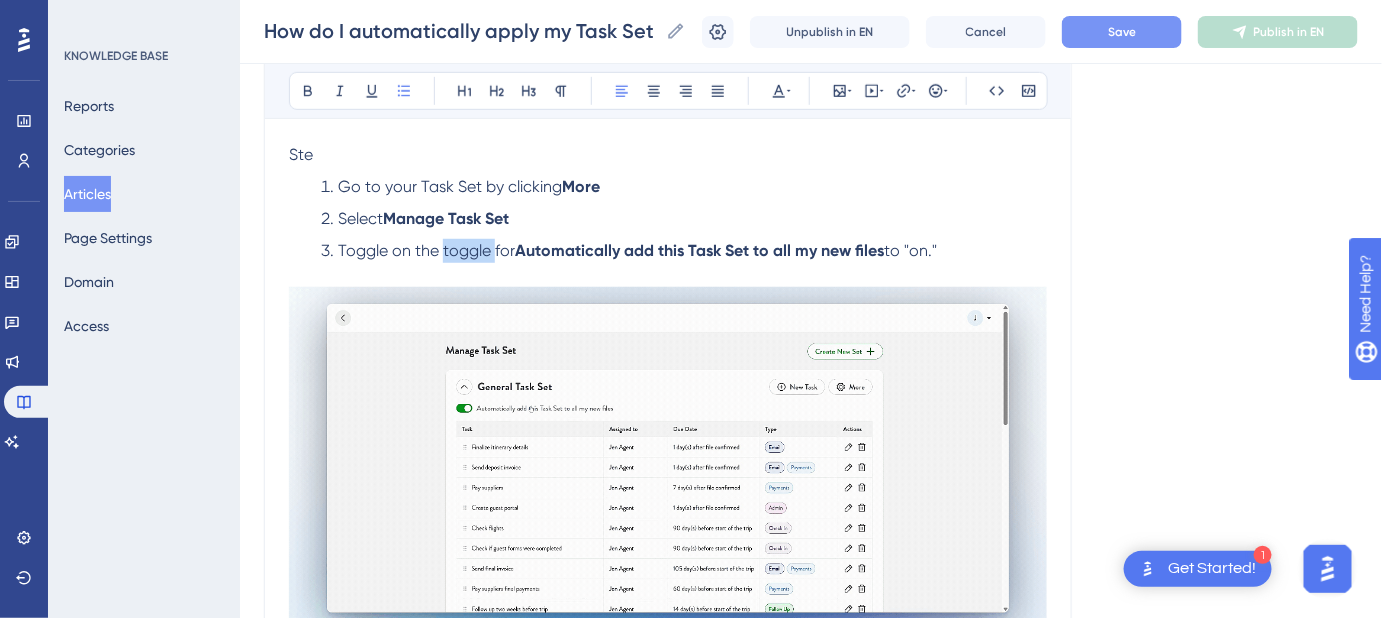 click on "Toggle on the toggle for" at bounding box center [426, 250] 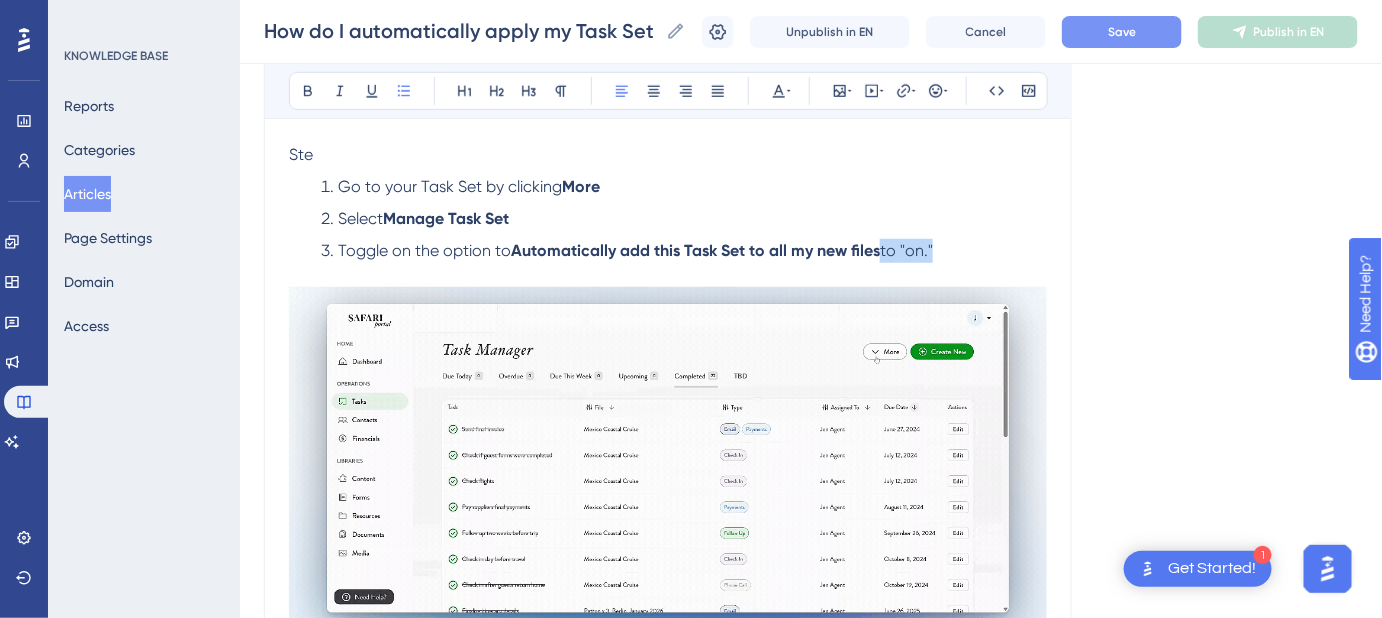 drag, startPoint x: 969, startPoint y: 244, endPoint x: 882, endPoint y: 250, distance: 87.20665 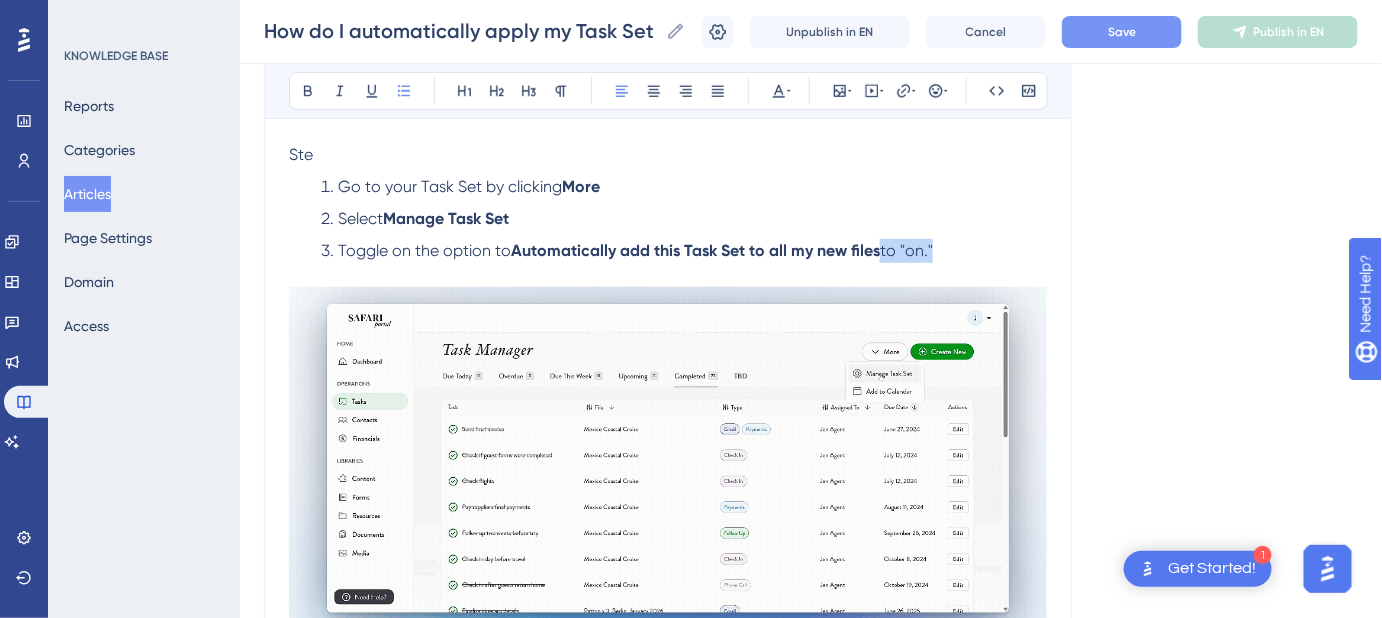 click on "Toggle on the option to  Automatically add this Task Set to all my new files  to "on."" at bounding box center (684, 251) 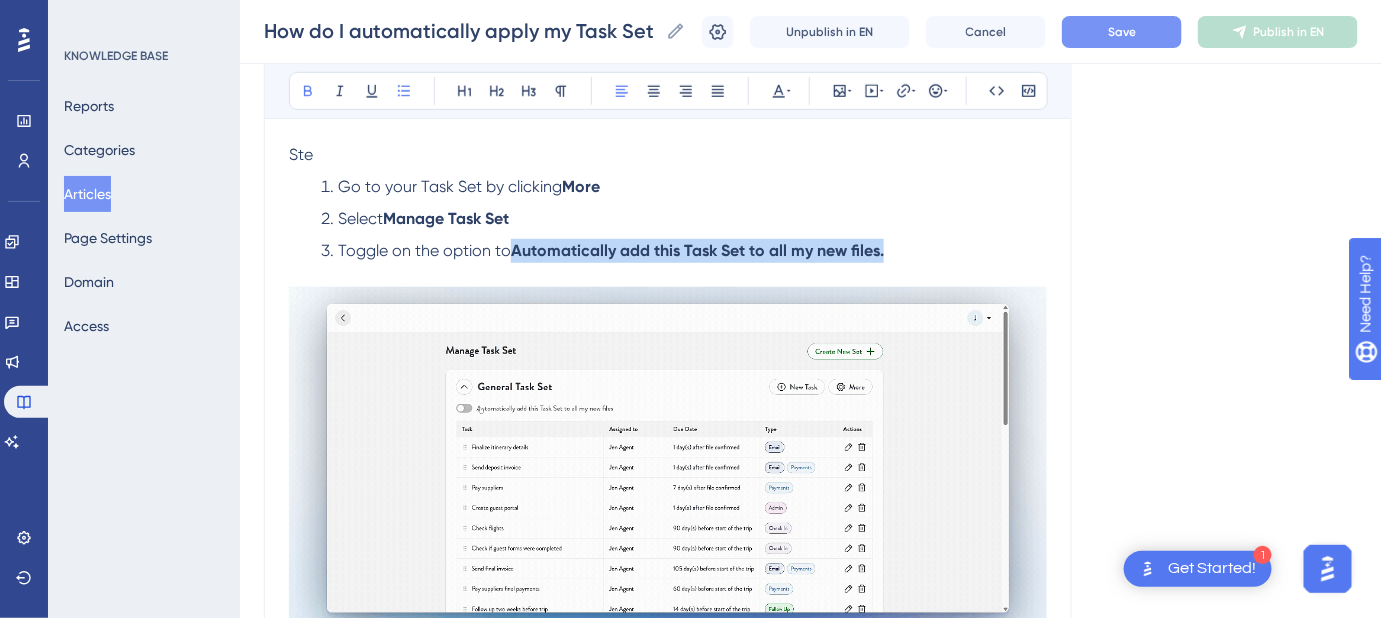 drag, startPoint x: 886, startPoint y: 251, endPoint x: 514, endPoint y: 258, distance: 372.06586 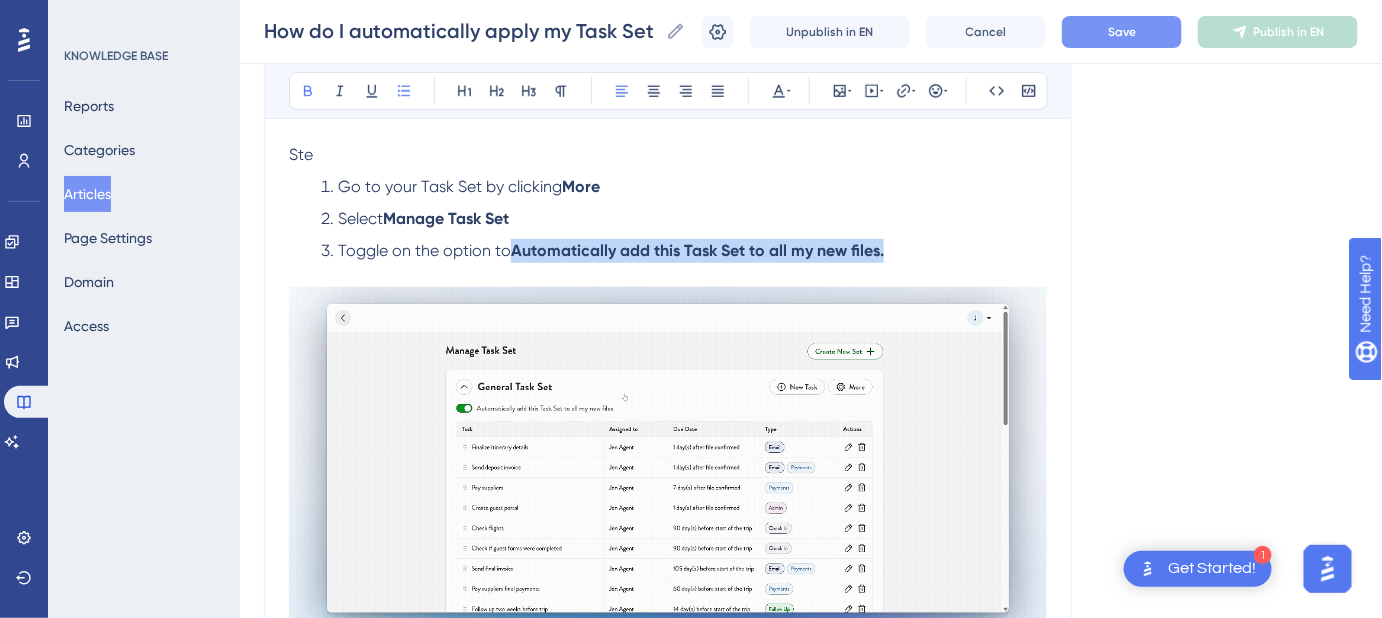 click on "Toggle on the option to  Automatically add this Task Set to all my new files." at bounding box center (684, 251) 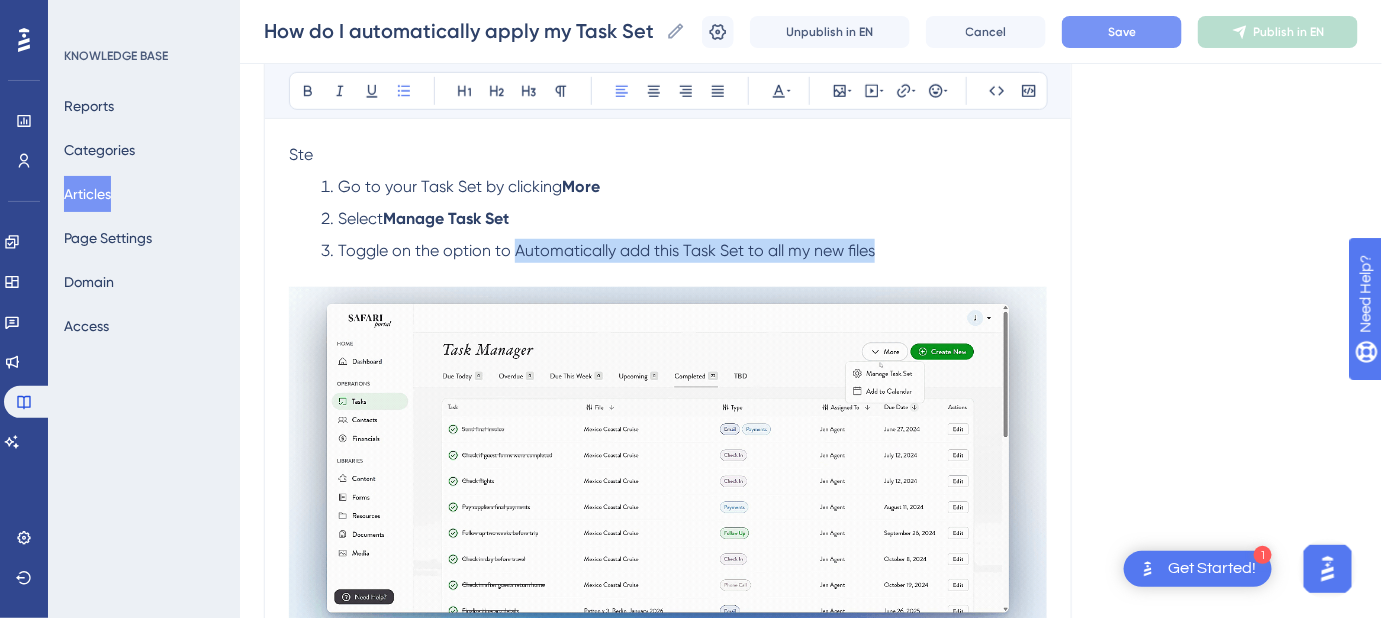 drag, startPoint x: 889, startPoint y: 247, endPoint x: 514, endPoint y: 253, distance: 375.048 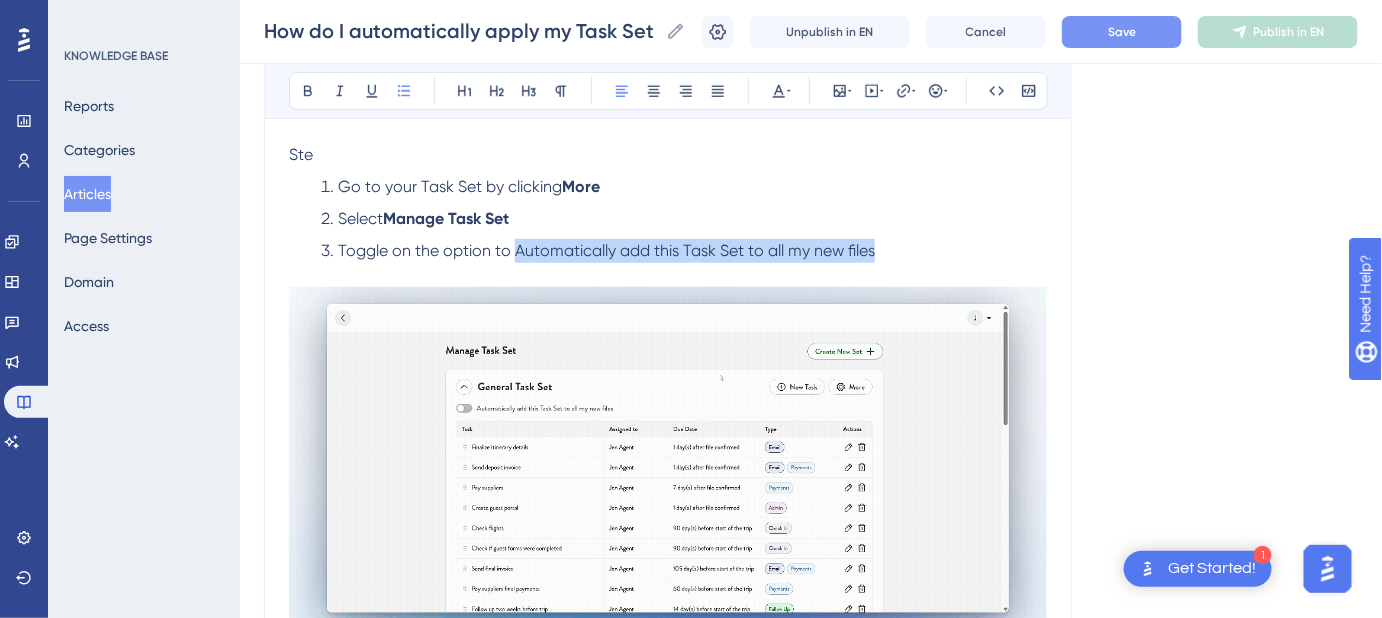click on "Toggle on the option to Automatically add this Task Set to all my new files" at bounding box center (684, 251) 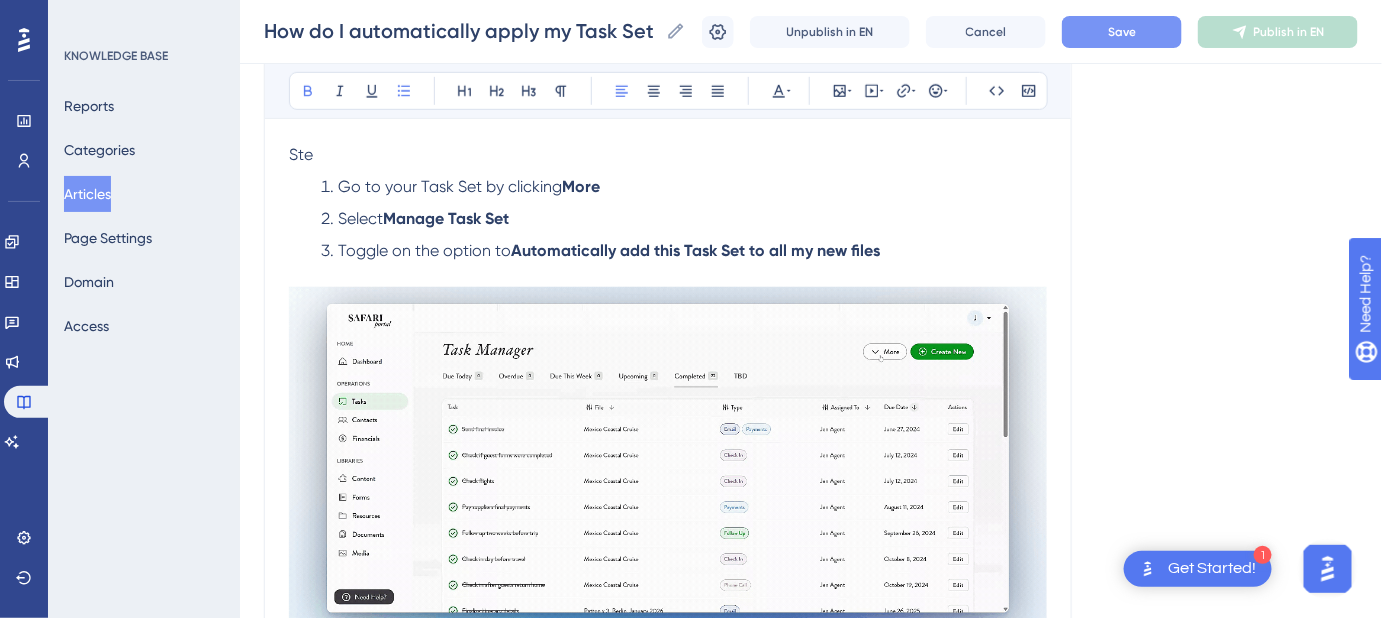 click on "Language English (Default) How do I automatically apply my Task Set to new Files? Set it and forget it: Automatically assign your Task Set to every new file created. Bold Italic Underline Bullet Point Heading 1 Heading 2 Heading 3 Normal Align Left Align Center Align Right Align Justify Text Color Insert Image Embed Video Hyperlink Emojis Code Code Block Rather than manually applying your  Task Set  to every new client, trip, or File, let Safari Portal handle it automatically for you. Ste Go to your Task Set by clicking  More Select  Manage Task Set Toggle on the option to  Automatically add this Task Set to all my new files Boom! 💥 Now, every time you create a new file, tasks will automatically be created, and due dates will be assigned once the triggering events happen. For example, let's say you have a task that is due one day after the file is confirmed. As soon as you move the file to confirmed, the due date will be added. Until then, the tasks will live in the  TBD  Did this answer your question?" at bounding box center (811, 386) 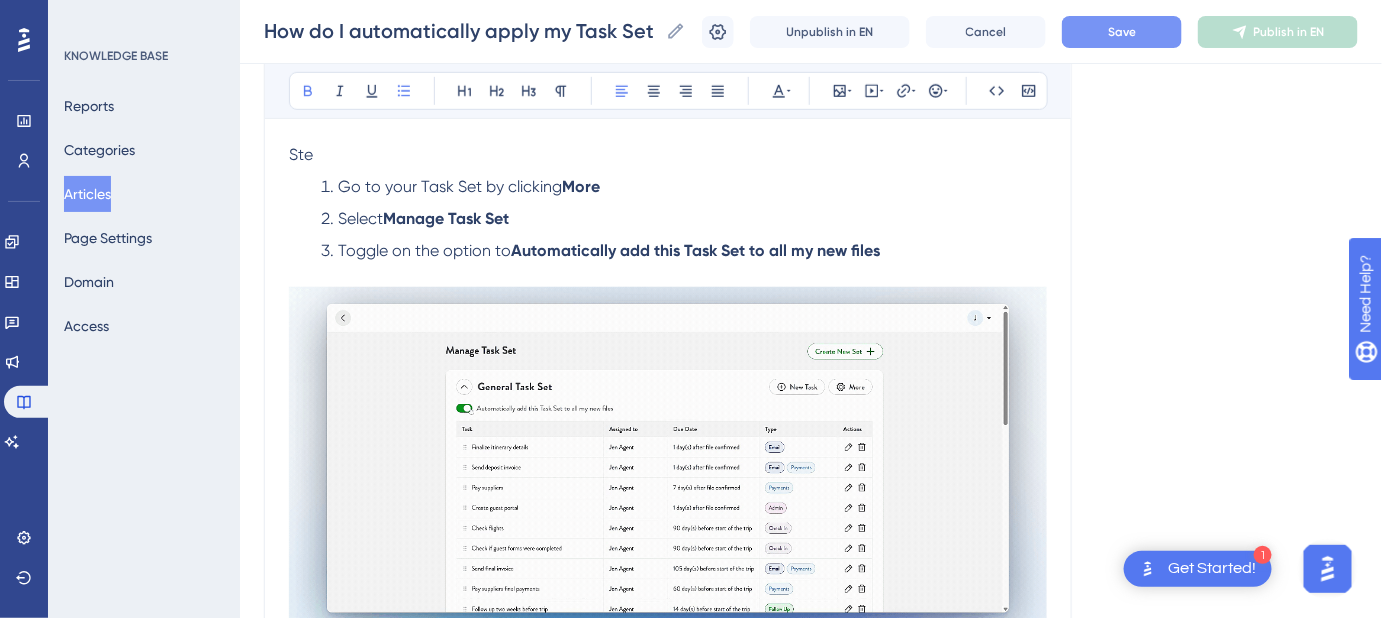 click on "Save" at bounding box center [1122, 32] 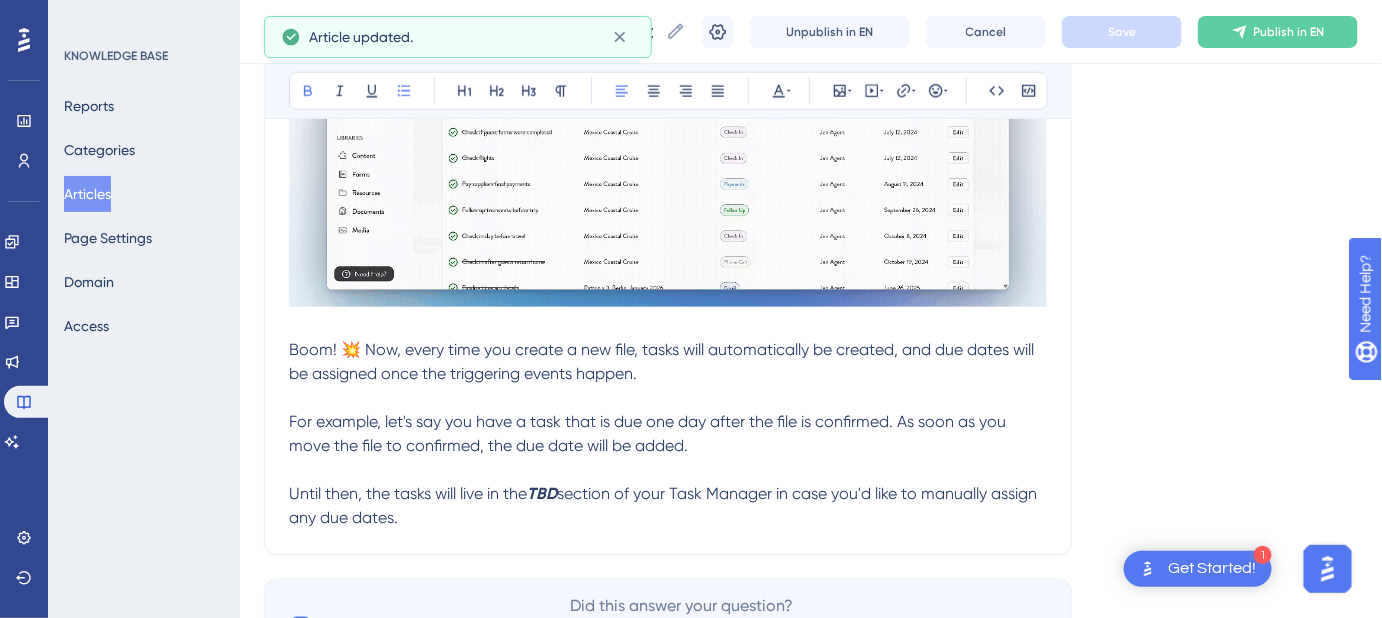 scroll, scrollTop: 718, scrollLeft: 0, axis: vertical 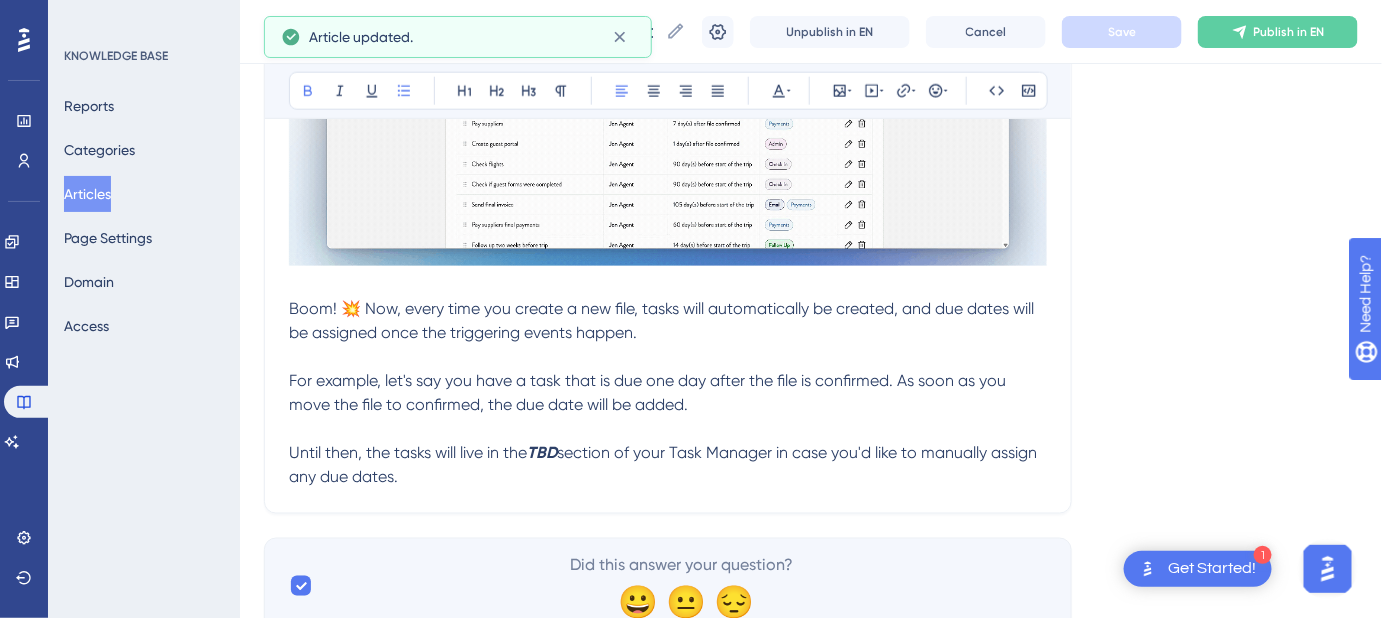 click on "Boom! 💥 Now, every time you create a new file, tasks will automatically be created, and due dates will be assigned once the triggering events happen." at bounding box center [663, 320] 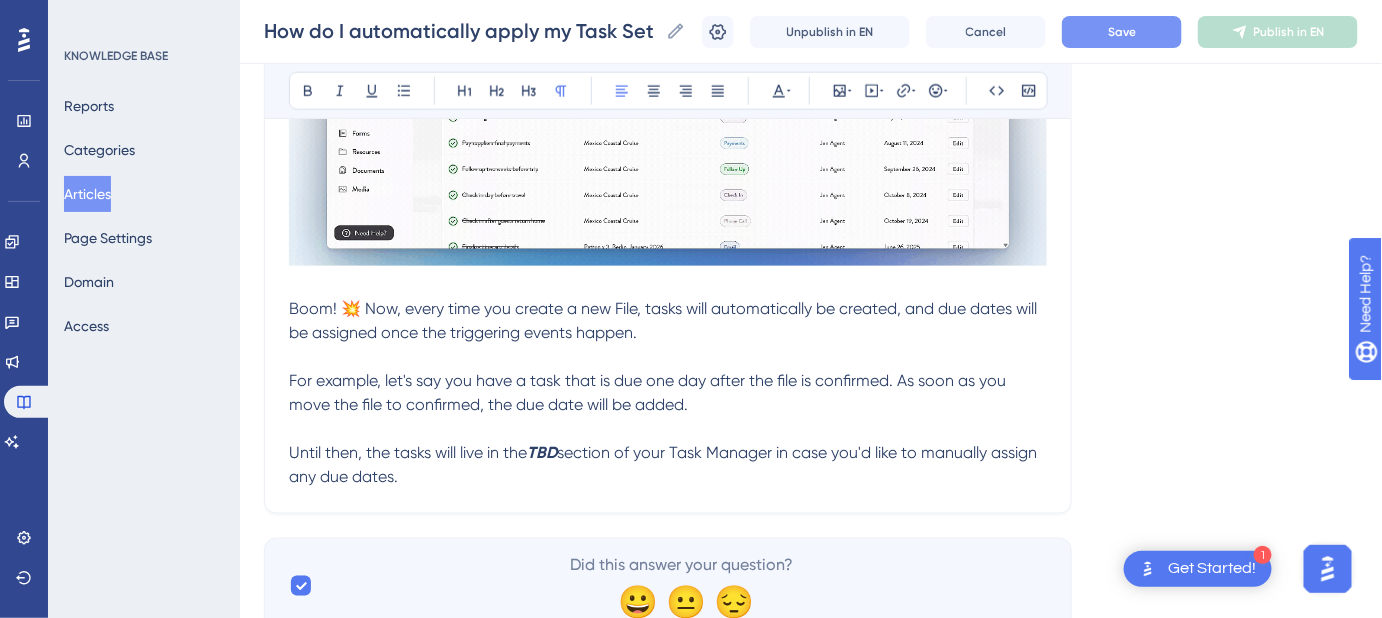 click on "Boom! 💥 Now, every time you create a new File, tasks will automatically be created, and due dates will be assigned once the triggering events happen." at bounding box center [668, 321] 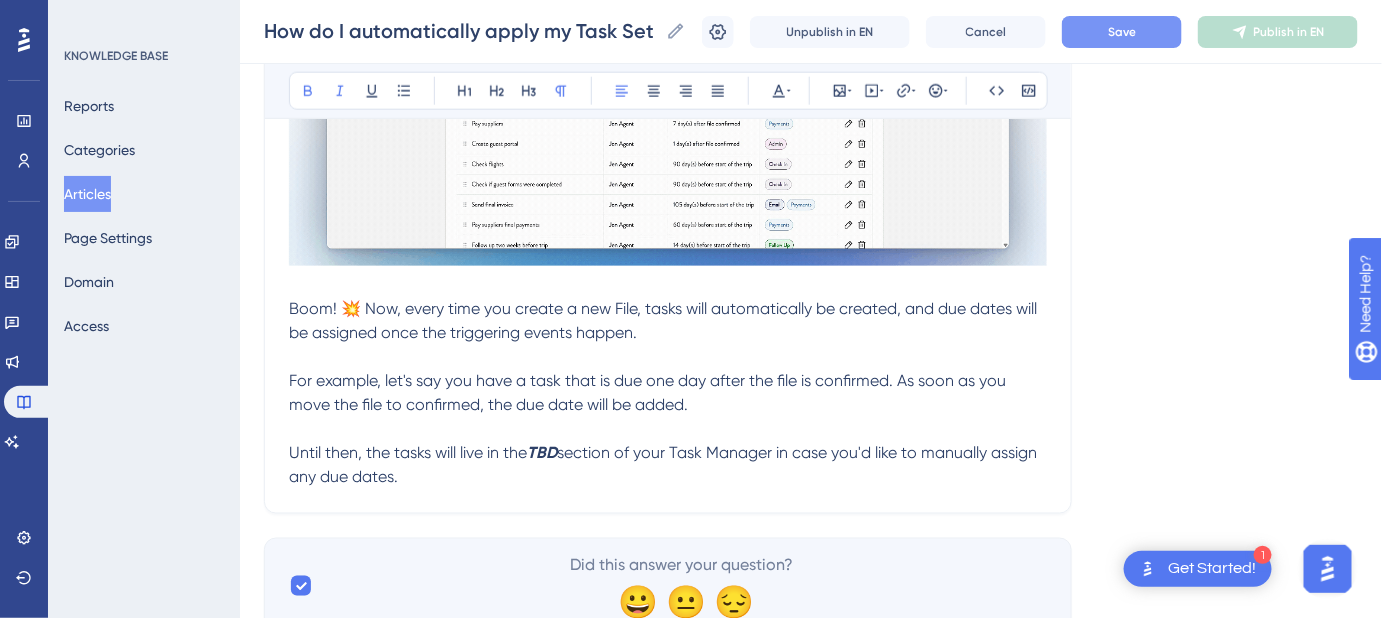 click on "TBD" at bounding box center [542, 452] 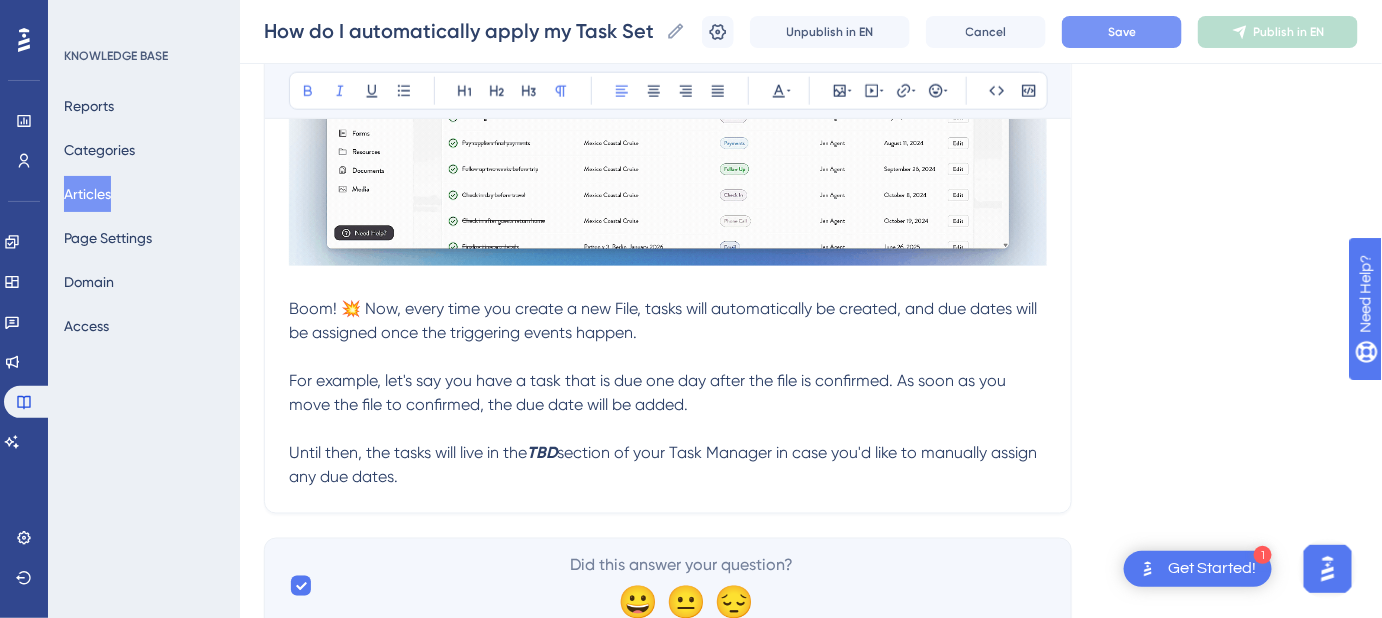 click on "TBD" at bounding box center [542, 452] 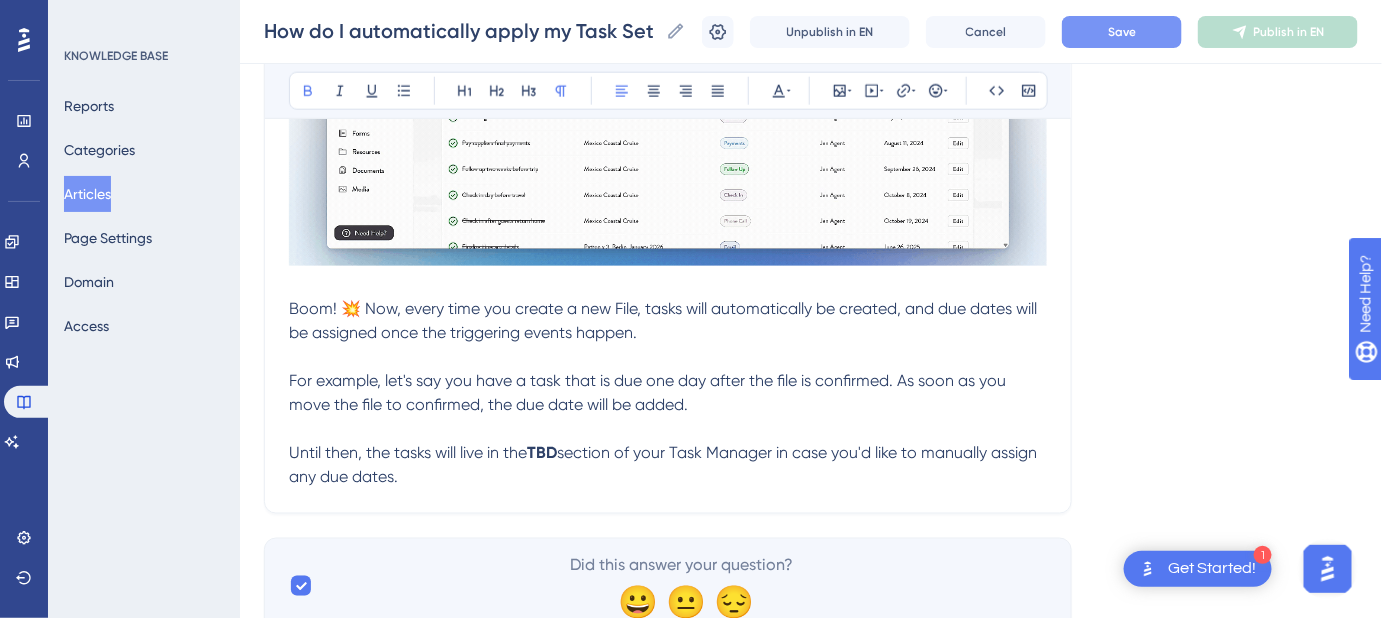 click at bounding box center (668, 429) 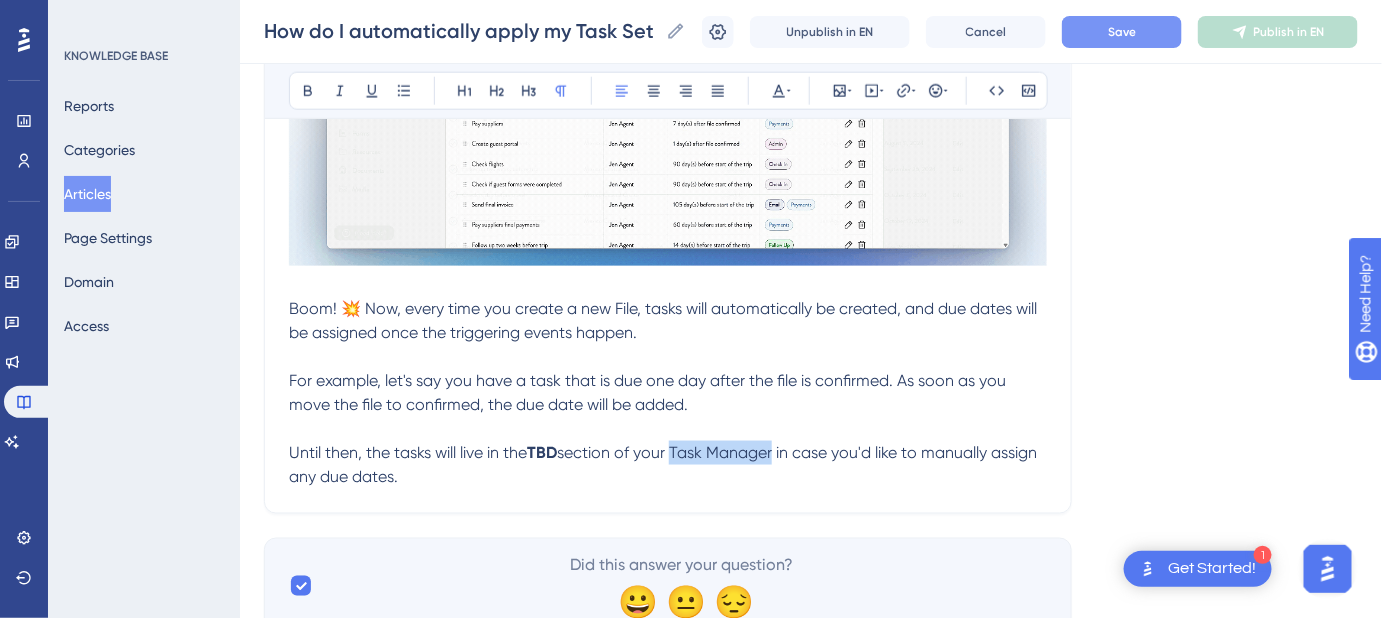drag, startPoint x: 782, startPoint y: 452, endPoint x: 680, endPoint y: 450, distance: 102.01961 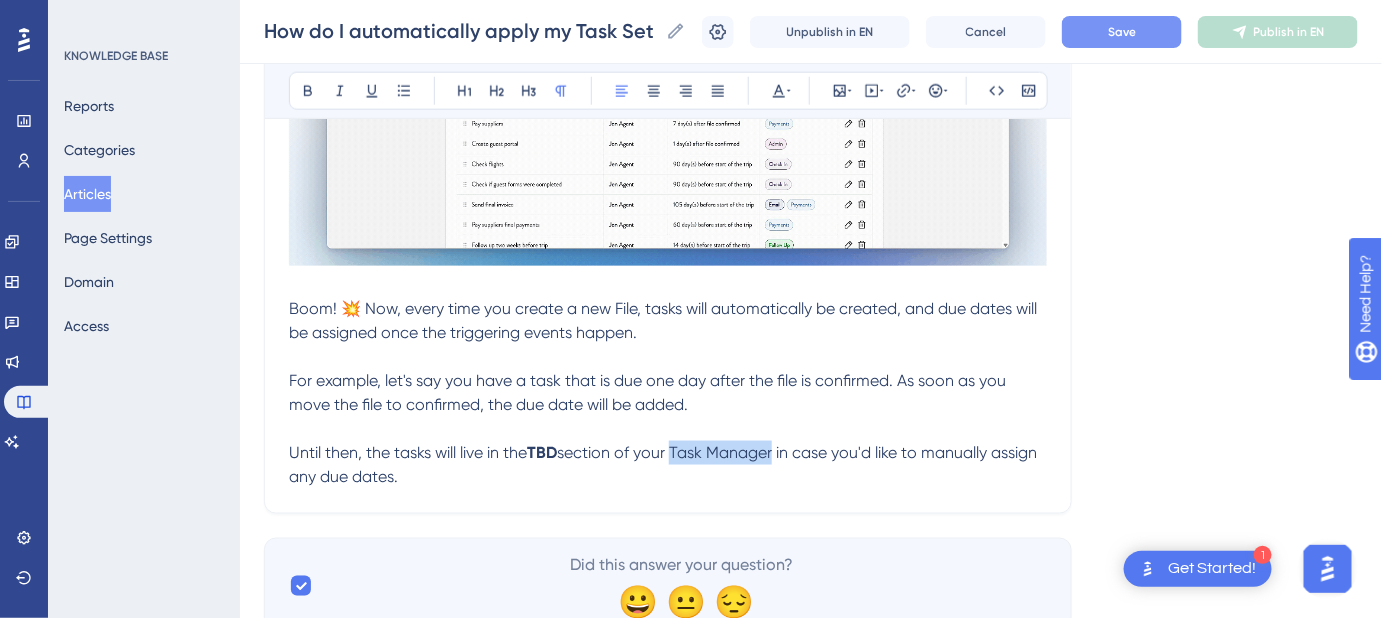 click on "section of your Task Manager in case you'd like to manually assign any due dates." at bounding box center [665, 464] 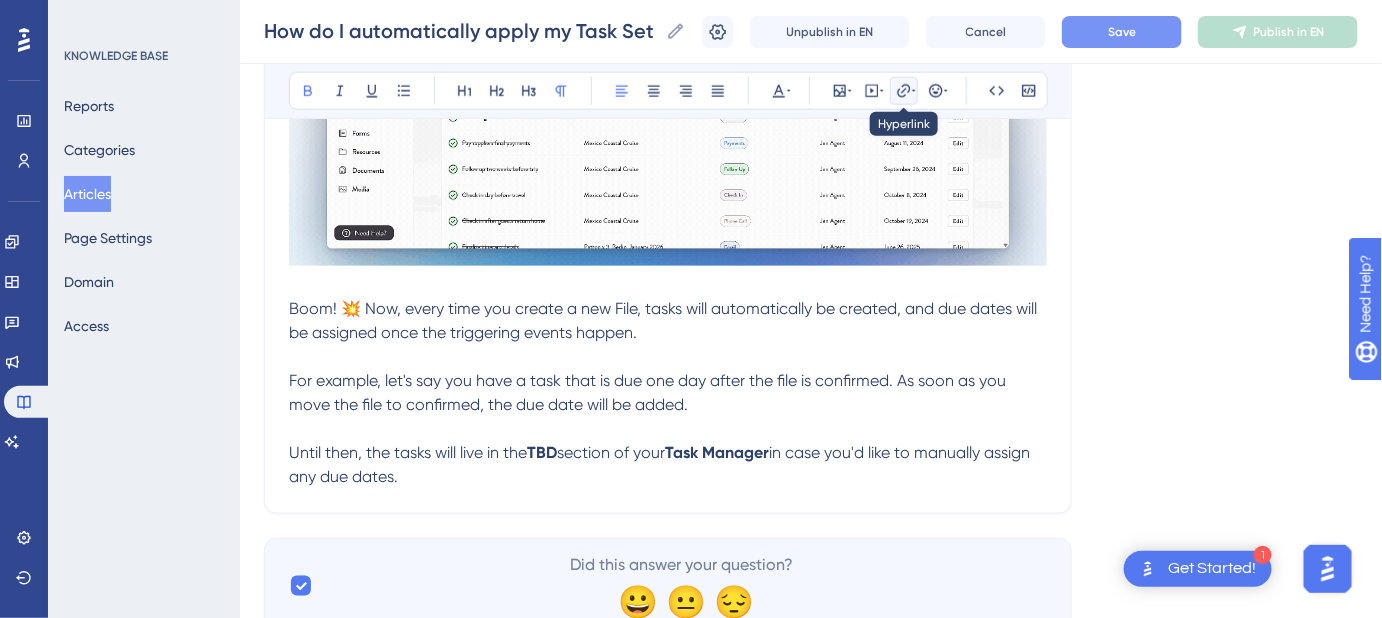 click 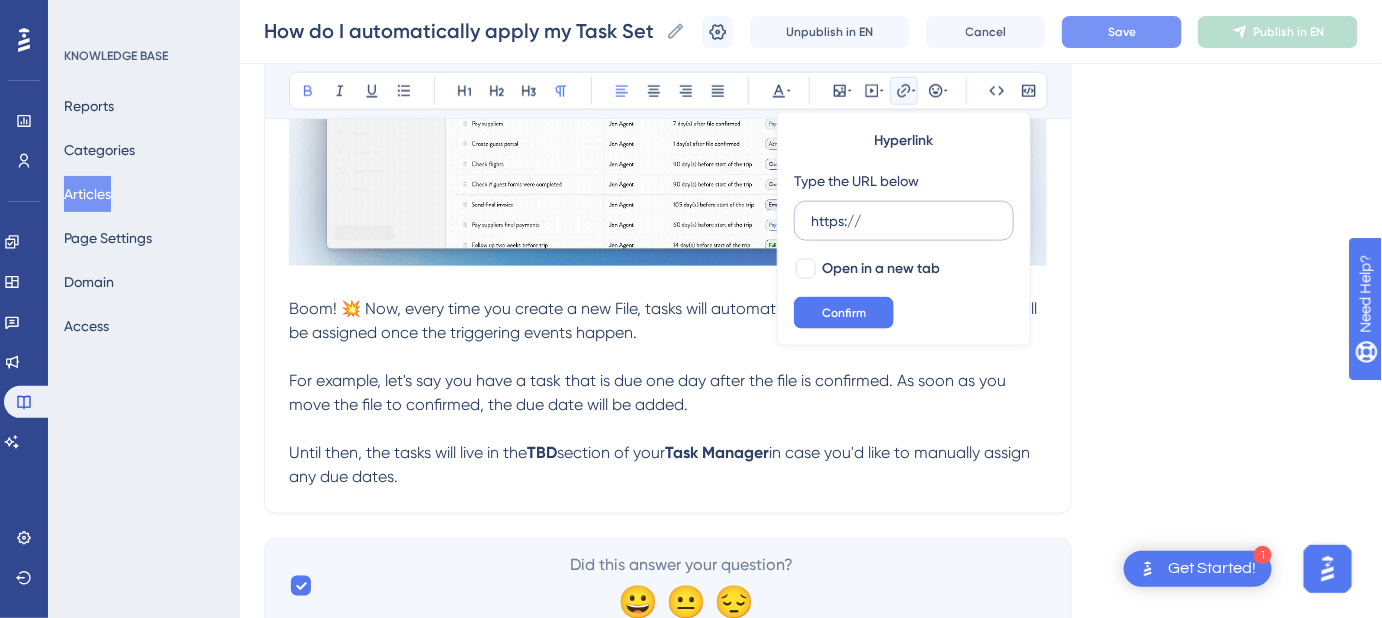 drag, startPoint x: 883, startPoint y: 223, endPoint x: 800, endPoint y: 228, distance: 83.15047 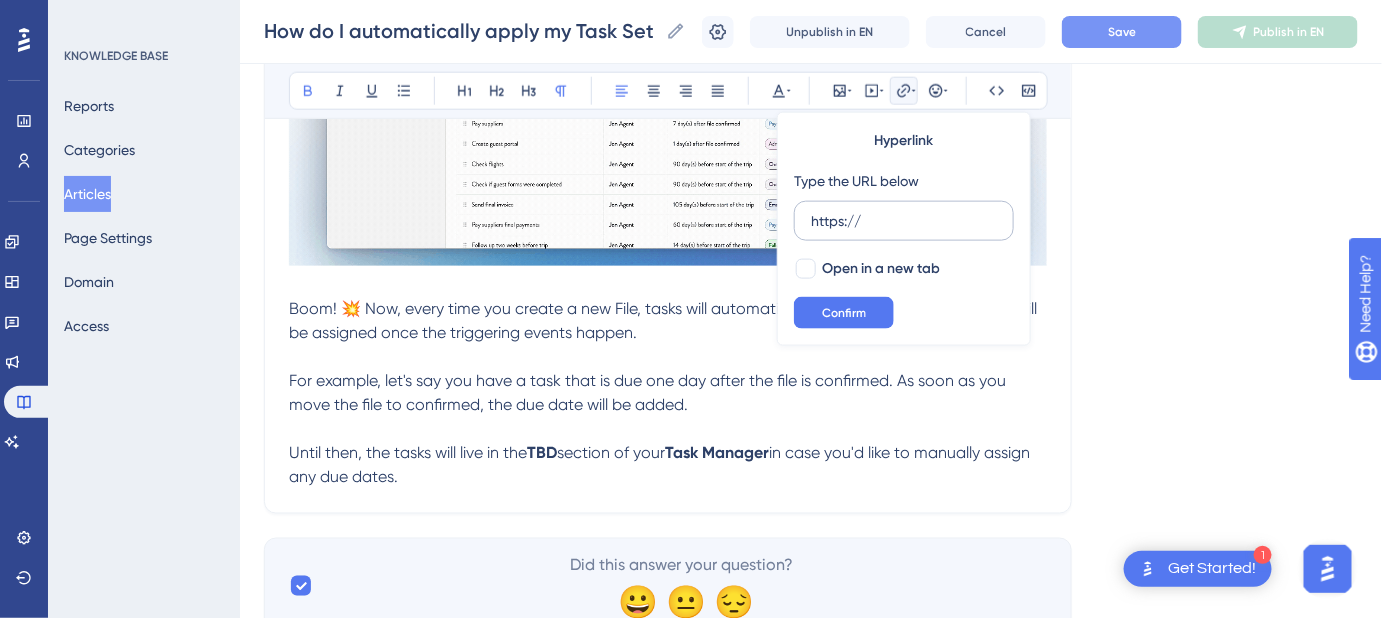 click on "https://" at bounding box center [904, 221] 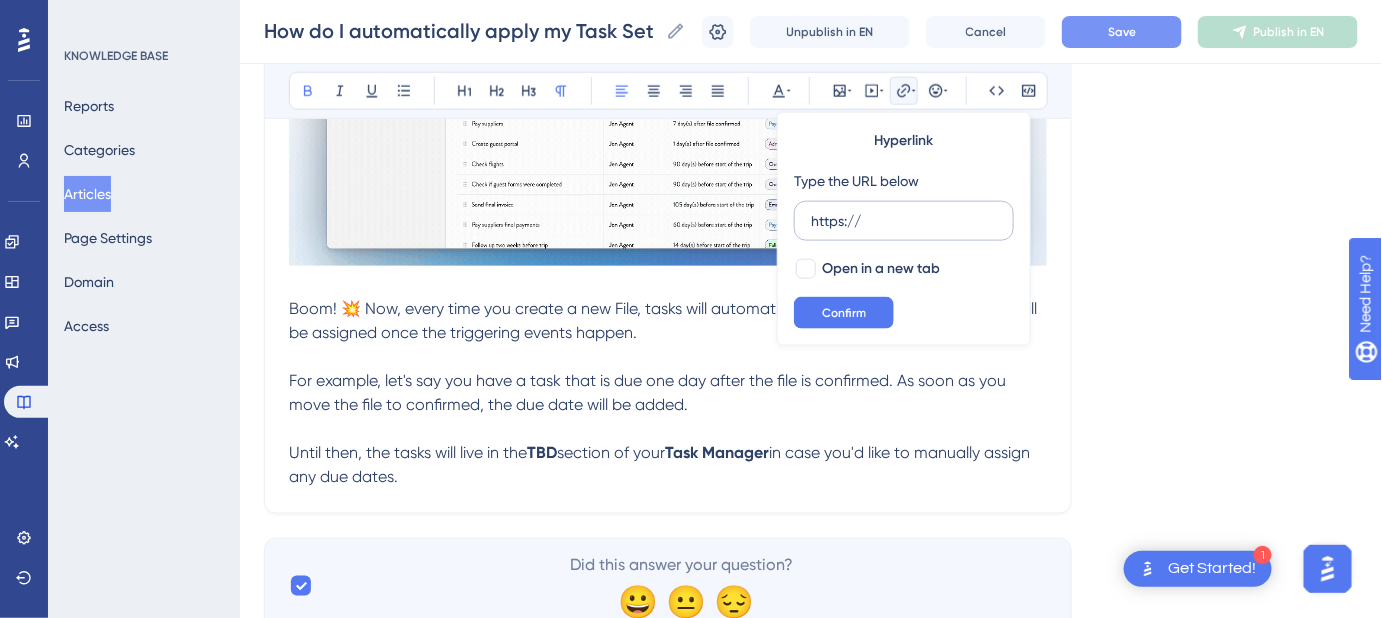 click on "https://" at bounding box center [904, 221] 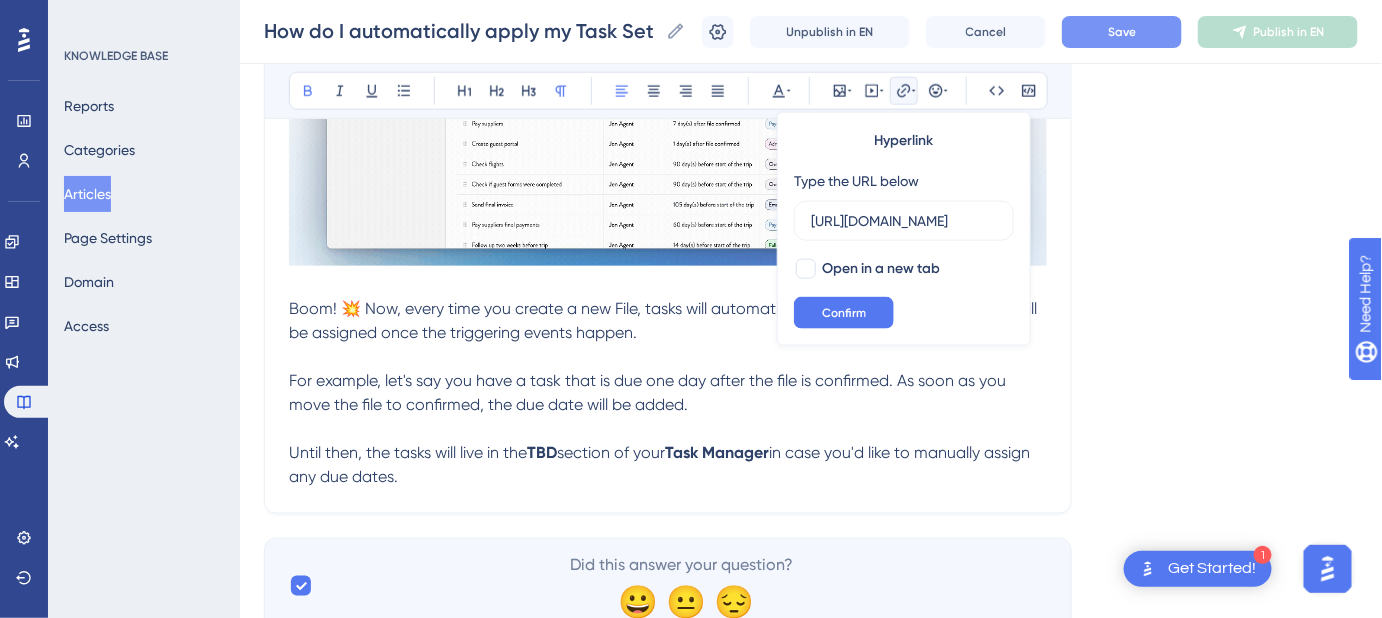 scroll, scrollTop: 0, scrollLeft: 301, axis: horizontal 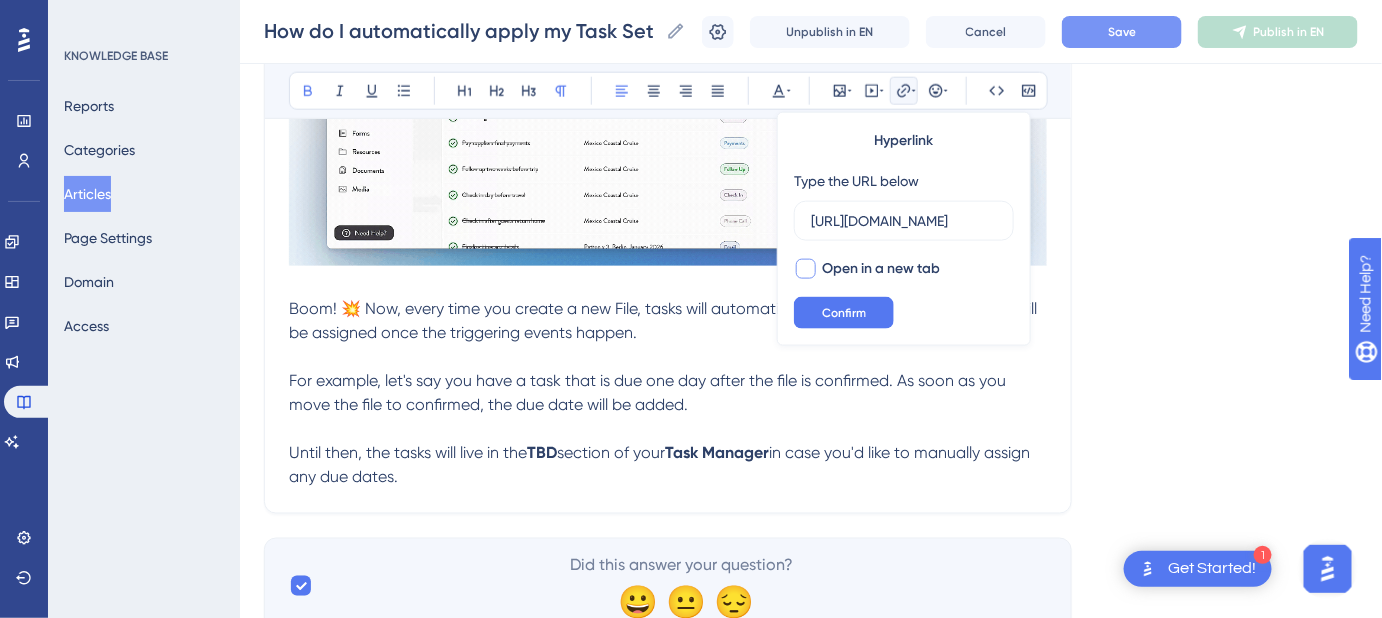 type on "[URL][DOMAIN_NAME]" 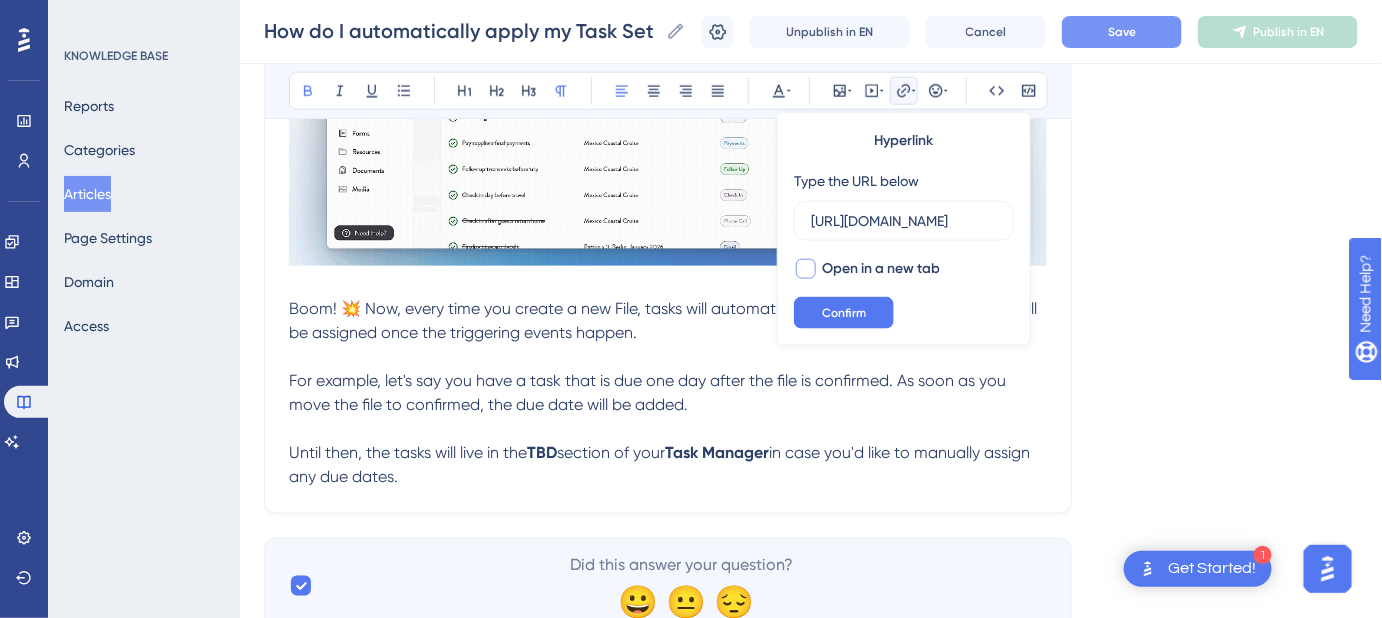 click at bounding box center (806, 269) 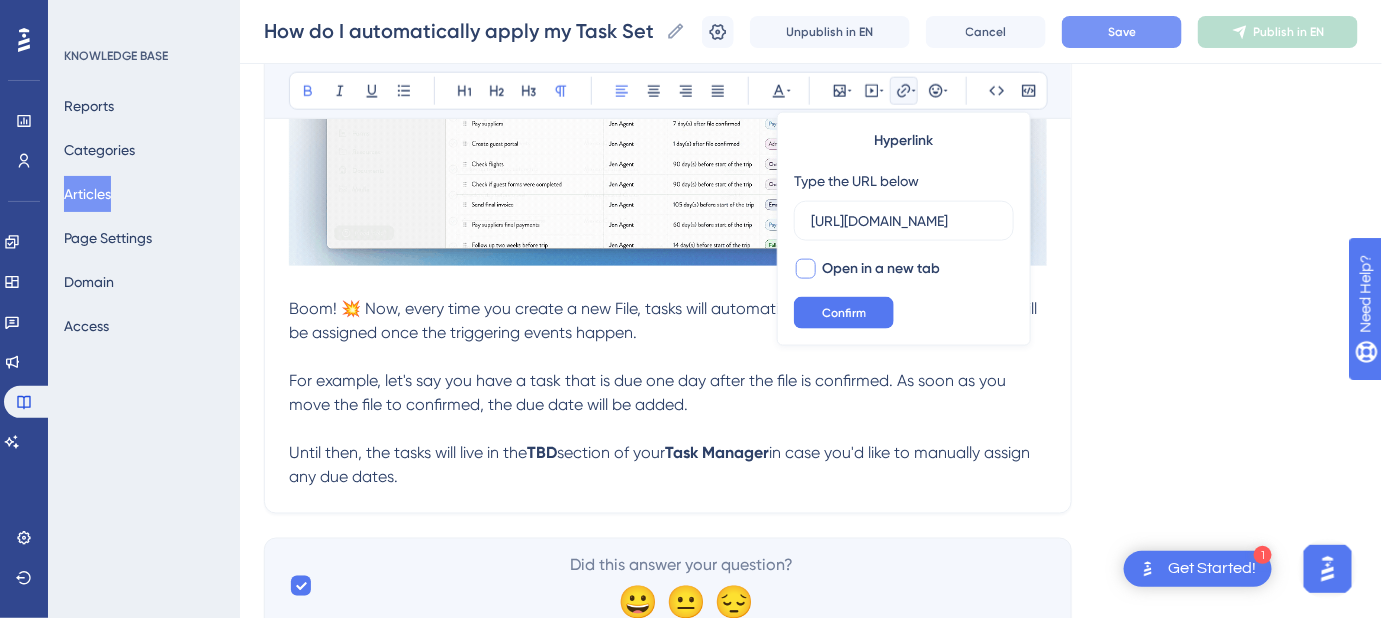 checkbox on "true" 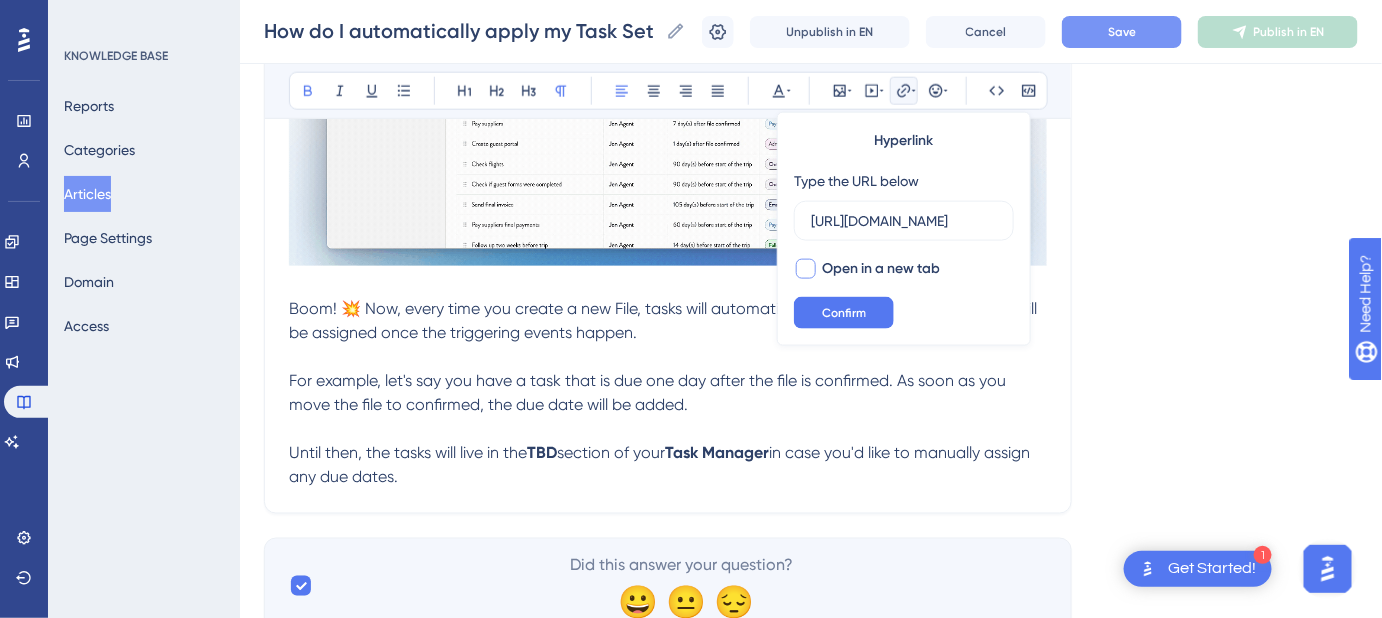 scroll, scrollTop: 0, scrollLeft: 0, axis: both 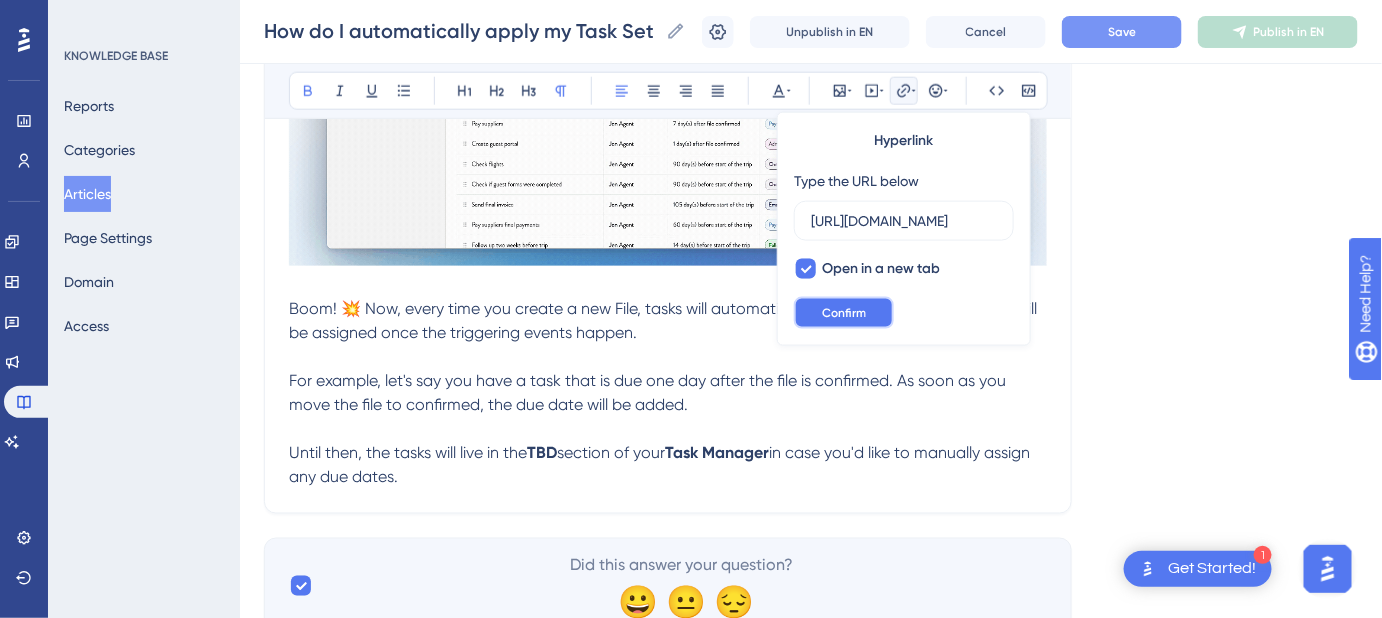 click on "Confirm" at bounding box center [844, 313] 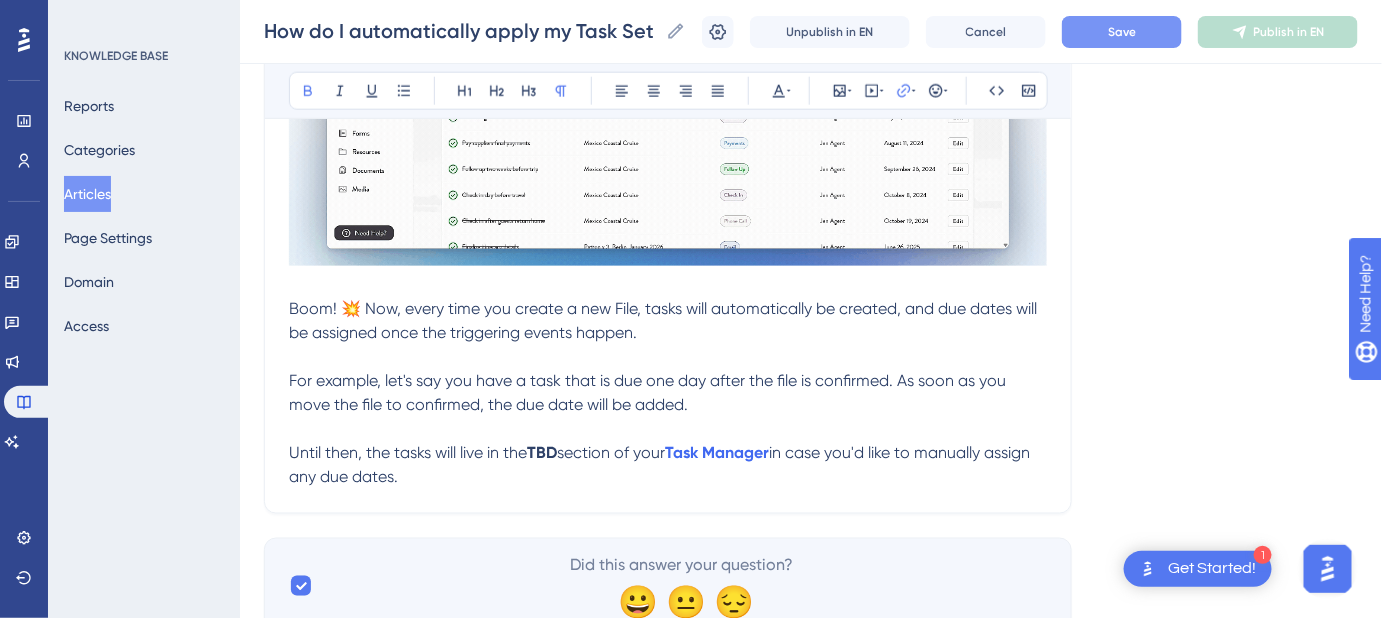 drag, startPoint x: 1098, startPoint y: 296, endPoint x: 1120, endPoint y: 247, distance: 53.712196 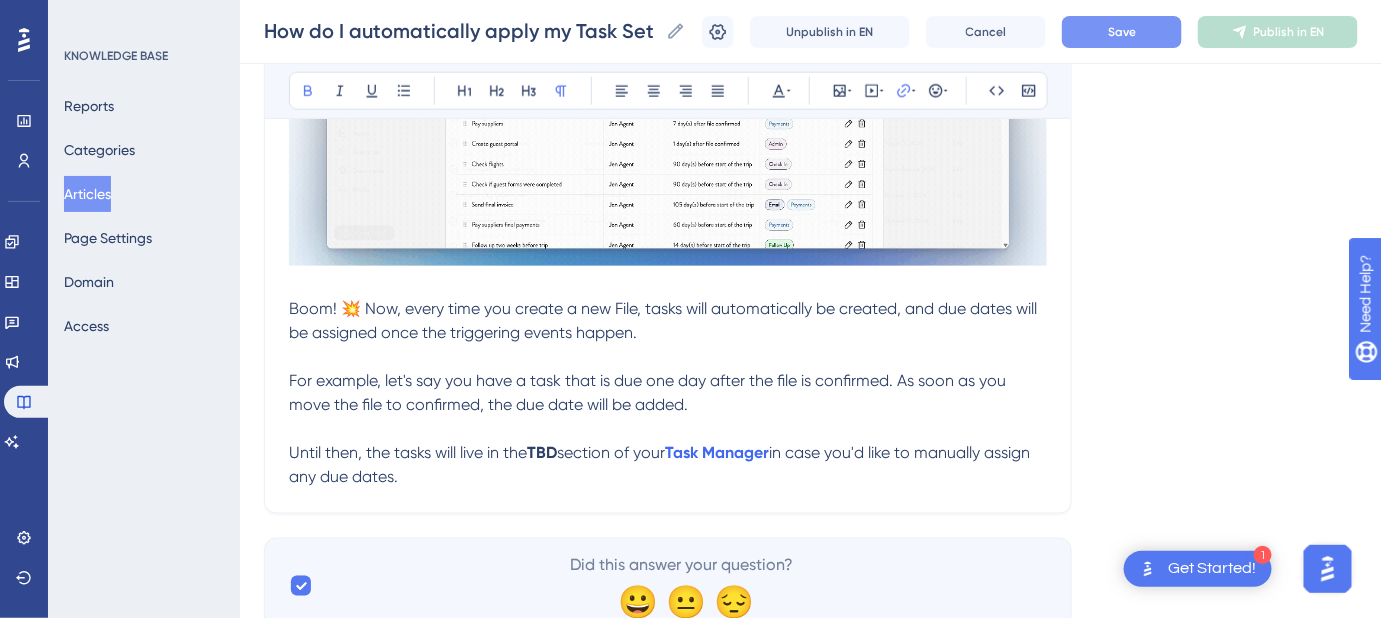 click on "Language English (Default) How do I automatically apply my Task Set to new Files? Set it and forget it: Automatically assign your Task Set to every new file created. Bold Italic Underline Bullet Point Heading 1 Heading 2 Heading 3 Normal Align Left Align Center Align Right Align Justify Text Color Insert Image Embed Video Hyperlink Emojis Code Code Block Rather than manually applying your  Task Set  to every new client, trip, or File, let Safari Portal handle it automatically for you. Ste Go to your Task Set by clicking  More Select  Manage Task Set Toggle on the option to  Automatically add this Task Set to all my new files Boom! 💥 Now, every time you create a new File, tasks will automatically be created, and due dates will be assigned once the triggering events happen. For example, let's say you have a task that is due one day after the file is confirmed. As soon as you move the file to confirmed, the due date will be added. Until then, the tasks will live in the  TBD  section of your  Task Manager" at bounding box center [811, 22] 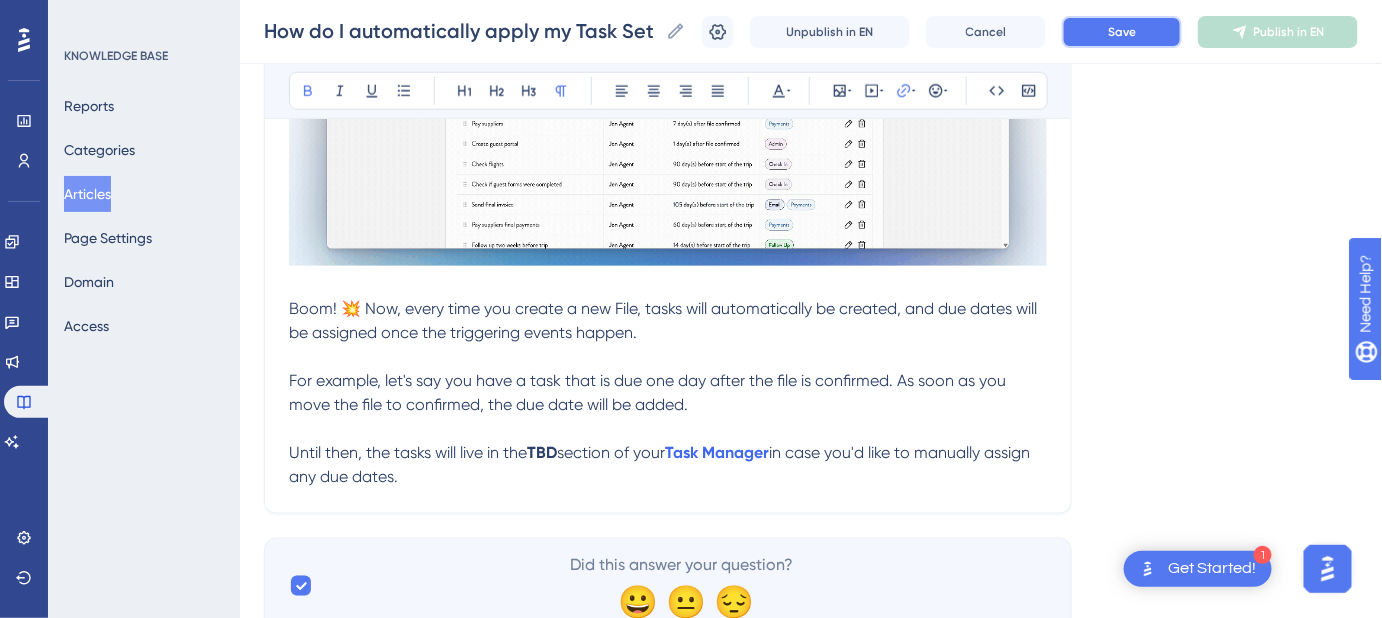 click on "Save" at bounding box center [1122, 32] 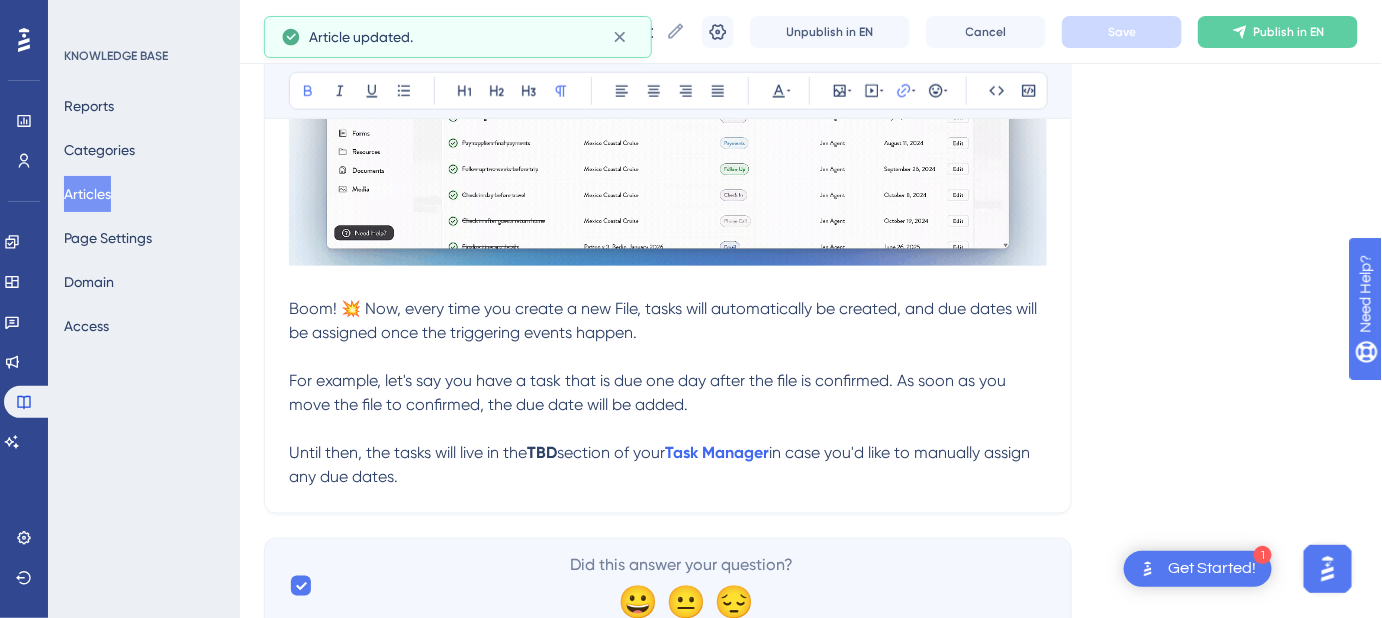 click on "Until then, the tasks will live in the  TBD  section of your  Task Manager  in case you'd like to manually assign any due dates." at bounding box center (668, 465) 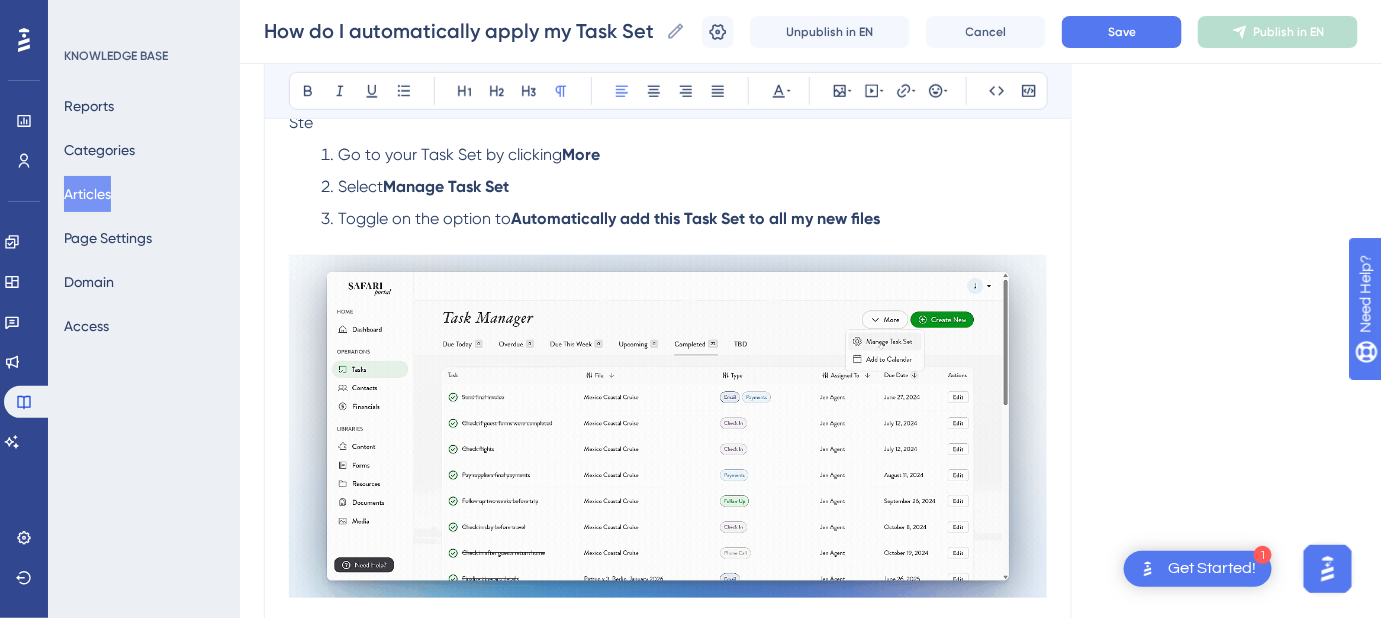scroll, scrollTop: 354, scrollLeft: 0, axis: vertical 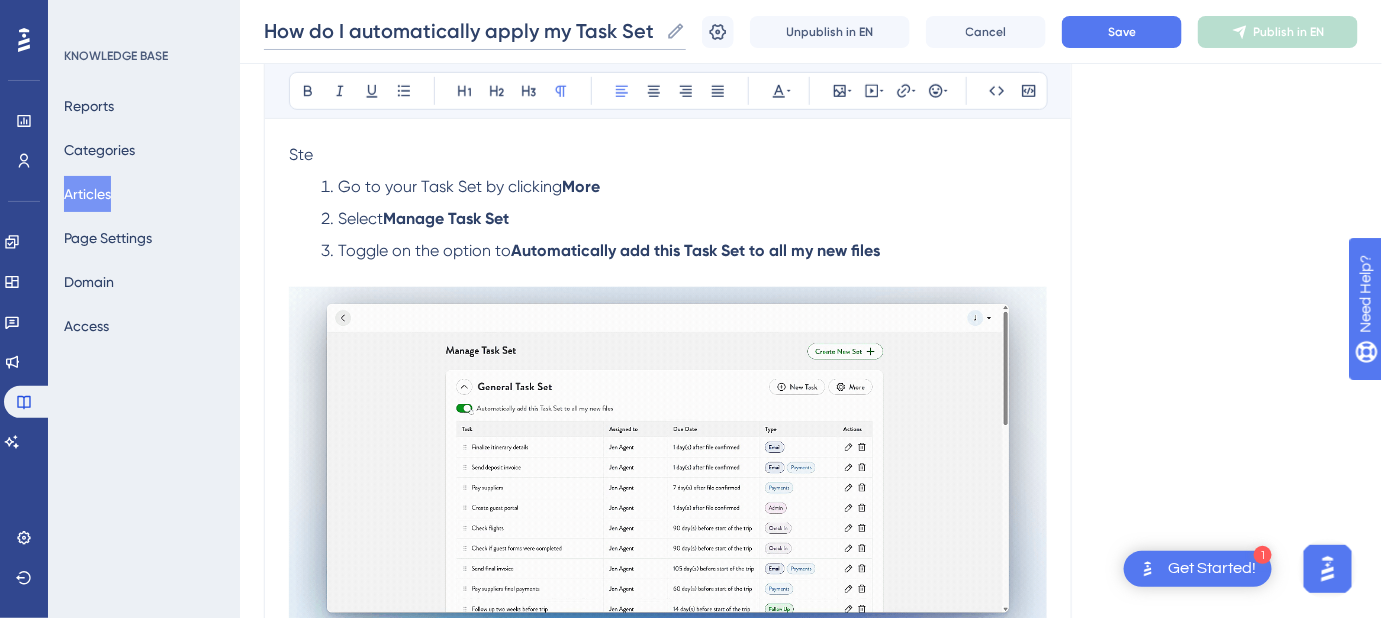 click on "How do I automatically apply my Task Set to new Files?" at bounding box center [461, 31] 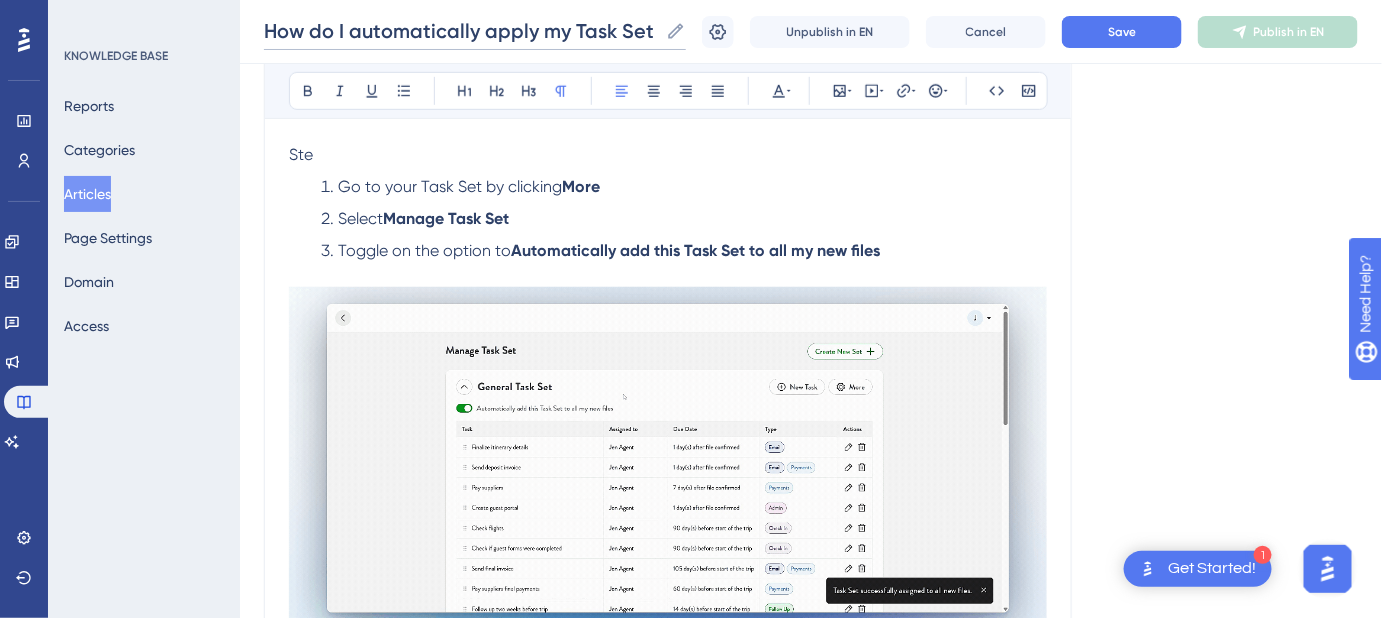click on "How do I automatically apply my Task Set to new Files?" at bounding box center (461, 31) 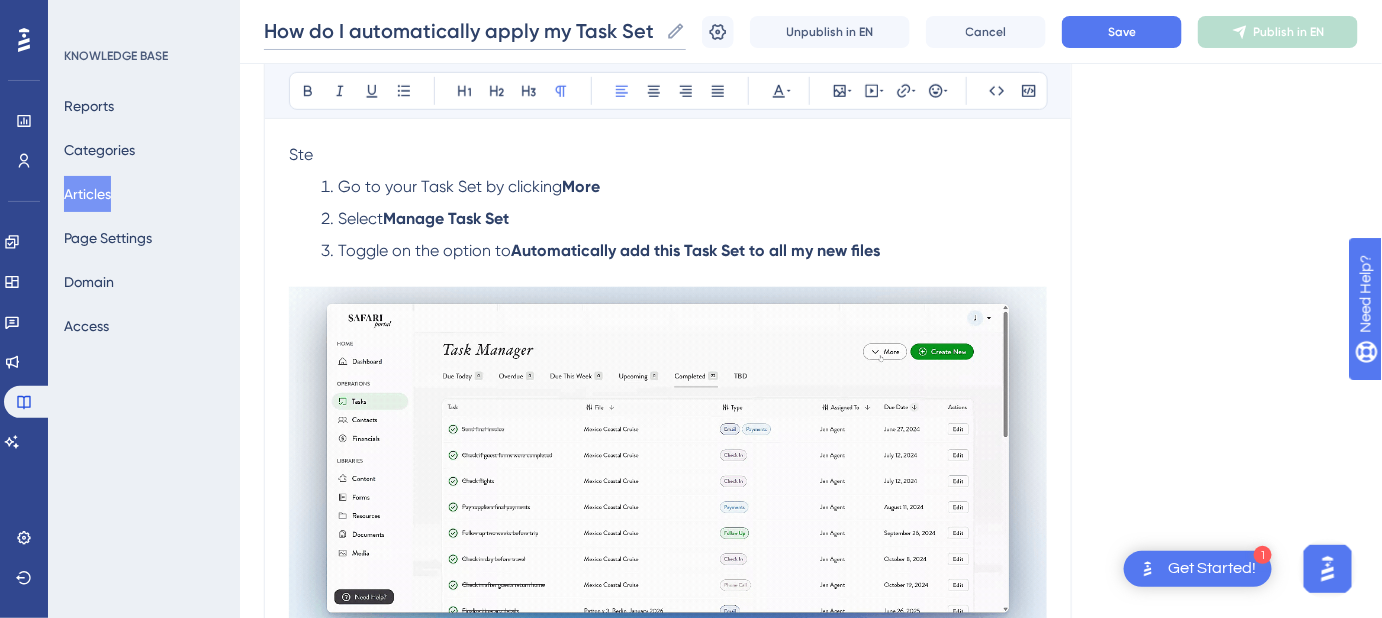 click on "How do I automatically apply my Task Set to new Files?" at bounding box center (461, 31) 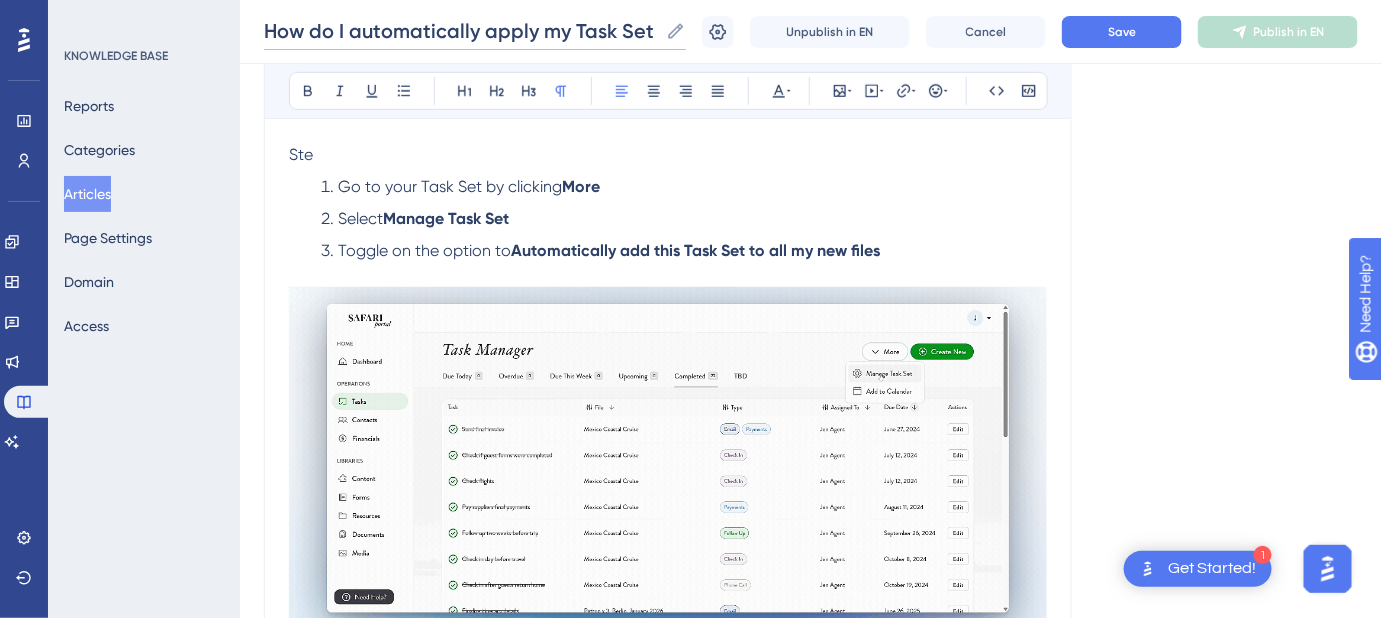 click on "How do I automatically apply my Task Set to new Files?" at bounding box center (461, 31) 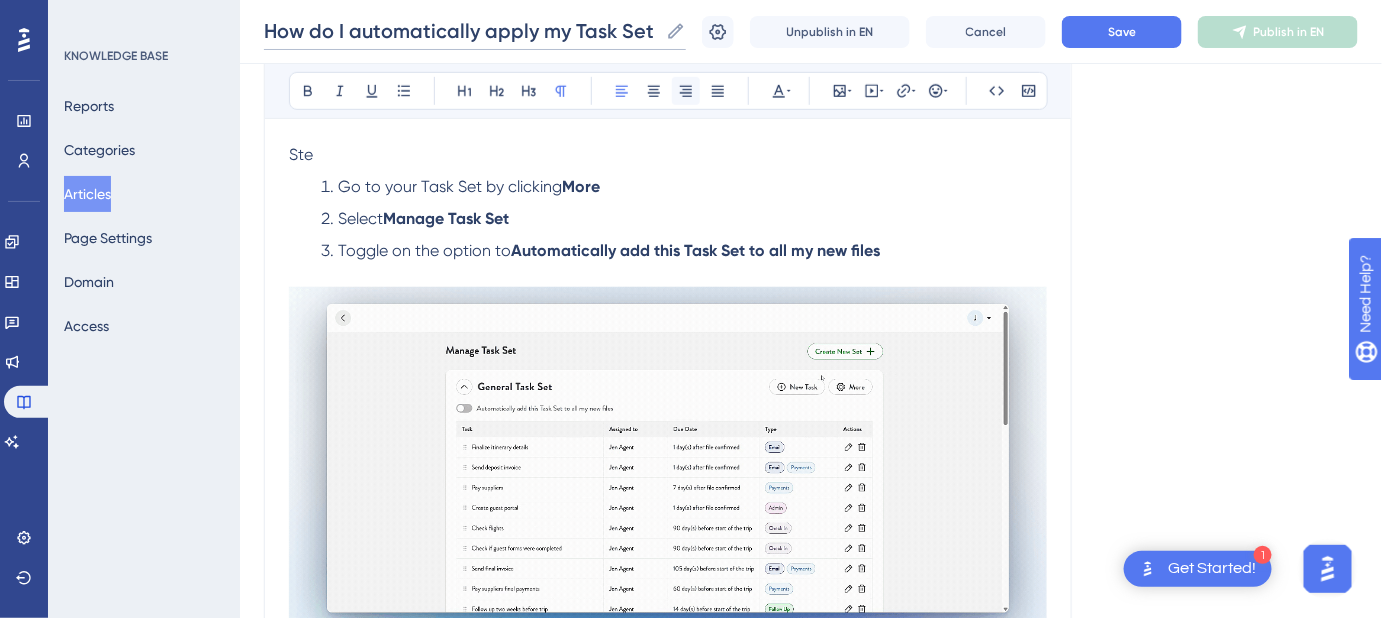 scroll, scrollTop: 0, scrollLeft: 98, axis: horizontal 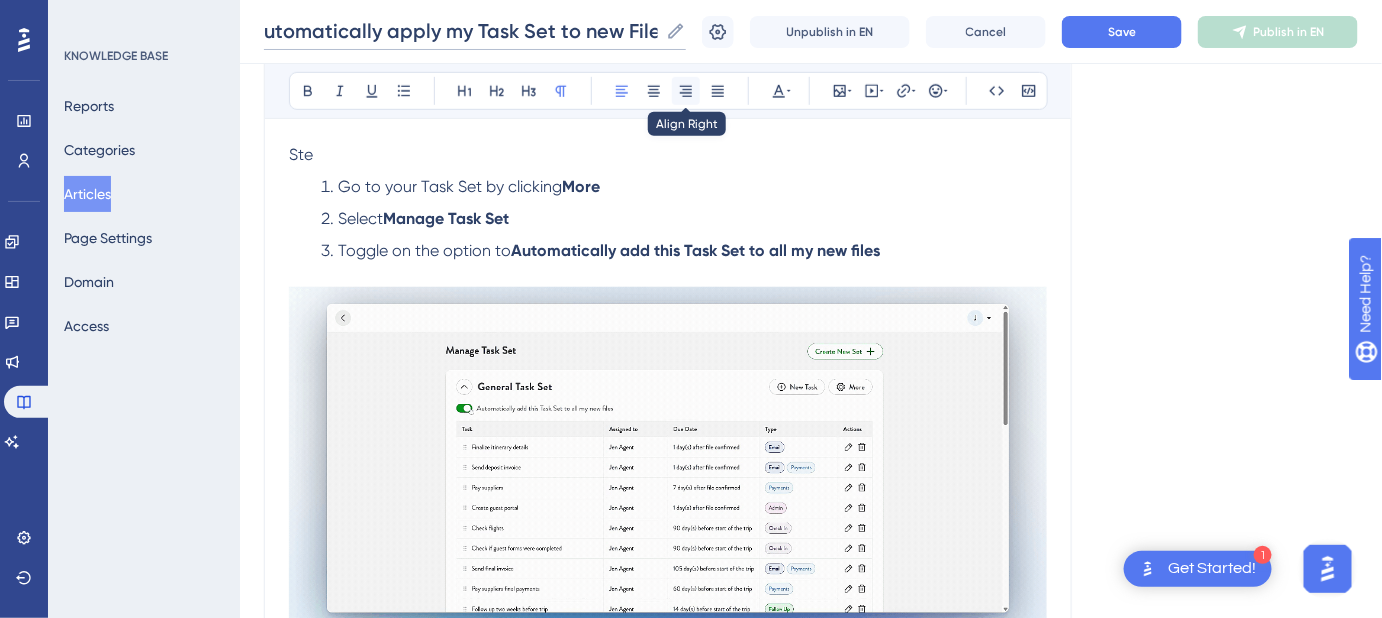 drag, startPoint x: 482, startPoint y: 35, endPoint x: 697, endPoint y: 85, distance: 220.7374 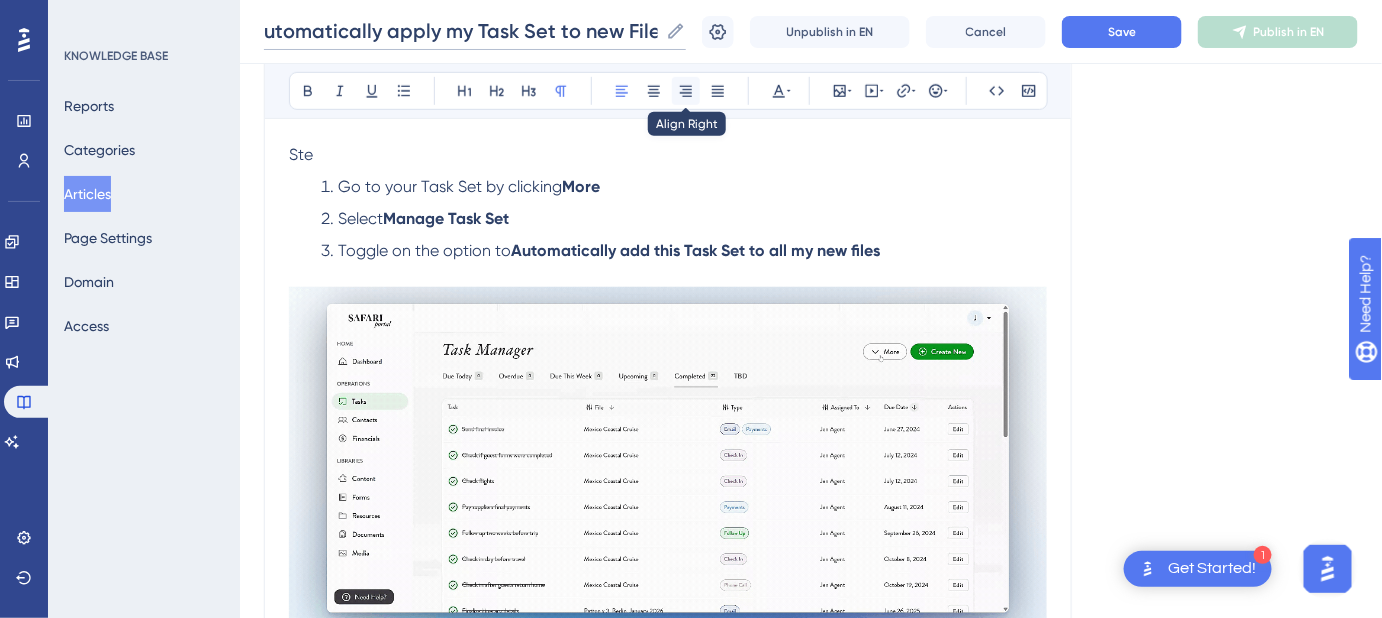 click on "Performance Users Engagement Widgets Feedback Product Updates Knowledge Base AI Assistant Settings Logout KNOWLEDGE BASE Reports Categories Articles Page Settings Domain Access How do I automatically apply my Task Set to new Files? How do I automatically apply my Task Set to new Files? How do I automatically apply my Task Set to new Files? Unpublish in EN Cancel Save Publish in EN Language English (Default) How do I automatically apply my Task Set to new Files? Set it and forget it: Automatically assign your Task Set to every new file created. Bold Italic Underline Bullet Point Heading 1 Heading 2 Heading 3 Normal Align Left Align Center Align Right Align Justify Text Color Insert Image Embed Video Hyperlink Emojis Code Code Block Rather than manually applying your  Task Set  to every new client, trip, or File, let Safari Portal handle it automatically for you. Ste Go to your Task Set by clicking  More Select  Manage Task Set Toggle on the option to  Automatically add this Task Set to all my new files TBD" at bounding box center [811, 362] 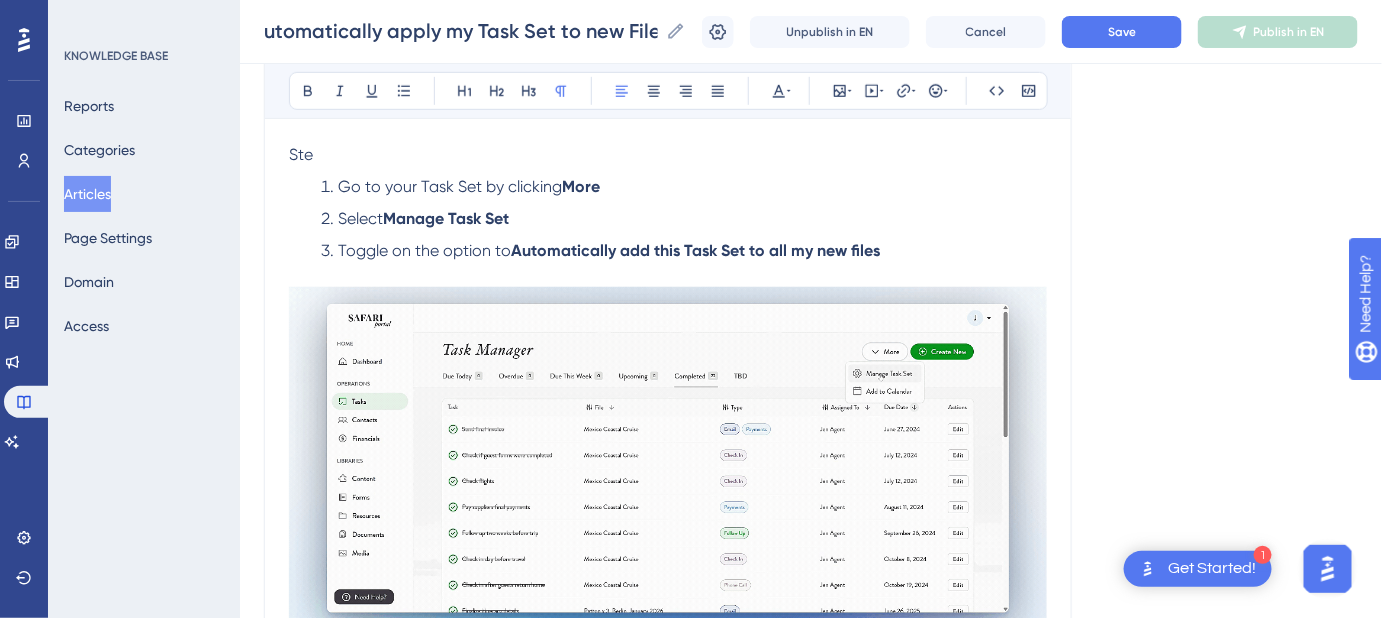 scroll, scrollTop: 0, scrollLeft: 0, axis: both 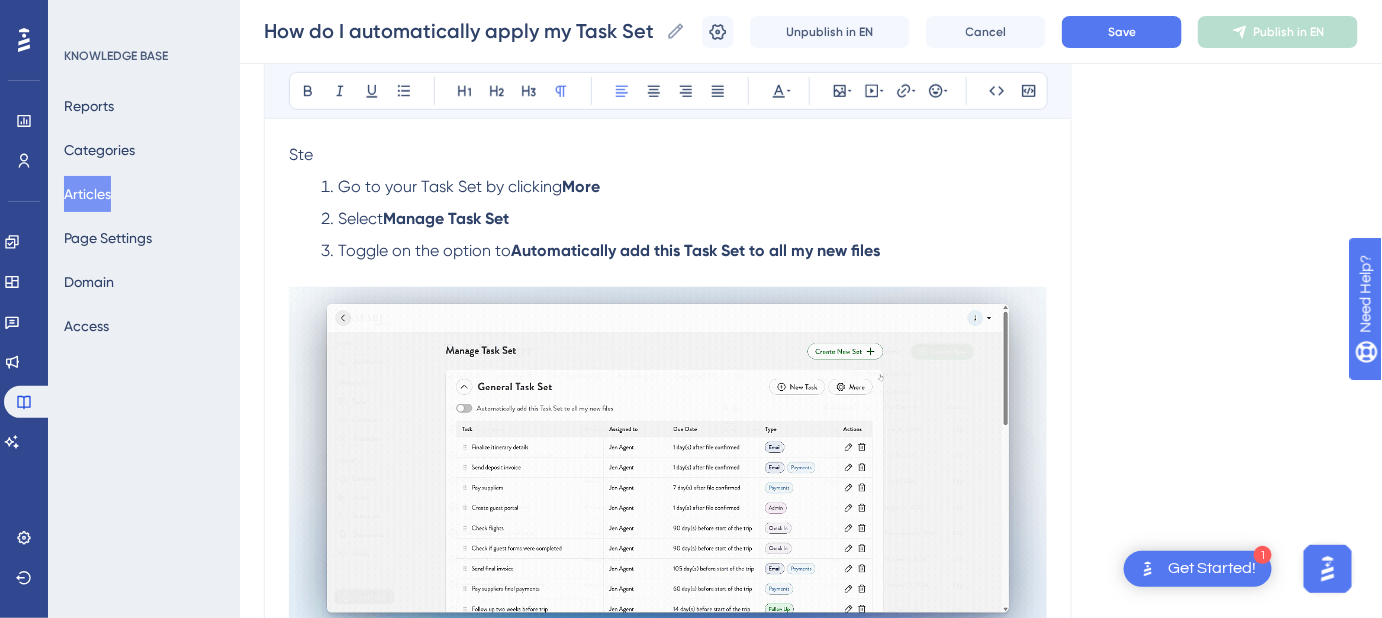 click on "Language English (Default) How do I automatically apply my Task Set to new Files? Set it and forget it: Automatically assign your Task Set to every new file created. Bold Italic Underline Bullet Point Heading 1 Heading 2 Heading 3 Normal Align Left Align Center Align Right Align Justify Text Color Insert Image Embed Video Hyperlink Emojis Code Code Block Rather than manually applying your  Task Set  to every new client, trip, or File, let Safari Portal handle it automatically for you. Ste Go to your Task Set by clicking  More Select  Manage Task Set Toggle on the option to  Automatically add this Task Set to all my new files Boom! 💥 Now, every time you create a new File, tasks will automatically be created, and due dates will be assigned once the triggering events happen. For example, let's say you have a task that is due one day after the file is confirmed. As soon as you move the file to confirmed, the due date will be added. Until then, the tasks will live in the  TBD  section of your  Task Manager" at bounding box center [811, 410] 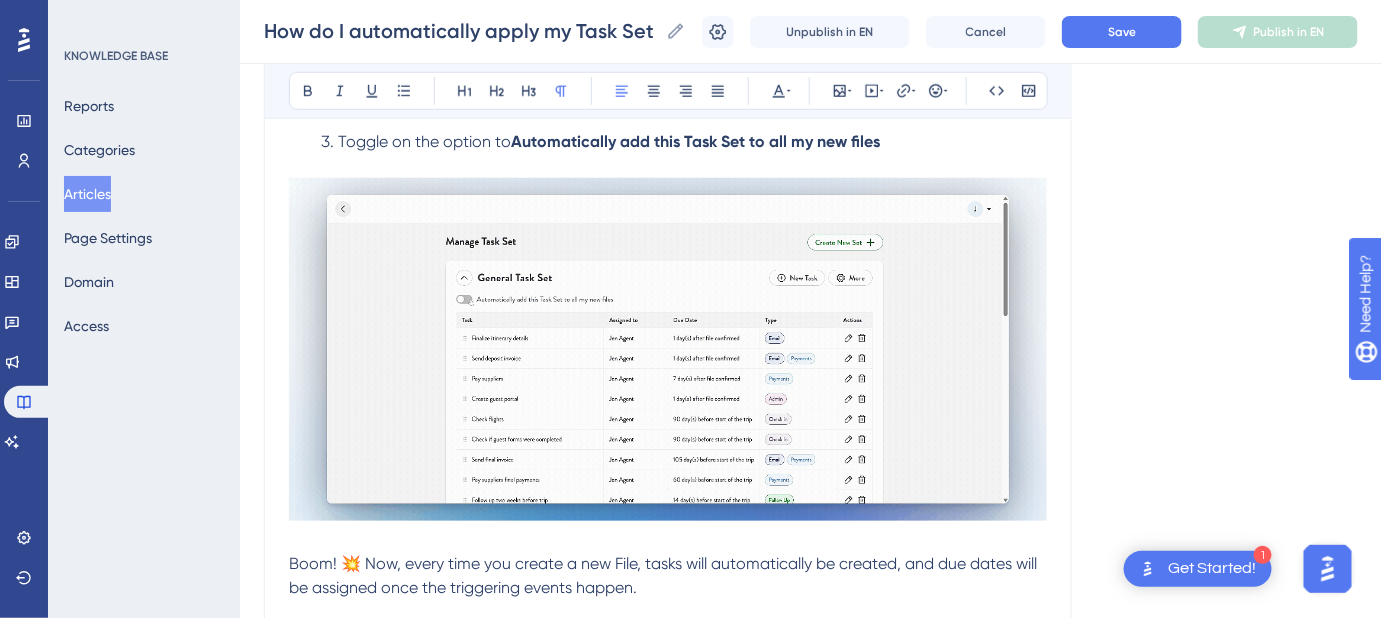 scroll, scrollTop: 809, scrollLeft: 0, axis: vertical 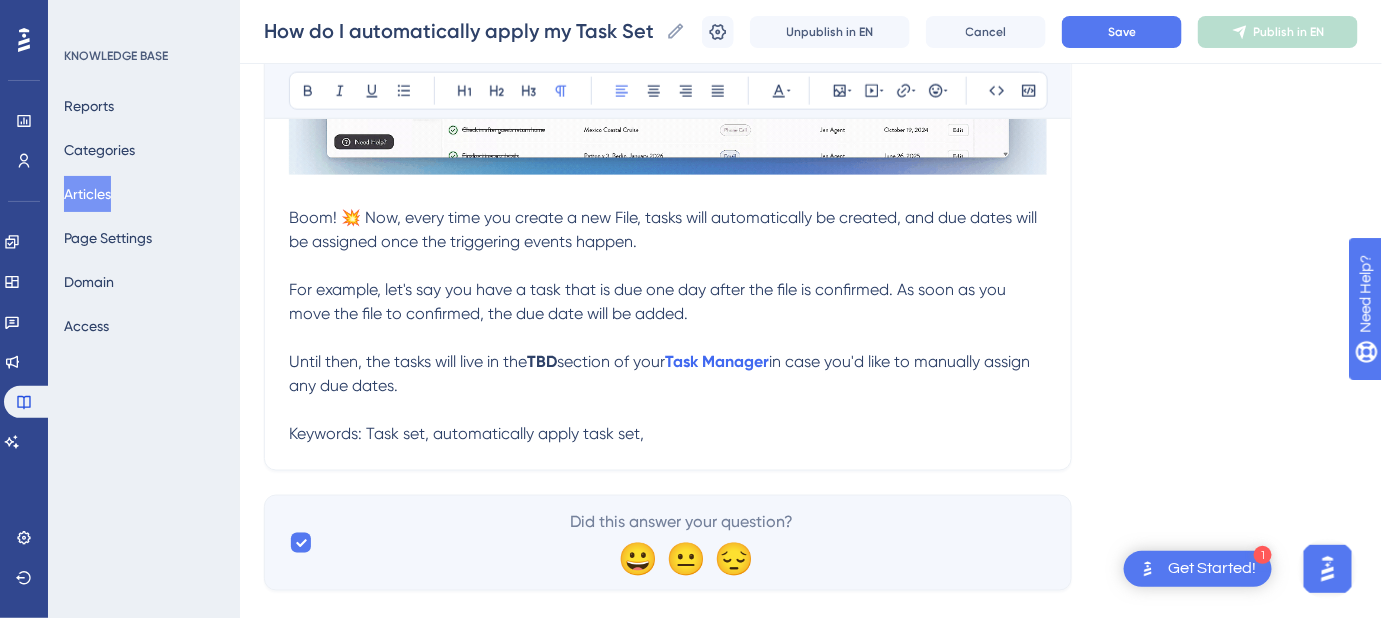 click on "Keywords: Task set, automatically apply task set," at bounding box center (668, 434) 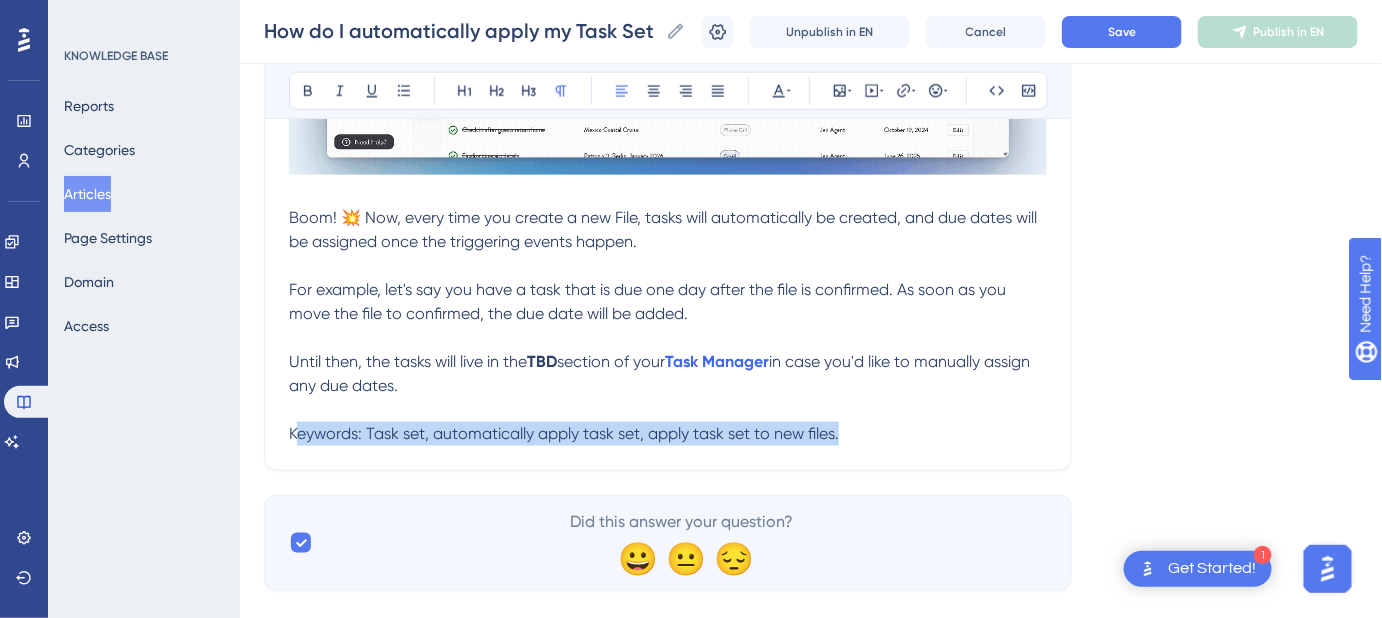 drag, startPoint x: 851, startPoint y: 440, endPoint x: 295, endPoint y: 453, distance: 556.152 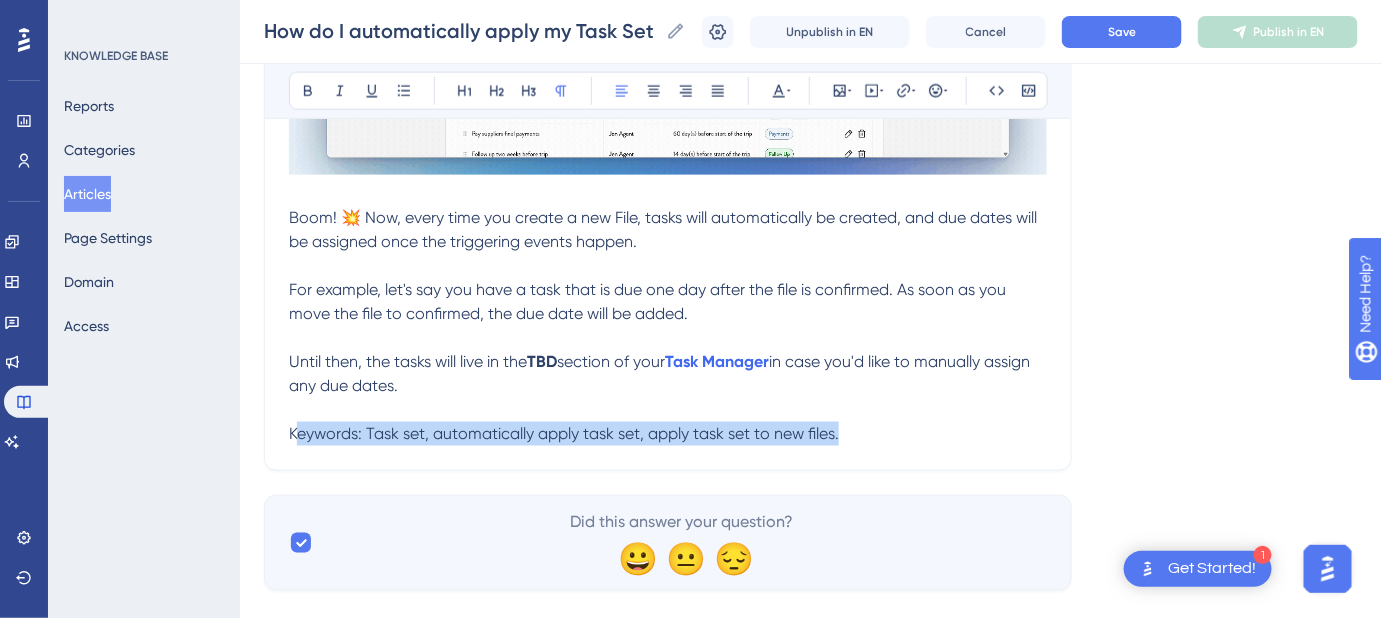 click on "How do I automatically apply my Task Set to new Files? Set it and forget it: Automatically assign your Task Set to every new file created. Bold Italic Underline Bullet Point Heading 1 Heading 2 Heading 3 Normal Align Left Align Center Align Right Align Justify Text Color Insert Image Embed Video Hyperlink Emojis Code Code Block Rather than manually applying your  Task Set  to every new client, trip, or File, let Safari Portal handle it automatically for you. Ste Go to your Task Set by clicking  More Select  Manage Task Set Toggle on the option to  Automatically add this Task Set to all my new files Boom! 💥 Now, every time you create a new File, tasks will automatically be created, and due dates will be assigned once the triggering events happen. For example, let's say you have a task that is due one day after the file is confirmed. As soon as you move the file to confirmed, the due date will be added. Until then, the tasks will live in the  TBD  section of your  Task Manager" at bounding box center [668, -57] 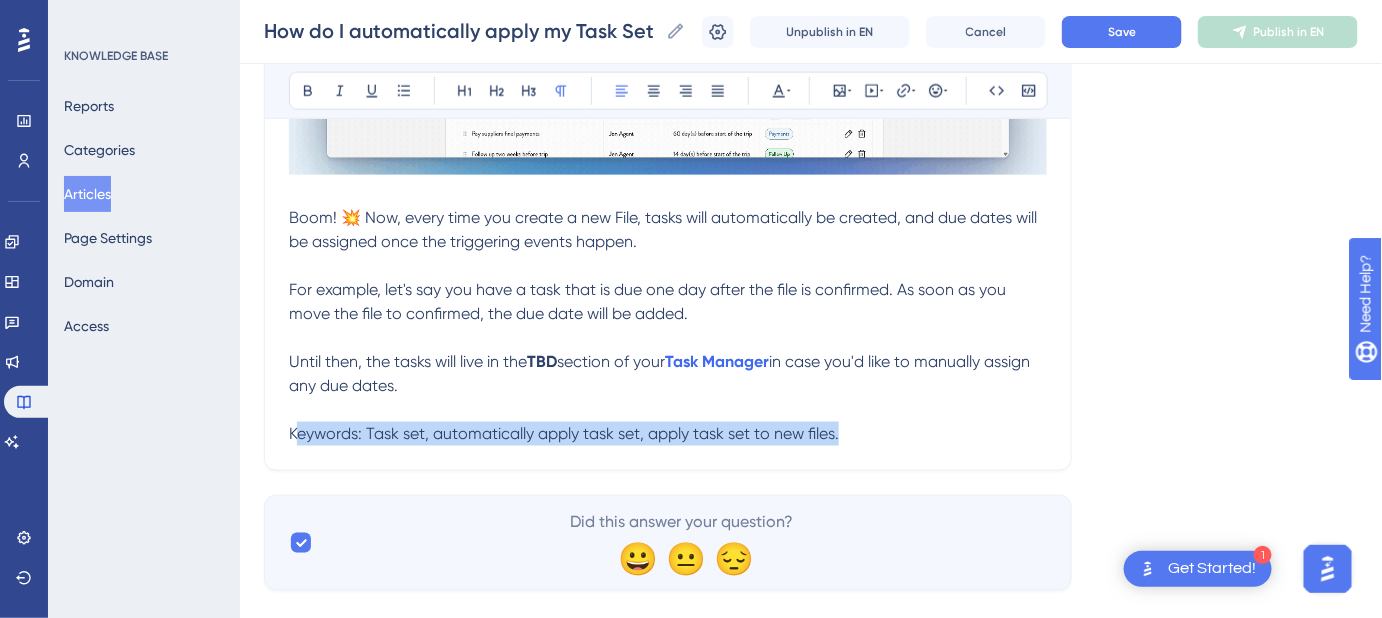 click on "Keywords: Task set, automatically apply task set, apply task set to new files." at bounding box center (564, 433) 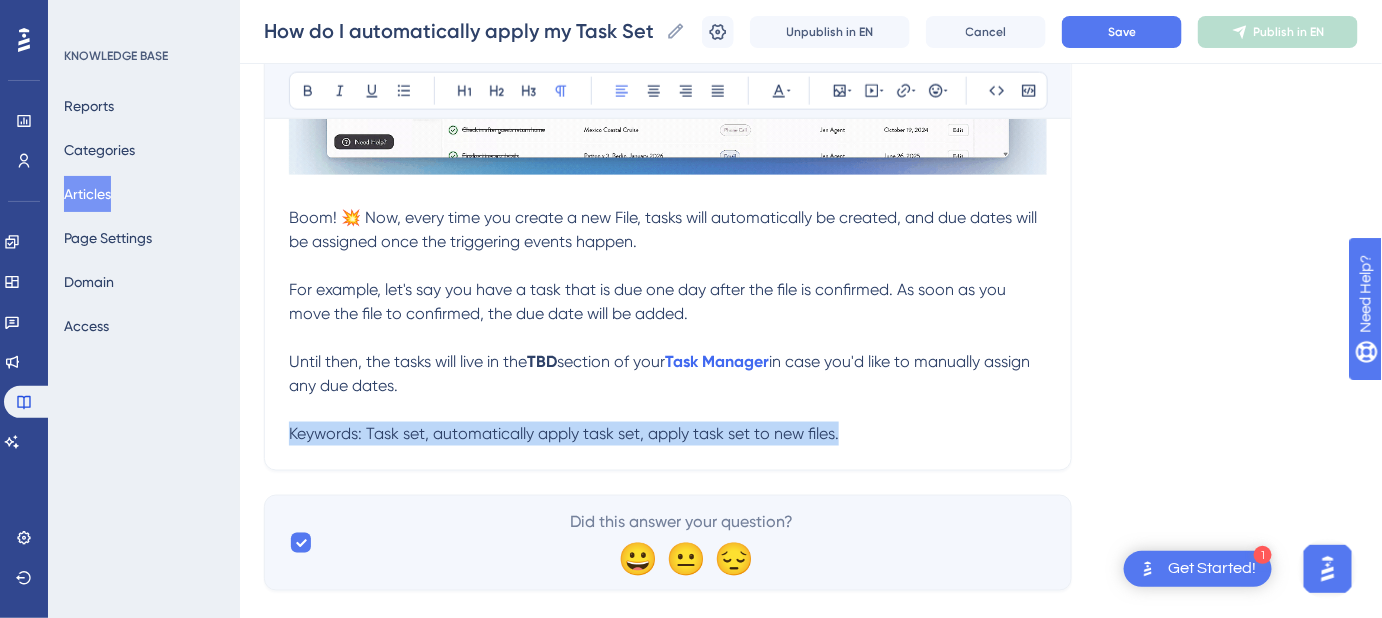 drag, startPoint x: 290, startPoint y: 434, endPoint x: 853, endPoint y: 441, distance: 563.0435 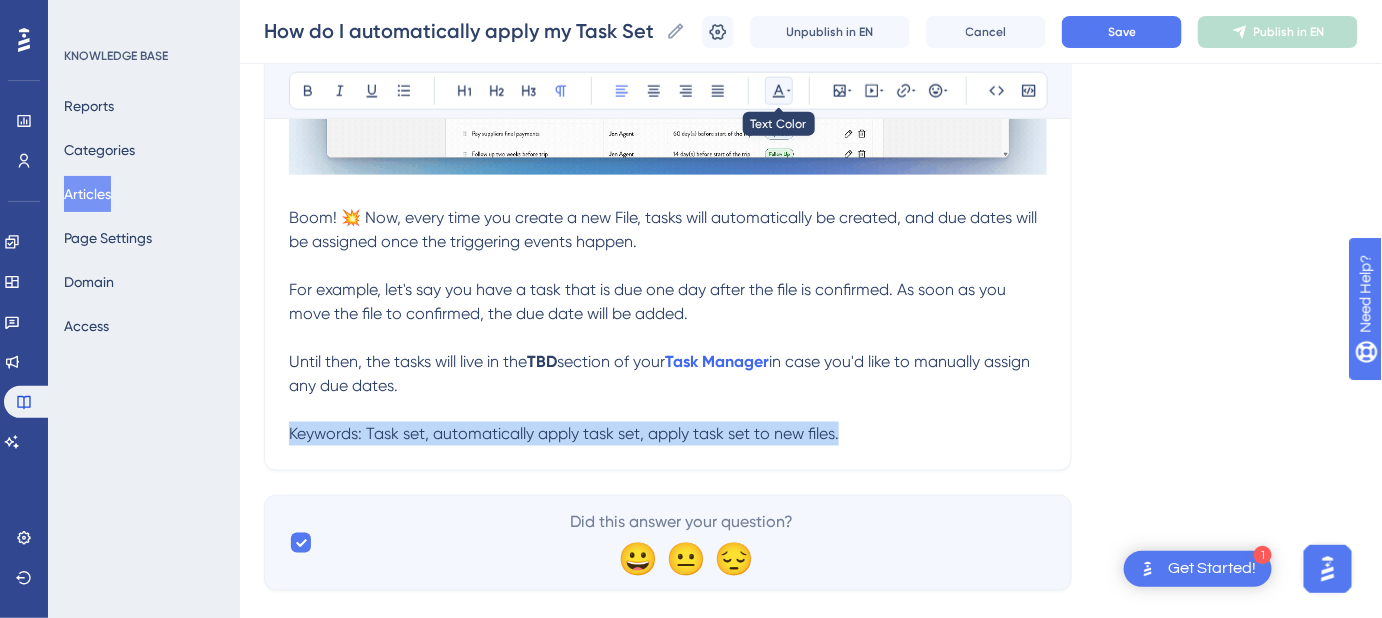 click 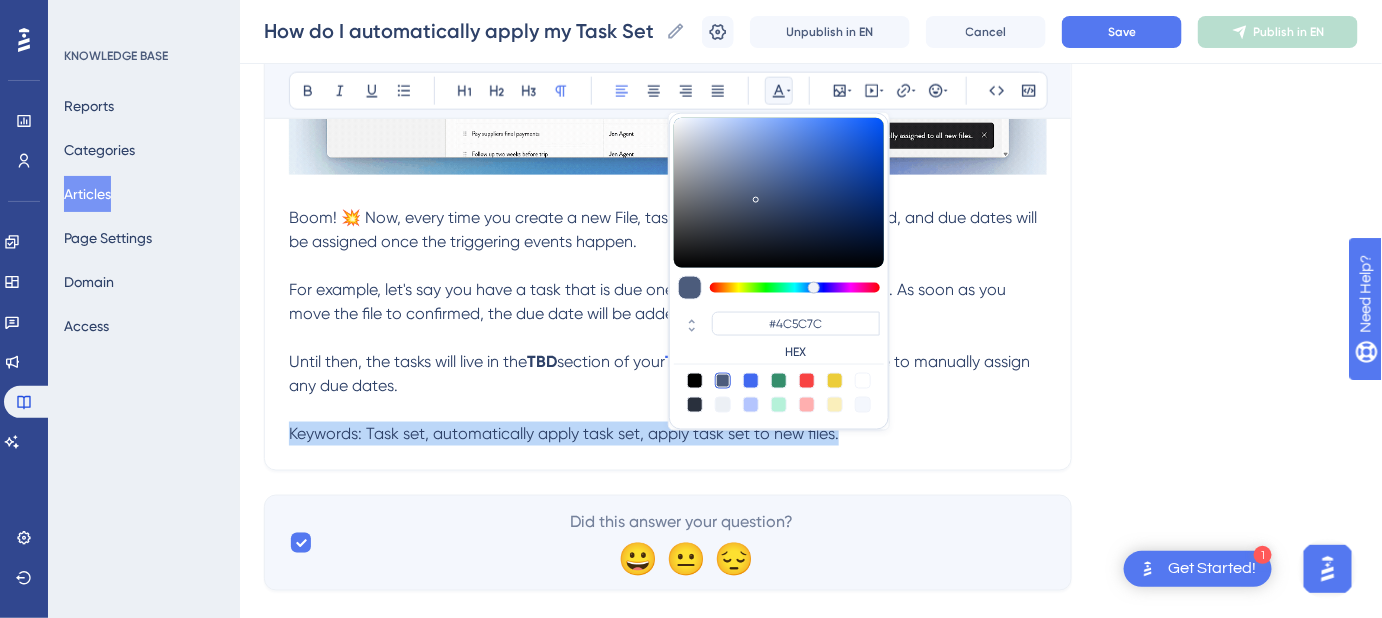 click at bounding box center (723, 405) 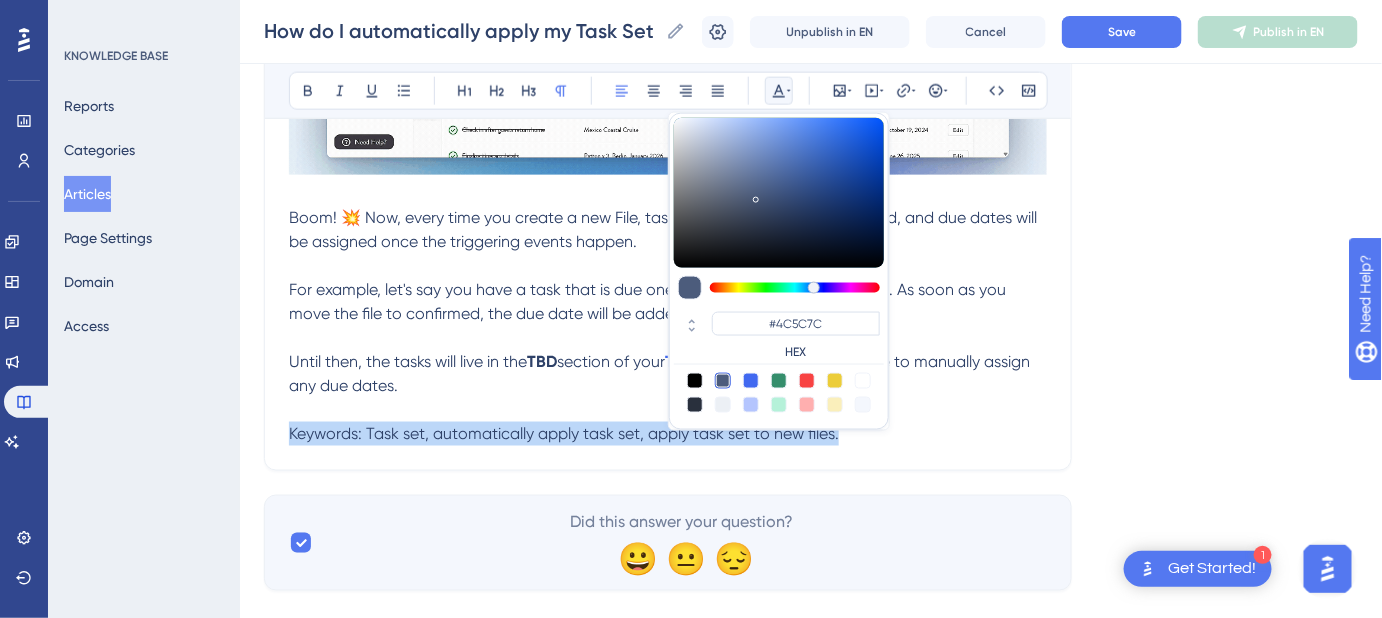 type on "#ECF0F5" 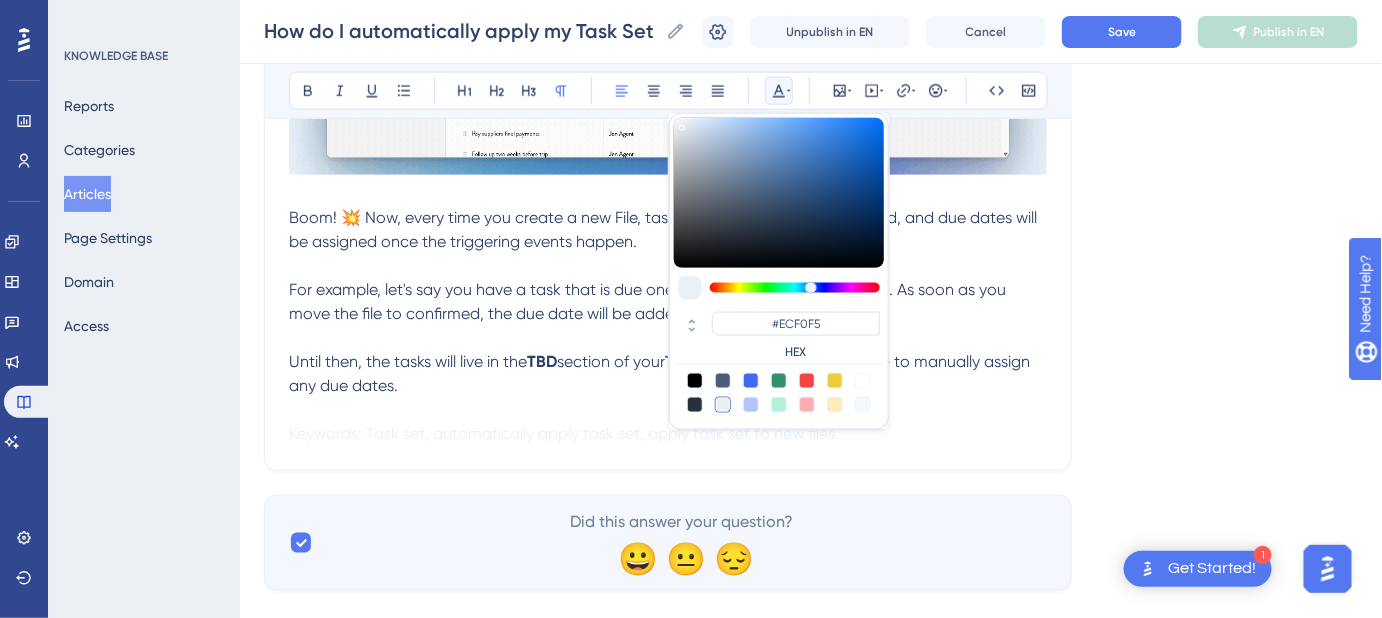 click on "Until then, the tasks will live in the  TBD  section of your  Task Manager  in case you'd like to manually assign any due dates." at bounding box center [668, 374] 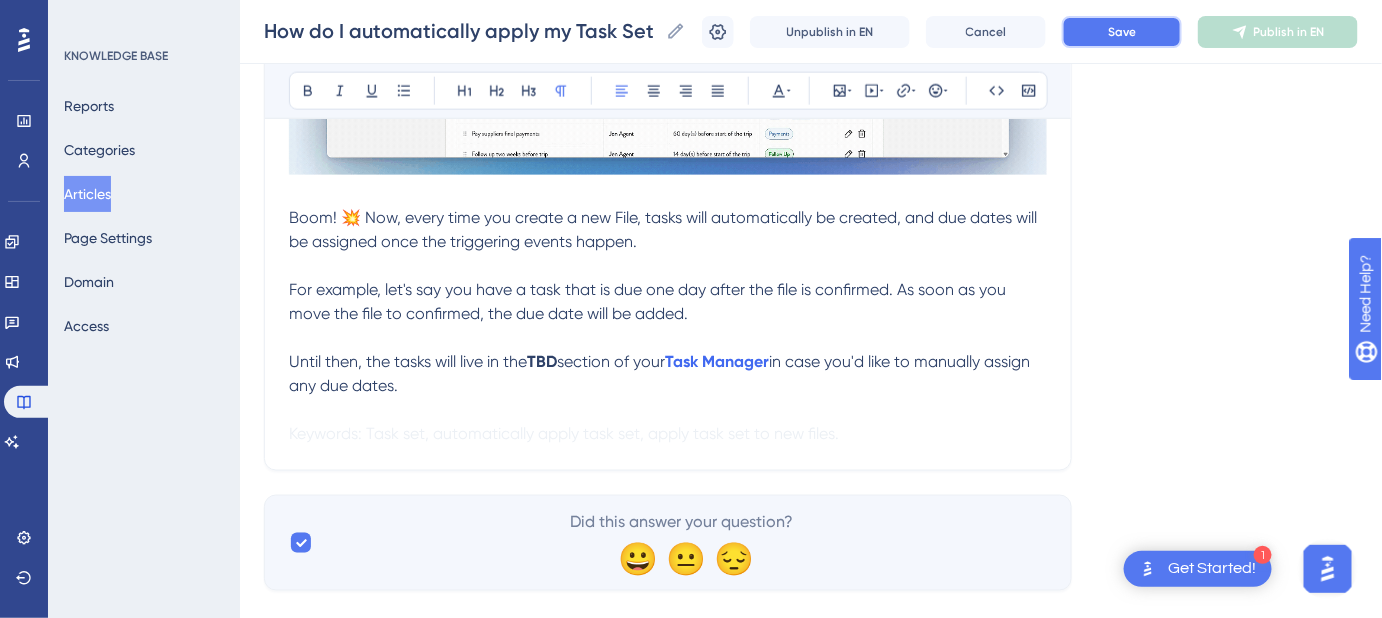 click on "Save" at bounding box center [1122, 32] 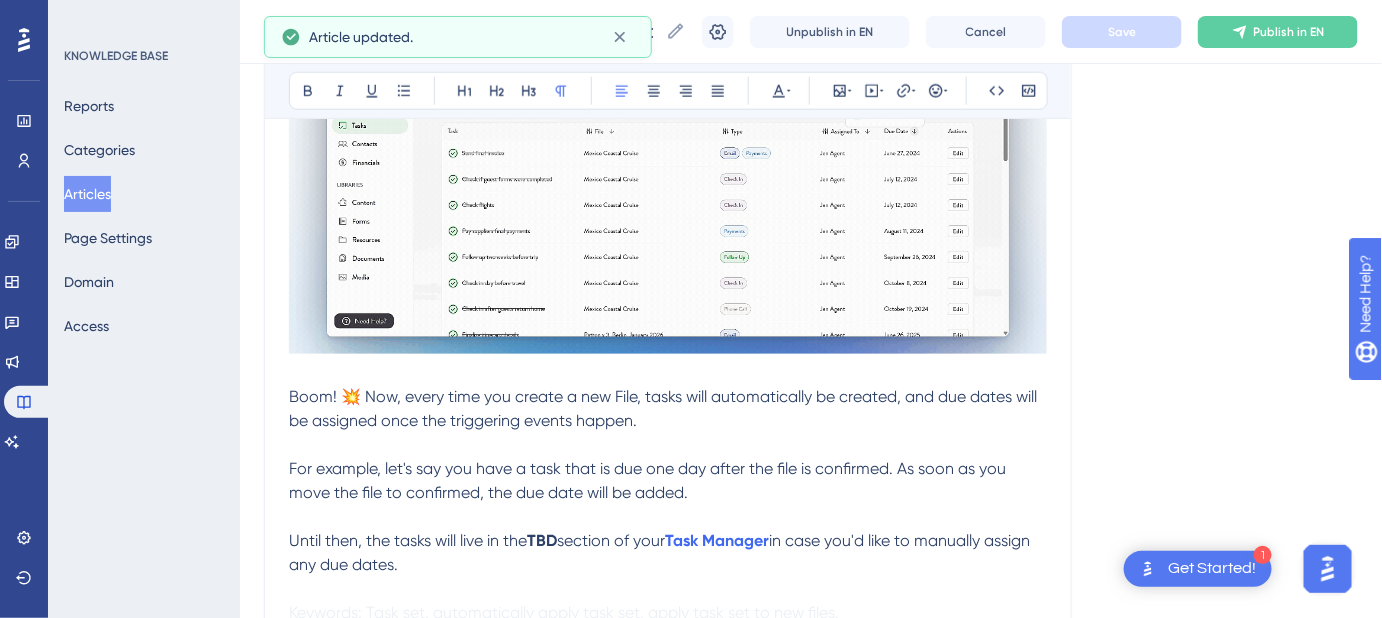 scroll, scrollTop: 627, scrollLeft: 0, axis: vertical 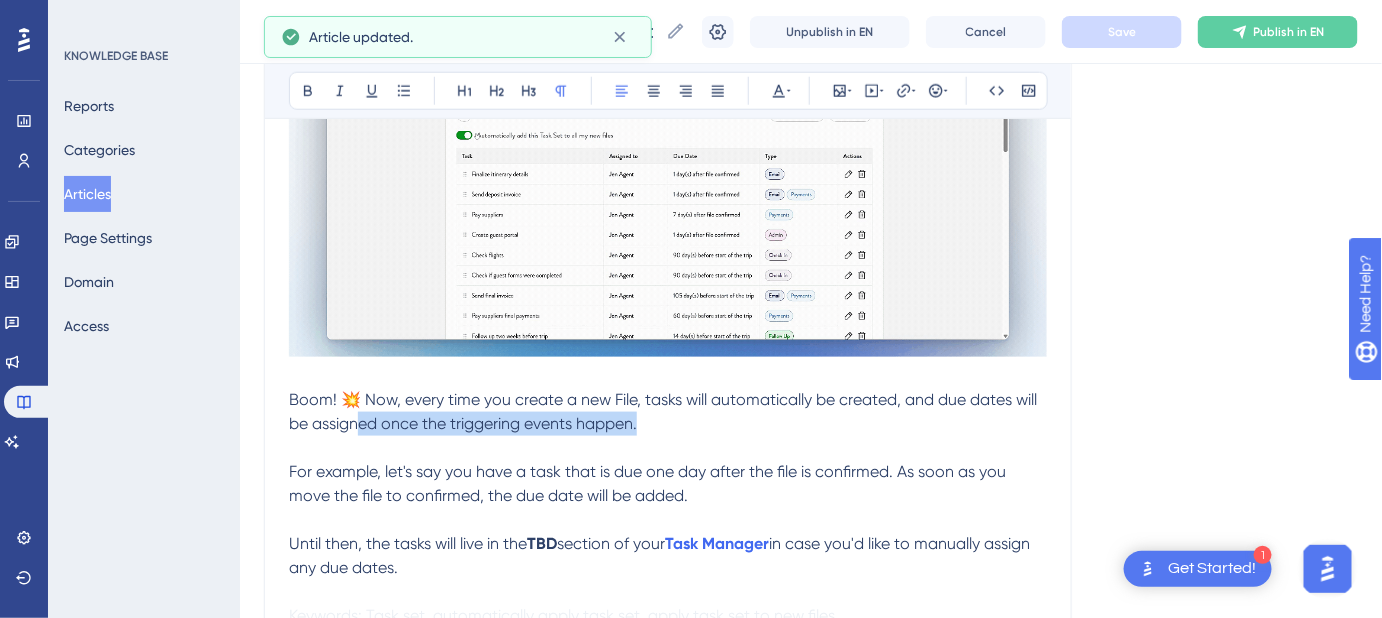 drag, startPoint x: 622, startPoint y: 425, endPoint x: 358, endPoint y: 416, distance: 264.15335 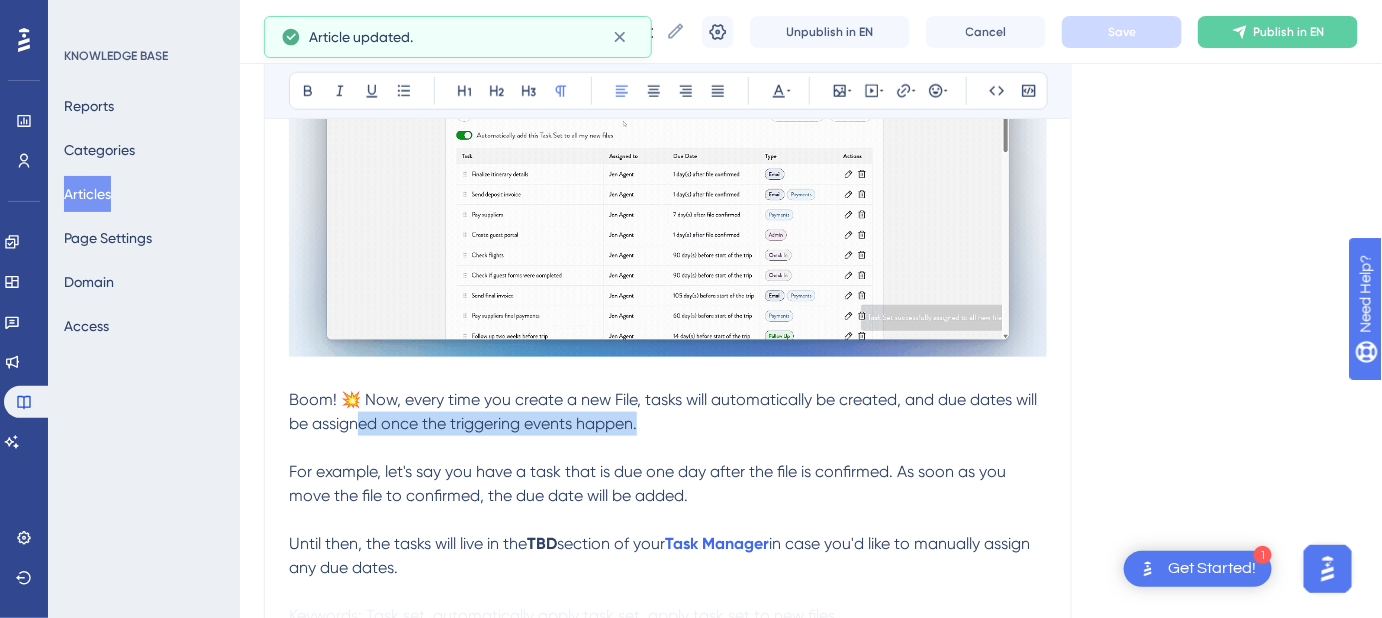 click on "Boom! 💥 Now, every time you create a new File, tasks will automatically be created, and due dates will be assigned once the triggering events happen." at bounding box center [668, 412] 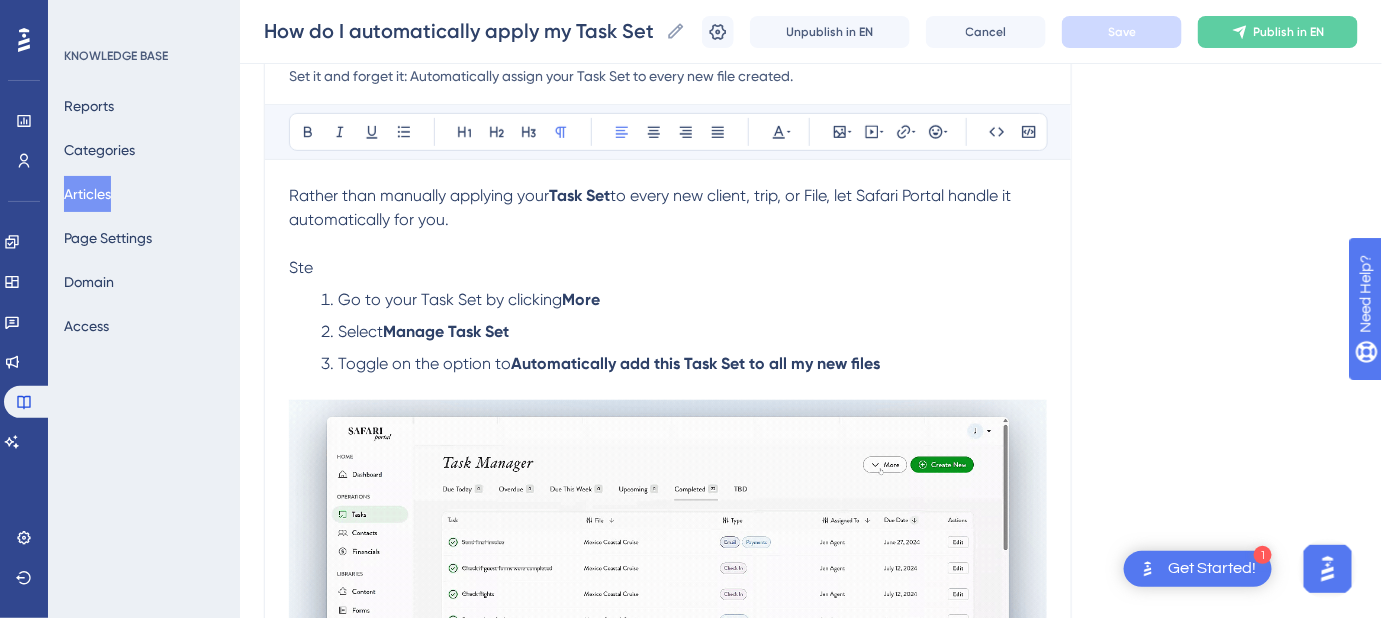 scroll, scrollTop: 272, scrollLeft: 0, axis: vertical 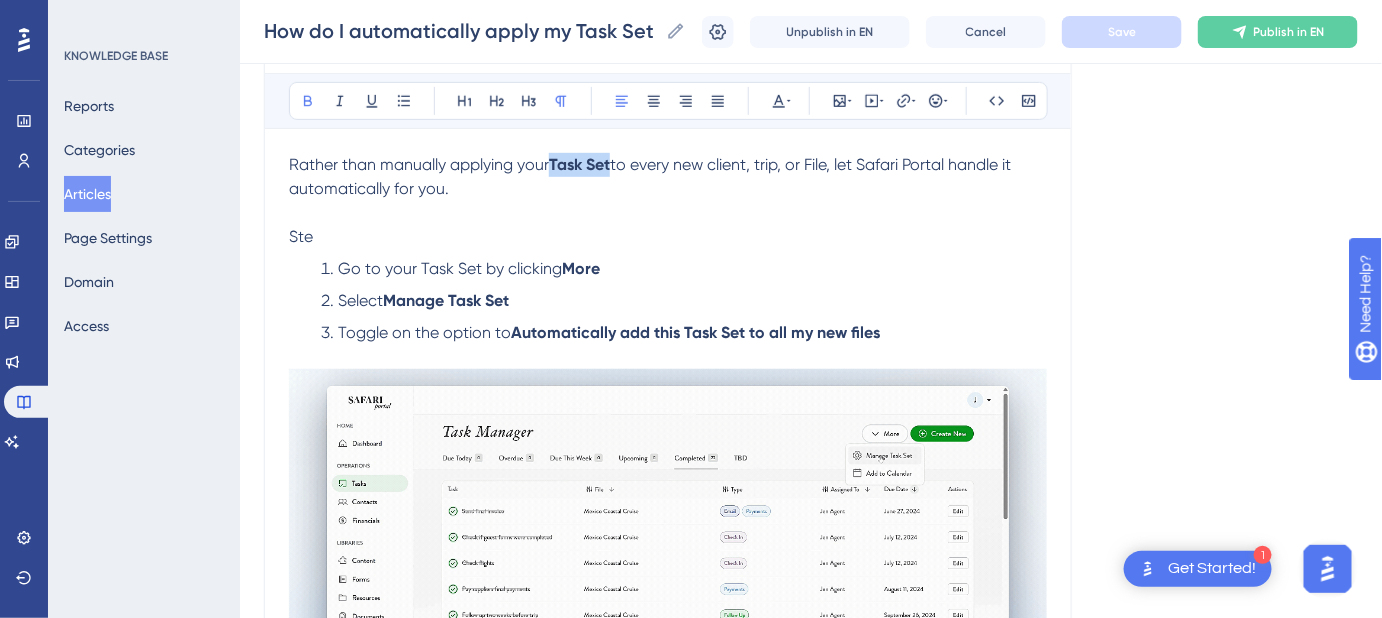 drag, startPoint x: 557, startPoint y: 161, endPoint x: 616, endPoint y: 169, distance: 59.5399 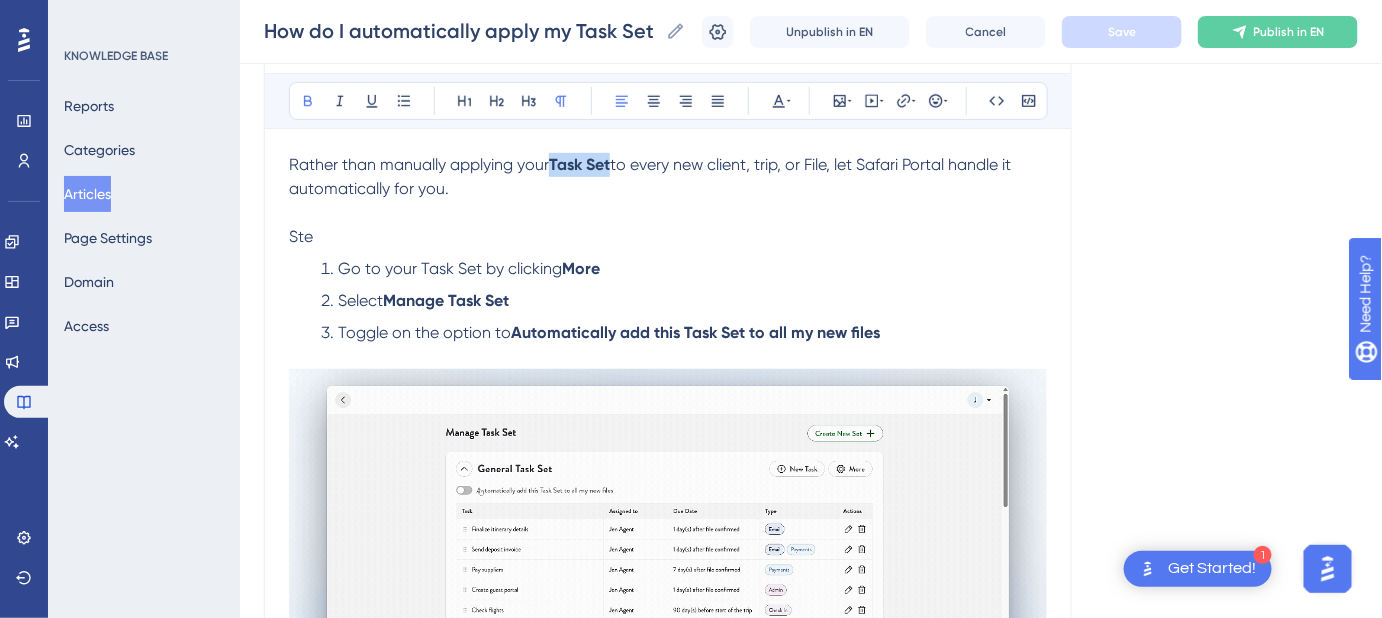 click on "Rather than manually applying your  Task Set  to every new client, trip, or File, let Safari Portal handle it automatically for you." at bounding box center (668, 177) 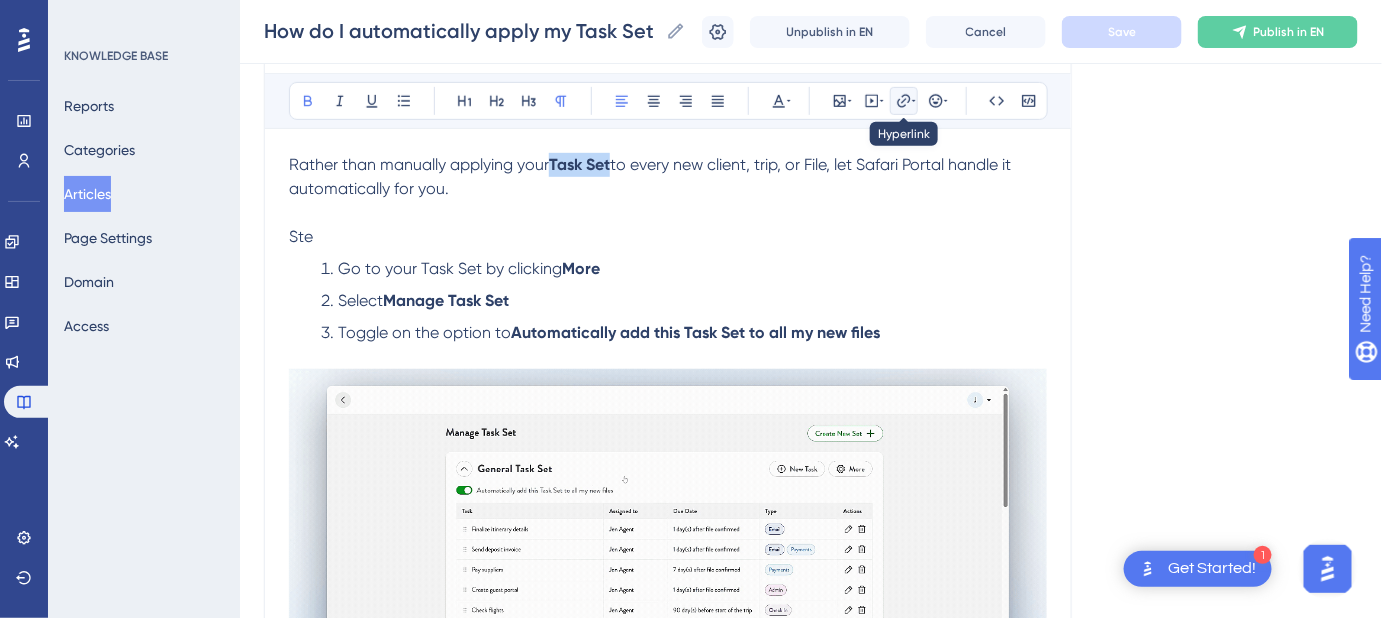 click 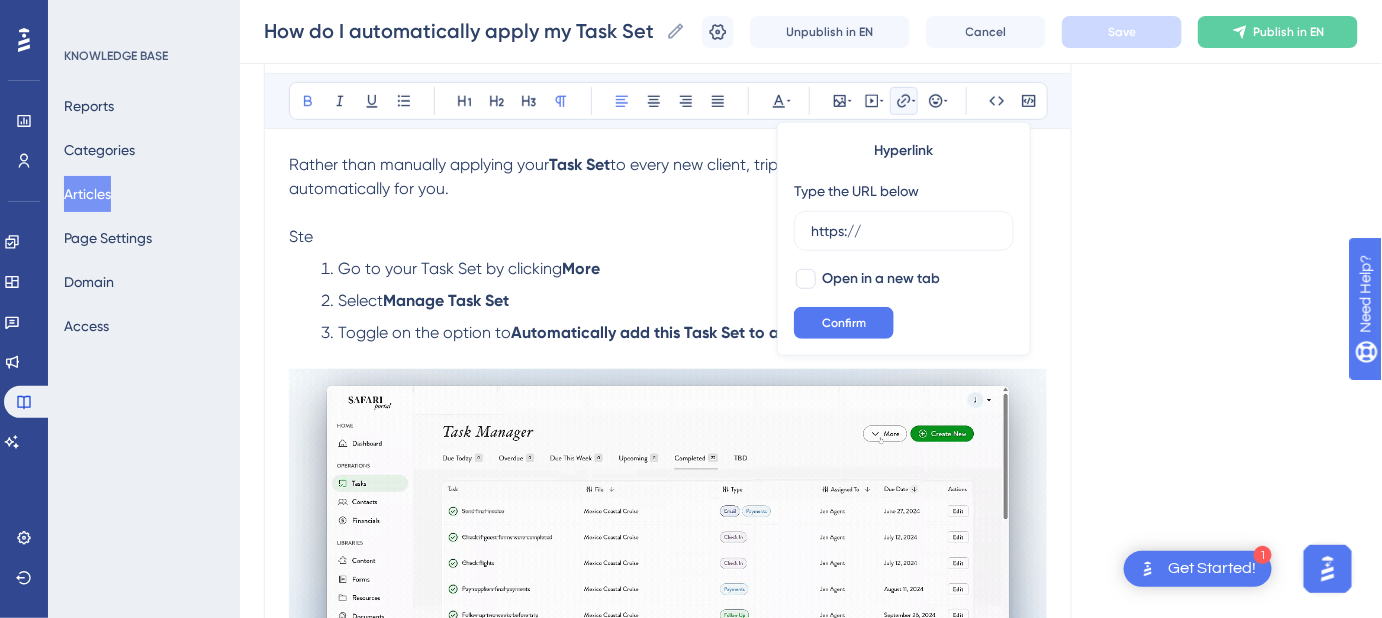 drag, startPoint x: 874, startPoint y: 228, endPoint x: 792, endPoint y: 232, distance: 82.0975 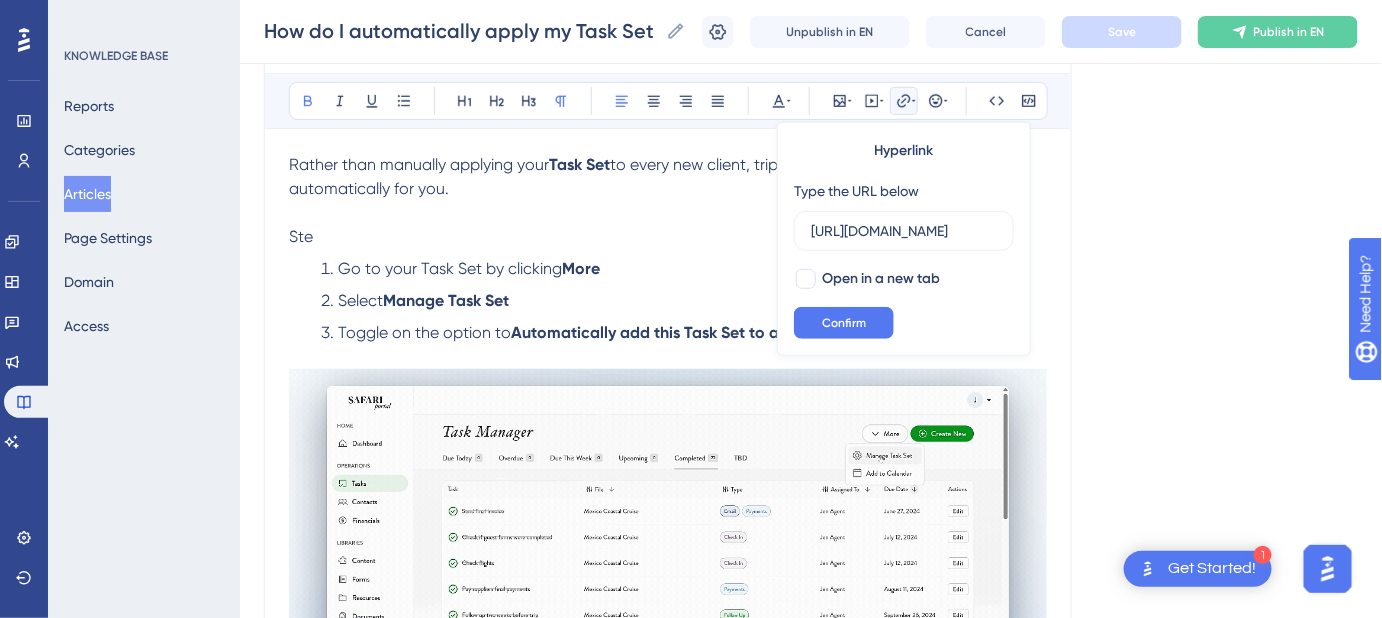 scroll, scrollTop: 0, scrollLeft: 509, axis: horizontal 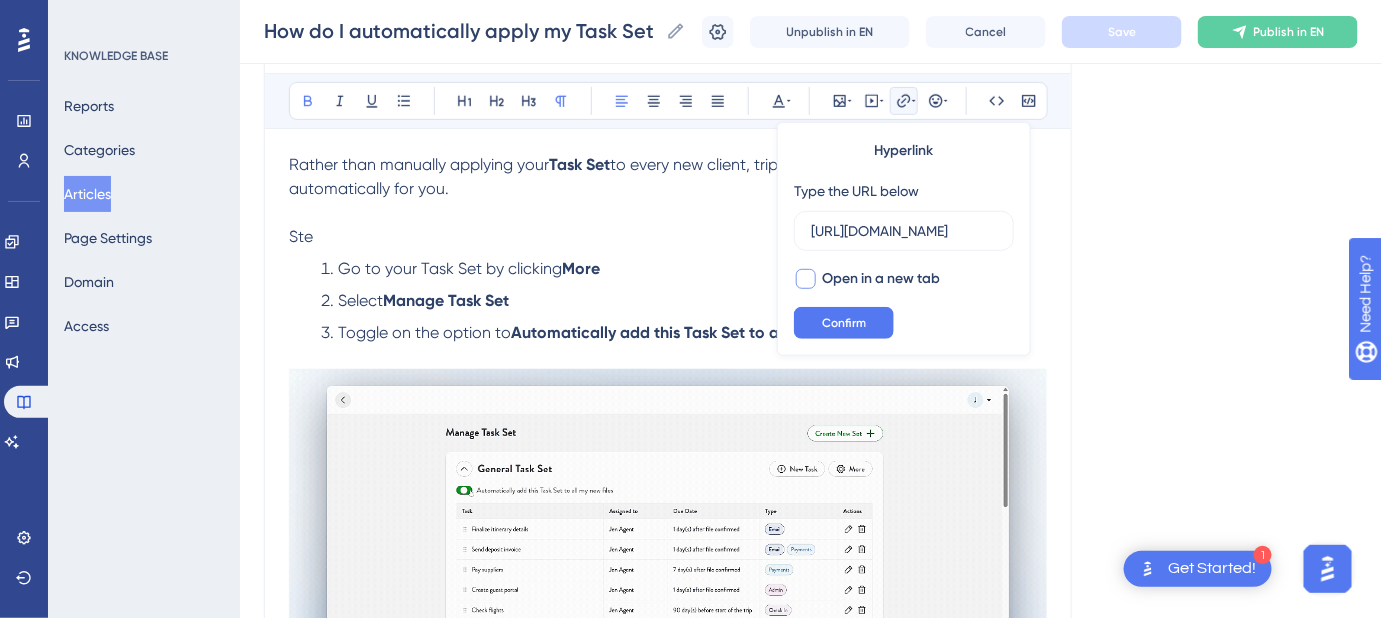 type on "https://safariportal.help.userguiding.com/en/articles/5656-what-are-task-sets-how-do-i-customize-them" 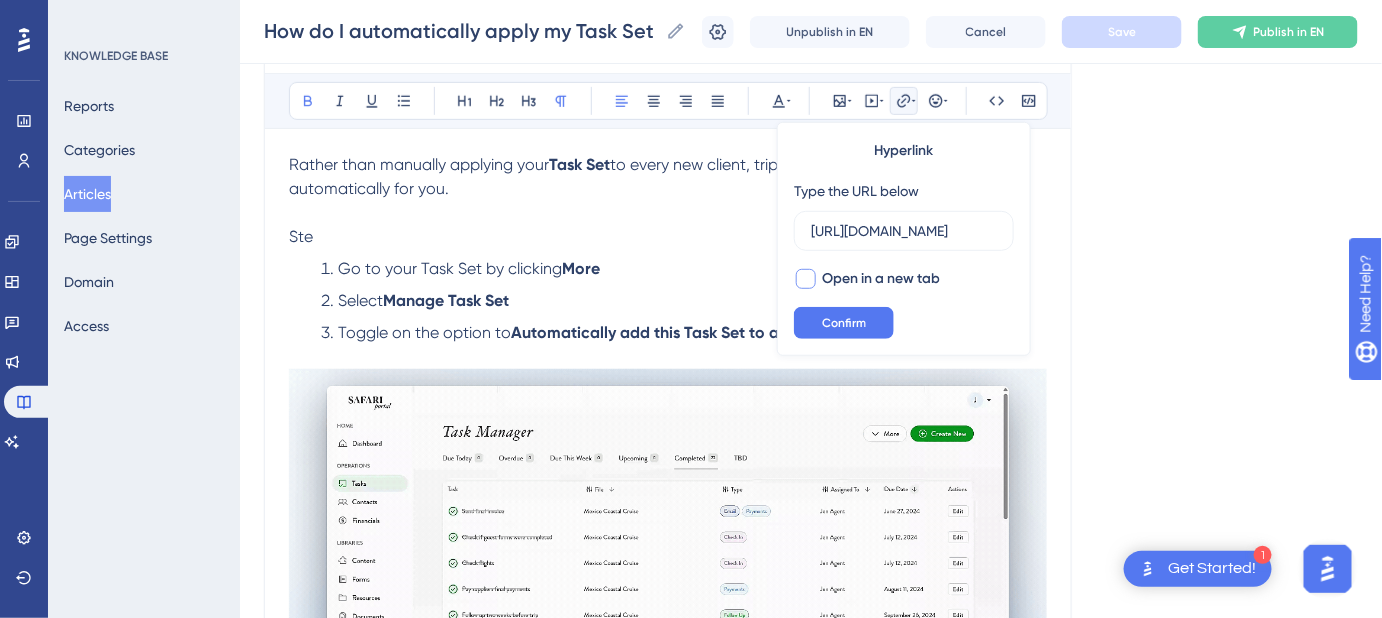 scroll, scrollTop: 0, scrollLeft: 0, axis: both 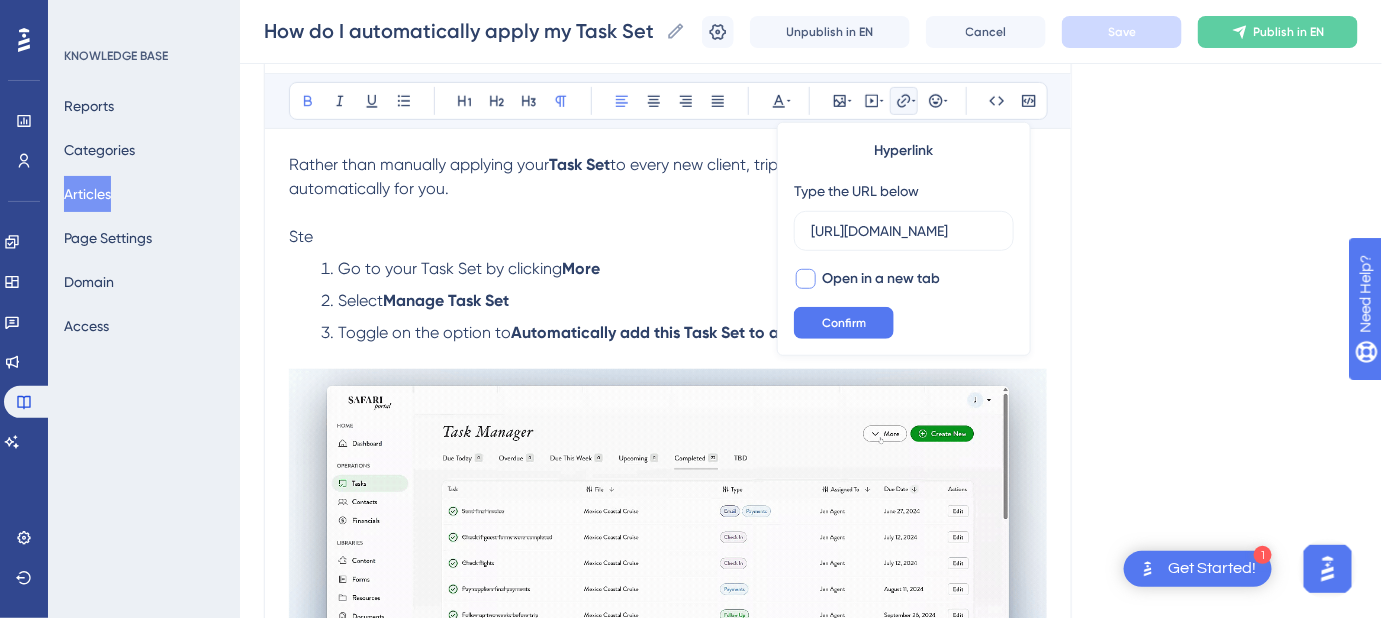 click at bounding box center [806, 279] 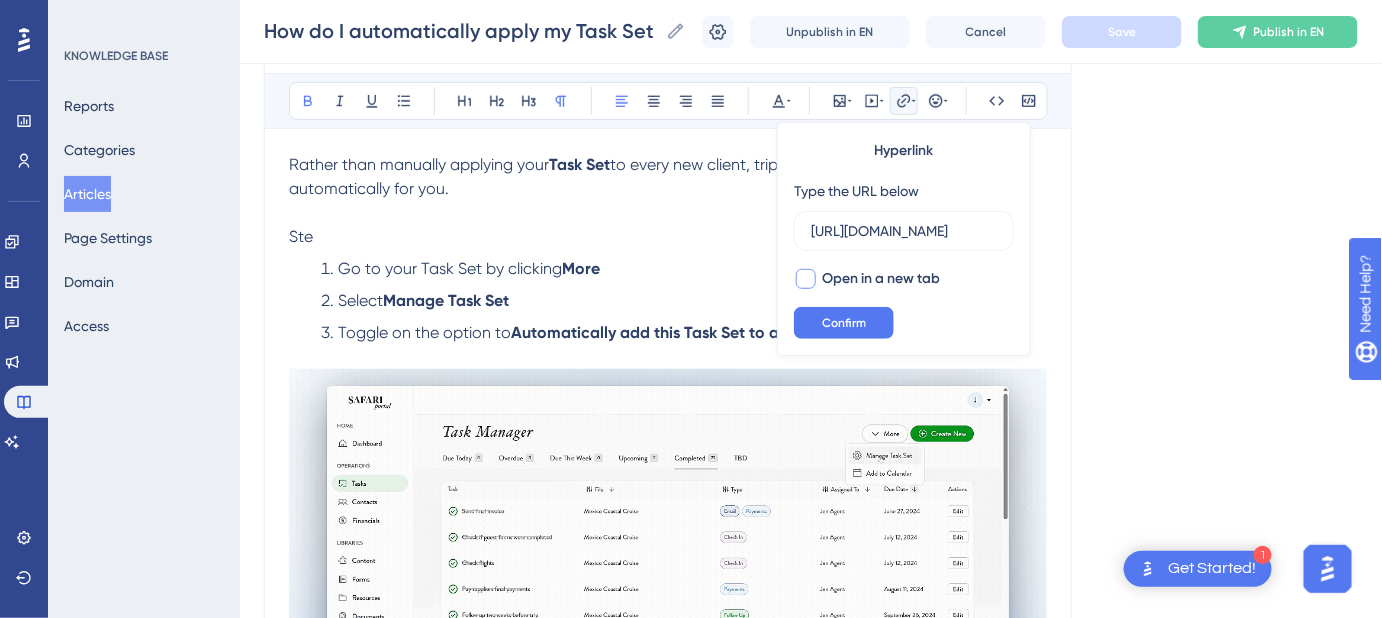 checkbox on "true" 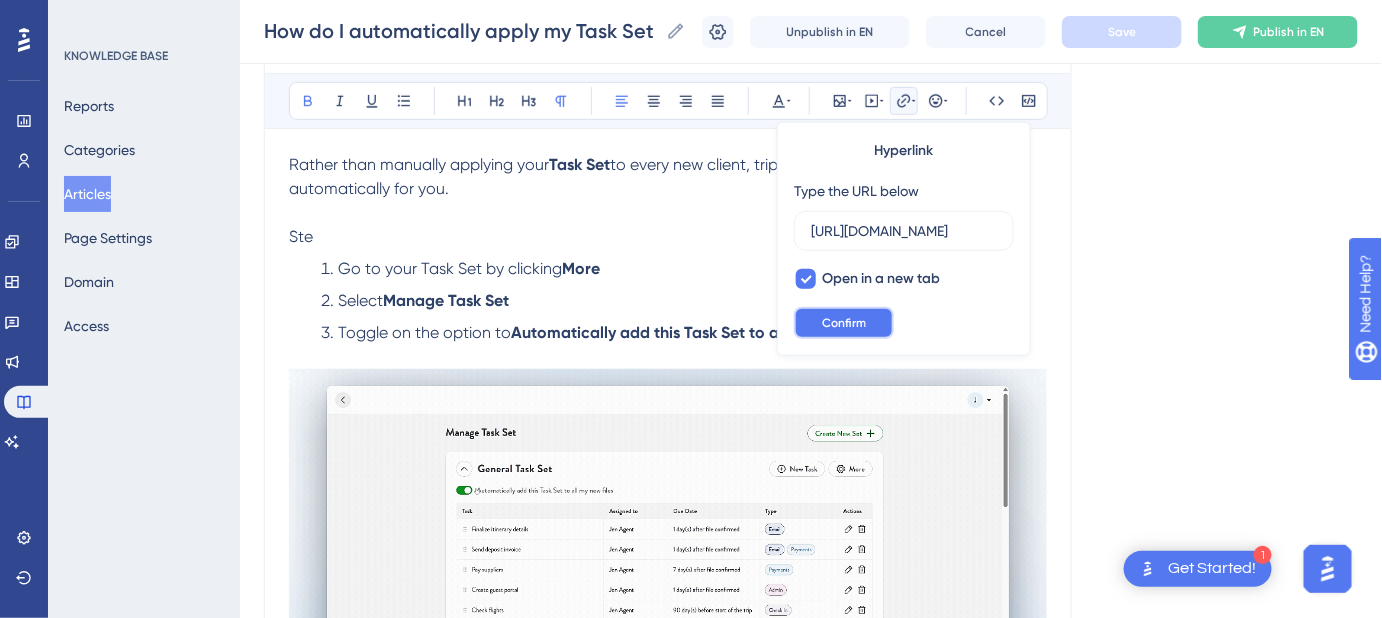 click on "Confirm" at bounding box center [844, 323] 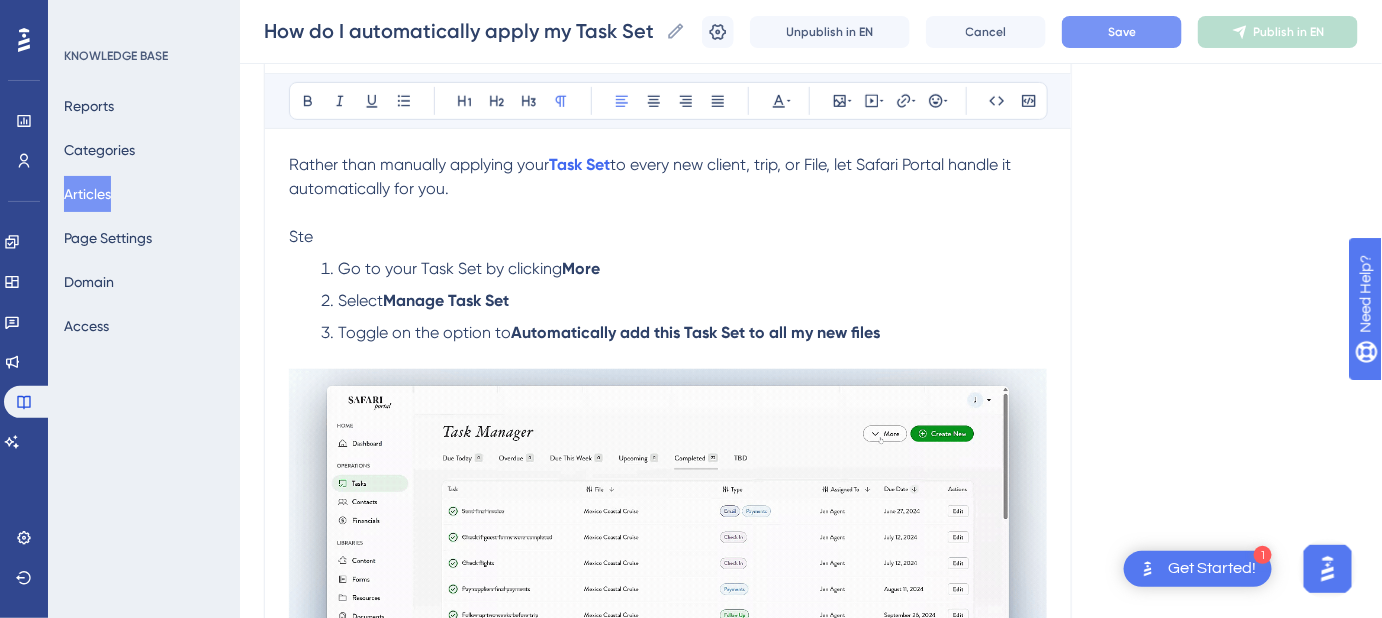 click on "Ste" at bounding box center [668, 237] 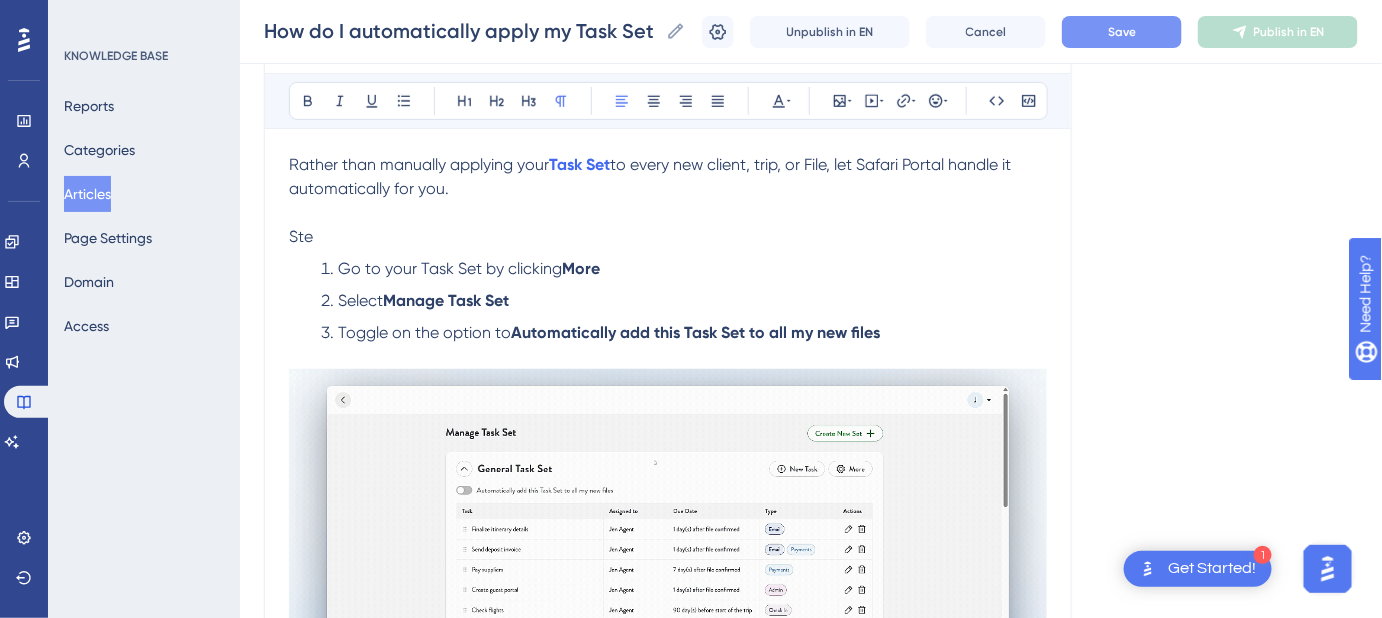 click on "to every new client, trip, or File, let Safari Portal handle it automatically for you." at bounding box center [652, 176] 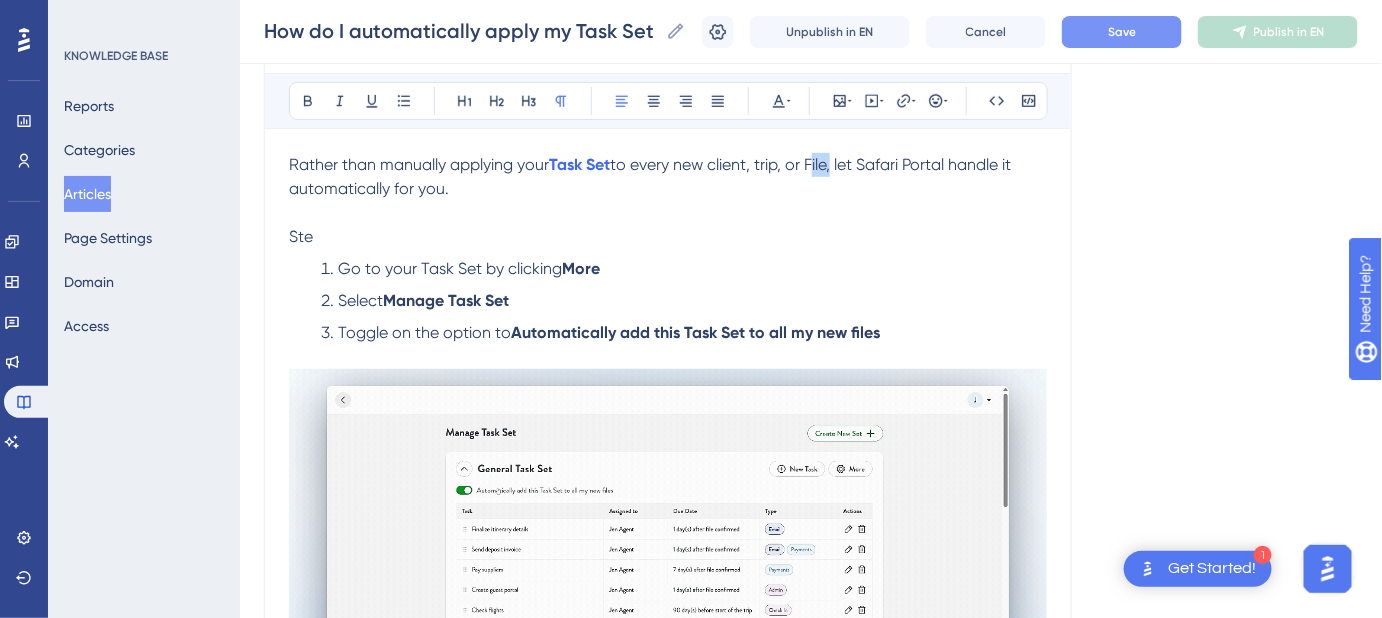 click on "to every new client, trip, or File, let Safari Portal handle it automatically for you." at bounding box center (652, 176) 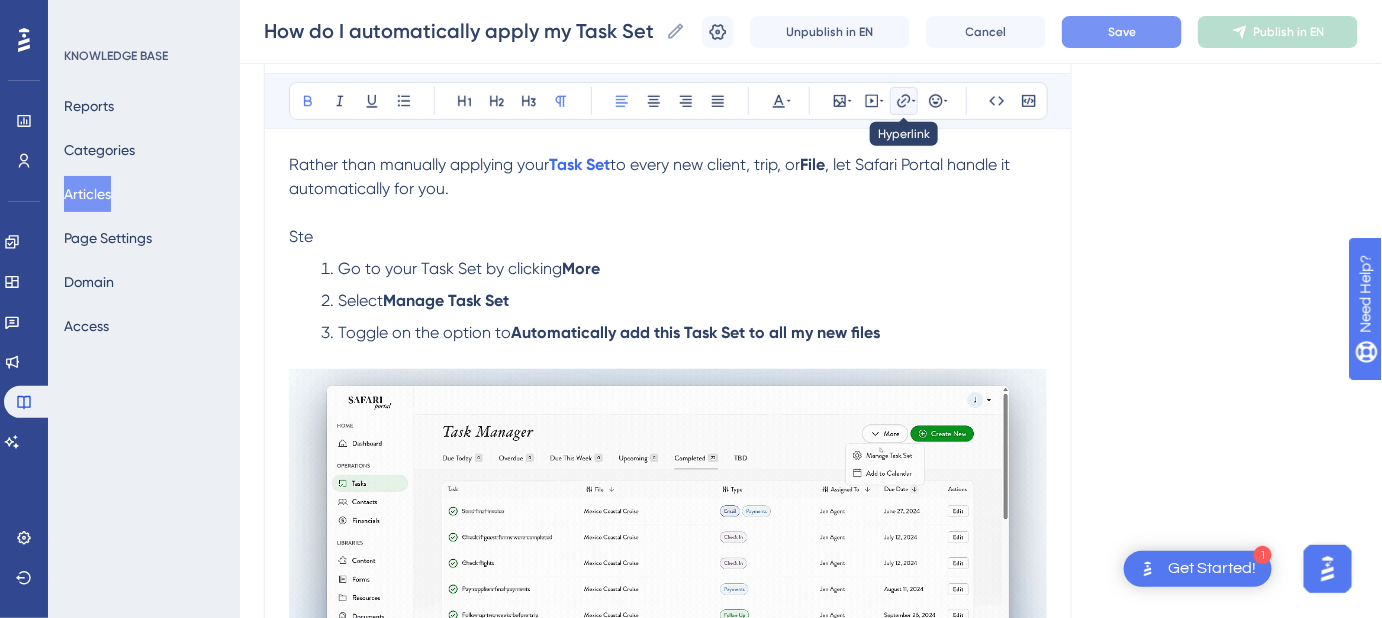 click 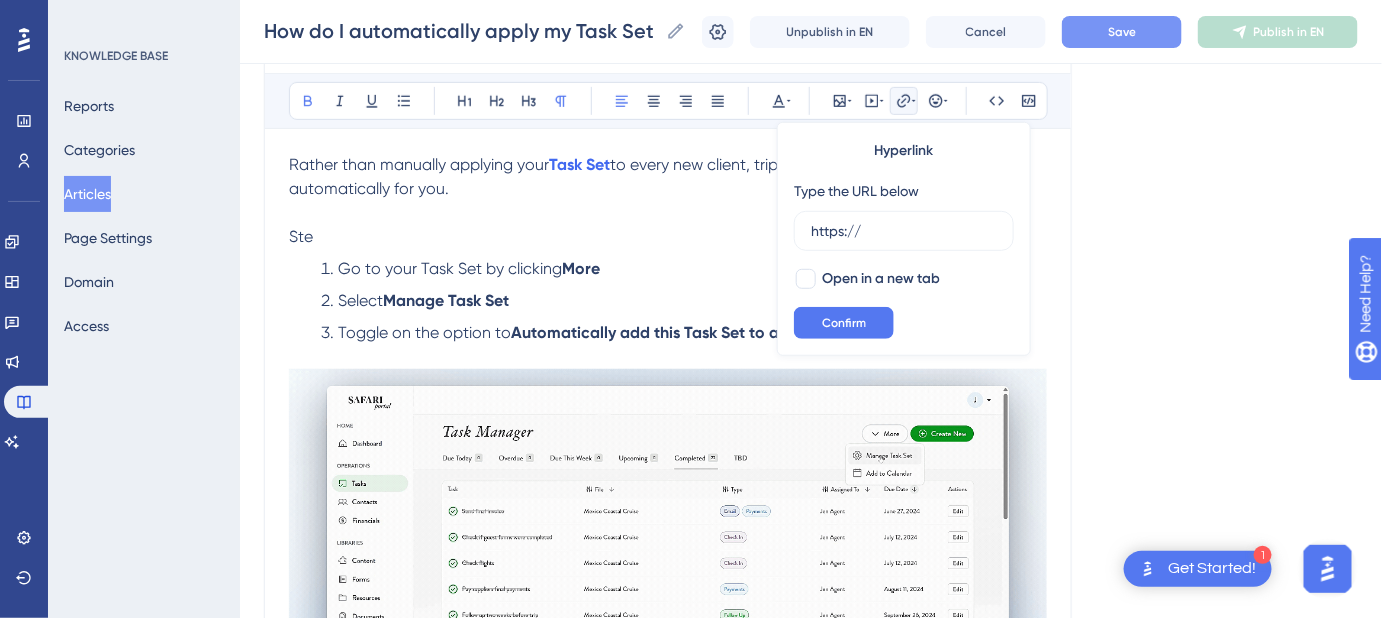 drag, startPoint x: 888, startPoint y: 222, endPoint x: 783, endPoint y: 237, distance: 106.06602 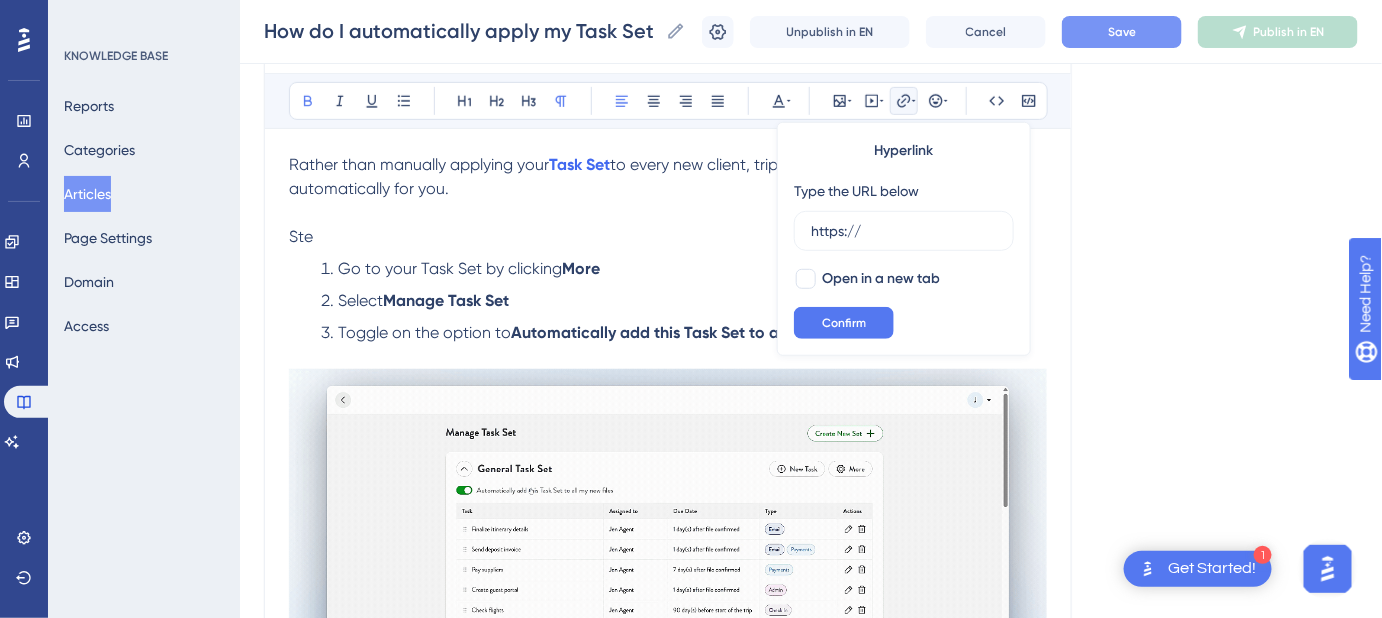 click on "Hyperlink Type the URL below https:// Open in a new tab Confirm" at bounding box center (904, 239) 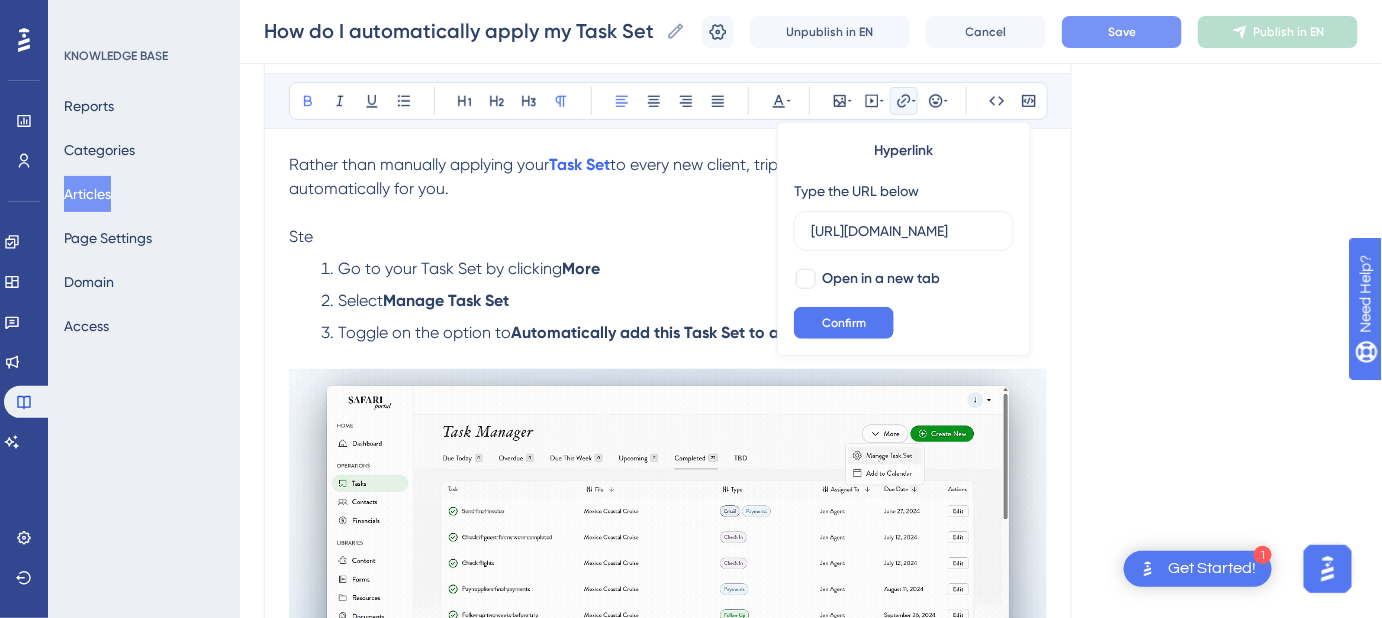 scroll, scrollTop: 0, scrollLeft: 293, axis: horizontal 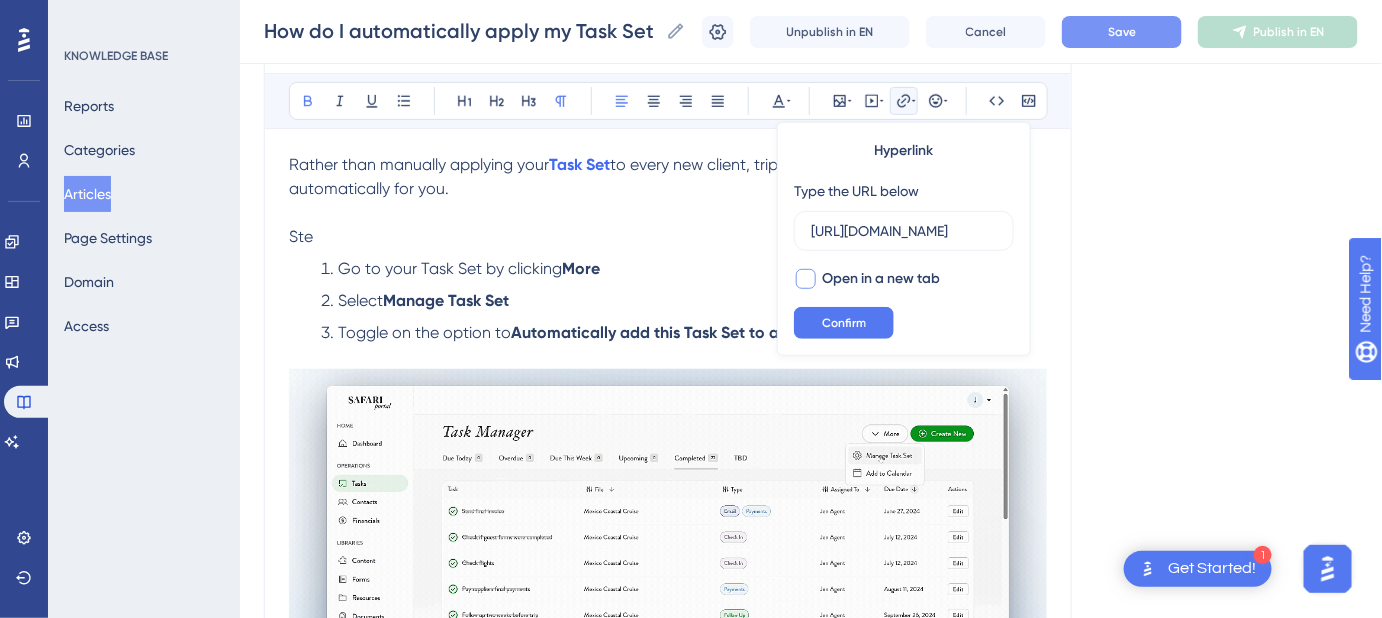 type on "[URL][DOMAIN_NAME]" 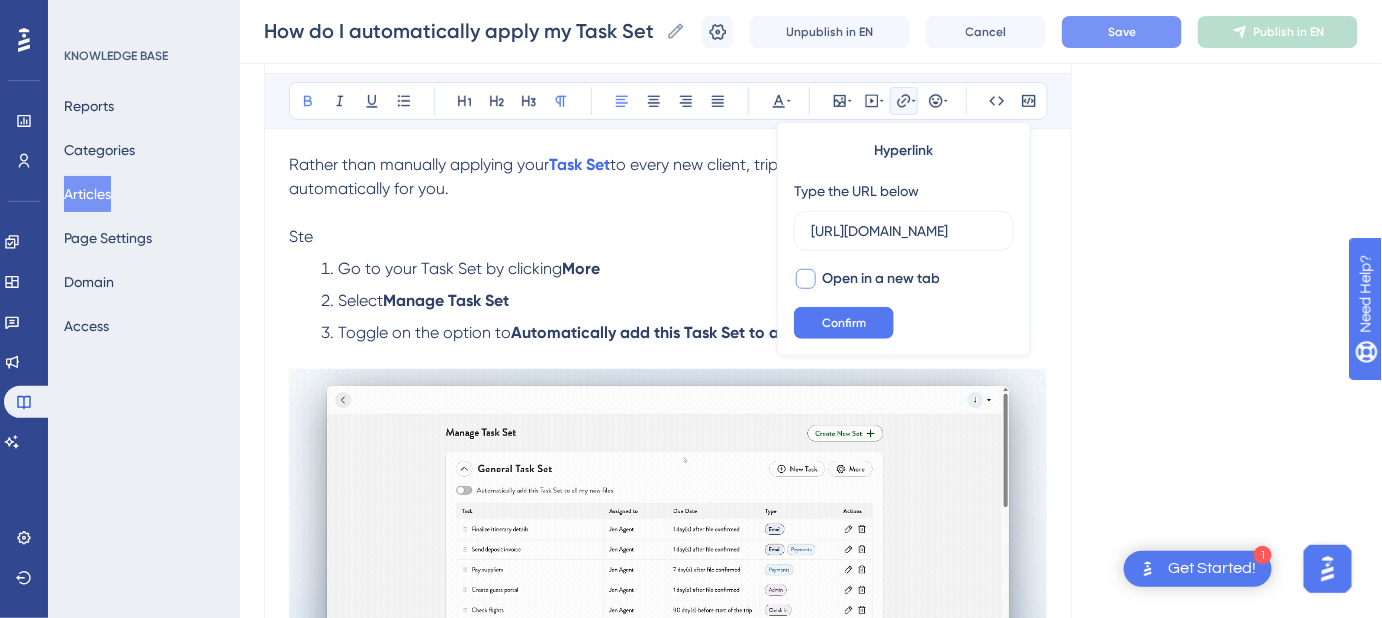 click at bounding box center [806, 279] 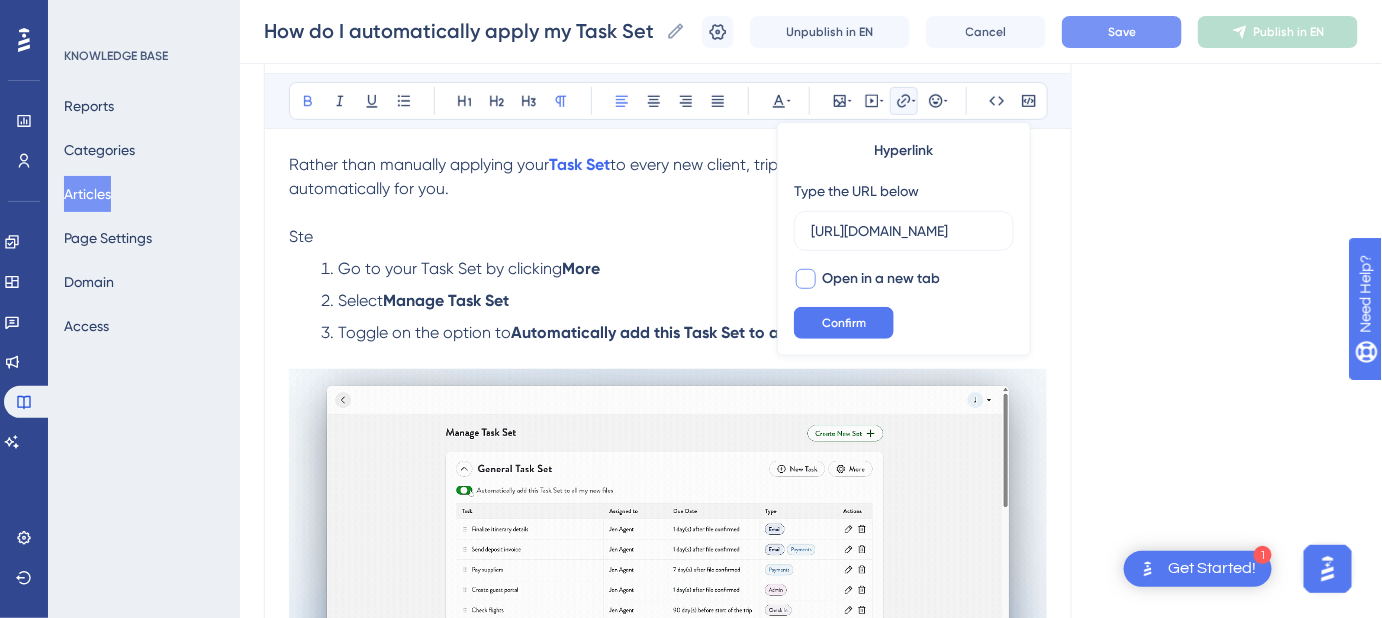 checkbox on "true" 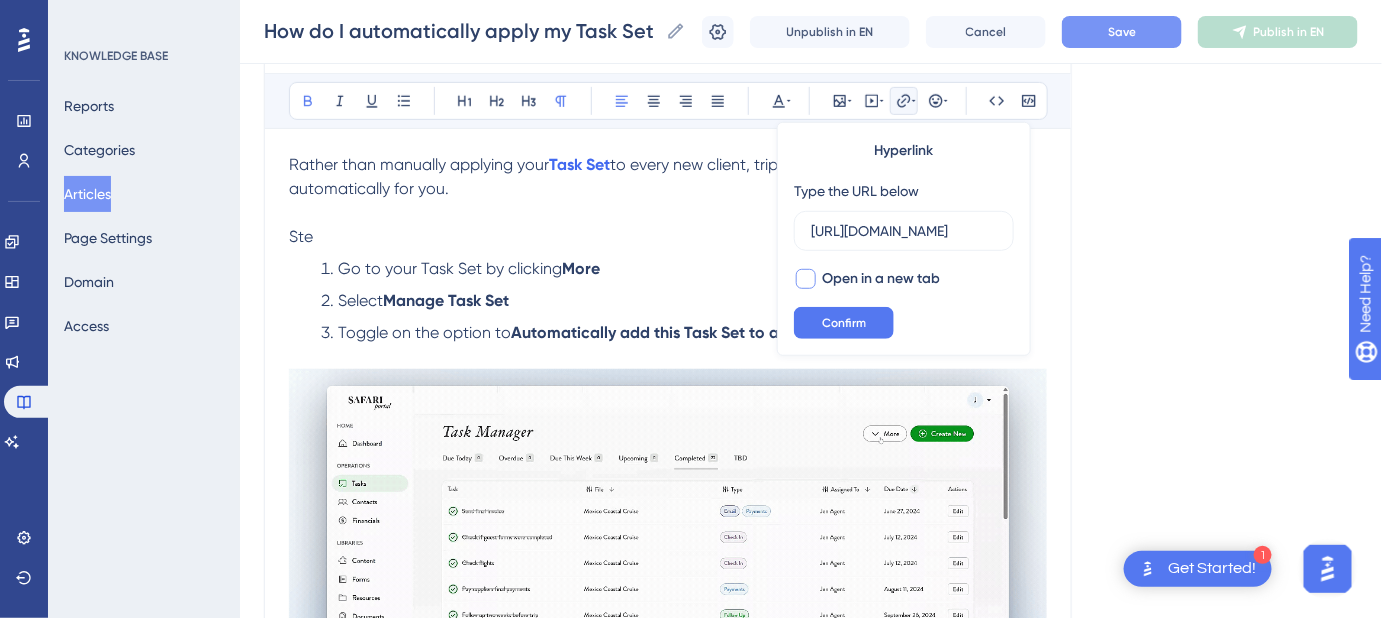 scroll, scrollTop: 0, scrollLeft: 0, axis: both 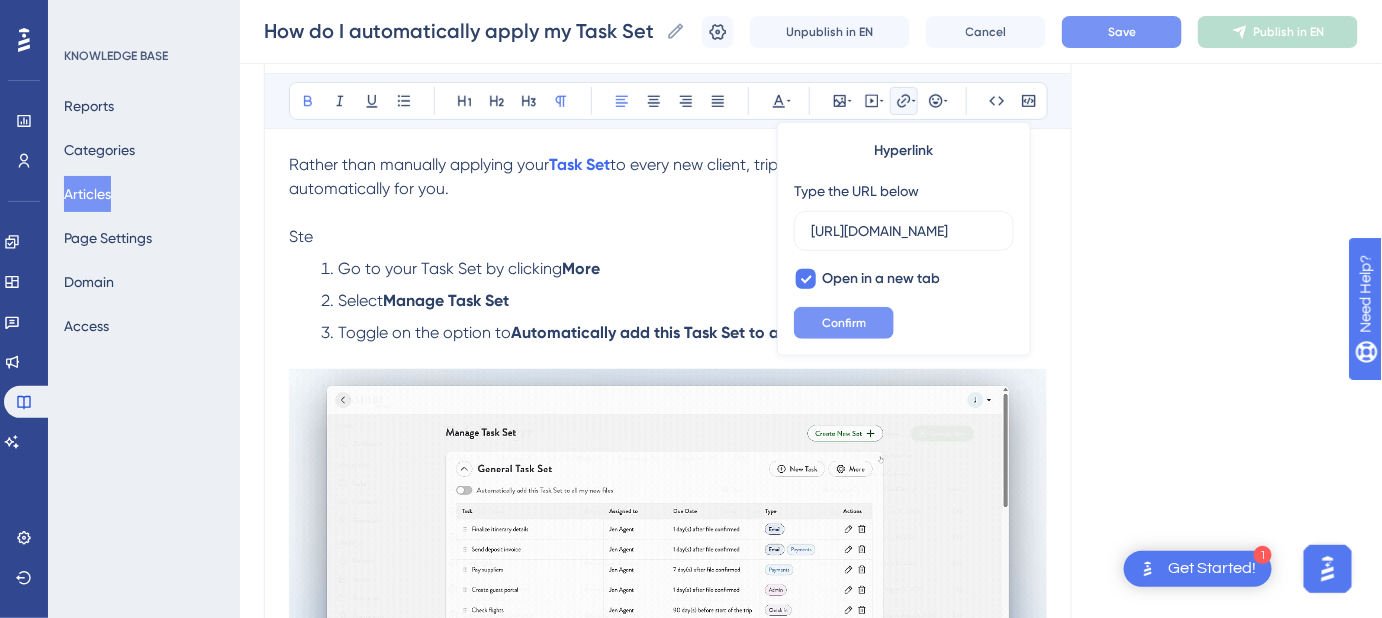 click on "Confirm" at bounding box center [844, 323] 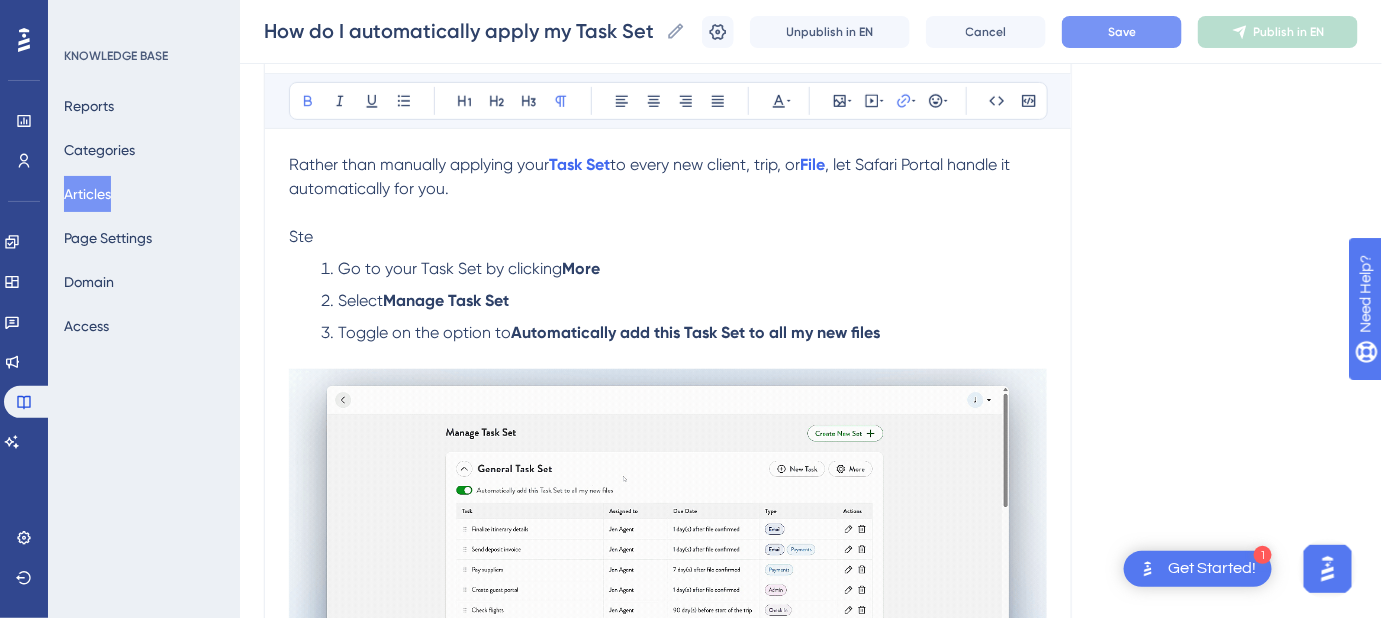 click on "Language English (Default) How do I automatically apply my Task Set to new Files? Set it and forget it: Automatically assign your Task Set to every new file created. Bold Italic Underline Bullet Point Heading 1 Heading 2 Heading 3 Normal Align Left Align Center Align Right Align Justify Text Color Insert Image Embed Video Hyperlink Emojis Code Code Block Rather than manually applying your  Task Set  to every new client, trip, or  File , let Safari Portal handle it automatically for you. Ste Go to your Task Set by clicking  More Select  Manage Task Set Toggle on the option to  Automatically add this Task Set to all my new files Boom! 💥 Now, every time you create a new File, tasks will automatically be created, and due dates will be assigned once the triggering events happen. For example, let's say you have a task that is due one day after the file is confirmed. As soon as you move the file to confirmed, the due date will be added. Until then, the tasks will live in the  TBD  section of your  Task Manager" at bounding box center (811, 492) 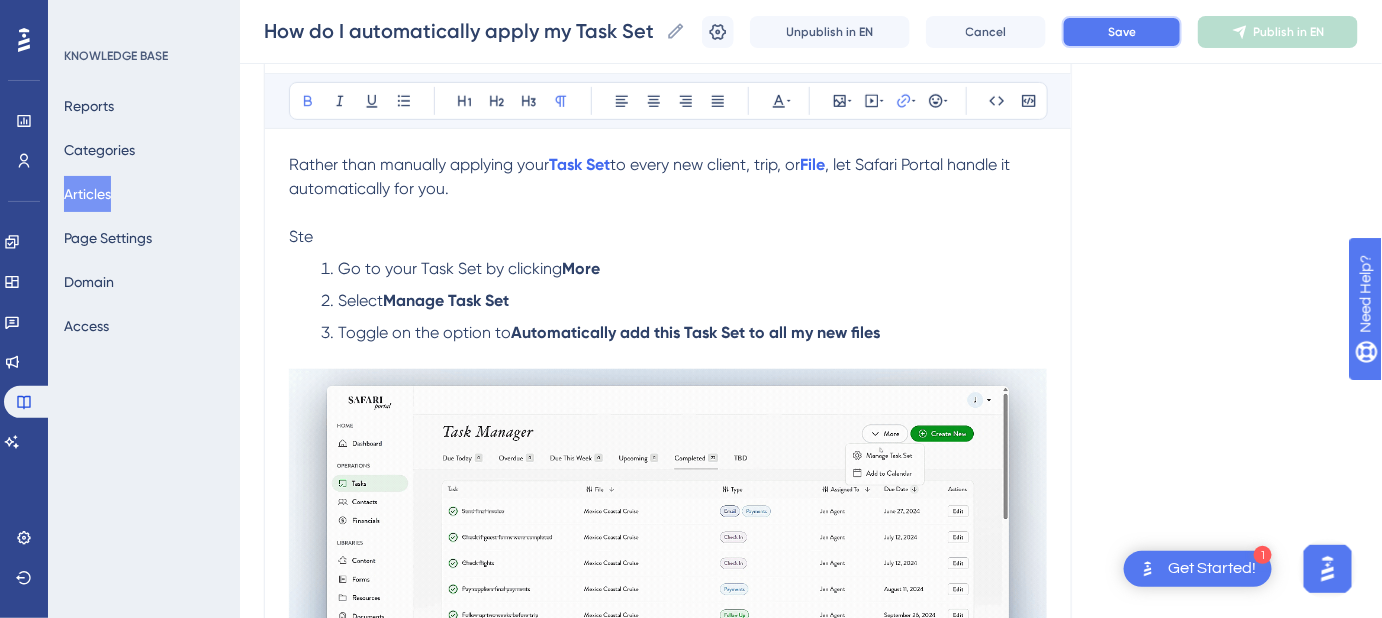 click on "Save" at bounding box center [1122, 32] 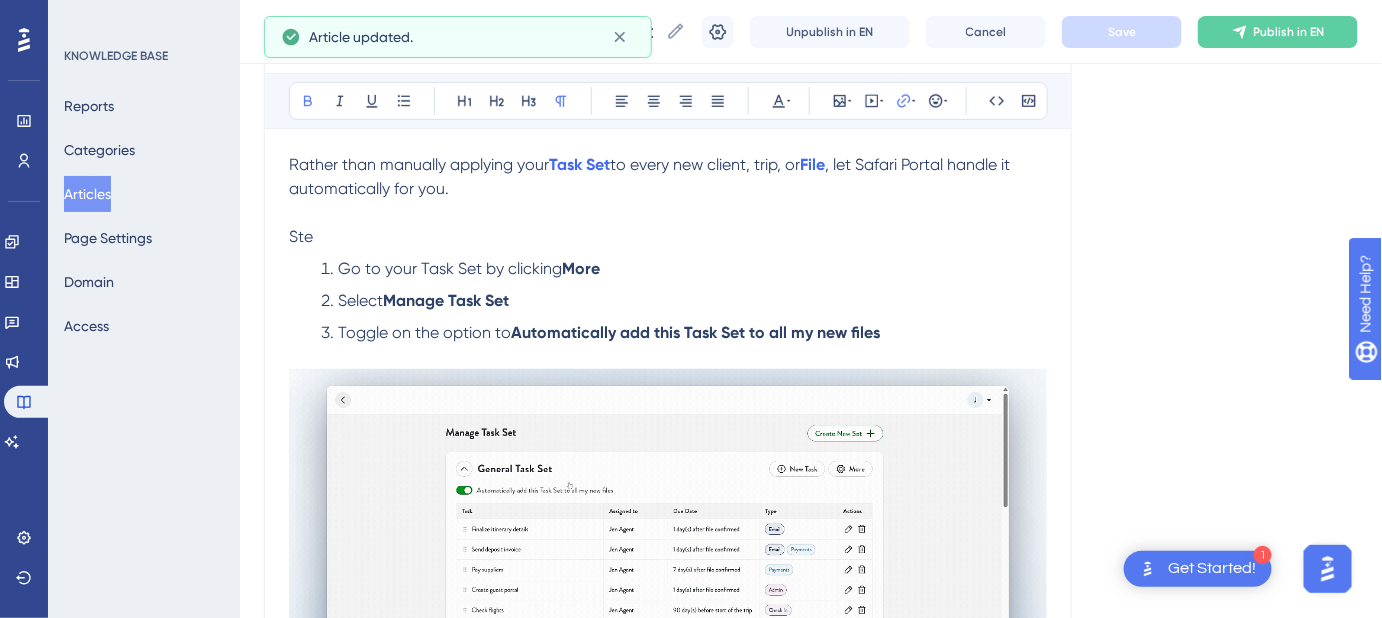 click on "Ste" at bounding box center (668, 237) 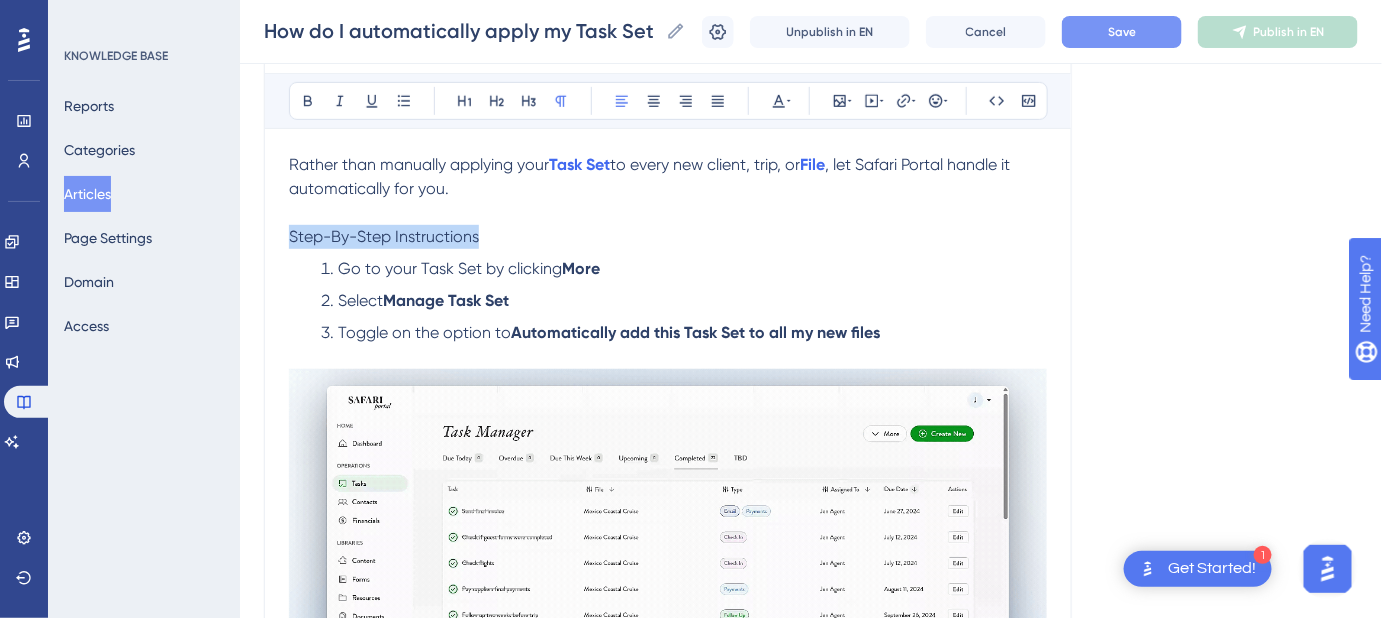 drag, startPoint x: 482, startPoint y: 229, endPoint x: 242, endPoint y: 236, distance: 240.10207 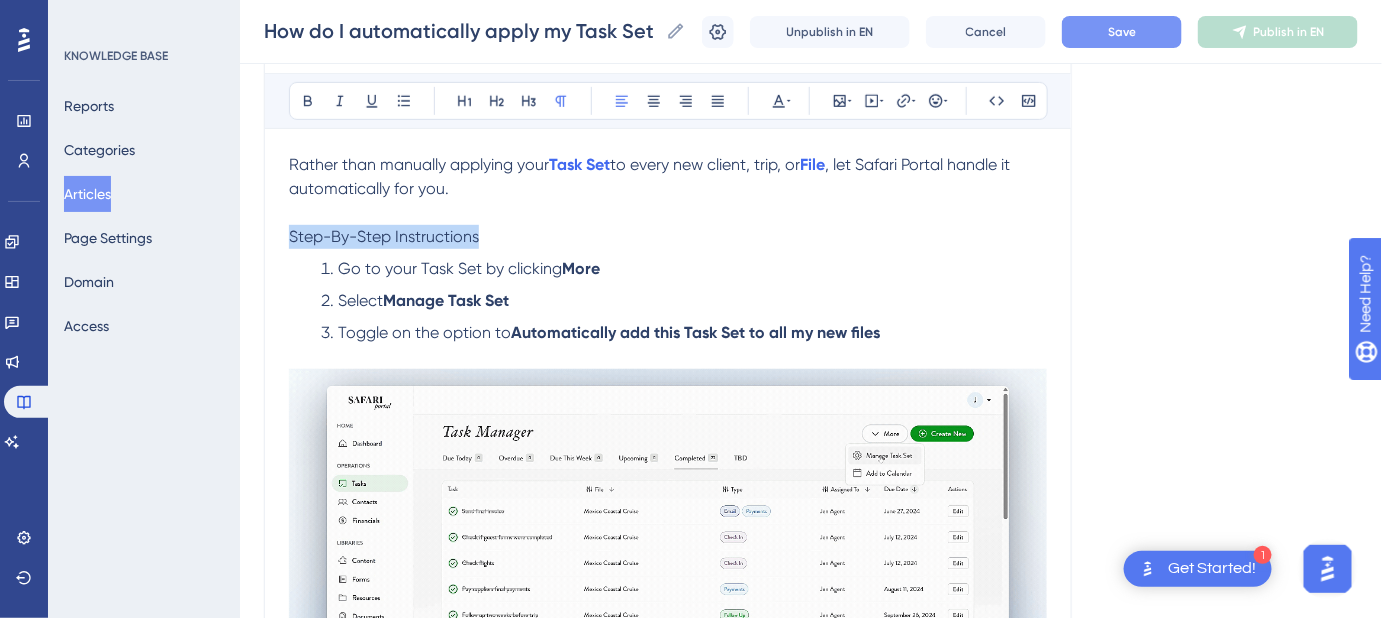 click on "Performance Users Engagement Widgets Feedback Product Updates Knowledge Base AI Assistant Settings Logout KNOWLEDGE BASE Reports Categories Articles Page Settings Domain Access How do I automatically apply my Task Set to new Files? How do I automatically apply my Task Set to new Files? How do I automatically apply my Task Set to new Files? Unpublish in EN Cancel Save Publish in EN Language English (Default) How do I automatically apply my Task Set to new Files? Set it and forget it: Automatically assign your Task Set to every new file created. Bold Italic Underline Bullet Point Heading 1 Heading 2 Heading 3 Normal Align Left Align Center Align Right Align Justify Text Color Insert Image Embed Video Hyperlink Emojis Code Code Block Rather than manually applying your  Task Set  to every new client, trip, or  File , let Safari Portal handle it automatically for you. Step-By-Step Instructions Go to your Task Set by clicking  More Select  Manage Task Set Toggle on the option to  TBD  section of your  Task Manager" at bounding box center [811, 444] 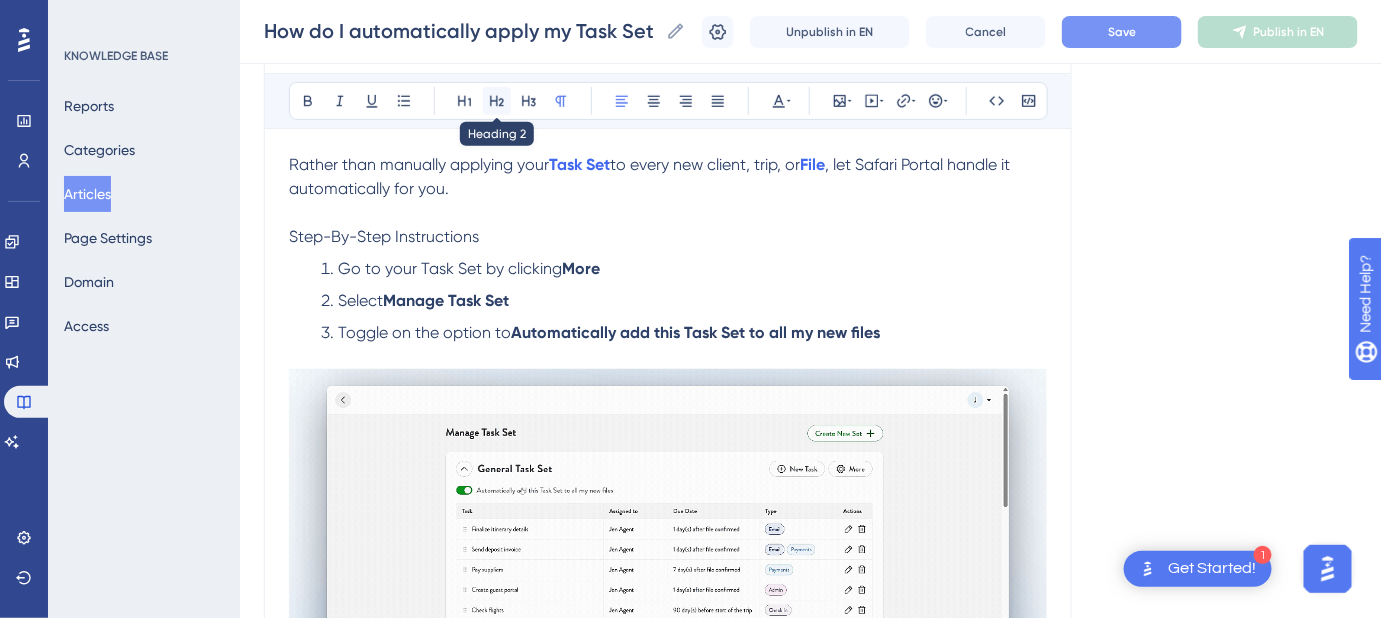 click 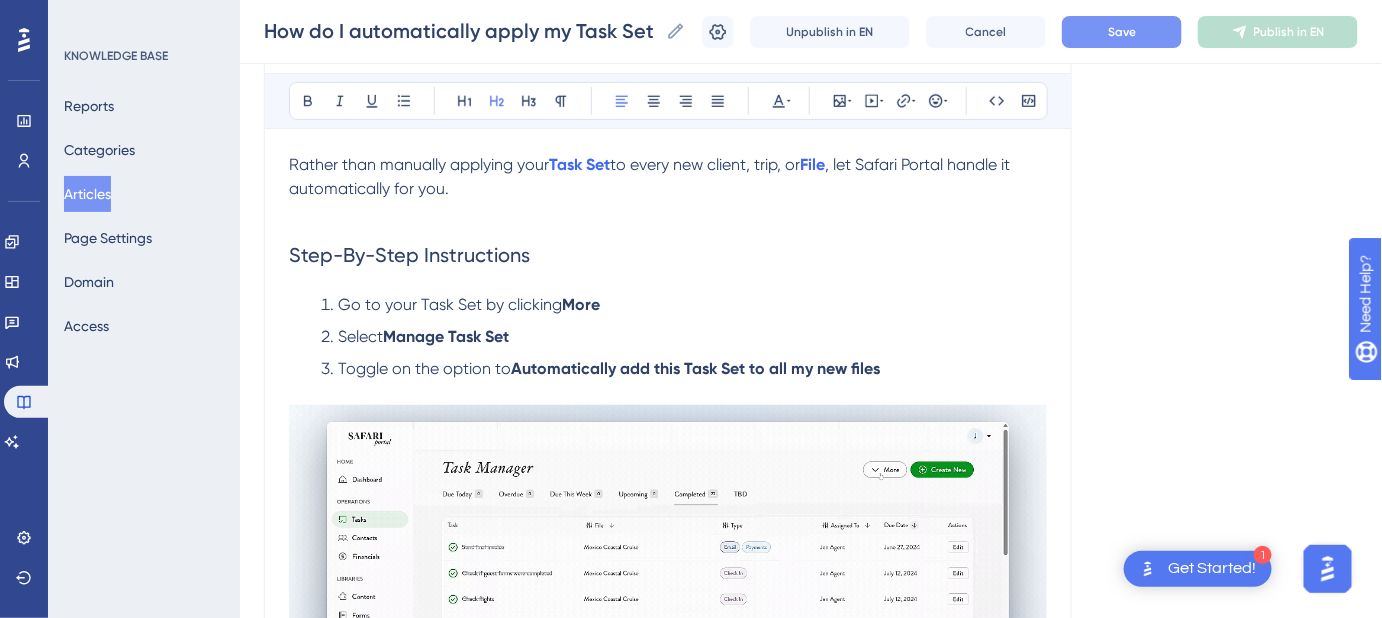 drag, startPoint x: 510, startPoint y: 201, endPoint x: 552, endPoint y: 196, distance: 42.296574 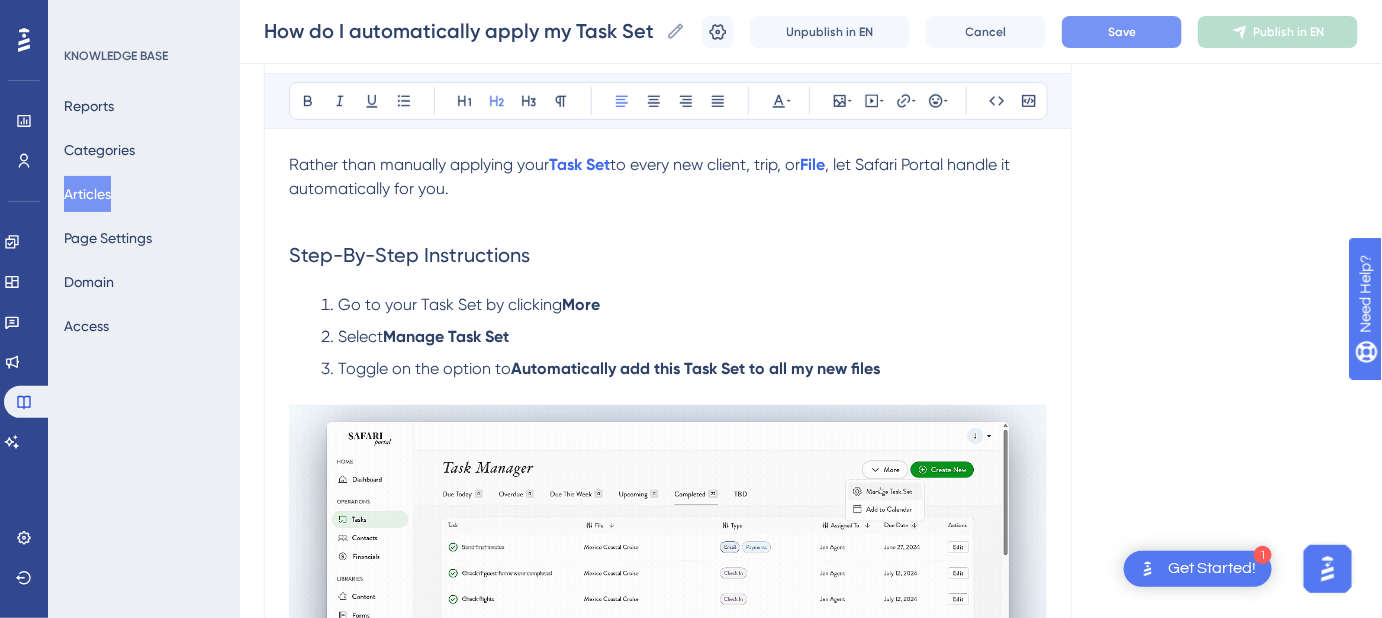 click at bounding box center (668, 213) 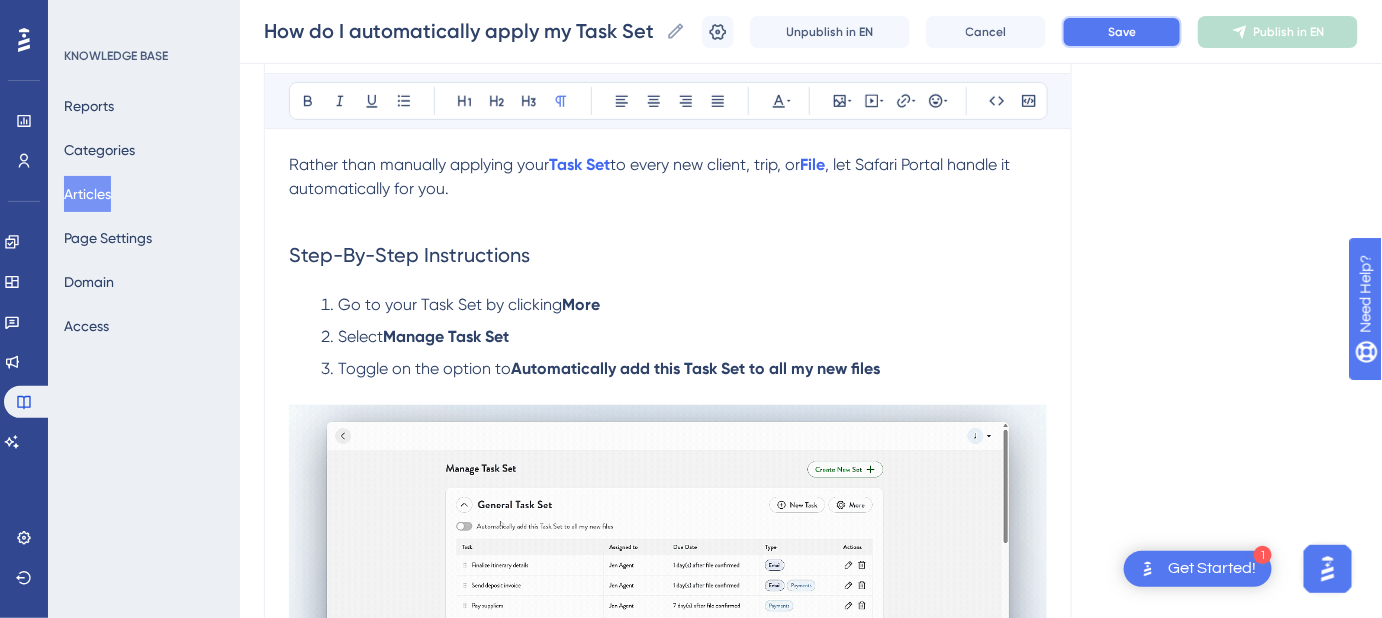 click on "Save" at bounding box center [1122, 32] 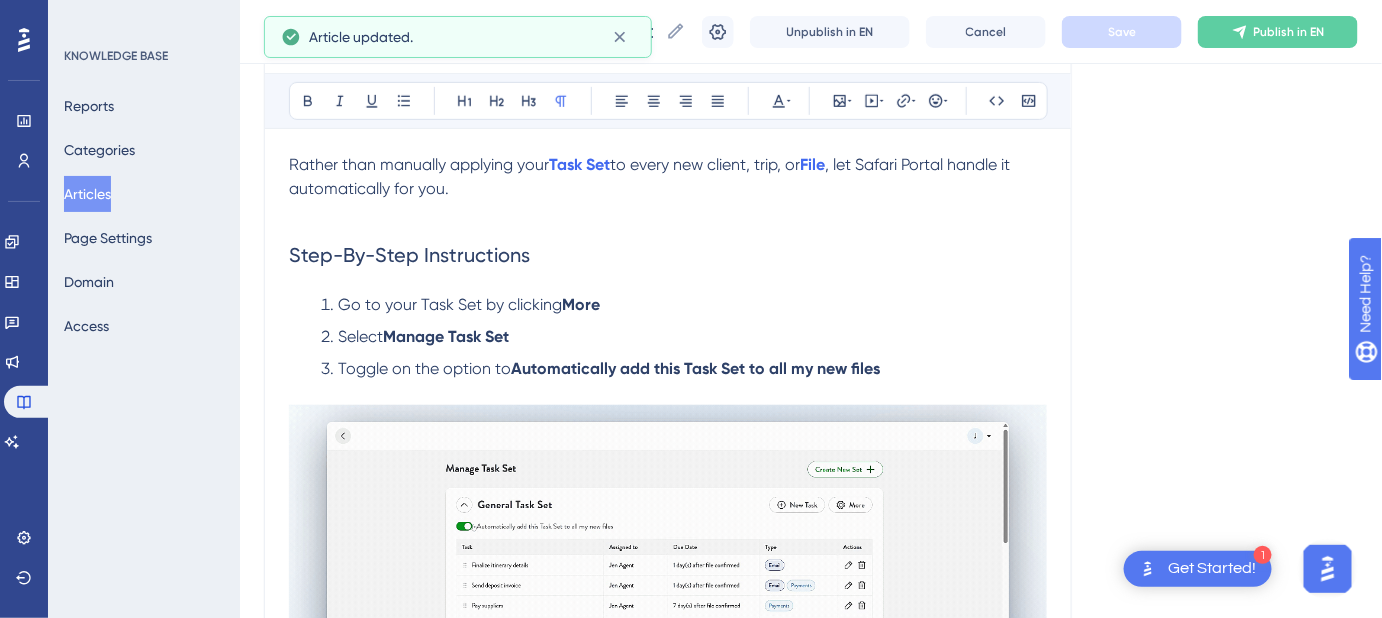 scroll, scrollTop: 363, scrollLeft: 0, axis: vertical 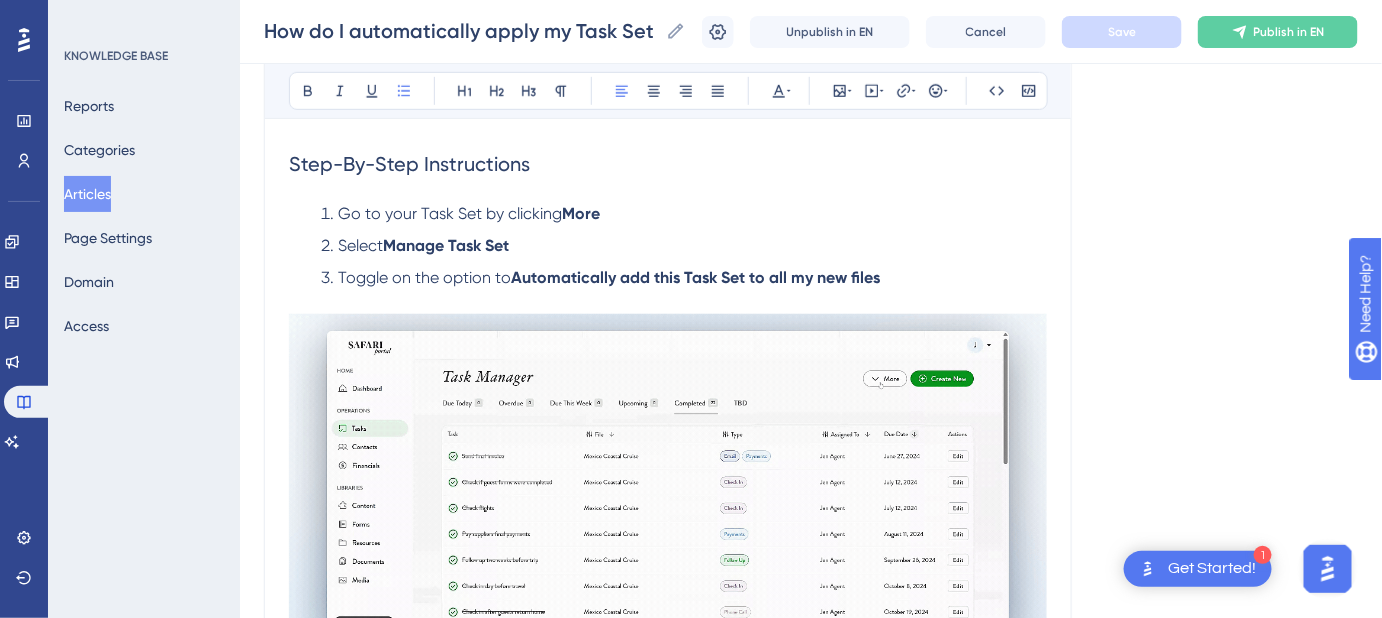 click on "Go to your Task Set by clicking" at bounding box center (450, 213) 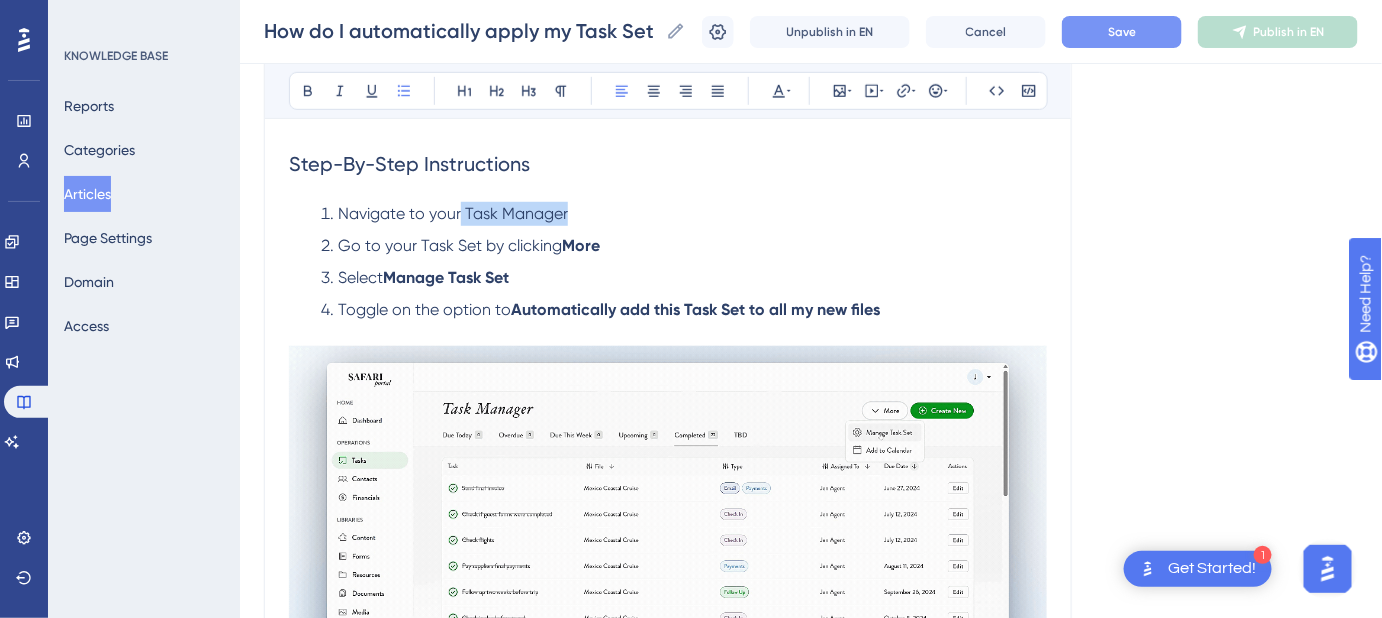 drag, startPoint x: 461, startPoint y: 208, endPoint x: 566, endPoint y: 209, distance: 105.00476 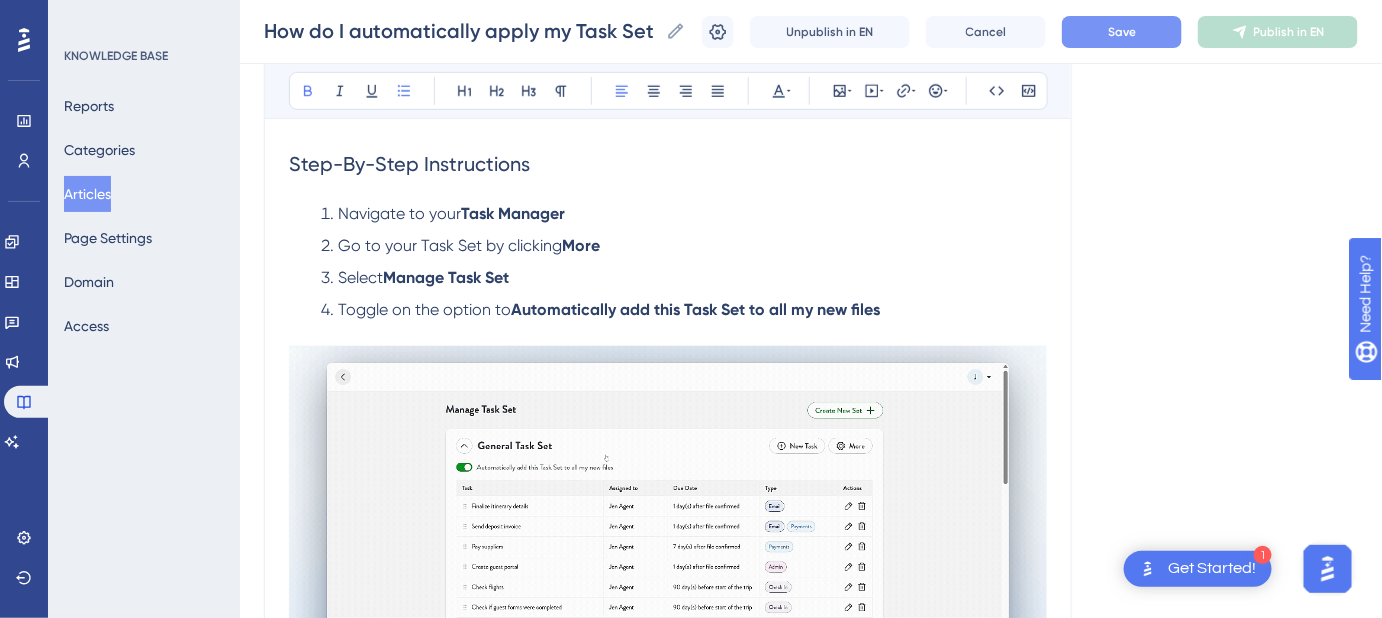 click on "Save" at bounding box center [1122, 32] 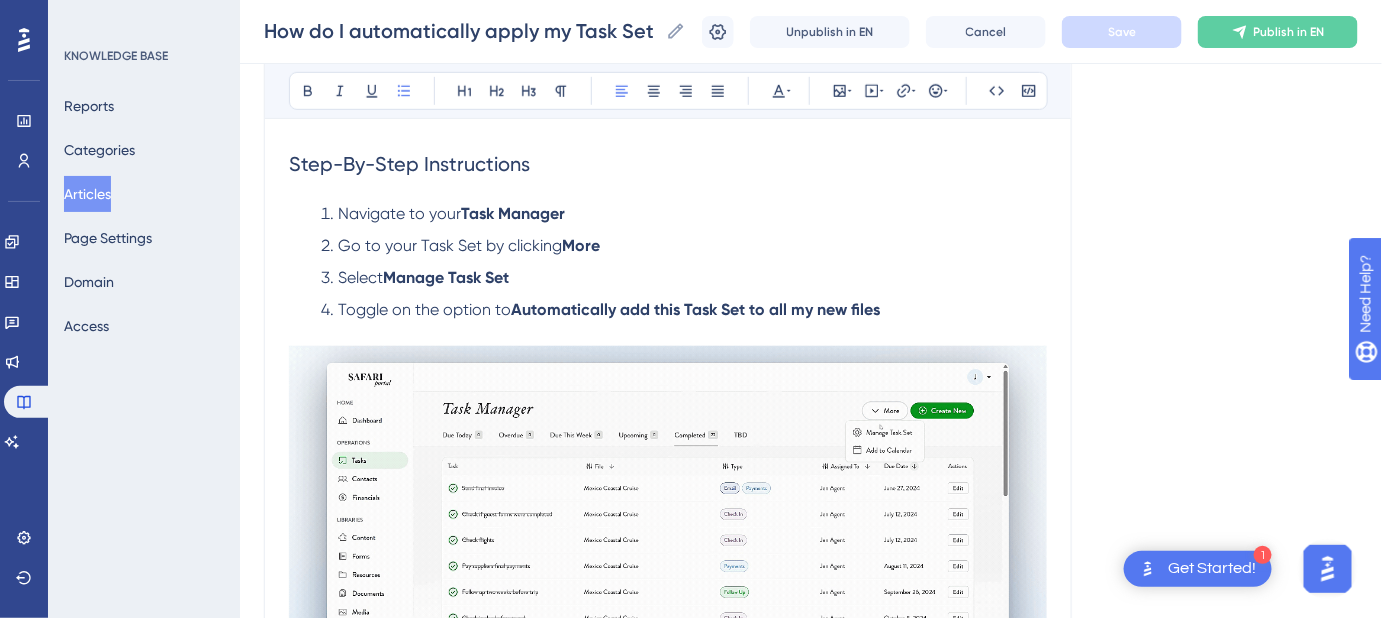click on "Navigate to your" at bounding box center [399, 213] 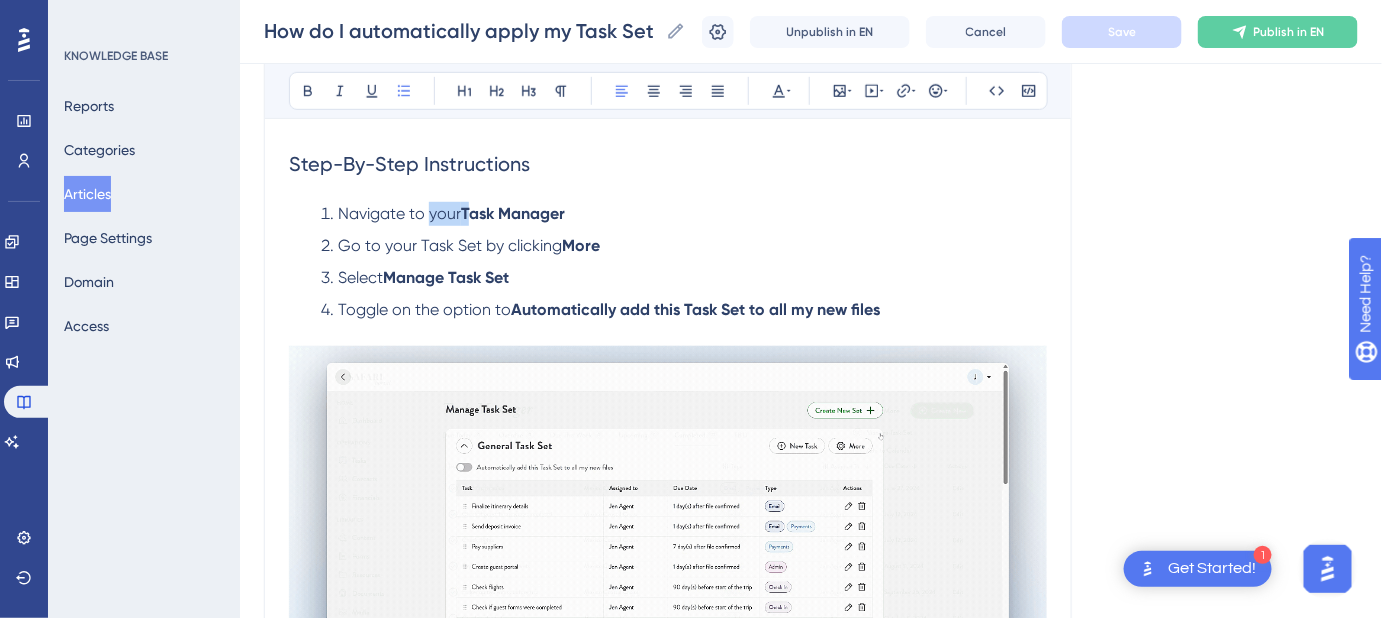click on "Navigate to your" at bounding box center (399, 213) 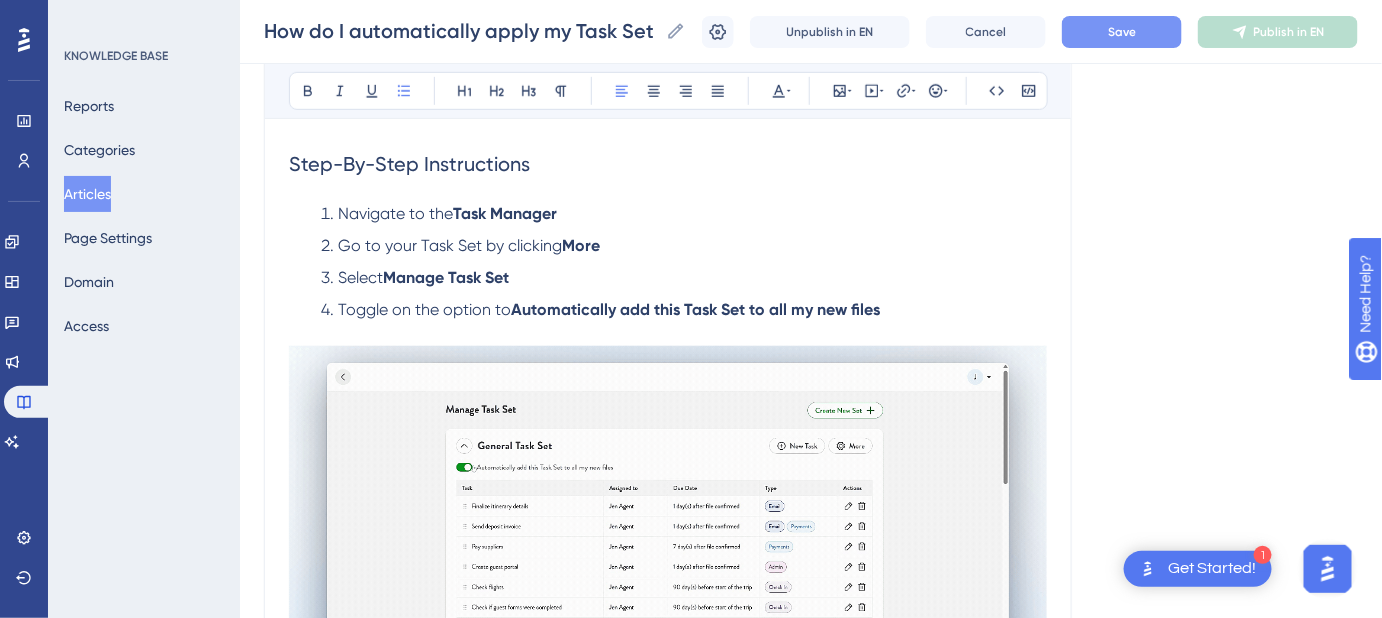 click on "Save" at bounding box center [1122, 32] 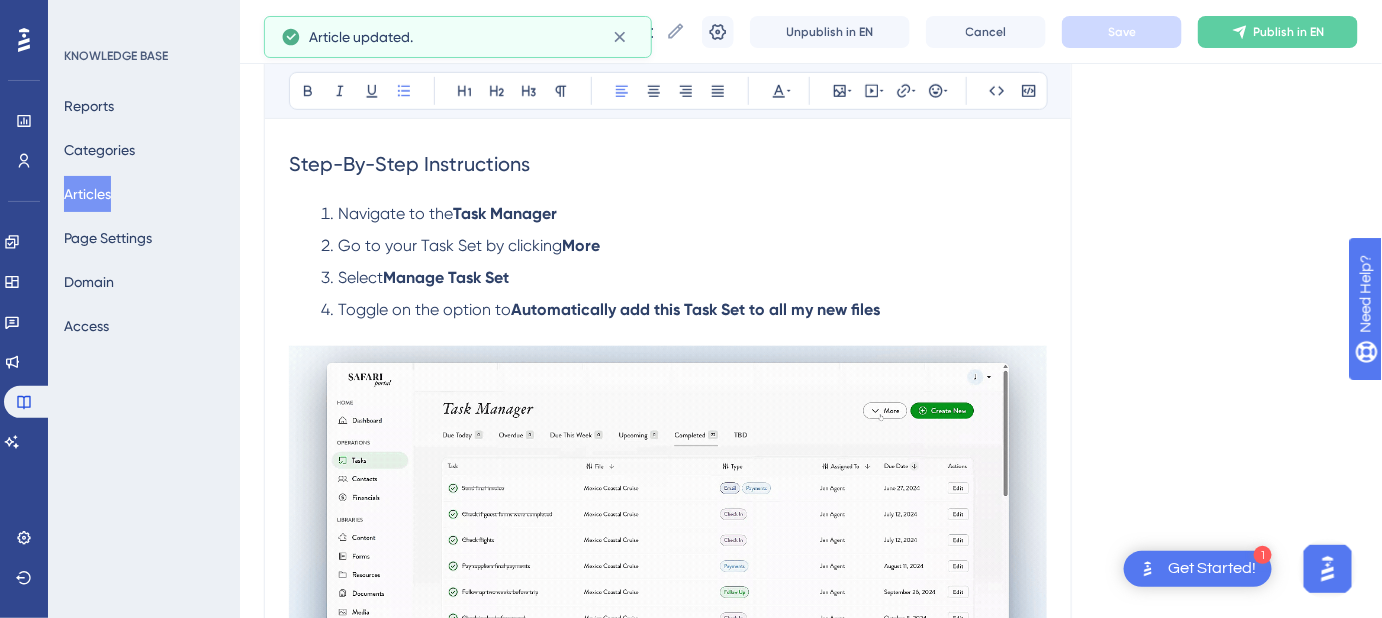 click on "Go to your Task Set by clicking" at bounding box center (450, 245) 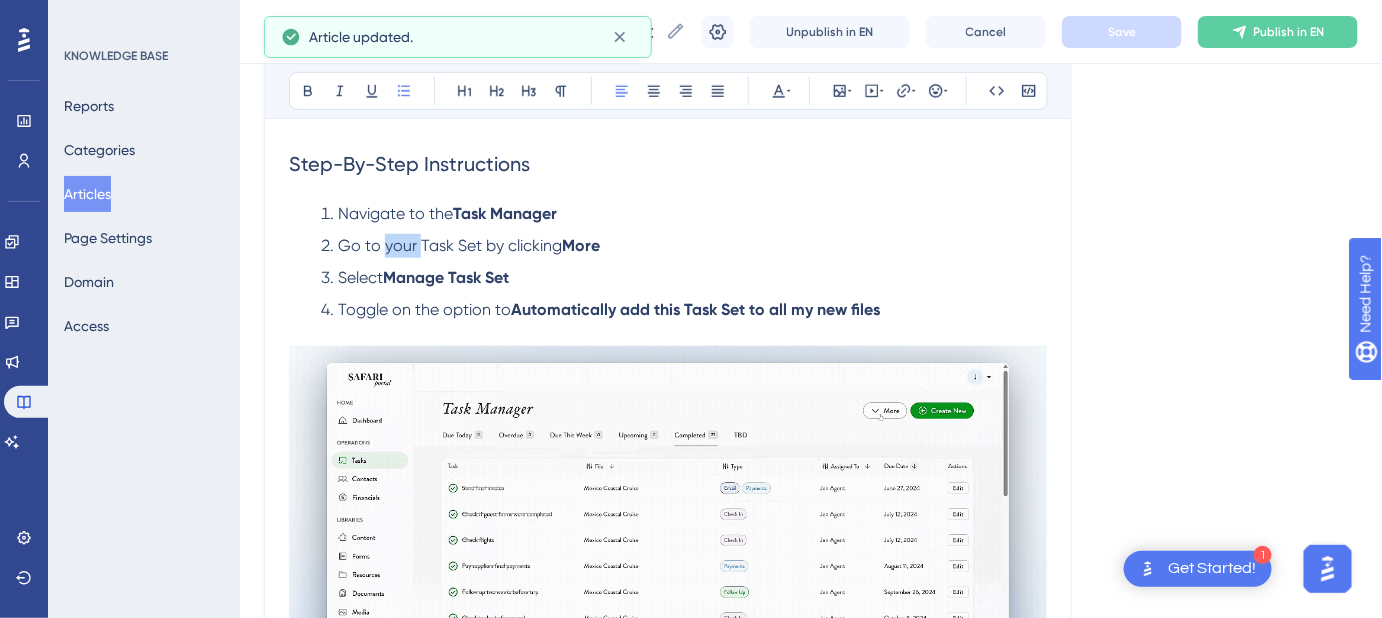 click on "Go to your Task Set by clicking" at bounding box center (450, 245) 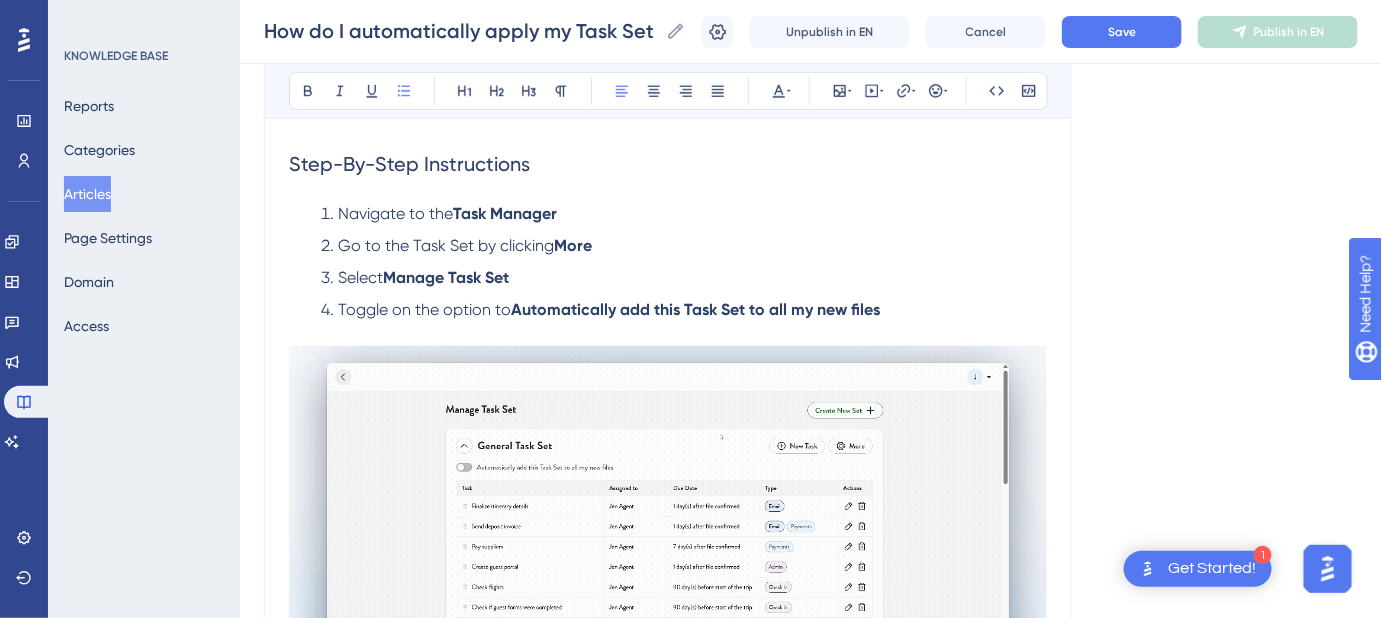 click on "How do I automatically apply my Task Set to new Files? How do I automatically apply my Task Set to new Files? Unpublish in EN Cancel Save Publish in EN" at bounding box center (811, 32) 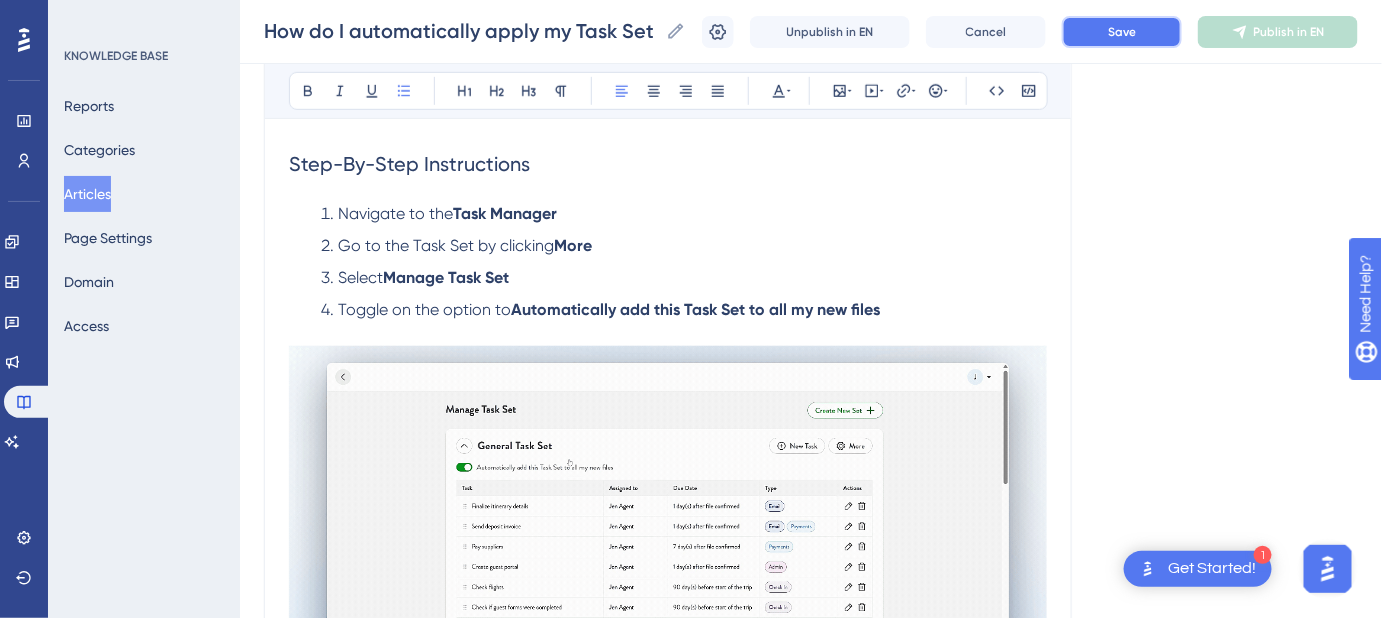 click on "Save" at bounding box center [1122, 32] 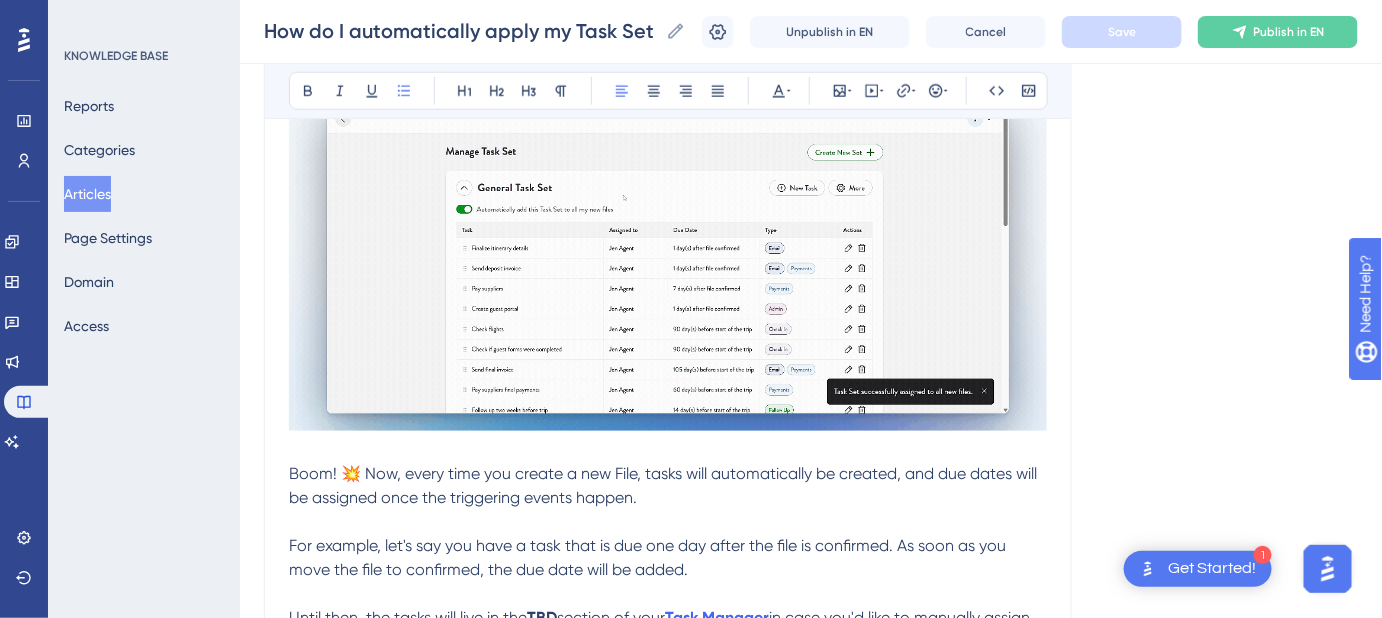 scroll, scrollTop: 727, scrollLeft: 0, axis: vertical 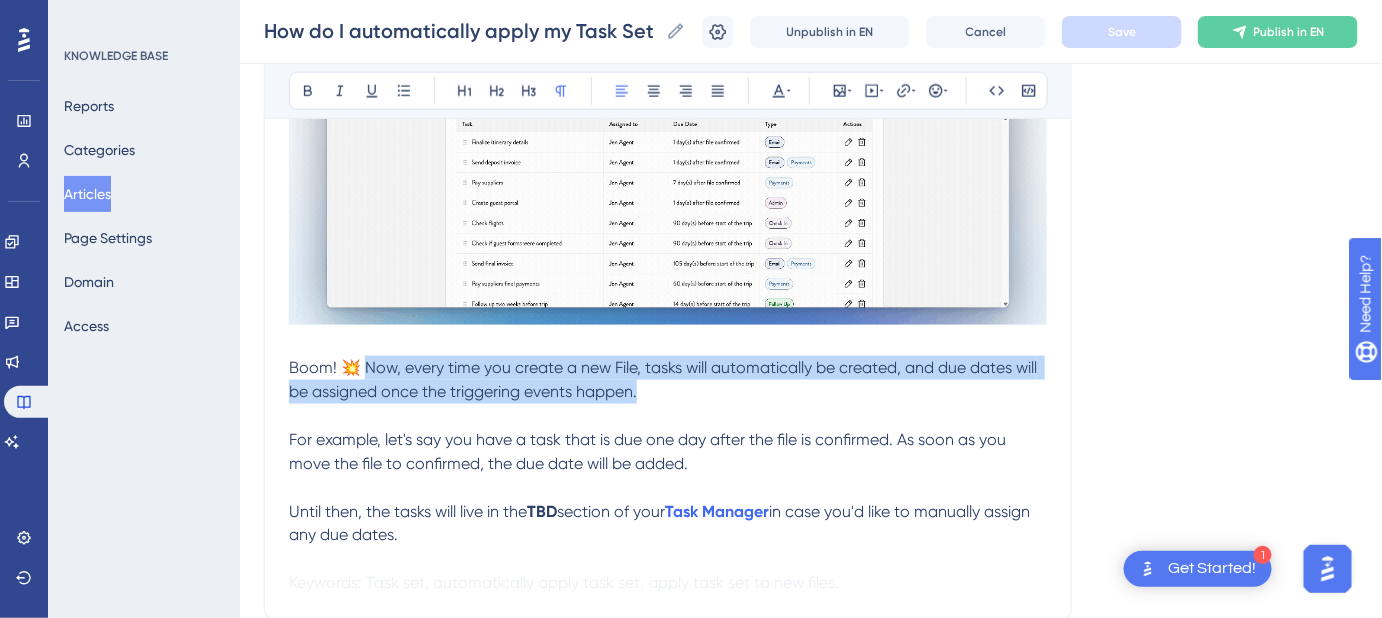 drag, startPoint x: 555, startPoint y: 394, endPoint x: 367, endPoint y: 373, distance: 189.16924 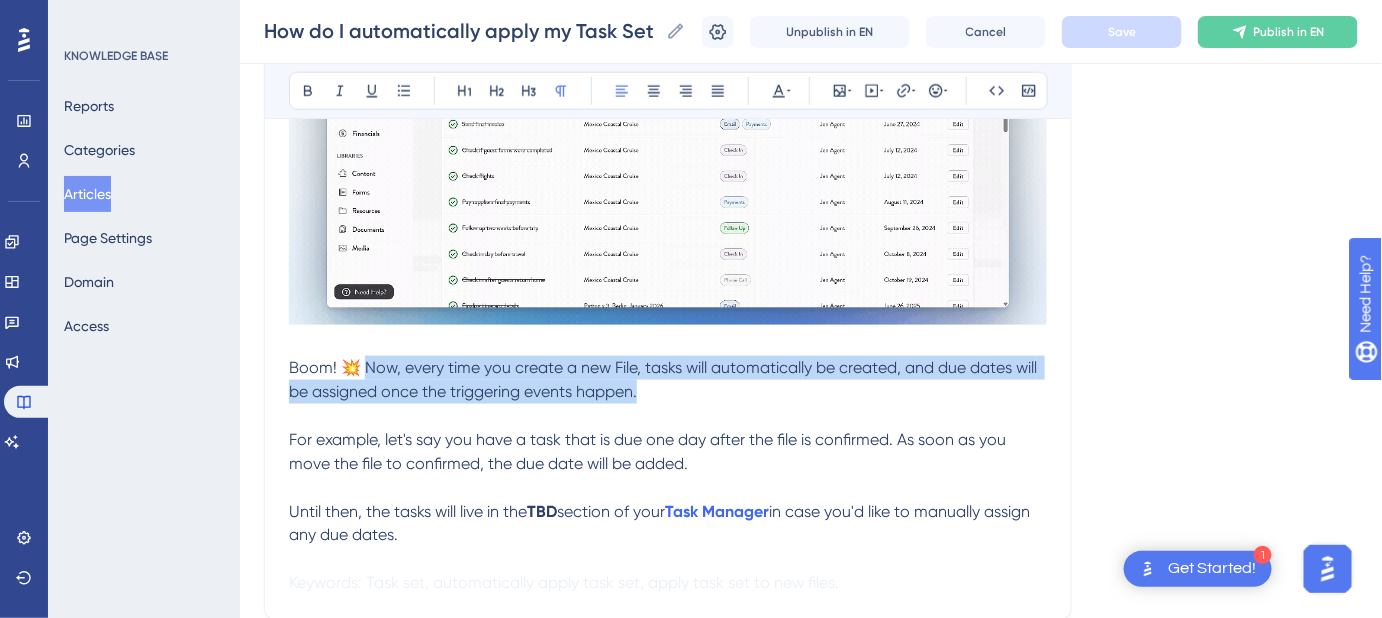 click on "Boom! 💥 Now, every time you create a new File, tasks will automatically be created, and due dates will be assigned once the triggering events happen." at bounding box center (668, 380) 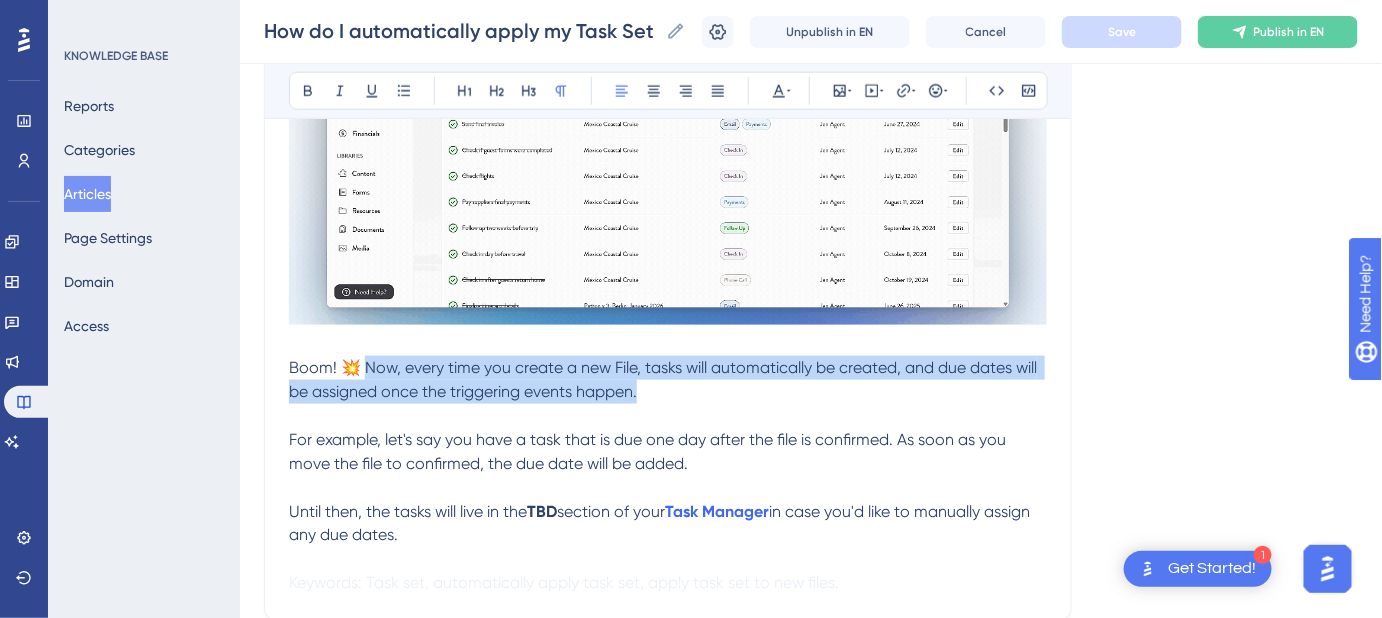 copy on "ow, every time you create a new File, tasks will automatically be created, and due dates will be assigned once the triggering events happen." 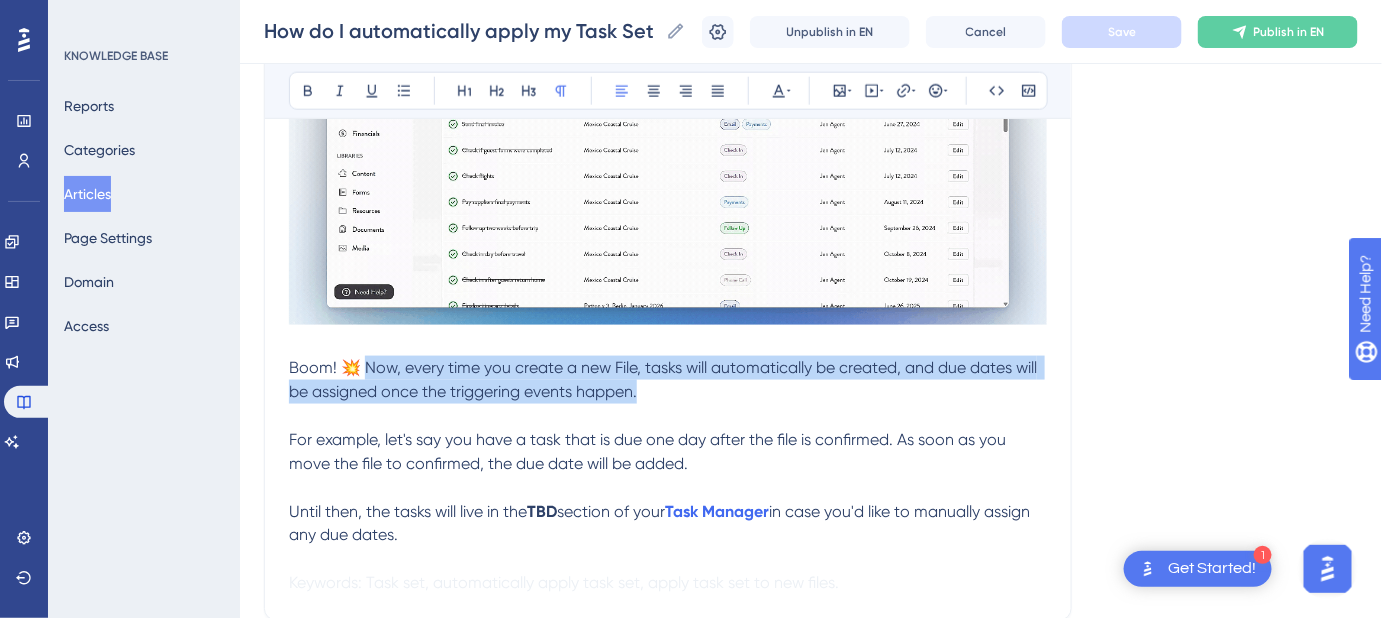 click on "Boom! 💥 Now, every time you create a new File, tasks will automatically be created, and due dates will be assigned once the triggering events happen." at bounding box center (668, 380) 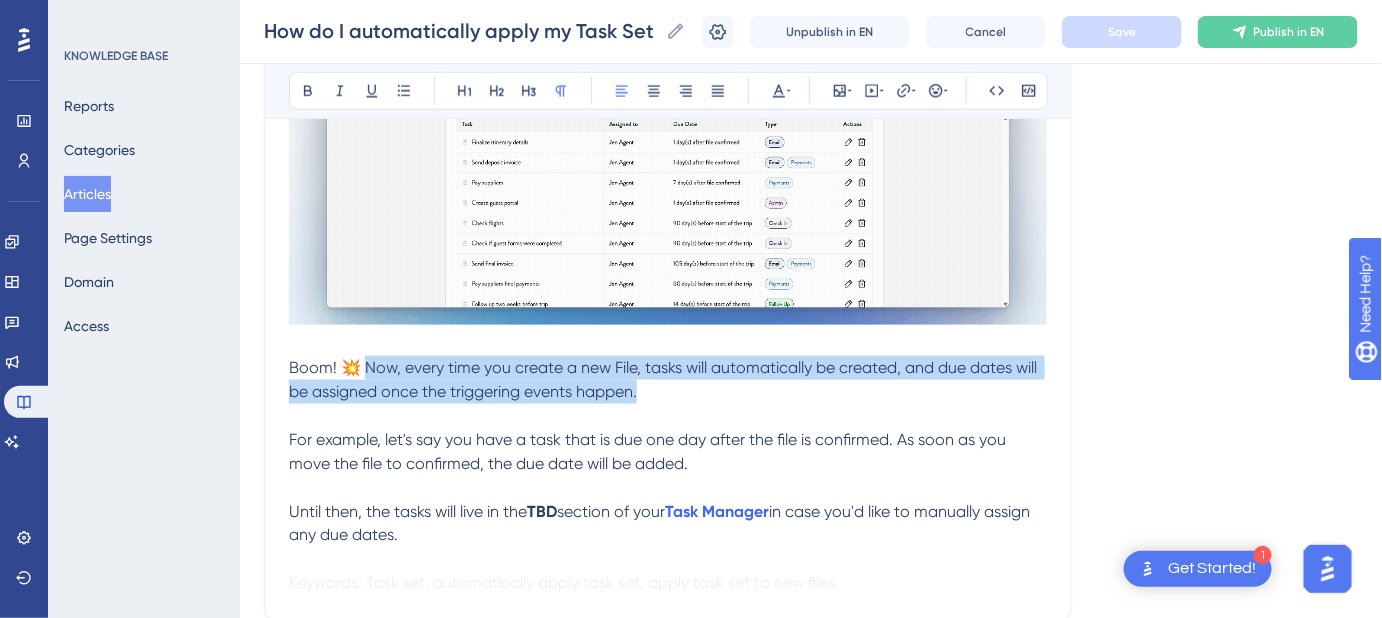 click on "Boom! 💥 Now, every time you create a new File, tasks will automatically be created, and due dates will be assigned once the triggering events happen." at bounding box center (668, 380) 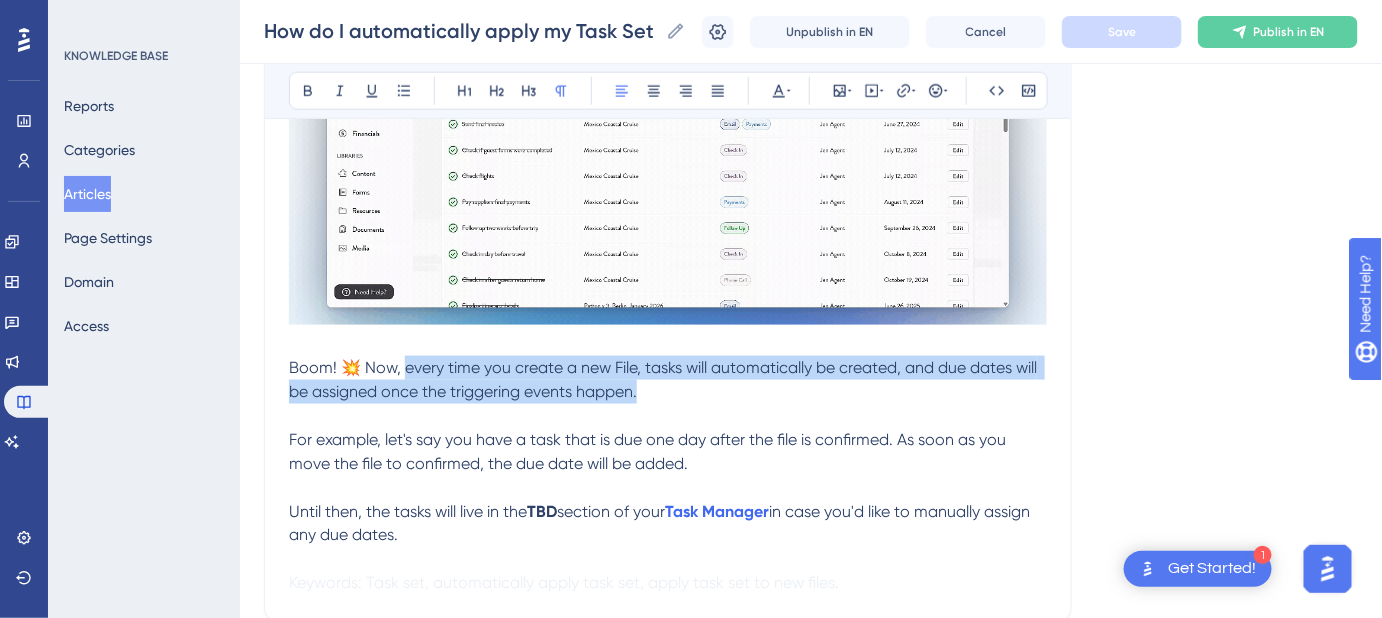 drag, startPoint x: 654, startPoint y: 395, endPoint x: 408, endPoint y: 372, distance: 247.07286 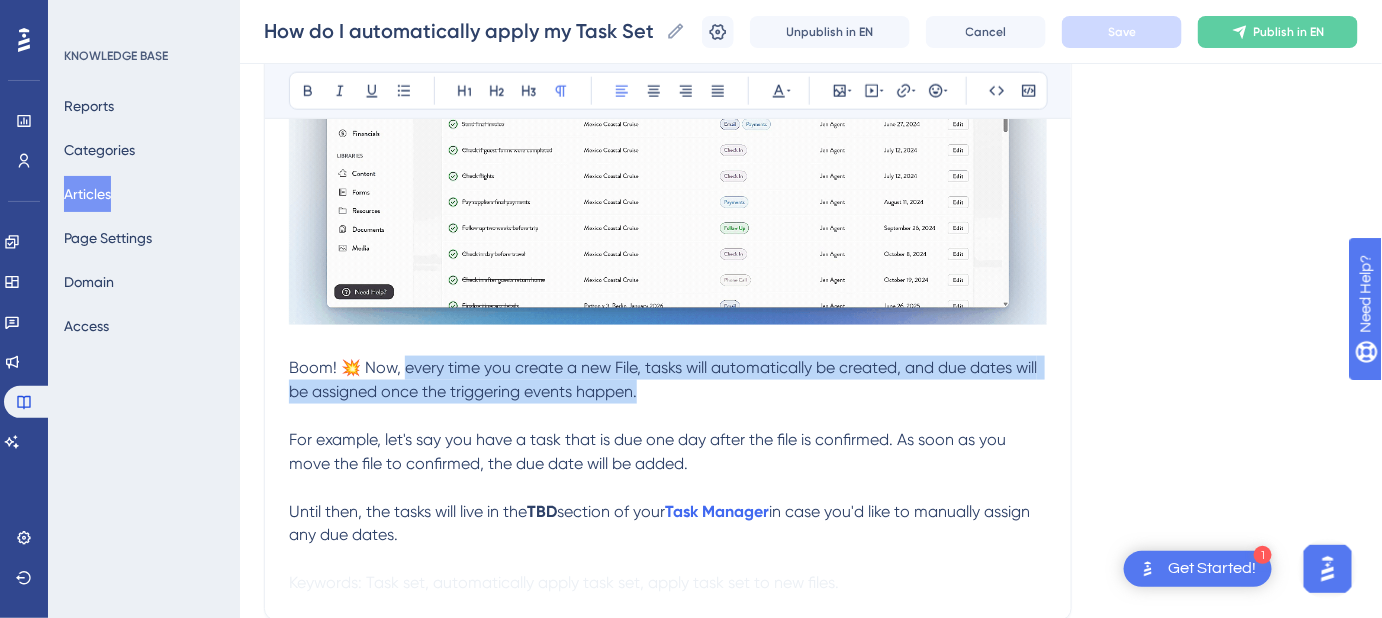 click on "Boom! 💥 Now, every time you create a new File, tasks will automatically be created, and due dates will be assigned once the triggering events happen." at bounding box center (668, 380) 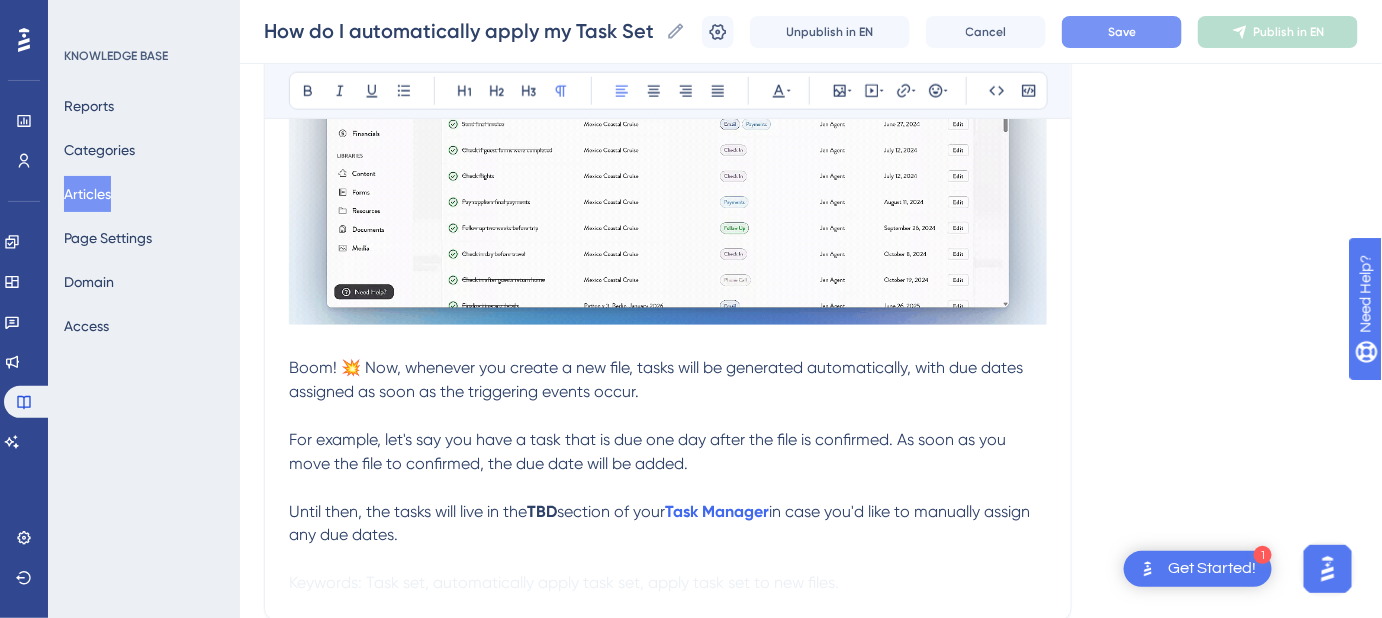 click on "Boom! 💥 Now, whenever you create a new file, tasks will be generated automatically, with due dates assigned as soon as the triggering events occur." at bounding box center [668, 380] 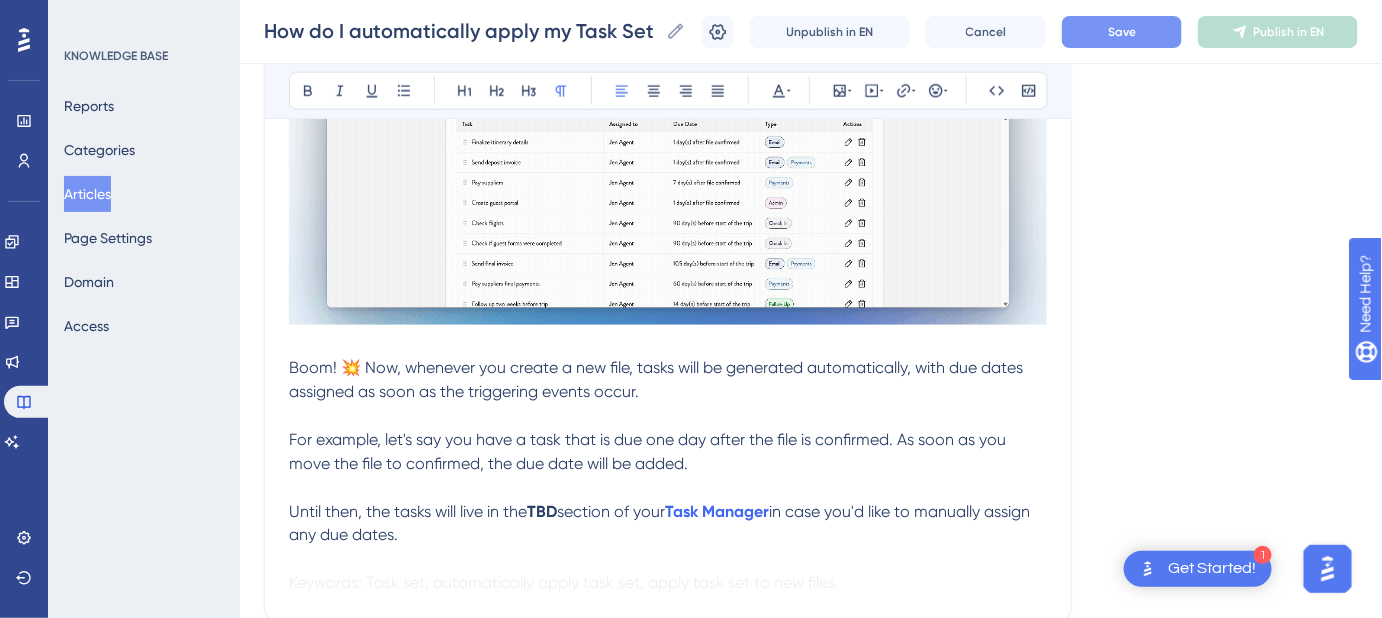 click on "Boom! 💥 Now, whenever you create a new file, tasks will be generated automatically, with due dates assigned as soon as the triggering events occur." at bounding box center (658, 379) 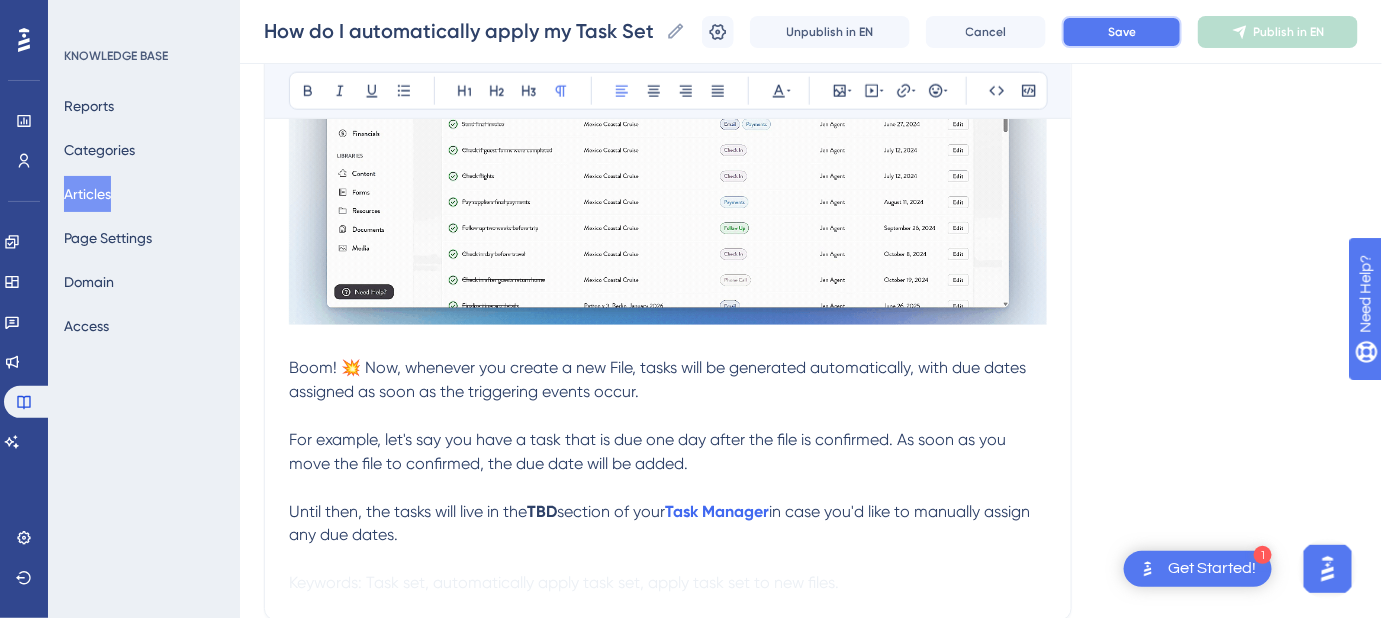click on "Save" at bounding box center [1122, 32] 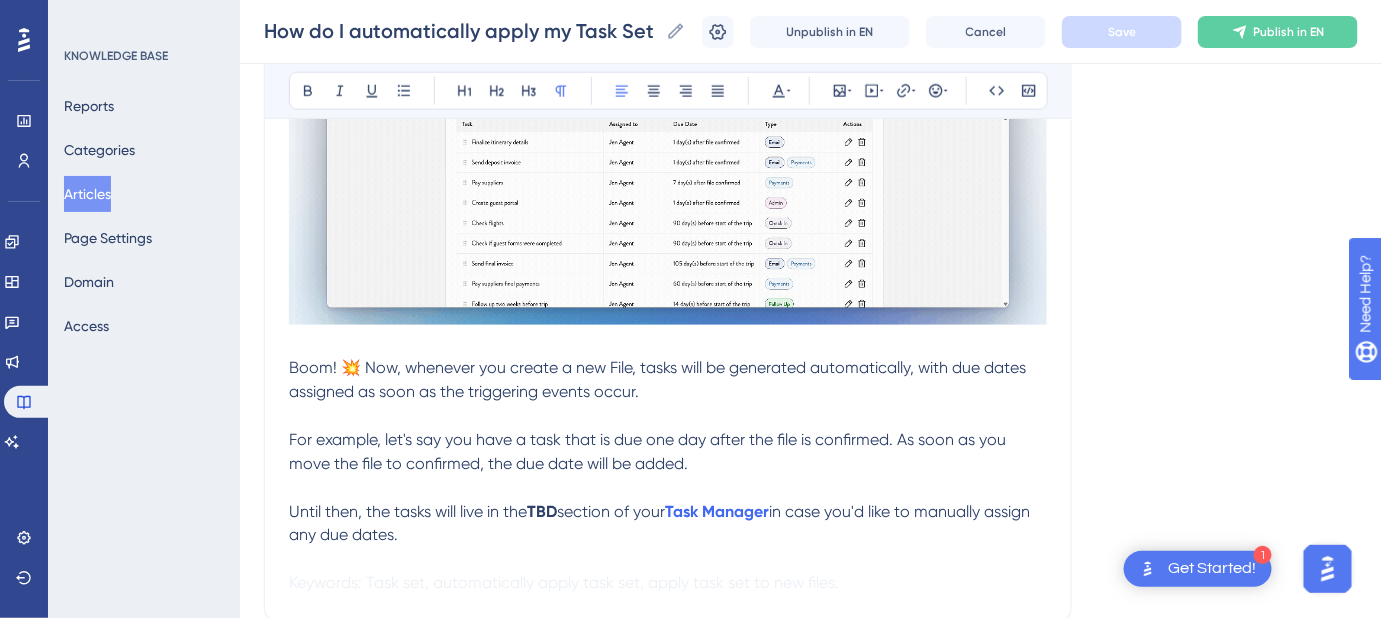 scroll, scrollTop: 818, scrollLeft: 0, axis: vertical 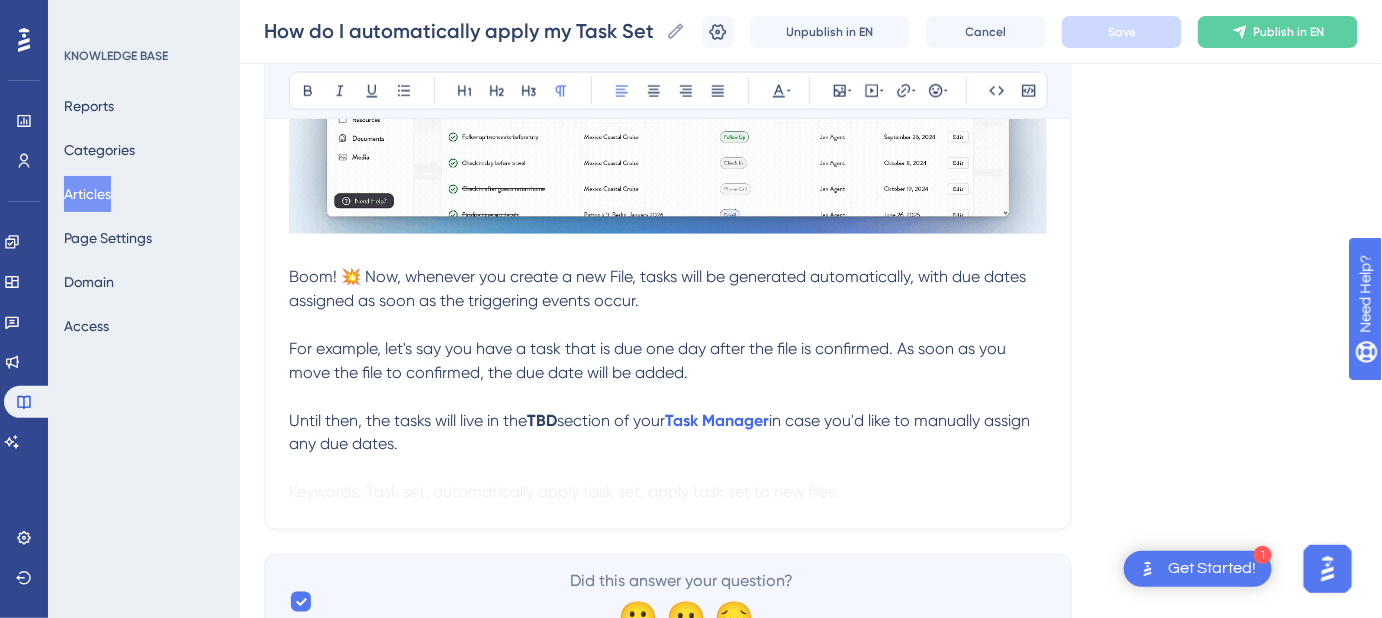 click on "For example, let's say you have a task that is due one day after the file is confirmed. As soon as you move the file to confirmed, the due date will be added." at bounding box center (649, 360) 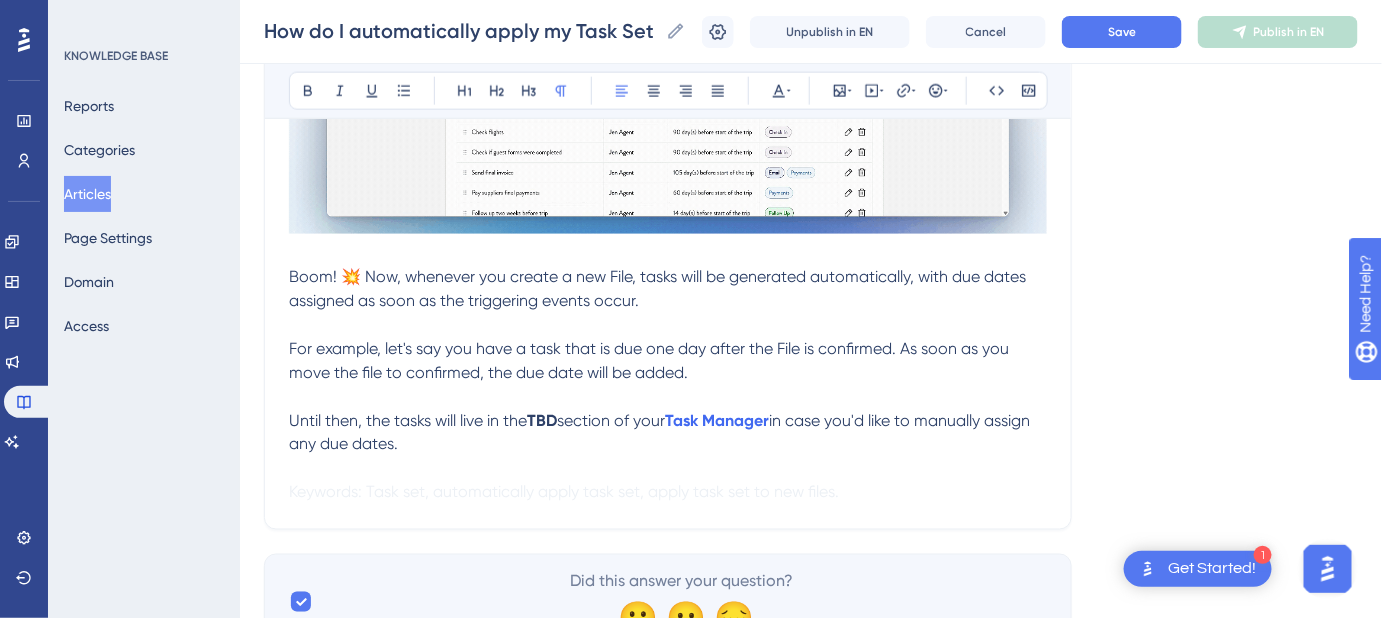 click on "For example, let's say you have a task that is due one day after the File is confirmed. As soon as you move the file to confirmed, the due date will be added." at bounding box center [651, 360] 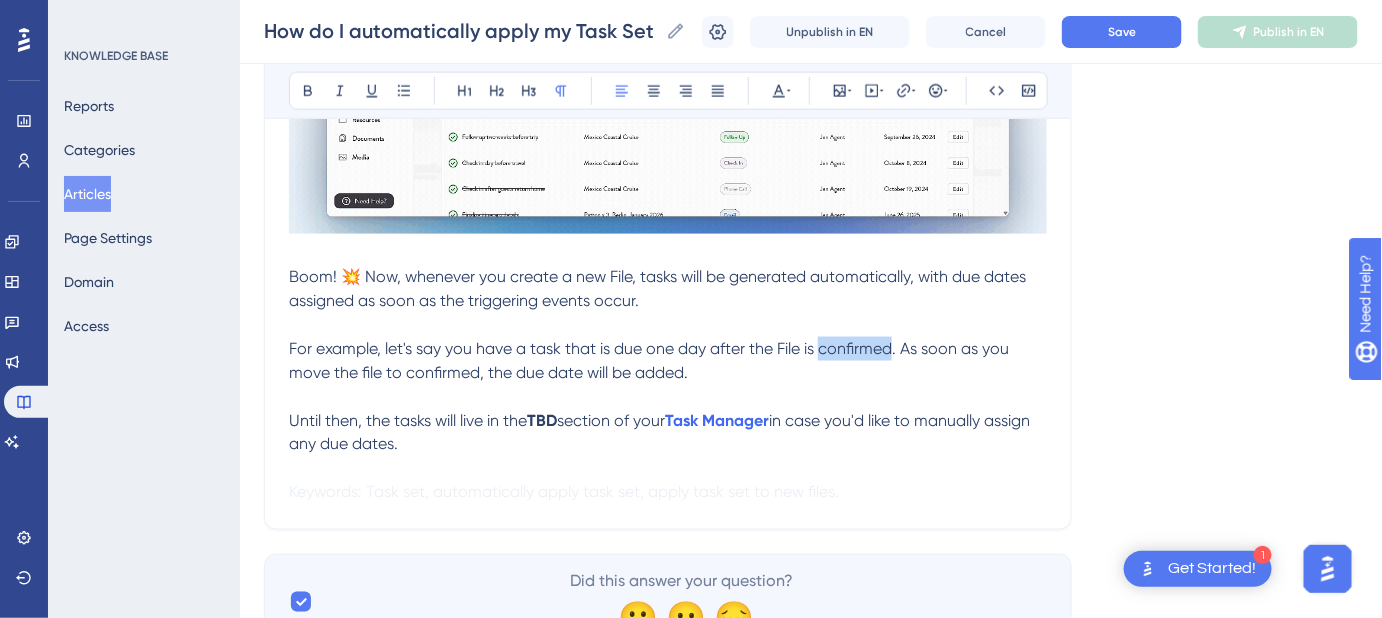 click on "For example, let's say you have a task that is due one day after the File is confirmed. As soon as you move the file to confirmed, the due date will be added." at bounding box center [651, 360] 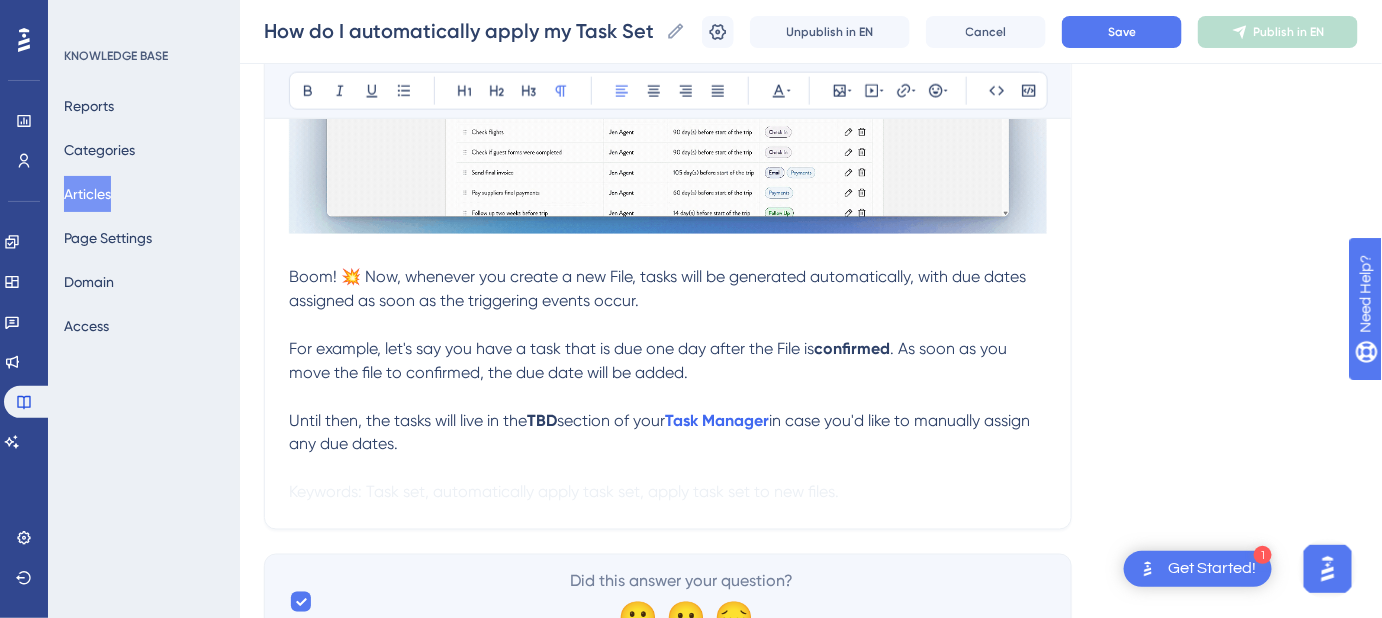 click on ". As soon as you move the file to confirmed, the due date will be added." at bounding box center (650, 360) 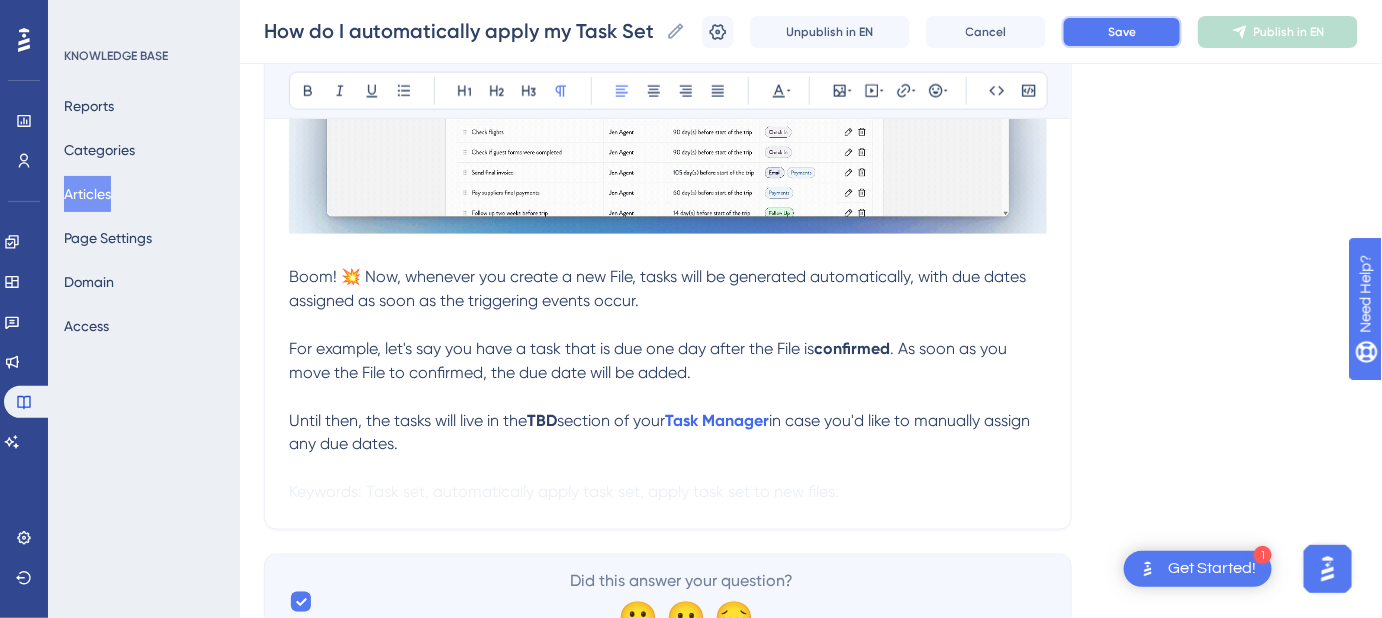 click on "Save" at bounding box center (1122, 32) 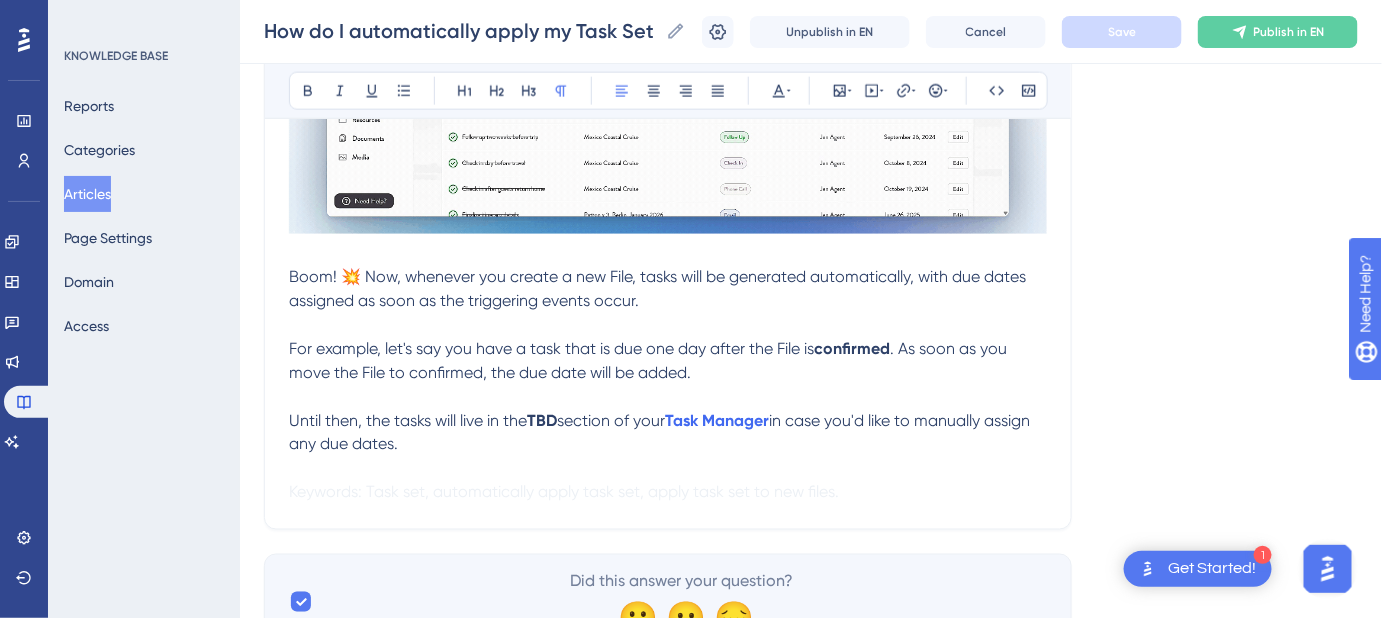 click on "Until then, the tasks will live in the  TBD  section of your  Task Manager  in case you'd like to manually assign any due dates." at bounding box center [668, 433] 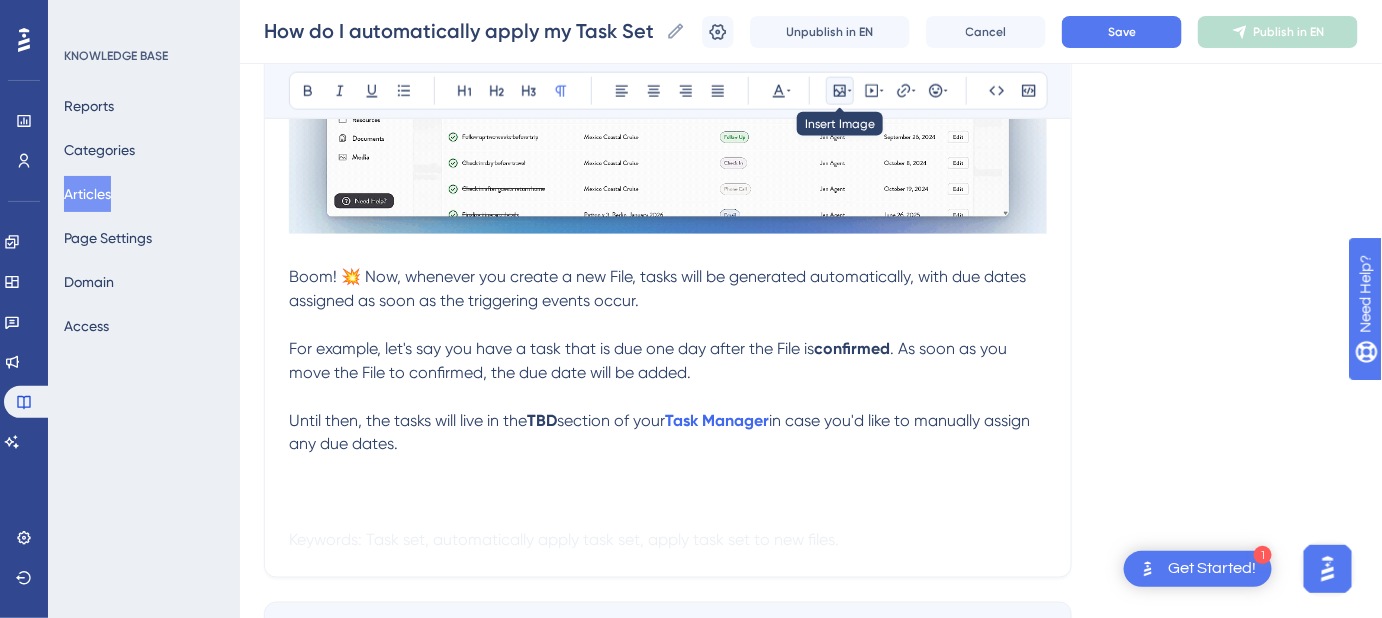 click 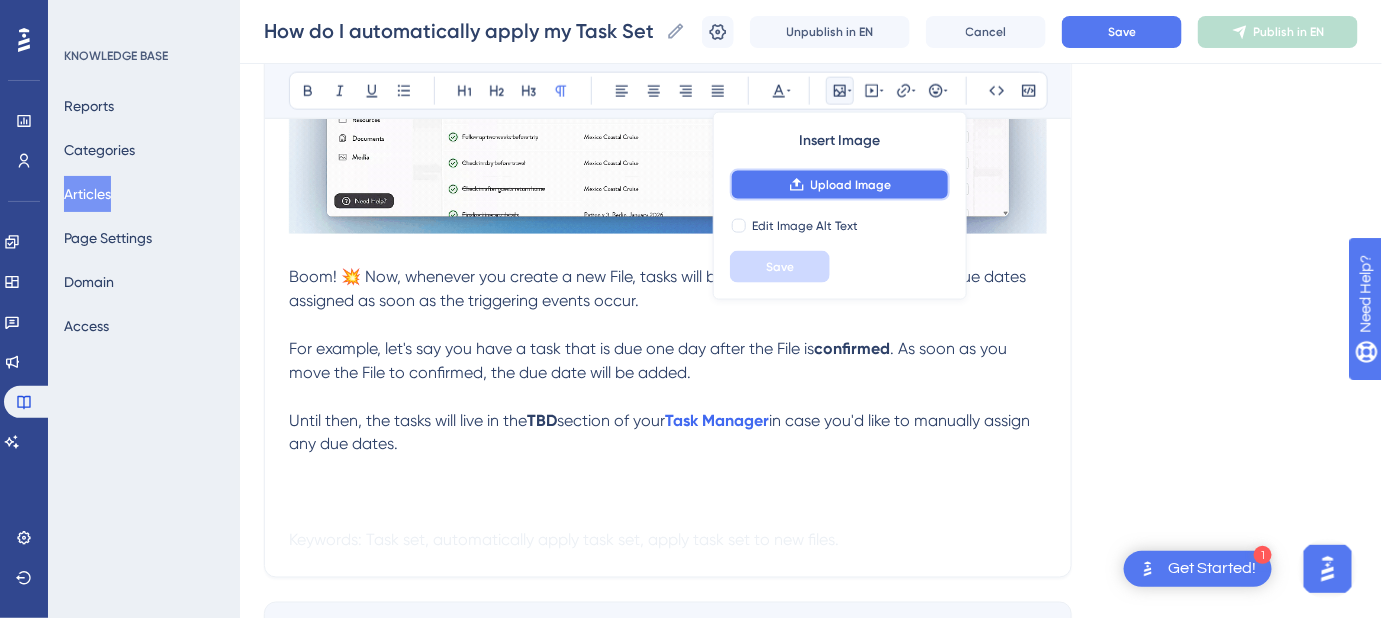 click 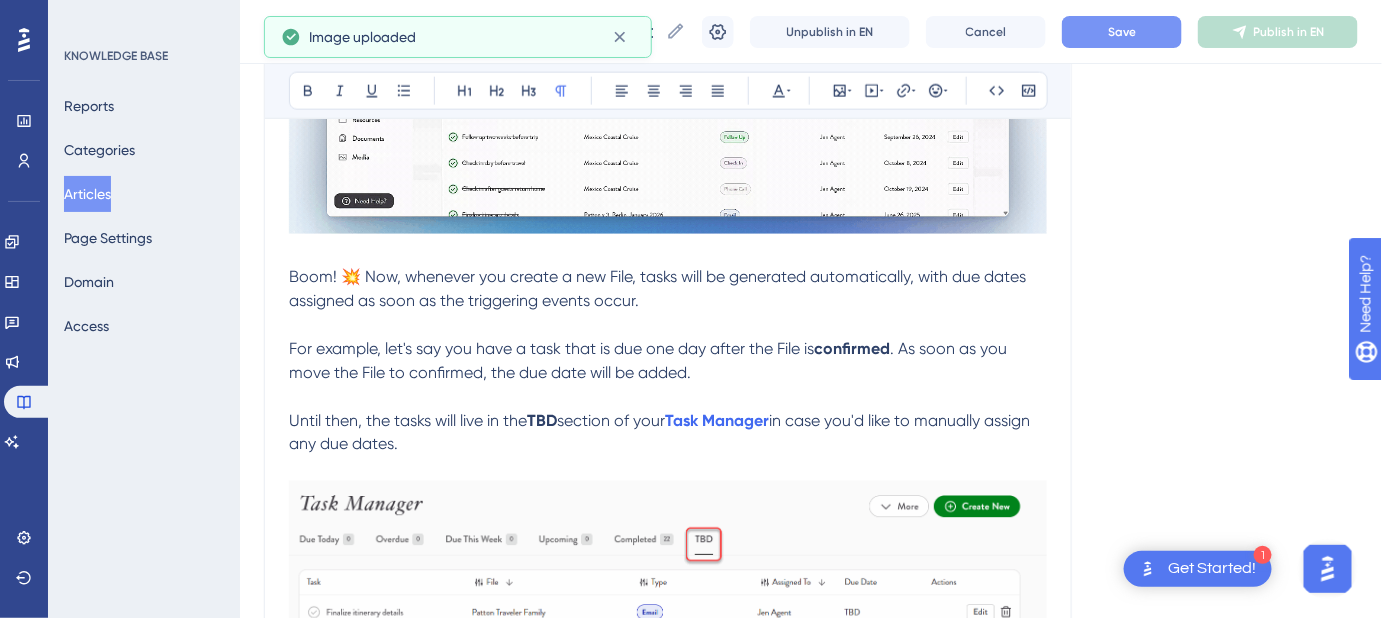 click on "Save" at bounding box center [1122, 32] 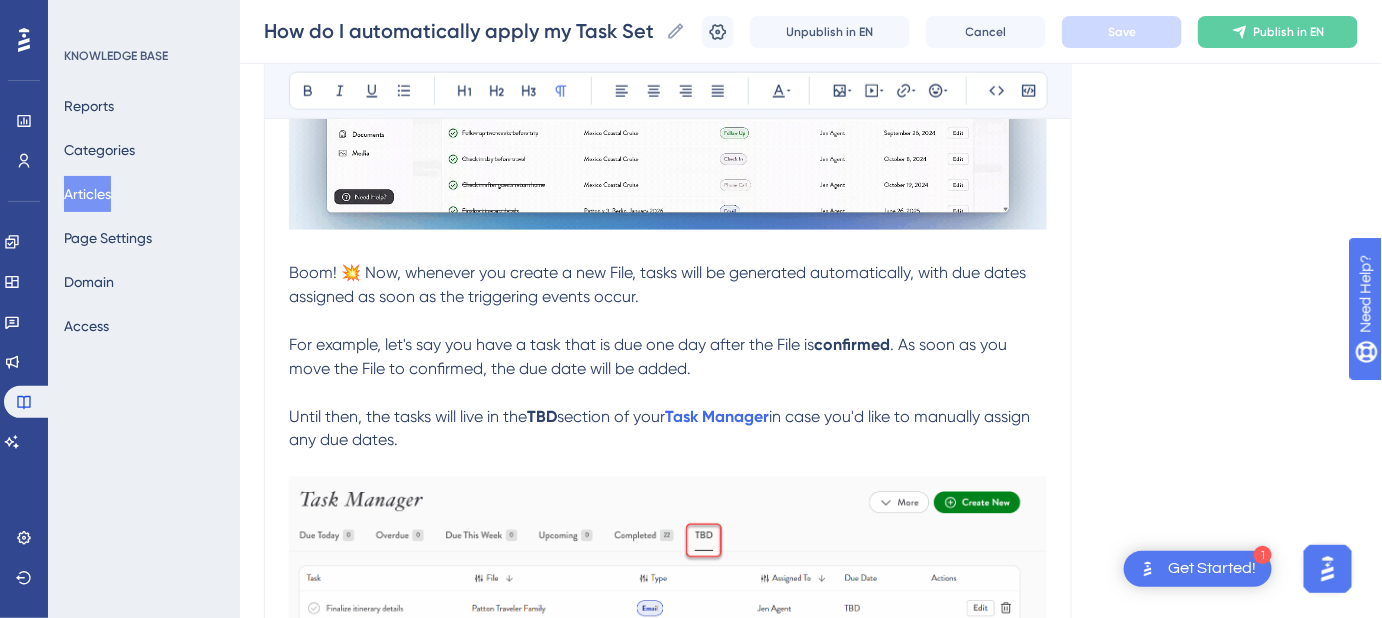 scroll, scrollTop: 818, scrollLeft: 0, axis: vertical 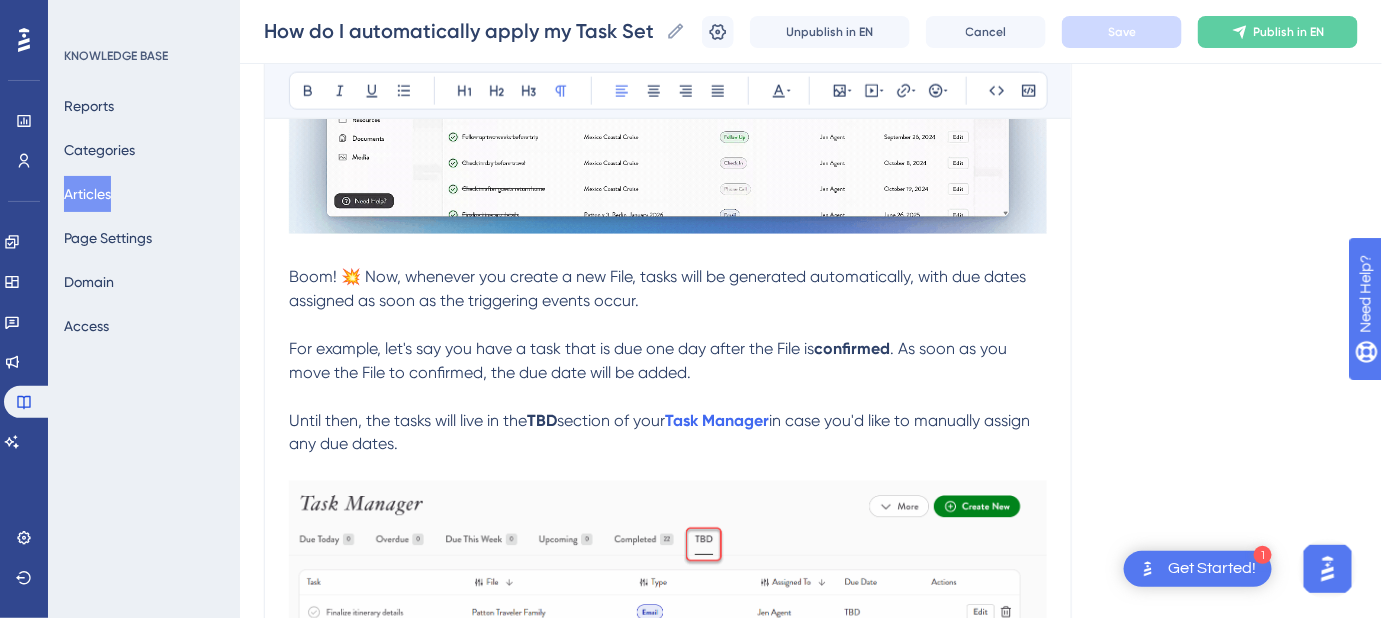 click on "Boom! 💥 Now, whenever you create a new File, tasks will be generated automatically, with due dates assigned as soon as the triggering events occur." at bounding box center [668, 289] 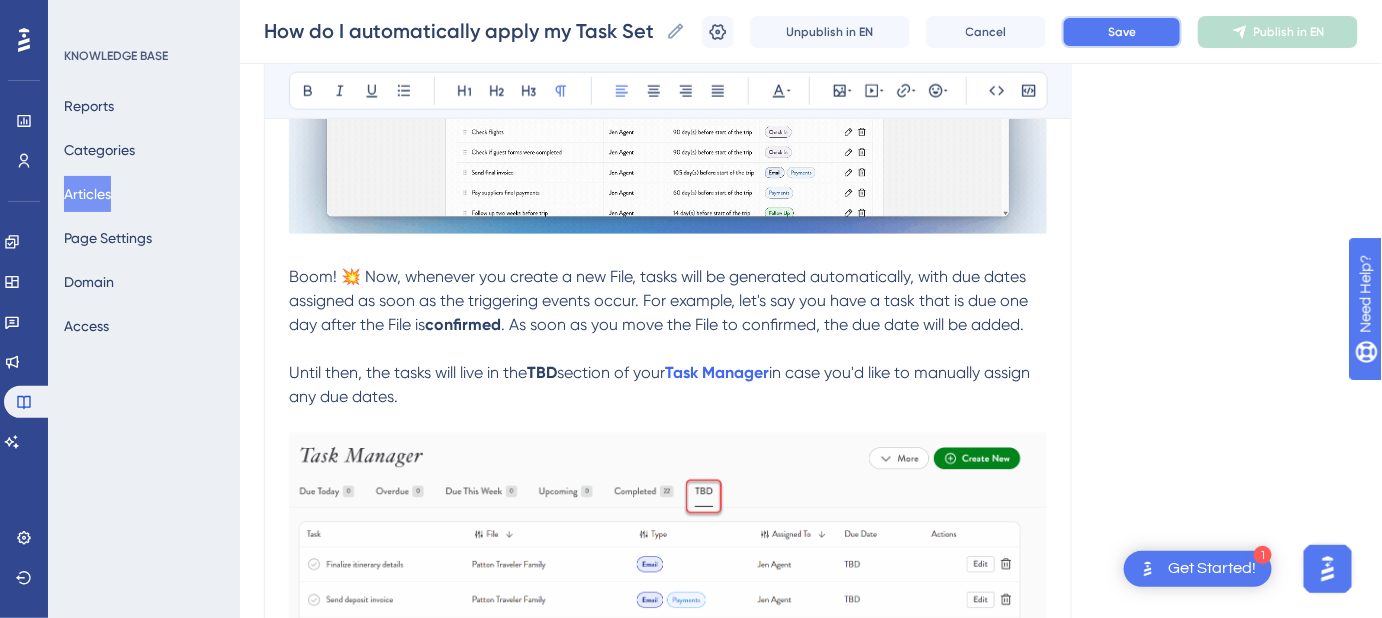click on "Save" at bounding box center (1122, 32) 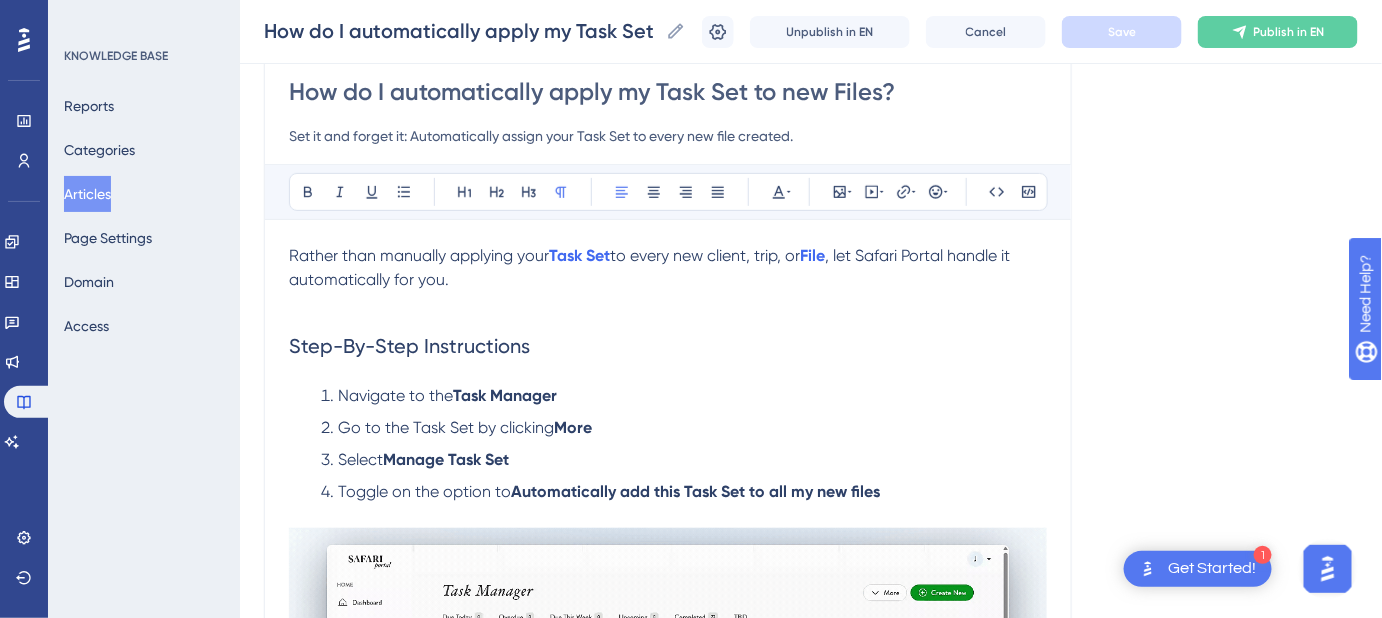 scroll, scrollTop: 818, scrollLeft: 0, axis: vertical 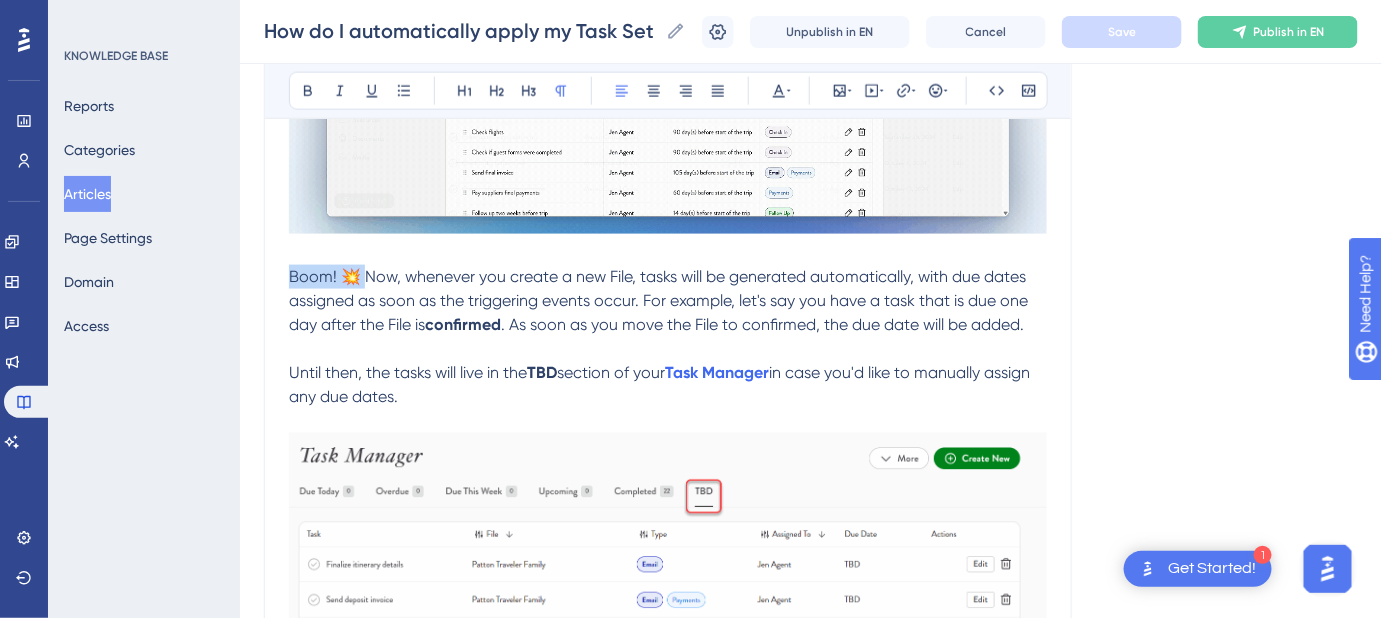 drag, startPoint x: 363, startPoint y: 274, endPoint x: 276, endPoint y: 277, distance: 87.05171 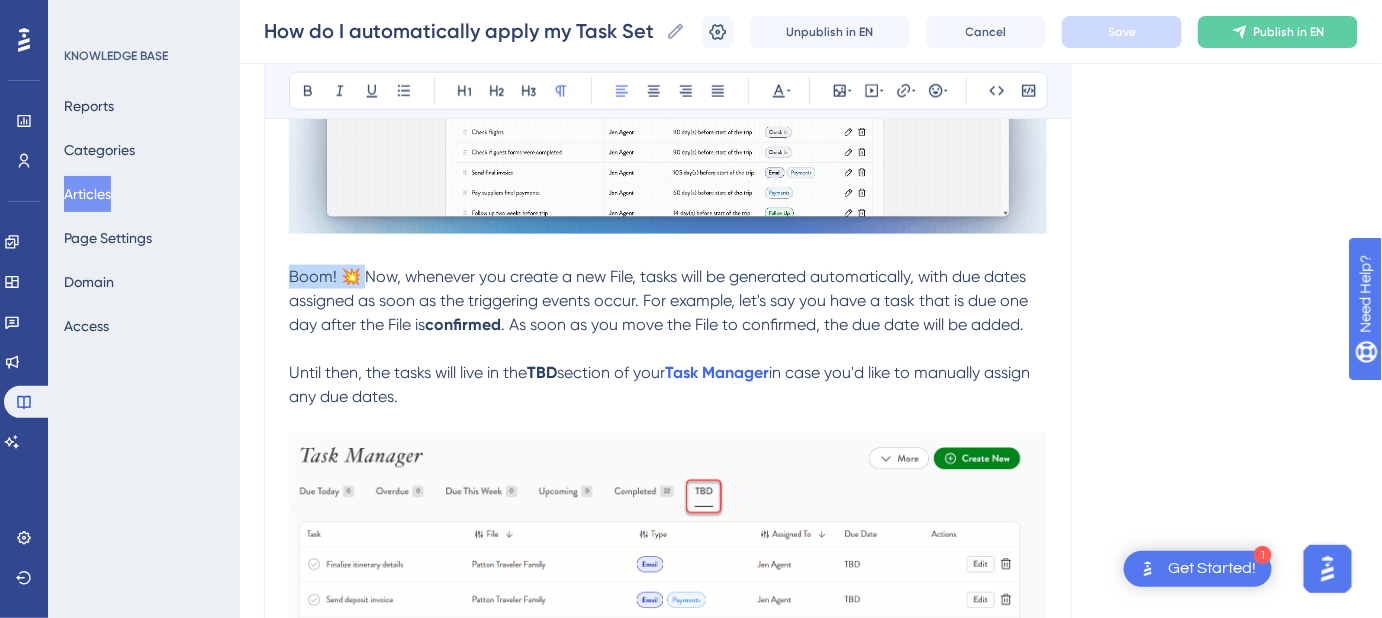 click on "How do I automatically apply my Task Set to new Files? Set it and forget it: Automatically assign your Task Set to every new file created. Bold Italic Underline Bullet Point Heading 1 Heading 2 Heading 3 Normal Align Left Align Center Align Right Align Justify Text Color Insert Image Embed Video Hyperlink Emojis Code Code Block Rather than manually applying your  Task Set  to every new client, trip, or  File , let Safari Portal handle it automatically for you. Step-By-Step Instructions Navigate to the  Task Manager Go to the Task Set by clicking  More Select  Manage Task Set Toggle on the option to  Automatically add this Task Set to all my new files Boom! 💥 Now, whenever you create a new File, tasks will be generated automatically, with due dates assigned as soon as the triggering events occur. For example, let's say you have a task that is due one day after the File is  confirmed . As soon as you move the File to confirmed, the due date will be added. Until then, the tasks will live in the  TBD" at bounding box center [668, 139] 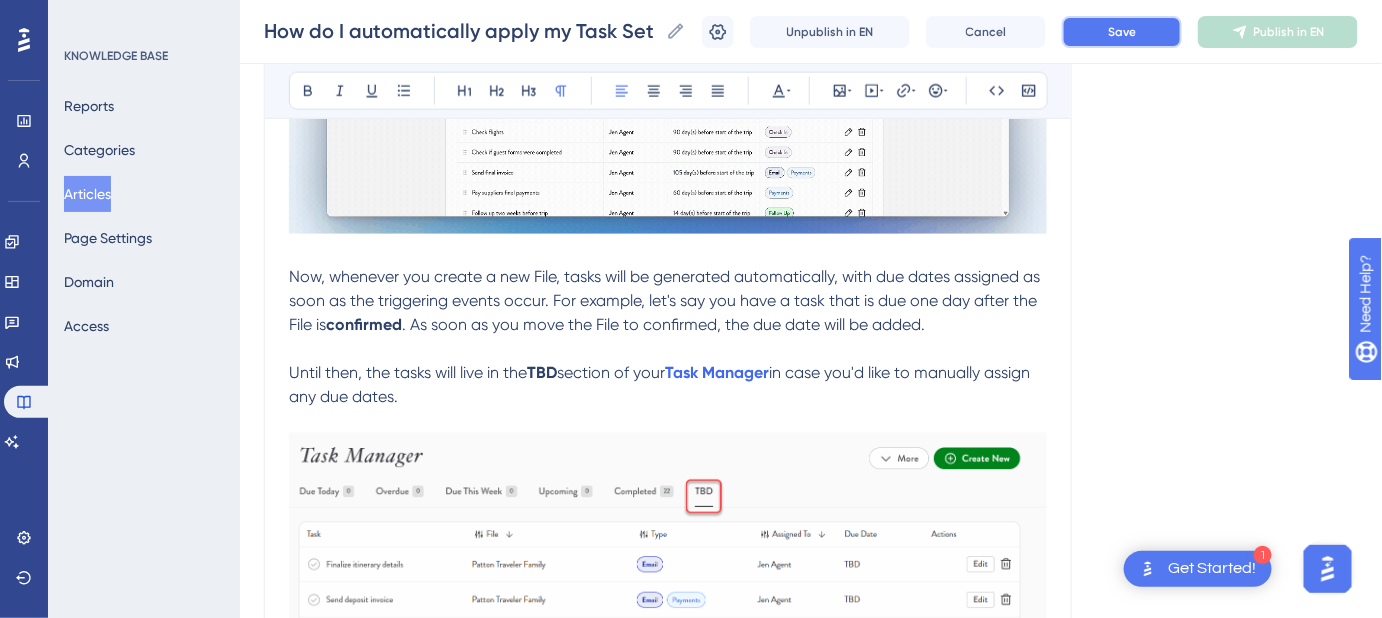 click on "Save" at bounding box center [1122, 32] 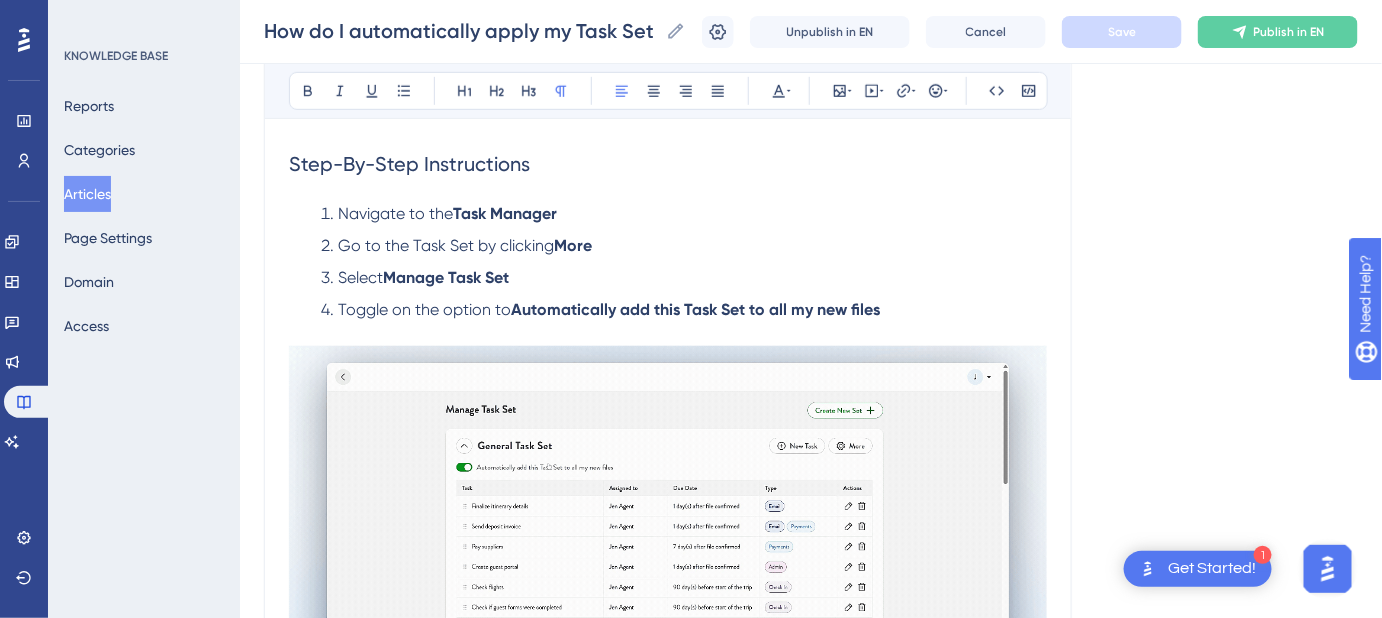 scroll, scrollTop: 454, scrollLeft: 0, axis: vertical 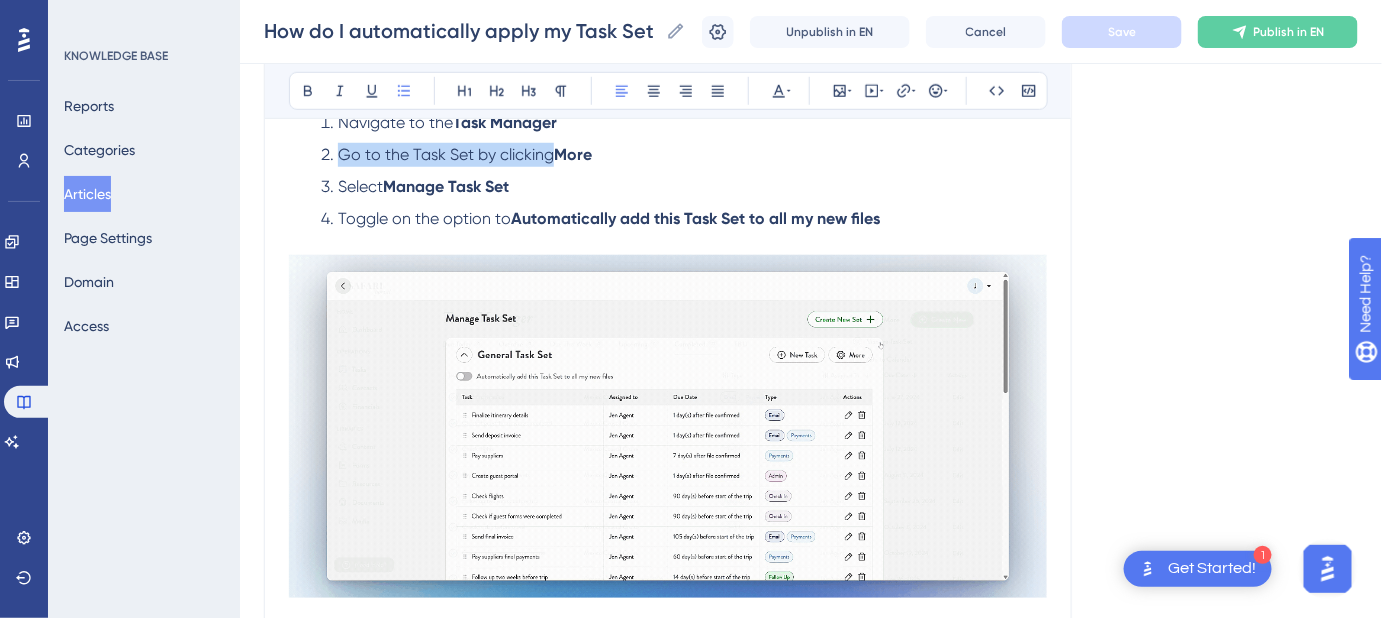 drag, startPoint x: 554, startPoint y: 151, endPoint x: 340, endPoint y: 162, distance: 214.28252 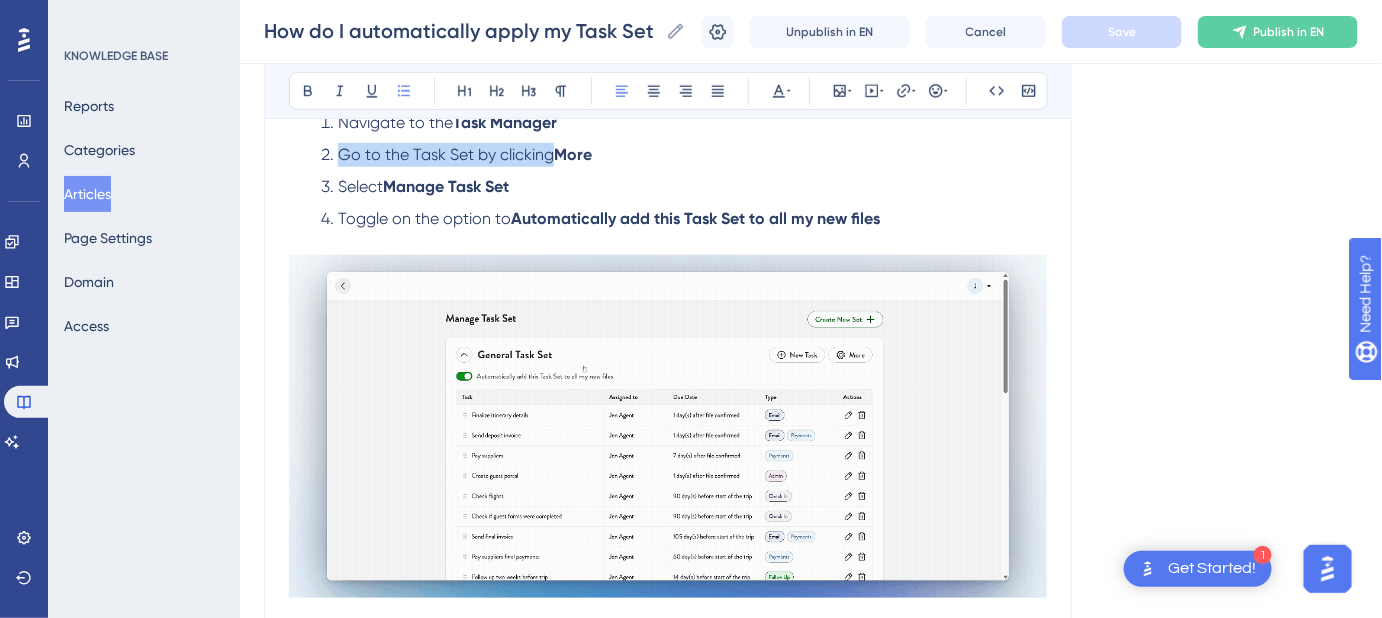 click on "Go to the Task Set by clicking  More" at bounding box center [684, 155] 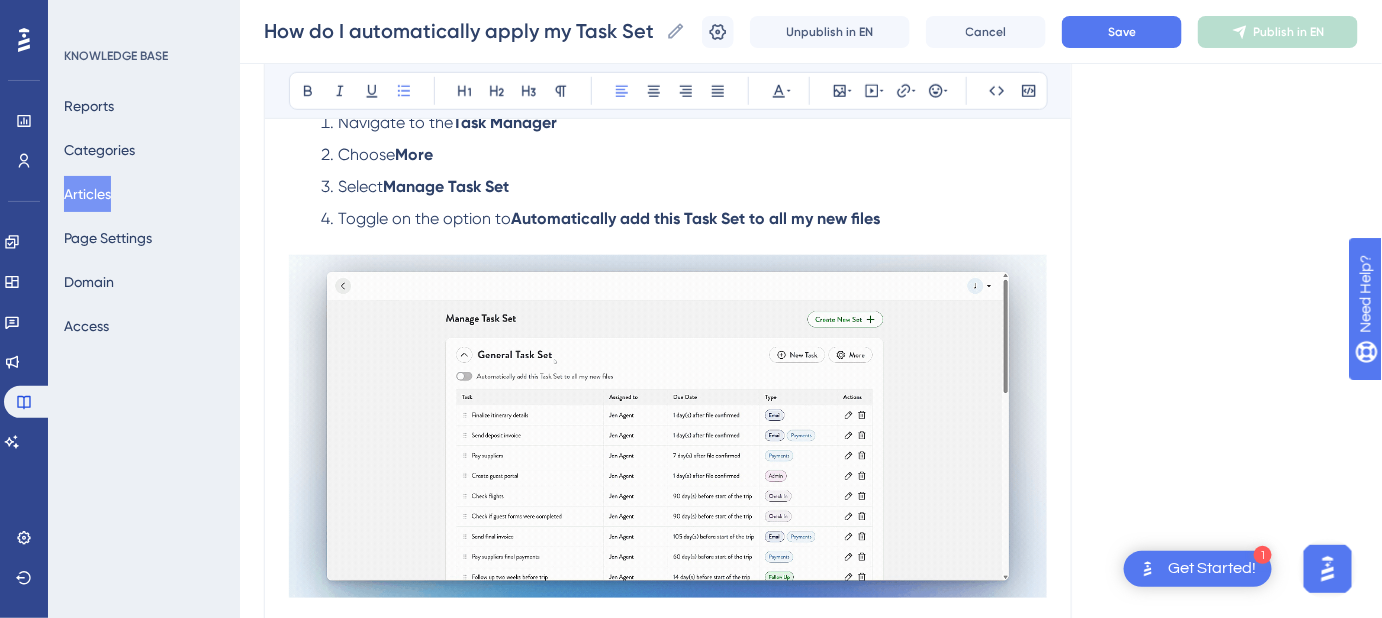 click on "Choose  More" at bounding box center (684, 155) 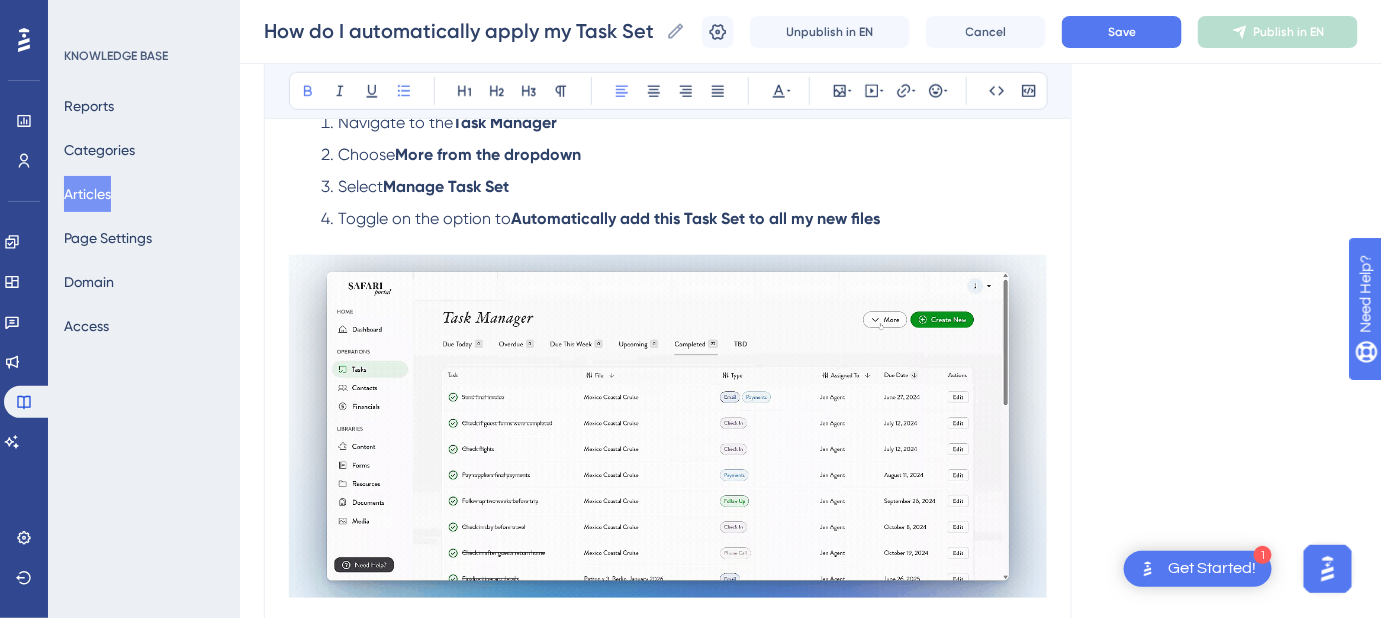 click on "More from the dropdown" at bounding box center [488, 154] 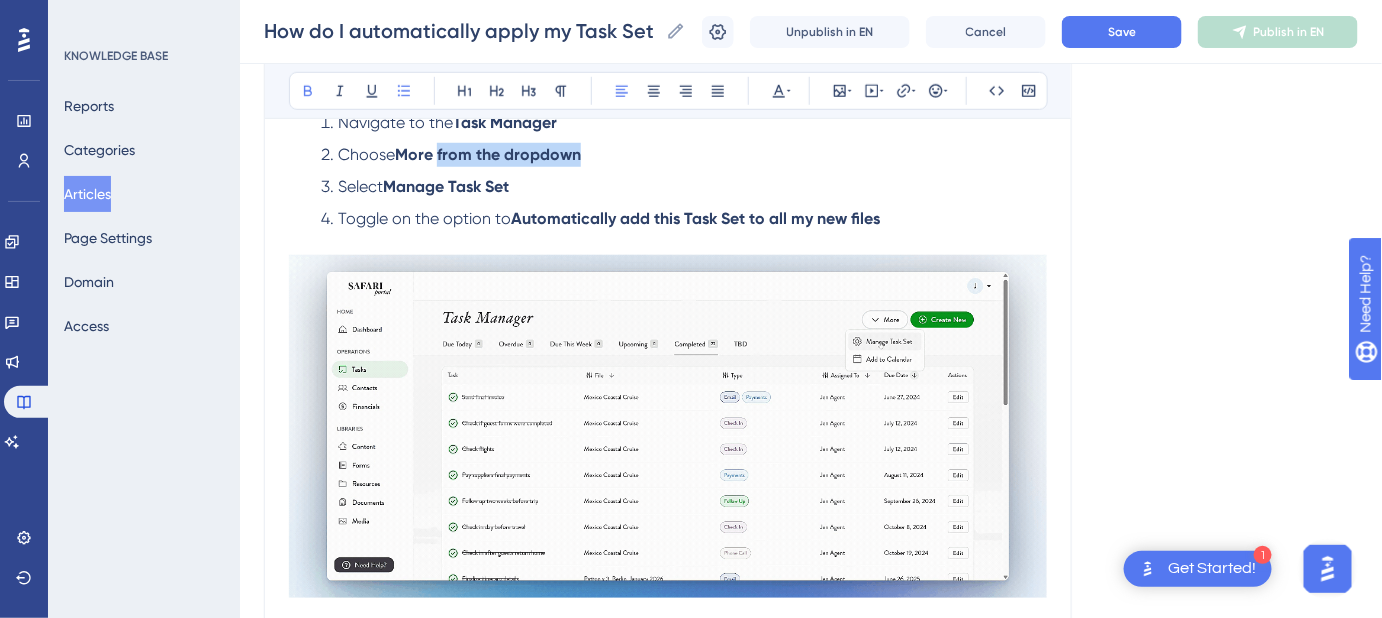 drag, startPoint x: 589, startPoint y: 159, endPoint x: 441, endPoint y: 161, distance: 148.01352 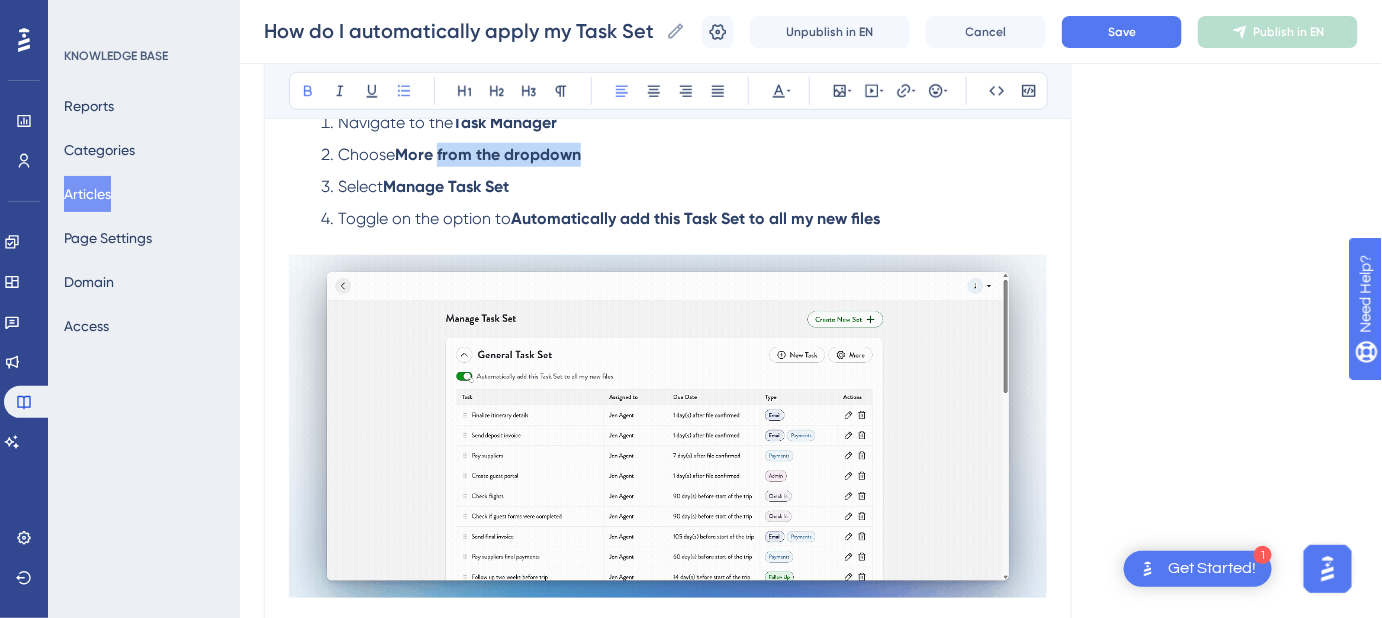 click on "Choose  More from the dropdown" at bounding box center (684, 155) 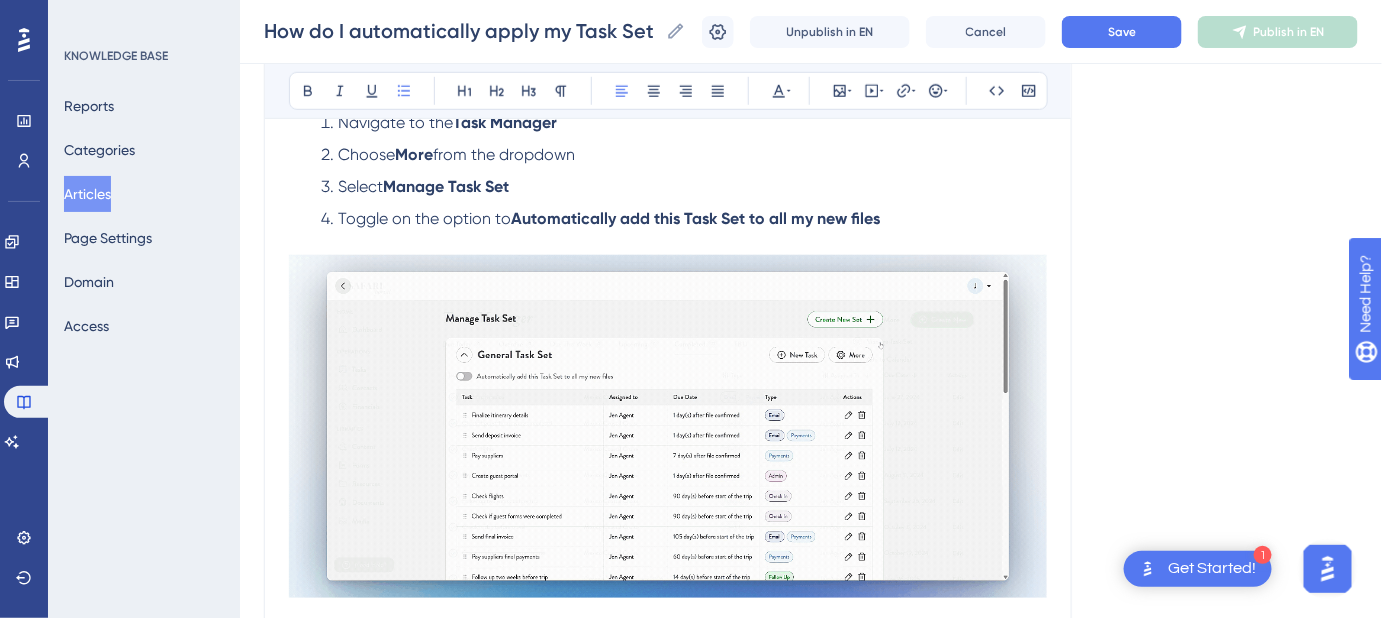 click on "Select  Manage Task Set" at bounding box center [684, 187] 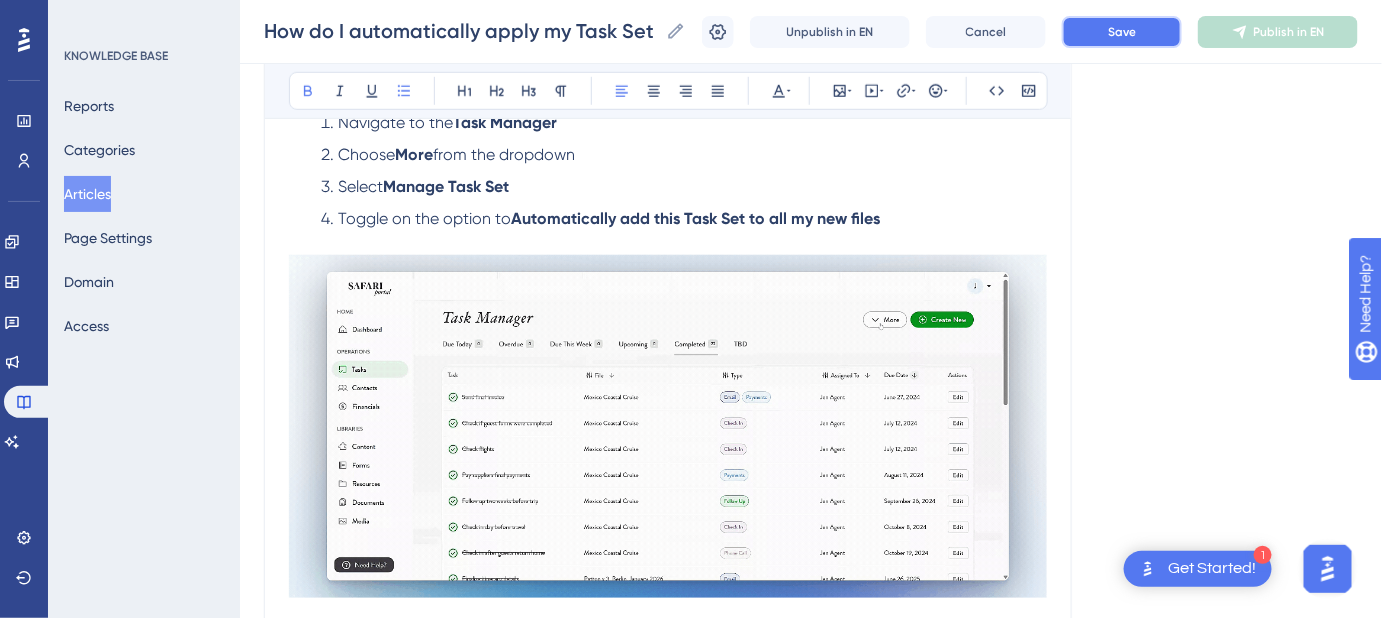 click on "Save" at bounding box center (1122, 32) 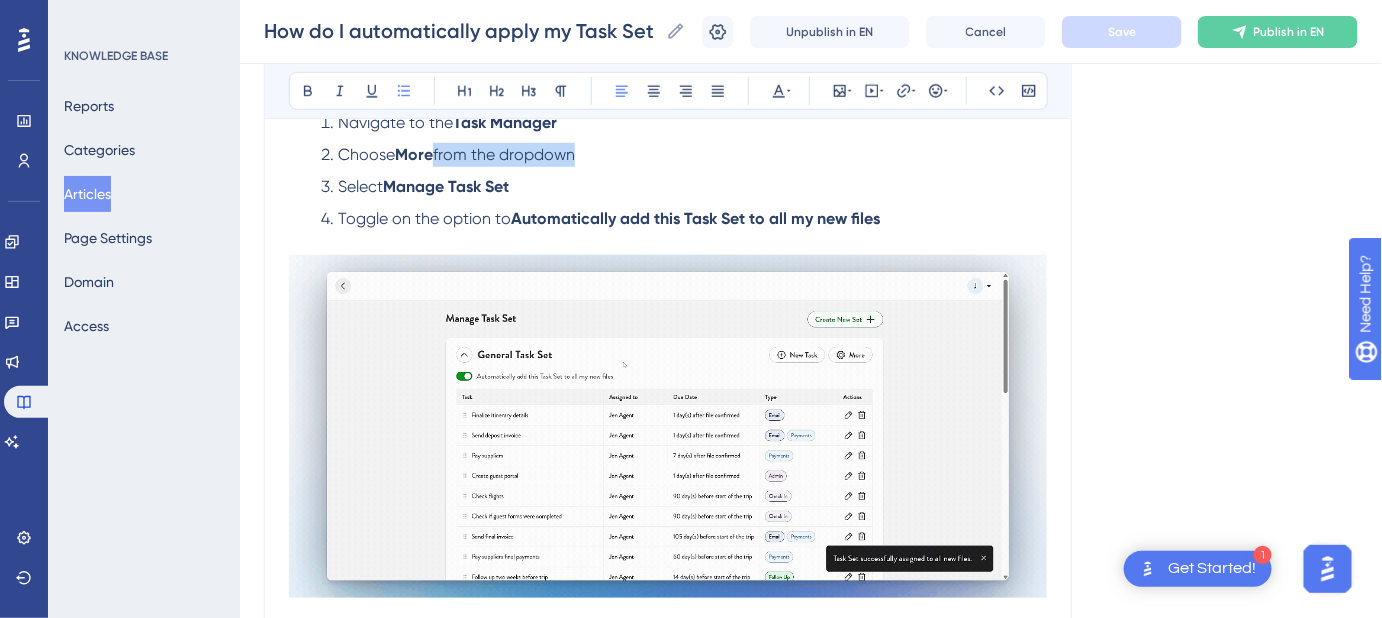 drag, startPoint x: 439, startPoint y: 153, endPoint x: 594, endPoint y: 154, distance: 155.00322 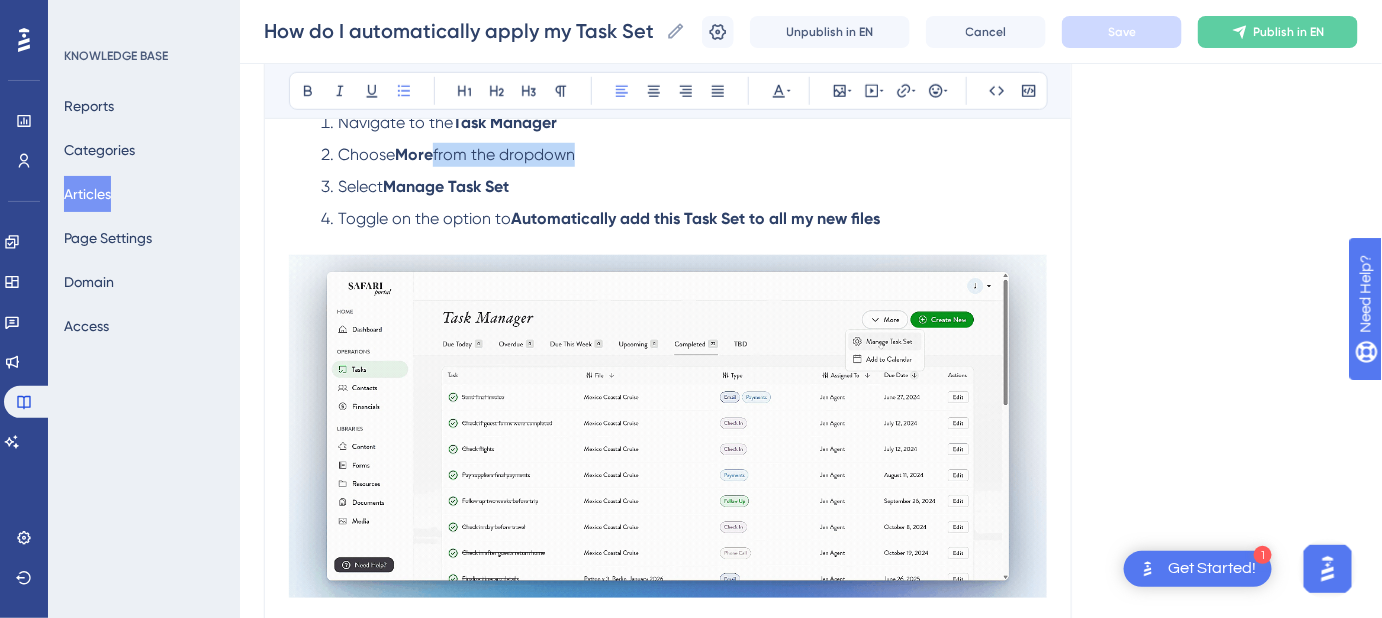 click on "Choose  More  from the dropdown" at bounding box center [684, 155] 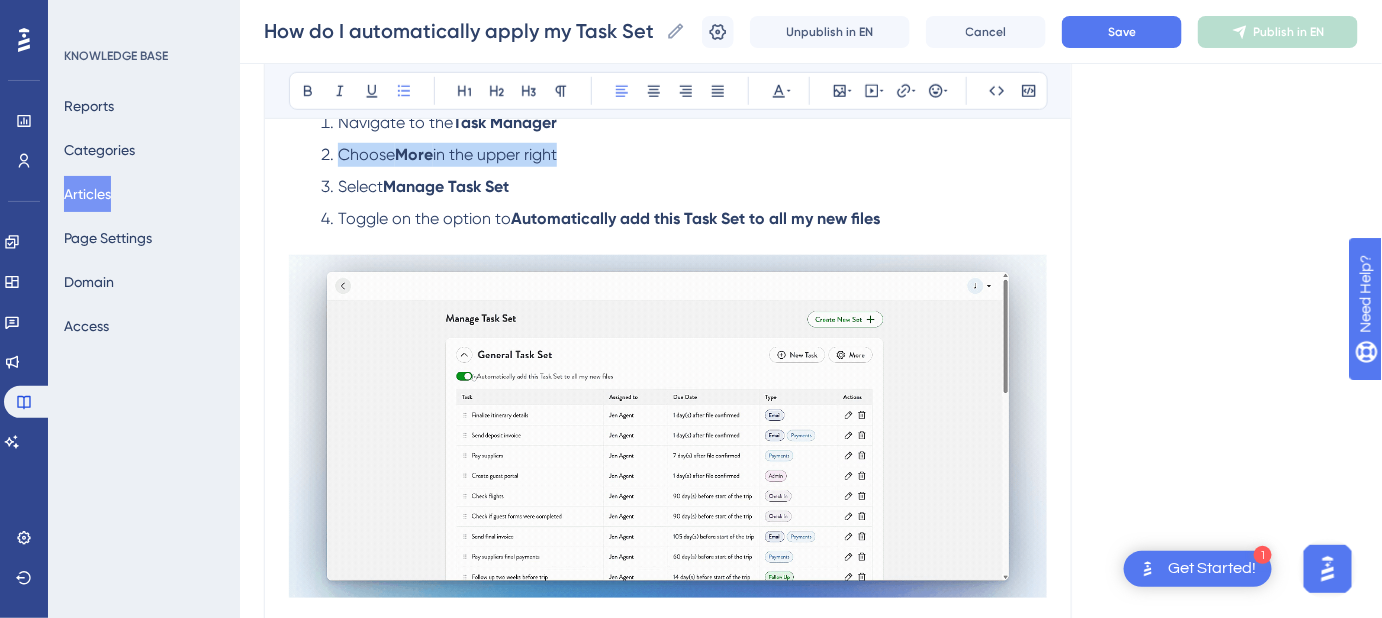 drag, startPoint x: 574, startPoint y: 148, endPoint x: 341, endPoint y: 164, distance: 233.5487 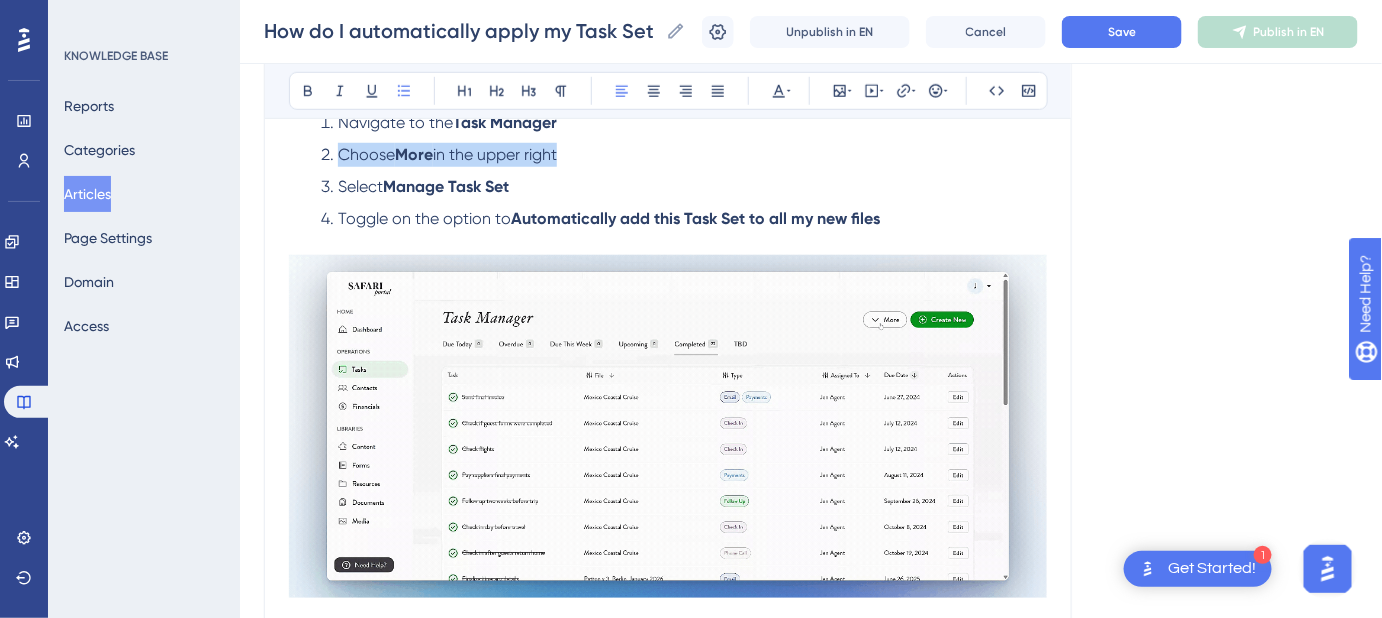 click on "Choose  More  in the upper right" at bounding box center [684, 155] 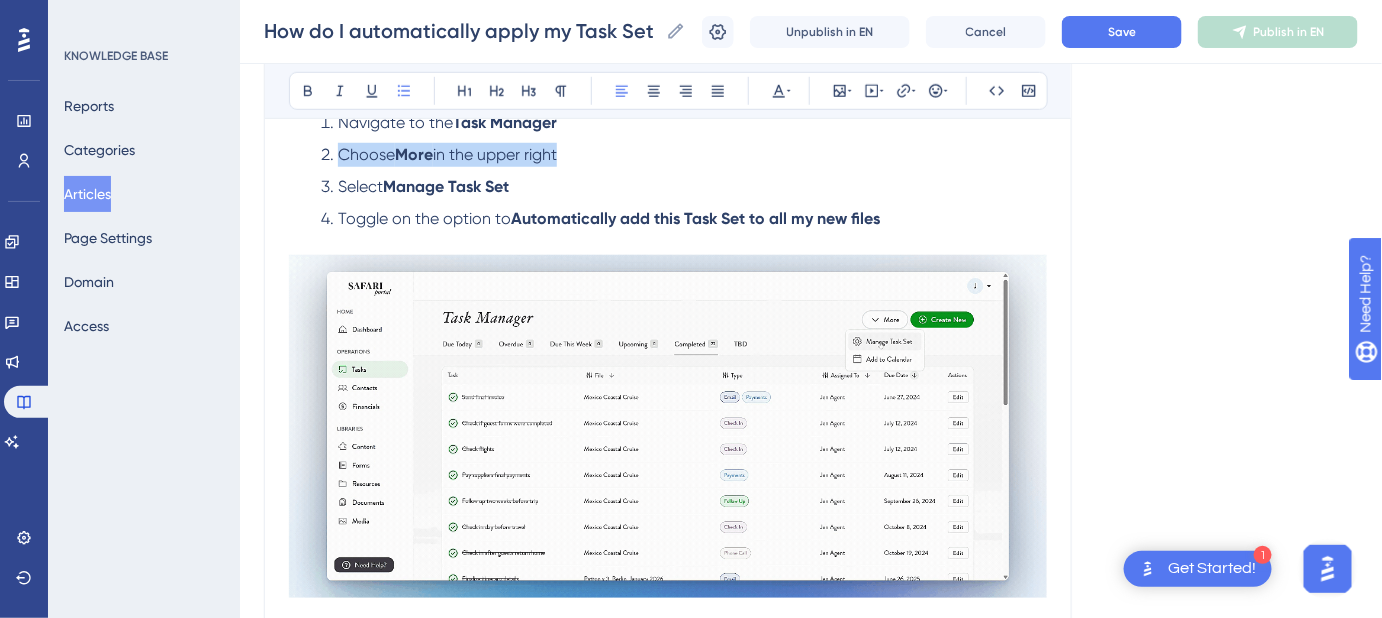 copy on "Choose  More  in the upper right" 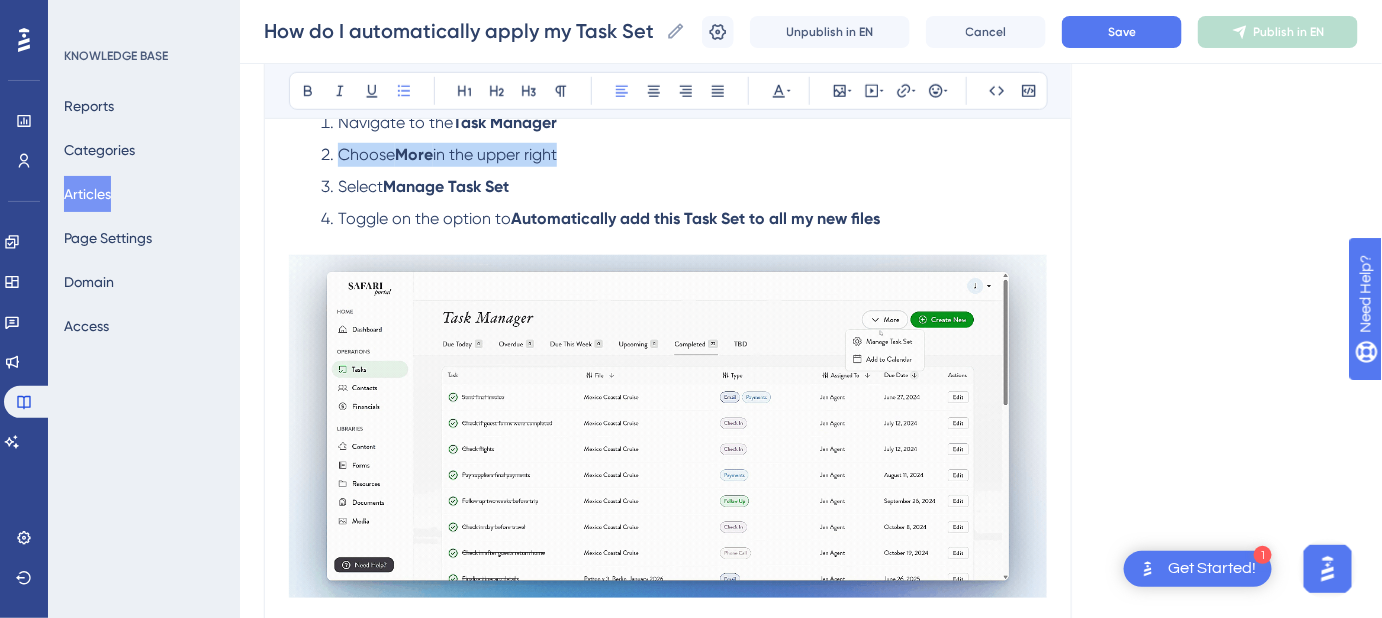 click on "Choose  More  in the upper right" at bounding box center (684, 155) 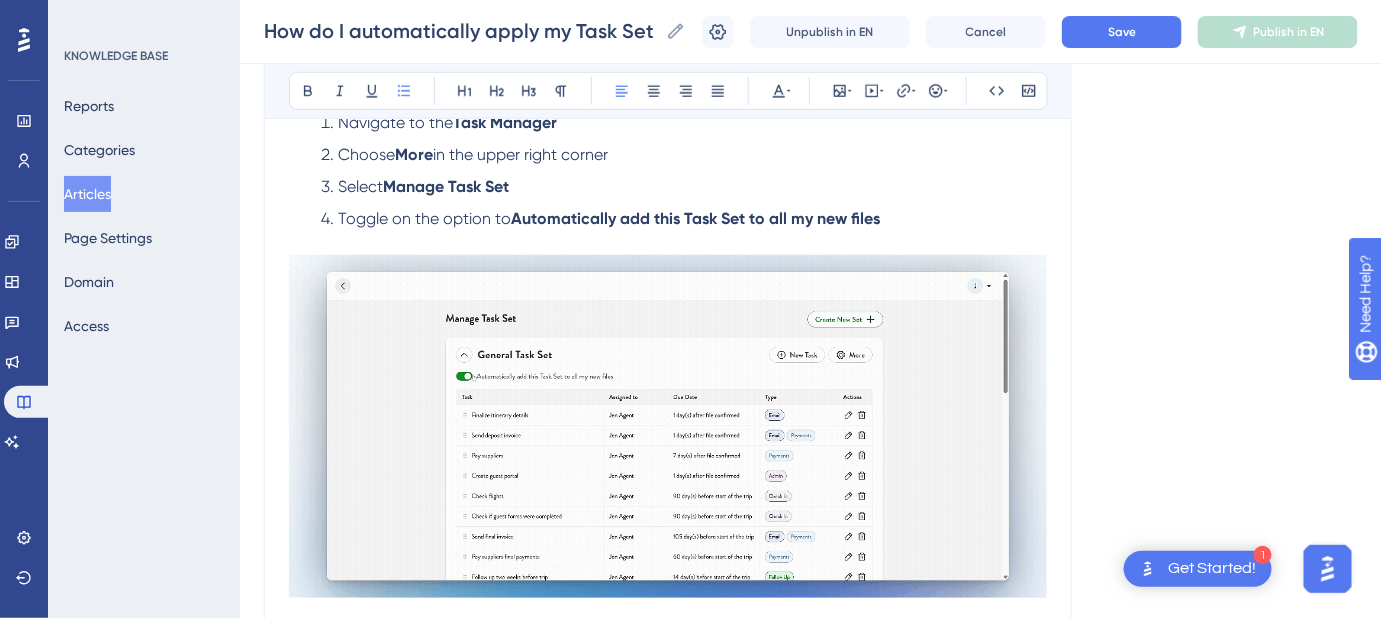 click on "in the upper right corner" at bounding box center (520, 154) 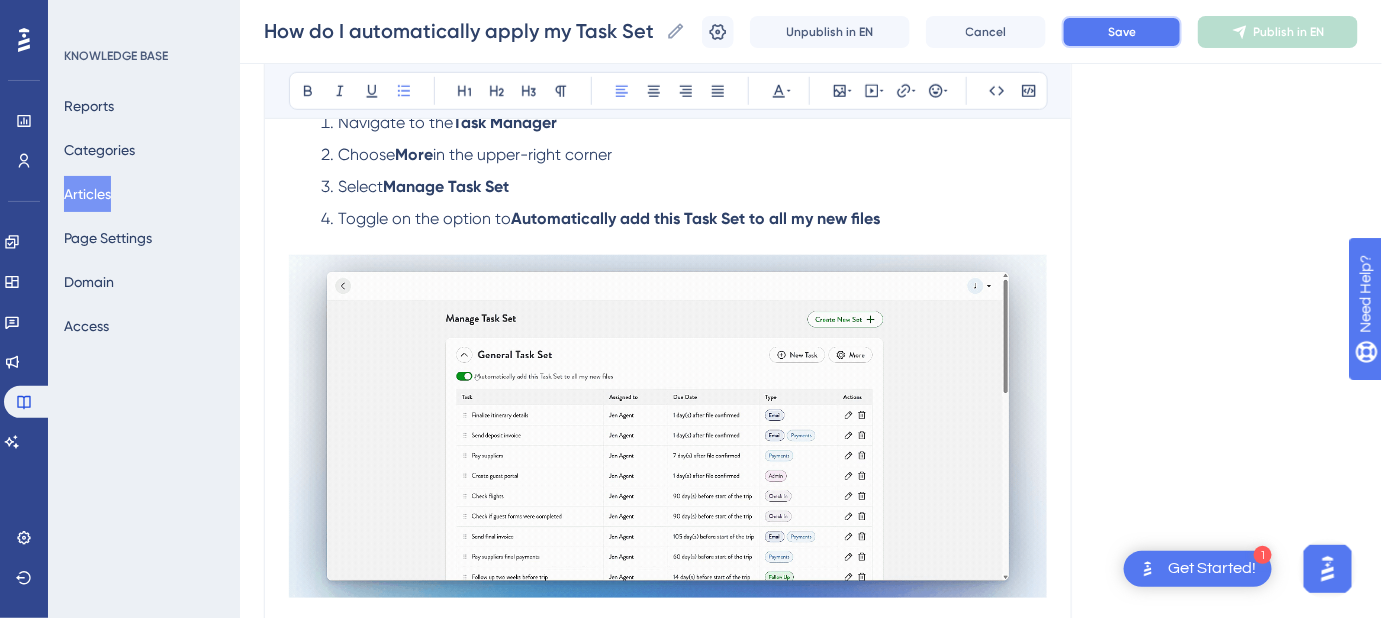 click on "Save" at bounding box center [1122, 32] 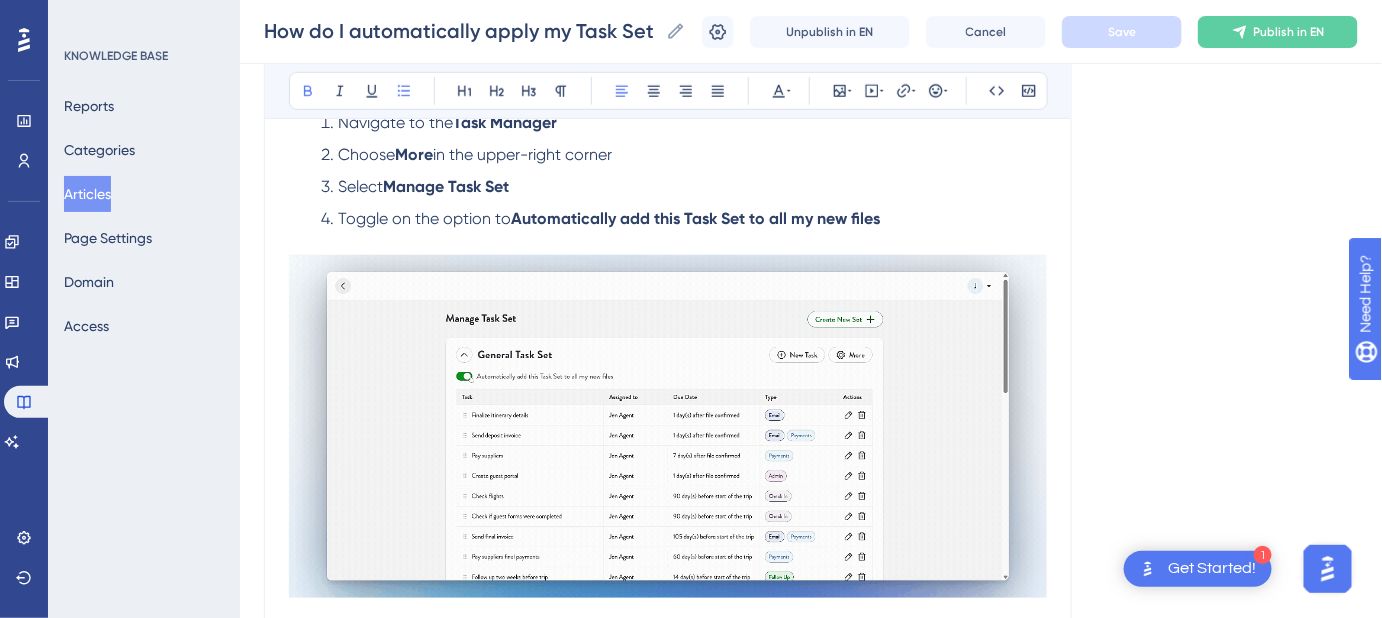 click on "Select  Manage Task Set" at bounding box center [684, 187] 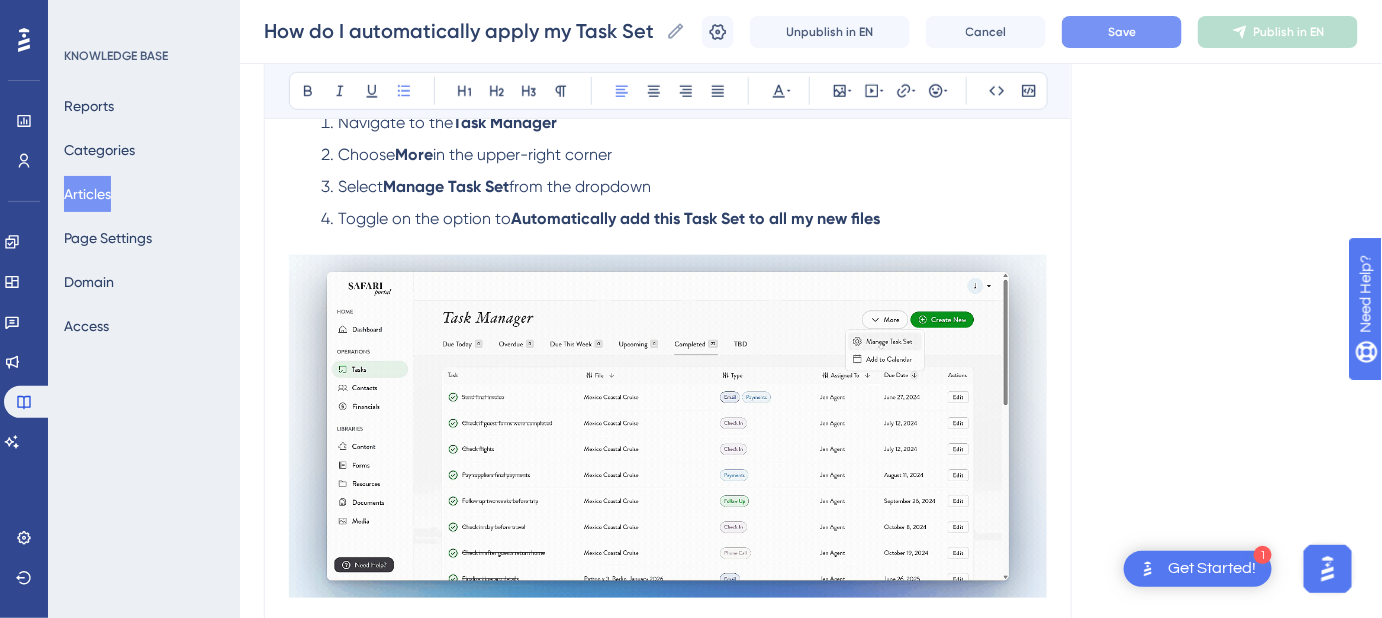 click on "Save" at bounding box center (1122, 32) 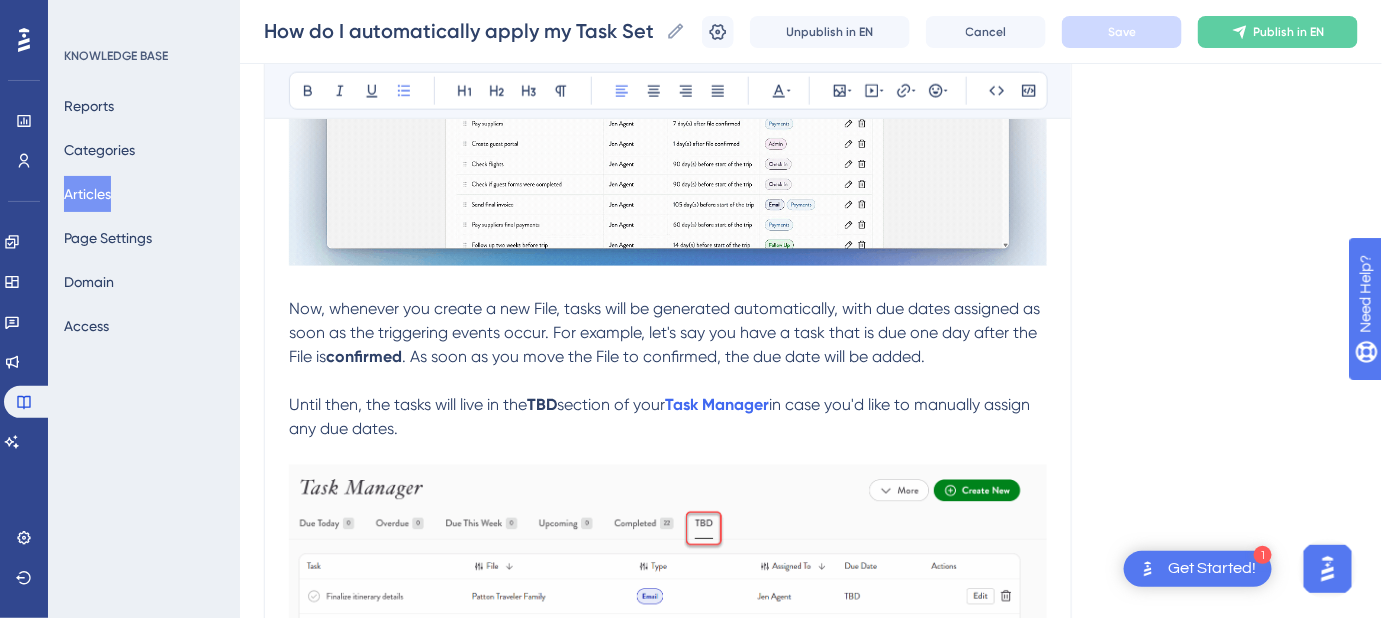 scroll, scrollTop: 818, scrollLeft: 0, axis: vertical 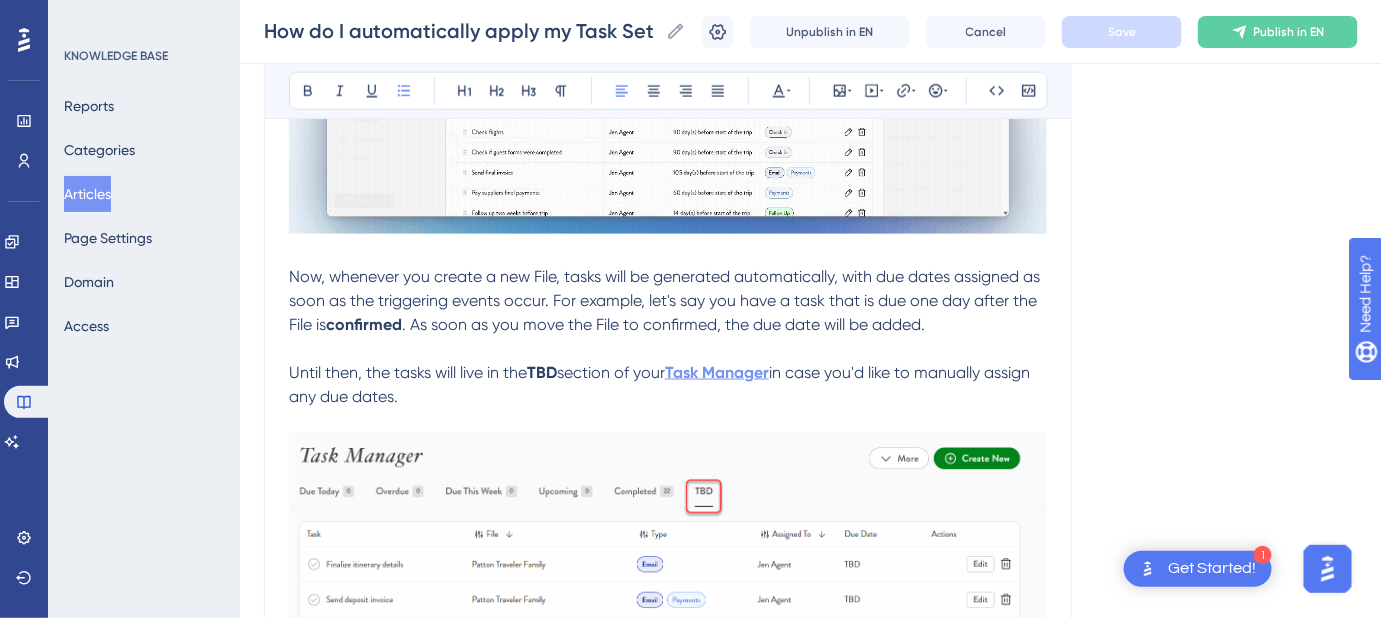 click on "Task Manager" at bounding box center (717, 372) 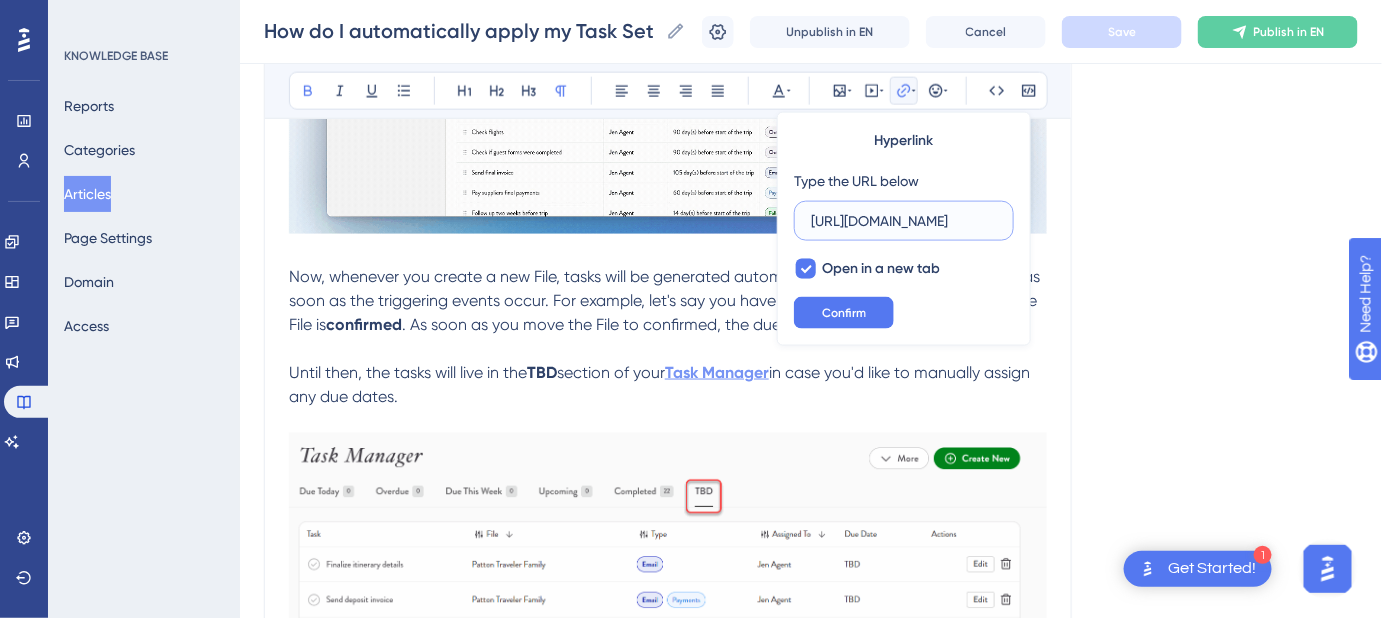 scroll, scrollTop: 0, scrollLeft: 301, axis: horizontal 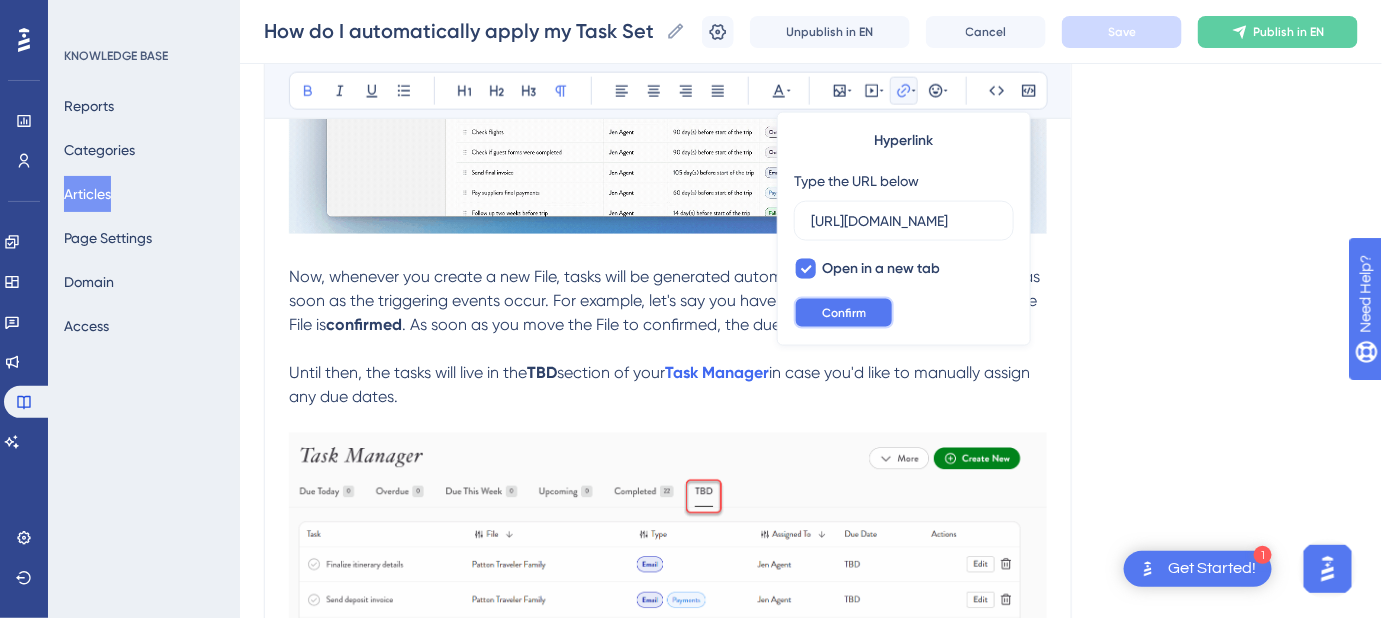 click on "Confirm" at bounding box center [844, 313] 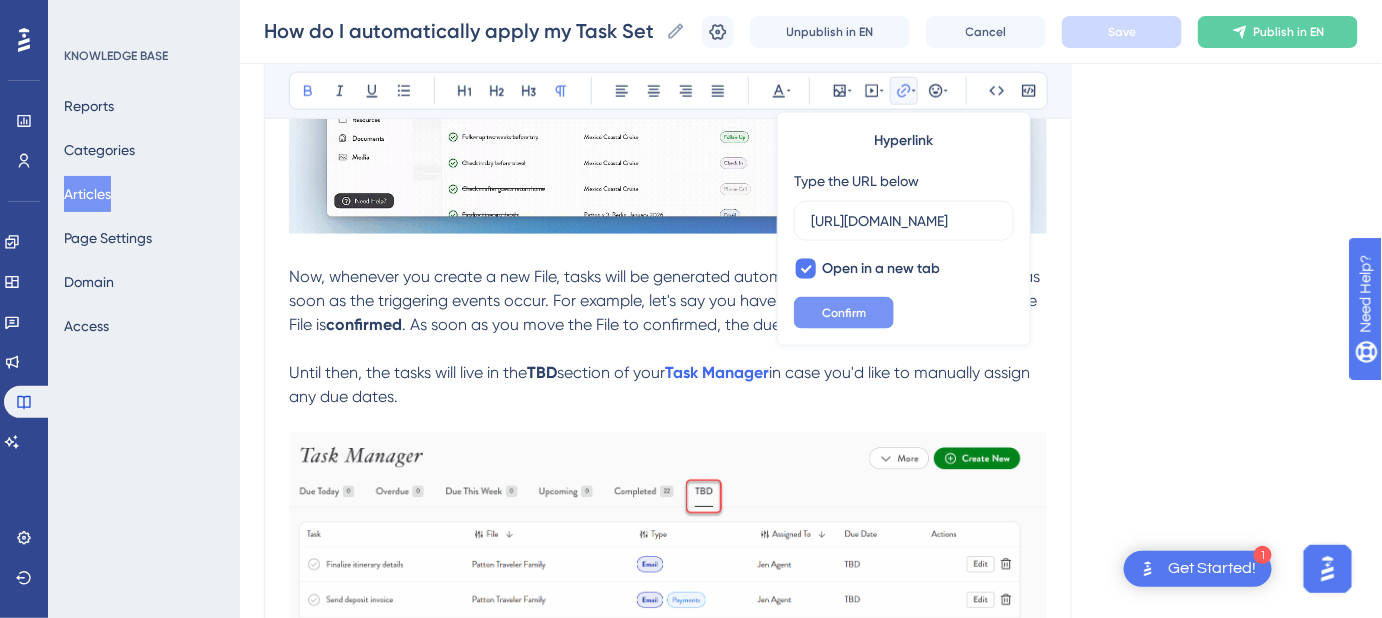 scroll, scrollTop: 0, scrollLeft: 0, axis: both 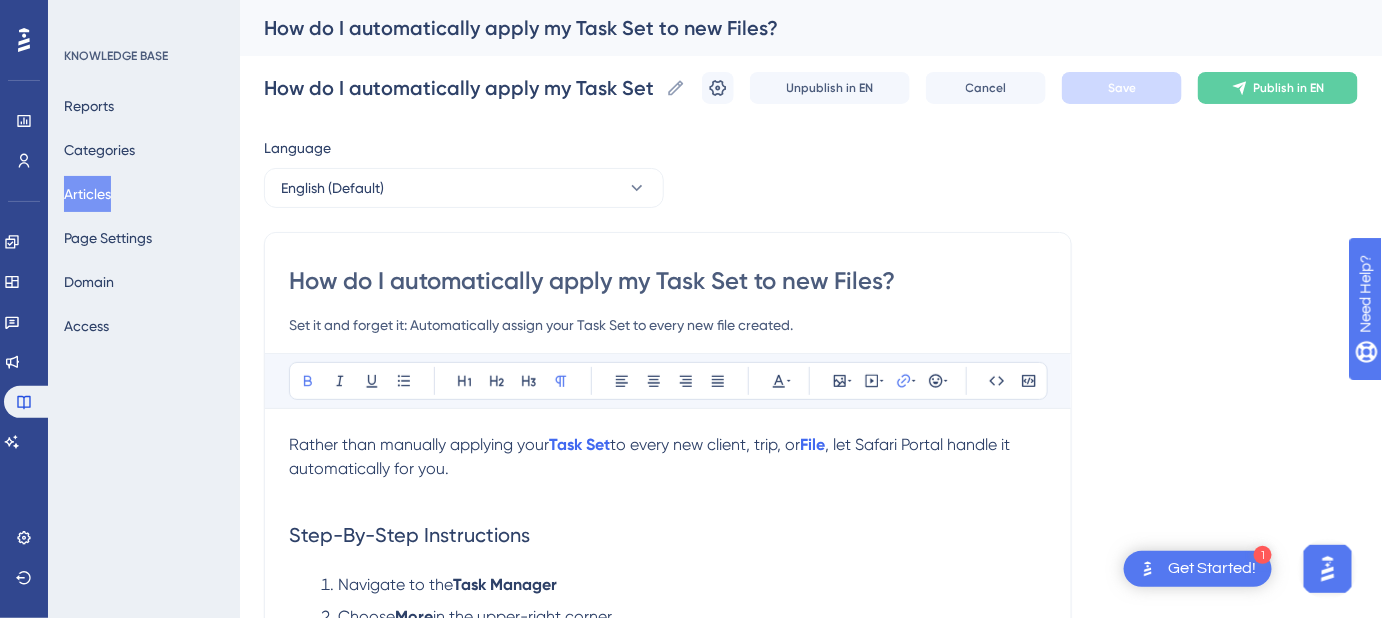 drag, startPoint x: 832, startPoint y: 321, endPoint x: 205, endPoint y: 324, distance: 627.0072 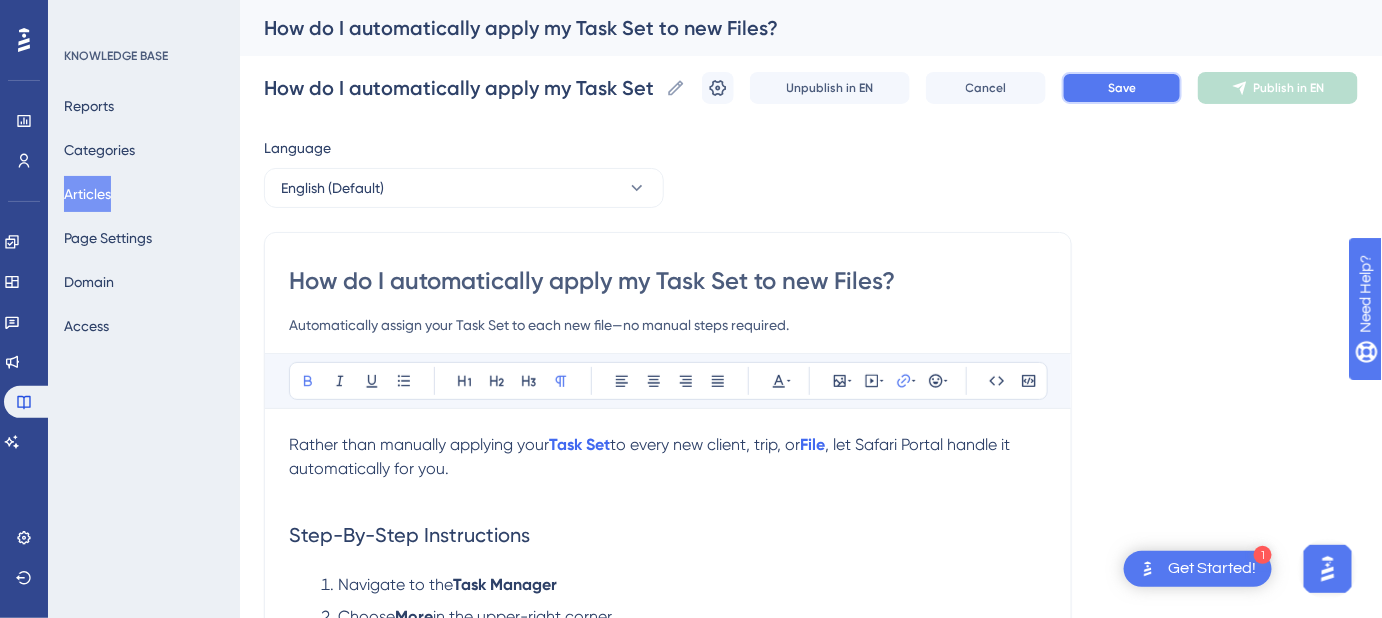 click on "Save" at bounding box center (1122, 88) 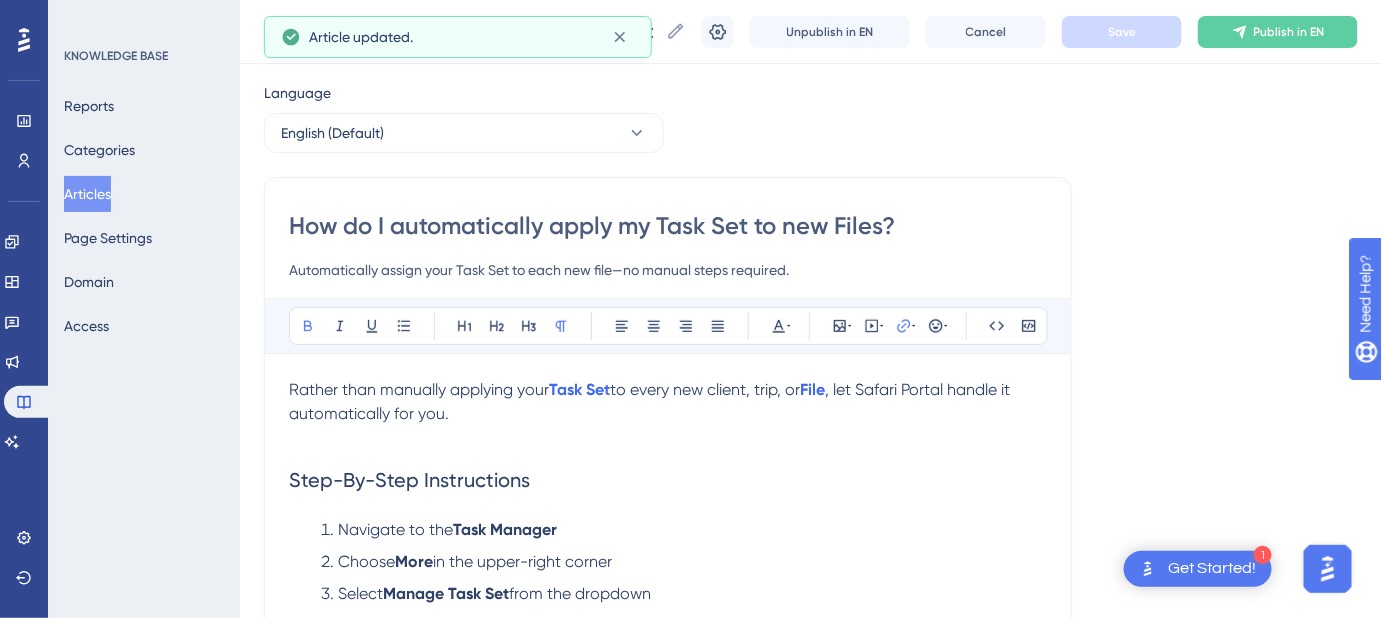 scroll, scrollTop: 90, scrollLeft: 0, axis: vertical 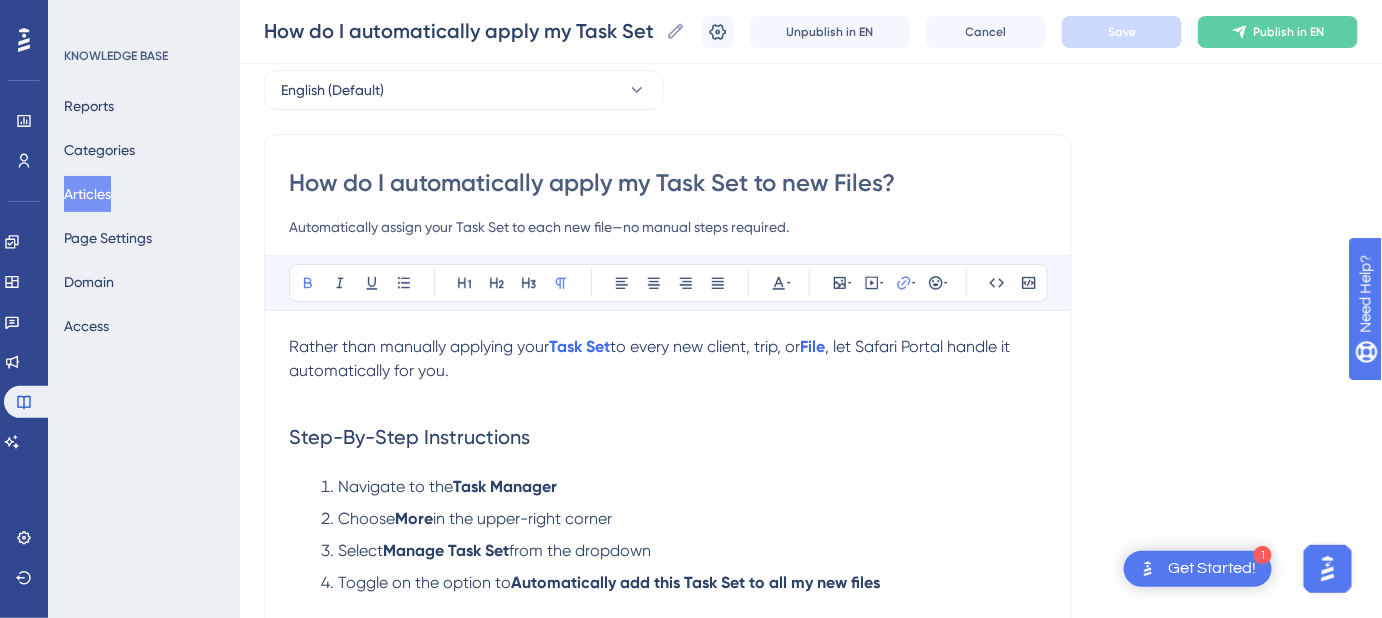 drag, startPoint x: 387, startPoint y: 228, endPoint x: 254, endPoint y: 228, distance: 133 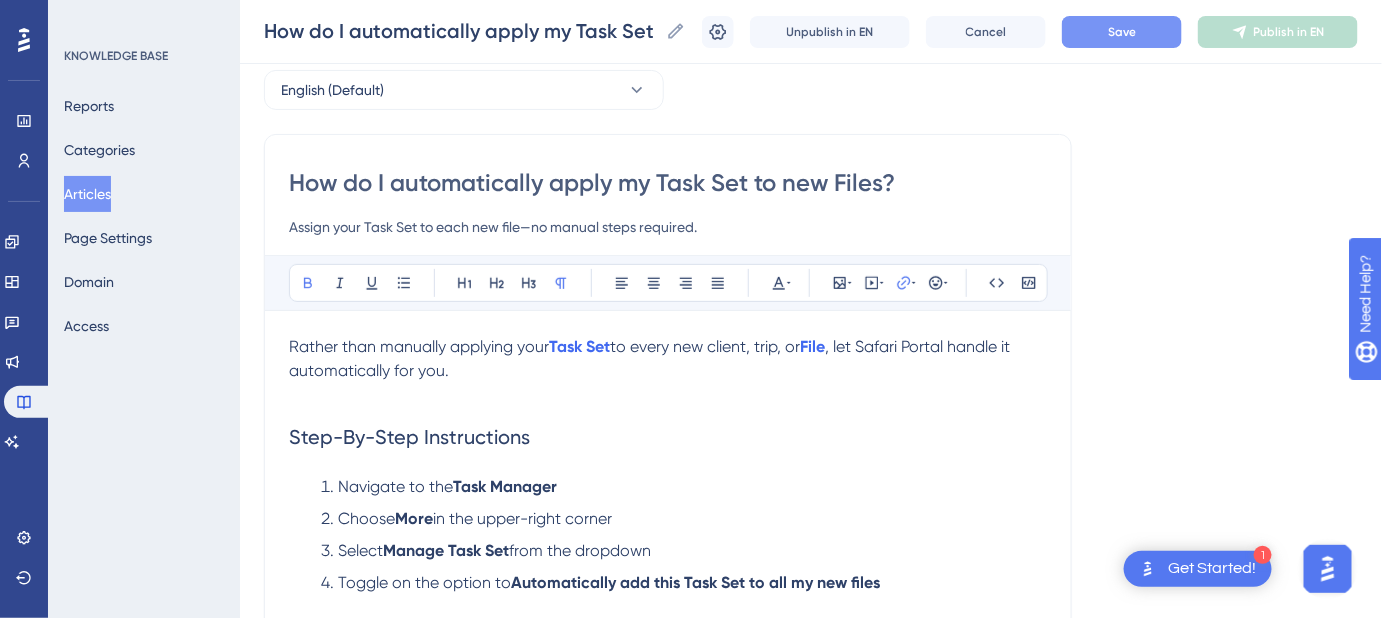 type on "Assign your Task Set to each new file—no manual steps required." 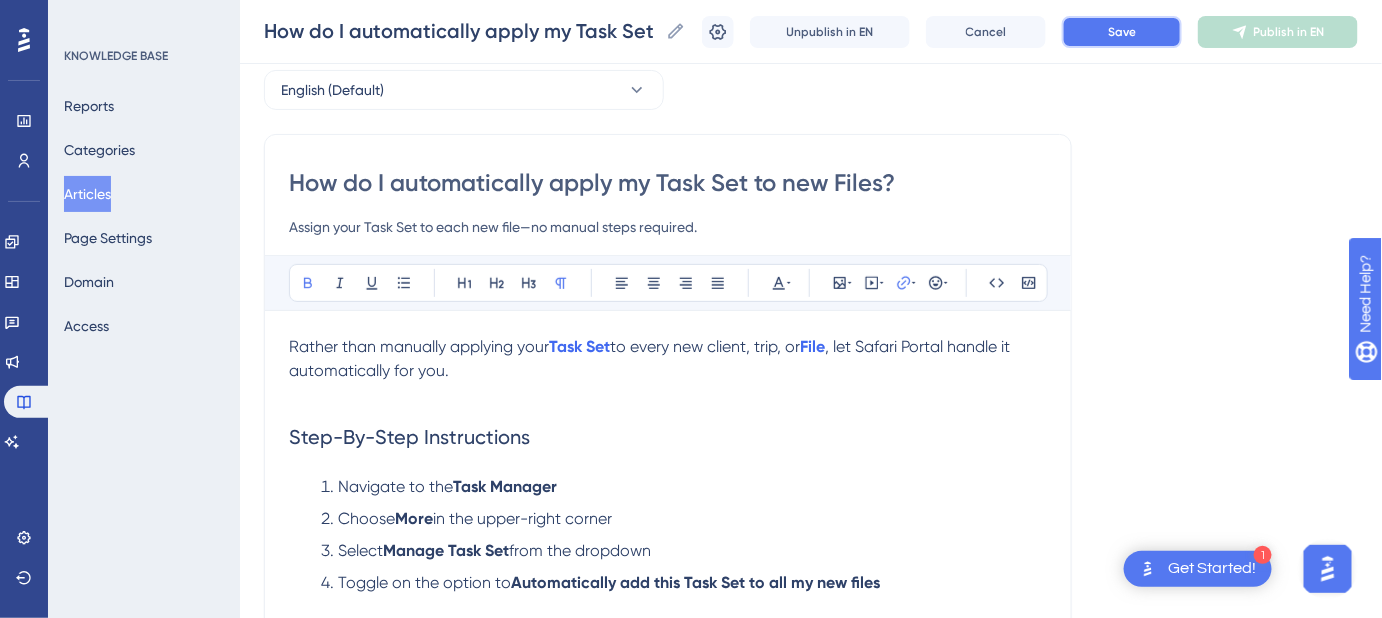 click on "Save" at bounding box center (1122, 32) 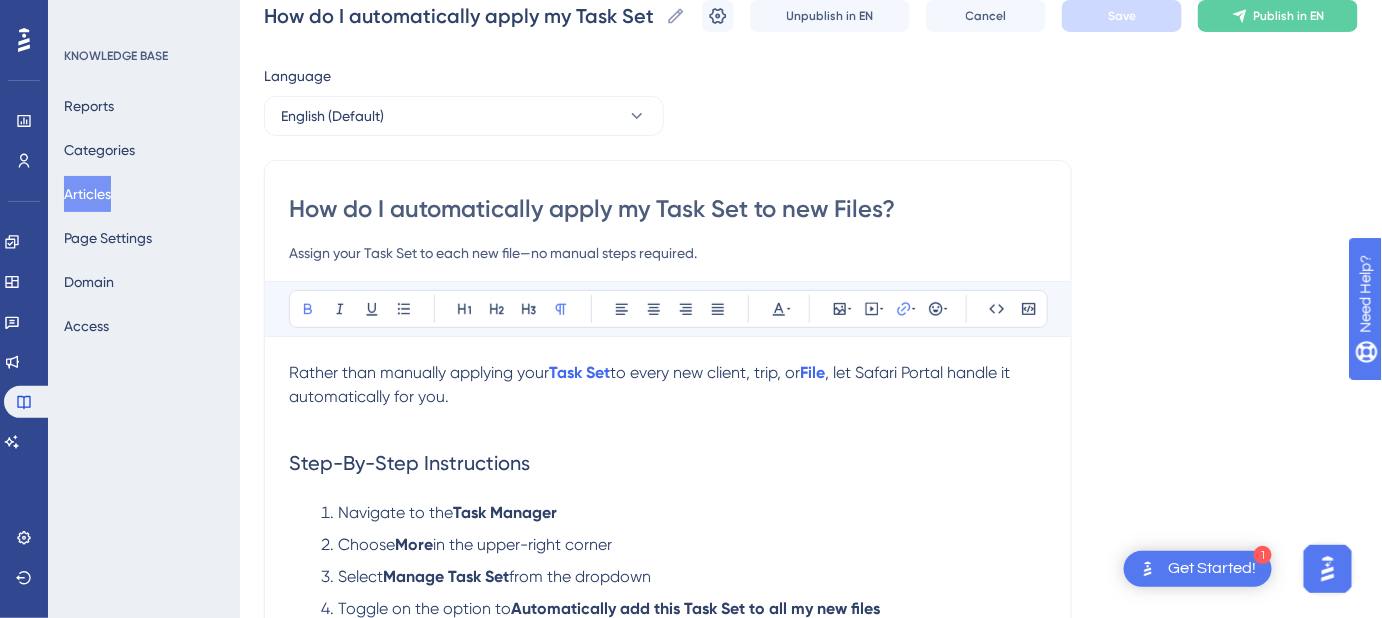 scroll, scrollTop: 0, scrollLeft: 0, axis: both 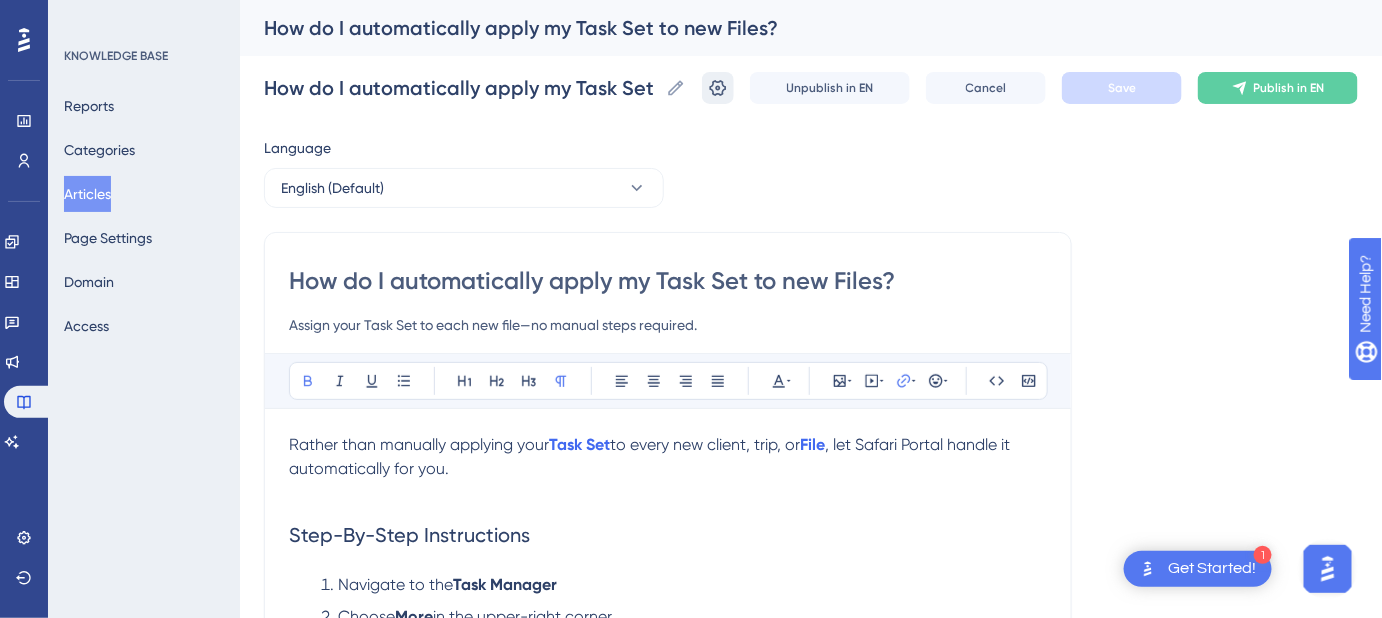 click 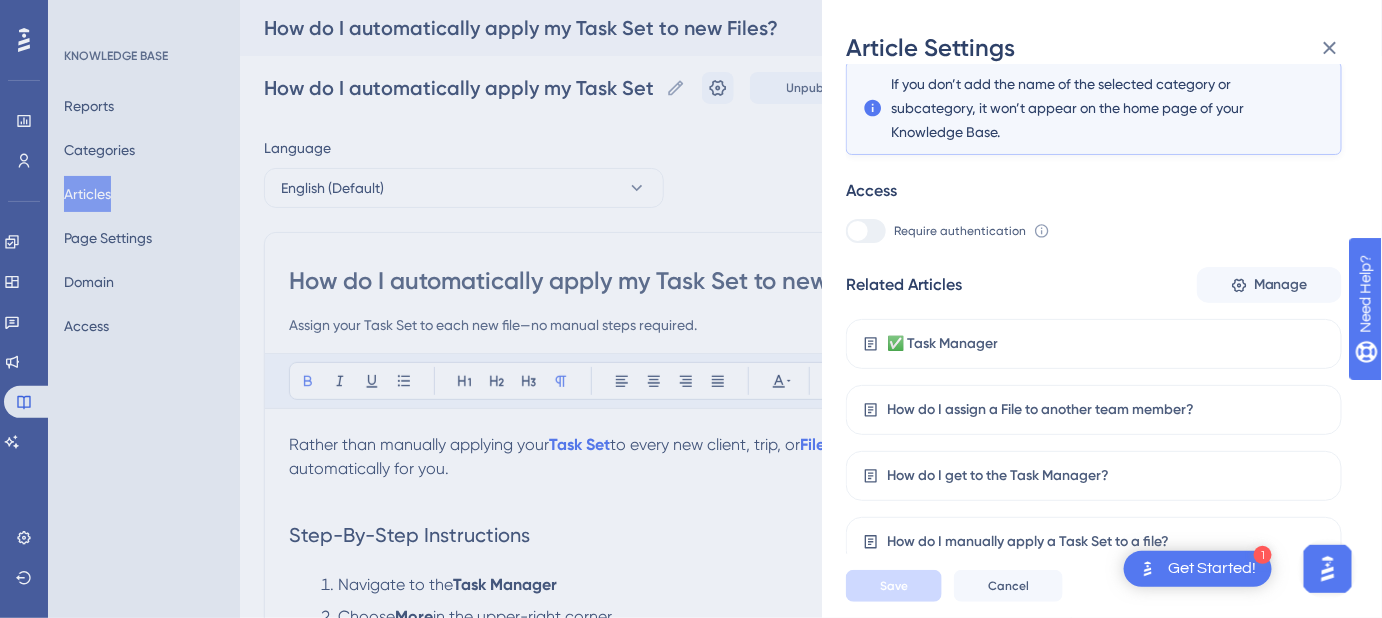 scroll, scrollTop: 555, scrollLeft: 0, axis: vertical 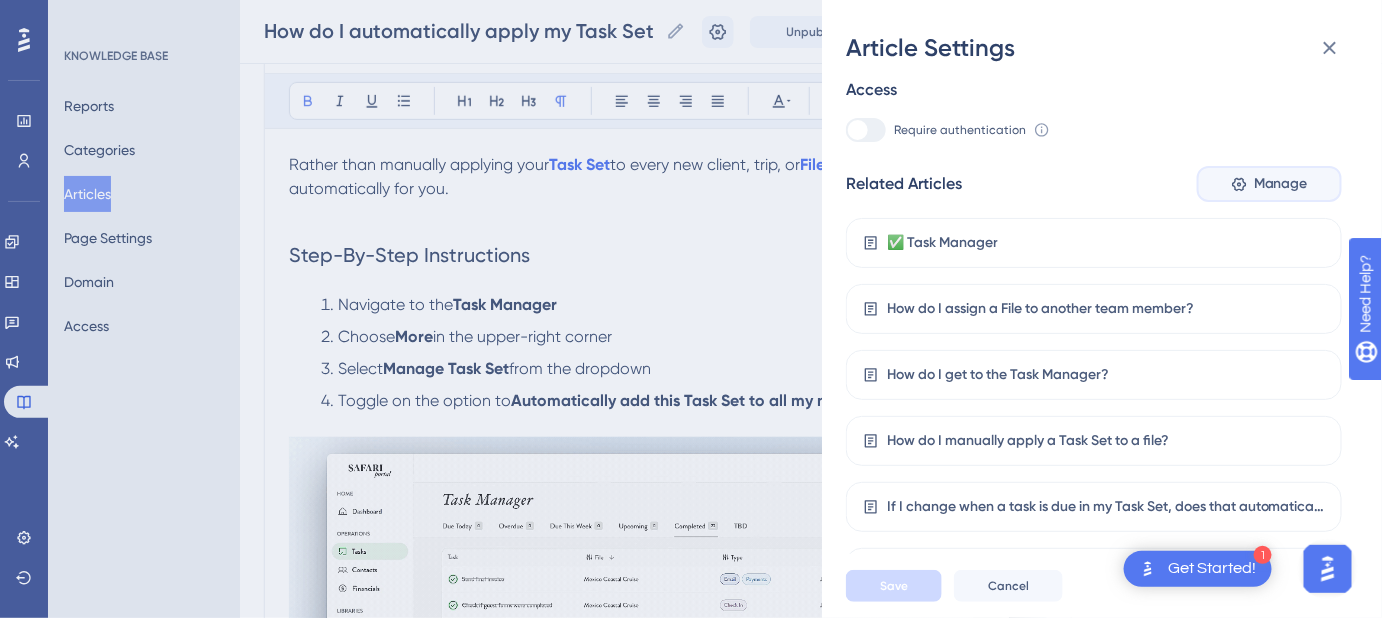 click on "Manage" at bounding box center [1281, 184] 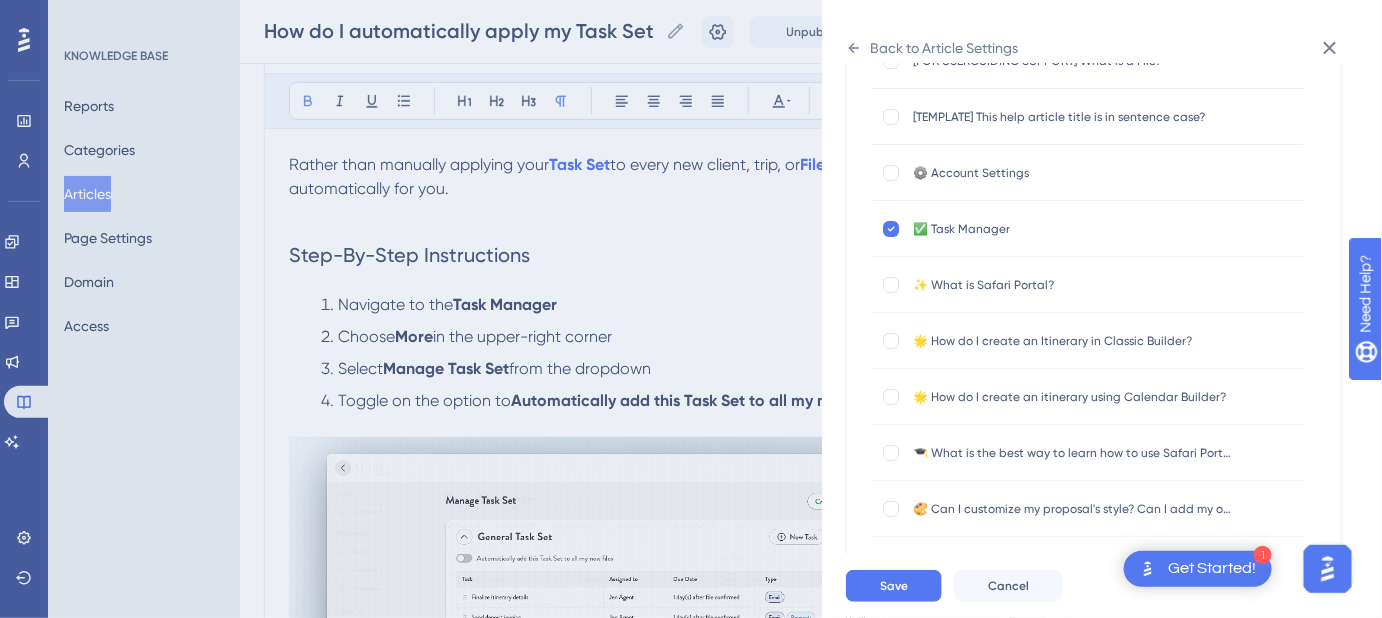 scroll, scrollTop: 0, scrollLeft: 0, axis: both 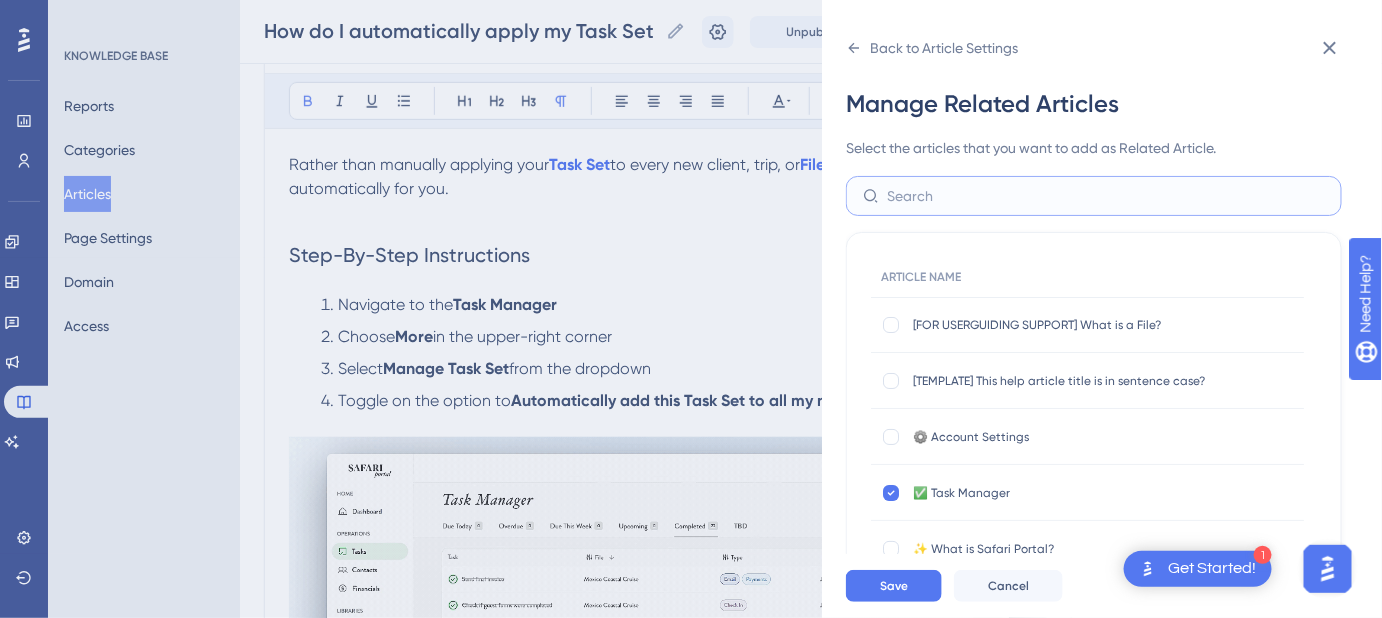 click at bounding box center [1106, 196] 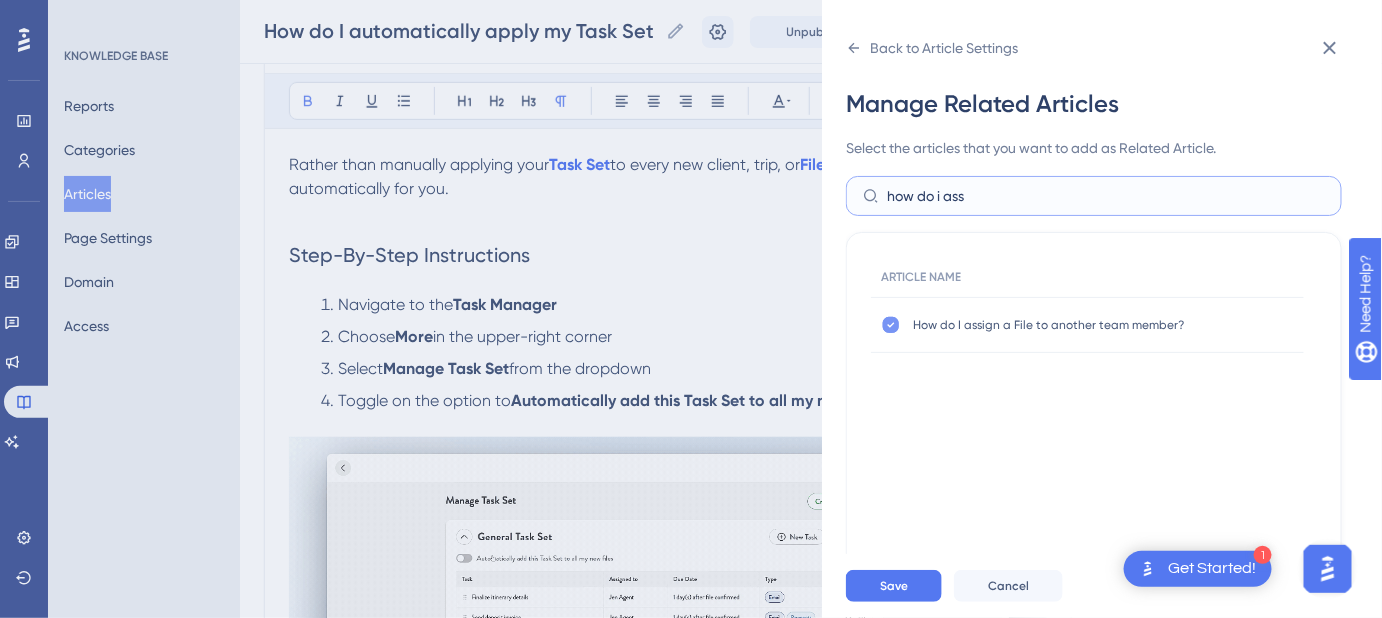 type on "how do i ass" 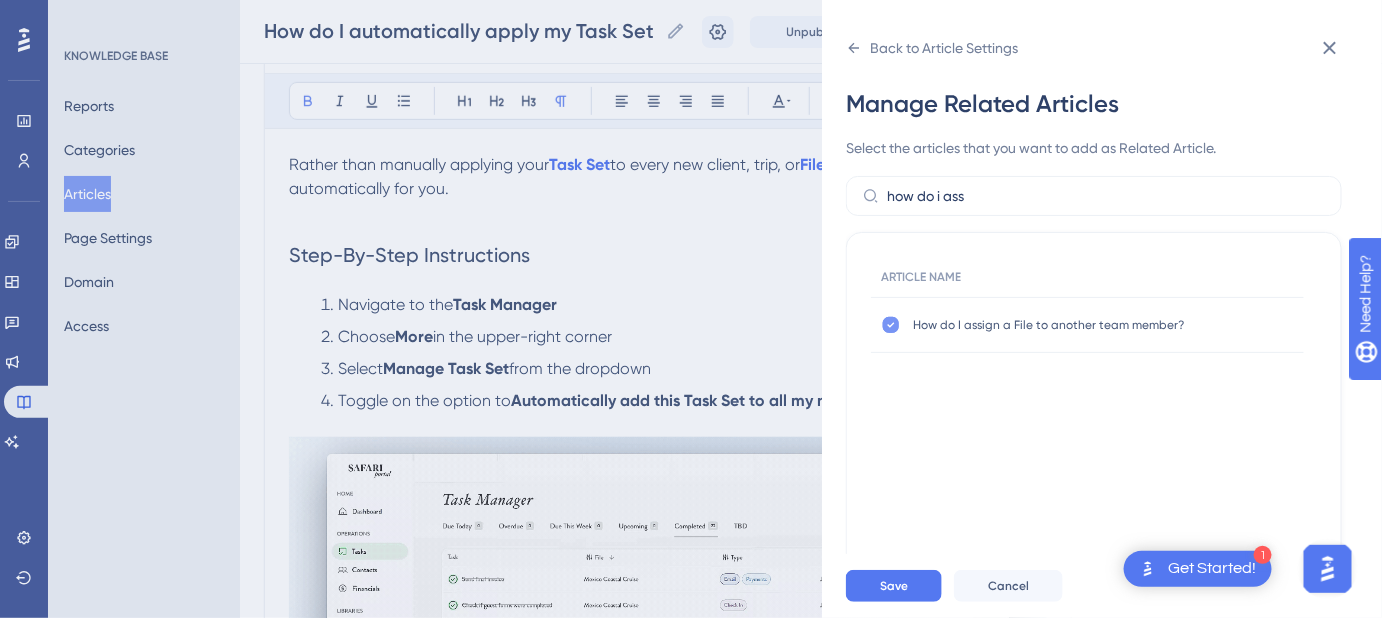 click at bounding box center [891, 325] 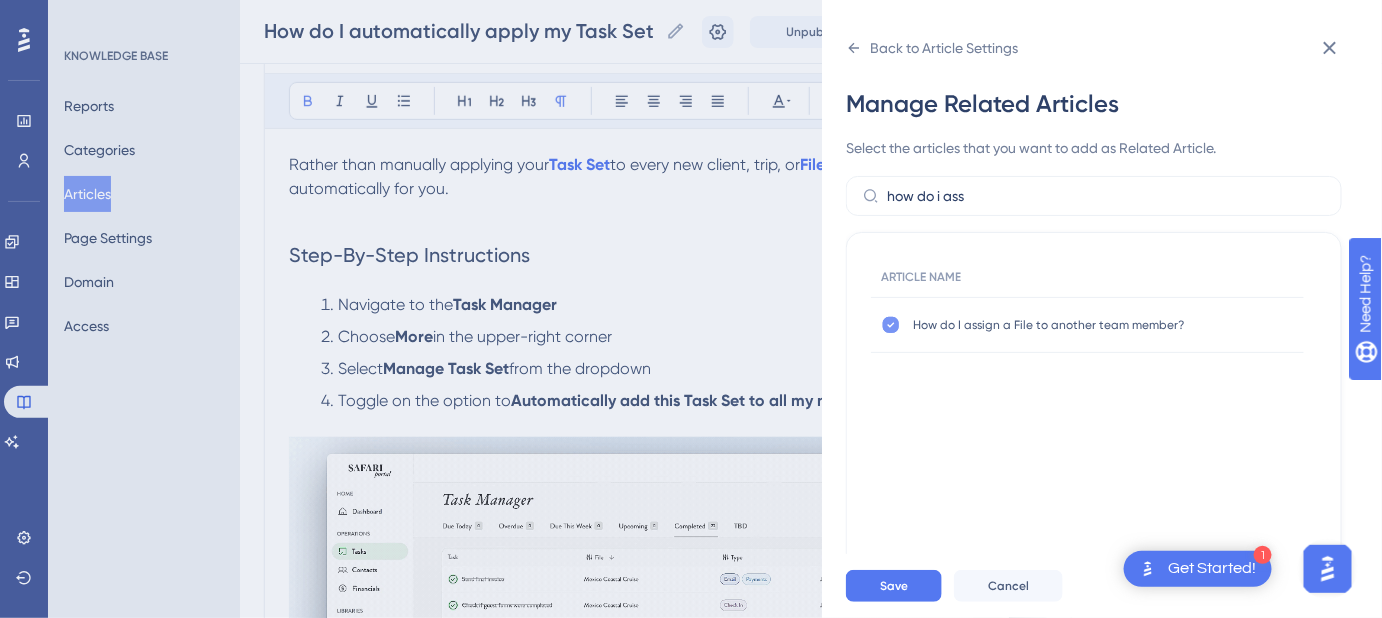 checkbox on "false" 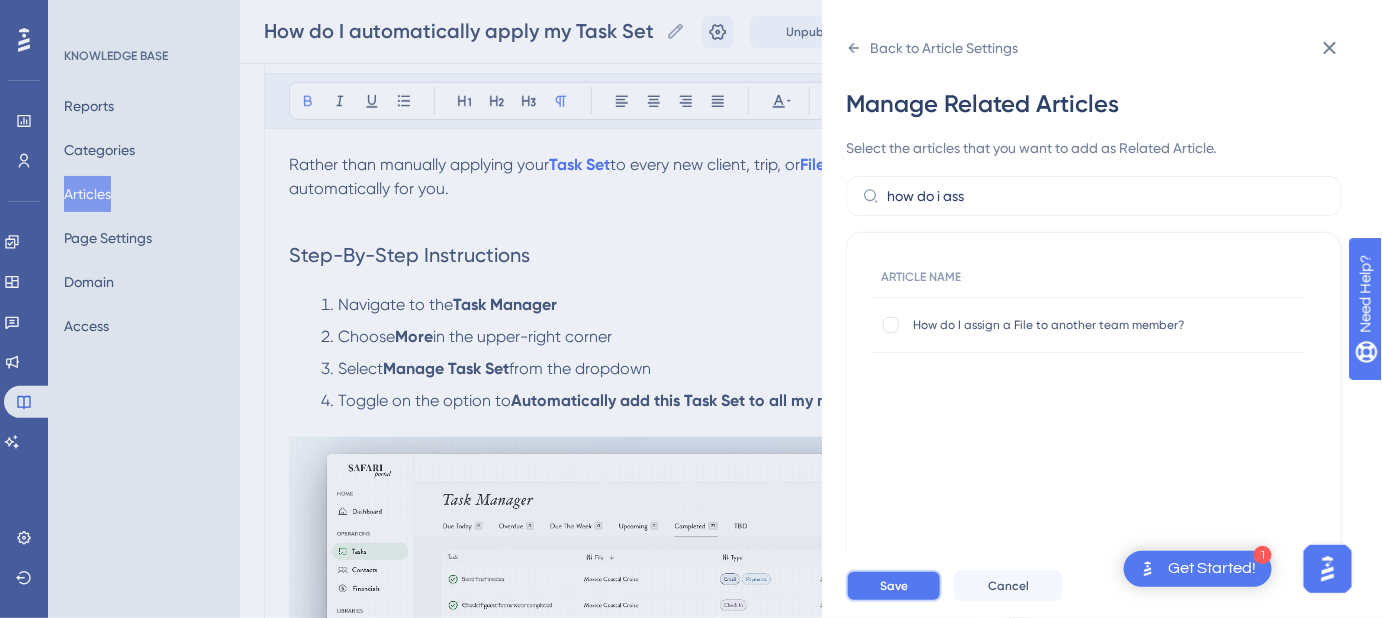 click on "Save" at bounding box center (894, 586) 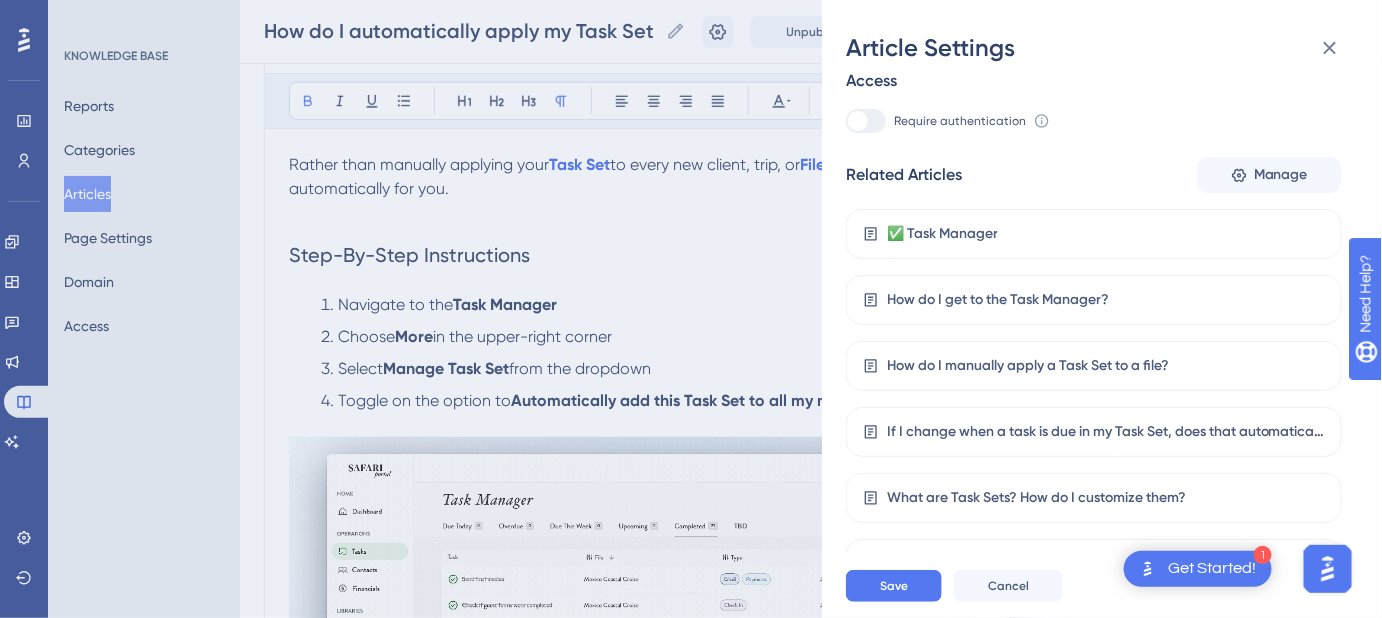 scroll, scrollTop: 490, scrollLeft: 0, axis: vertical 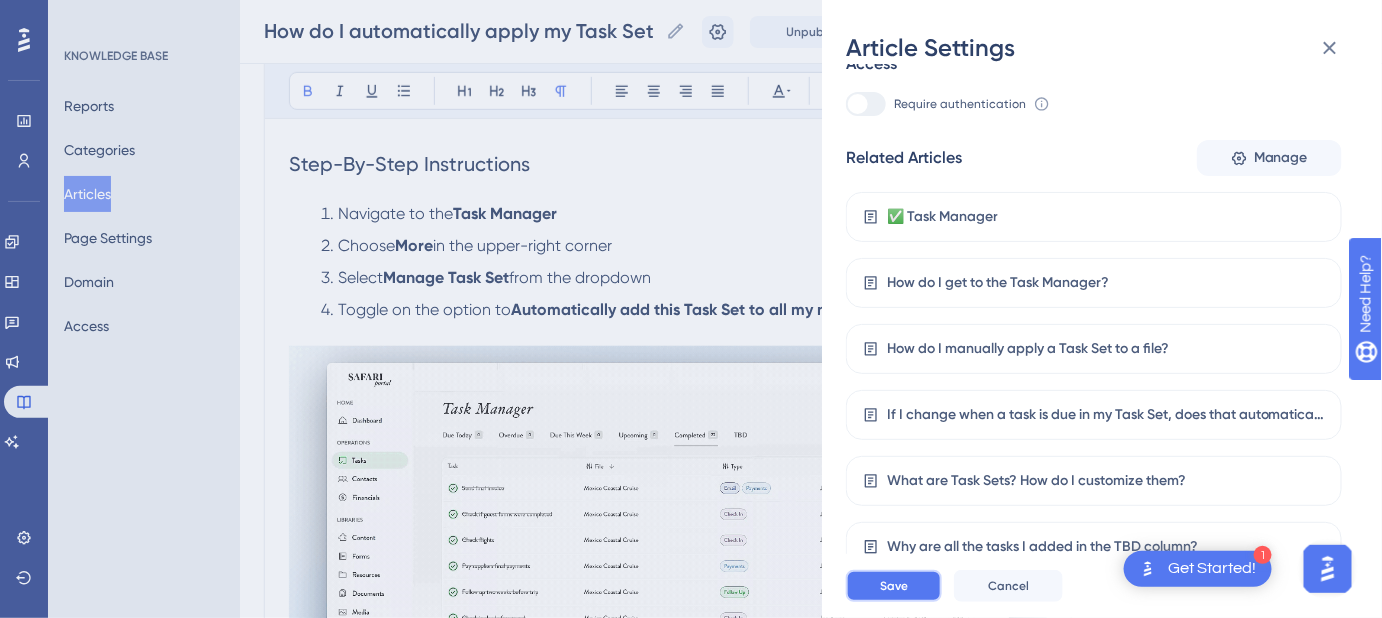 click on "Save" at bounding box center [894, 586] 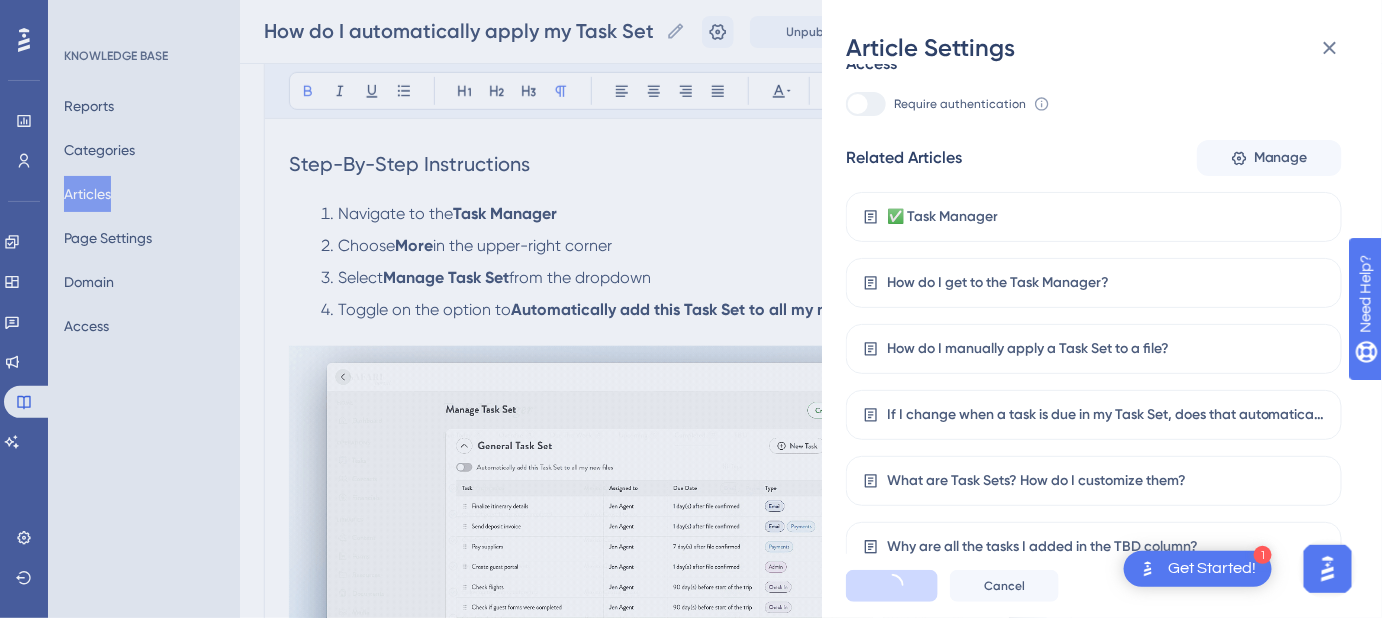 scroll, scrollTop: 0, scrollLeft: 0, axis: both 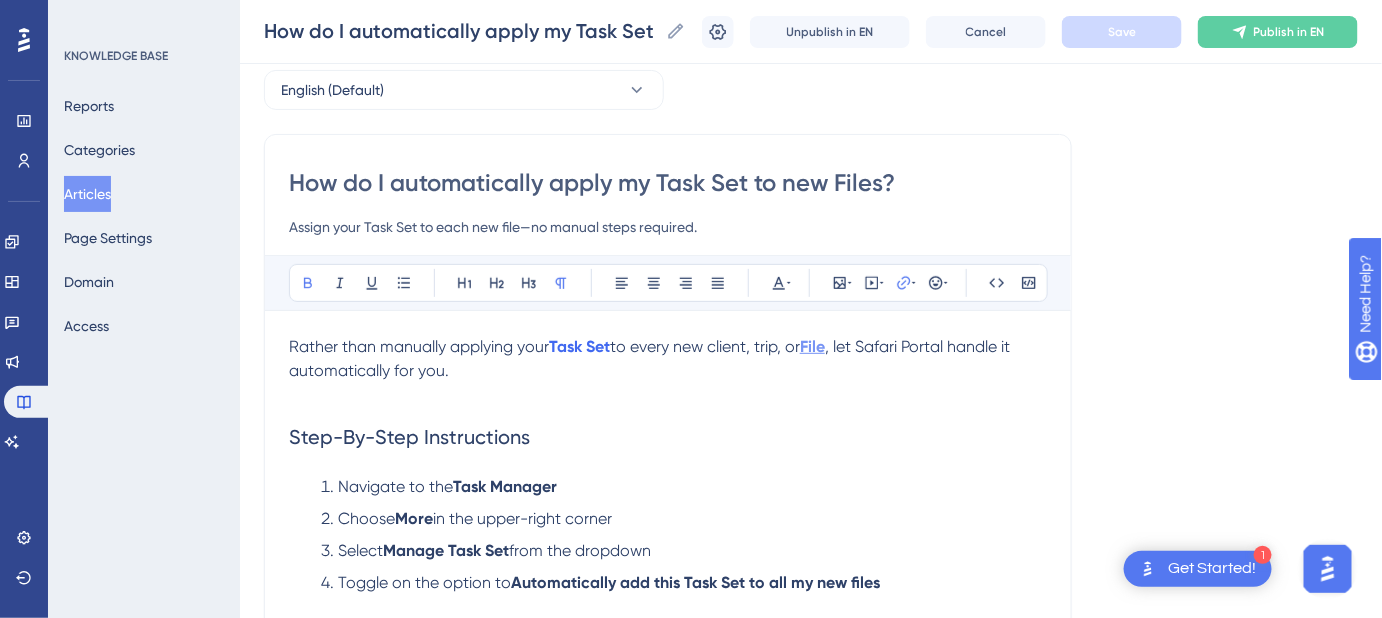 click on "File" at bounding box center (812, 346) 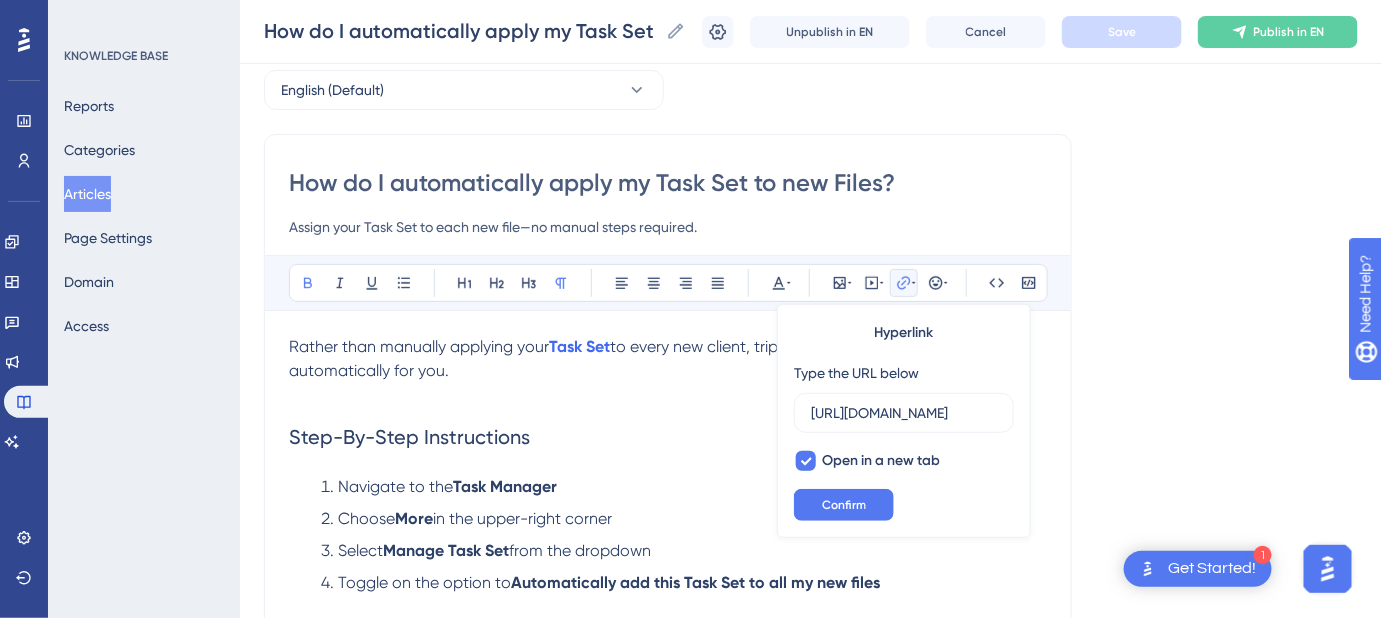 scroll, scrollTop: 0, scrollLeft: 293, axis: horizontal 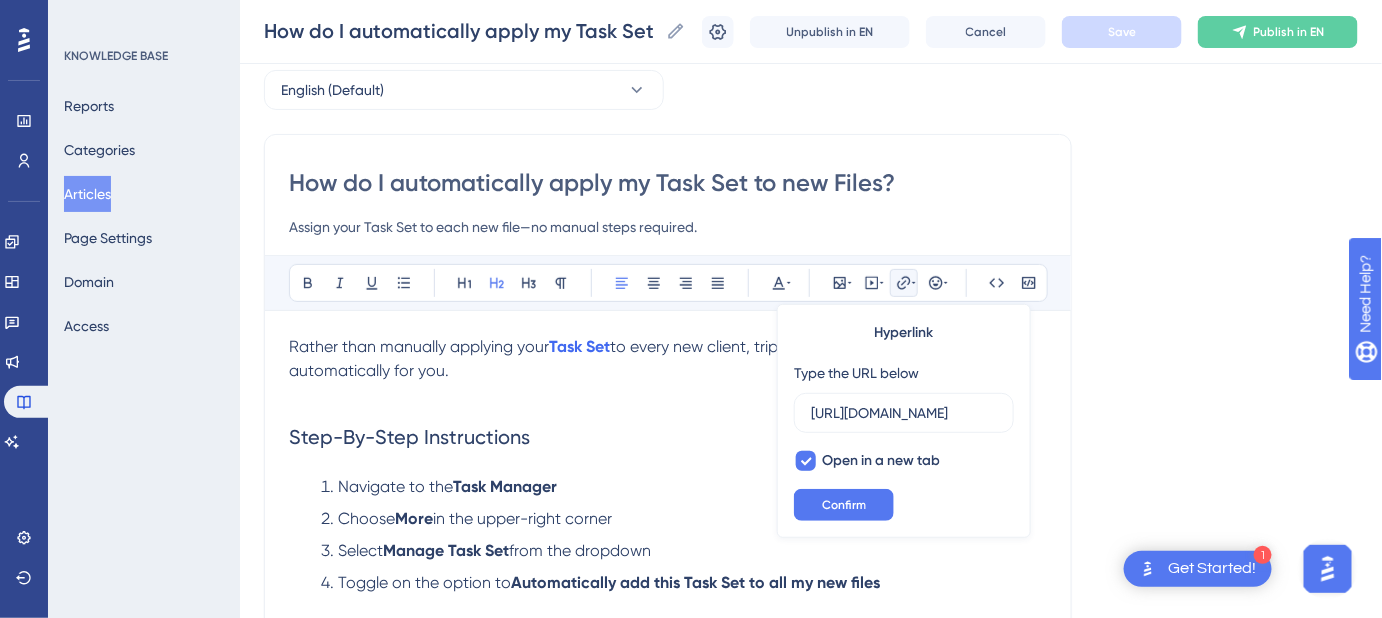 click on "Step-By-Step Instructions" at bounding box center [668, 437] 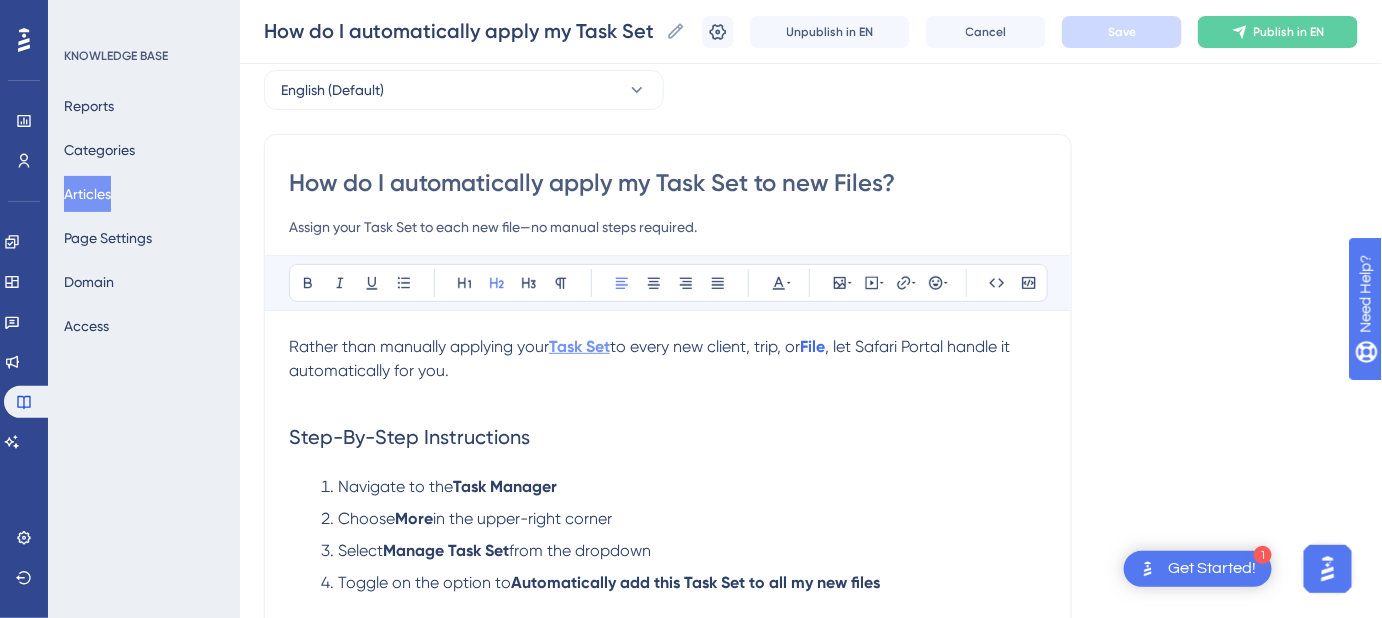 click on "Task Set" at bounding box center [579, 346] 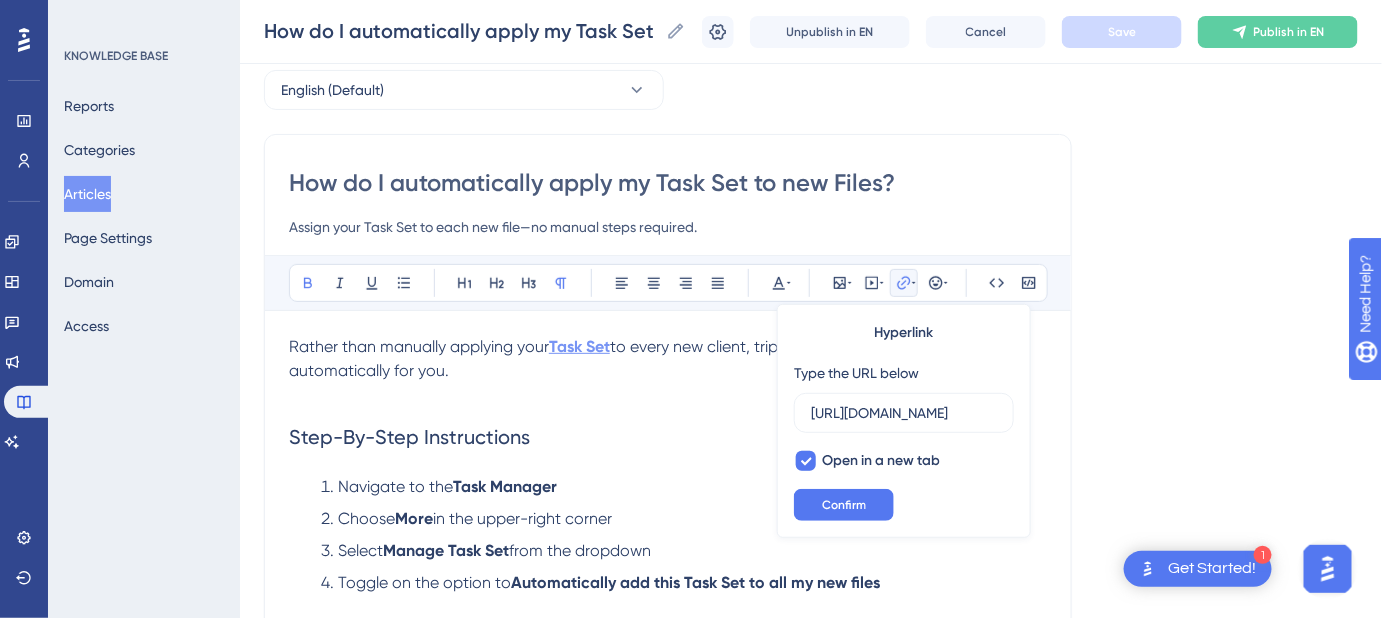 scroll, scrollTop: 0, scrollLeft: 509, axis: horizontal 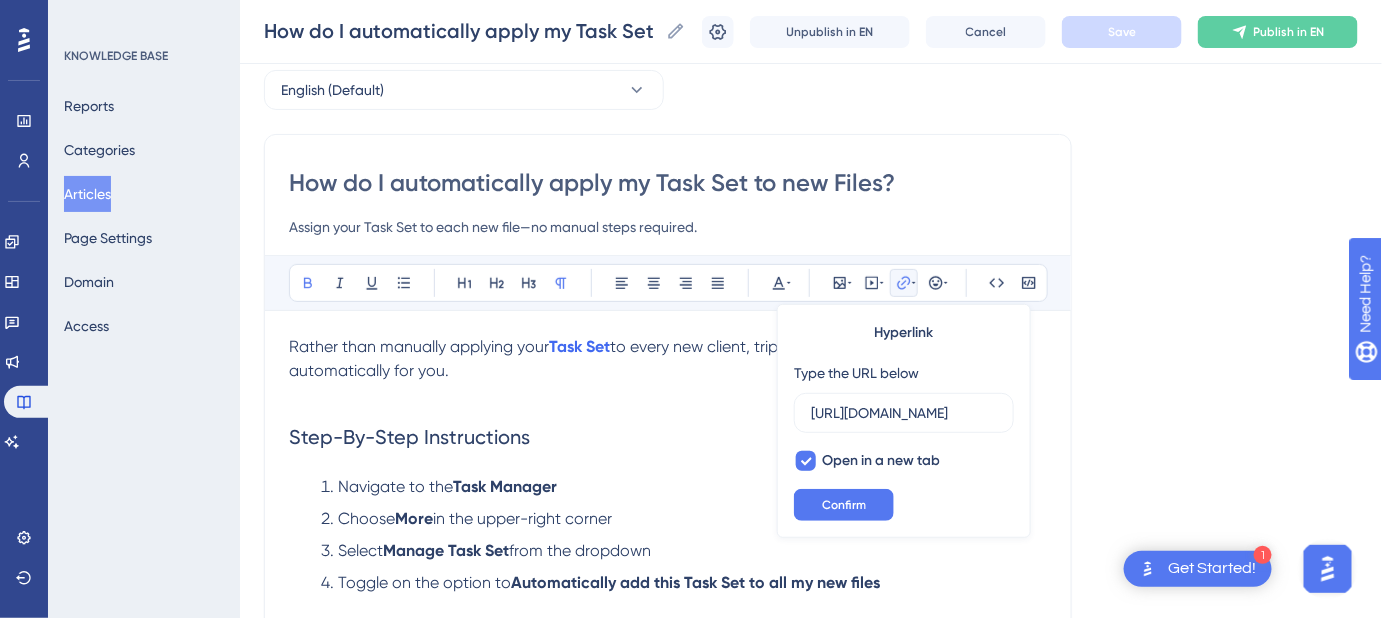 click at bounding box center (668, 395) 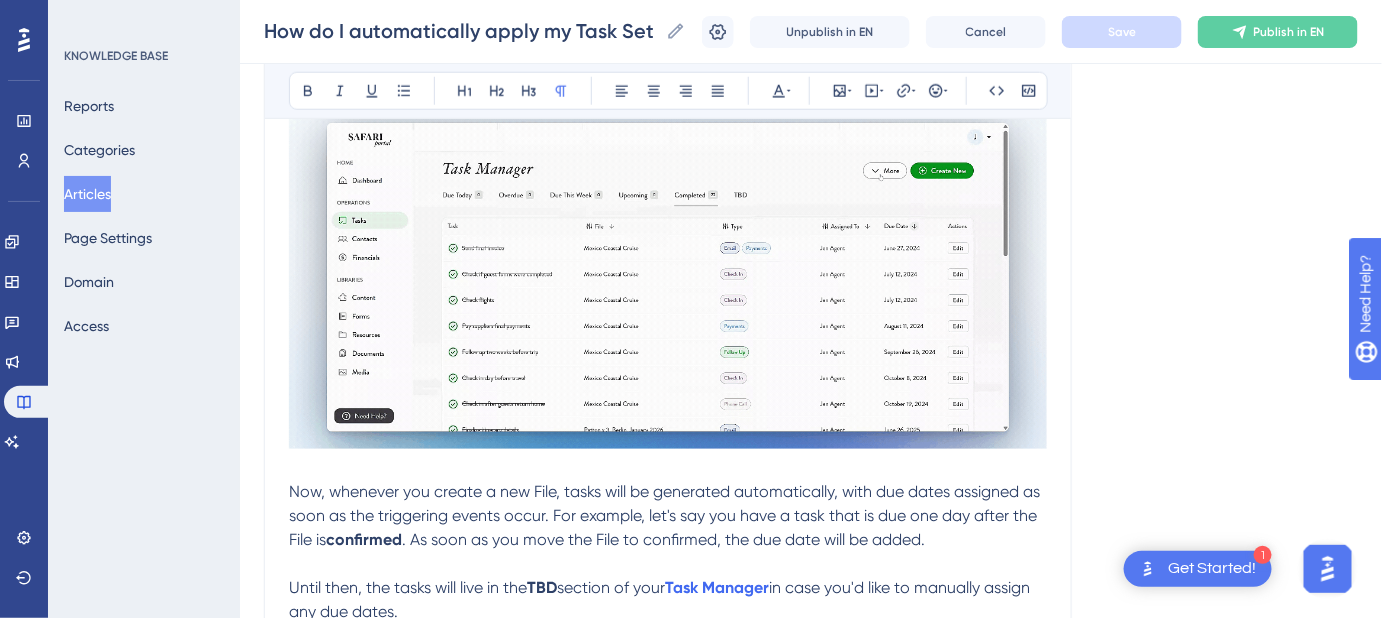 scroll, scrollTop: 818, scrollLeft: 0, axis: vertical 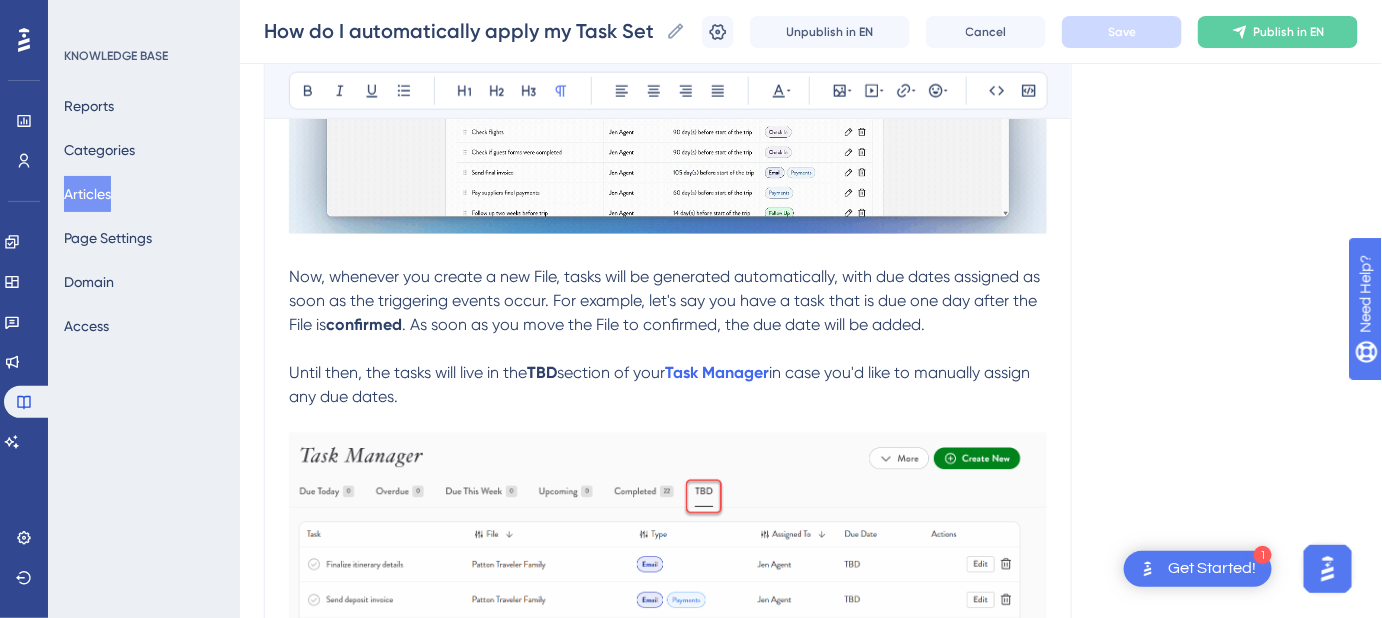 click on "Now, whenever you create a new File, tasks will be generated automatically, with due dates assigned as soon as the triggering events occur. For example, let's say you have a task that is due one day after the File is" at bounding box center (666, 300) 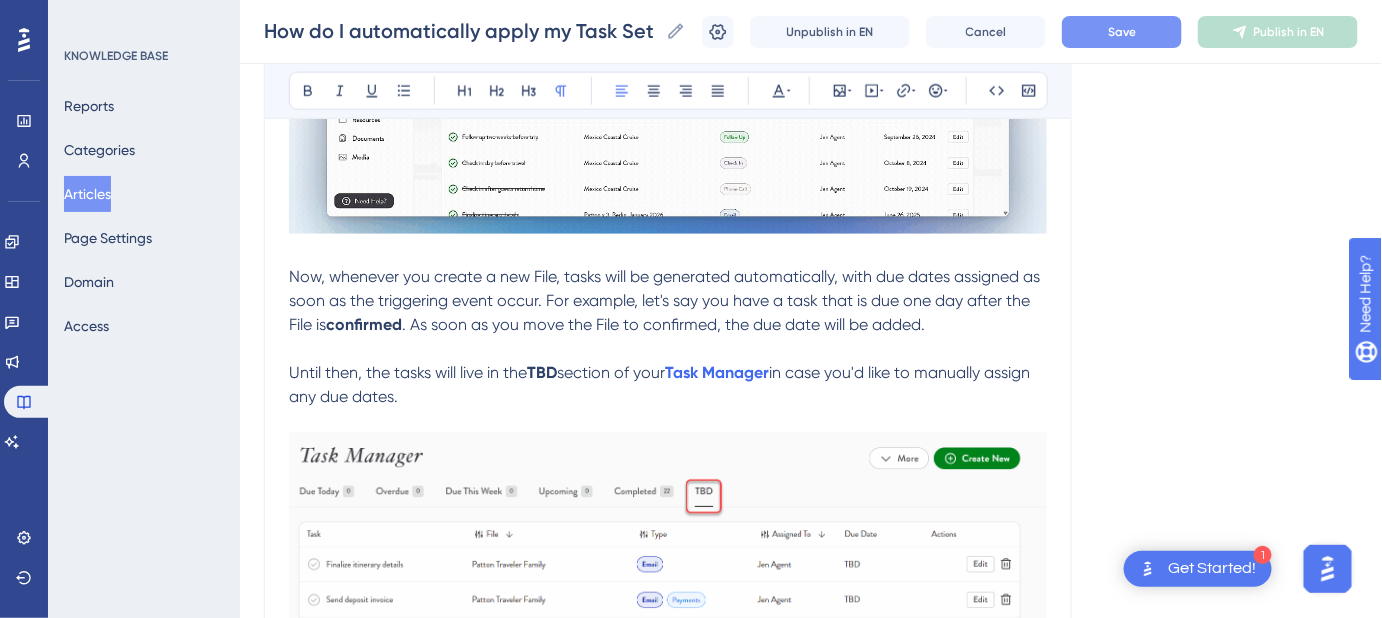 click on "Now, whenever you create a new File, tasks will be generated automatically, with due dates assigned as soon as the triggering event occur. For example, let's say you have a task that is due one day after the File is" at bounding box center (666, 300) 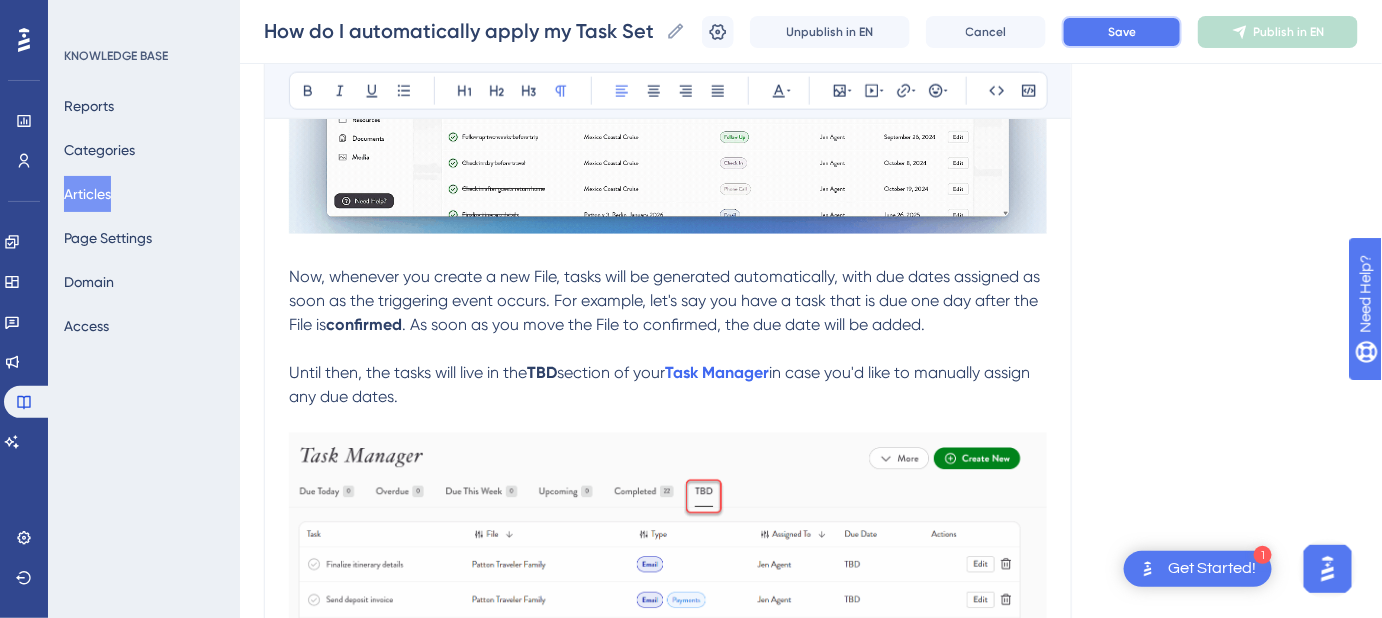 click on "Save" at bounding box center [1122, 32] 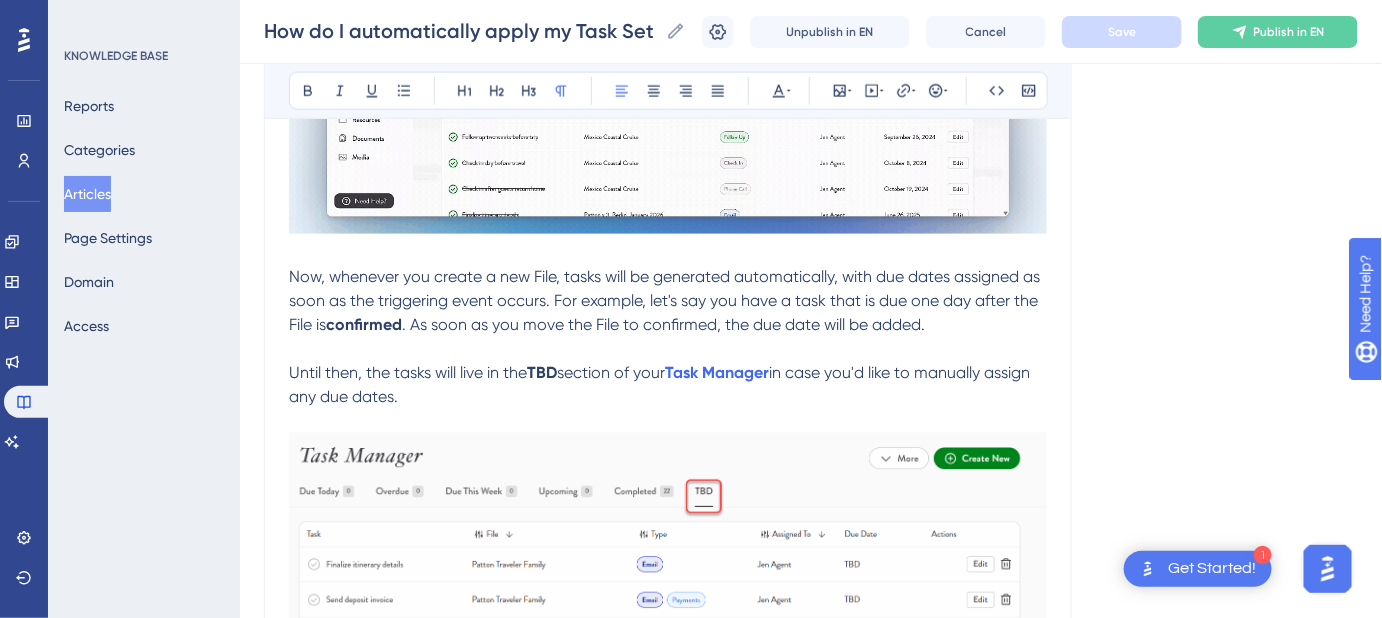 click on "Now, whenever you create a new File, tasks will be generated automatically, with due dates assigned as soon as the triggering event occurs. For example, let's say you have a task that is due one day after the File is" at bounding box center [666, 300] 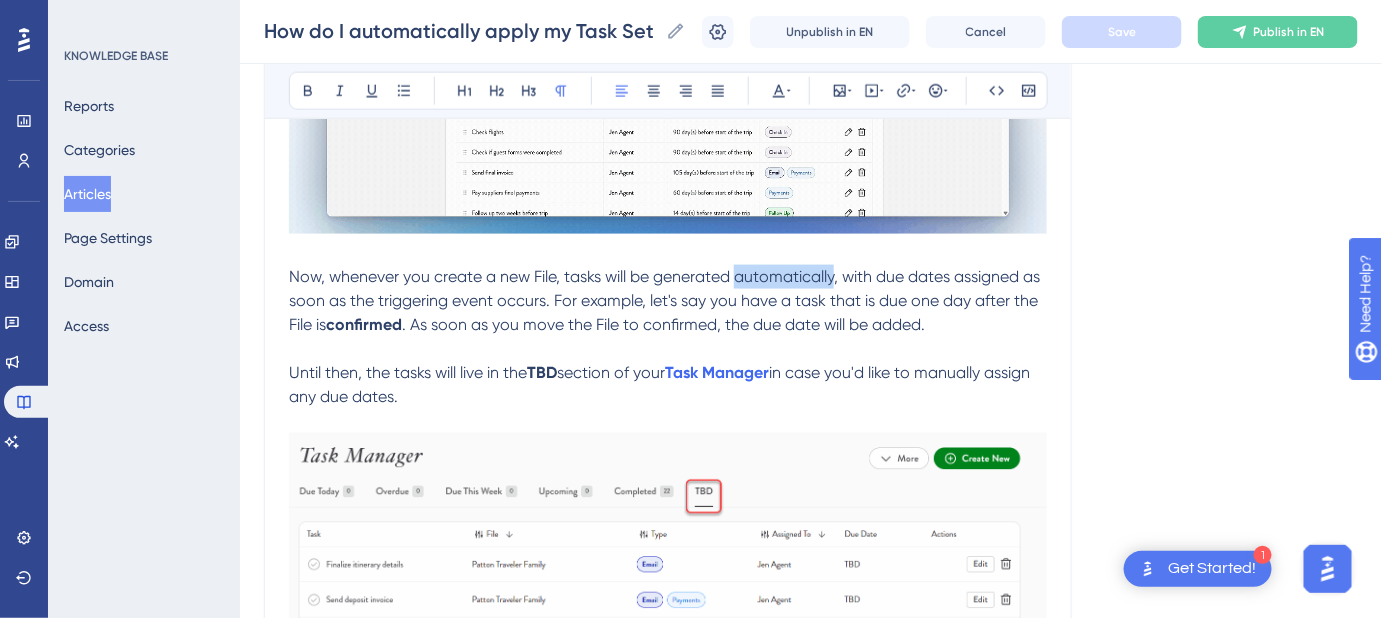 click on "Now, whenever you create a new File, tasks will be generated automatically, with due dates assigned as soon as the triggering event occurs. For example, let's say you have a task that is due one day after the File is" at bounding box center (666, 300) 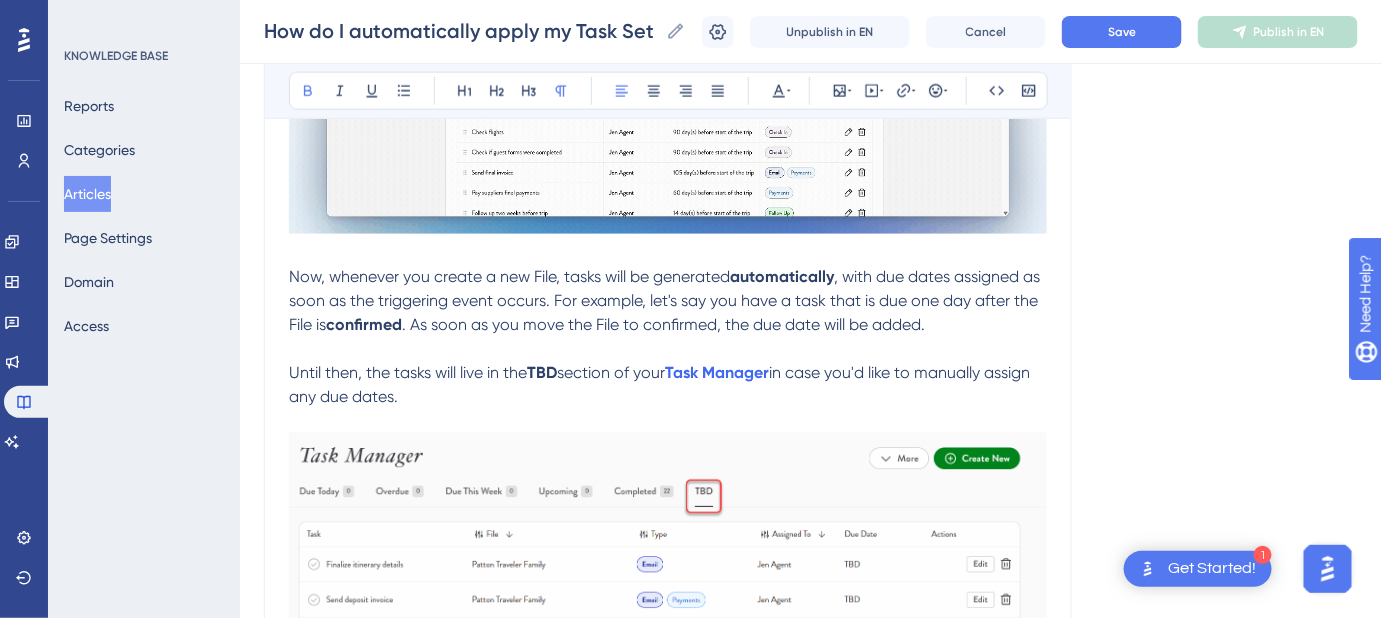 click on "Language English (Default) How do I automatically apply my Task Set to new Files? Assign your Task Set to each new file—no manual steps required. Bold Italic Underline Bullet Point Heading 1 Heading 2 Heading 3 Normal Align Left Align Center Align Right Align Justify Text Color Insert Image Embed Video Hyperlink Emojis Code Code Block Rather than manually applying your  Task Set  to every new client, trip, or  File , let Safari Portal handle it automatically for you. Step-By-Step Instructions Navigate to the  Task Manager Choose  More  in the upper-right corner Select  Manage Task Set  from the dropdown Toggle on the option to  Automatically add this Task Set to all my new files Now, whenever you create a new File, tasks will be generated  automatically , with due dates assigned as soon as the triggering event occurs. For example, let's say you have a task that is due one day after the File is  confirmed . As soon as you move the File to confirmed, the due date will be added. TBD  section of your  😀 😐" at bounding box center [811, 151] 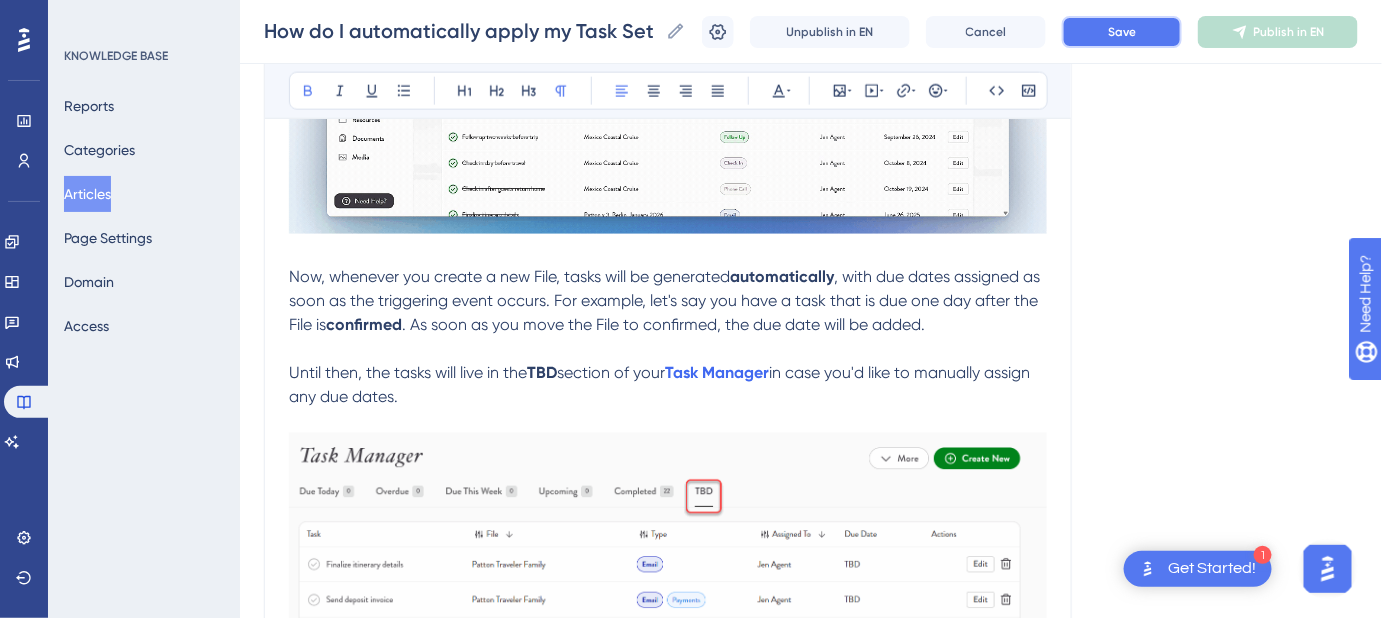 click on "Save" at bounding box center (1122, 32) 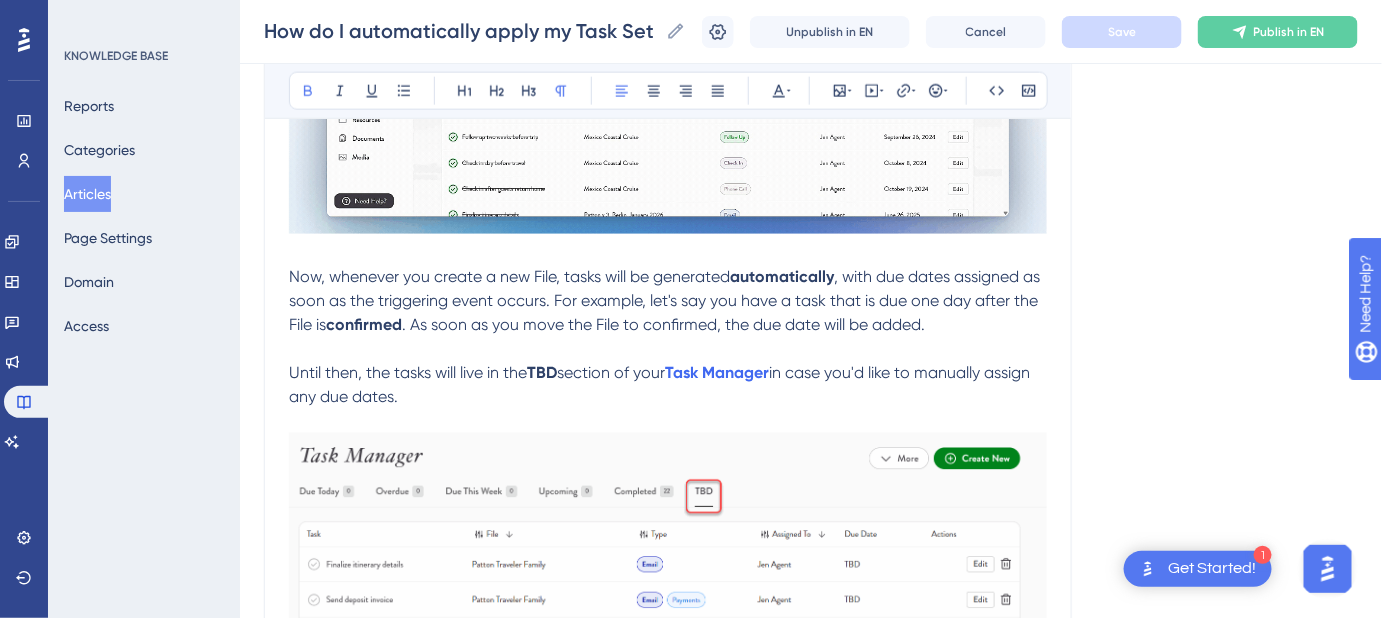 click on "Now, whenever you create a new File, tasks will be generated" at bounding box center [509, 276] 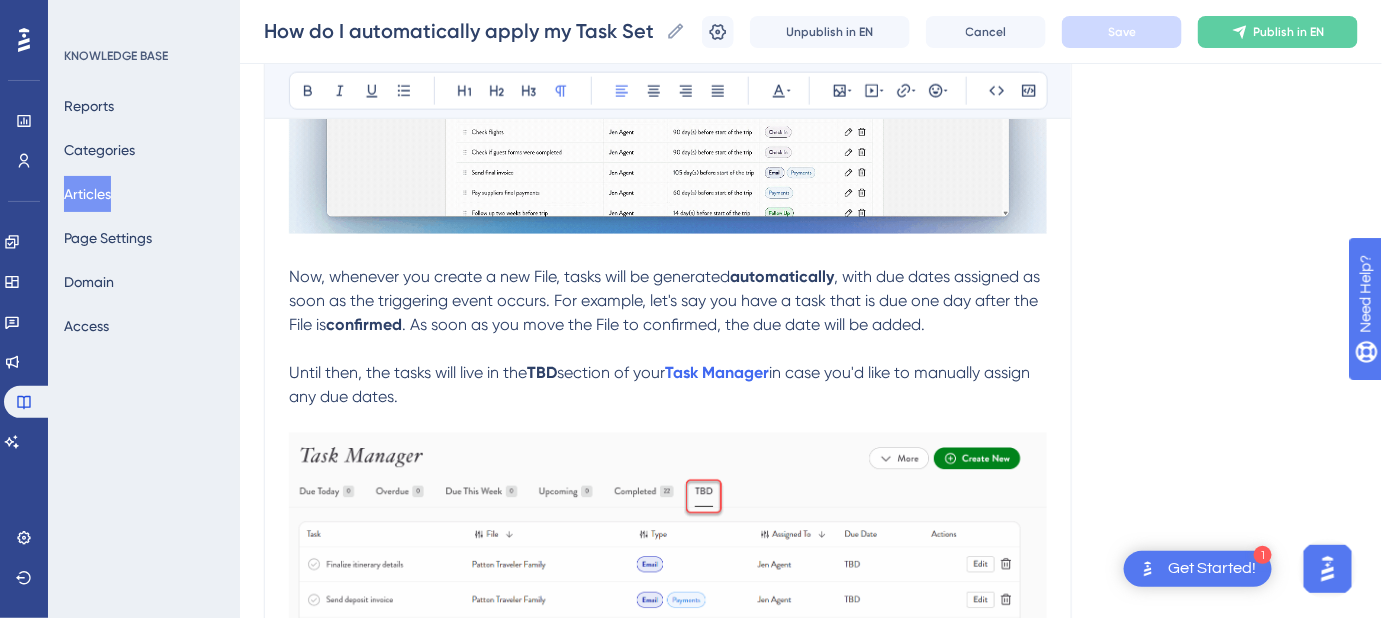 click on "Now, whenever you create a new File, tasks will be generated" at bounding box center [509, 276] 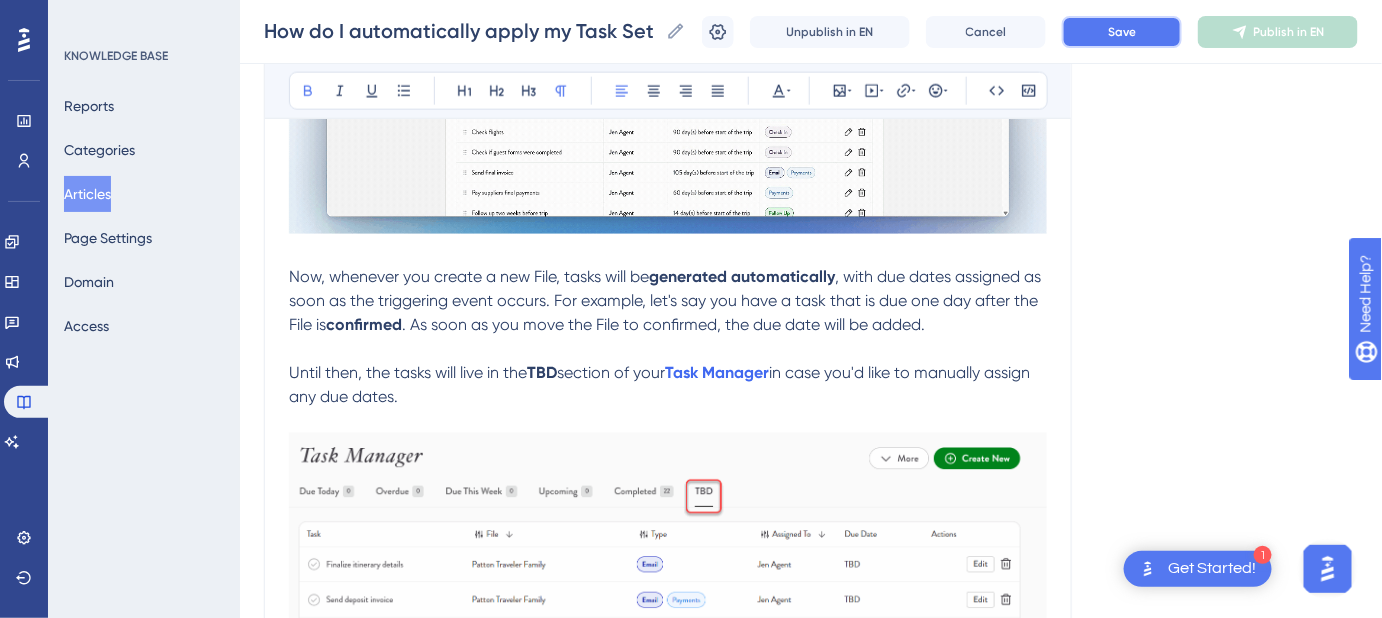 click on "Save" at bounding box center [1122, 32] 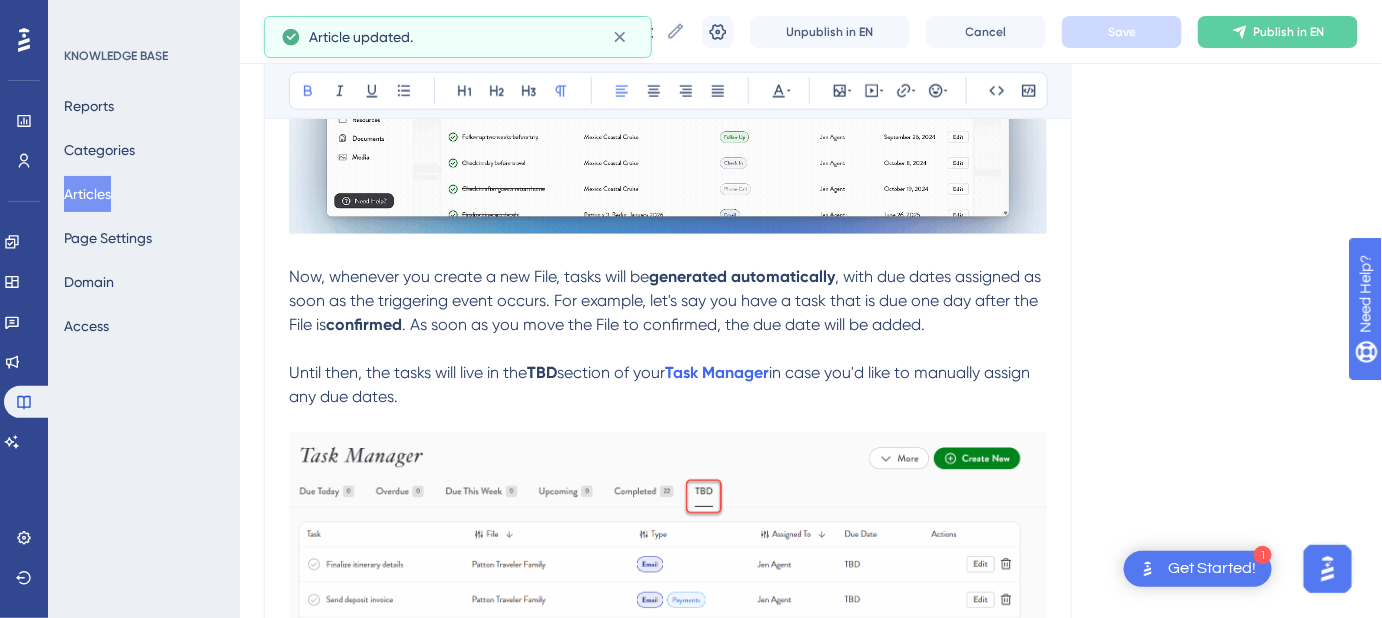 click on "Language English (Default) How do I automatically apply my Task Set to new Files? Assign your Task Set to each new file—no manual steps required. Bold Italic Underline Bullet Point Heading 1 Heading 2 Heading 3 Normal Align Left Align Center Align Right Align Justify Text Color Insert Image Embed Video Hyperlink Emojis Code Code Block Rather than manually applying your  Task Set  to every new client, trip, or  File , let Safari Portal handle it automatically for you. Step-By-Step Instructions Navigate to the  Task Manager Choose  More  in the upper-right corner Select  Manage Task Set  from the dropdown Toggle on the option to  Automatically add this Task Set to all my new files Now, whenever you create a new File, tasks will be  generated automatically , with due dates assigned as soon as the triggering event occurs. For example, let's say you have a task that is due one day after the File is  confirmed . As soon as you move the File to confirmed, the due date will be added. TBD  section of your  😀 😐" at bounding box center (811, 151) 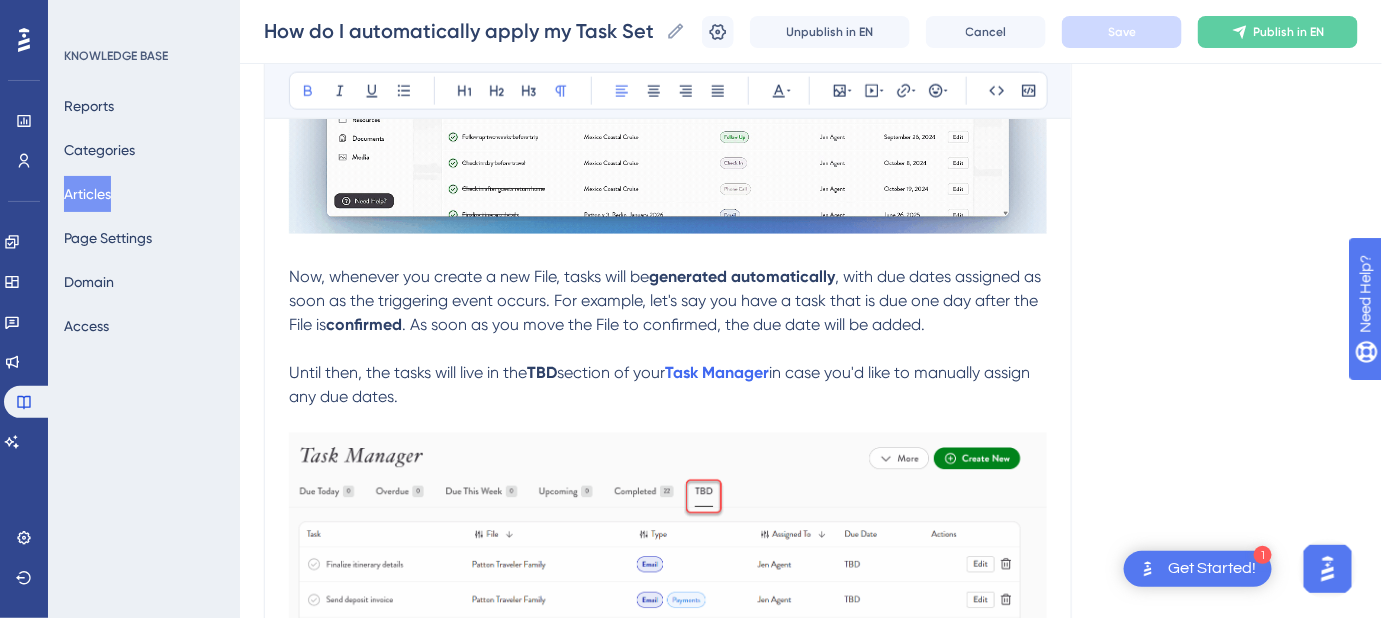 click on "confirmed" at bounding box center (364, 324) 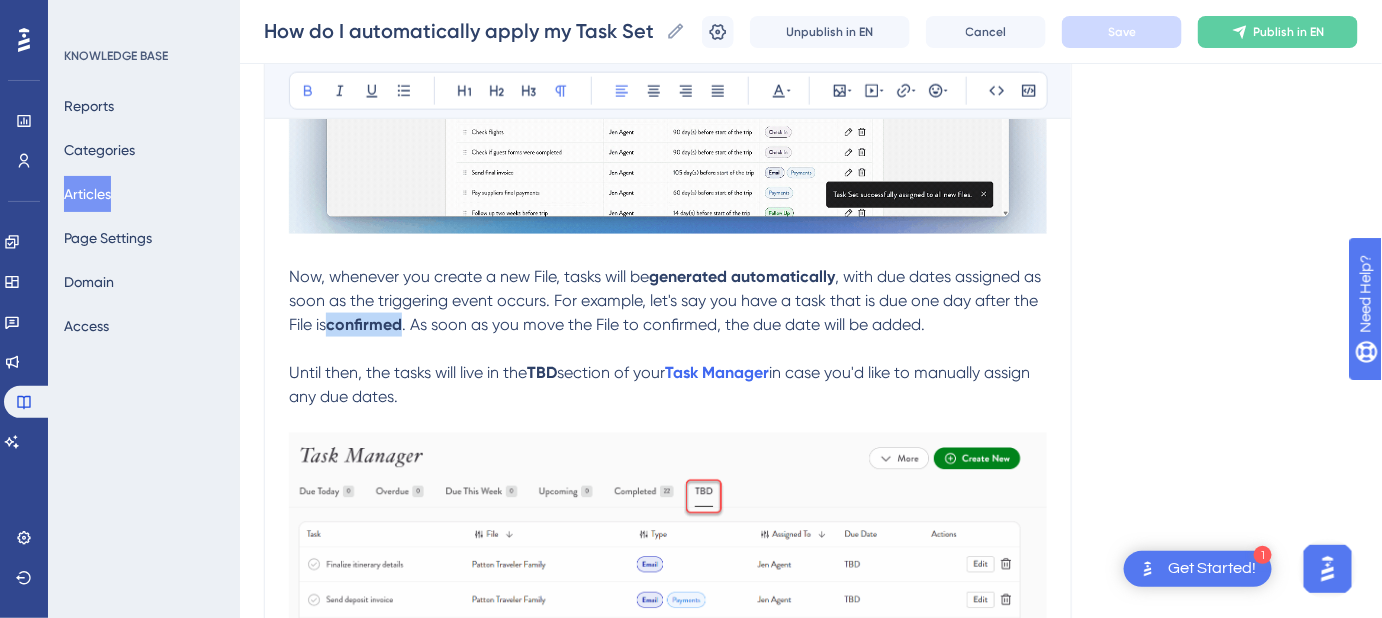 click on "confirmed" at bounding box center (364, 324) 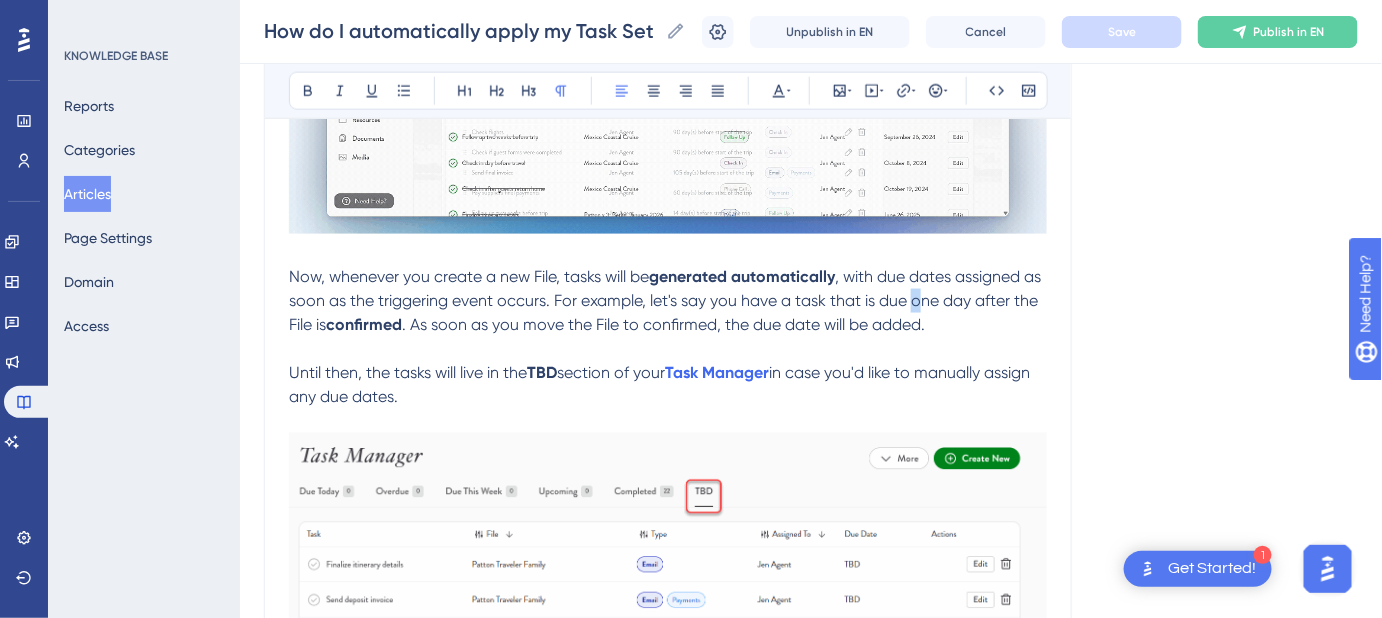 click on ", with due dates assigned as soon as the triggering event occurs. For example, let's say you have a task that is due one day after the File is" at bounding box center (667, 300) 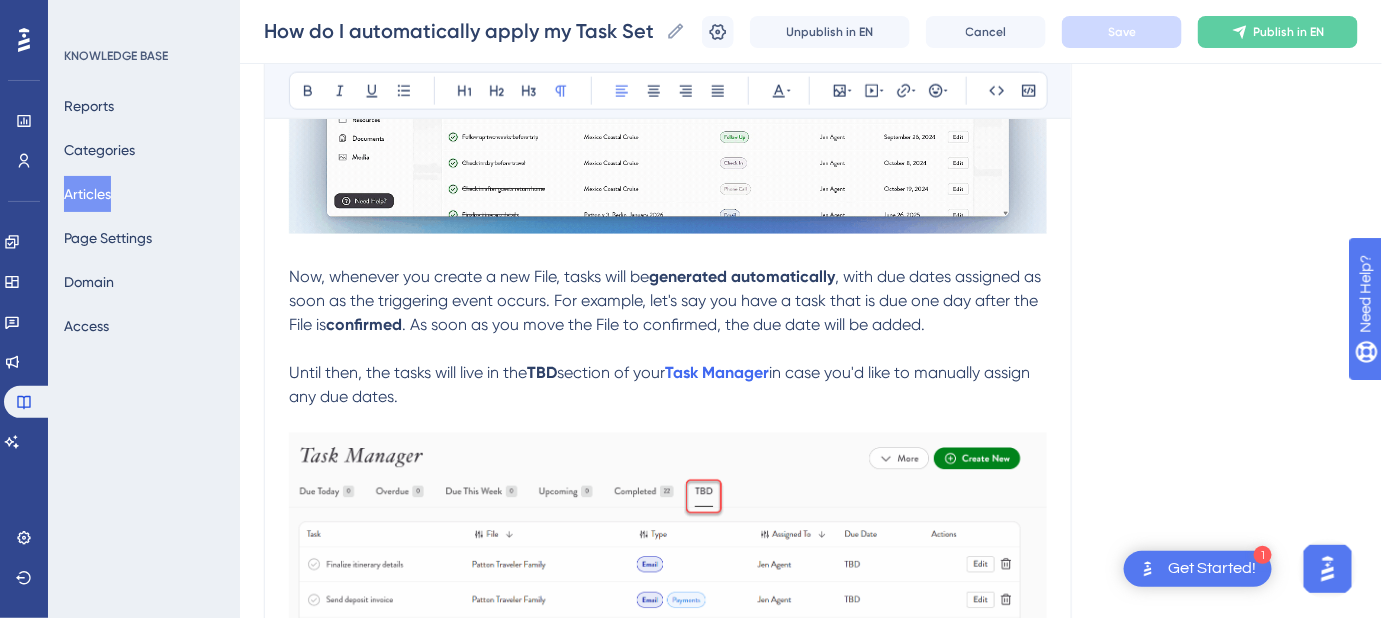 click on "Language English (Default) How do I automatically apply my Task Set to new Files? Assign your Task Set to each new file—no manual steps required. Bold Italic Underline Bullet Point Heading 1 Heading 2 Heading 3 Normal Align Left Align Center Align Right Align Justify Text Color Insert Image Embed Video Hyperlink Emojis Code Code Block Rather than manually applying your  Task Set  to every new client, trip, or  File , let Safari Portal handle it automatically for you. Step-By-Step Instructions Navigate to the  Task Manager Choose  More  in the upper-right corner Select  Manage Task Set  from the dropdown Toggle on the option to  Automatically add this Task Set to all my new files Now, whenever you create a new File, tasks will be  generated automatically , with due dates assigned as soon as the triggering event occurs. For example, let's say you have a task that is due one day after the File is  confirmed . As soon as you move the File to confirmed, the due date will be added. TBD  section of your  😀 😐" at bounding box center [811, 151] 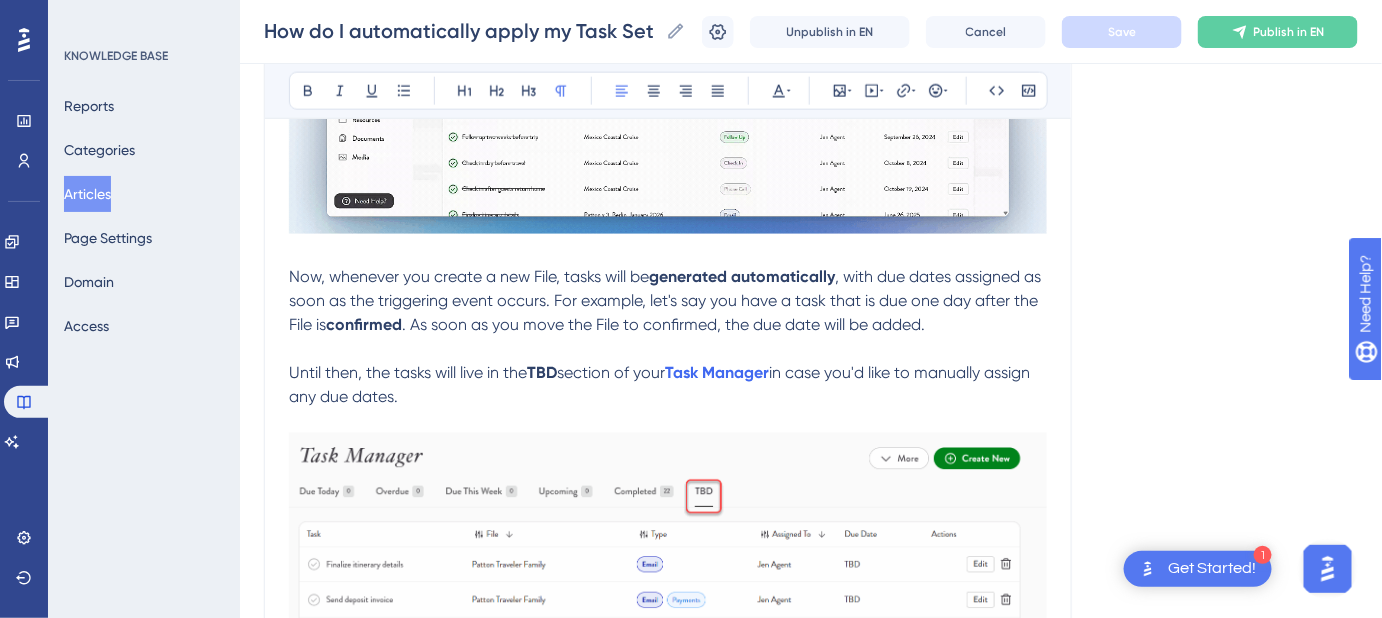 click on "confirmed" at bounding box center [364, 324] 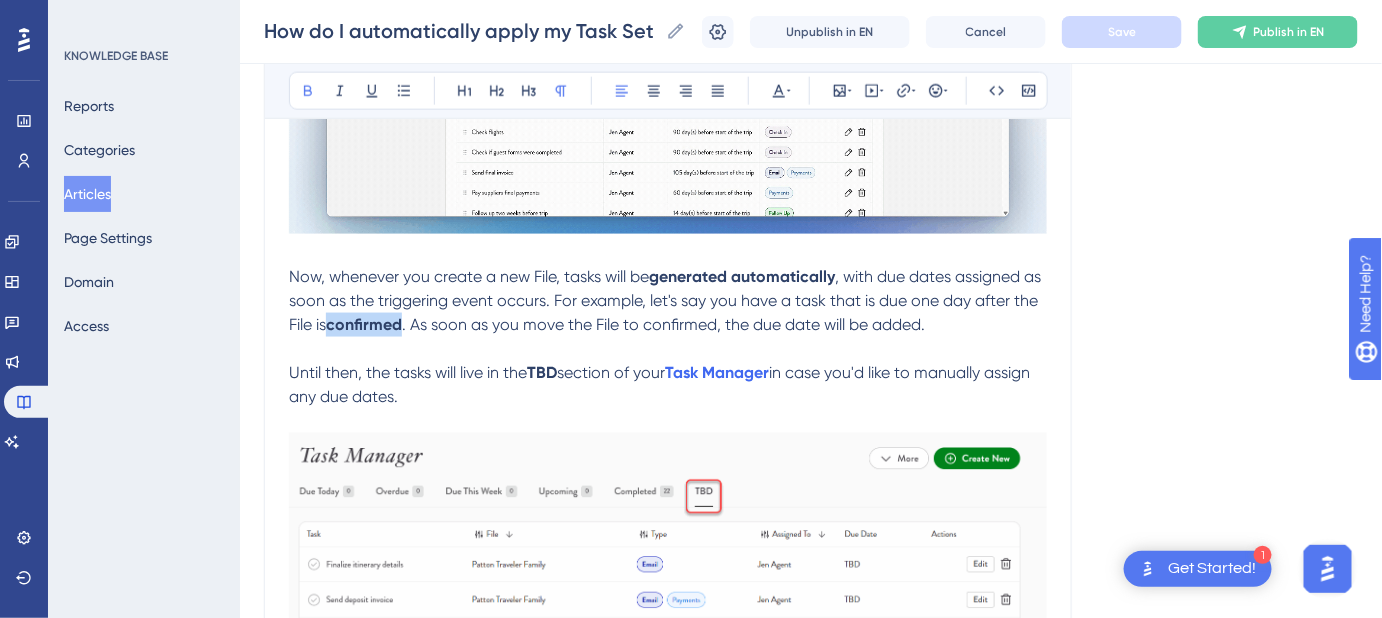 click on "confirmed" at bounding box center (364, 324) 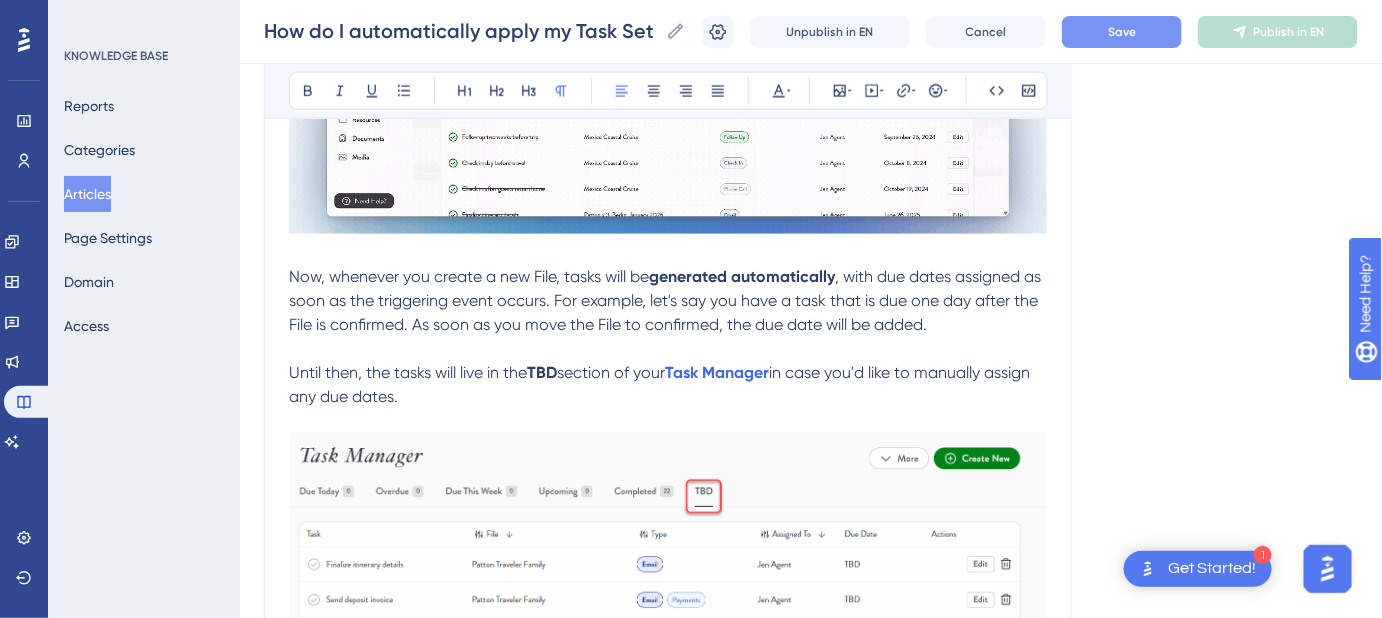 click on "Language English (Default) How do I automatically apply my Task Set to new Files? Assign your Task Set to each new file—no manual steps required. Bold Italic Underline Bullet Point Heading 1 Heading 2 Heading 3 Normal Align Left Align Center Align Right Align Justify Text Color Insert Image Embed Video Hyperlink Emojis Code Code Block Rather than manually applying your  Task Set  to every new client, trip, or  File , let Safari Portal handle it automatically for you. Step-By-Step Instructions Navigate to the  Task Manager Choose  More  in the upper-right corner Select  Manage Task Set  from the dropdown Toggle on the option to  Automatically add this Task Set to all my new files Now, whenever you create a new File, tasks will be  generated automatically , with due dates assigned as soon as the triggering event occurs. For example, let's say you have a task that is due one day after the File is confirmed. As soon as you move the File to confirmed, the due date will be added. TBD  section of your  😀 😐" at bounding box center [811, 151] 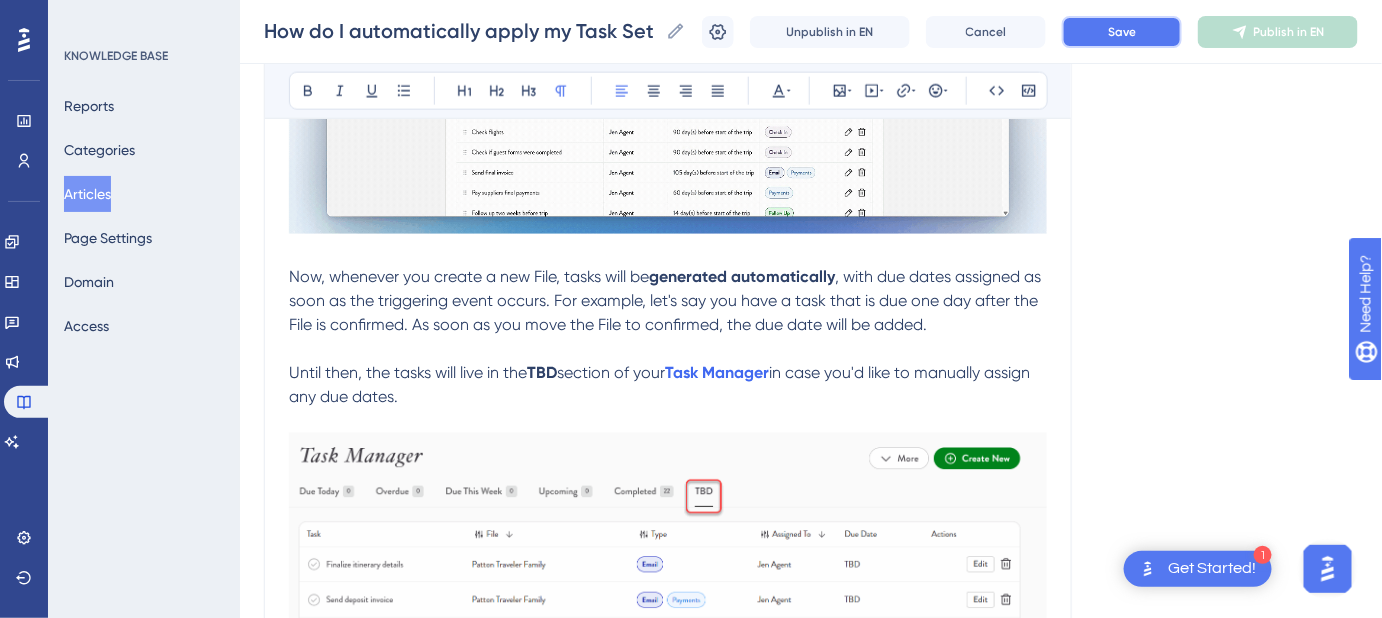 click on "Save" at bounding box center [1122, 32] 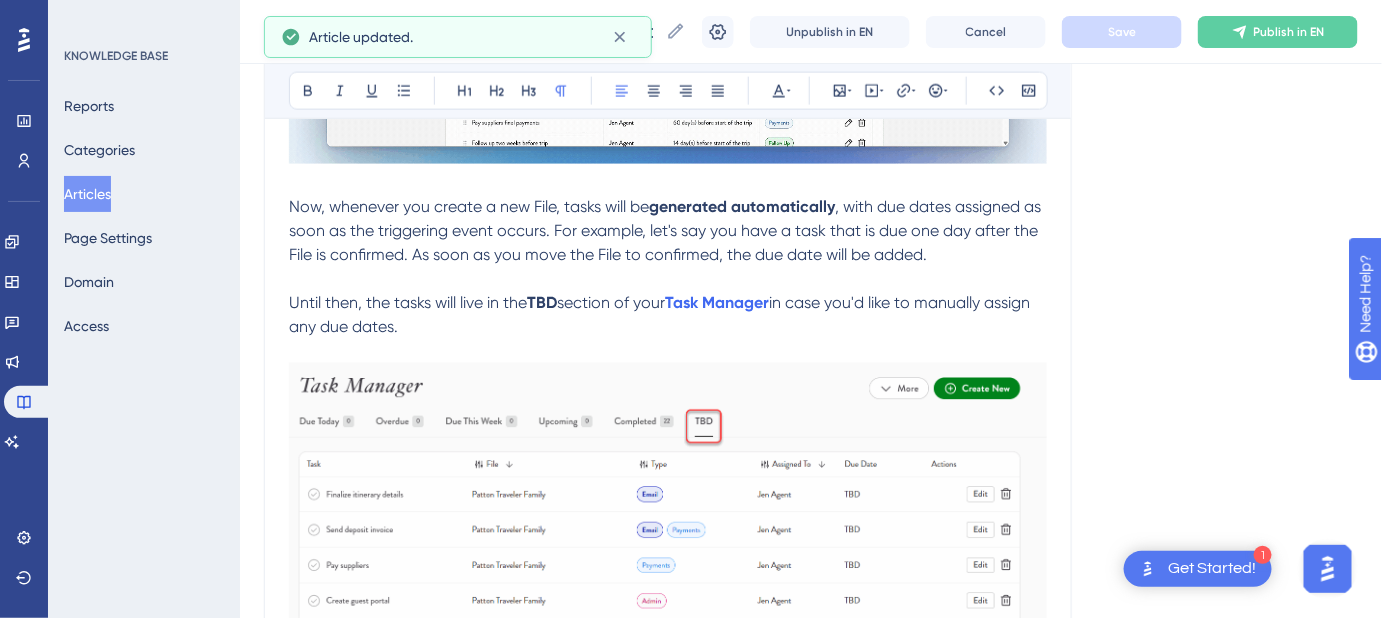 scroll, scrollTop: 909, scrollLeft: 0, axis: vertical 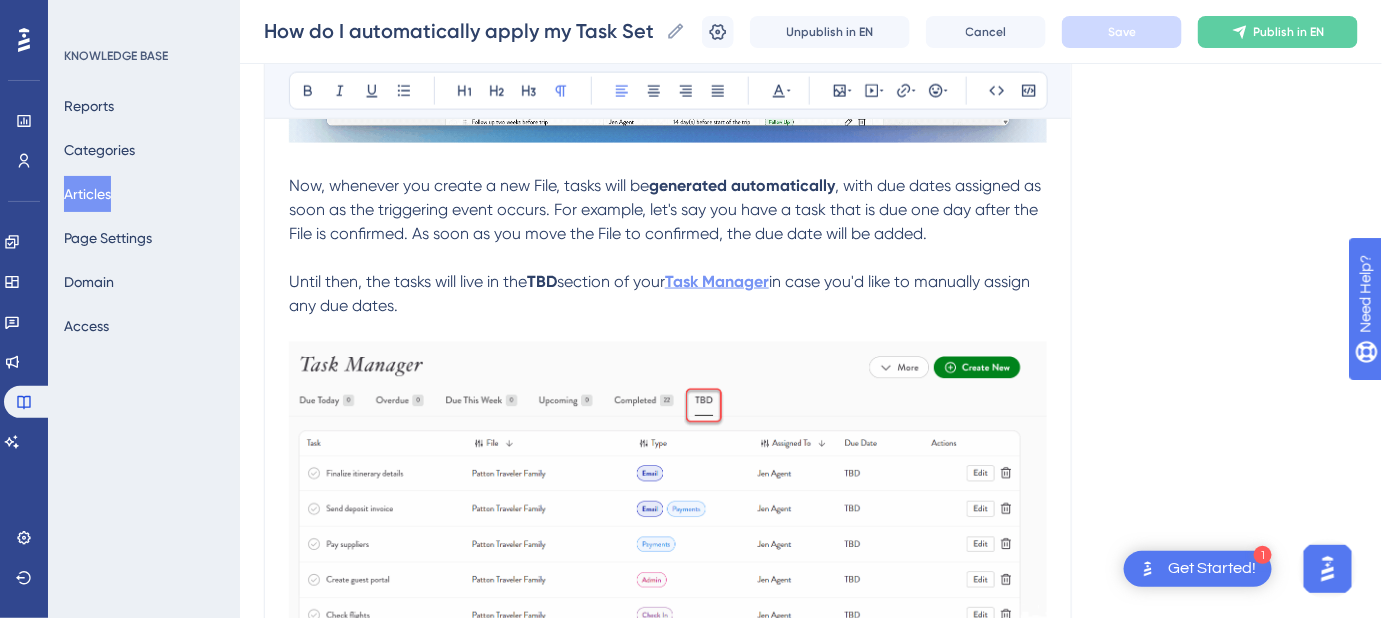 click on "Task Manager" at bounding box center [717, 281] 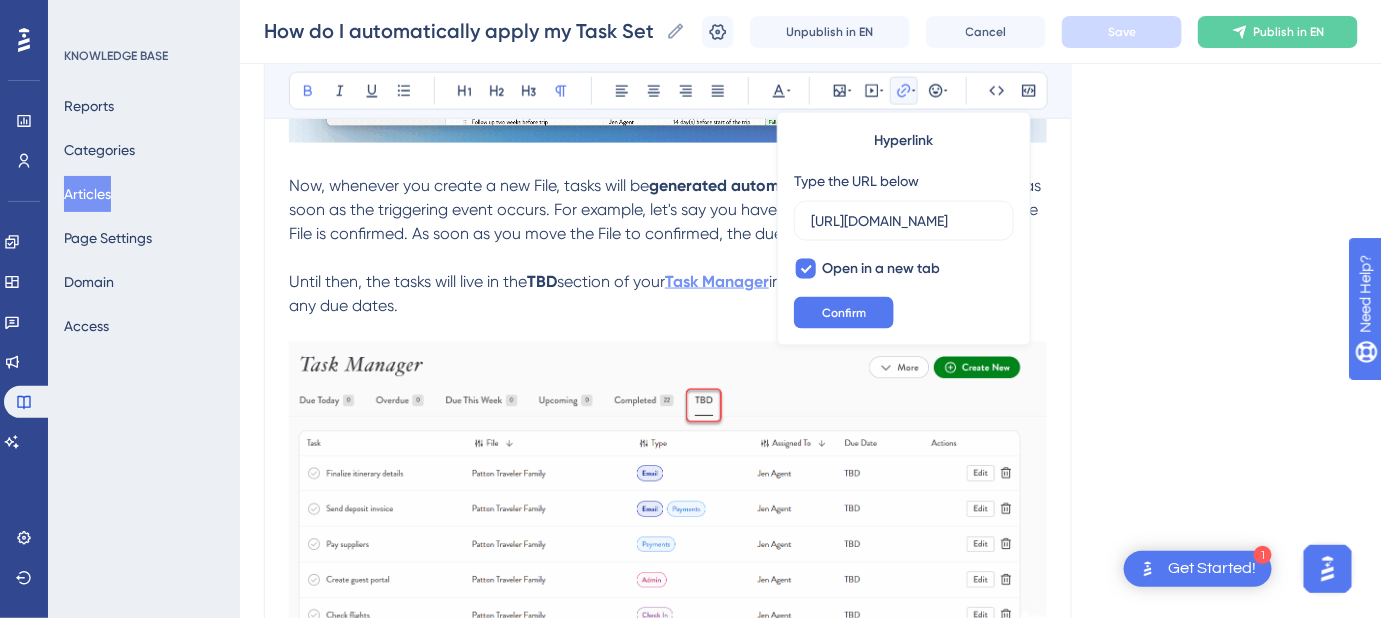 scroll, scrollTop: 0, scrollLeft: 301, axis: horizontal 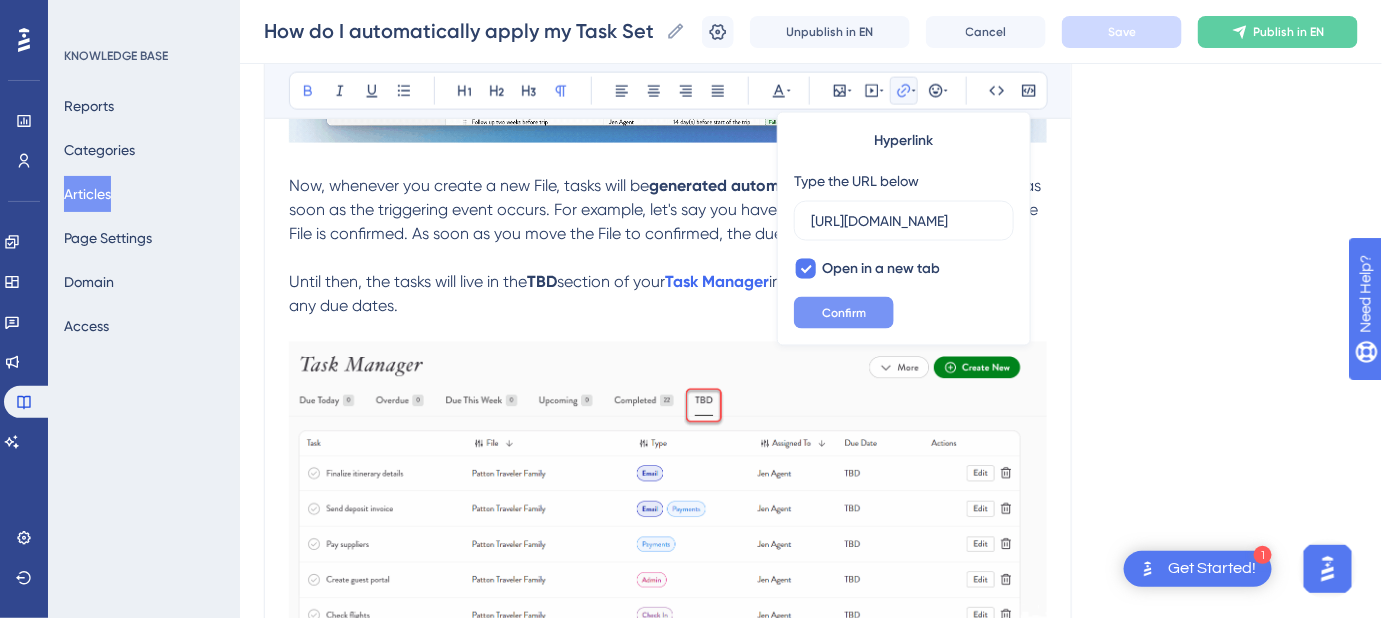 click on "Confirm" at bounding box center (844, 313) 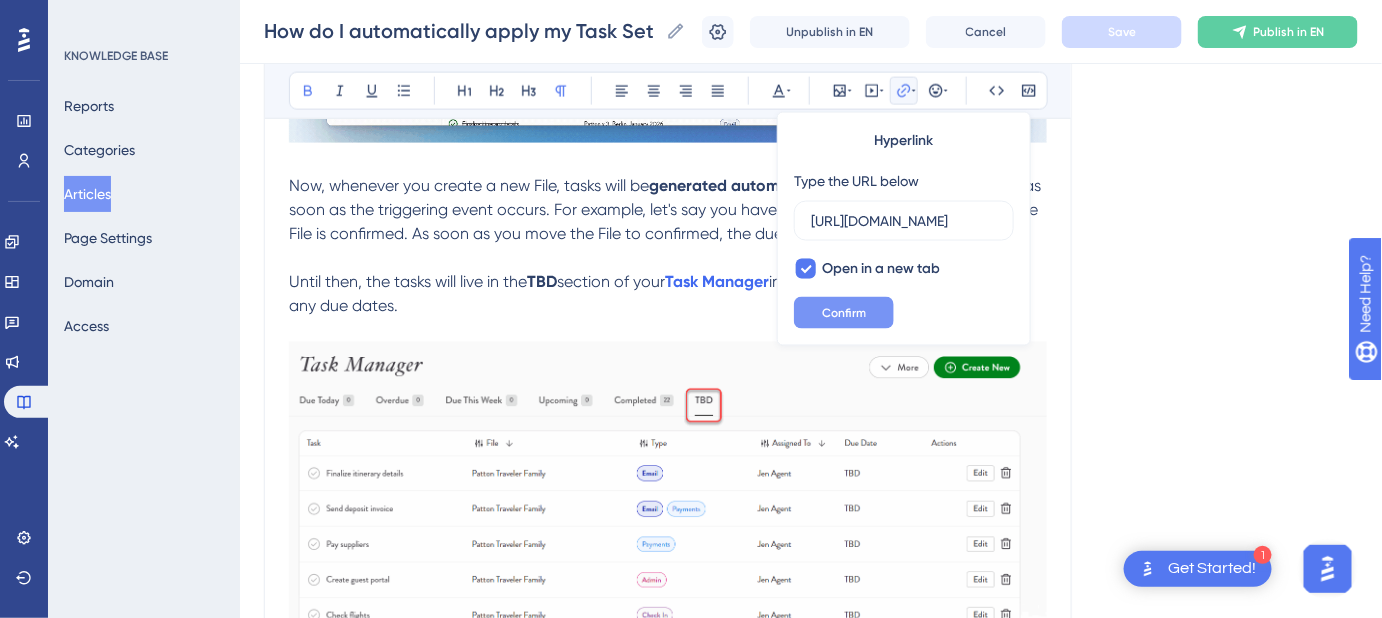 scroll, scrollTop: 0, scrollLeft: 0, axis: both 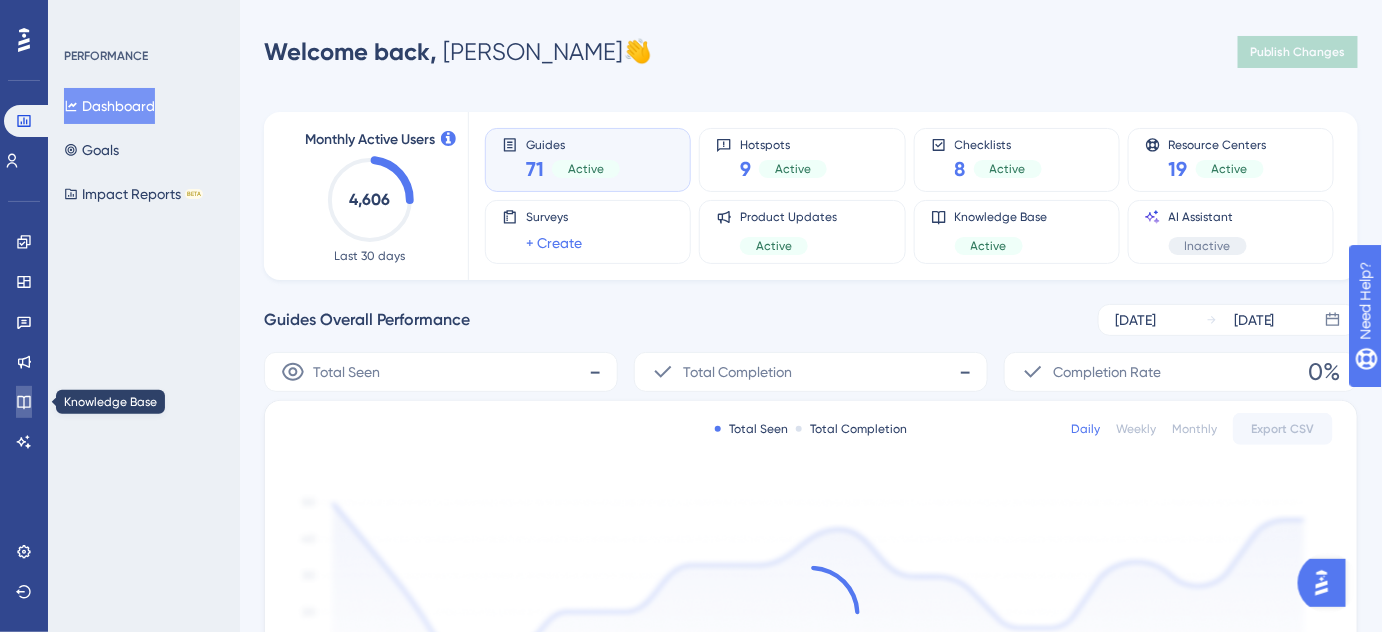 click 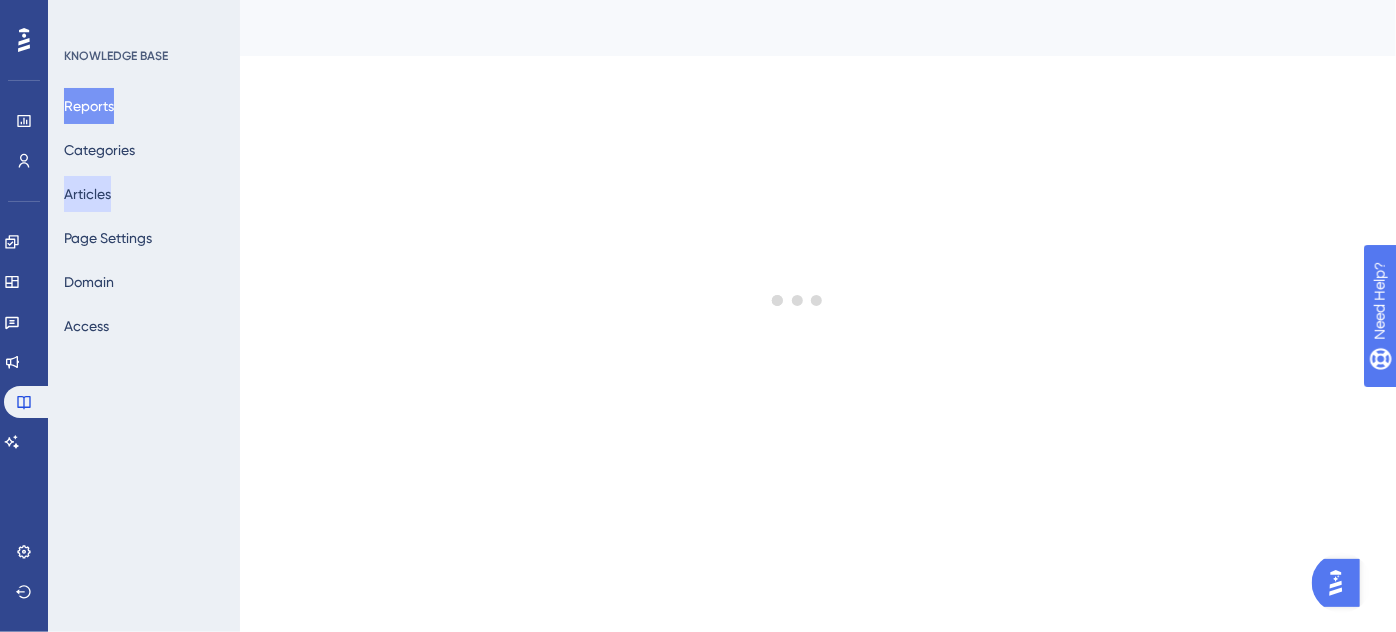 click on "Articles" at bounding box center [87, 194] 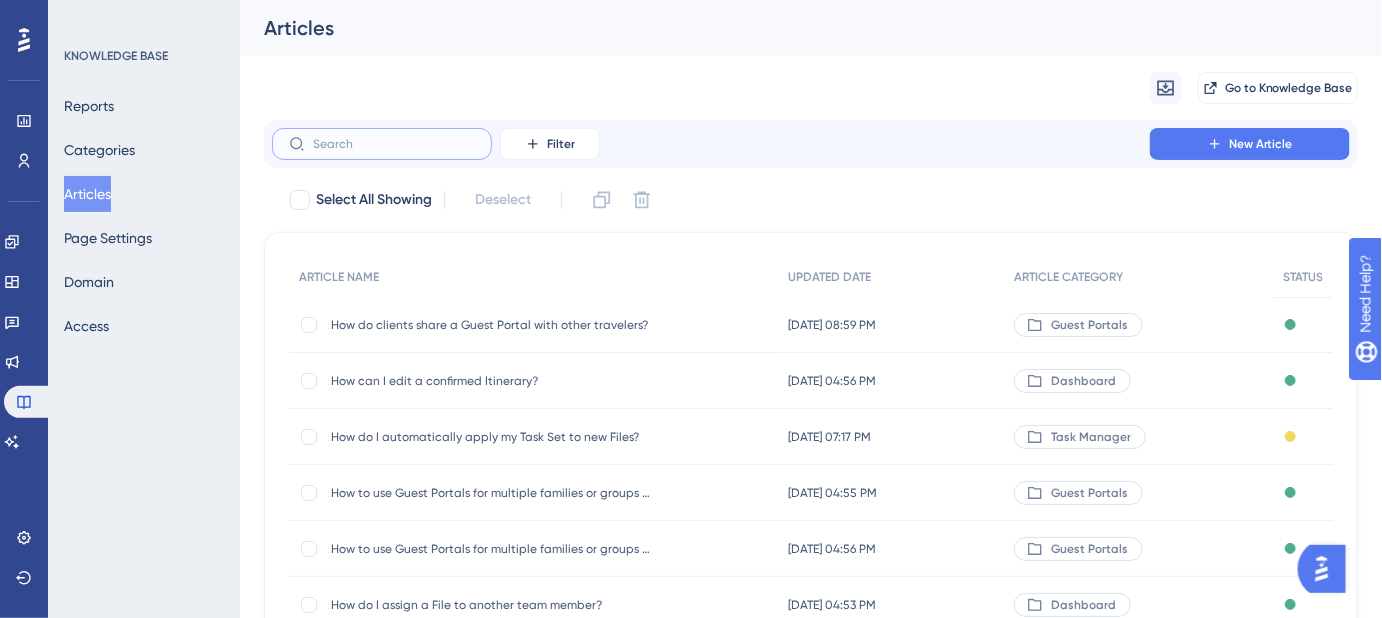 click at bounding box center (394, 144) 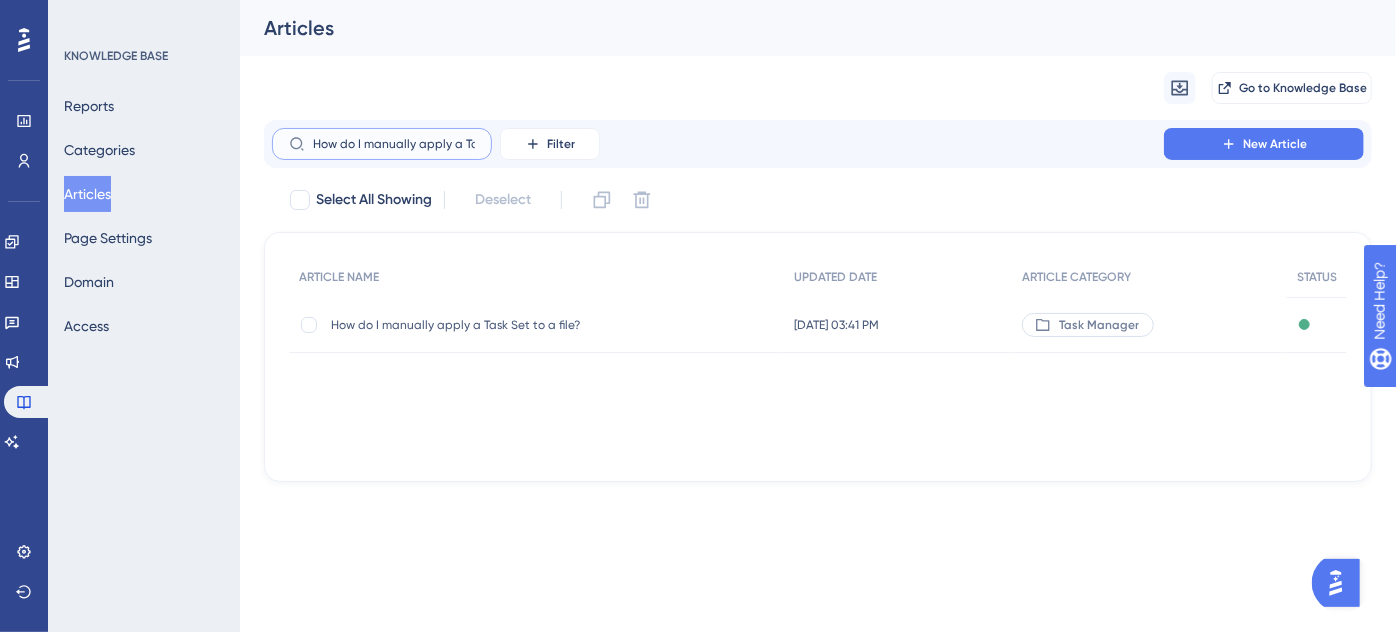 scroll, scrollTop: 0, scrollLeft: 82, axis: horizontal 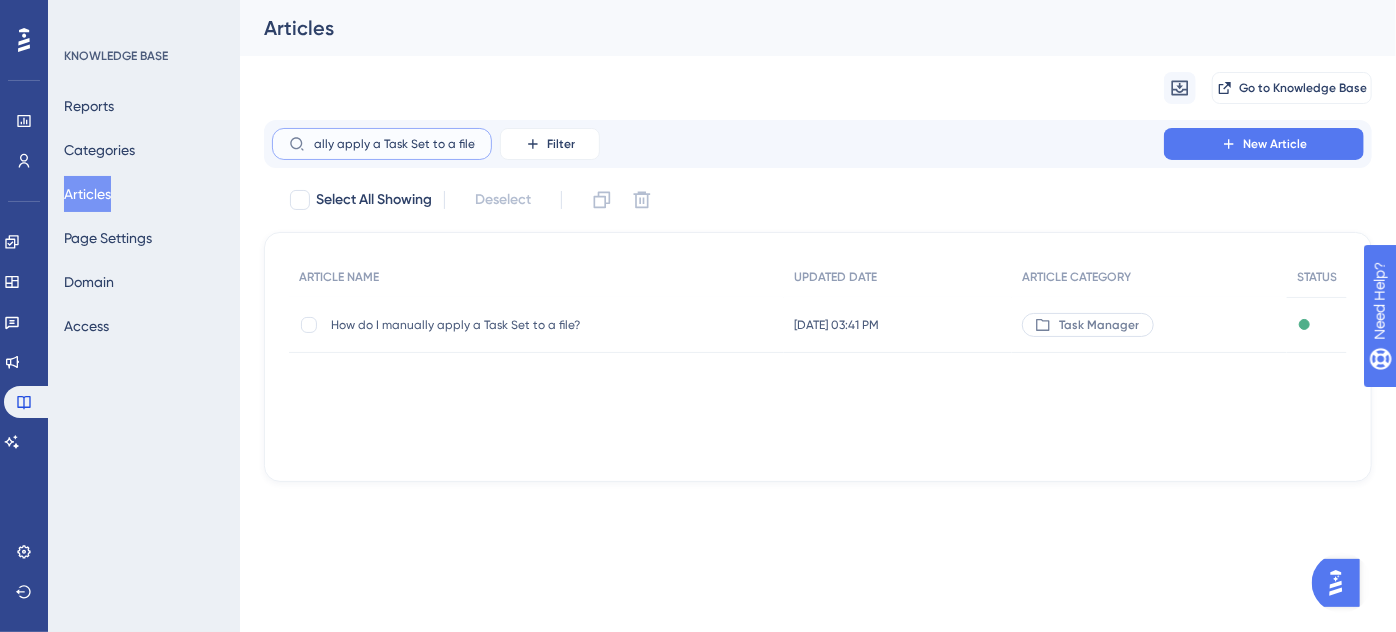 type on "How do I manually apply a Task Set to a file?" 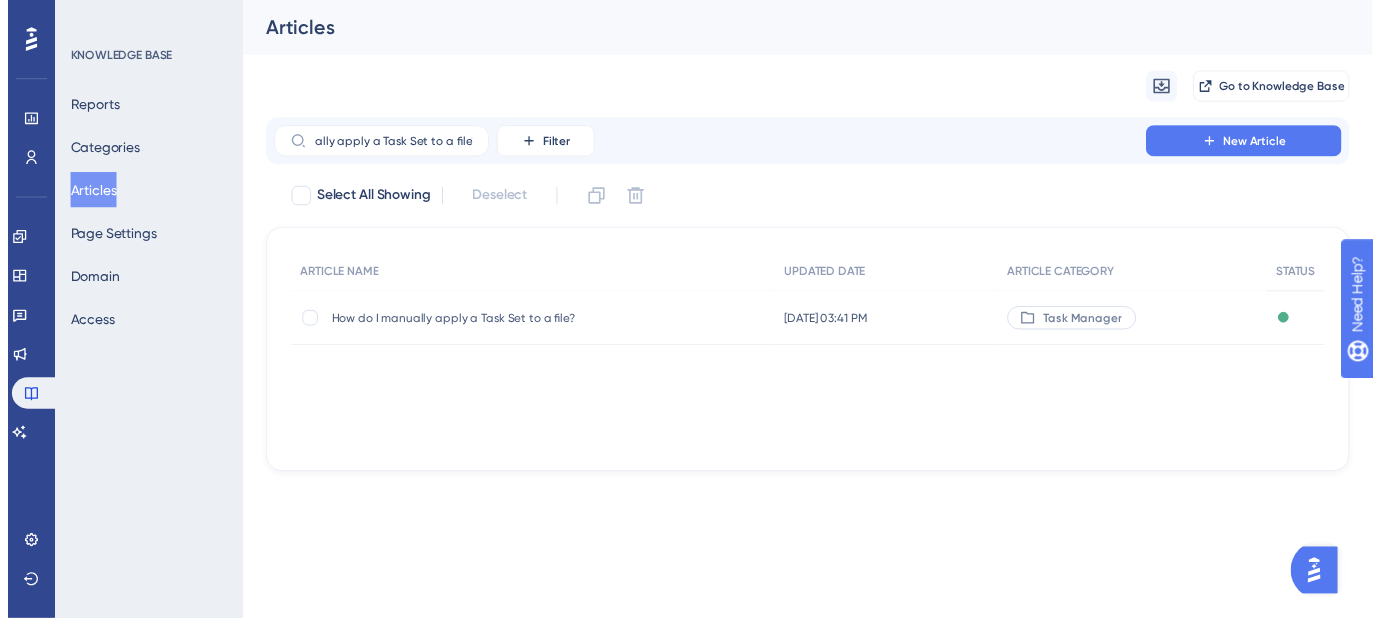 scroll, scrollTop: 0, scrollLeft: 0, axis: both 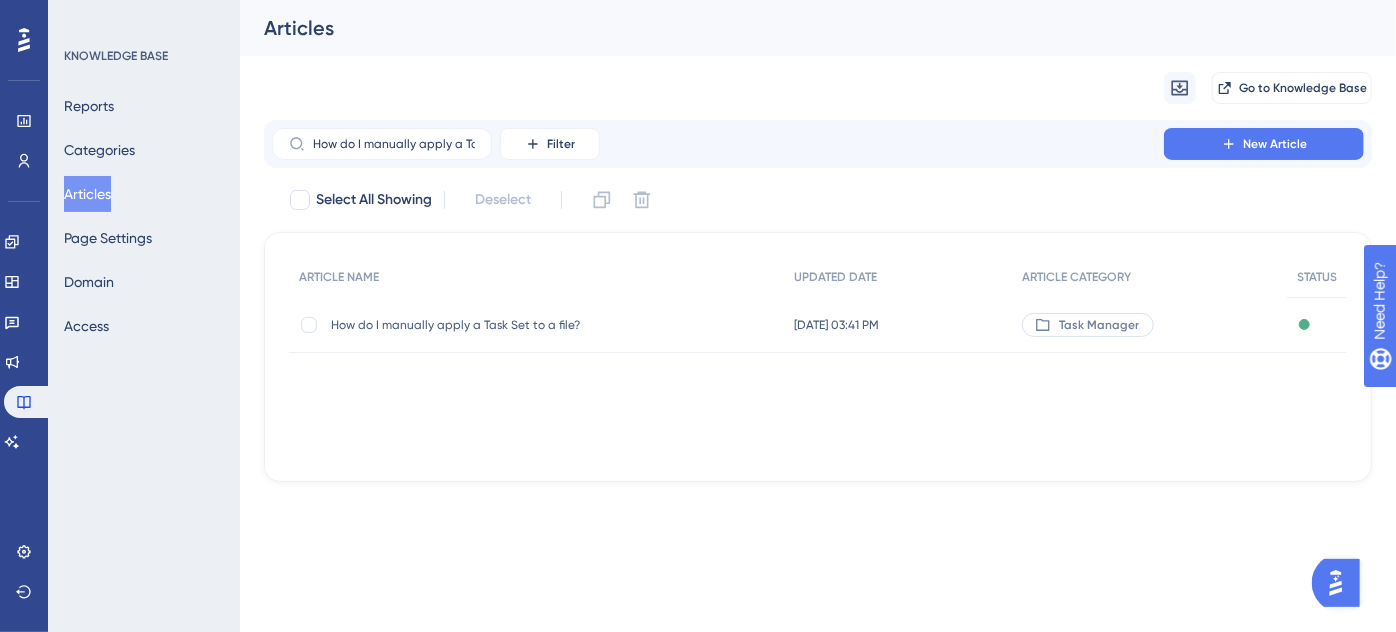 click on "How do I manually apply a Task Set to a file?" at bounding box center (491, 325) 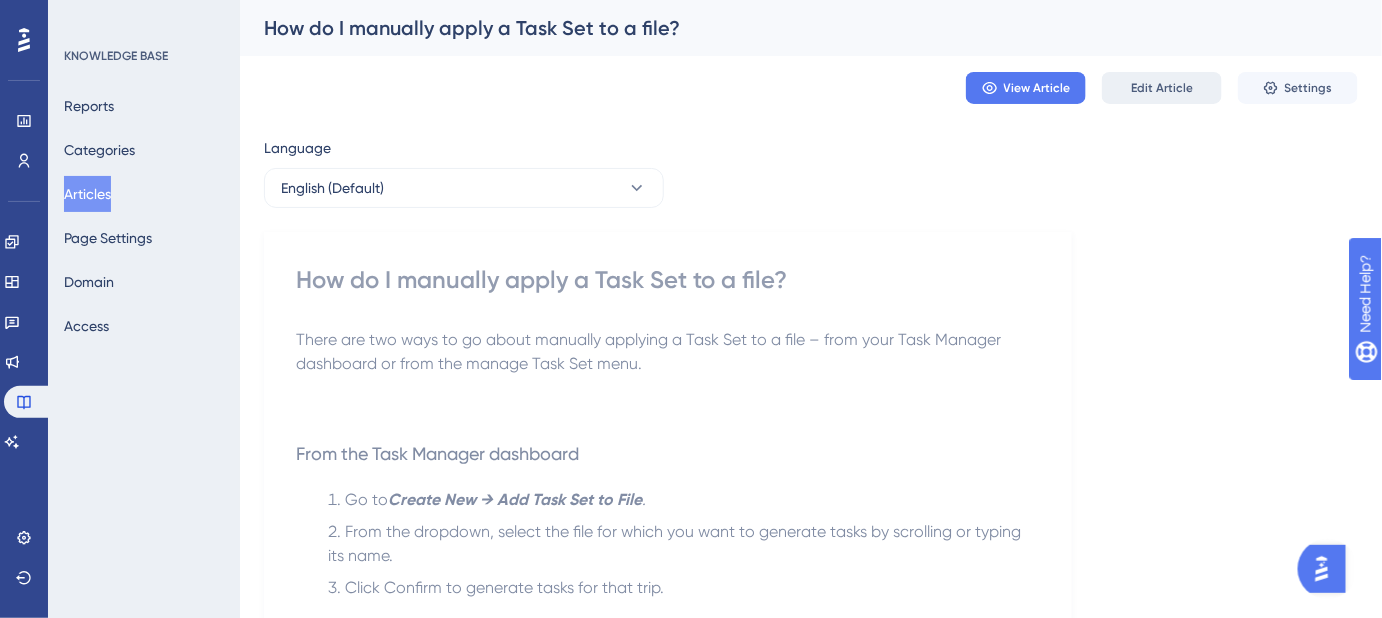 click on "Edit Article" at bounding box center (1162, 88) 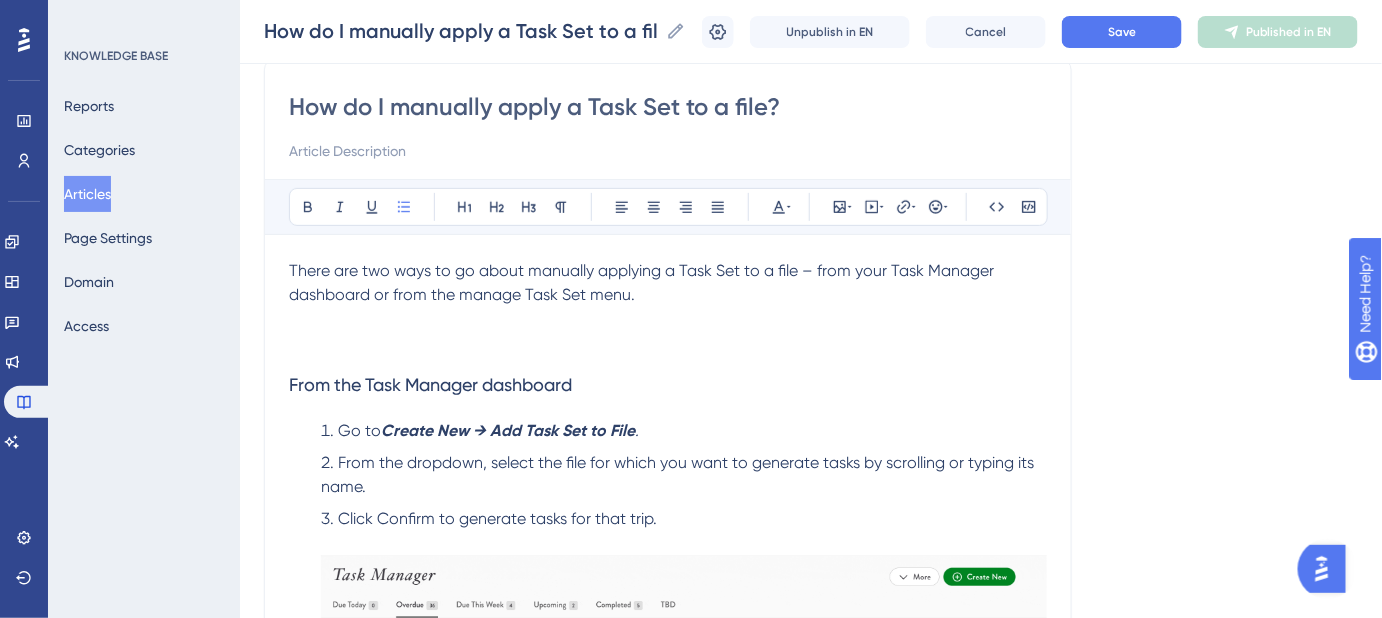 scroll, scrollTop: 0, scrollLeft: 0, axis: both 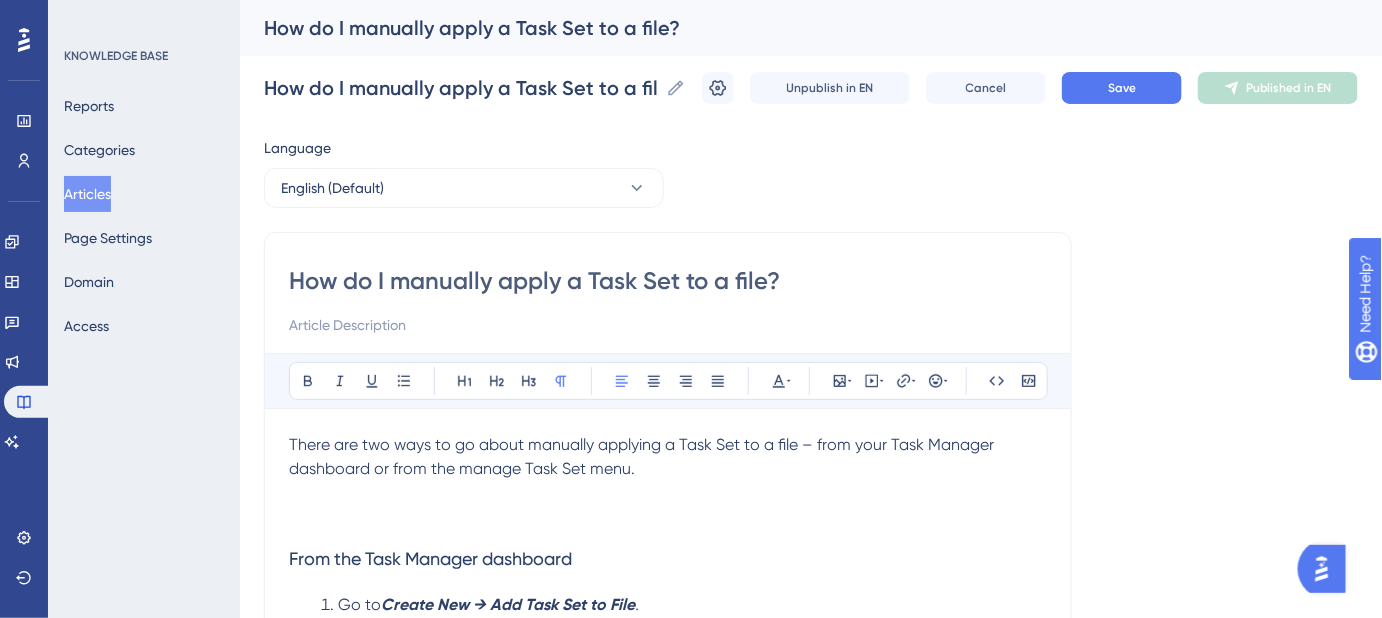 click on "There are two ways to go about manually applying a Task Set to a file – from your Task Manager dashboard or from the manage Task Set menu." at bounding box center (668, 457) 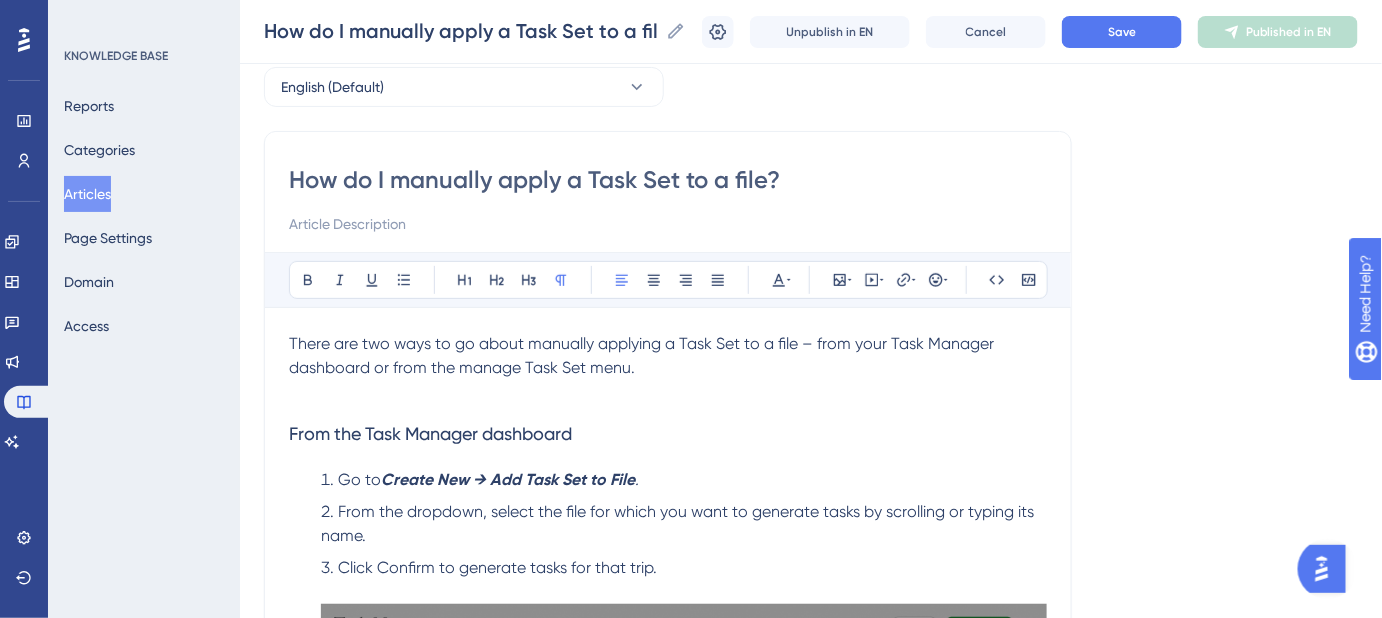 scroll, scrollTop: 90, scrollLeft: 0, axis: vertical 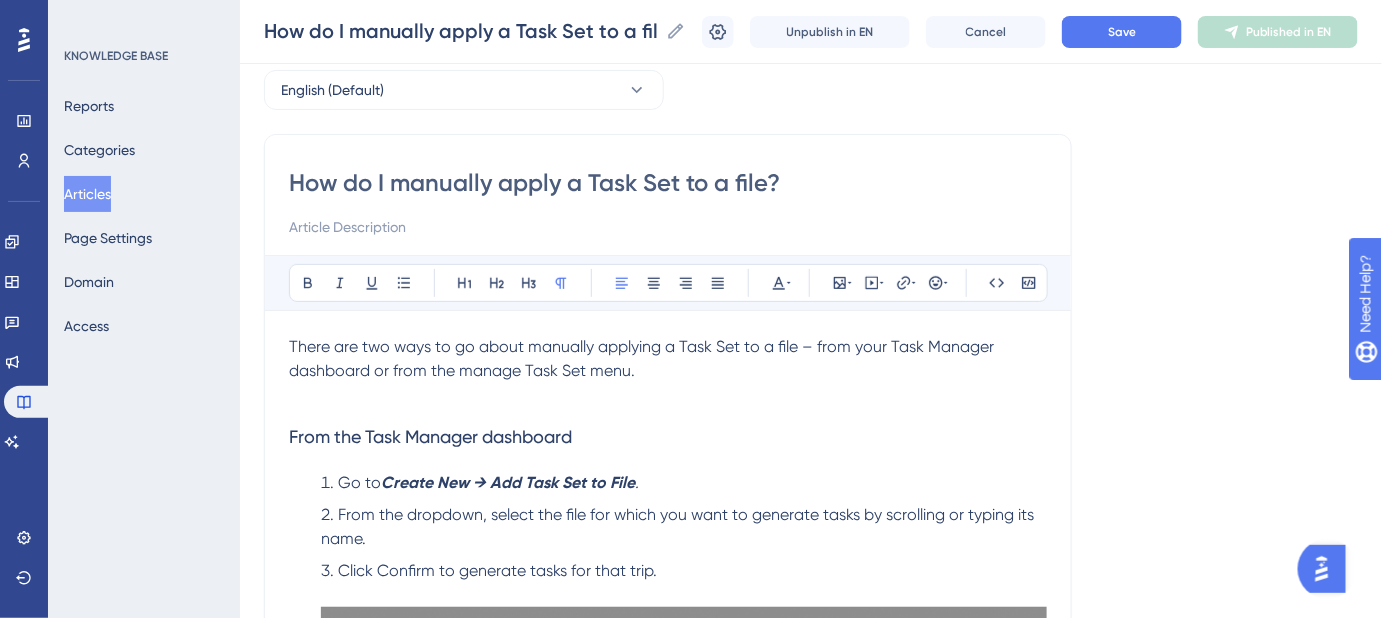 click on "How do I manually apply a Task Set to a file?" at bounding box center [668, 183] 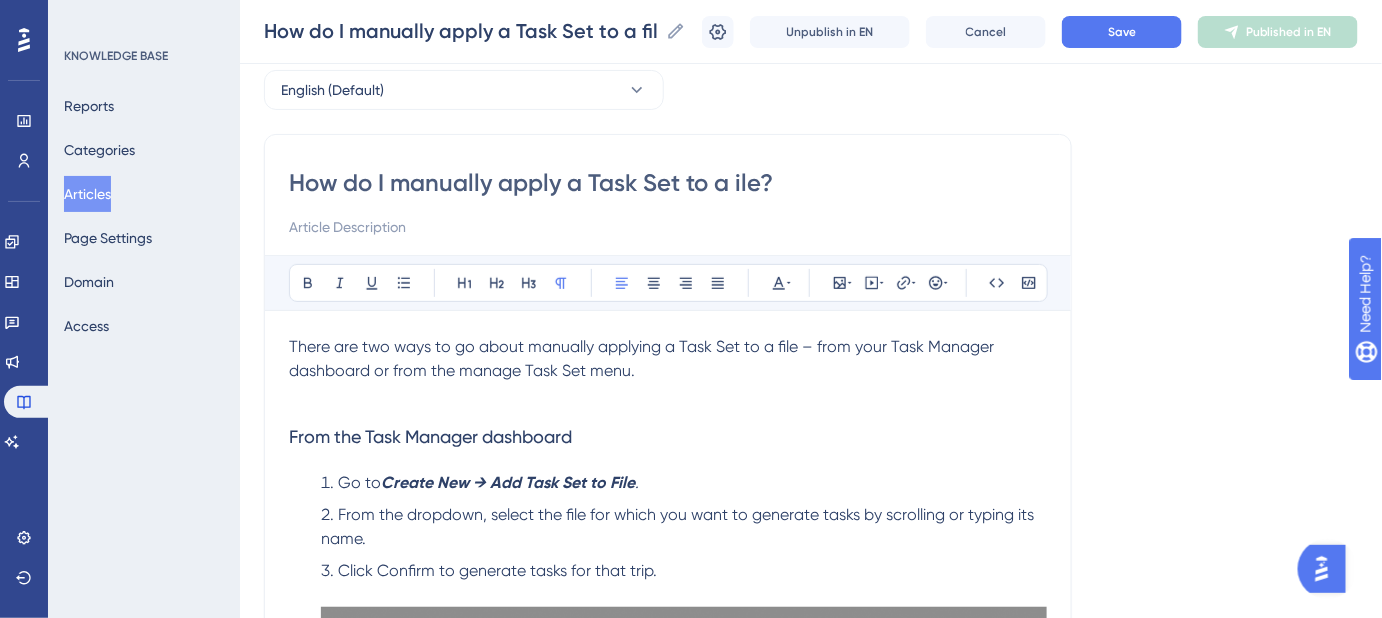 type on "How do I manually apply a Task Set to a ile?" 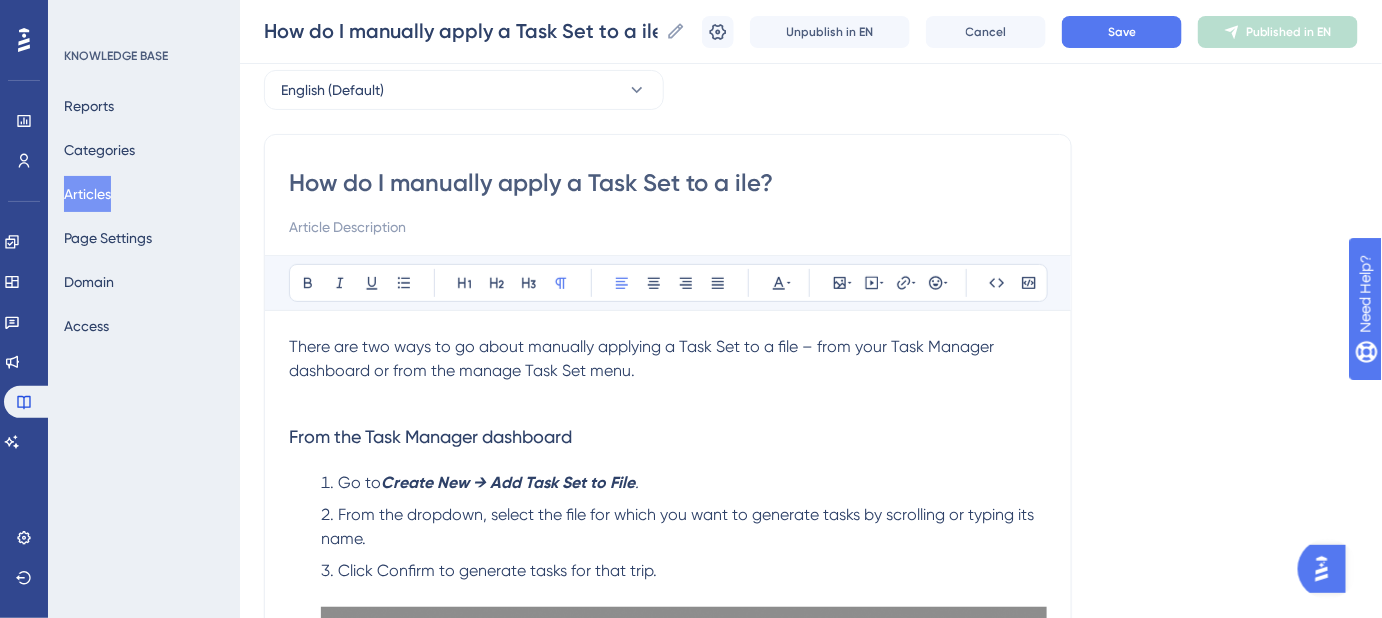 type on "How do I manually apply a Task Set to a File?" 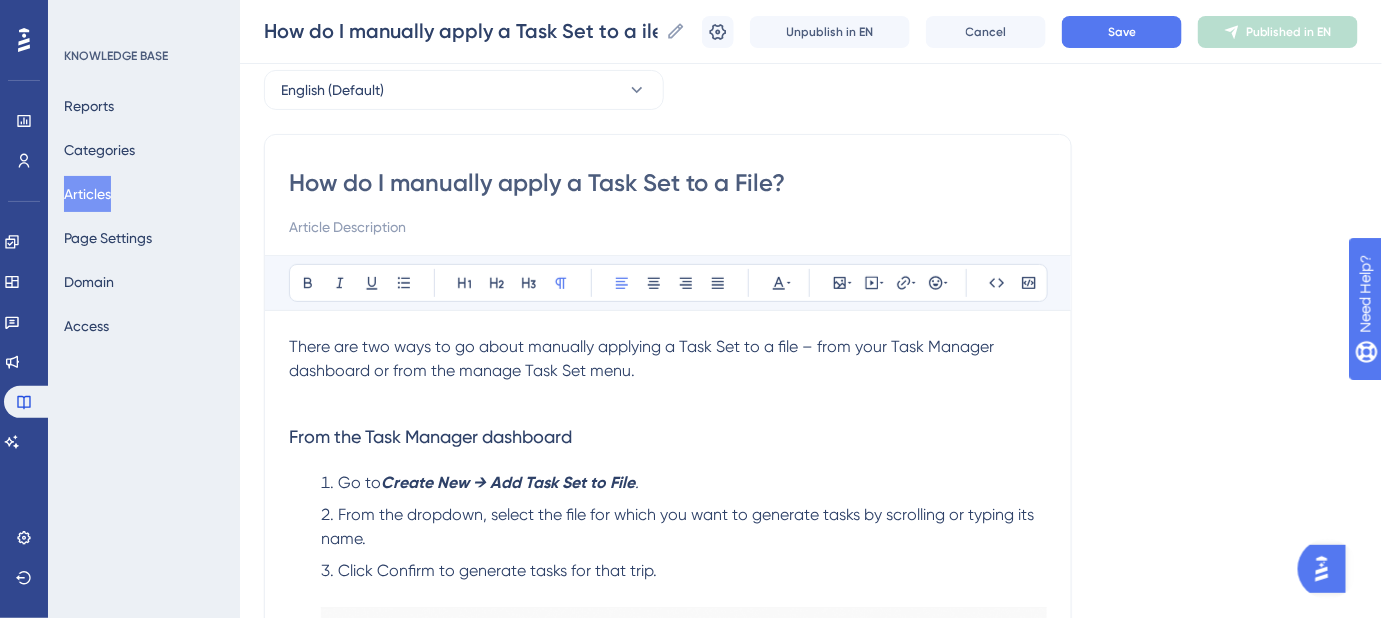 type on "How do I manually apply a Task Set to a File?" 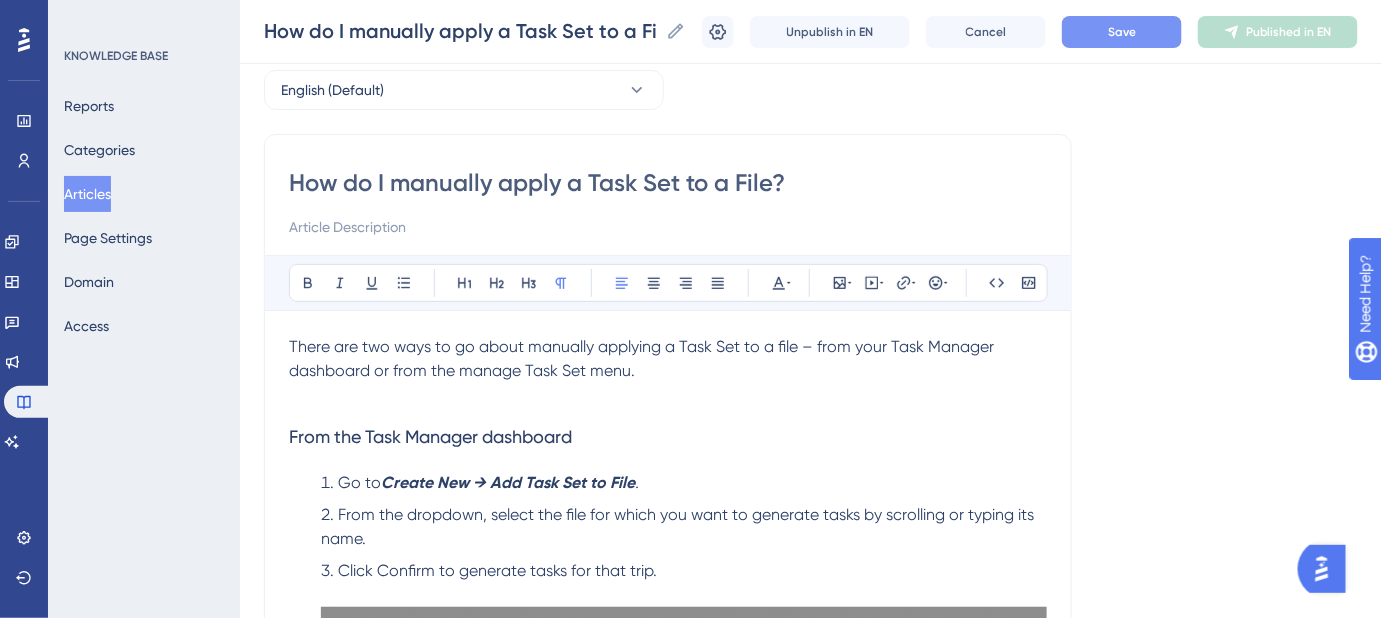 type on "How do I manually apply a Task Set to a File?" 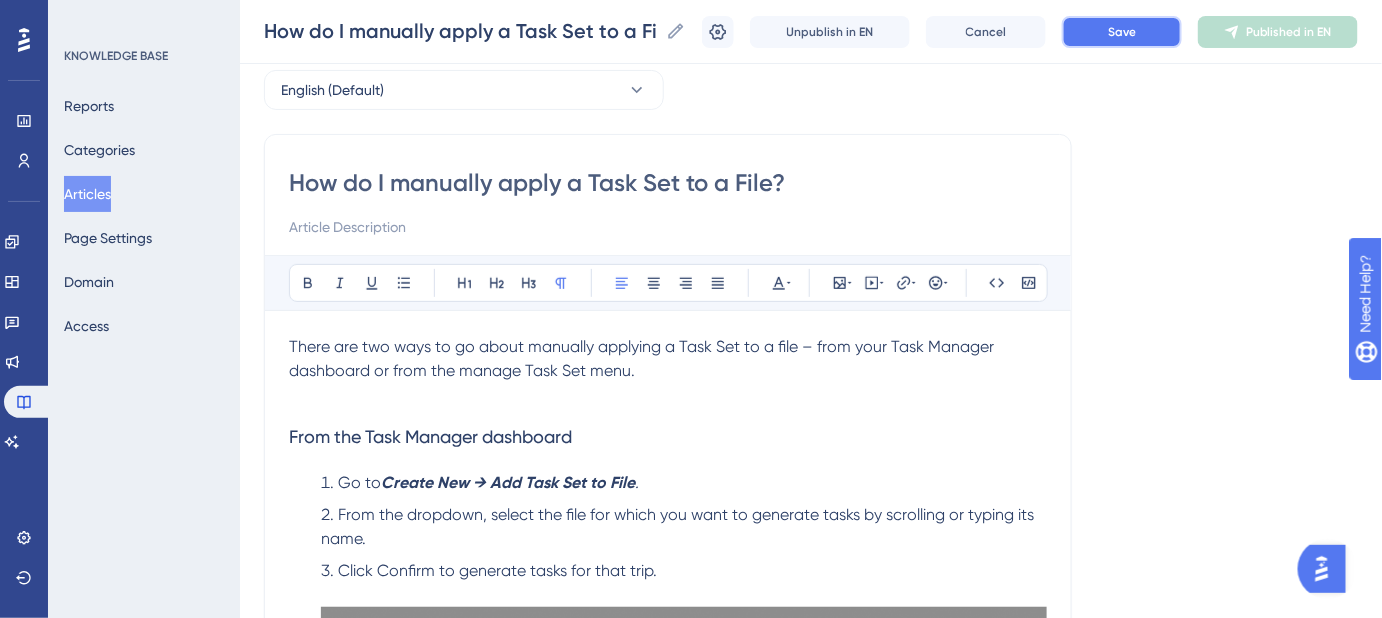 click on "Save" at bounding box center (1122, 32) 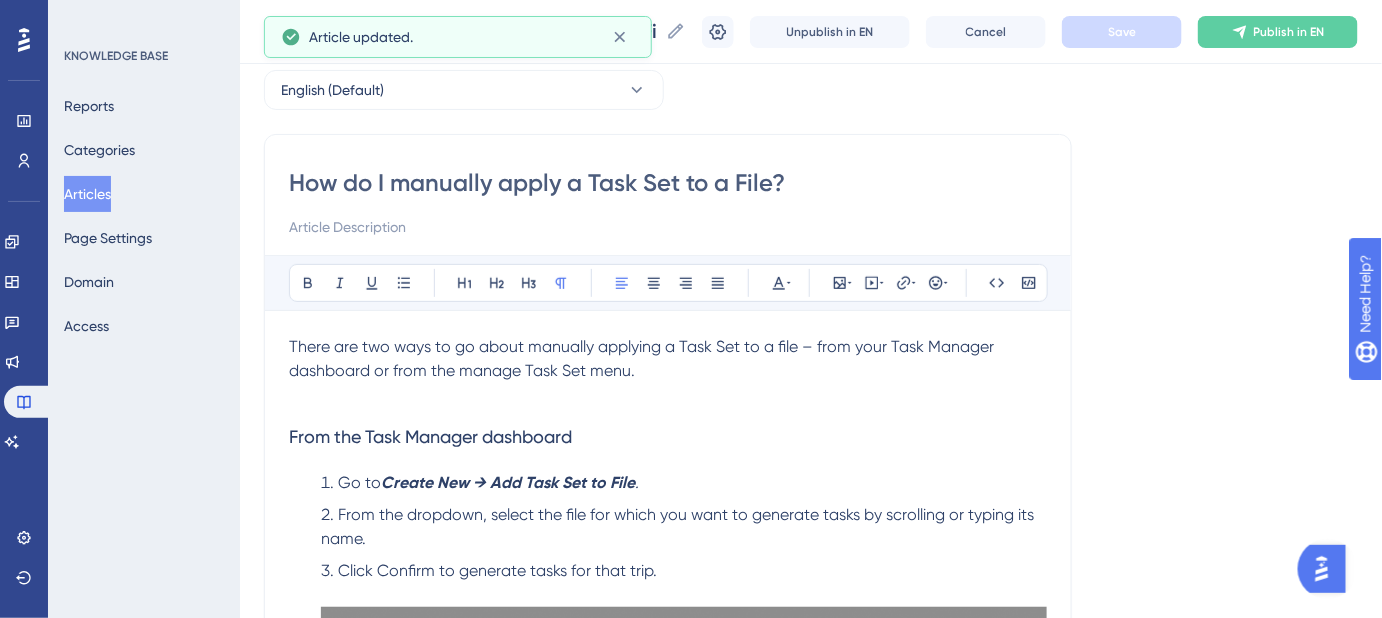 drag, startPoint x: 726, startPoint y: 178, endPoint x: 243, endPoint y: 184, distance: 483.03726 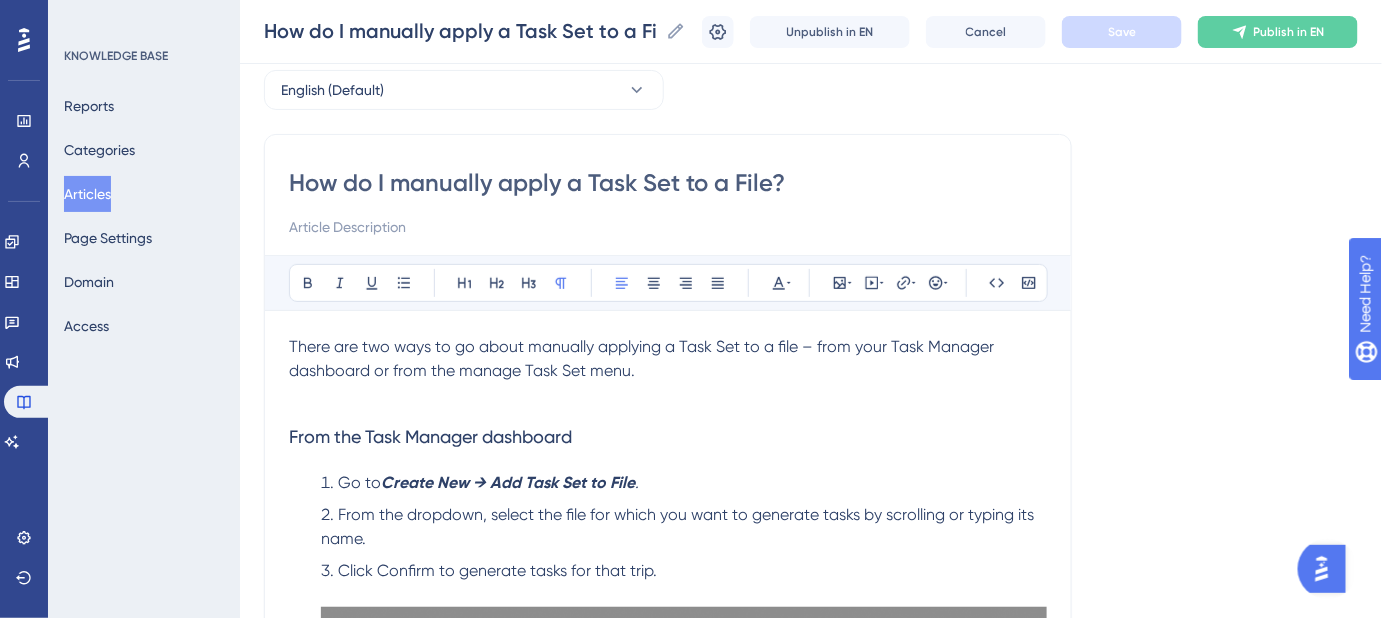 click at bounding box center [668, 227] 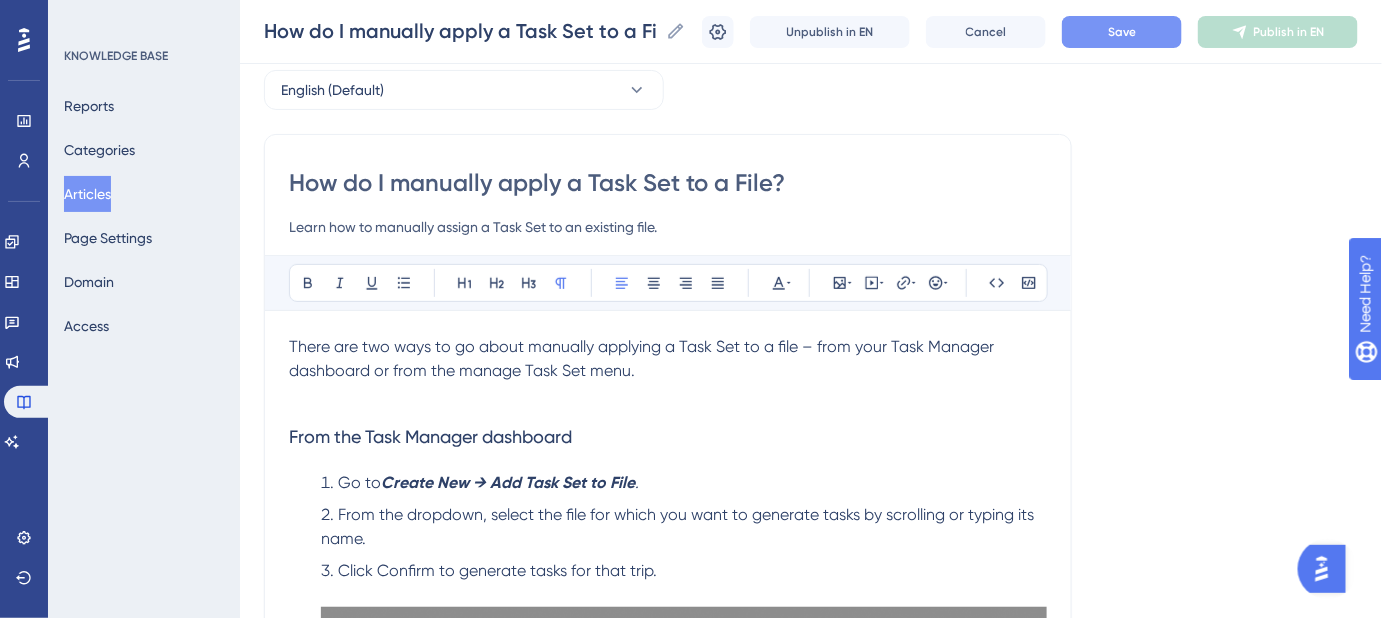 click on "Learn how to manually assign a Task Set to an existing file." at bounding box center (668, 227) 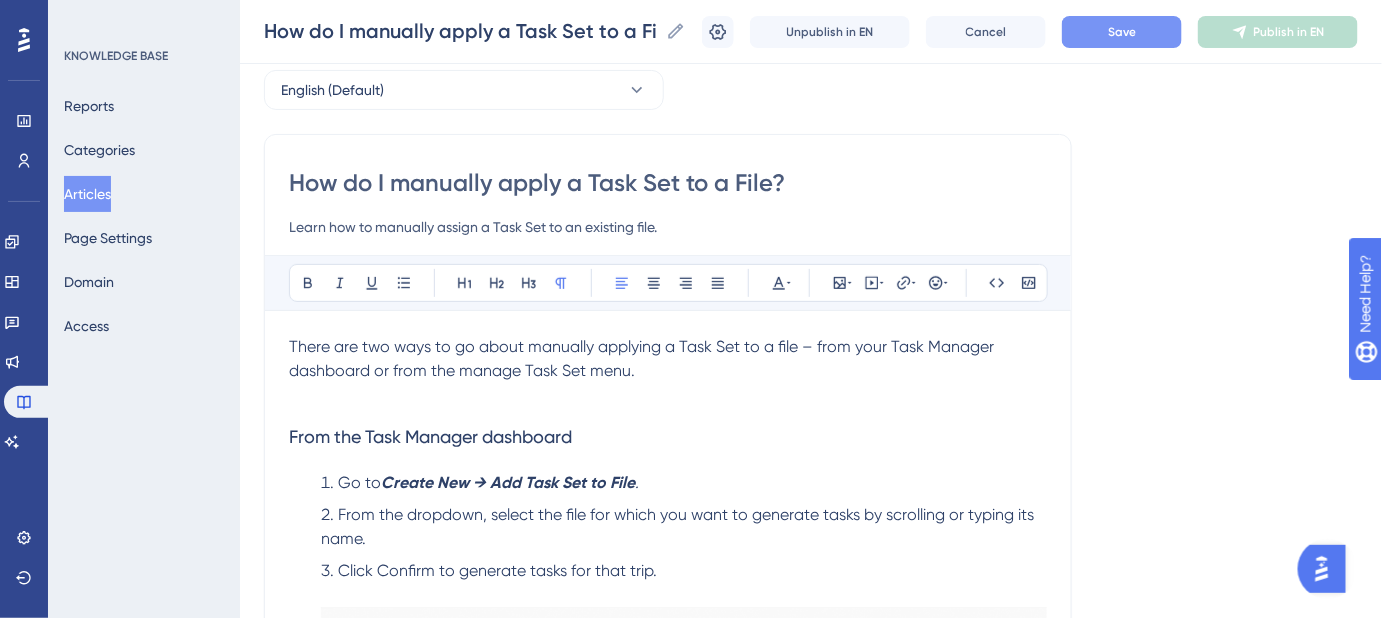 click on "Learn how to manually assign a Task Set to an existing file." at bounding box center [668, 227] 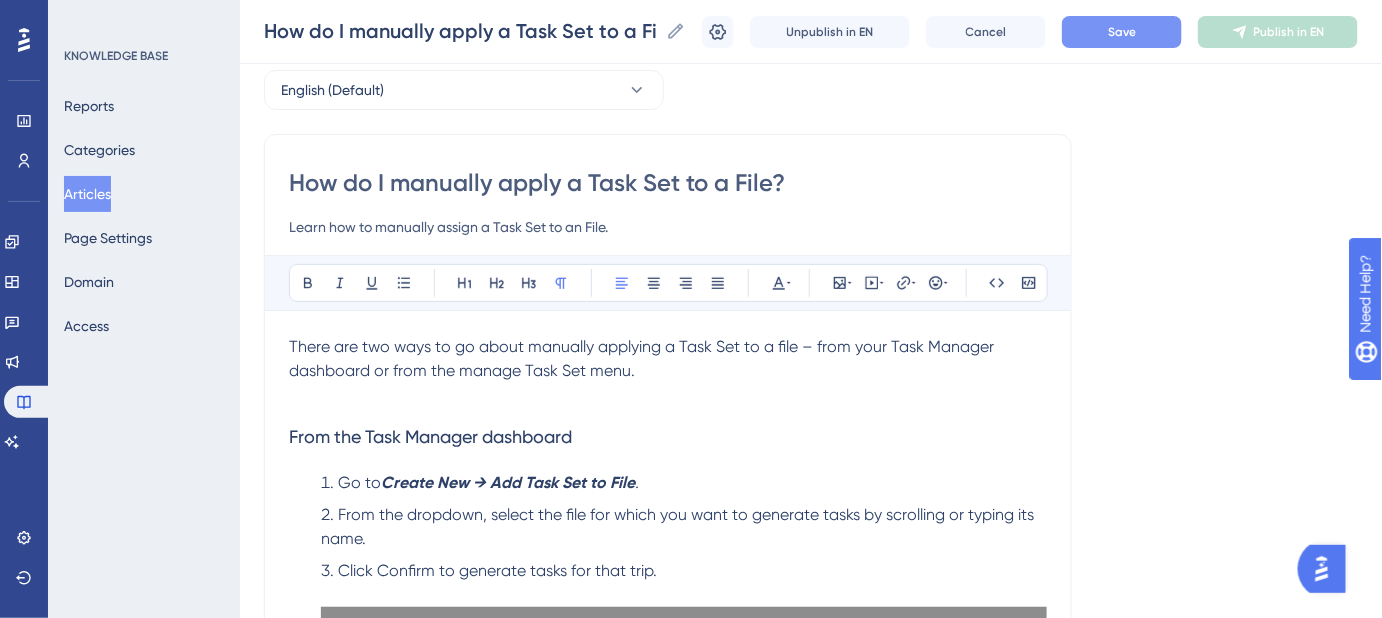 type on "Learn how to manually assign a Task Set to an File." 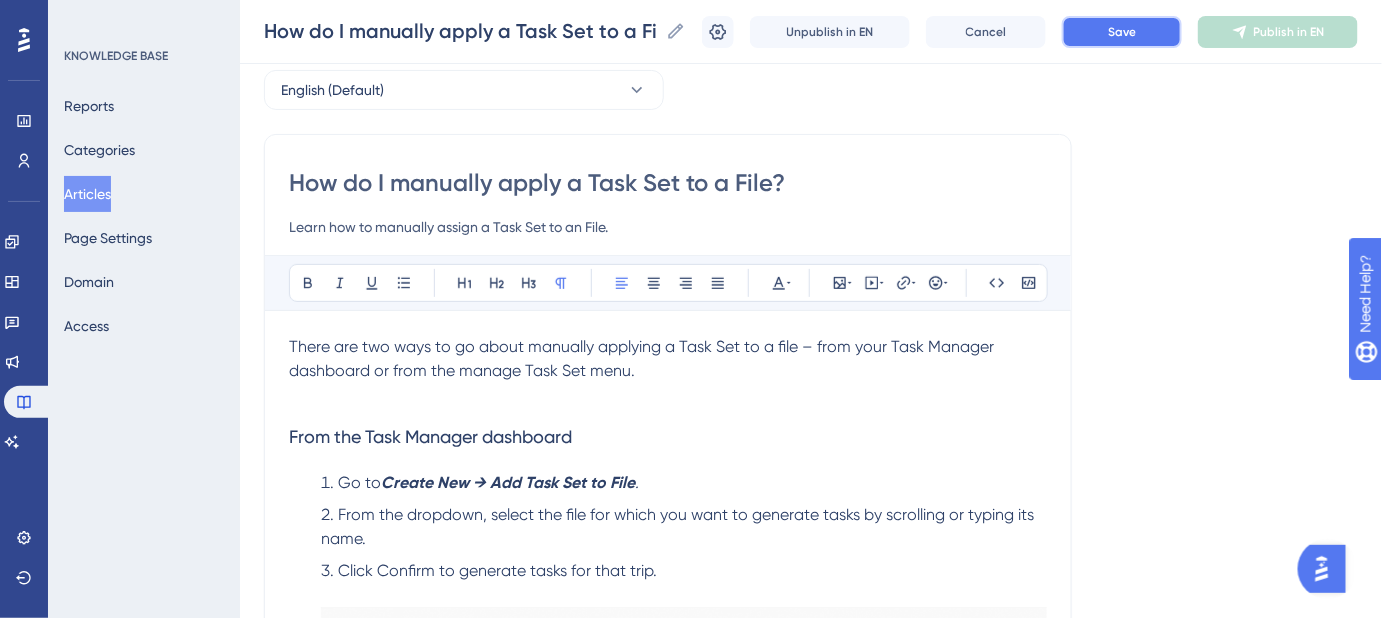 click on "Save" at bounding box center [1122, 32] 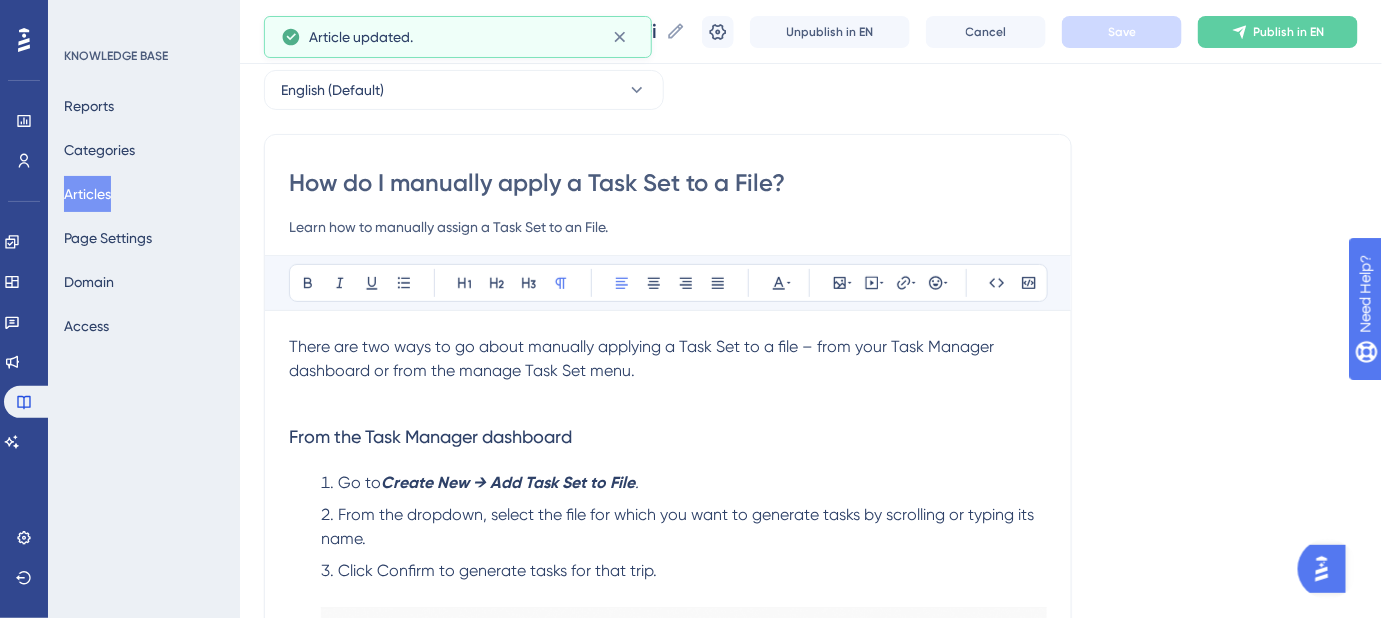 click on "There are two ways to go about manually applying a Task Set to a file – from your Task Manager dashboard or from the manage Task Set menu." at bounding box center (643, 358) 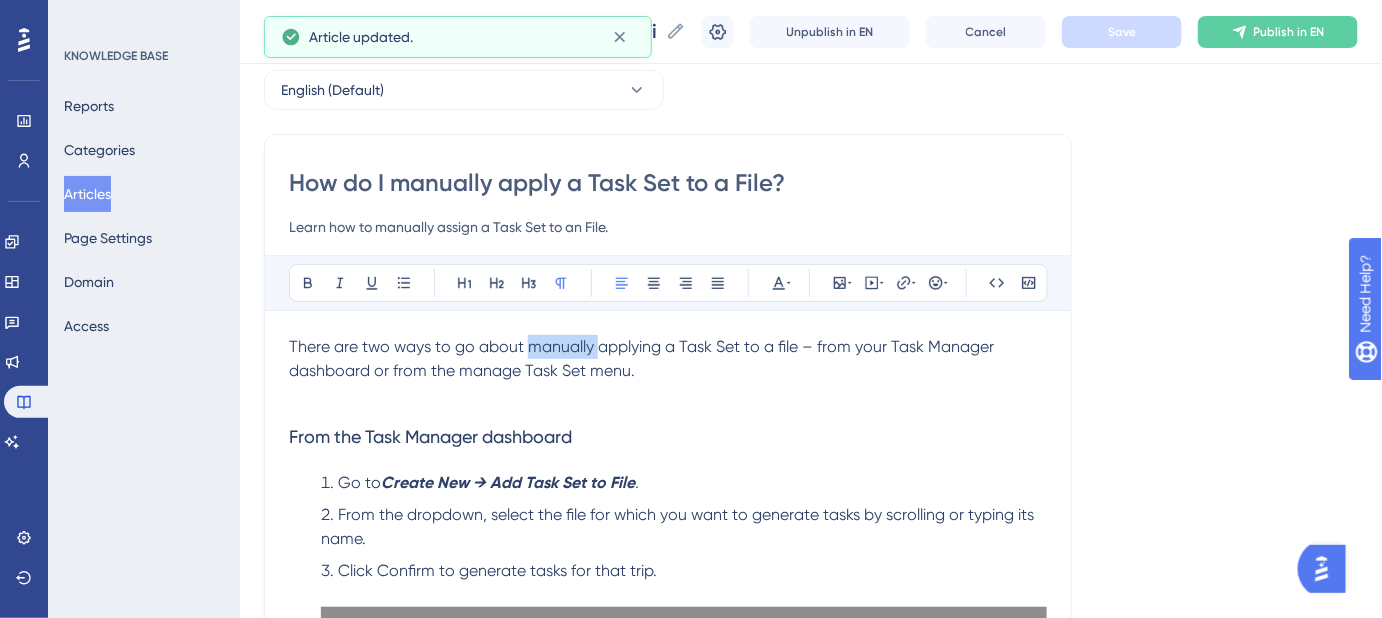click on "There are two ways to go about manually applying a Task Set to a file – from your Task Manager dashboard or from the manage Task Set menu." at bounding box center (643, 358) 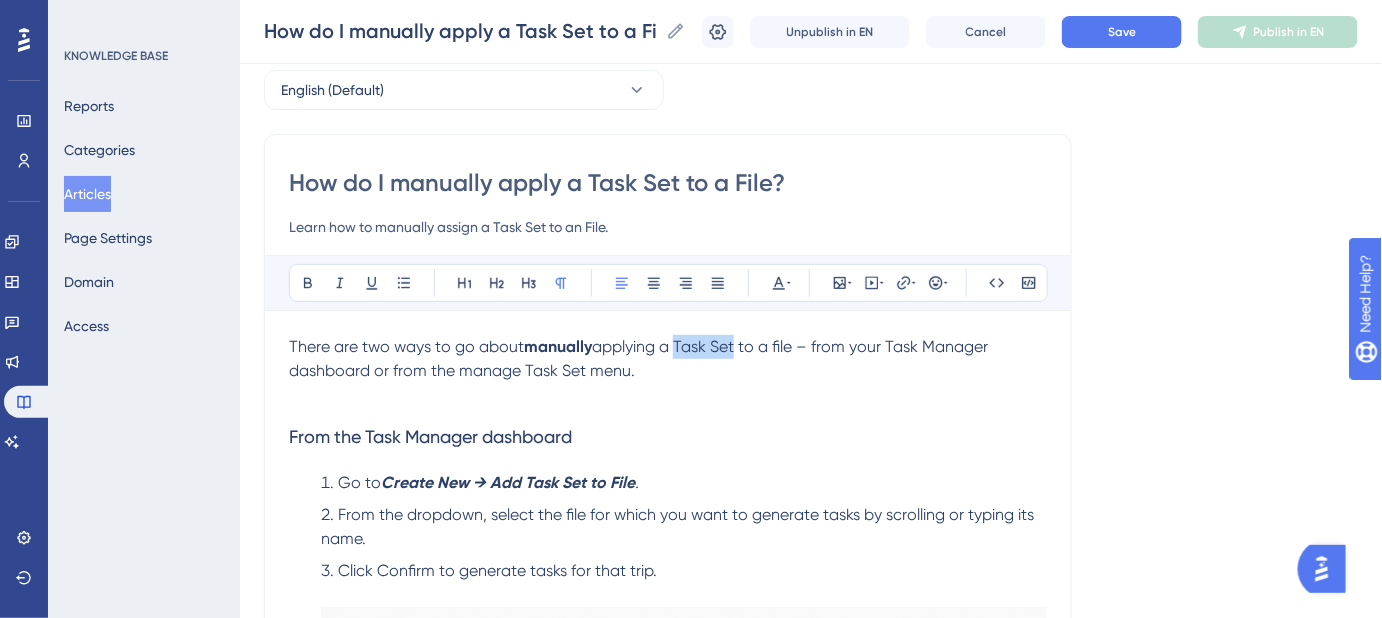 drag, startPoint x: 739, startPoint y: 346, endPoint x: 680, endPoint y: 348, distance: 59.03389 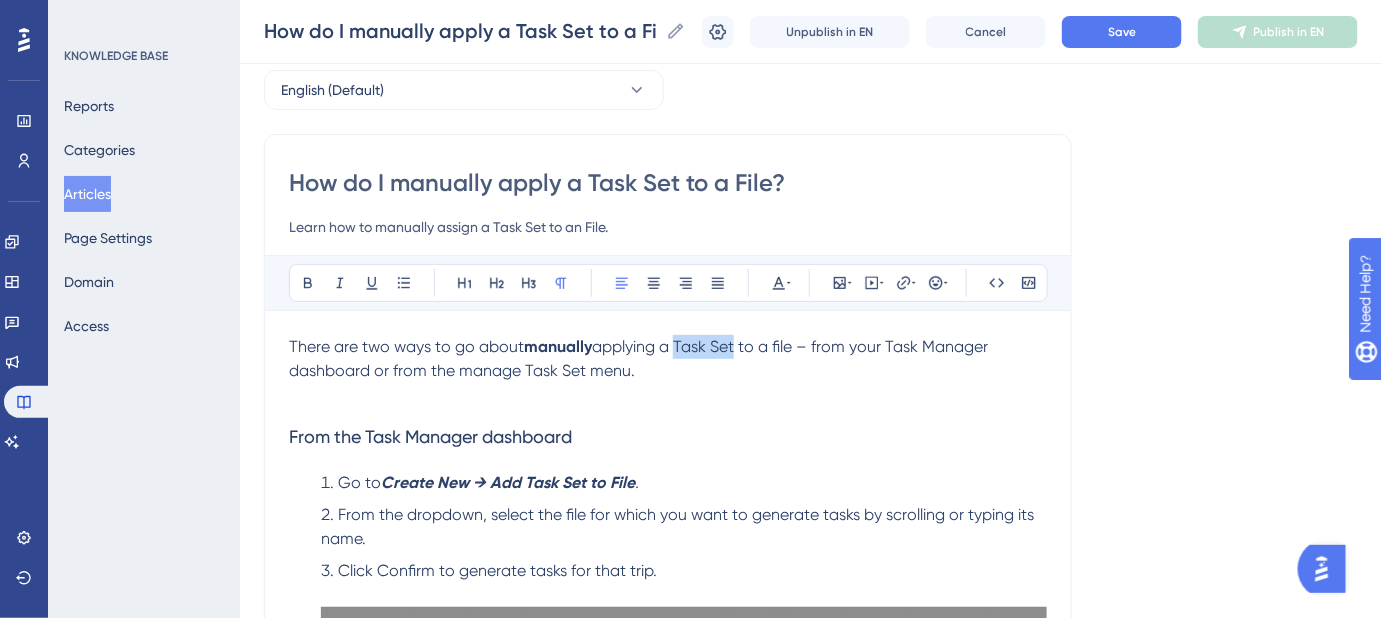 click on "applying a Task Set to a file – from your Task Manager dashboard or from the manage Task Set menu." at bounding box center [640, 358] 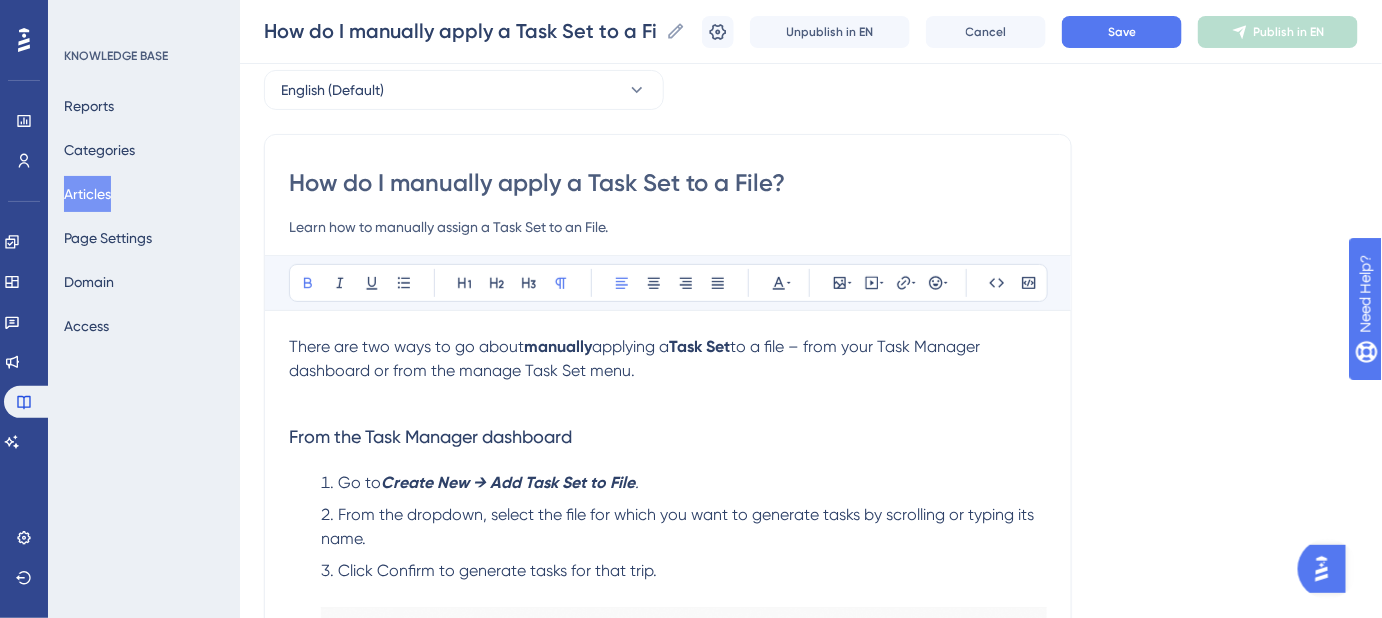 click on "to a file – from your Task Manager dashboard or from the manage Task Set menu." at bounding box center (636, 358) 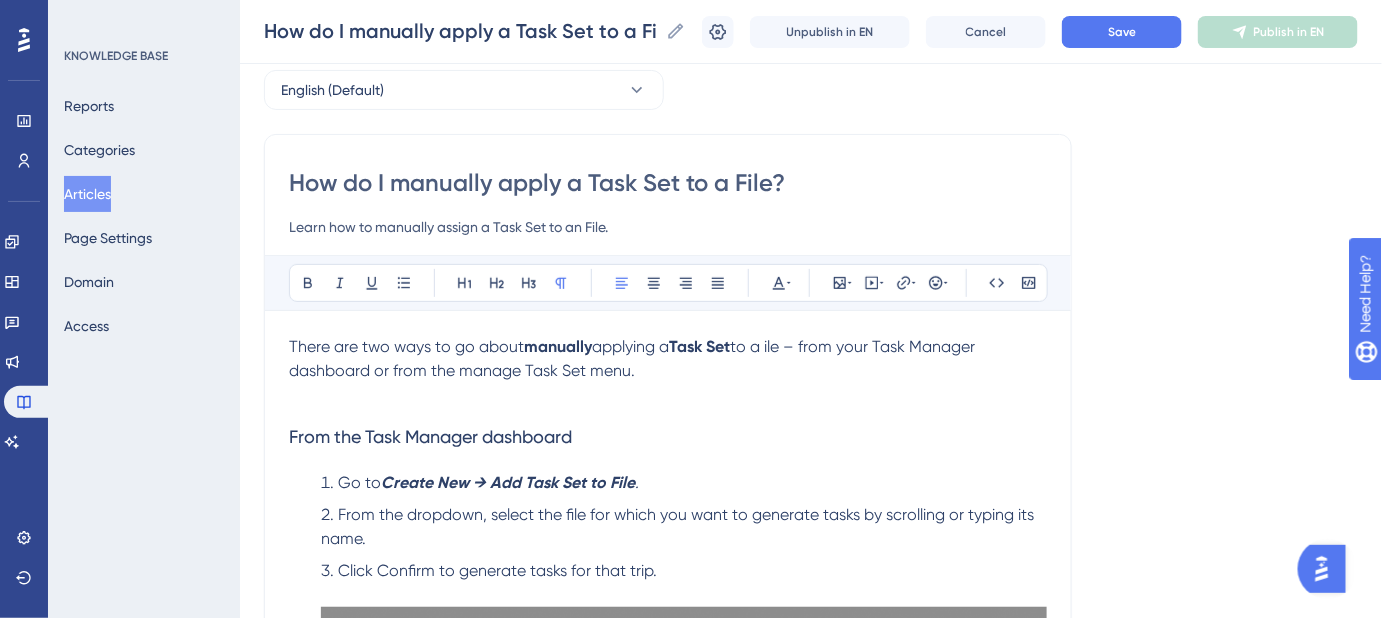 type 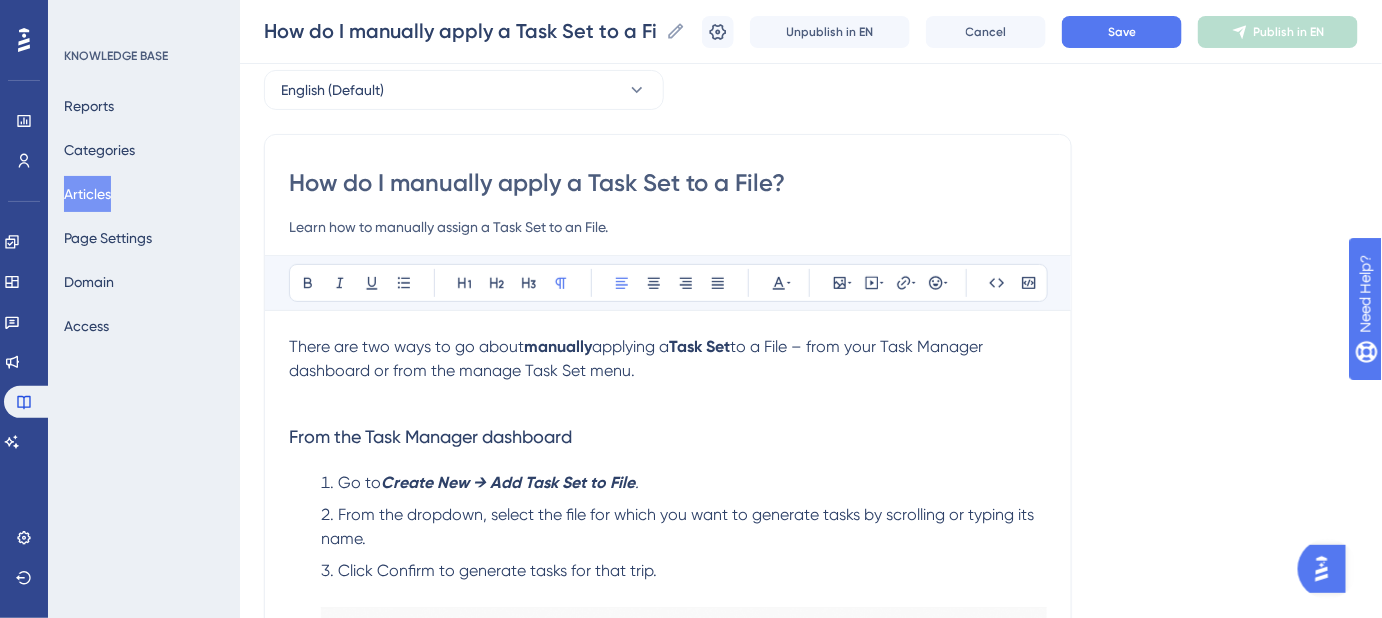 click on "to a File – from your Task Manager dashboard or from the manage Task Set menu." at bounding box center [638, 358] 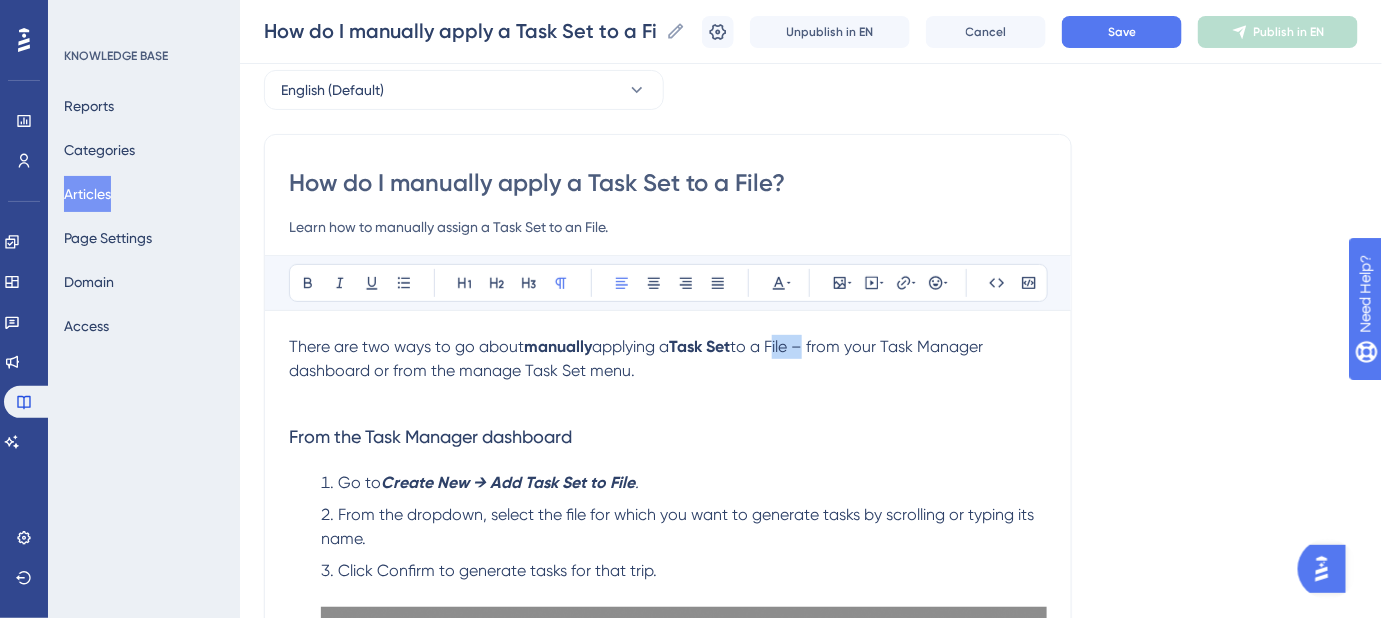 click on "to a File – from your Task Manager dashboard or from the manage Task Set menu." at bounding box center (638, 358) 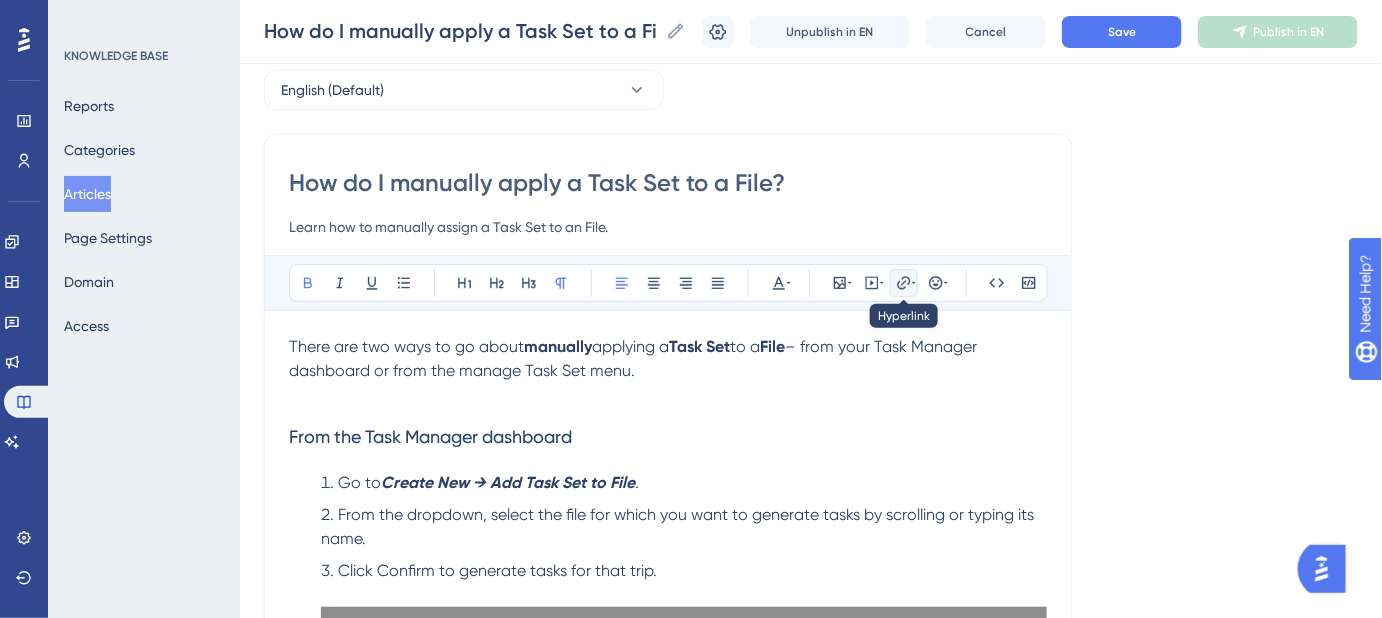 click 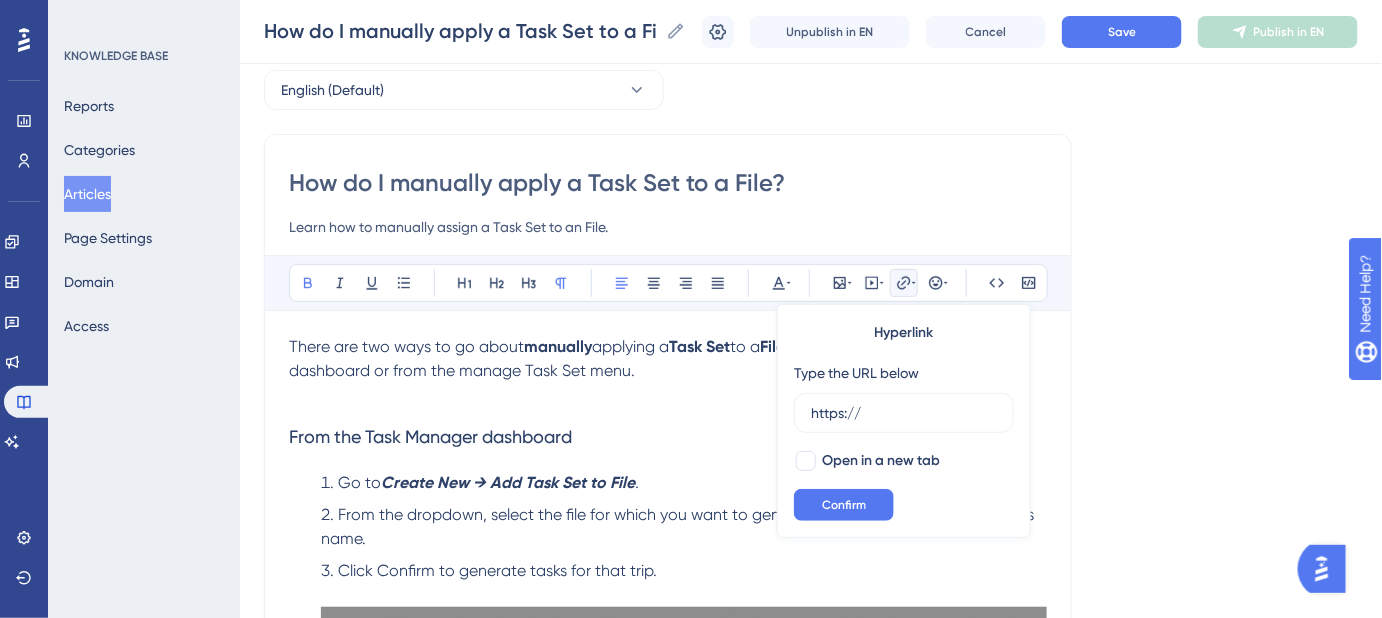 drag, startPoint x: 875, startPoint y: 407, endPoint x: 772, endPoint y: 413, distance: 103.17461 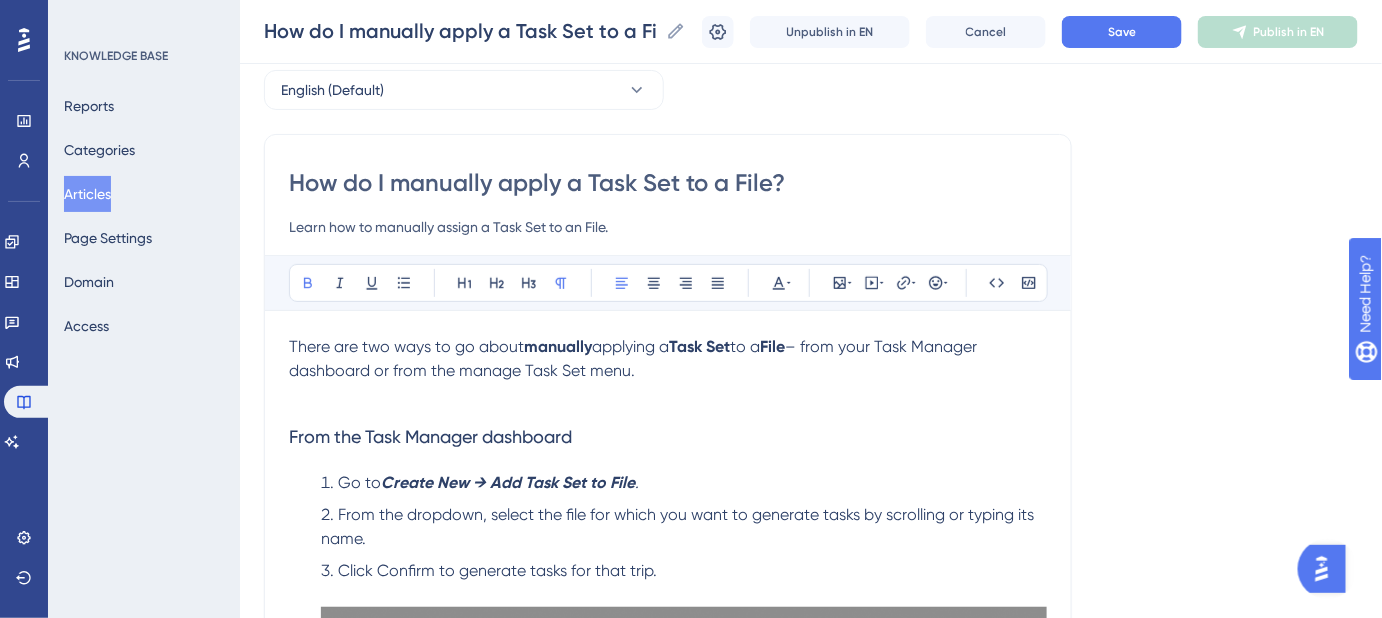 click on "File" at bounding box center (772, 346) 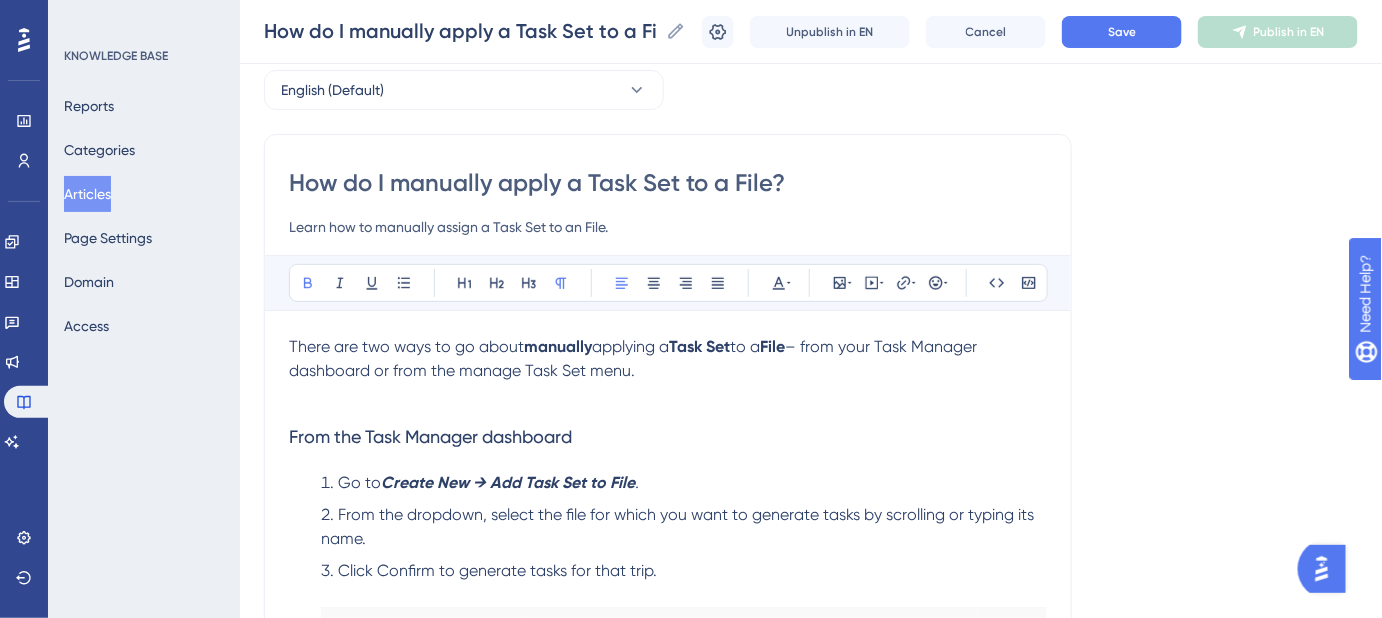 click on "File" at bounding box center [772, 346] 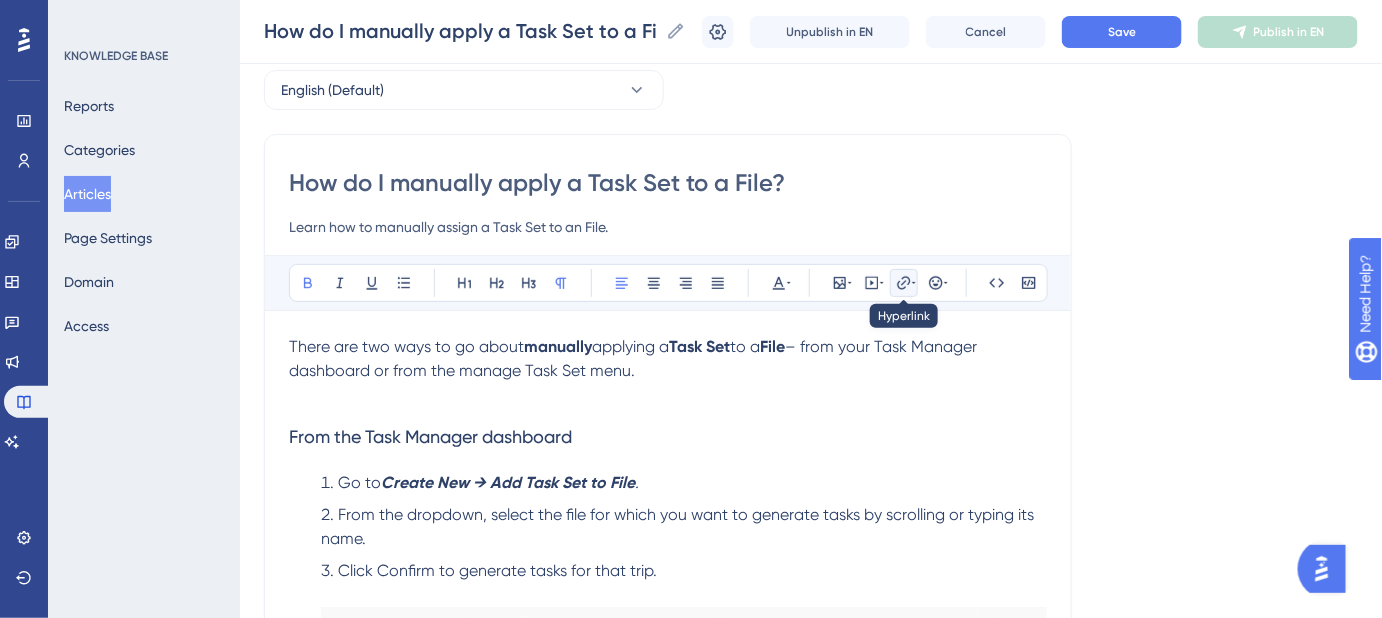 click 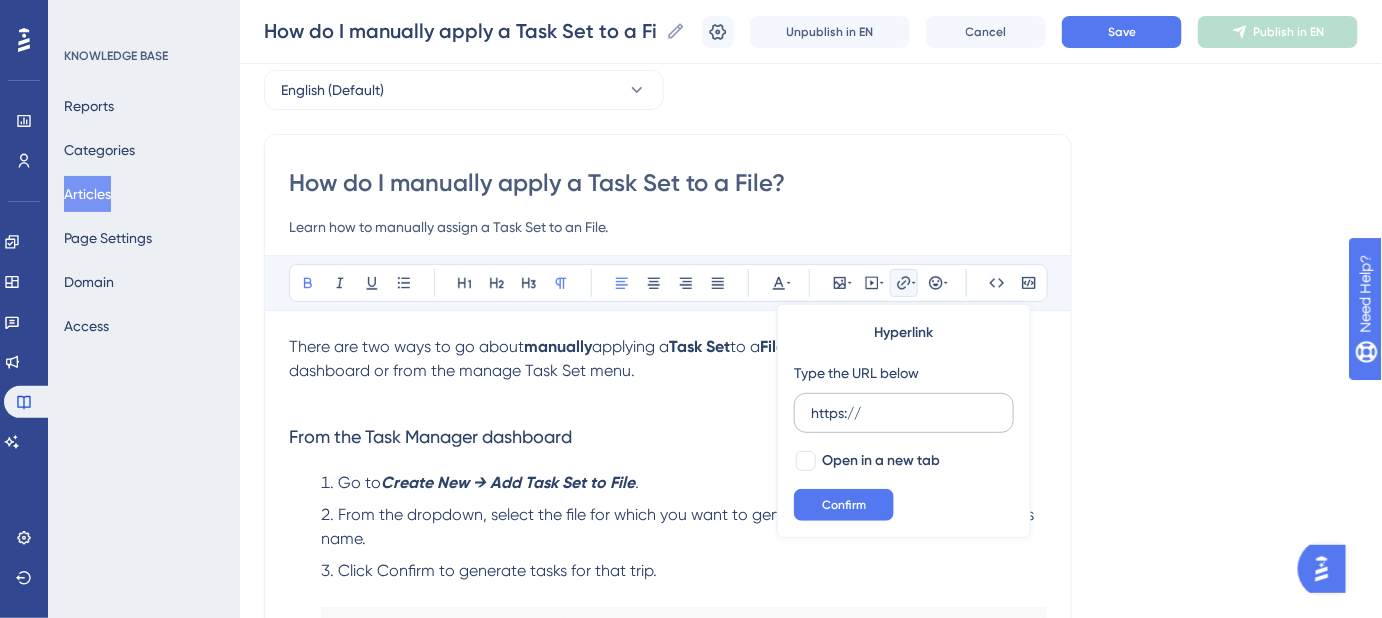 drag, startPoint x: 881, startPoint y: 404, endPoint x: 801, endPoint y: 412, distance: 80.399 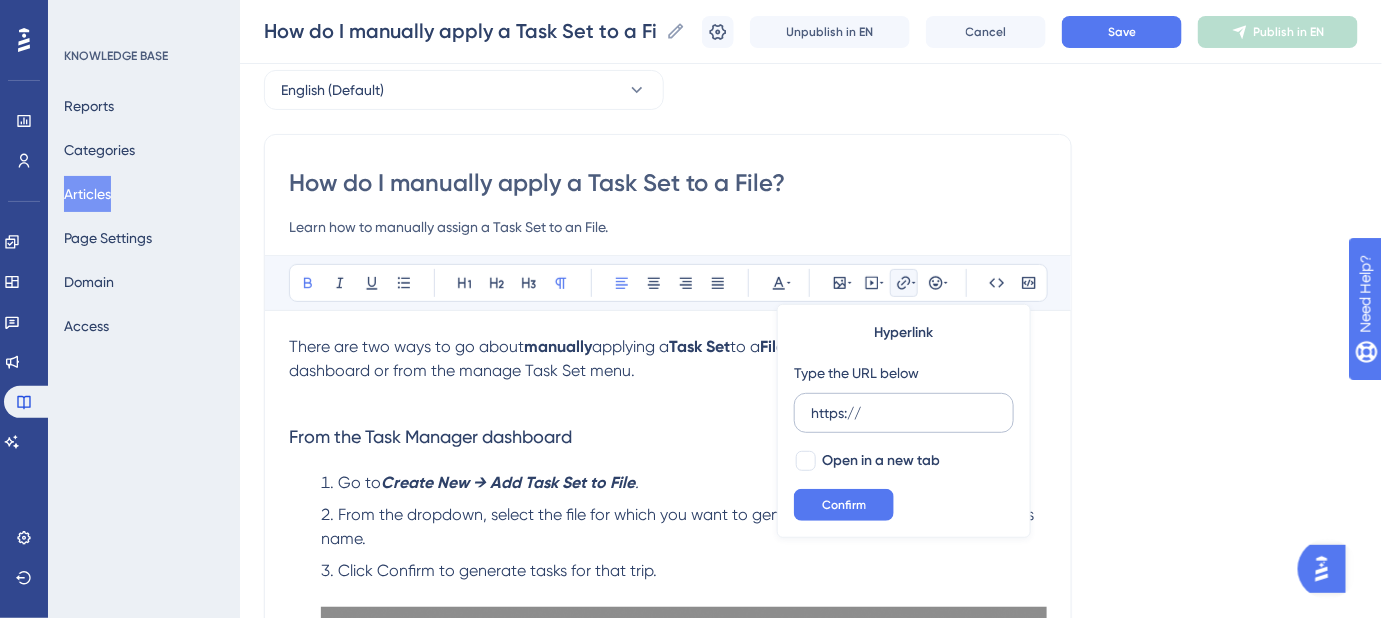 click on "https://" at bounding box center (904, 413) 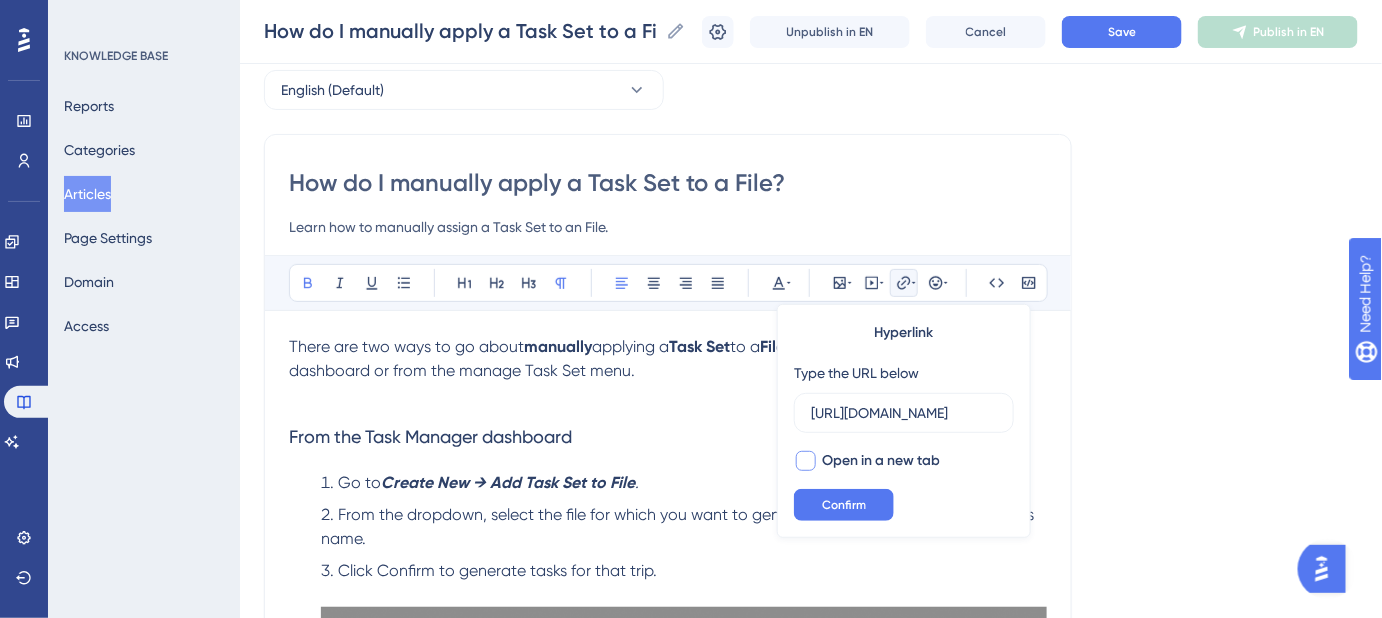 scroll, scrollTop: 0, scrollLeft: 293, axis: horizontal 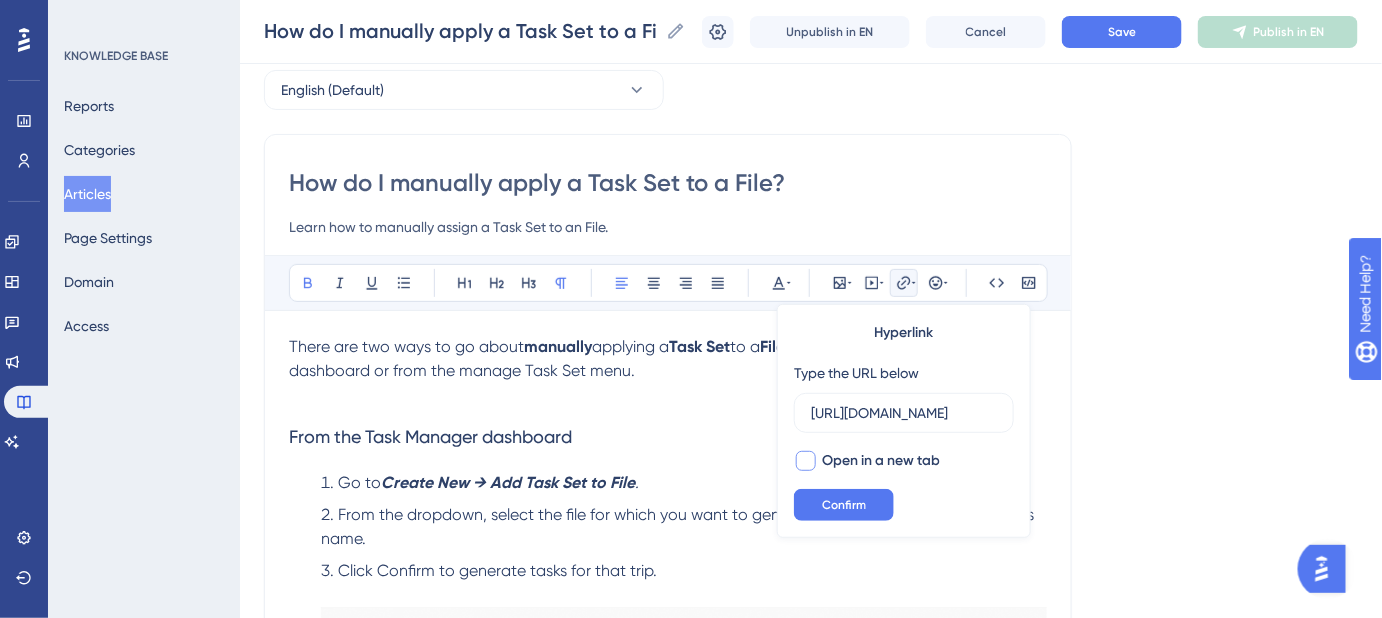 click at bounding box center (806, 461) 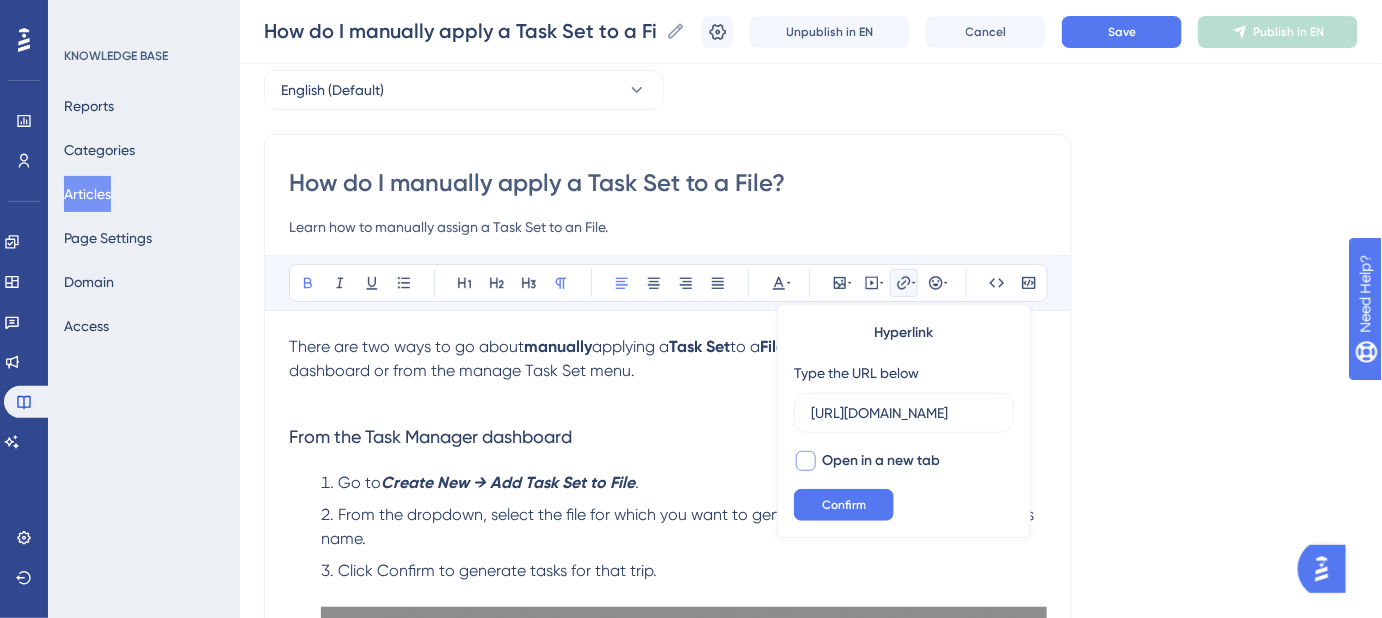 checkbox on "true" 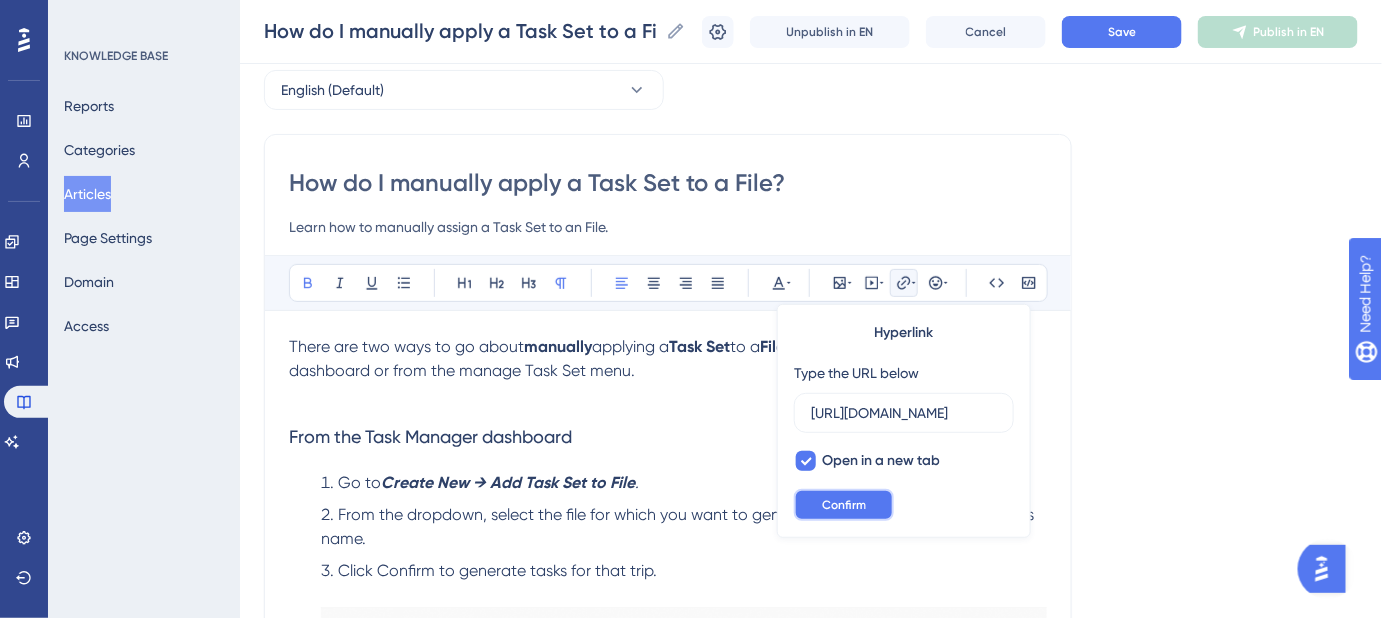 click on "Confirm" at bounding box center (844, 505) 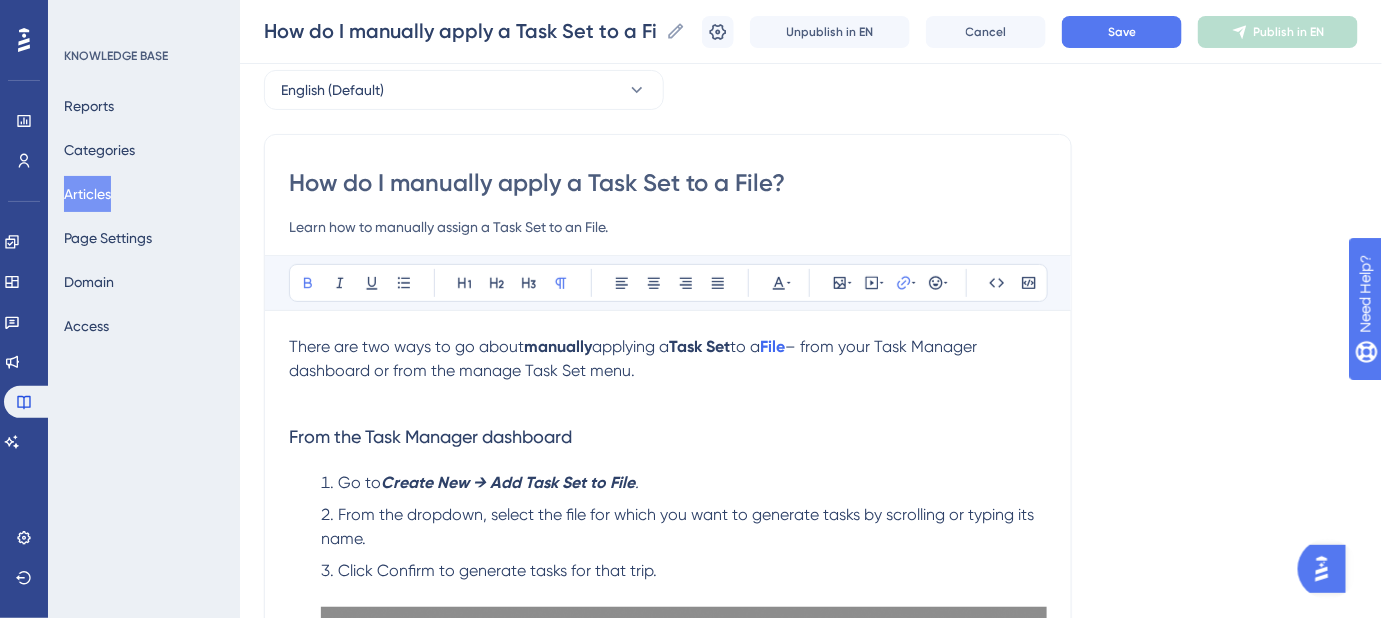 click on "From the Task Manager dashboard" at bounding box center [668, 423] 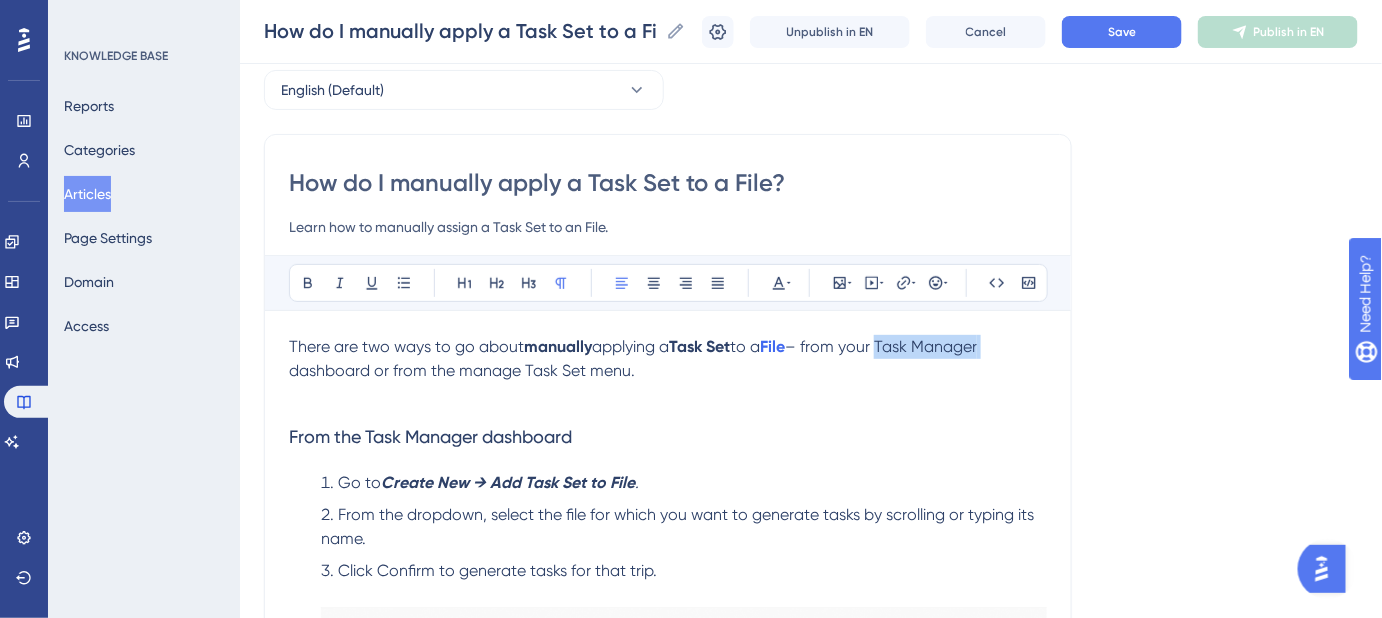 drag, startPoint x: 1020, startPoint y: 340, endPoint x: 899, endPoint y: 341, distance: 121.004135 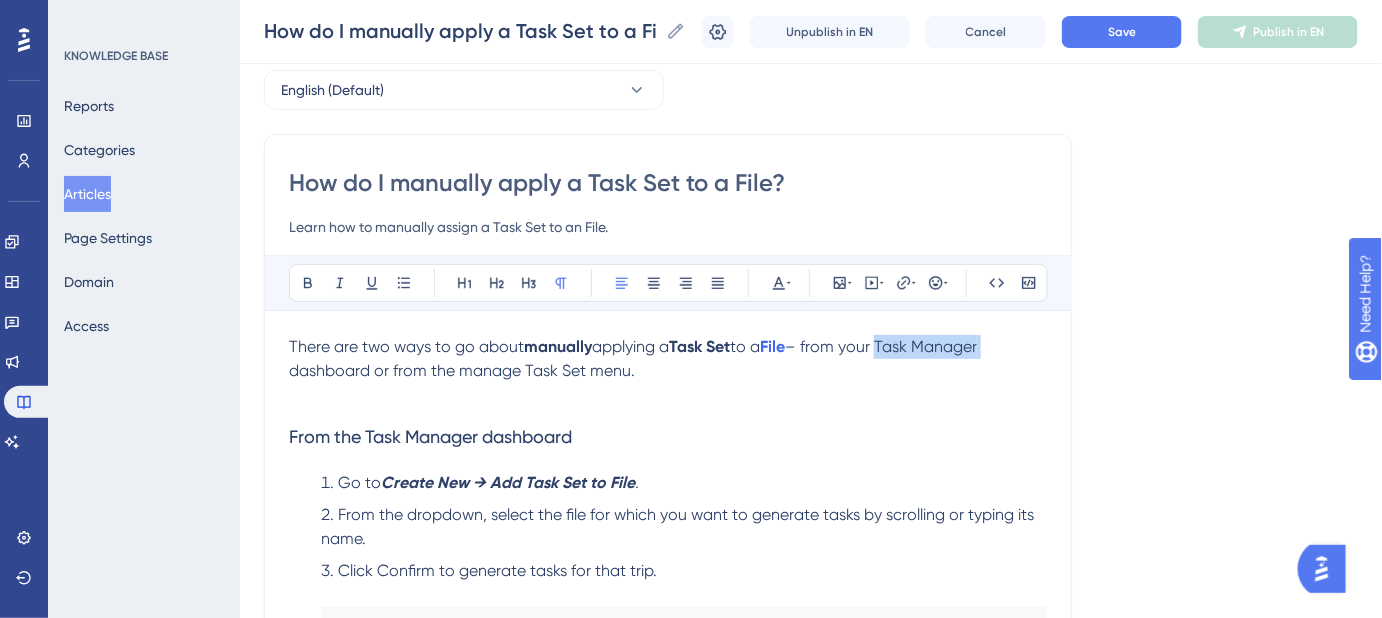 click on "There are two ways to go about  manually  applying a  Task Set  to a  File  – from your Task Manager dashboard or from the manage Task Set menu." at bounding box center (668, 359) 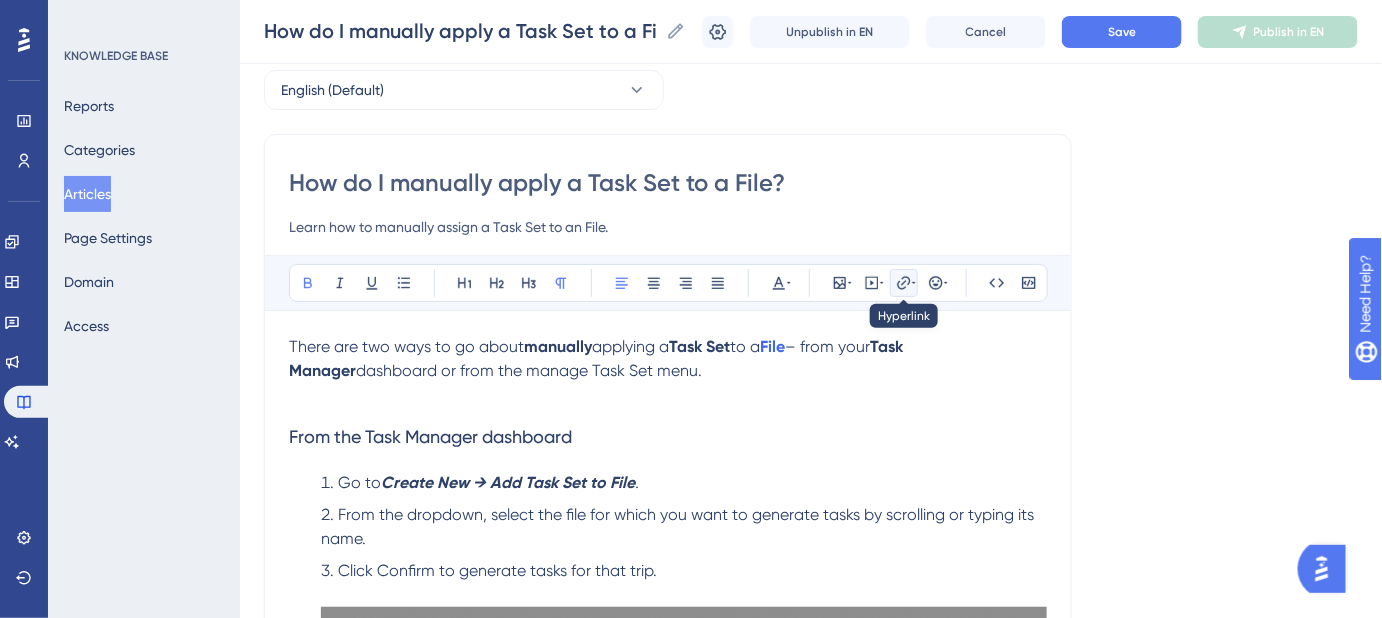 click 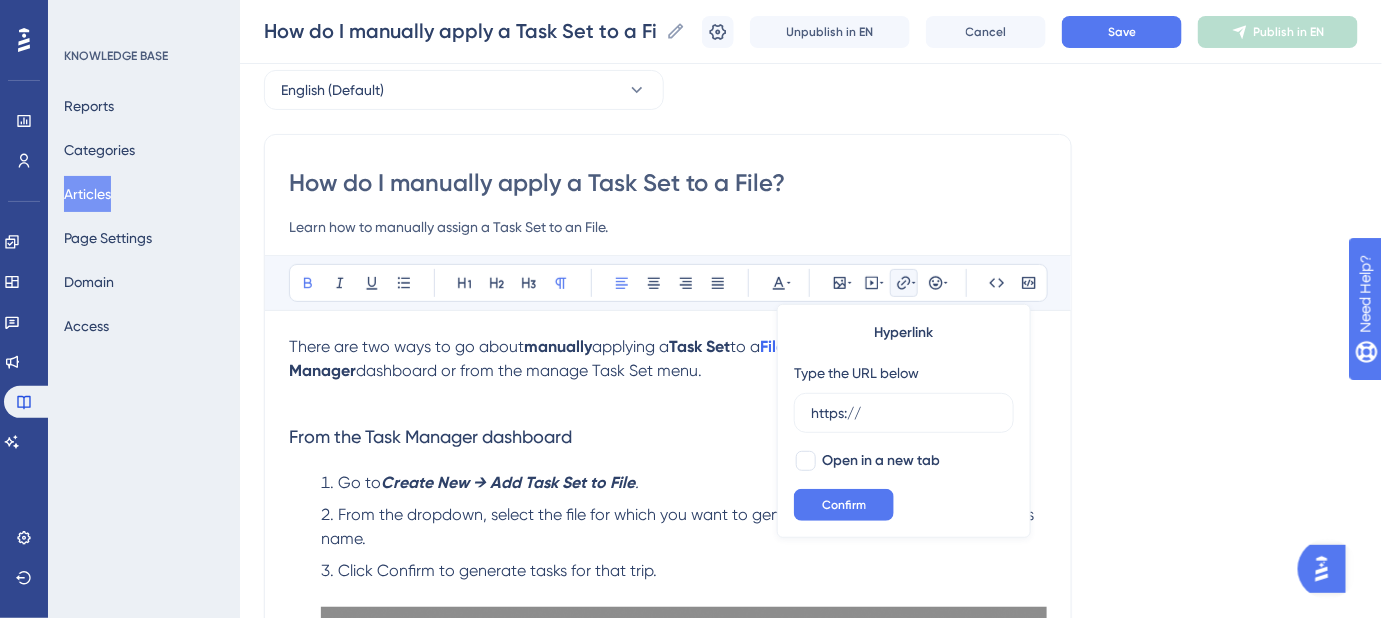 drag, startPoint x: 889, startPoint y: 408, endPoint x: 792, endPoint y: 410, distance: 97.020615 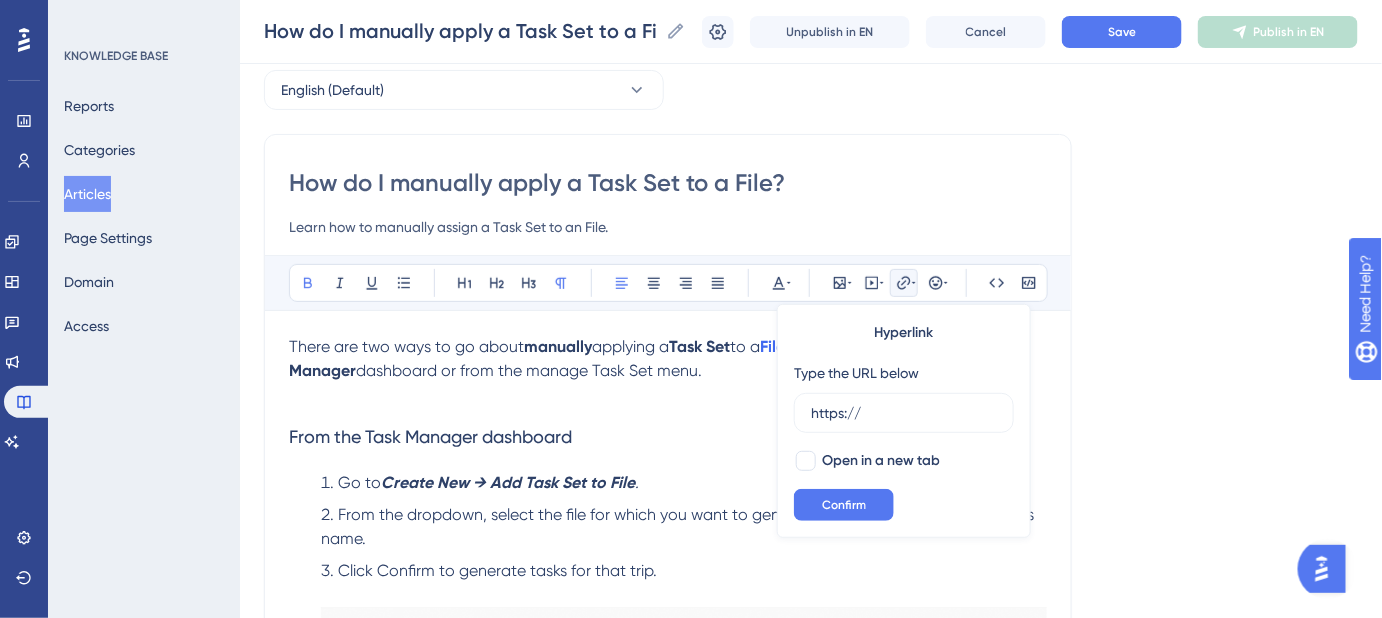 click on "Hyperlink Type the URL below https:// Open in a new tab Confirm" at bounding box center [904, 421] 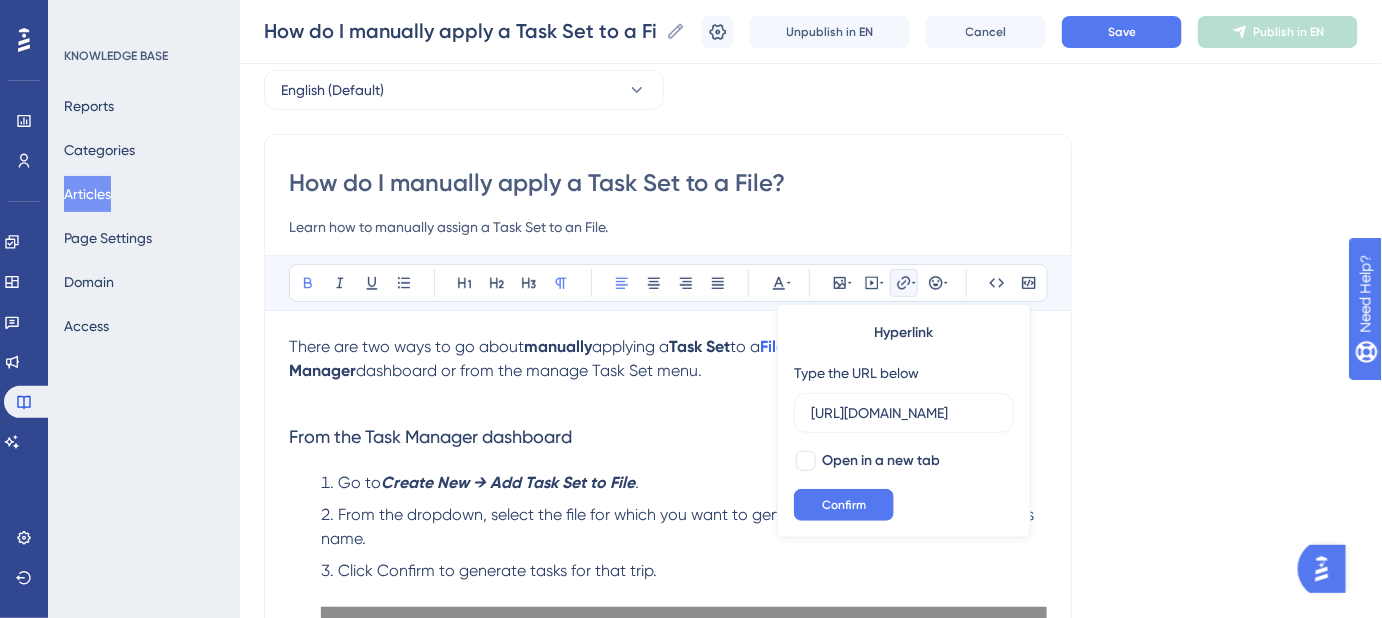 scroll, scrollTop: 0, scrollLeft: 301, axis: horizontal 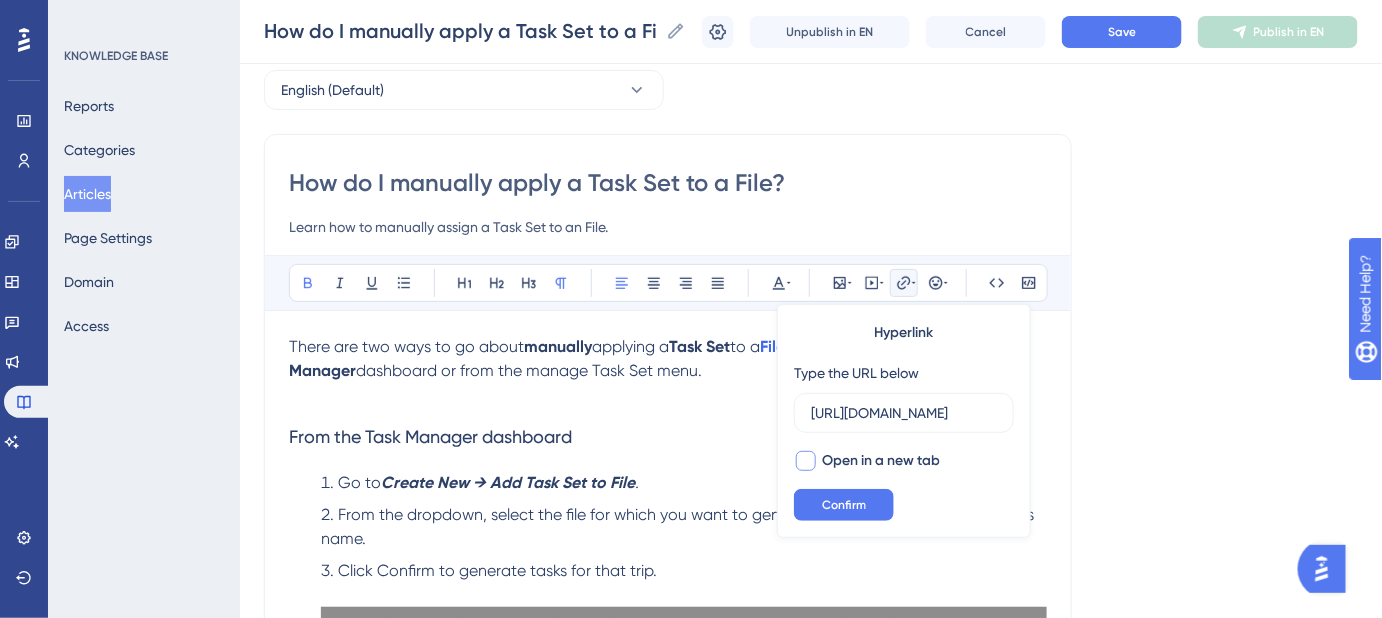 type on "https://safariportal.help.userguiding.com/en/articles/5689--task-manager" 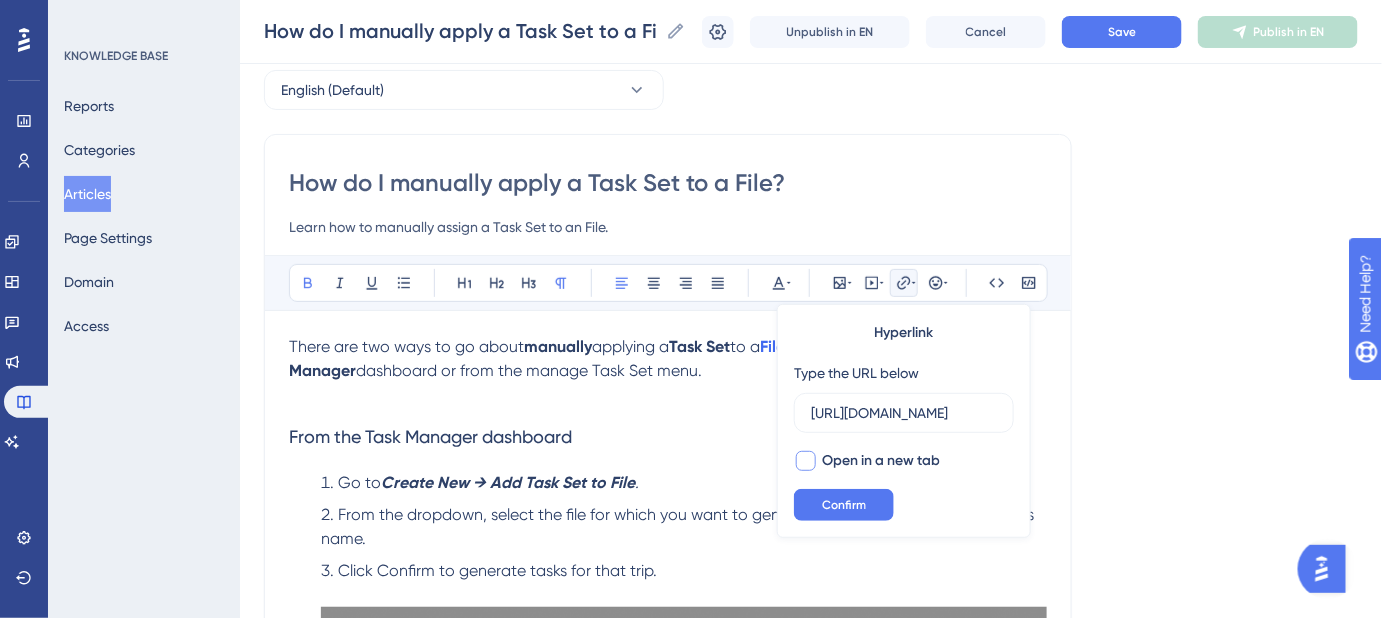 scroll, scrollTop: 0, scrollLeft: 0, axis: both 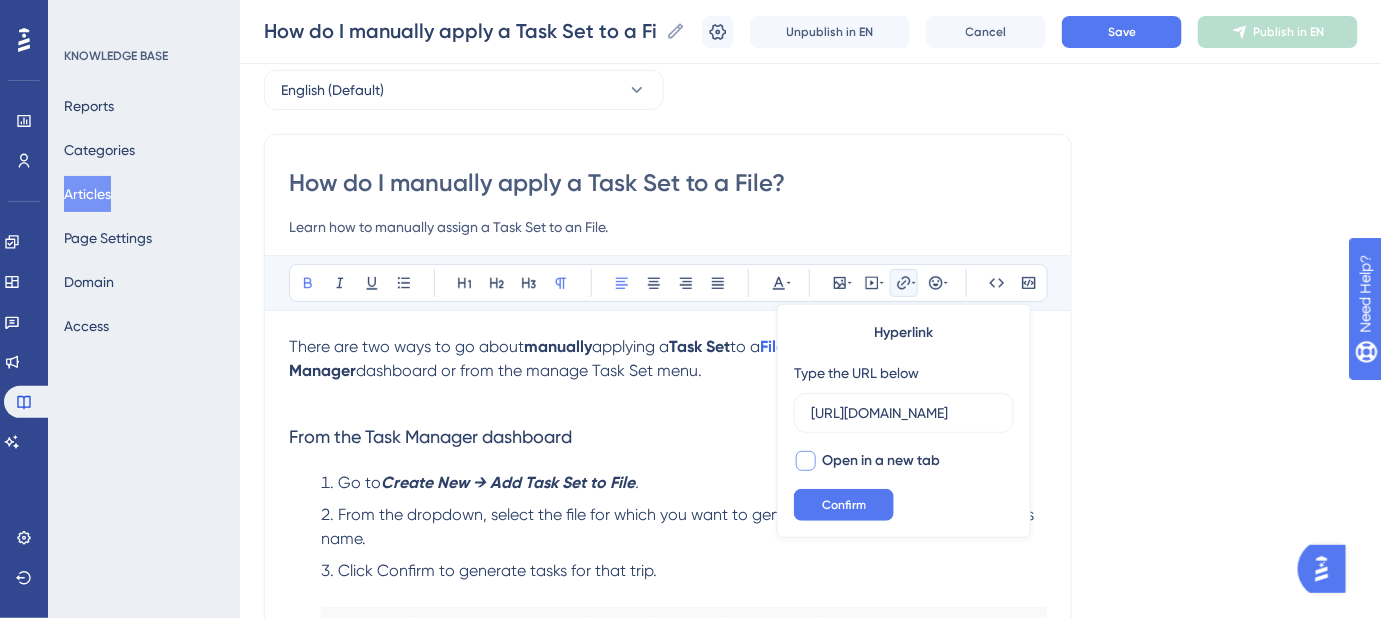click at bounding box center [806, 461] 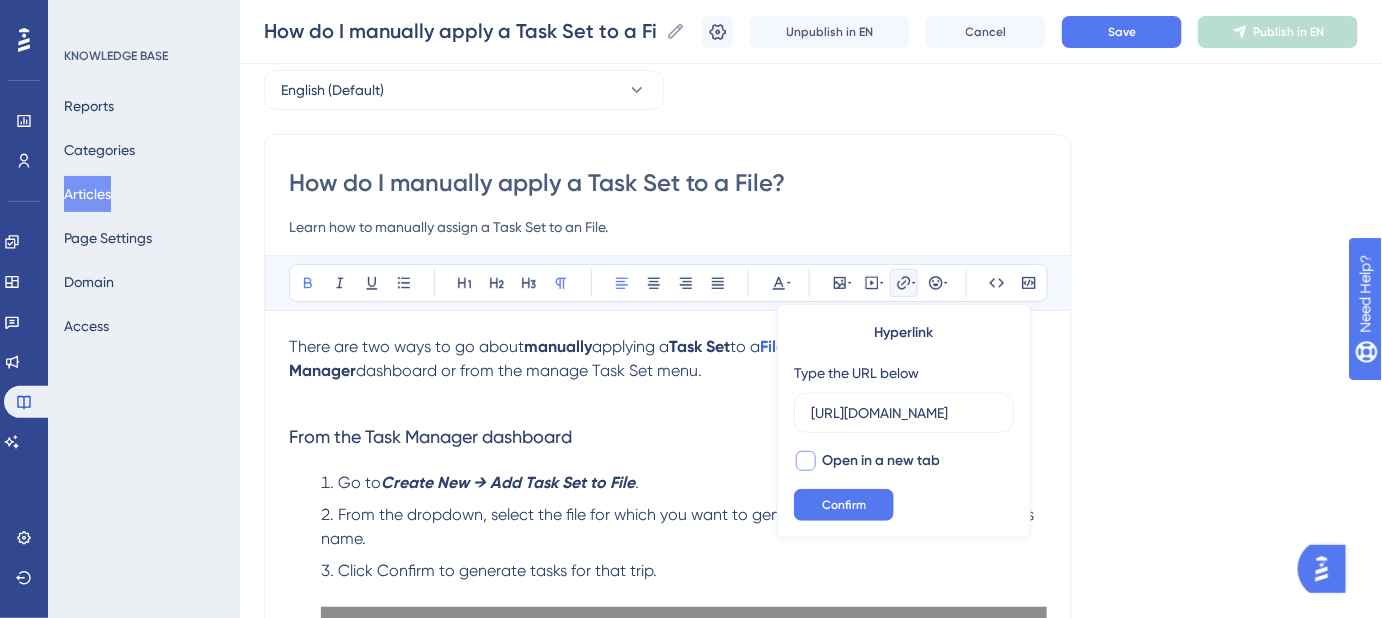 checkbox on "true" 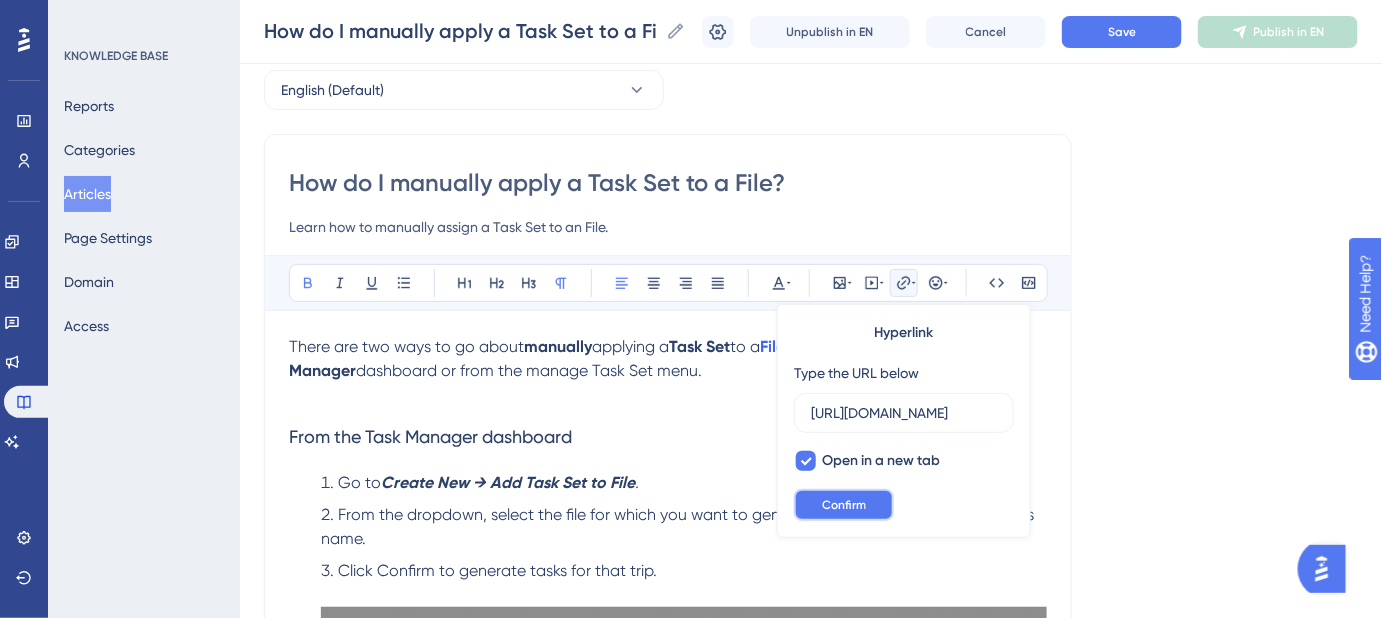 click on "Confirm" at bounding box center [844, 505] 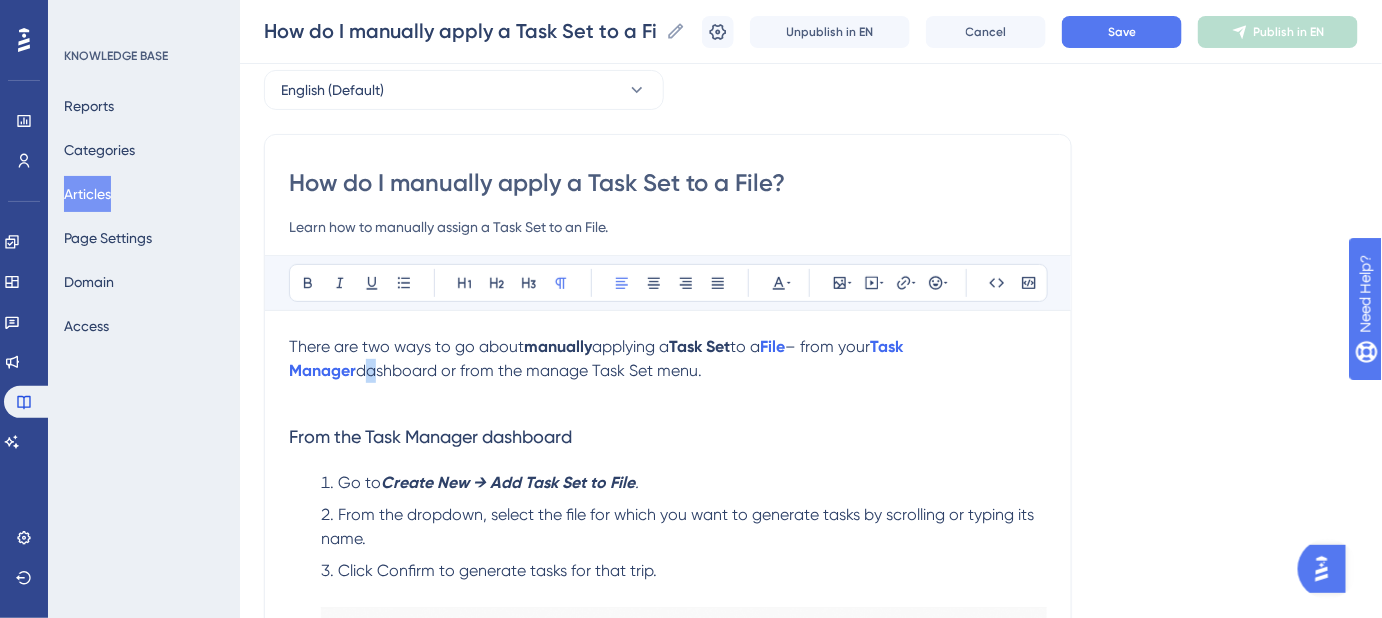 click on "dashboard or from the manage Task Set menu." at bounding box center (529, 370) 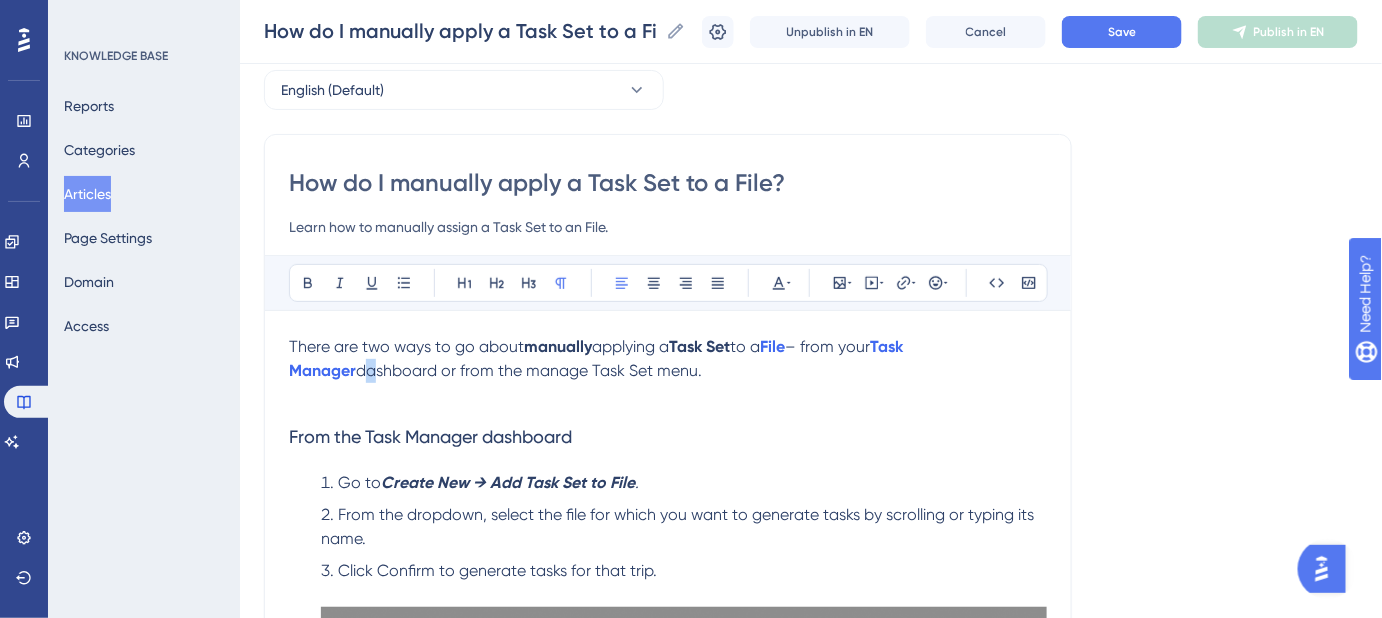 click on "dashboard or from the manage Task Set menu." at bounding box center (529, 370) 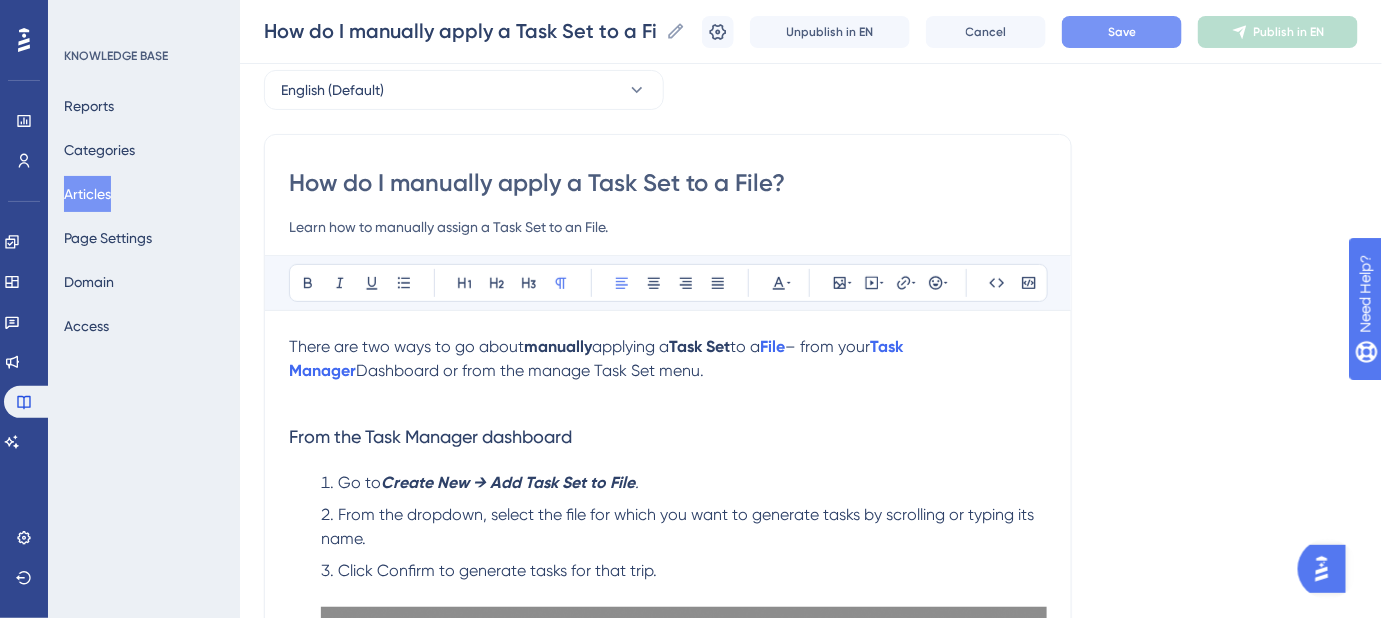 click on "Save" at bounding box center (1122, 32) 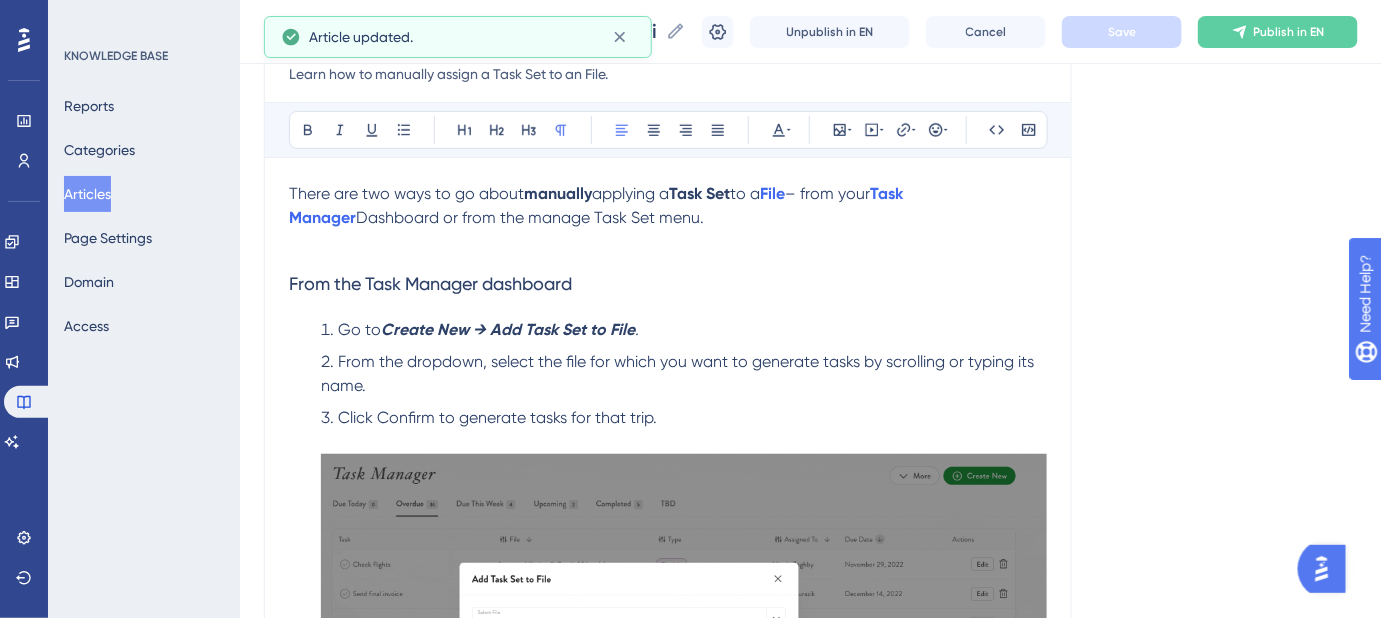 scroll, scrollTop: 272, scrollLeft: 0, axis: vertical 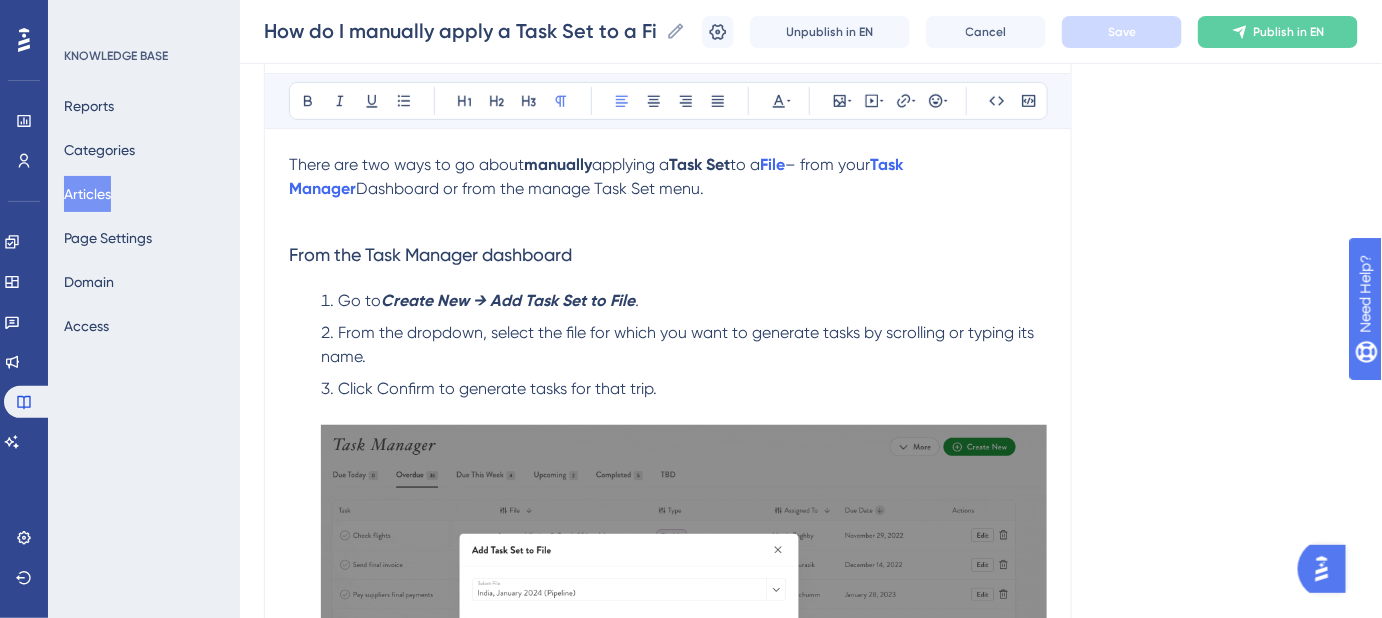 click on "From the Task Manager dashboard" at bounding box center (668, 241) 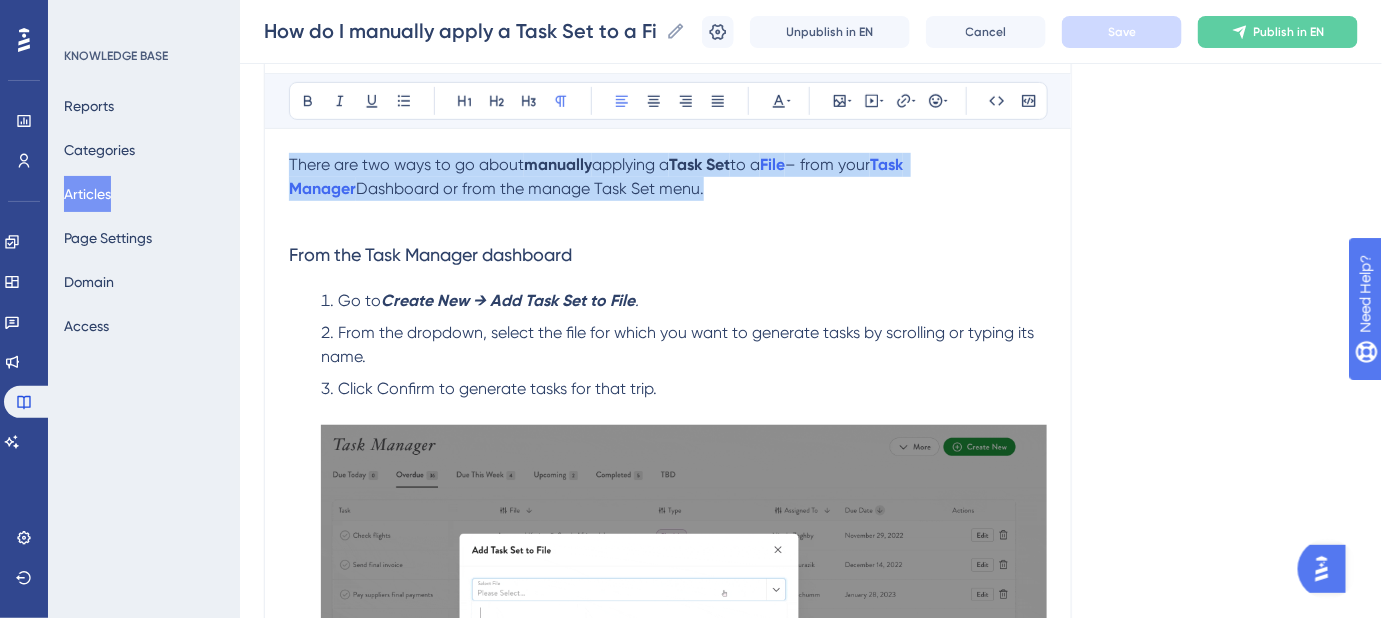 drag, startPoint x: 648, startPoint y: 197, endPoint x: 277, endPoint y: 159, distance: 372.941 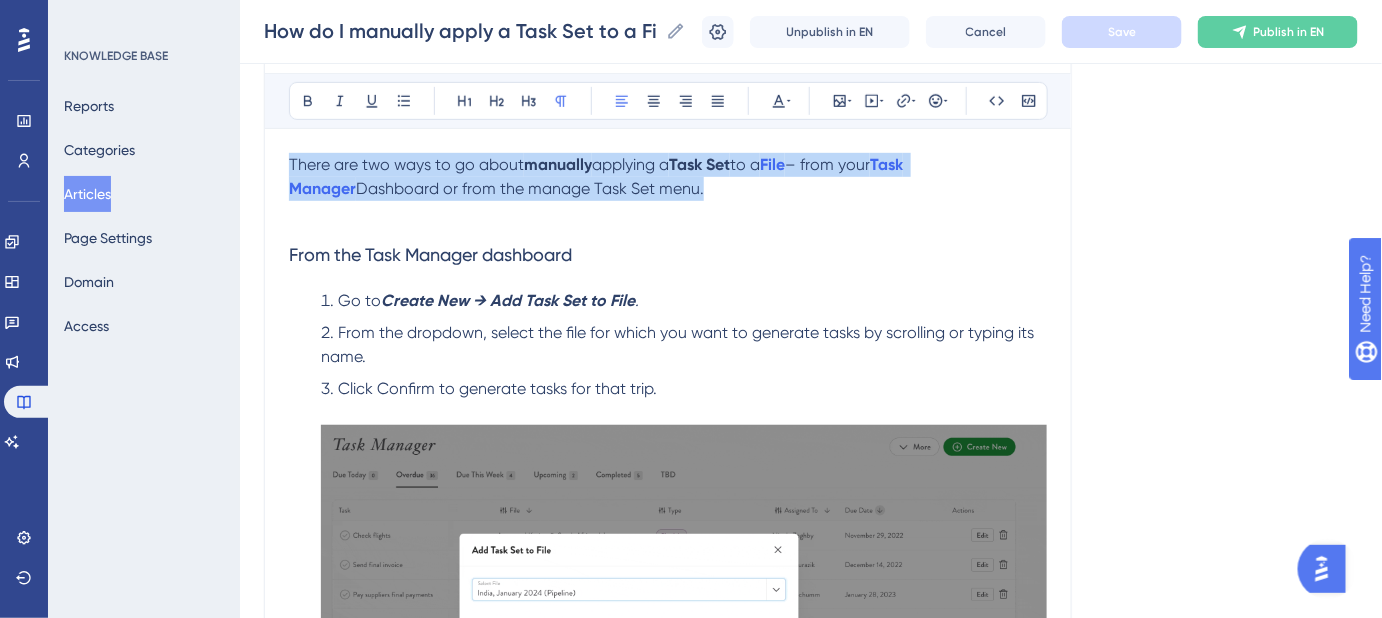 click on "How do I manually apply a Task Set to a File? Learn how to manually assign a Task Set to an File. Bold Italic Underline Bullet Point Heading 1 Heading 2 Heading 3 Normal Align Left Align Center Align Right Align Justify Text Color Insert Image Embed Video Hyperlink Emojis Code Code Block There are two ways to go about  manually  applying a  Task Set  to a  File  – from your  Task Manager  Dashboard or from the manage Task Set menu. From the Task Manager dashboard Go to  Create New → Add Task Set to File  . From the dropdown, select the file for which you want to generate tasks by scrolling or typing its name. Click Confirm to generate tasks for that trip. From the Manage Task Set menu From the Task Manager homepage: Click  Create New → Add Task Set to File  . Select the Task Set you'd like, and the file you want to apply it to. Click  Confirm  to generate tasks for that file From the  Manage Task Set  page: Click  More → Add Set to a File  for the Task Set you want to use. Click  Confirm" at bounding box center (668, 1016) 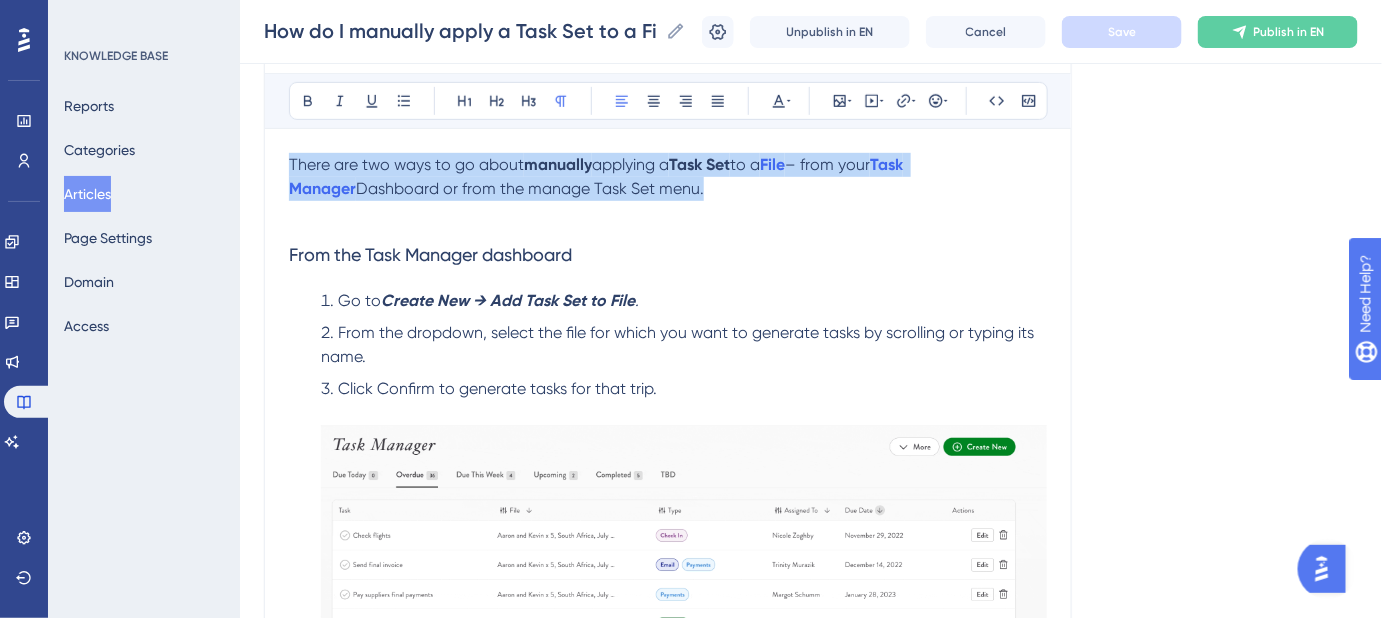 copy on "There are two ways to go about  manually  applying a  Task Set  to a  File  – from your  Task Manager  Dashboard or from the manage Task Set menu." 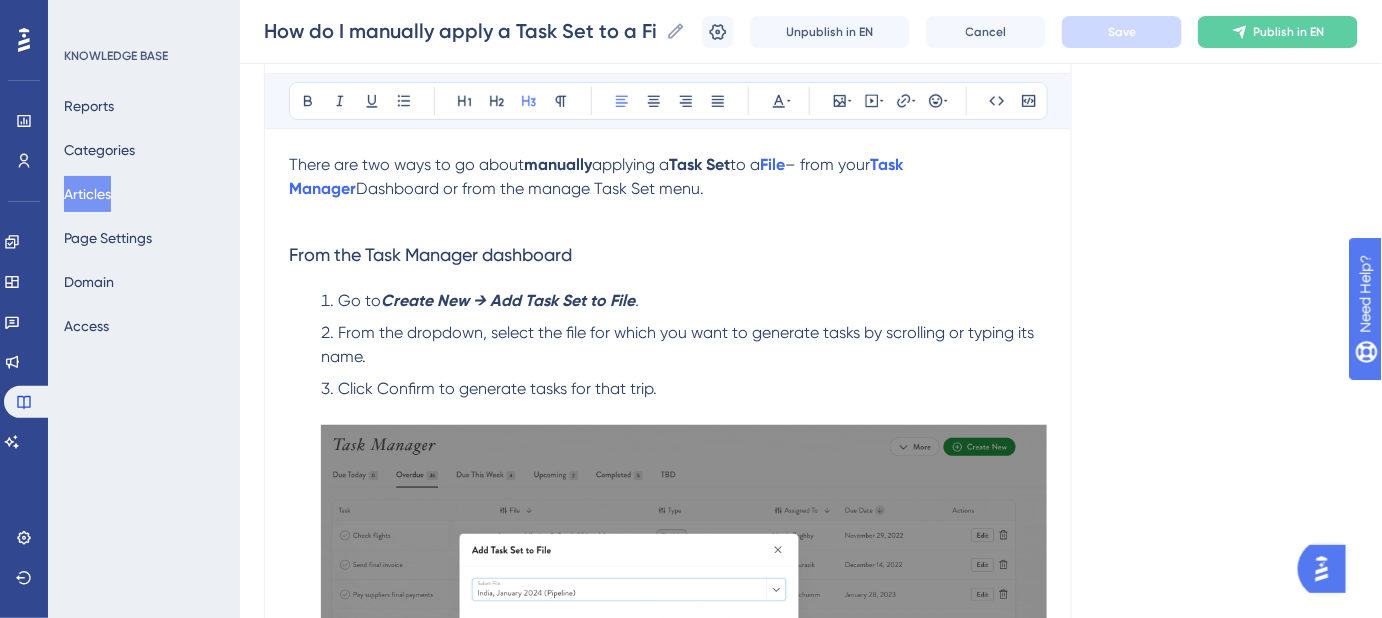 click on "From the Task Manager dashboard" at bounding box center [668, 241] 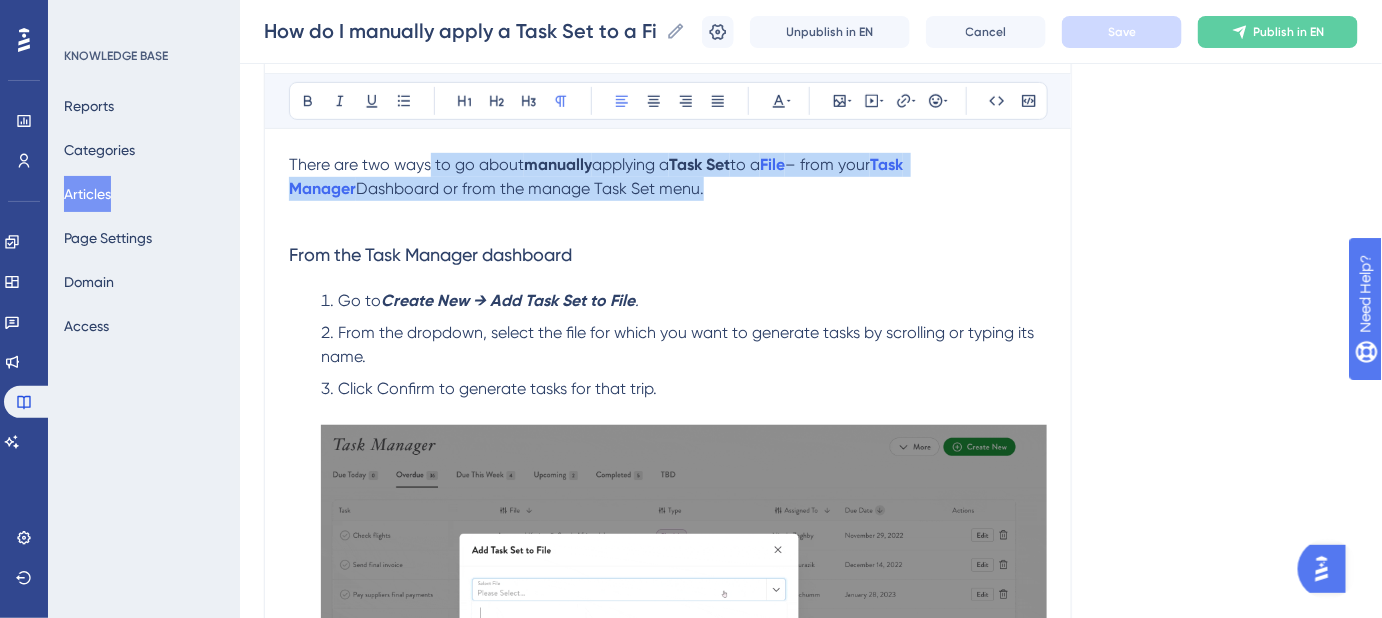 drag, startPoint x: 620, startPoint y: 183, endPoint x: 429, endPoint y: 169, distance: 191.5124 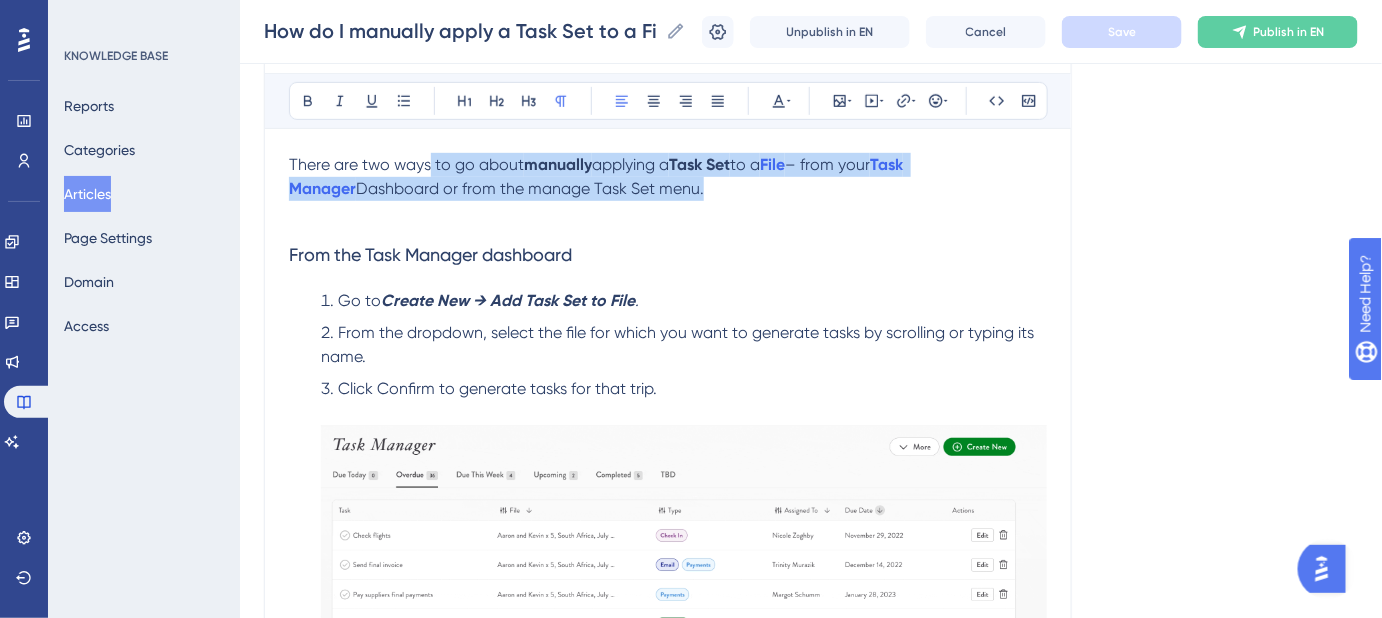 click on "There are two ways to go about  manually  applying a  Task Set  to a  File  – from your  Task Manager  Dashboard or from the manage Task Set menu." at bounding box center [668, 177] 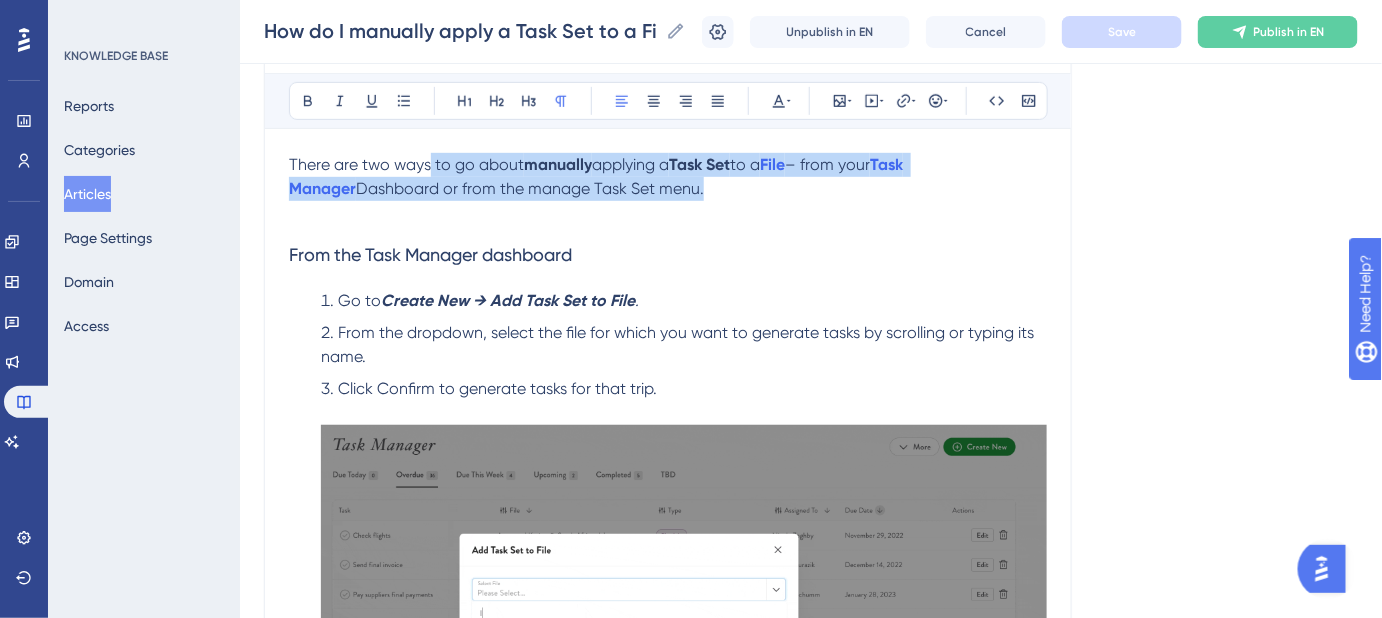 click on "There are two ways to go about  manually  applying a  Task Set  to a  File  – from your  Task Manager  Dashboard or from the manage Task Set menu." at bounding box center [668, 177] 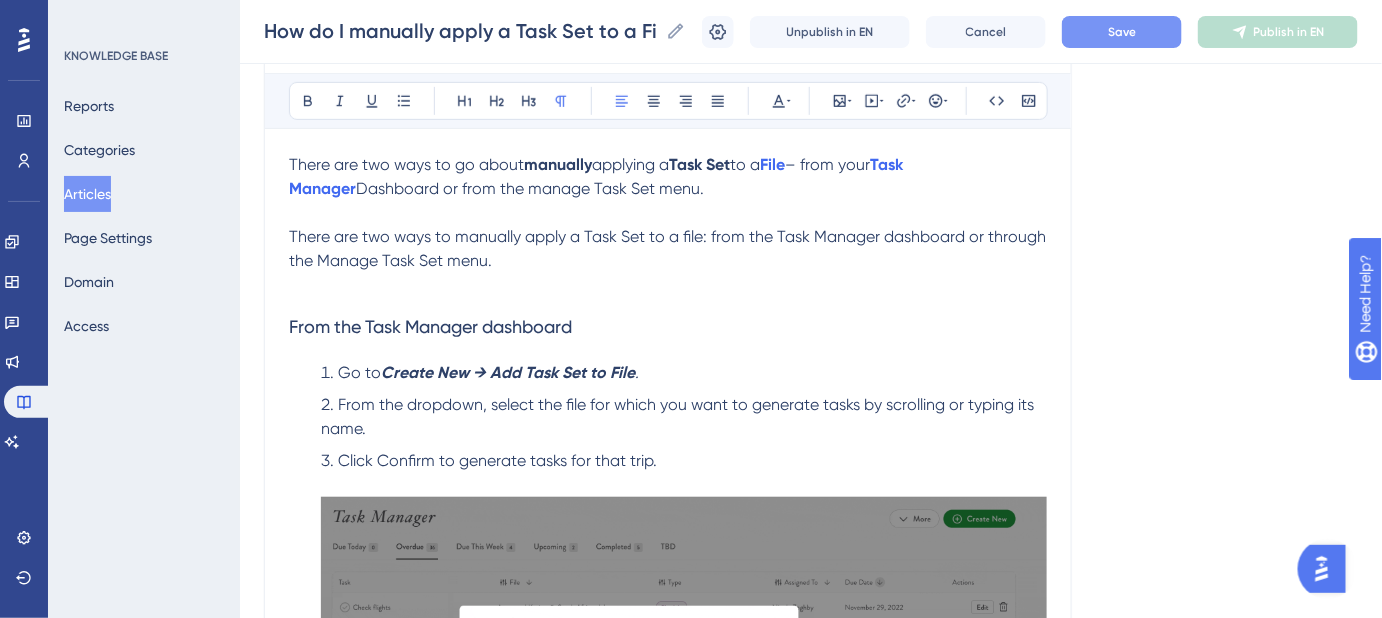 click on "There are two ways to manually apply a Task Set to a file: from the Task Manager dashboard or through the Manage Task Set menu." at bounding box center [669, 248] 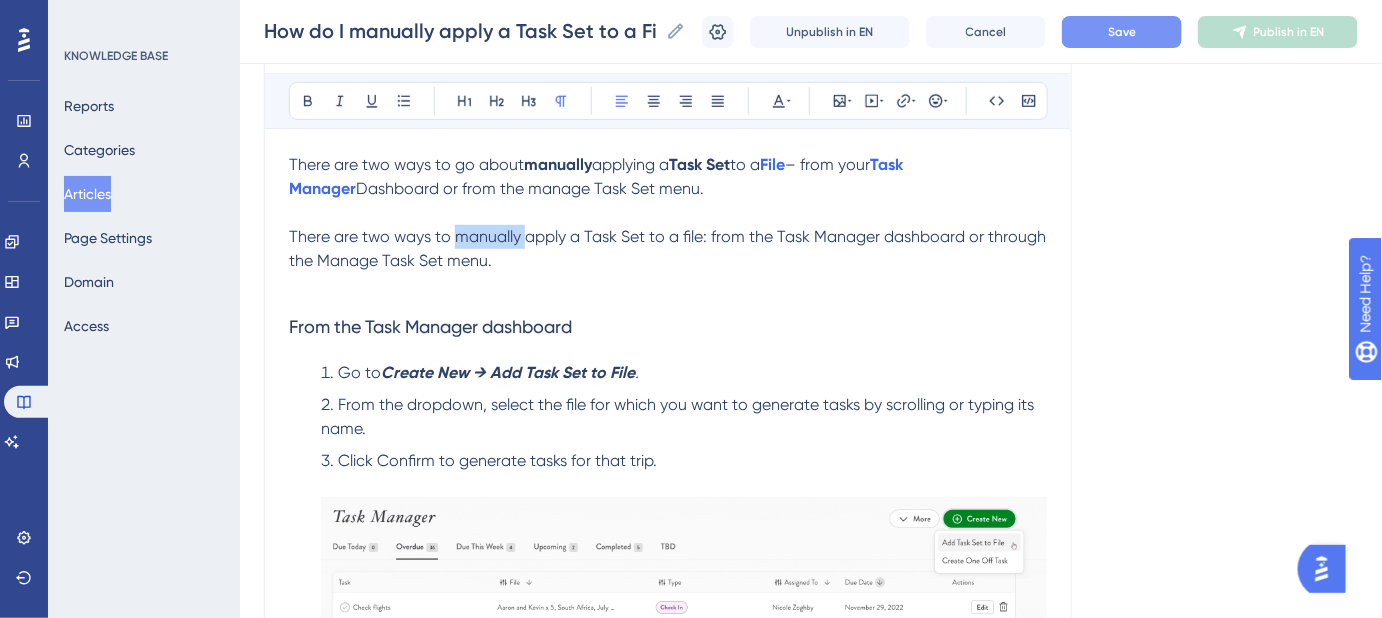 click on "There are two ways to manually apply a Task Set to a file: from the Task Manager dashboard or through the Manage Task Set menu." at bounding box center [669, 248] 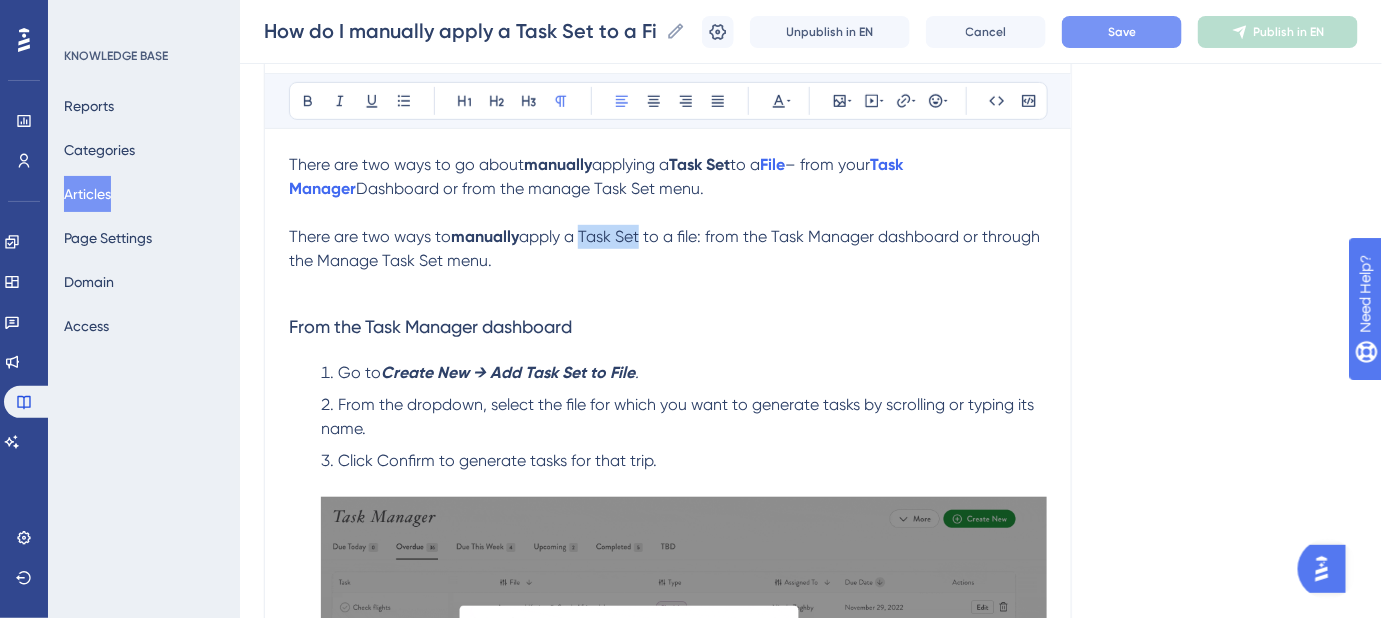 drag, startPoint x: 646, startPoint y: 234, endPoint x: 587, endPoint y: 234, distance: 59 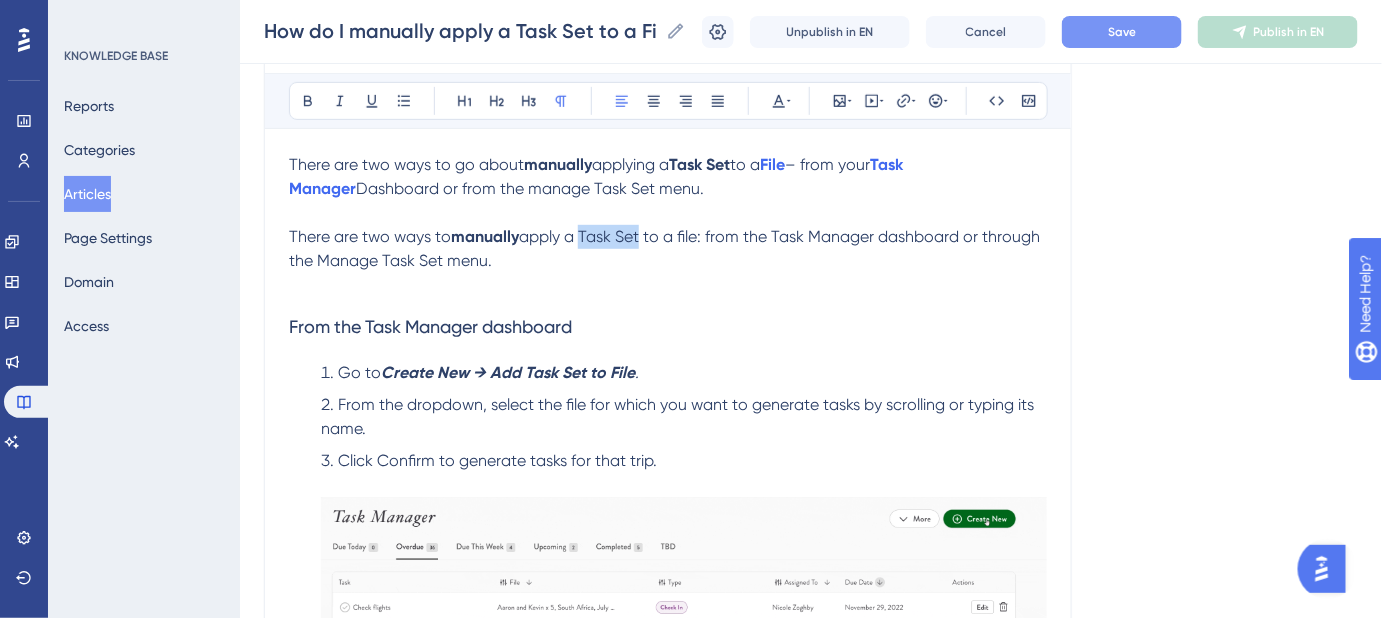 click on "apply a Task Set to a file: from the Task Manager dashboard or through the Manage Task Set menu." at bounding box center [666, 248] 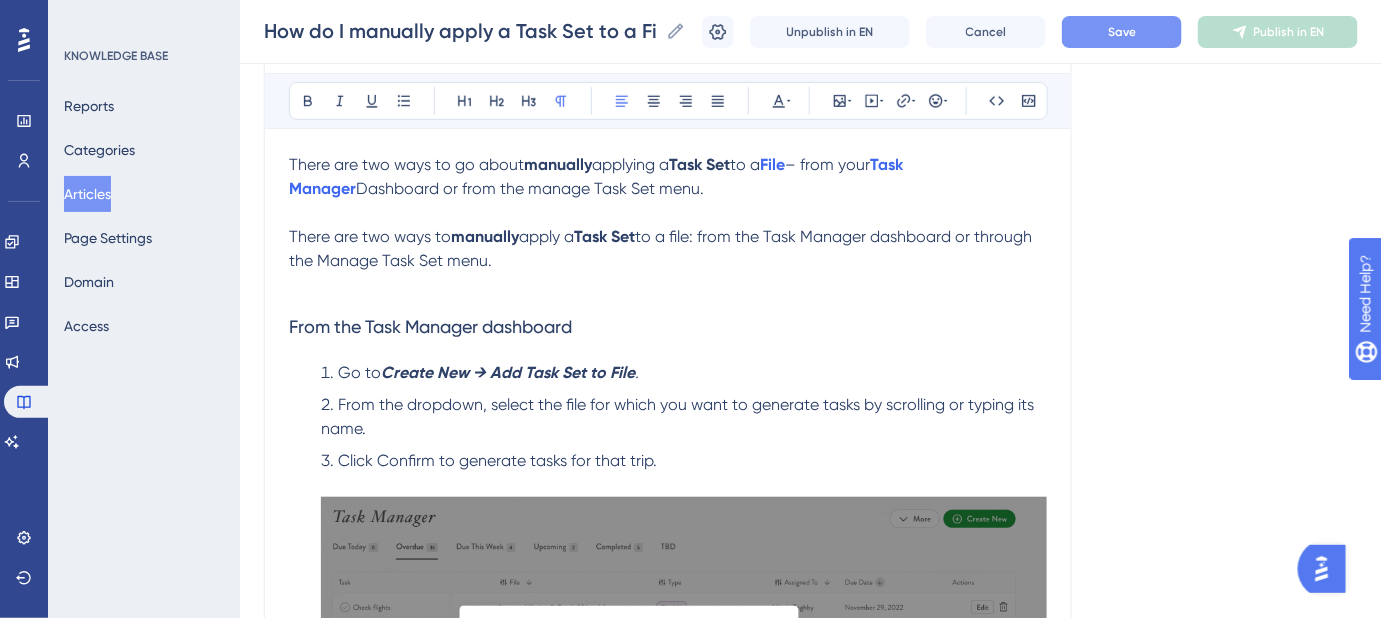 drag, startPoint x: 810, startPoint y: 162, endPoint x: 774, endPoint y: 166, distance: 36.221542 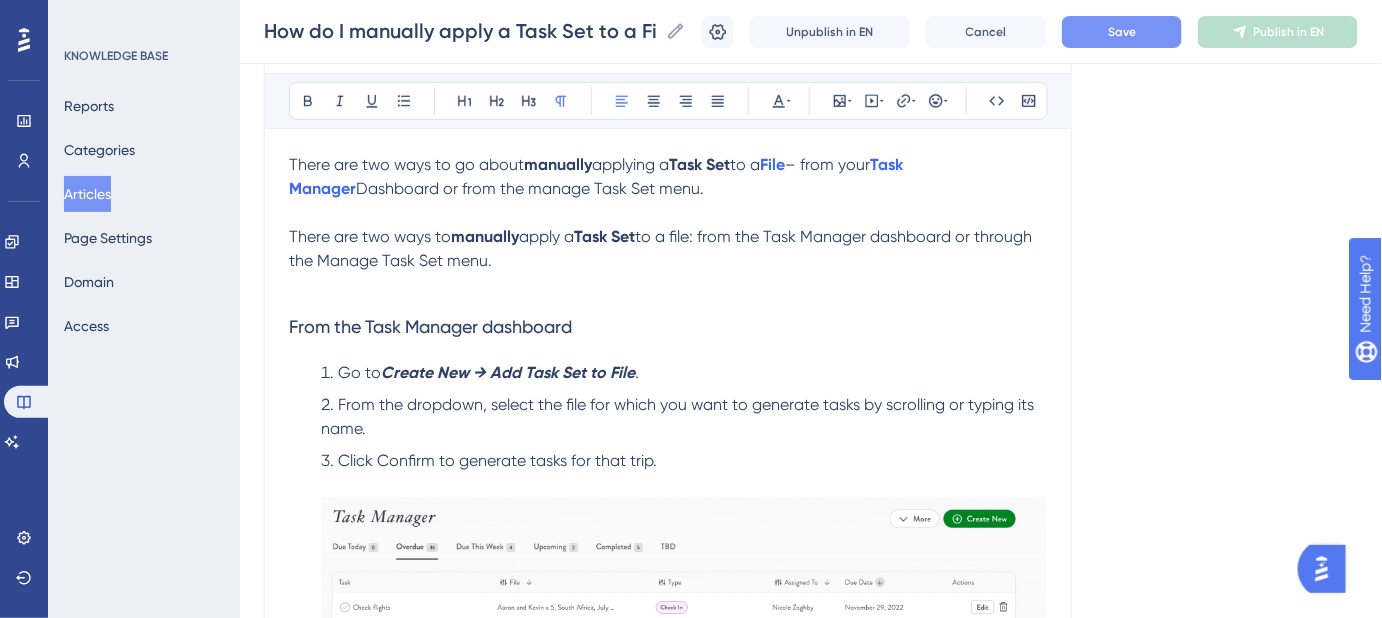 click on "There are two ways to go about  manually  applying a  Task Set  to a  File  – from your  Task Manager  Dashboard or from the manage Task Set menu." at bounding box center (668, 177) 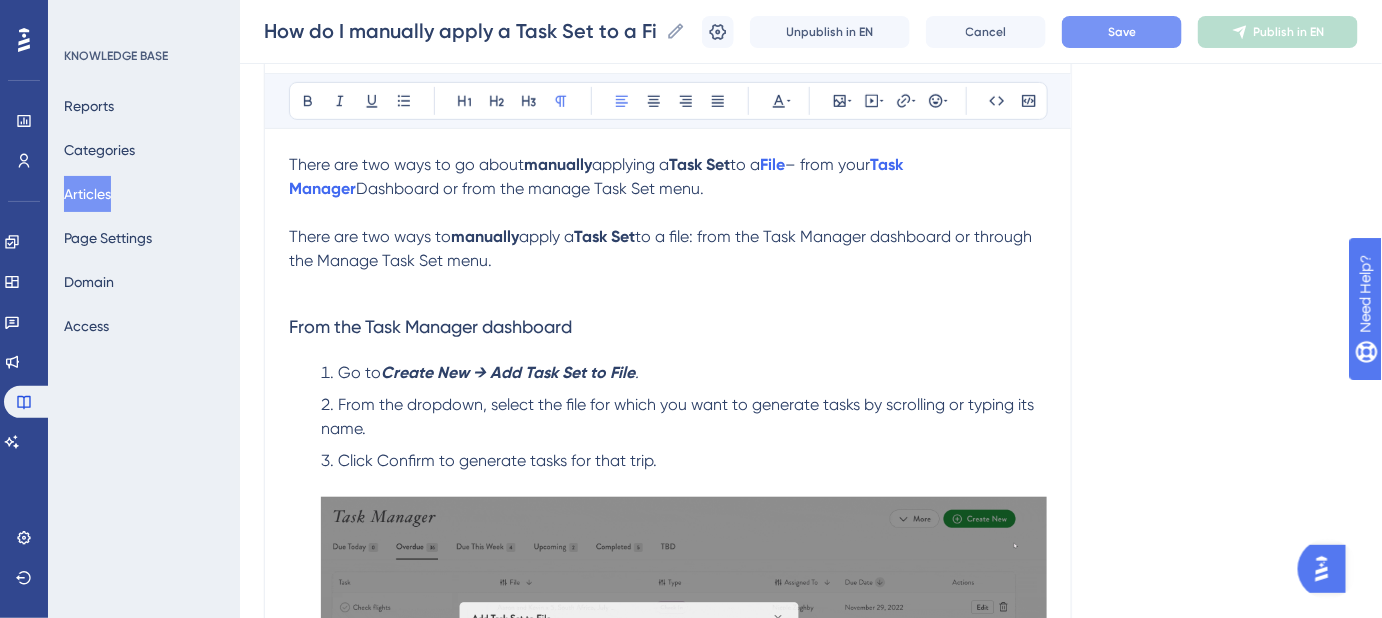 copy on "File" 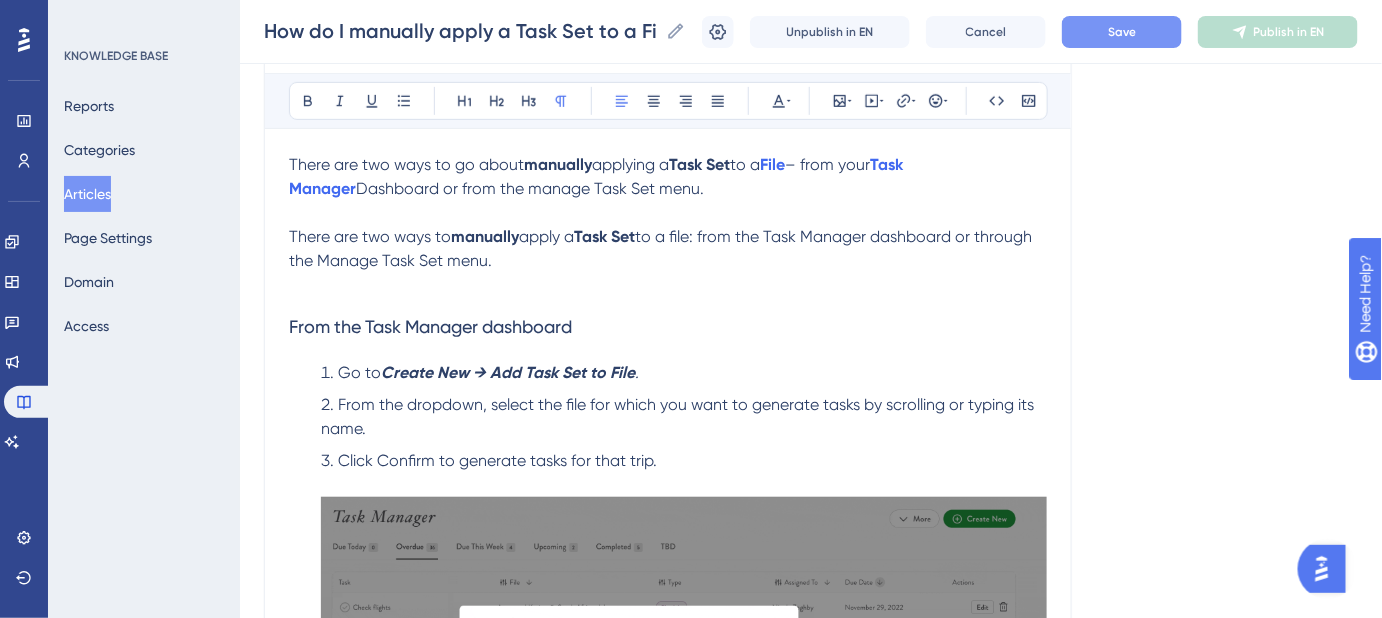 click on "to a file: from the Task Manager dashboard or through the Manage Task Set menu." at bounding box center [662, 248] 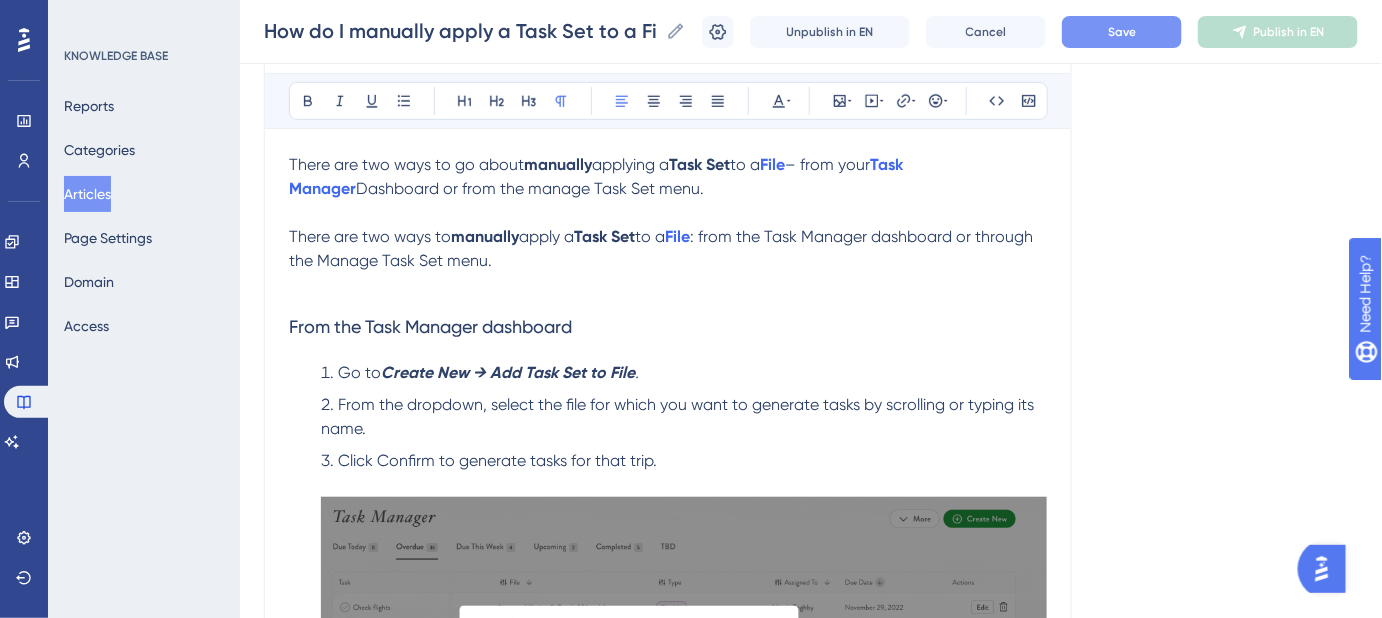 click on "to a" at bounding box center (650, 236) 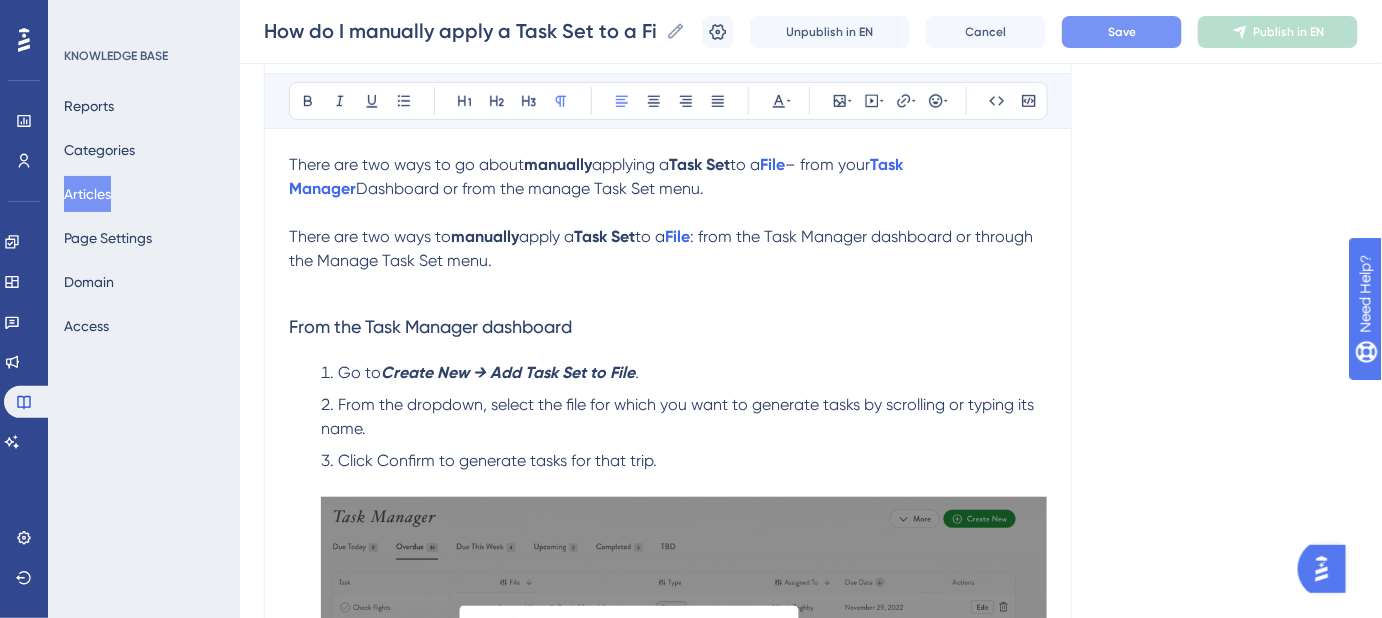 drag, startPoint x: 999, startPoint y: 159, endPoint x: 892, endPoint y: 161, distance: 107.01869 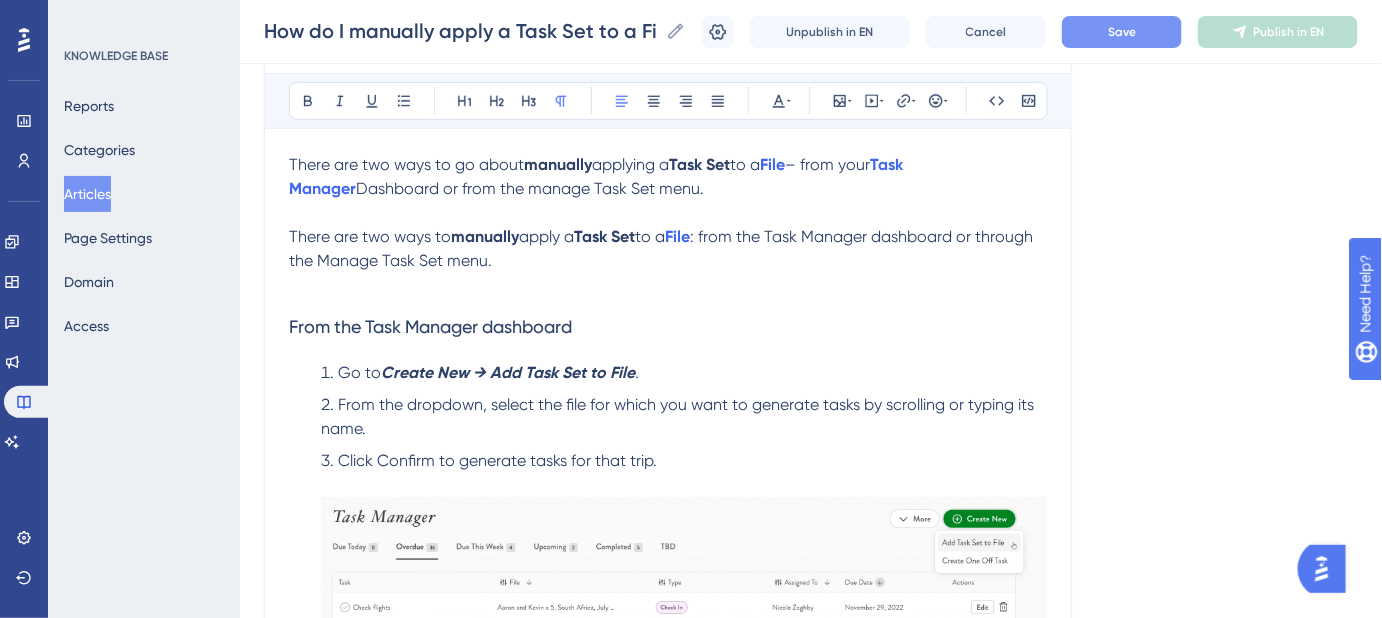 click on "There are two ways to go about  manually  applying a  Task Set  to a  File  – from your  Task Manager  Dashboard or from the manage Task Set menu." at bounding box center [668, 177] 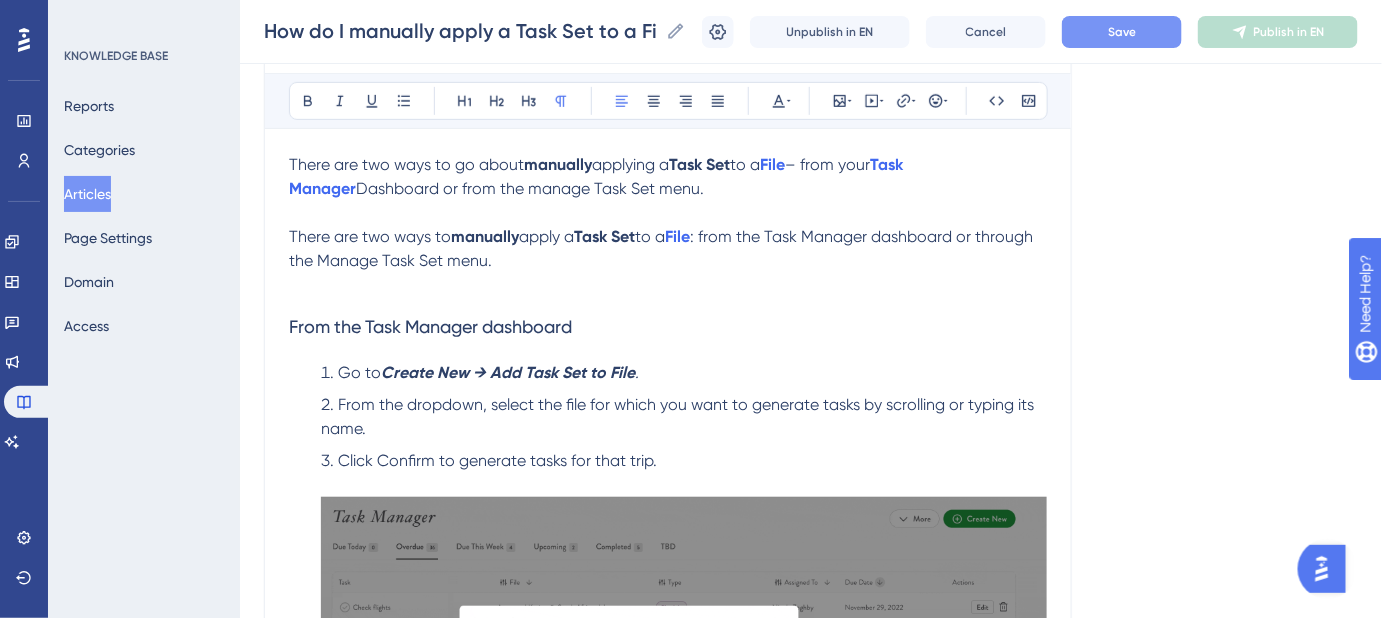 copy on "Task Manager" 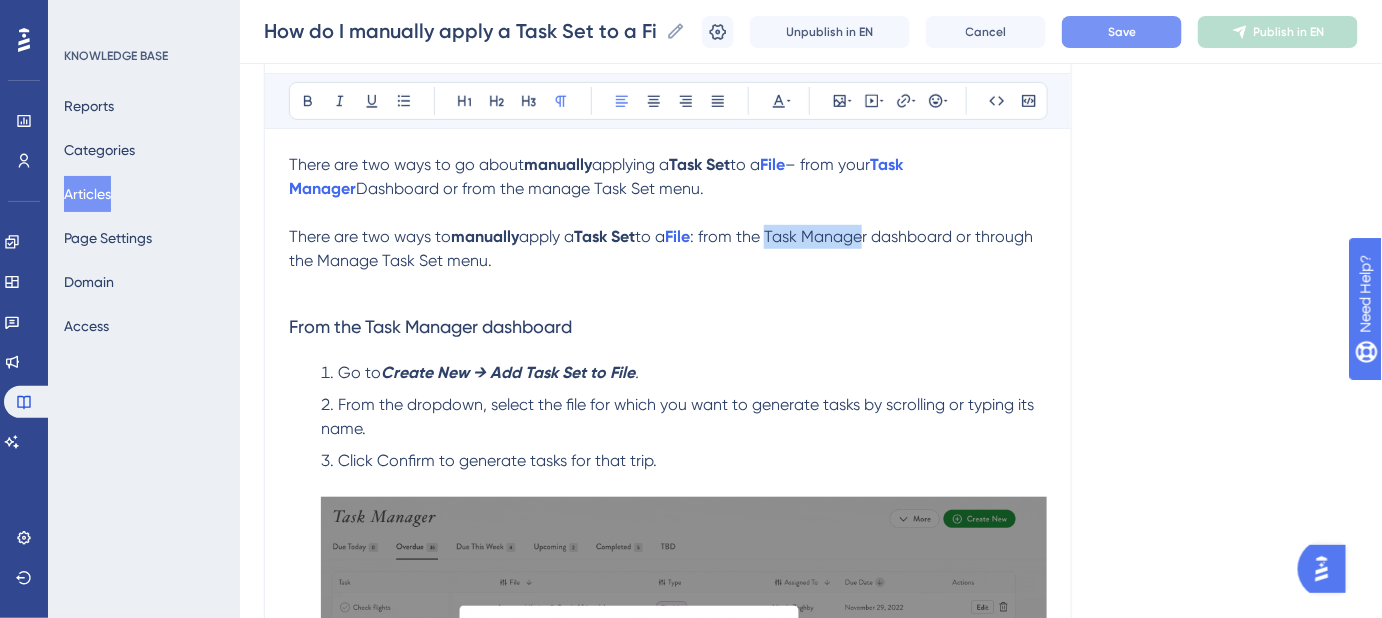 drag, startPoint x: 888, startPoint y: 230, endPoint x: 788, endPoint y: 234, distance: 100.07997 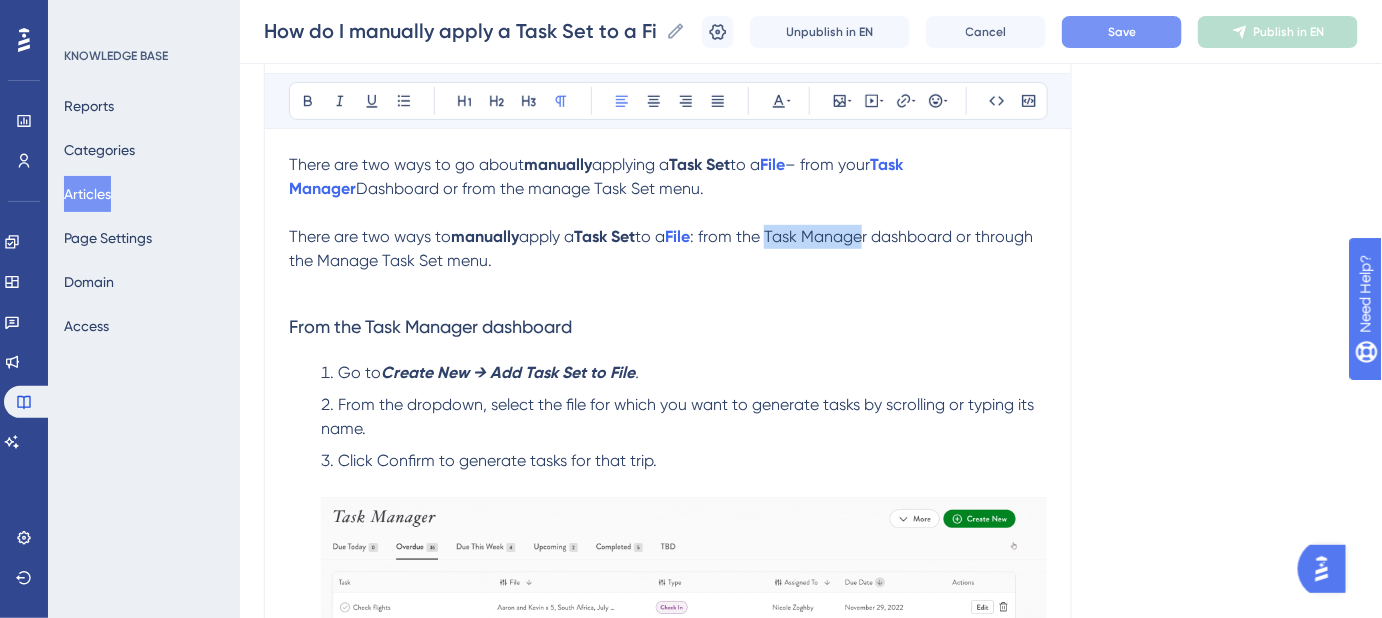 click on ": from the Task Manager dashboard or through the Manage Task Set menu." at bounding box center [663, 248] 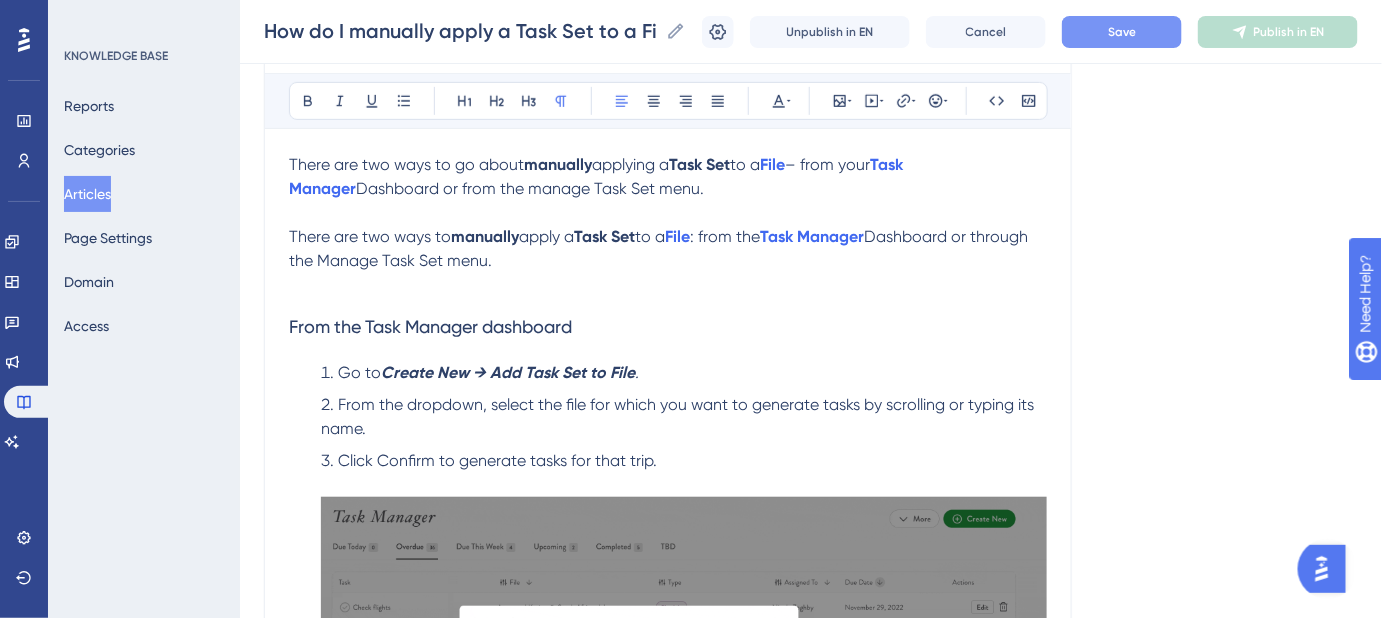 click on "Save" at bounding box center (1122, 32) 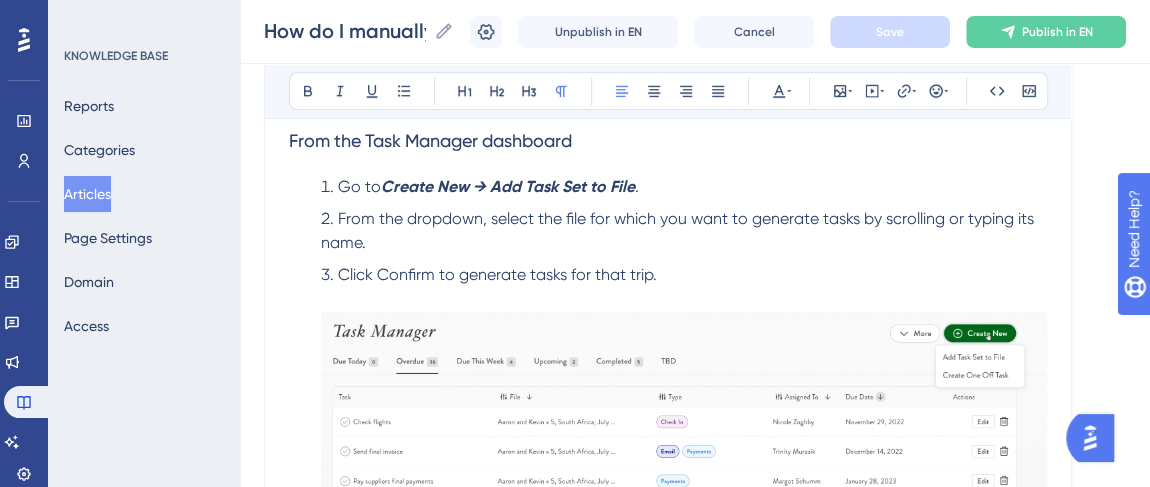 scroll, scrollTop: 363, scrollLeft: 0, axis: vertical 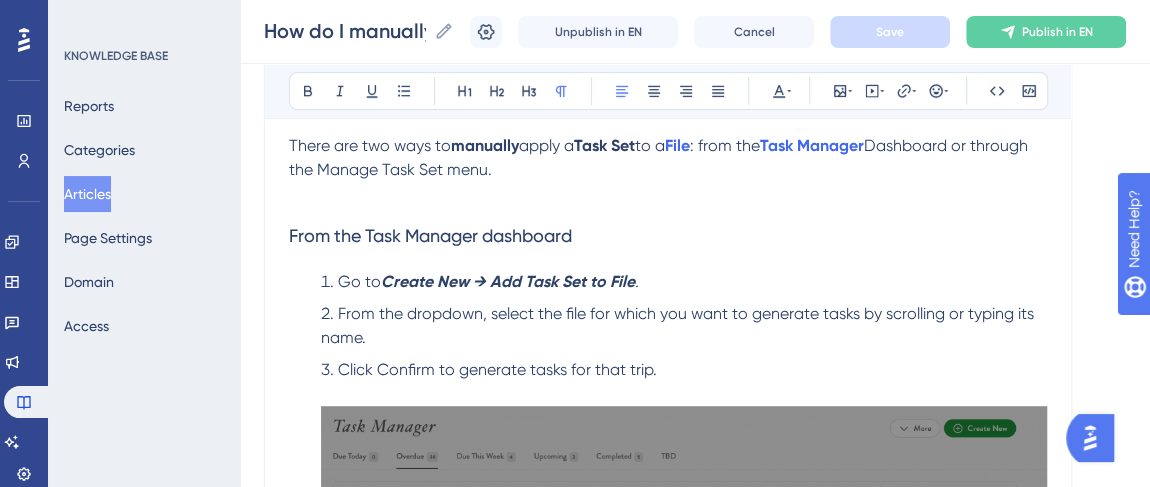 click on "From the Task Manager dashboard" at bounding box center (430, 235) 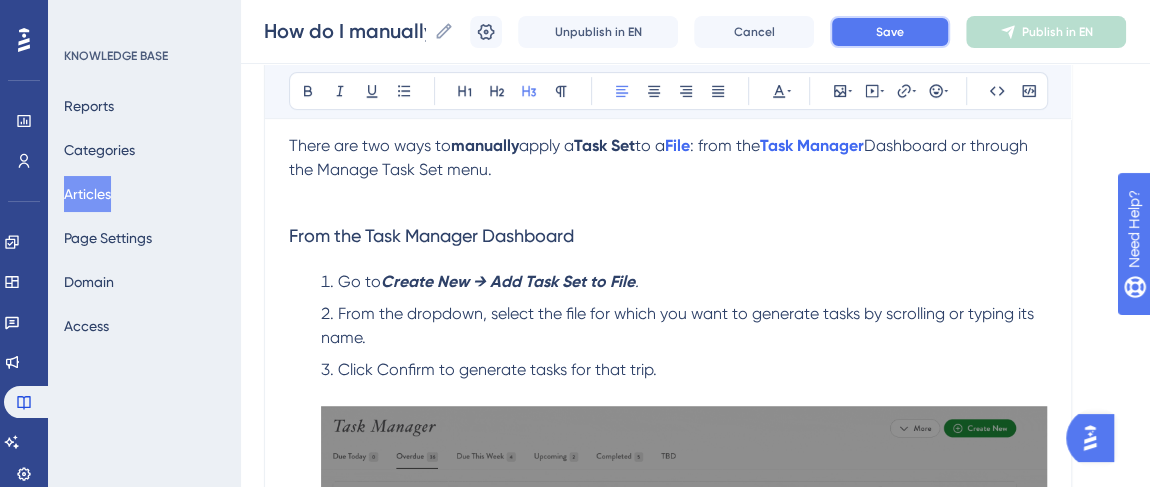 click on "Save" at bounding box center [890, 32] 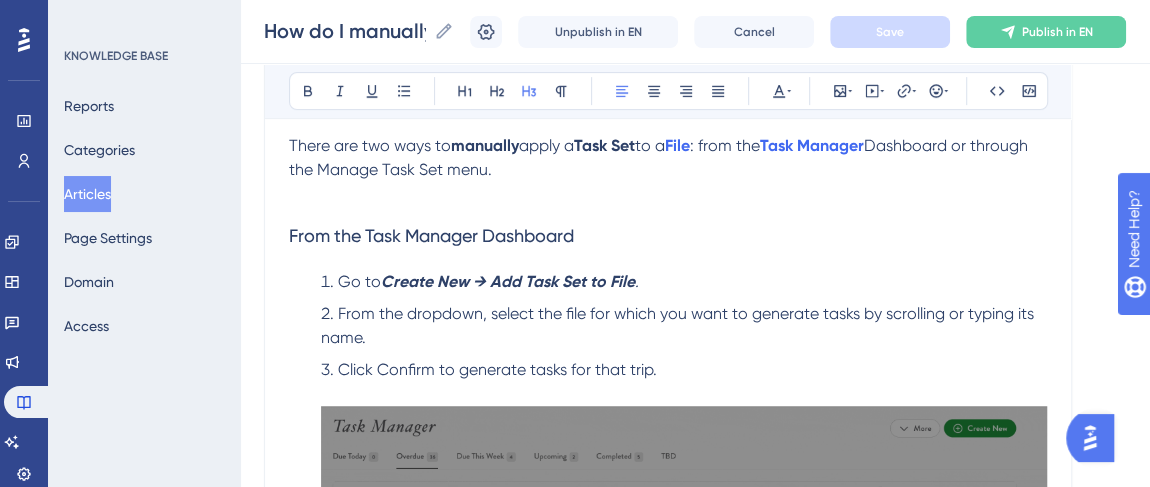 scroll, scrollTop: 454, scrollLeft: 0, axis: vertical 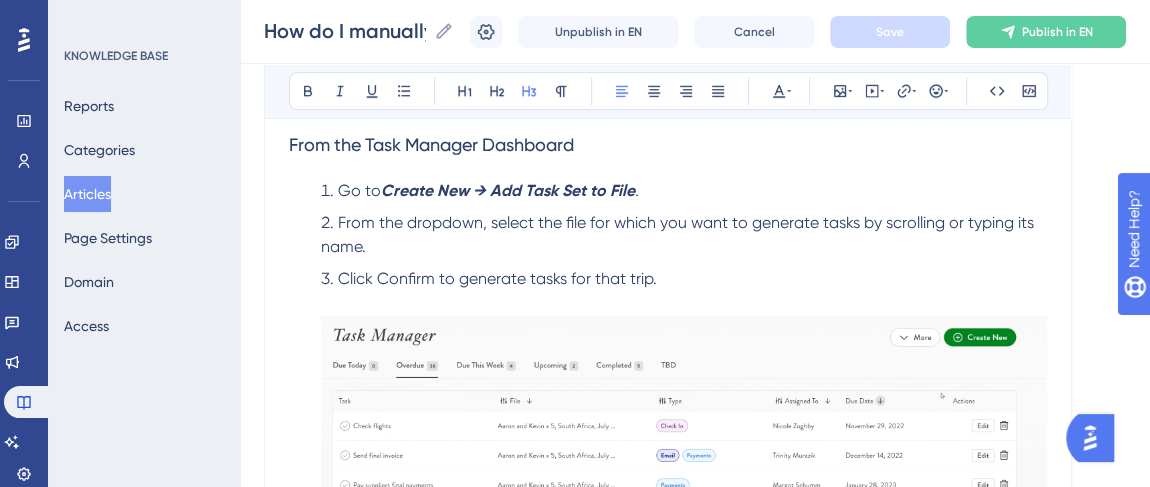 click on "From the dropdown, select the file for which you want to generate tasks by scrolling or typing its name." at bounding box center (679, 234) 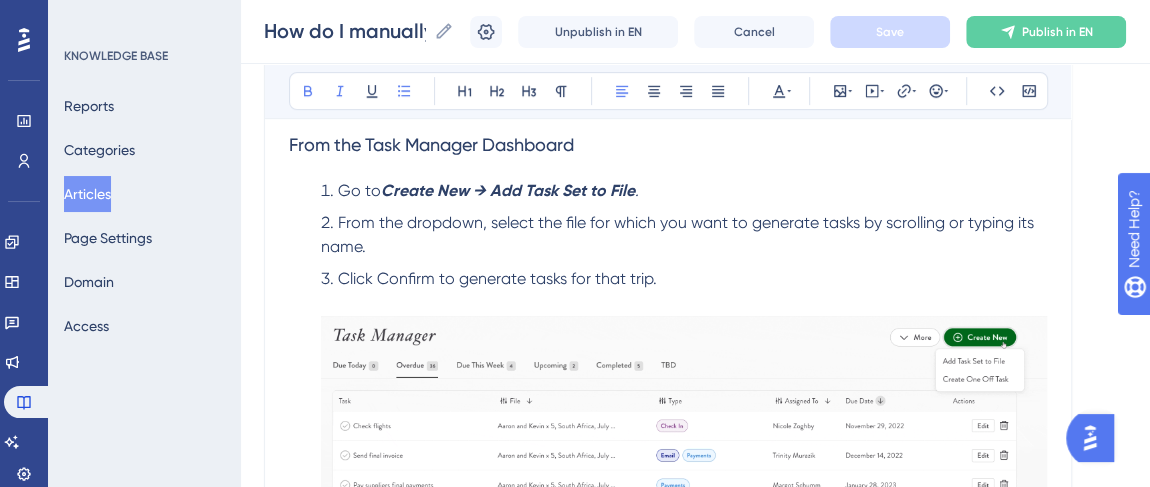 click on "Create New → Add Task Set to File" at bounding box center (508, 190) 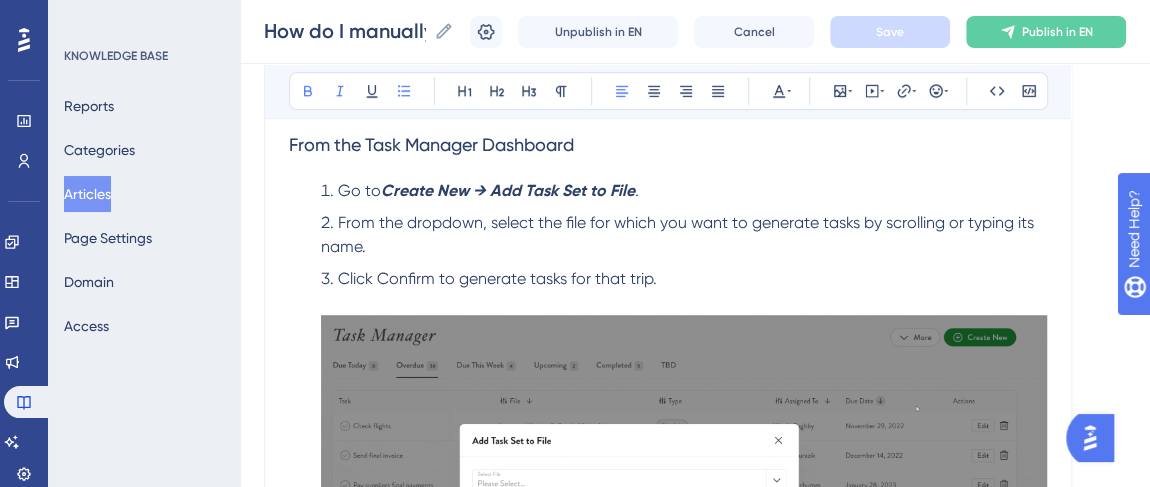 click on "Create New → Add Task Set to File" at bounding box center (508, 190) 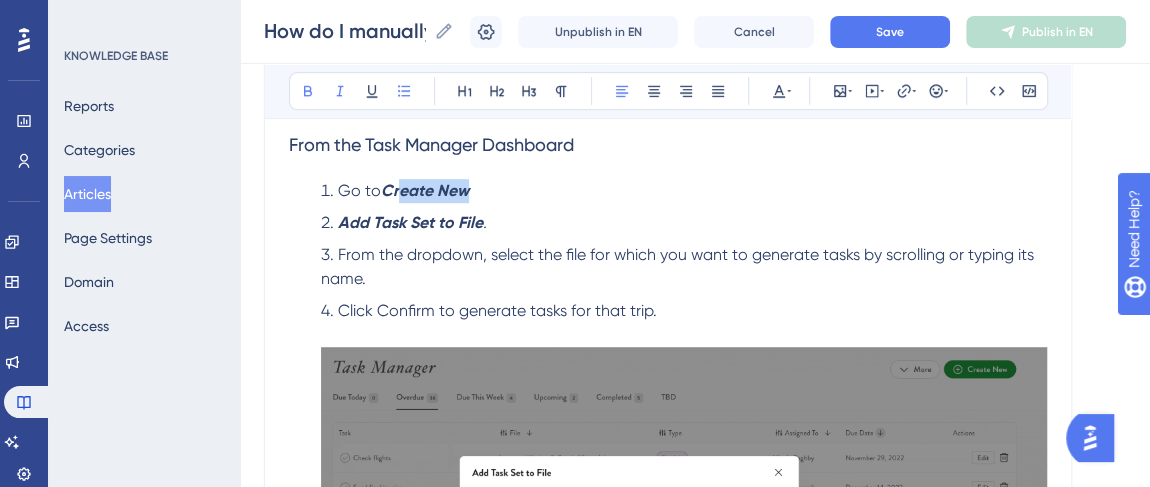 drag, startPoint x: 492, startPoint y: 185, endPoint x: 403, endPoint y: 186, distance: 89.005615 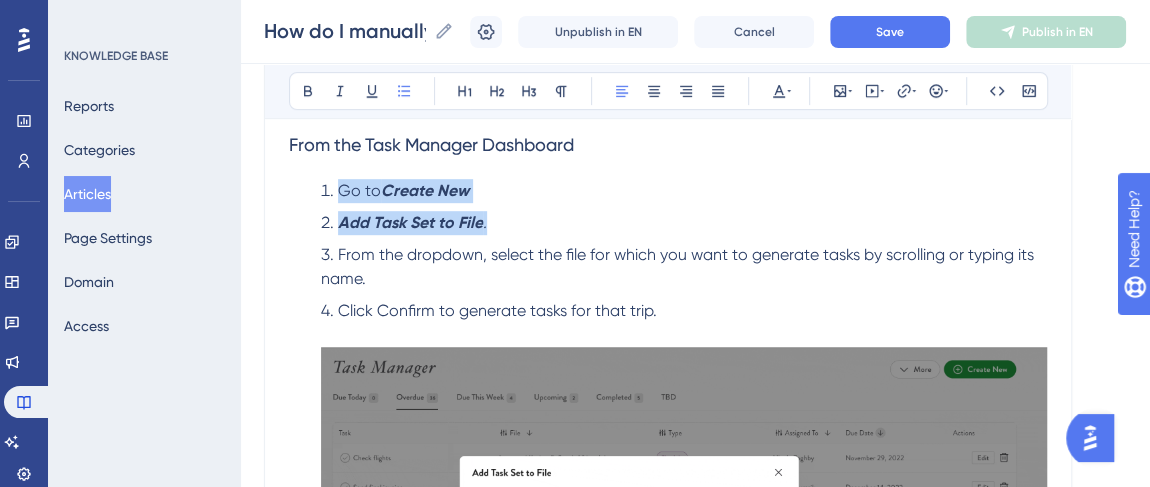drag, startPoint x: 496, startPoint y: 231, endPoint x: 331, endPoint y: 190, distance: 170.01764 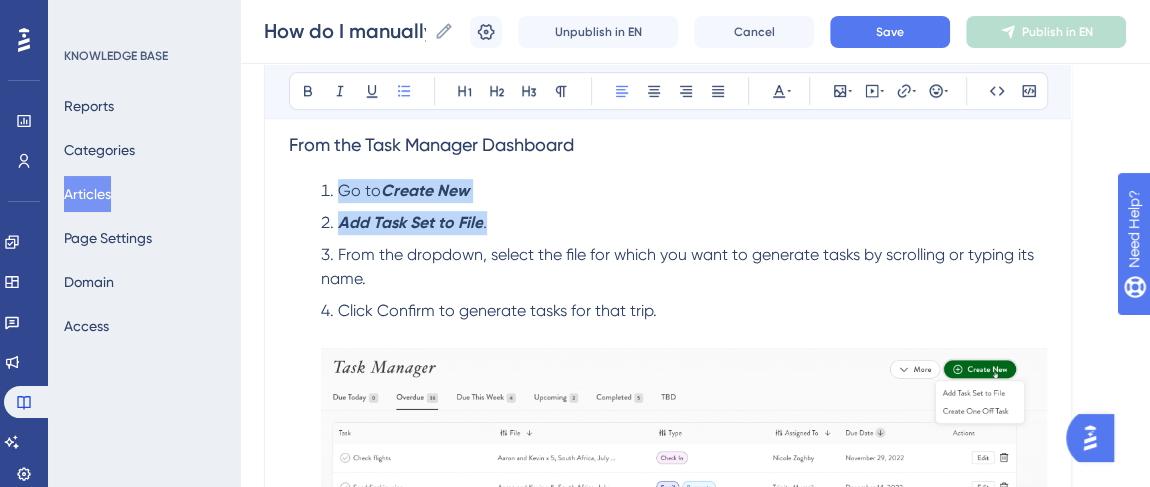 click on "Go to  Create New Add Task Set to File  . From the dropdown, select the file for which you want to generate tasks by scrolling or typing its name. Click Confirm to generate tasks for that trip." at bounding box center [668, 471] 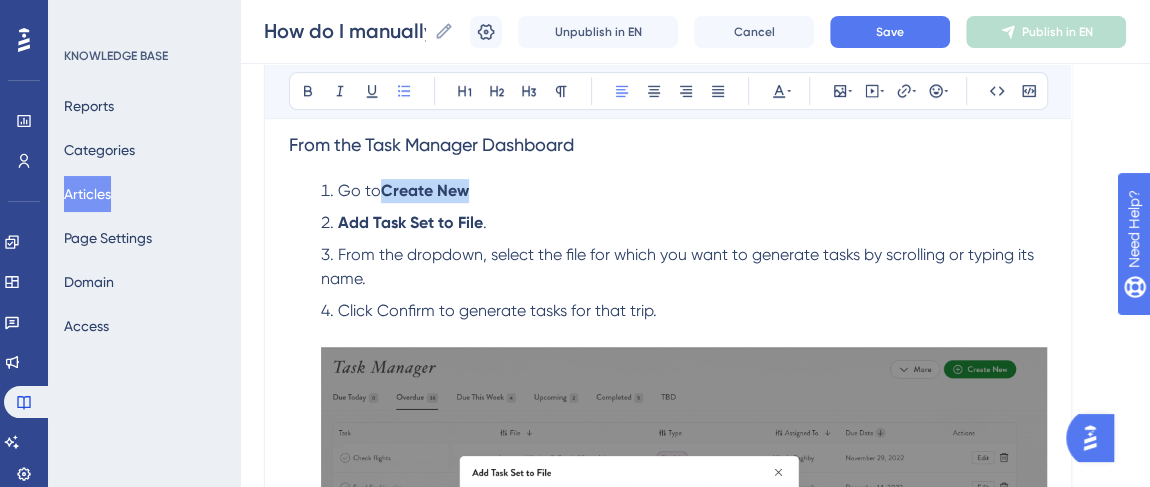 click on "Add Task Set to File  ." at bounding box center [684, 223] 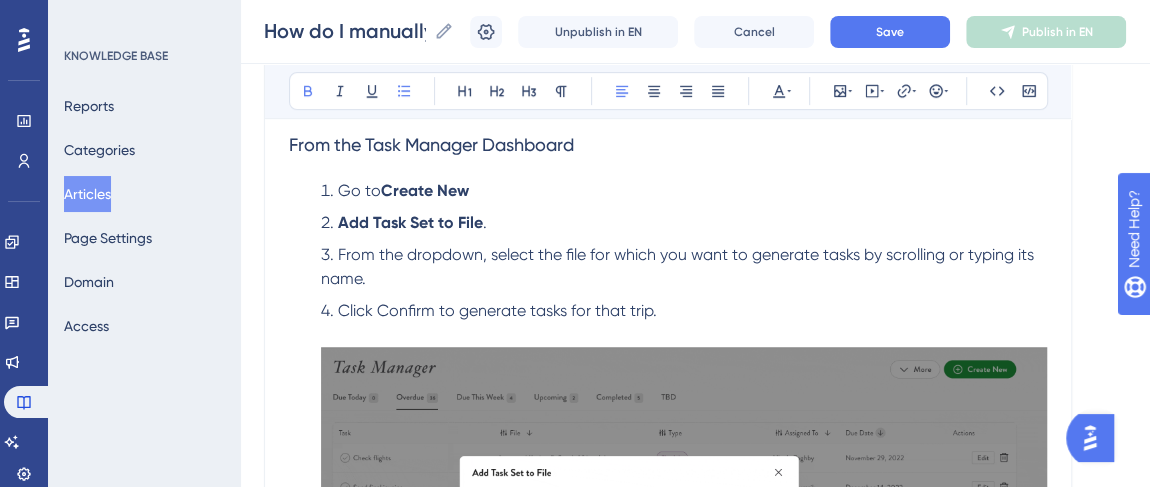 click on "Go to  Create New" at bounding box center (684, 191) 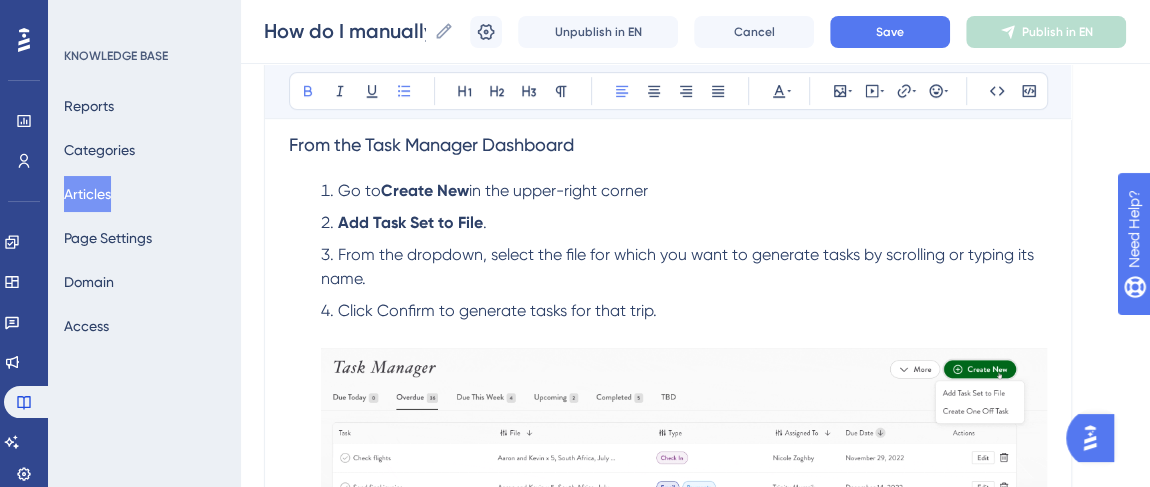 click on "Add Task Set to File" at bounding box center [410, 222] 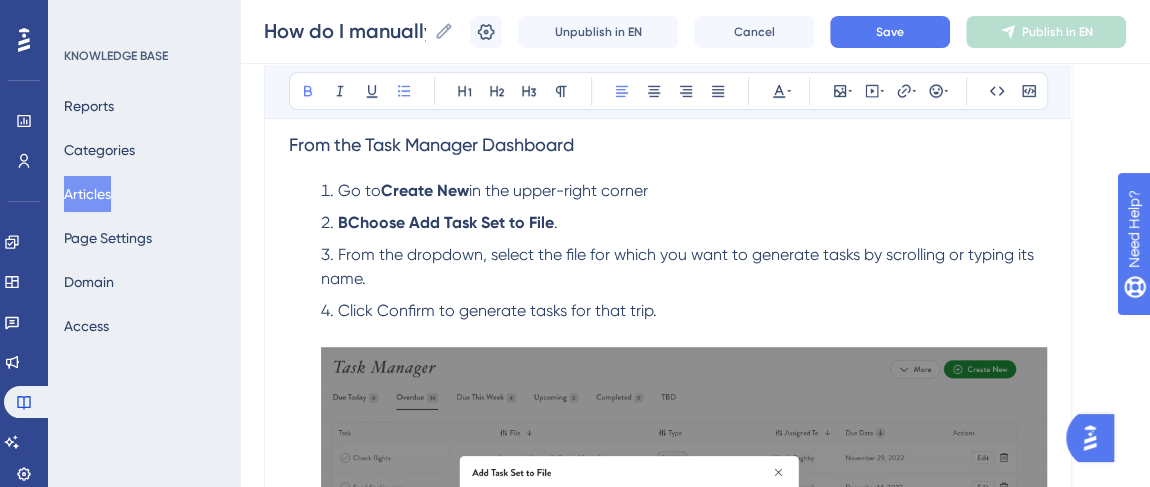 click on "BChoose Add Task Set to File" at bounding box center [446, 222] 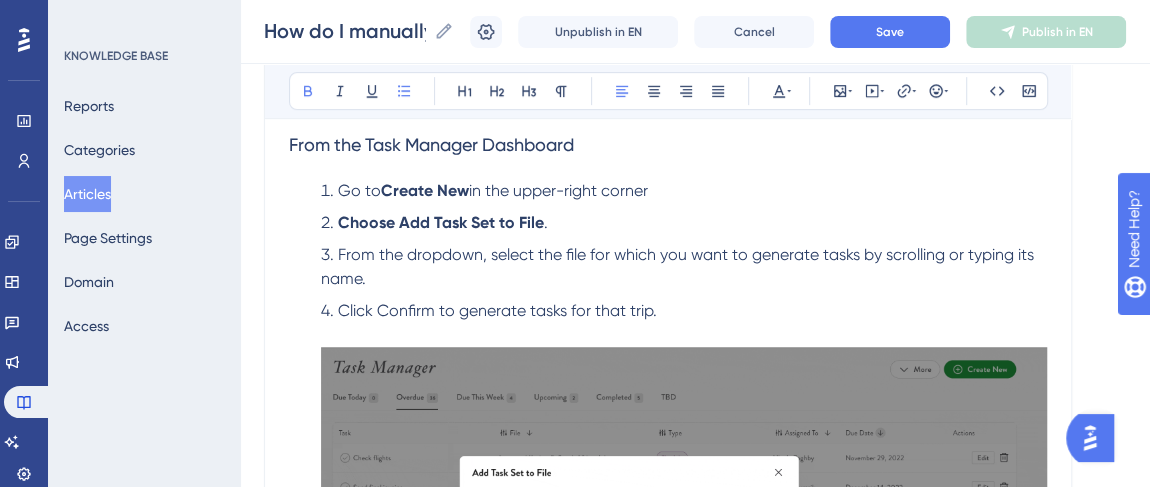click on "Choose Add Task Set to File" at bounding box center (441, 222) 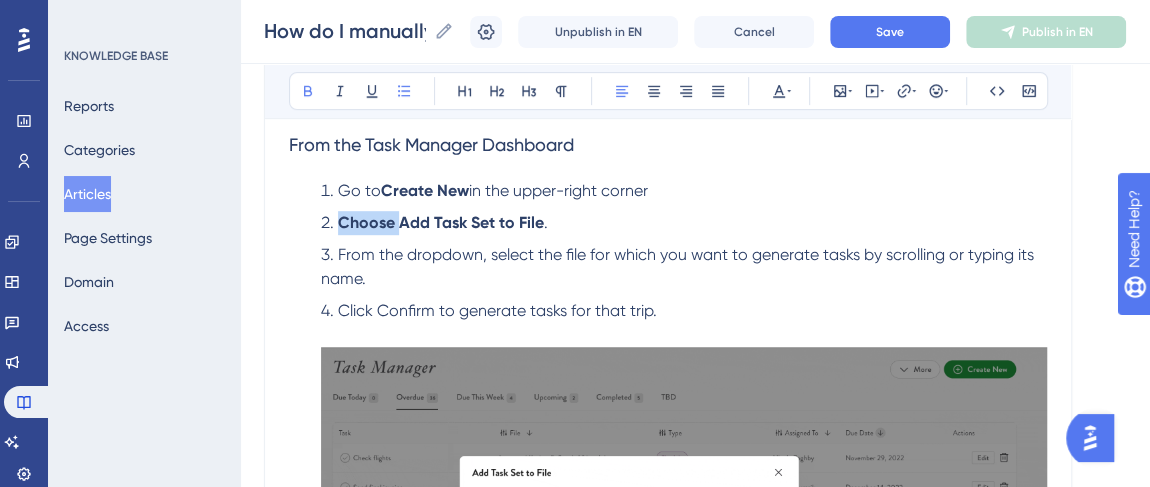 click on "Choose Add Task Set to File" at bounding box center (441, 222) 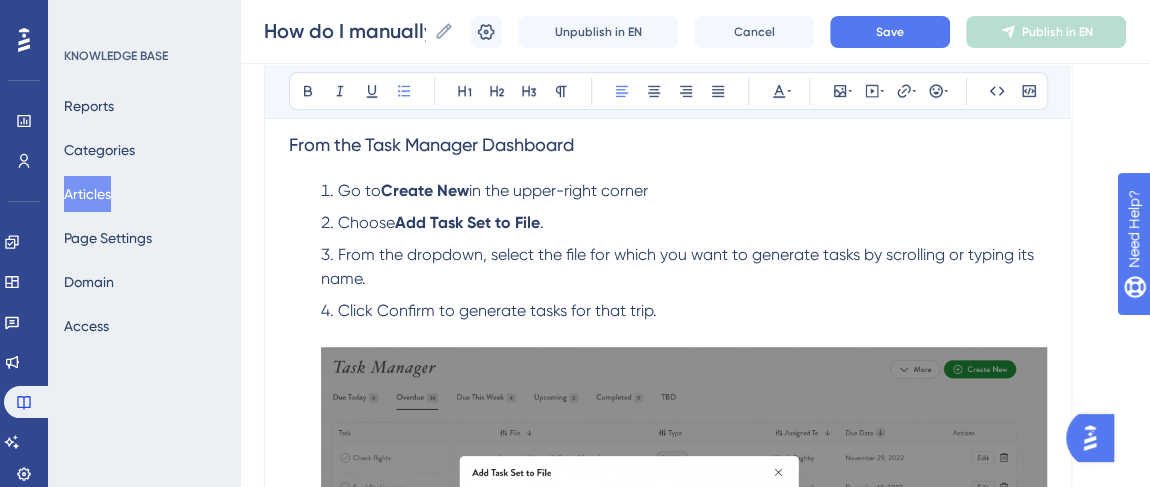 click on "Choose  Add Task Set to File  ." at bounding box center (684, 223) 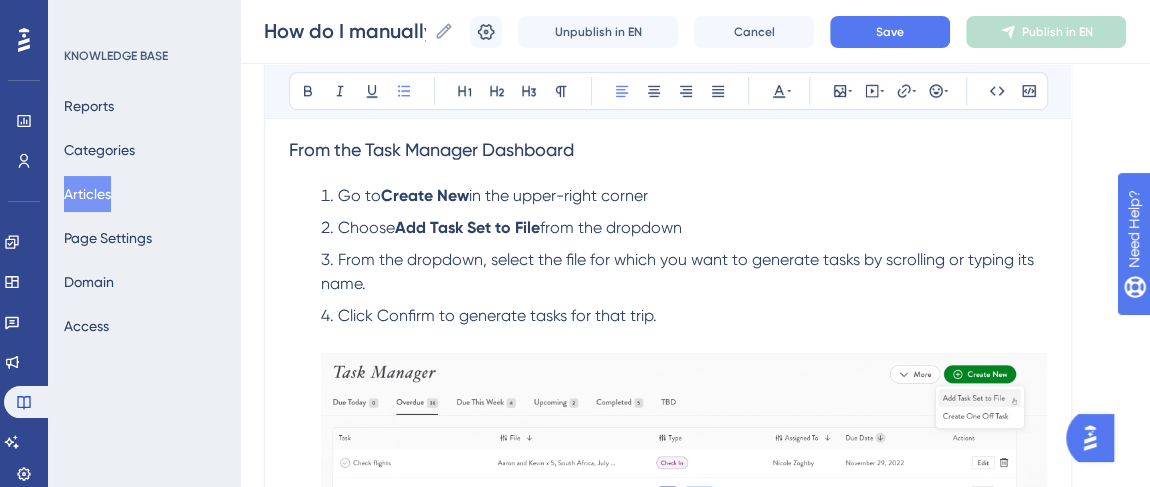 scroll, scrollTop: 363, scrollLeft: 0, axis: vertical 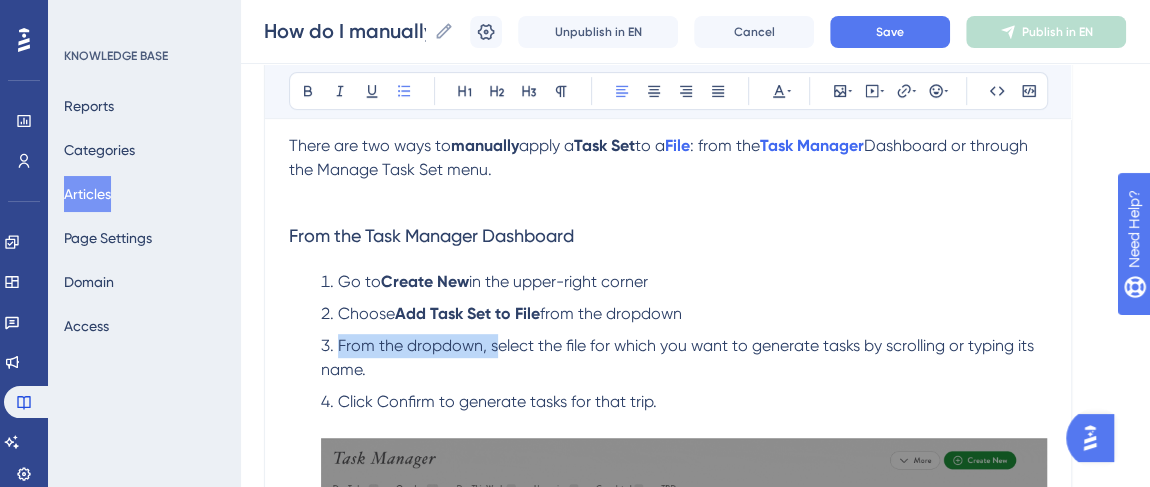 drag, startPoint x: 496, startPoint y: 343, endPoint x: 338, endPoint y: 347, distance: 158.05063 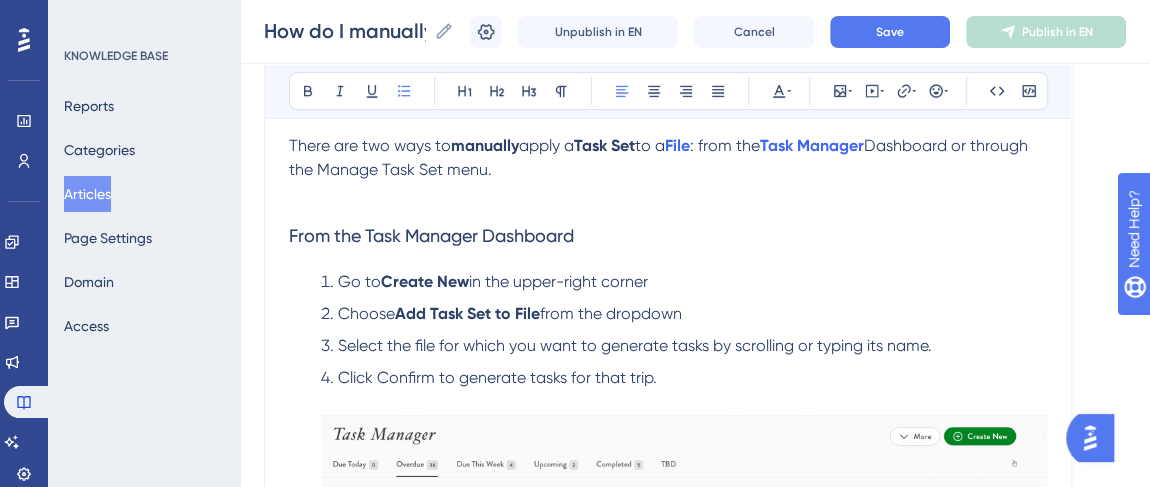 click on "Select the file for which you want to generate tasks by scrolling or typing its name." at bounding box center (635, 345) 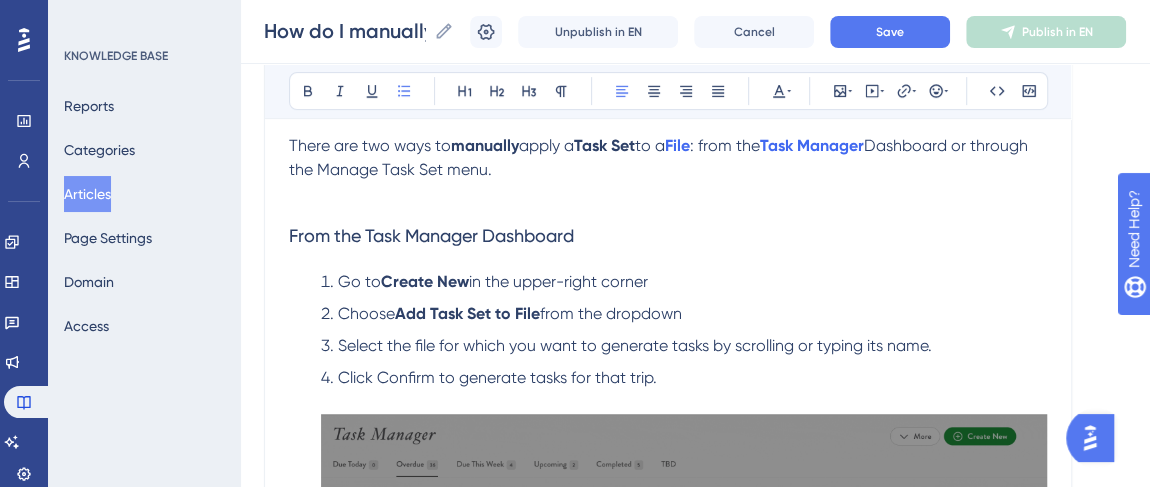 click on "Select the file for which you want to generate tasks by scrolling or typing its name." at bounding box center (635, 345) 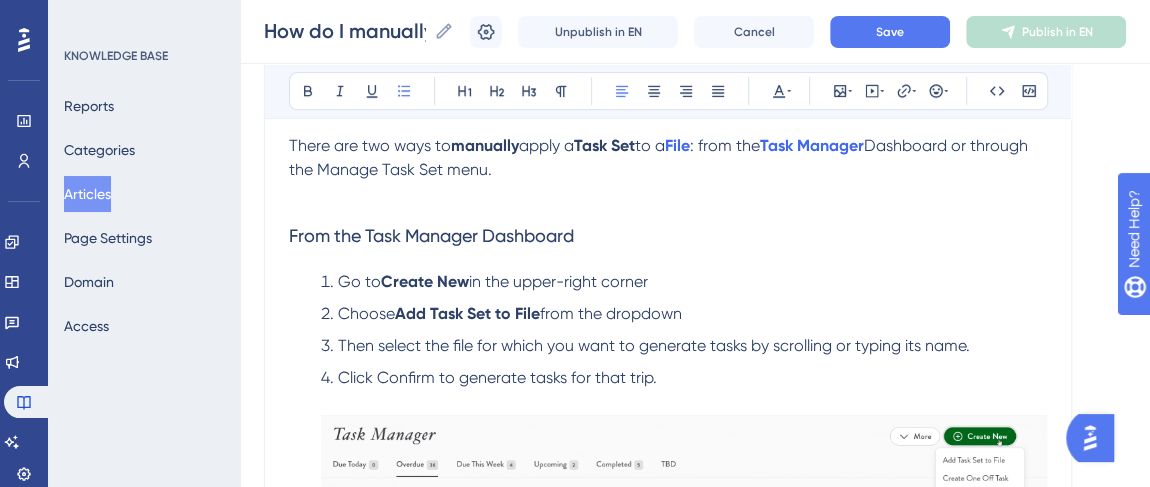 click on "Then select the file for which you want to generate tasks by scrolling or typing its name." at bounding box center [654, 345] 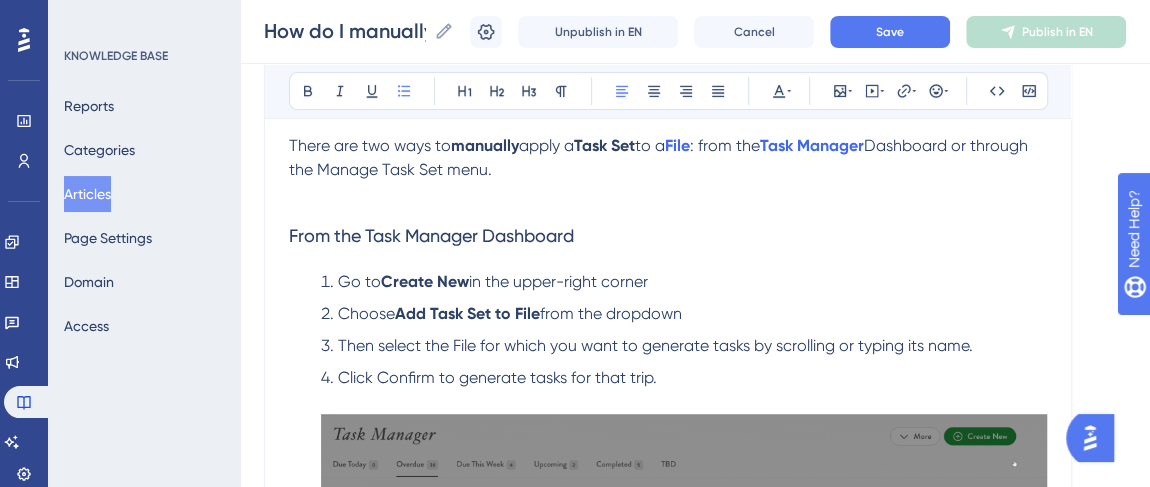 scroll, scrollTop: 454, scrollLeft: 0, axis: vertical 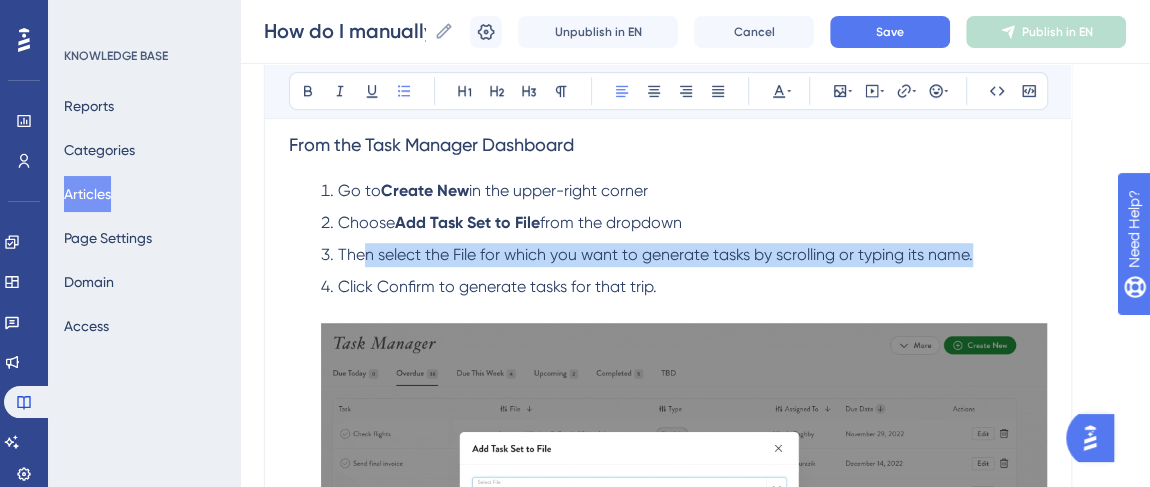 drag, startPoint x: 989, startPoint y: 247, endPoint x: 361, endPoint y: 261, distance: 628.156 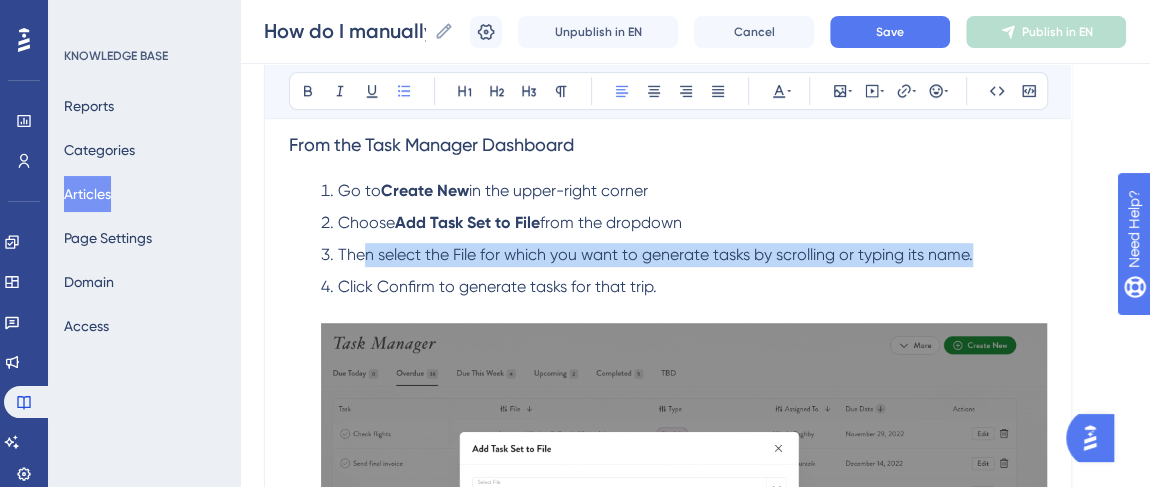 click on "Then select the File for which you want to generate tasks by scrolling or typing its name." at bounding box center (684, 255) 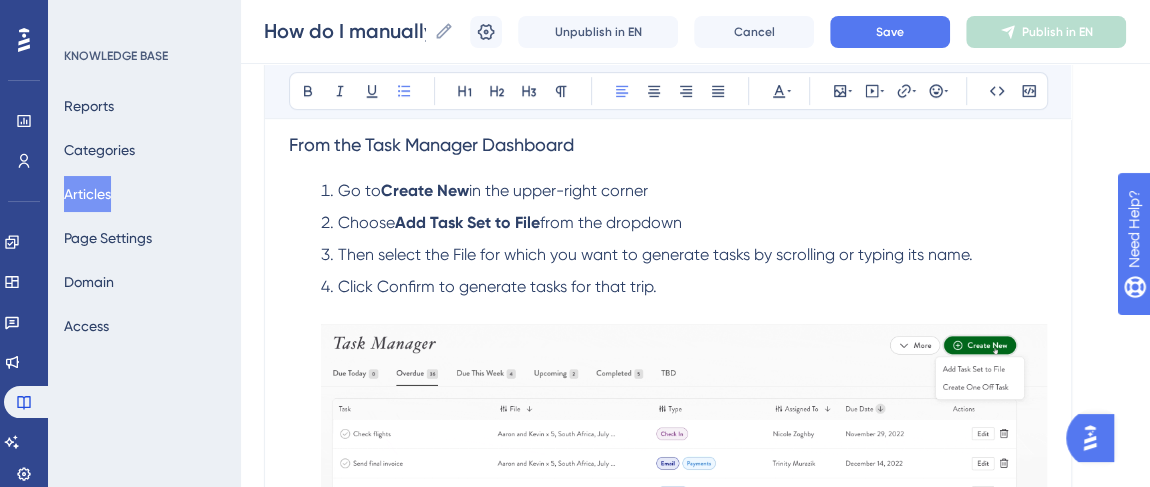 drag, startPoint x: 619, startPoint y: 269, endPoint x: 602, endPoint y: 267, distance: 17.117243 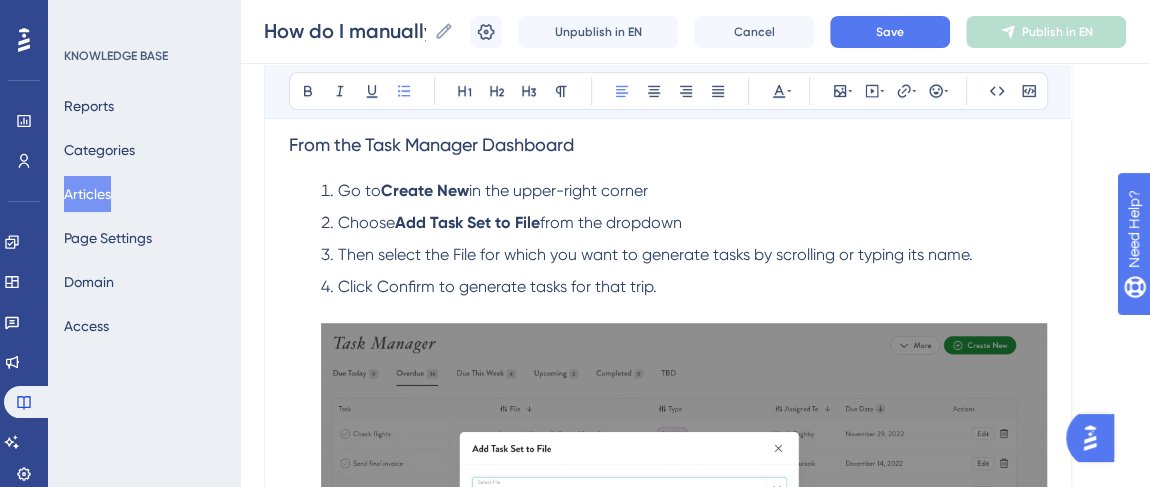 click on "Go to  Create New  in the upper-right corner Choose  Add Task Set to File  from the dropdown Then select the File for which you want to generate tasks by scrolling or typing its name. Click Confirm to generate tasks for that trip." at bounding box center [668, 459] 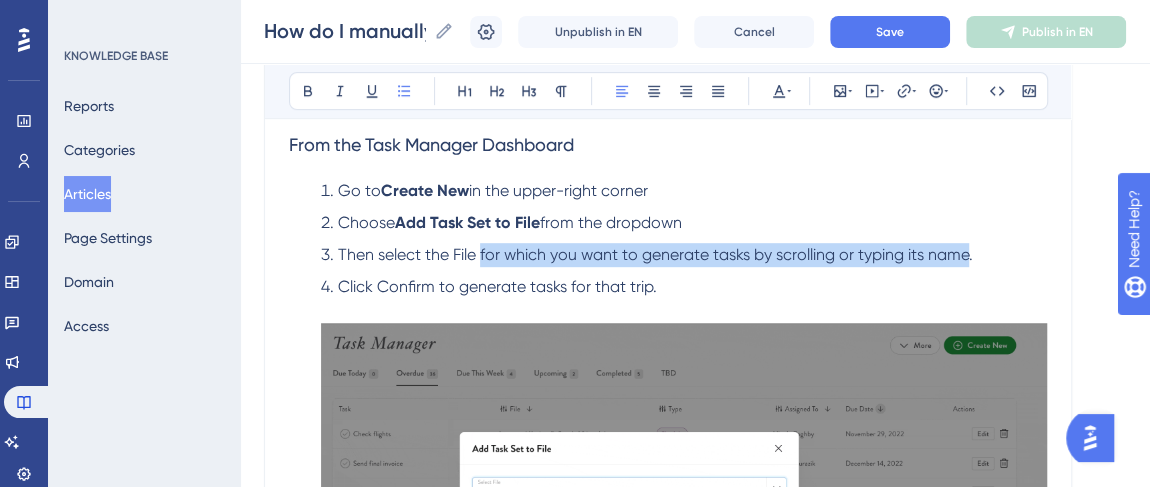 drag, startPoint x: 481, startPoint y: 249, endPoint x: 968, endPoint y: 249, distance: 487 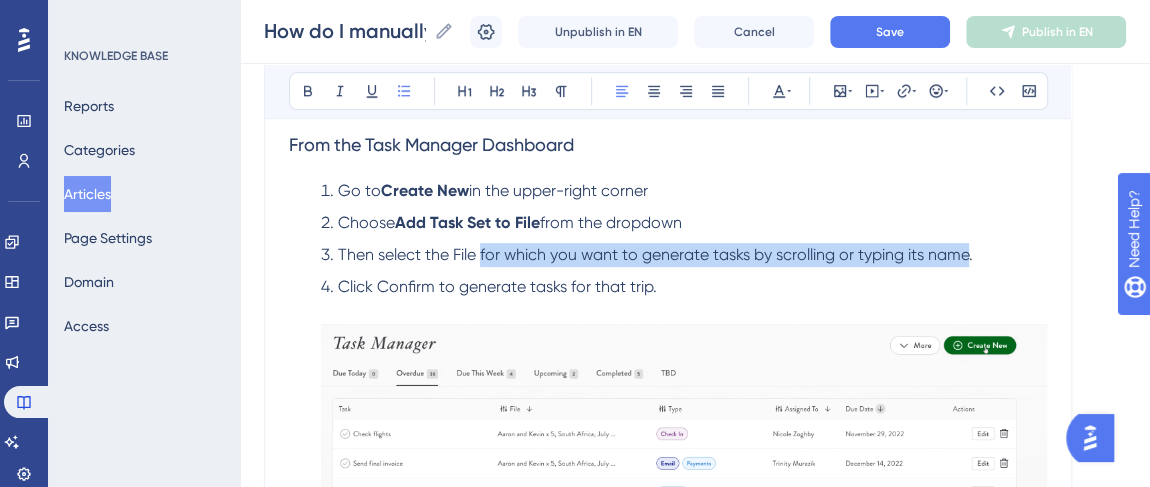 click on "Then select the File for which you want to generate tasks by scrolling or typing its name." at bounding box center [655, 254] 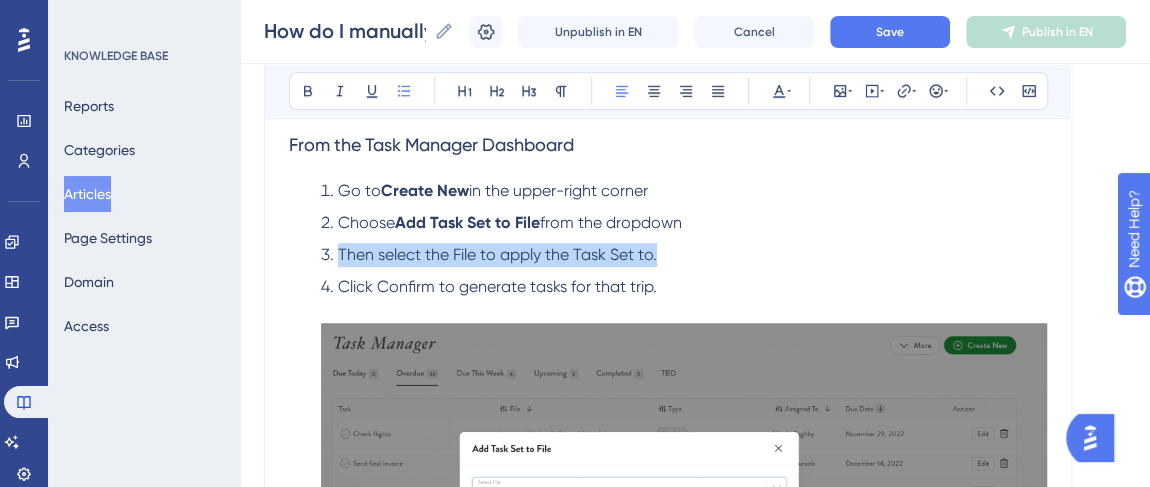 drag, startPoint x: 695, startPoint y: 254, endPoint x: 339, endPoint y: 249, distance: 356.03513 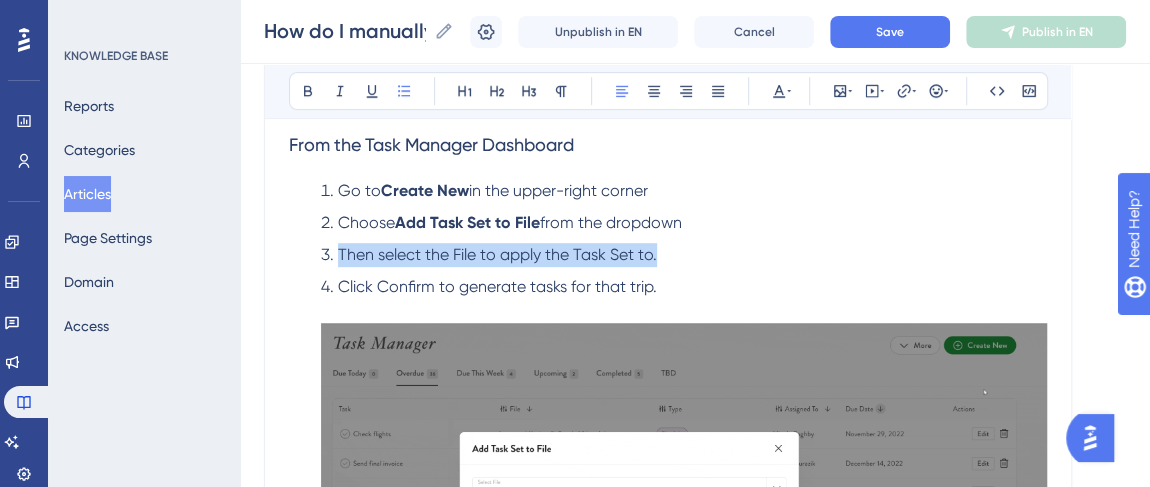 click on "Then select the File to apply the Task Set to." at bounding box center (684, 255) 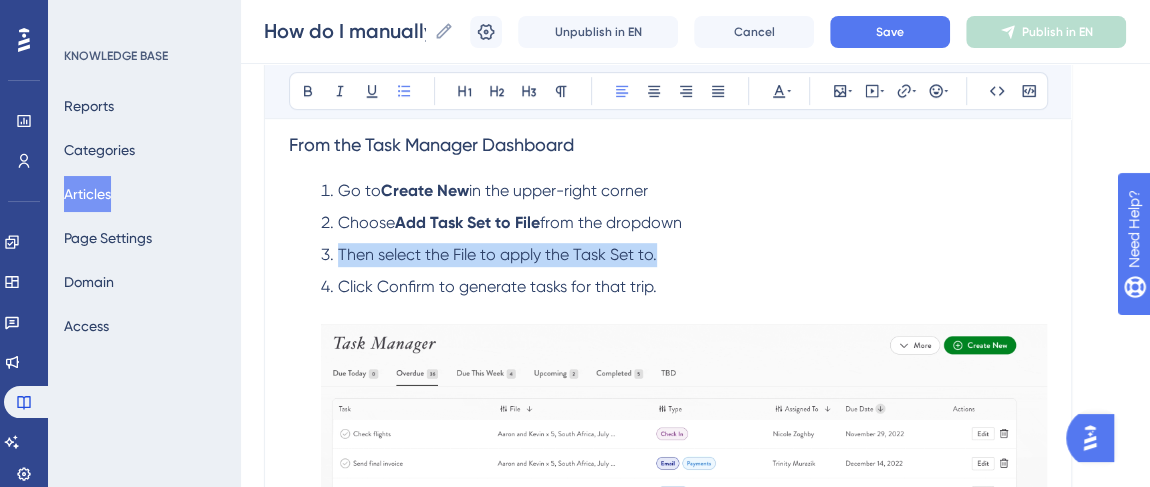 click on "Then select the File to apply the Task Set to." at bounding box center (684, 255) 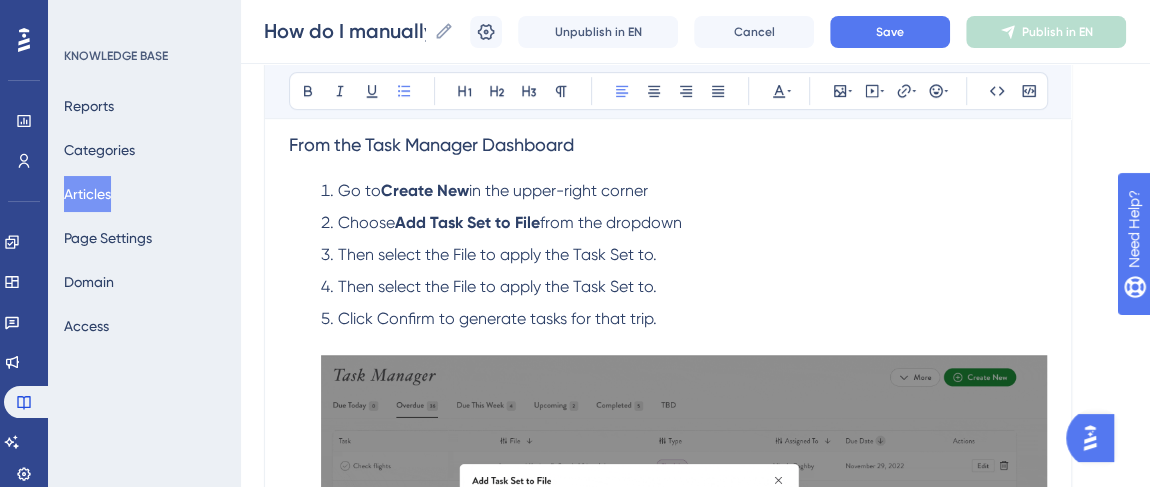 click on "Then select the File to apply the Task Set to." at bounding box center (497, 286) 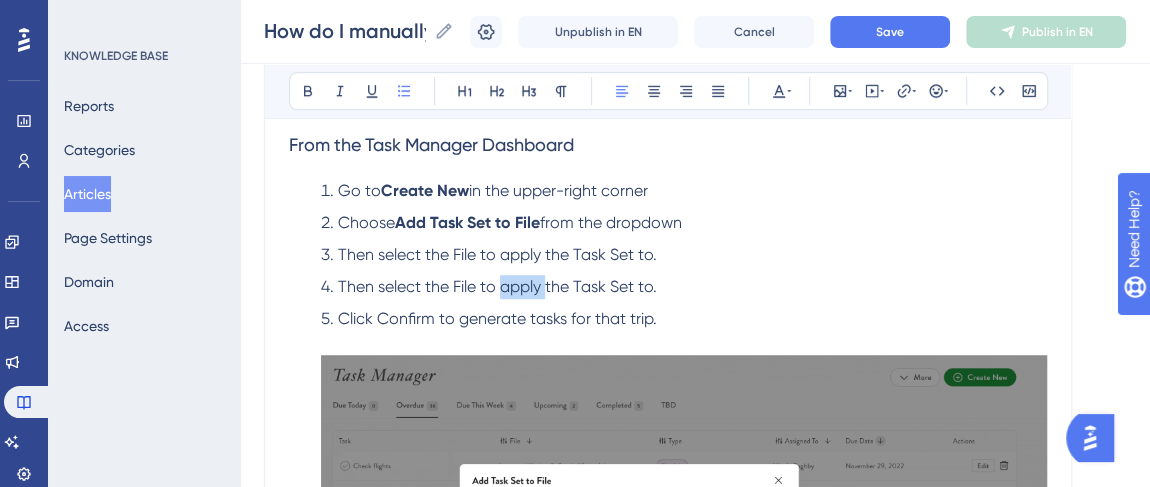 click on "Then select the File to apply the Task Set to." at bounding box center [497, 286] 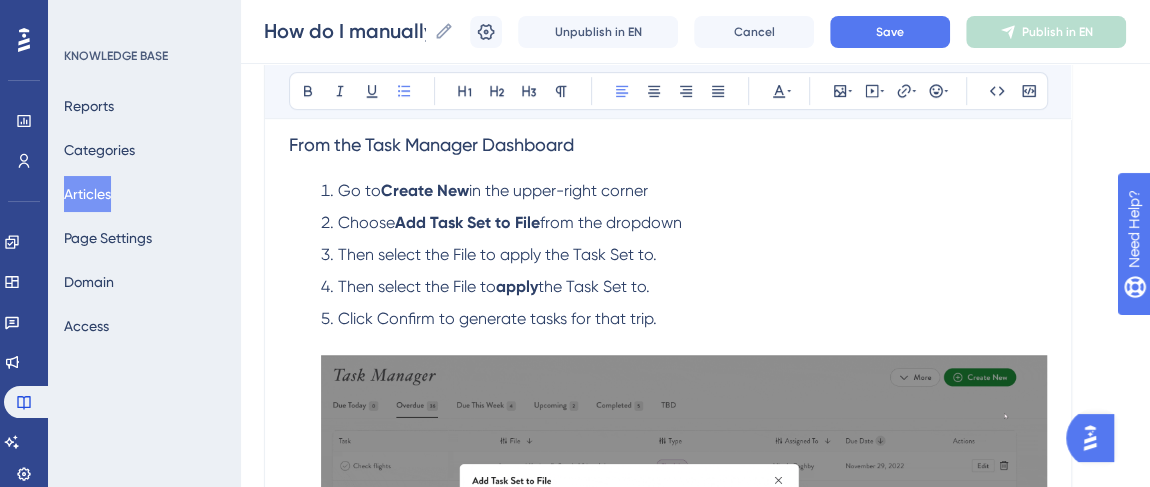 click on "Then select the File to  apply  the Task Set to." at bounding box center [684, 287] 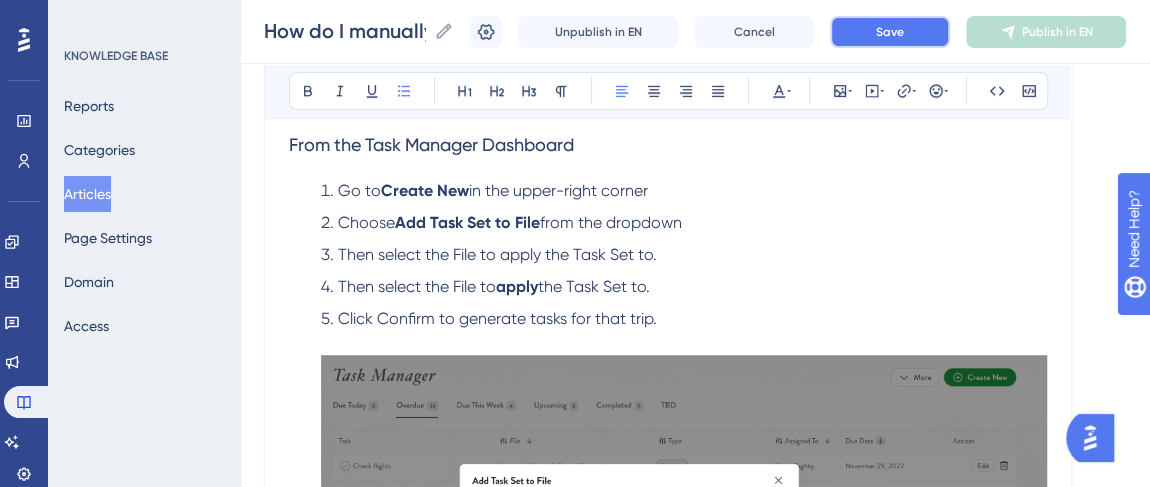 click on "Save" at bounding box center [890, 32] 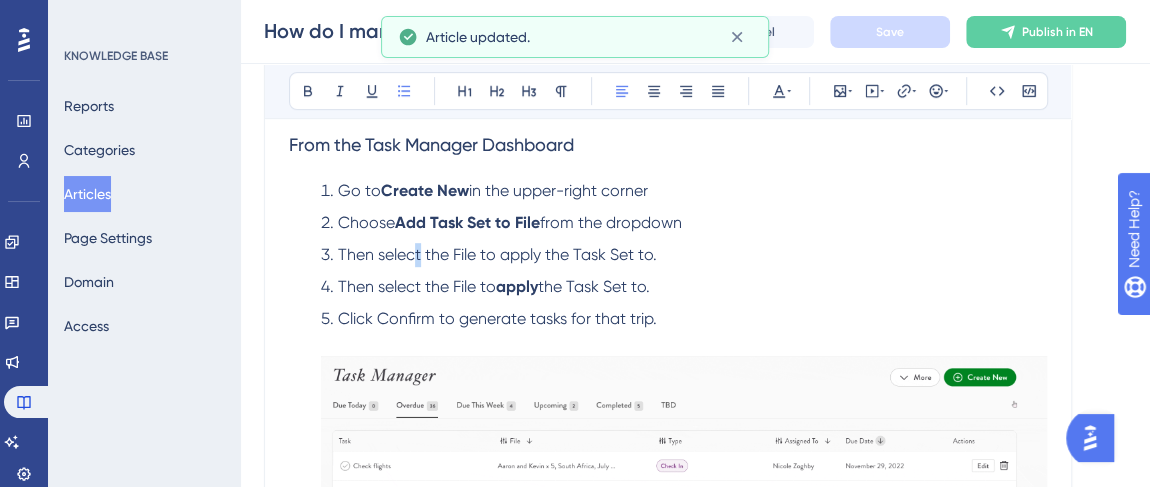 drag, startPoint x: 423, startPoint y: 251, endPoint x: 410, endPoint y: 252, distance: 13.038404 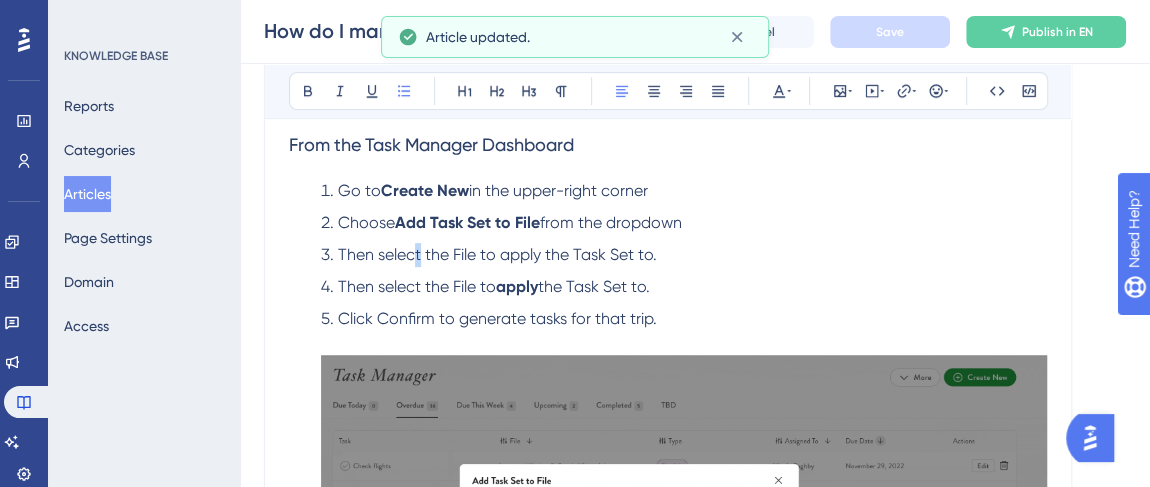 click on "Then select the File to apply the Task Set to." at bounding box center [497, 254] 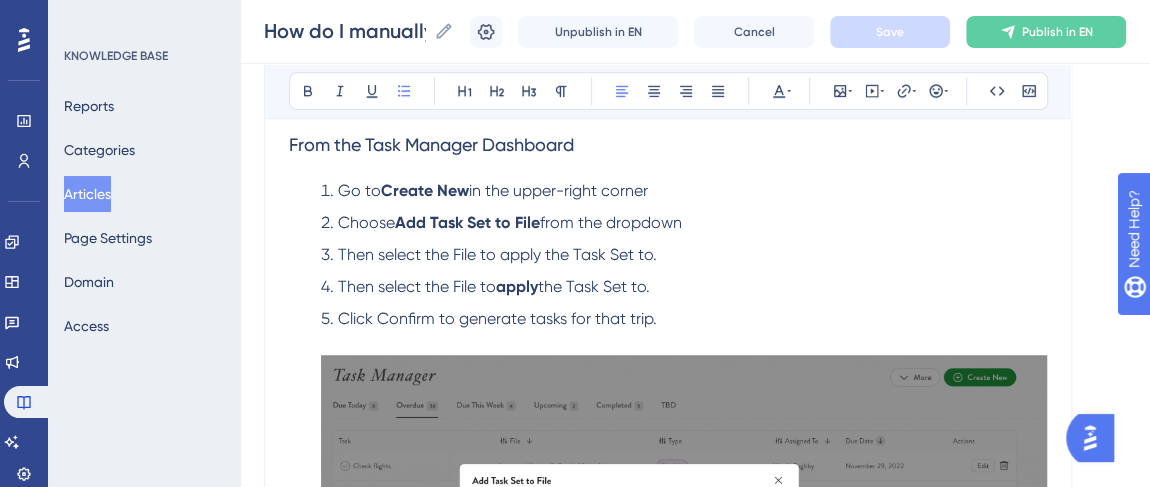 click on "Choose" at bounding box center (366, 222) 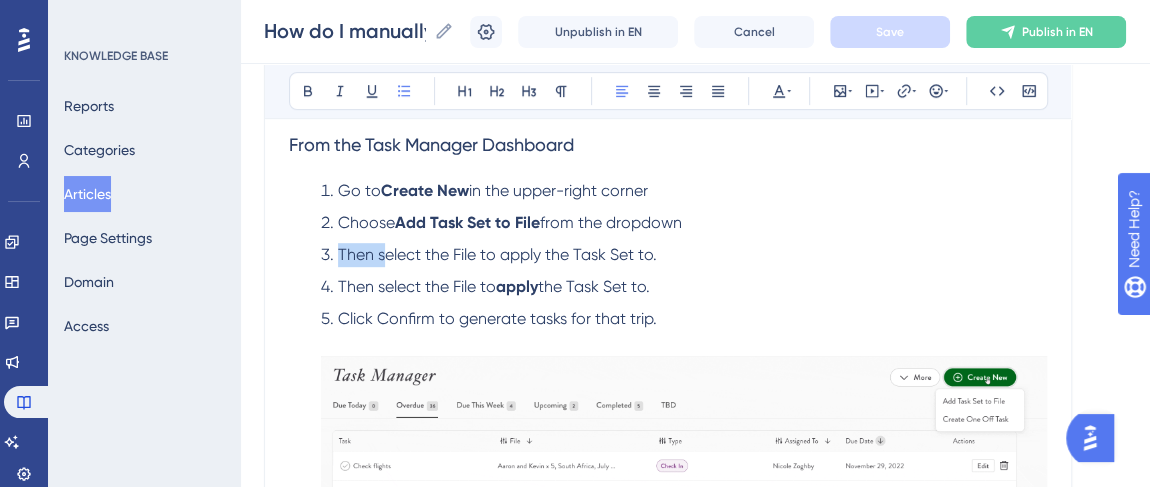 drag, startPoint x: 383, startPoint y: 249, endPoint x: 339, endPoint y: 247, distance: 44.04543 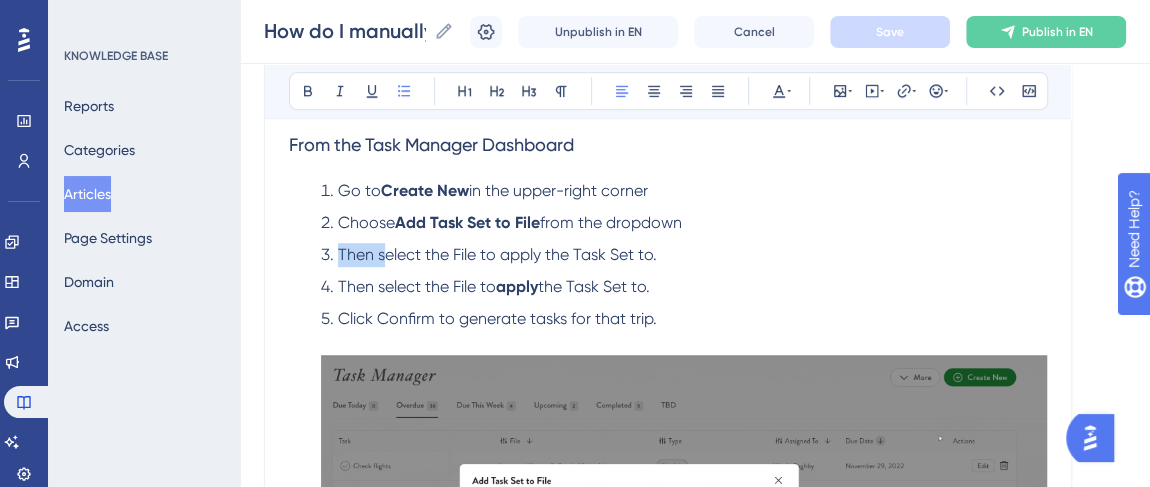 click on "Then select the File to apply the Task Set to." at bounding box center (497, 254) 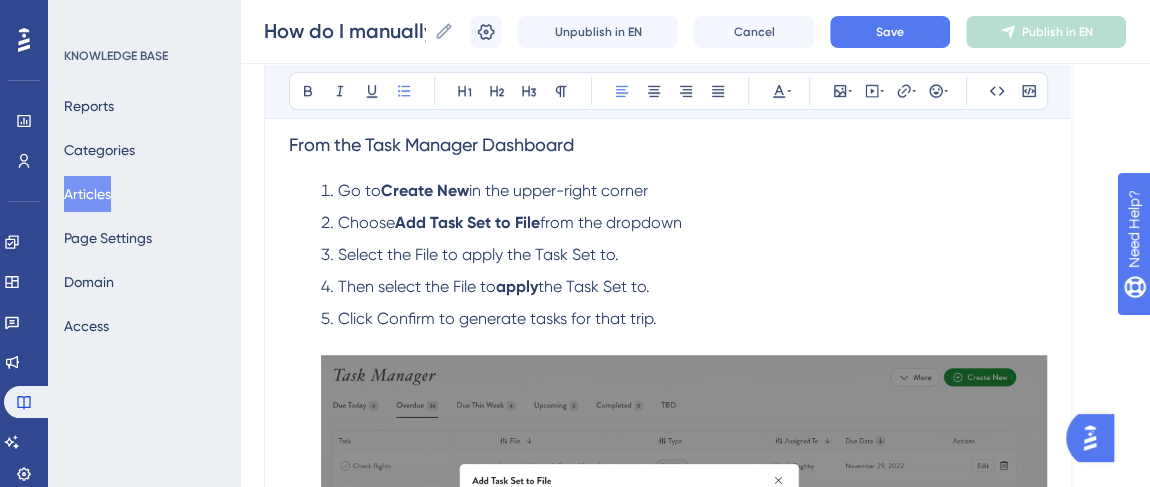click on "Select the File to apply the Task Set to." at bounding box center (478, 254) 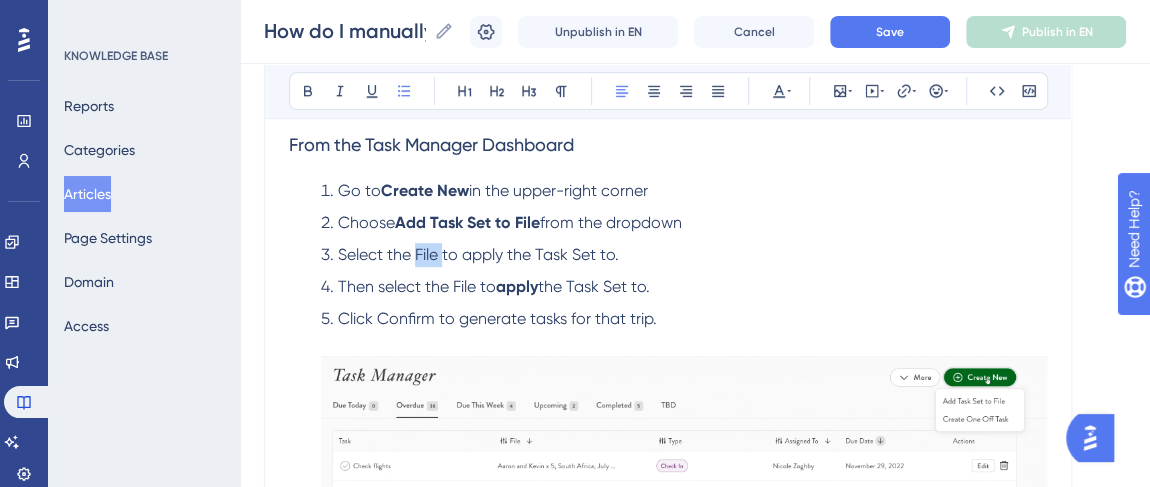 click on "Select the File to apply the Task Set to." at bounding box center (478, 254) 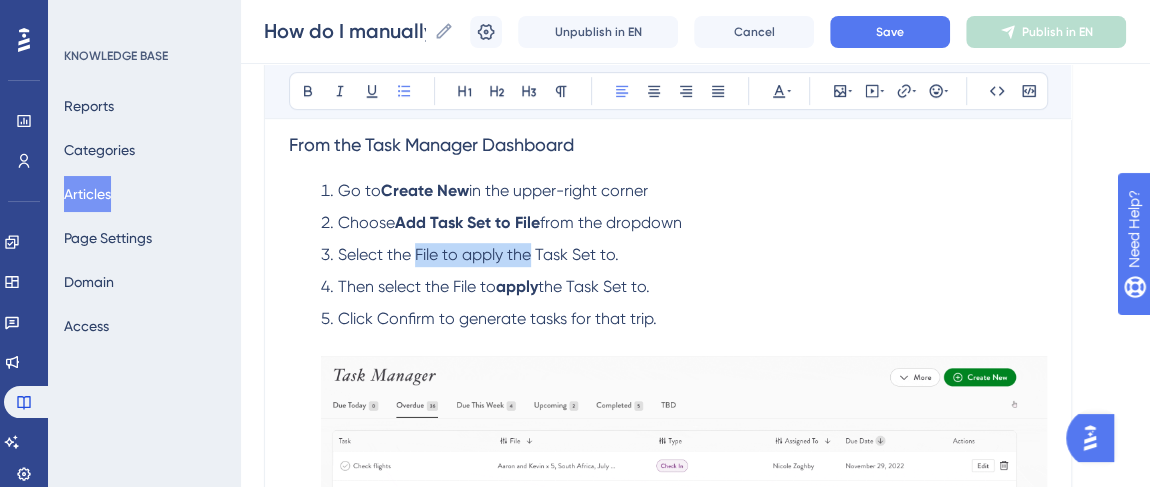 drag, startPoint x: 522, startPoint y: 251, endPoint x: 416, endPoint y: 251, distance: 106 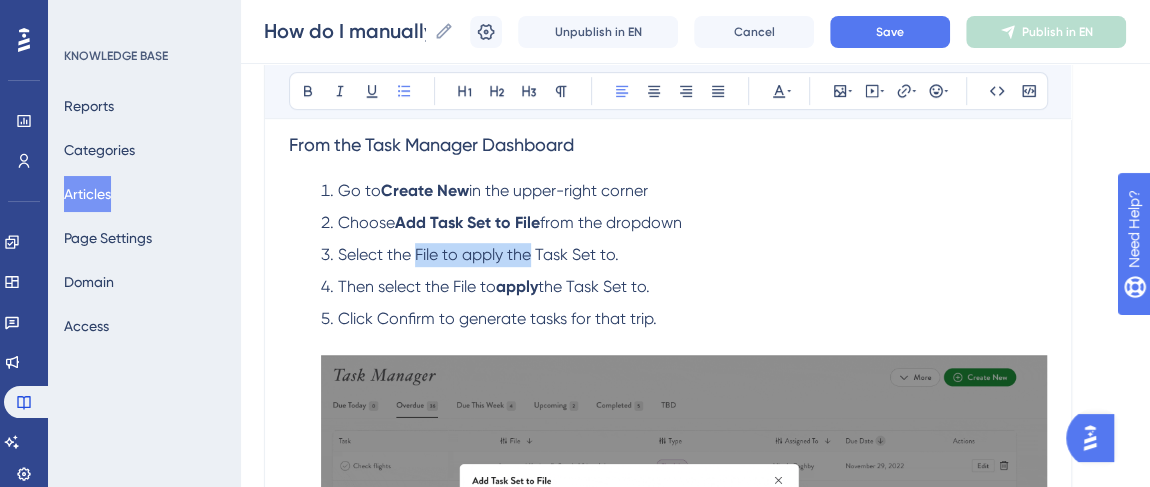 click on "Select the File to apply the Task Set to." at bounding box center (478, 254) 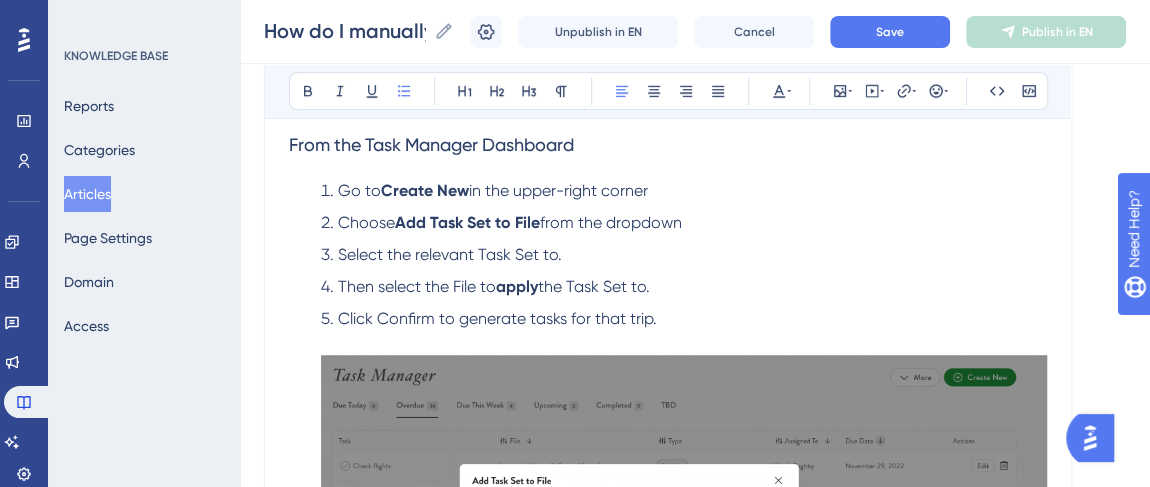 click on "Select the relevant Task Set to." at bounding box center [450, 254] 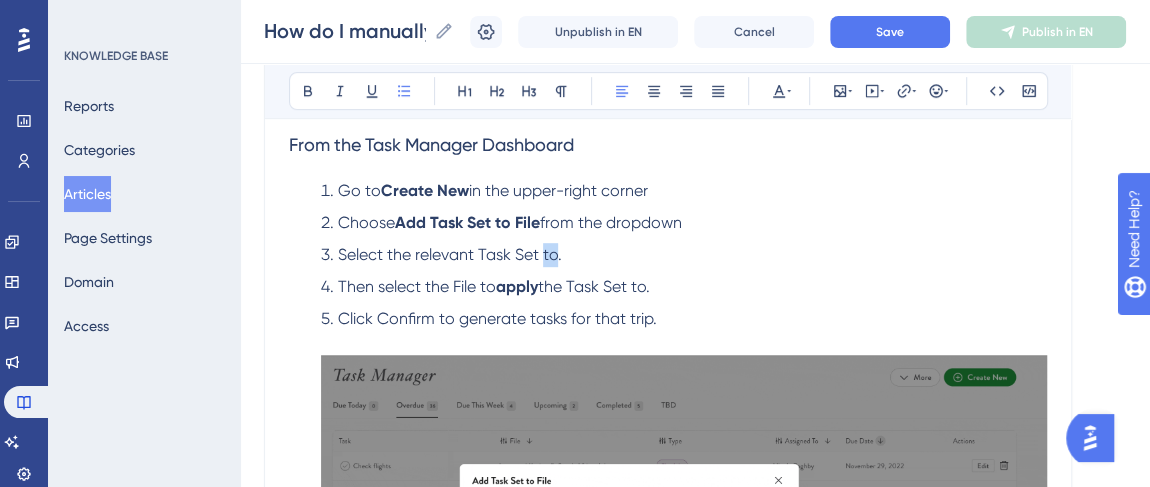 click on "Select the relevant Task Set to." at bounding box center [450, 254] 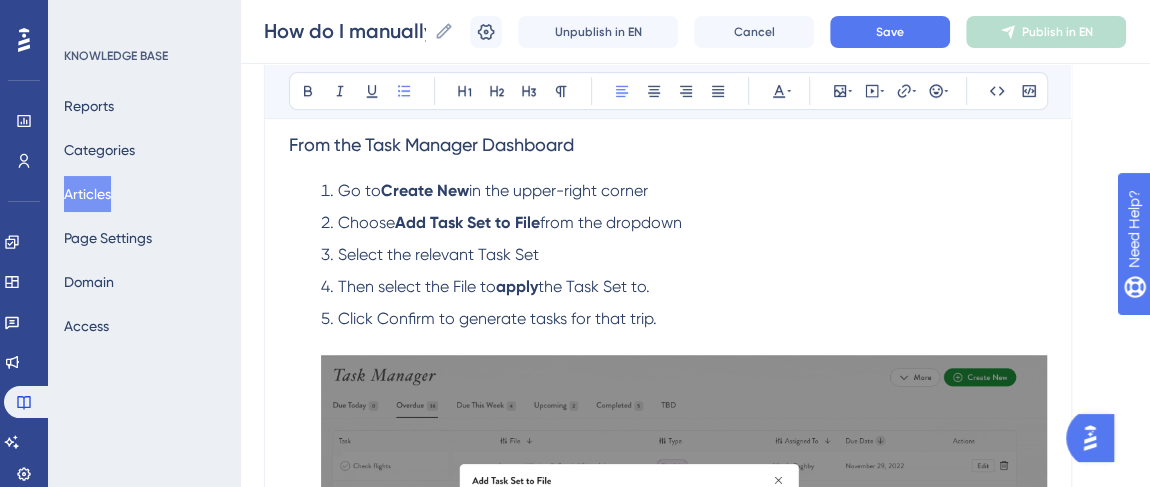 click on "Then select the File to  apply  the Task Set to." at bounding box center [684, 287] 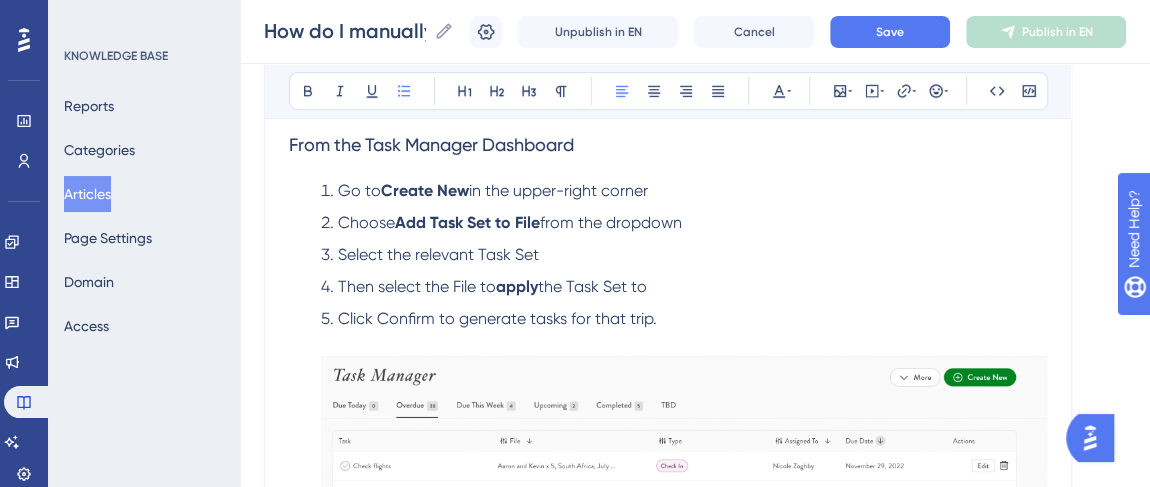 click on "Click Confirm to generate tasks for that trip." at bounding box center [684, 539] 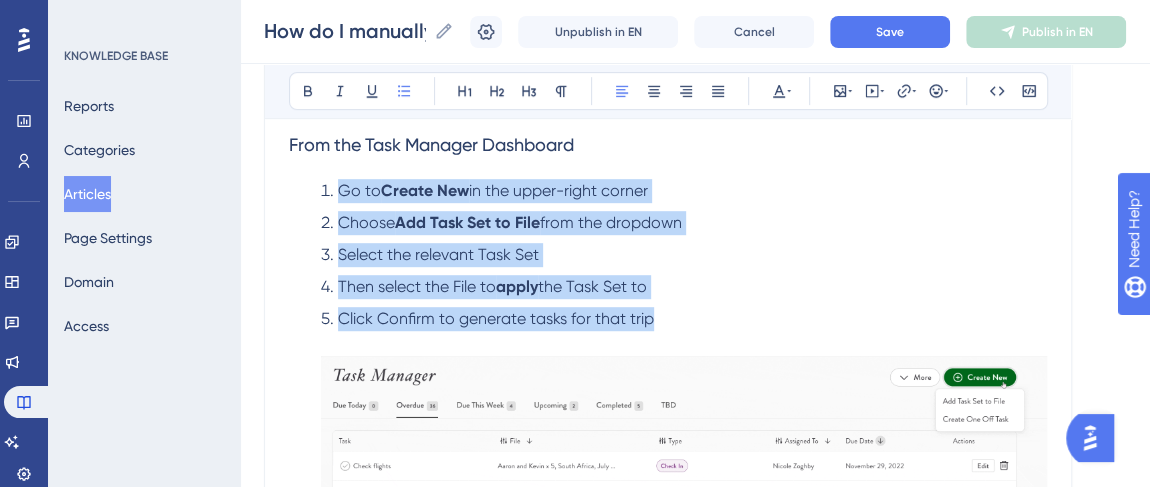 drag, startPoint x: 673, startPoint y: 323, endPoint x: 337, endPoint y: 193, distance: 360.27213 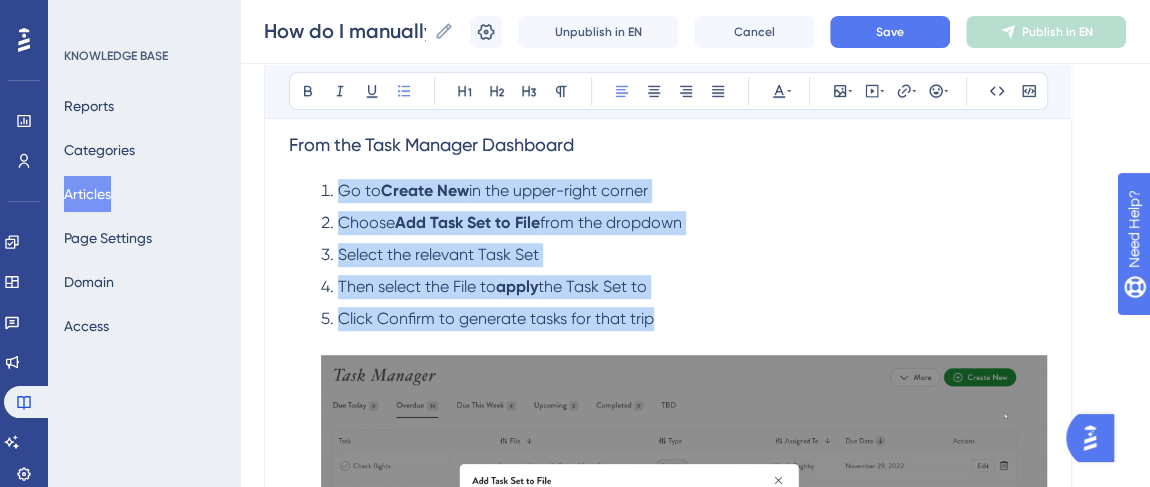 click on "Go to  Create New  in the upper-right corner Choose  Add Task Set to File  from the dropdown Select the relevant Task Set Then select the File to  apply  the Task Set to Click Confirm to generate tasks for that trip" at bounding box center (668, 475) 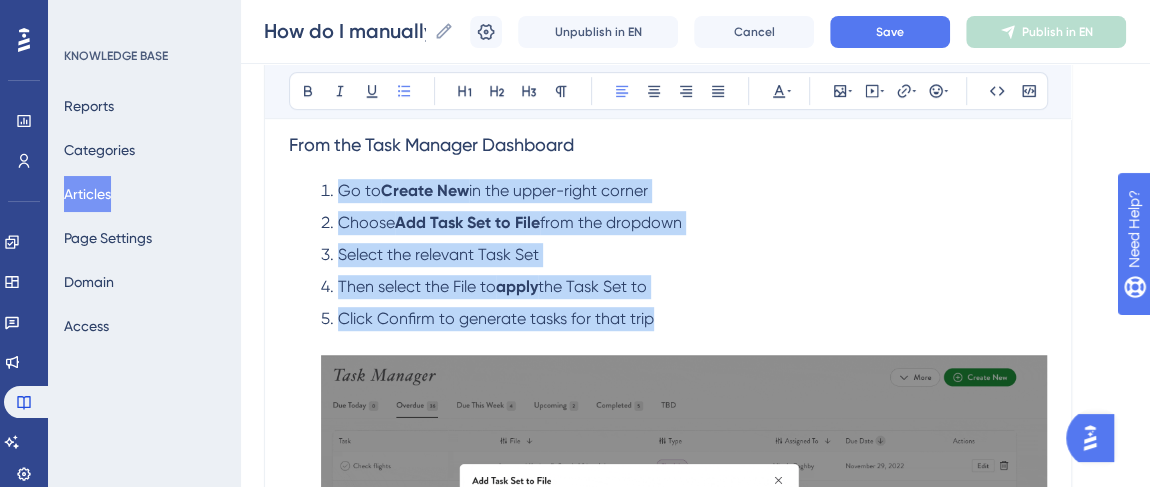 copy on "Go to  Create New  in the upper-right corner Choose  Add Task Set to File  from the dropdown Select the relevant Task Set Then select the File to  apply  the Task Set to Click Confirm to generate tasks for that trip" 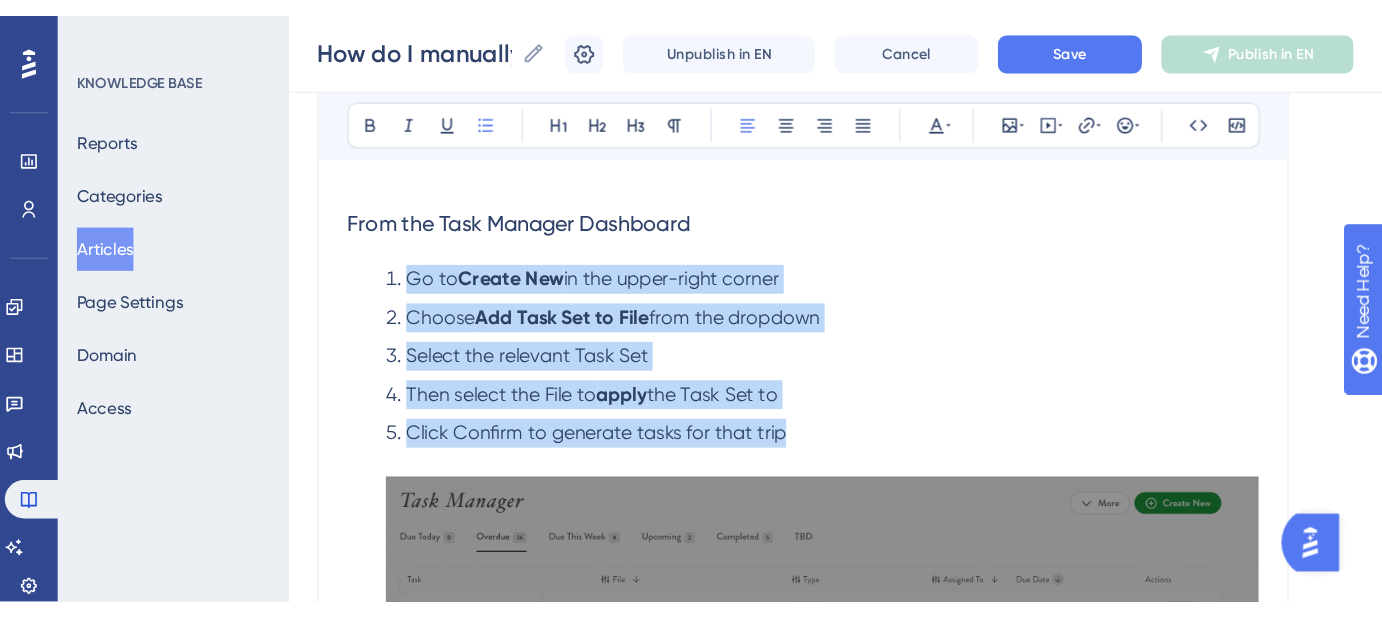 scroll, scrollTop: 454, scrollLeft: 0, axis: vertical 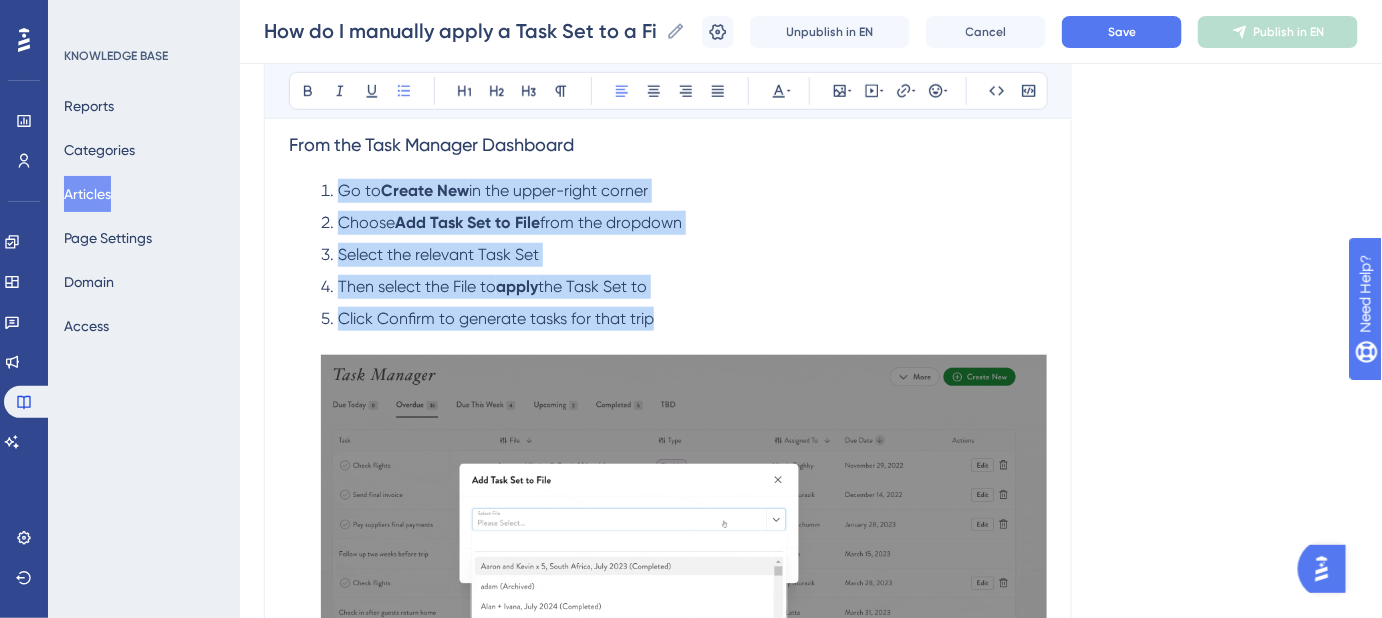 click on "Go to  Create New  in the upper-right corner" at bounding box center (684, 191) 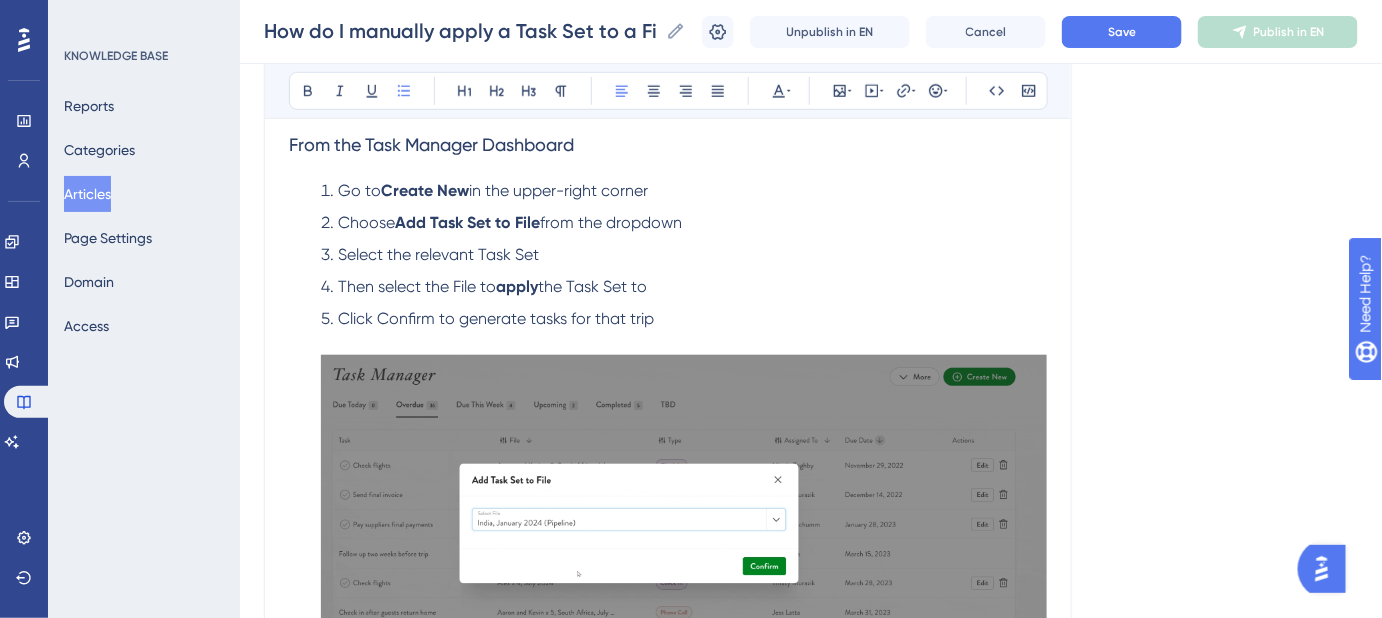 drag, startPoint x: 688, startPoint y: 186, endPoint x: 657, endPoint y: 186, distance: 31 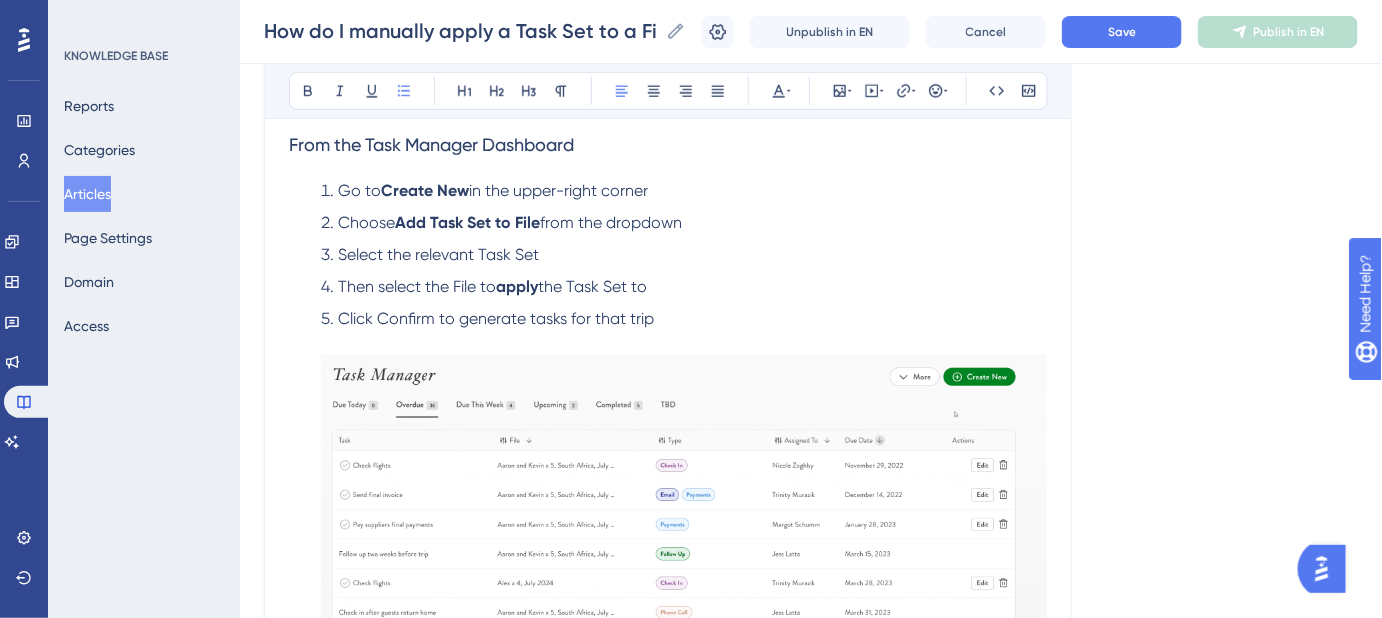 click on "Go to  Create New  in the upper-right corner" at bounding box center [684, 191] 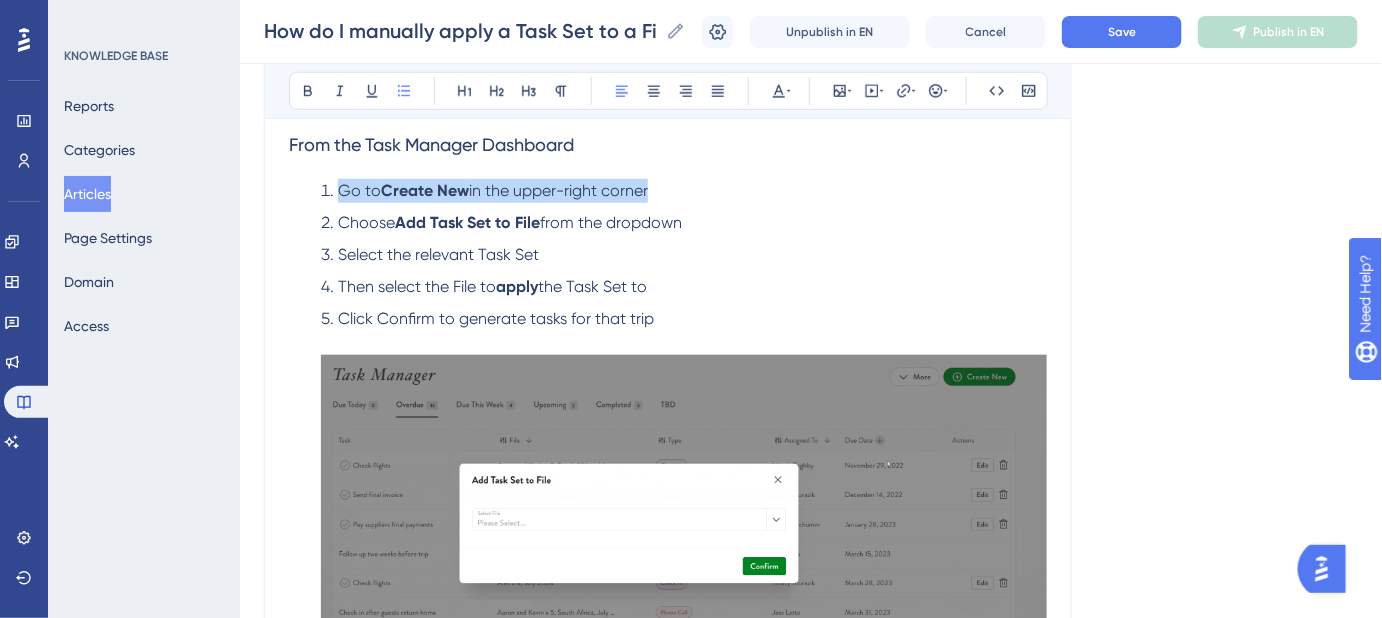 drag, startPoint x: 667, startPoint y: 191, endPoint x: 341, endPoint y: 183, distance: 326.09814 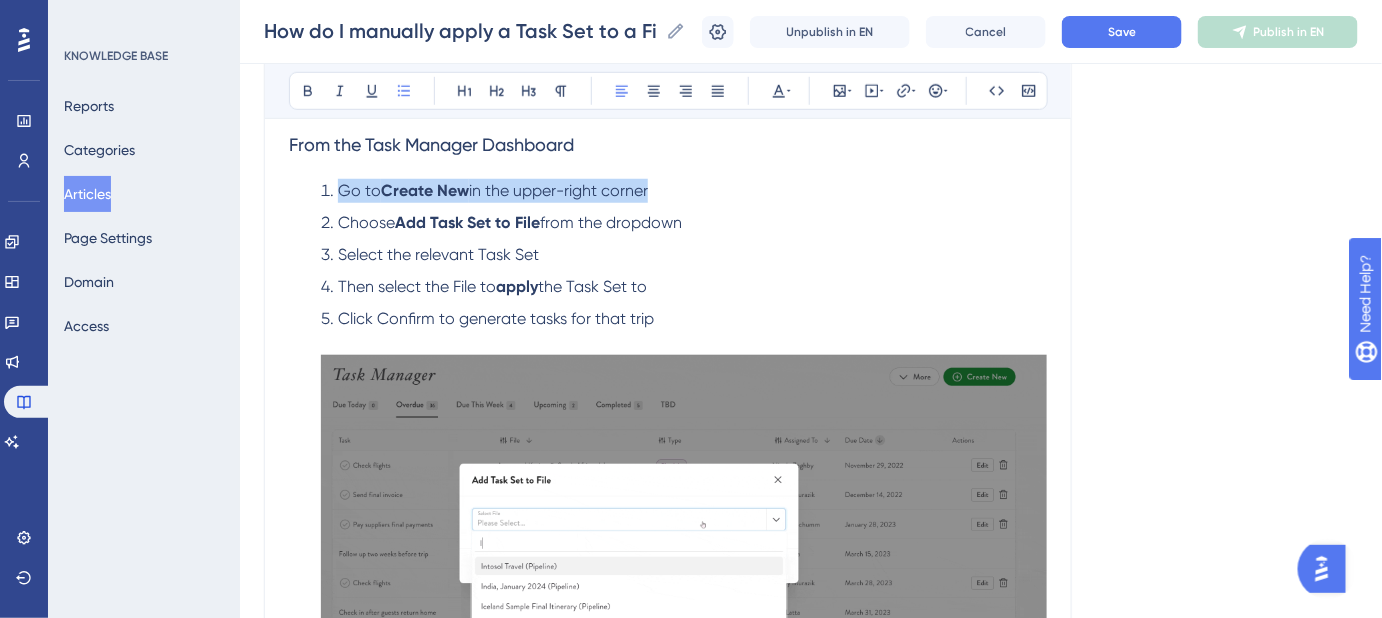 click on "Go to  Create New  in the upper-right corner" at bounding box center (684, 191) 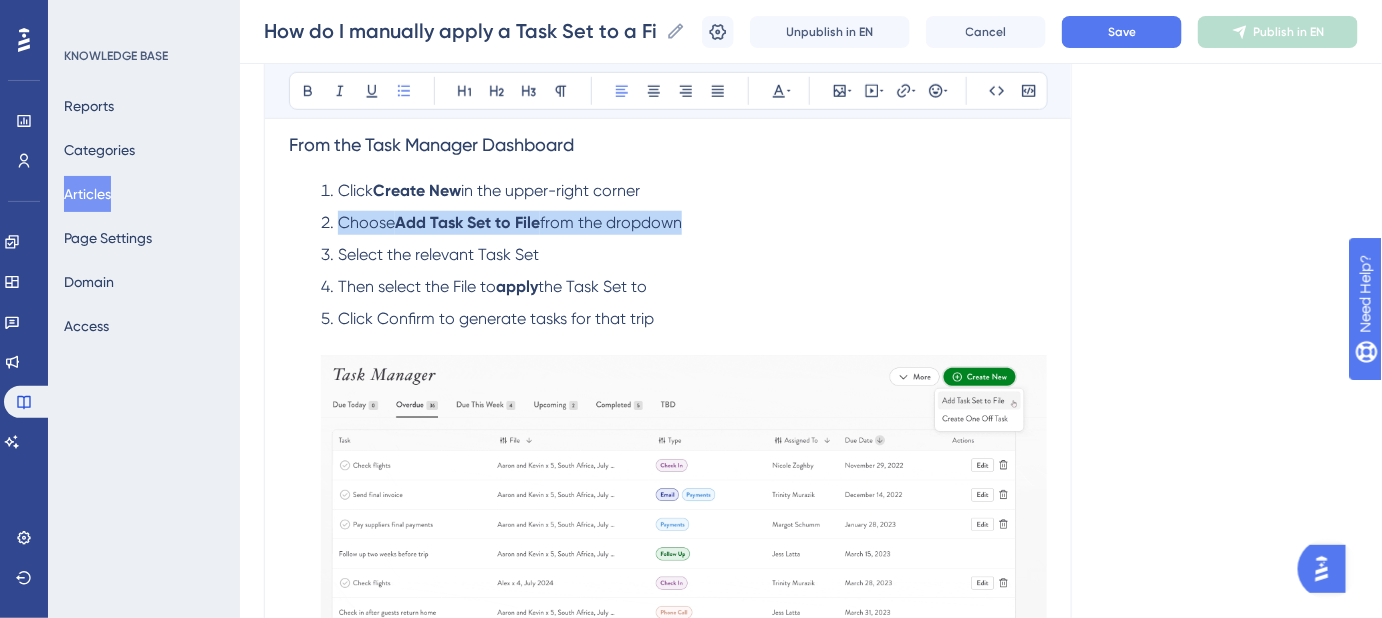 drag, startPoint x: 696, startPoint y: 219, endPoint x: 341, endPoint y: 220, distance: 355.0014 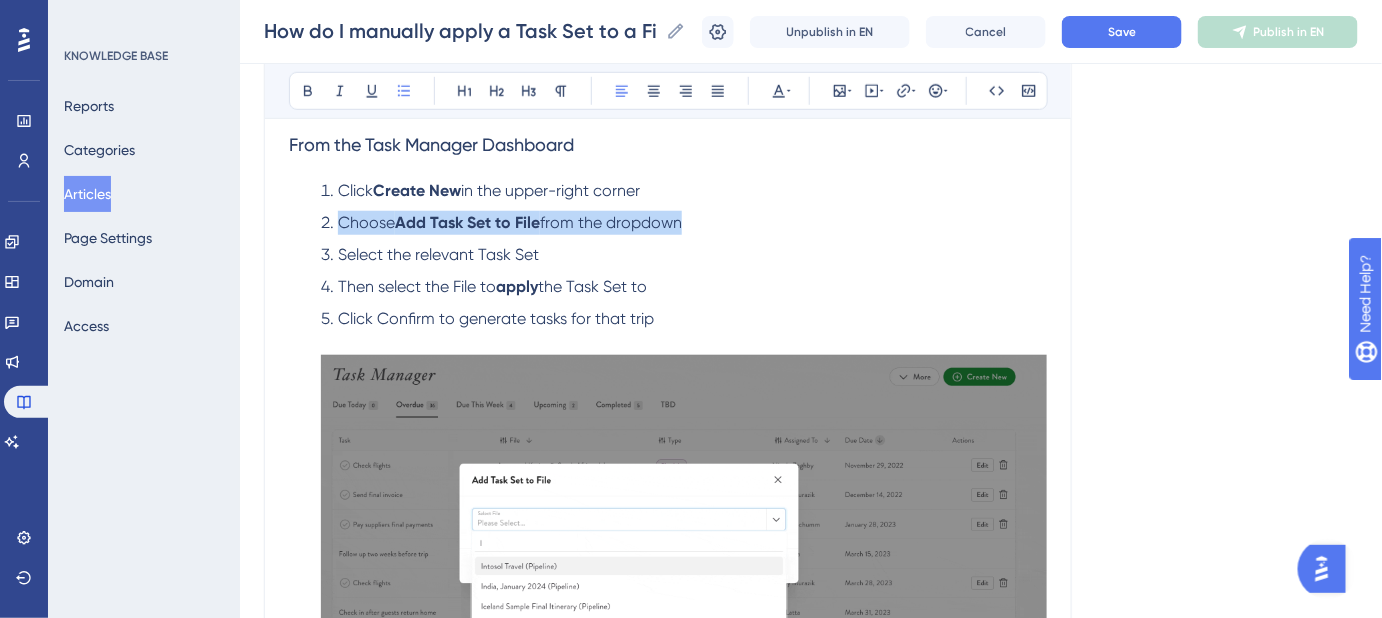click on "Choose  Add Task Set to File  from the dropdown" at bounding box center [684, 223] 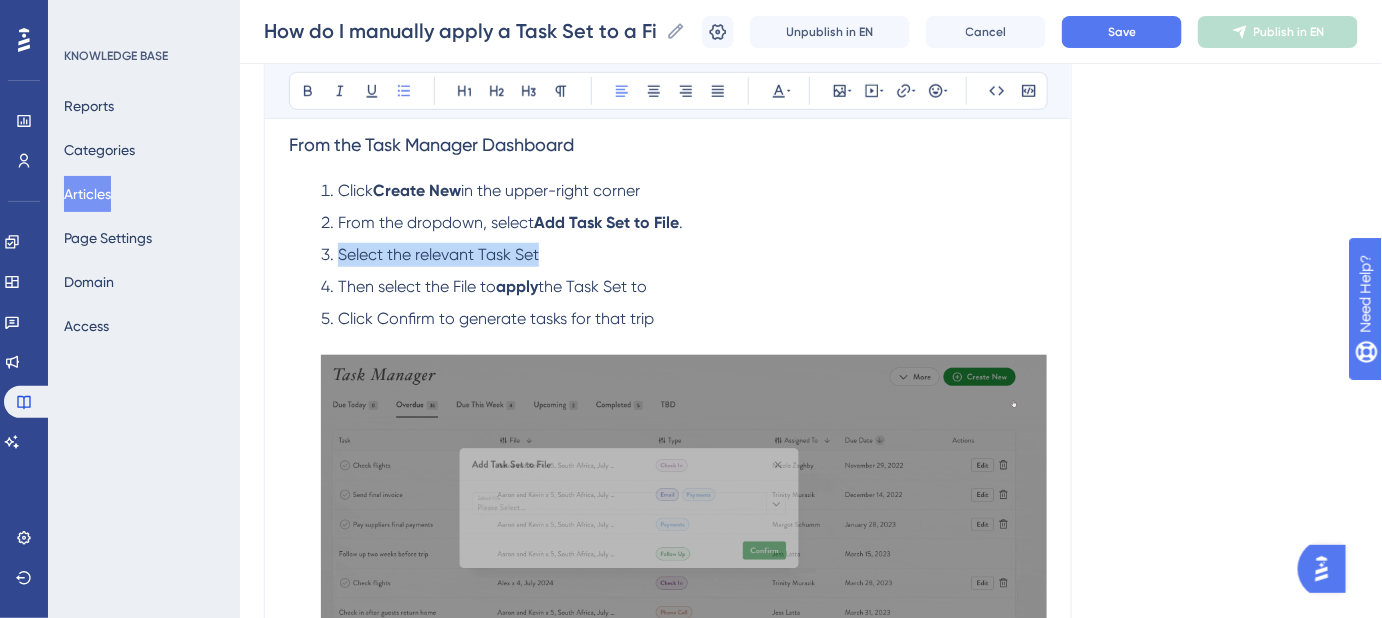 drag, startPoint x: 553, startPoint y: 258, endPoint x: 336, endPoint y: 257, distance: 217.0023 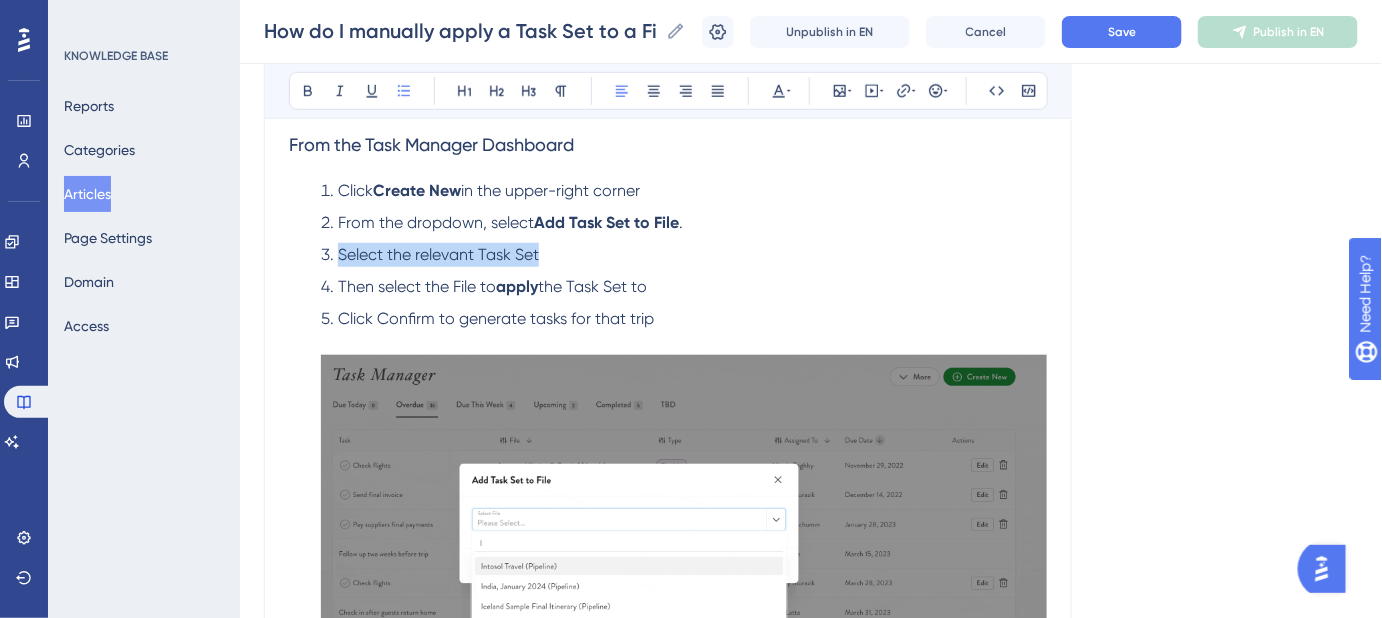 click on "Select the relevant Task Set" at bounding box center (684, 255) 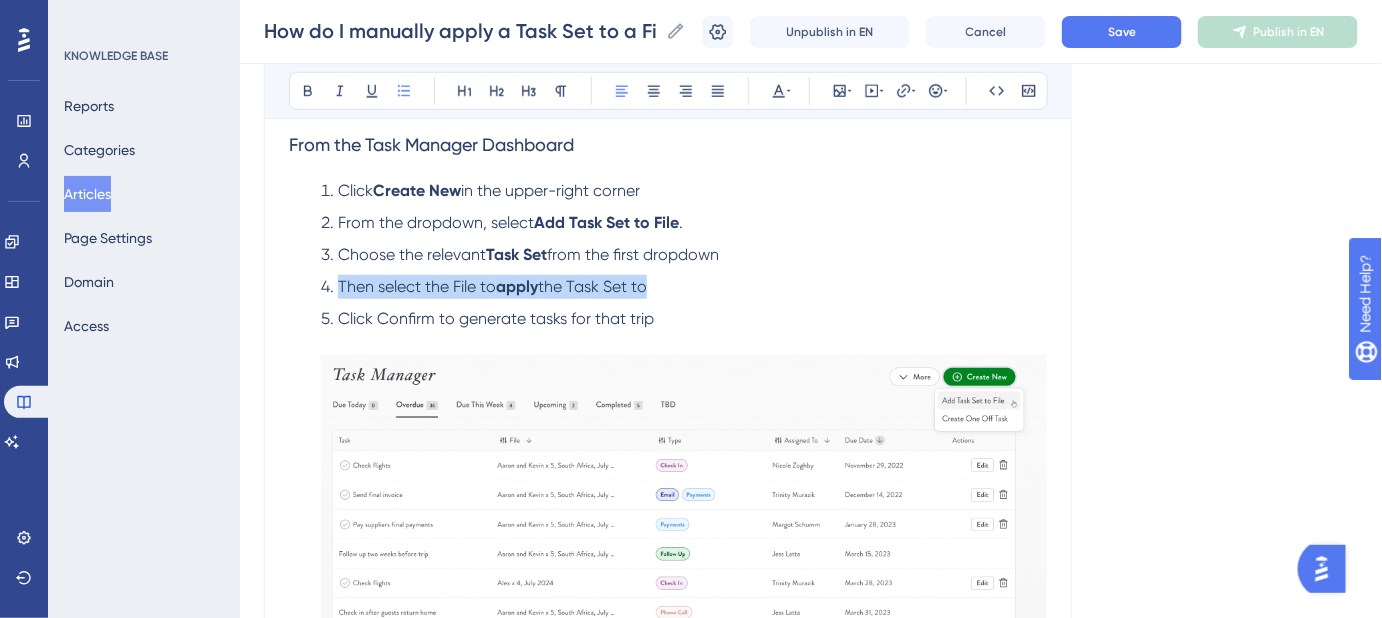 drag, startPoint x: 514, startPoint y: 287, endPoint x: 338, endPoint y: 287, distance: 176 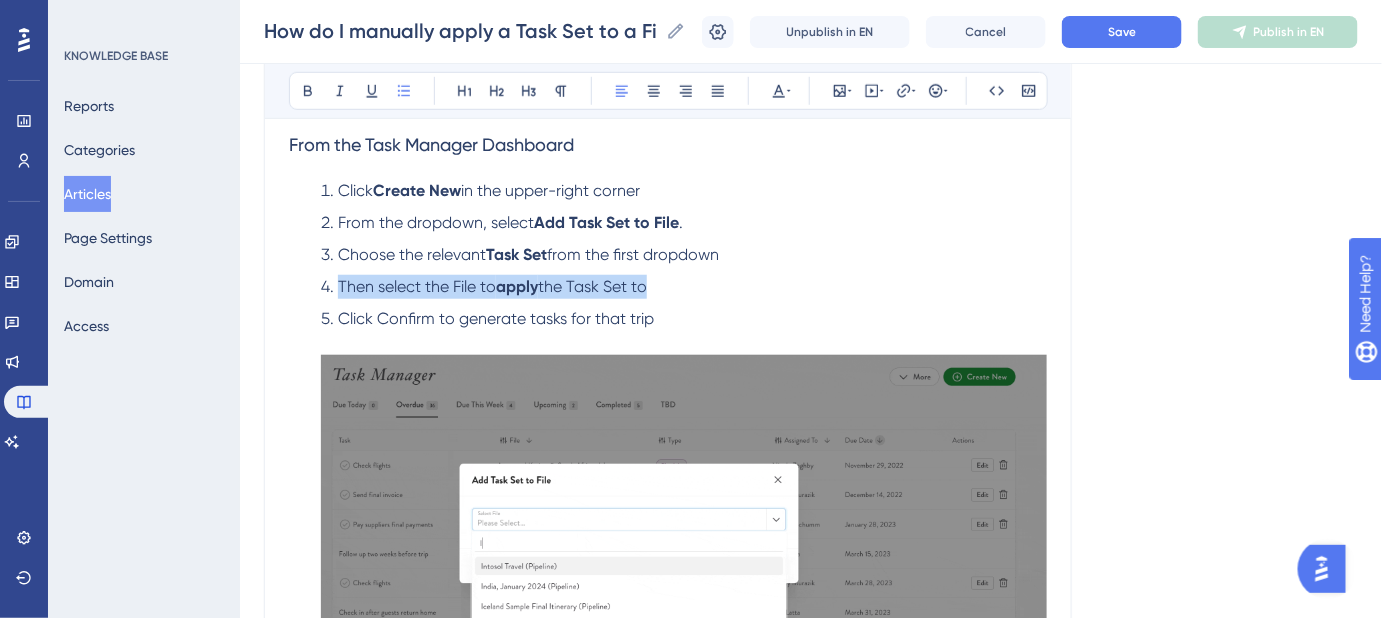 click on "Then select the File to  apply  the Task Set to" at bounding box center [684, 287] 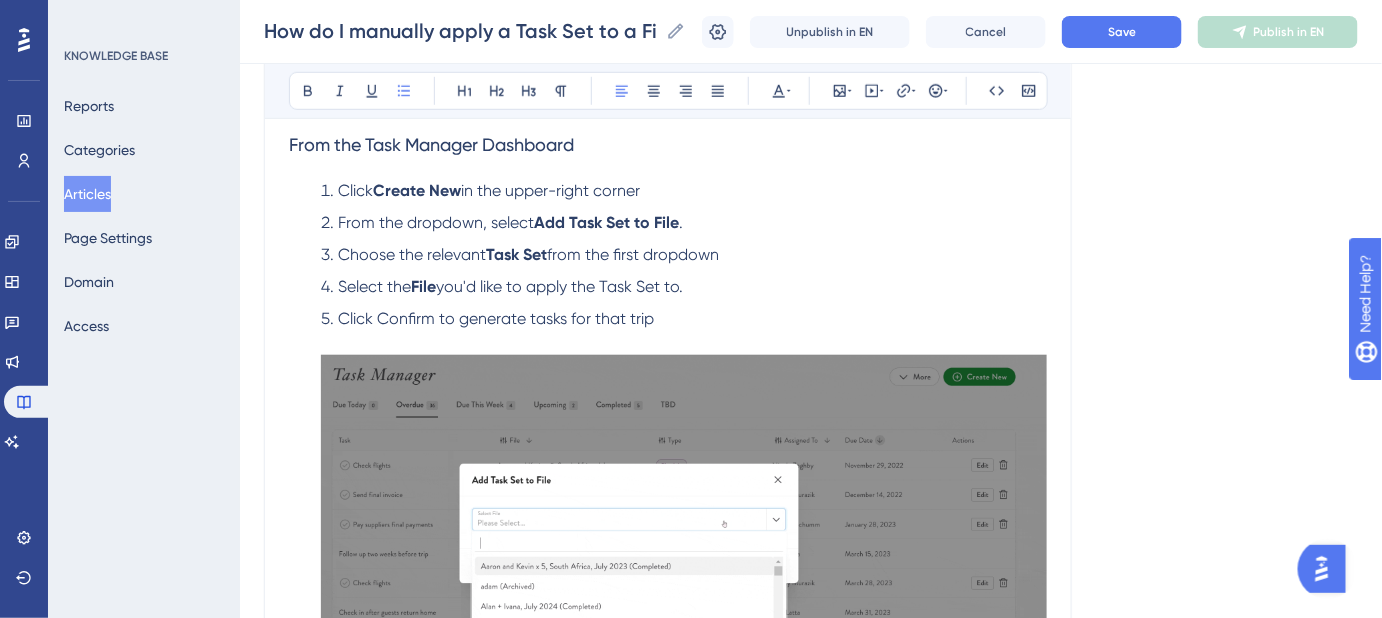 click on "Select the  File  you'd like to apply the Task Set to." at bounding box center [684, 287] 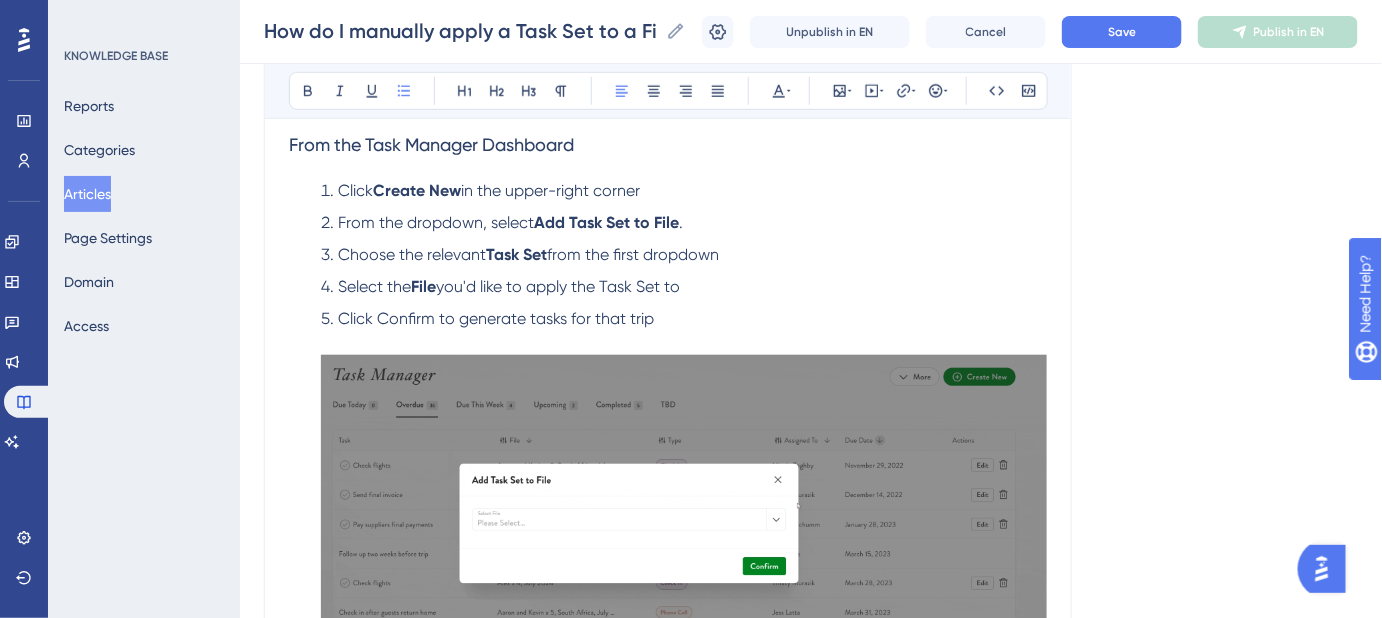 click on "Click Confirm to generate tasks for that trip" at bounding box center (684, 539) 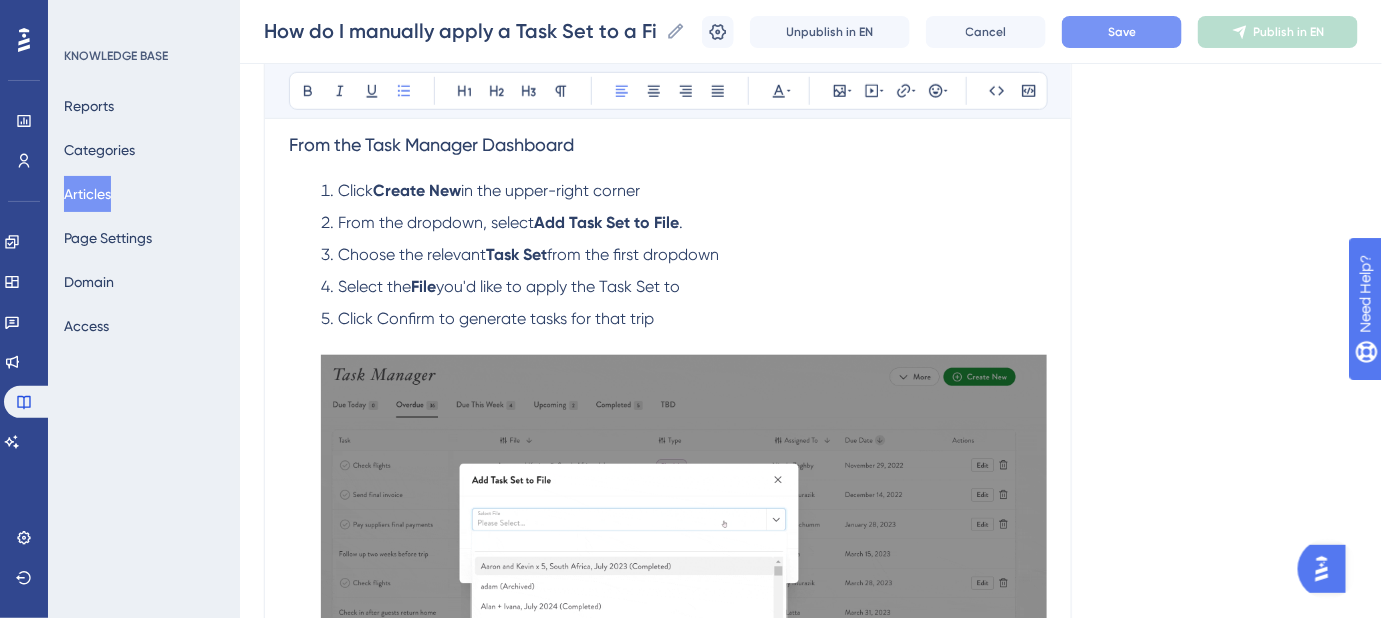 click on "Save" at bounding box center [1122, 32] 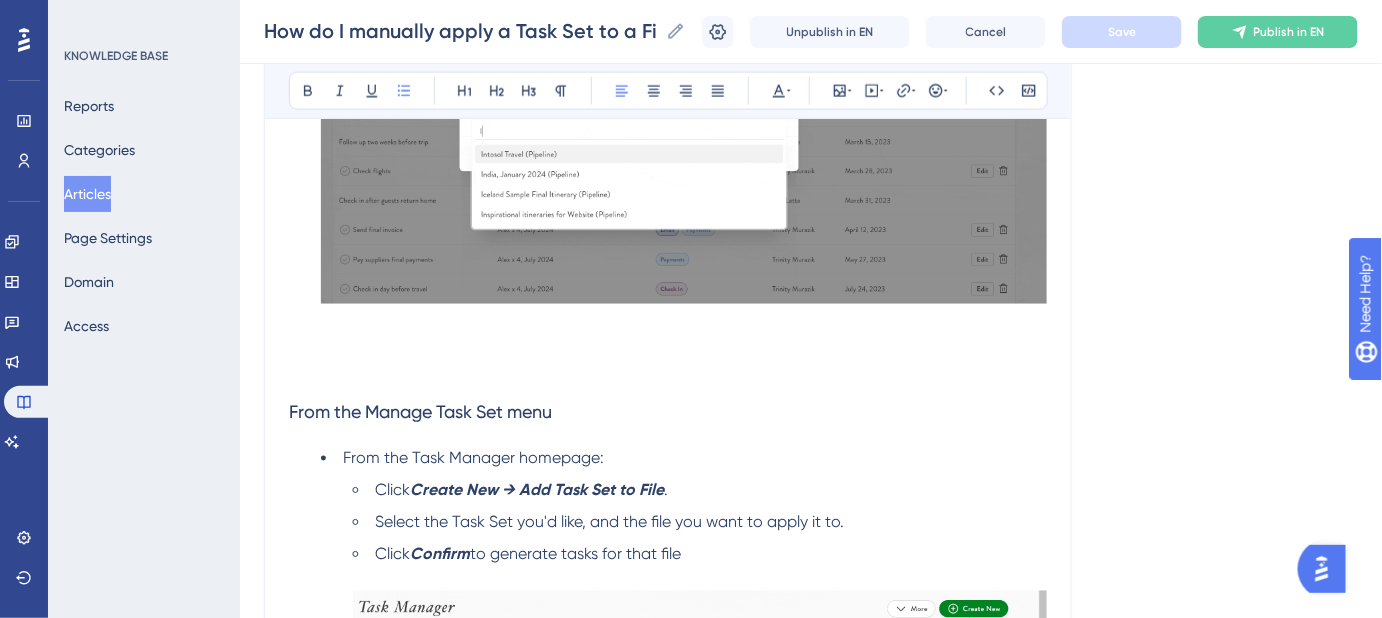 scroll, scrollTop: 909, scrollLeft: 0, axis: vertical 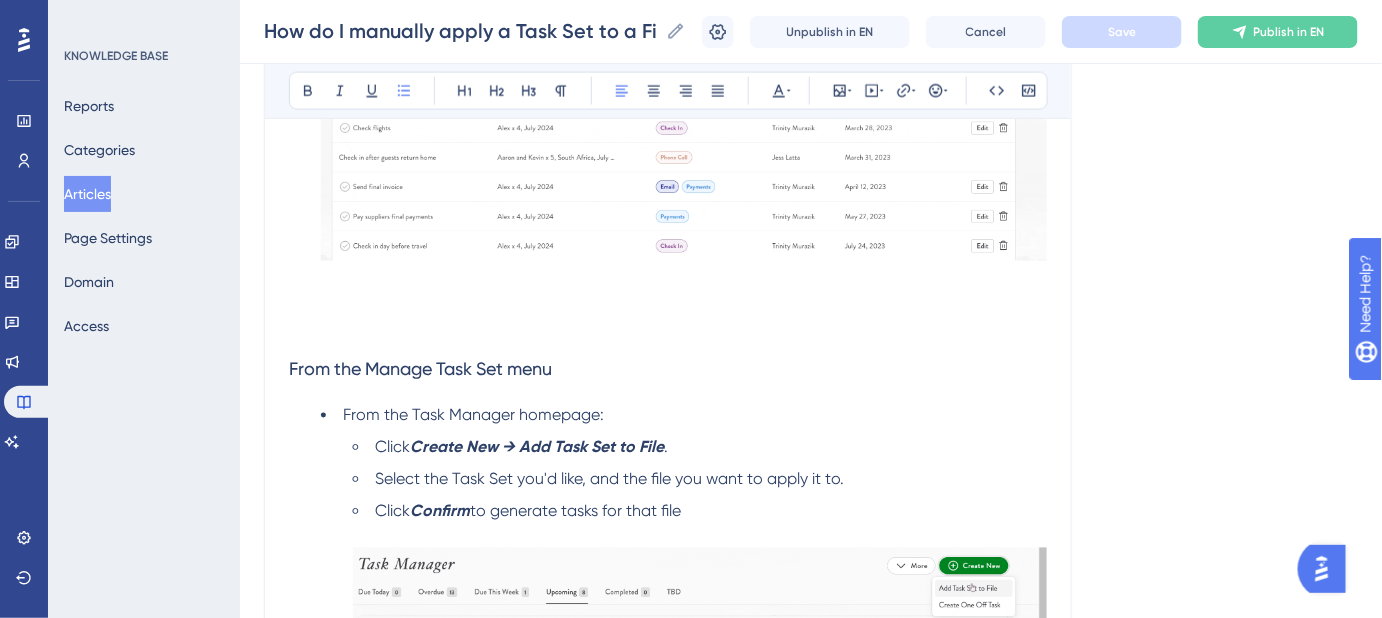 click on "From the Manage Task Set menu" at bounding box center [668, 356] 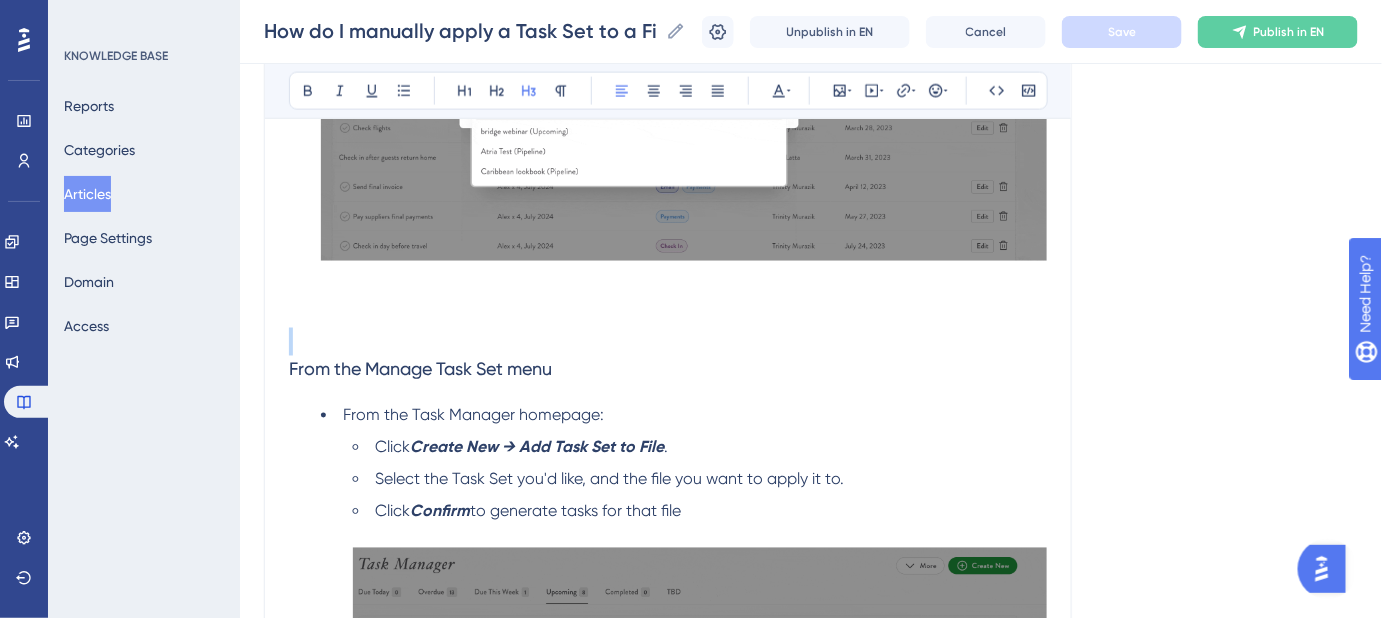 click on "From the Manage Task Set menu" at bounding box center [668, 356] 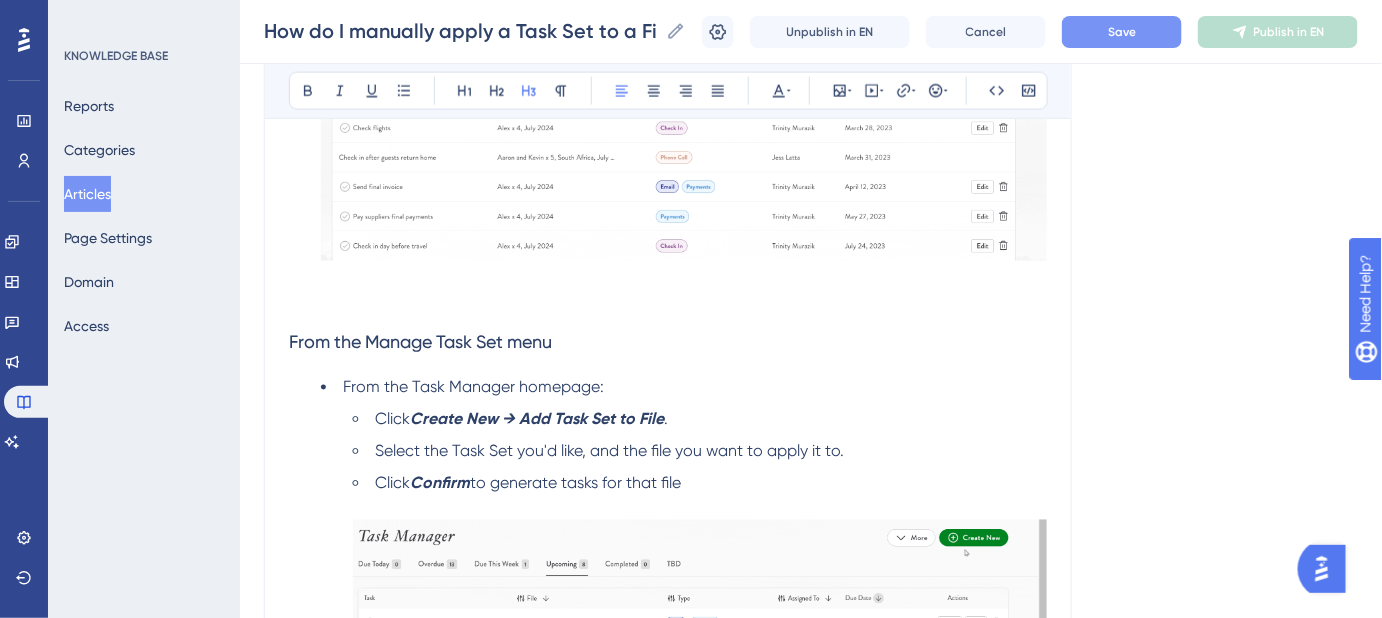 click on "Click Confirm to generate tasks for that trip" at bounding box center (684, 84) 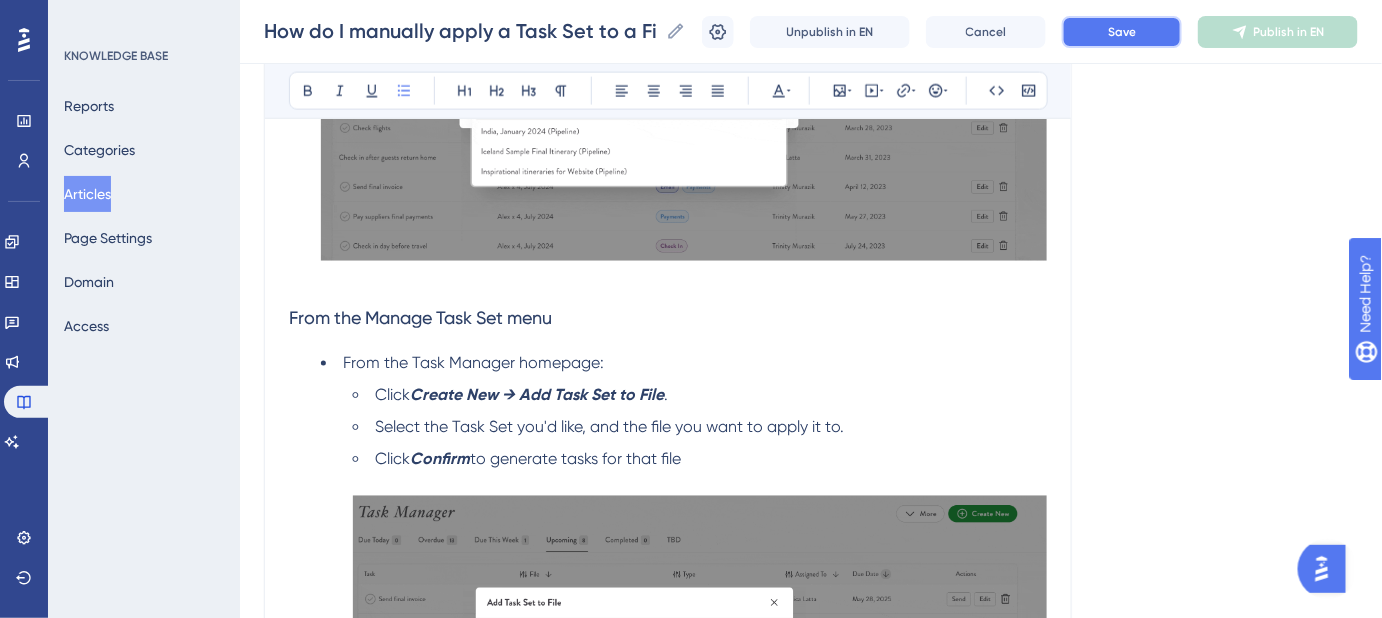click on "Save" at bounding box center [1122, 32] 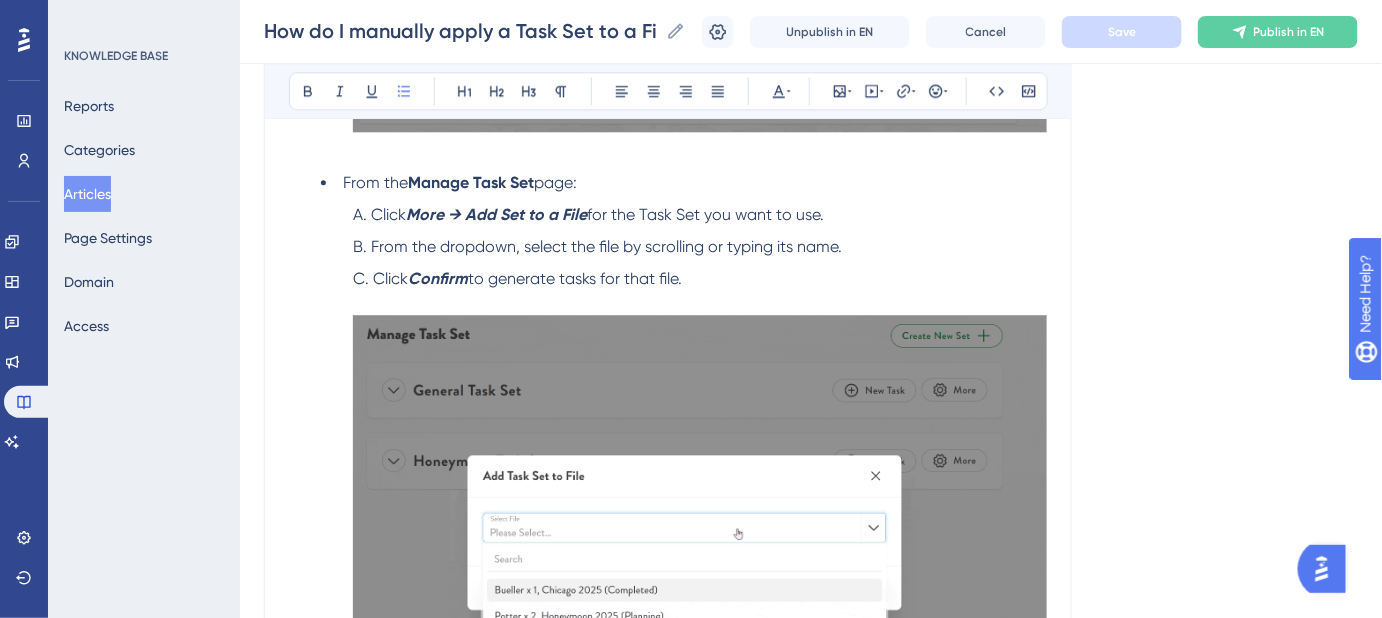 scroll, scrollTop: 1636, scrollLeft: 0, axis: vertical 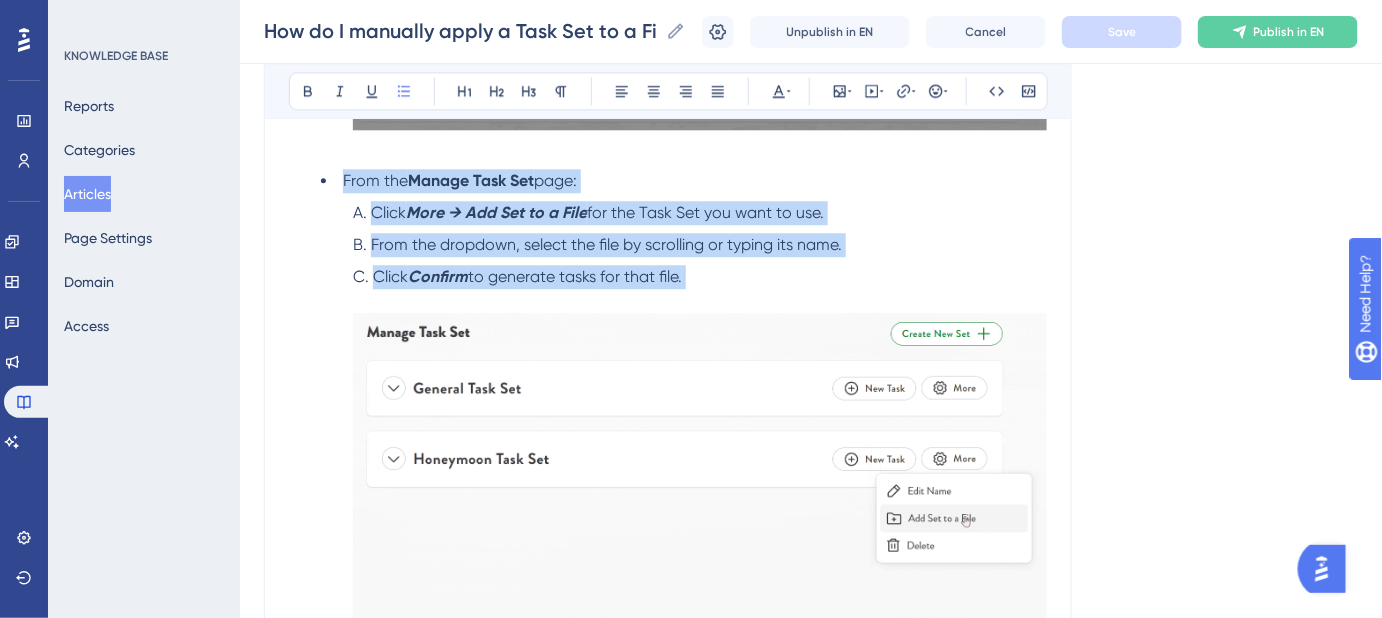 drag, startPoint x: 342, startPoint y: 175, endPoint x: 882, endPoint y: 298, distance: 553.8312 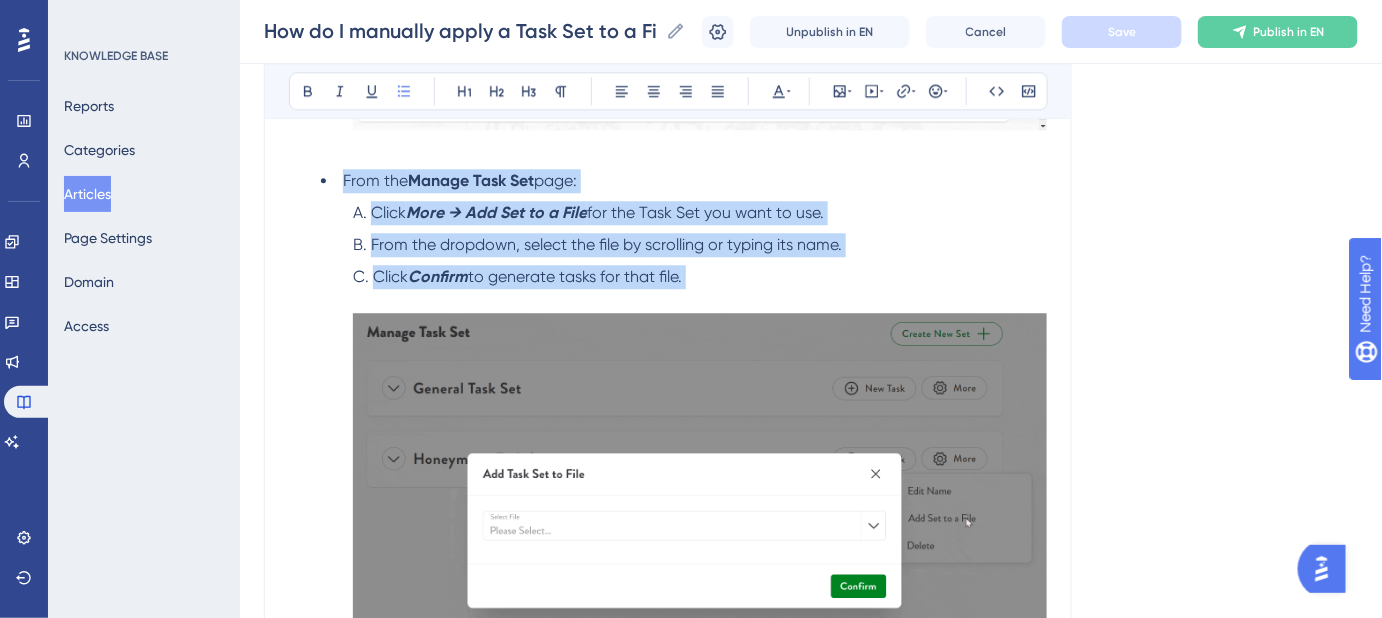 click on "From the Task Manager homepage: Click  Create New → Add Task Set to File  . Select the Task Set you'd like, and the file you want to apply it to. Click  Confirm  to generate tasks for that file From the  Manage Task Set  page: Click  More → Add Set to a File  for the Task Set you want to use. From the dropdown, select the file by scrolling or typing its name. Click  Confirm  to generate tasks for that file." at bounding box center [668, 188] 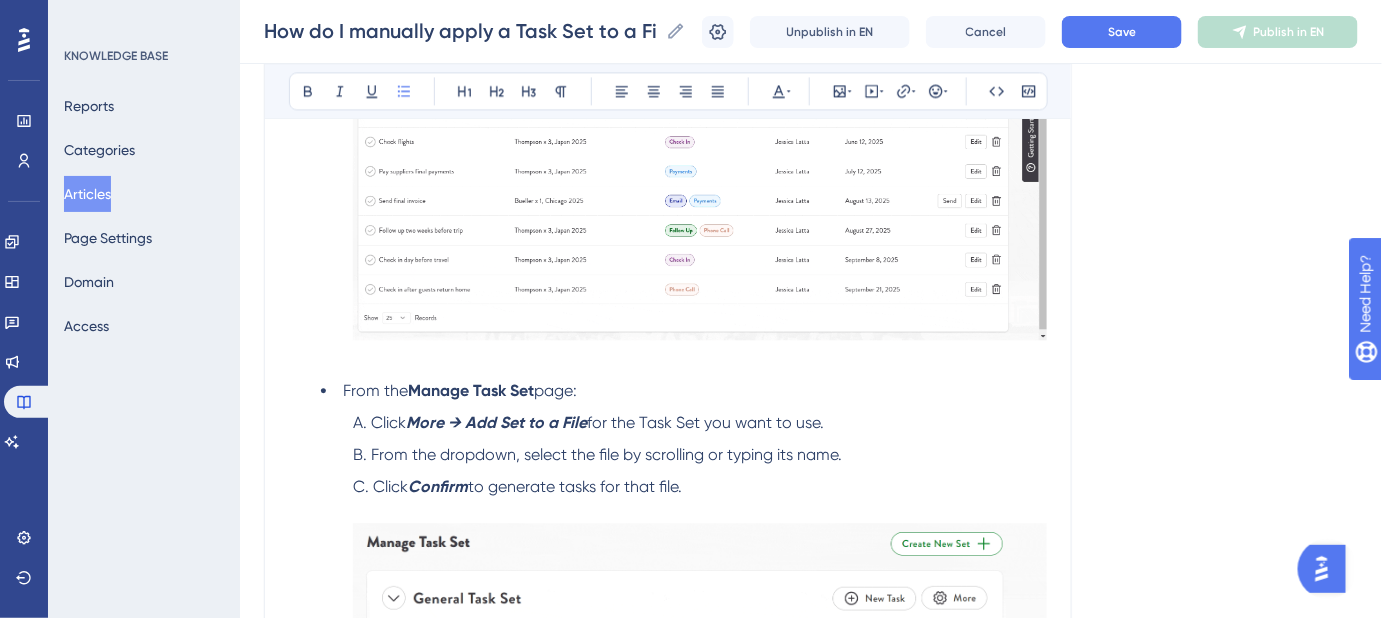 scroll, scrollTop: 1723, scrollLeft: 0, axis: vertical 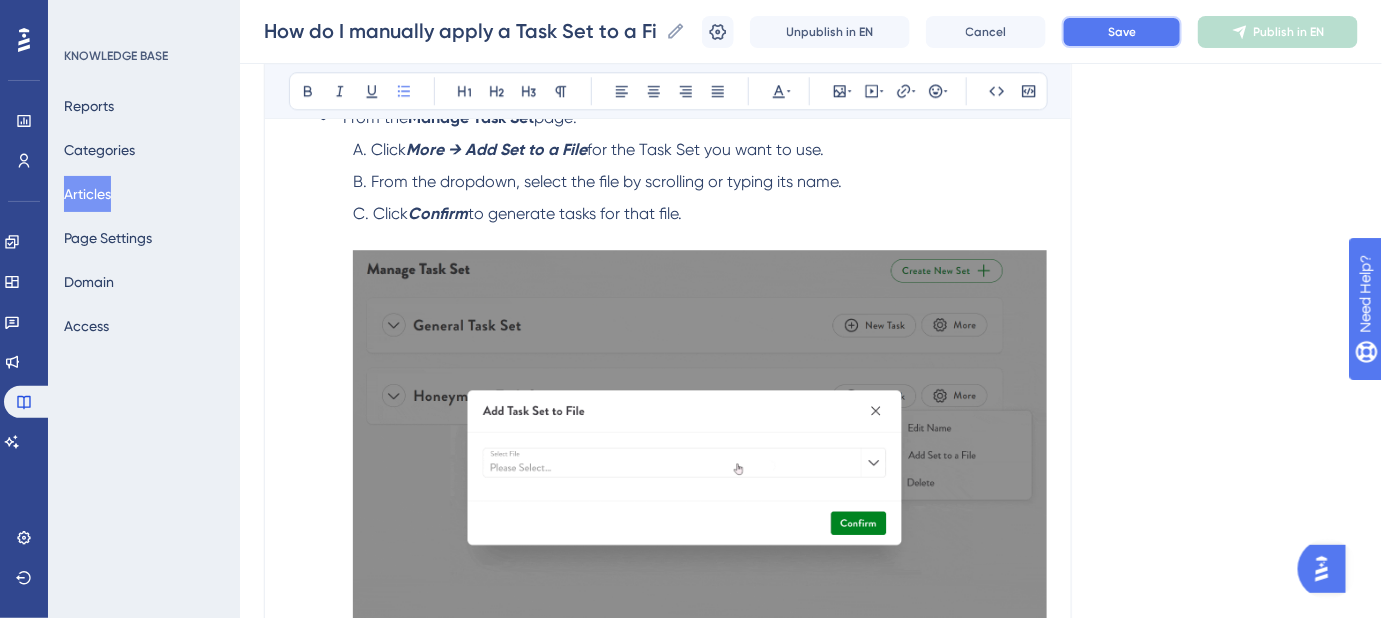 click on "Save" at bounding box center (1122, 32) 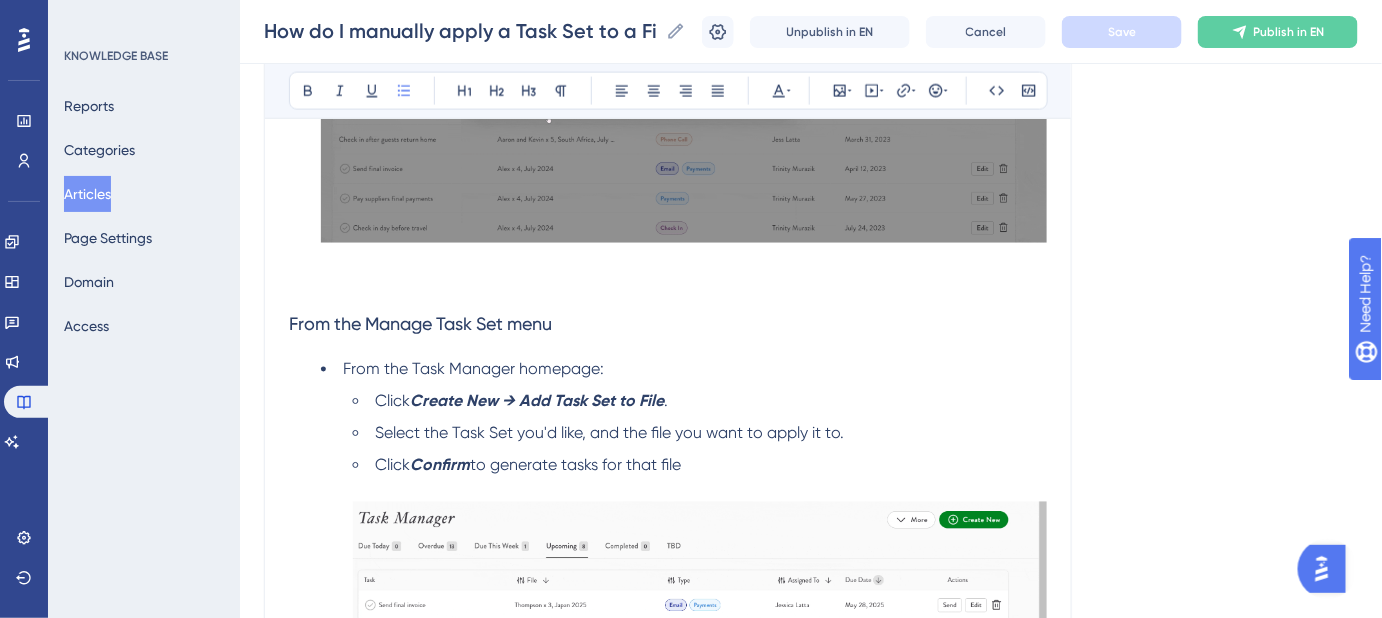 scroll, scrollTop: 1000, scrollLeft: 0, axis: vertical 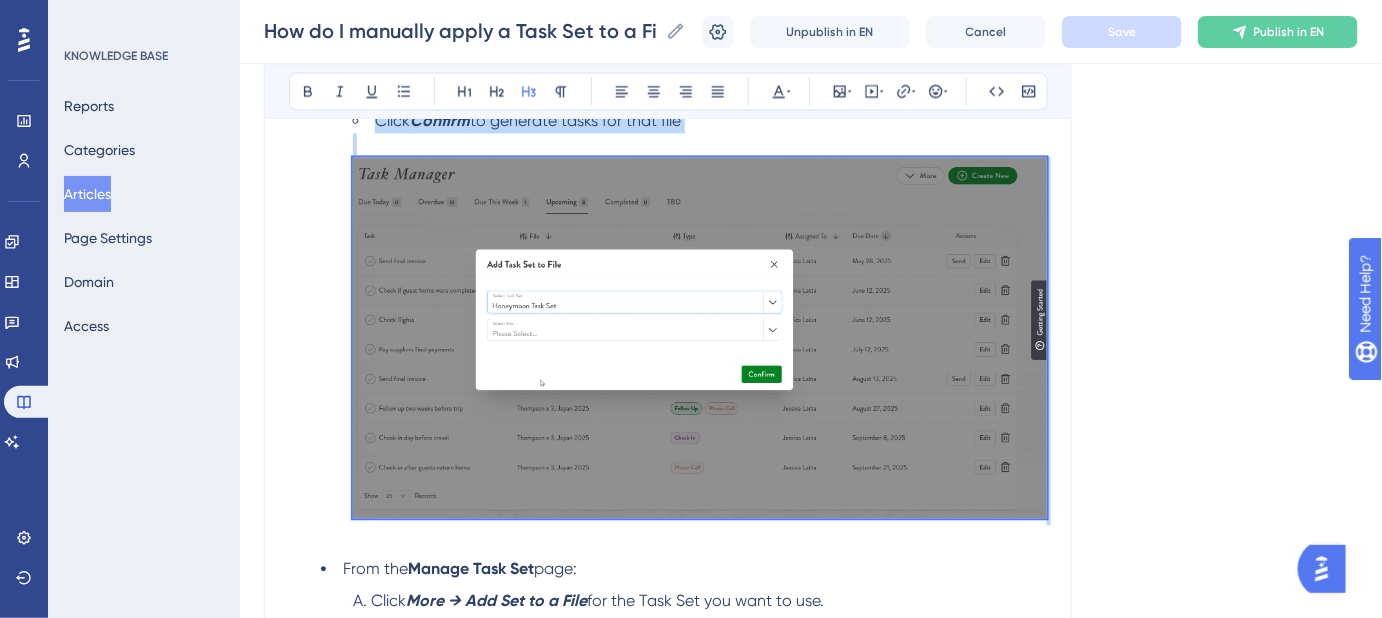 drag, startPoint x: 291, startPoint y: 247, endPoint x: 962, endPoint y: 532, distance: 729.01715 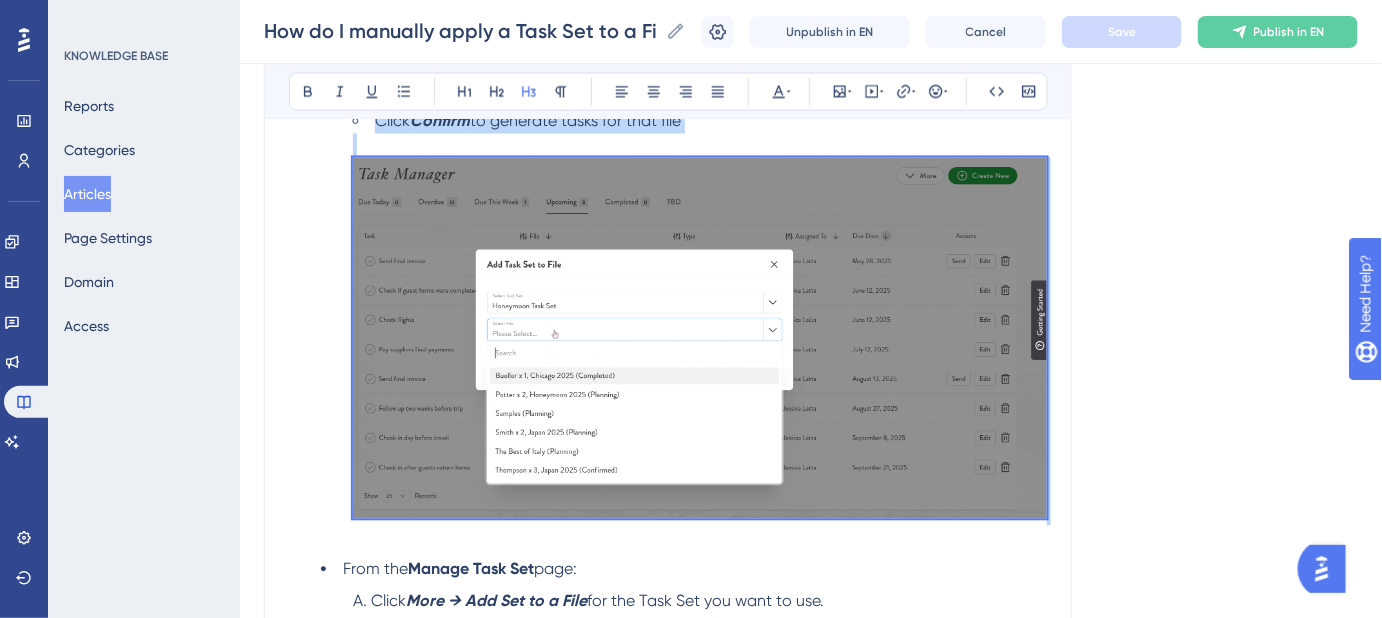 click on "There are two ways to go about  manually  applying a  Task Set  to a  File  – from your  Task Manager  Dashboard or from the manage Task Set menu. There are two ways to  manually  apply a  Task Set  to a  File  : from the   Task Manager  Dashboard or through the Manage Task Set menu. From the Task Manager Dashboard Click  Create New  in the upper-right corner From the dropdown, select  Add Task Set to File . Choose the relevant  Task Set  from the first dropdown Select the  File  you'd like to apply the Task Set to Click Confirm to generate tasks for that trip From the Manage Task Set menu From the Task Manager homepage: Click  Create New → Add Task Set to File  . Select the Task Set you'd like, and the file you want to apply it to. Click  Confirm  to generate tasks for that file From the  Manage Task Set  page: Click  More → Add Set to a File  for the Task Set you want to use. From the dropdown, select the file by scrolling or typing its name. Click  Confirm  to generate tasks for that file." at bounding box center [668, 146] 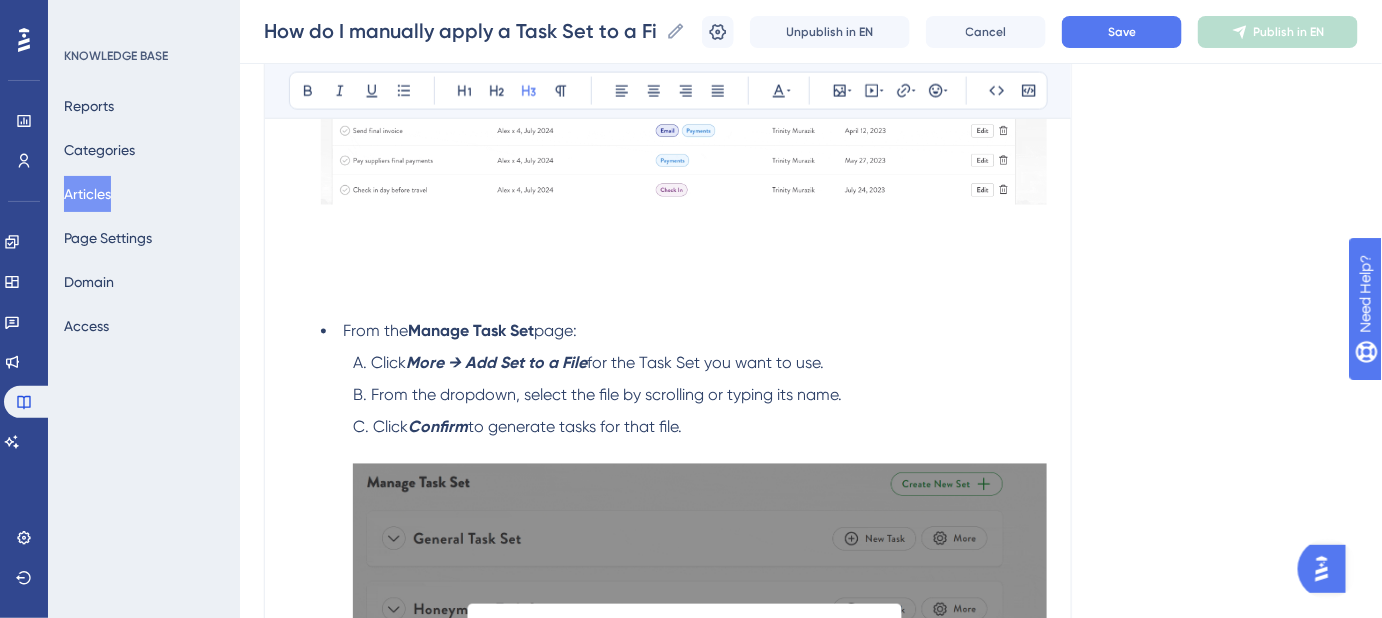 scroll, scrollTop: 874, scrollLeft: 0, axis: vertical 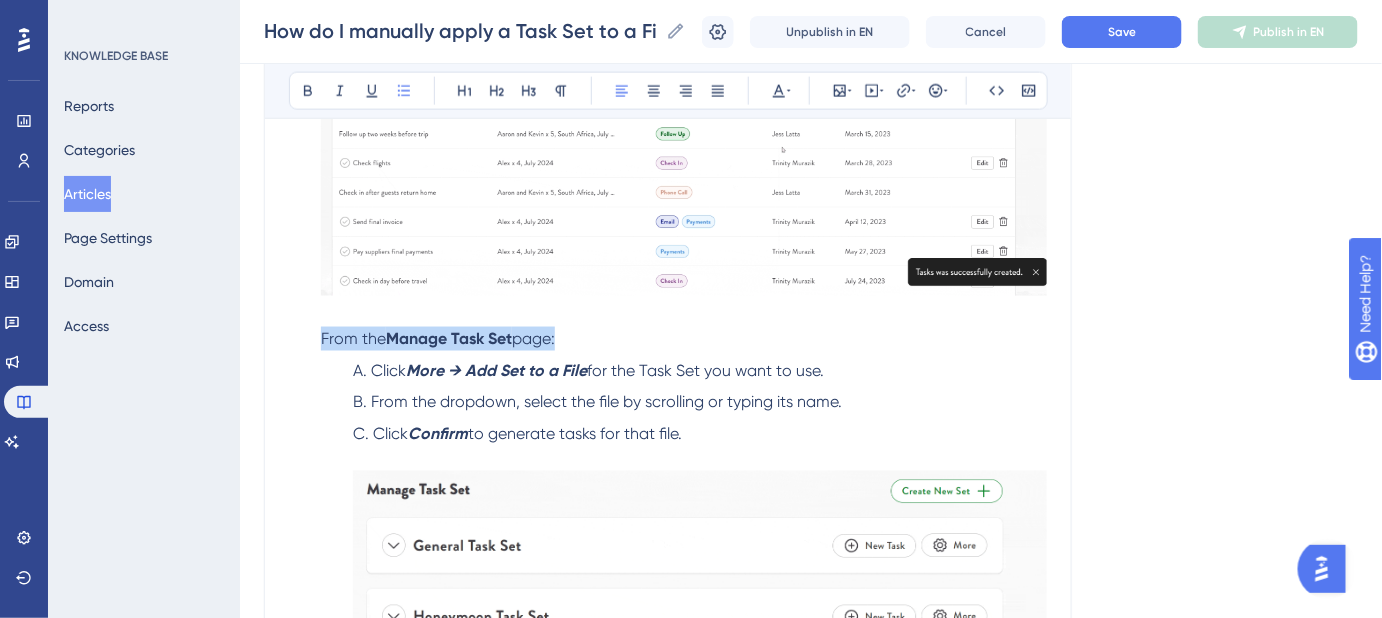 drag, startPoint x: 580, startPoint y: 339, endPoint x: 295, endPoint y: 338, distance: 285.00174 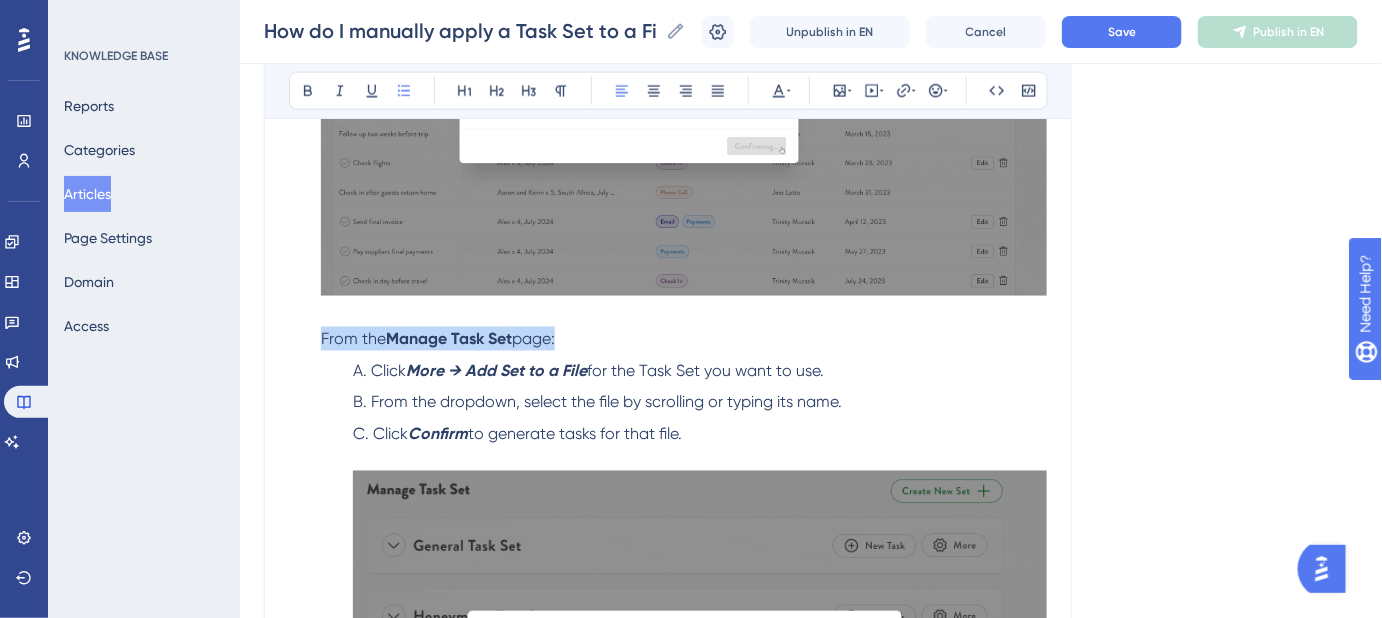 click on "Click  Create New  in the upper-right corner From the dropdown, select  Add Task Set to File . Choose the relevant  Task Set  from the first dropdown Select the  File  you'd like to apply the Task Set to Click Confirm to generate tasks for that trip From the  Manage Task Set  page:" at bounding box center (668, 55) 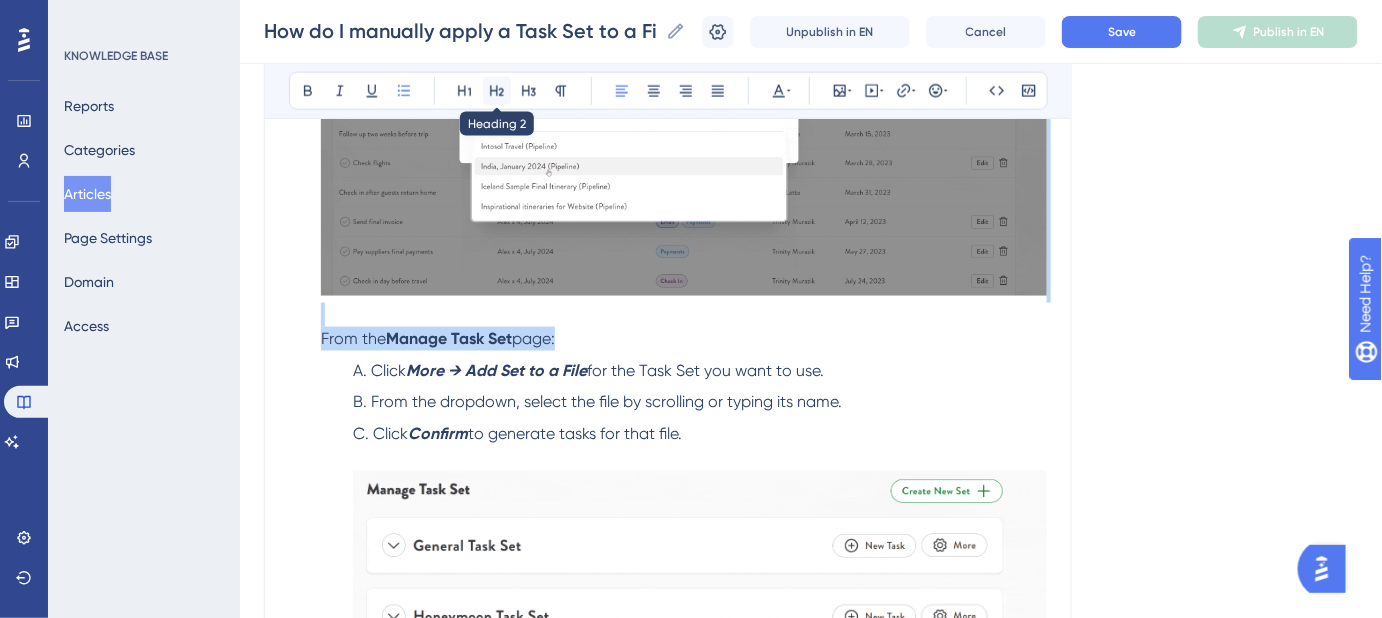 click 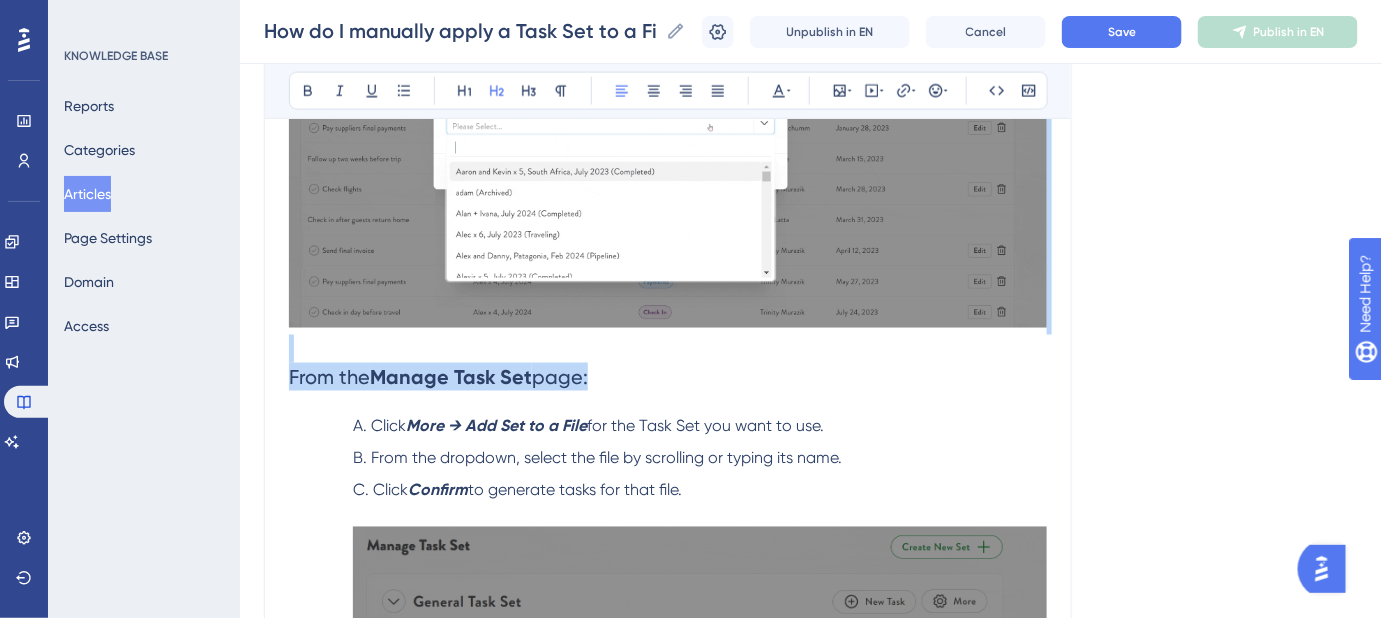 click on "Click Confirm to generate tasks for that trip From the  Manage Task Set  page:" at bounding box center [668, 143] 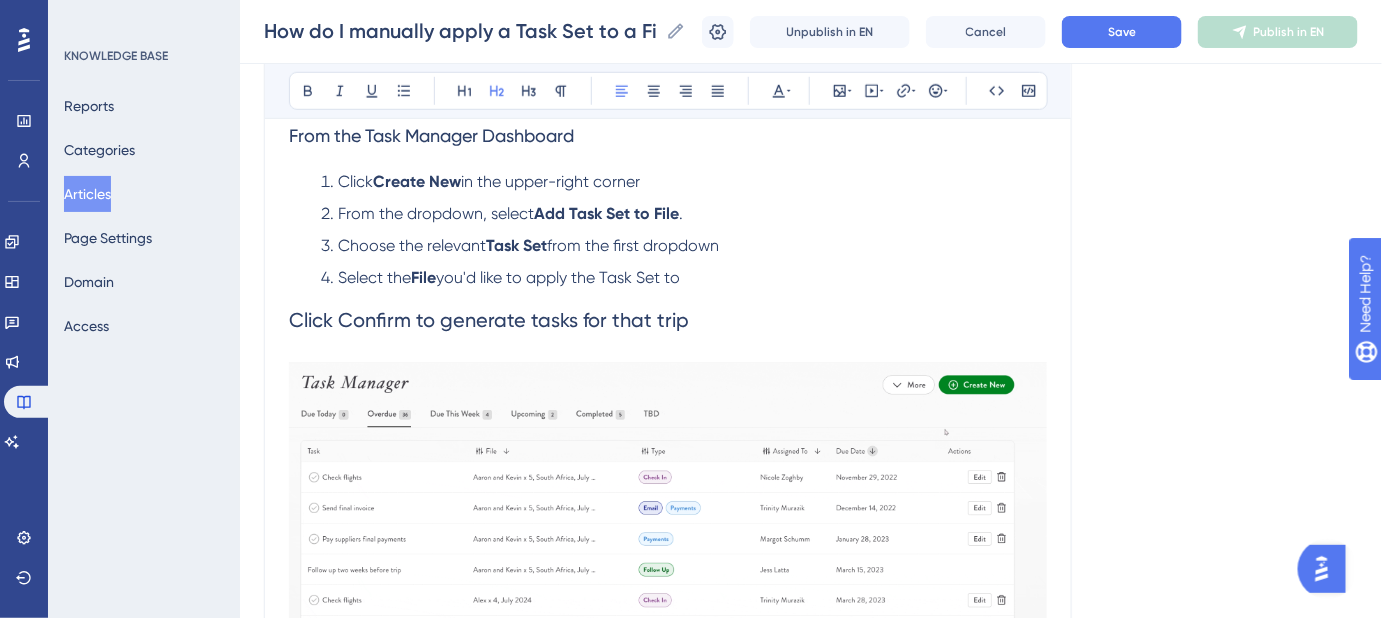 scroll, scrollTop: 420, scrollLeft: 0, axis: vertical 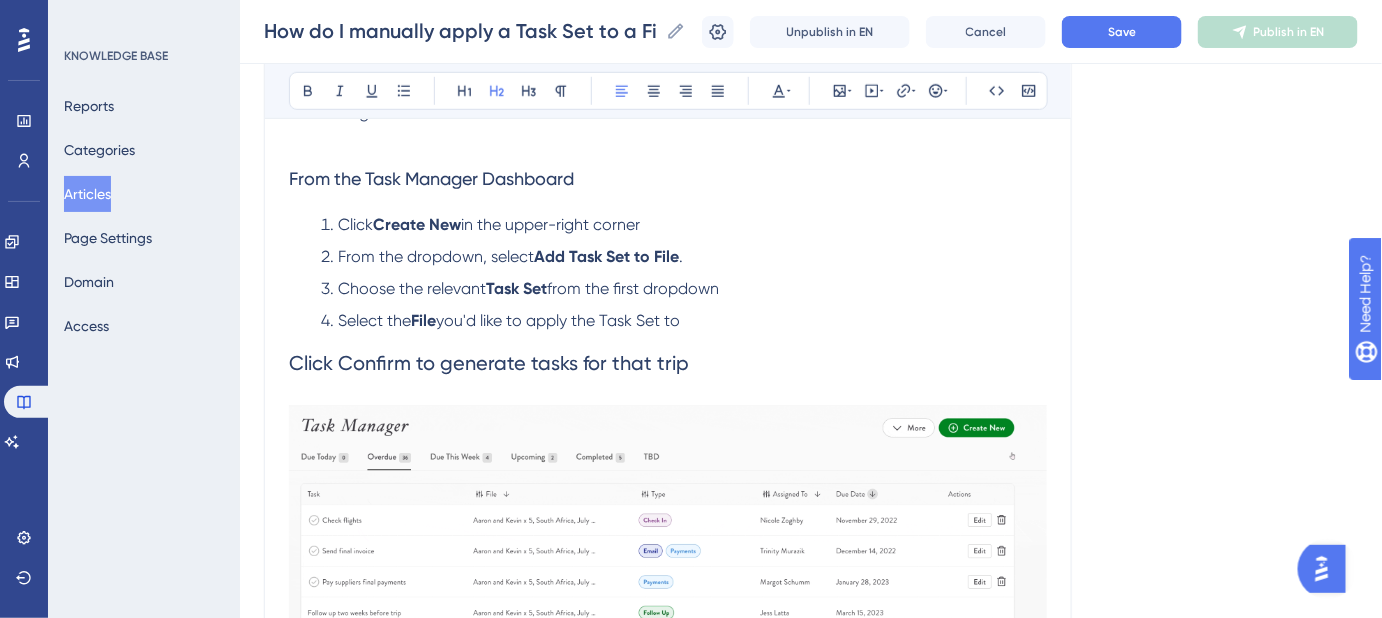 click on "Click Confirm to generate tasks for that trip" at bounding box center (489, 363) 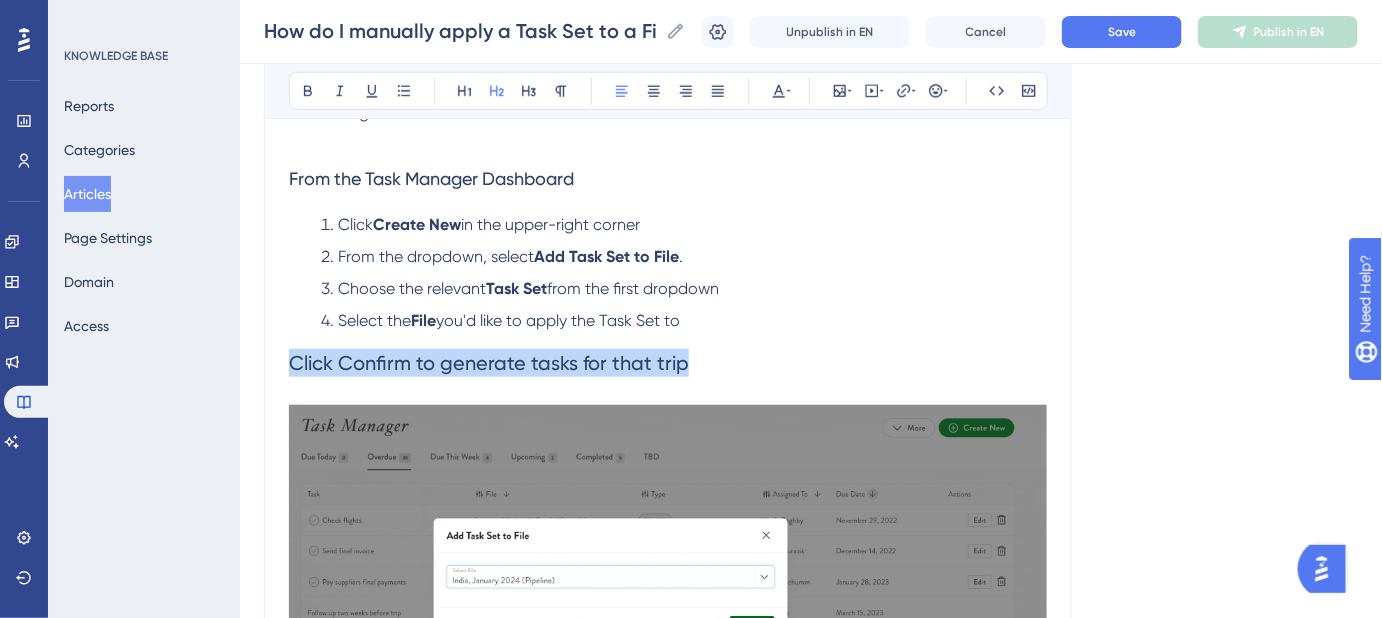 drag, startPoint x: 698, startPoint y: 356, endPoint x: 272, endPoint y: 375, distance: 426.4235 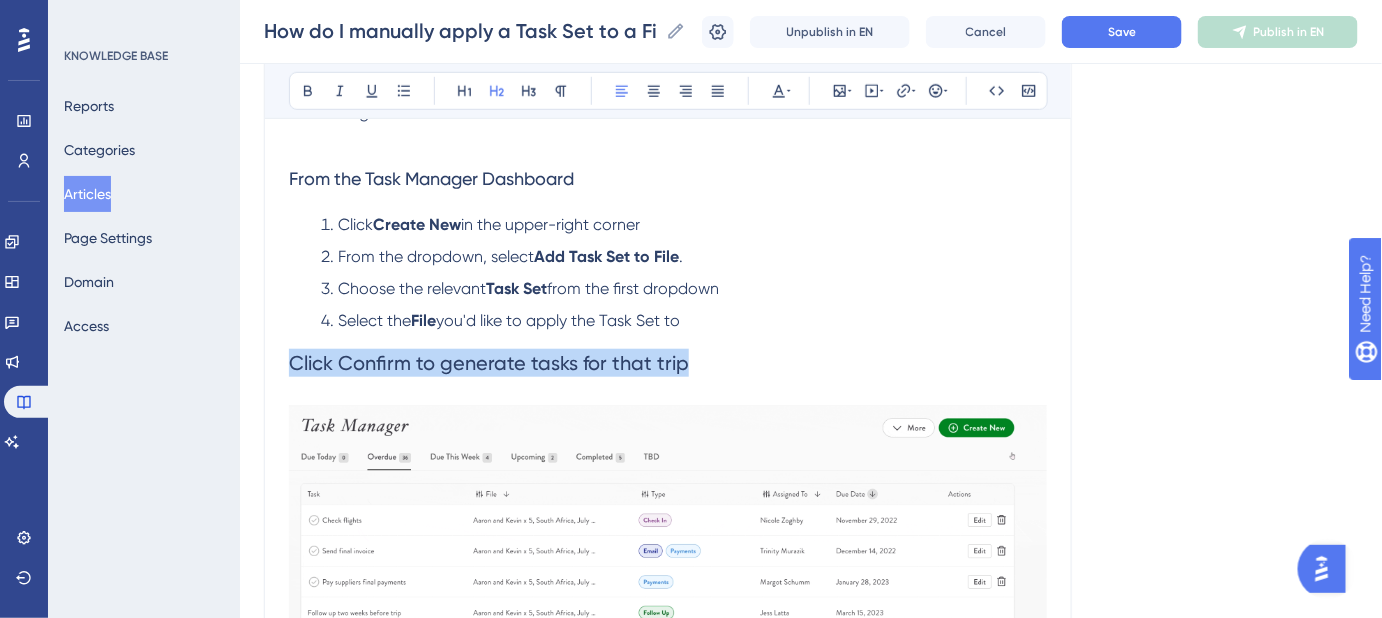 click on "How do I manually apply a Task Set to a File? Learn how to manually assign a Task Set to an File. Bold Italic Underline Bullet Point Heading 1 Heading 2 Heading 3 Normal Align Left Align Center Align Right Align Justify Text Color Insert Image Embed Video Hyperlink Emojis Code Code Block There are two ways to go about  manually  applying a  Task Set  to a  File  – from your  Task Manager  Dashboard or from the manage Task Set menu. There are two ways to  manually  apply a  Task Set  to a  File  : from the   Task Manager  Dashboard or through the Manage Task Set menu. From the Task Manager Dashboard Click  Create New  in the upper-right corner From the dropdown, select  Add Task Set to File . Choose the relevant  Task Set  from the first dropdown Select the  File  you'd like to apply the Task Set to Click Confirm to generate tasks for that trip From the  Manage Task Set  page Click  More → Add Set to a File  for the Task Set you want to use. Click  Confirm  to generate tasks for that file." at bounding box center [668, 624] 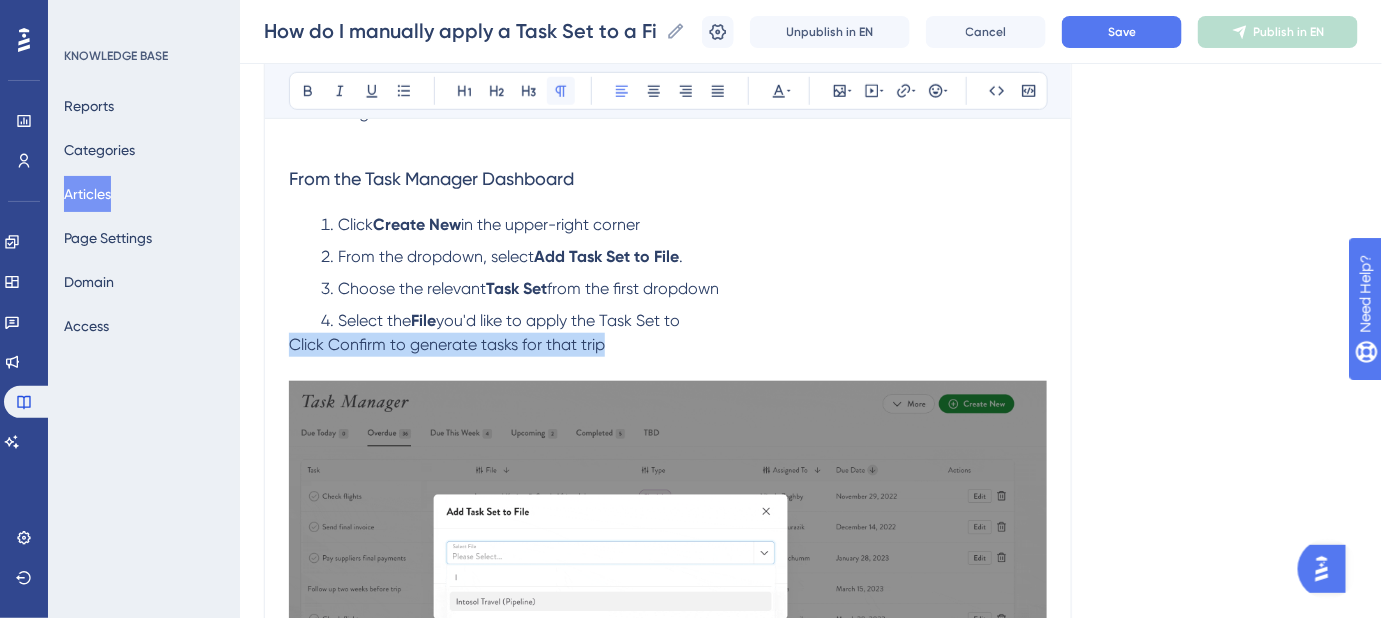click 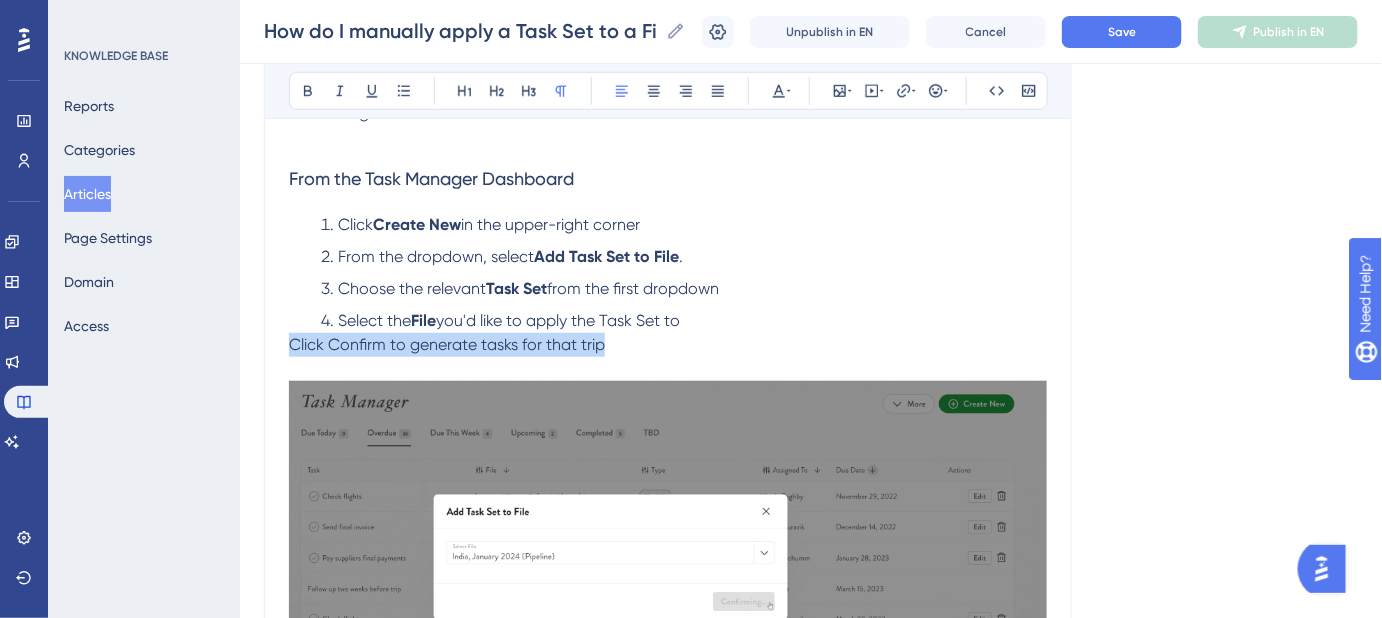 click on "Click Confirm to generate tasks for that trip" at bounding box center [447, 344] 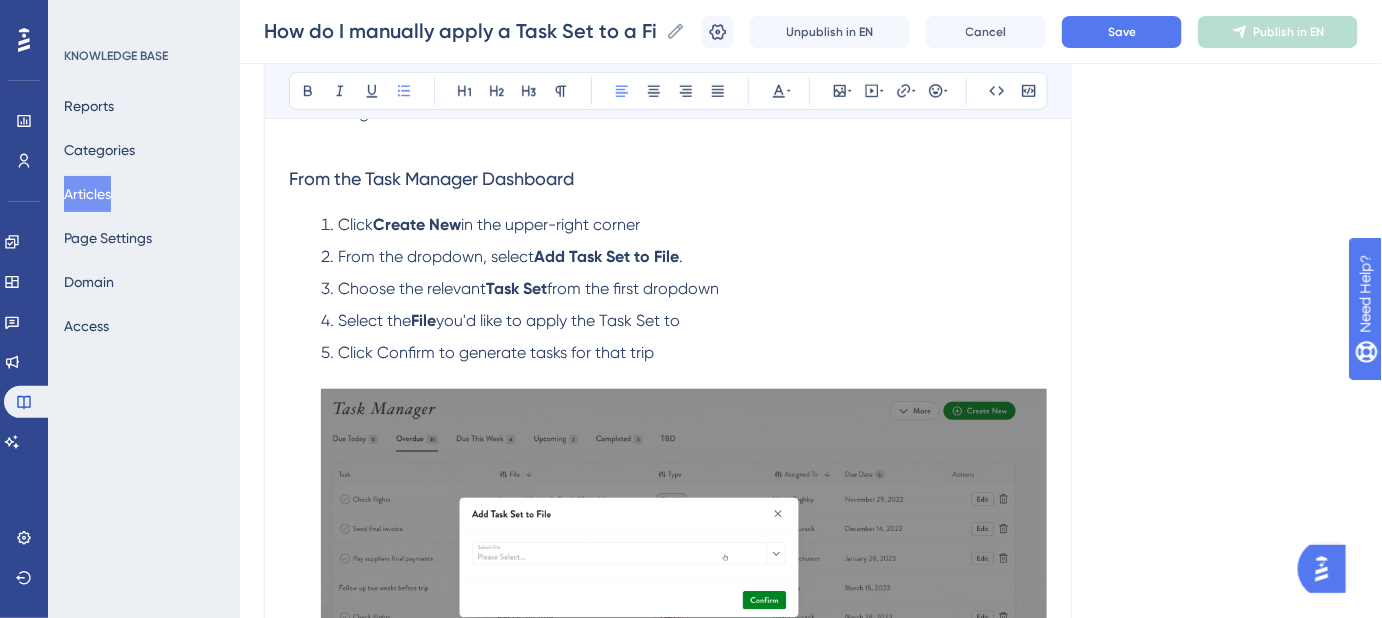 click on "Click Confirm to generate tasks for that trip" at bounding box center [496, 352] 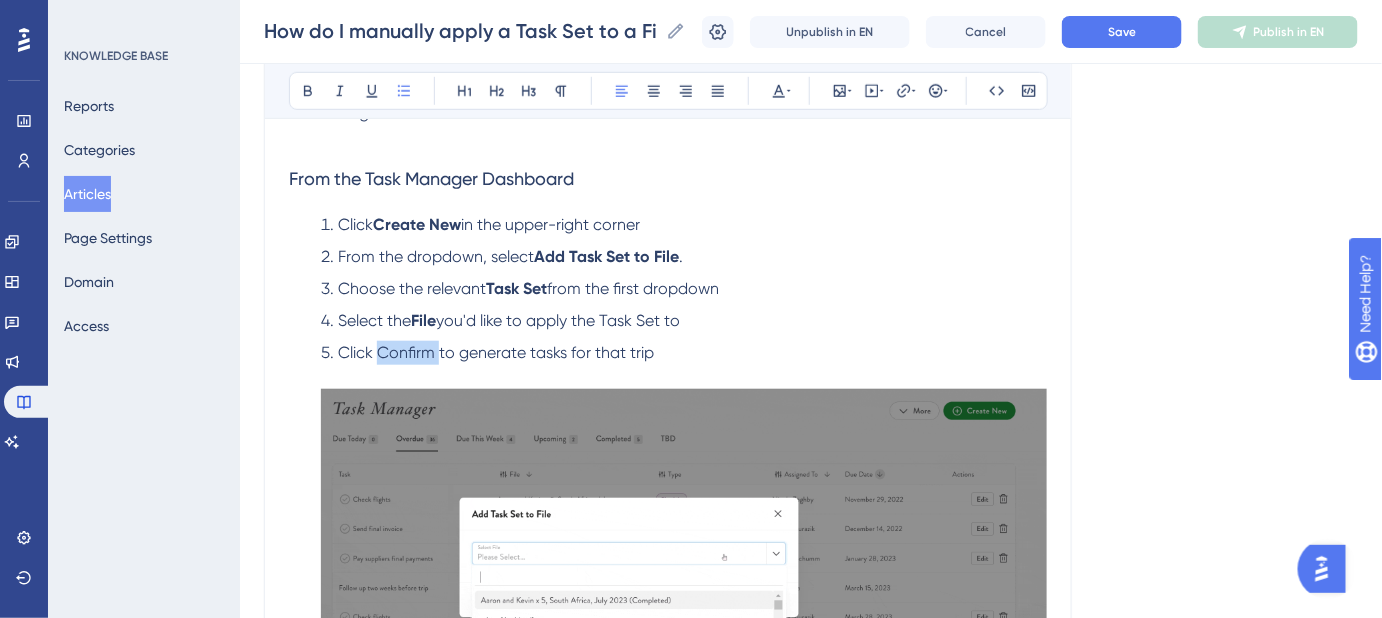click on "Click Confirm to generate tasks for that trip" at bounding box center [496, 352] 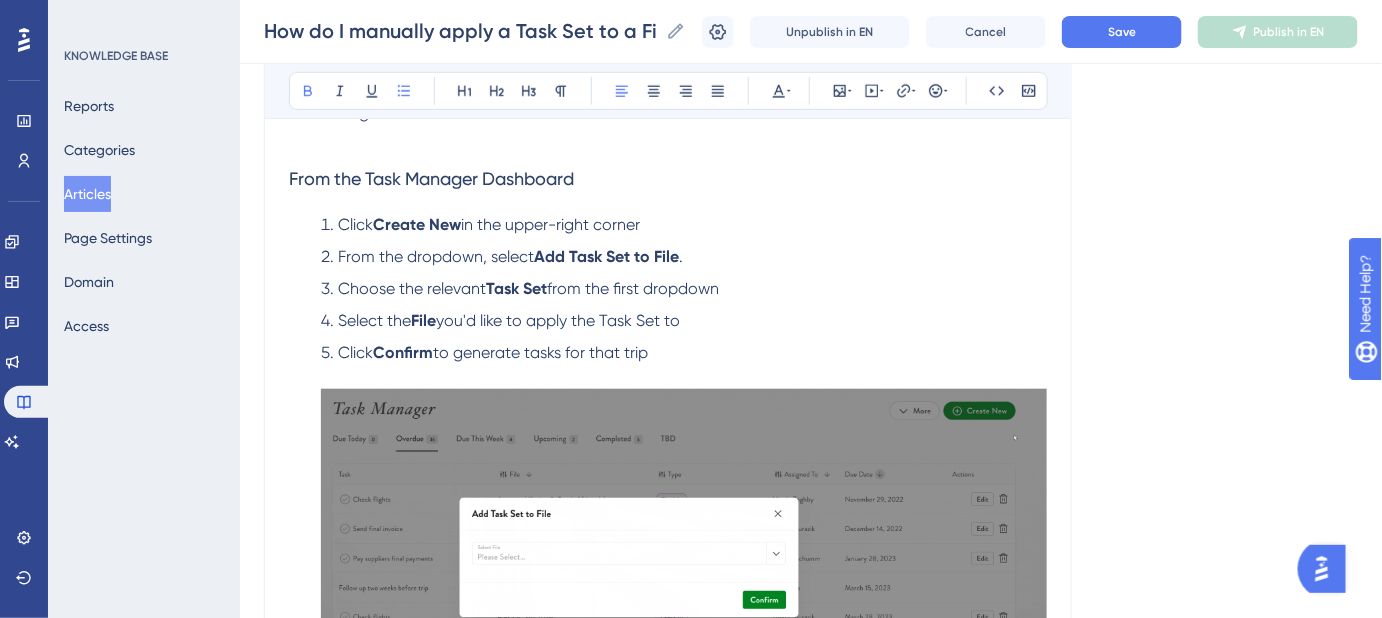 click on "How do I manually apply a Task Set to a File? How do I manually apply a Task Set to a File? Unpublish in EN Cancel Save Publish in EN" at bounding box center [811, 32] 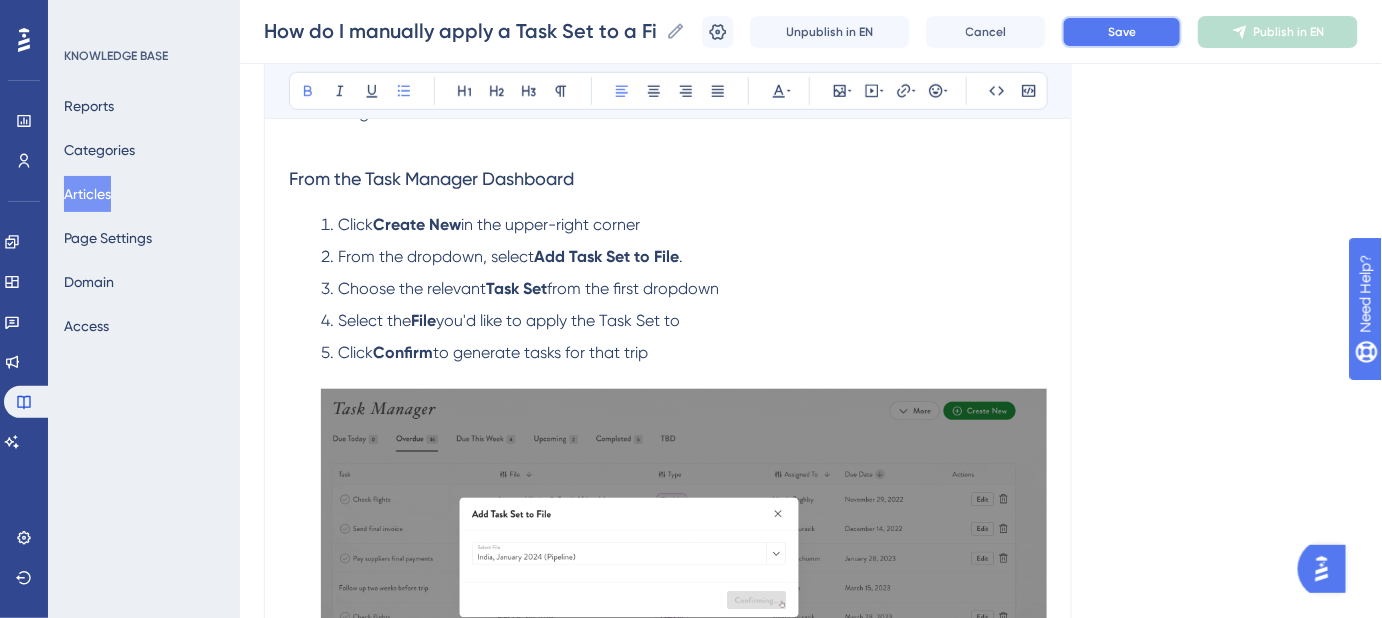 click on "Save" at bounding box center [1122, 32] 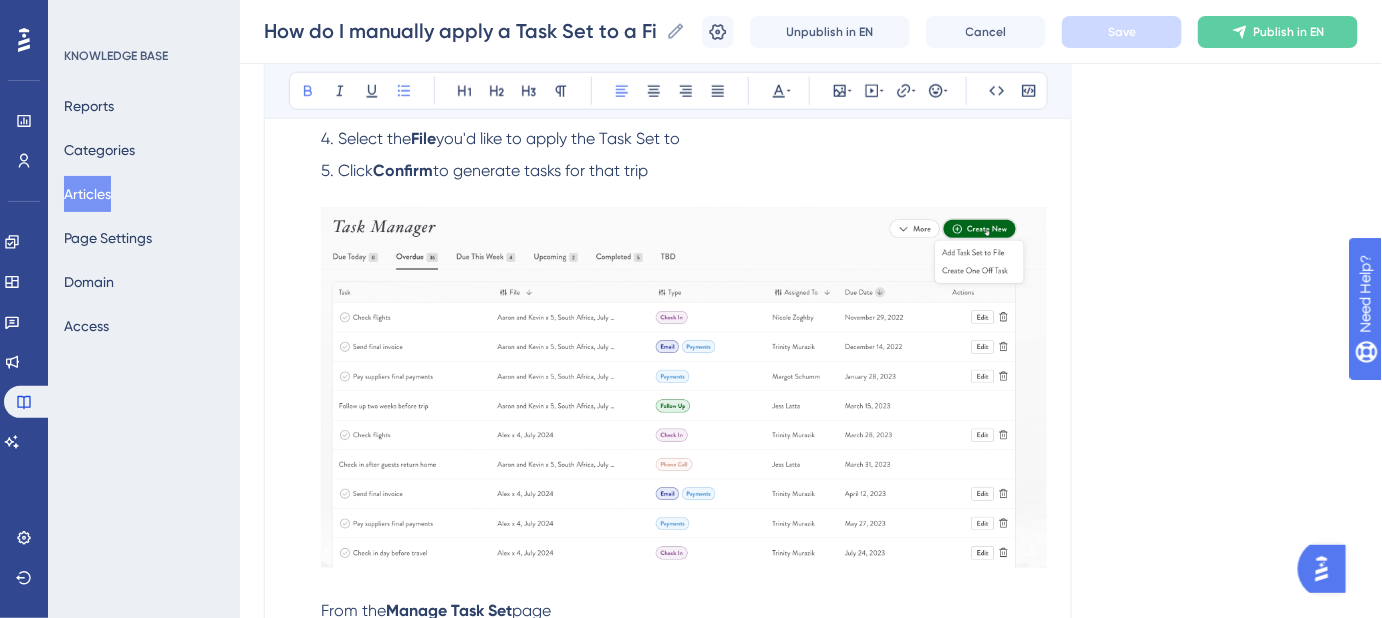 scroll, scrollTop: 874, scrollLeft: 0, axis: vertical 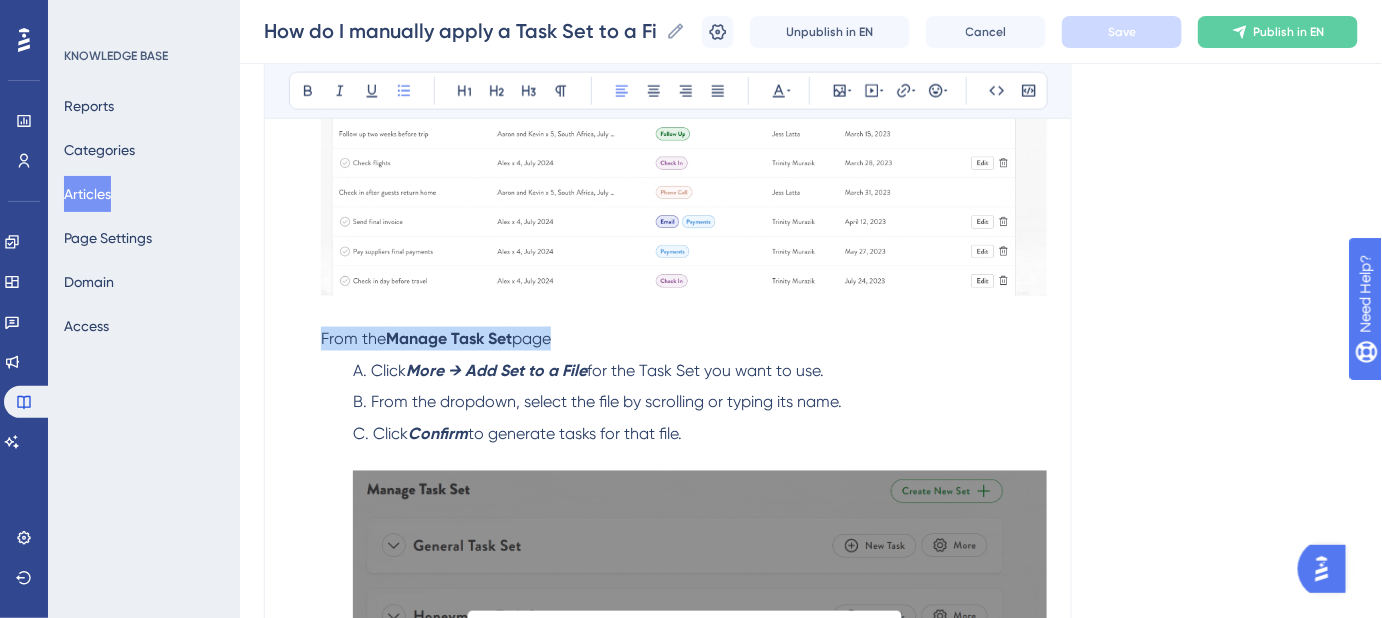 drag, startPoint x: 447, startPoint y: 340, endPoint x: 292, endPoint y: 340, distance: 155 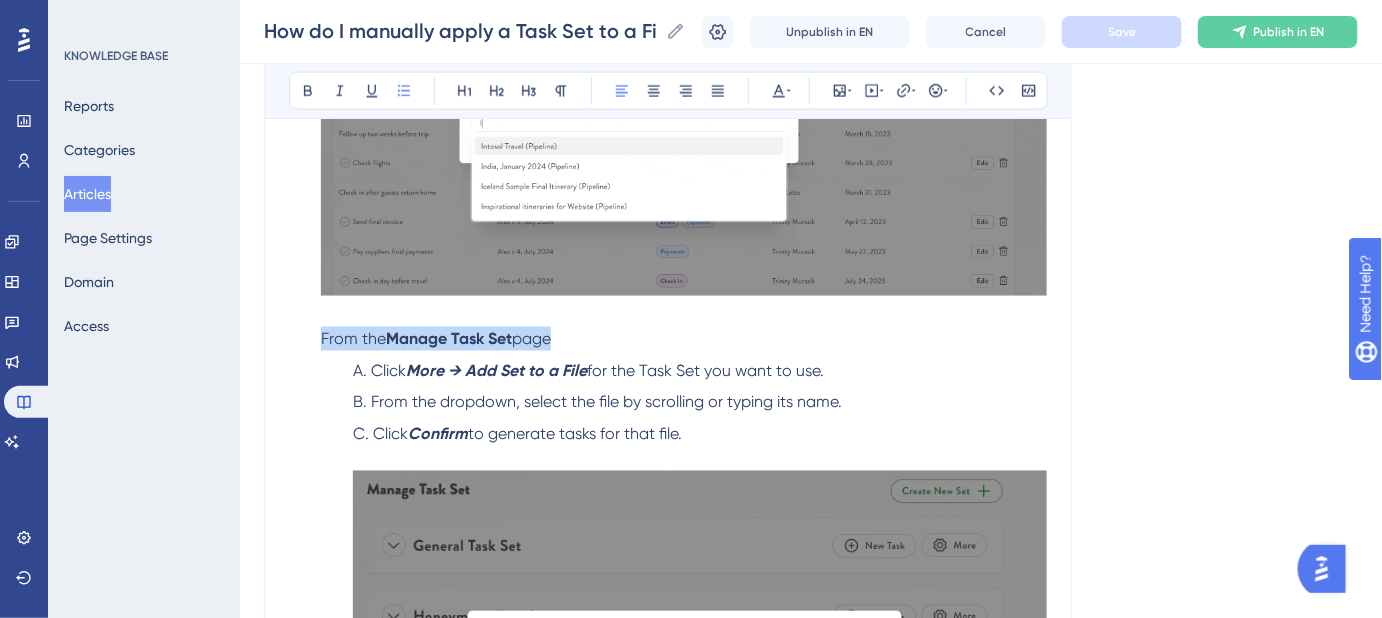 click on "Click  Create New  in the upper-right corner From the dropdown, select  Add Task Set to File . Choose the relevant  Task Set  from the first dropdown Select the  File  you'd like to apply the Task Set to Click  Confirm  to generate tasks for that trip From the  Manage Task Set  page" at bounding box center [668, 55] 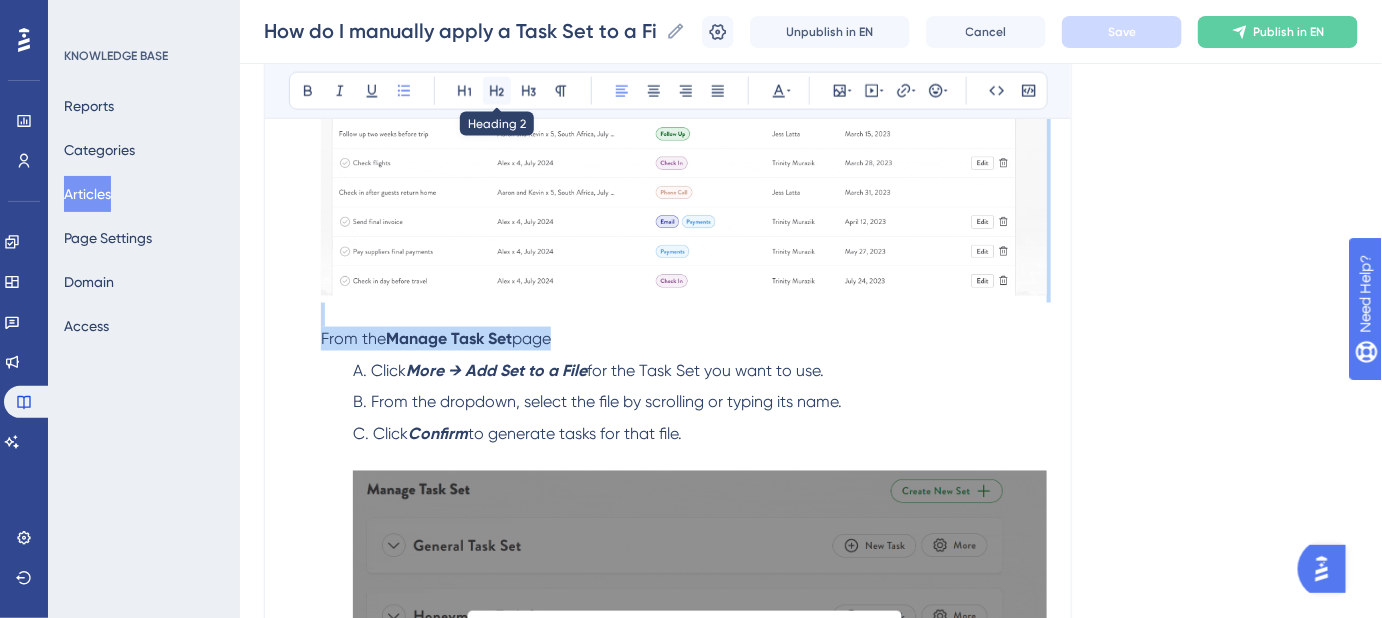 click 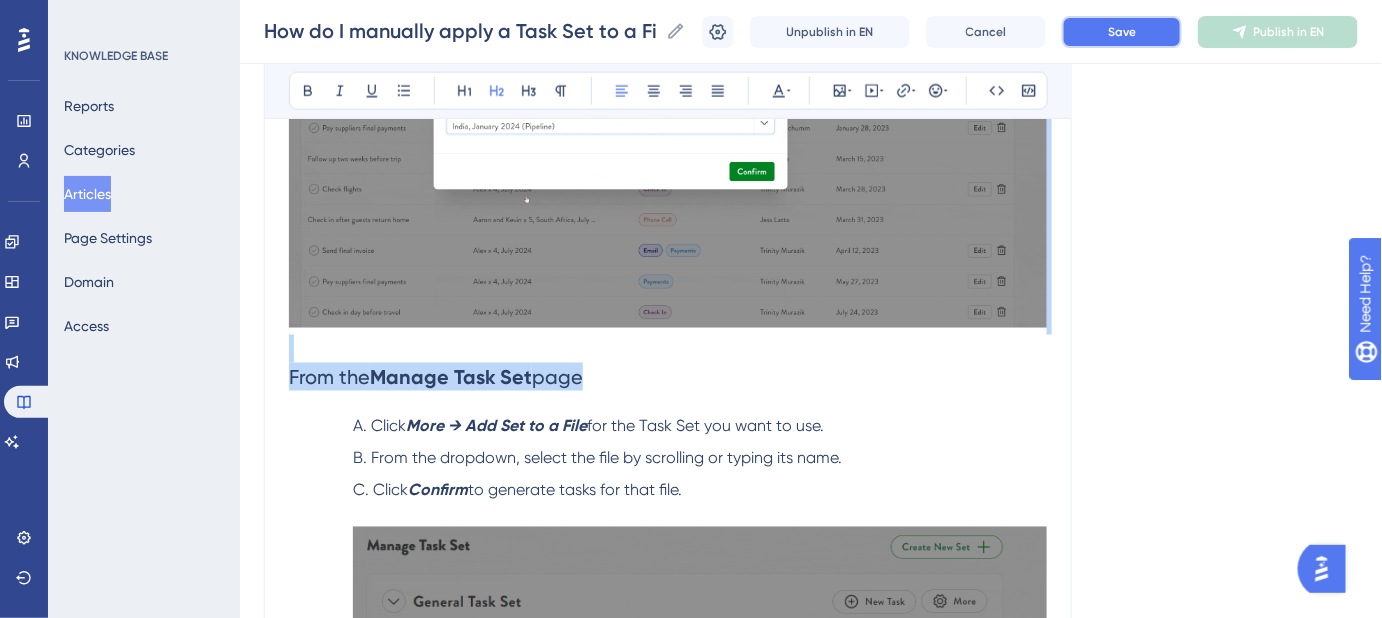 click on "Save" at bounding box center (1122, 32) 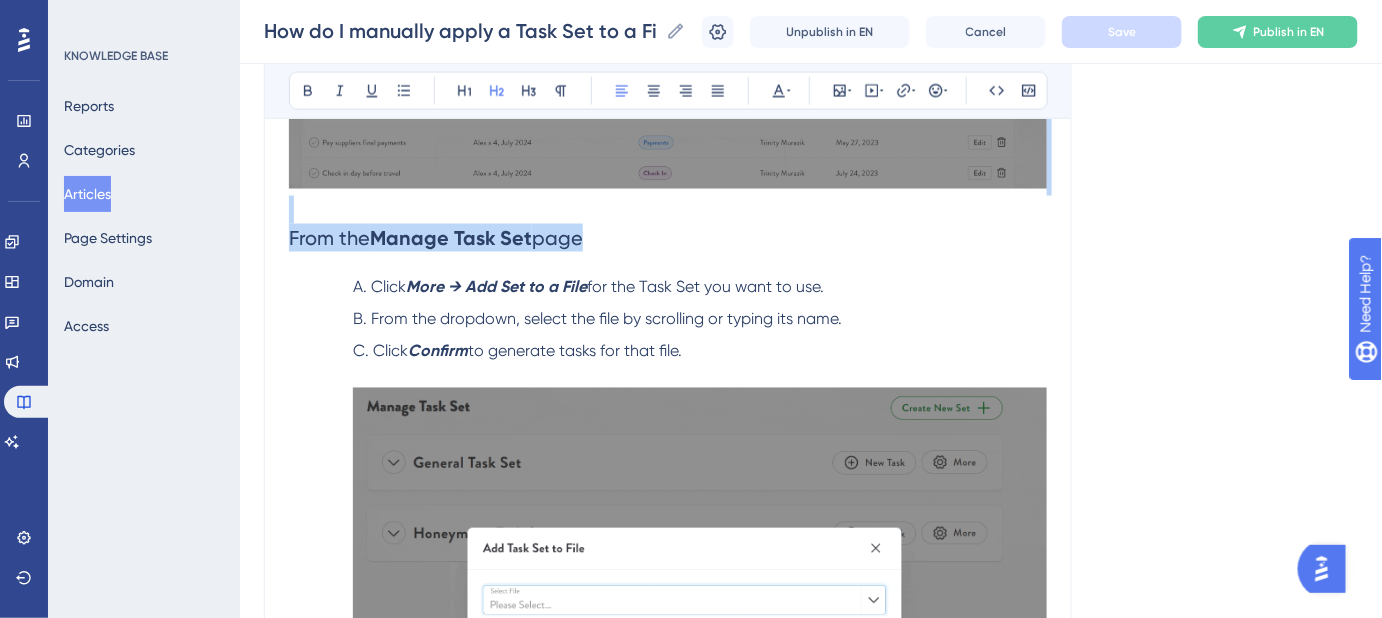 scroll, scrollTop: 1056, scrollLeft: 0, axis: vertical 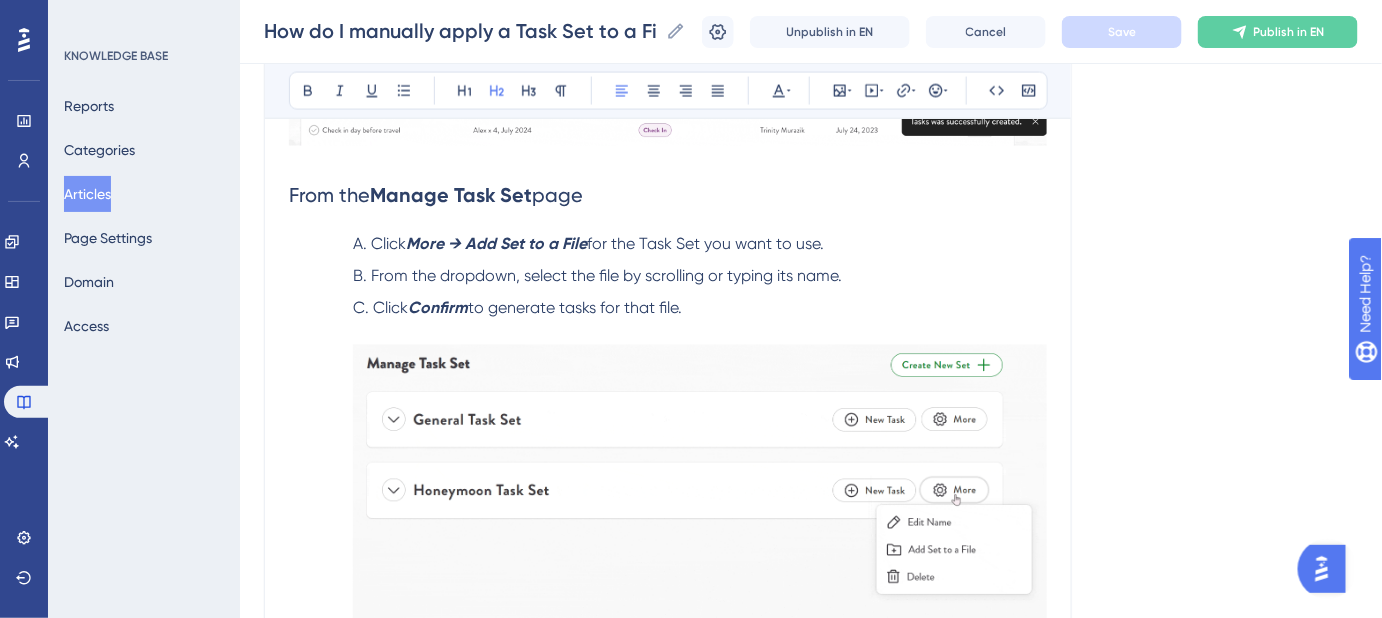 click on "More → Add Set to a File" at bounding box center [496, 244] 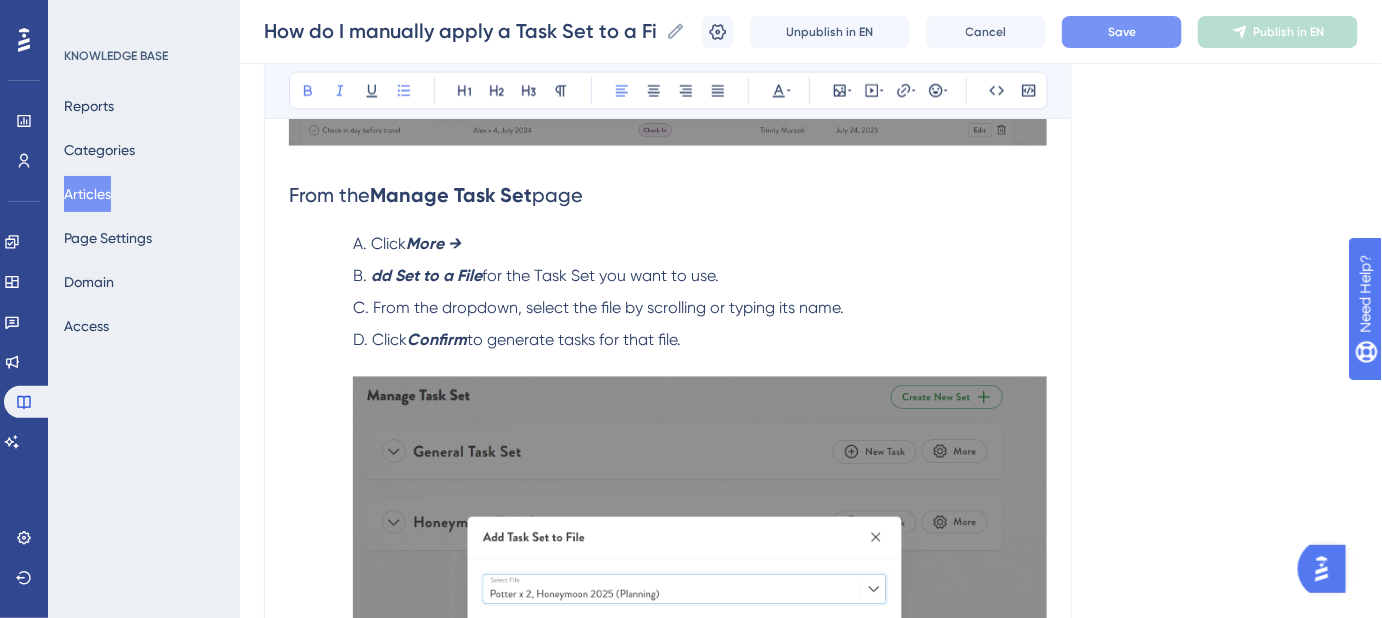 click on "Click  More →" at bounding box center (700, 245) 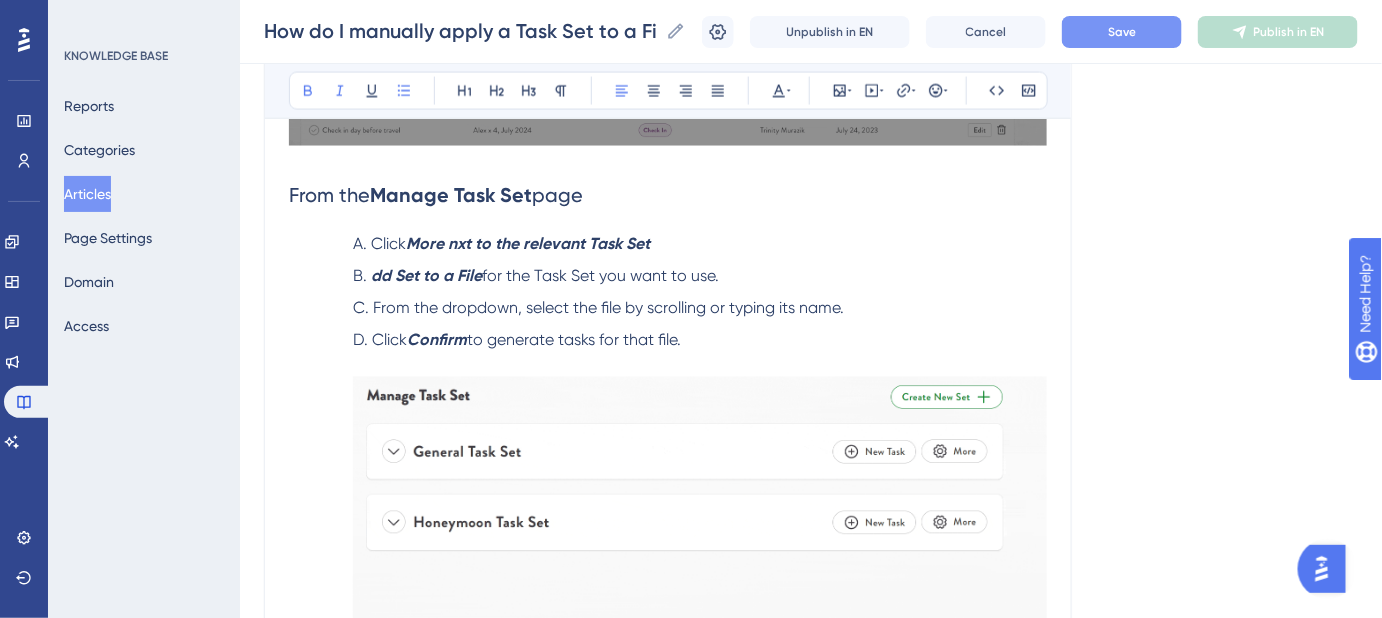 click on "More nxt to the relevant Task Set" at bounding box center (528, 244) 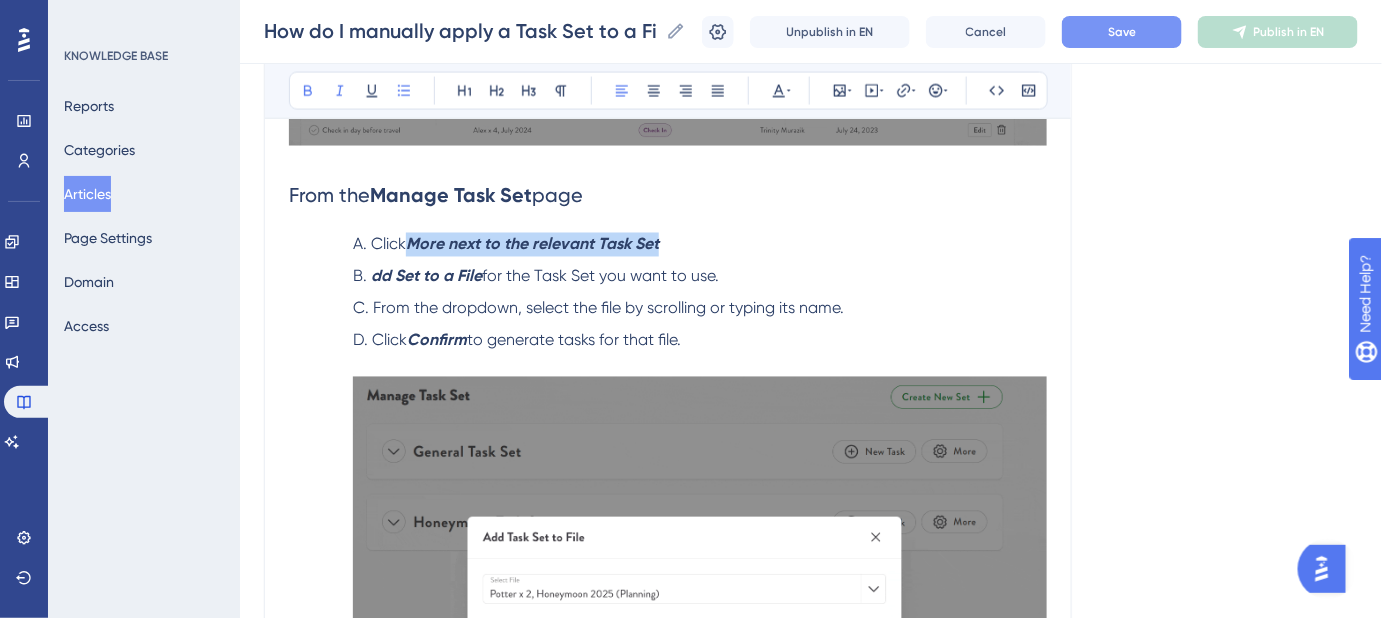 drag, startPoint x: 665, startPoint y: 247, endPoint x: 415, endPoint y: 249, distance: 250.008 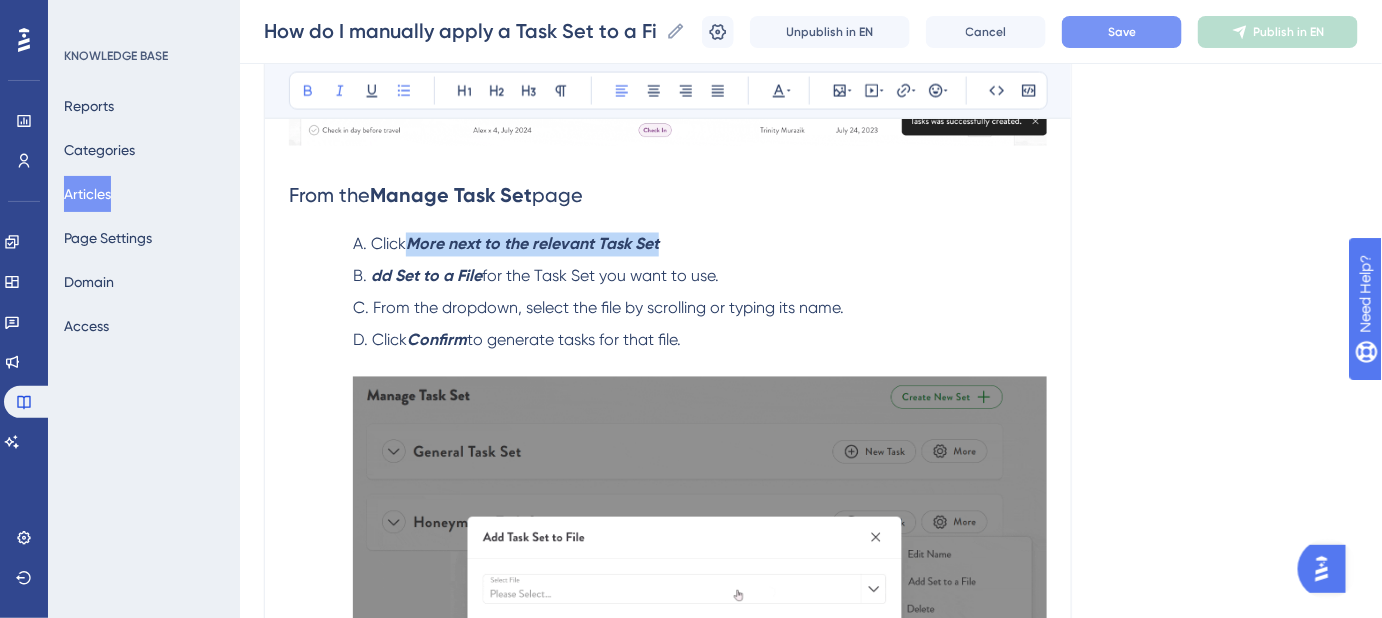 click on "Click  More next to the relevant Task Set" at bounding box center [700, 245] 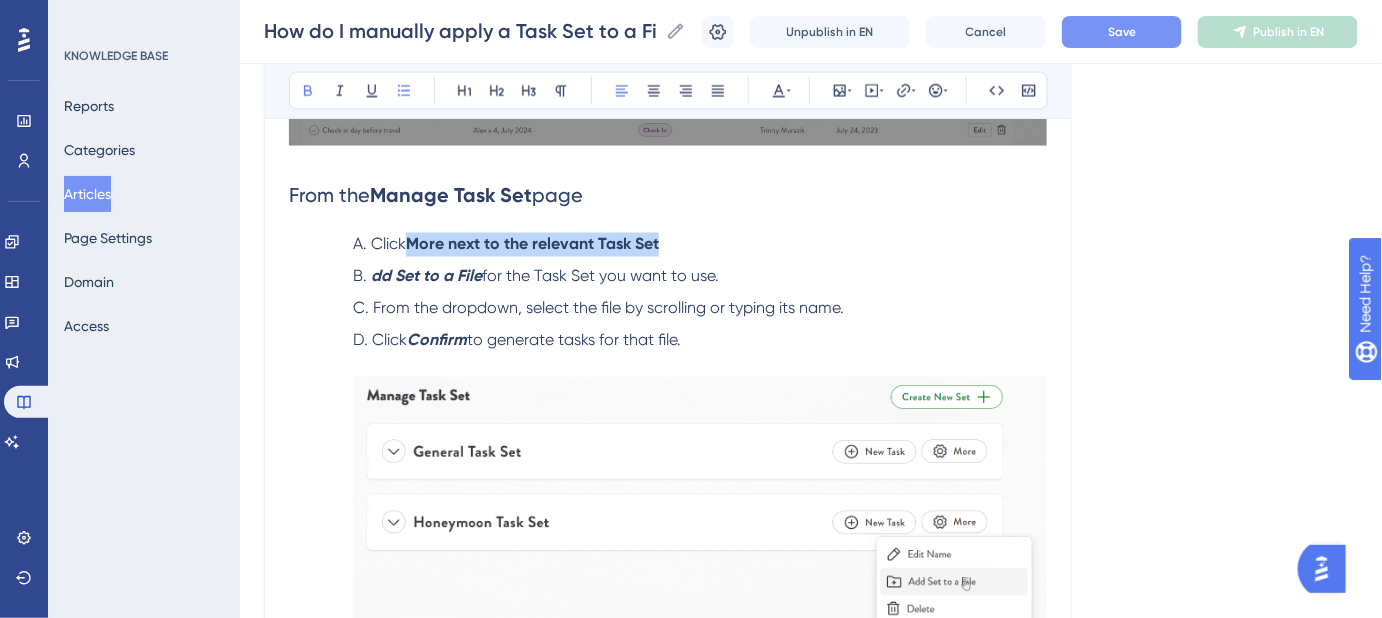 click on "Click  More next to the relevant Task Set" at bounding box center (700, 245) 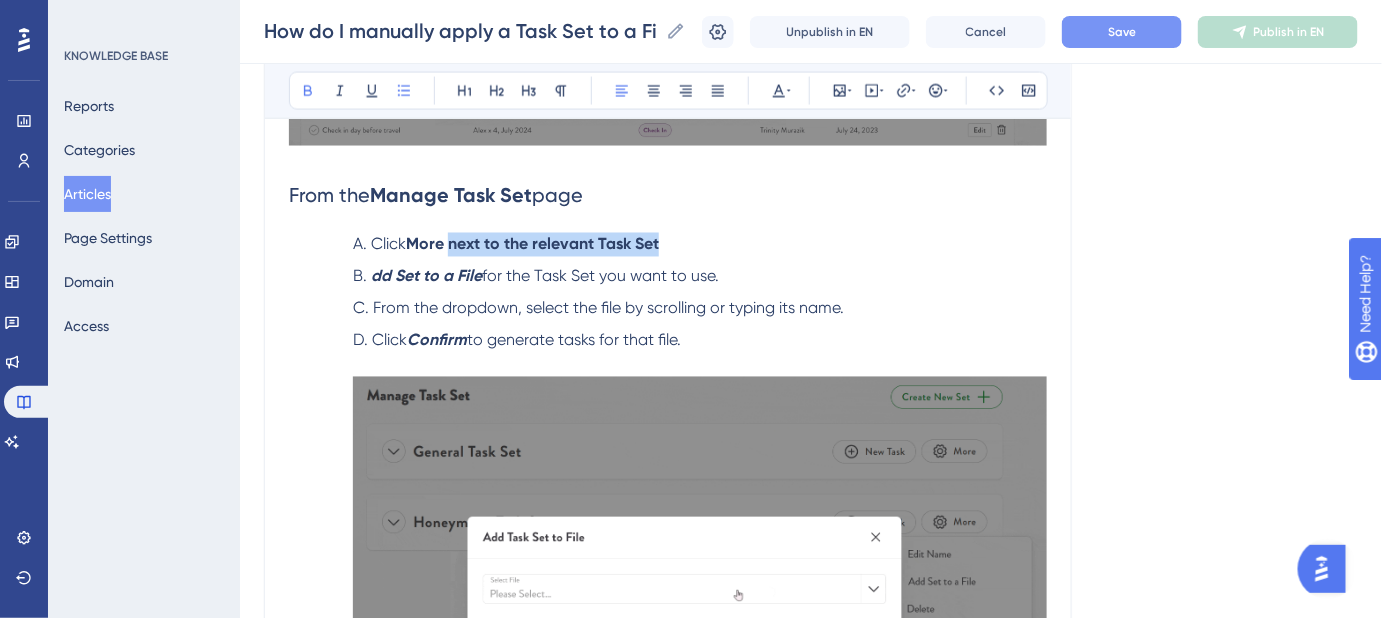drag, startPoint x: 674, startPoint y: 244, endPoint x: 453, endPoint y: 248, distance: 221.0362 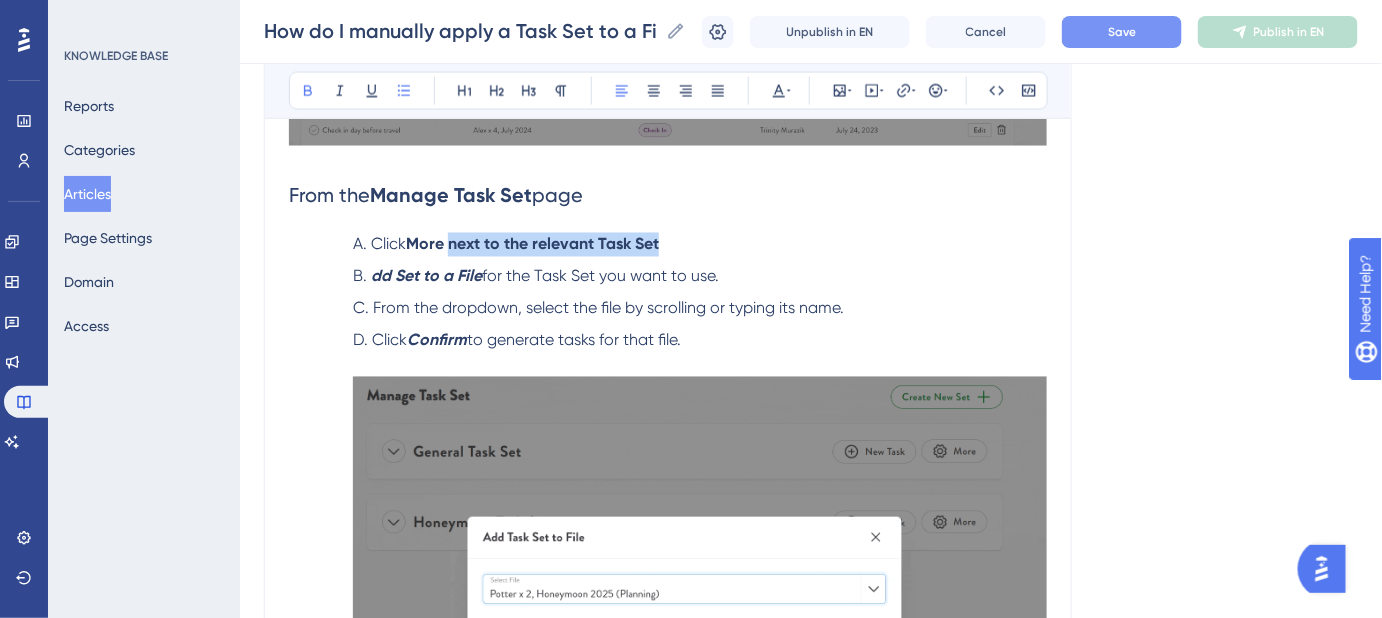 click on "Click  More next to the relevant Task Set" at bounding box center (700, 245) 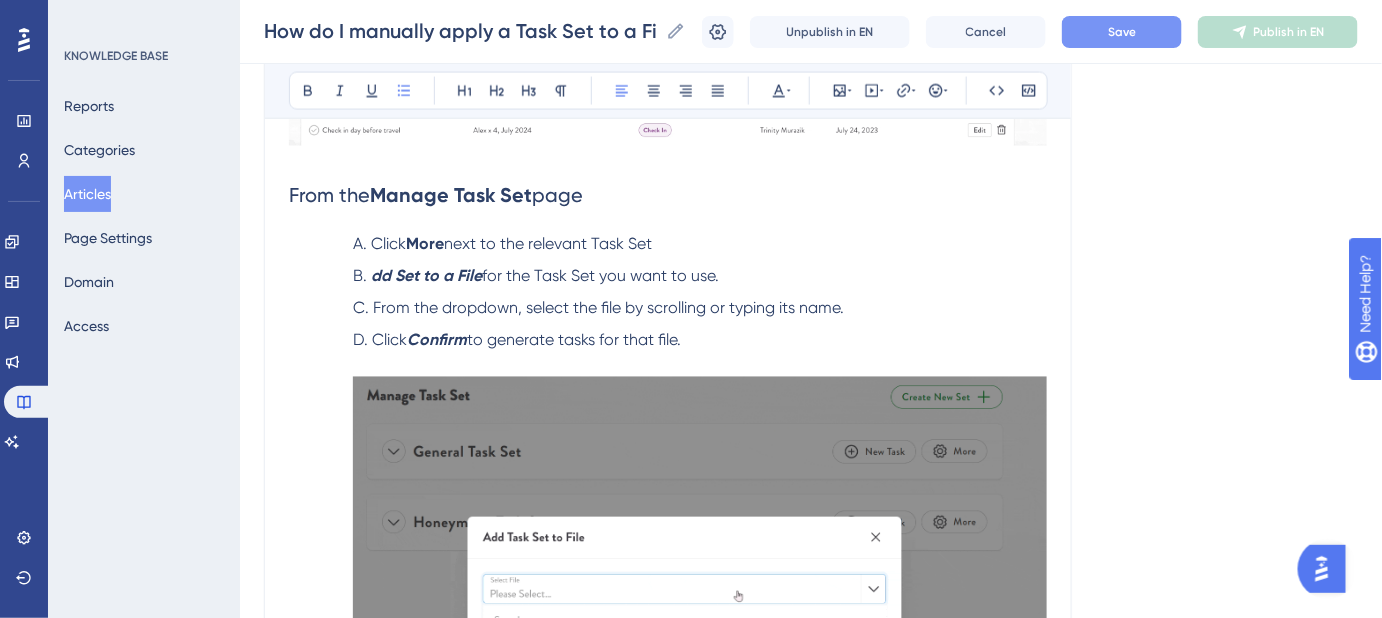 click on "Click  More  next to the relevant Task Set" at bounding box center [700, 245] 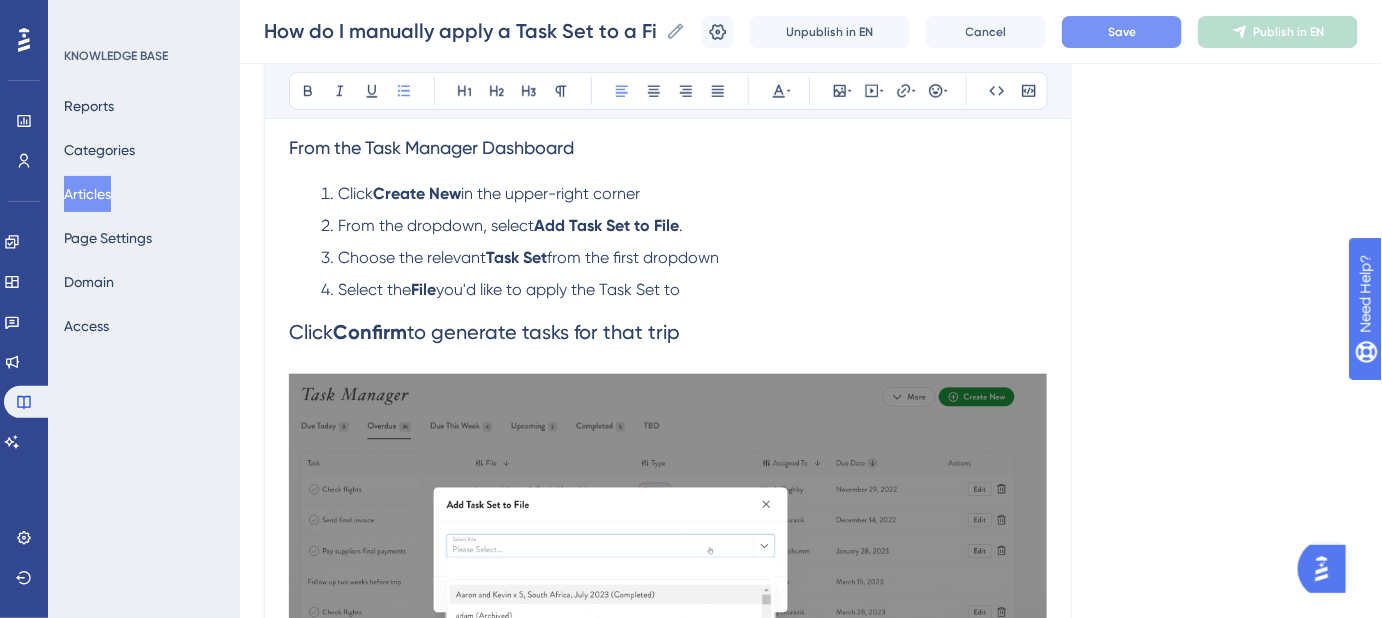 scroll, scrollTop: 420, scrollLeft: 0, axis: vertical 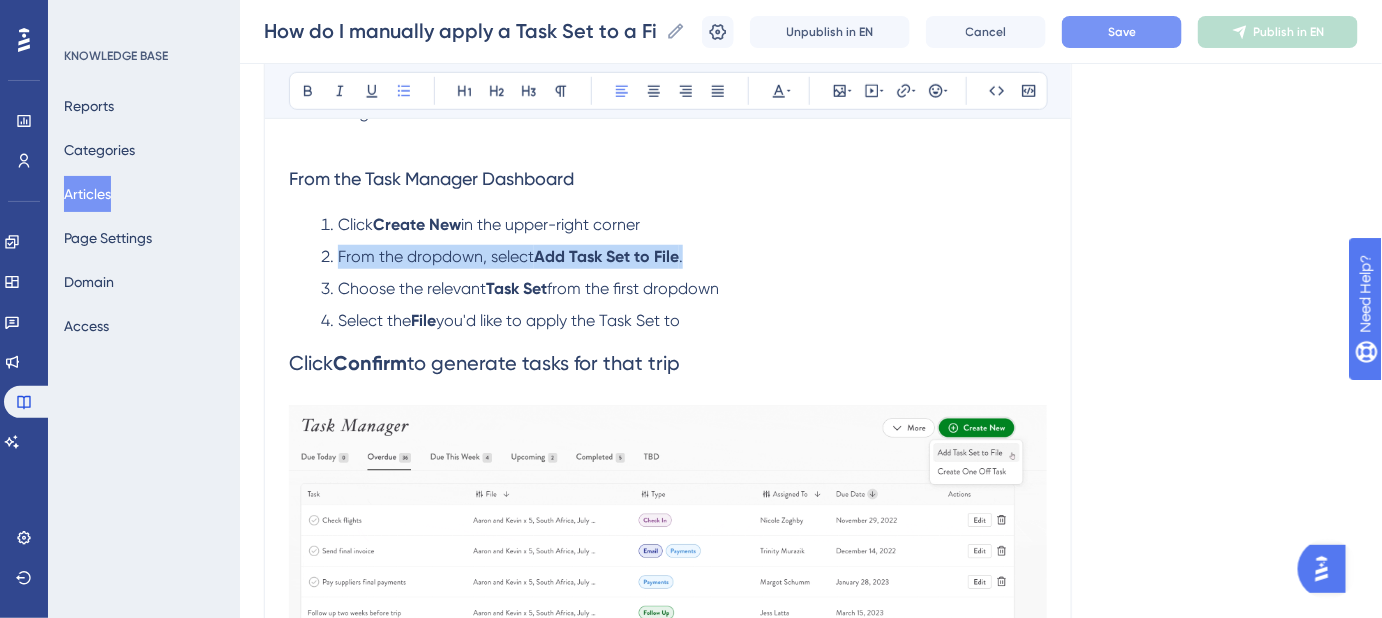 drag, startPoint x: 701, startPoint y: 252, endPoint x: 337, endPoint y: 264, distance: 364.19775 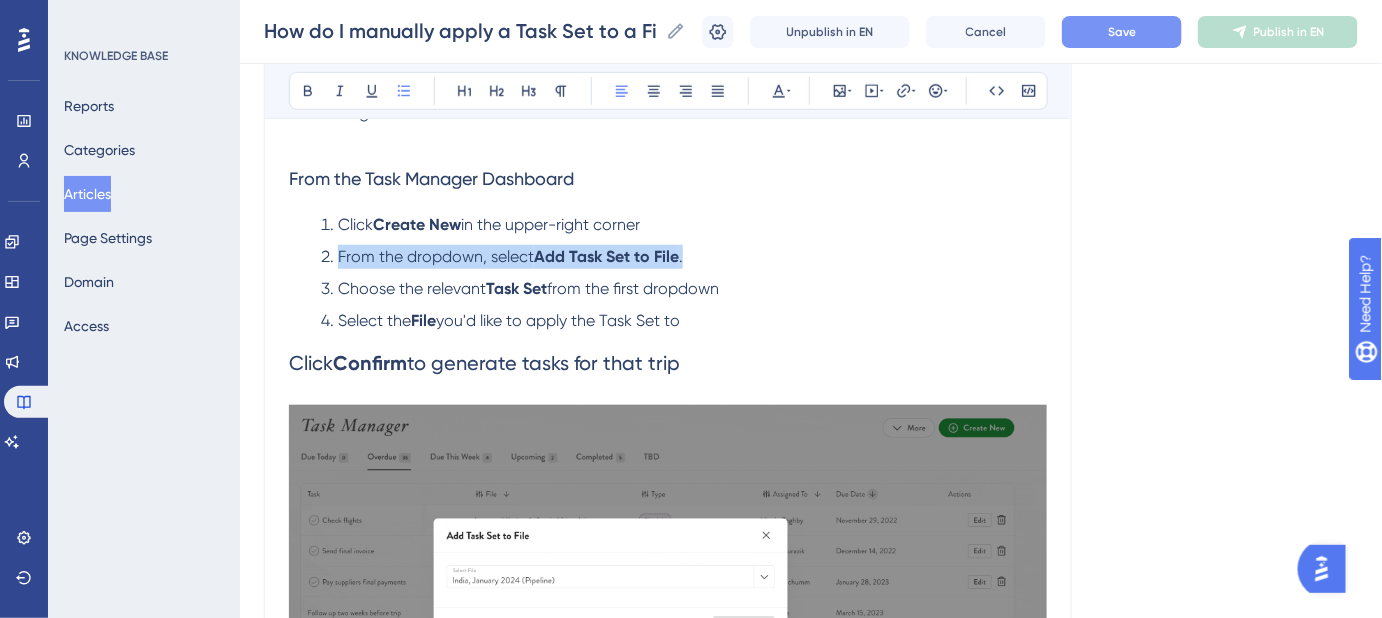 click on "From the dropdown, select  Add Task Set to File ." at bounding box center [684, 257] 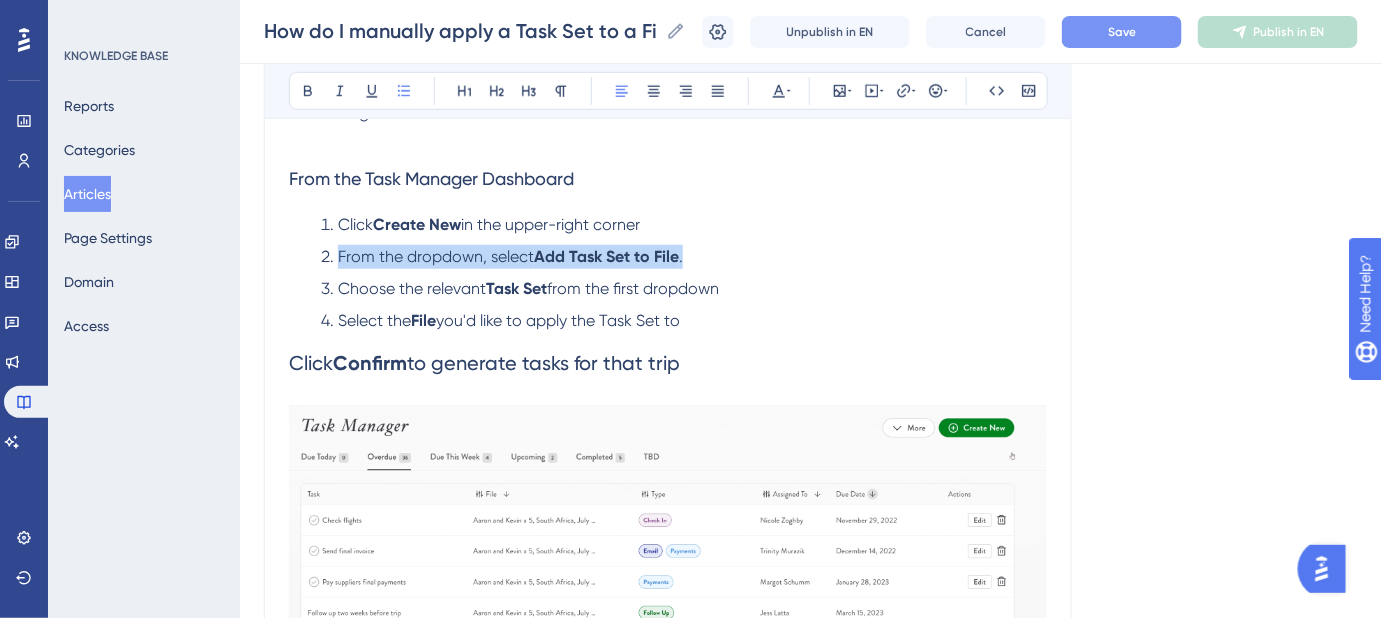 copy on "From the dropdown, select  Add Task Set to File ." 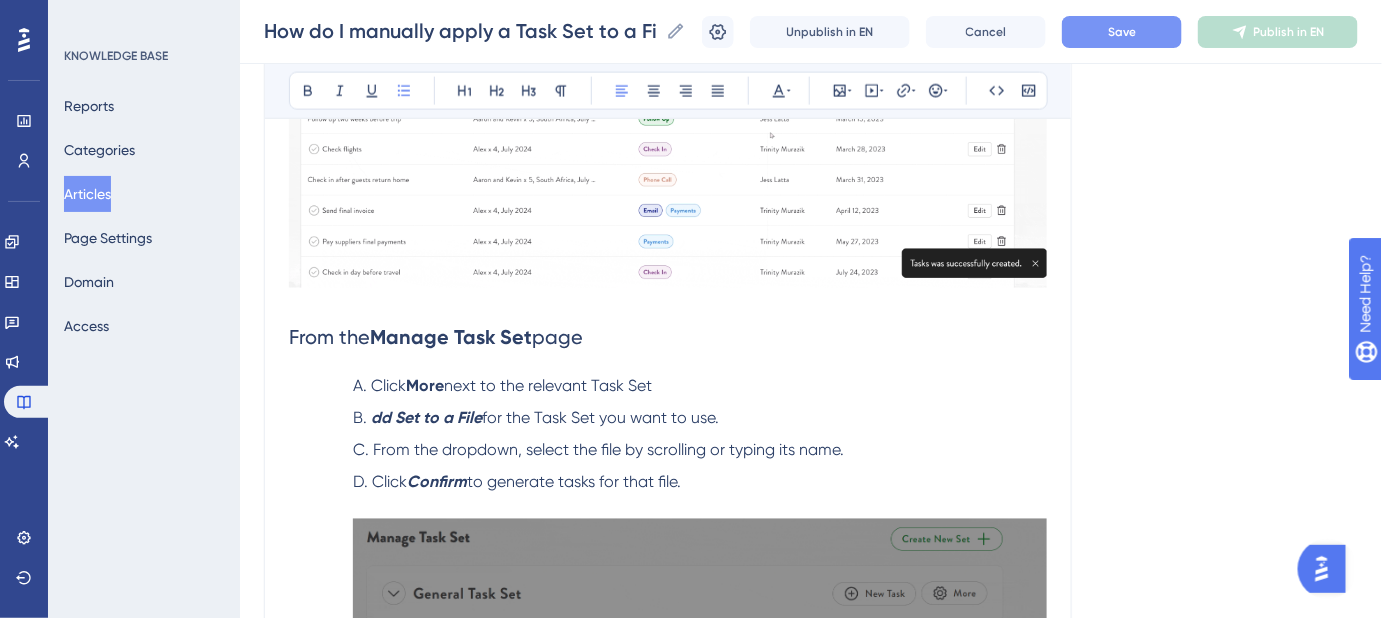 scroll, scrollTop: 1056, scrollLeft: 0, axis: vertical 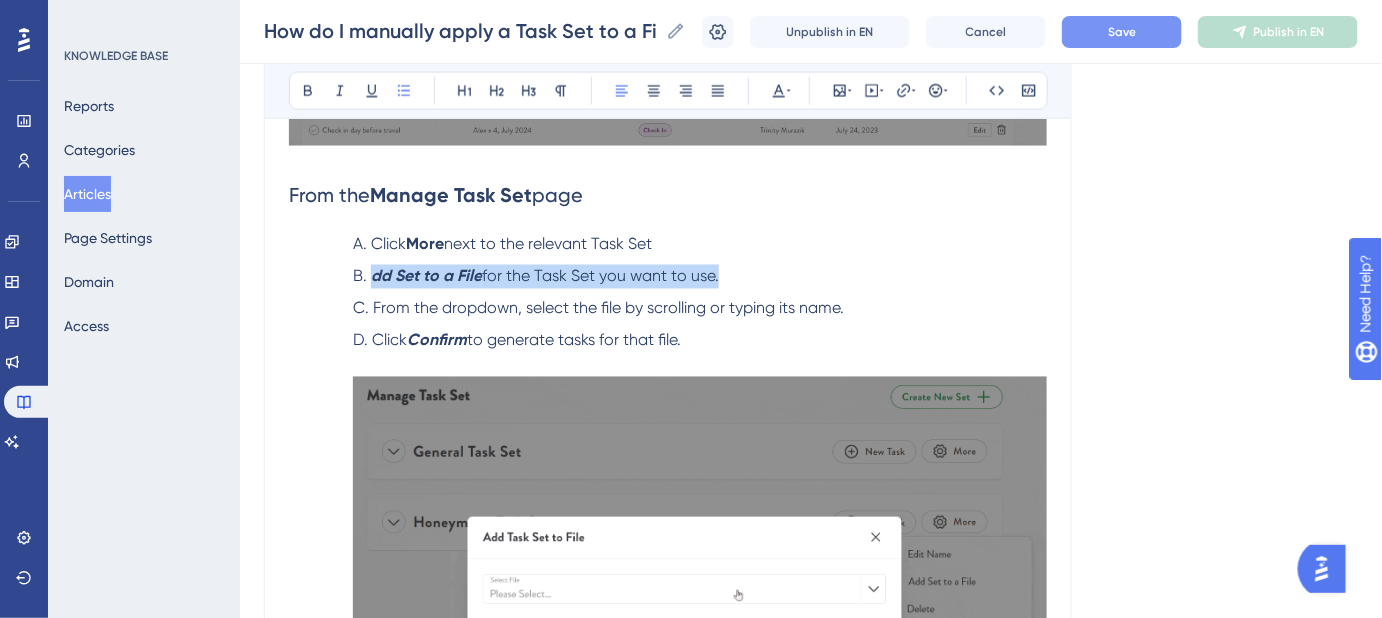 drag, startPoint x: 733, startPoint y: 273, endPoint x: 373, endPoint y: 279, distance: 360.05 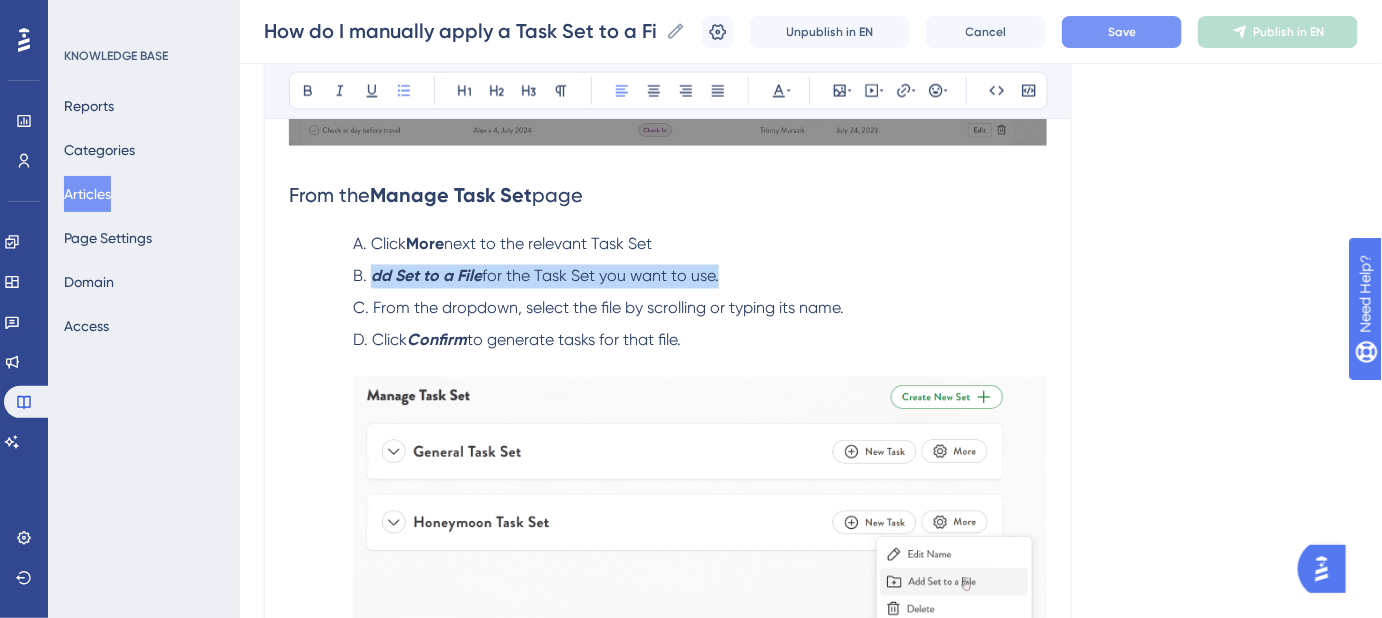 click on "dd Set to a File  for the Task Set you want to use." at bounding box center (700, 277) 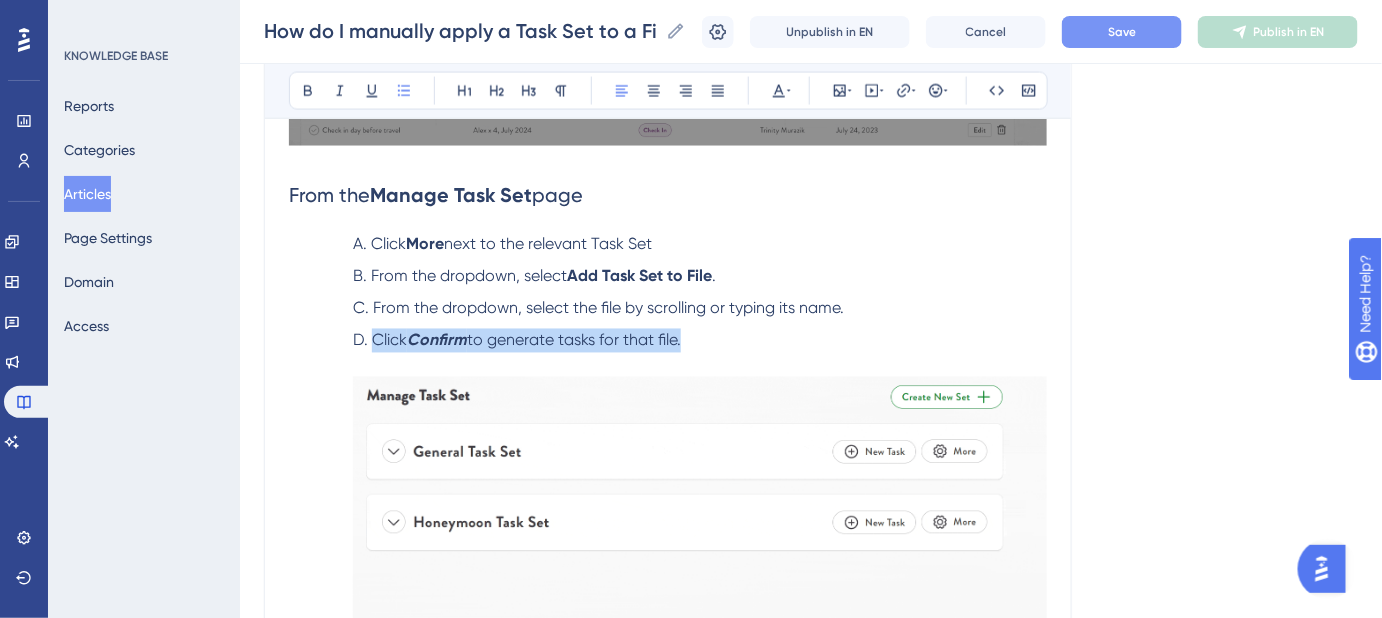 drag, startPoint x: 713, startPoint y: 343, endPoint x: 368, endPoint y: 339, distance: 345.0232 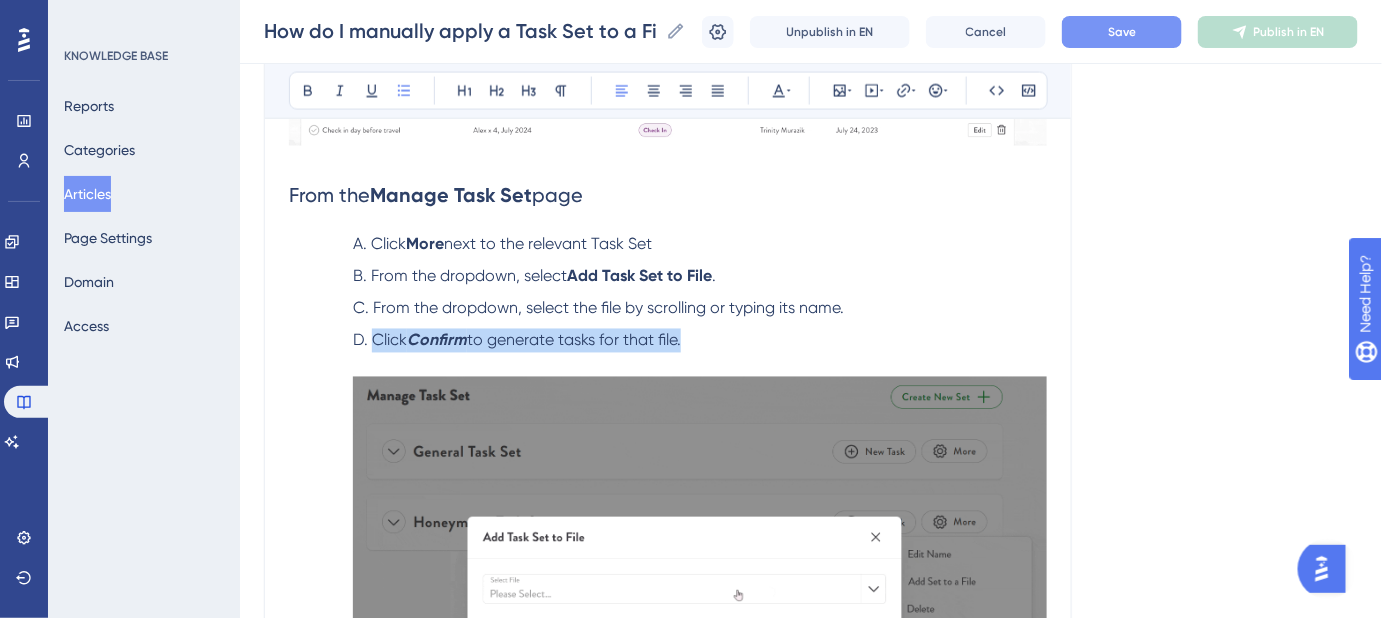 click on "Click  Confirm  to generate tasks for that file." at bounding box center (700, 572) 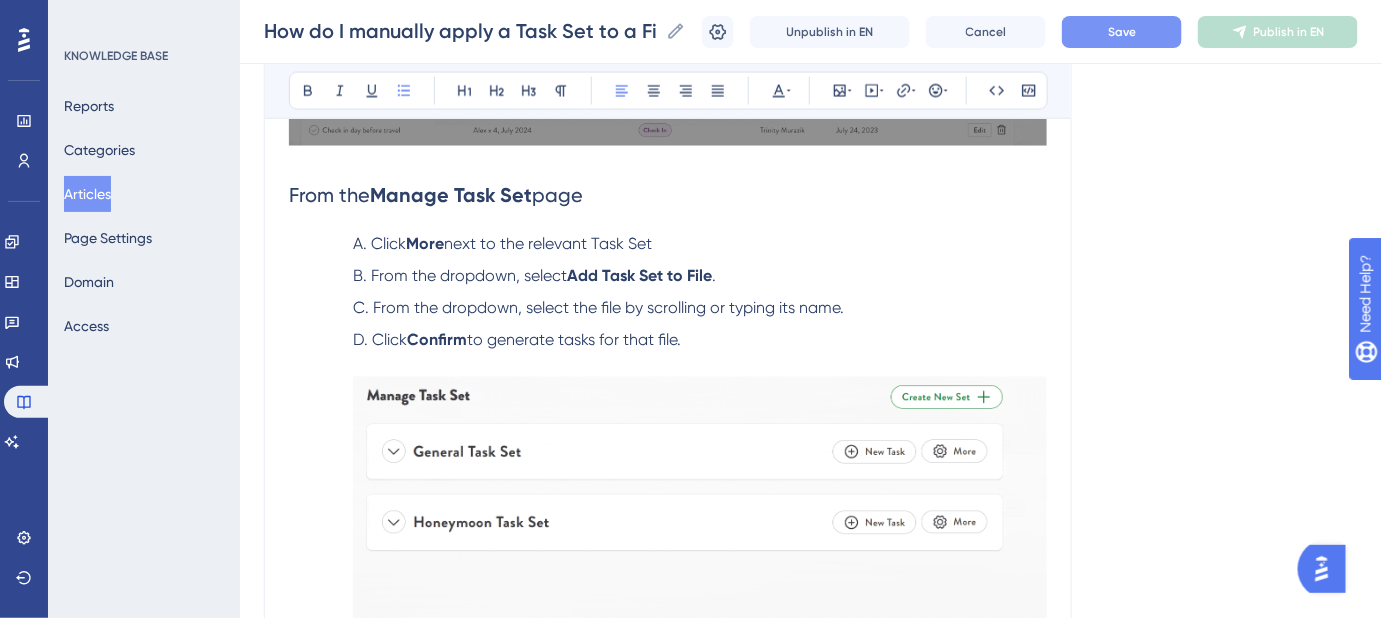 click on "Language English (Default) How do I manually apply a Task Set to a File? Learn how to manually assign a Task Set to an File. Bold Italic Underline Bullet Point Heading 1 Heading 2 Heading 3 Normal Align Left Align Center Align Right Align Justify Text Color Insert Image Embed Video Hyperlink Emojis Code Code Block There are two ways to go about  manually  applying a  Task Set  to a  File  – from your  Task Manager  Dashboard or from the manage Task Set menu. There are two ways to  manually  apply a  Task Set  to a  File  : from the   Task Manager  Dashboard or through the Manage Task Set menu. From the Task Manager Dashboard Click  Create New  in the upper-right corner From the dropdown, select  Add Task Set to File . Choose the relevant  Task Set  from the first dropdown Select the  File  you'd like to apply the Task Set to Click  Confirm  to generate tasks for that trip From the  Manage Task Set  page Click  More  next to the relevant Task Set From the dropdown, select  Add Task Set to File . Click  😀" at bounding box center (811, 16) 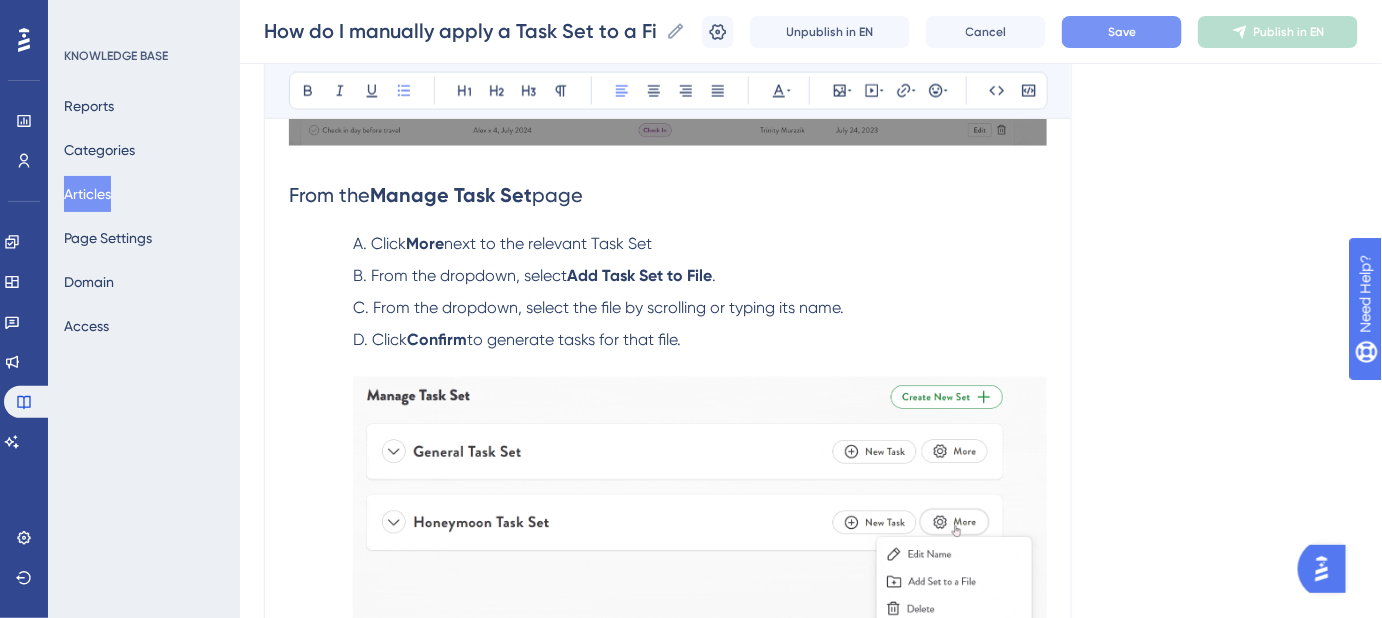 click on "Click  Confirm  to generate tasks for that file." at bounding box center (700, 572) 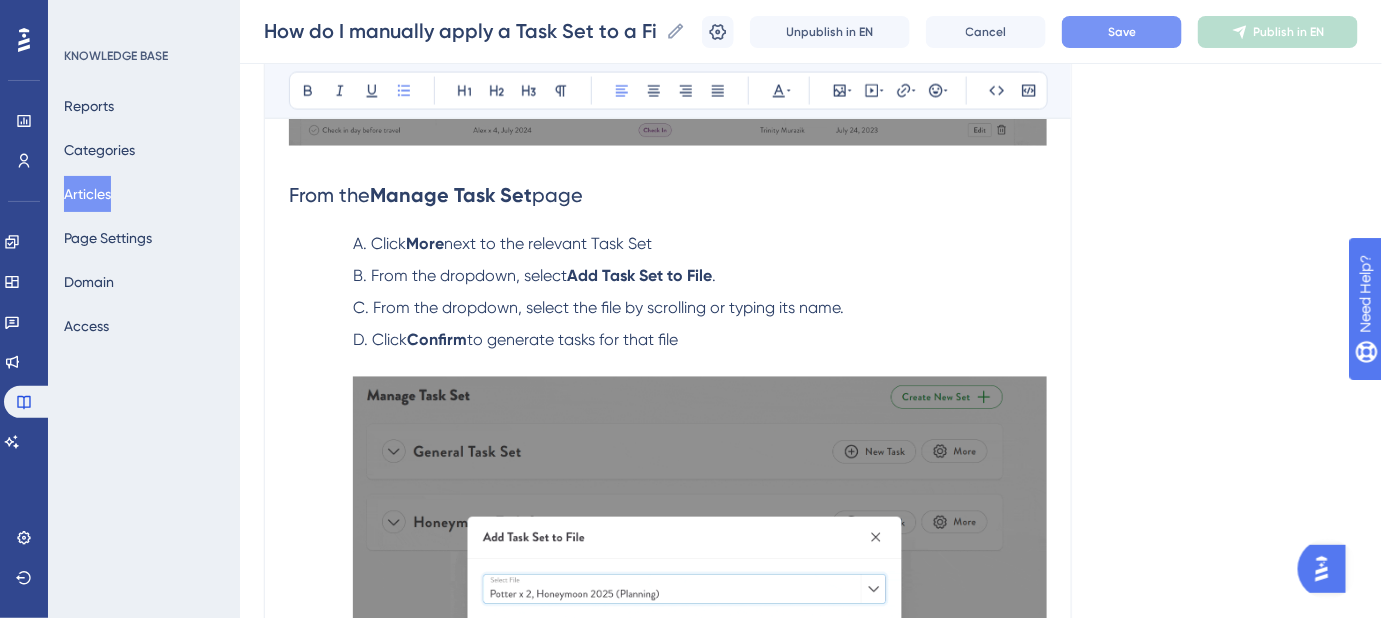 click on "From the dropdown, select the file by scrolling or typing its name." at bounding box center [700, 309] 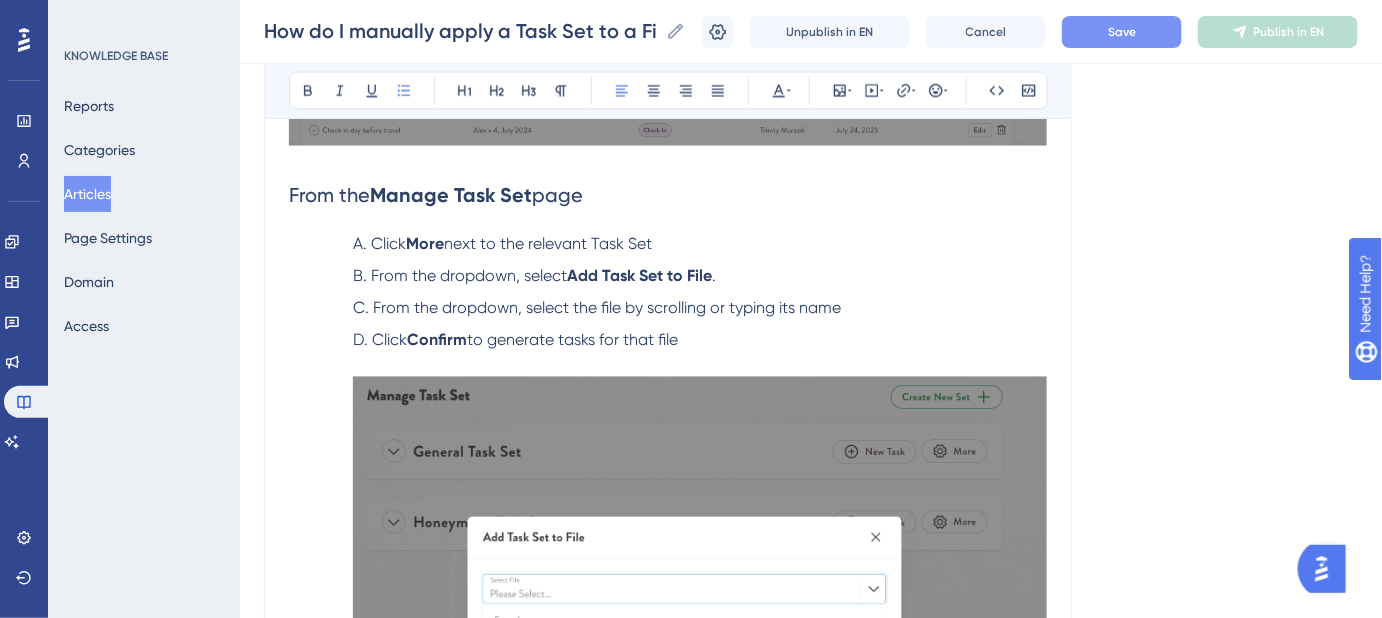 click on "From the dropdown, select  Add Task Set to File ." at bounding box center [700, 277] 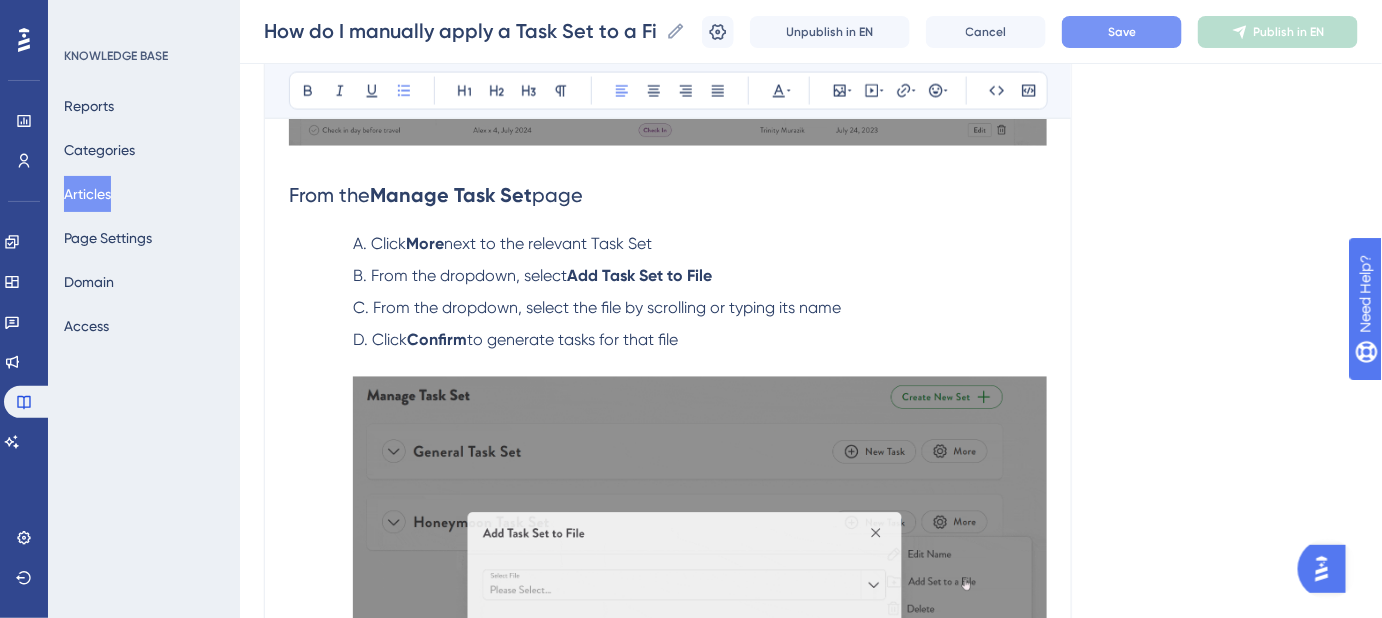 click on "Save" at bounding box center (1122, 32) 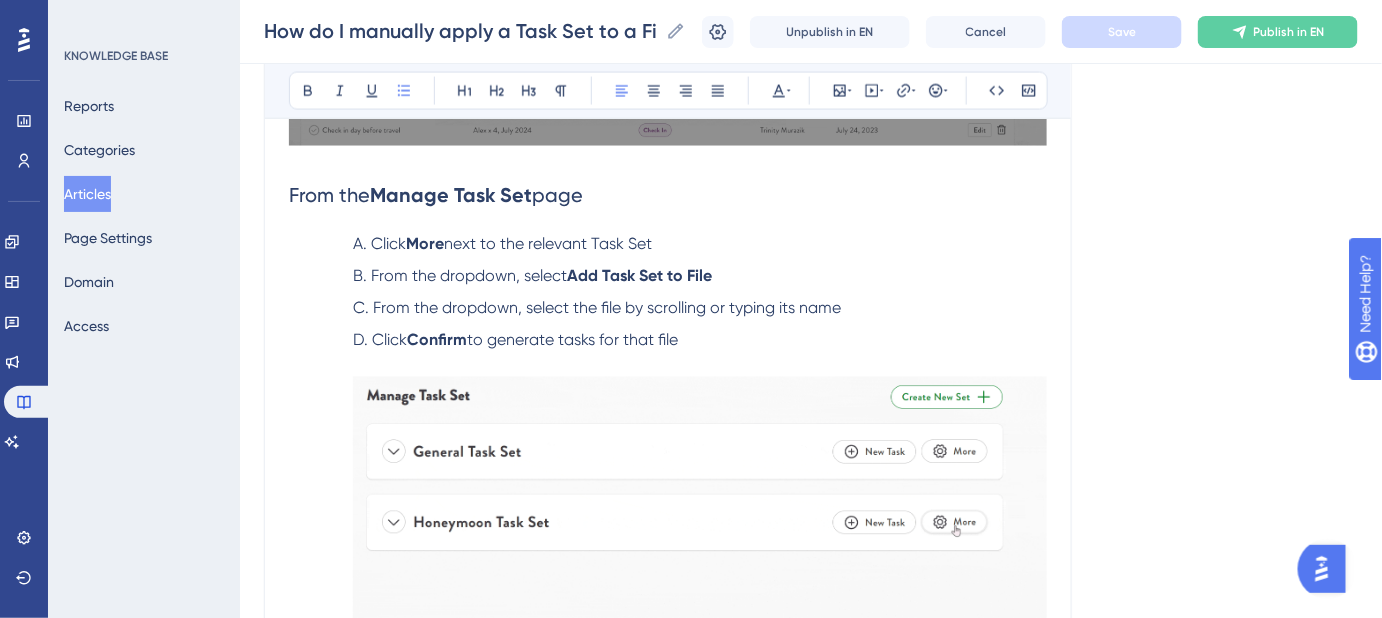 click at bounding box center [700, 593] 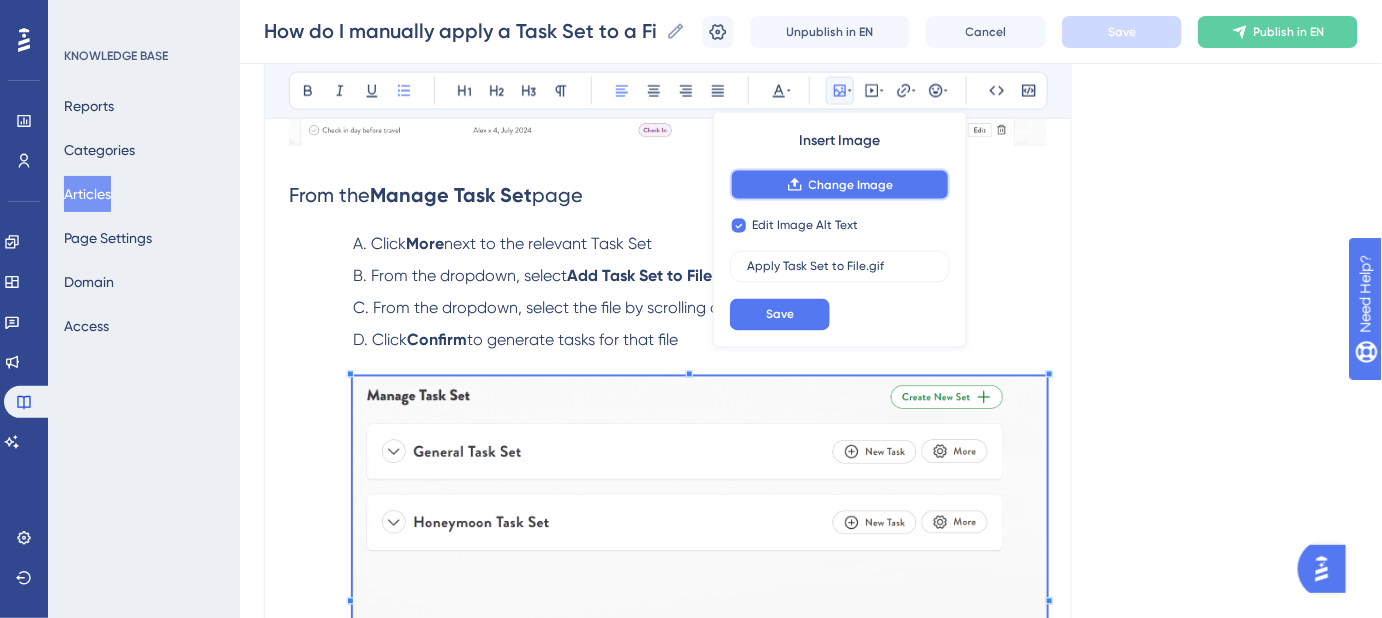 click on "Change Image" at bounding box center (851, 185) 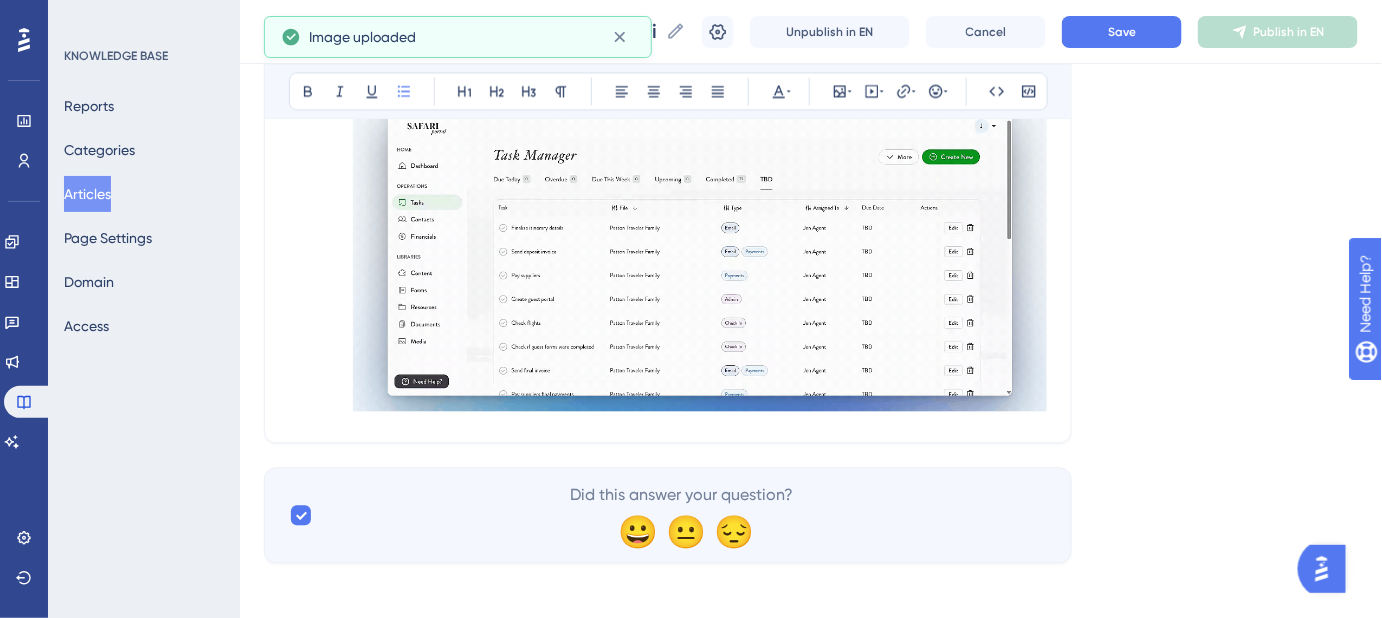 scroll, scrollTop: 1344, scrollLeft: 0, axis: vertical 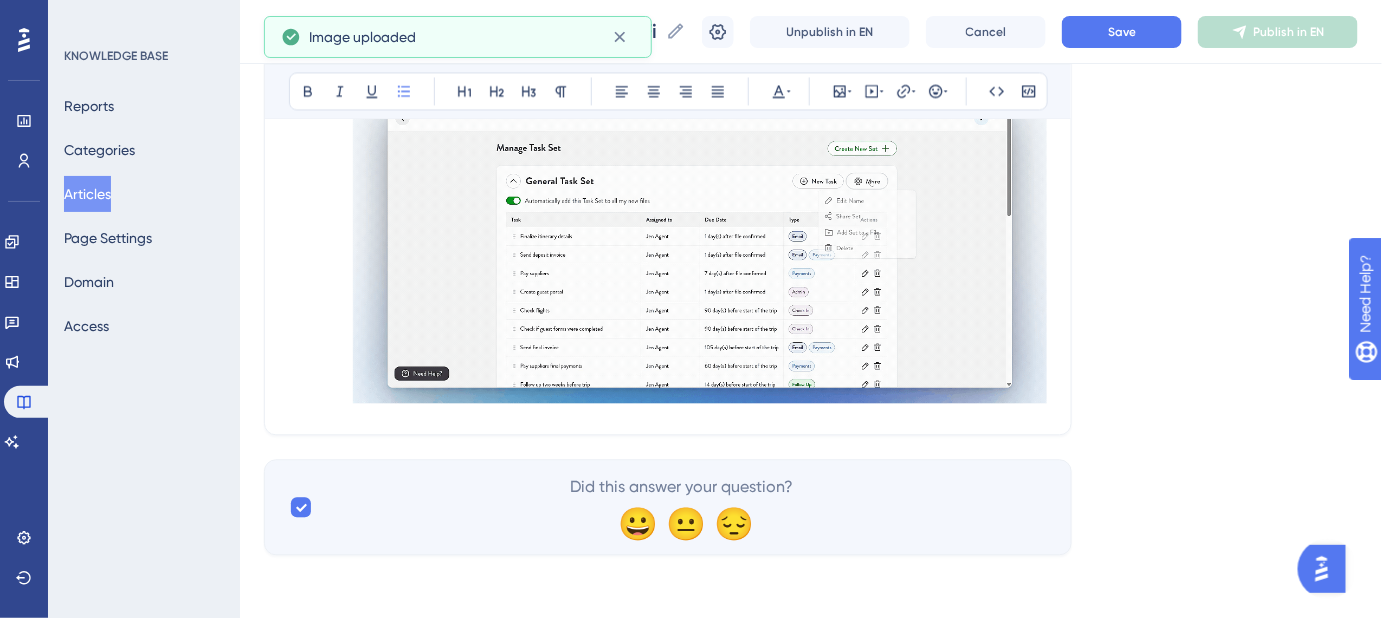 click at bounding box center [700, 246] 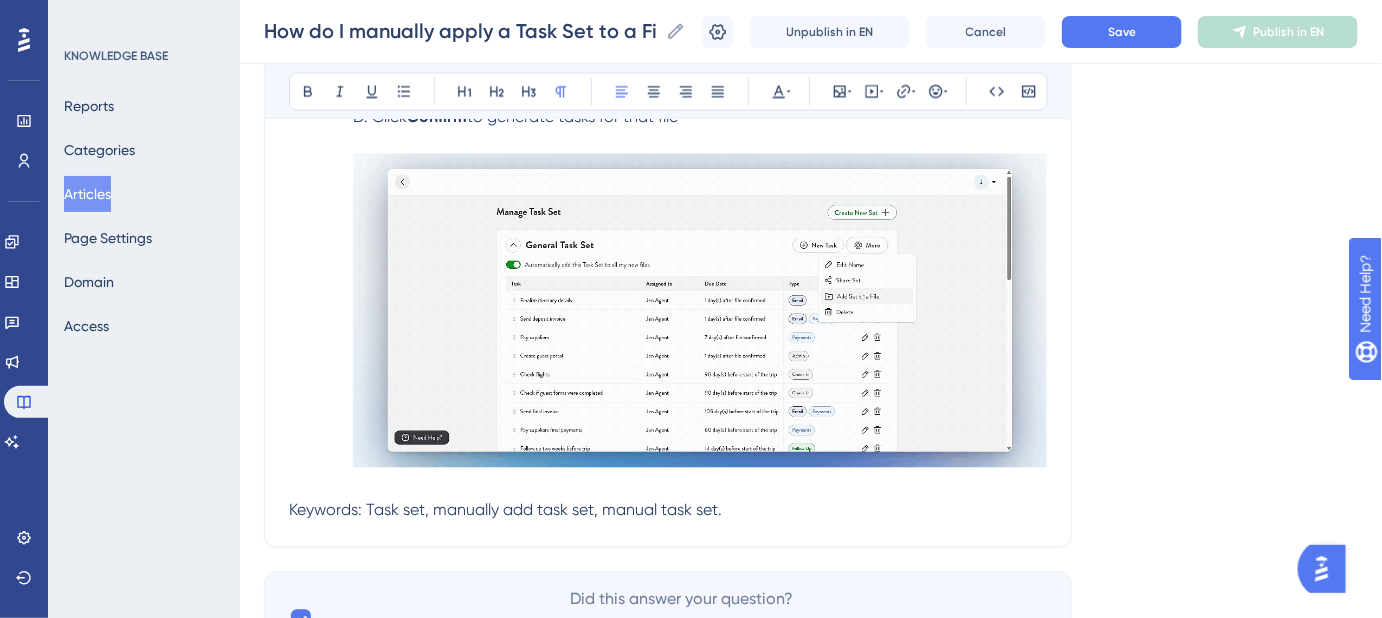 scroll, scrollTop: 1253, scrollLeft: 0, axis: vertical 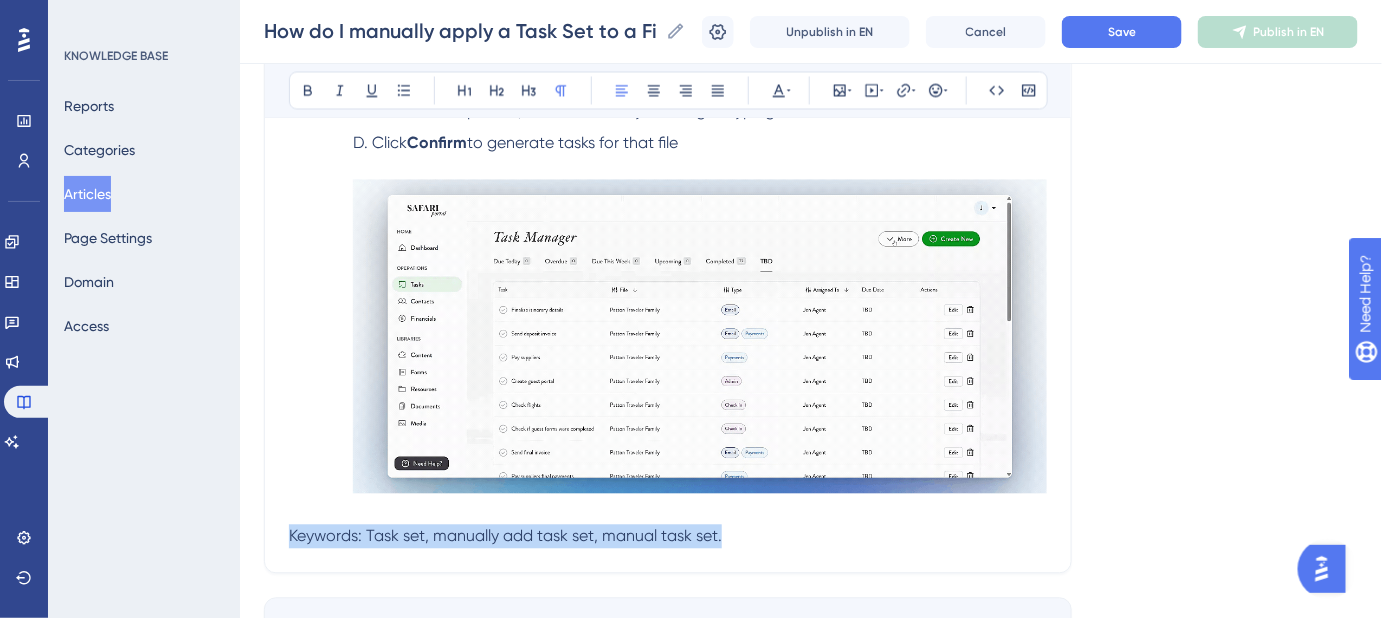 drag, startPoint x: 730, startPoint y: 543, endPoint x: 234, endPoint y: 543, distance: 496 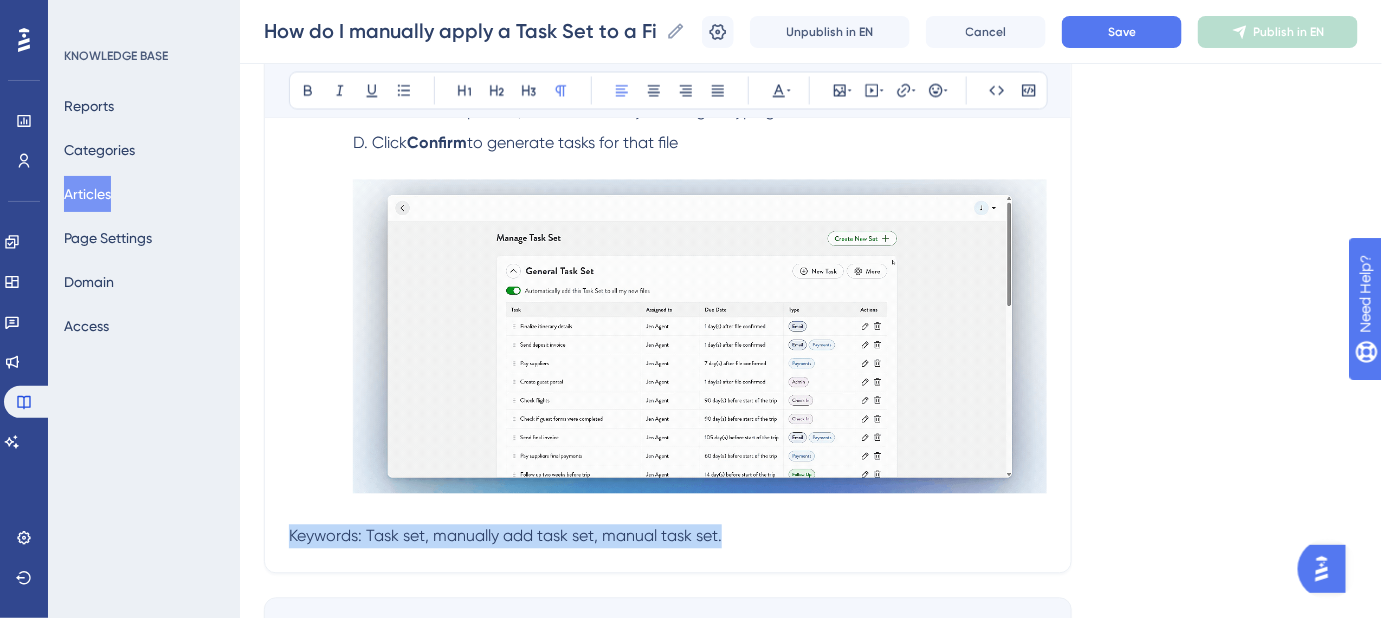 click on "Performance Users Engagement Widgets Feedback Product Updates Knowledge Base AI Assistant Settings Logout KNOWLEDGE BASE Reports Categories Articles Page Settings Domain Access How do I manually apply a Task Set to a File? How do I manually apply a Task Set to a File? How do I manually apply a Task Set to a File? Unpublish in EN Cancel Save Publish in EN Language English (Default) How do I manually apply a Task Set to a File? Learn how to manually assign a Task Set to an File. Bold Italic Underline Bullet Point Heading 1 Heading 2 Heading 3 Normal Align Left Align Center Align Right Align Justify Text Color Insert Image Embed Video Hyperlink Emojis Code Code Block There are two ways to go about  manually  applying a  Task Set  to a  File  – from your  Task Manager  Dashboard or from the manage Task Set menu. There are two ways to  manually  apply a  Task Set  to a  File  : from the   Task Manager  Dashboard or through the Manage Task Set menu. From the Task Manager Dashboard Click  Create New . Task Set" at bounding box center (811, -264) 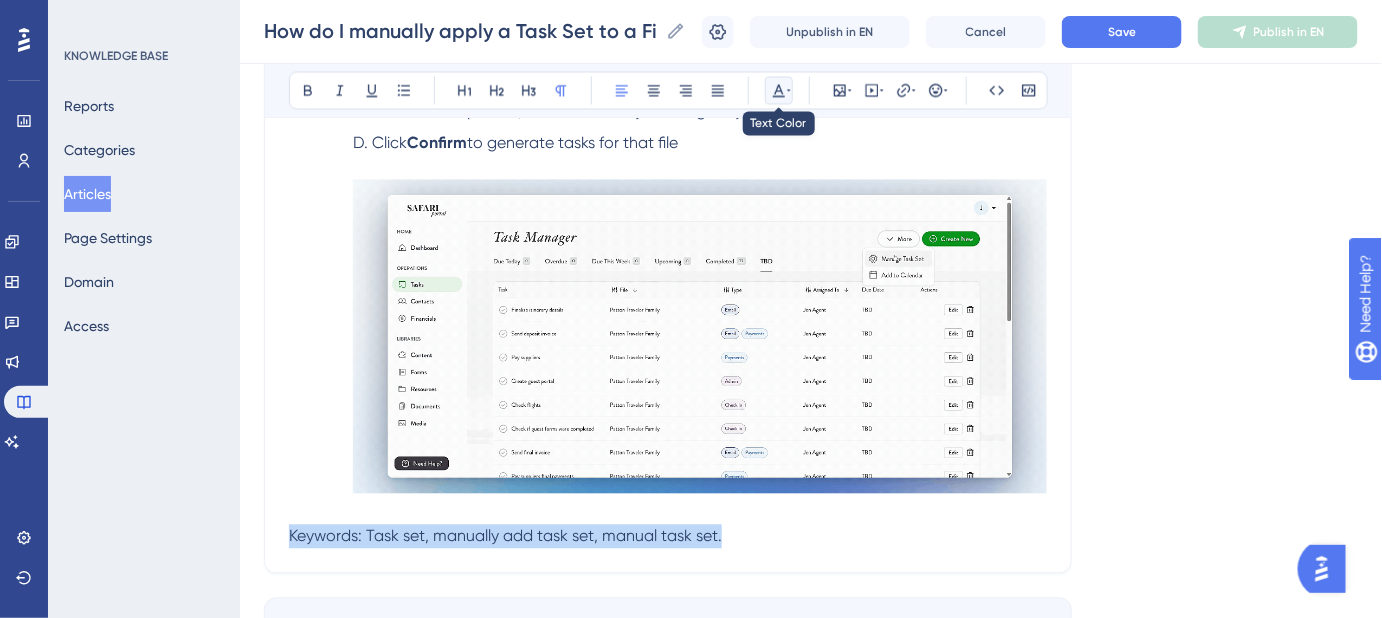 click 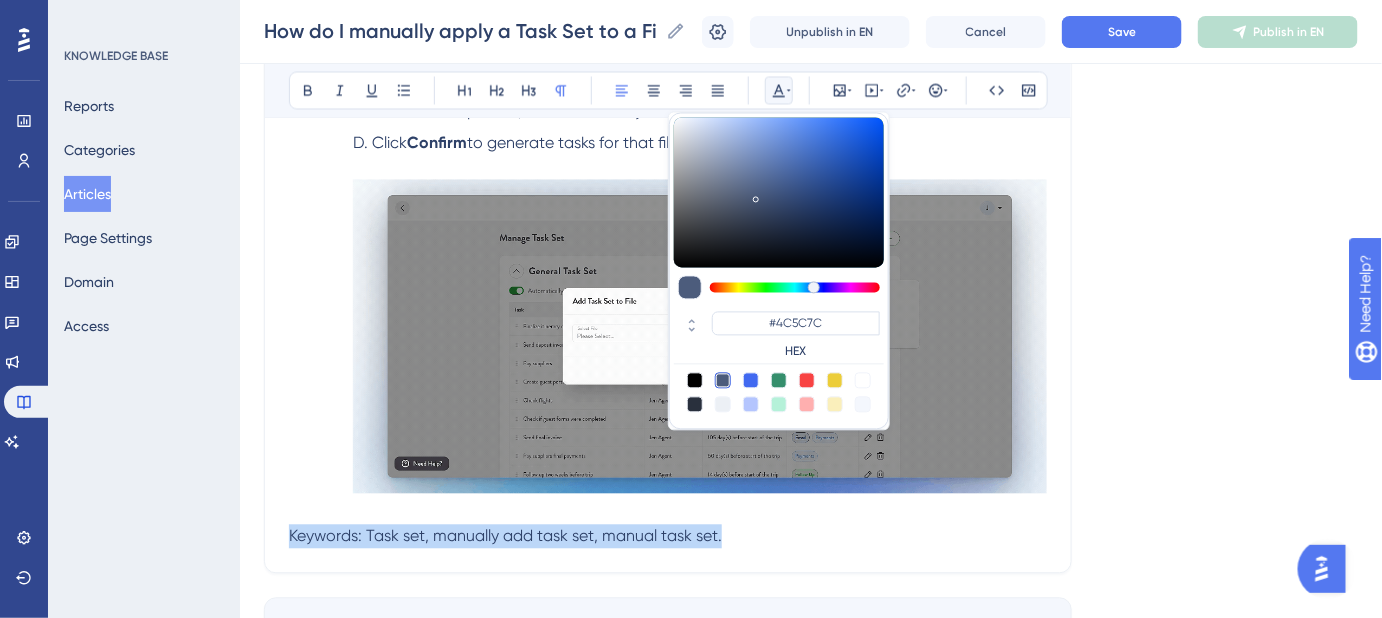 click at bounding box center [723, 405] 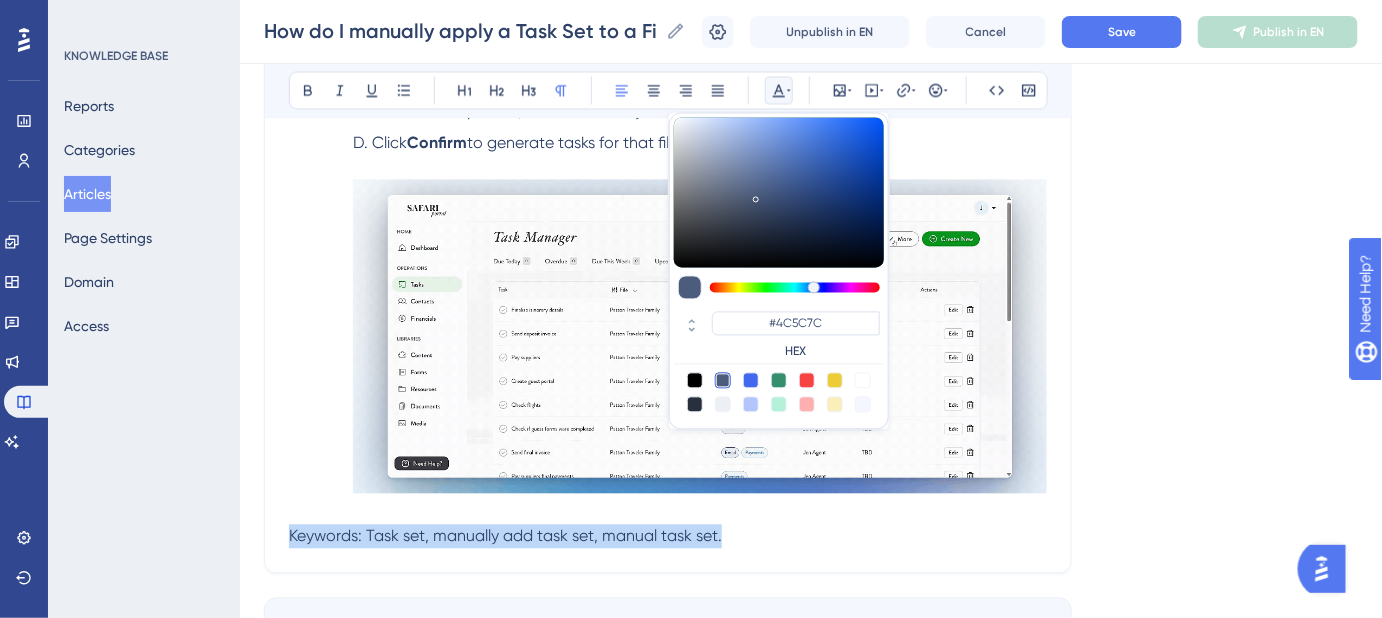 type on "#ECF0F5" 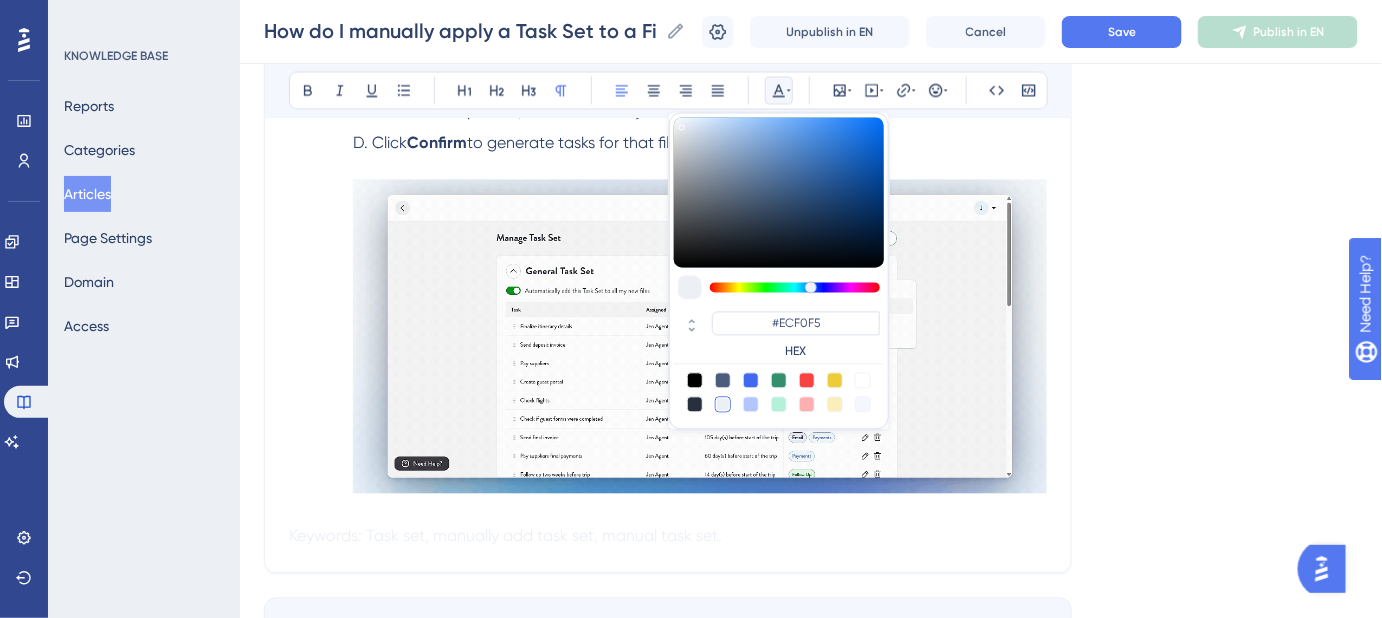 click on "Language English (Default) How do I manually apply a Task Set to a File? Learn how to manually assign a Task Set to an File. Bold Italic Underline Bullet Point Heading 1 Heading 2 Heading 3 Normal Align Left Align Center Align Right Align Justify #ECF0F5 HEX Insert Image Embed Video Hyperlink Emojis Code Code Block There are two ways to go about  manually  applying a  Task Set  to a  File  – from your  Task Manager  Dashboard or from the manage Task Set menu. There are two ways to  manually  apply a  Task Set  to a  File  : from the   Task Manager  Dashboard or through the Manage Task Set menu. From the Task Manager Dashboard Click  Create New  in the upper-right corner From the dropdown, select  Add Task Set to File . Choose the relevant  Task Set  from the first dropdown Select the  File  you'd like to apply the Task Set to Click  Confirm  to generate tasks for that trip From the  Manage Task Set  page Click  More  next to the relevant Task Set From the dropdown, select  Add Task Set to File Click  😀" at bounding box center (811, -216) 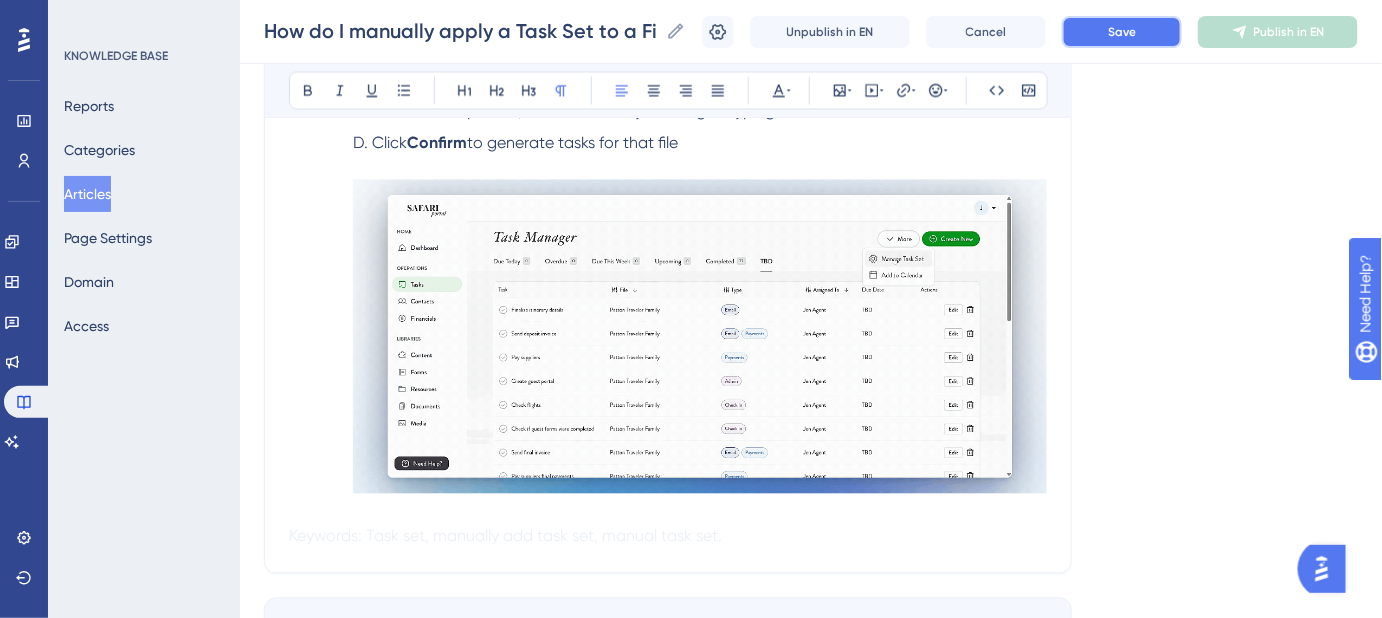 click on "Save" at bounding box center (1122, 32) 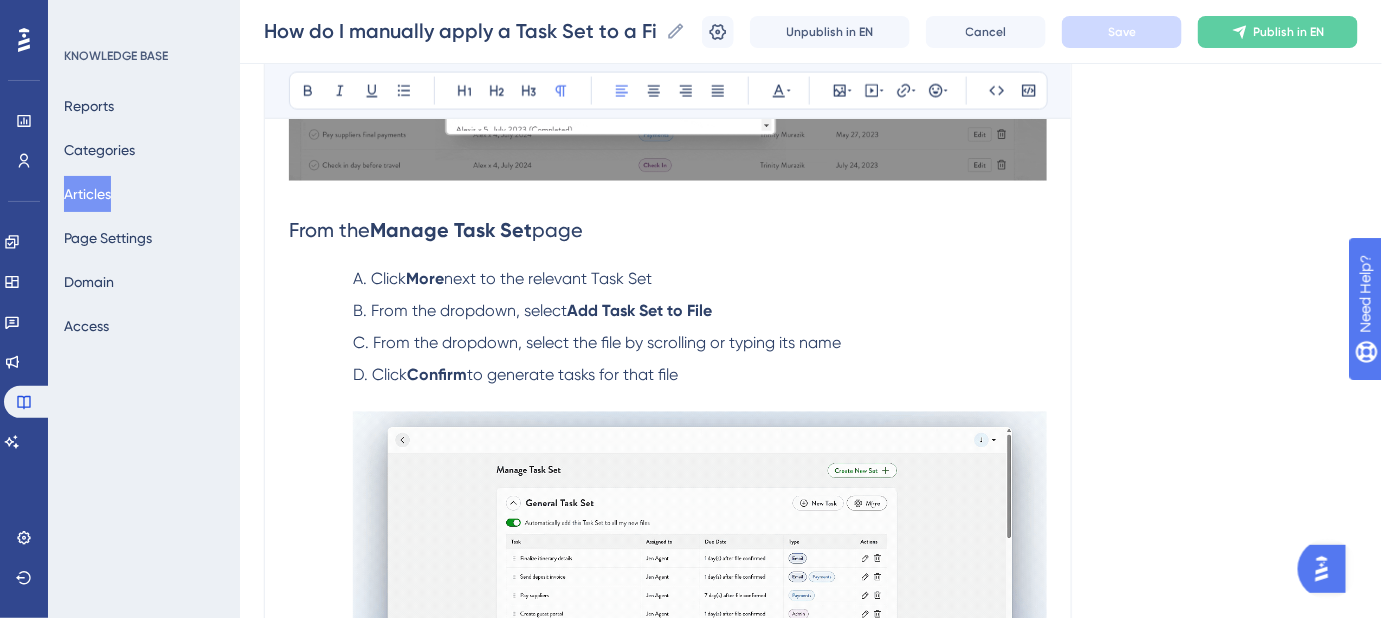 scroll, scrollTop: 980, scrollLeft: 0, axis: vertical 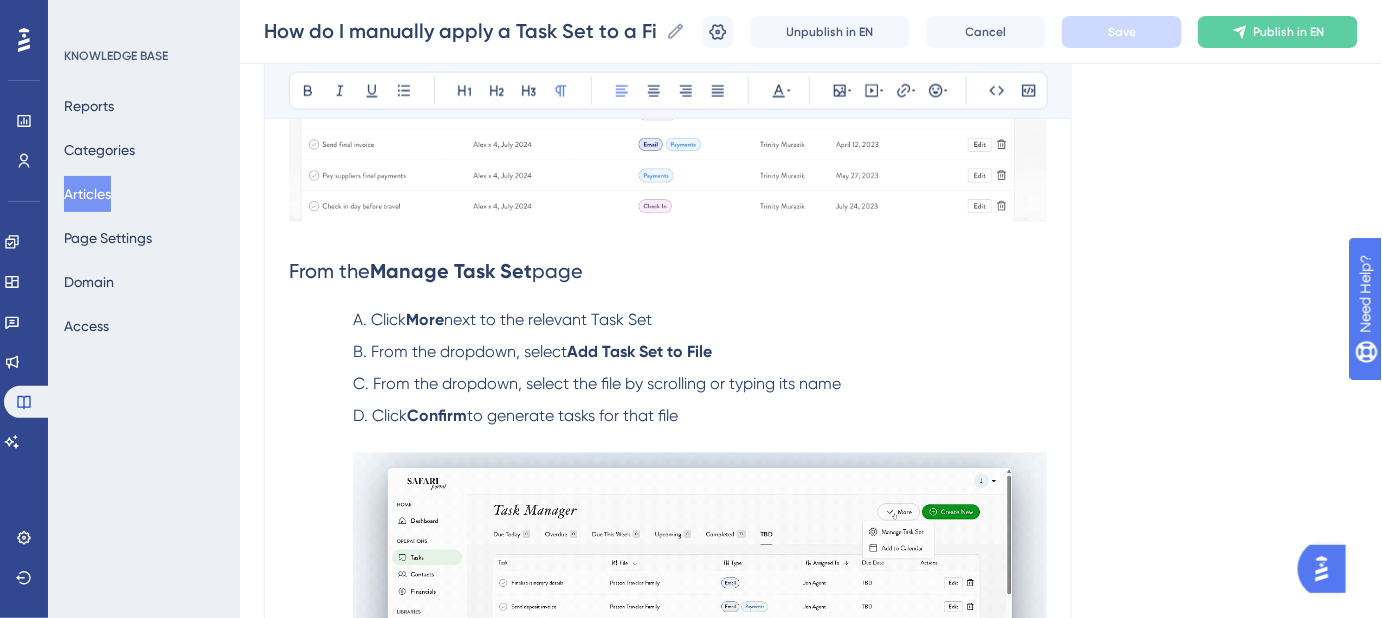 click at bounding box center (700, 610) 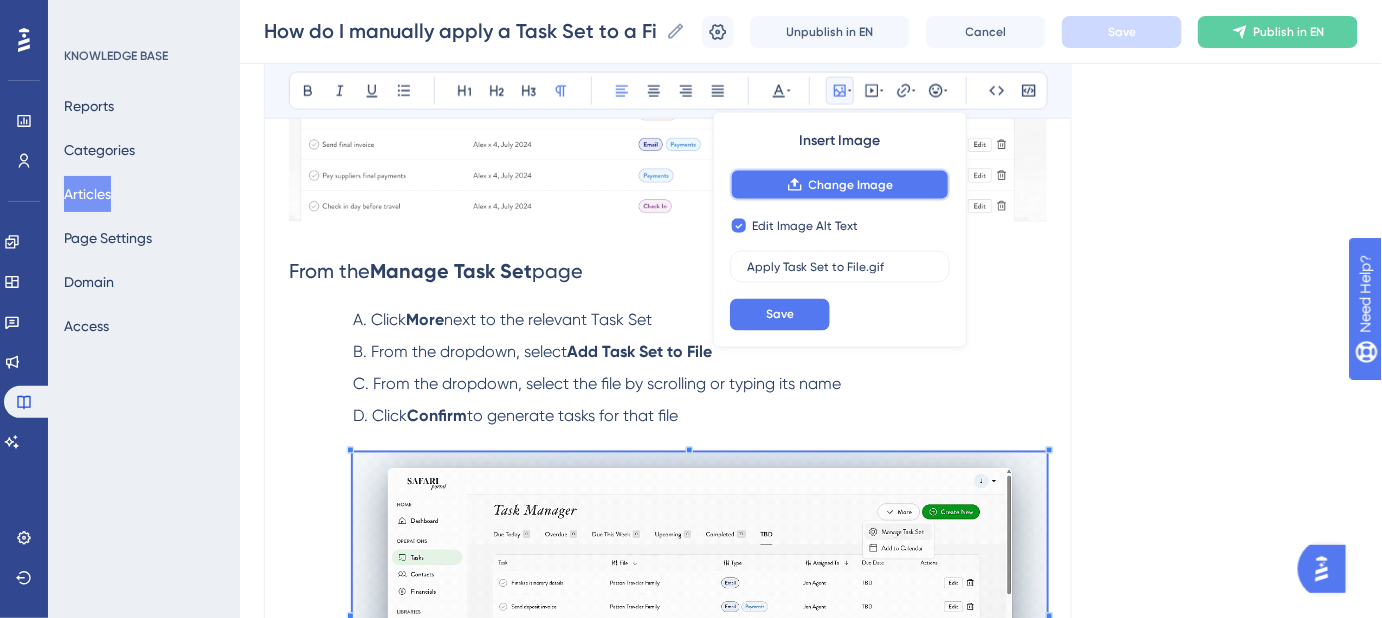click on "Change Image" at bounding box center [840, 185] 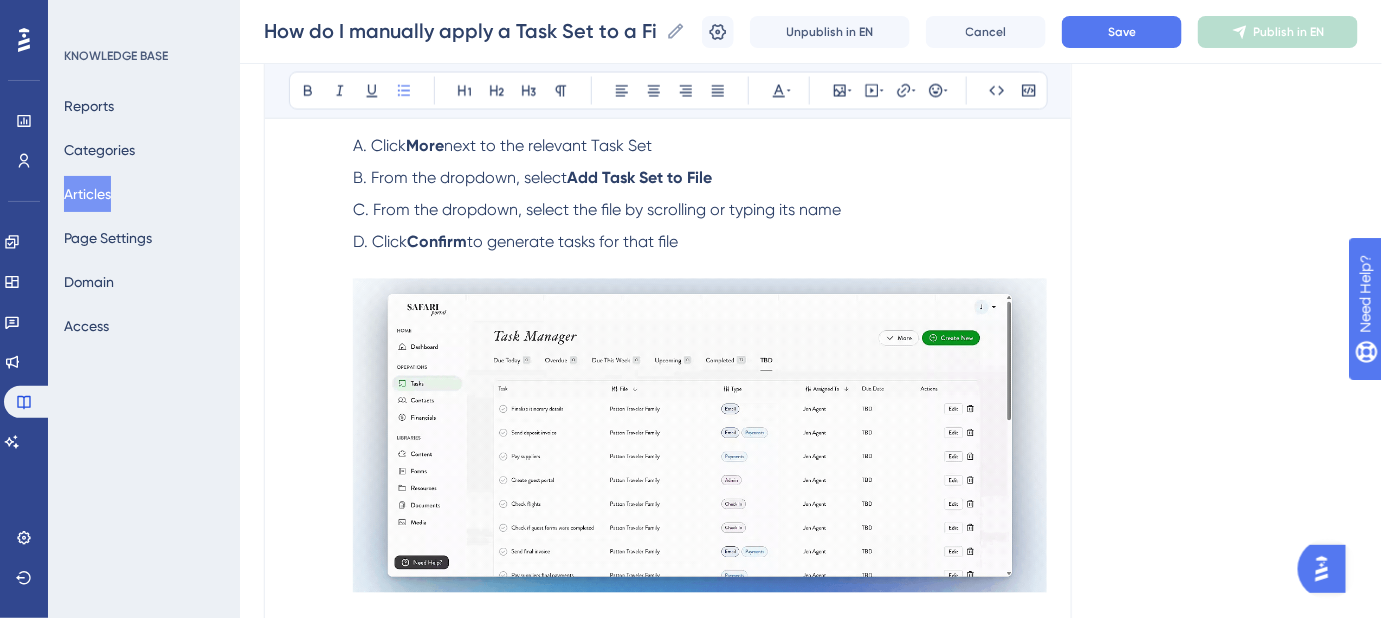 scroll, scrollTop: 1162, scrollLeft: 0, axis: vertical 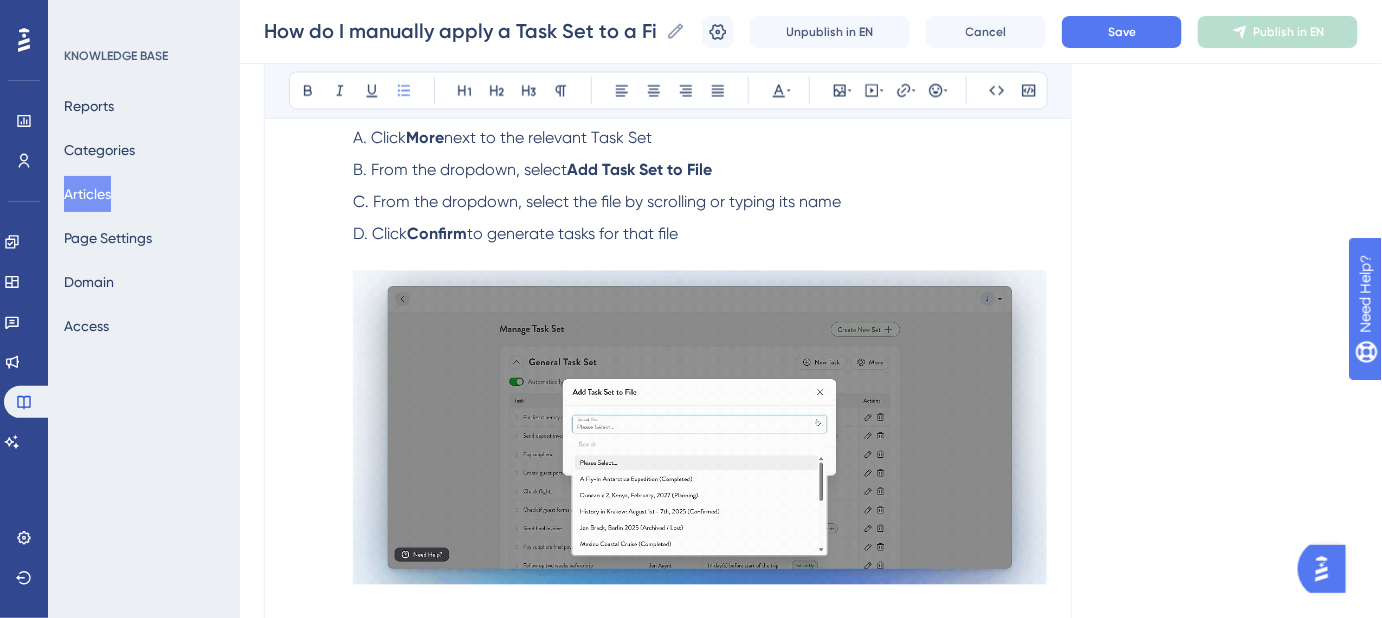 click on "Language English (Default) How do I manually apply a Task Set to a File? Learn how to manually assign a Task Set to an File. Bold Italic Underline Bullet Point Heading 1 Heading 2 Heading 3 Normal Align Left Align Center Align Right Align Justify Text Color Insert Image Embed Video Hyperlink Emojis Code Code Block There are two ways to go about  manually  applying a  Task Set  to a  File  – from your  Task Manager  Dashboard or from the manage Task Set menu. There are two ways to  manually  apply a  Task Set  to a  File  : from the   Task Manager  Dashboard or through the Manage Task Set menu. From the Task Manager Dashboard Click  Create New  in the upper-right corner From the dropdown, select  Add Task Set to File . Choose the relevant  Task Set  from the first dropdown Select the  File  you'd like to apply the Task Set to Click  Confirm  to generate tasks for that trip From the  Manage Task Set  page Click  More  next to the relevant Task Set From the dropdown, select  Add Task Set to File Click  😀" at bounding box center [811, -125] 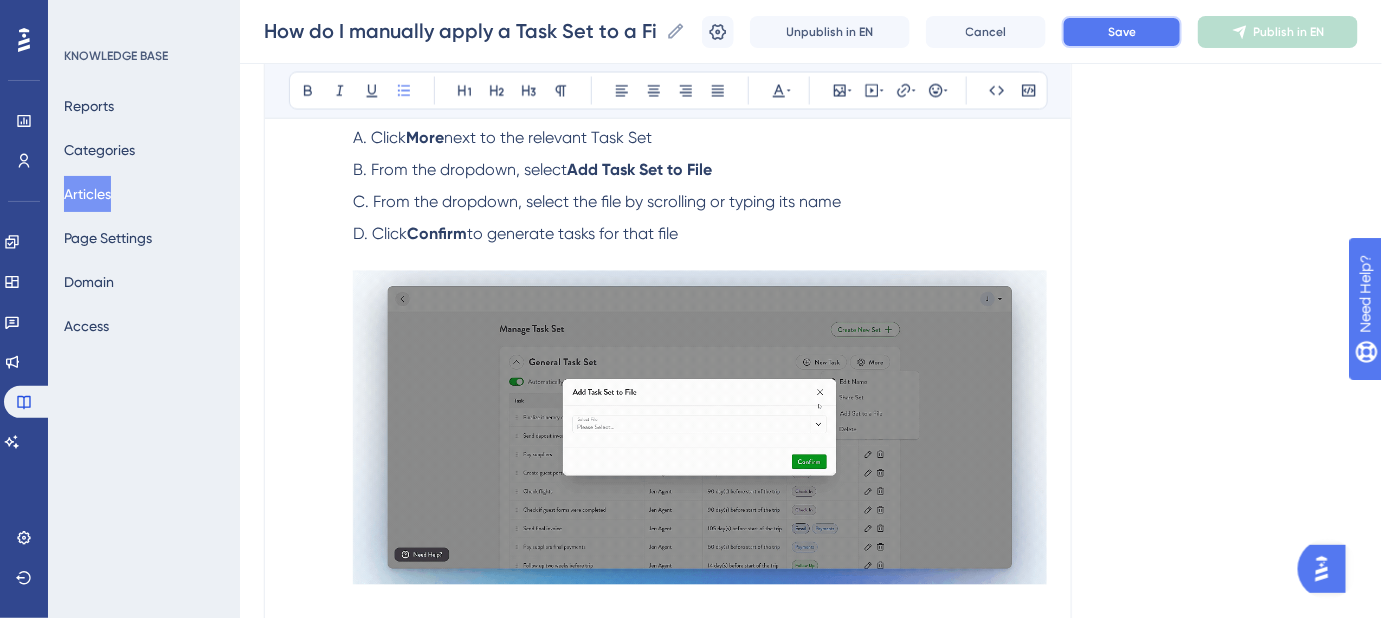 click on "Save" at bounding box center [1122, 32] 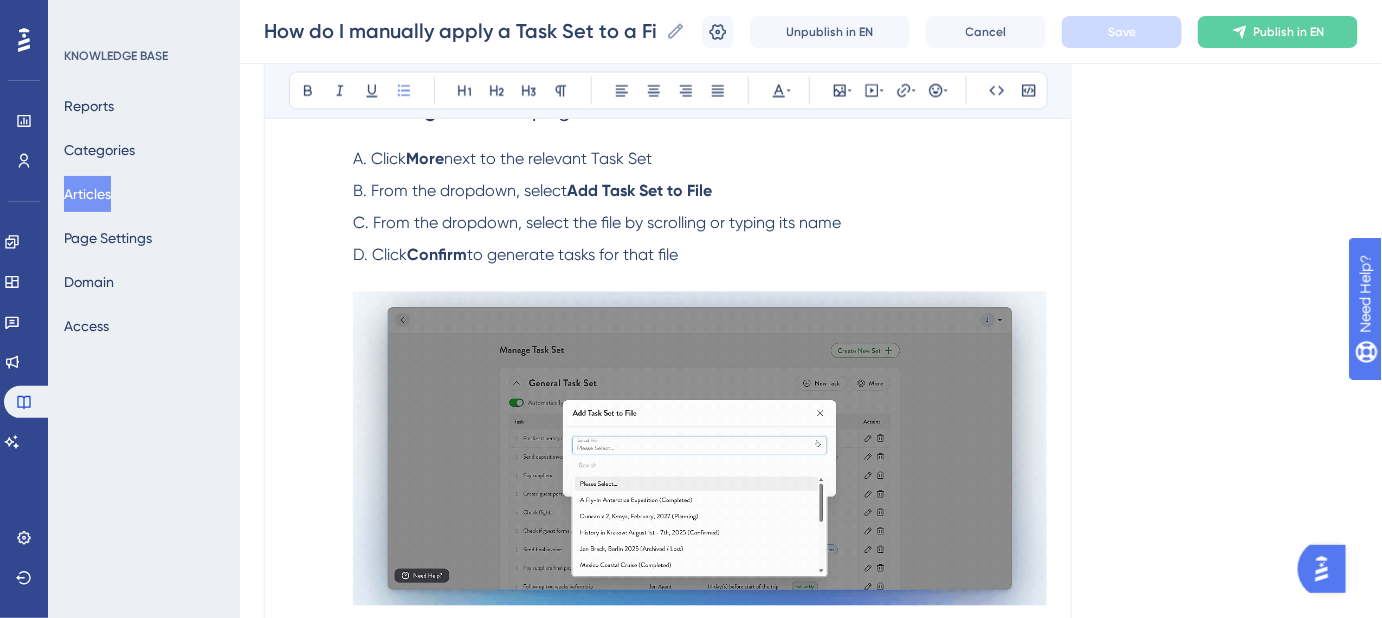 scroll, scrollTop: 1162, scrollLeft: 0, axis: vertical 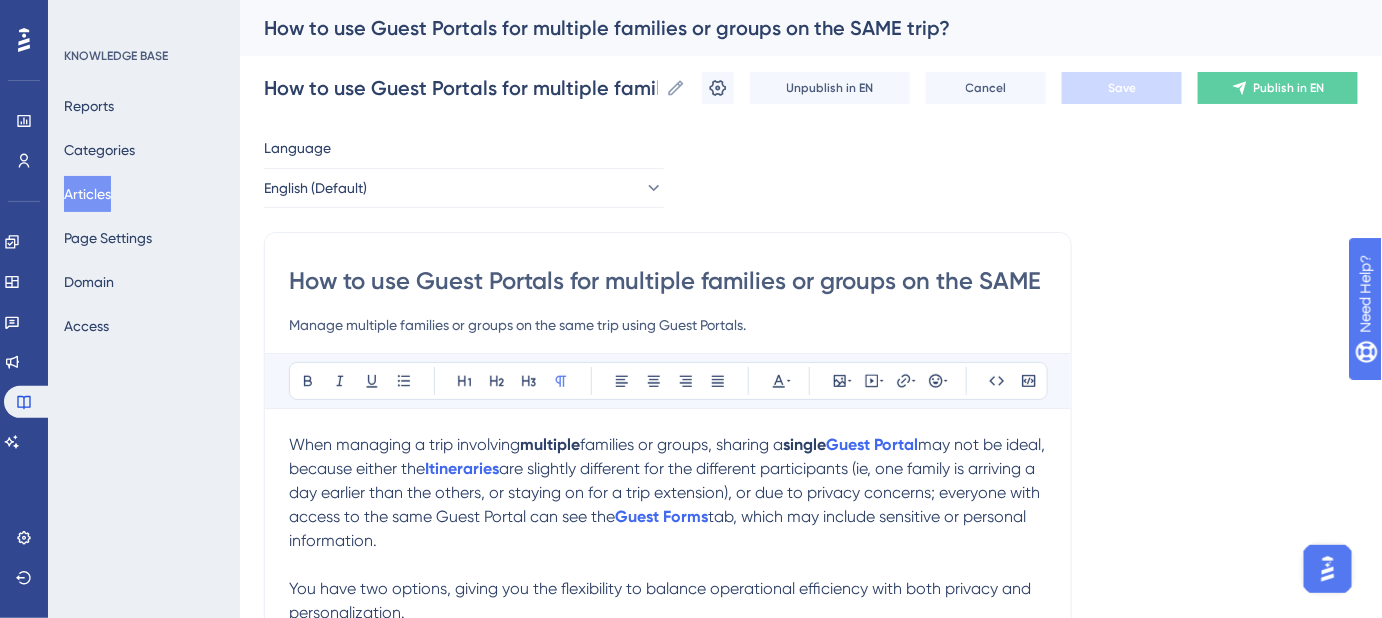 click on "Language English (Default) How to use Guest Portals for multiple families or groups on the SAME trip? Manage multiple families or groups on the same trip using Guest Portals. Bold Italic Underline Bullet Point Heading 1 Heading 2 Heading 3 Normal Align Left Align Center Align Right Align Justify Text Color Insert Image Embed Video Hyperlink Emojis Code Code Block When managing a trip involving  multiple  families or groups, sharing a  single  Guest Portal  may not be ideal, because either the  Itineraries  are slightly different for the different participants (ie, one family is arriving a day earlier than the others, or staying on for a trip extension), or due to privacy concerns; everyone with access to the same Guest Portal can see the  Guest Forms  tab, which may include sensitive or personal information. You have two options, giving you the flexibility to balance operational efficiency with both privacy and personalization. Separate Files & Itineraries File One File, Multiple Guest Portals exact  once" at bounding box center (811, 1506) 